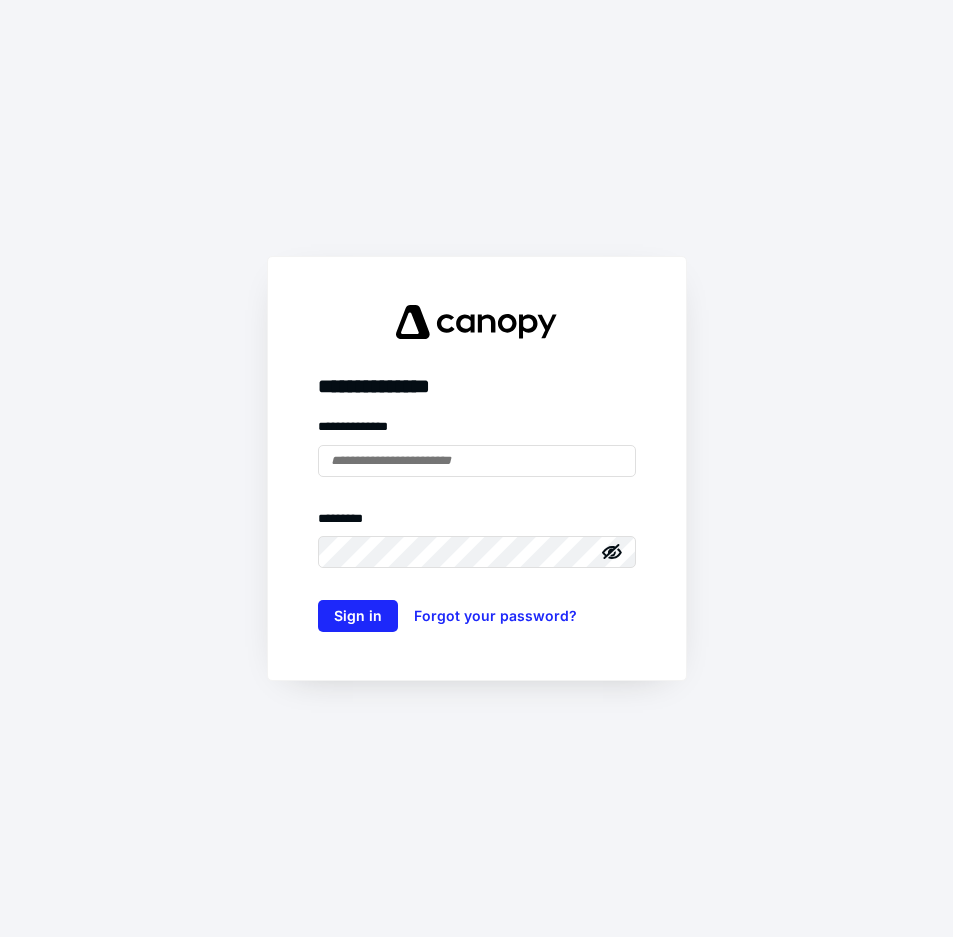 scroll, scrollTop: 0, scrollLeft: 0, axis: both 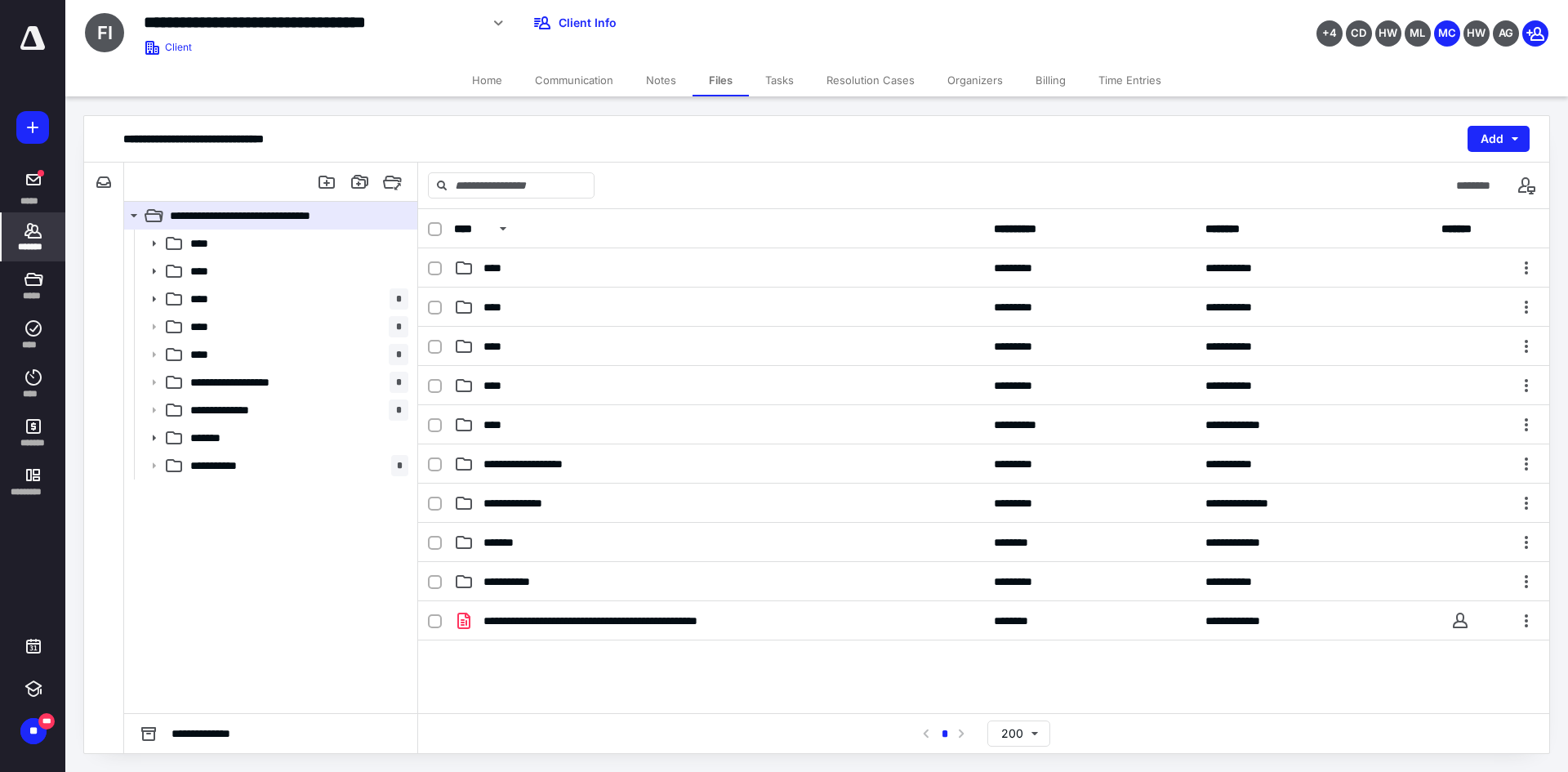 click 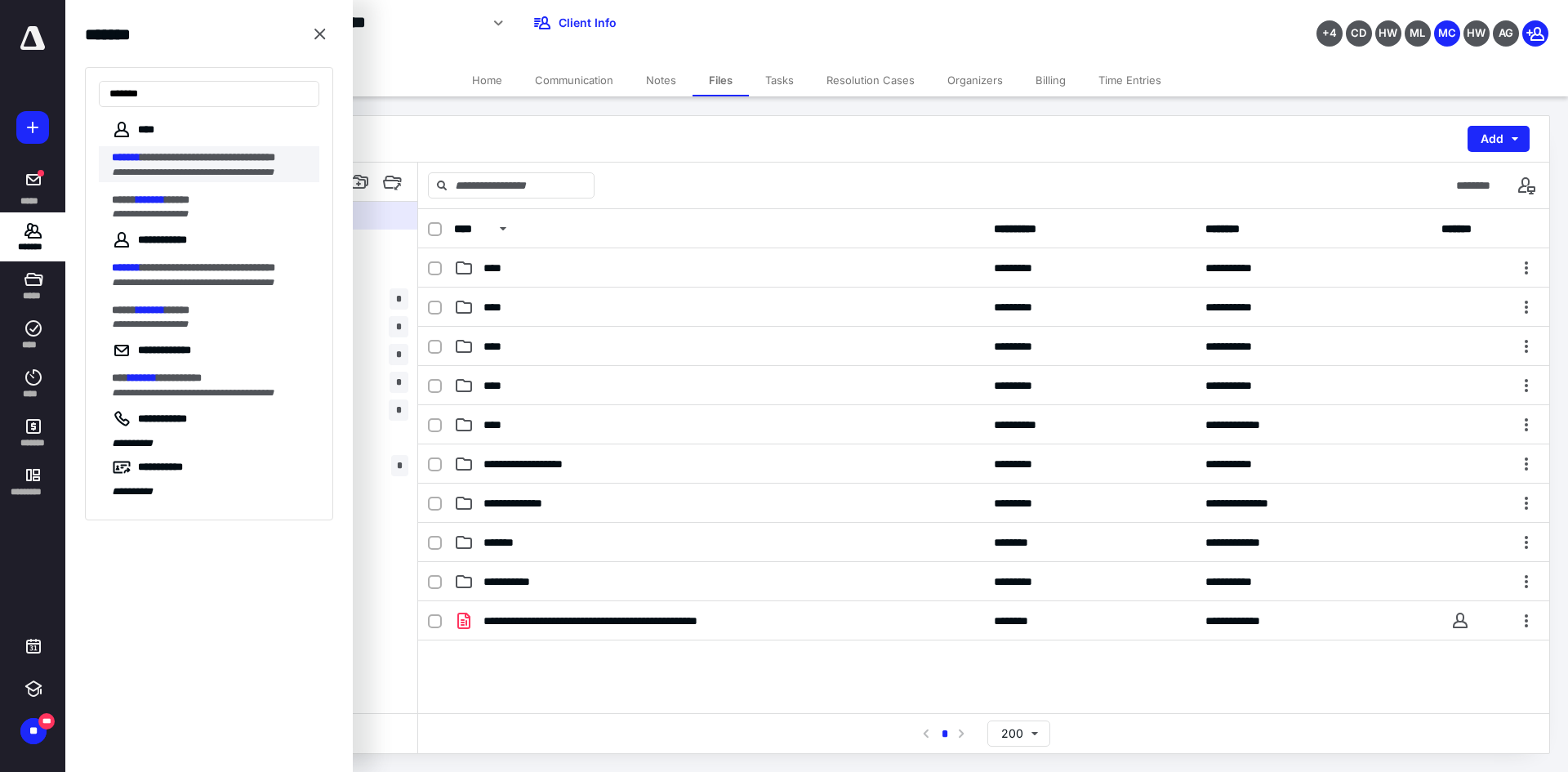 type on "*******" 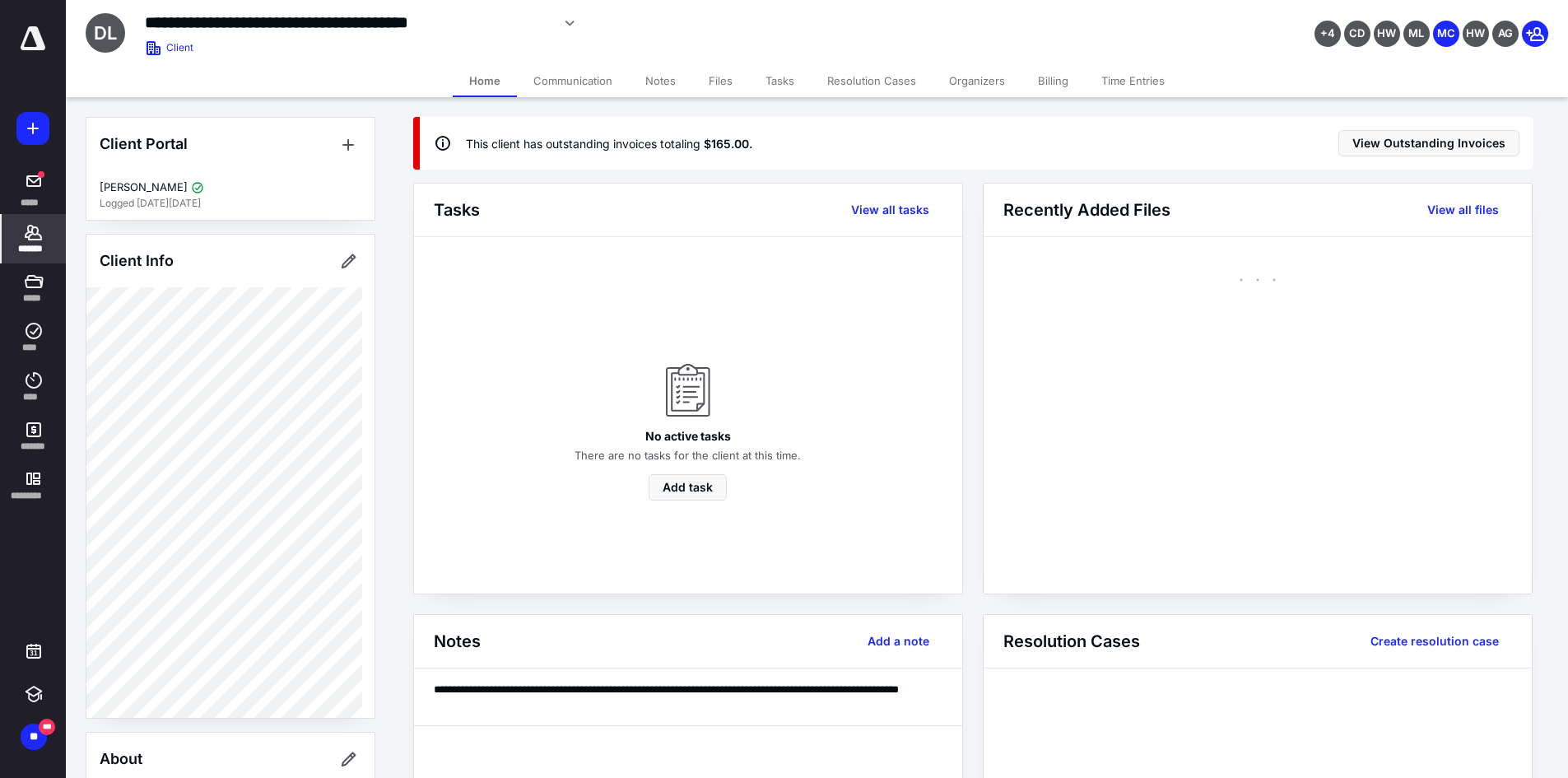 click on "Files" at bounding box center (720, 81) 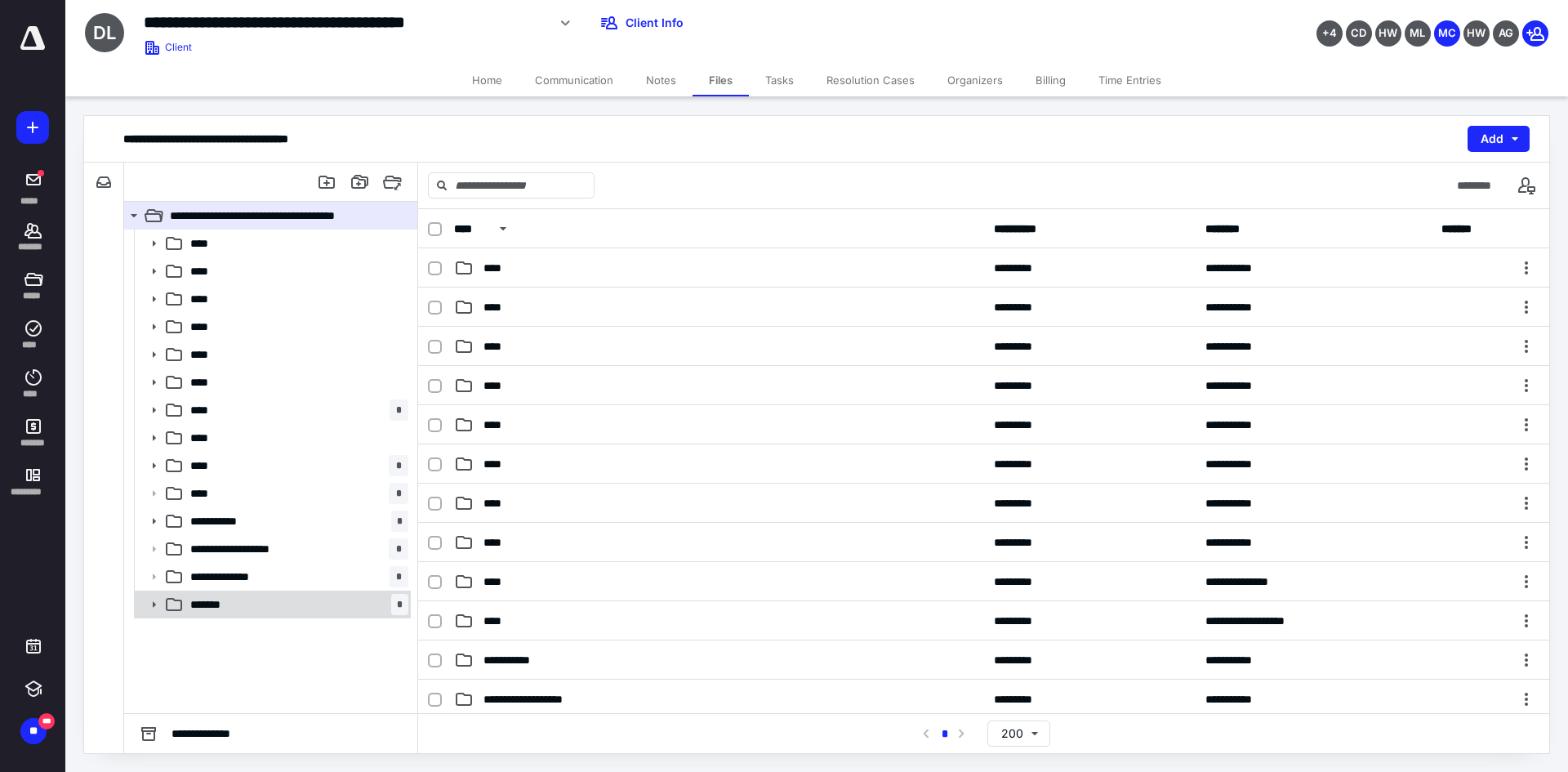 click on "******* *" at bounding box center (296, 605) 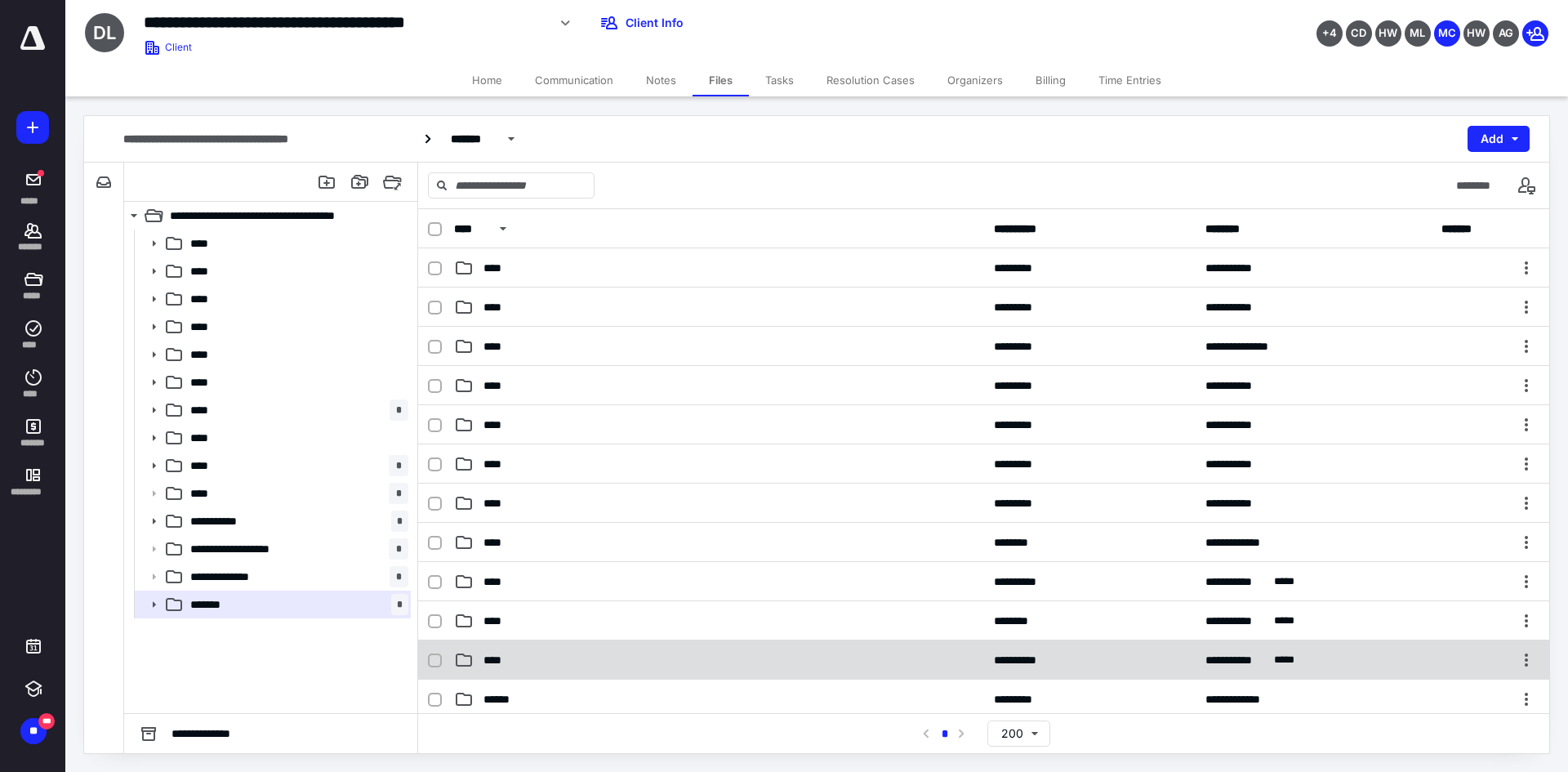 scroll, scrollTop: 290, scrollLeft: 0, axis: vertical 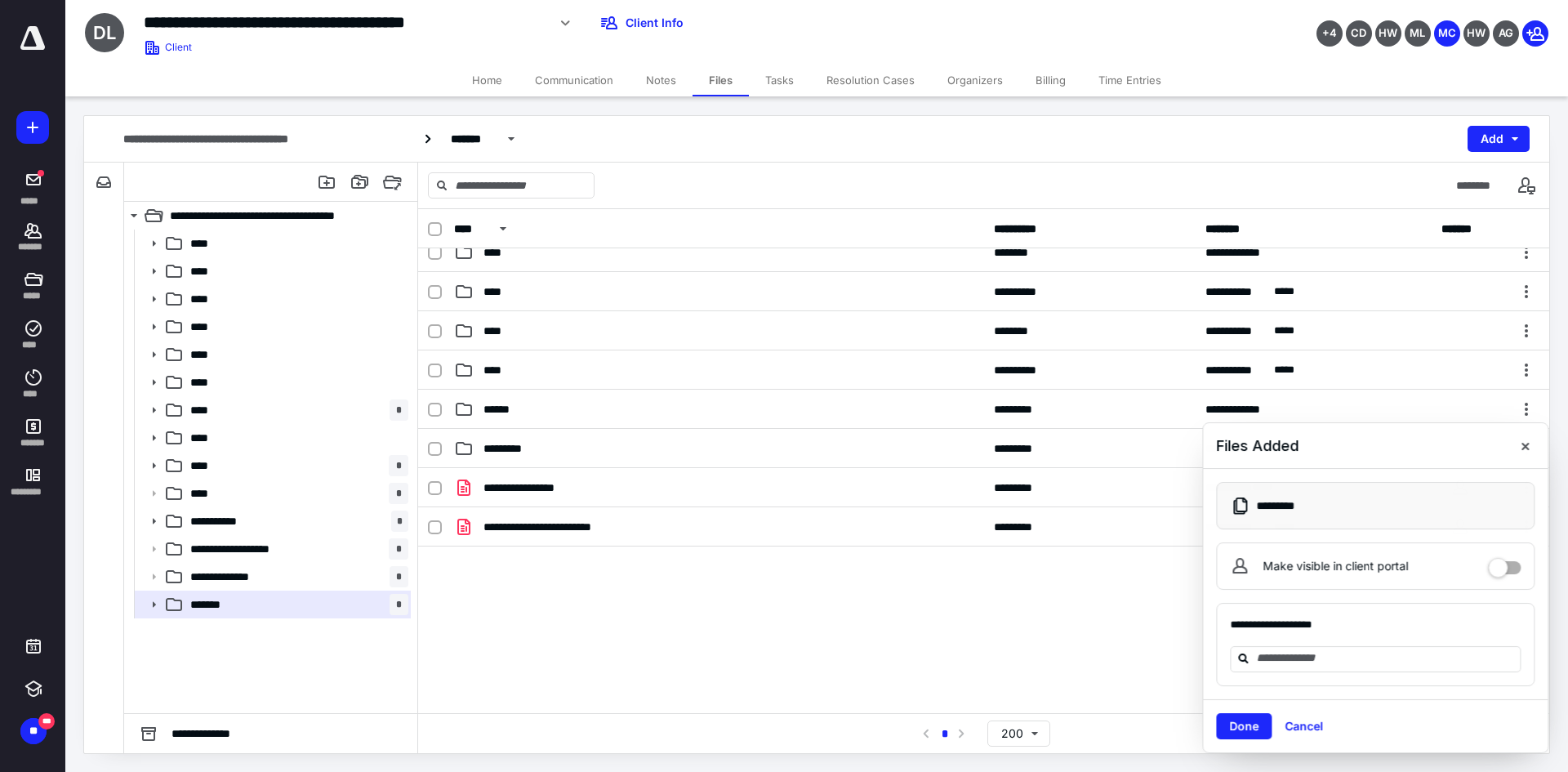 click on "**********" at bounding box center [719, 488] 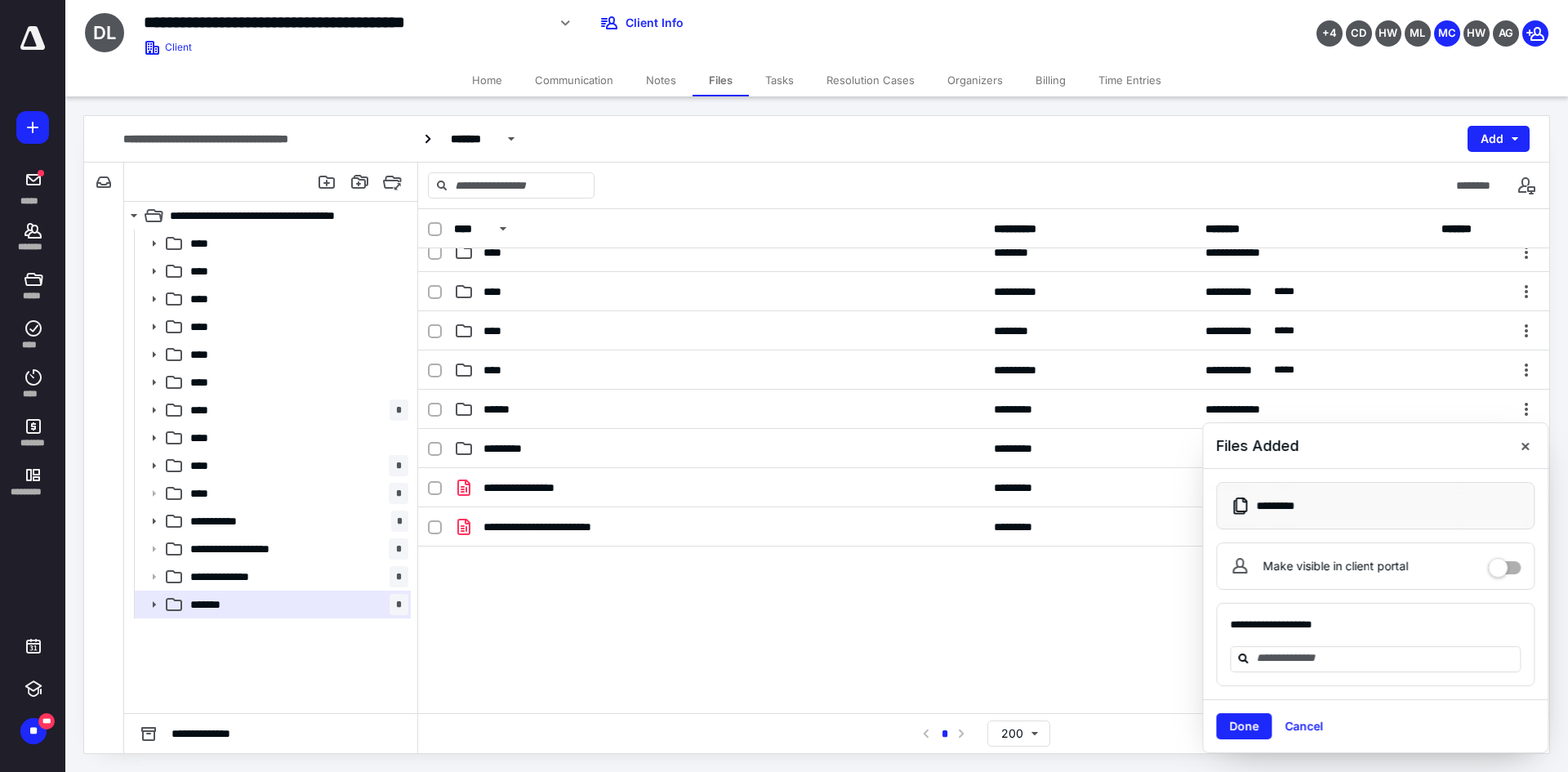 click on "**********" at bounding box center (719, 488) 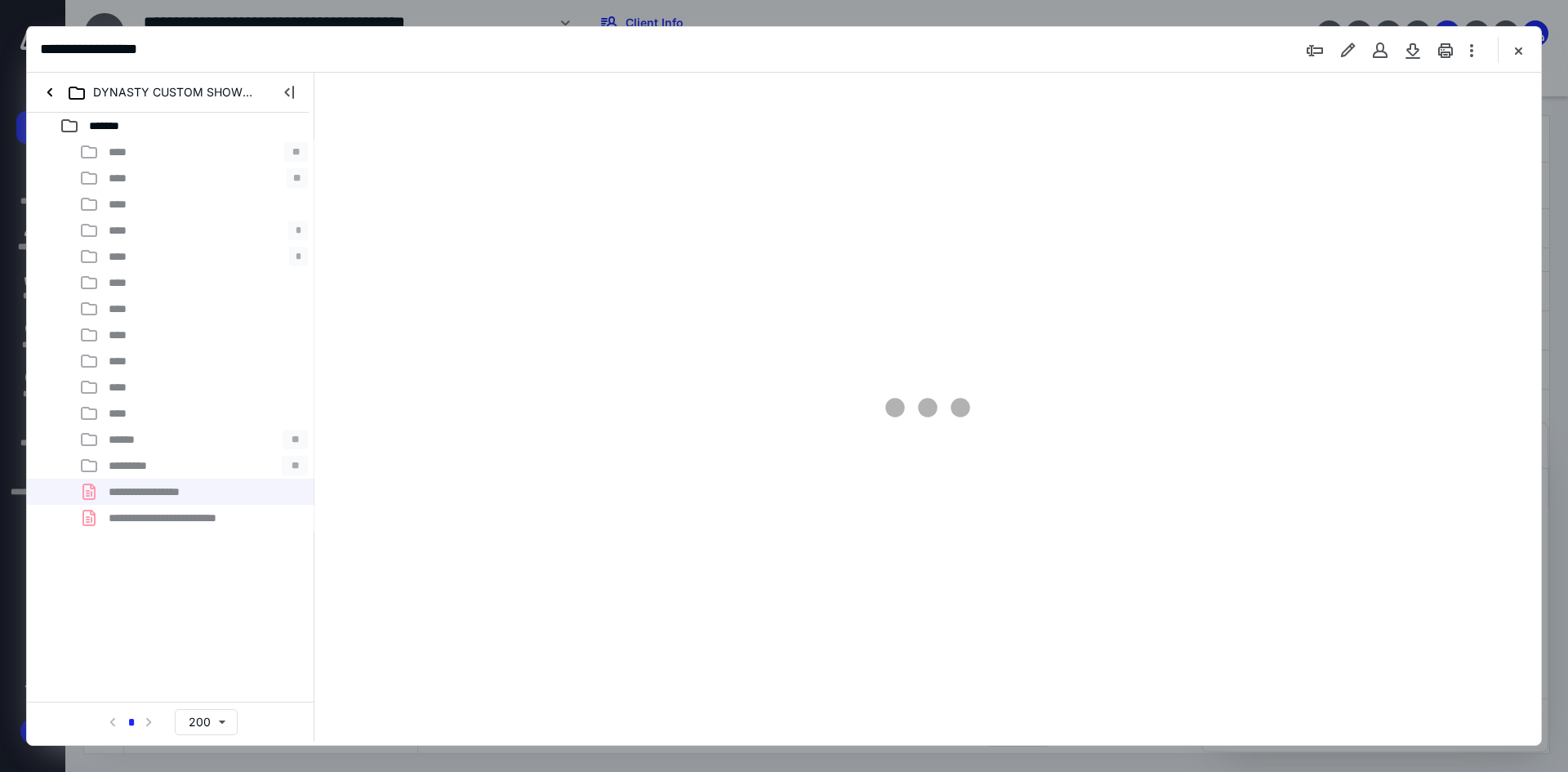 scroll, scrollTop: 0, scrollLeft: 0, axis: both 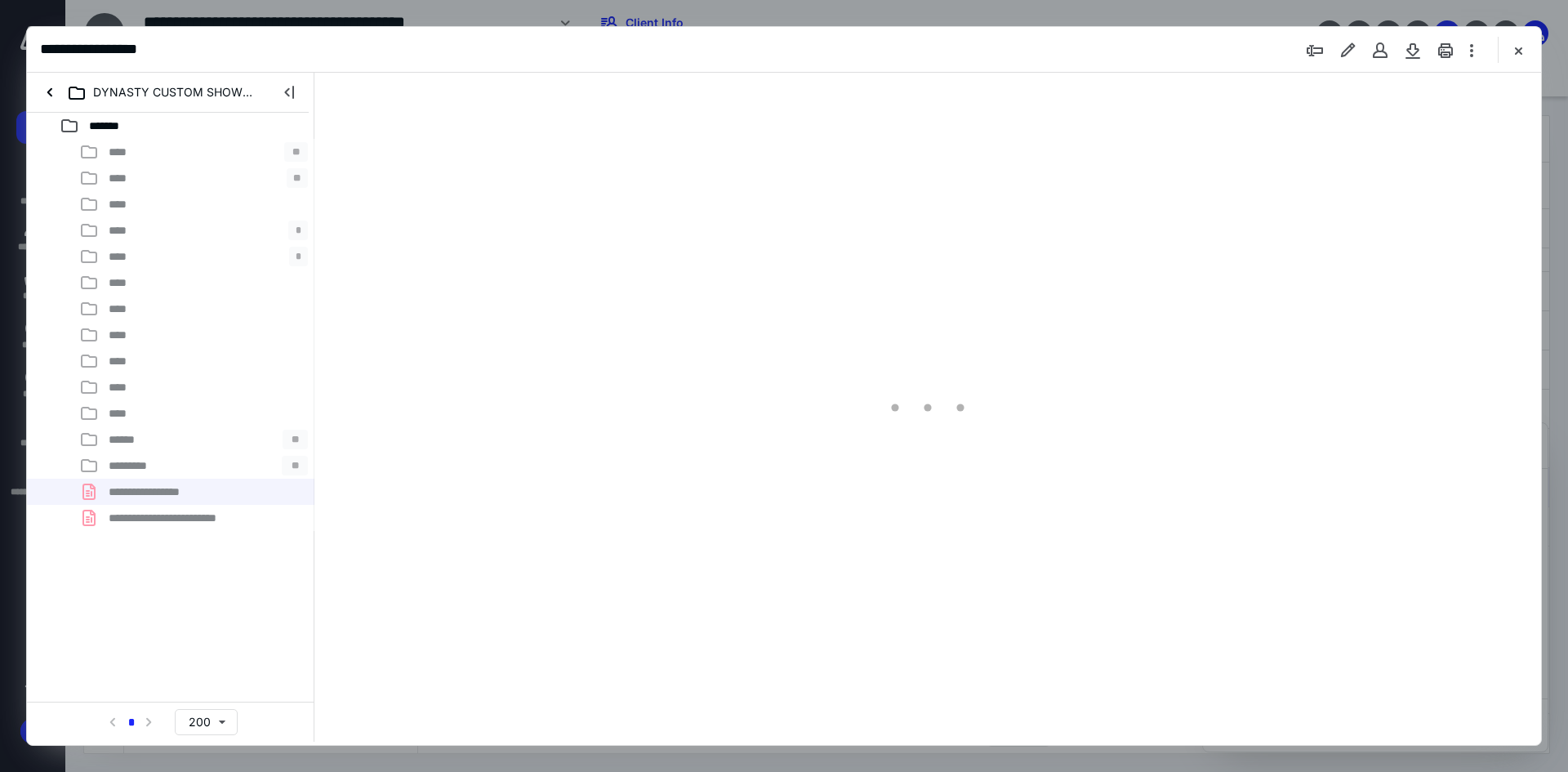 type on "93" 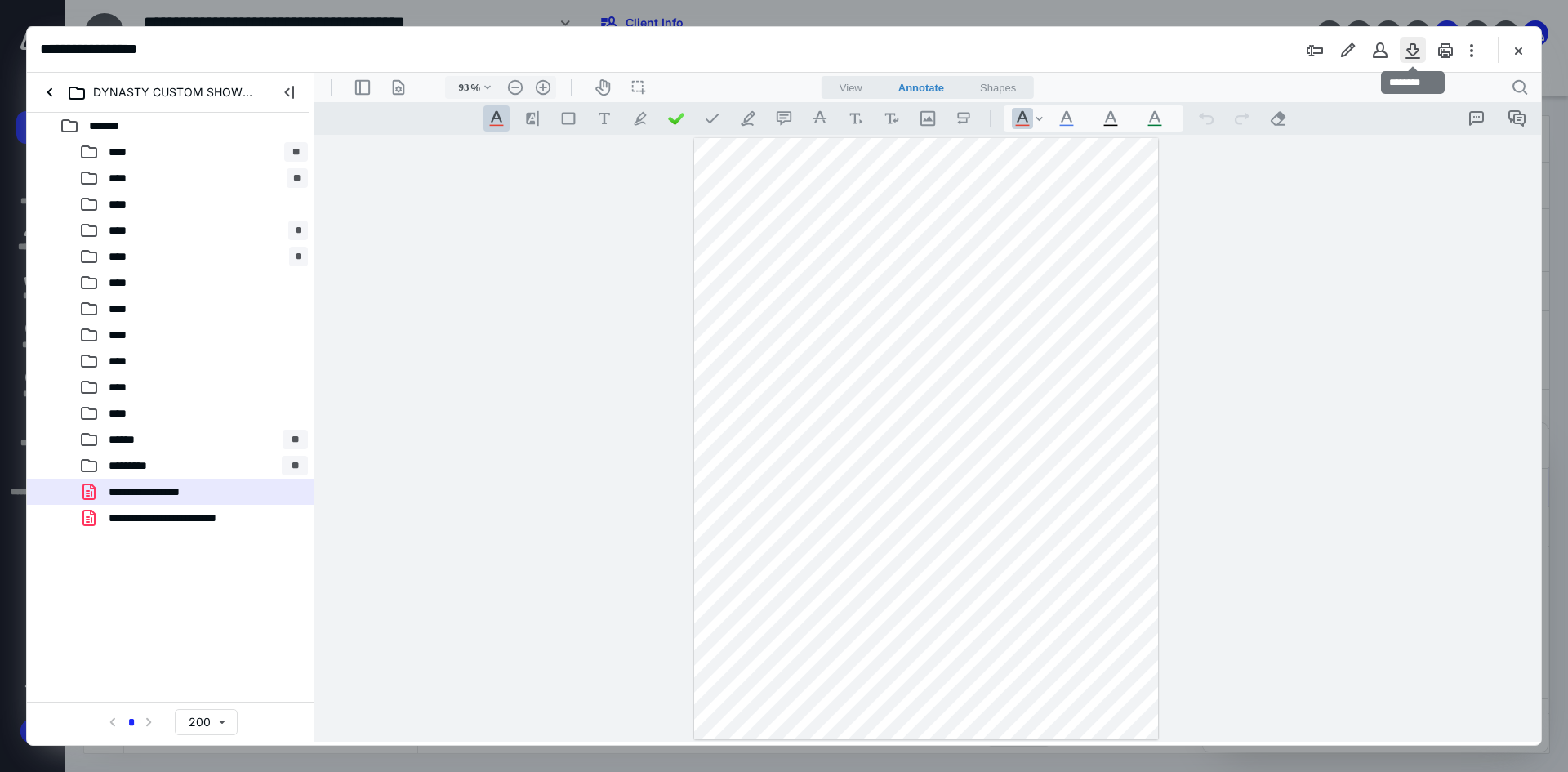 click at bounding box center [1413, 50] 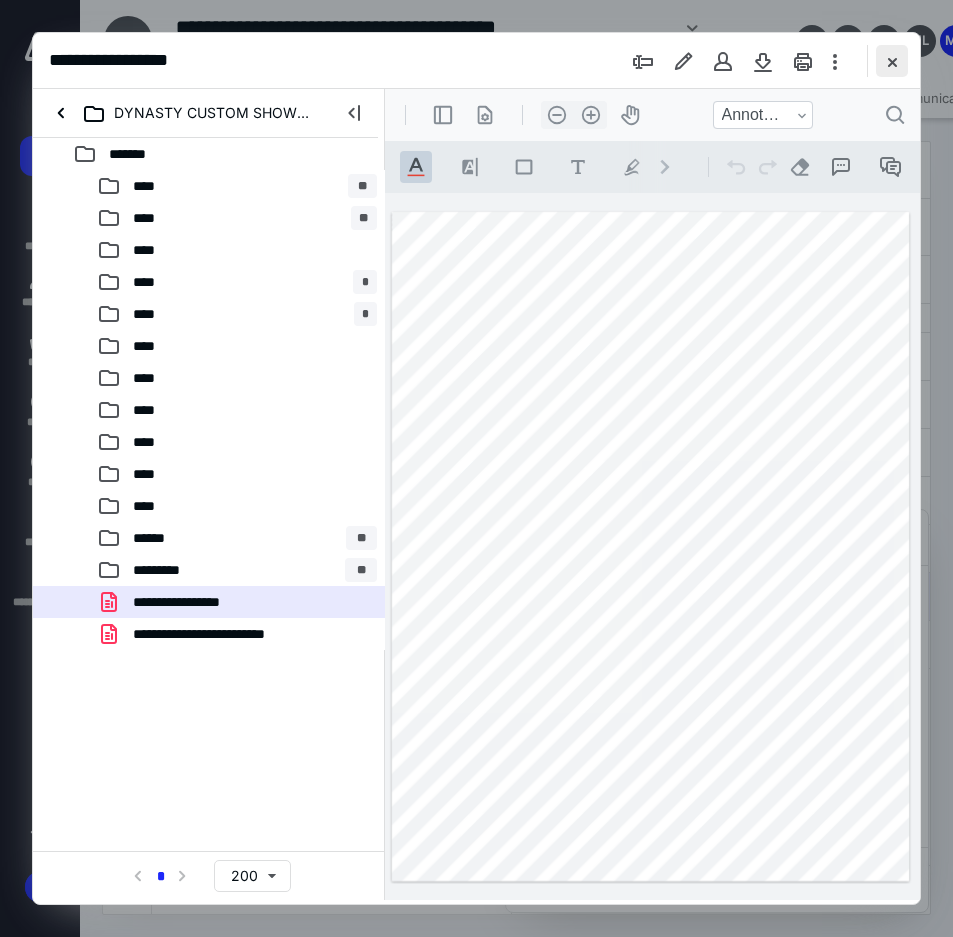 click at bounding box center (892, 61) 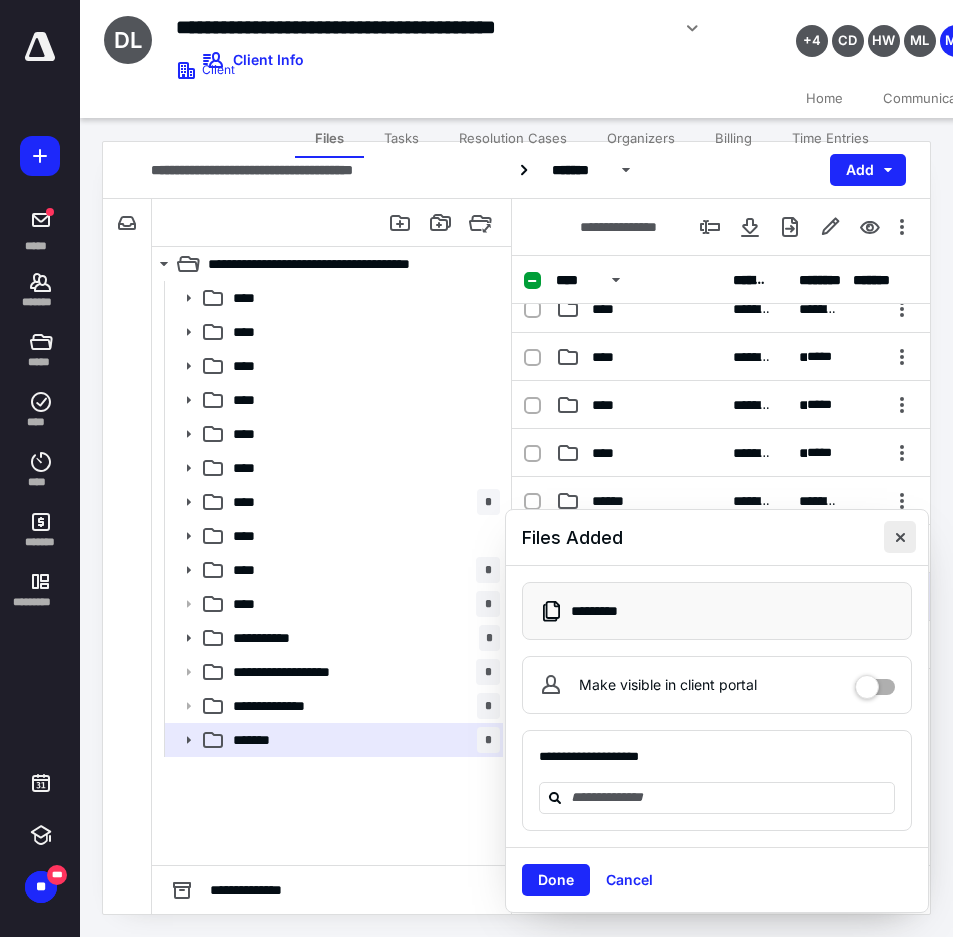 click at bounding box center (900, 537) 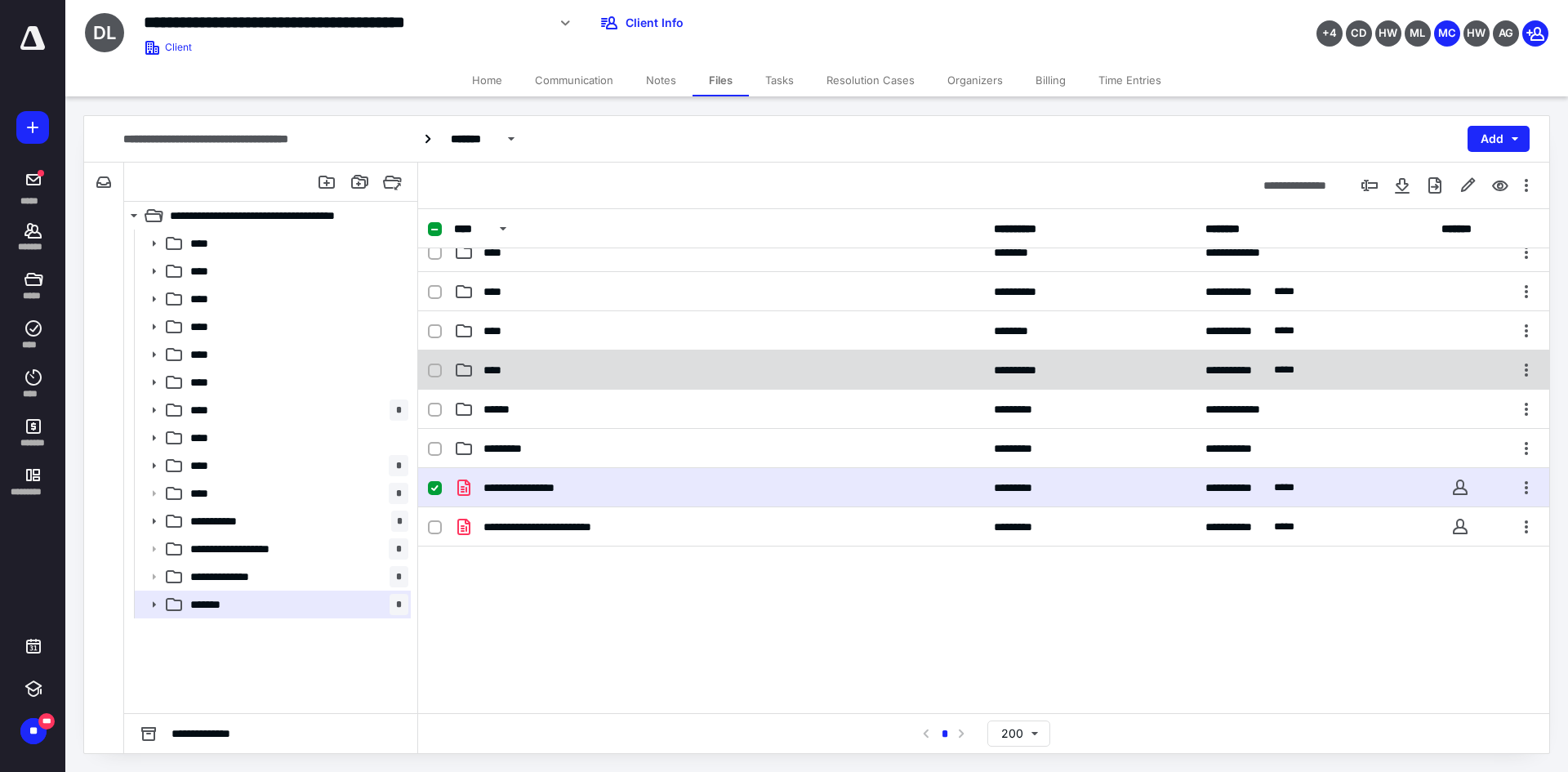click on "****" at bounding box center [719, 370] 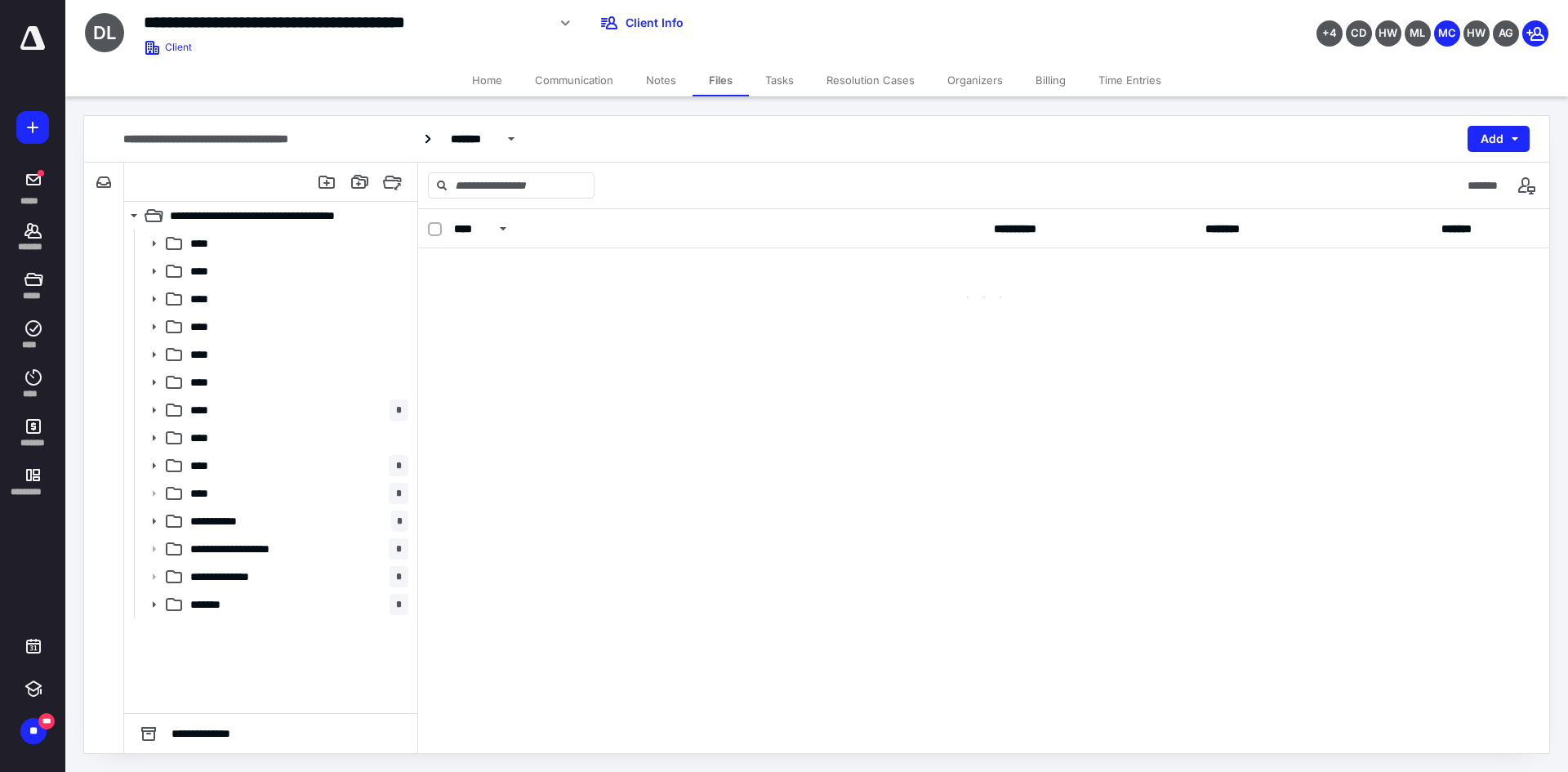 scroll, scrollTop: 0, scrollLeft: 0, axis: both 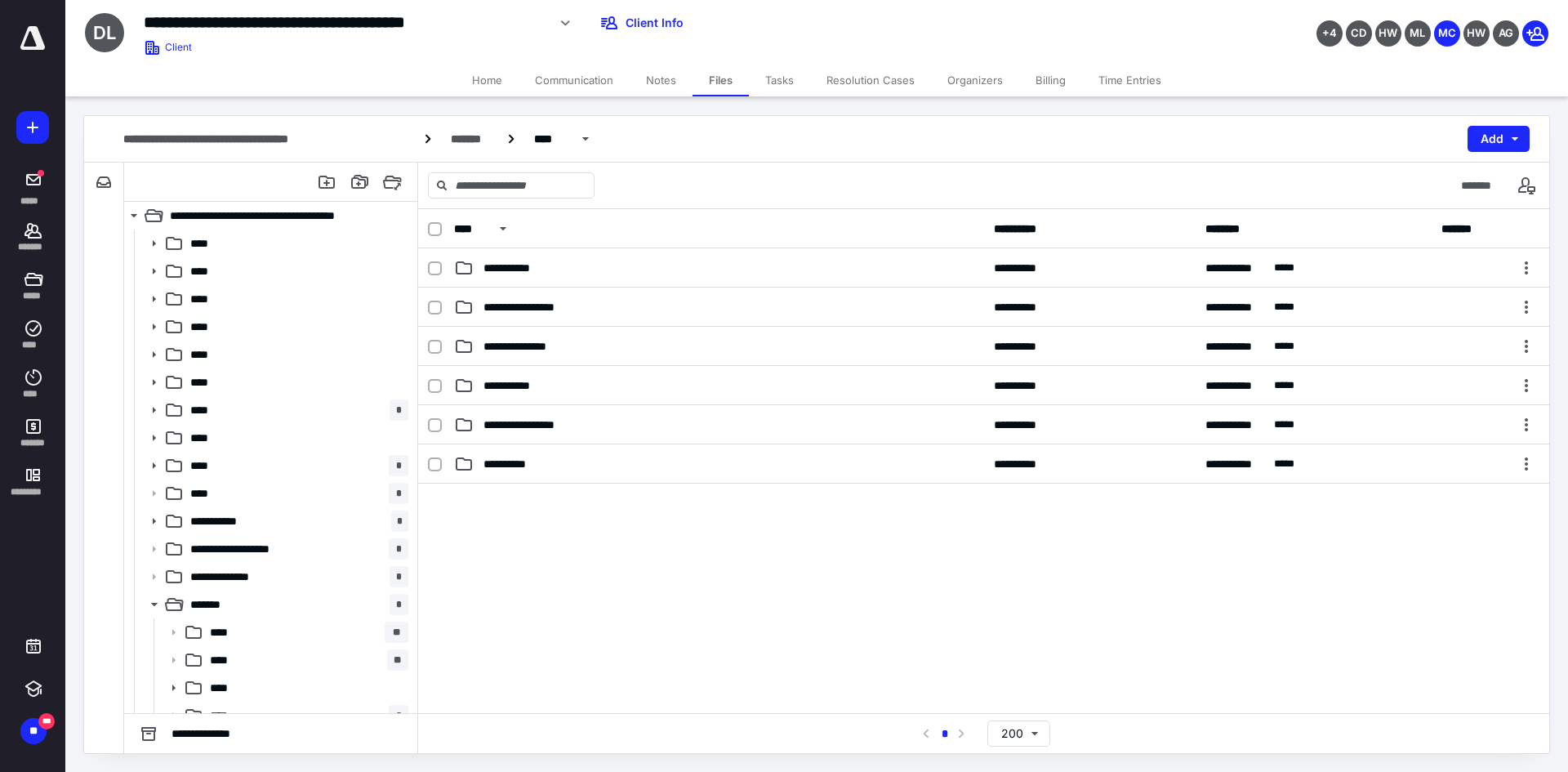 click on "**********" at bounding box center (599, 23) 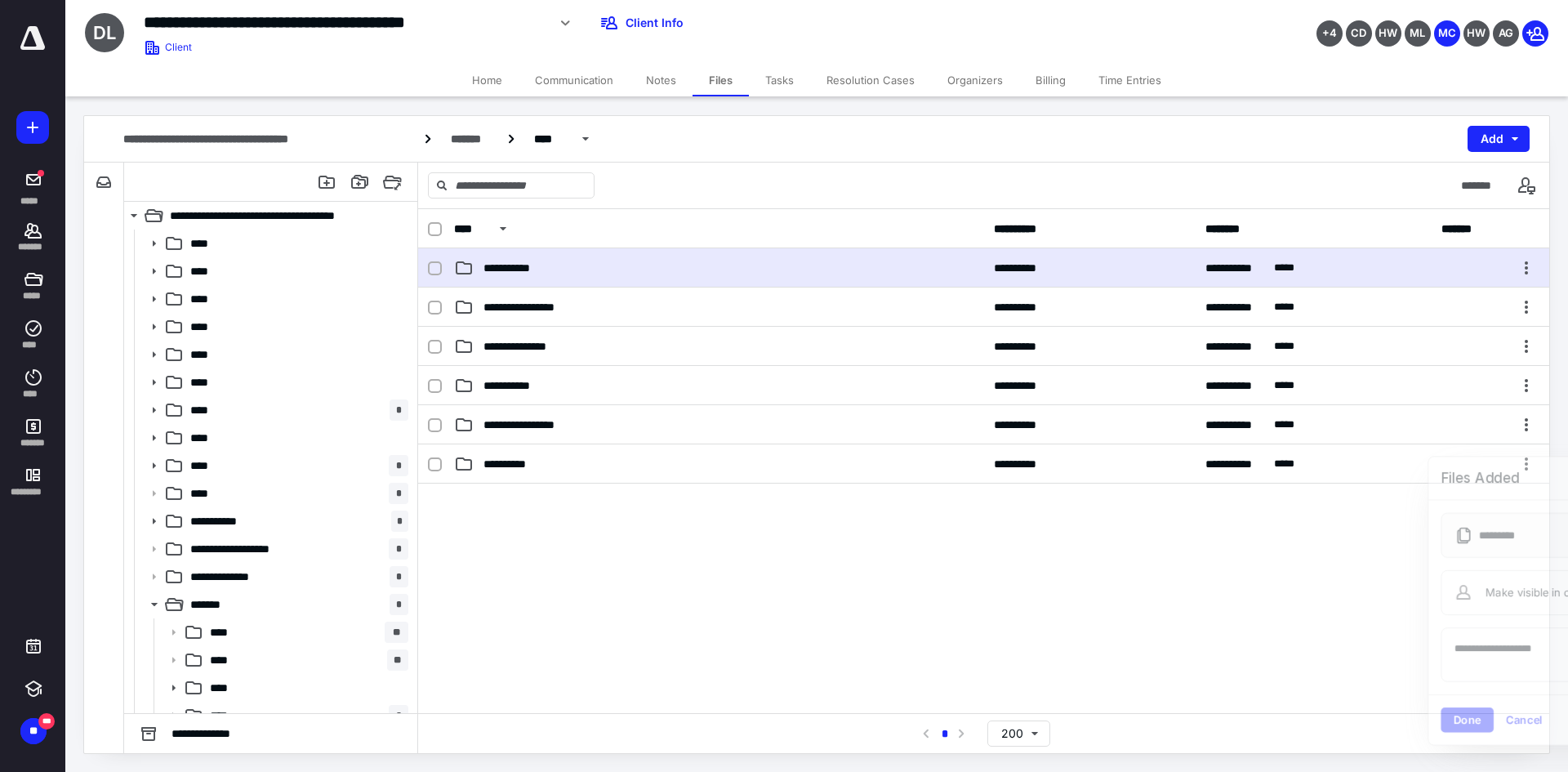 click on "**********" at bounding box center [719, 268] 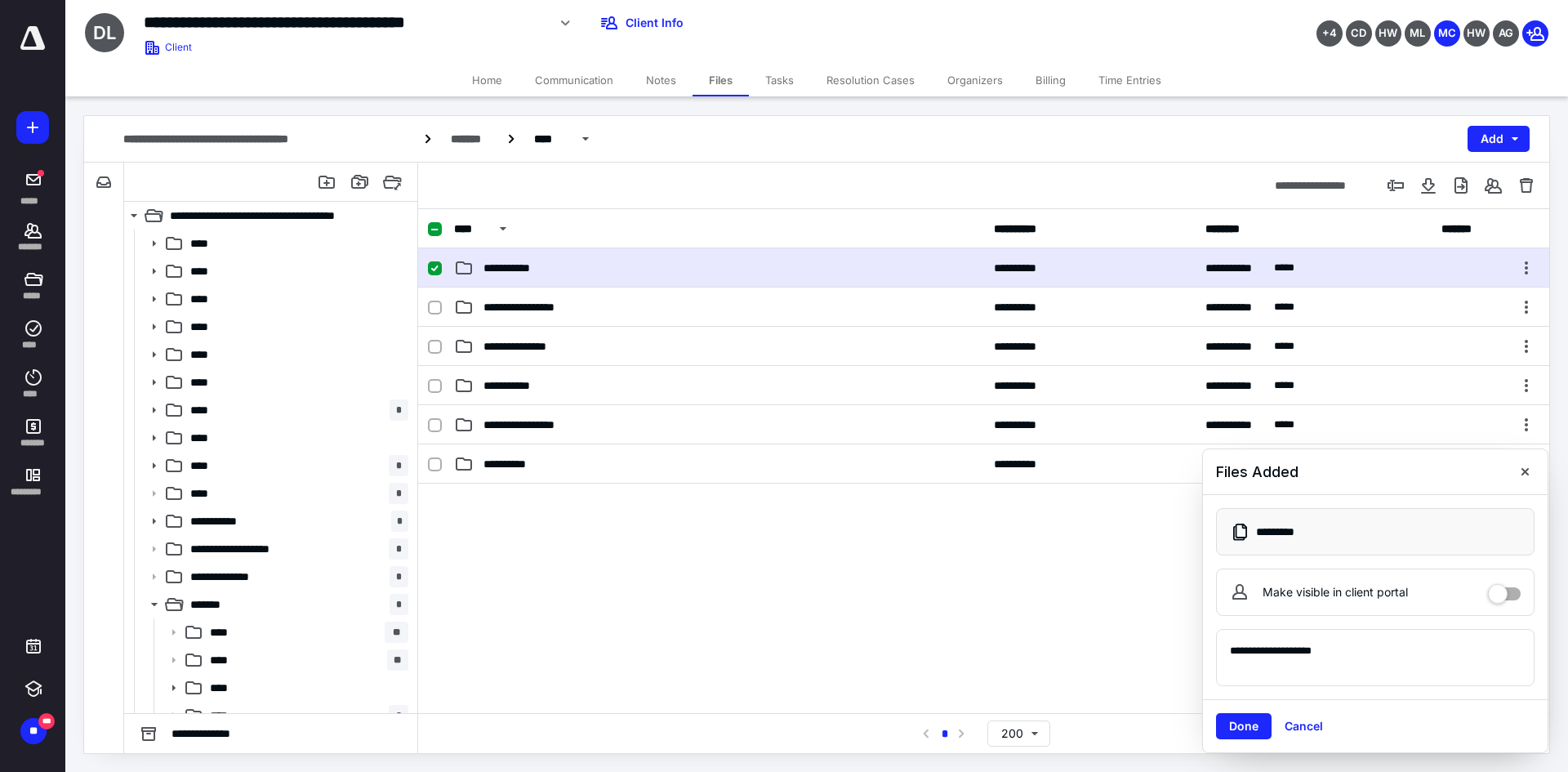 click on "**********" at bounding box center (719, 268) 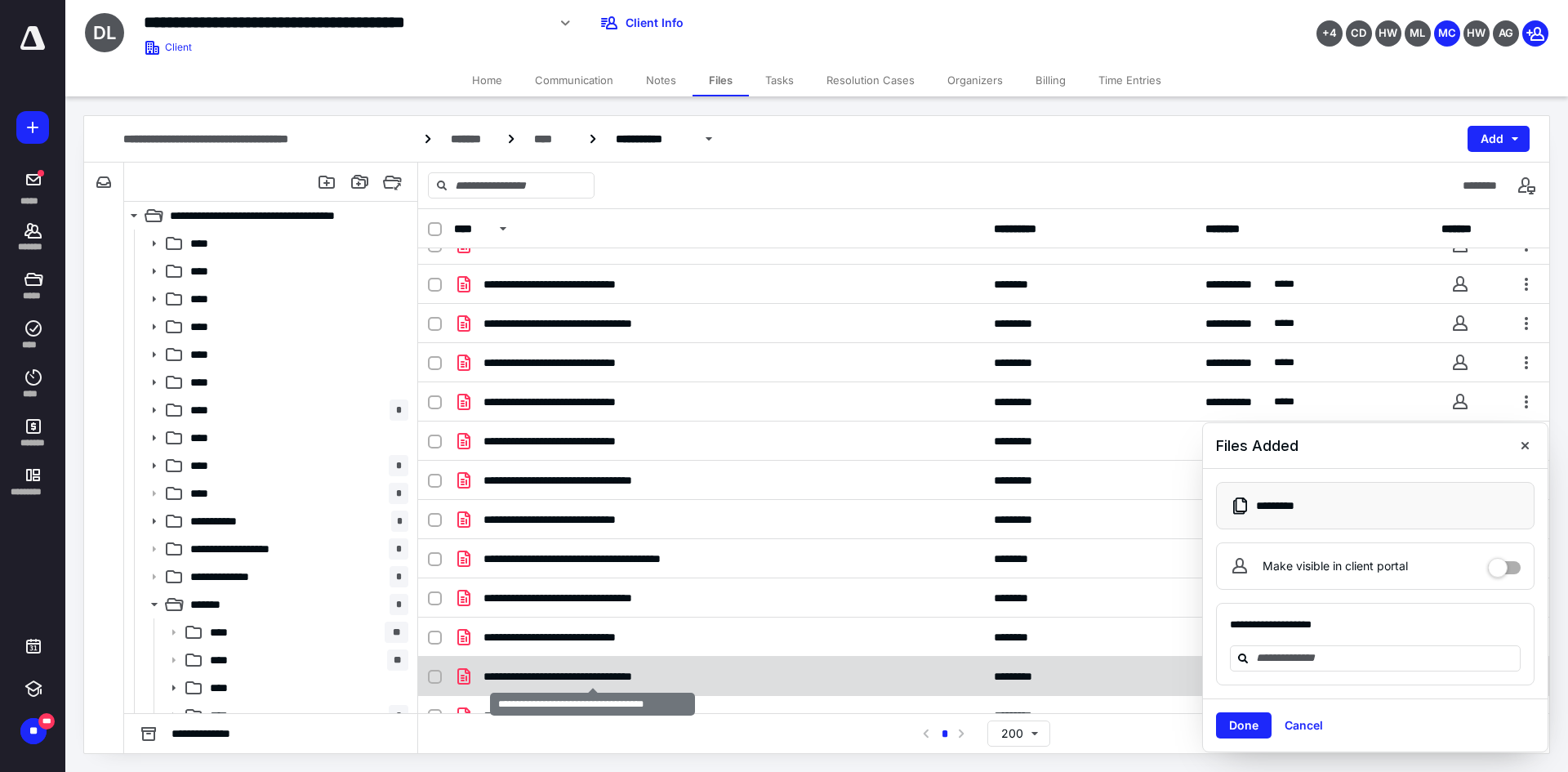 scroll, scrollTop: 1927, scrollLeft: 0, axis: vertical 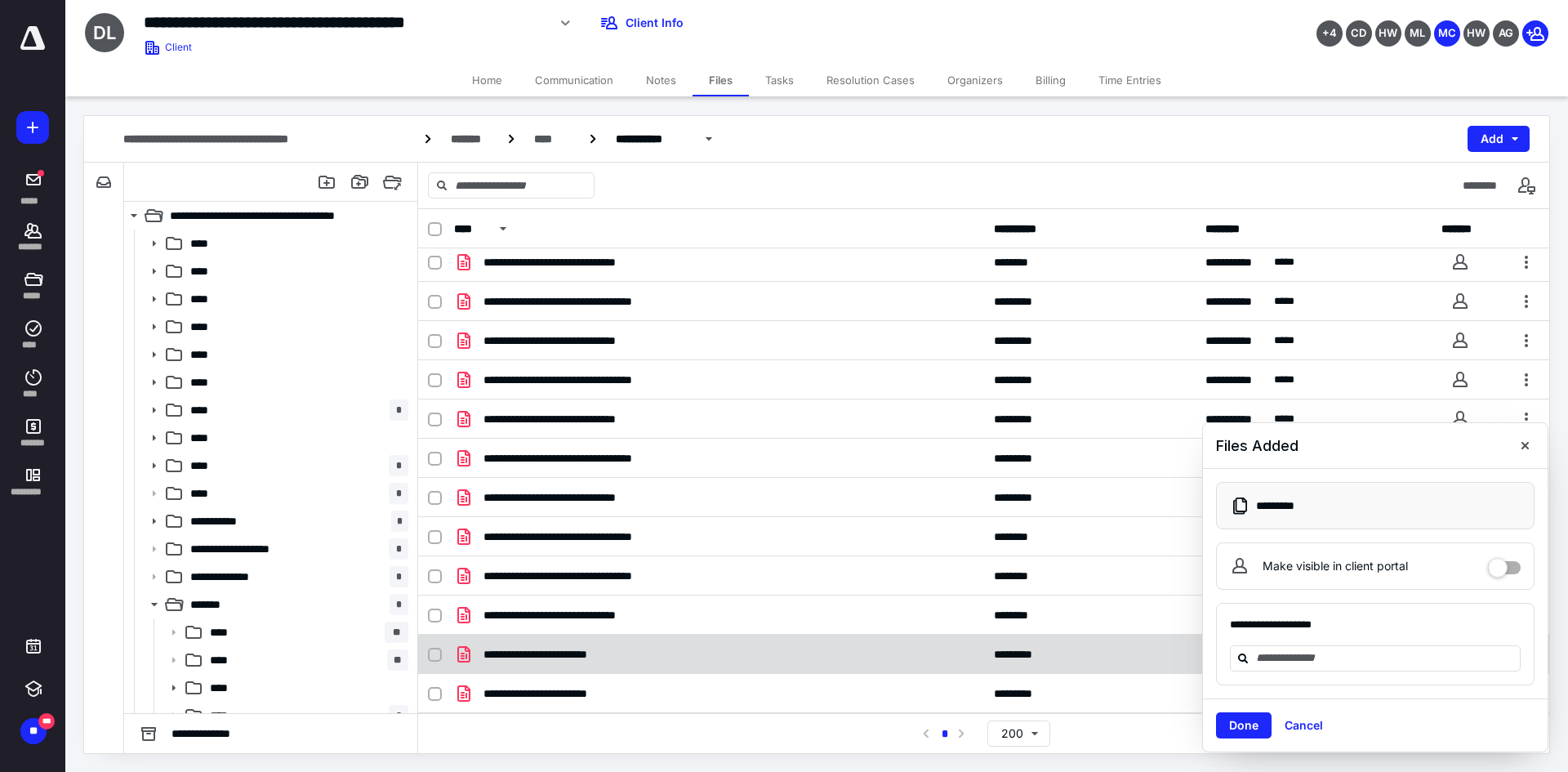 checkbox on "true" 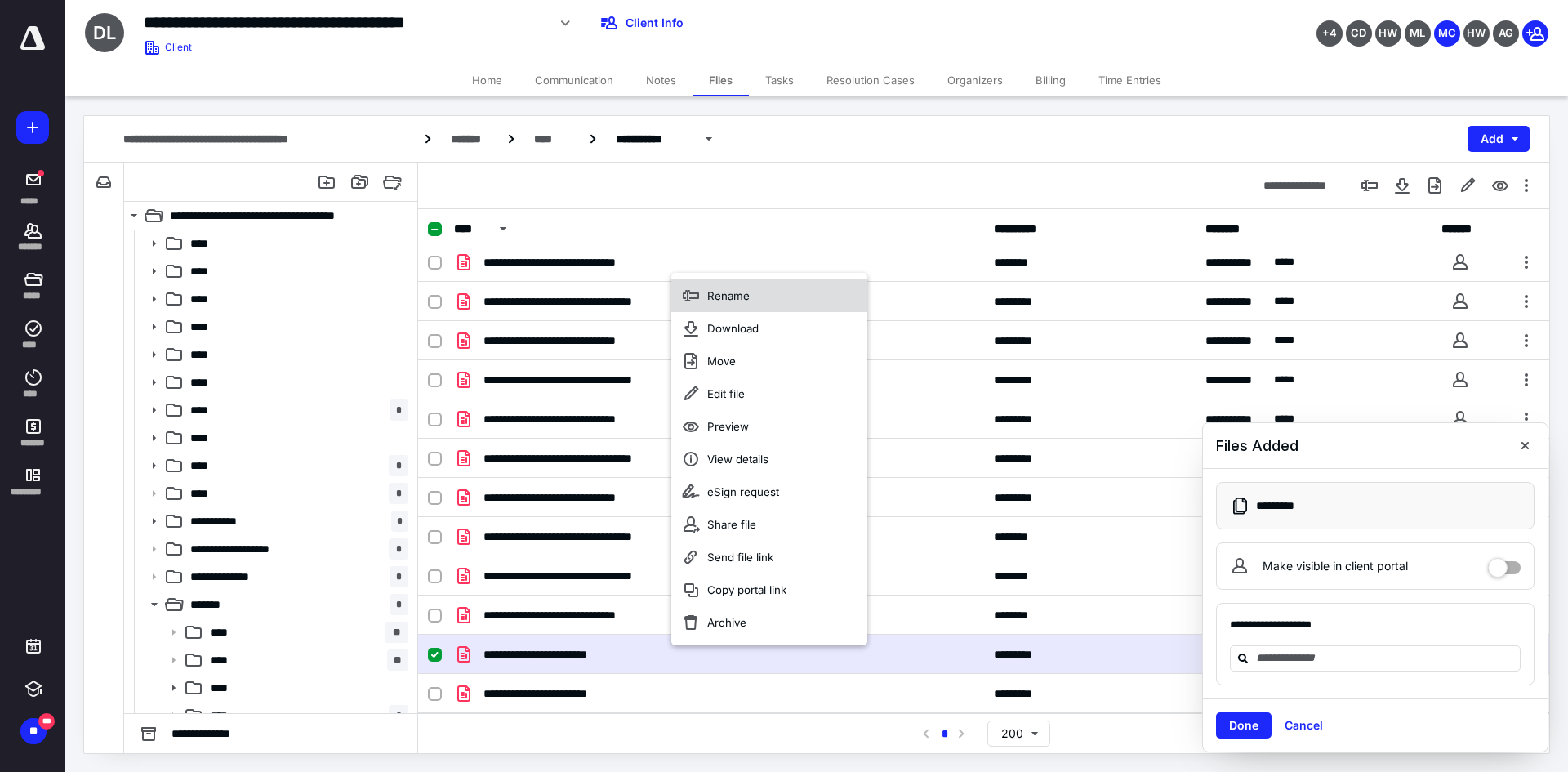 click on "Rename" at bounding box center (769, 296) 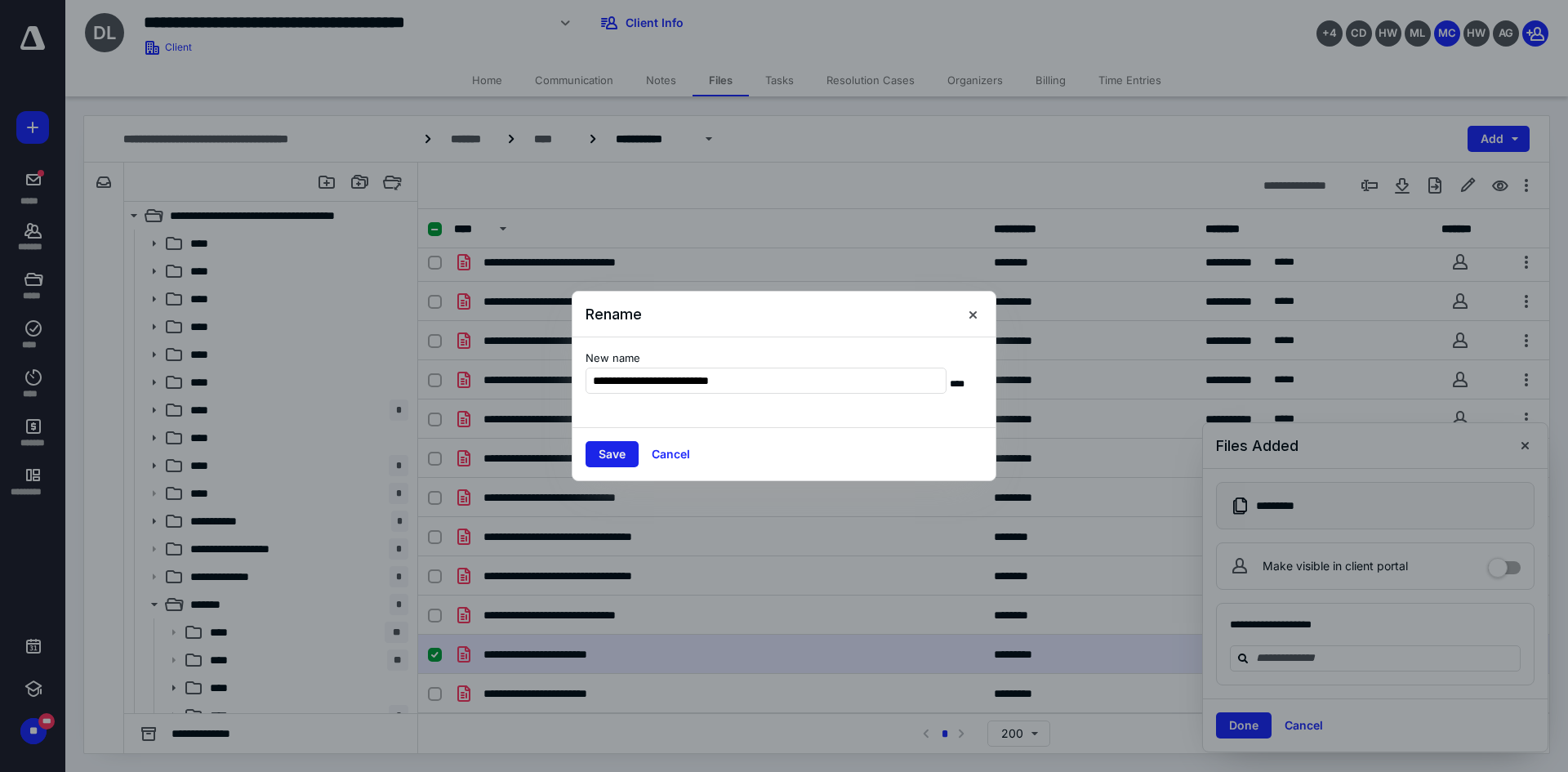 type on "**********" 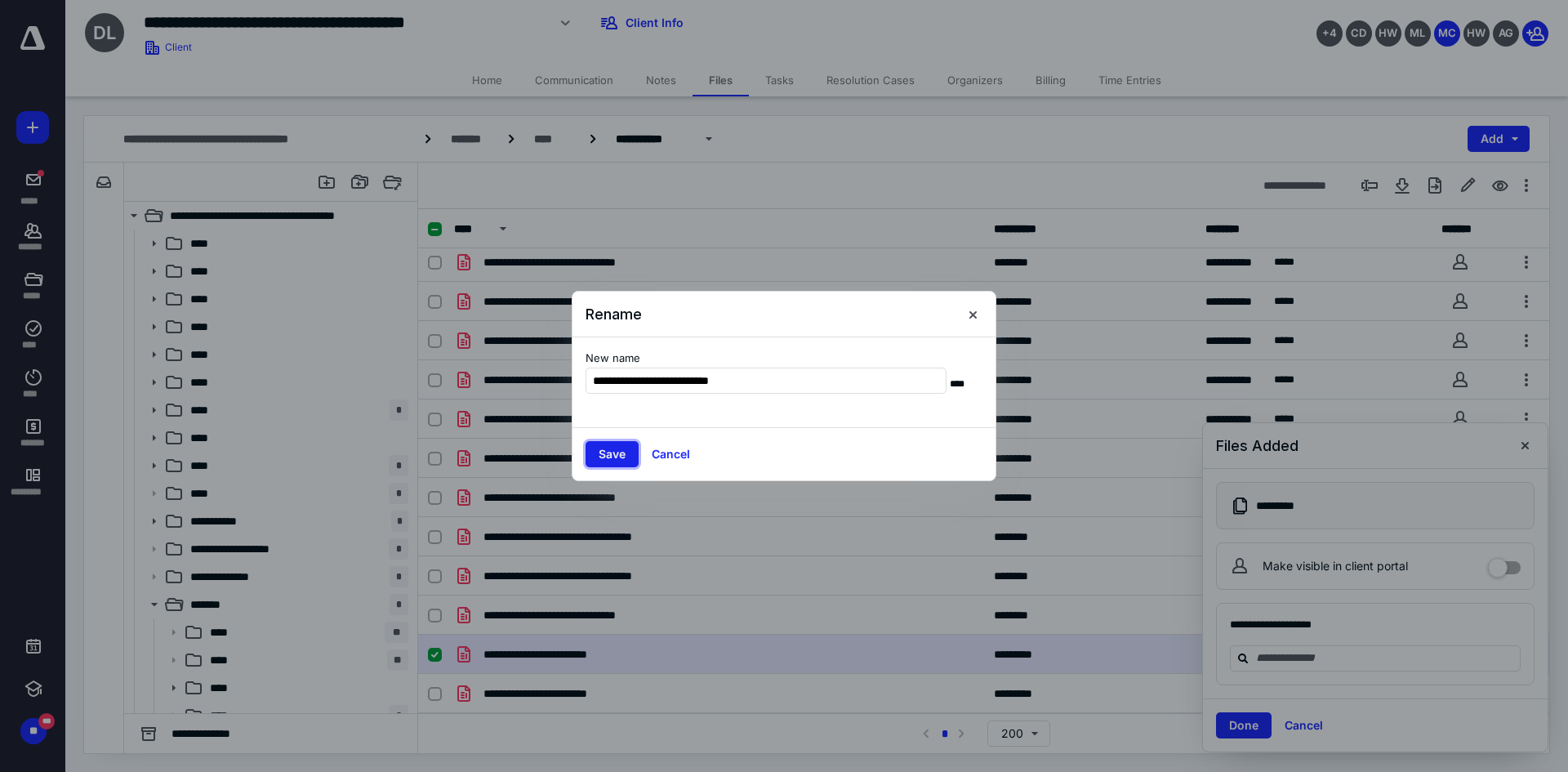 click on "Save" at bounding box center (612, 454) 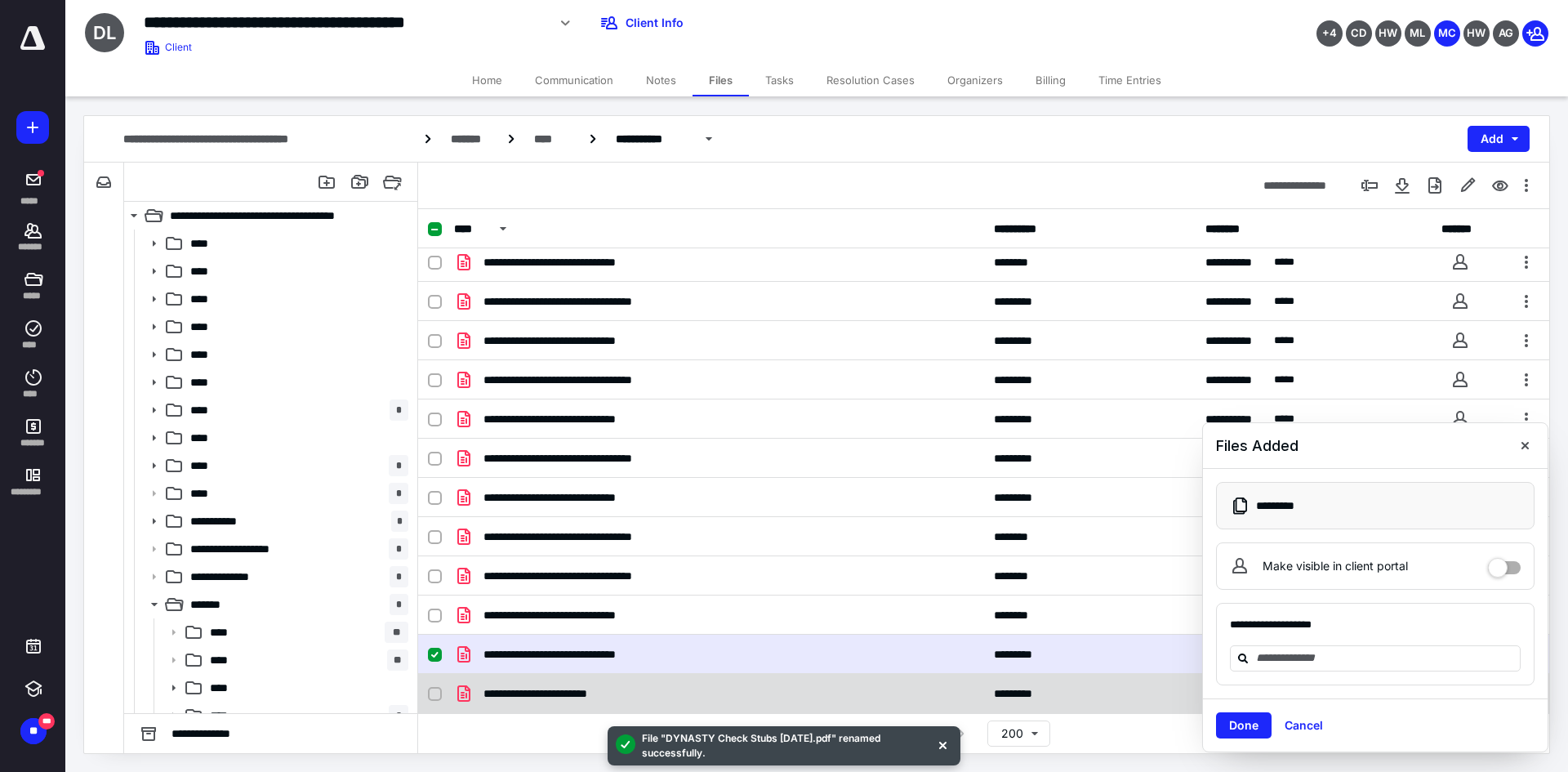 checkbox on "false" 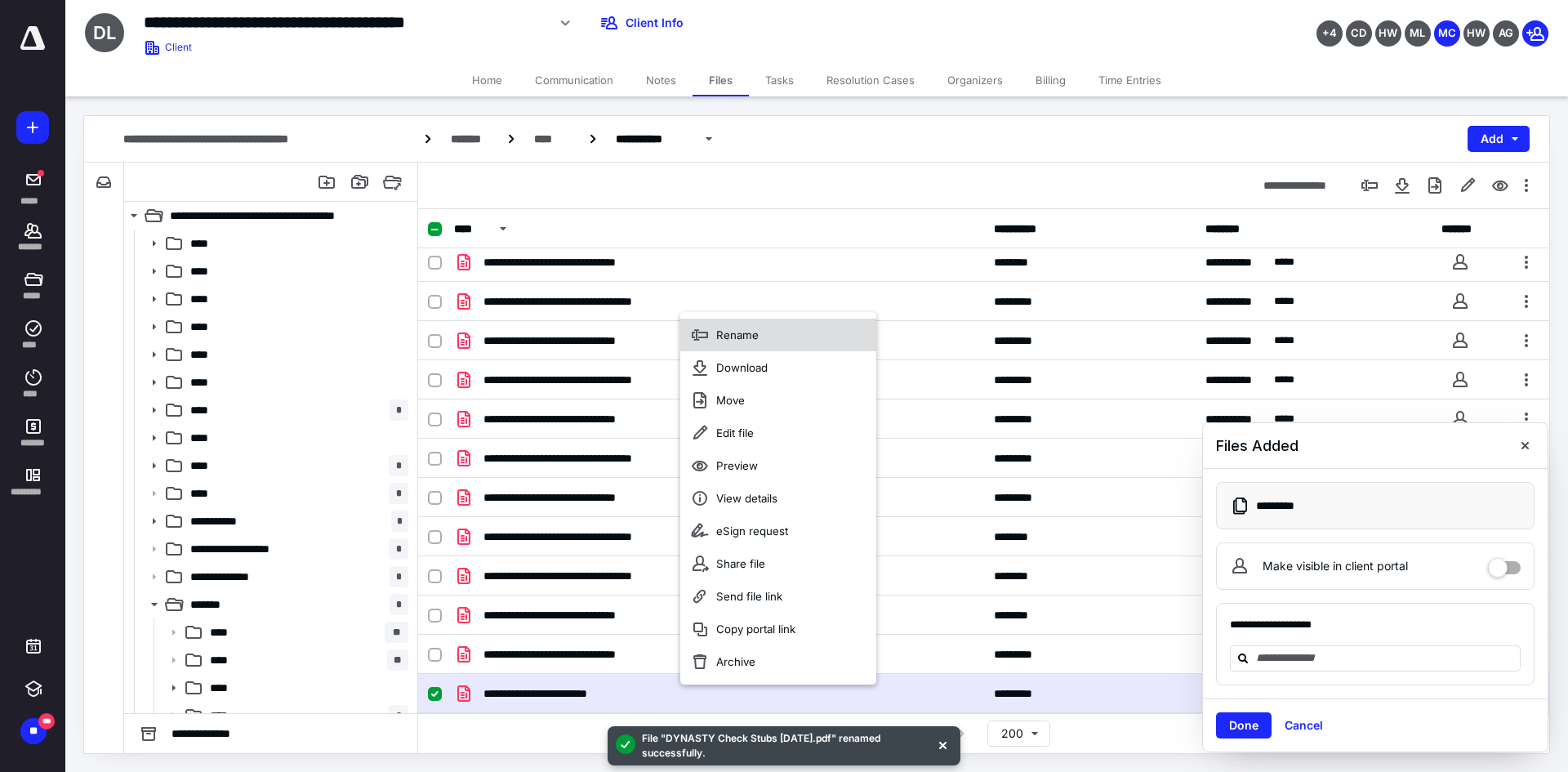 click on "Rename" at bounding box center [778, 335] 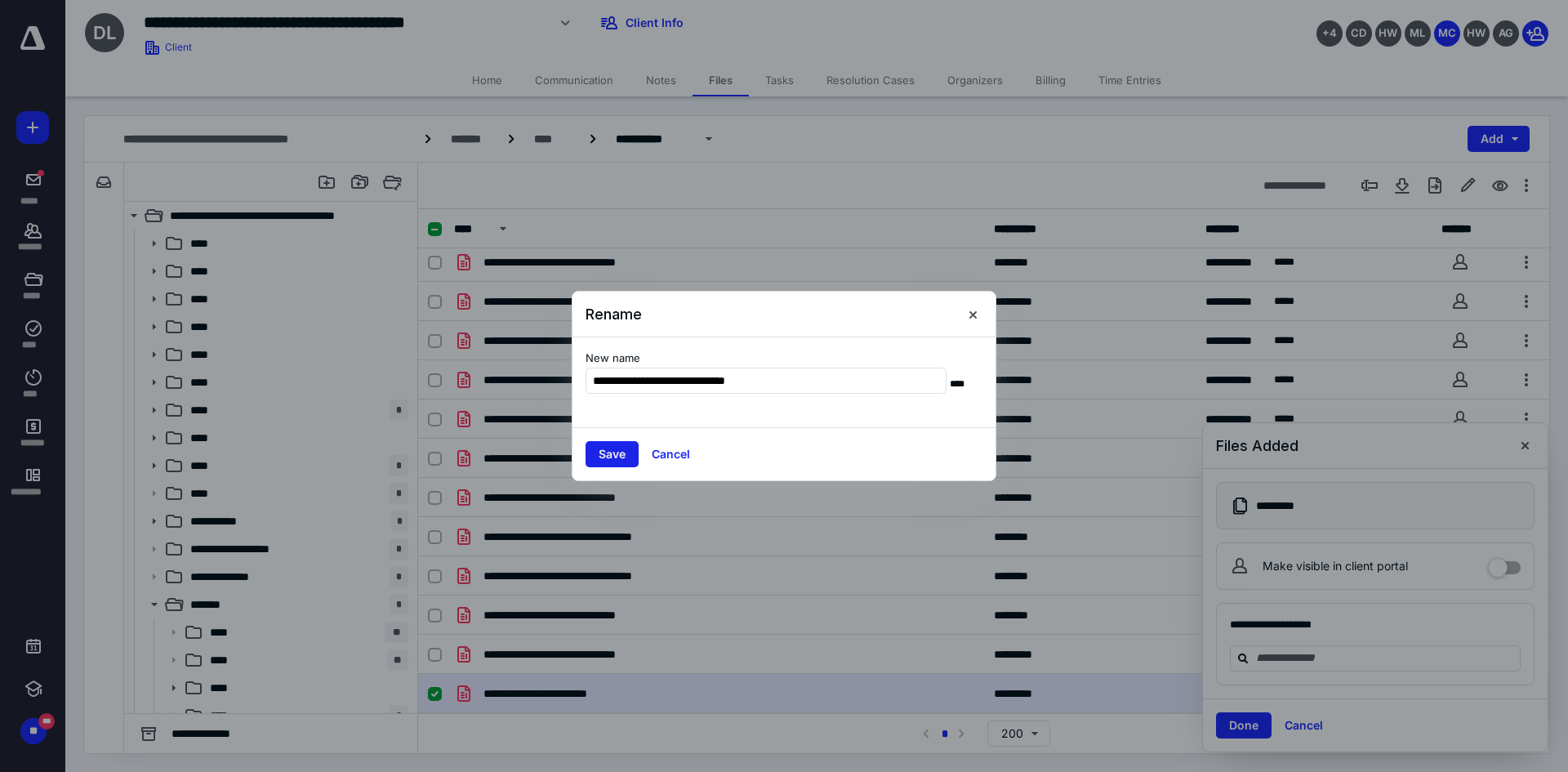 type on "**********" 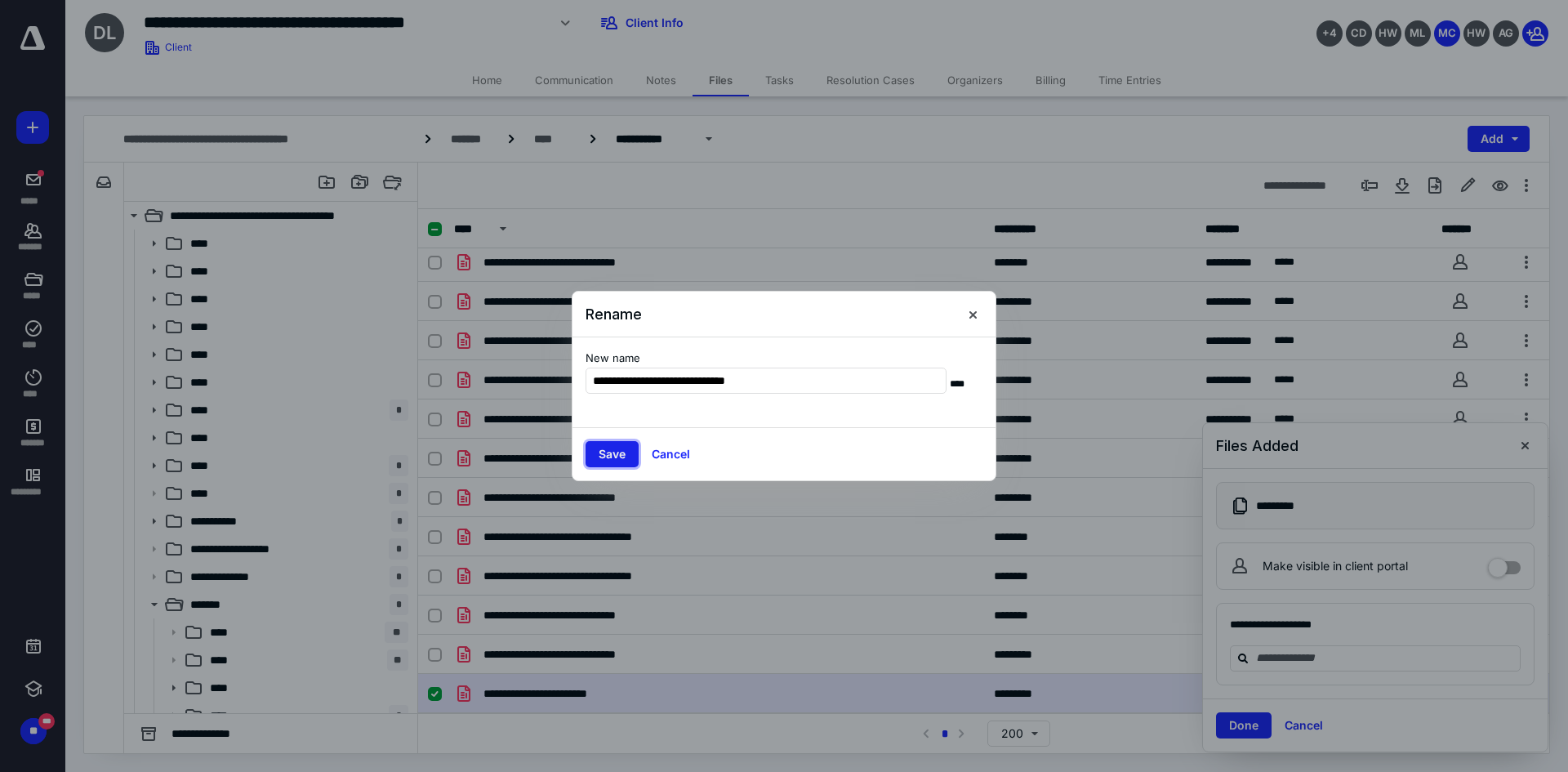 click on "Save" at bounding box center (612, 454) 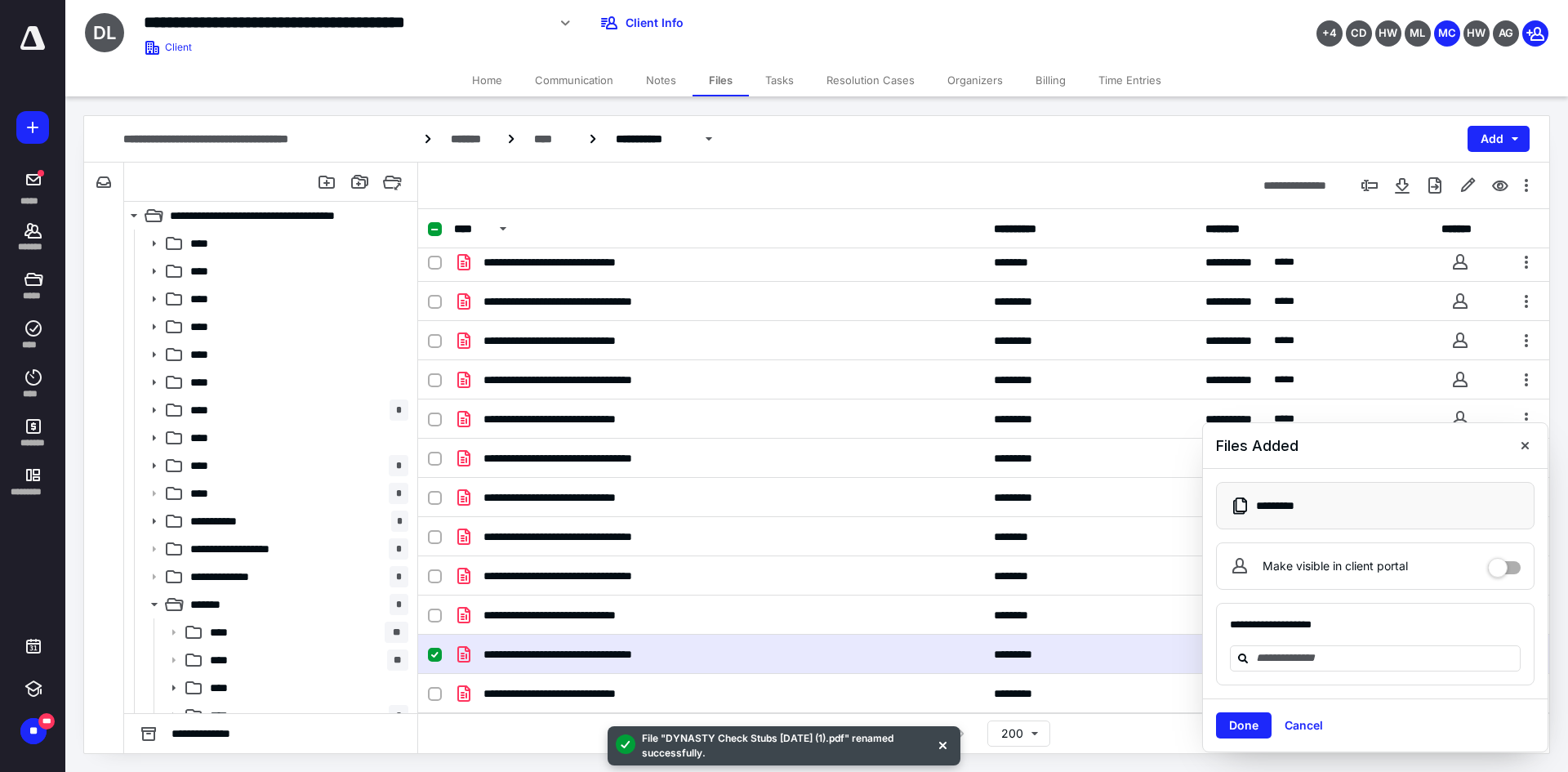 click on "**********" at bounding box center (983, 654) 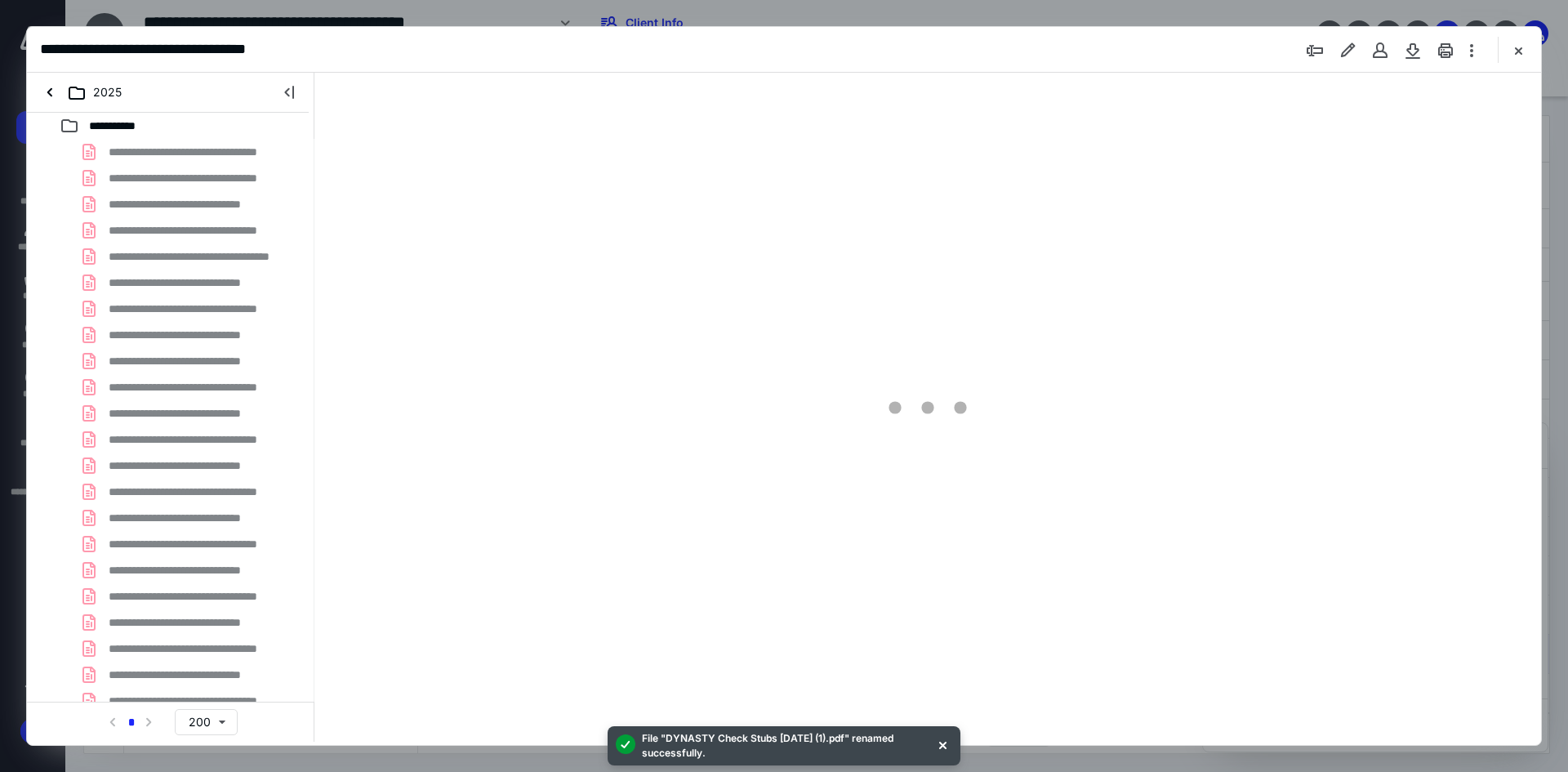 scroll, scrollTop: 0, scrollLeft: 0, axis: both 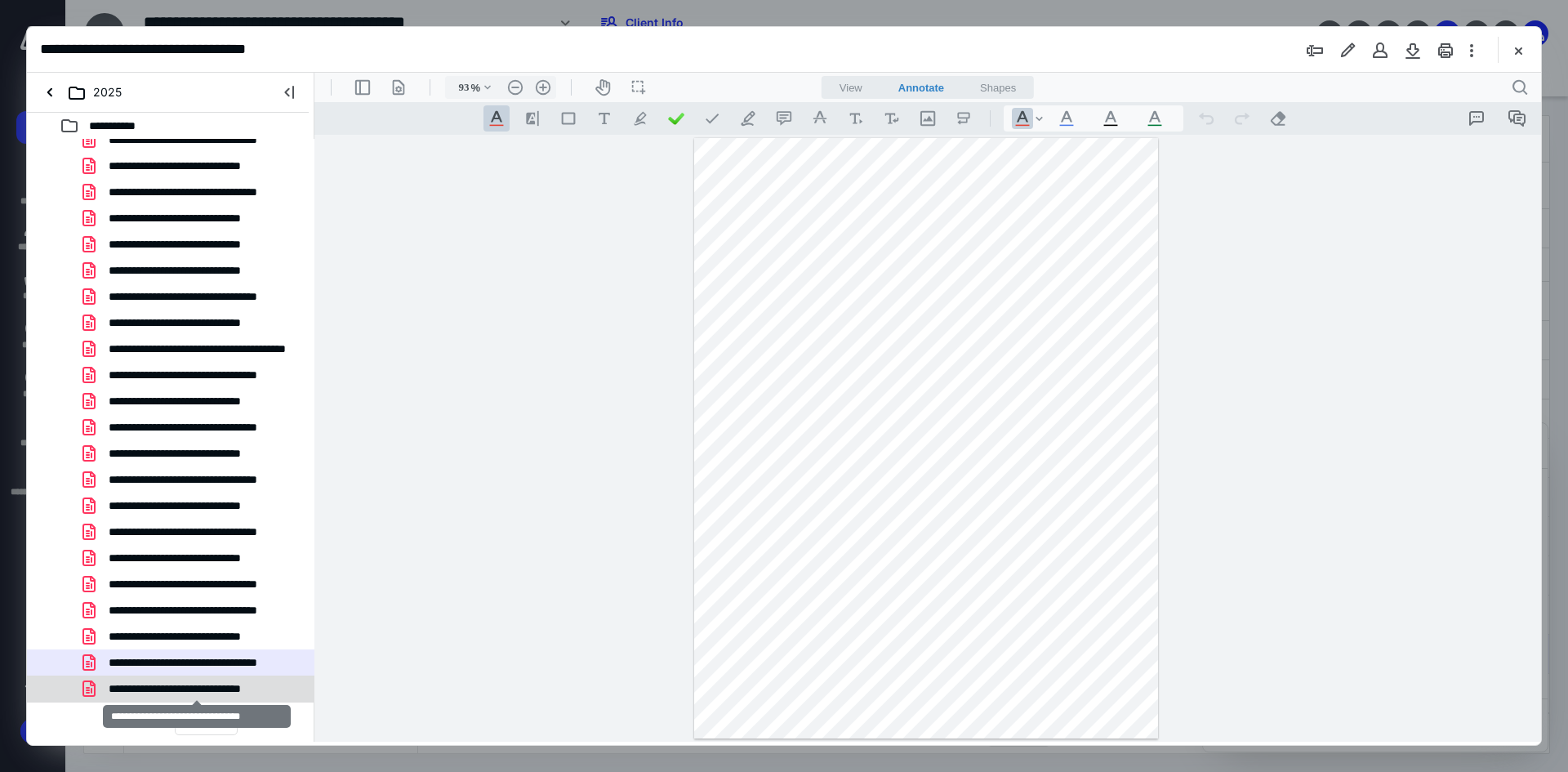 click on "**********" at bounding box center [197, 689] 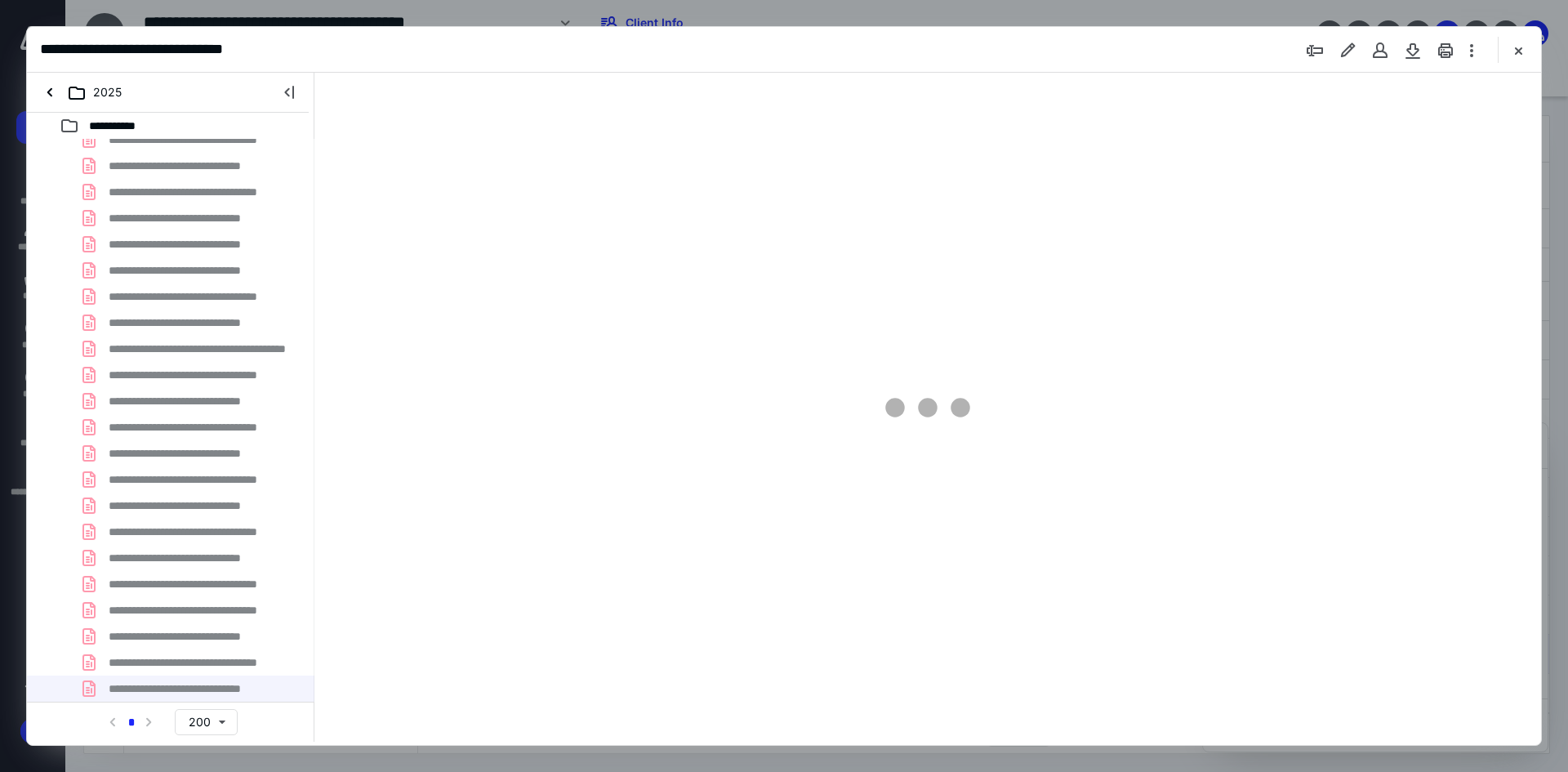 type on "93" 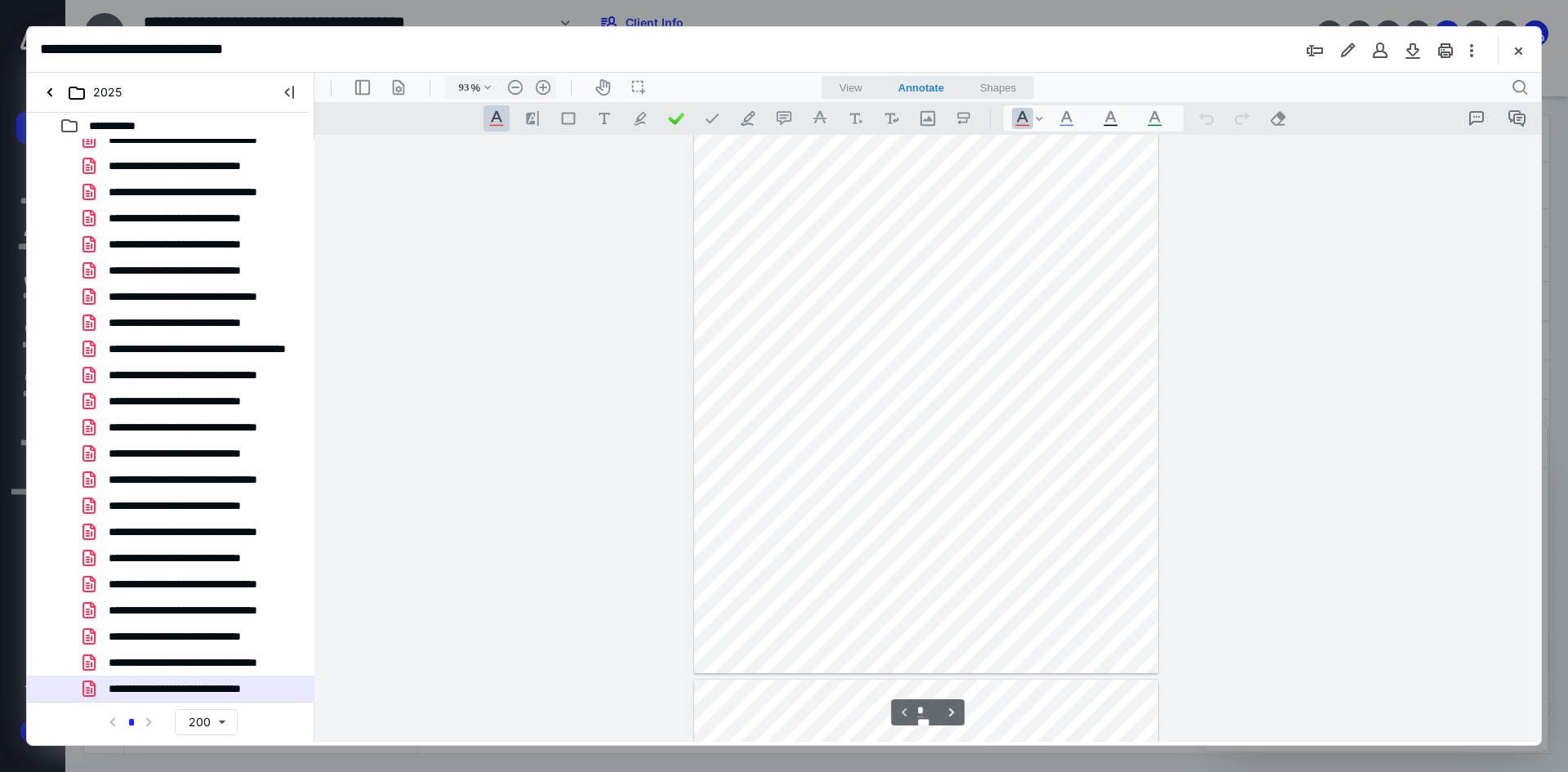 scroll, scrollTop: 0, scrollLeft: 0, axis: both 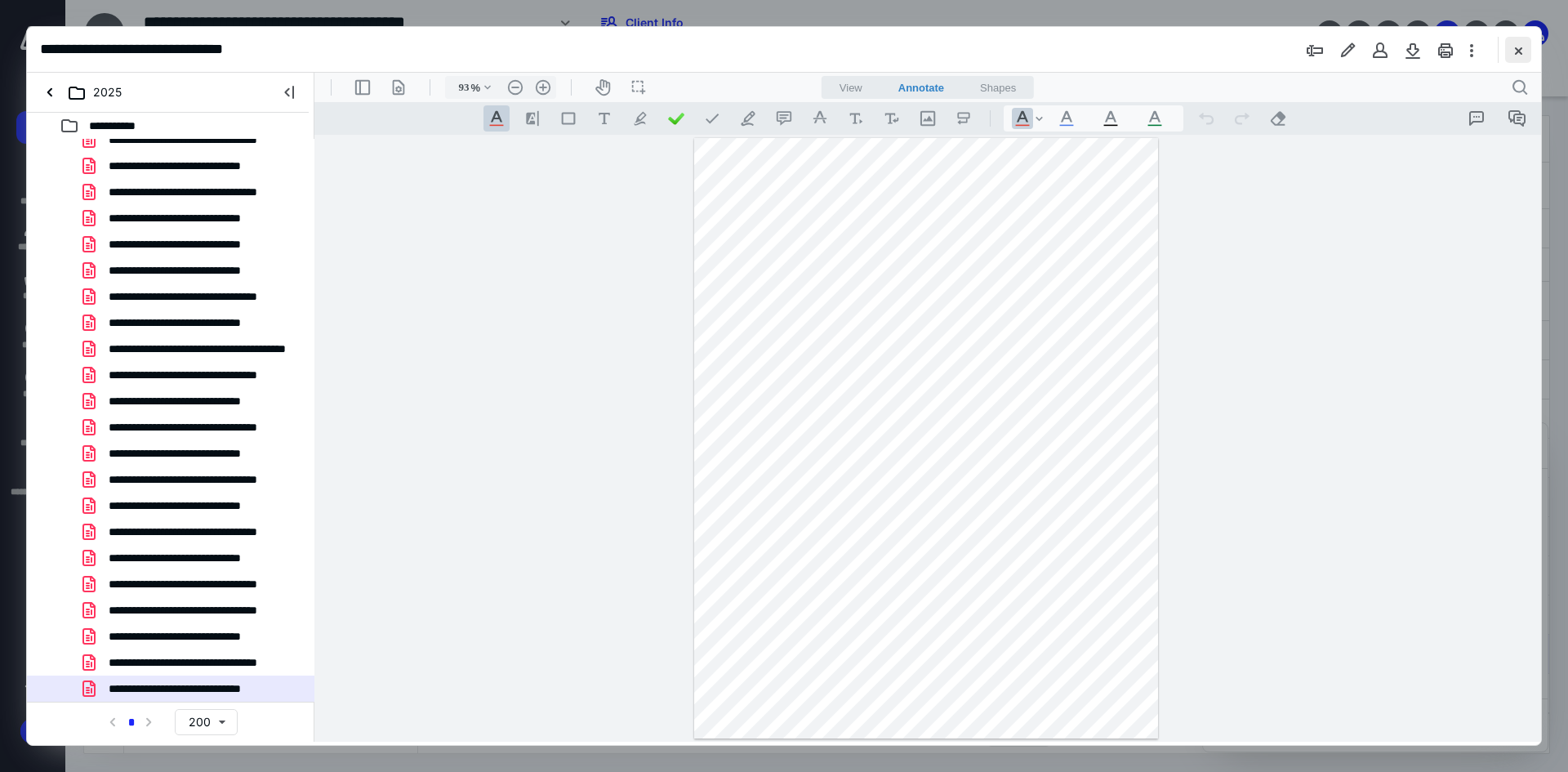 click at bounding box center [1518, 50] 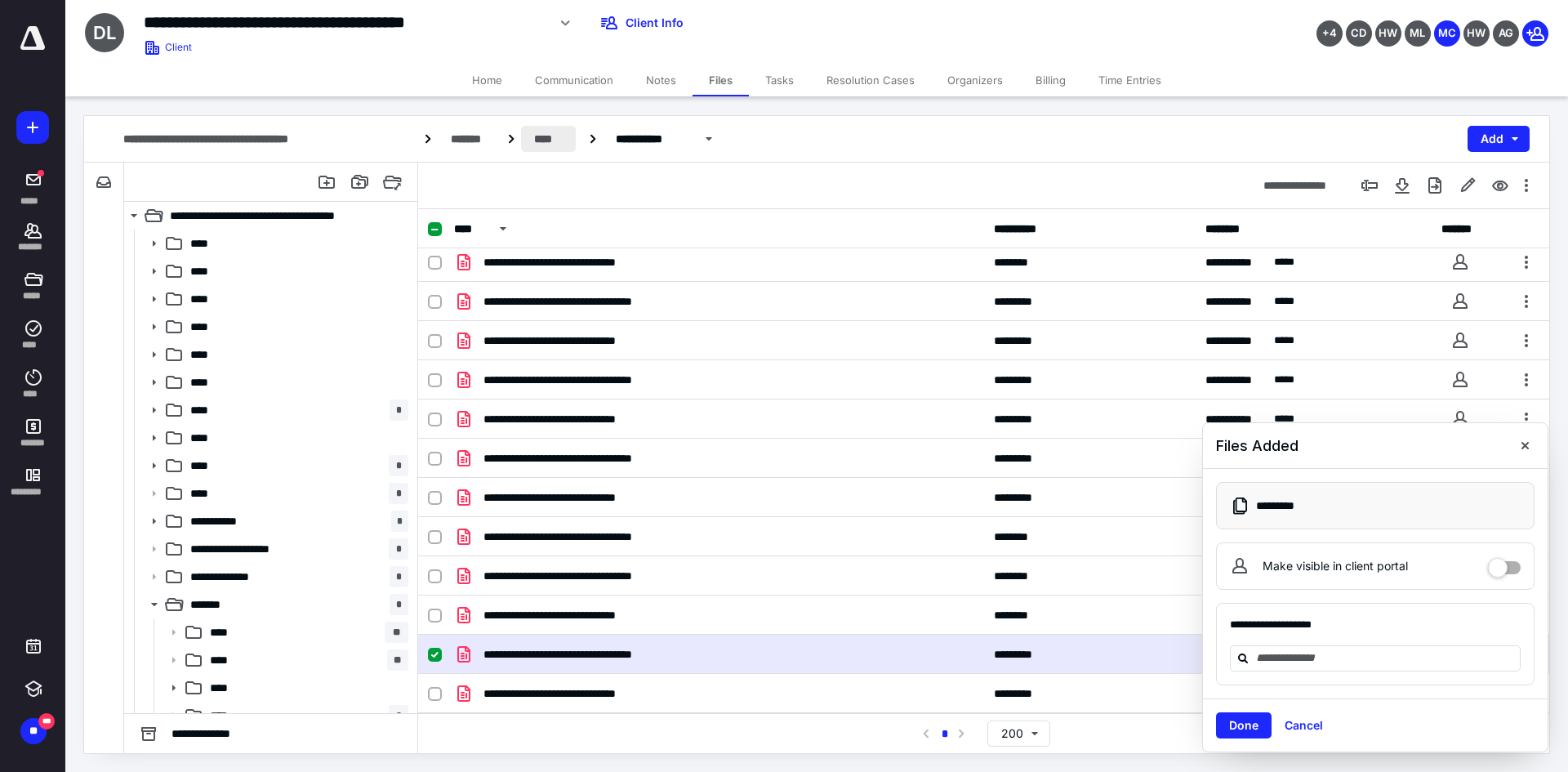 click on "****" at bounding box center [548, 139] 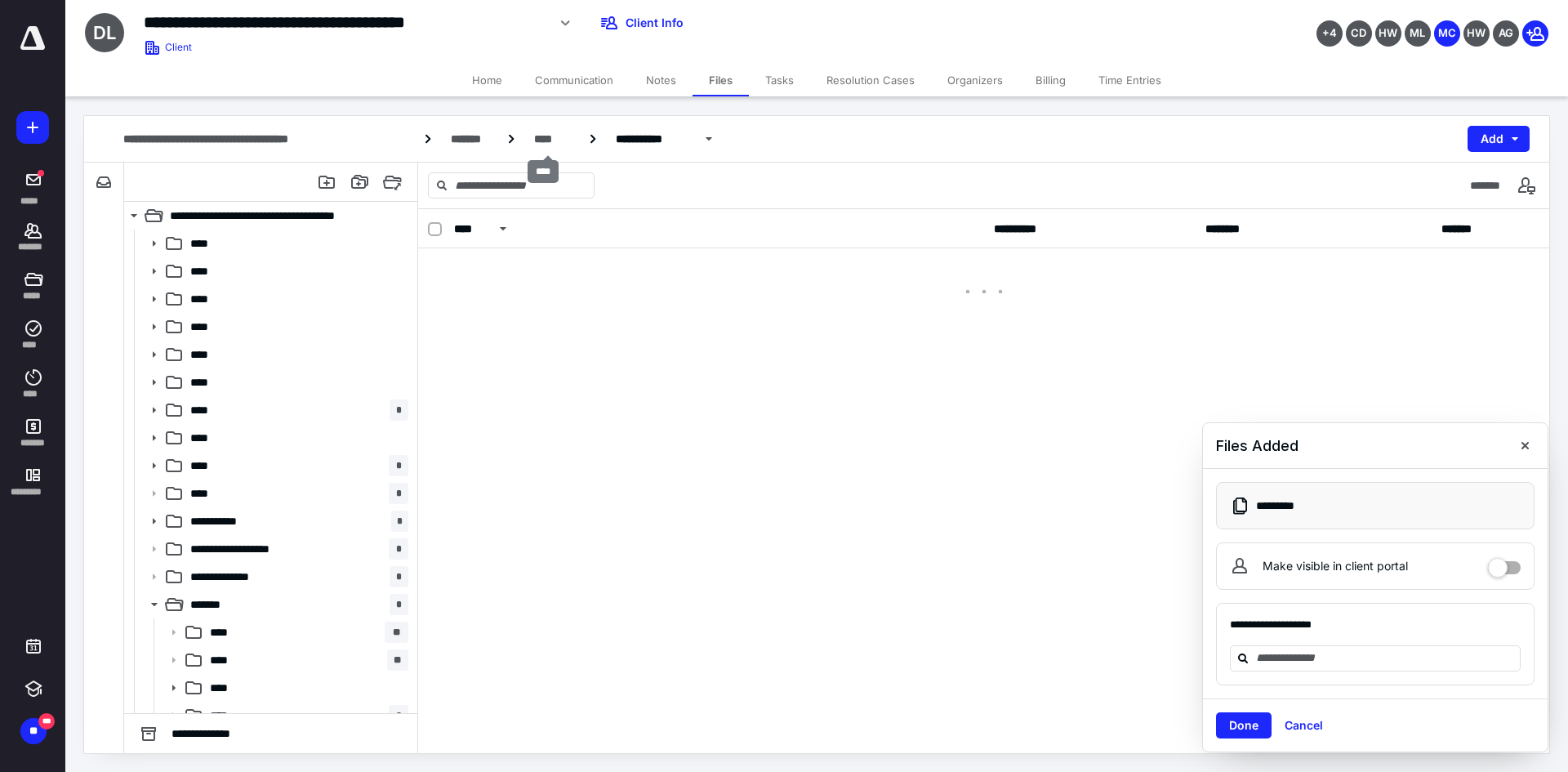 scroll, scrollTop: 0, scrollLeft: 0, axis: both 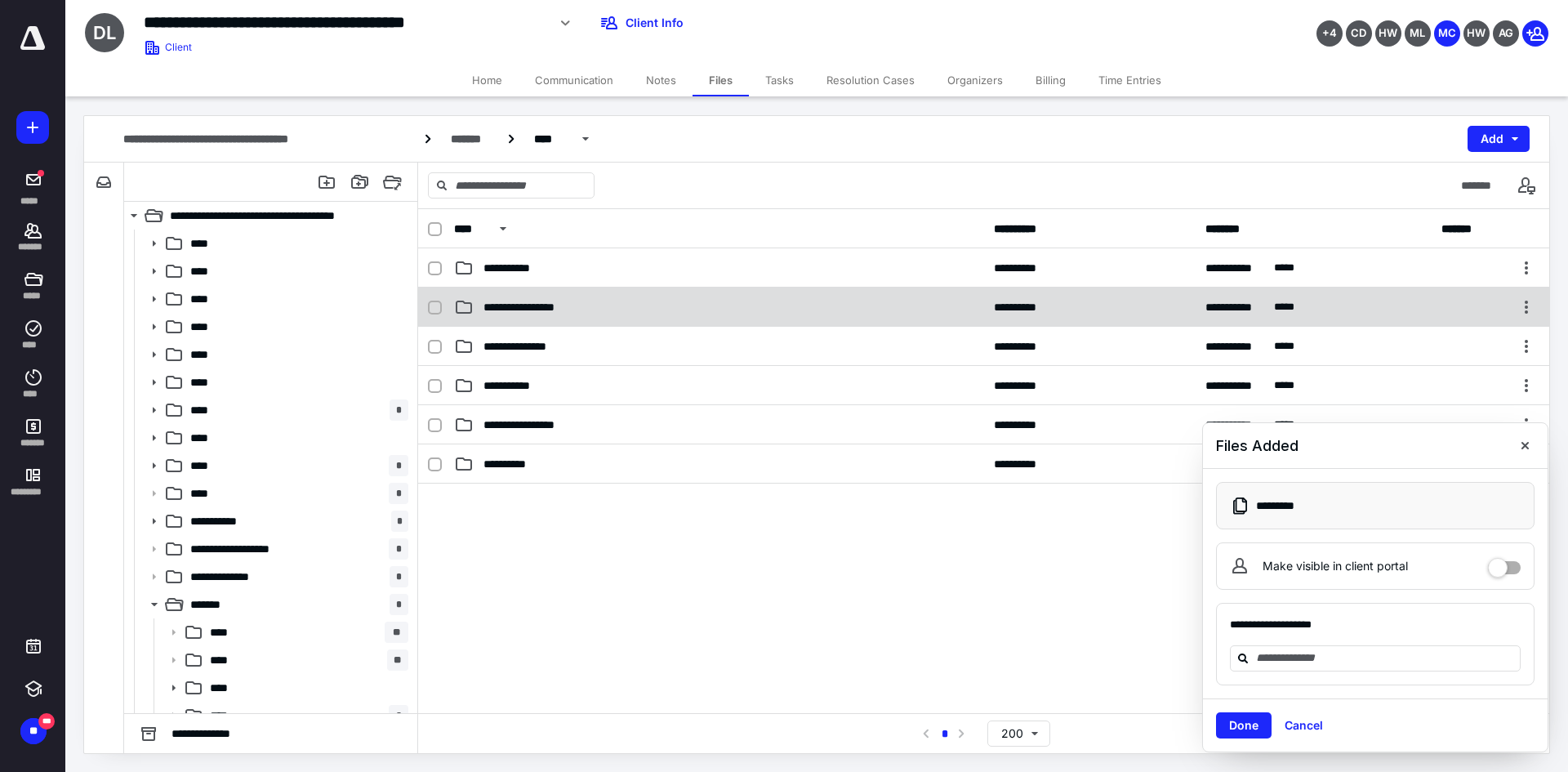 click on "**********" at bounding box center [983, 307] 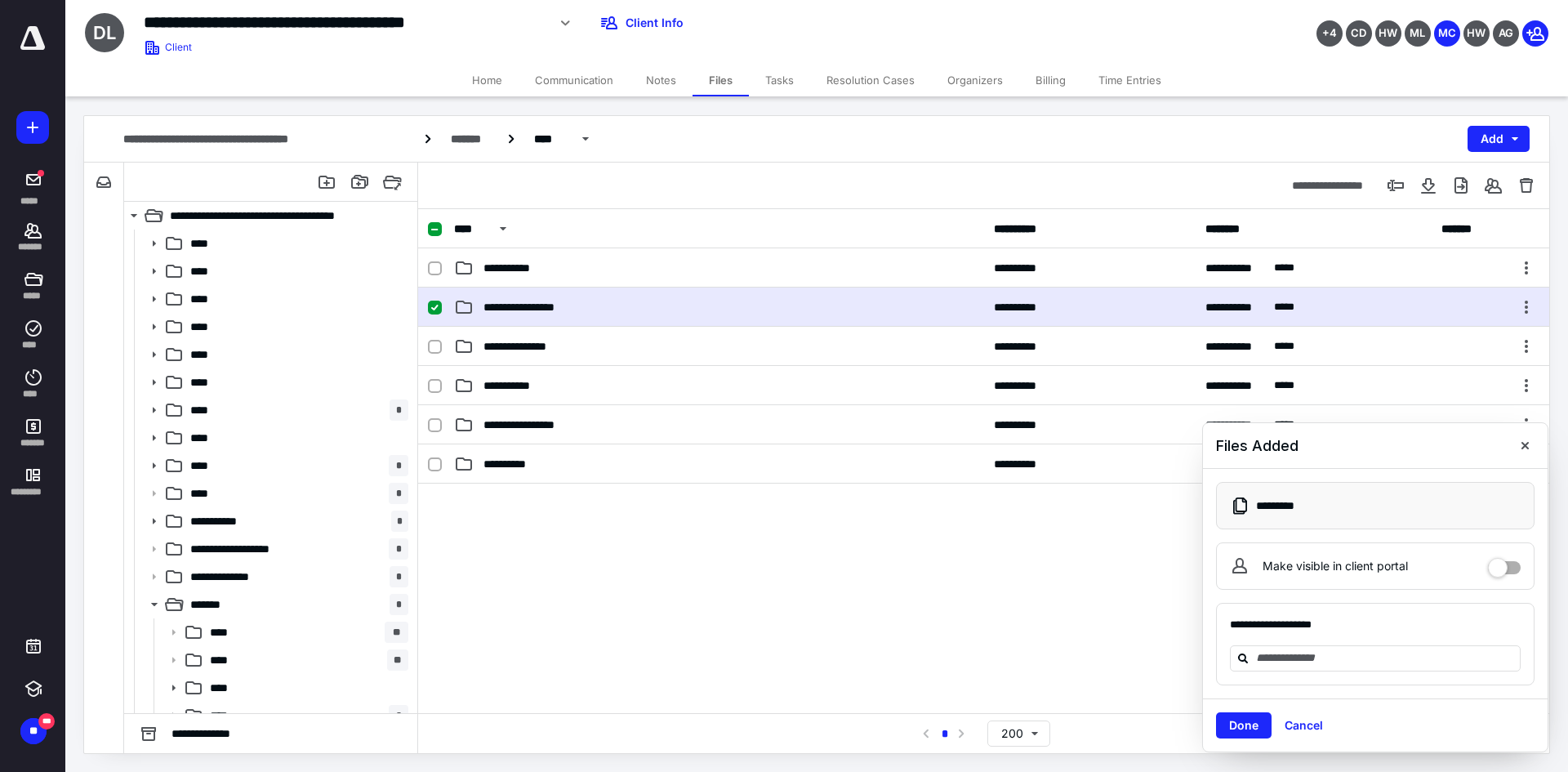 click on "**********" at bounding box center (983, 307) 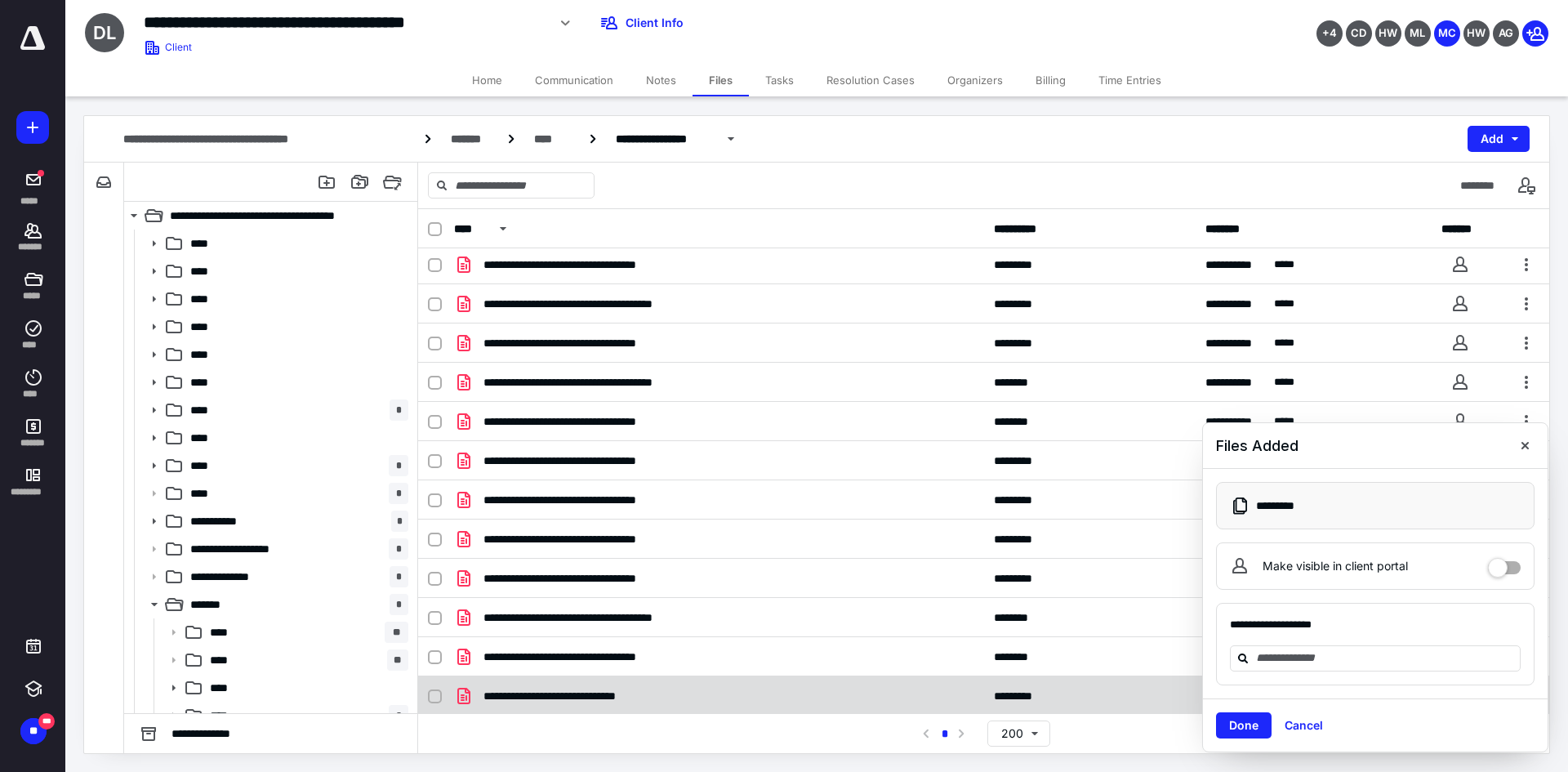 scroll, scrollTop: 1064, scrollLeft: 0, axis: vertical 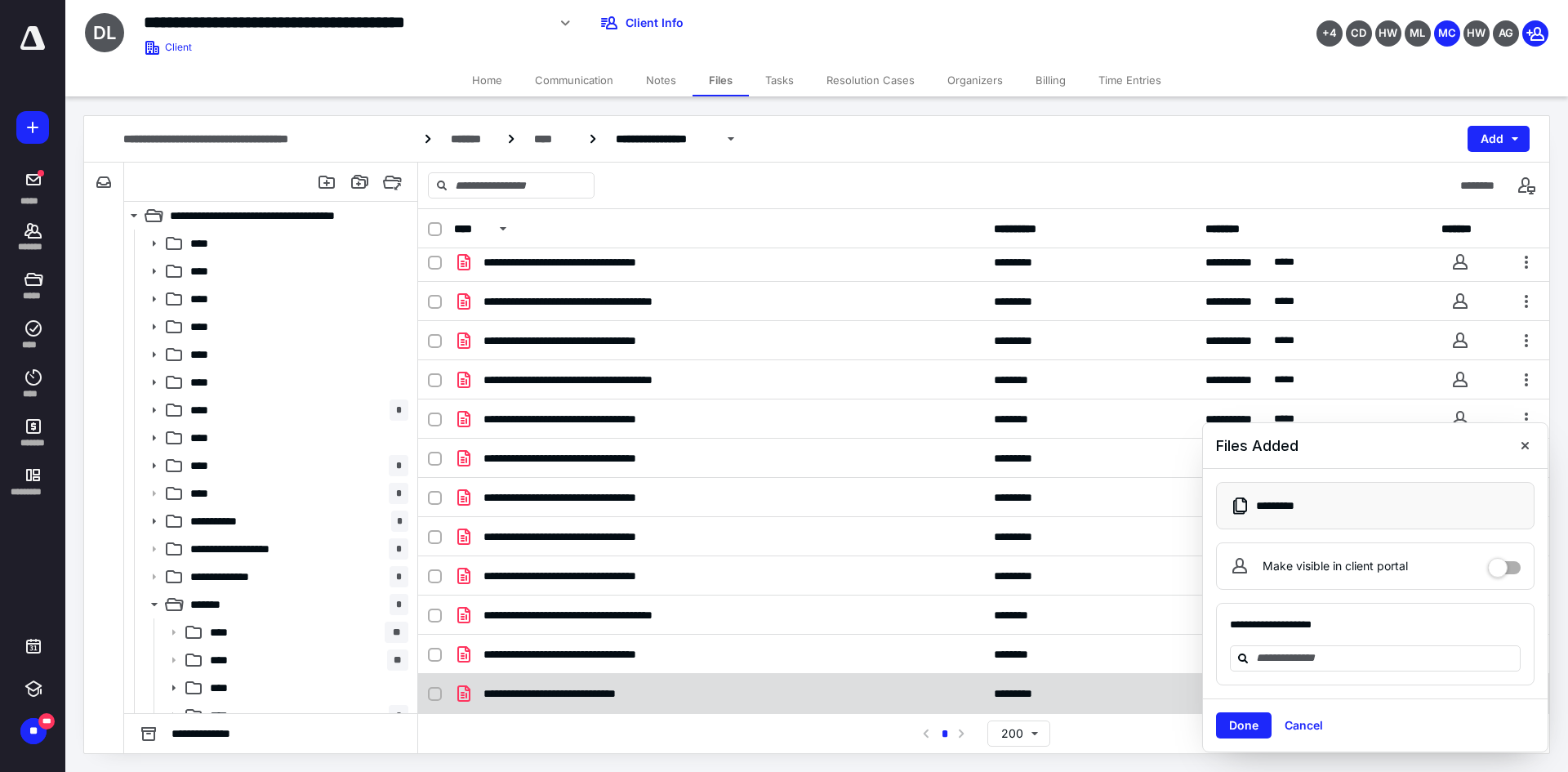 checkbox on "true" 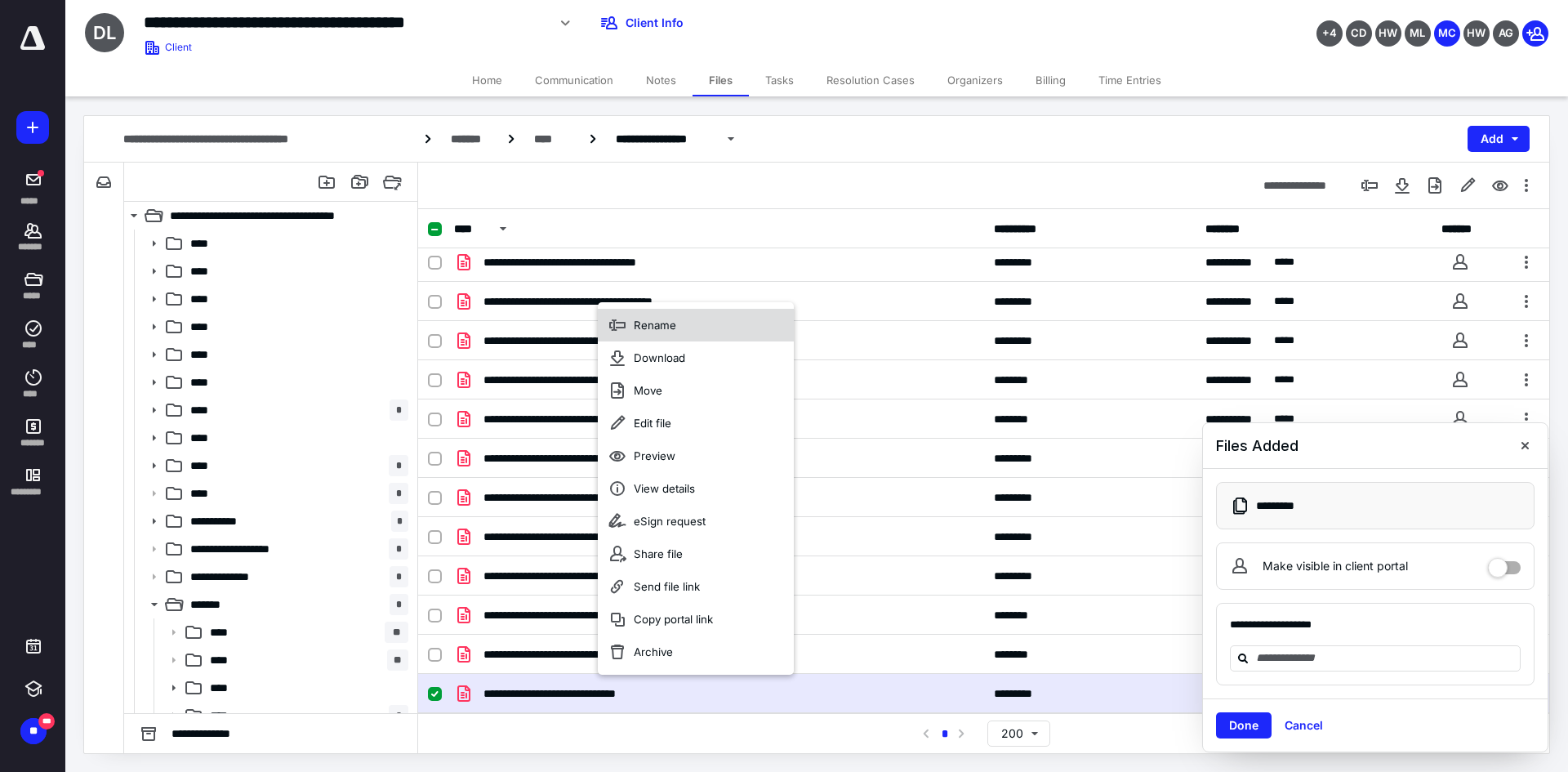 click on "Rename" at bounding box center [696, 325] 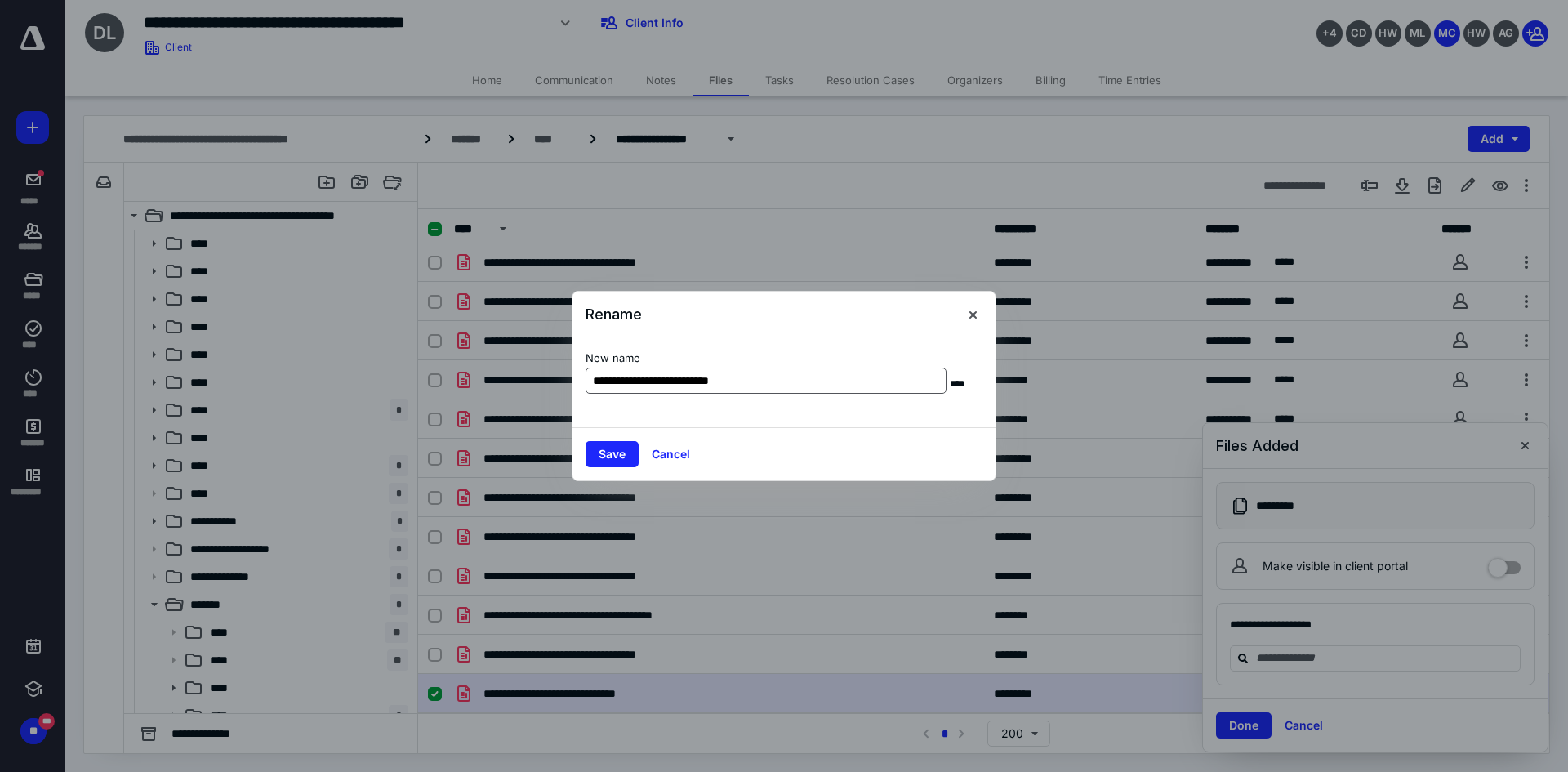 click on "**********" at bounding box center (766, 381) 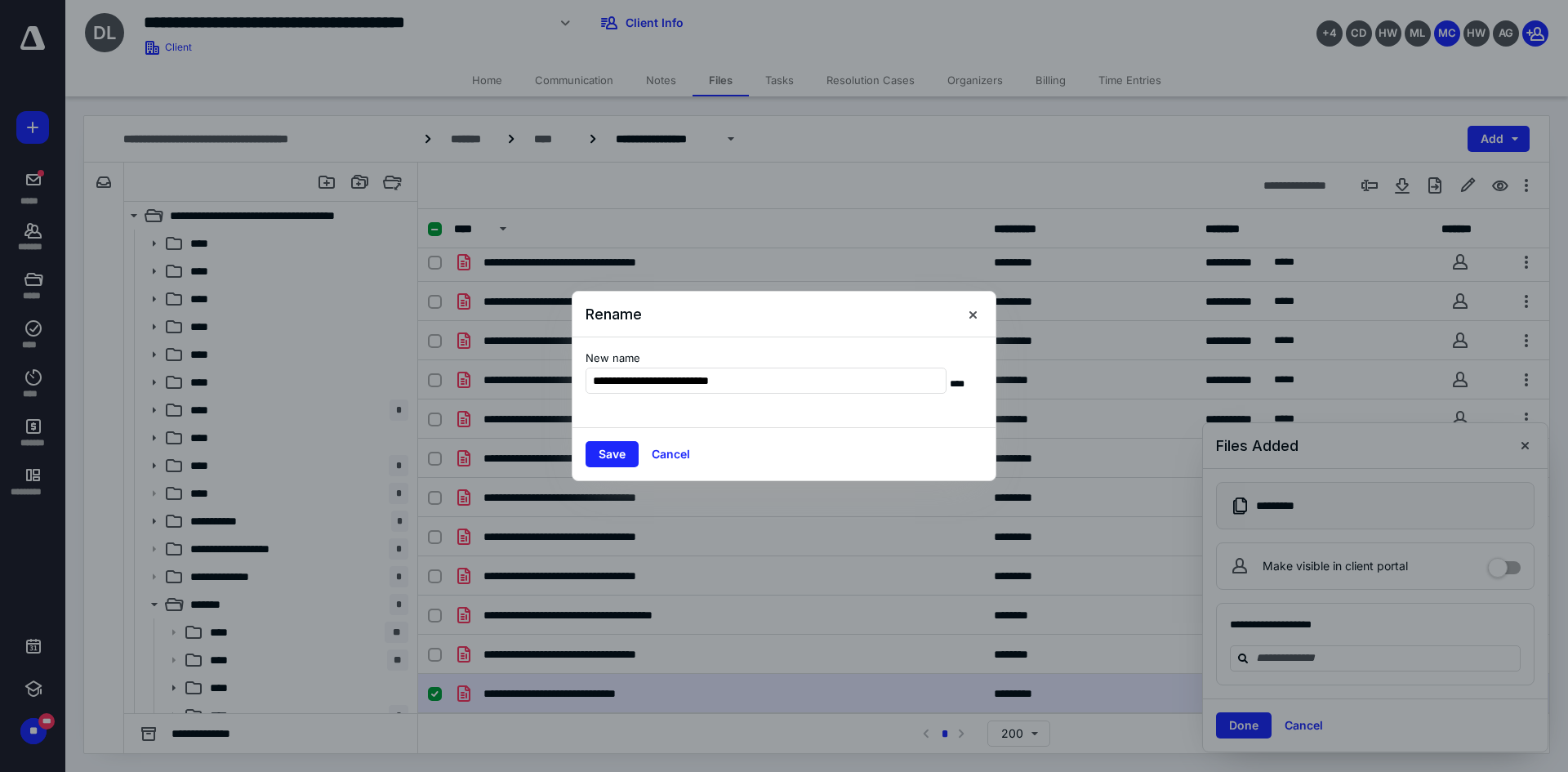 drag, startPoint x: 764, startPoint y: 377, endPoint x: 702, endPoint y: 400, distance: 66.12866 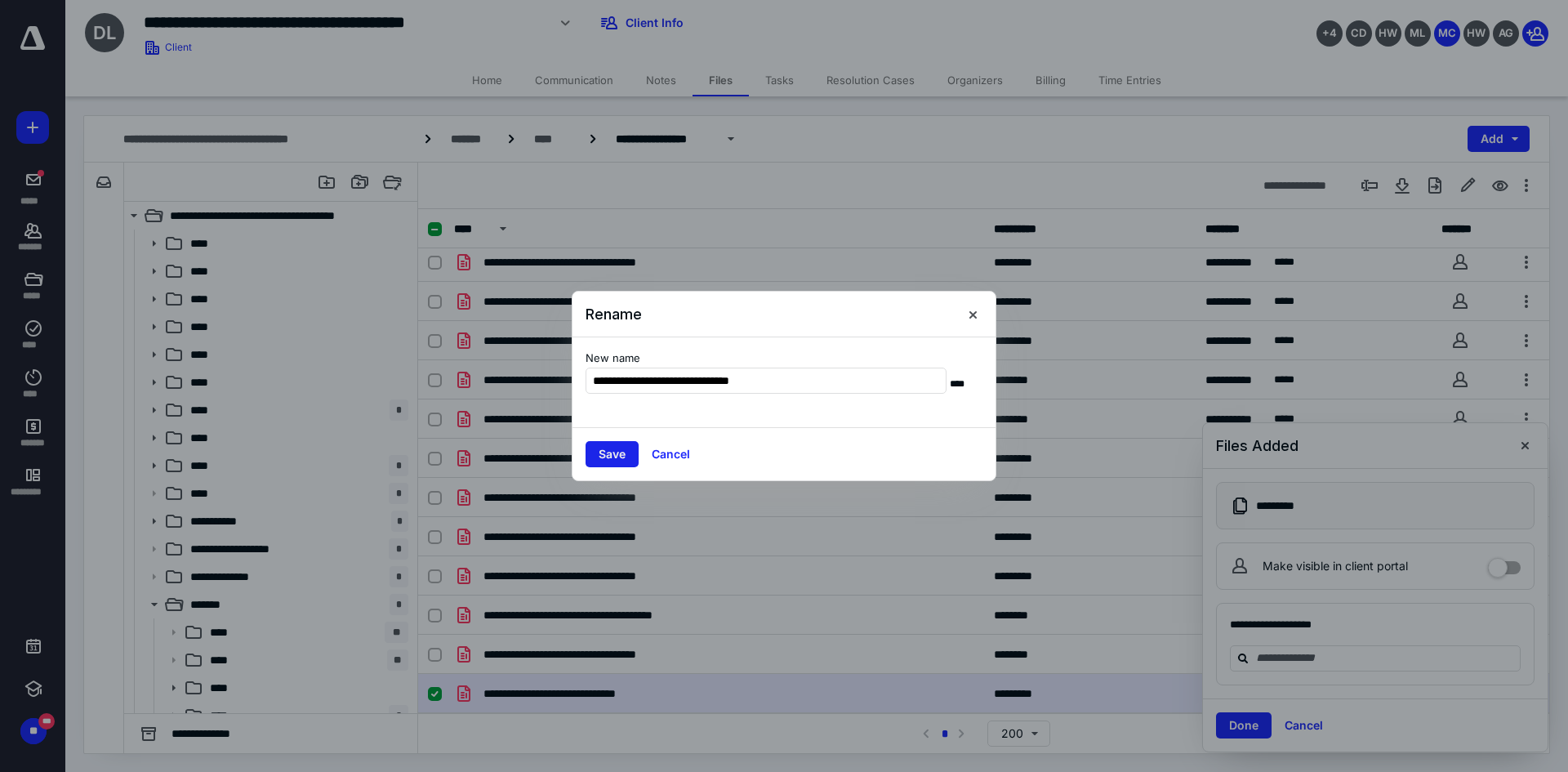 type on "**********" 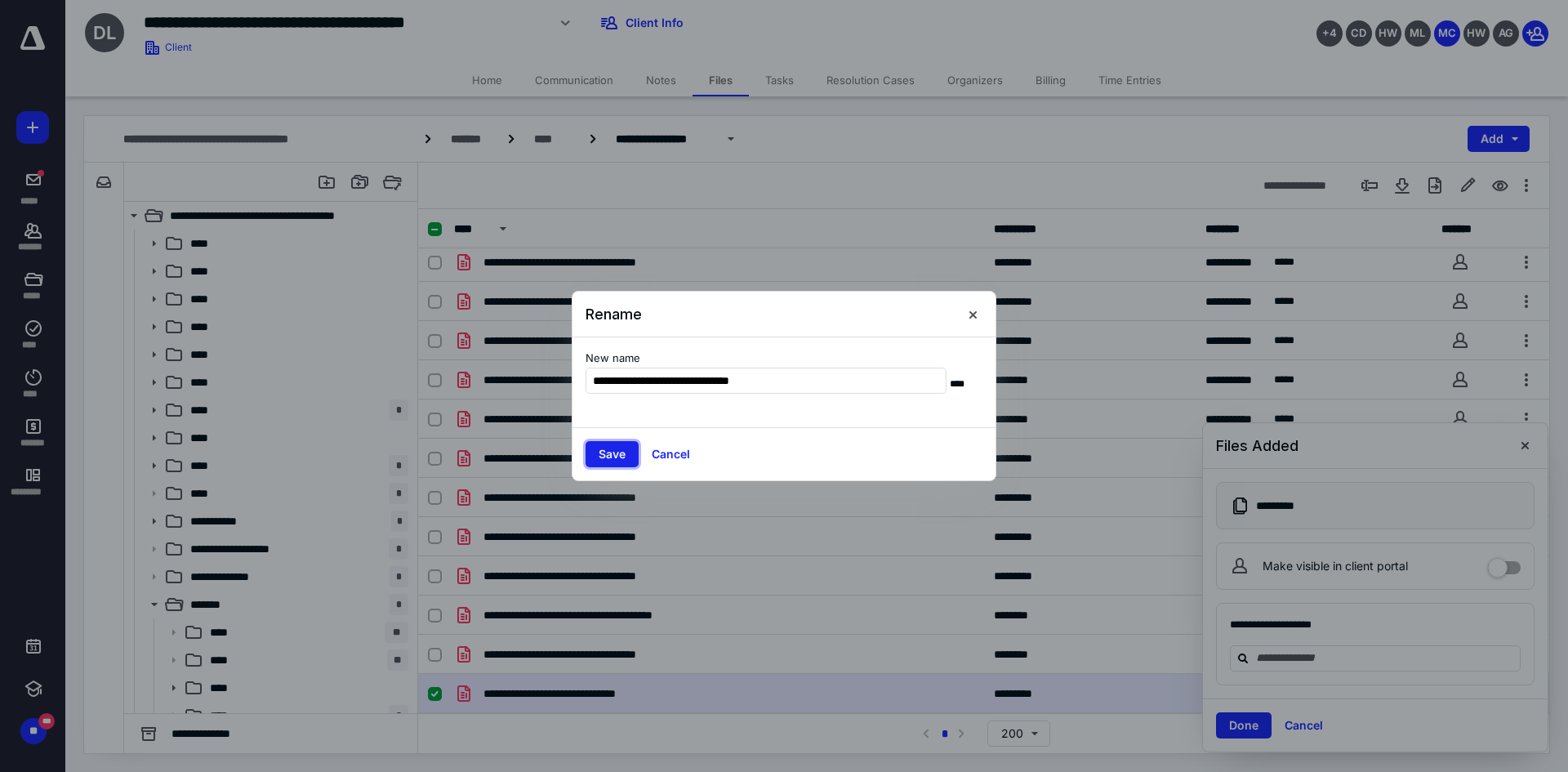 click on "Save" at bounding box center [612, 454] 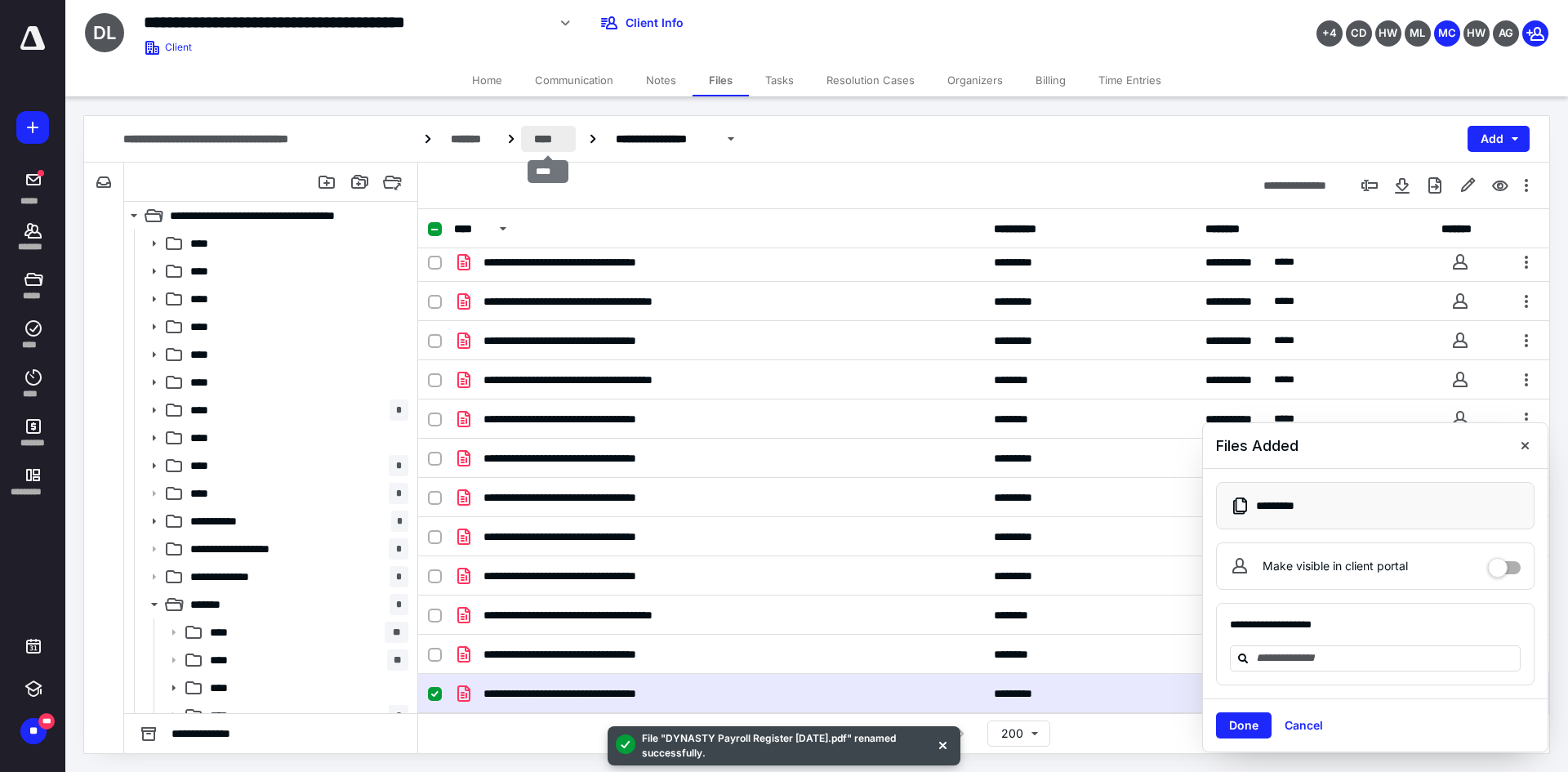 click on "****" at bounding box center [548, 139] 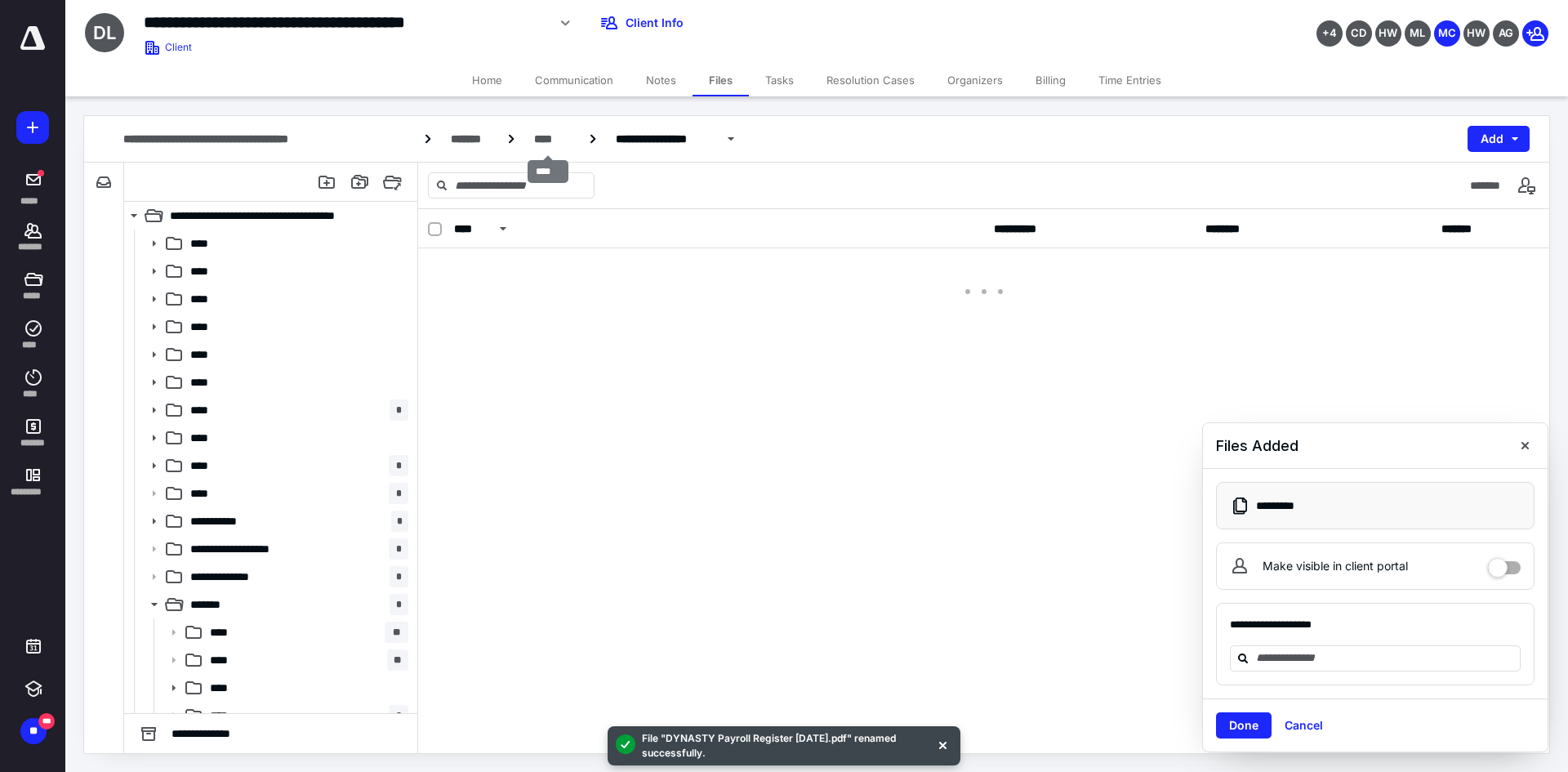 scroll, scrollTop: 0, scrollLeft: 0, axis: both 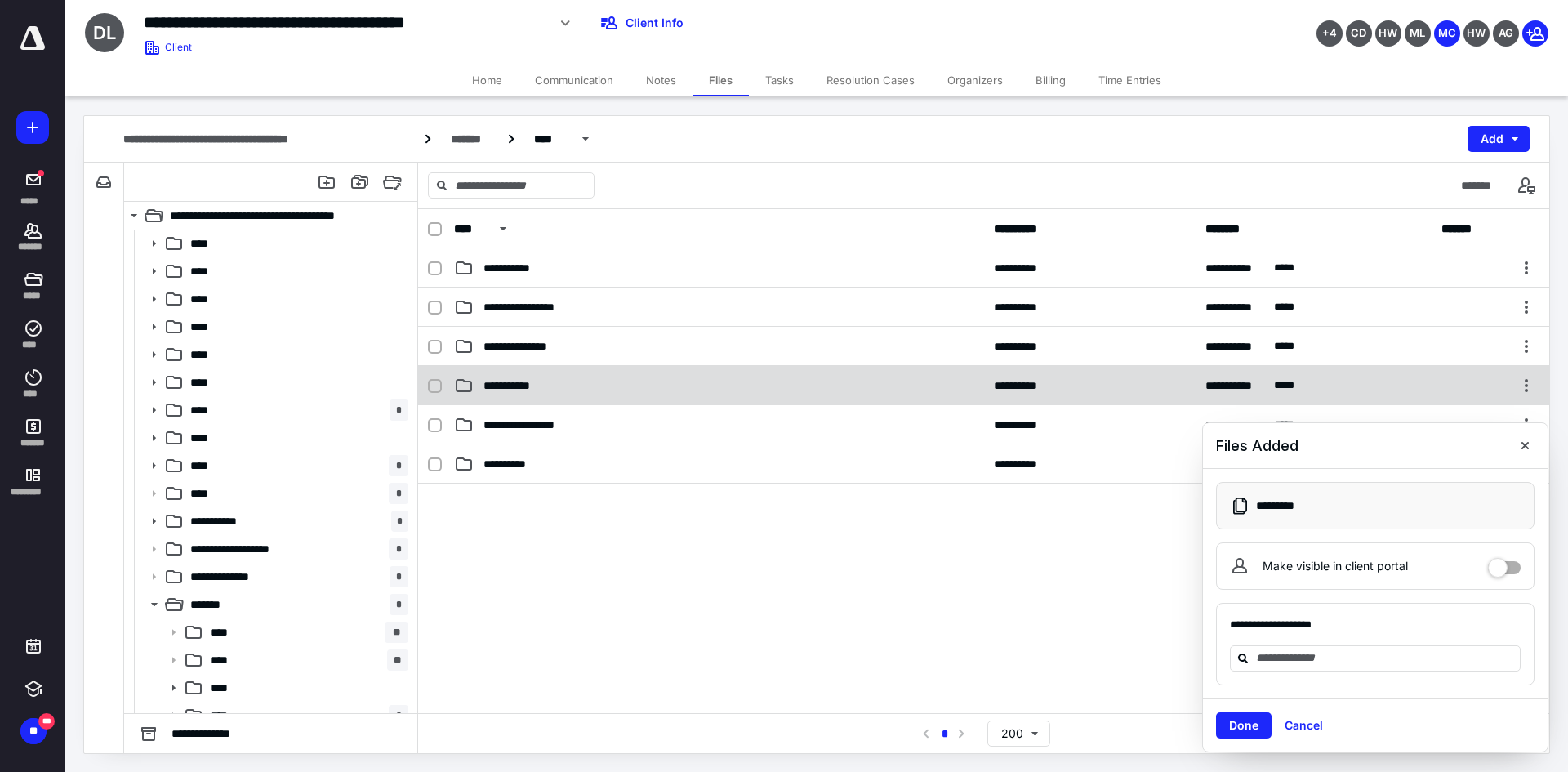 click on "**********" at bounding box center (513, 386) 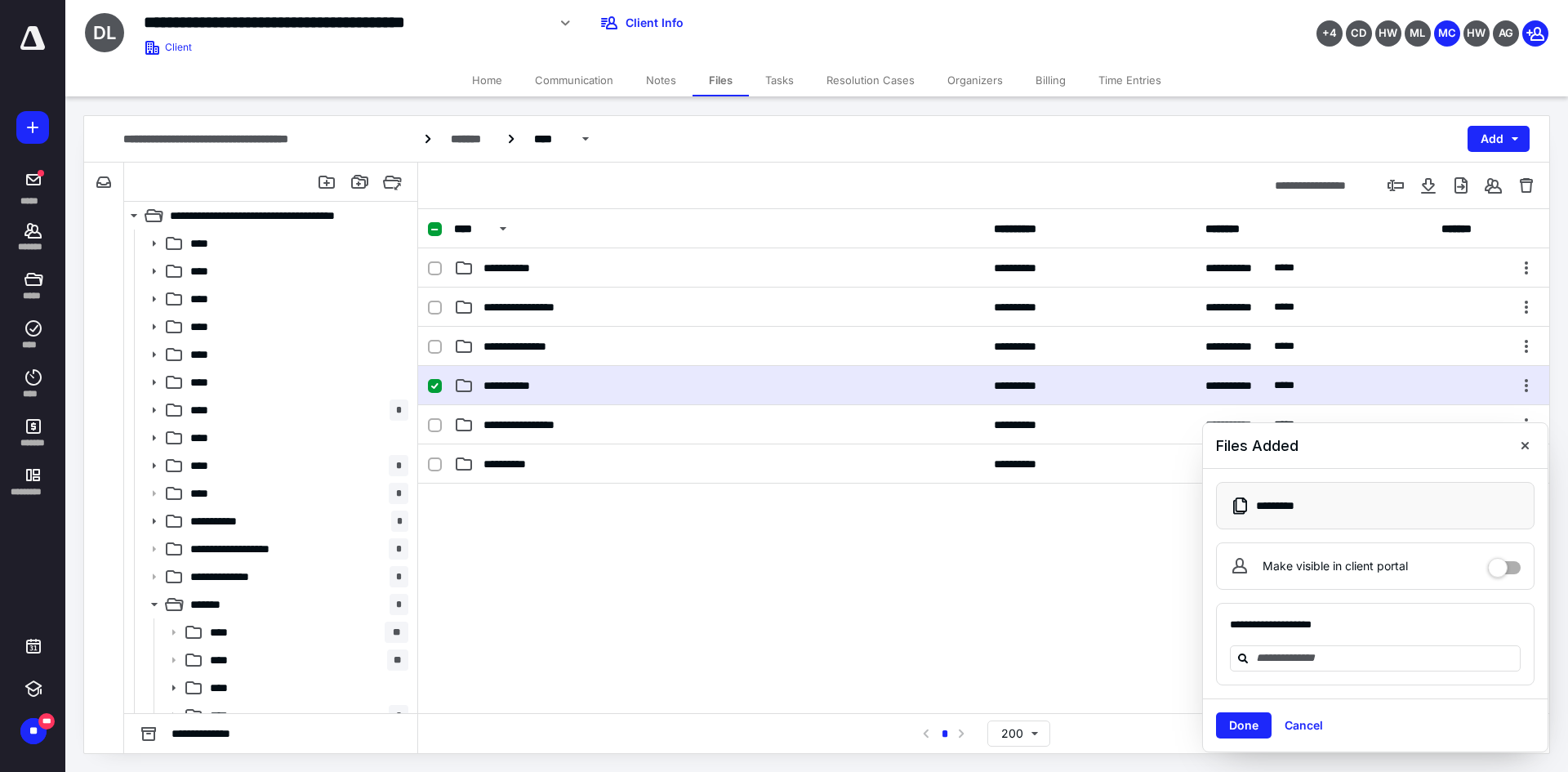 click on "**********" at bounding box center [513, 386] 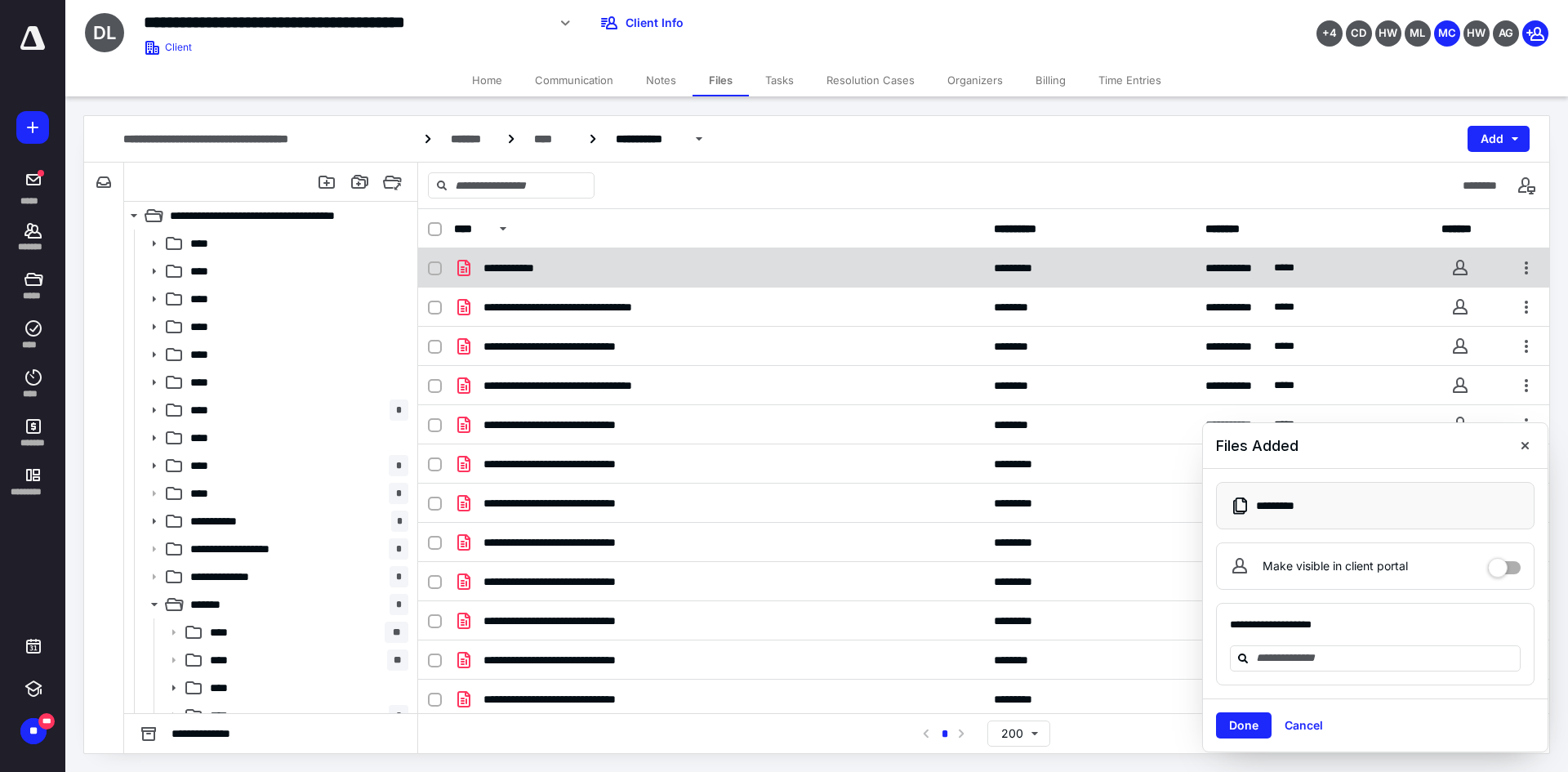 checkbox on "true" 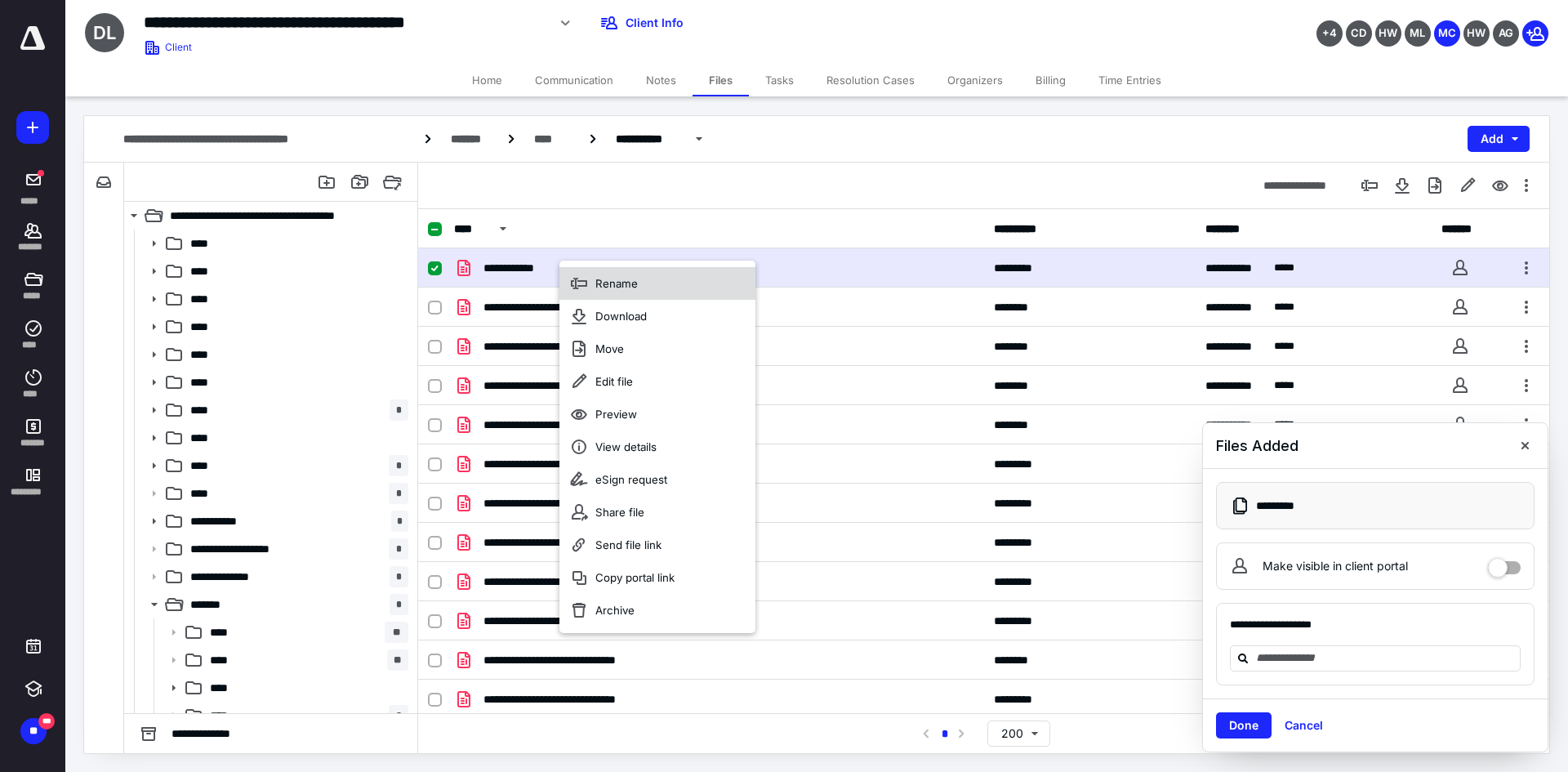 click on "Rename" at bounding box center (657, 283) 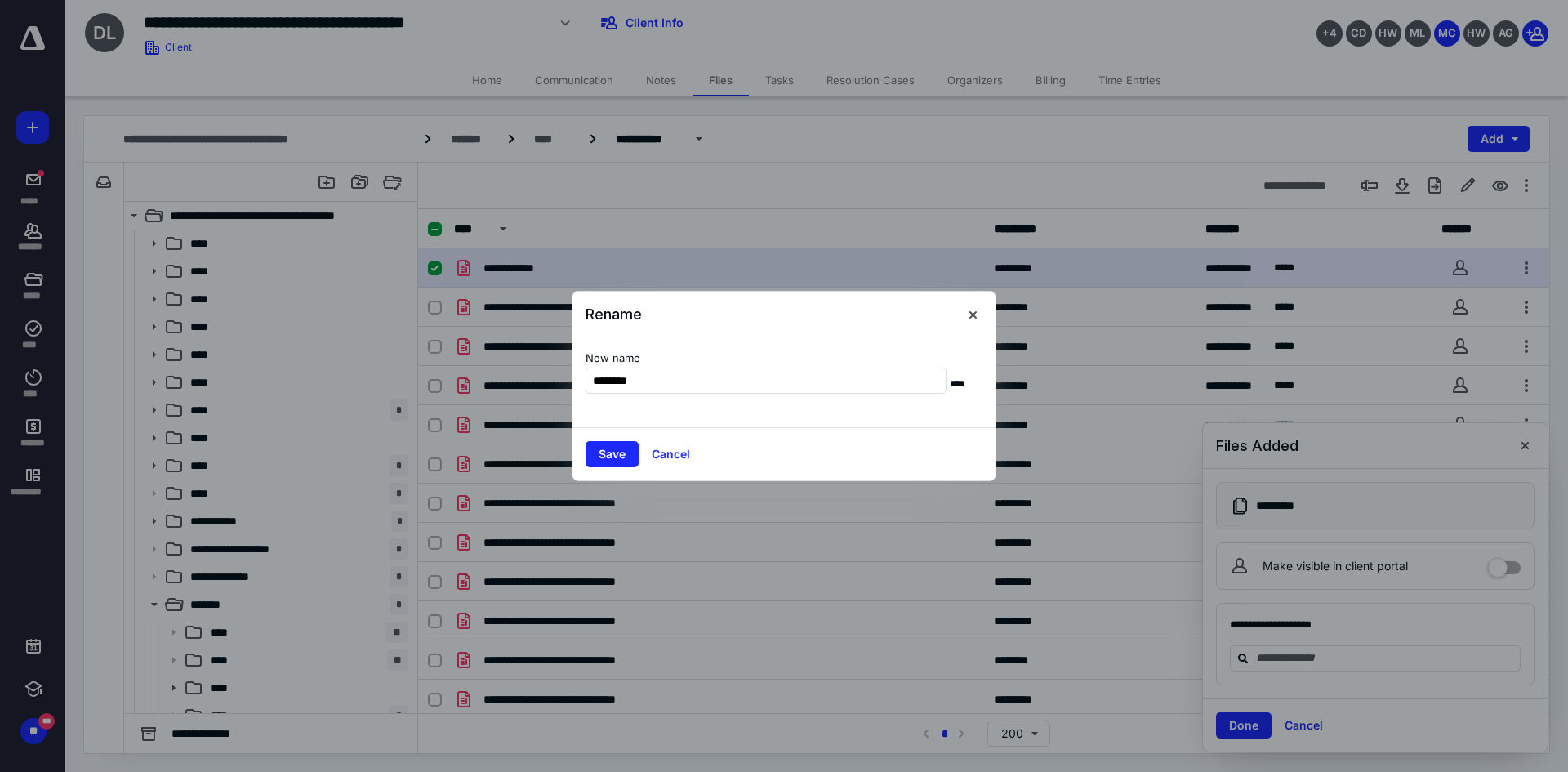type on "*" 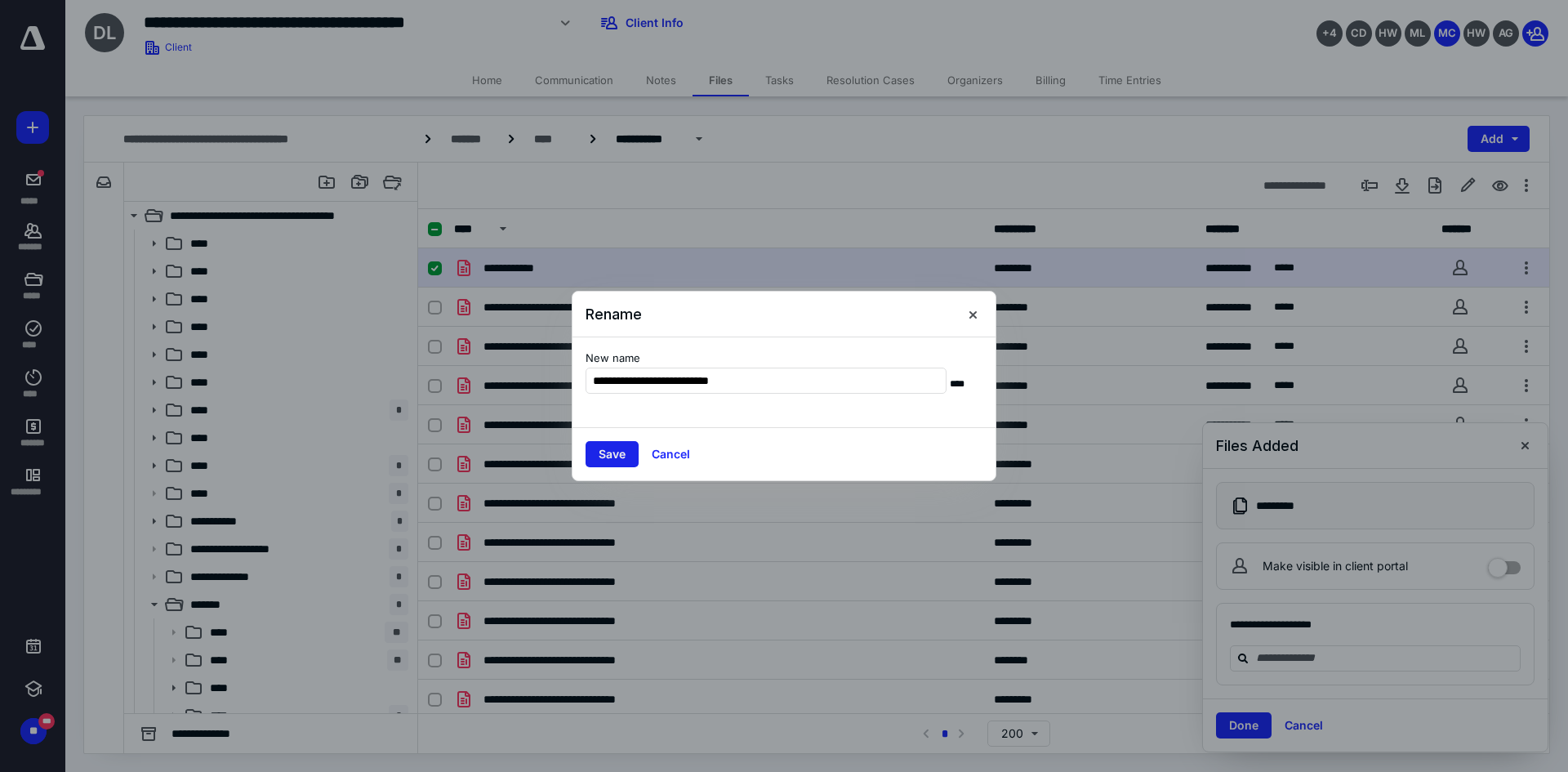 type on "**********" 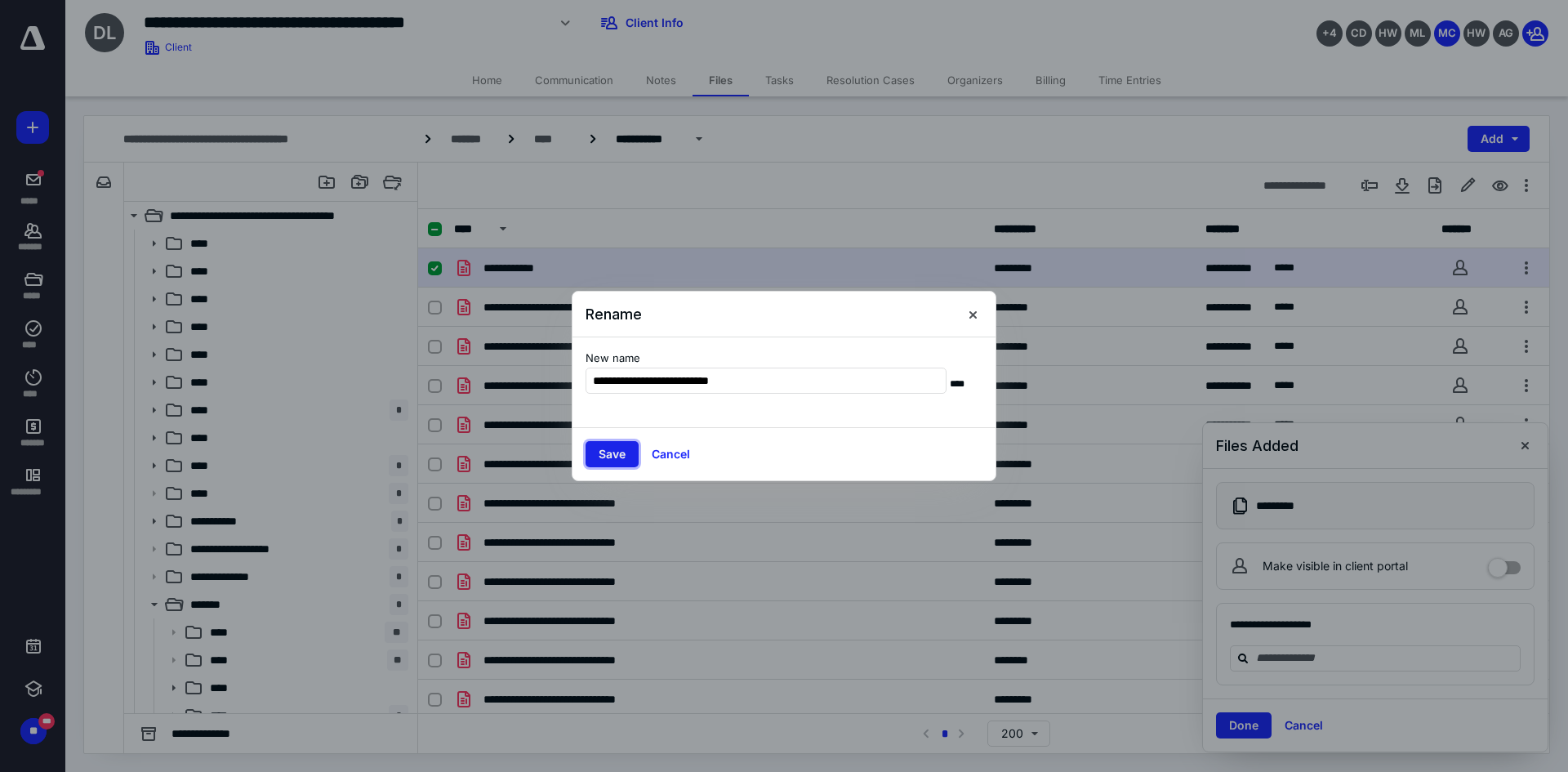 click on "Save" at bounding box center (612, 454) 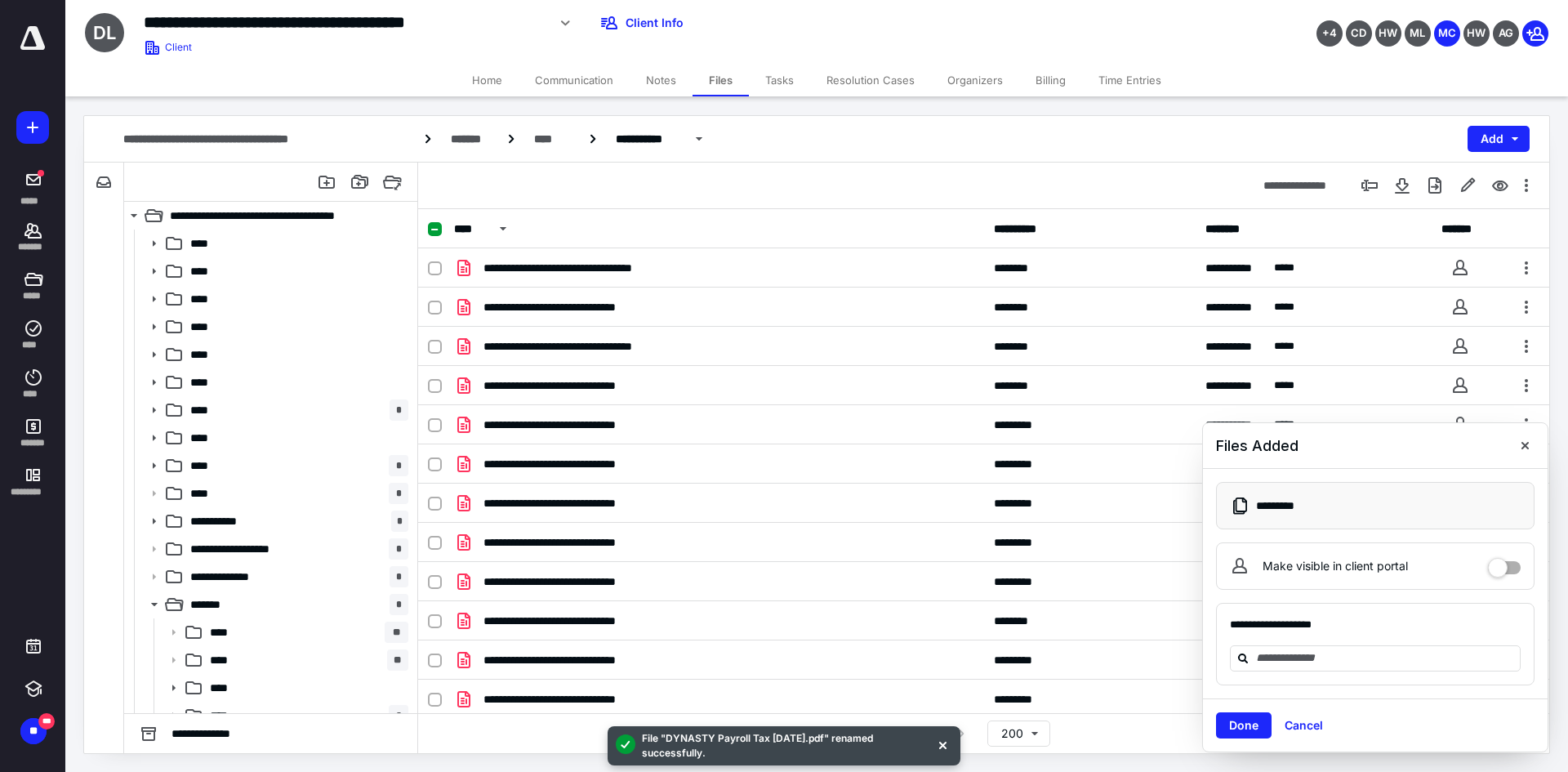 click on "Communication" at bounding box center (574, 80) 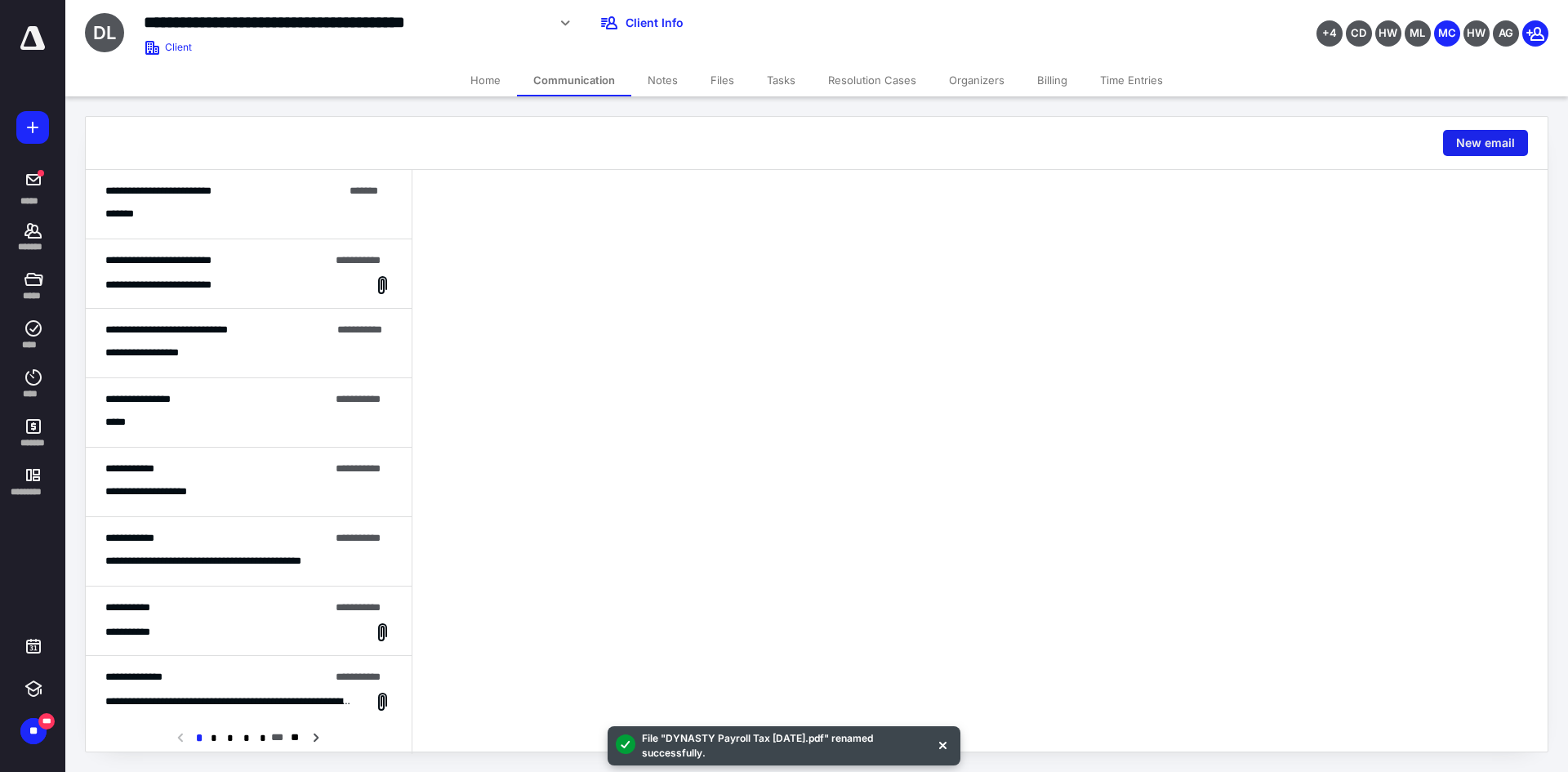click on "New email" at bounding box center (1486, 143) 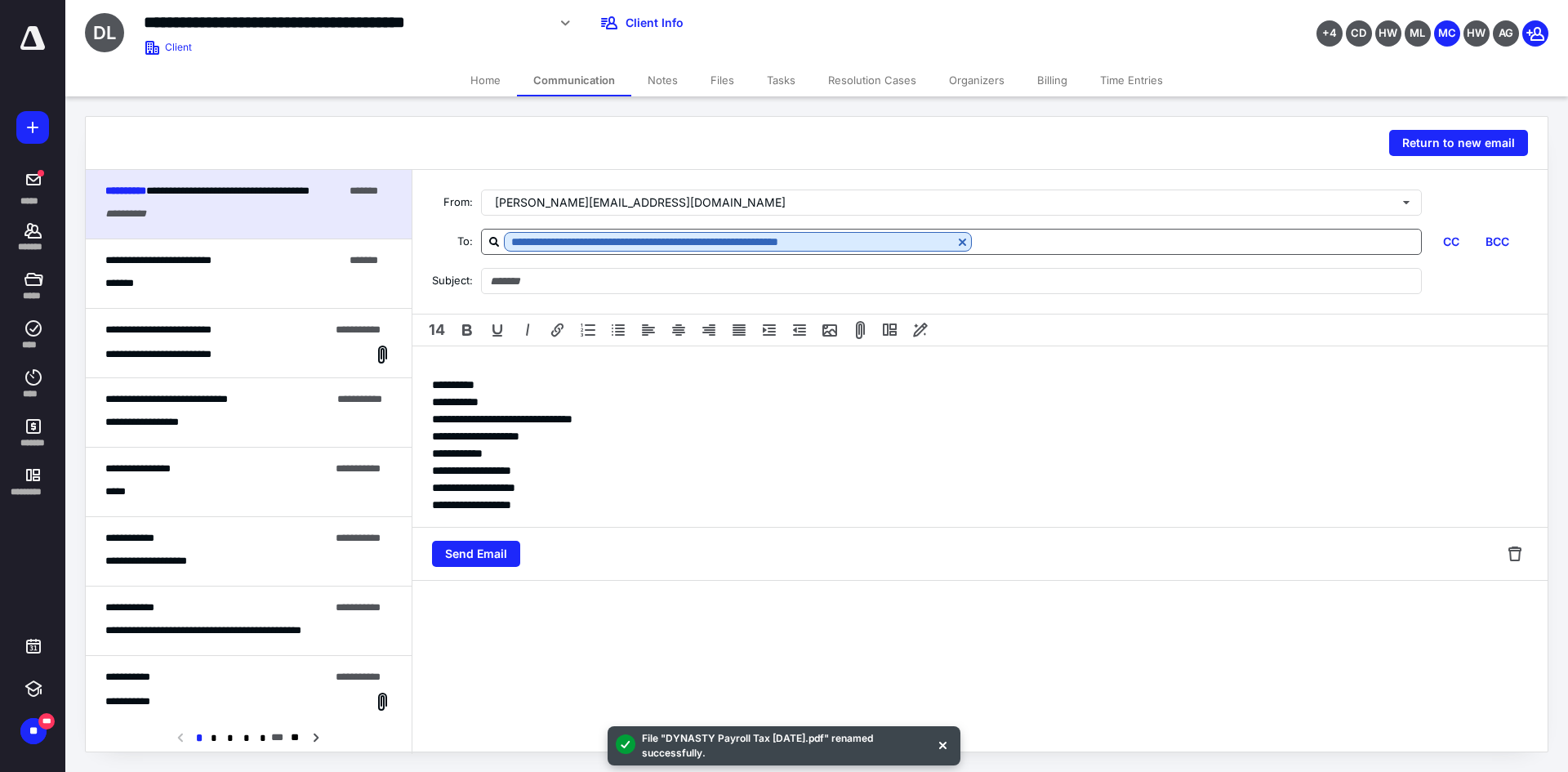 click at bounding box center (1196, 241) 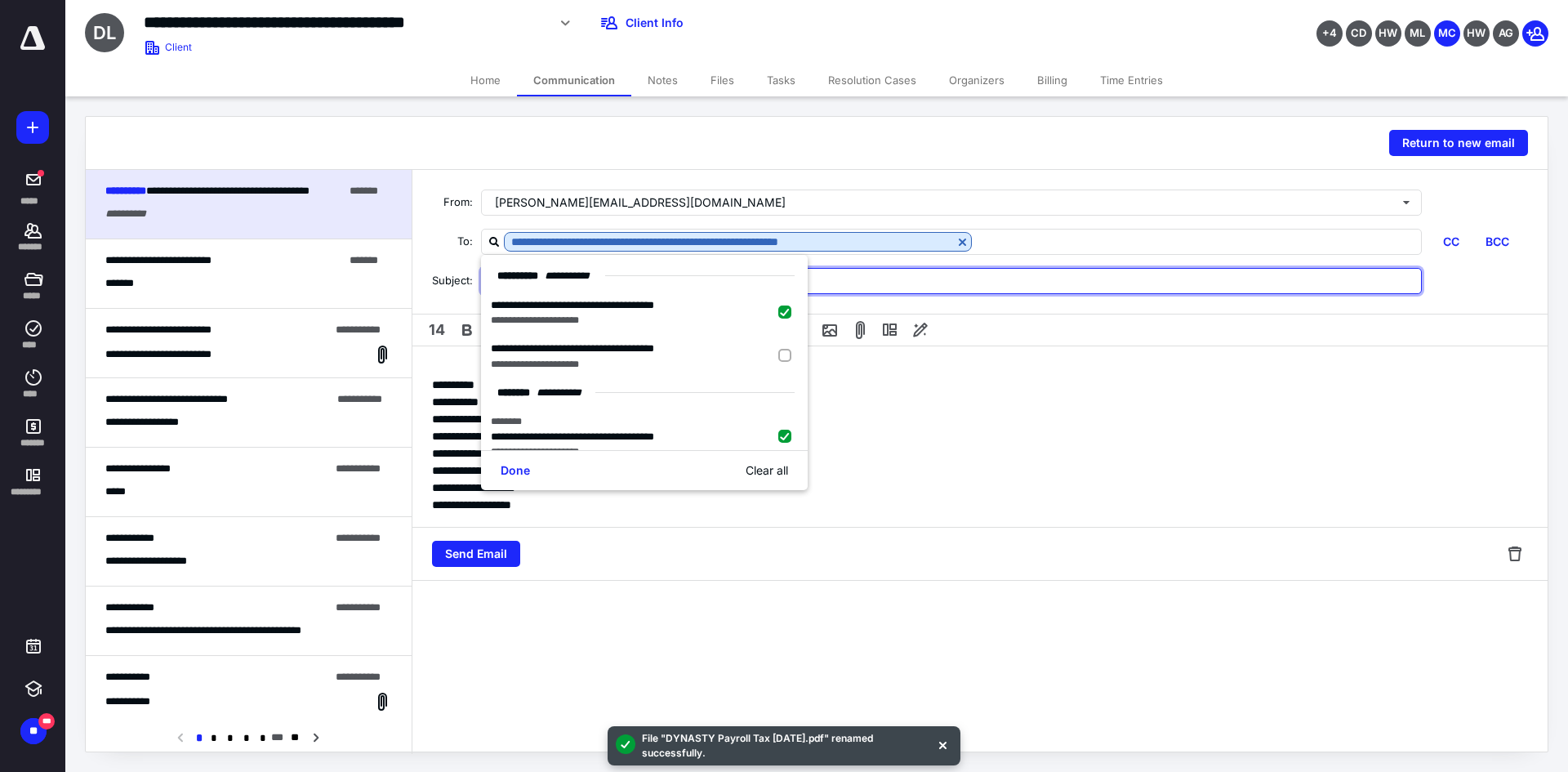 click at bounding box center (951, 281) 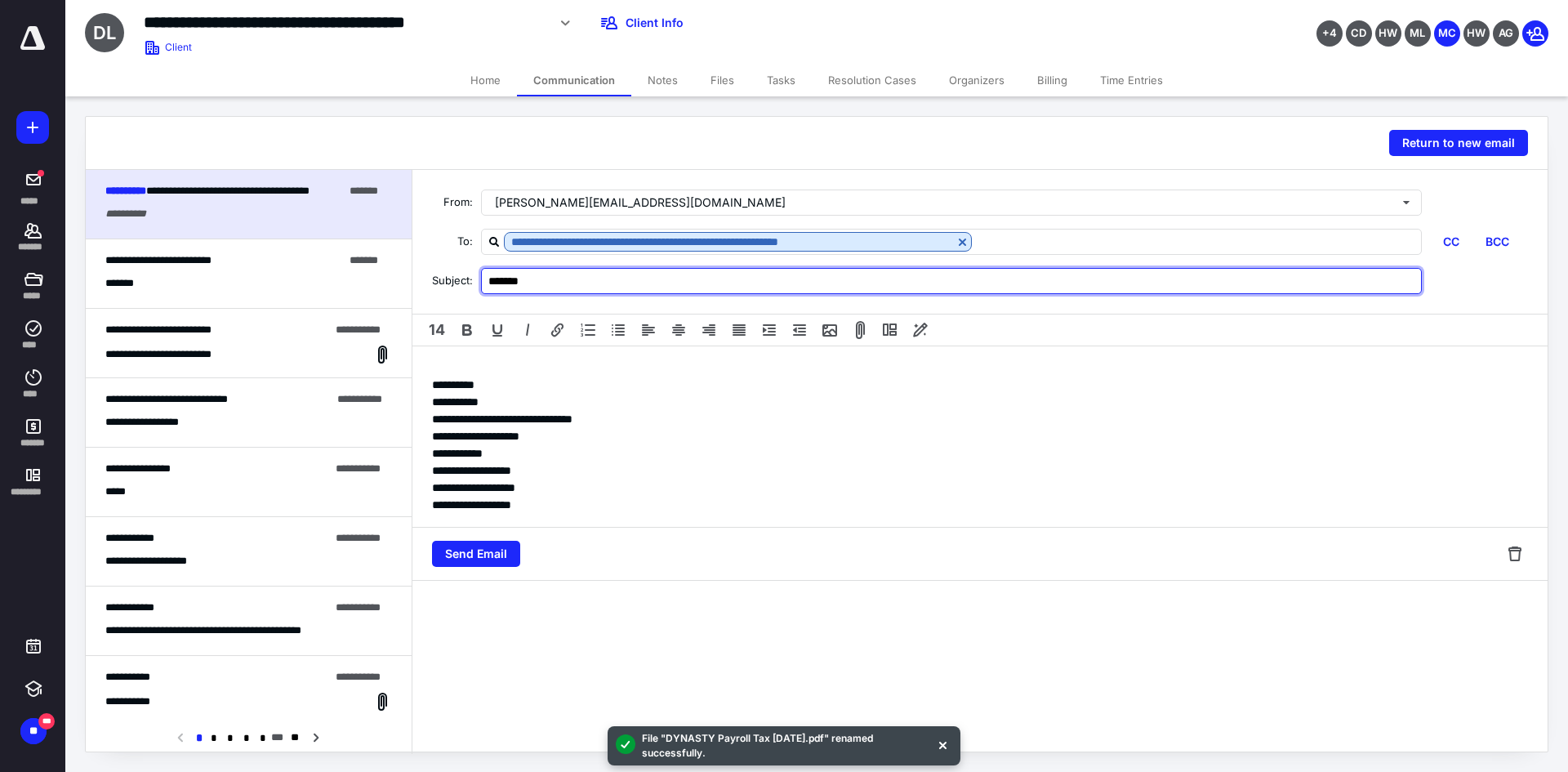 type on "*******" 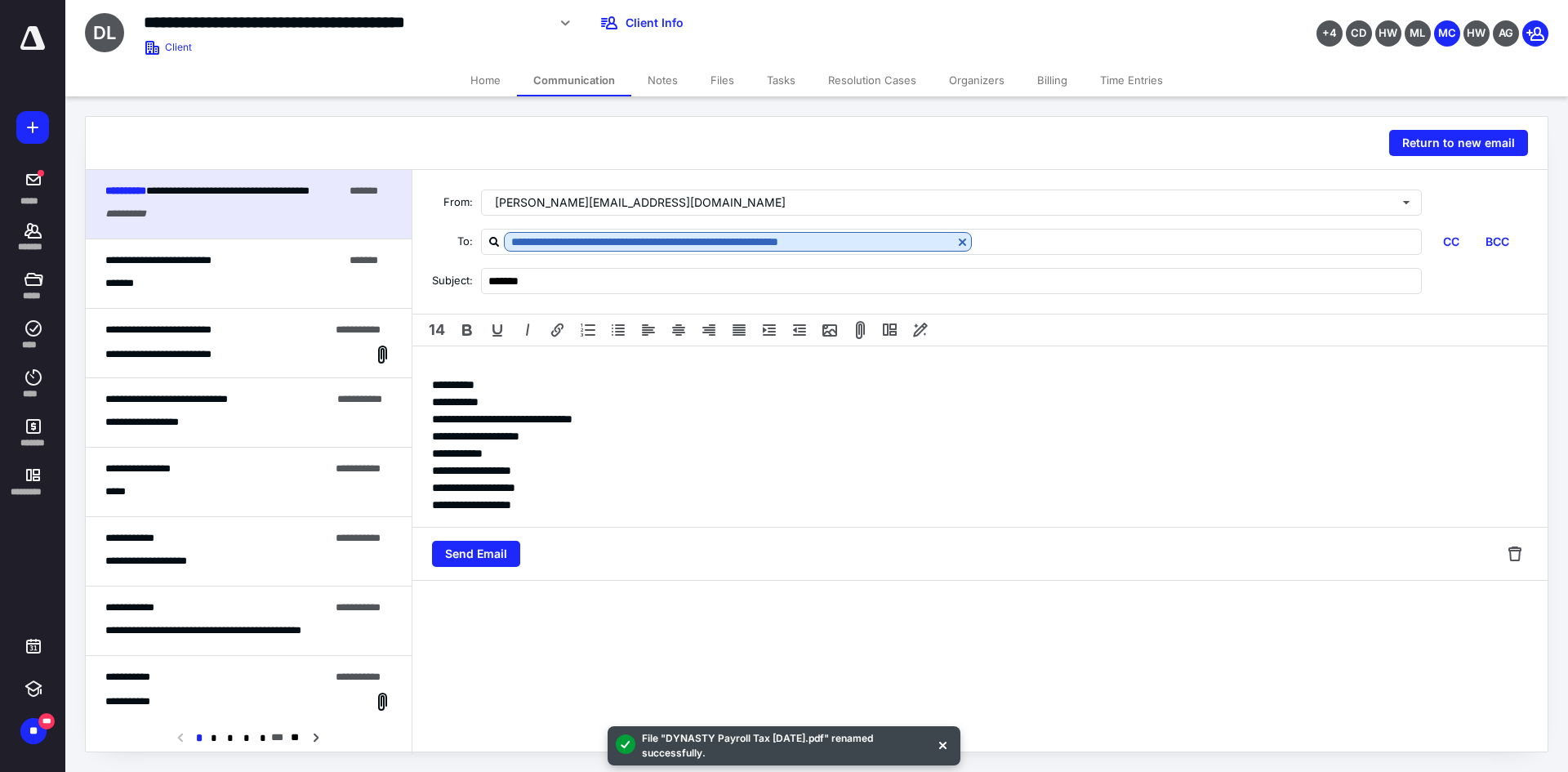 click on "**********" at bounding box center [980, 436] 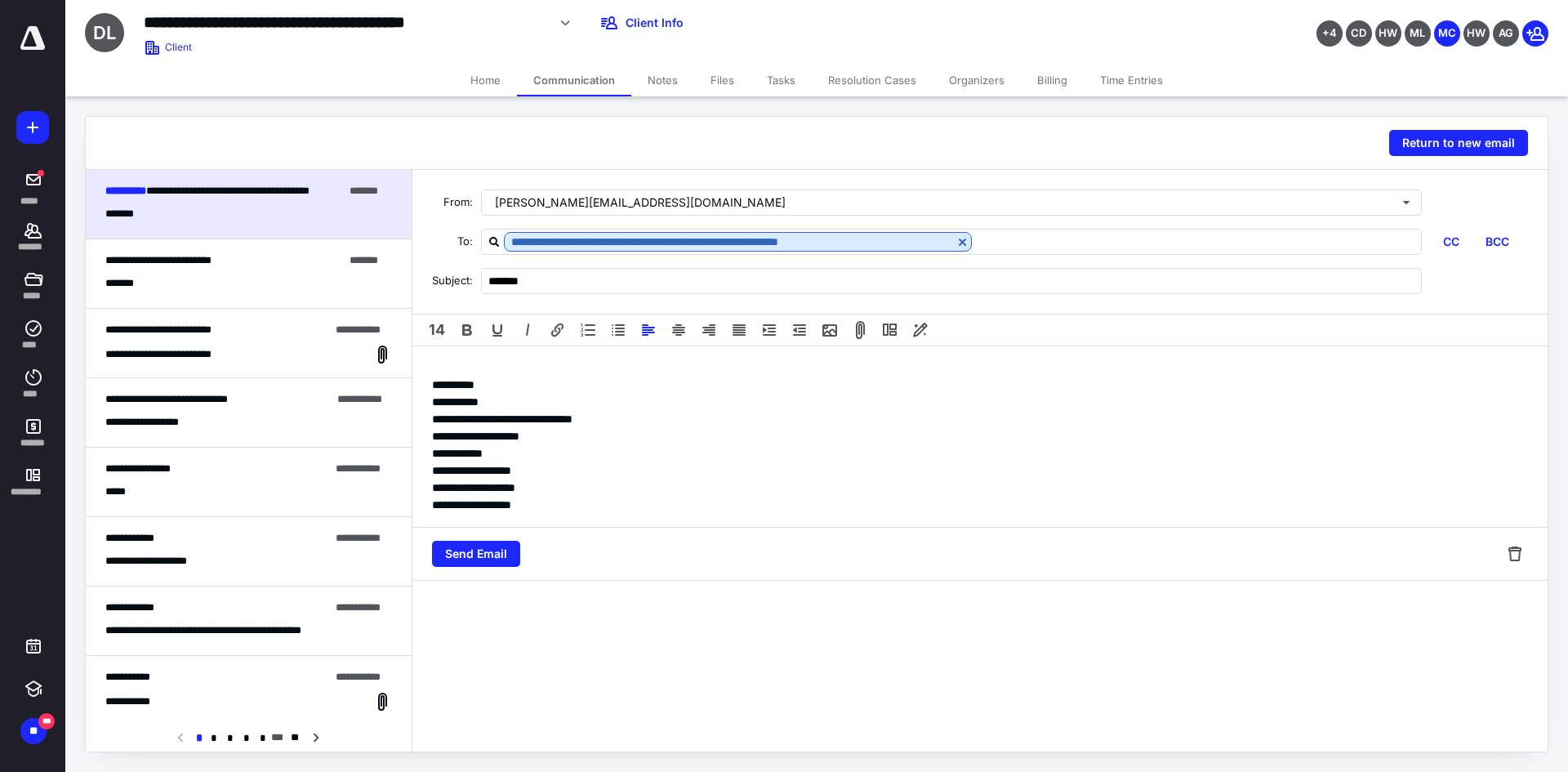 type 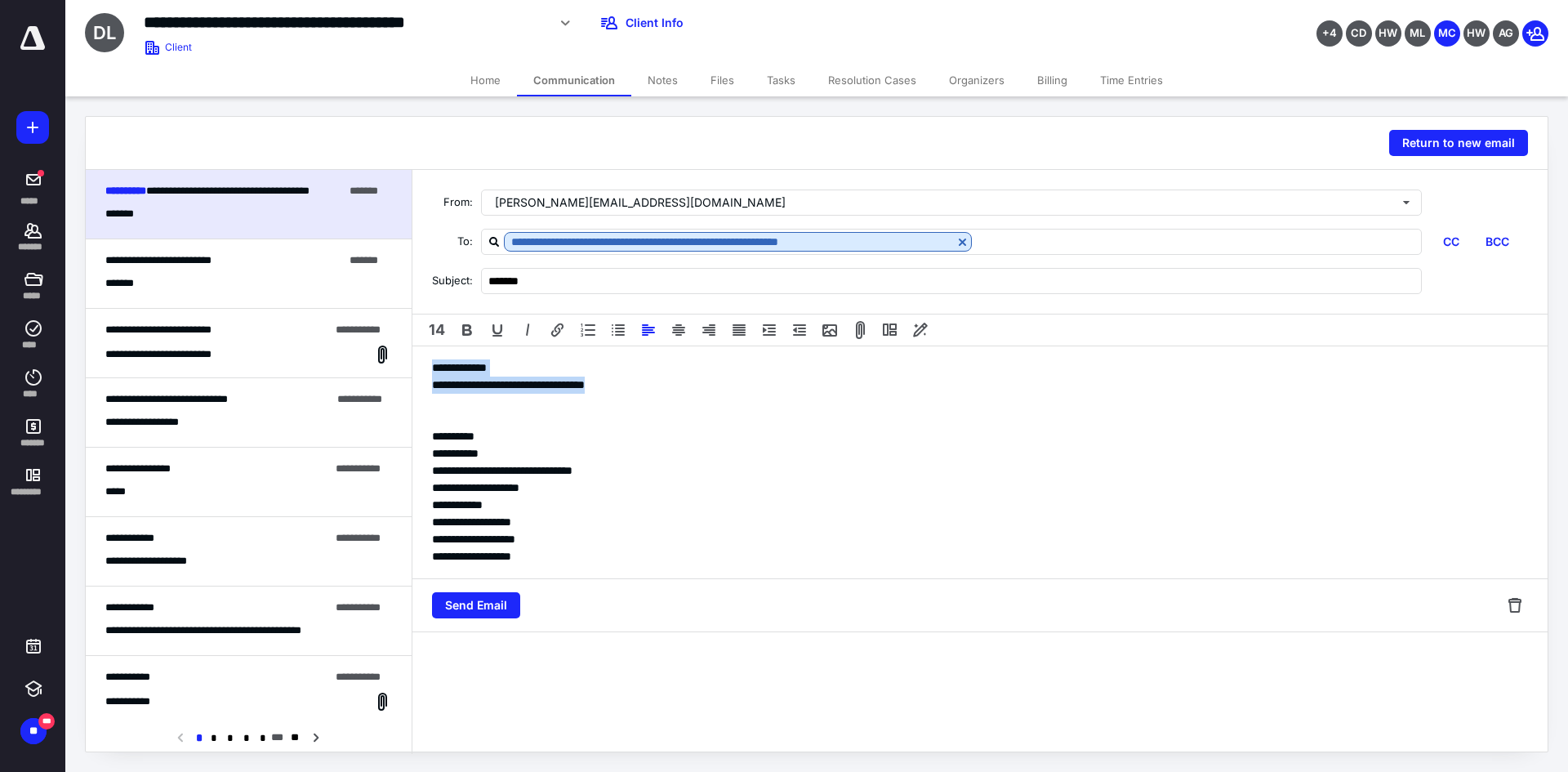 drag, startPoint x: 642, startPoint y: 386, endPoint x: 415, endPoint y: 345, distance: 230.6729 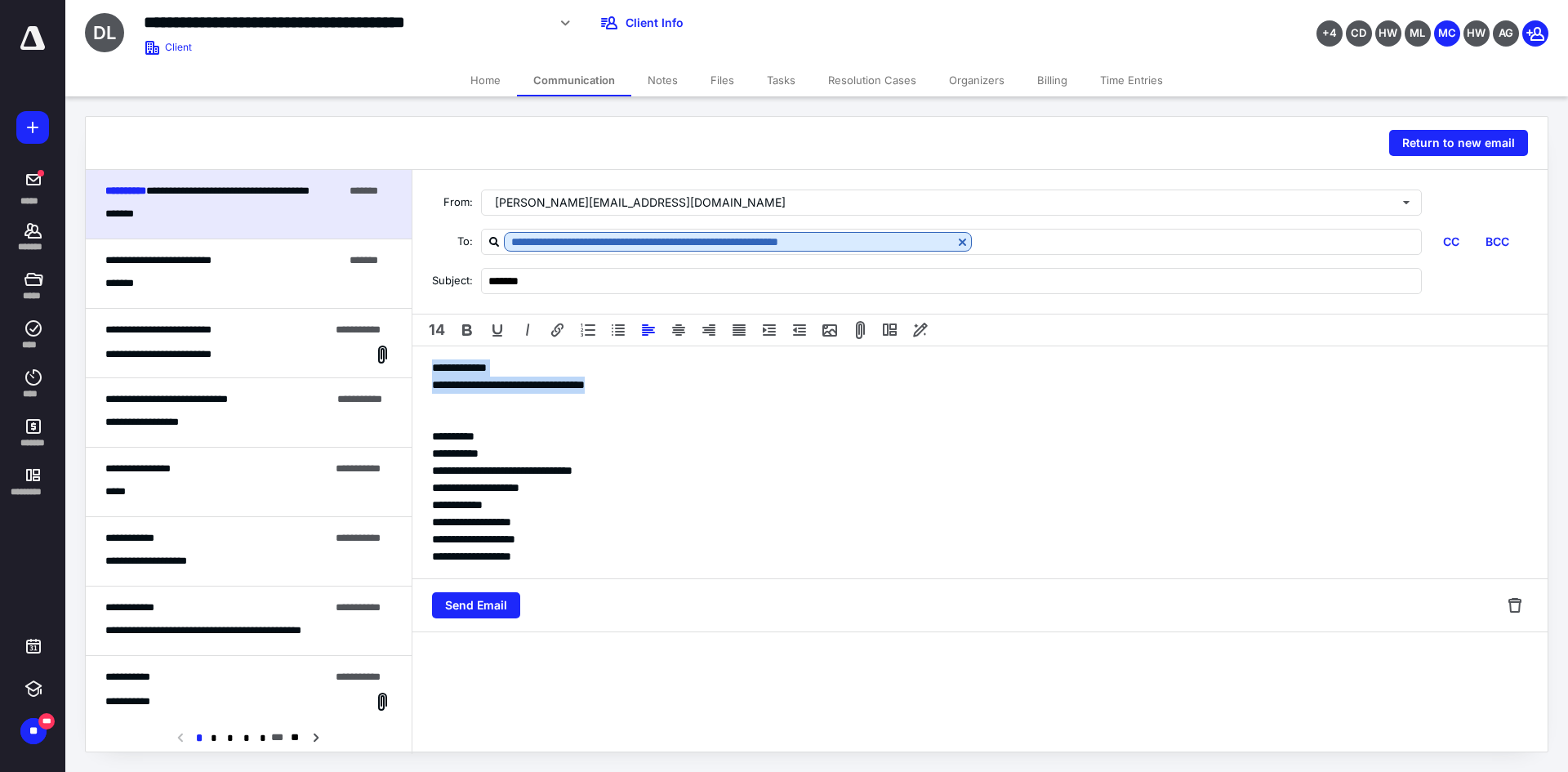 click on "**********" at bounding box center (980, 462) 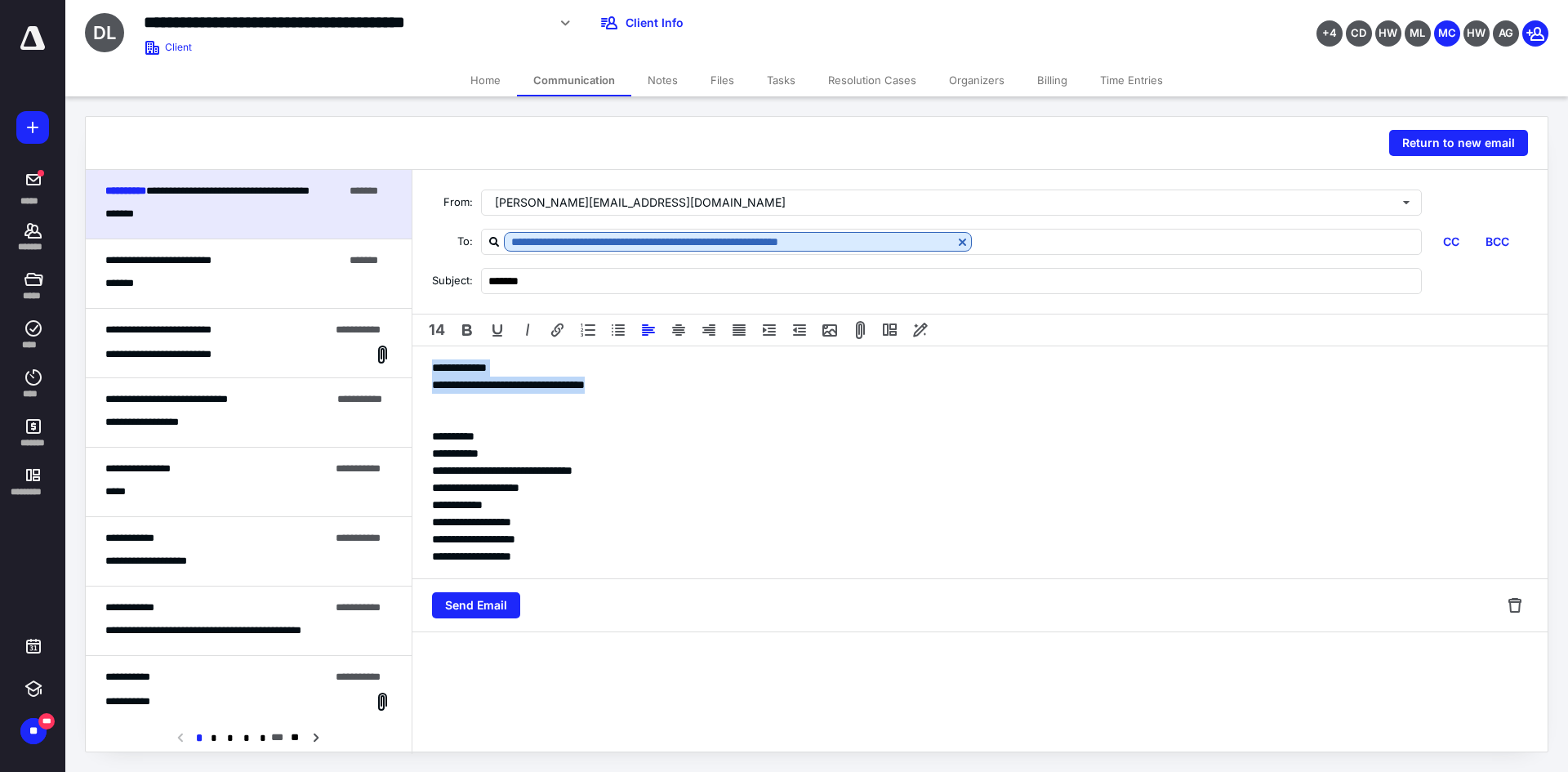 click on "**********" at bounding box center (980, 385) 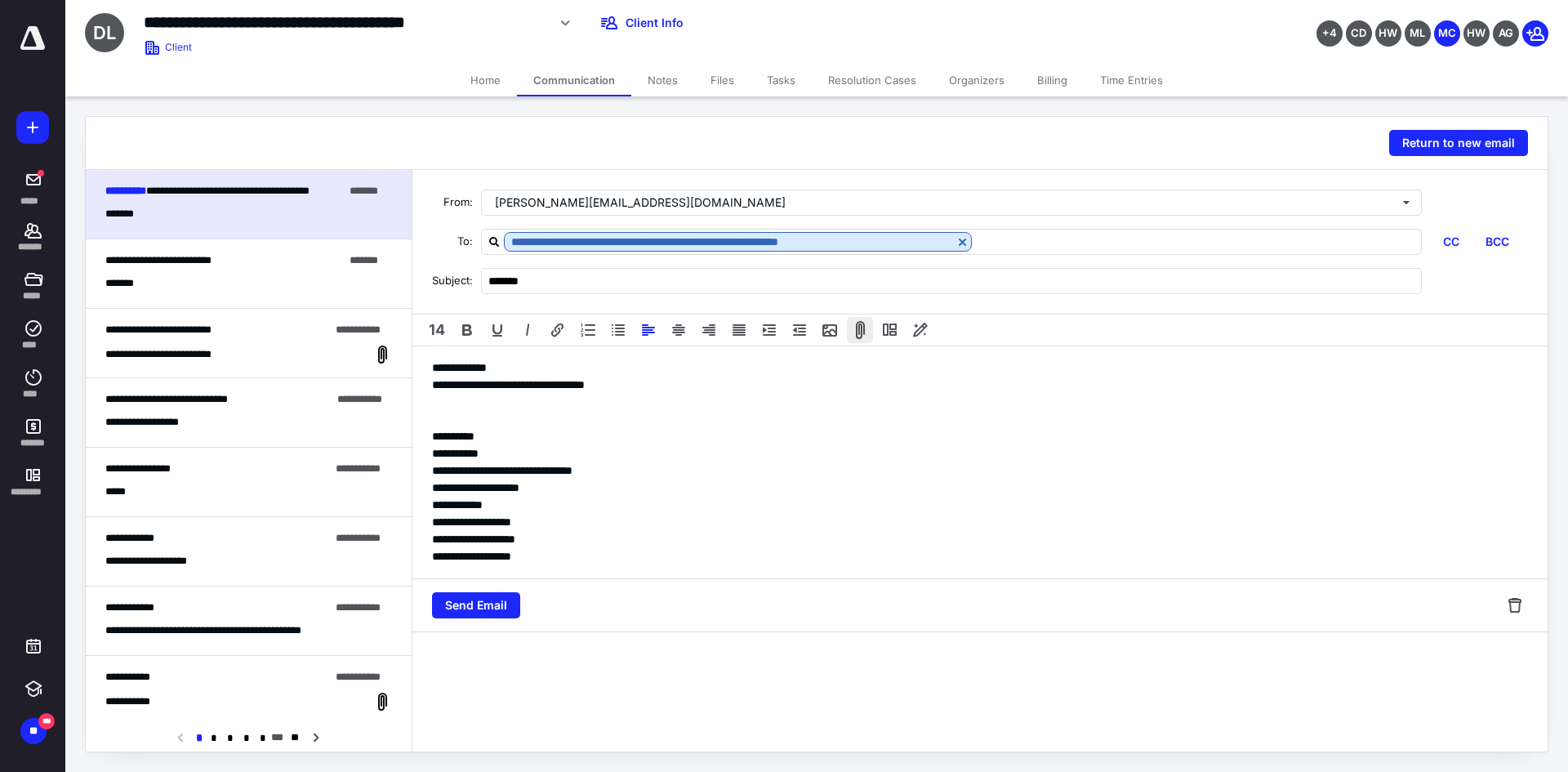 click at bounding box center (860, 330) 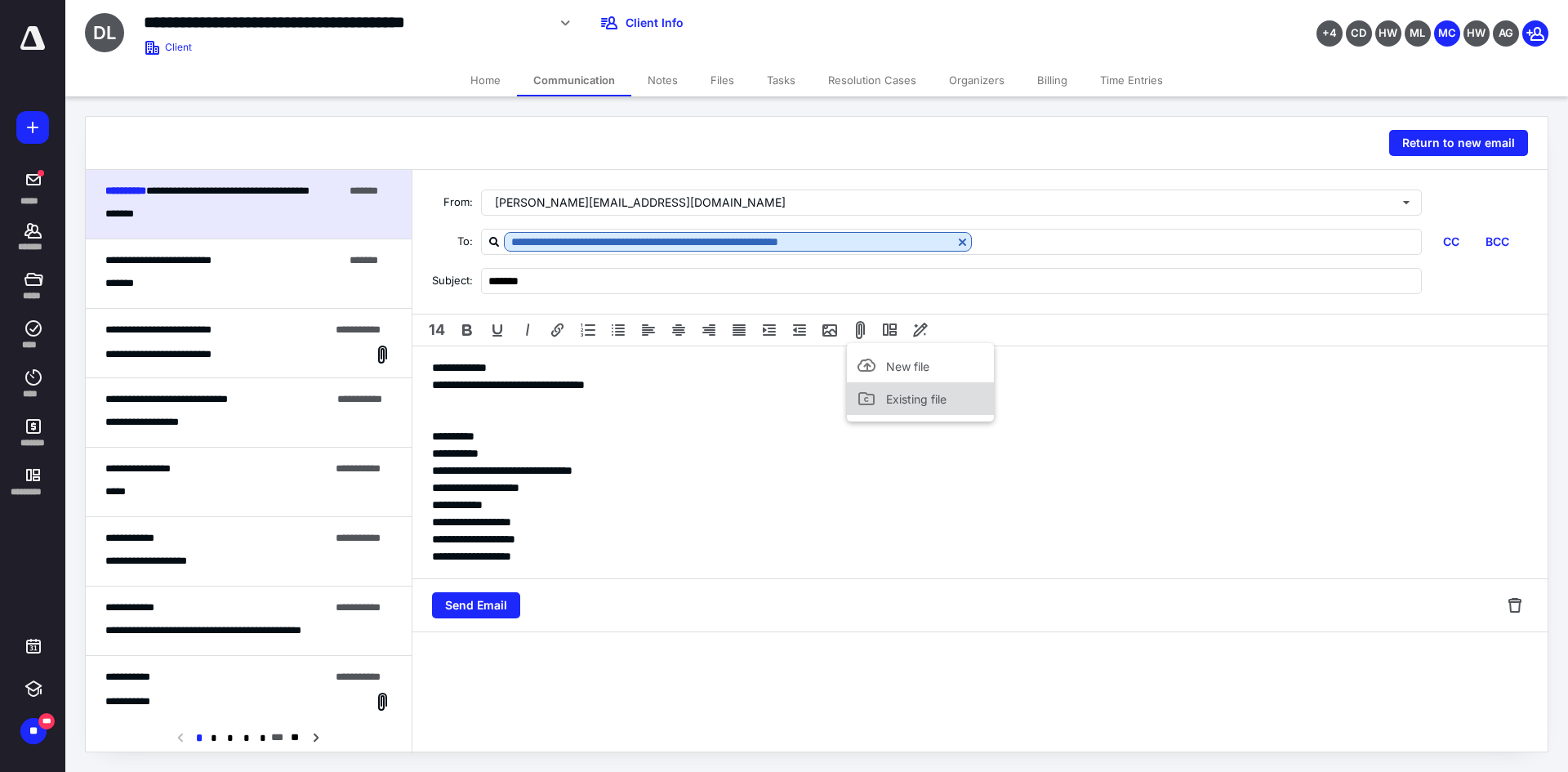 click on "Existing file" at bounding box center [920, 399] 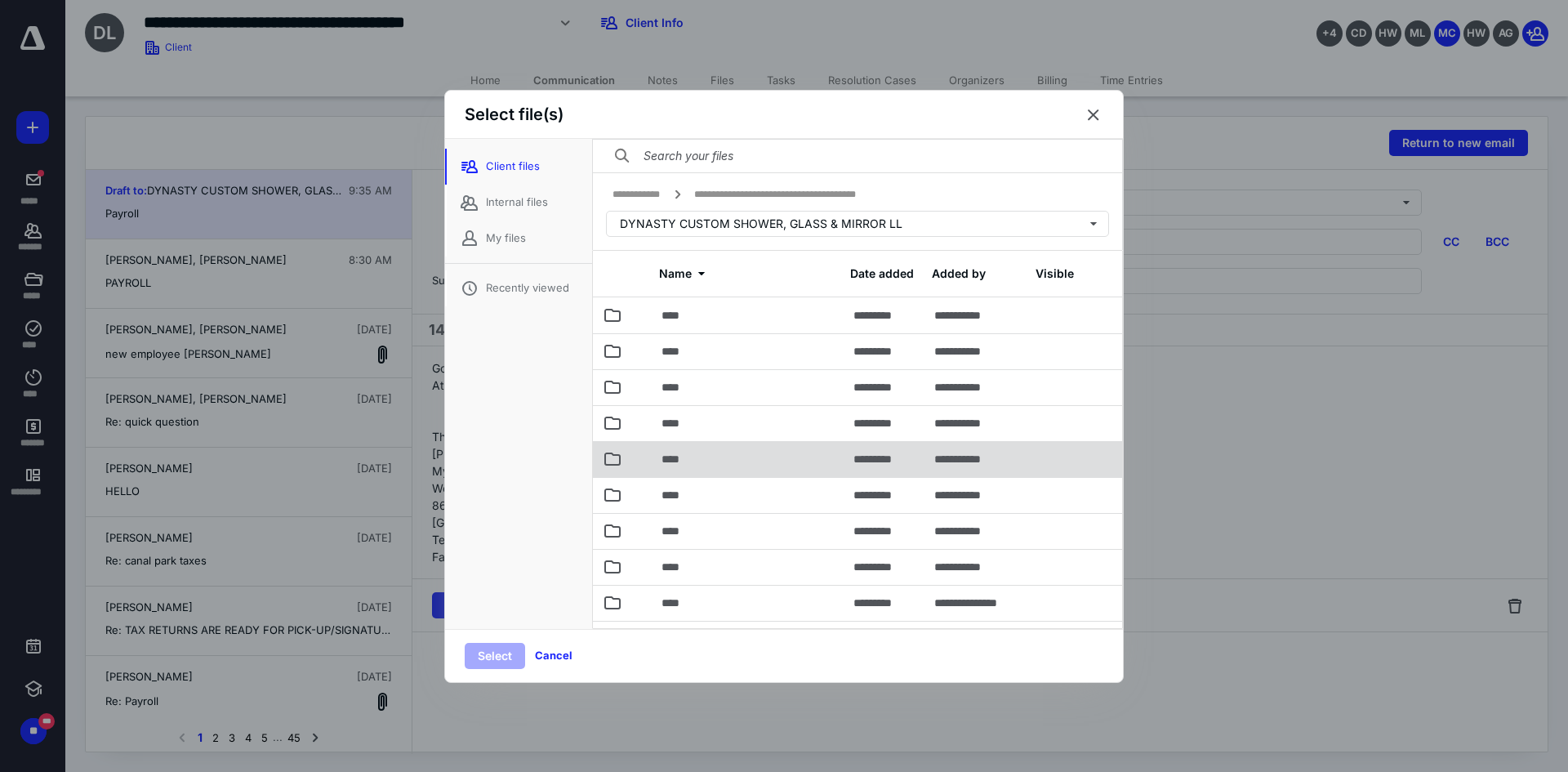 scroll, scrollTop: 281, scrollLeft: 0, axis: vertical 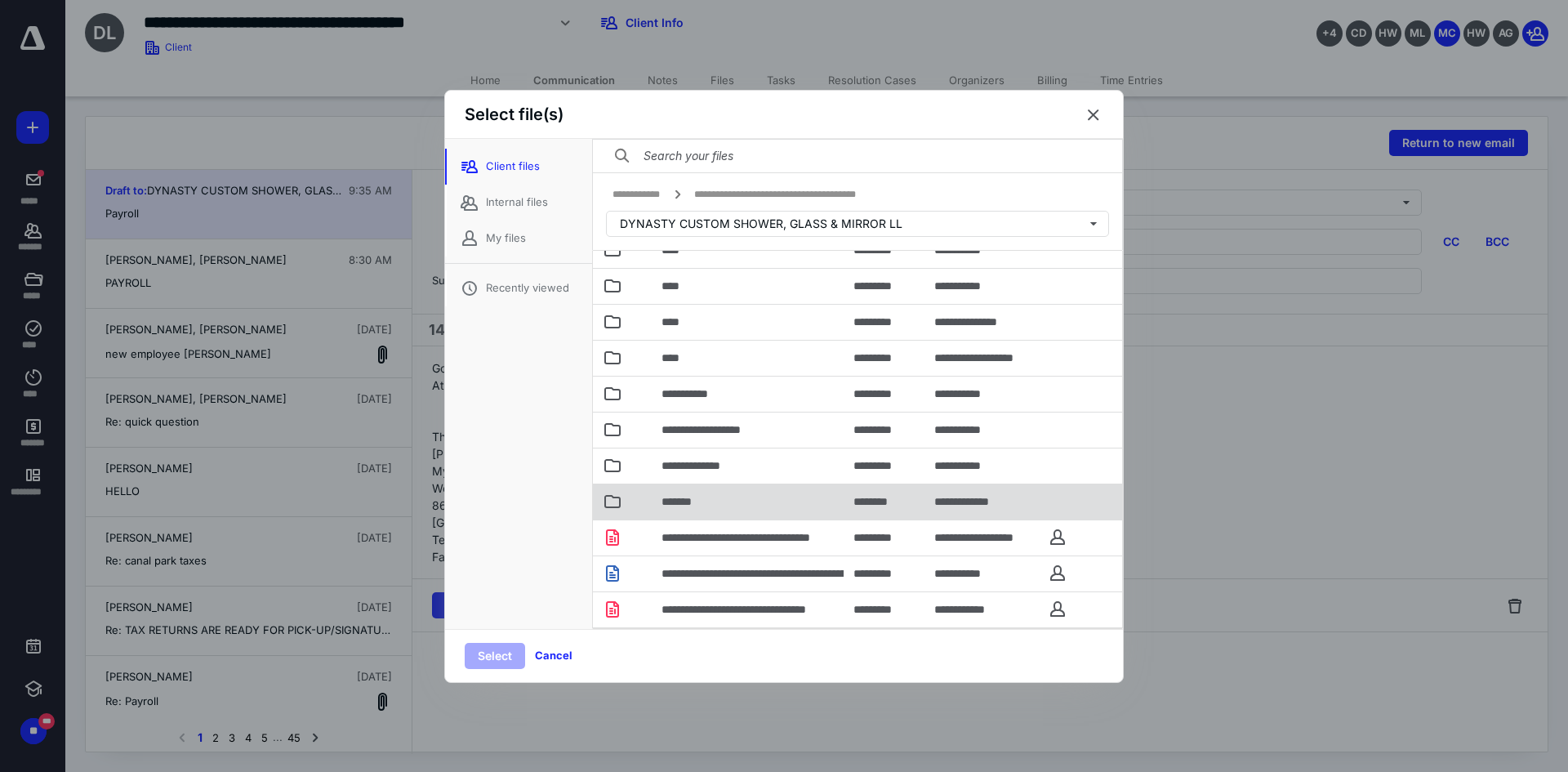 click on "*******" at bounding box center [747, 502] 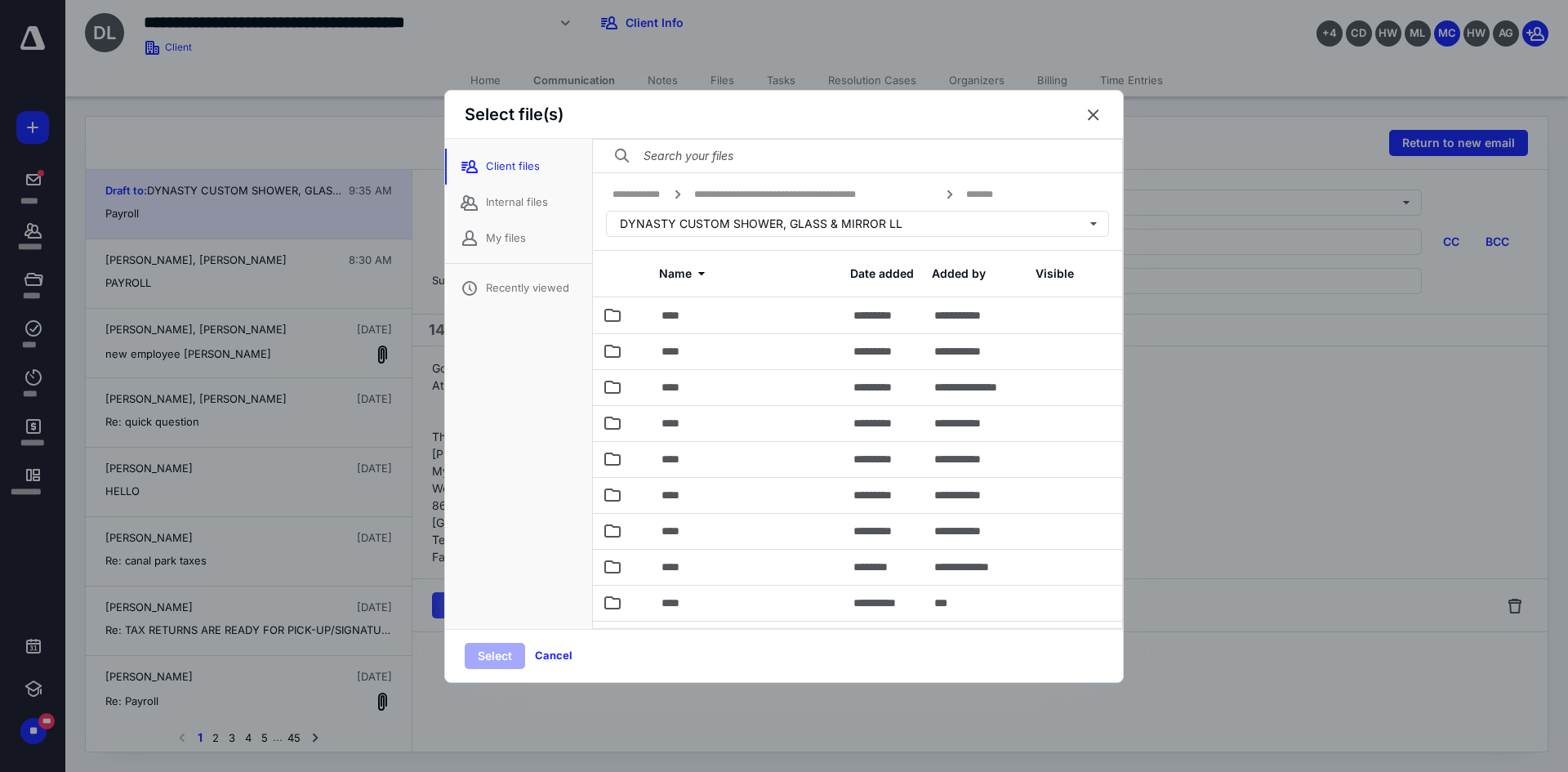 scroll, scrollTop: 209, scrollLeft: 0, axis: vertical 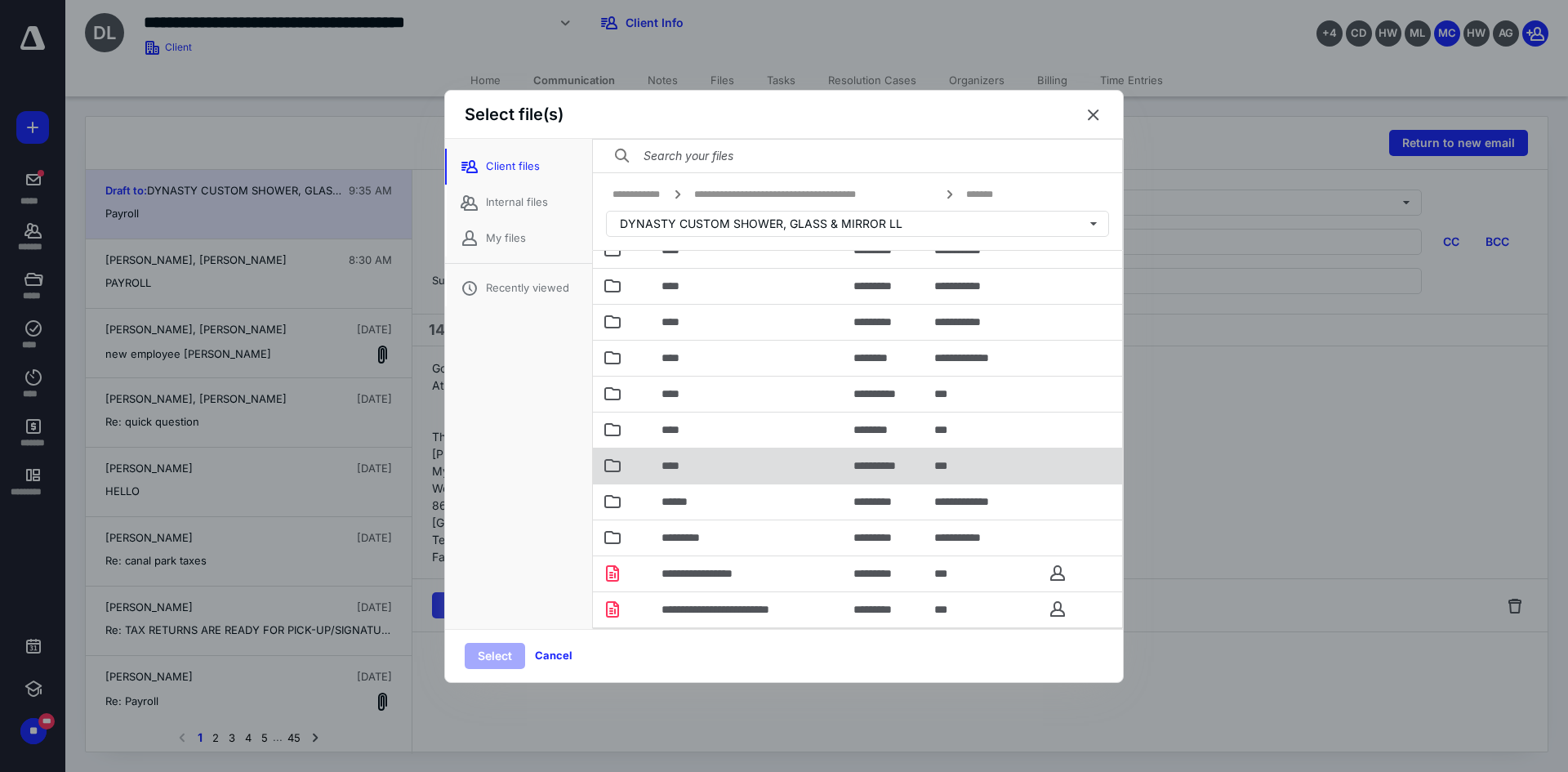click on "****" at bounding box center (747, 466) 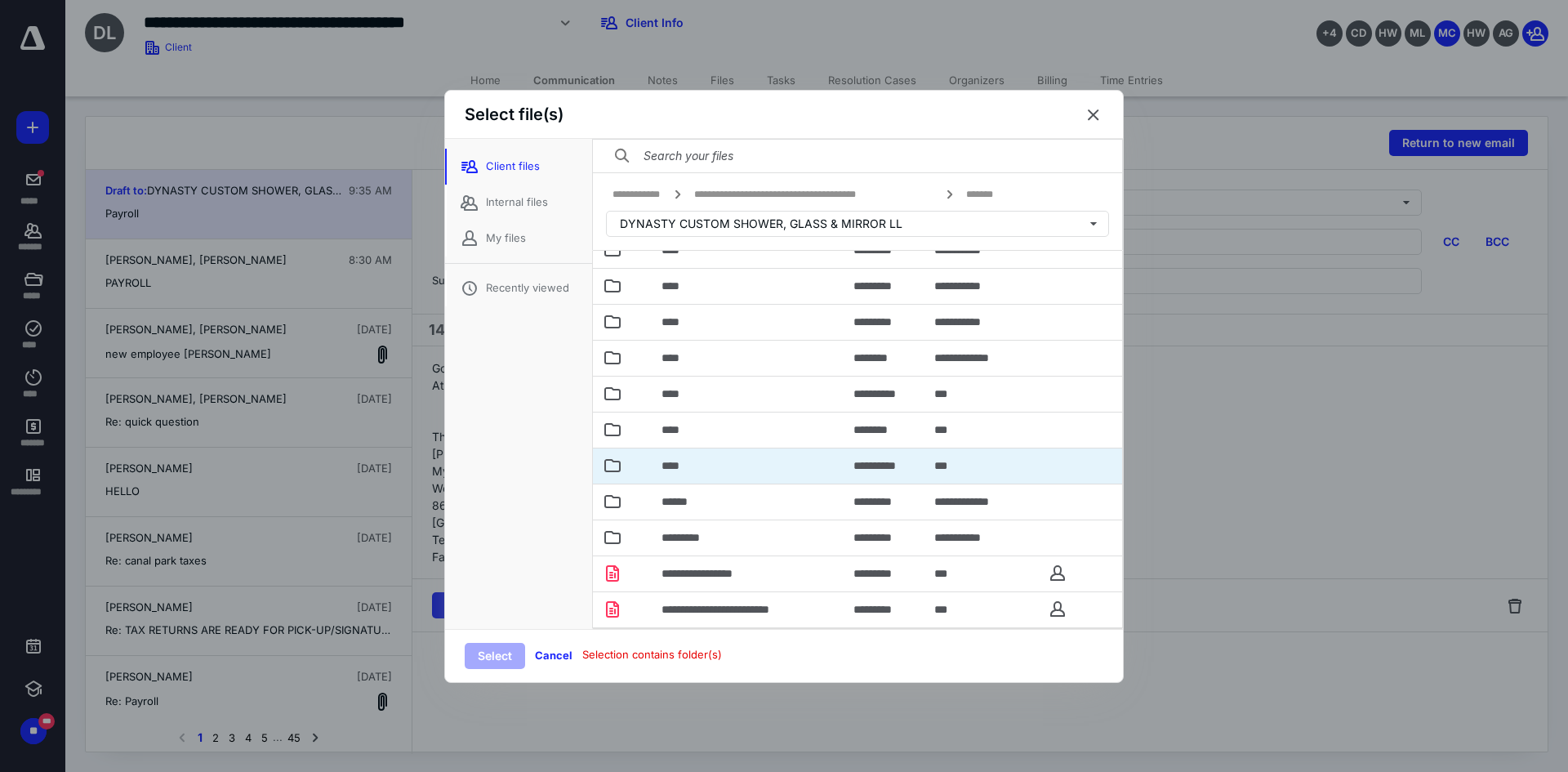 click on "****" at bounding box center (747, 466) 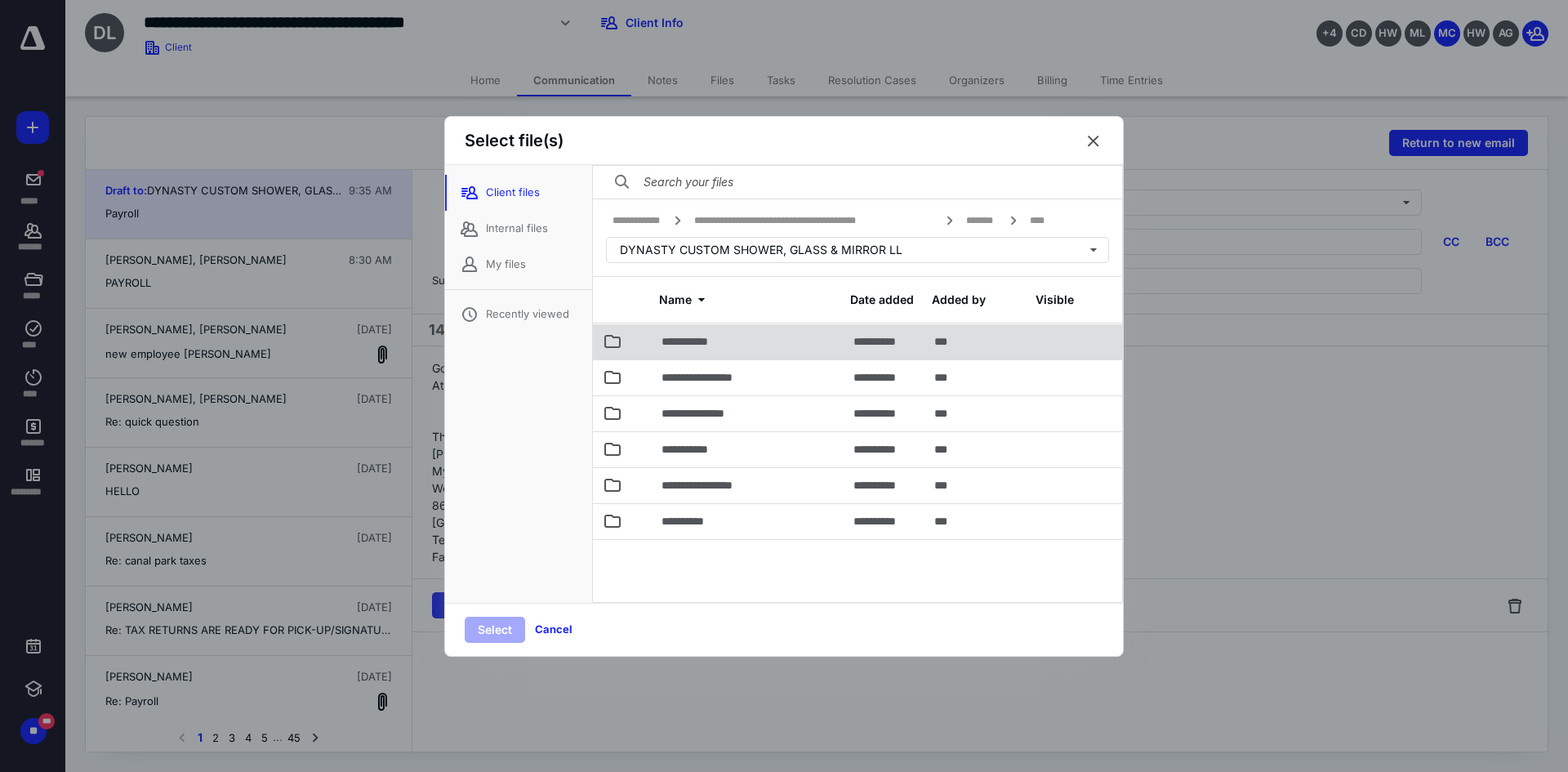 click on "**********" at bounding box center [747, 341] 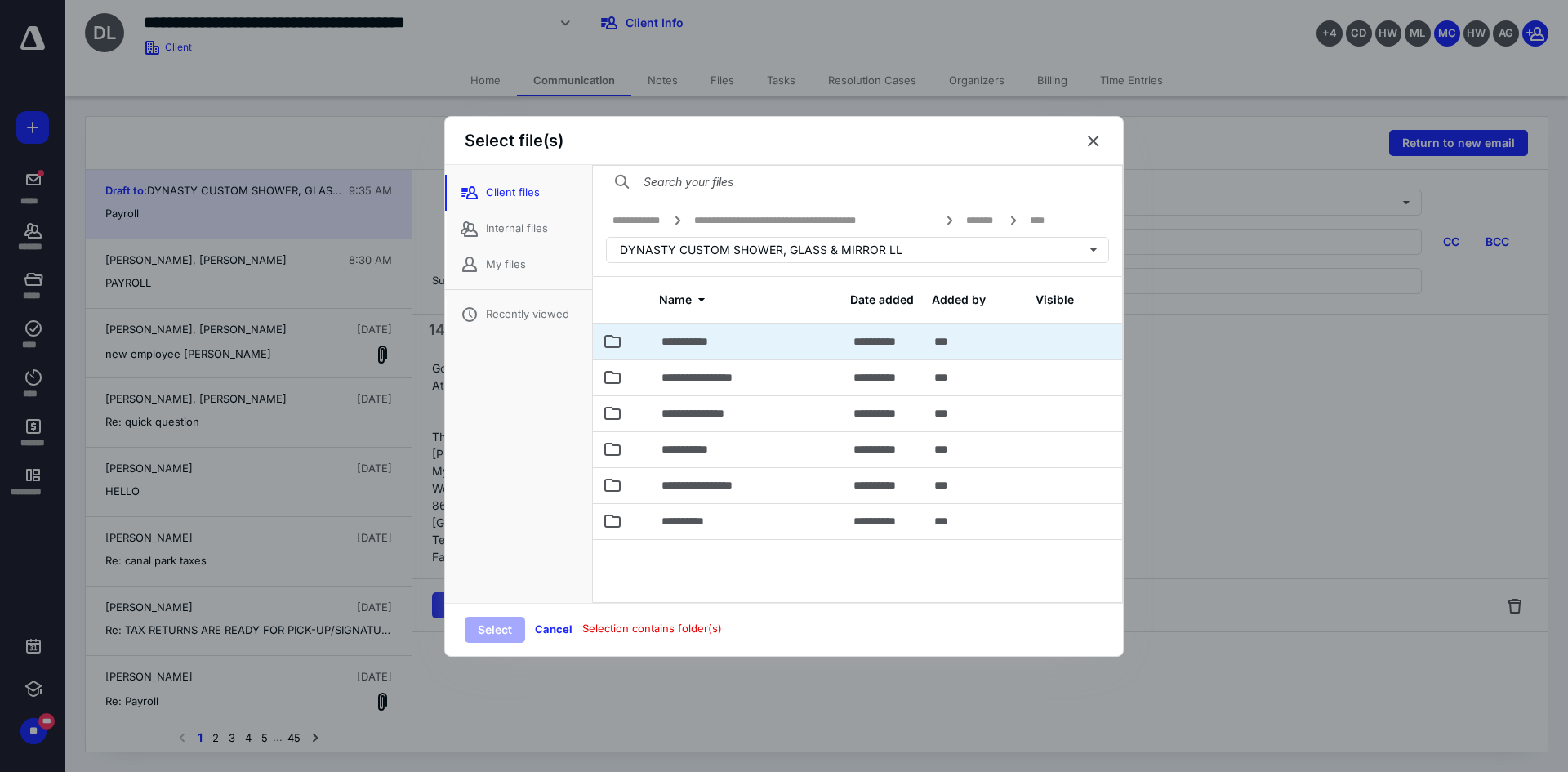 click on "**********" at bounding box center (747, 341) 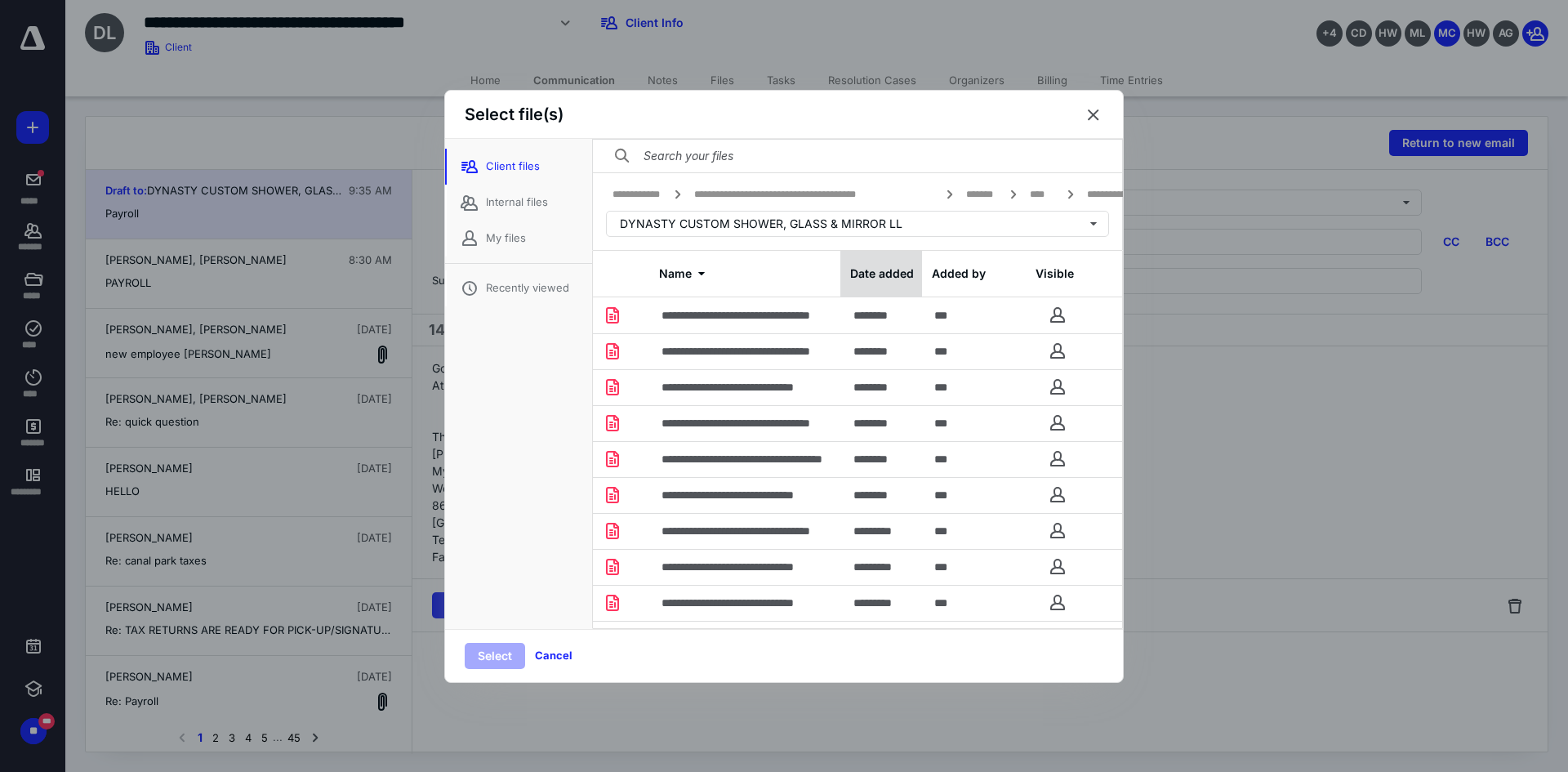 click on "Date added" at bounding box center [881, 274] 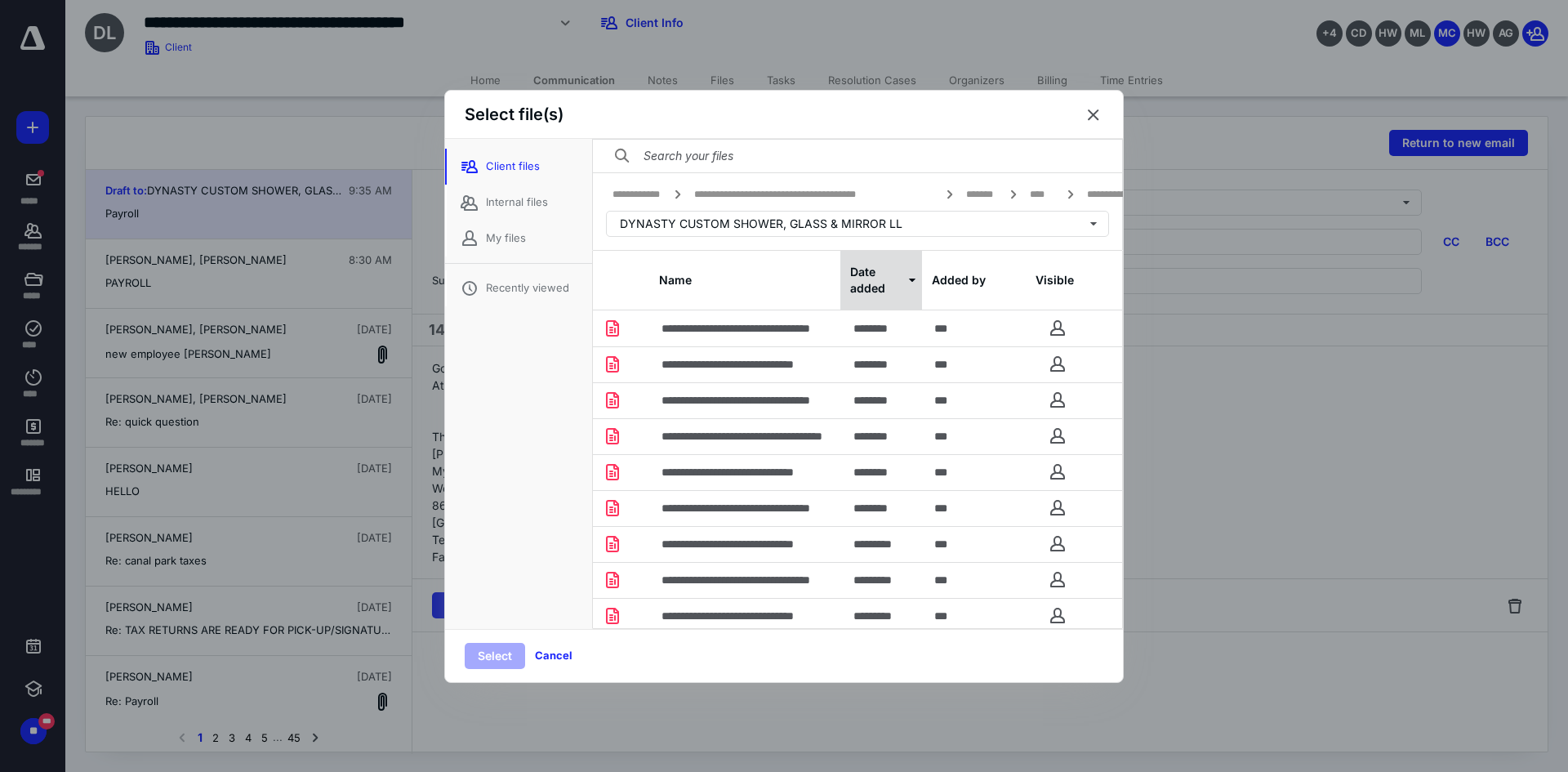 click on "Date added" at bounding box center (881, 280) 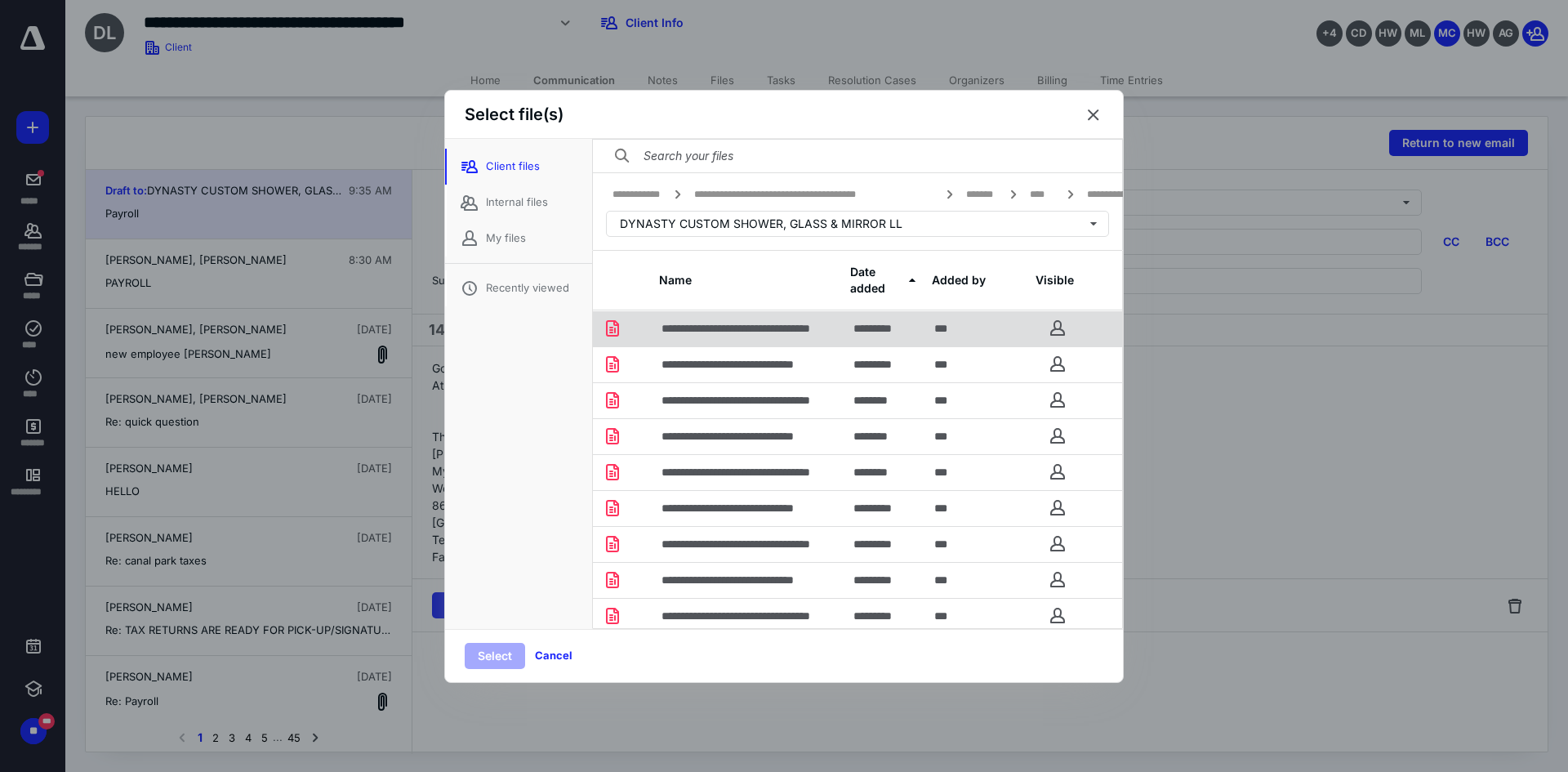 click on "*********" at bounding box center [884, 328] 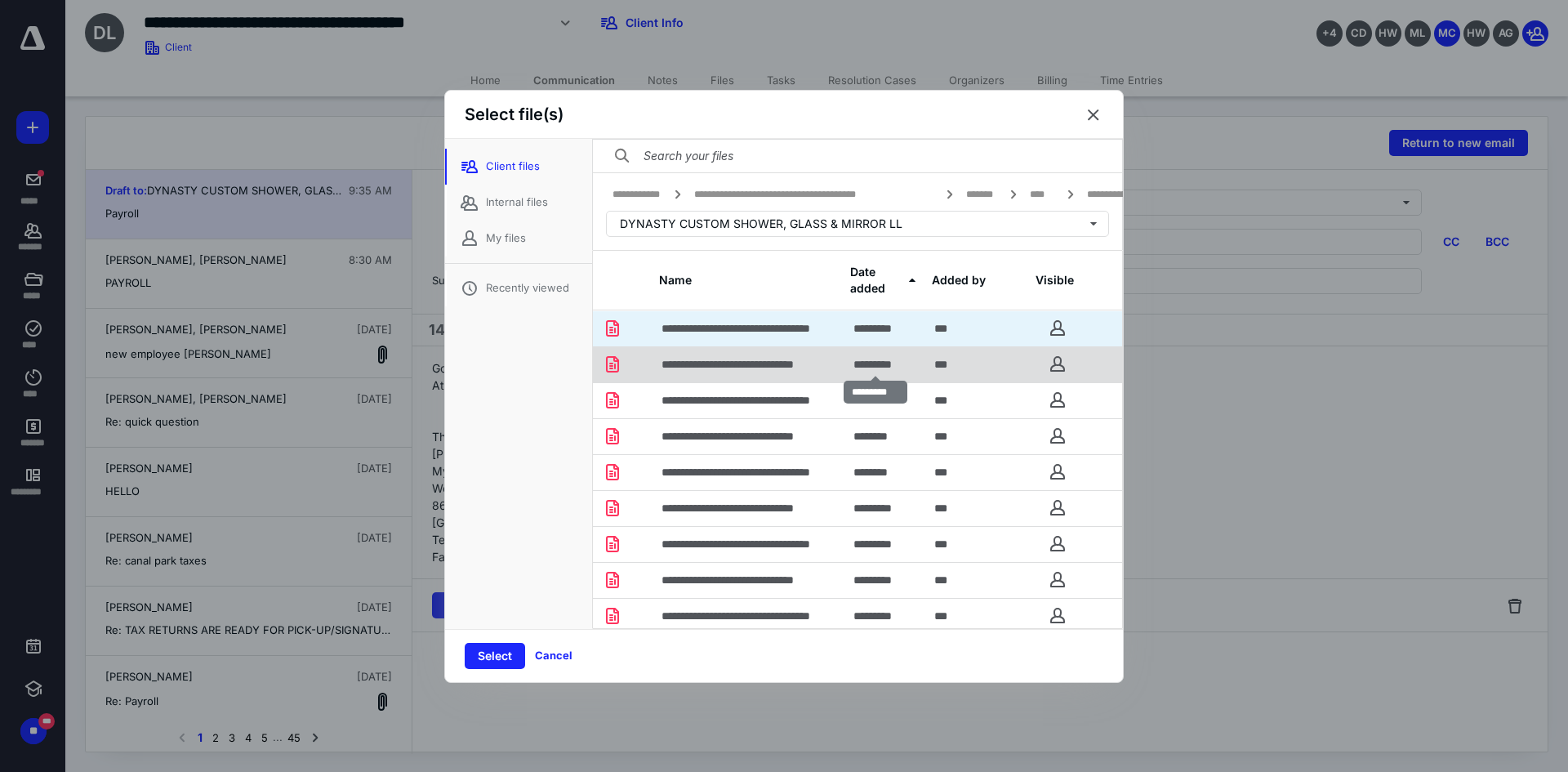 click on "*********" at bounding box center (880, 364) 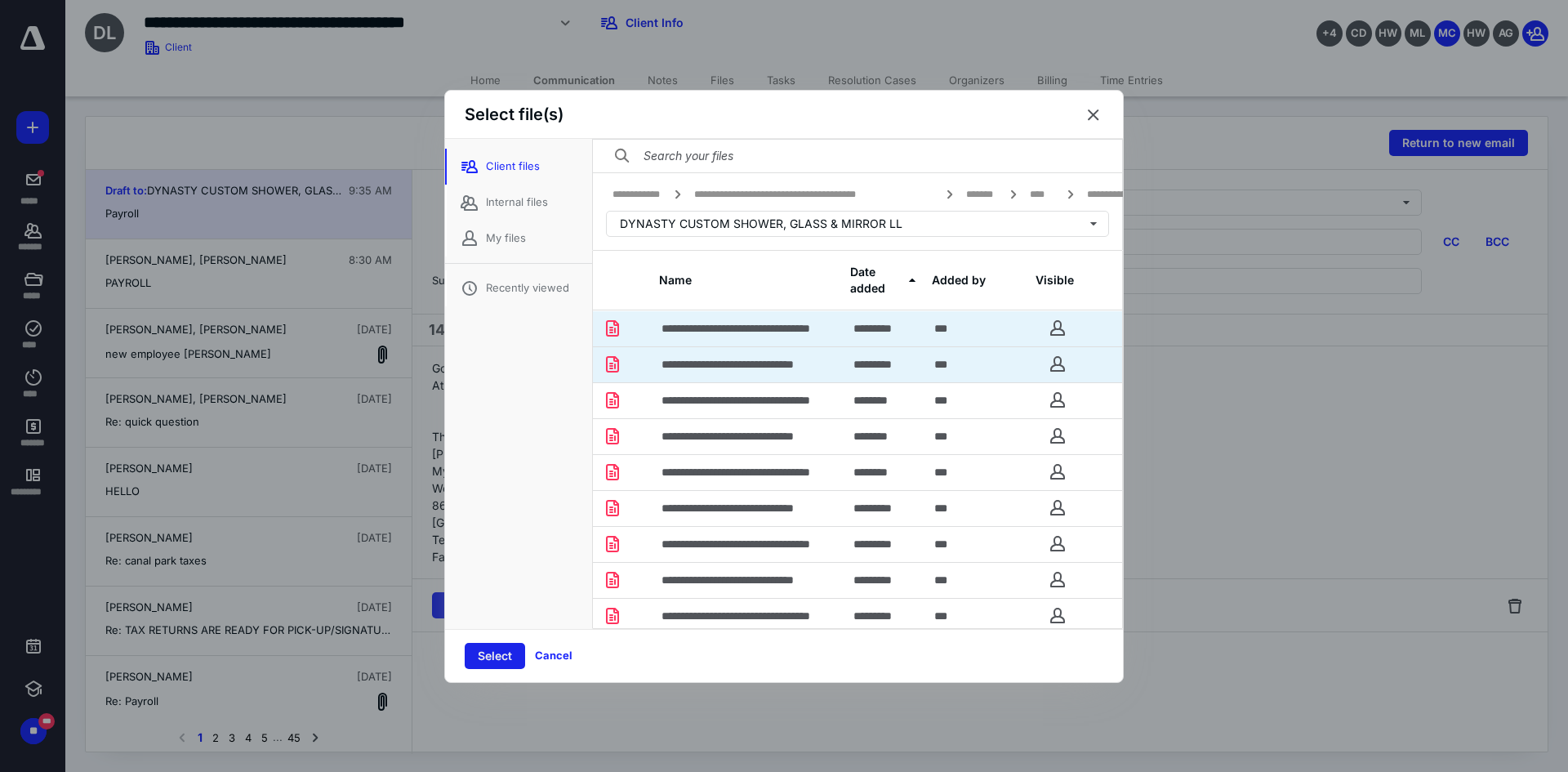 click on "Select" at bounding box center [495, 656] 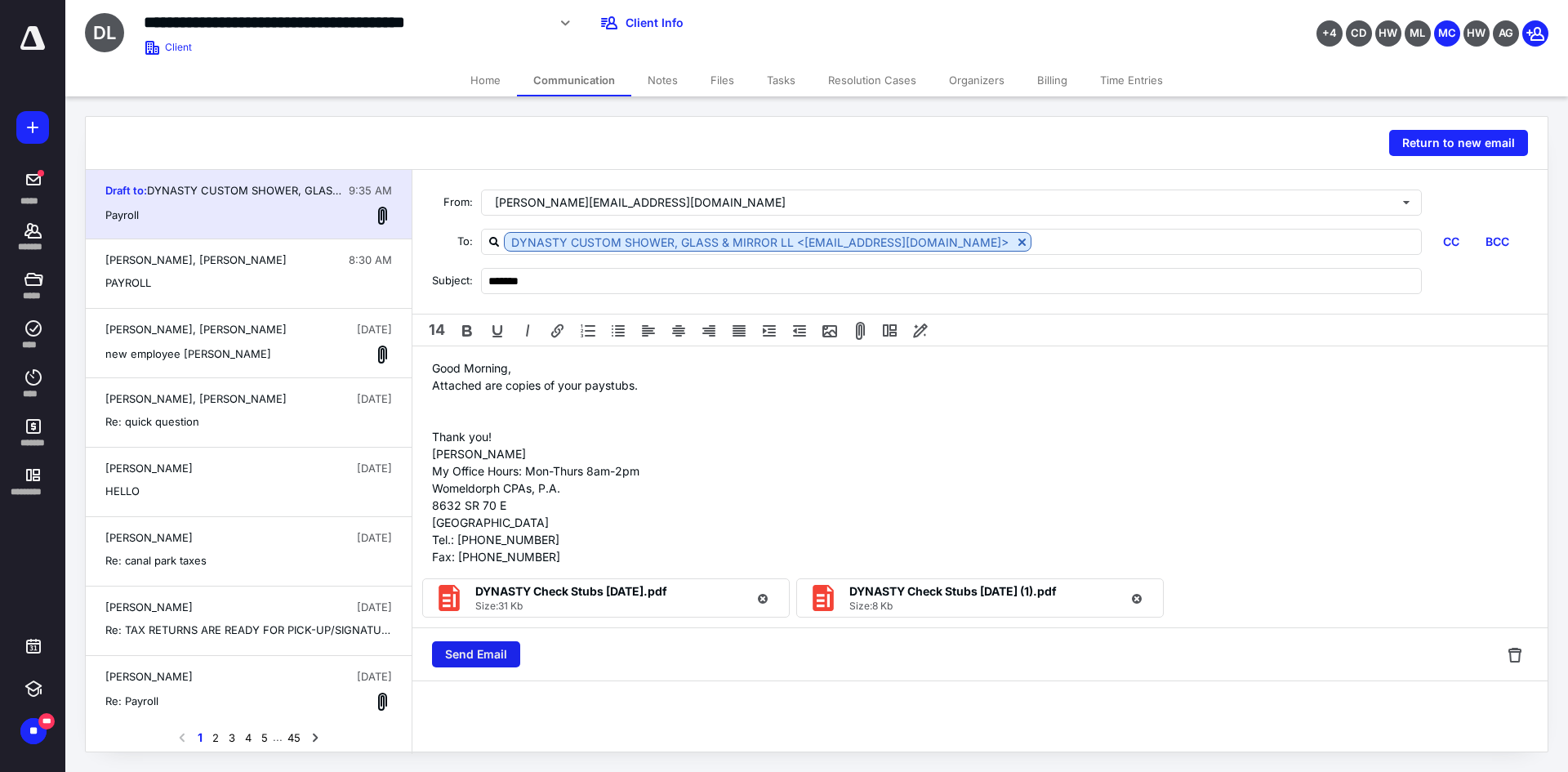 click on "Send Email" at bounding box center [476, 654] 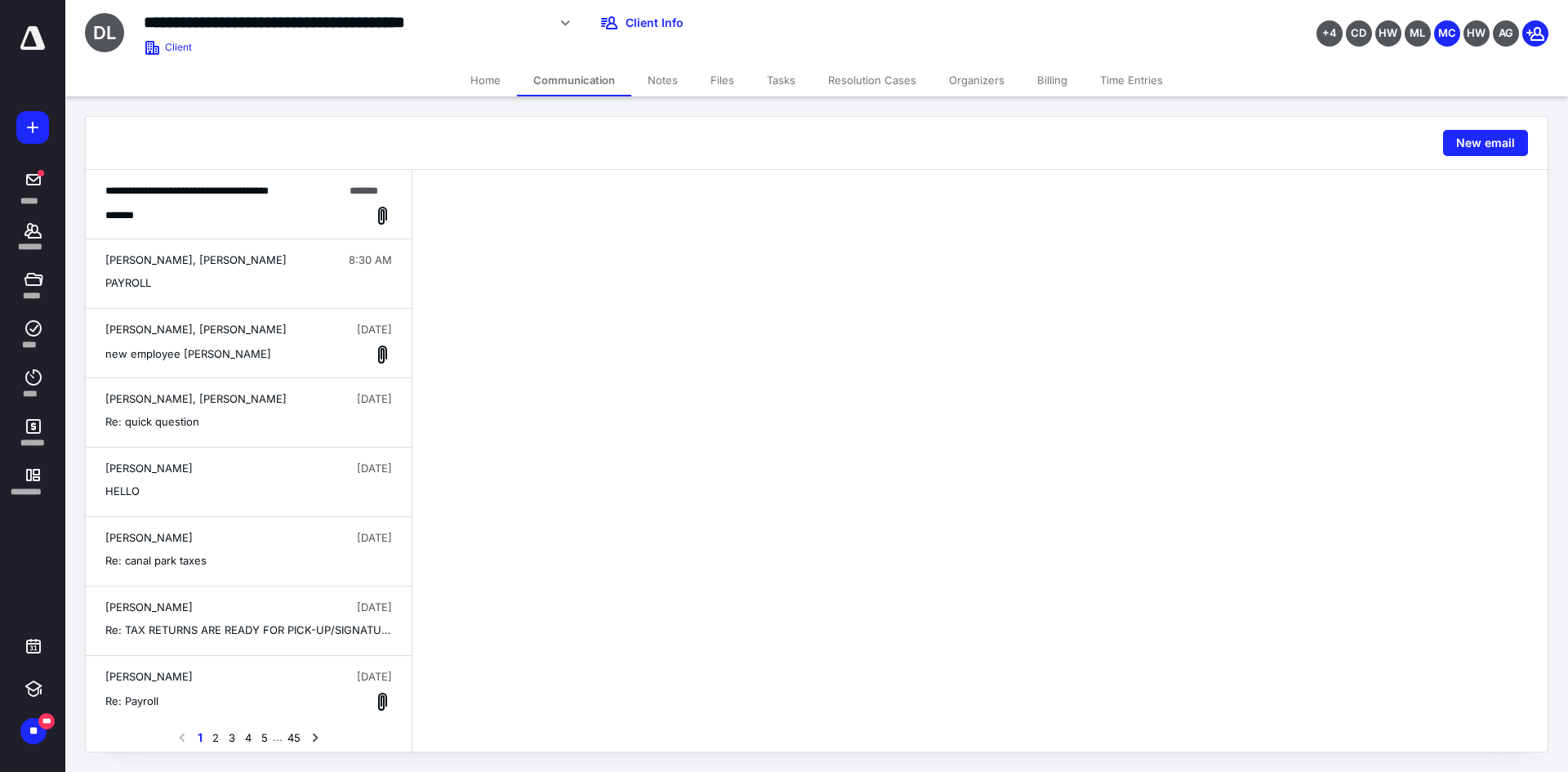 click on "Files" at bounding box center (722, 80) 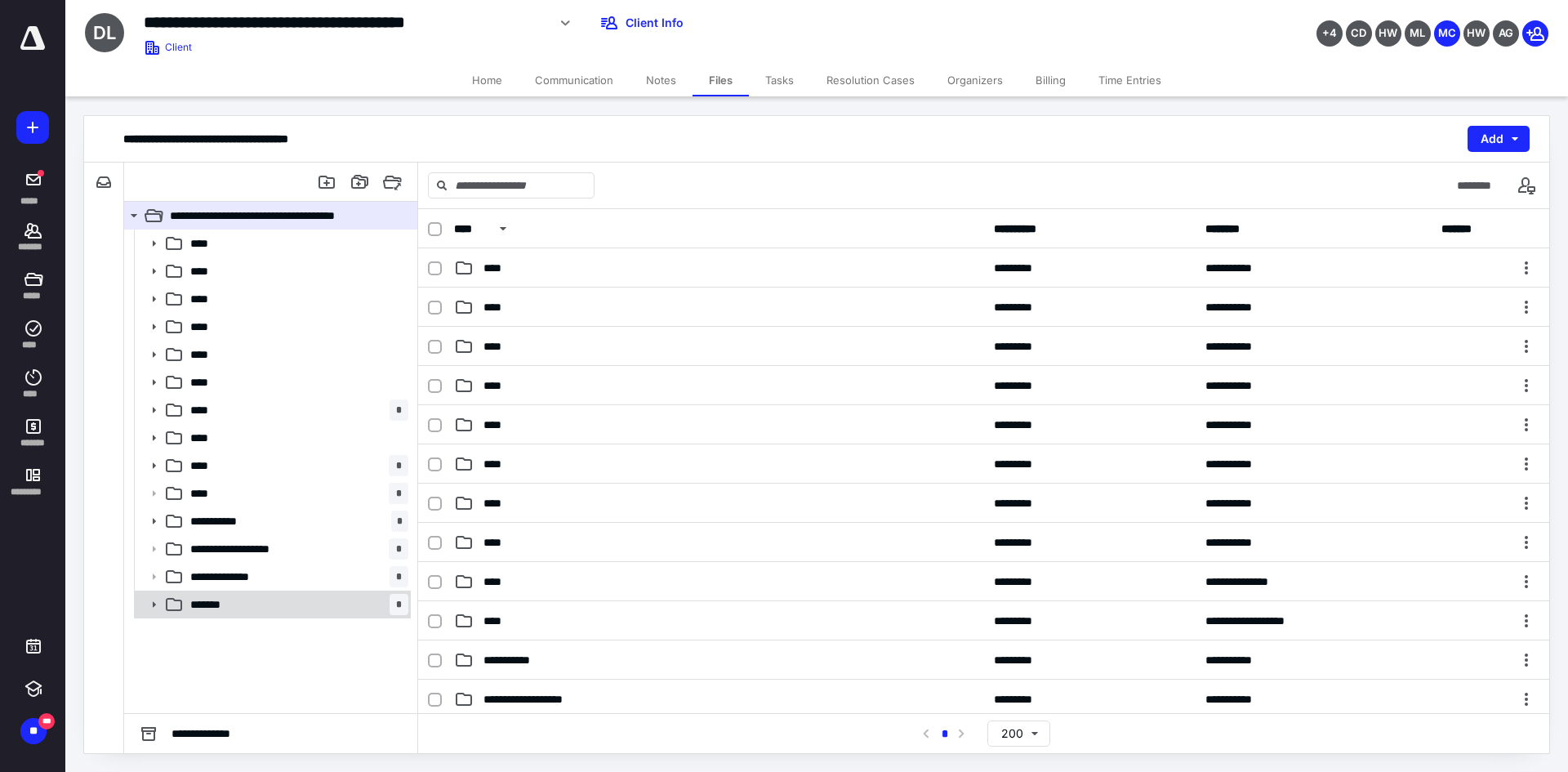 click on "******* *" at bounding box center [296, 605] 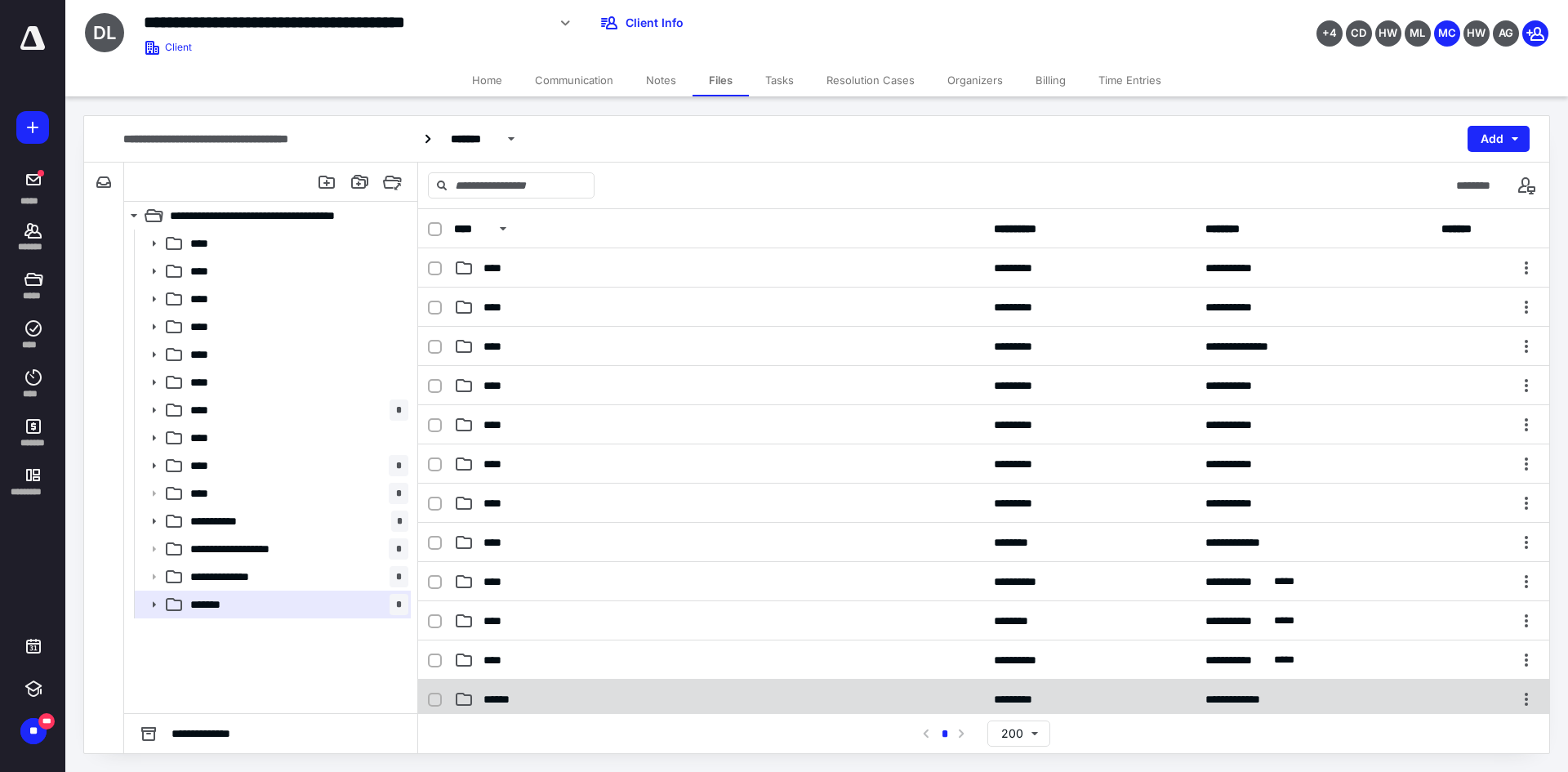 click on "**********" at bounding box center [983, 699] 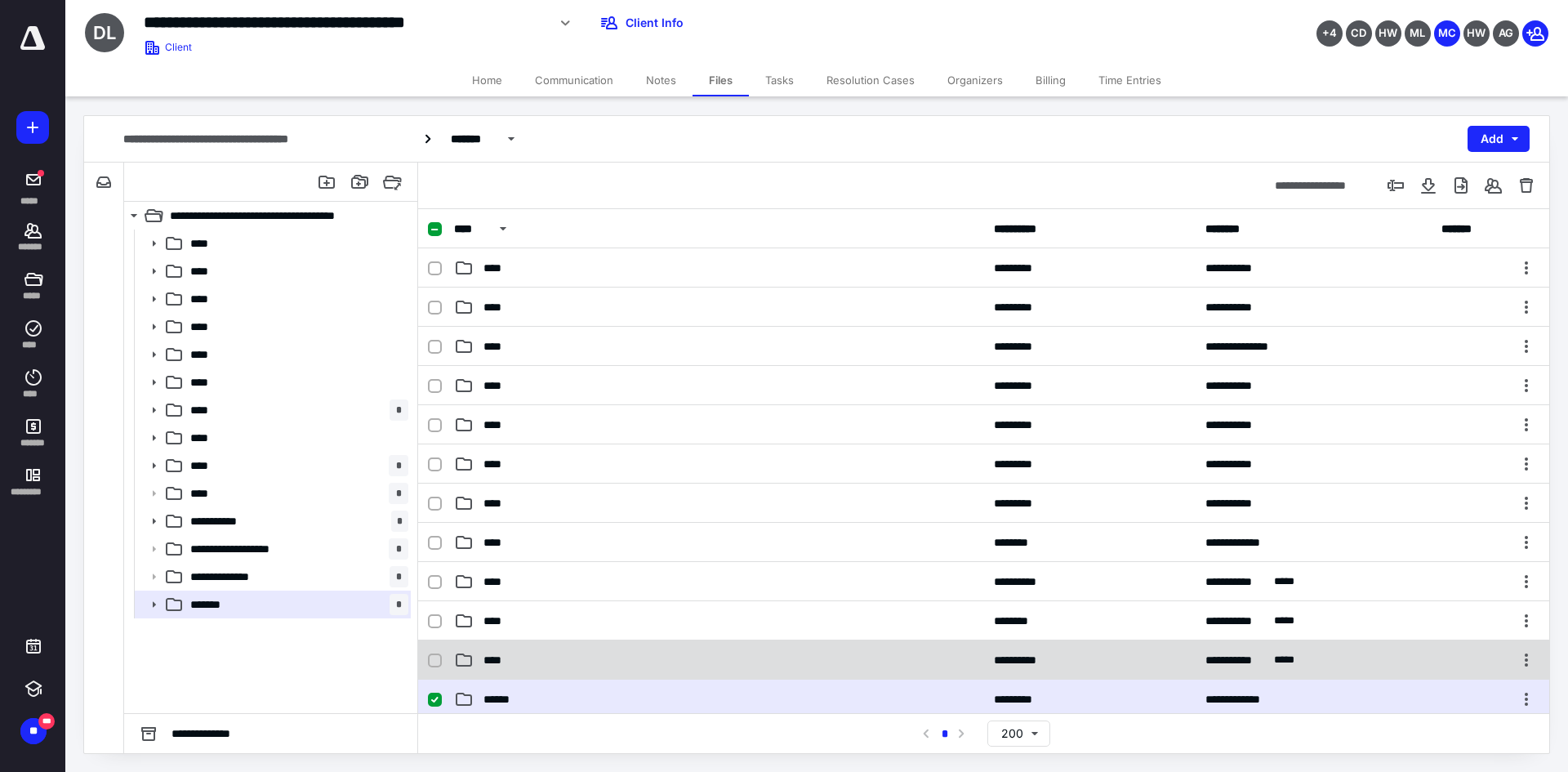 click on "****" at bounding box center [719, 660] 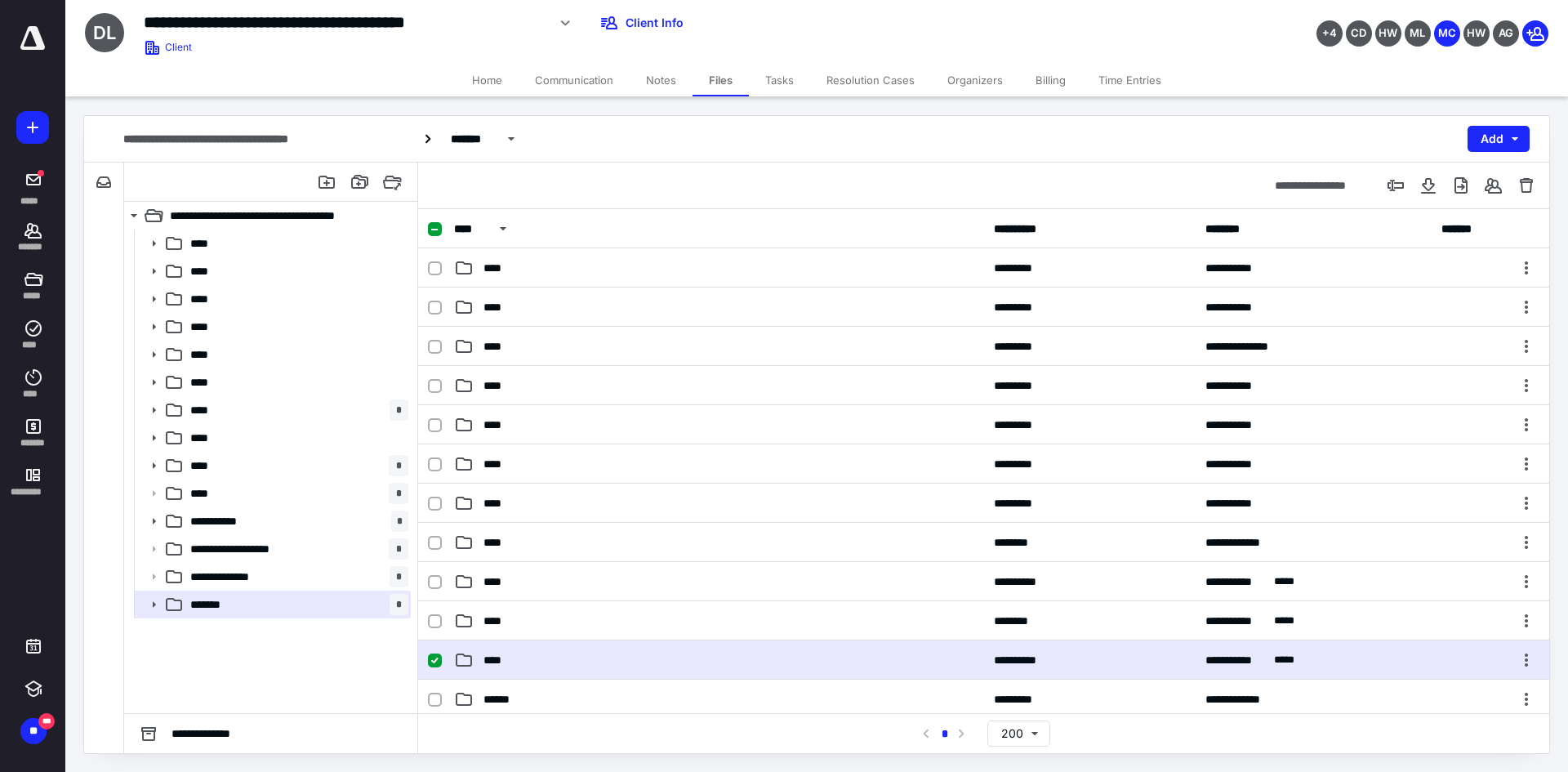 click on "****" at bounding box center (719, 660) 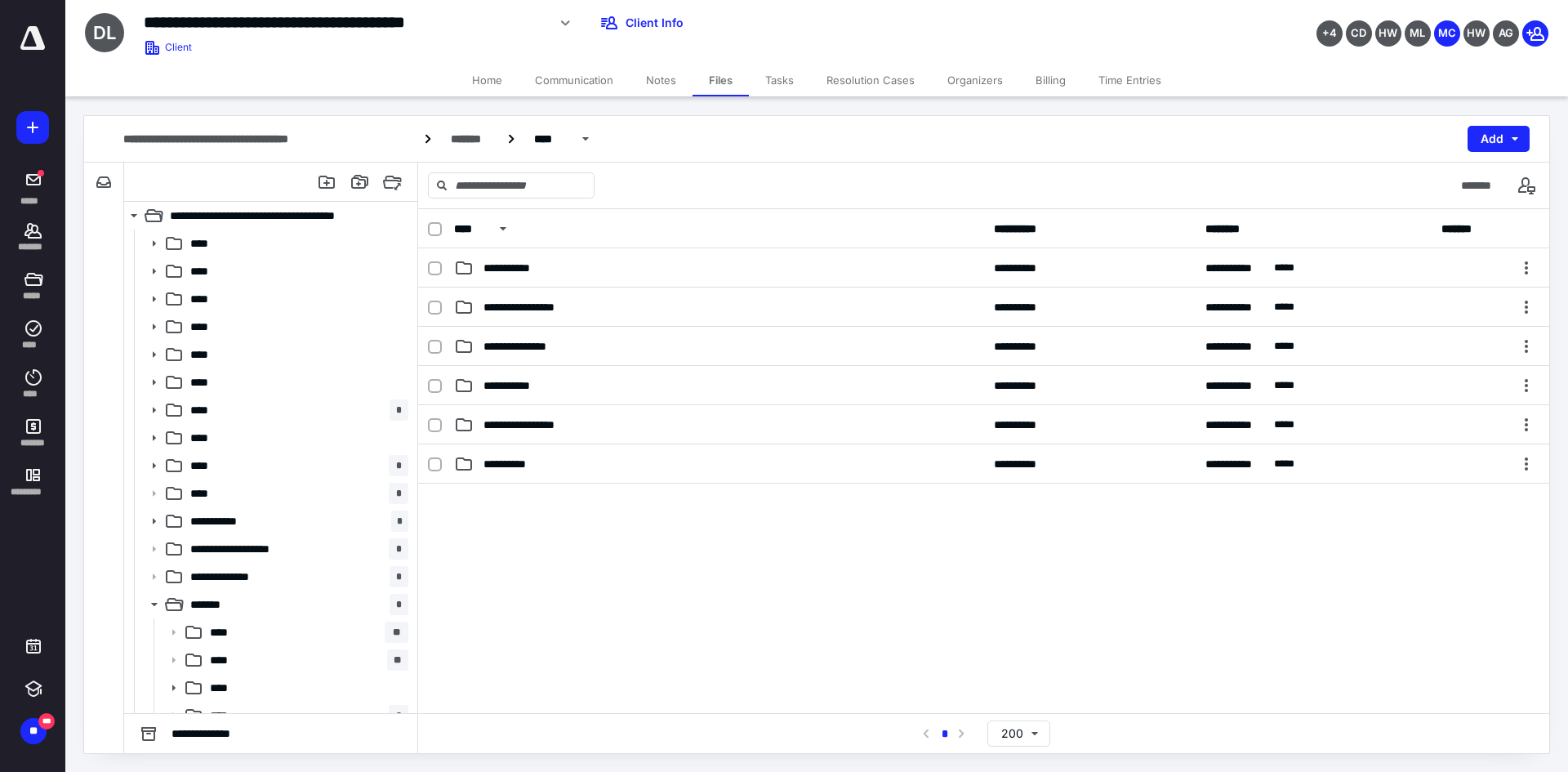 click at bounding box center [983, 606] 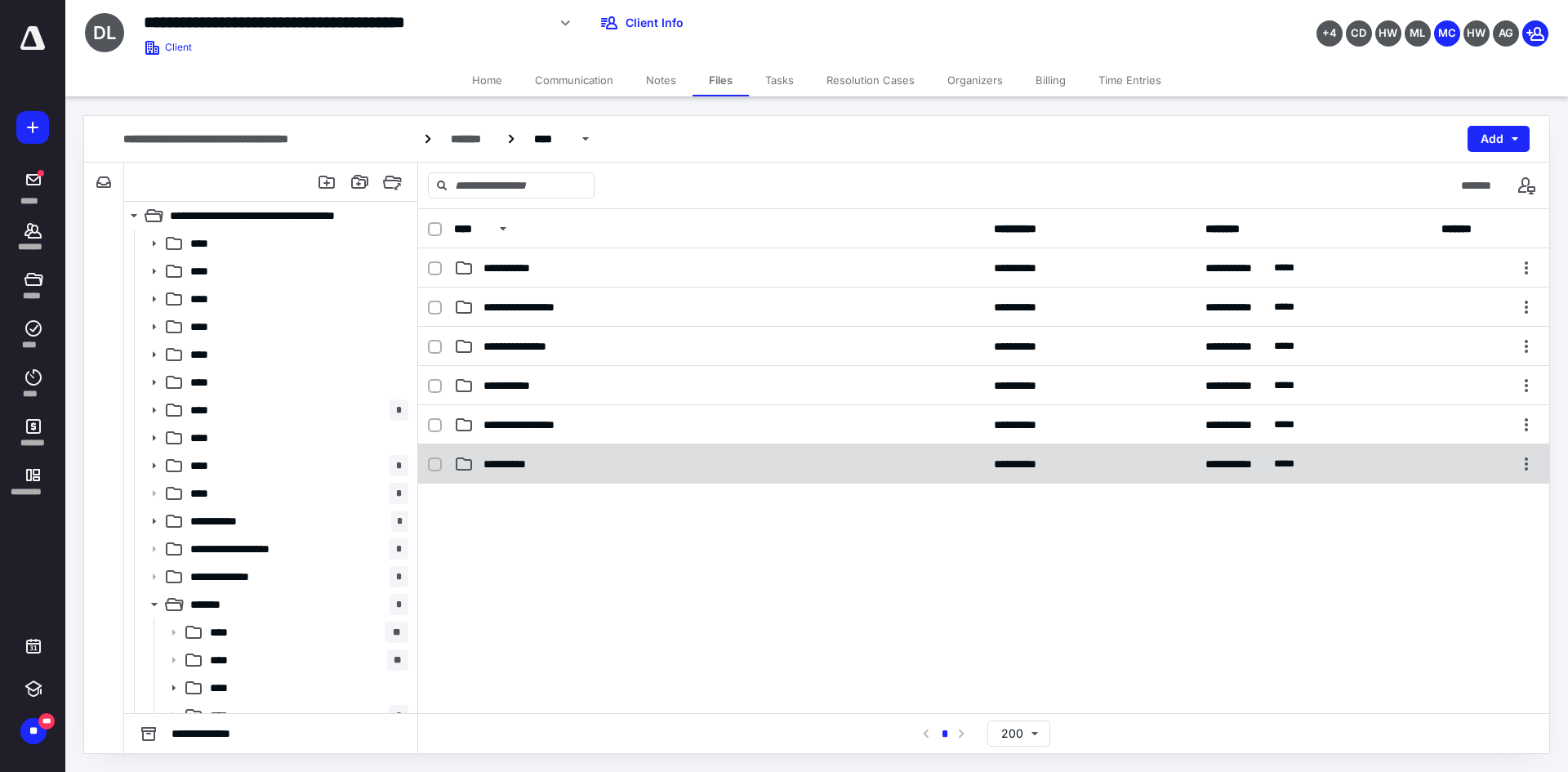 click on "**********" at bounding box center (514, 464) 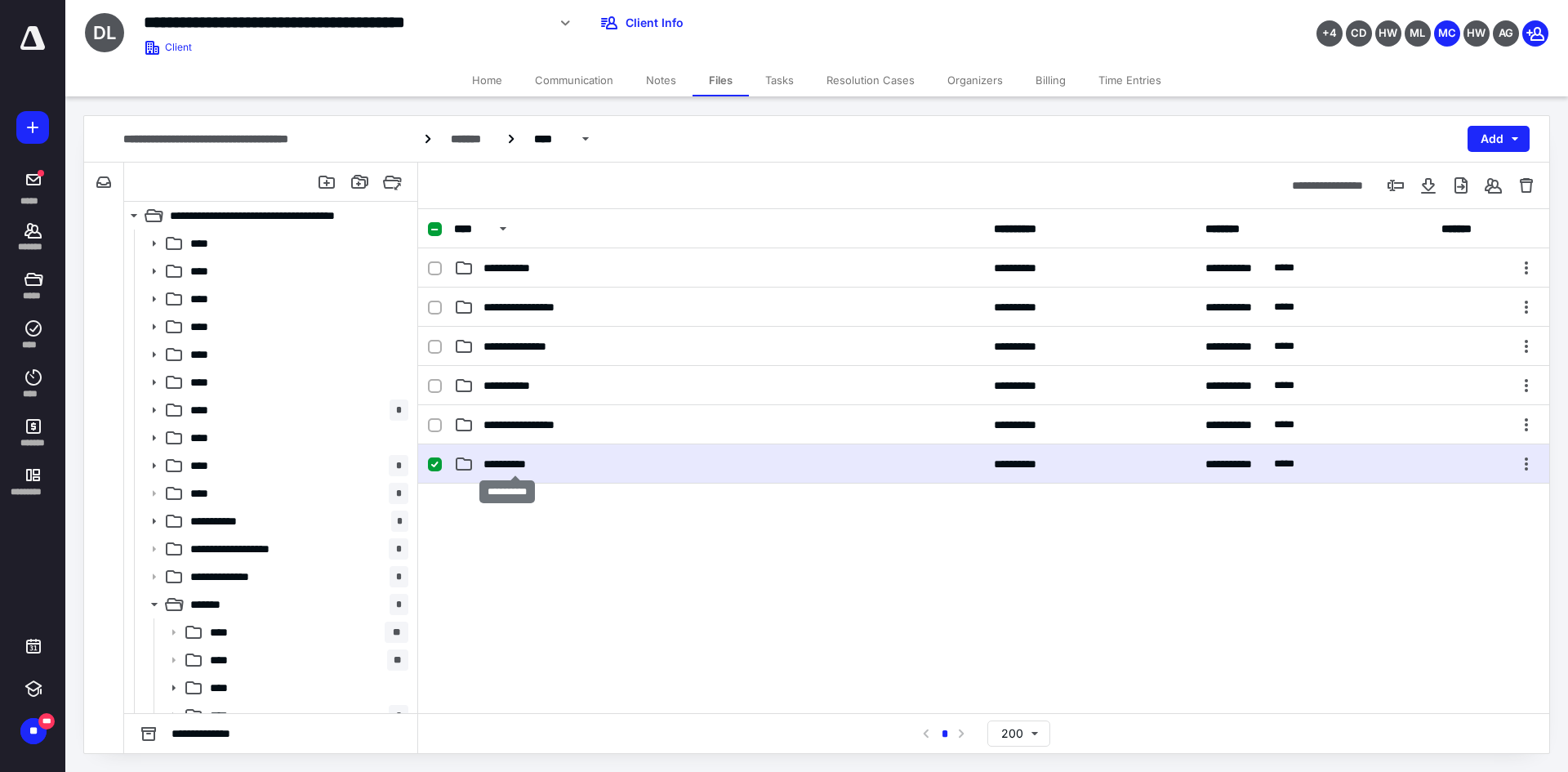 click on "**********" at bounding box center (514, 464) 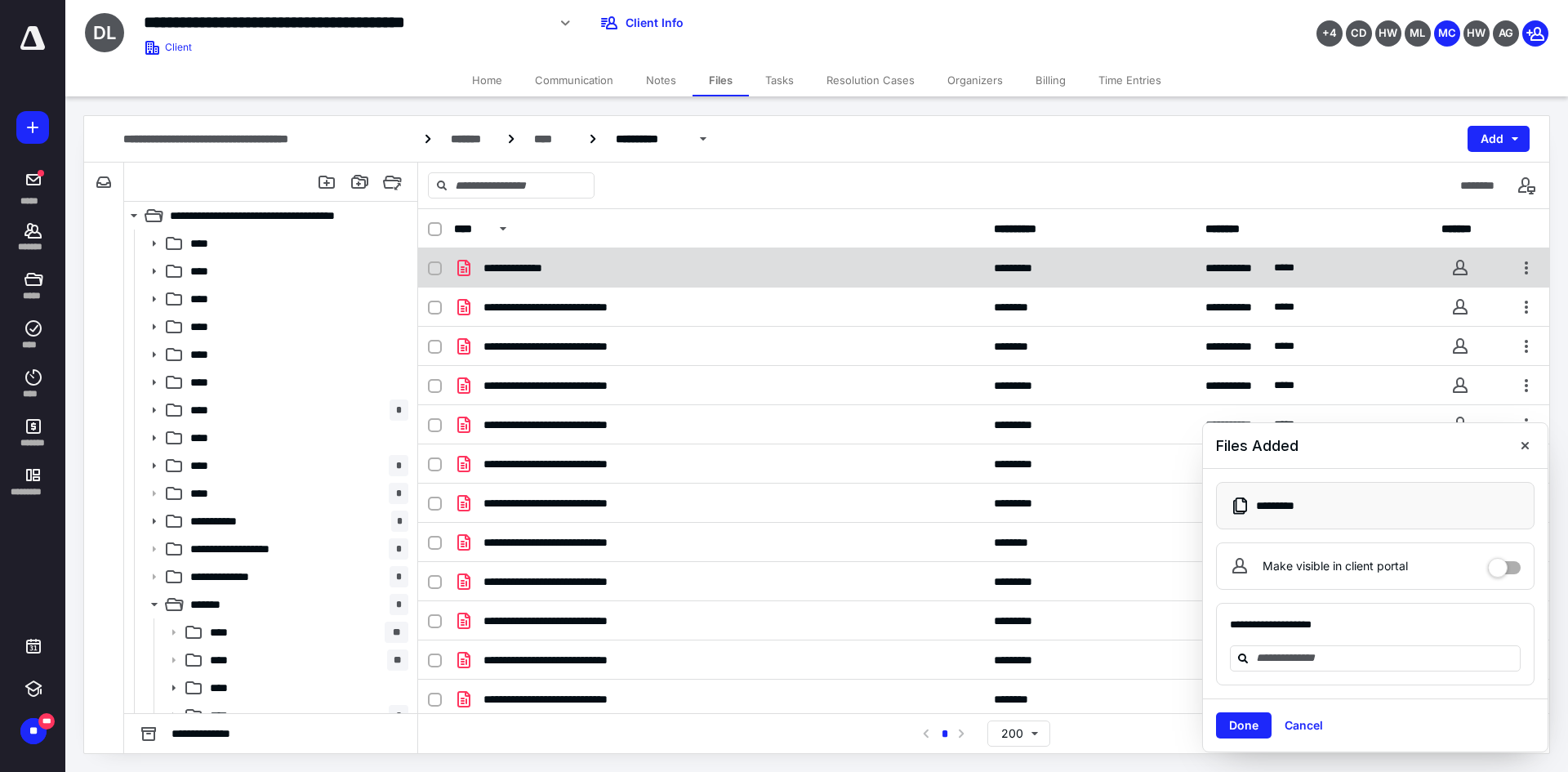 checkbox on "true" 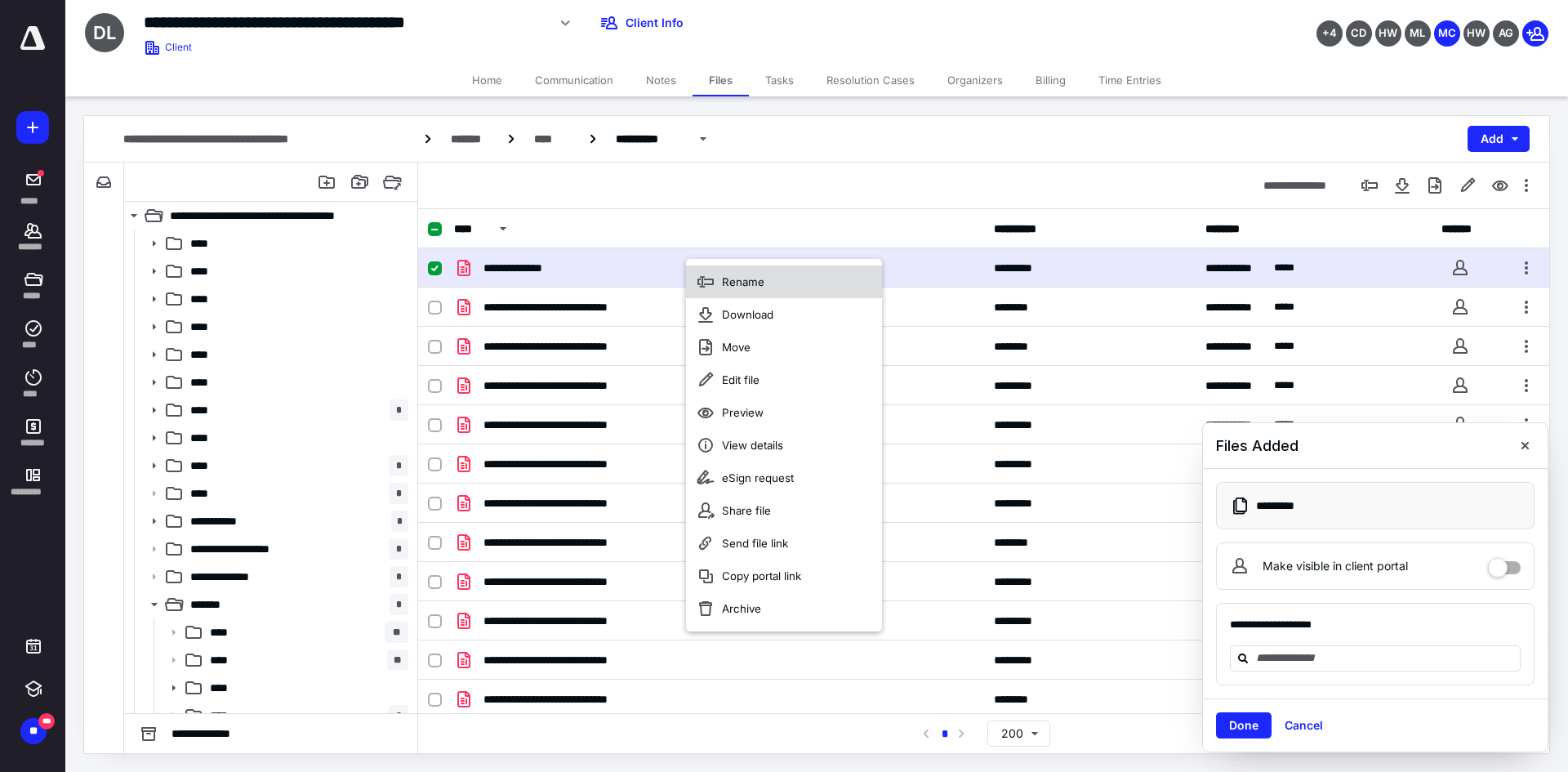 click on "Rename" at bounding box center (784, 282) 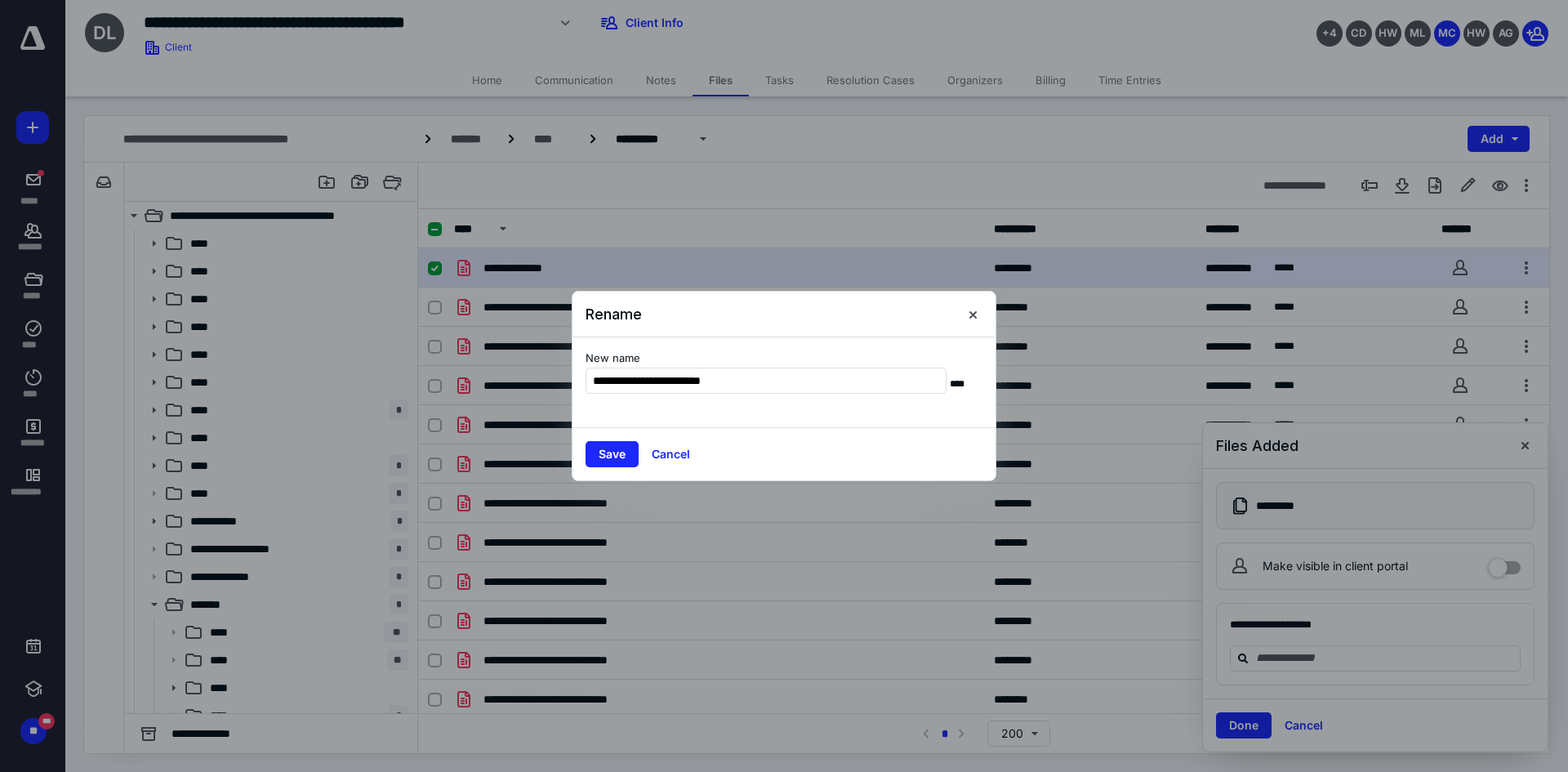 type on "**********" 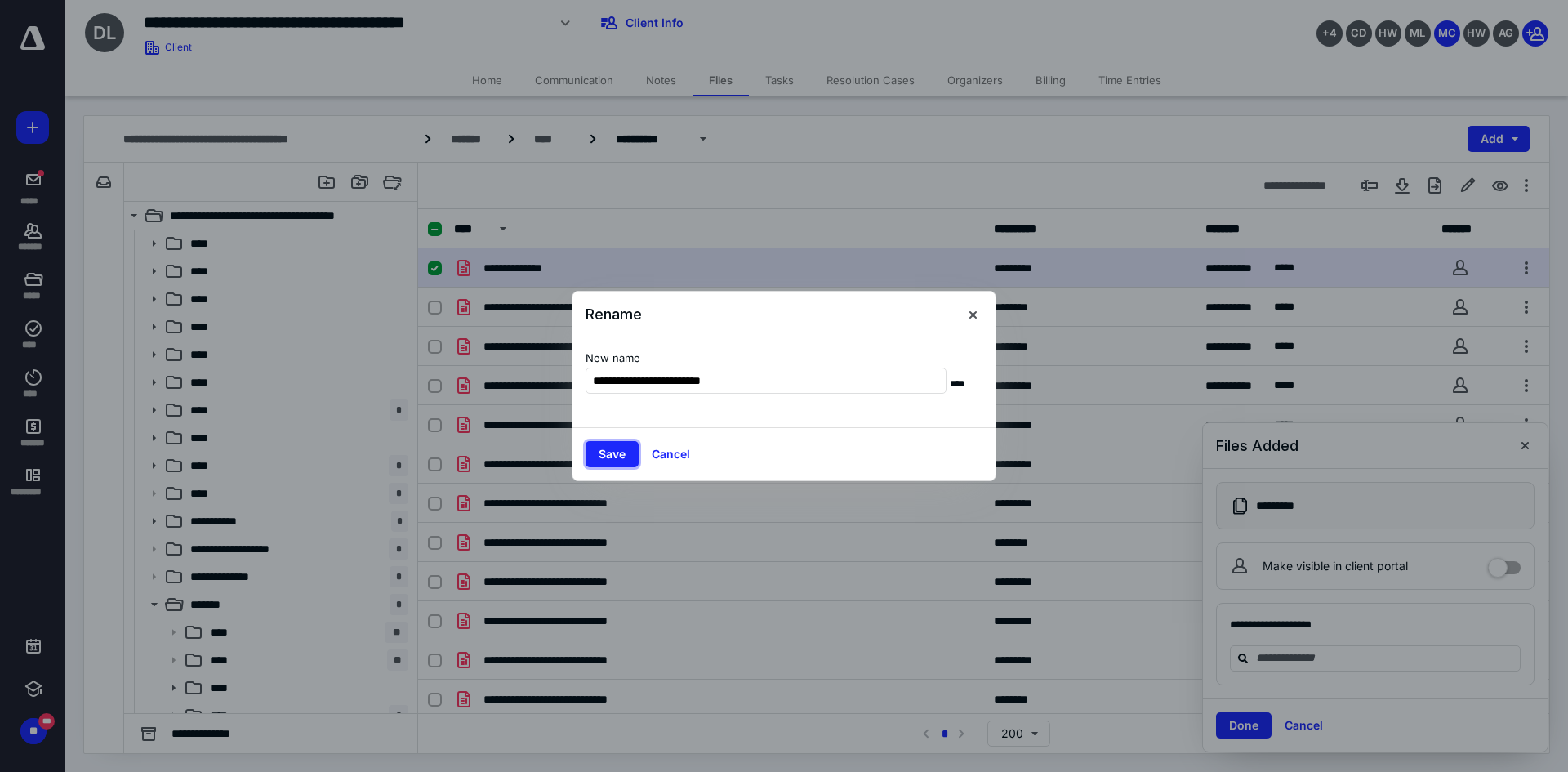 click on "Save" at bounding box center [612, 454] 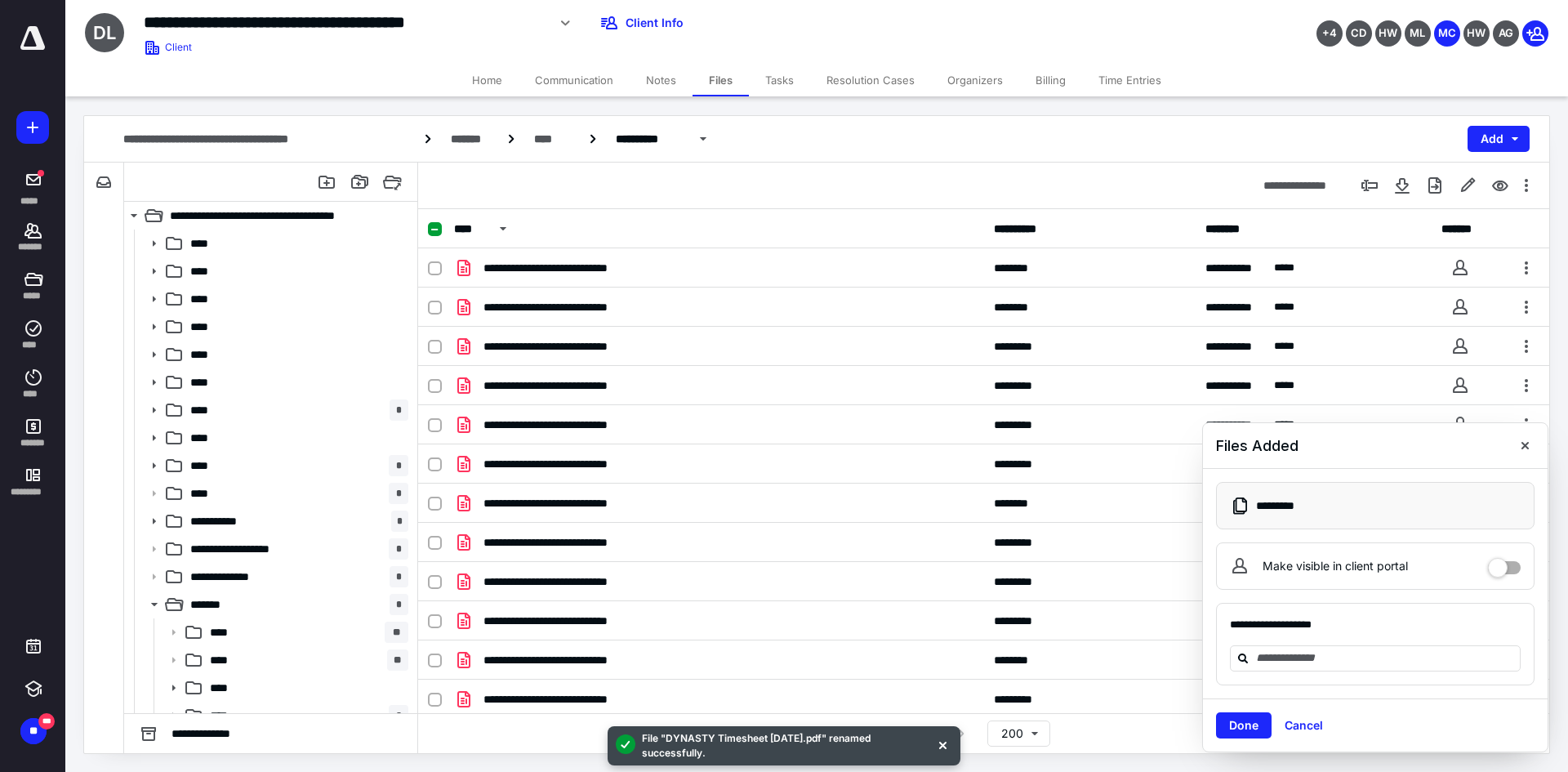 click on "Home" at bounding box center [487, 80] 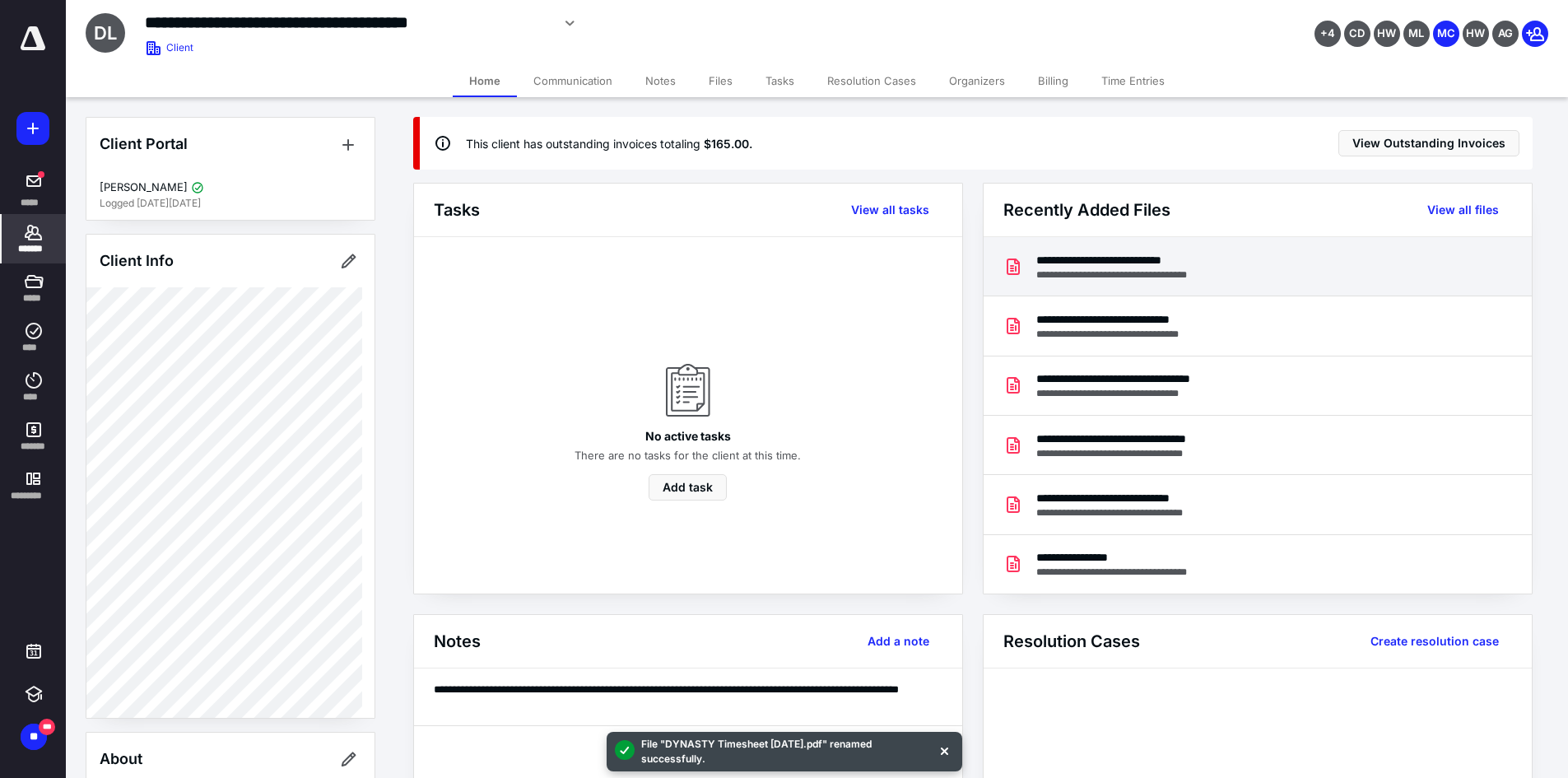 click on "**********" at bounding box center (1258, 267) 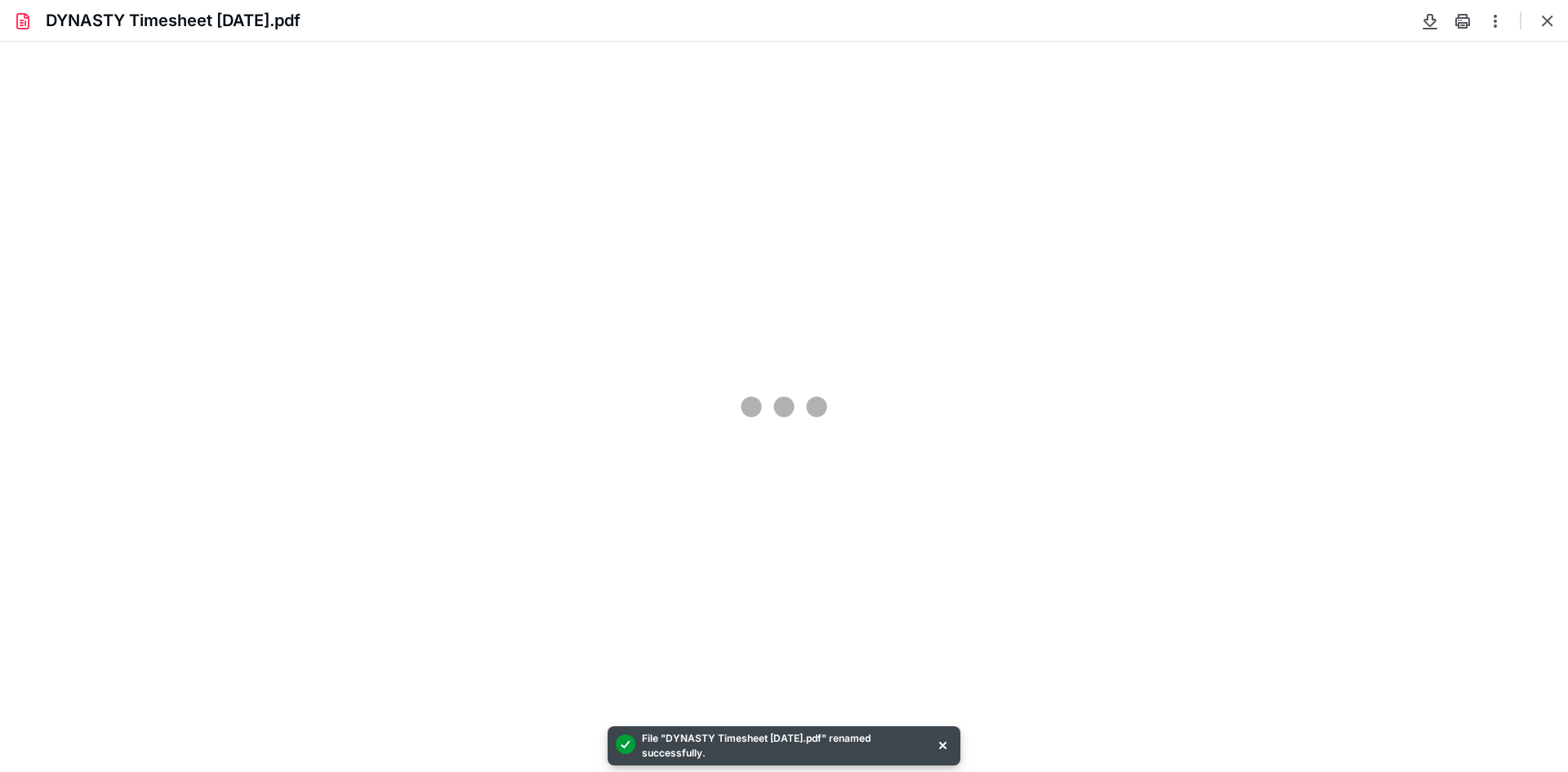 scroll, scrollTop: 0, scrollLeft: 0, axis: both 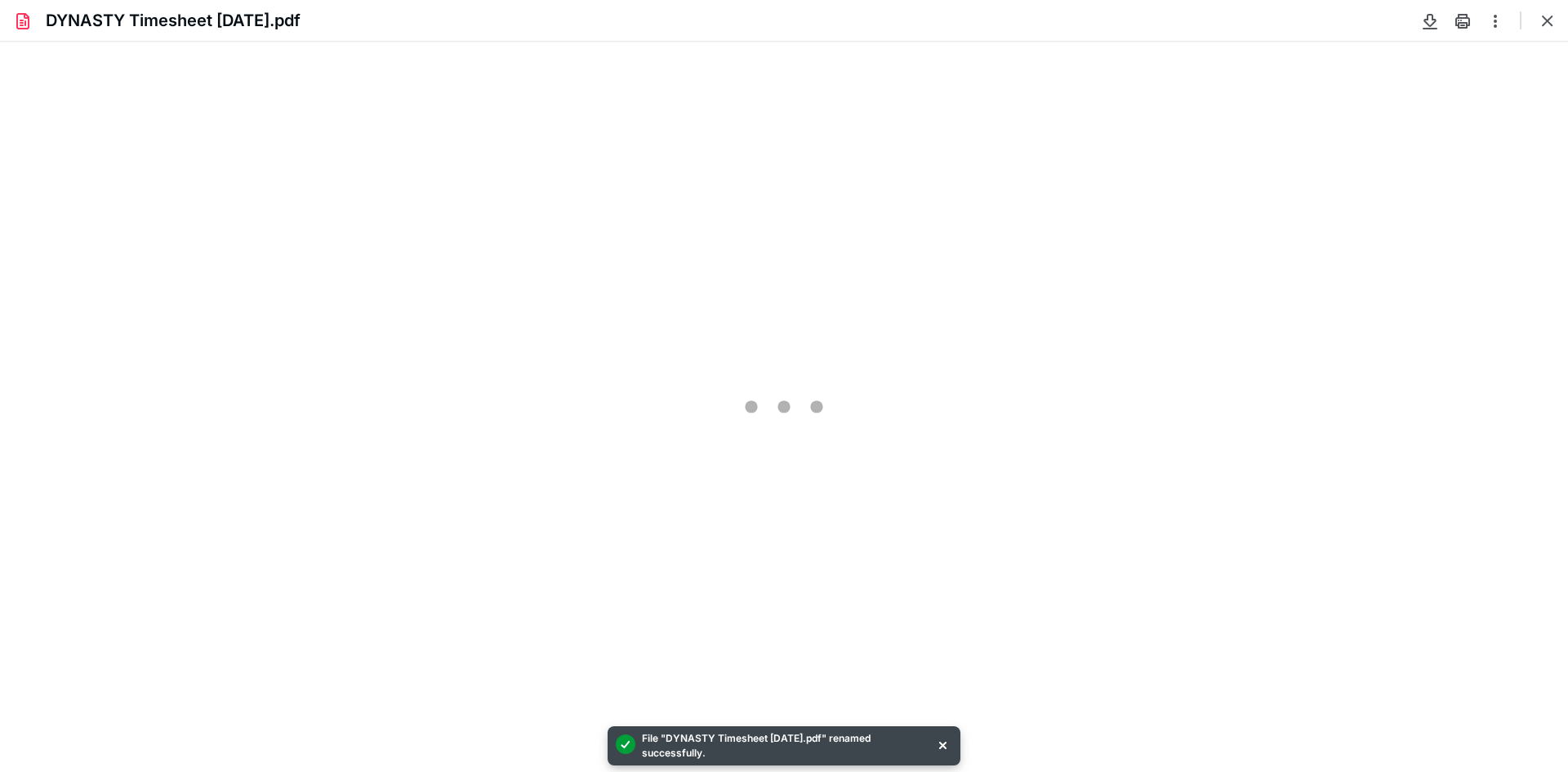 type on "108" 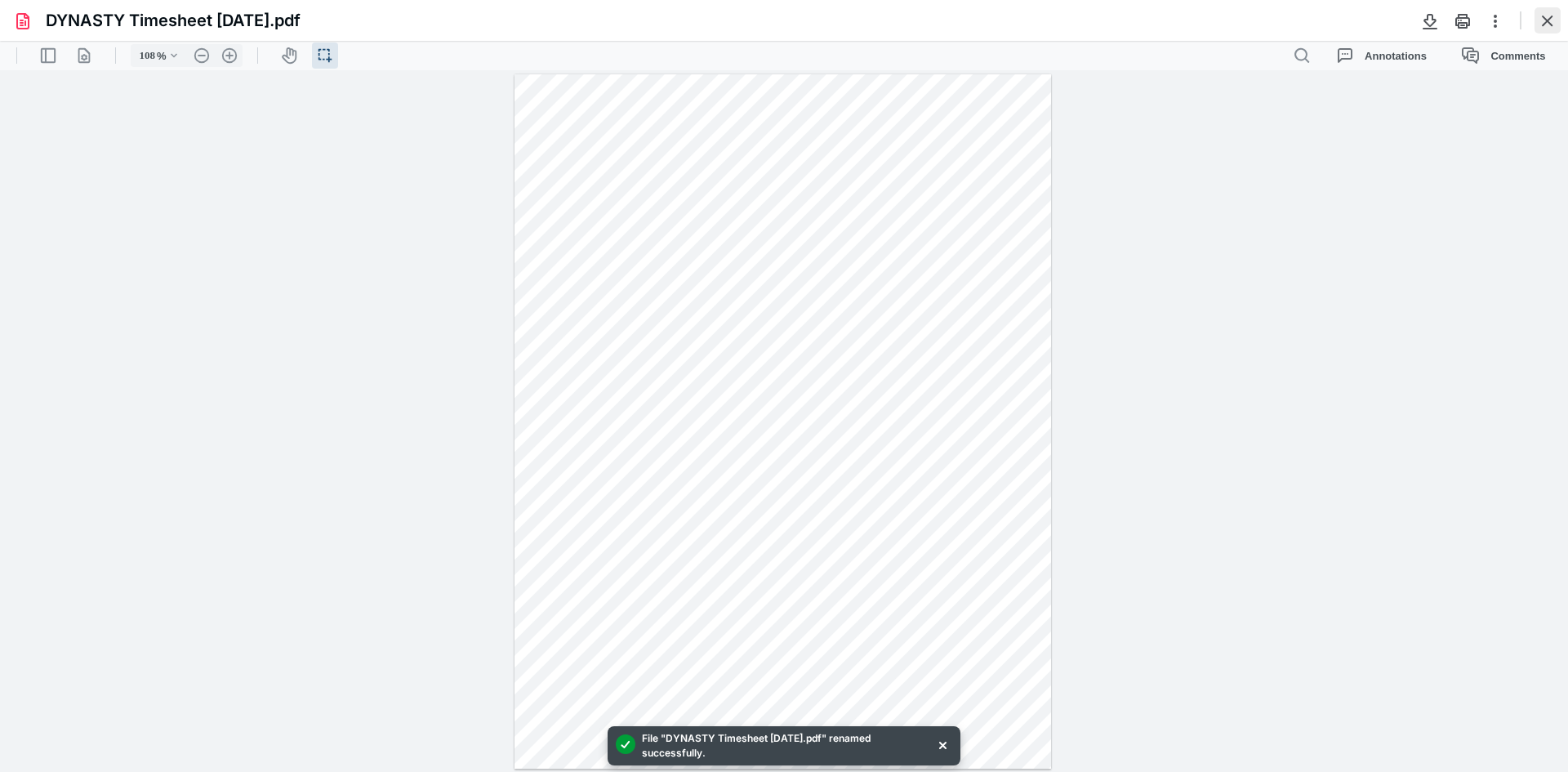 click at bounding box center [1548, 20] 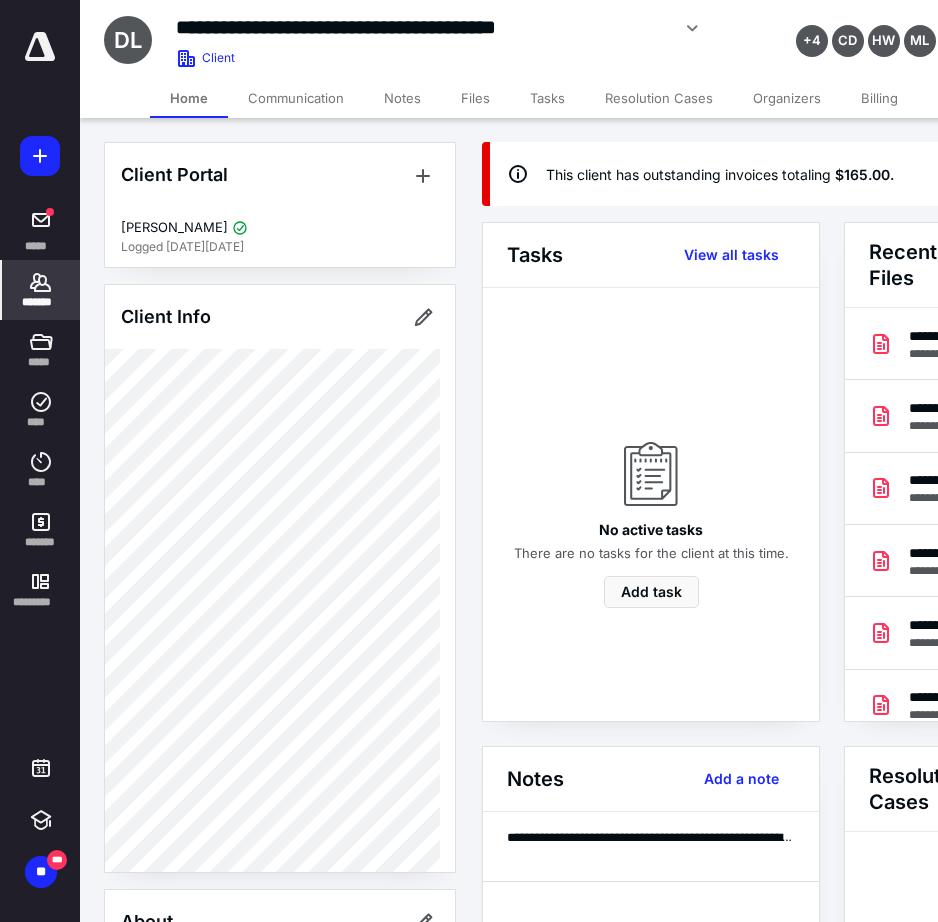 click on "*******" at bounding box center [41, 302] 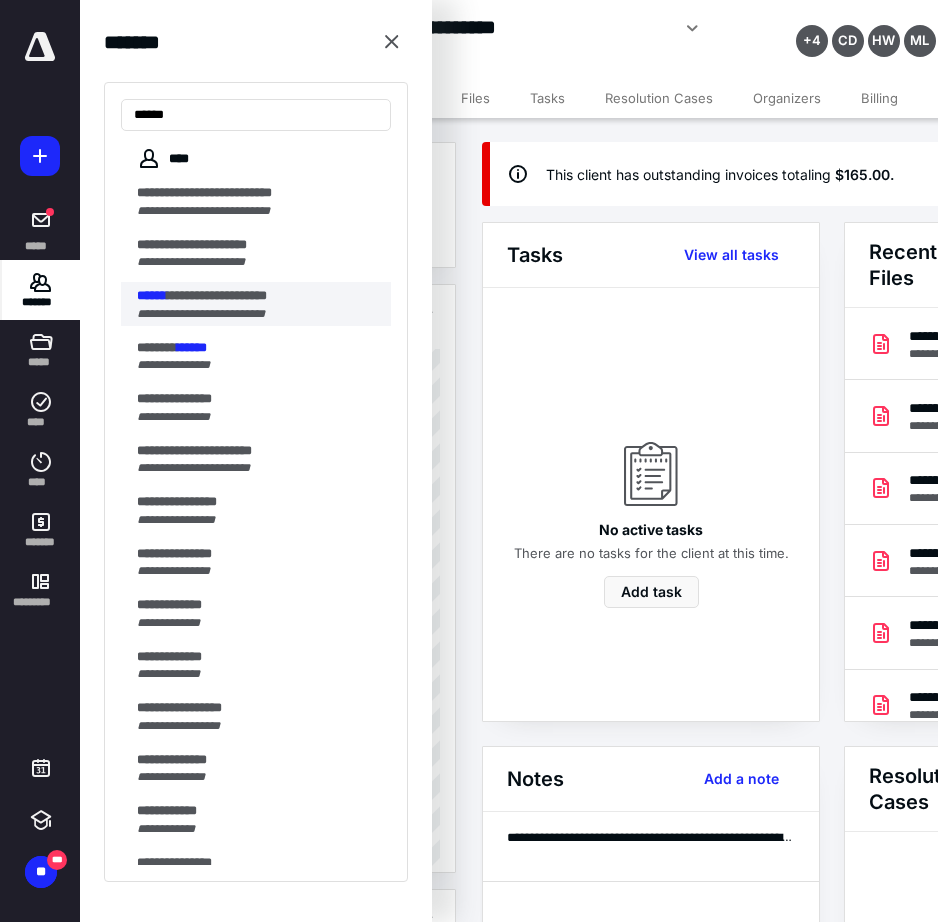 type on "******" 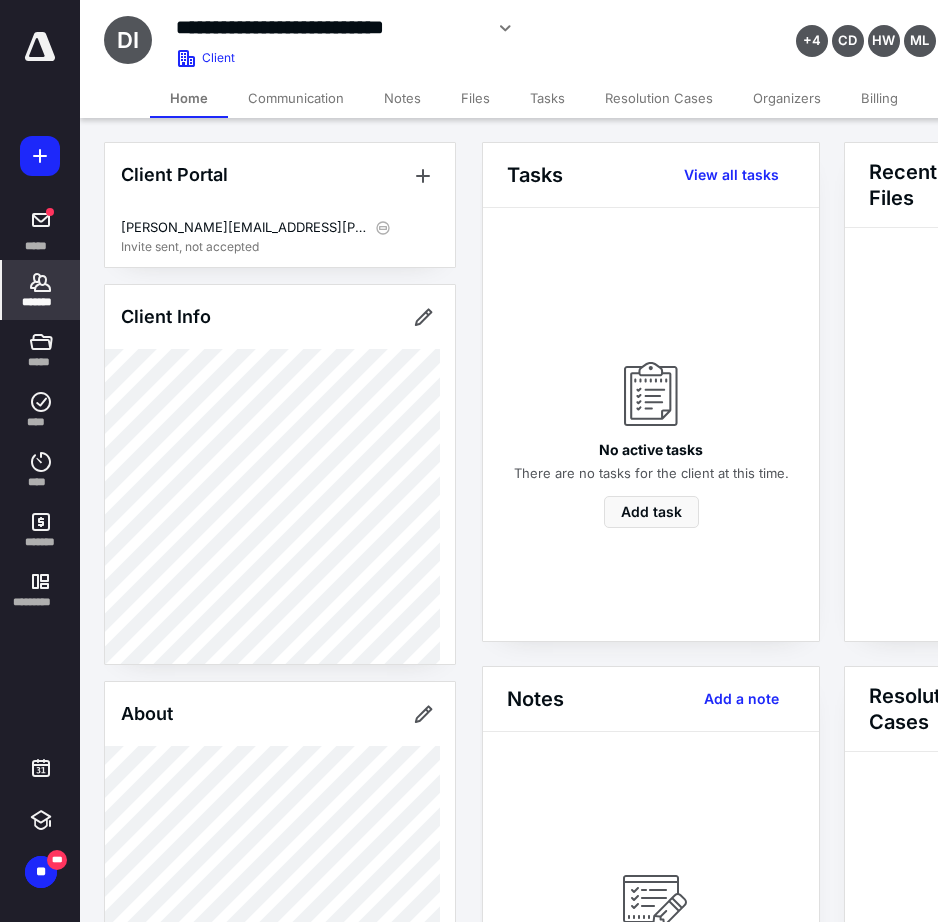 click on "Files" at bounding box center (475, 98) 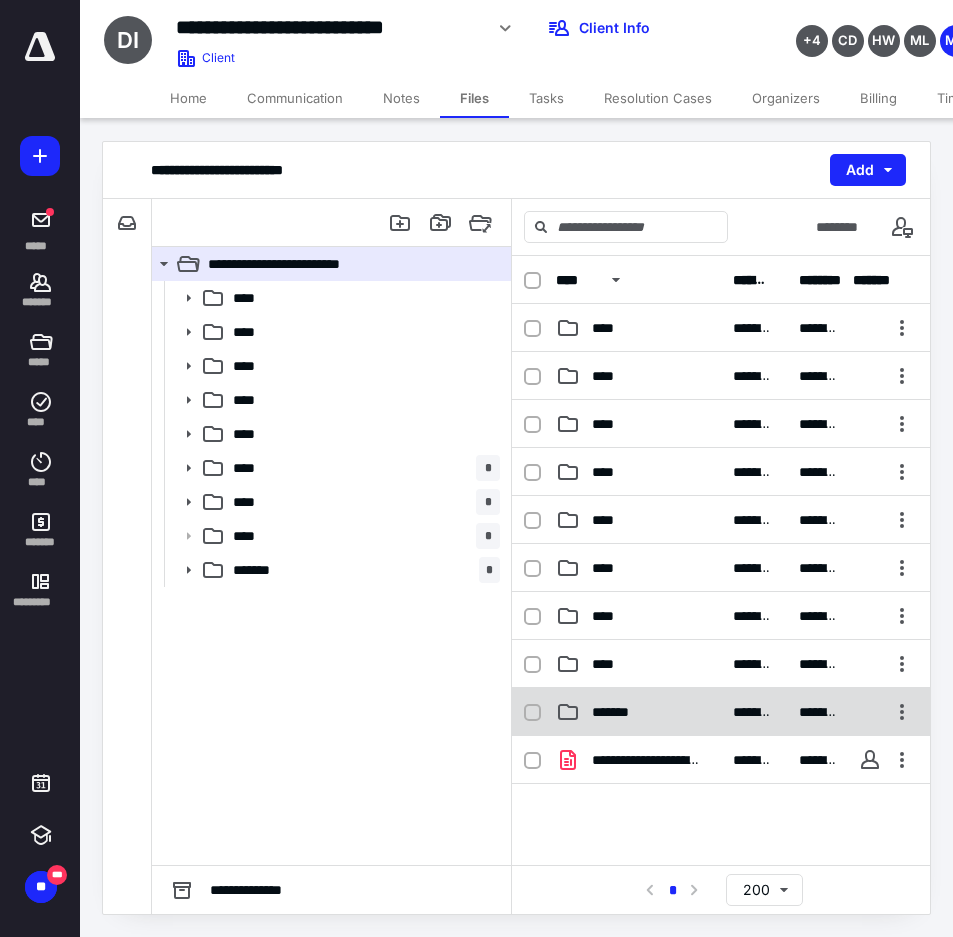 click on "**********" at bounding box center (721, 712) 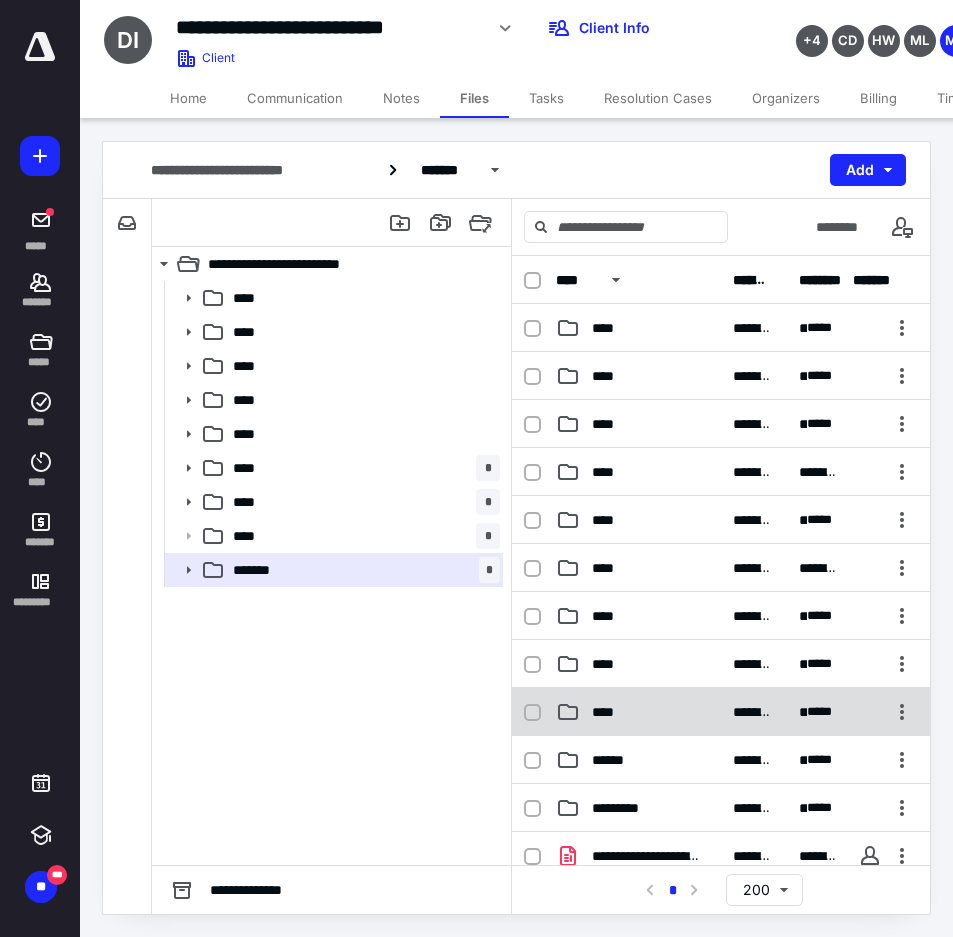 click on "****" at bounding box center (638, 712) 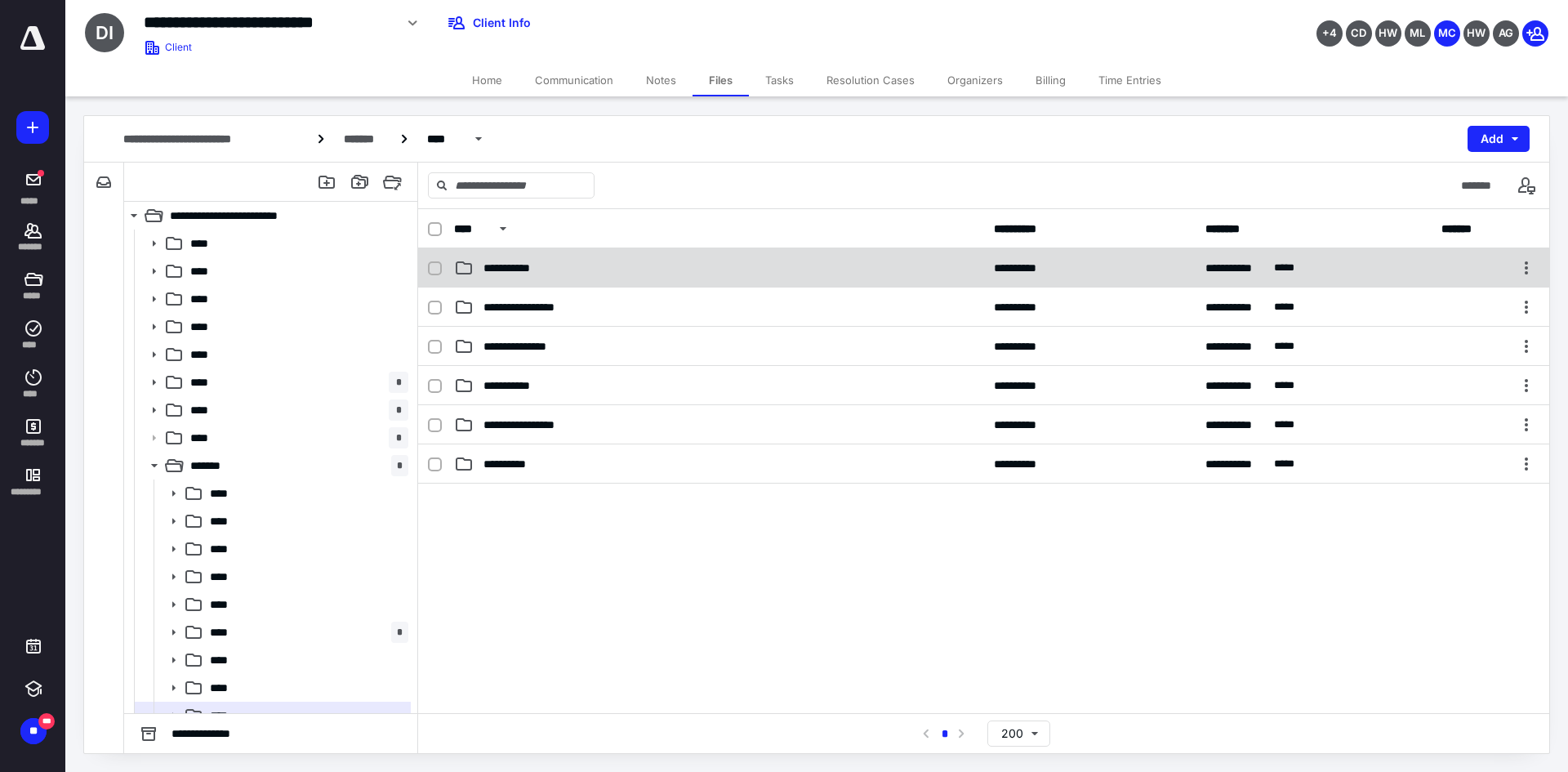 click on "**********" at bounding box center (719, 268) 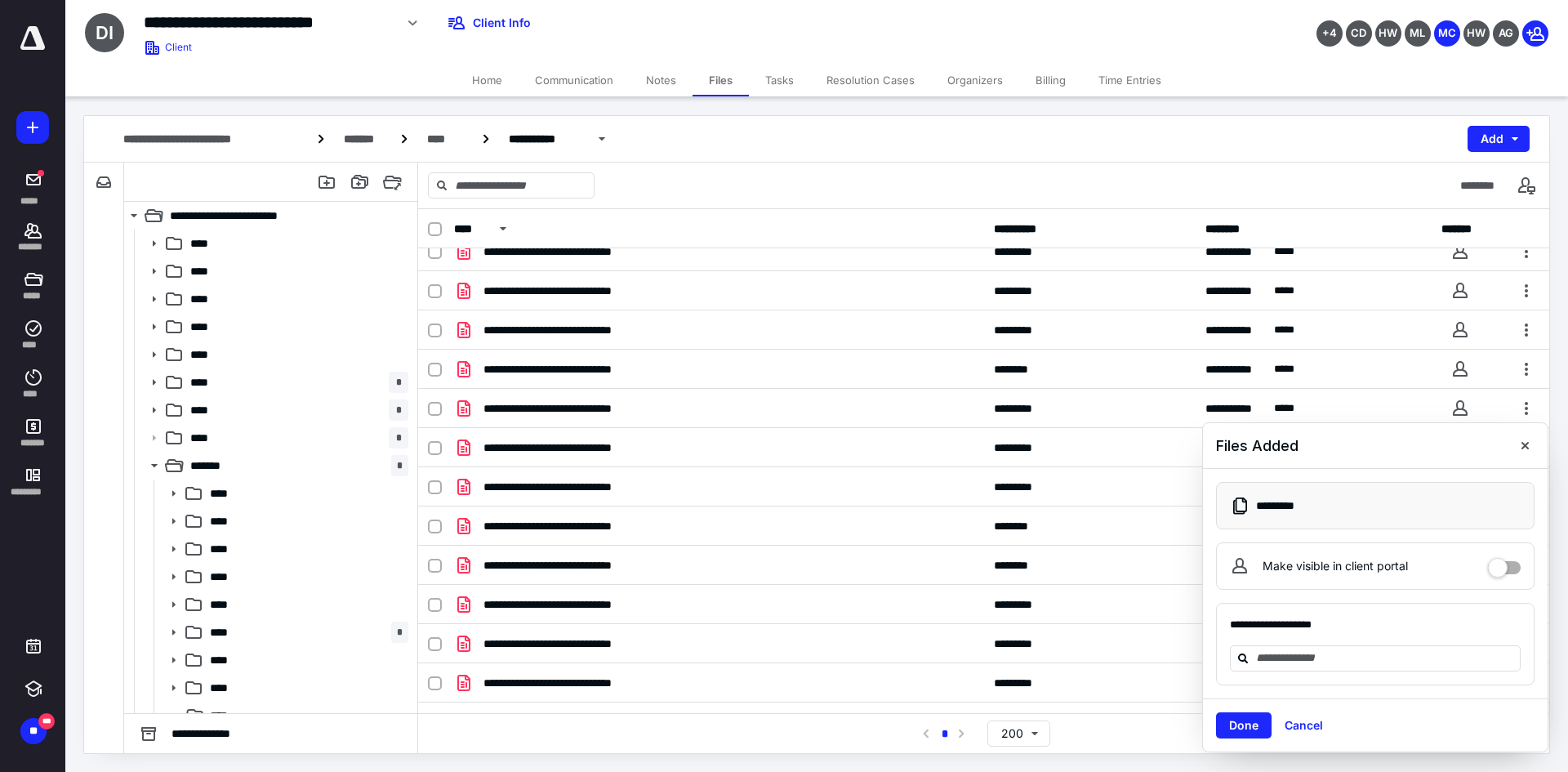 scroll, scrollTop: 633, scrollLeft: 0, axis: vertical 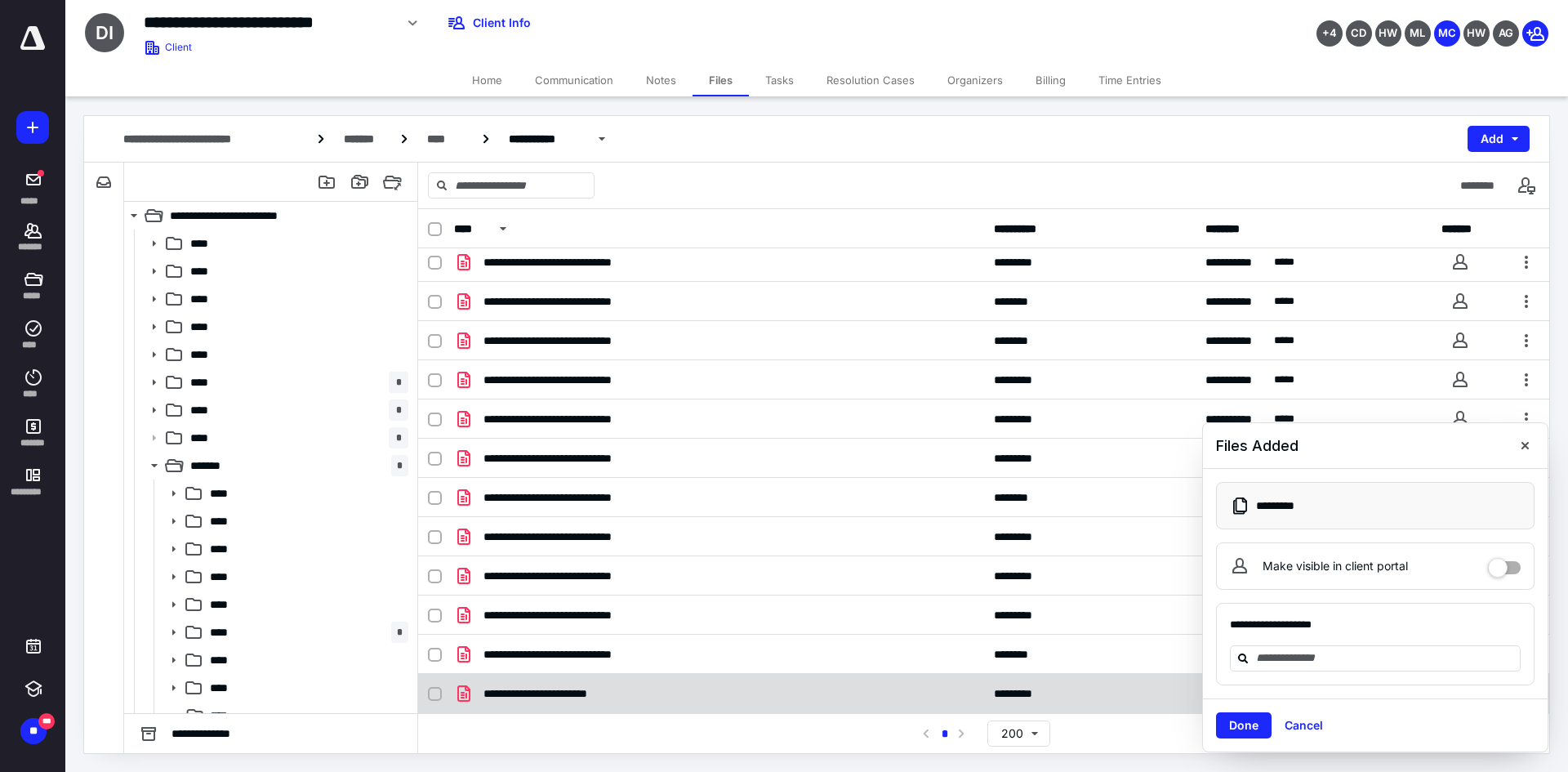 drag, startPoint x: 653, startPoint y: 698, endPoint x: 655, endPoint y: 685, distance: 13.152946 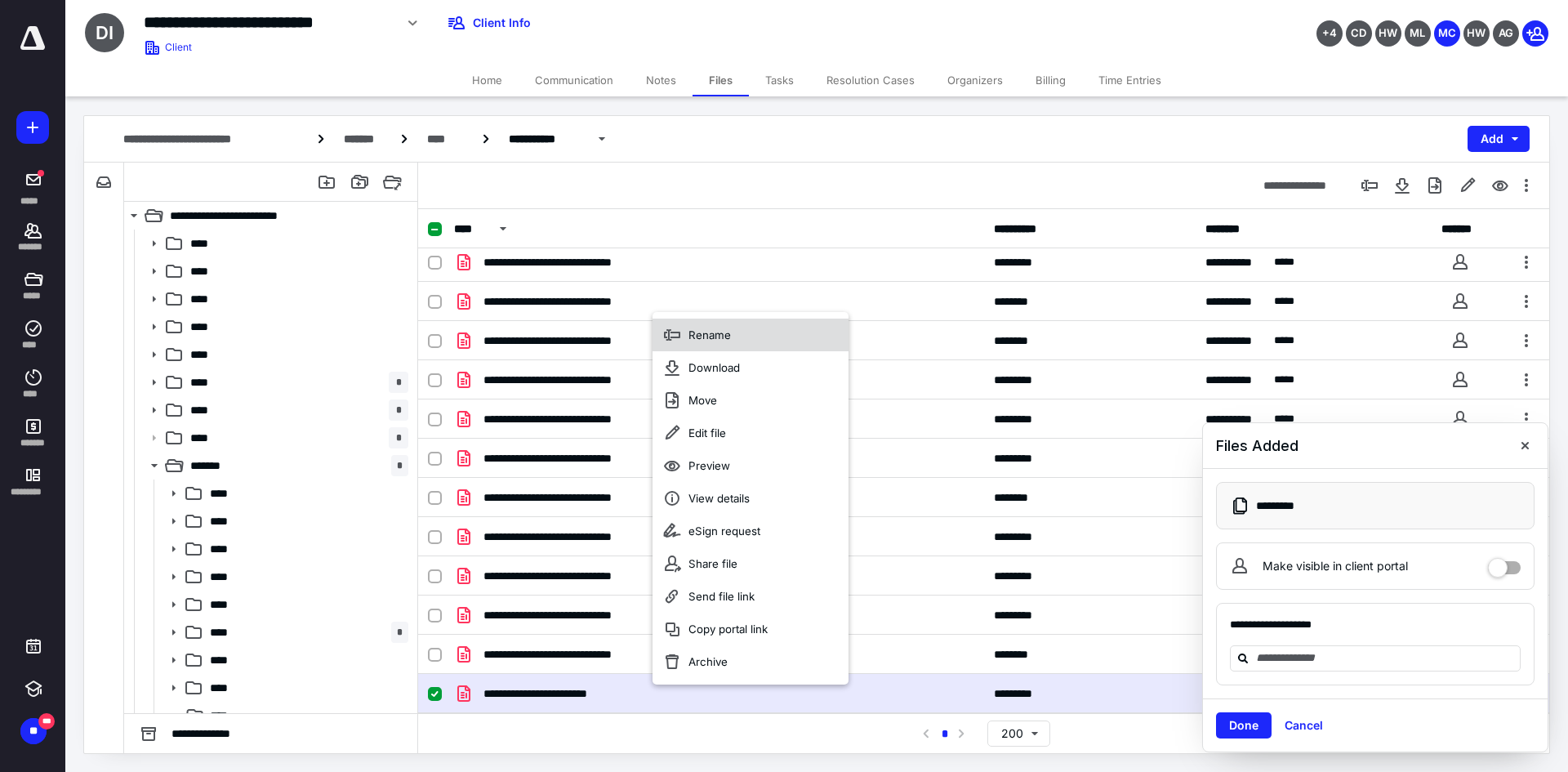 click on "Rename" at bounding box center (710, 335) 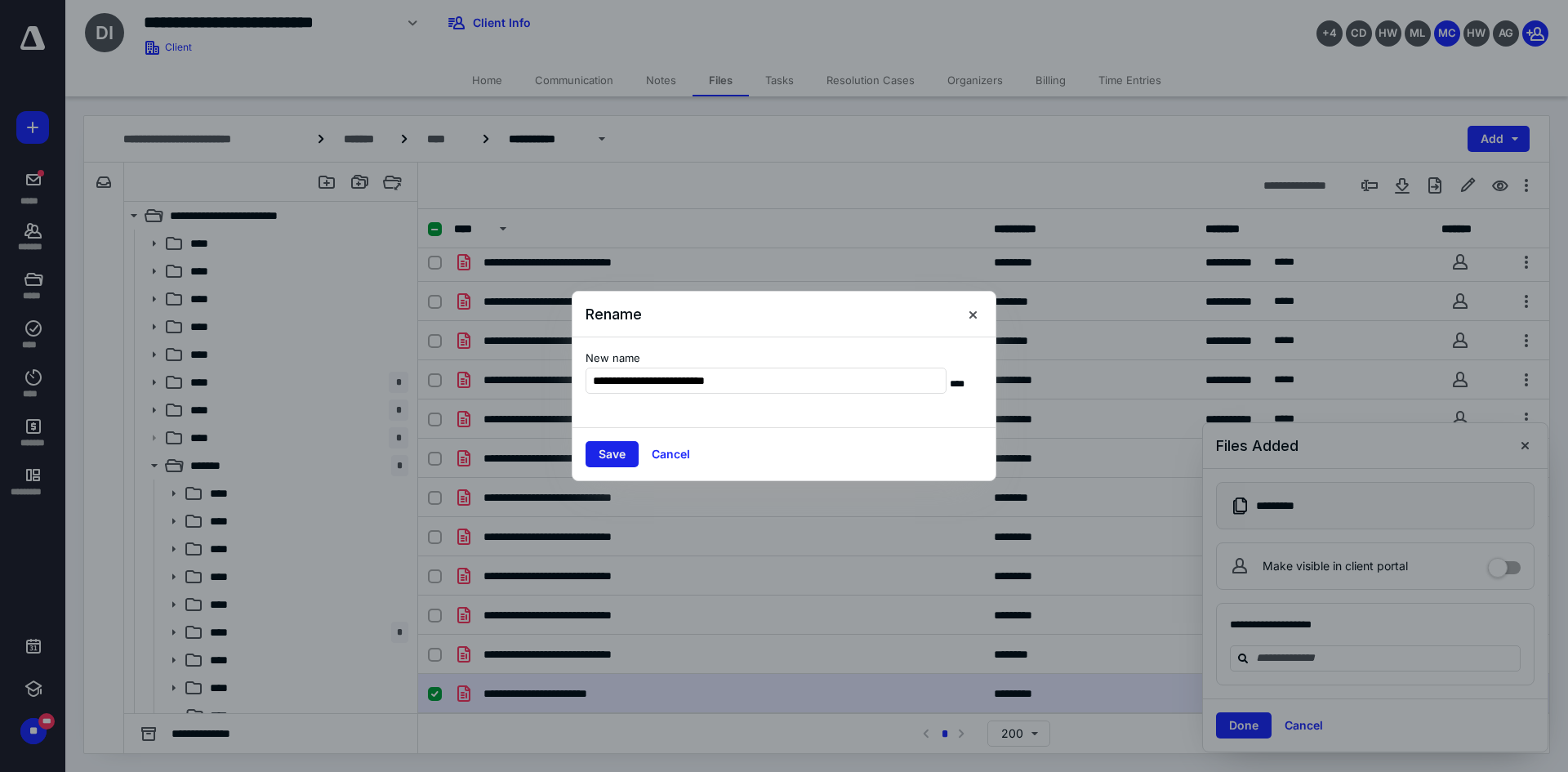 type on "**********" 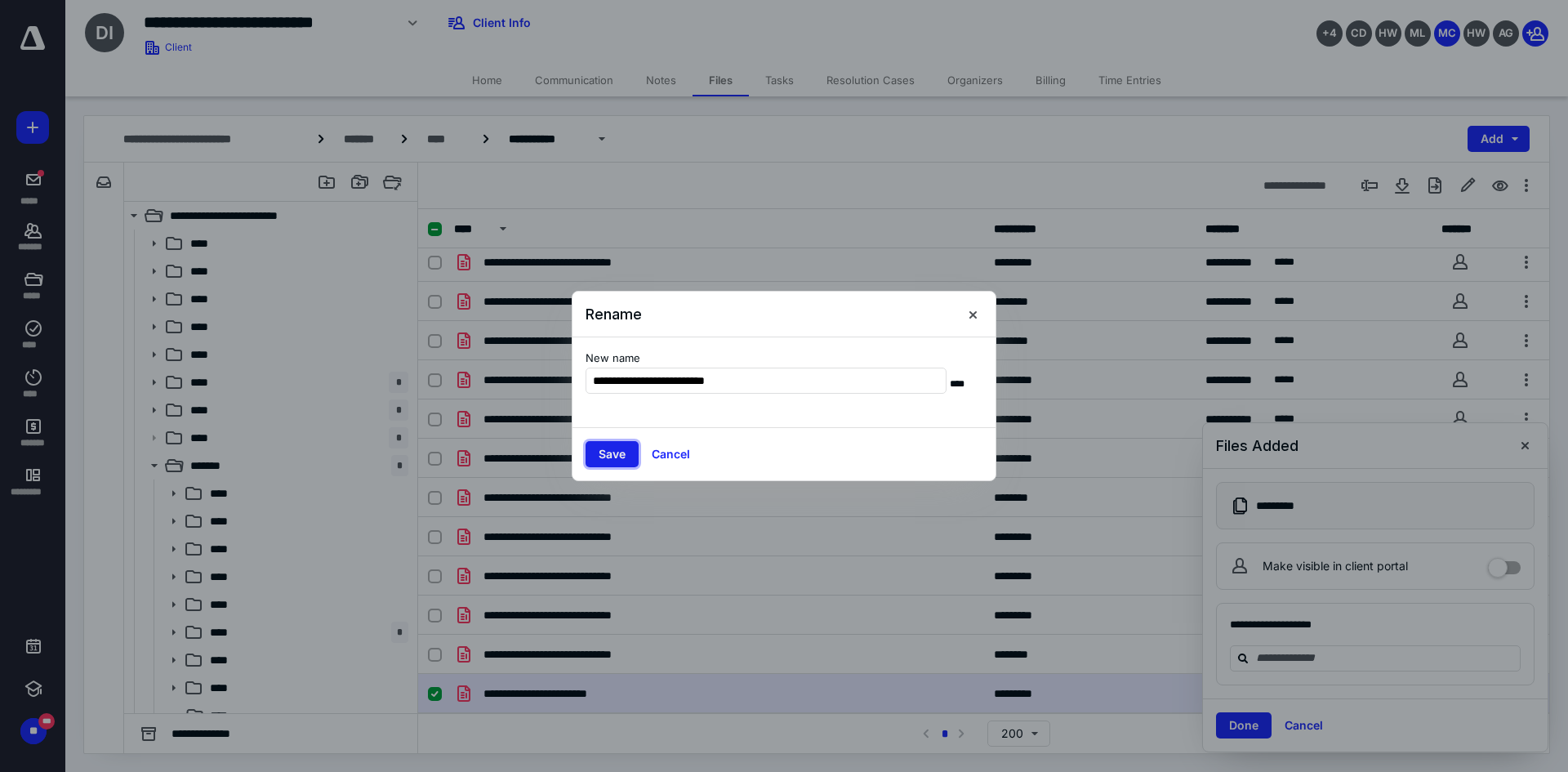 click on "Save" at bounding box center (612, 454) 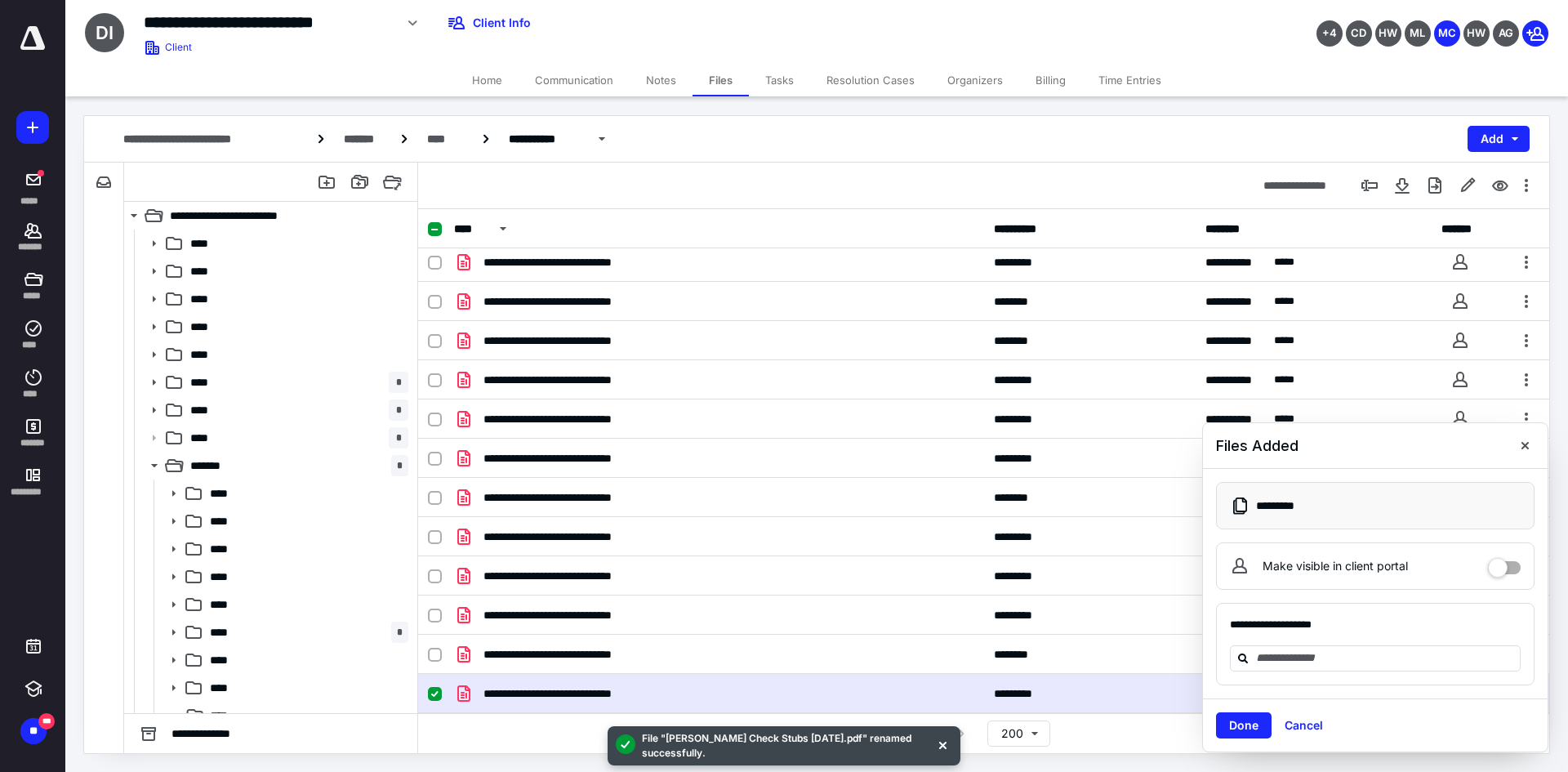 click on "**********" at bounding box center (719, 694) 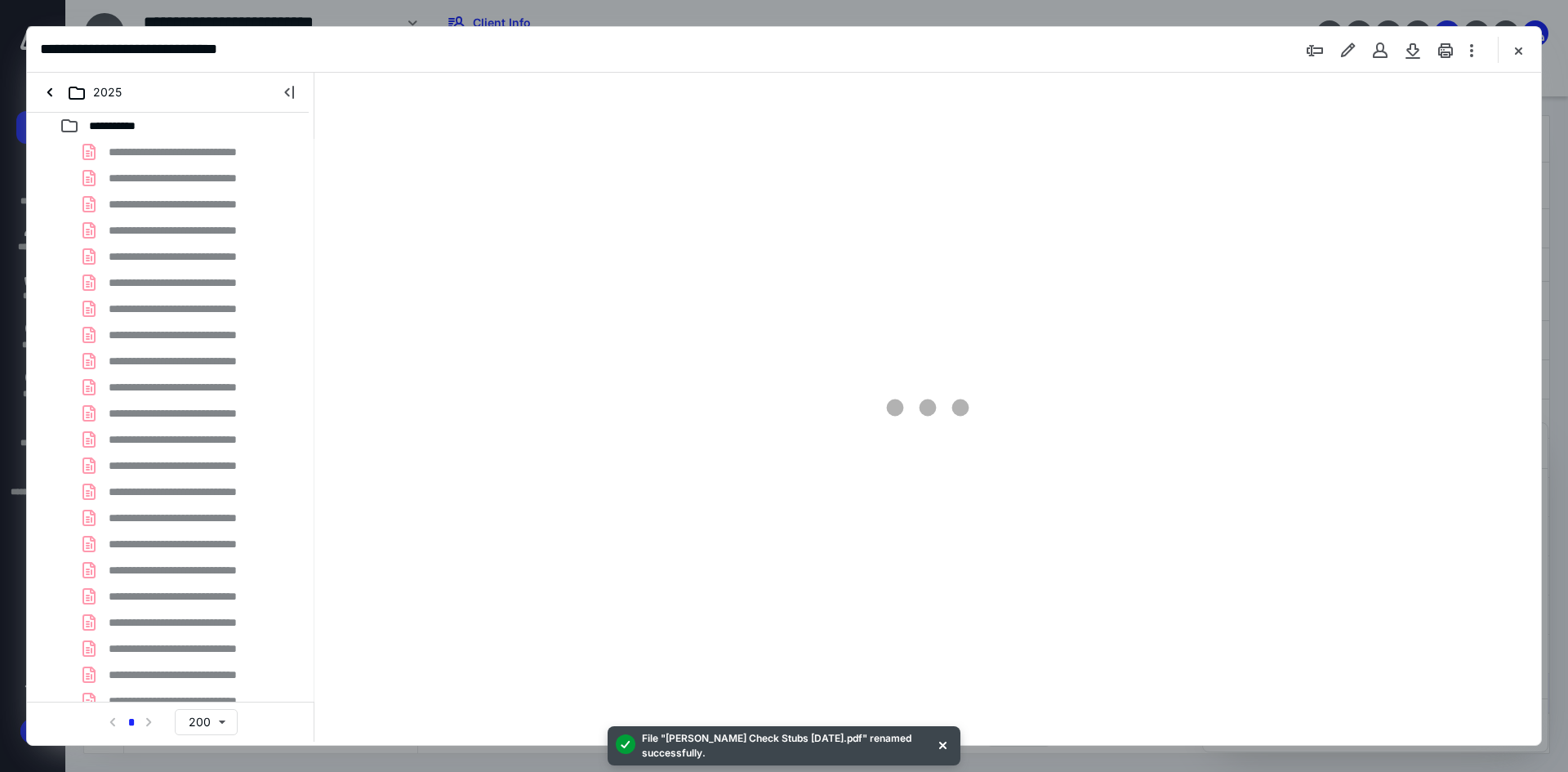 scroll, scrollTop: 0, scrollLeft: 0, axis: both 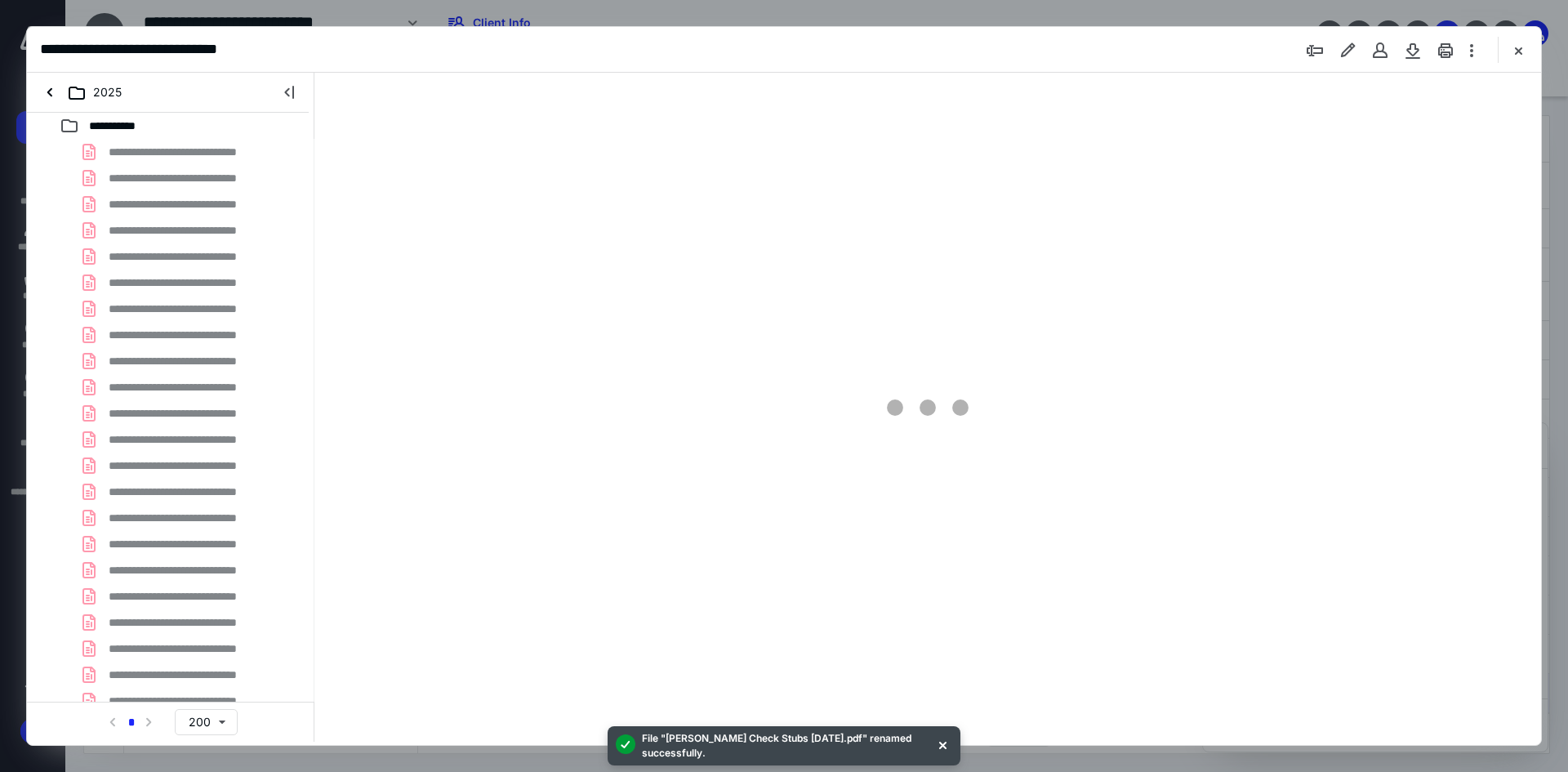 type on "93" 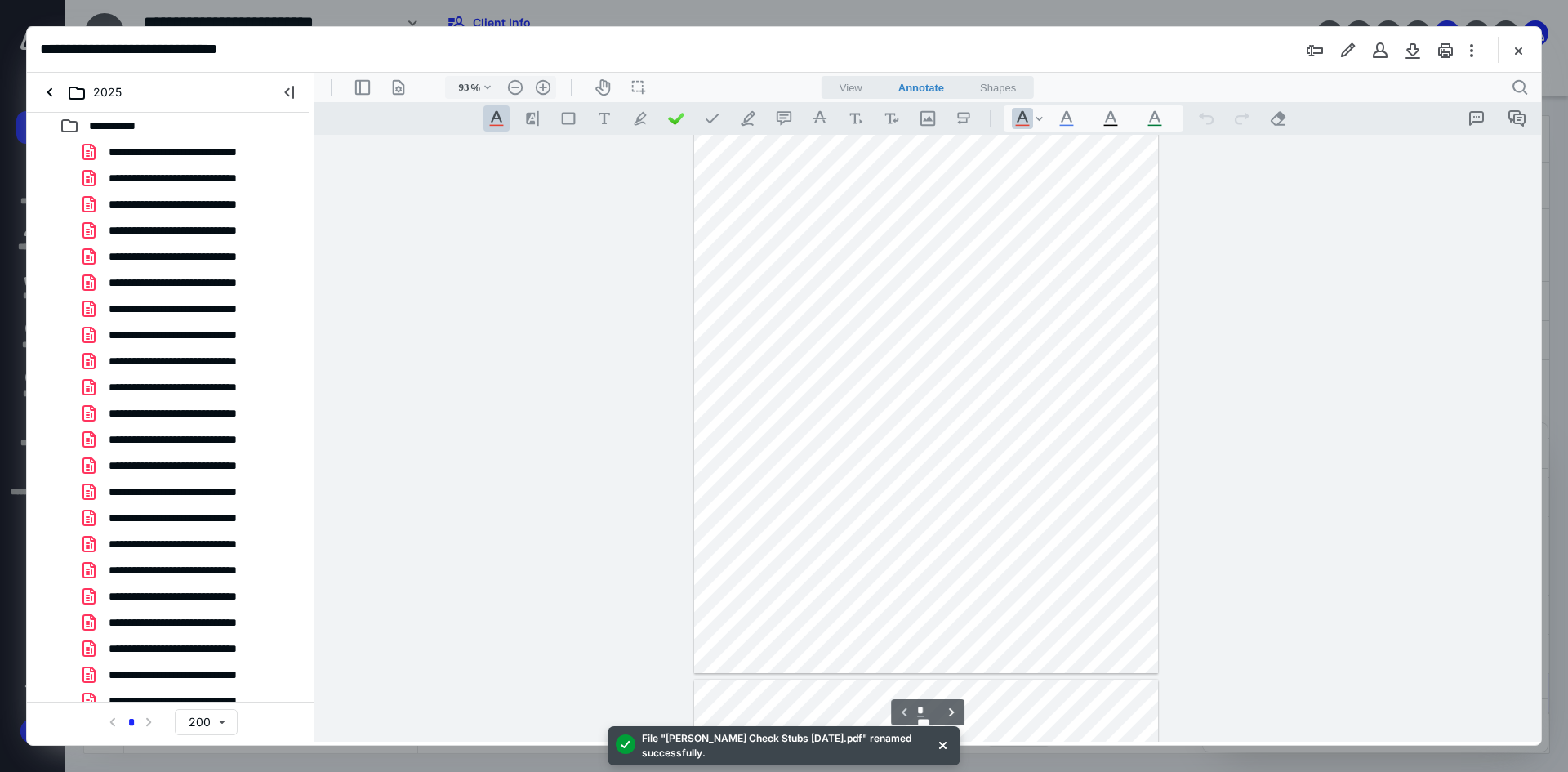 scroll, scrollTop: 0, scrollLeft: 0, axis: both 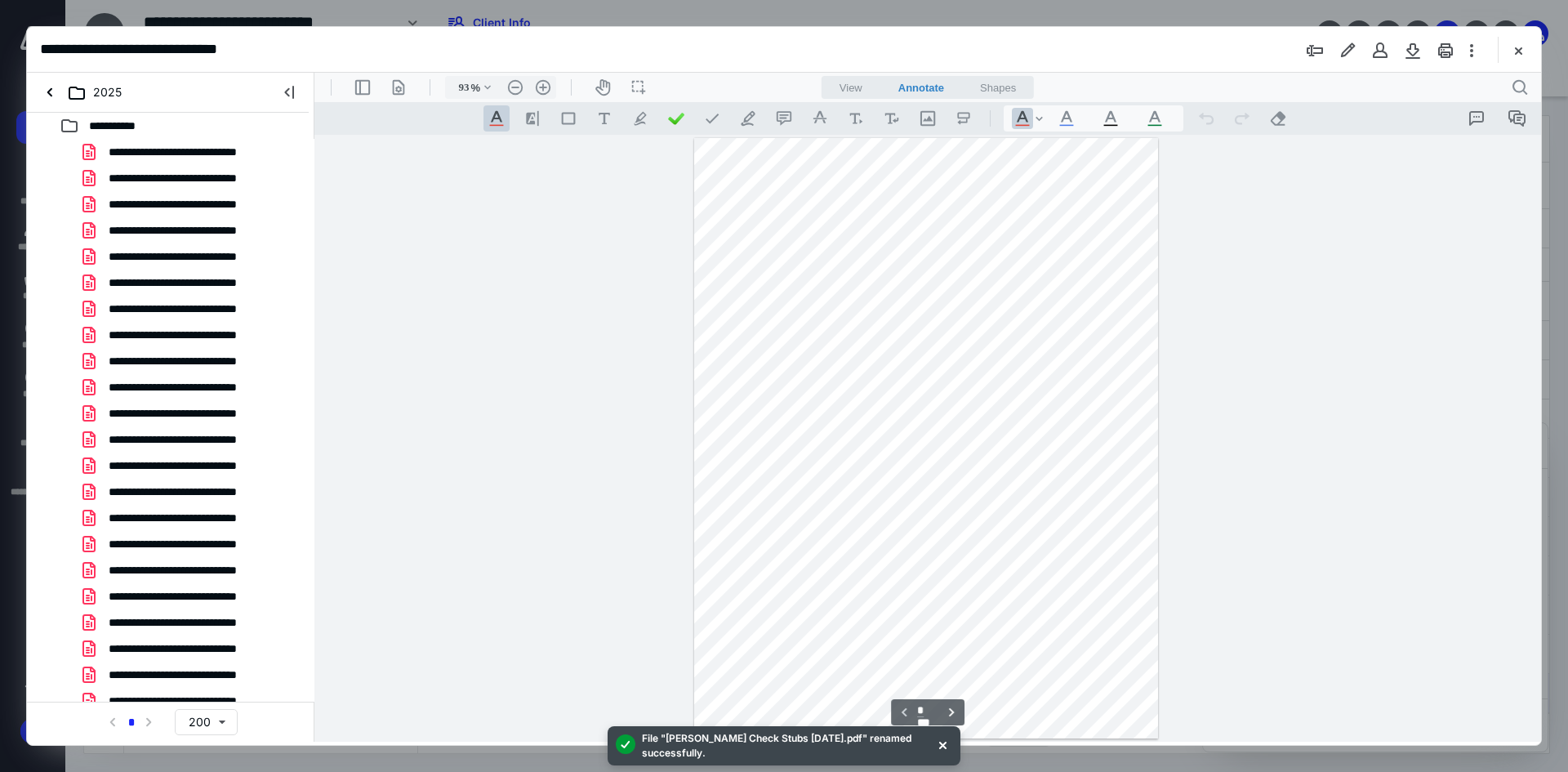 click at bounding box center (1518, 50) 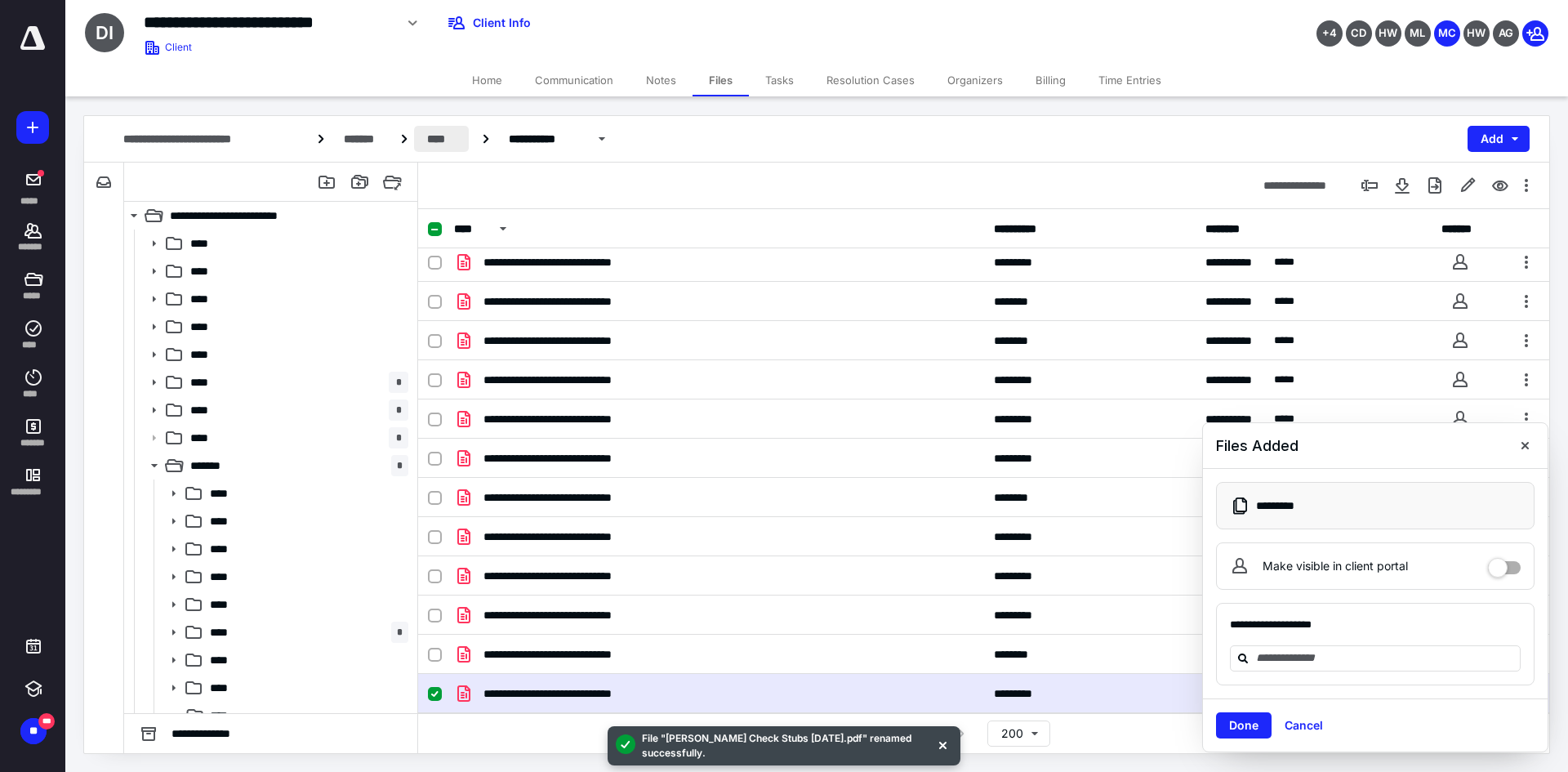 click on "****" at bounding box center (441, 139) 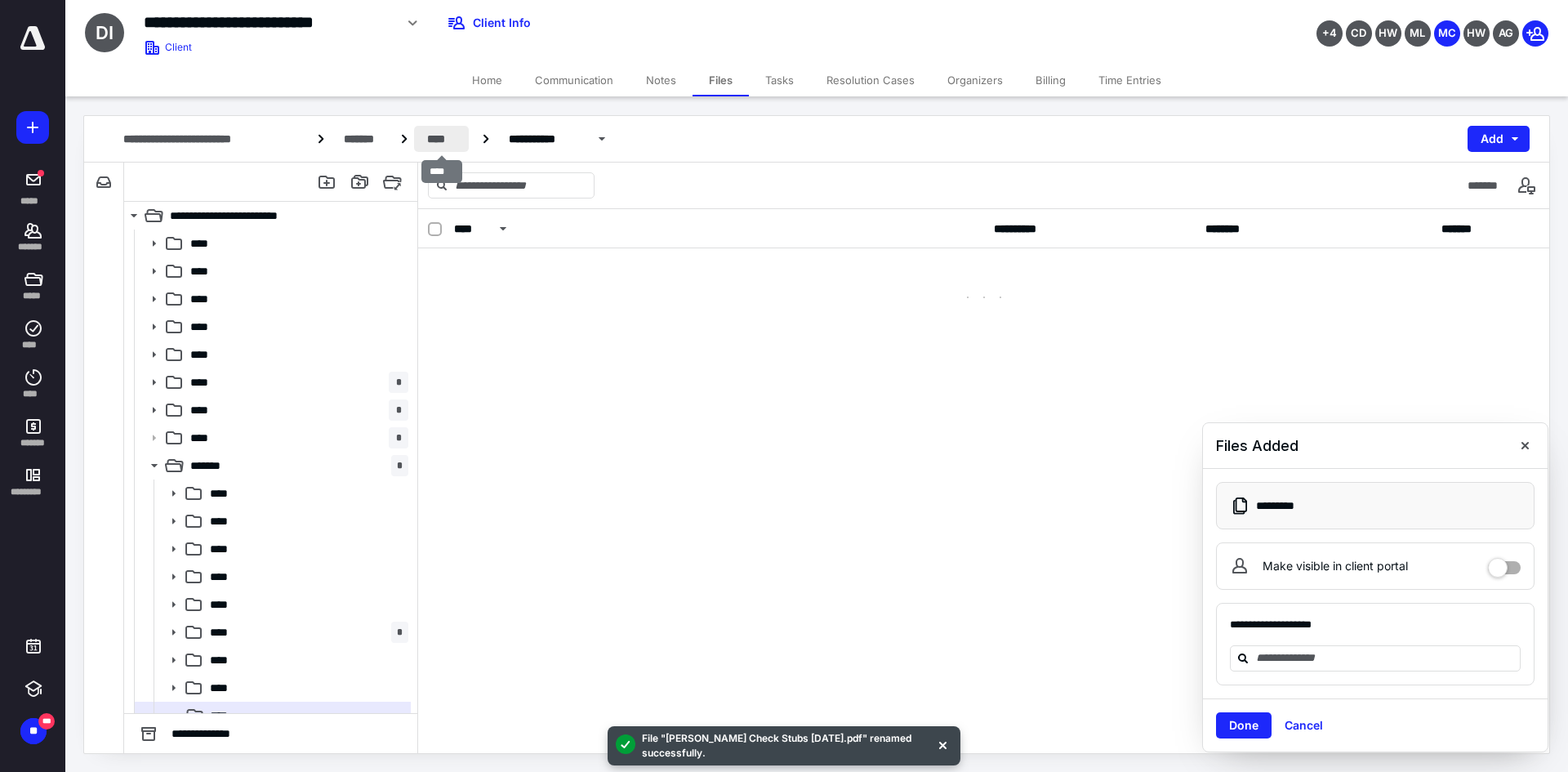 scroll, scrollTop: 0, scrollLeft: 0, axis: both 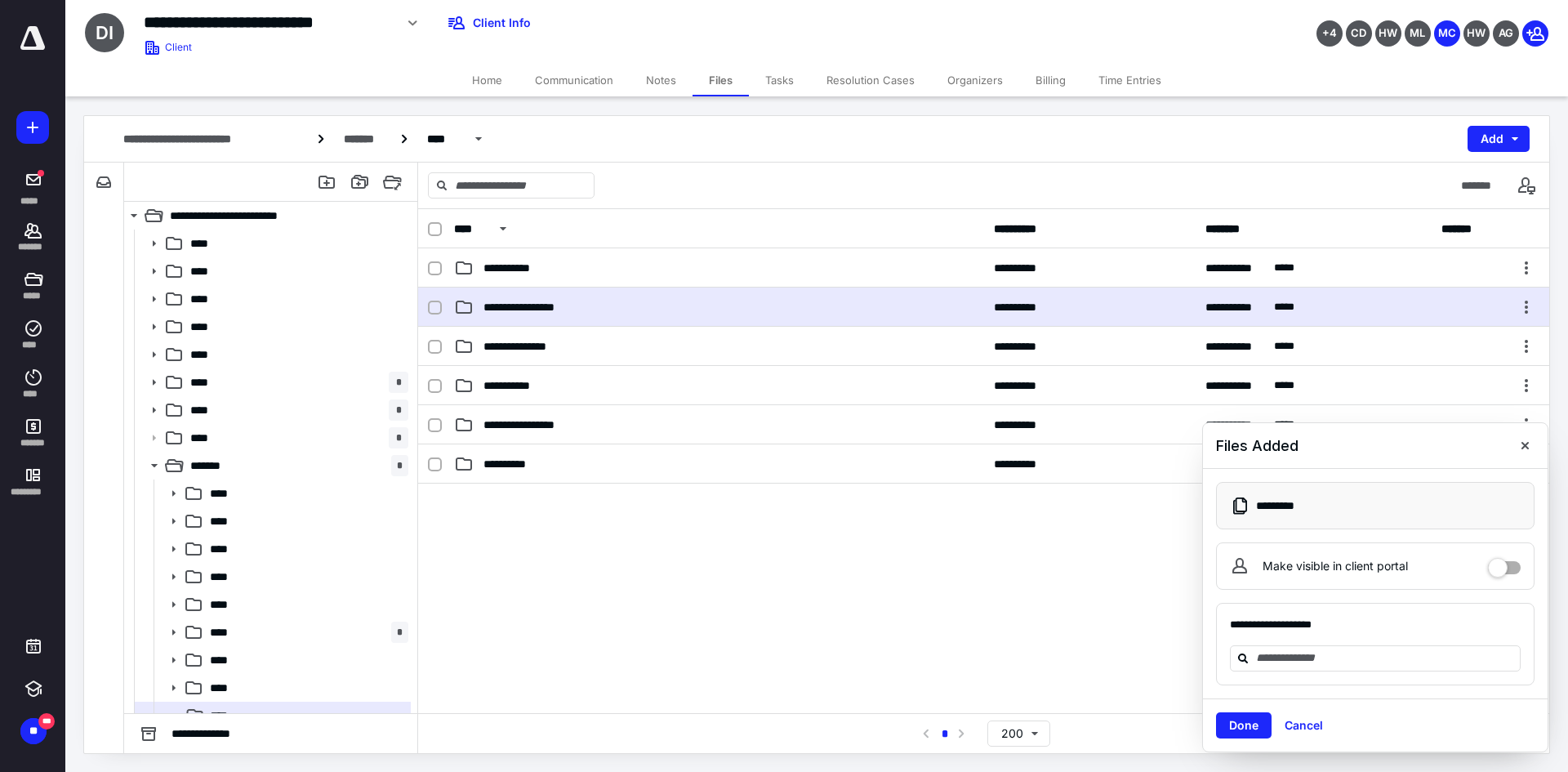 click on "**********" at bounding box center [719, 307] 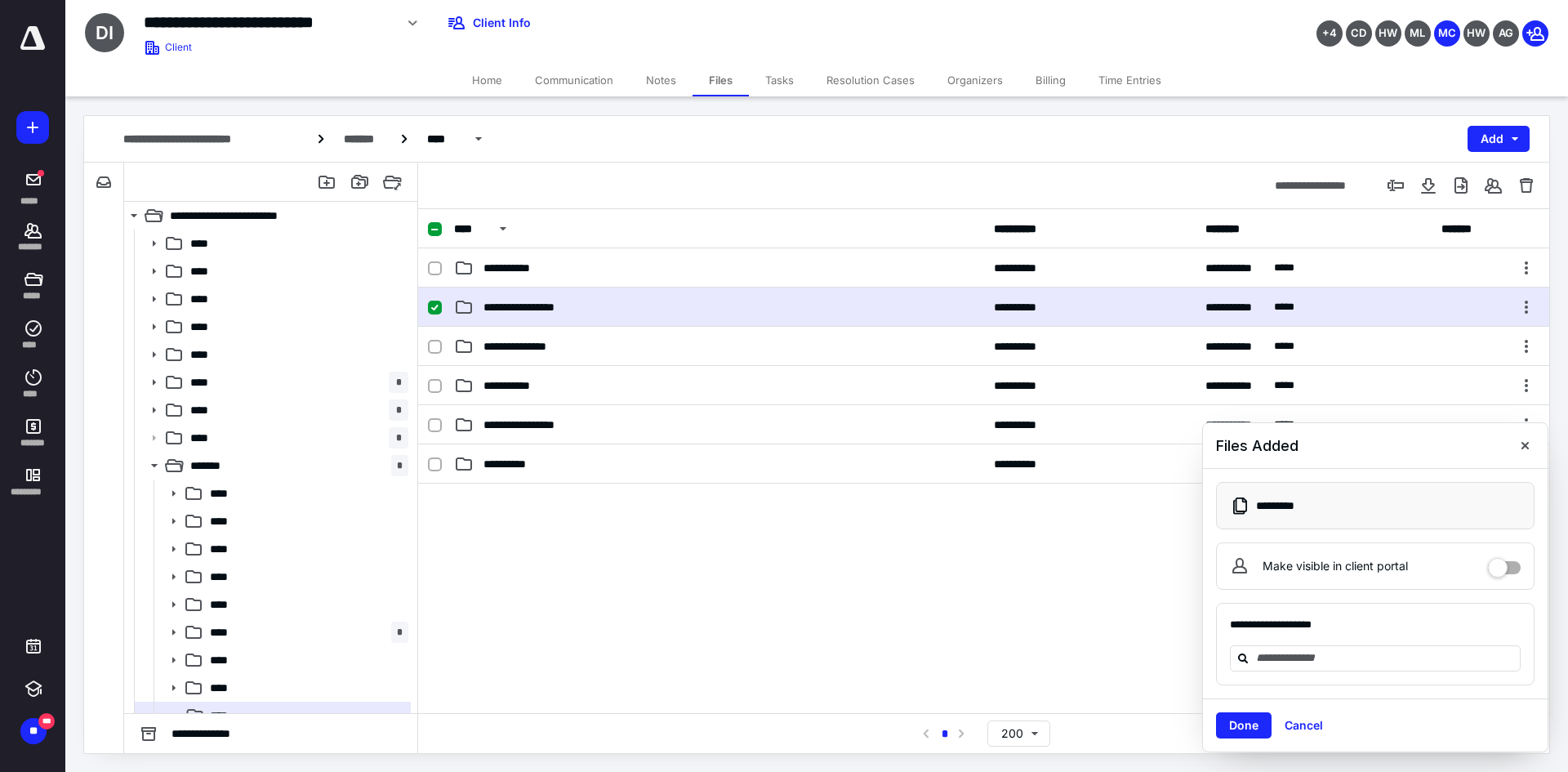 click on "**********" at bounding box center (719, 307) 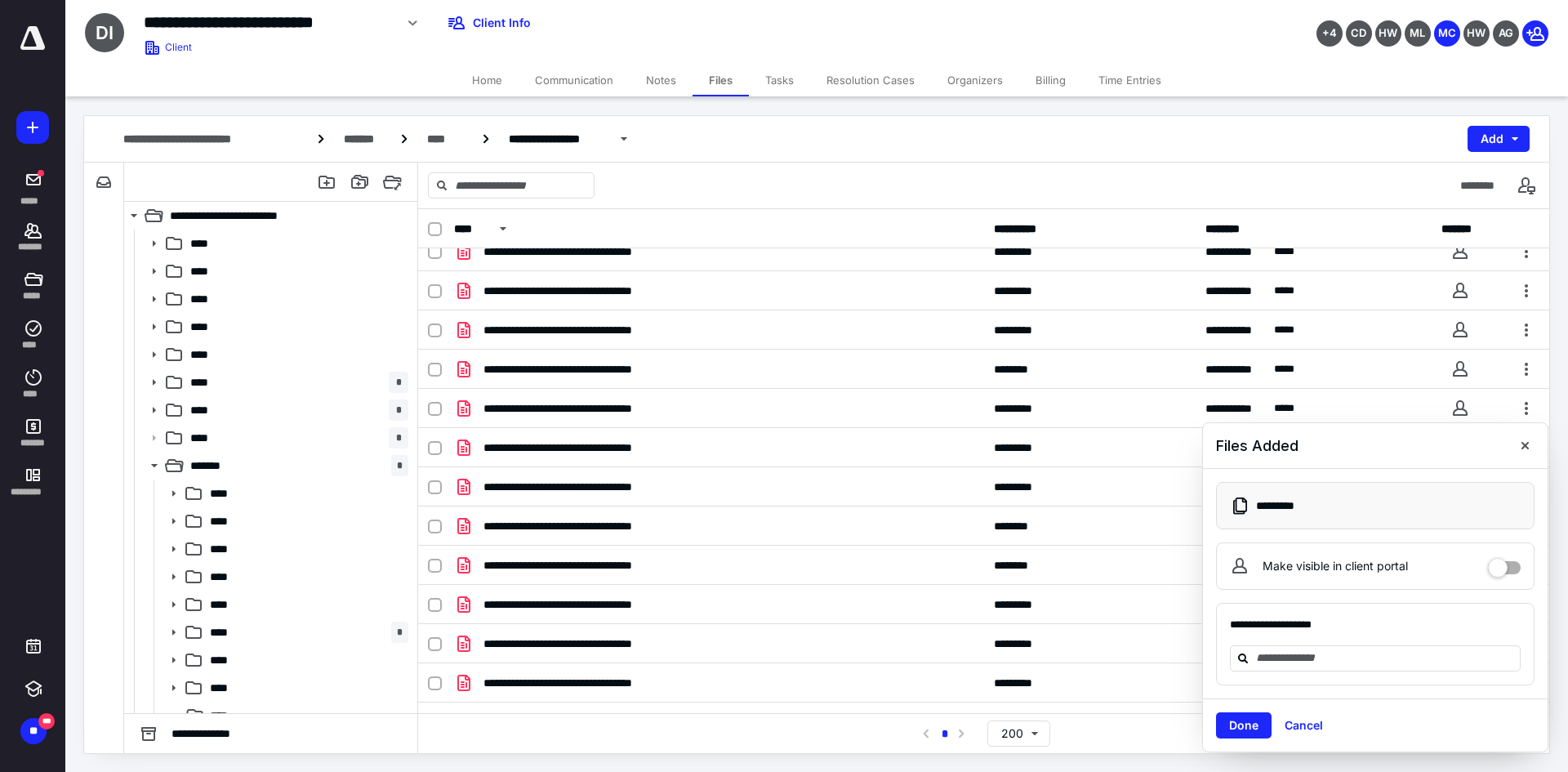 scroll, scrollTop: 633, scrollLeft: 0, axis: vertical 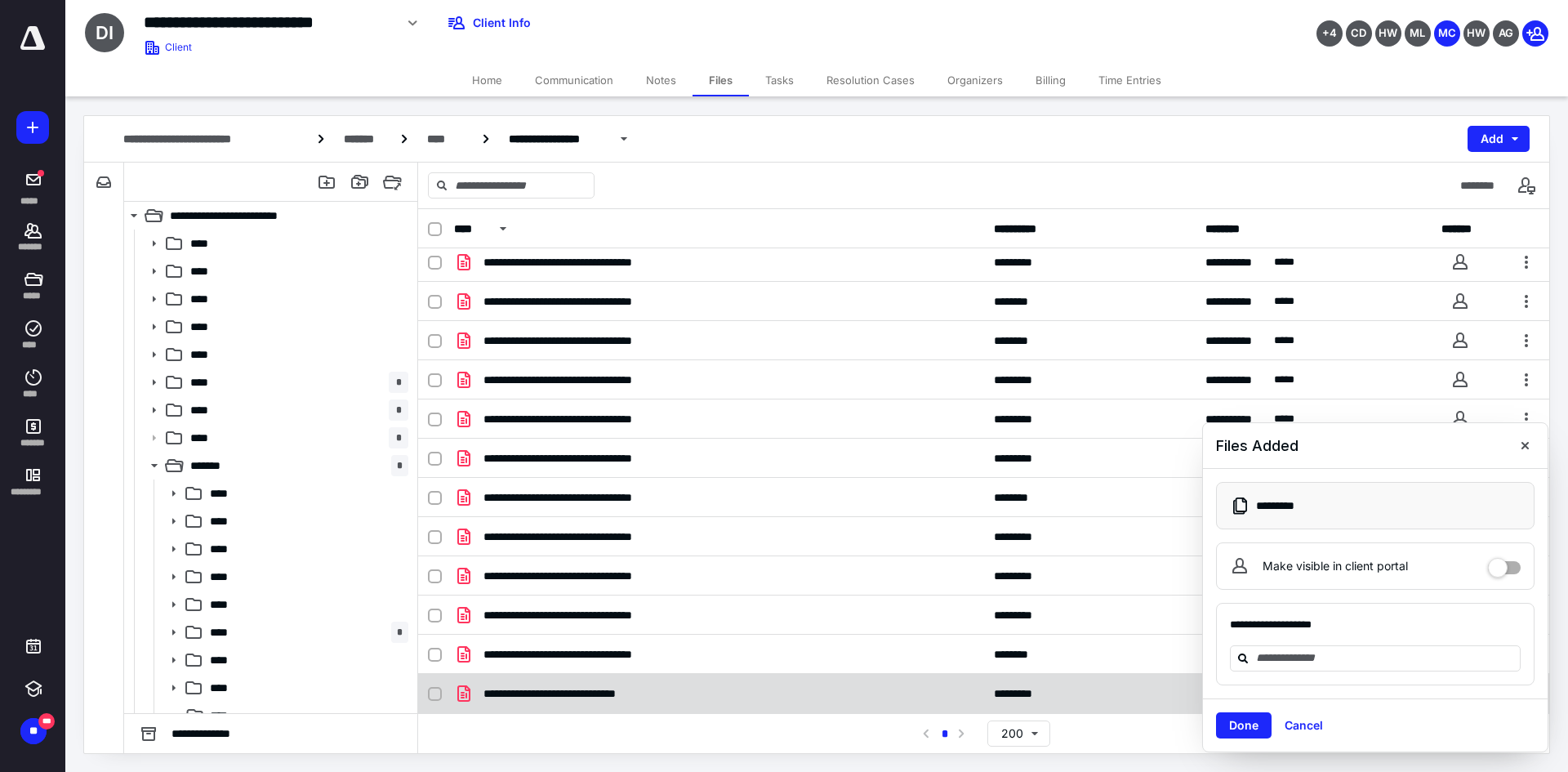 checkbox on "true" 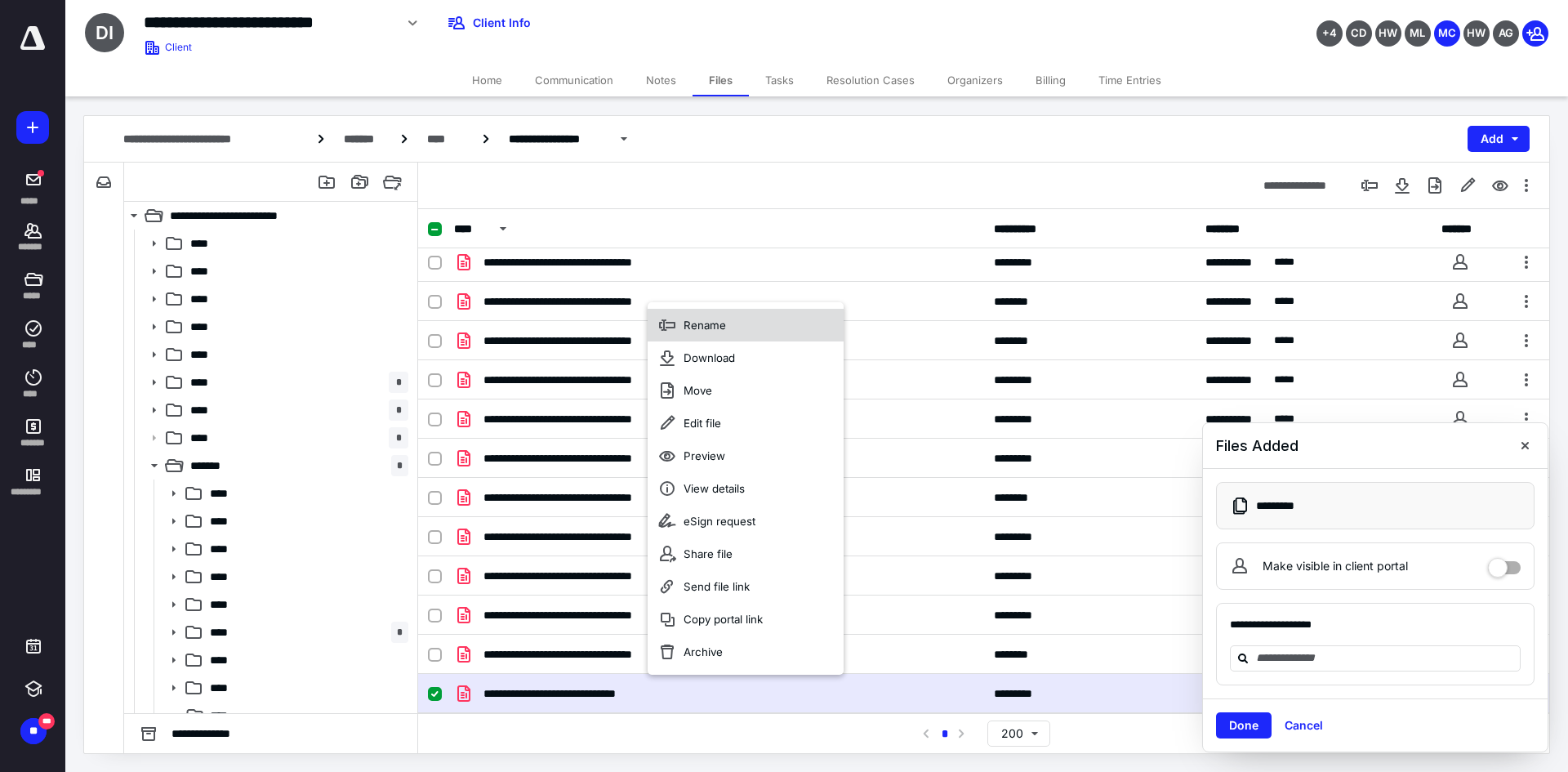 click on "Rename" at bounding box center (746, 325) 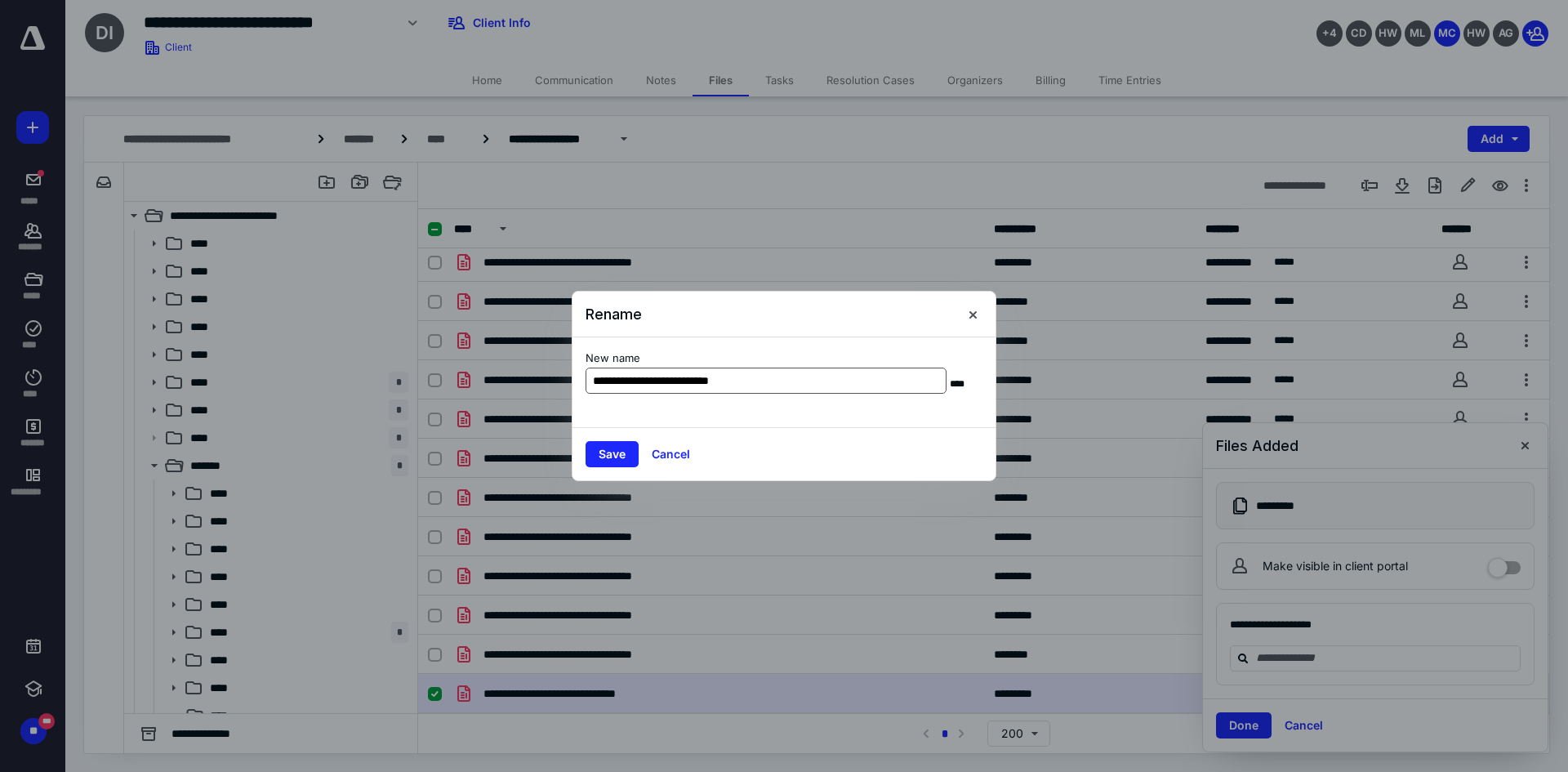 click on "**********" at bounding box center (766, 381) 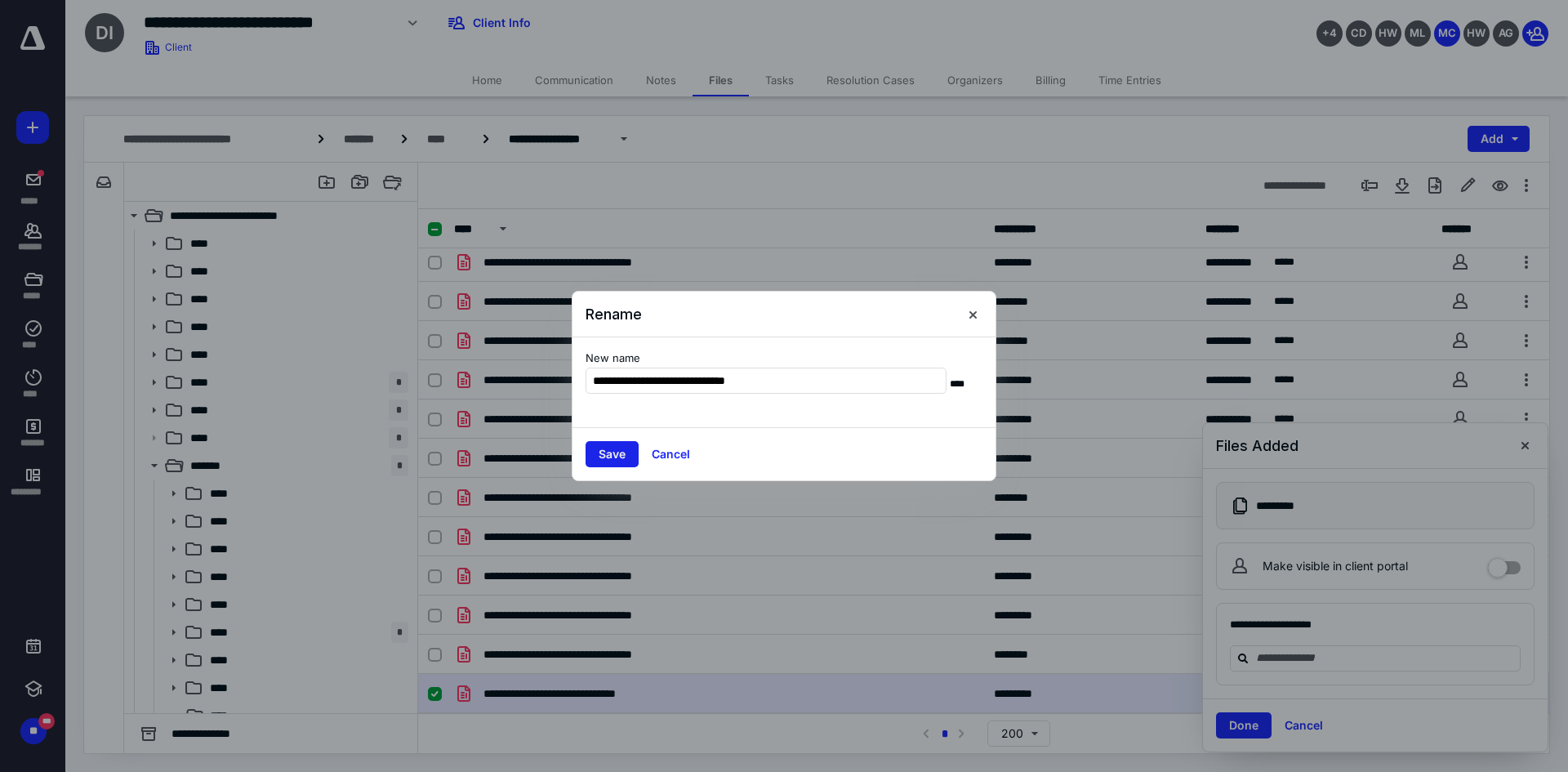 type on "**********" 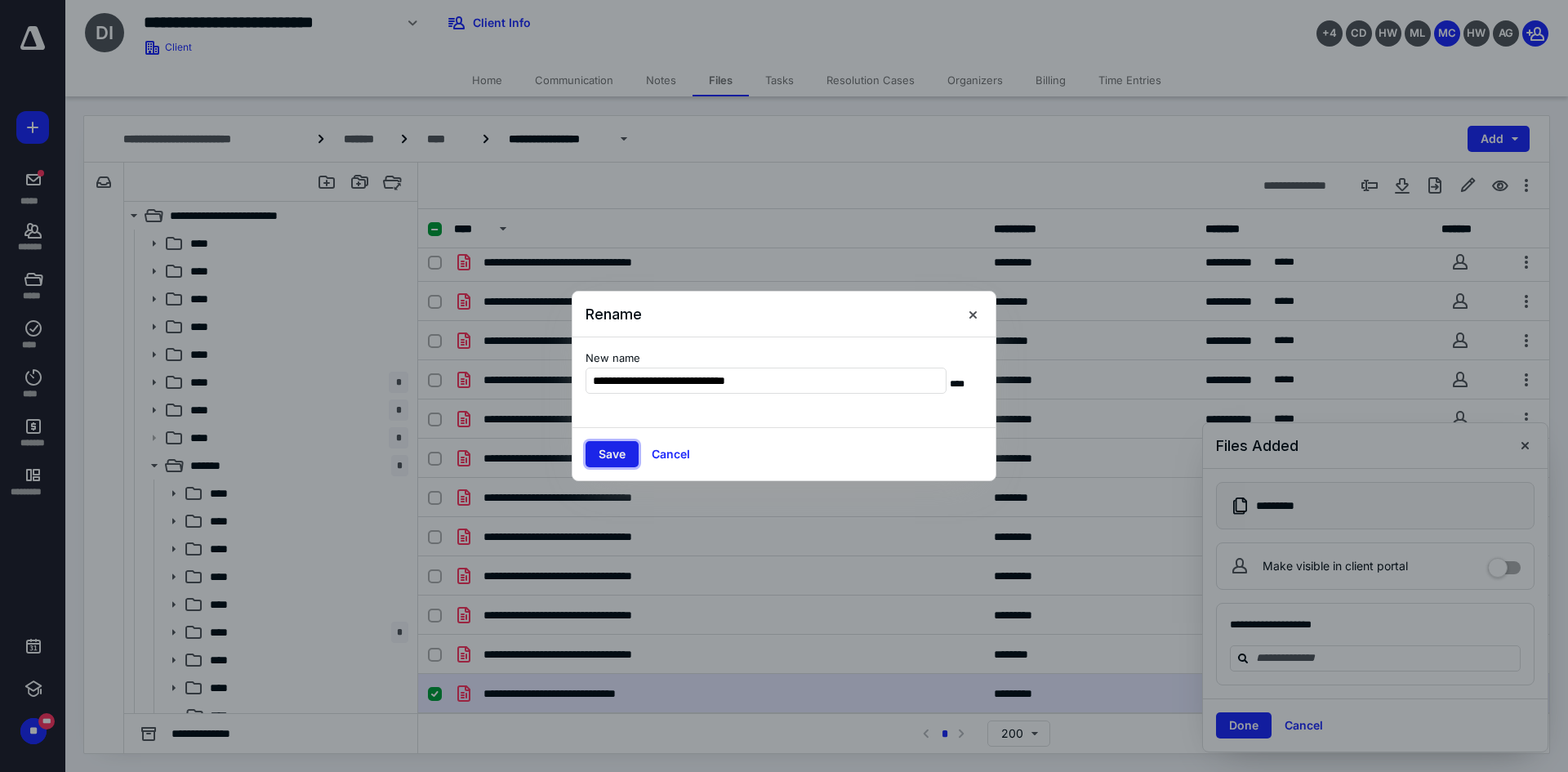 click on "Save" at bounding box center [612, 454] 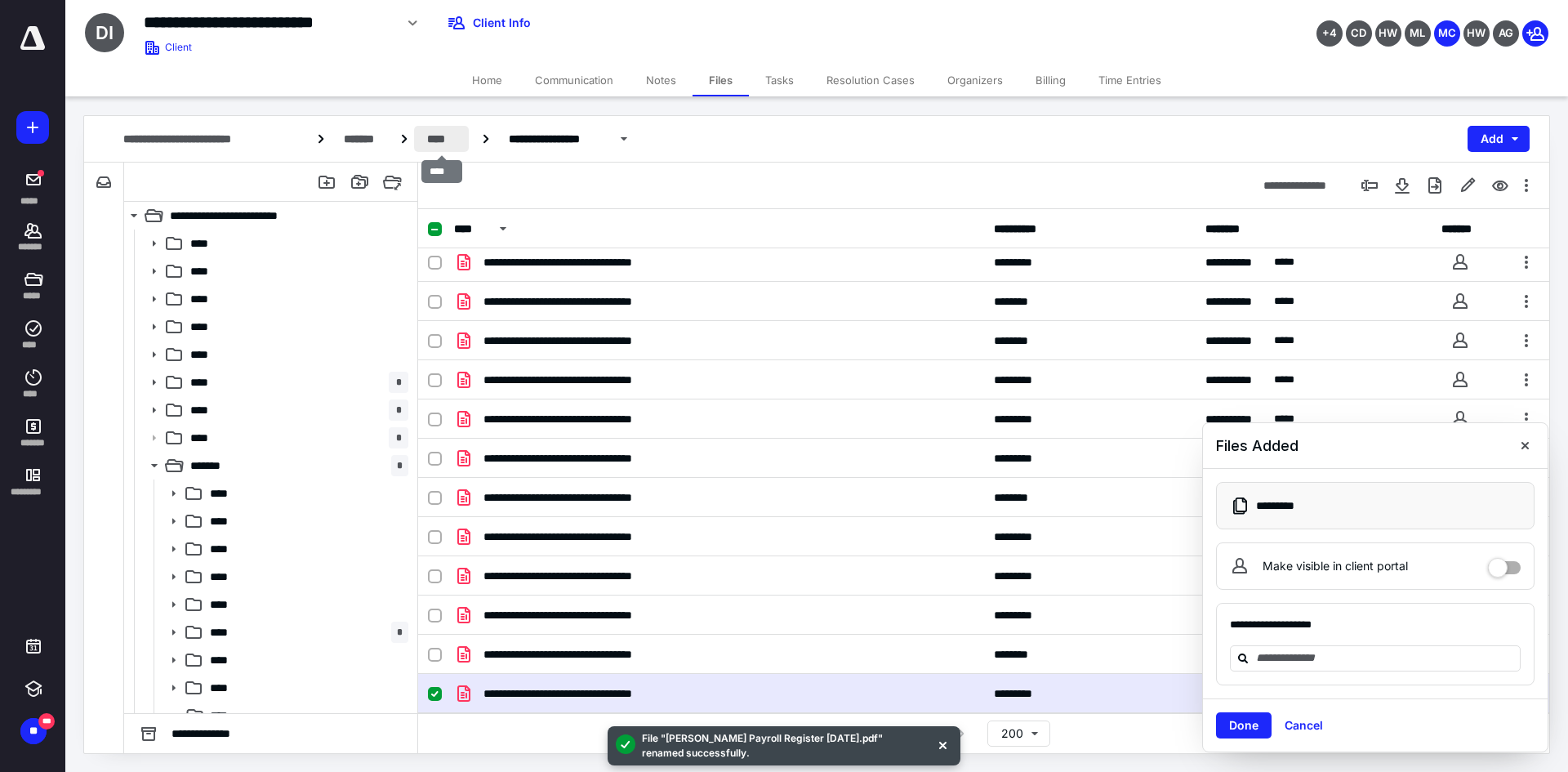 click on "****" at bounding box center (441, 139) 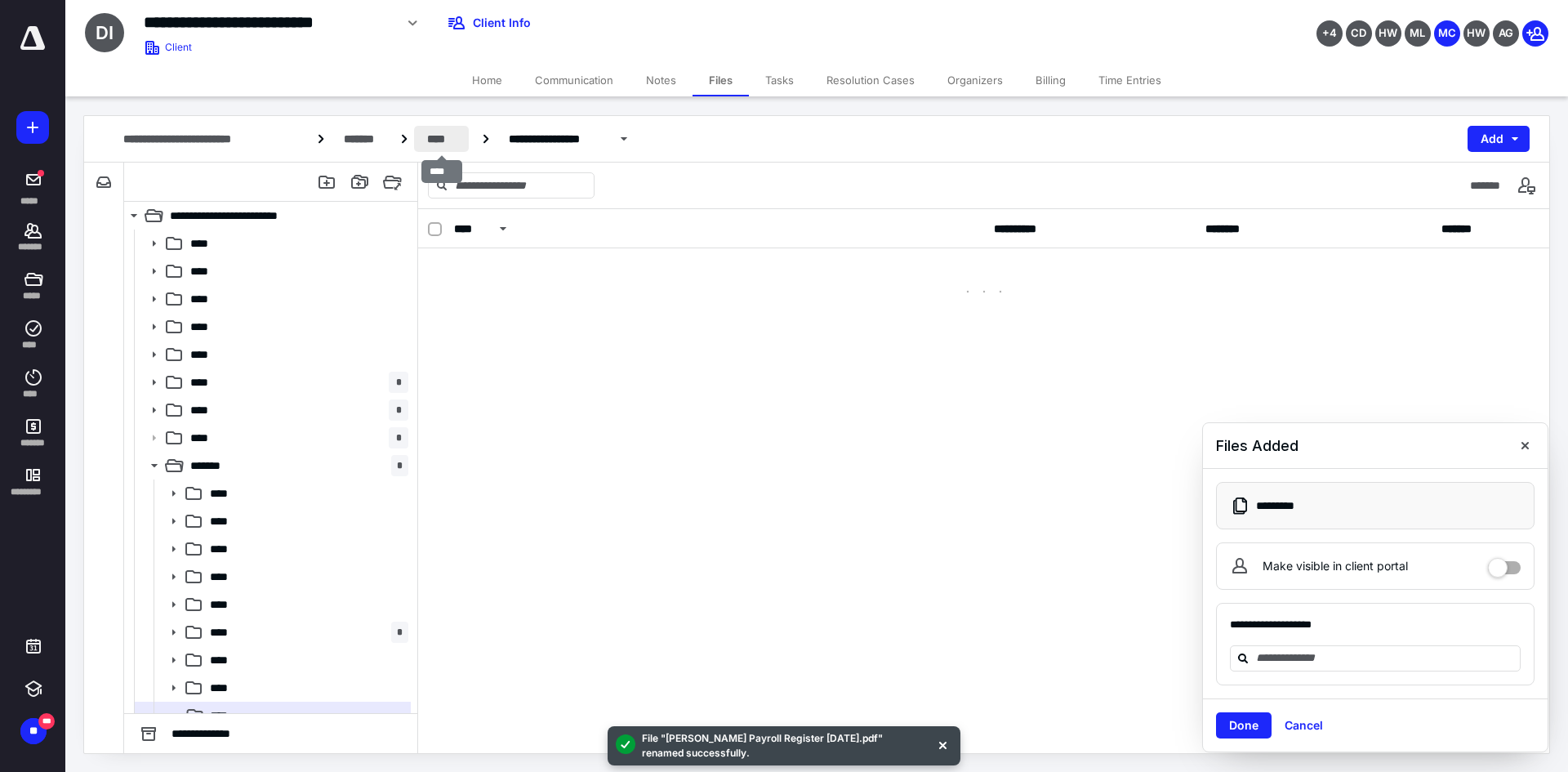 scroll, scrollTop: 0, scrollLeft: 0, axis: both 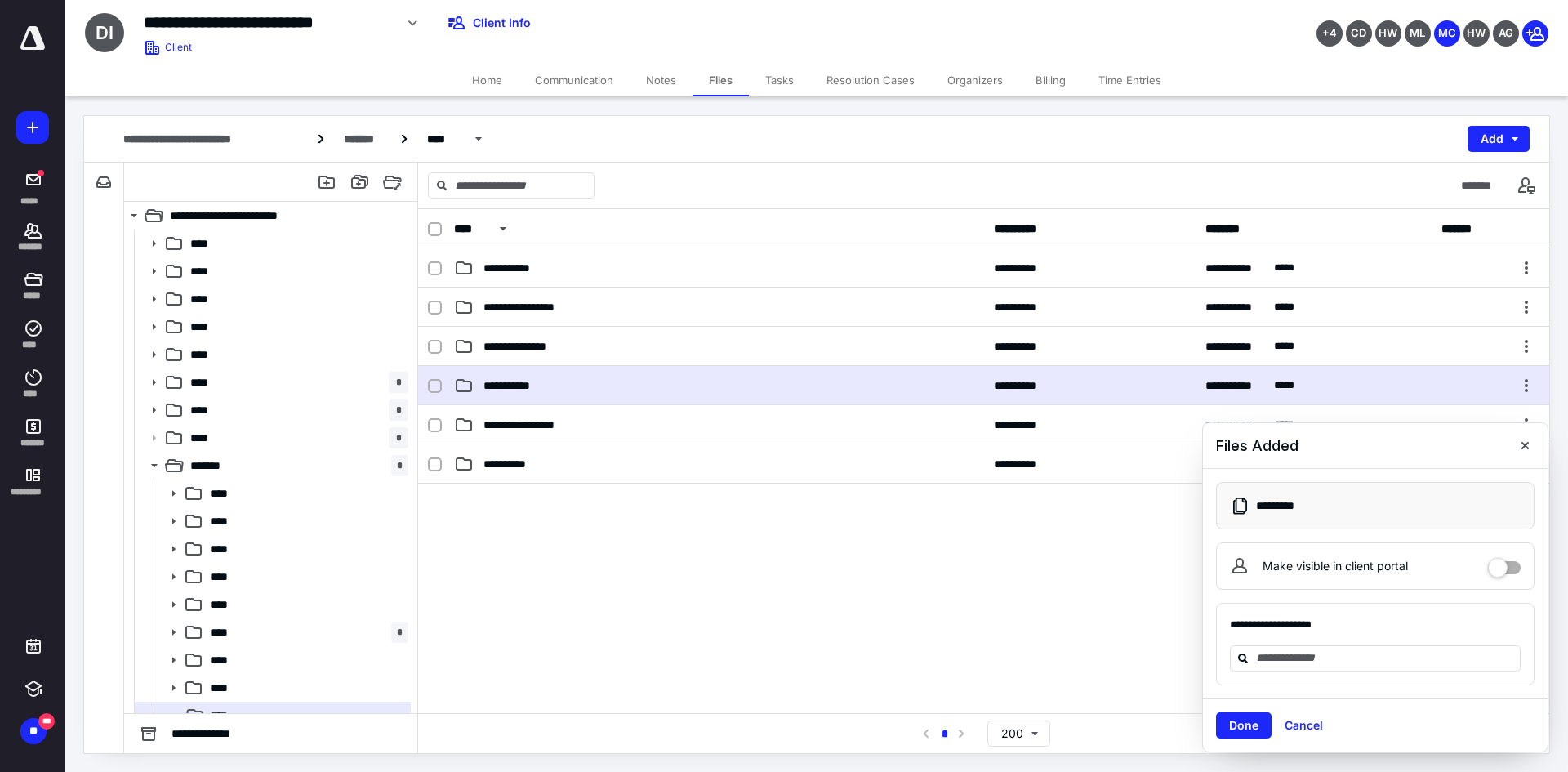click on "**********" at bounding box center (719, 386) 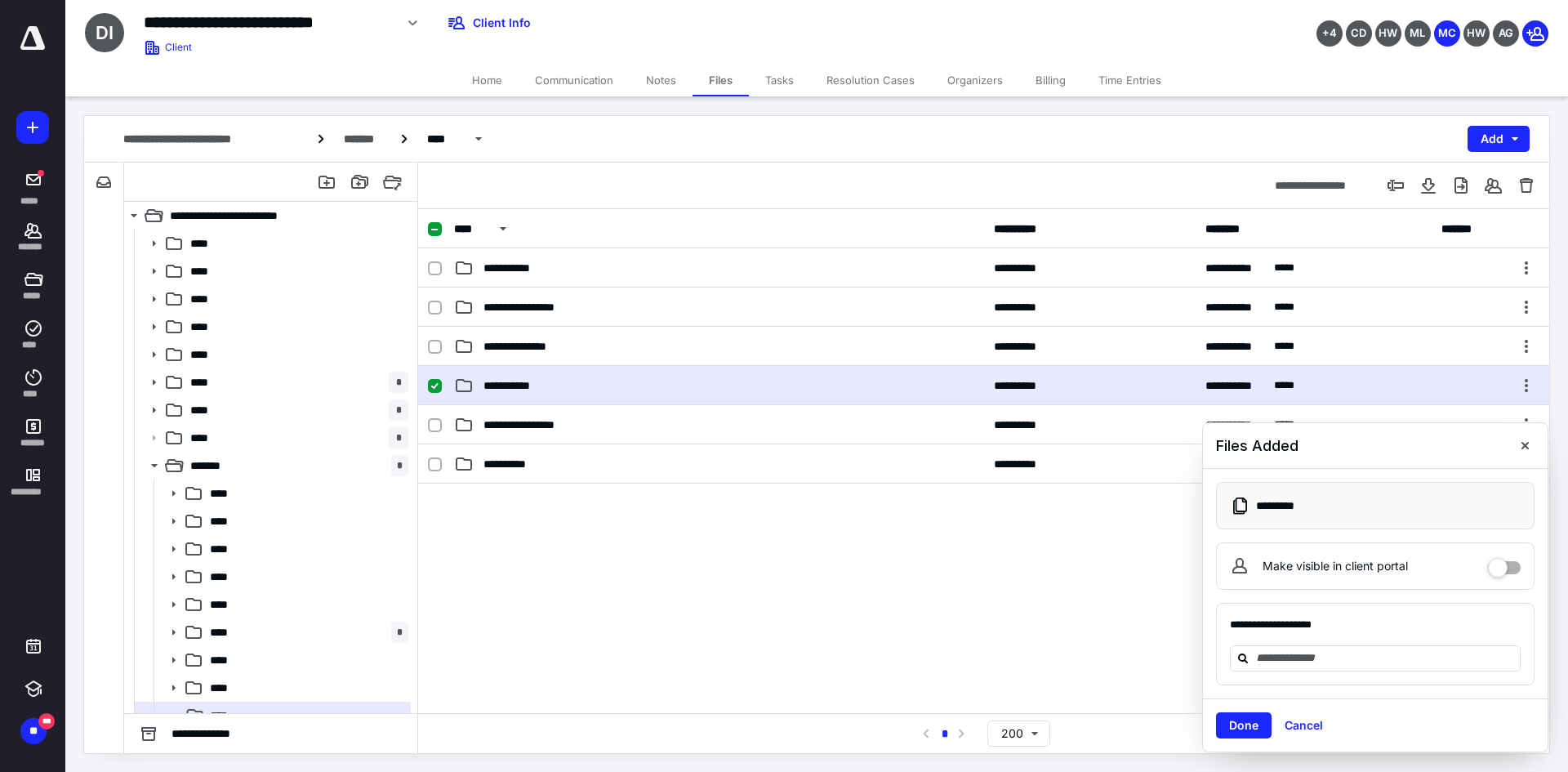 click on "**********" at bounding box center [719, 386] 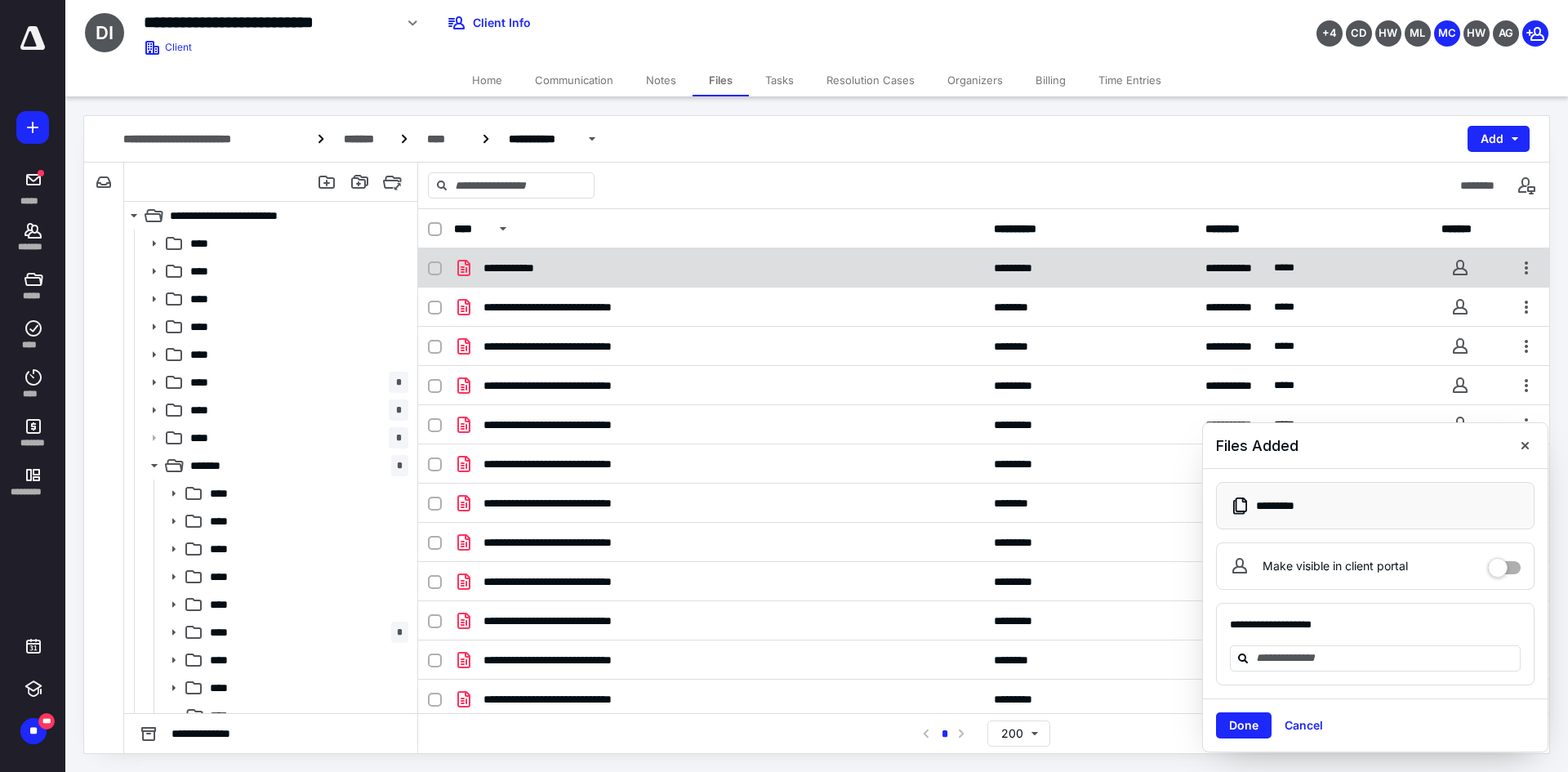 checkbox on "true" 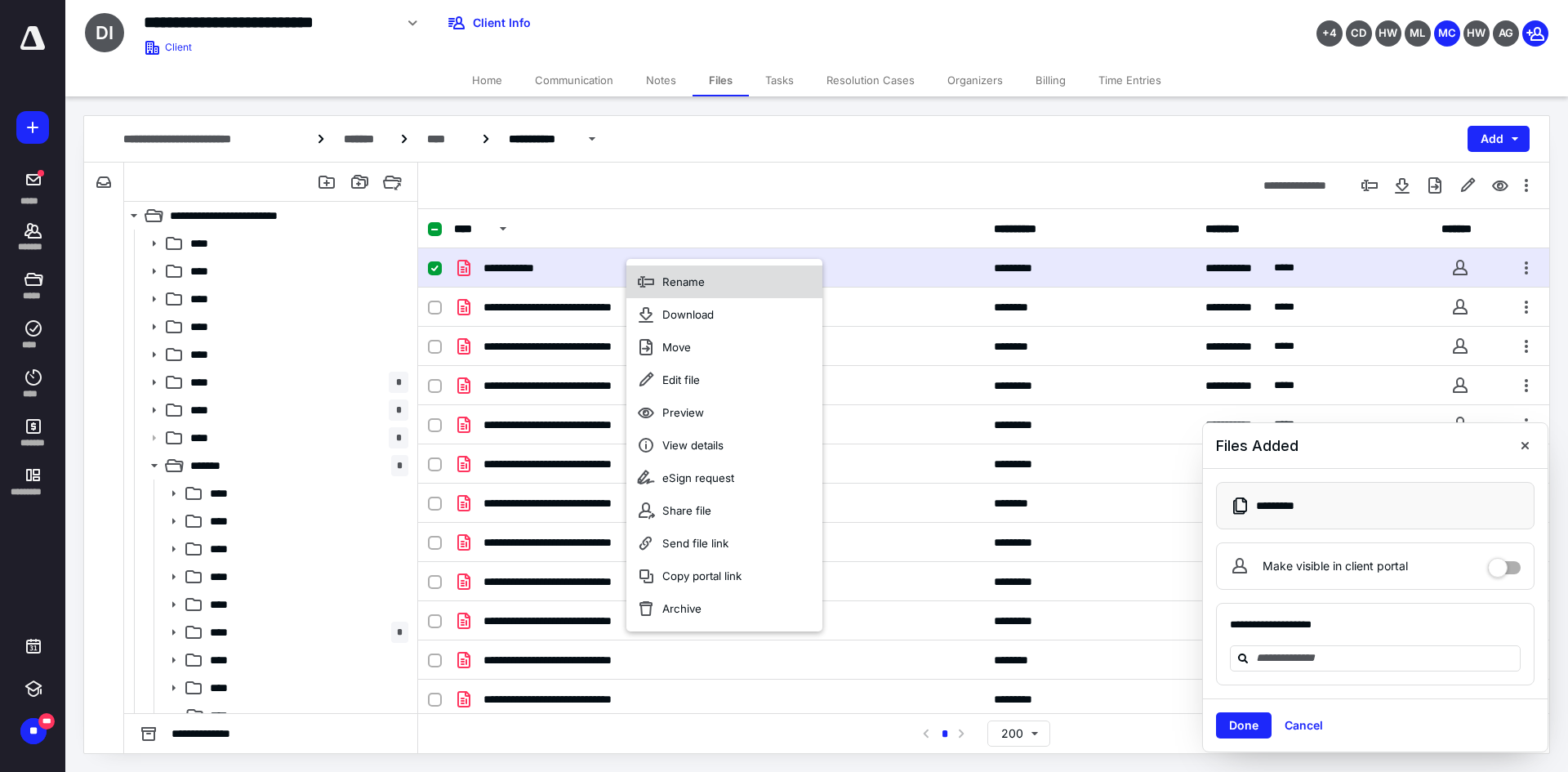 click 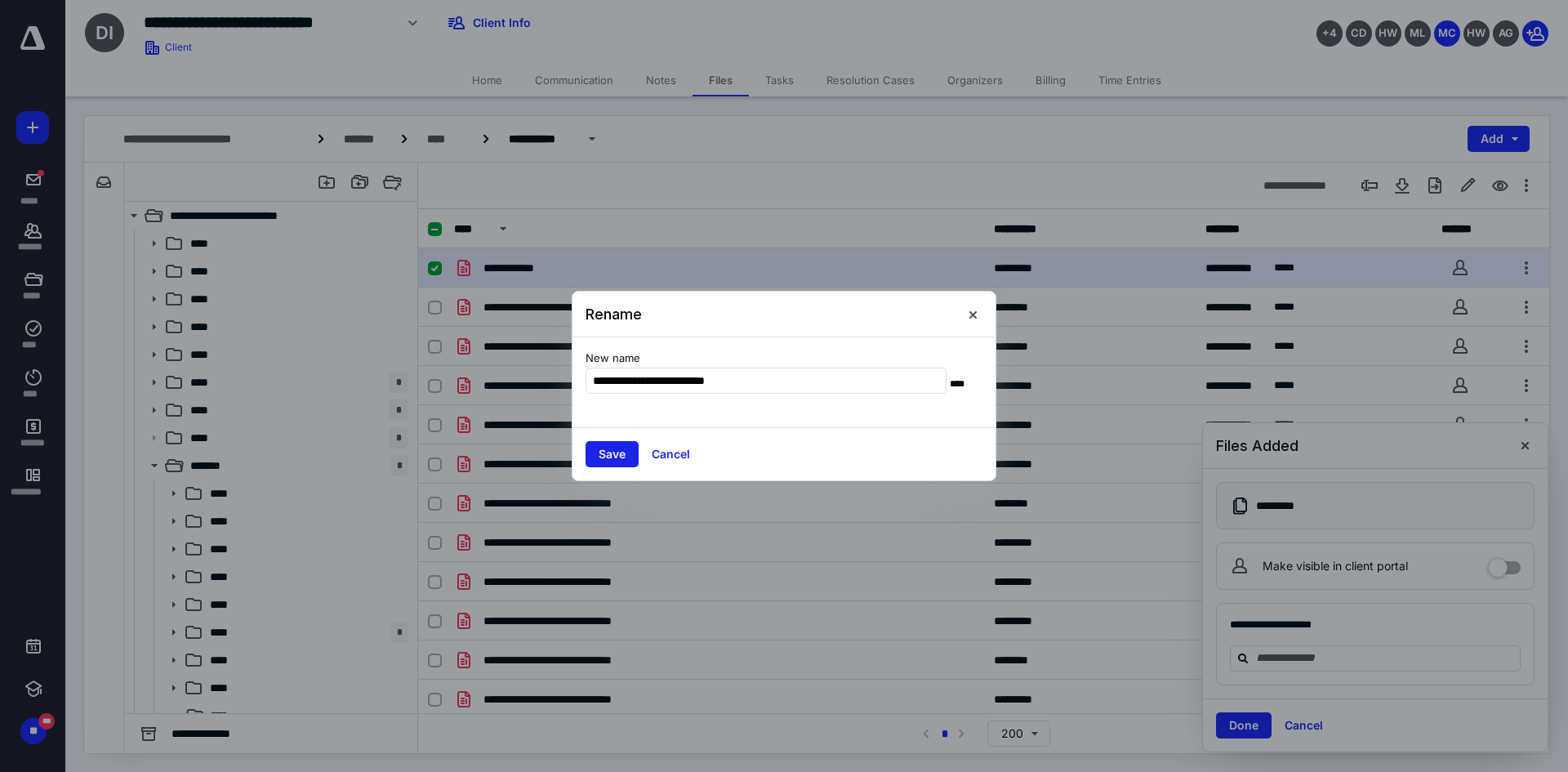 type on "**********" 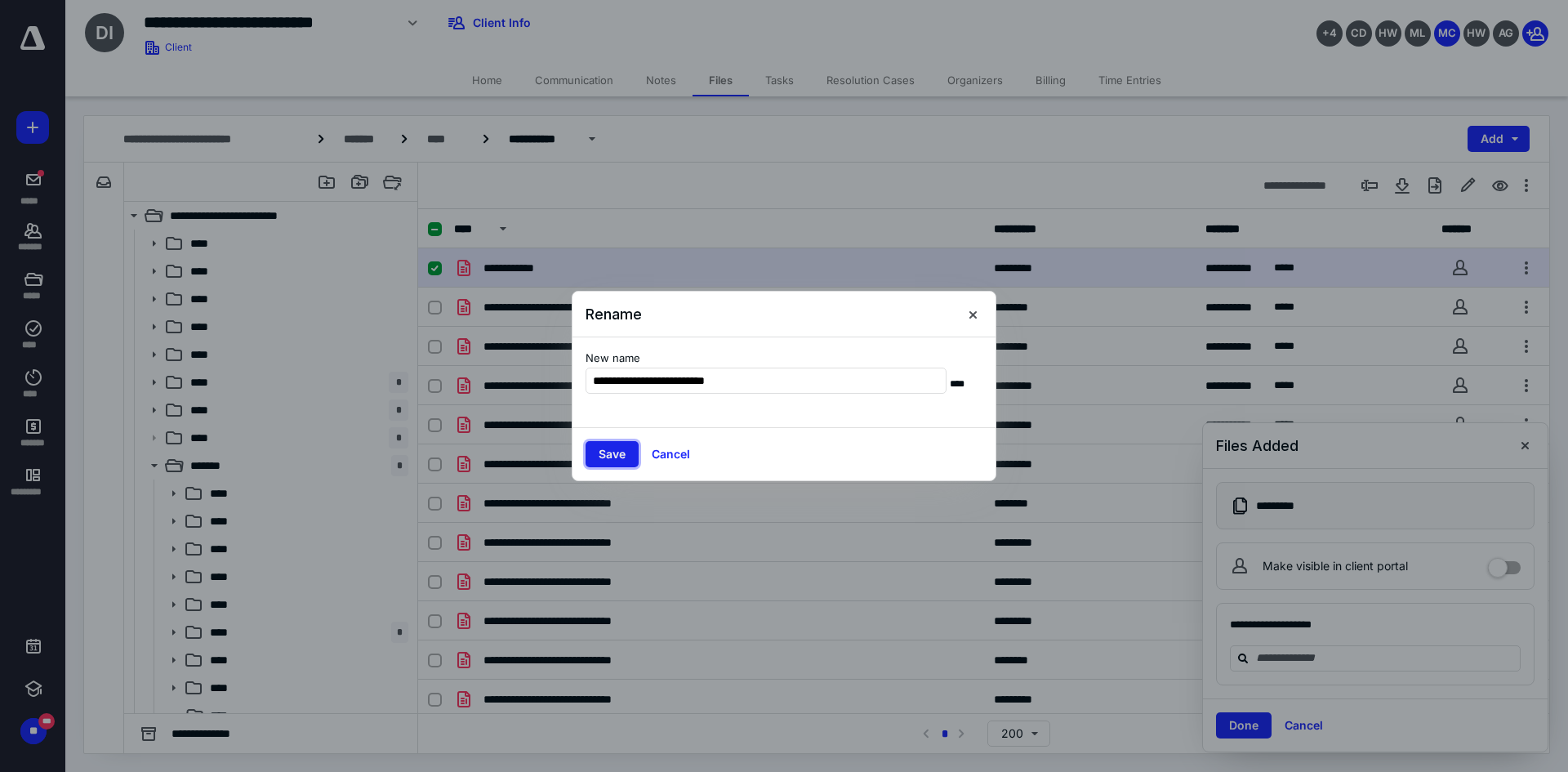 click on "Save" at bounding box center [612, 454] 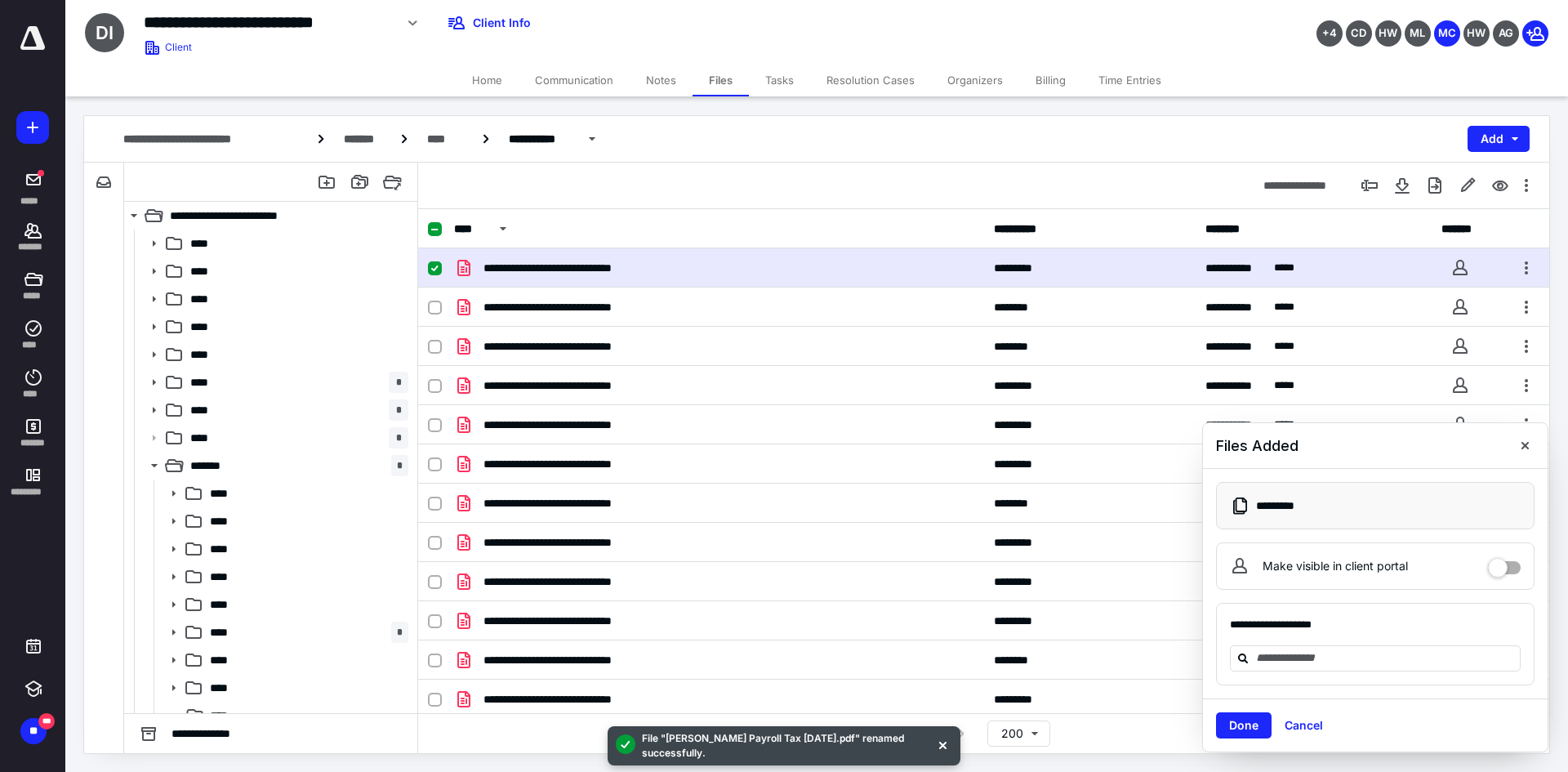 click on "Communication" at bounding box center [574, 80] 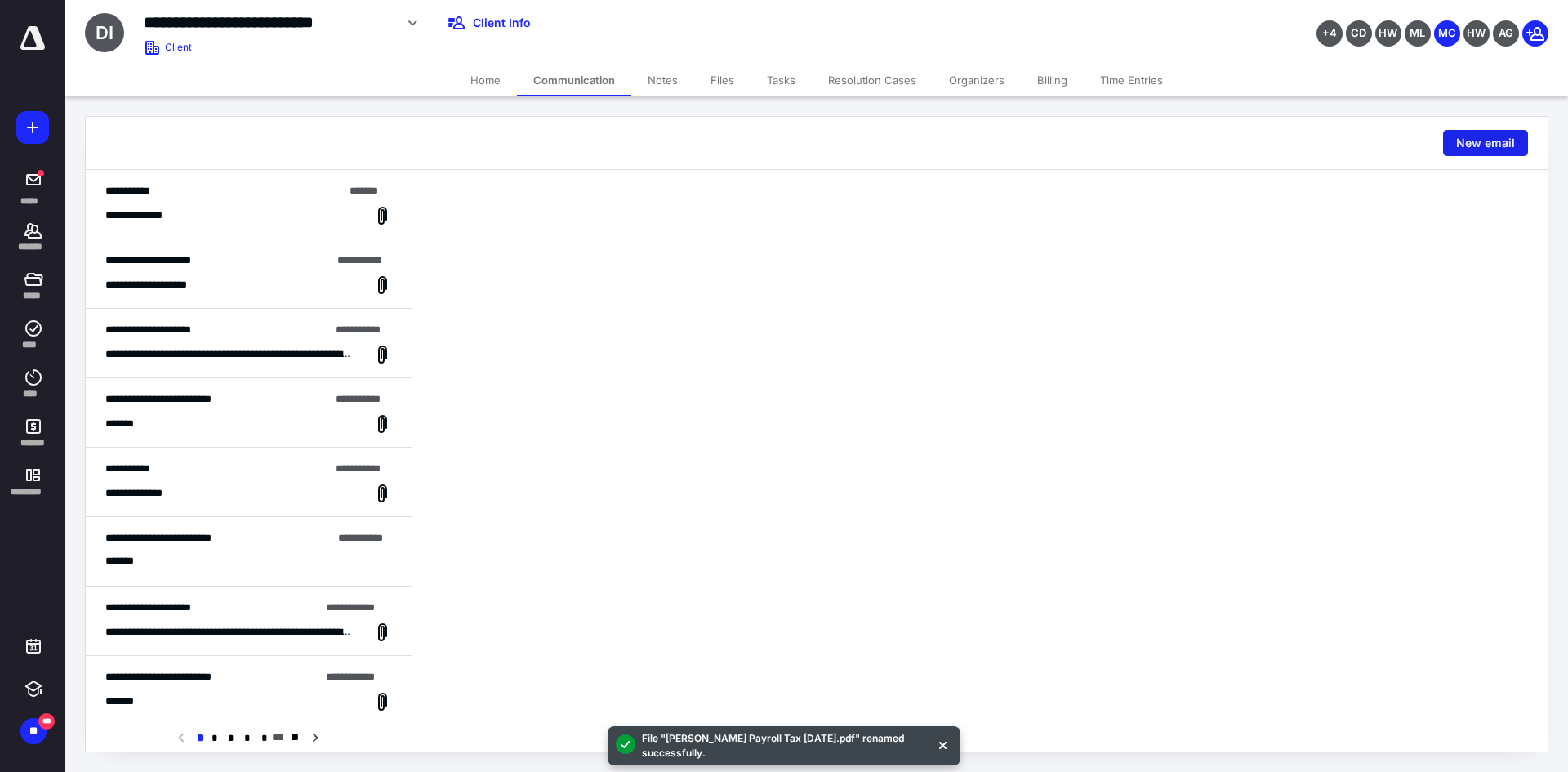 click on "New email" at bounding box center [1486, 143] 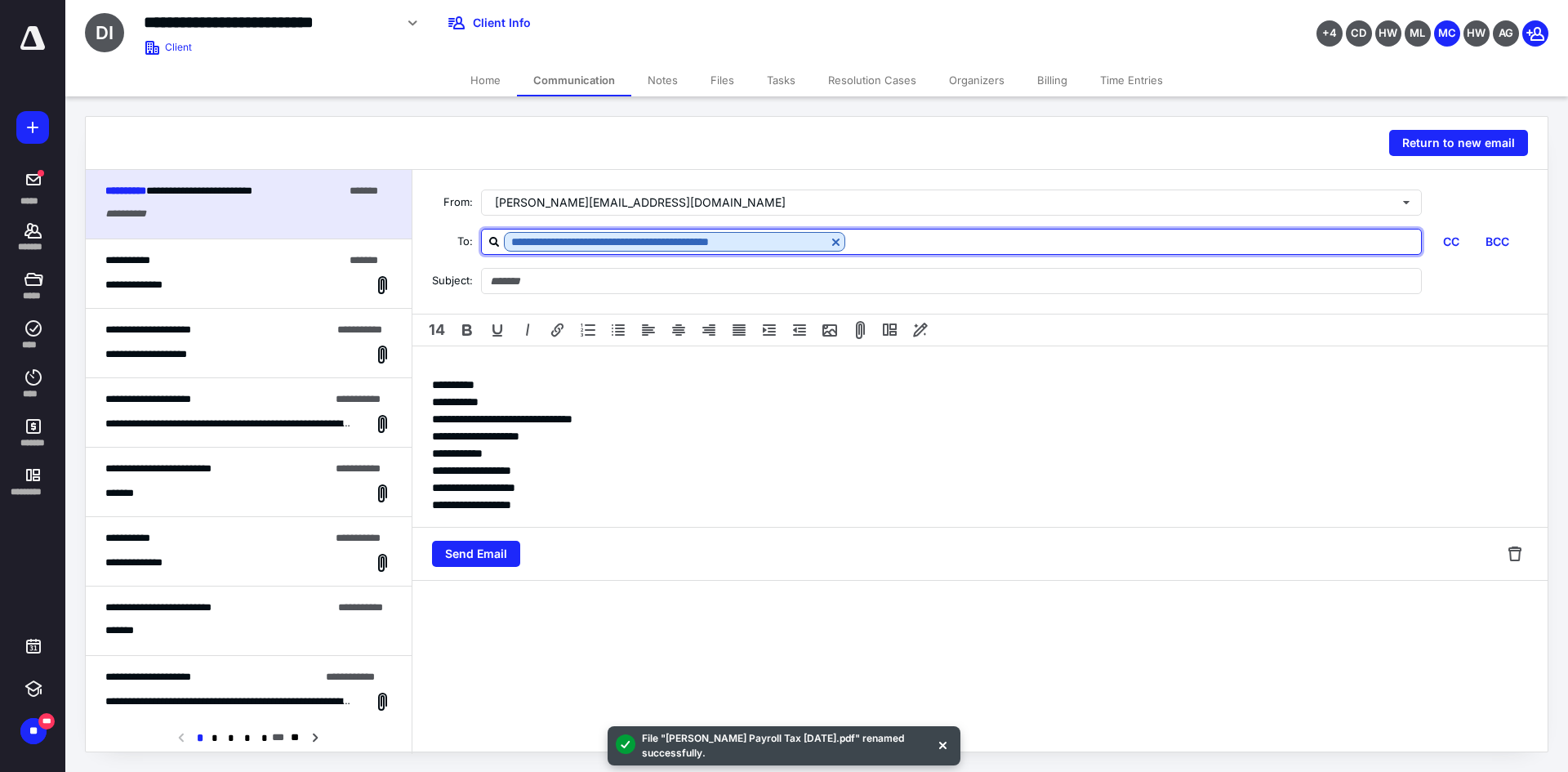 click at bounding box center [1133, 241] 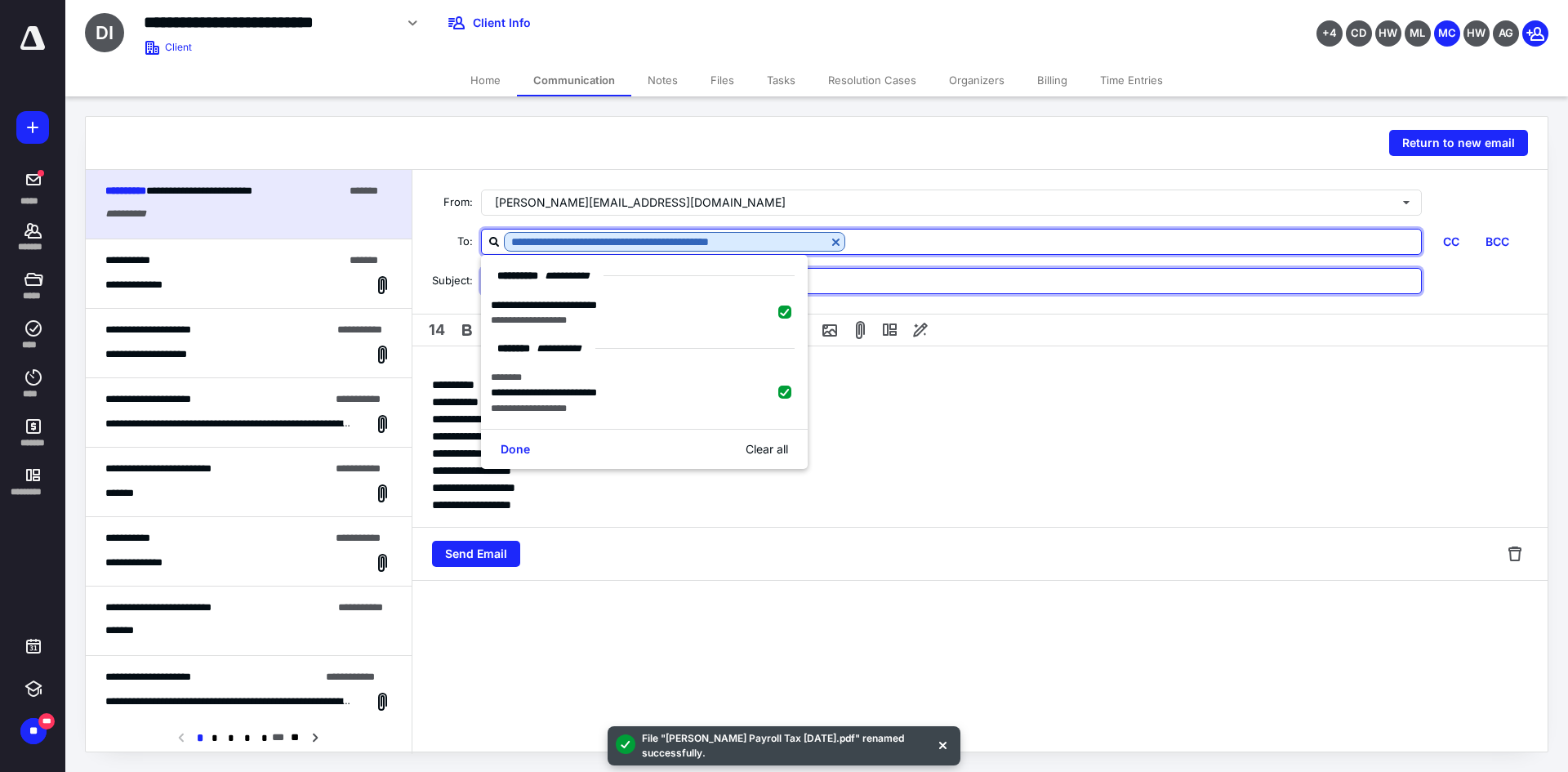 click at bounding box center (951, 281) 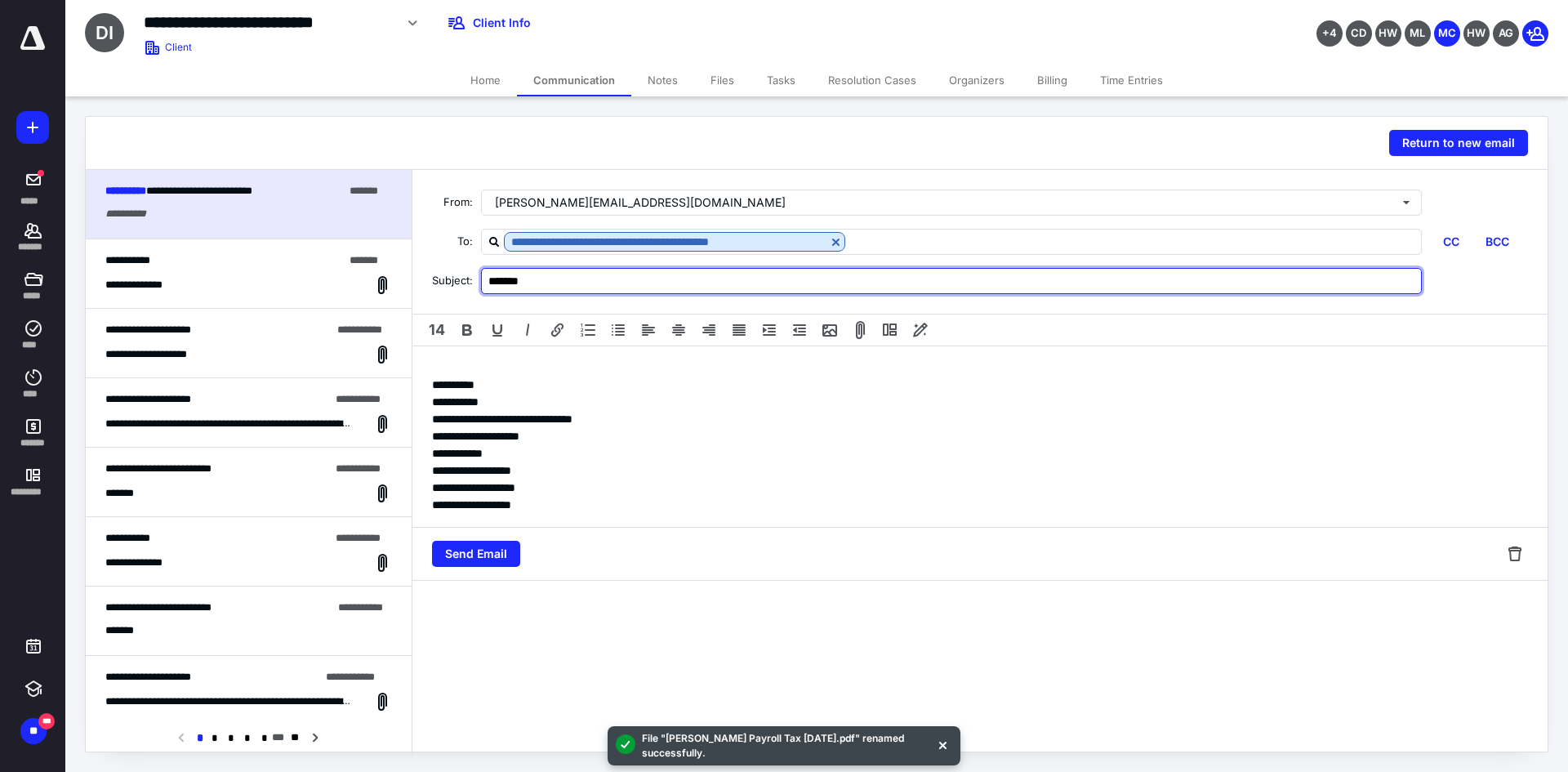 type on "*******" 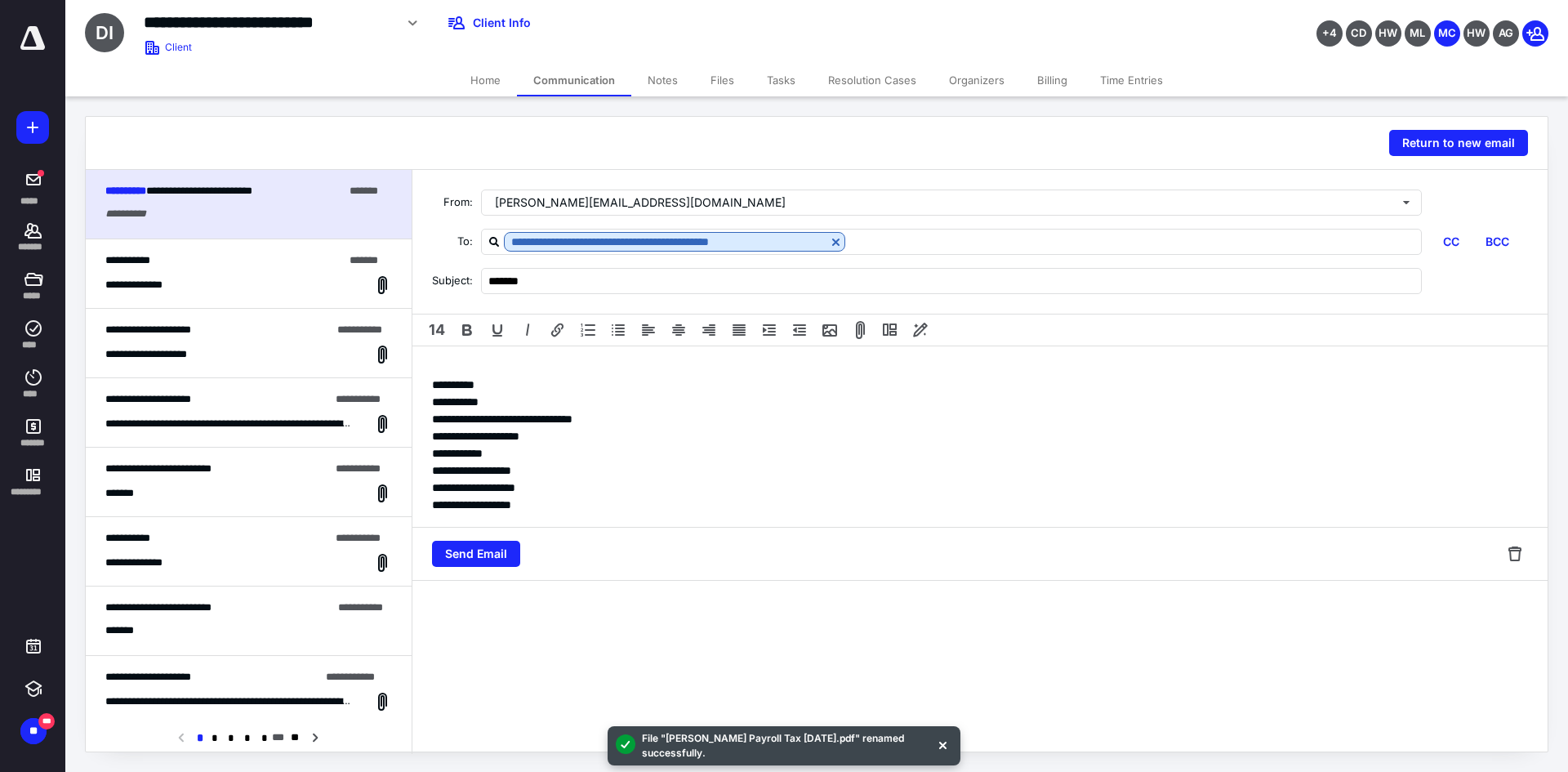 click on "**********" at bounding box center (980, 436) 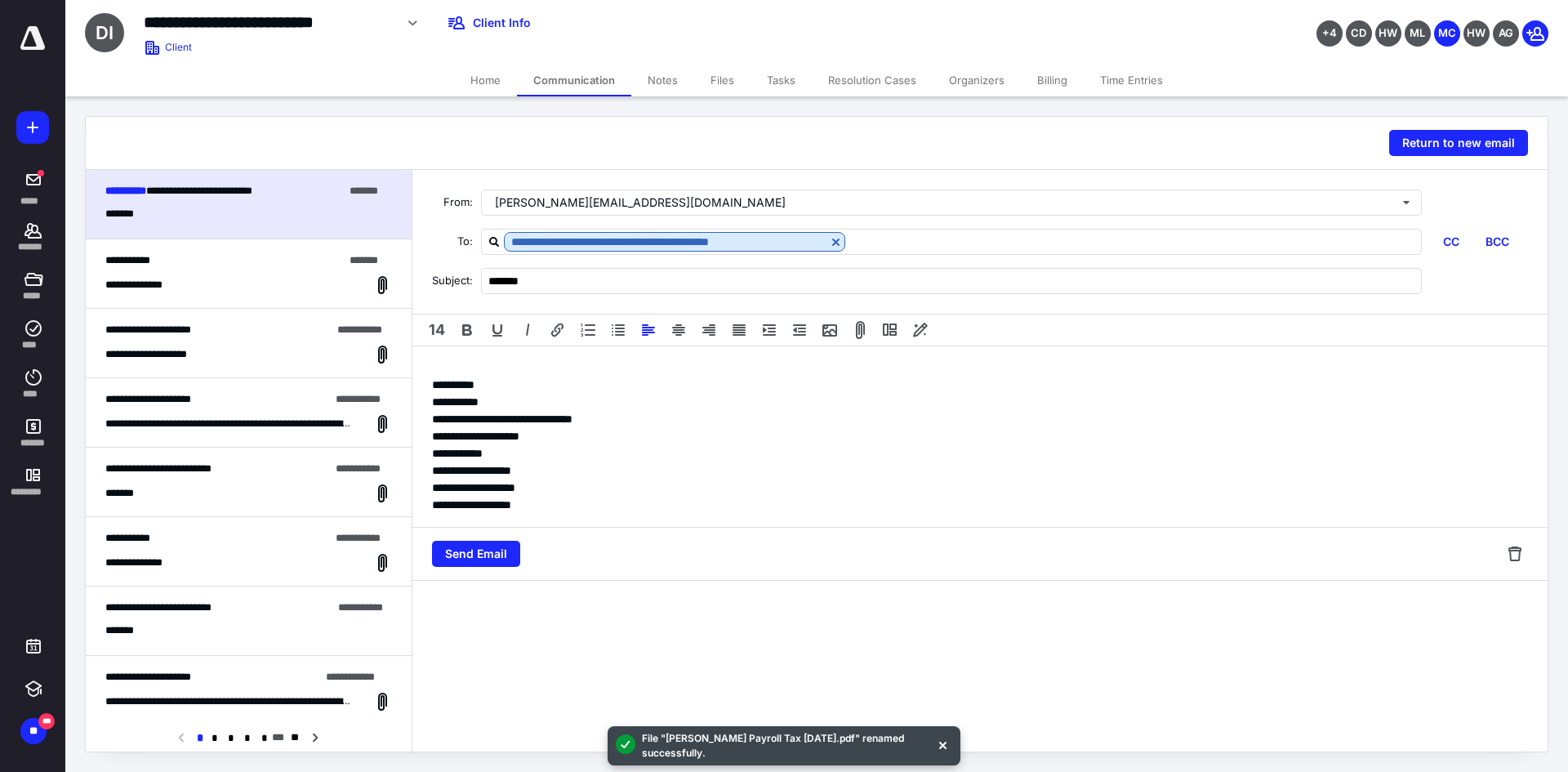 type 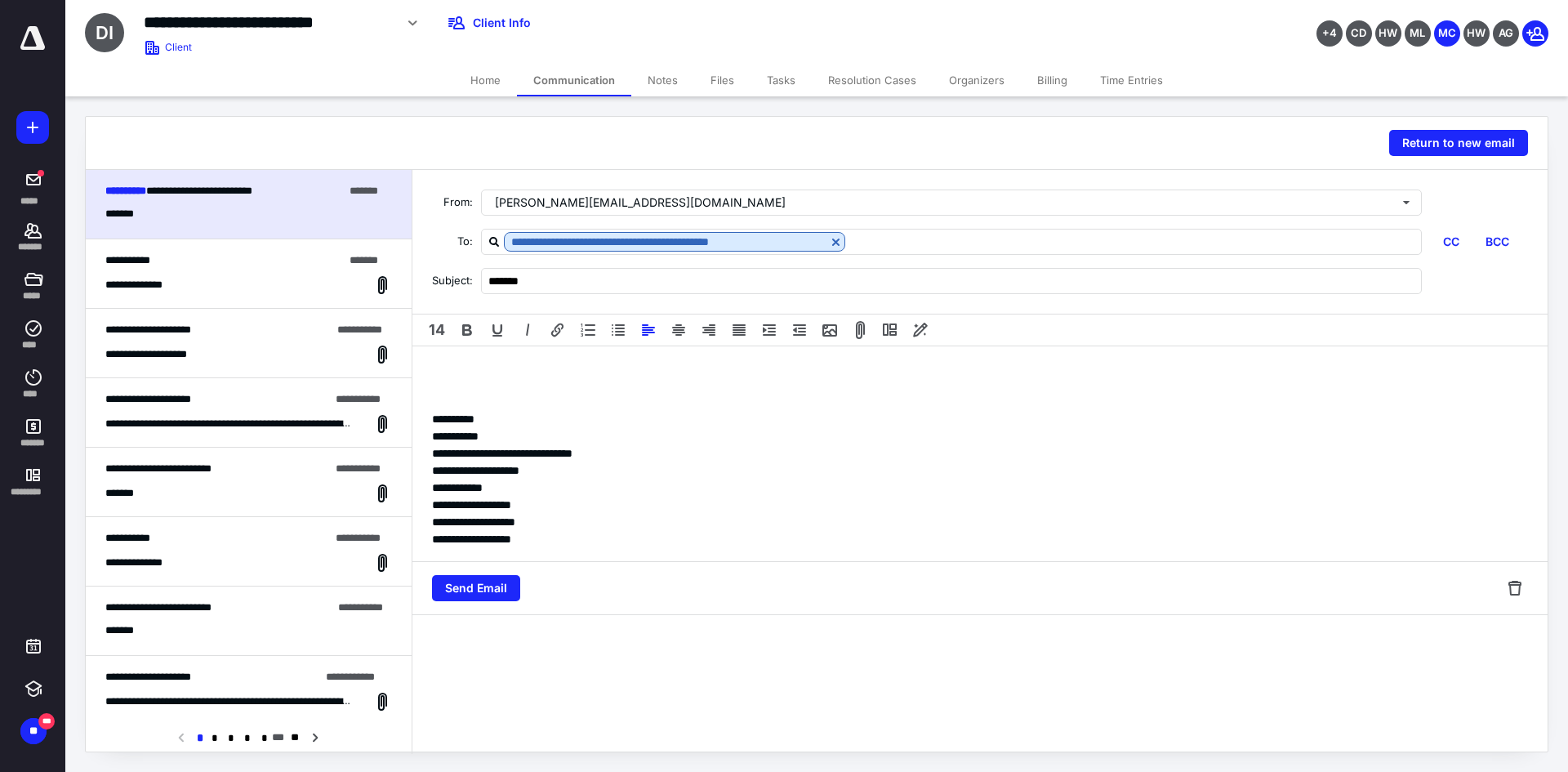 click on "**********" at bounding box center [980, 453] 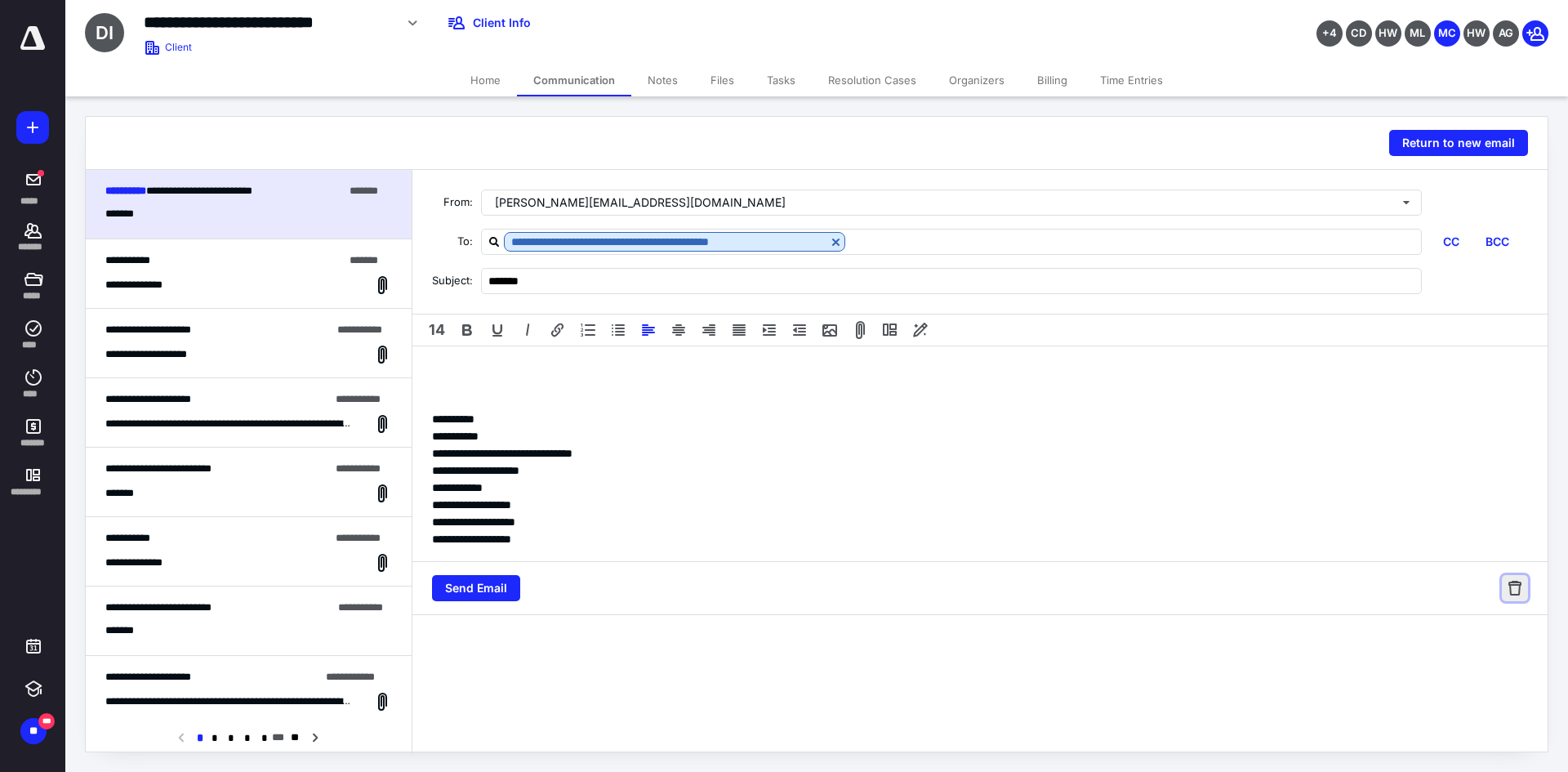 click at bounding box center (1515, 588) 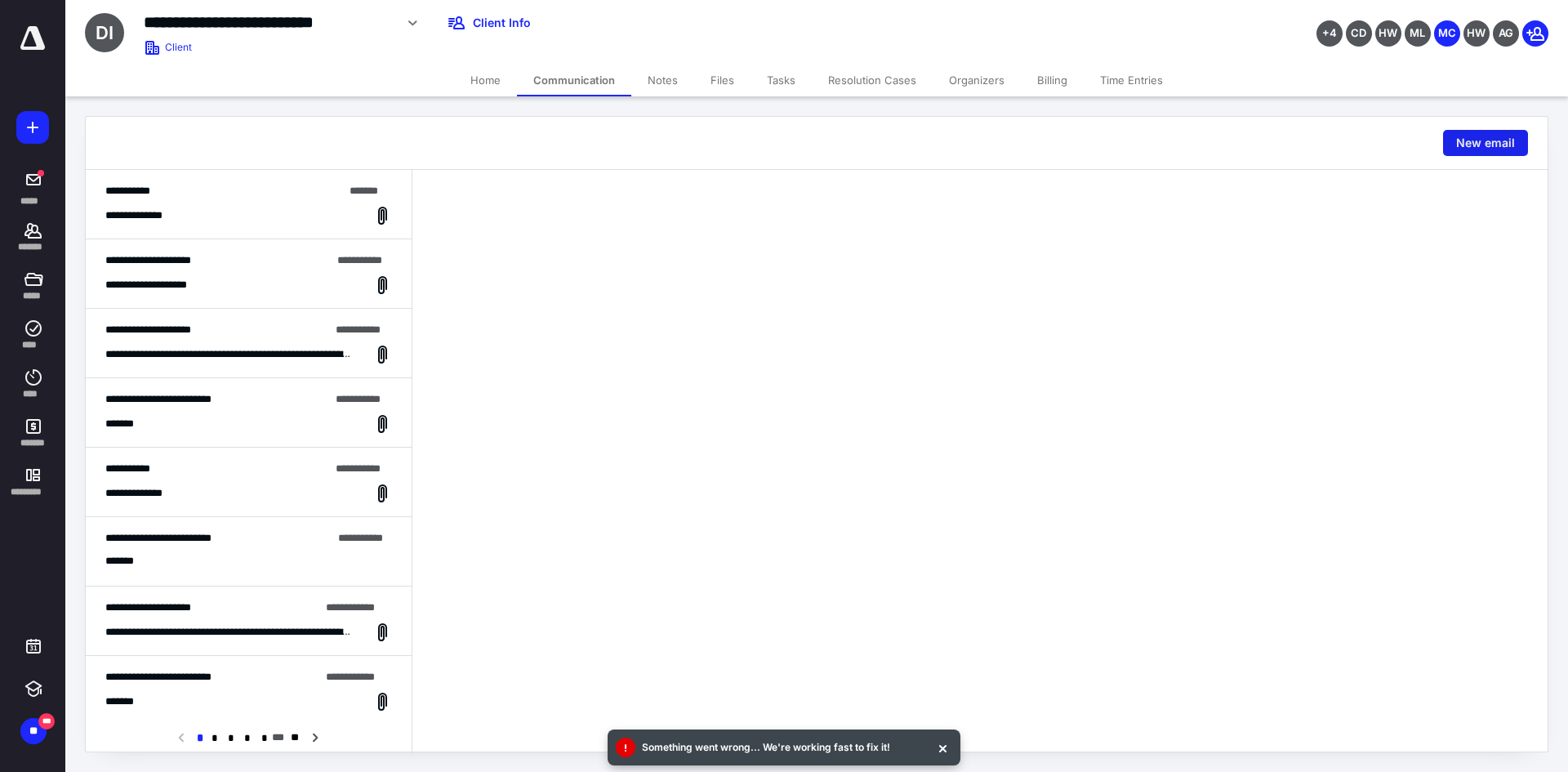 click on "New email" at bounding box center [1486, 143] 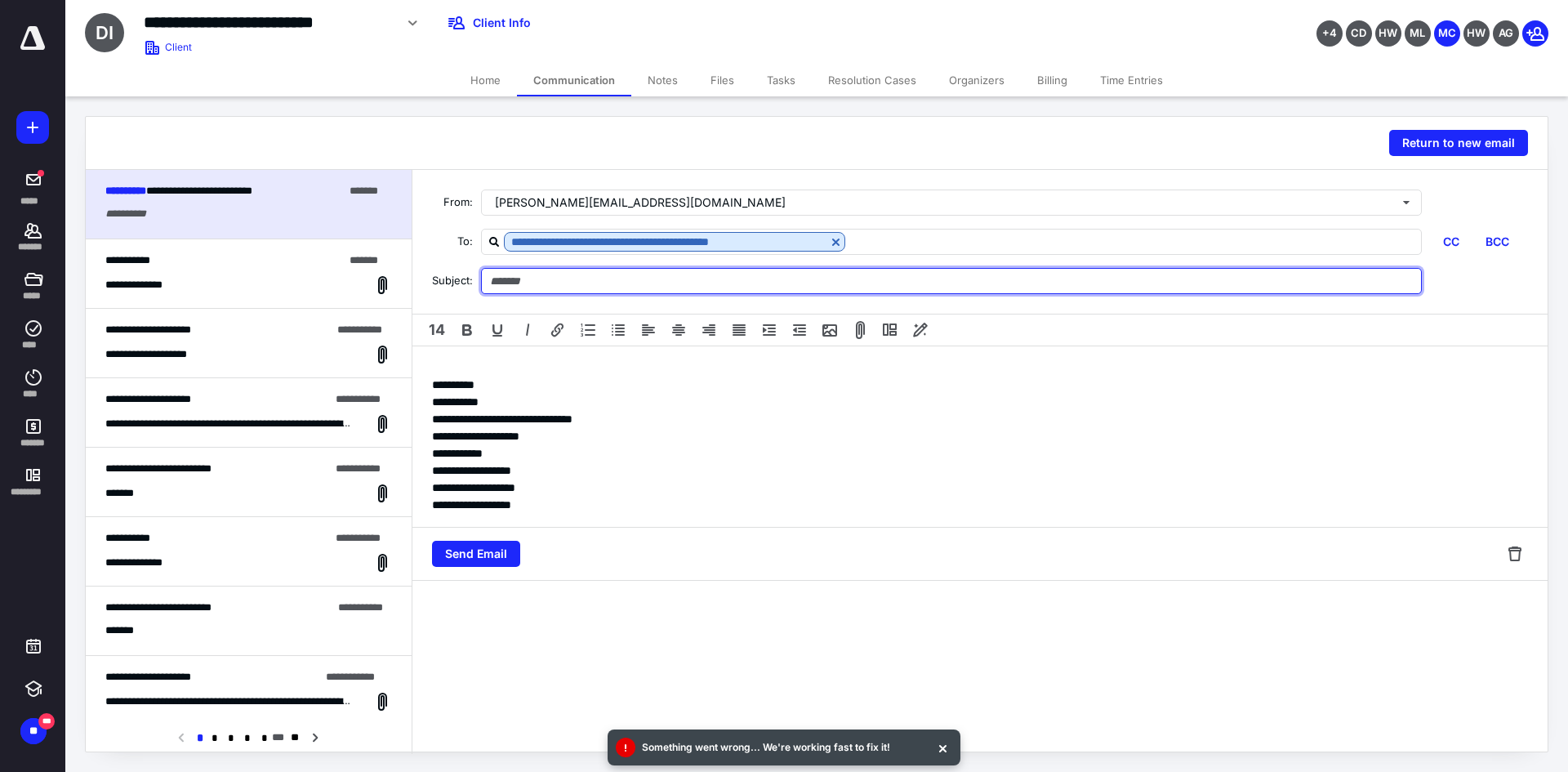 click at bounding box center (951, 281) 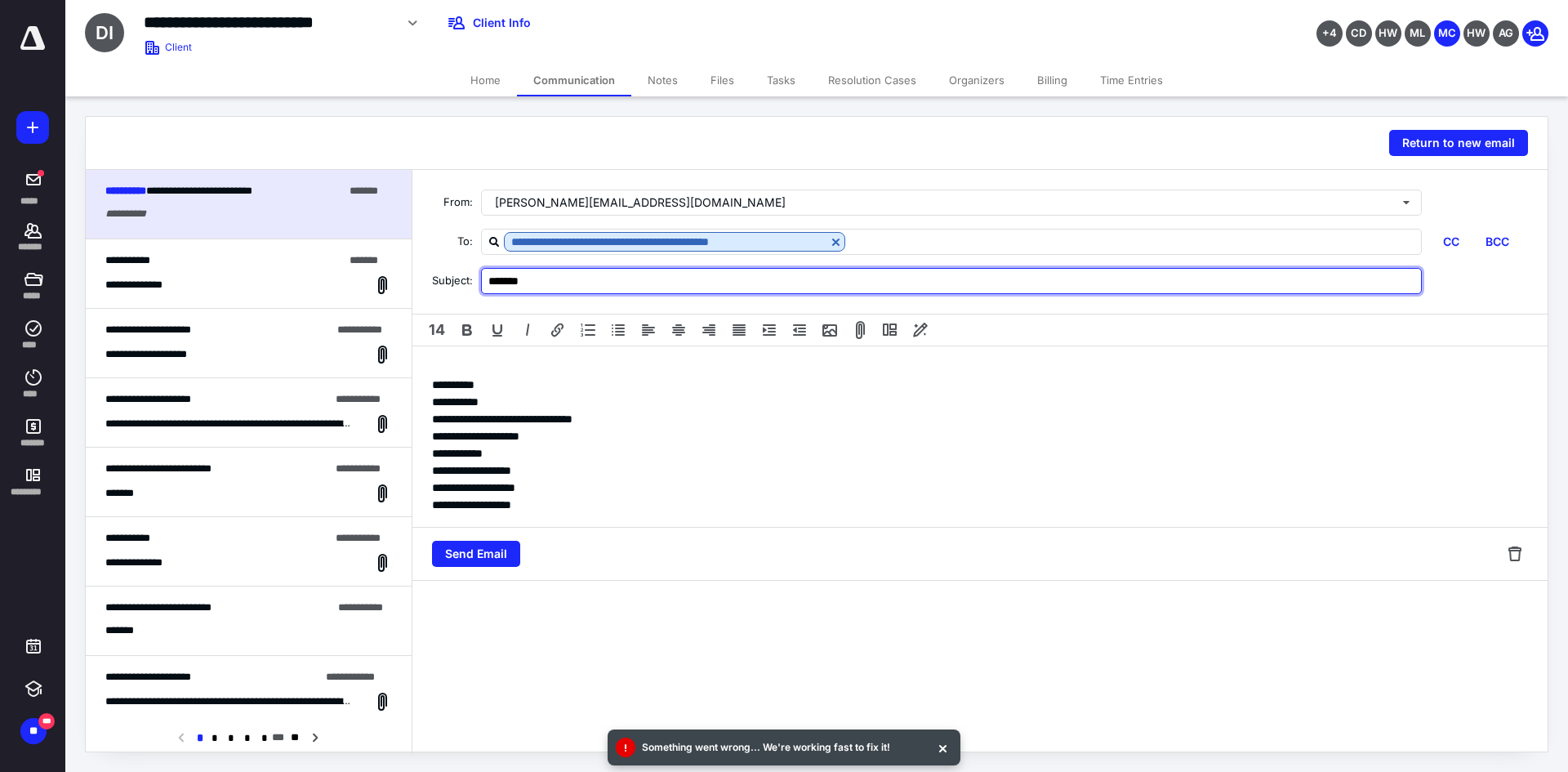 type on "*******" 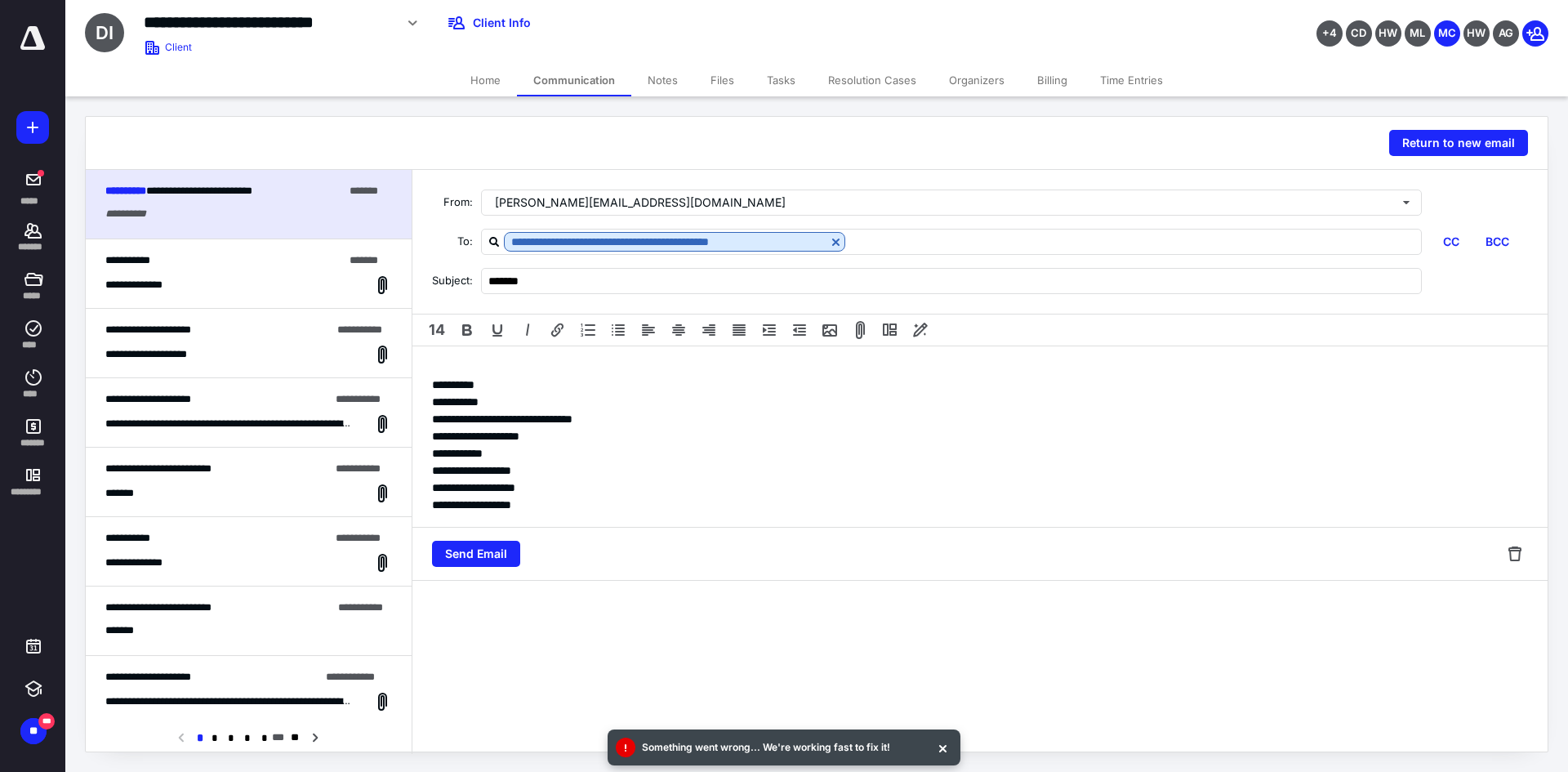 click on "**********" at bounding box center (980, 436) 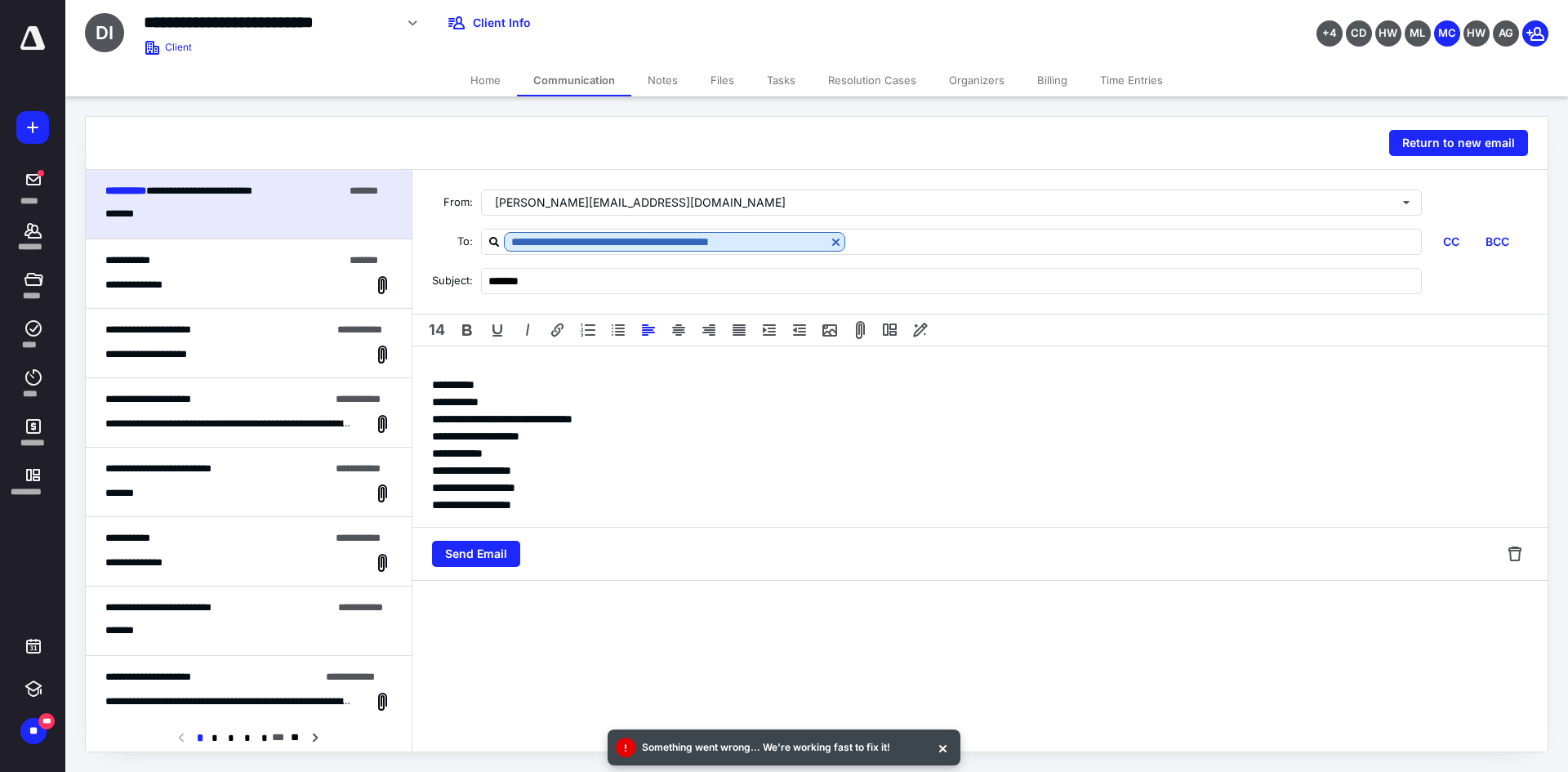 type 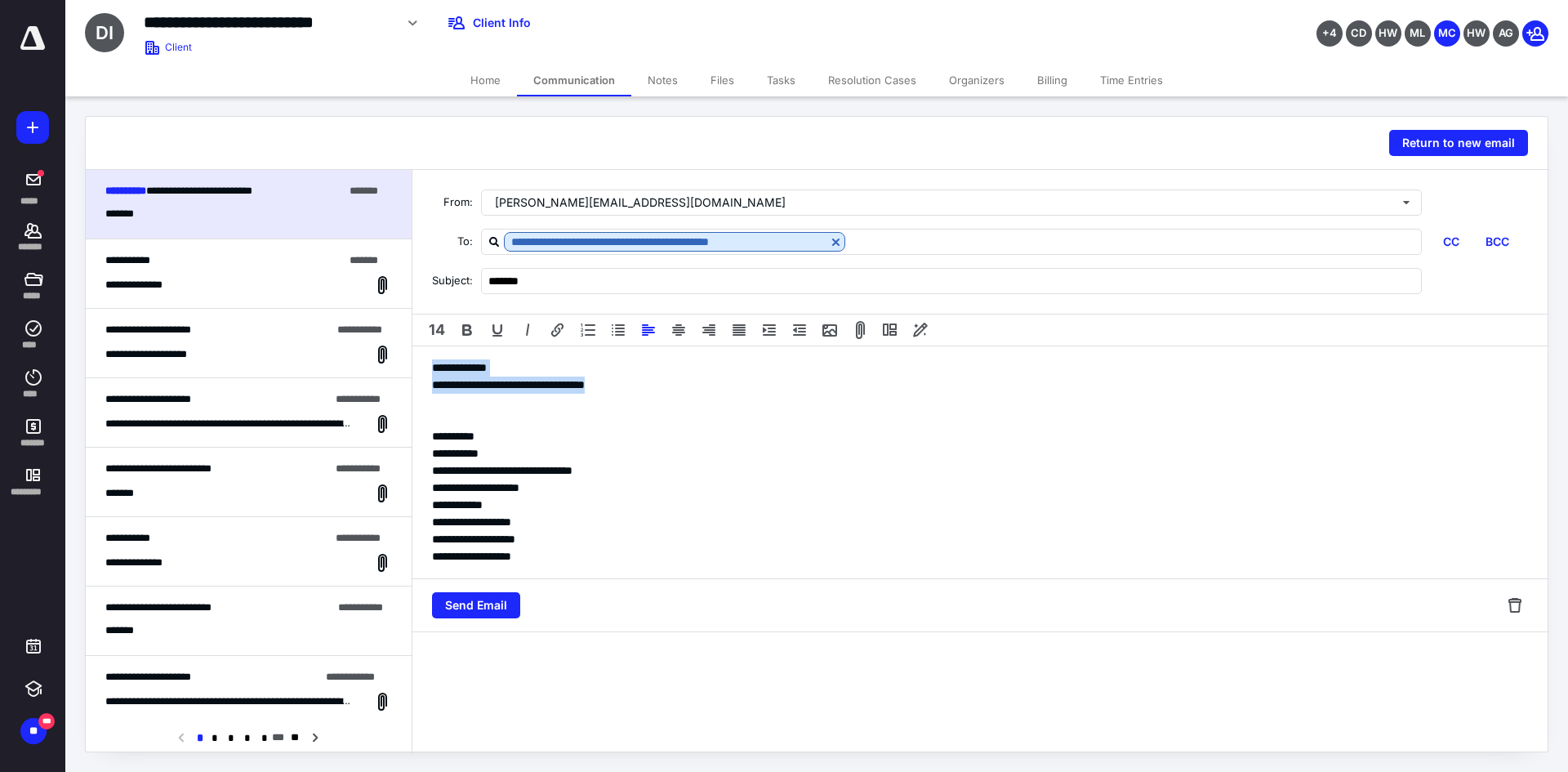 drag, startPoint x: 648, startPoint y: 385, endPoint x: 430, endPoint y: 376, distance: 218.1857 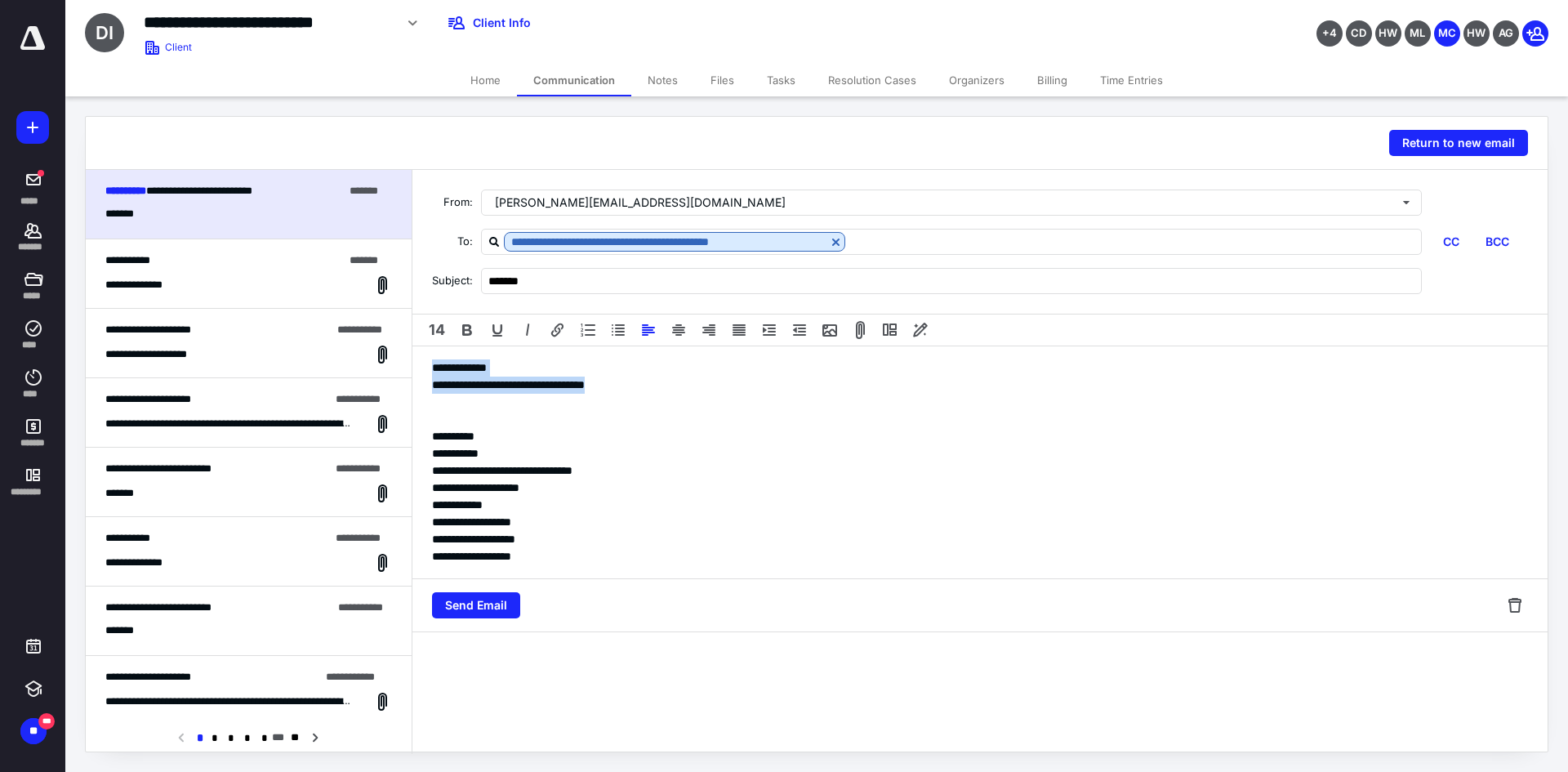 click on "**********" at bounding box center (980, 462) 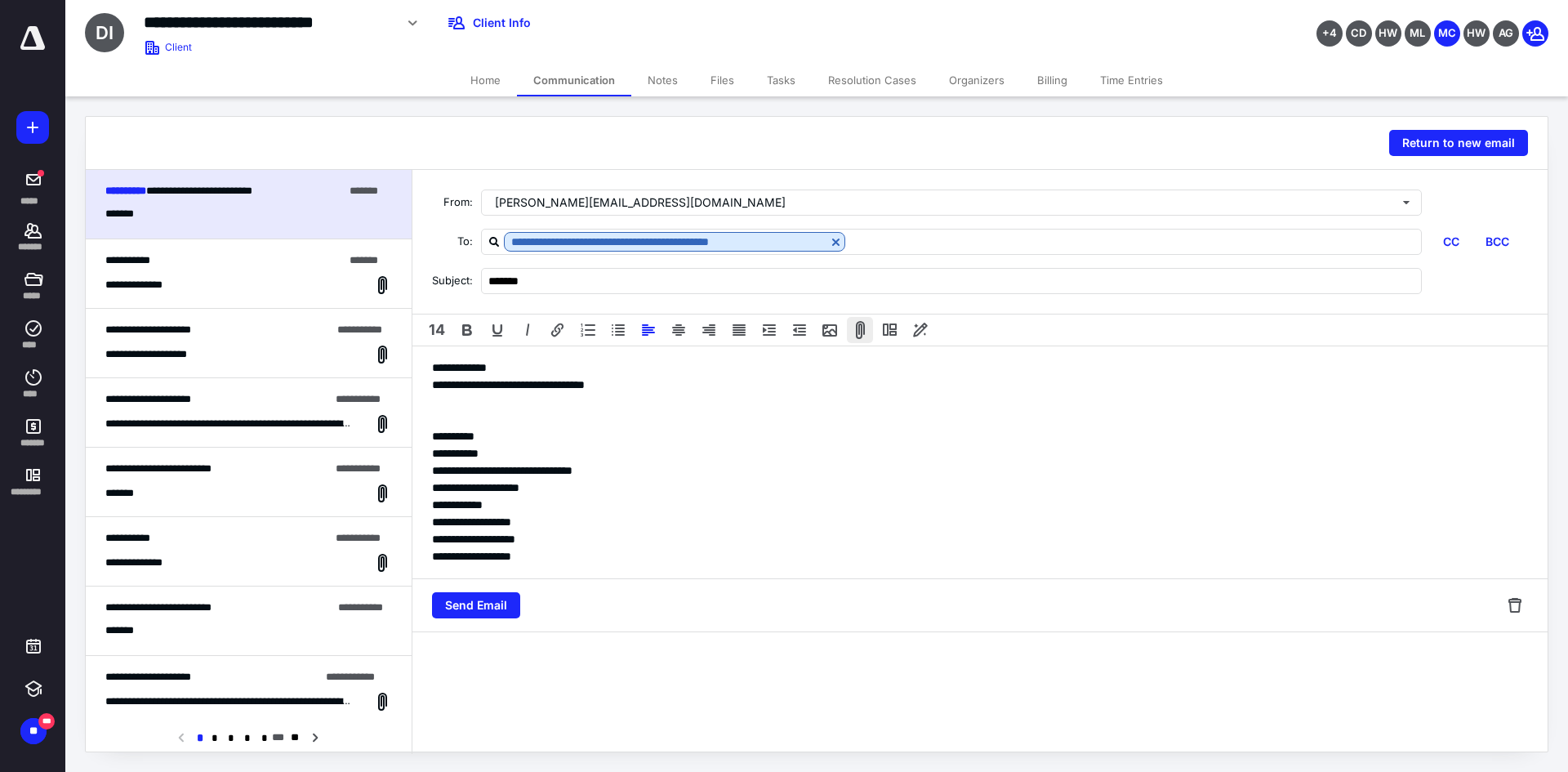 click at bounding box center [860, 330] 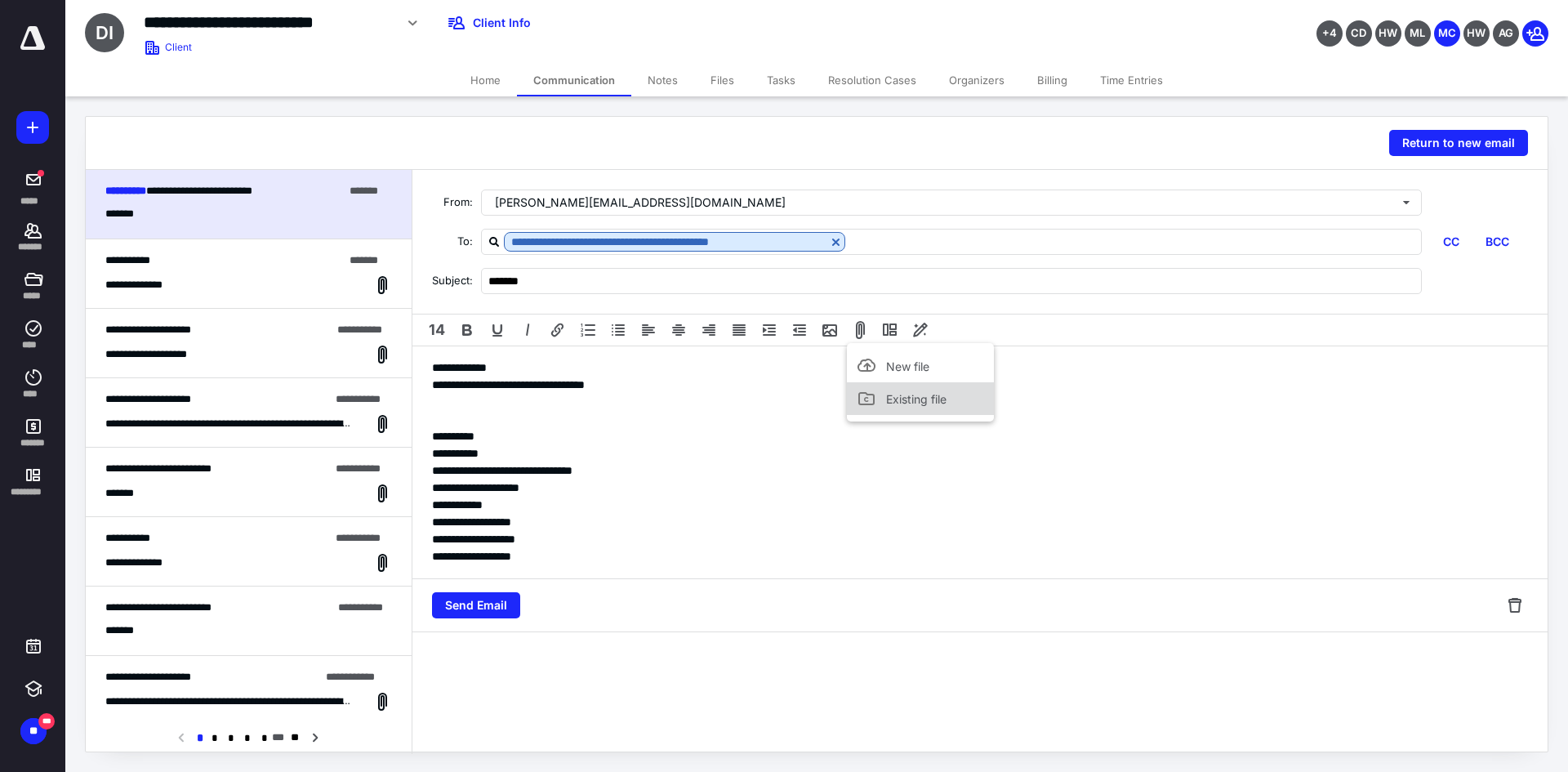 click on "Existing file" at bounding box center (920, 399) 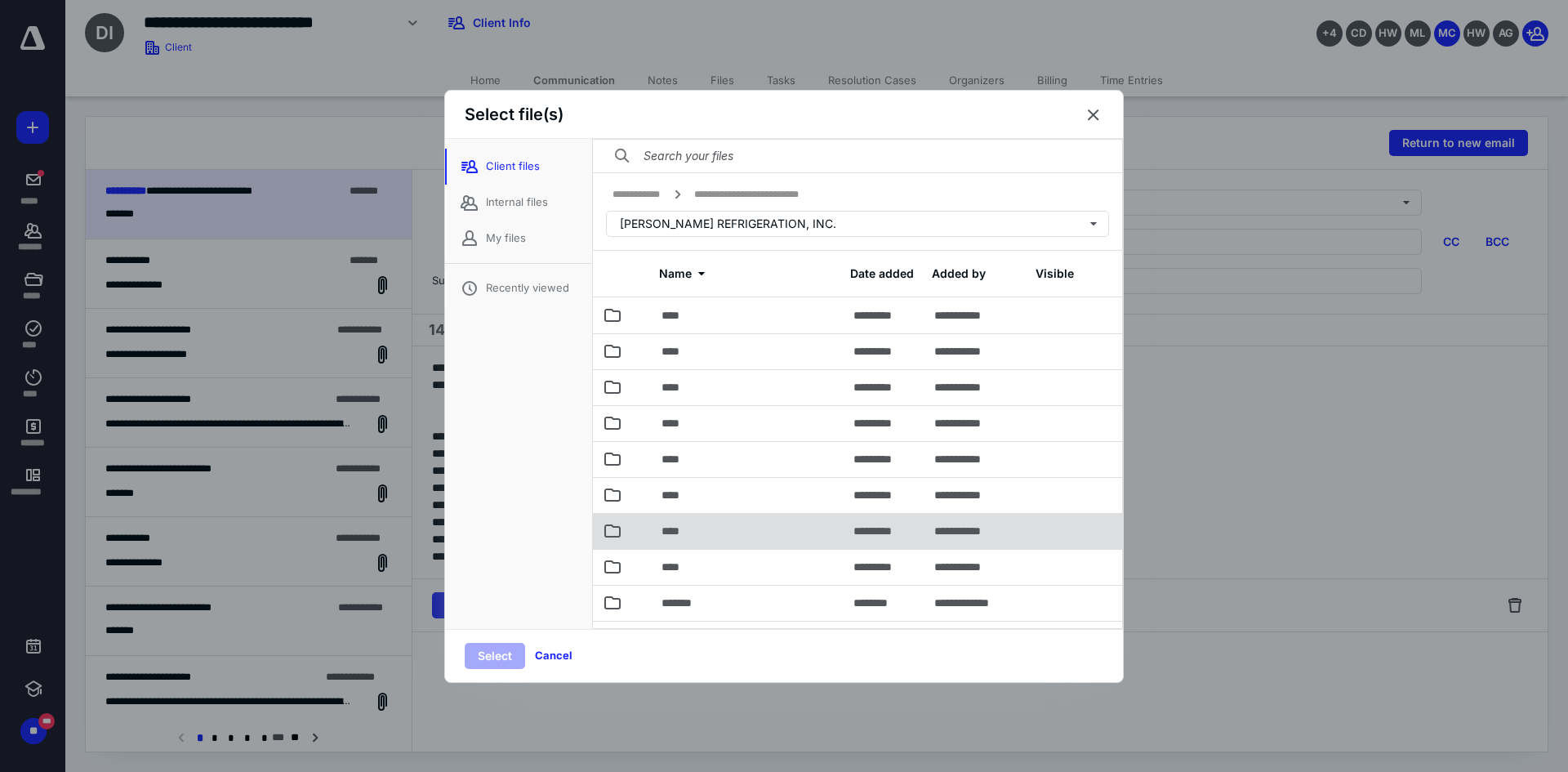 scroll, scrollTop: 47, scrollLeft: 0, axis: vertical 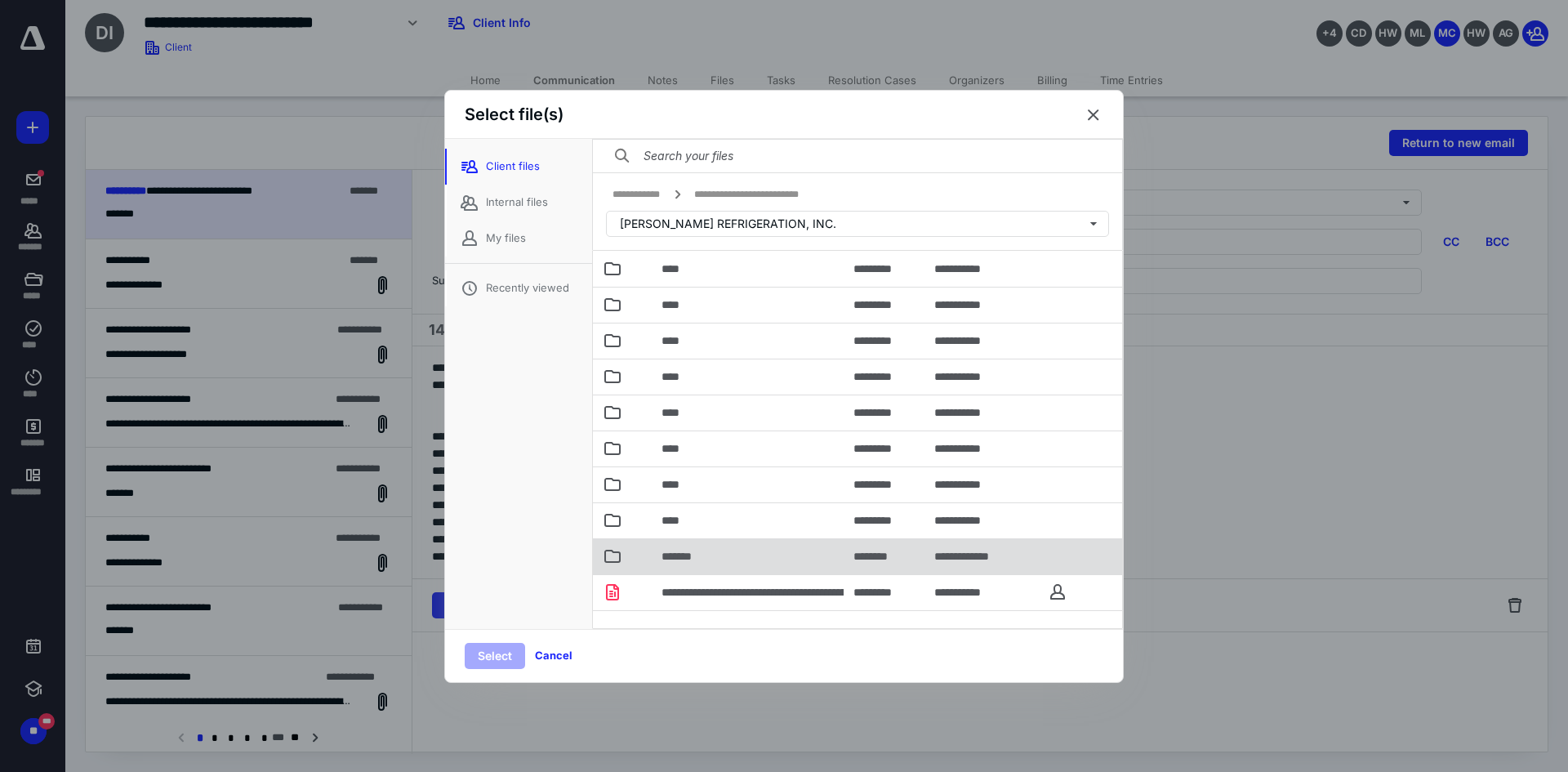 click on "*******" at bounding box center (747, 556) 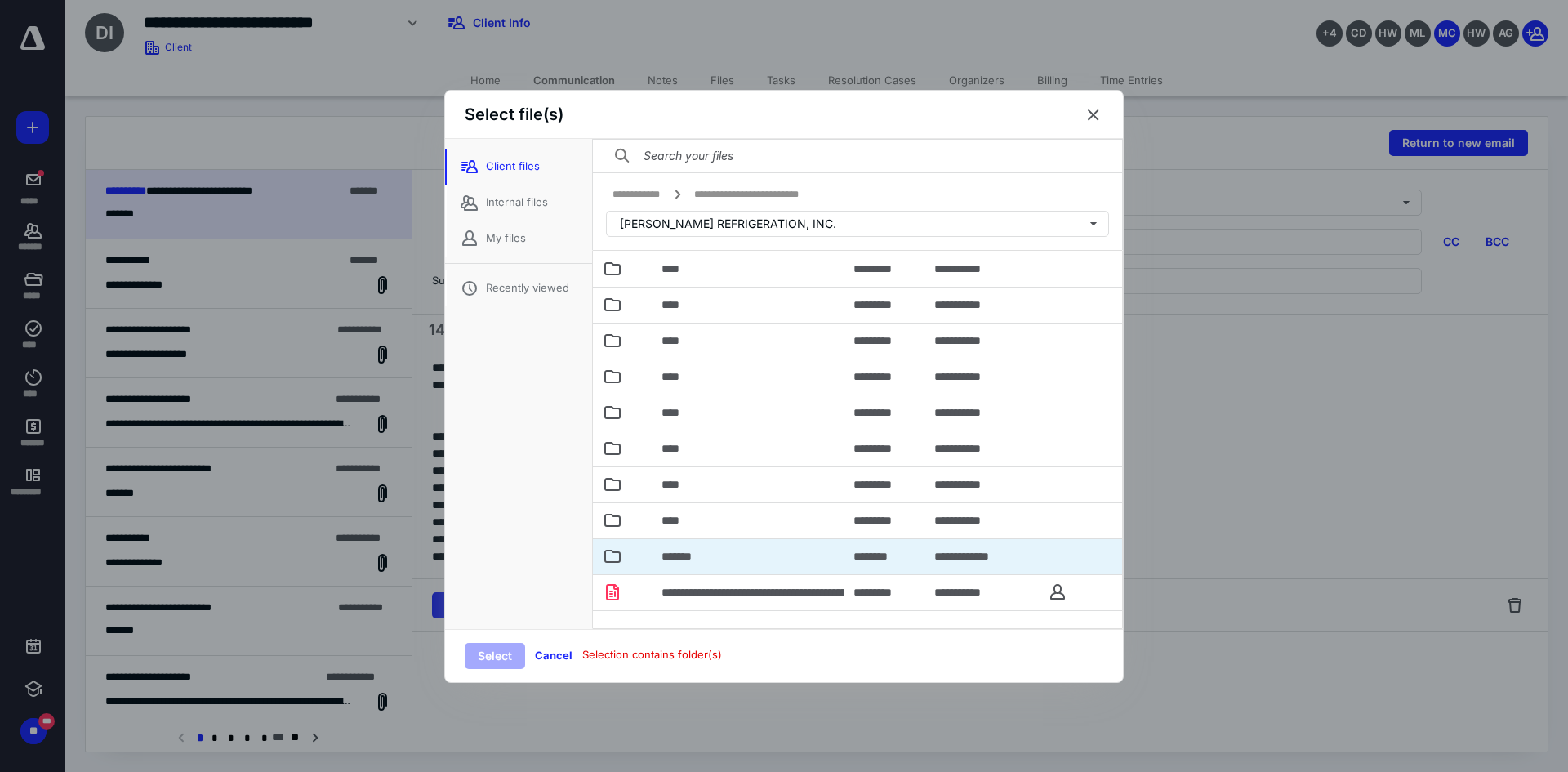 click on "*******" at bounding box center (747, 556) 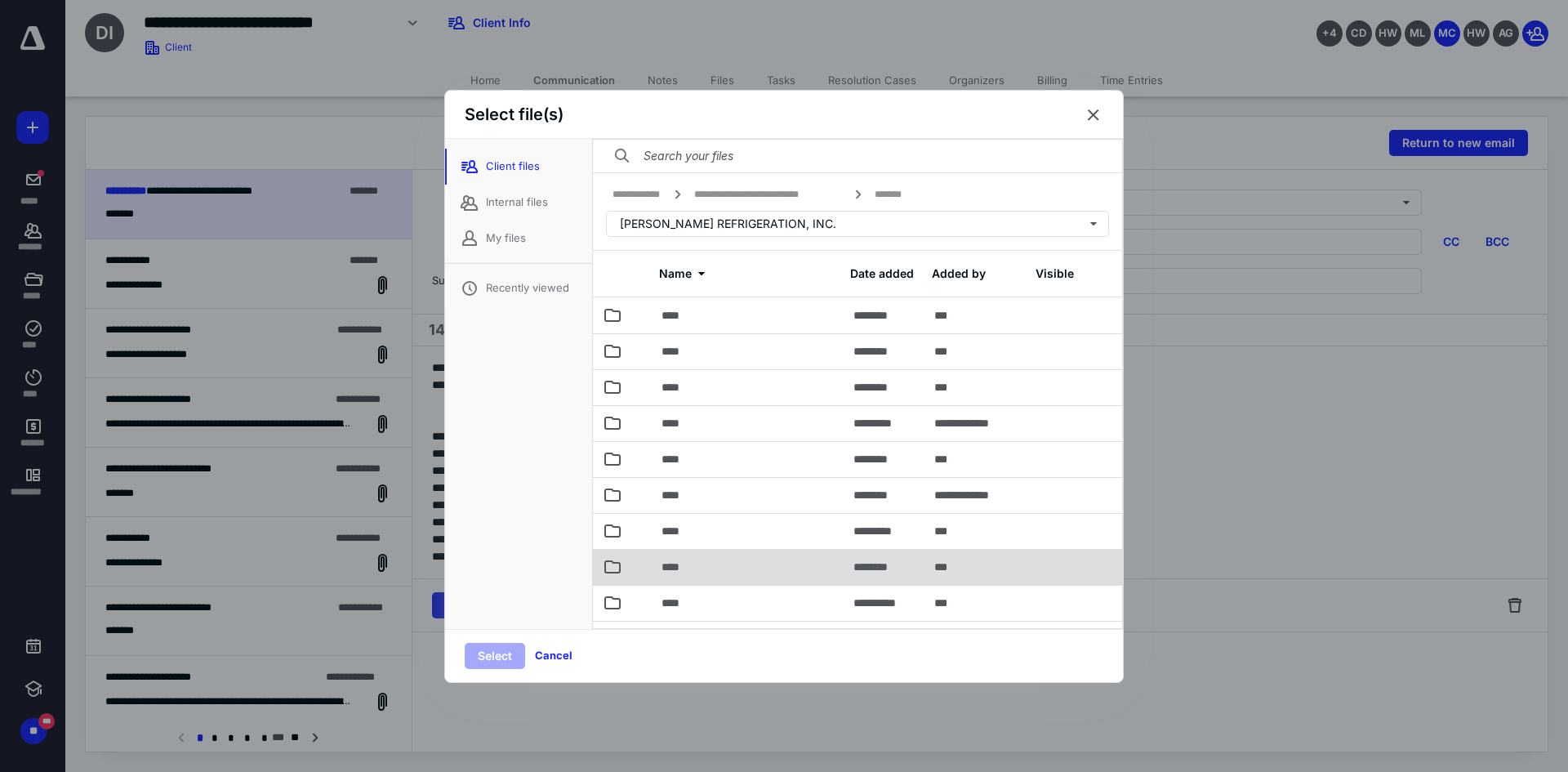 scroll, scrollTop: 101, scrollLeft: 0, axis: vertical 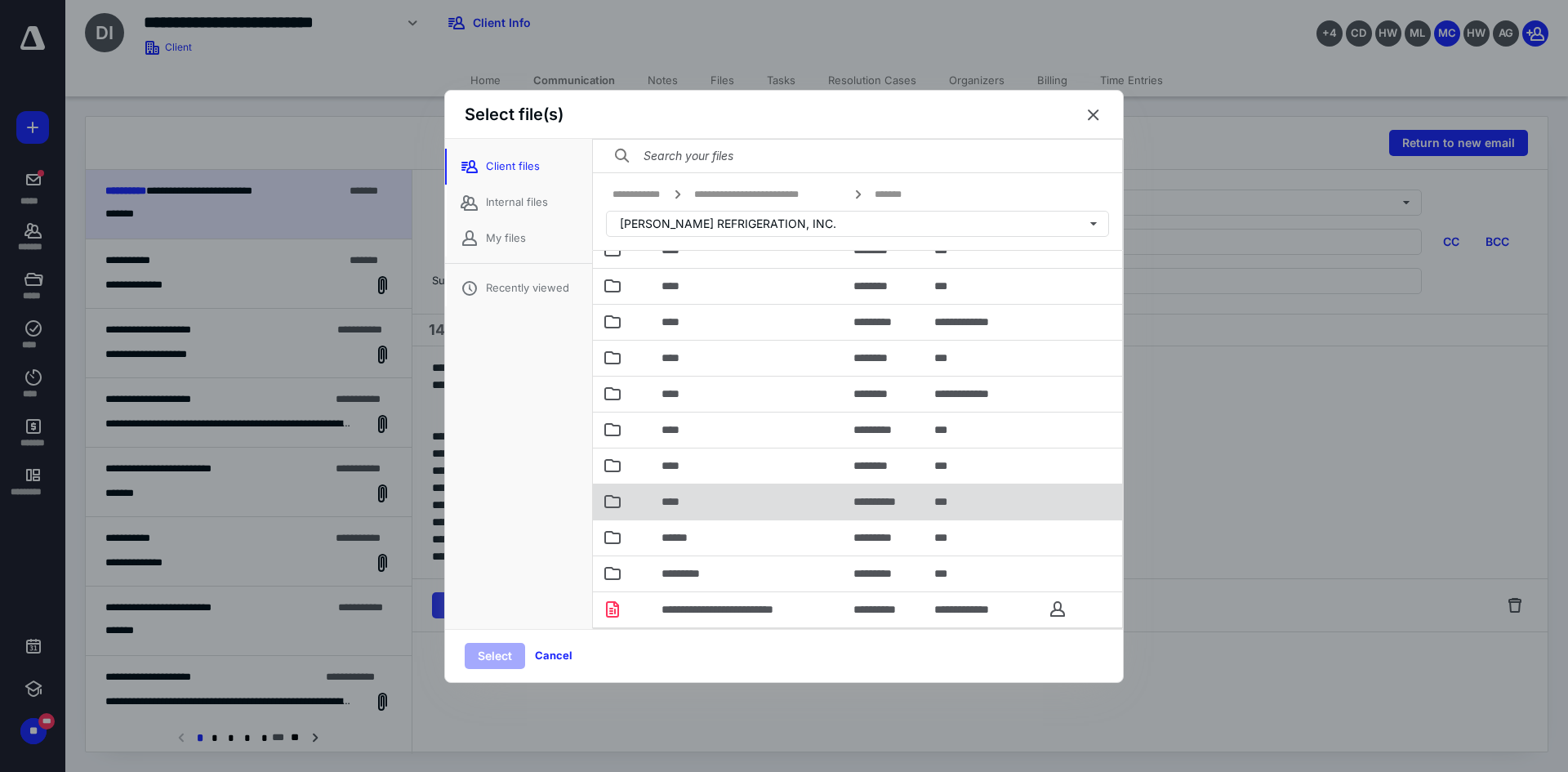 click on "****" at bounding box center [747, 502] 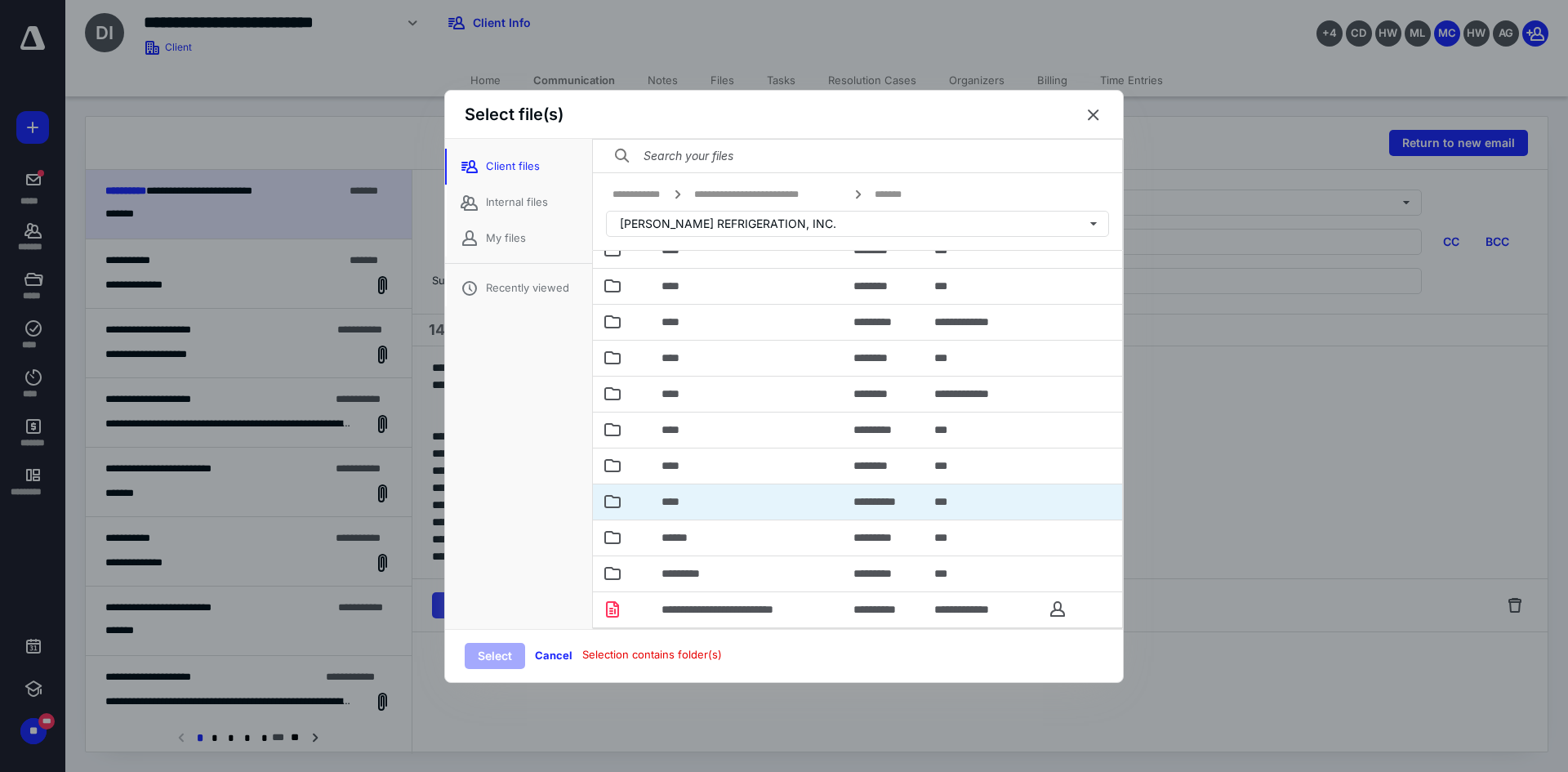 click on "****" at bounding box center (747, 502) 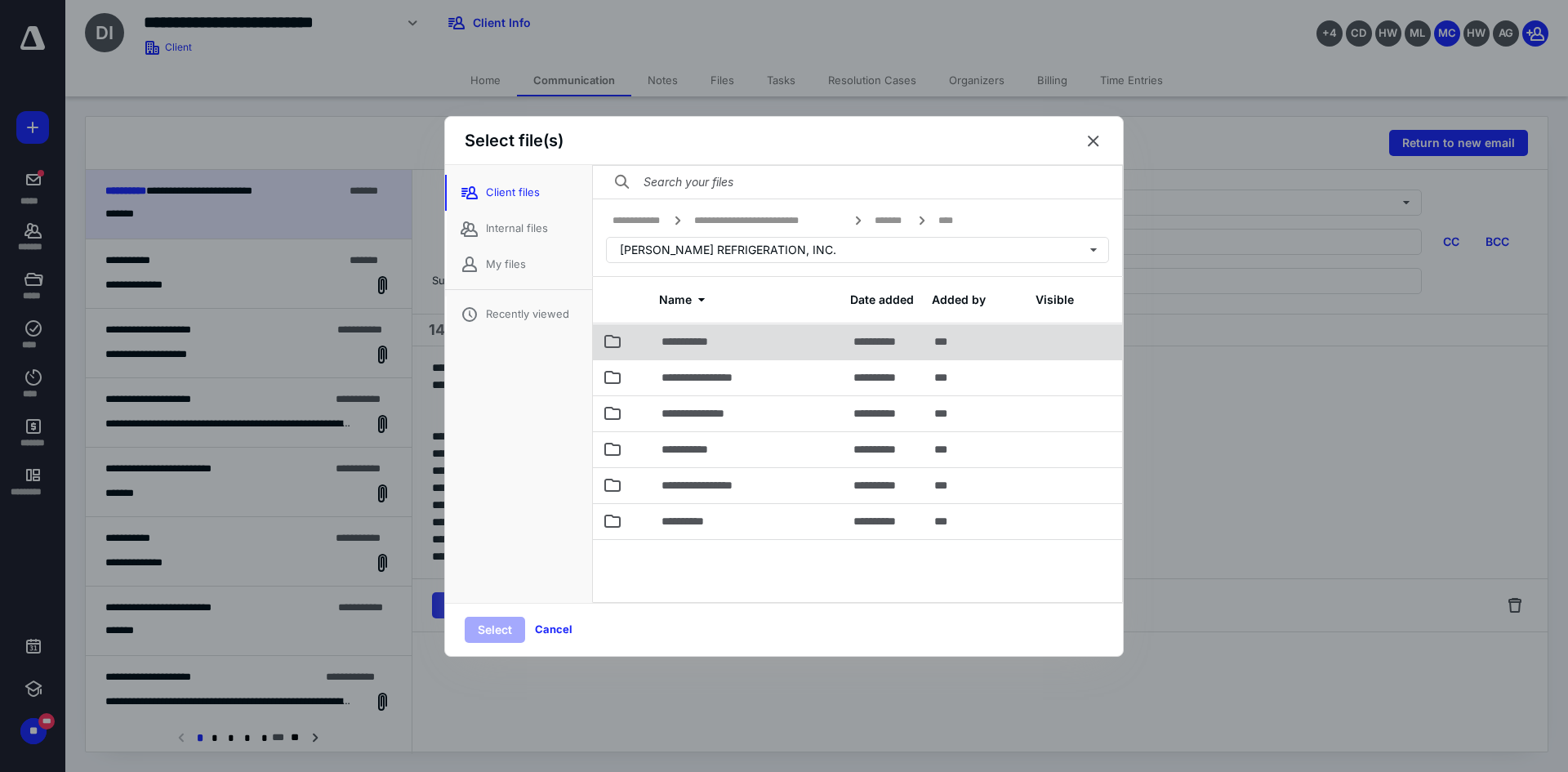 click on "**********" at bounding box center (747, 341) 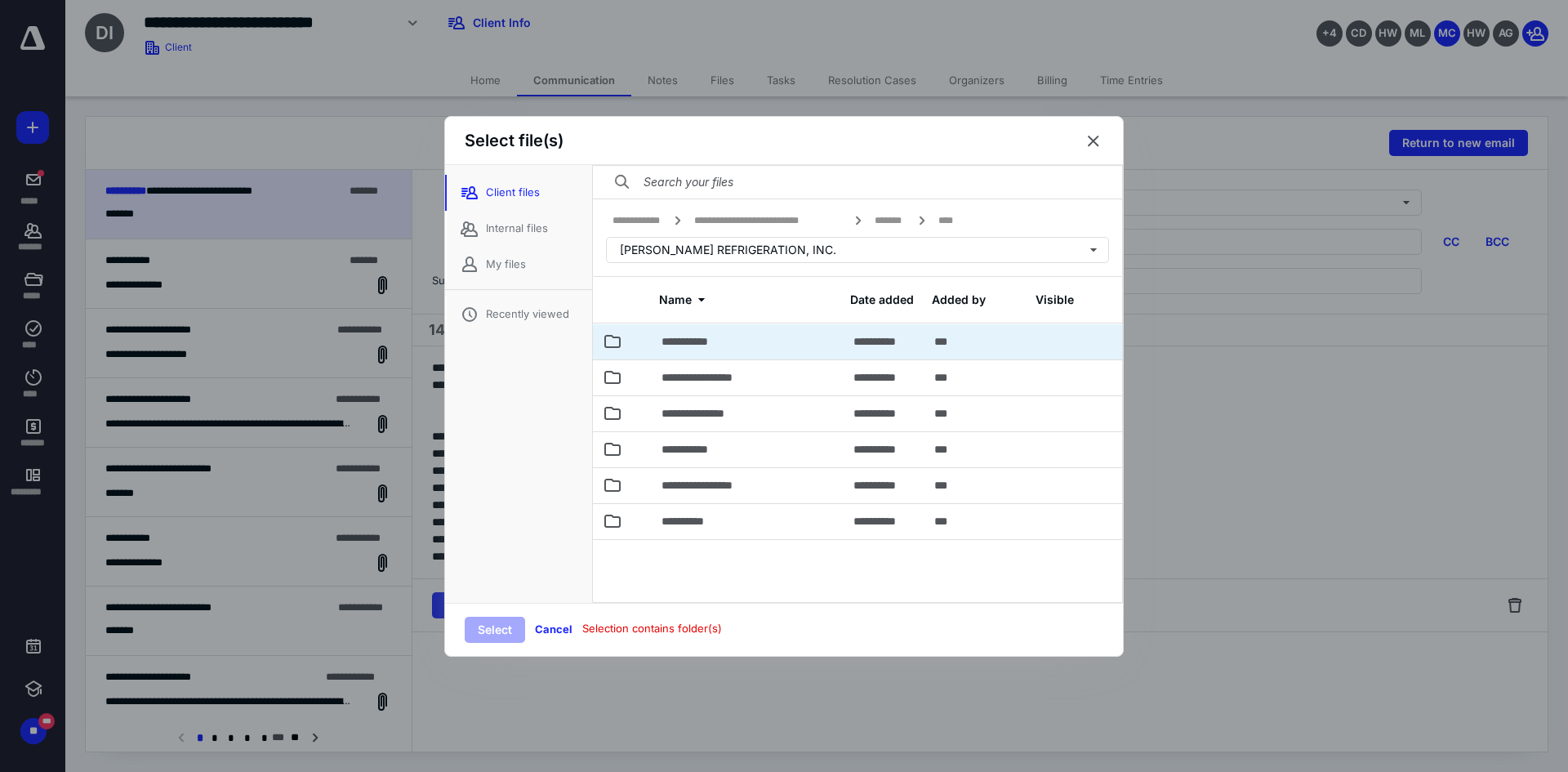 click on "**********" at bounding box center (747, 341) 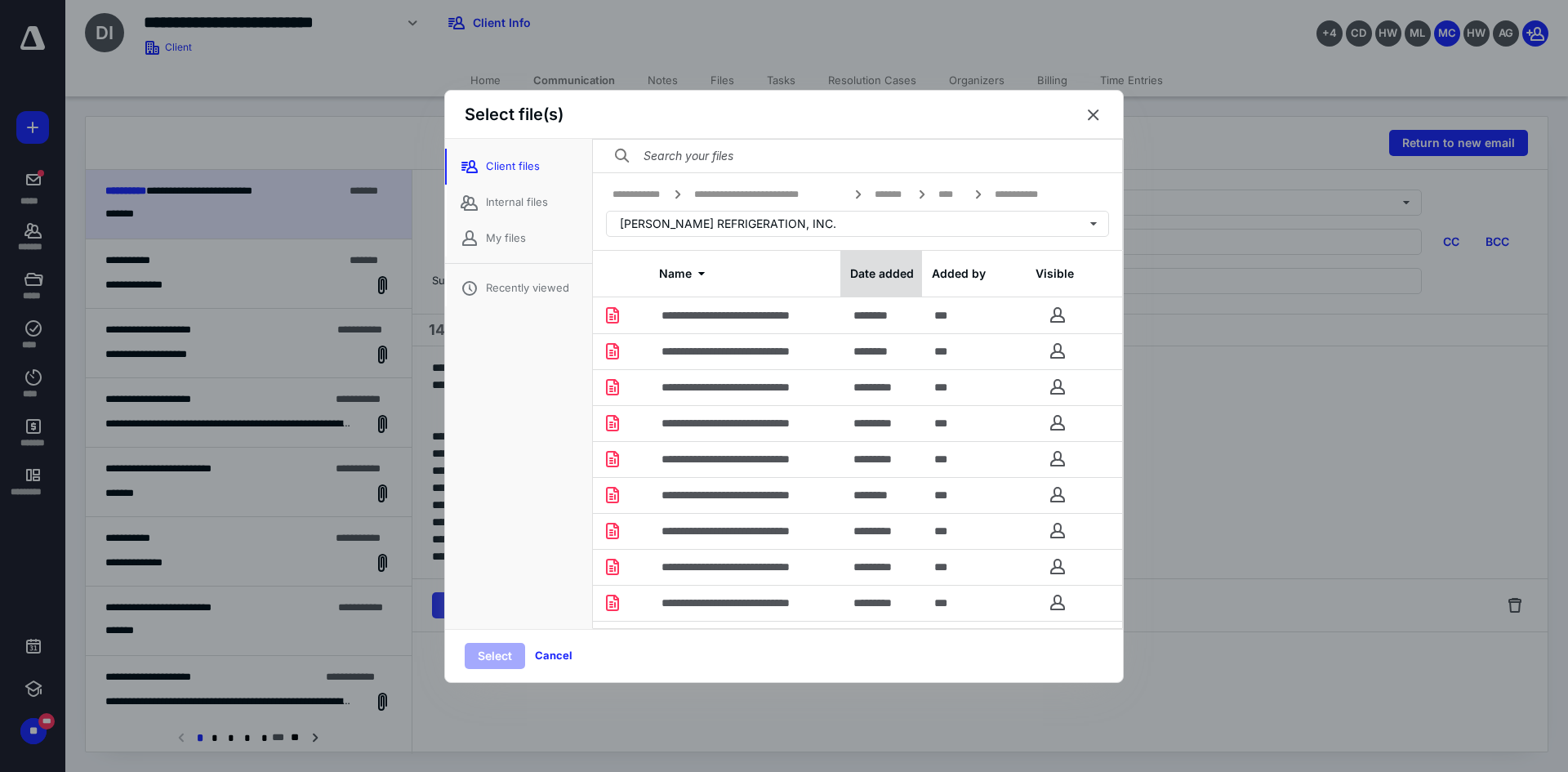 click on "Date added" at bounding box center (881, 274) 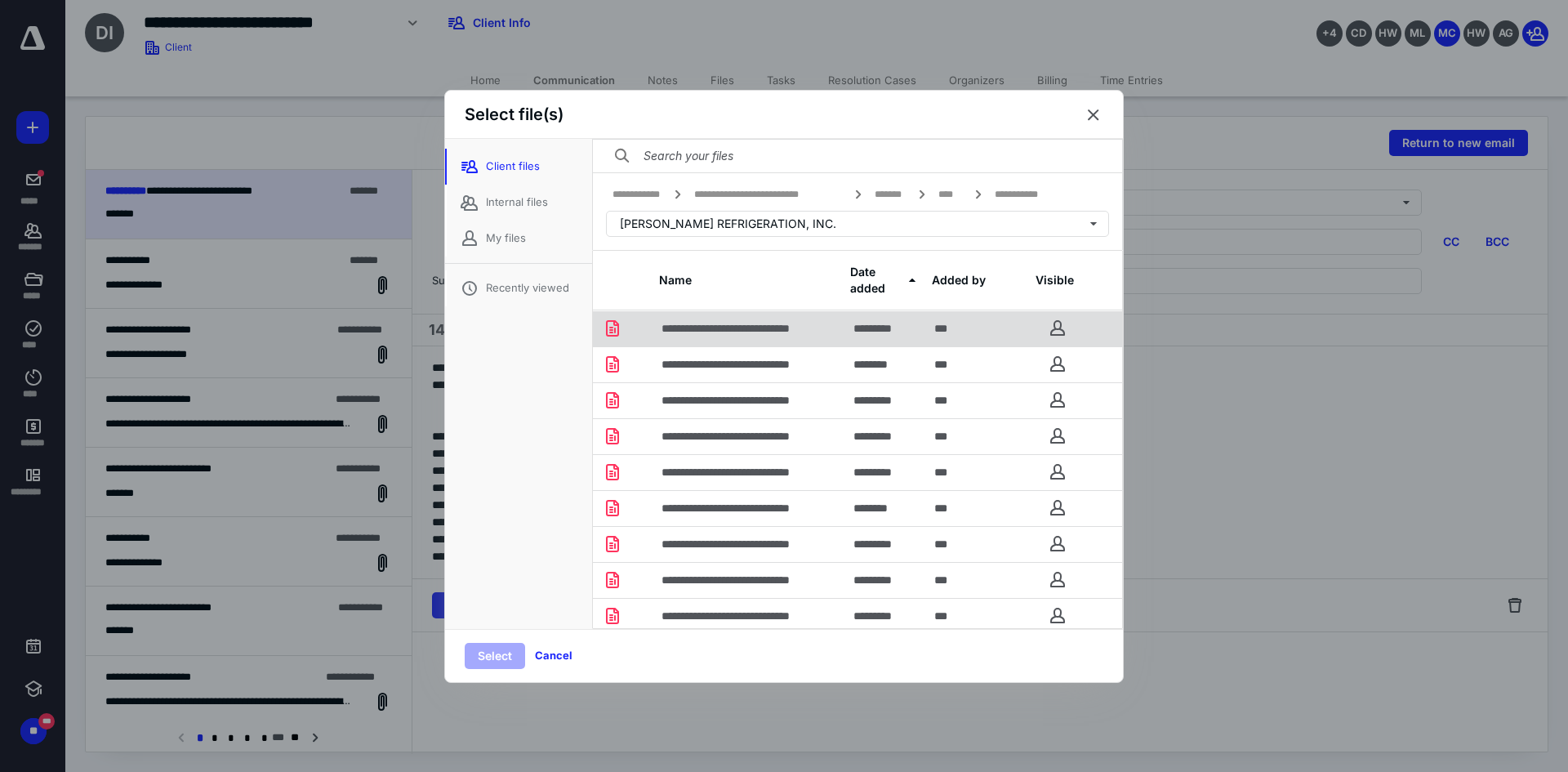 click on "*********" at bounding box center [880, 328] 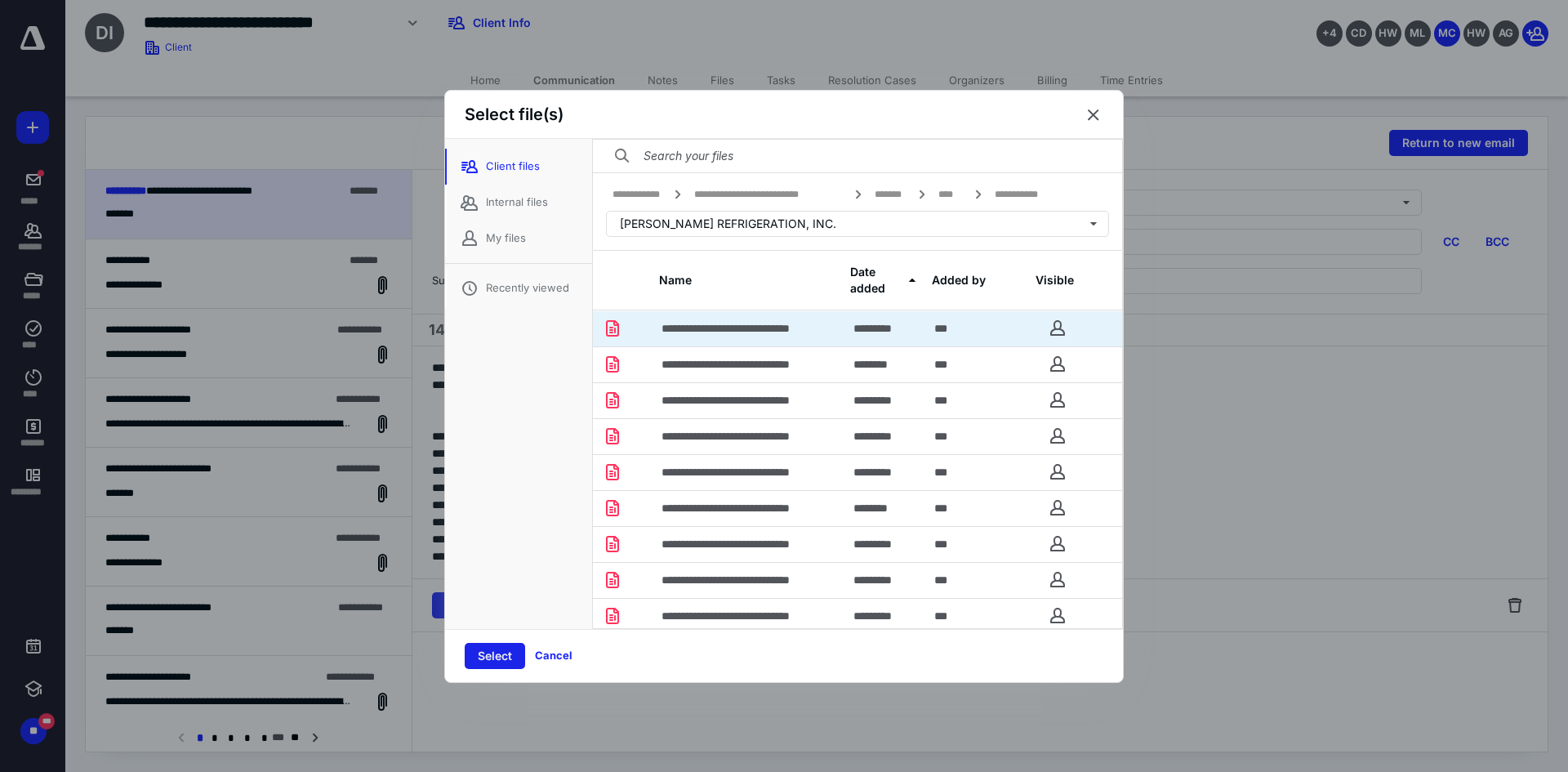 click on "Select" at bounding box center [495, 656] 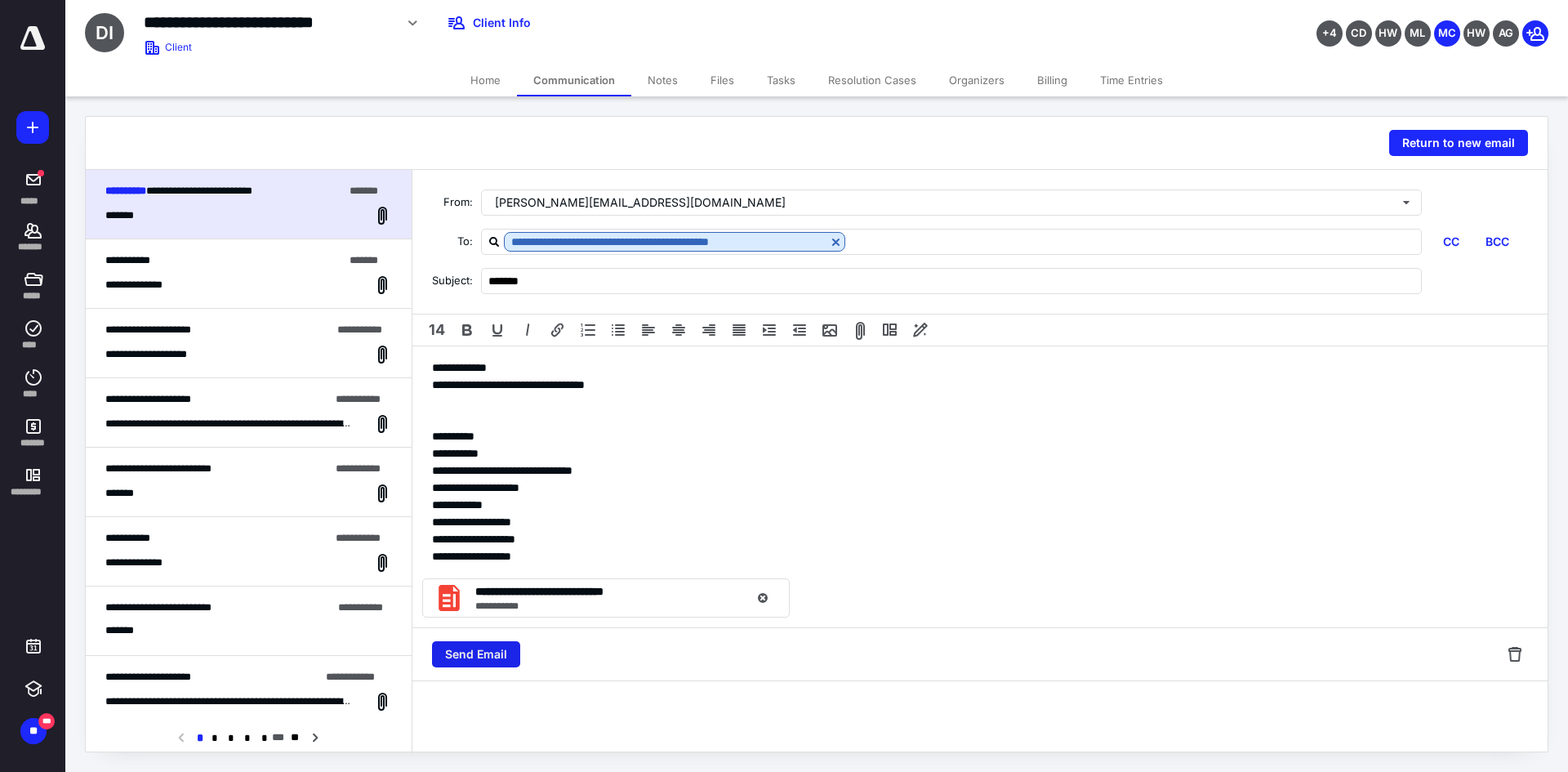 click on "Send Email" at bounding box center [476, 654] 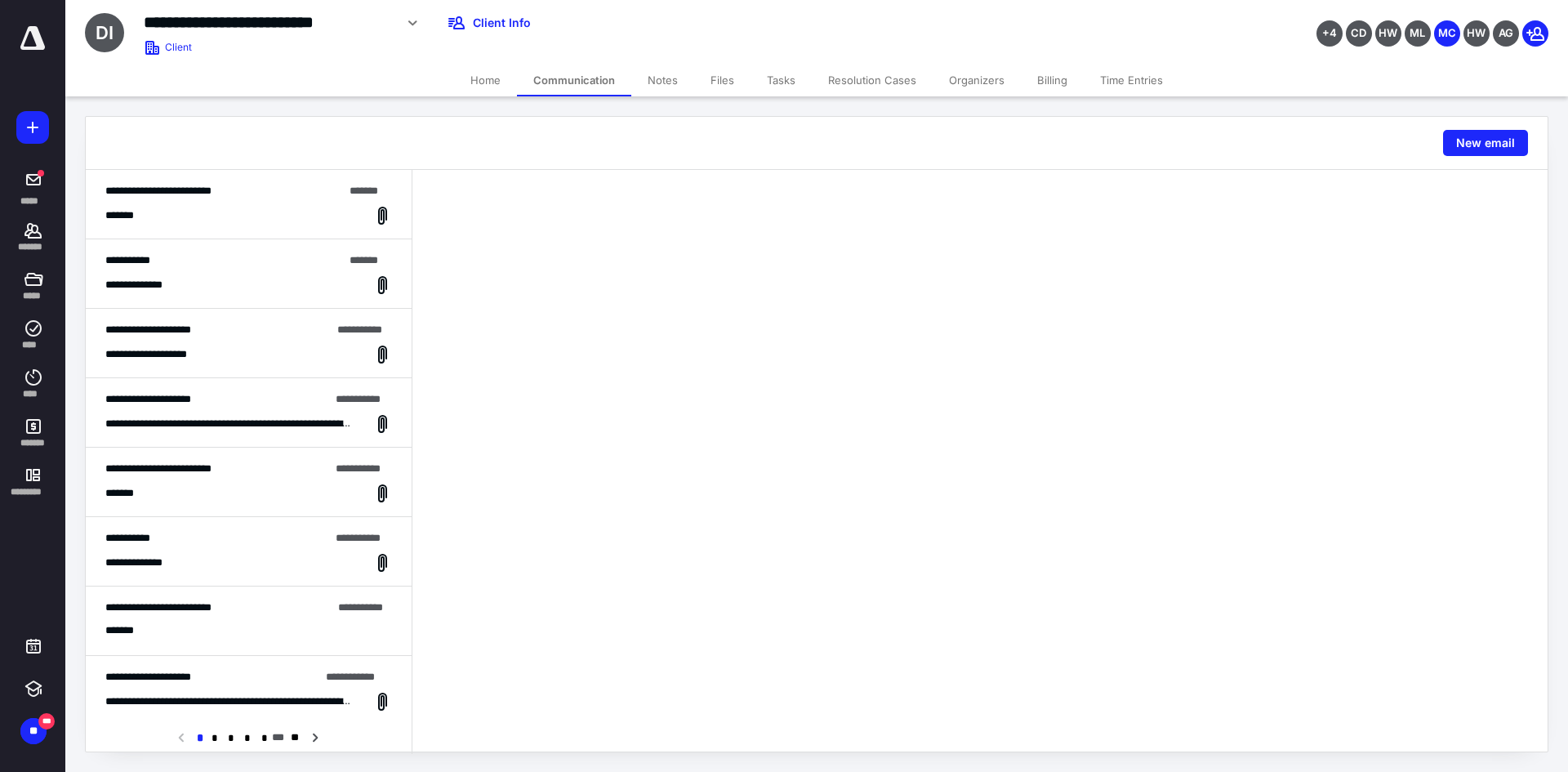 click on "Files" at bounding box center (722, 80) 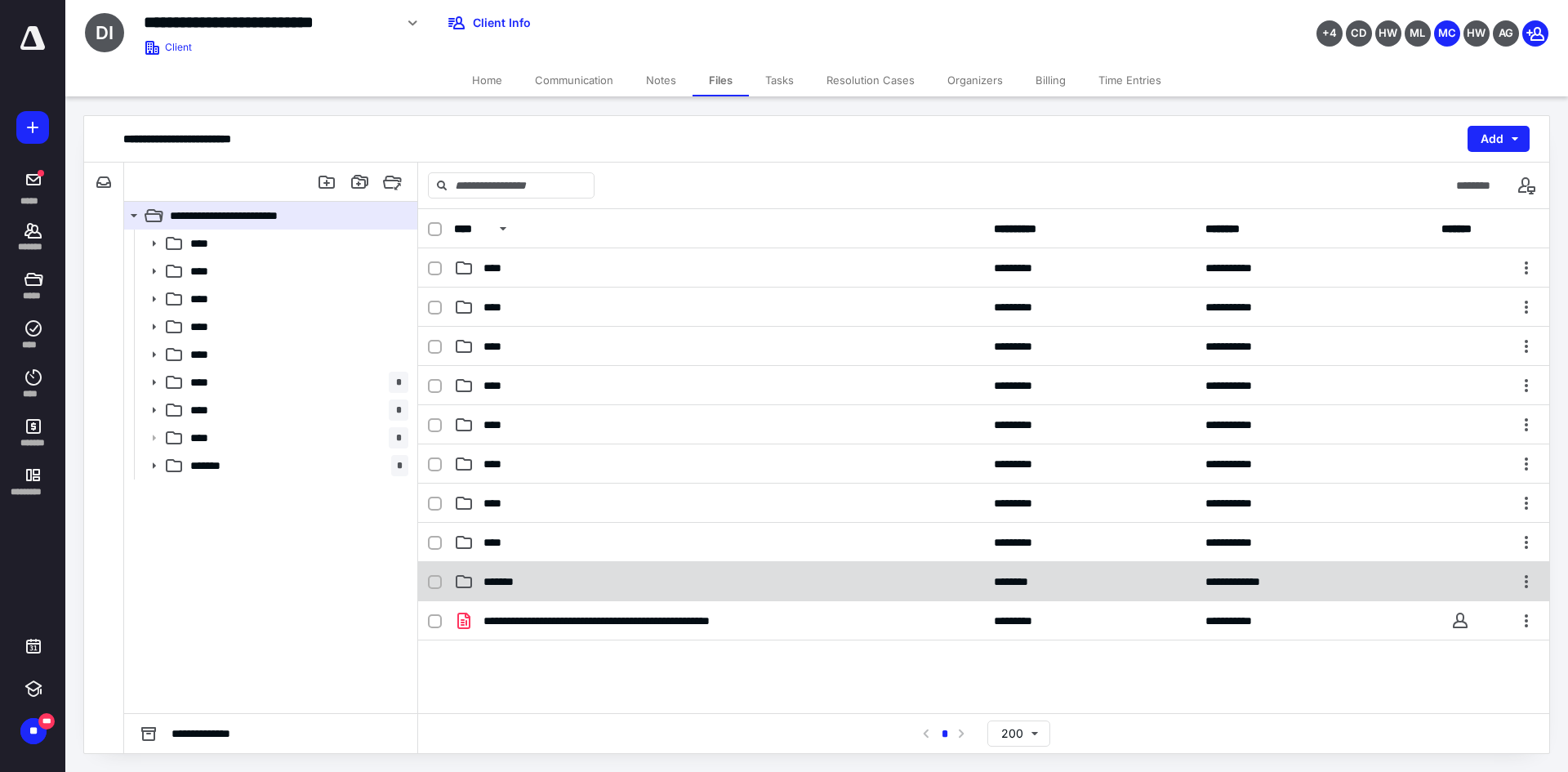 click on "**********" at bounding box center [983, 582] 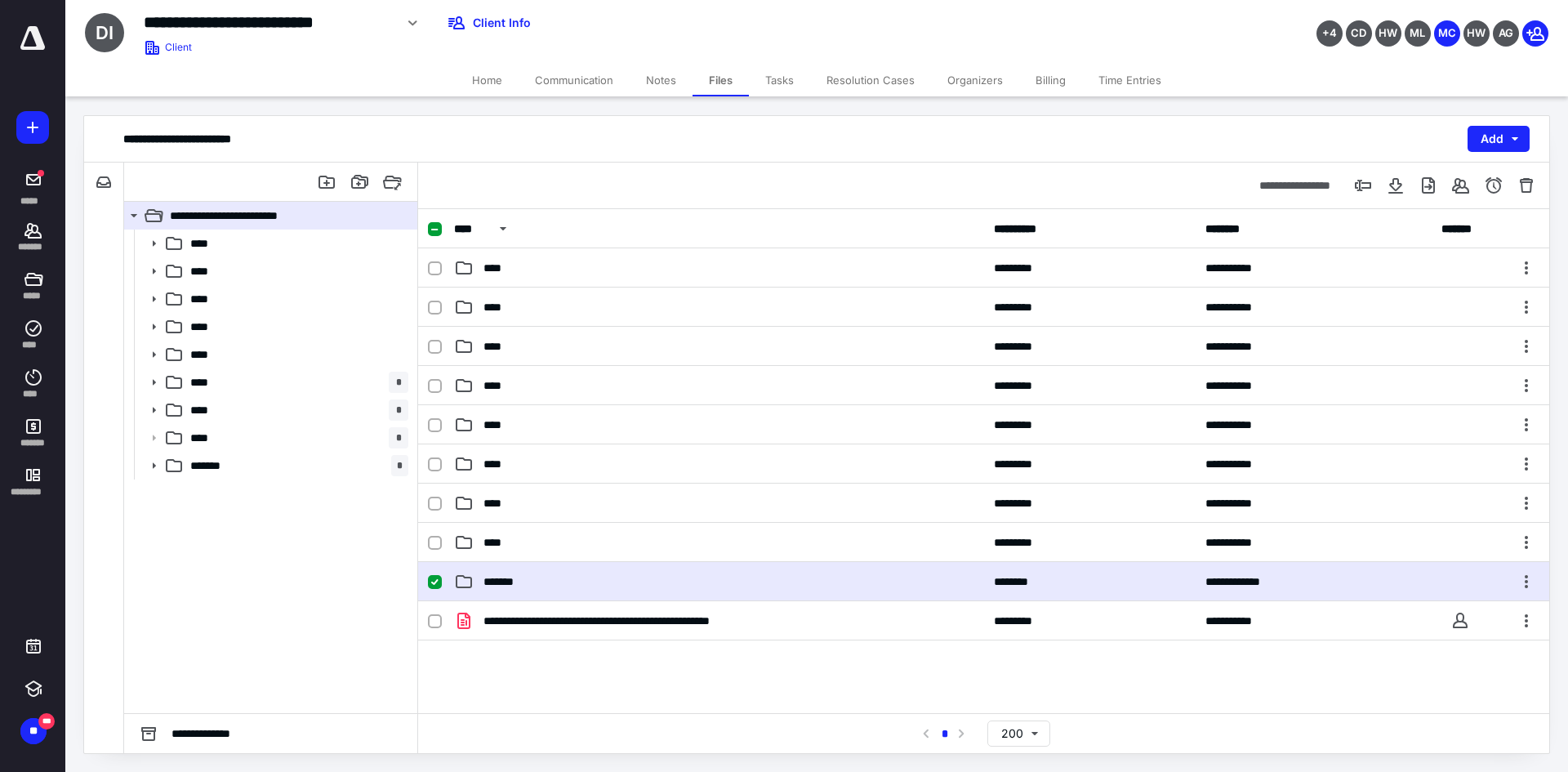 click on "**********" at bounding box center [983, 582] 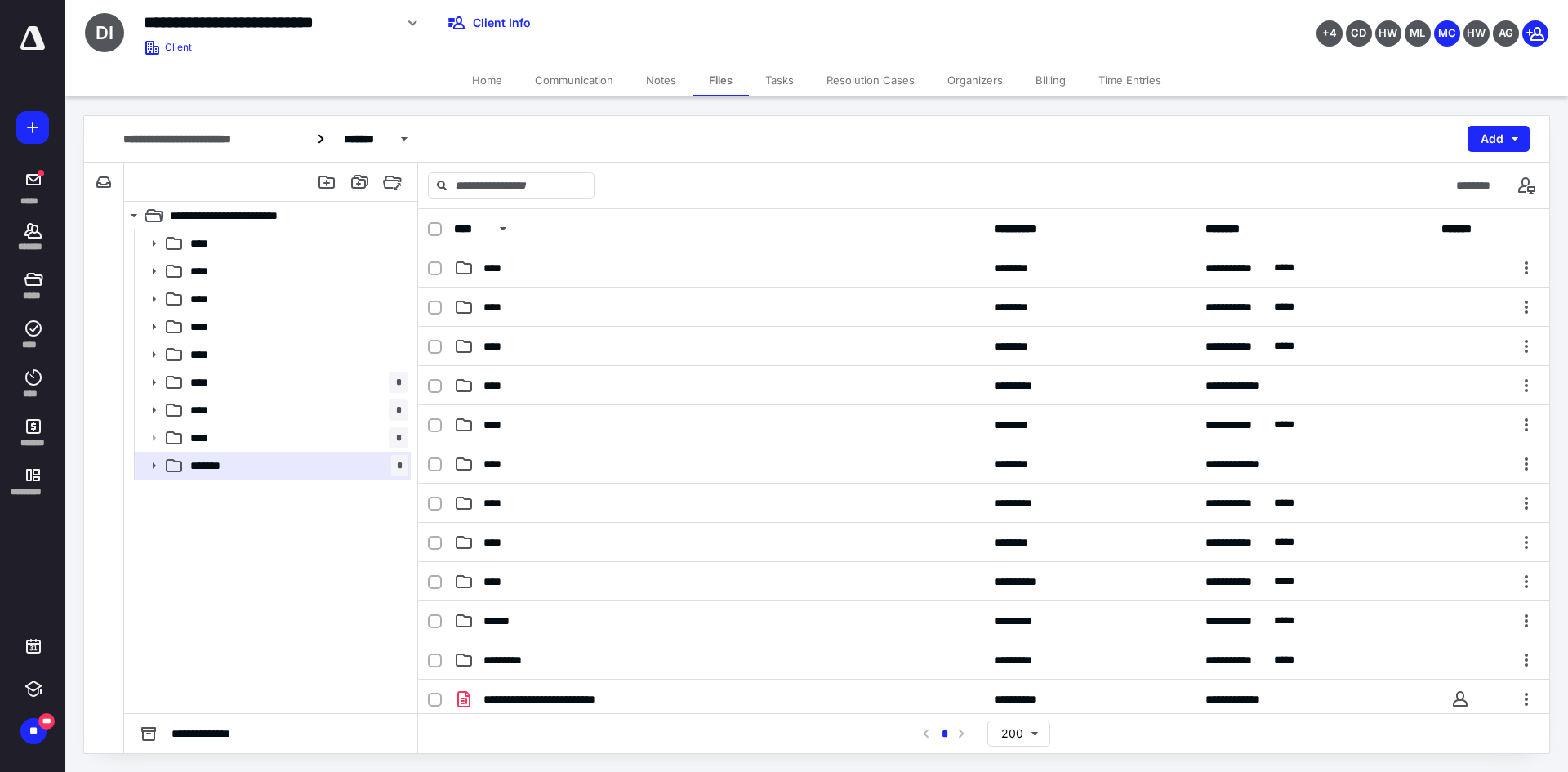 click on "Communication" at bounding box center [574, 80] 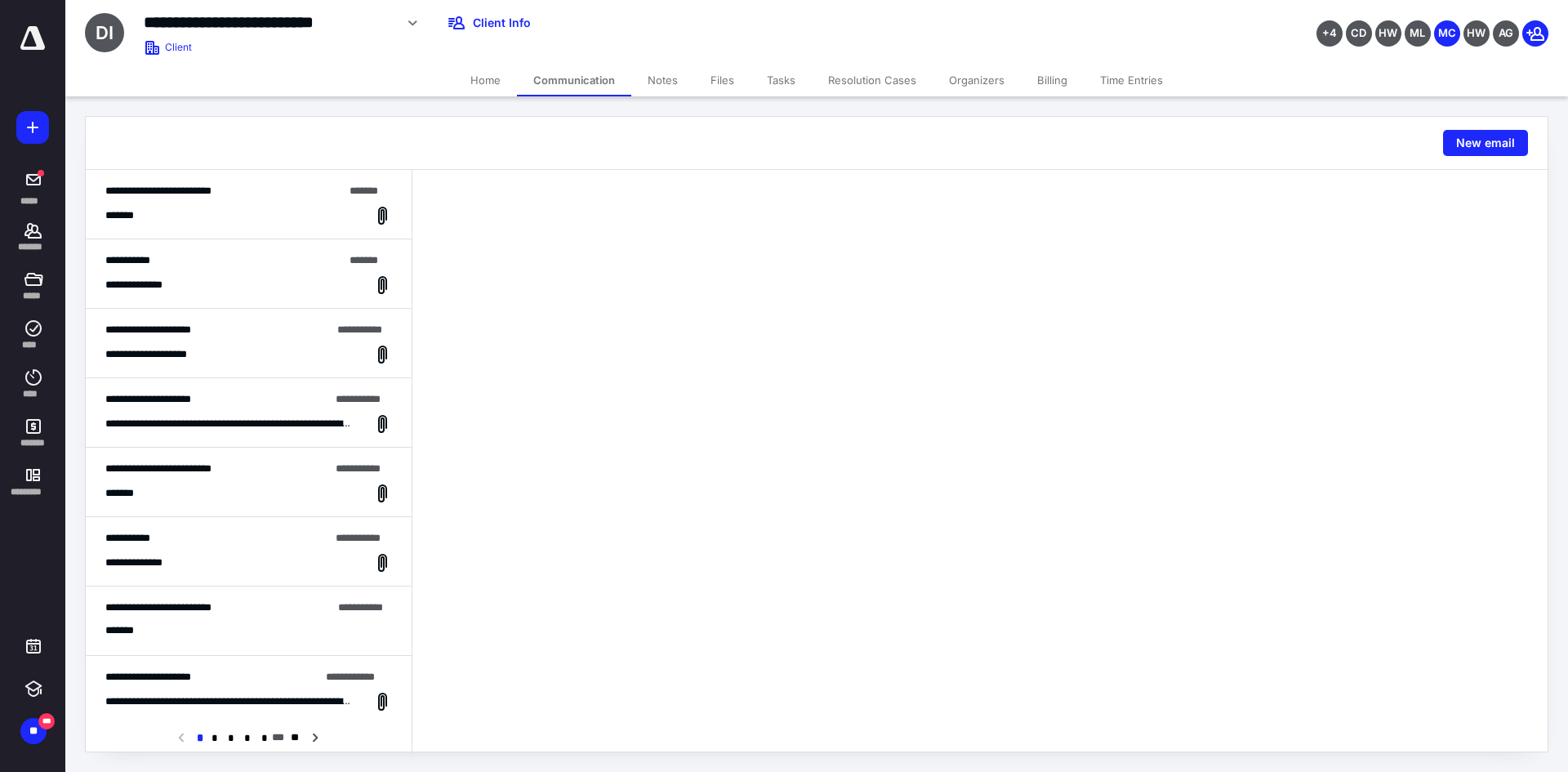 click on "Files" at bounding box center (722, 80) 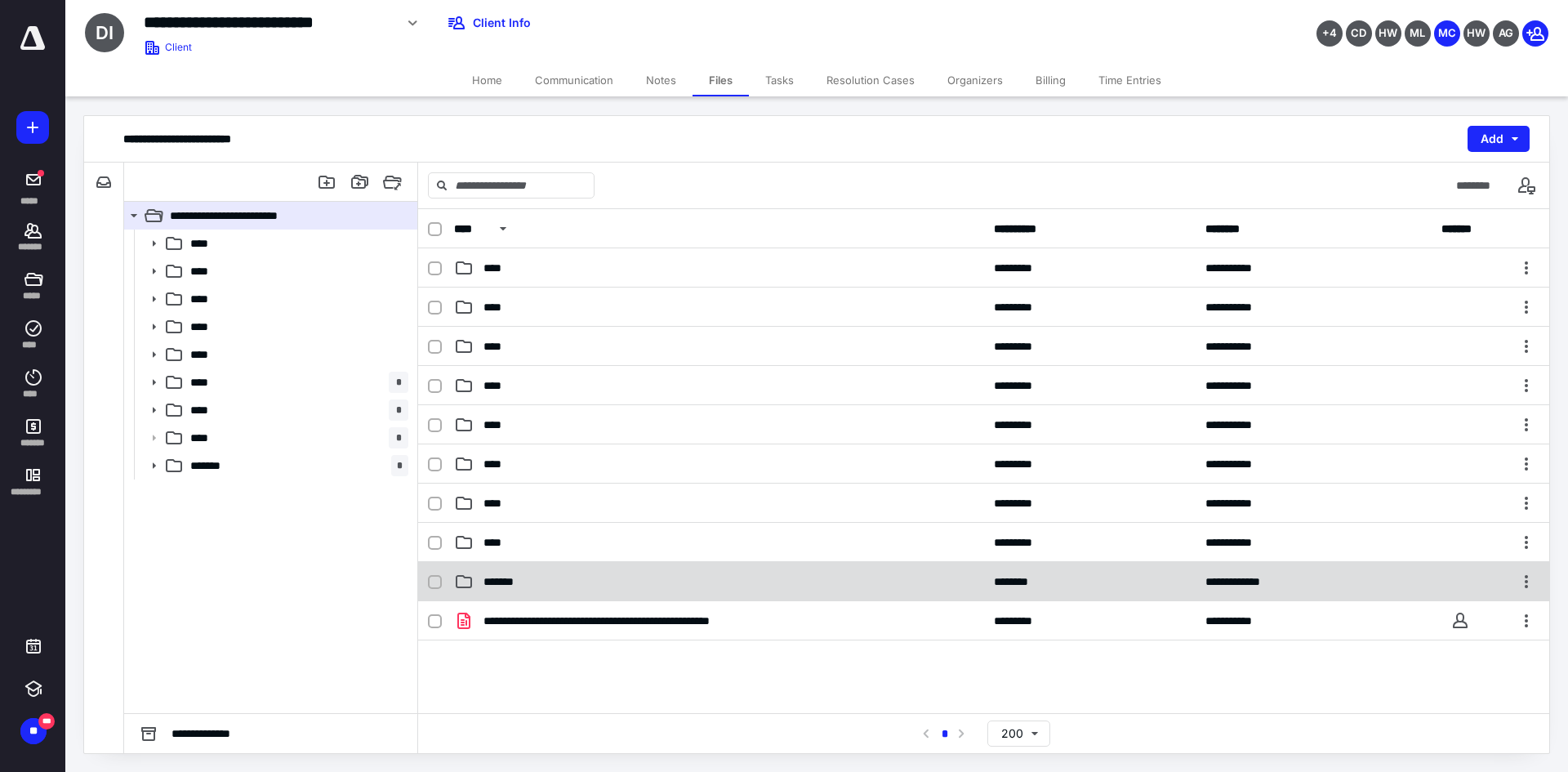 click on "*******" at bounding box center [719, 582] 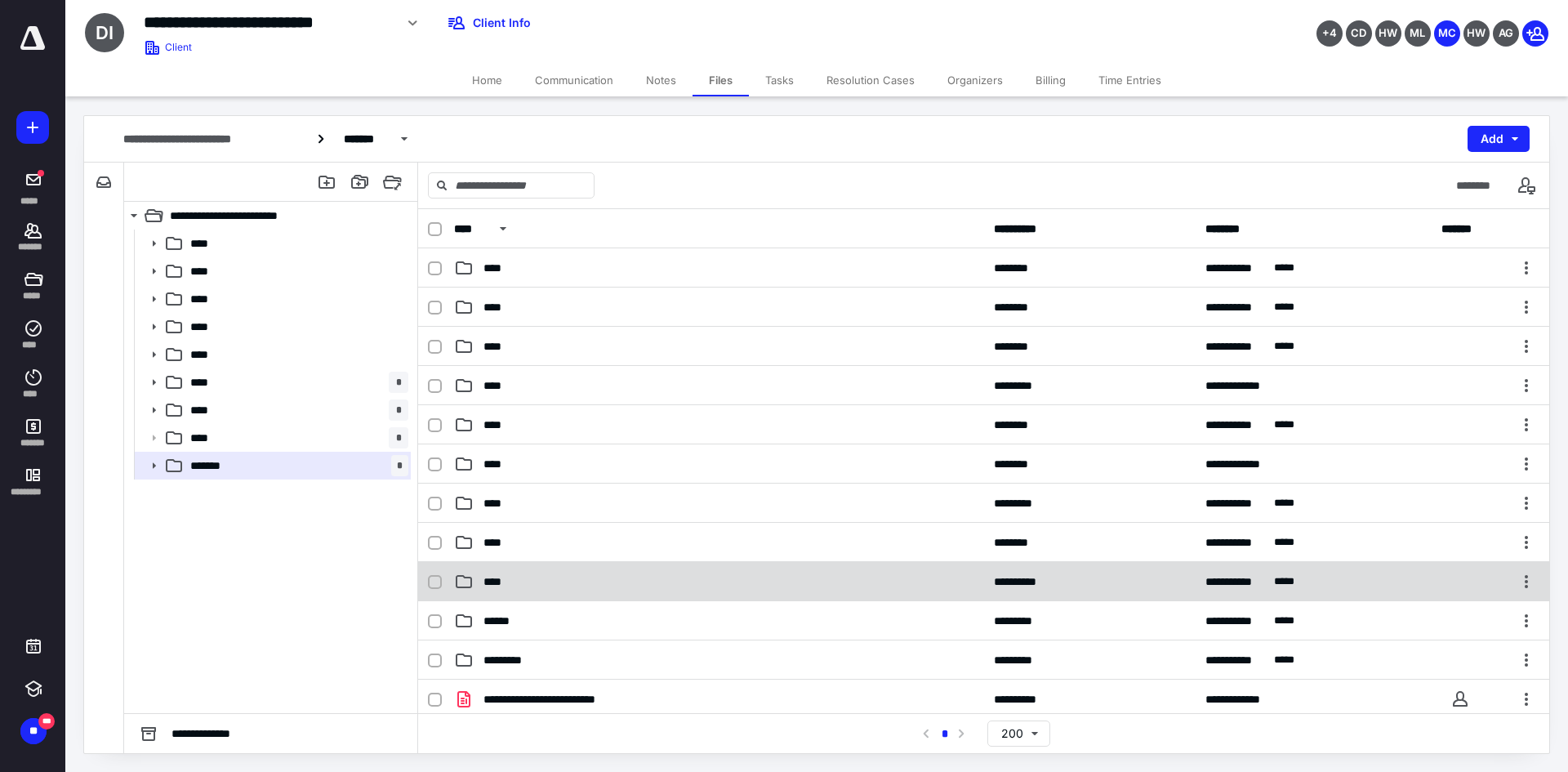 click on "****" at bounding box center [719, 582] 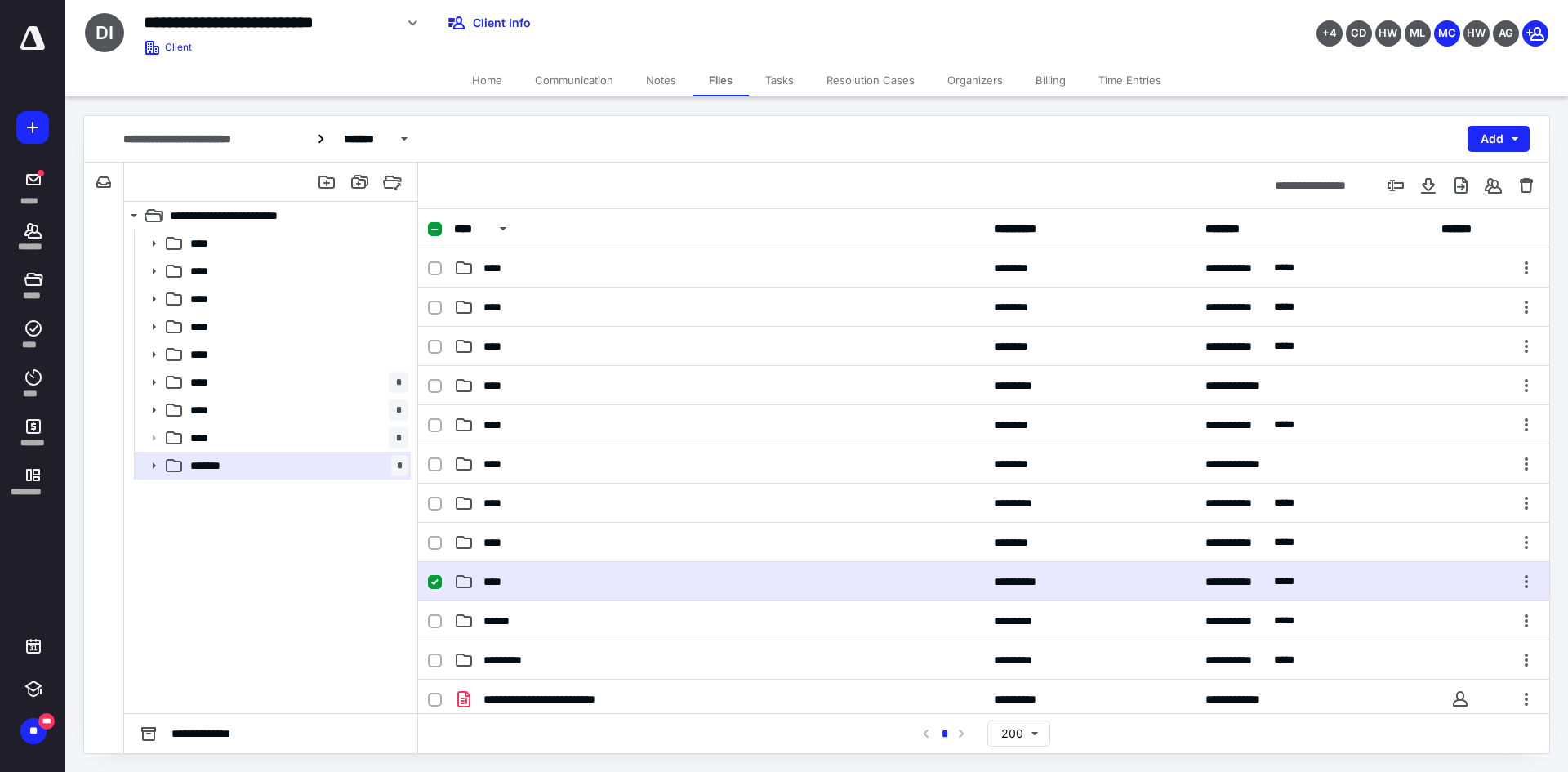 click on "****" at bounding box center (719, 582) 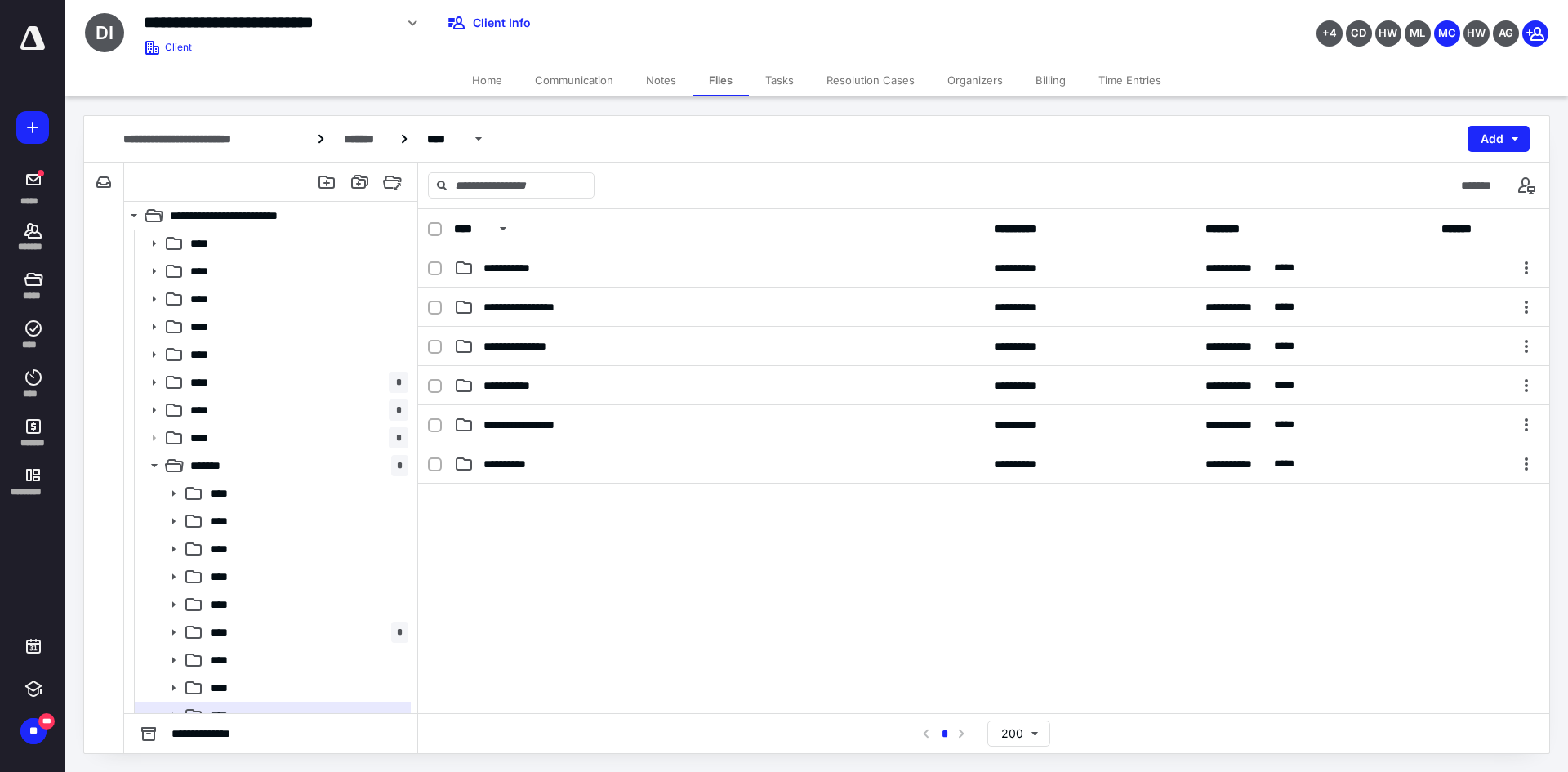 click at bounding box center [983, 606] 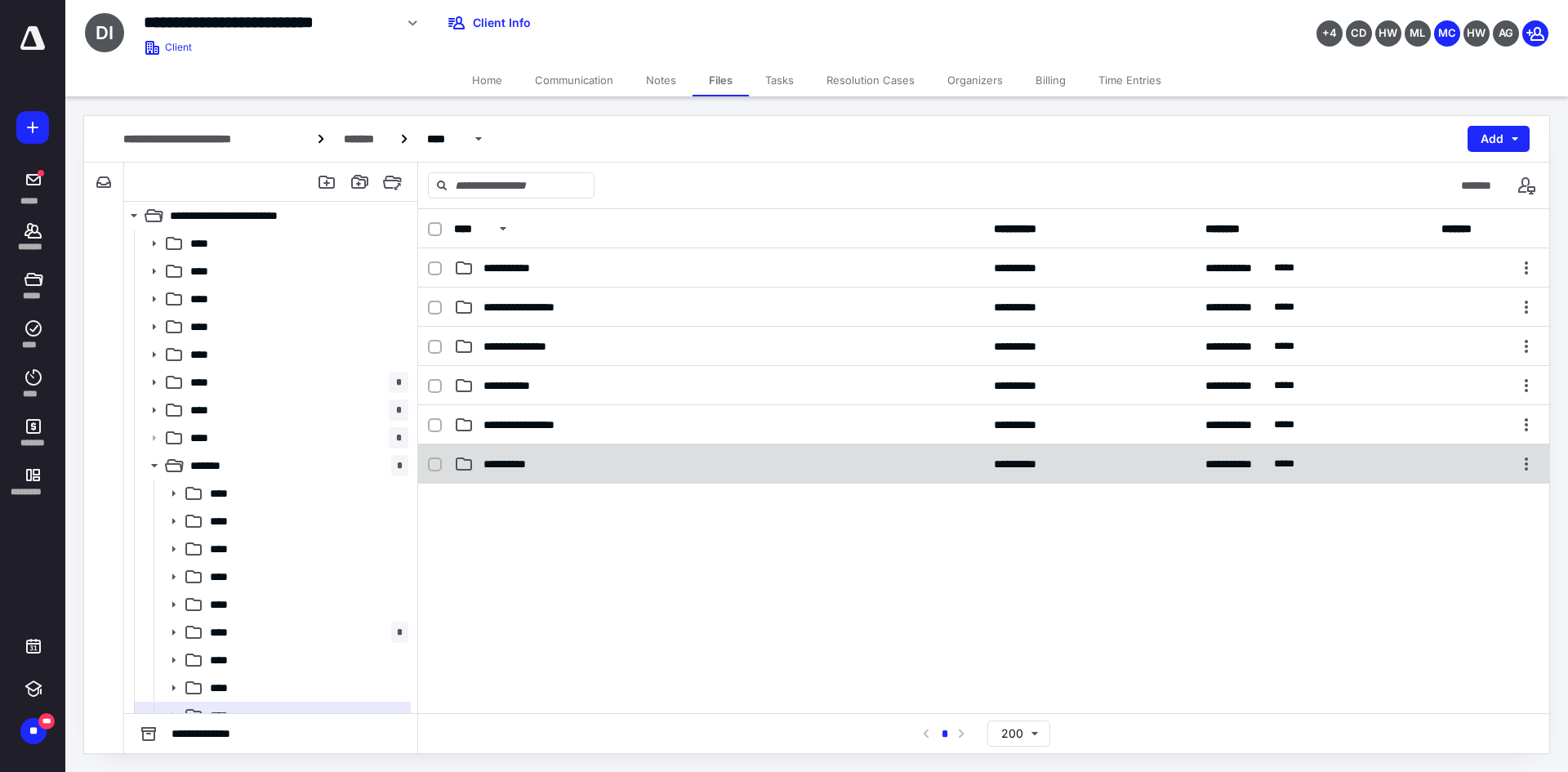 click on "**********" at bounding box center [514, 464] 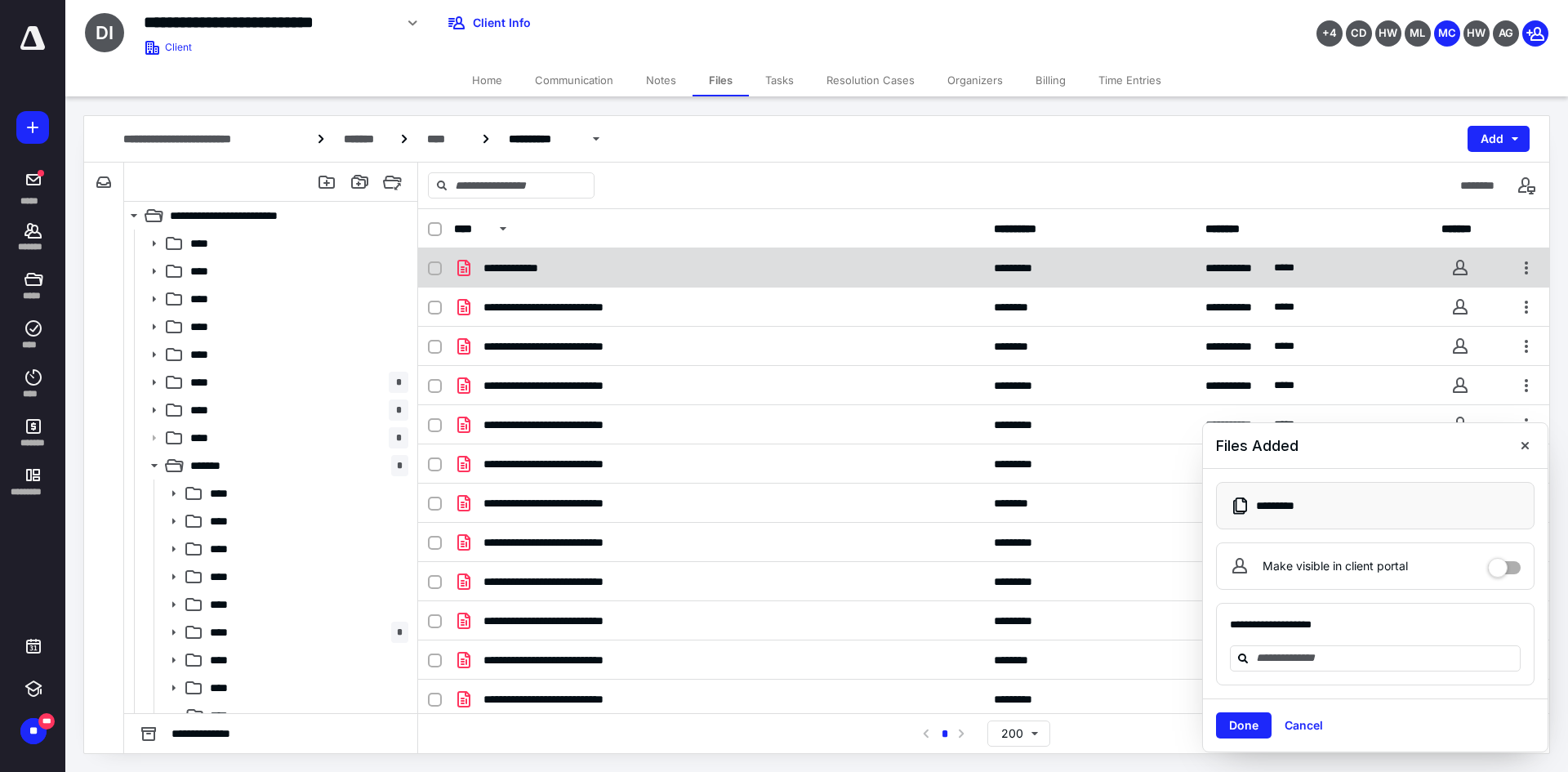 checkbox on "true" 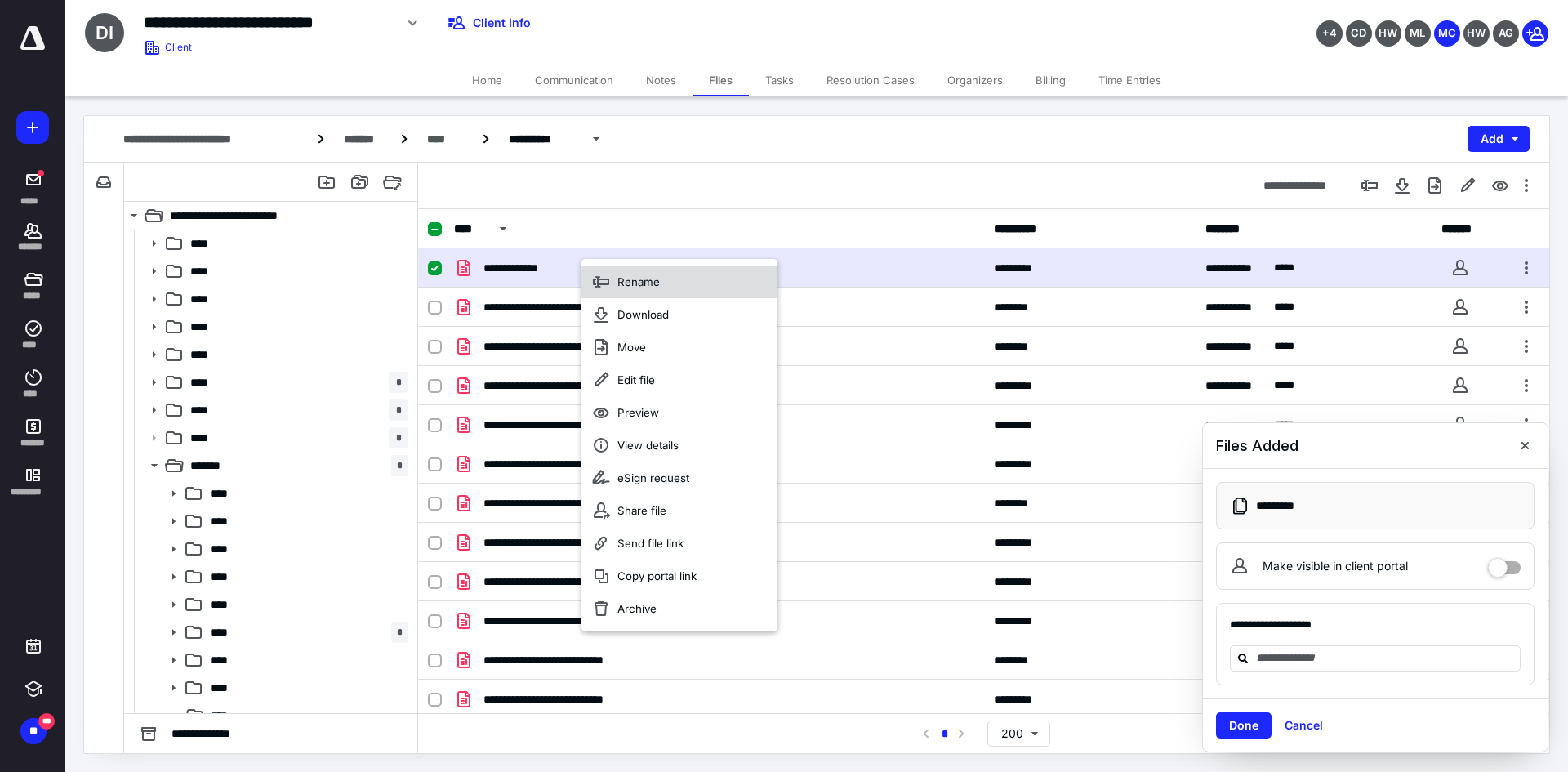 click on "Rename" at bounding box center [639, 282] 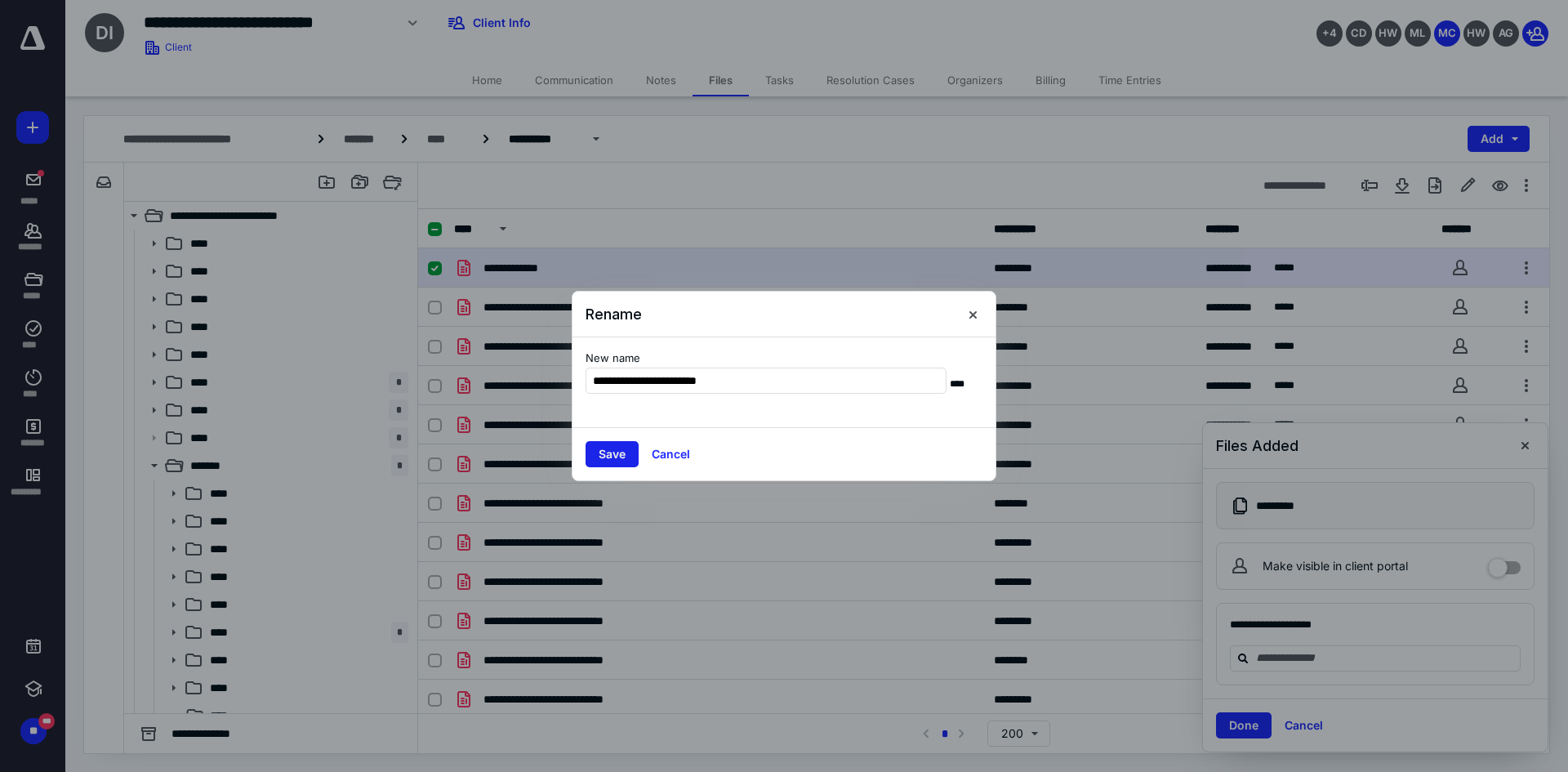 type on "**********" 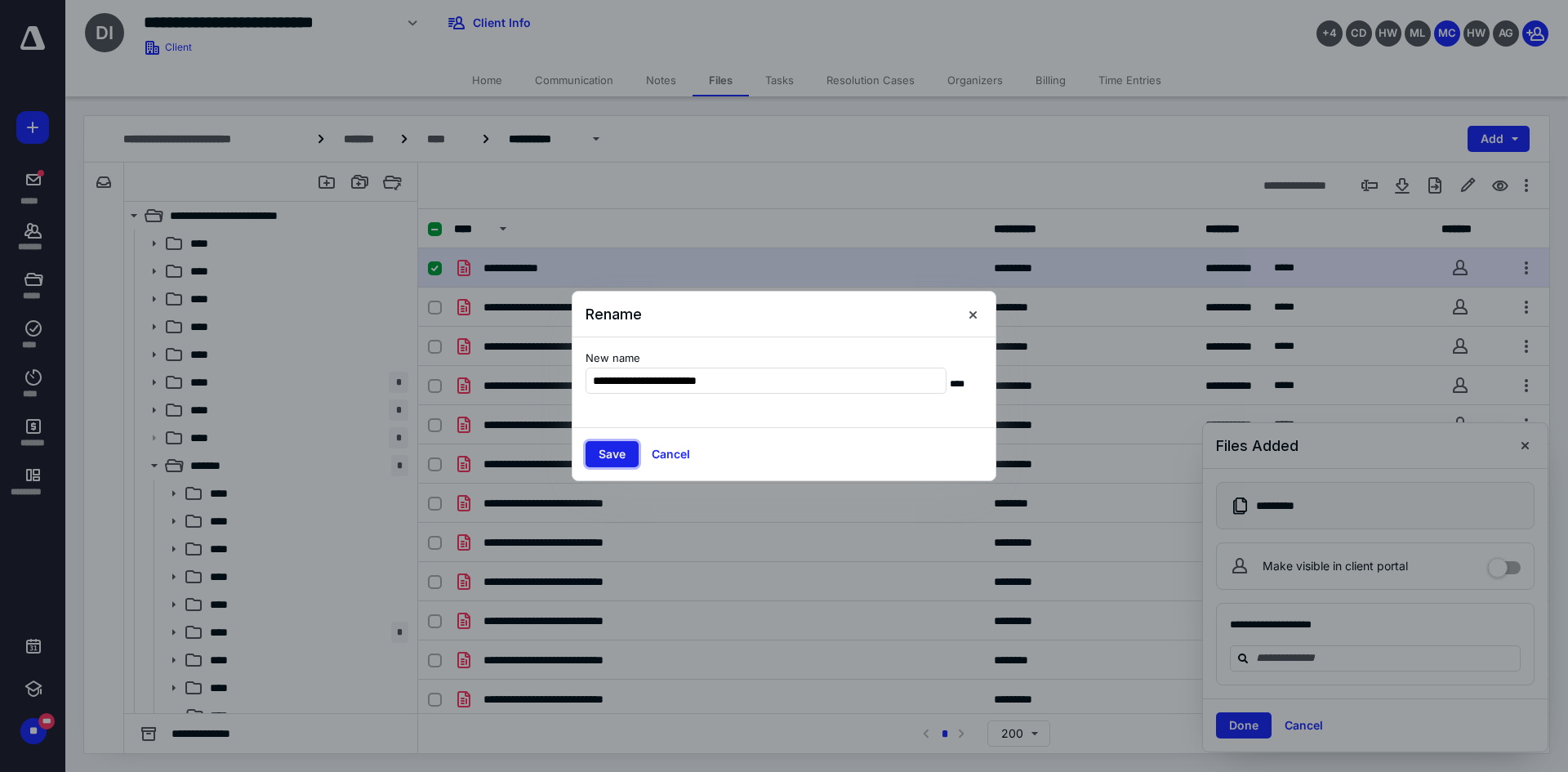 click on "Save" at bounding box center (612, 454) 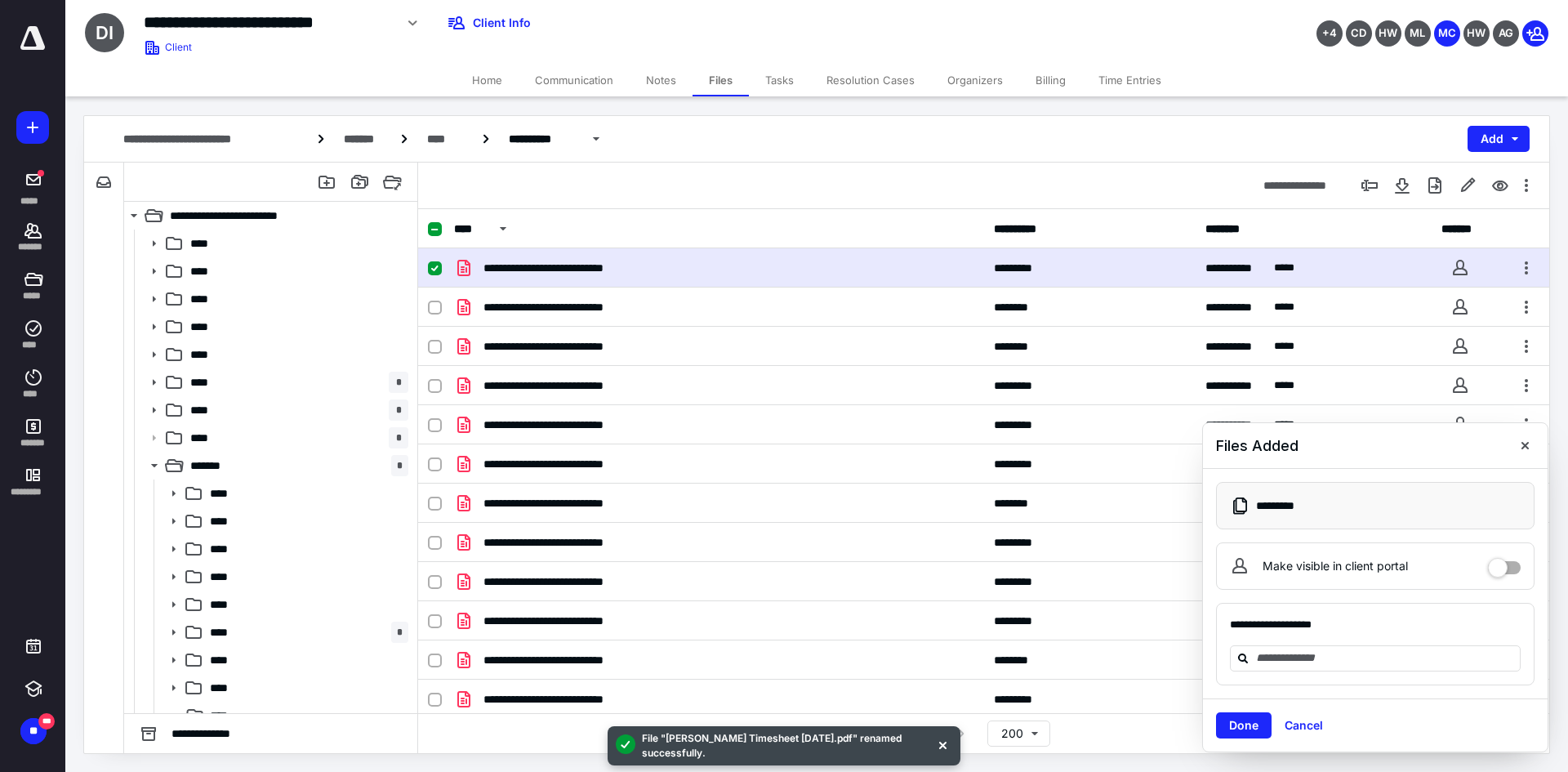 click on "Home" at bounding box center [487, 80] 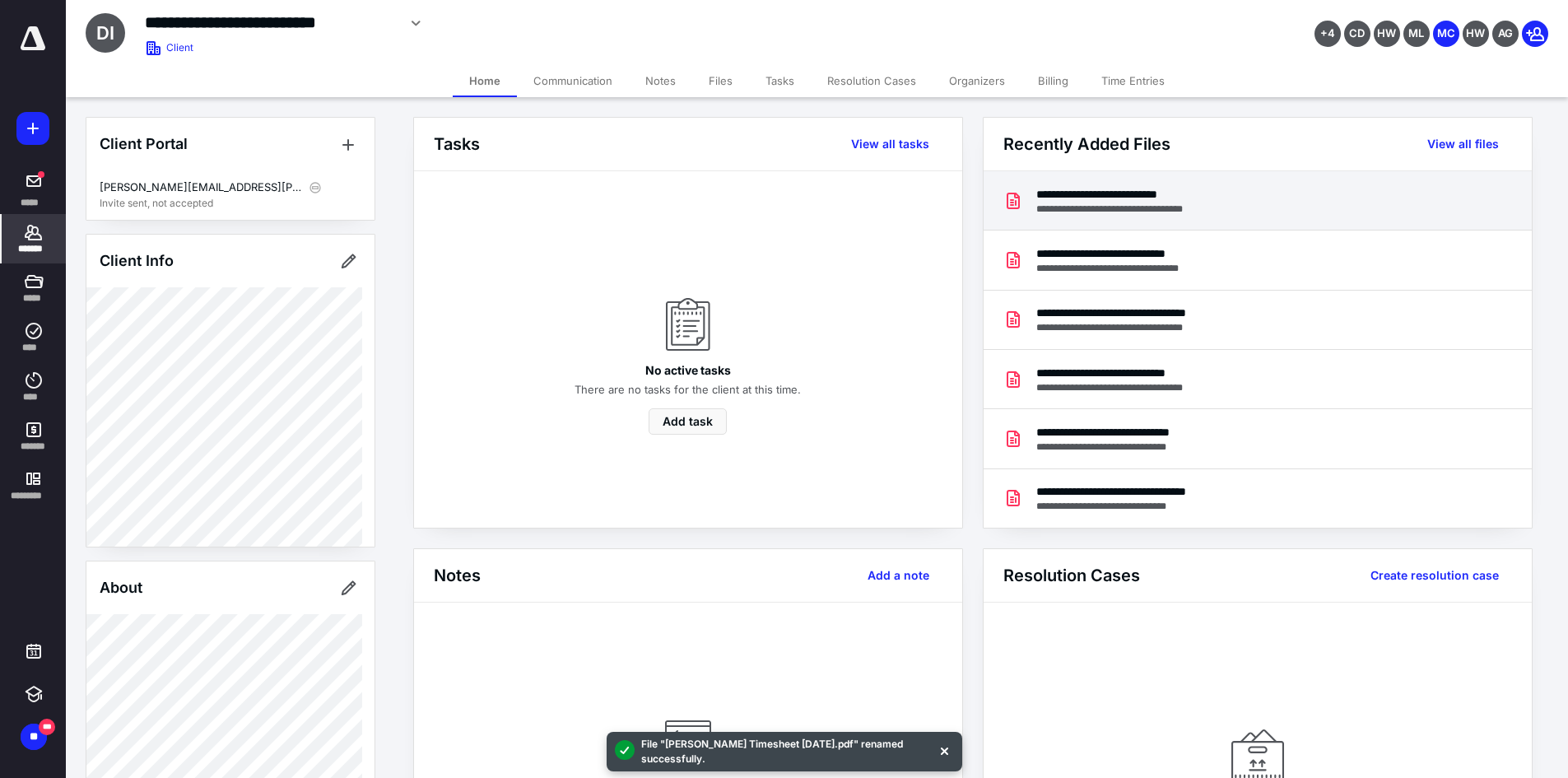 click on "**********" at bounding box center [1258, 201] 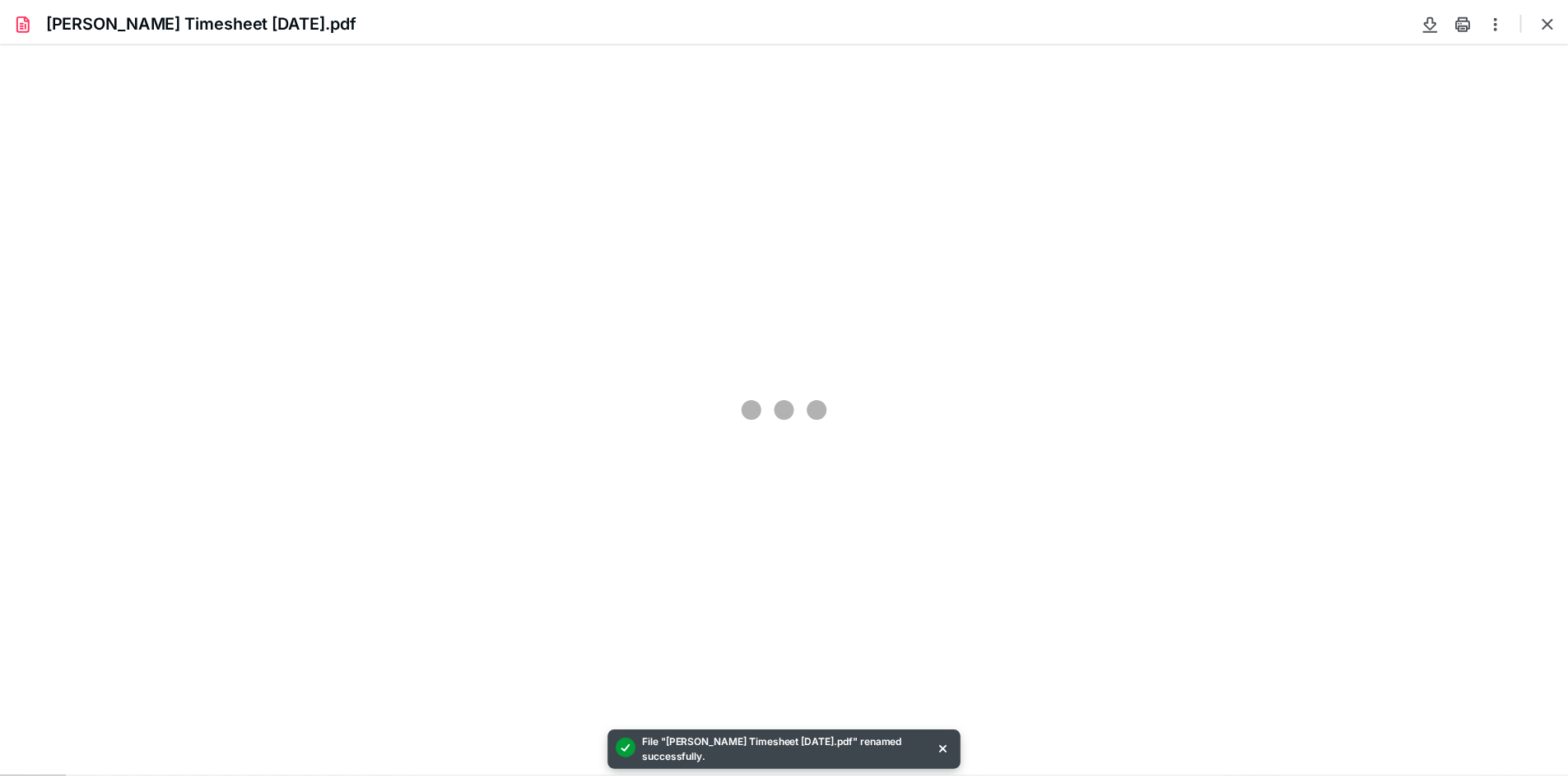 scroll, scrollTop: 0, scrollLeft: 0, axis: both 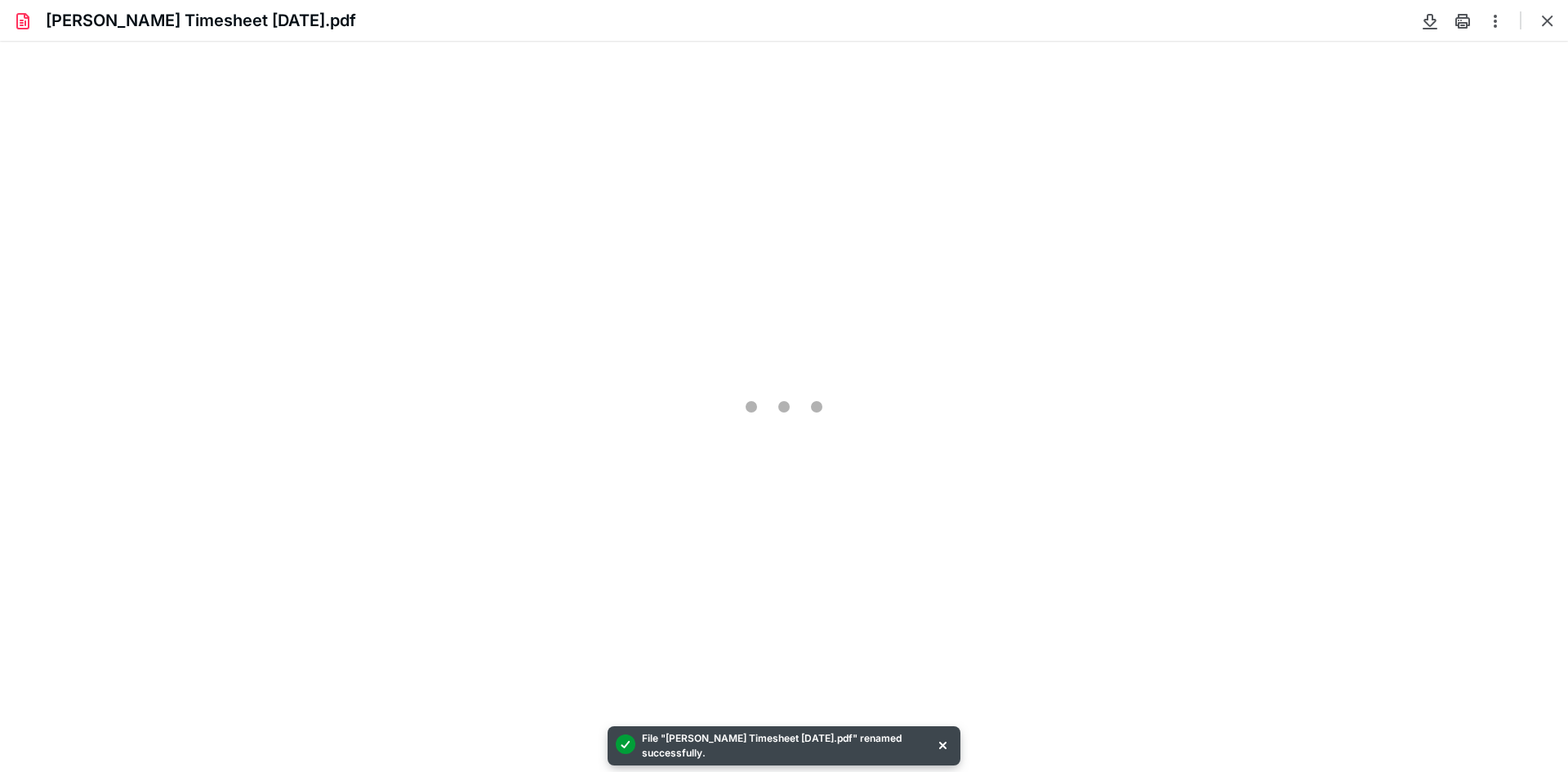 type on "108" 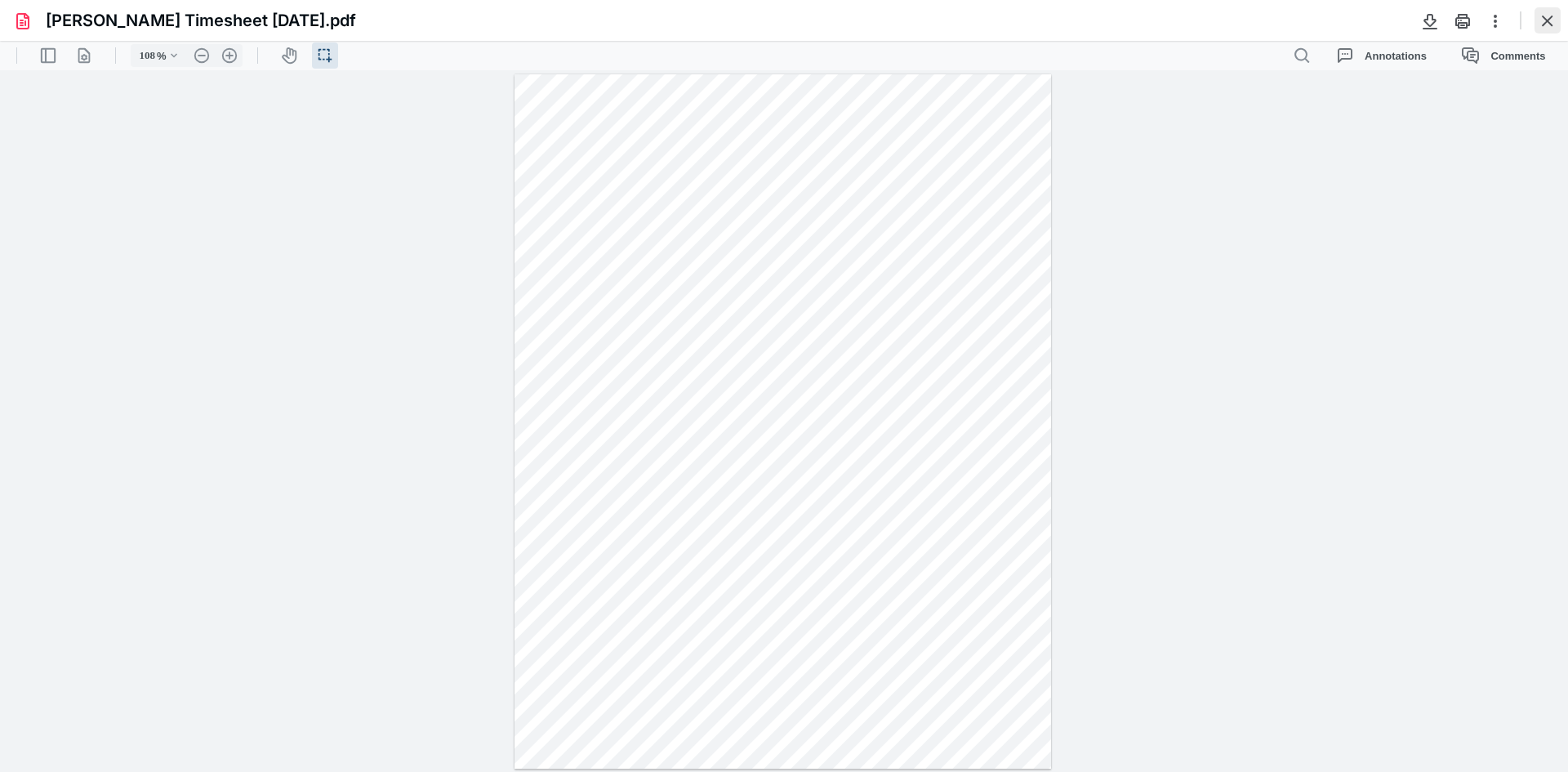 click at bounding box center [1548, 20] 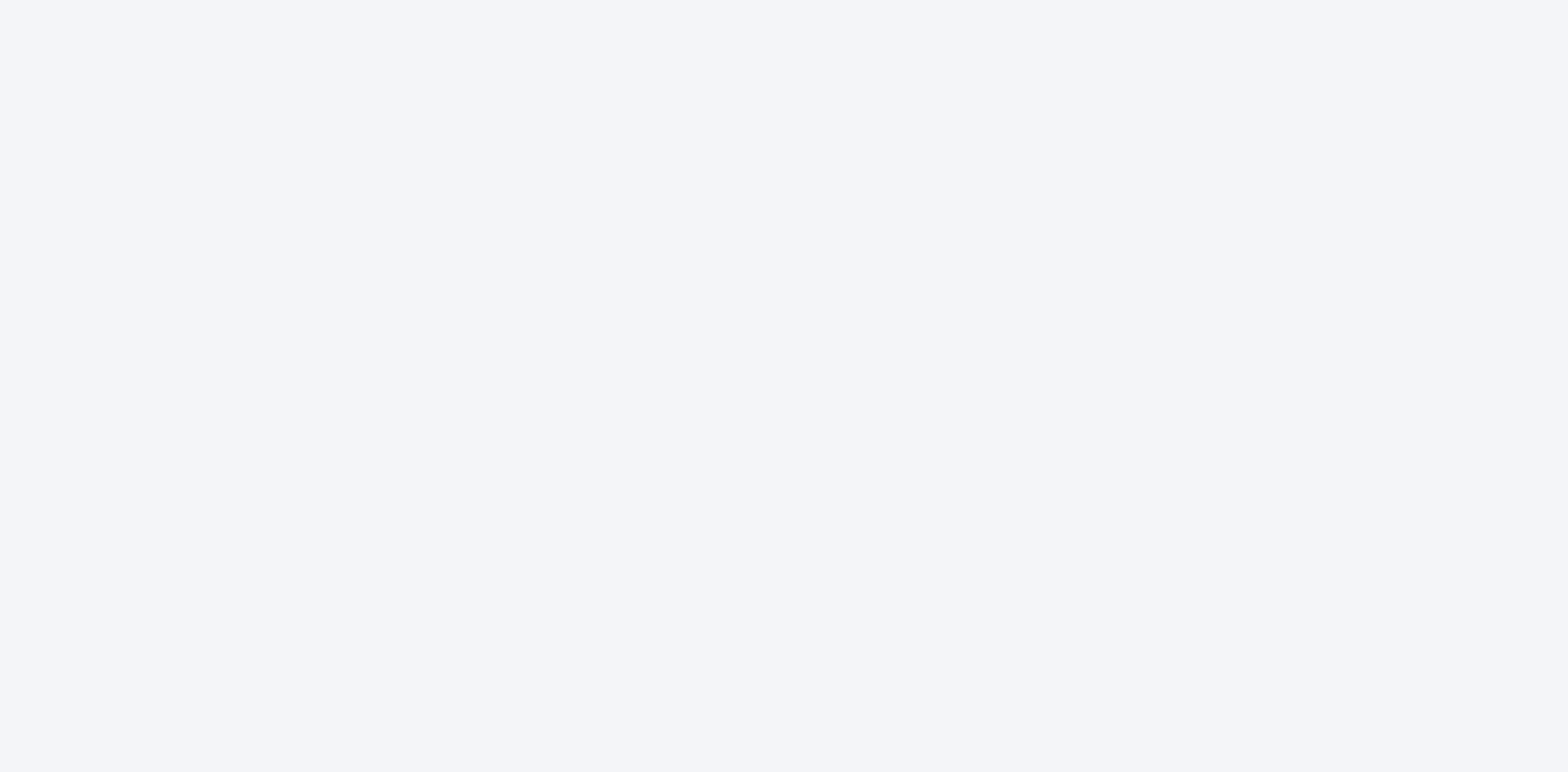 scroll, scrollTop: 0, scrollLeft: 0, axis: both 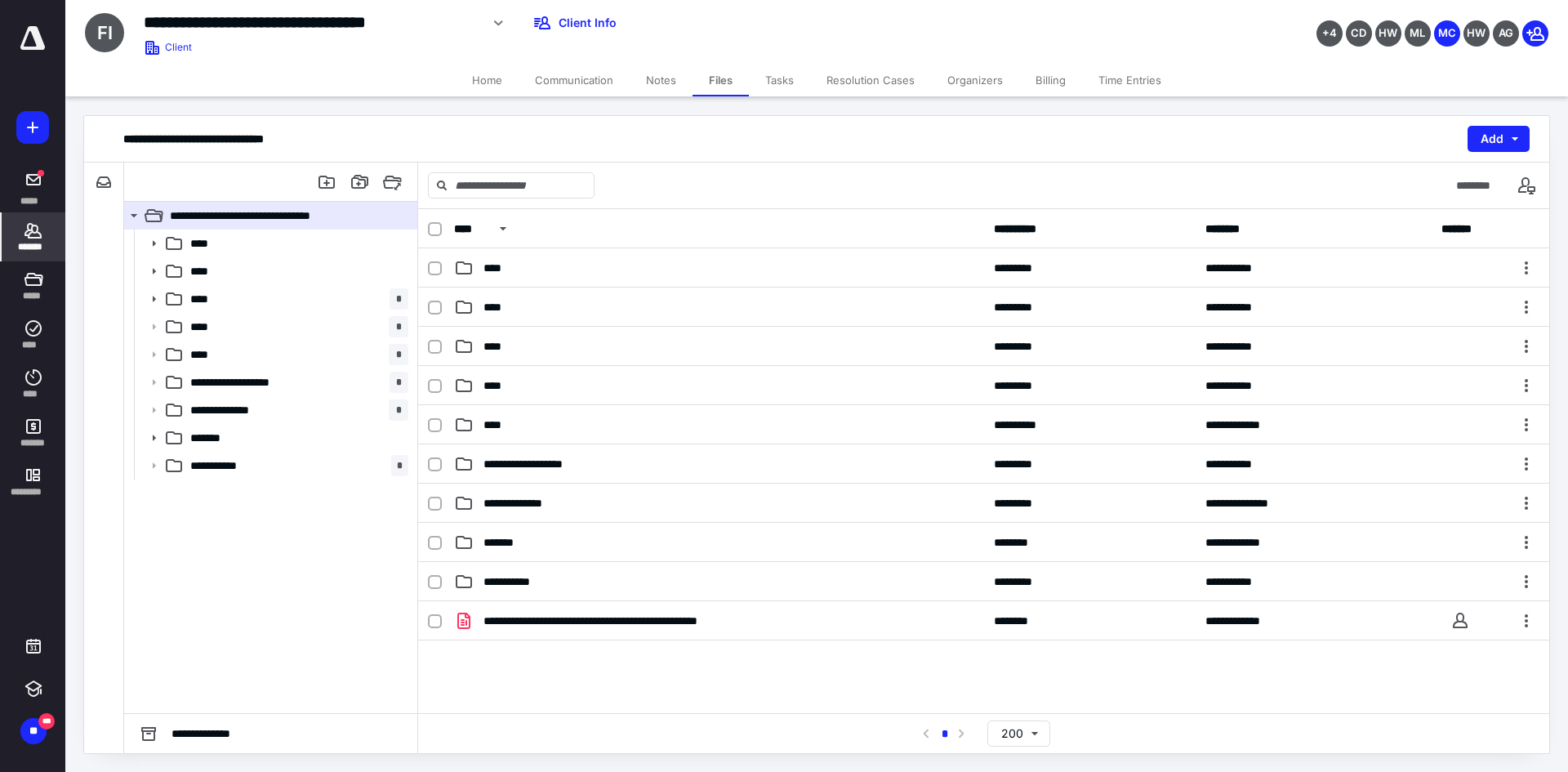 click on "*******" at bounding box center (33, 237) 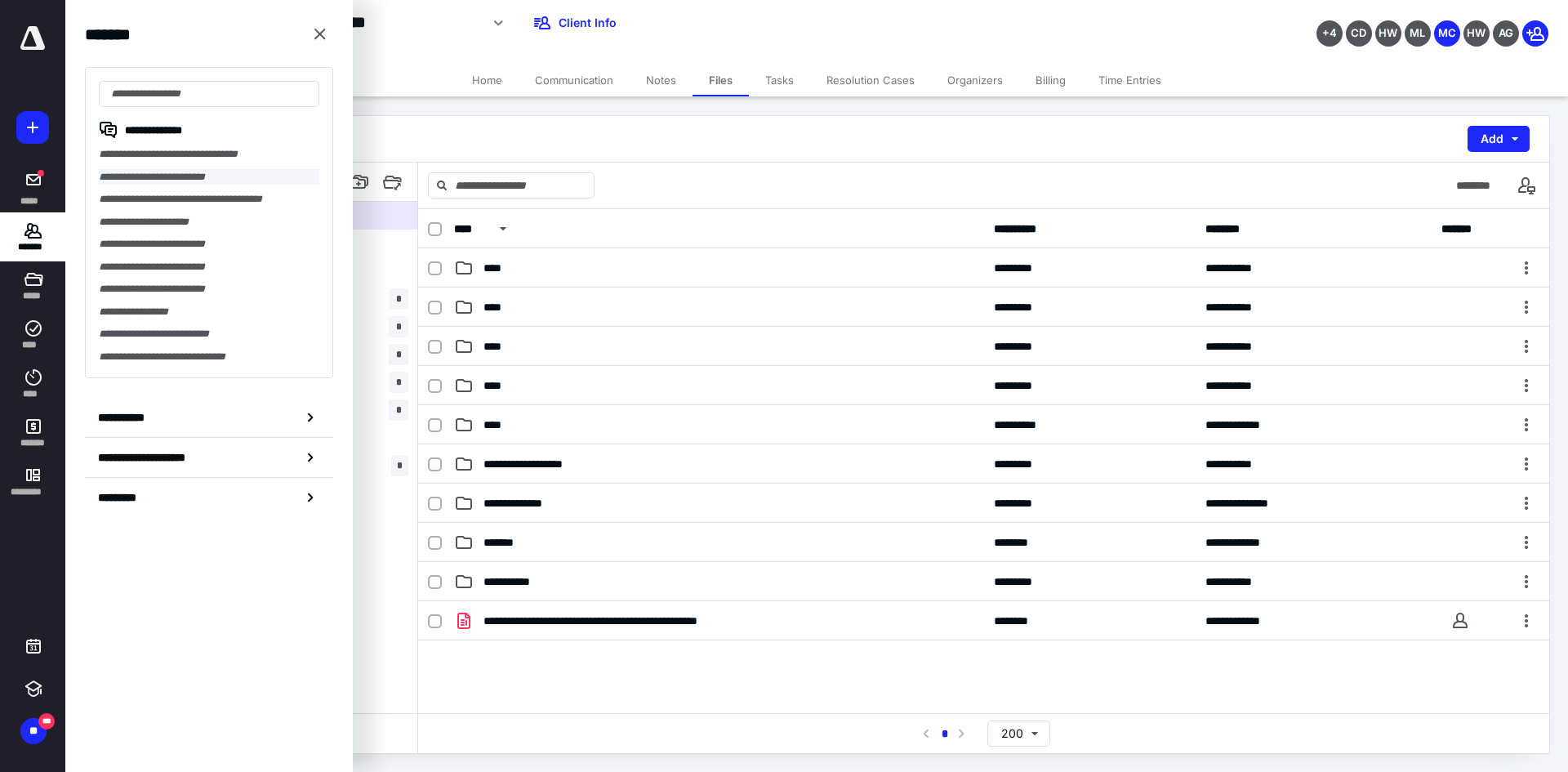 click on "**********" at bounding box center (209, 177) 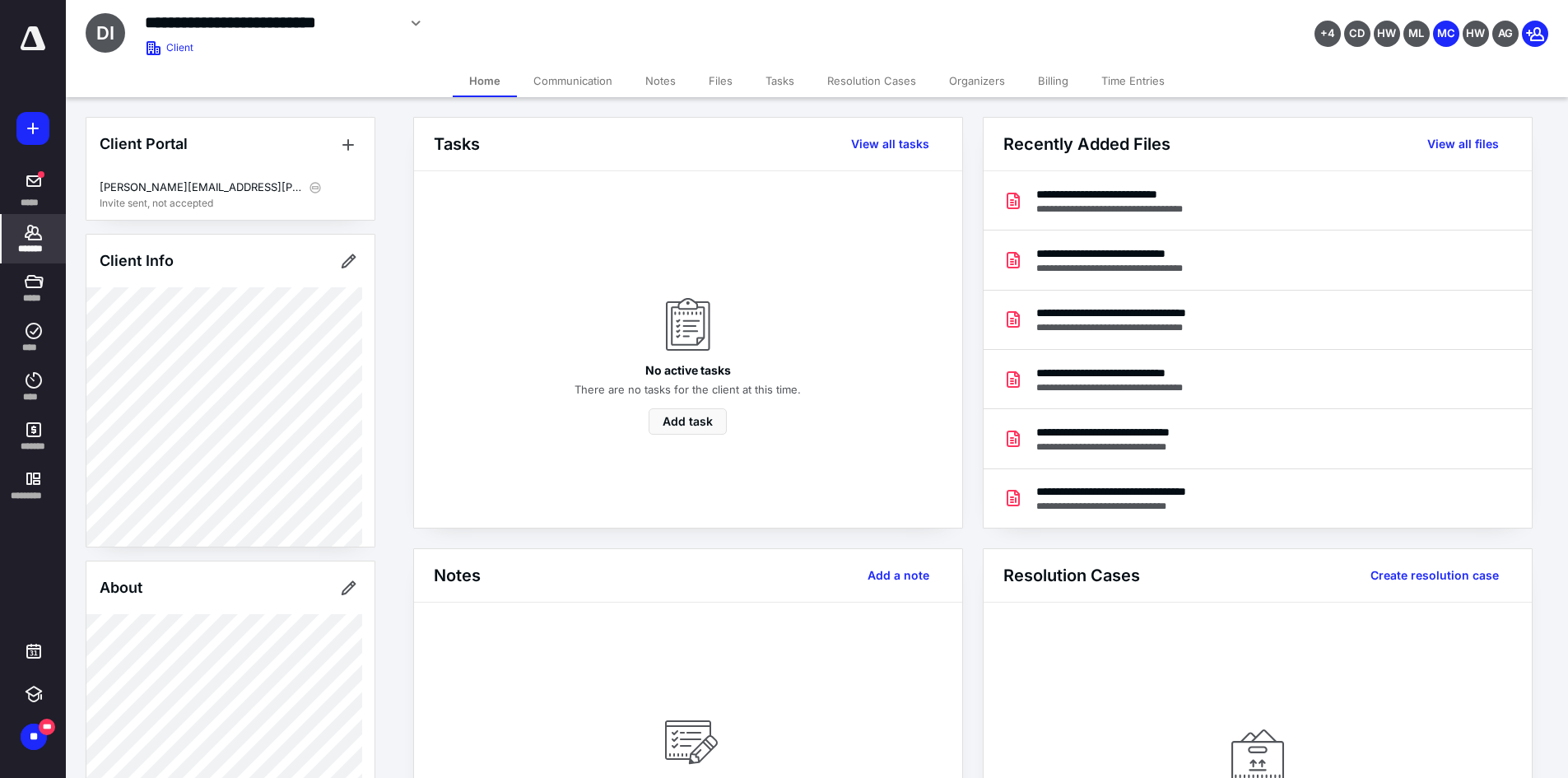 click on "*******" at bounding box center (34, 239) 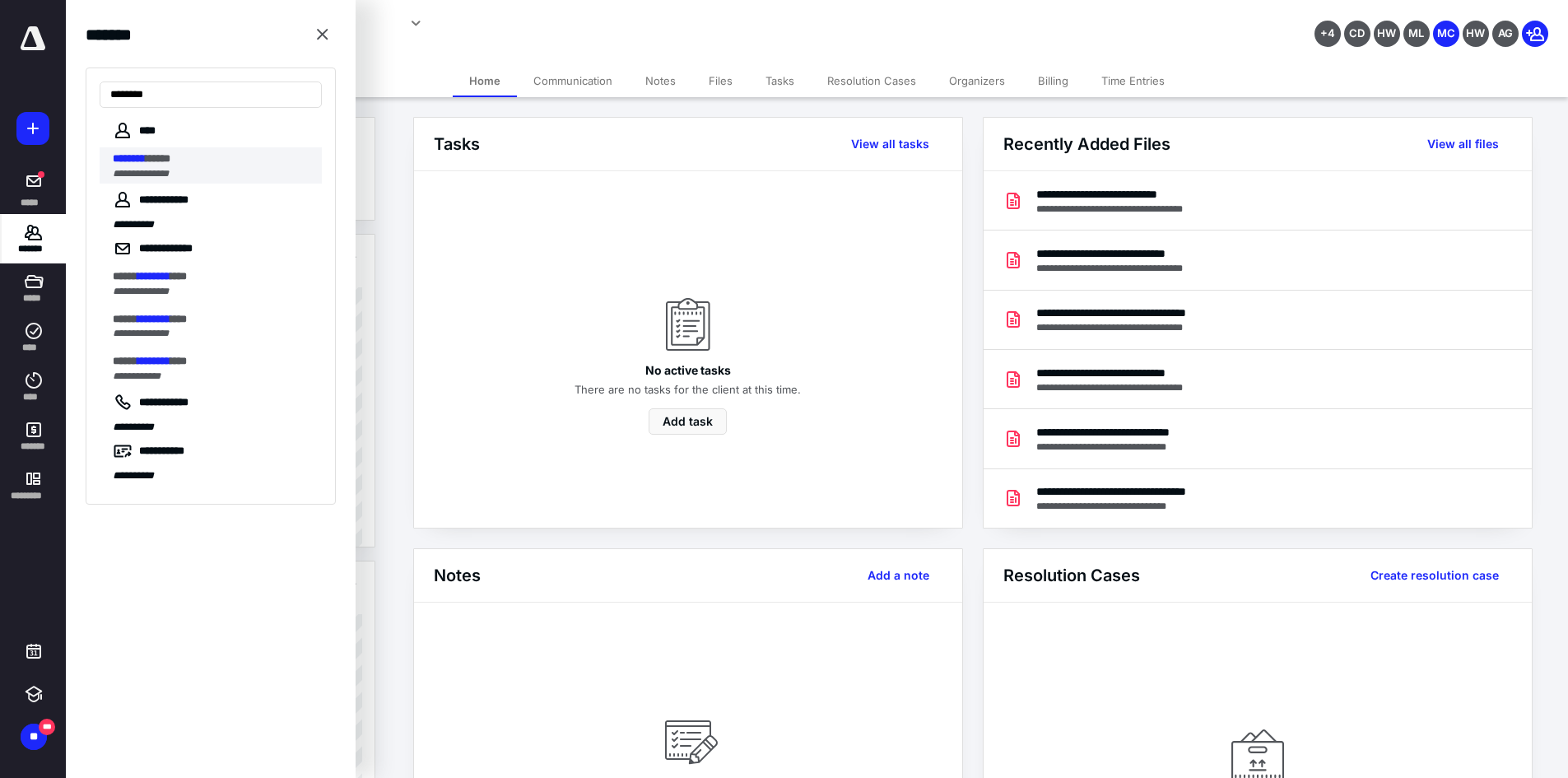 type on "********" 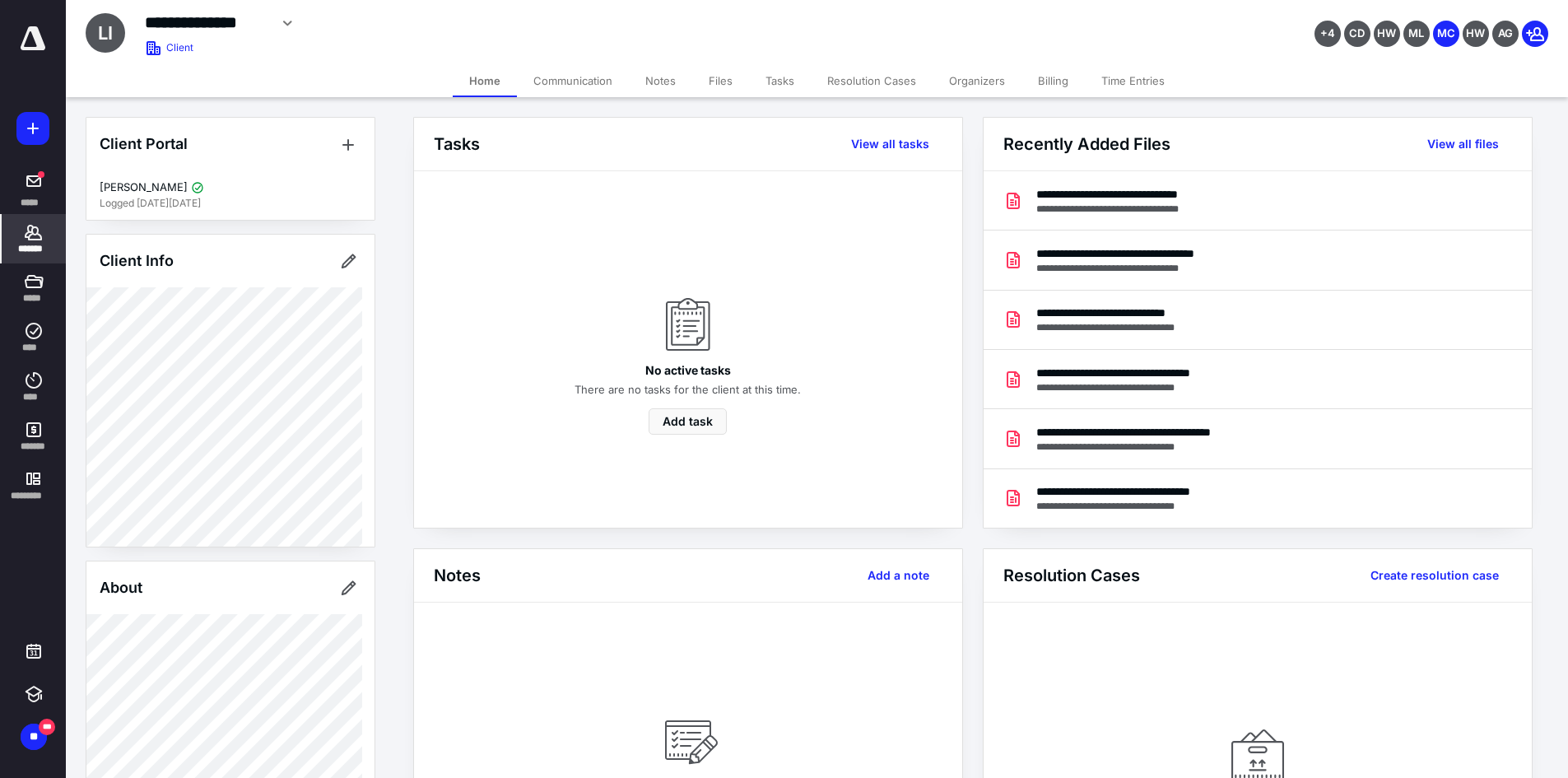 click on "Files" at bounding box center (720, 81) 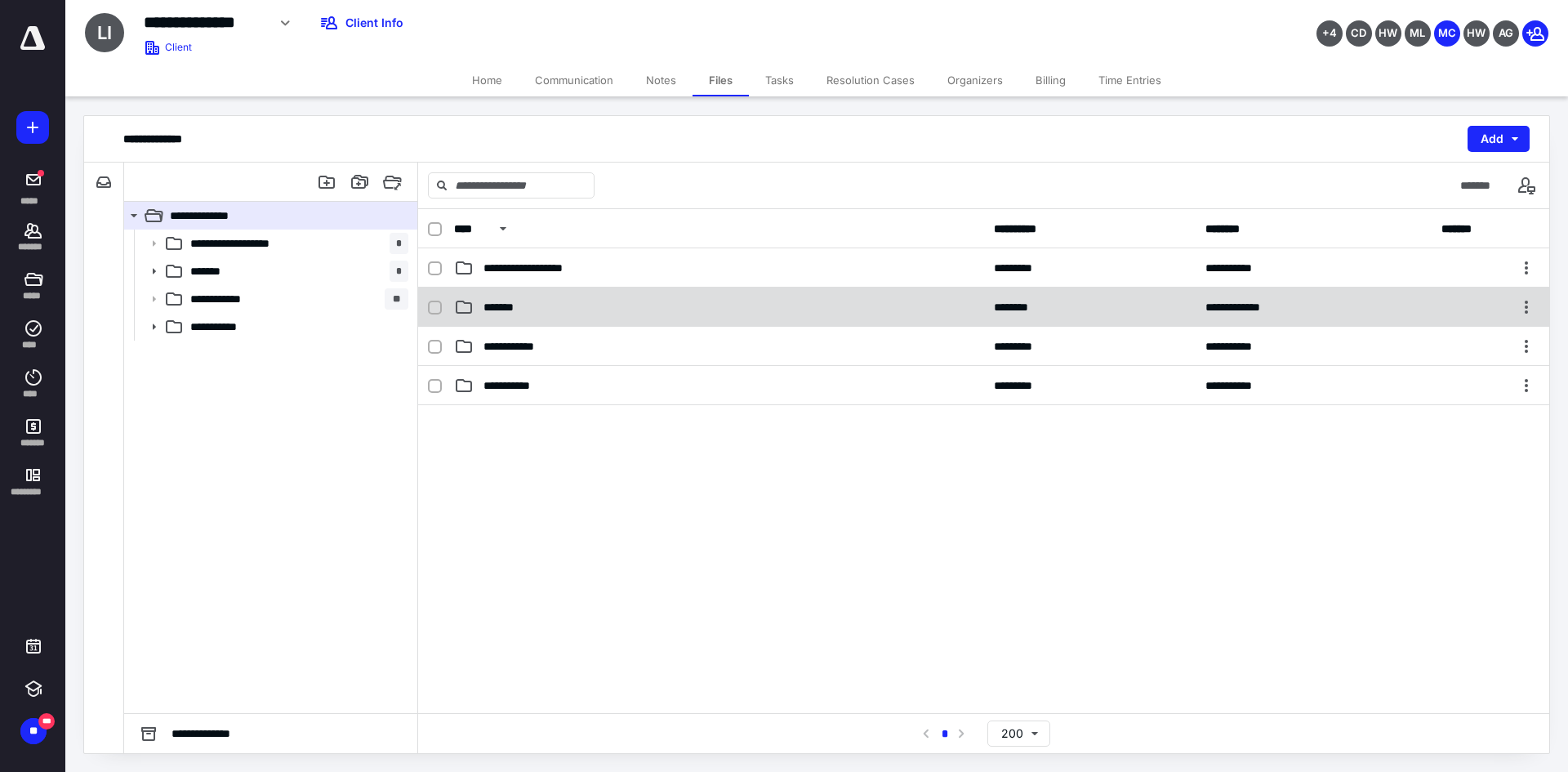 click on "*******" at bounding box center [719, 307] 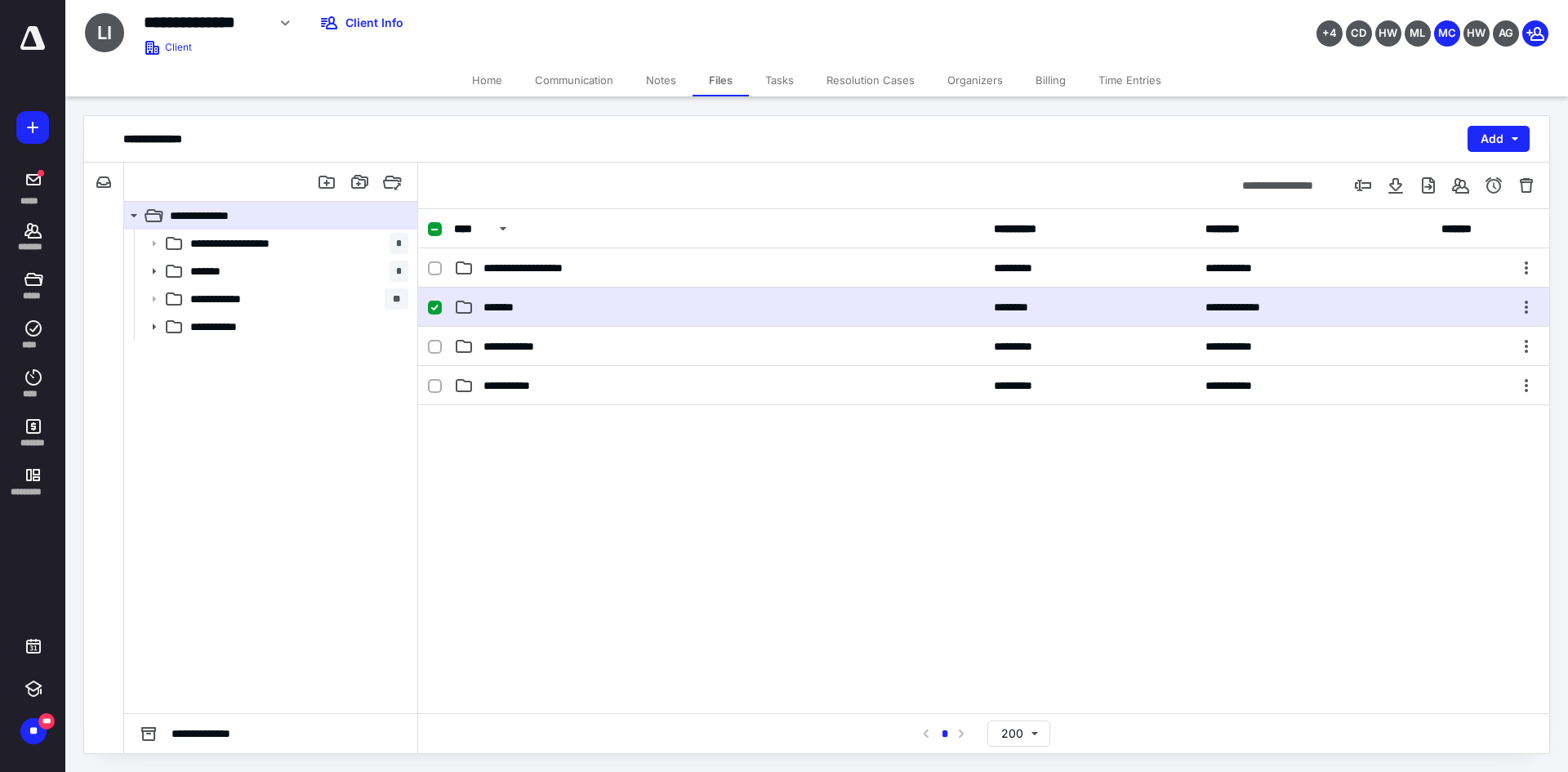 click on "*******" at bounding box center (719, 307) 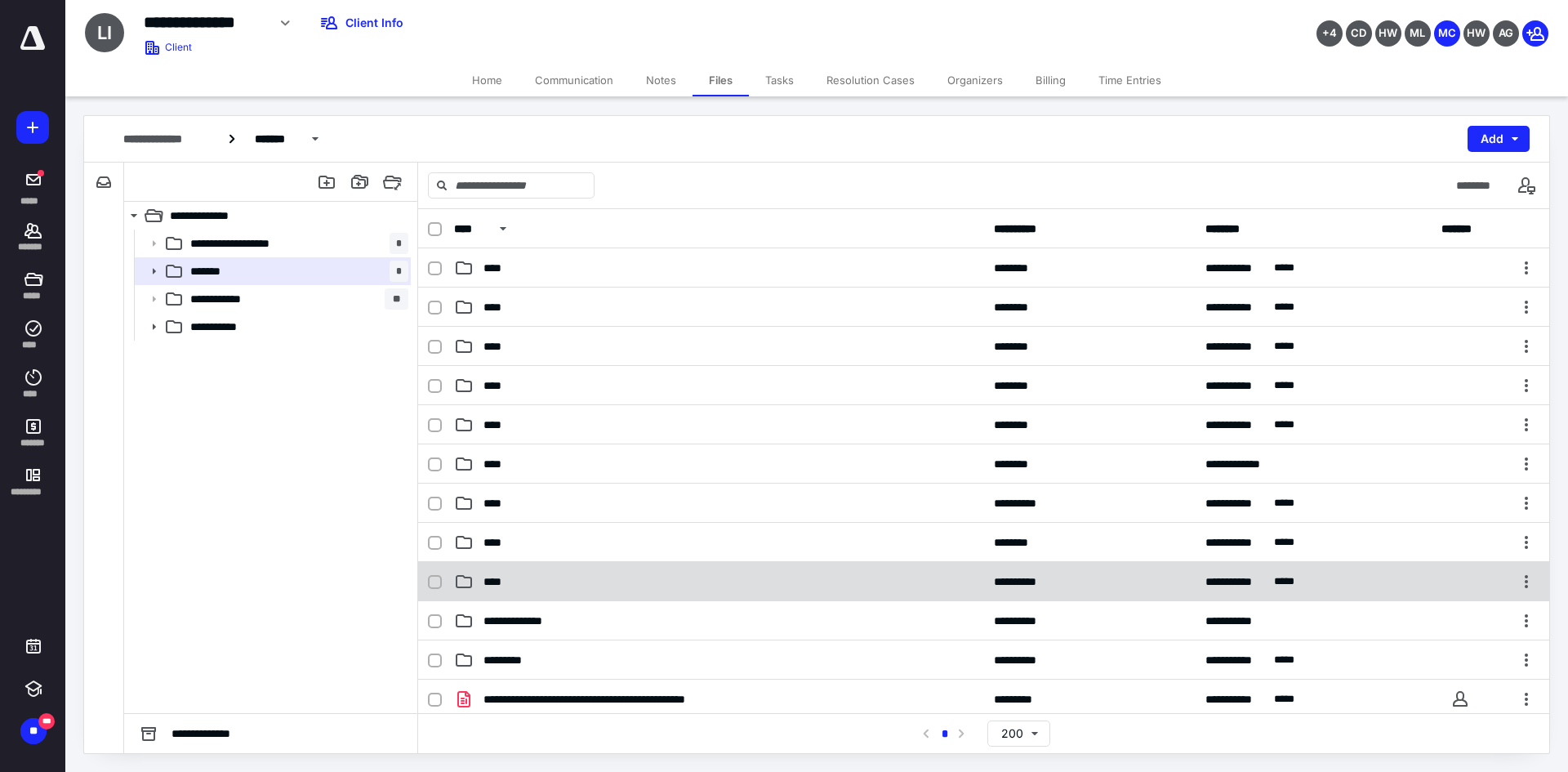 click on "**********" at bounding box center [983, 582] 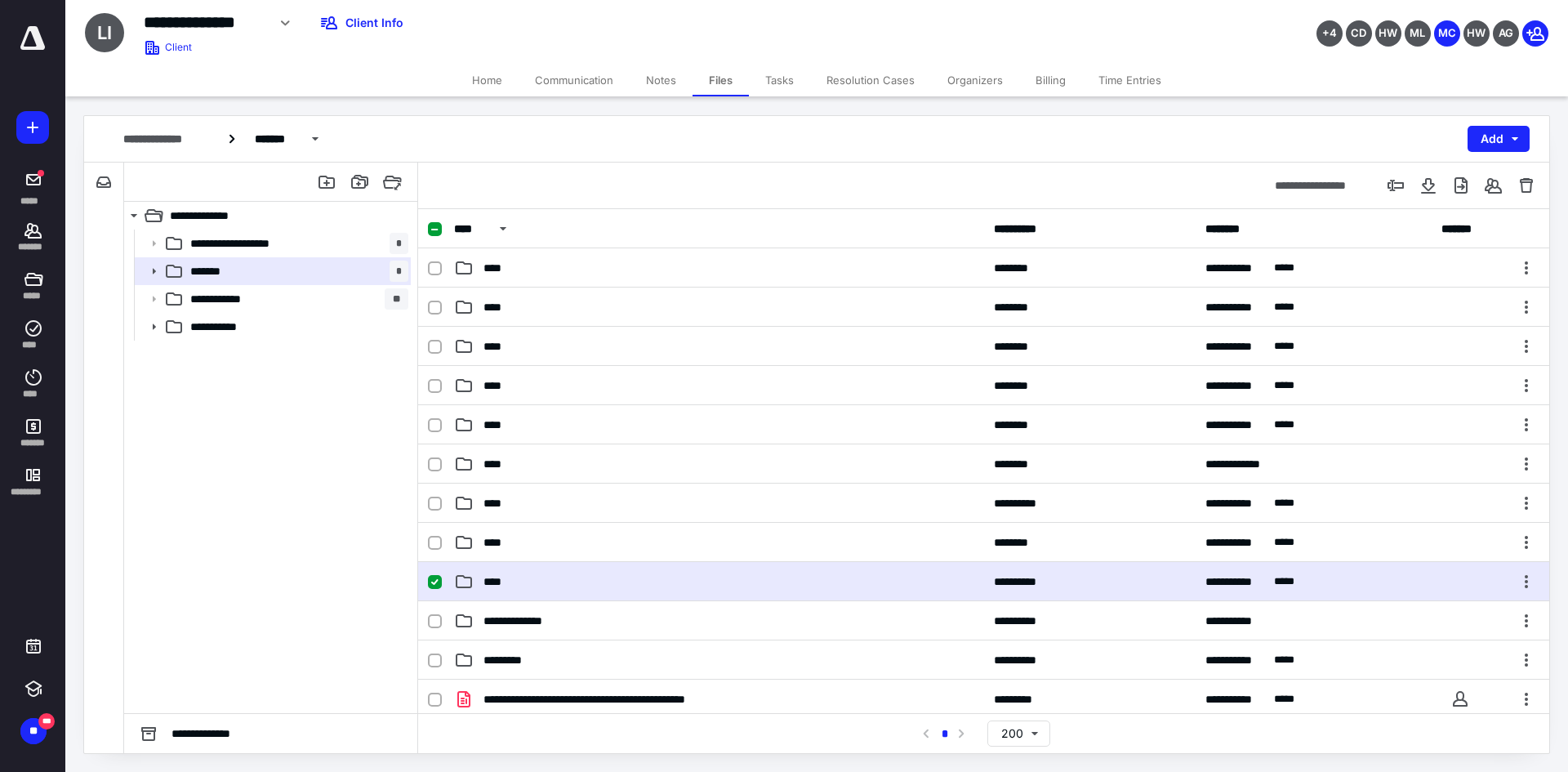click on "**********" at bounding box center [983, 582] 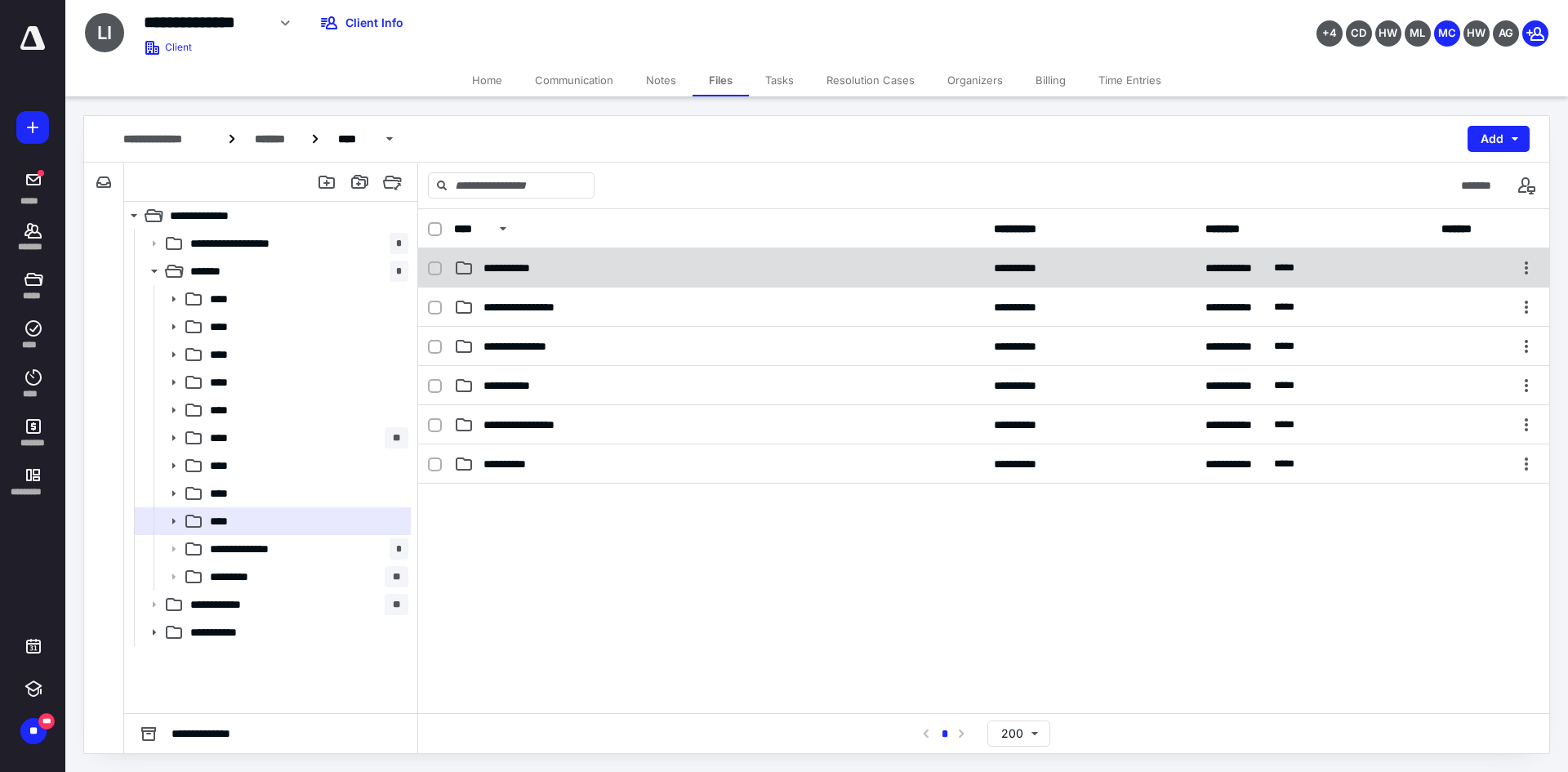 click on "**********" at bounding box center (719, 268) 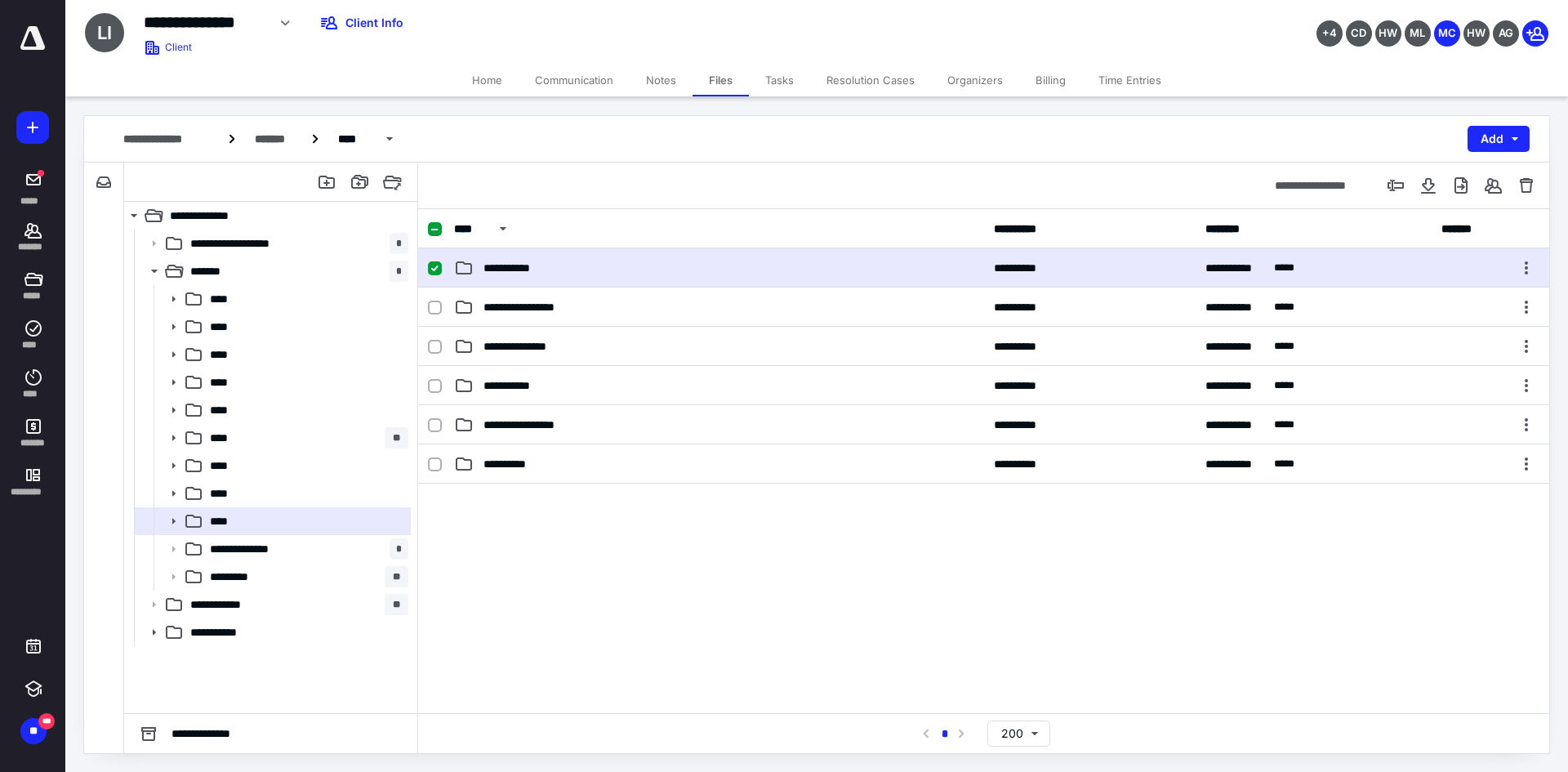click on "**********" at bounding box center [719, 268] 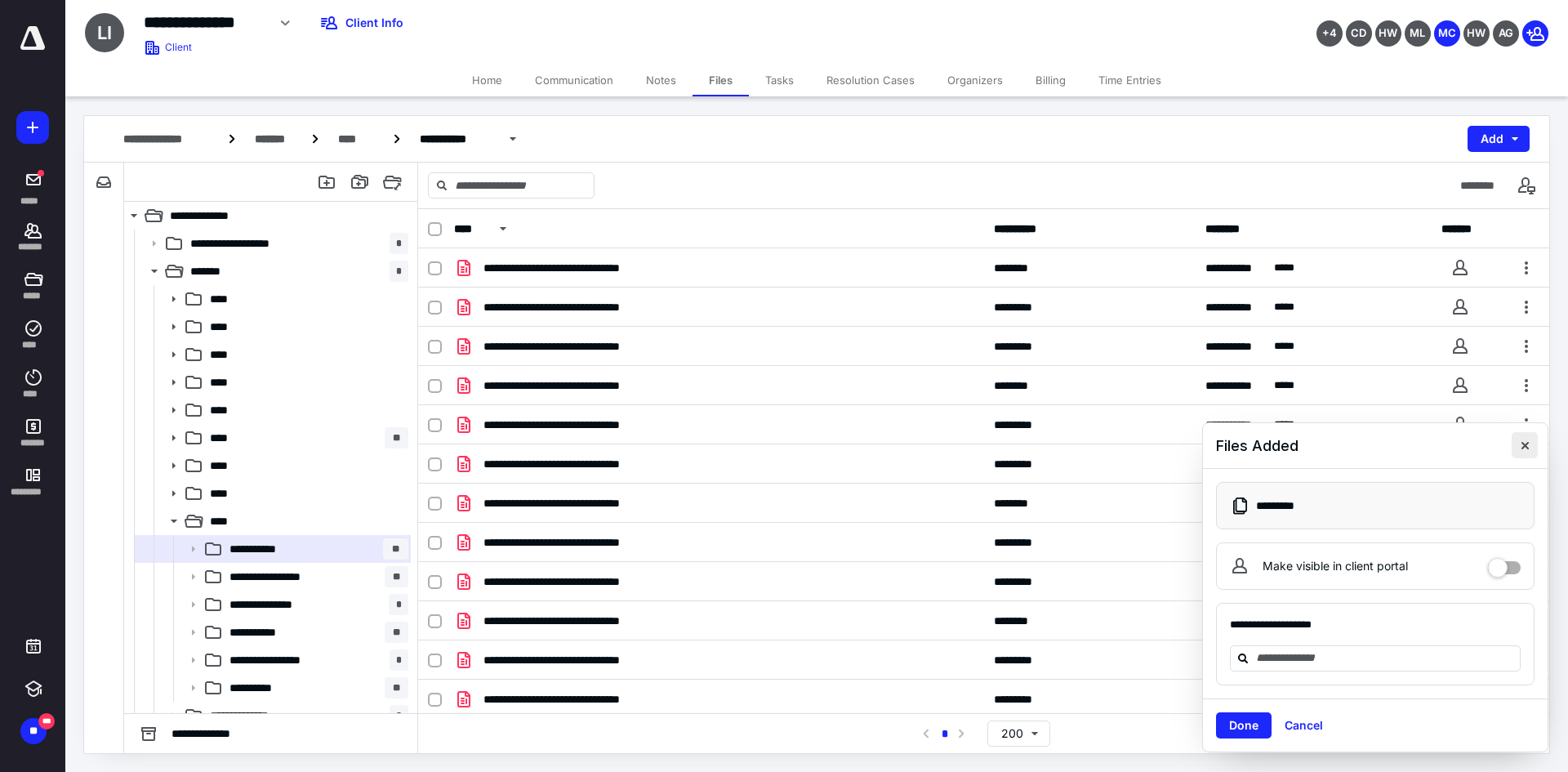 click at bounding box center (1525, 445) 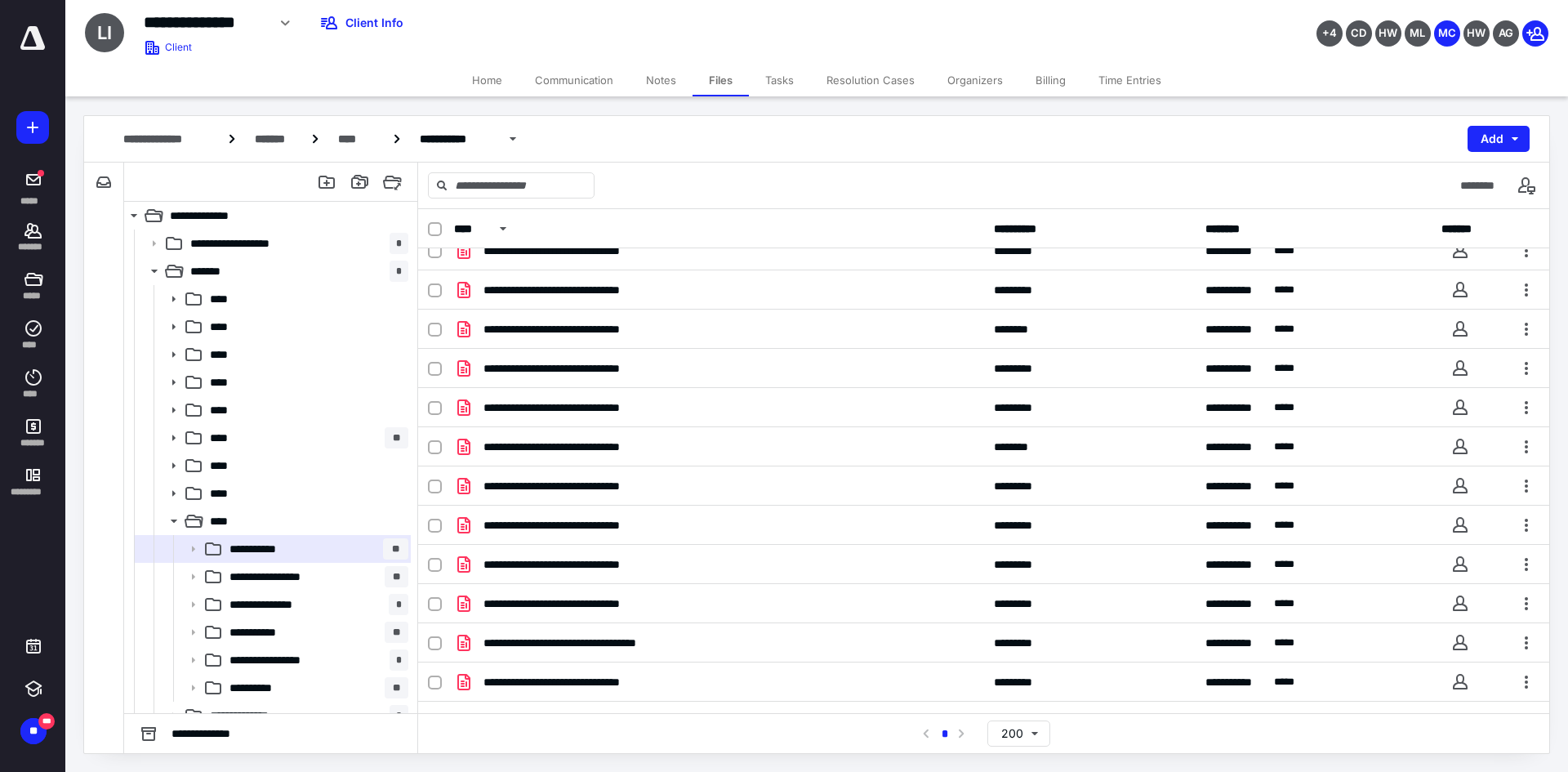 scroll, scrollTop: 319, scrollLeft: 0, axis: vertical 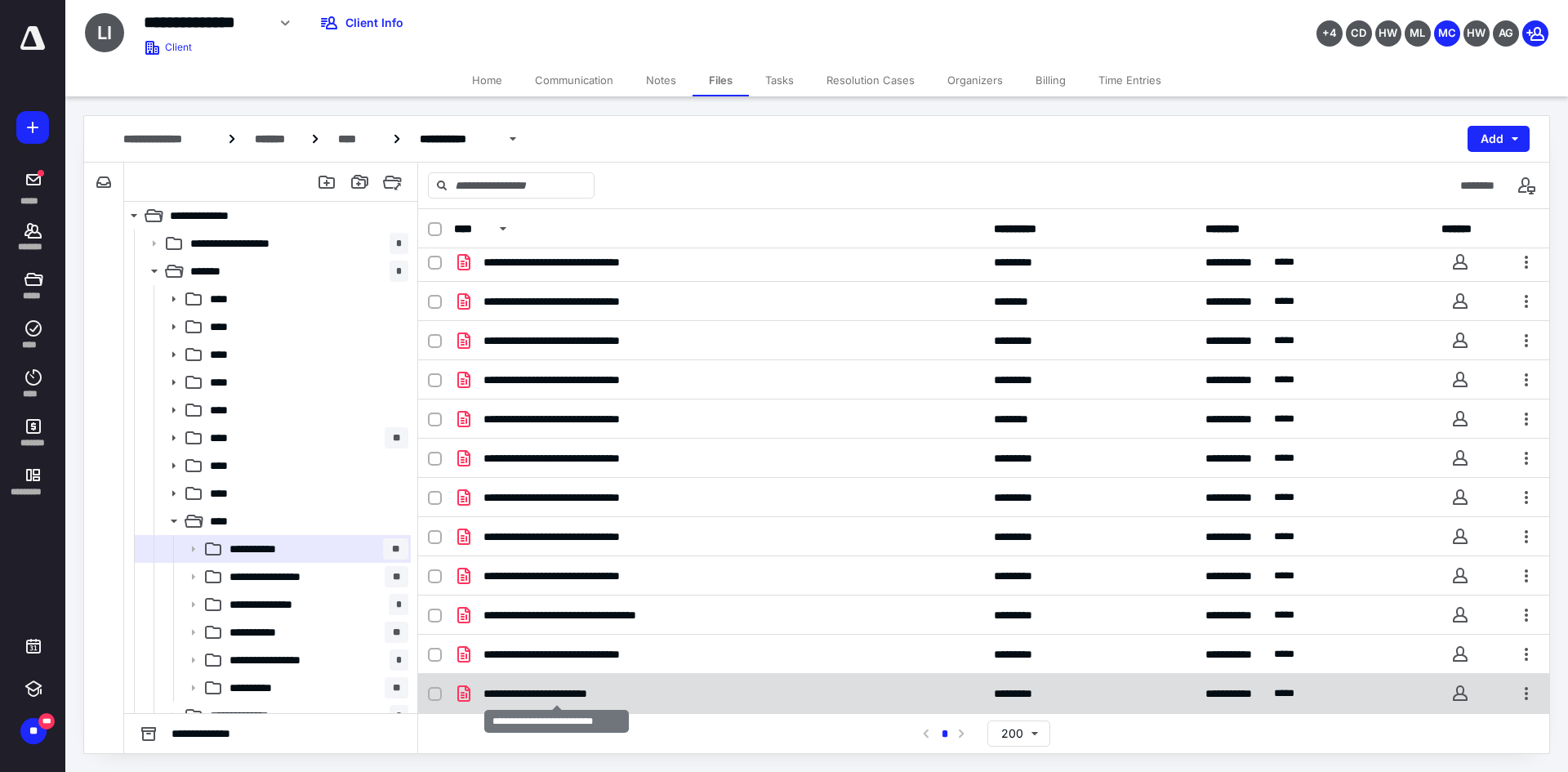 checkbox on "true" 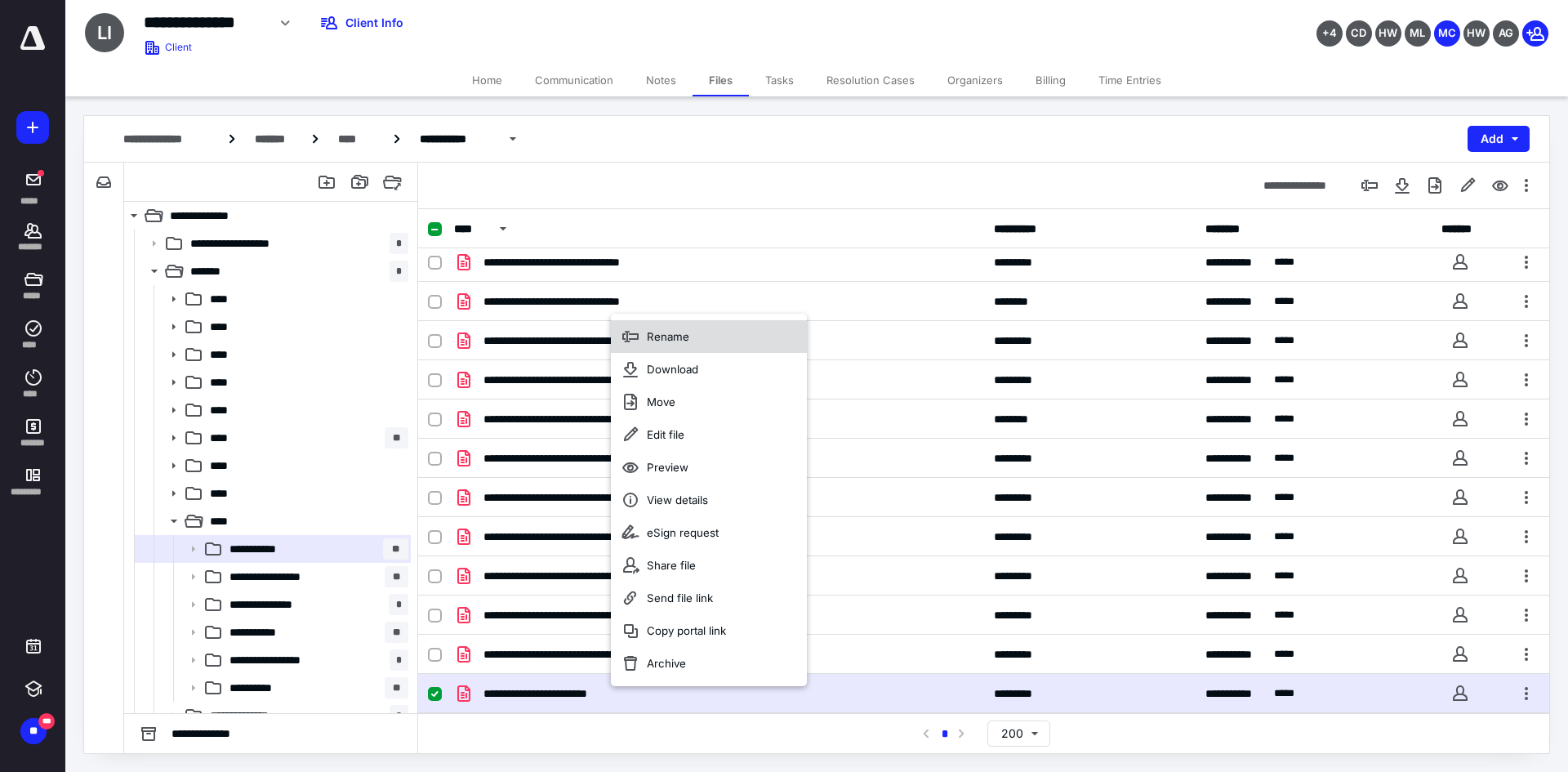 click on "Rename" at bounding box center [709, 337] 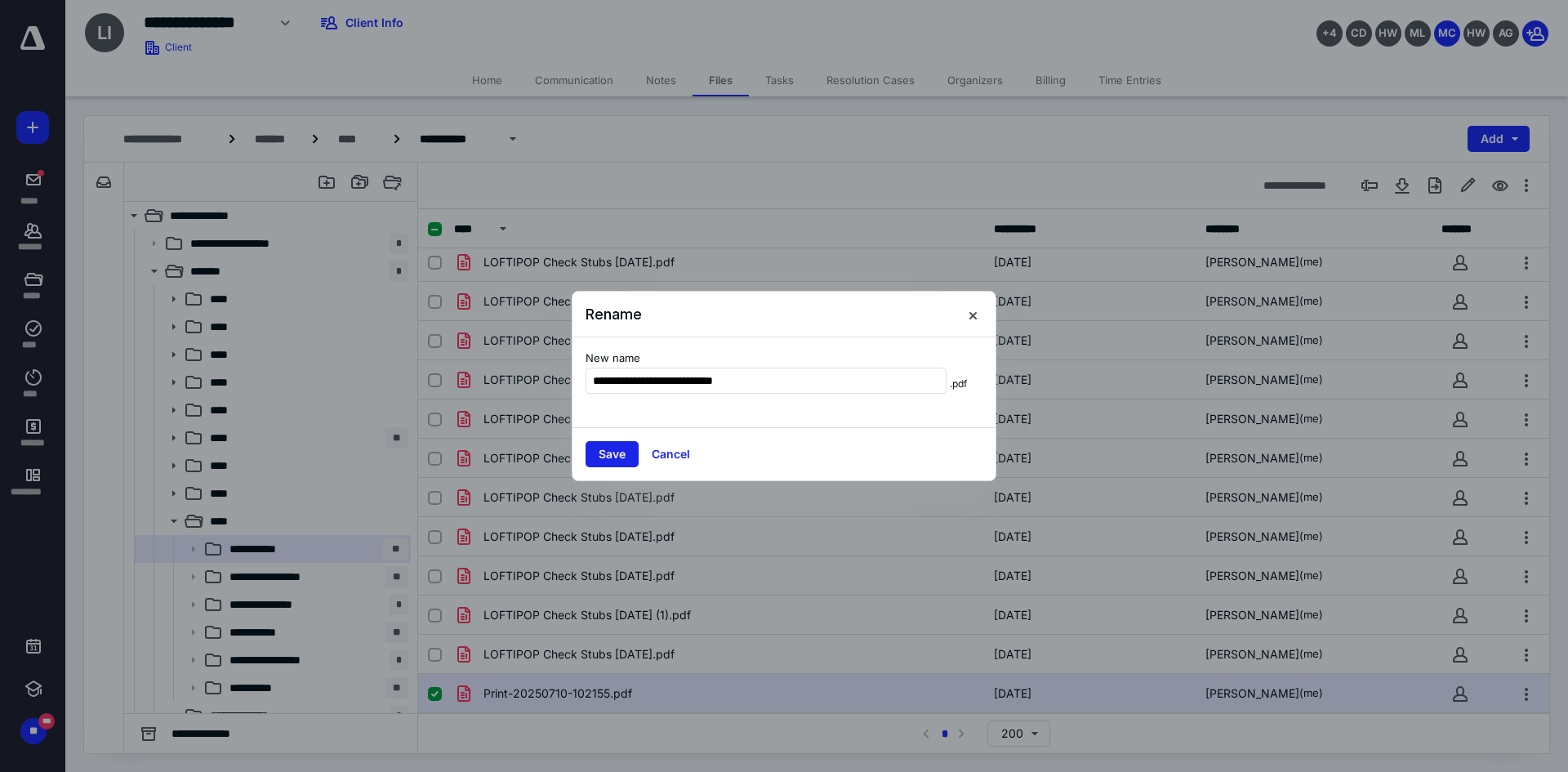 type on "**********" 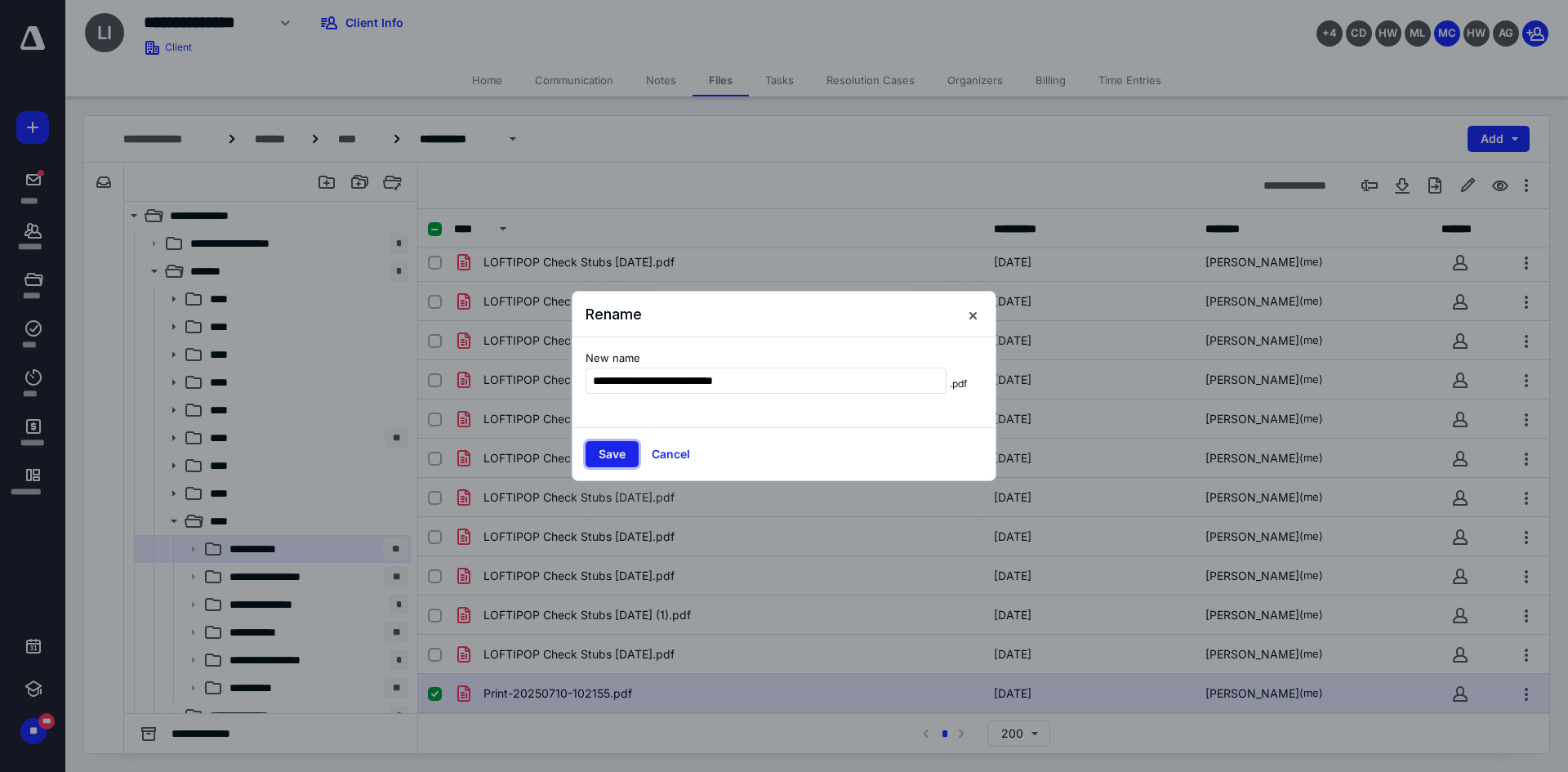 click on "Save" at bounding box center [612, 454] 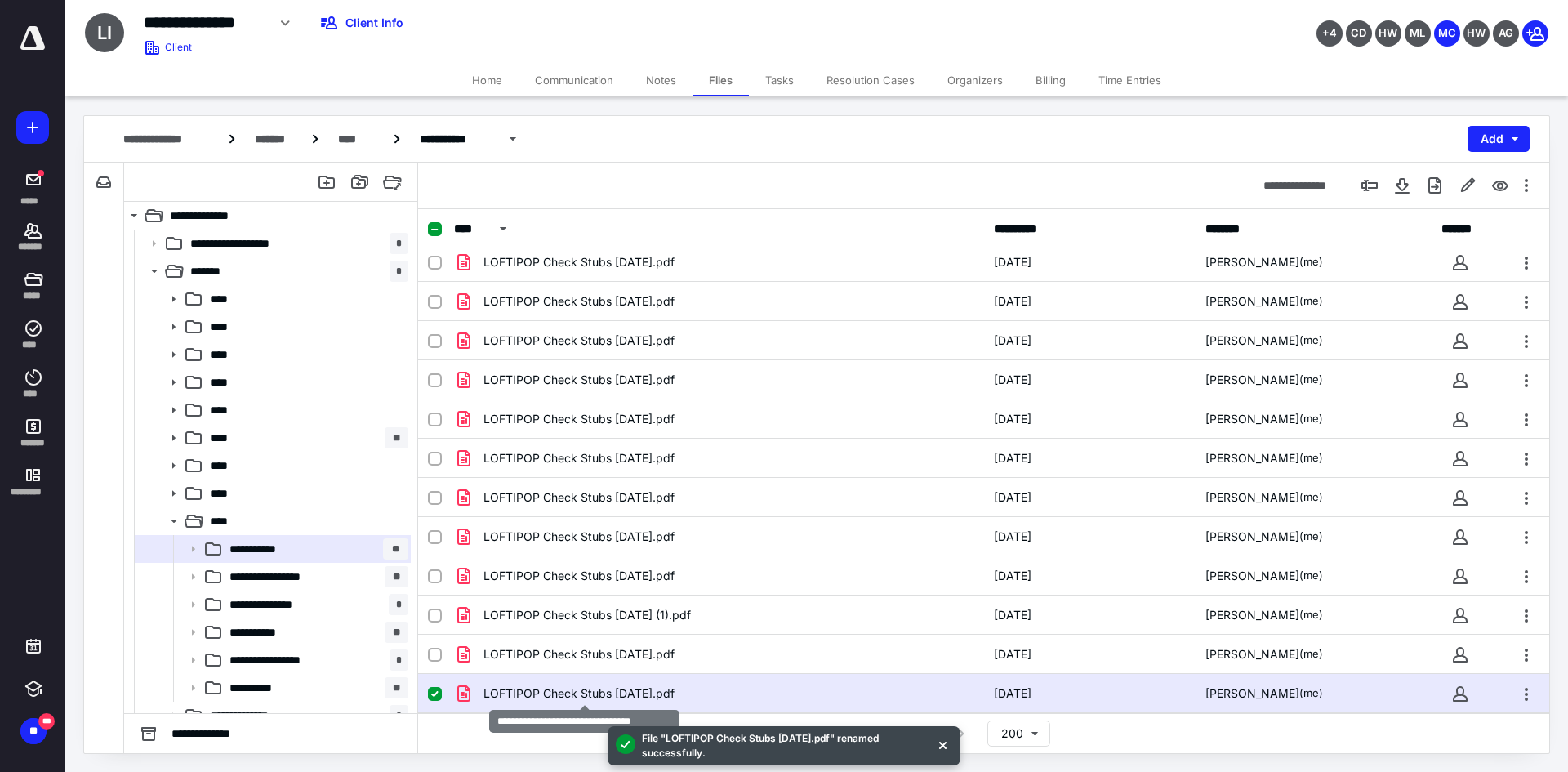 click on "LOFTIPOP Check Stubs 07-14-25.pdf" at bounding box center [579, 694] 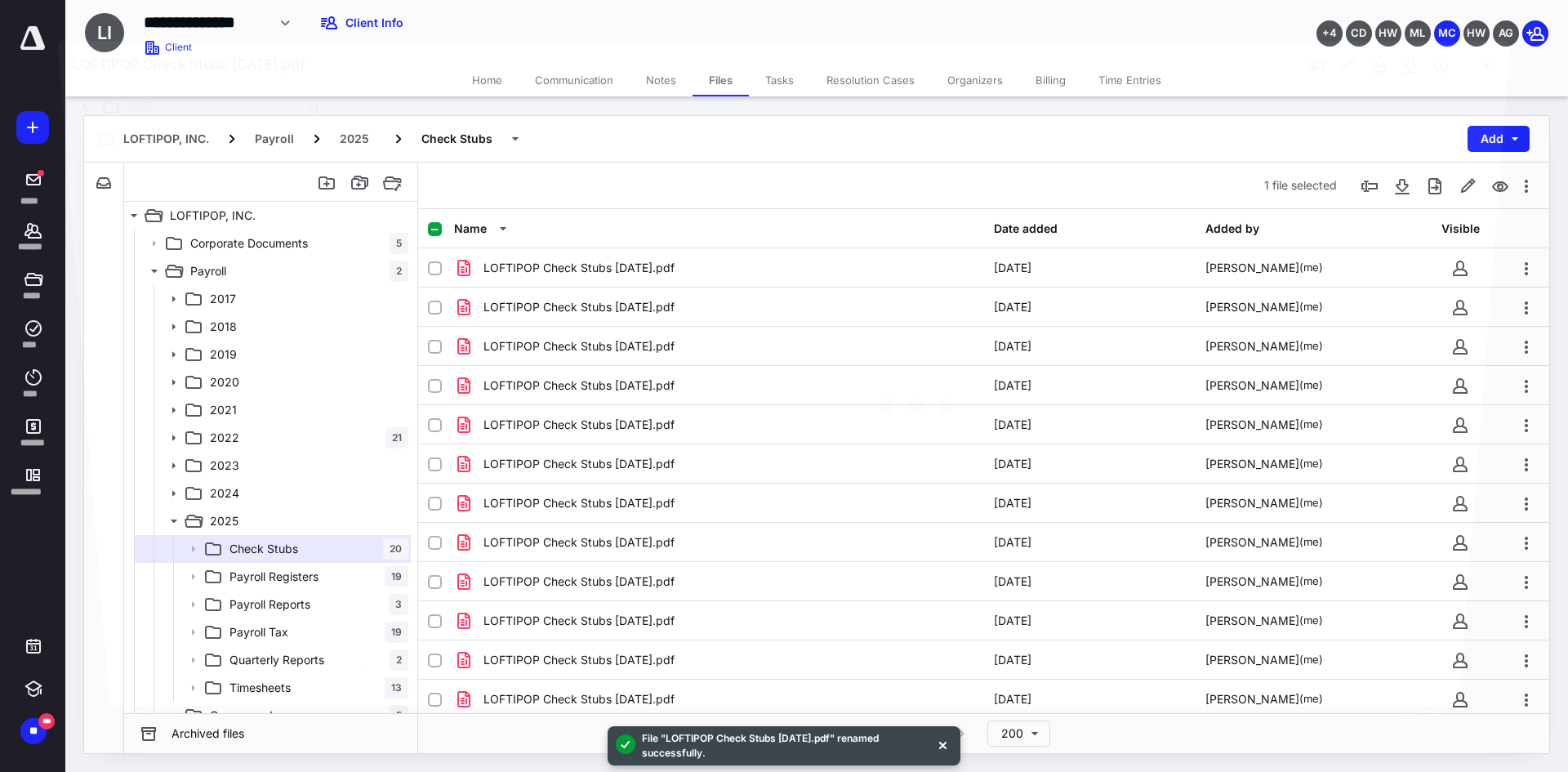 scroll, scrollTop: 319, scrollLeft: 0, axis: vertical 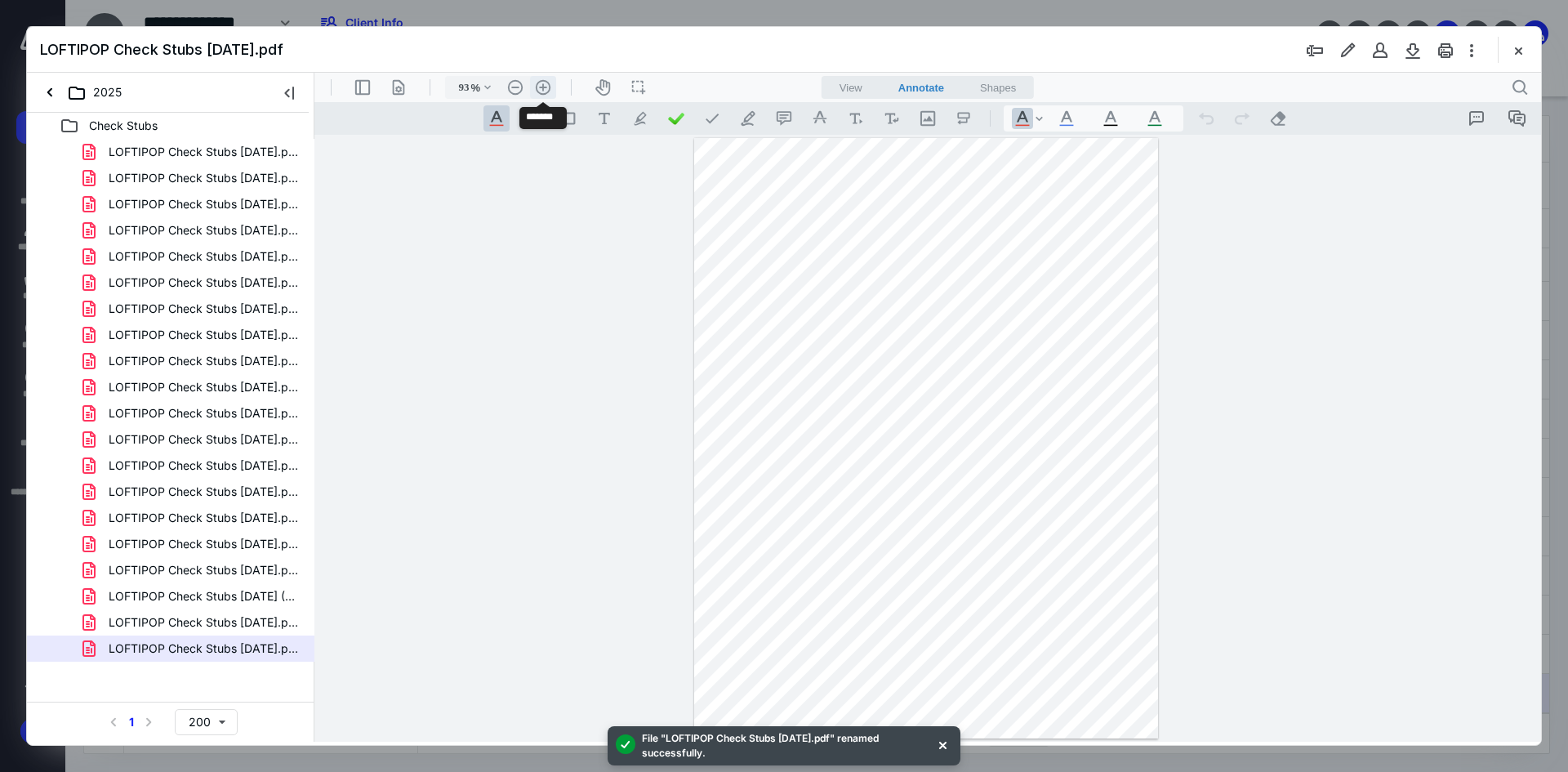 click on ".cls-1{fill:#abb0c4;} icon - header - zoom - in - line" at bounding box center (543, 87) 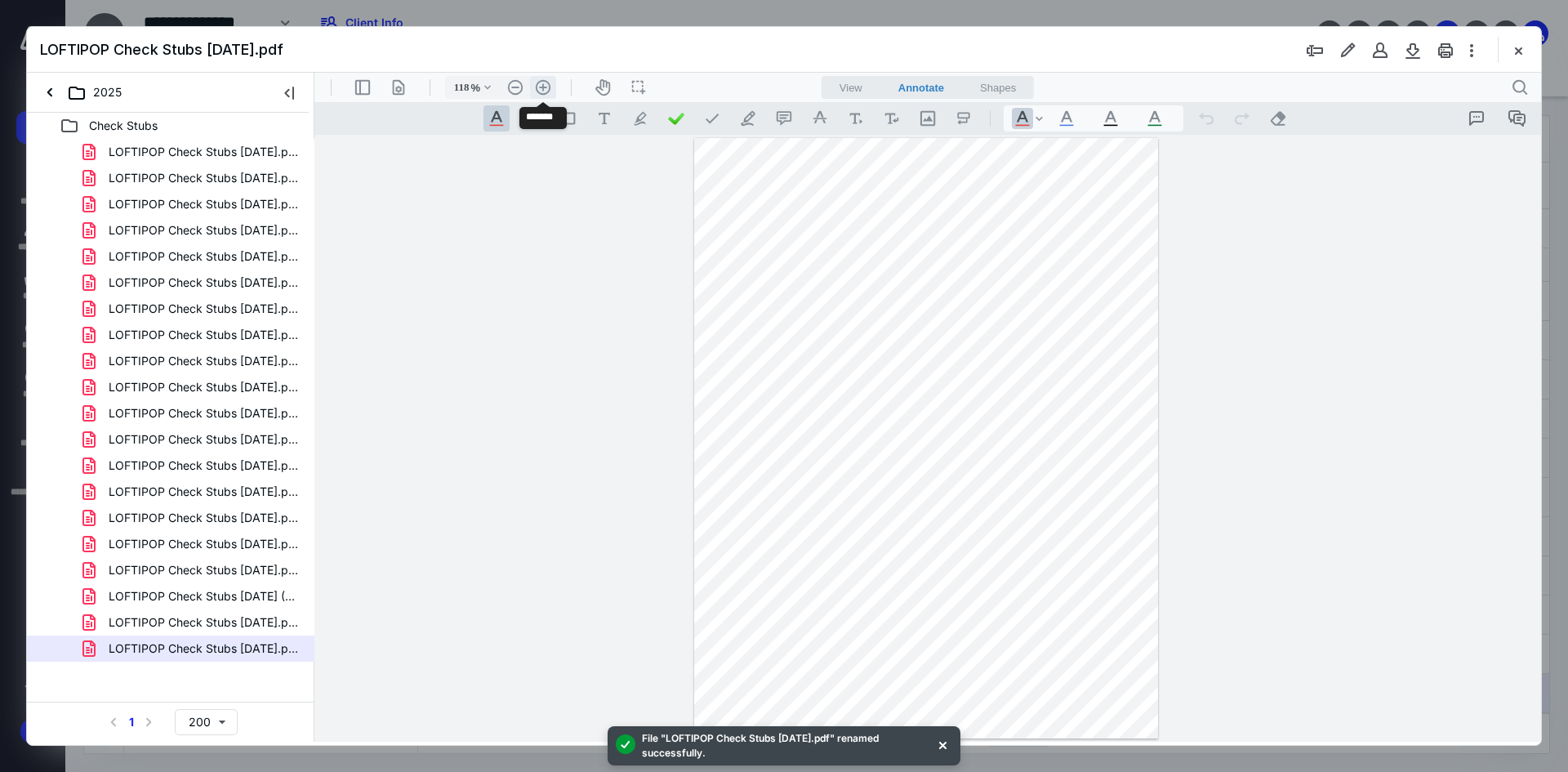 click on ".cls-1{fill:#abb0c4;} icon - header - zoom - in - line" at bounding box center (543, 87) 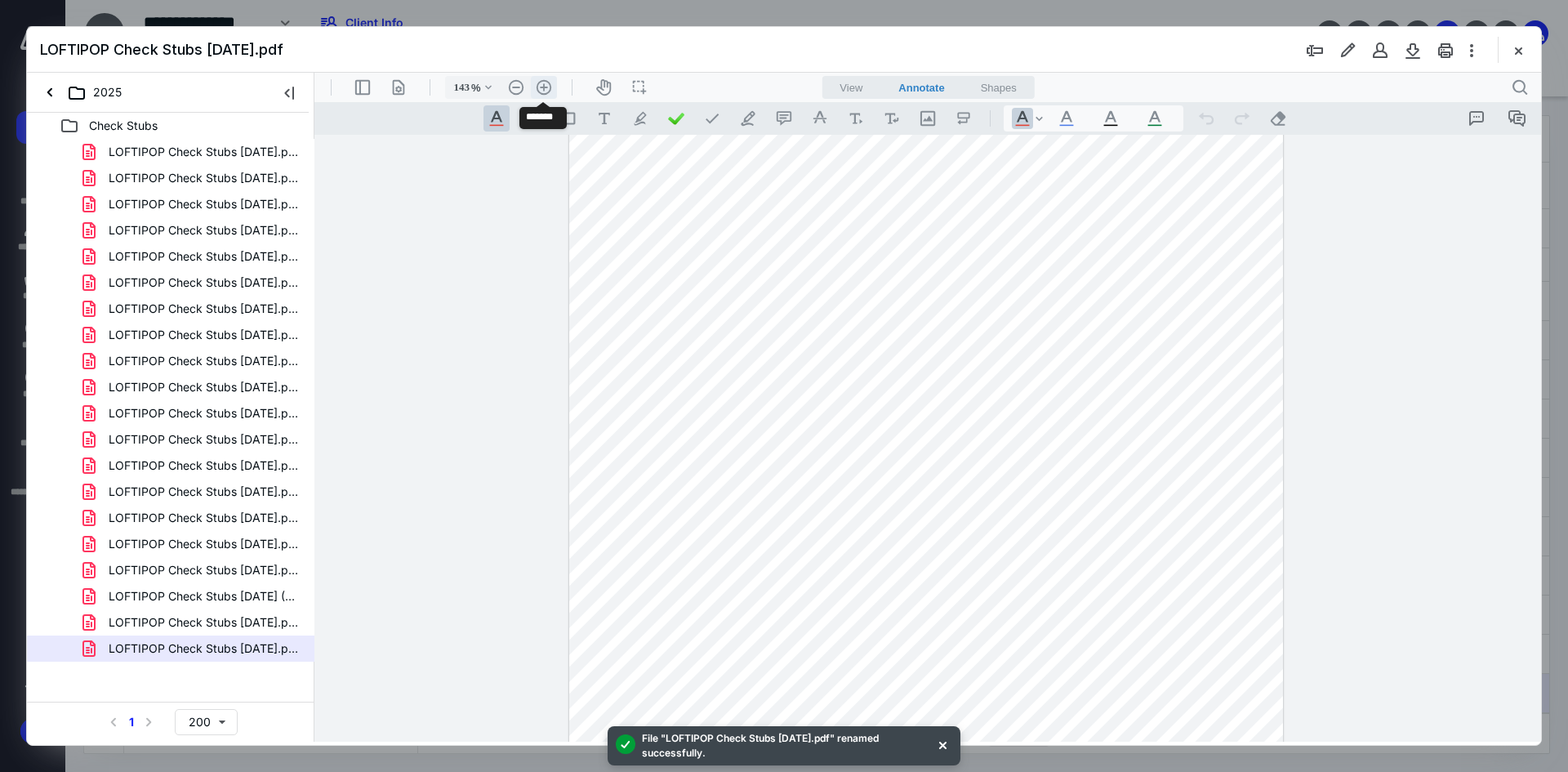 click on ".cls-1{fill:#abb0c4;} icon - header - zoom - in - line" at bounding box center (544, 87) 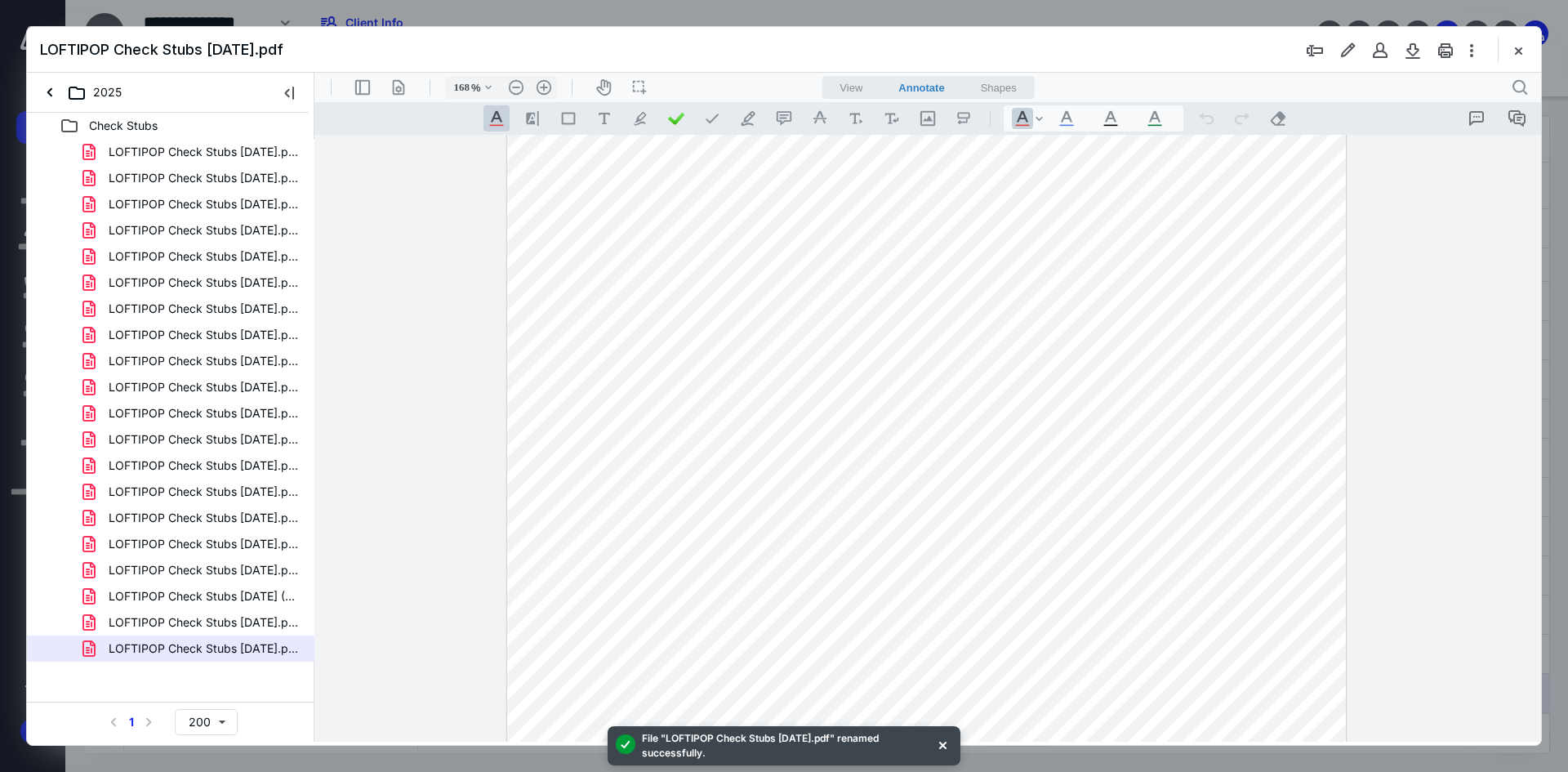 scroll, scrollTop: 0, scrollLeft: 0, axis: both 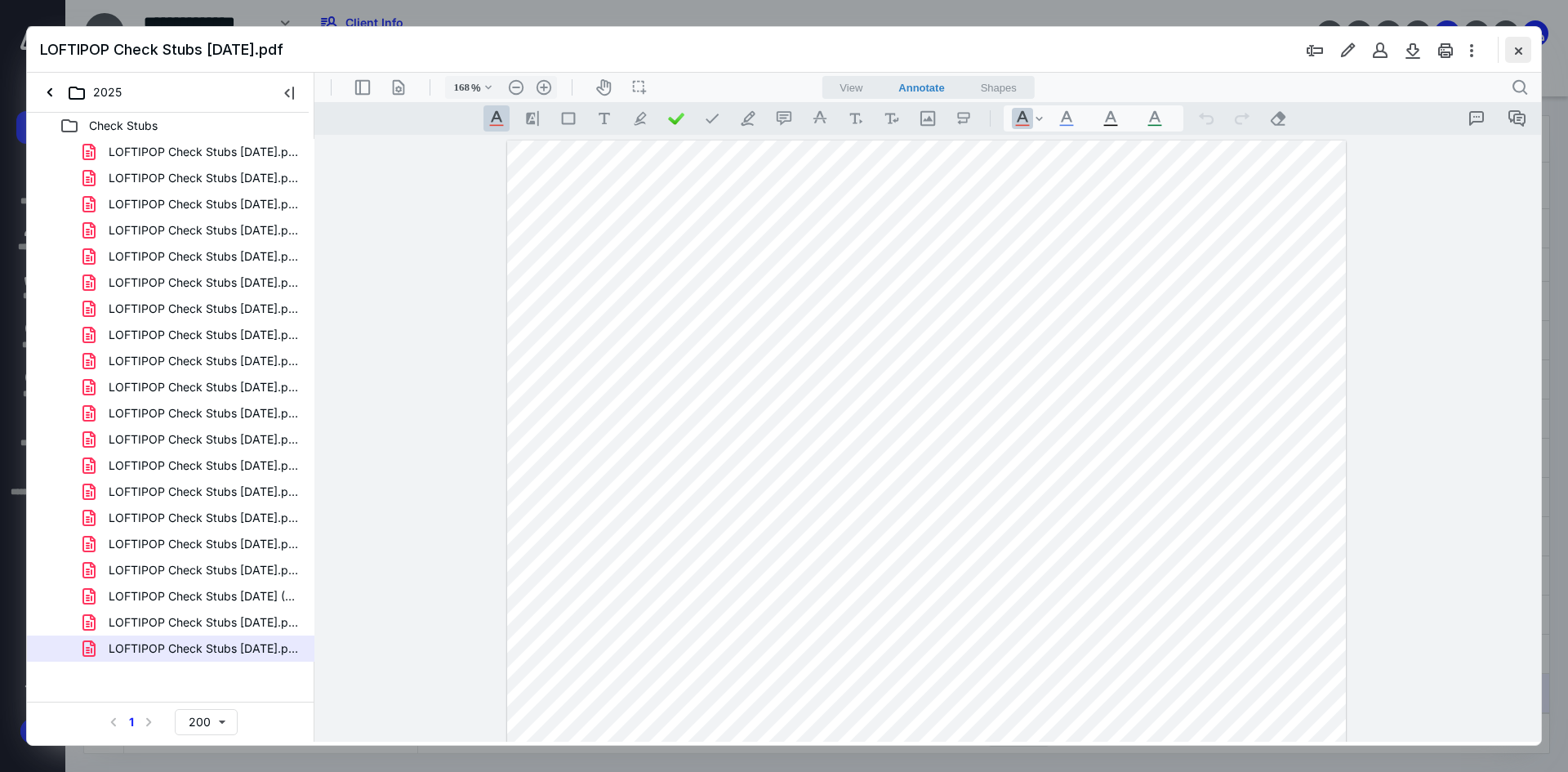 click at bounding box center (1518, 50) 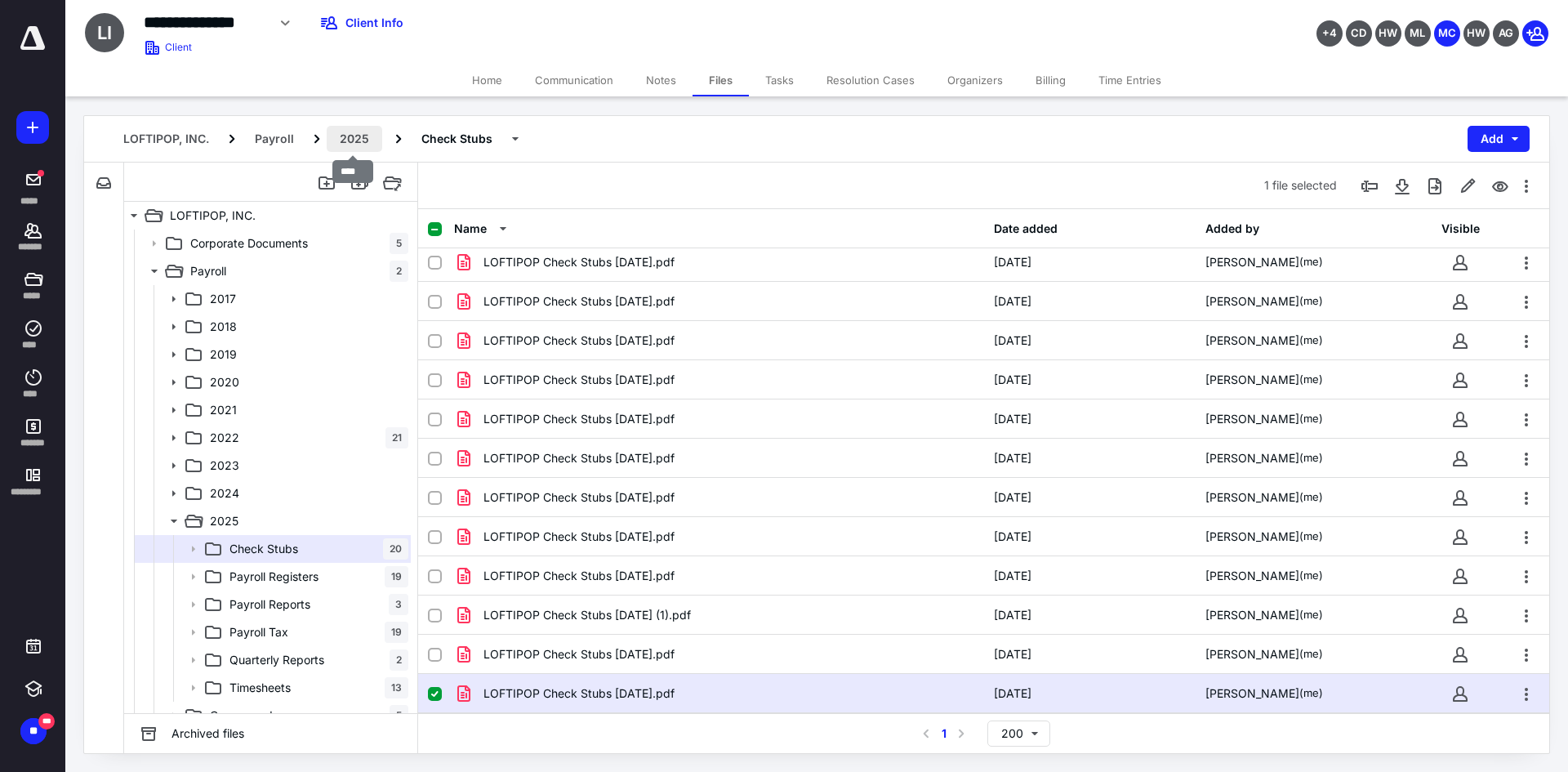 click on "2025" at bounding box center (354, 139) 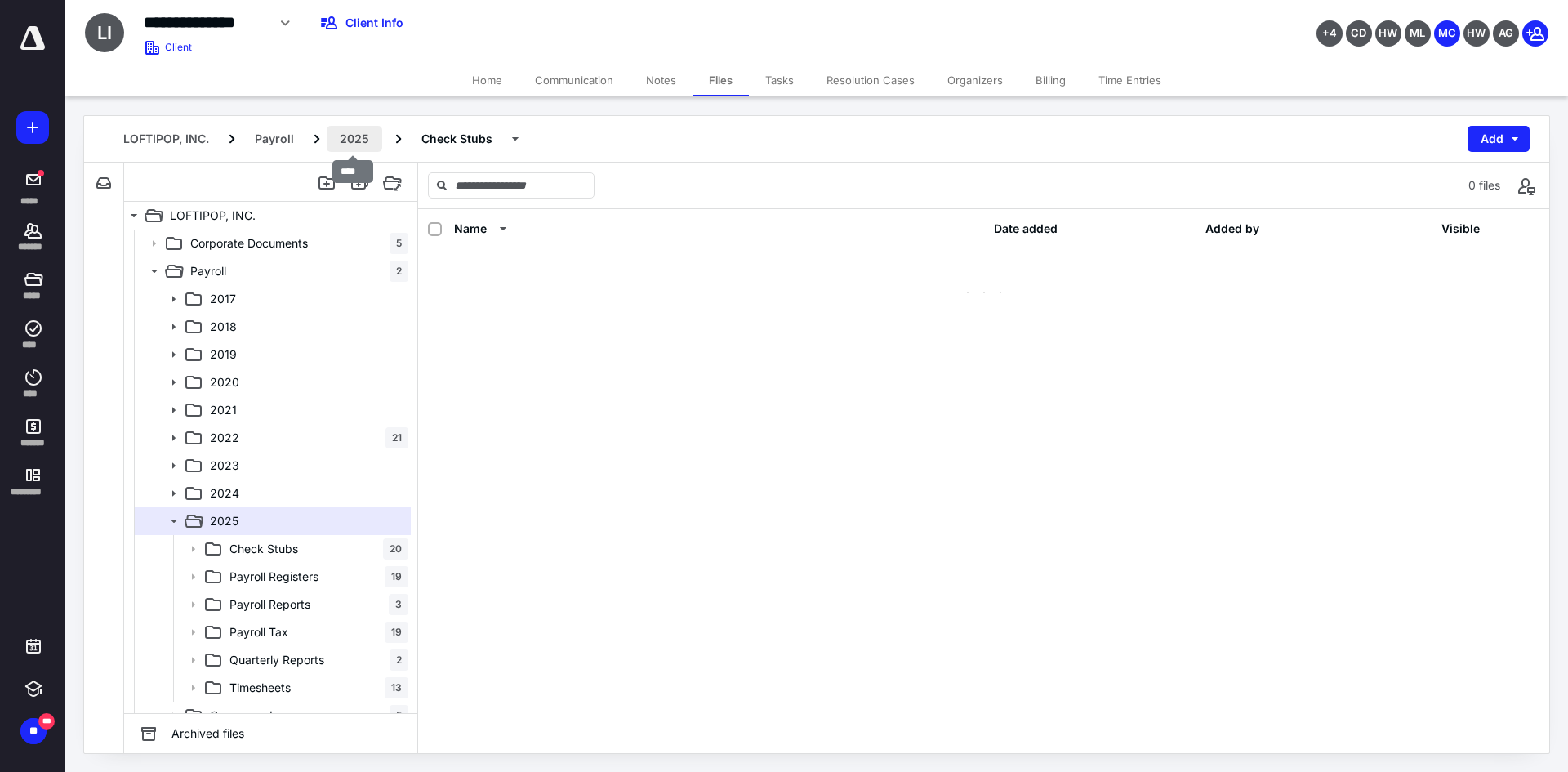 scroll, scrollTop: 0, scrollLeft: 0, axis: both 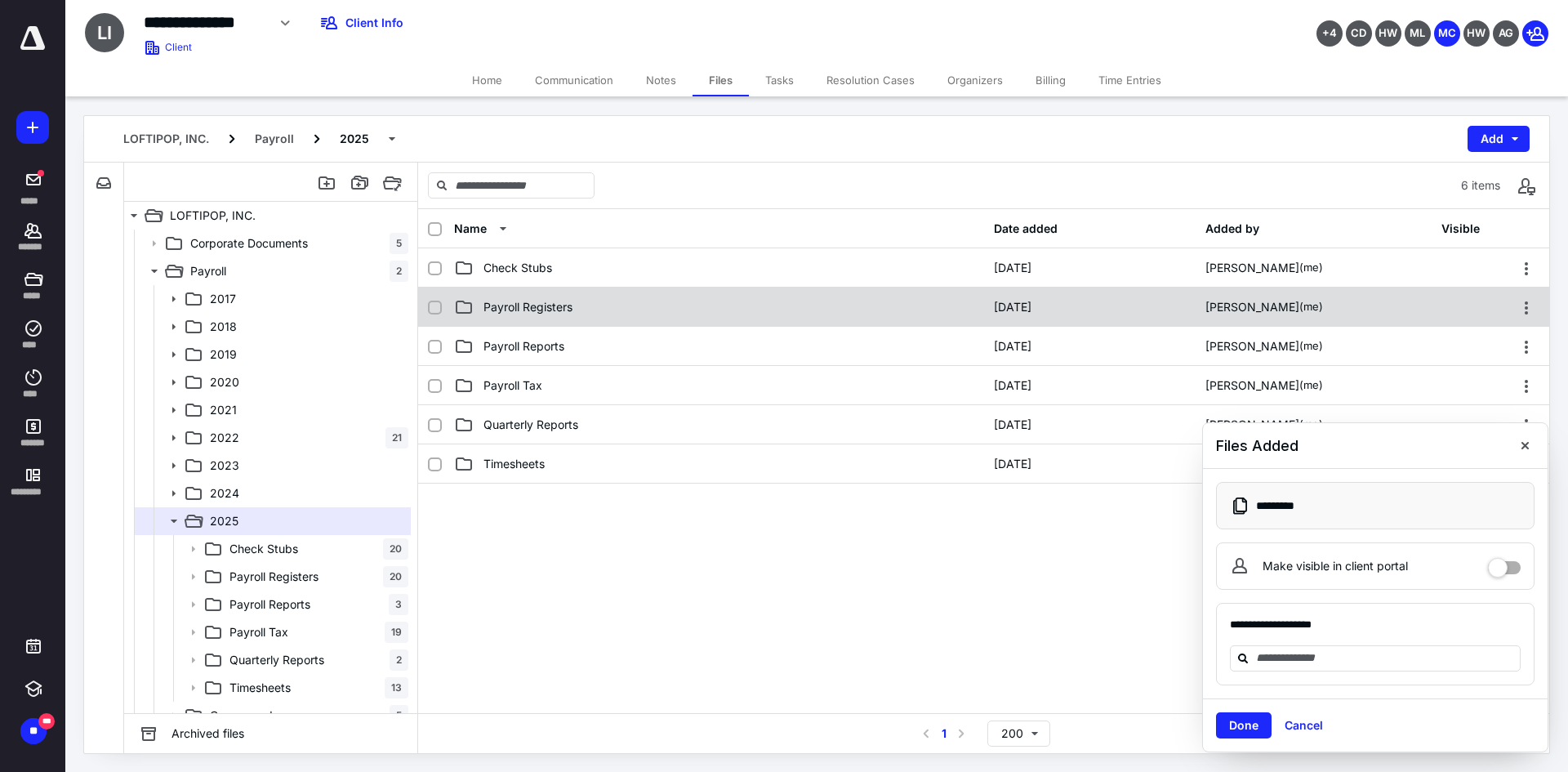 click on "Payroll Registers" at bounding box center (719, 307) 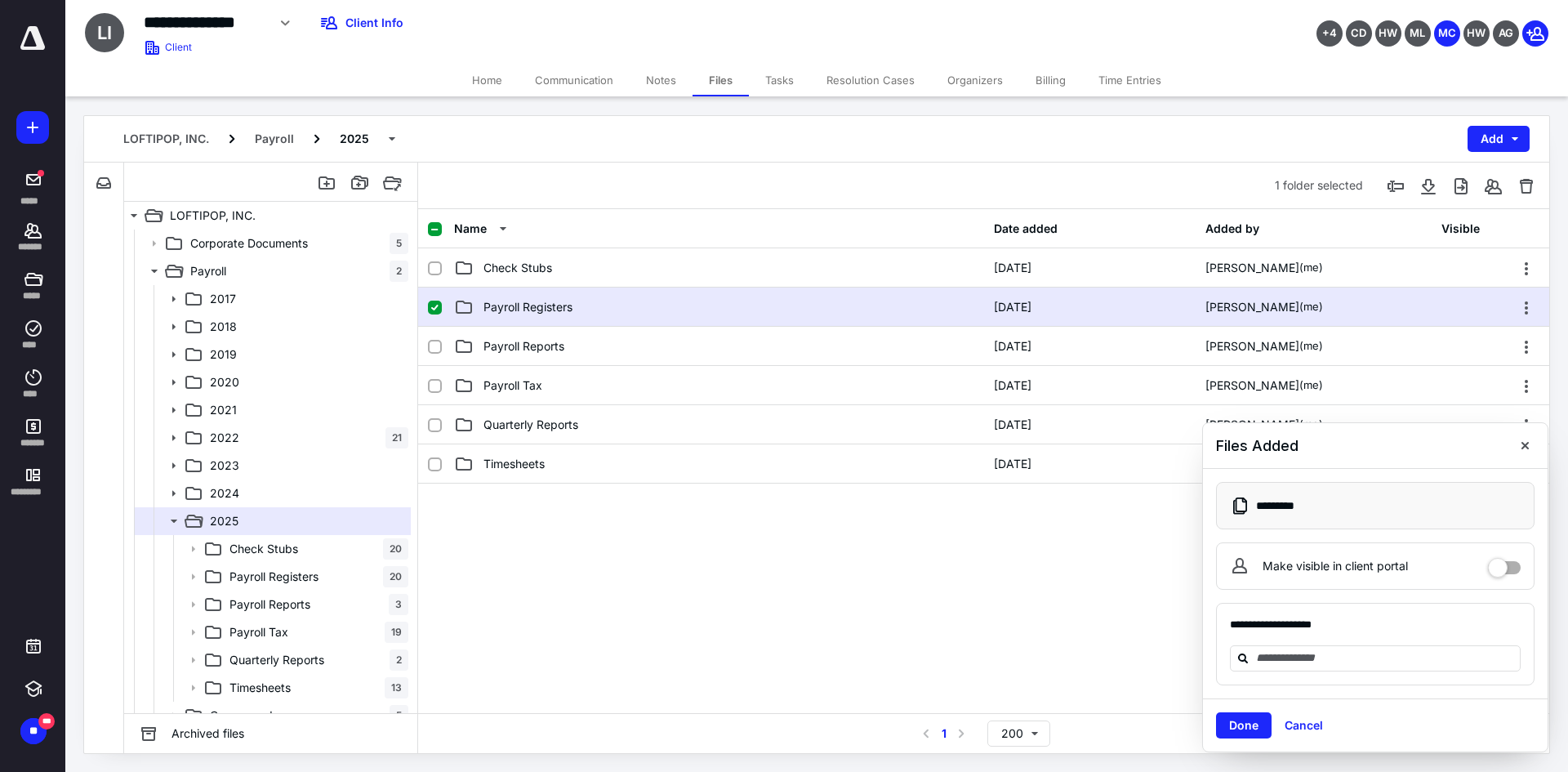 click on "Payroll Registers" at bounding box center [719, 307] 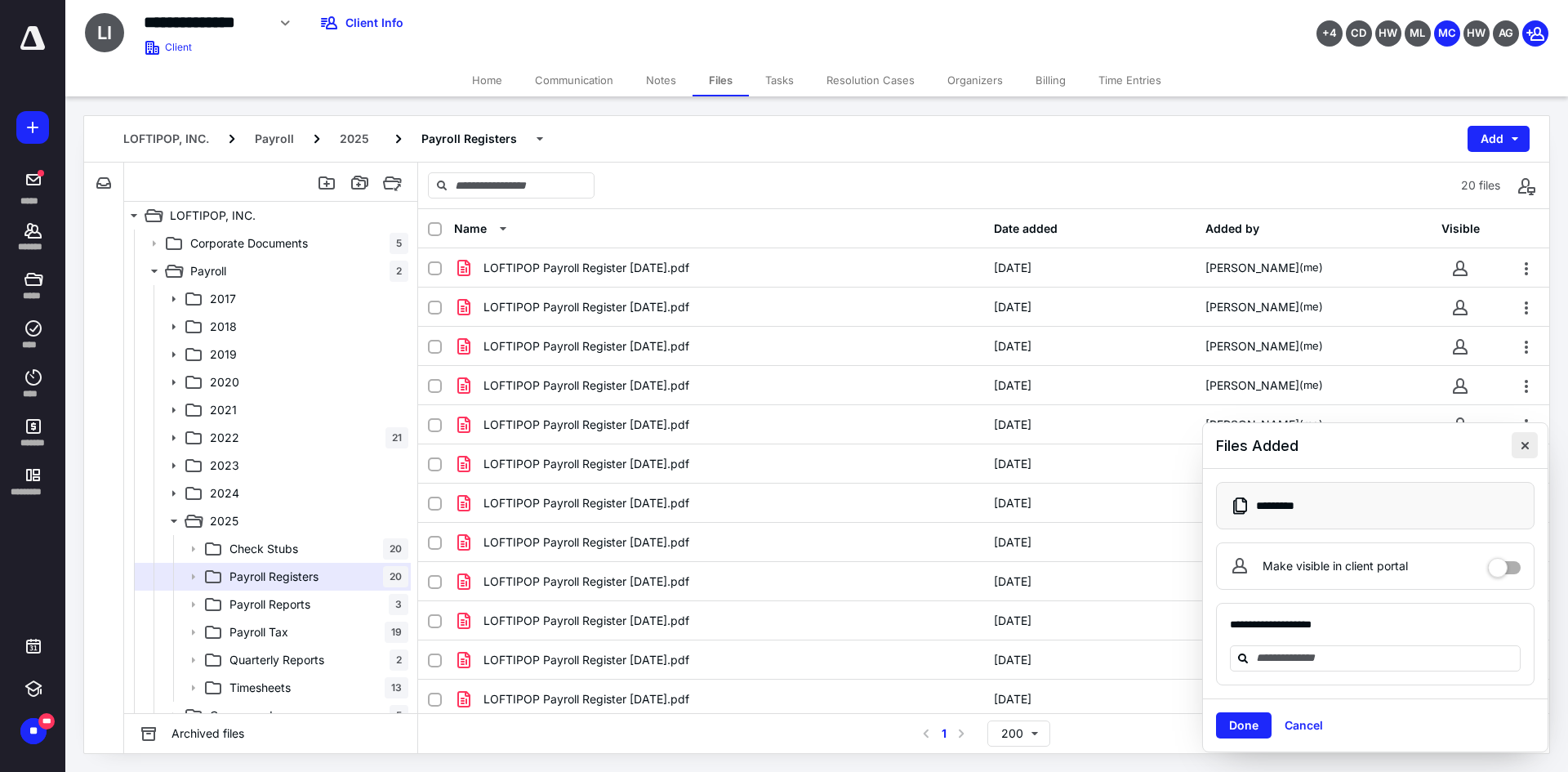click at bounding box center (1525, 445) 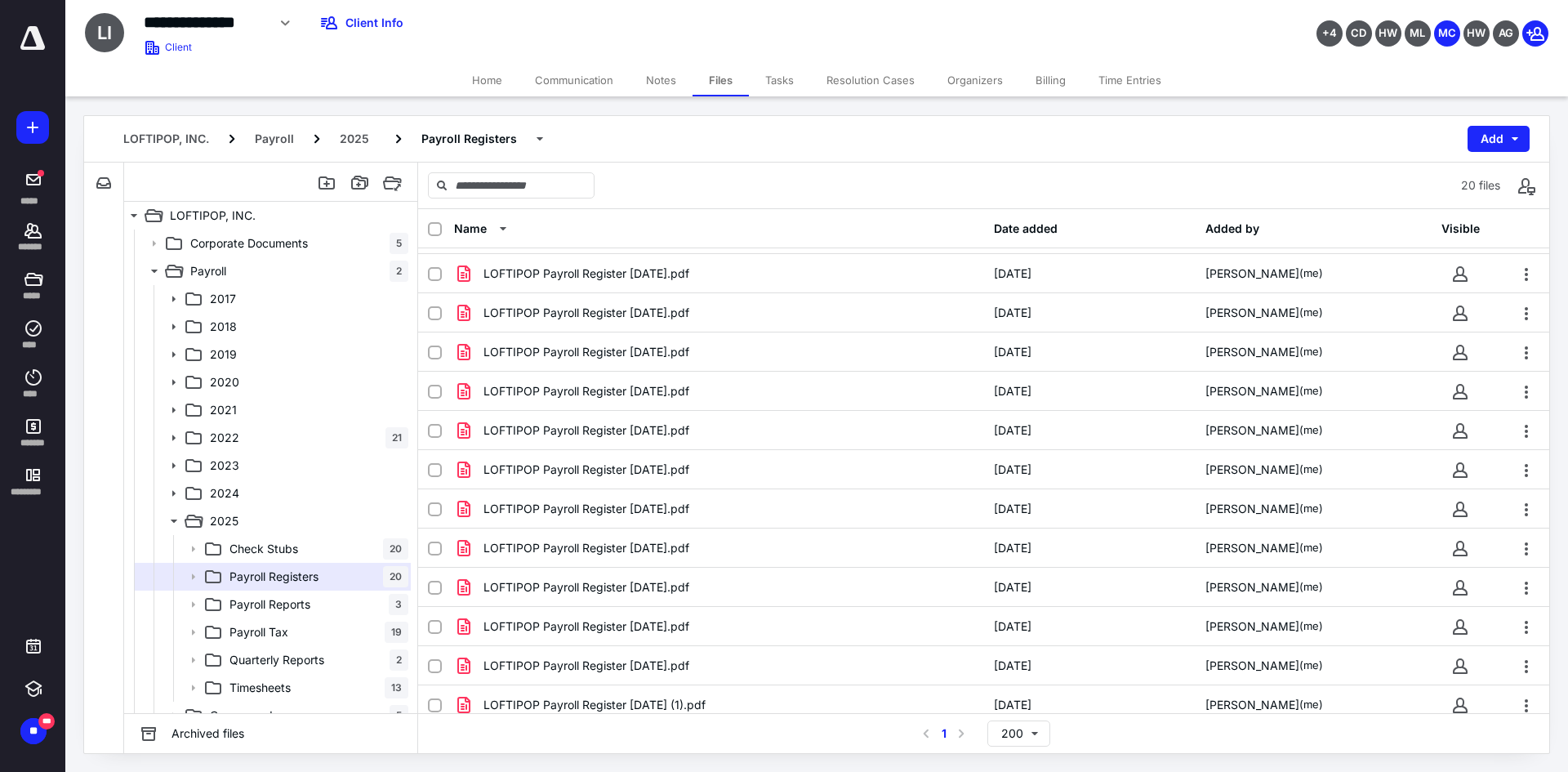 scroll, scrollTop: 319, scrollLeft: 0, axis: vertical 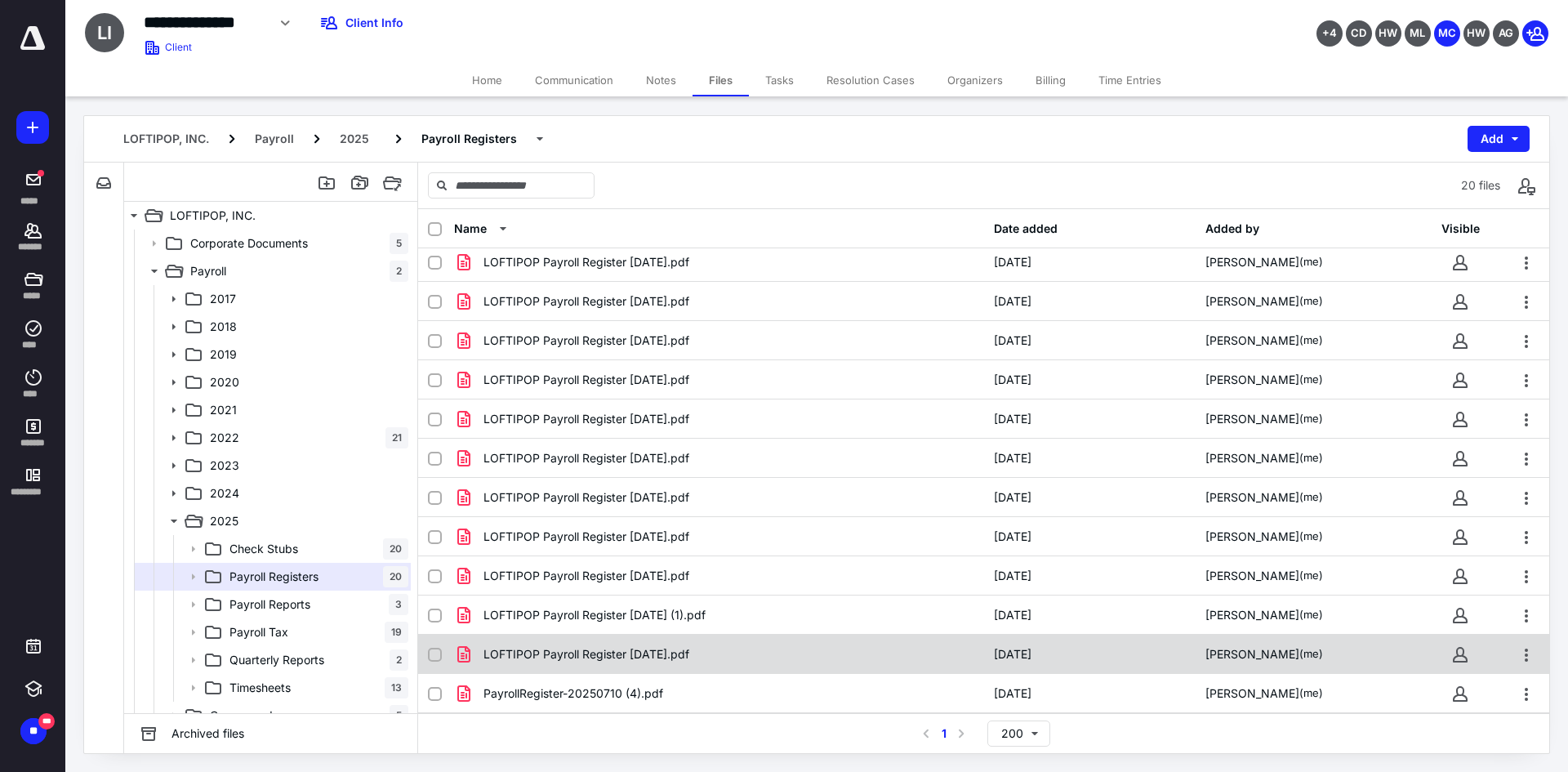 click on "LOFTIPOP Payroll Register 06-30-25.pdf" at bounding box center [586, 654] 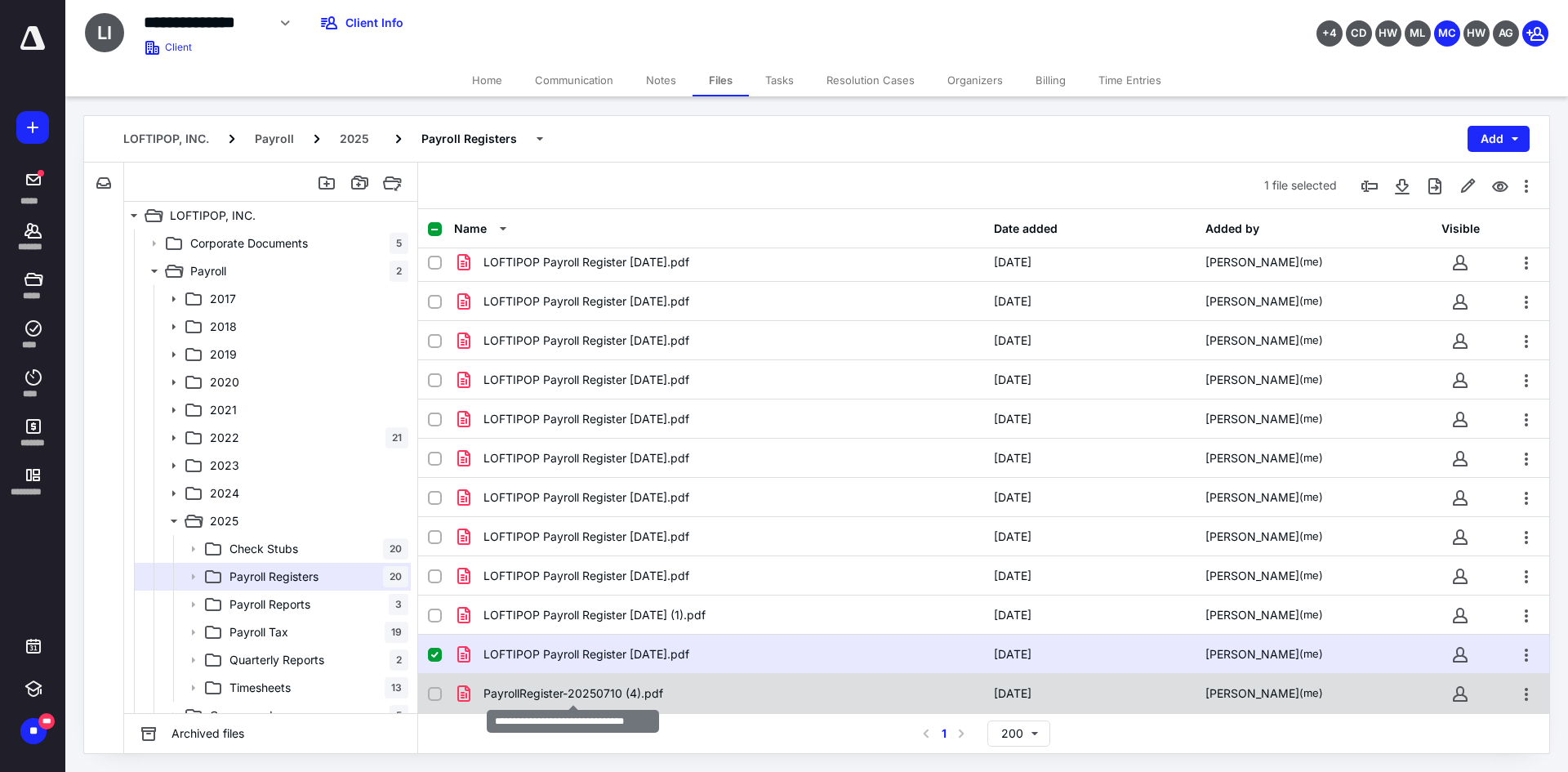 checkbox on "false" 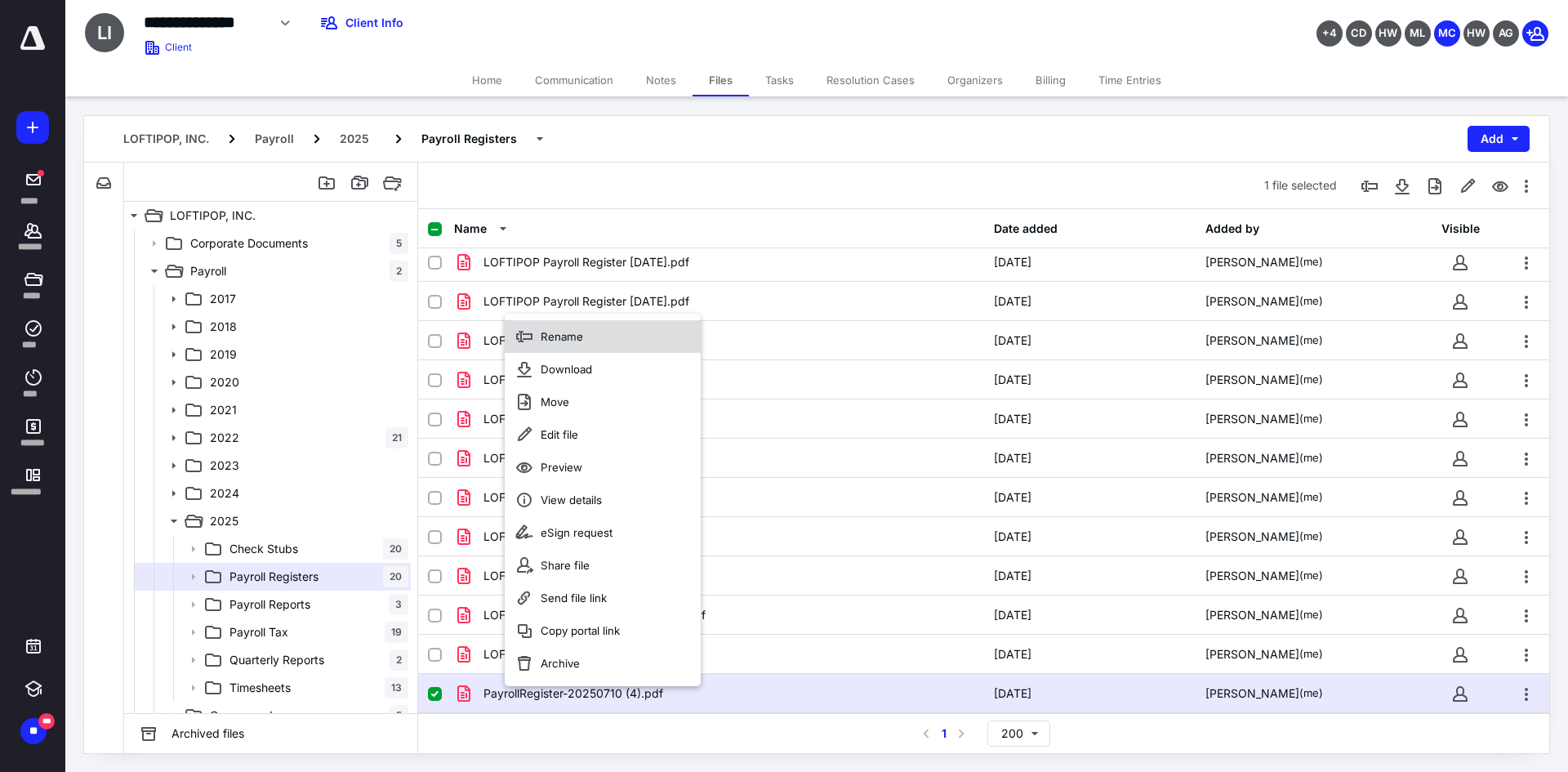 click on "Rename" at bounding box center (603, 337) 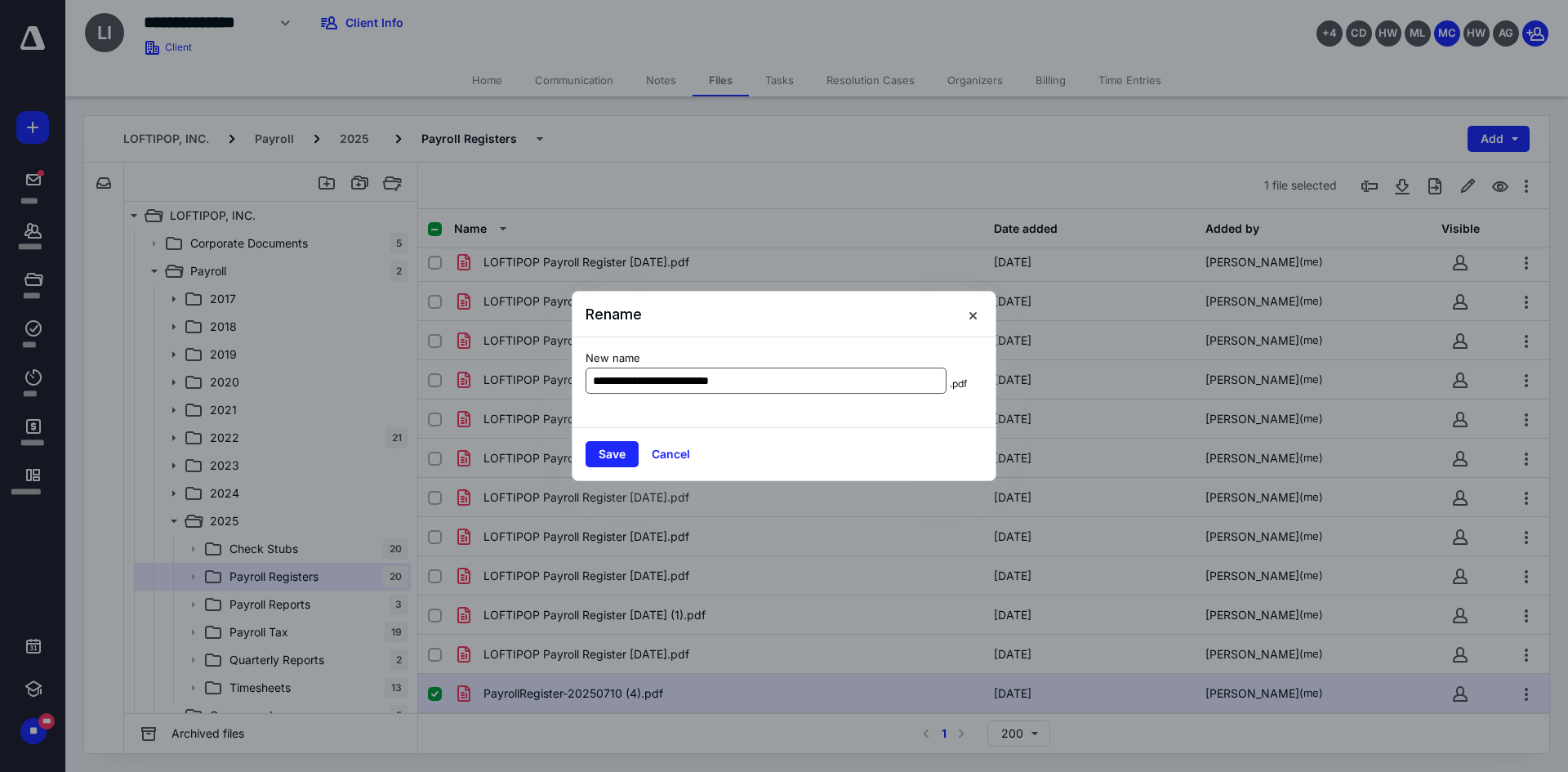 click on "**********" at bounding box center (766, 381) 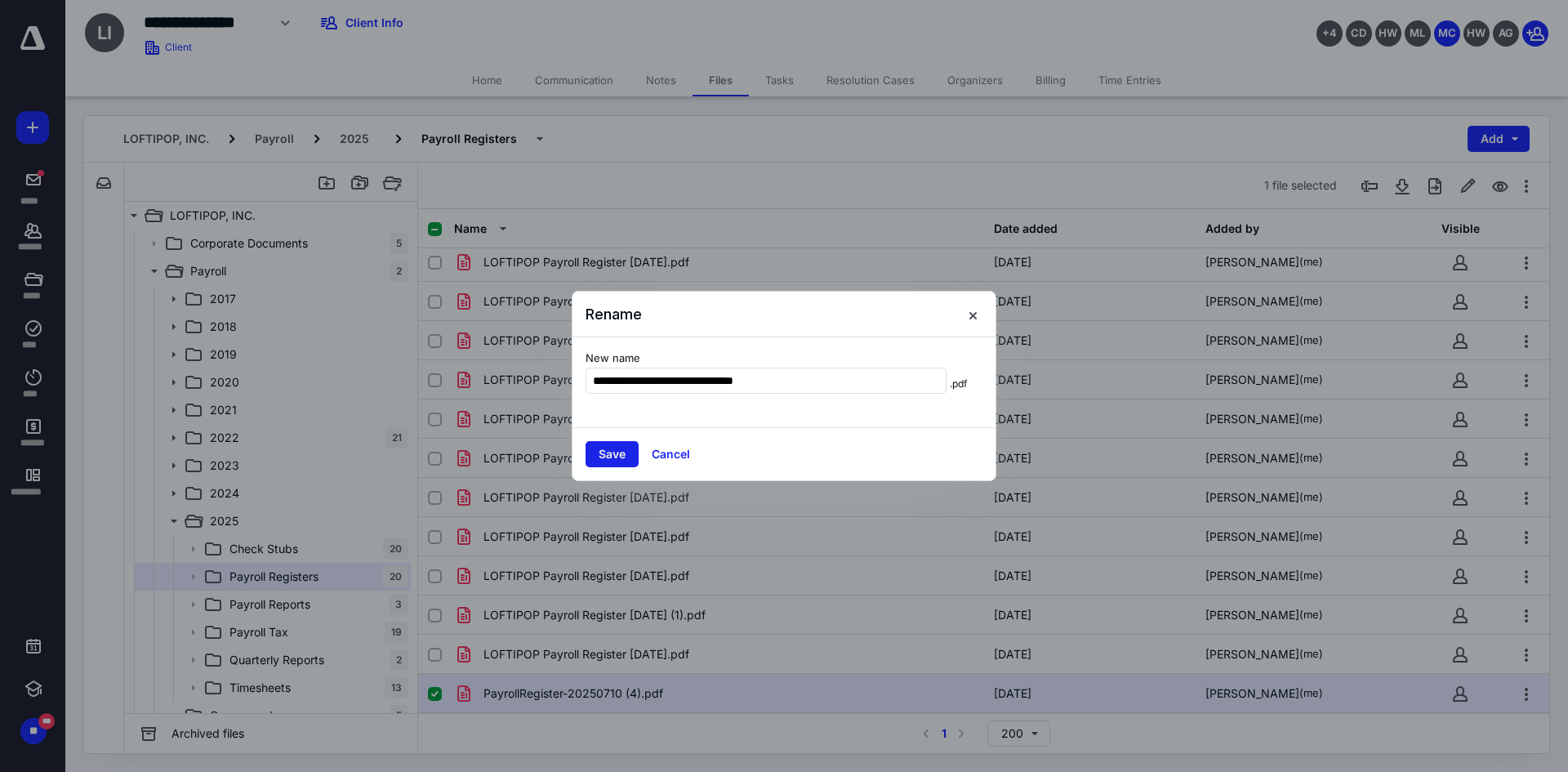 type on "**********" 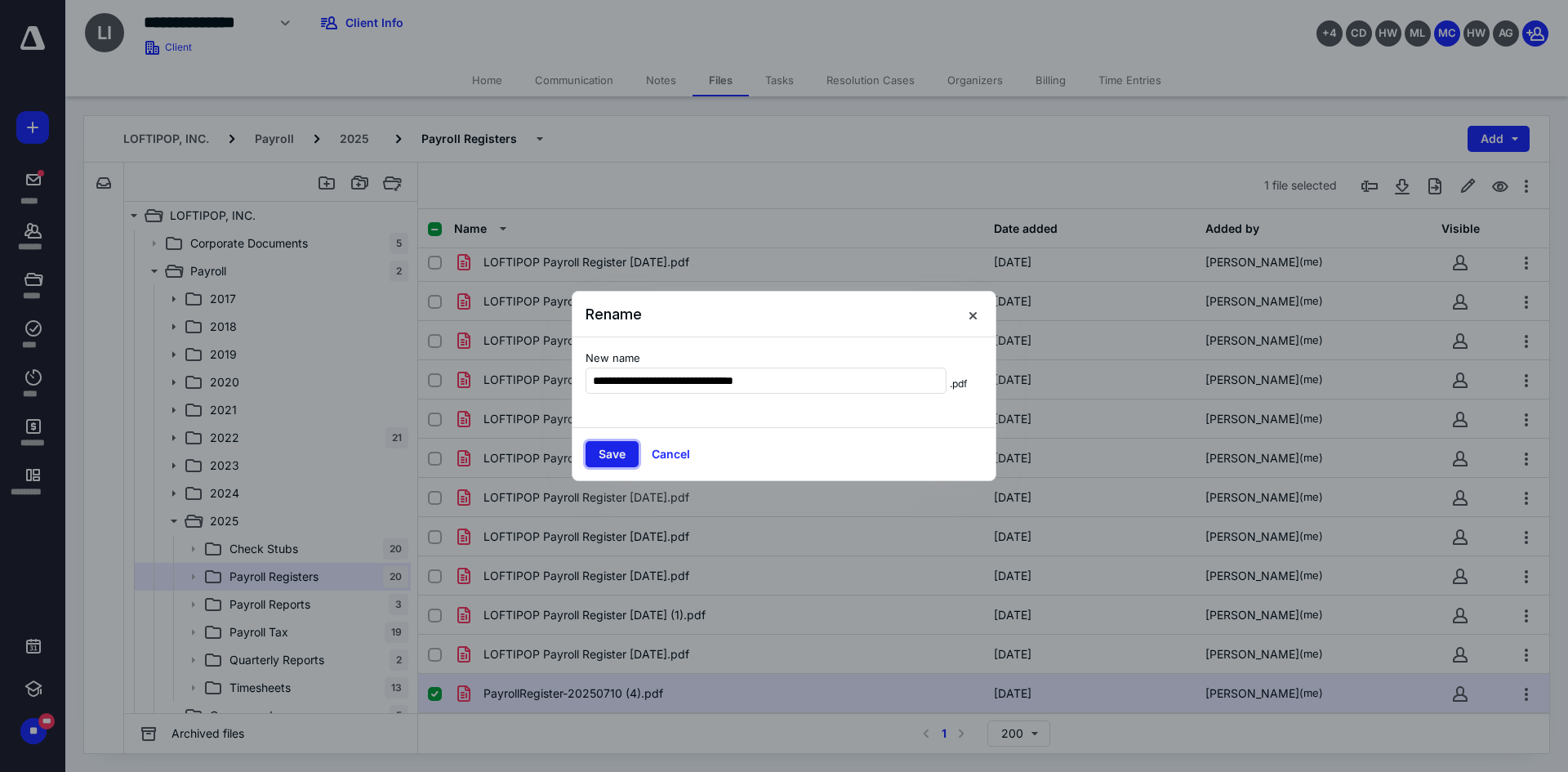 click on "Save" at bounding box center [612, 454] 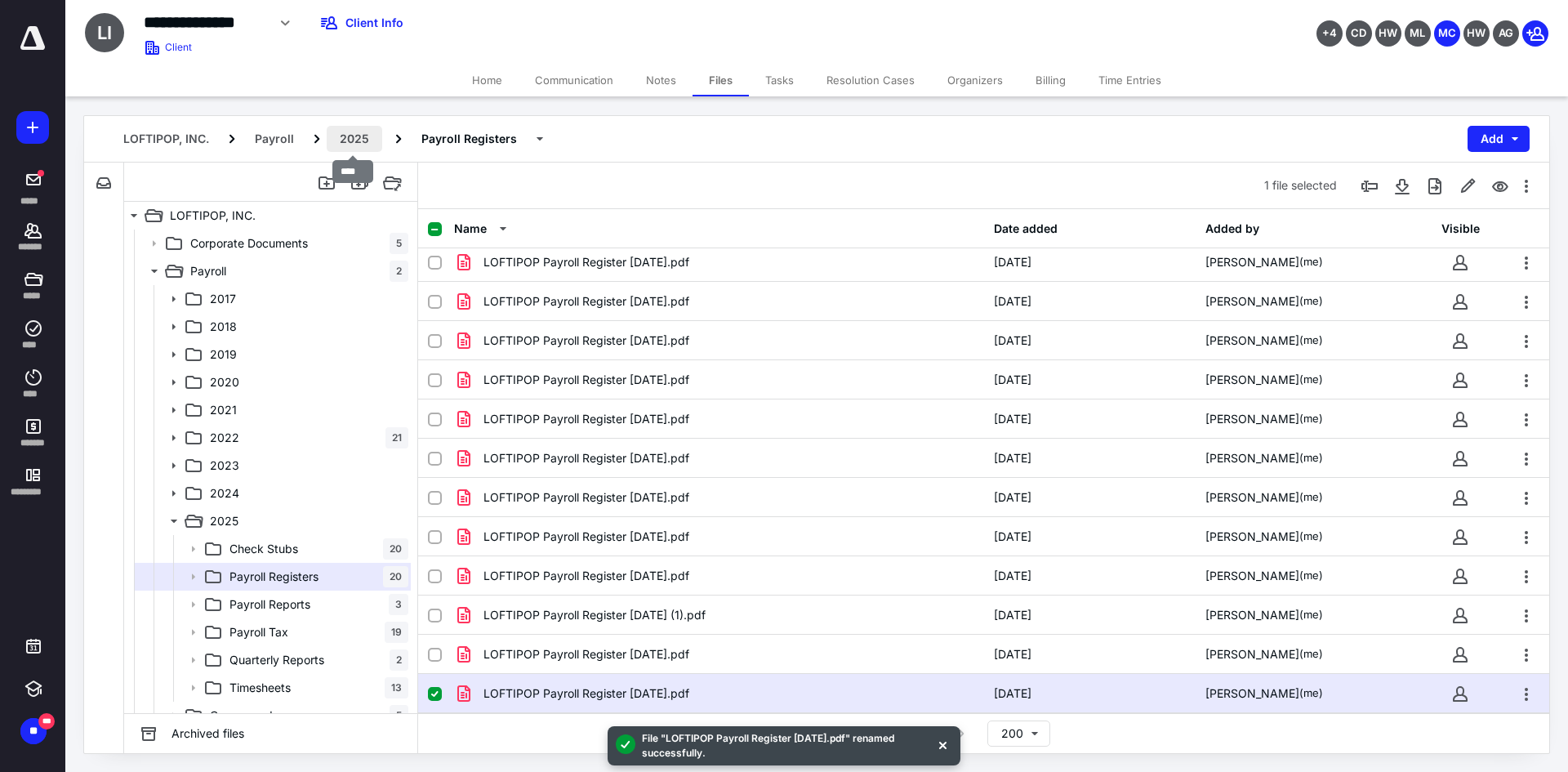 click on "2025" at bounding box center [354, 139] 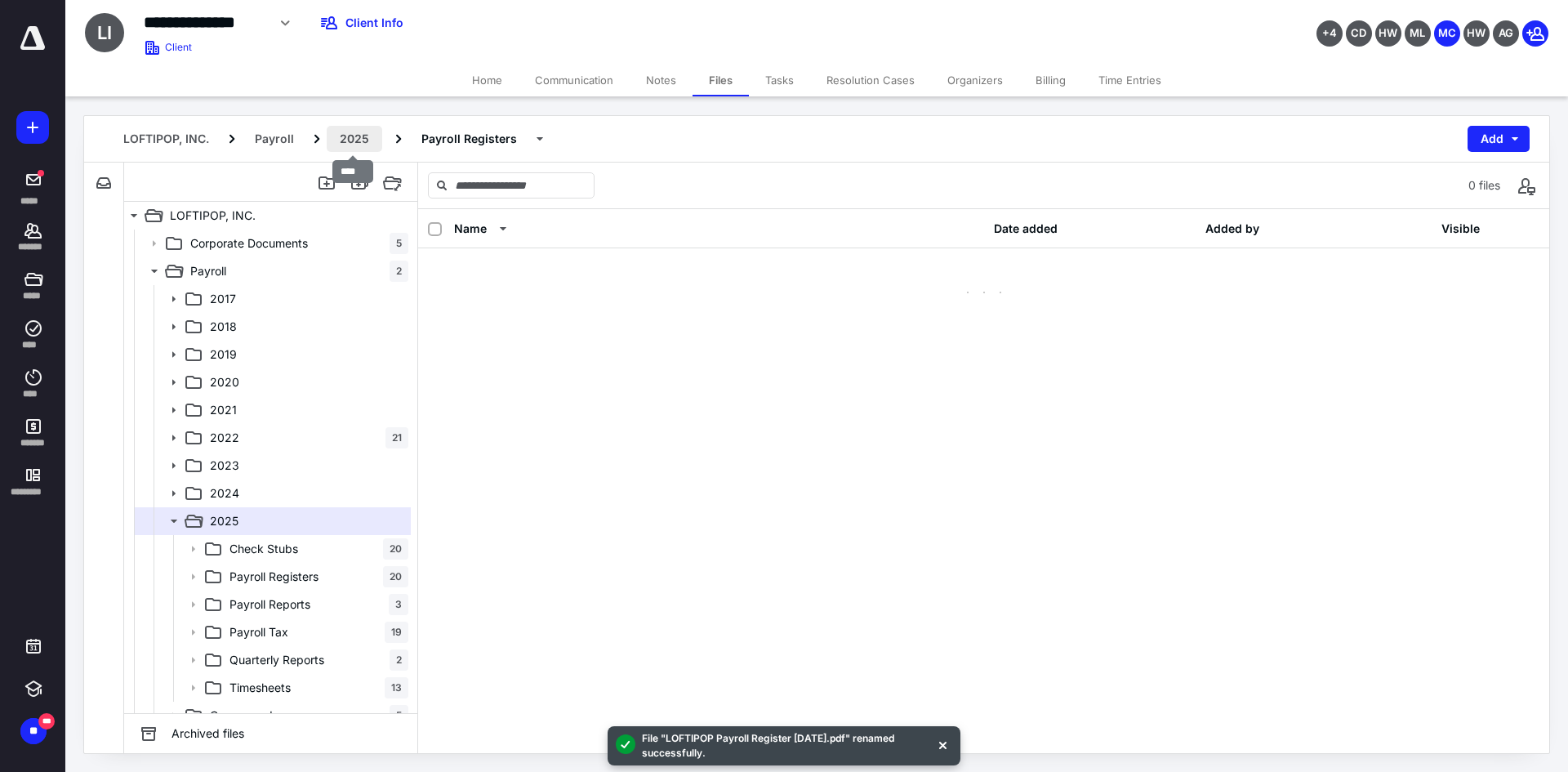 scroll, scrollTop: 0, scrollLeft: 0, axis: both 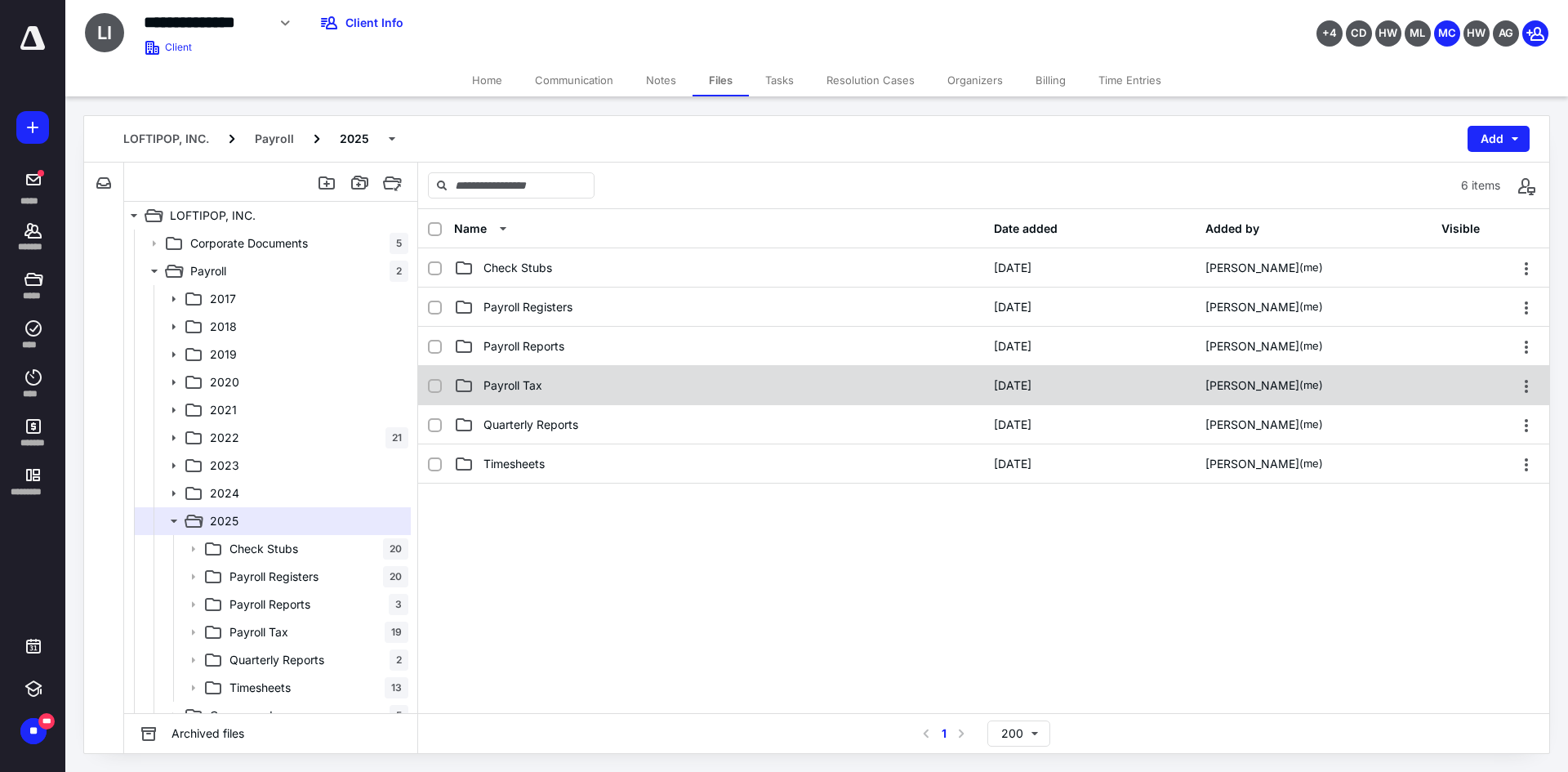 click on "Payroll Tax 12/26/2024 Monica Cruz  (me)" at bounding box center [983, 386] 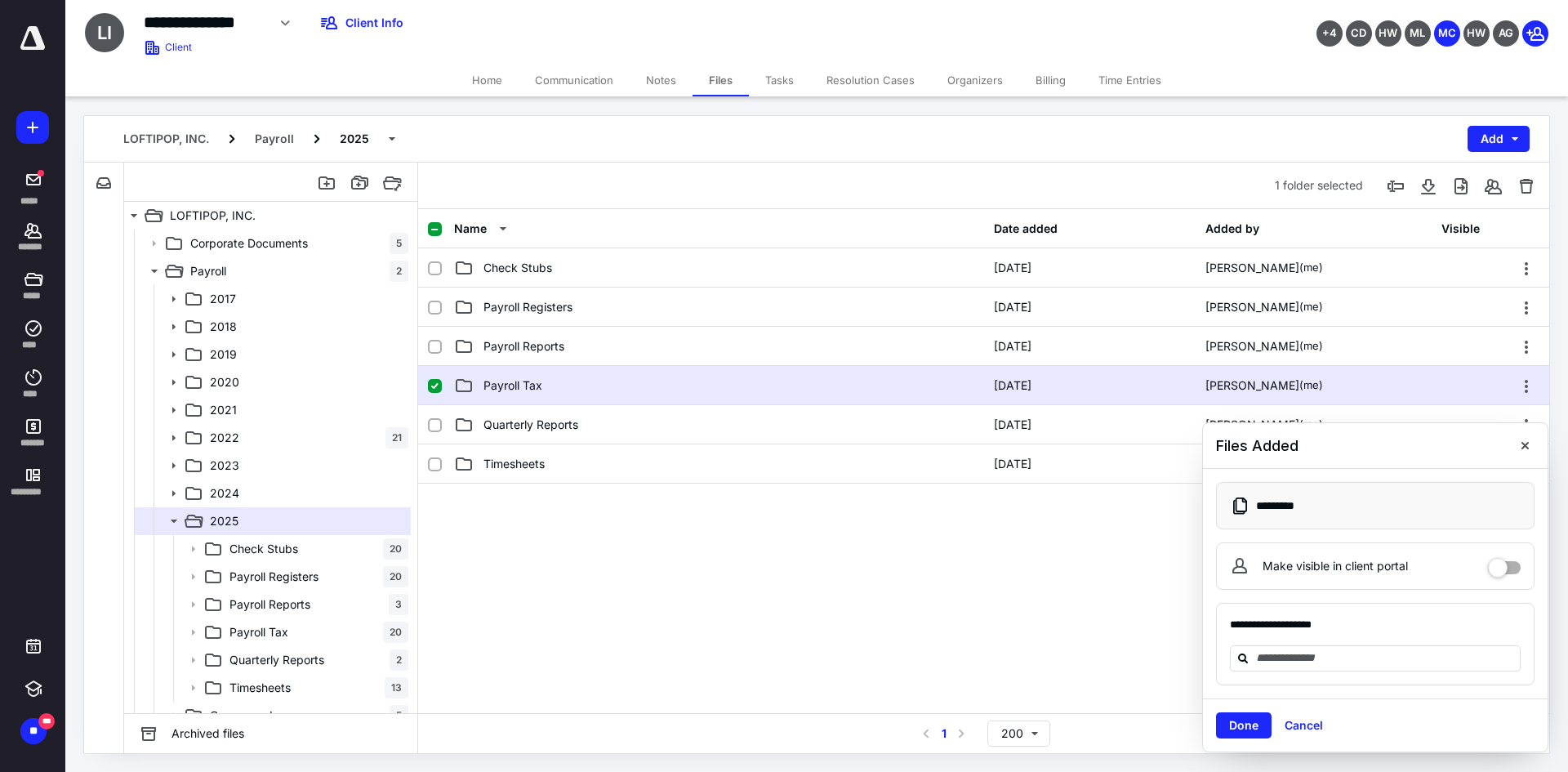 click on "Payroll Tax 12/26/2024 Monica Cruz  (me)" at bounding box center [983, 386] 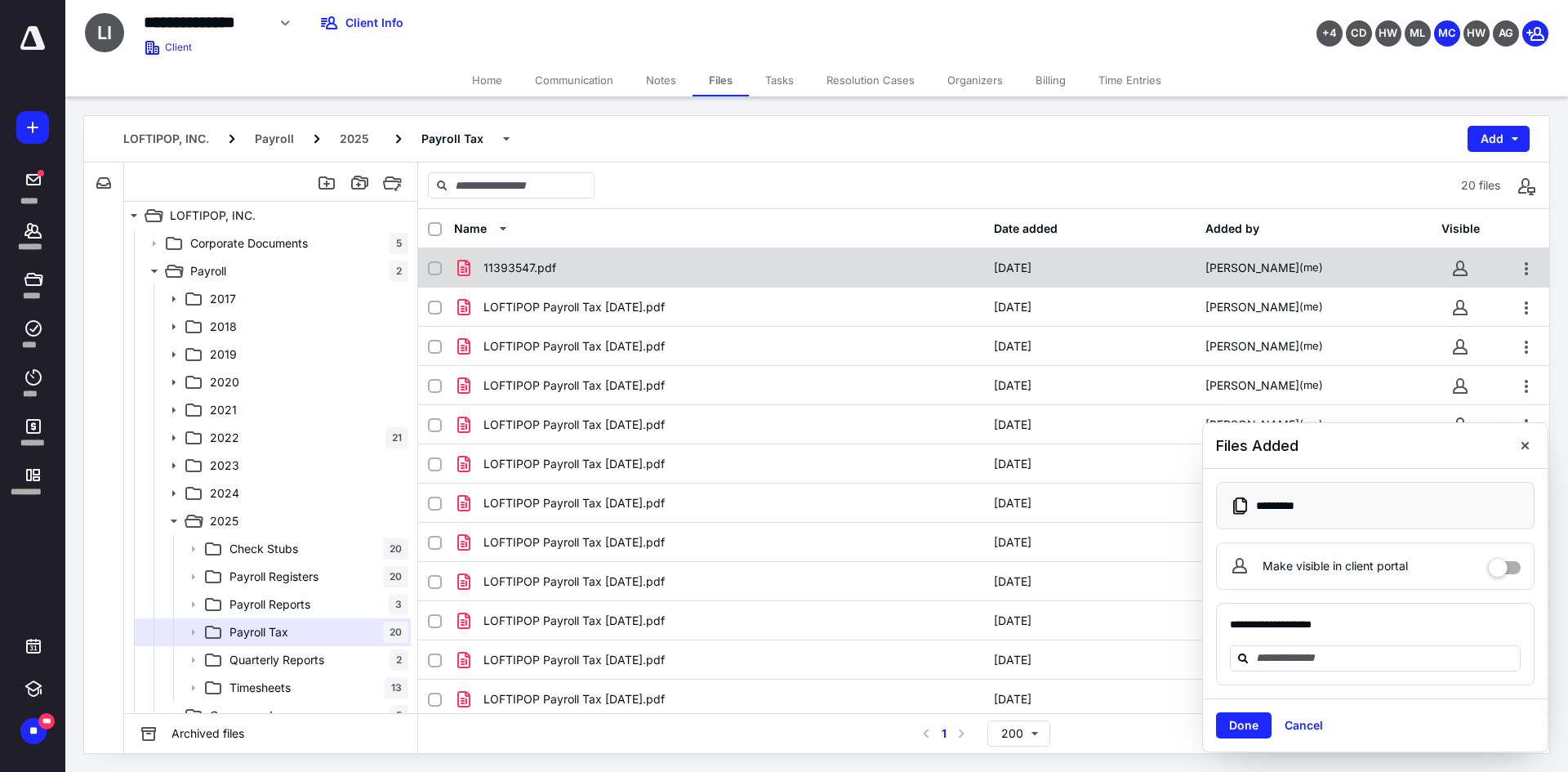 click on "11393547.pdf" at bounding box center [719, 268] 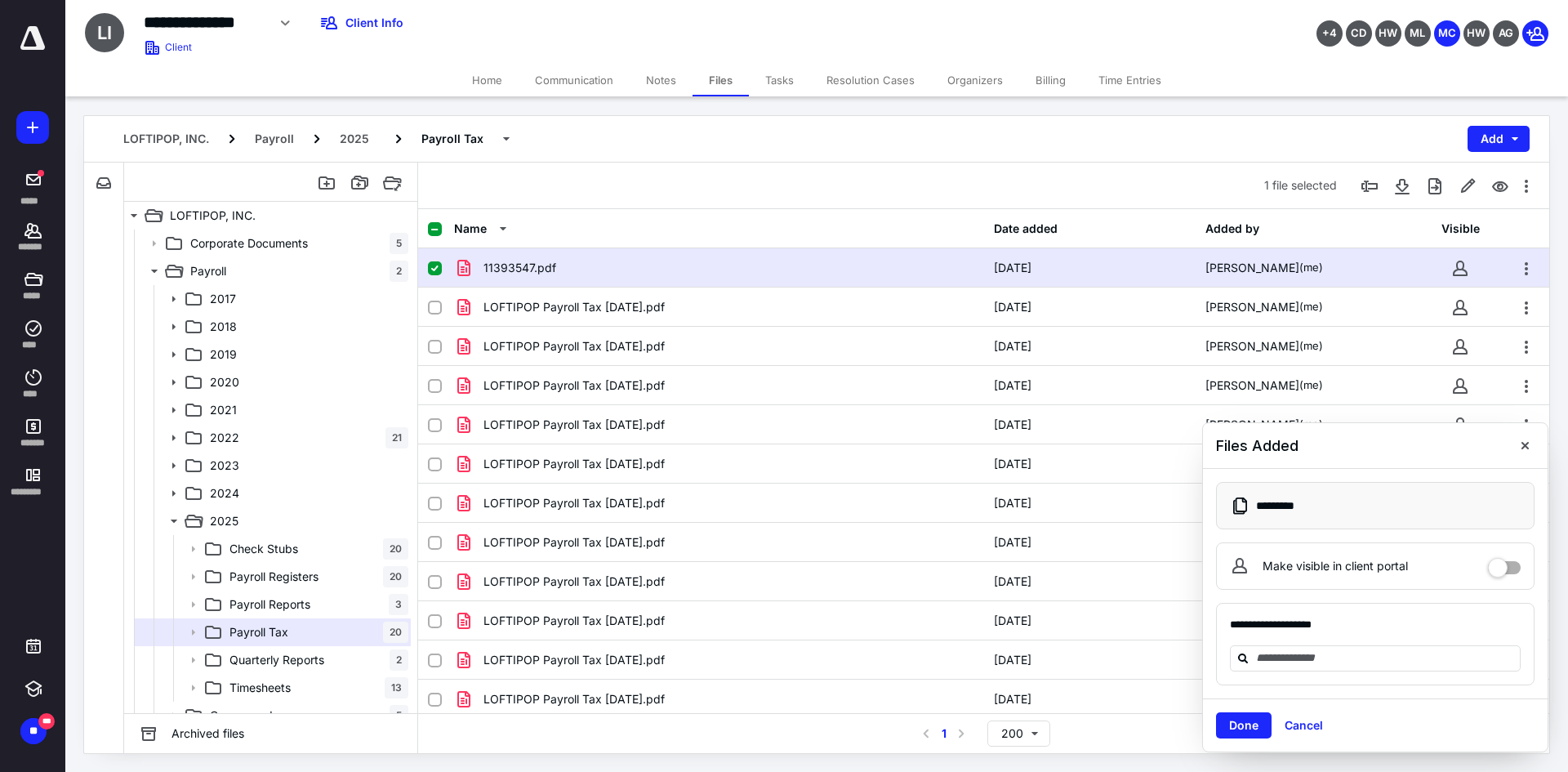 click on "11393547.pdf" at bounding box center (719, 268) 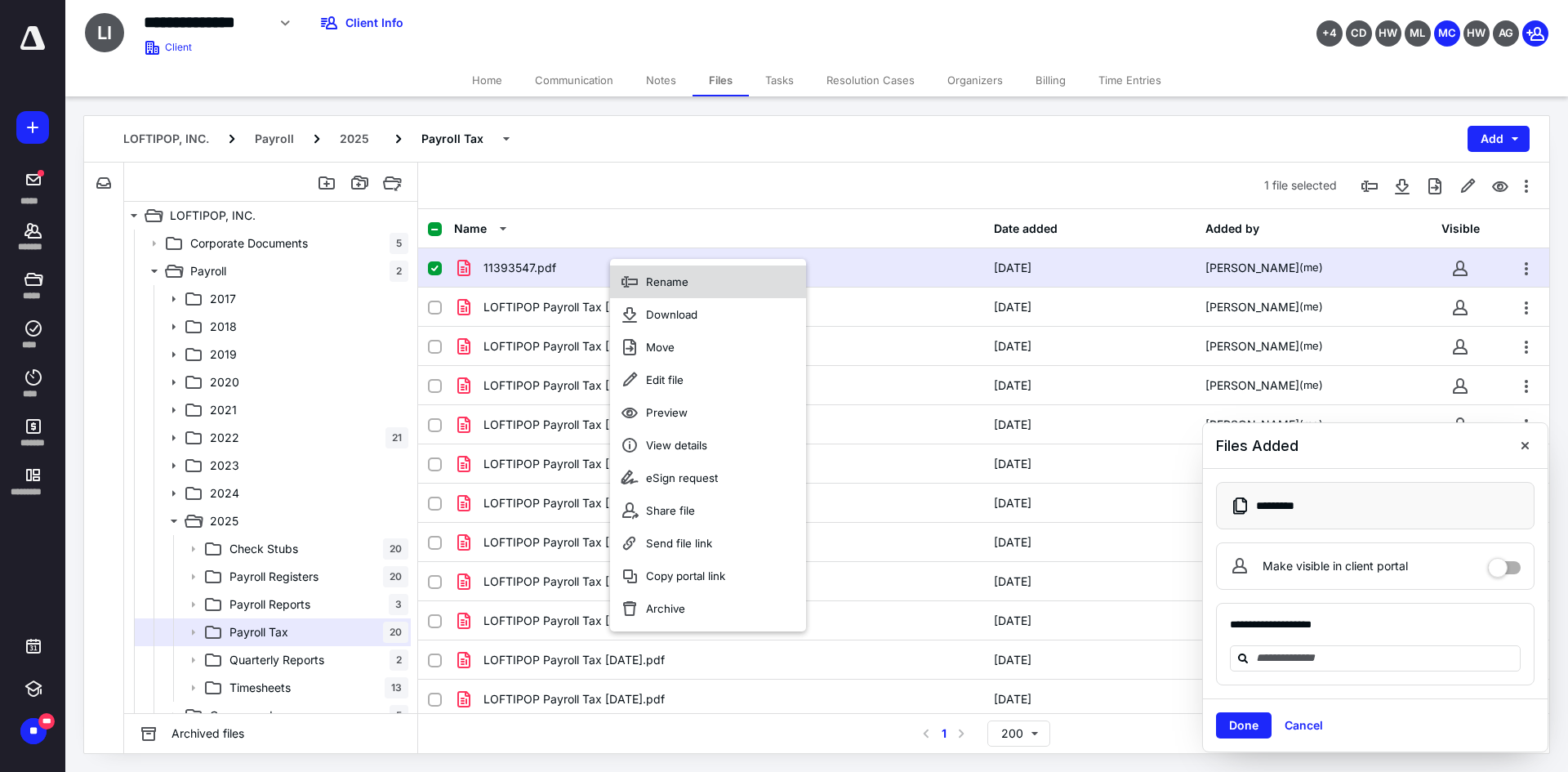 click on "Rename" at bounding box center (708, 282) 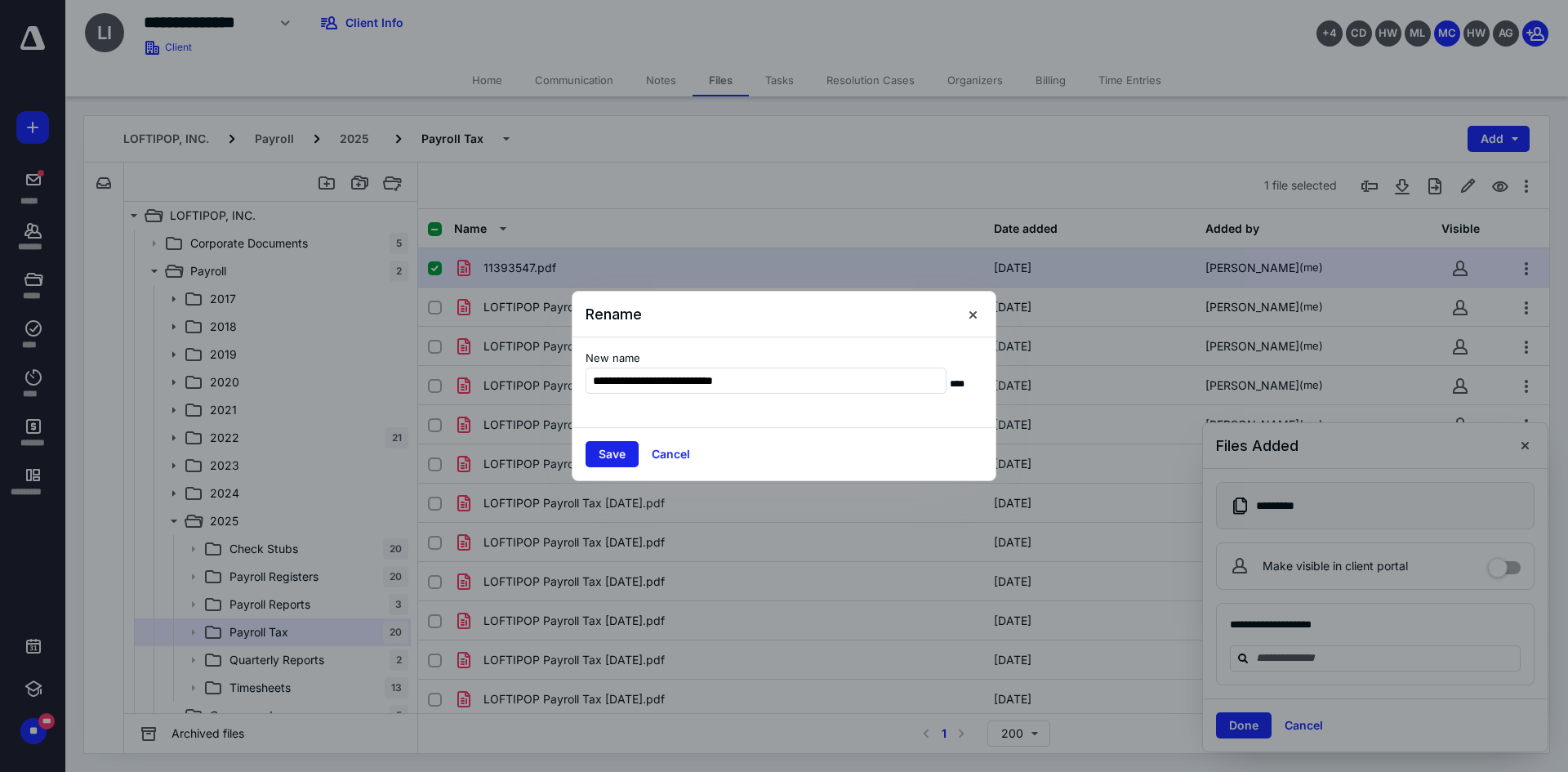 type on "**********" 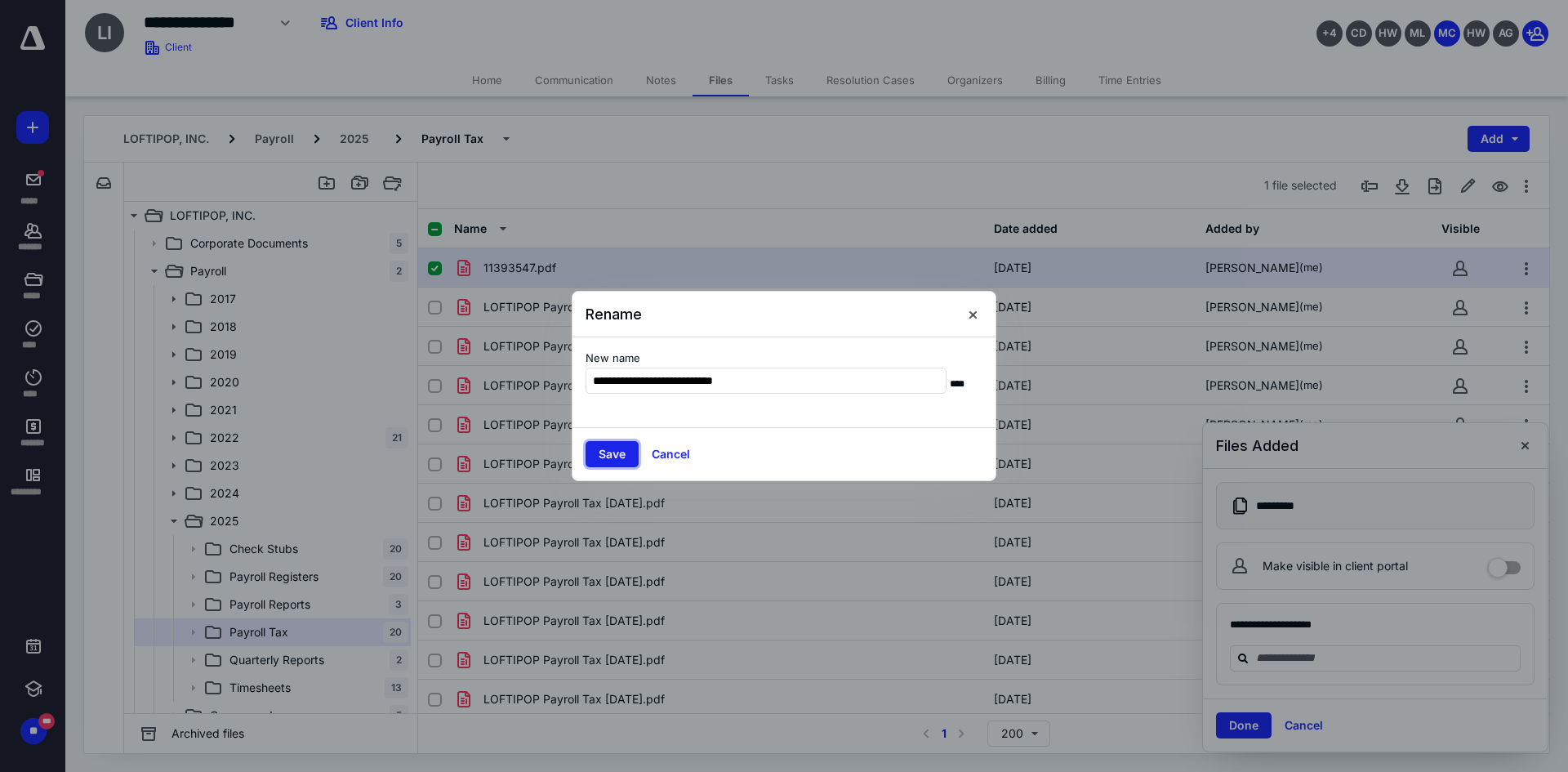 click on "Save" at bounding box center [612, 454] 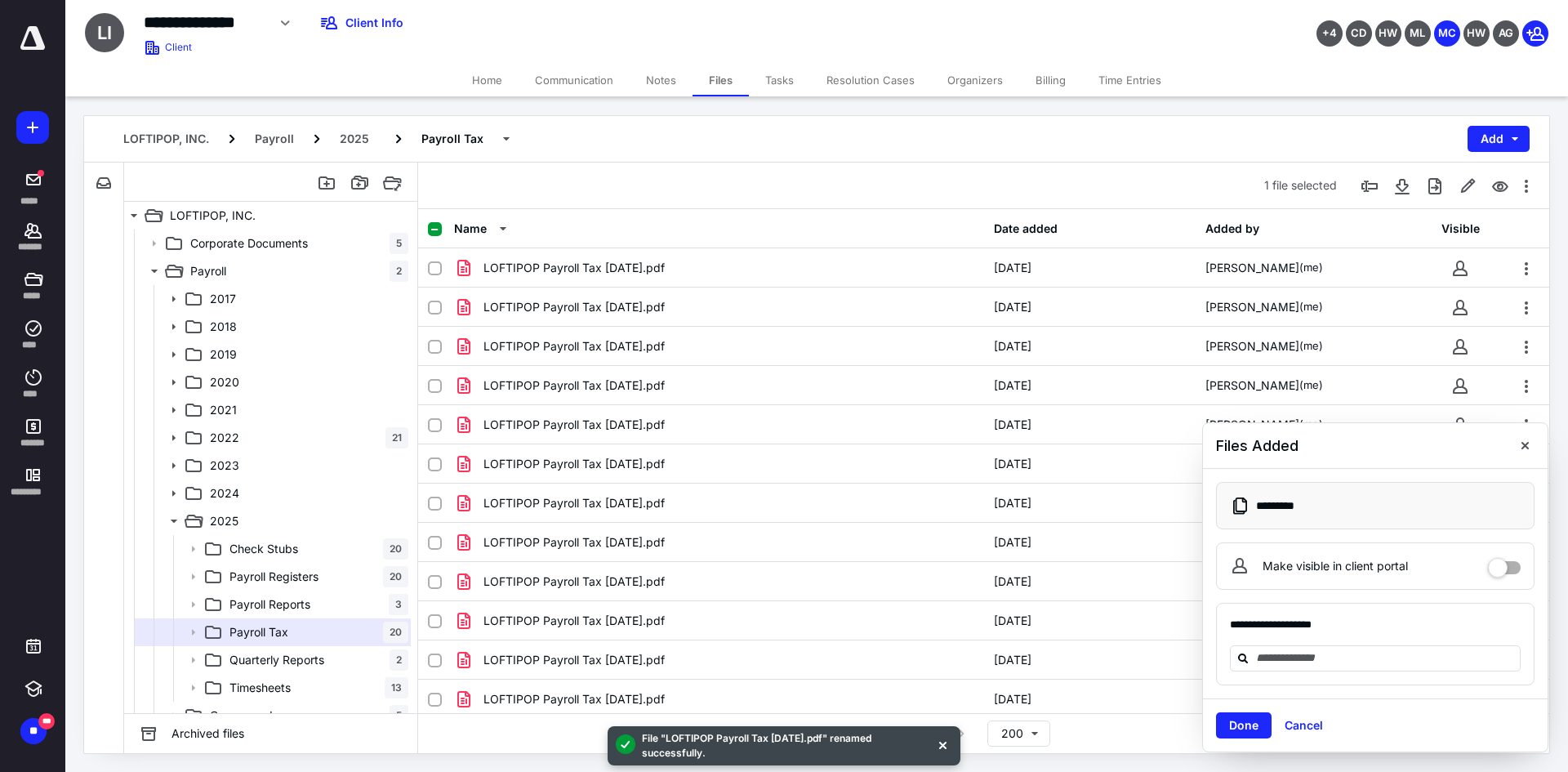 click on "Communication" at bounding box center (574, 80) 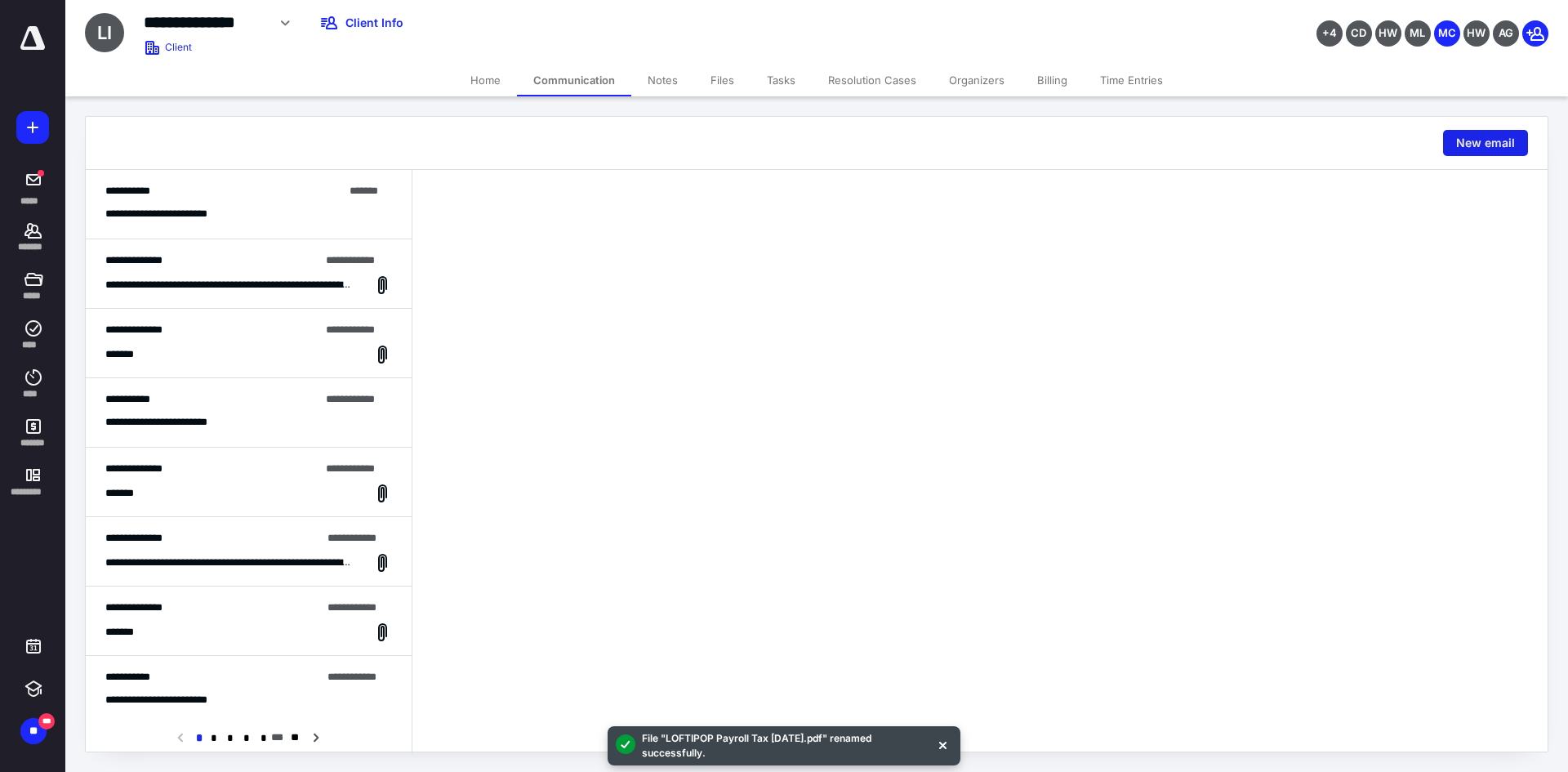 click on "New email" at bounding box center (1486, 143) 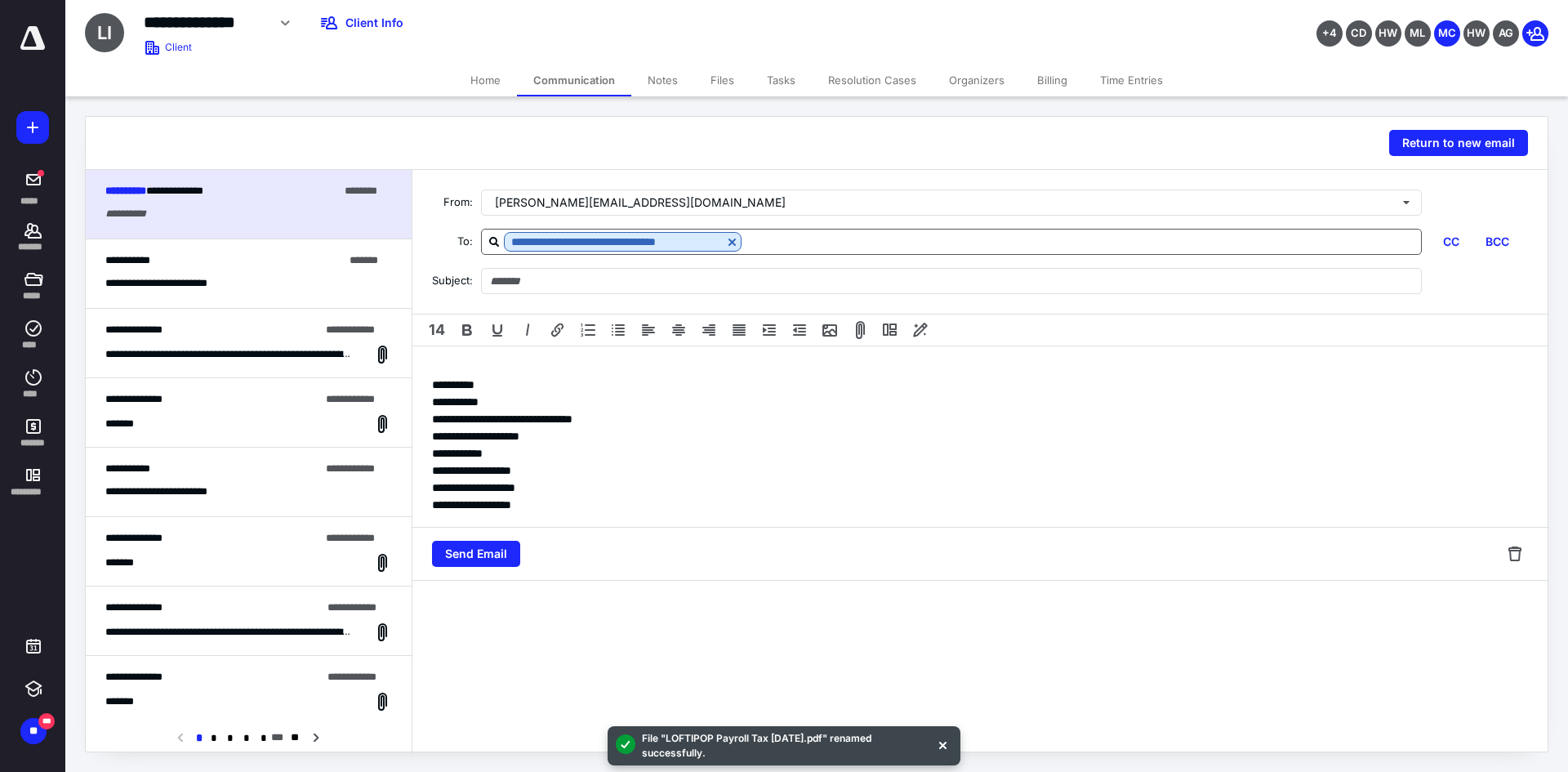 click at bounding box center [1081, 241] 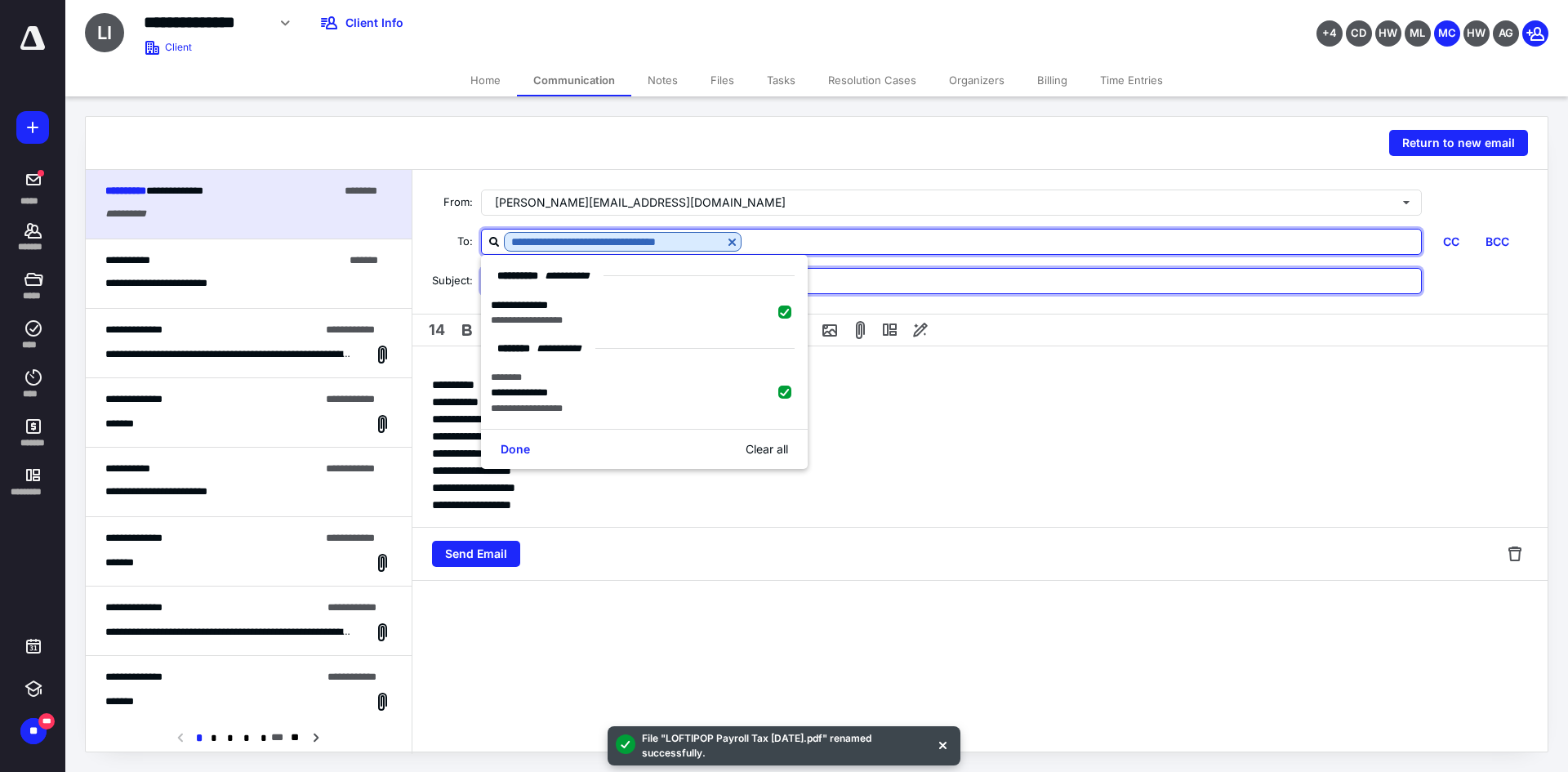click at bounding box center [951, 281] 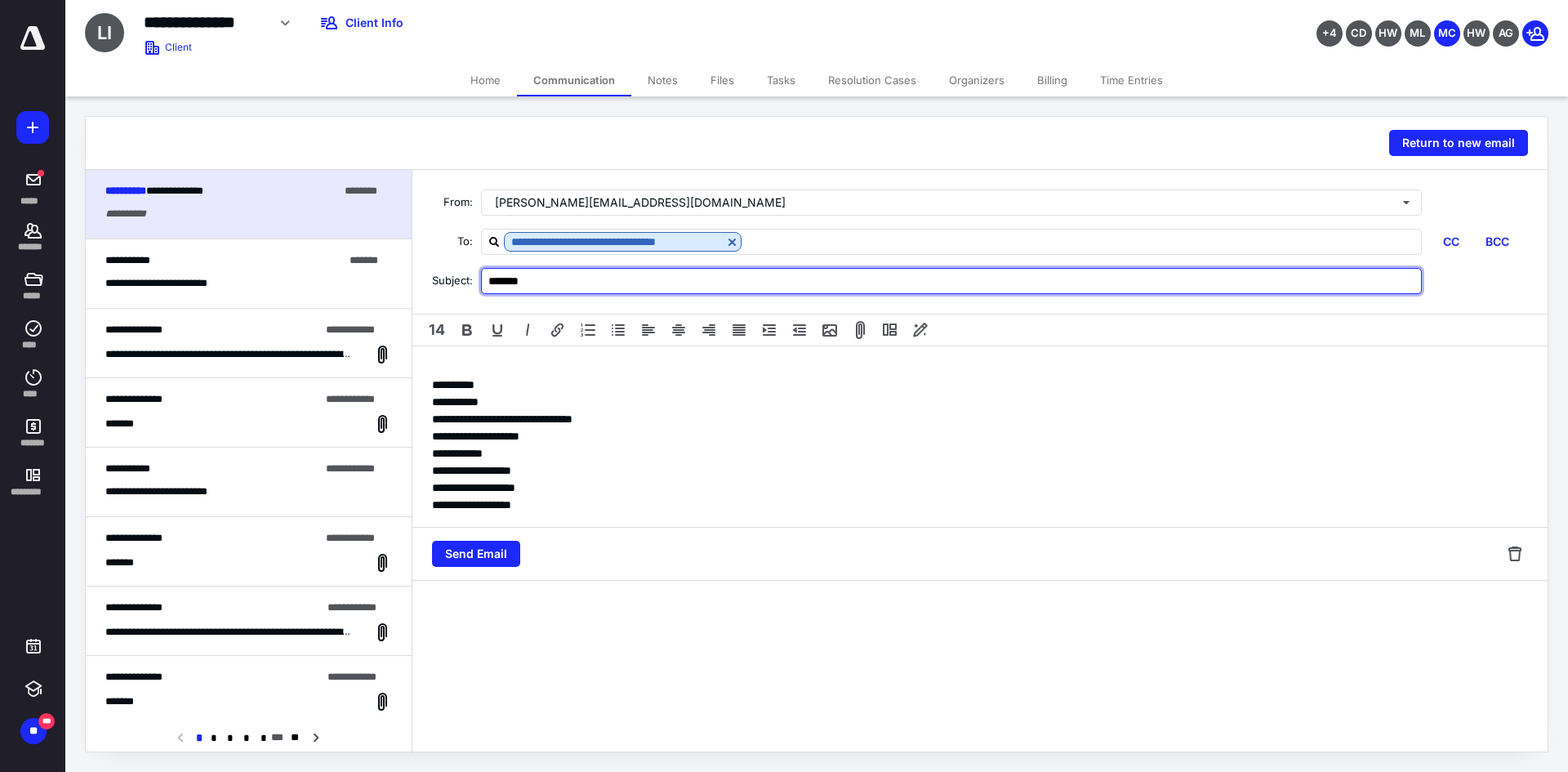 type on "*******" 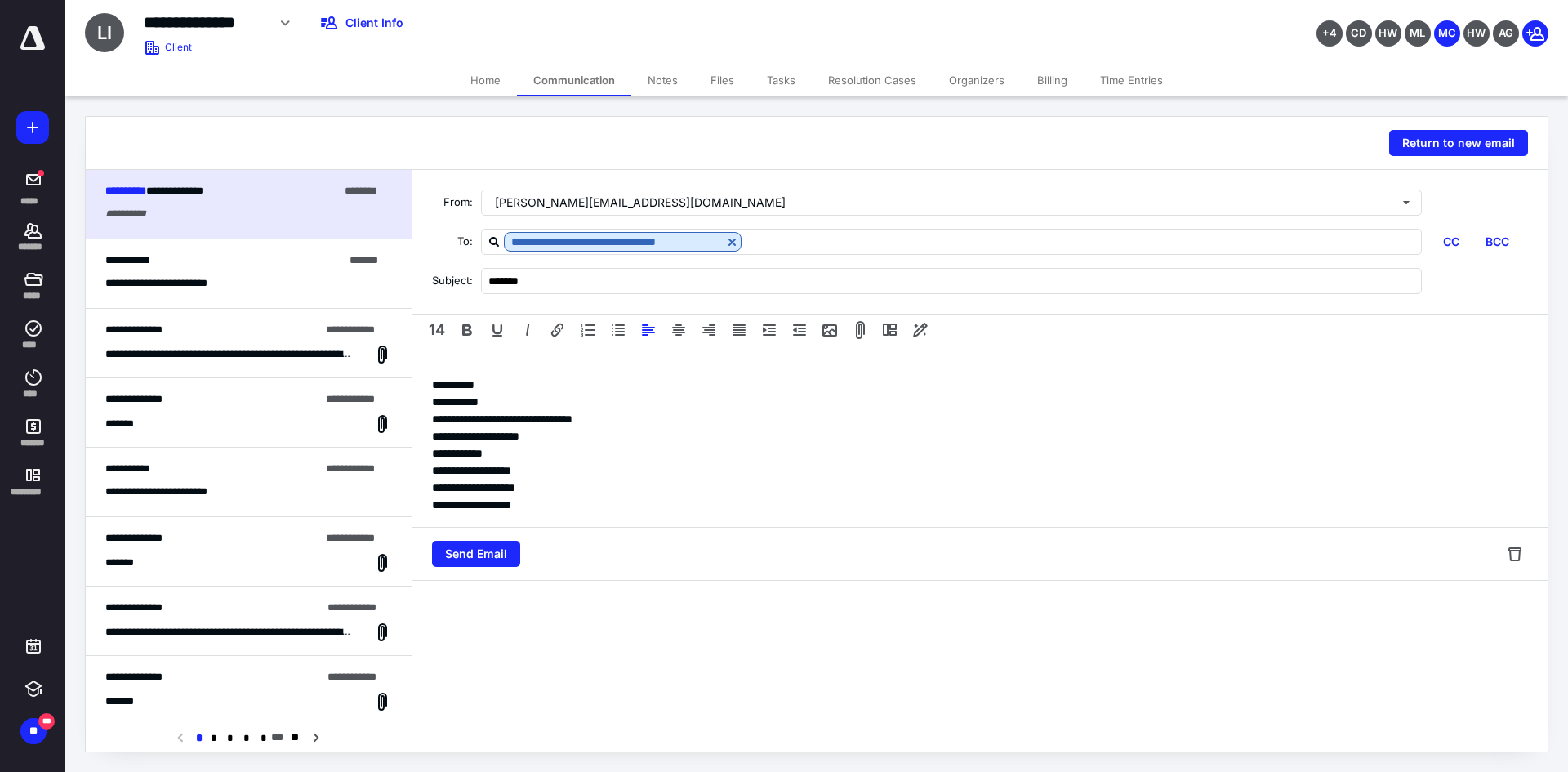 click on "**********" at bounding box center [980, 436] 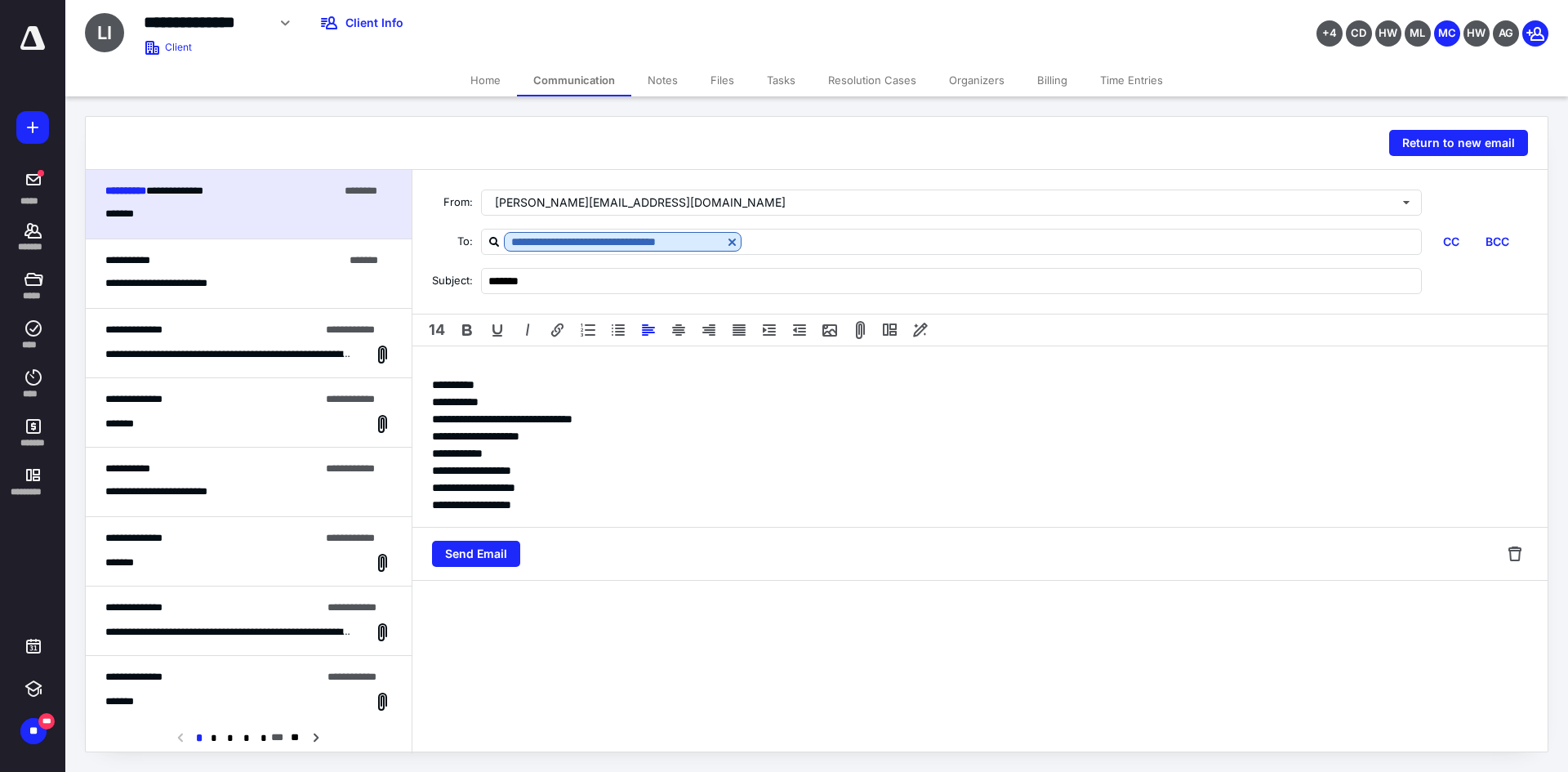 type 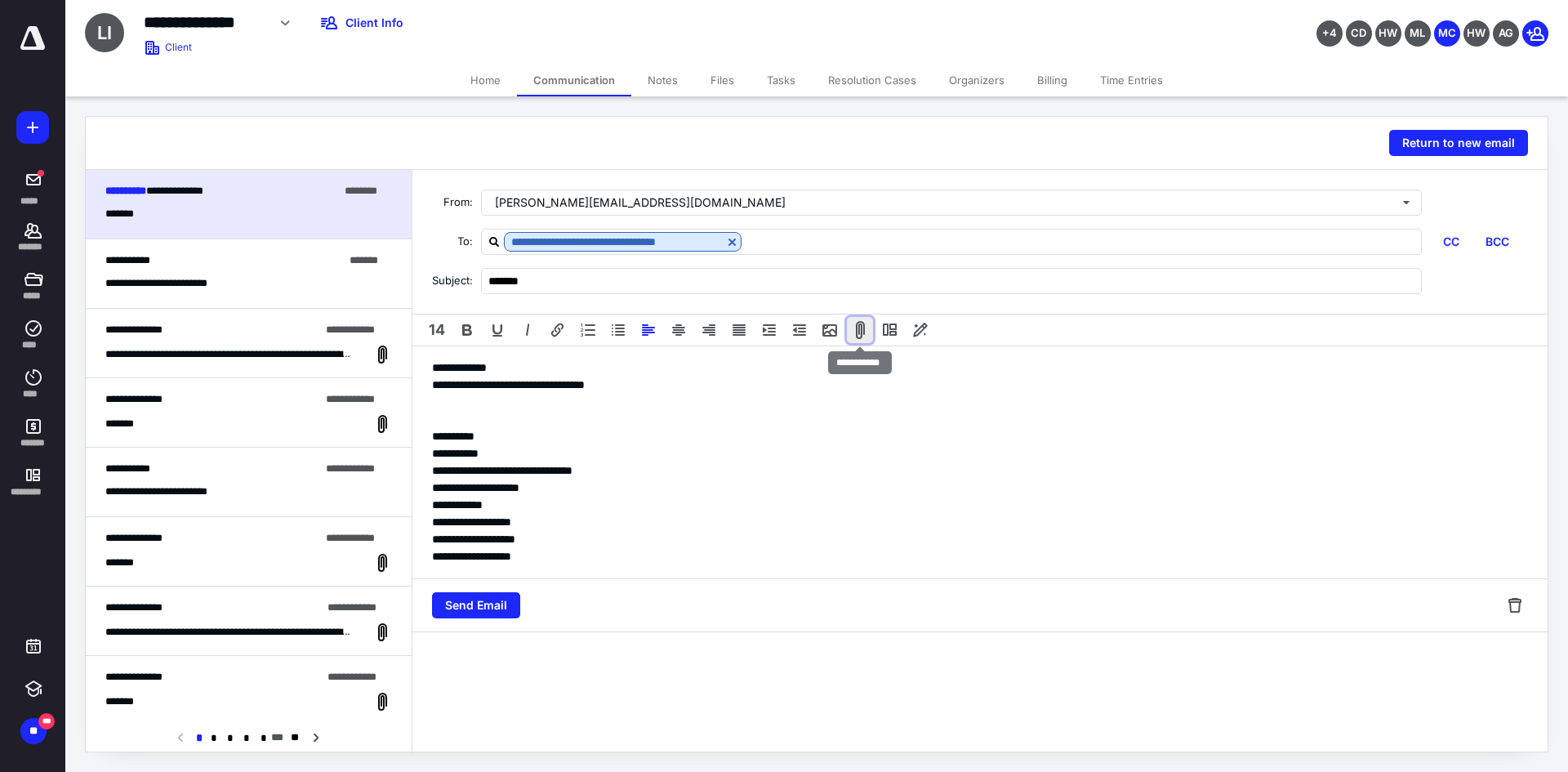 click at bounding box center [860, 330] 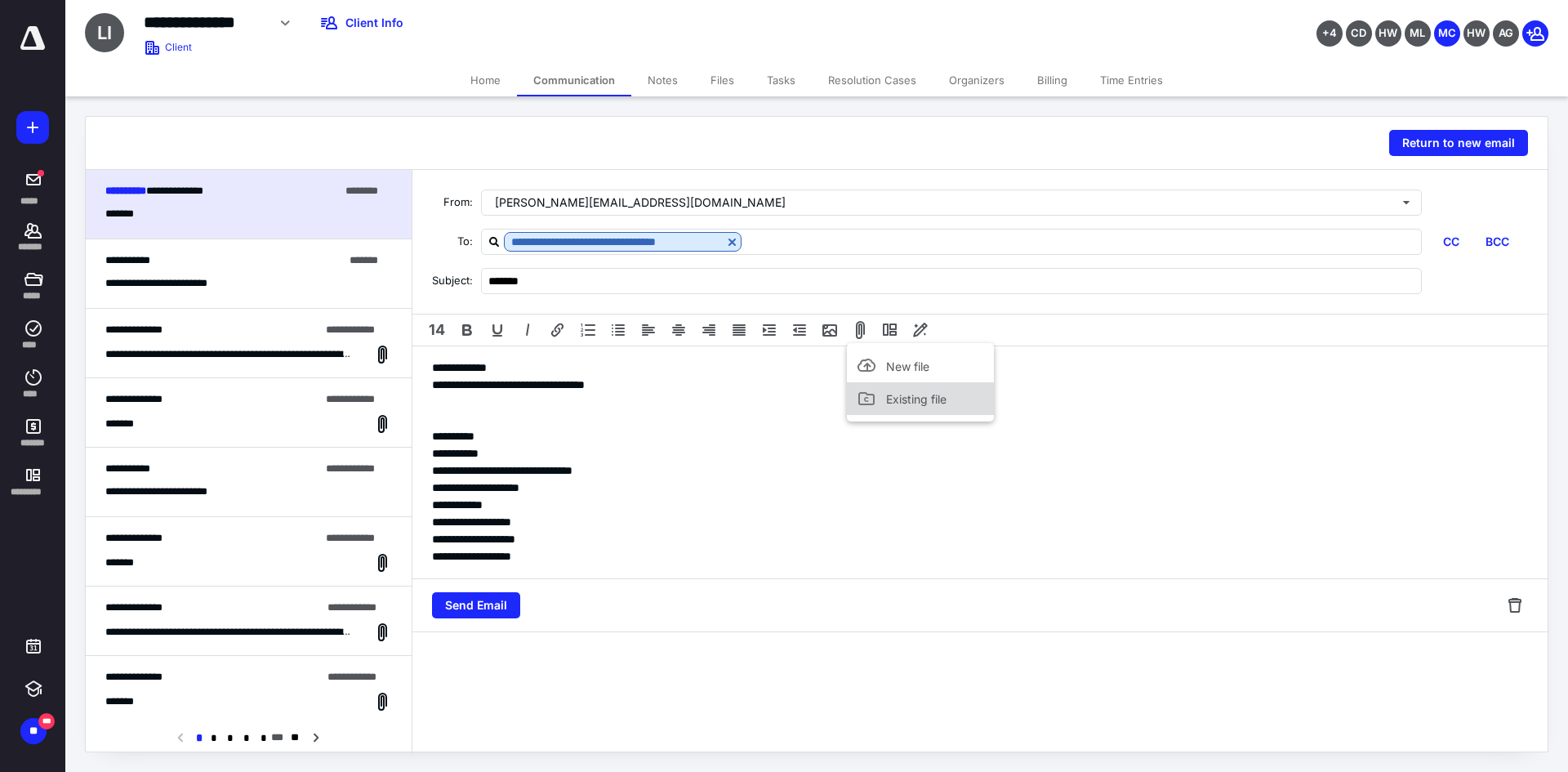 click on "Existing file" at bounding box center [920, 399] 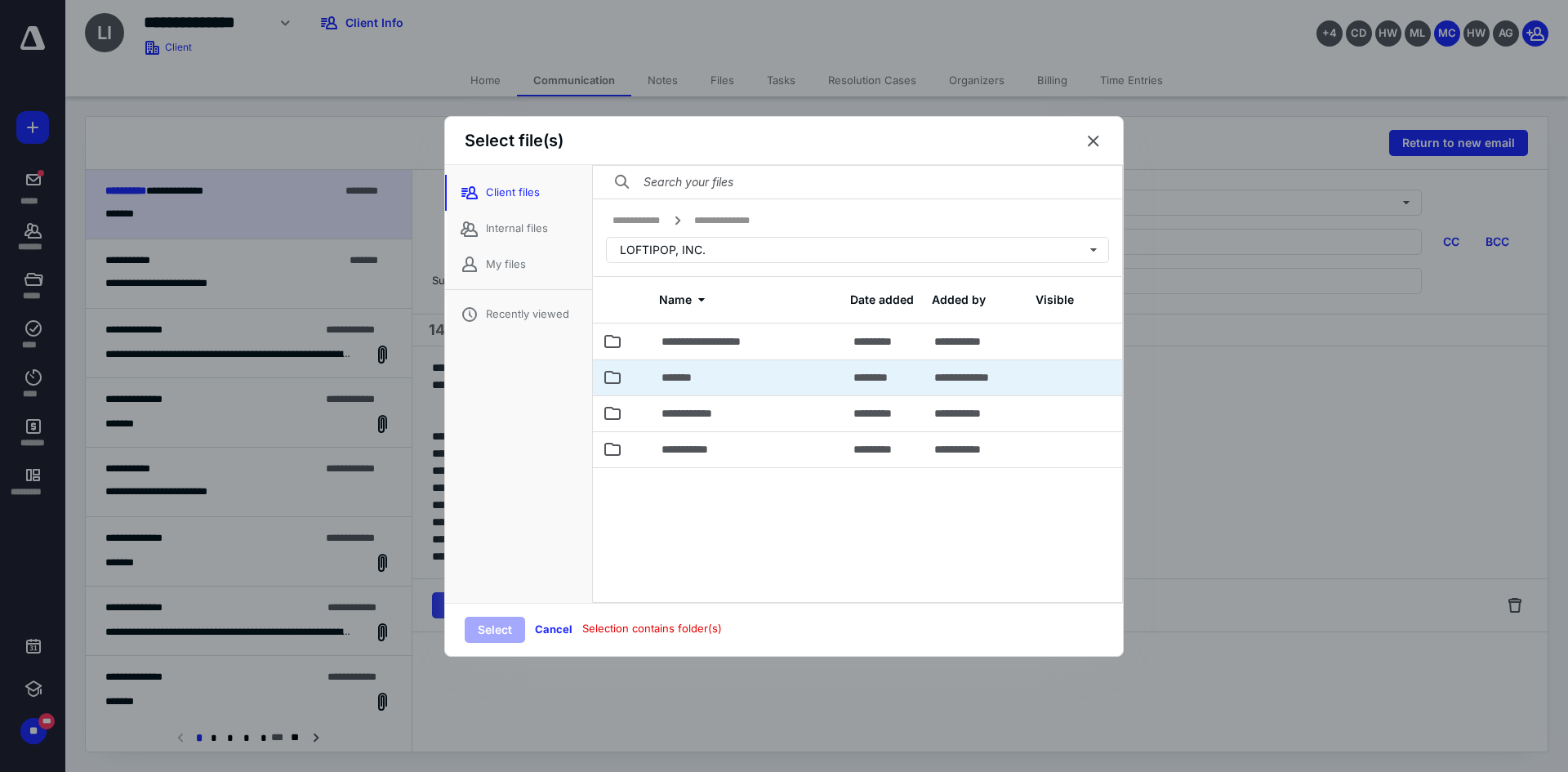 click on "*******" at bounding box center [747, 377] 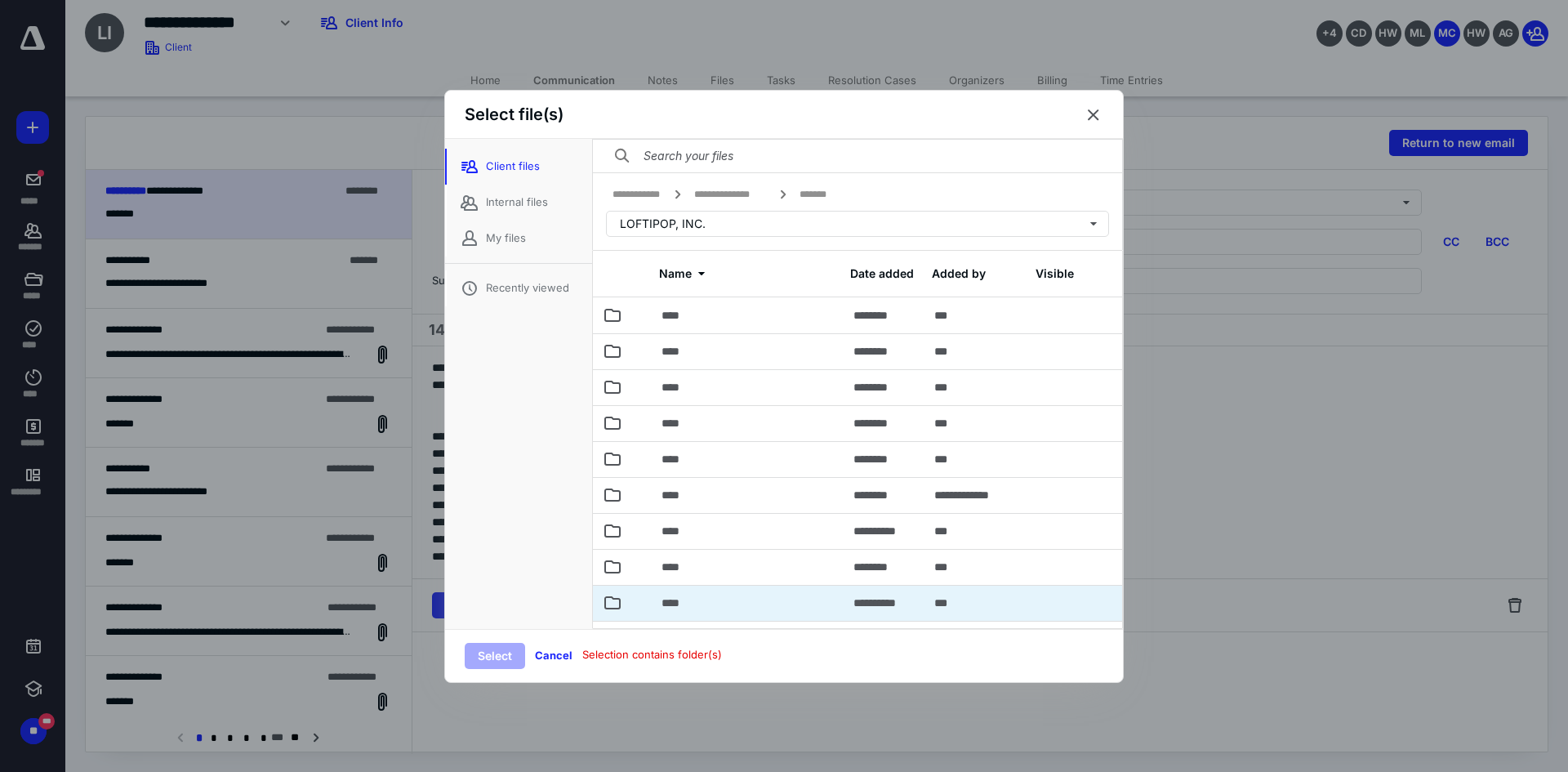 click on "****" at bounding box center (747, 603) 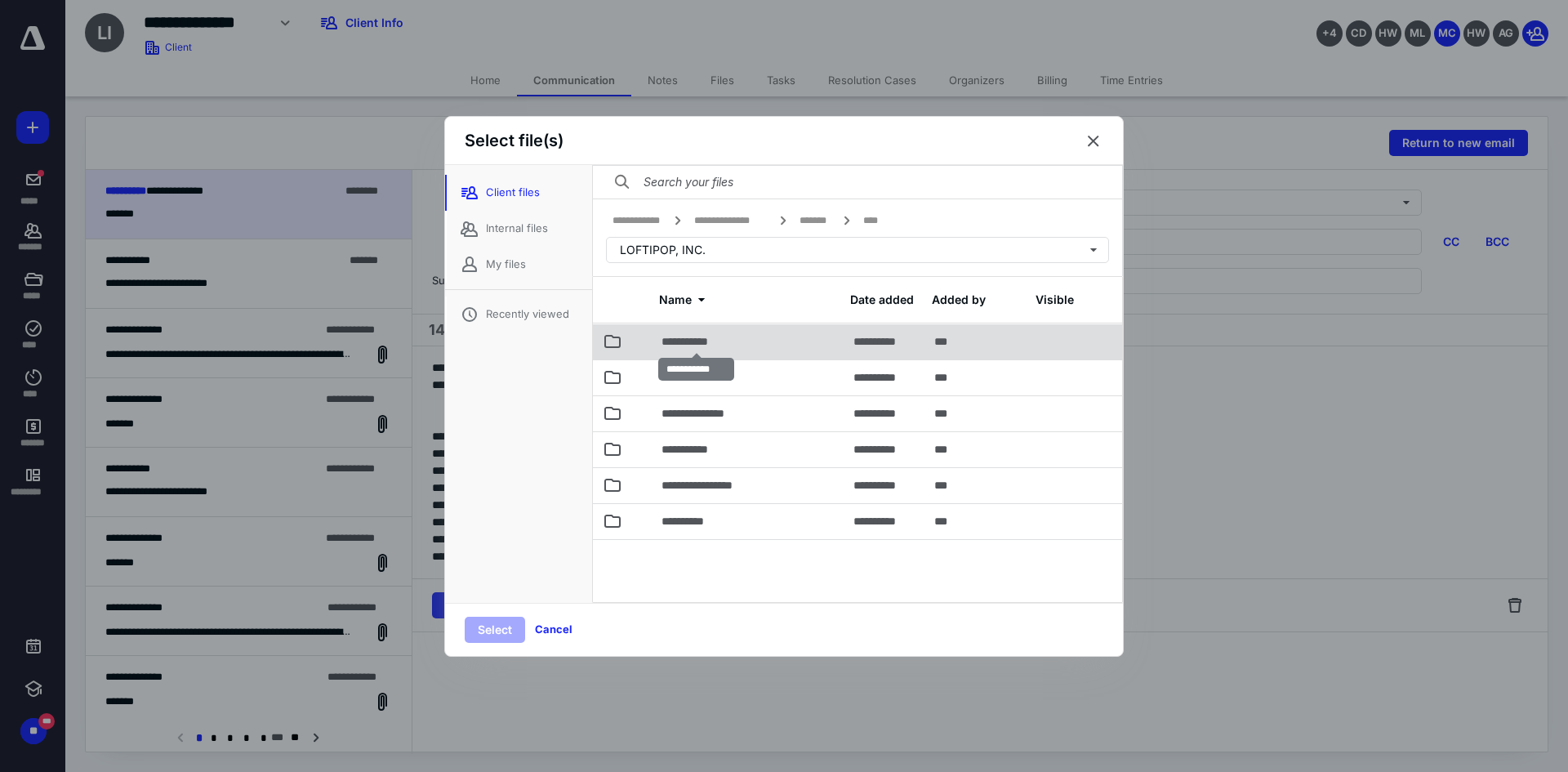 click on "**********" at bounding box center [696, 341] 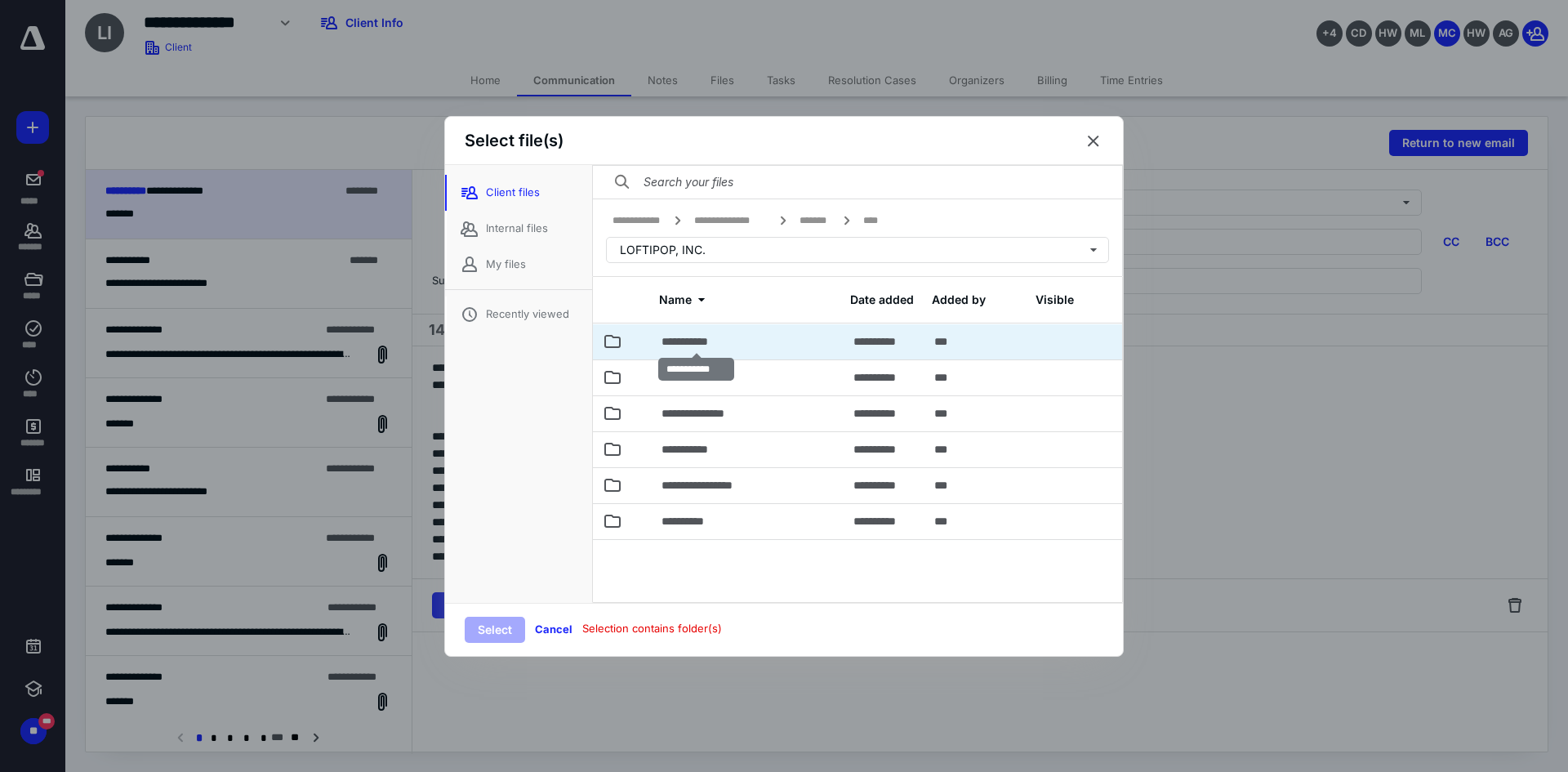 click on "**********" at bounding box center [696, 341] 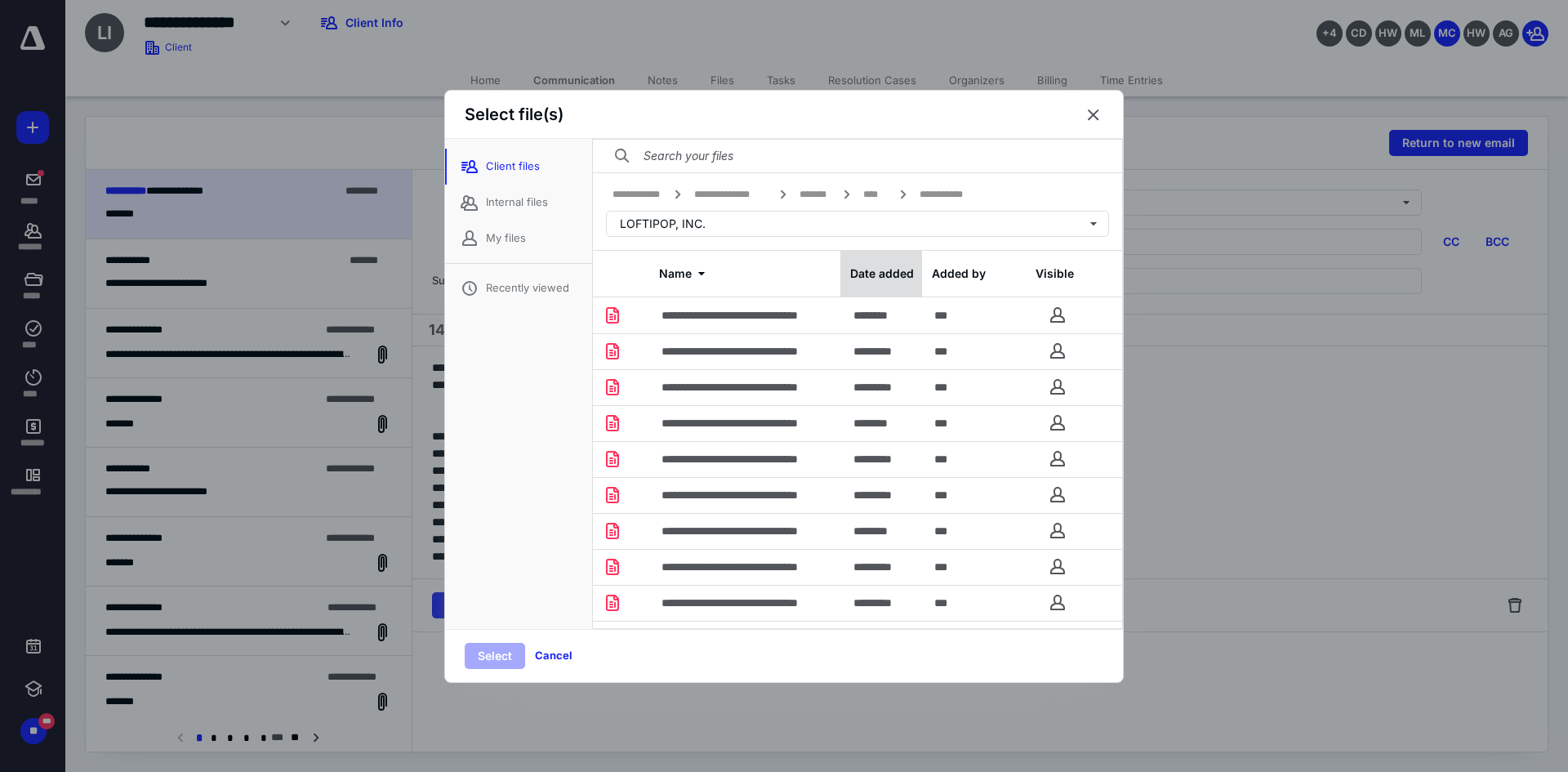 click on "Date added" at bounding box center (881, 274) 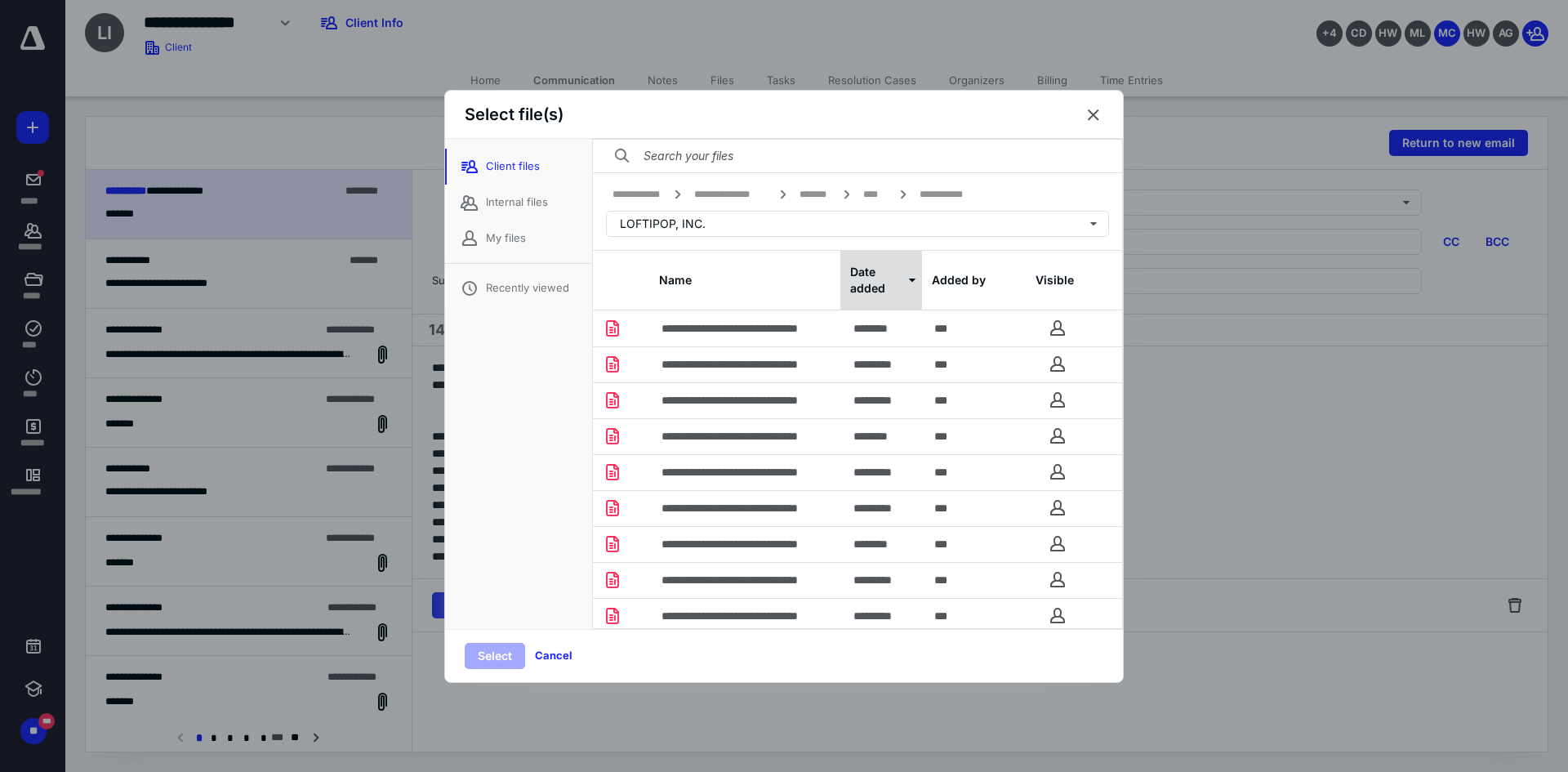 click on "Date added" at bounding box center (881, 280) 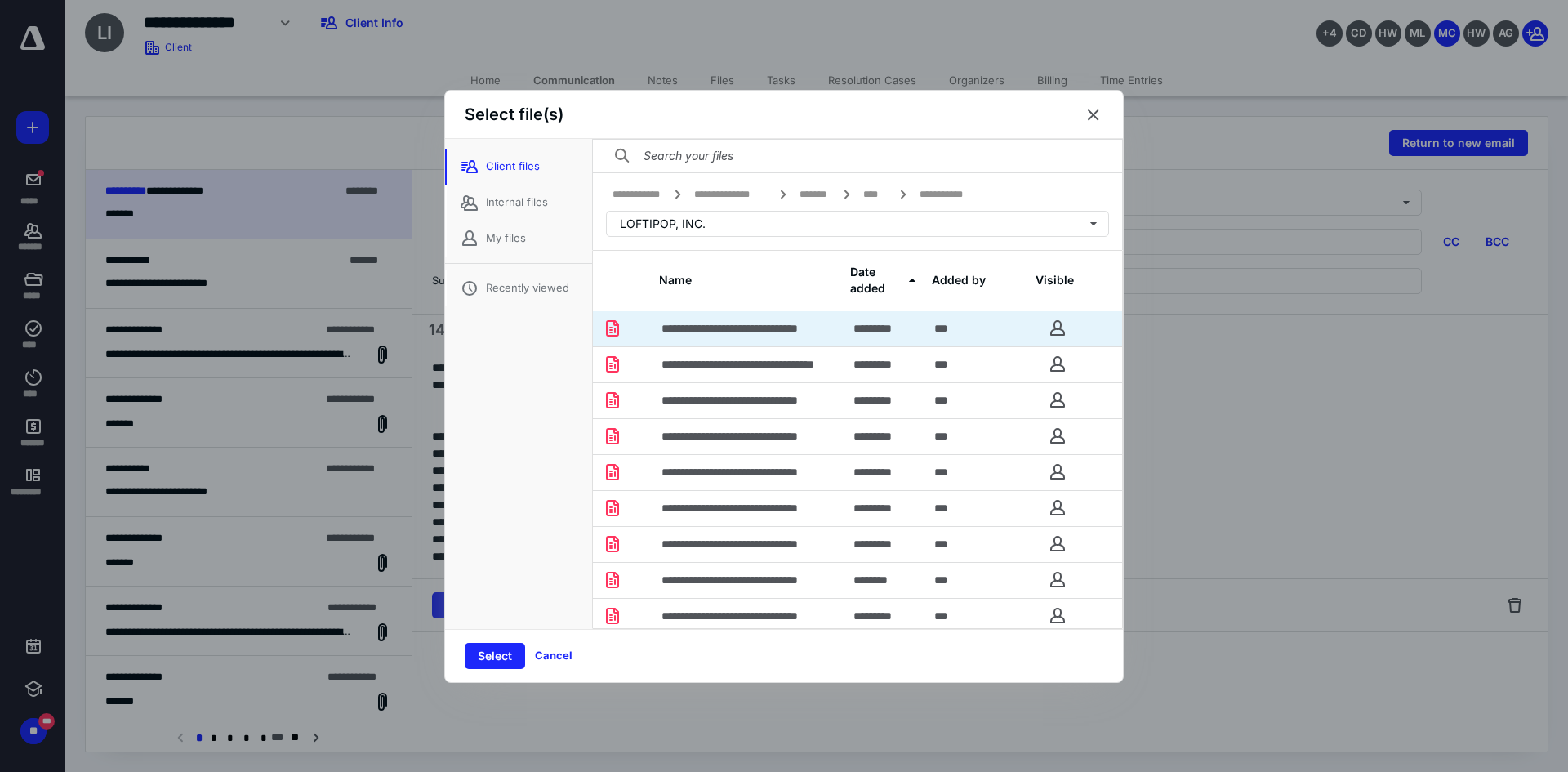 click on "*********" at bounding box center [884, 328] 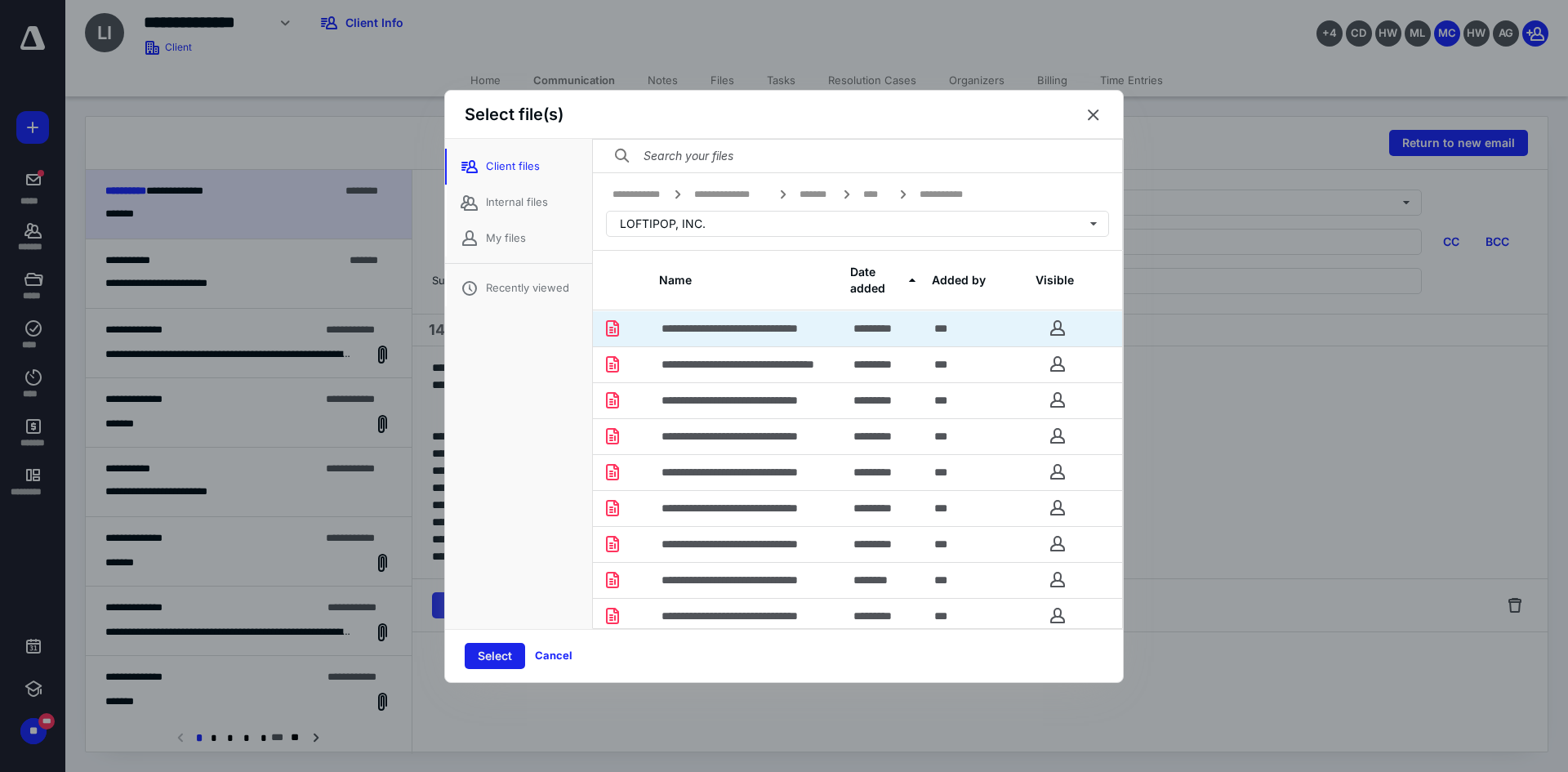 click on "Select" at bounding box center (495, 656) 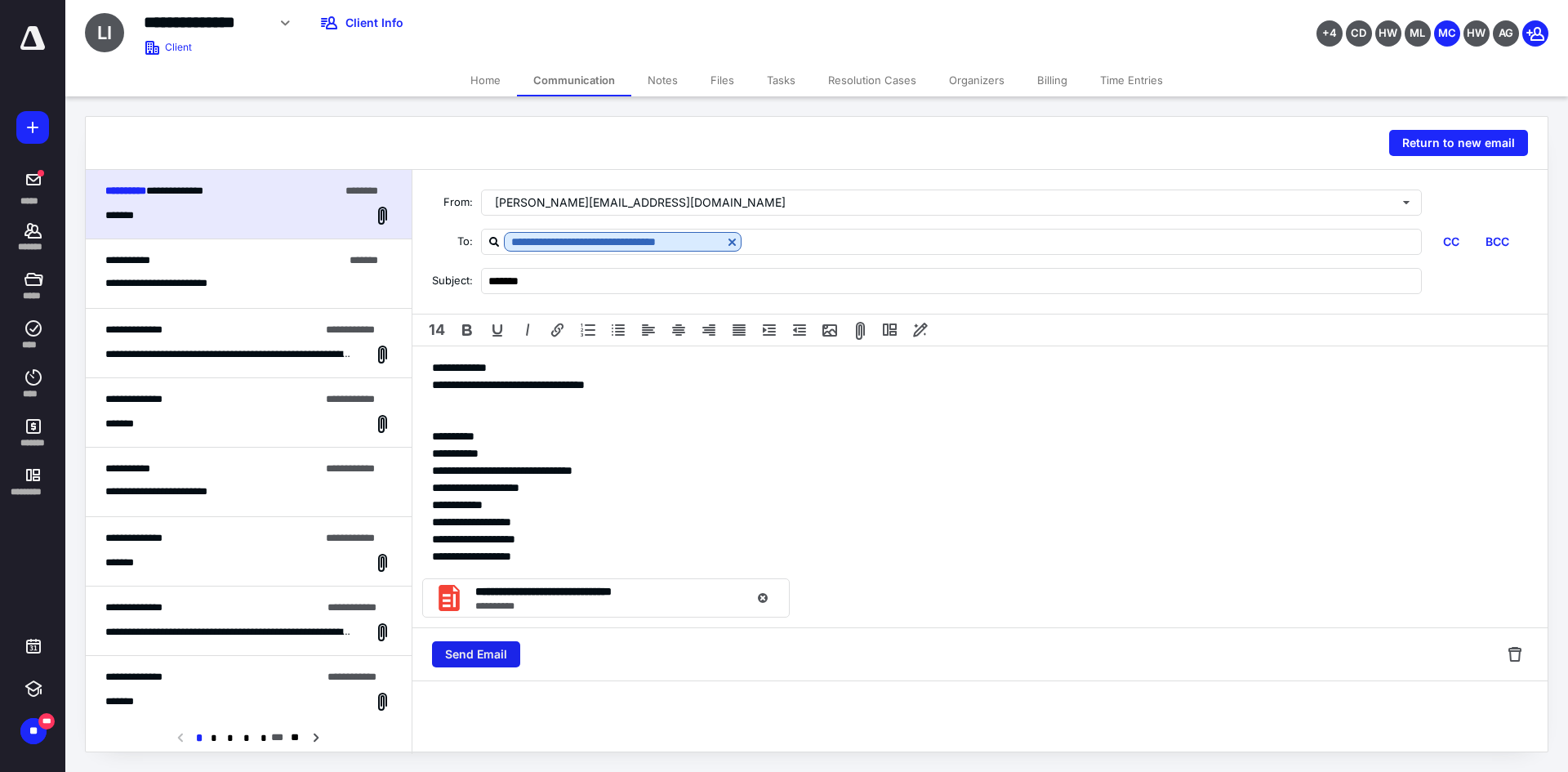 click on "Send Email" at bounding box center [476, 654] 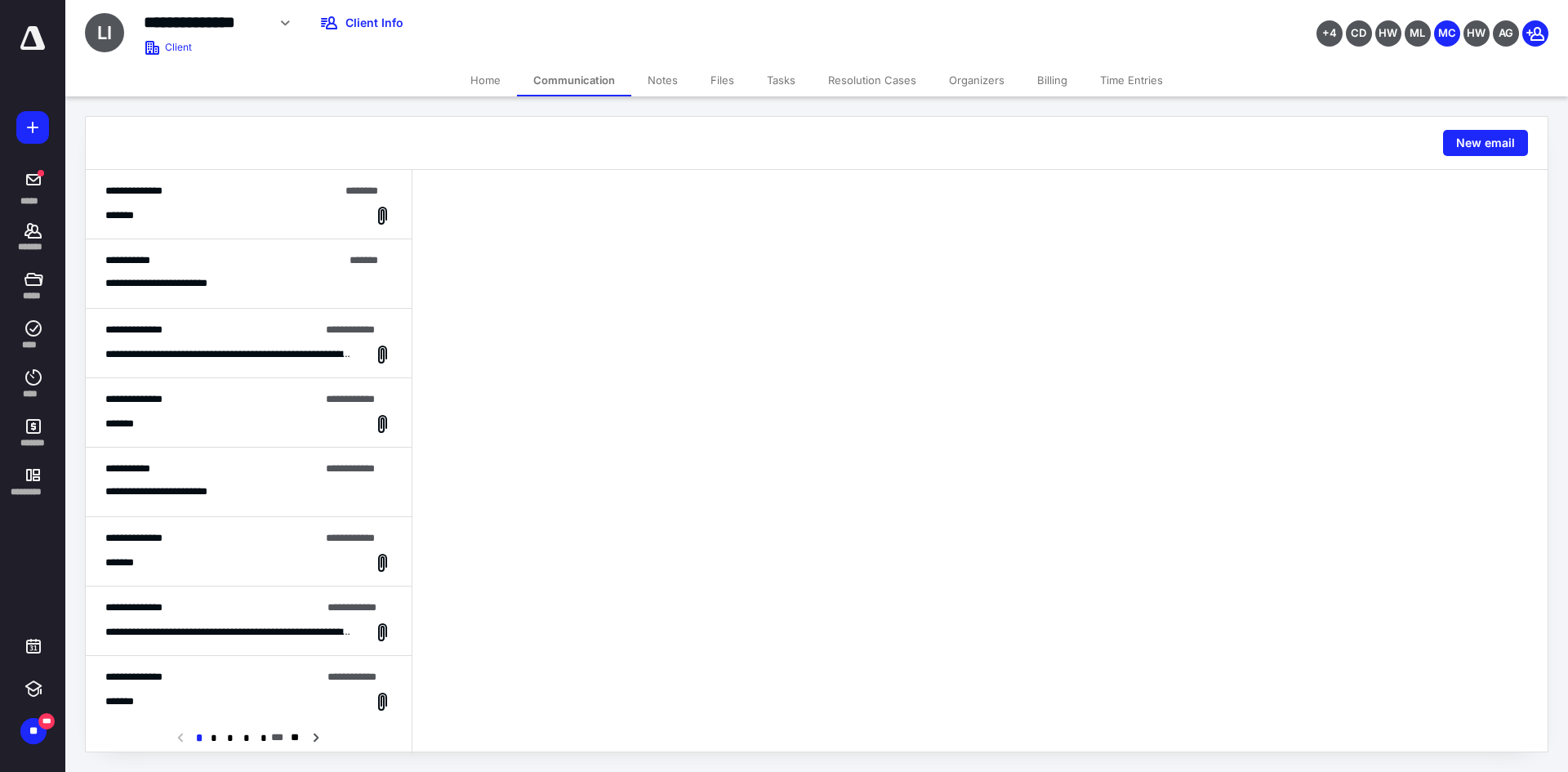 click on "Files" at bounding box center [722, 80] 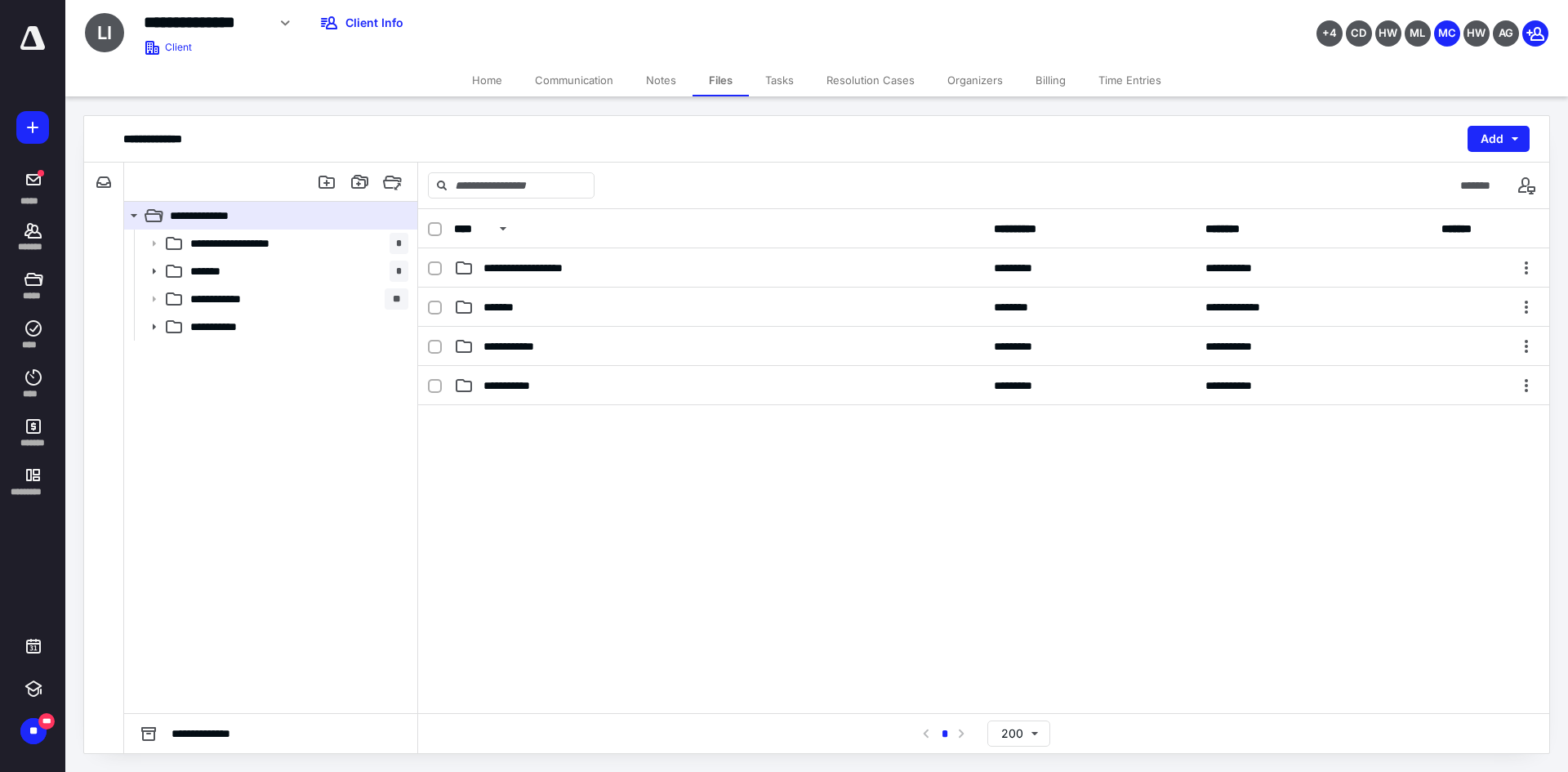 click on "*******" at bounding box center [719, 307] 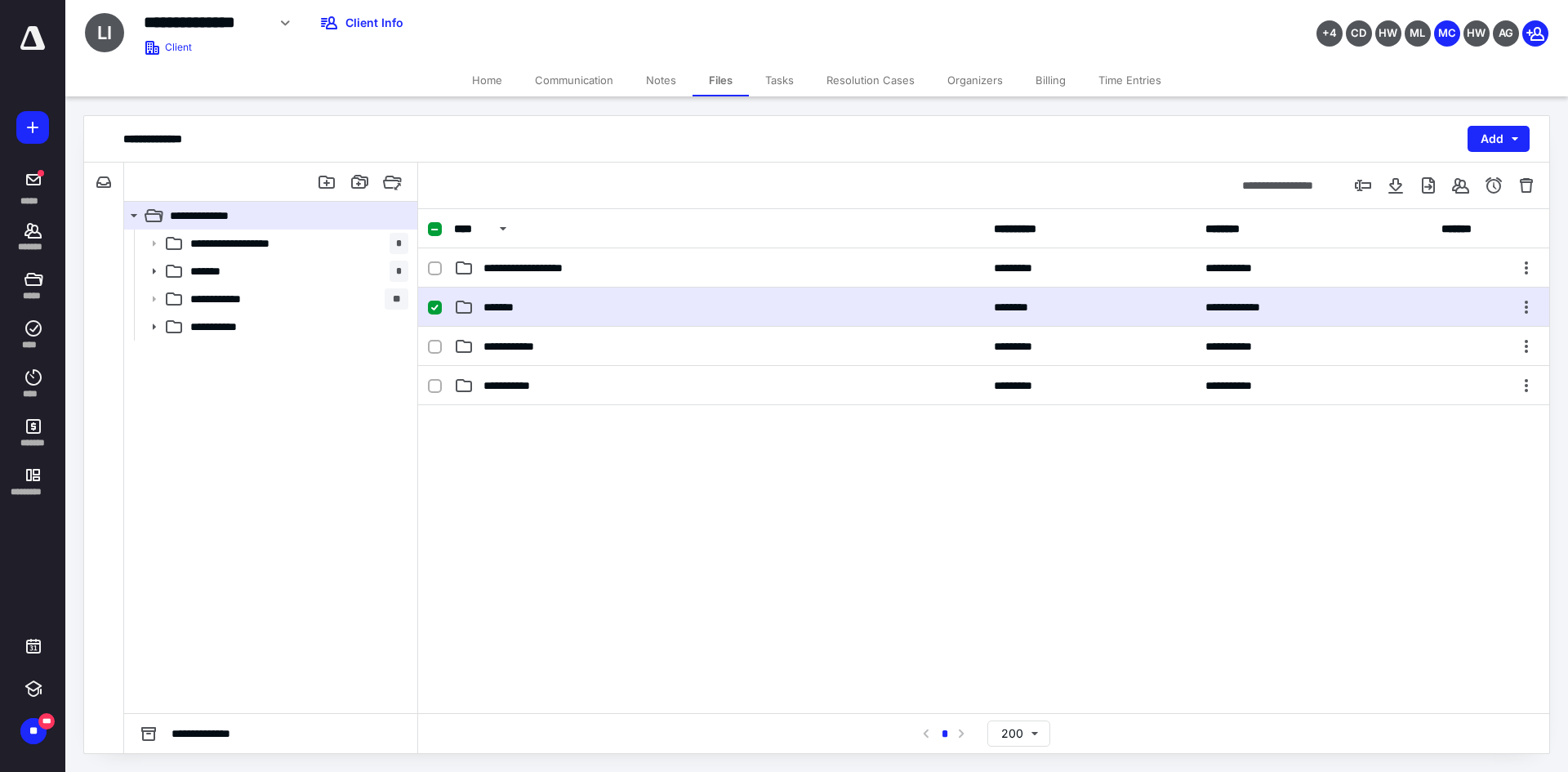 click on "*******" at bounding box center (719, 307) 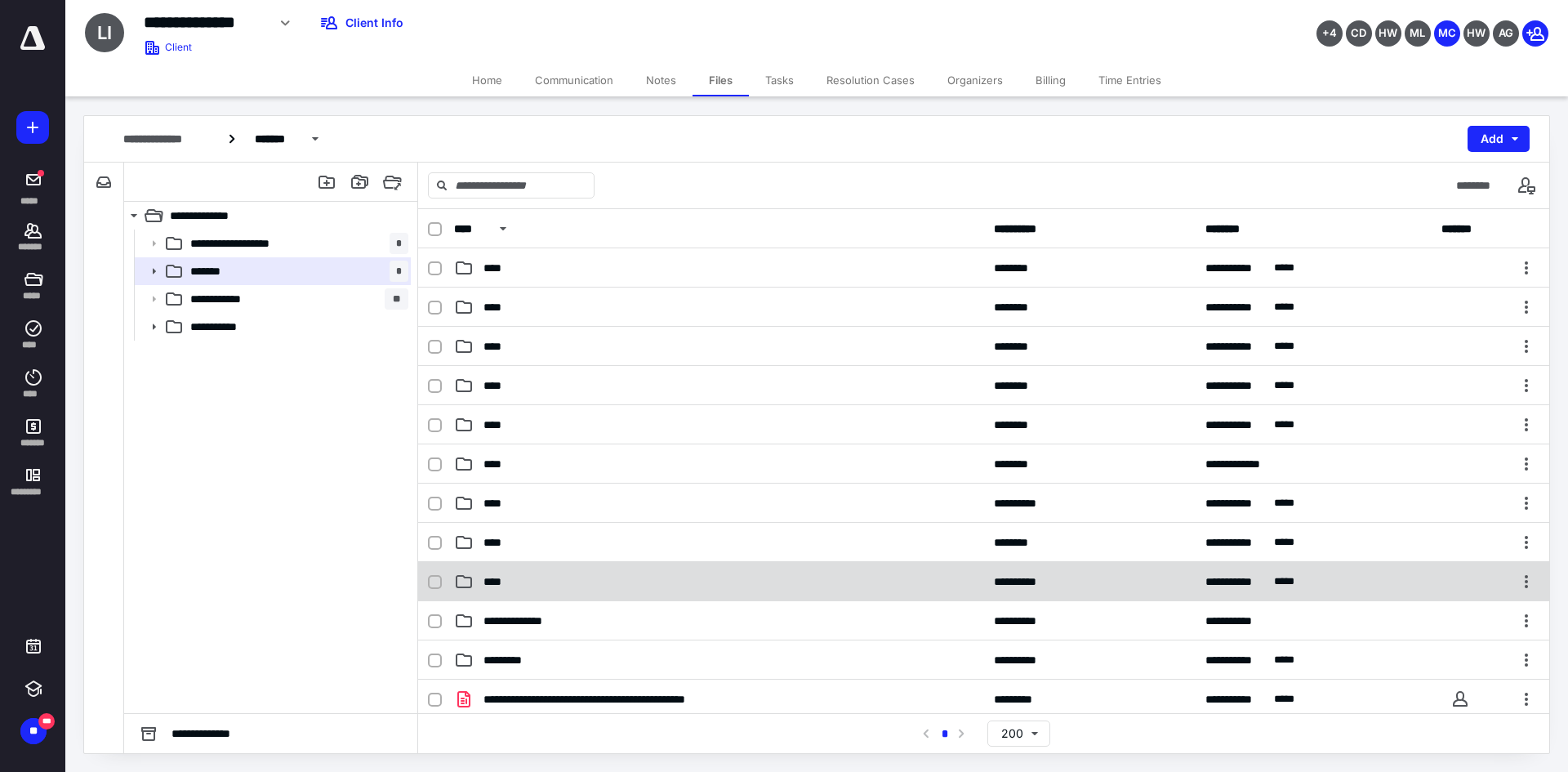 click on "****" at bounding box center [719, 582] 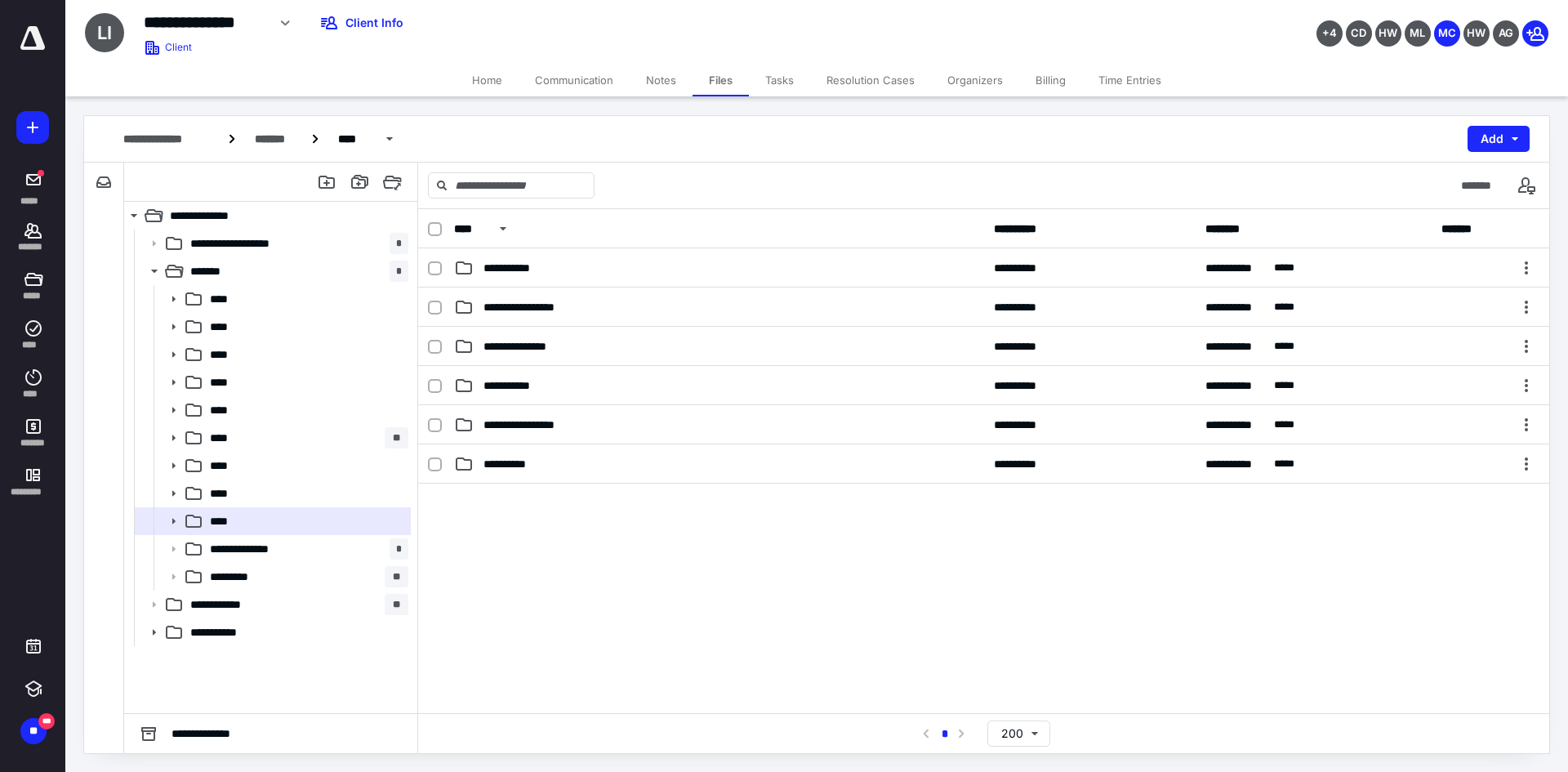 click at bounding box center (983, 606) 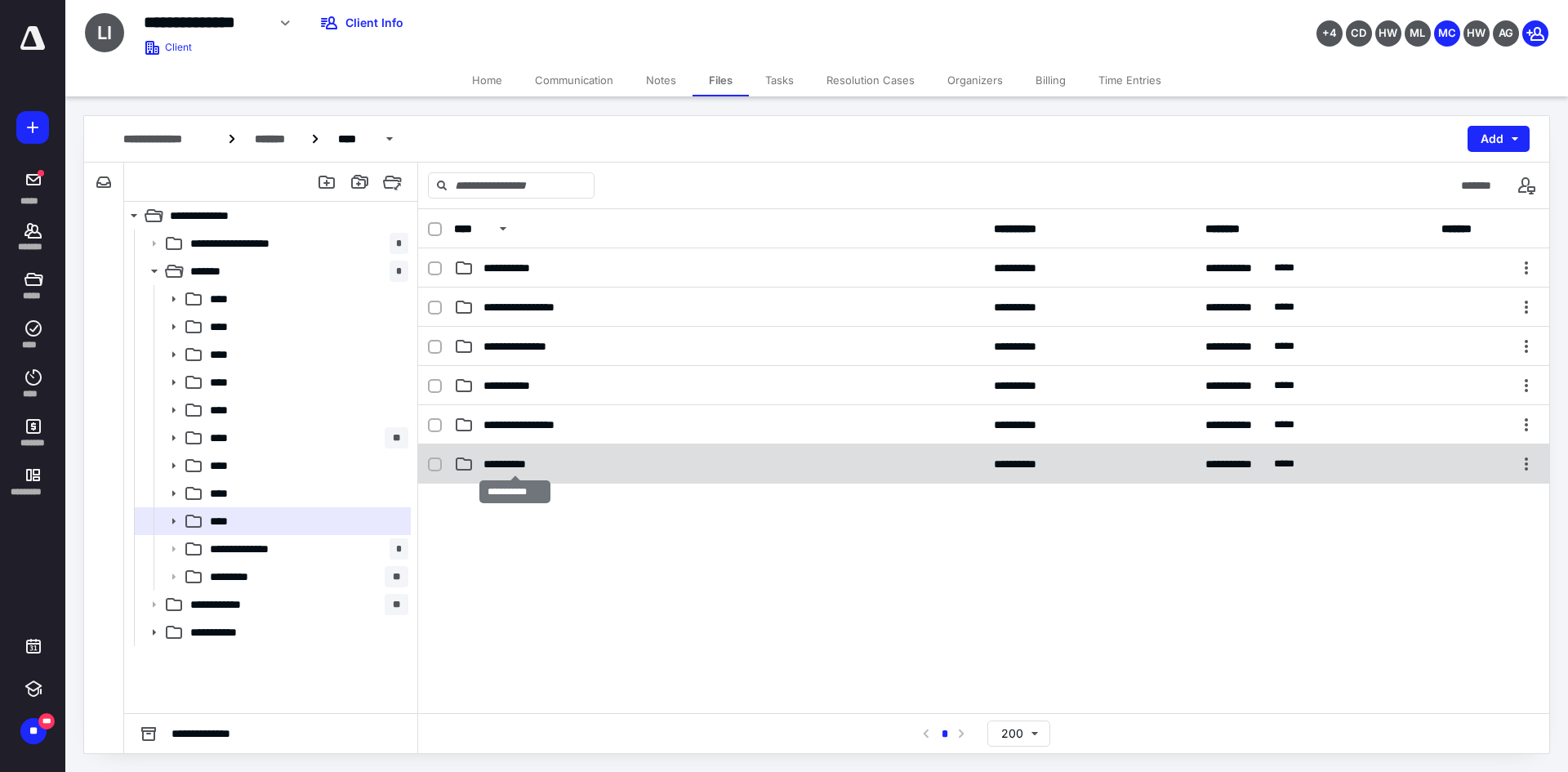 click on "**********" at bounding box center (514, 464) 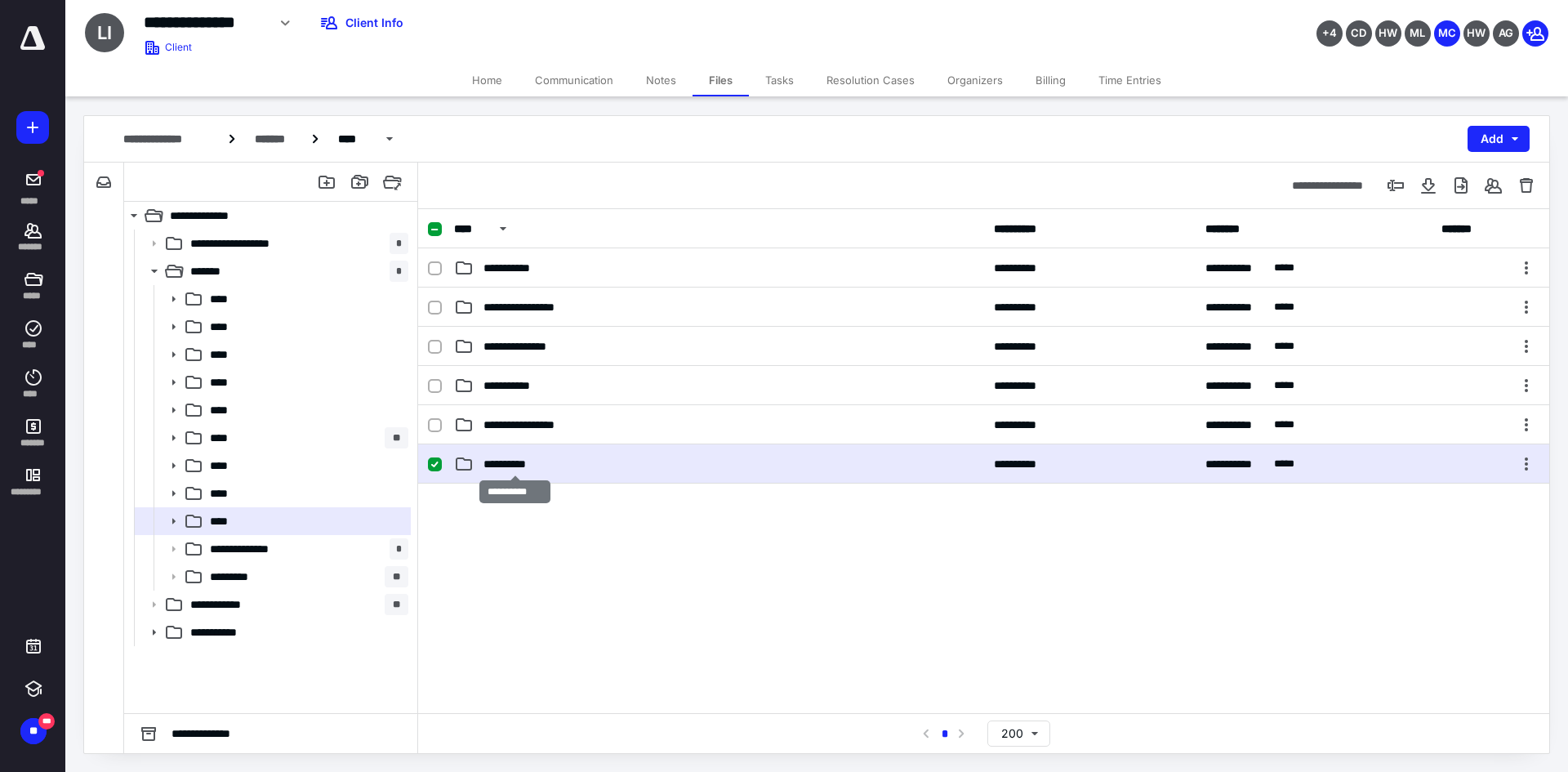 click on "**********" at bounding box center (514, 464) 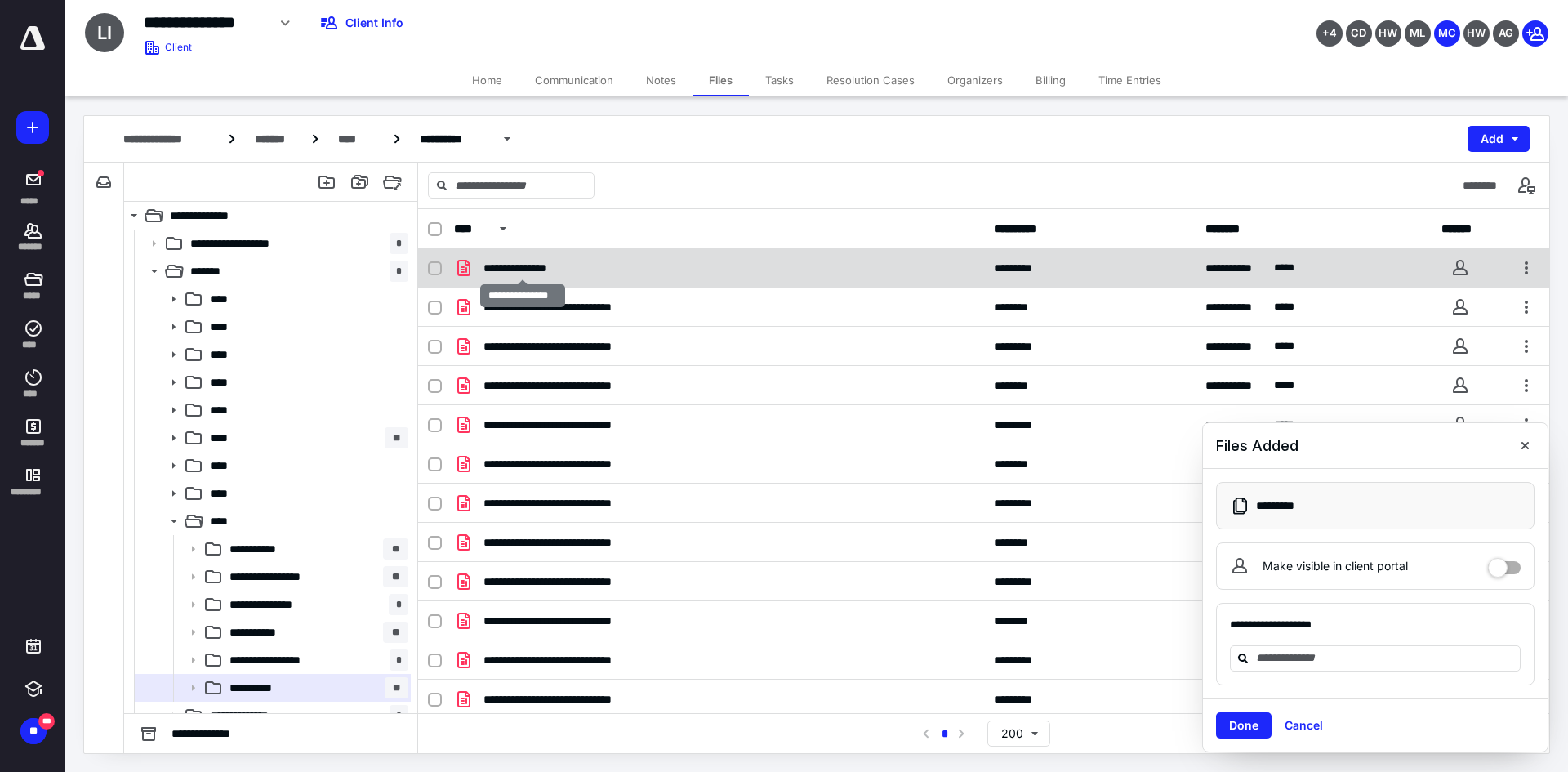 click on "**********" at bounding box center [523, 268] 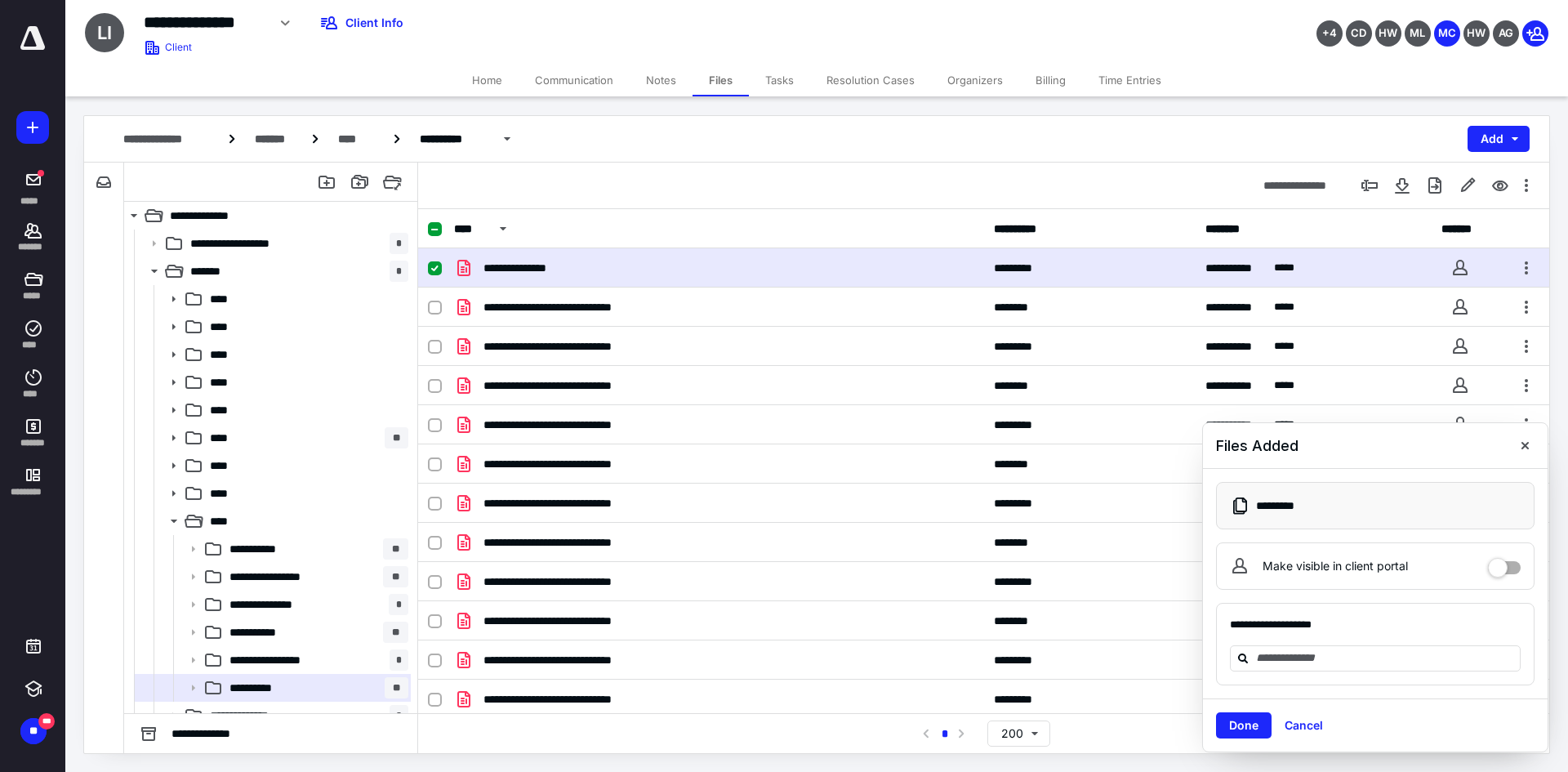 click on "**********" at bounding box center (983, 268) 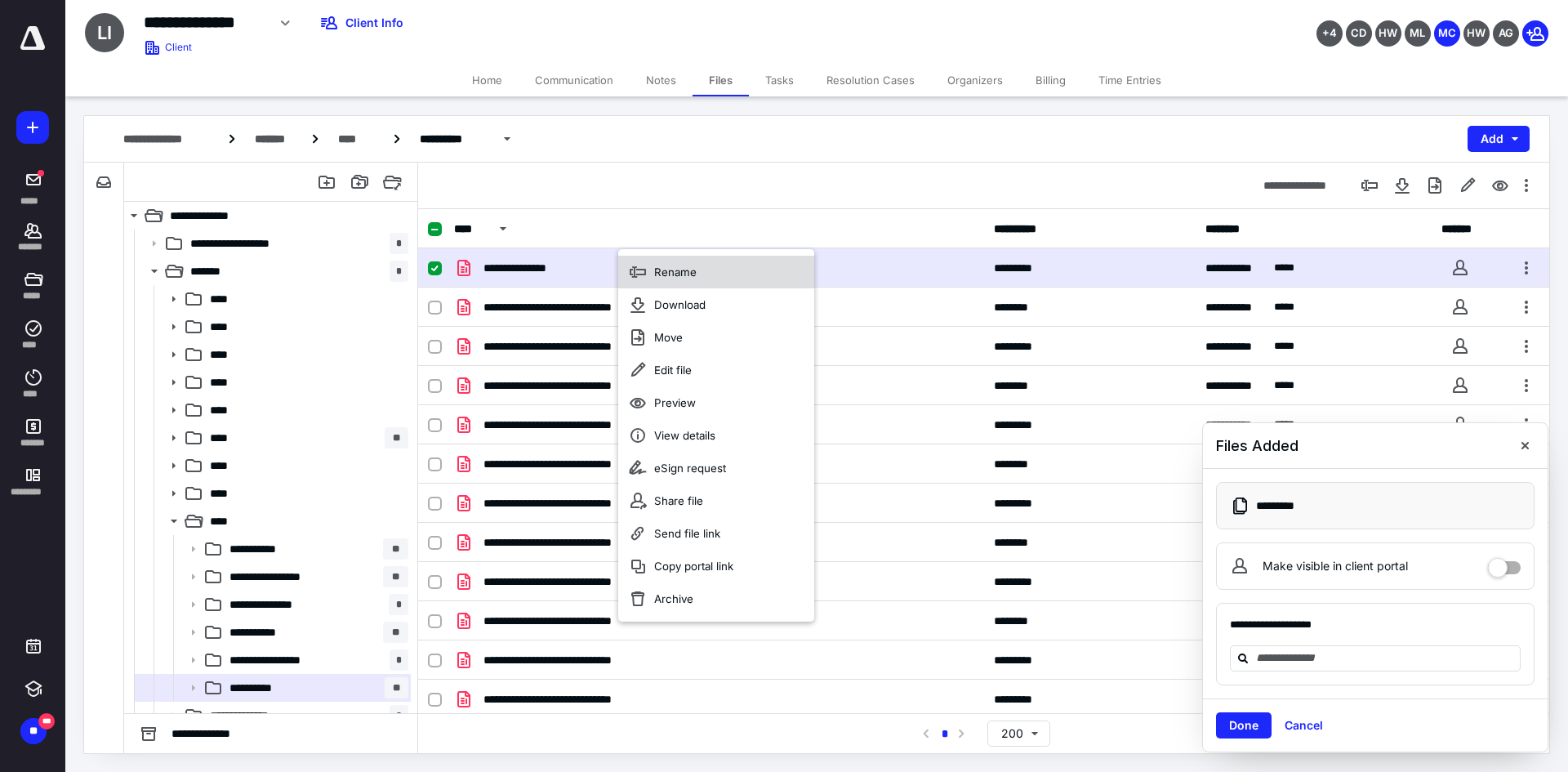 click on "Rename" at bounding box center (716, 272) 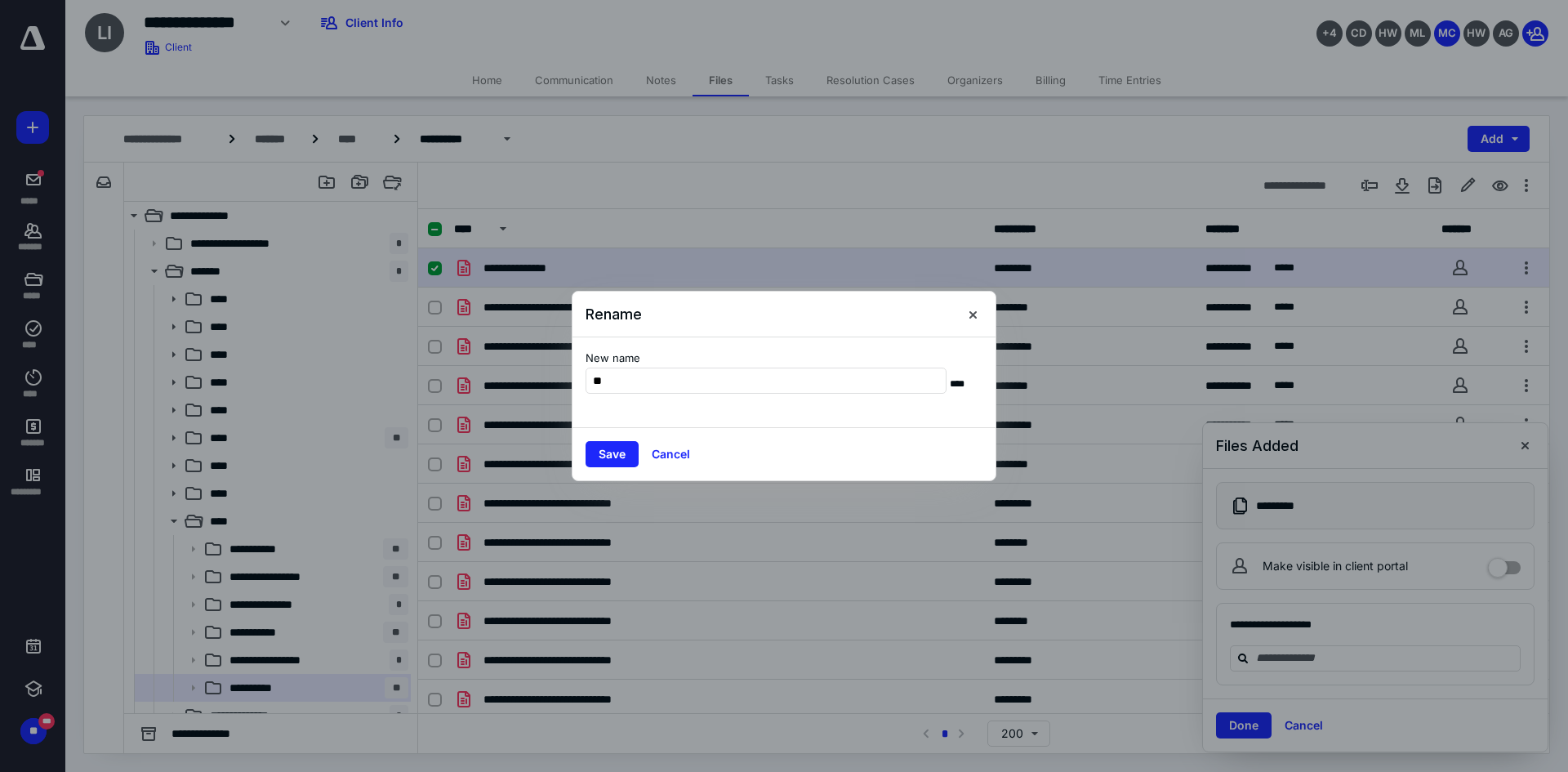 type on "*" 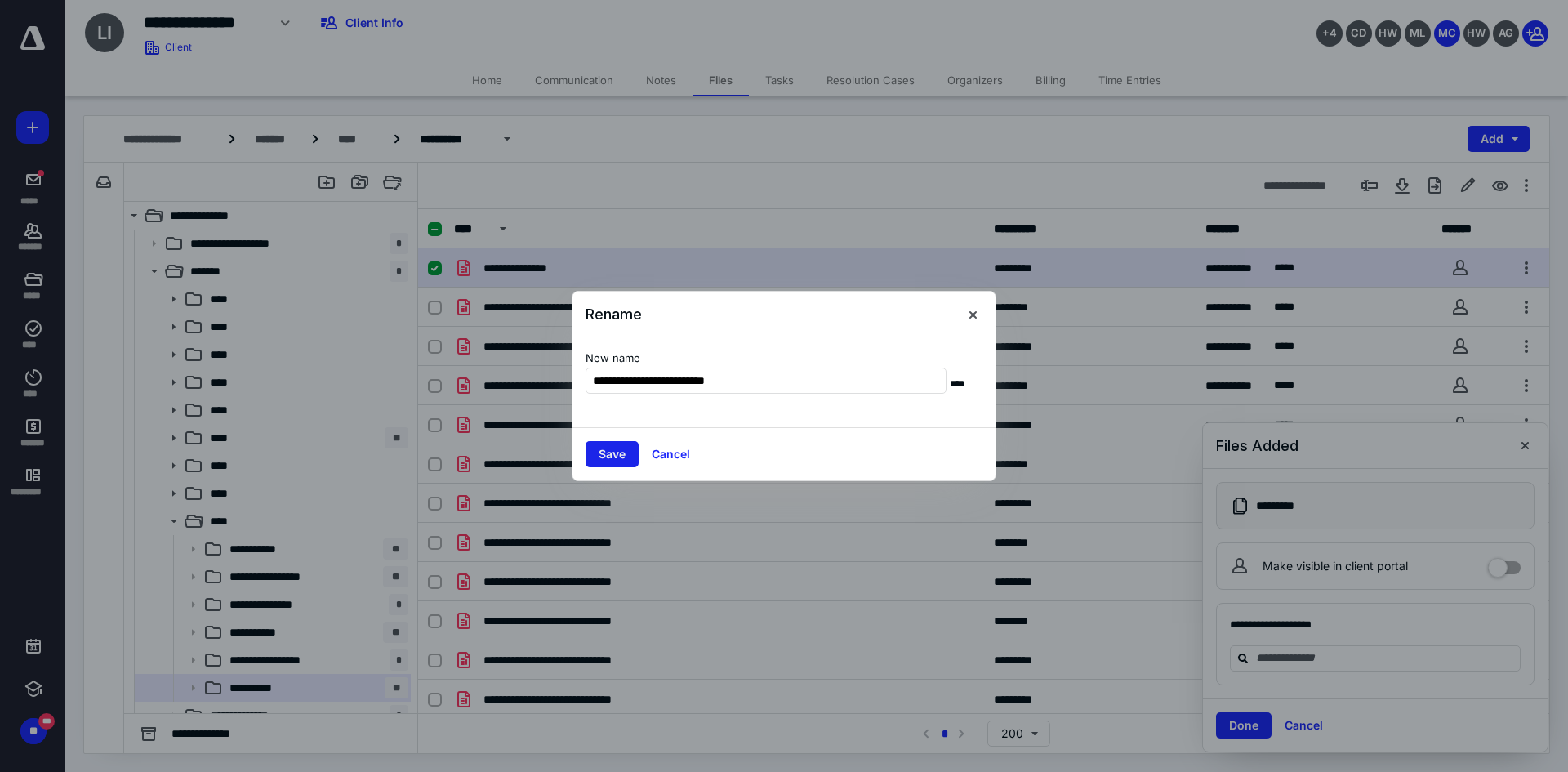 type on "**********" 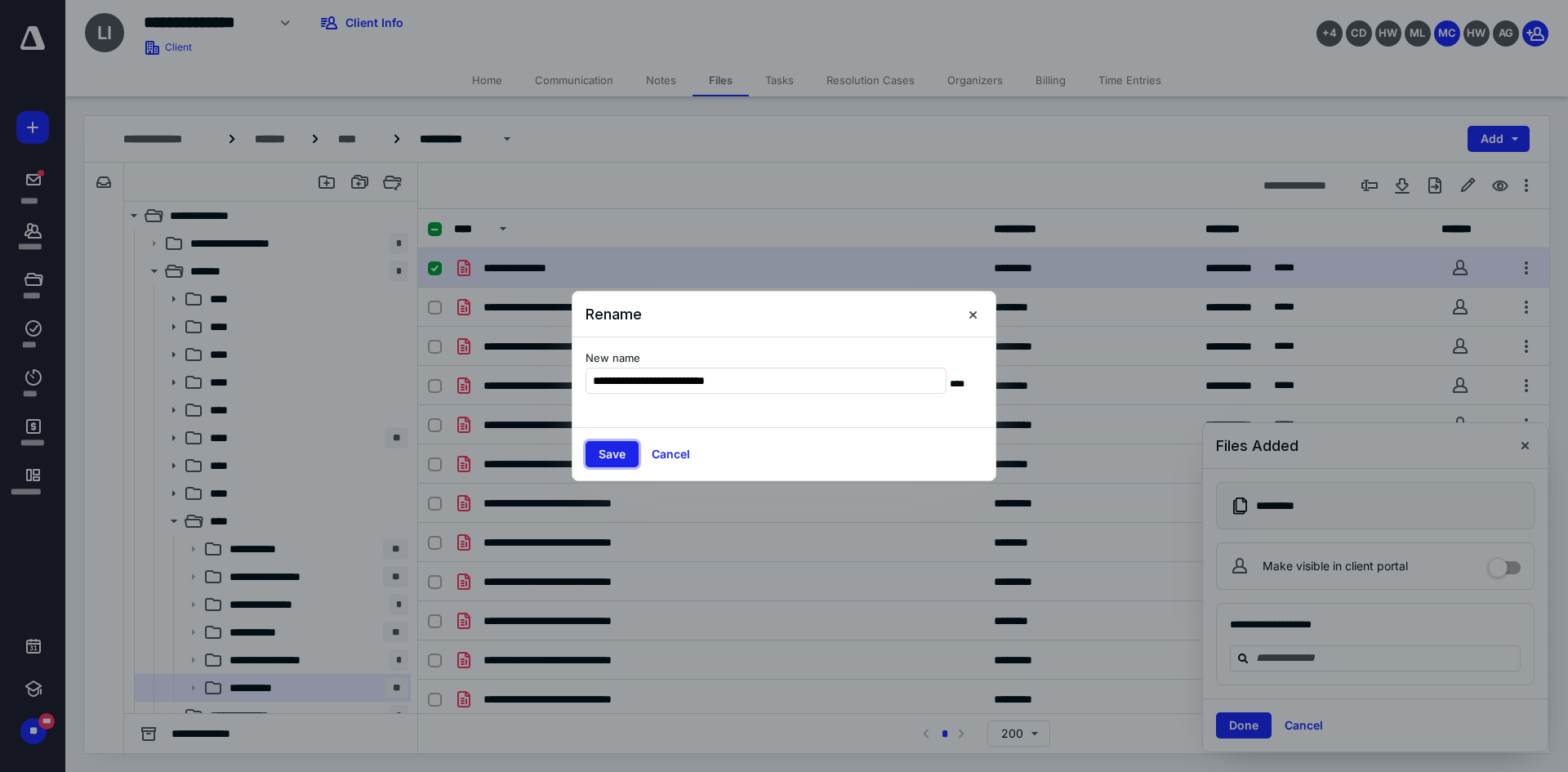 click on "Save" at bounding box center (612, 454) 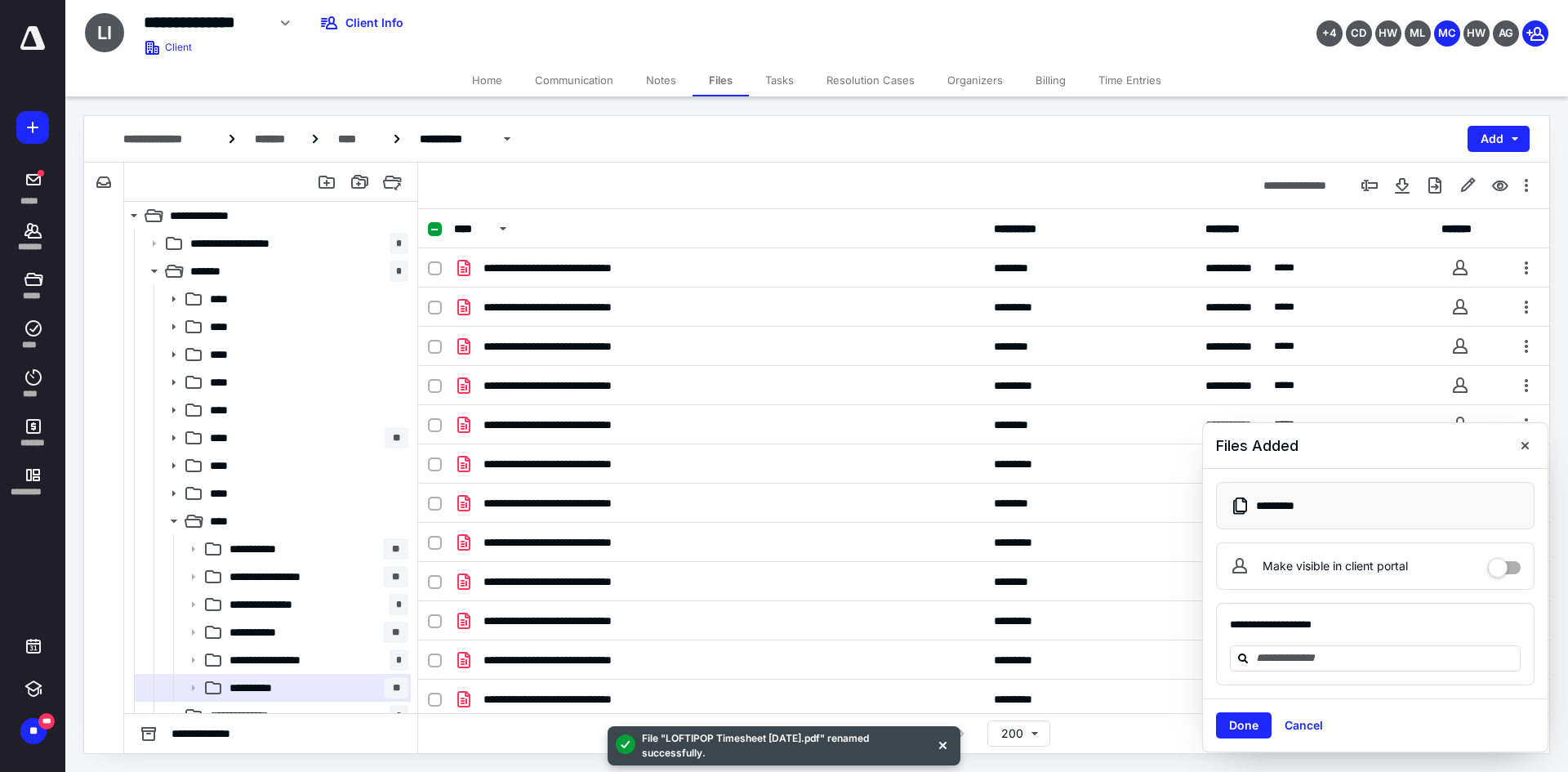 click on "Communication" at bounding box center [574, 80] 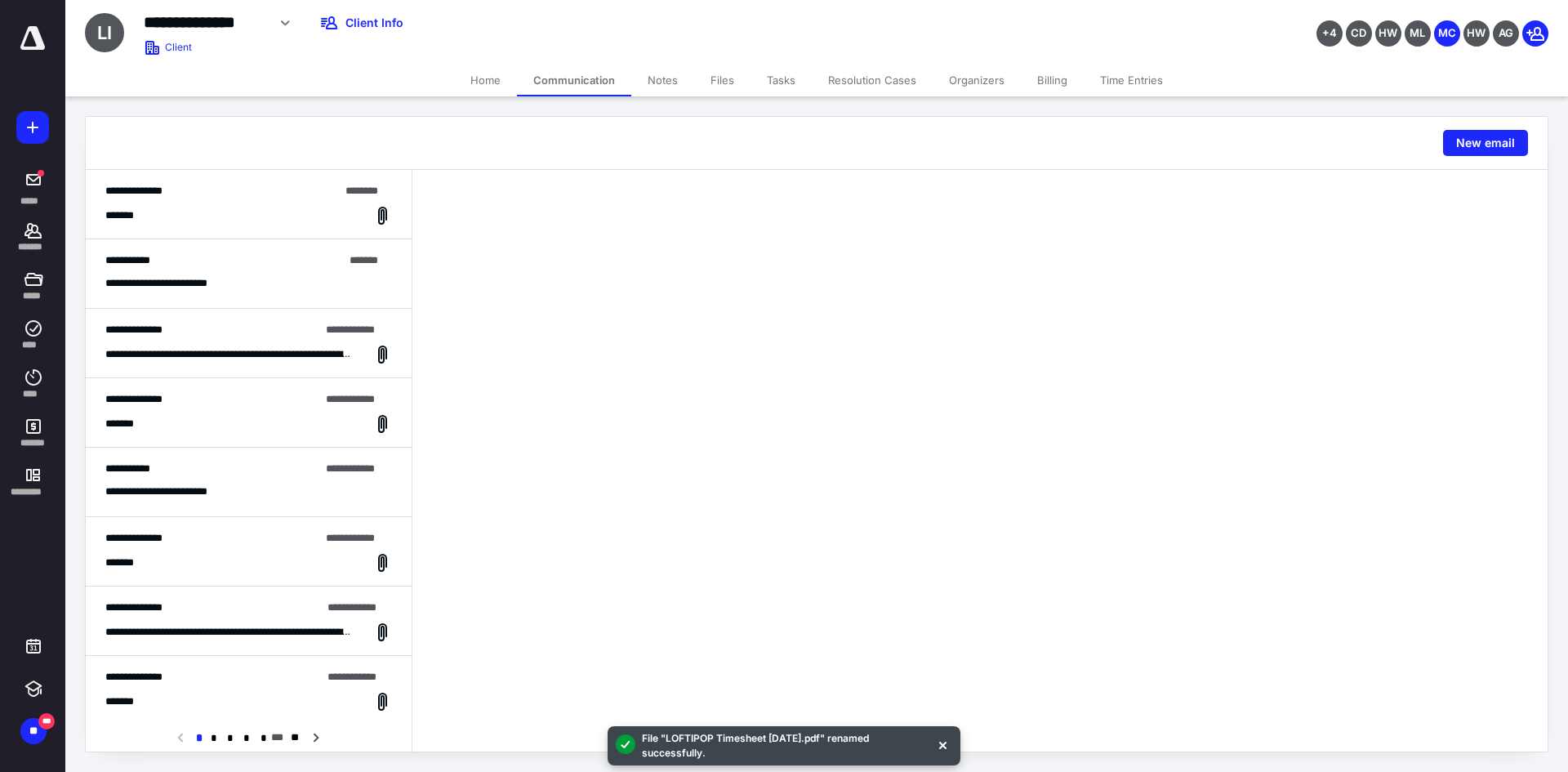 click on "**********" at bounding box center (222, 191) 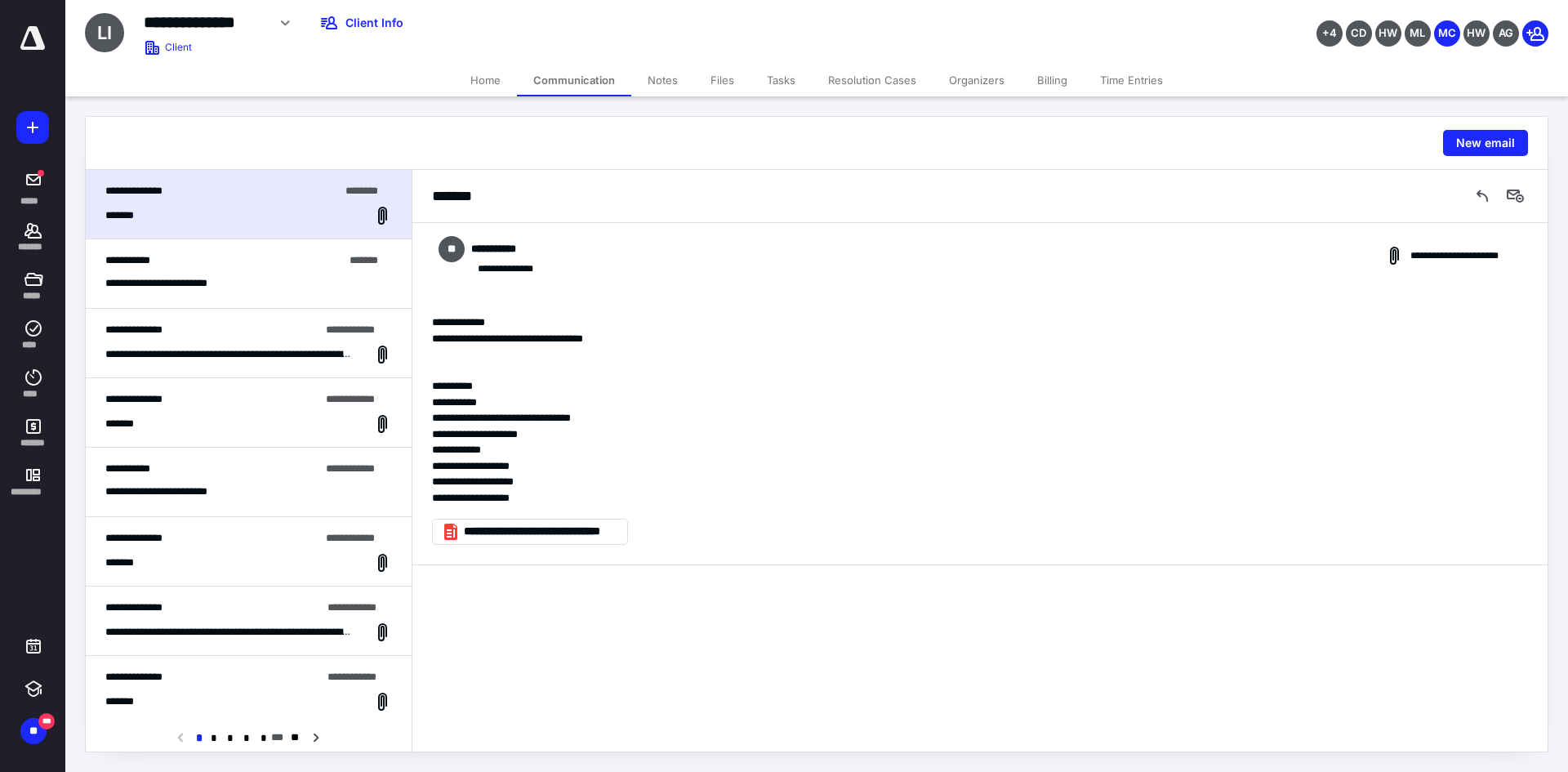 click on "Home" at bounding box center [485, 80] 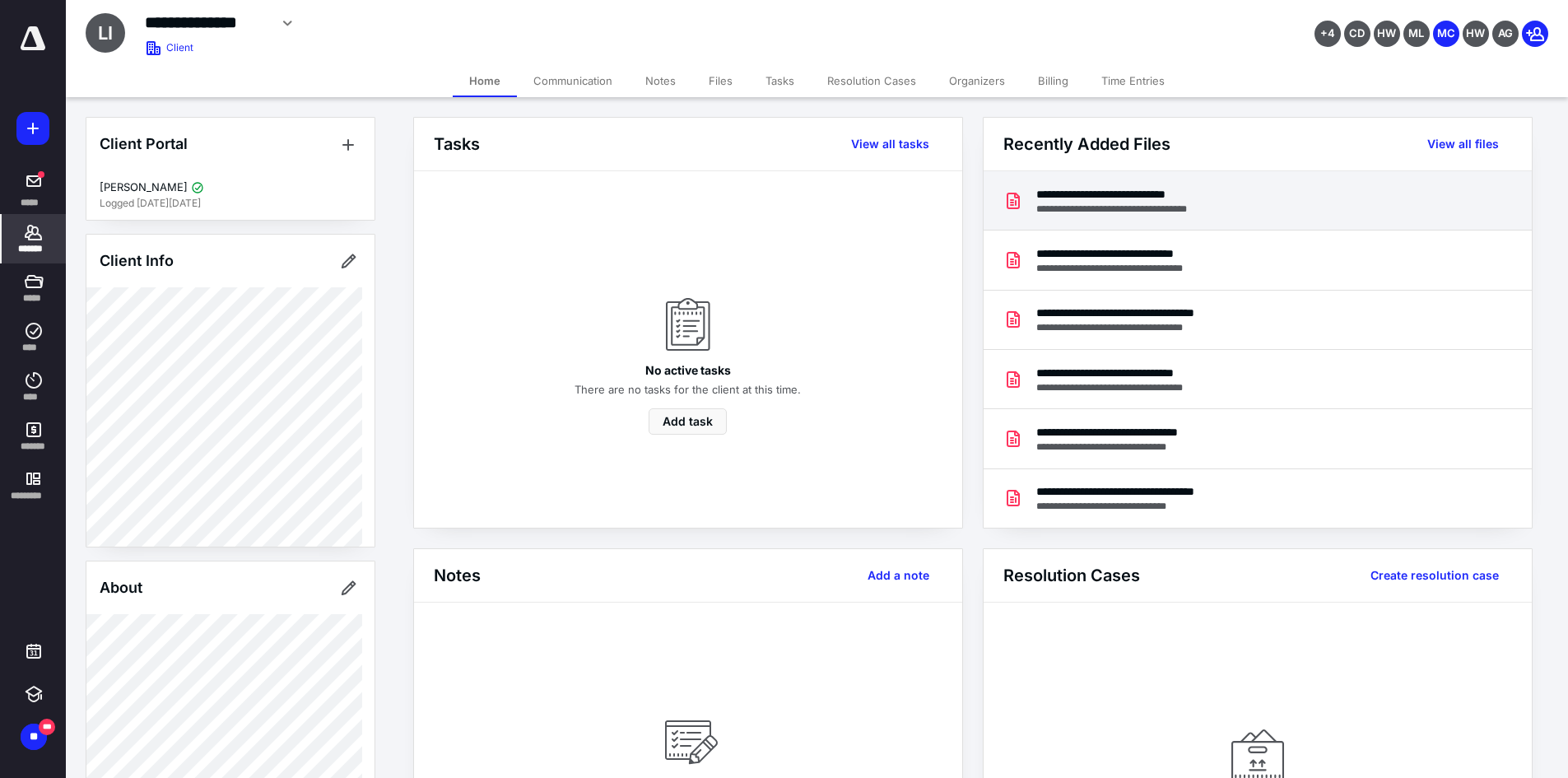 click on "**********" at bounding box center [1258, 201] 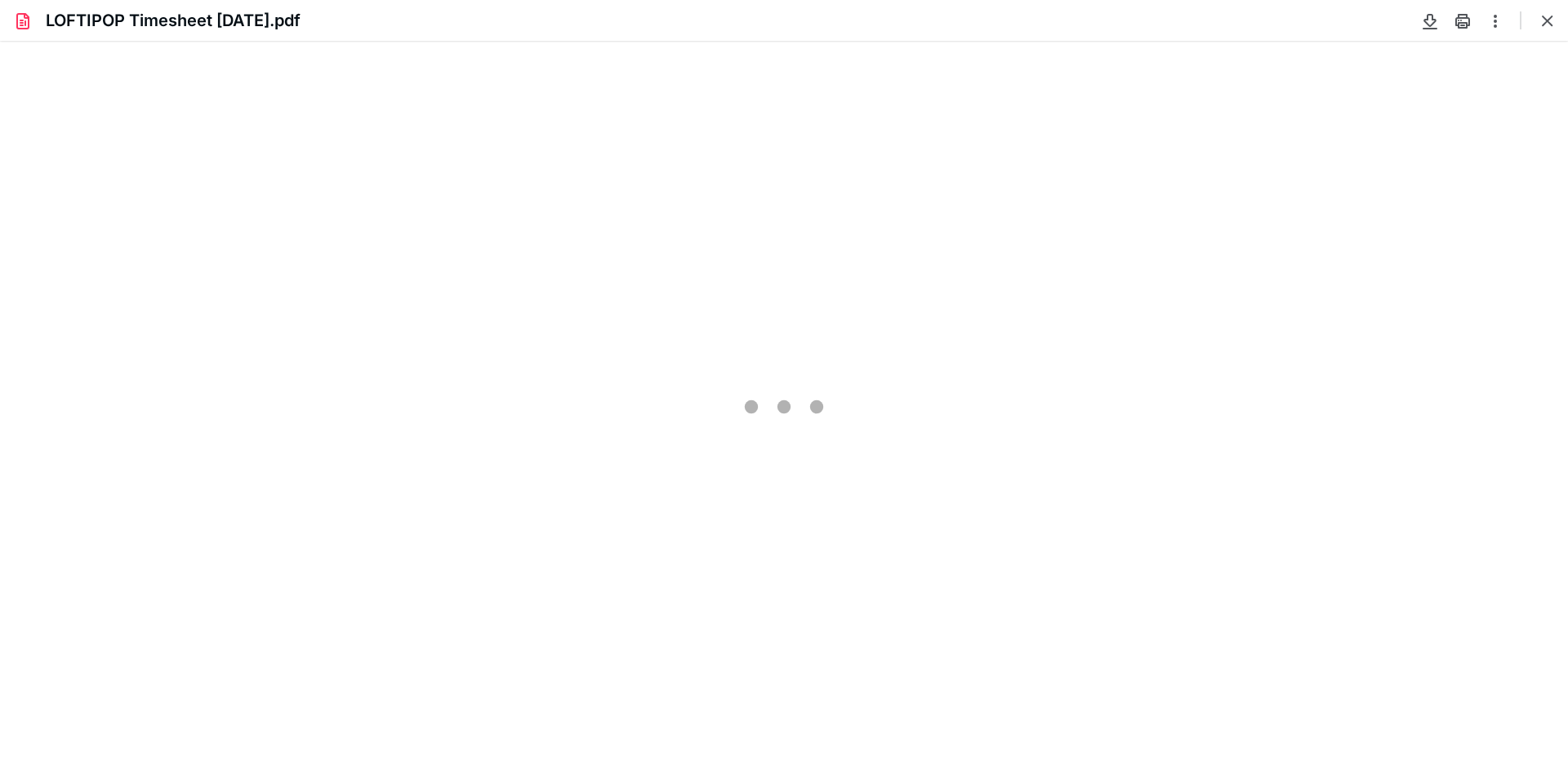 scroll, scrollTop: 0, scrollLeft: 0, axis: both 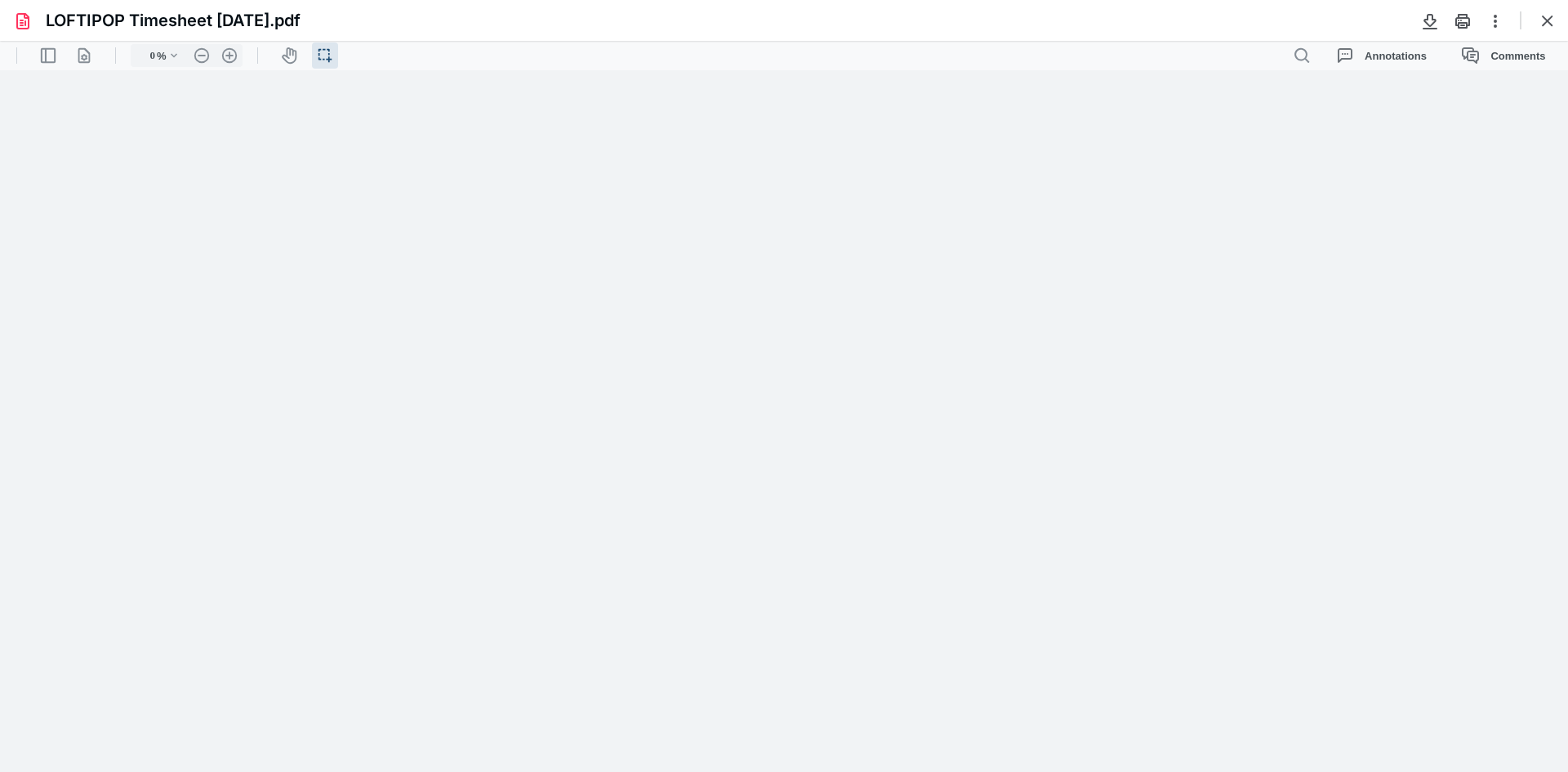 type on "108" 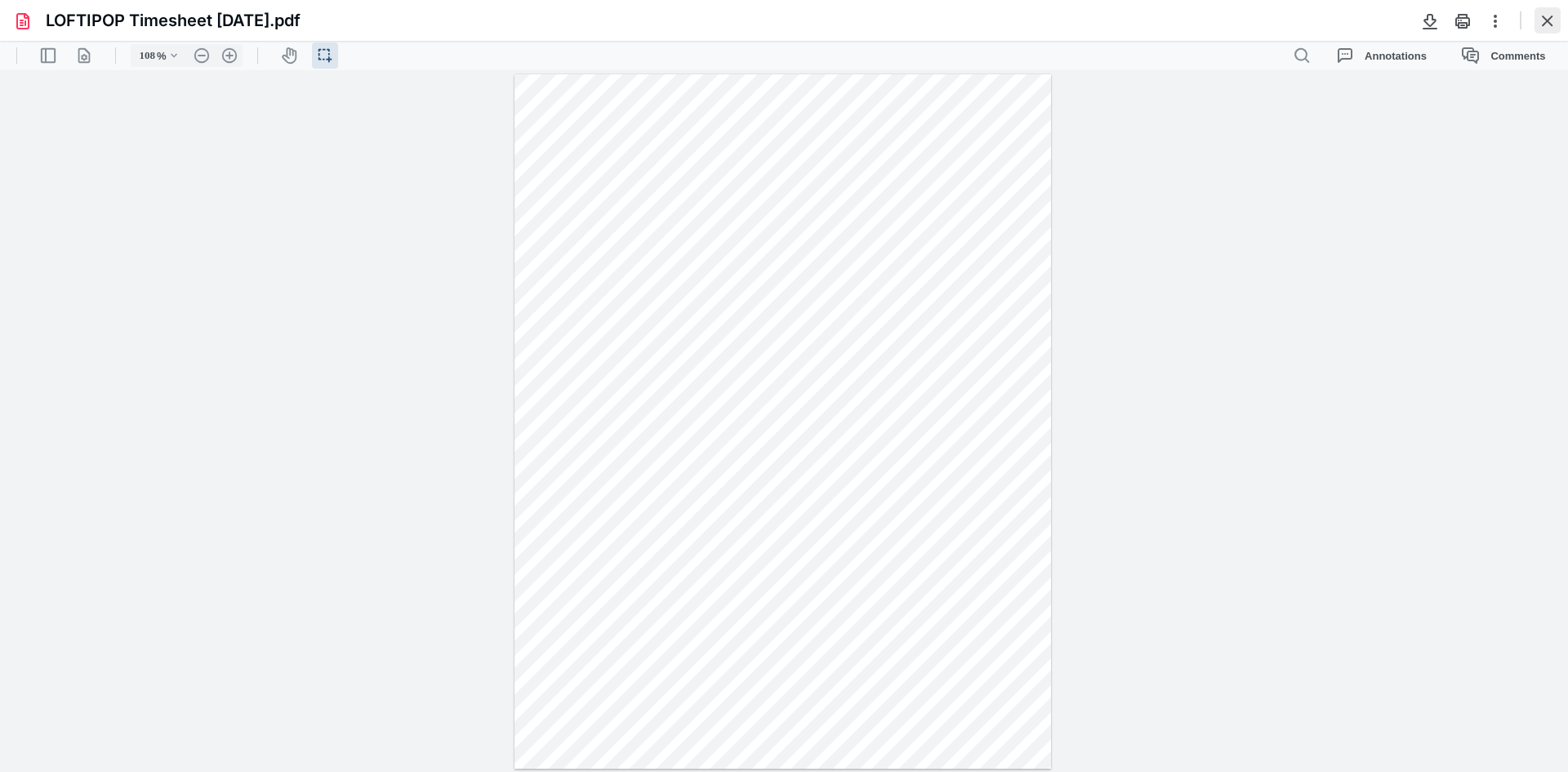 click at bounding box center (1548, 20) 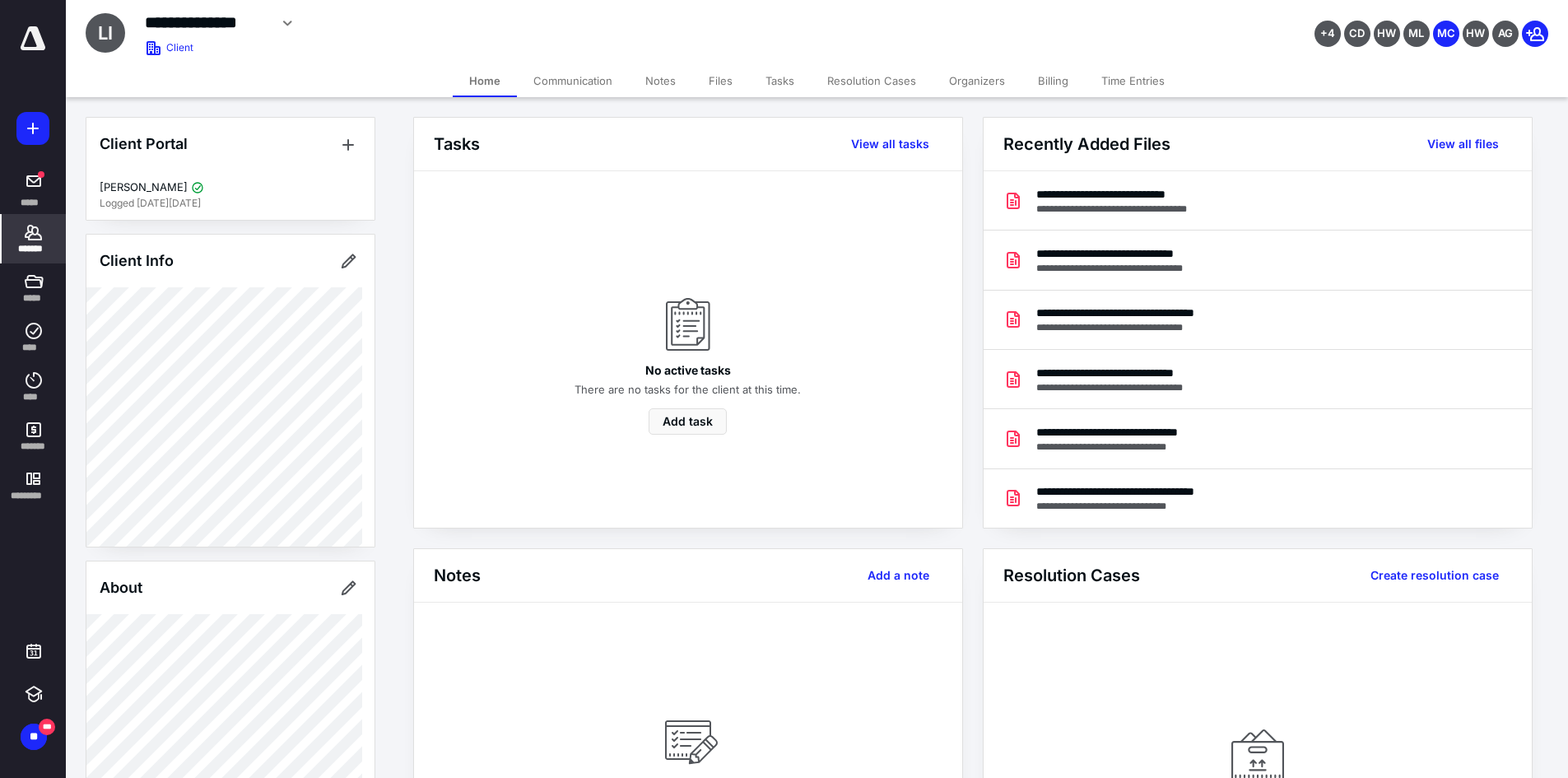 click 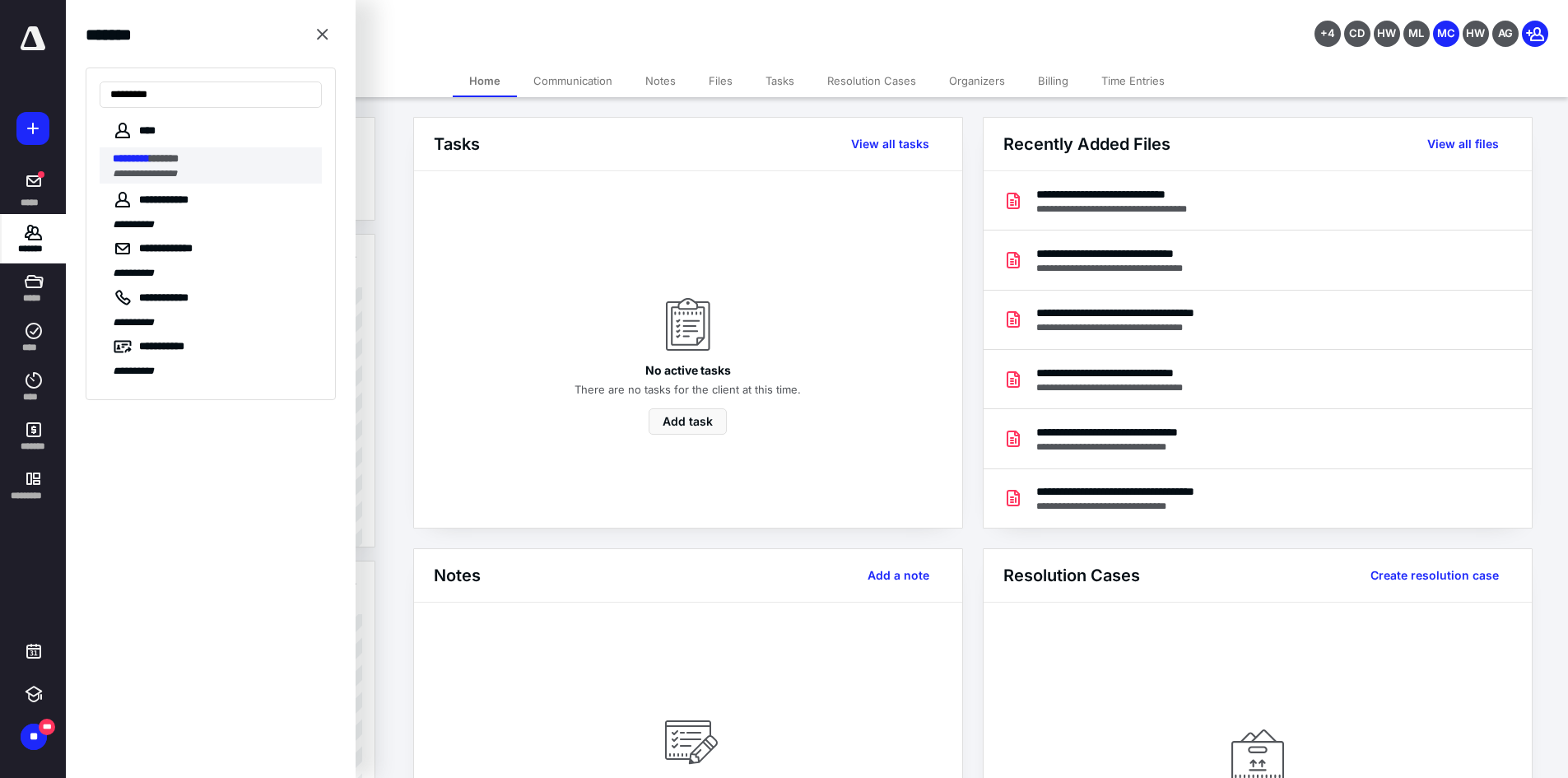 type on "*********" 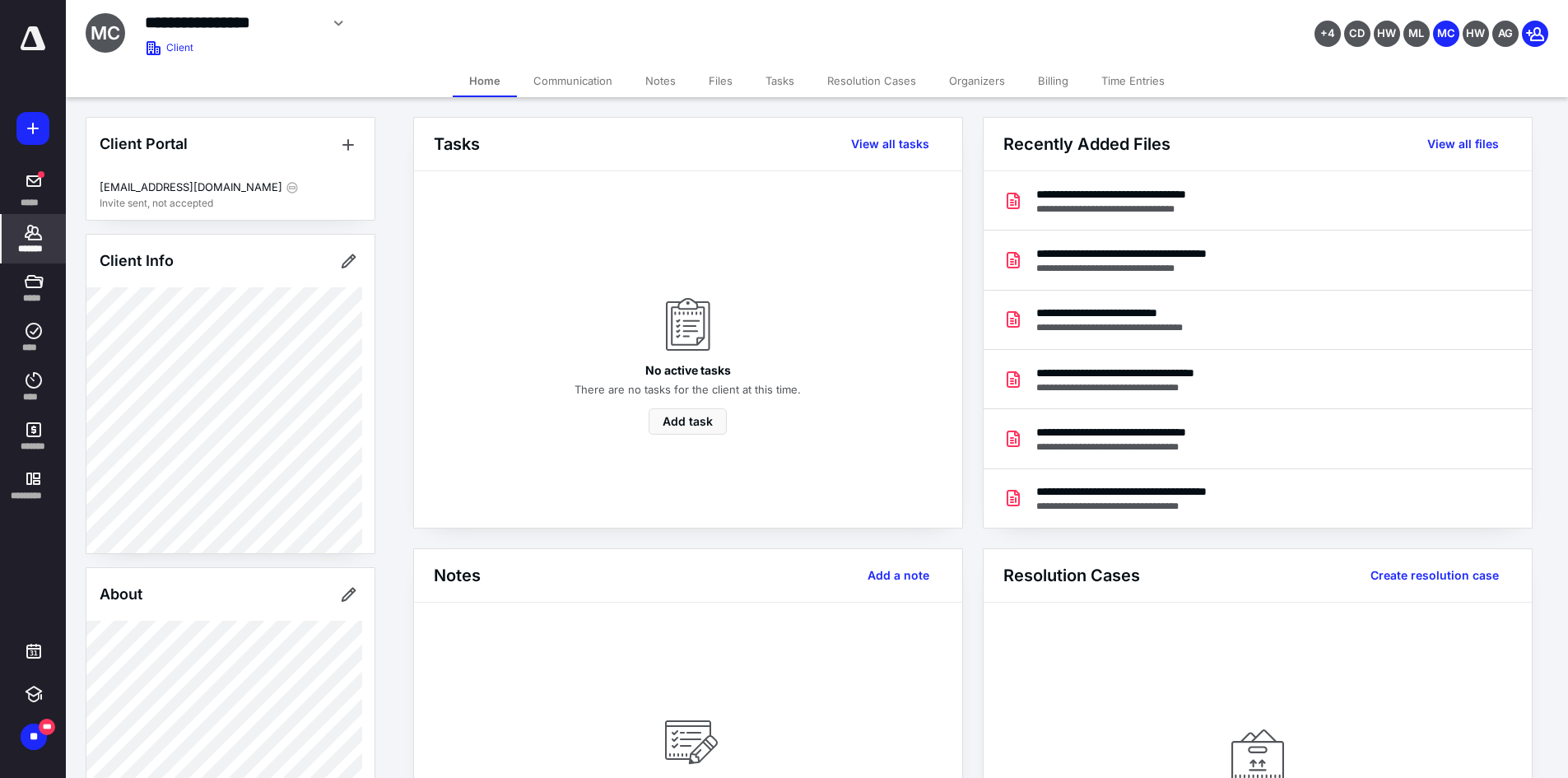 click on "*******" at bounding box center (34, 249) 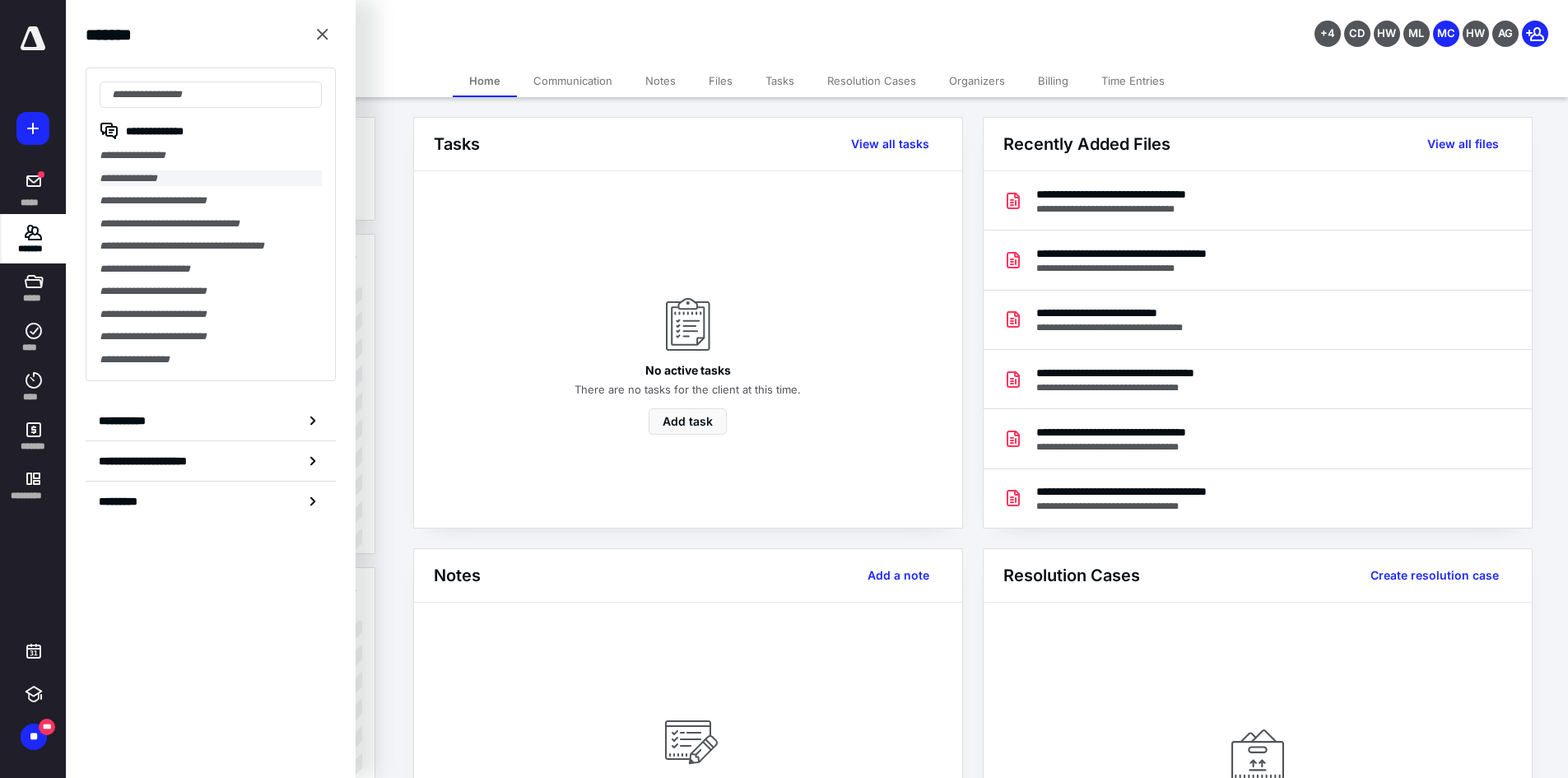 click on "**********" at bounding box center [211, 179] 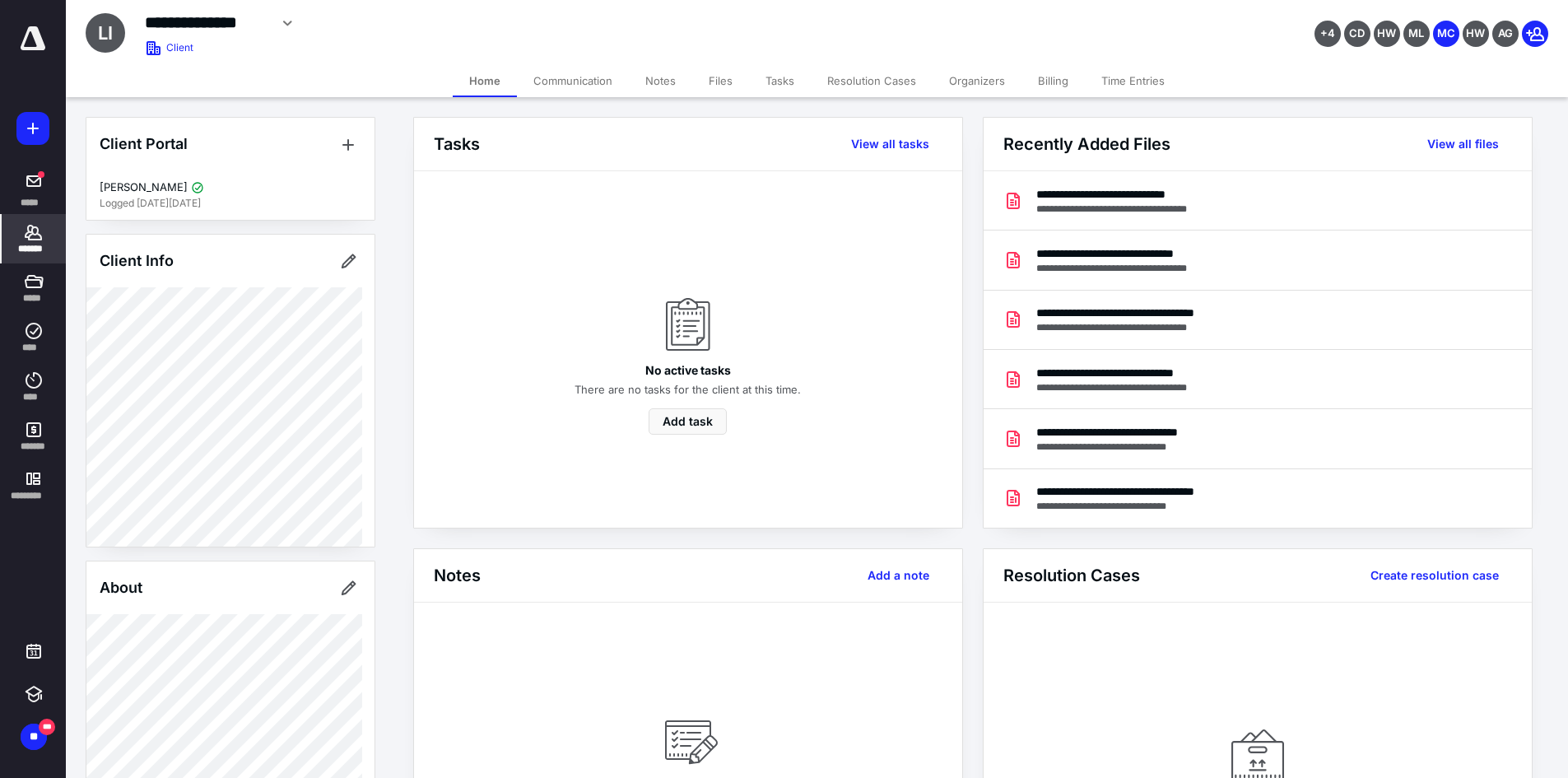 click on "Communication" at bounding box center (573, 81) 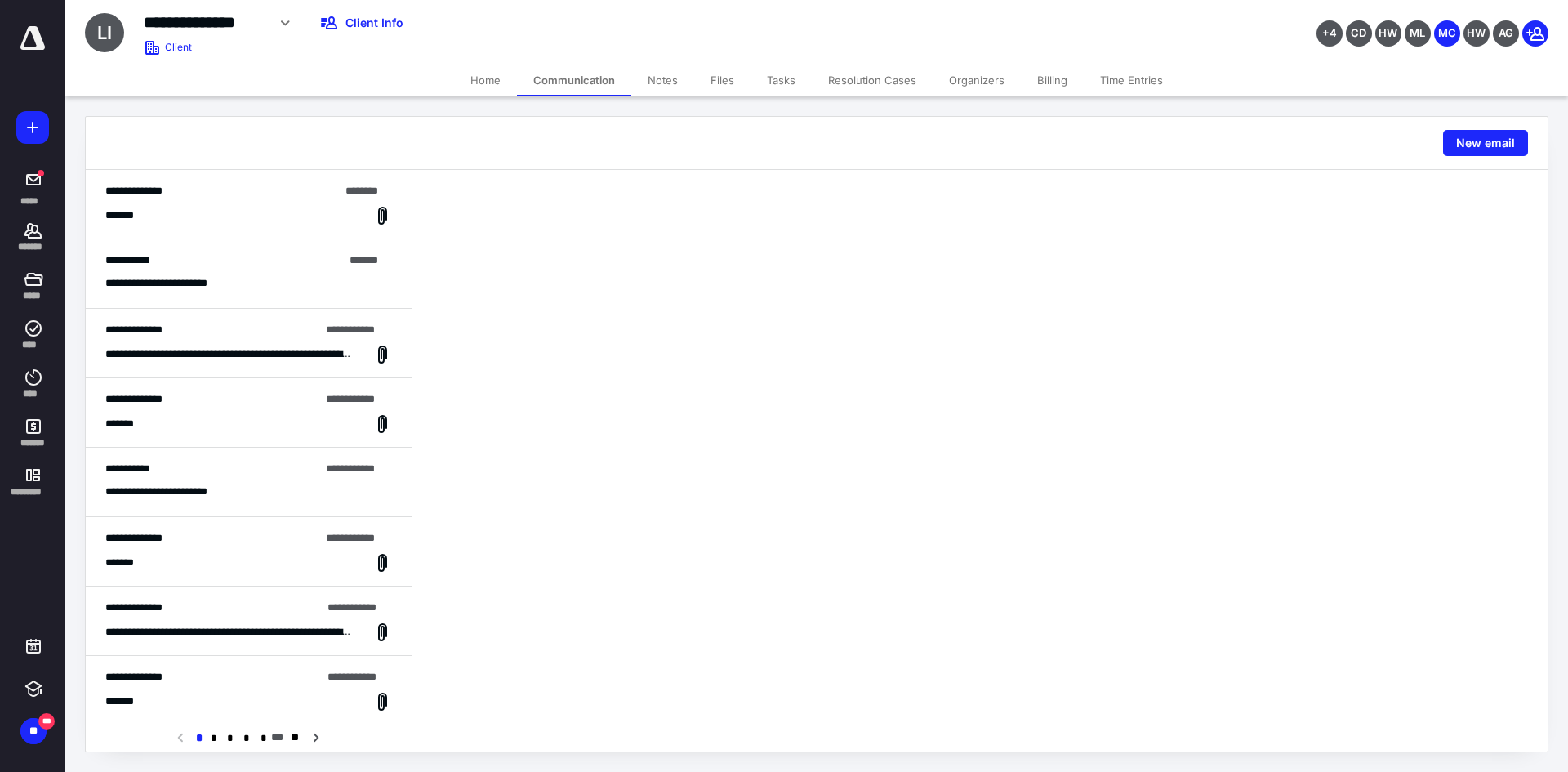 click on "**********" at bounding box center [248, 204] 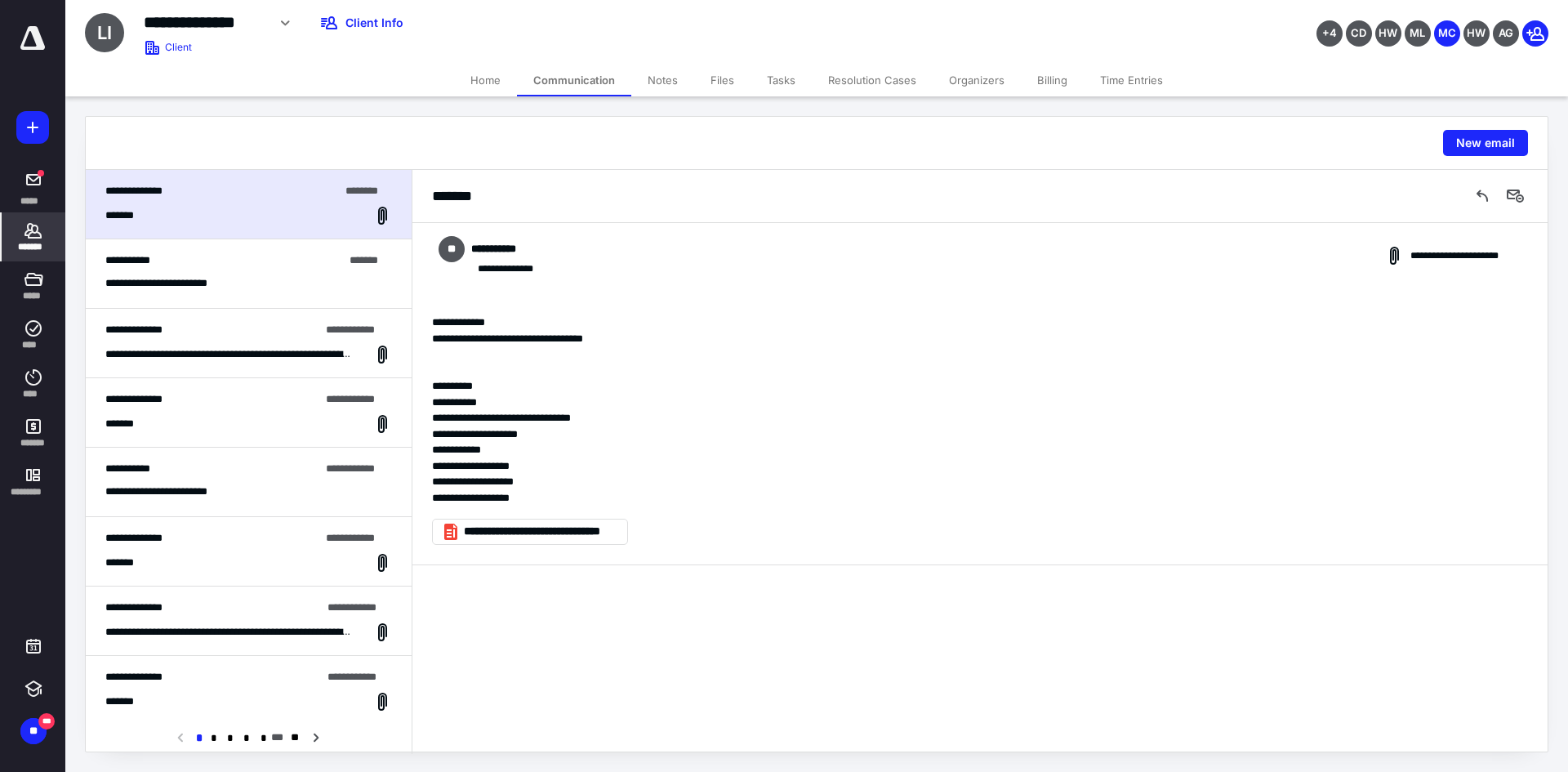 click 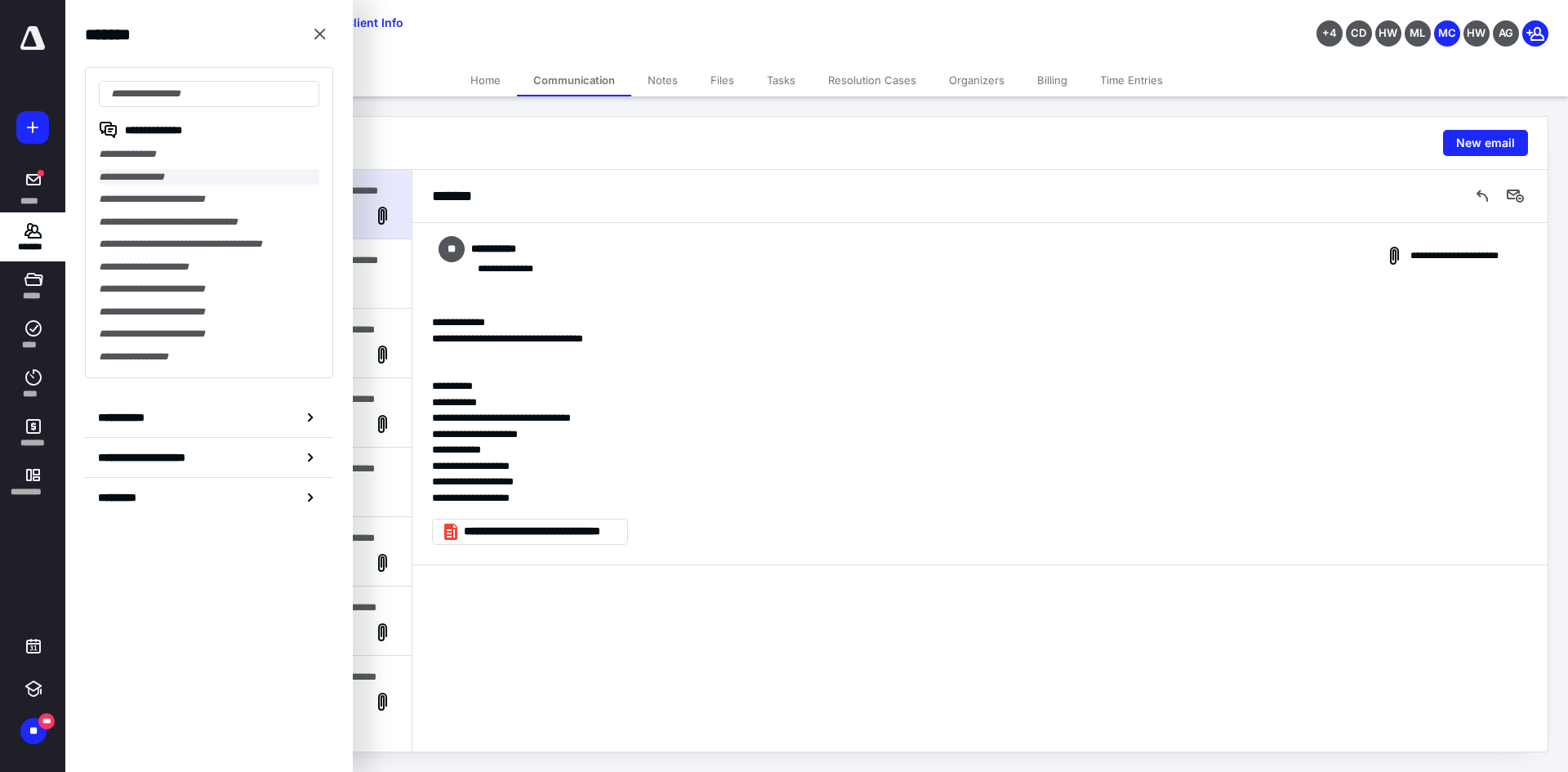 click on "**********" at bounding box center [209, 177] 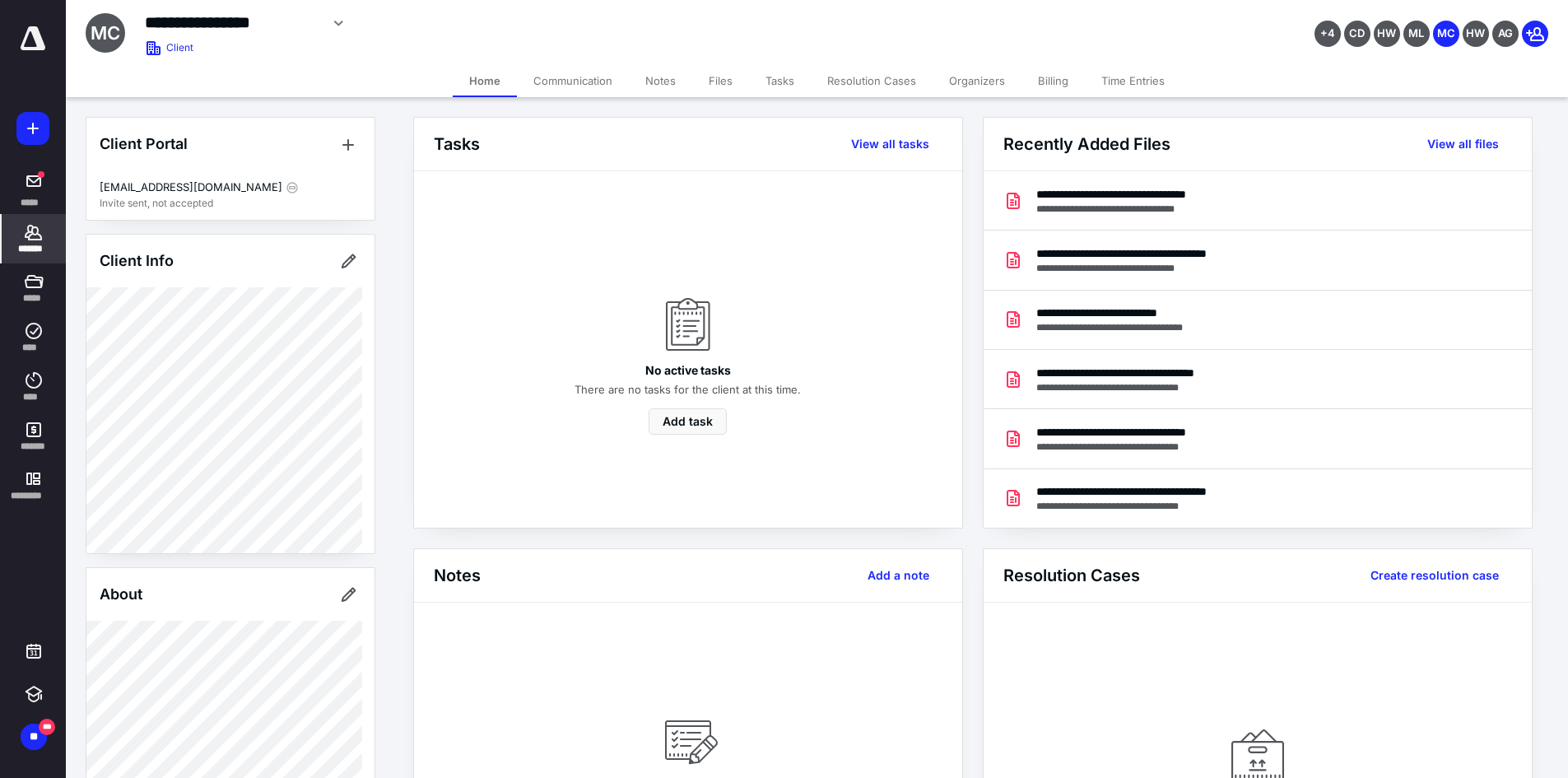 click on "Files" at bounding box center (720, 81) 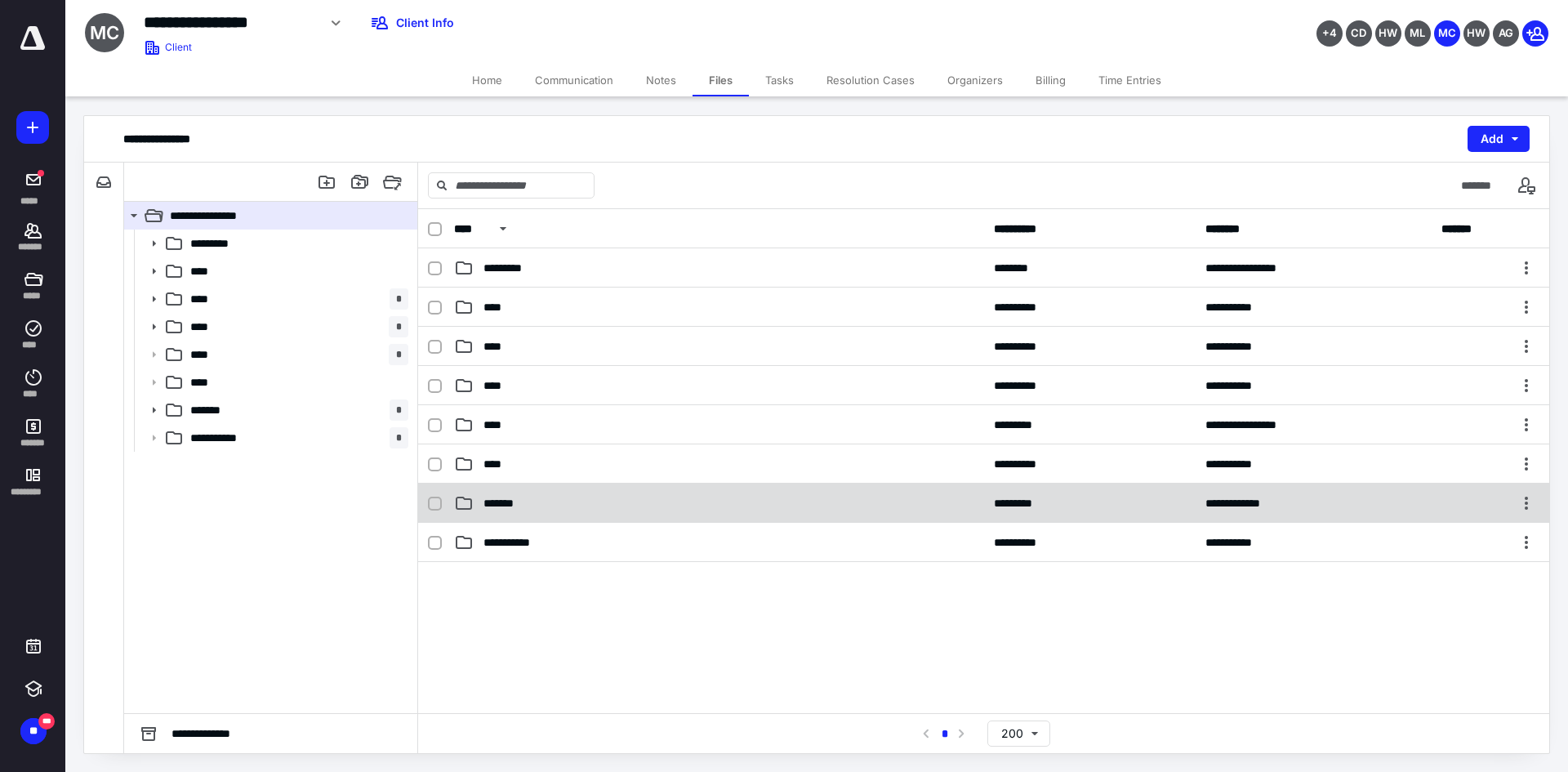 click on "**********" at bounding box center (983, 503) 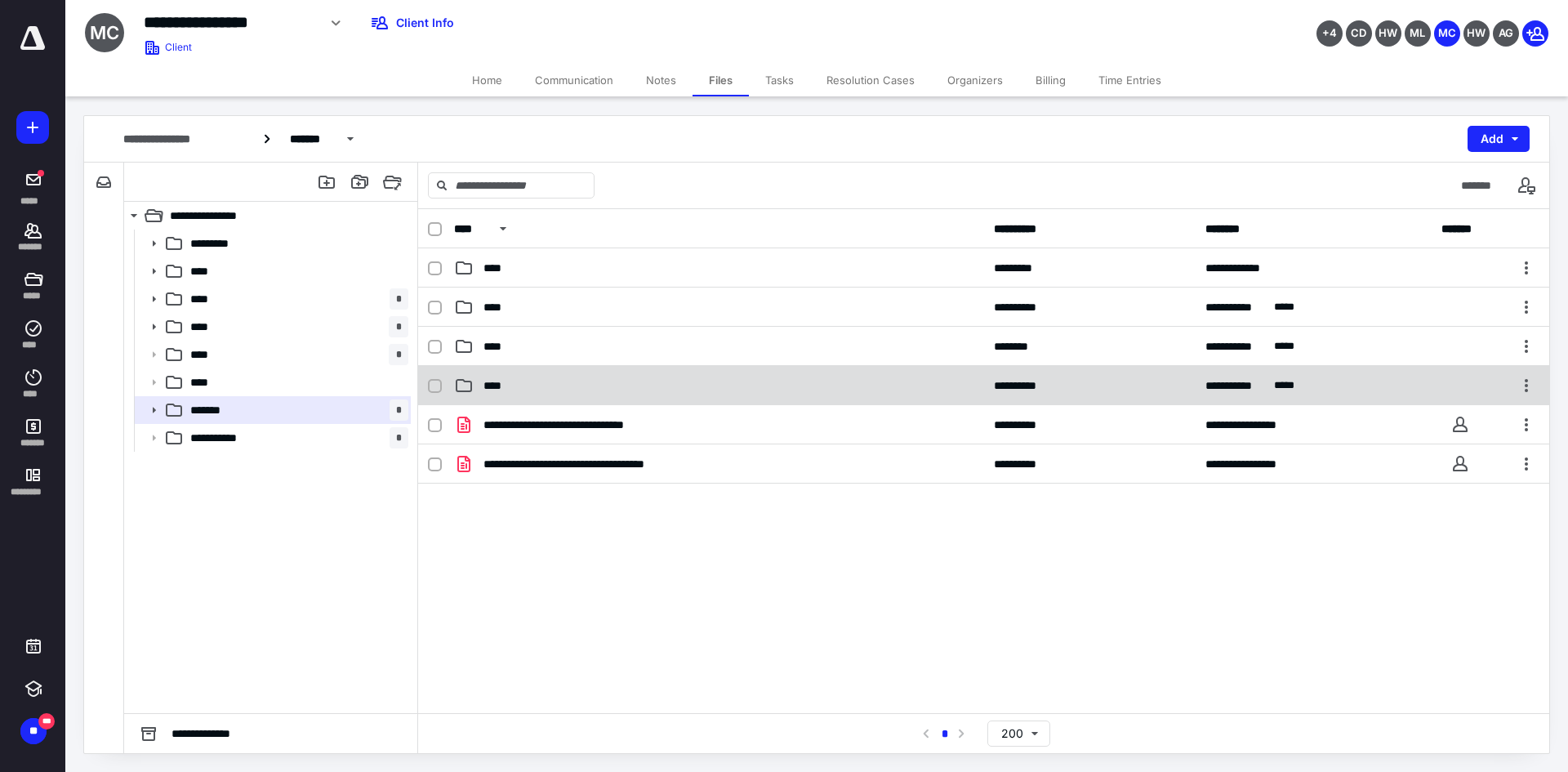 click on "**********" at bounding box center (983, 386) 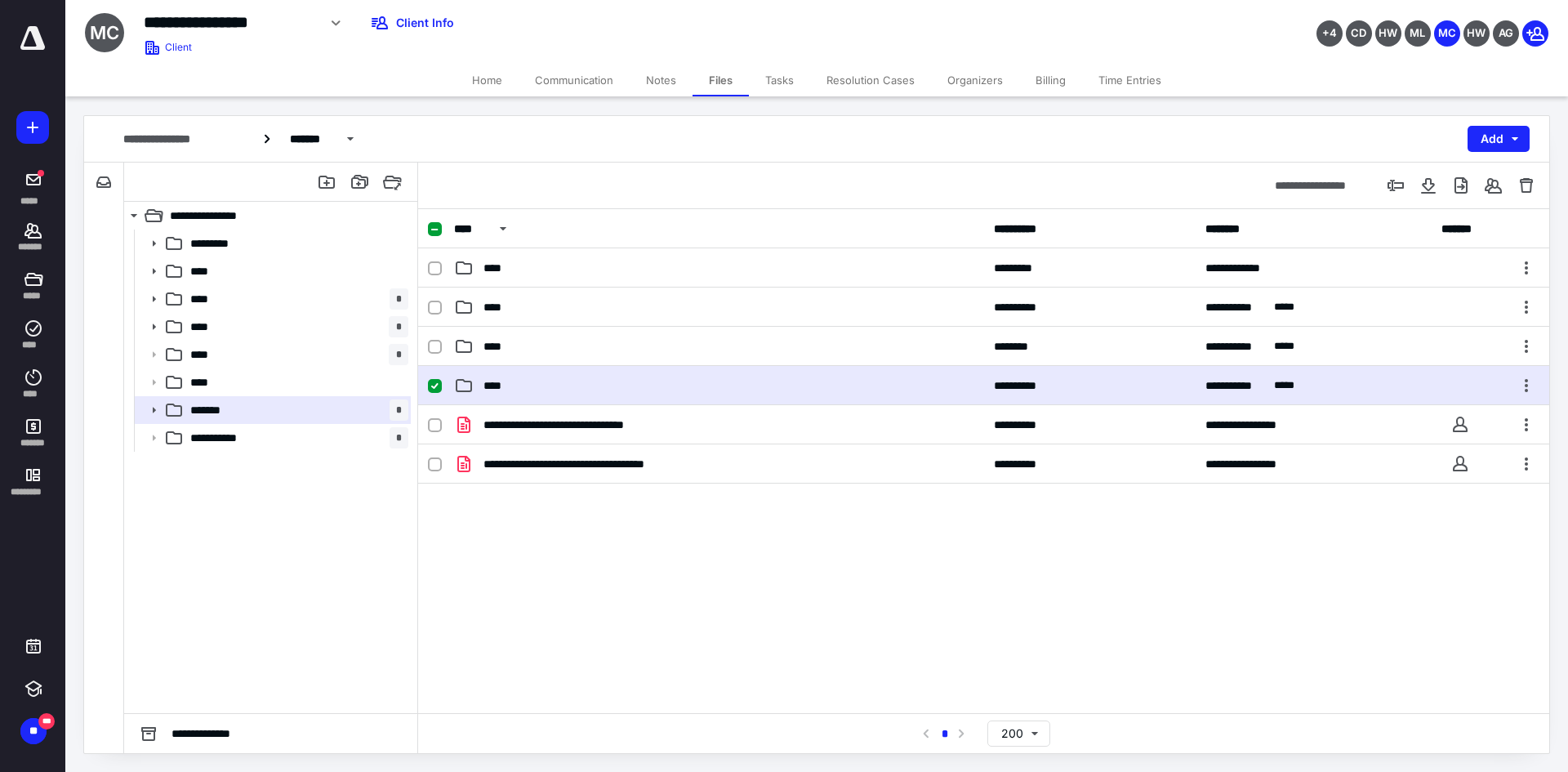 click on "**********" at bounding box center [983, 386] 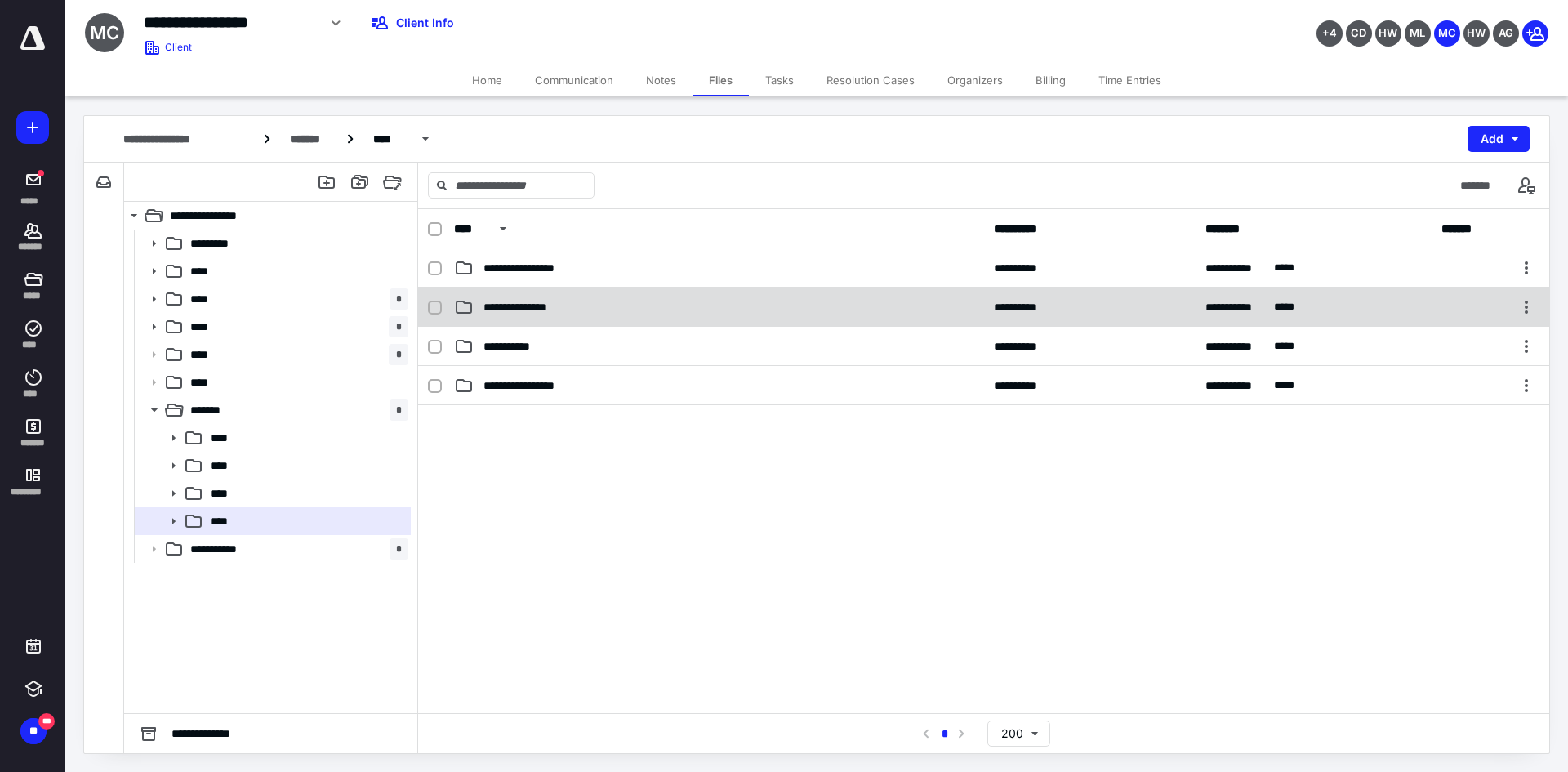 click on "**********" at bounding box center (719, 307) 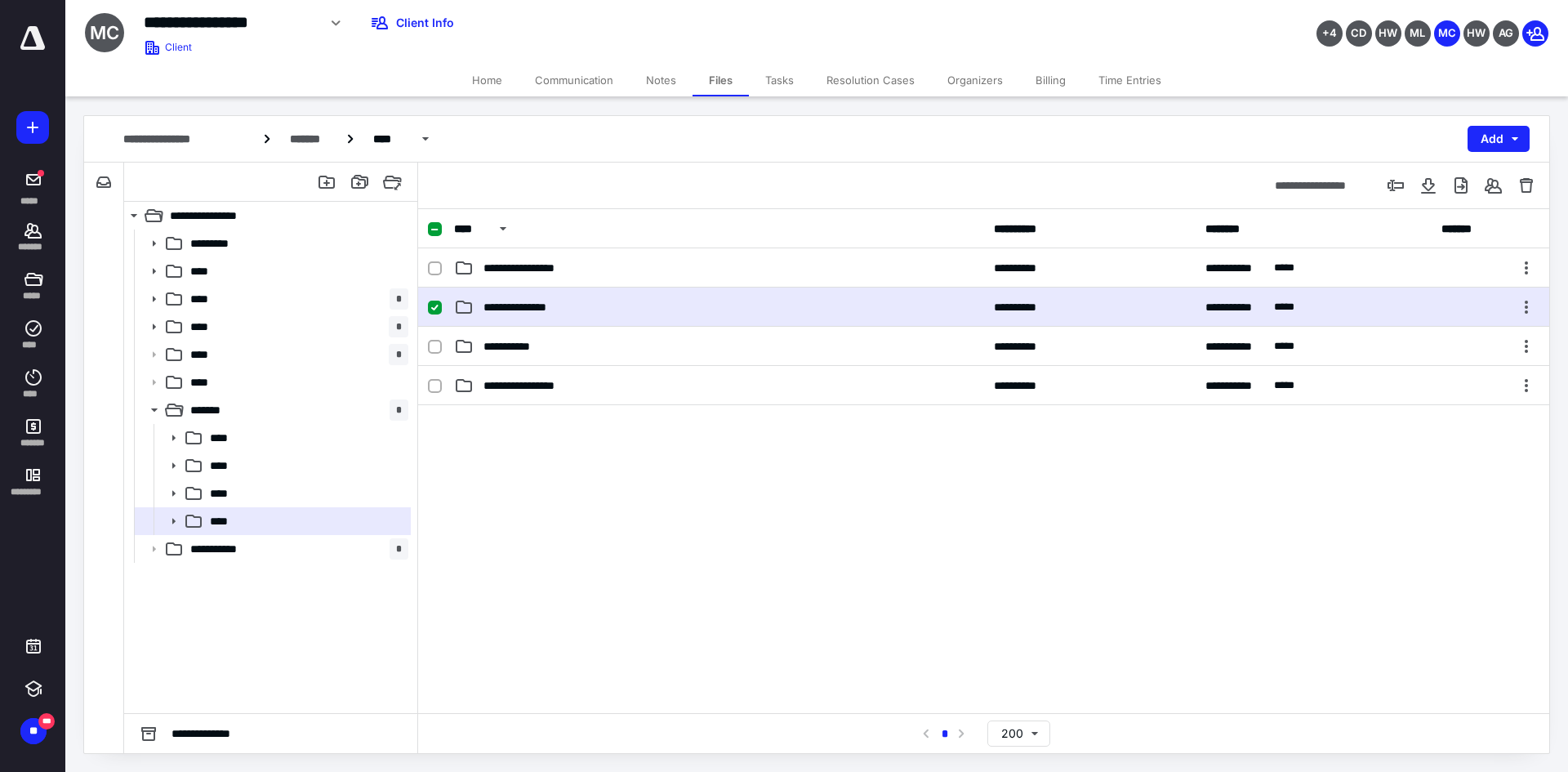 click on "**********" at bounding box center [719, 307] 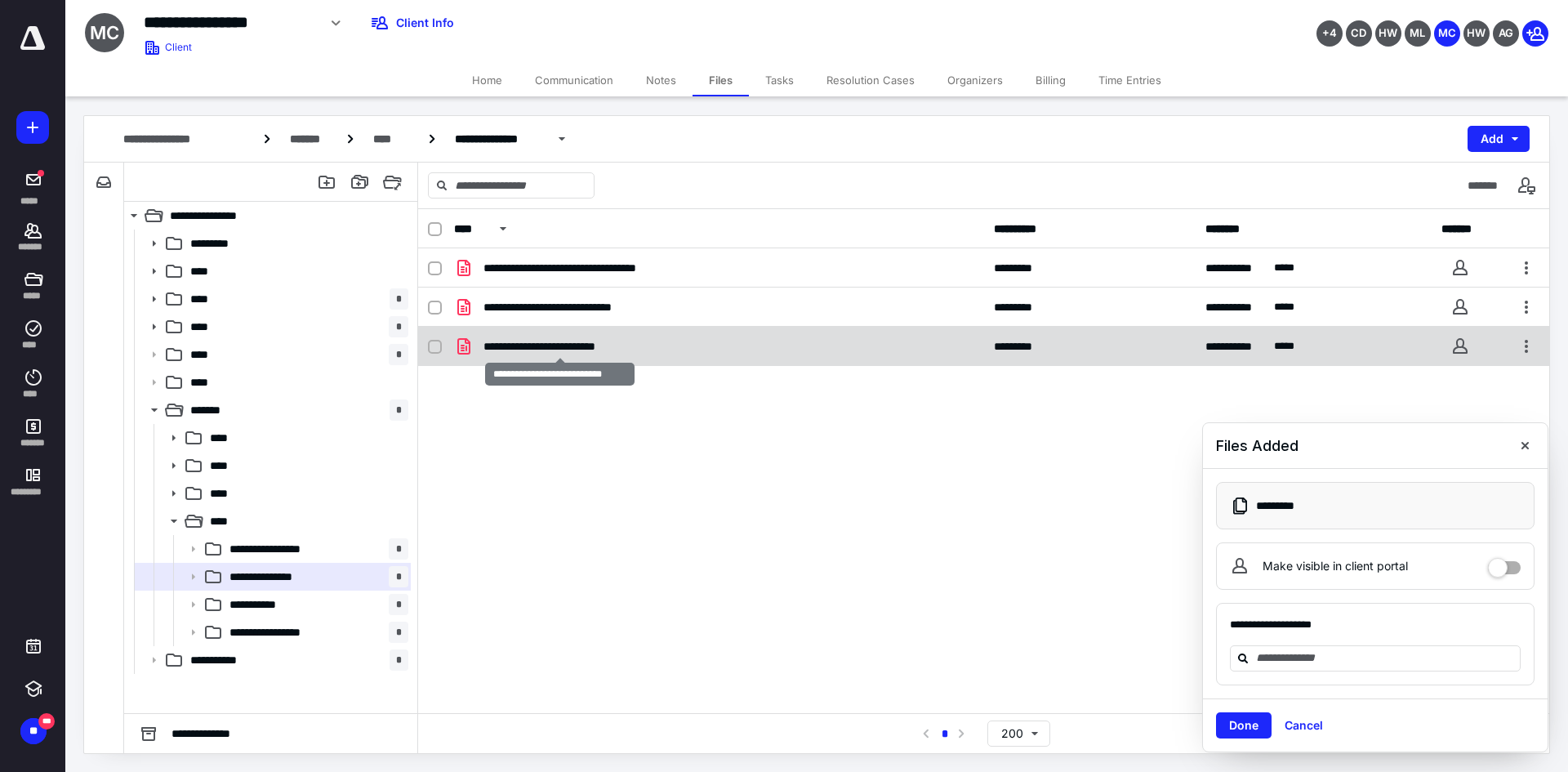 checkbox on "true" 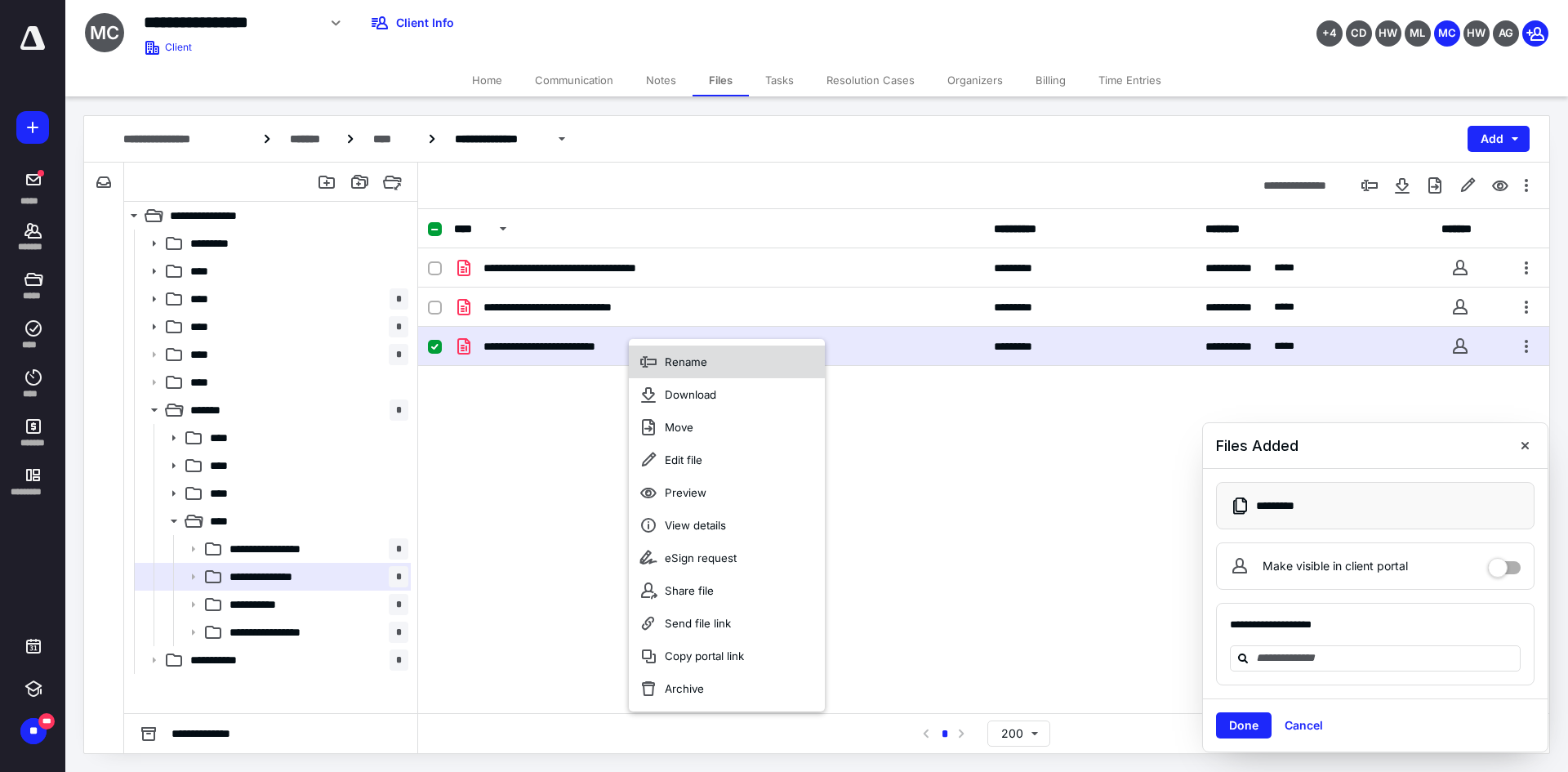 click on "Rename" at bounding box center [727, 362] 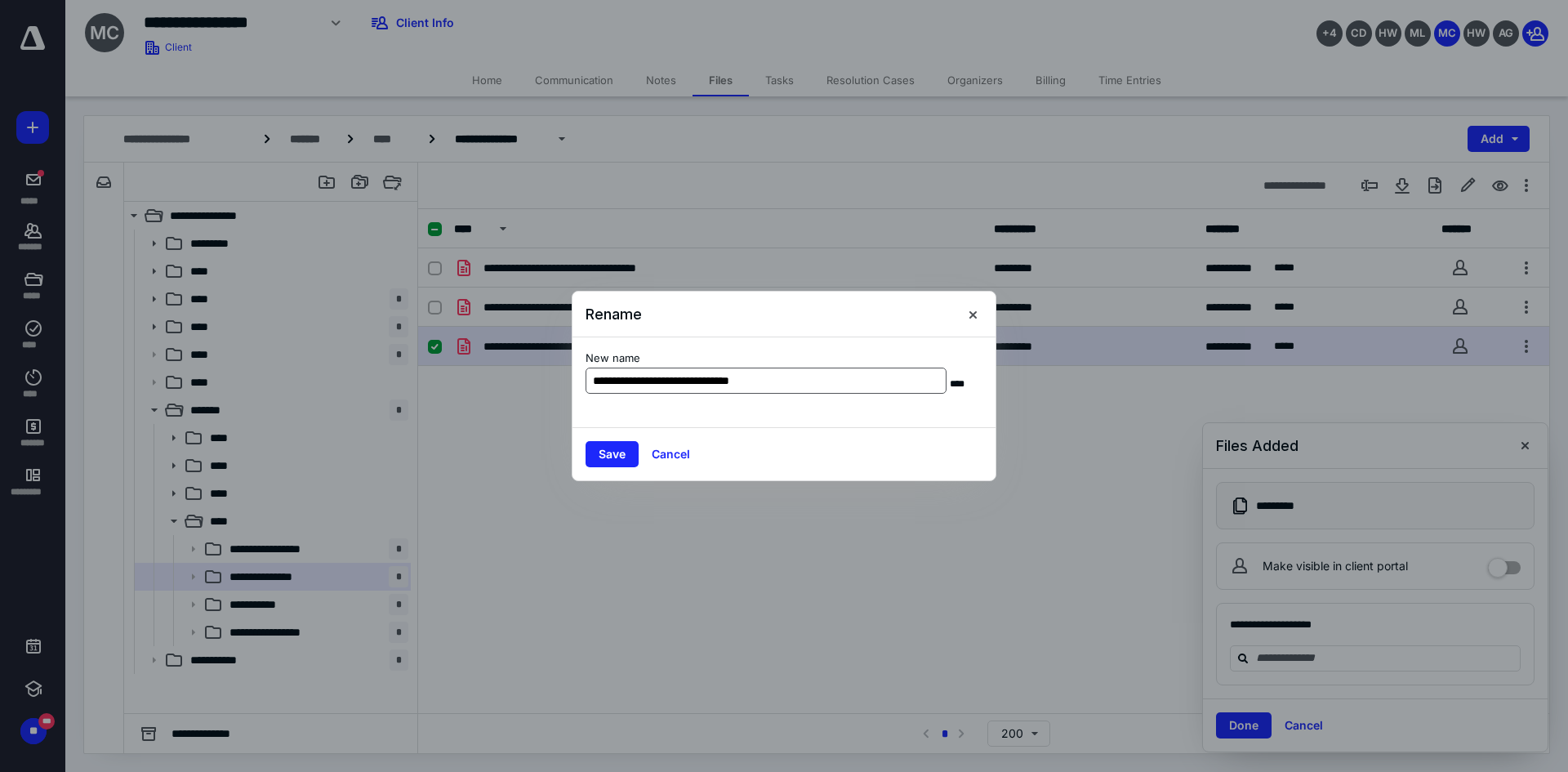 drag, startPoint x: 698, startPoint y: 378, endPoint x: 820, endPoint y: 382, distance: 122.06556 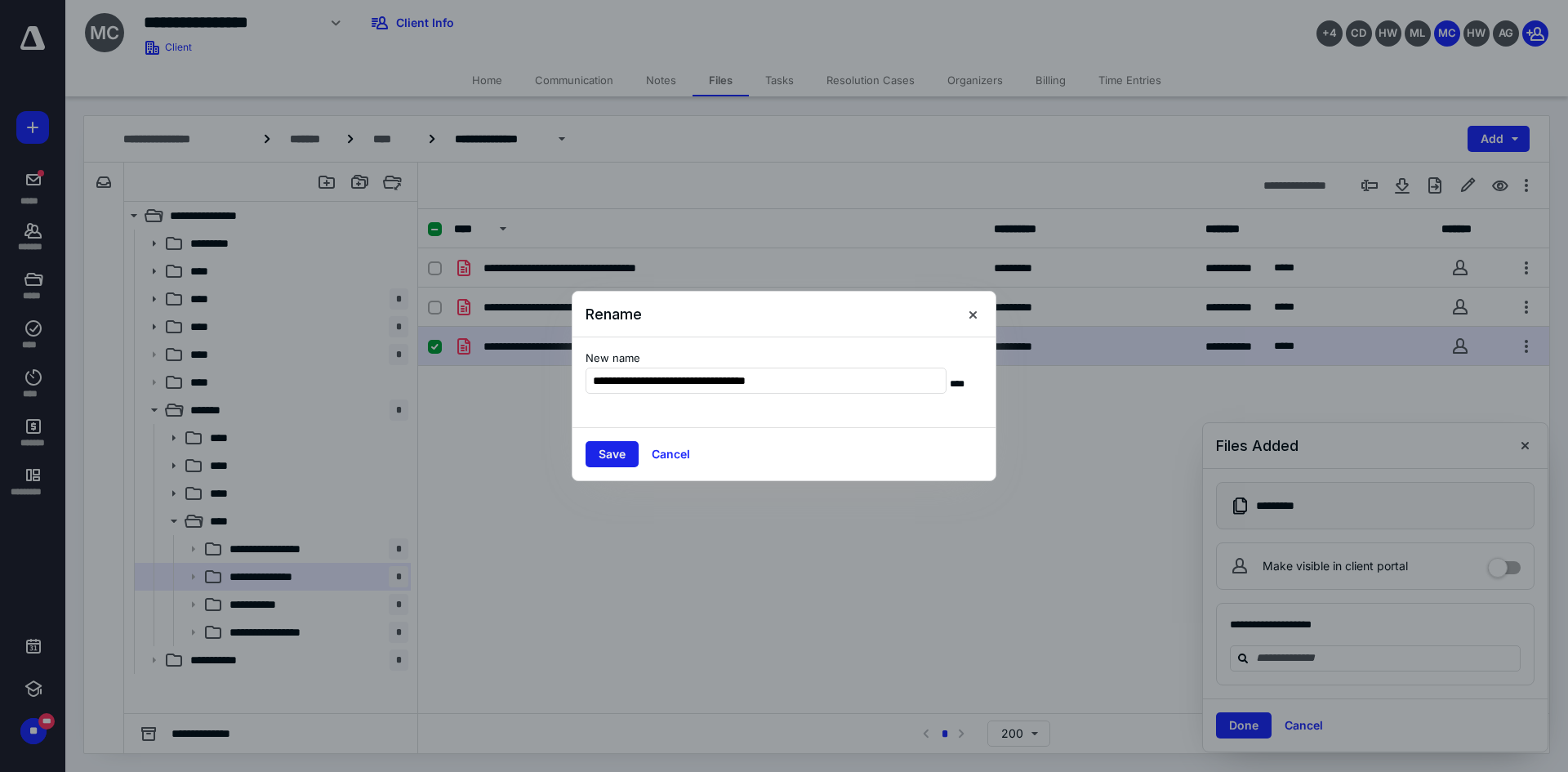 type on "**********" 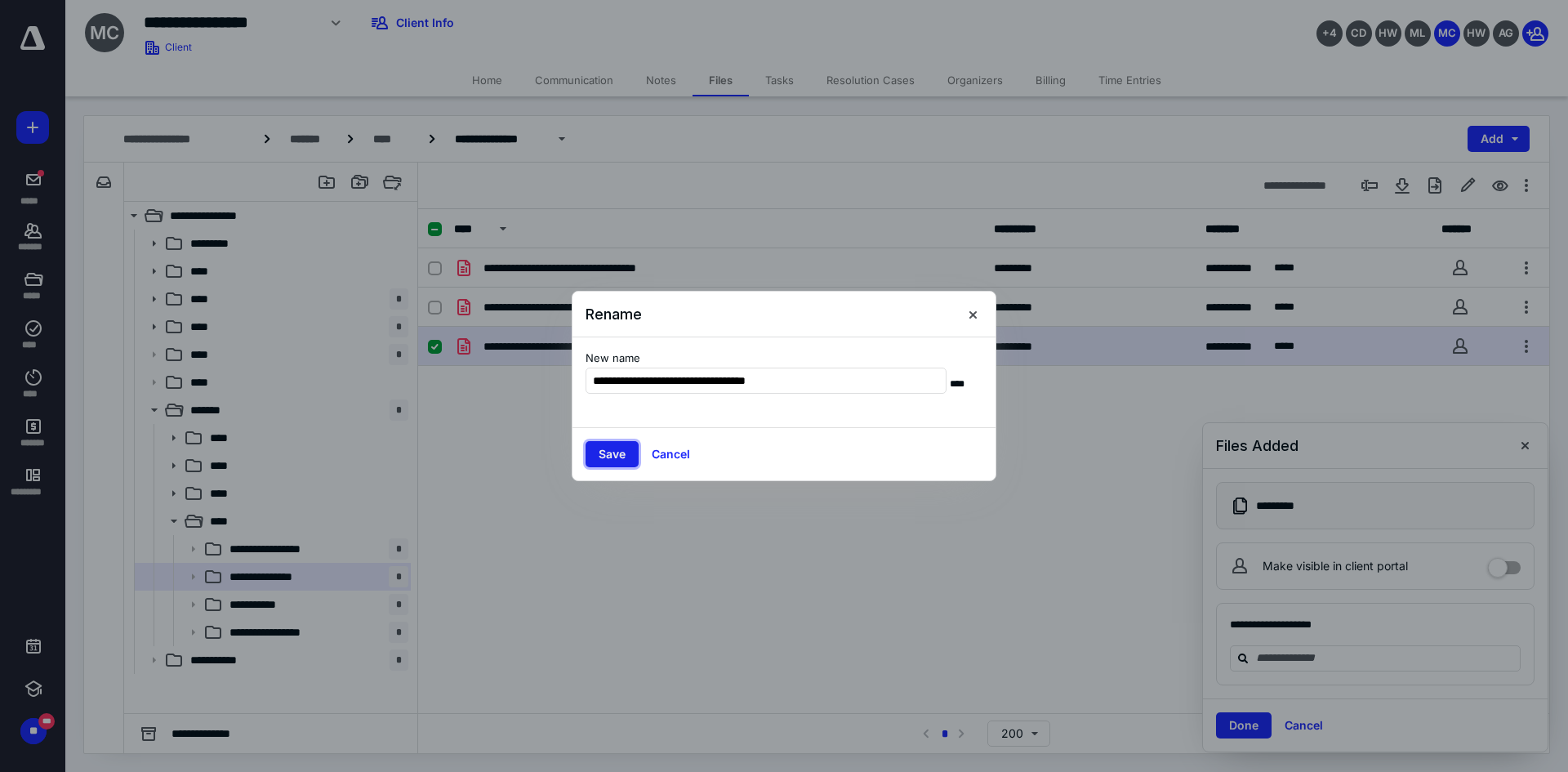 click on "Save" at bounding box center [612, 454] 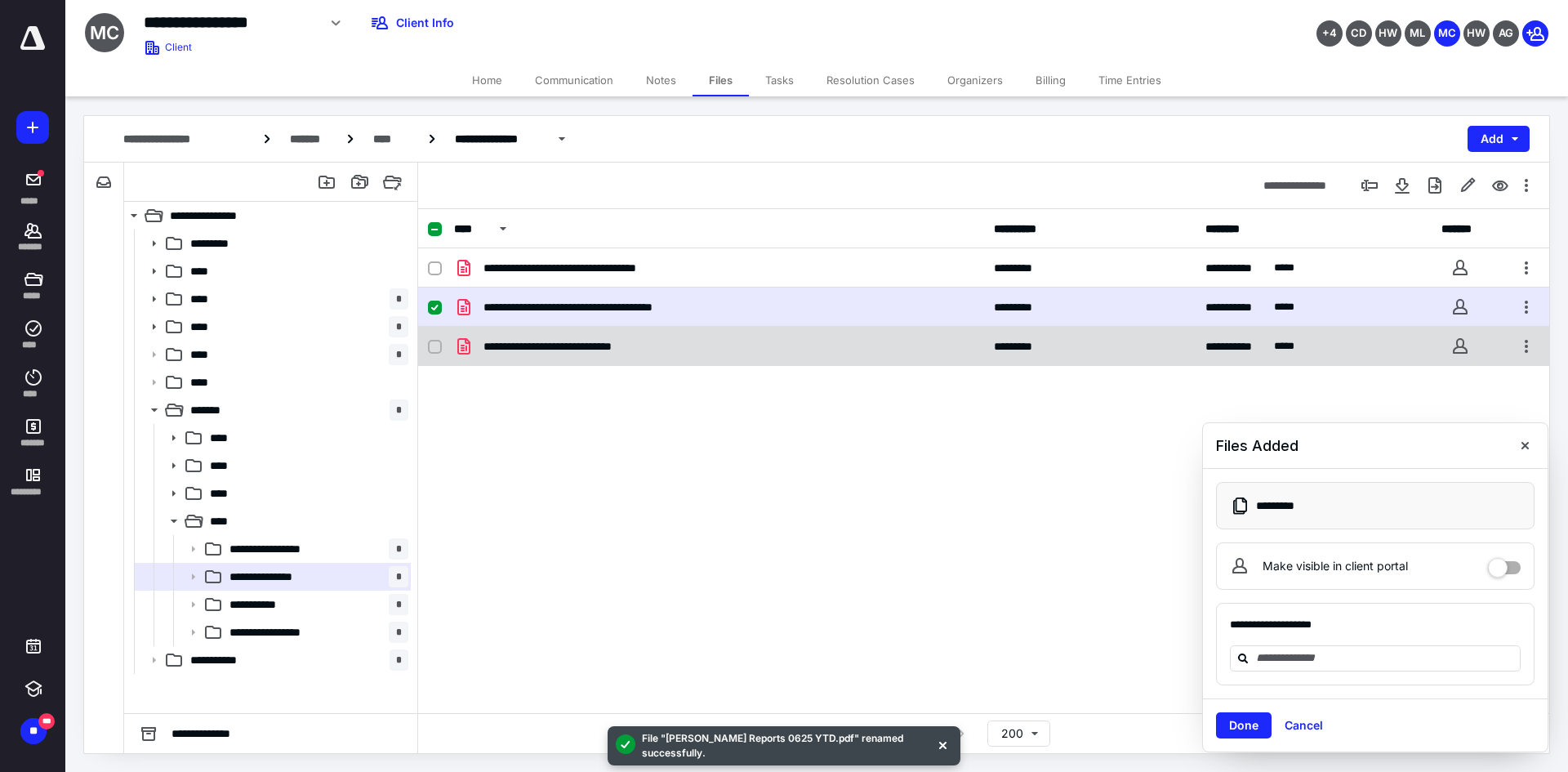 checkbox on "false" 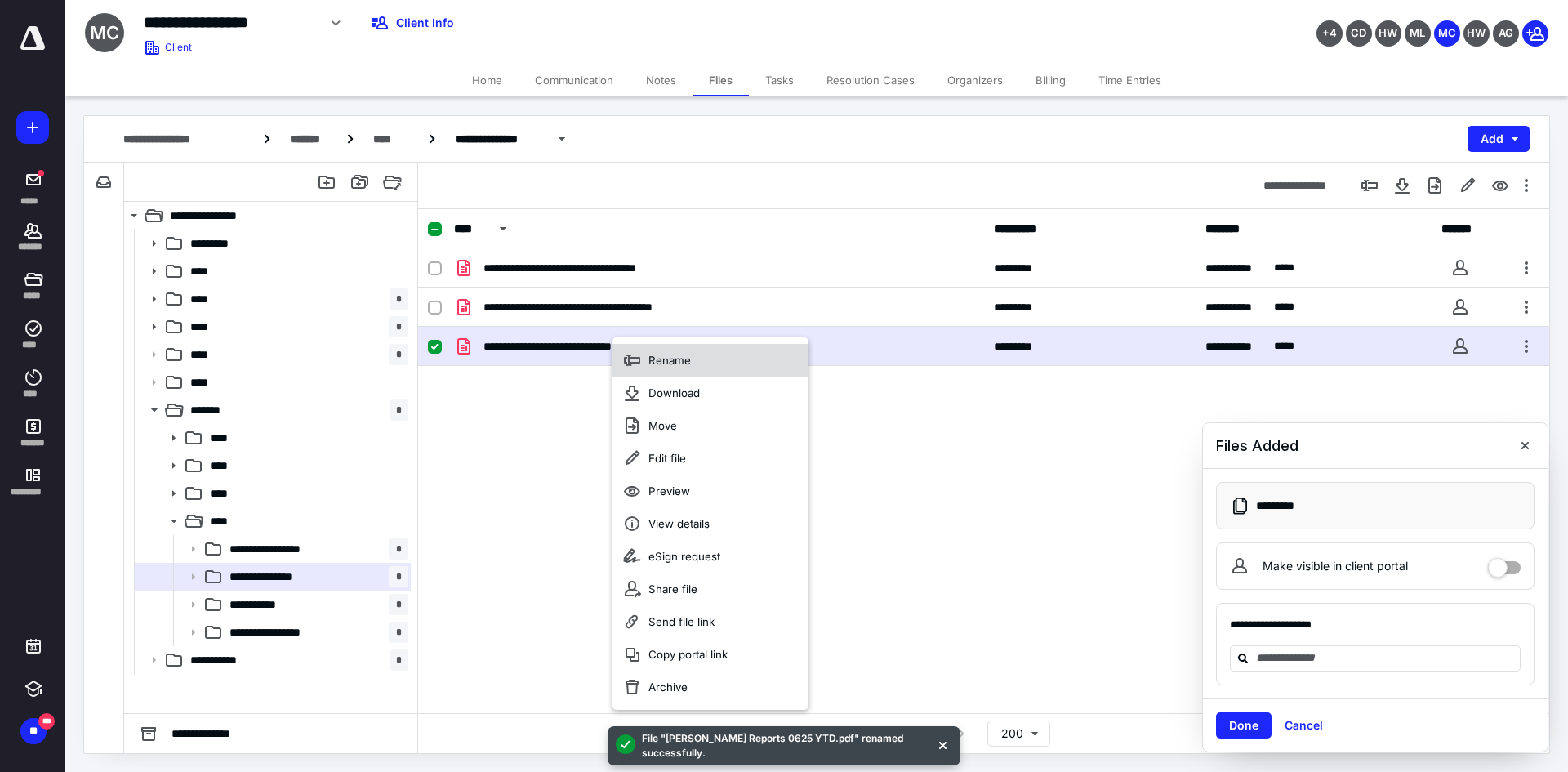 click on "Rename" at bounding box center [710, 360] 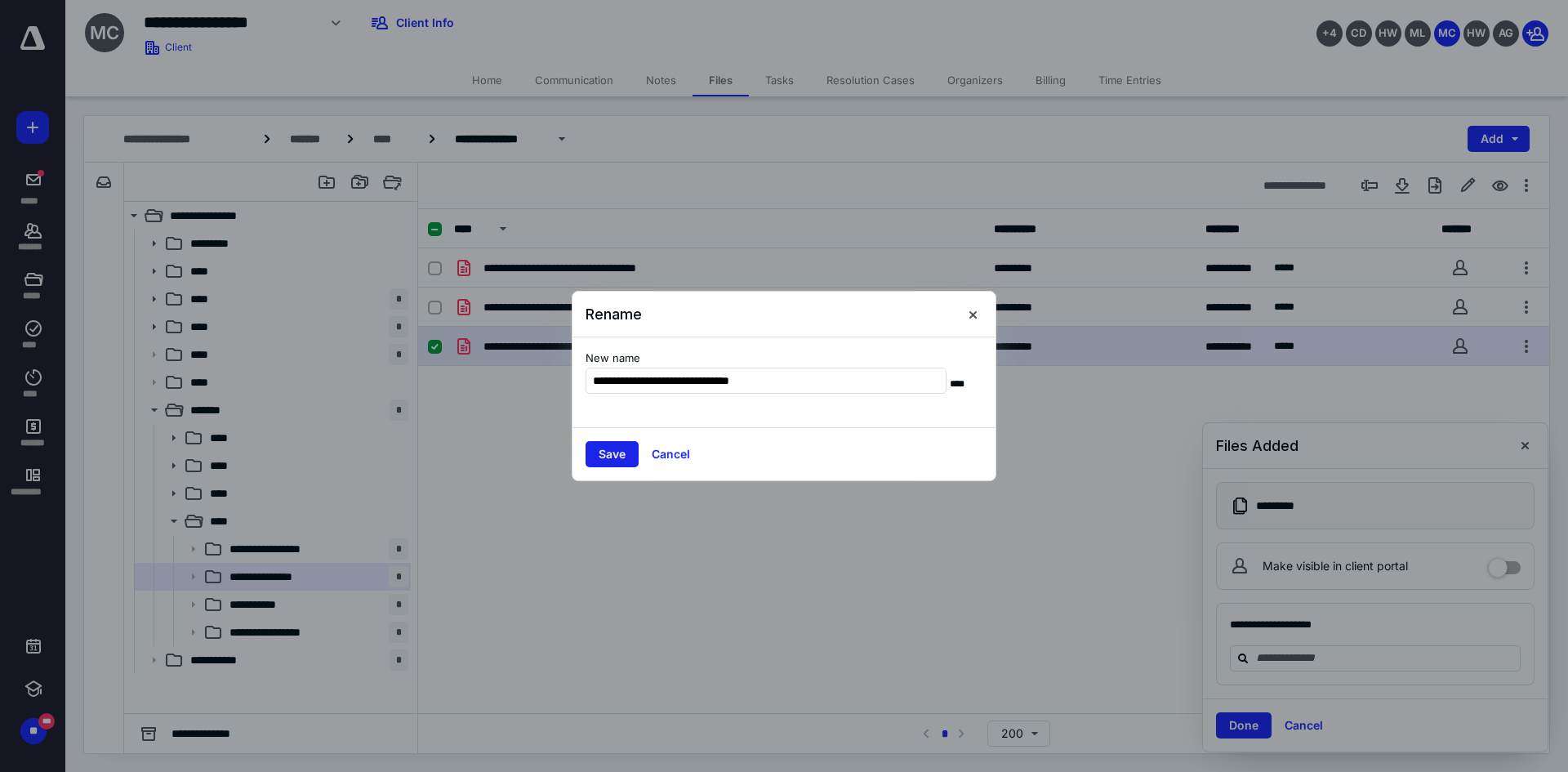 type on "**********" 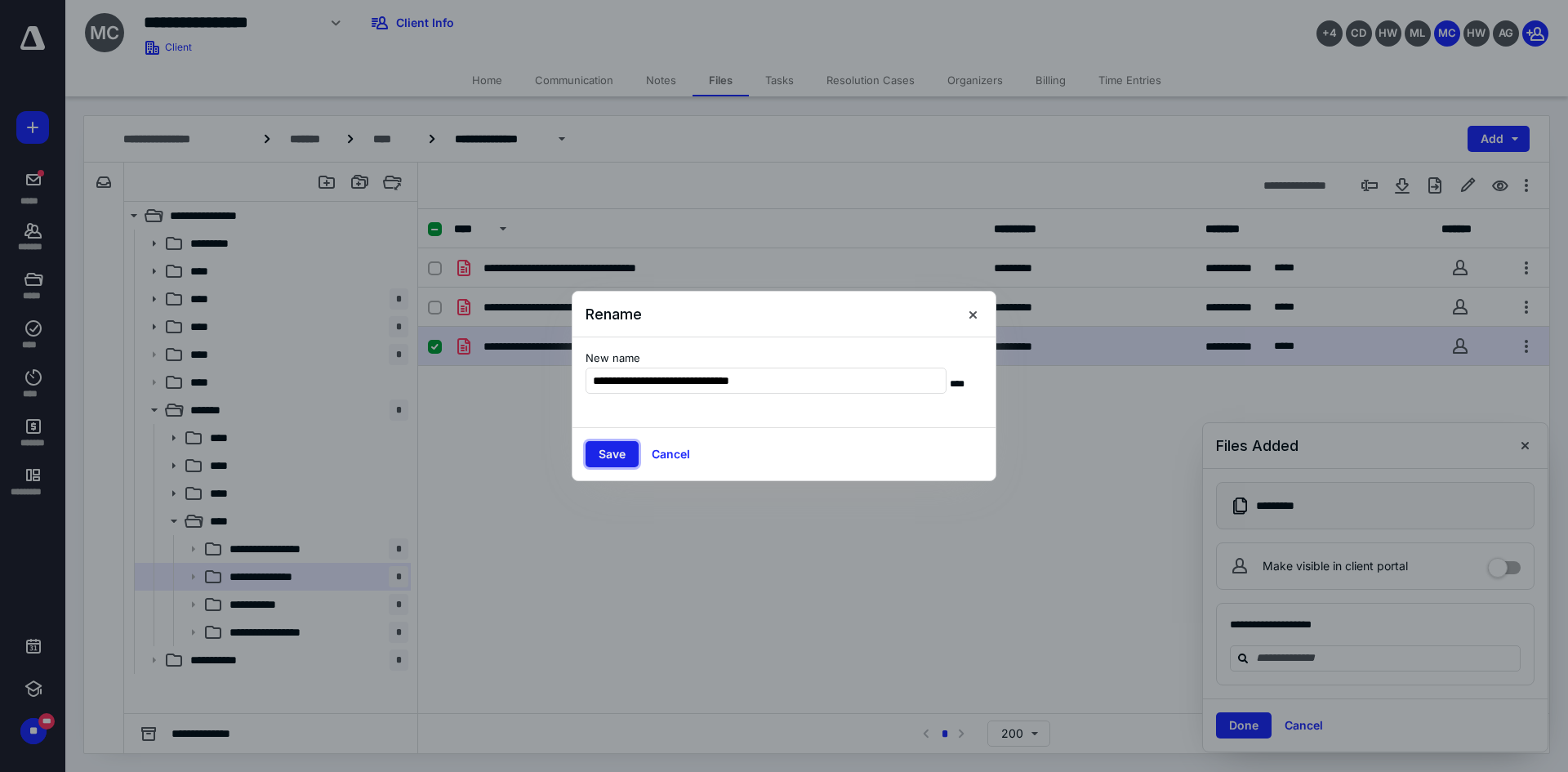 click on "Save" at bounding box center [612, 454] 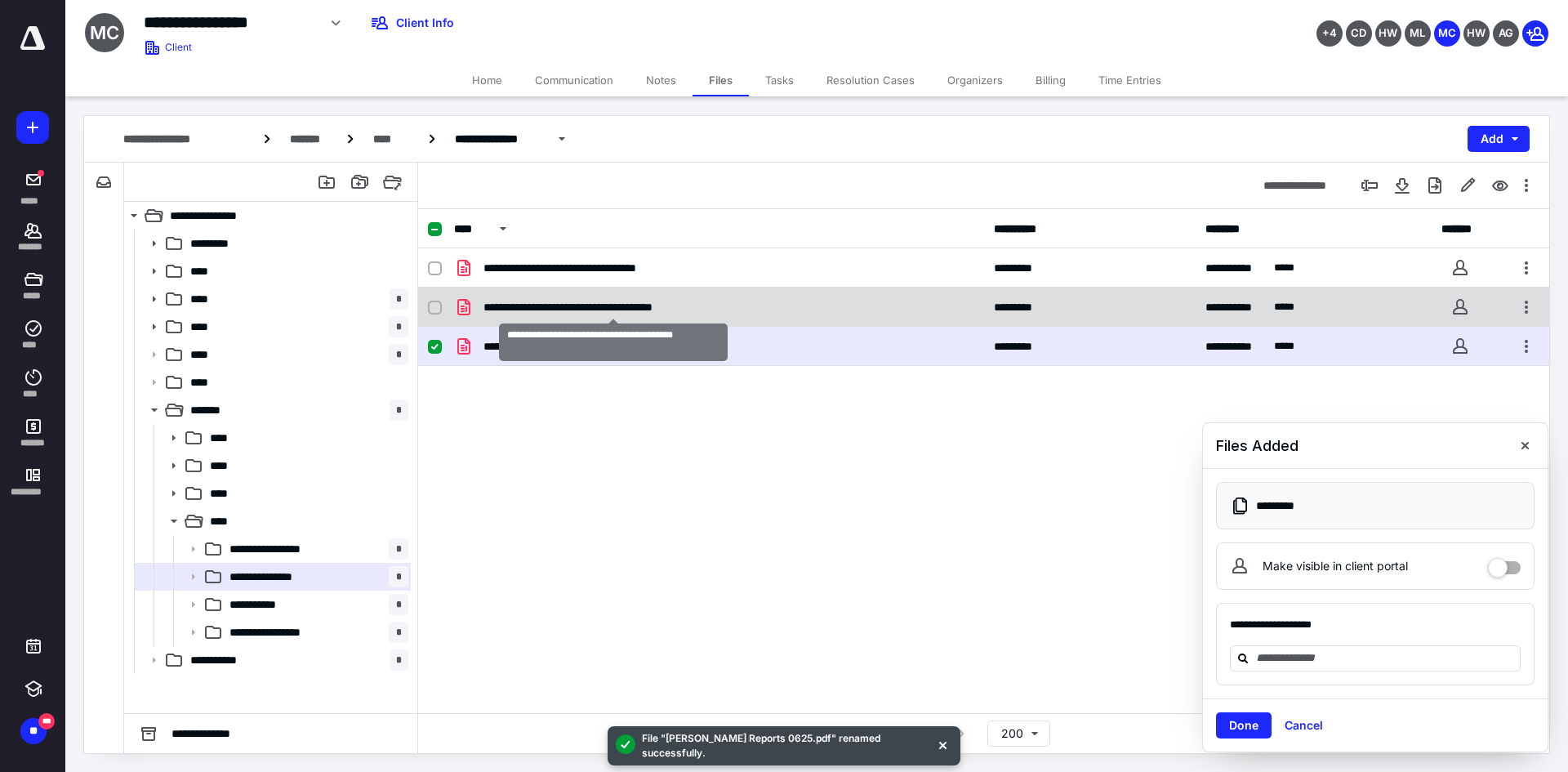 click on "**********" at bounding box center [613, 307] 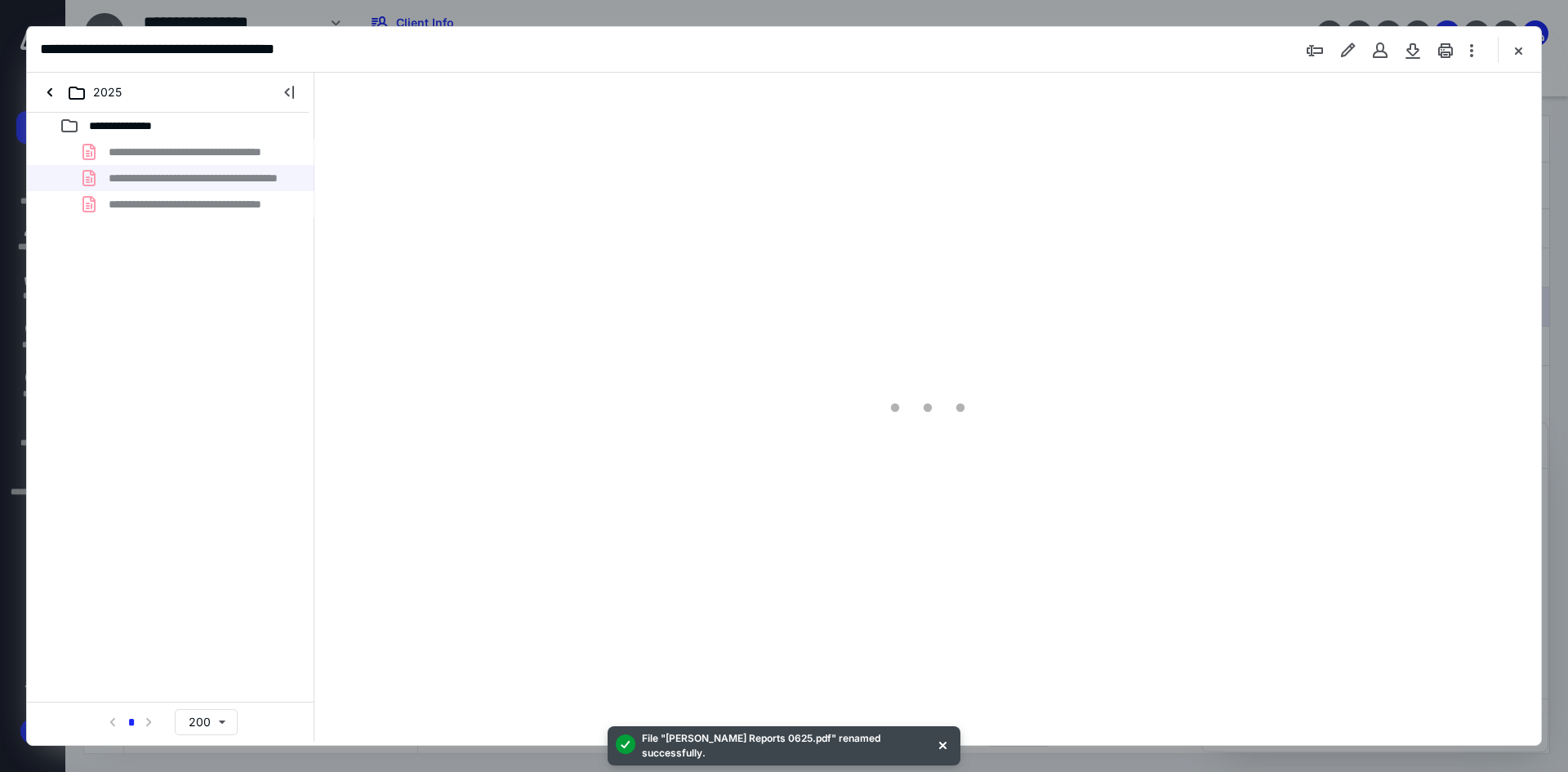 scroll, scrollTop: 0, scrollLeft: 0, axis: both 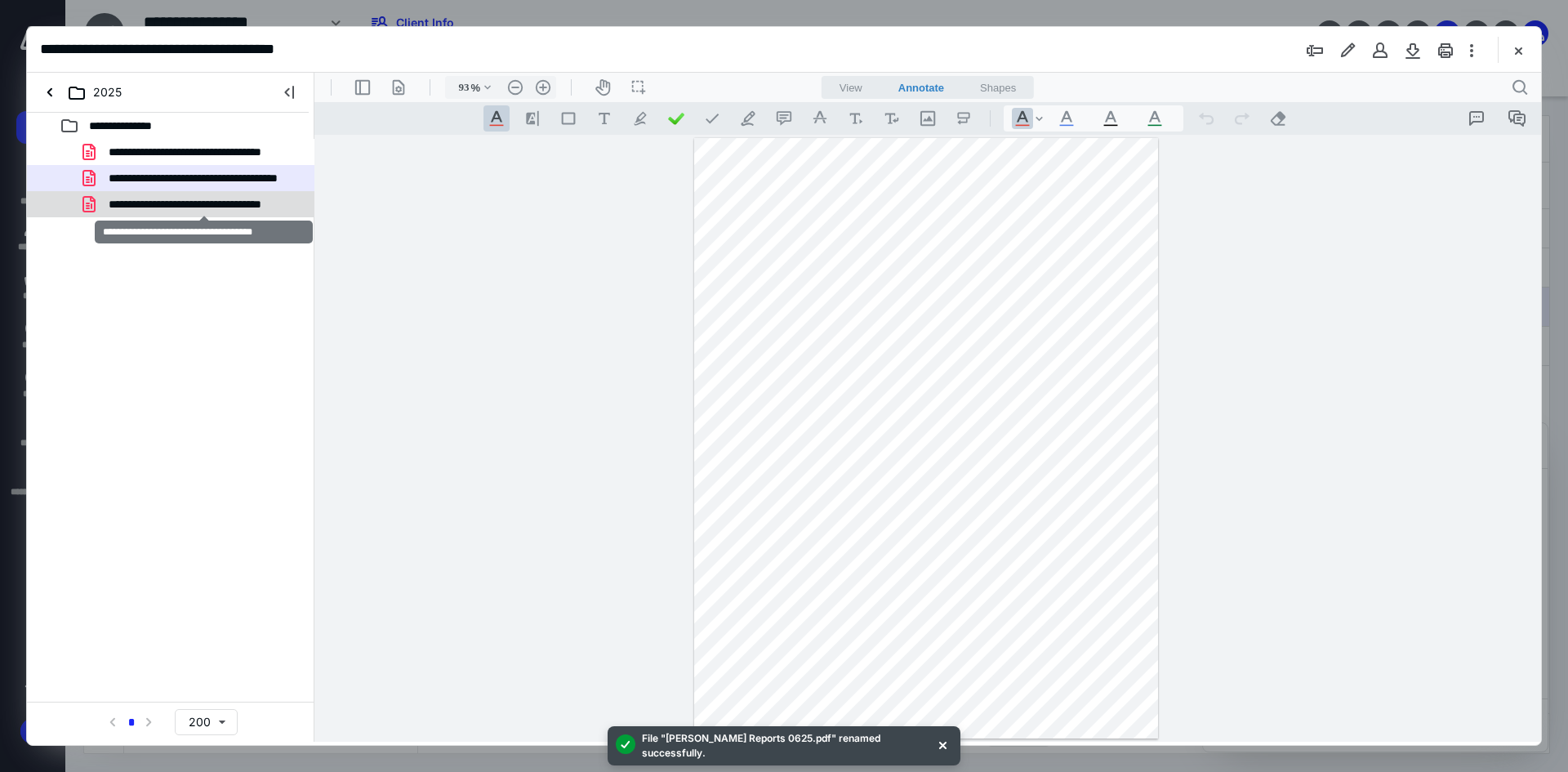 click on "**********" at bounding box center (203, 204) 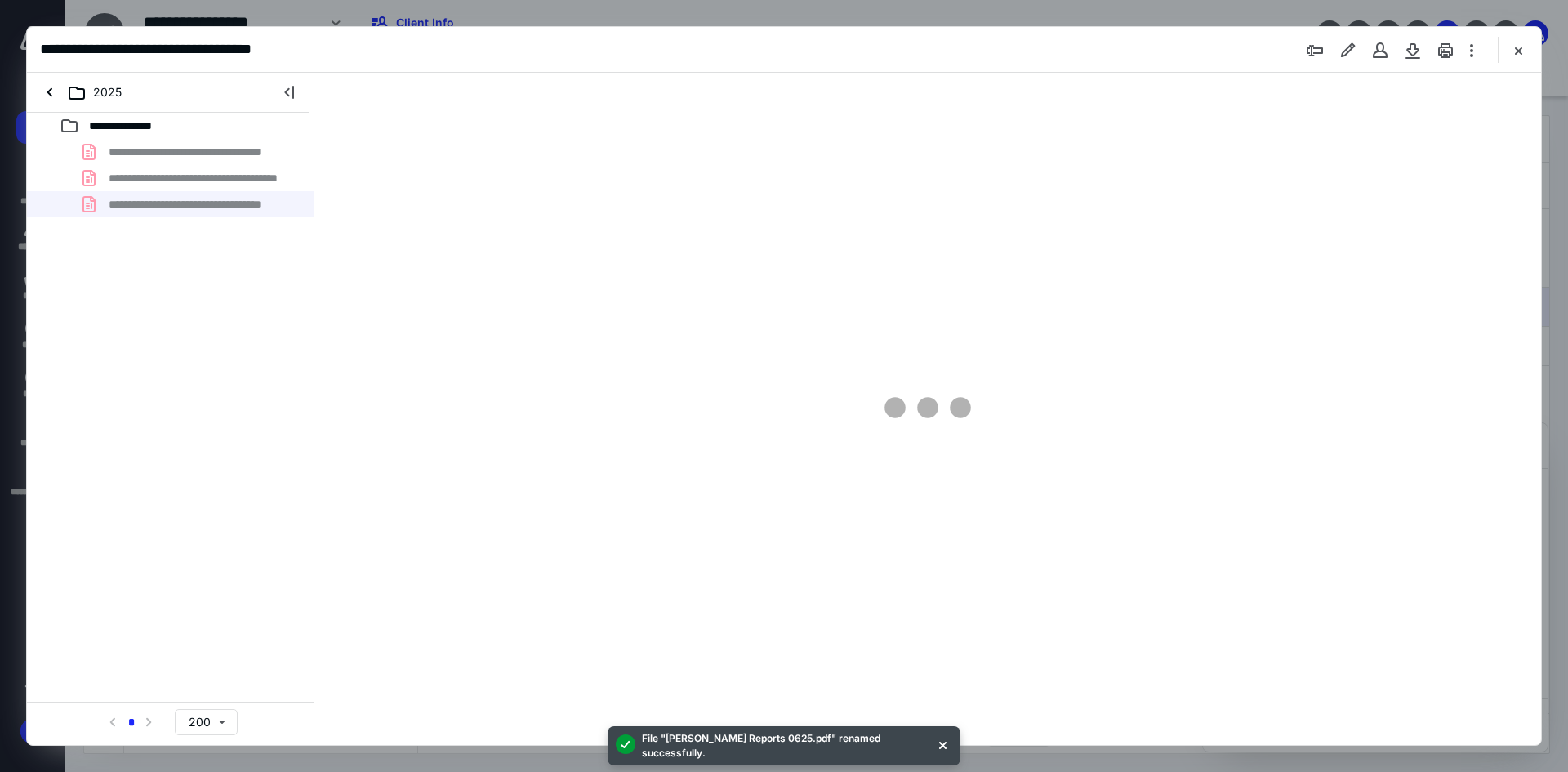 type on "93" 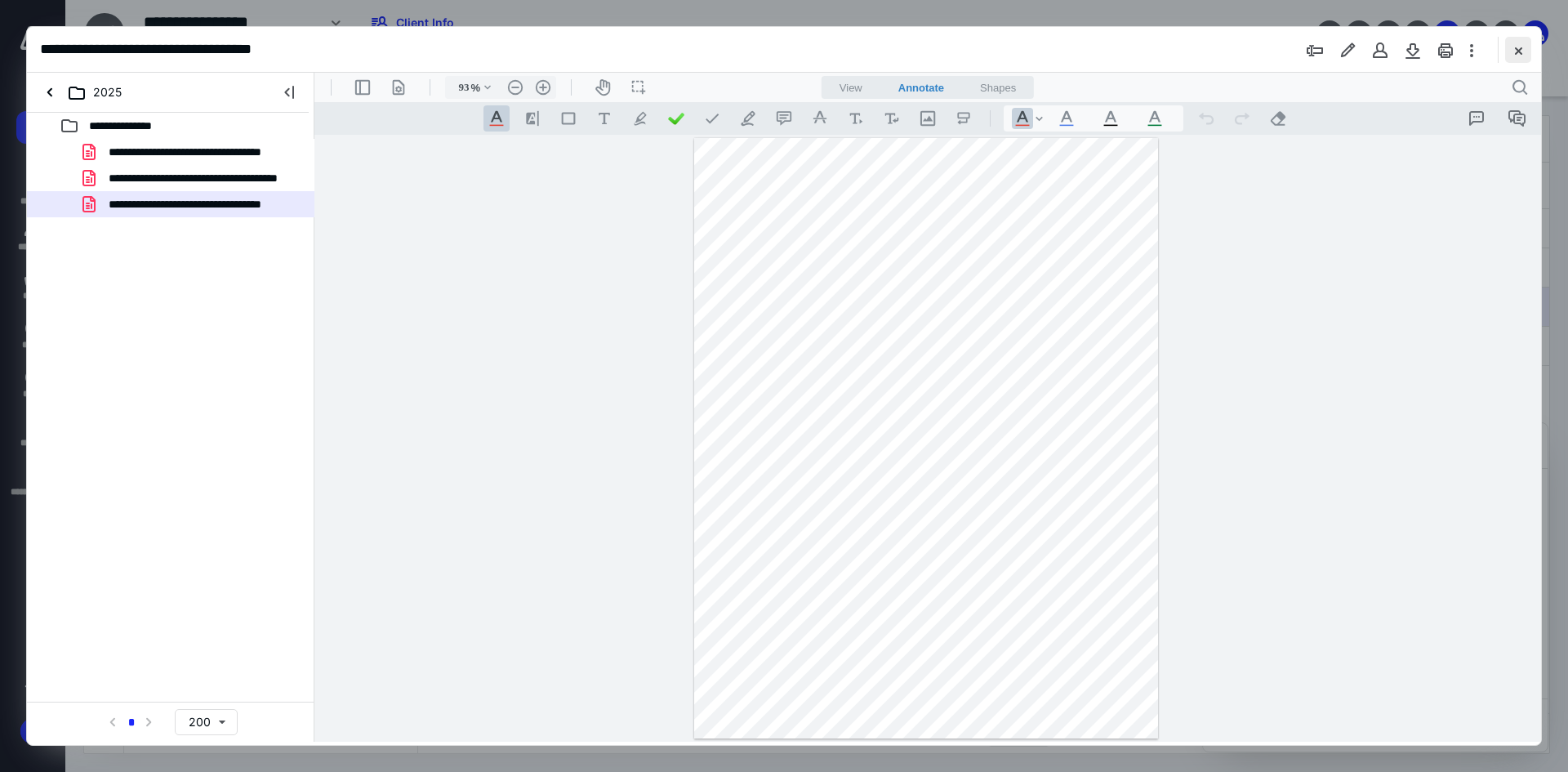 click at bounding box center [1518, 50] 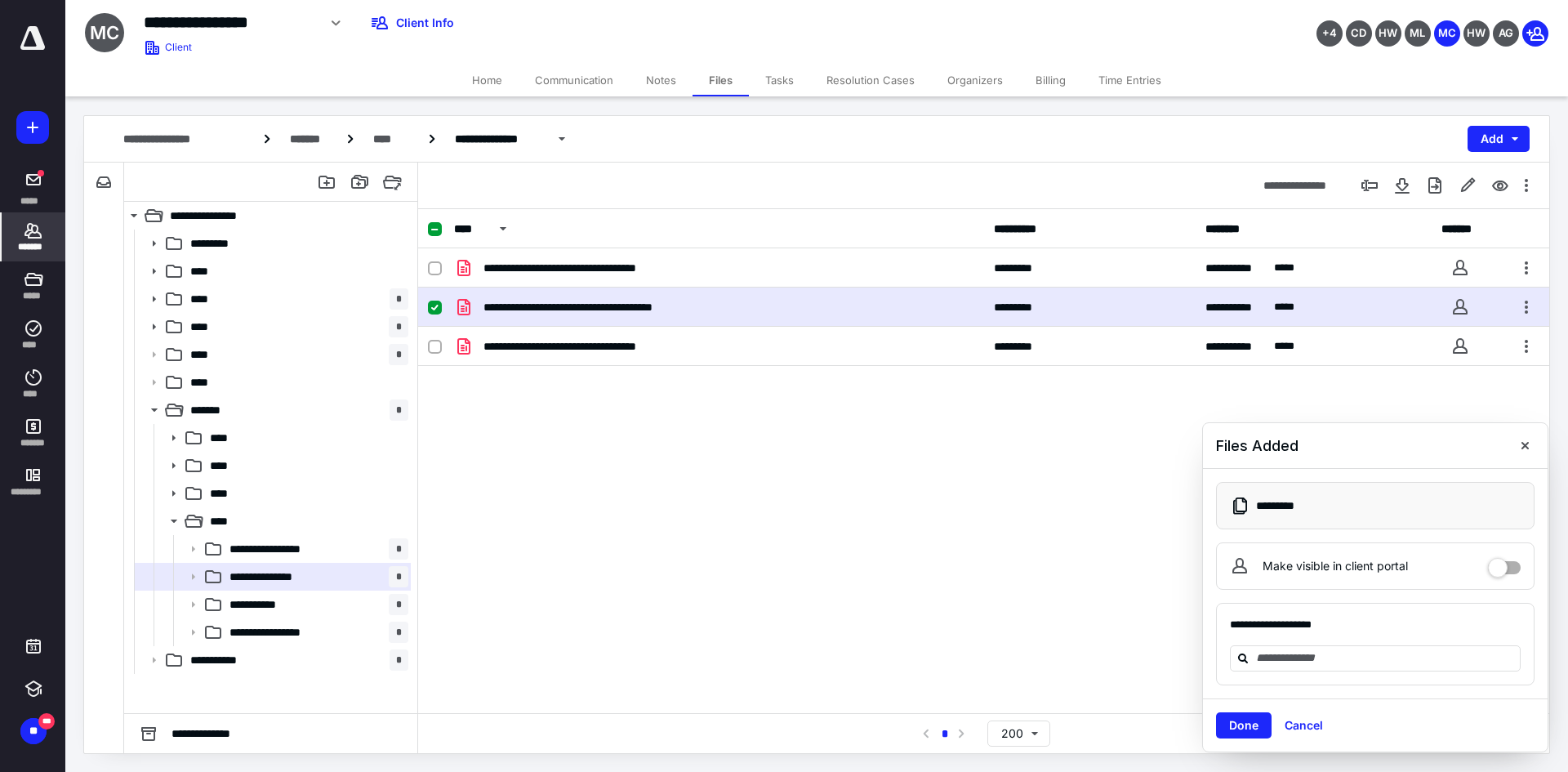 click on "*******" at bounding box center (33, 247) 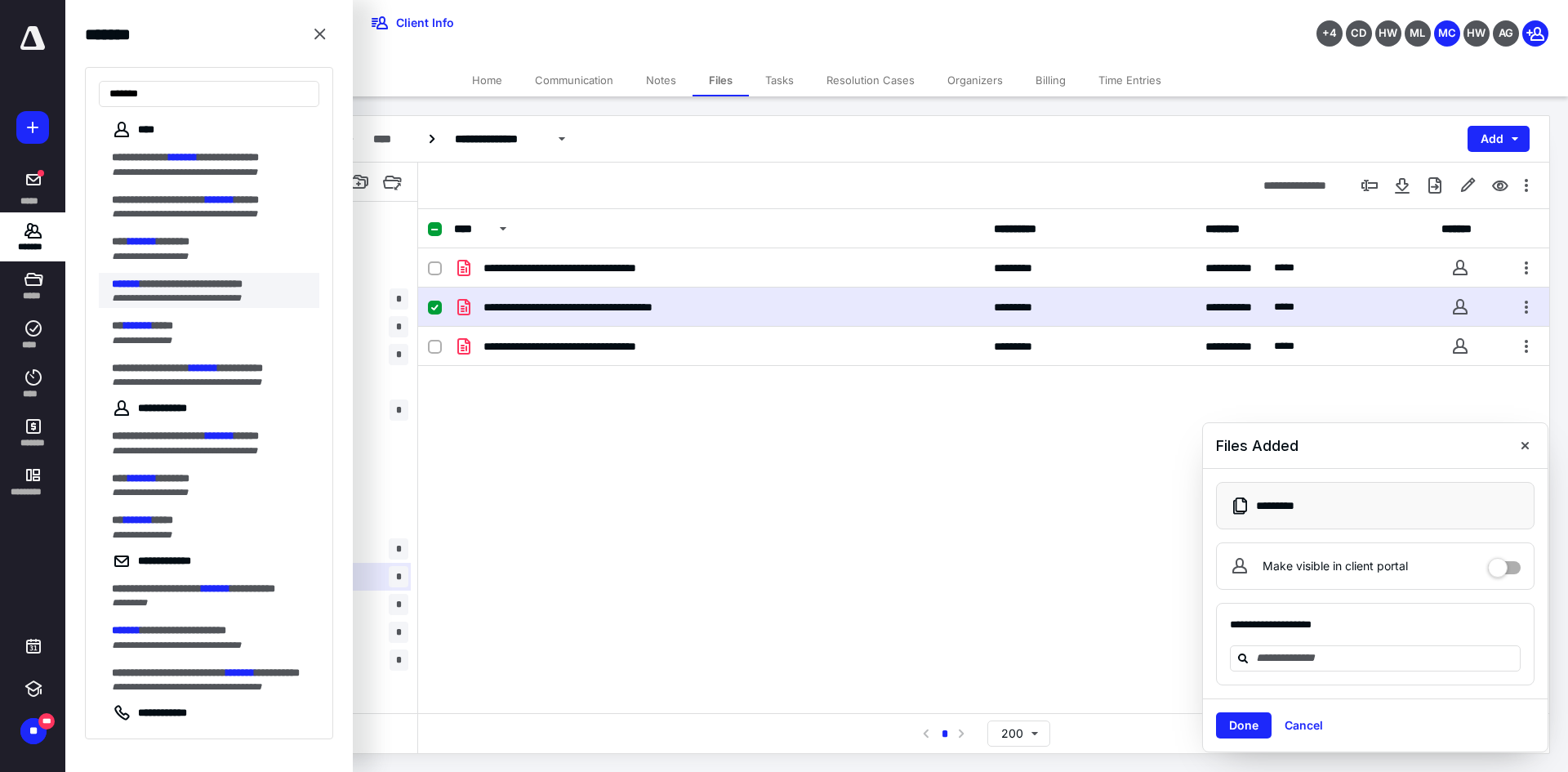 type on "*******" 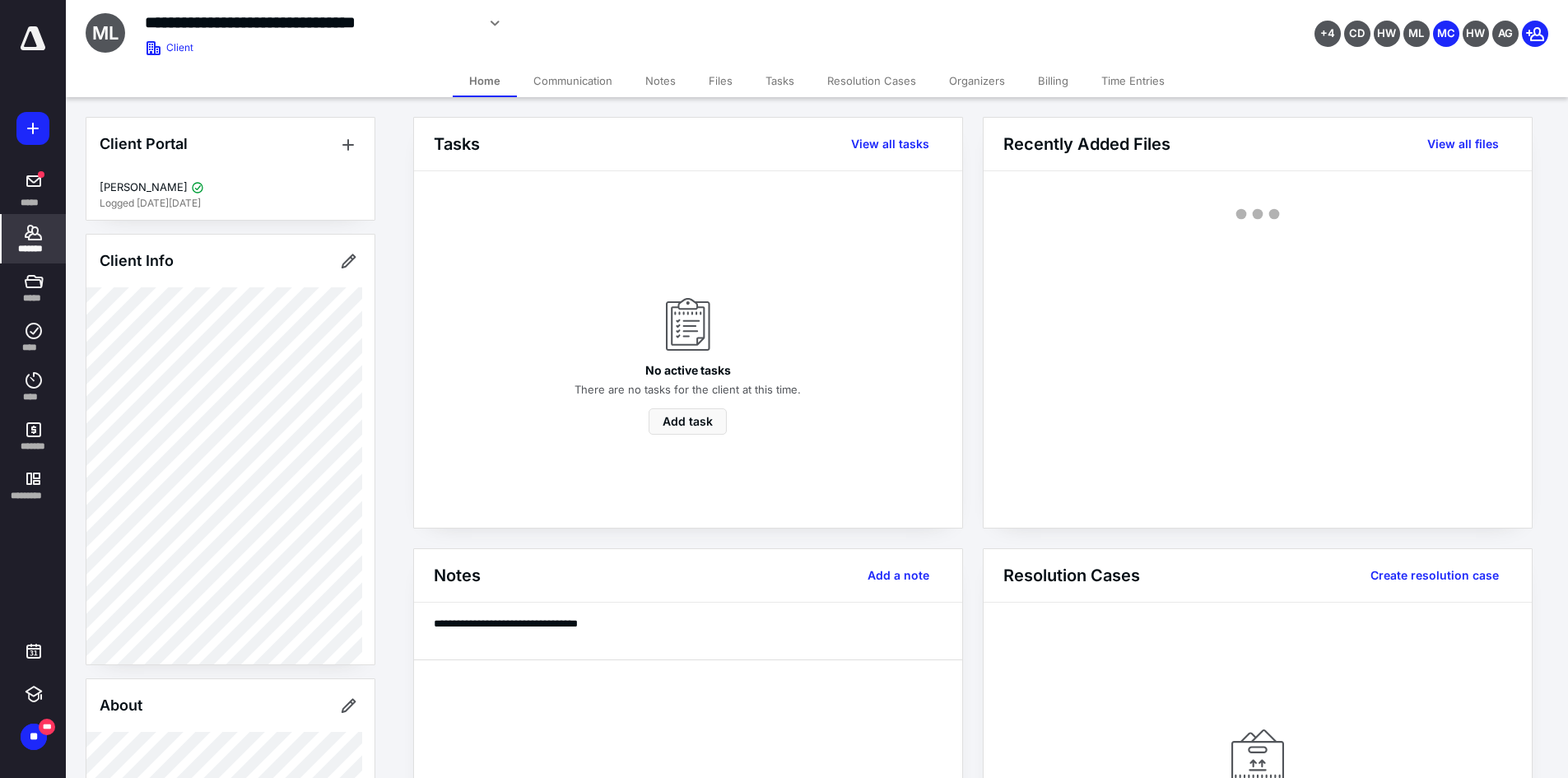 click on "Files" at bounding box center (720, 81) 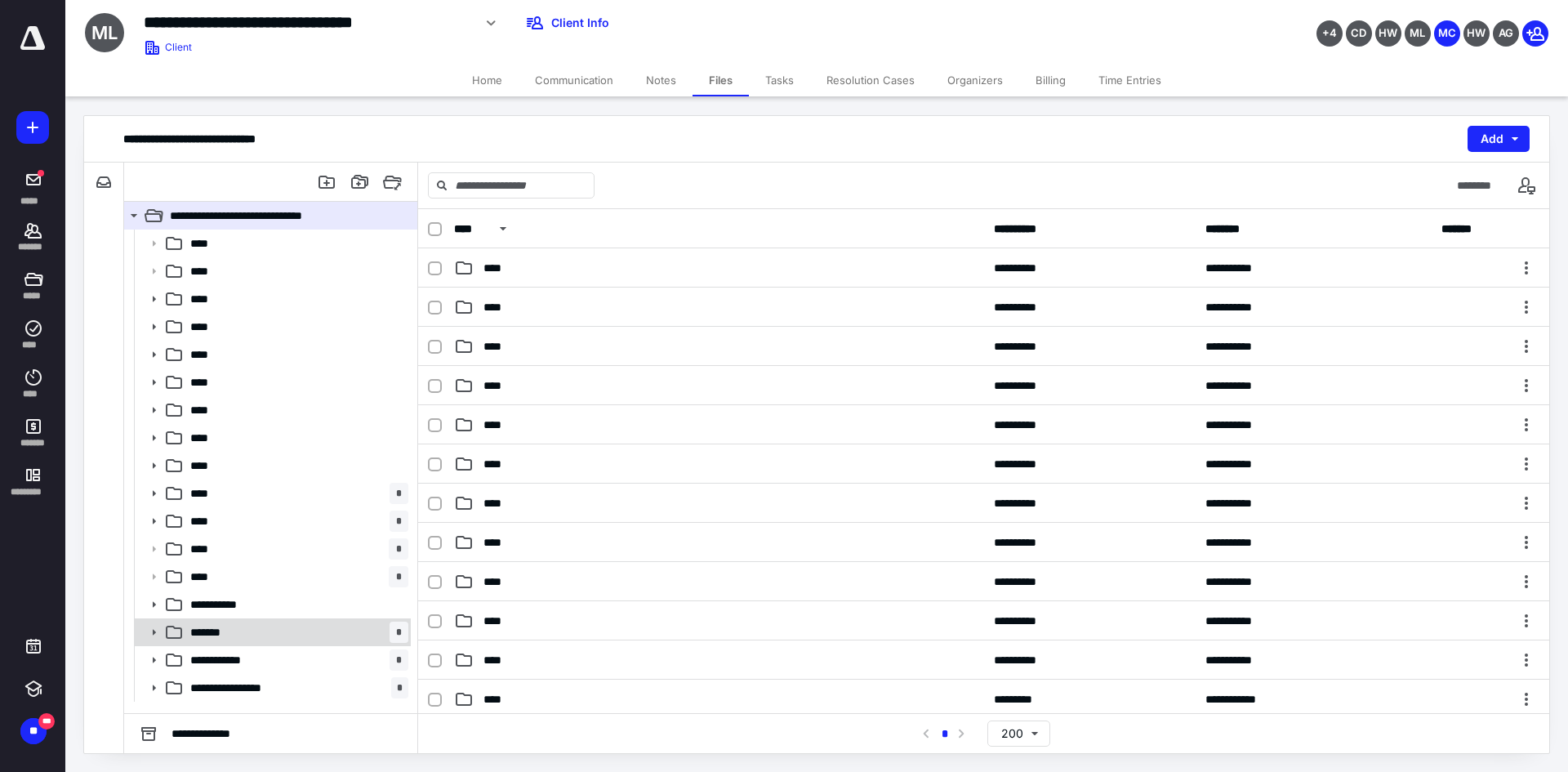 click on "******* *" at bounding box center (296, 632) 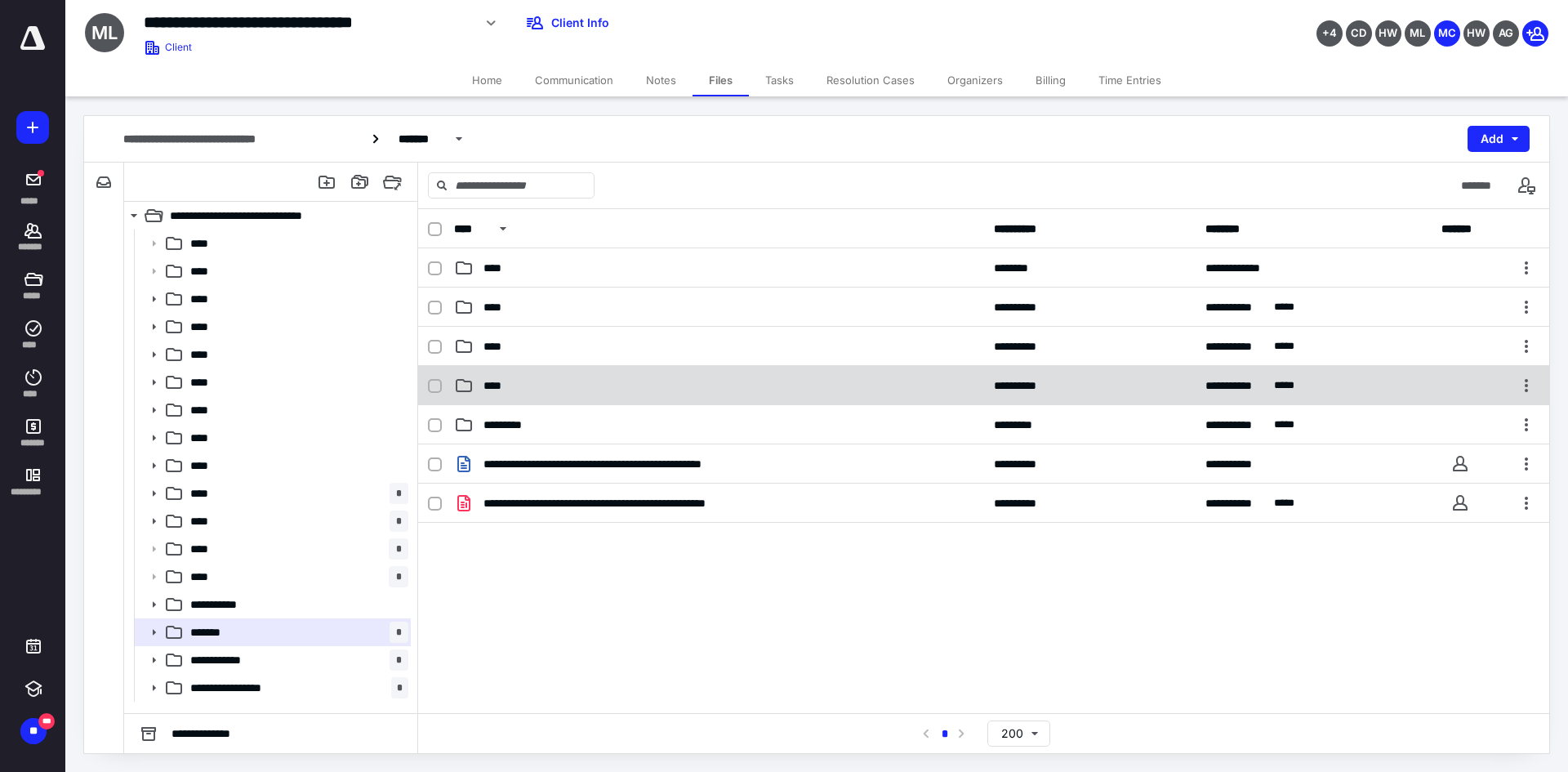 click on "****" at bounding box center (719, 386) 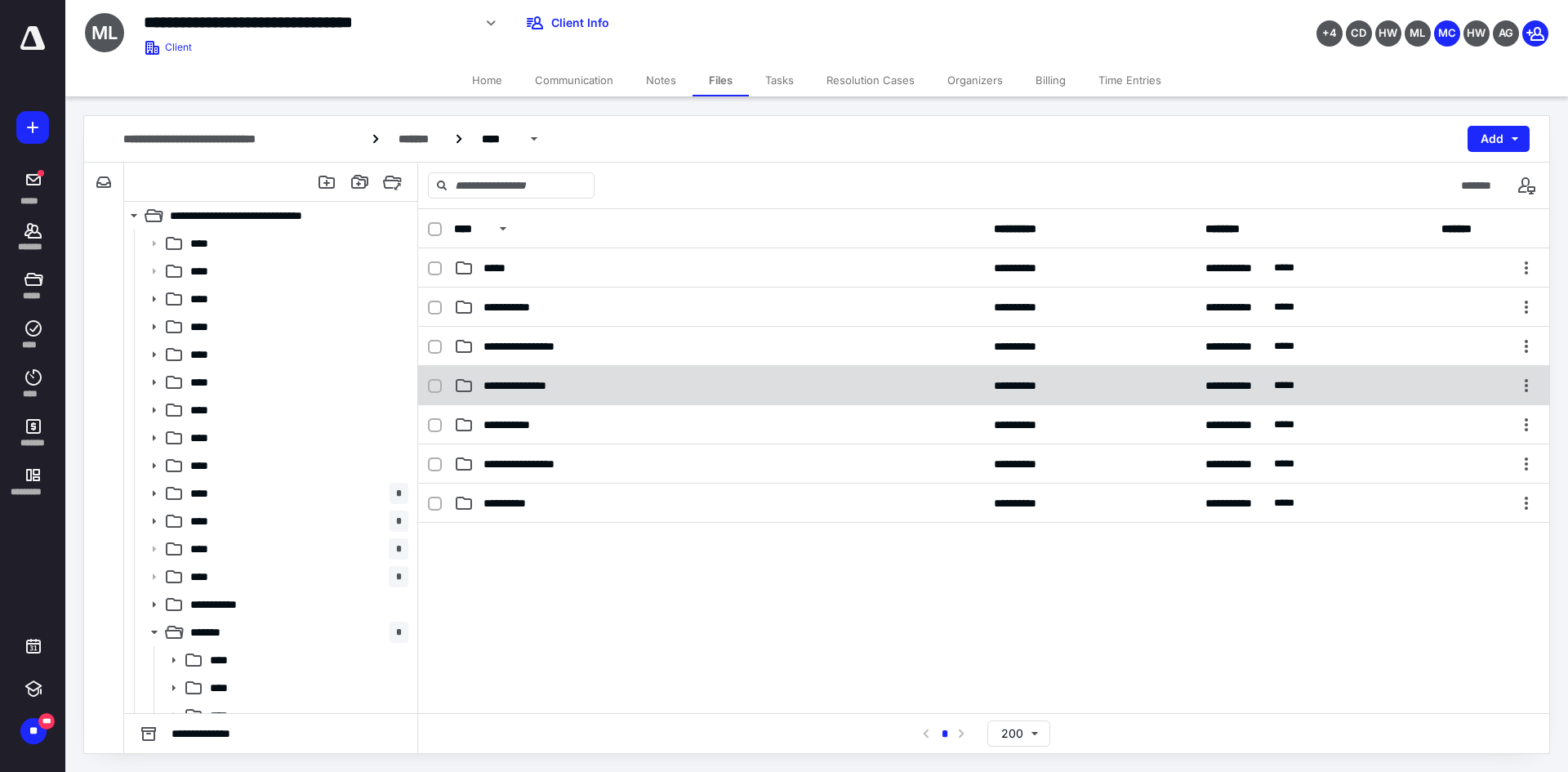 click on "**********" at bounding box center (983, 386) 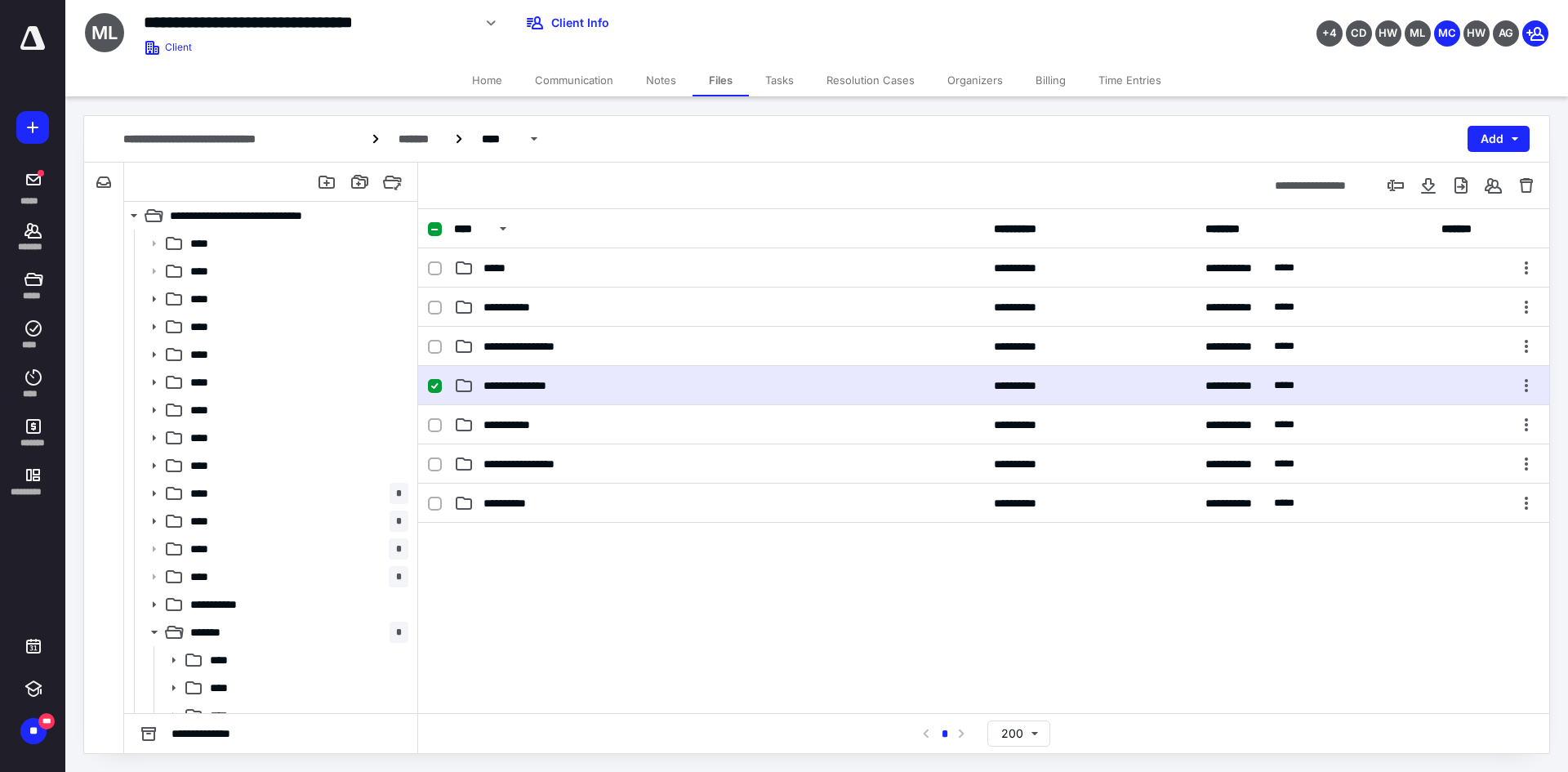 click on "**********" at bounding box center [983, 386] 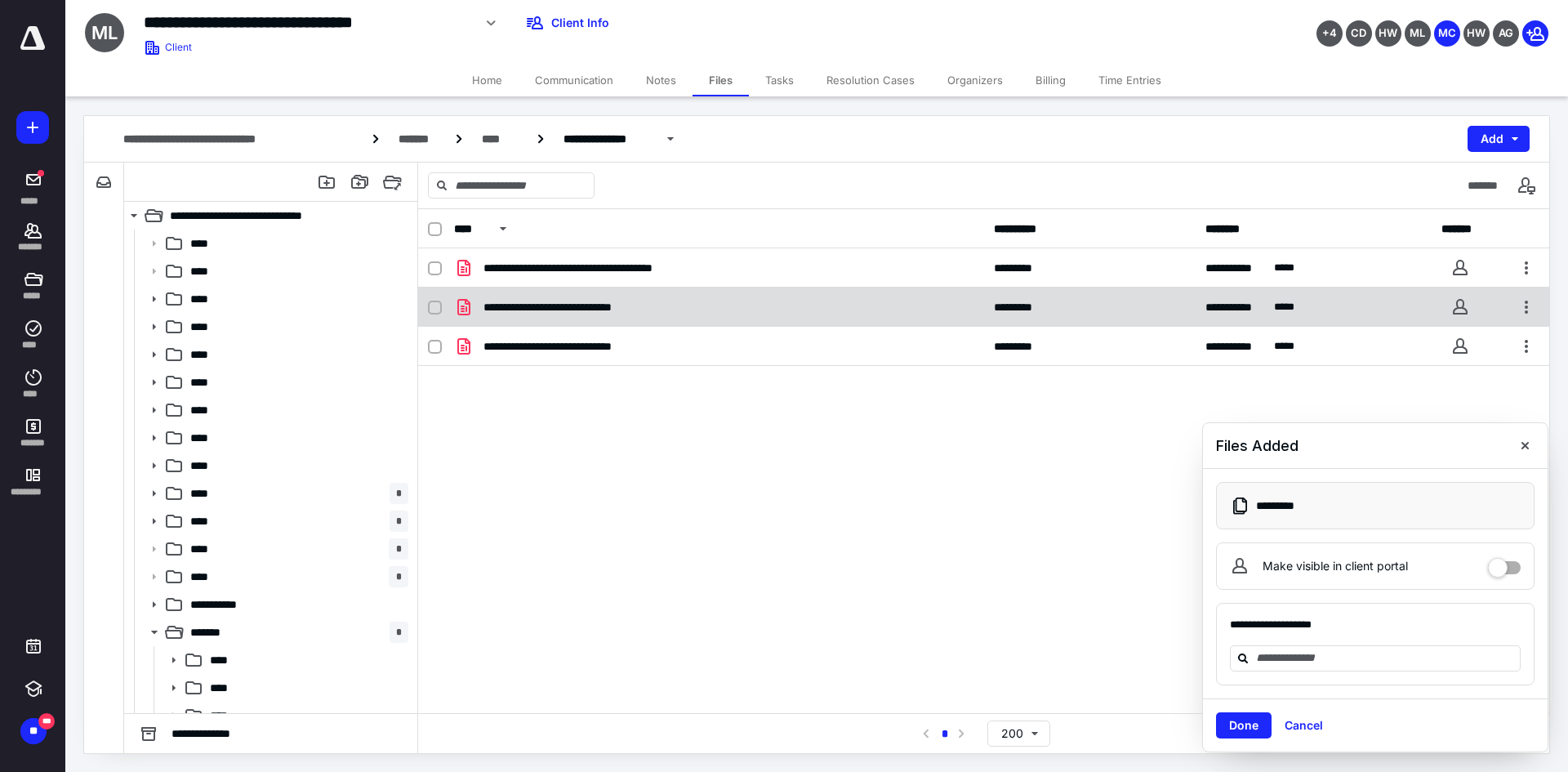 checkbox on "true" 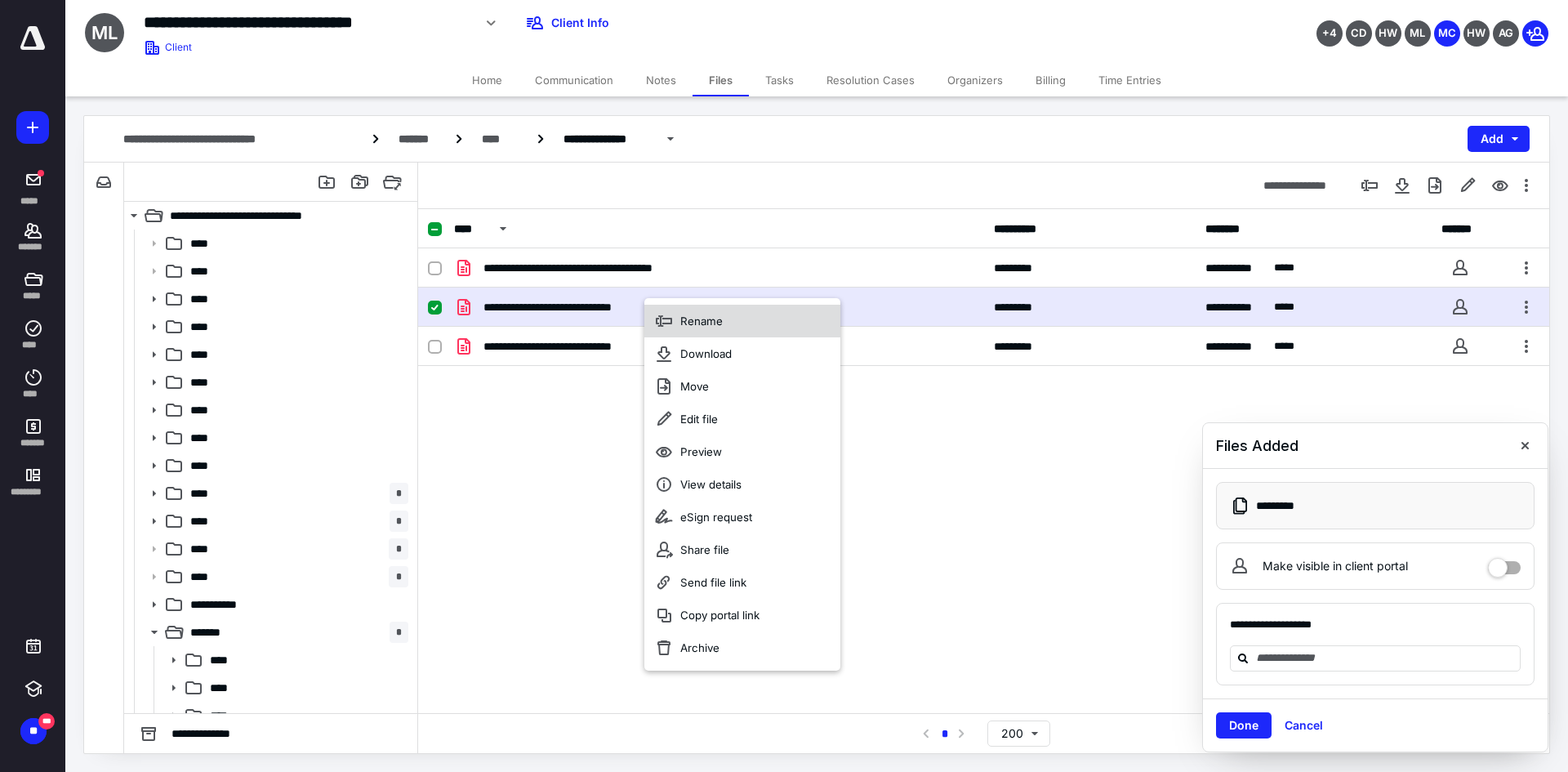 click 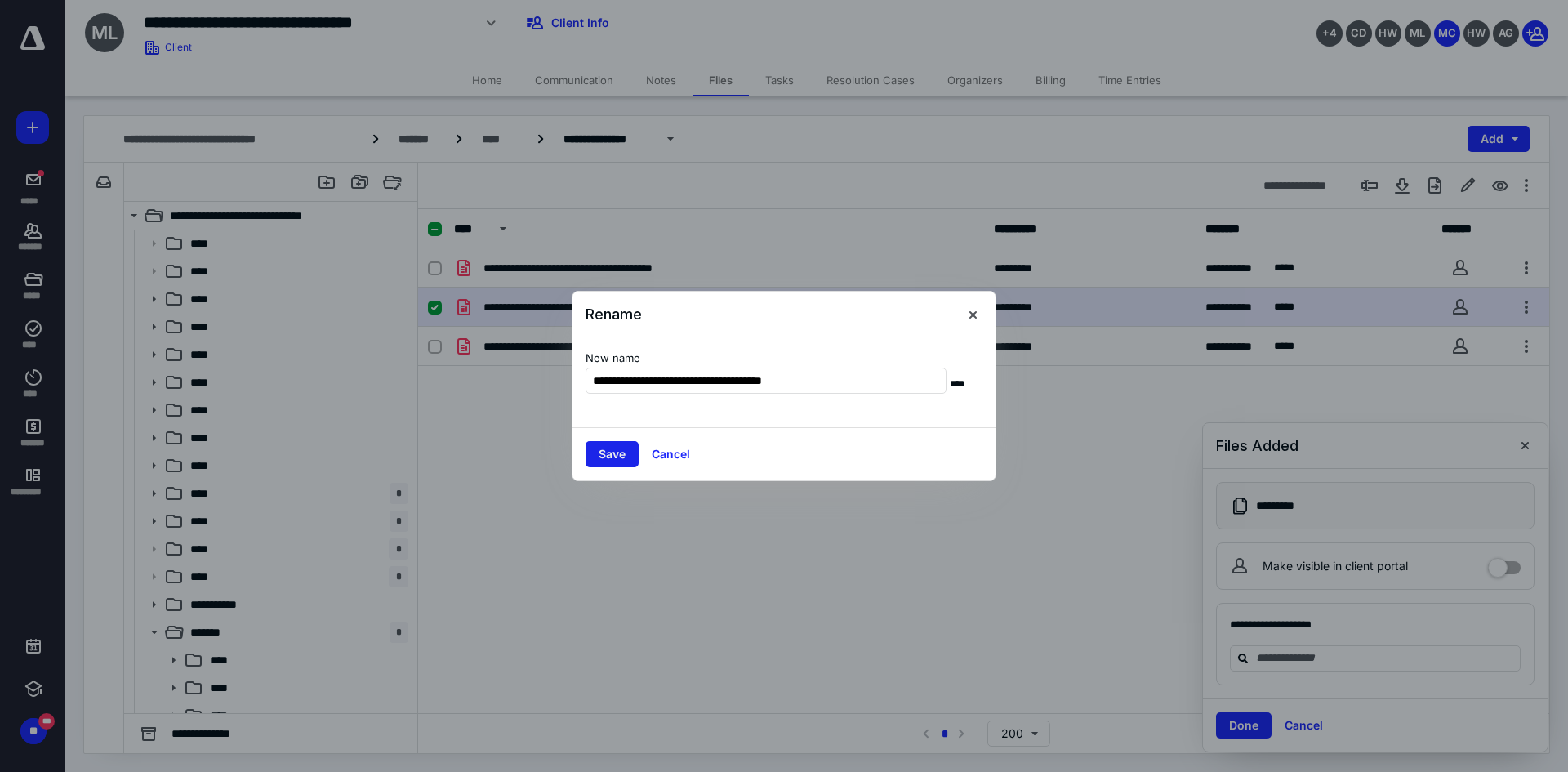 type on "**********" 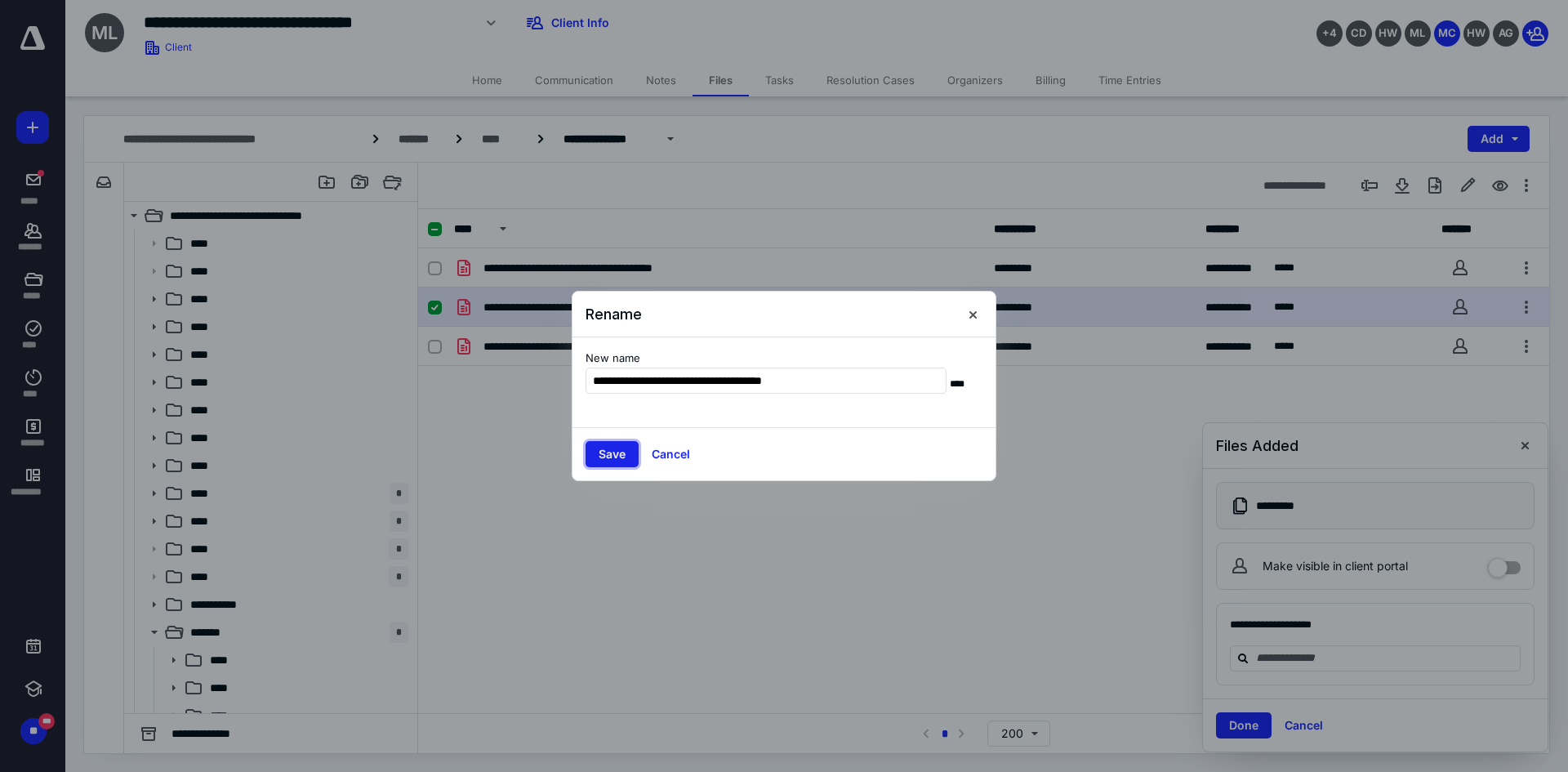 click on "Save" at bounding box center (612, 454) 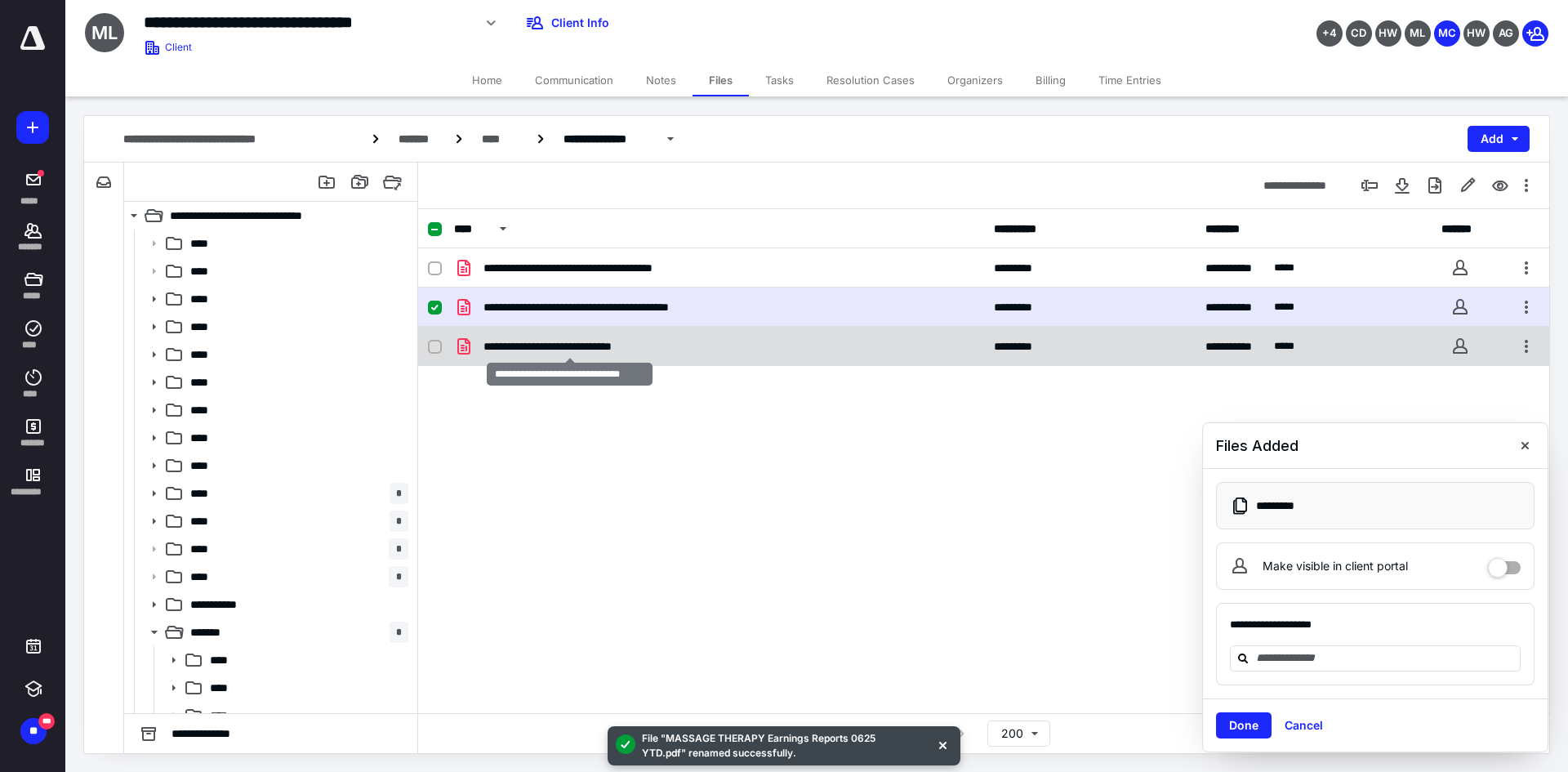 checkbox on "false" 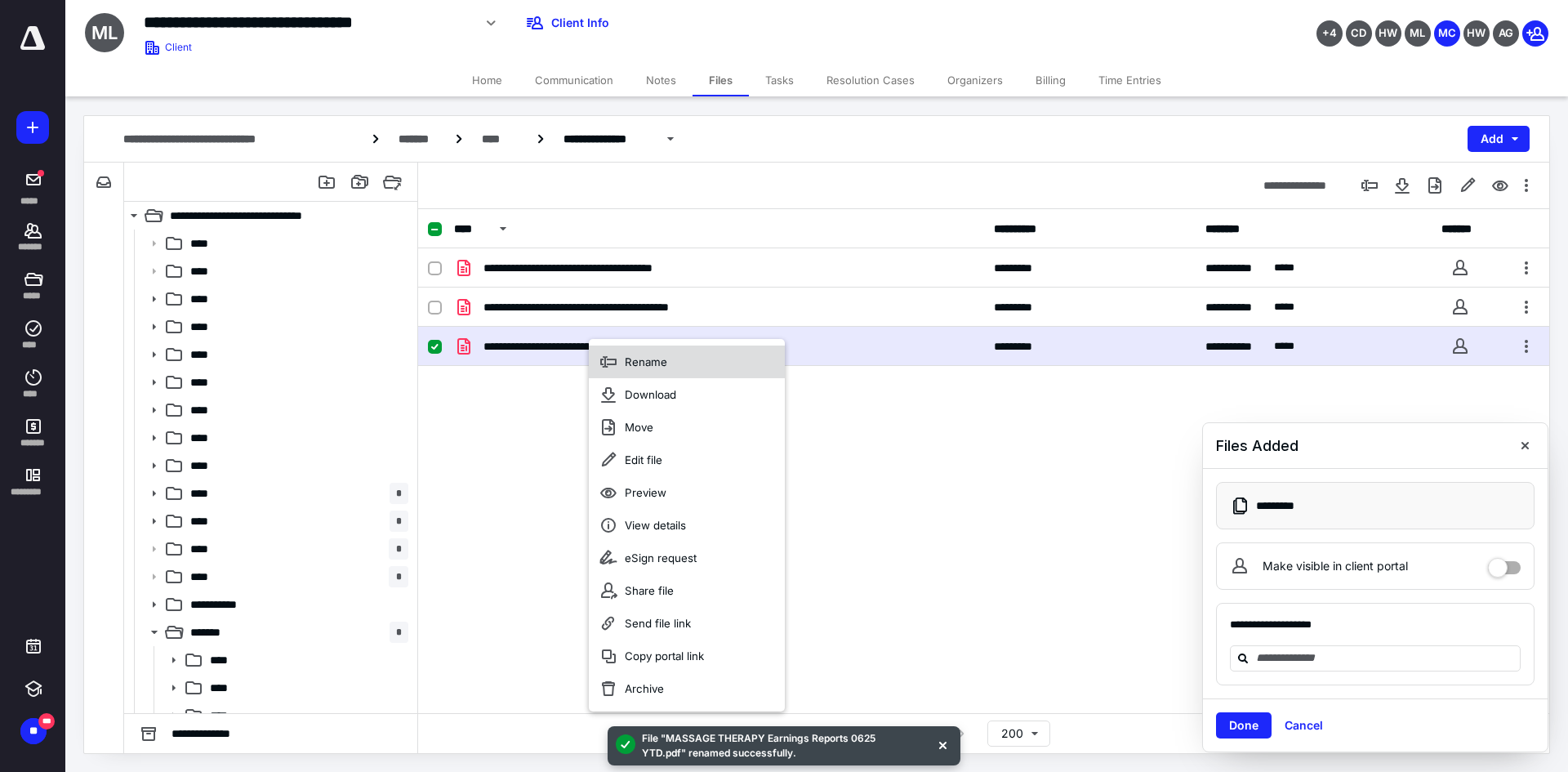 click 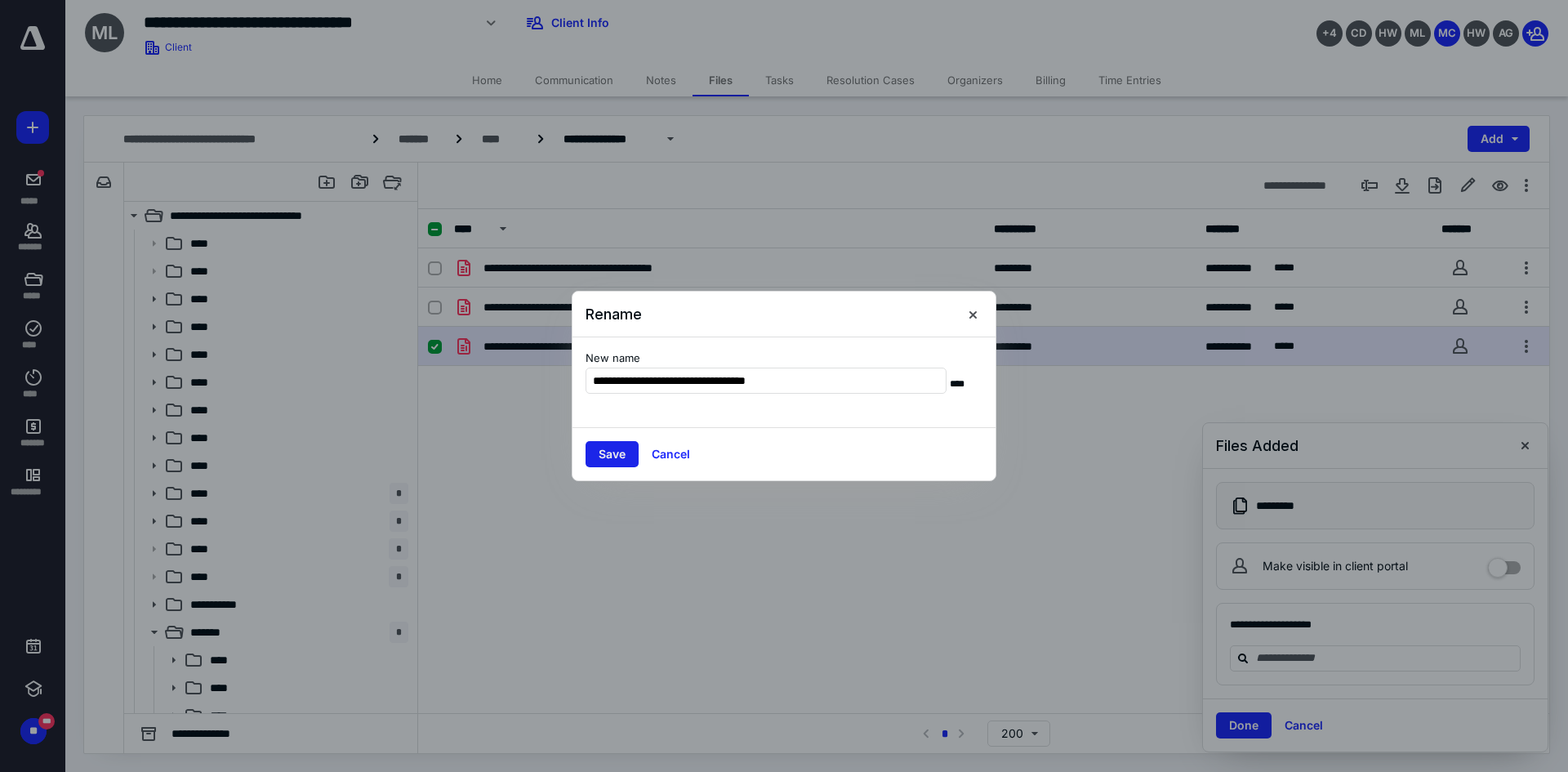 type on "**********" 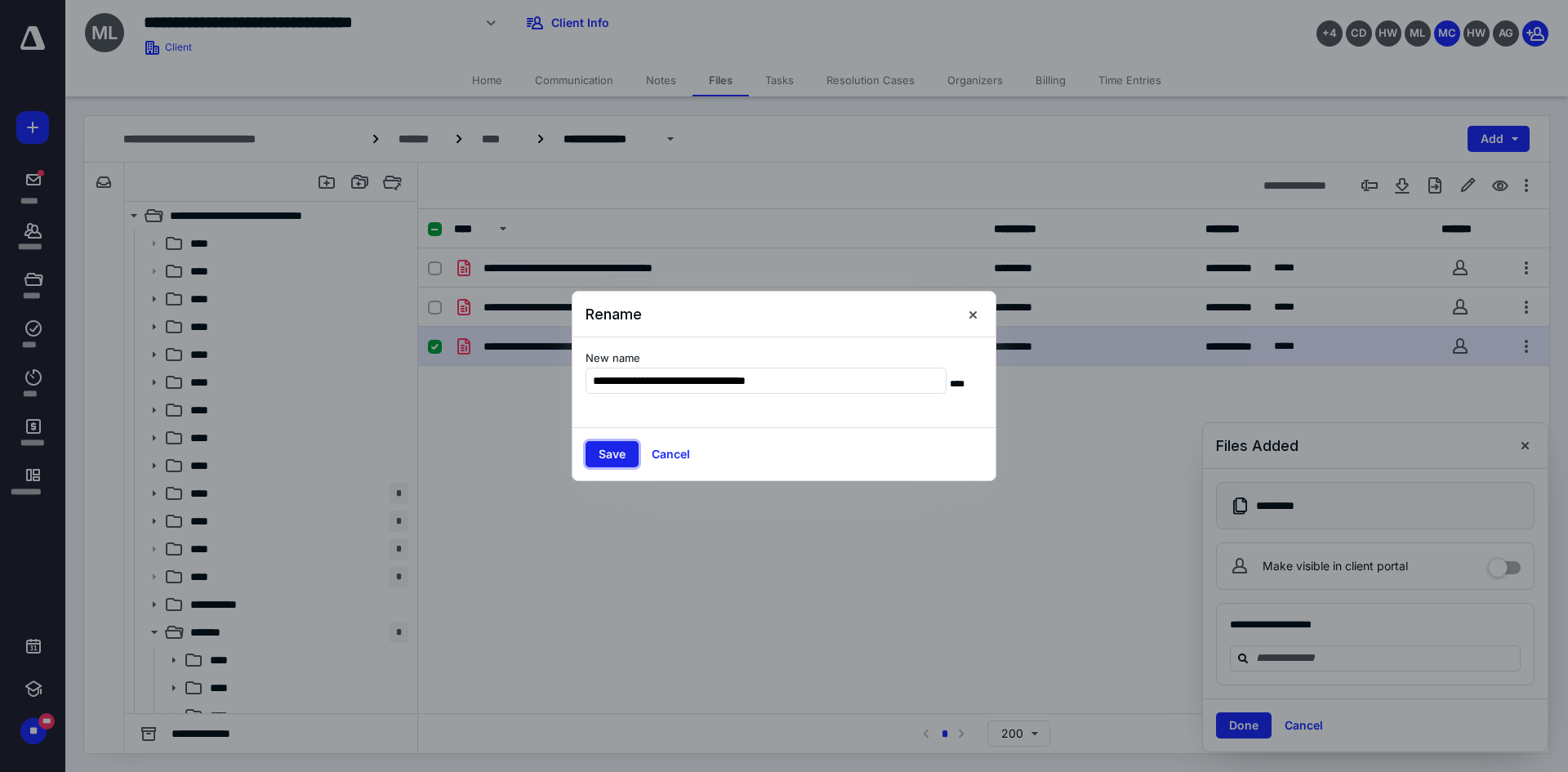 click on "Save" at bounding box center (612, 454) 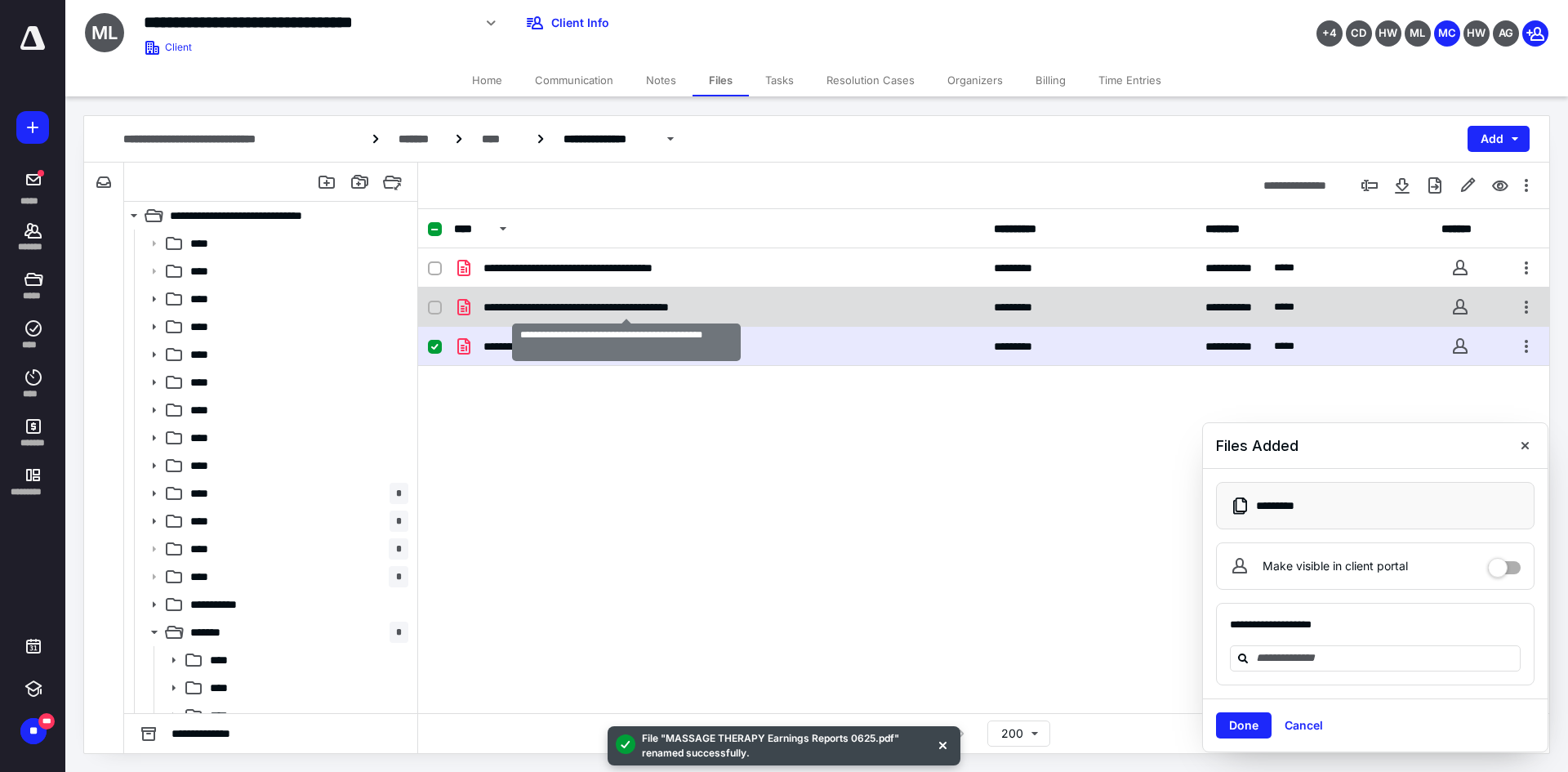 click on "**********" at bounding box center [626, 307] 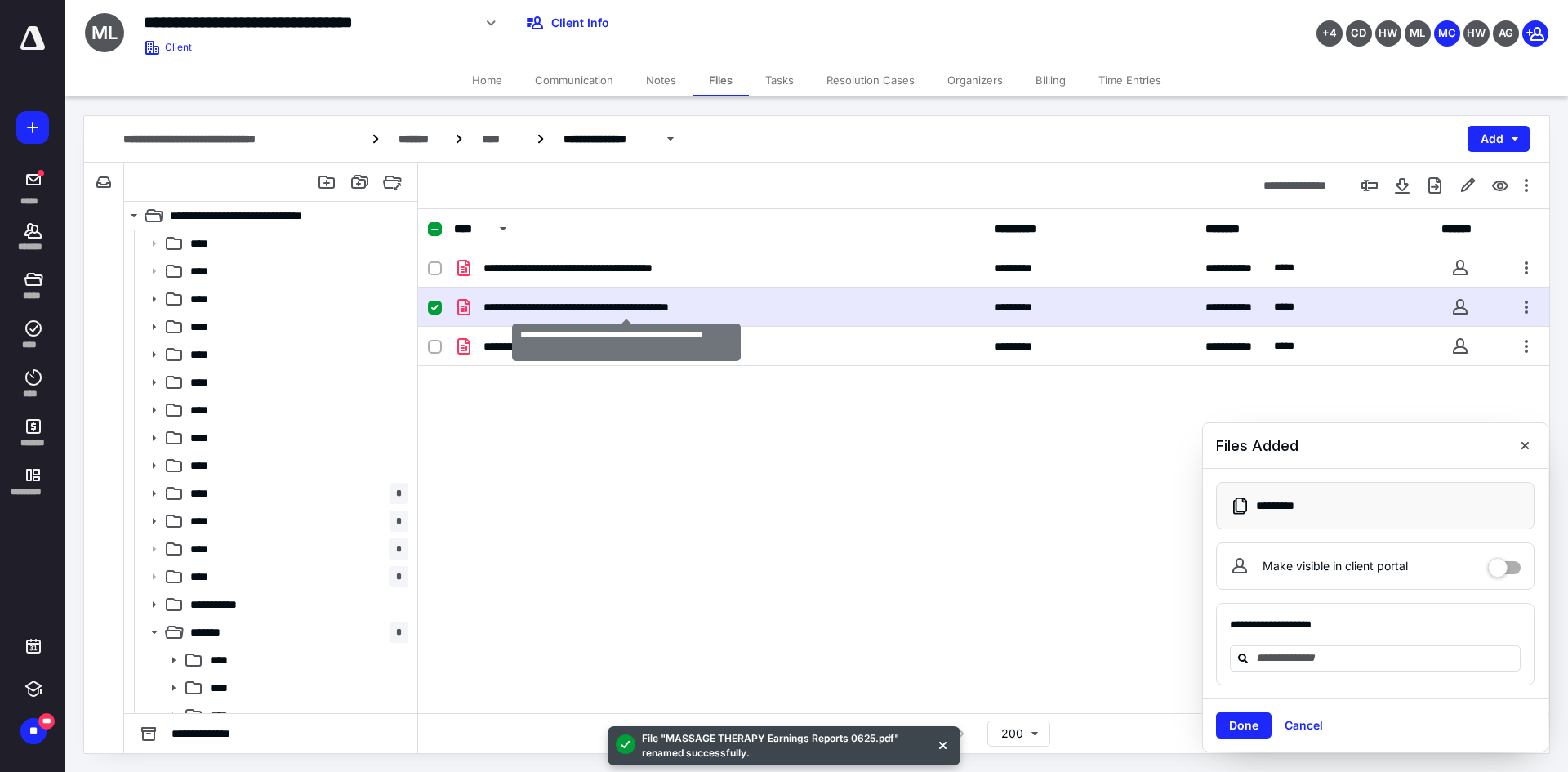 click on "**********" at bounding box center (626, 307) 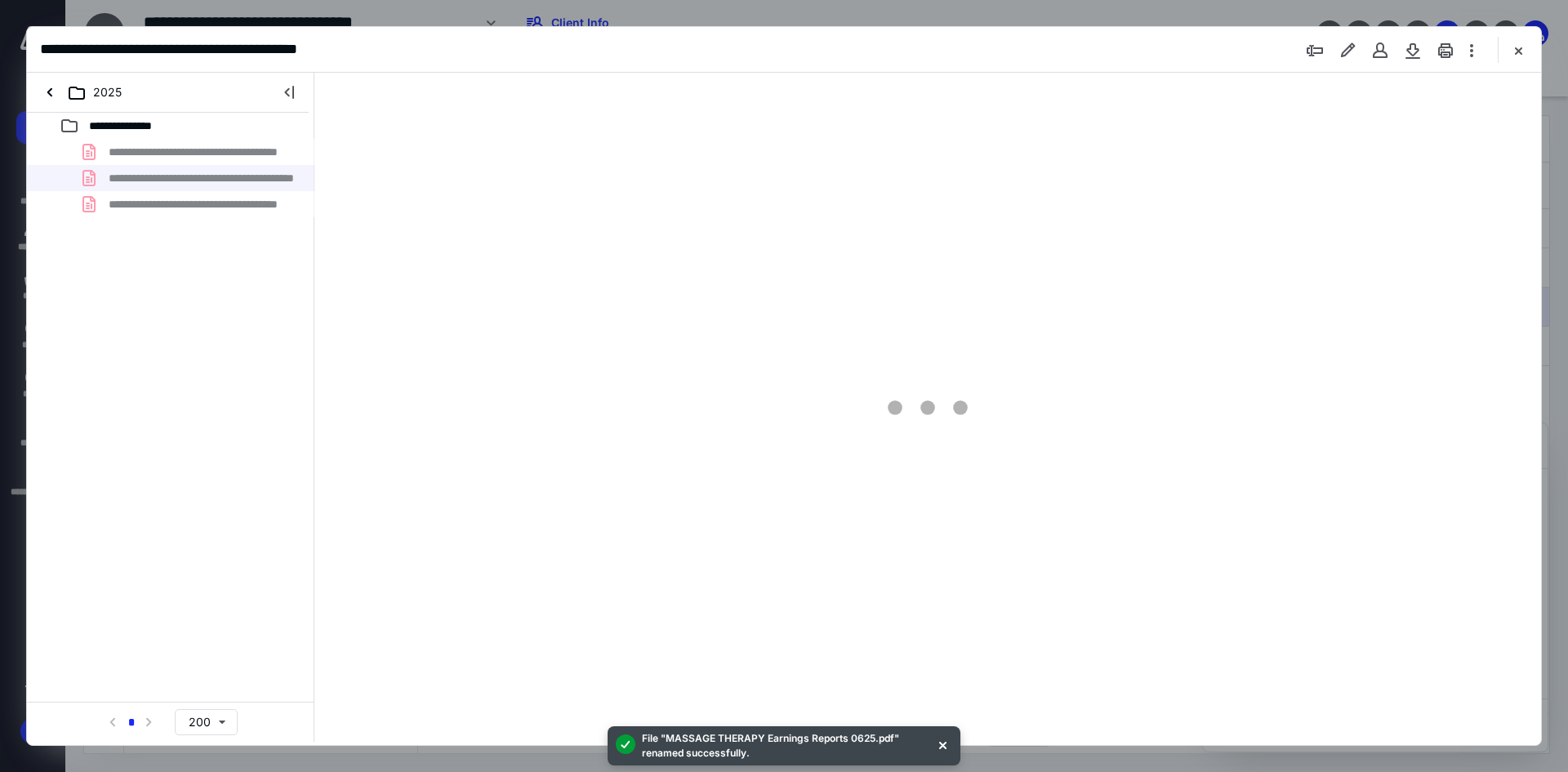 scroll, scrollTop: 0, scrollLeft: 0, axis: both 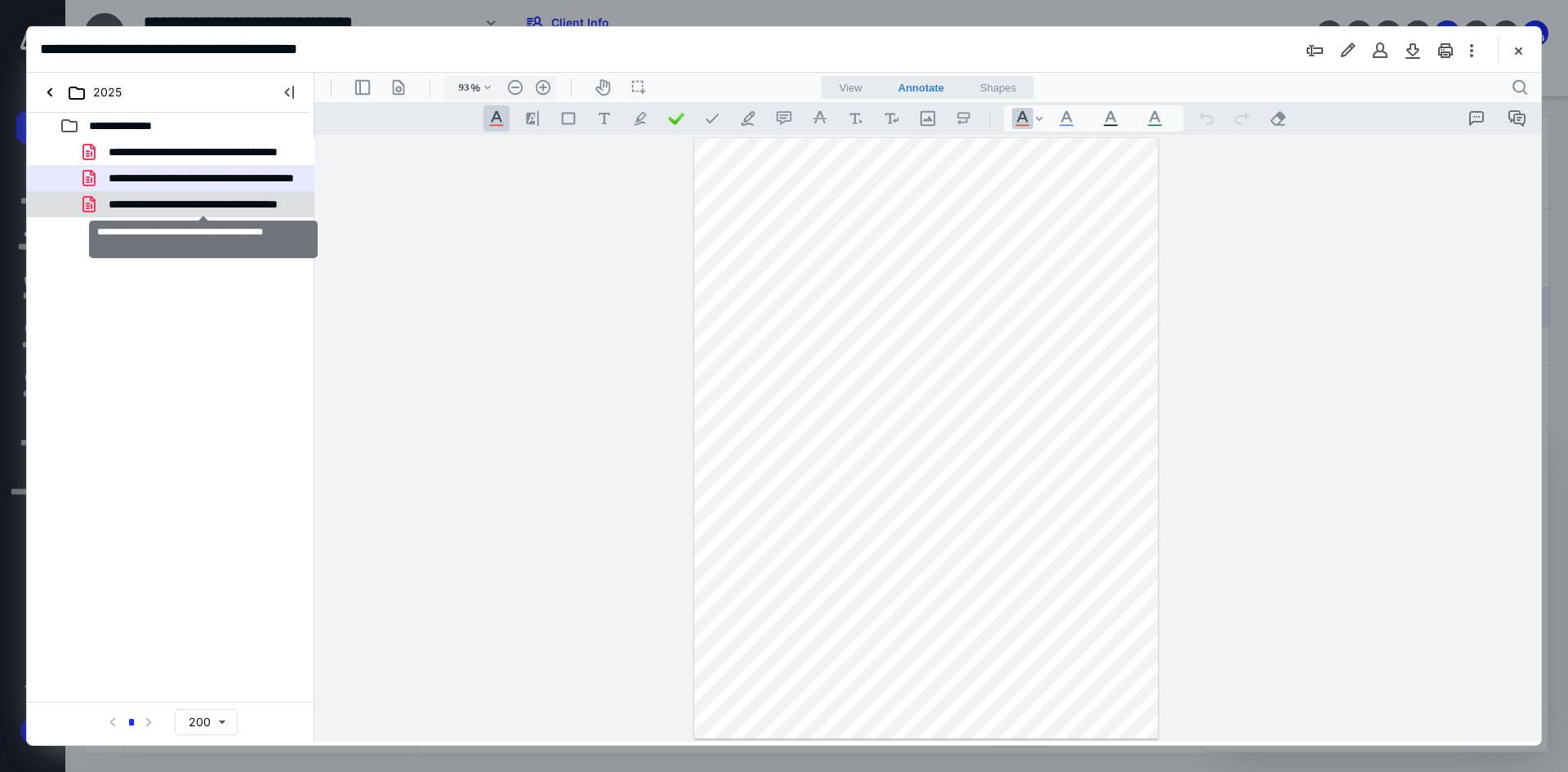 click on "**********" at bounding box center [203, 204] 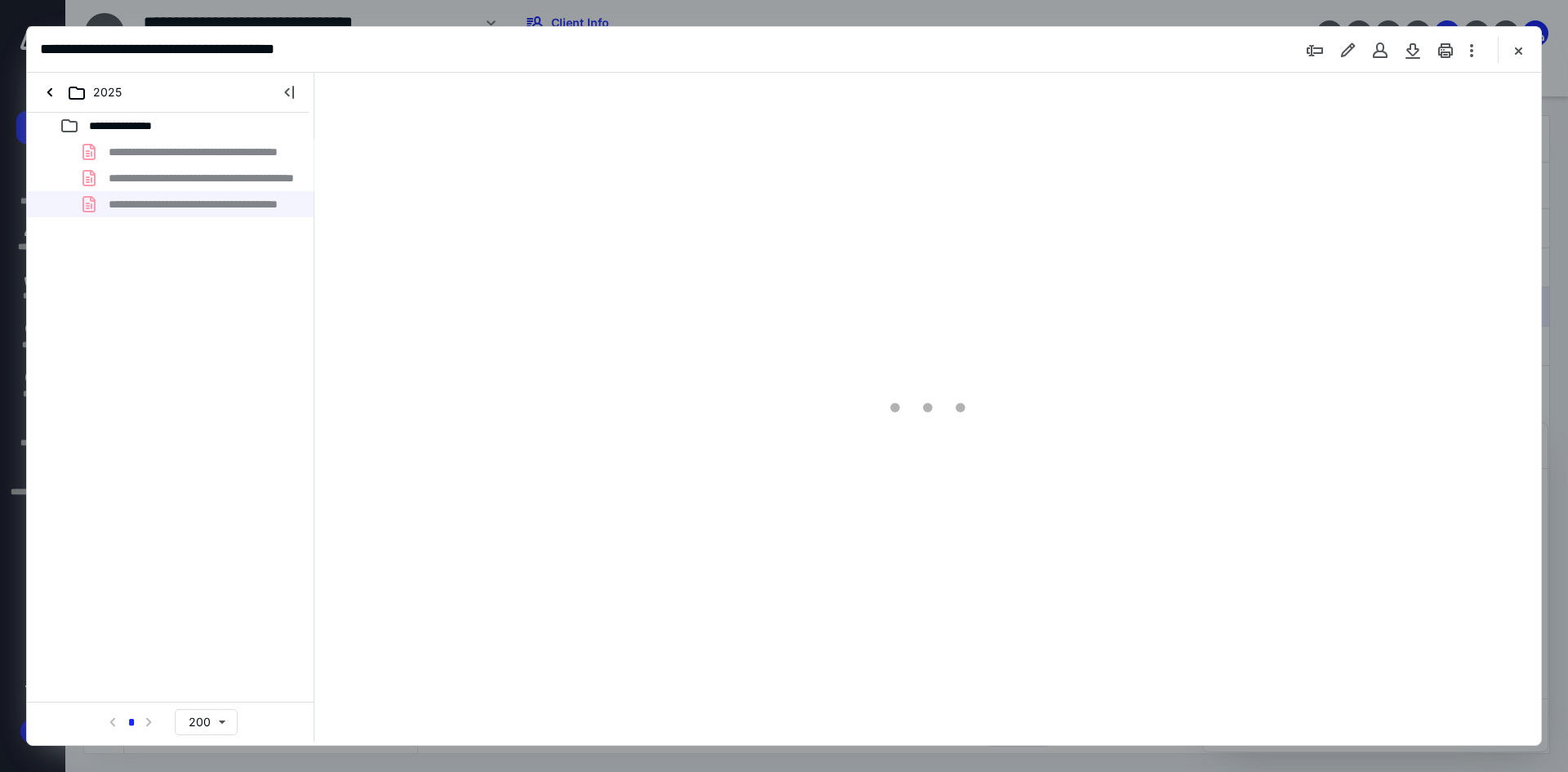 type on "93" 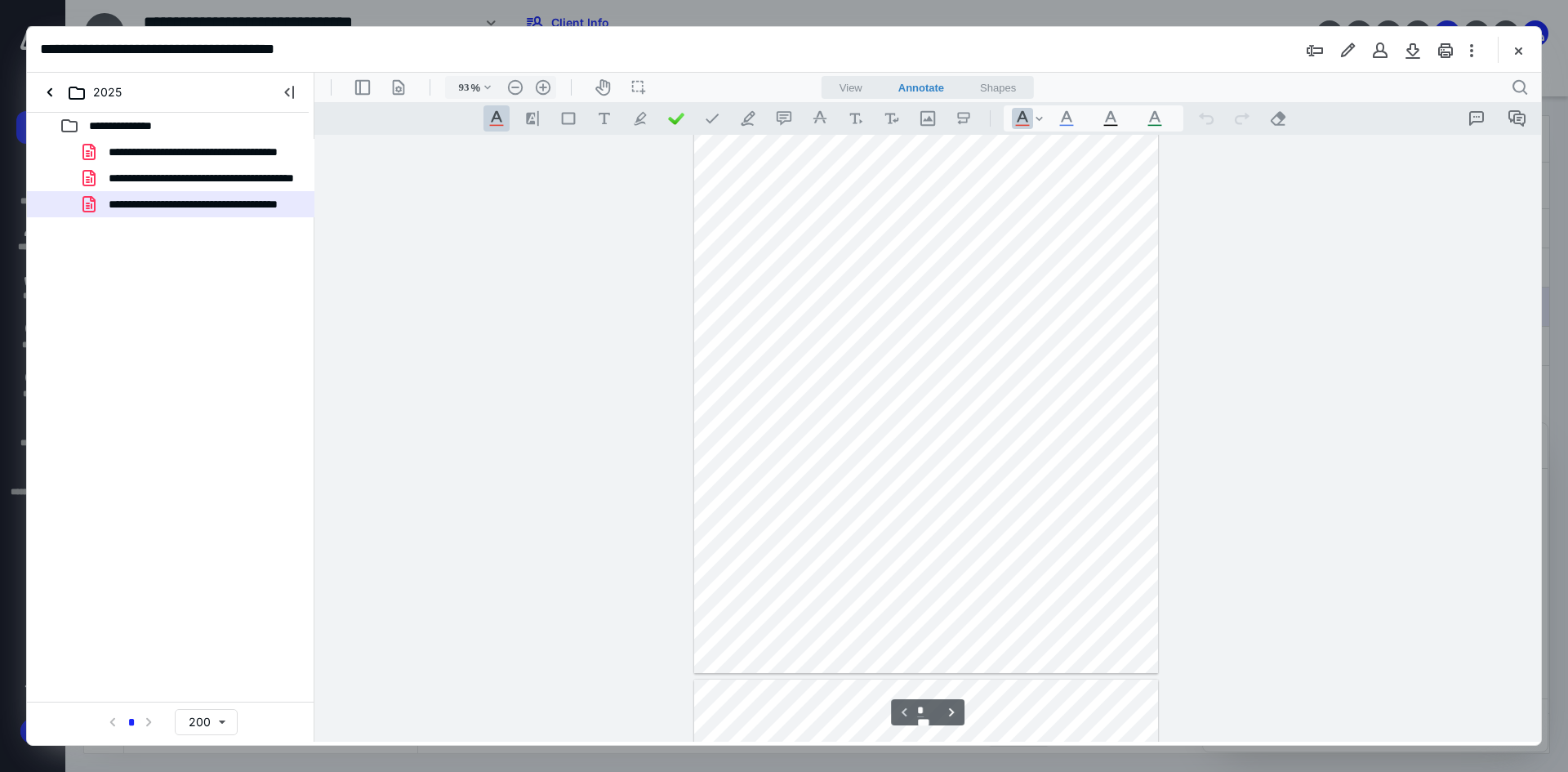 scroll, scrollTop: 0, scrollLeft: 0, axis: both 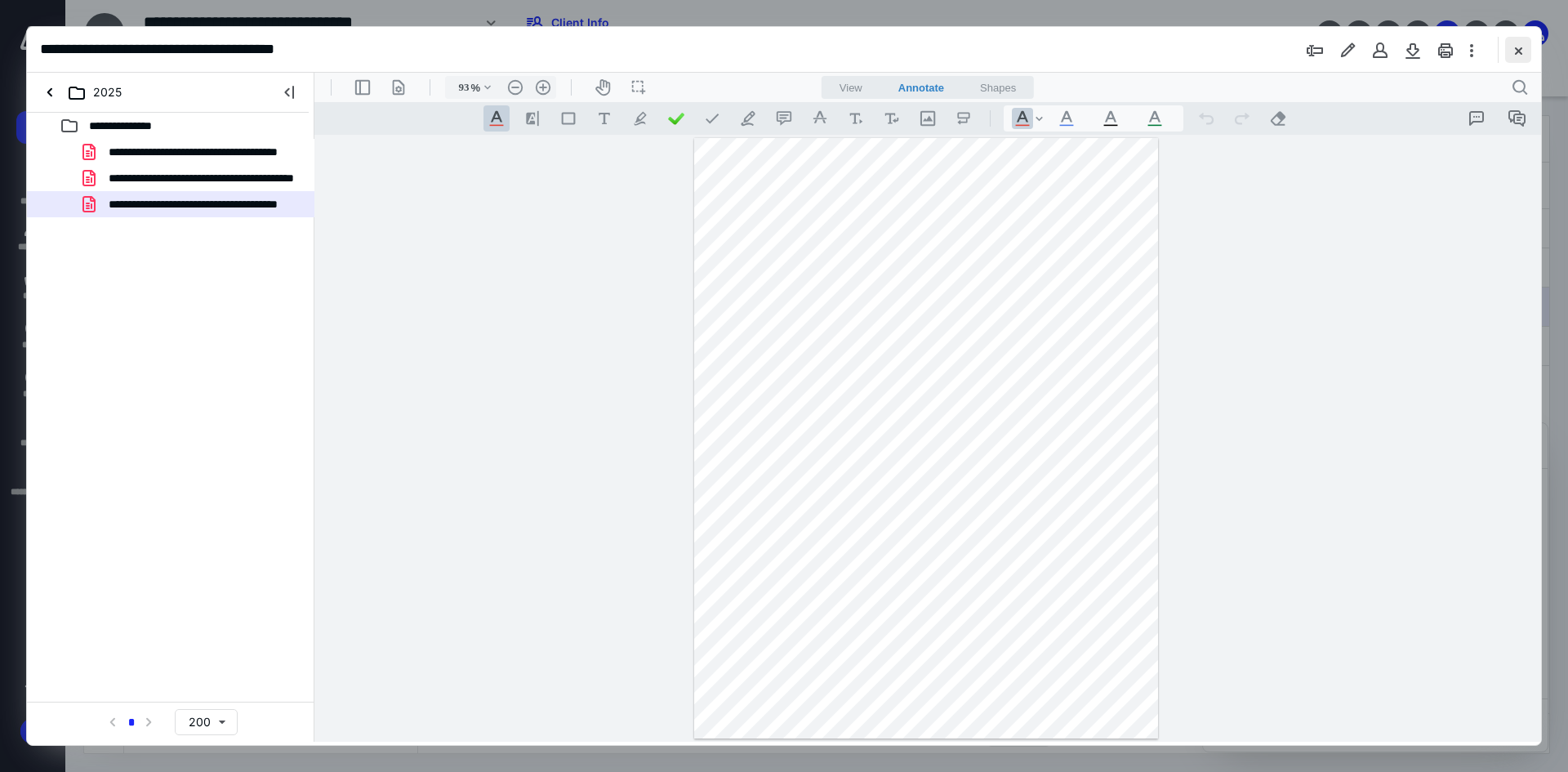 click at bounding box center (1518, 50) 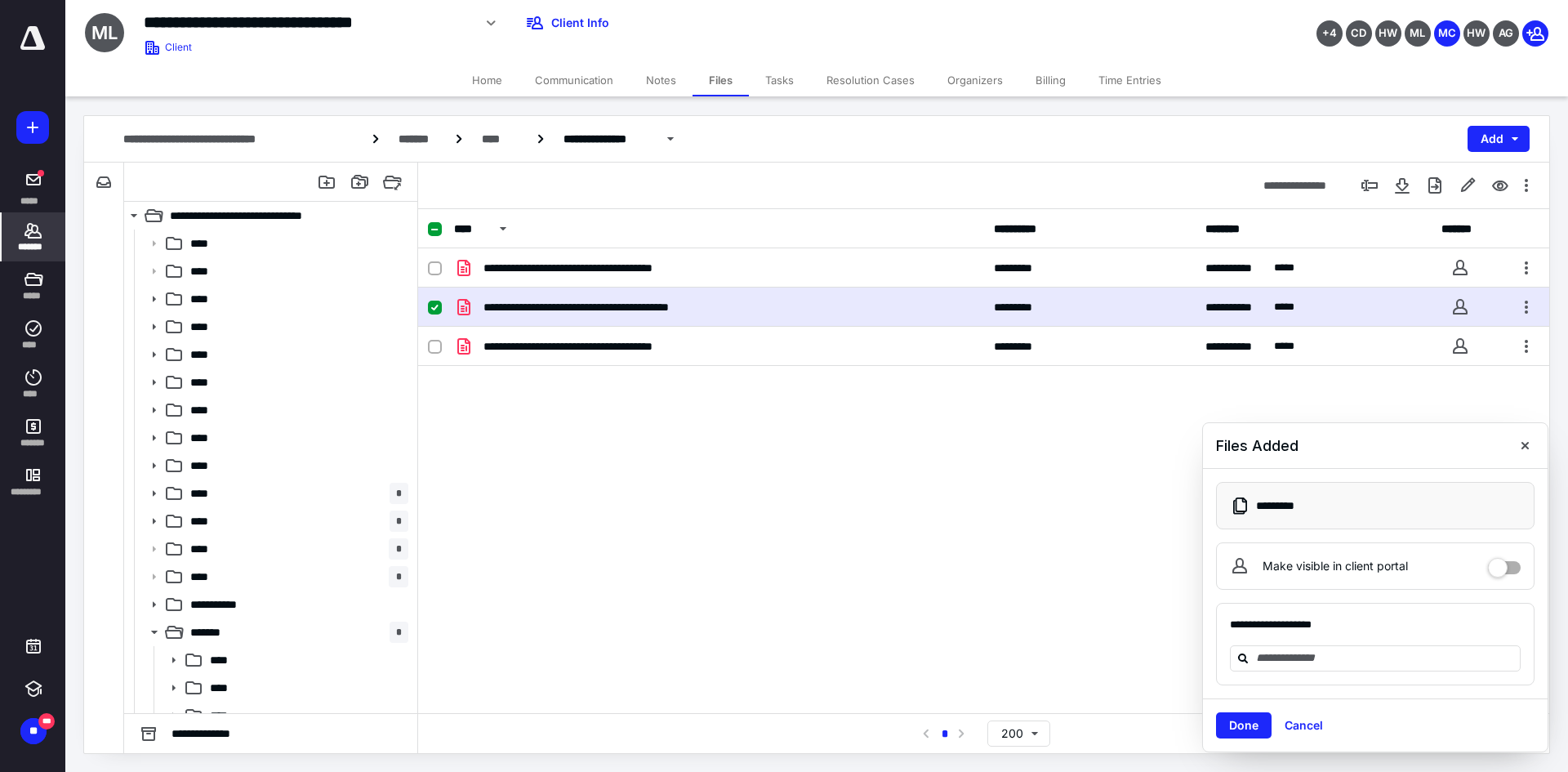 click 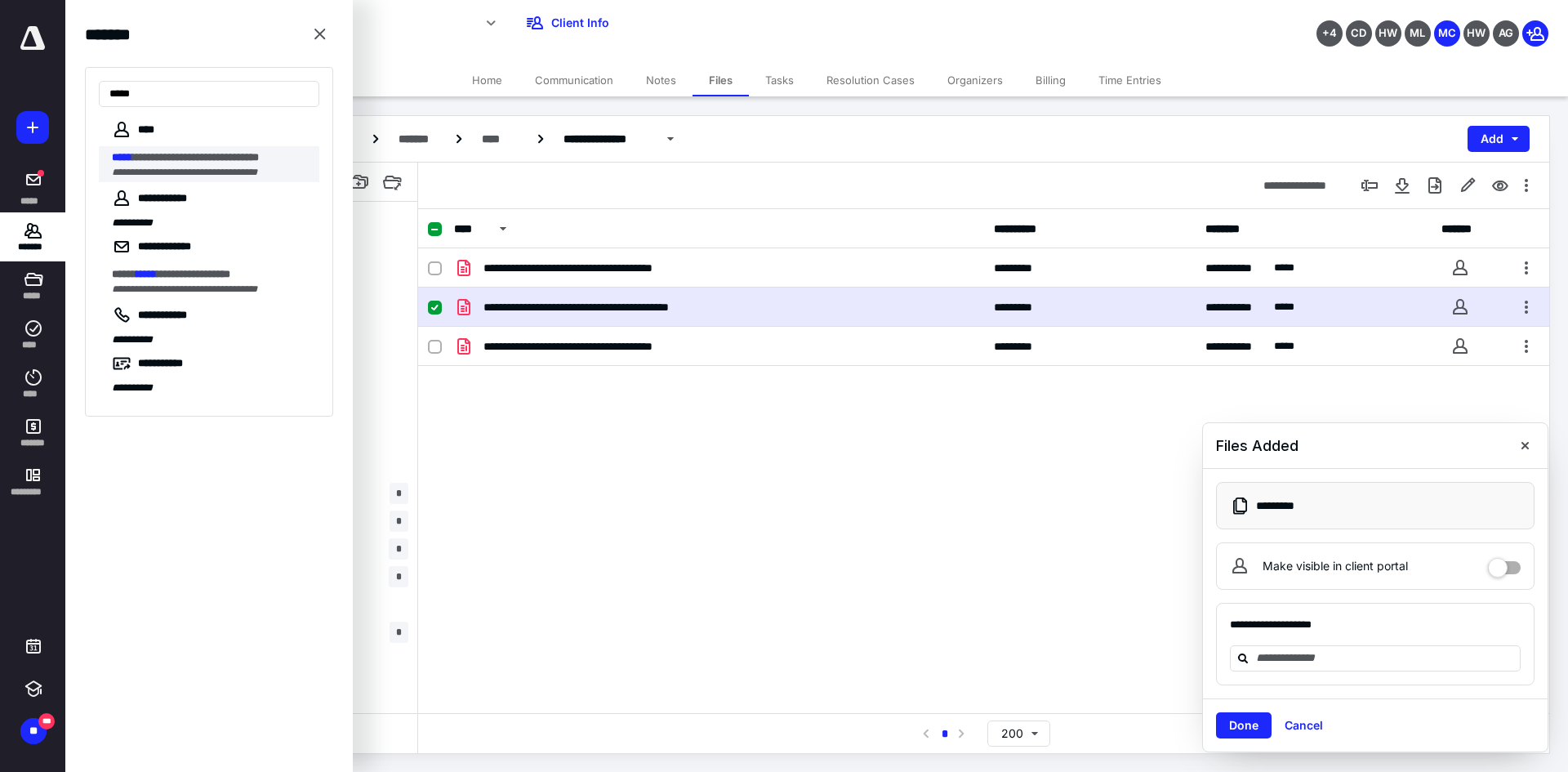 type on "*****" 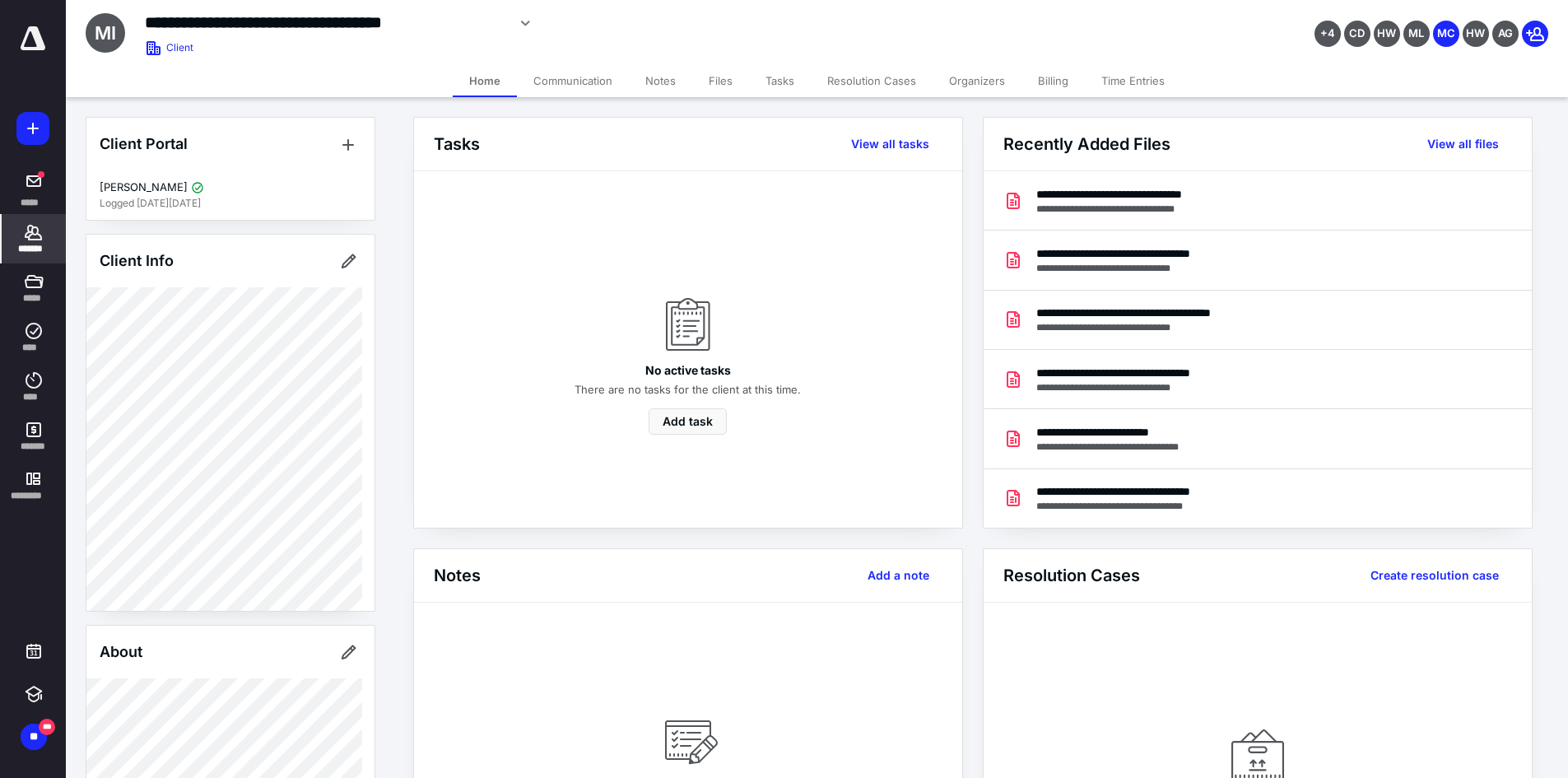 click on "Files" at bounding box center [720, 81] 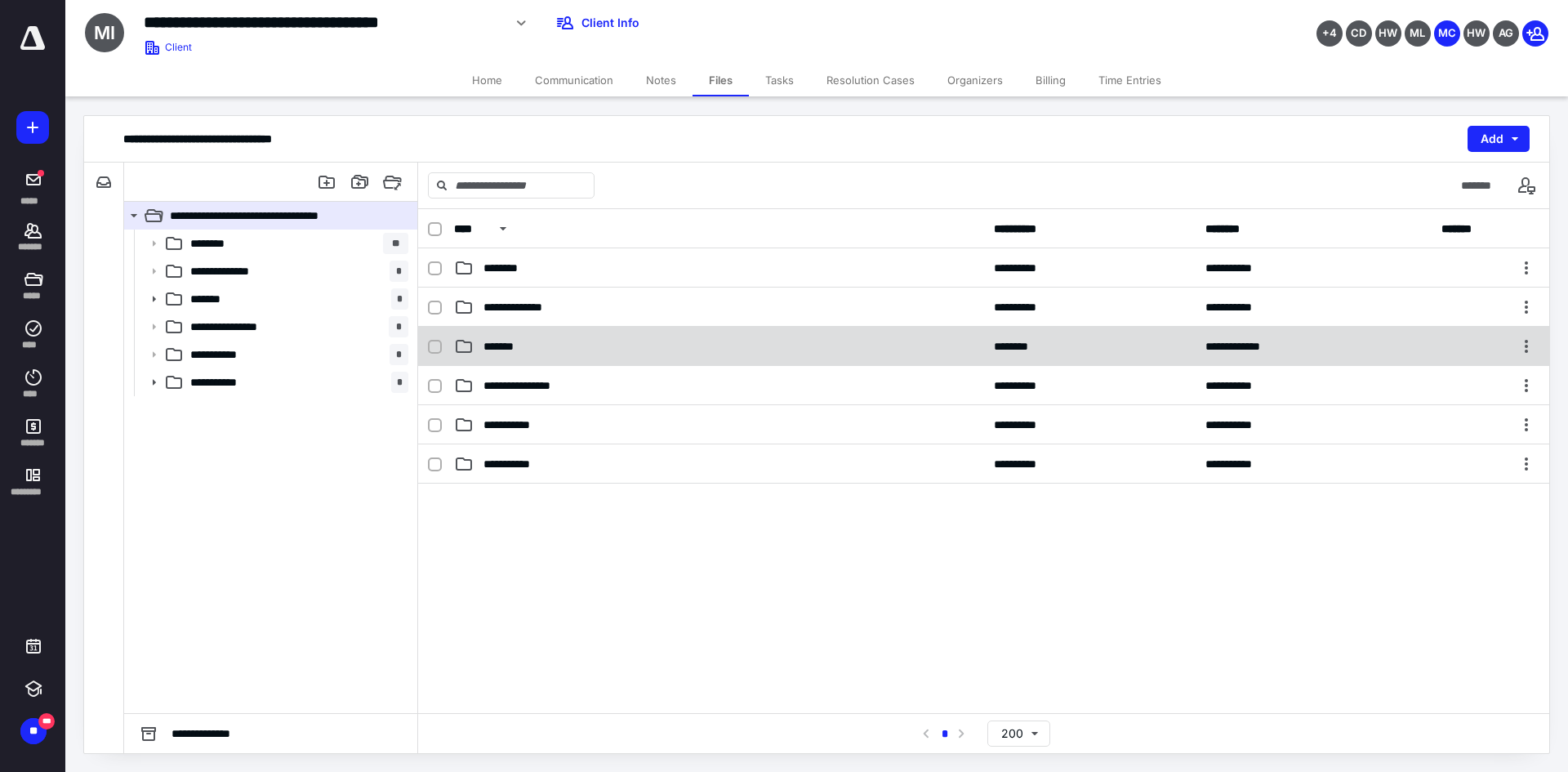 click on "*******" at bounding box center (719, 346) 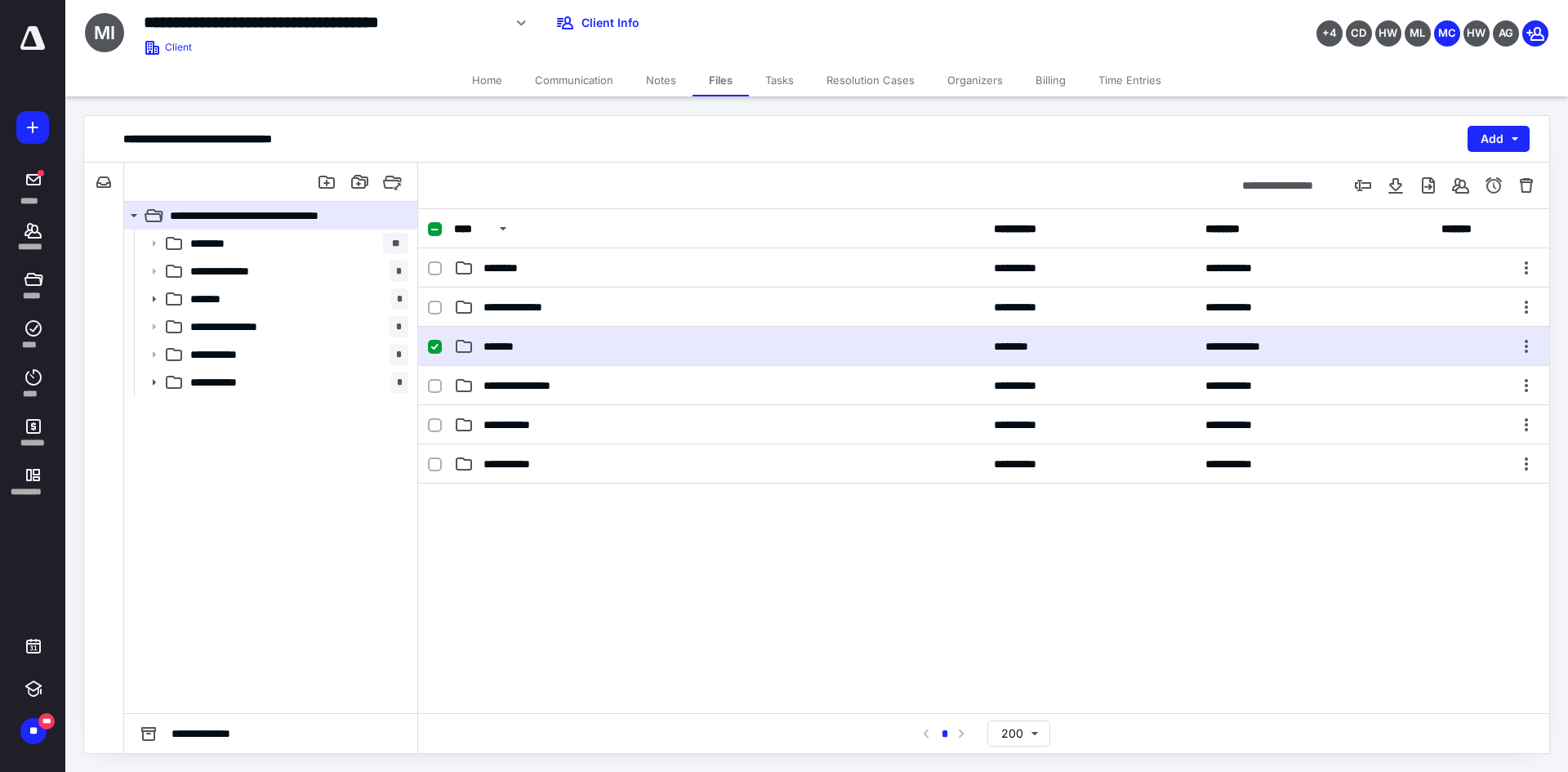 click on "*******" at bounding box center (719, 346) 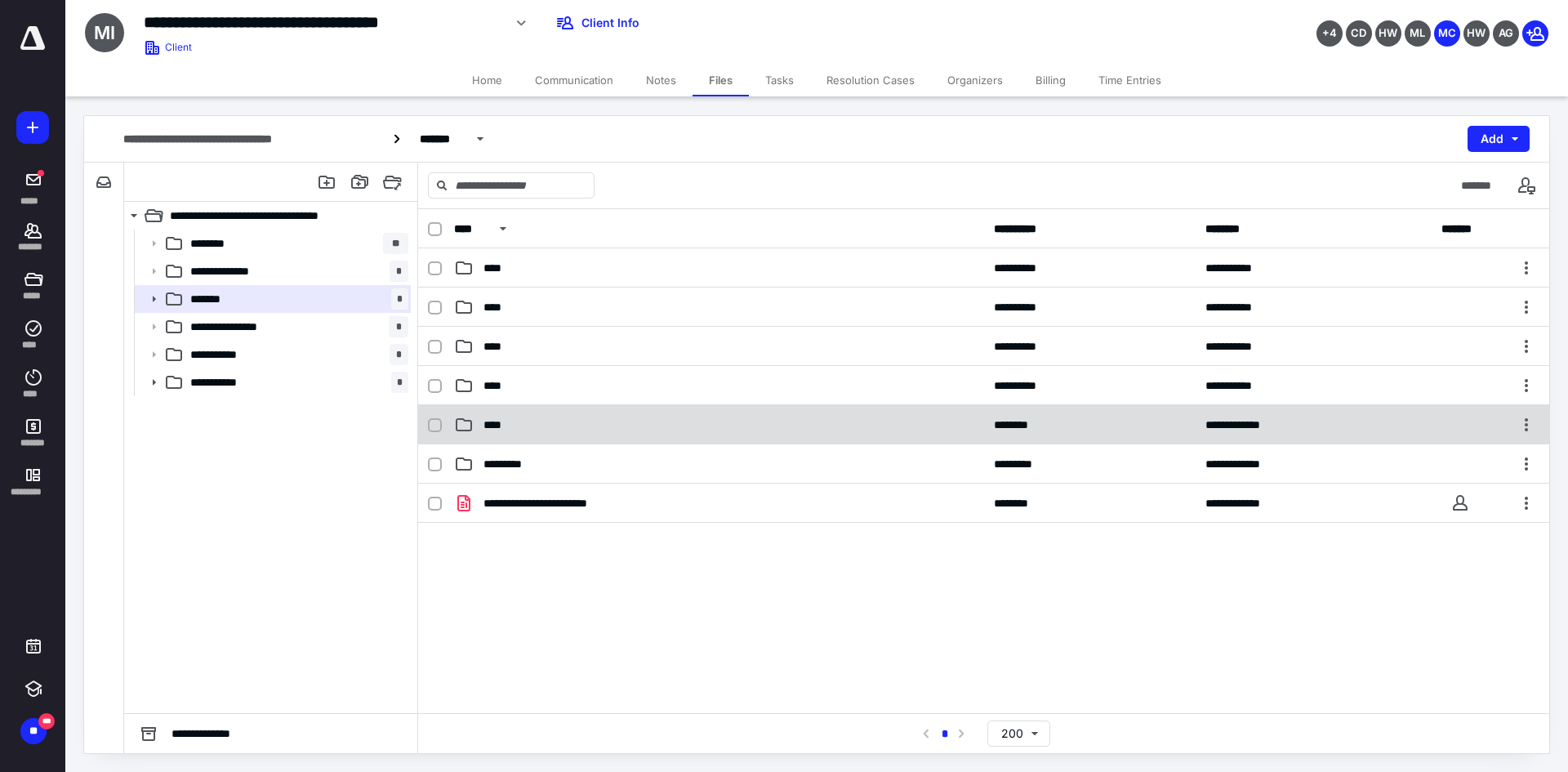 click on "****" at bounding box center [719, 425] 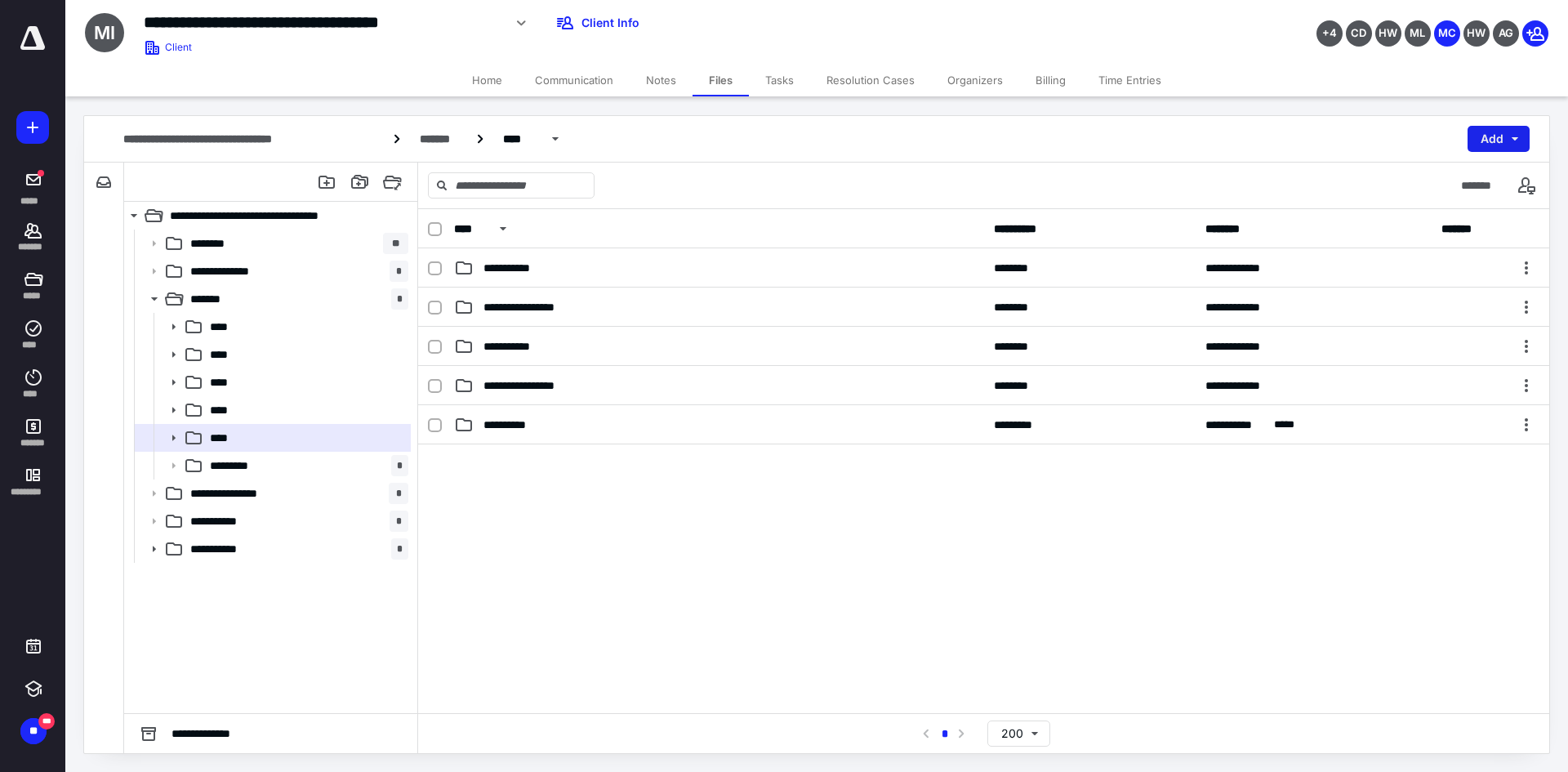click on "Add" at bounding box center [1499, 139] 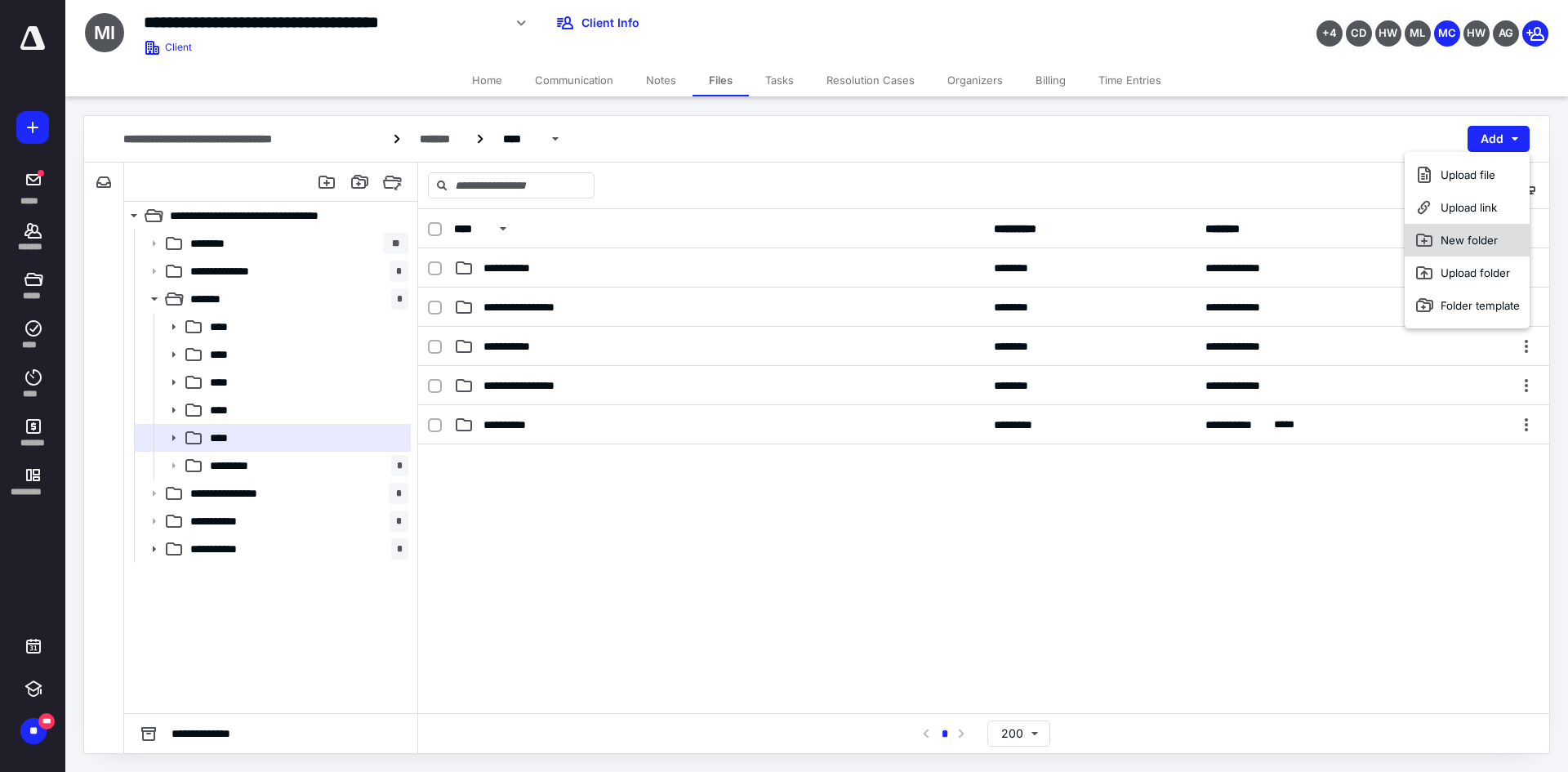 click on "New folder" at bounding box center [1467, 240] 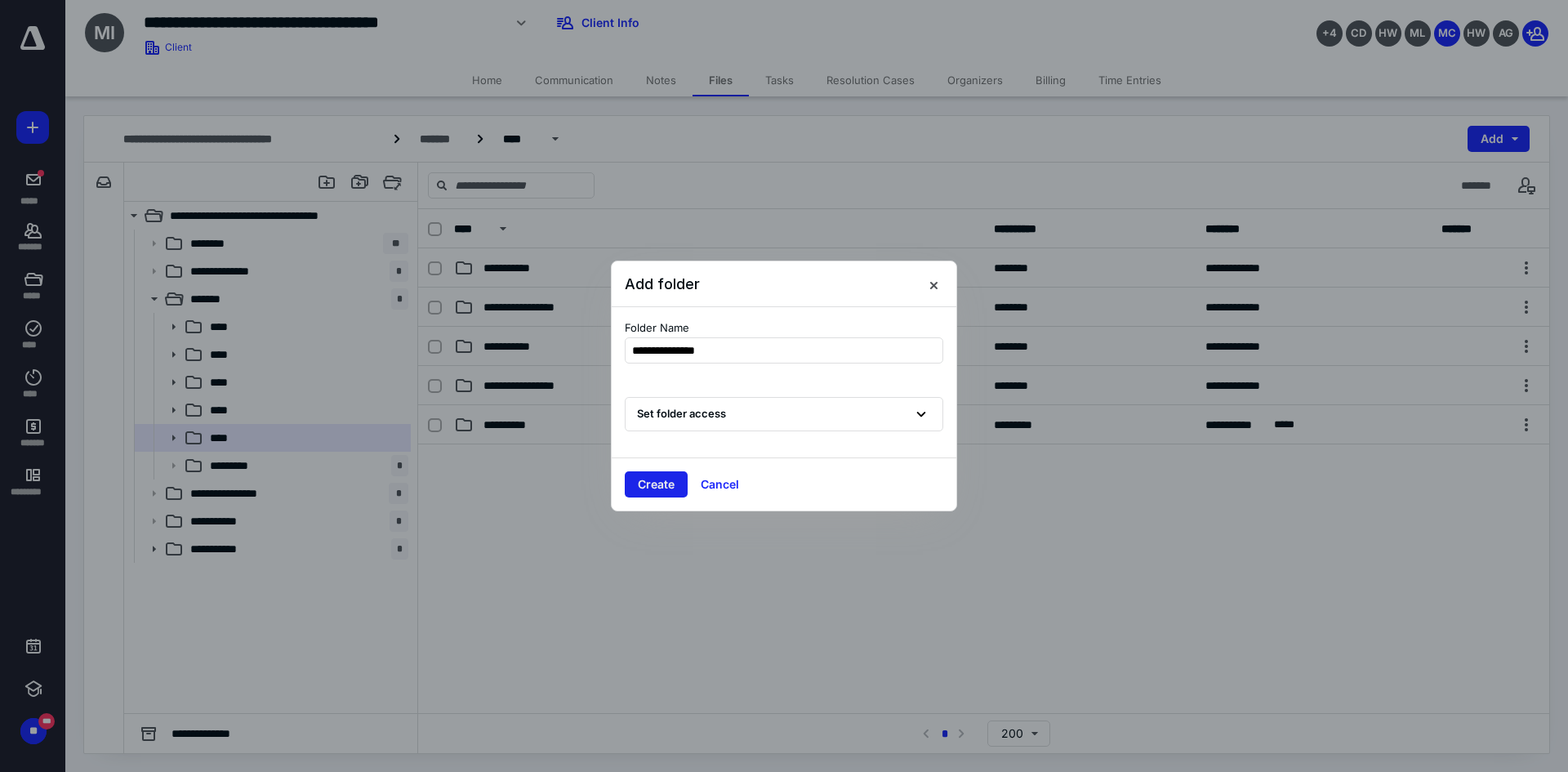 type on "**********" 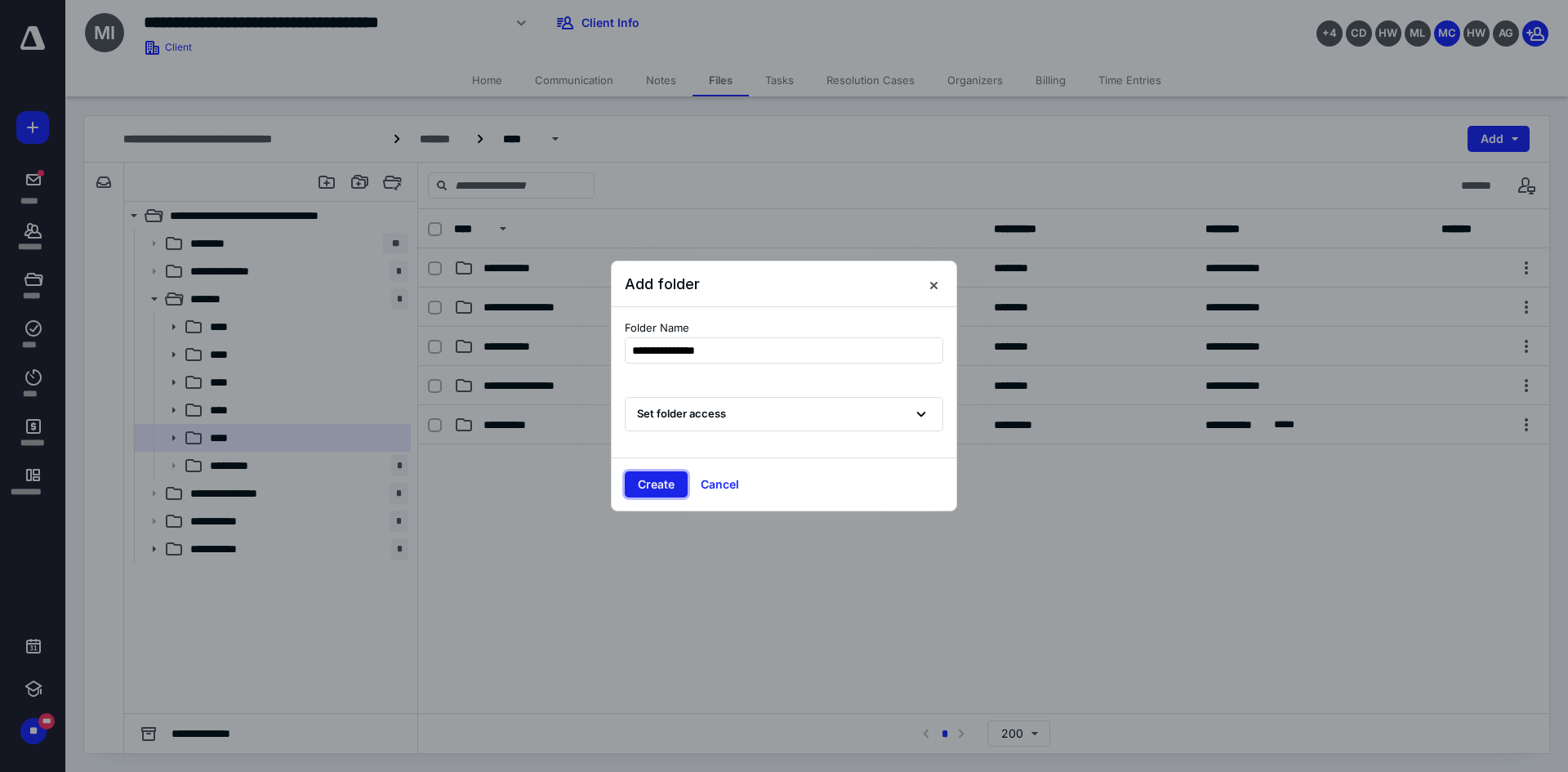 click on "Create" at bounding box center [656, 484] 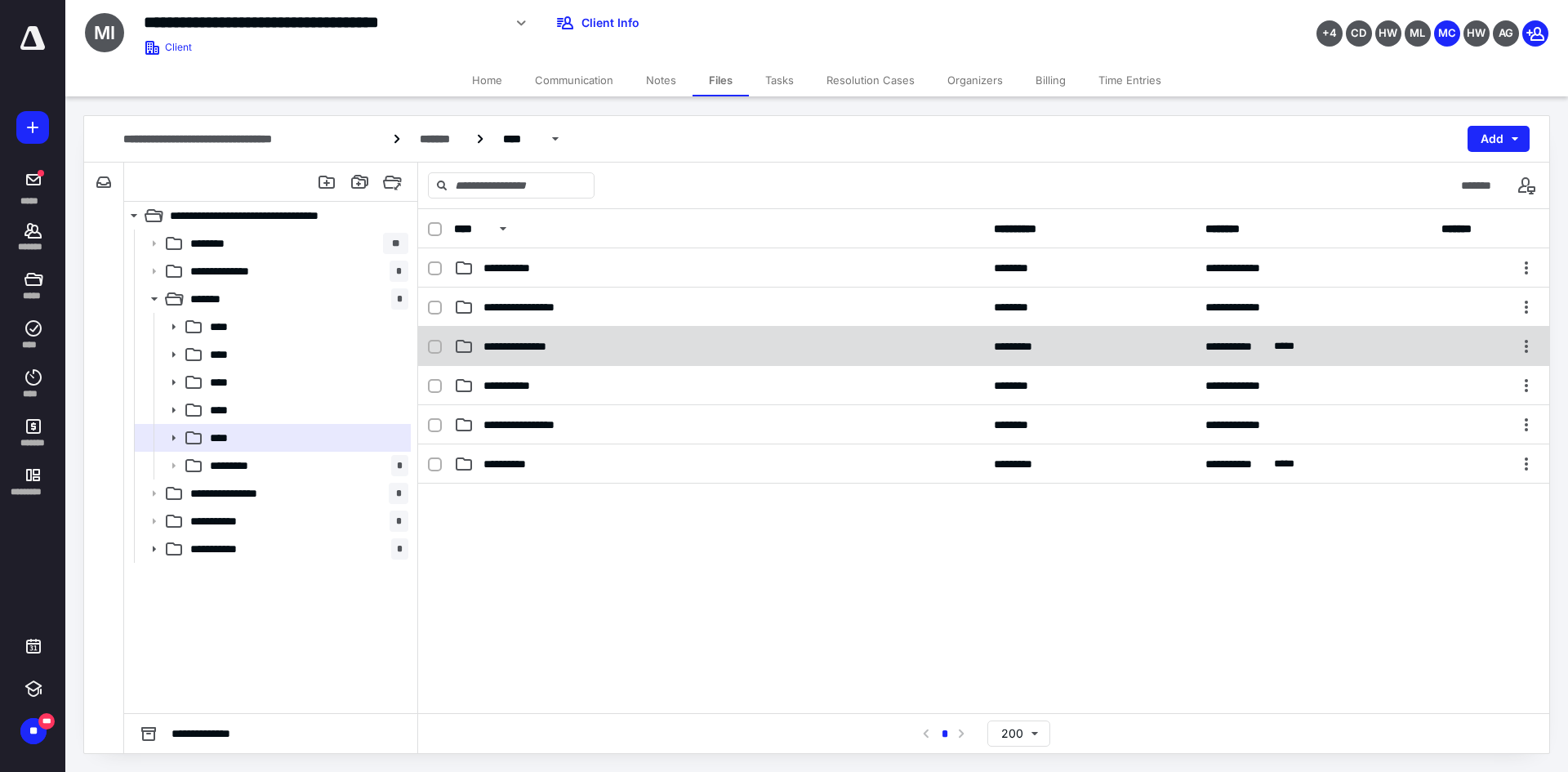 click on "**********" at bounding box center [719, 346] 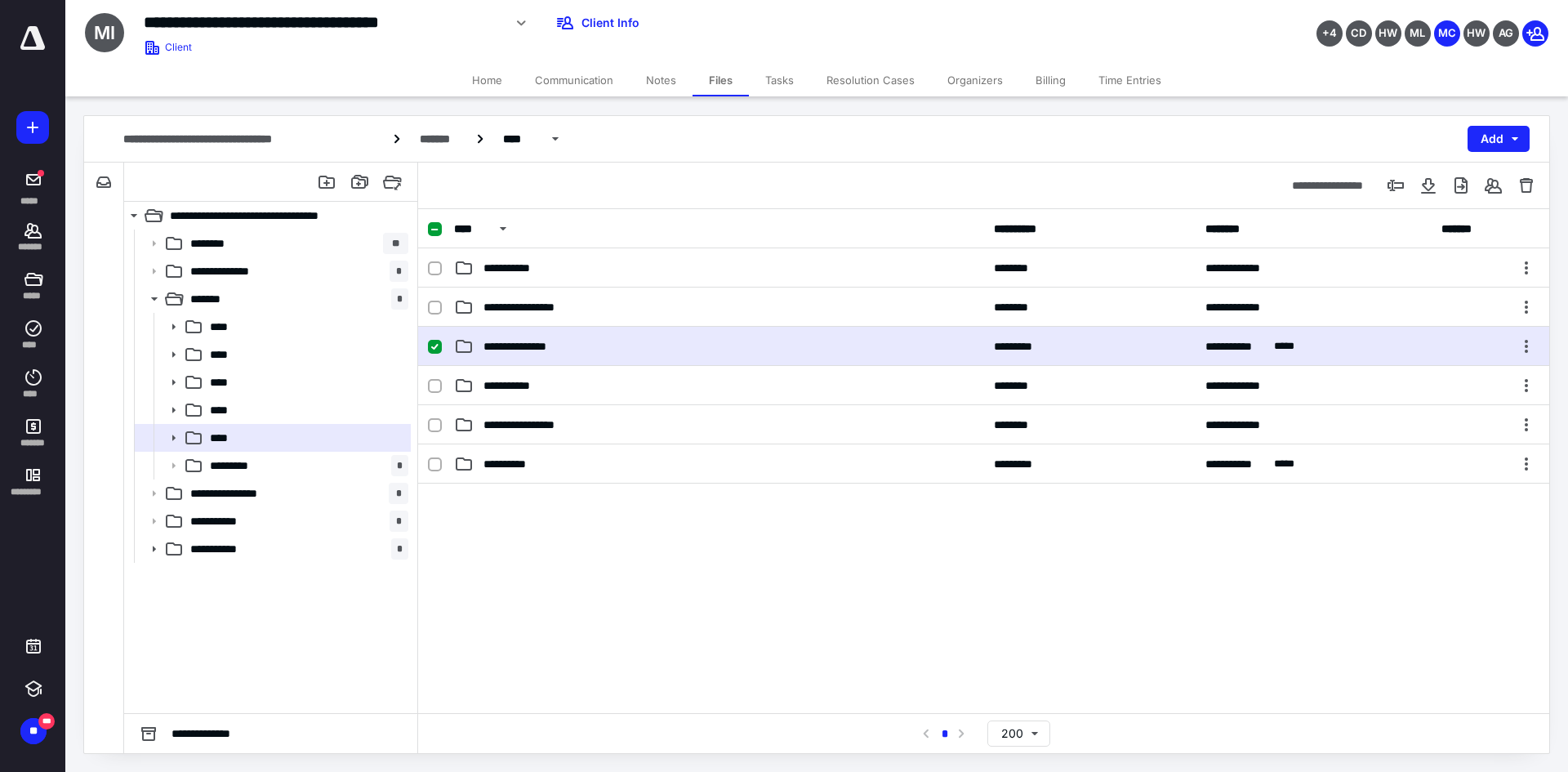 click on "**********" at bounding box center (719, 346) 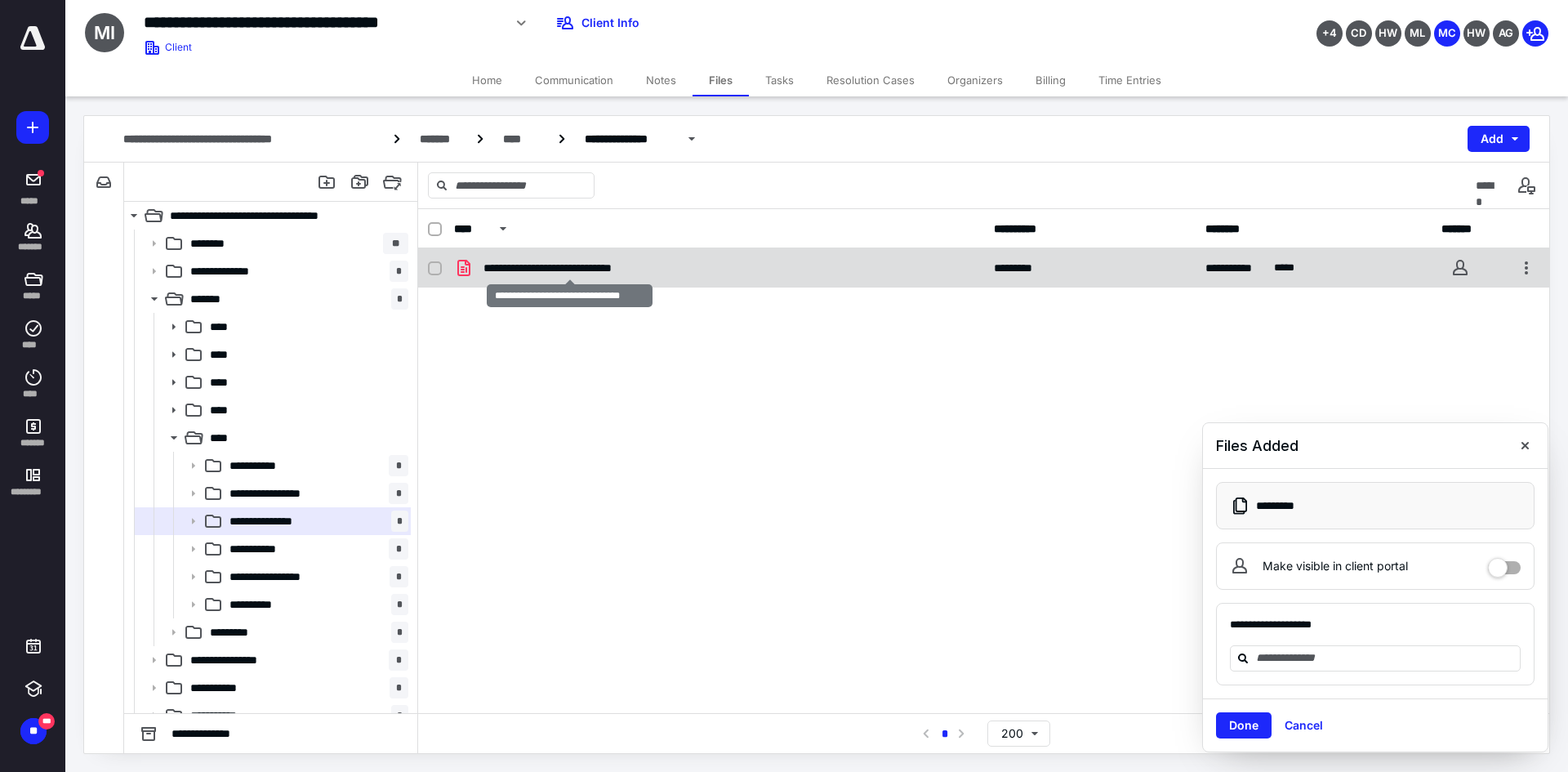click on "**********" at bounding box center [569, 268] 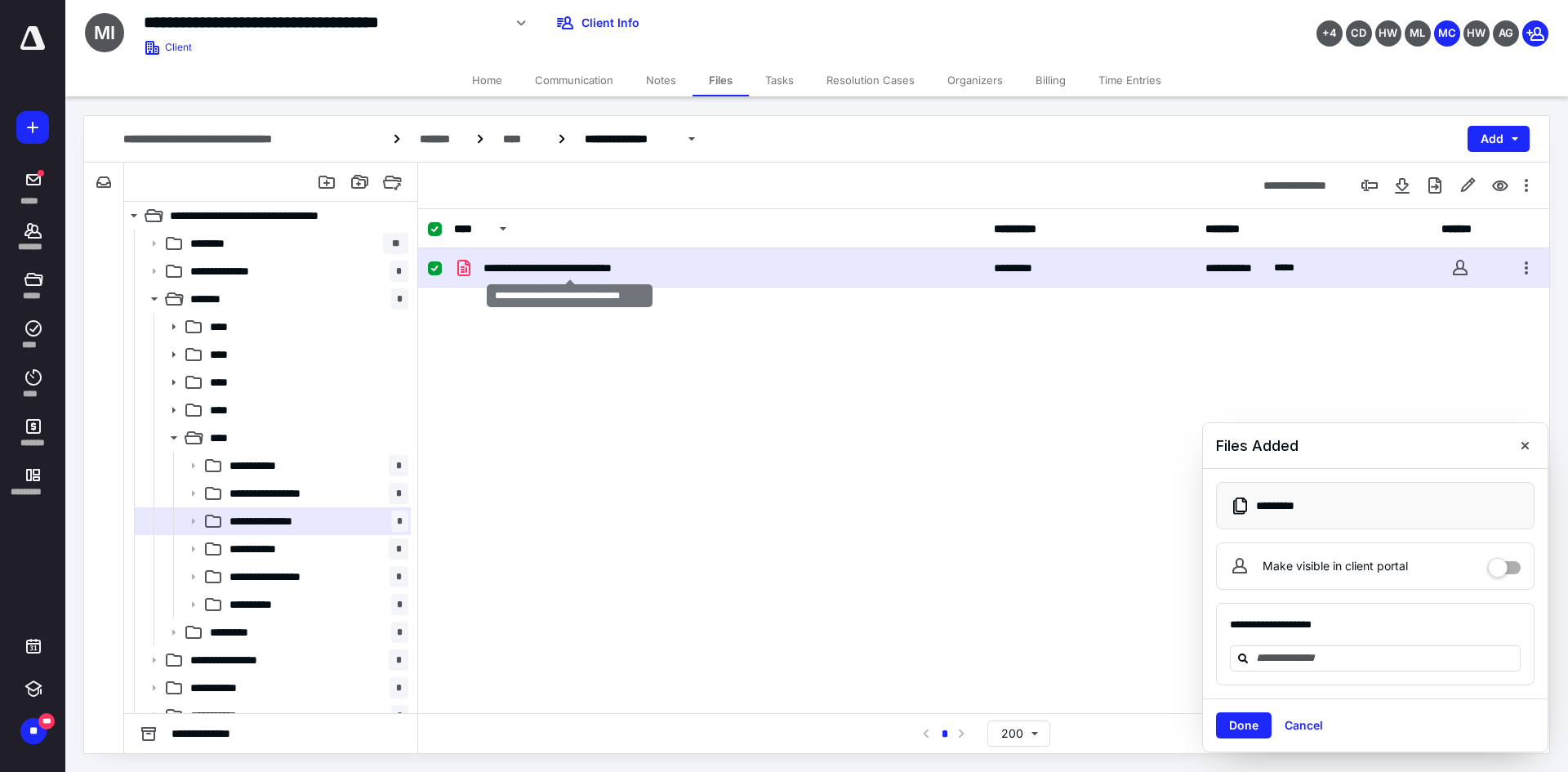 click on "**********" at bounding box center [569, 268] 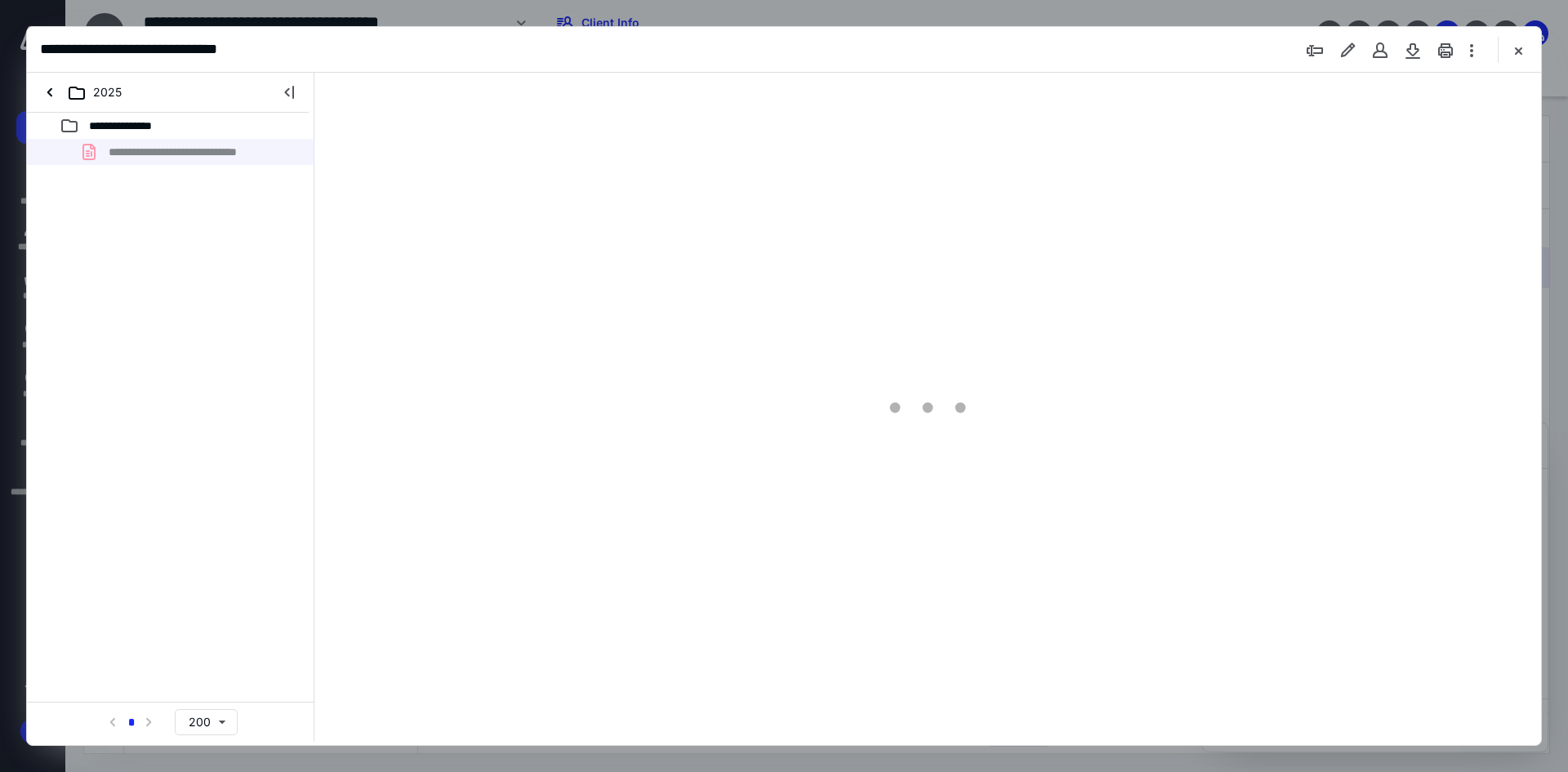 scroll, scrollTop: 0, scrollLeft: 0, axis: both 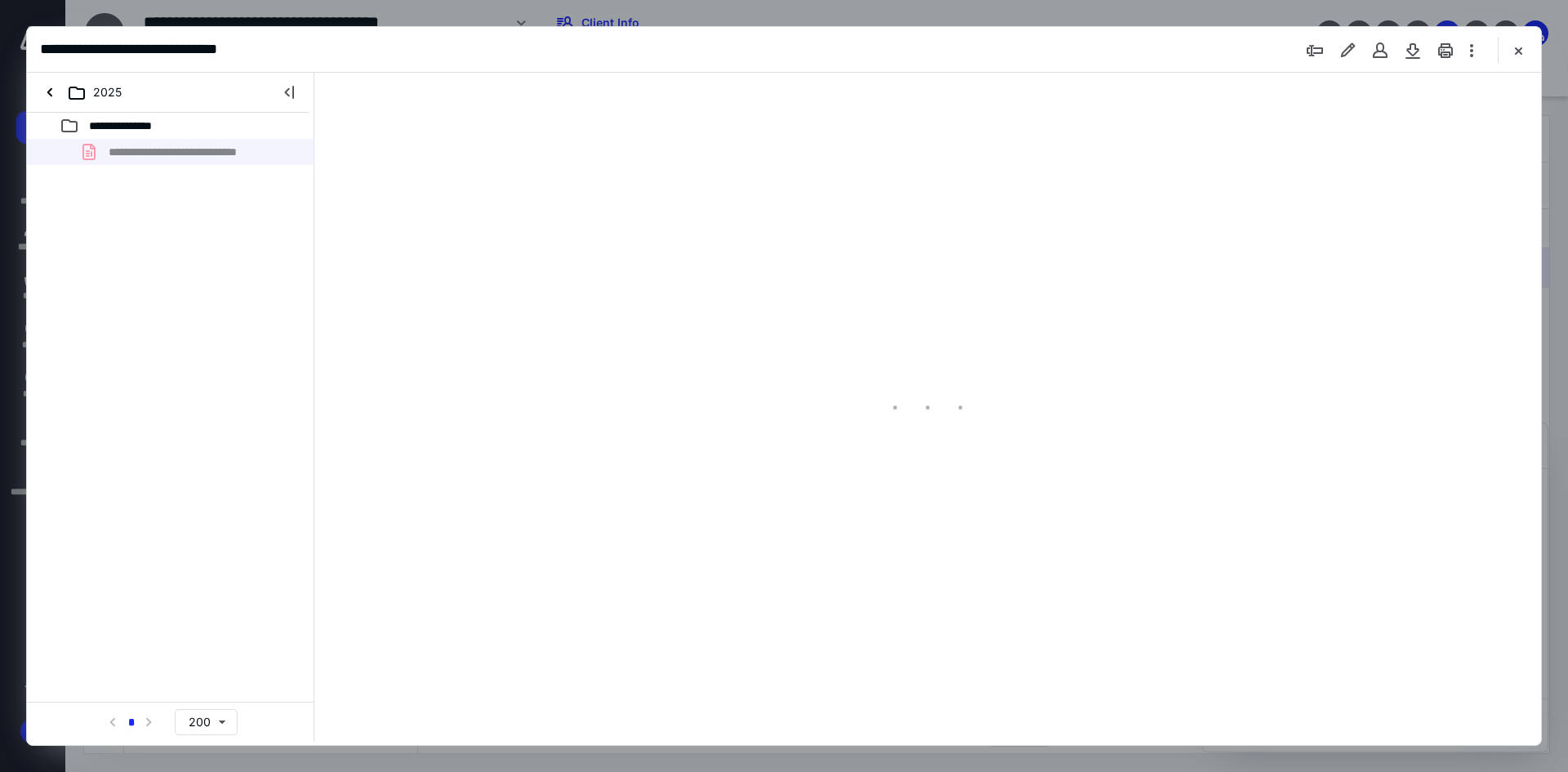 type on "93" 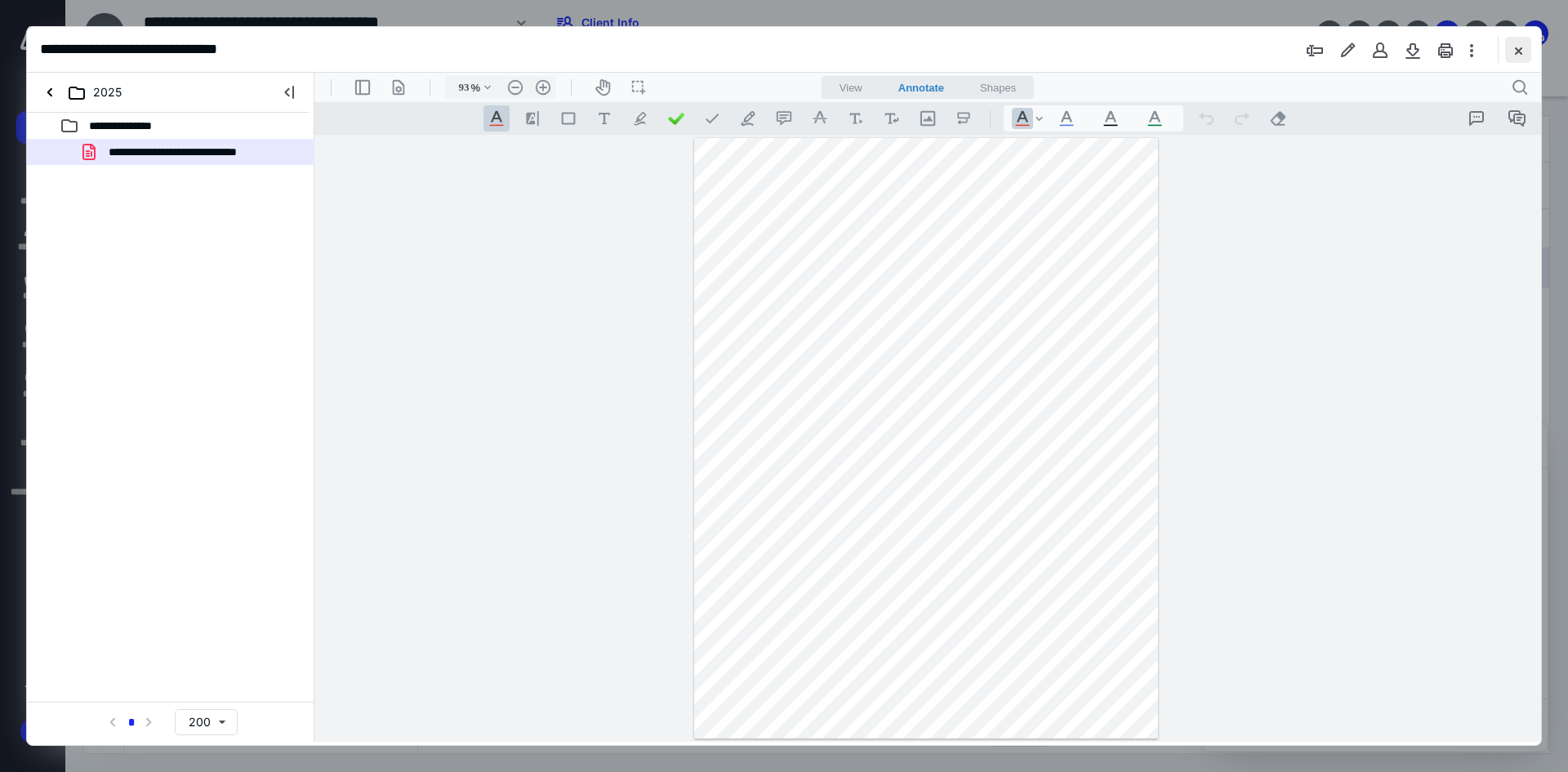 click at bounding box center [1518, 50] 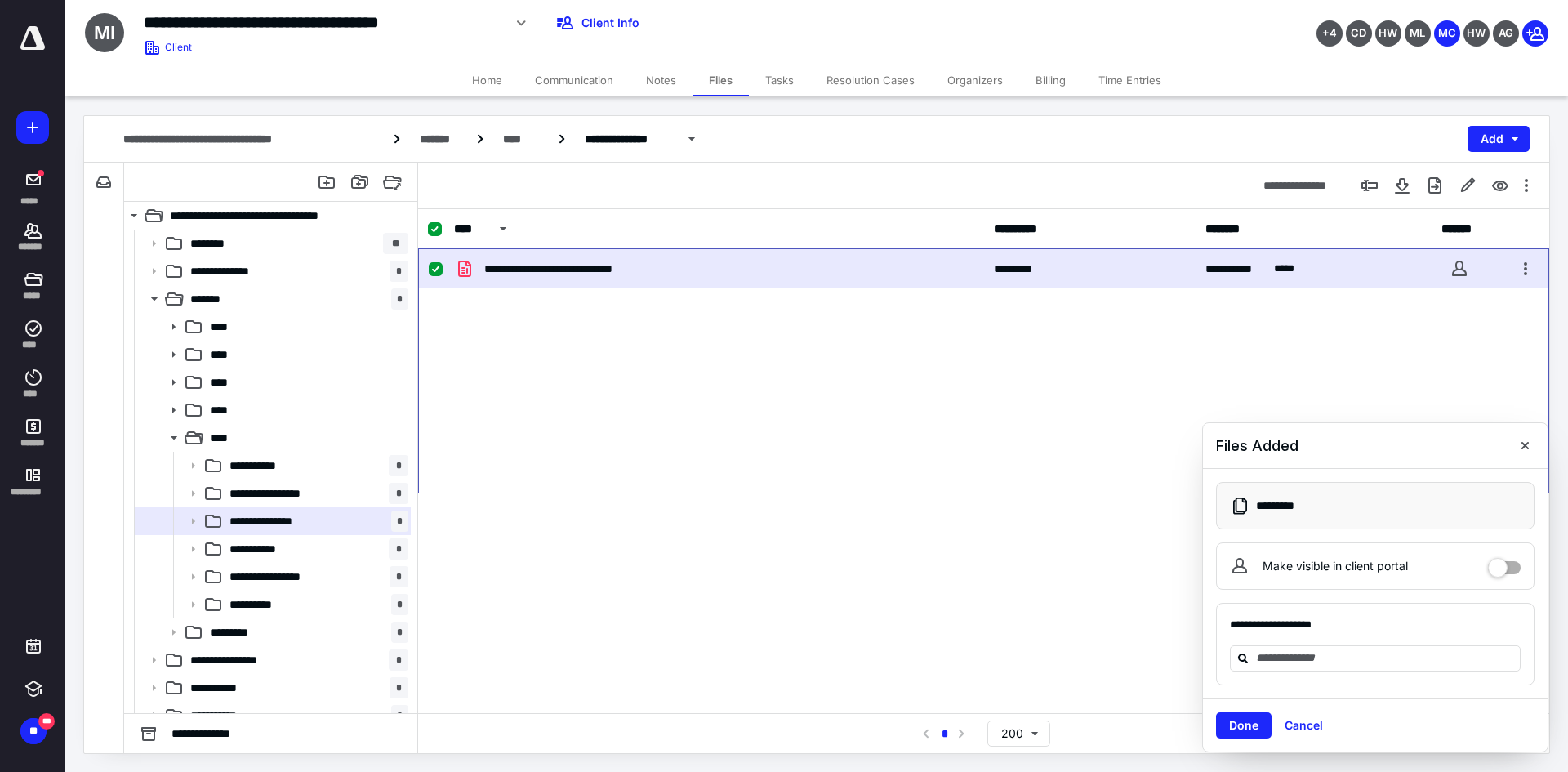 checkbox on "false" 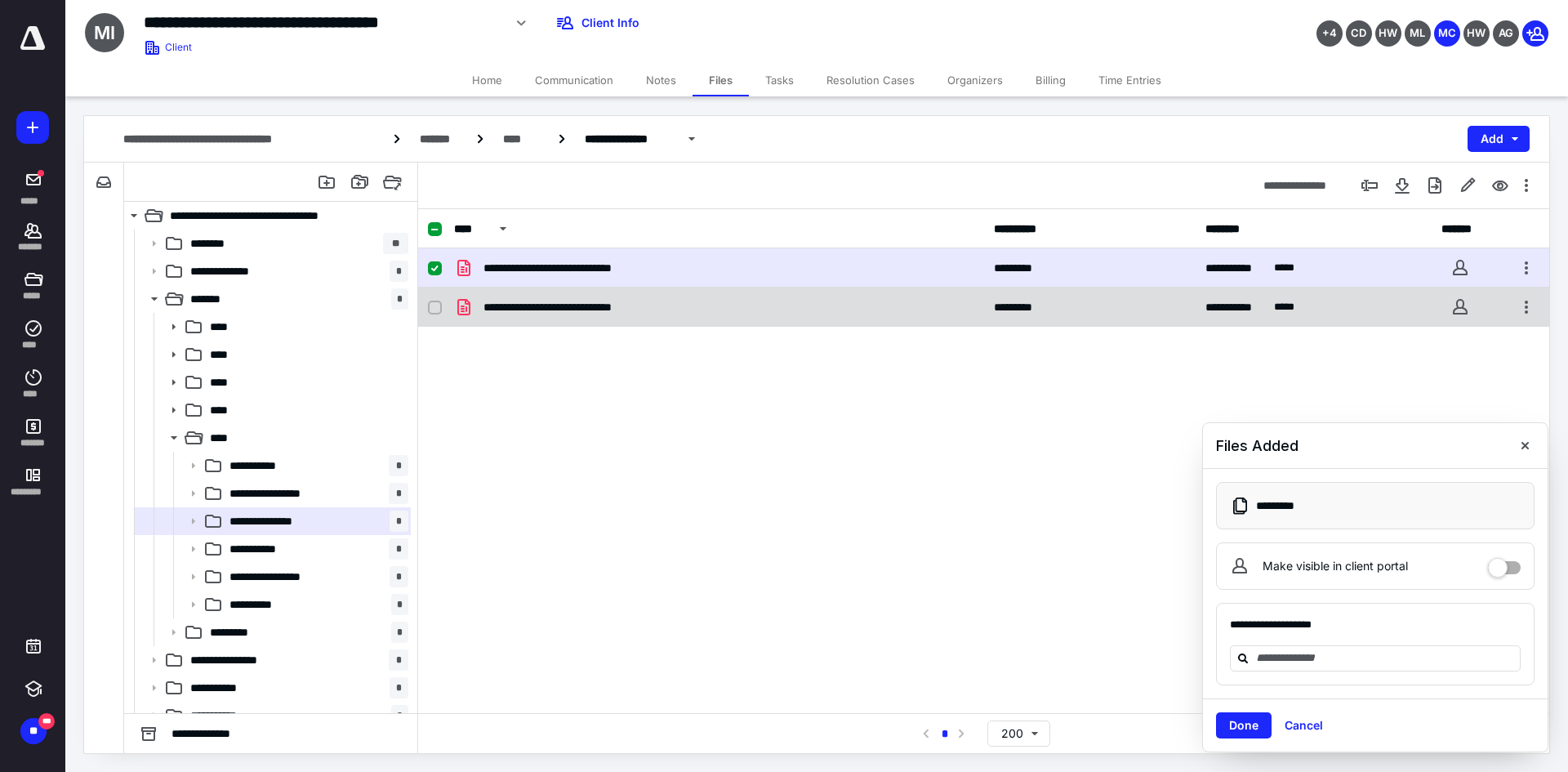 drag, startPoint x: 698, startPoint y: 299, endPoint x: 677, endPoint y: 310, distance: 23.706539 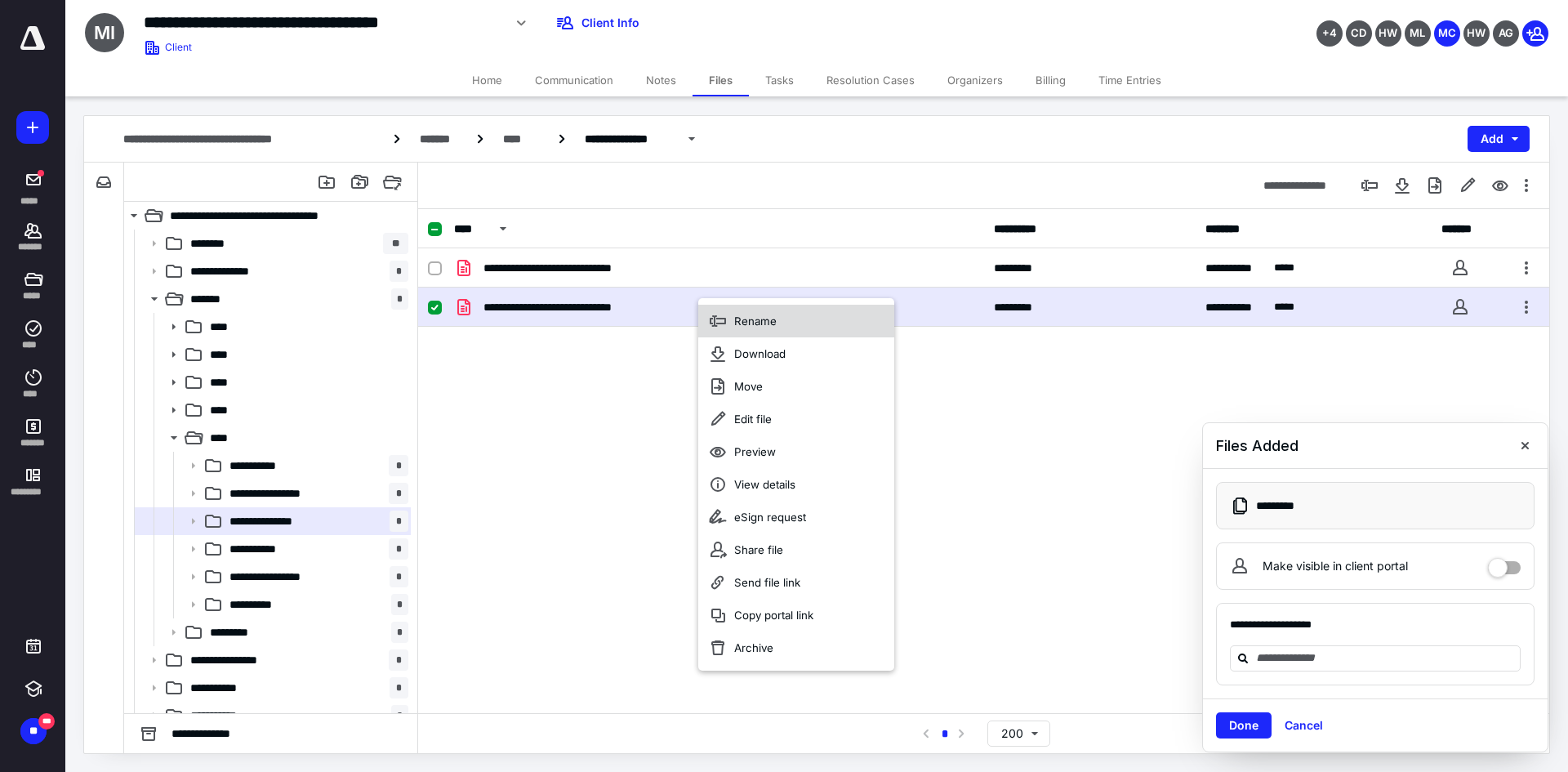 click on "Rename" at bounding box center (796, 321) 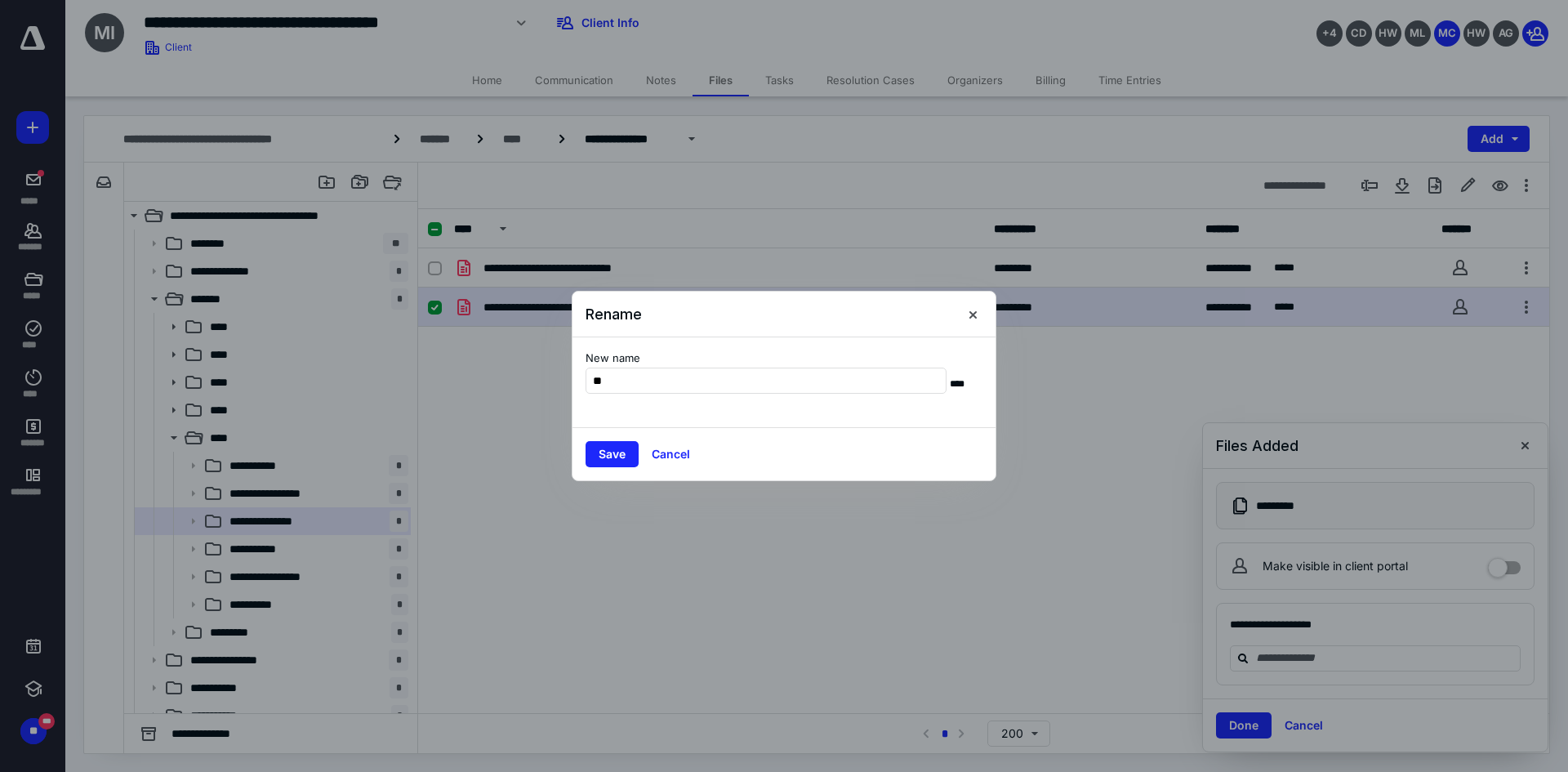 type on "*" 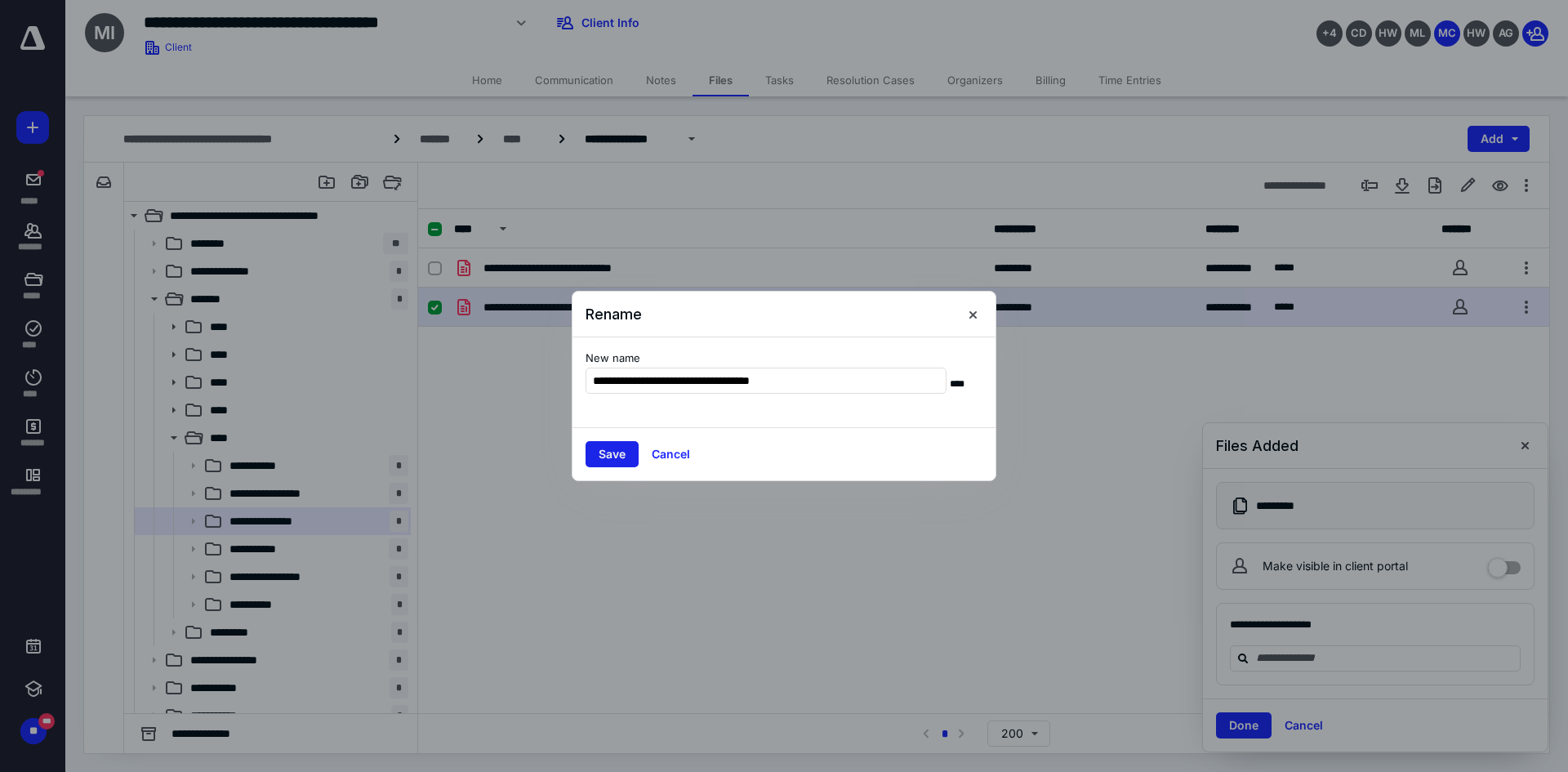 type on "**********" 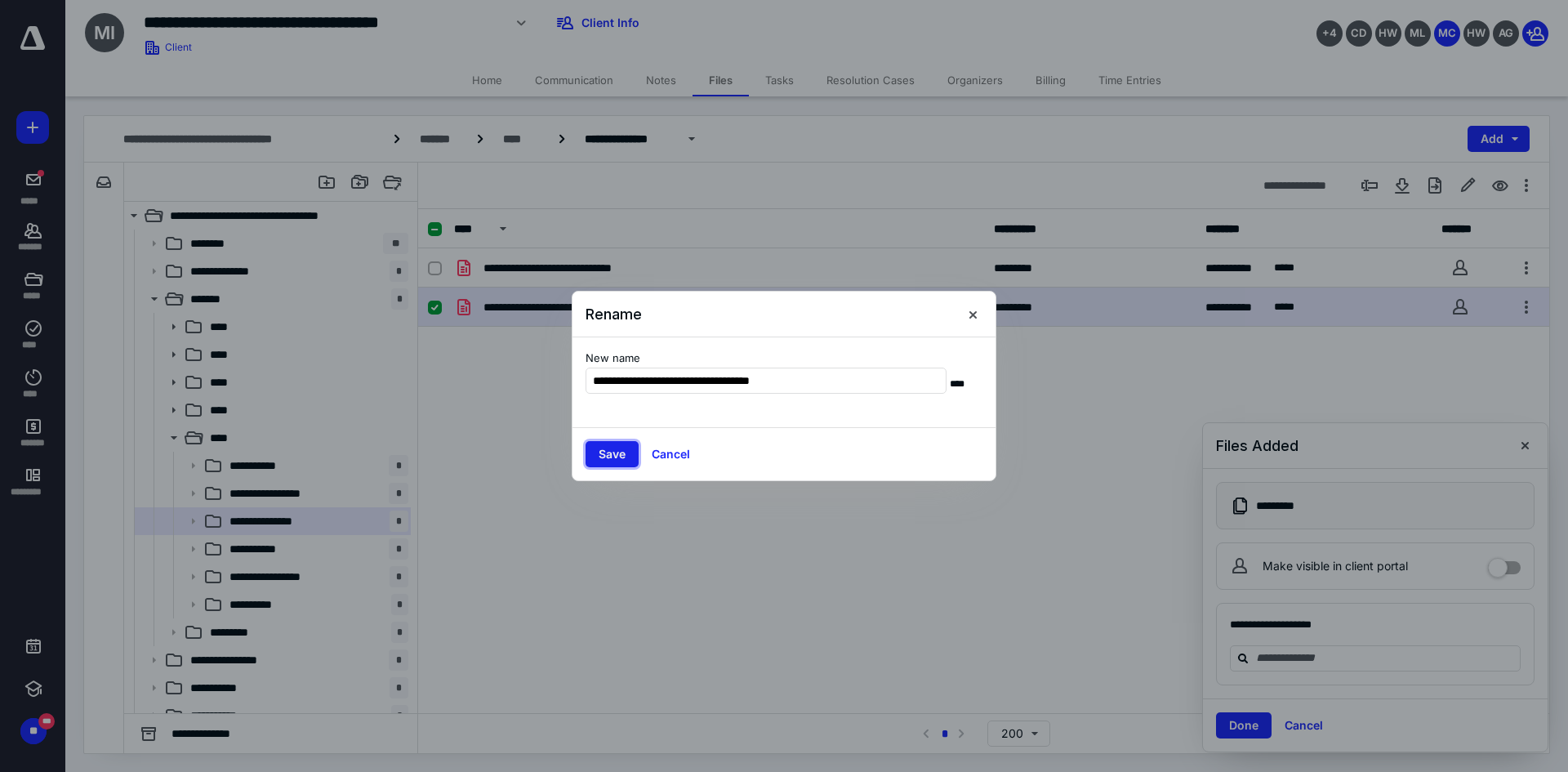 click on "Save" at bounding box center (612, 454) 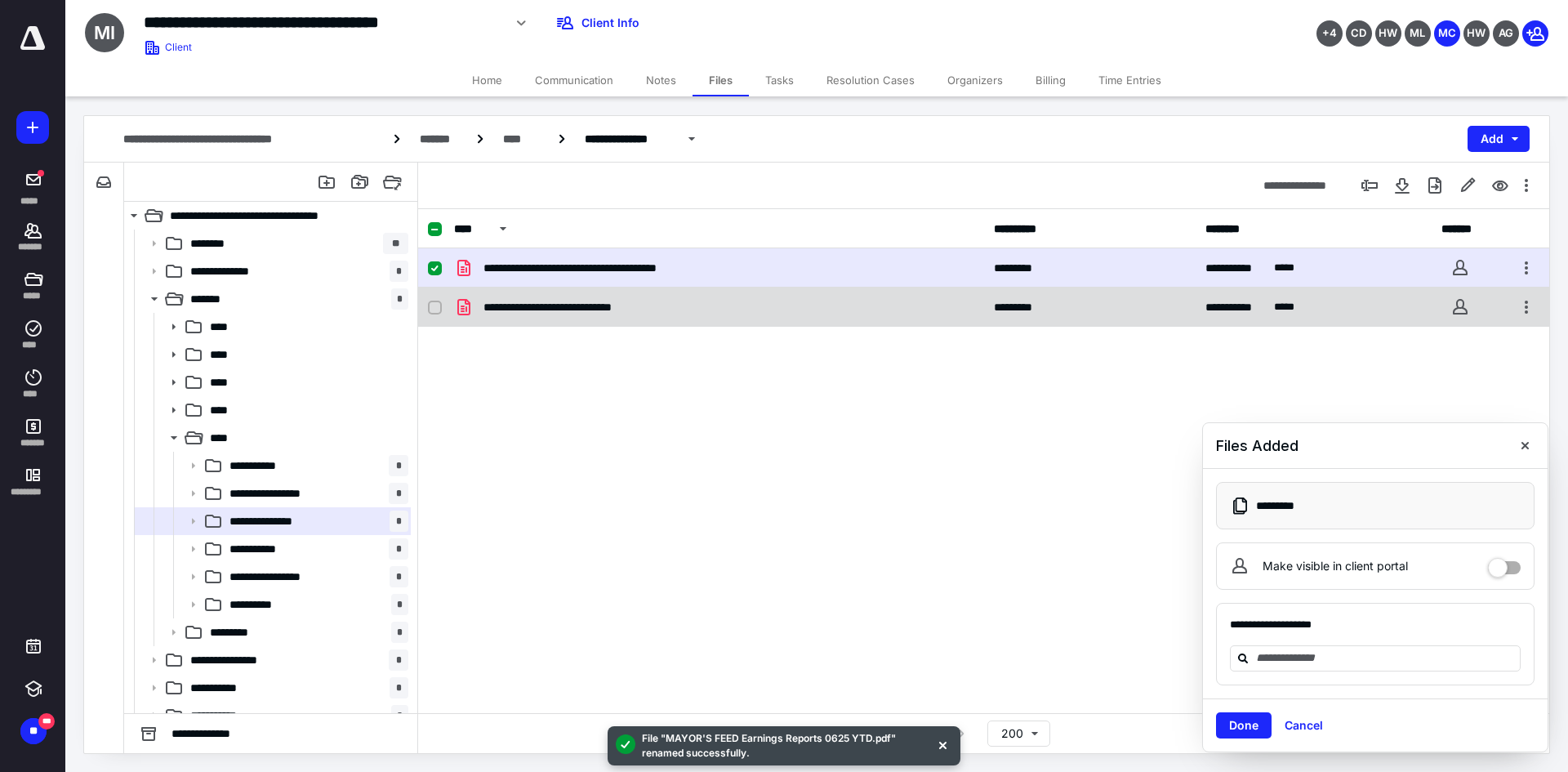 checkbox on "false" 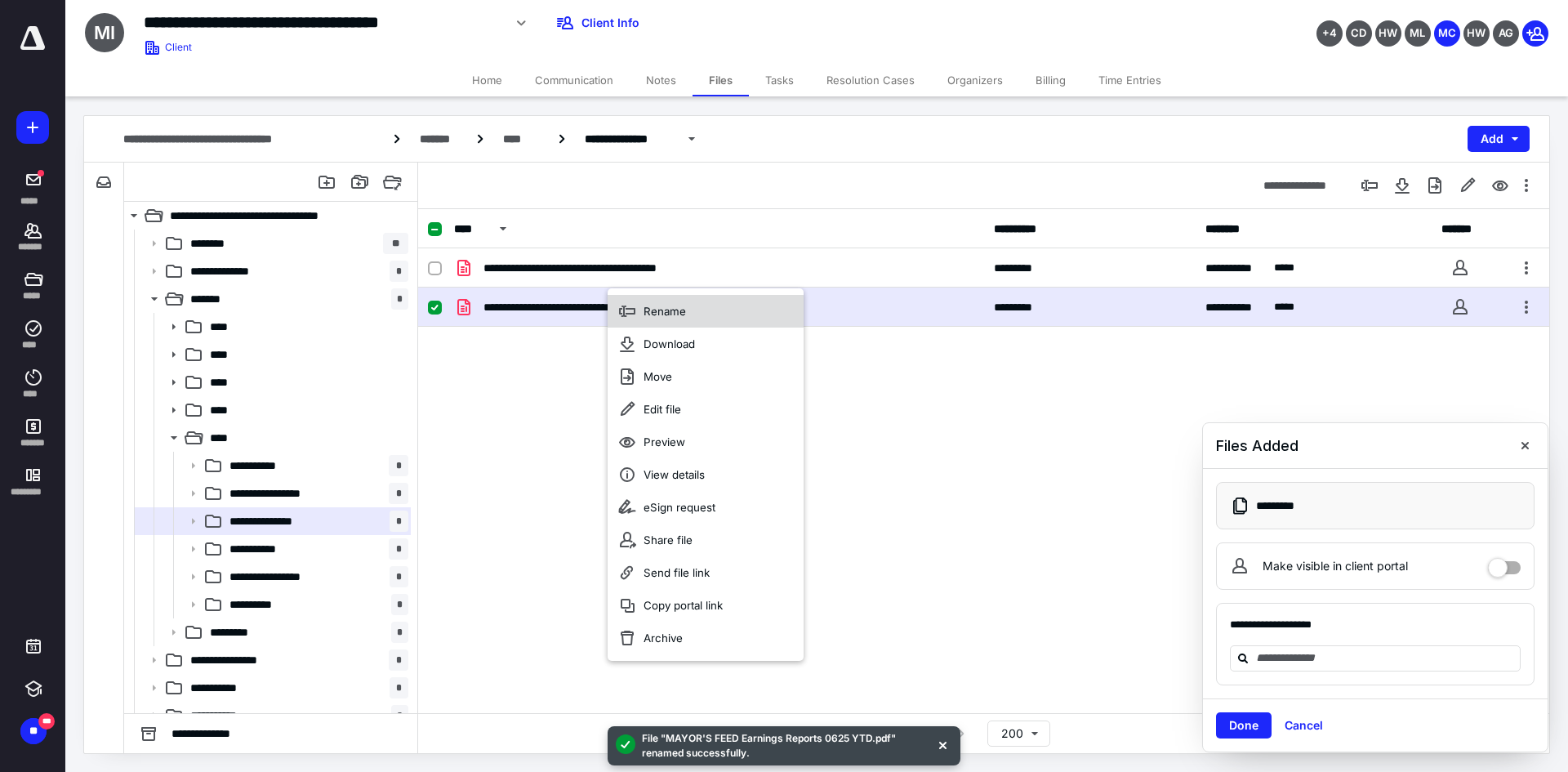 click on "Rename" at bounding box center (706, 311) 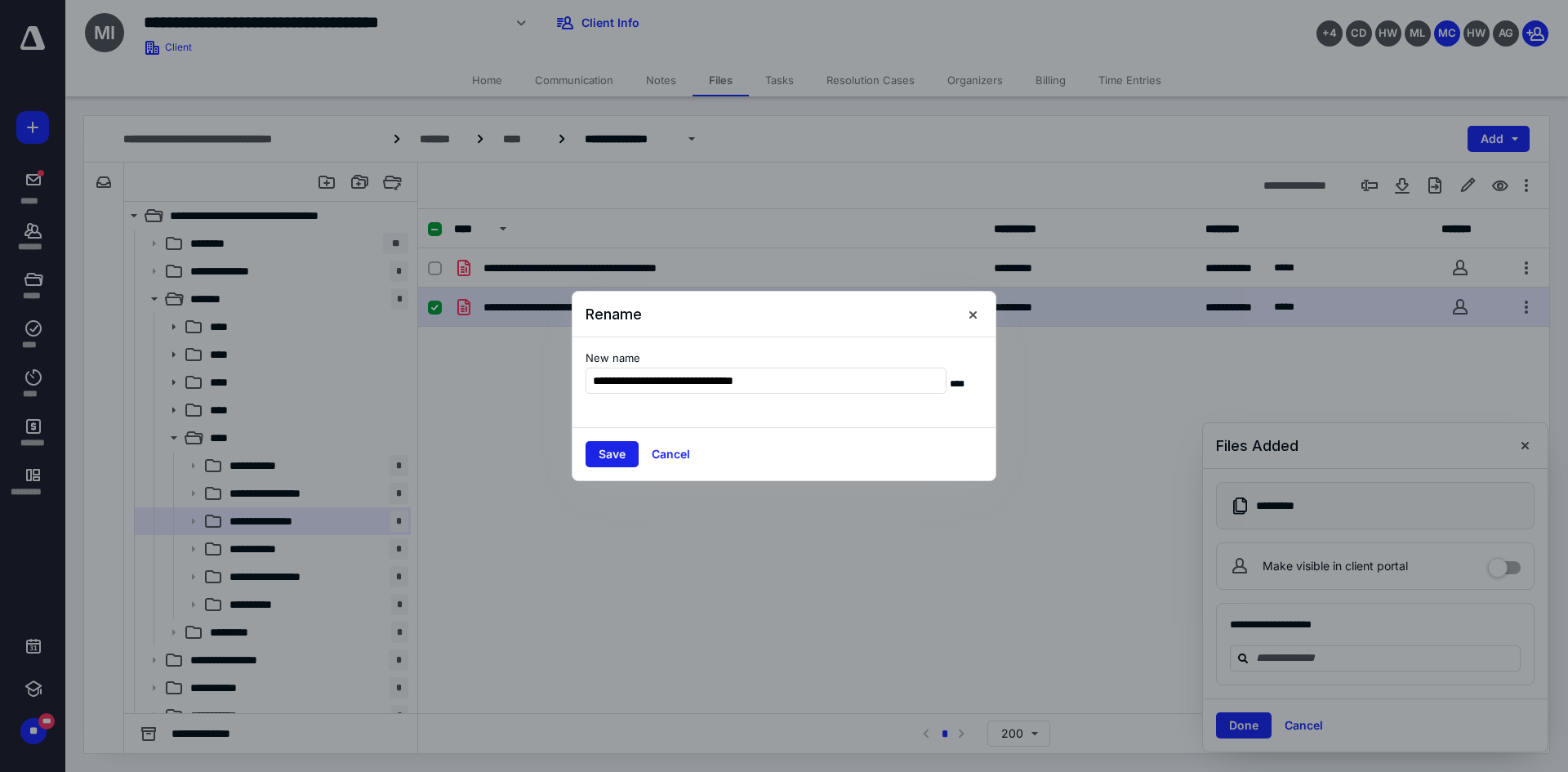 type on "**********" 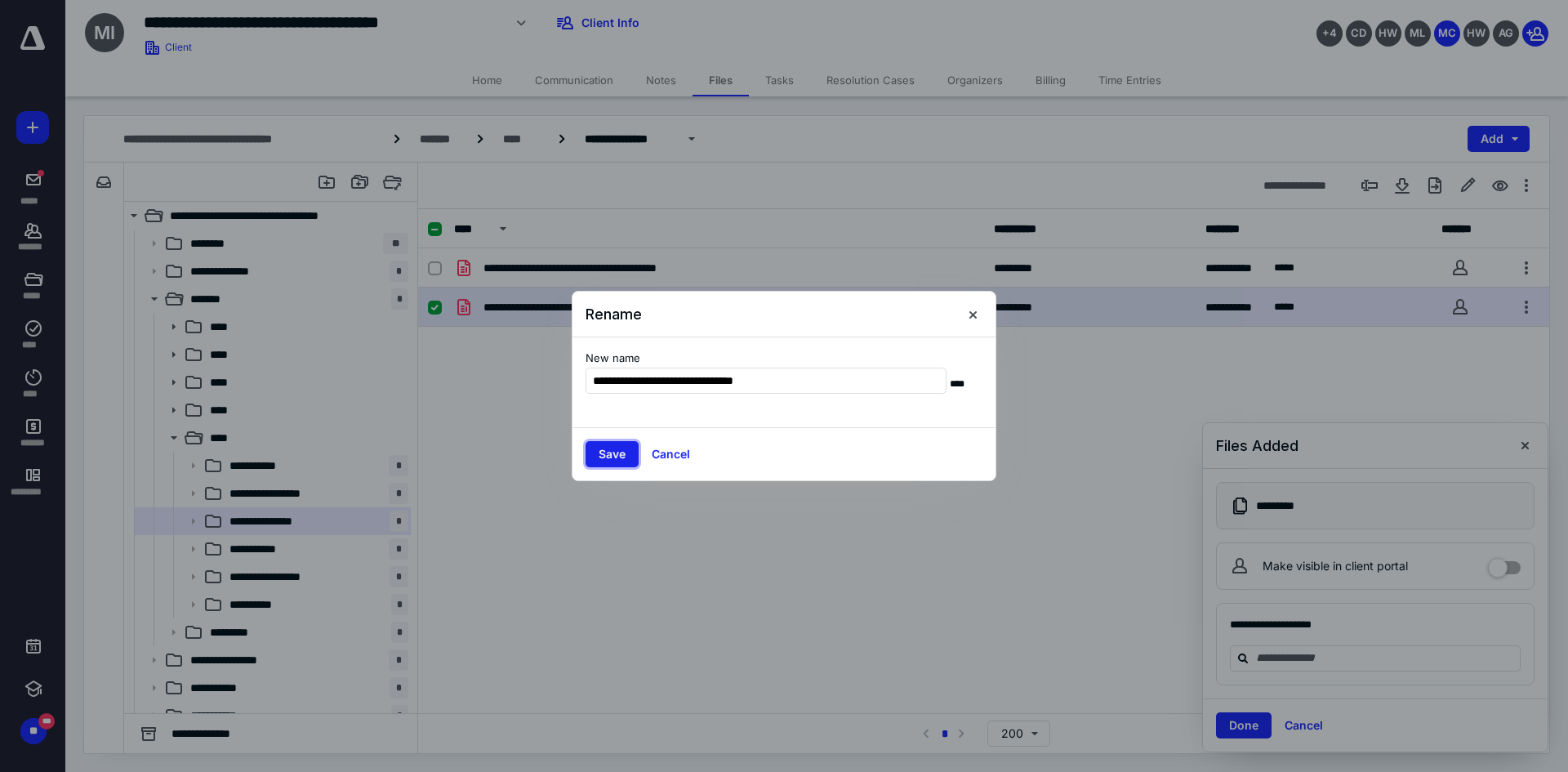 click on "Save" at bounding box center [612, 454] 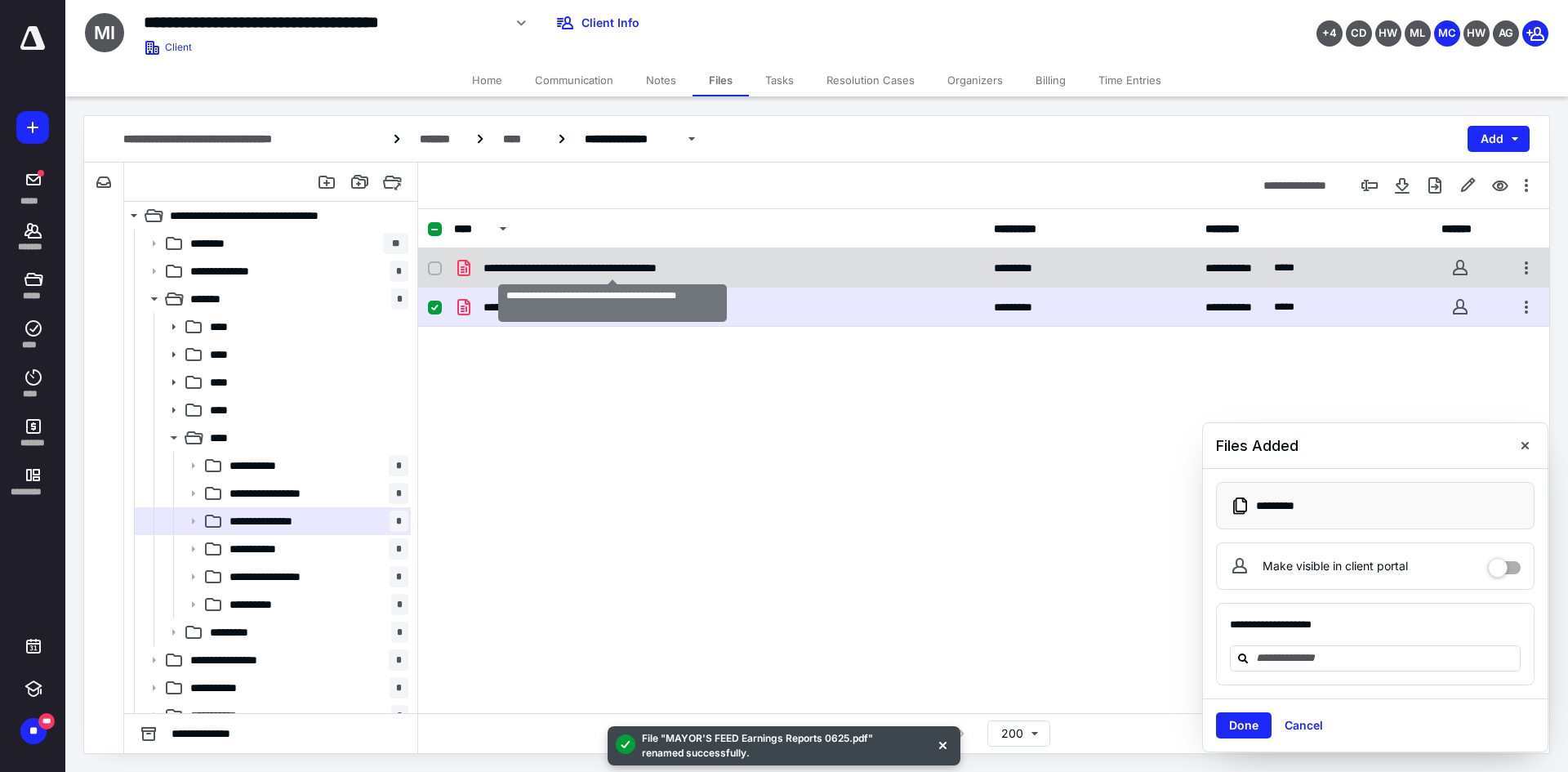 click on "**********" at bounding box center (612, 268) 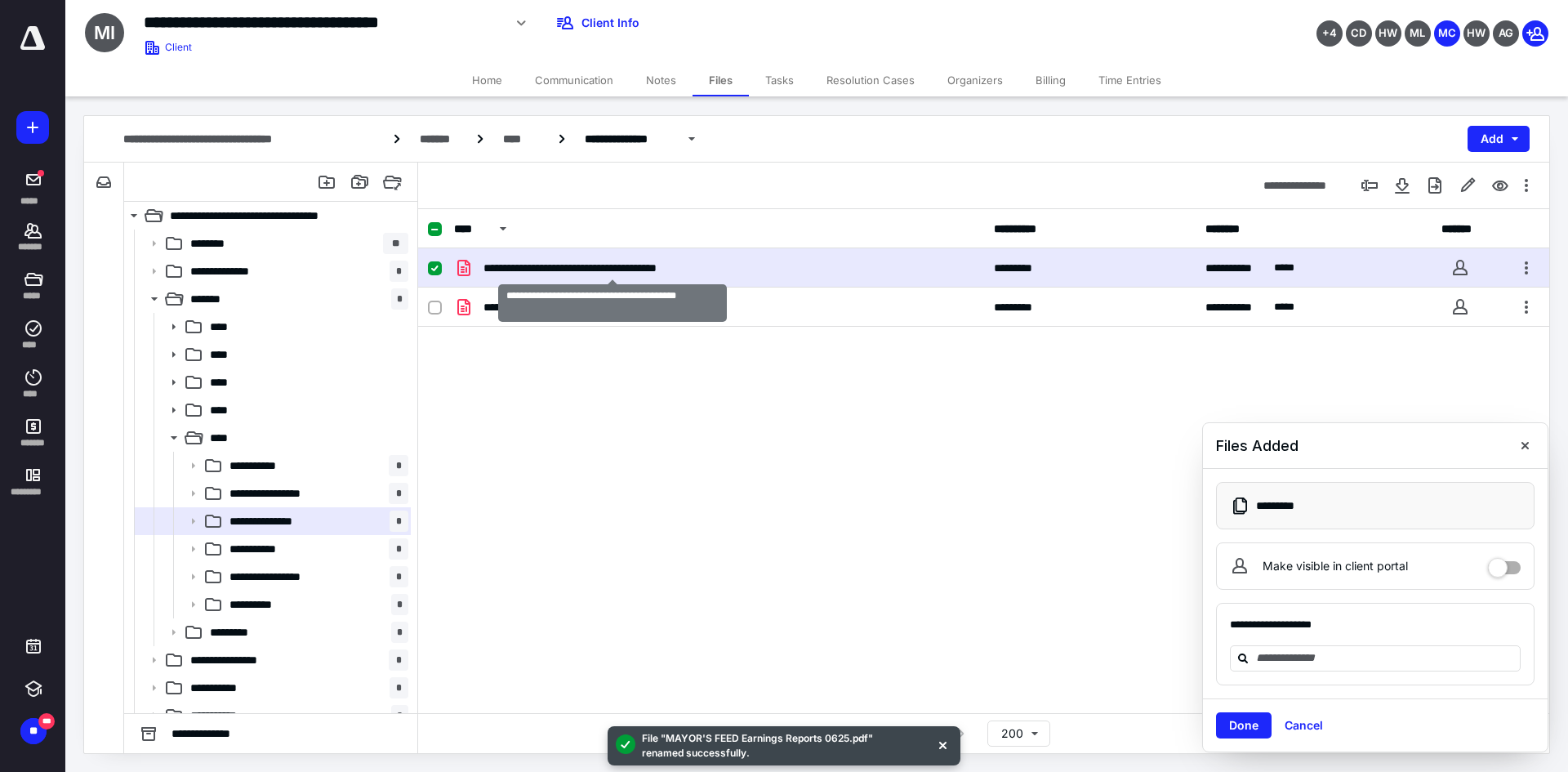click on "**********" at bounding box center [612, 268] 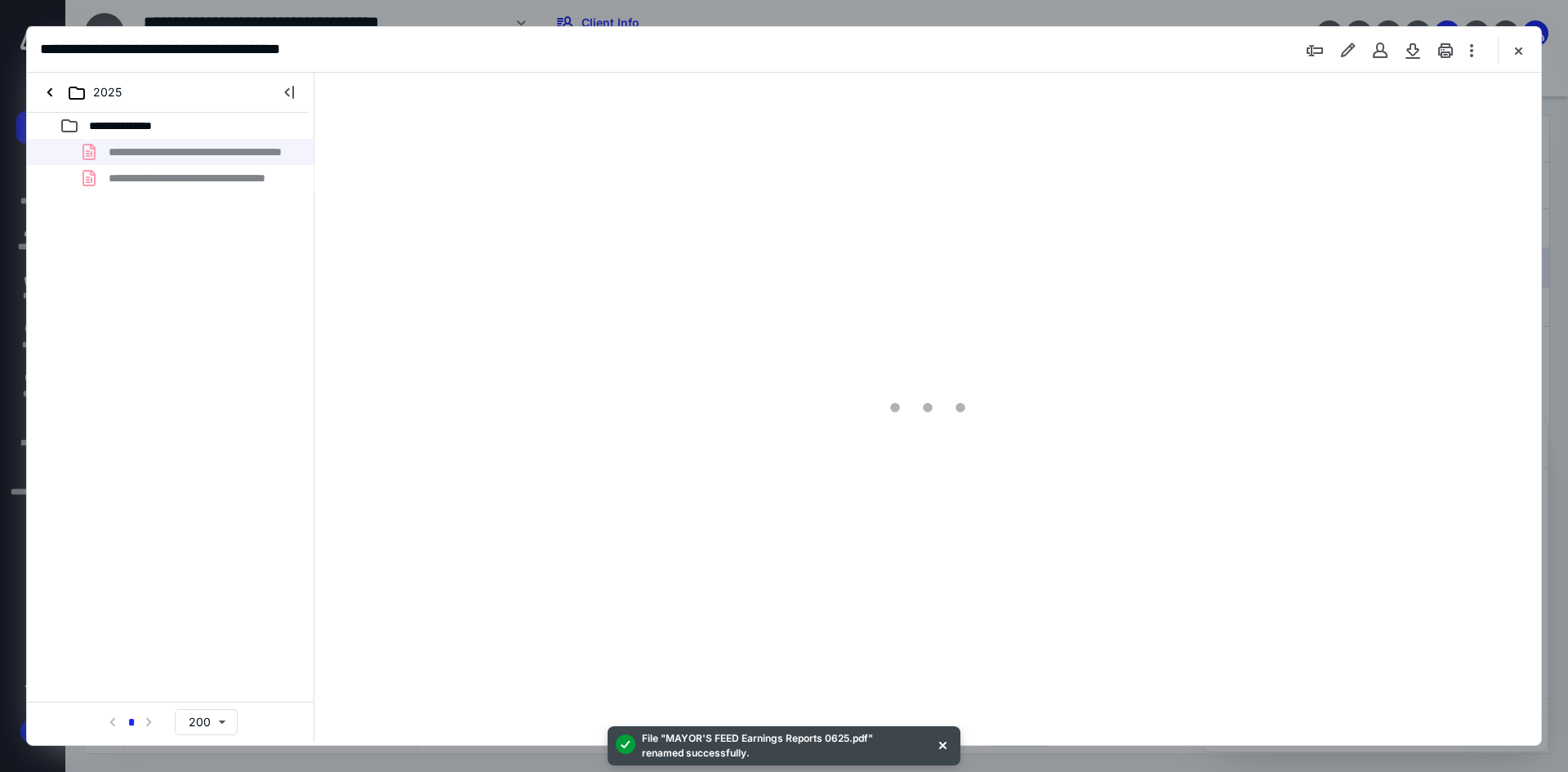 scroll, scrollTop: 0, scrollLeft: 0, axis: both 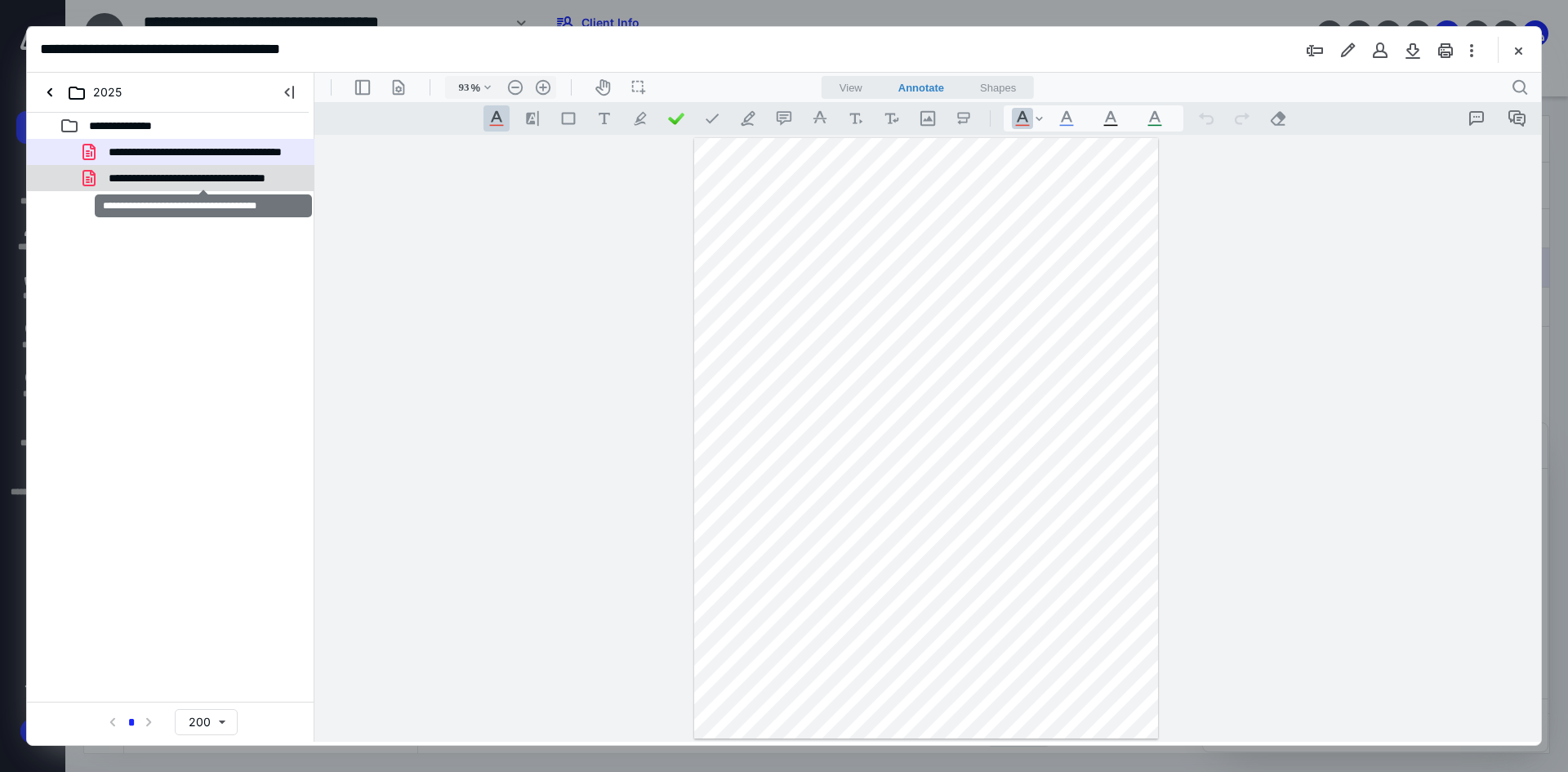 click on "**********" at bounding box center (203, 178) 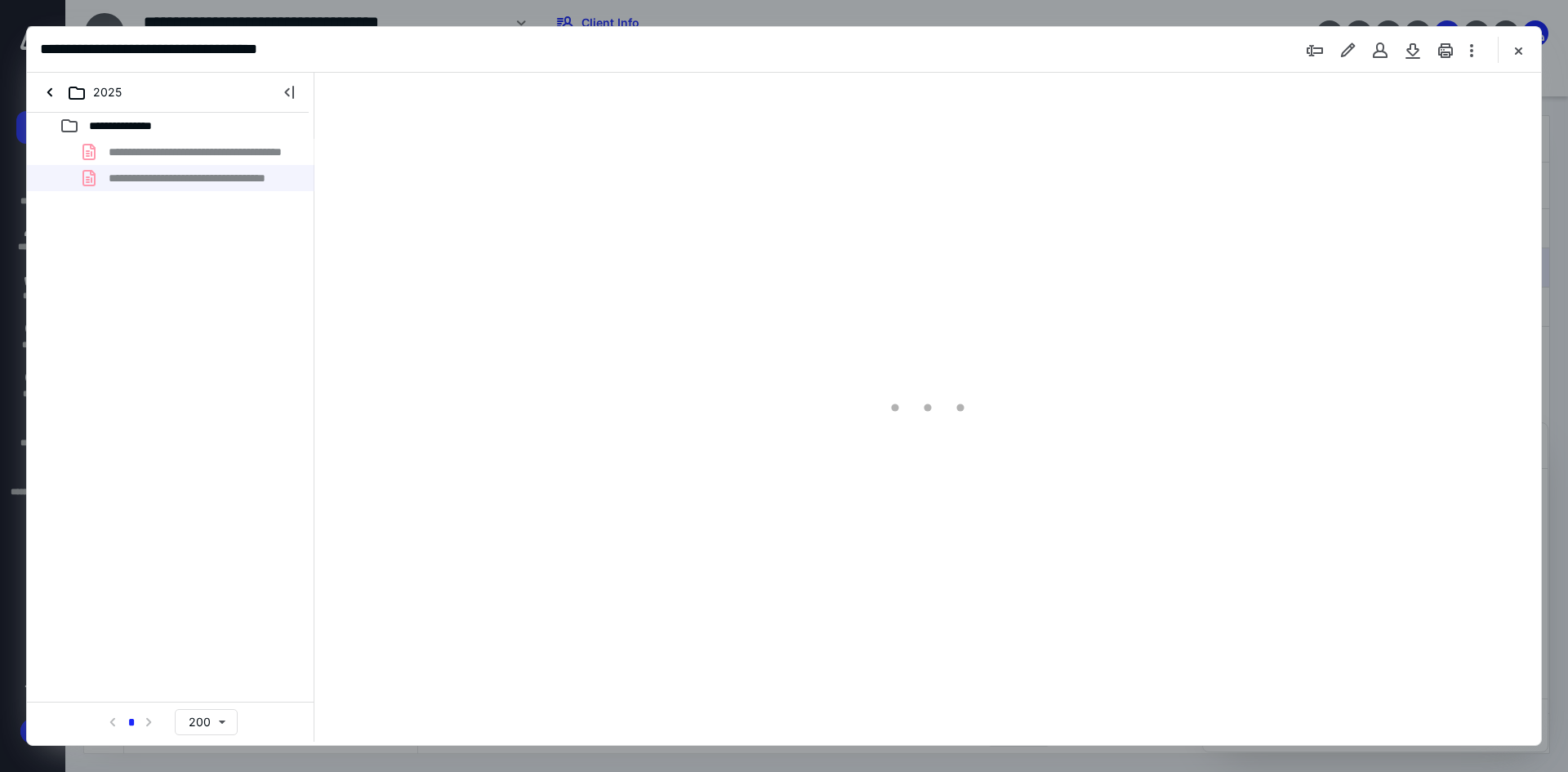 type on "93" 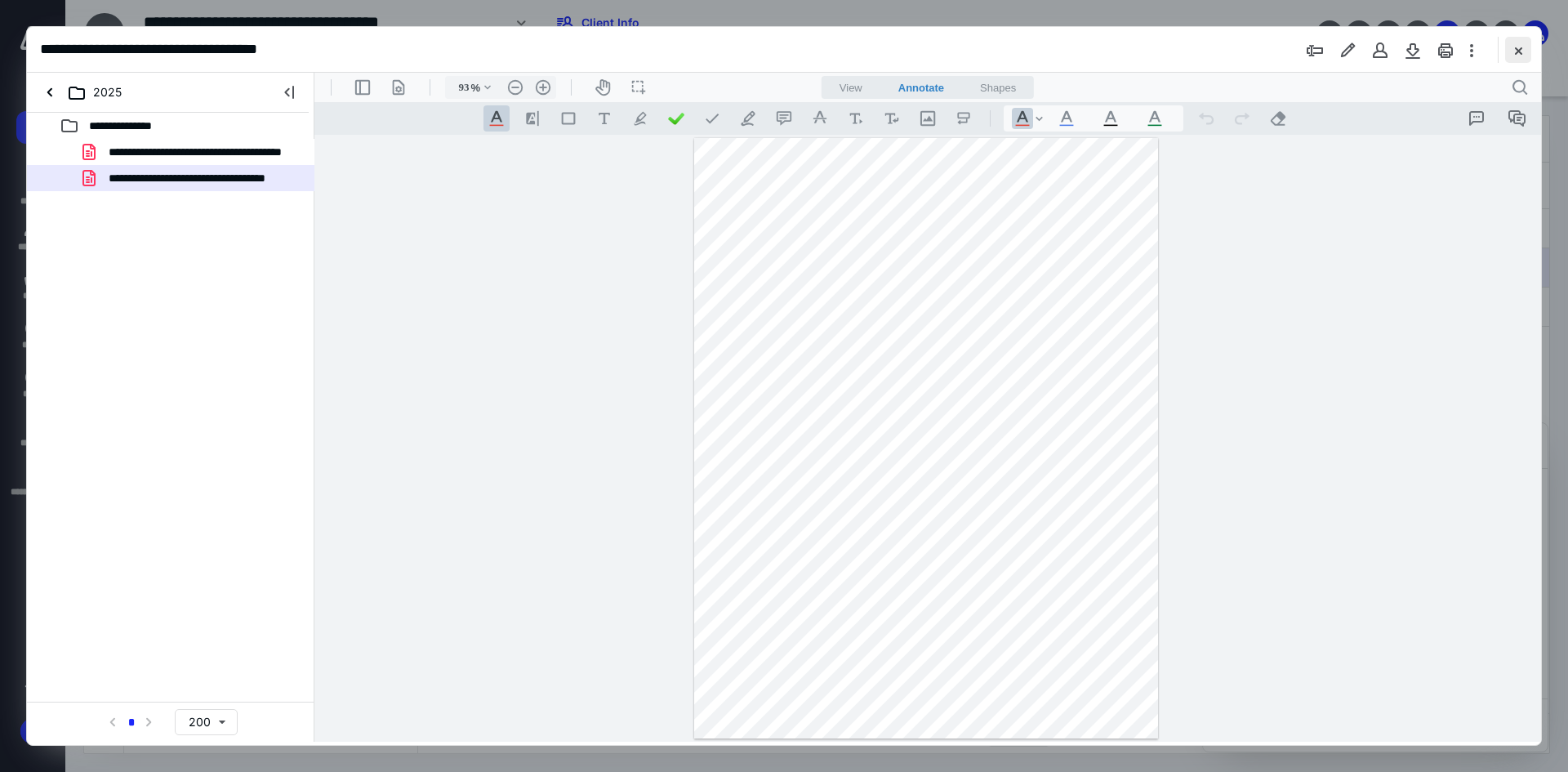 click at bounding box center [1518, 50] 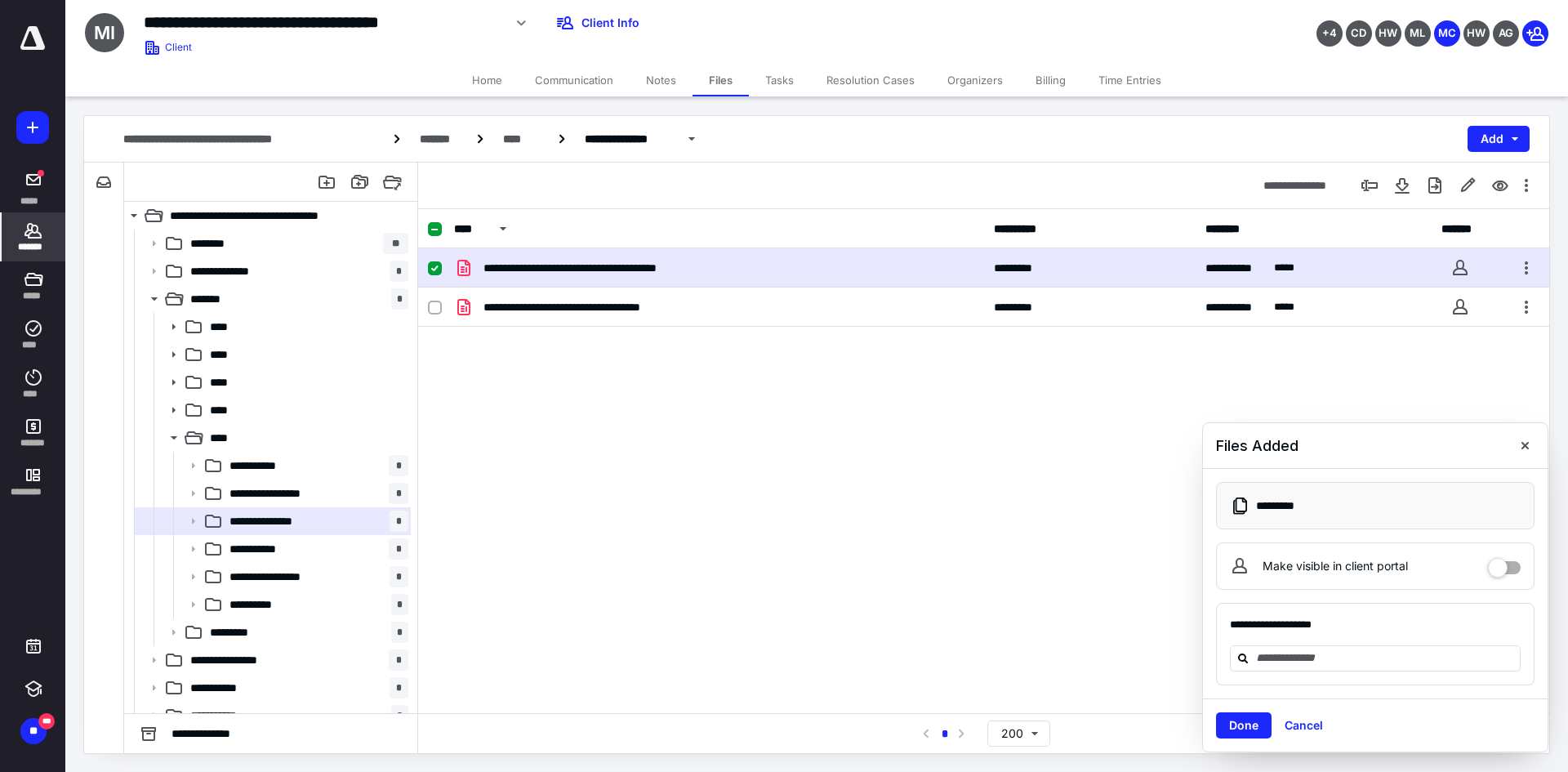 click on "*******" at bounding box center [33, 237] 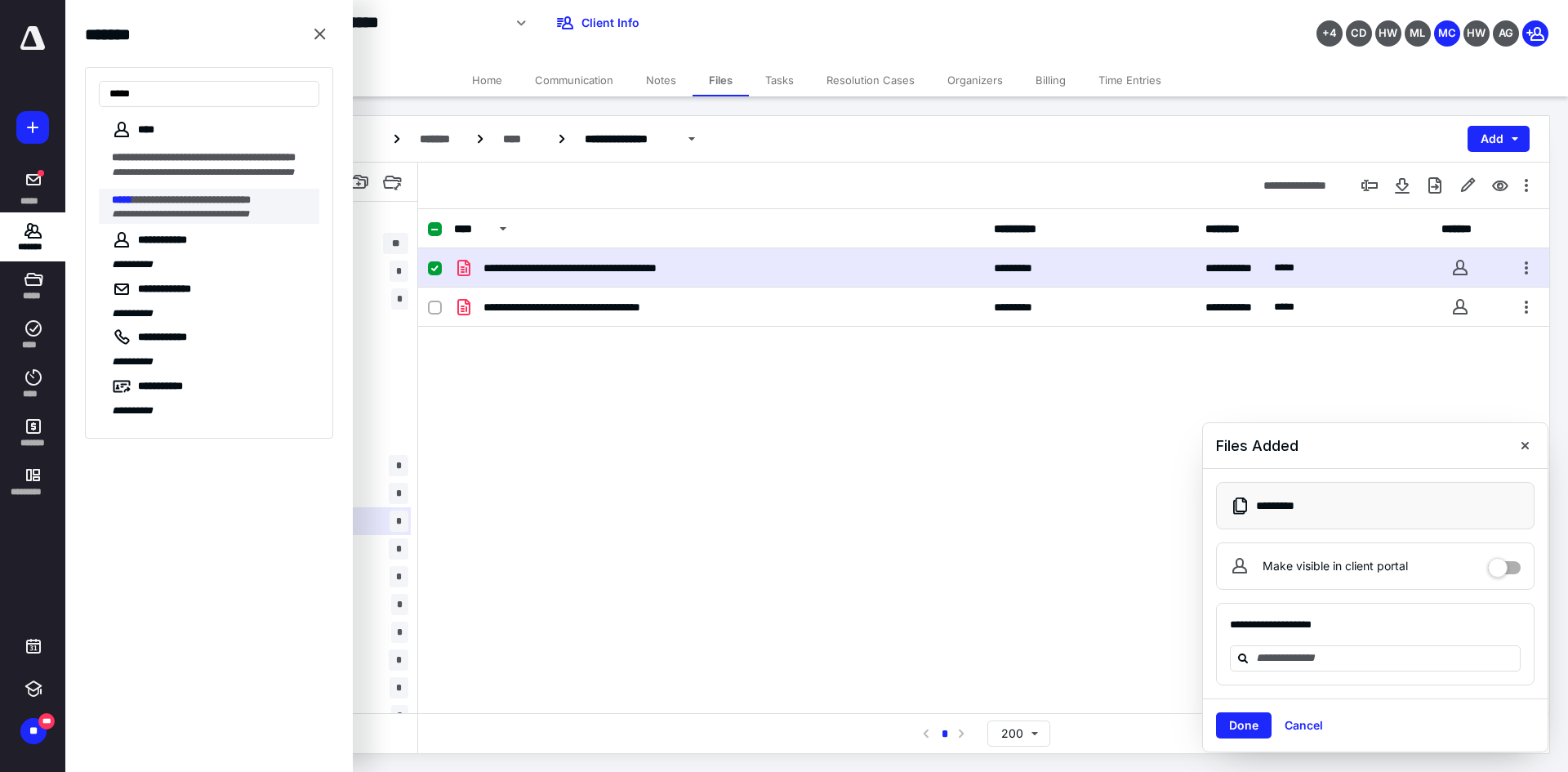type on "*****" 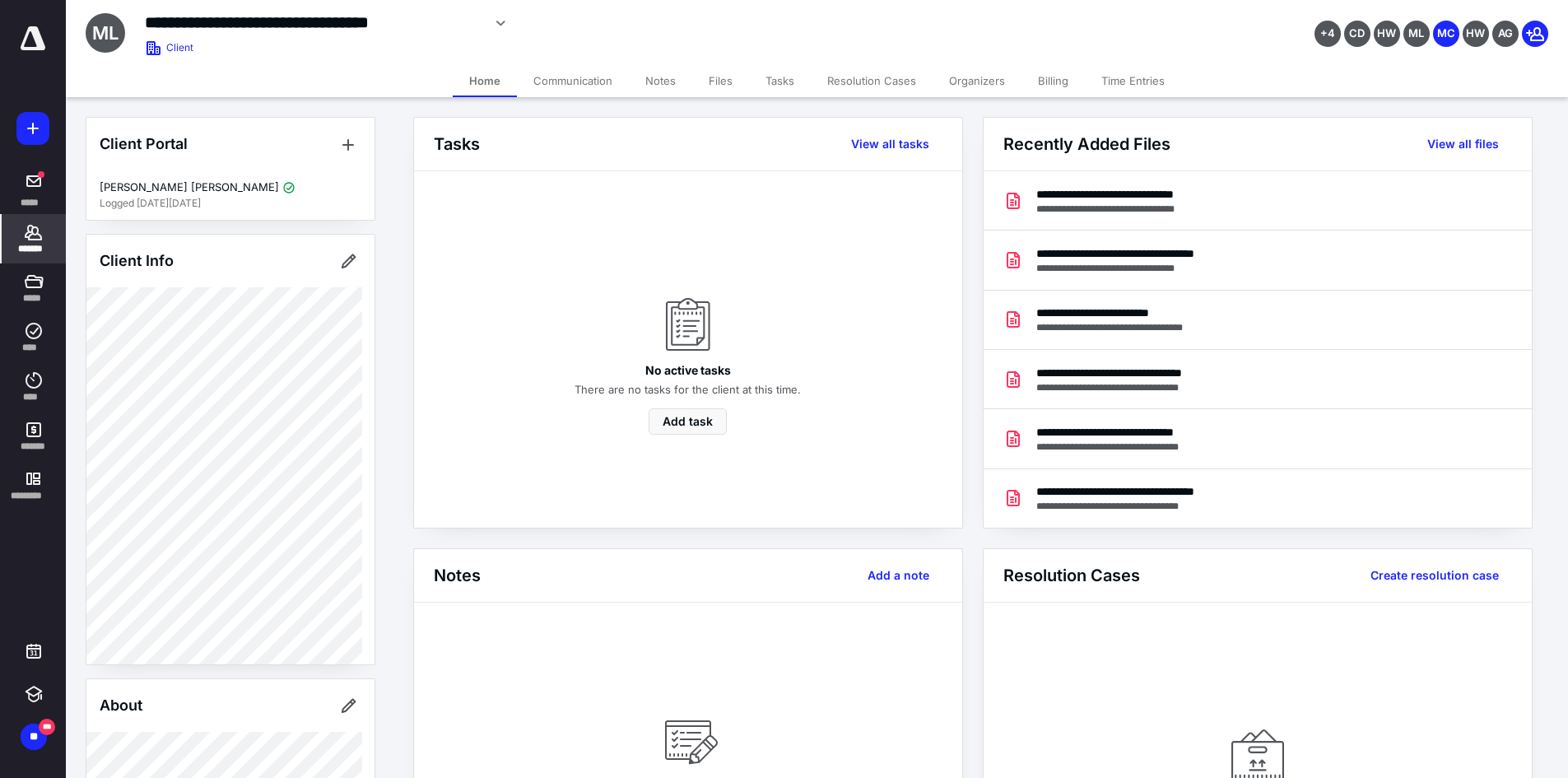 click on "Files" at bounding box center (720, 81) 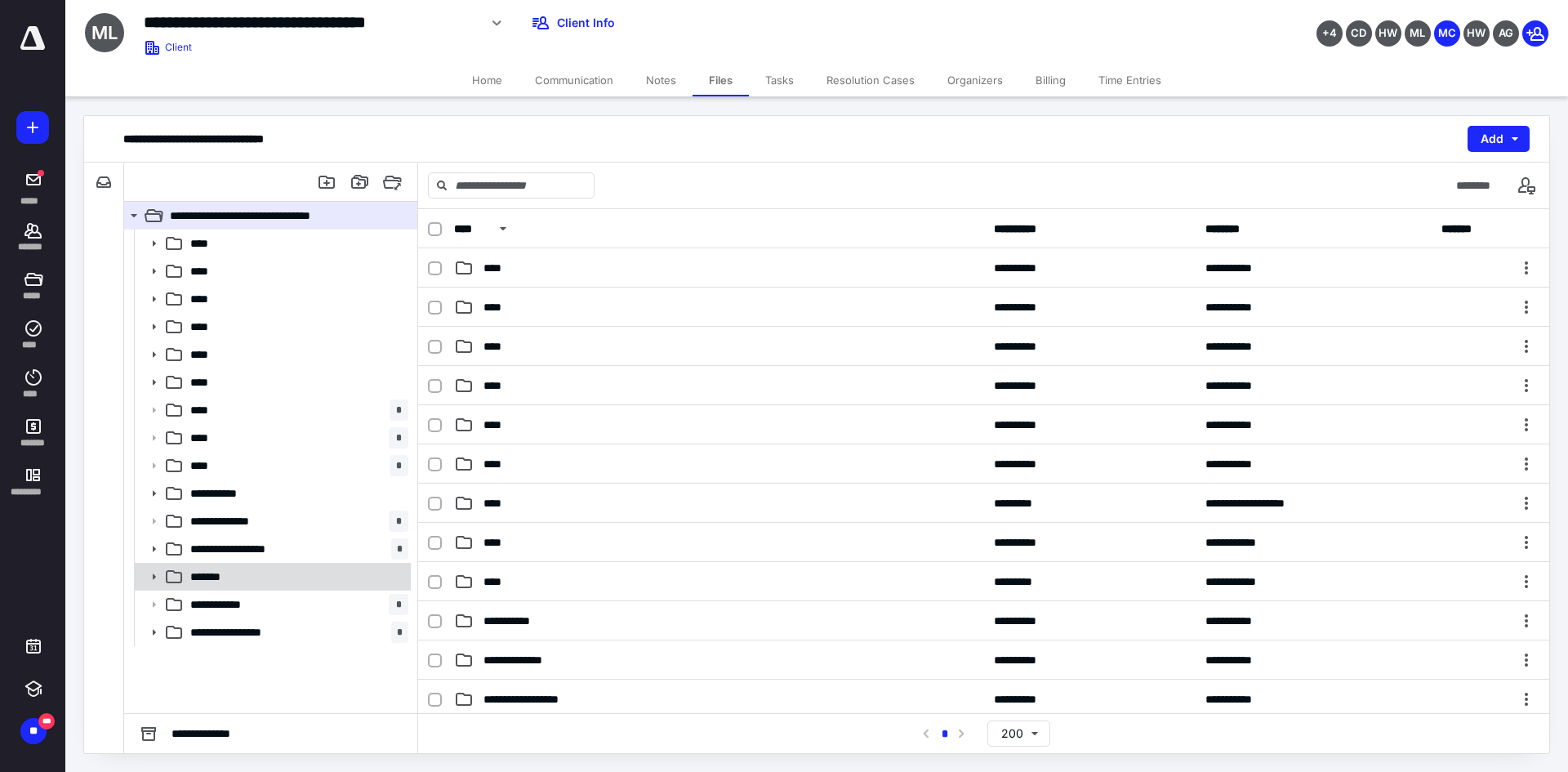 click on "*******" at bounding box center (271, 577) 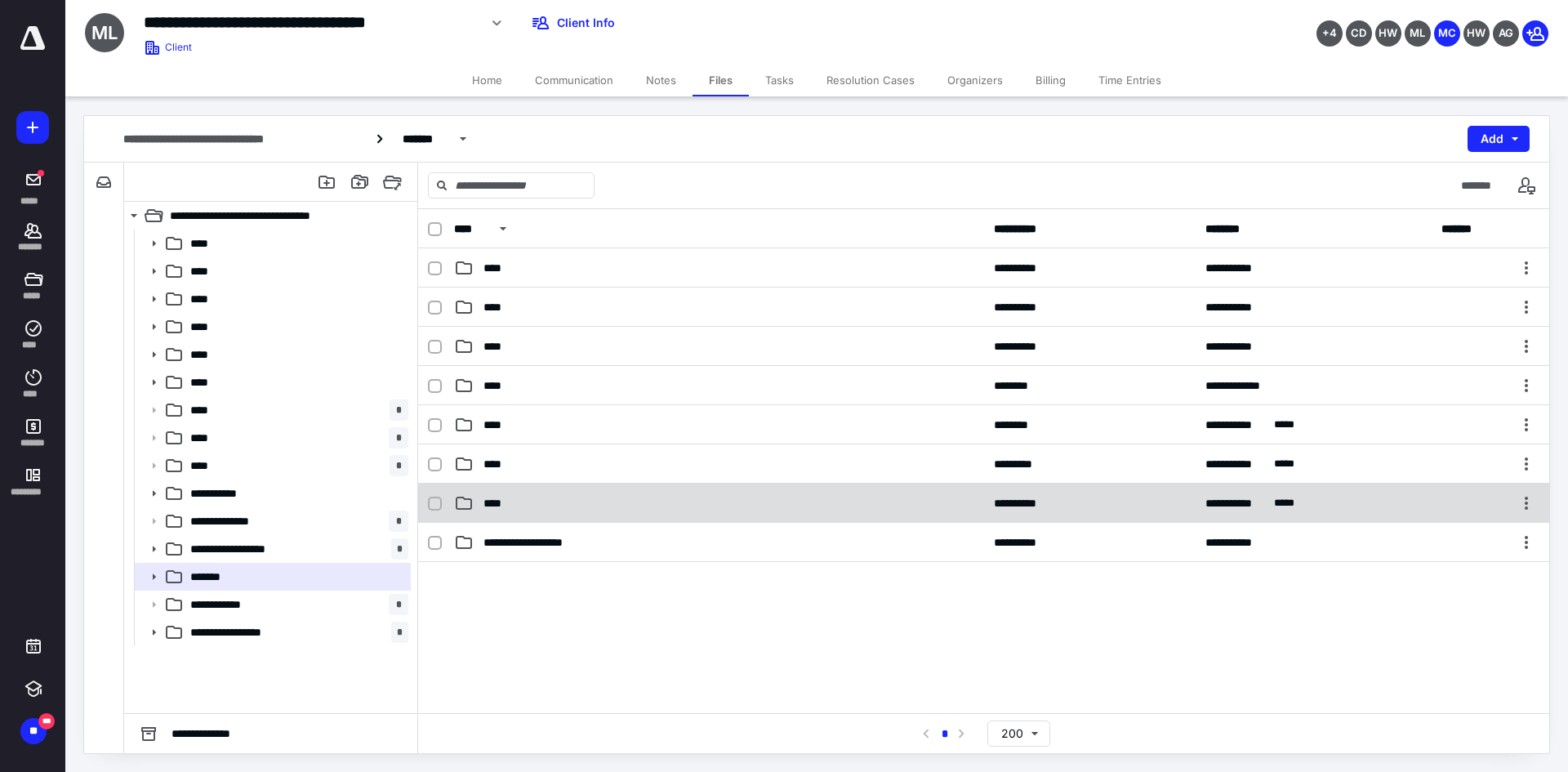 click on "****" at bounding box center (719, 503) 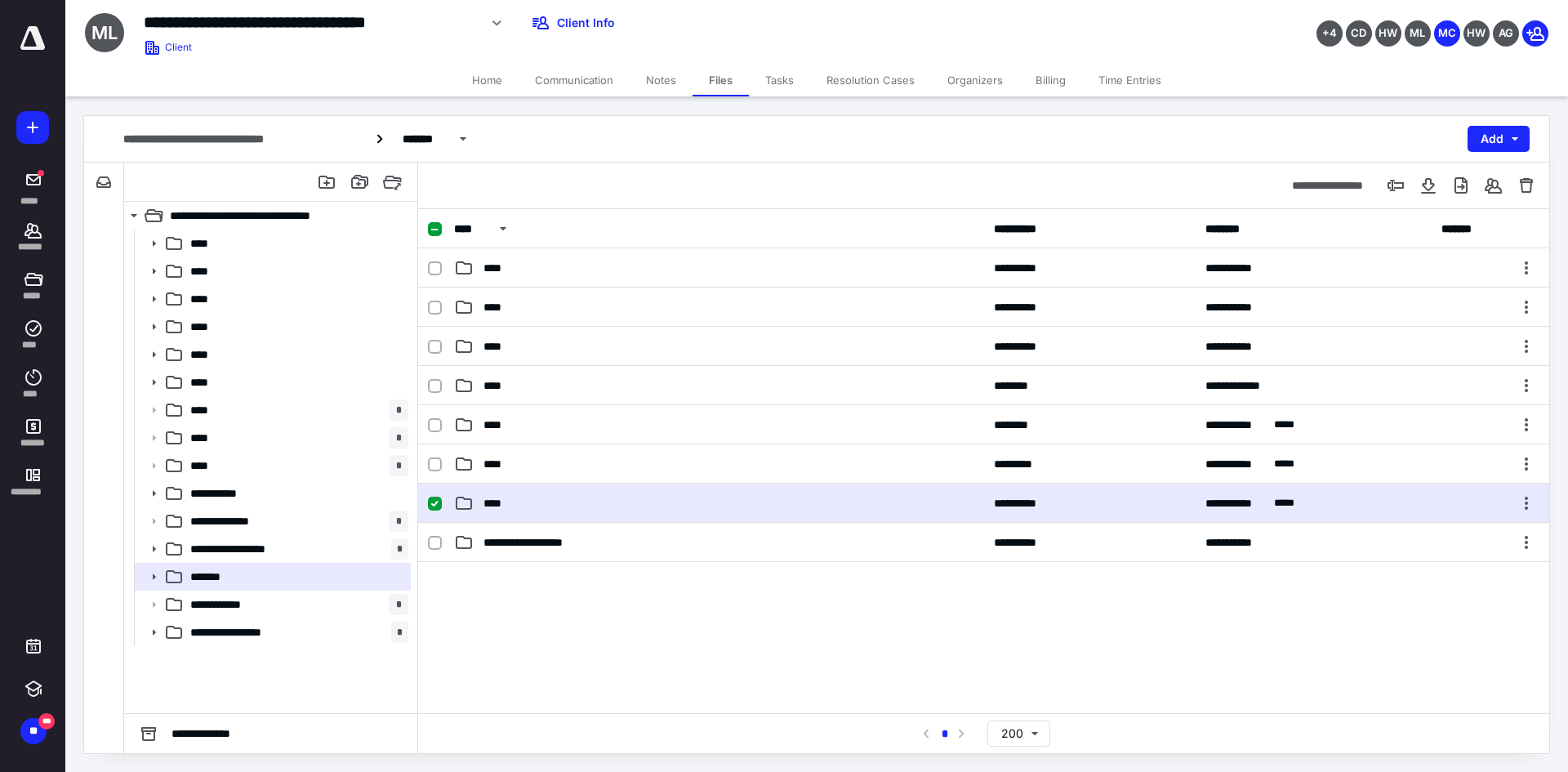 click on "****" at bounding box center [719, 503] 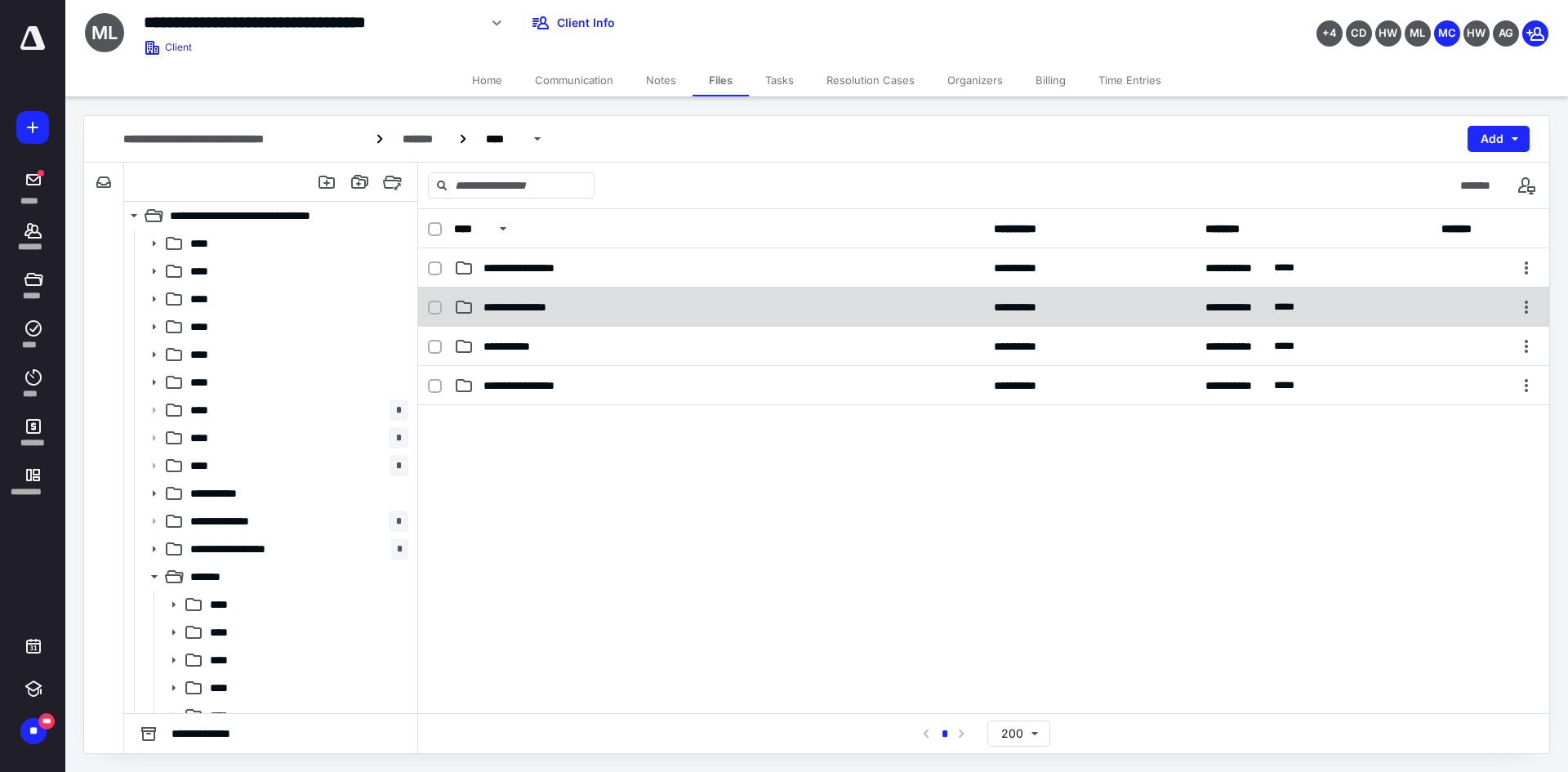 click on "**********" at bounding box center (719, 307) 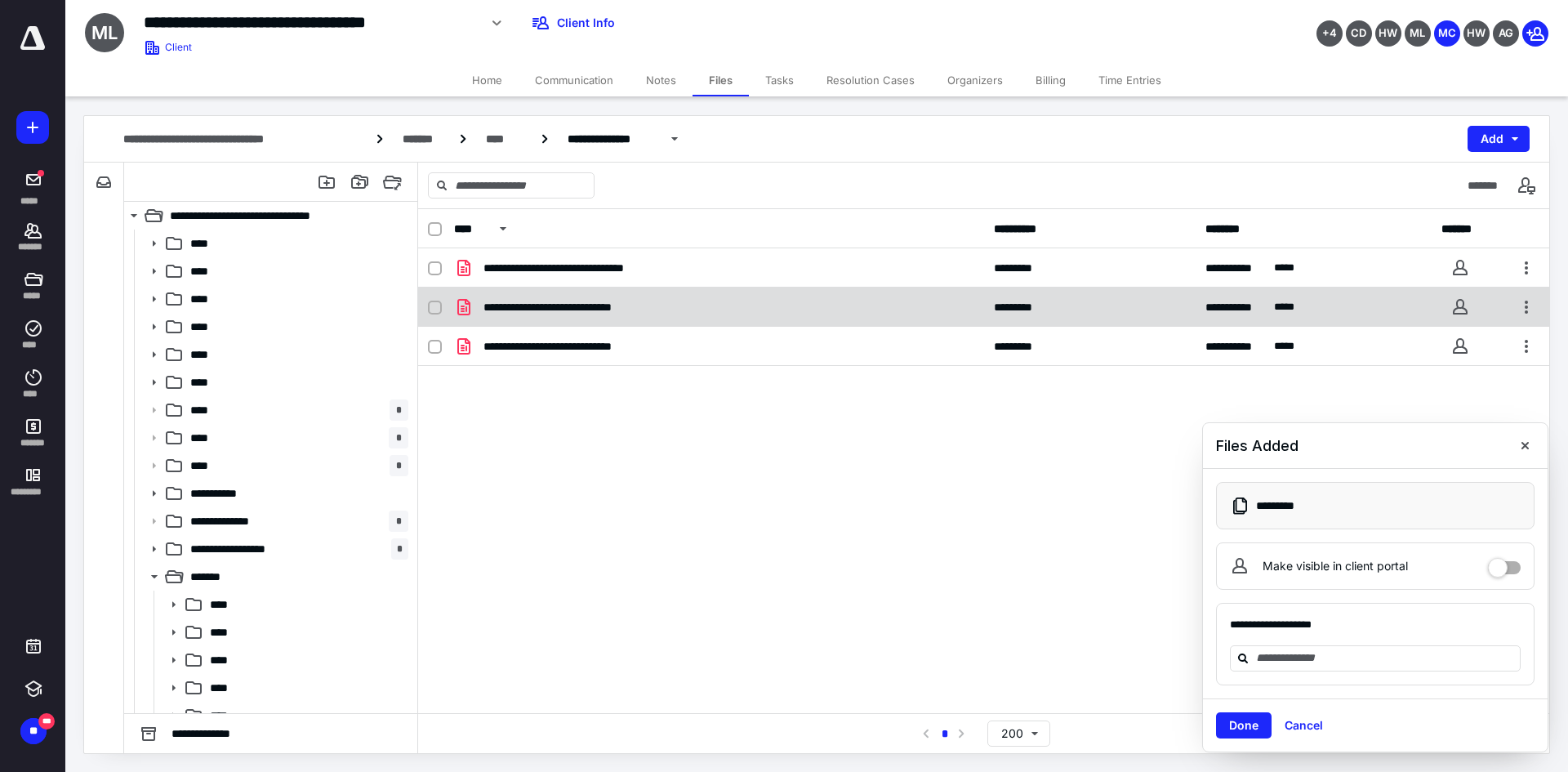 checkbox on "true" 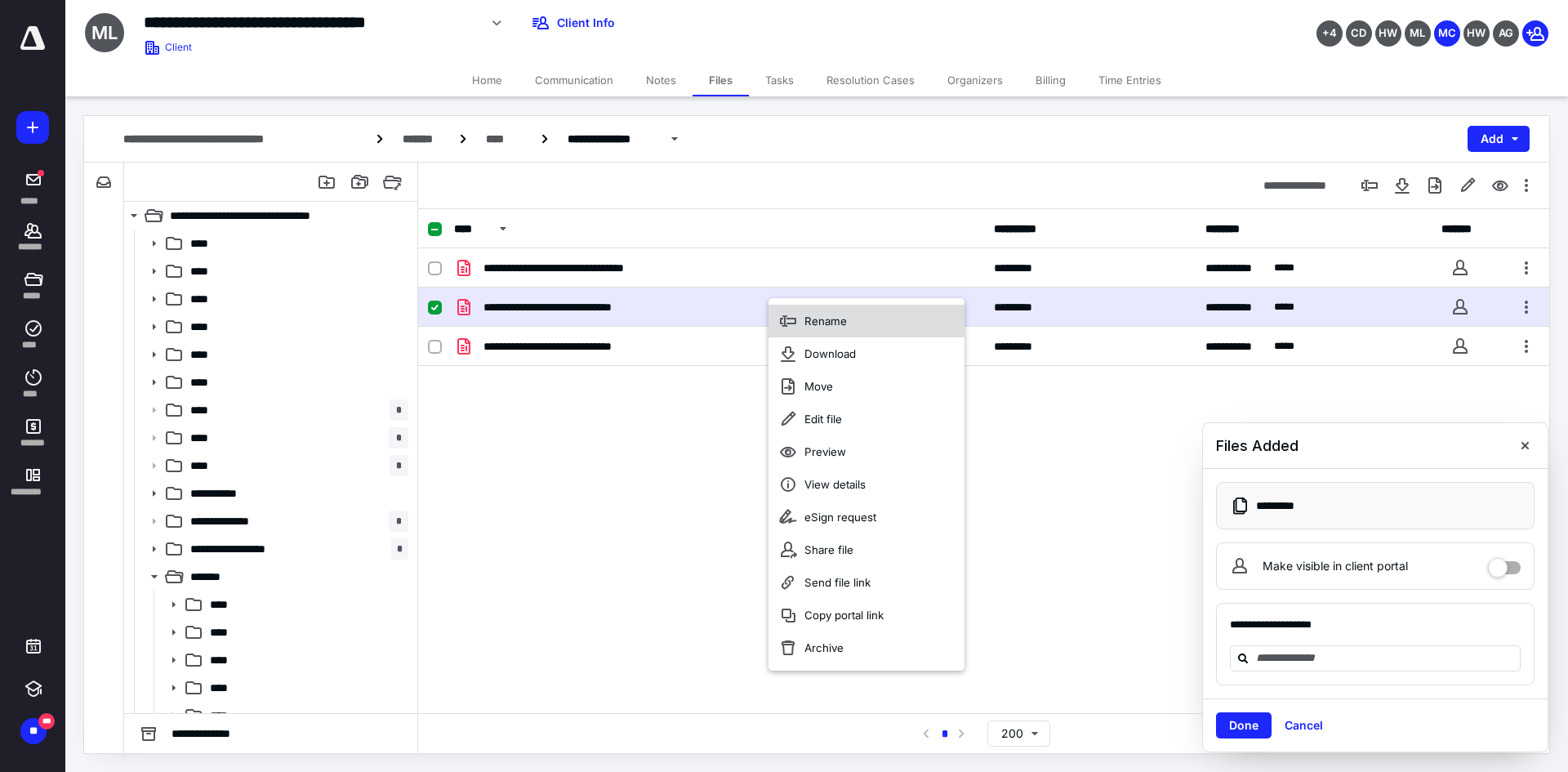 click on "Rename" at bounding box center [866, 321] 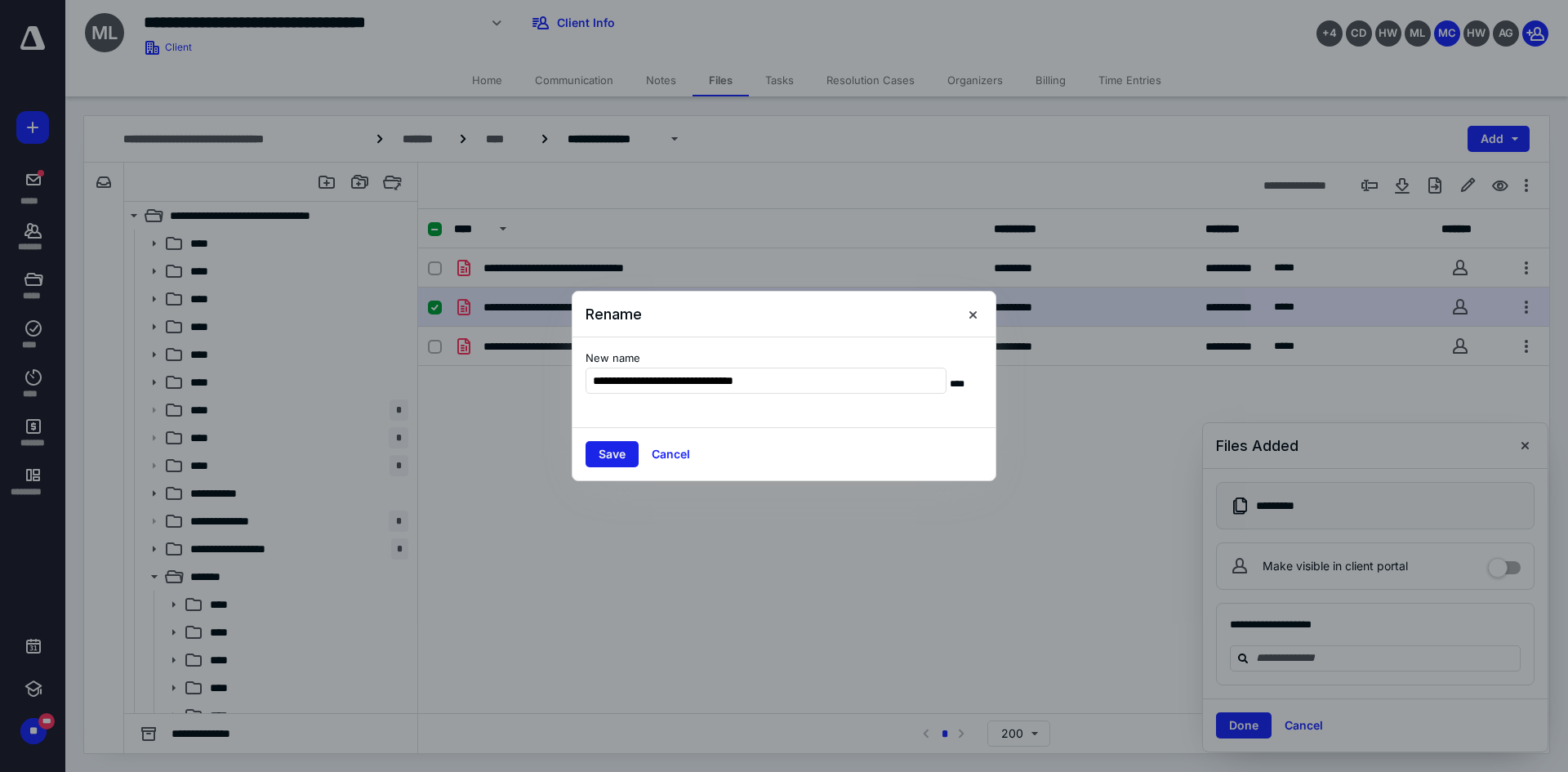 type on "**********" 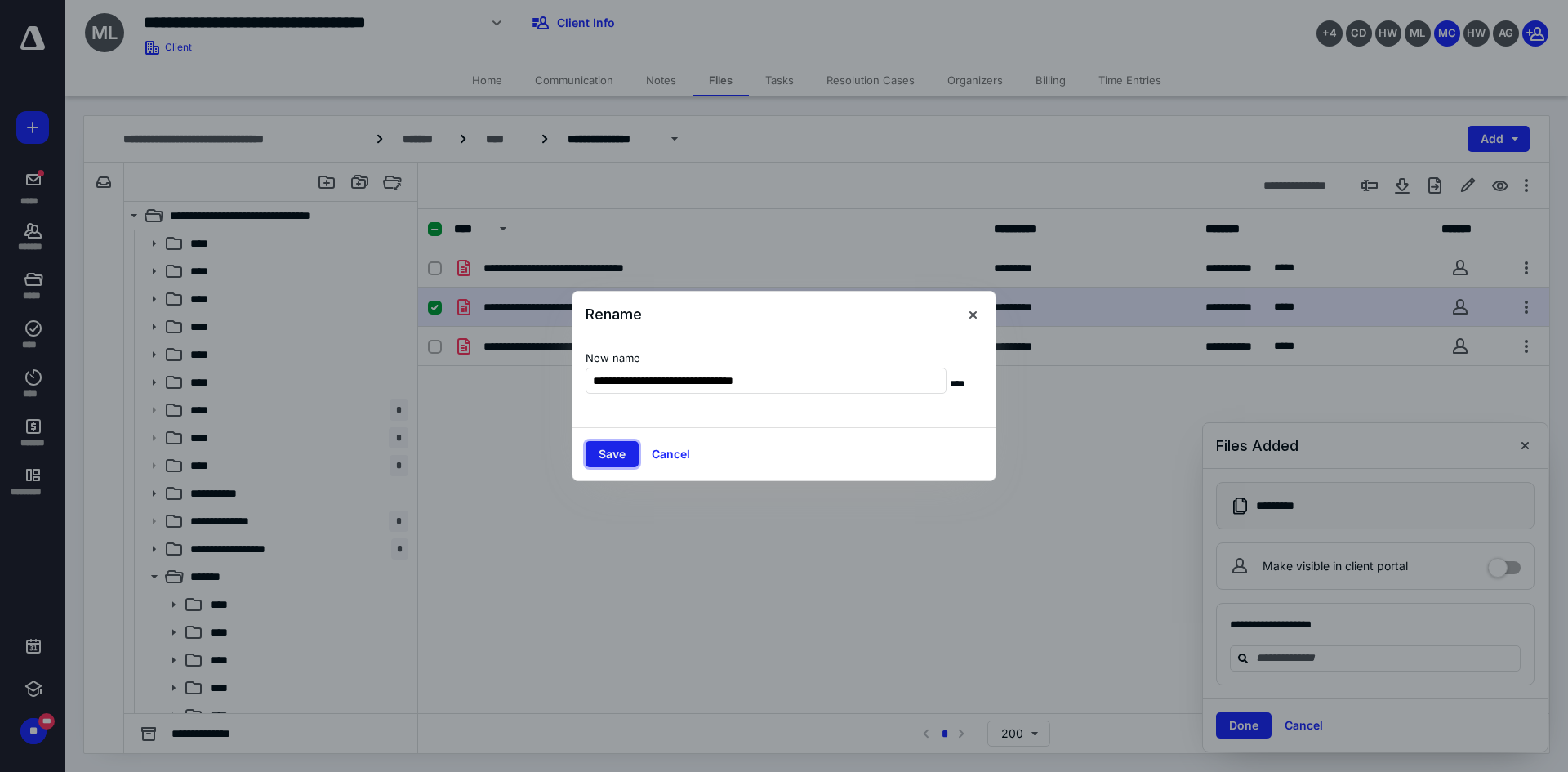 click on "Save" at bounding box center [612, 454] 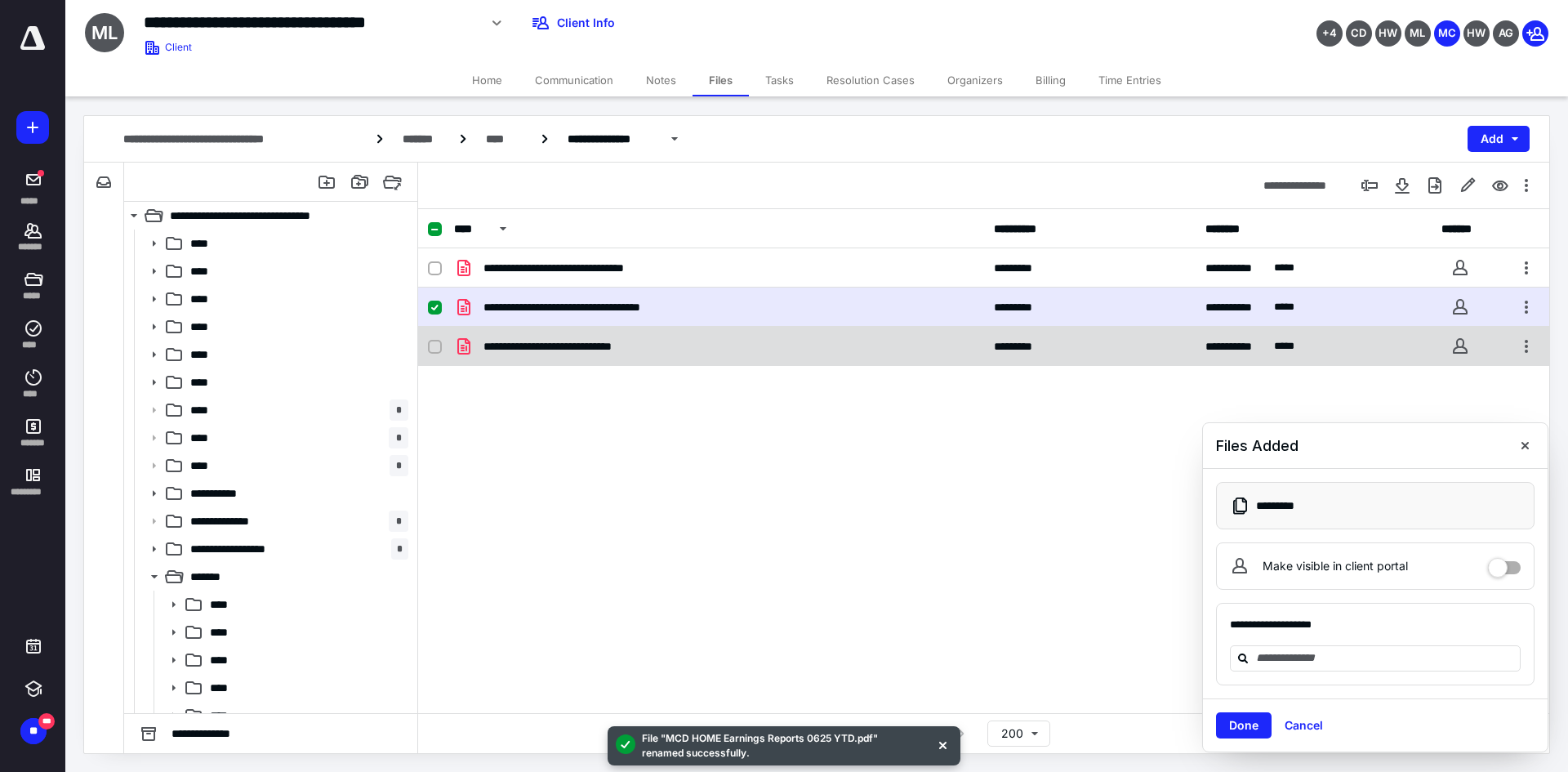 checkbox on "false" 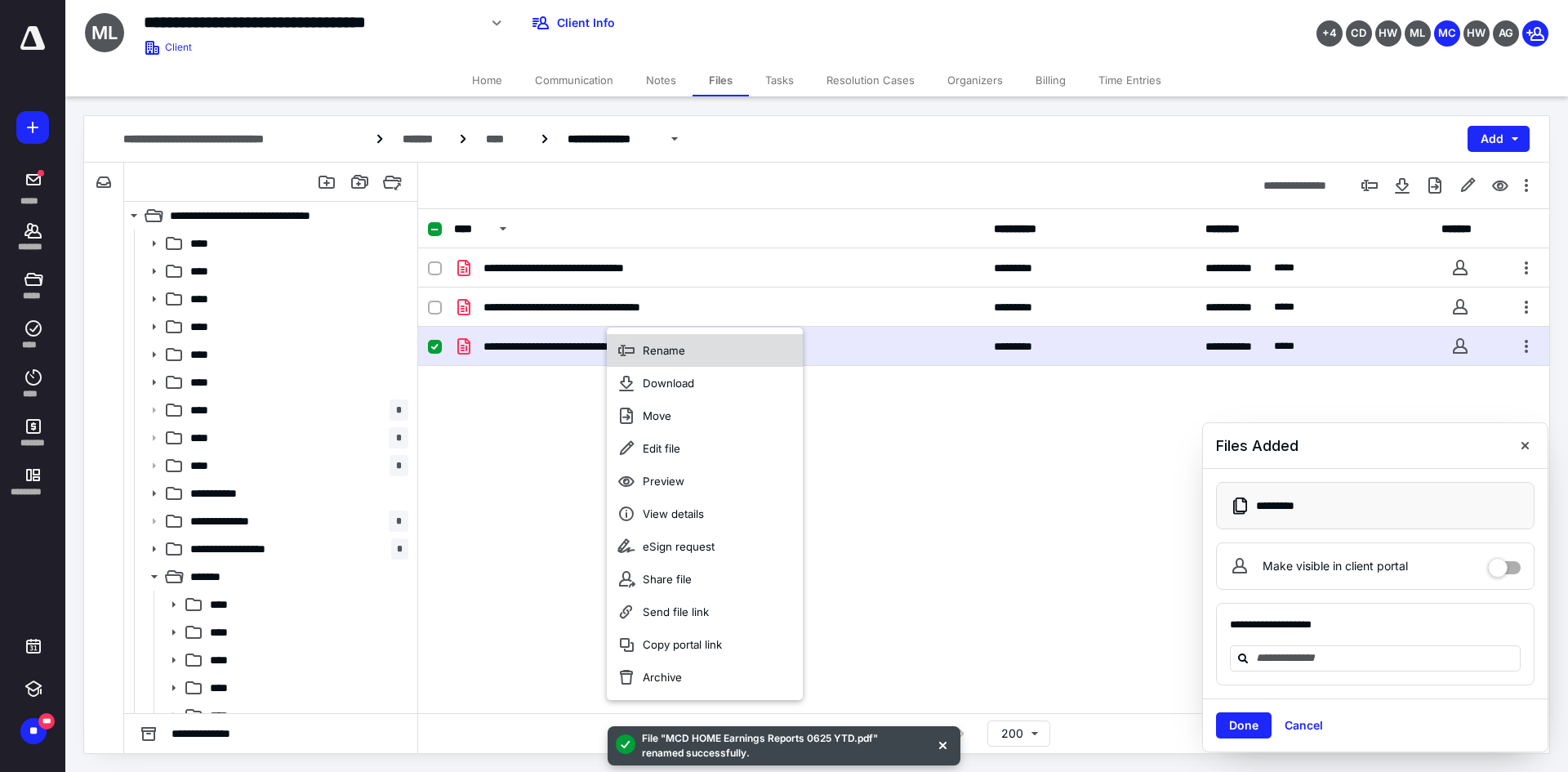 click on "Rename" at bounding box center [705, 350] 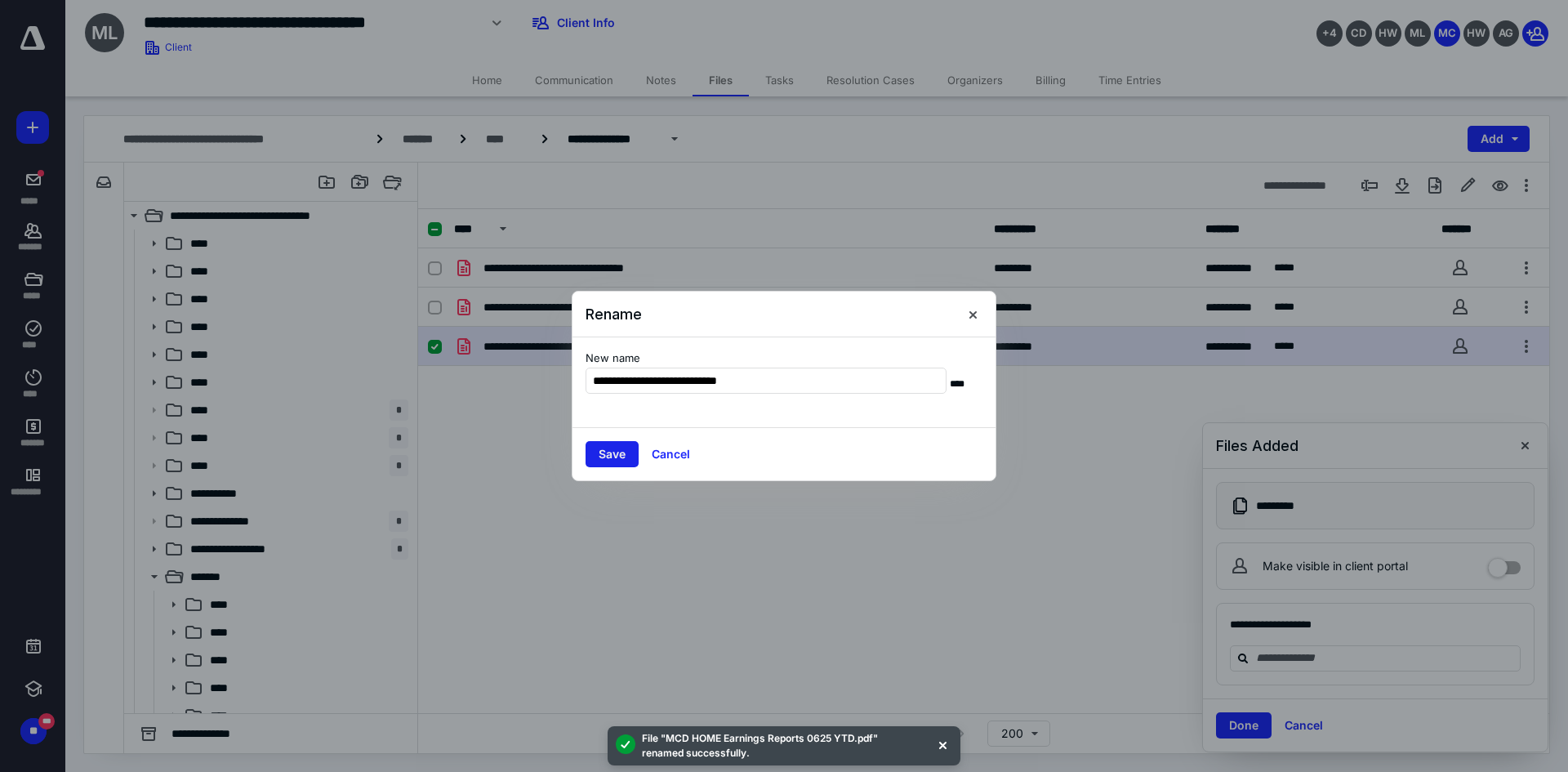 type on "**********" 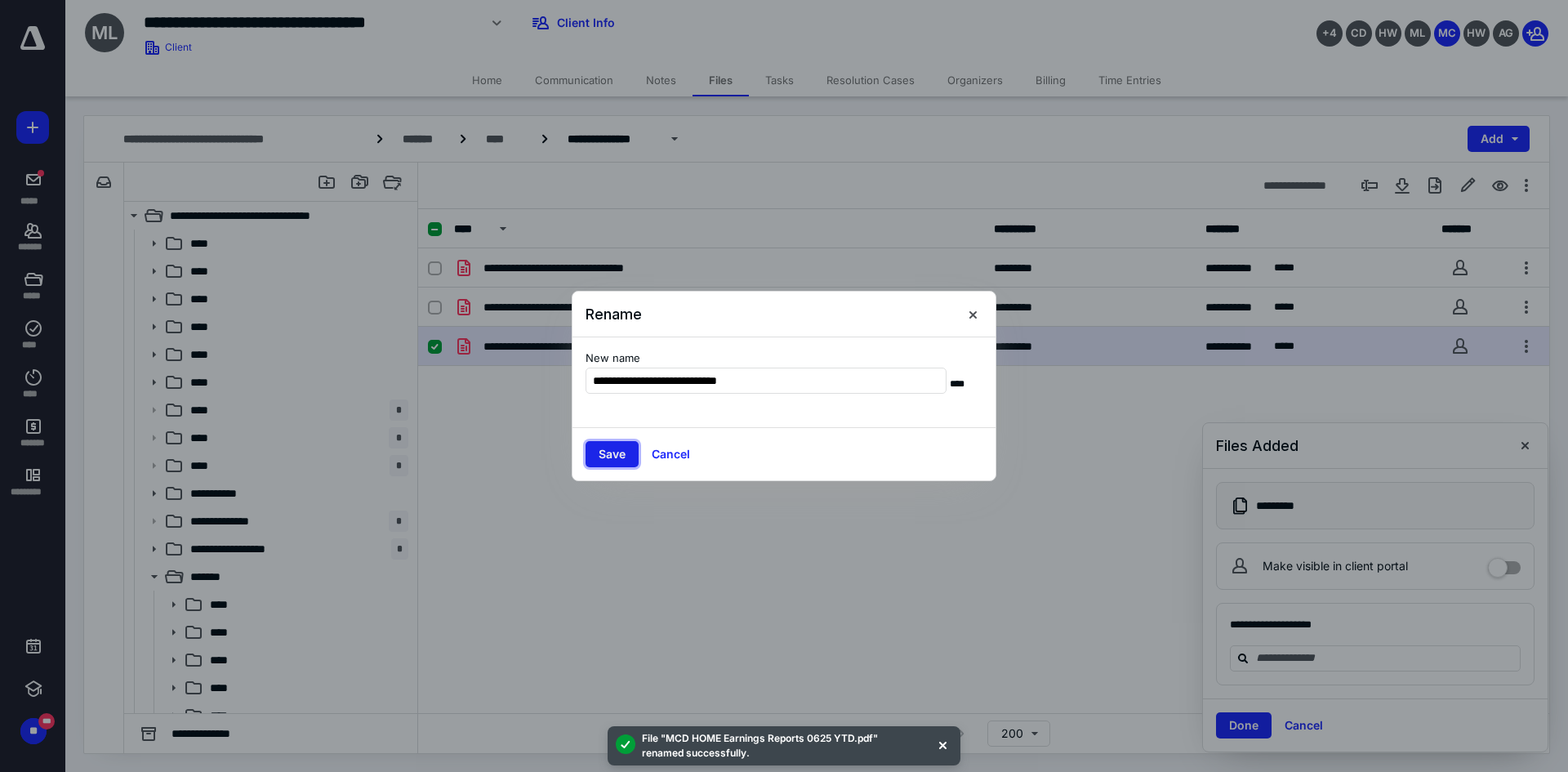 click on "Save" at bounding box center (612, 454) 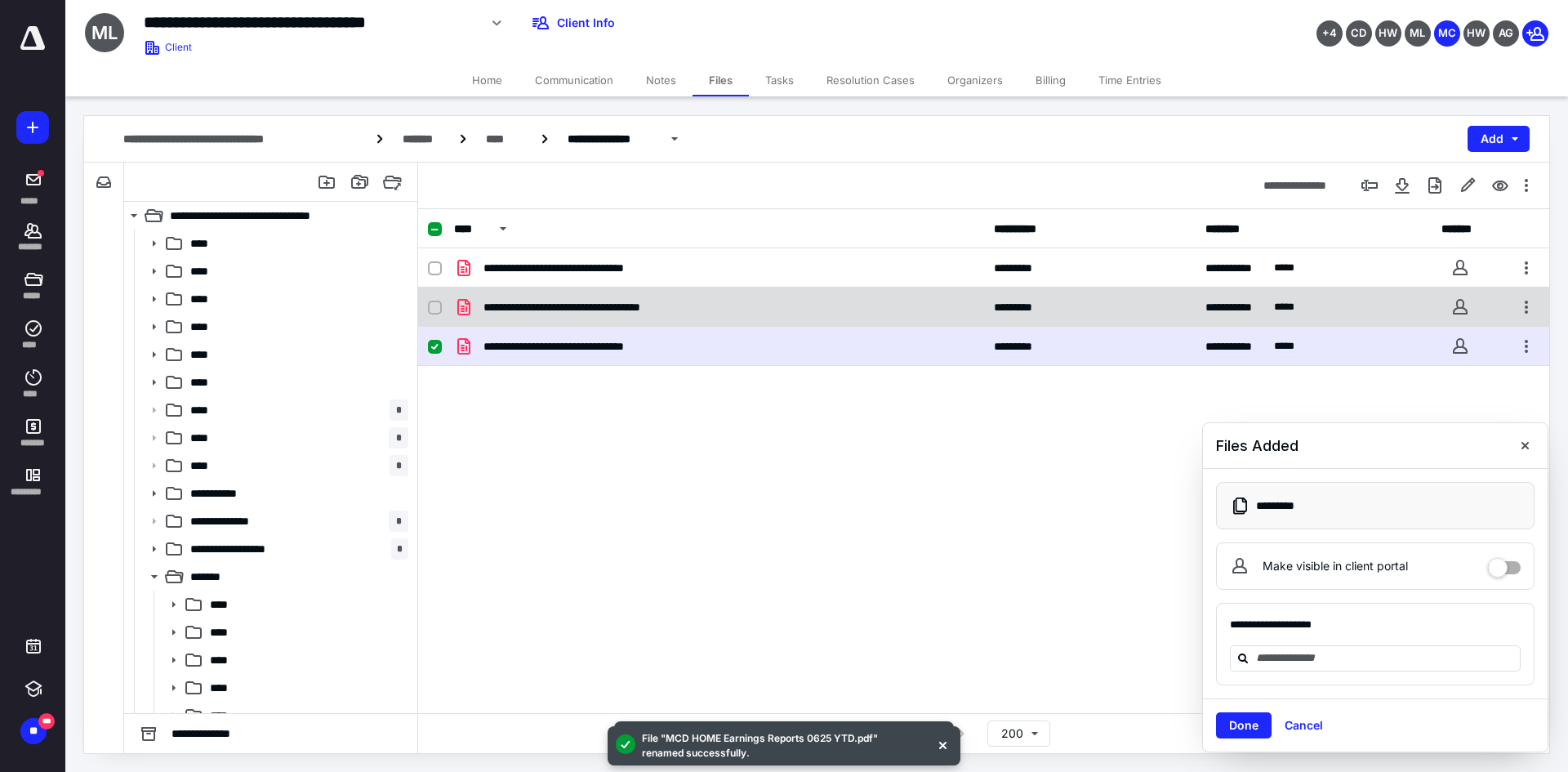 click on "**********" at bounding box center [983, 307] 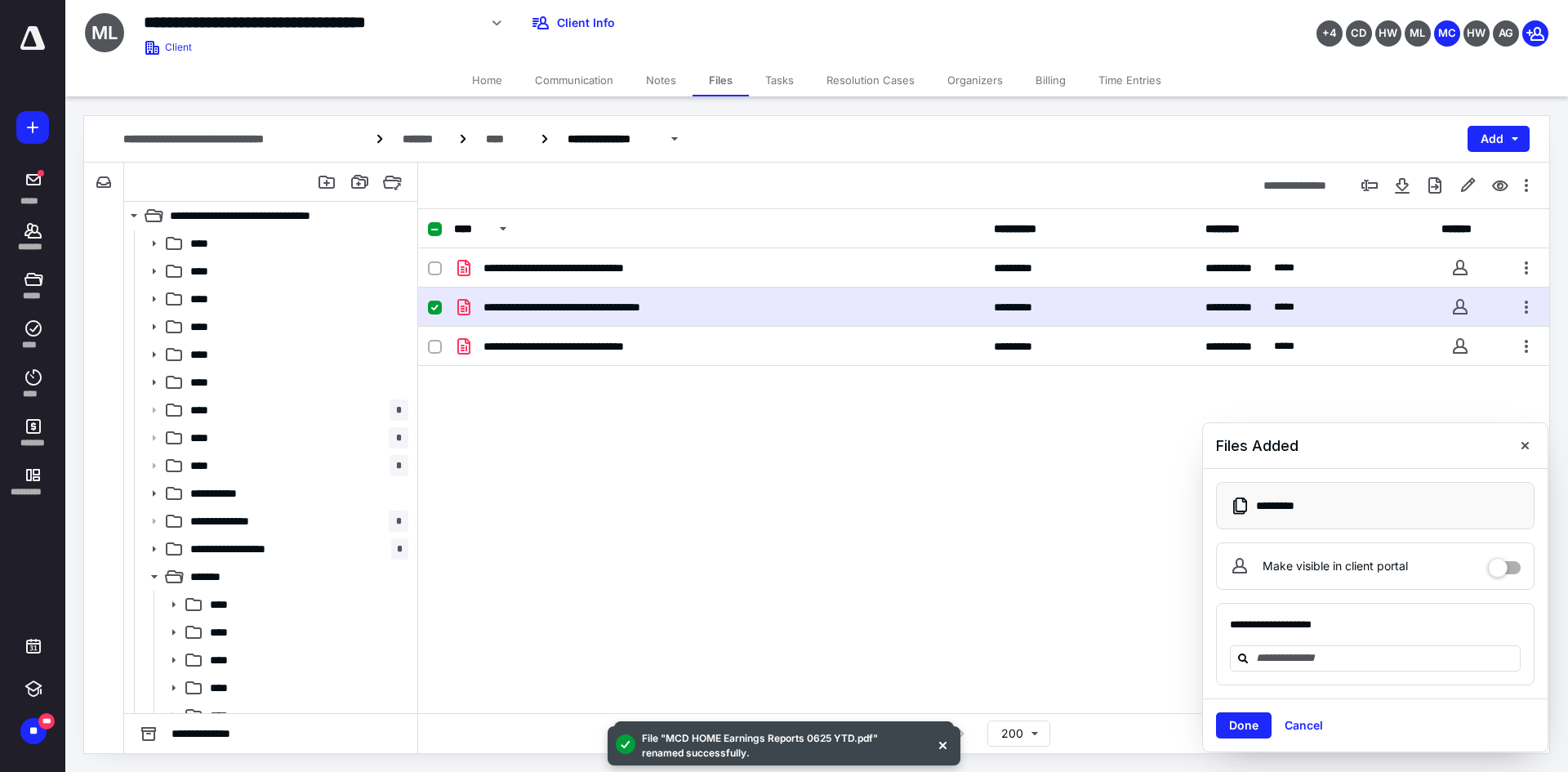 click on "**********" at bounding box center [983, 307] 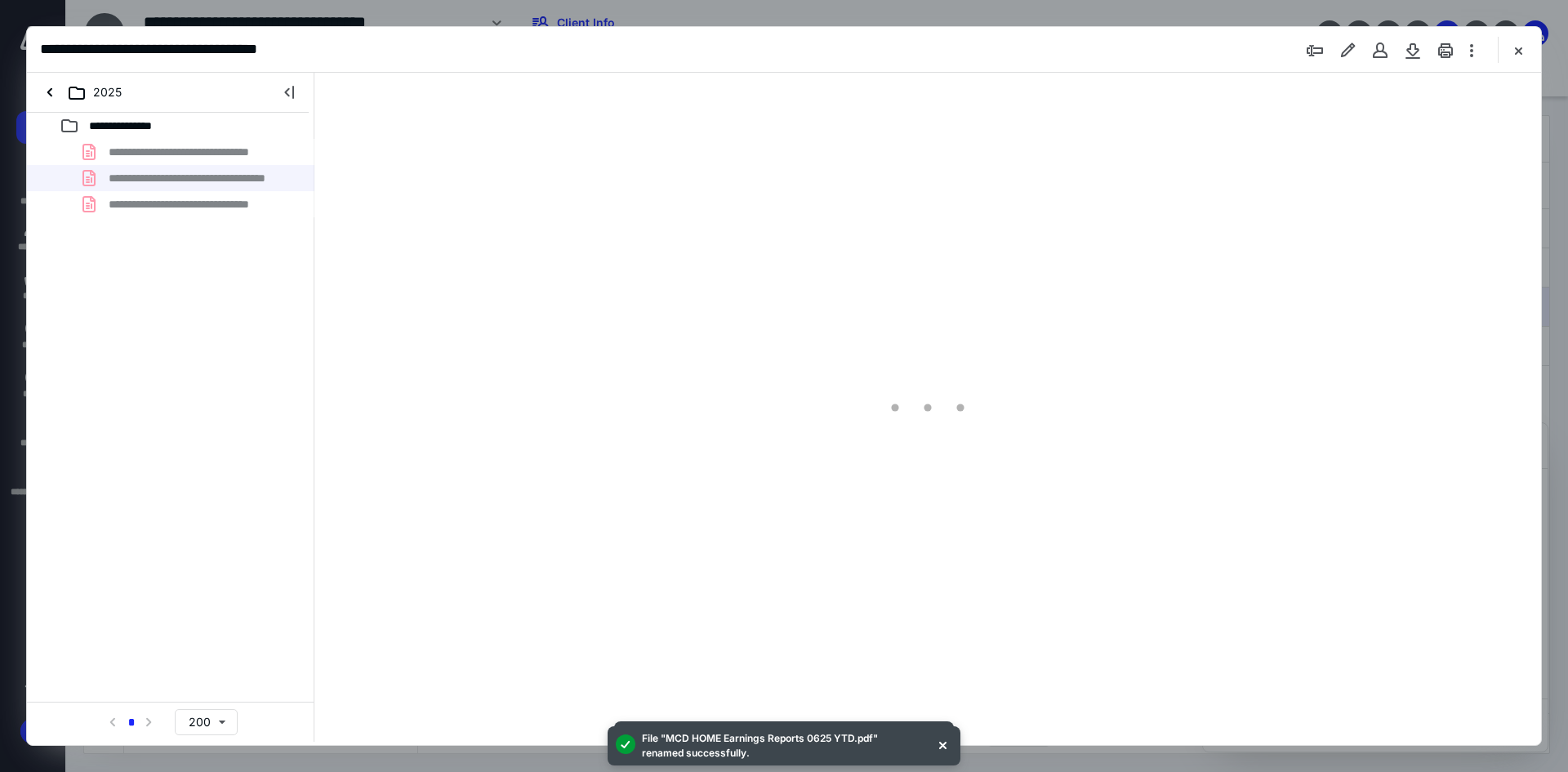 scroll, scrollTop: 0, scrollLeft: 0, axis: both 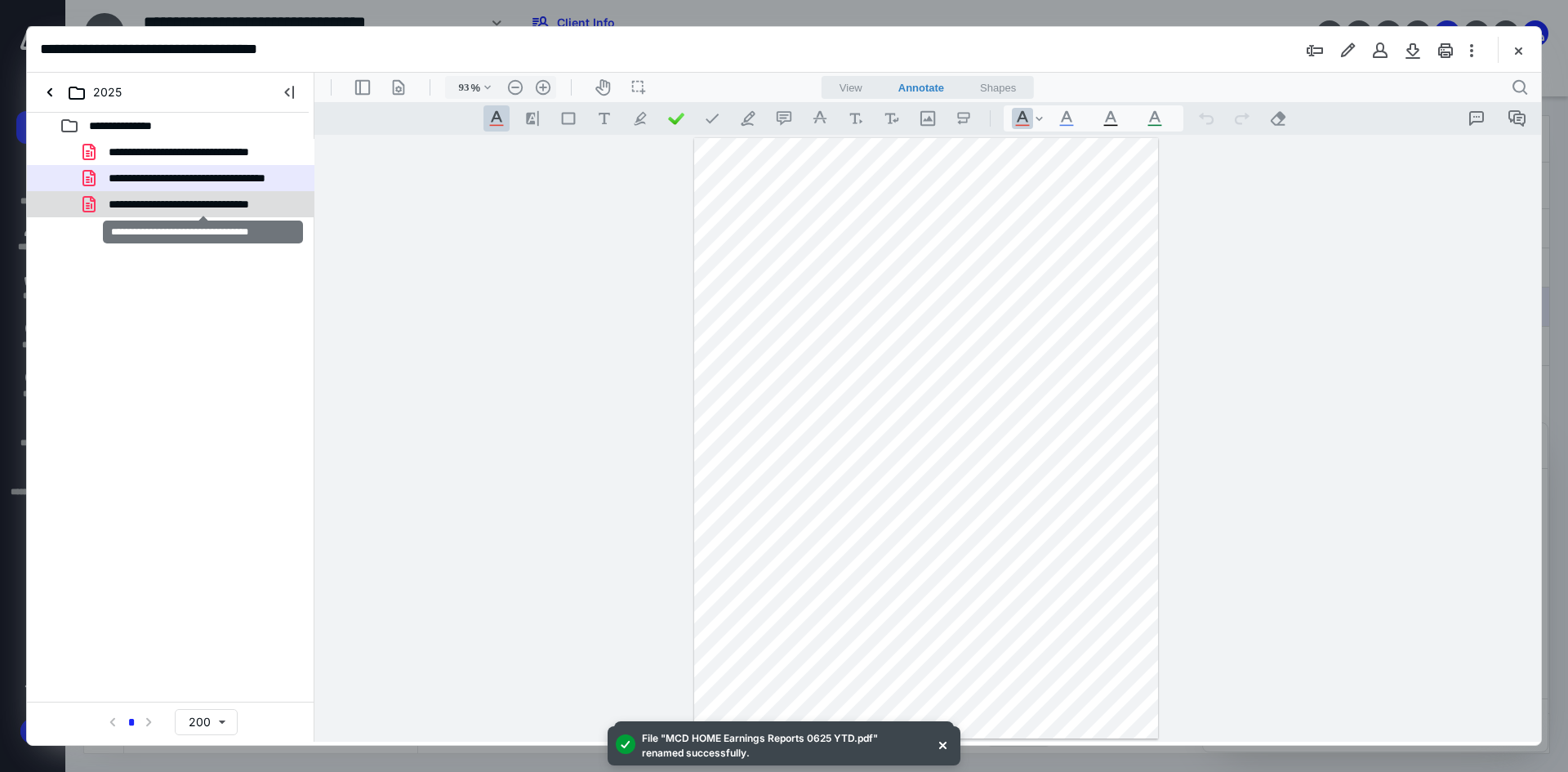 click on "**********" at bounding box center (203, 204) 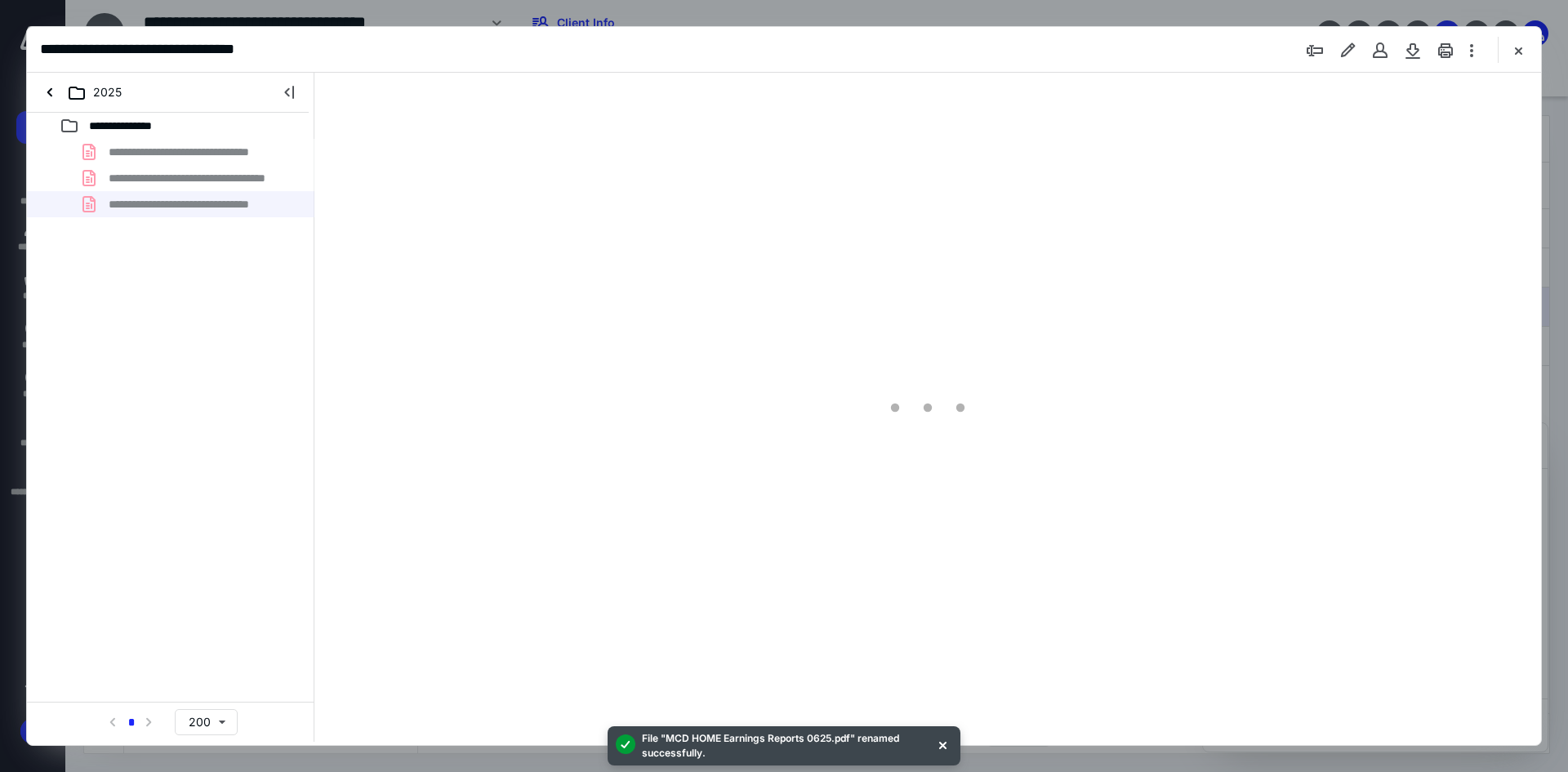 type on "93" 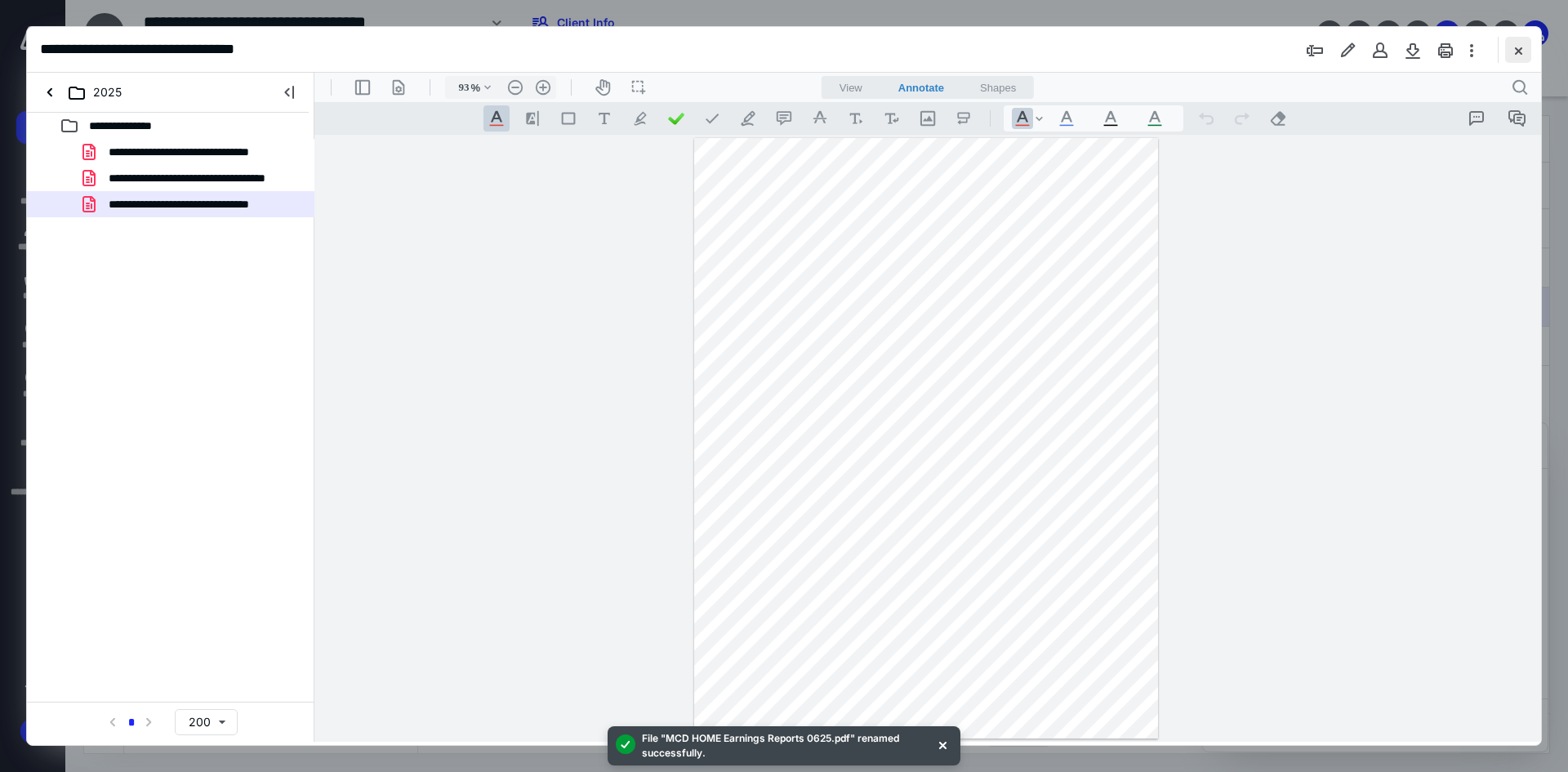 click at bounding box center [1518, 50] 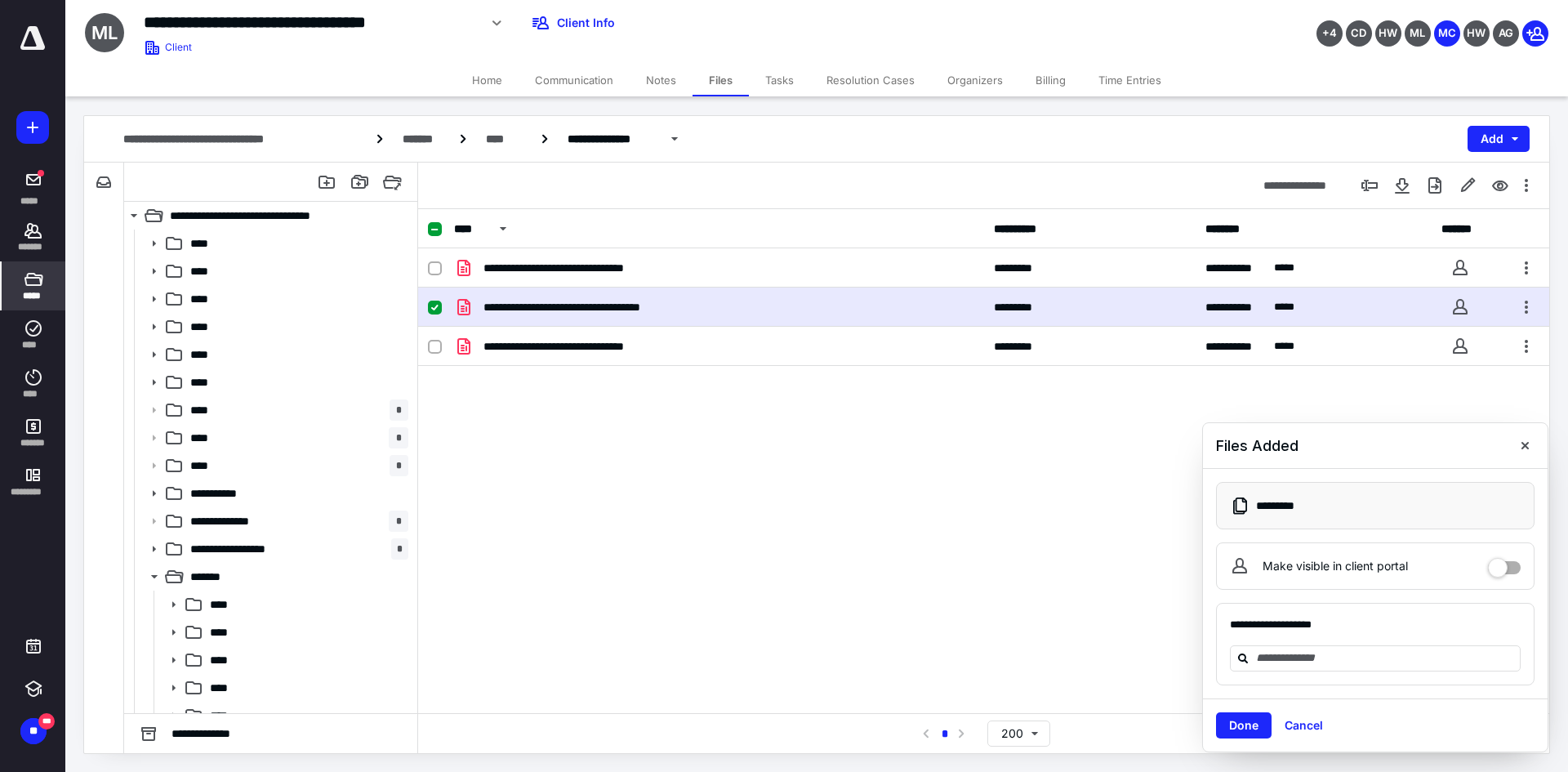 click on "*****" at bounding box center (33, 286) 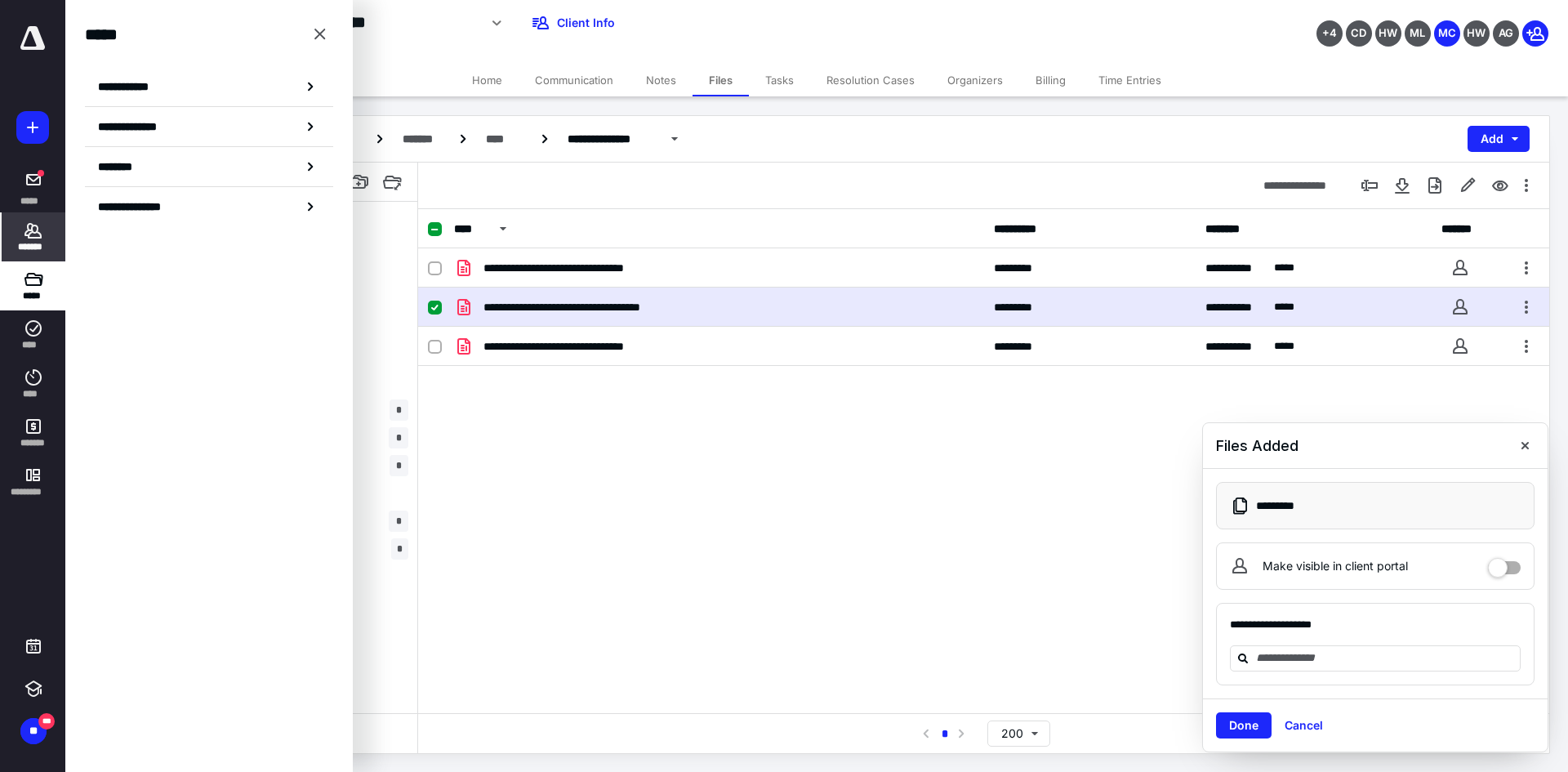 click on "*******" at bounding box center [33, 247] 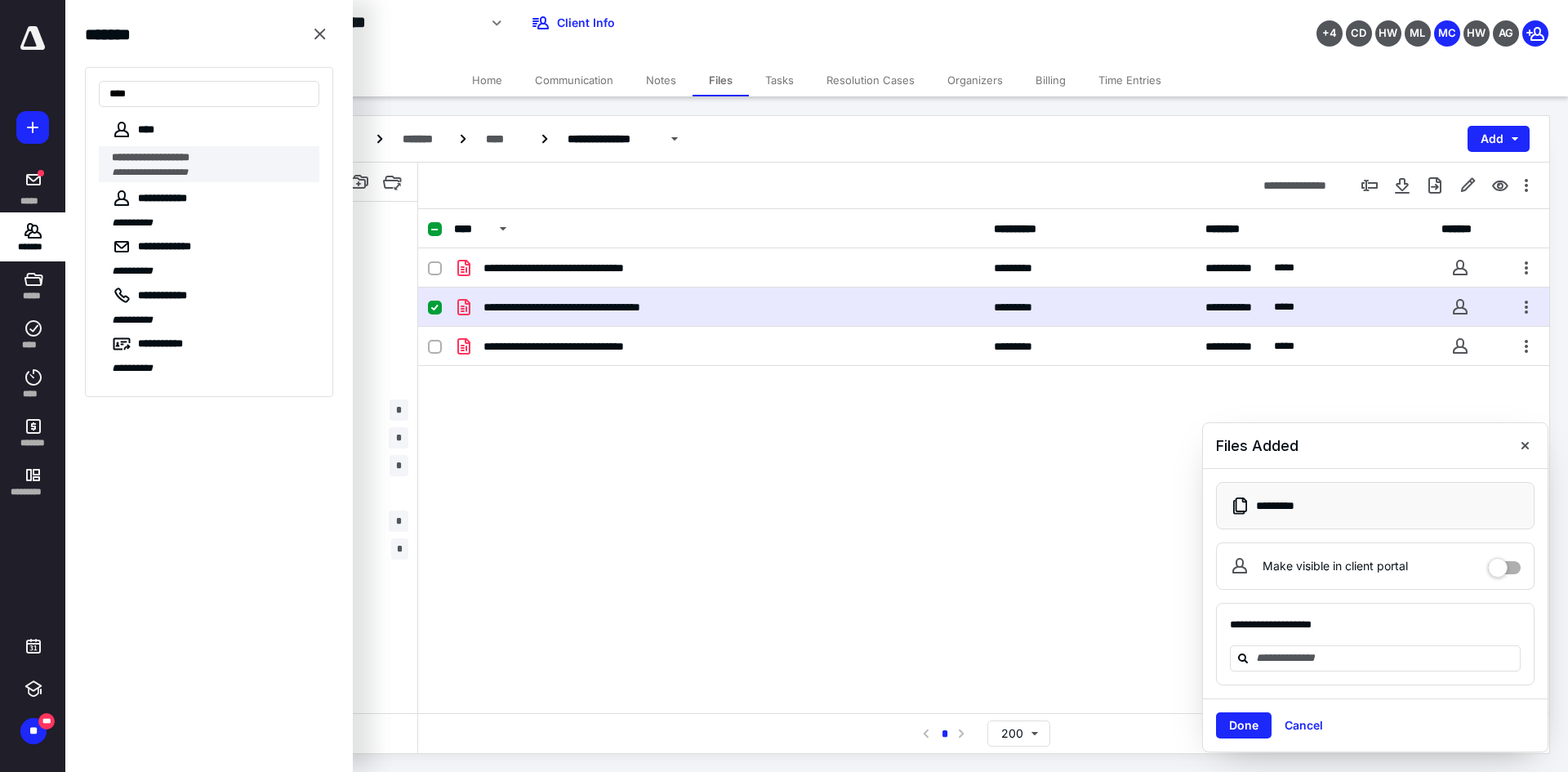 type on "***" 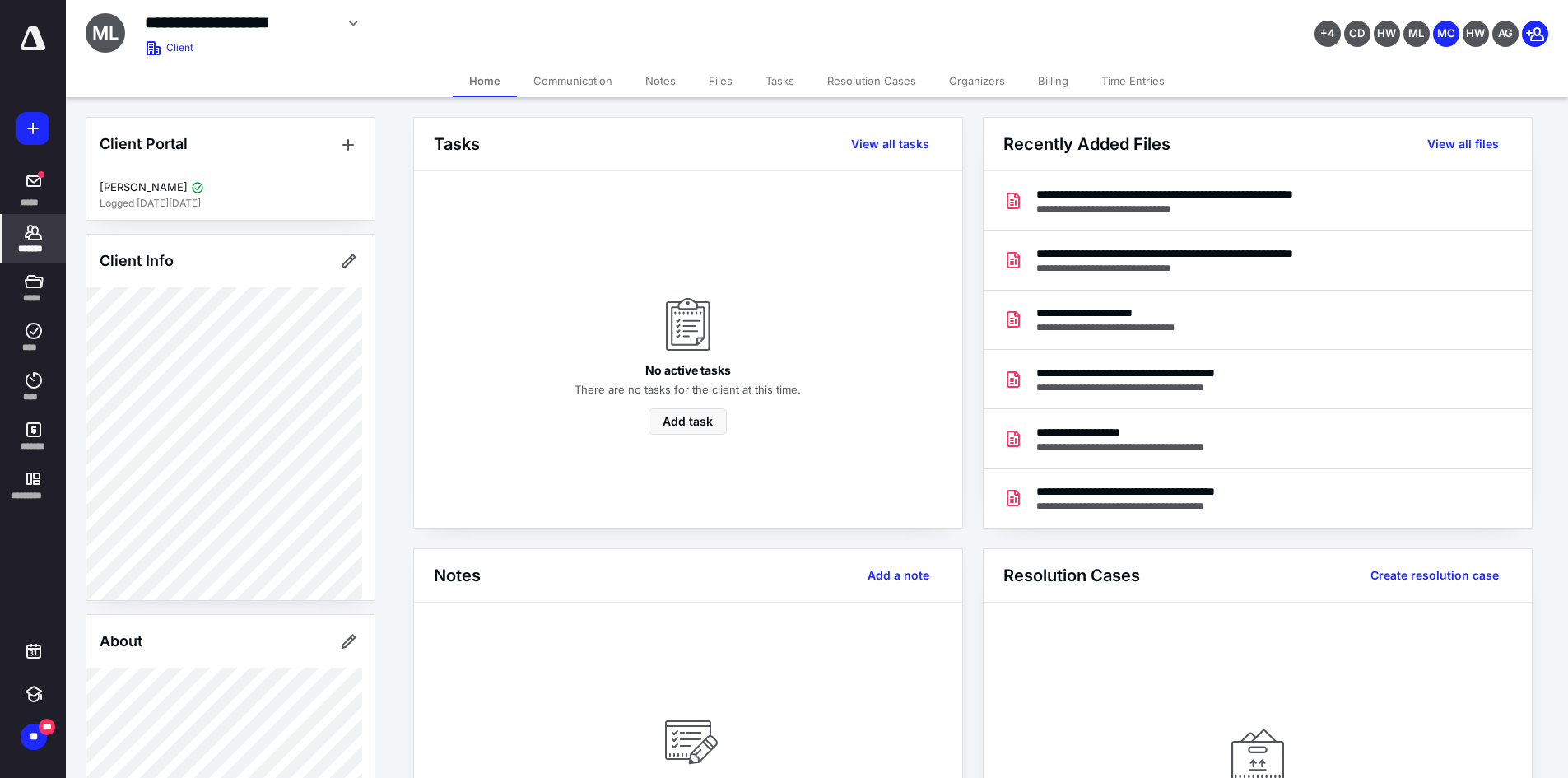click on "Files" at bounding box center (720, 81) 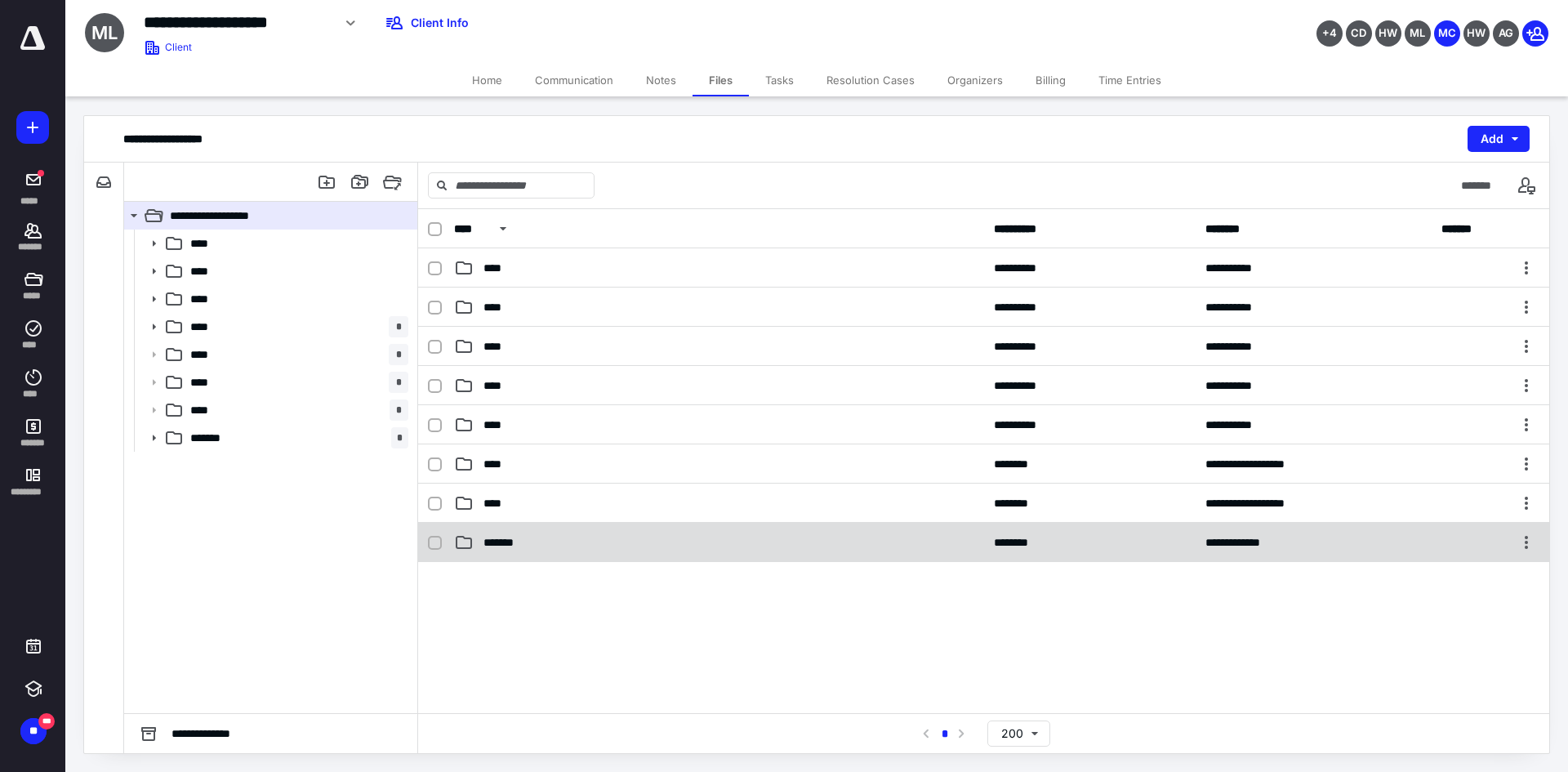 click on "*******" at bounding box center [719, 542] 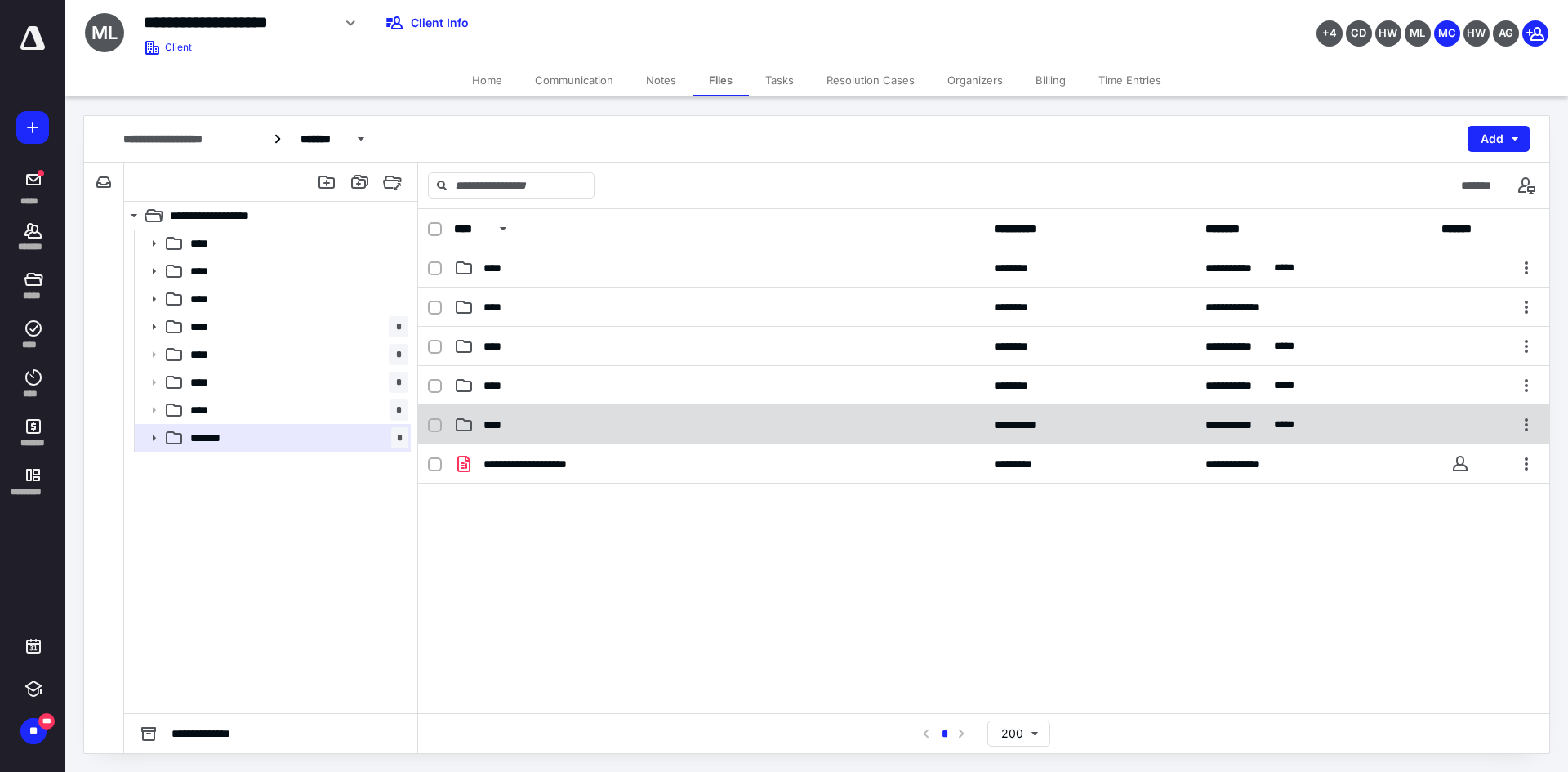 click on "****" at bounding box center [719, 425] 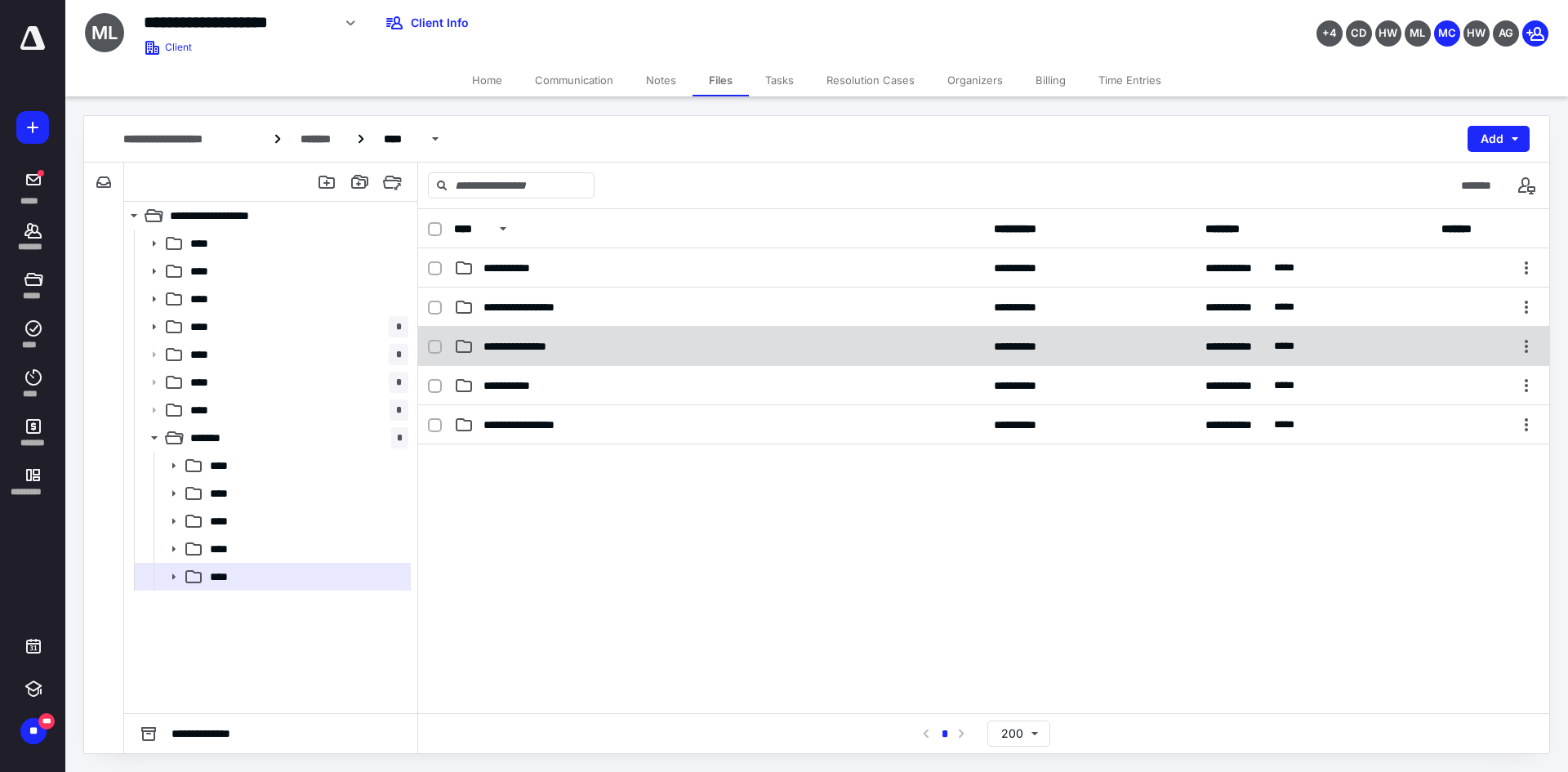 click on "**********" at bounding box center (524, 346) 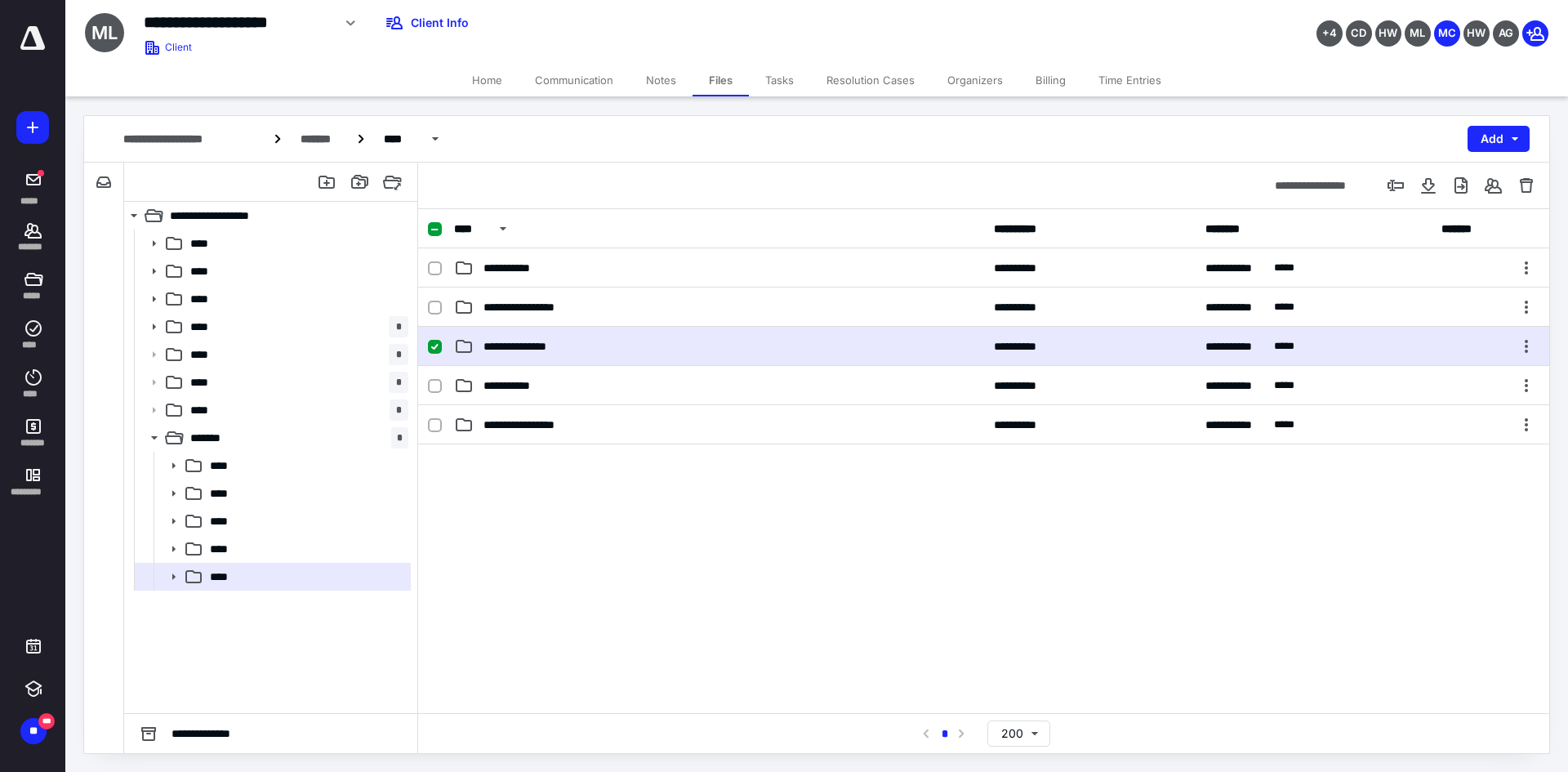 click on "**********" at bounding box center [524, 346] 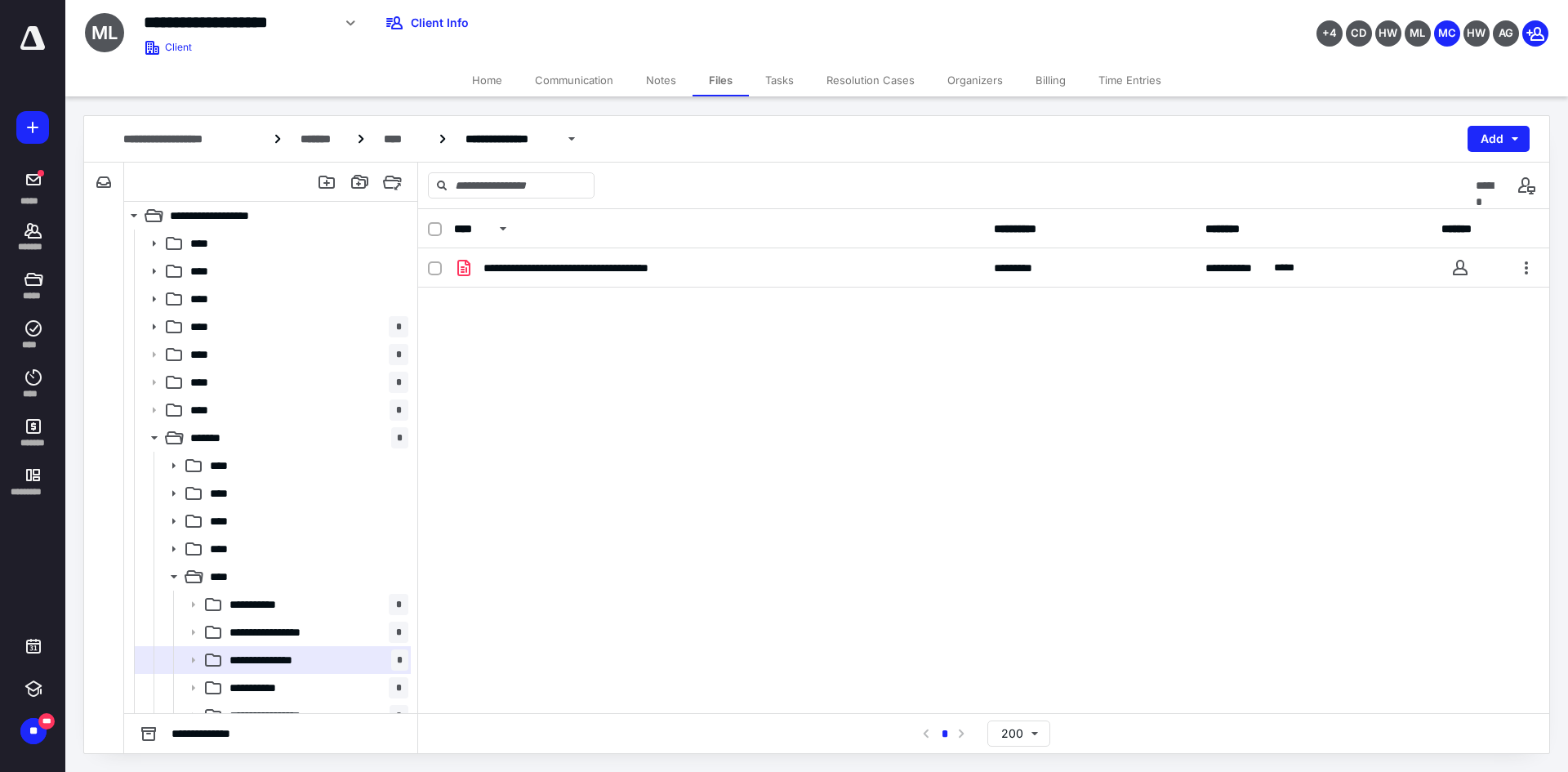 click on "**********" at bounding box center [599, 23] 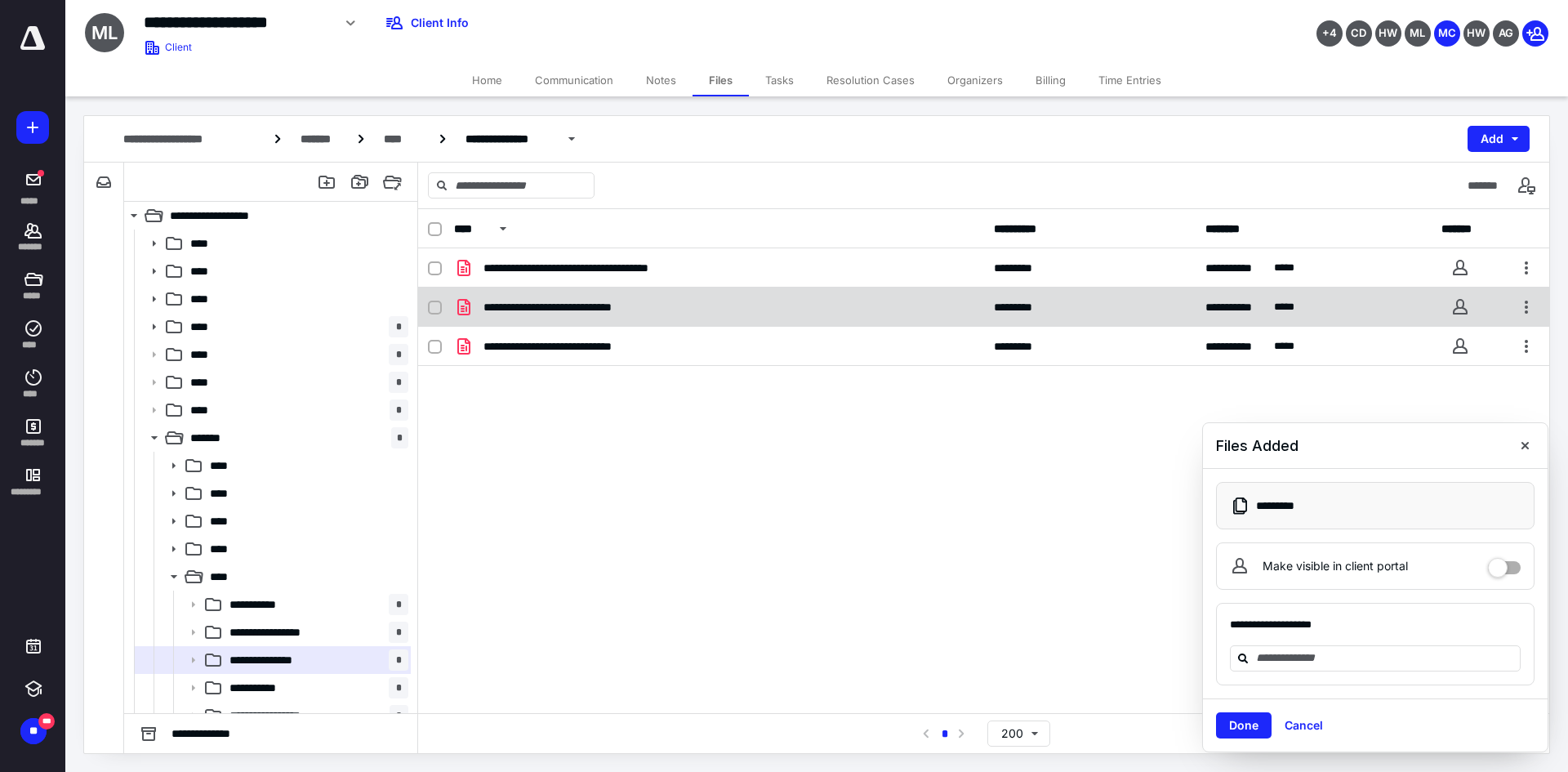 checkbox on "true" 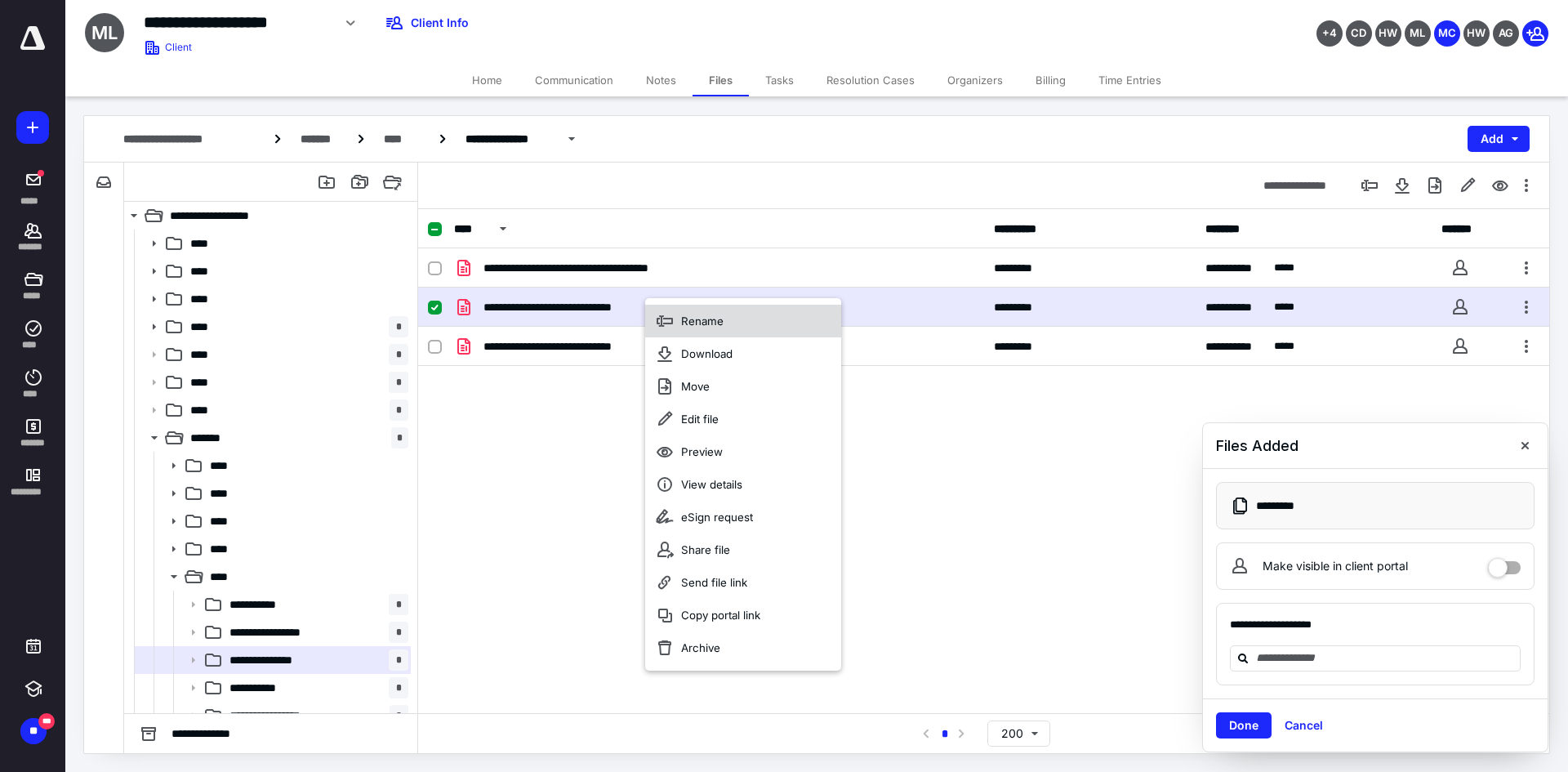 click on "Rename" at bounding box center [743, 321] 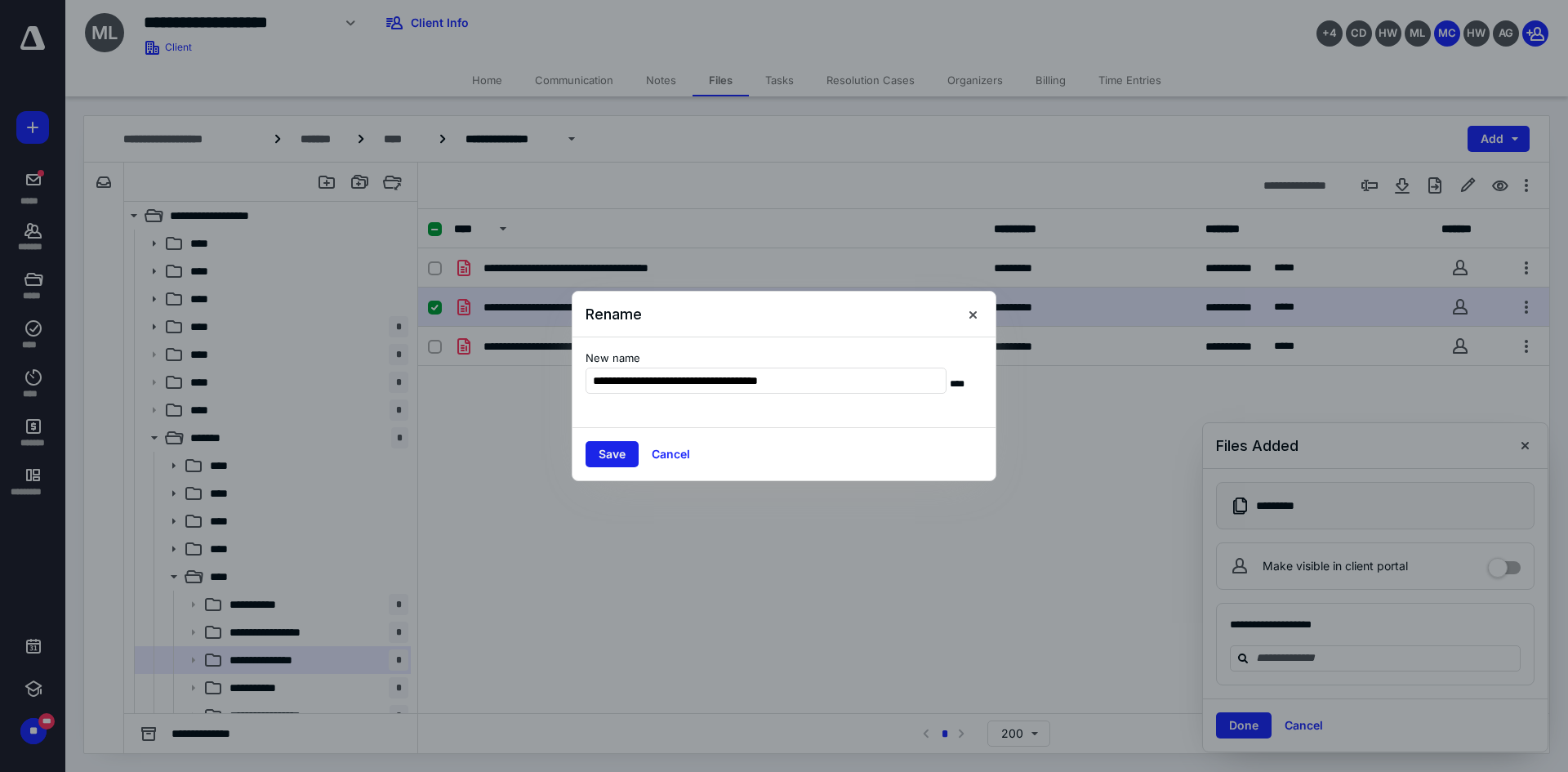 type on "**********" 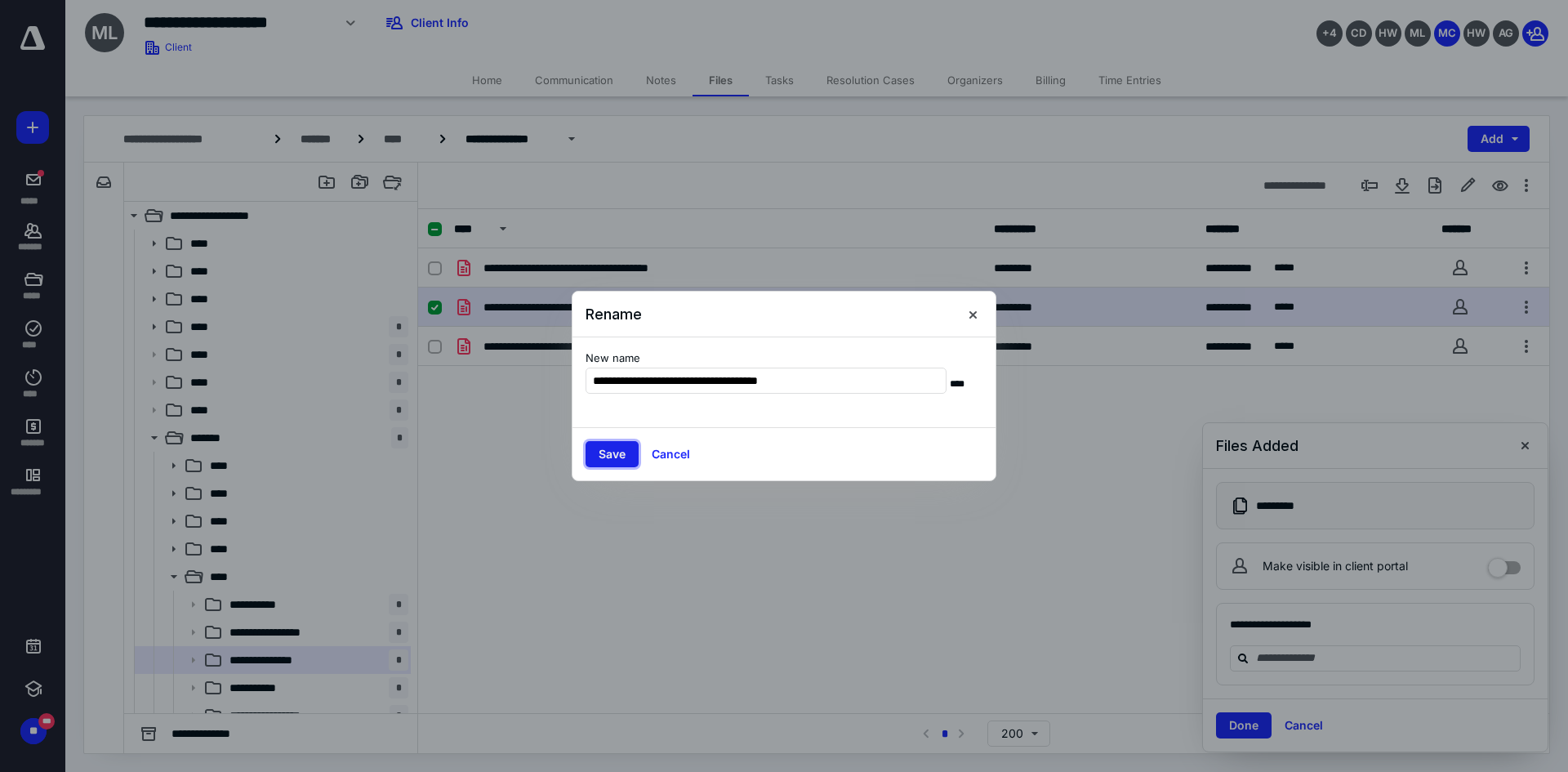 click on "Save" at bounding box center (612, 454) 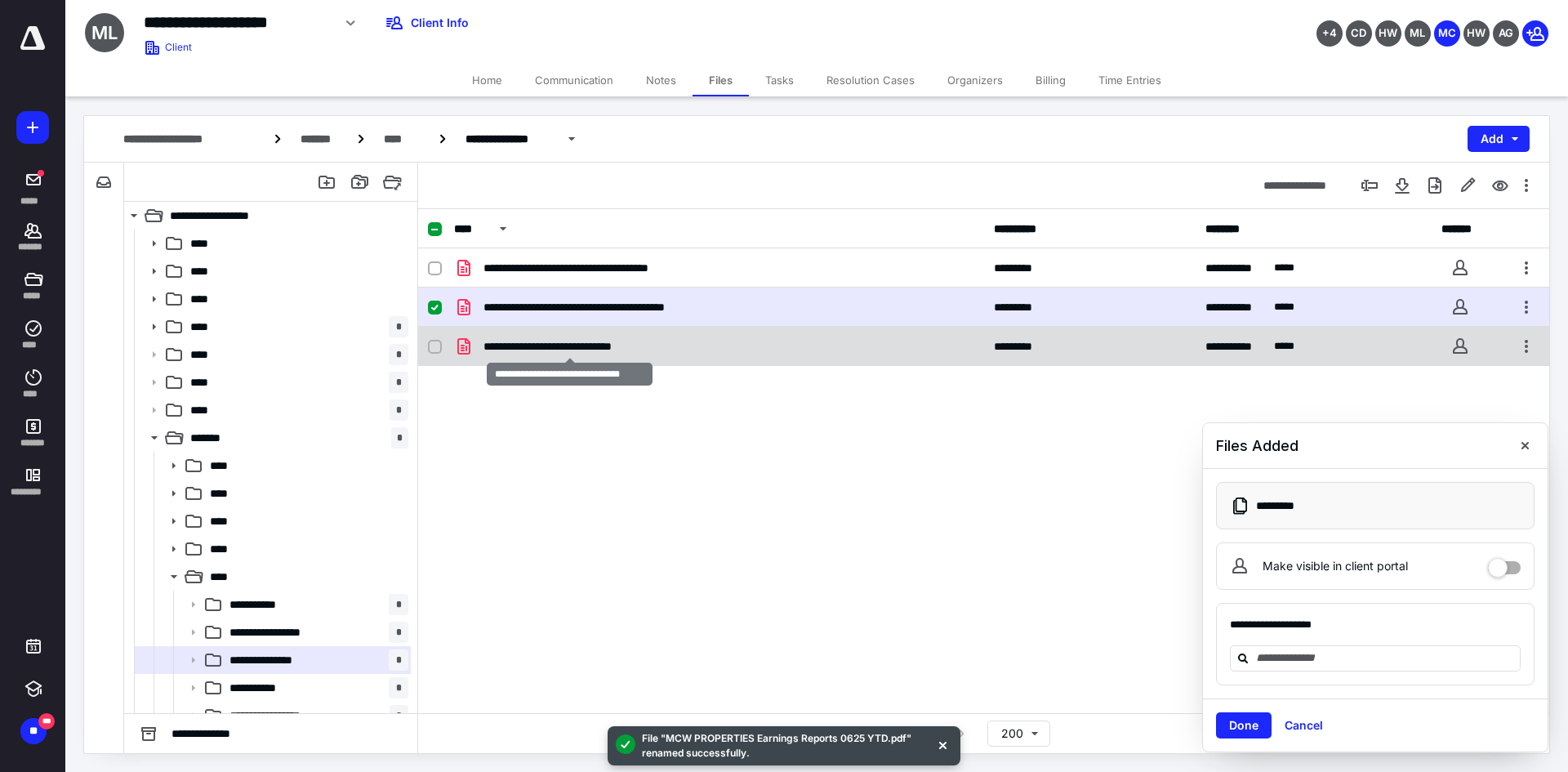 checkbox on "false" 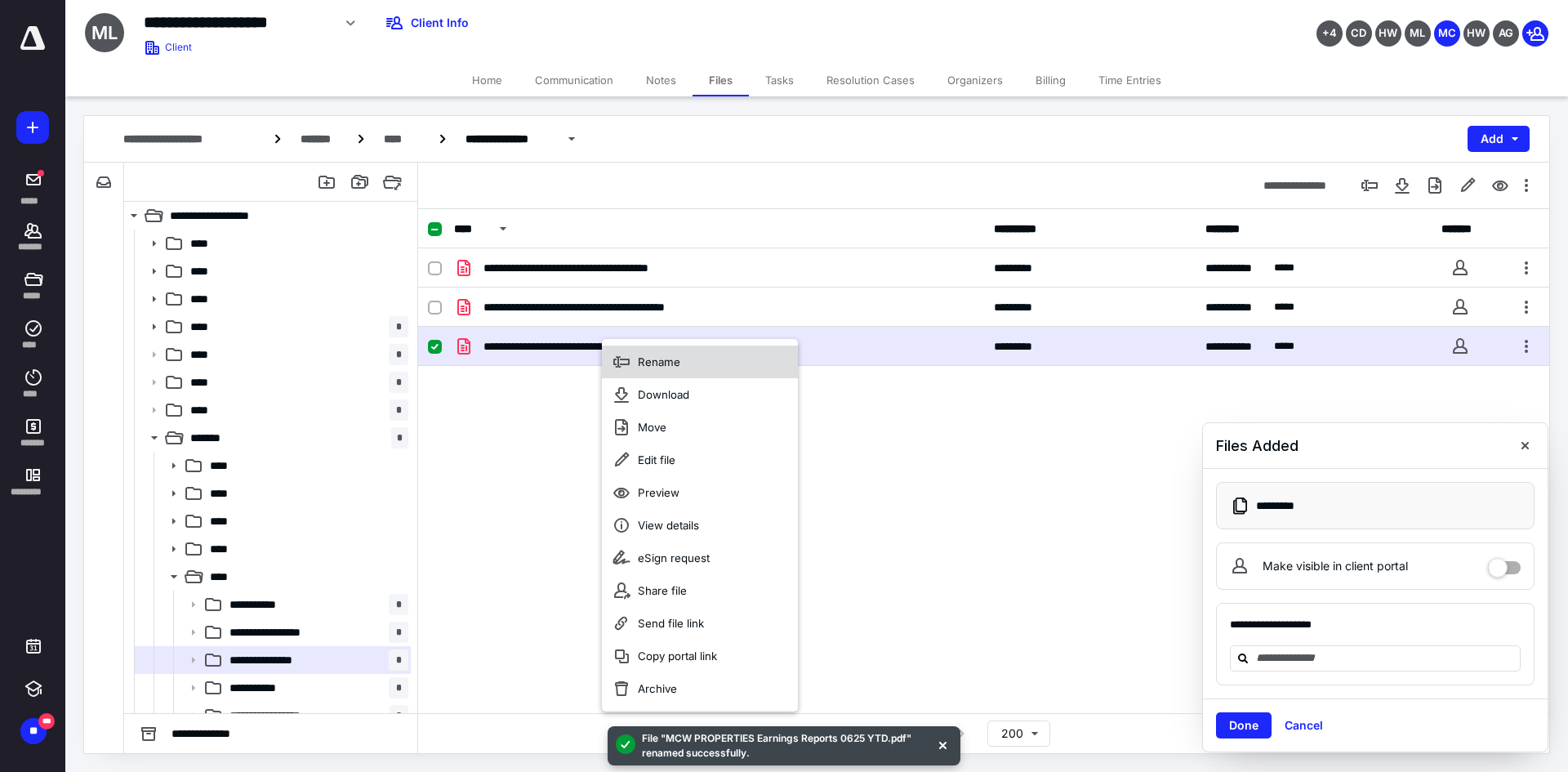 click on "Rename" at bounding box center [700, 362] 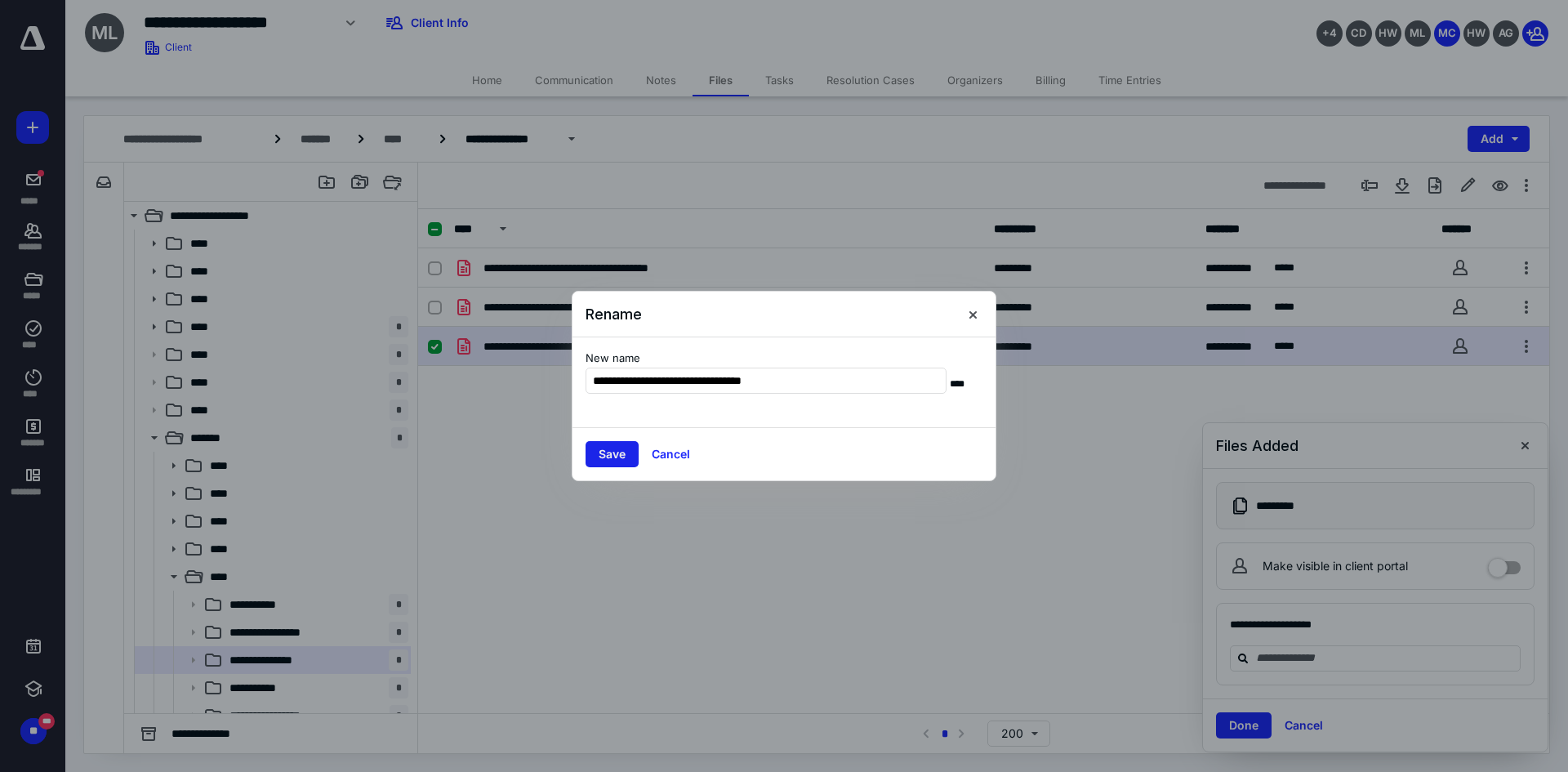 type on "**********" 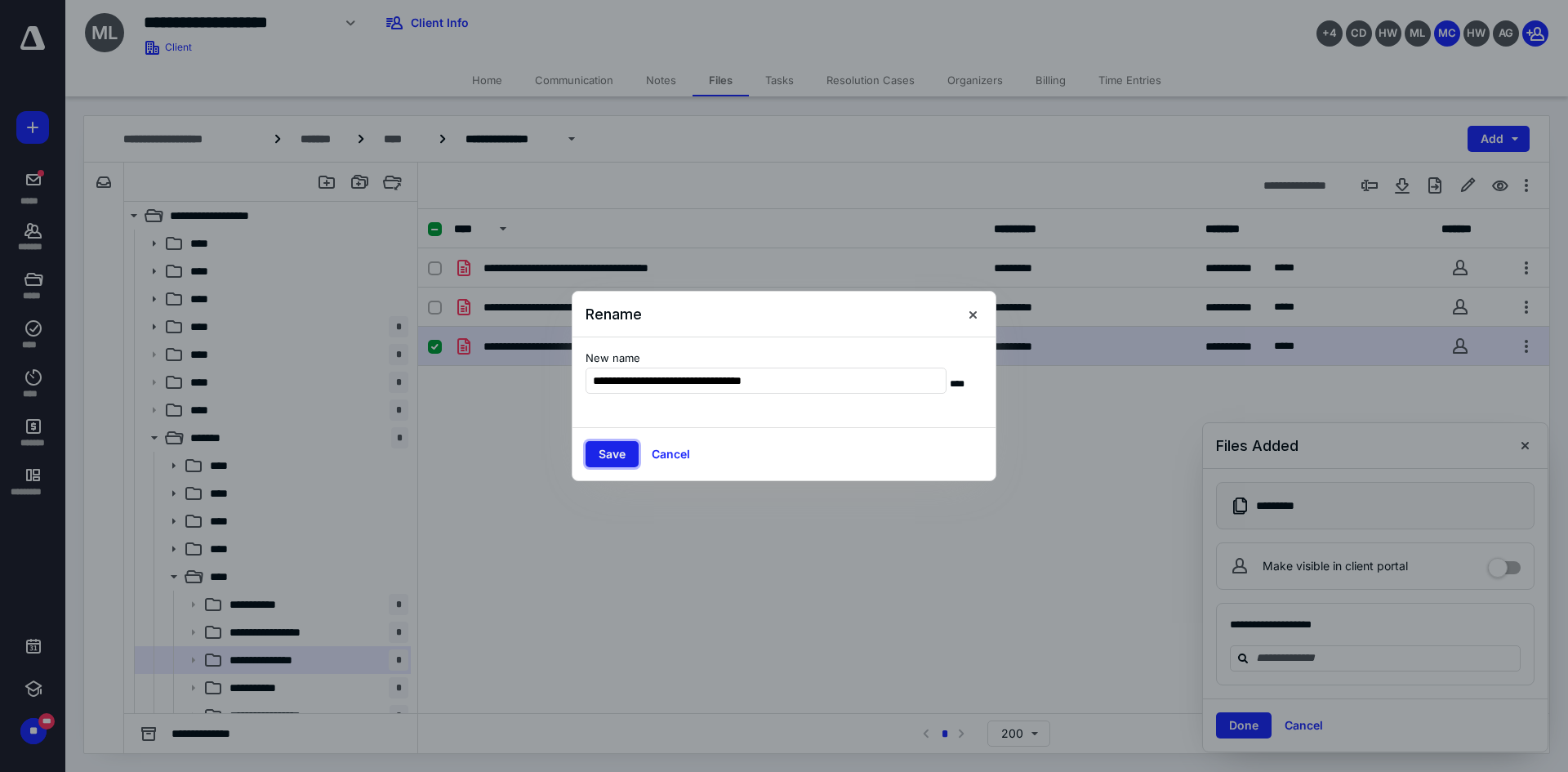 click on "Save" at bounding box center [612, 454] 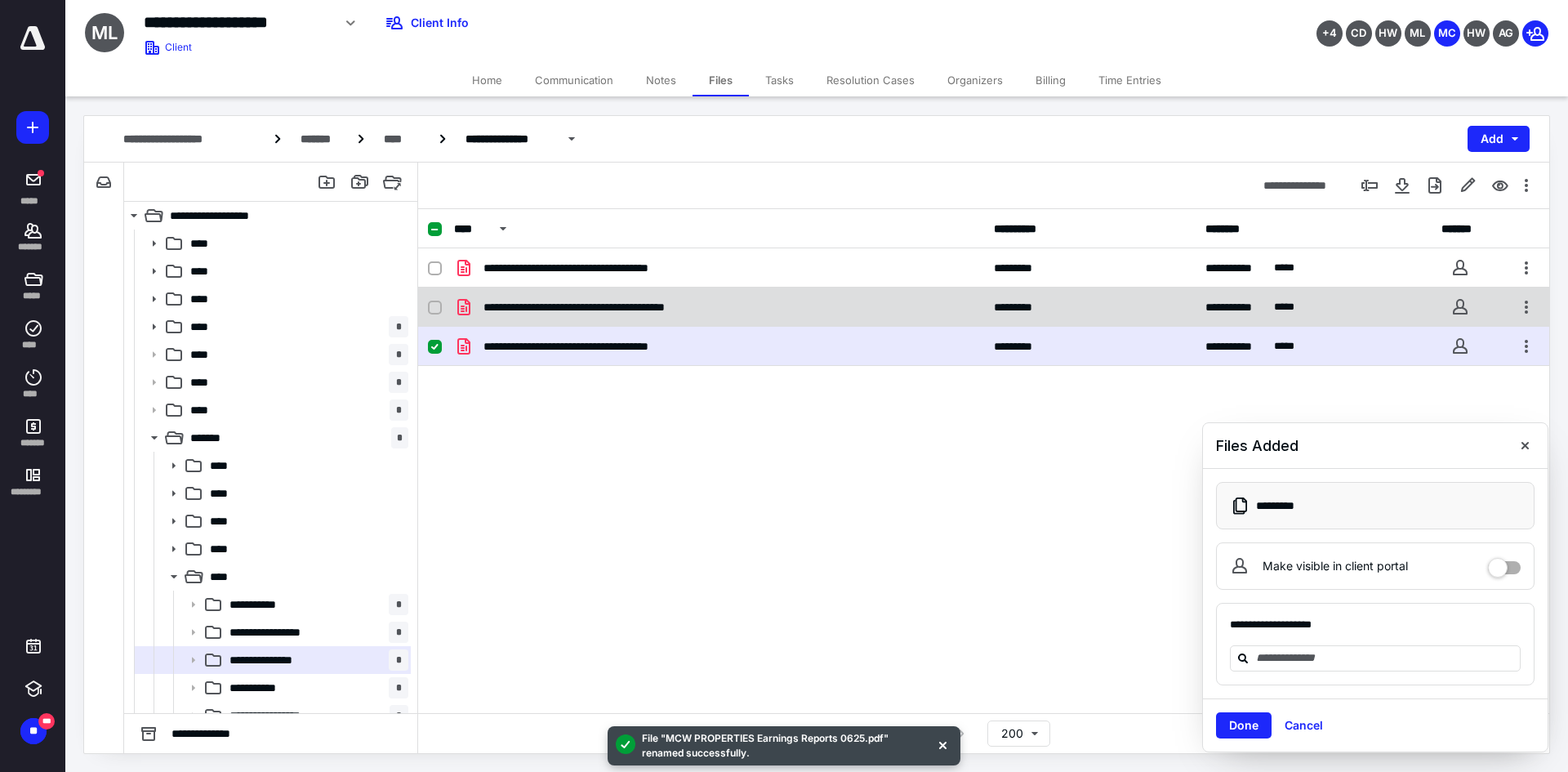 click on "**********" at bounding box center [983, 307] 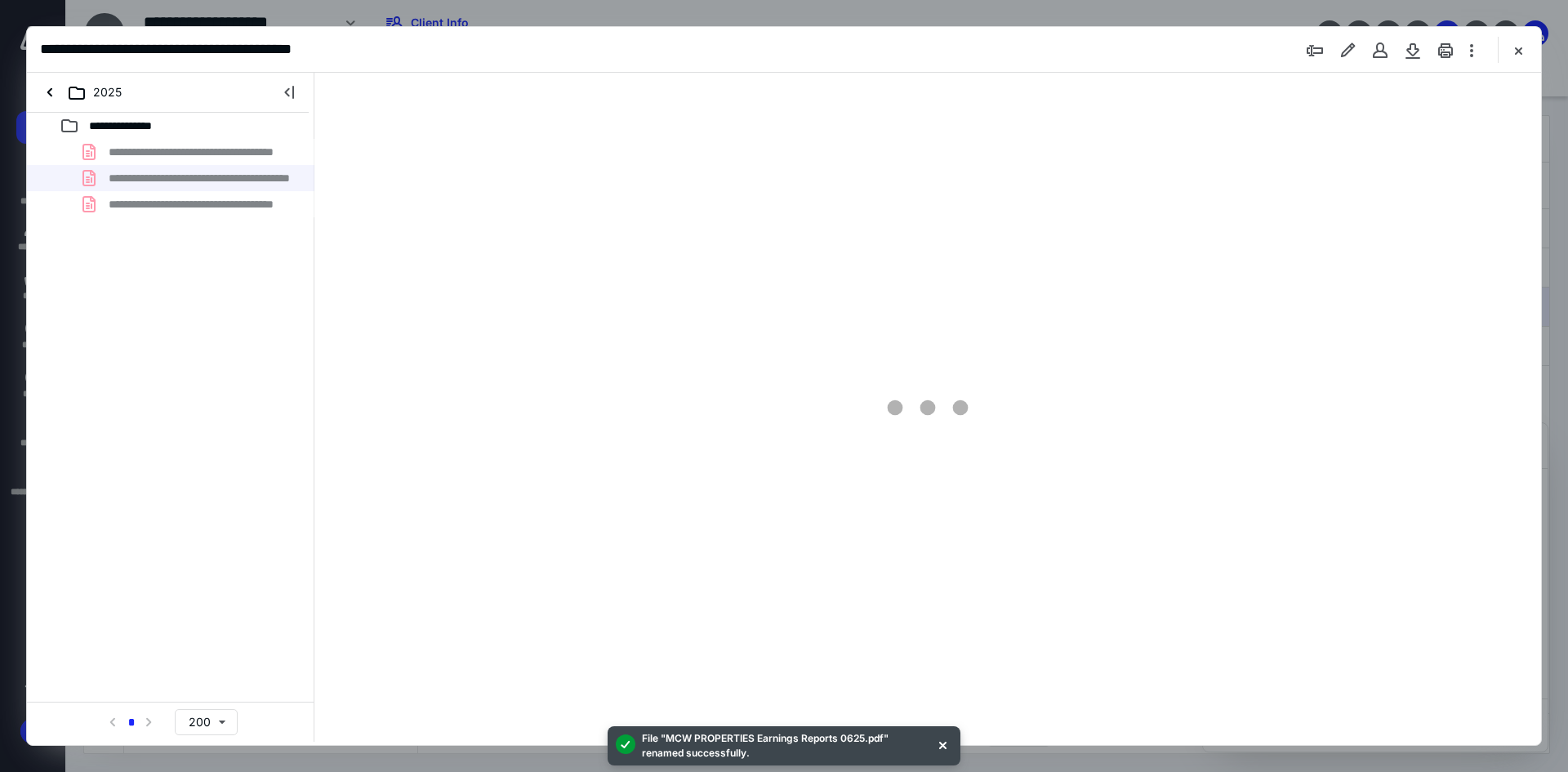 scroll, scrollTop: 0, scrollLeft: 0, axis: both 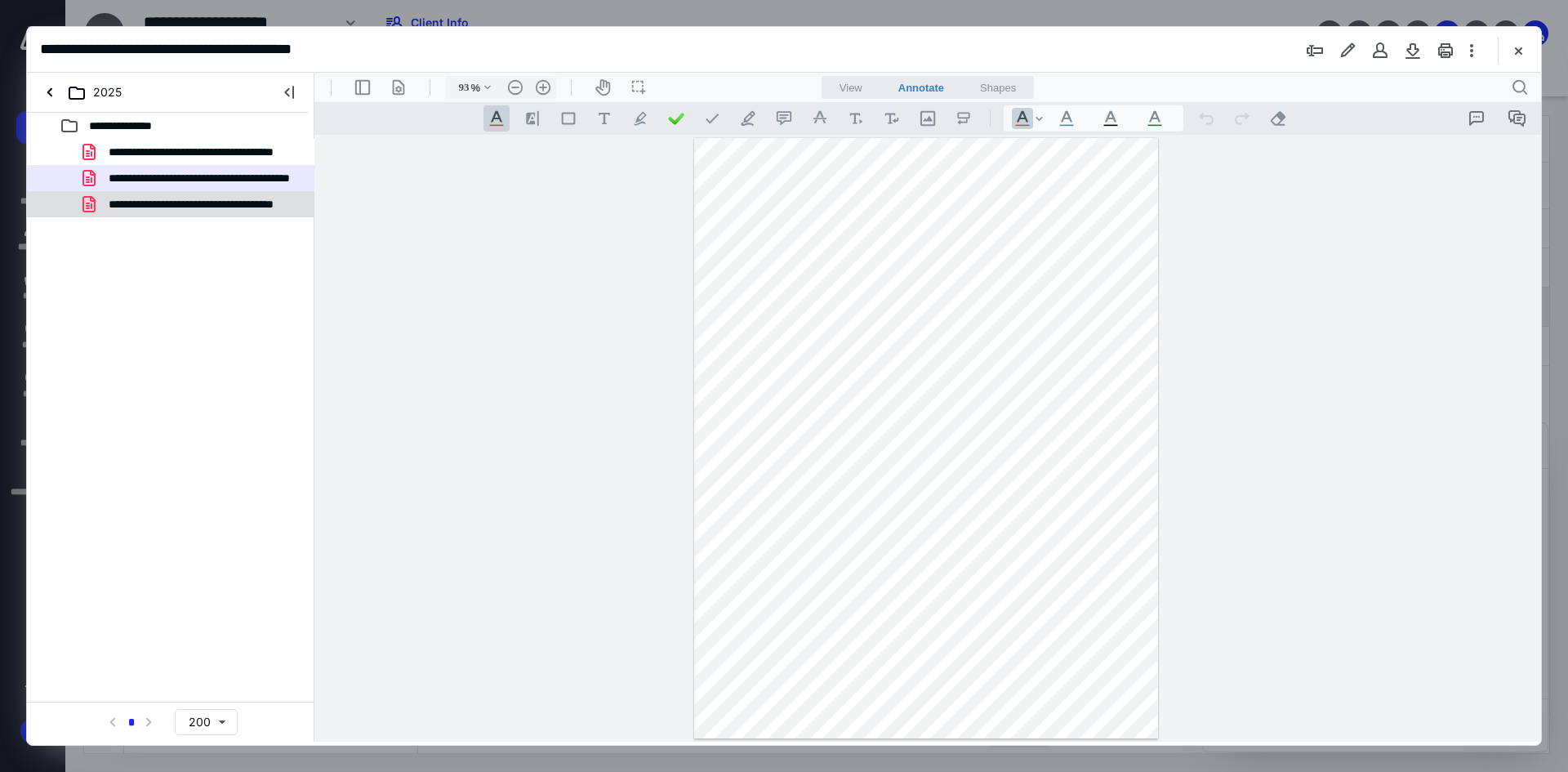 click on "**********" at bounding box center (194, 204) 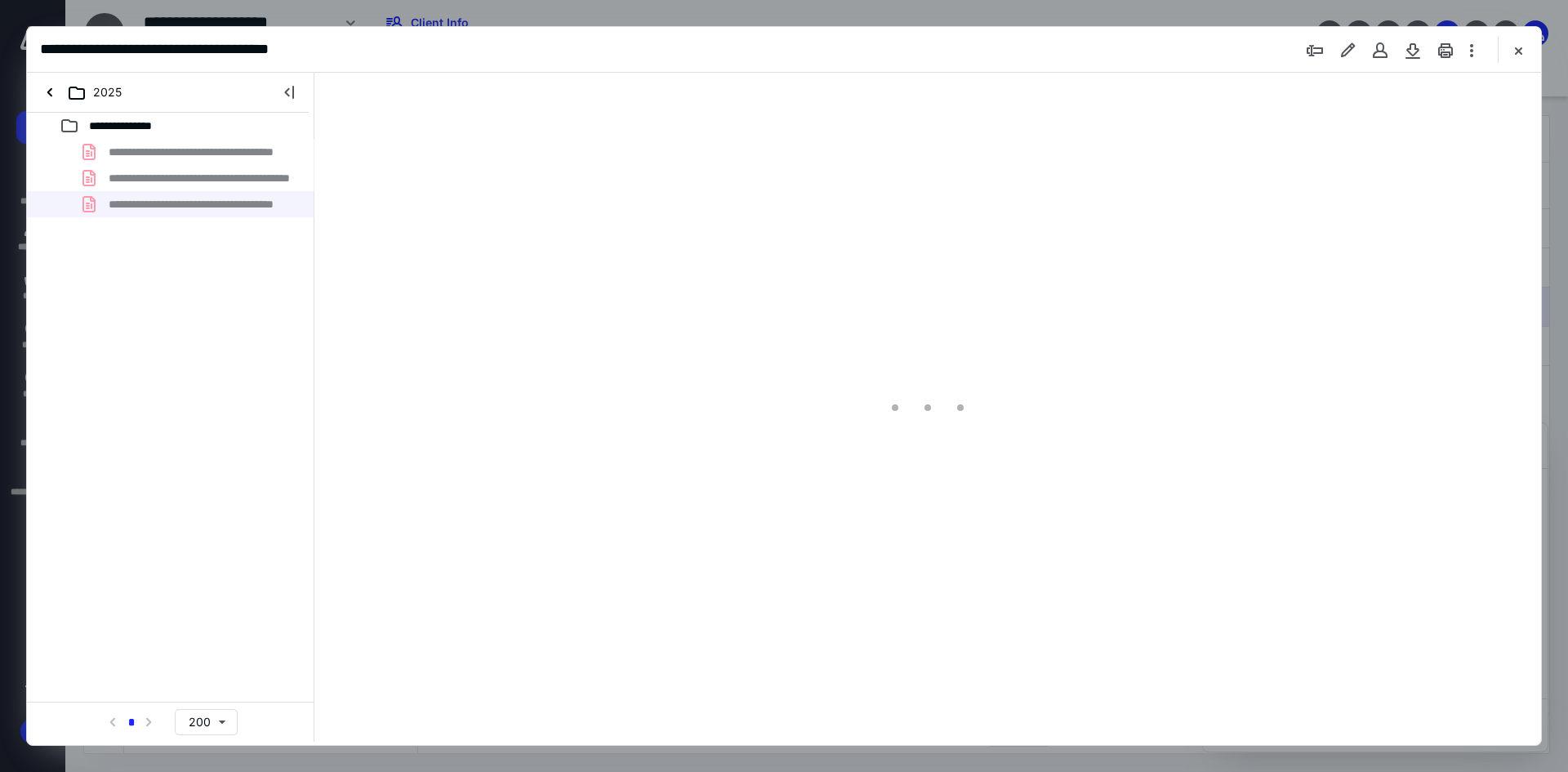 type on "93" 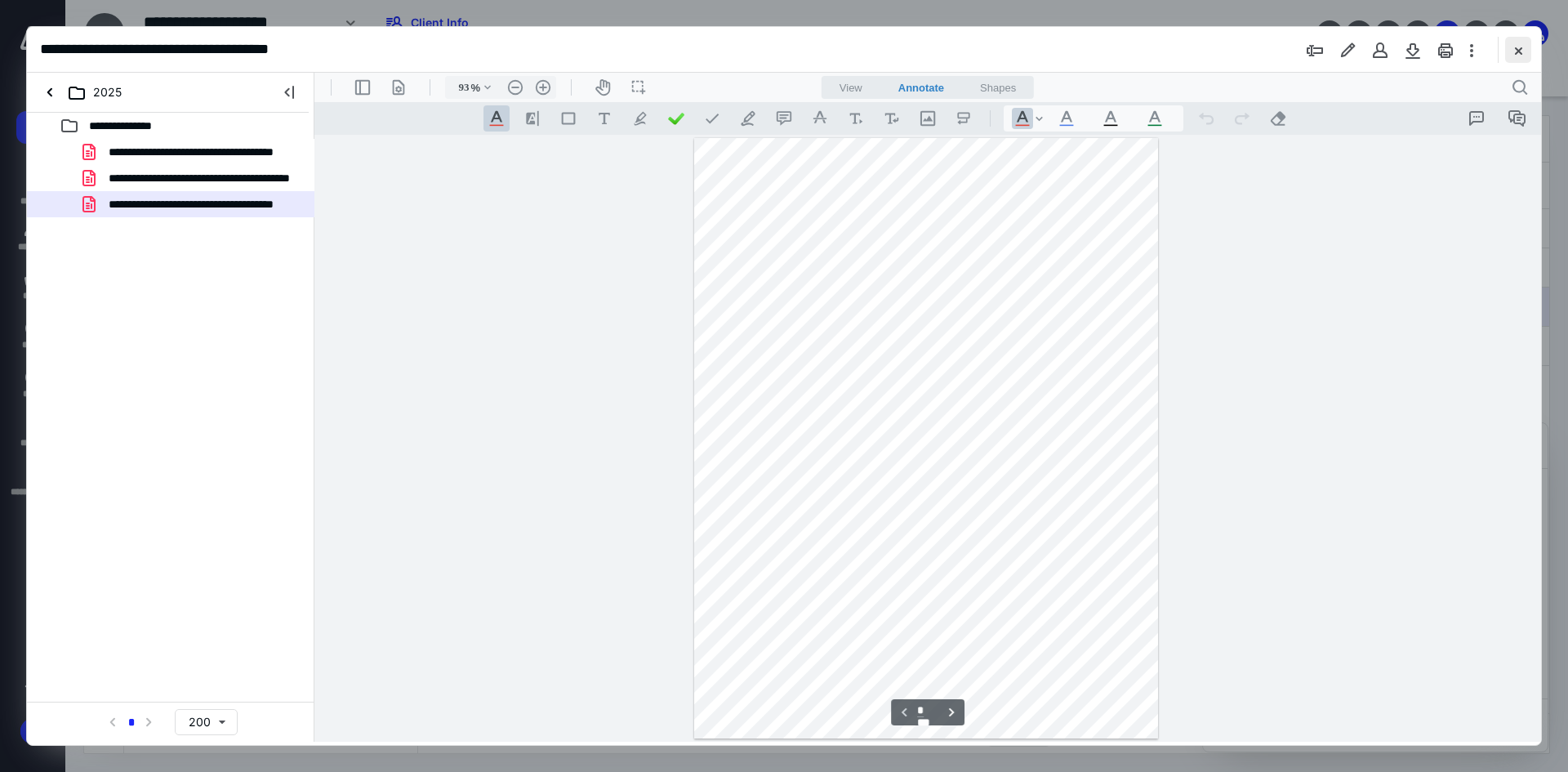 click at bounding box center [1518, 50] 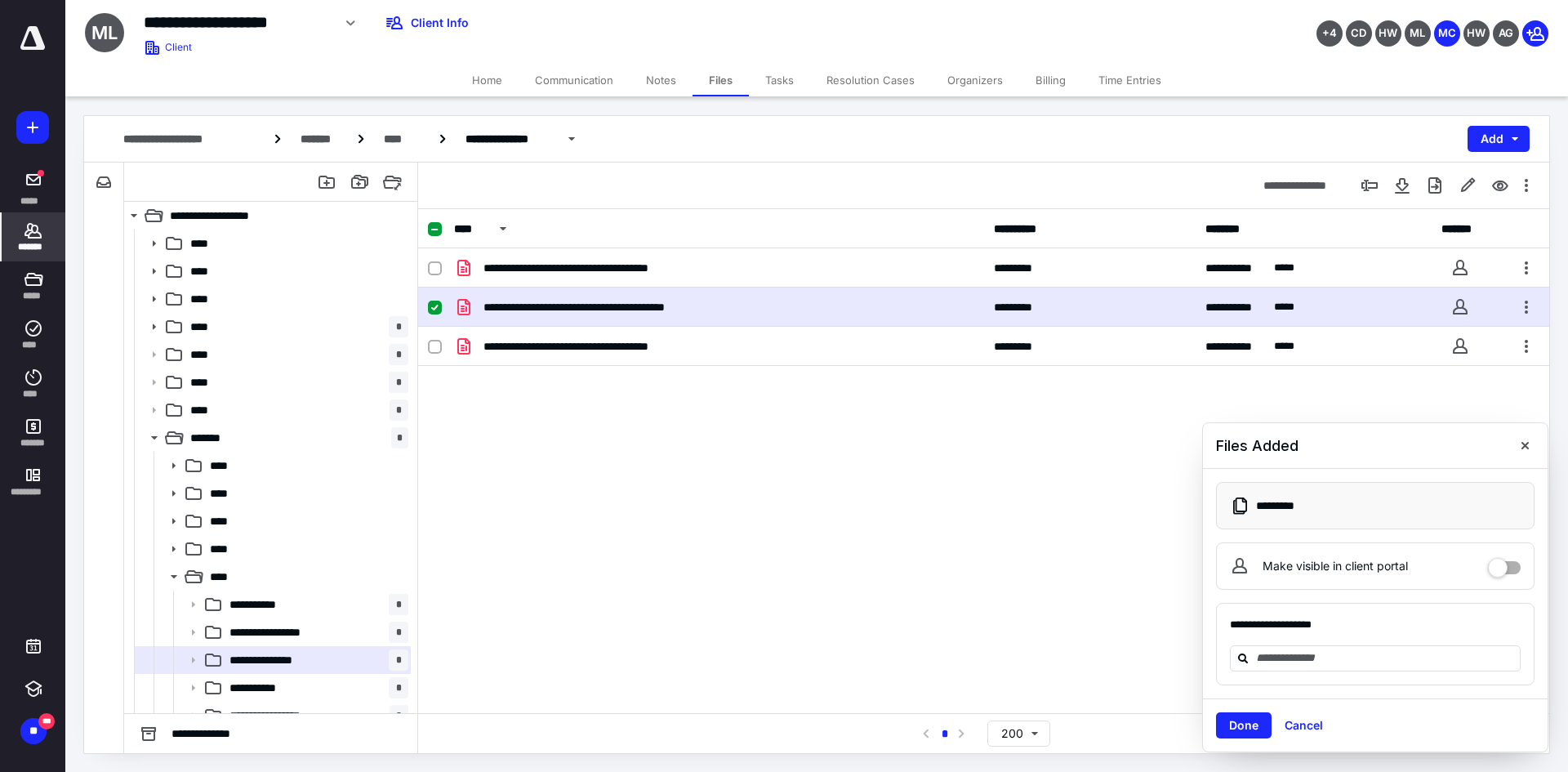 click on "*******" at bounding box center [33, 247] 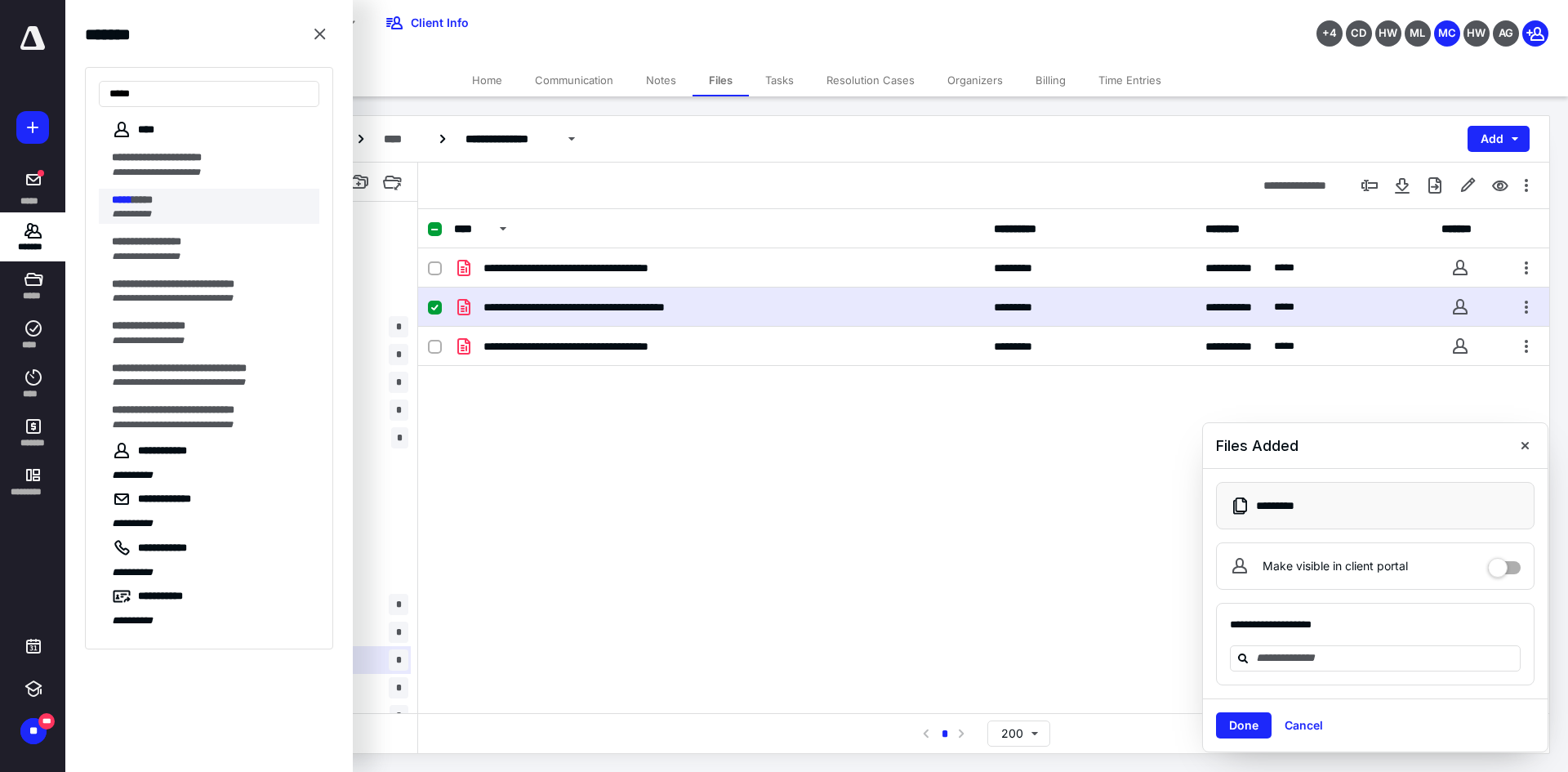 type on "*****" 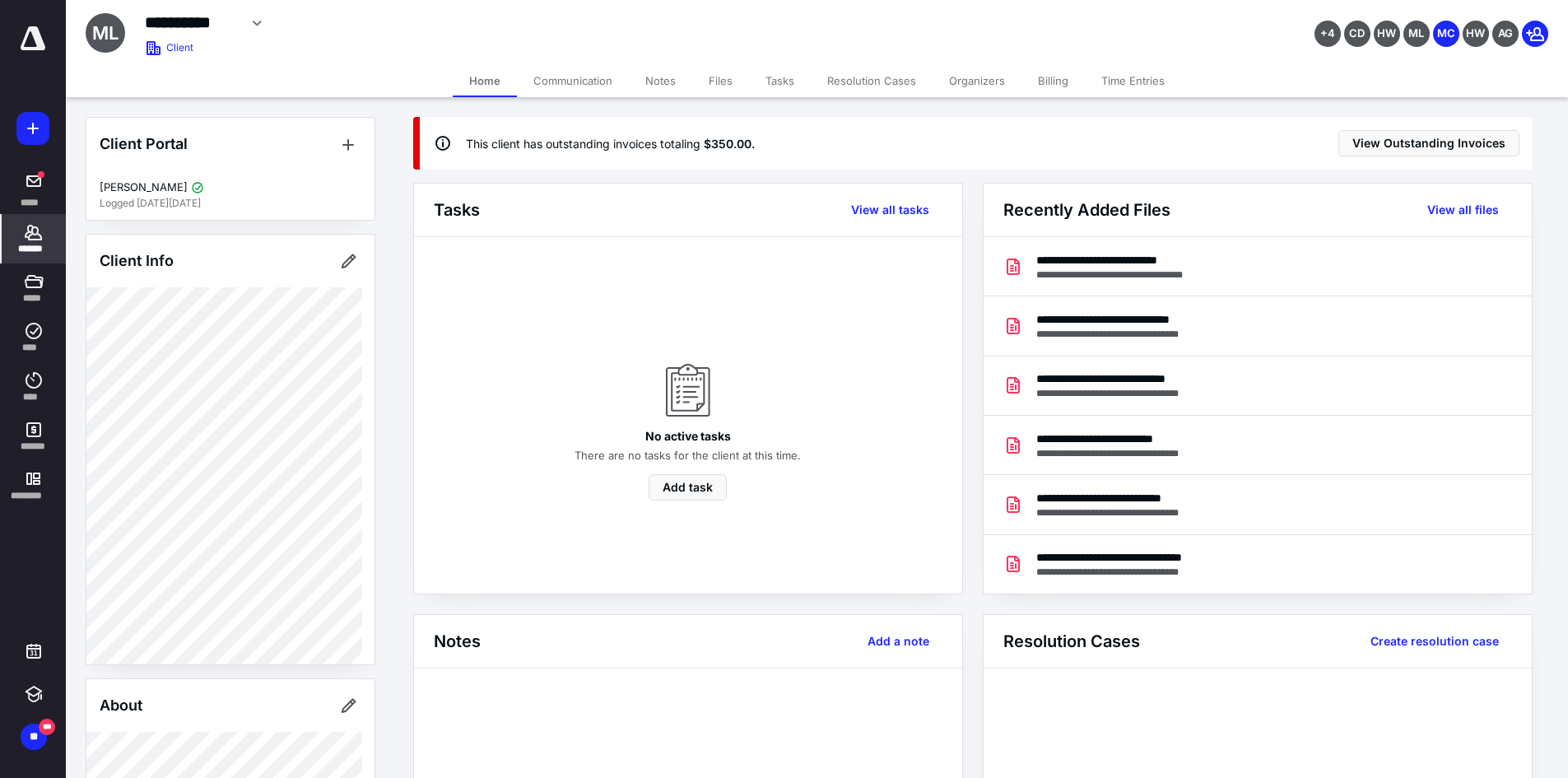click on "Files" at bounding box center (720, 81) 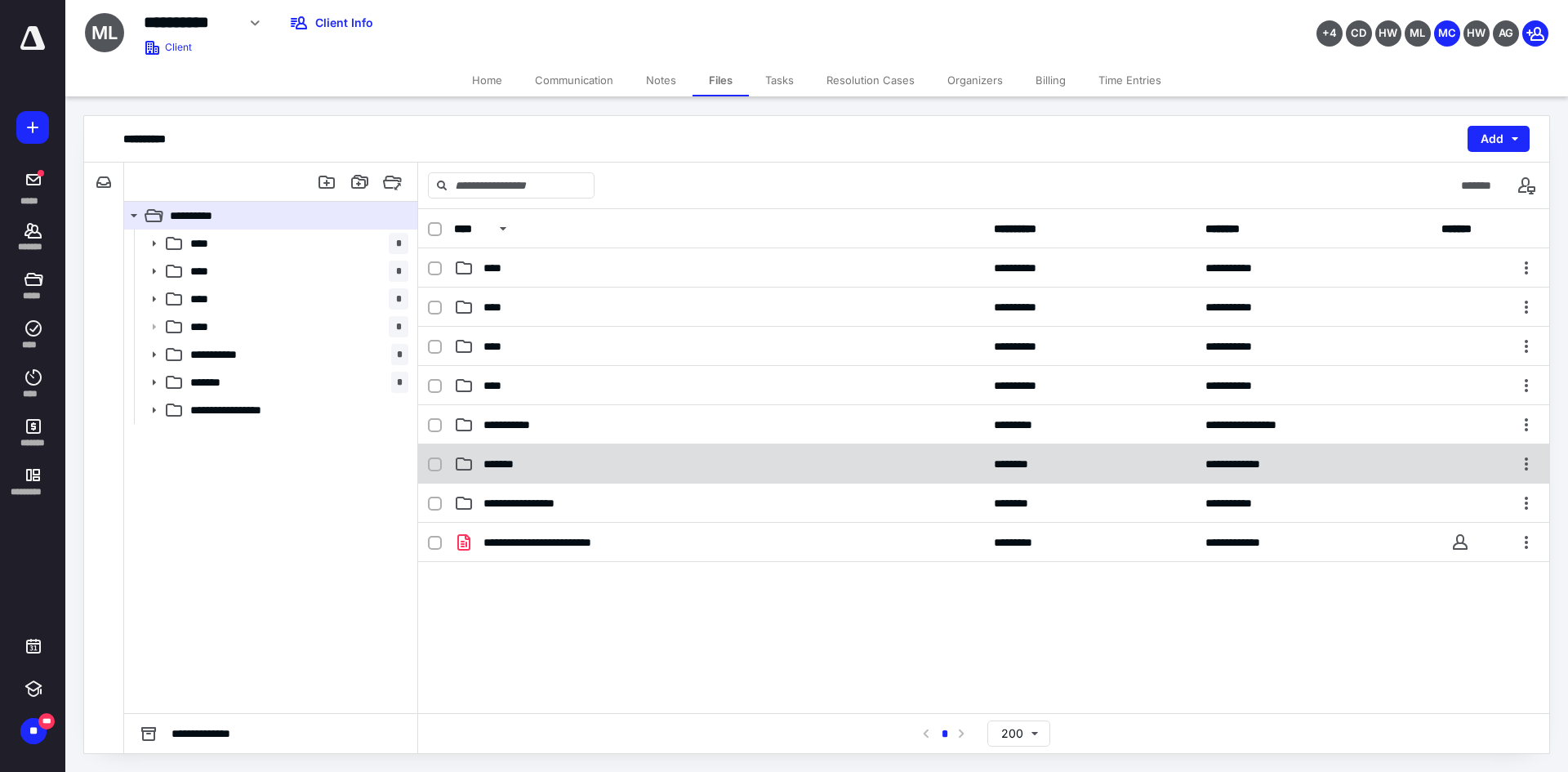 click on "*******" at bounding box center (501, 464) 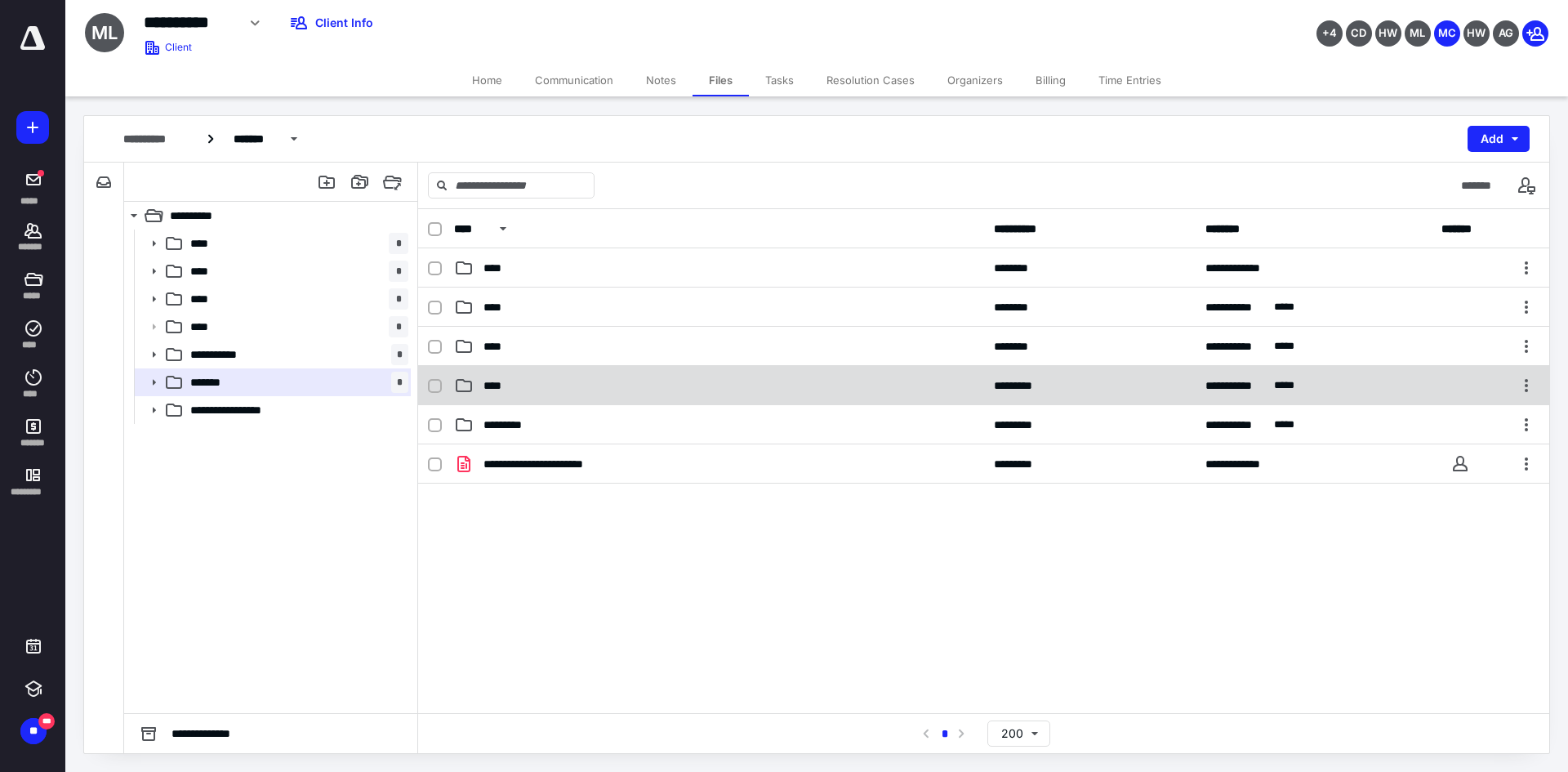 click on "****" at bounding box center (719, 386) 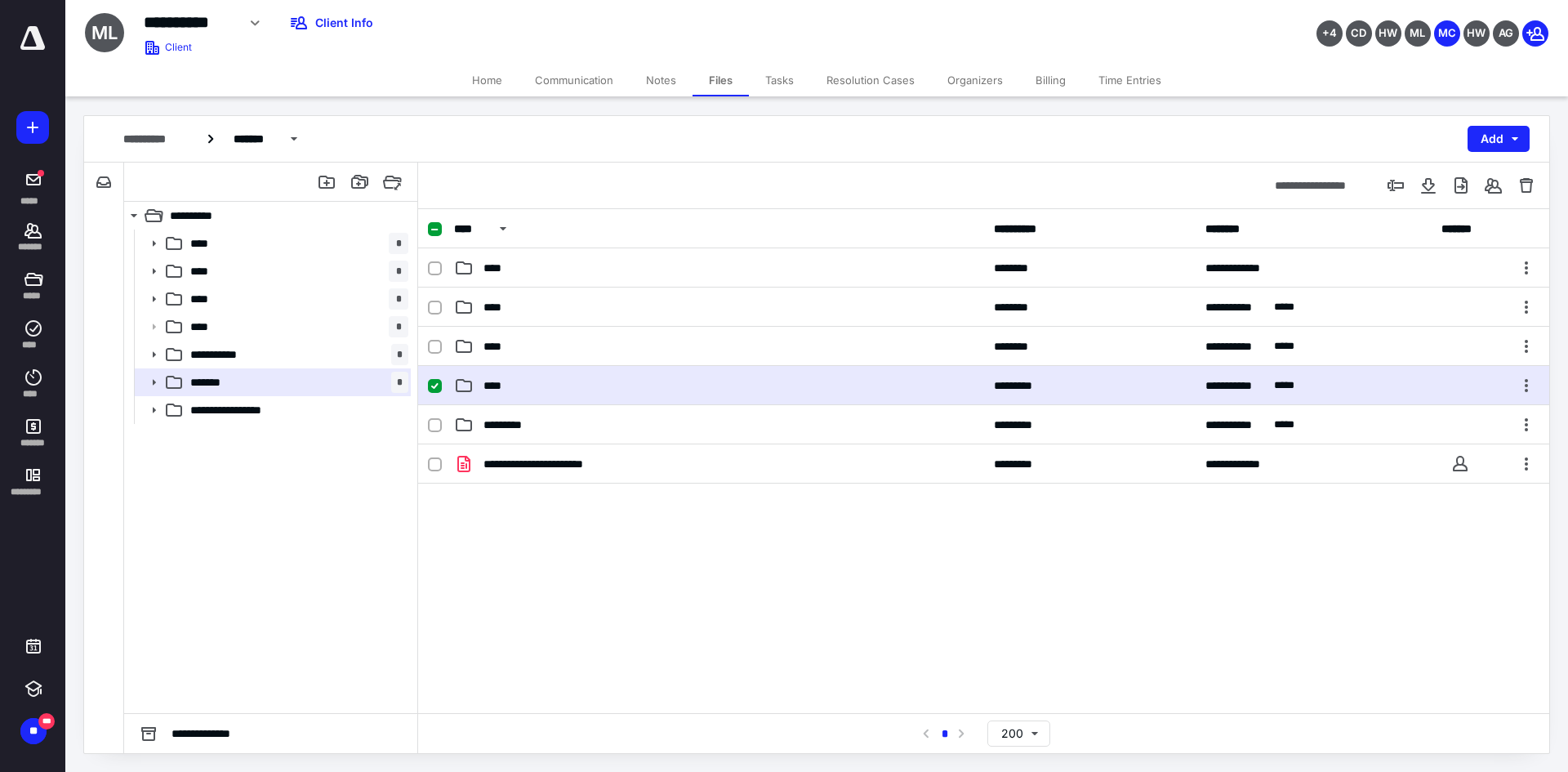 click on "****" at bounding box center [719, 386] 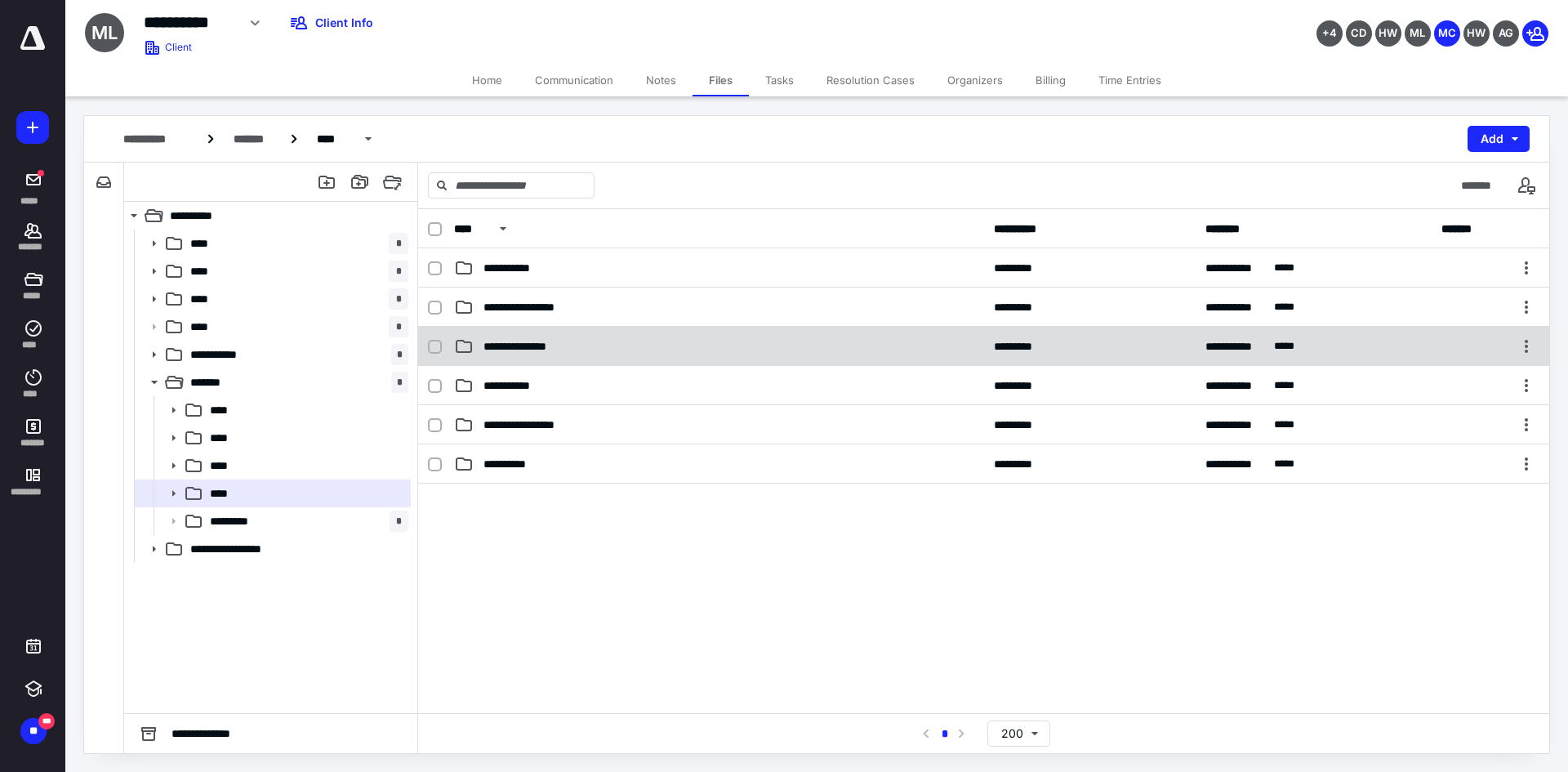 click on "**********" at bounding box center [524, 346] 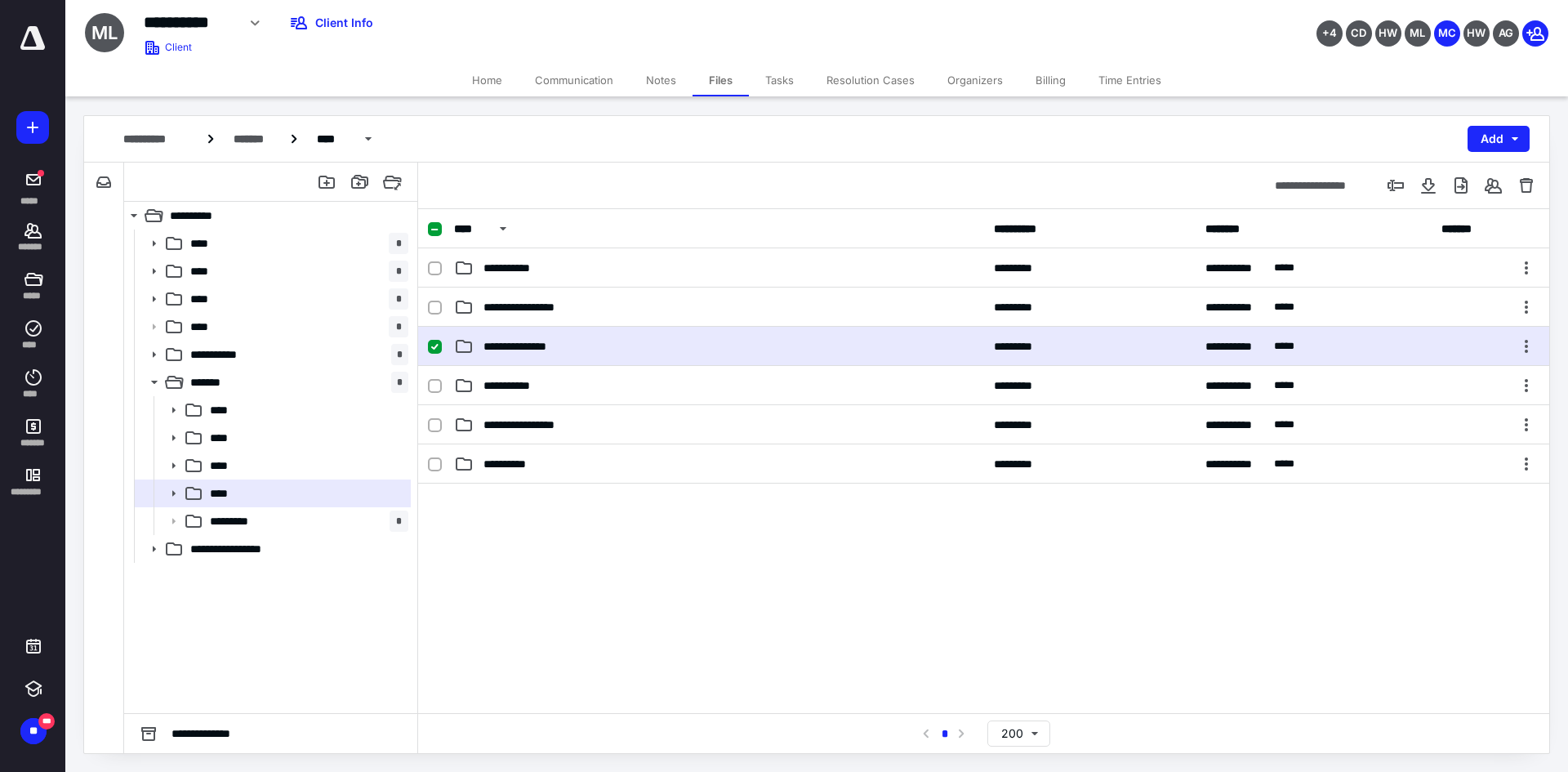 click on "**********" at bounding box center [524, 346] 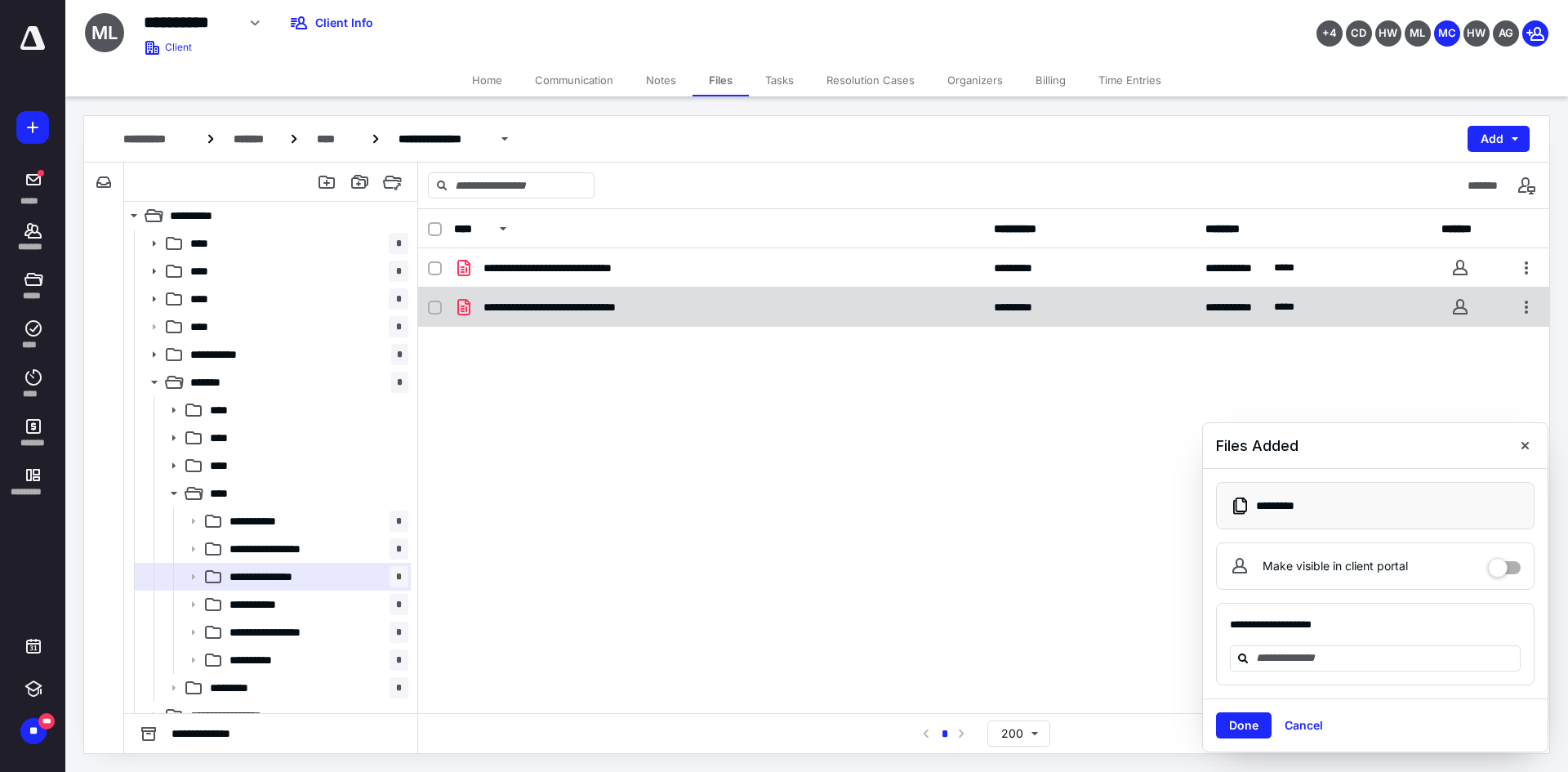 checkbox on "true" 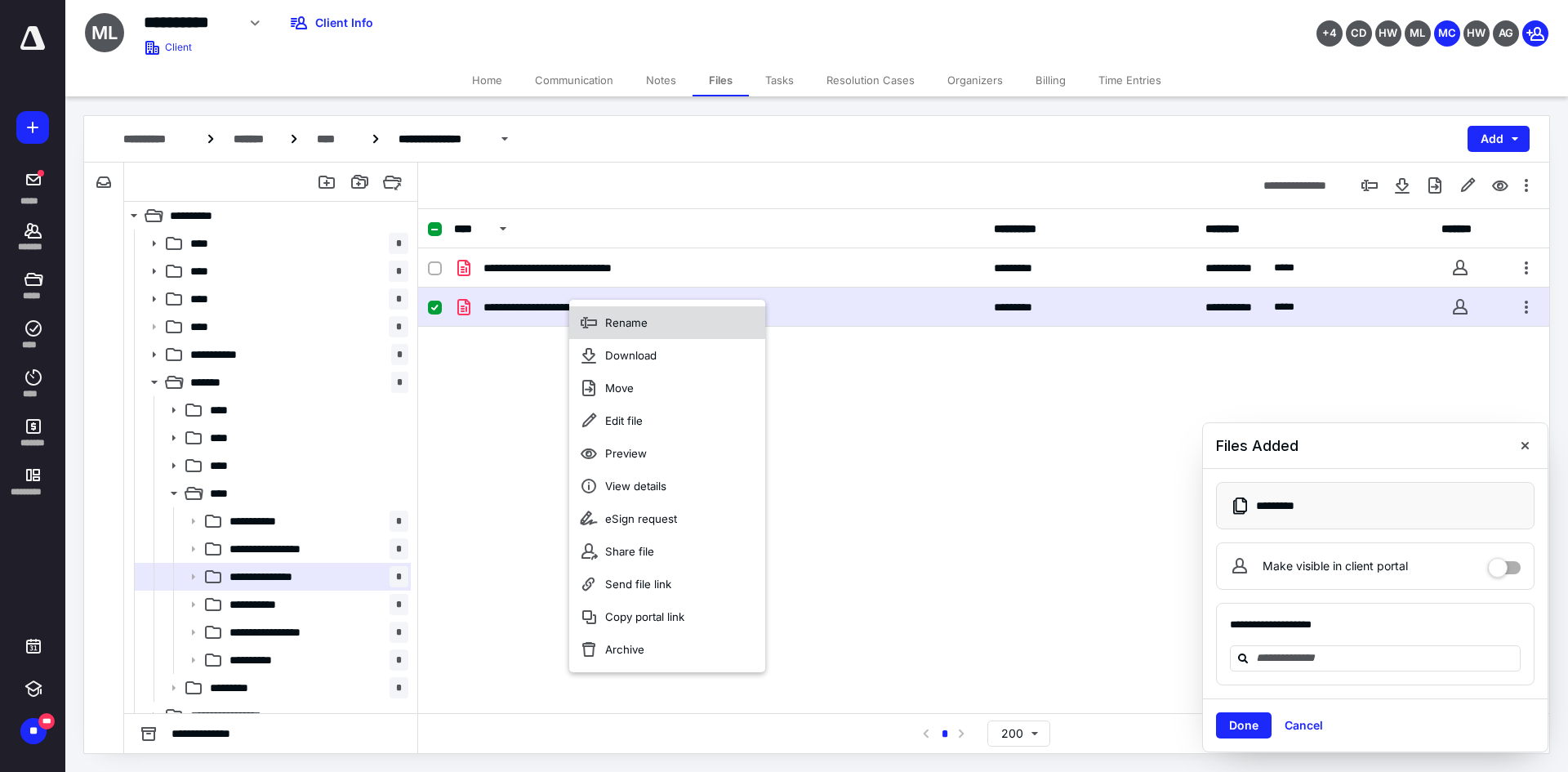 click on "Rename" at bounding box center (667, 323) 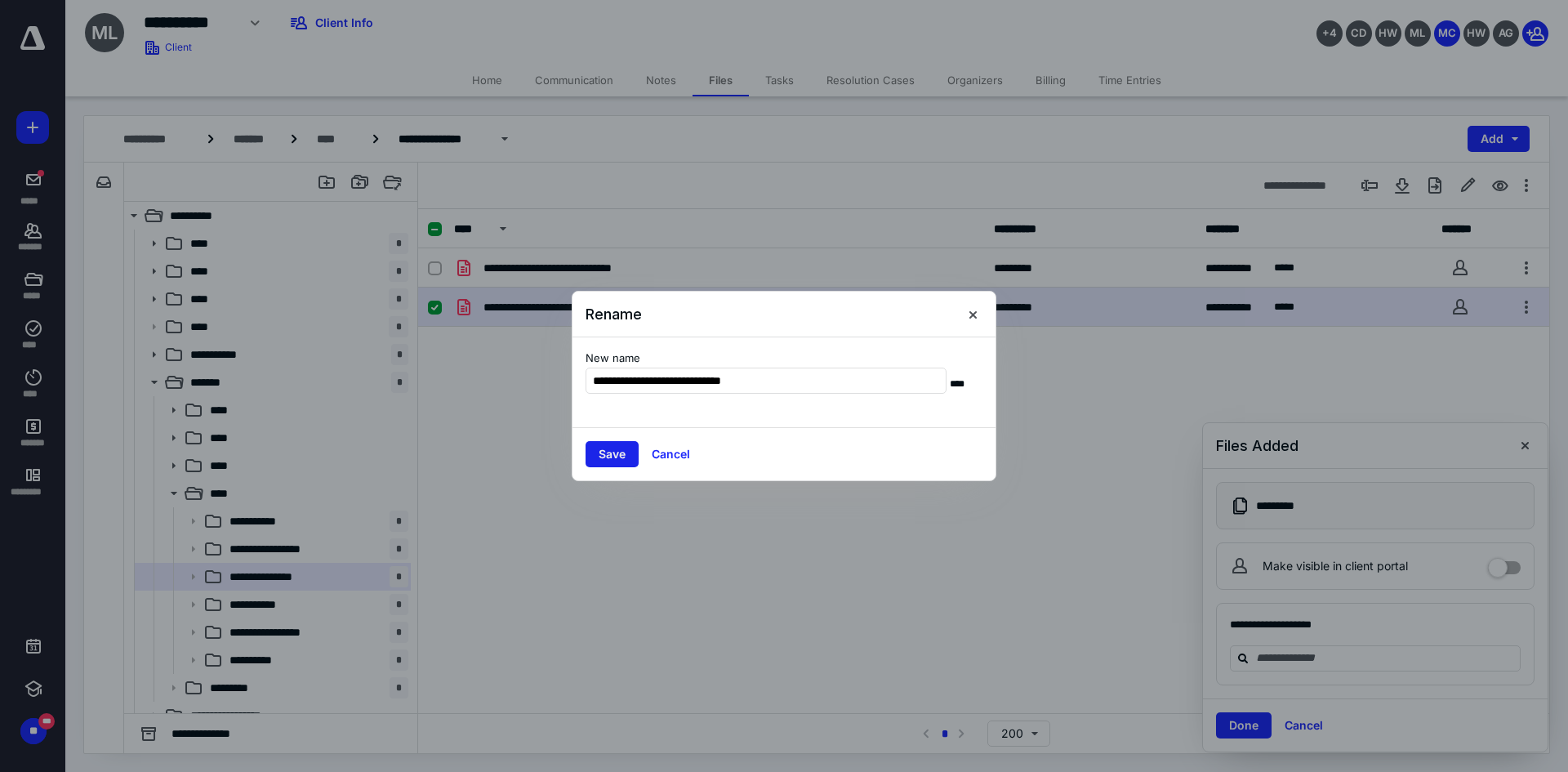 type on "**********" 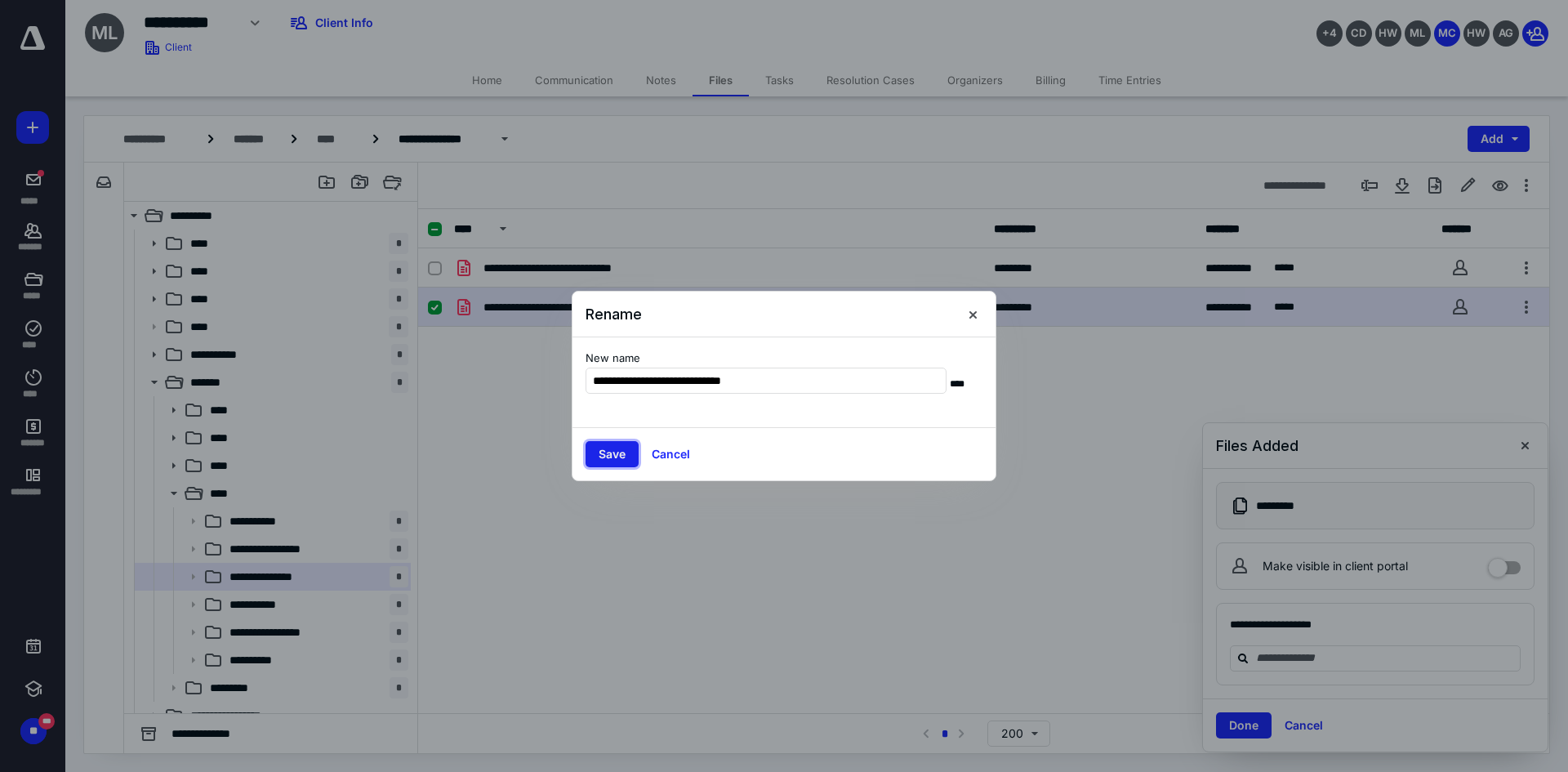 click on "Save" at bounding box center [612, 454] 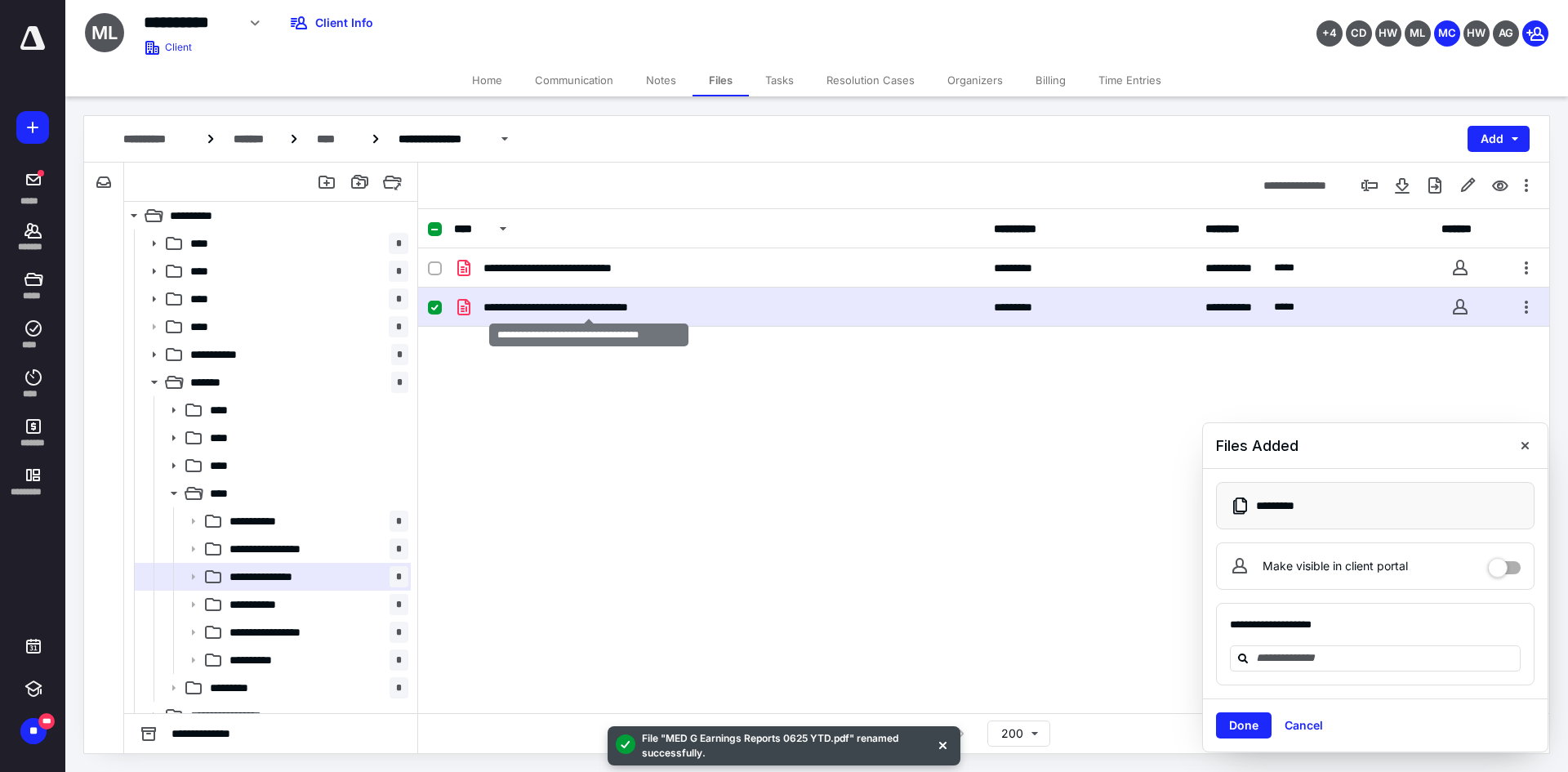 click on "**********" at bounding box center (589, 307) 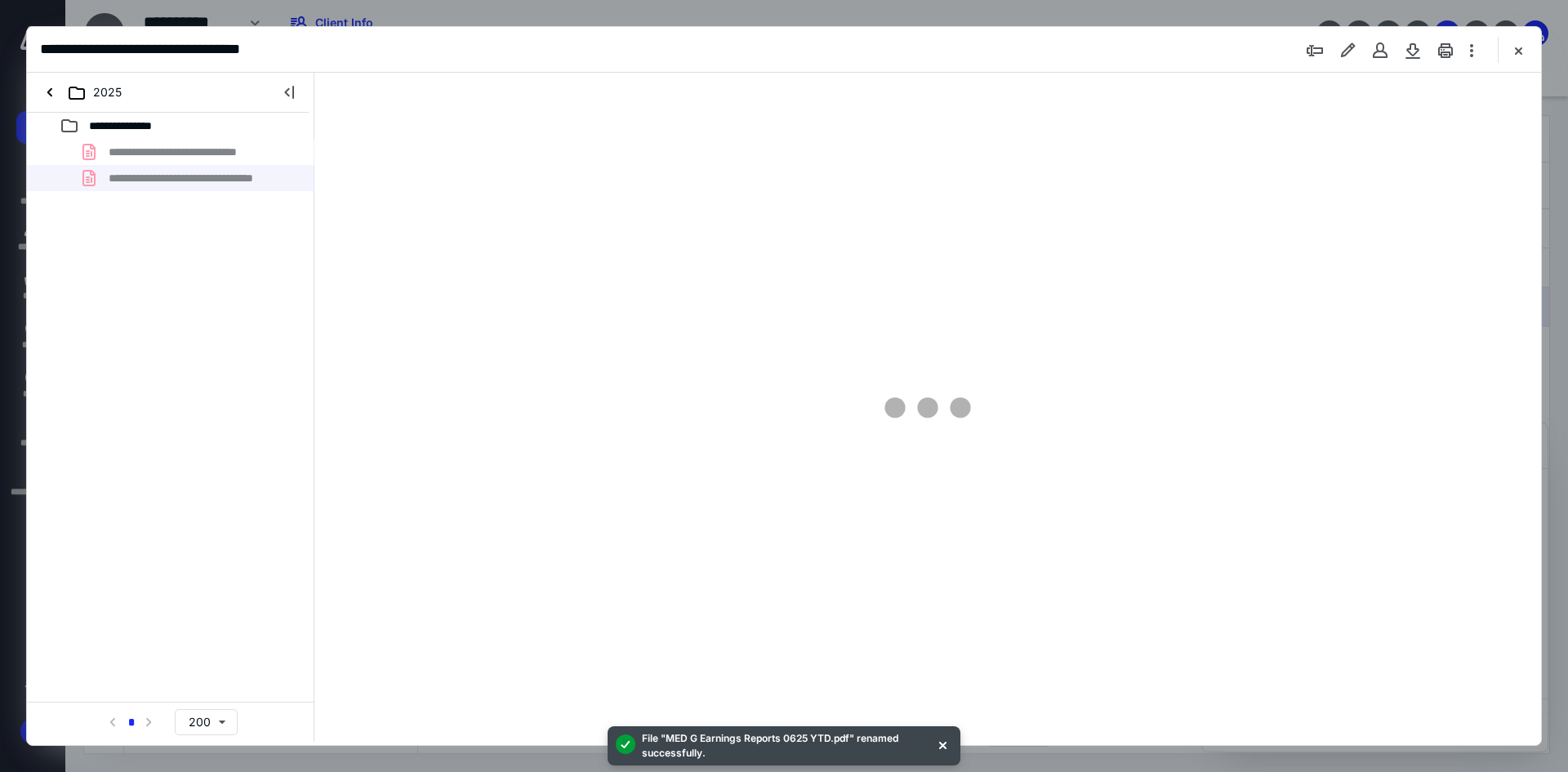 scroll, scrollTop: 0, scrollLeft: 0, axis: both 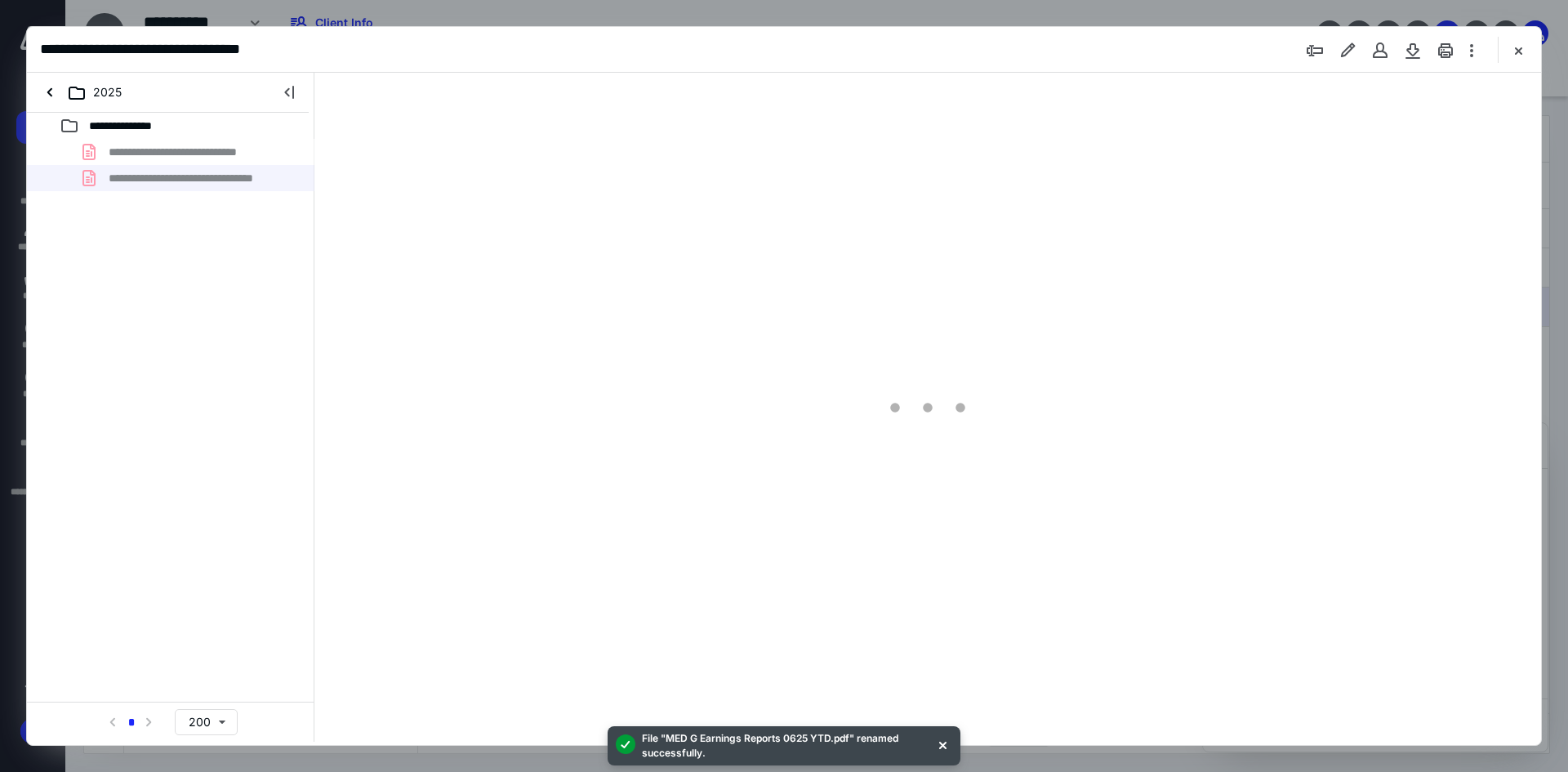 type on "93" 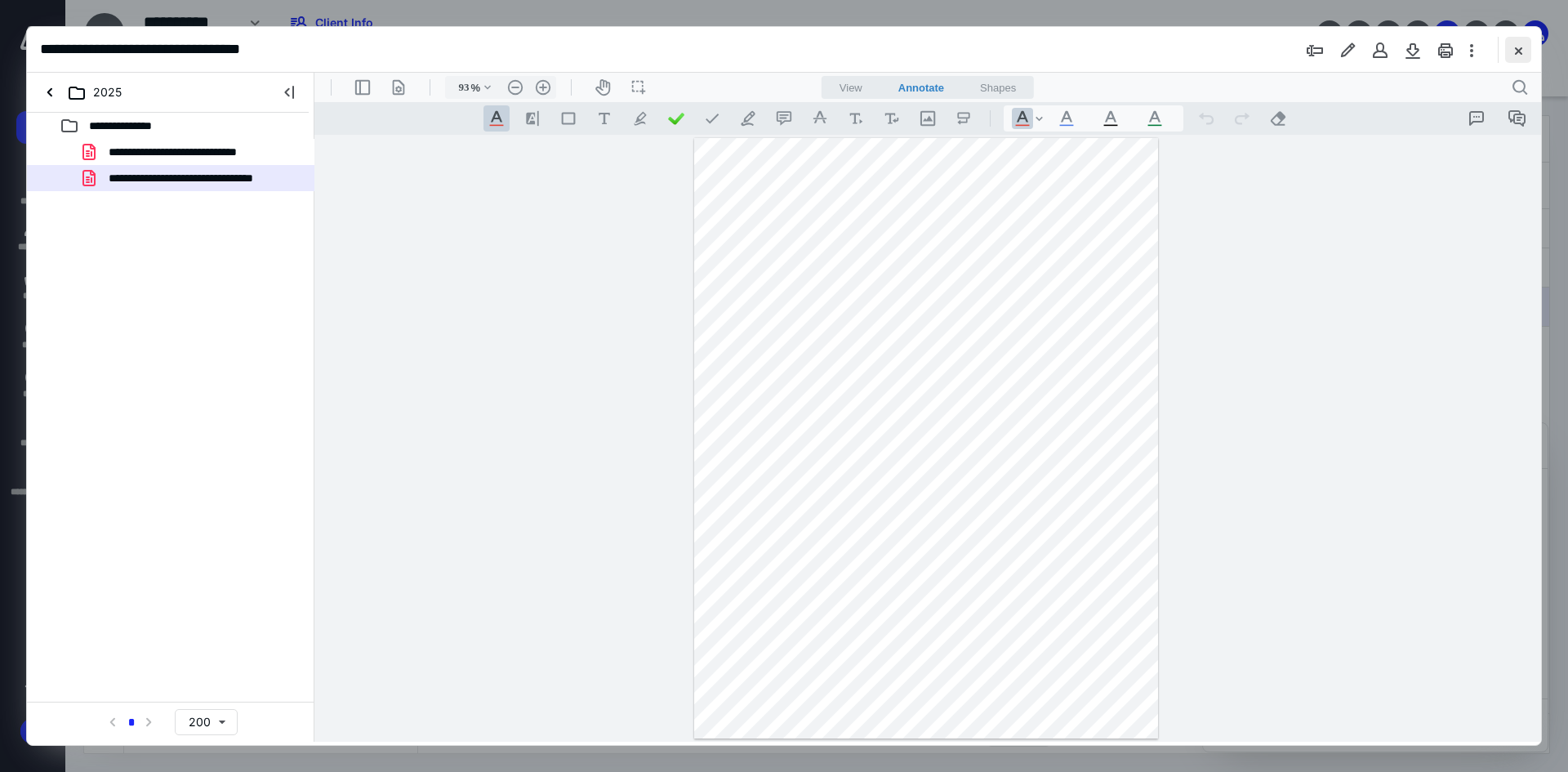 click at bounding box center (1518, 50) 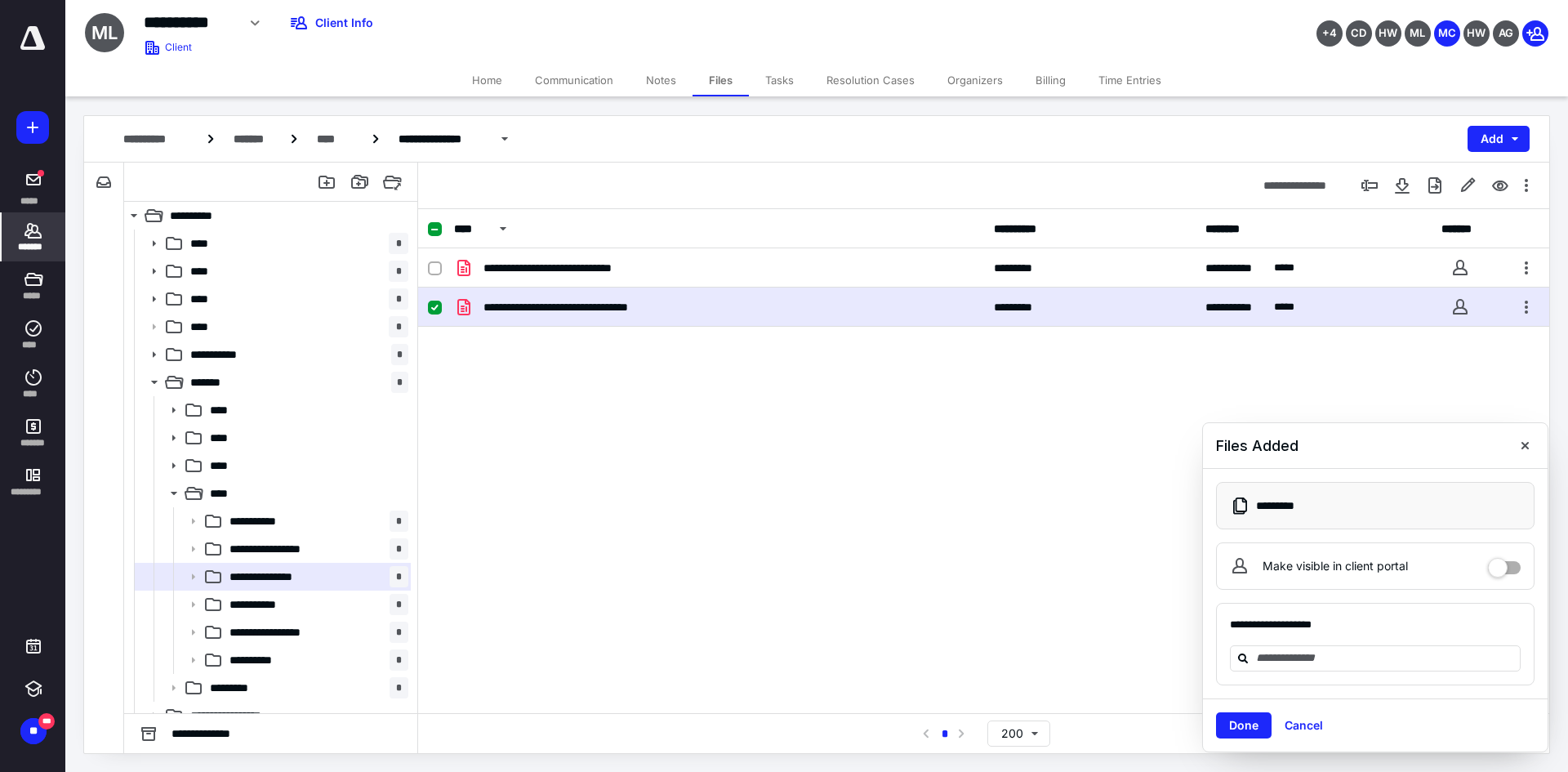 click on "*******" at bounding box center [33, 237] 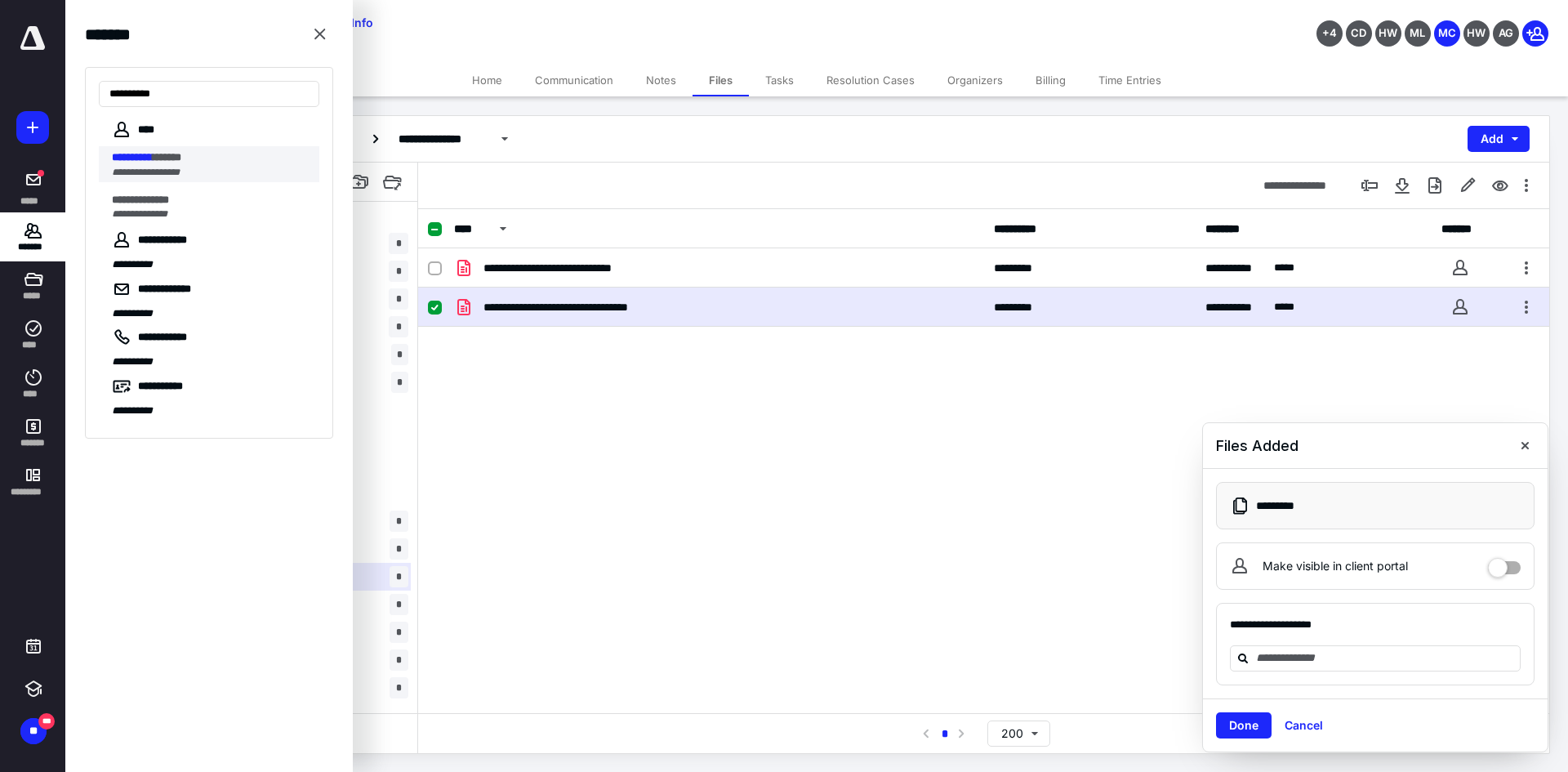 type on "**********" 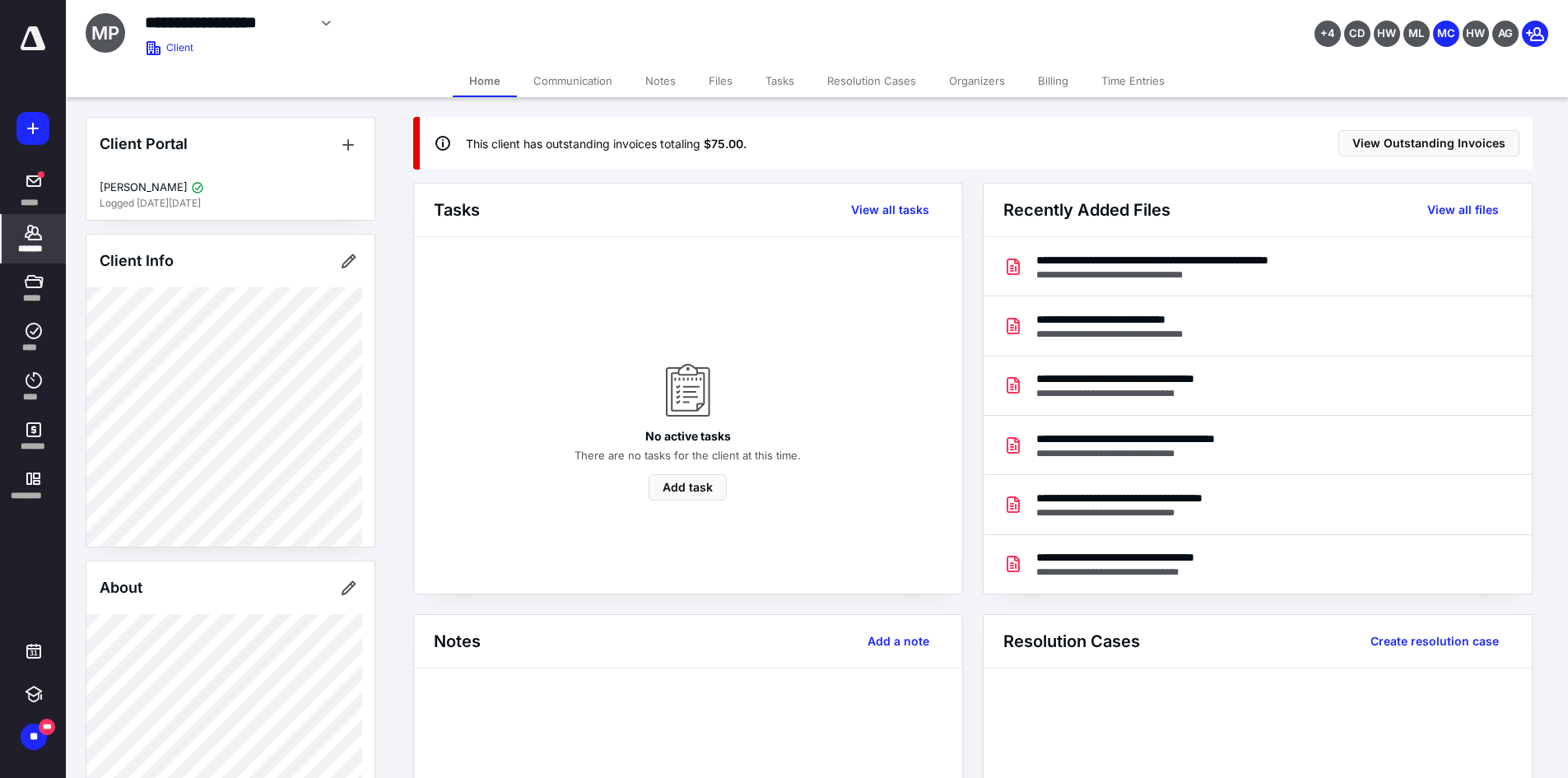 click on "Files" at bounding box center [720, 81] 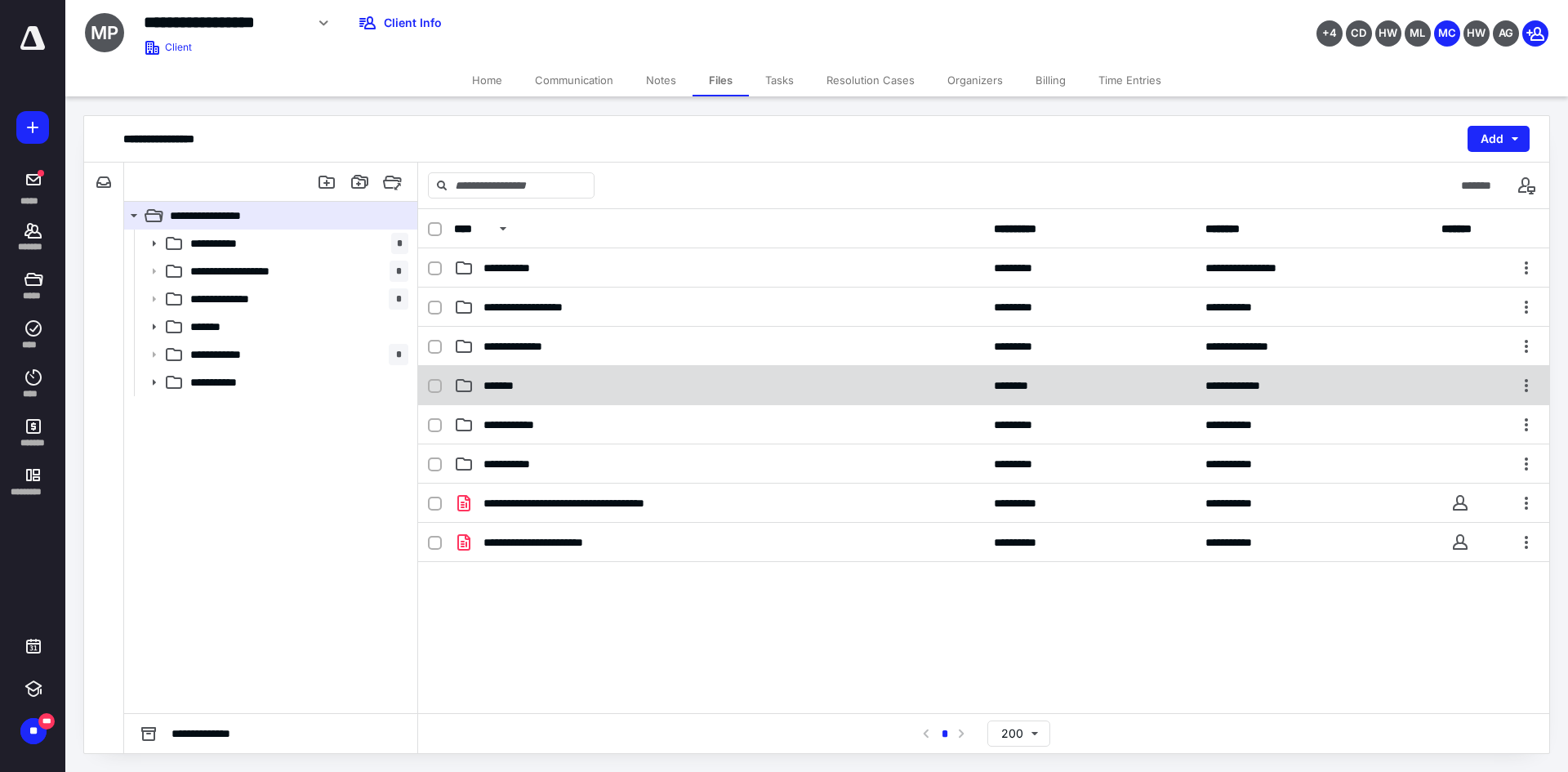 click on "*******" at bounding box center (719, 386) 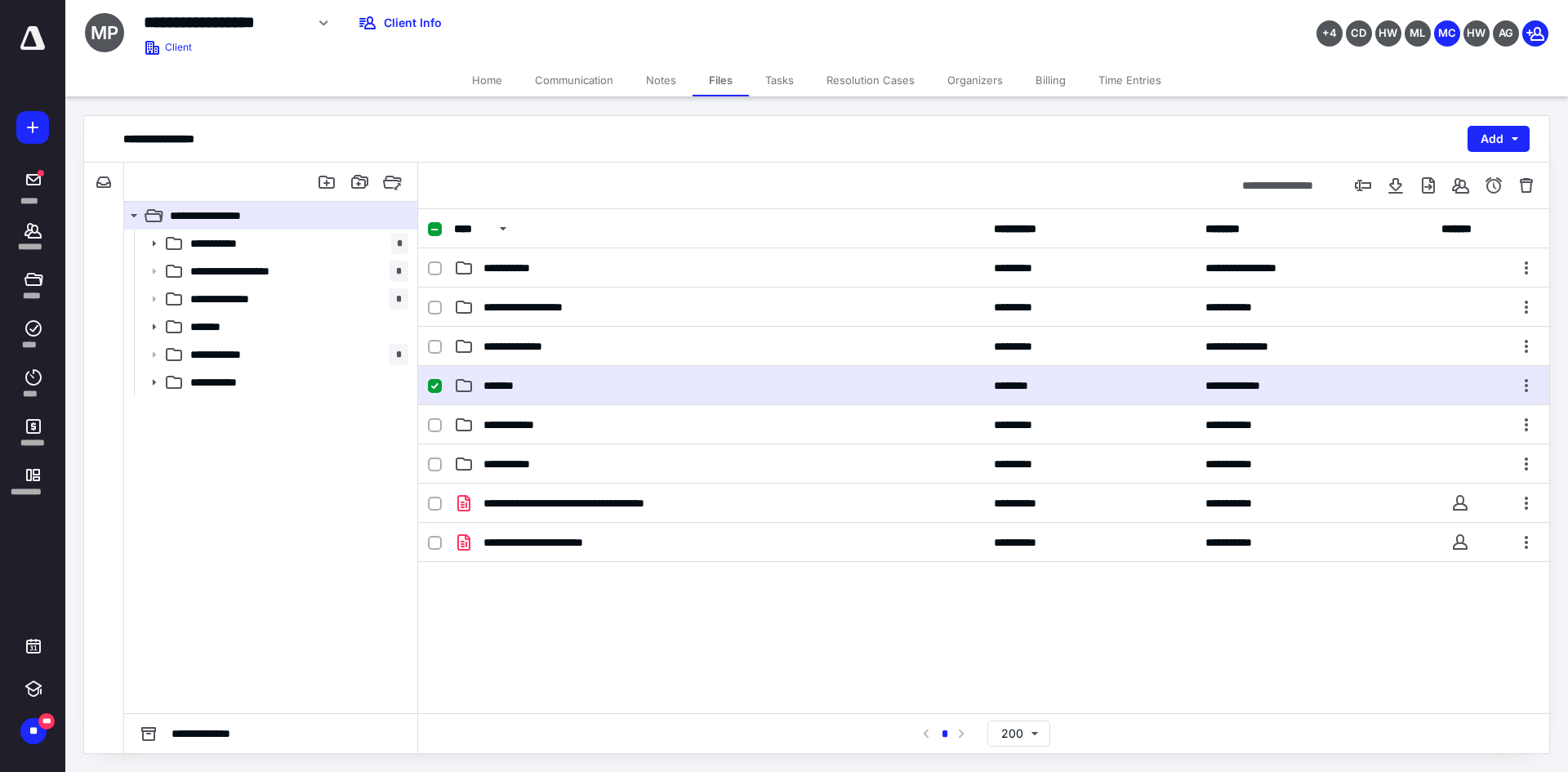 click on "*******" at bounding box center [719, 386] 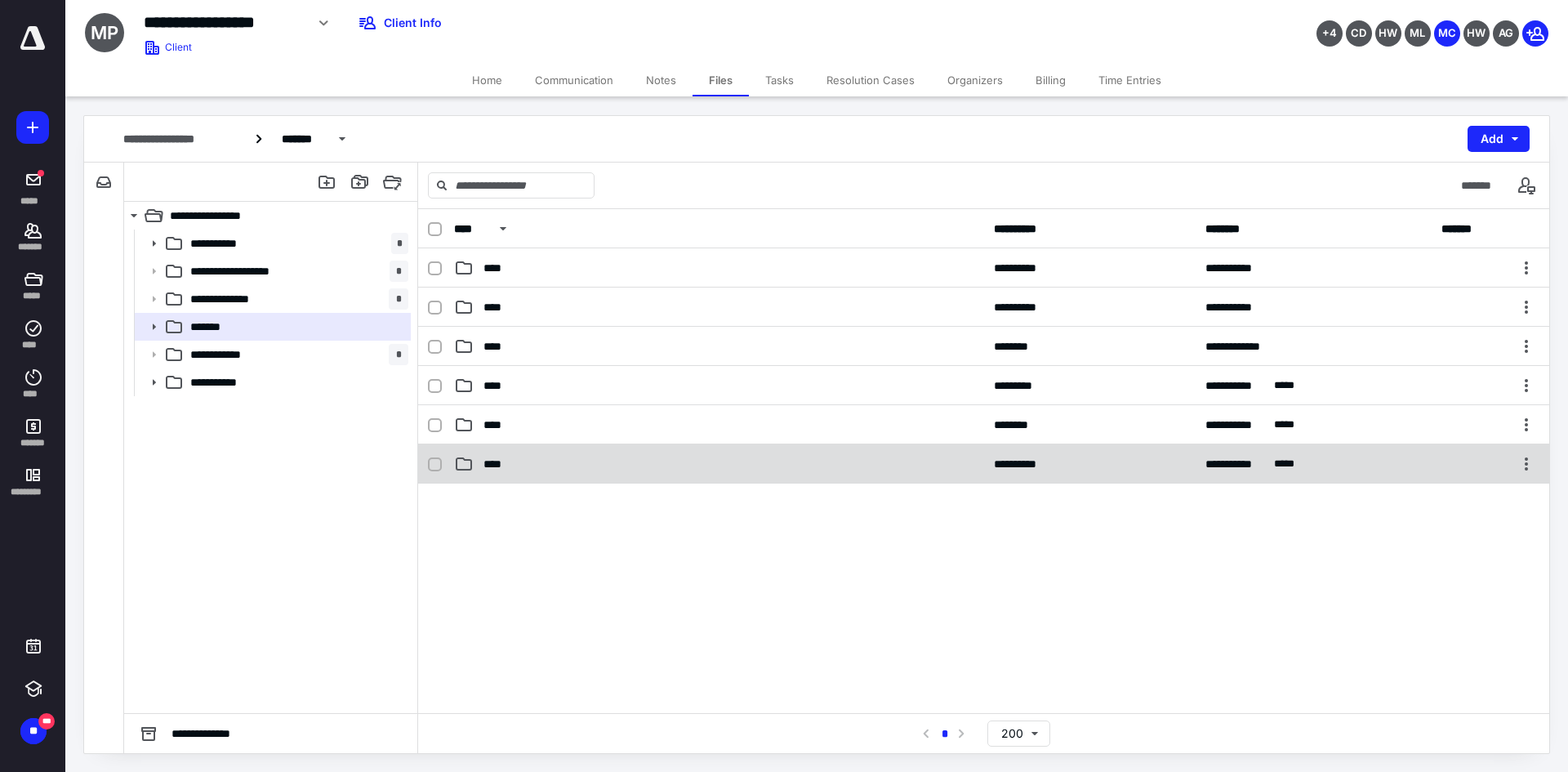 click on "****" at bounding box center (719, 464) 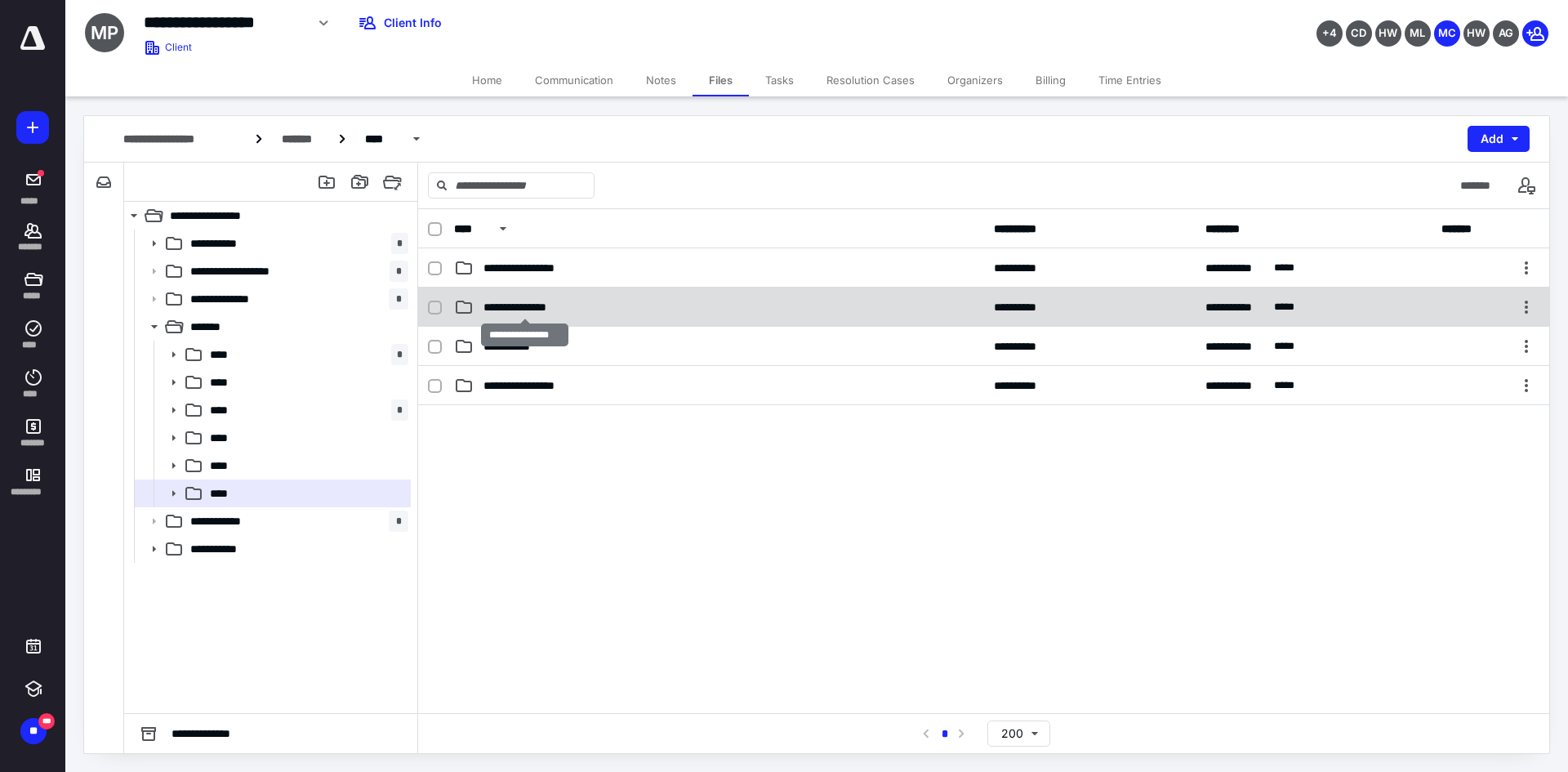 click on "**********" at bounding box center (524, 307) 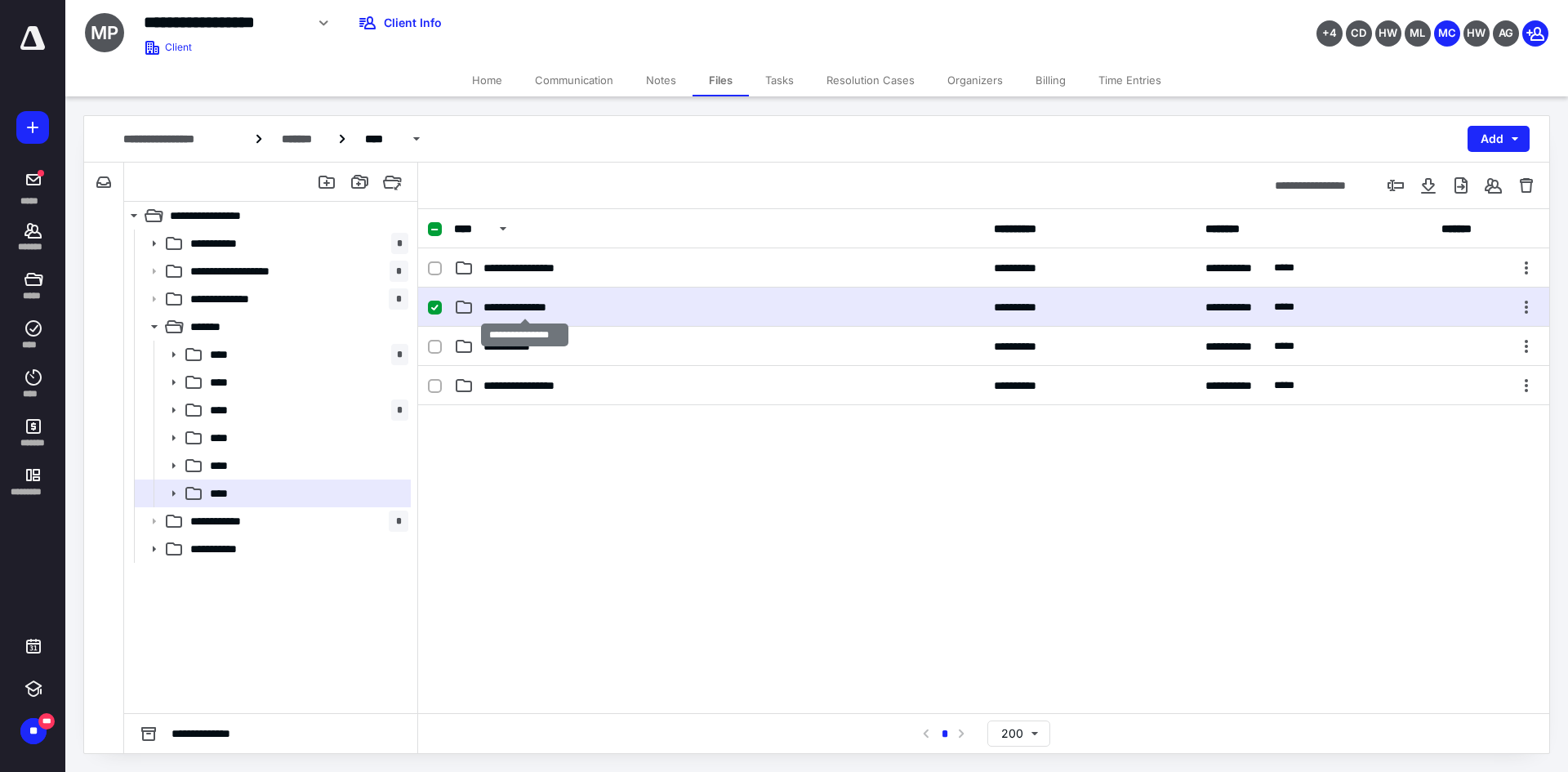 click on "**********" at bounding box center [524, 307] 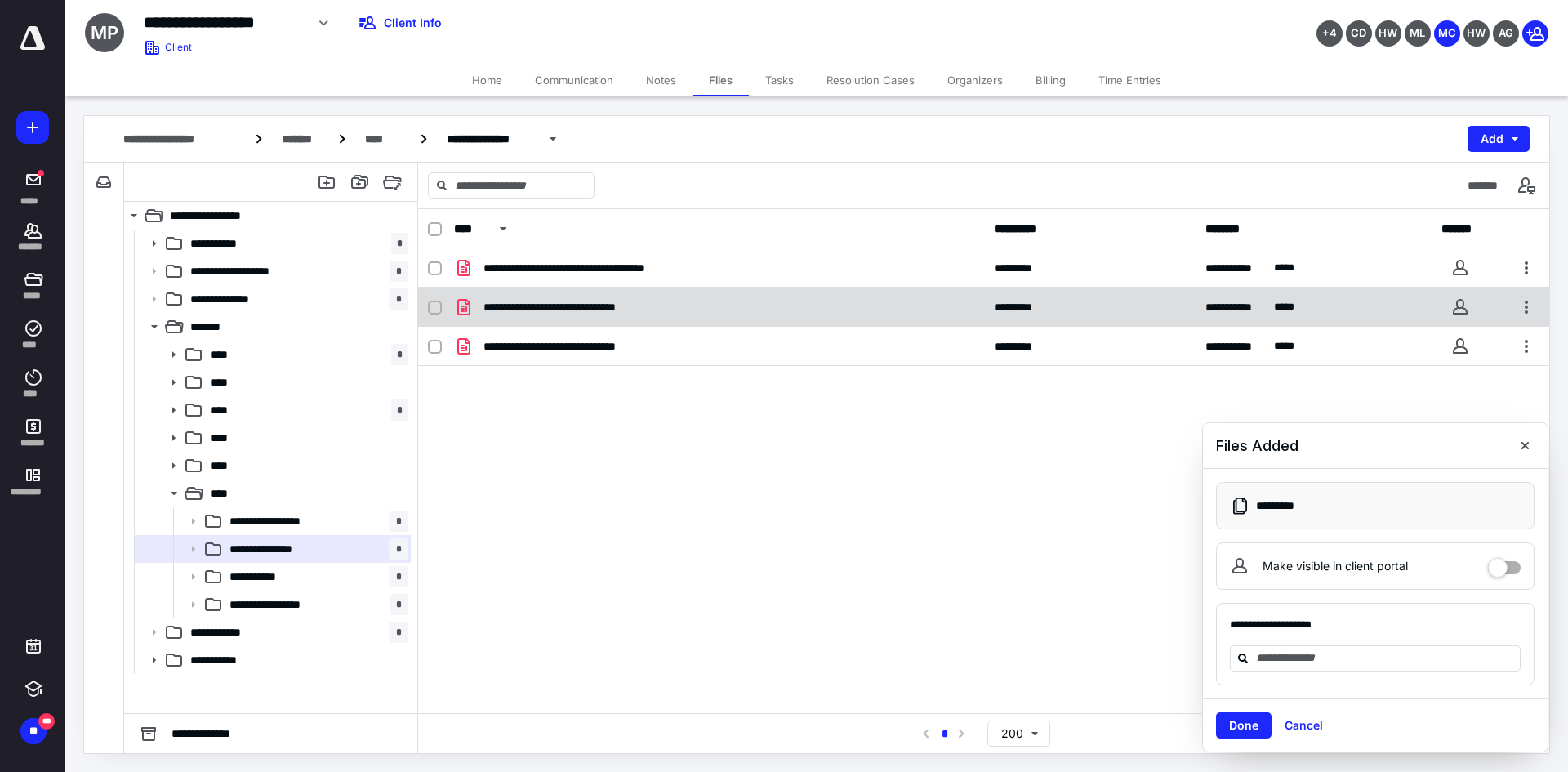 checkbox on "true" 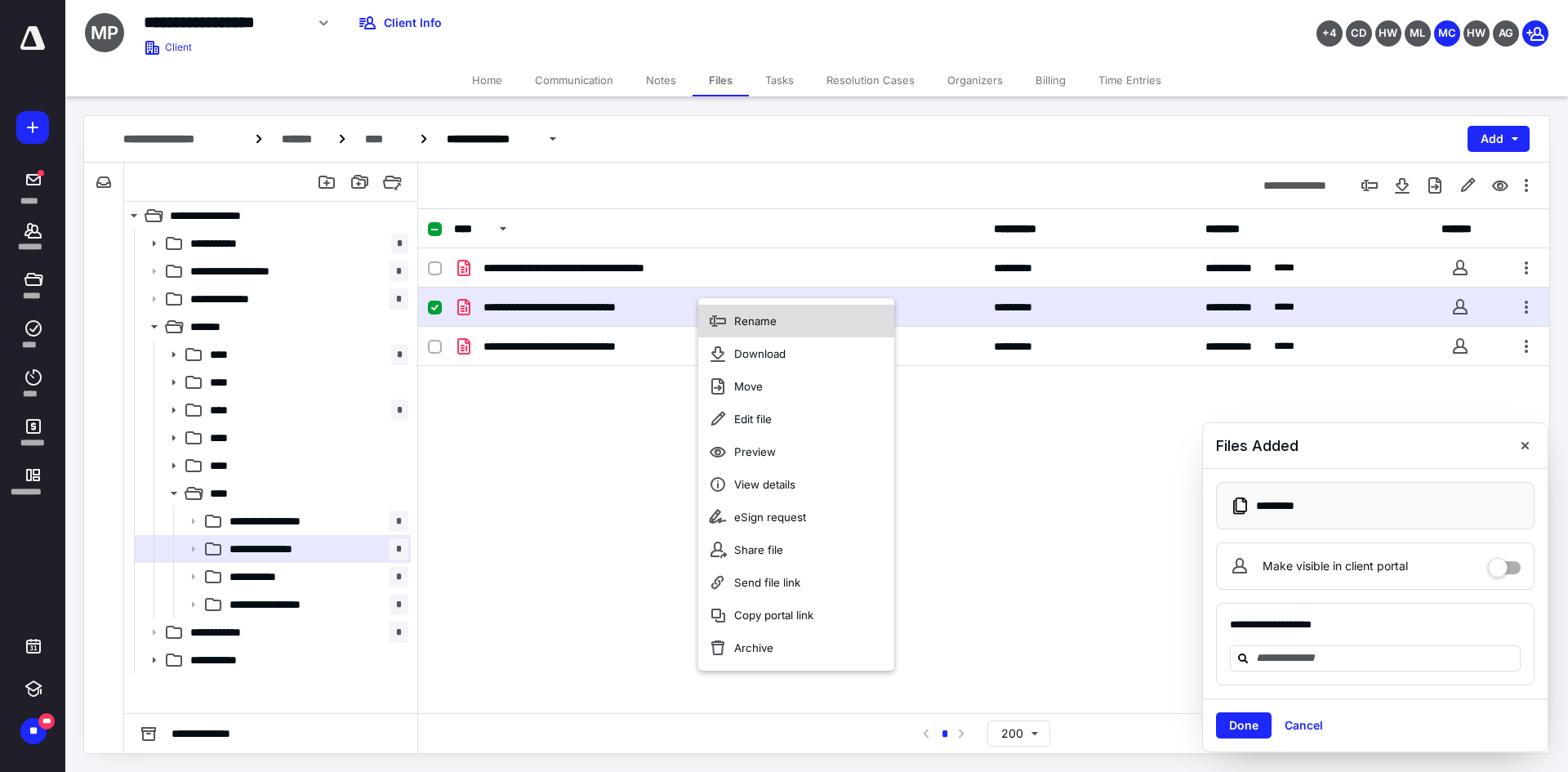 click on "Rename" at bounding box center [796, 321] 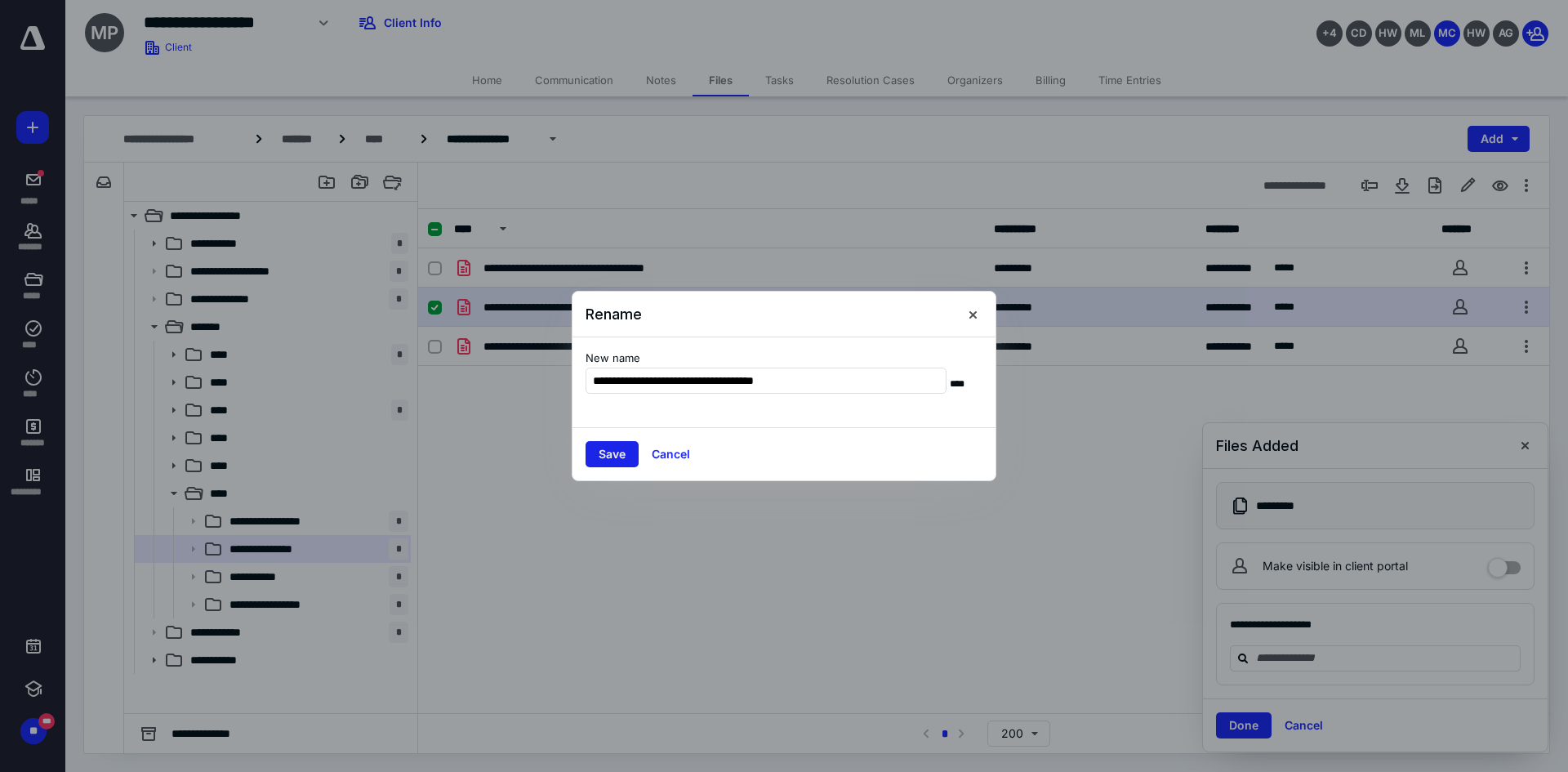 type on "**********" 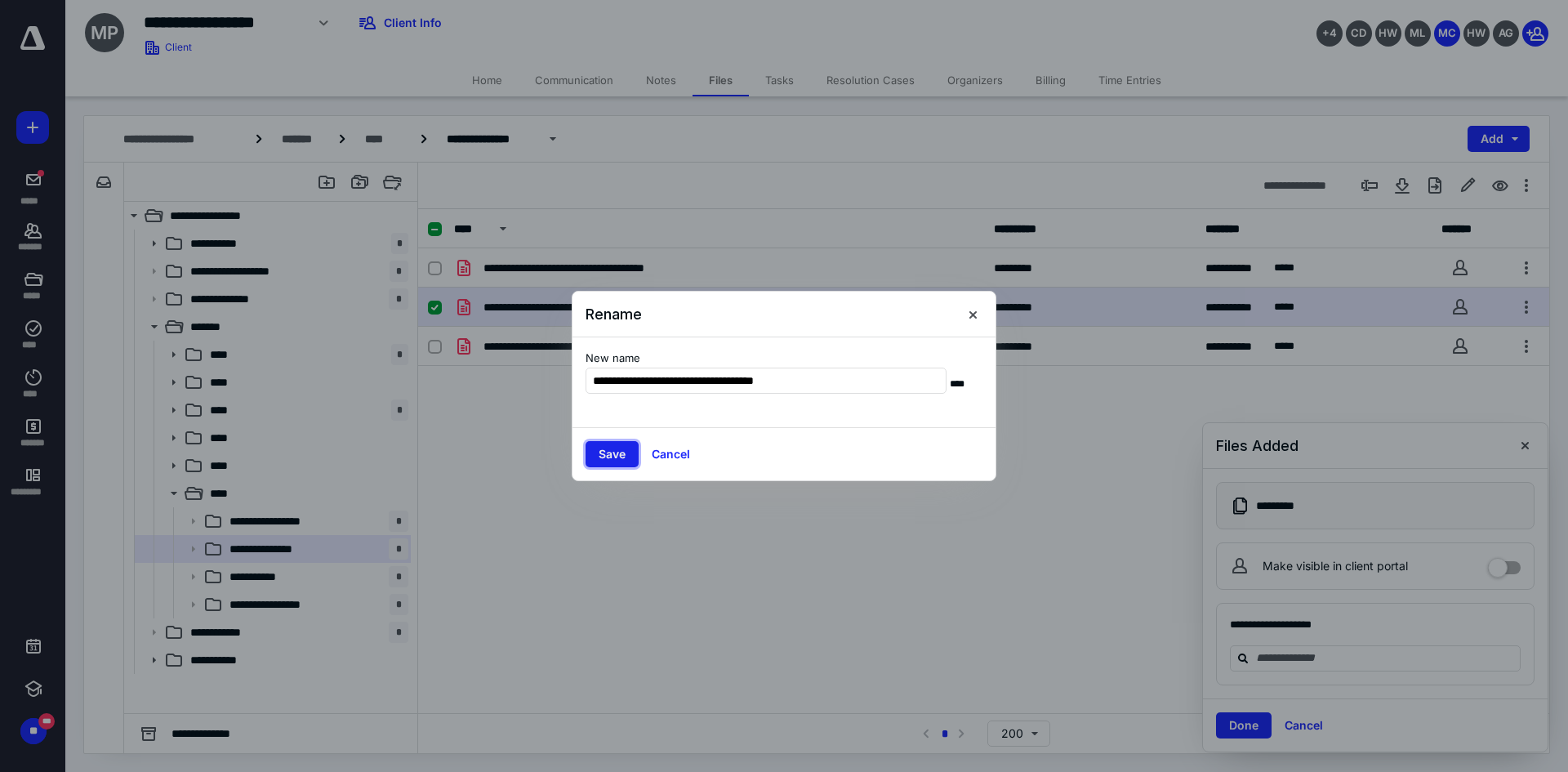 click on "Save" at bounding box center [612, 454] 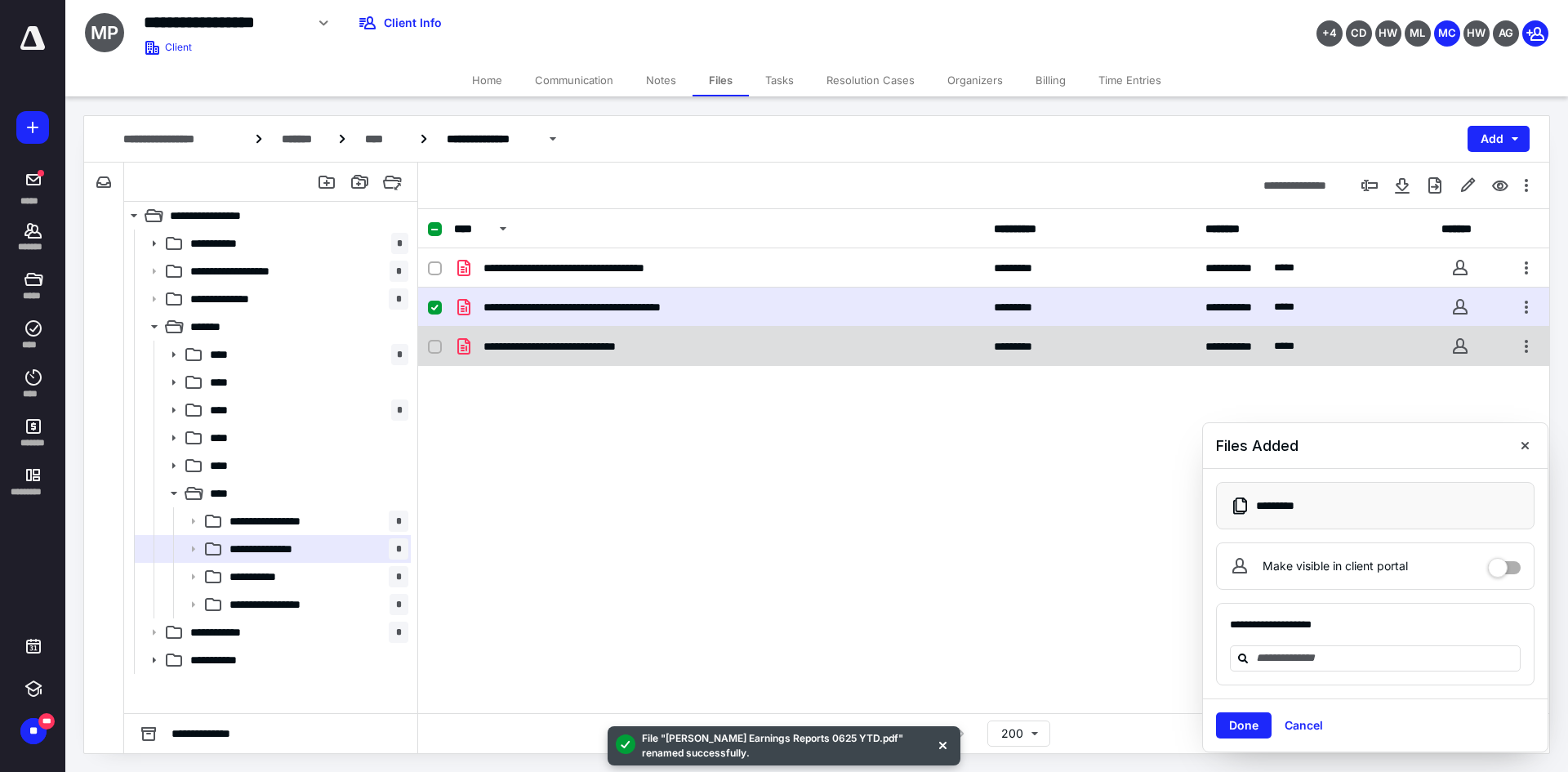 checkbox on "false" 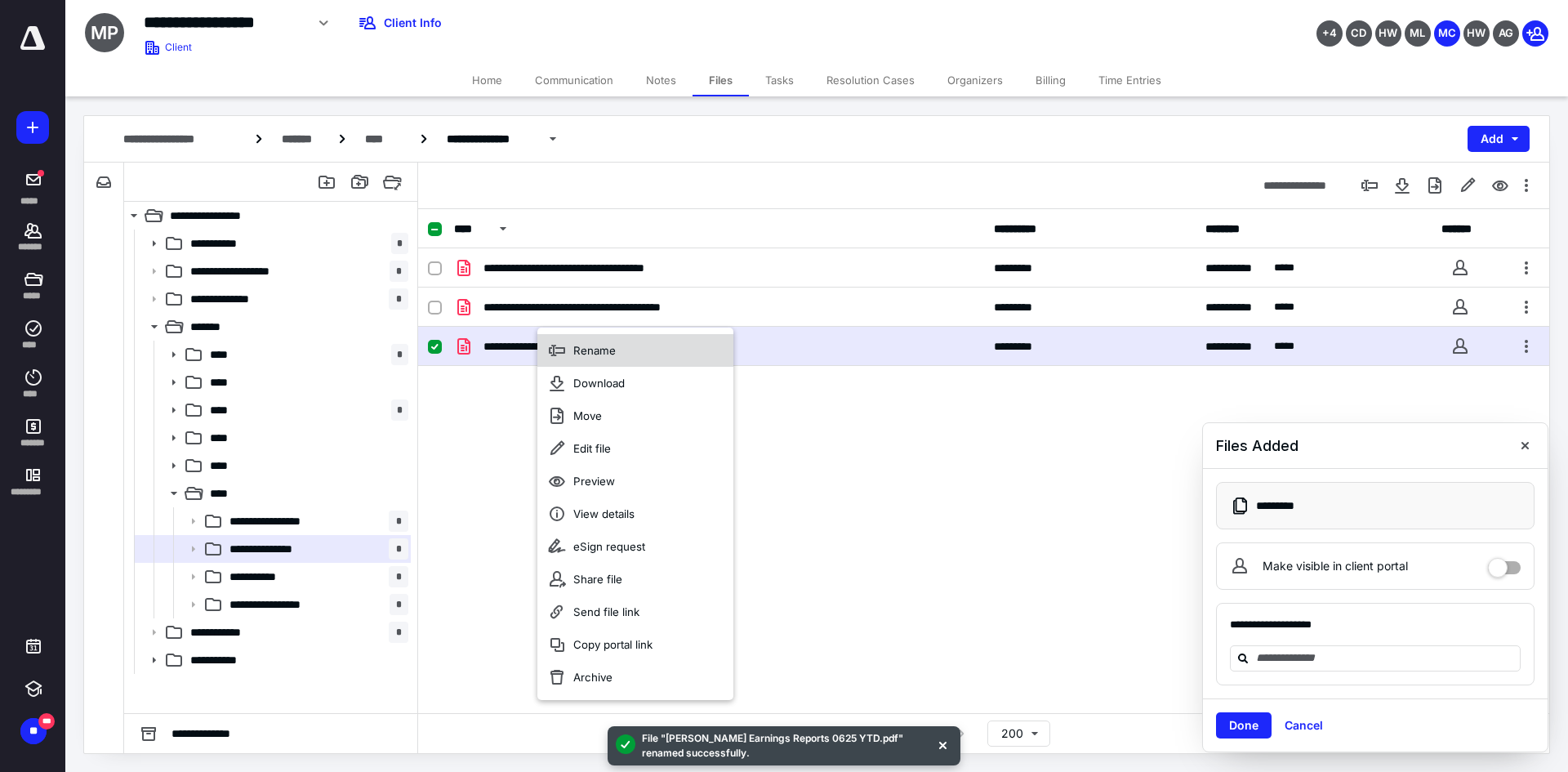 click on "Rename" at bounding box center [635, 350] 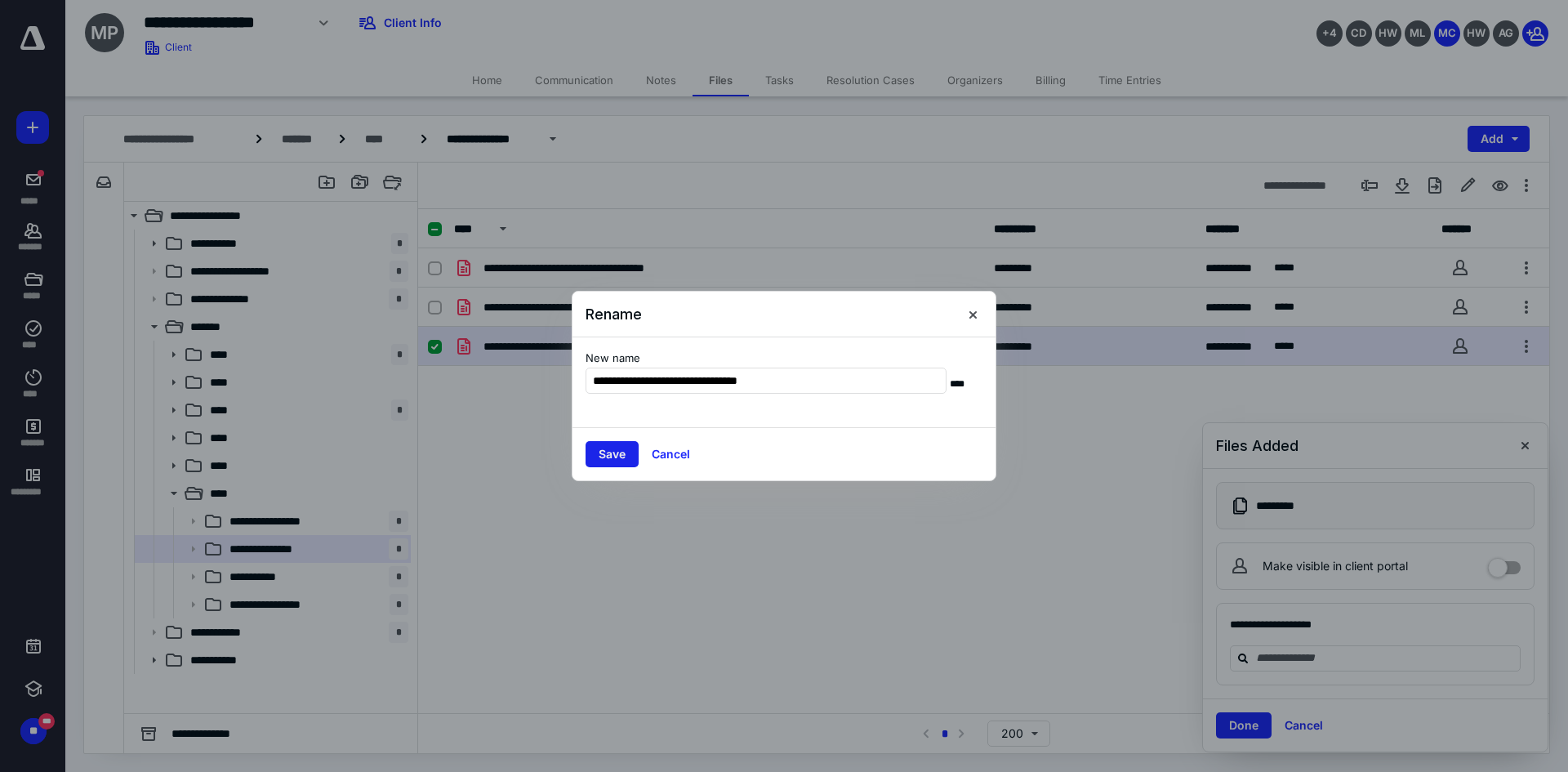 type on "**********" 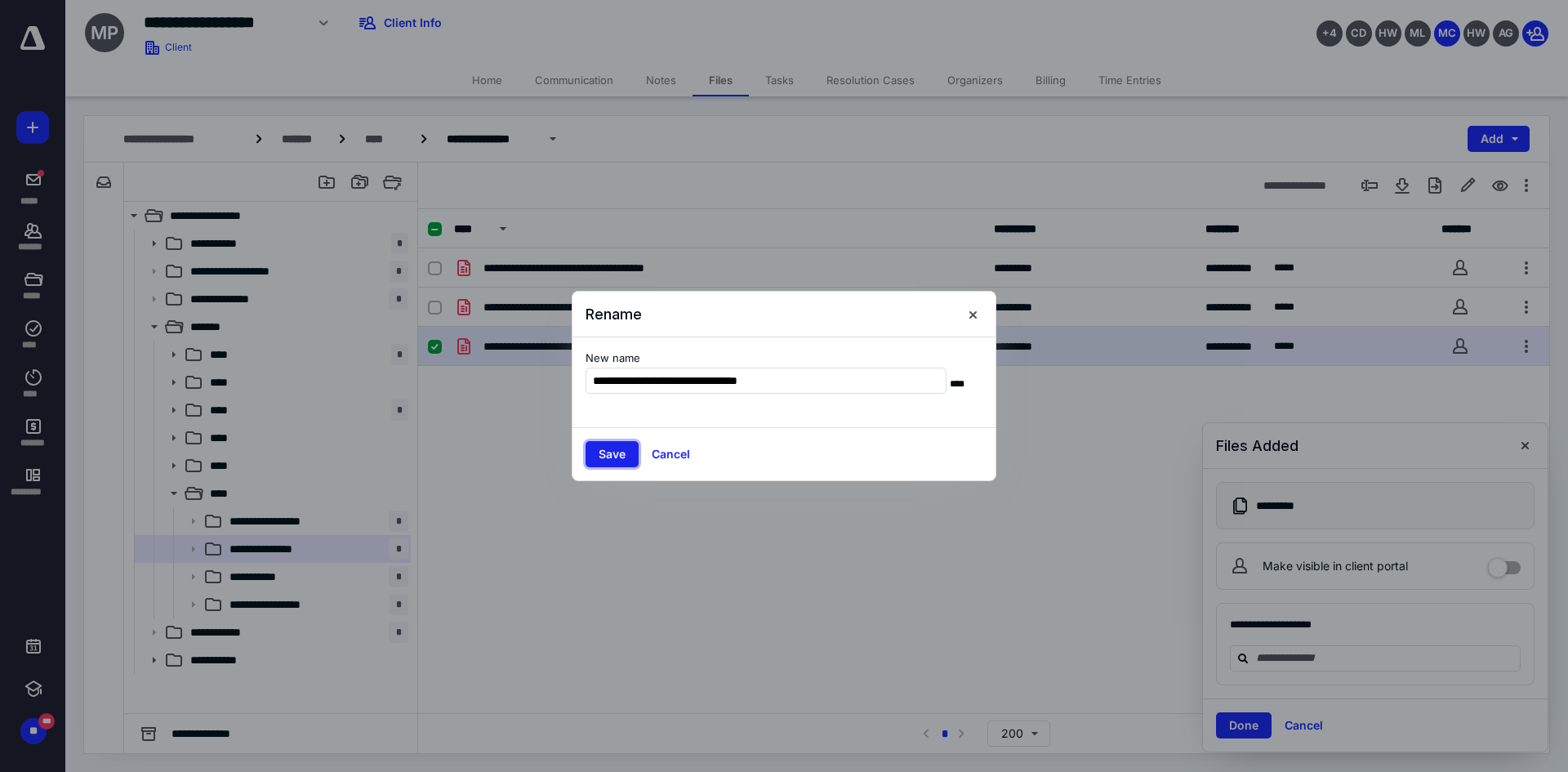click on "Save" at bounding box center [612, 454] 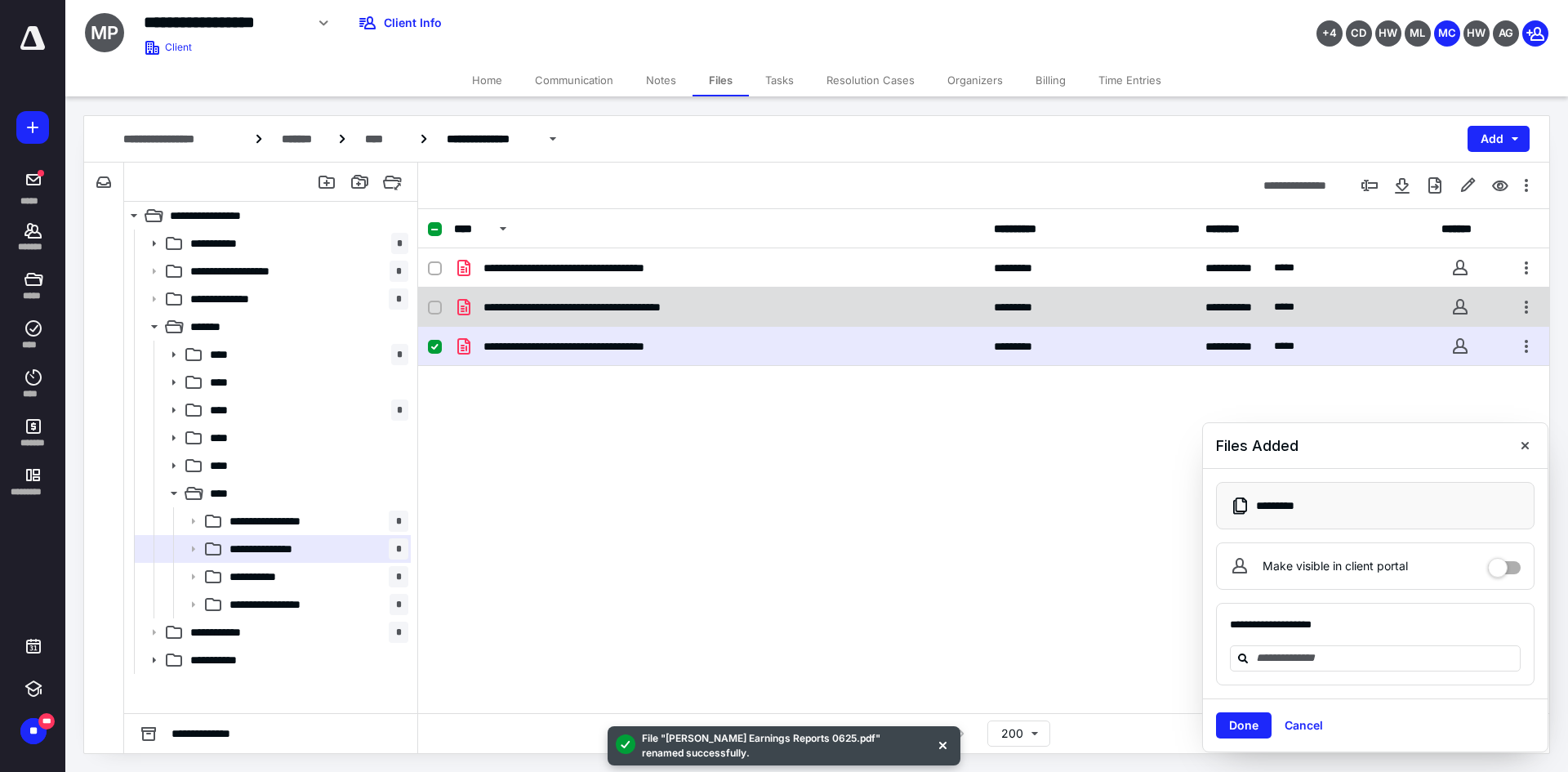 click on "**********" at bounding box center [983, 307] 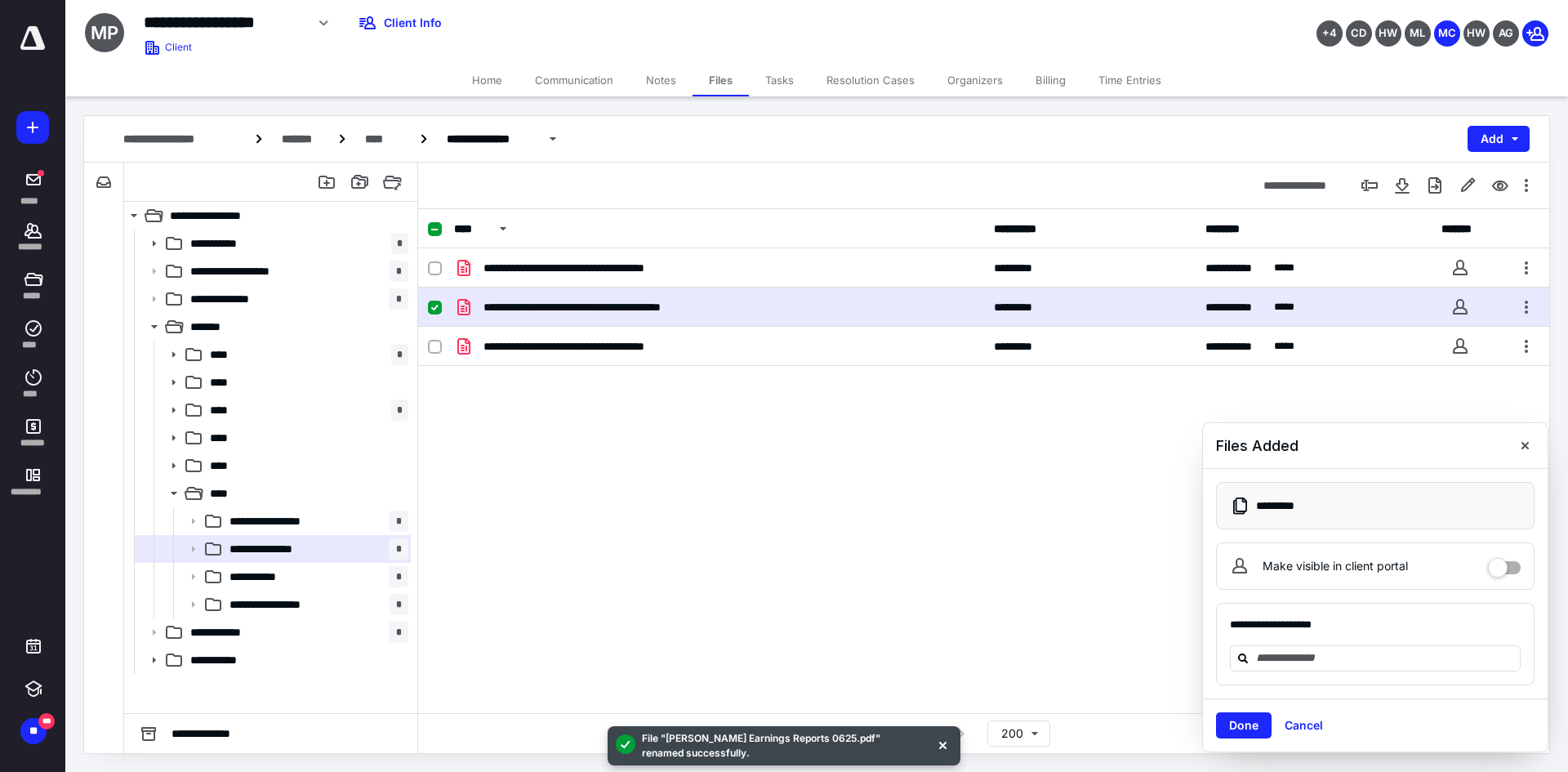 click on "**********" at bounding box center [983, 307] 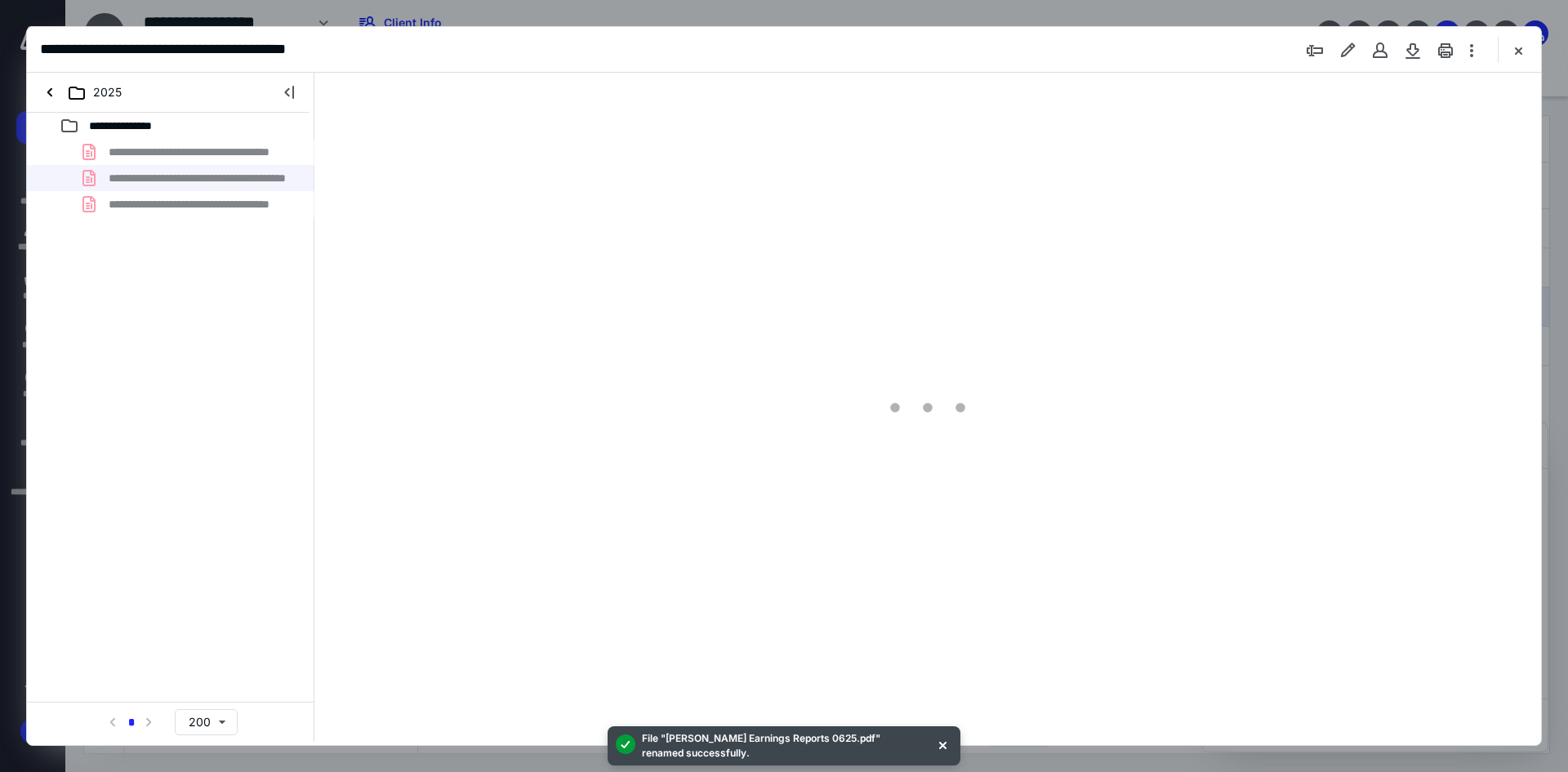 scroll, scrollTop: 0, scrollLeft: 0, axis: both 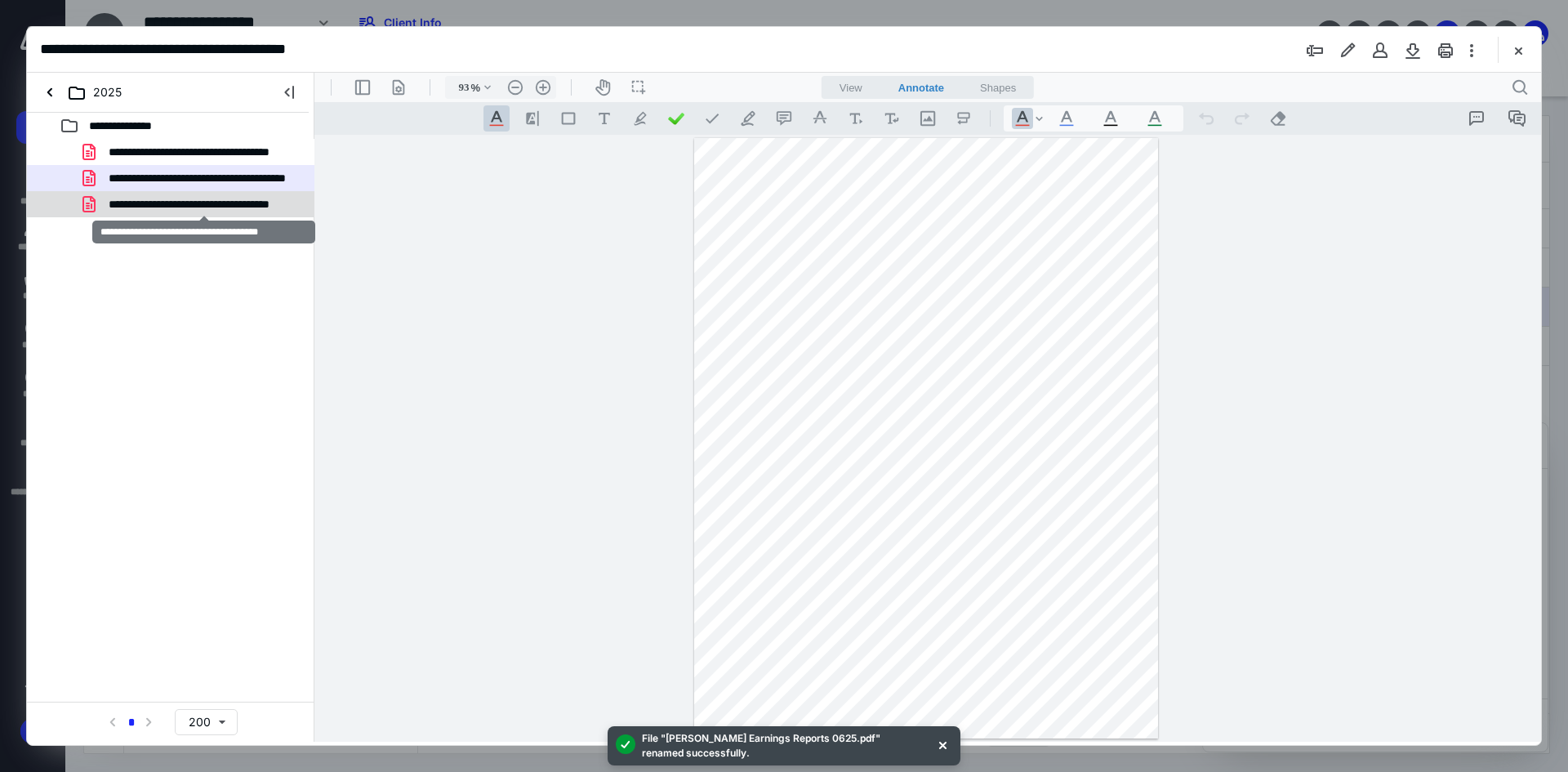 click on "**********" at bounding box center (203, 204) 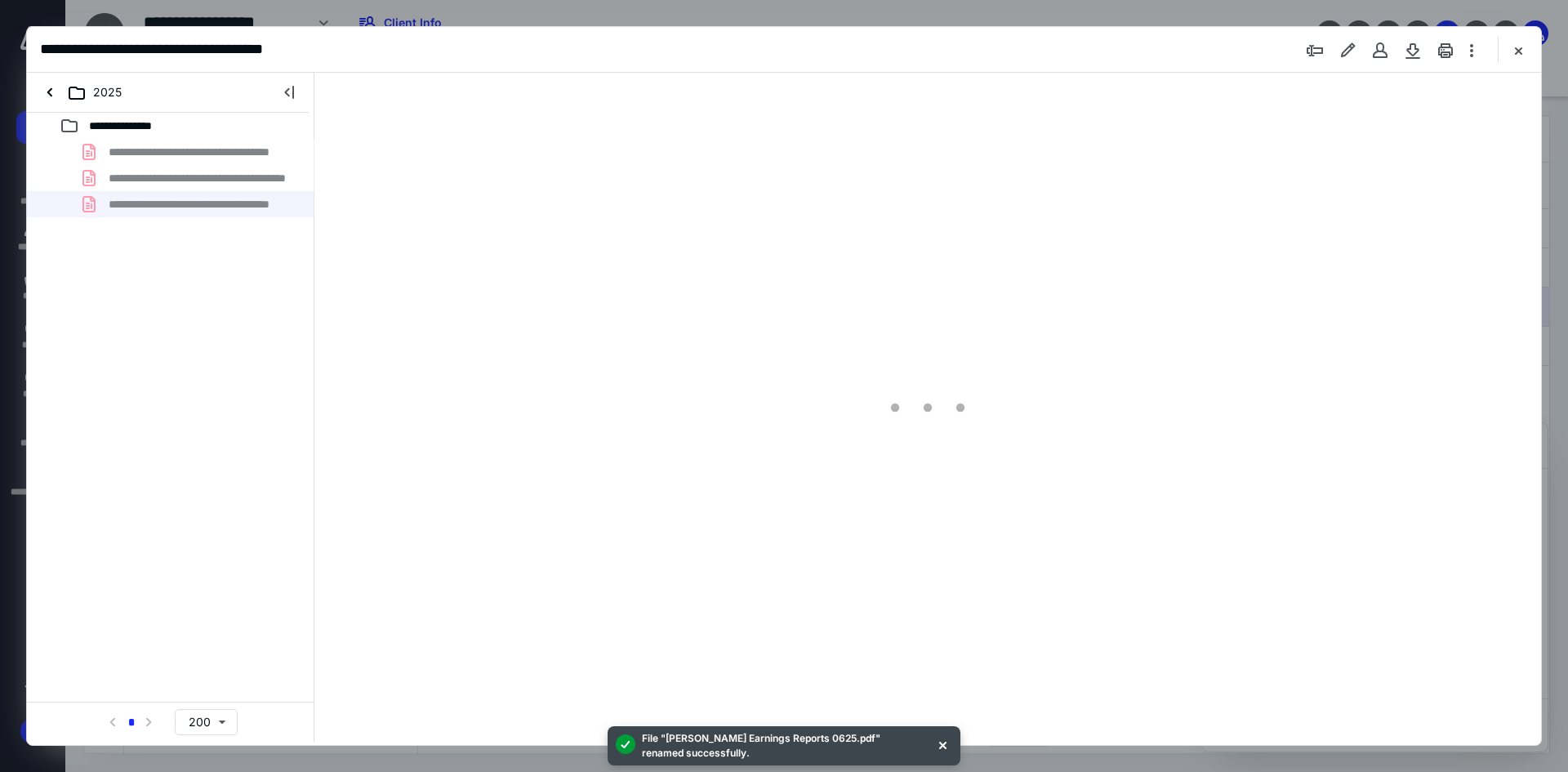 type on "93" 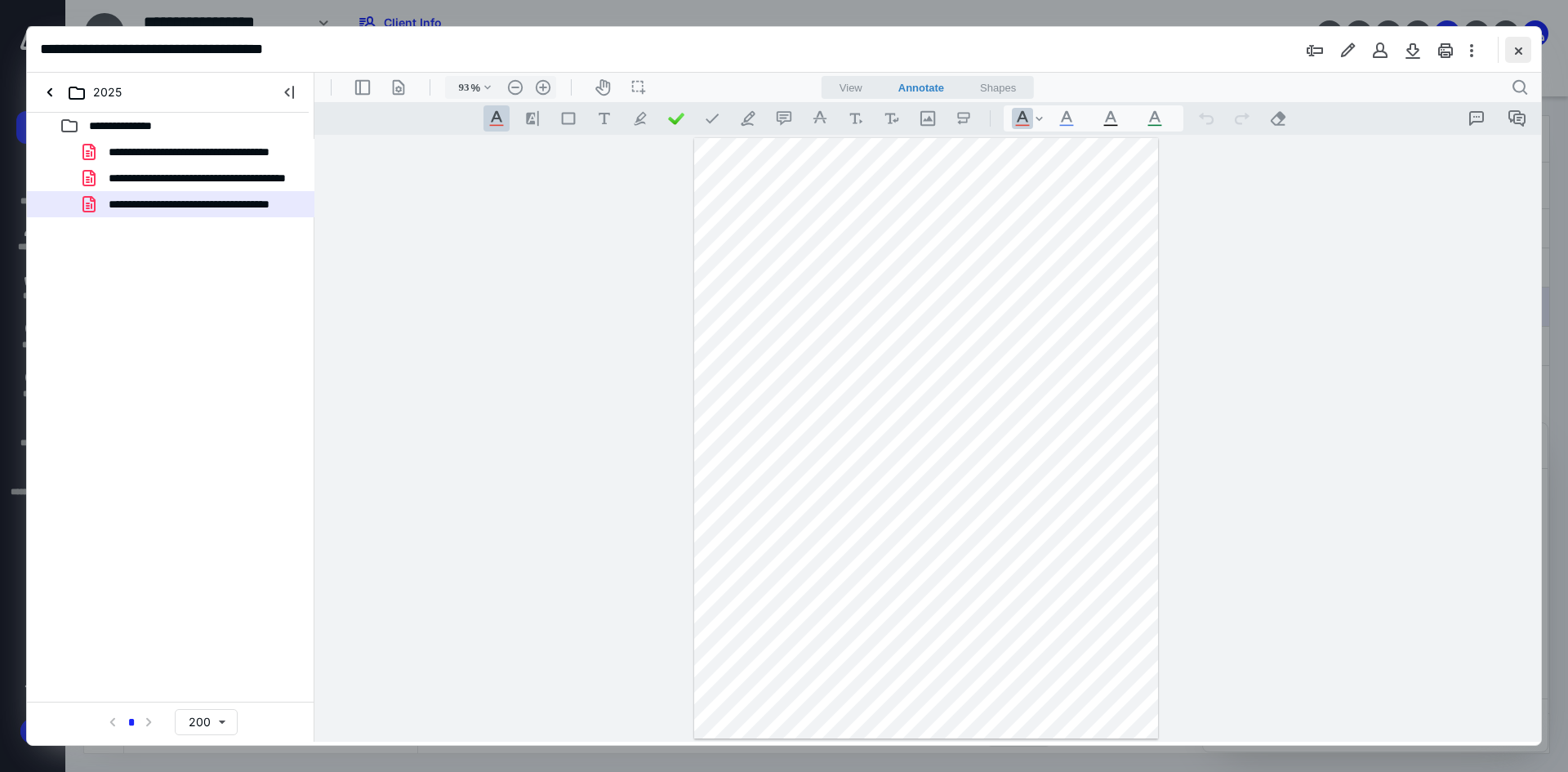 click at bounding box center [1518, 50] 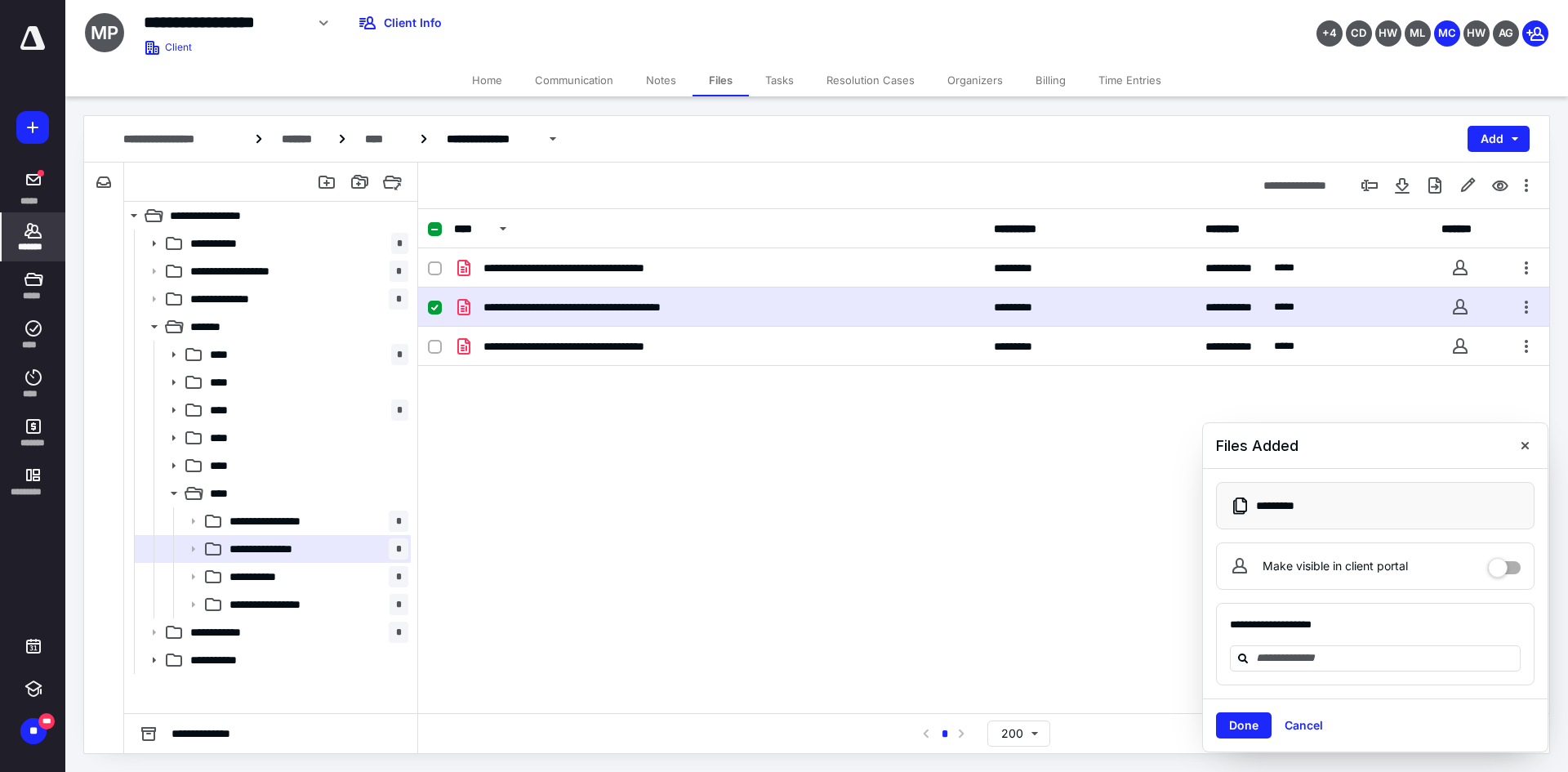 click on "*******" at bounding box center (33, 247) 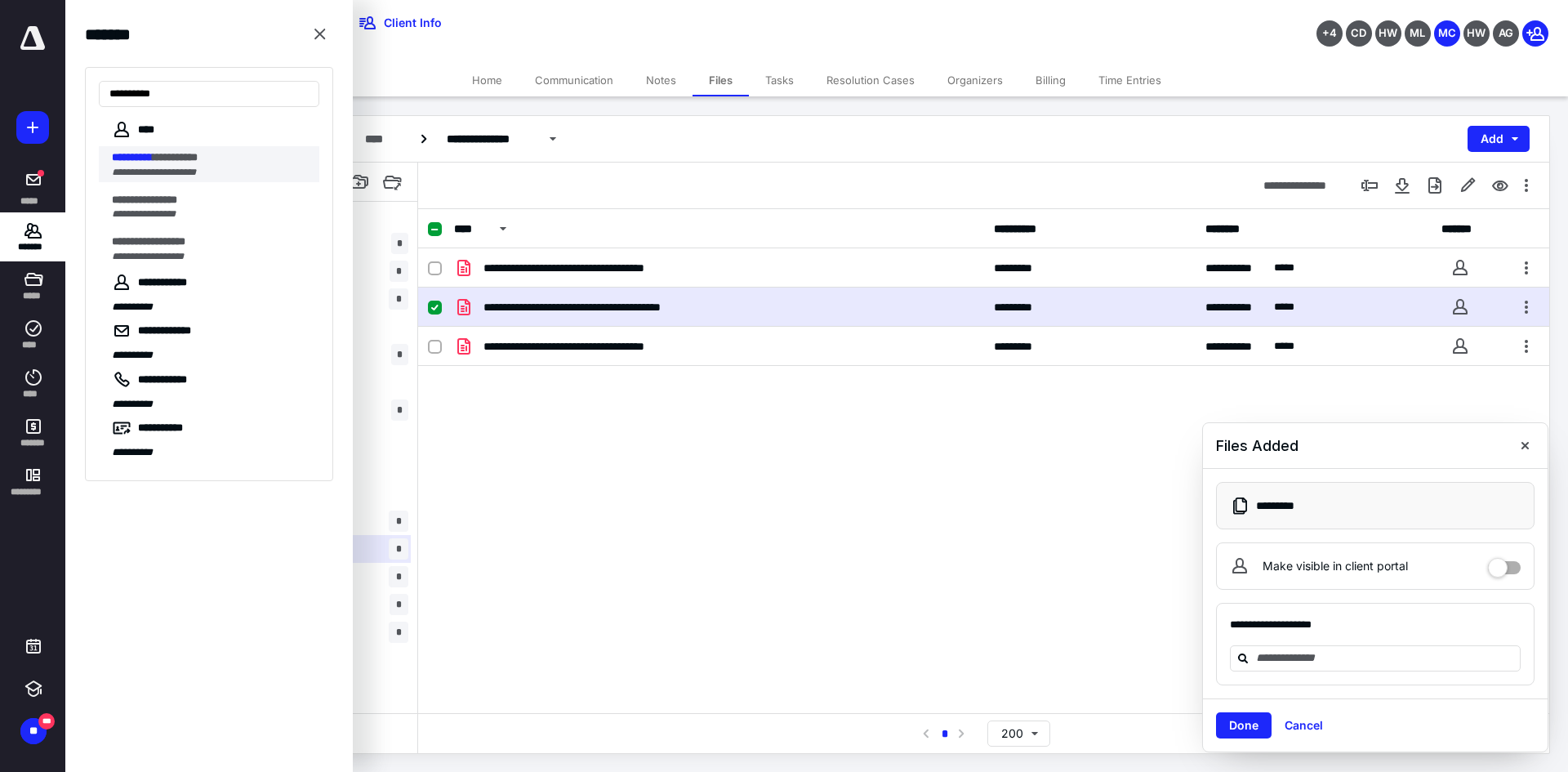 type on "**********" 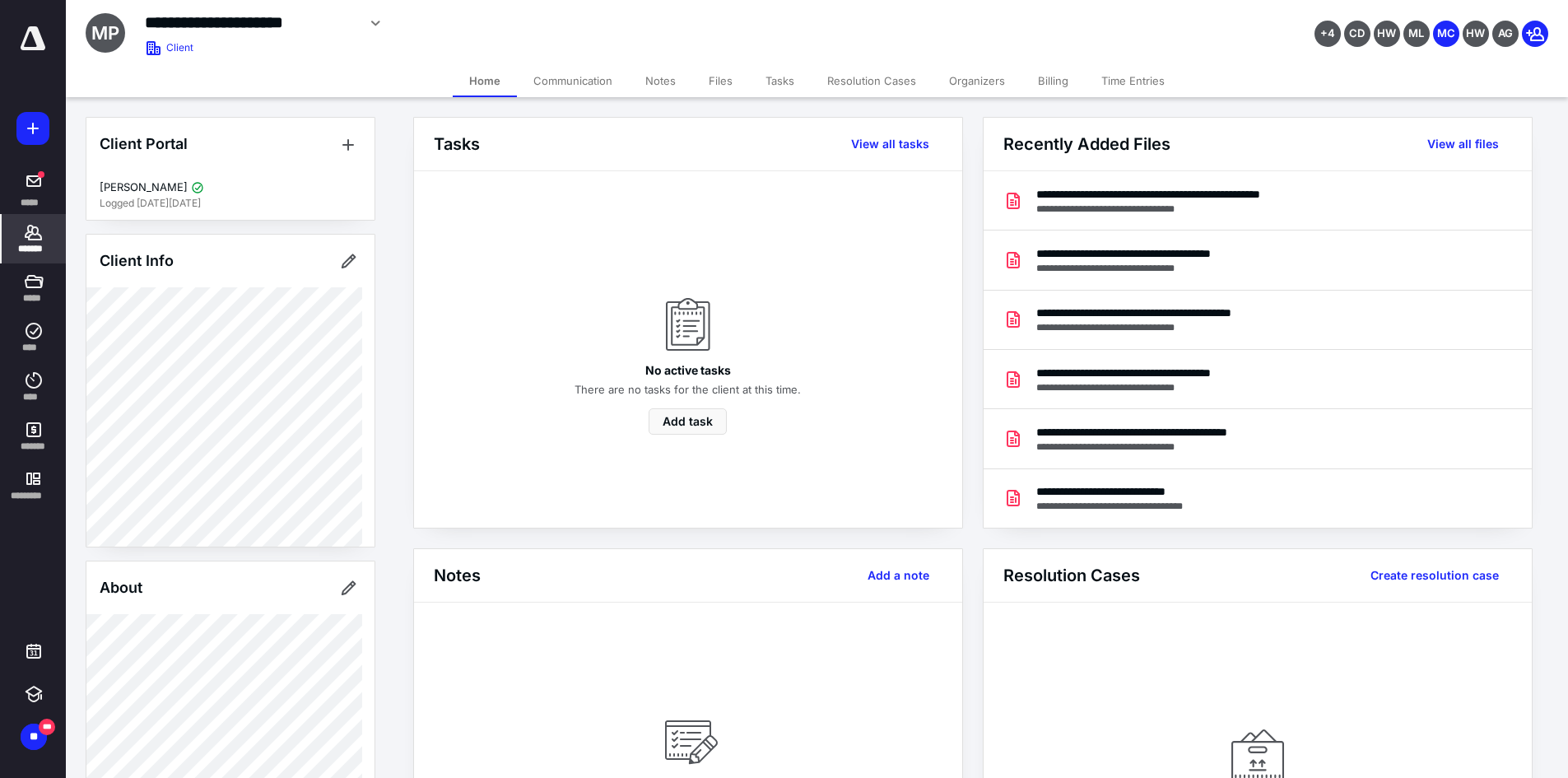 click on "Files" at bounding box center [720, 81] 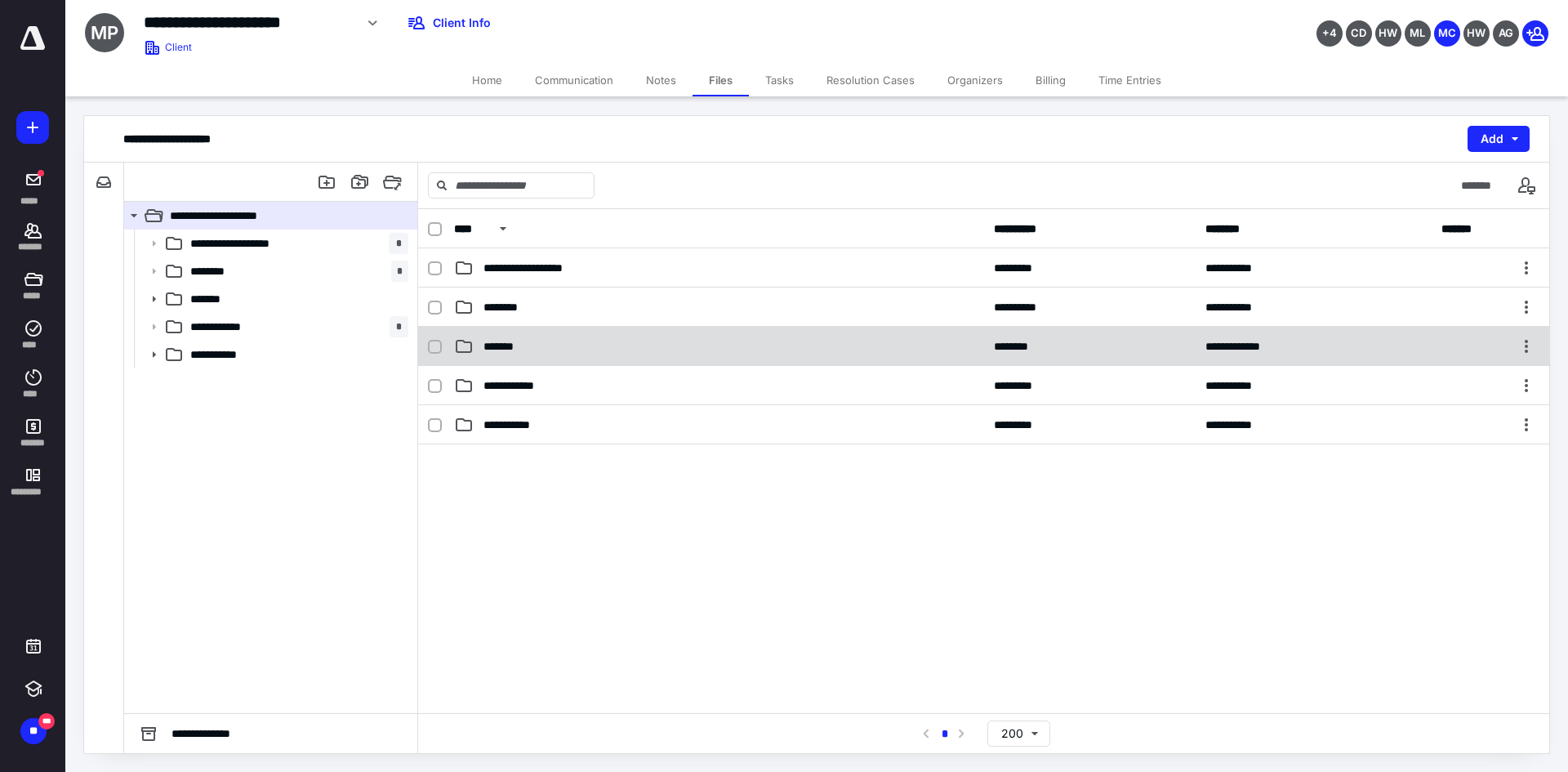 click on "*******" at bounding box center (501, 346) 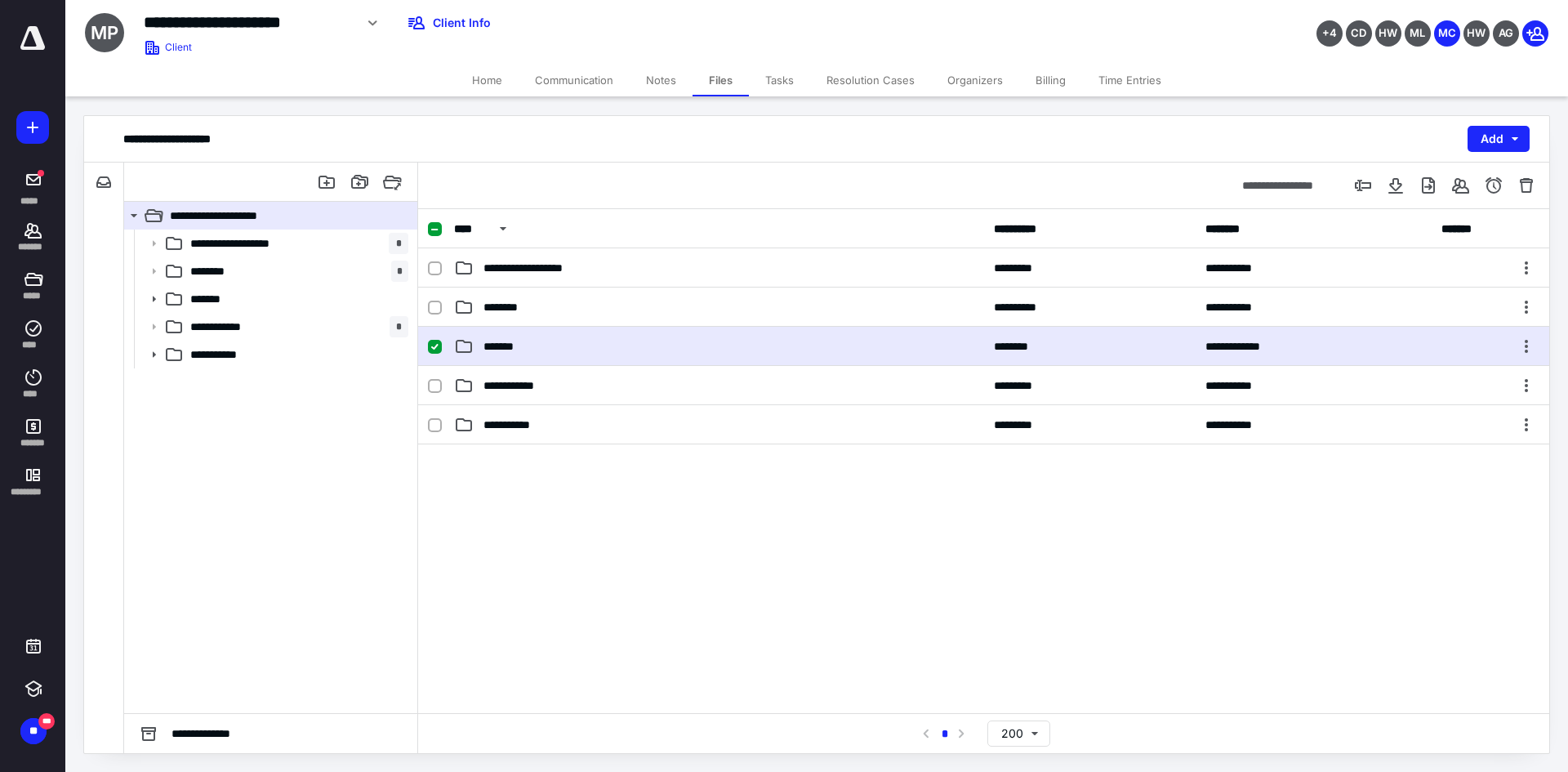 click on "*******" at bounding box center (501, 346) 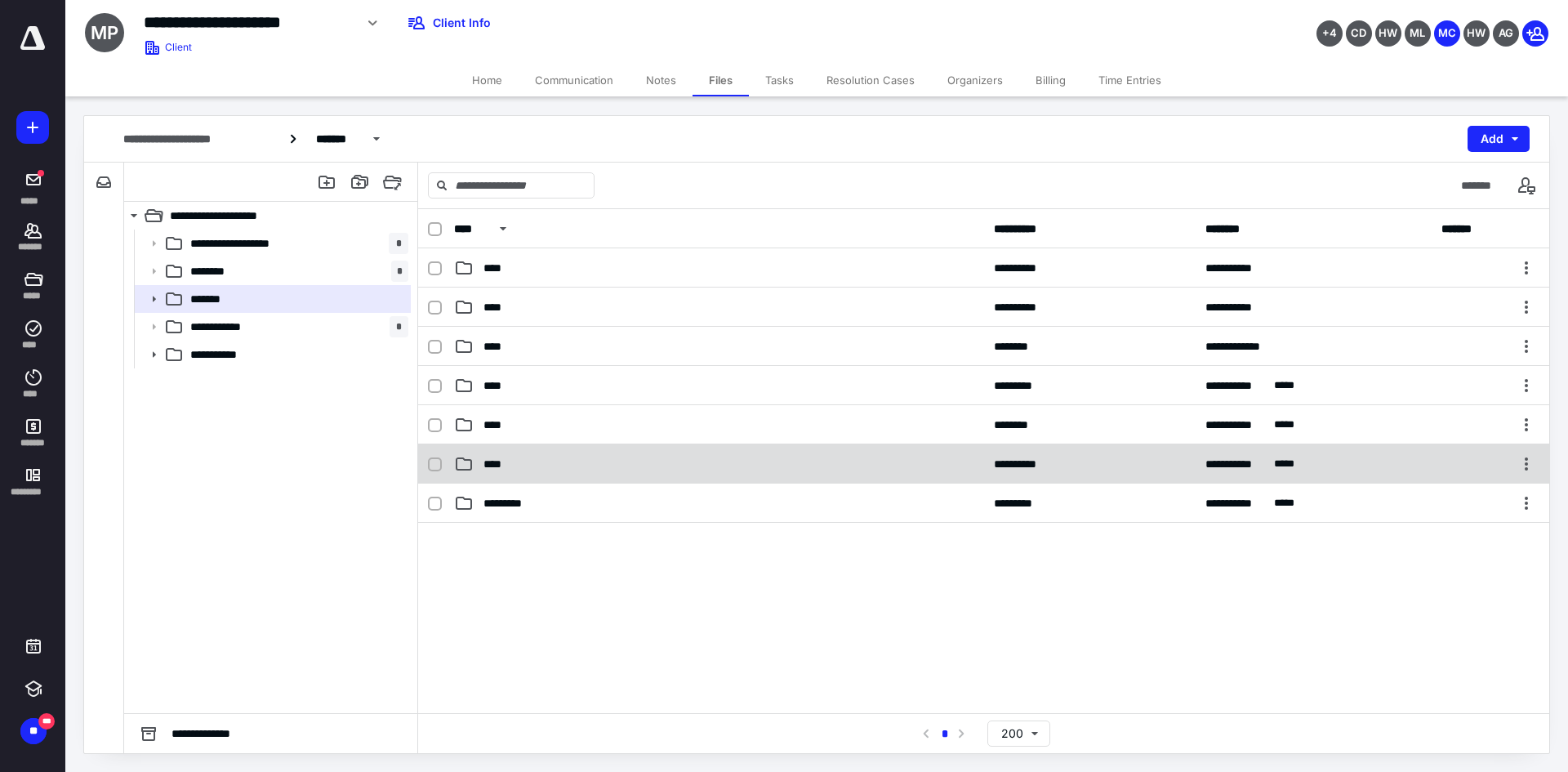 click on "**********" at bounding box center [983, 464] 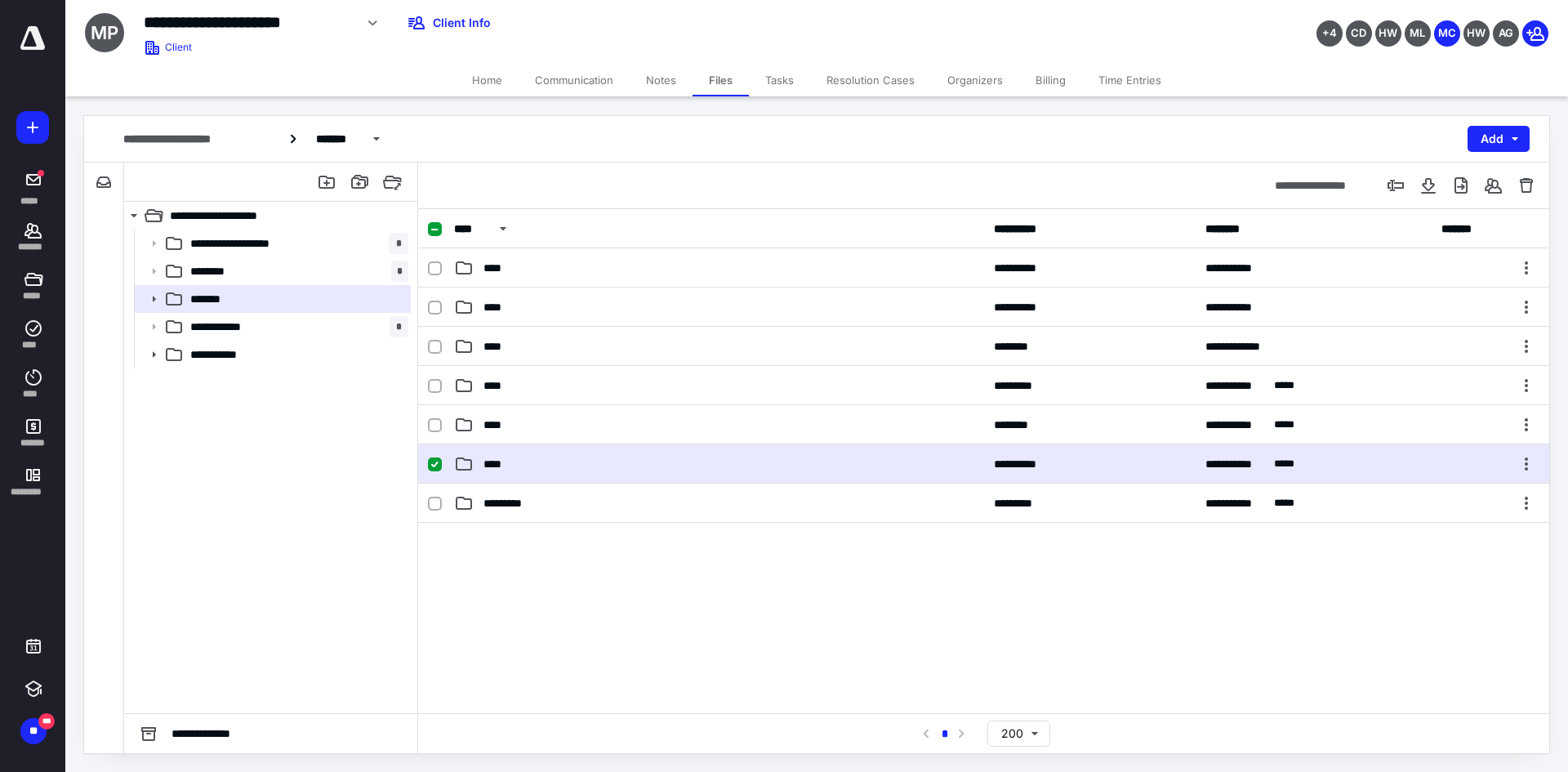 click on "**********" at bounding box center (983, 464) 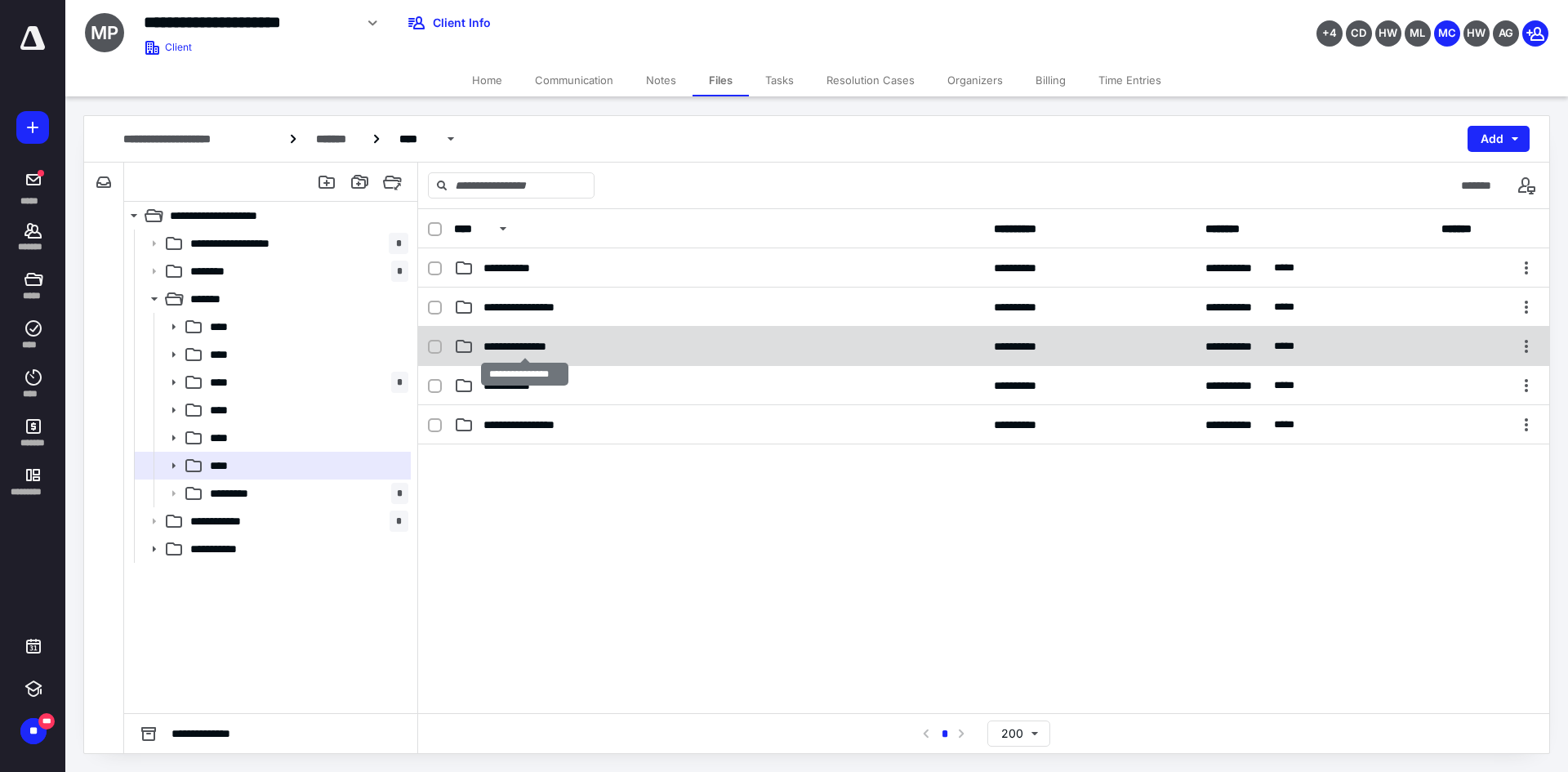 click on "**********" at bounding box center (524, 346) 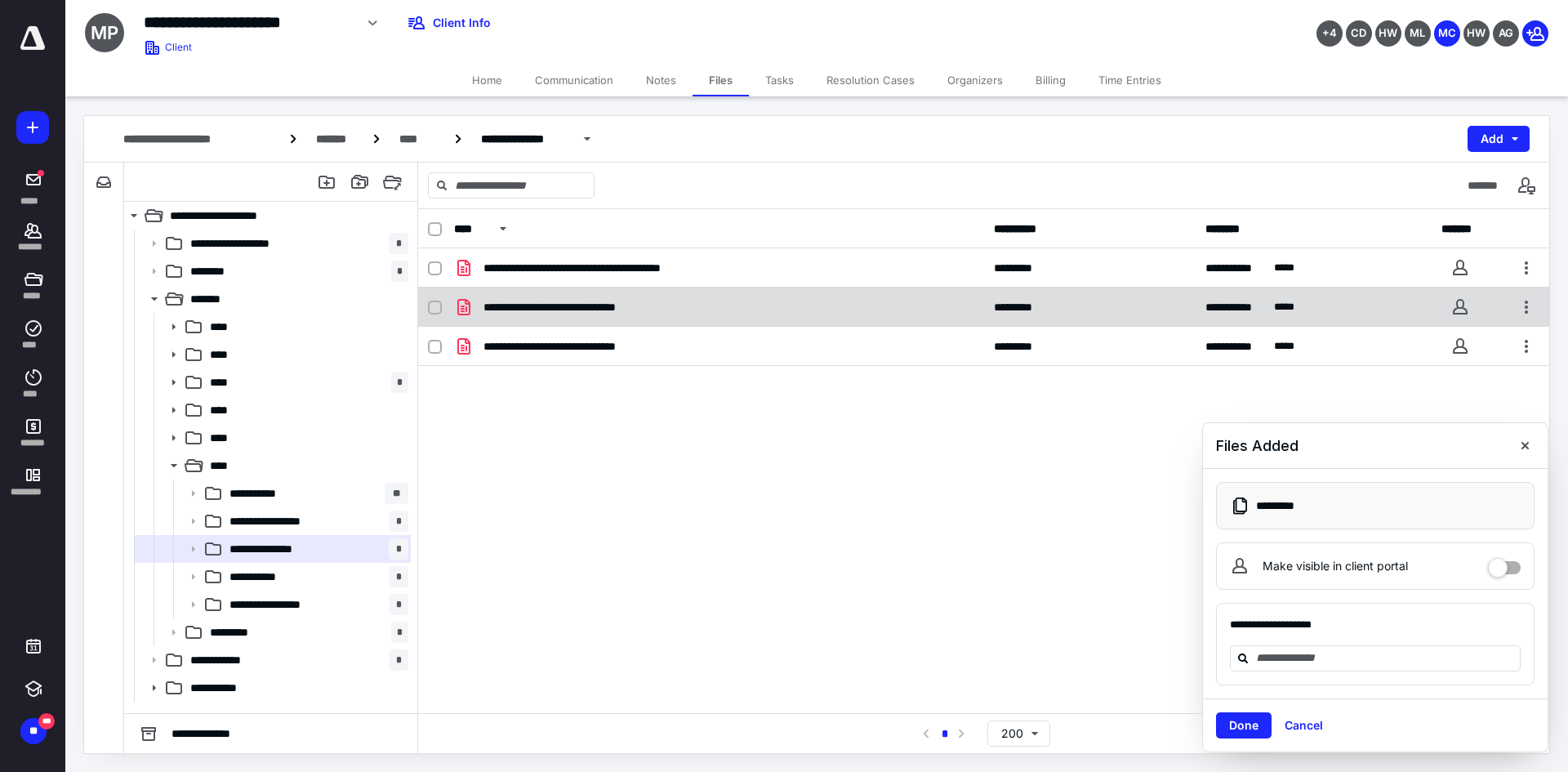 checkbox on "true" 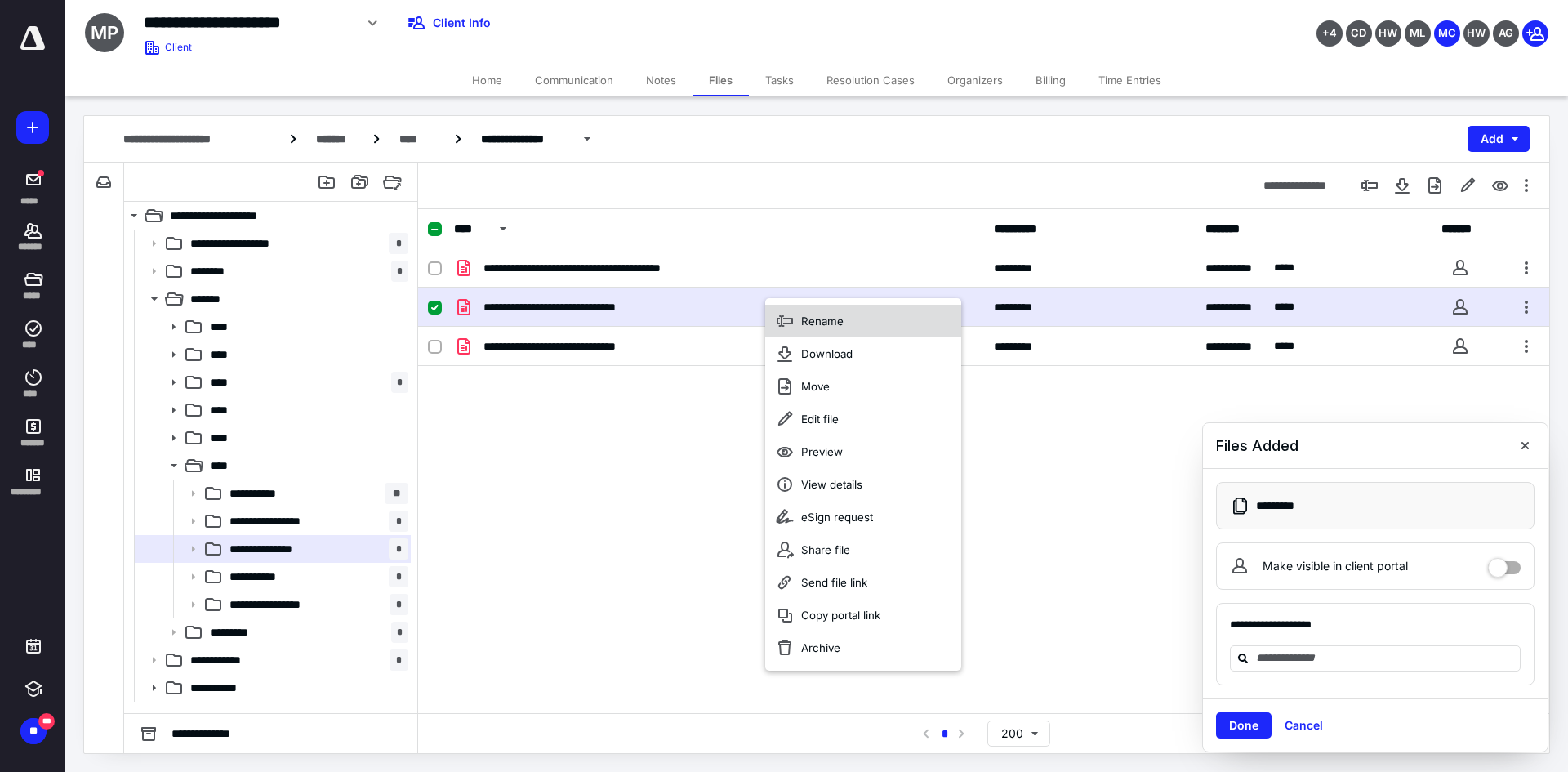 click 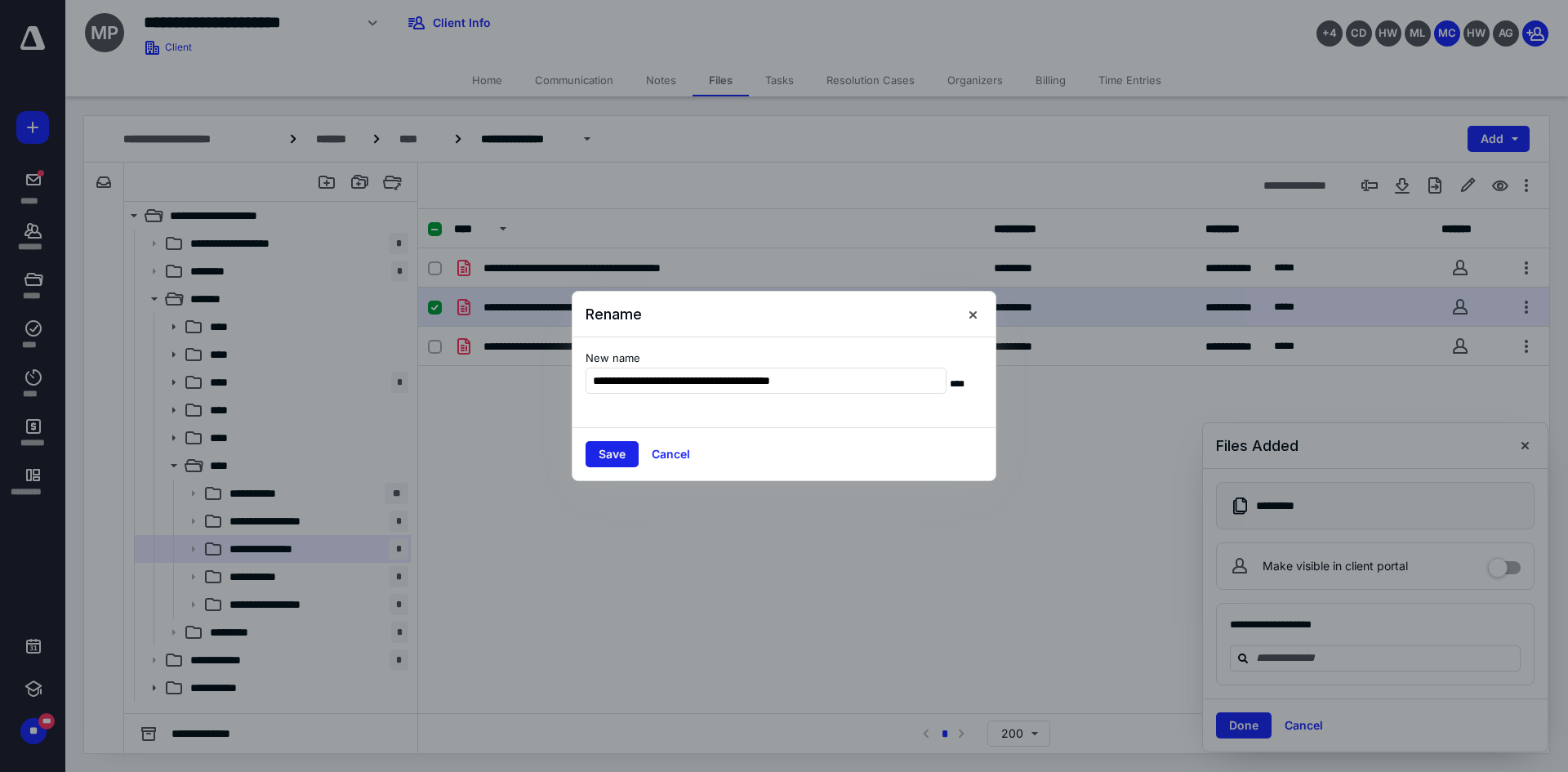 type on "**********" 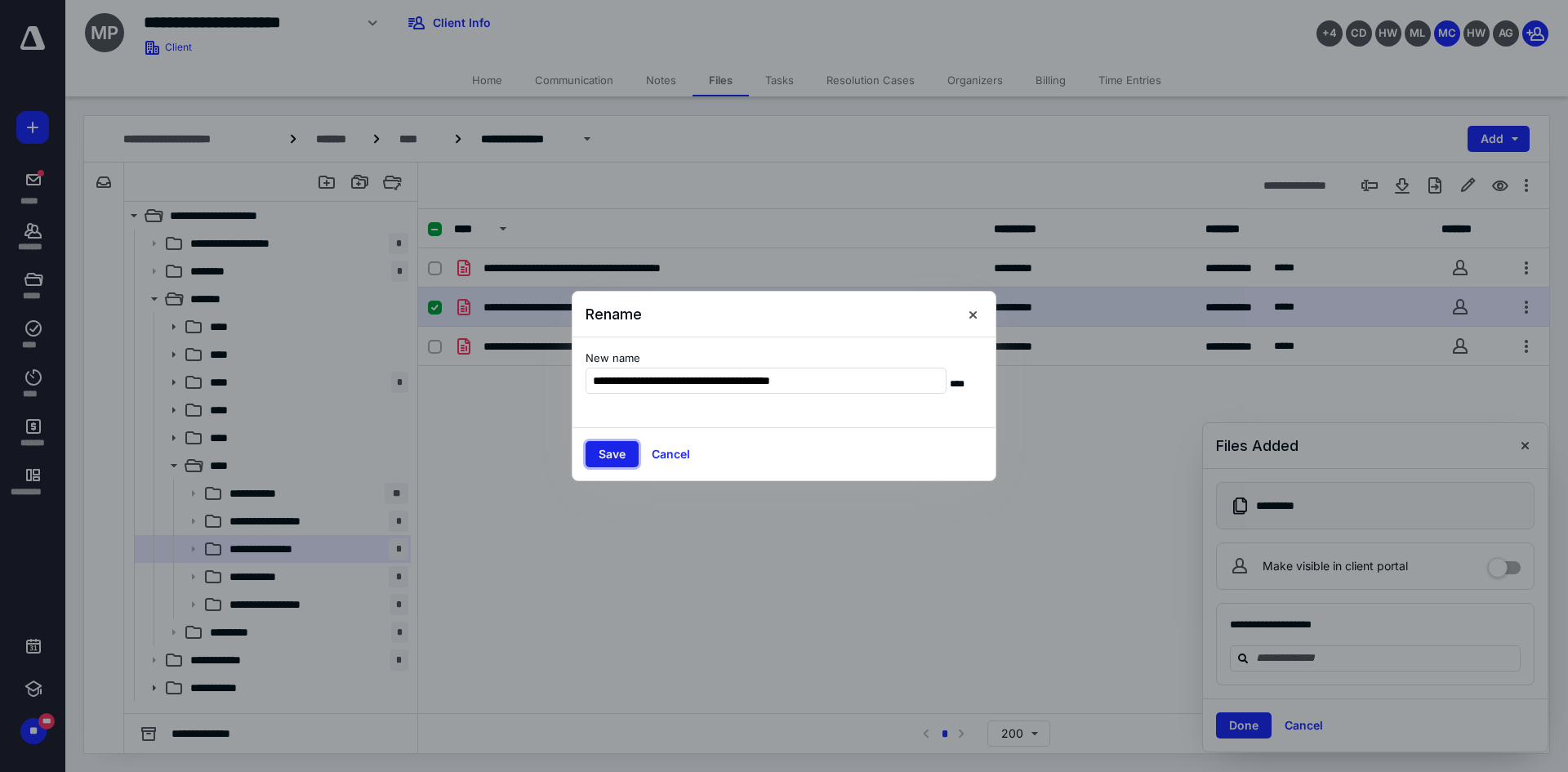 click on "Save" at bounding box center (612, 454) 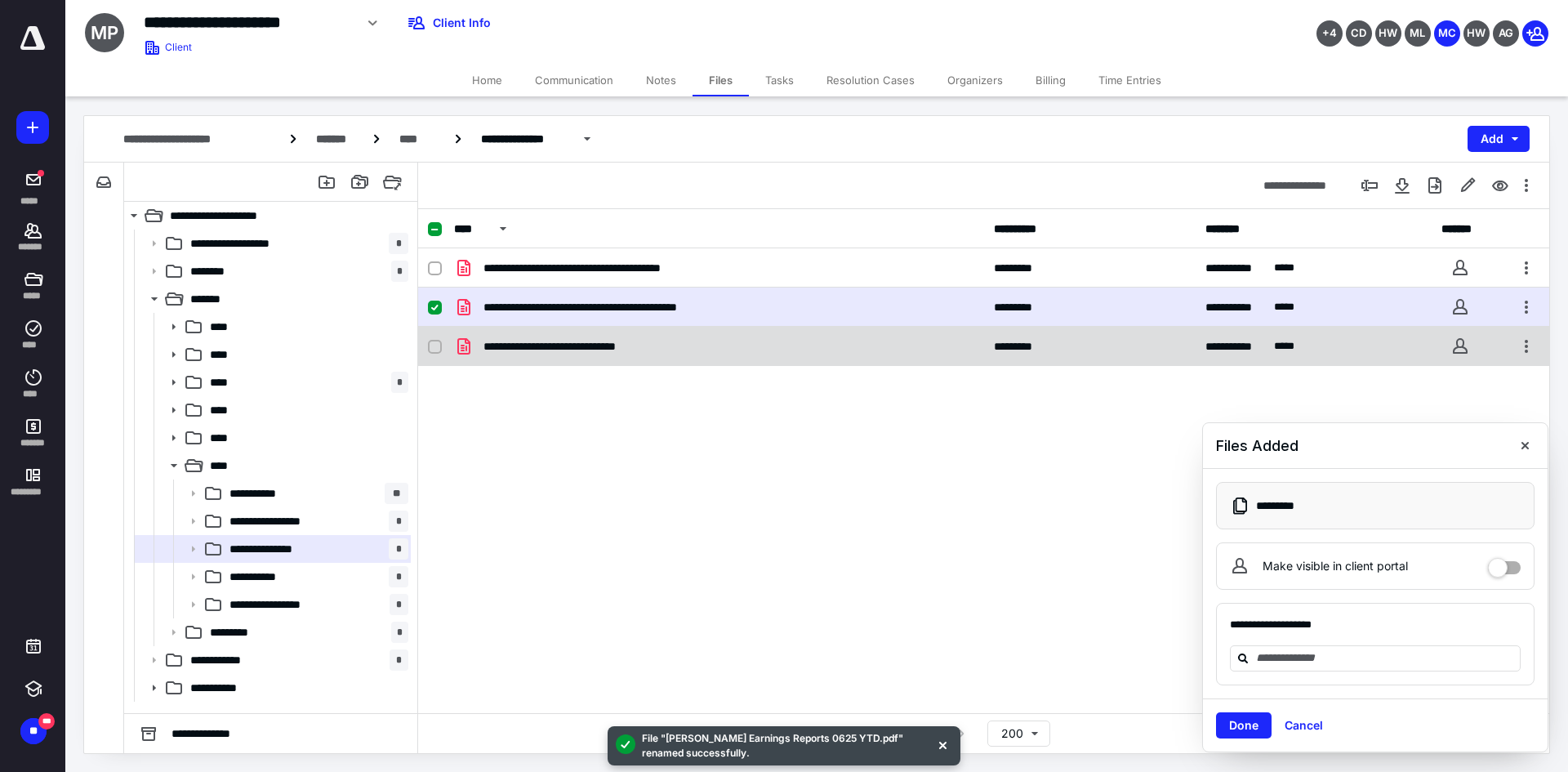 checkbox on "false" 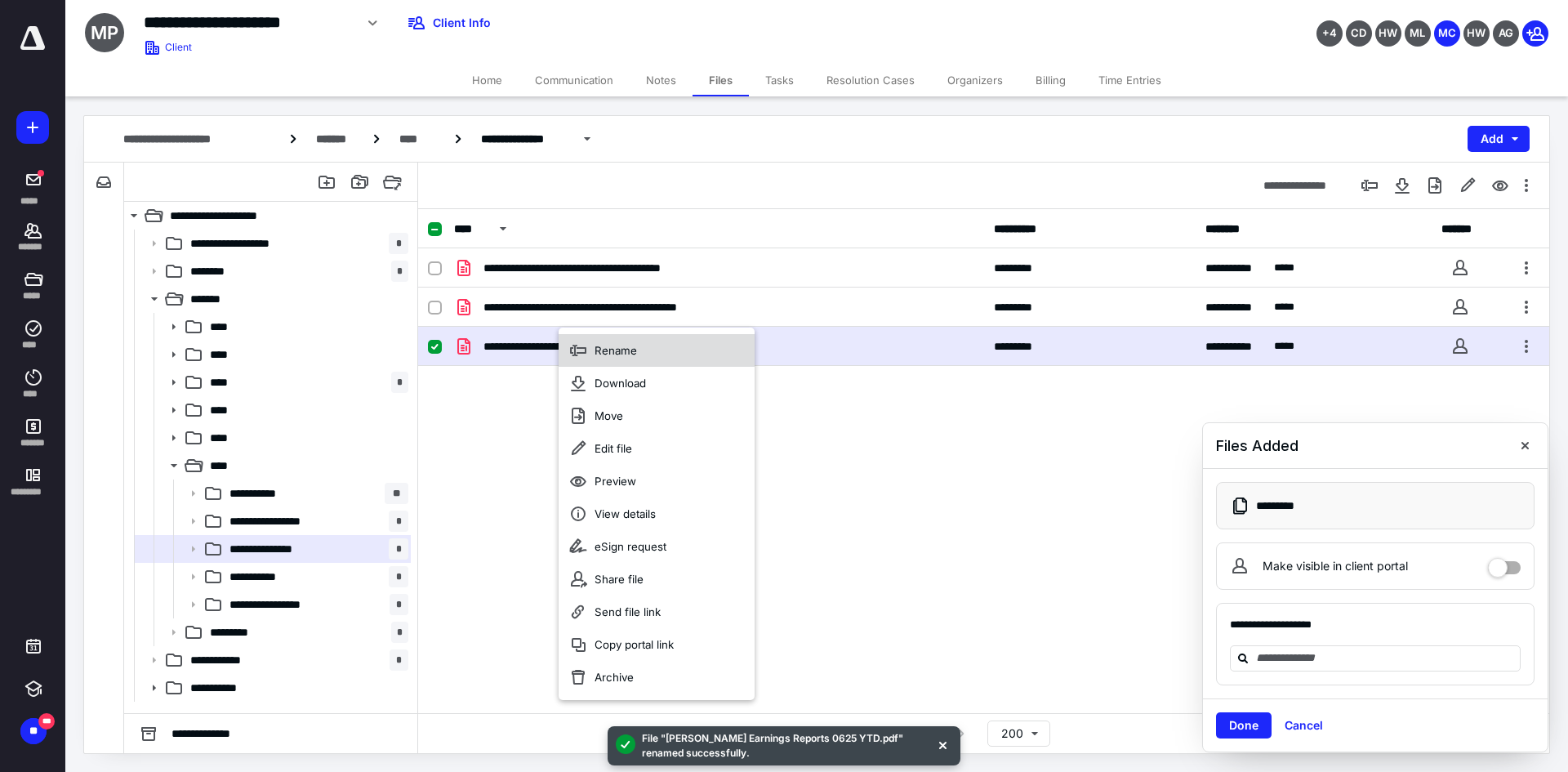 click 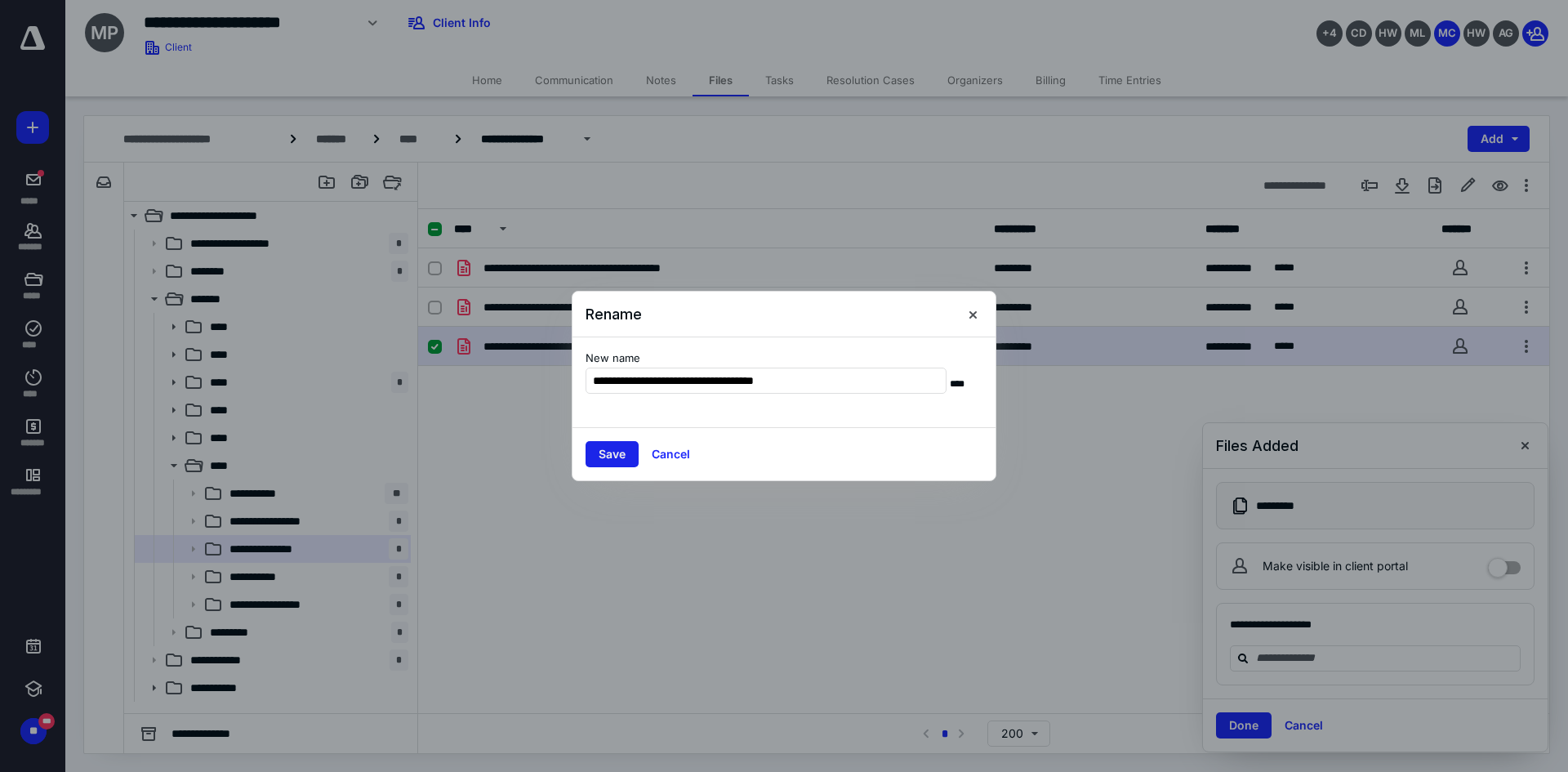 type on "**********" 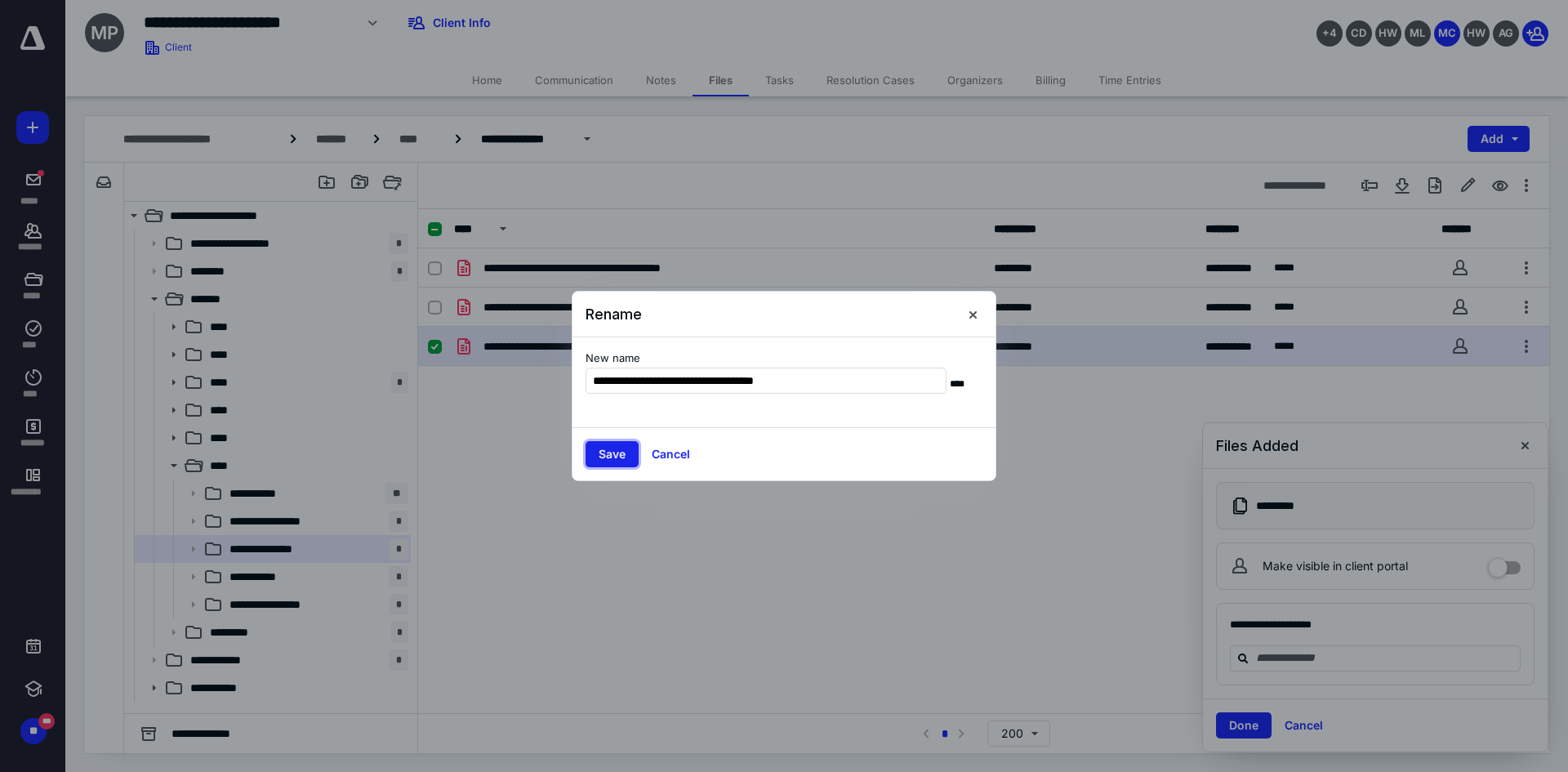 click on "Save" at bounding box center (612, 454) 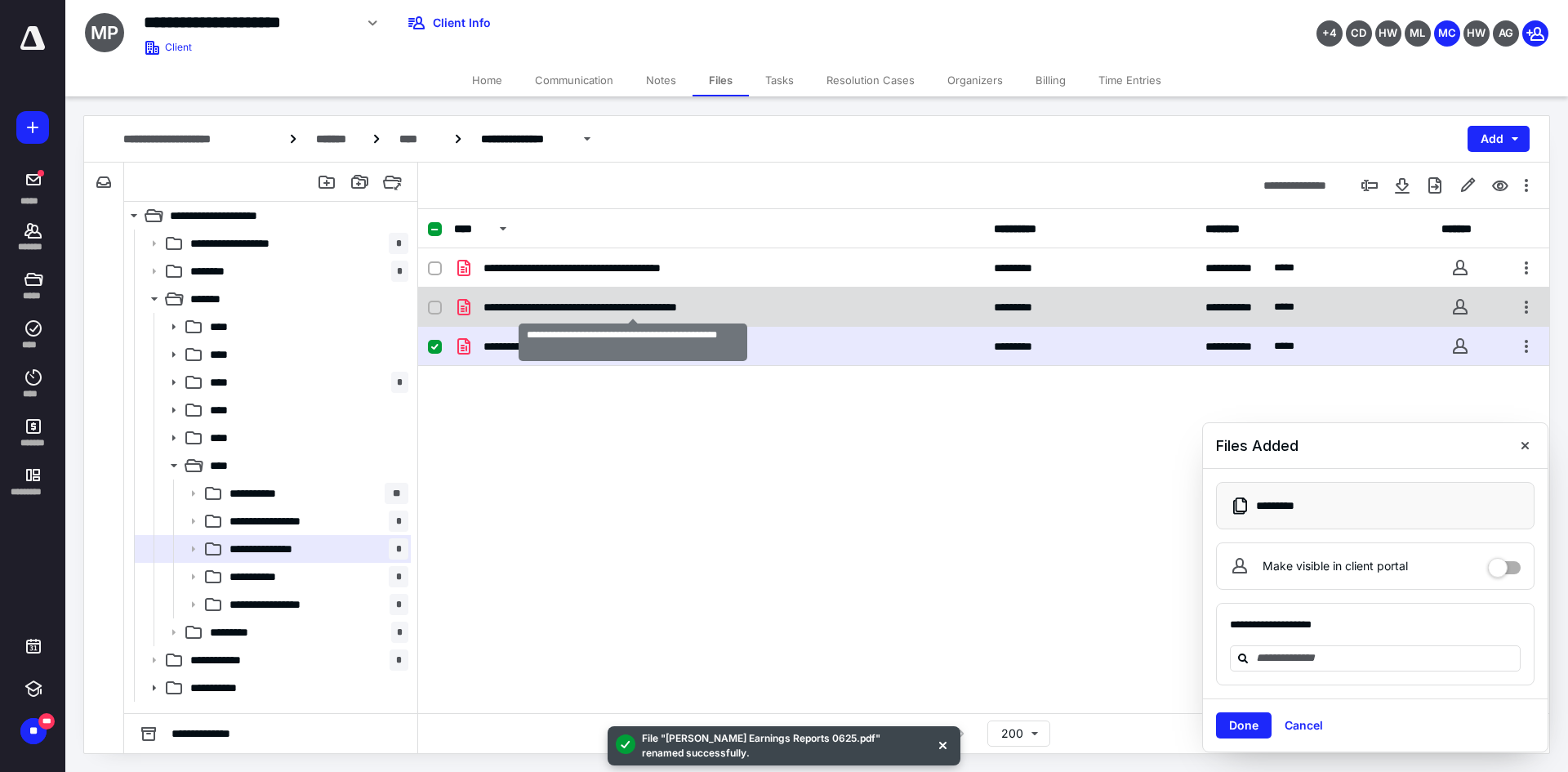 click on "**********" at bounding box center (632, 307) 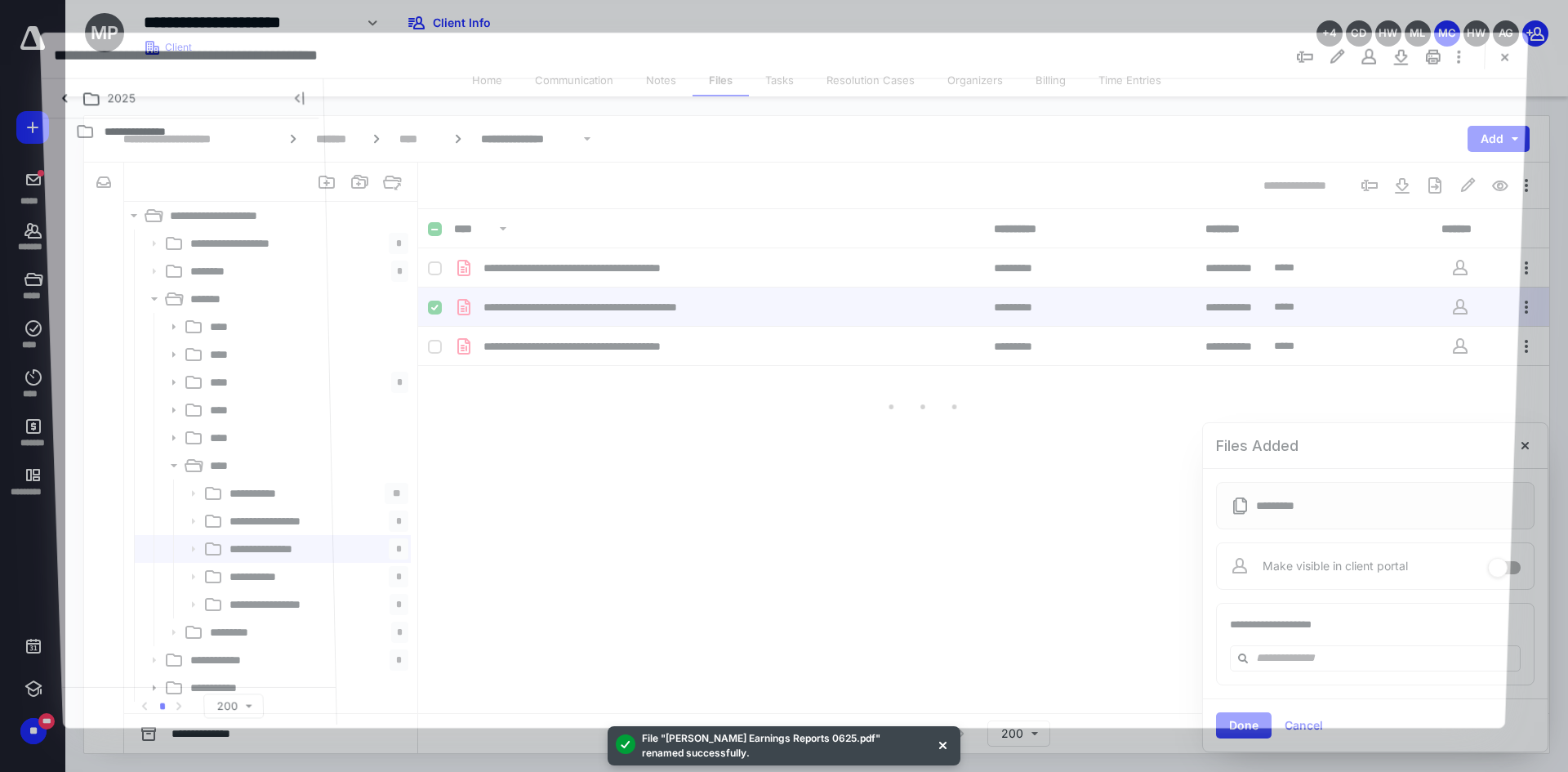 scroll, scrollTop: 0, scrollLeft: 0, axis: both 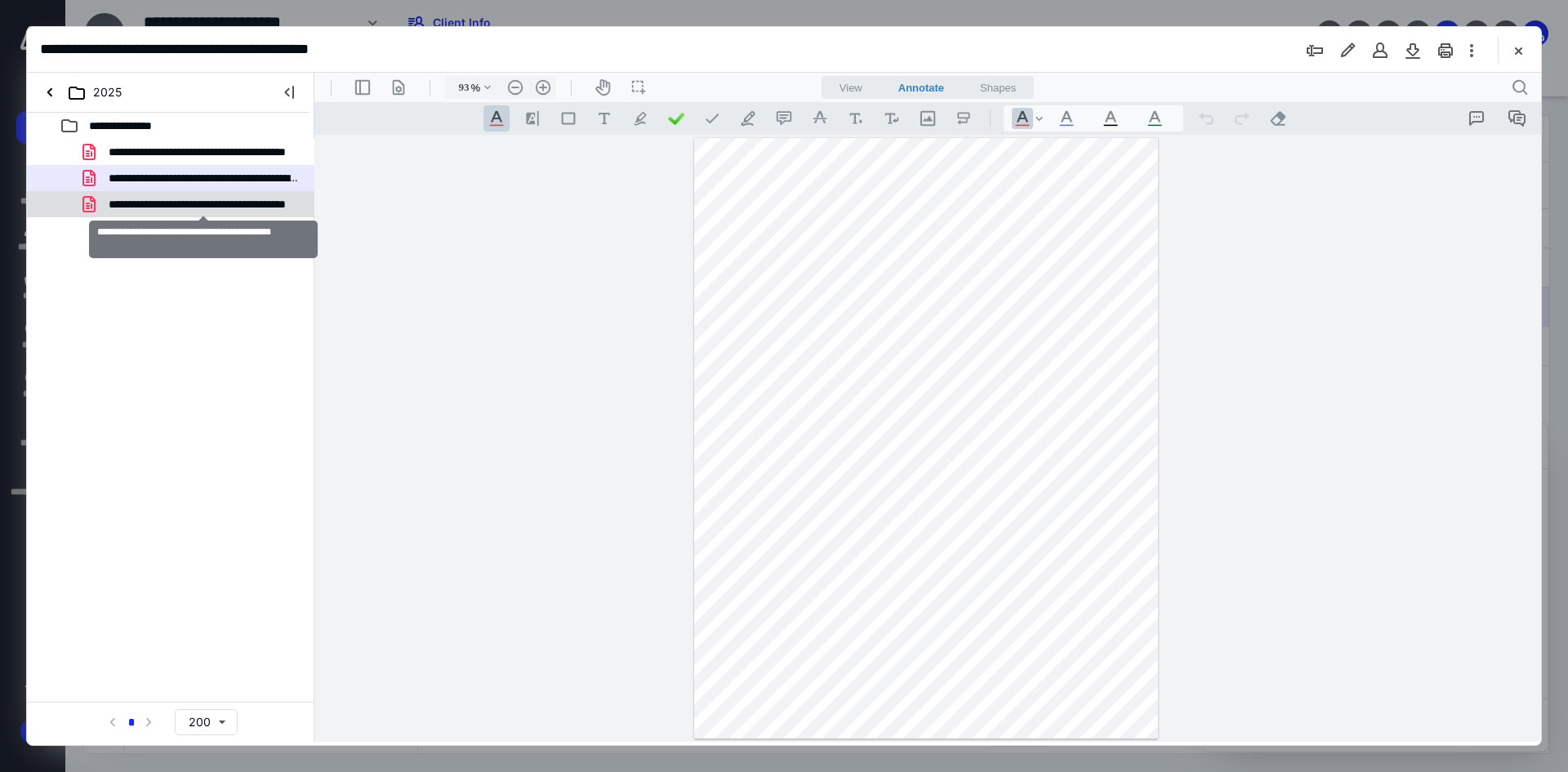 click on "**********" at bounding box center [203, 204] 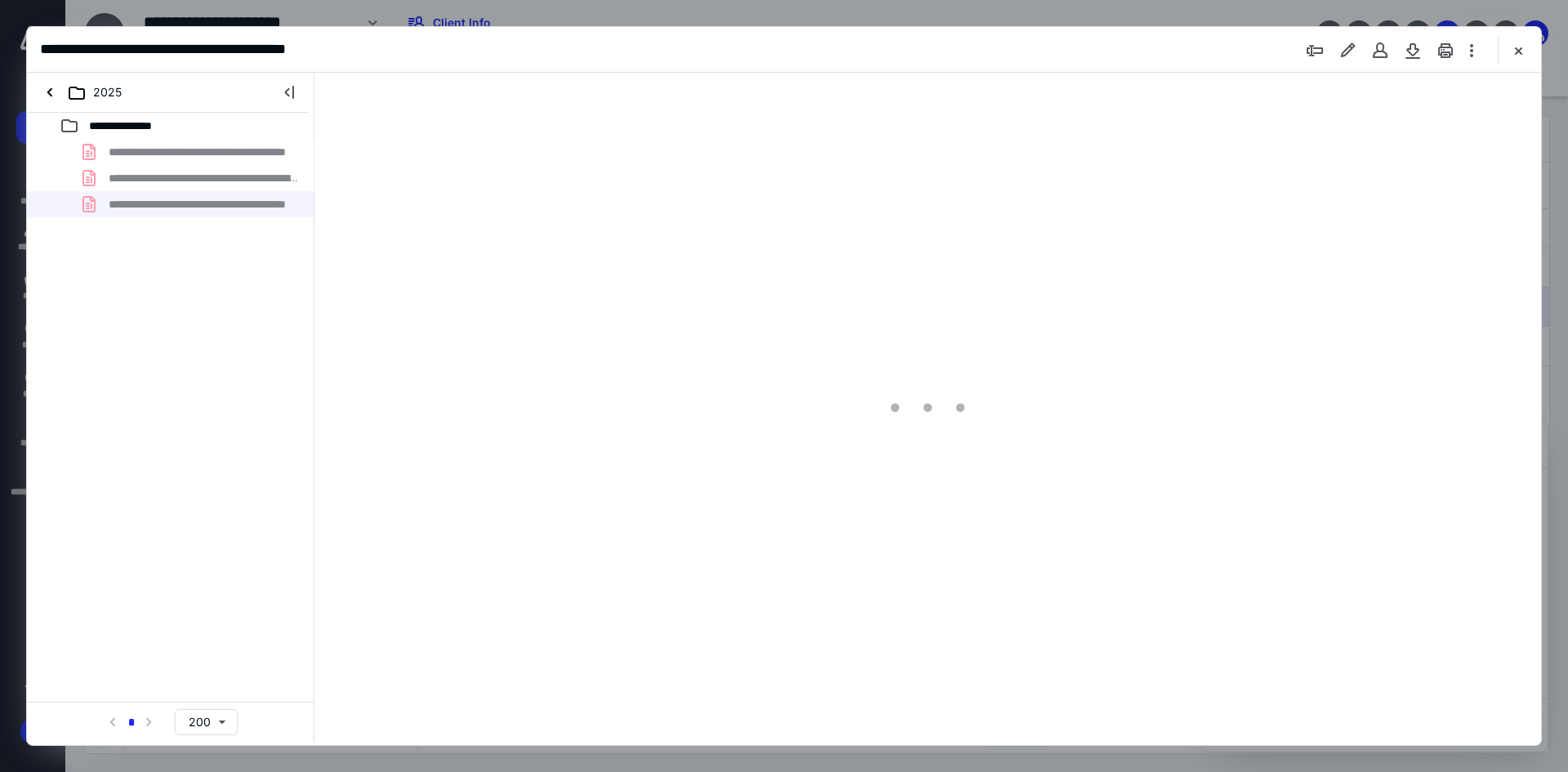 type on "93" 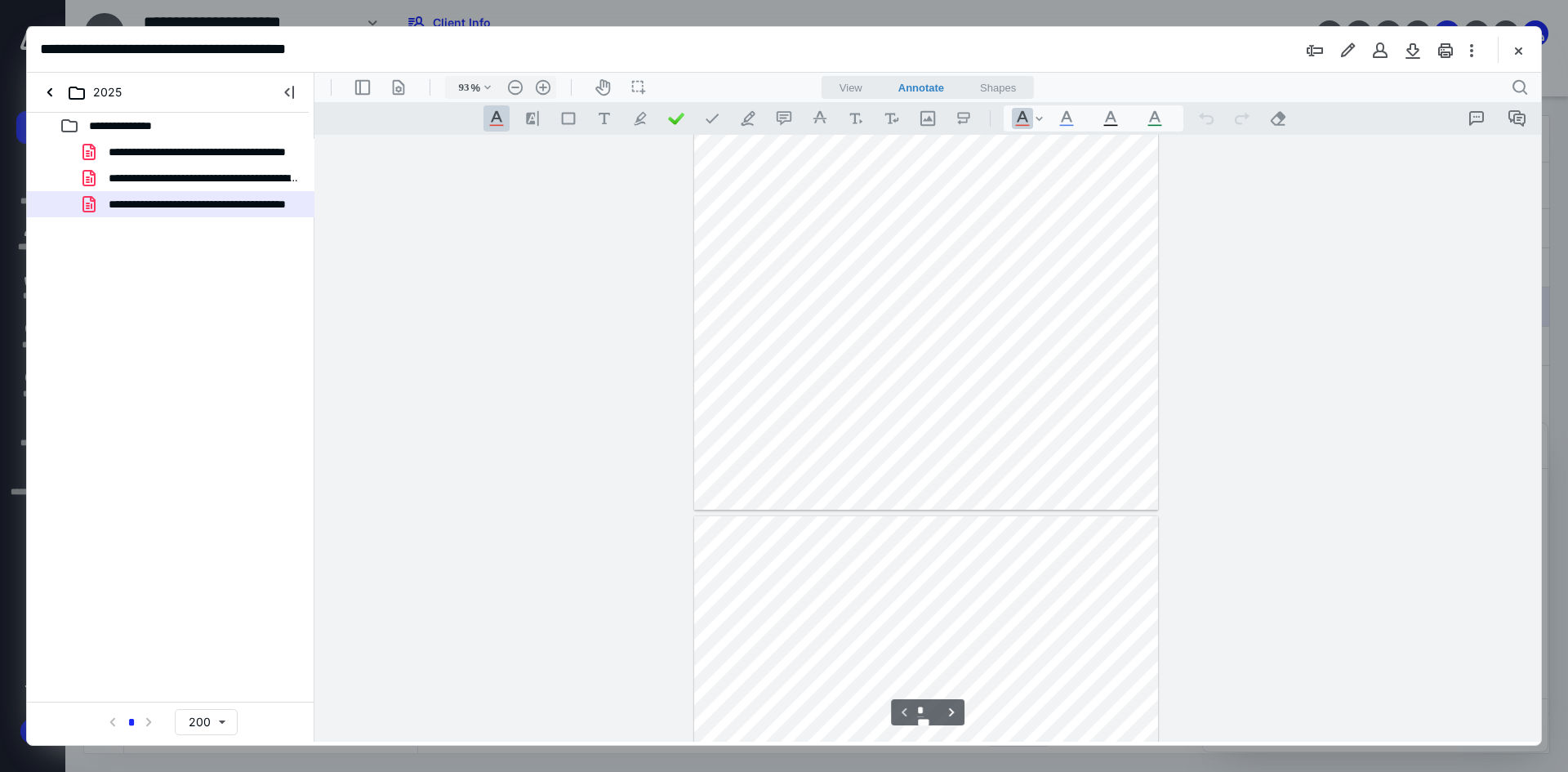 scroll, scrollTop: 0, scrollLeft: 0, axis: both 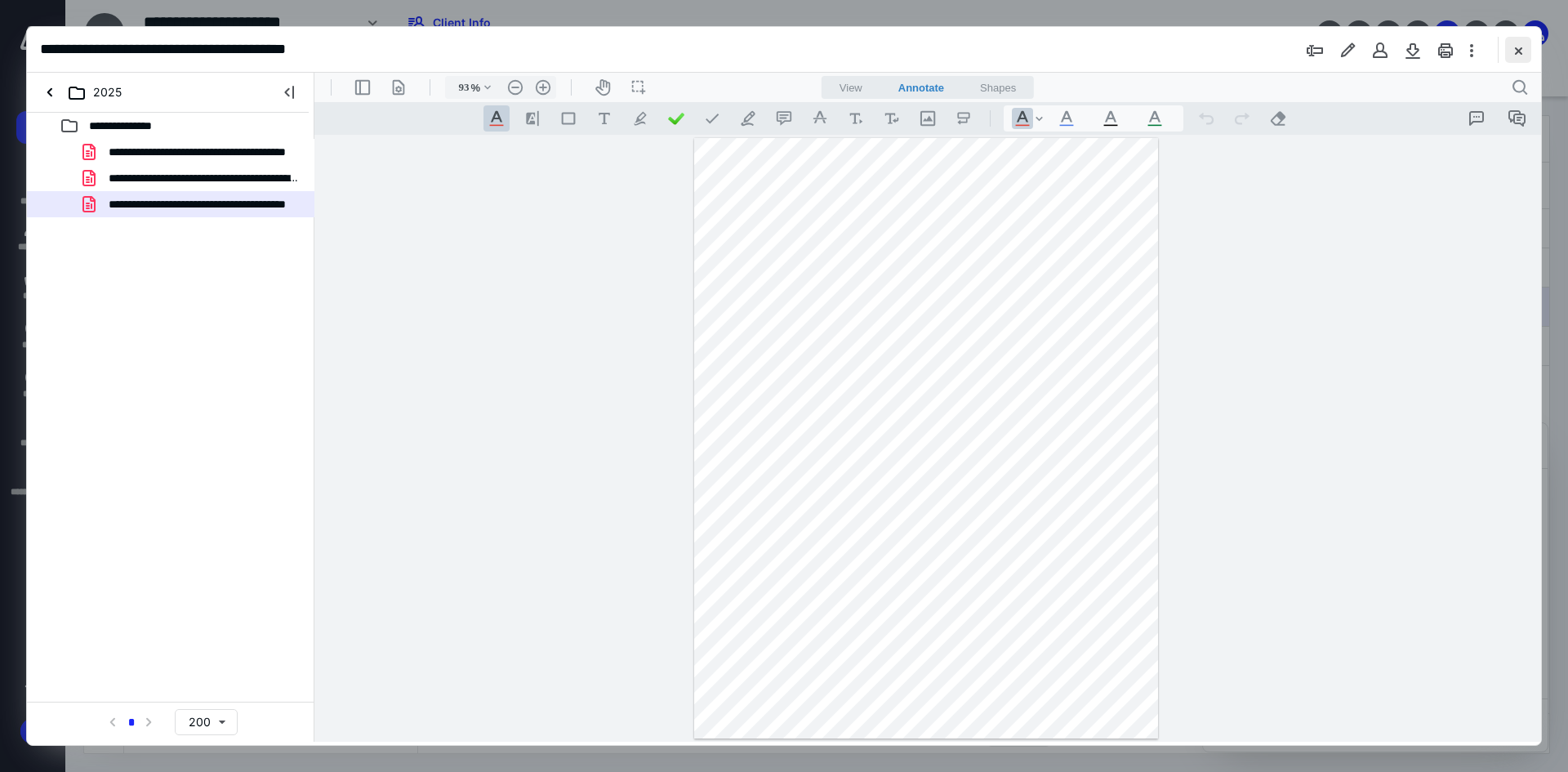 click at bounding box center [1518, 50] 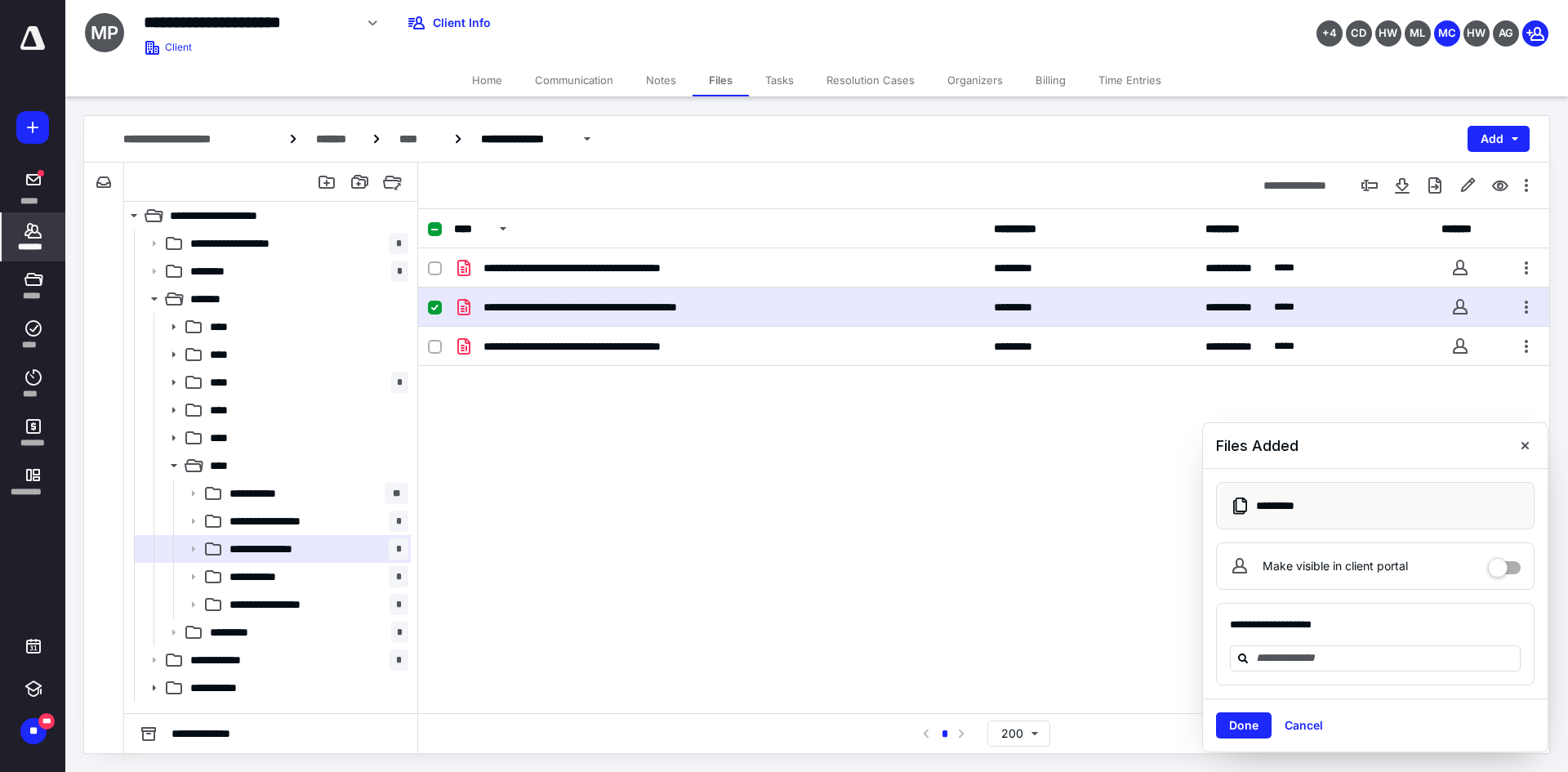 click 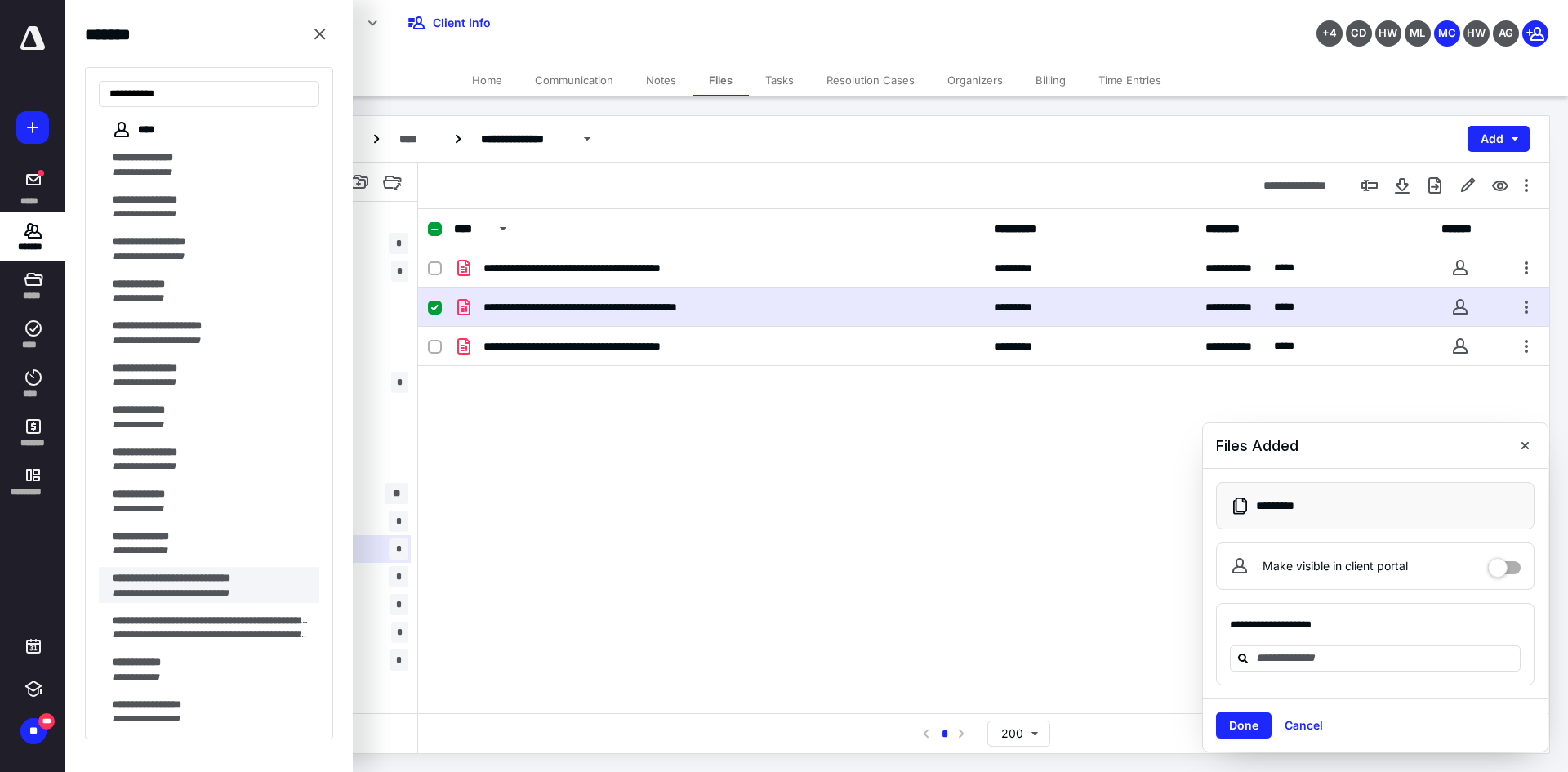 type on "**********" 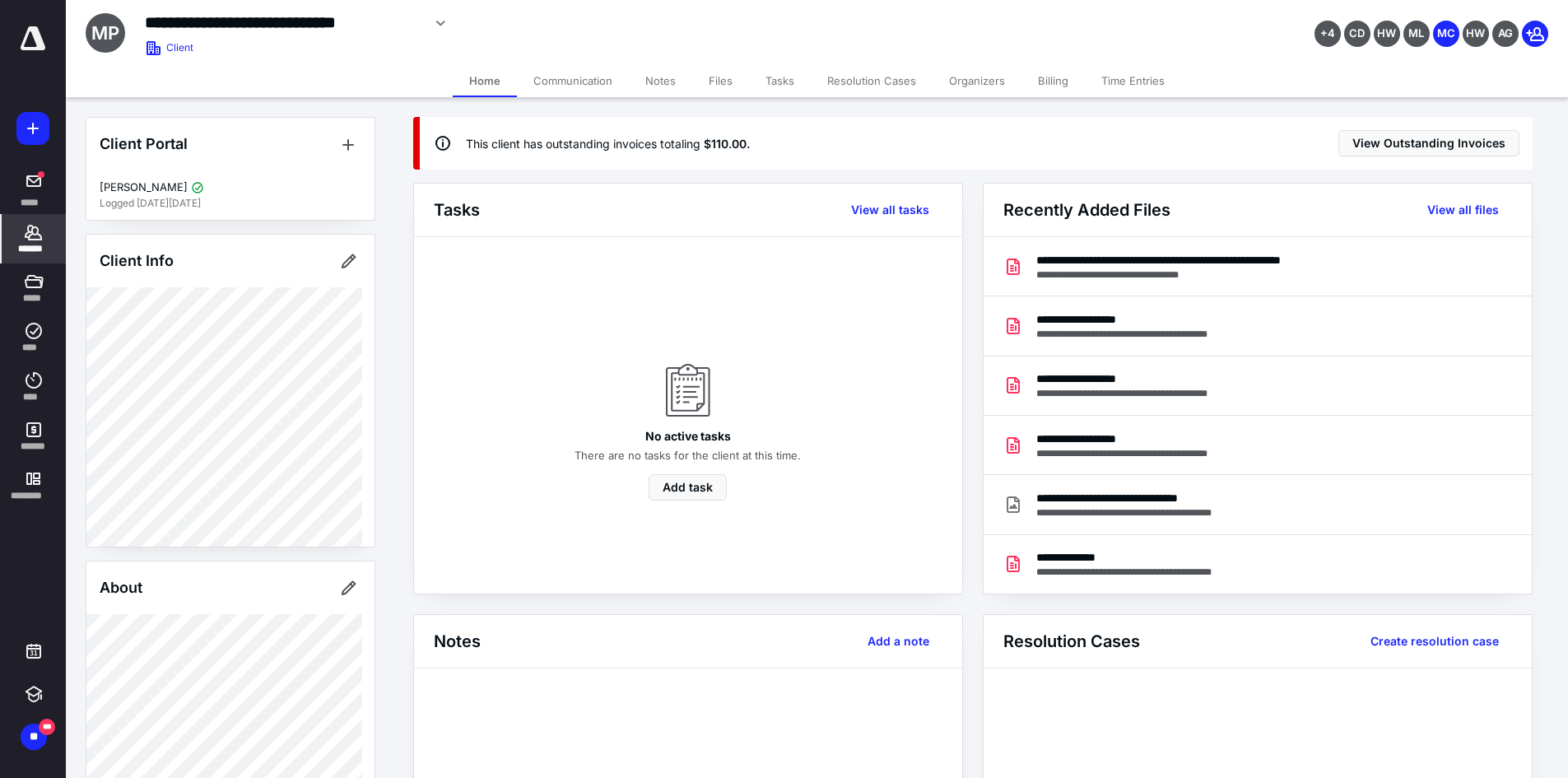 click on "Files" at bounding box center (720, 81) 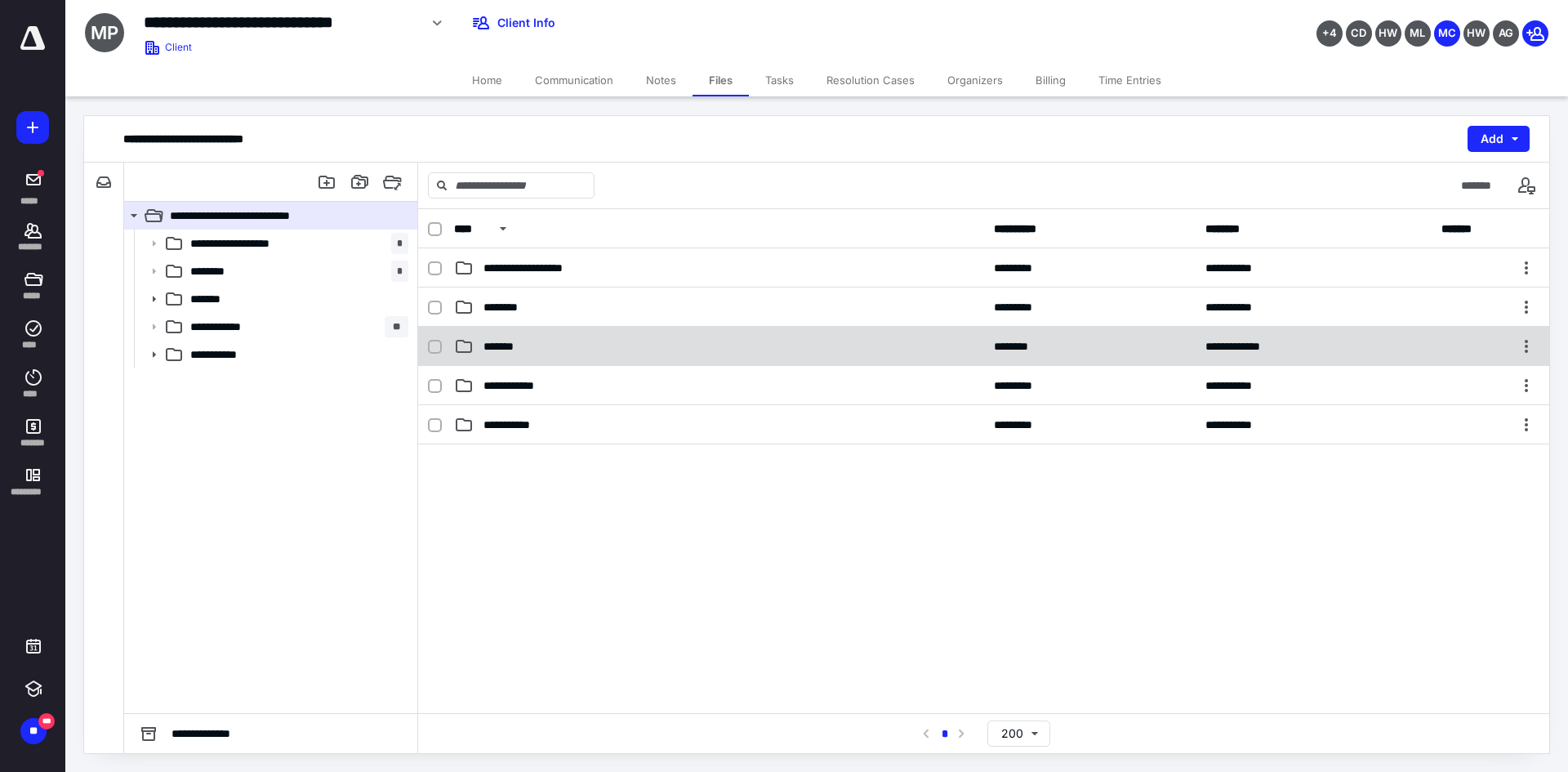 click on "*******" at bounding box center (719, 346) 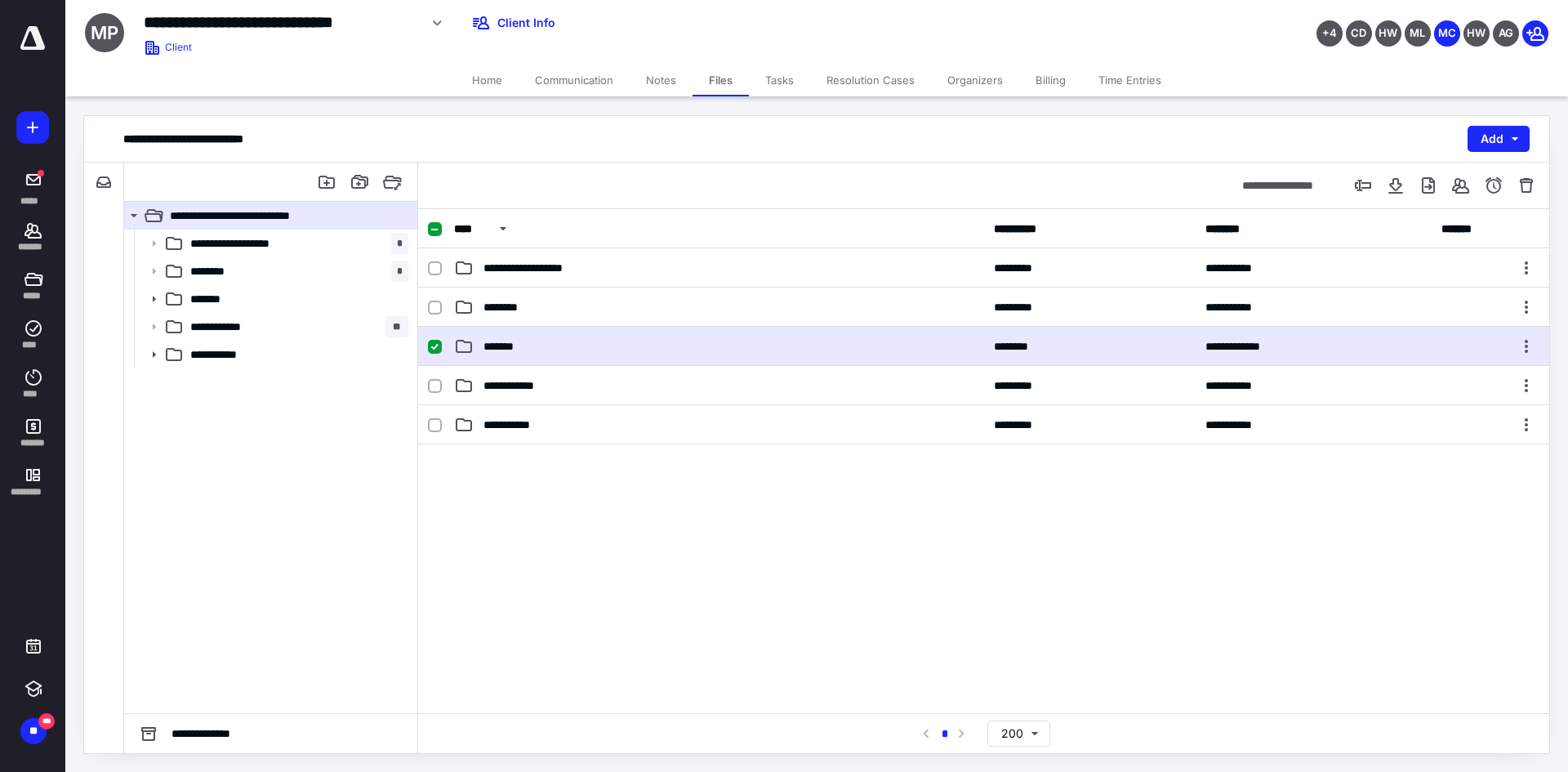 click on "*******" at bounding box center [719, 346] 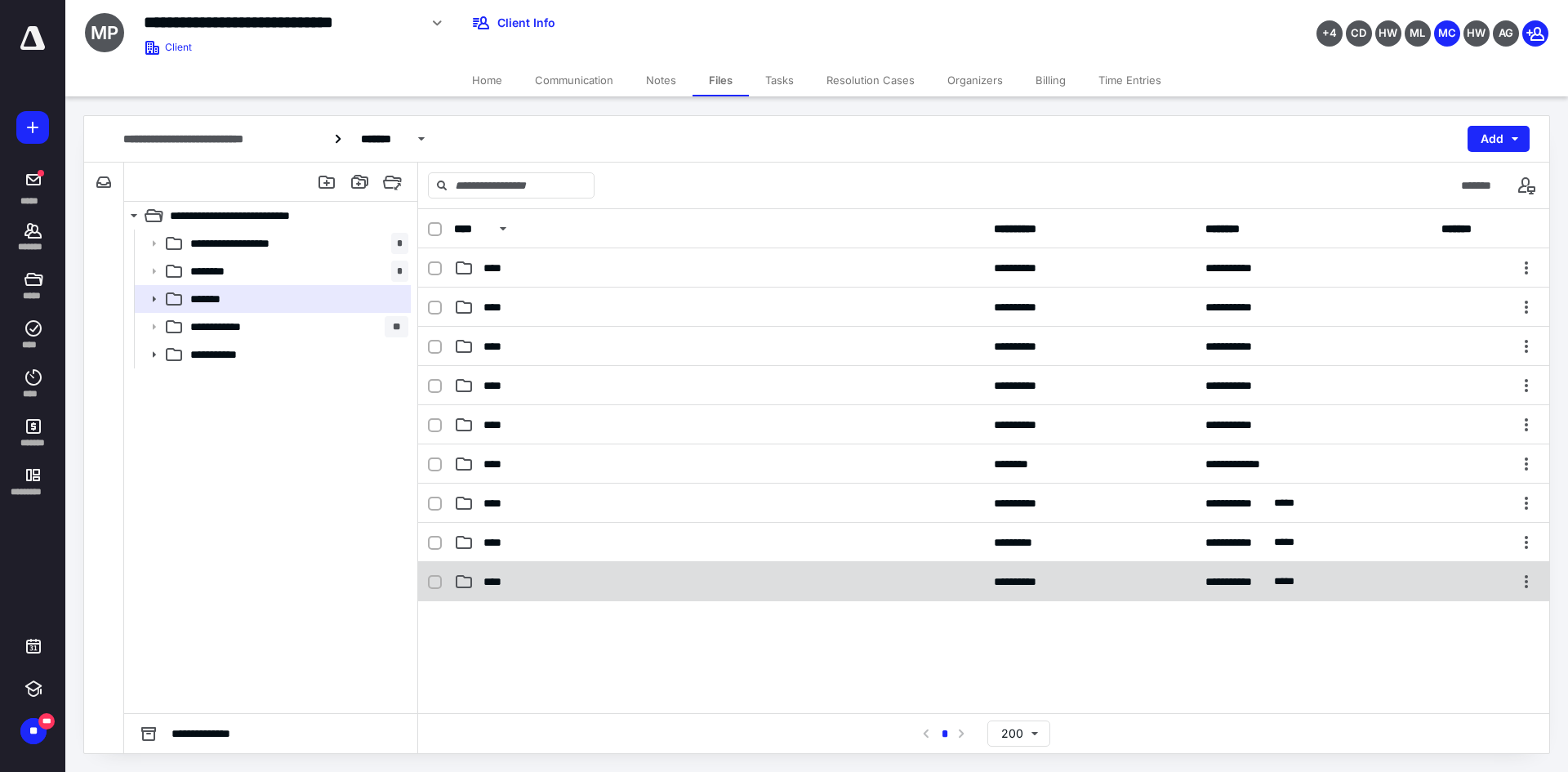 click on "**********" at bounding box center (983, 582) 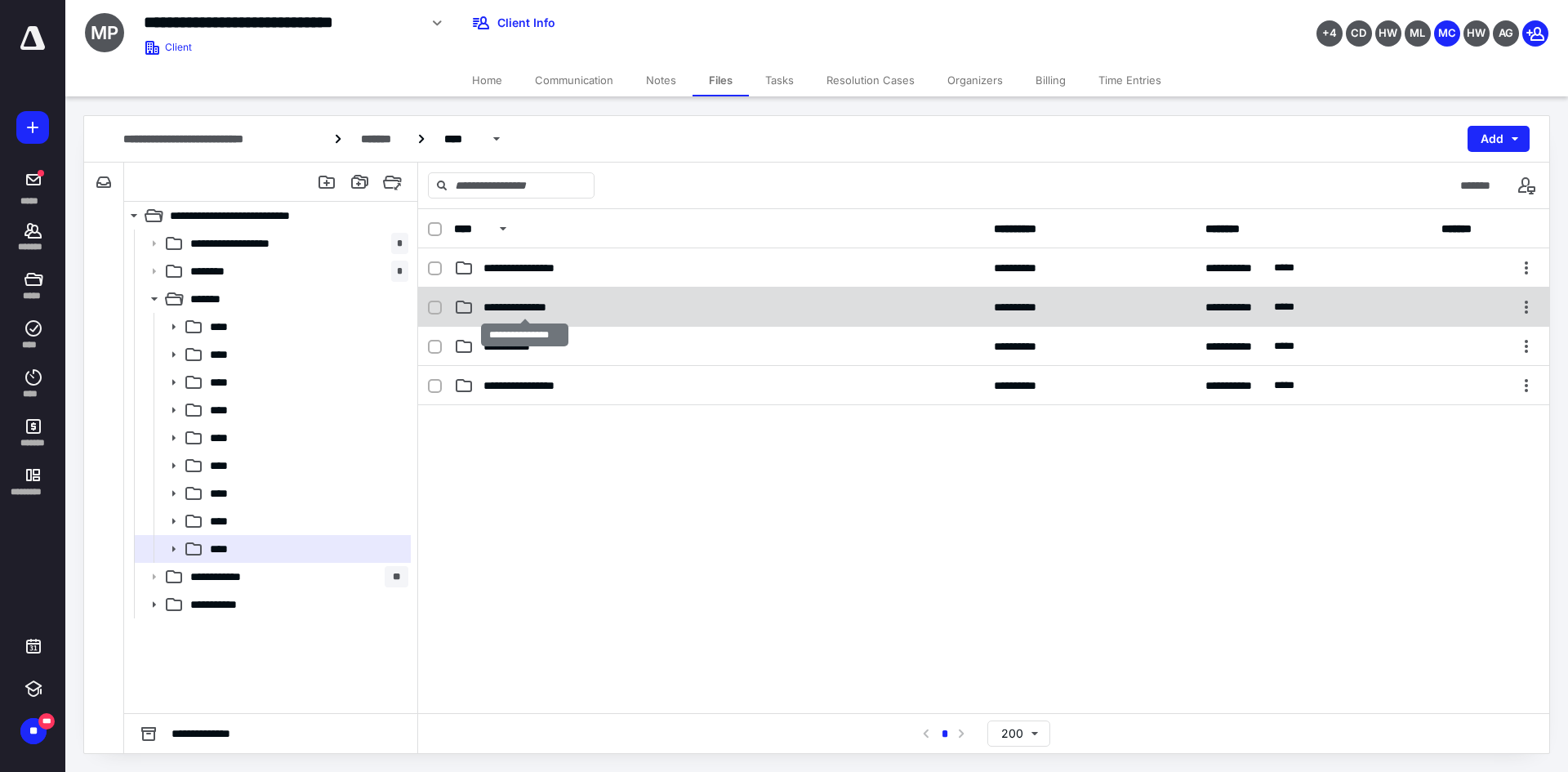 click on "**********" at bounding box center (524, 307) 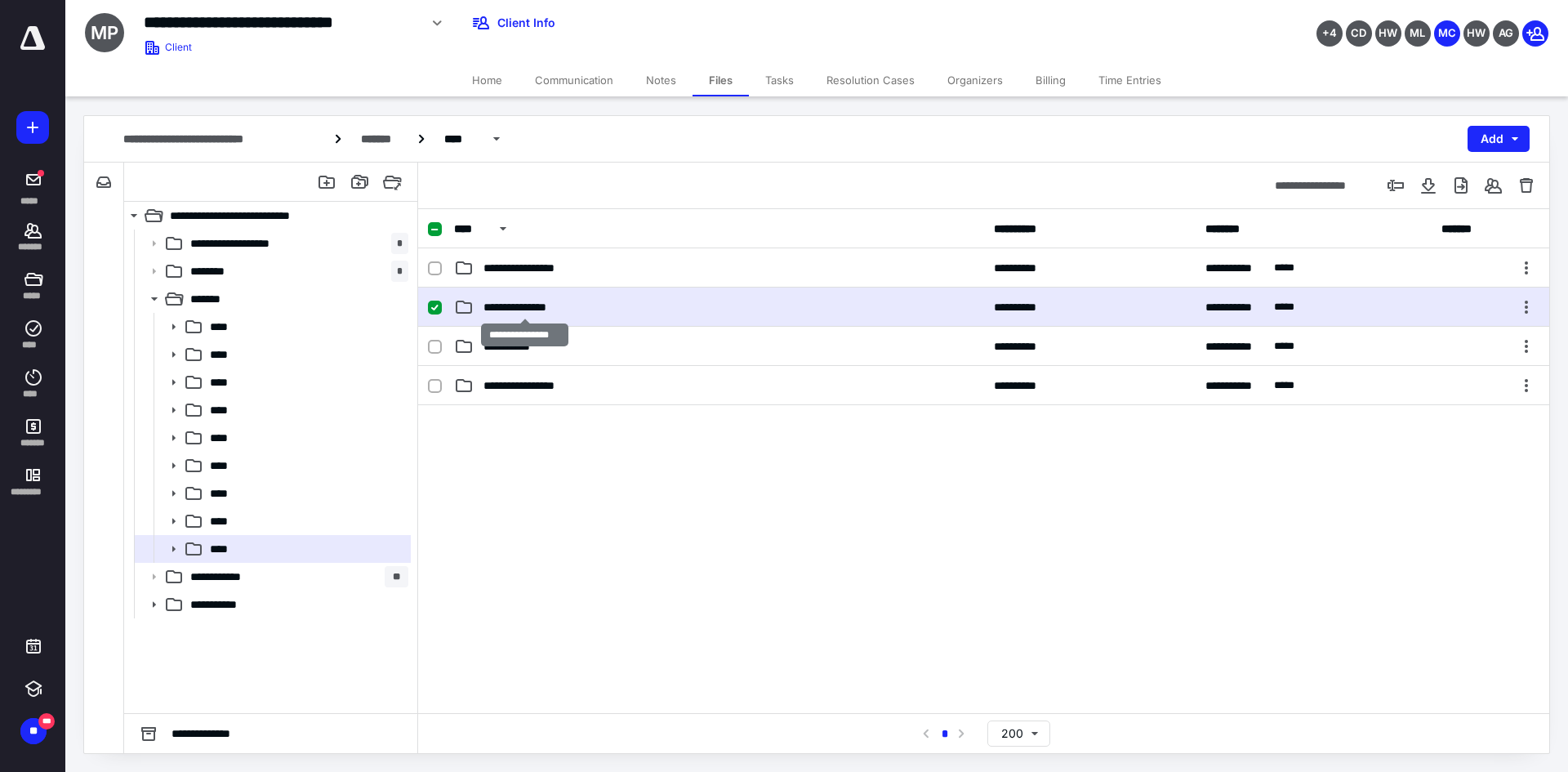 click on "**********" at bounding box center (524, 307) 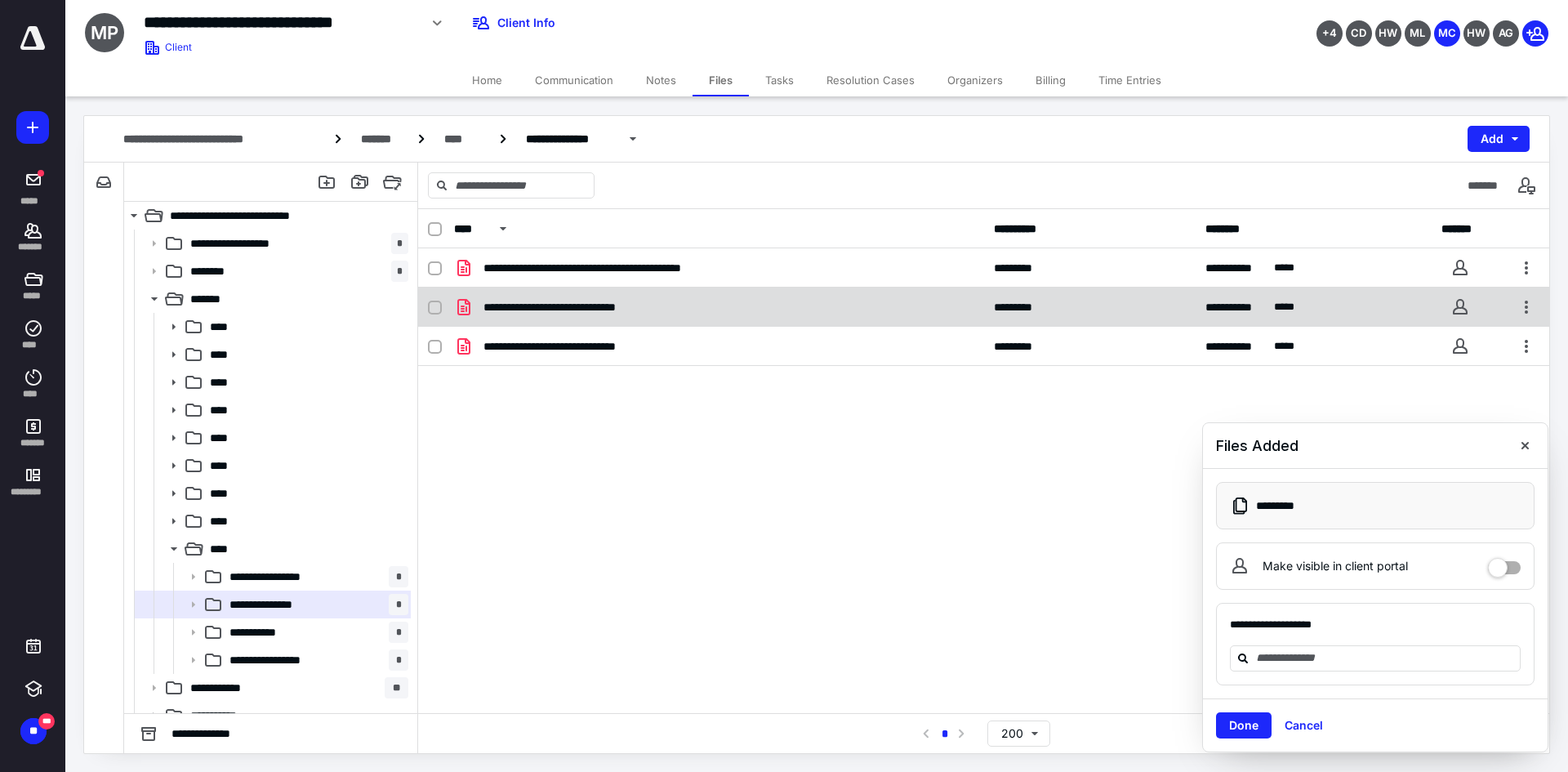 checkbox on "true" 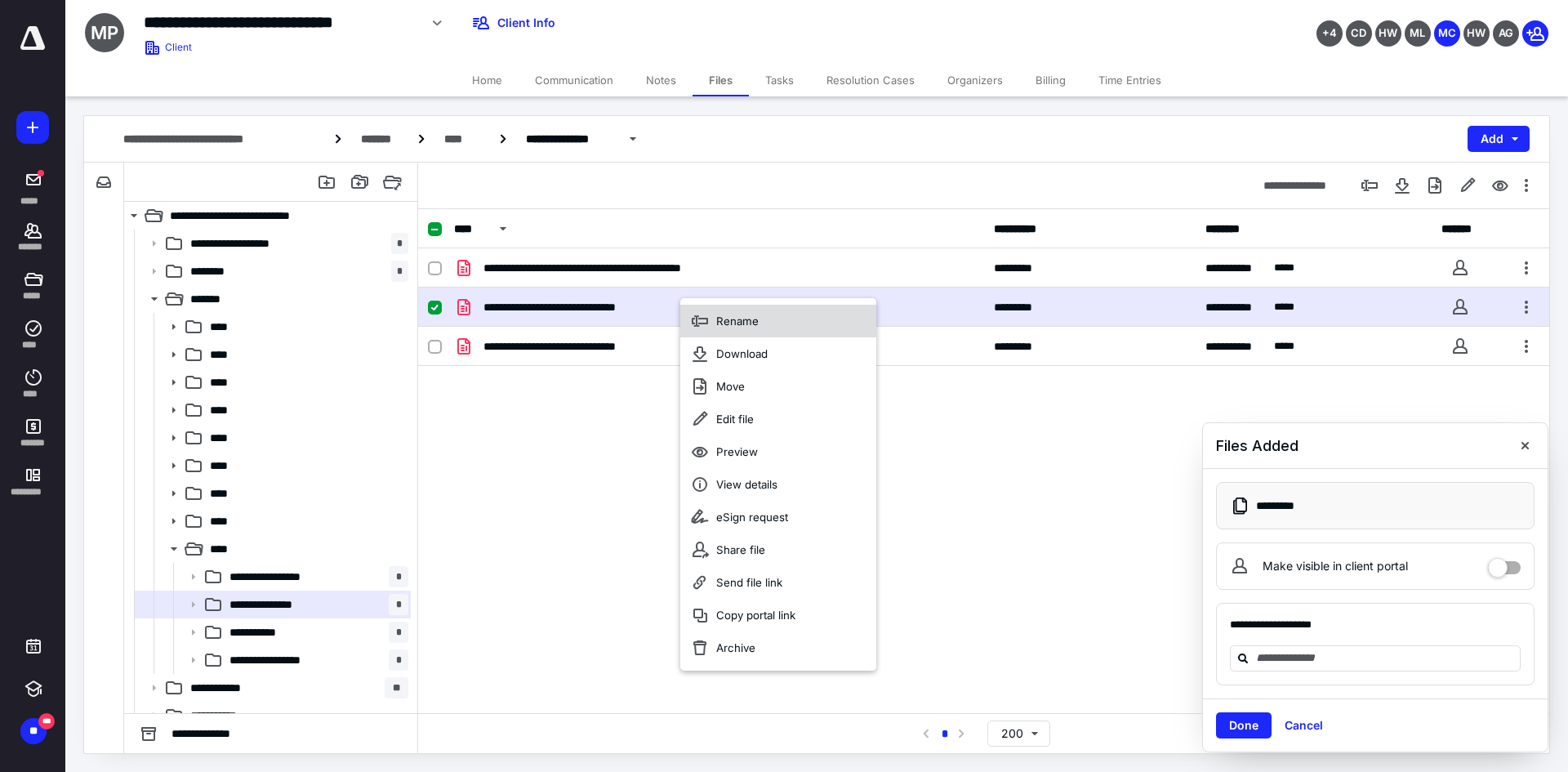 click 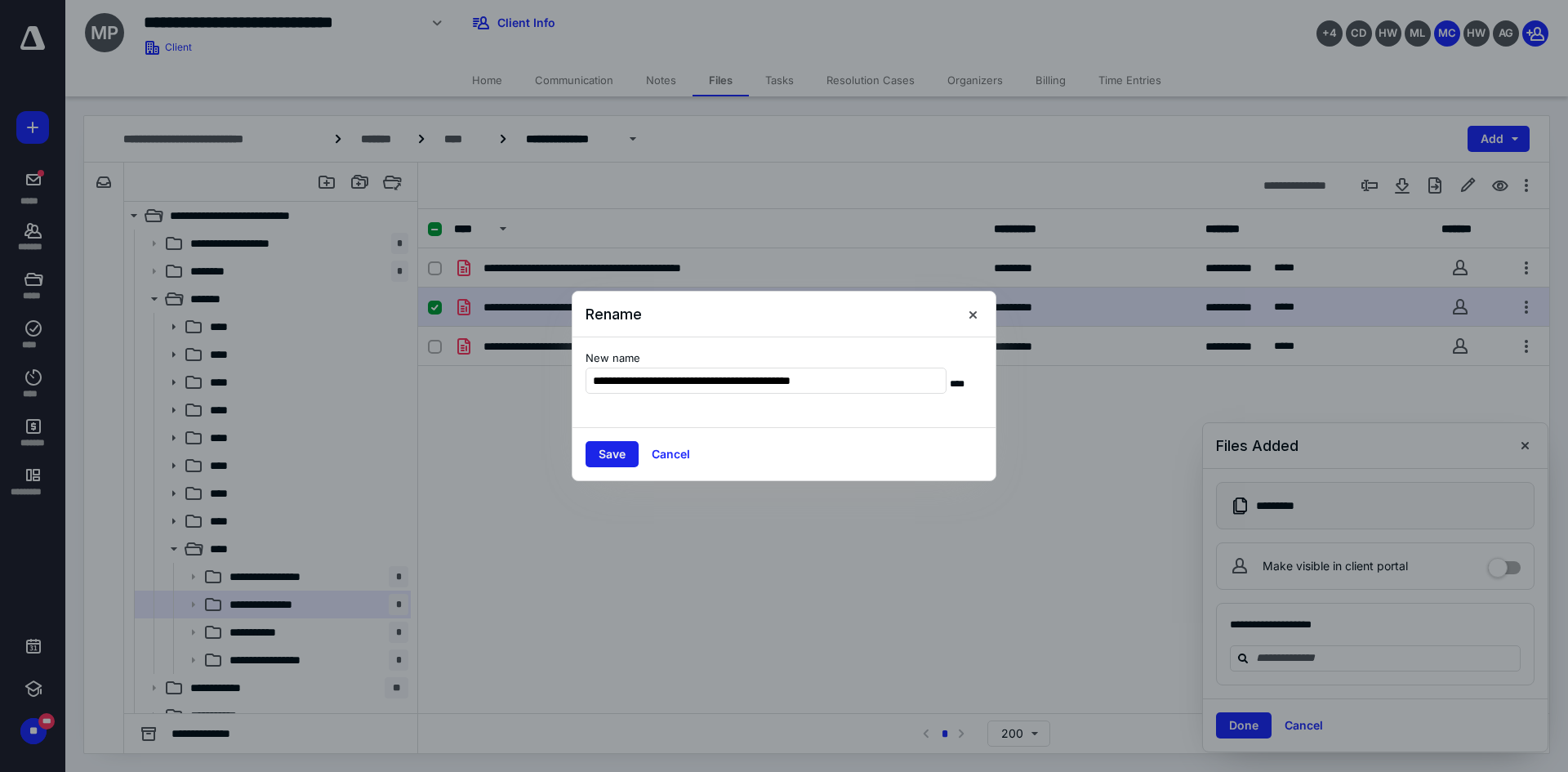 type on "**********" 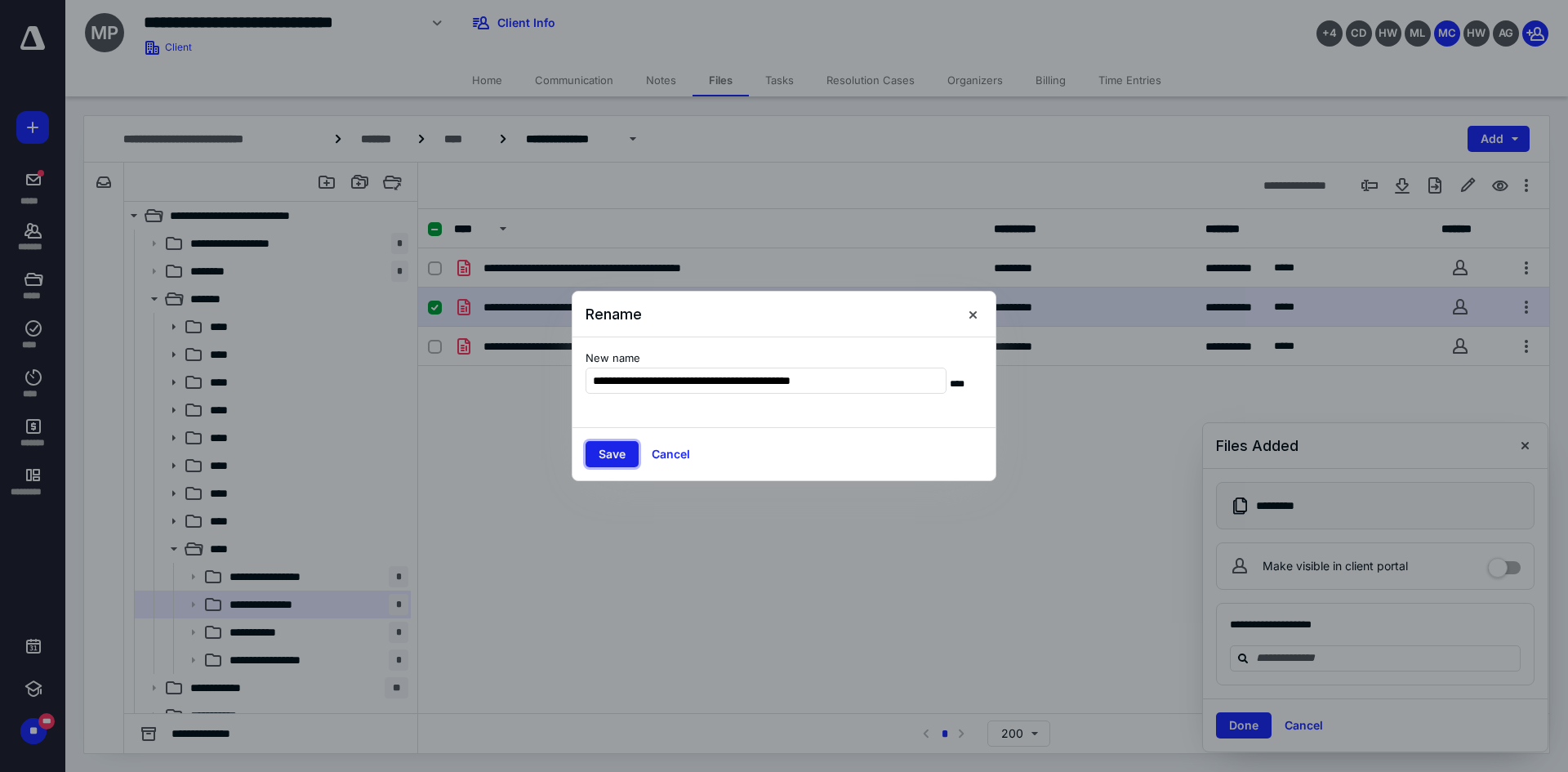 click on "Save" at bounding box center (612, 454) 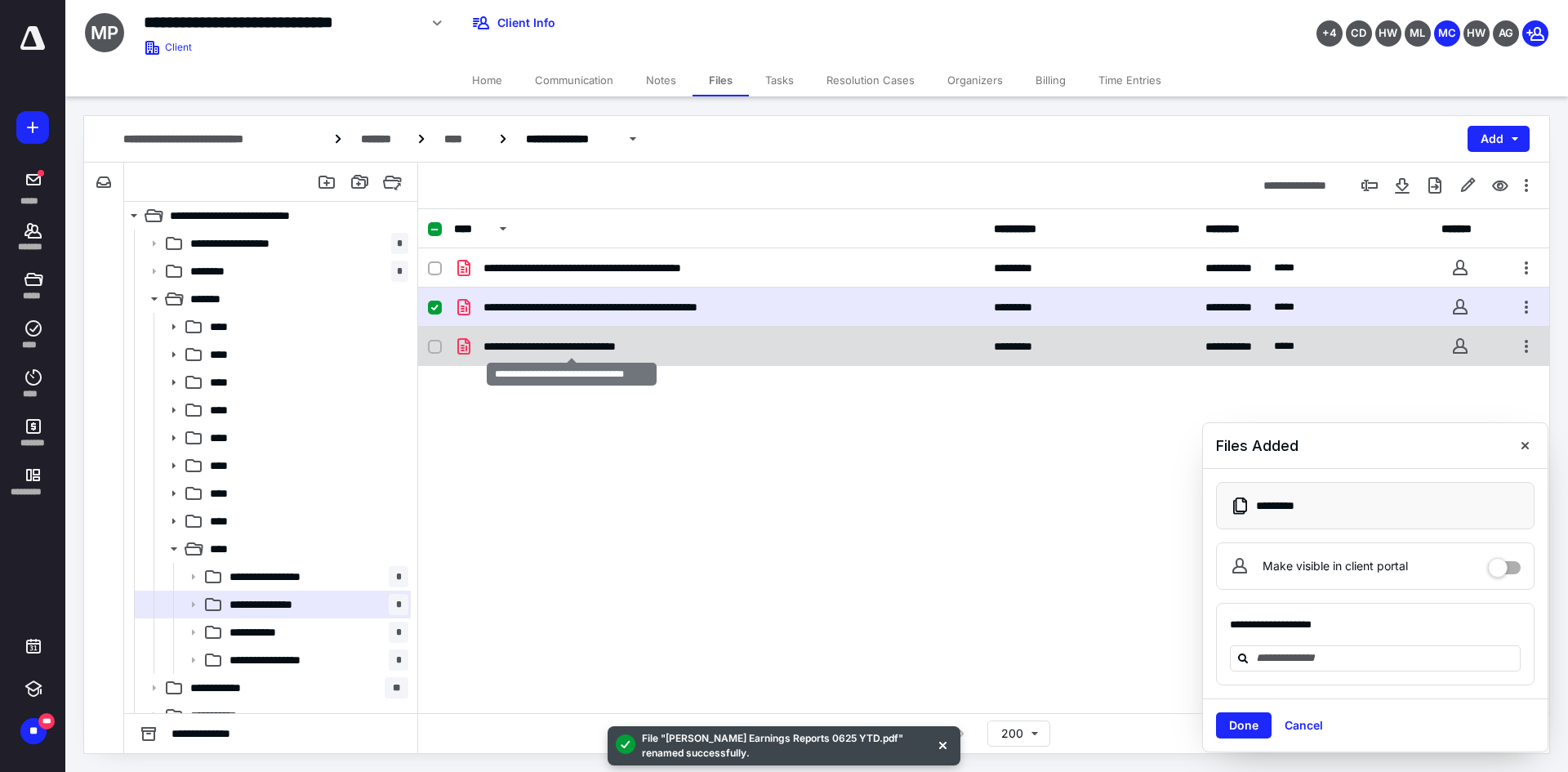 checkbox on "false" 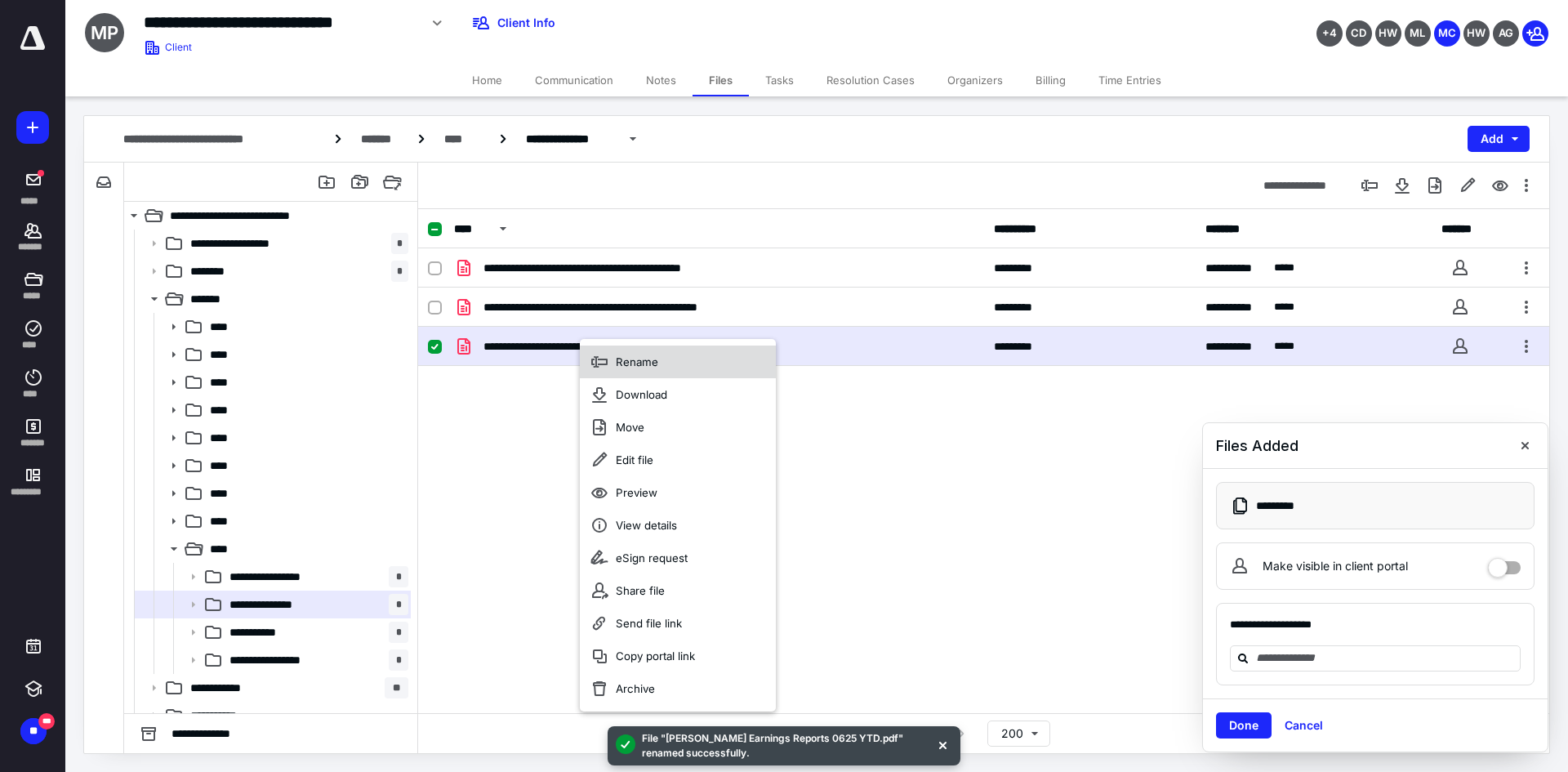 click on "Rename" at bounding box center [678, 362] 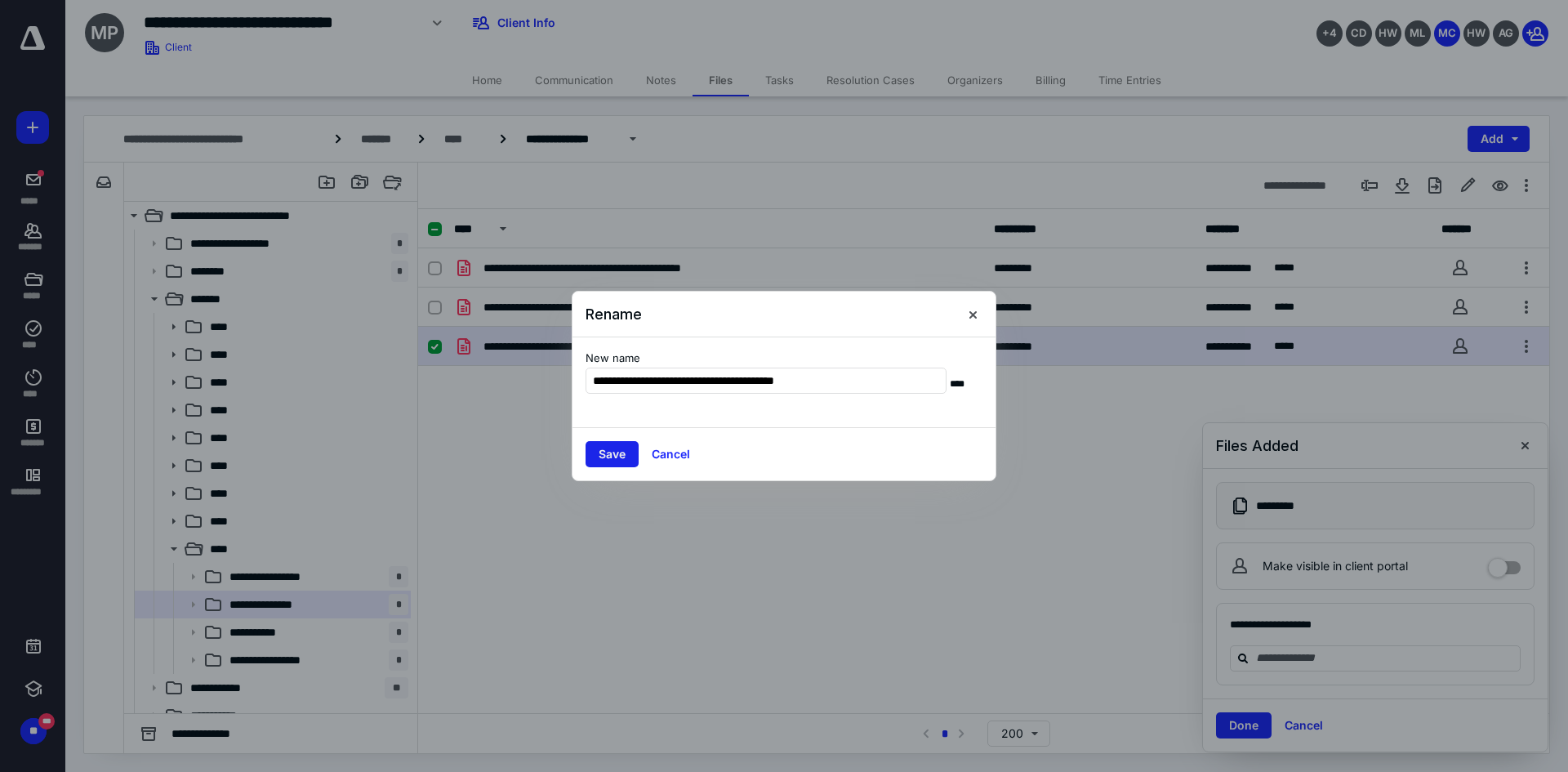 type on "**********" 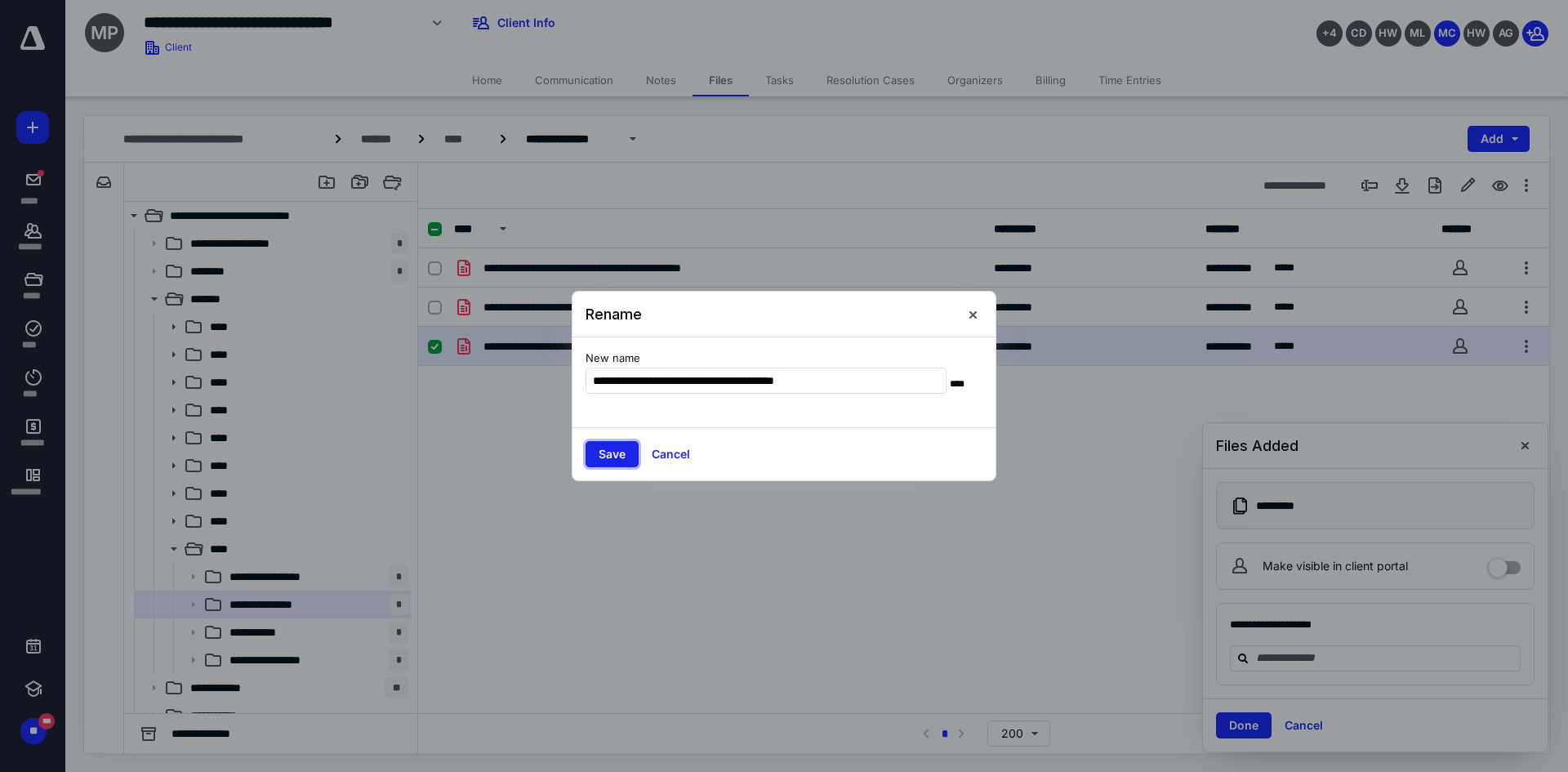 click on "Save" at bounding box center [612, 454] 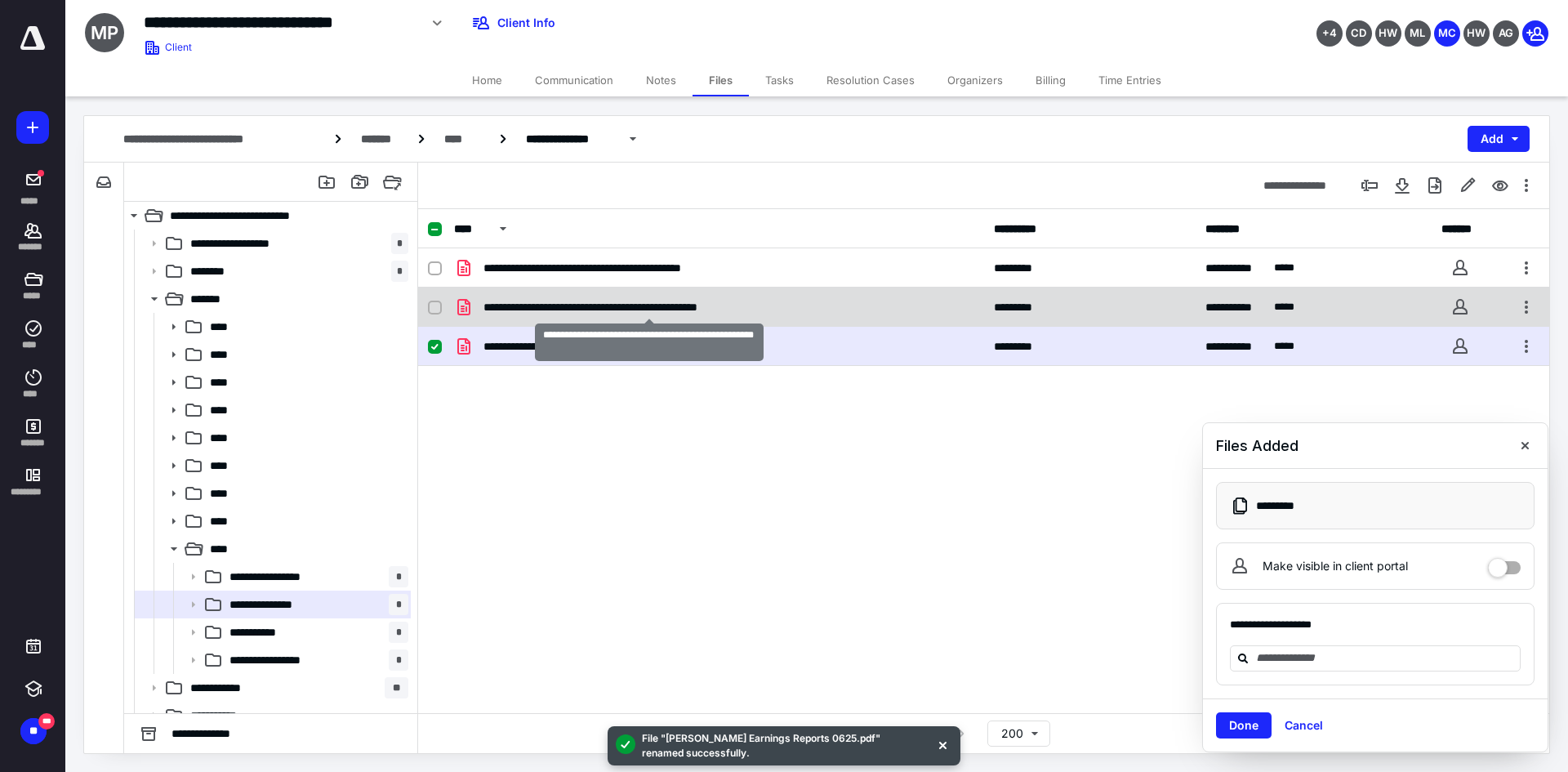 click on "**********" at bounding box center [649, 307] 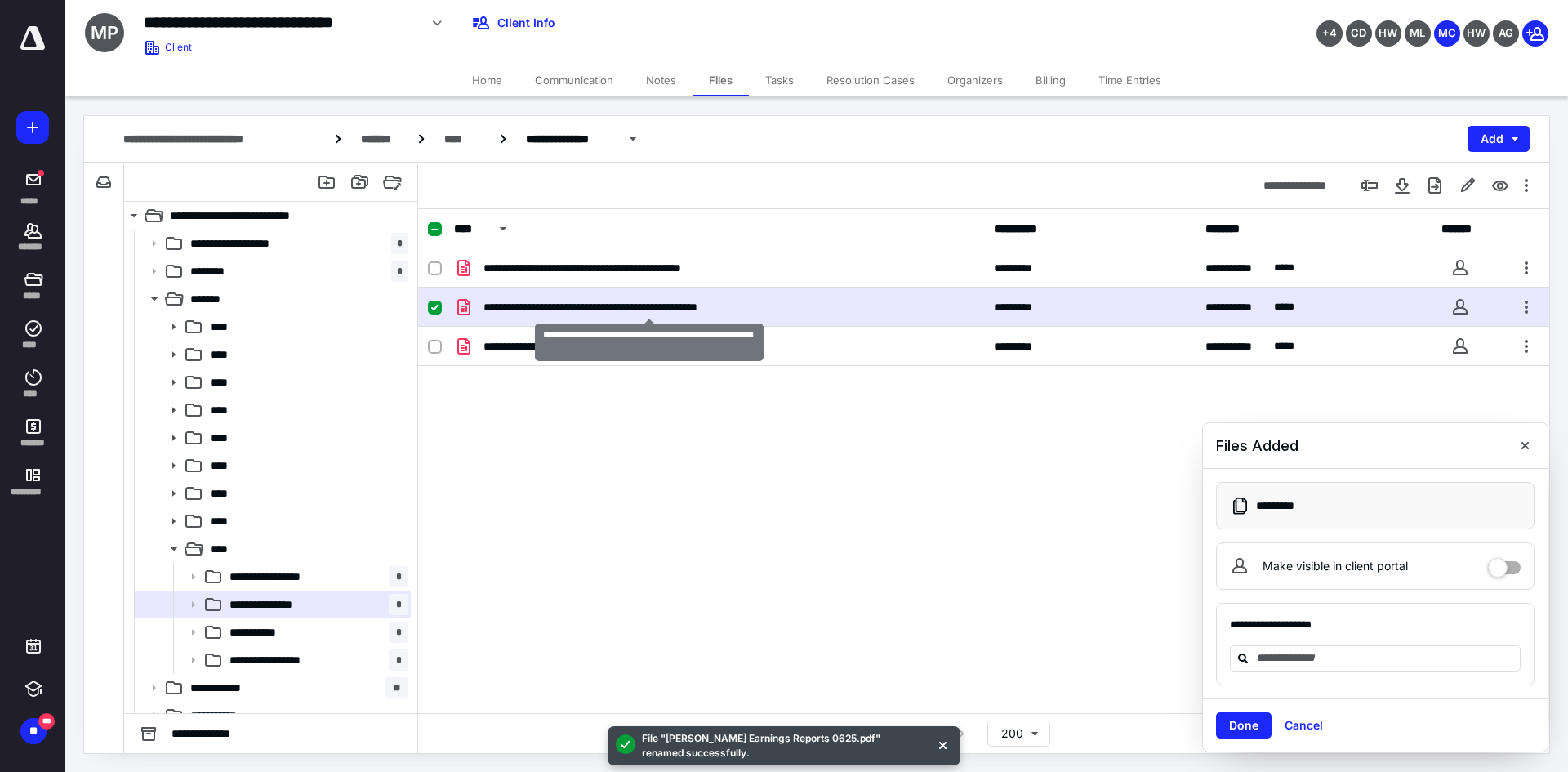 click on "**********" at bounding box center [649, 307] 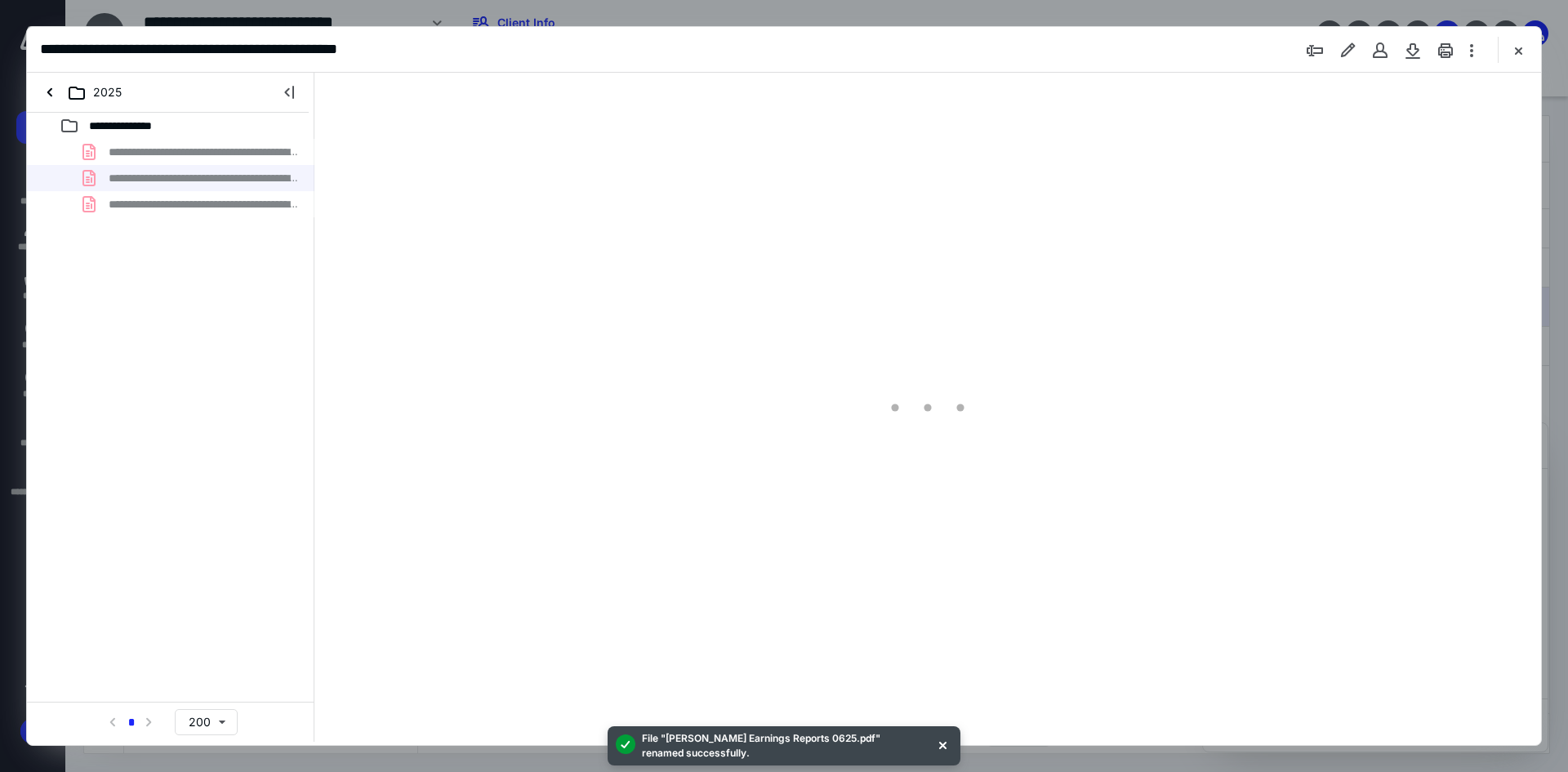 scroll, scrollTop: 0, scrollLeft: 0, axis: both 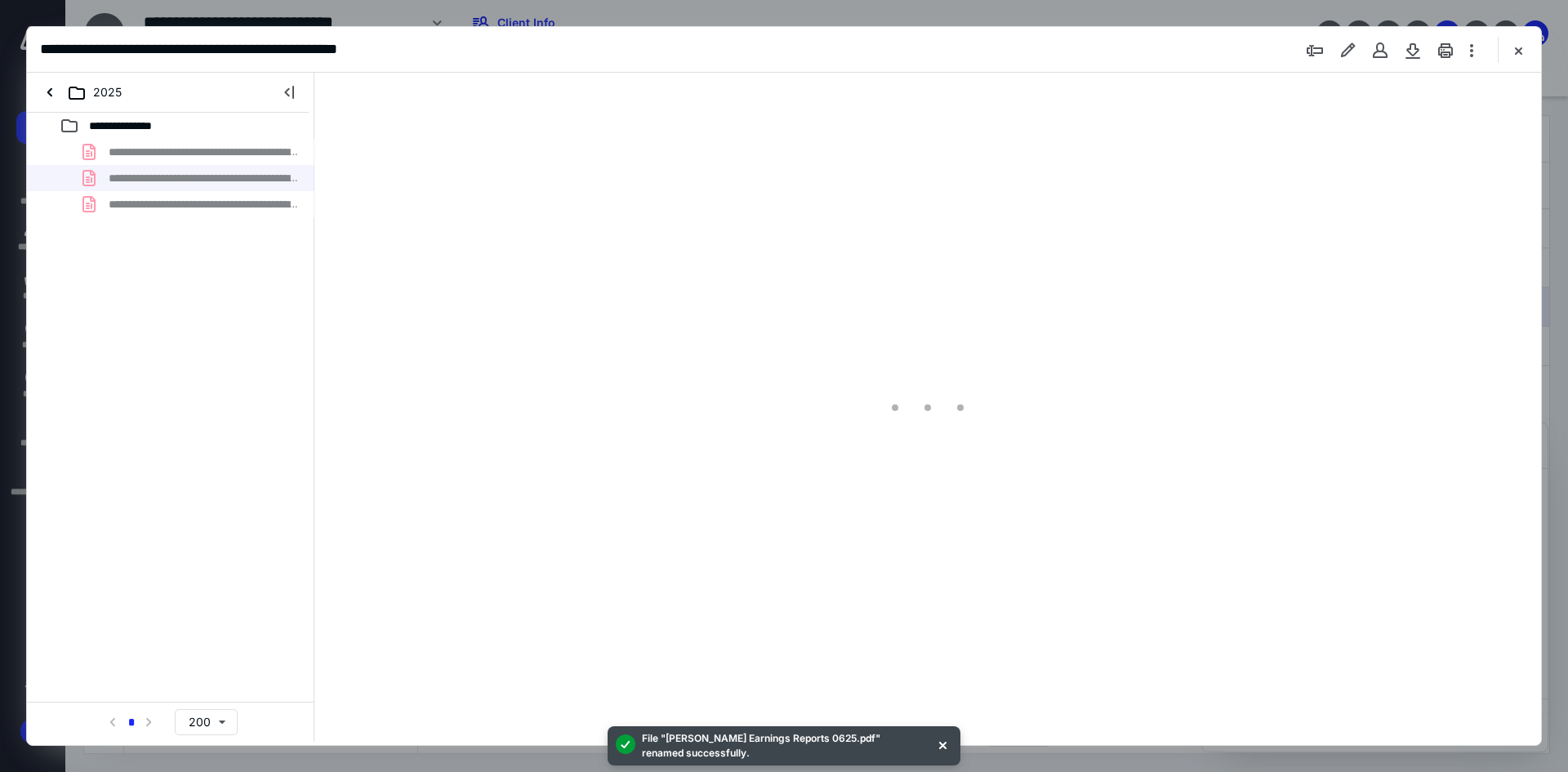 type on "93" 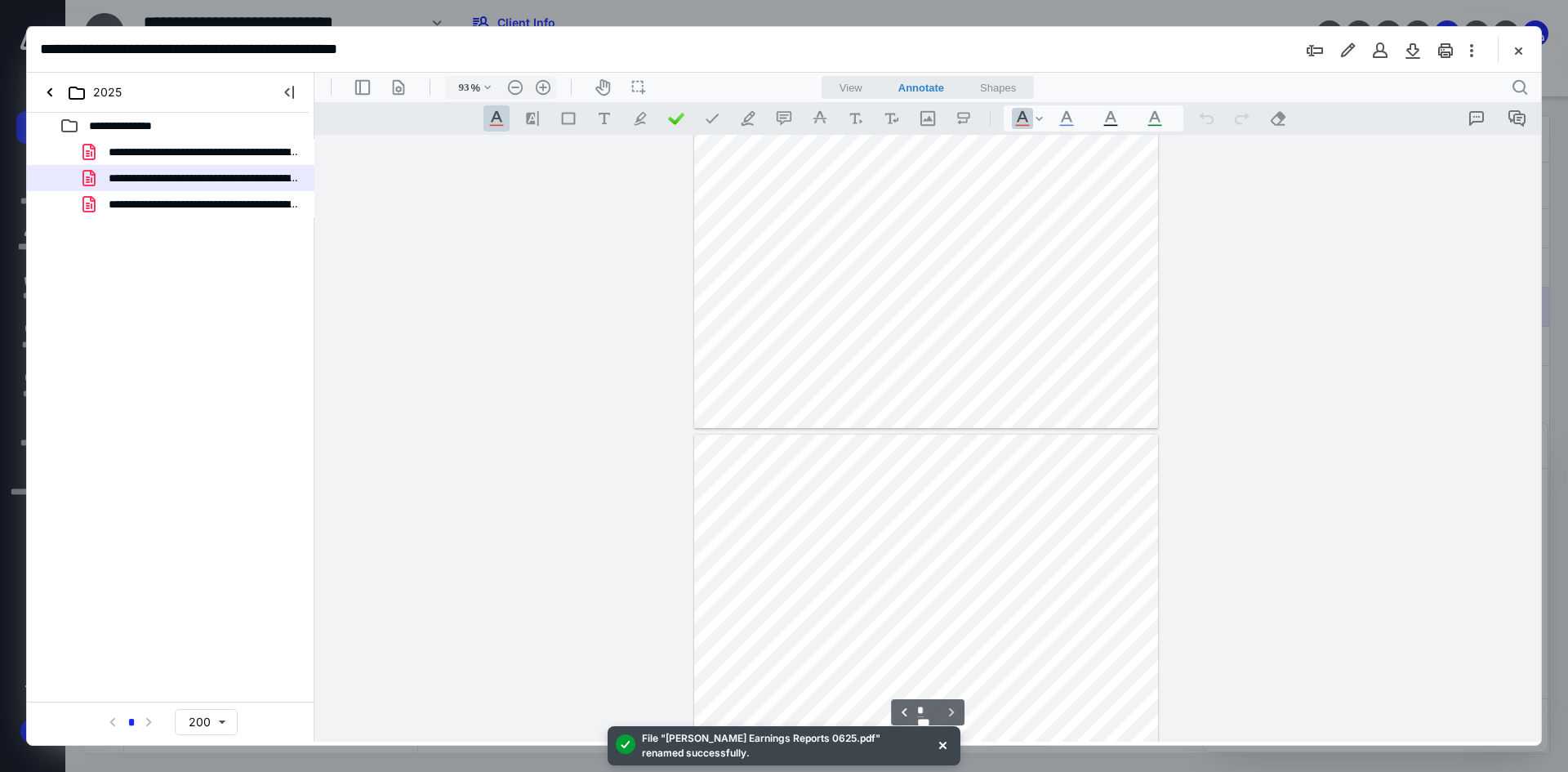 scroll, scrollTop: 392, scrollLeft: 0, axis: vertical 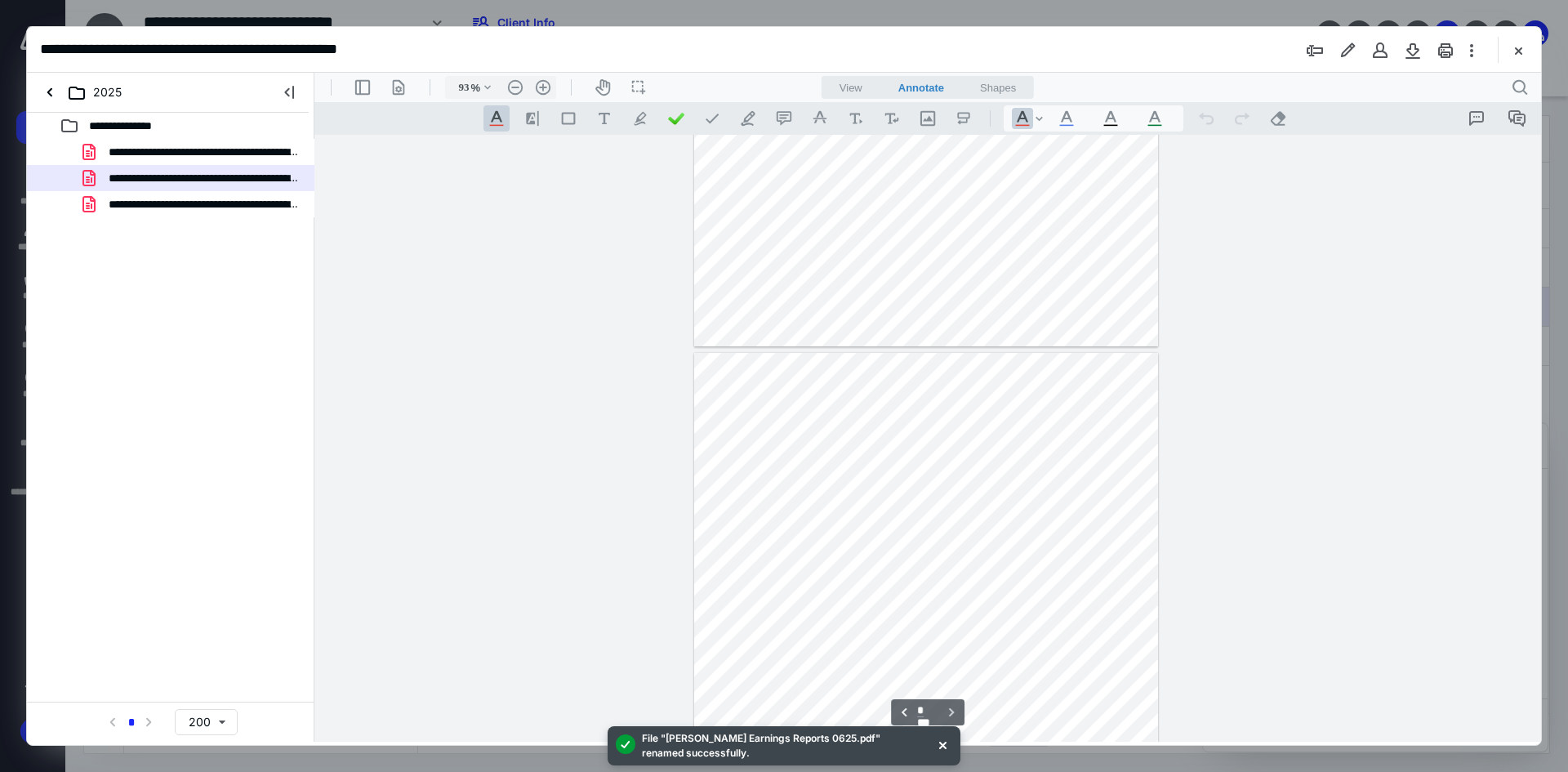 type on "*" 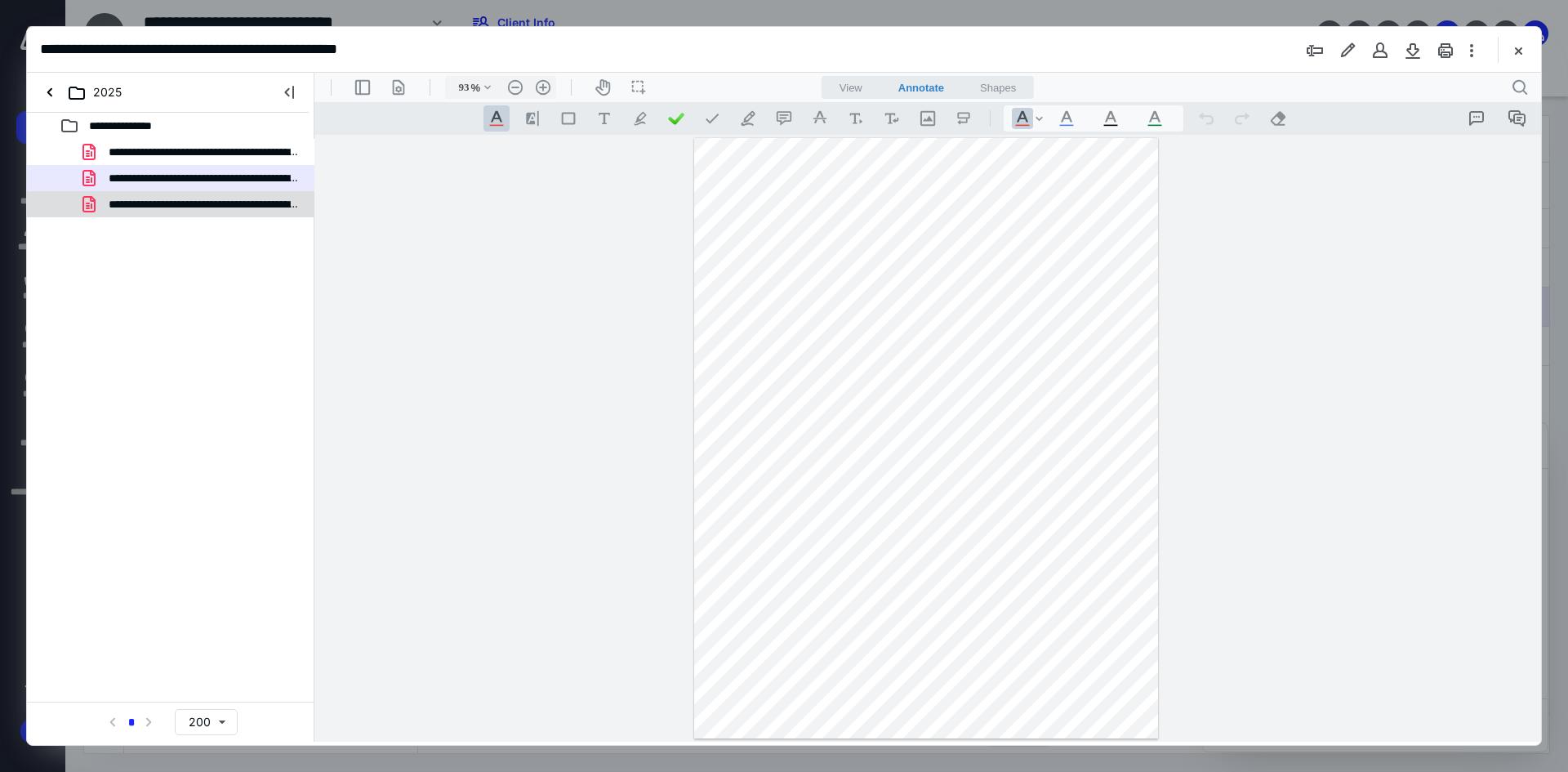 click on "**********" at bounding box center (194, 204) 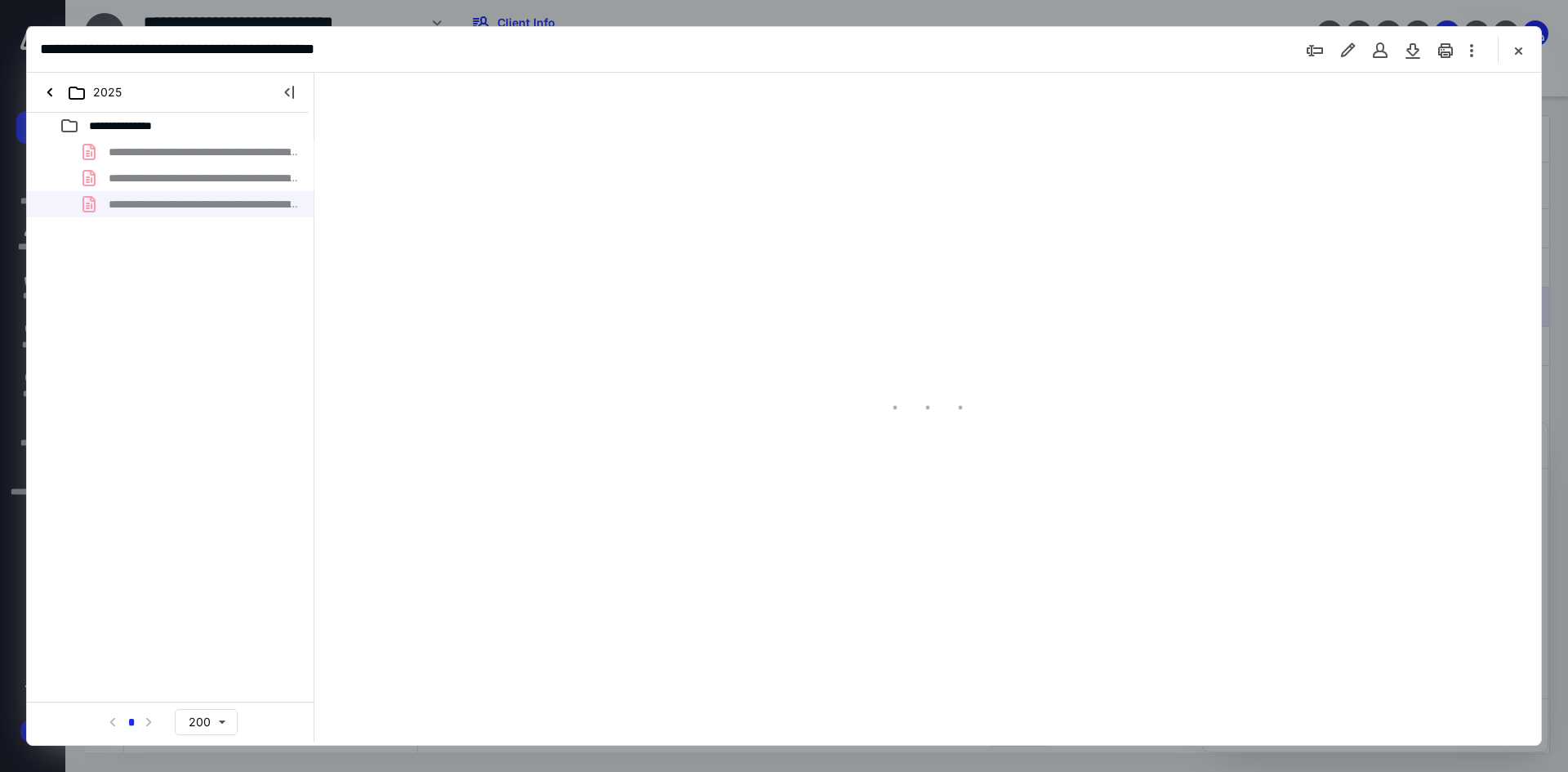 type on "93" 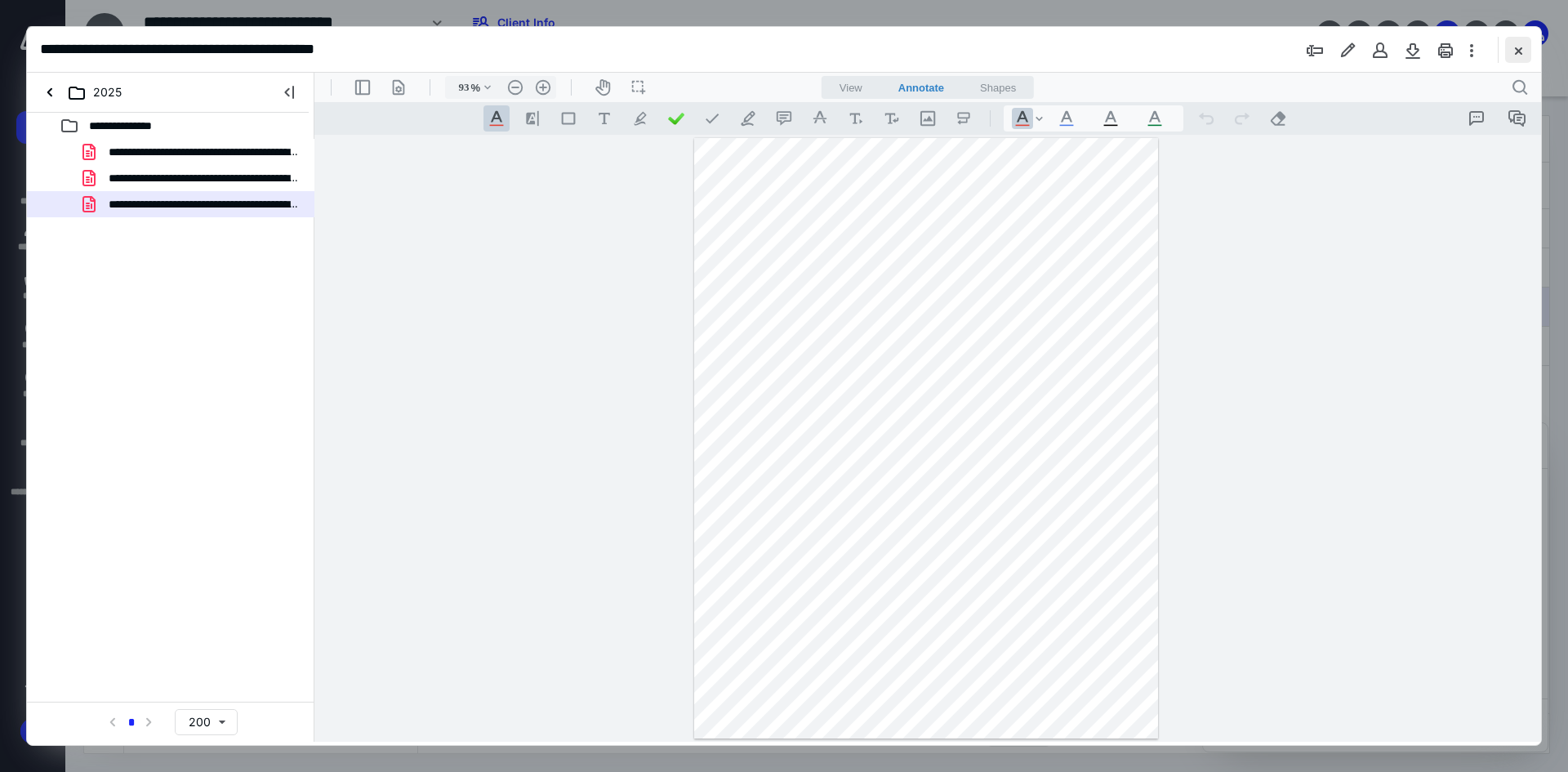 click at bounding box center (1518, 50) 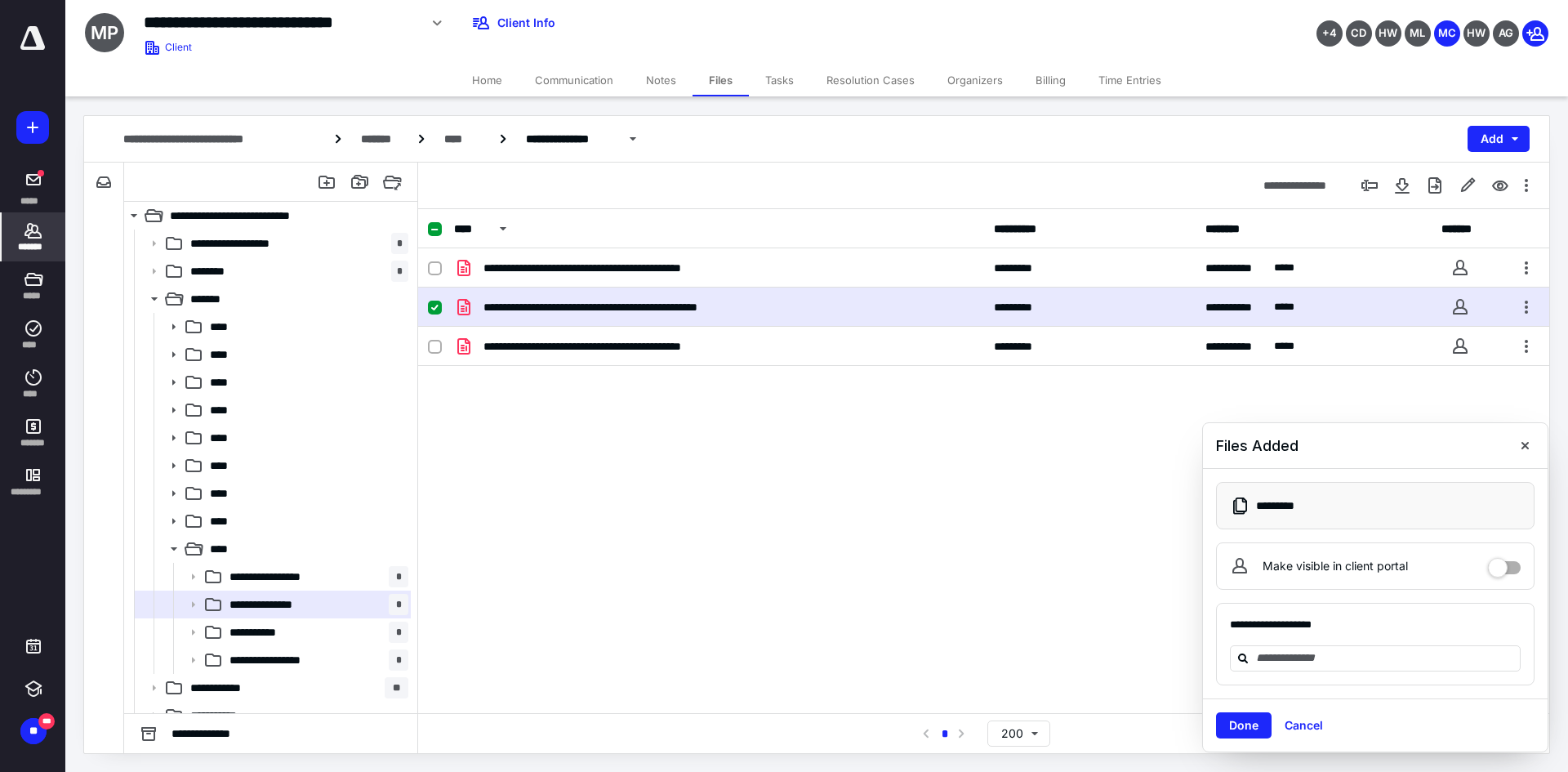click on "*******" at bounding box center (33, 237) 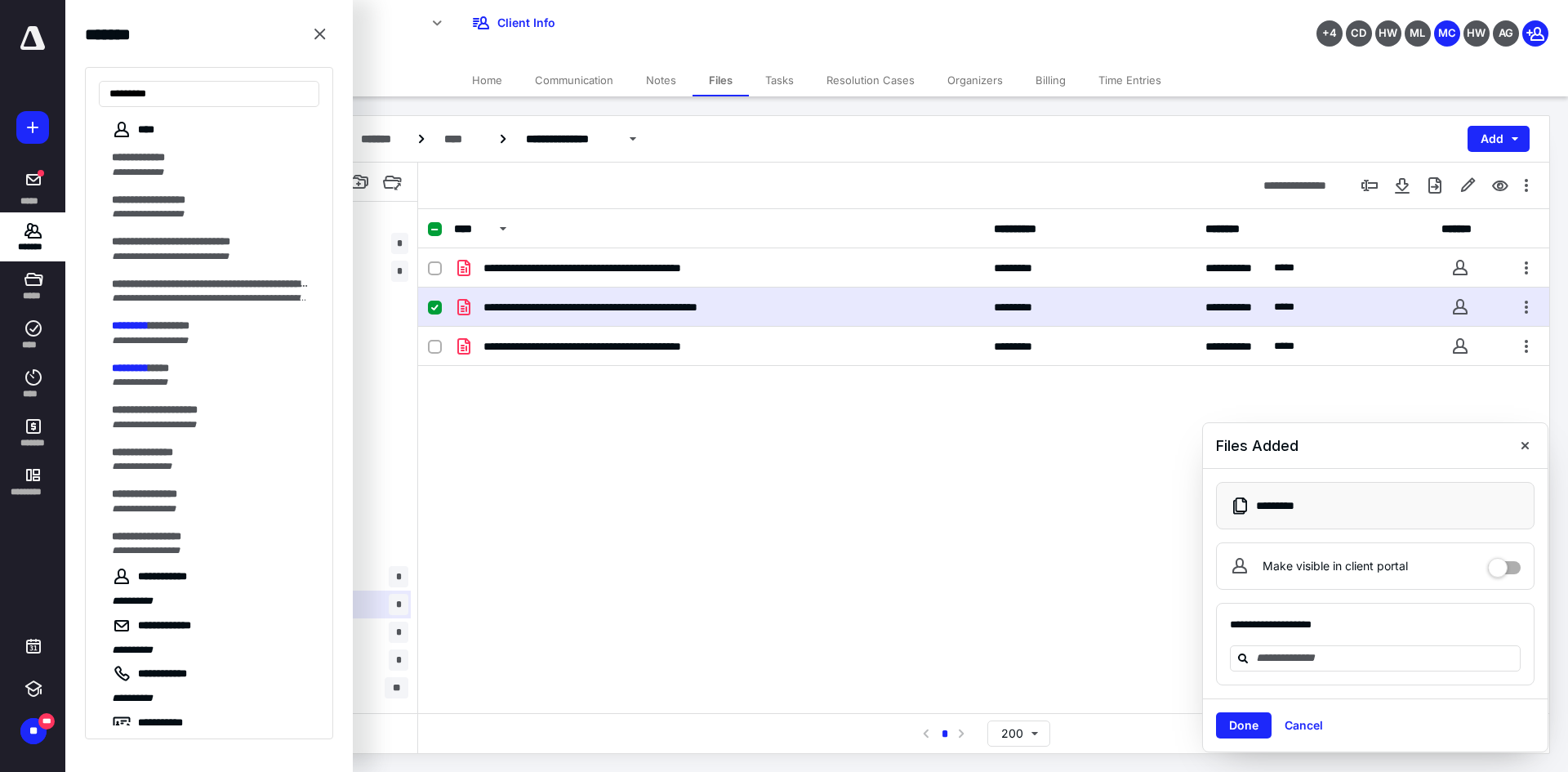 type on "*********" 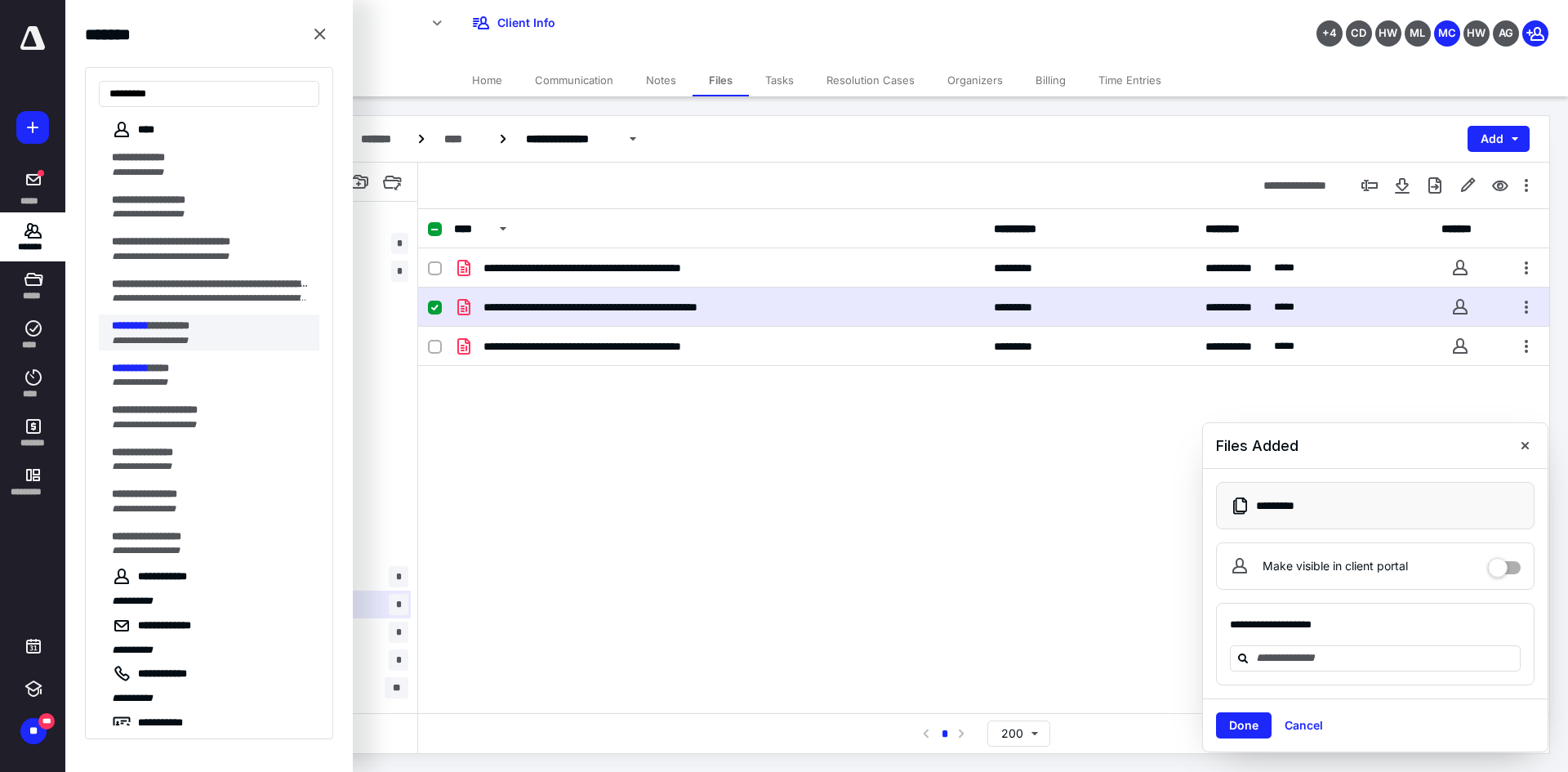 click on "**********" at bounding box center [169, 325] 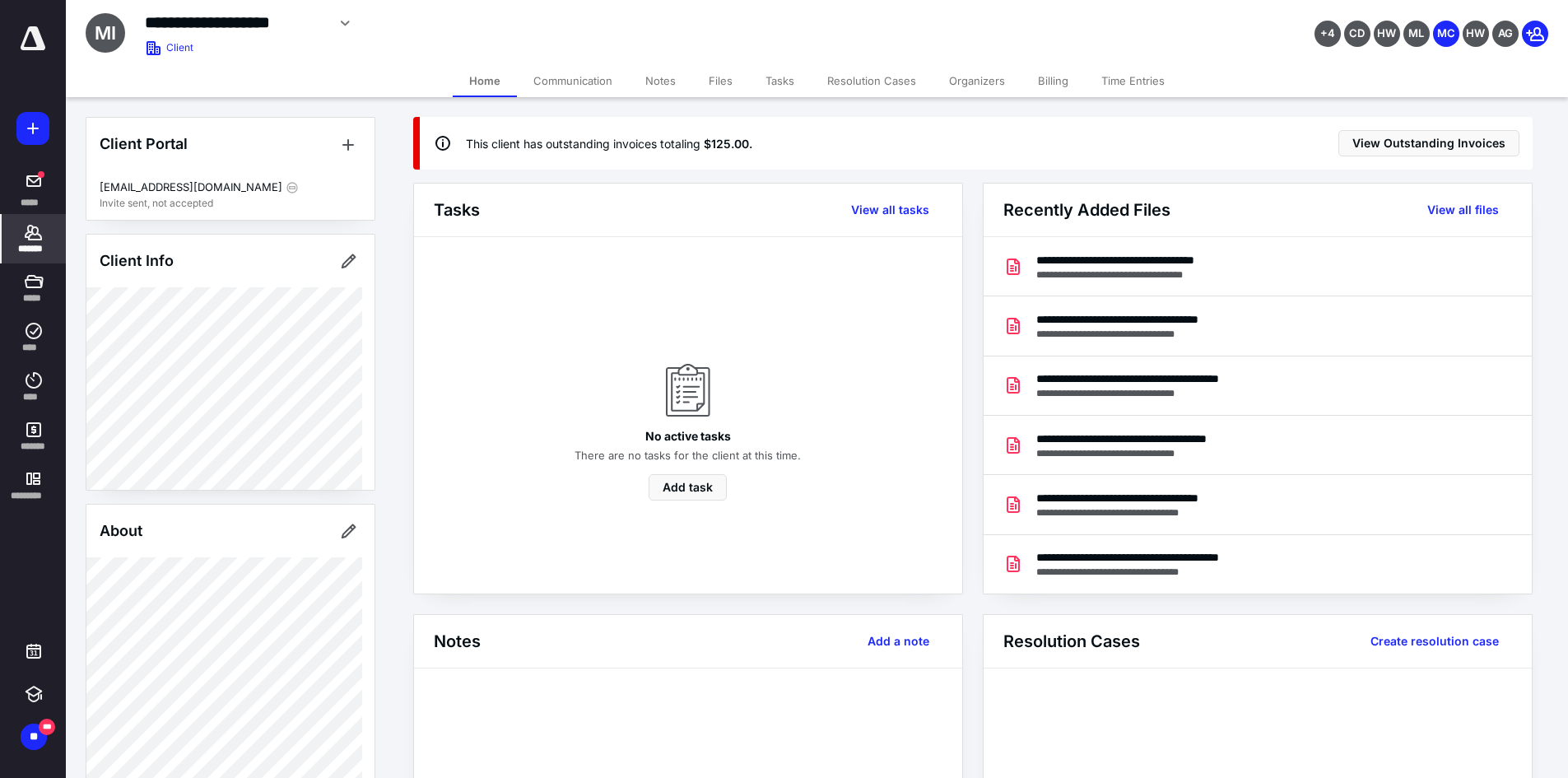 click on "Files" at bounding box center [720, 81] 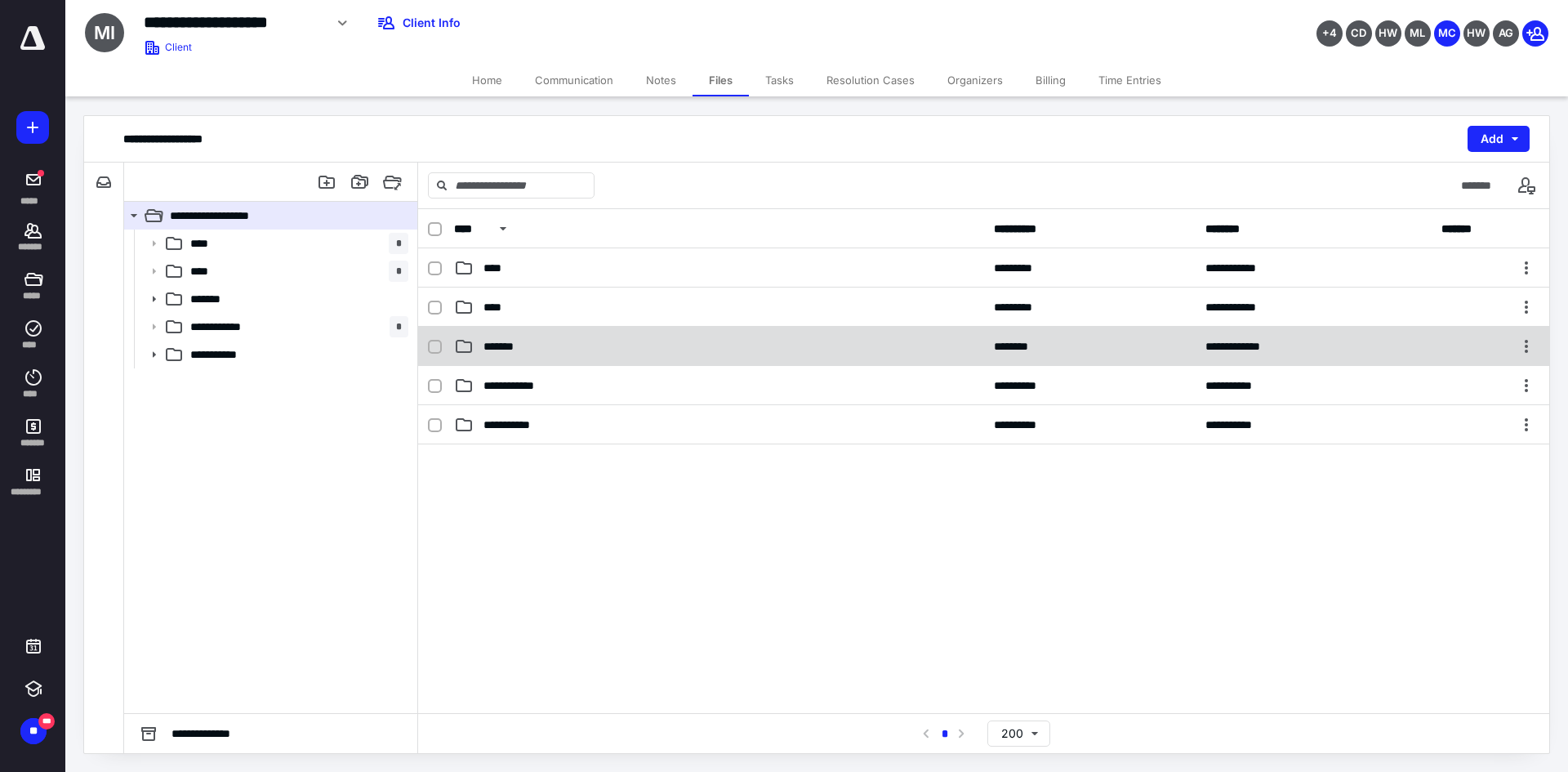 click on "*******" at bounding box center (719, 346) 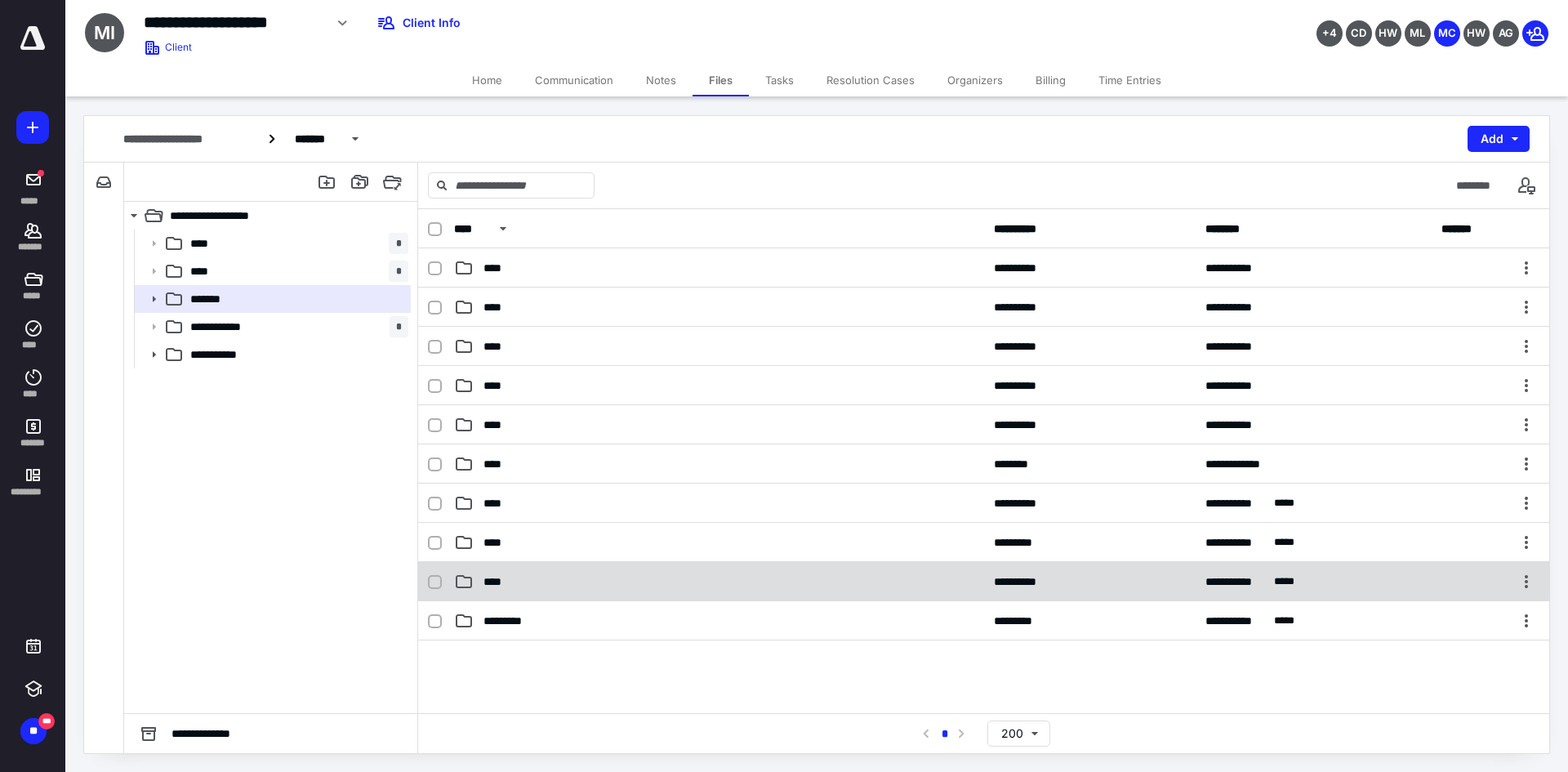 click on "**********" at bounding box center (983, 582) 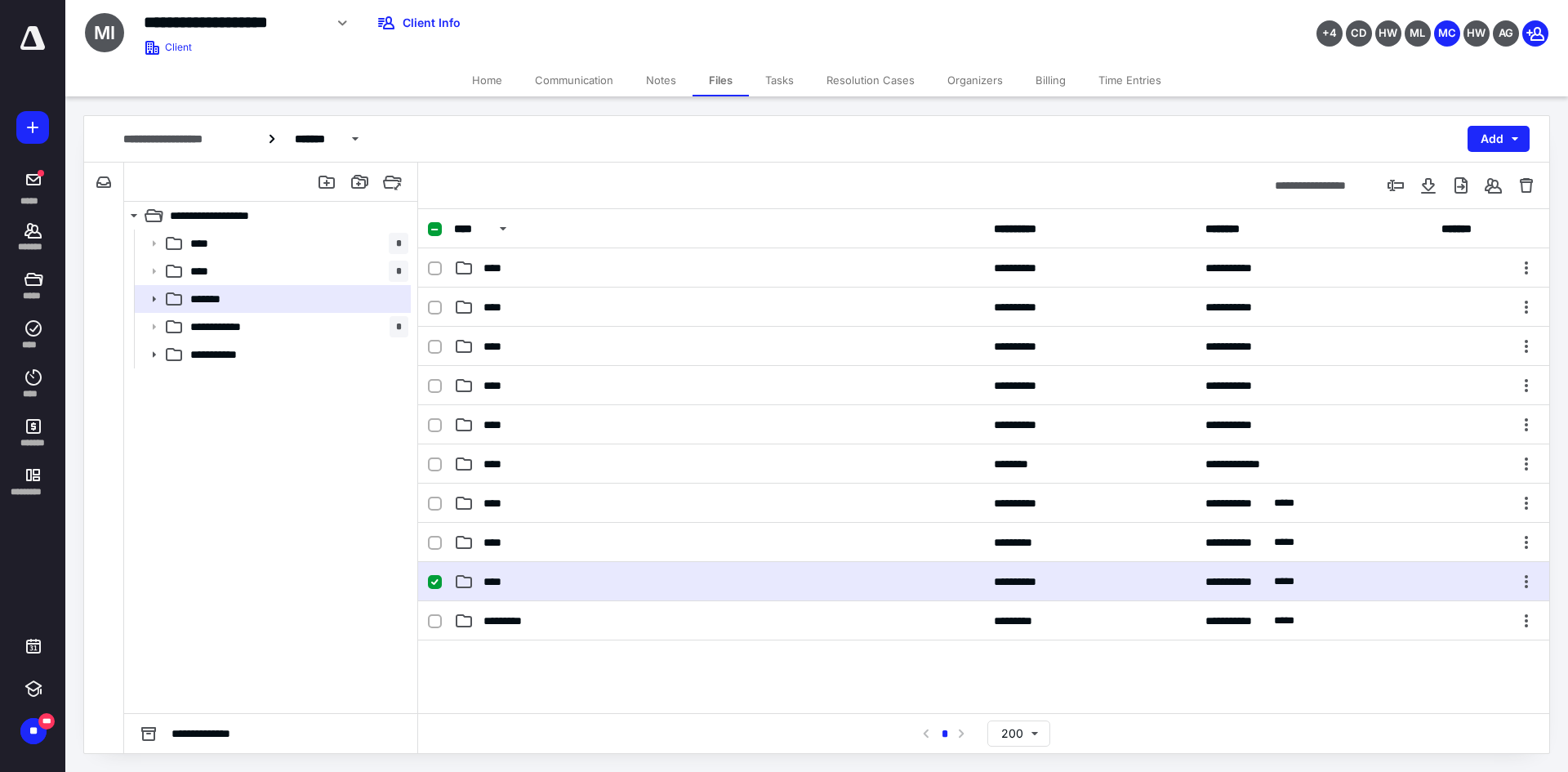 click on "**********" at bounding box center [983, 582] 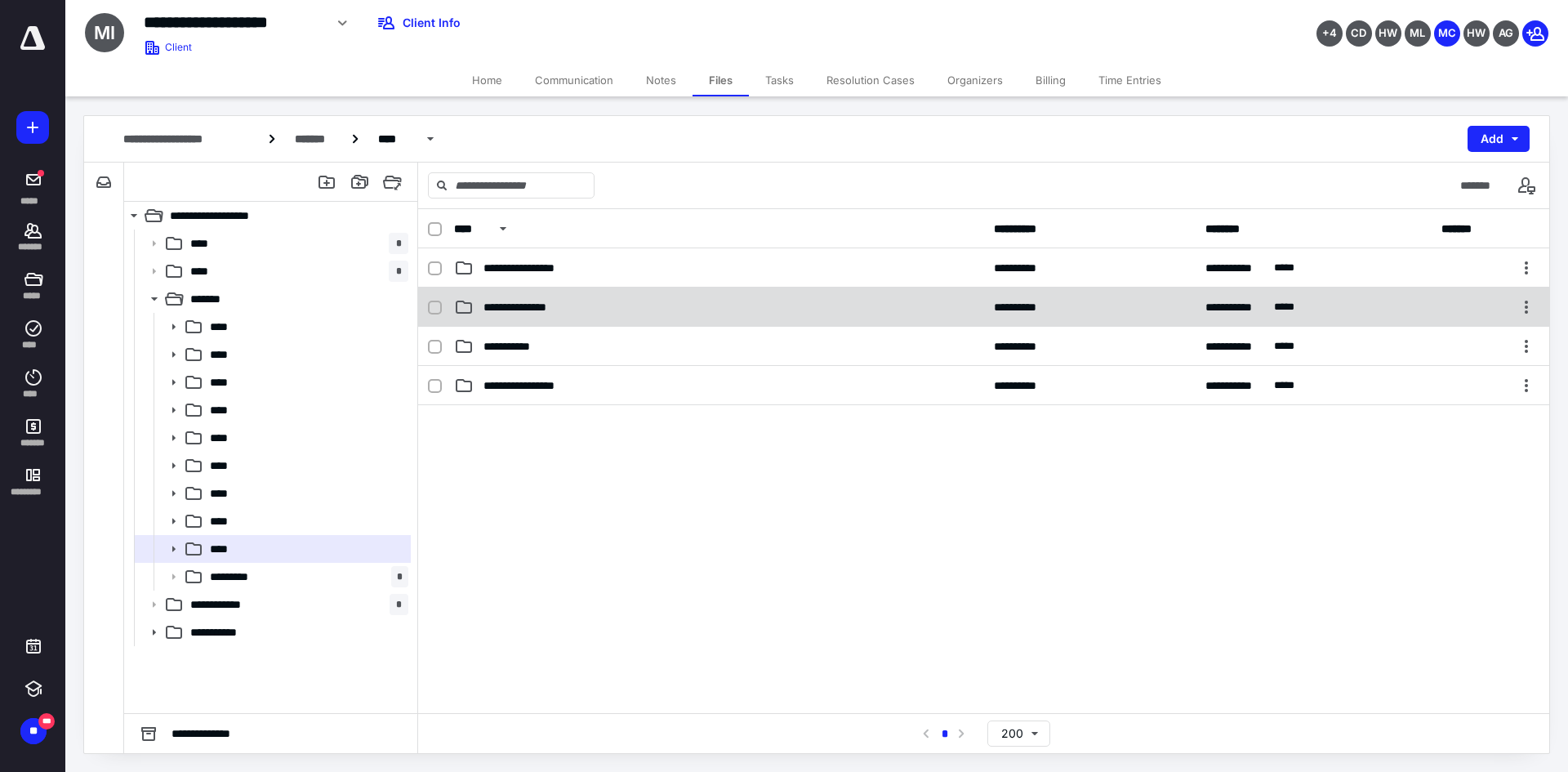 click on "**********" at bounding box center [524, 307] 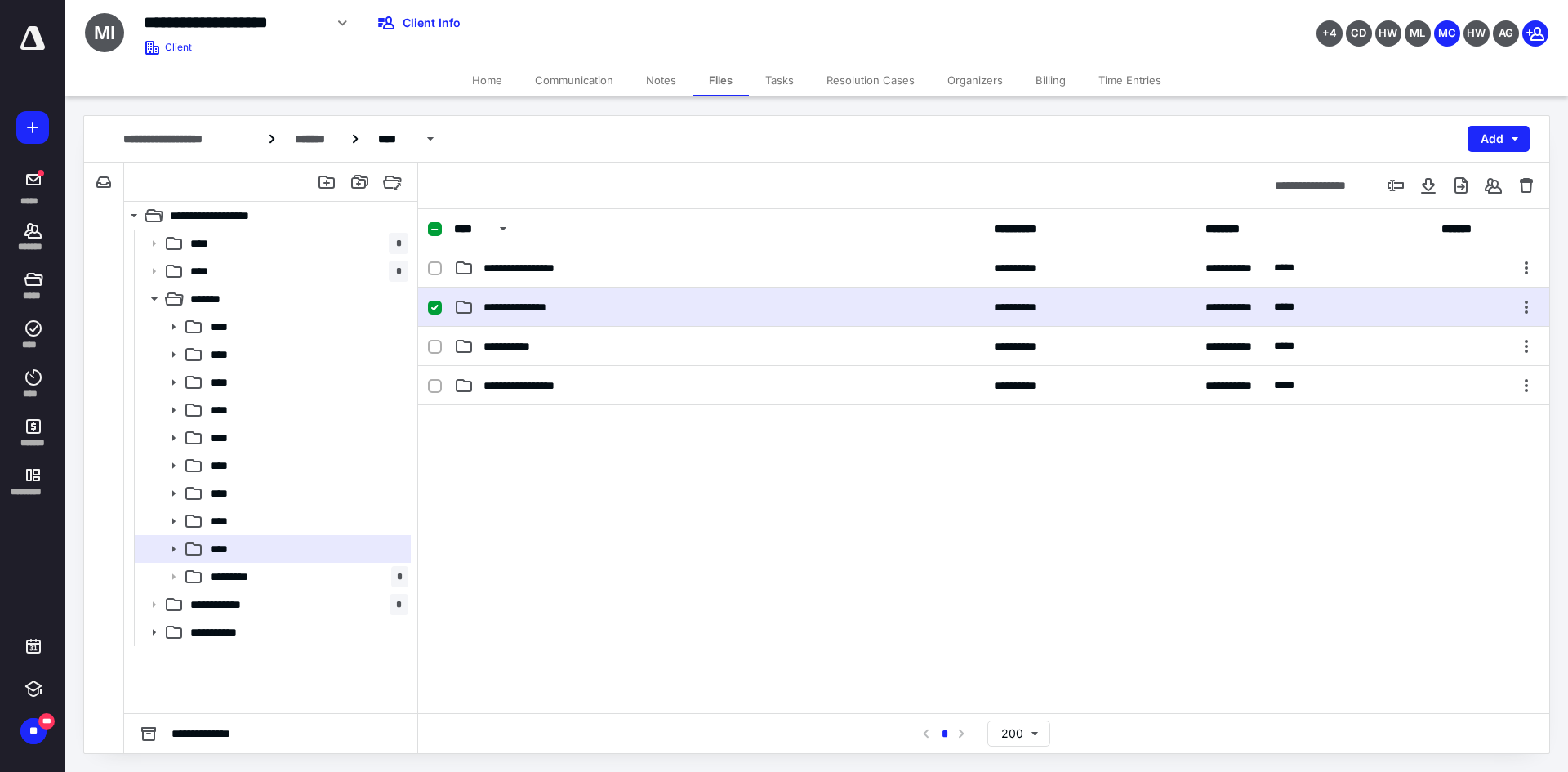 click on "**********" at bounding box center [524, 307] 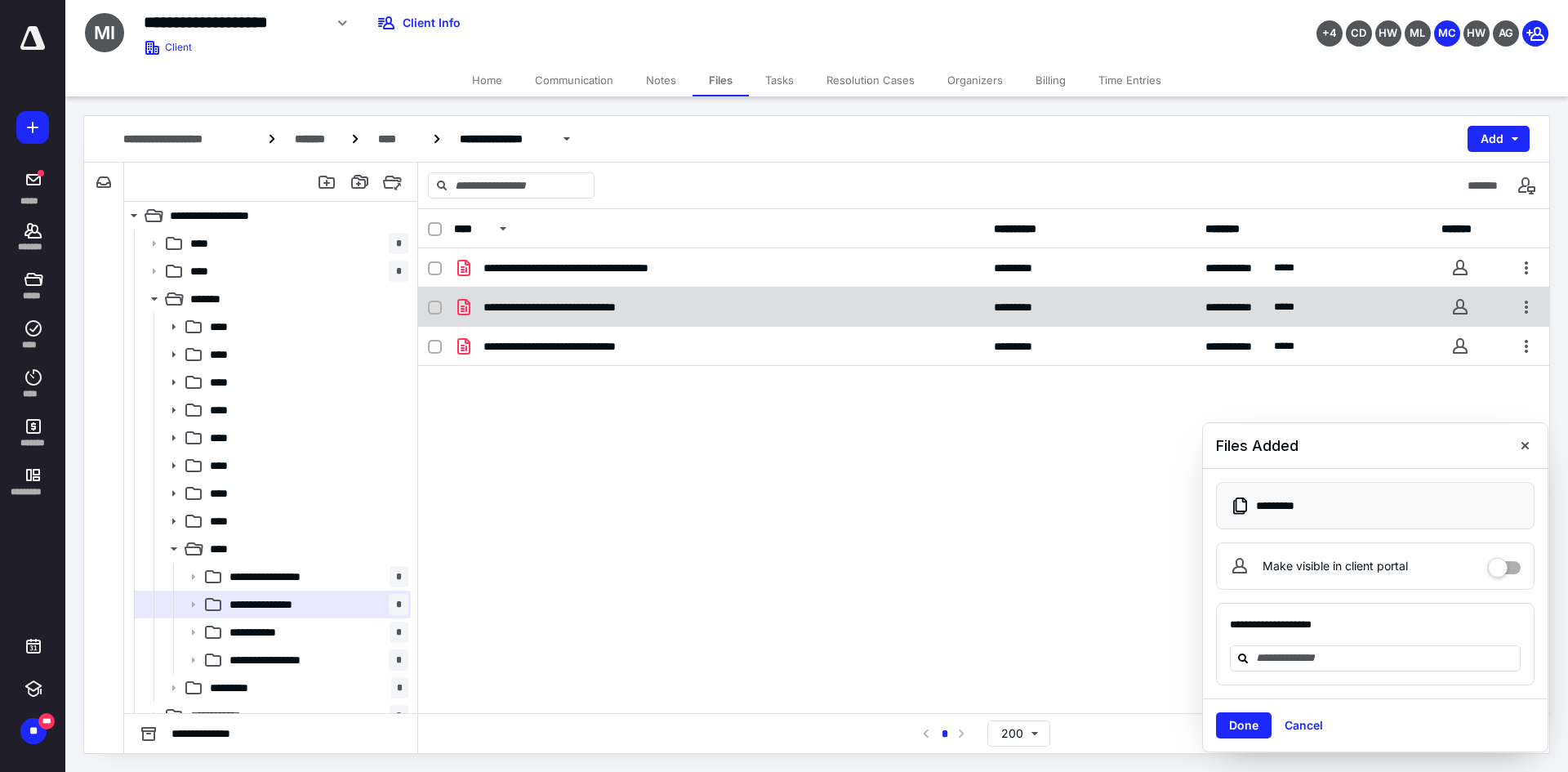 checkbox on "true" 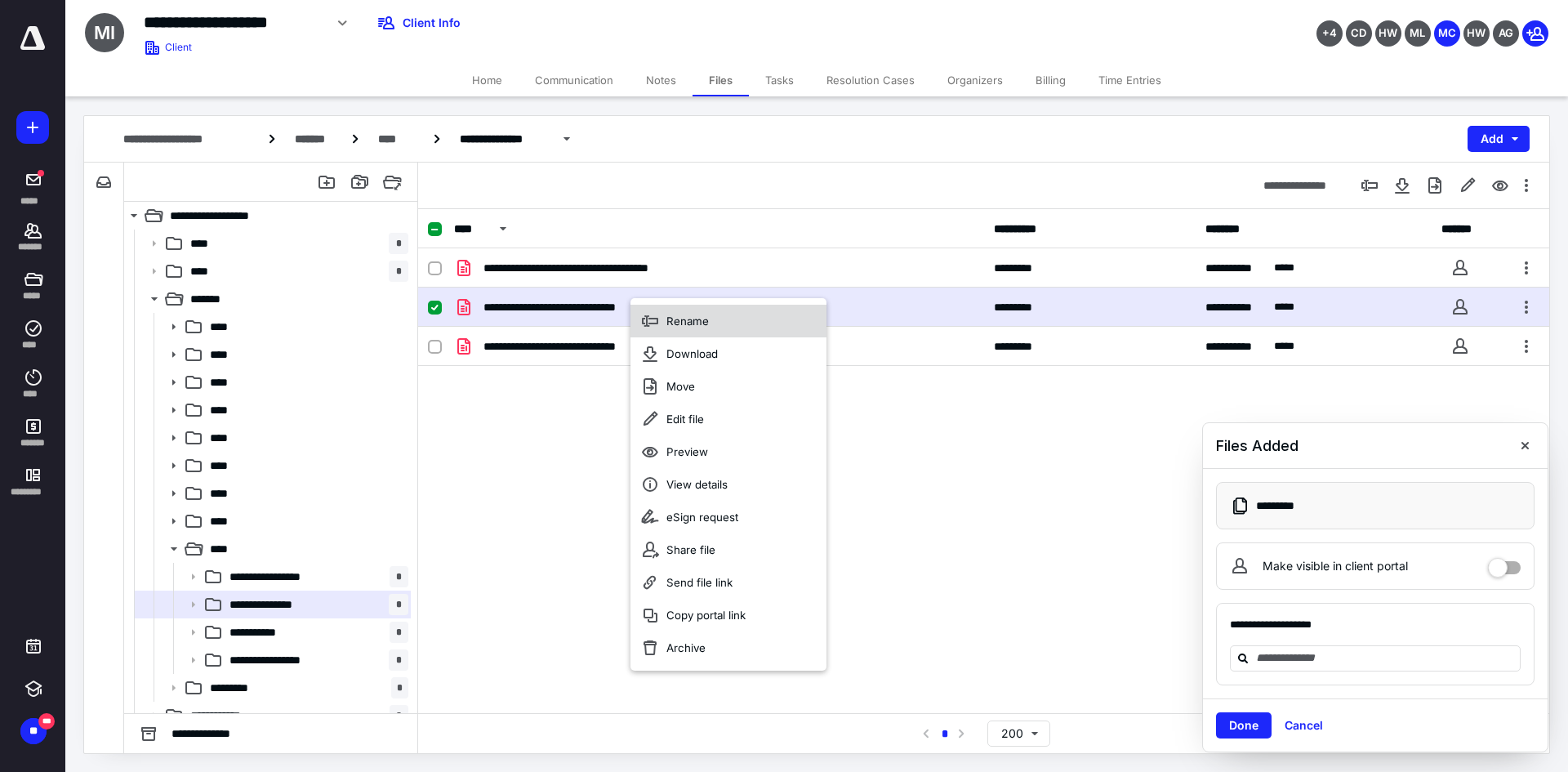 click on "Rename" at bounding box center (728, 321) 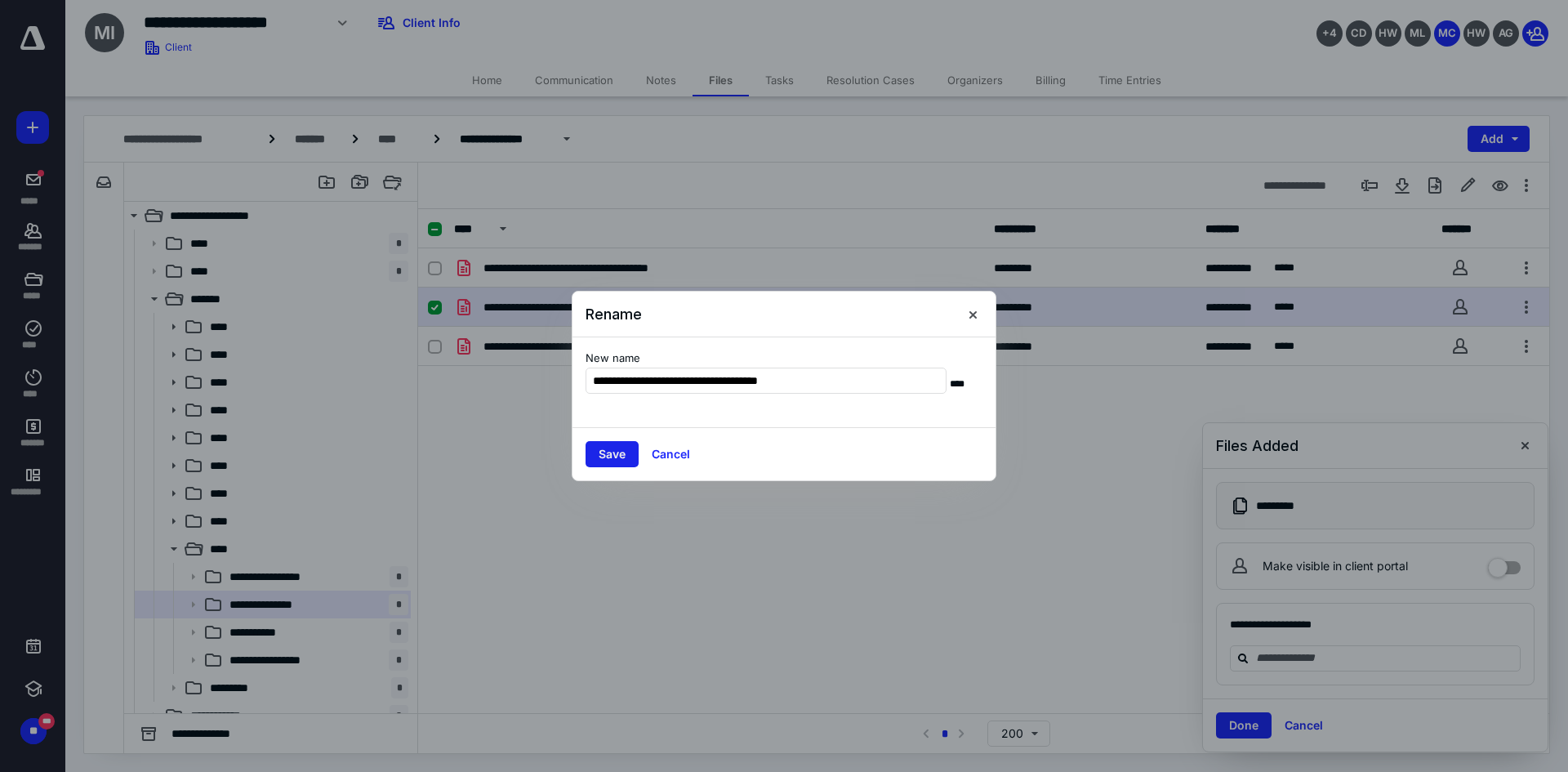 type on "**********" 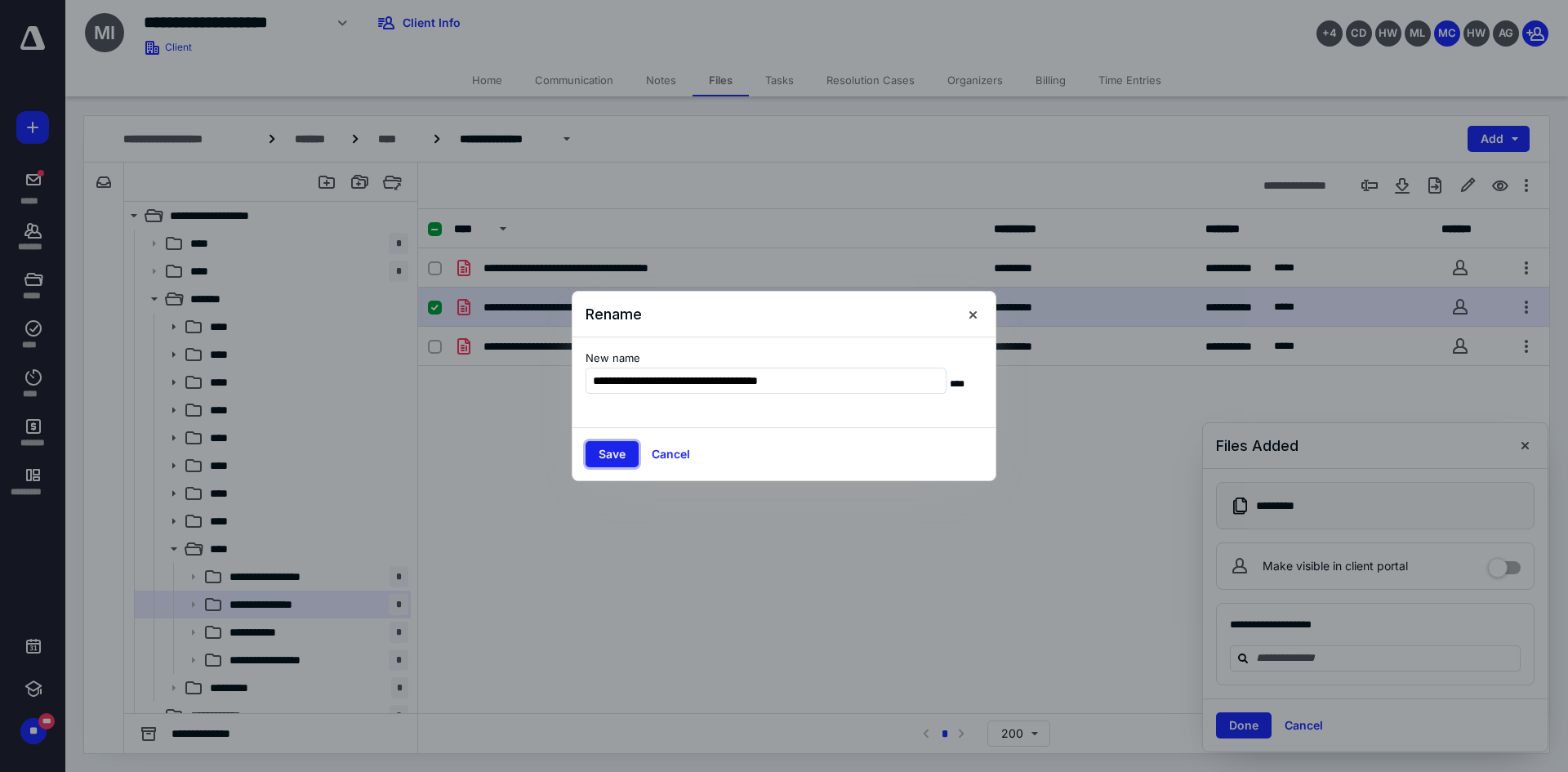 click on "Save" at bounding box center (612, 454) 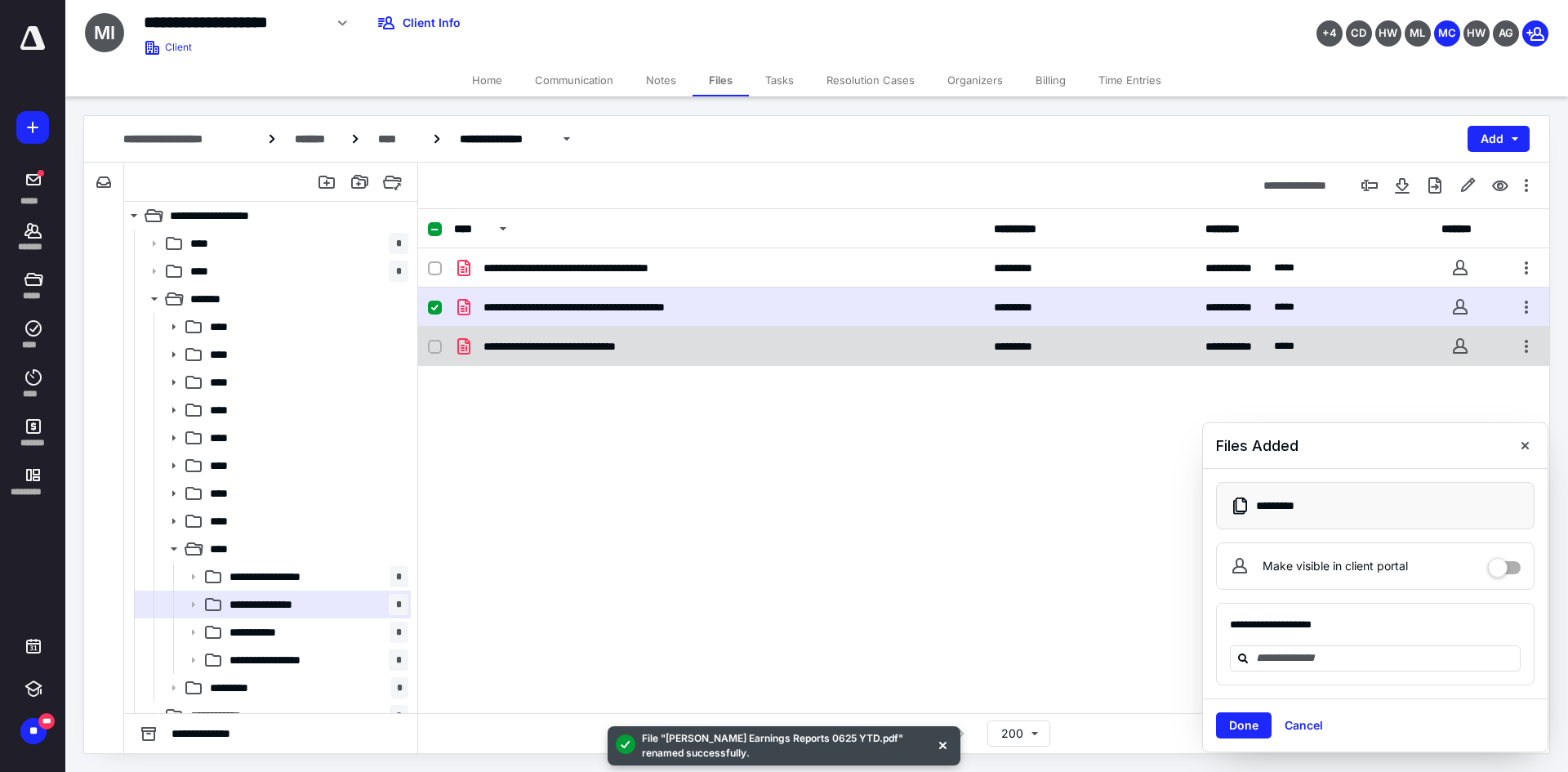 checkbox on "false" 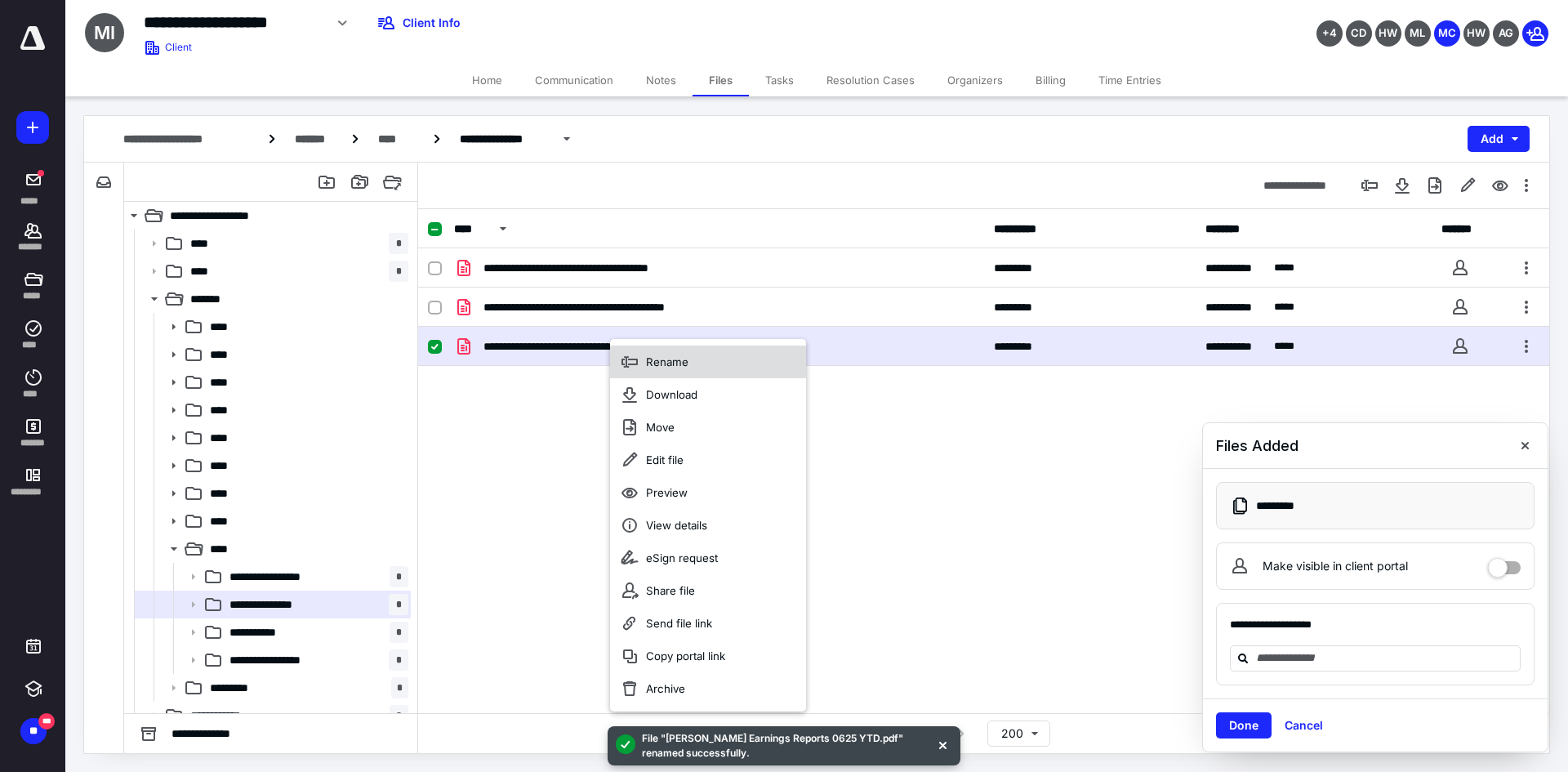 click 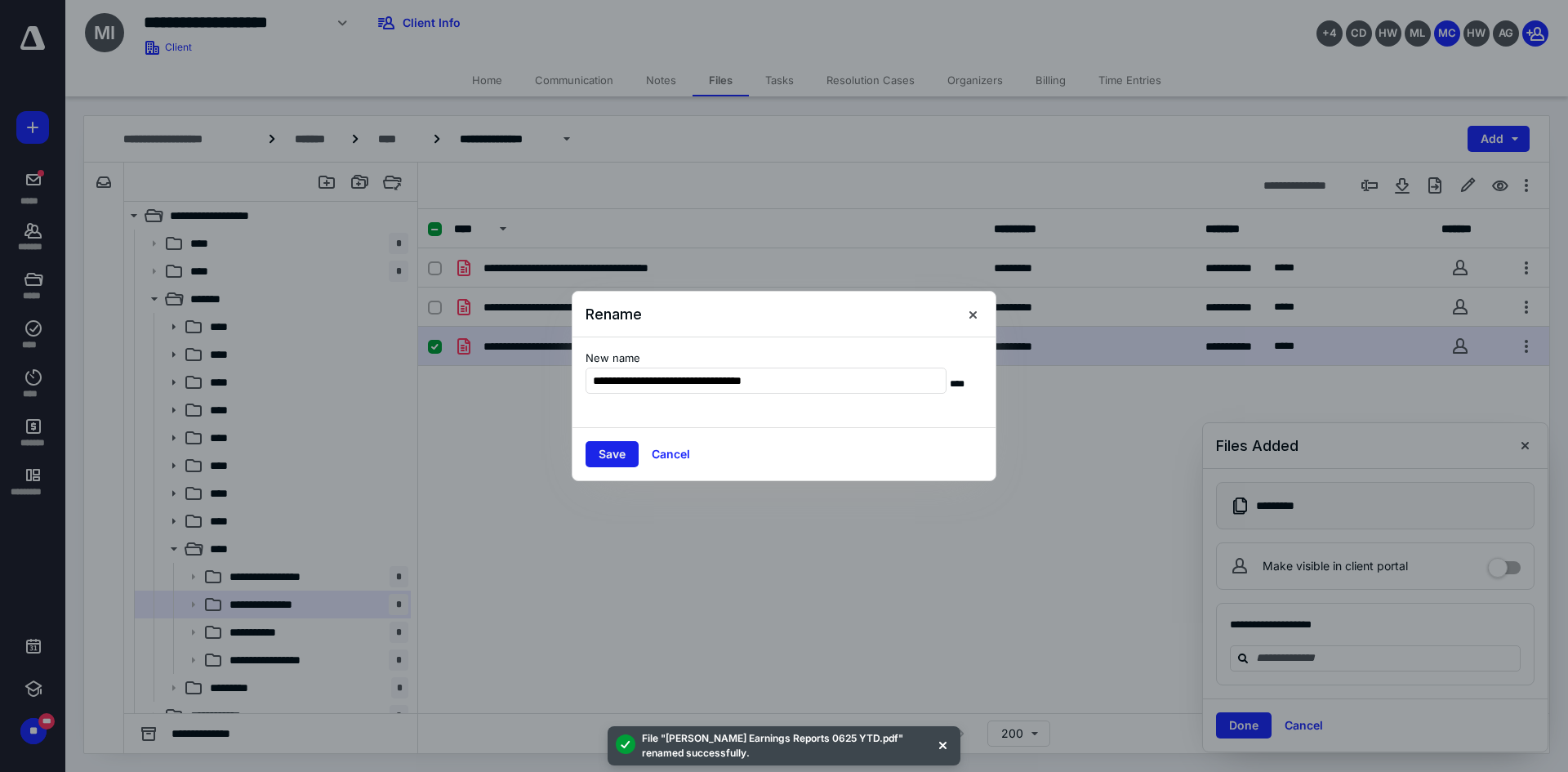 type on "**********" 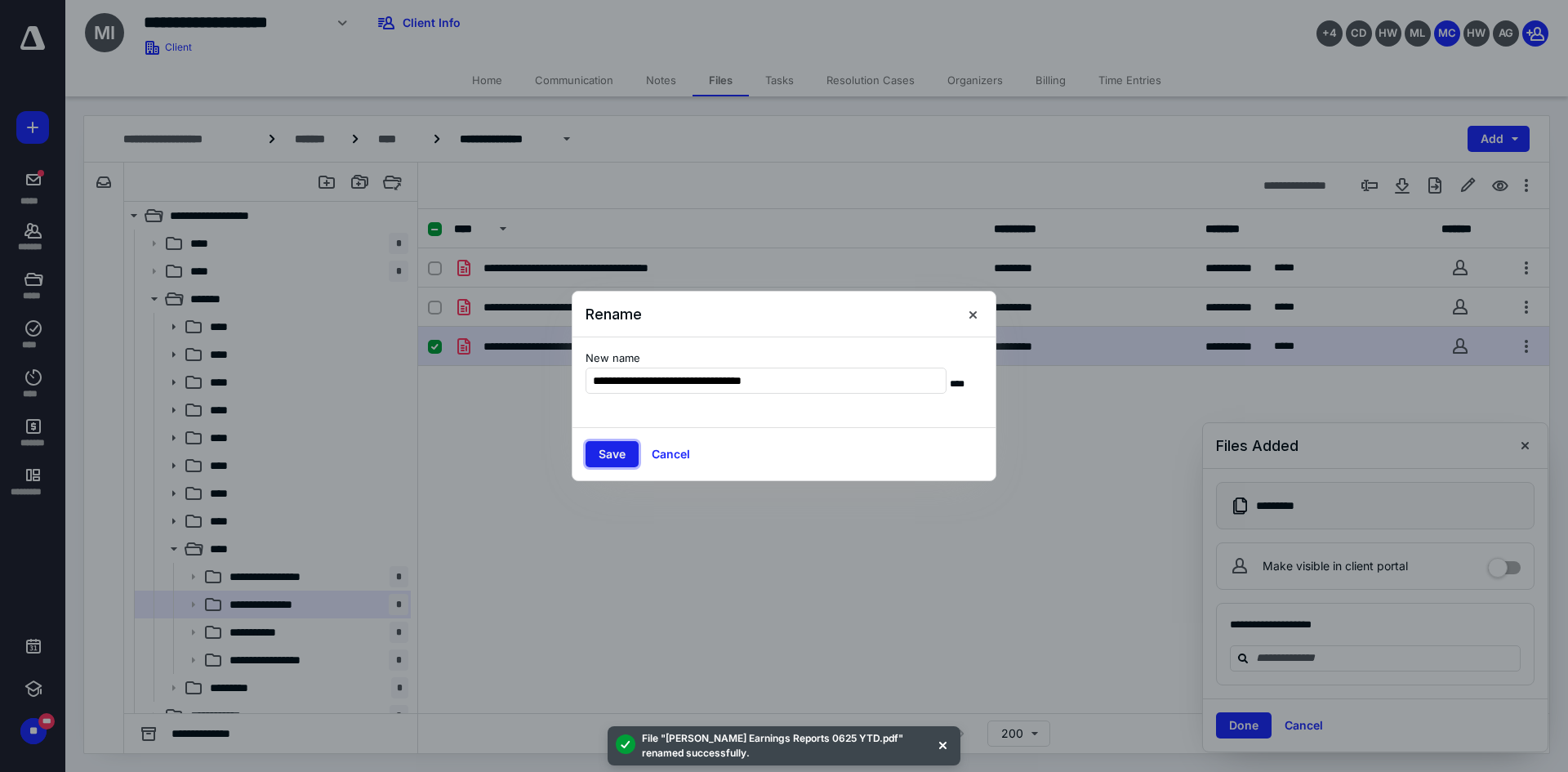 click on "Save" at bounding box center (612, 454) 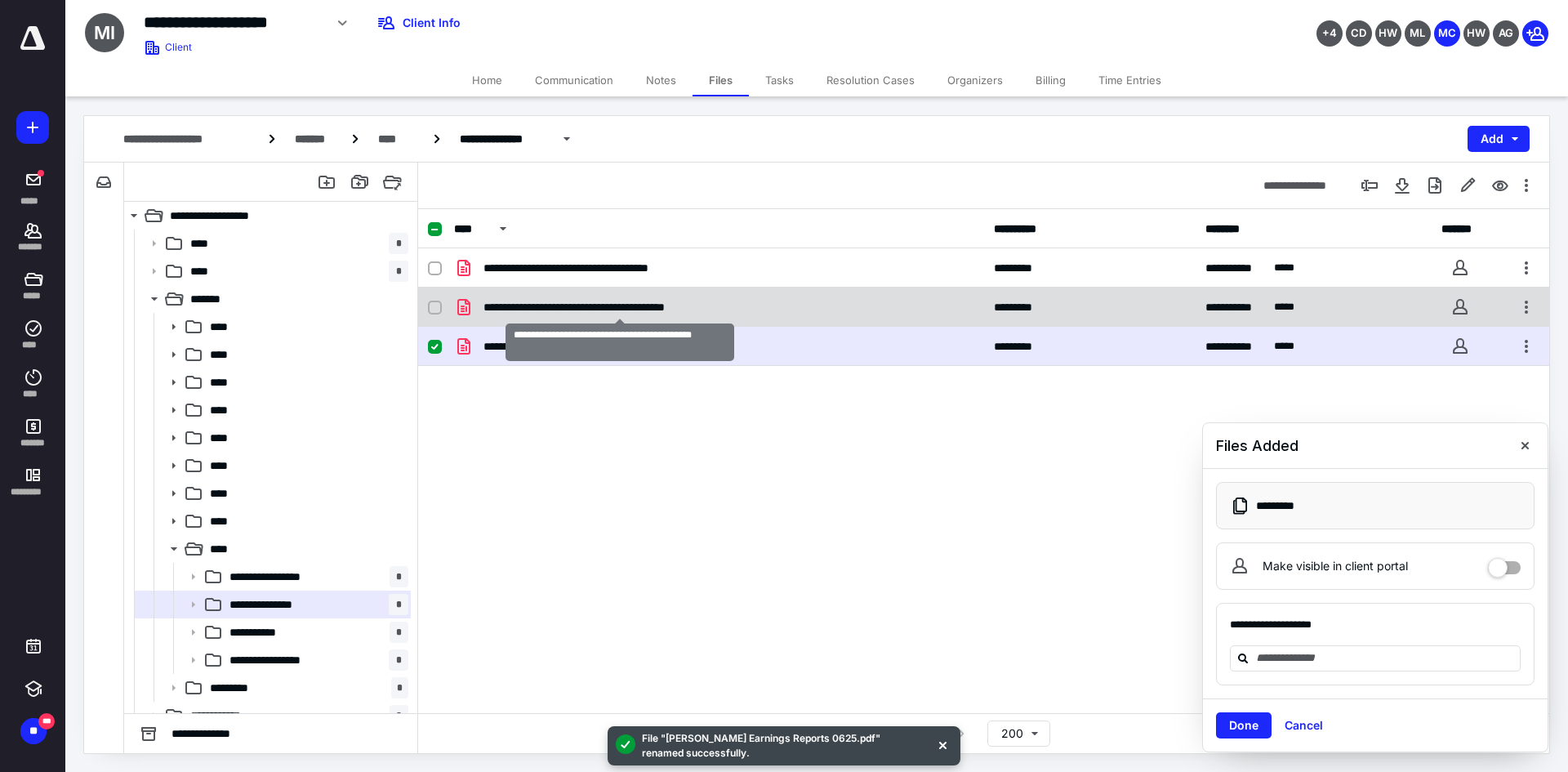 click on "**********" at bounding box center (620, 307) 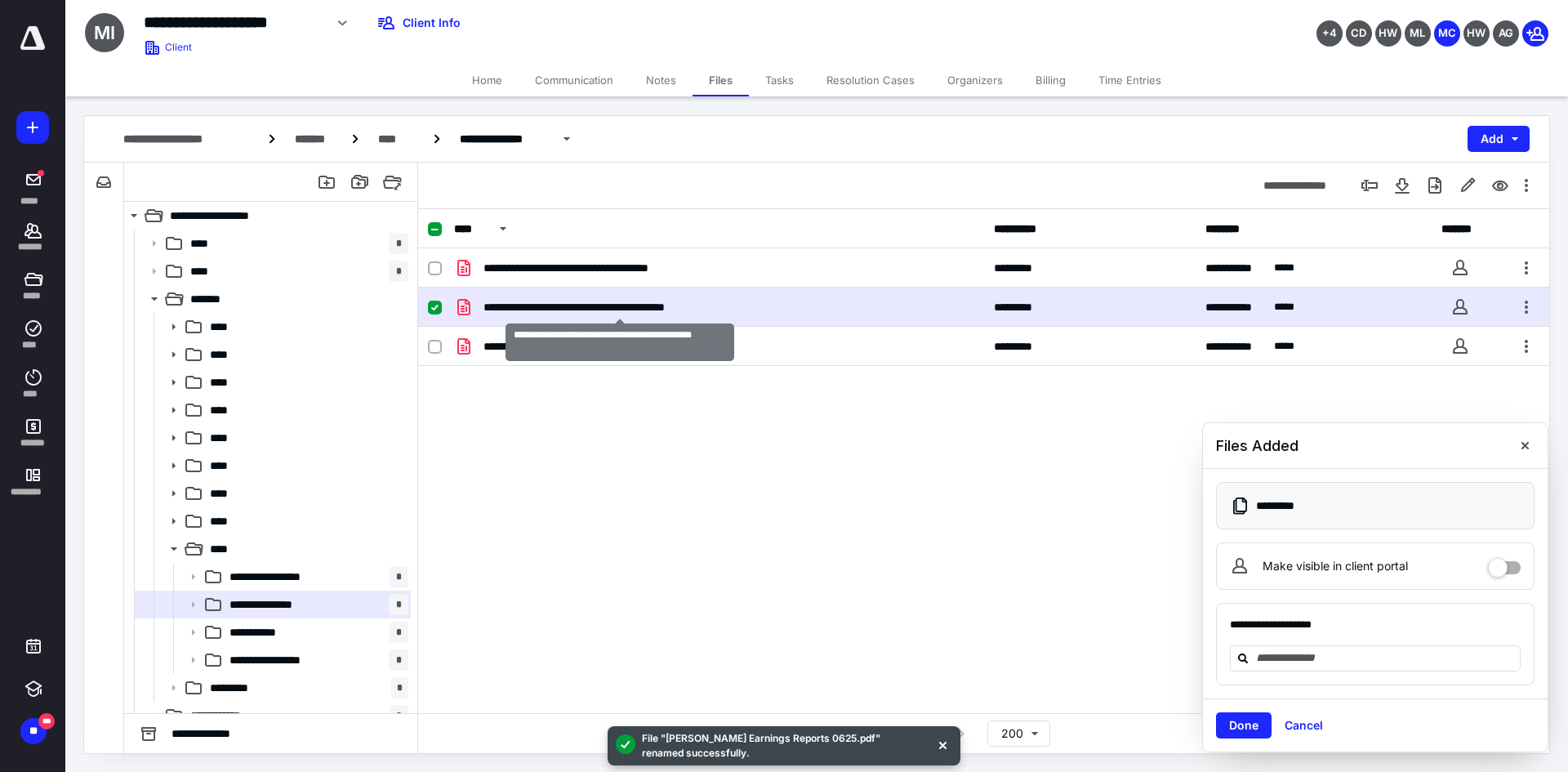 click on "**********" at bounding box center [620, 307] 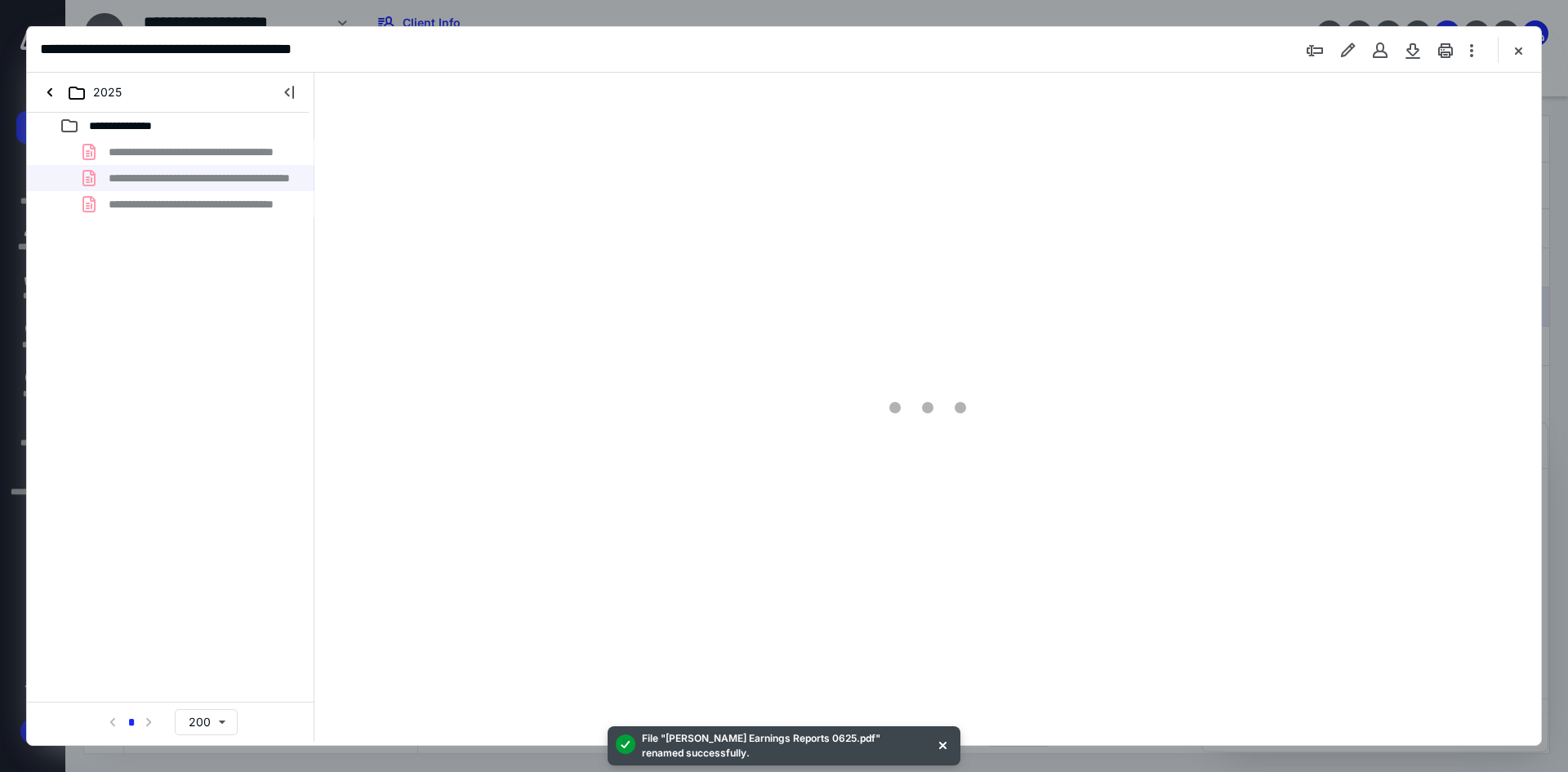 scroll, scrollTop: 0, scrollLeft: 0, axis: both 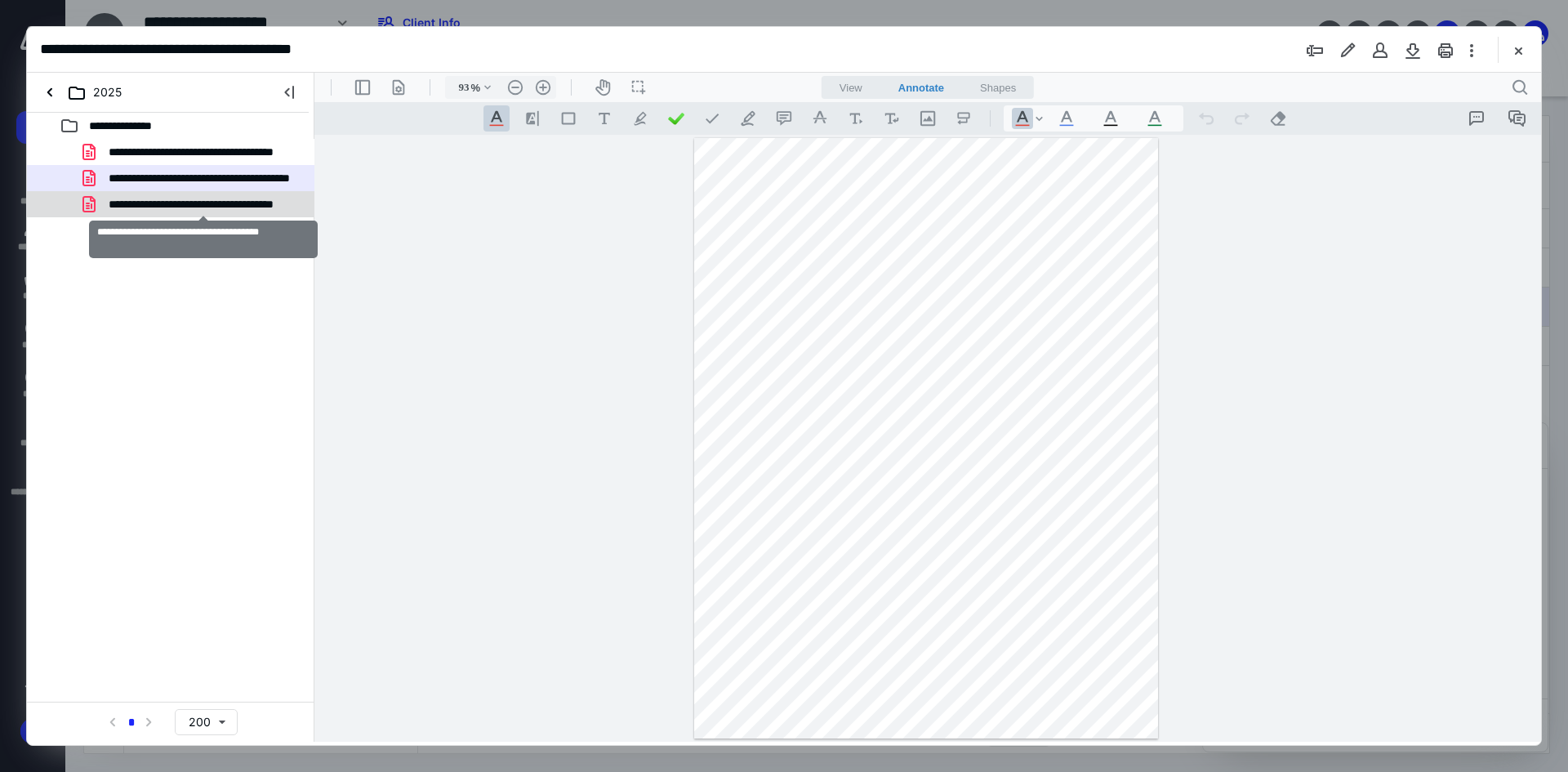 click on "**********" at bounding box center (203, 204) 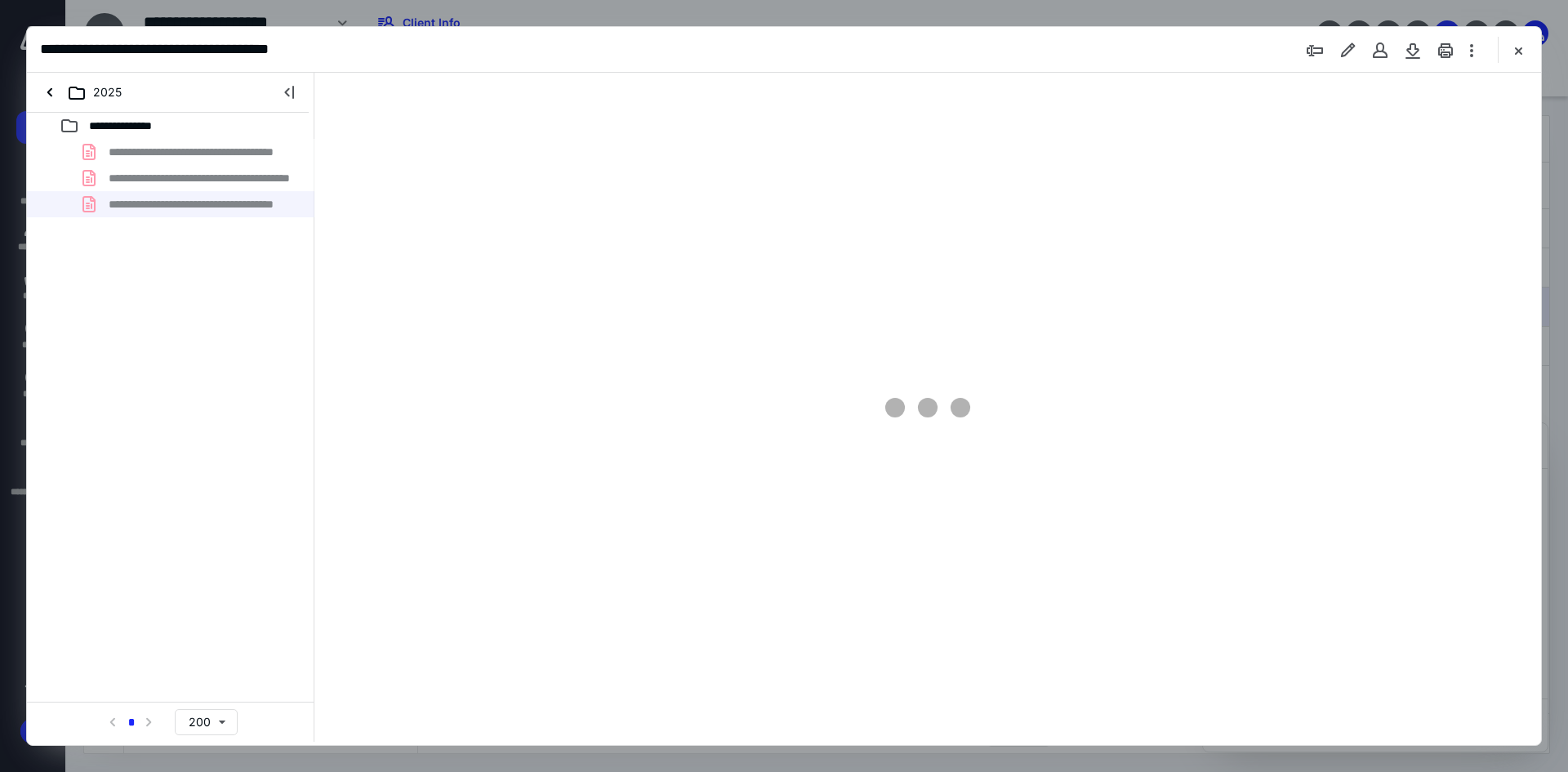 type on "93" 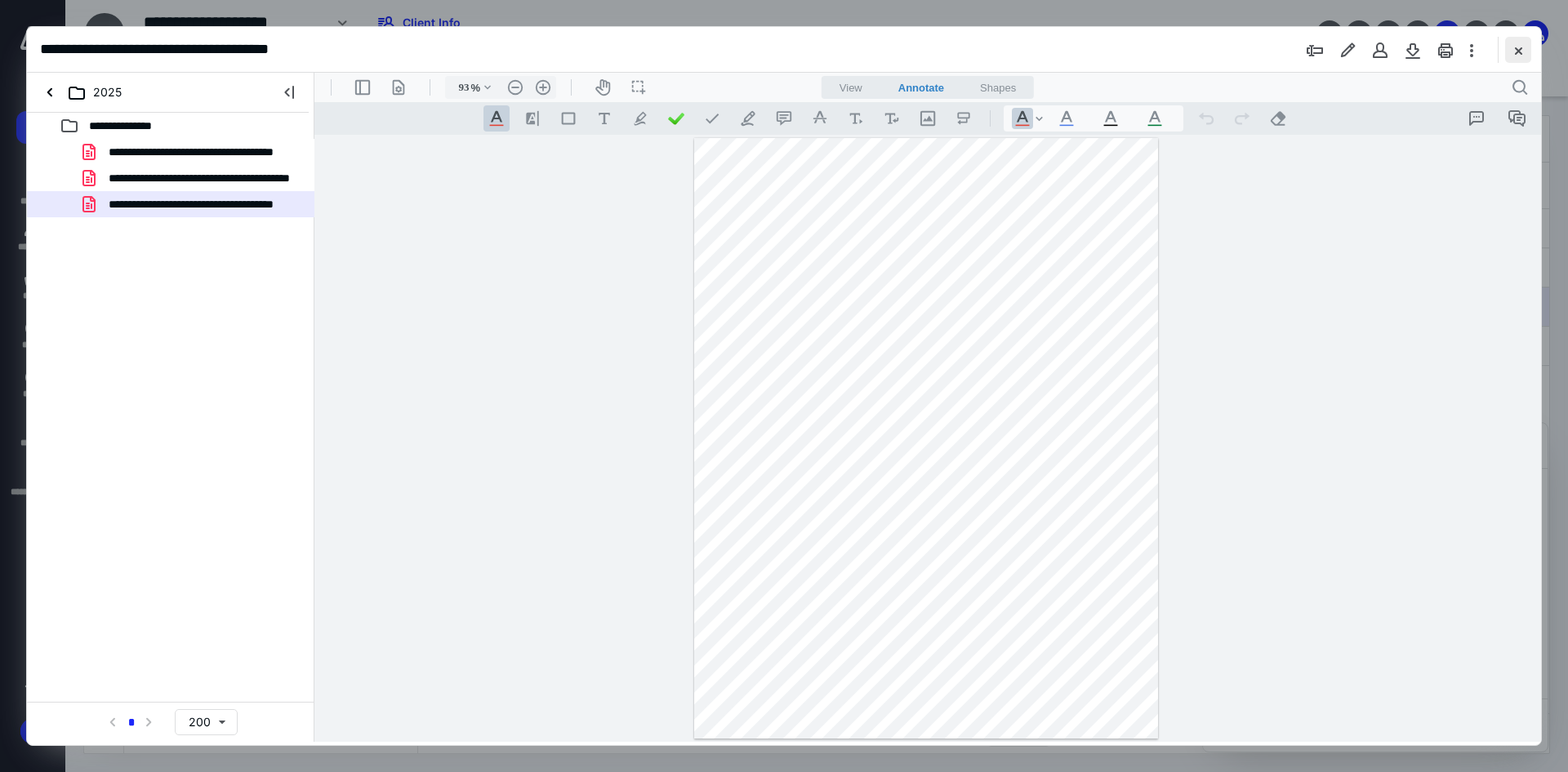click at bounding box center (1518, 50) 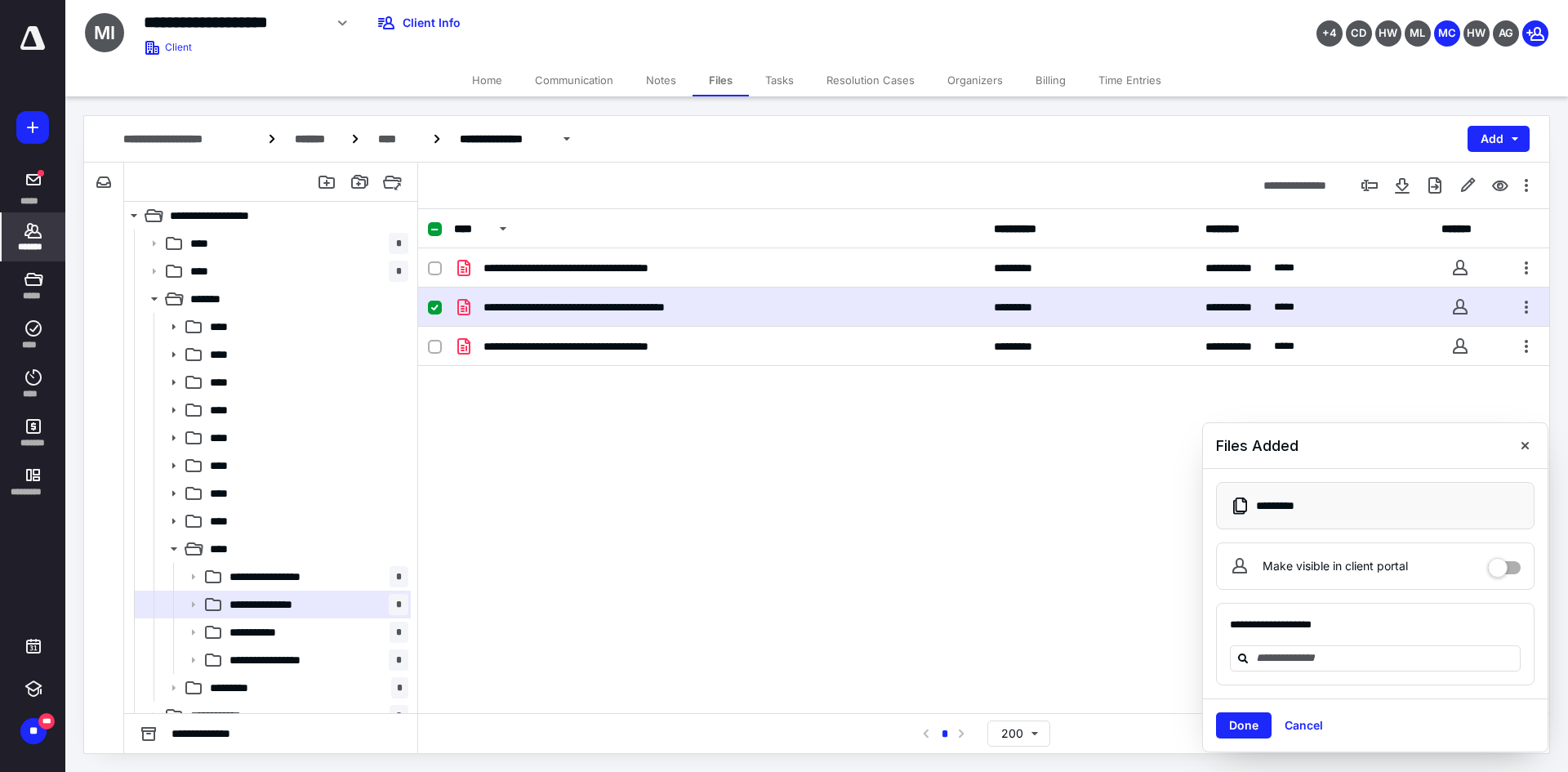 click 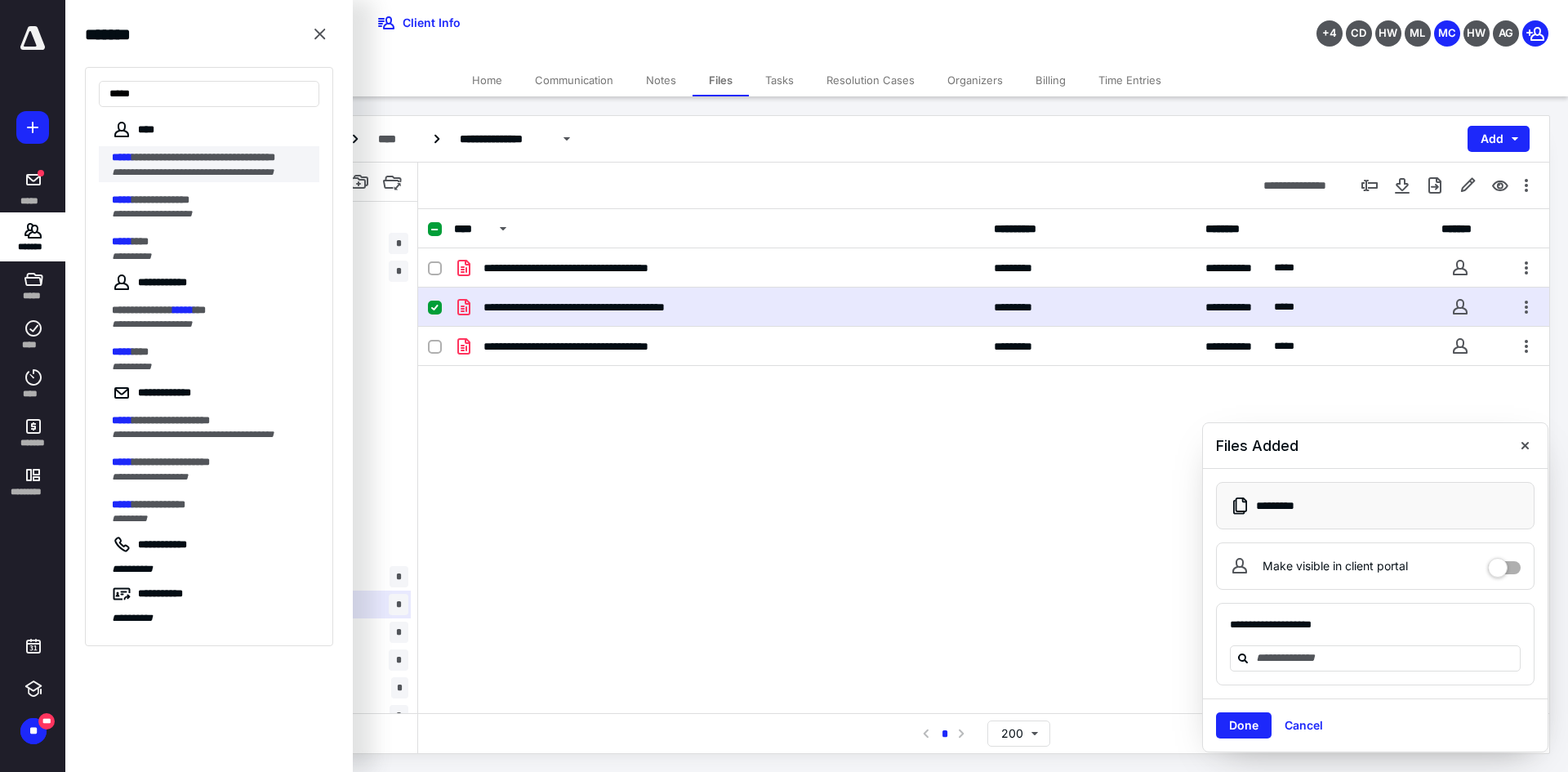 type on "*****" 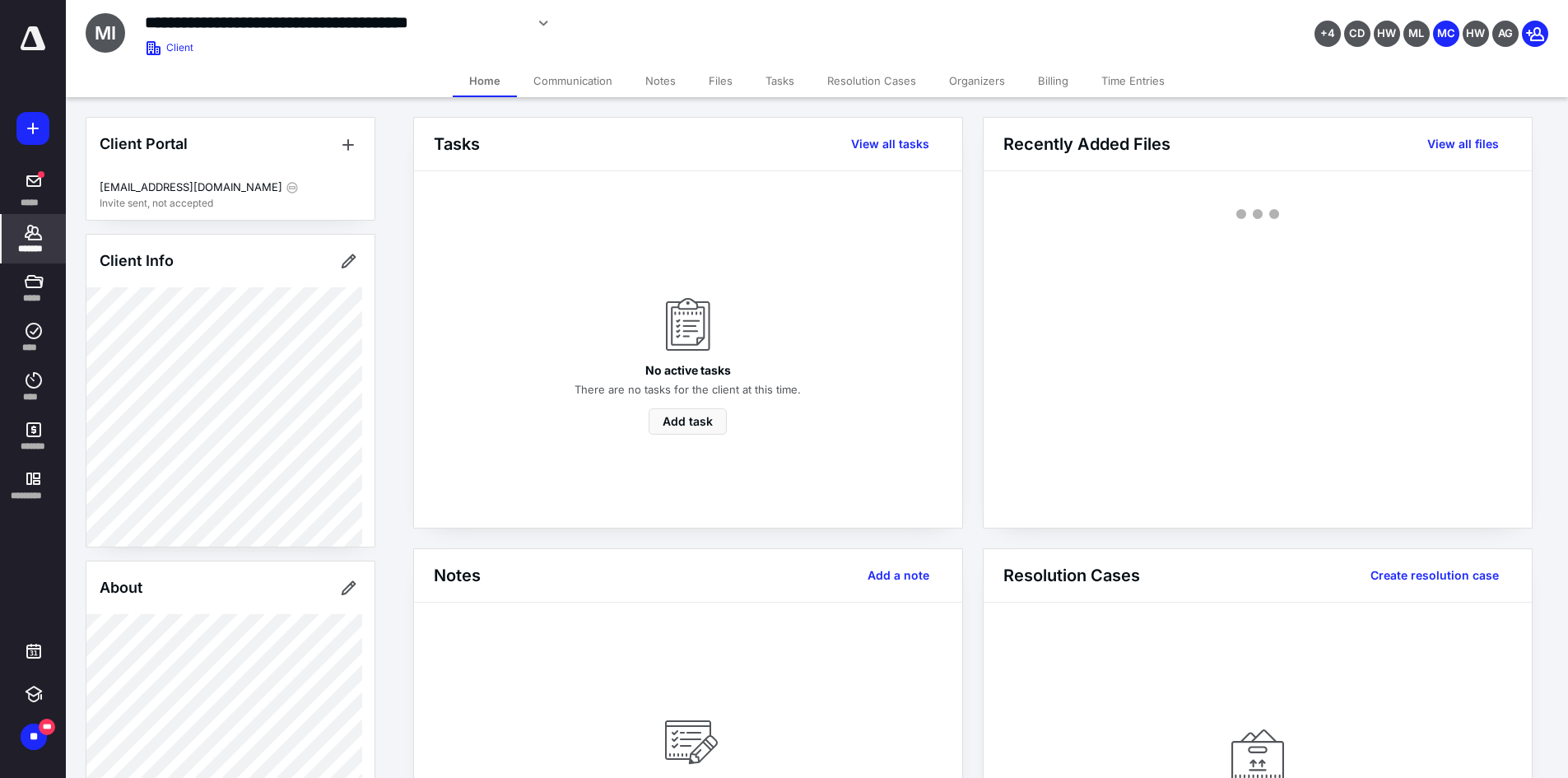 click on "Files" at bounding box center [720, 81] 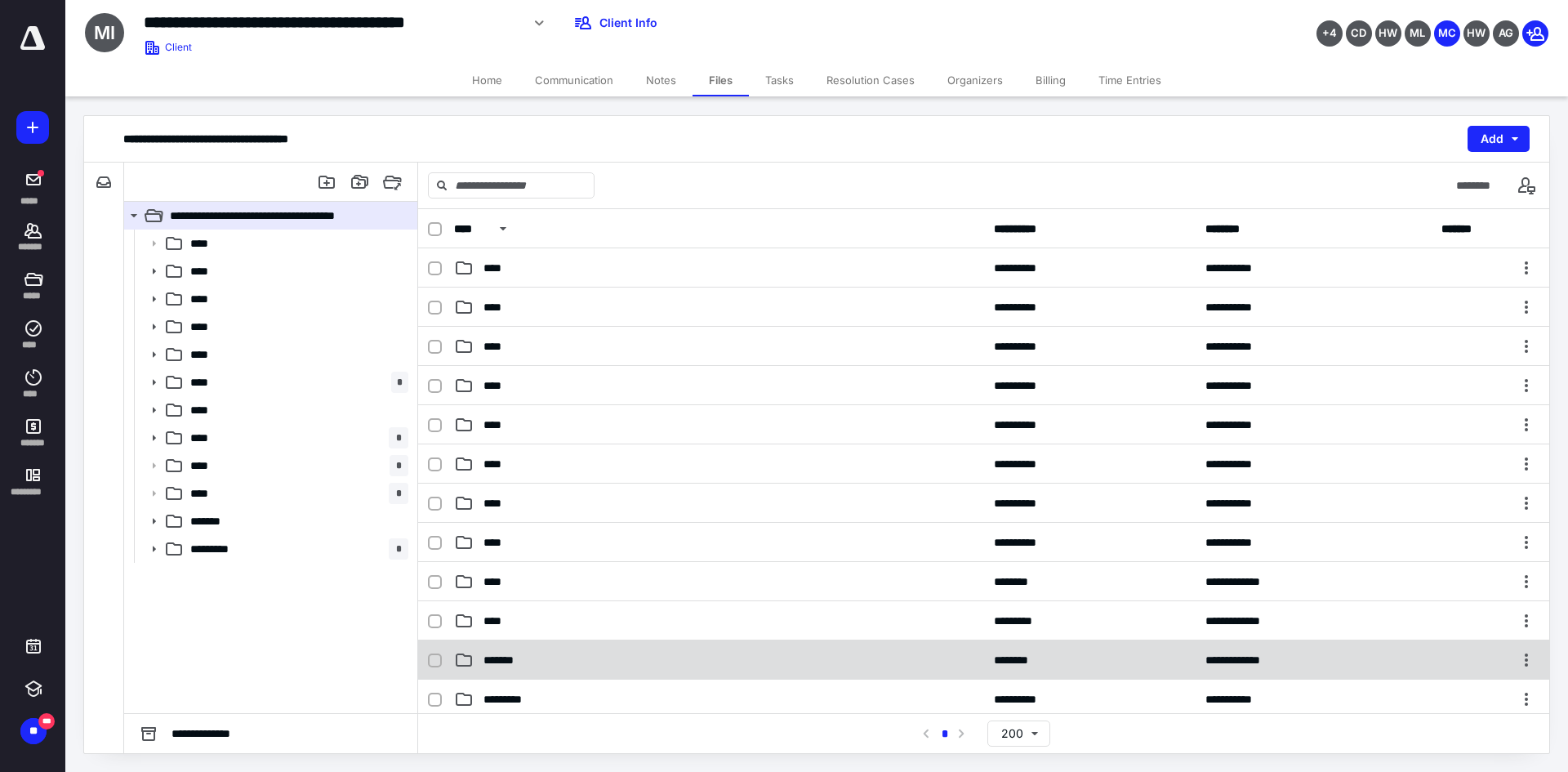 click on "*******" at bounding box center [501, 660] 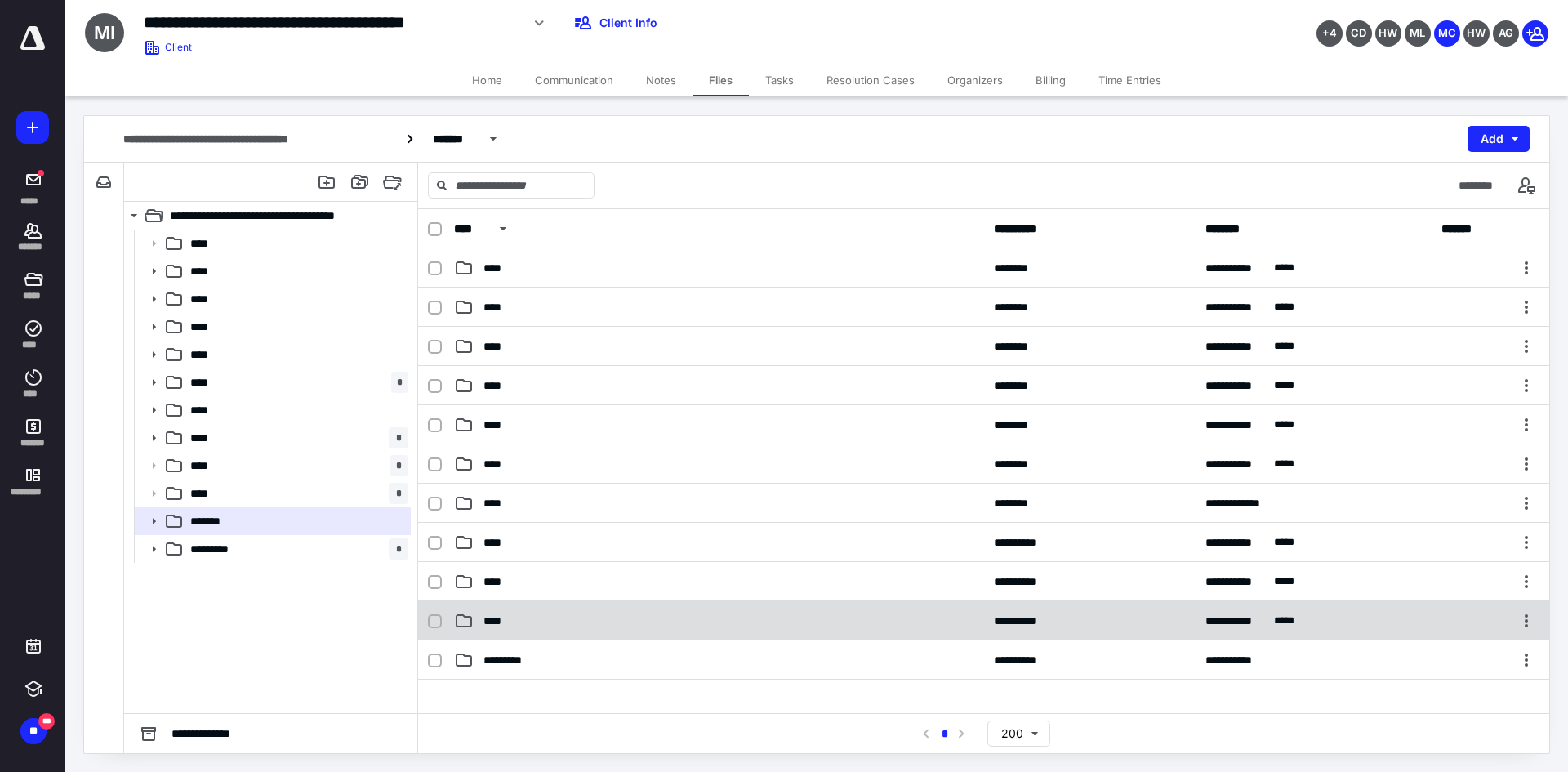click on "****" at bounding box center [719, 621] 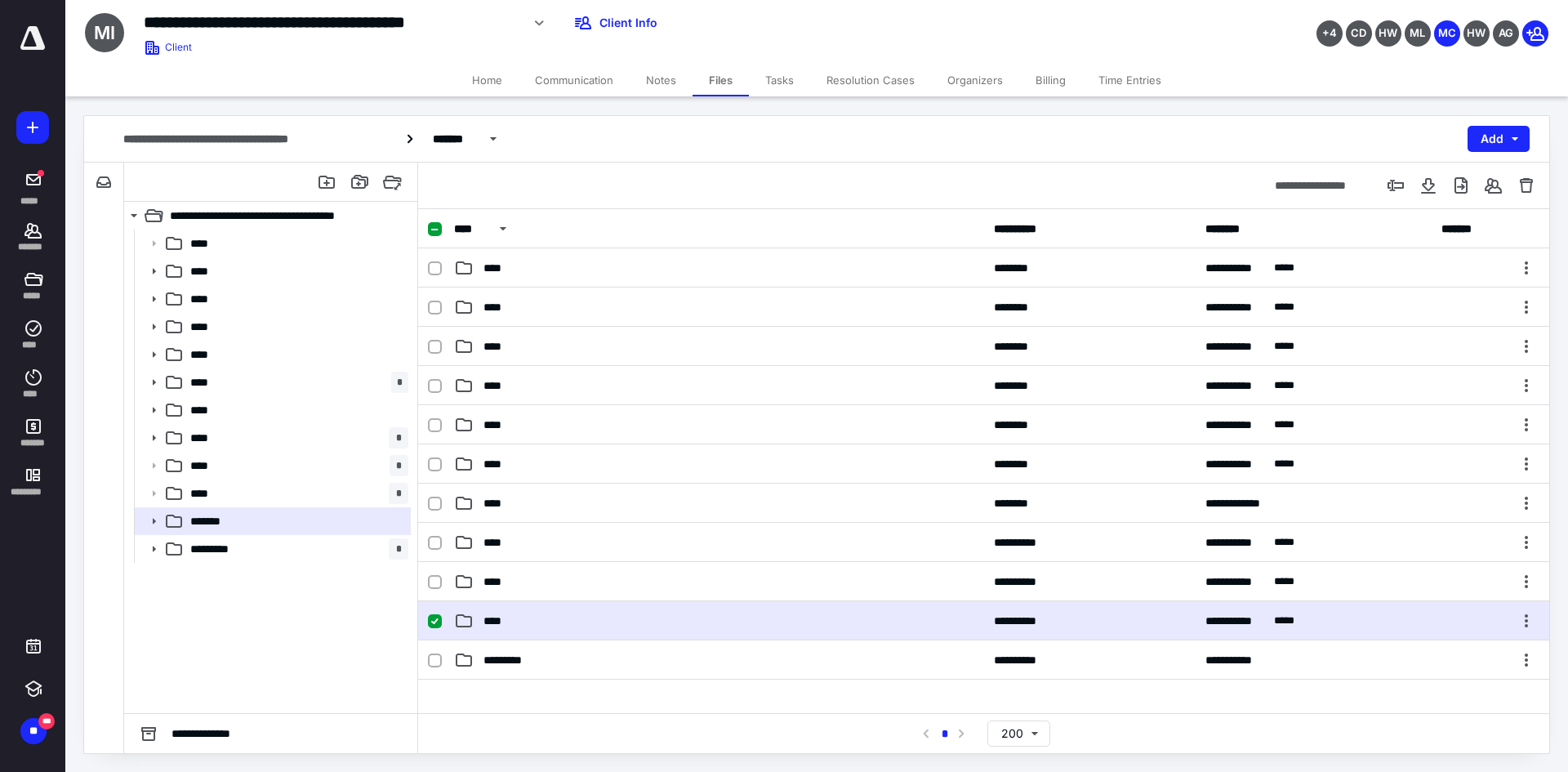 click on "****" at bounding box center (719, 621) 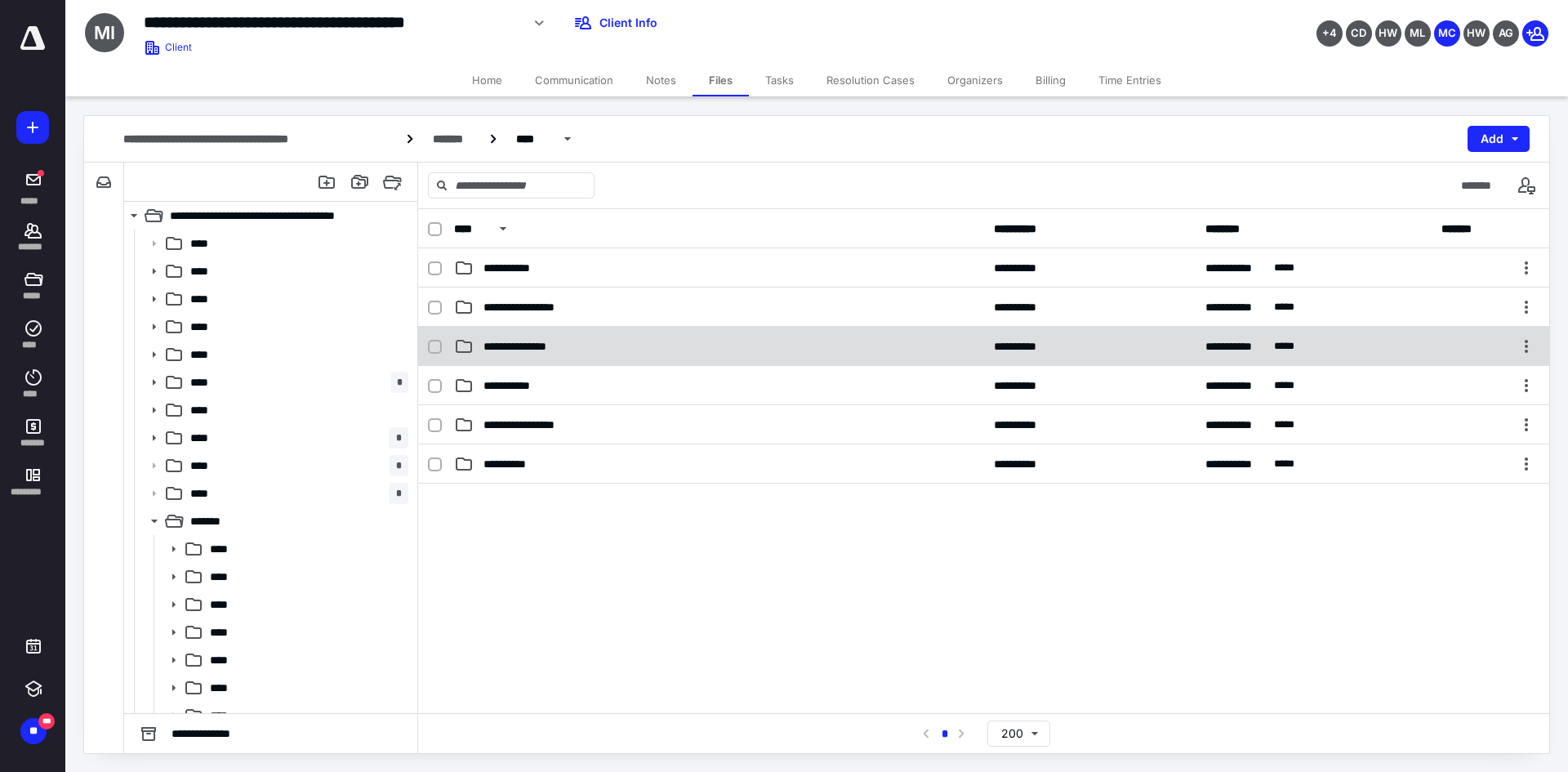 click on "**********" at bounding box center (719, 346) 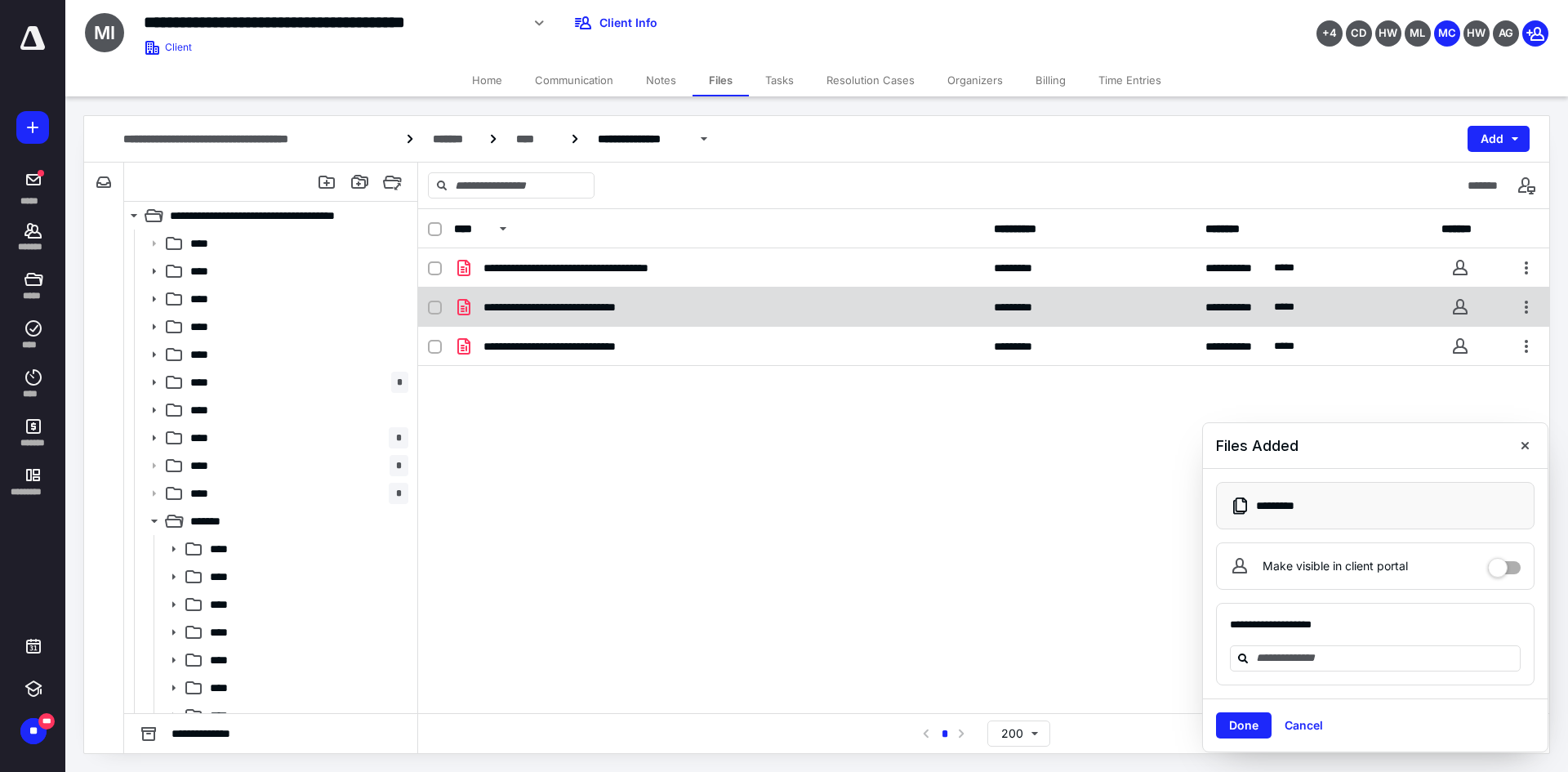 checkbox on "true" 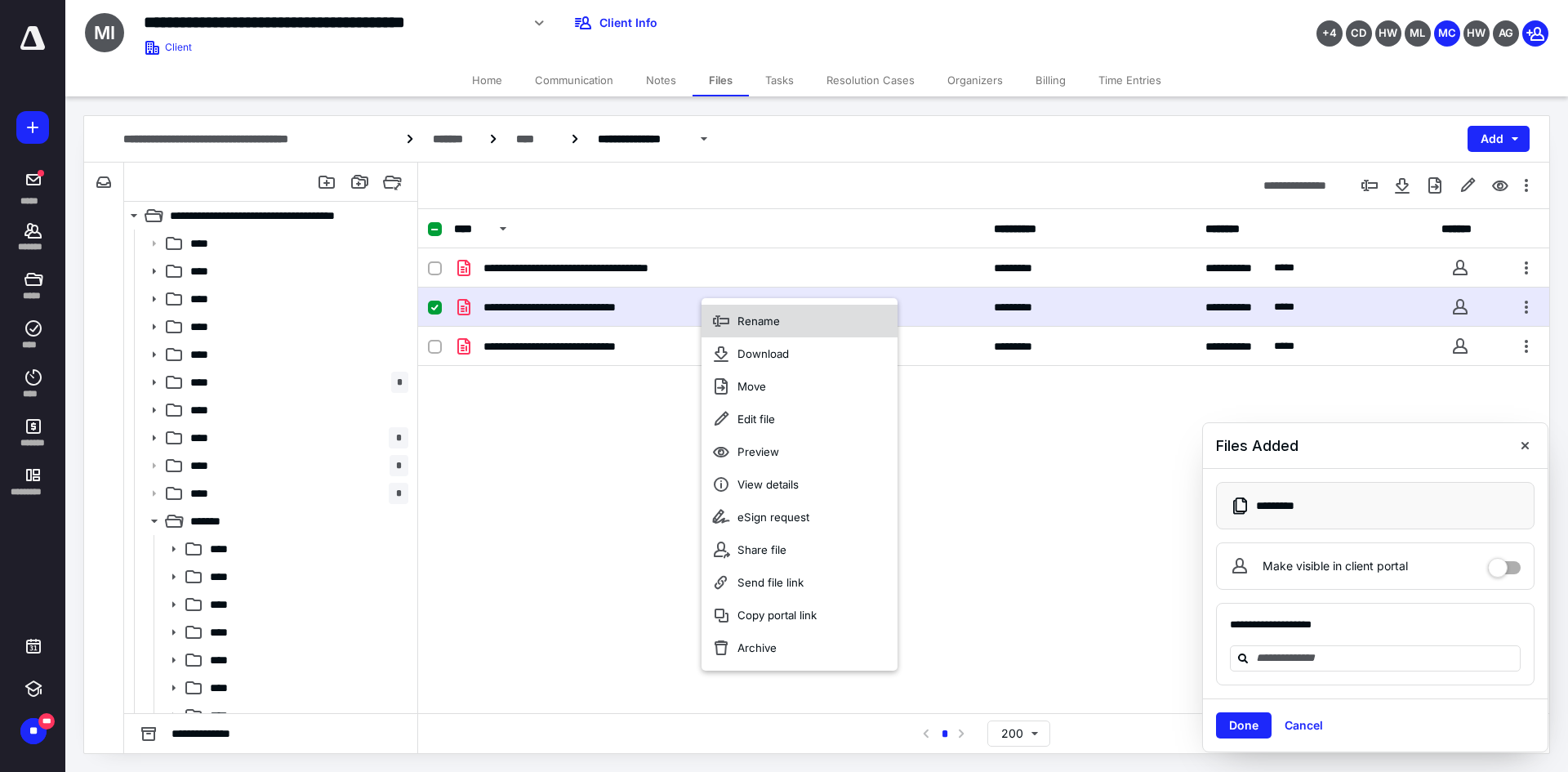click 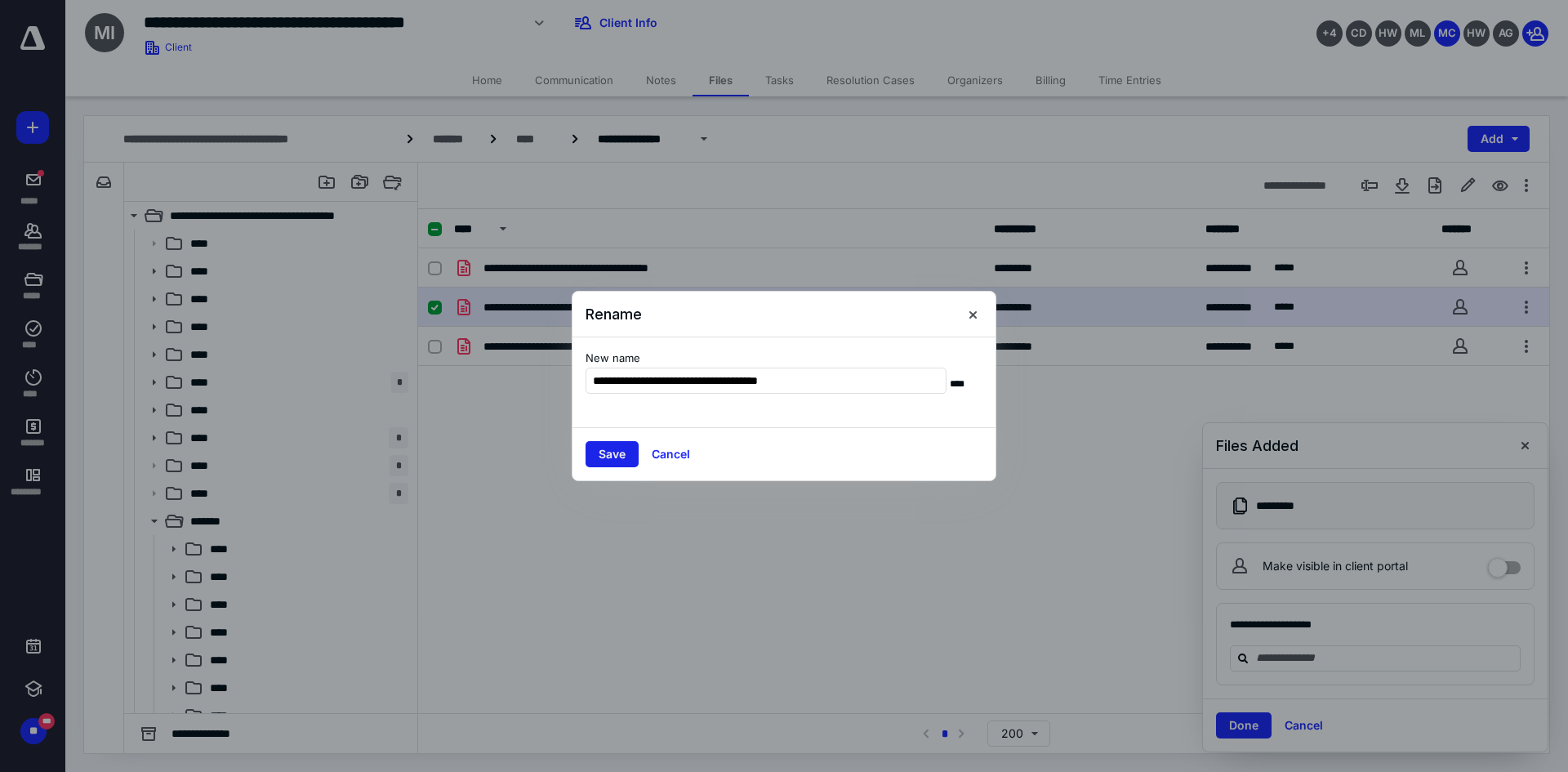 type on "**********" 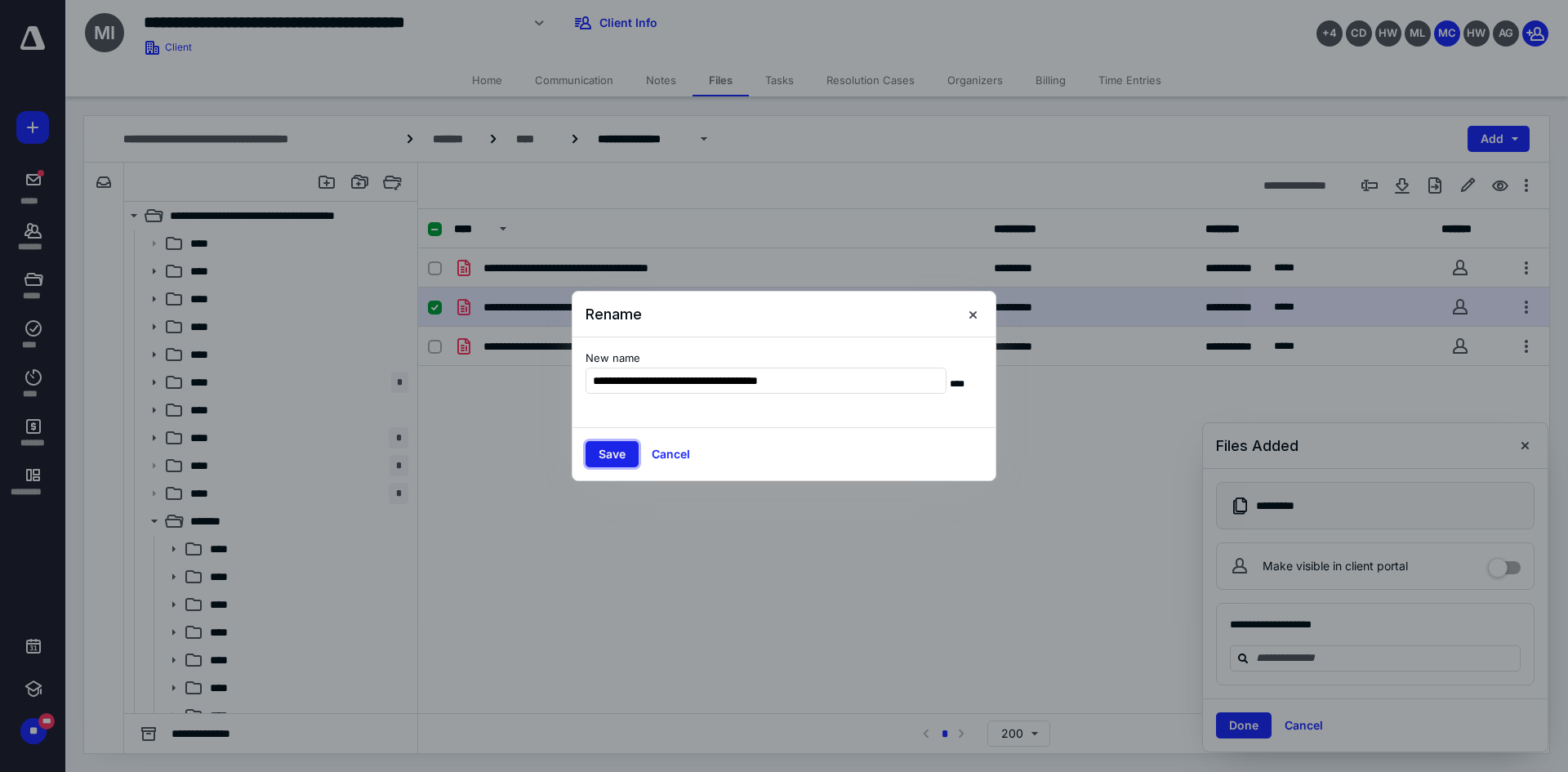 click on "Save" at bounding box center (612, 454) 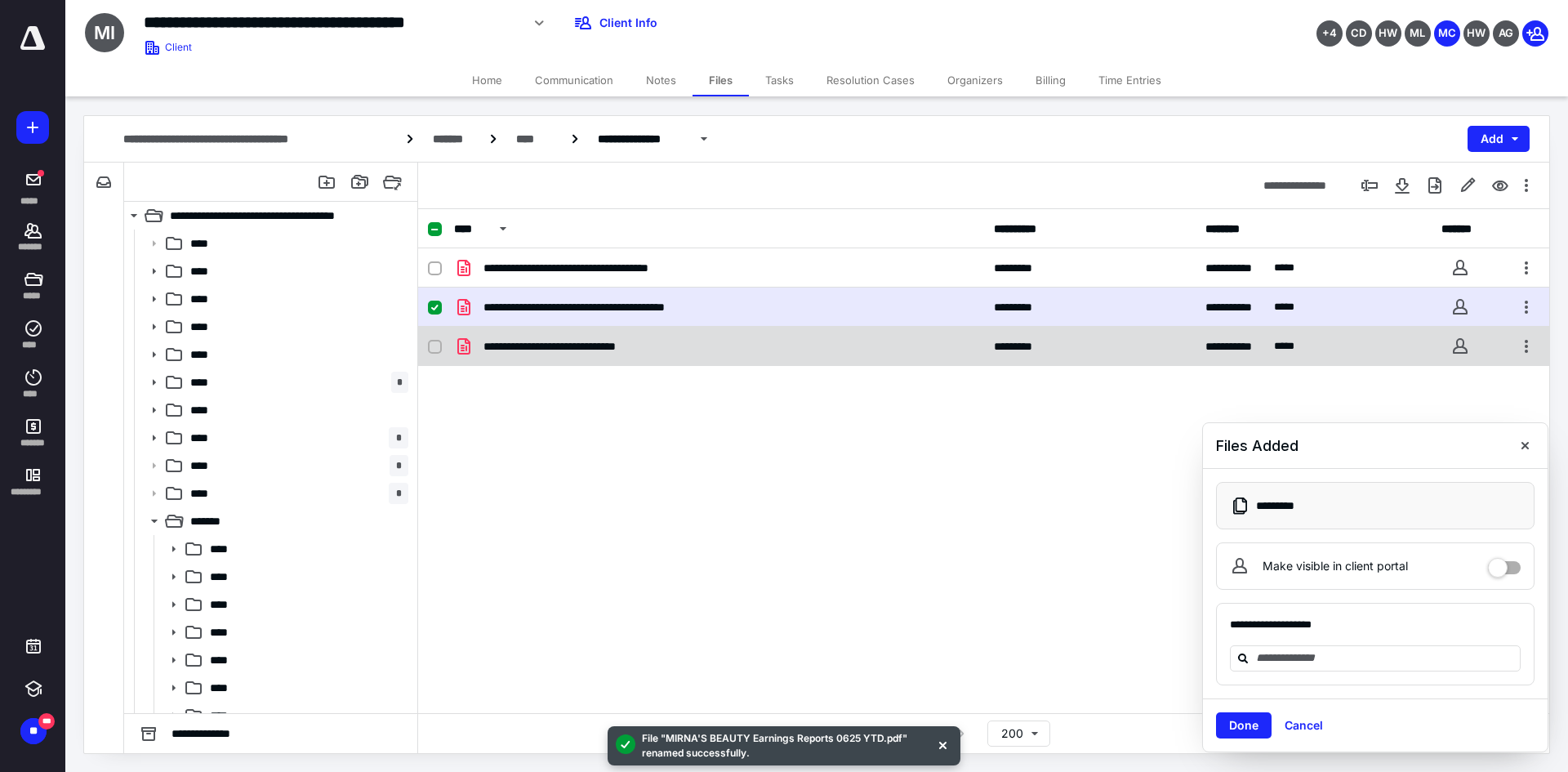 checkbox on "false" 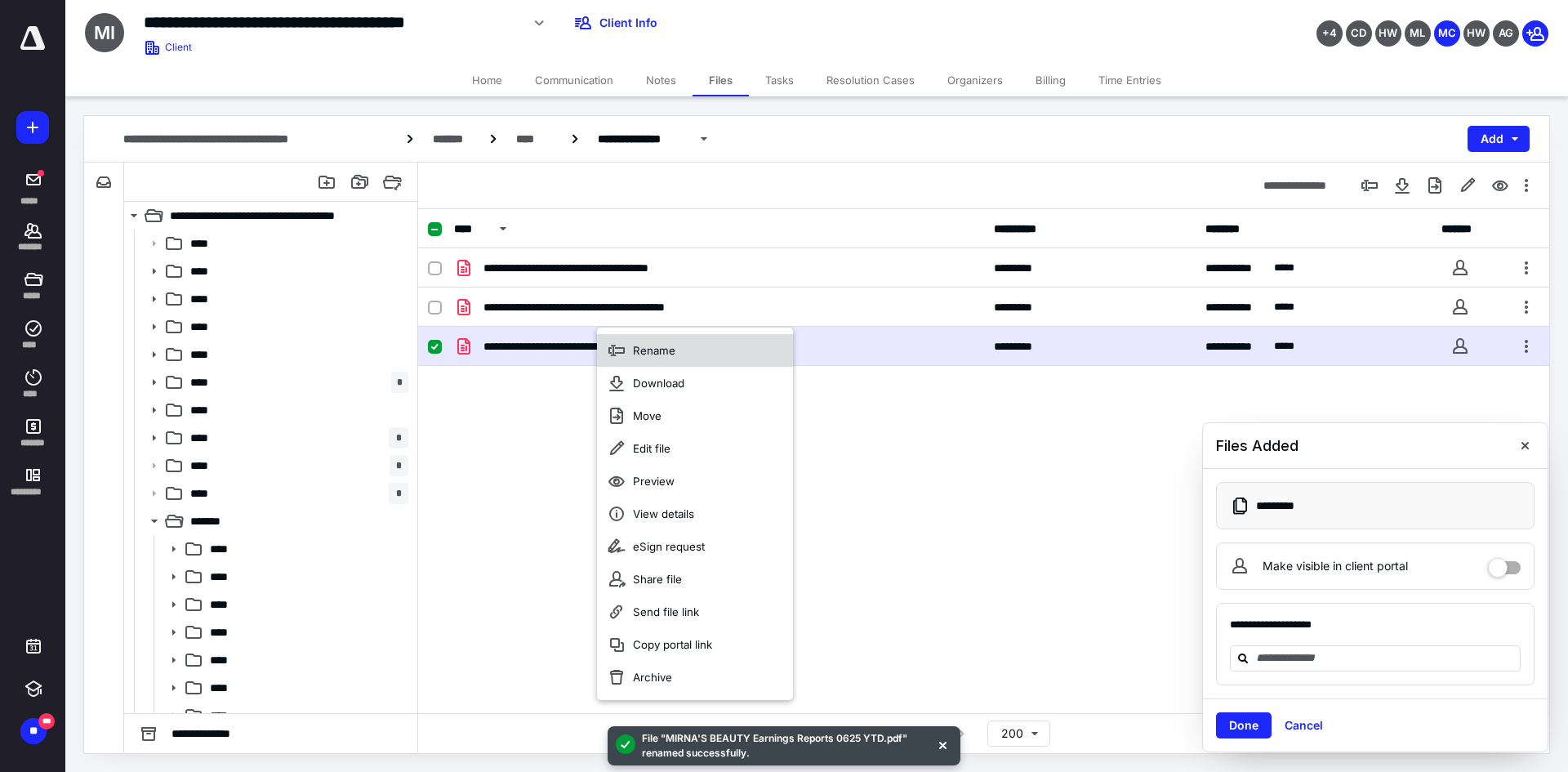 click on "Rename" at bounding box center (695, 350) 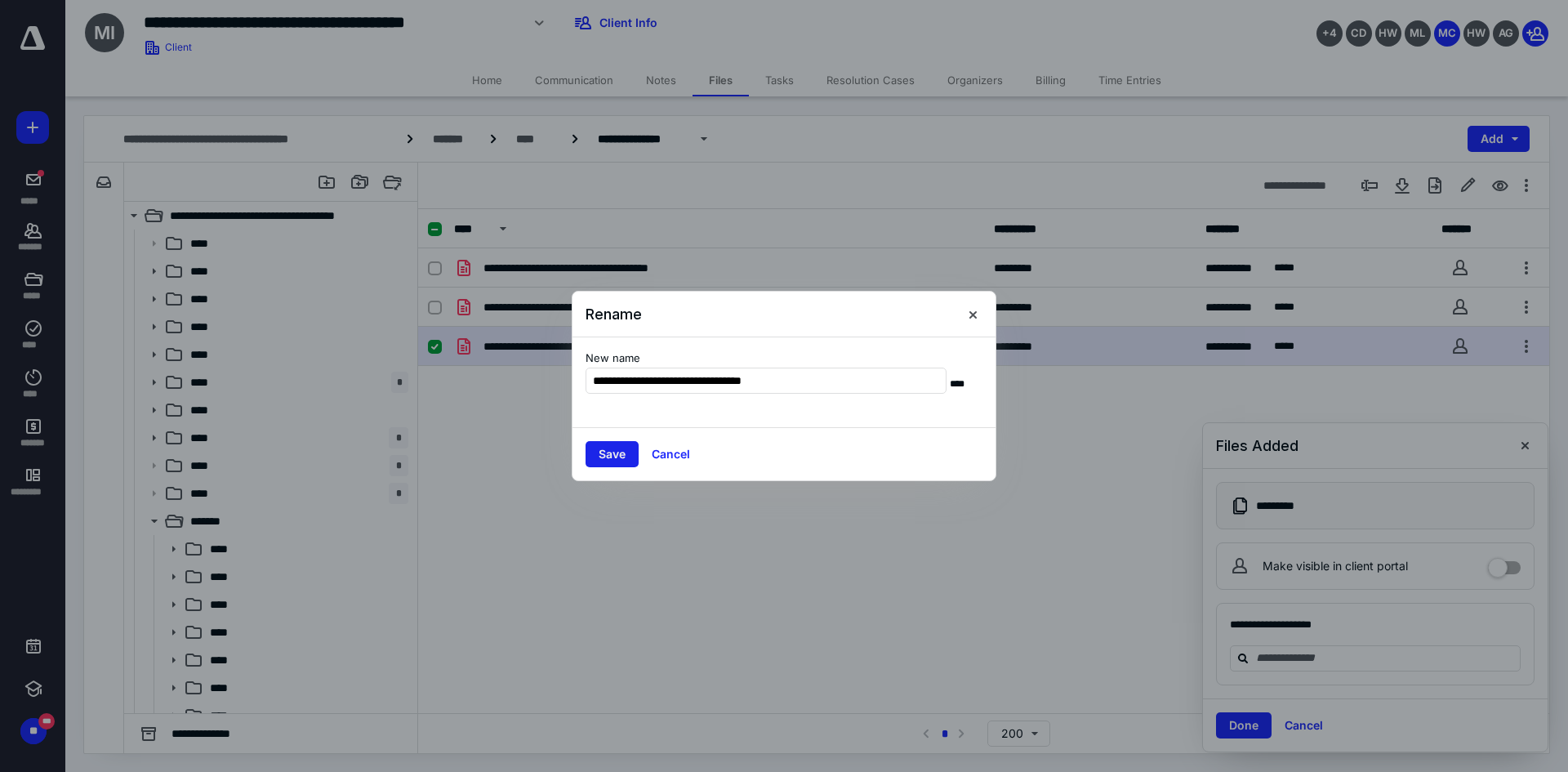 type on "**********" 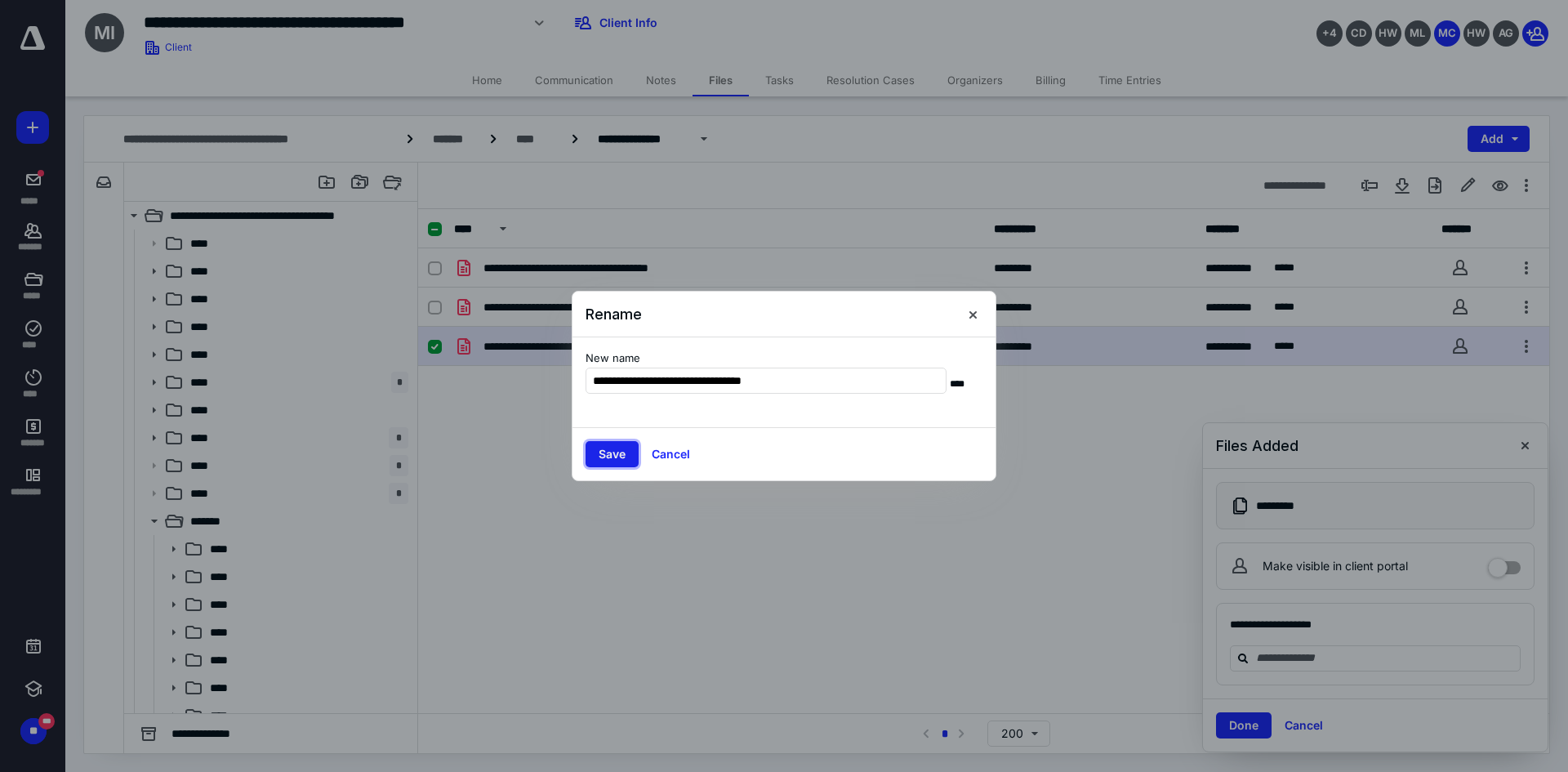 click on "Save" at bounding box center [612, 454] 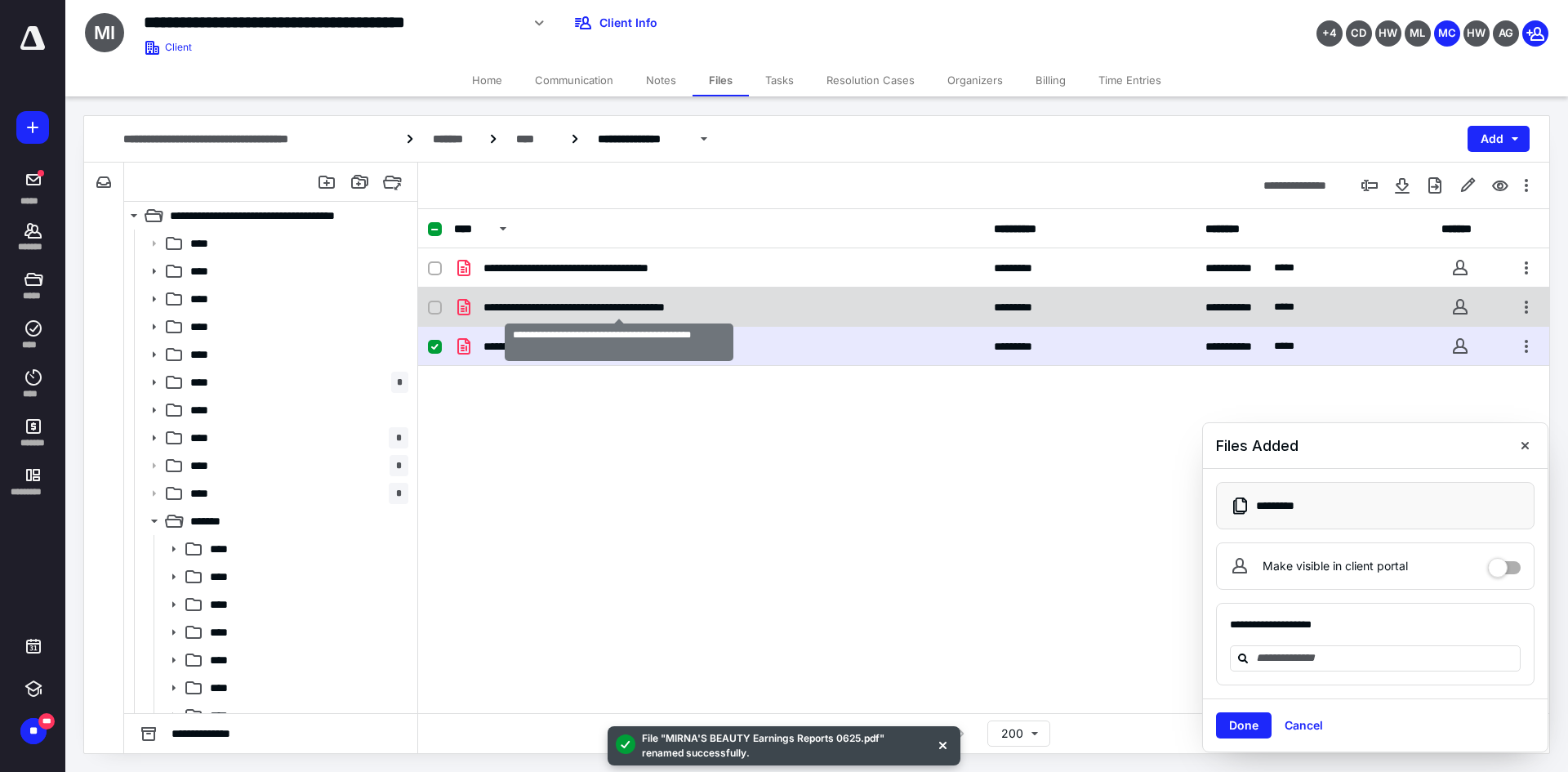 click on "**********" at bounding box center (619, 307) 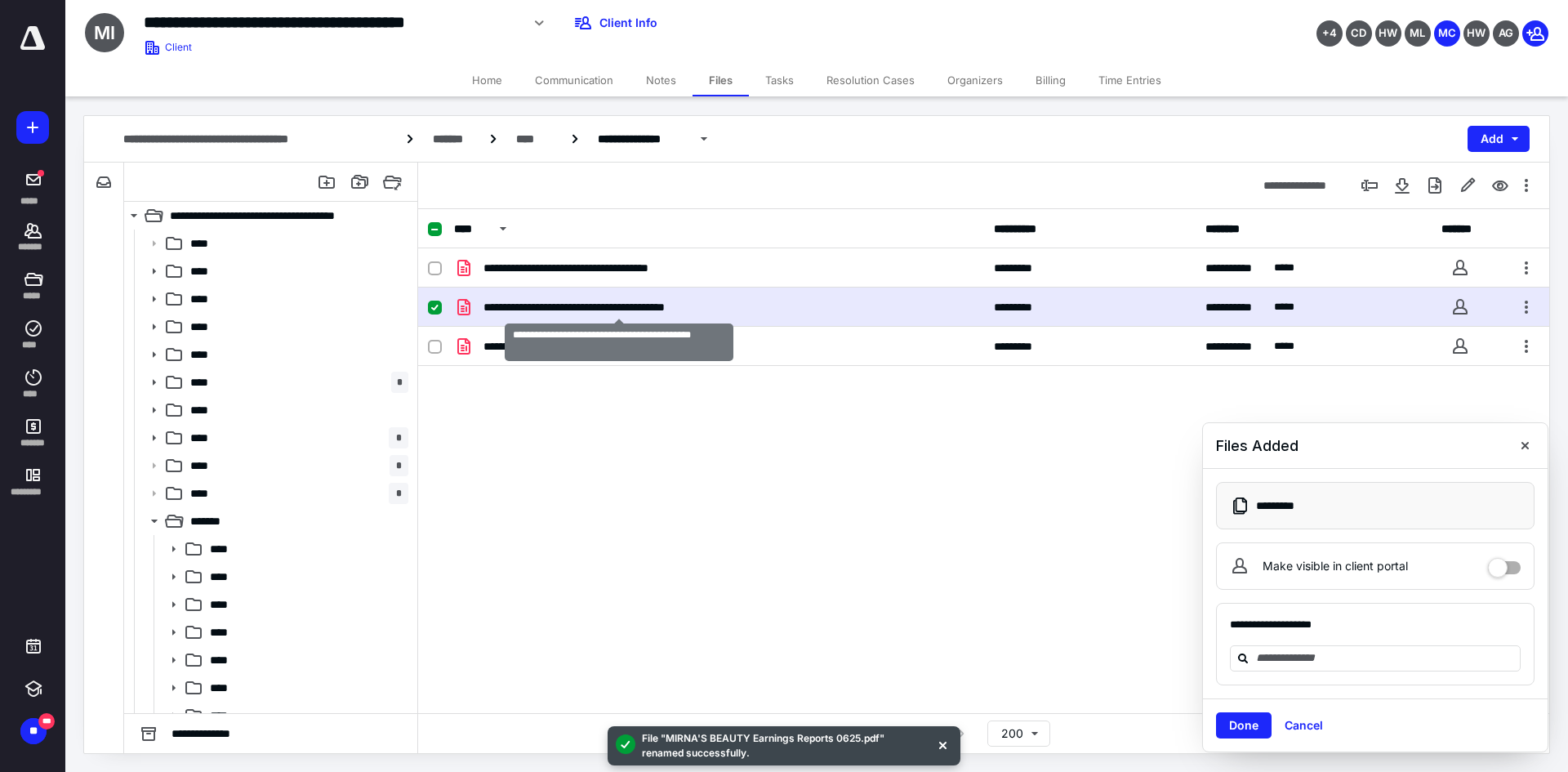 click on "**********" at bounding box center [619, 307] 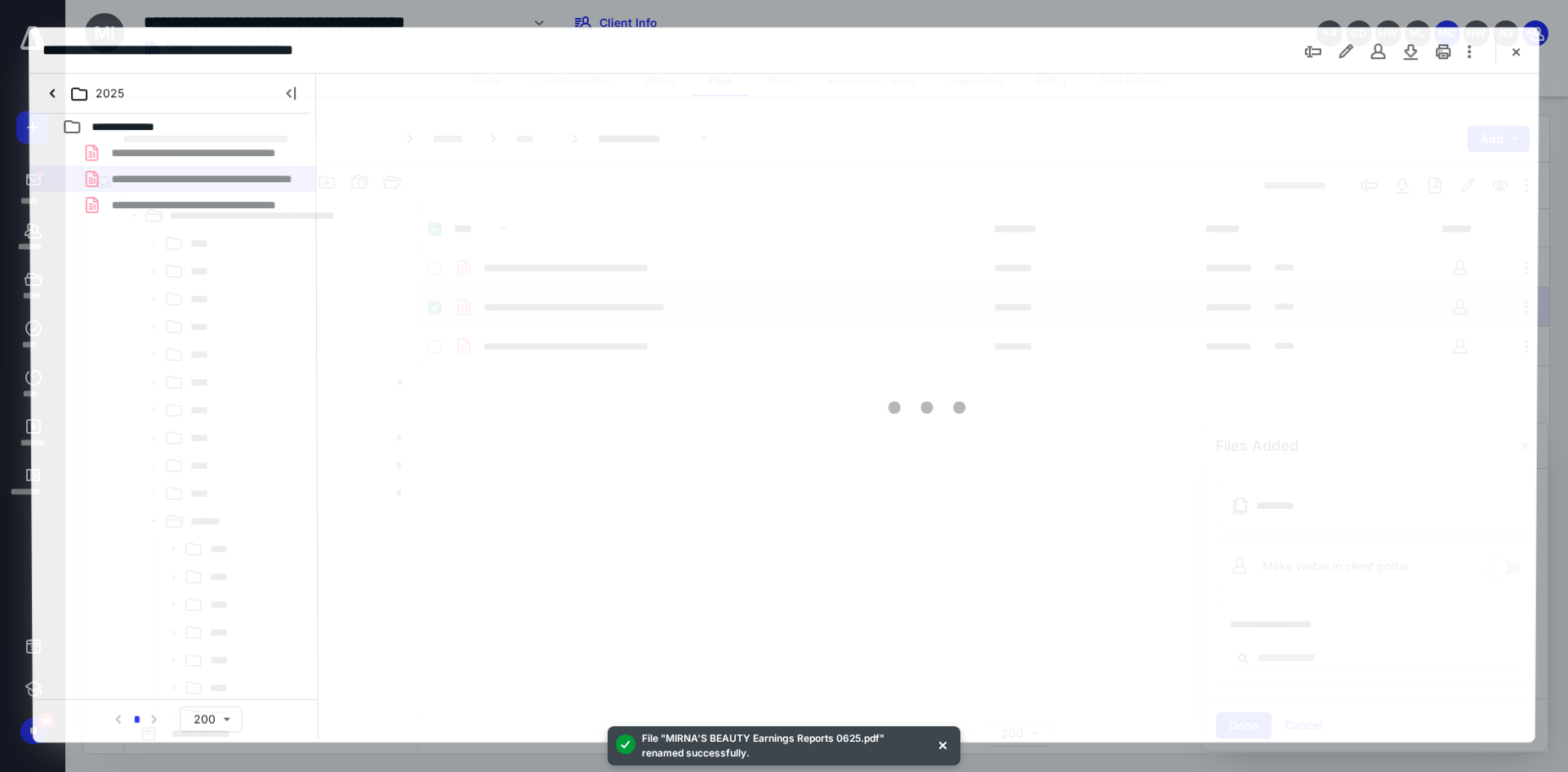 scroll, scrollTop: 0, scrollLeft: 0, axis: both 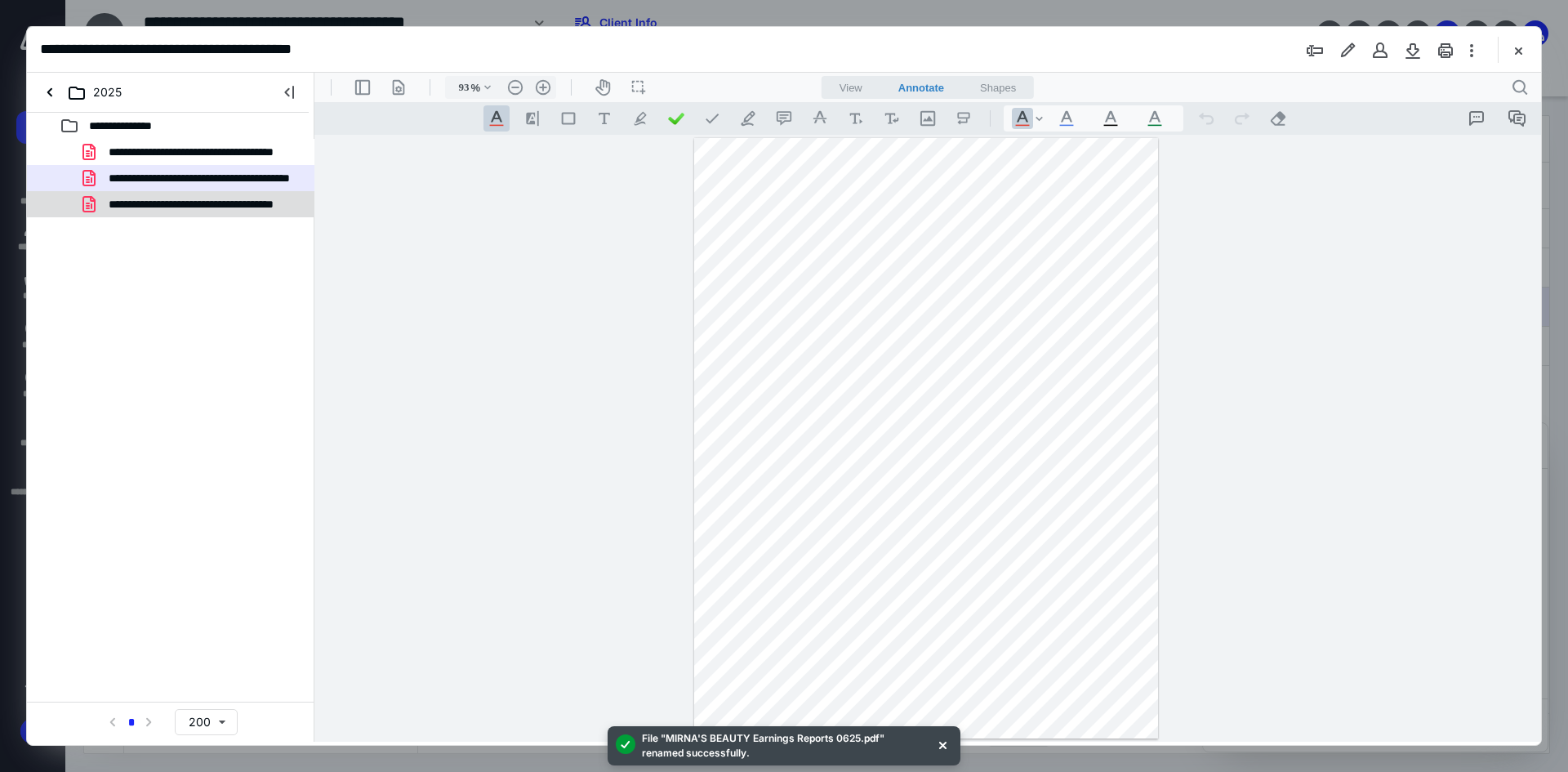 click on "**********" at bounding box center [194, 204] 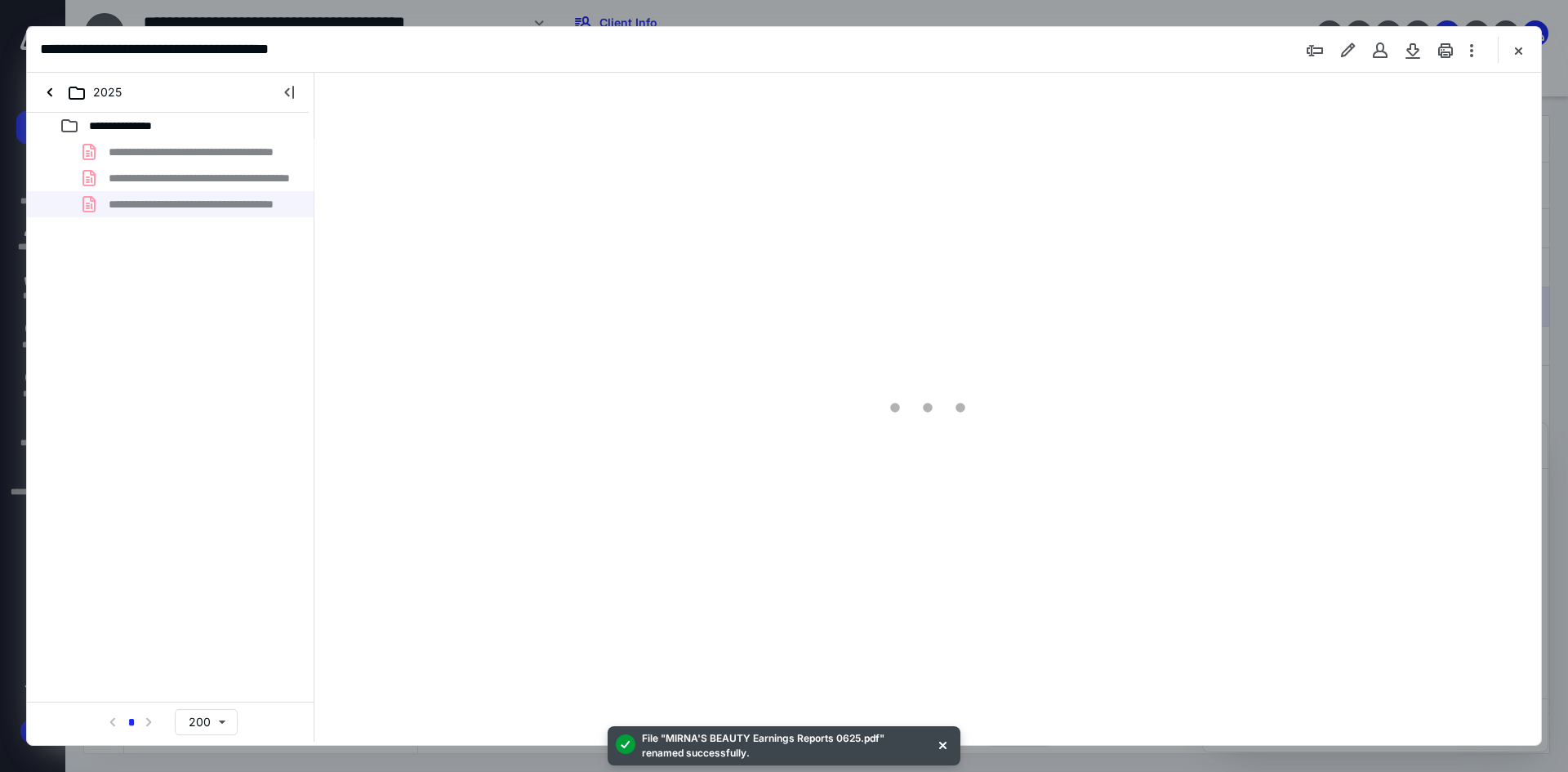 type on "93" 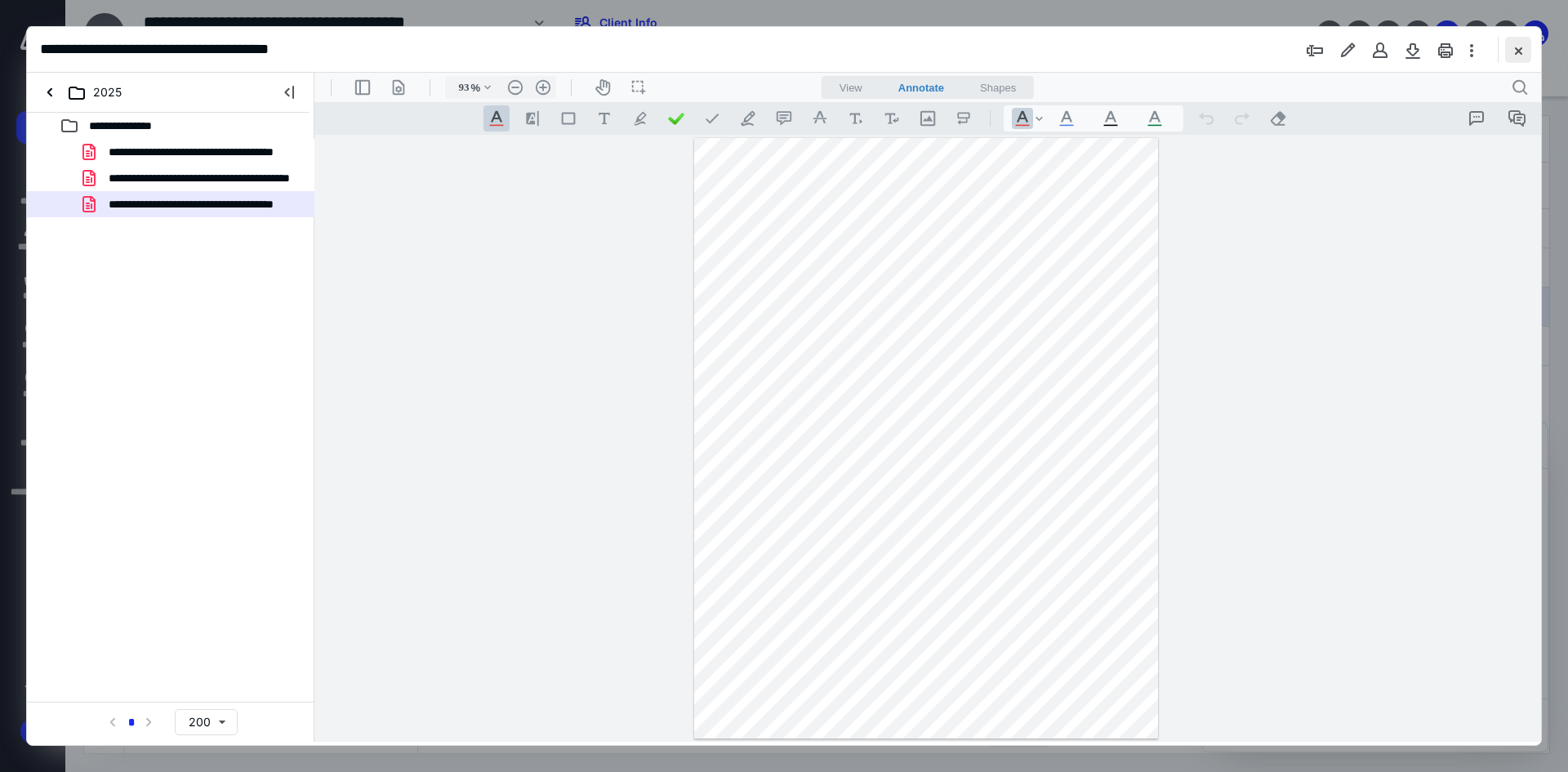 click at bounding box center [1518, 50] 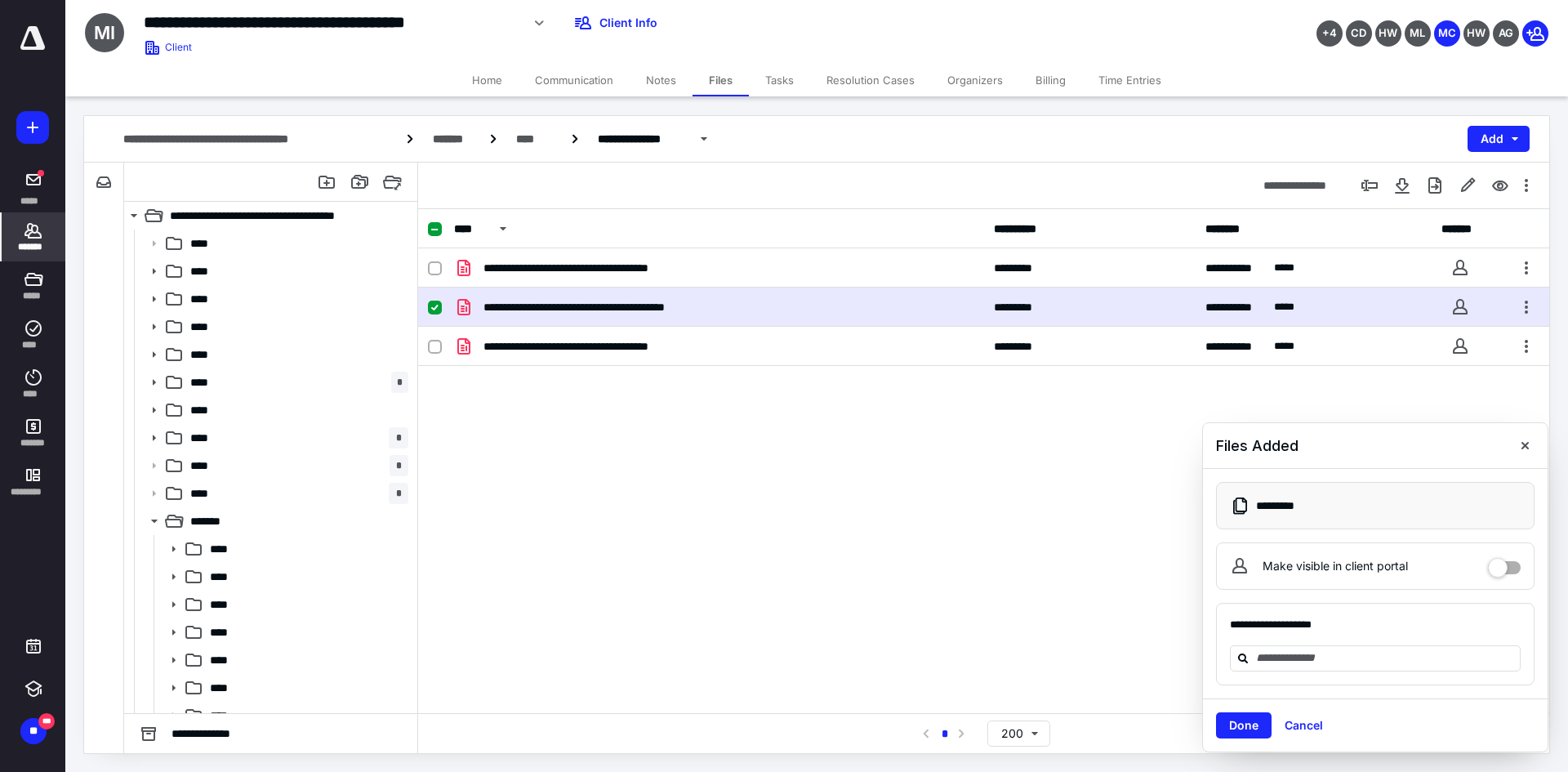 click on "*******" at bounding box center (33, 247) 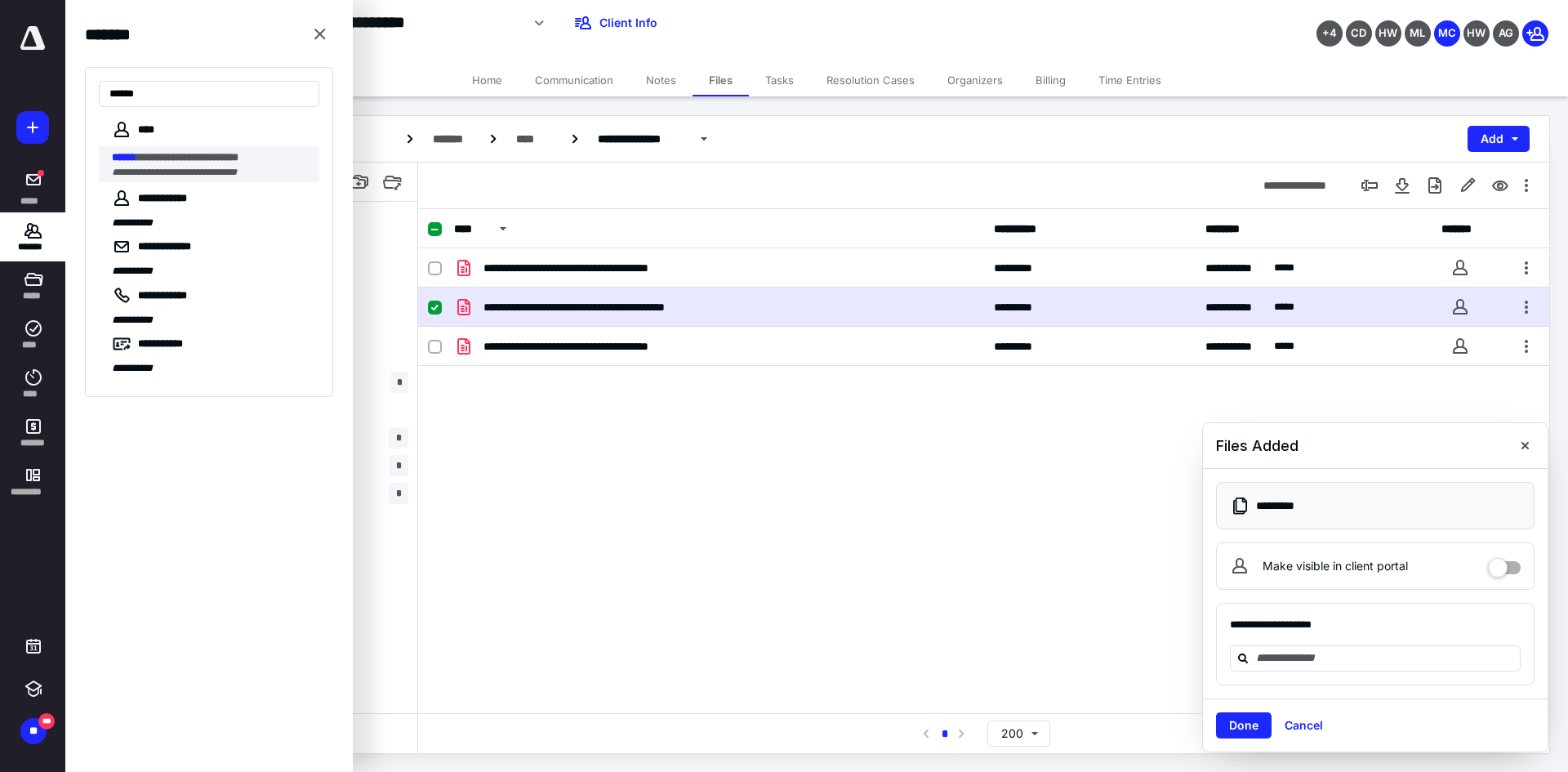 type on "******" 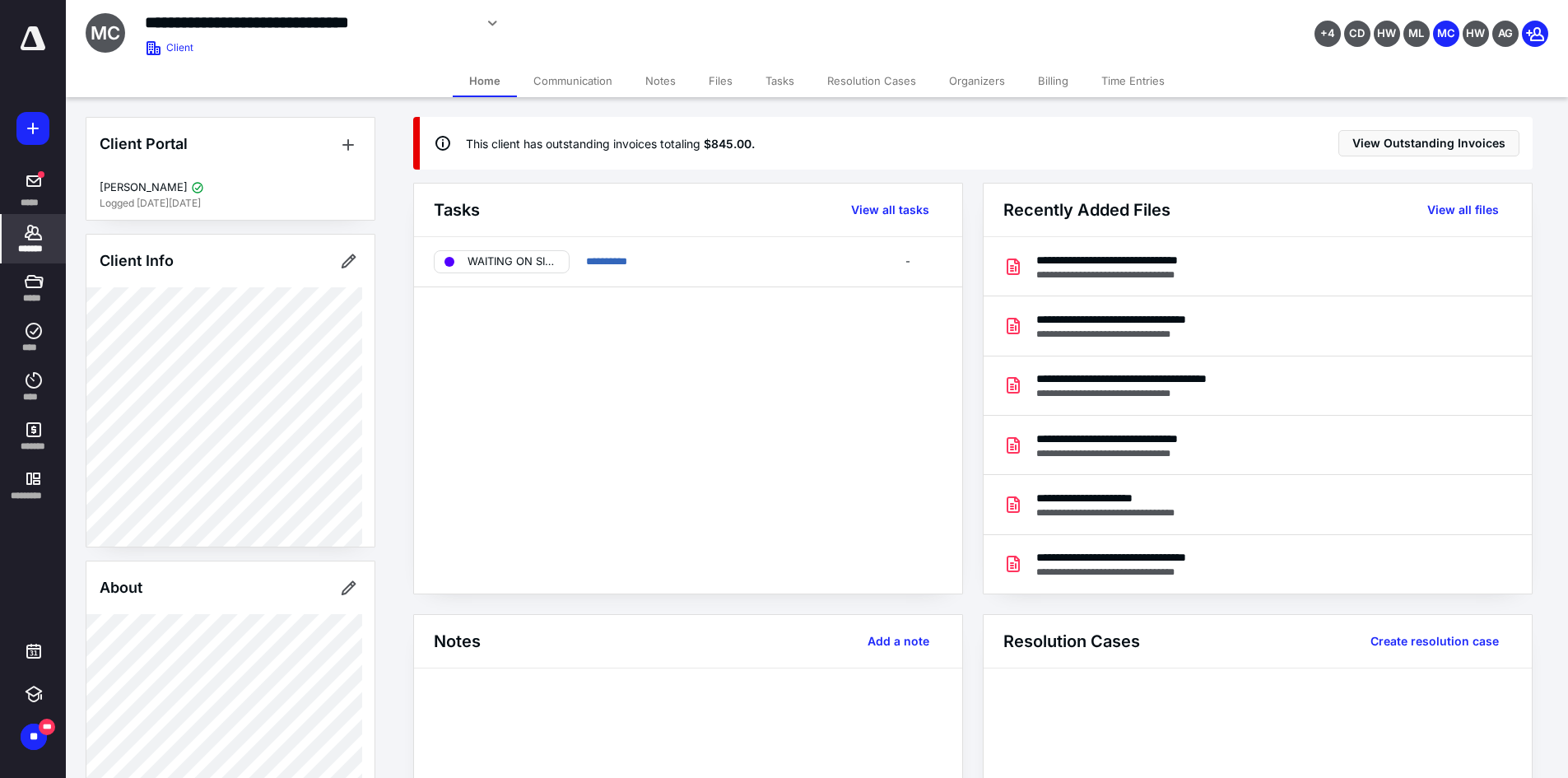 click on "Files" at bounding box center (720, 81) 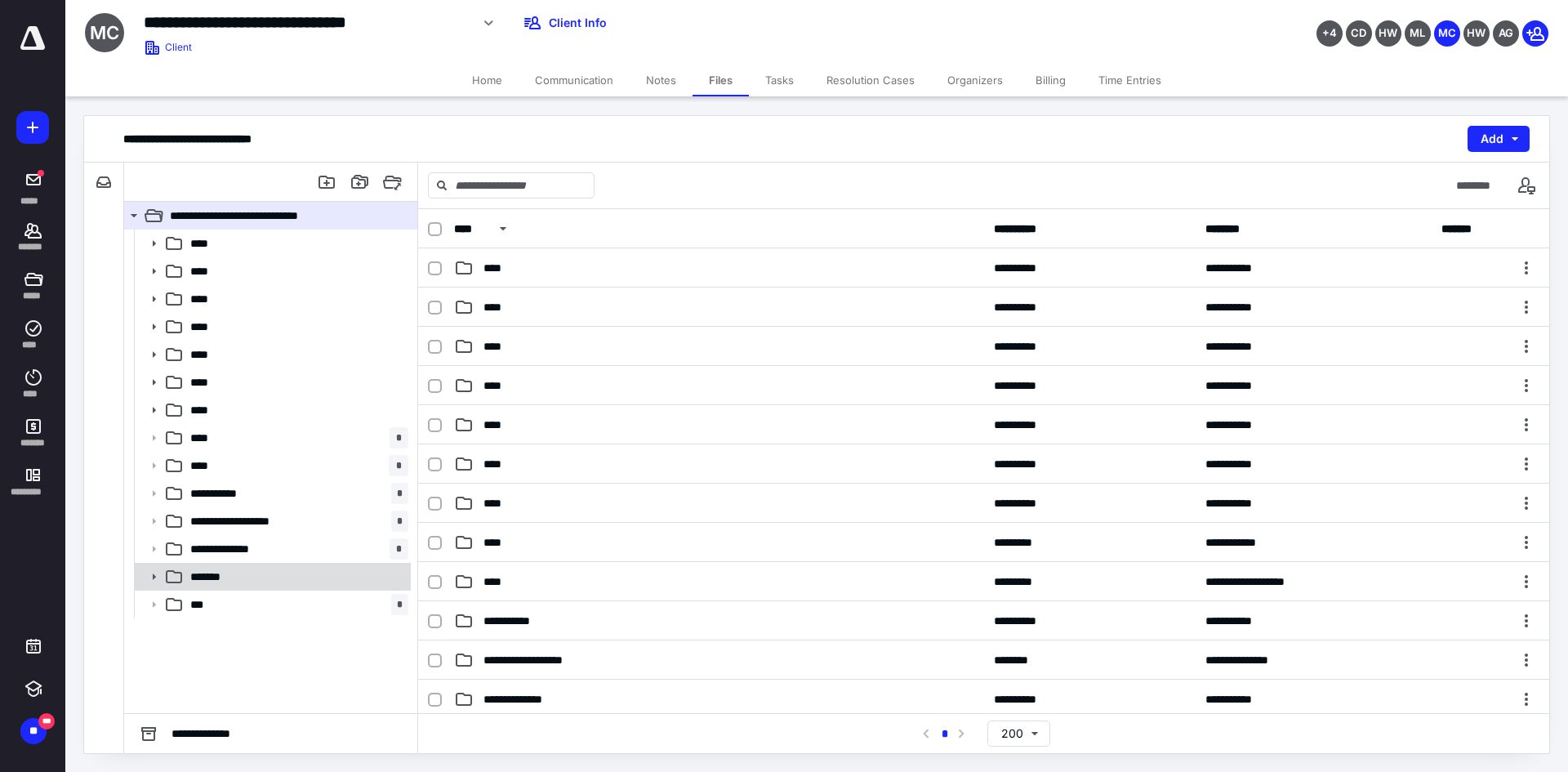 click on "*******" at bounding box center (296, 577) 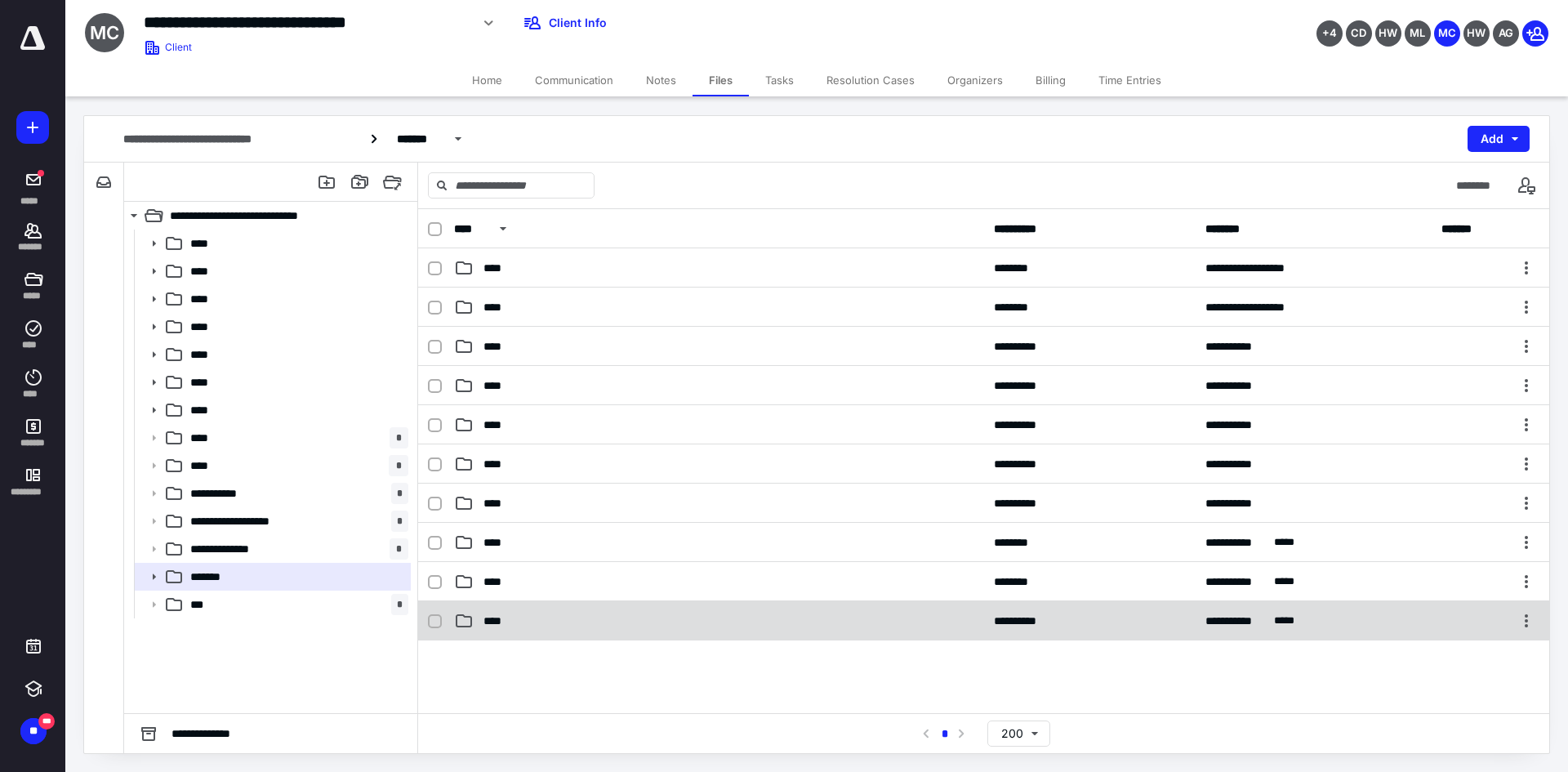 click on "****" at bounding box center [719, 621] 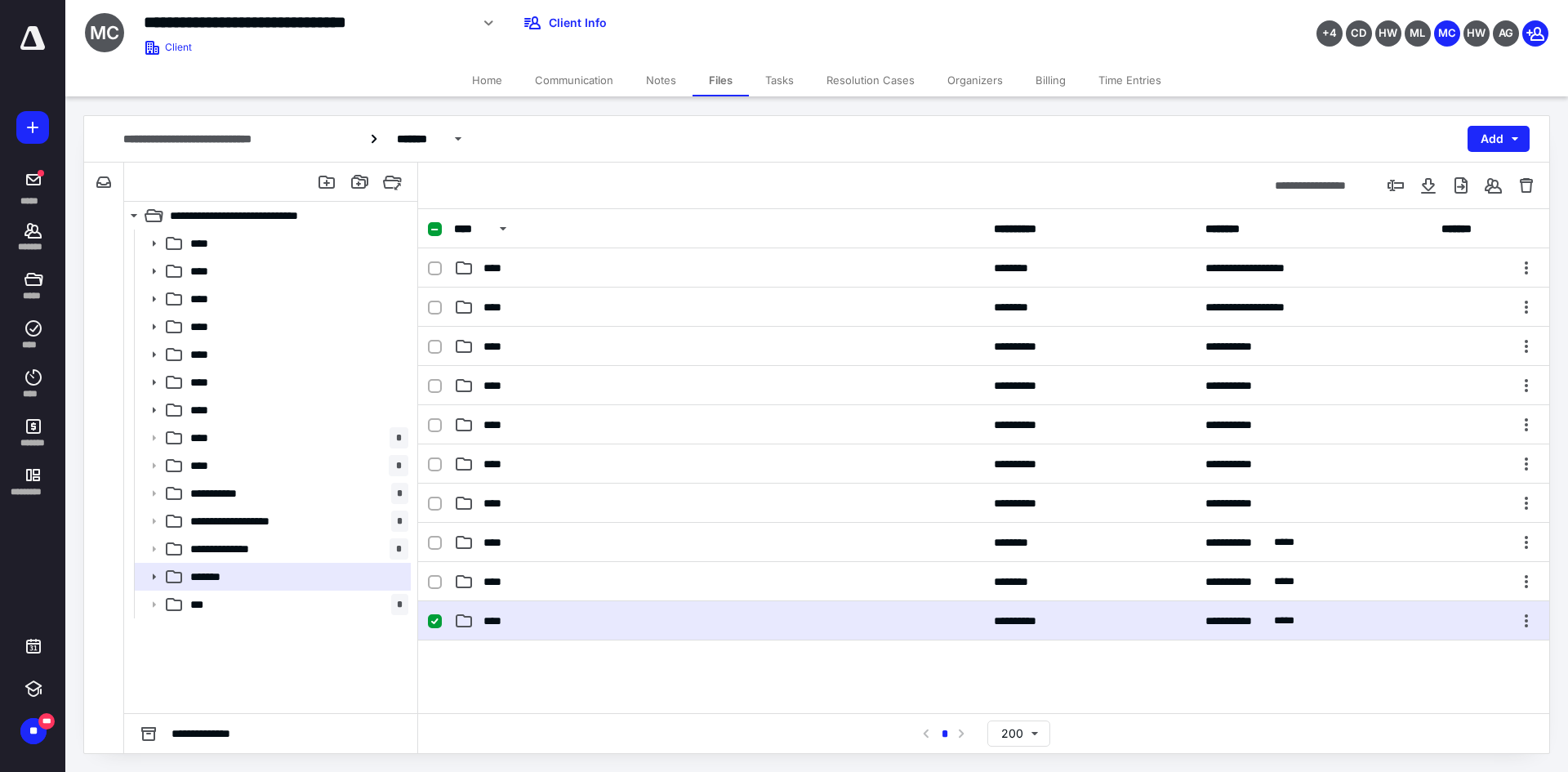 click on "****" at bounding box center (719, 621) 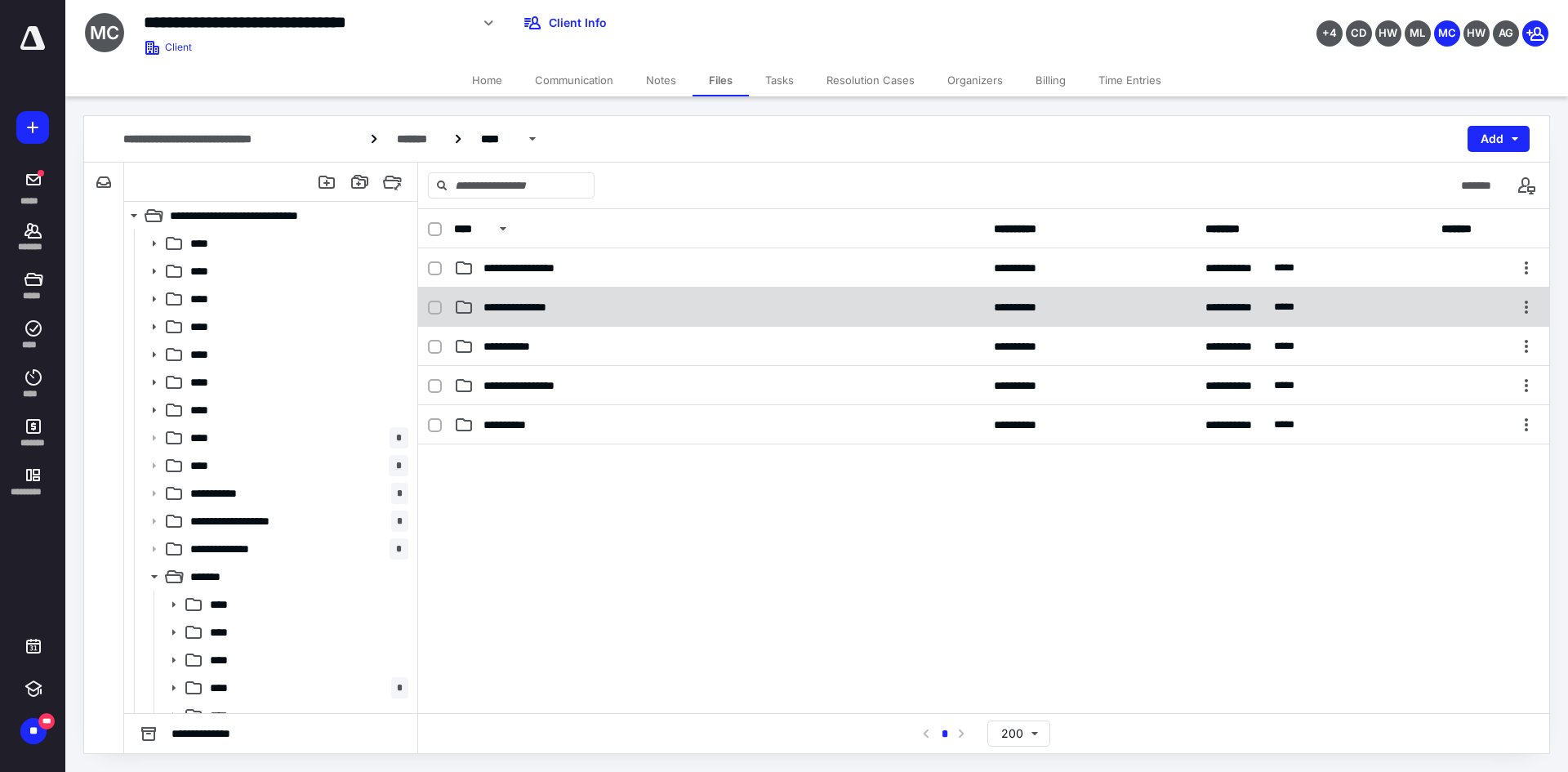 click on "**********" at bounding box center [719, 307] 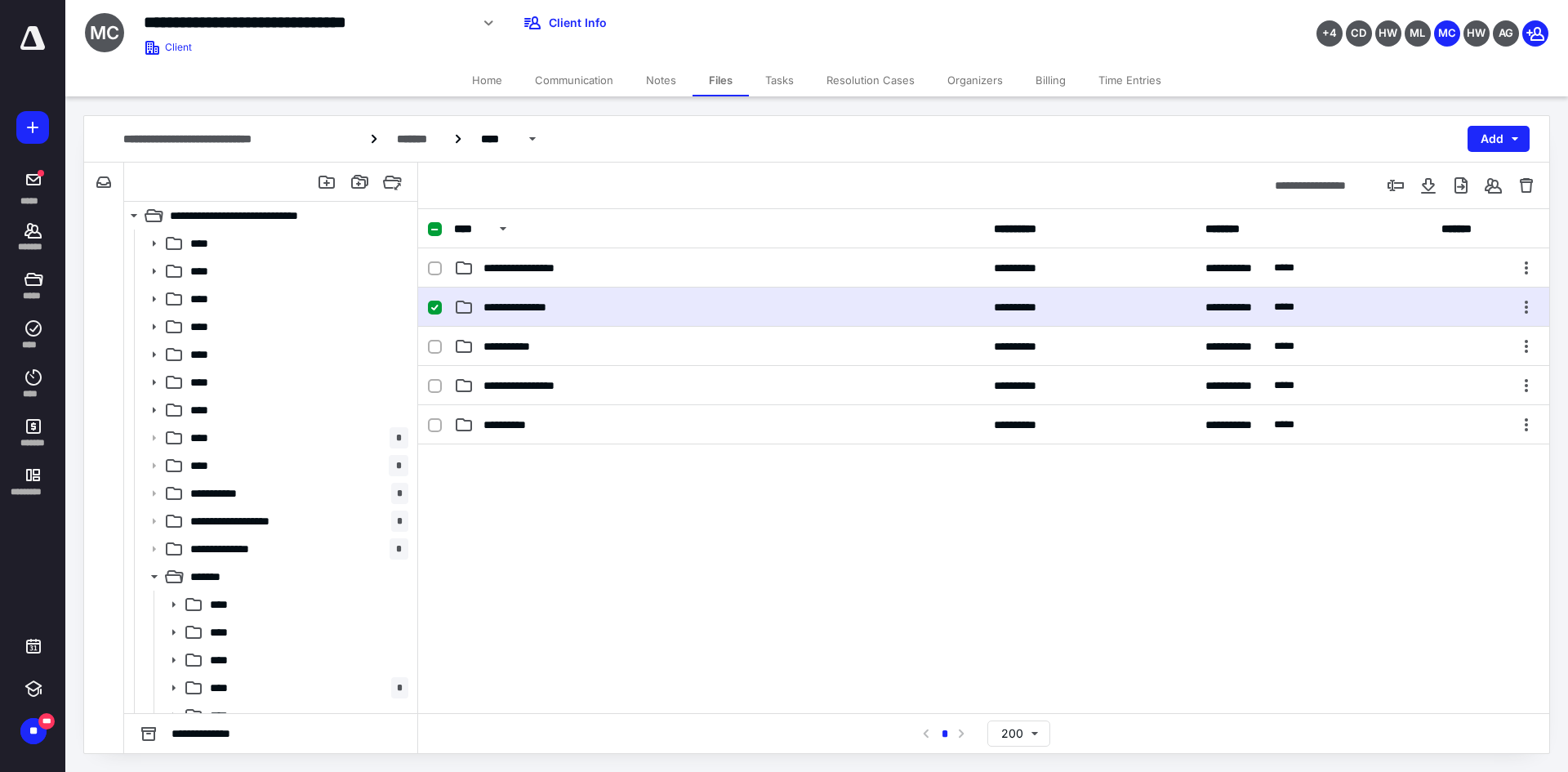 click on "**********" at bounding box center [719, 307] 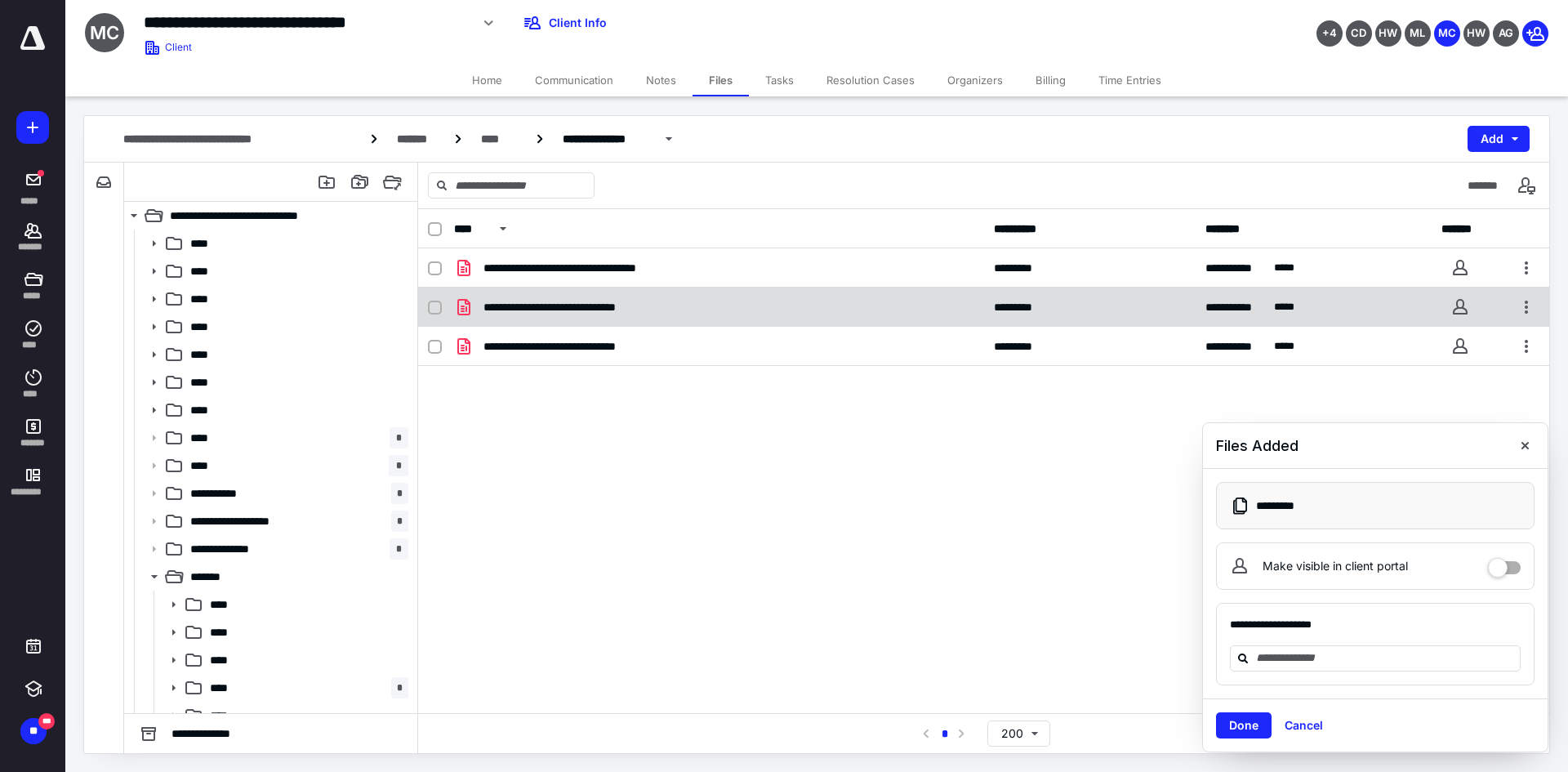 checkbox on "true" 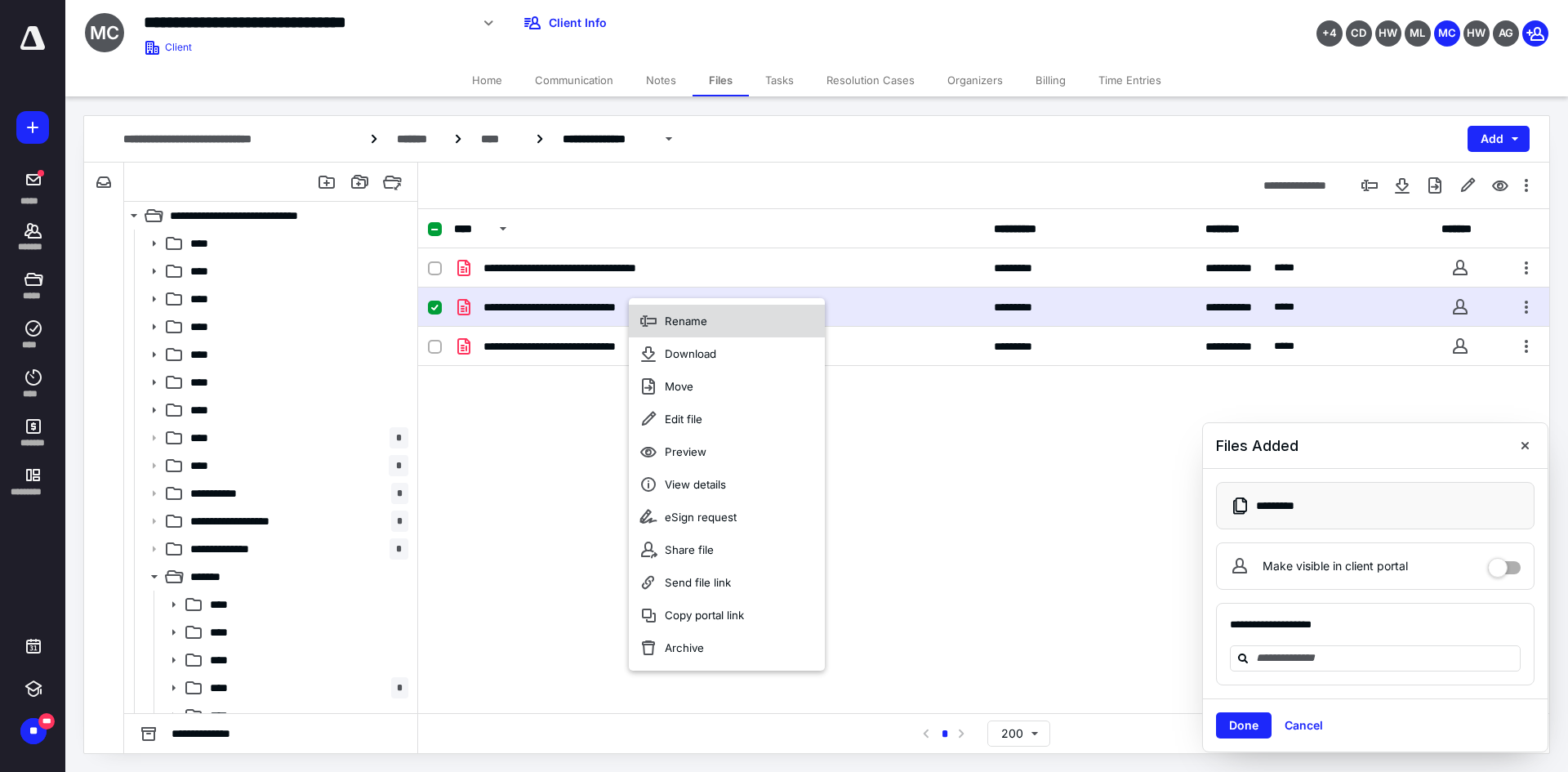 click on "Rename" at bounding box center (727, 321) 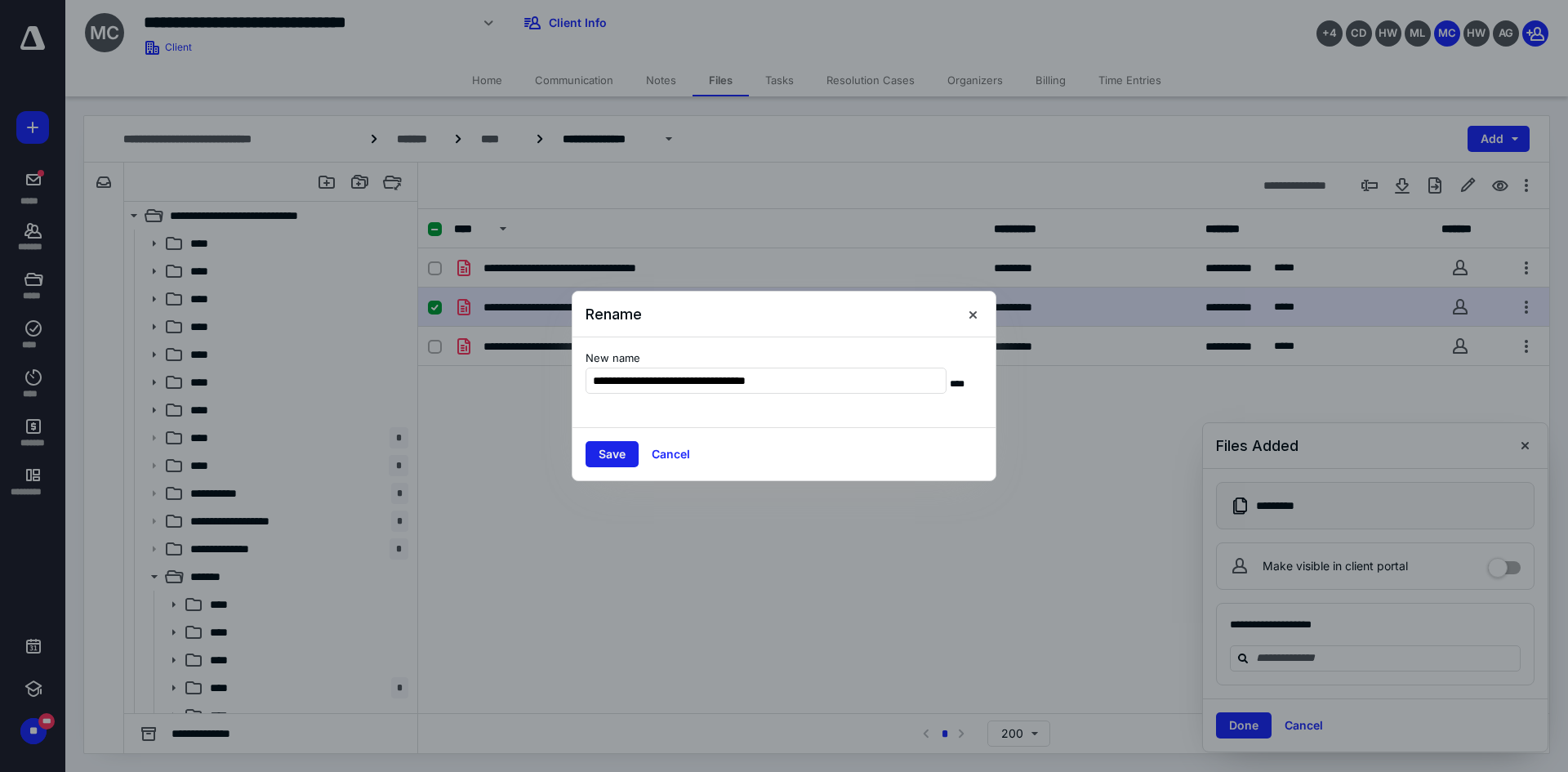 type on "**********" 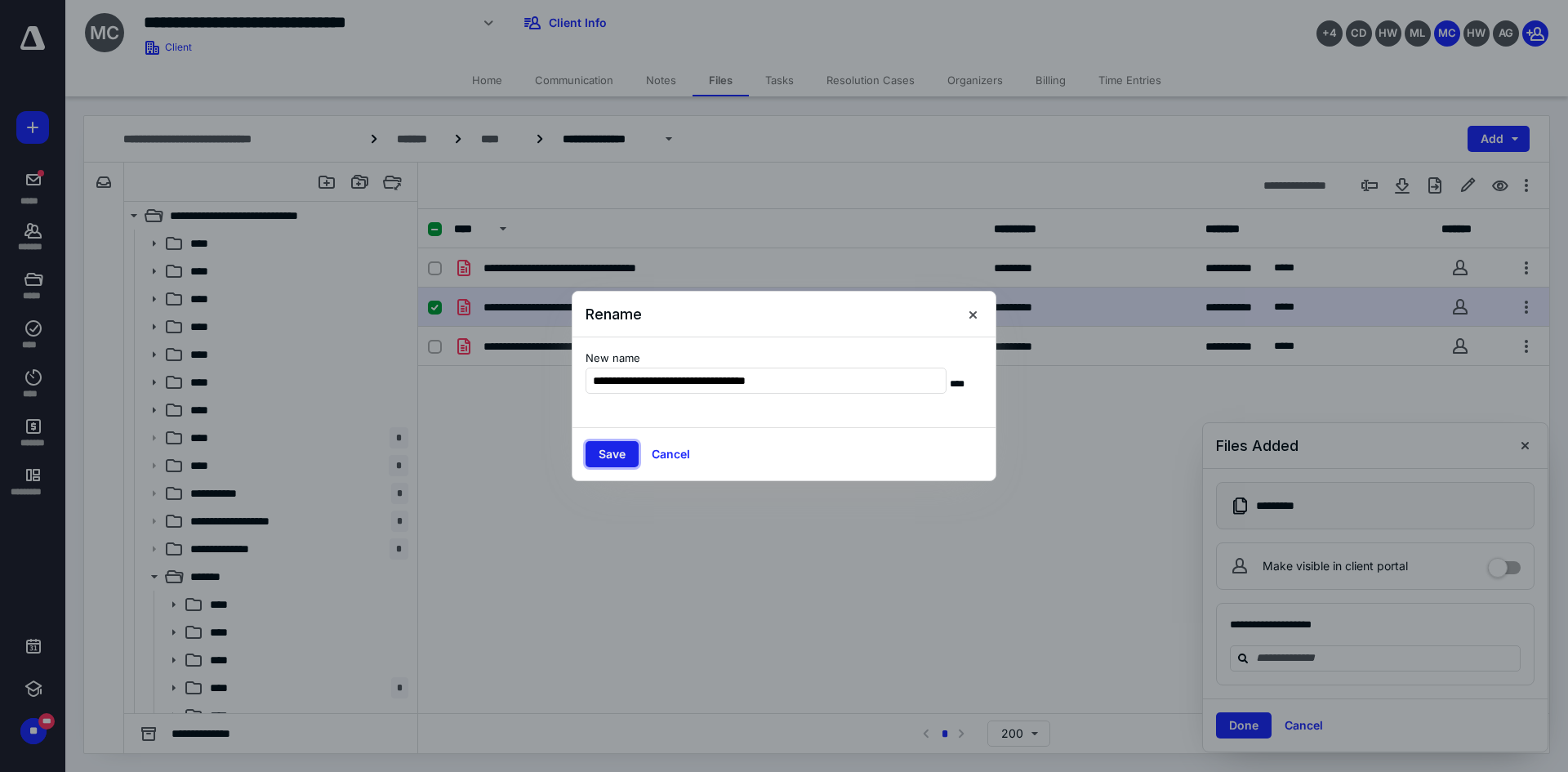 click on "Save" at bounding box center [612, 454] 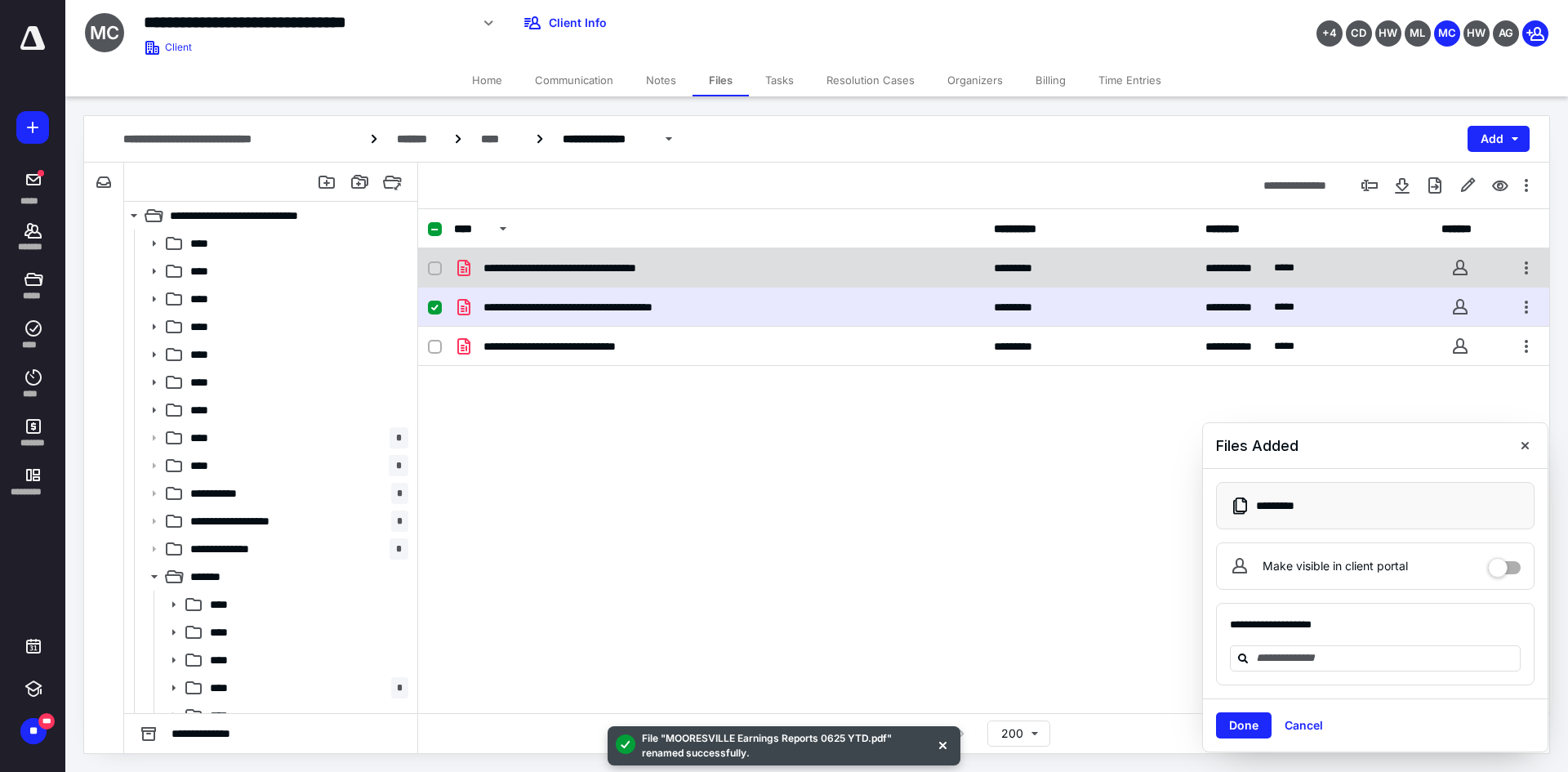 drag, startPoint x: 593, startPoint y: 354, endPoint x: 586, endPoint y: 278, distance: 76.32169 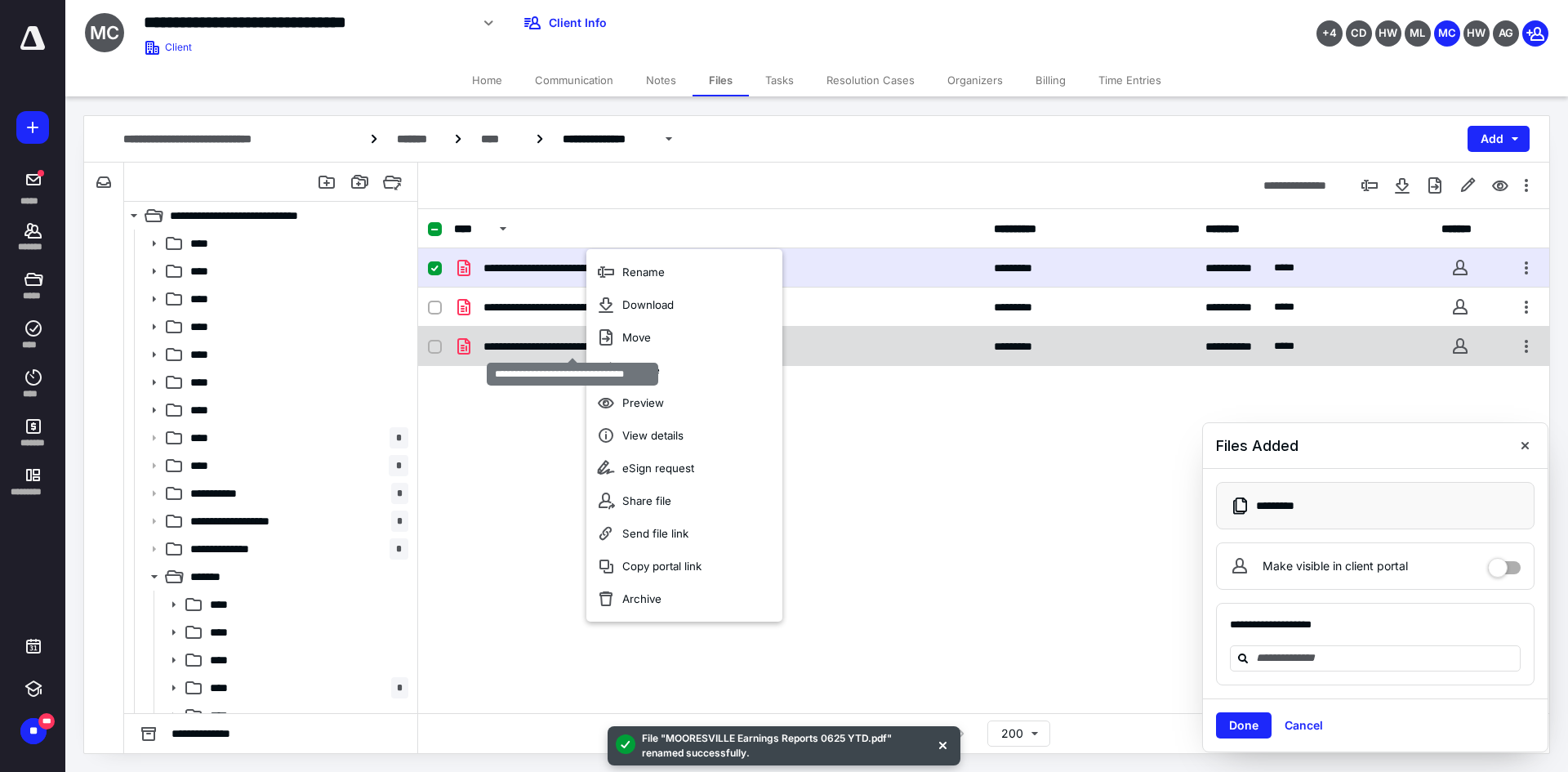 checkbox on "false" 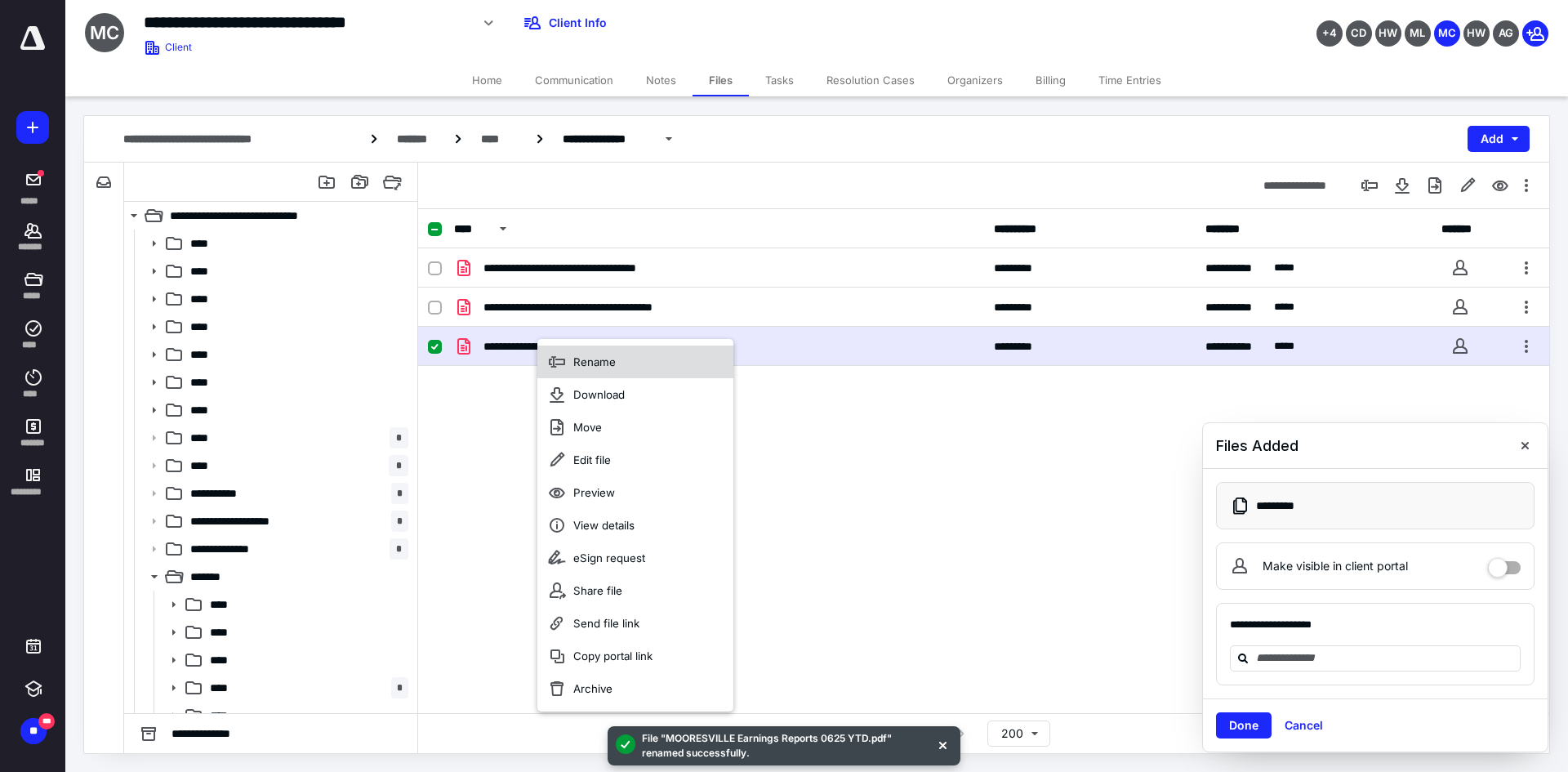 click on "Rename" at bounding box center (635, 362) 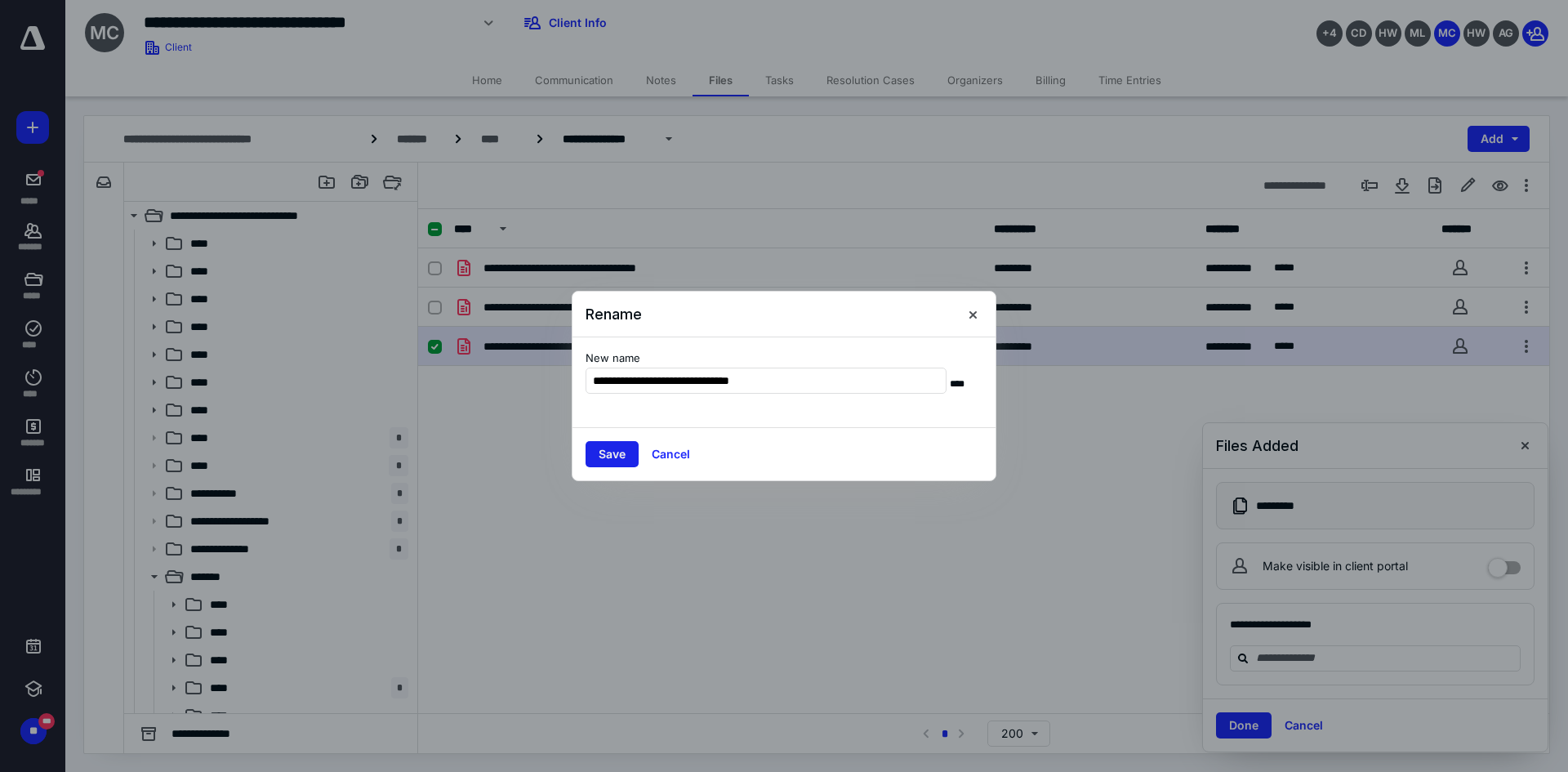type on "**********" 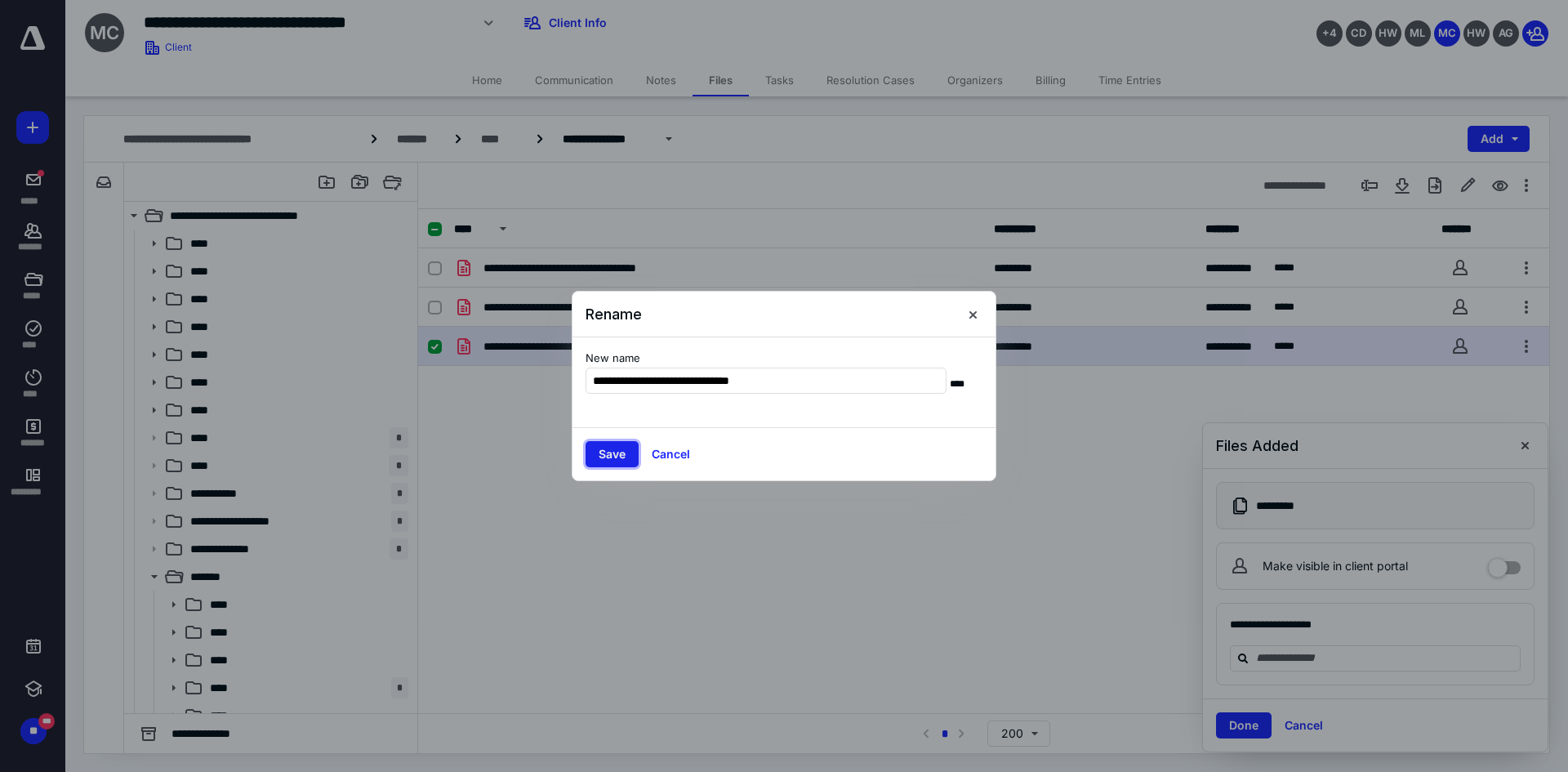 click on "Save" at bounding box center [612, 454] 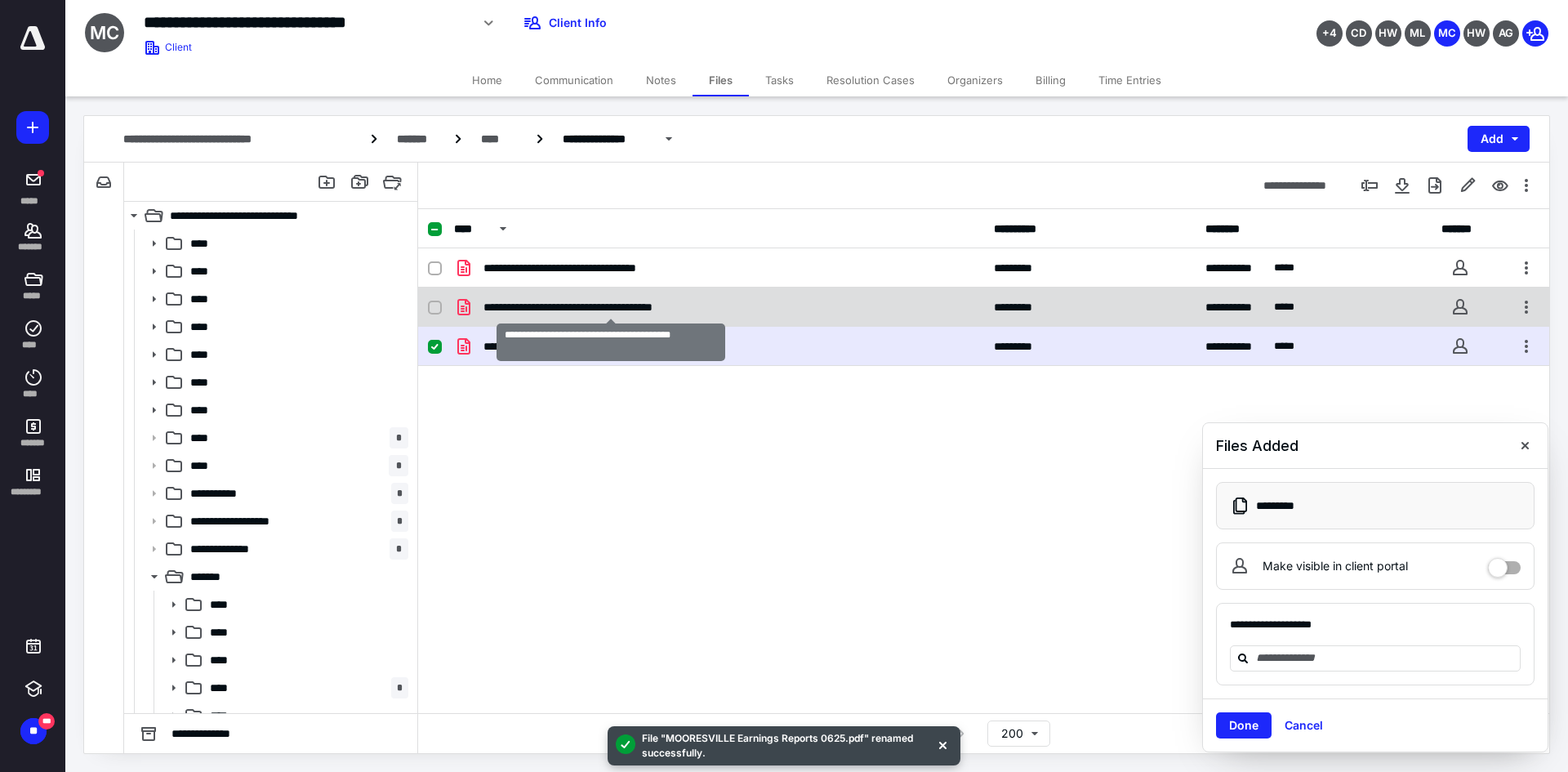 click on "**********" at bounding box center (611, 307) 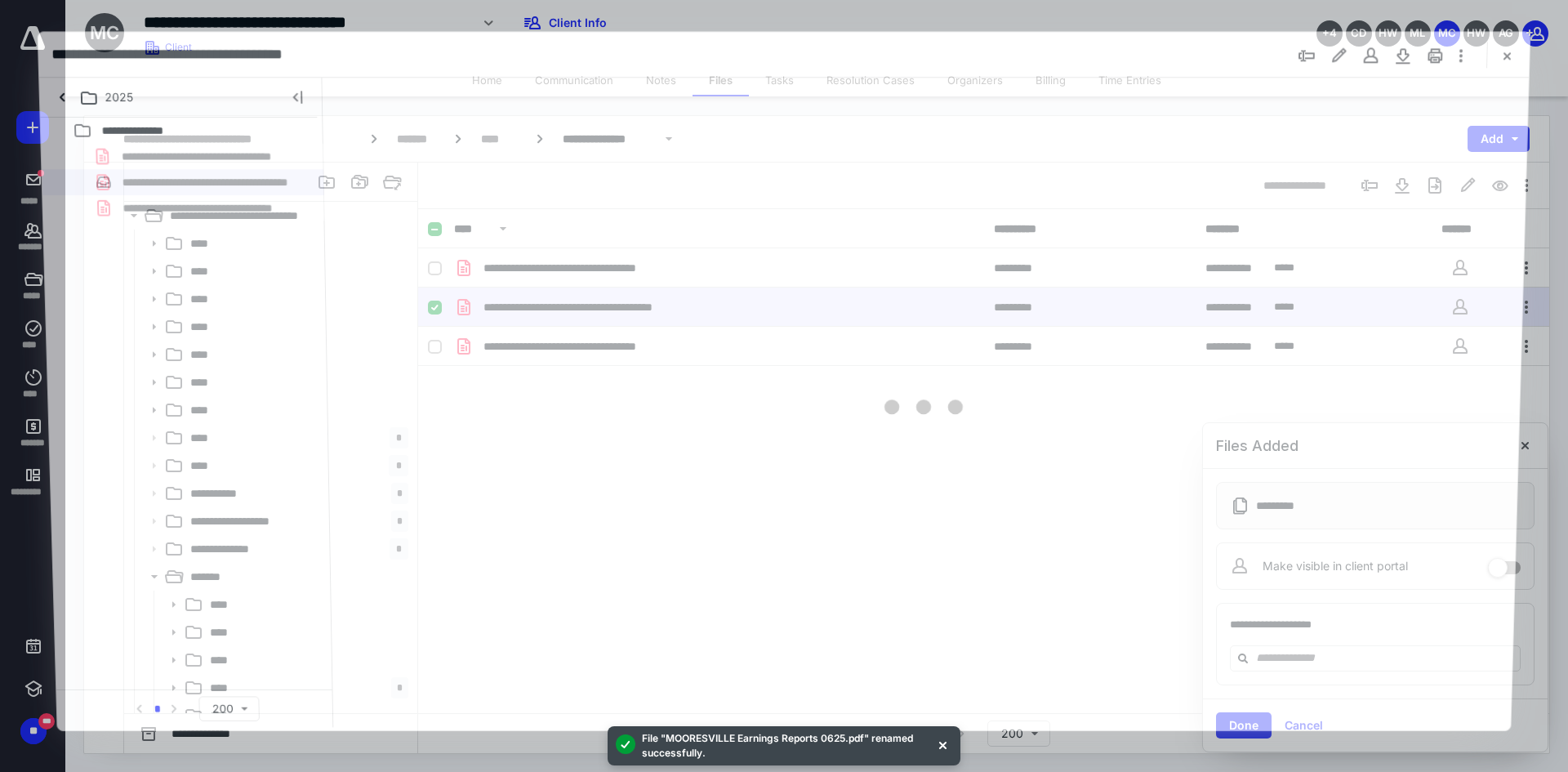 scroll, scrollTop: 0, scrollLeft: 0, axis: both 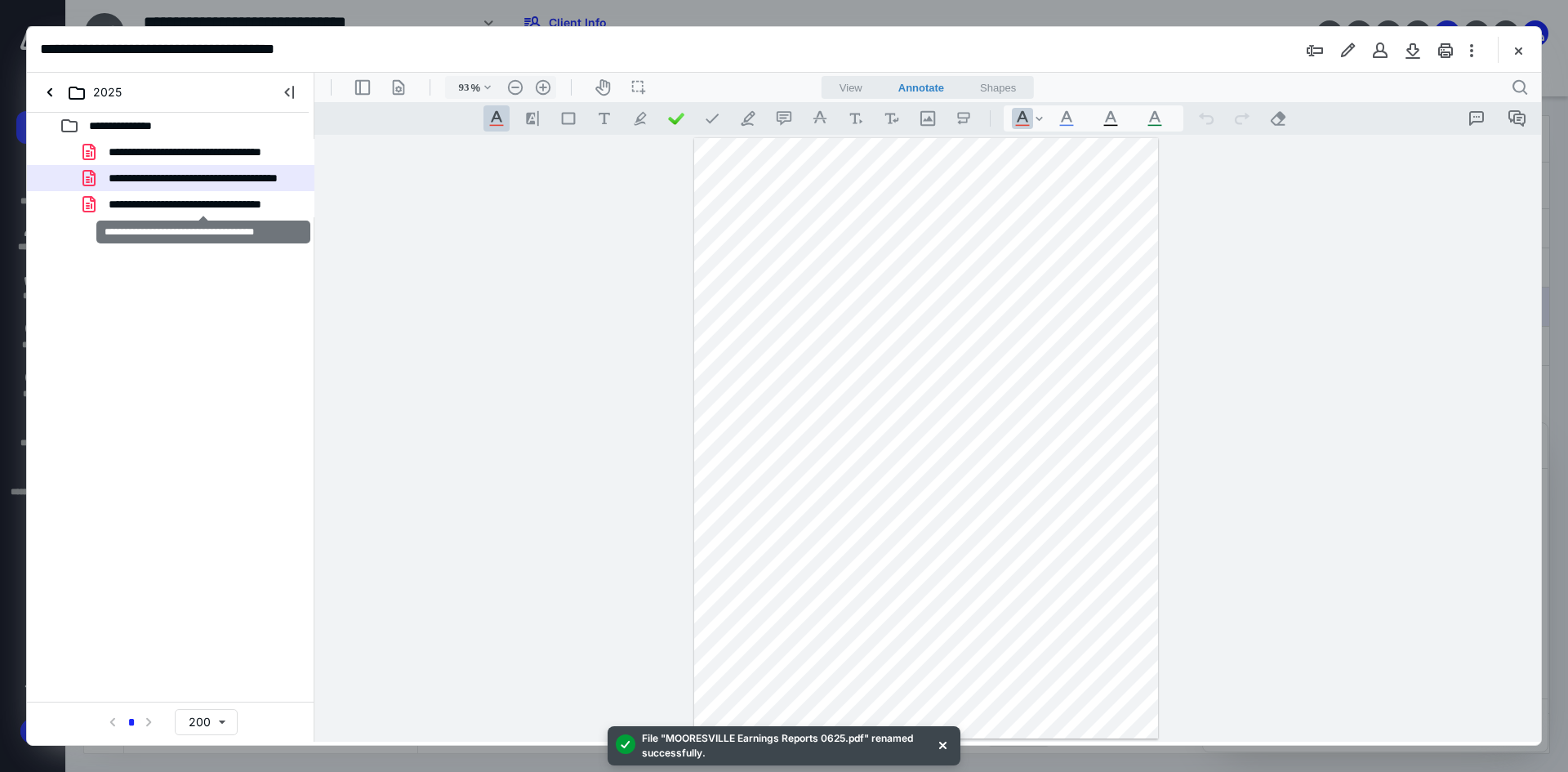 click on "**********" at bounding box center (203, 204) 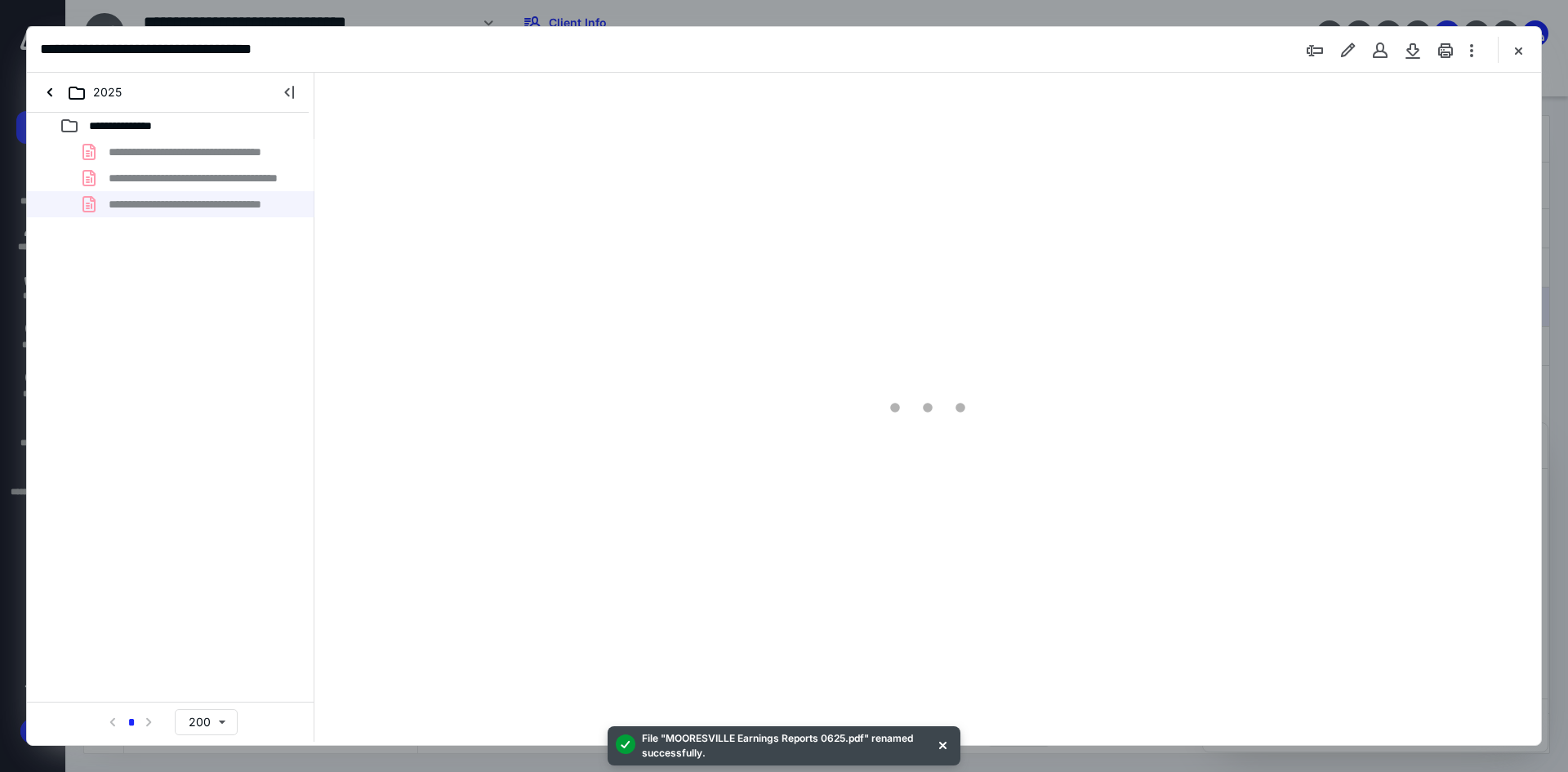 type on "93" 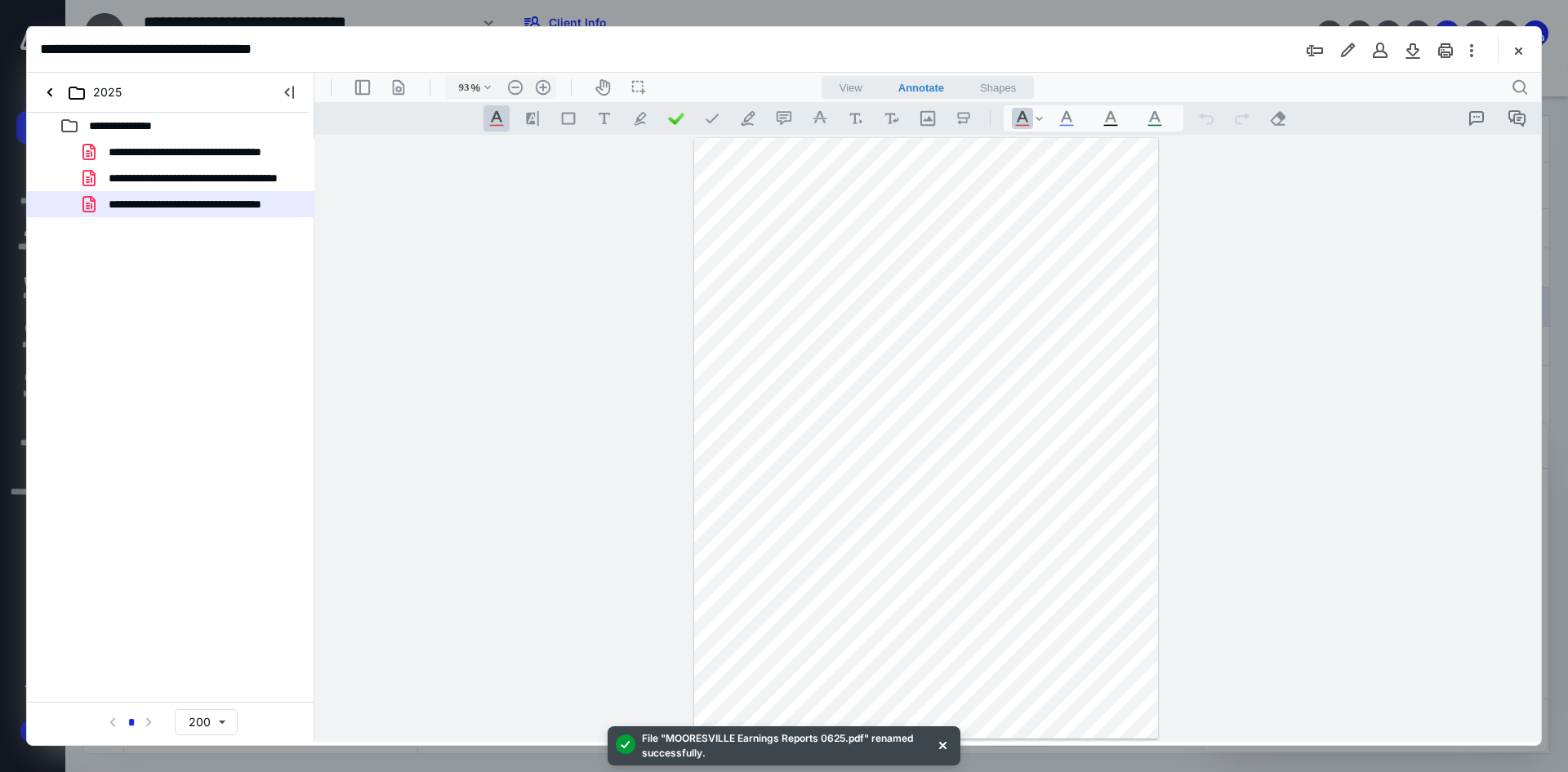 scroll, scrollTop: 0, scrollLeft: 0, axis: both 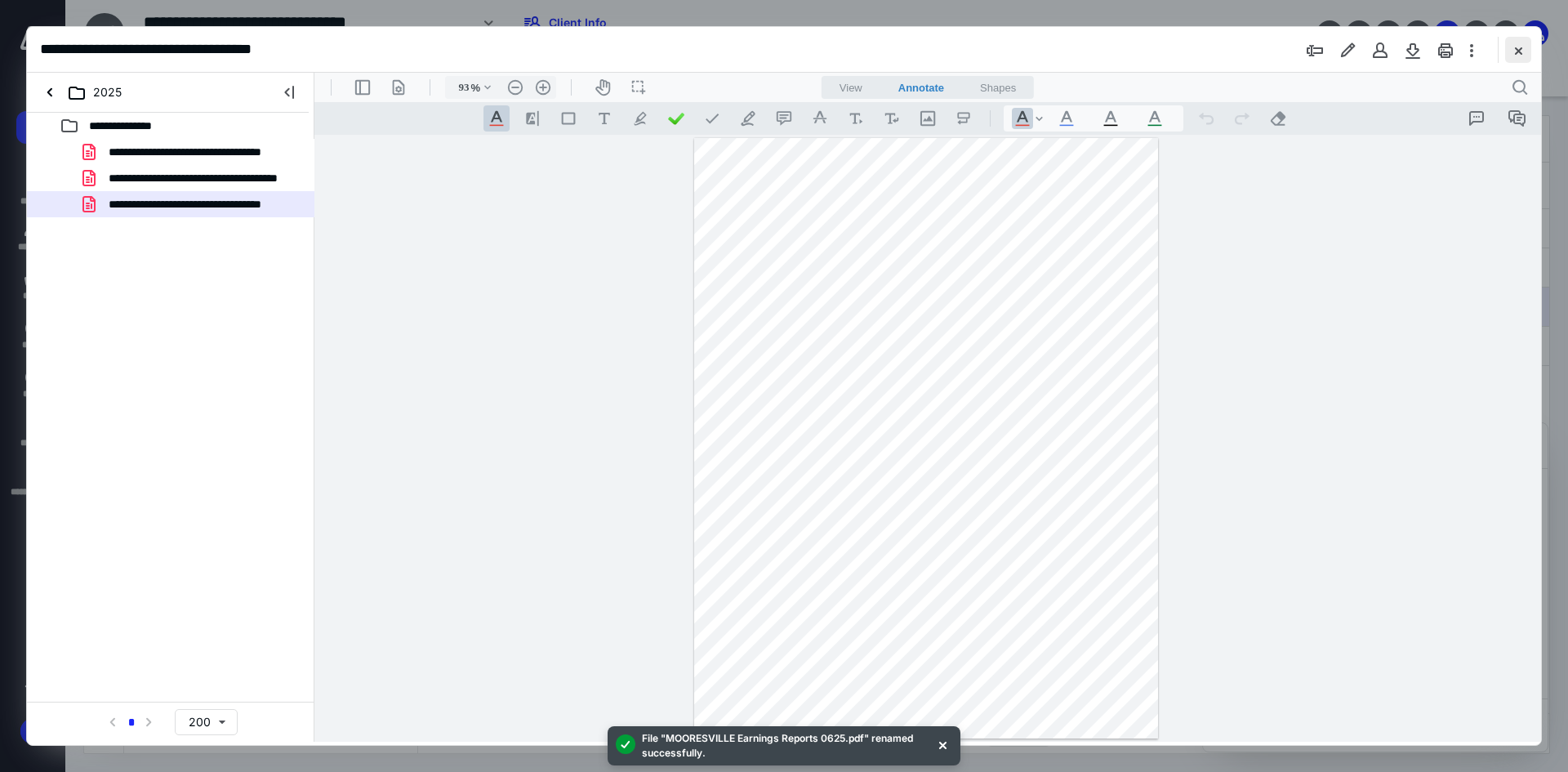 click at bounding box center (1518, 50) 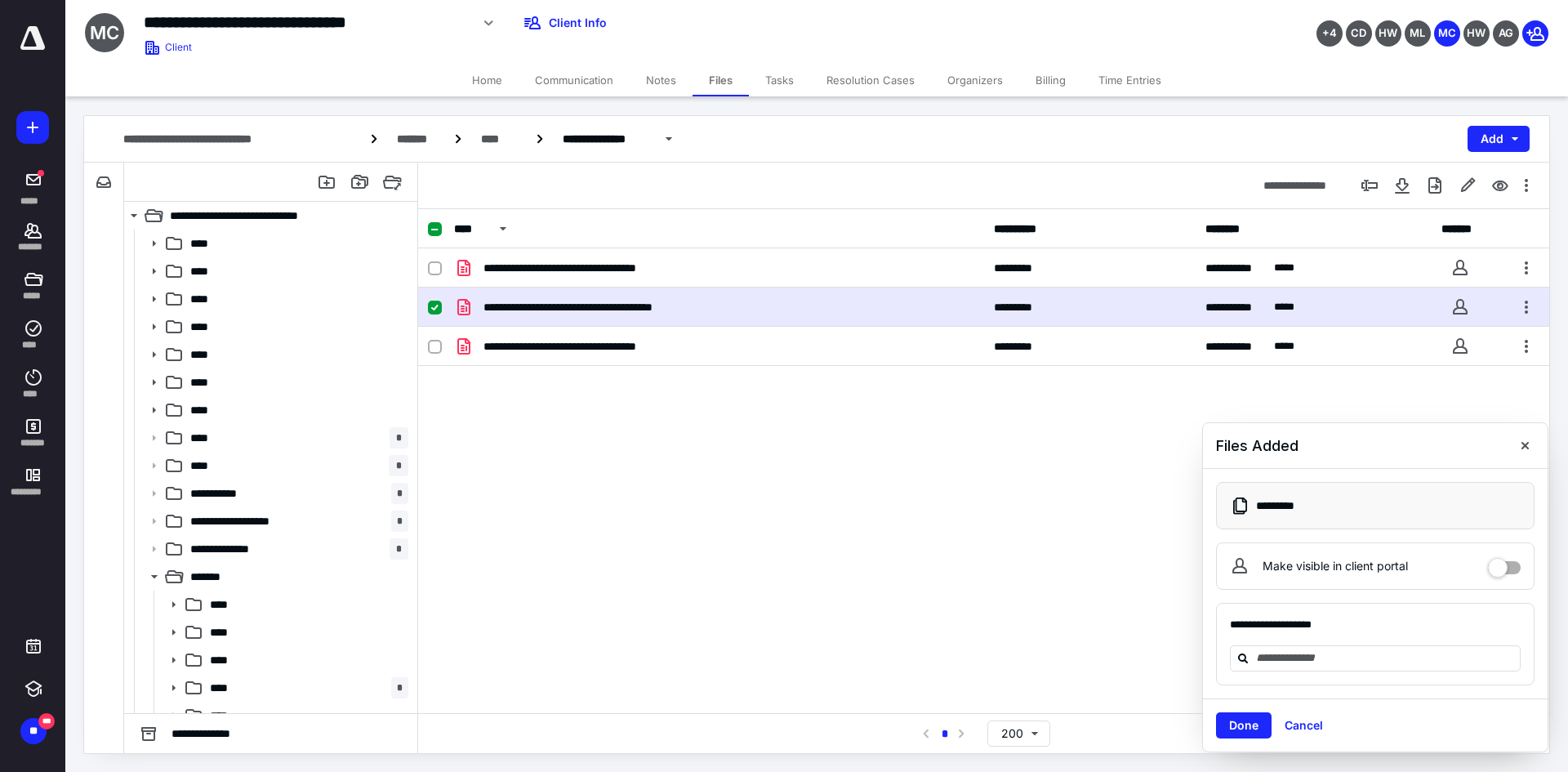 click on "Home" at bounding box center [487, 80] 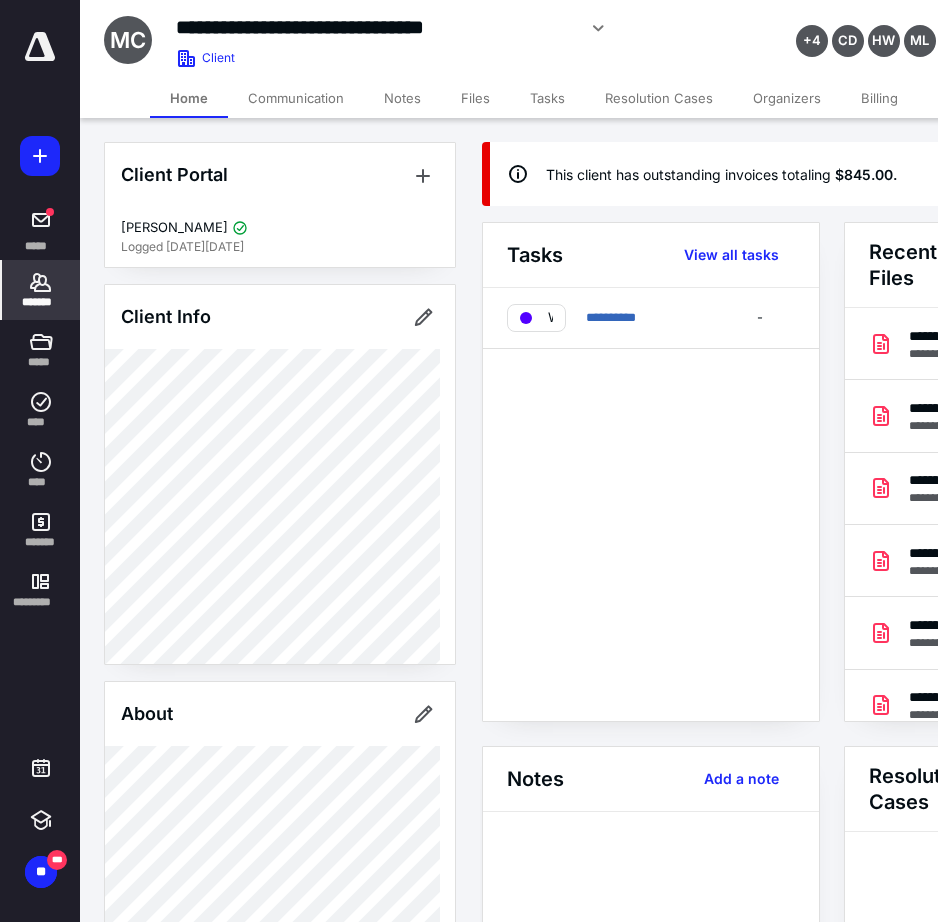 click on "*******" at bounding box center (41, 290) 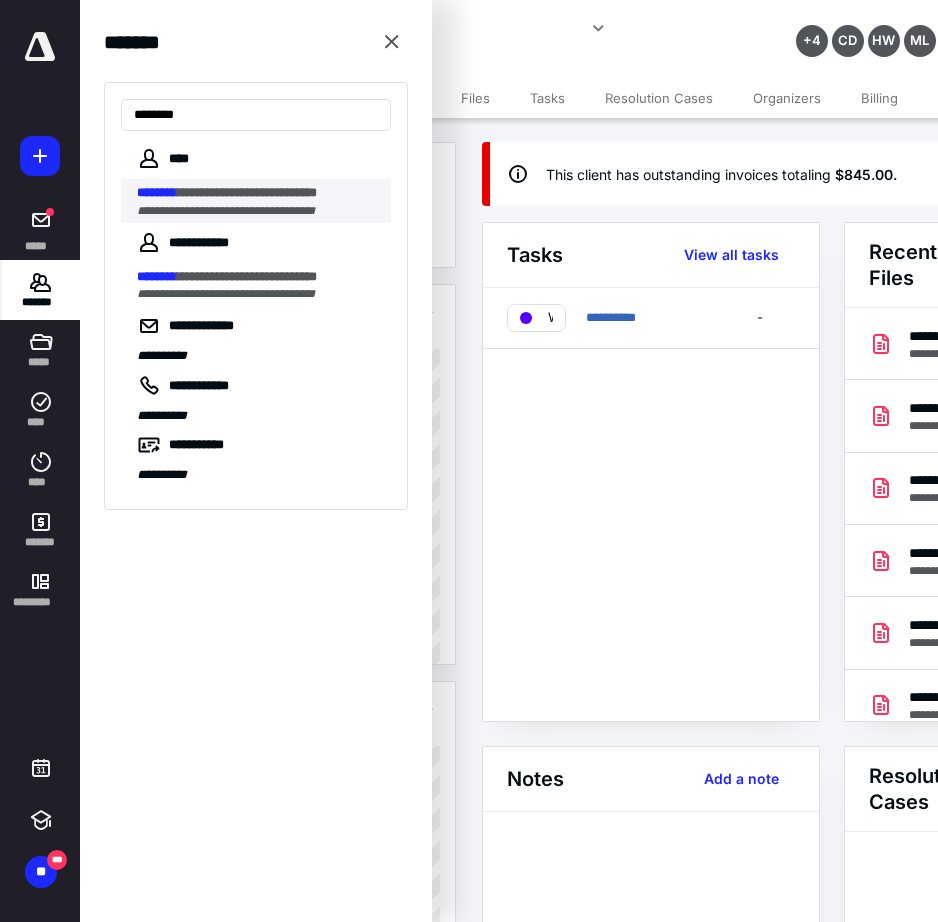 type on "********" 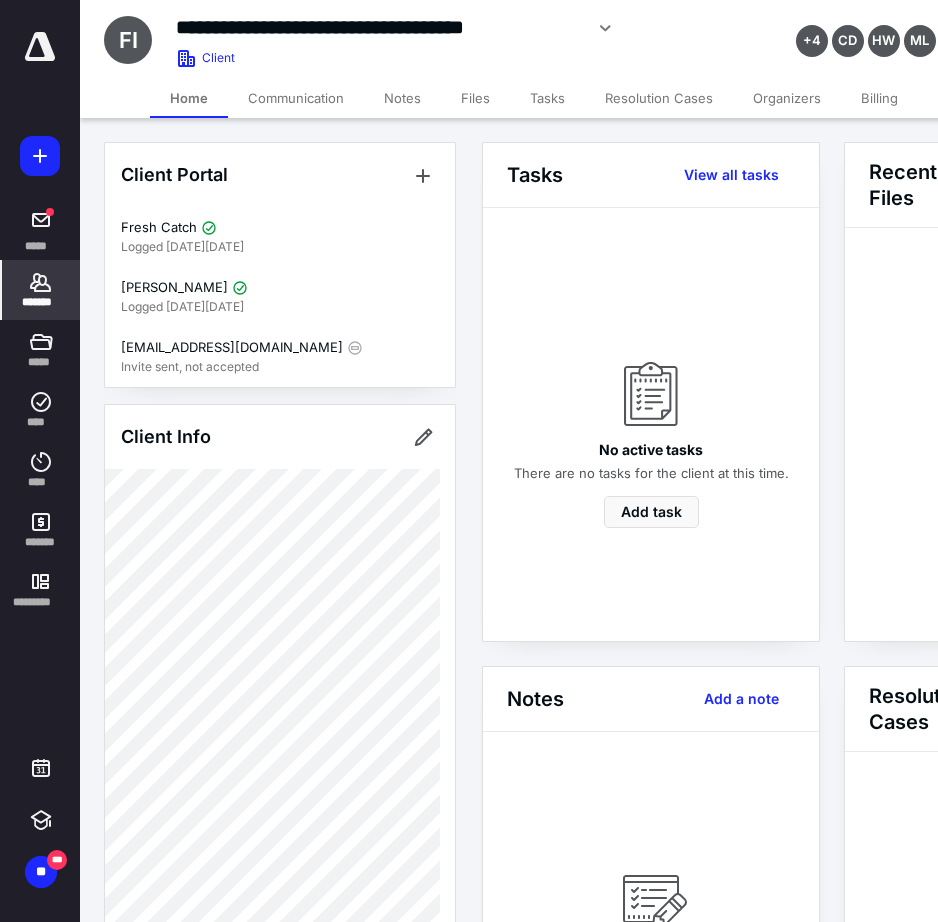 click on "Files" at bounding box center [475, 98] 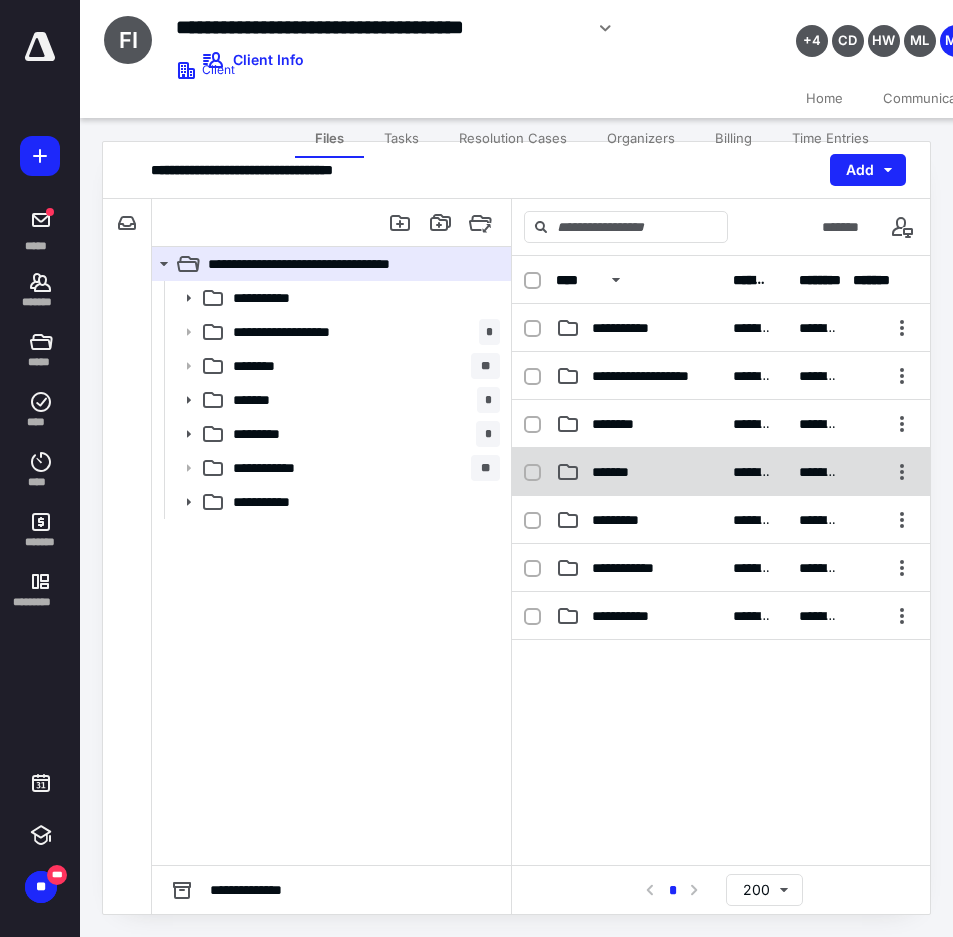 click on "**********" at bounding box center [721, 472] 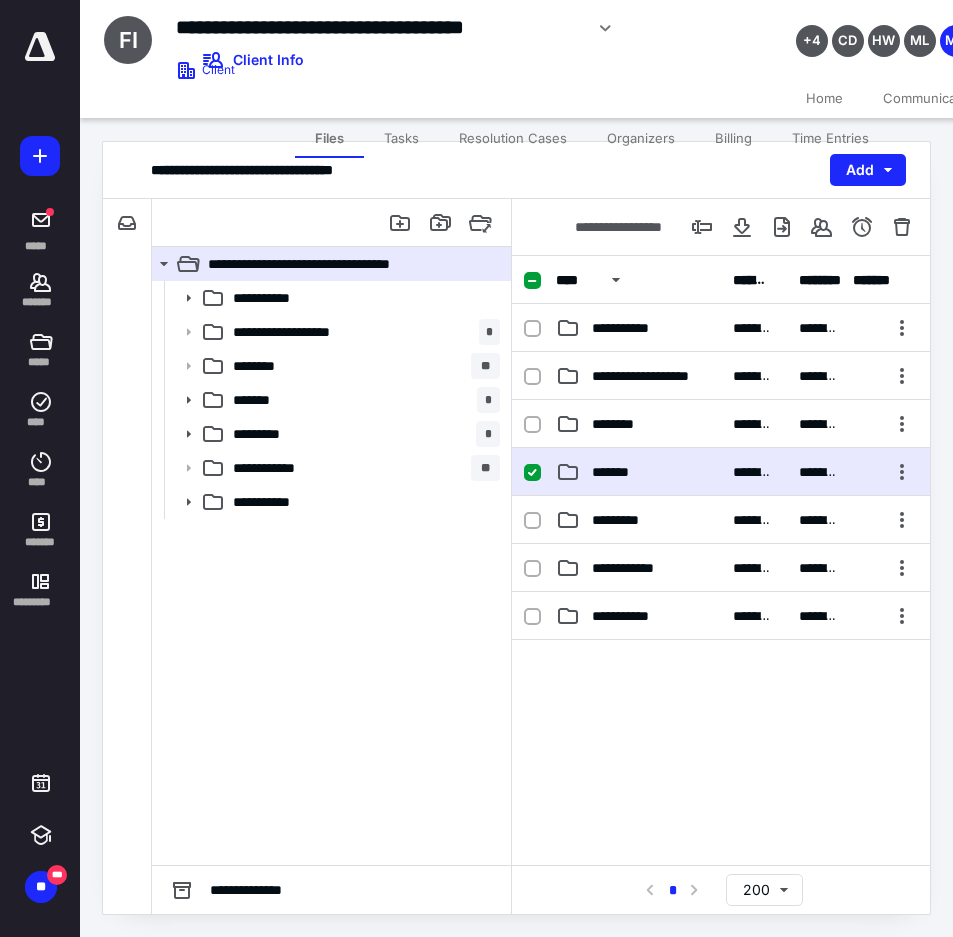 click on "**********" at bounding box center (721, 472) 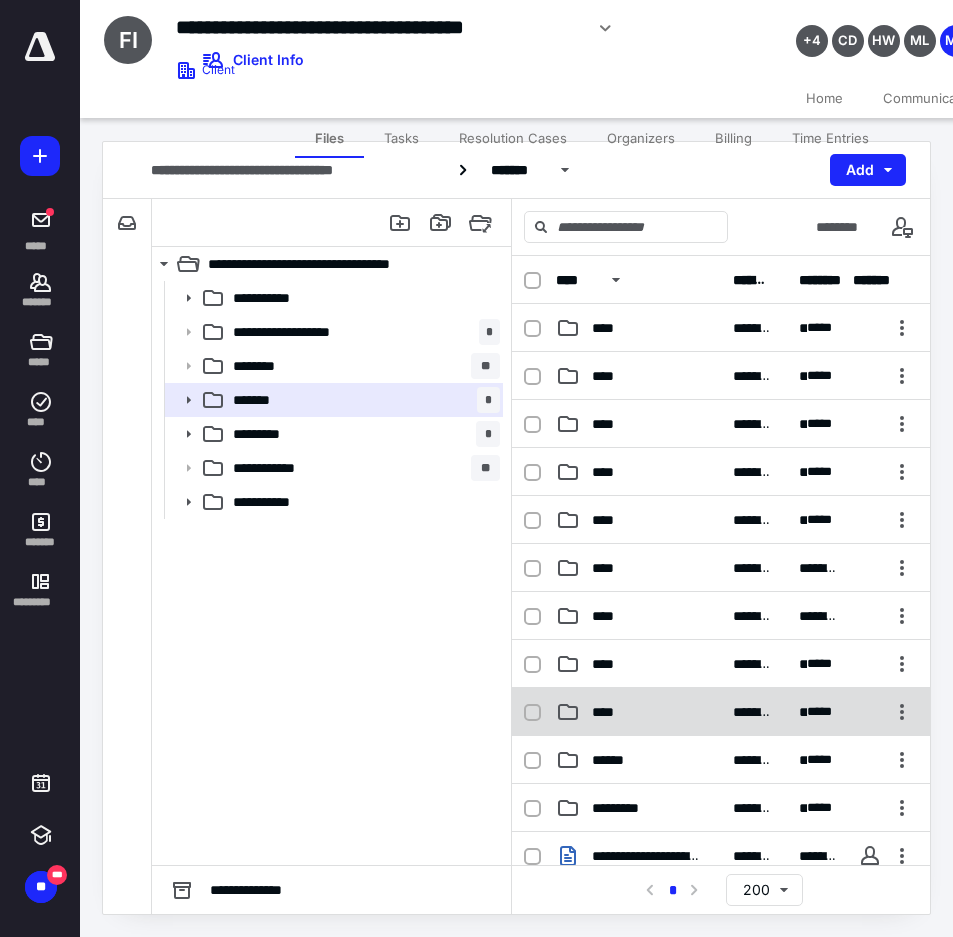 click on "**********" at bounding box center [721, 712] 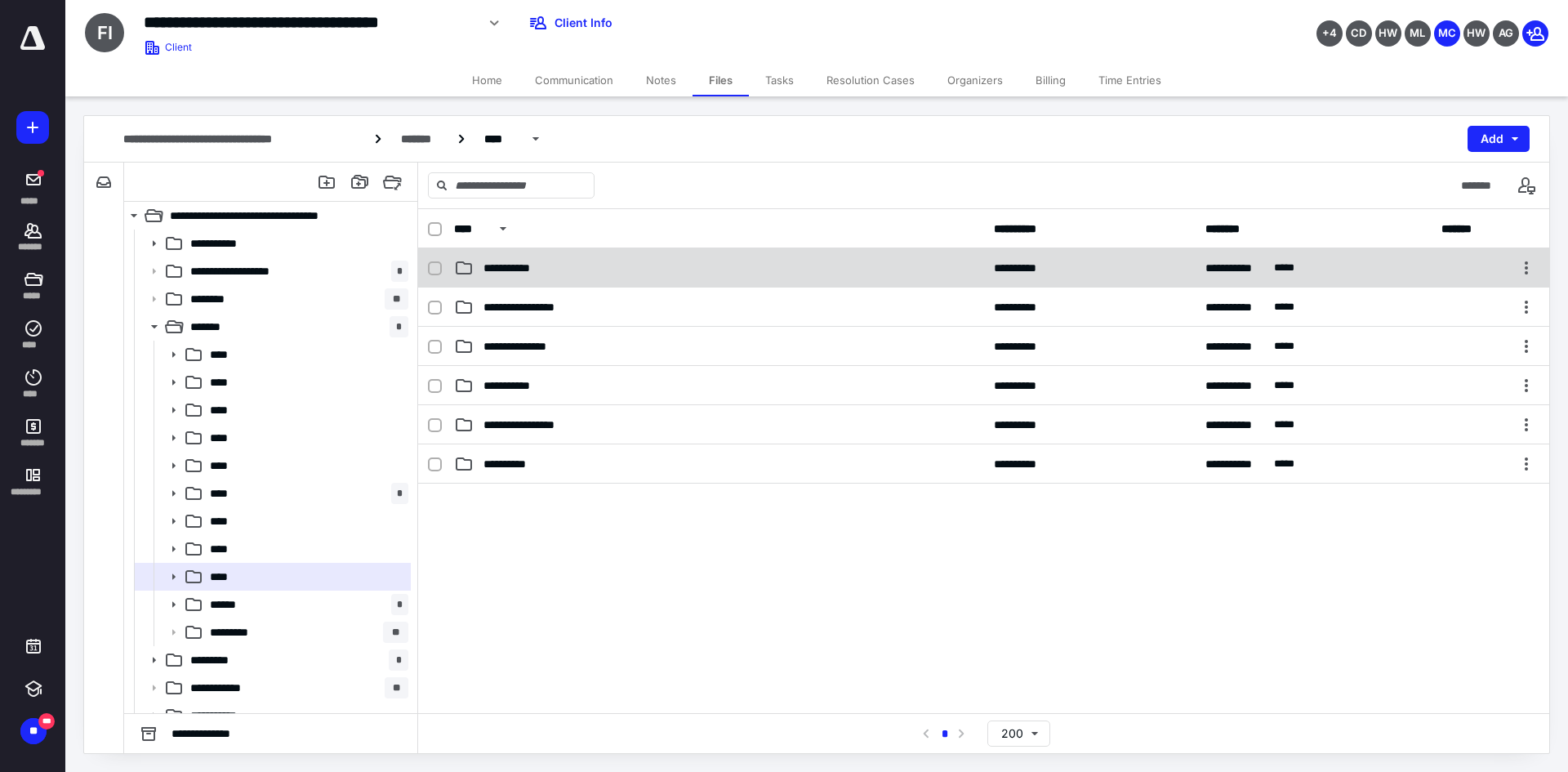 click on "**********" at bounding box center (719, 268) 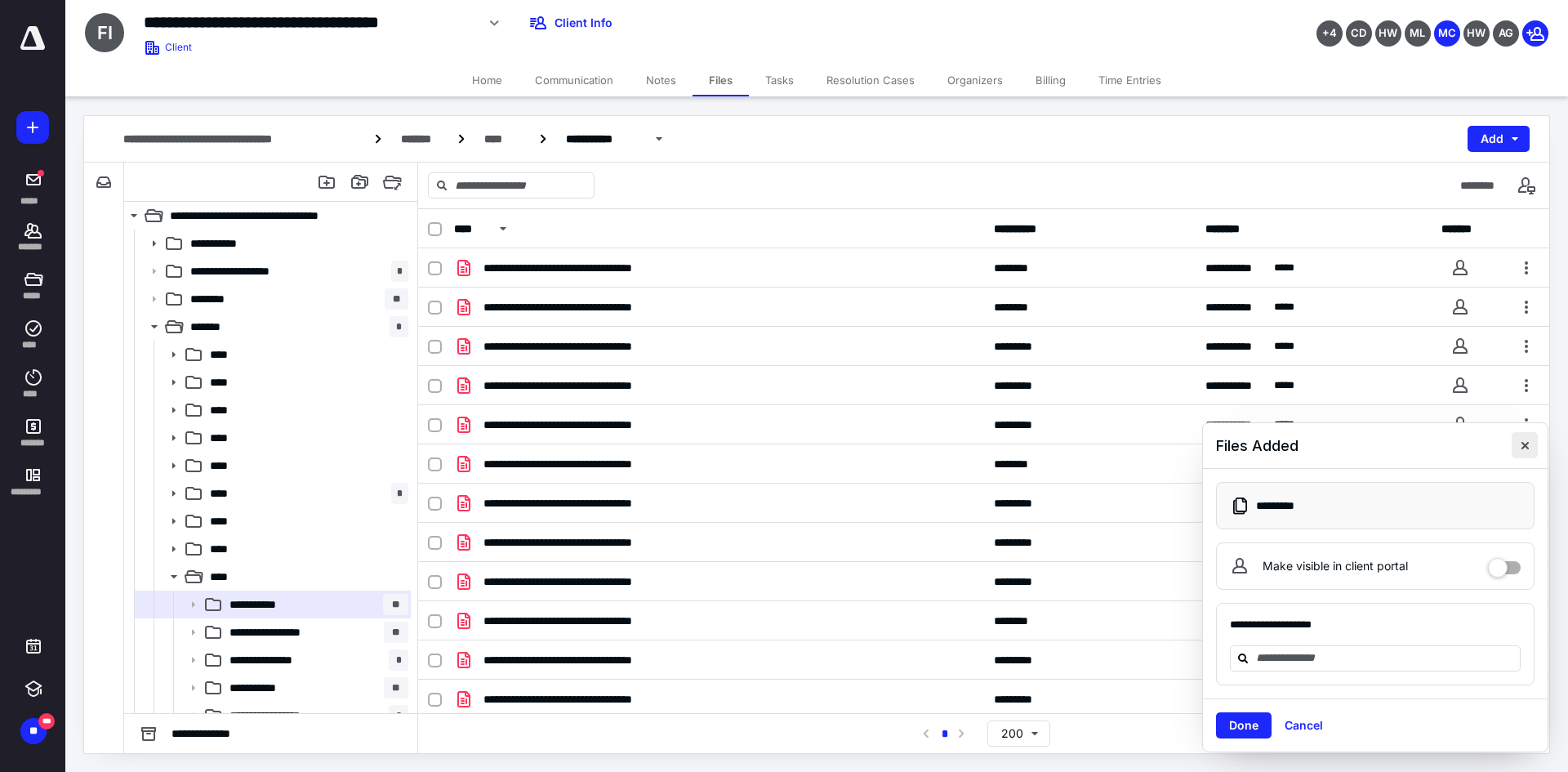 click at bounding box center (1525, 445) 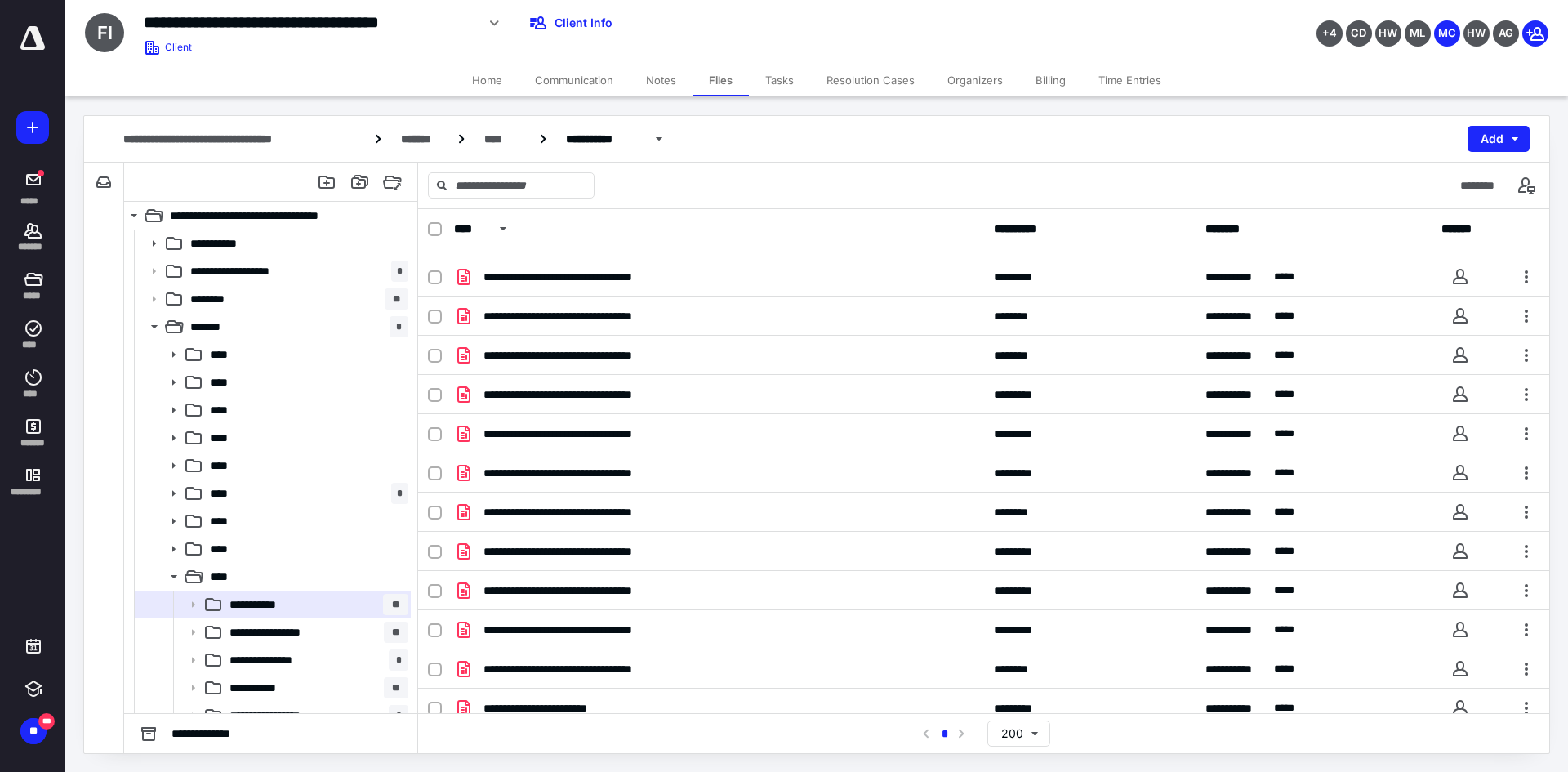 scroll, scrollTop: 633, scrollLeft: 0, axis: vertical 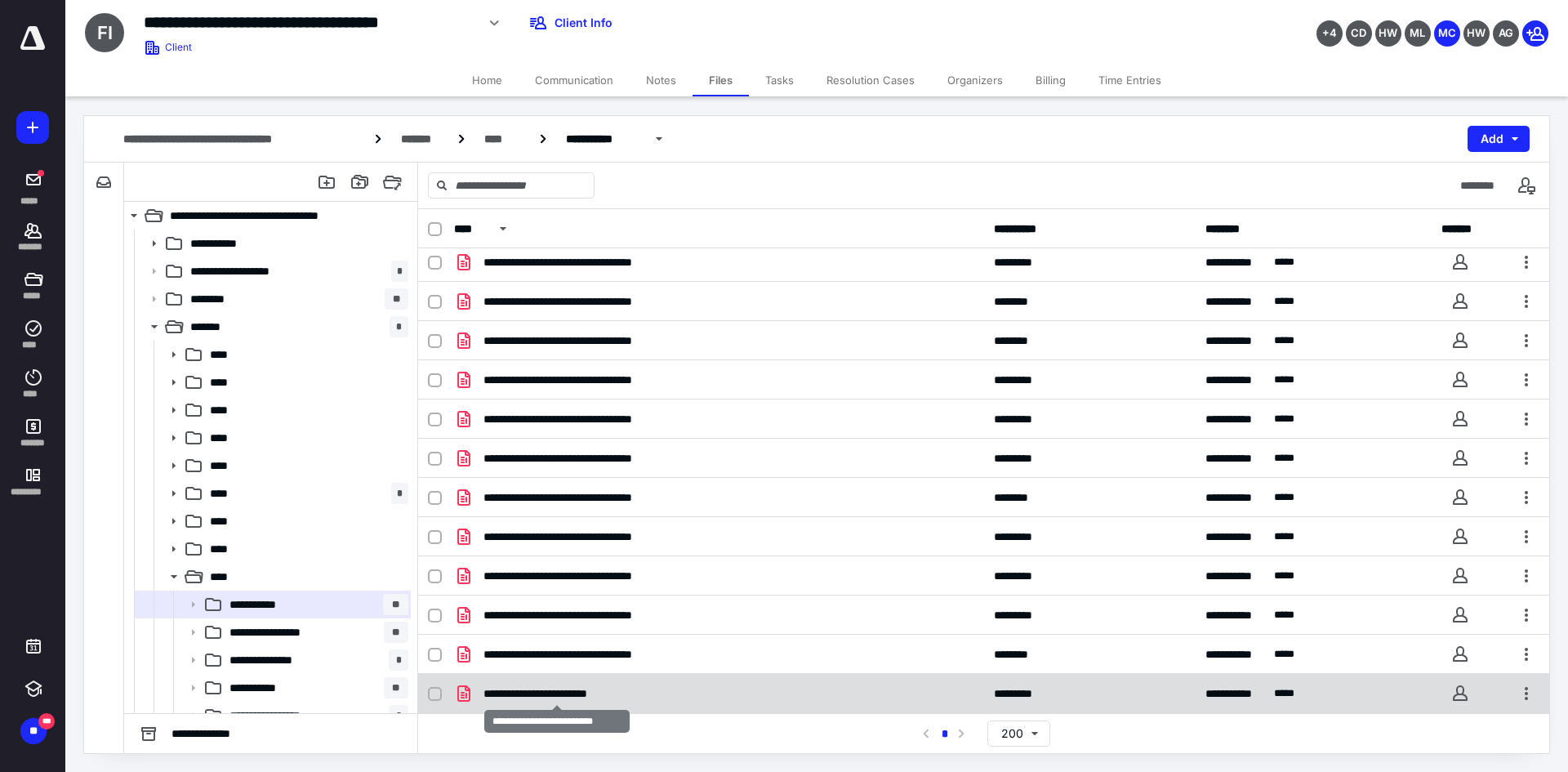 checkbox on "true" 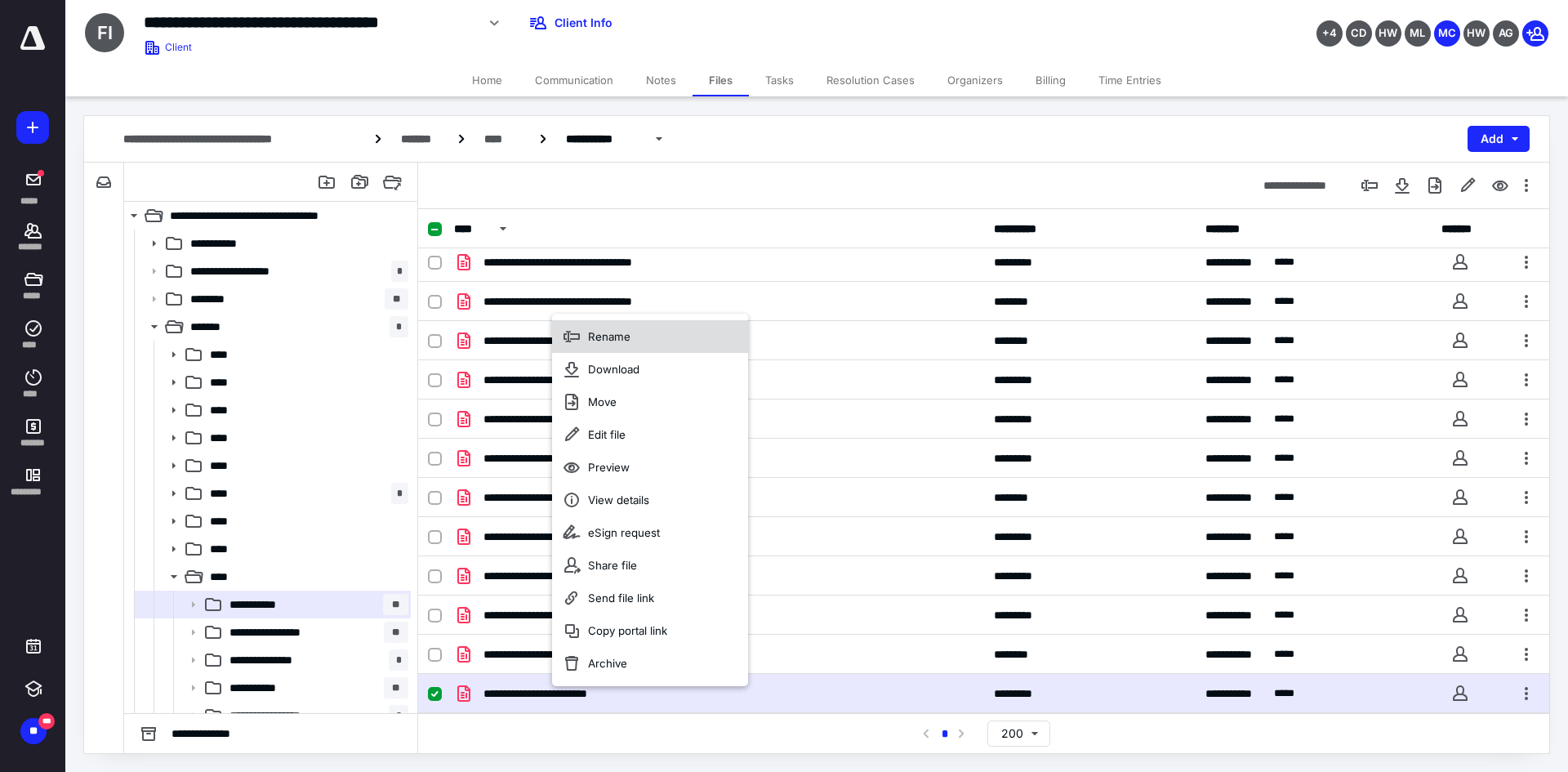 click on "Rename" at bounding box center (650, 337) 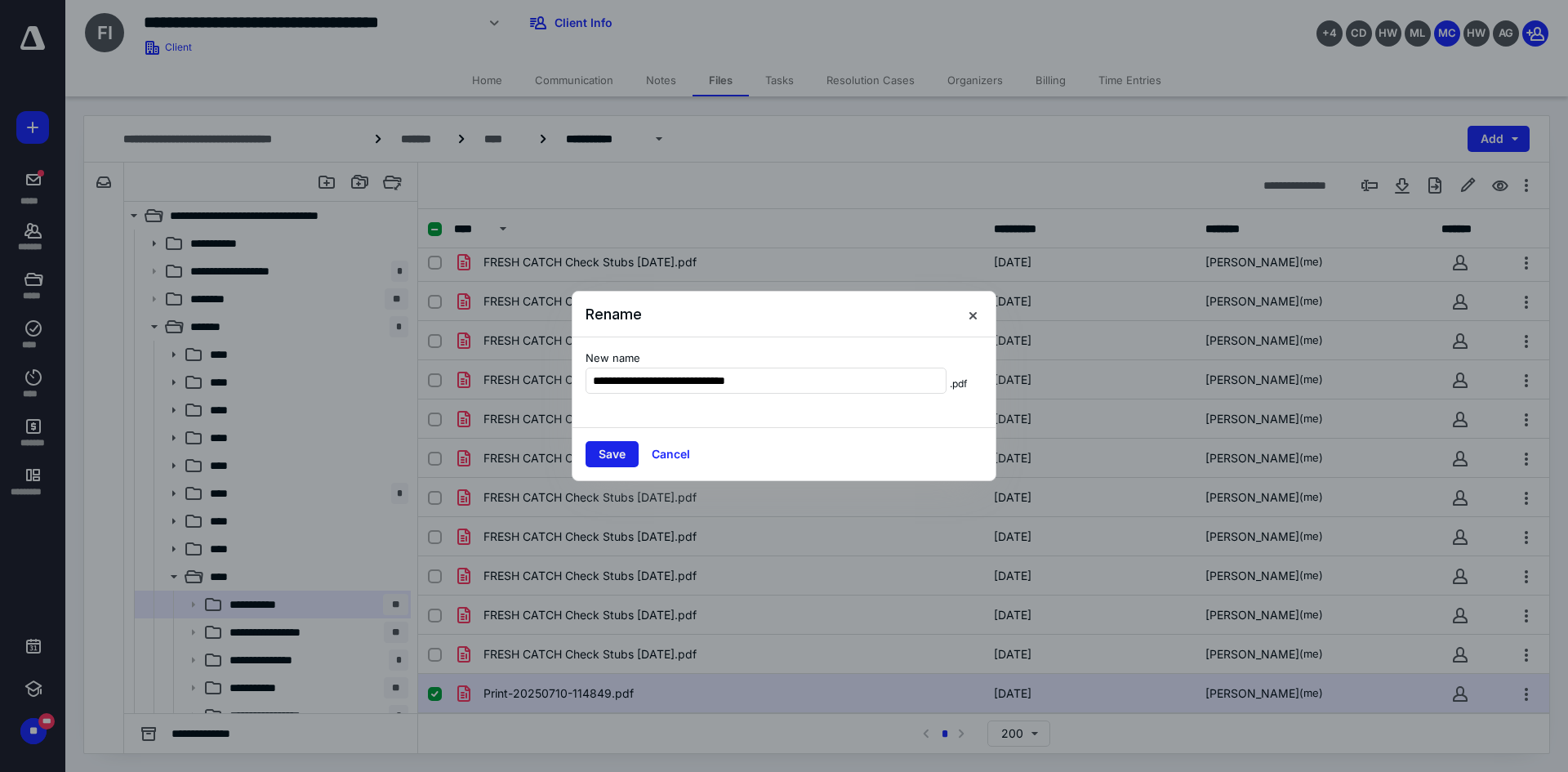 type on "**********" 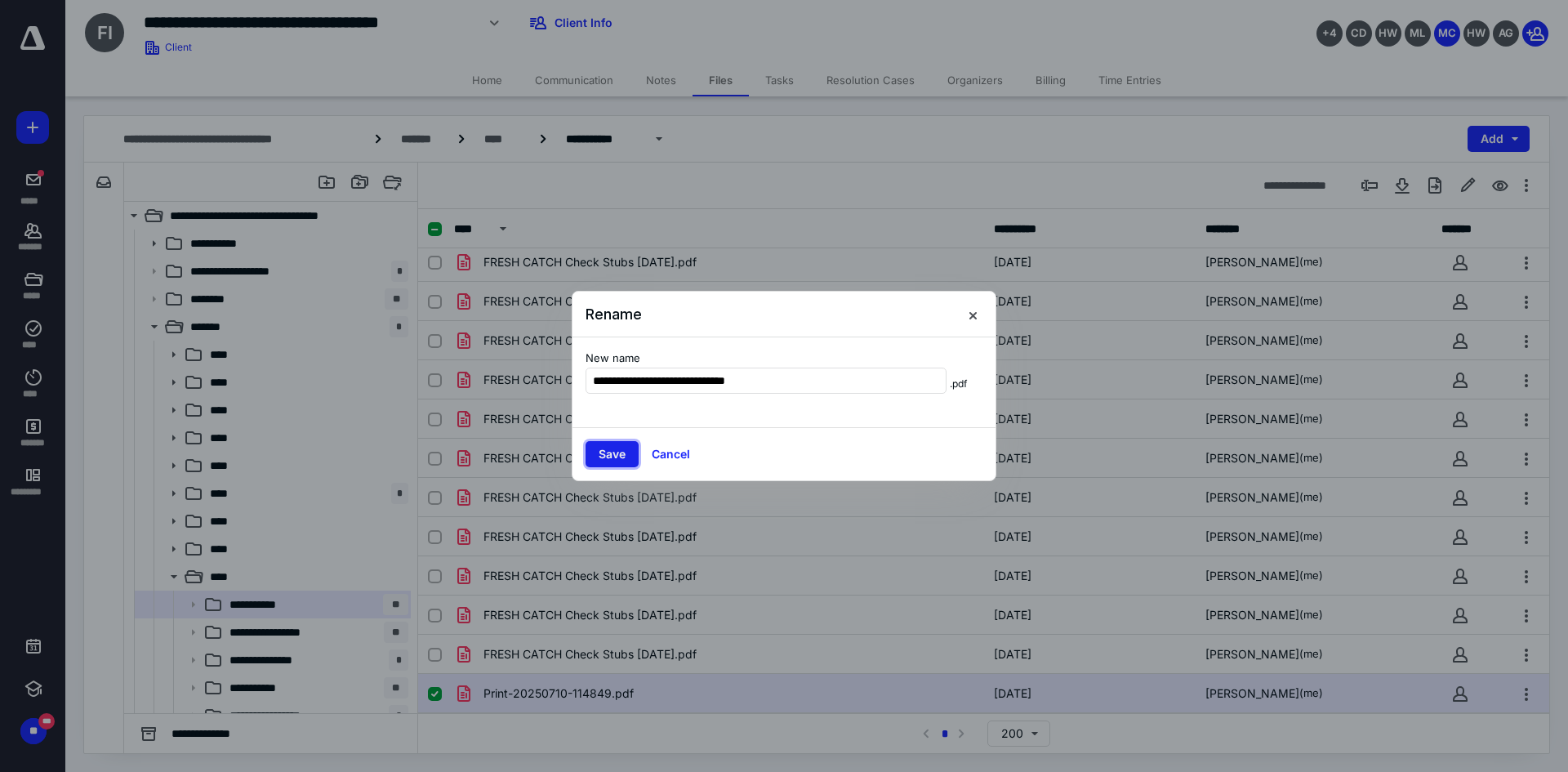 click on "Save" at bounding box center [612, 454] 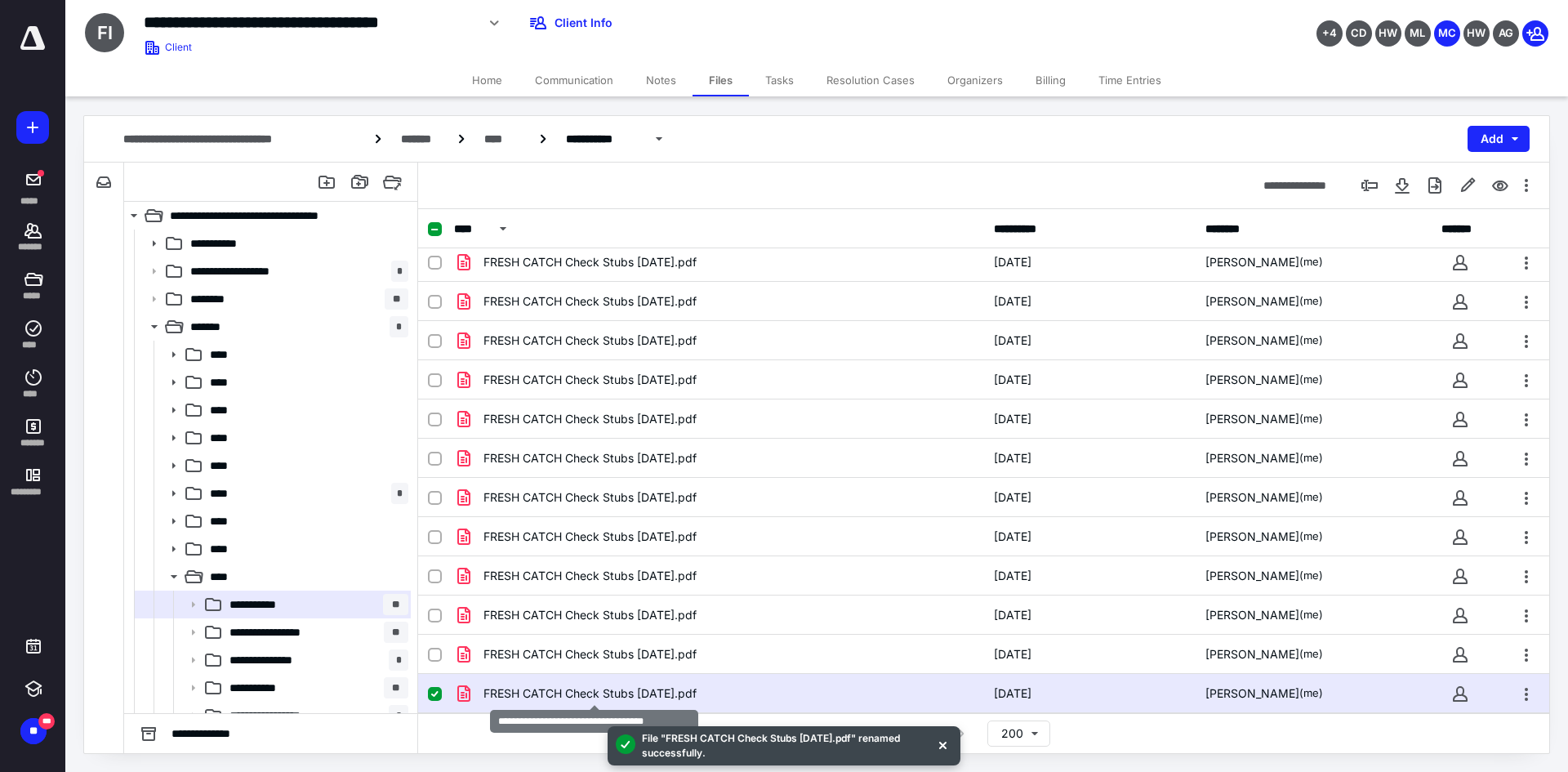 click on "FRESH CATCH Check Stubs 07-11-25.pdf" at bounding box center (590, 694) 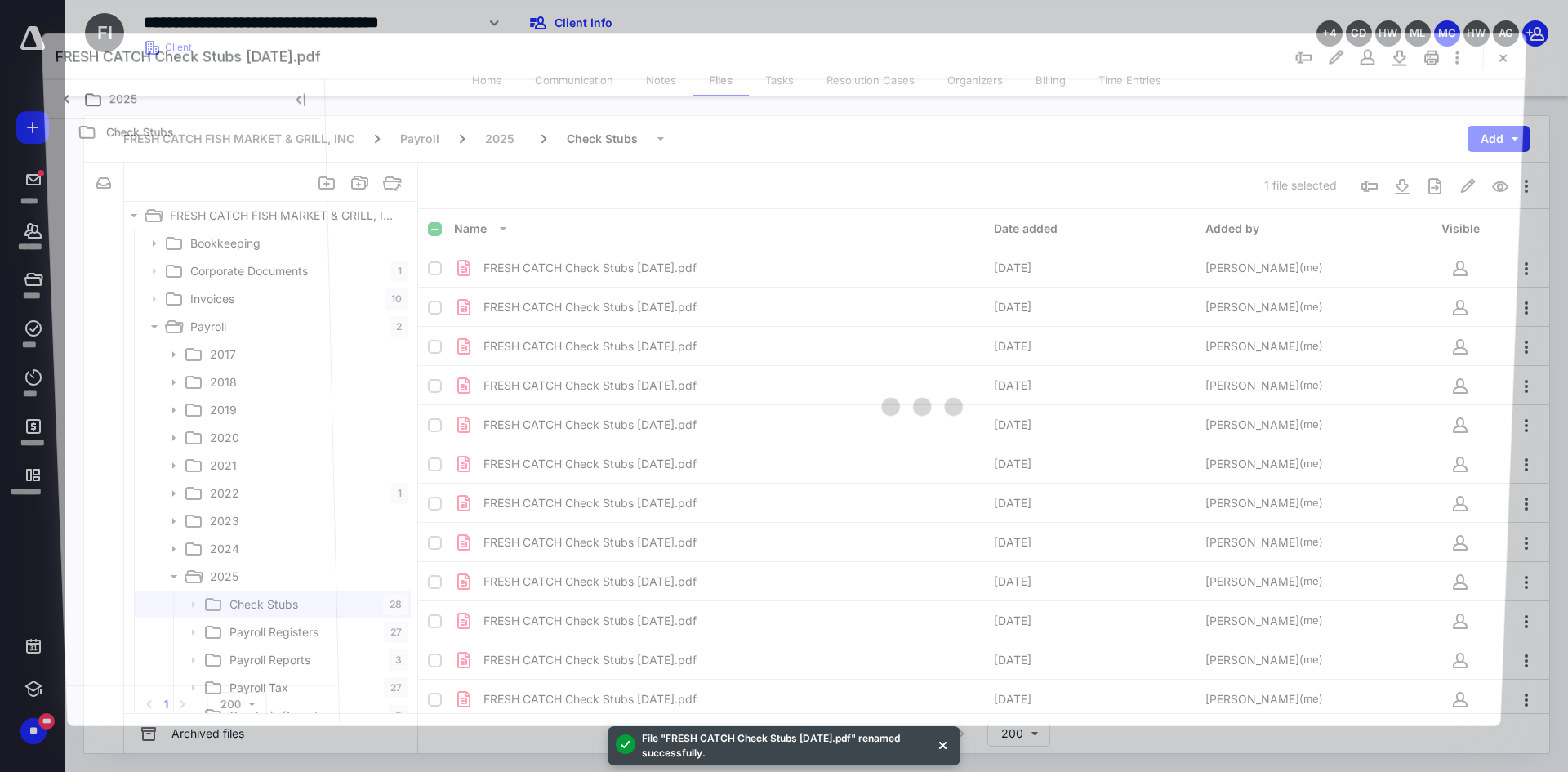 scroll, scrollTop: 633, scrollLeft: 0, axis: vertical 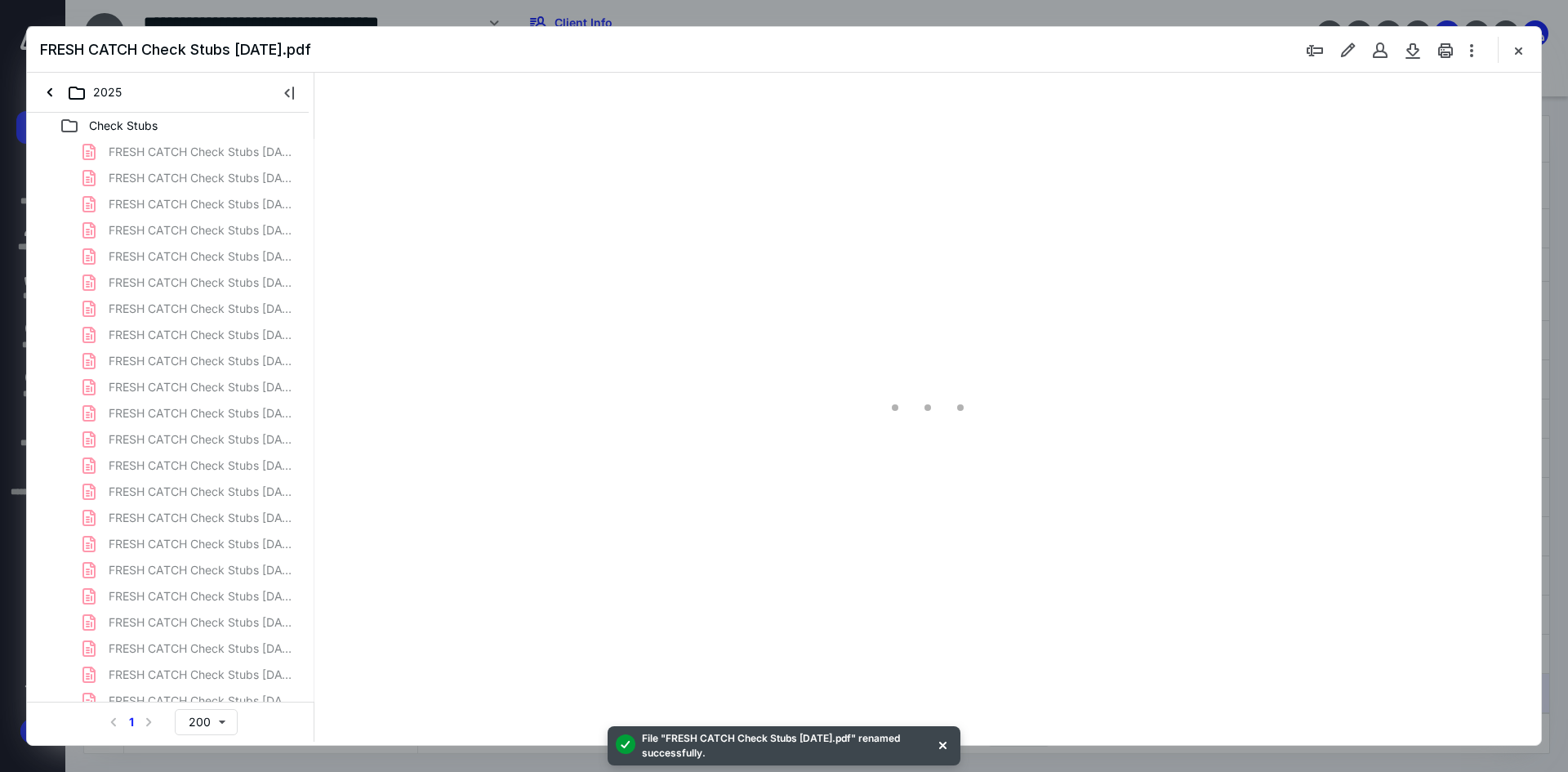 type on "93" 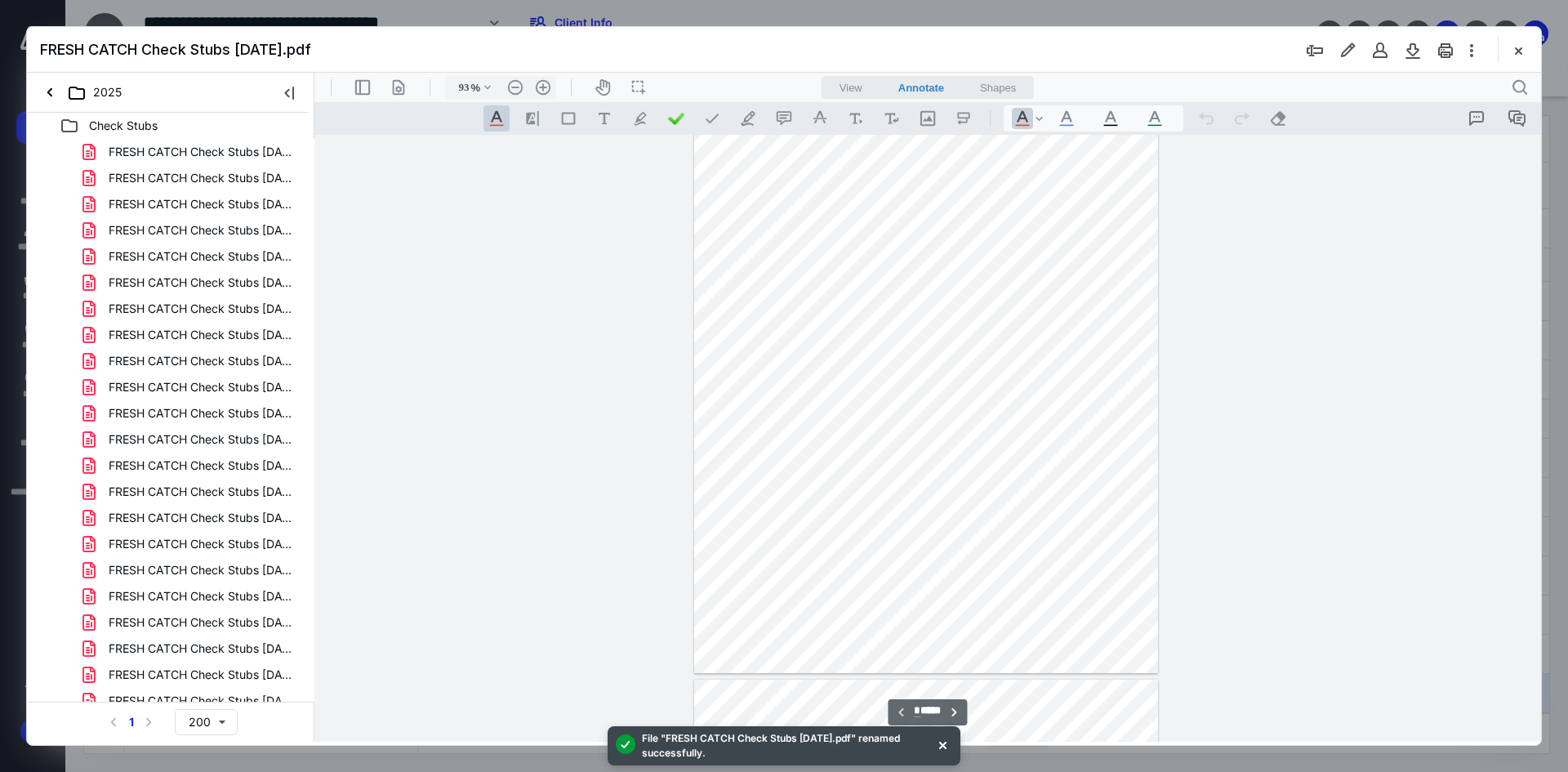 scroll, scrollTop: 0, scrollLeft: 0, axis: both 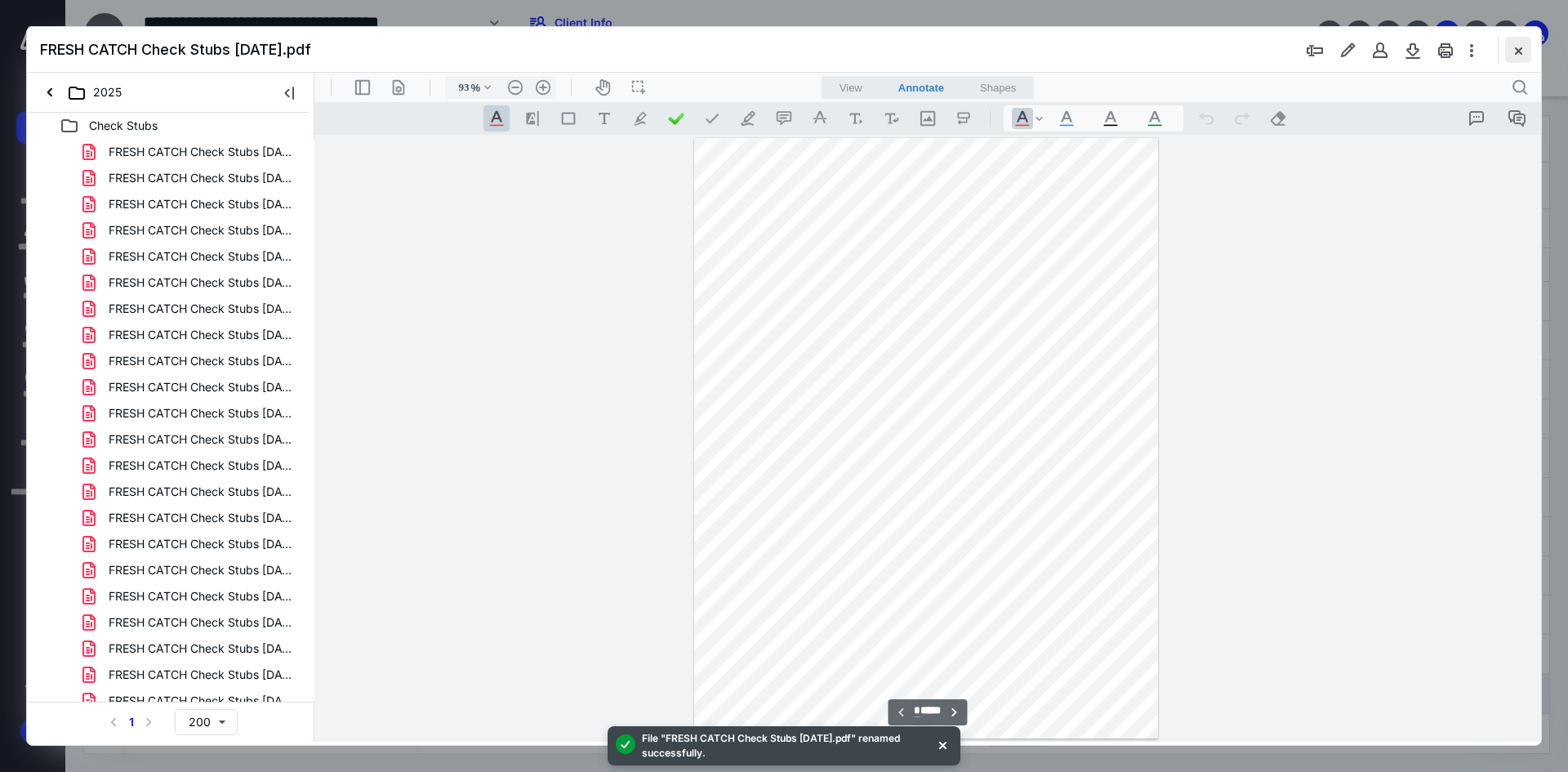 click at bounding box center (1518, 50) 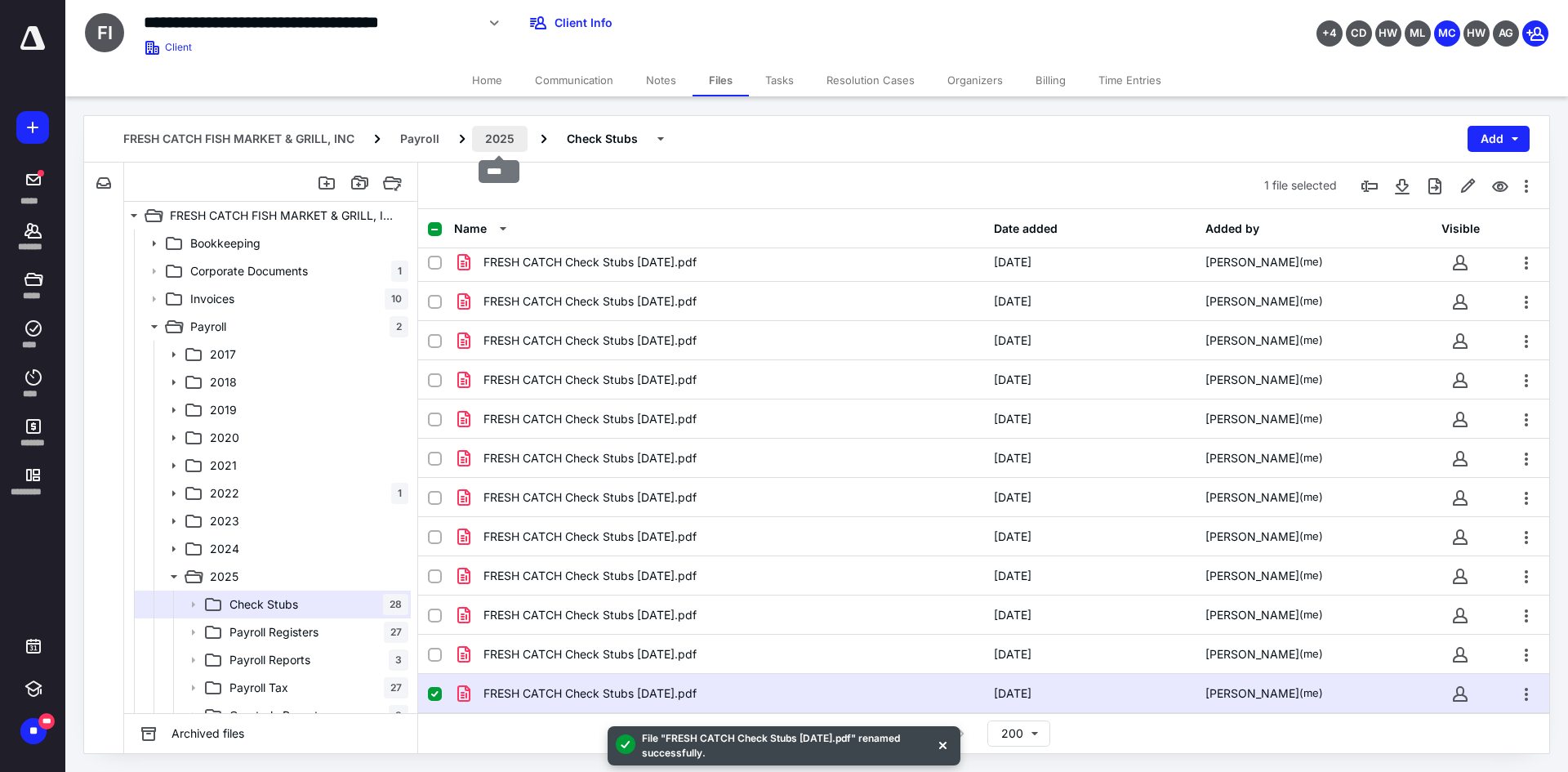 click on "2025" at bounding box center (500, 139) 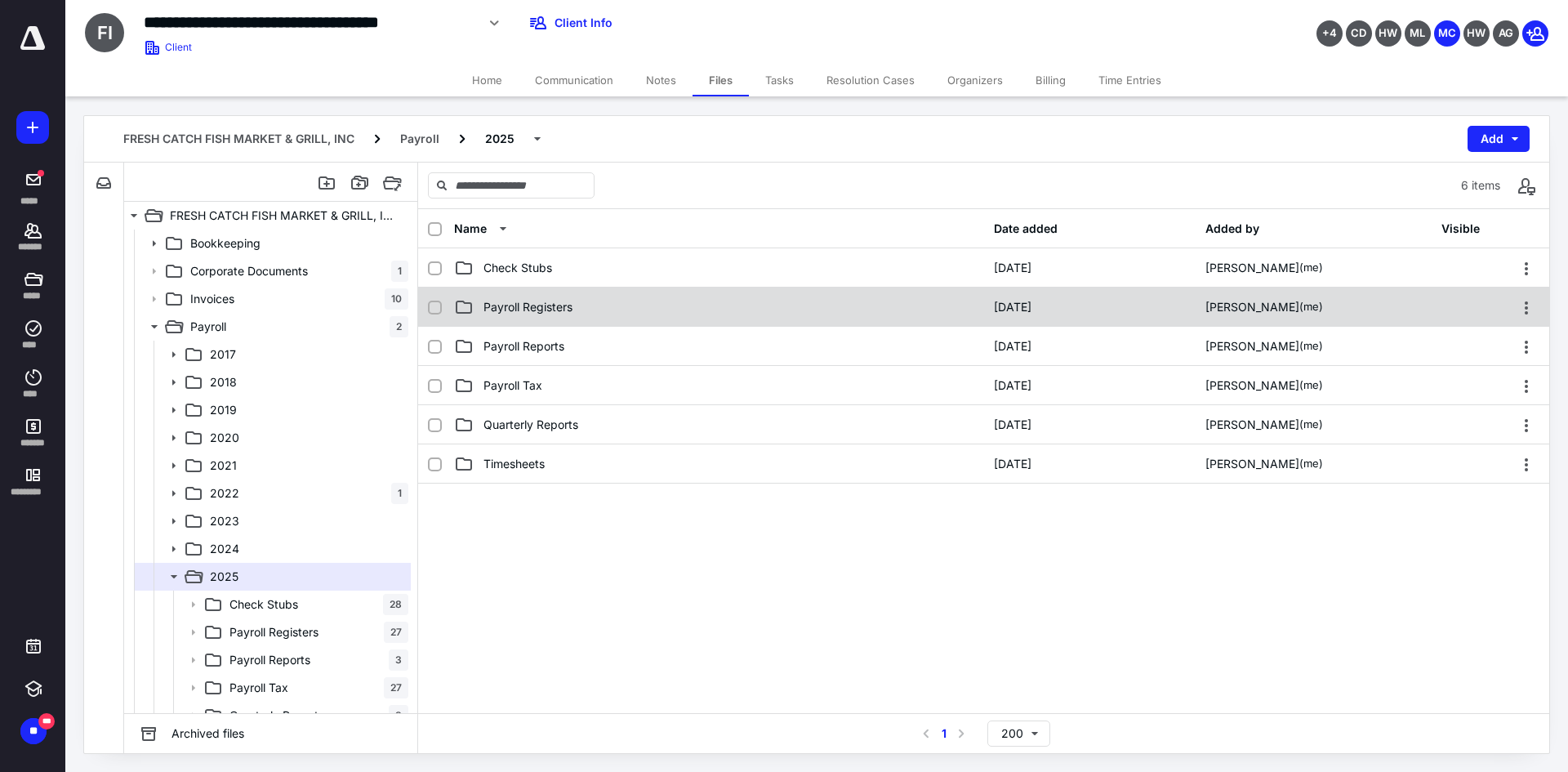 click on "Payroll Registers" at bounding box center (719, 307) 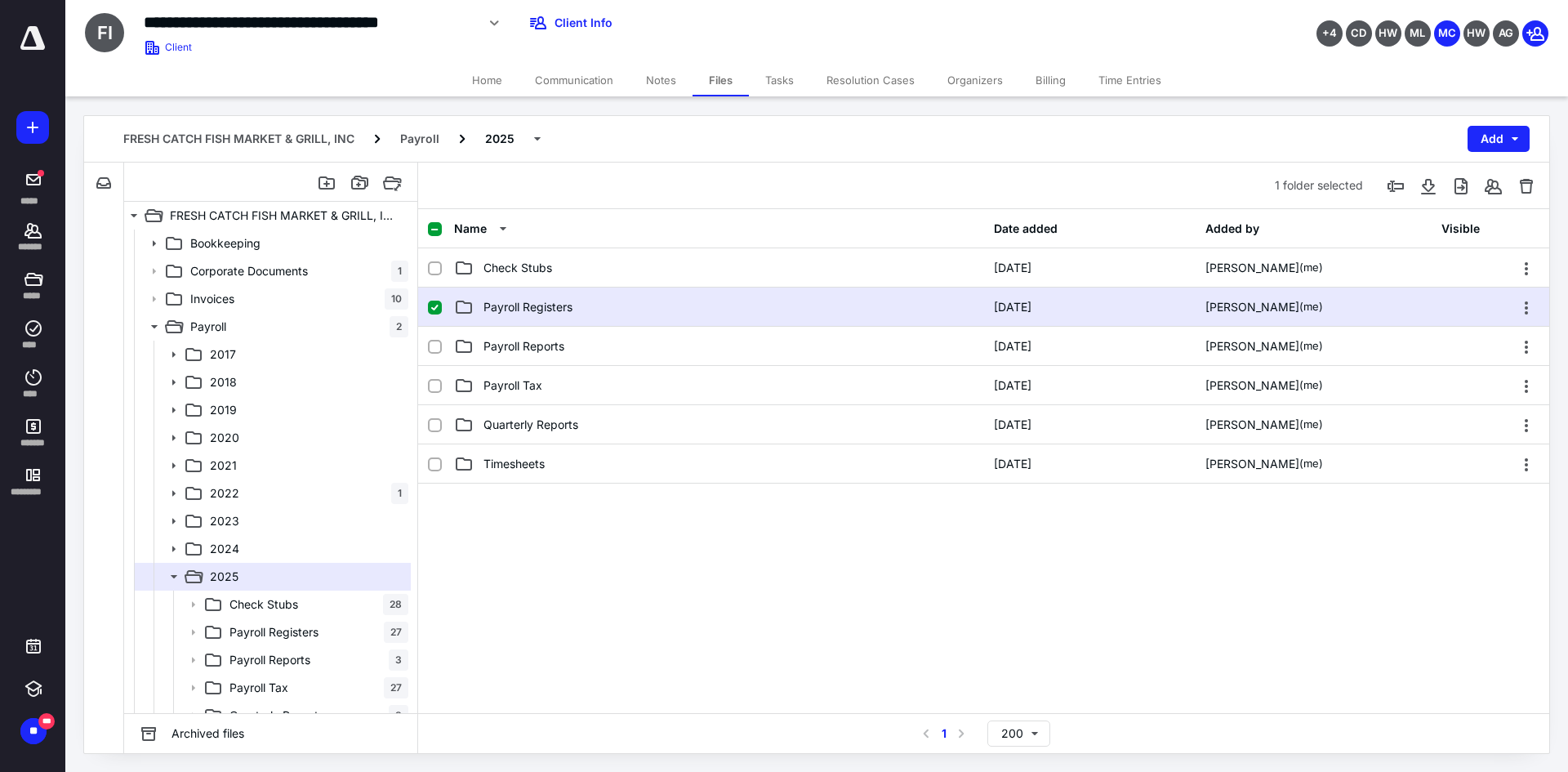 click on "Payroll Registers" at bounding box center (719, 307) 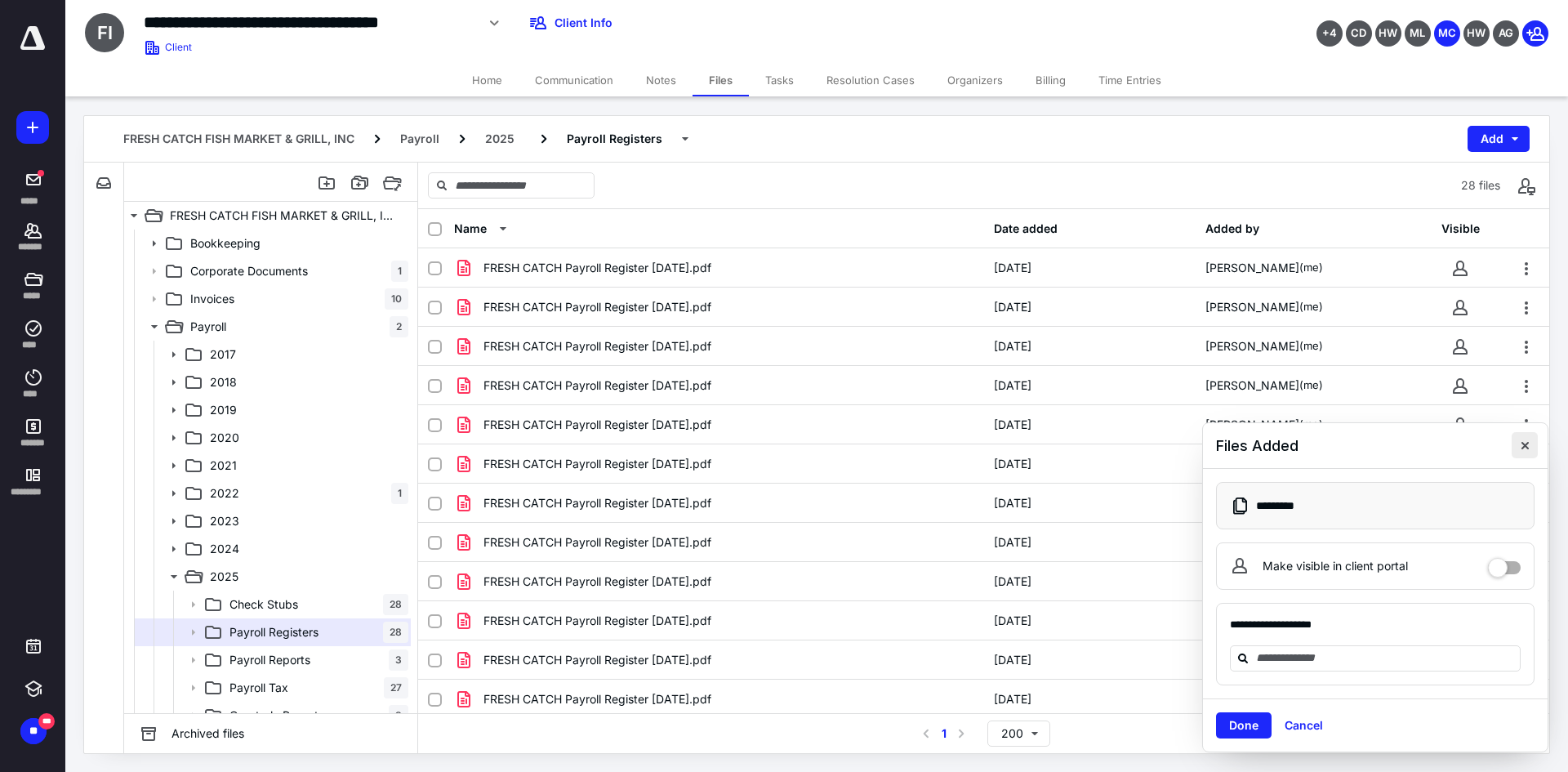 click at bounding box center (1525, 445) 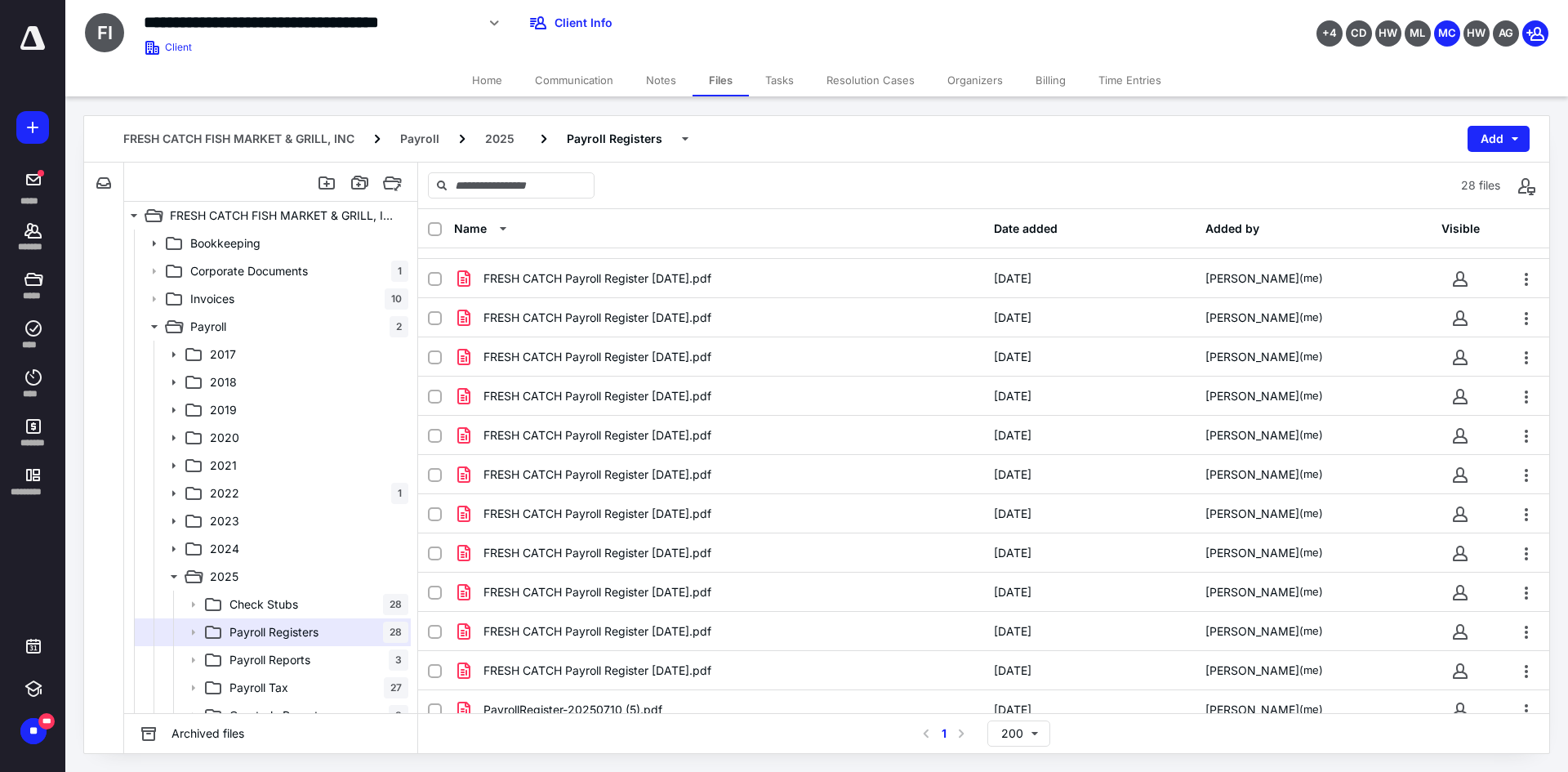 scroll, scrollTop: 633, scrollLeft: 0, axis: vertical 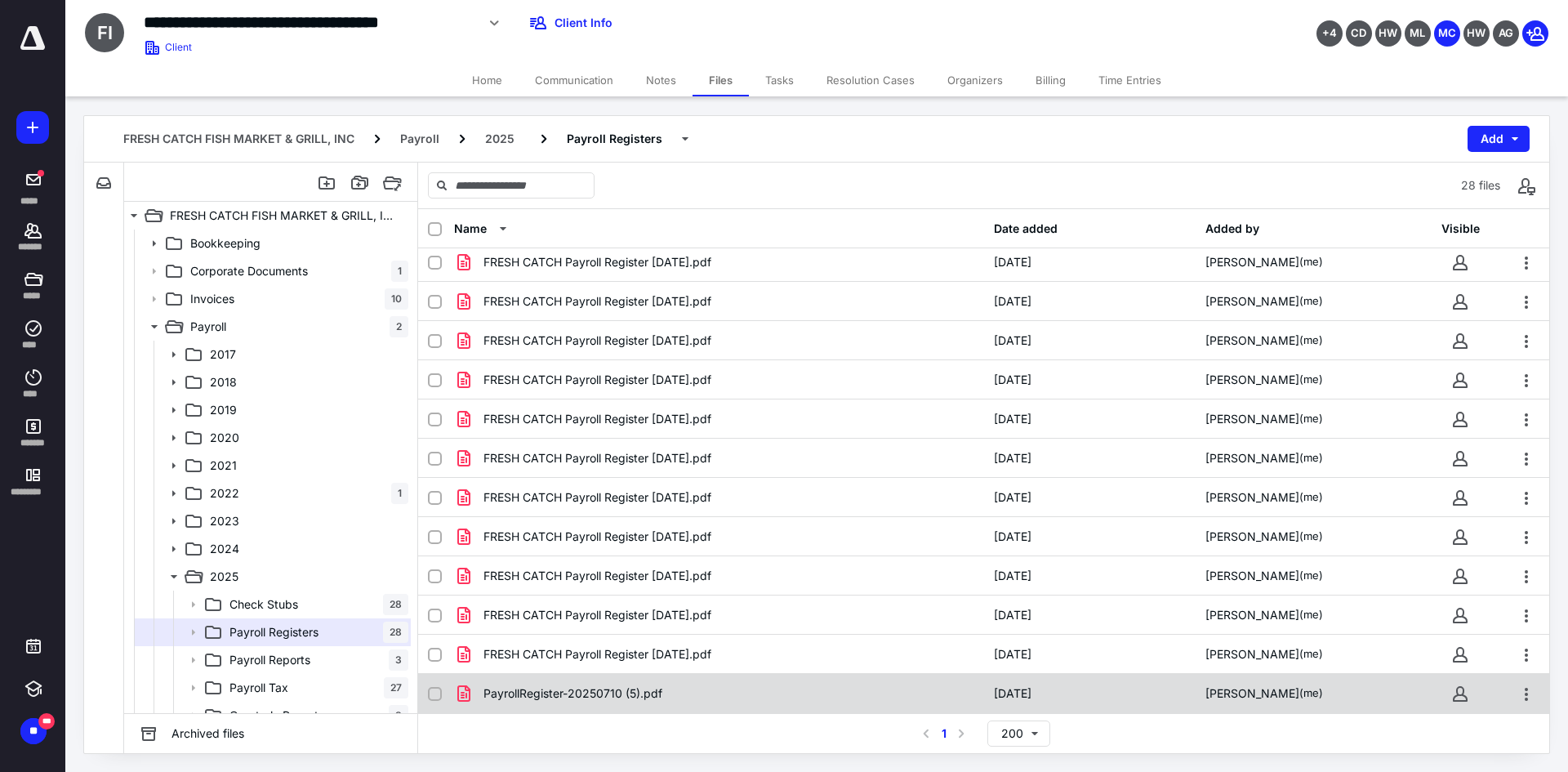 checkbox on "true" 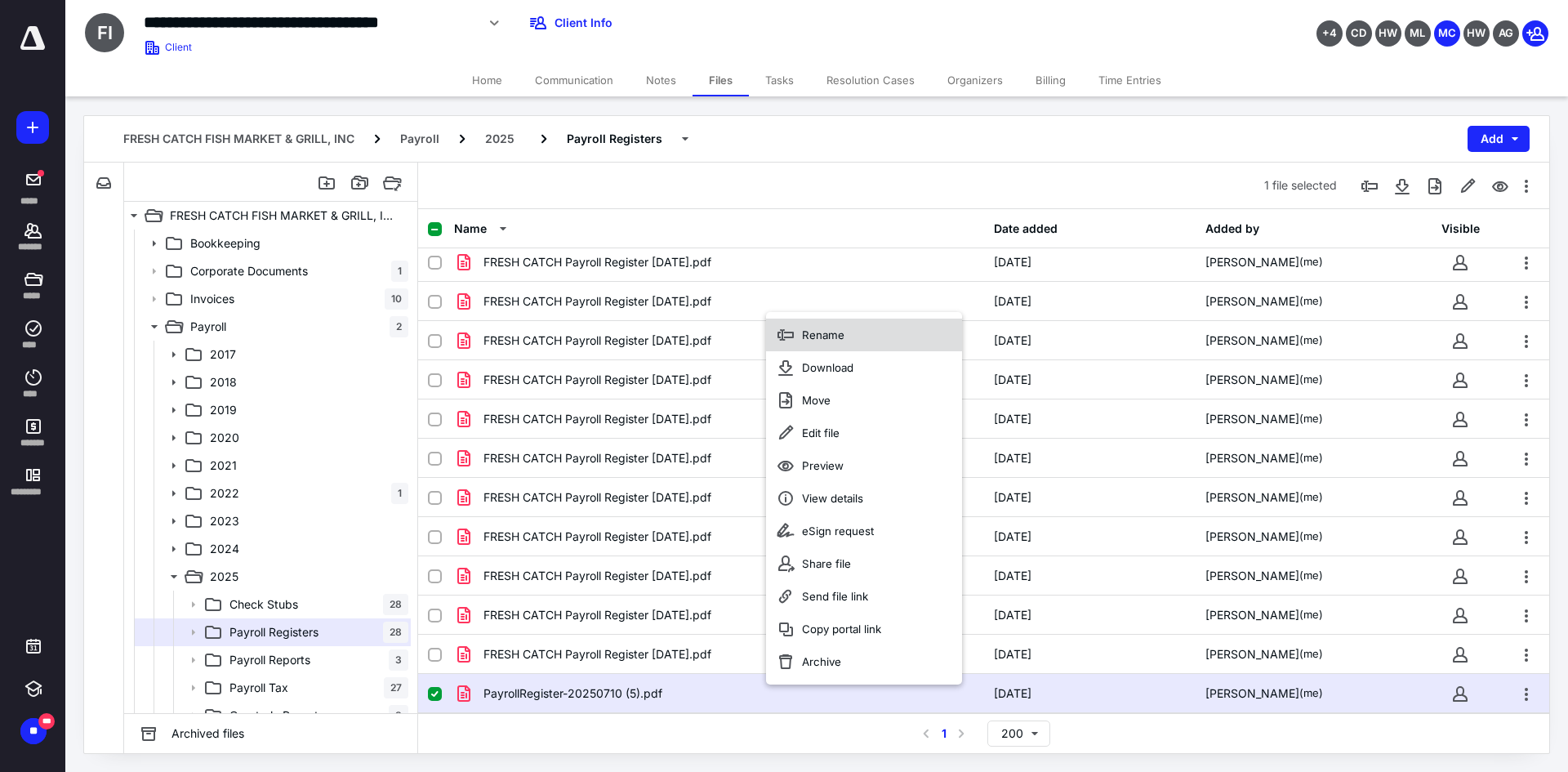 click on "Rename" at bounding box center [823, 335] 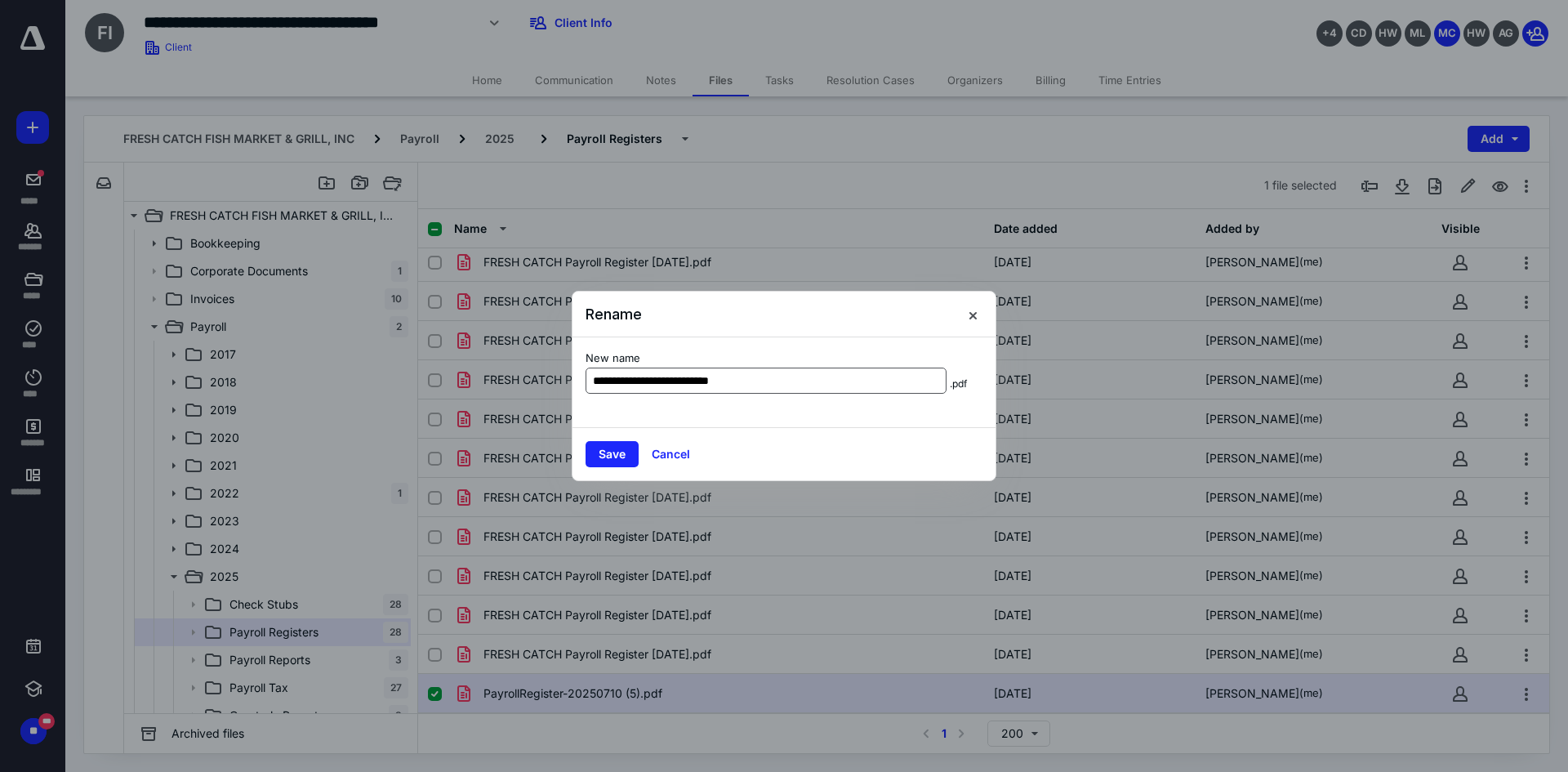 click on "**********" at bounding box center (766, 381) 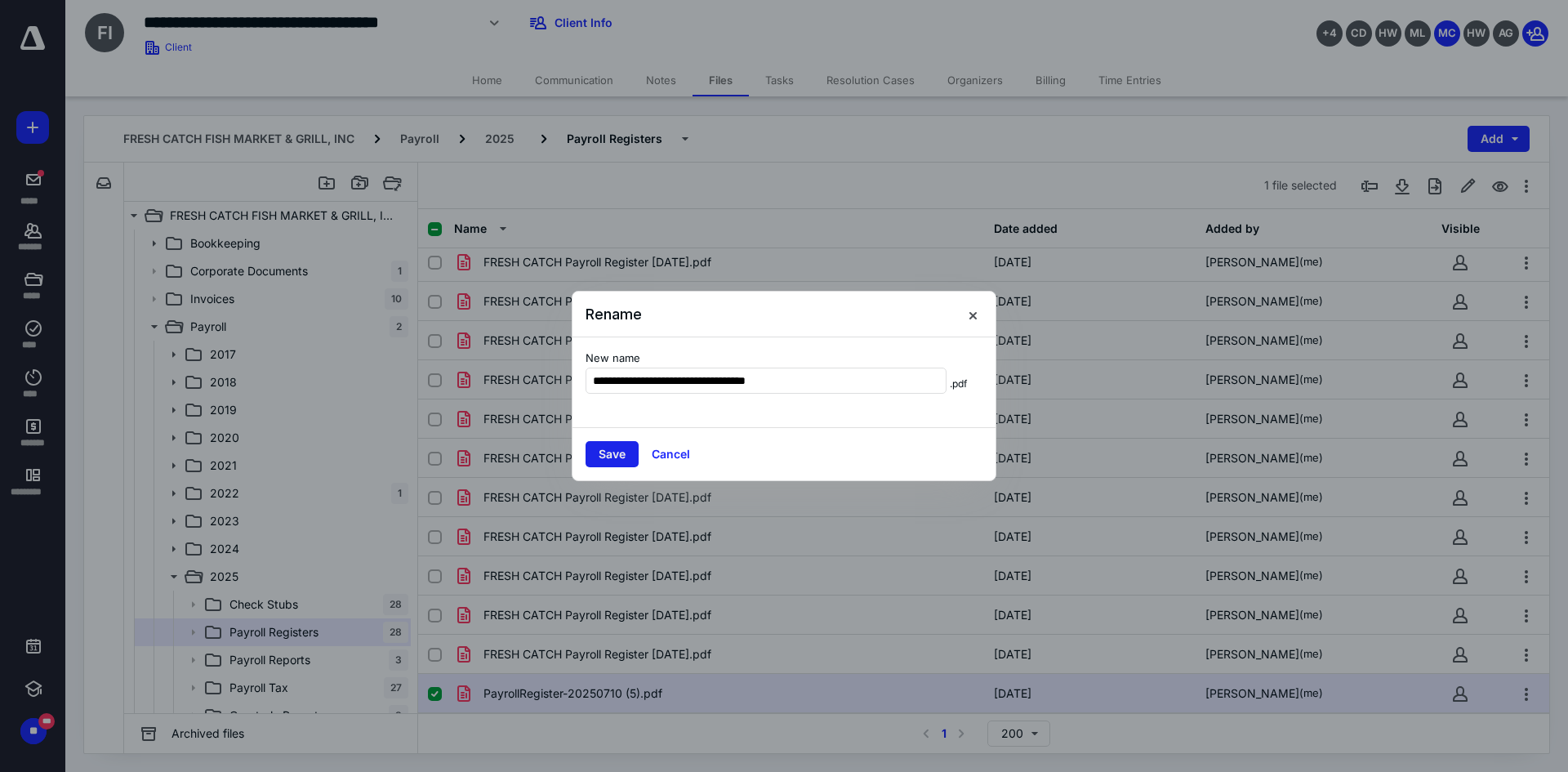 type on "**********" 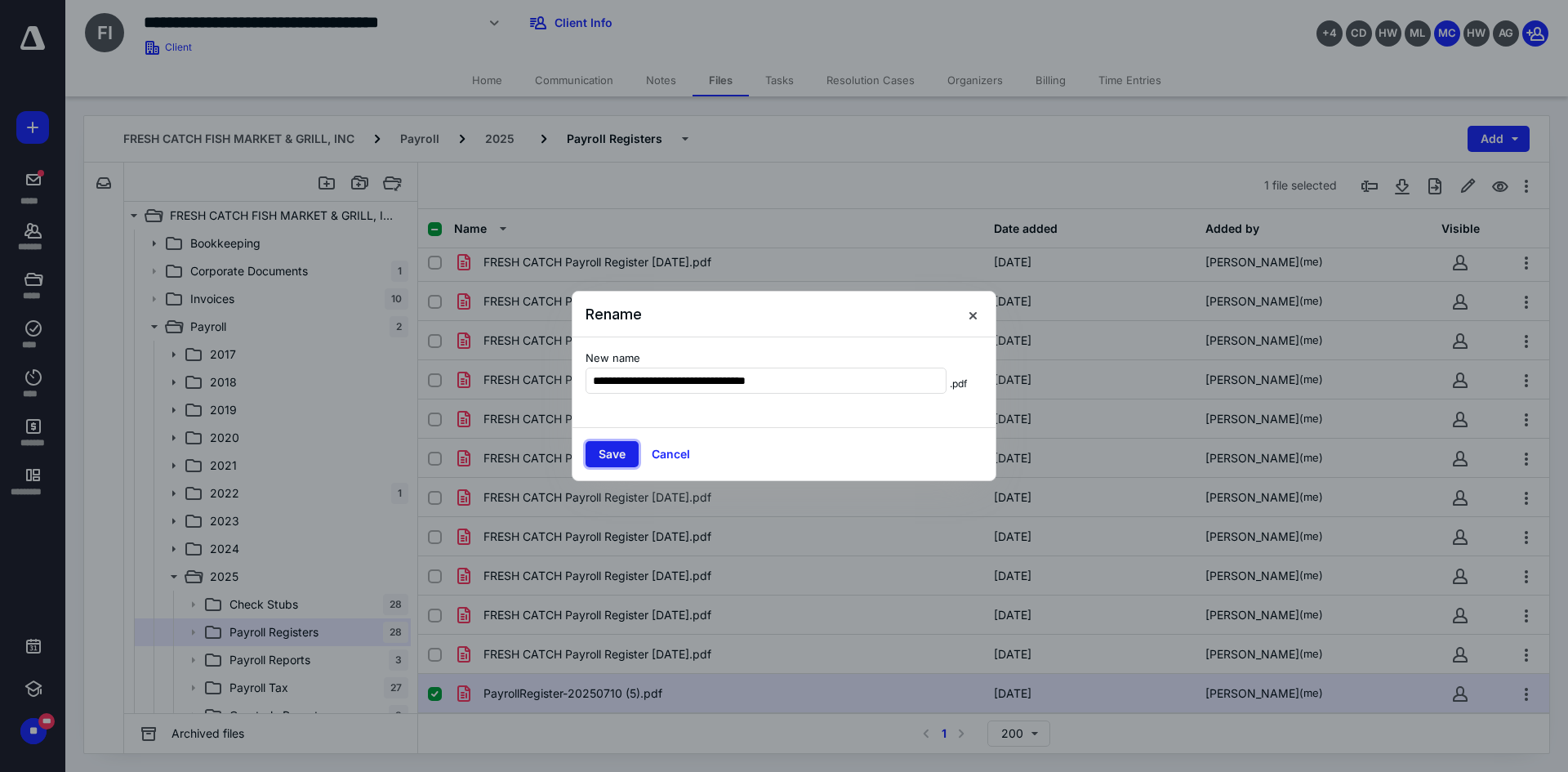 click on "Save" at bounding box center (612, 454) 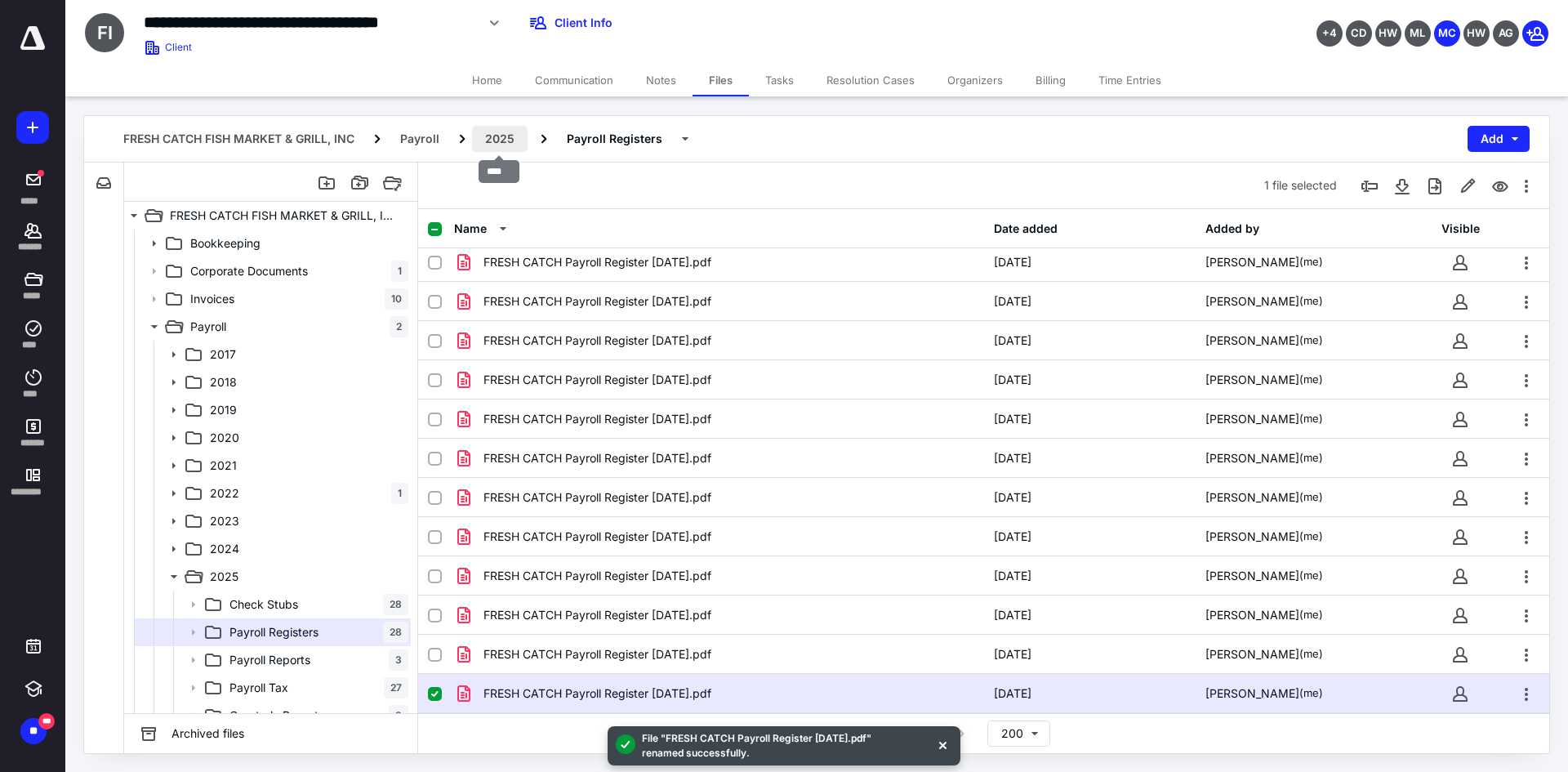 click on "2025" at bounding box center [500, 139] 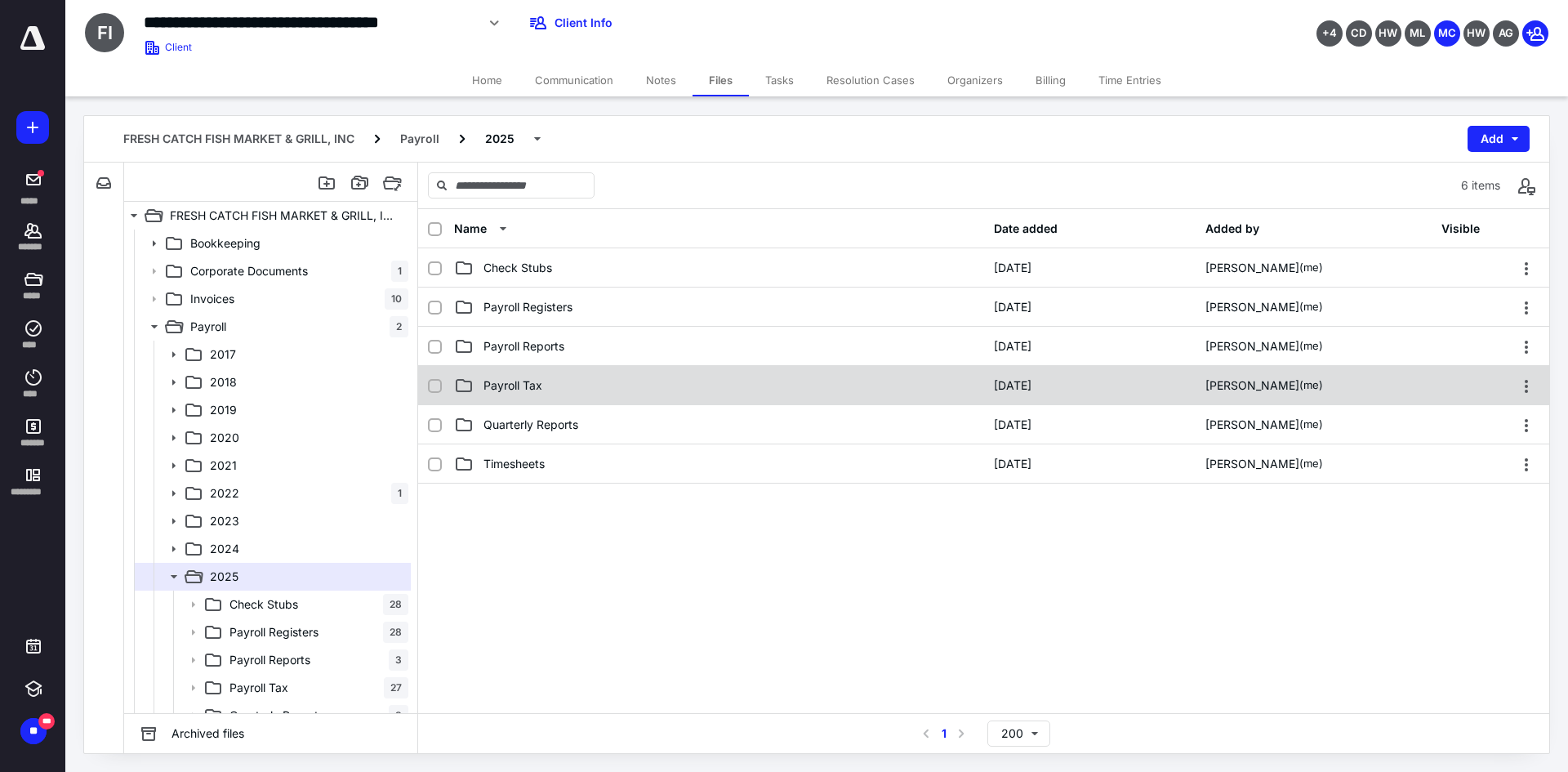 click on "Payroll Tax" at bounding box center [719, 386] 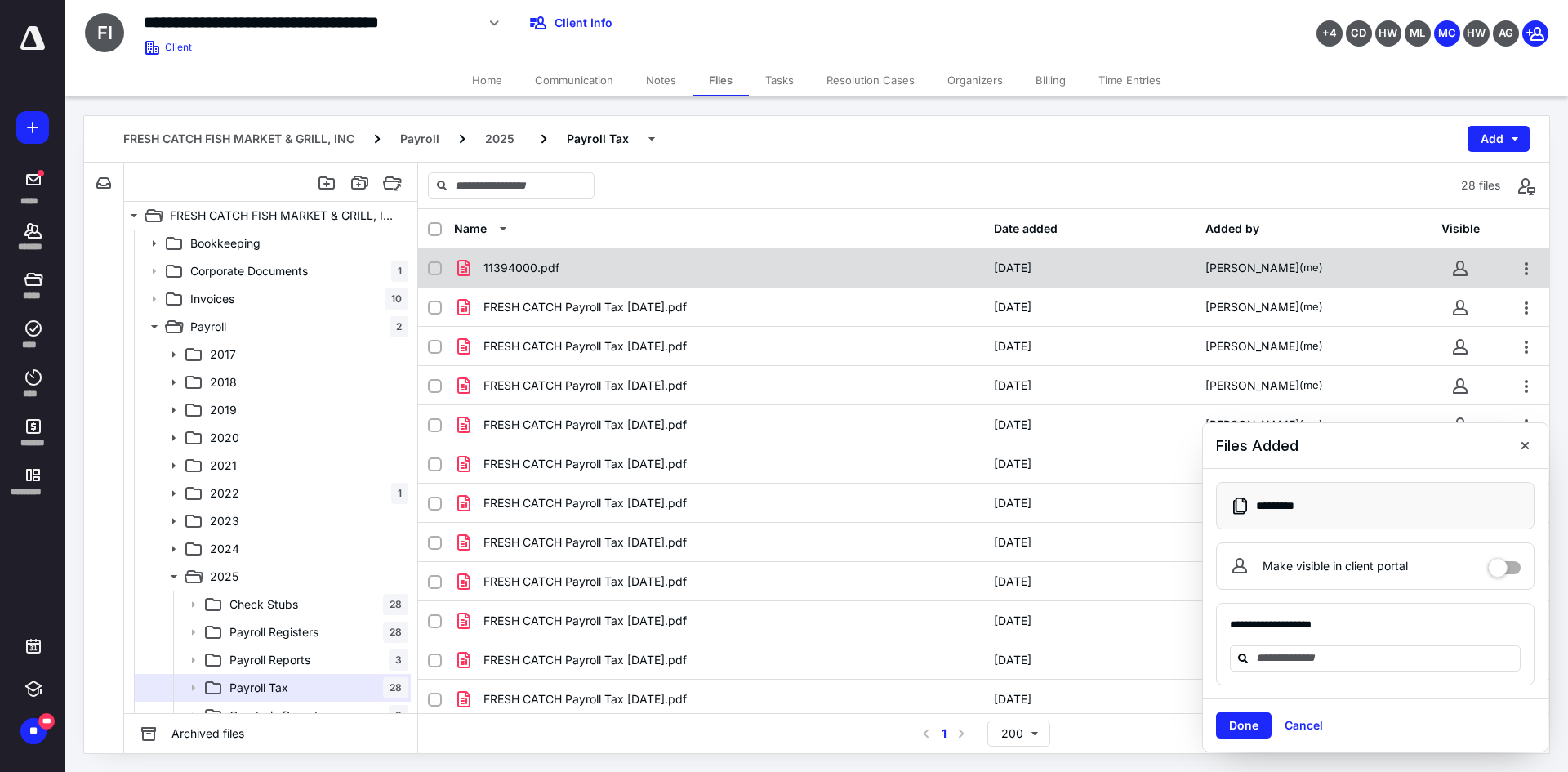 checkbox on "true" 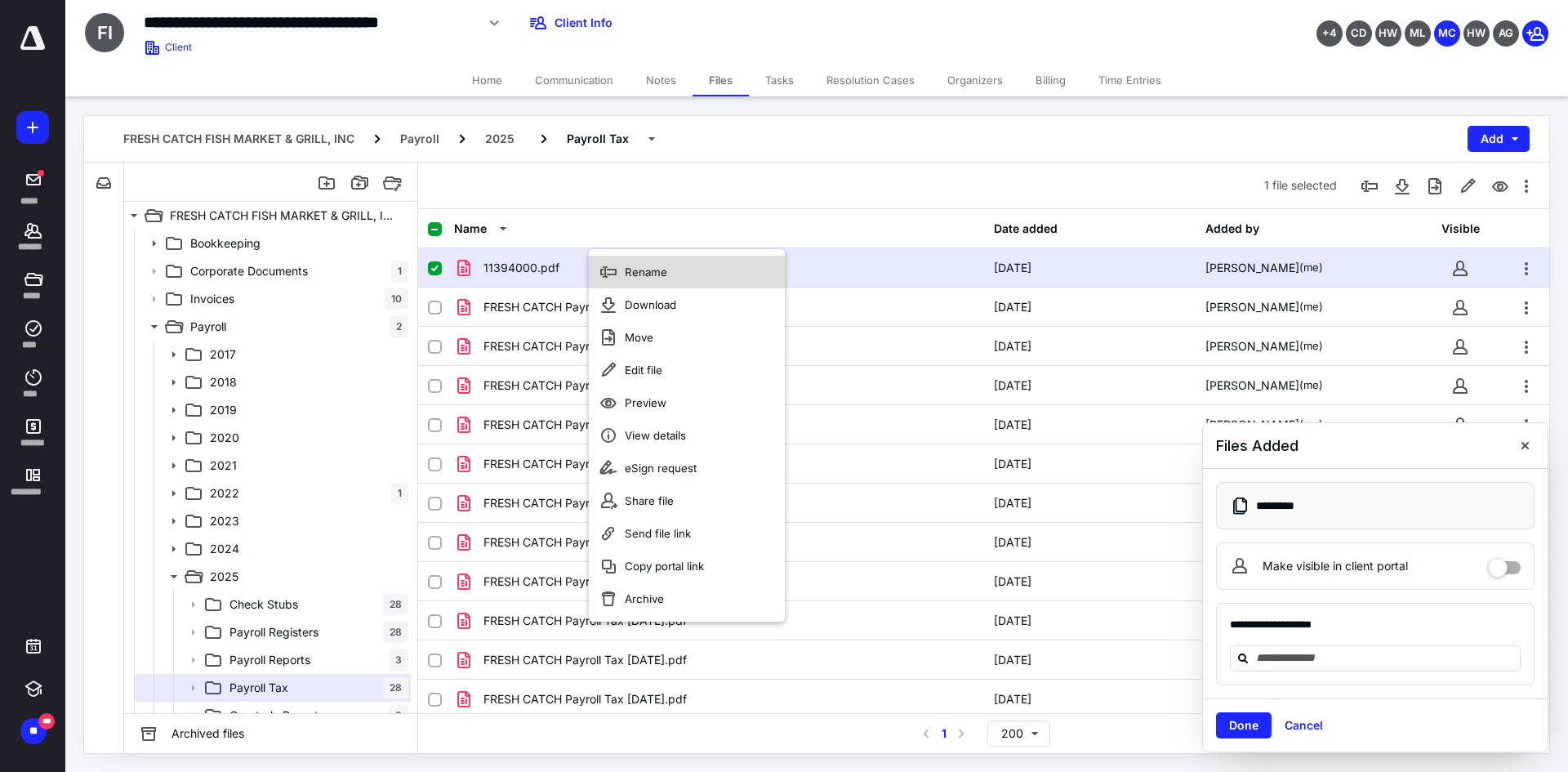 click on "Rename" at bounding box center (646, 272) 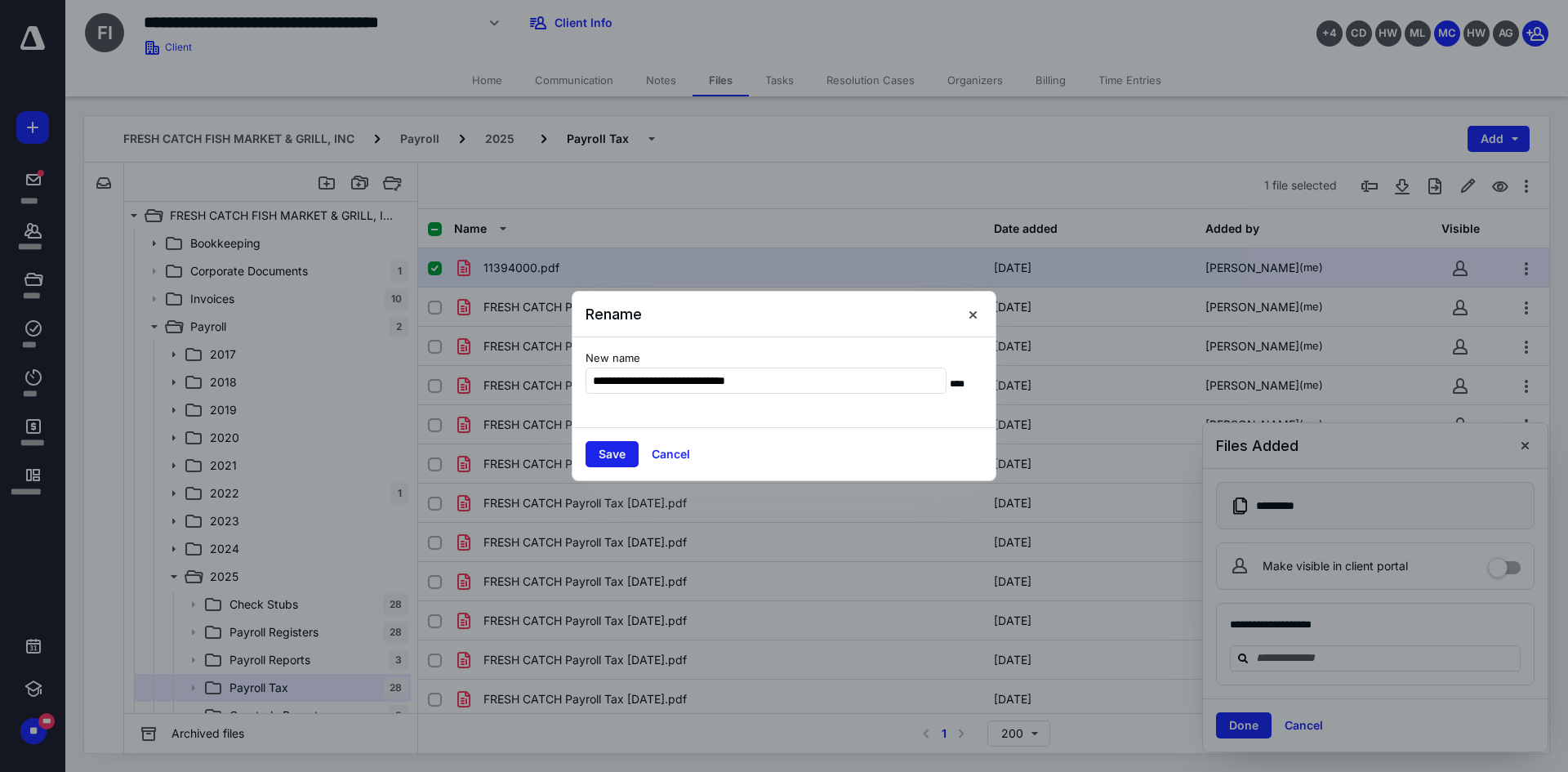 type on "**********" 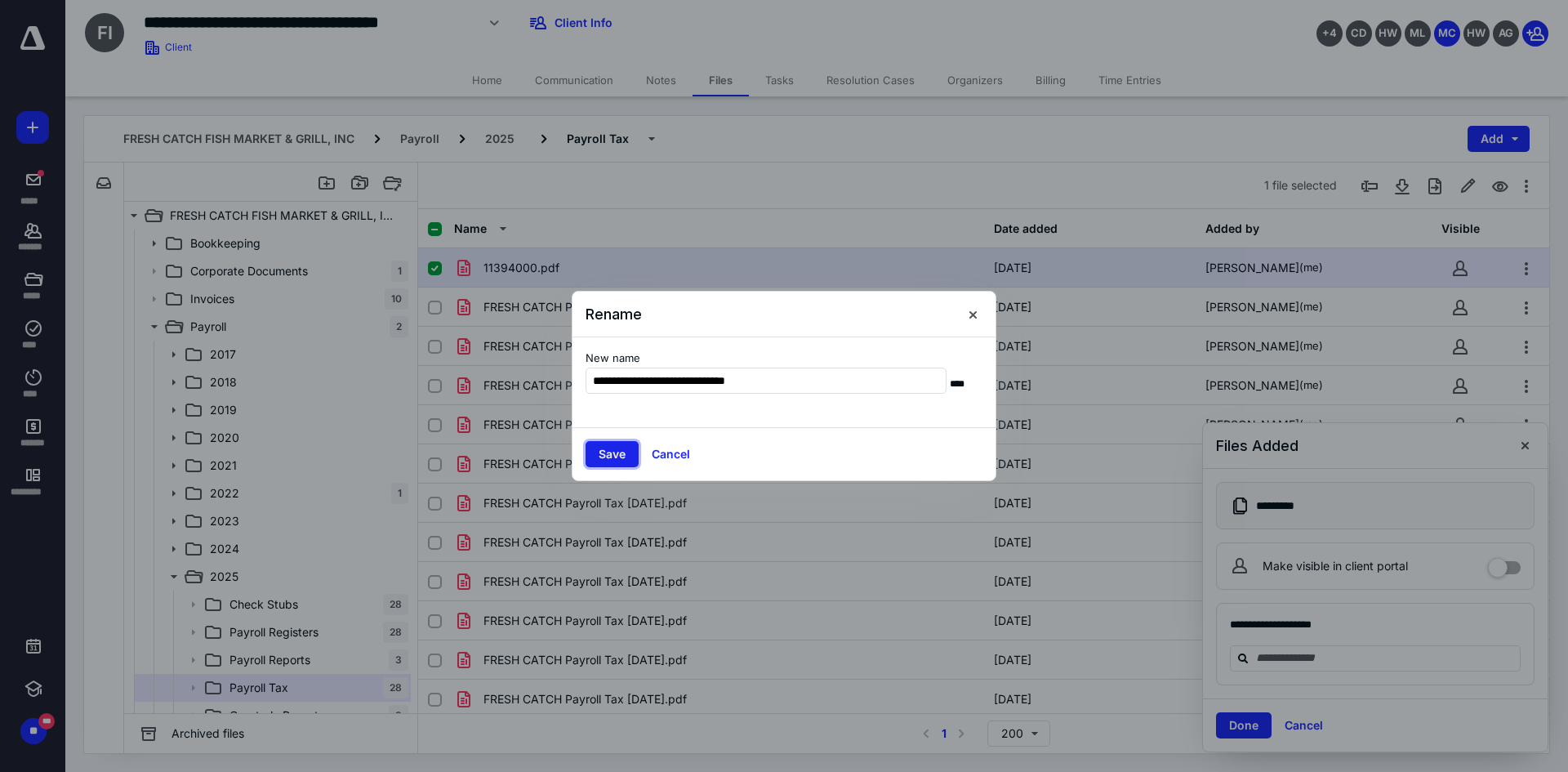 click on "Save" at bounding box center (612, 454) 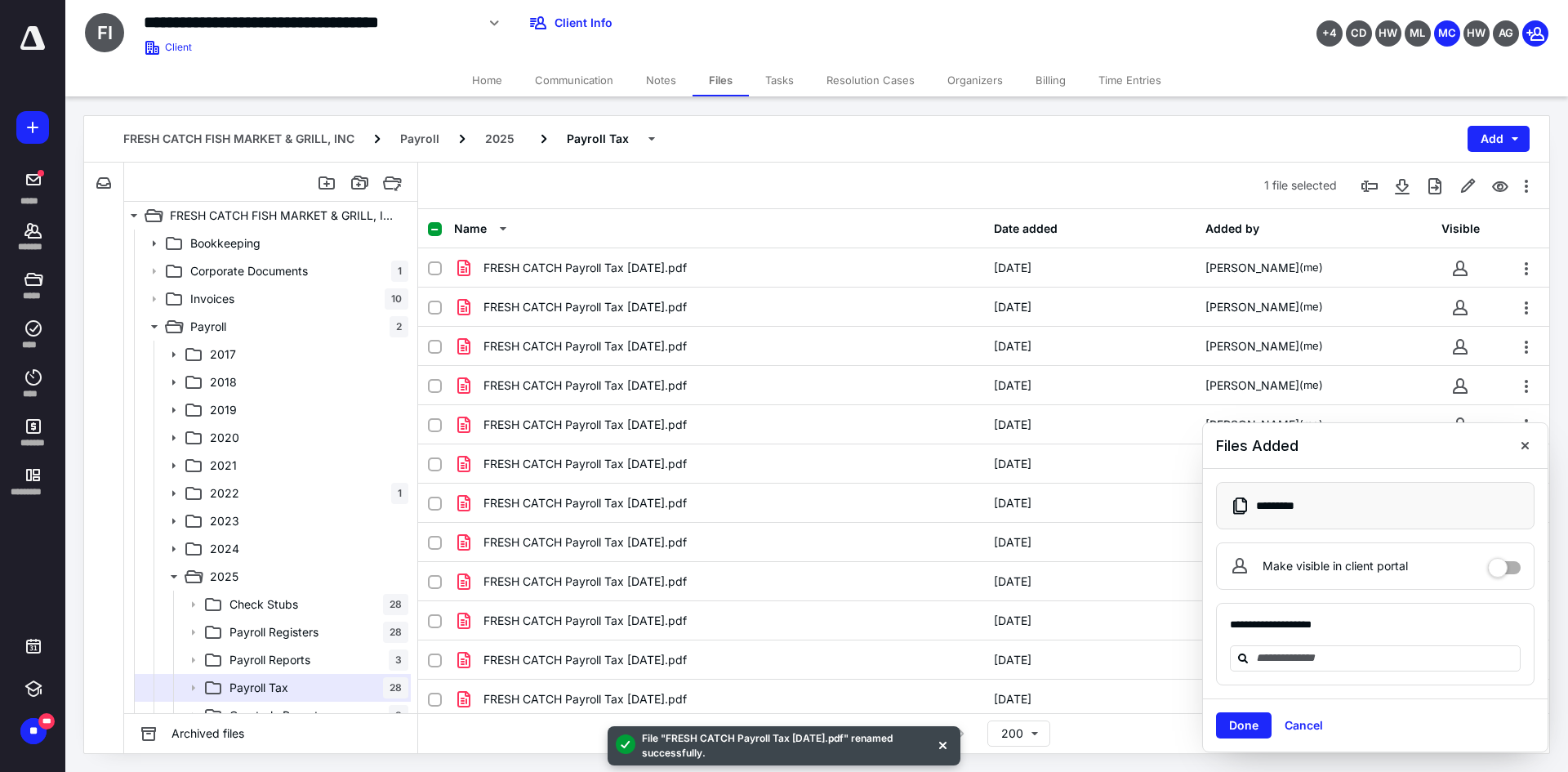 click on "Communication" at bounding box center [574, 80] 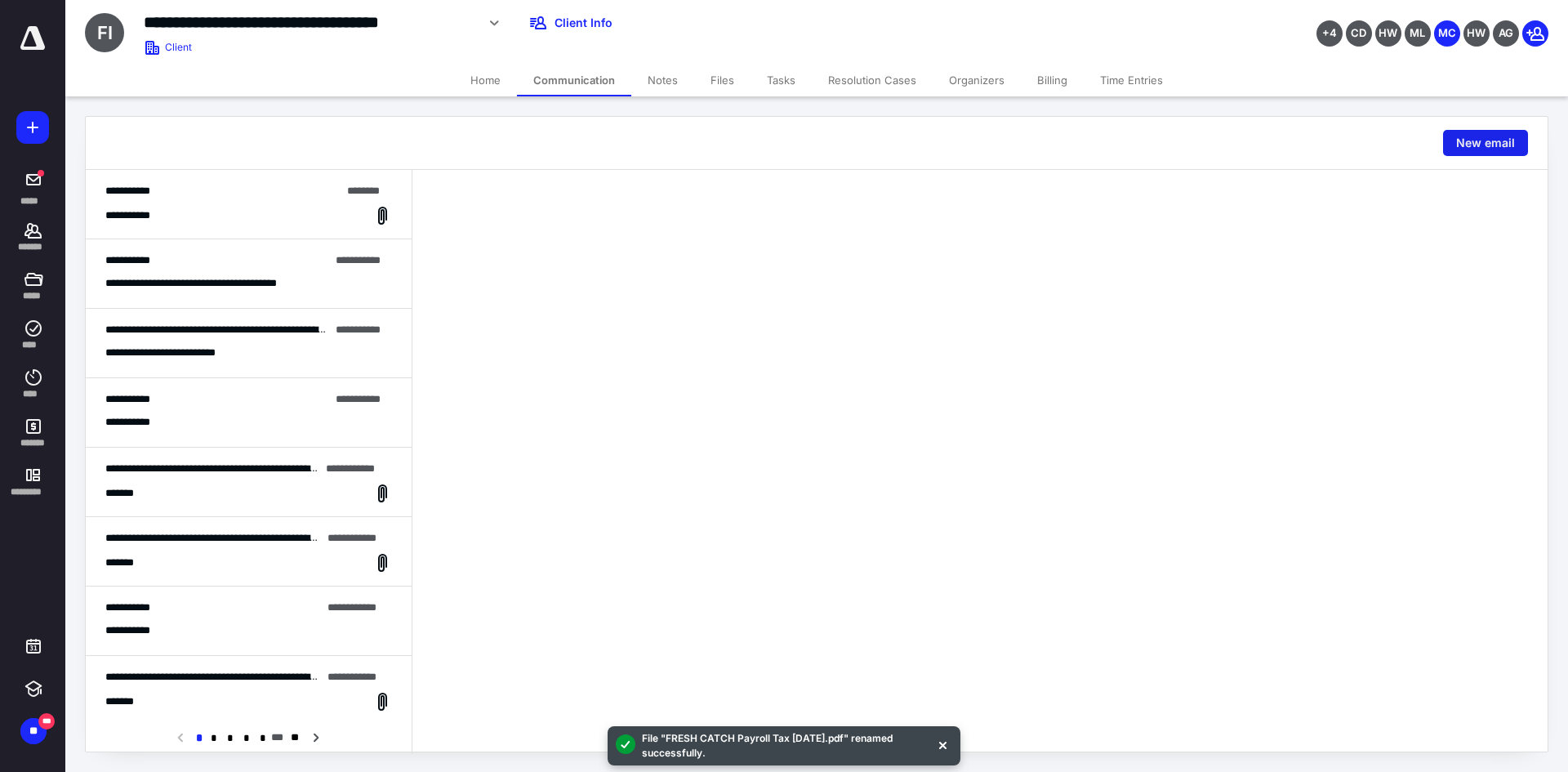 click on "New email" at bounding box center [1486, 143] 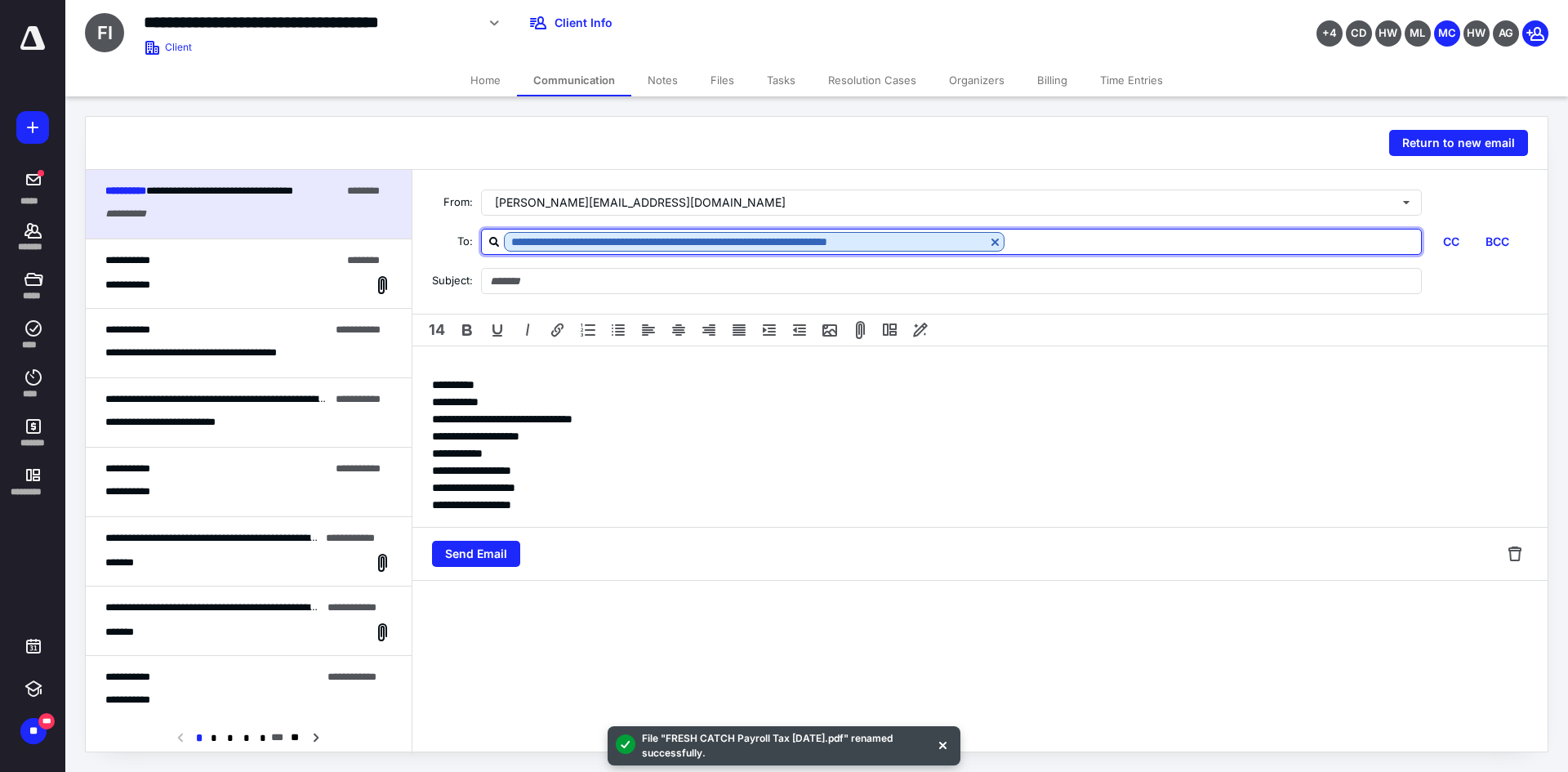 click at bounding box center (1213, 241) 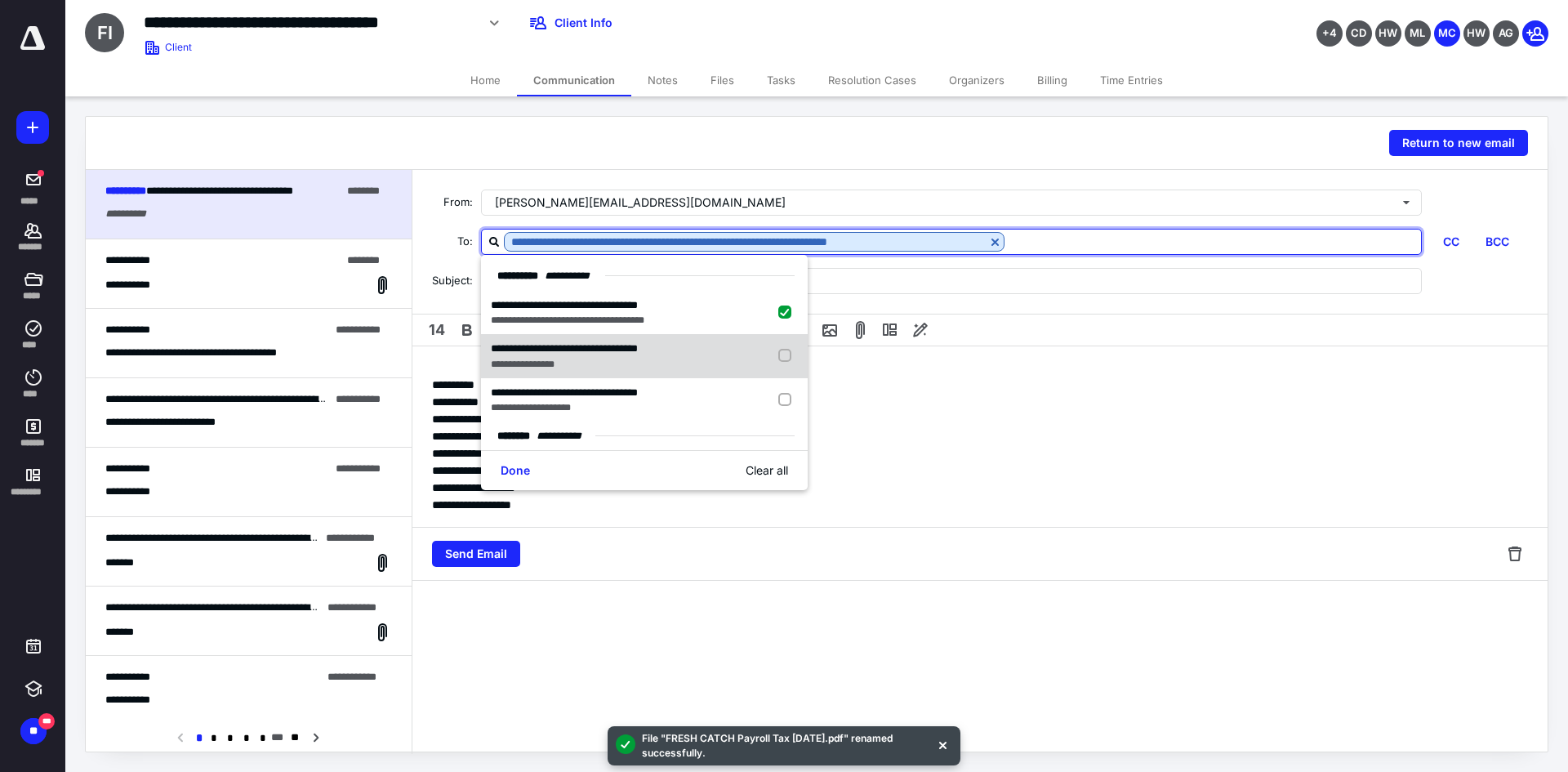 click at bounding box center [788, 356] 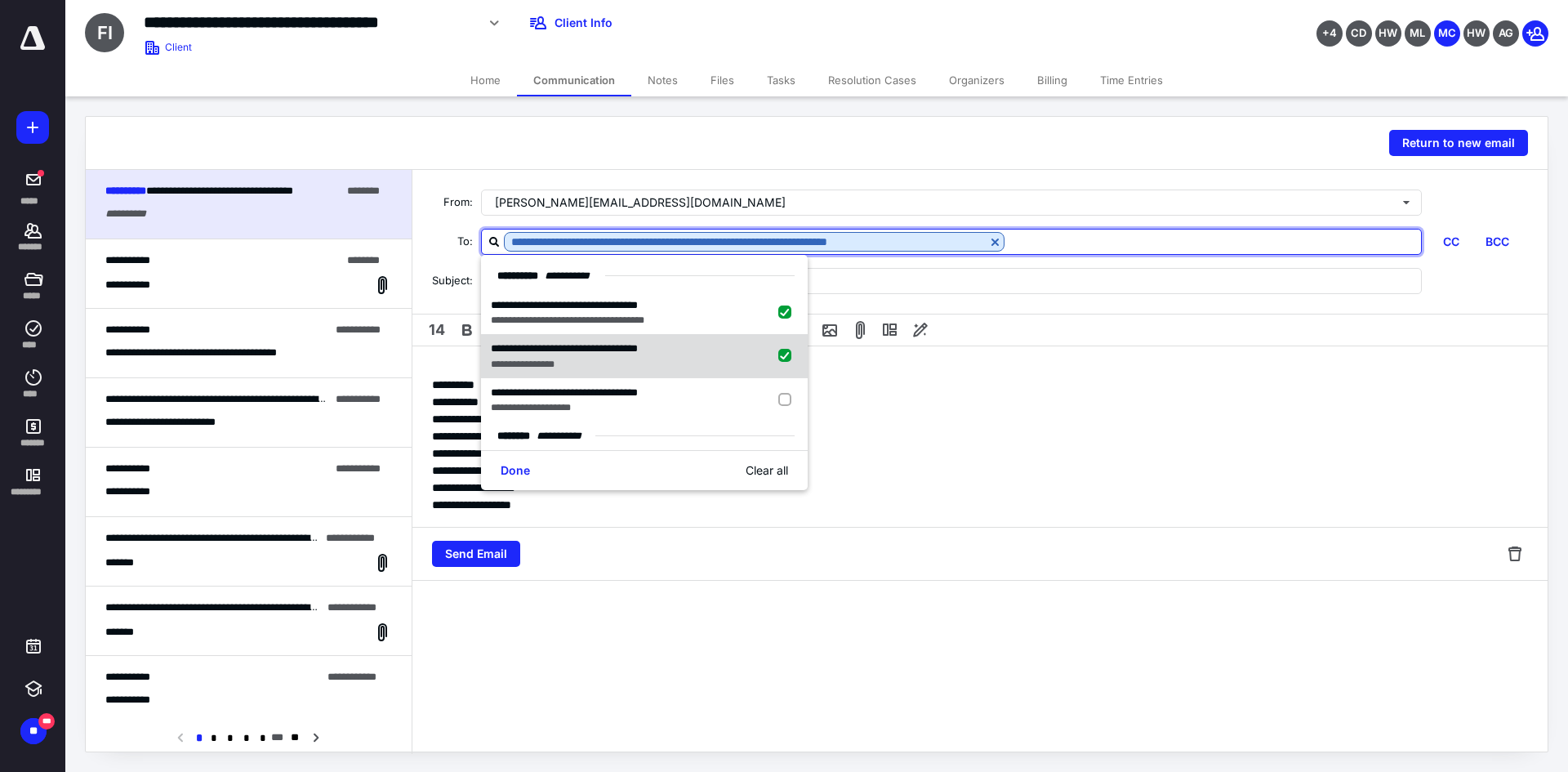 checkbox on "true" 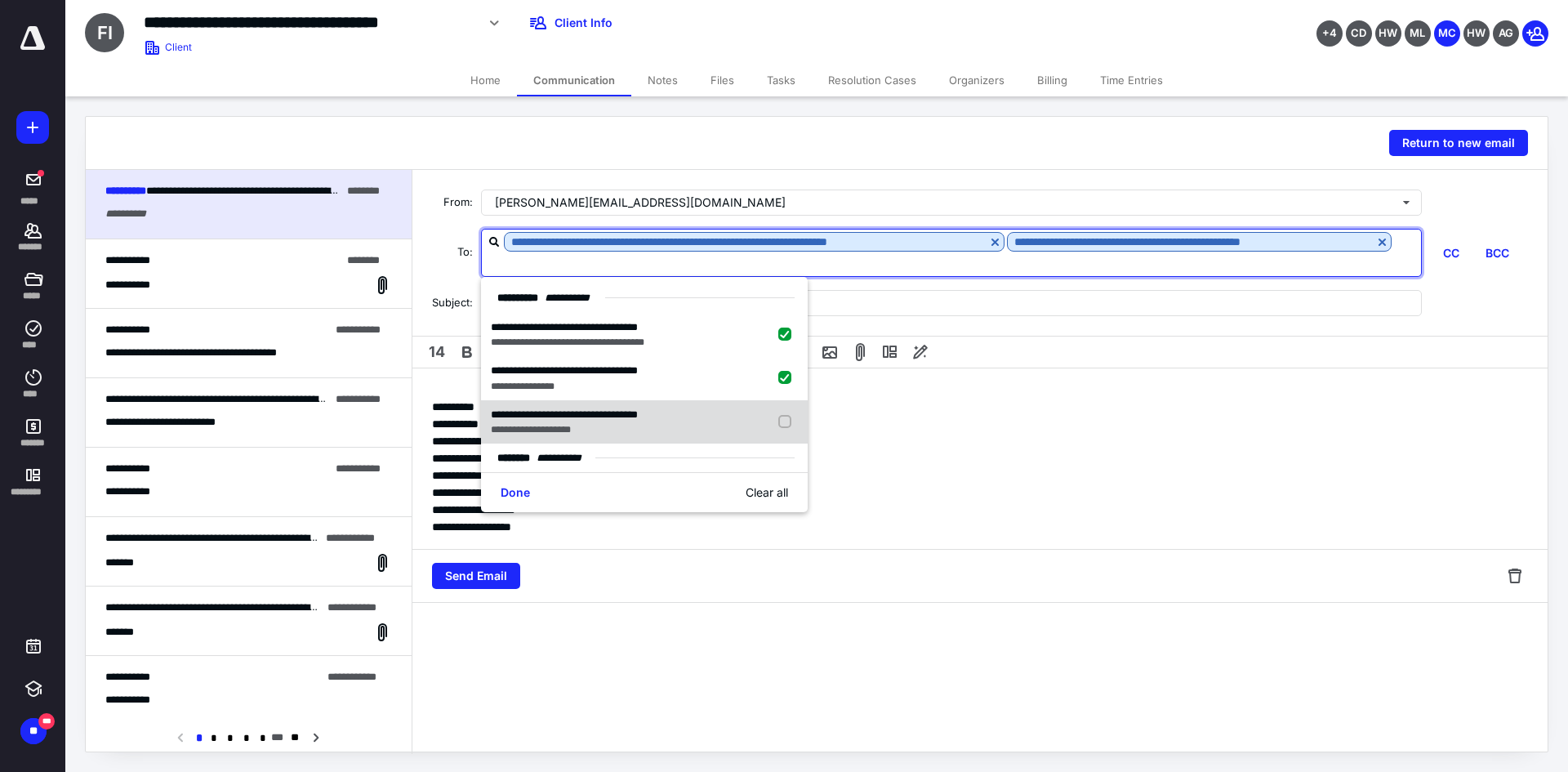 click at bounding box center [788, 422] 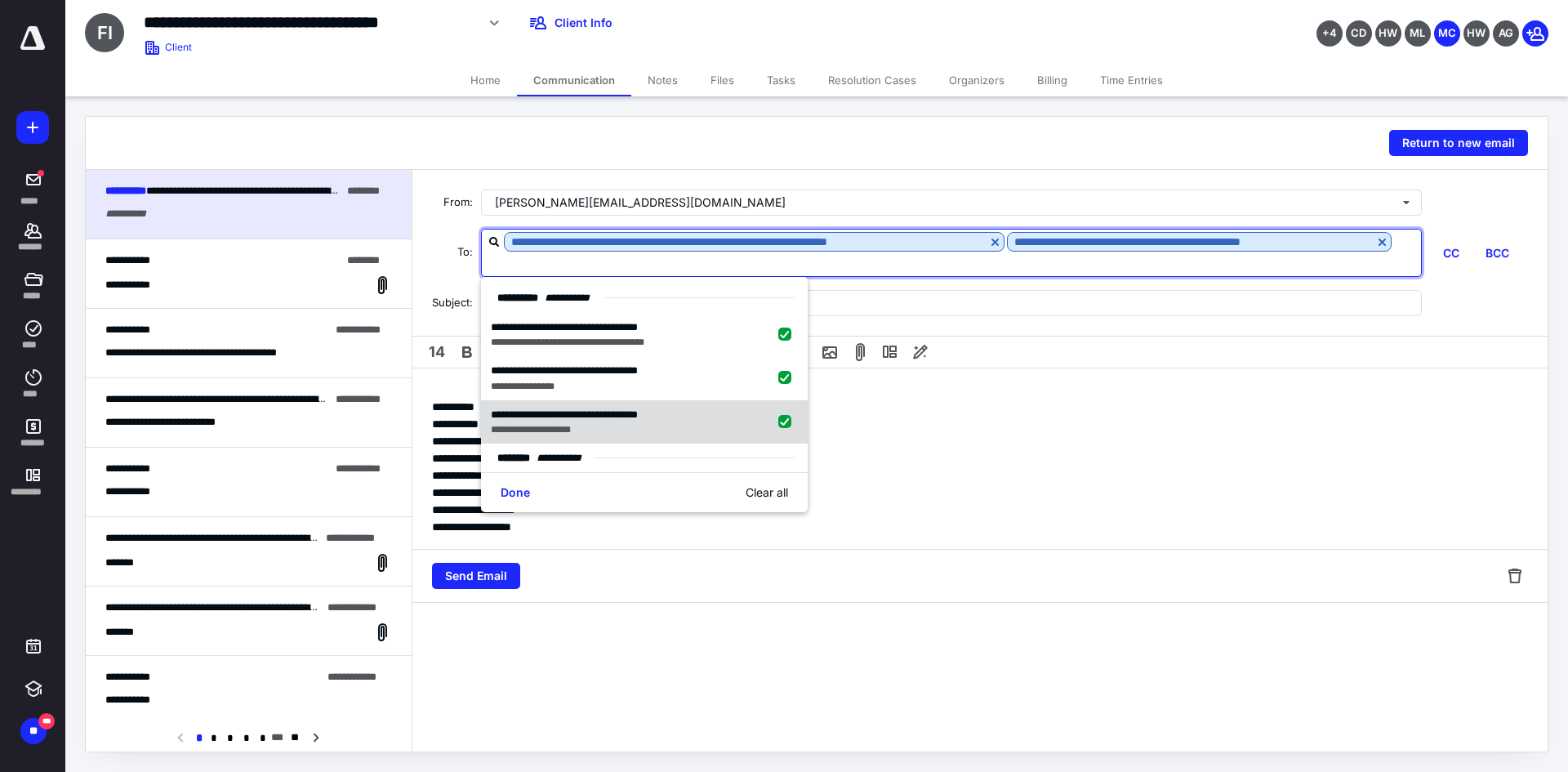 checkbox on "true" 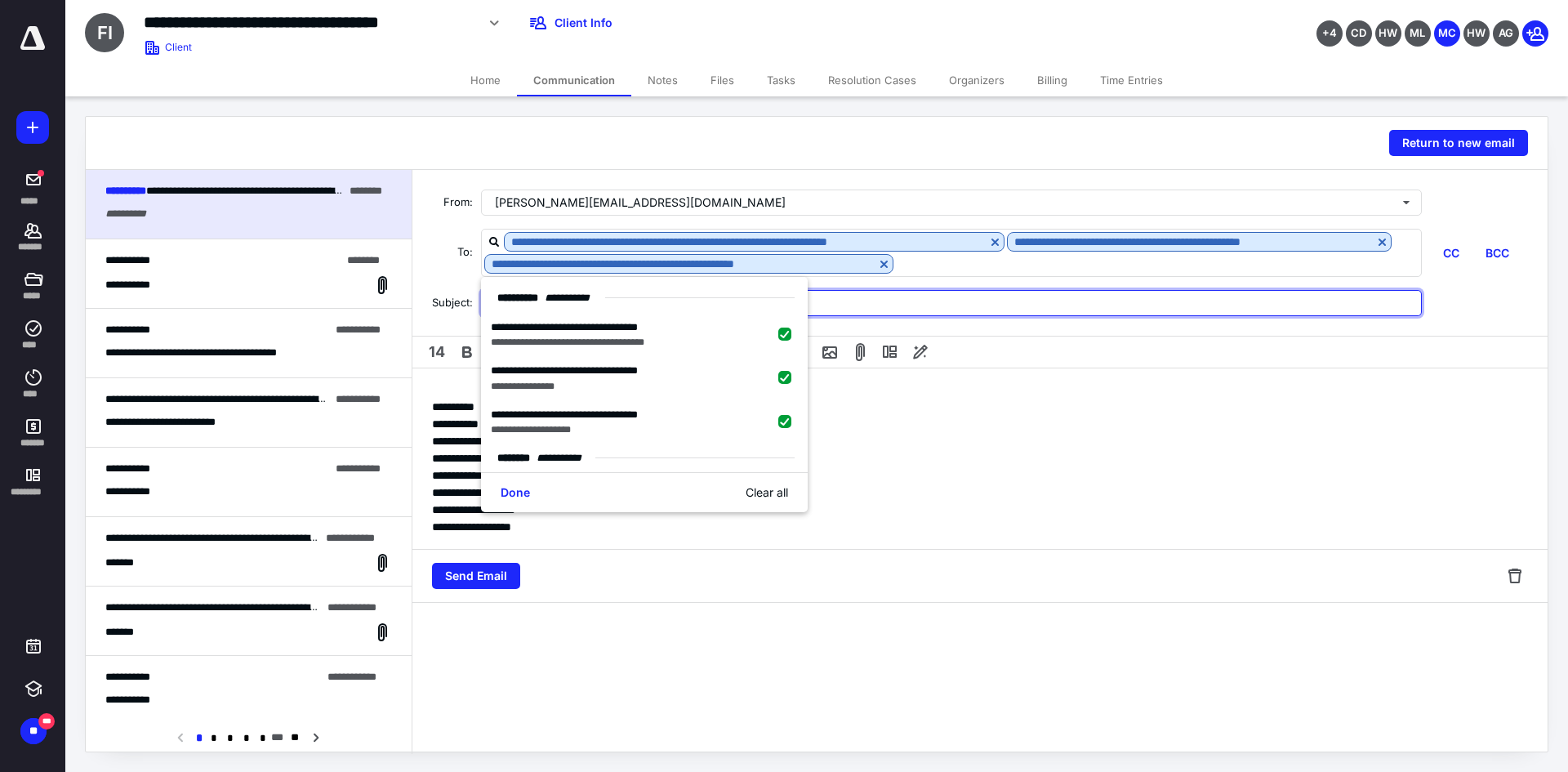 click at bounding box center [951, 303] 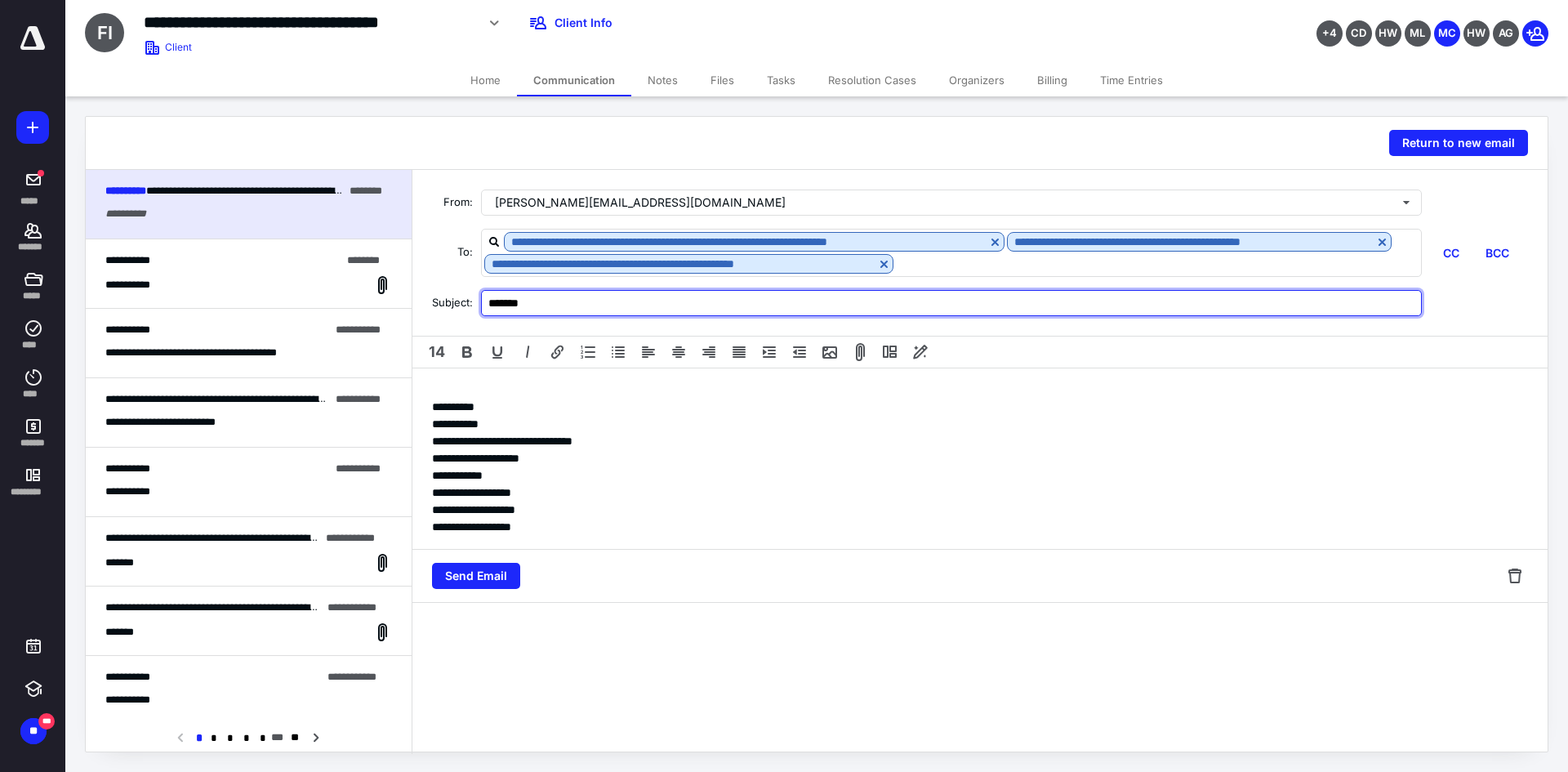 type on "*******" 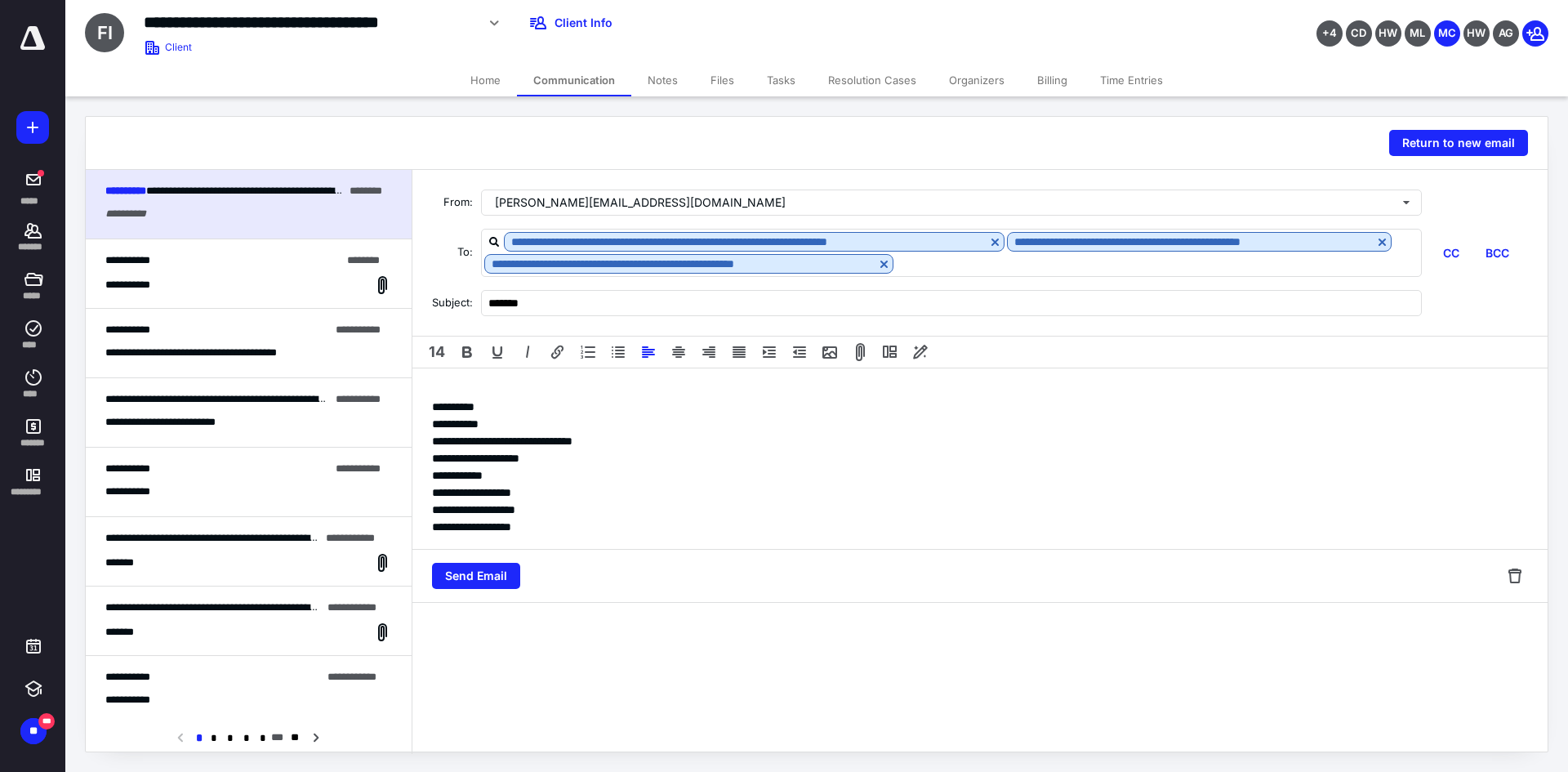 click on "**********" at bounding box center [980, 458] 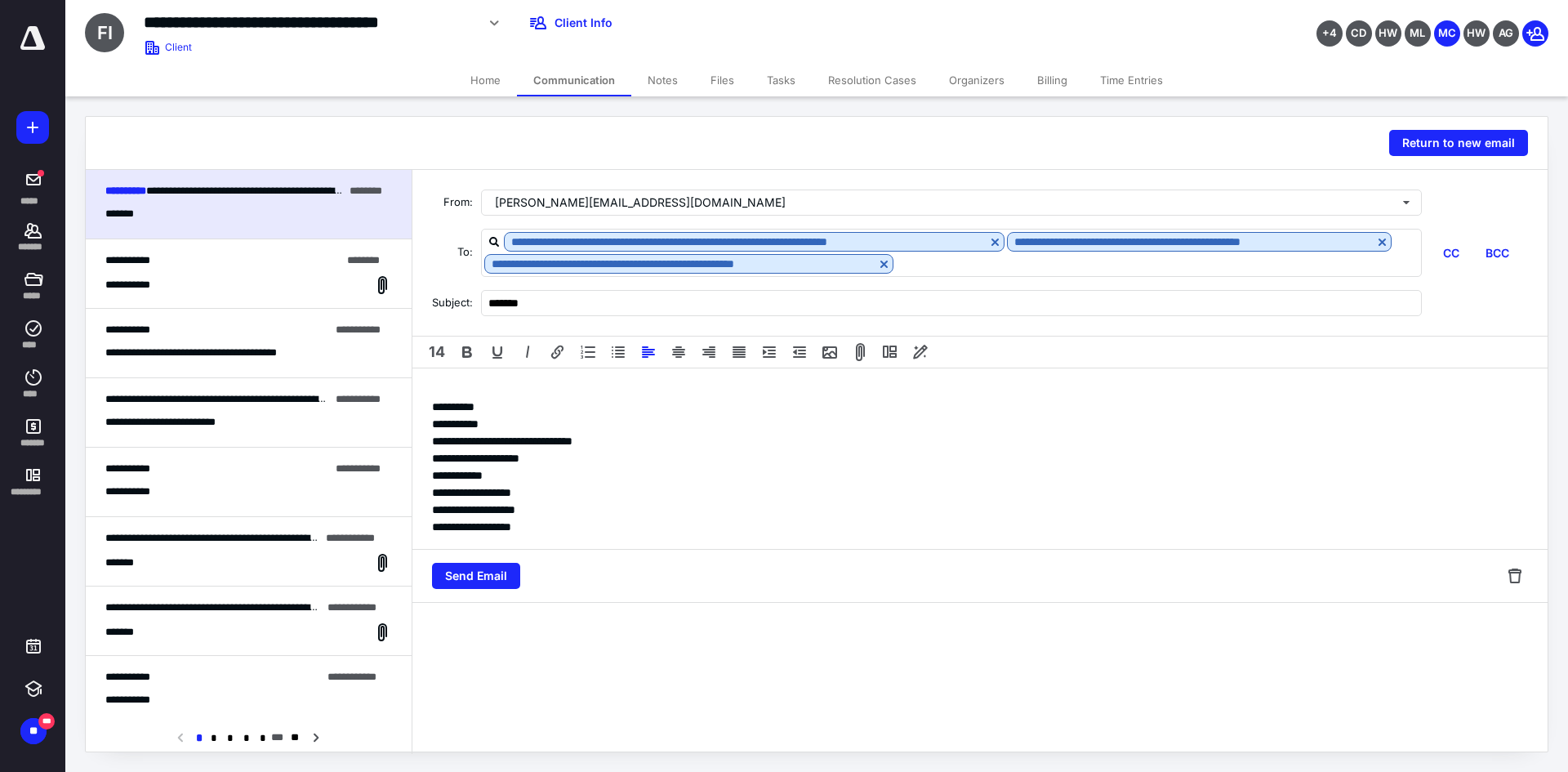 type 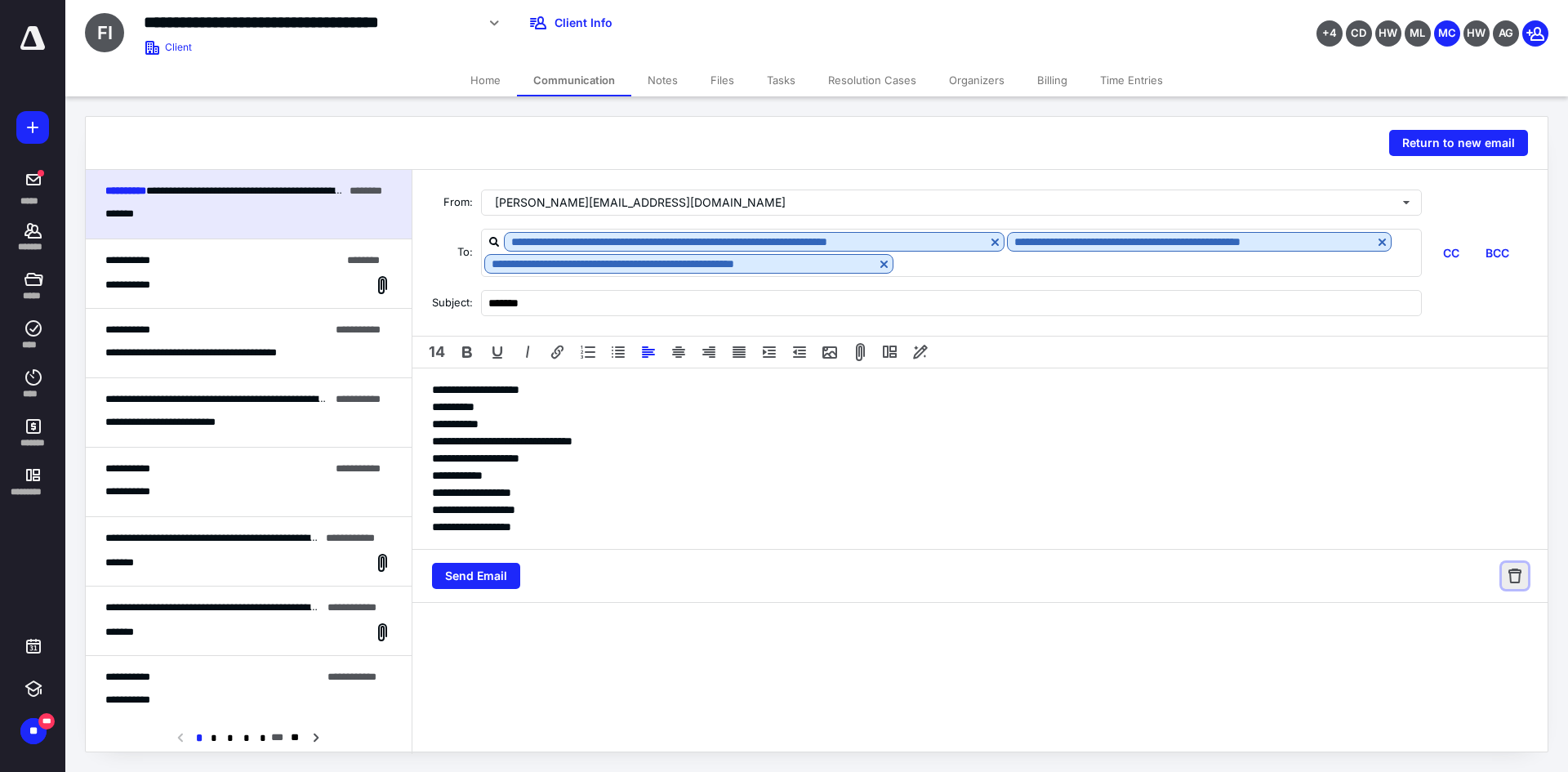 click at bounding box center (1515, 576) 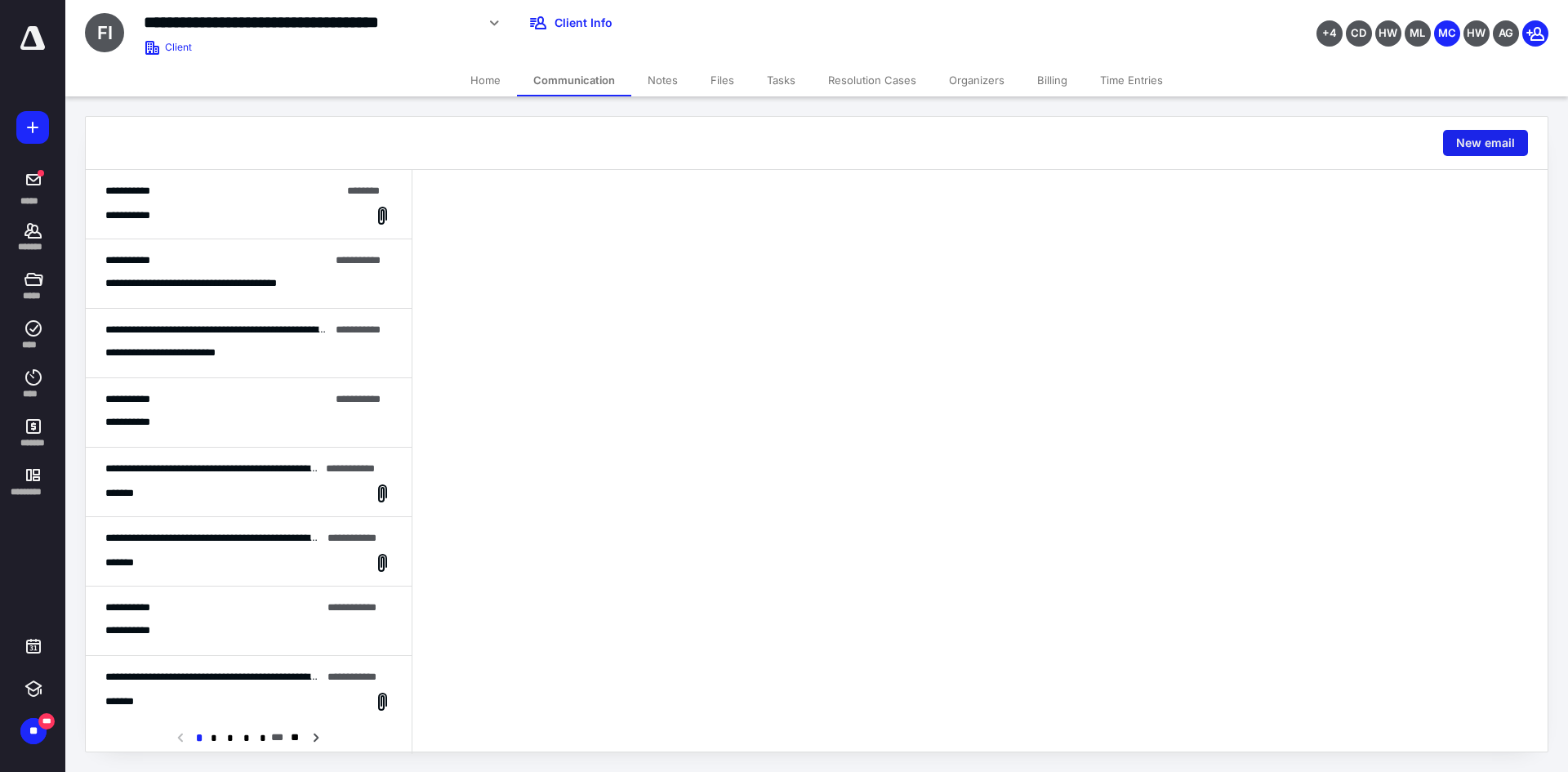 click on "New email" at bounding box center (1486, 143) 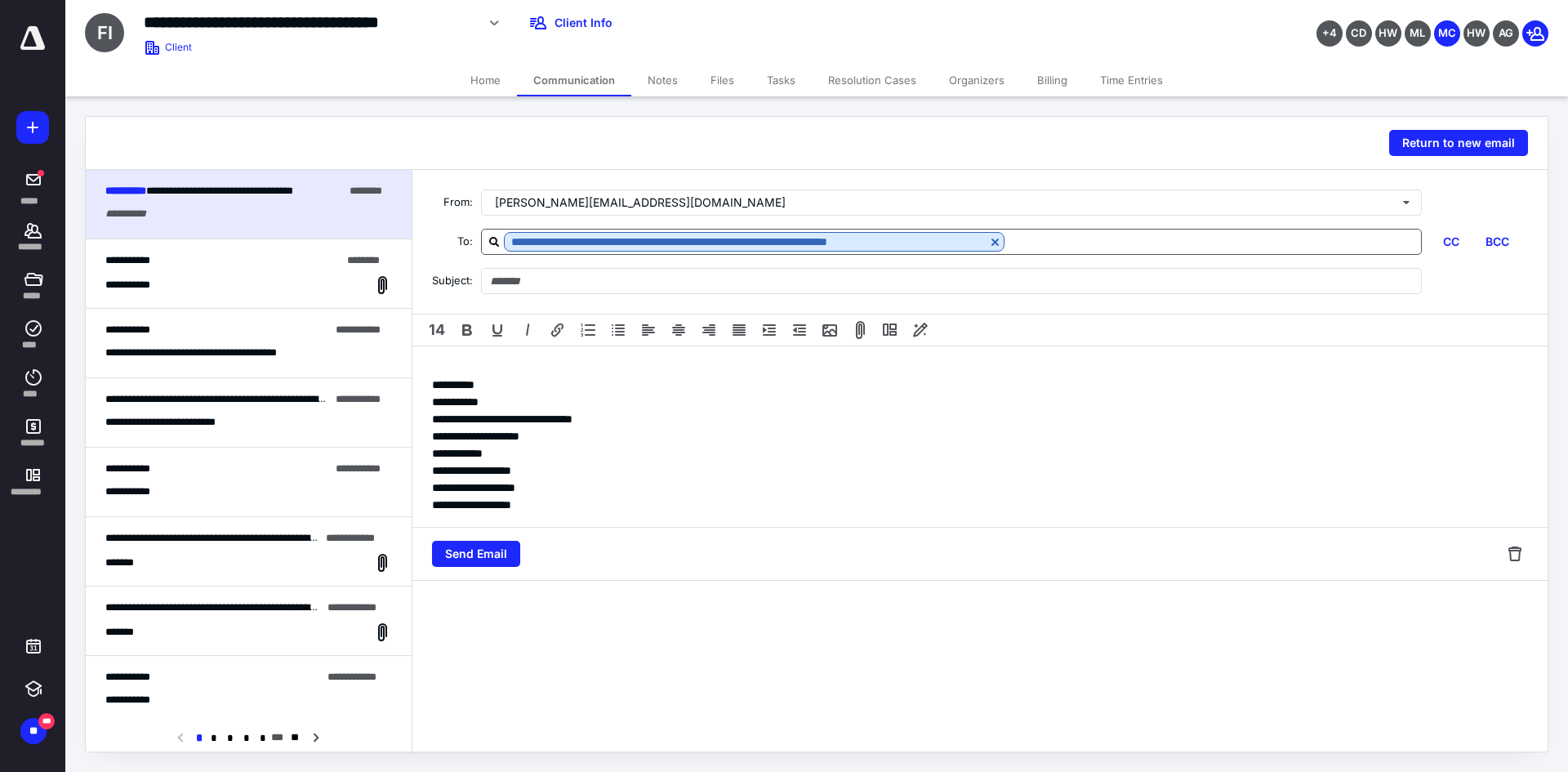 click on "**********" at bounding box center (951, 242) 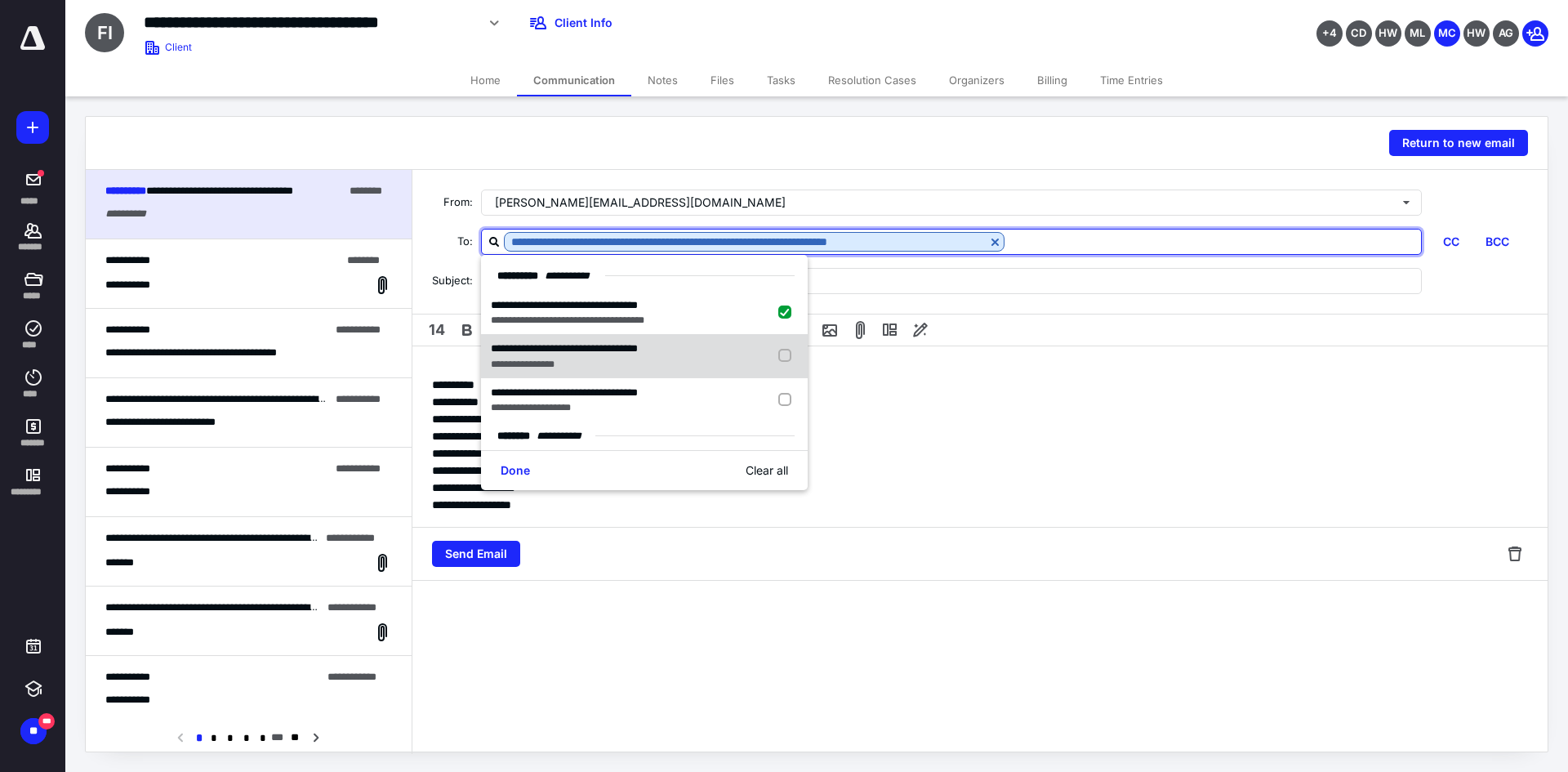 click at bounding box center (788, 356) 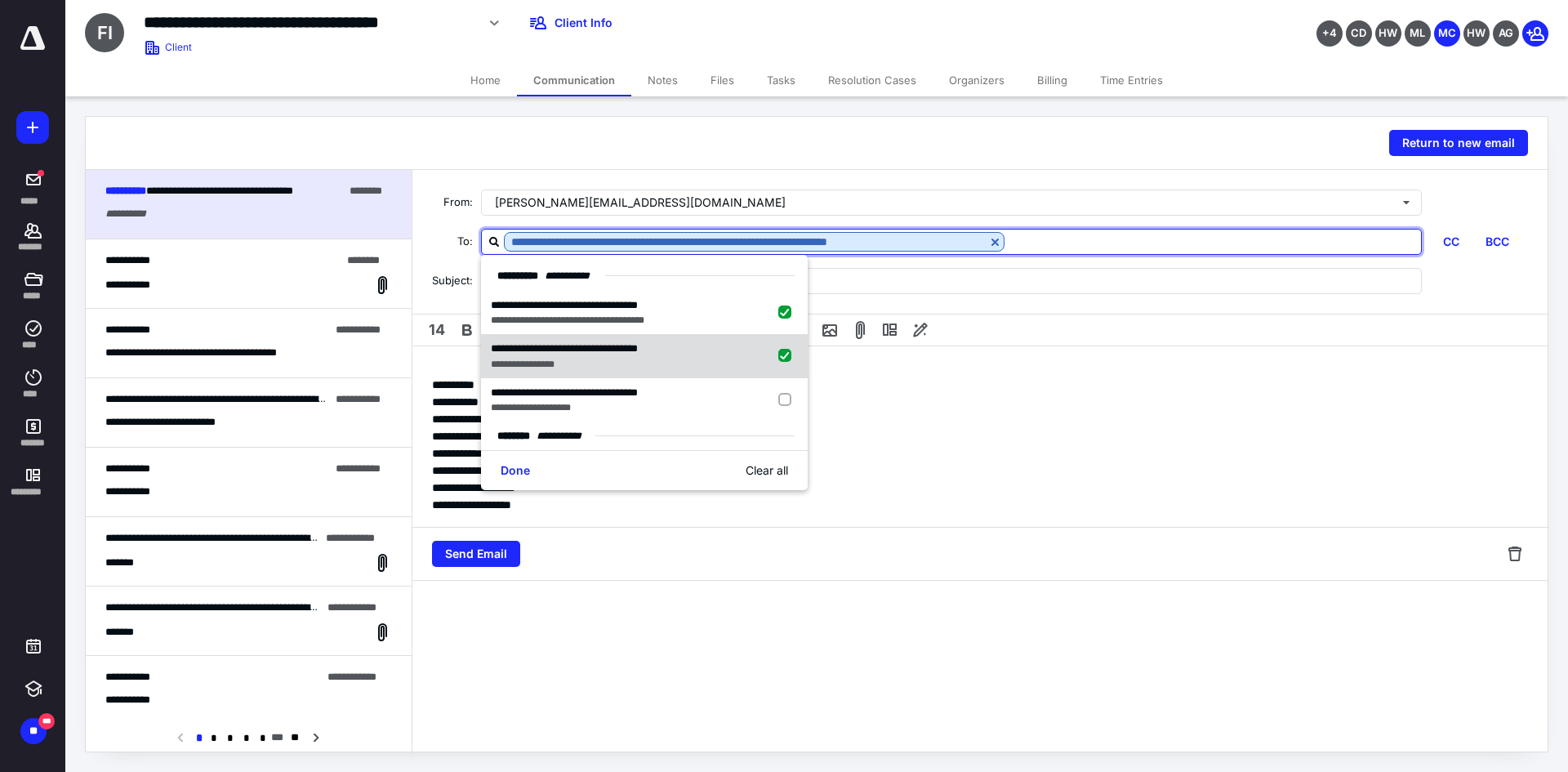 checkbox on "true" 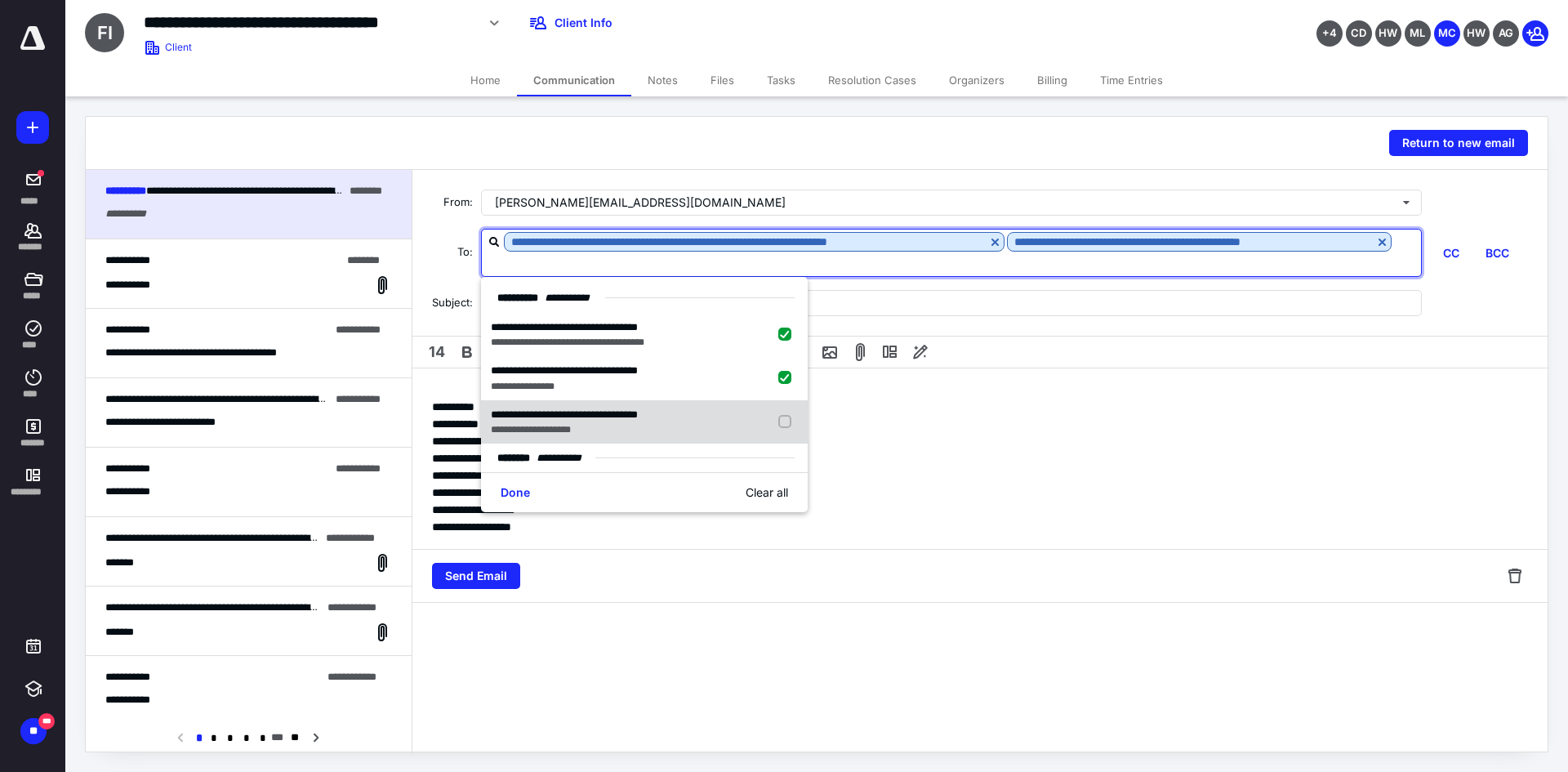 click at bounding box center [788, 422] 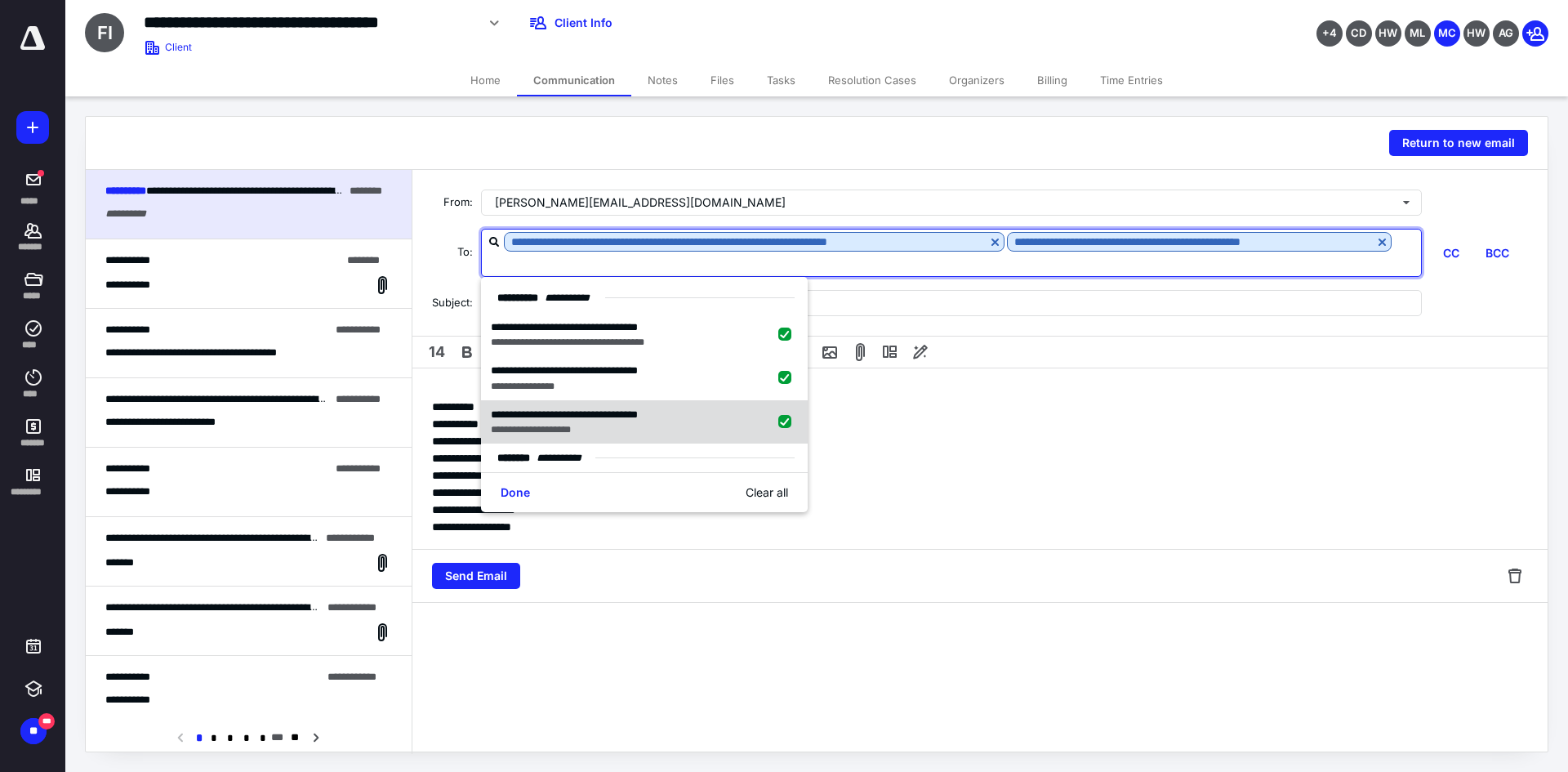 checkbox on "true" 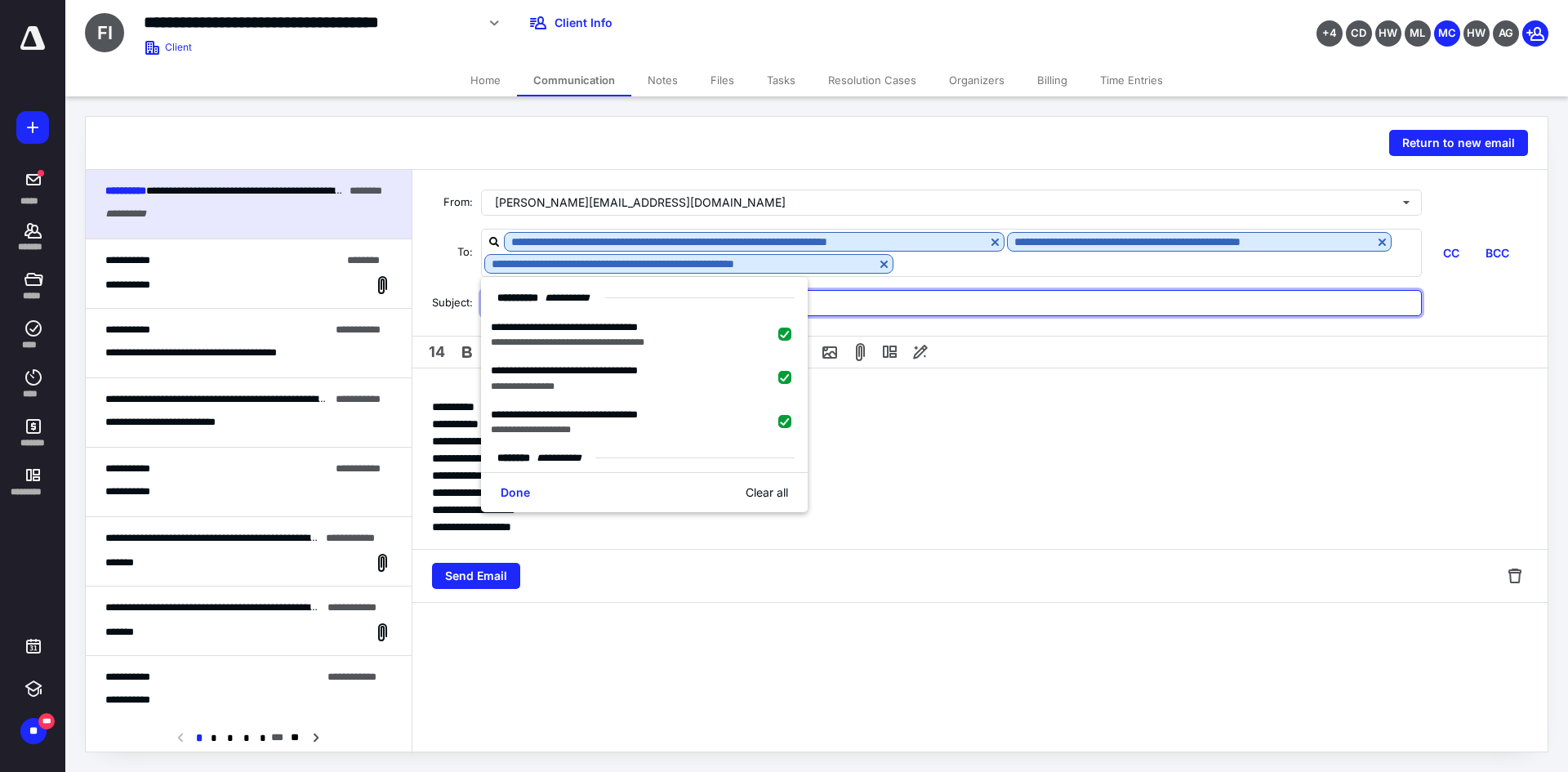 click at bounding box center (951, 303) 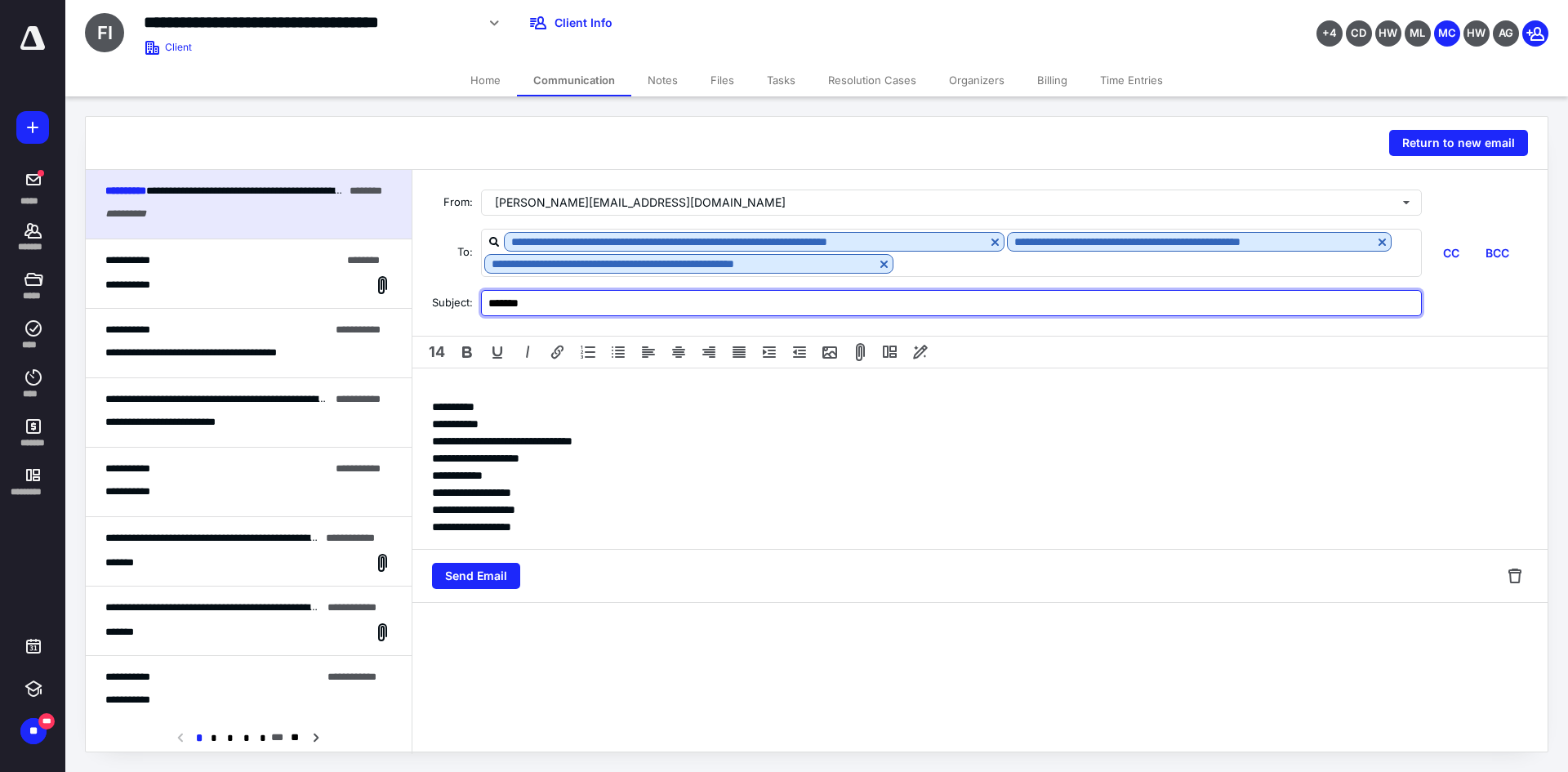 type on "*******" 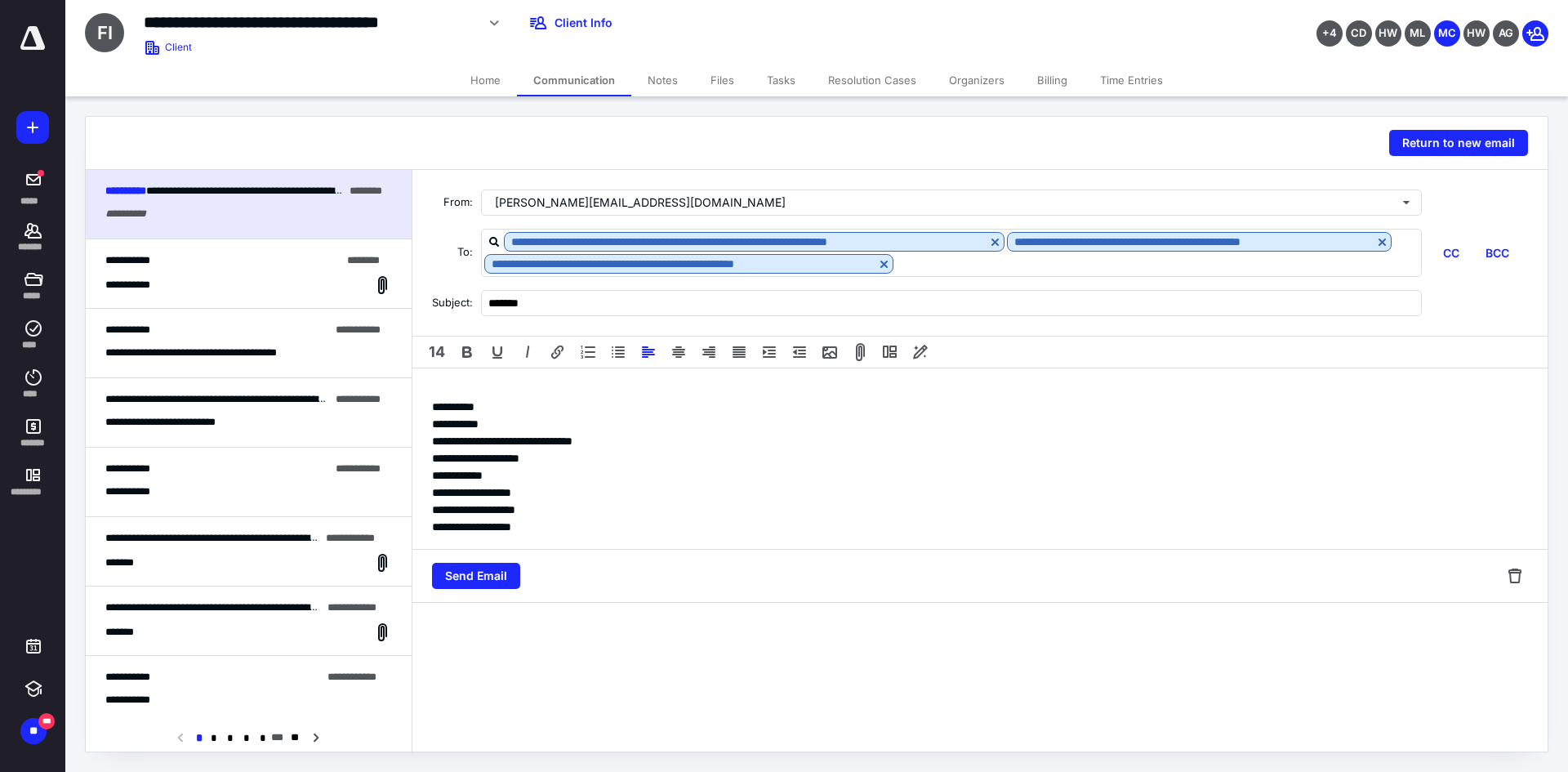 click on "**********" at bounding box center [980, 458] 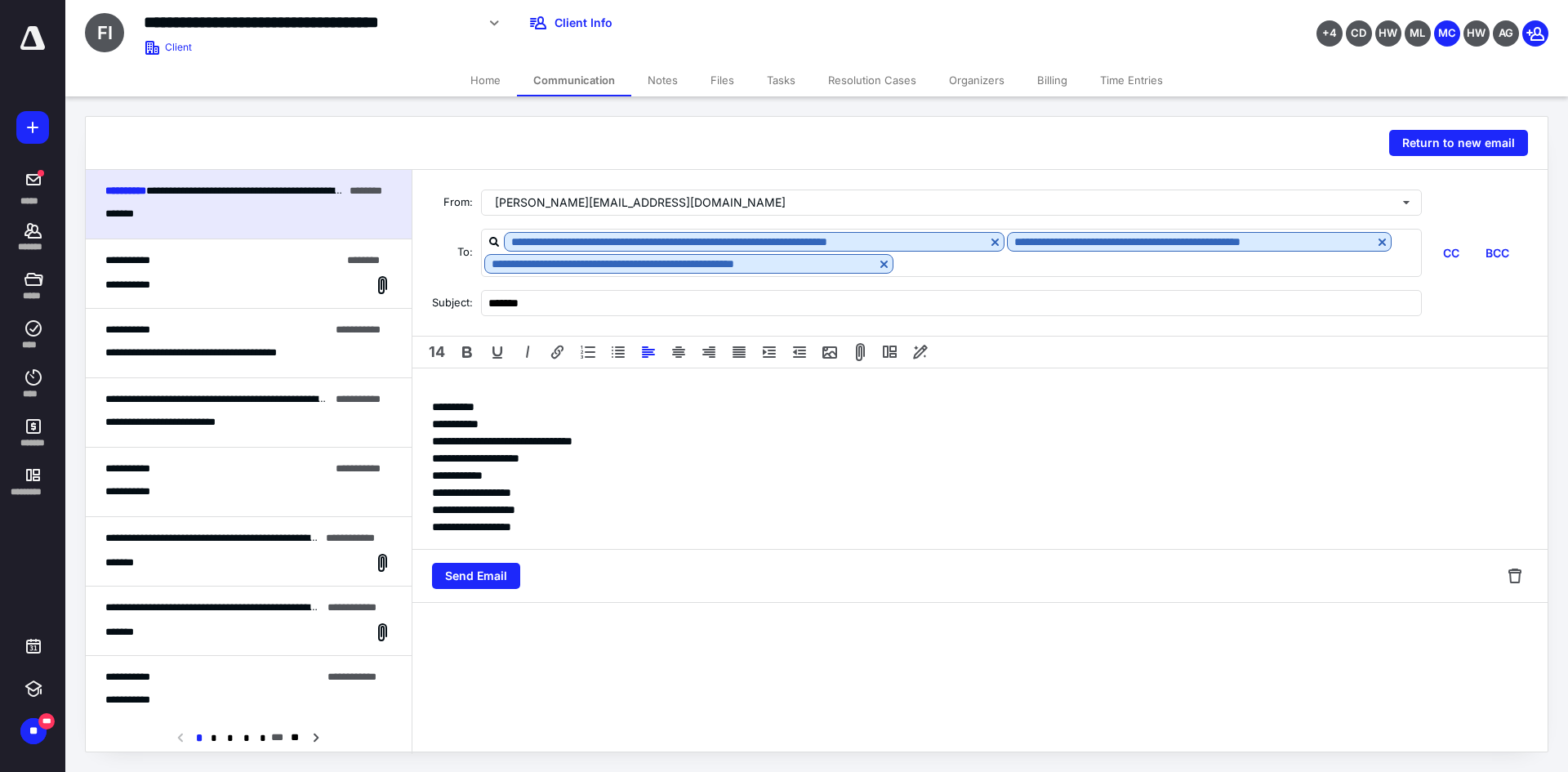 type 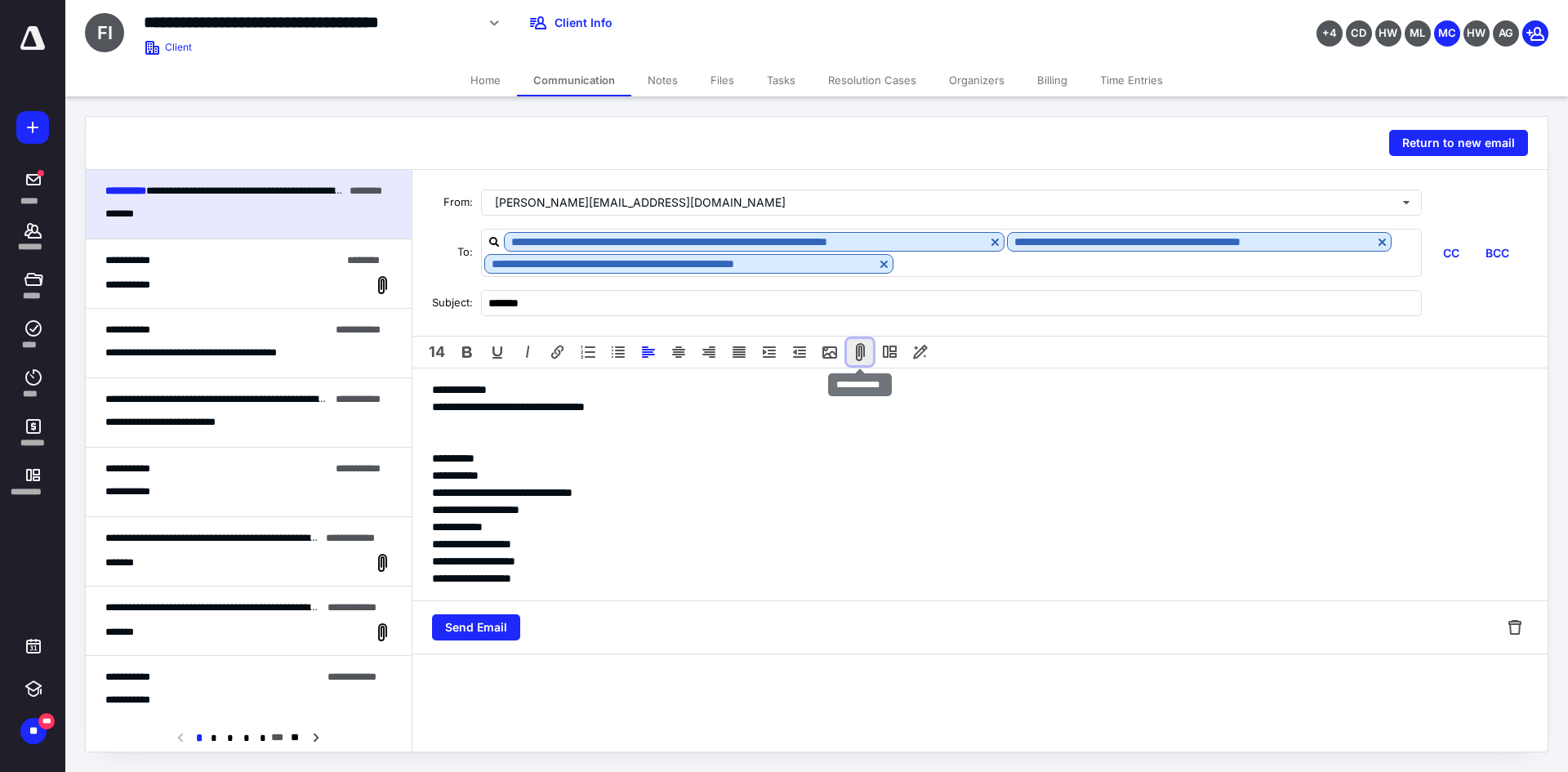 click at bounding box center (860, 352) 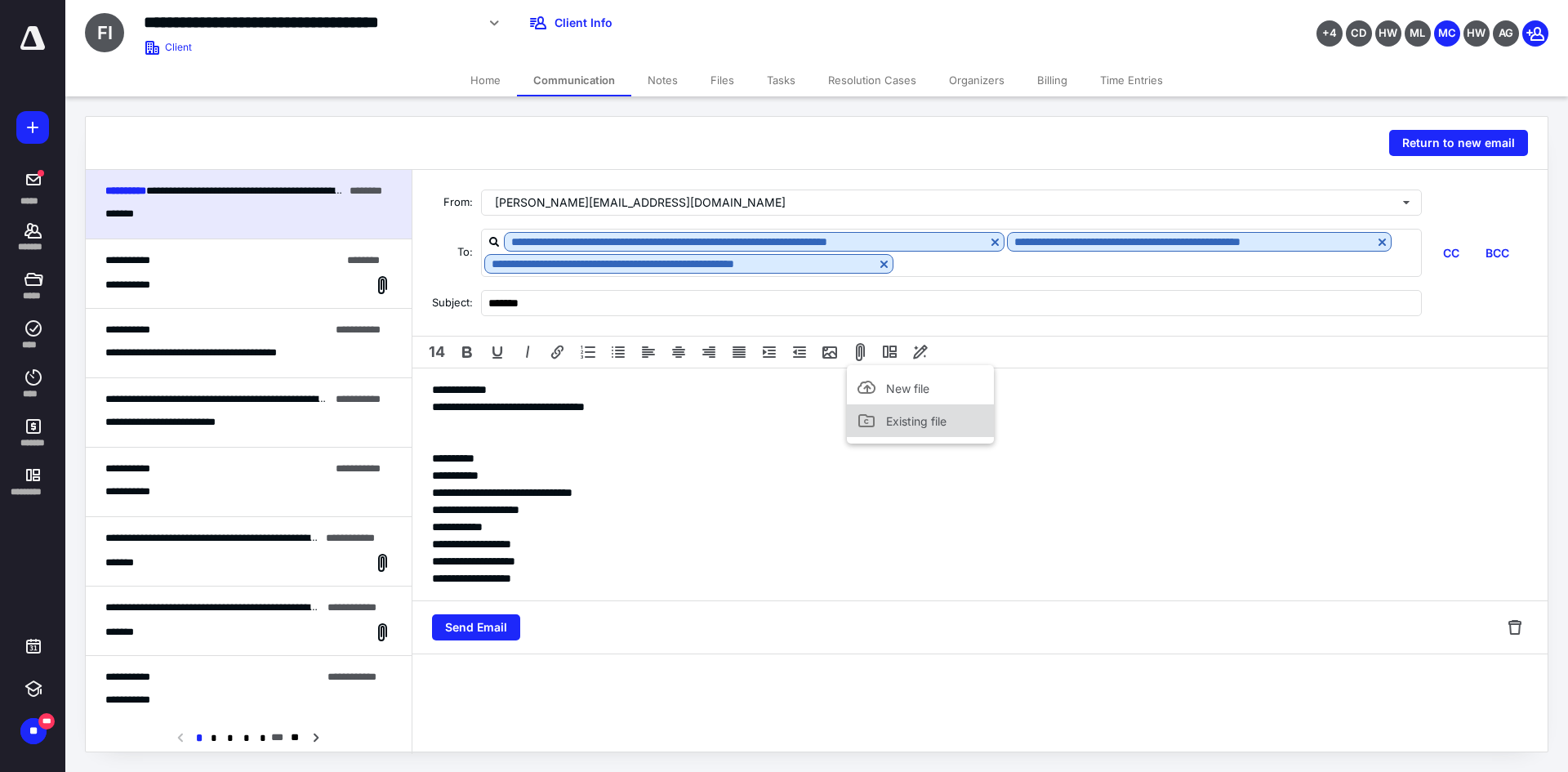click 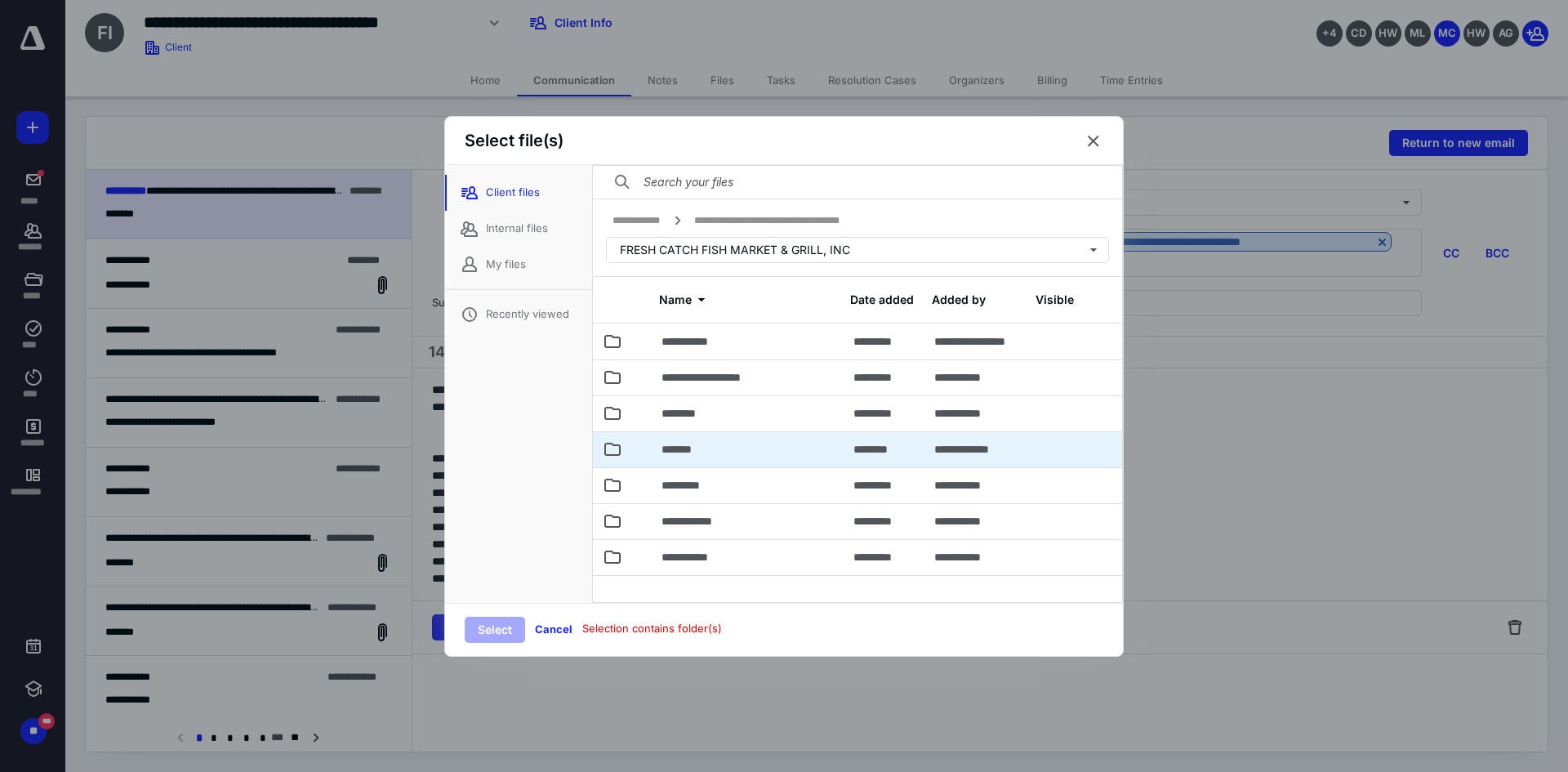 click on "*******" at bounding box center [747, 449] 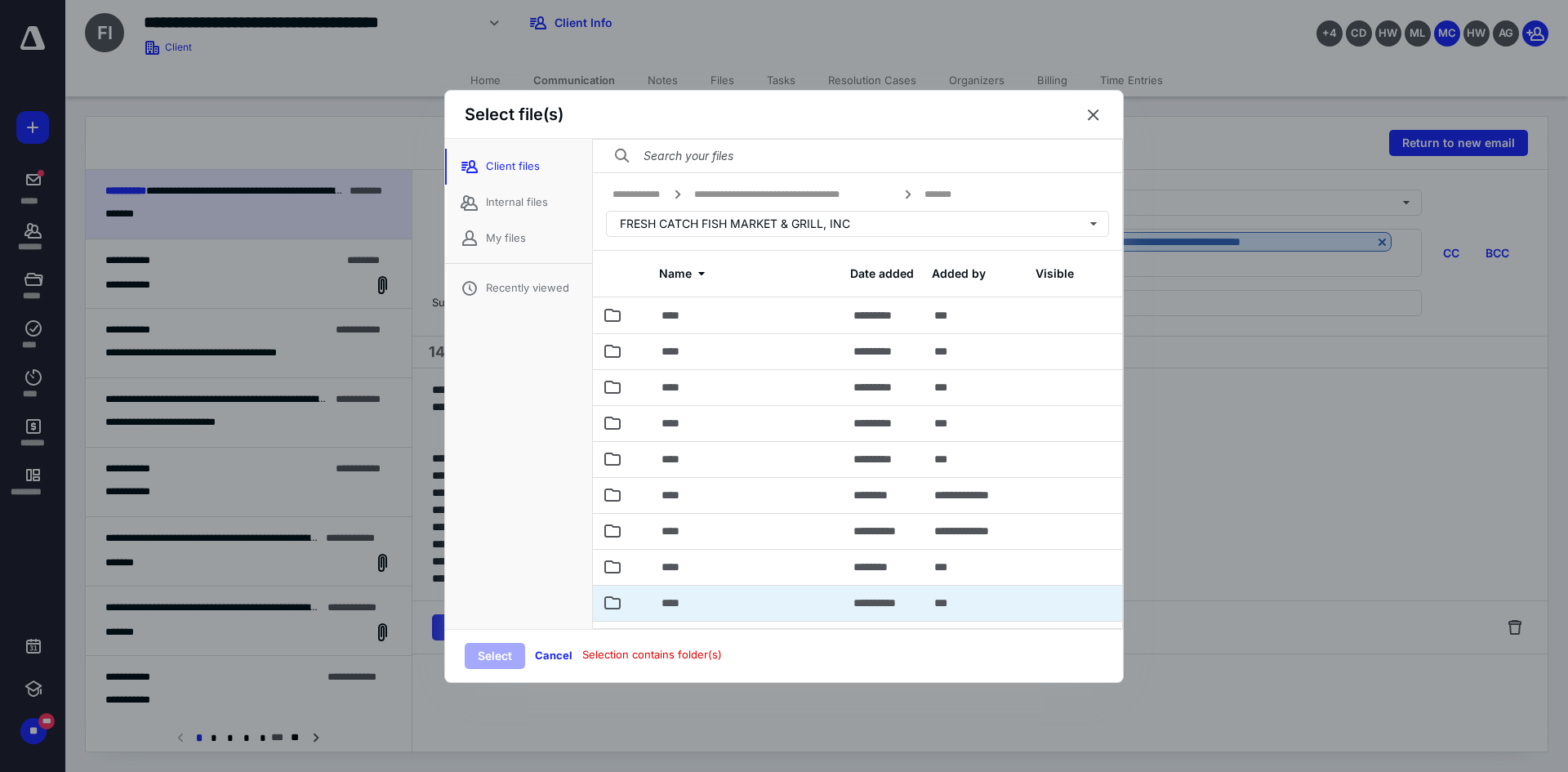 click on "****" at bounding box center (747, 603) 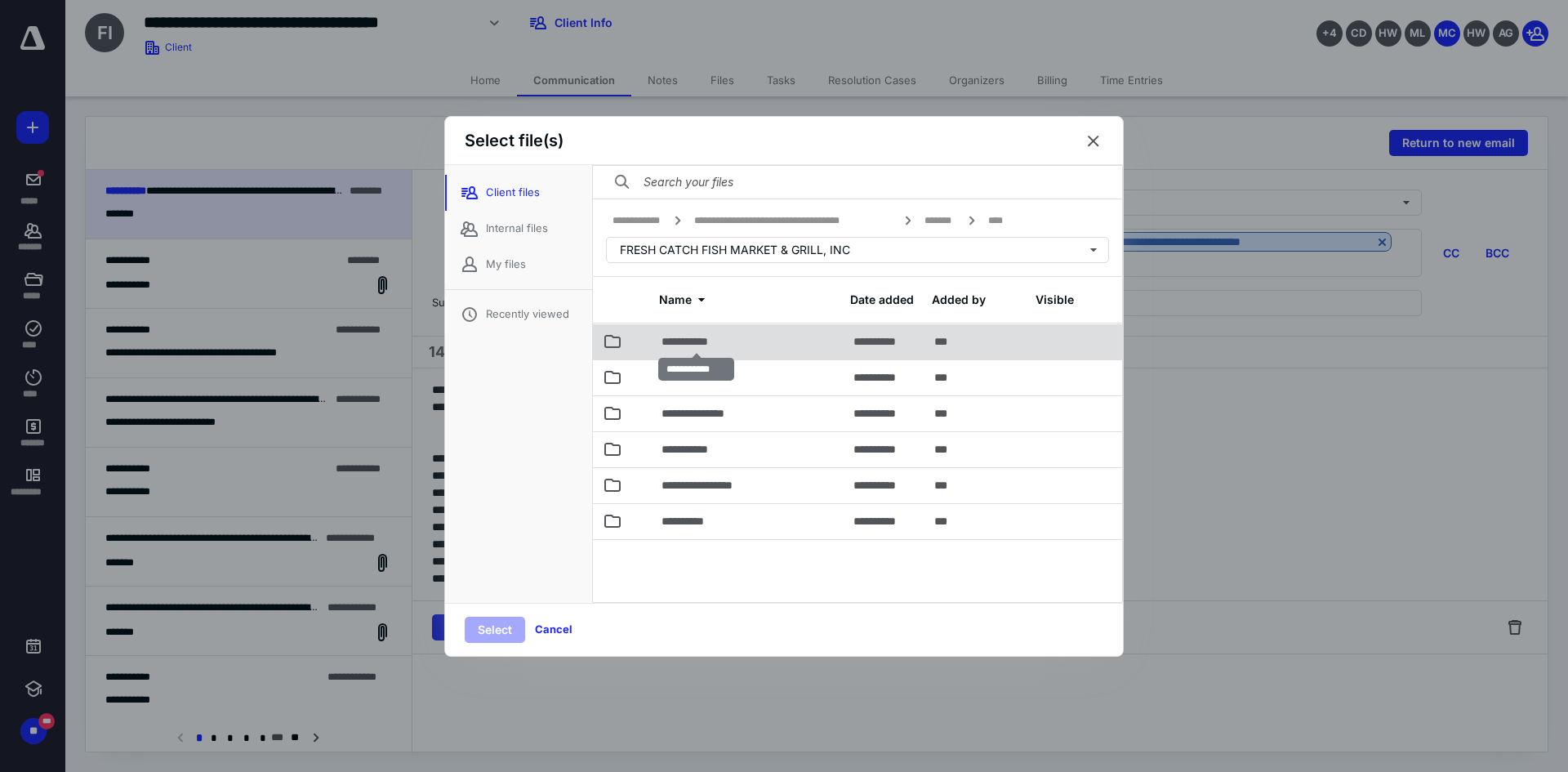 click on "**********" at bounding box center [696, 341] 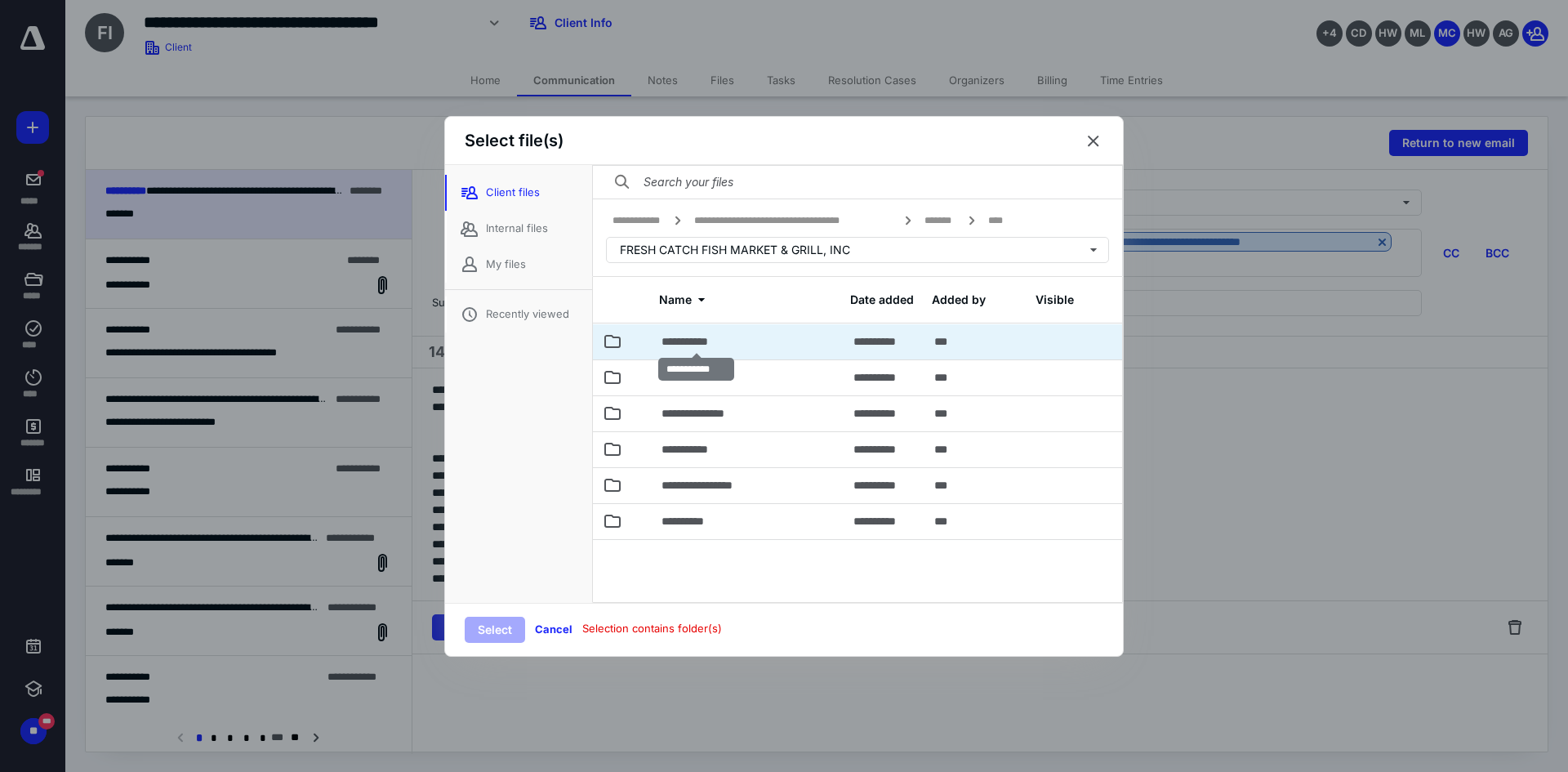 click on "**********" at bounding box center [696, 341] 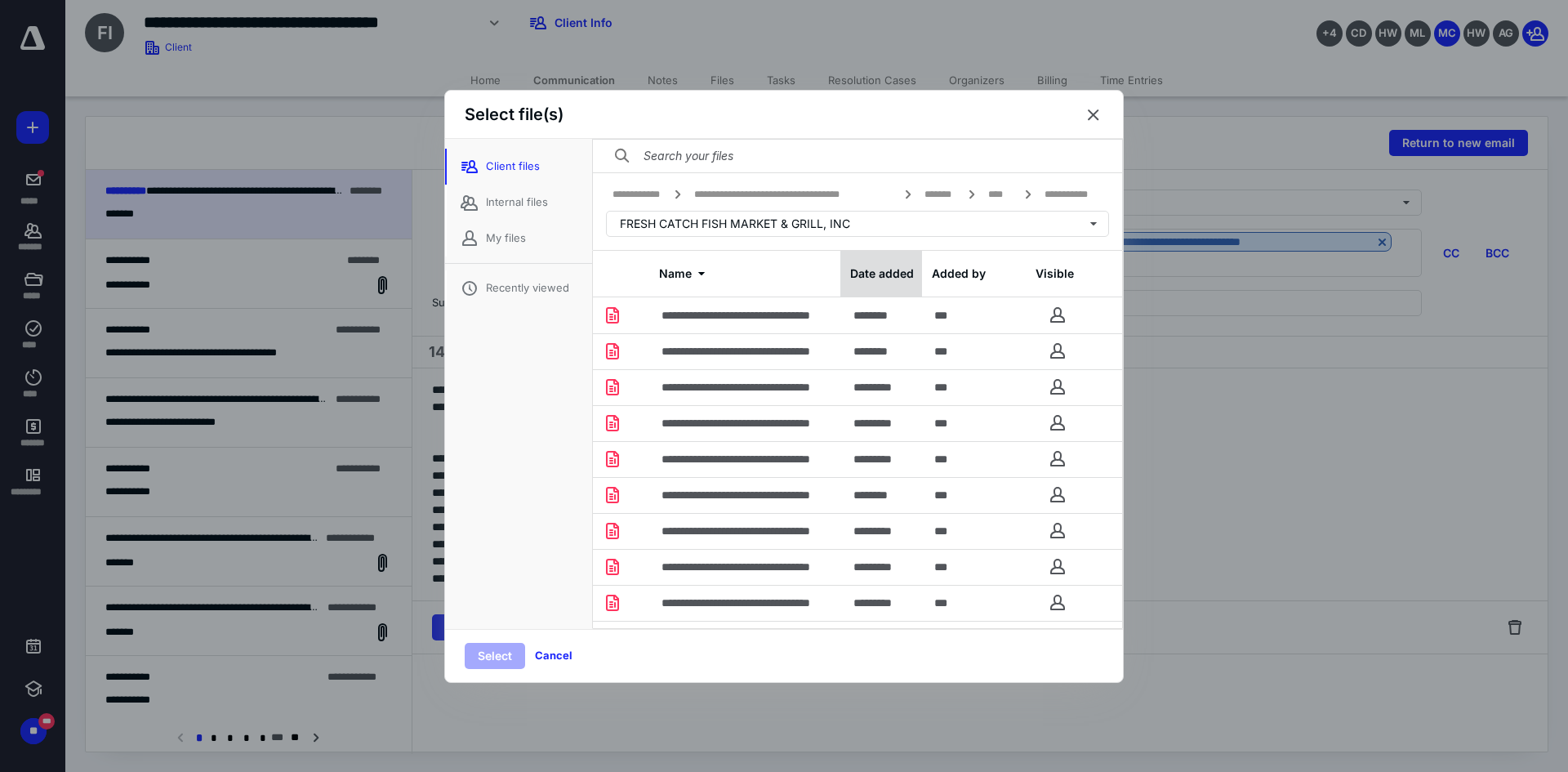click on "Date added" at bounding box center [881, 274] 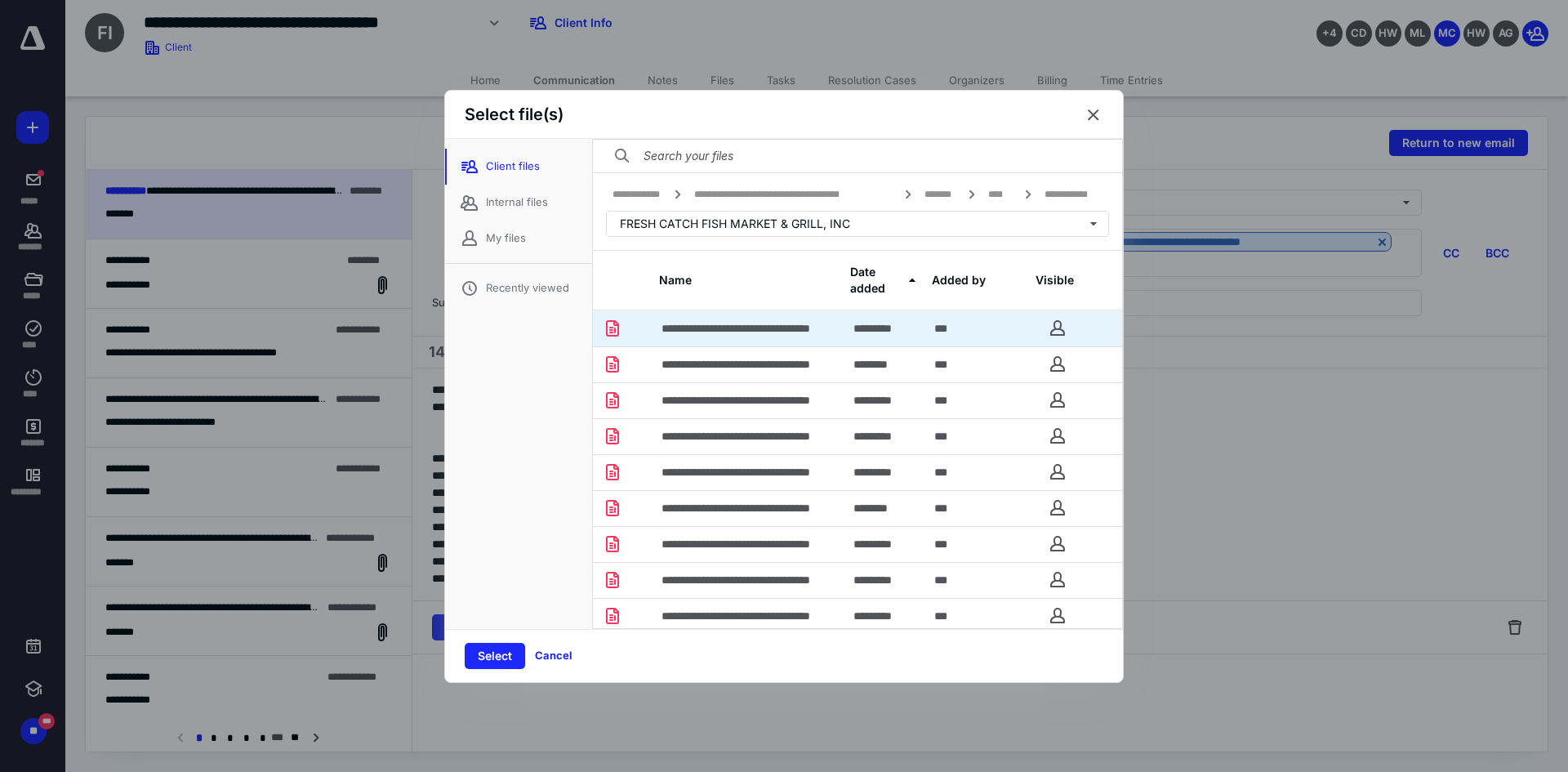 click on "*********" at bounding box center (884, 328) 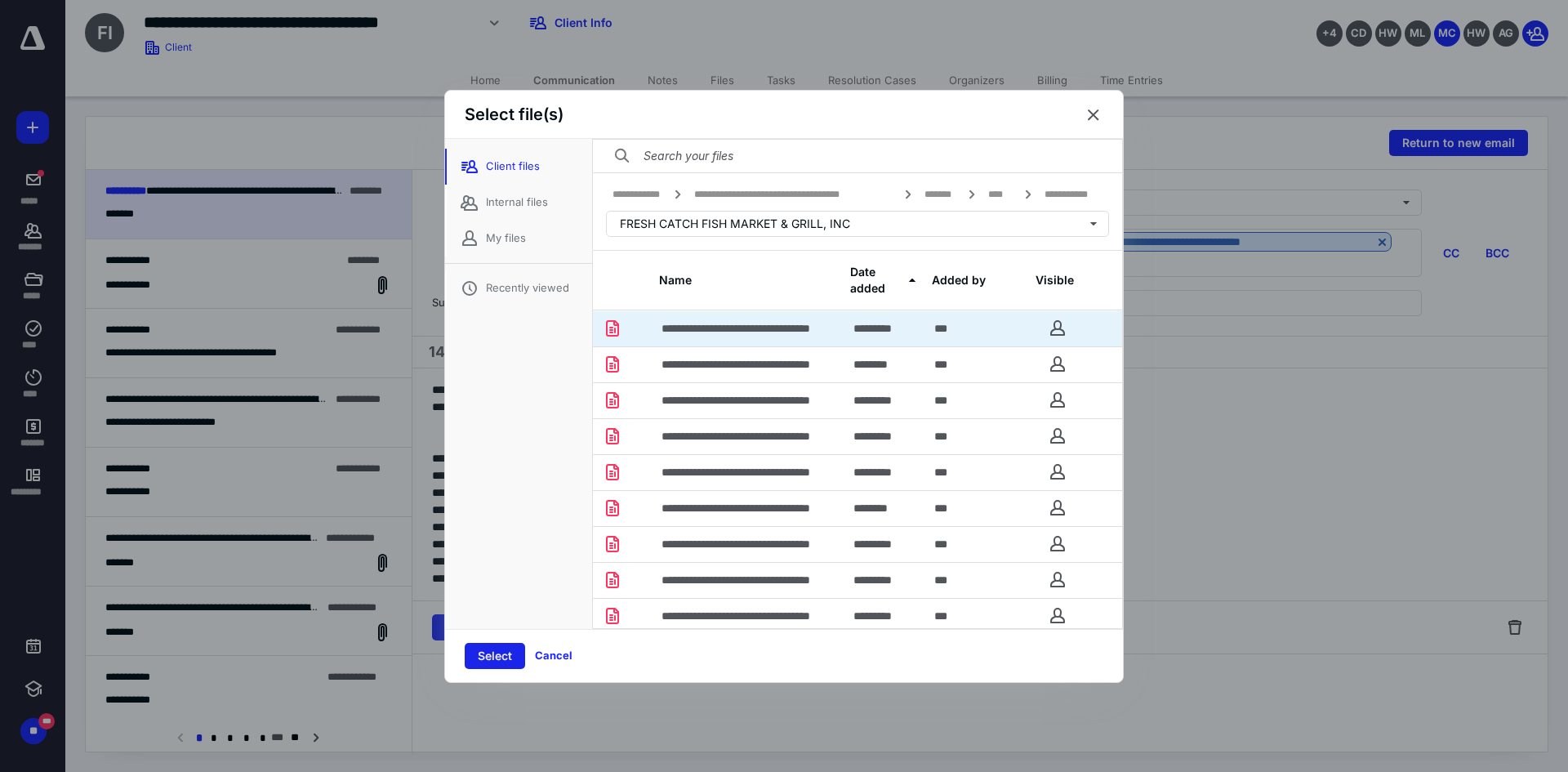click on "Select" at bounding box center (495, 656) 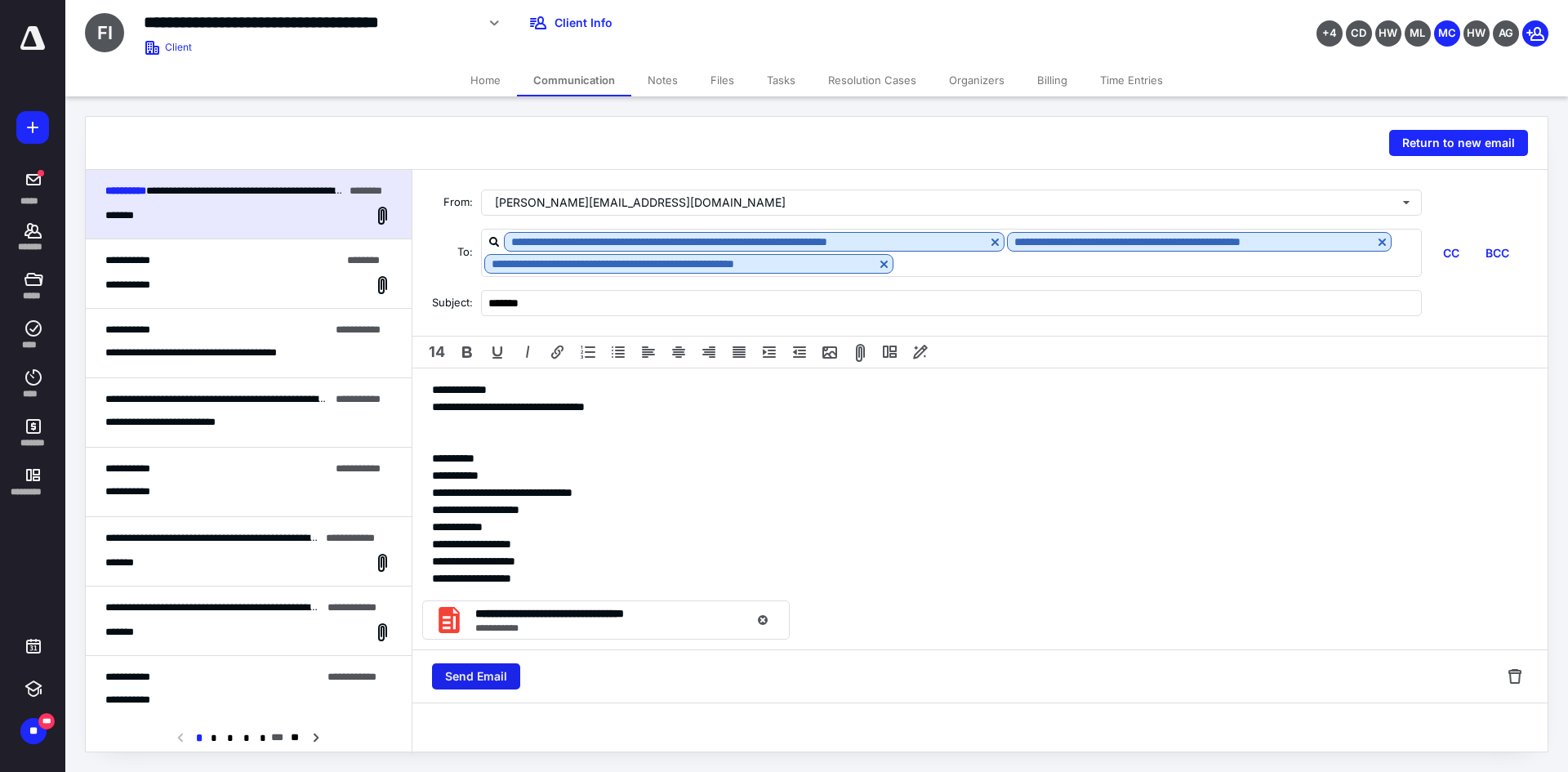 click on "Send Email" at bounding box center (476, 676) 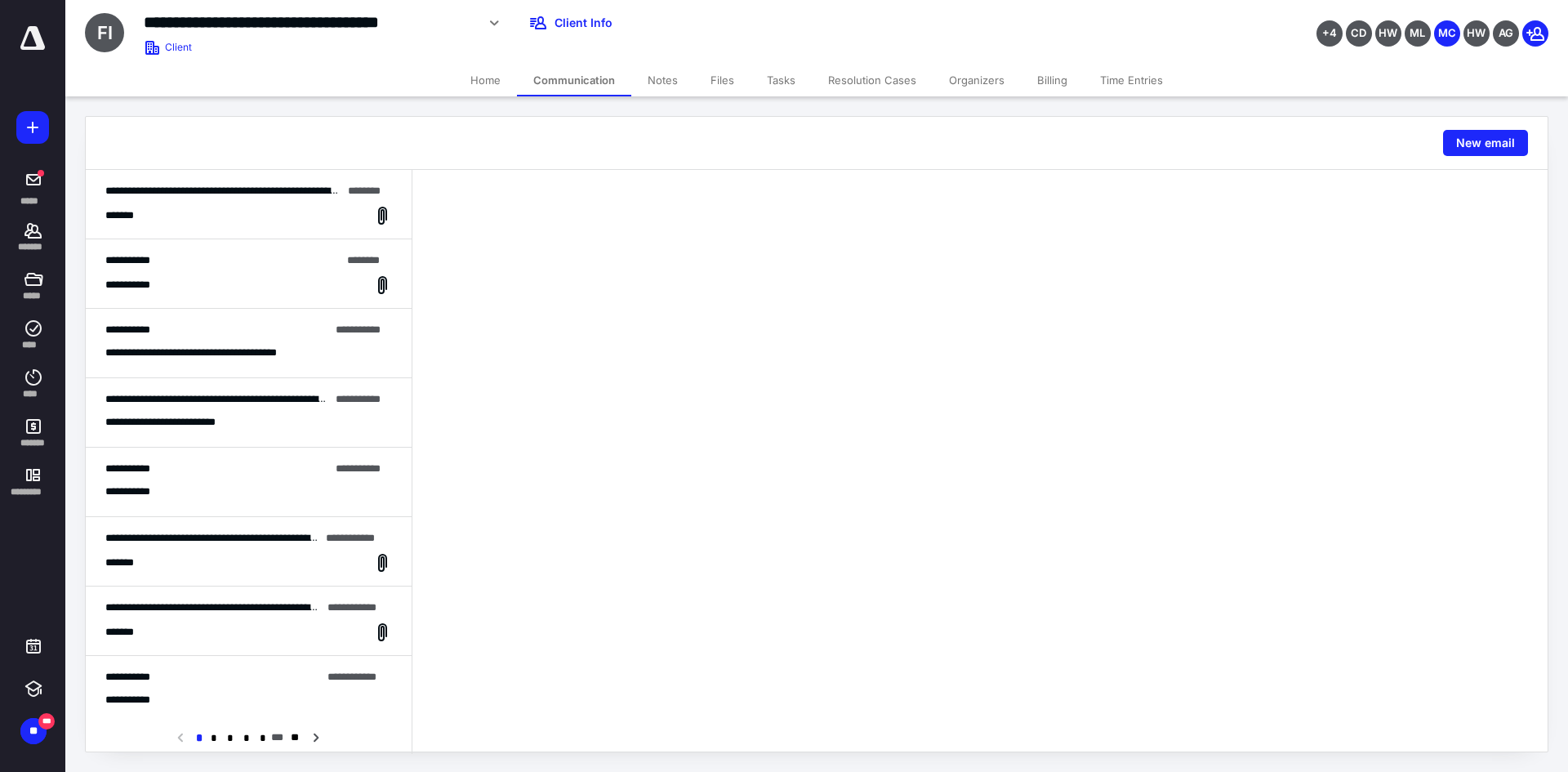 click on "Files" at bounding box center (722, 80) 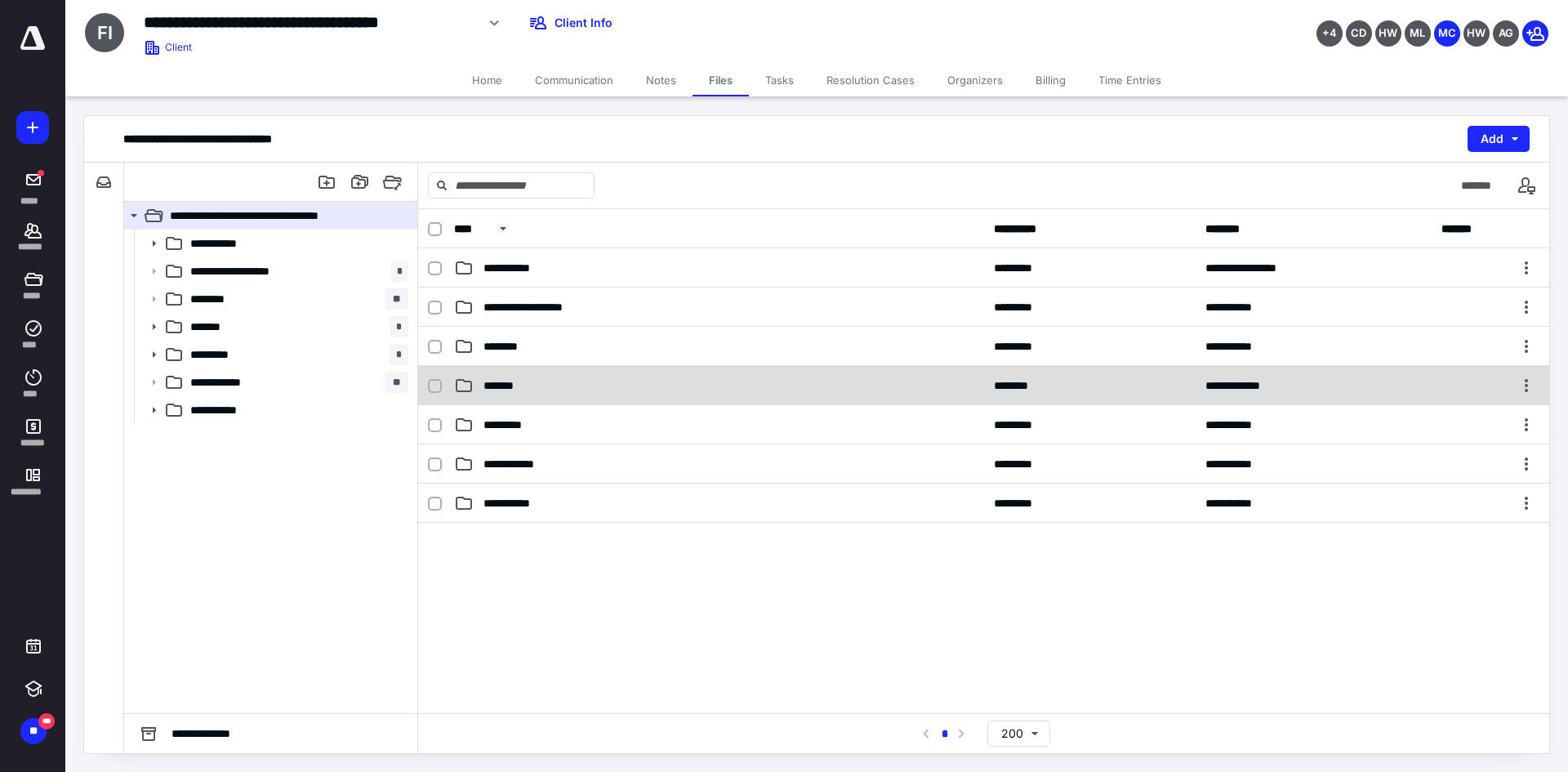 click on "**********" at bounding box center [983, 386] 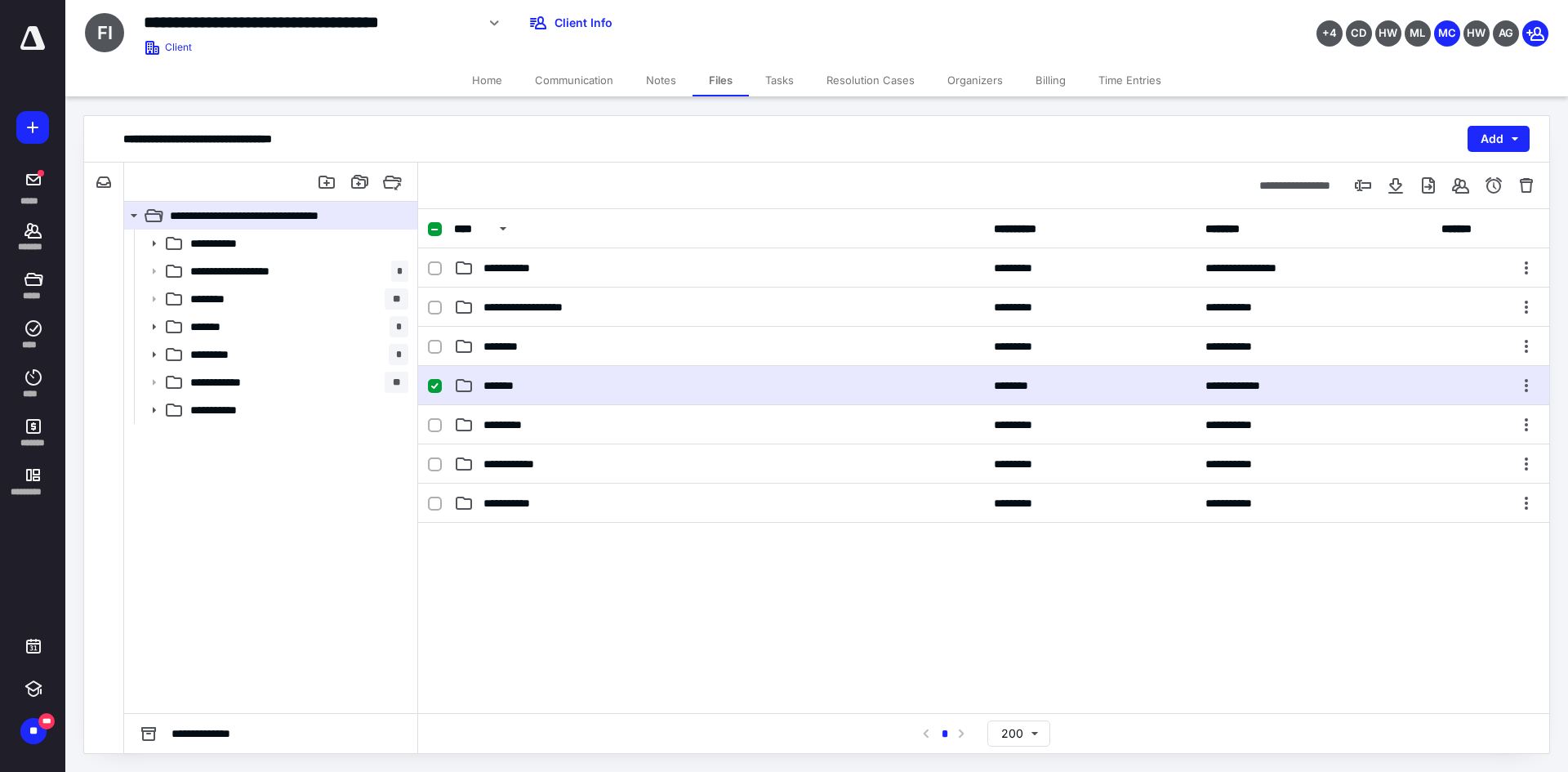 click on "**********" at bounding box center [983, 386] 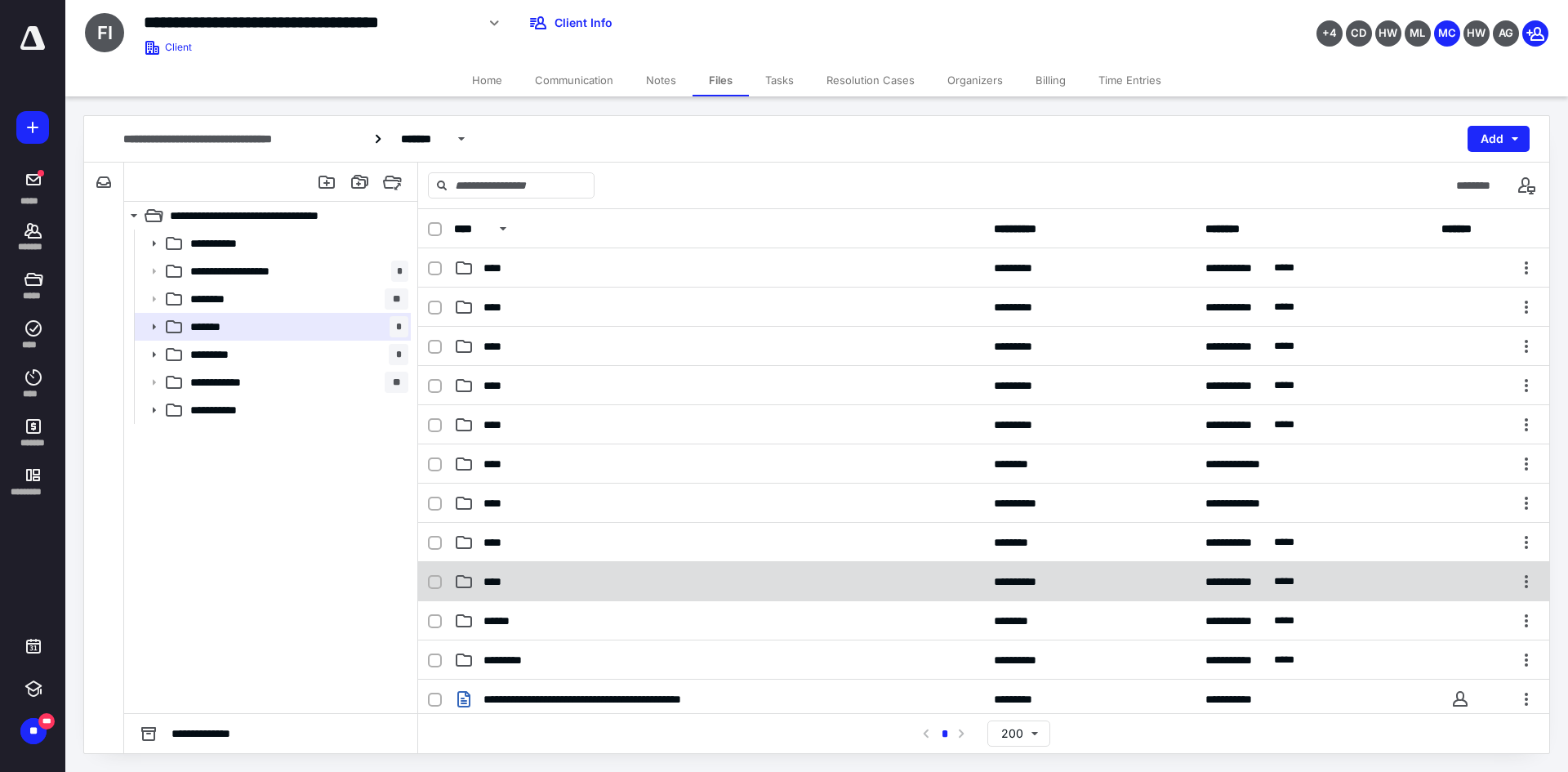 click on "****" at bounding box center [719, 582] 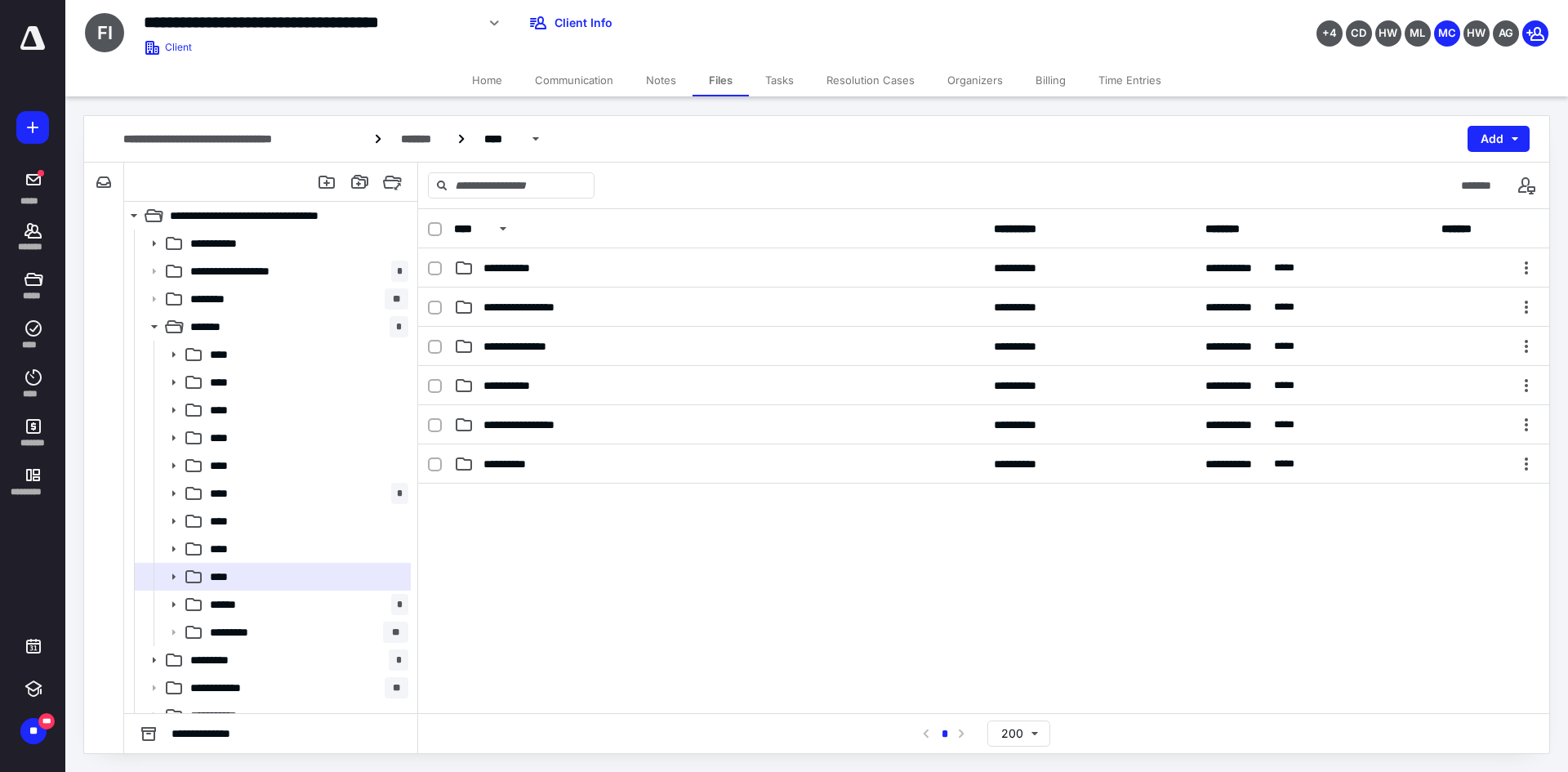 click at bounding box center (983, 606) 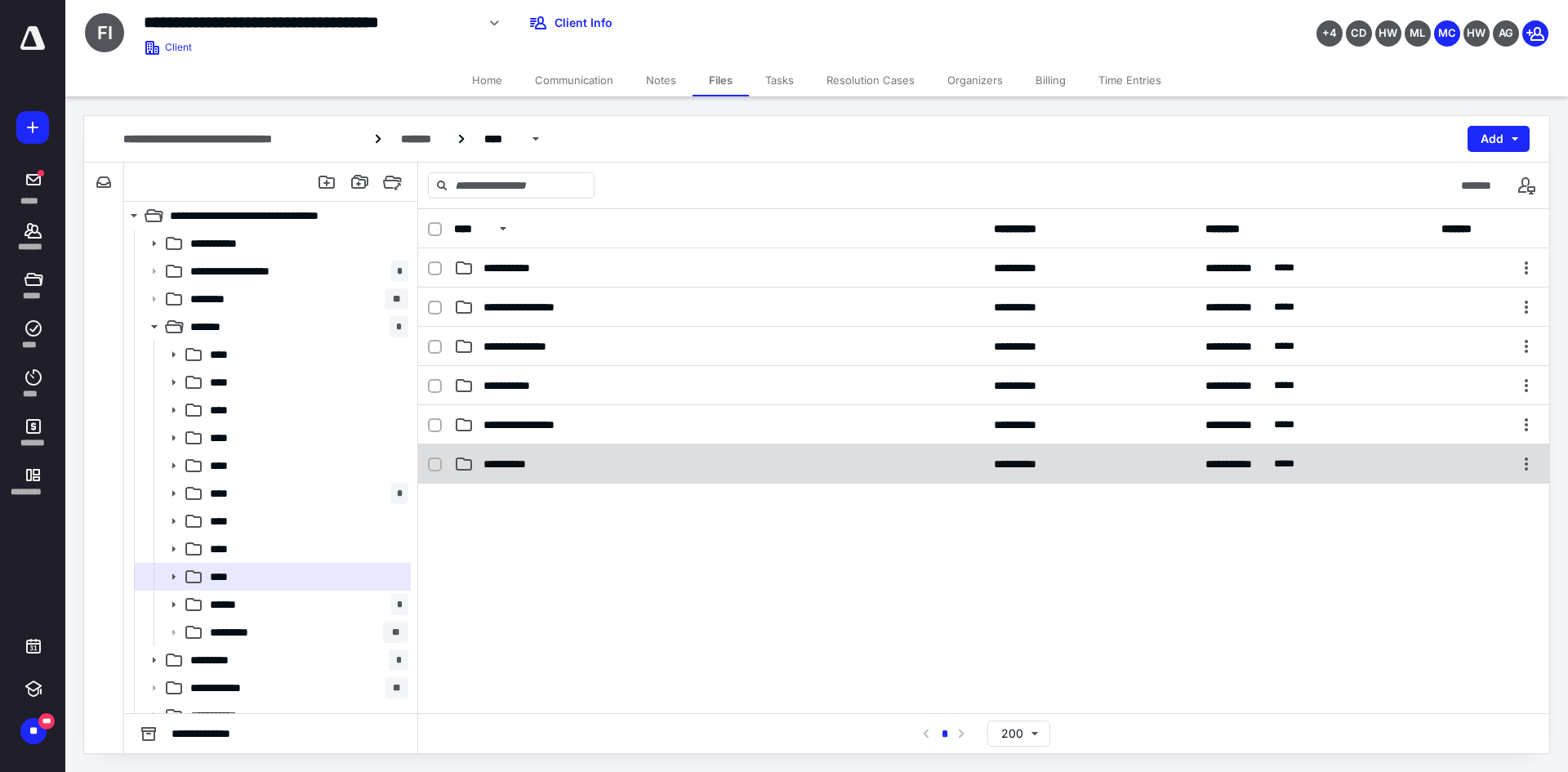 click on "**********" at bounding box center [719, 464] 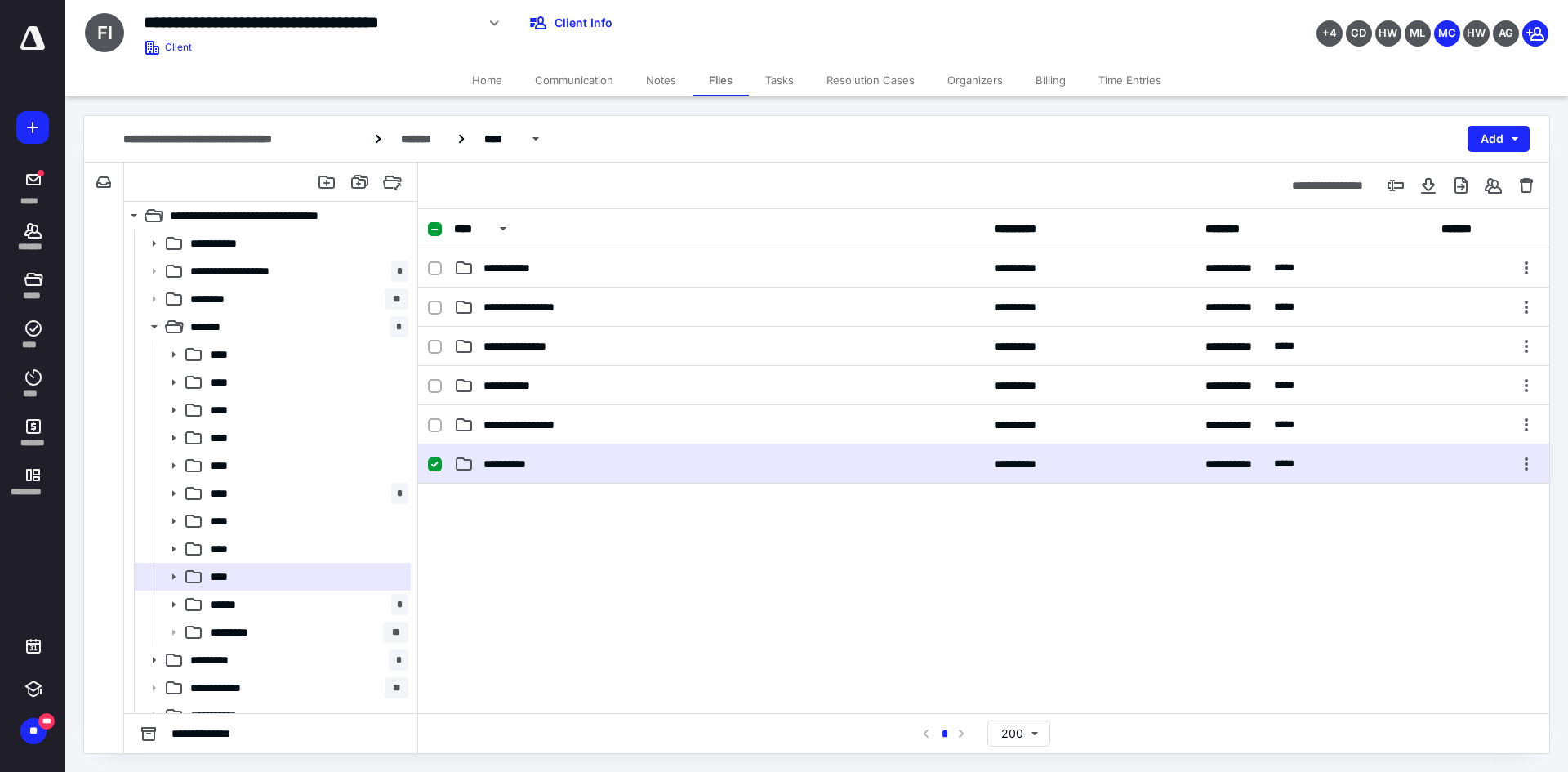 click on "**********" at bounding box center [719, 464] 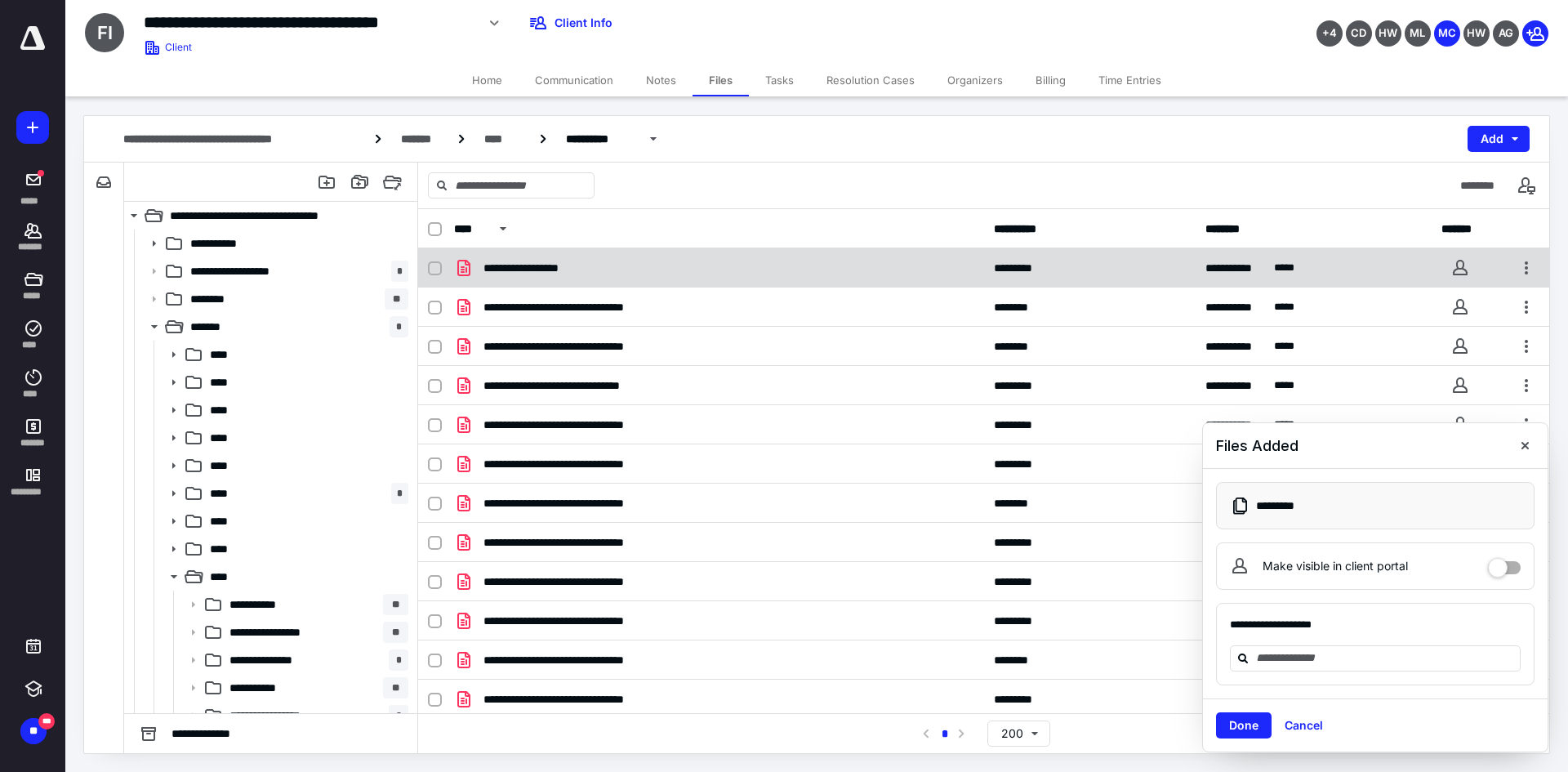 drag, startPoint x: 596, startPoint y: 221, endPoint x: 546, endPoint y: 256, distance: 61.03278 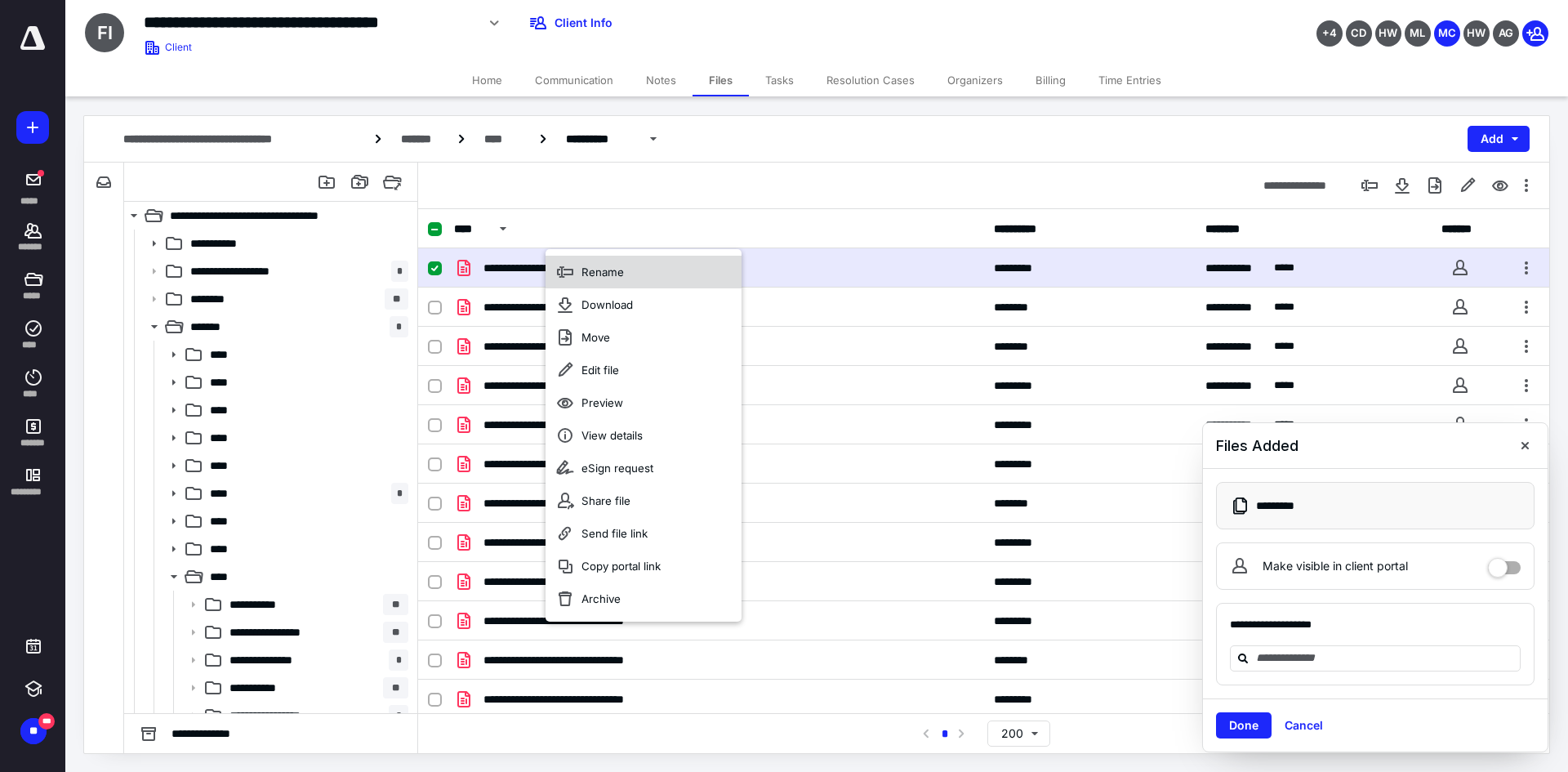 click on "Rename" at bounding box center (603, 272) 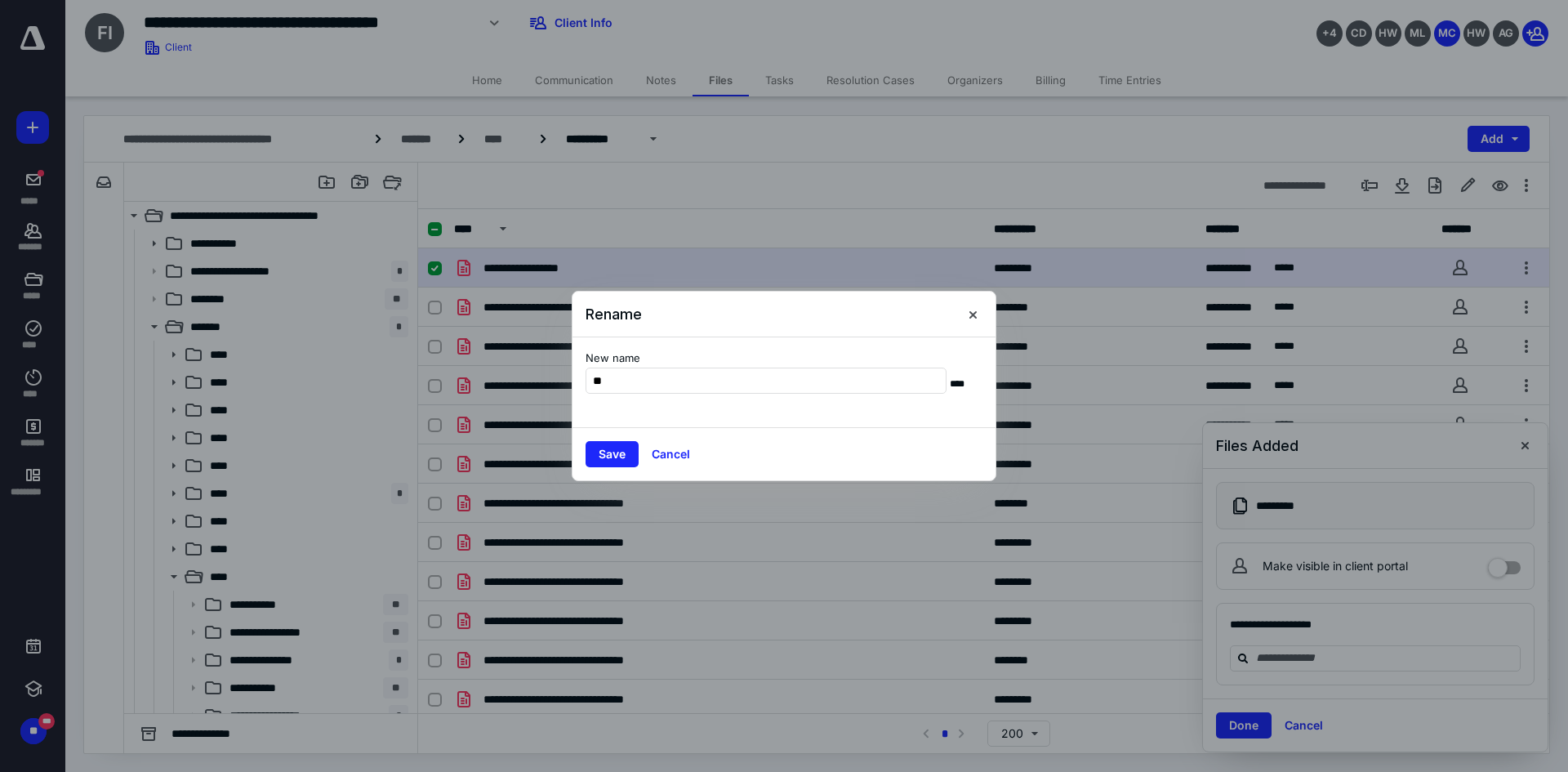 type on "*" 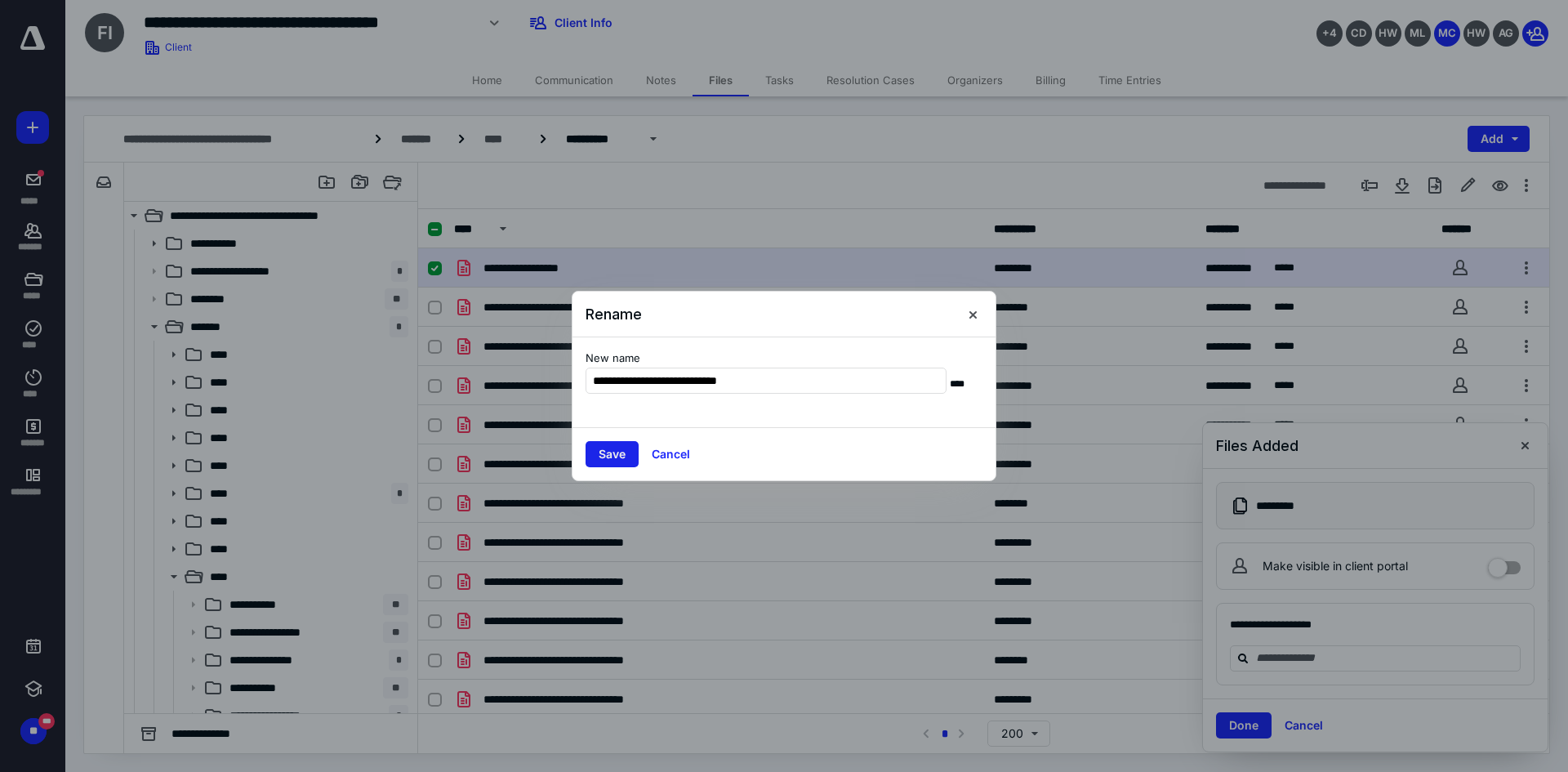 type on "**********" 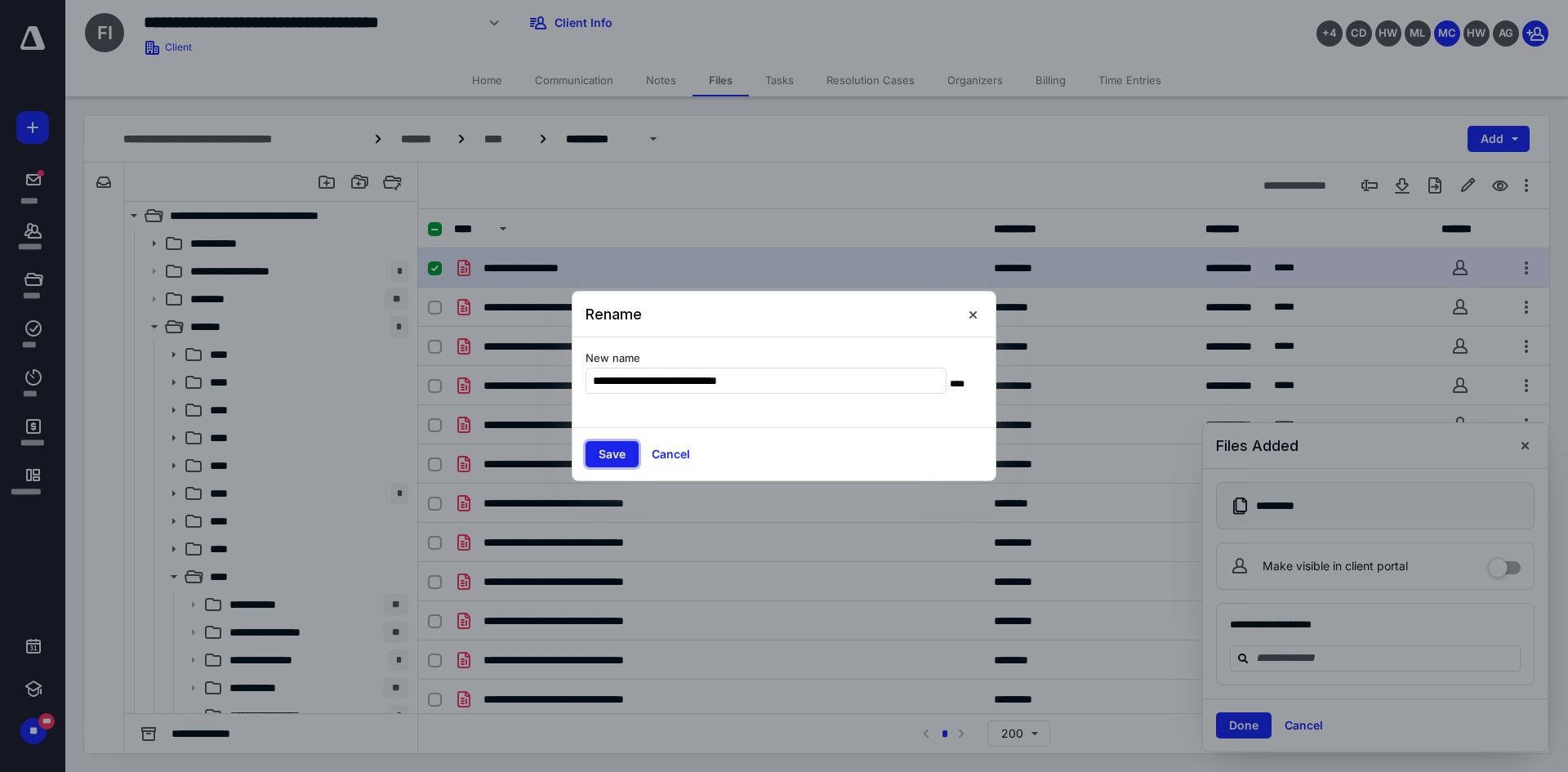 click on "Save" at bounding box center [612, 454] 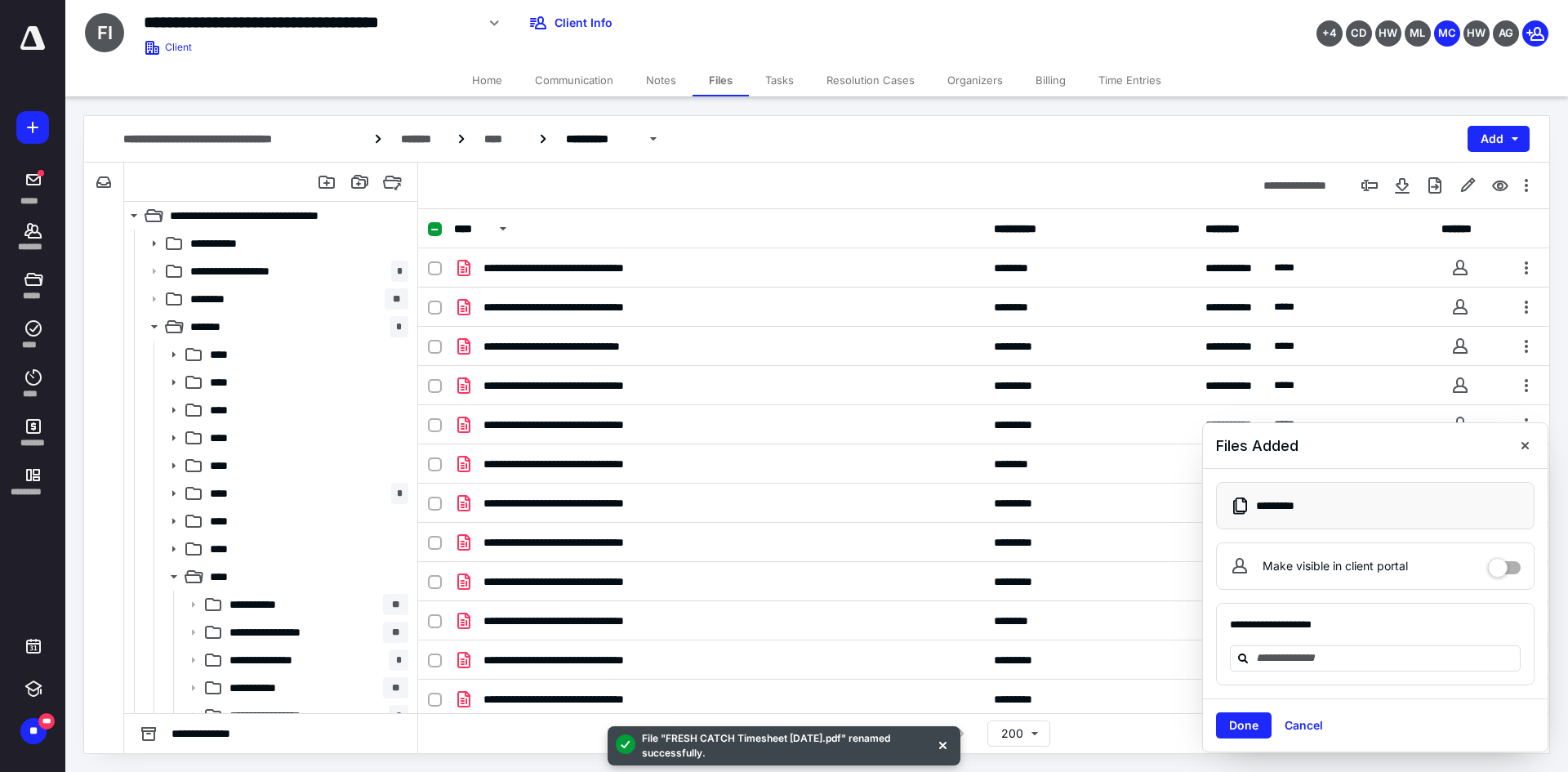 click on "Home" at bounding box center (487, 80) 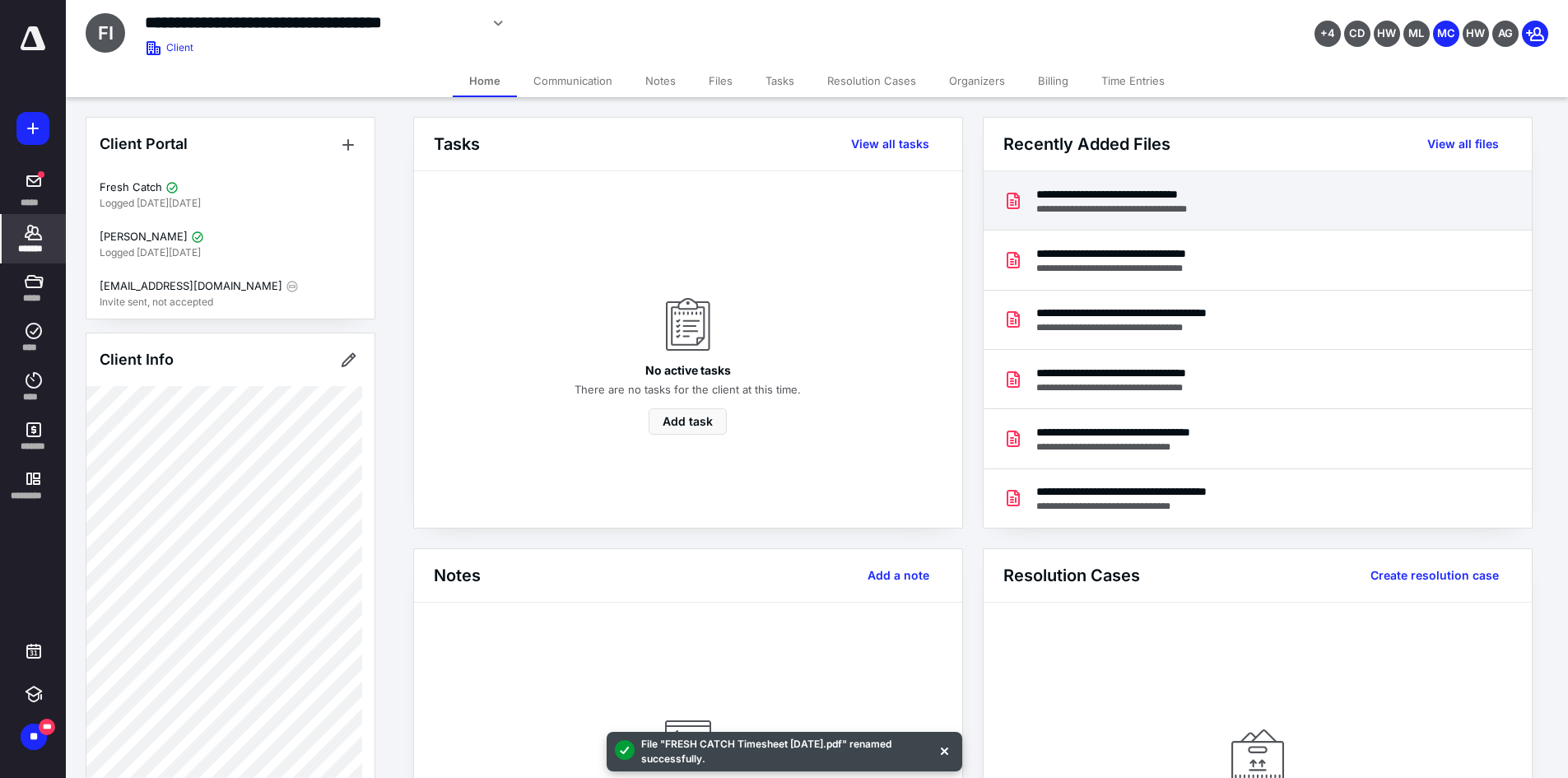 click on "**********" at bounding box center (1142, 194) 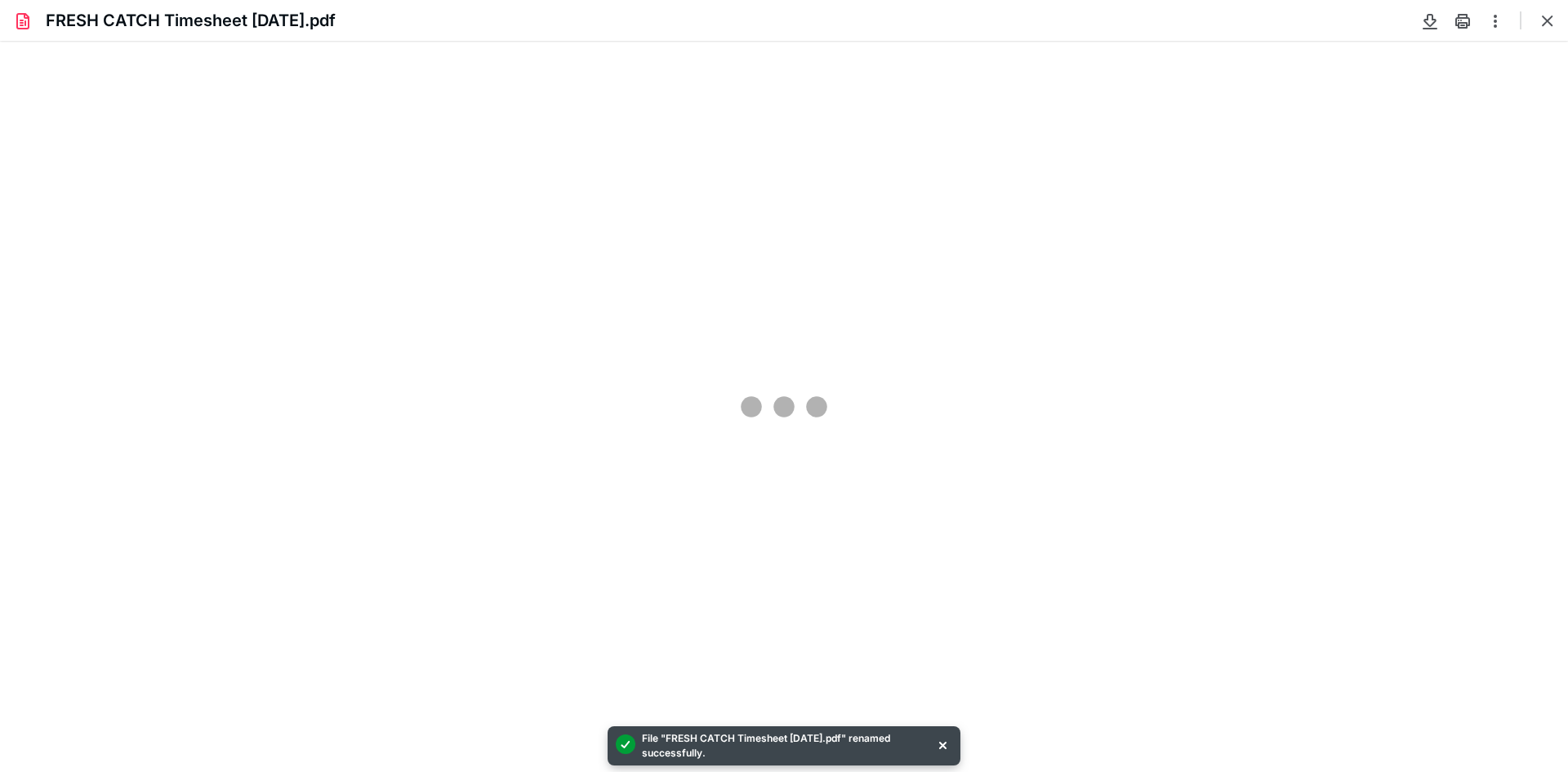 scroll, scrollTop: 0, scrollLeft: 0, axis: both 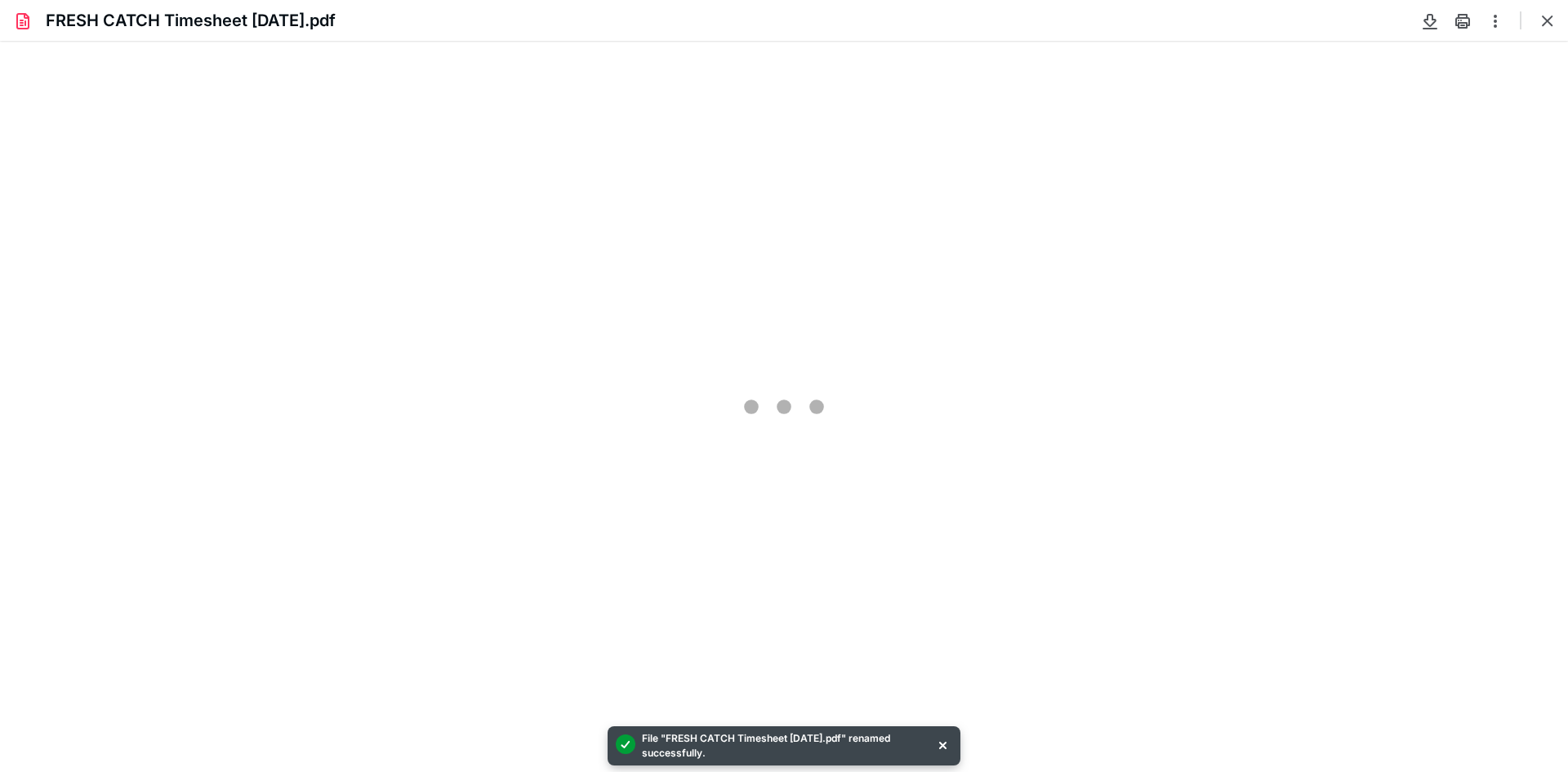 type on "108" 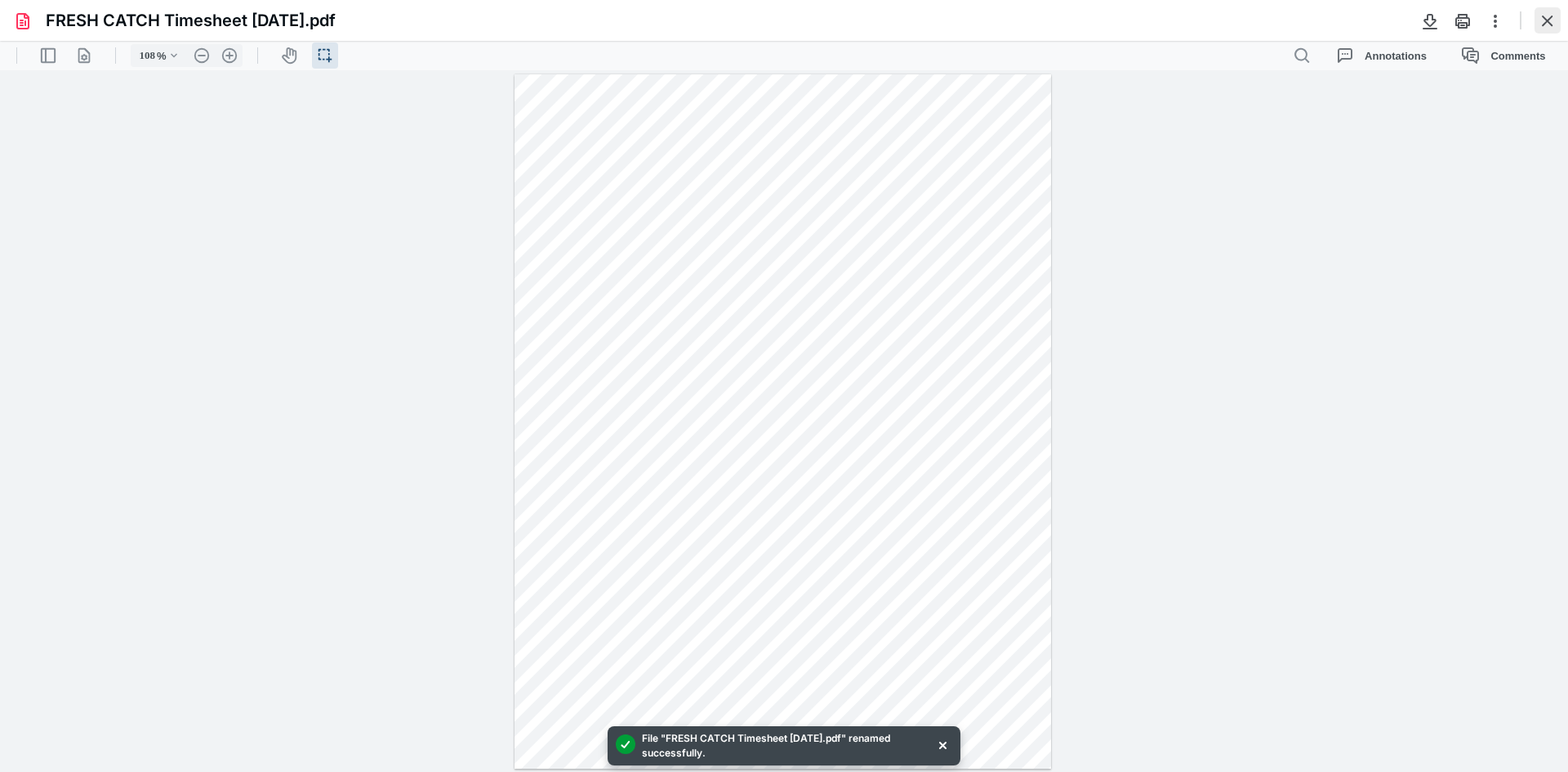 click at bounding box center (1548, 20) 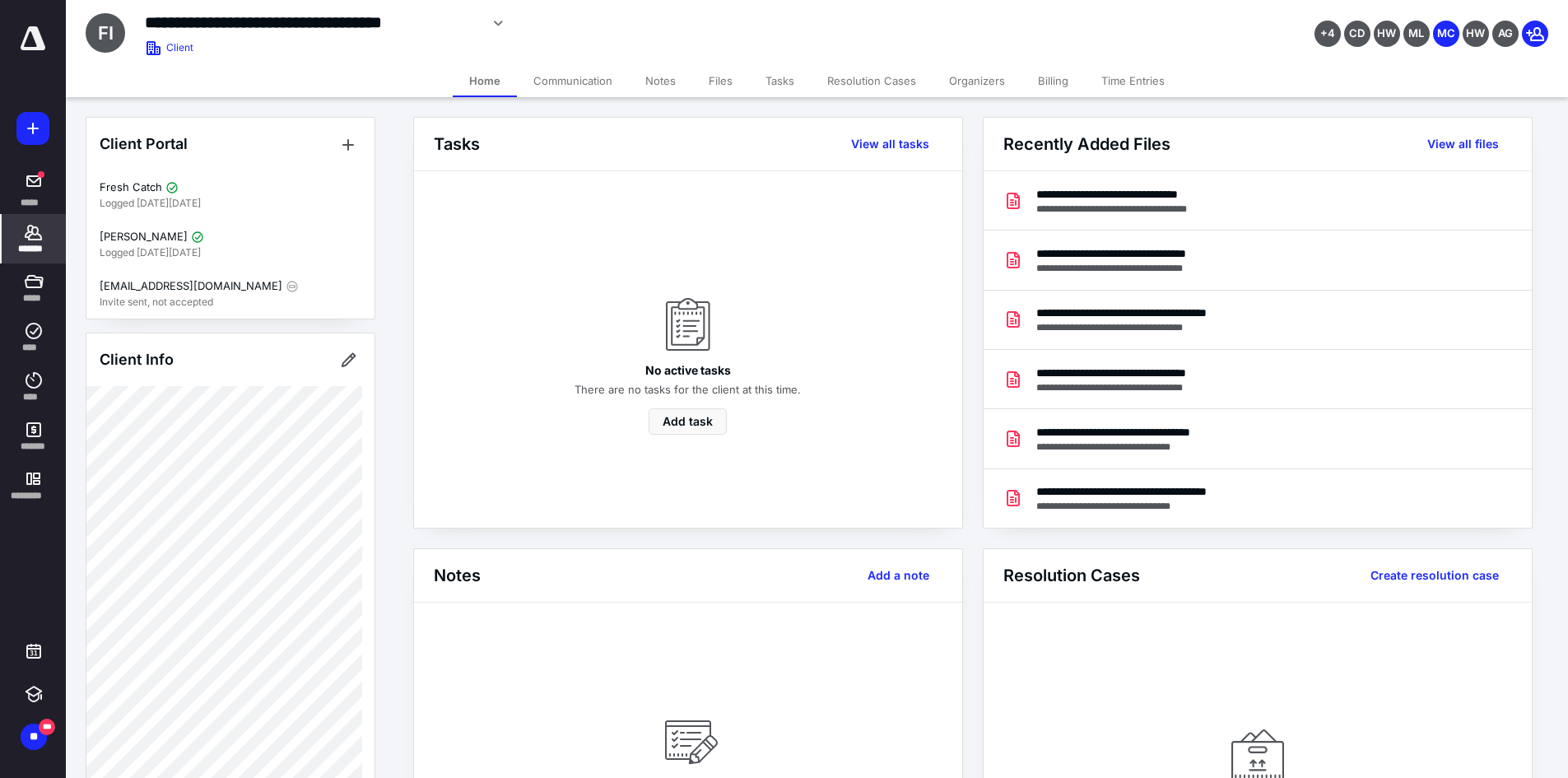 click 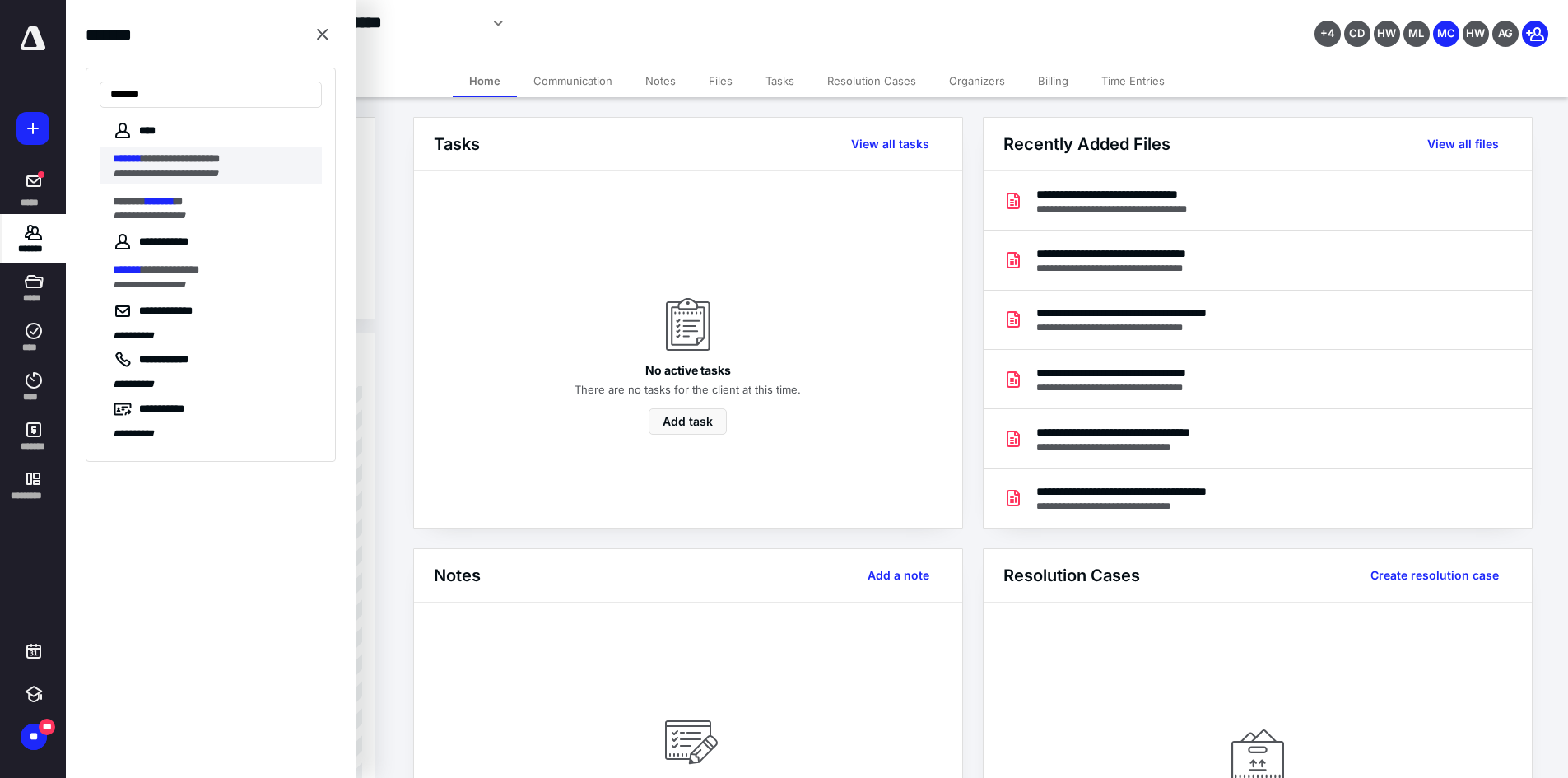 type on "*******" 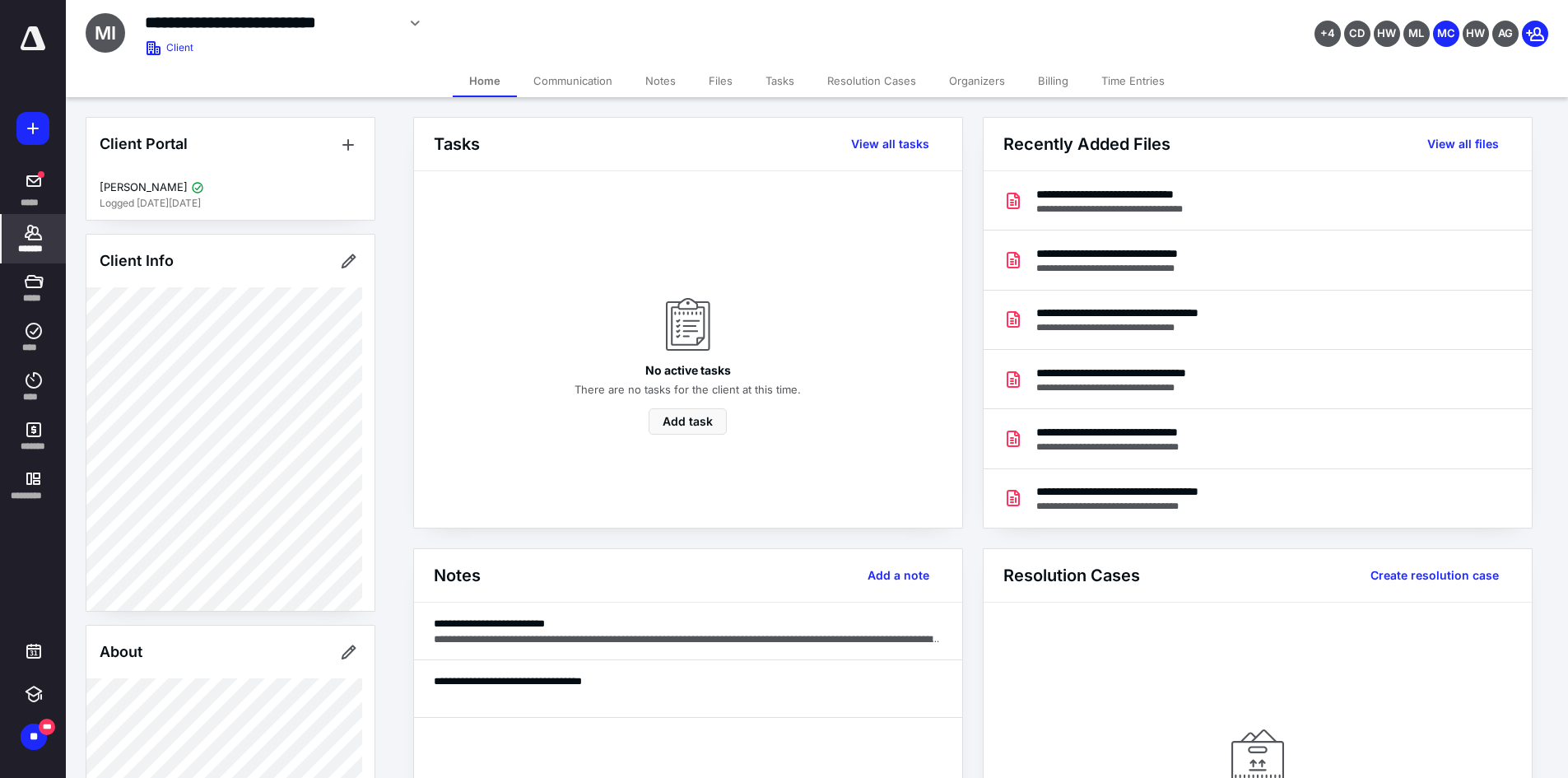 click on "Files" at bounding box center [720, 81] 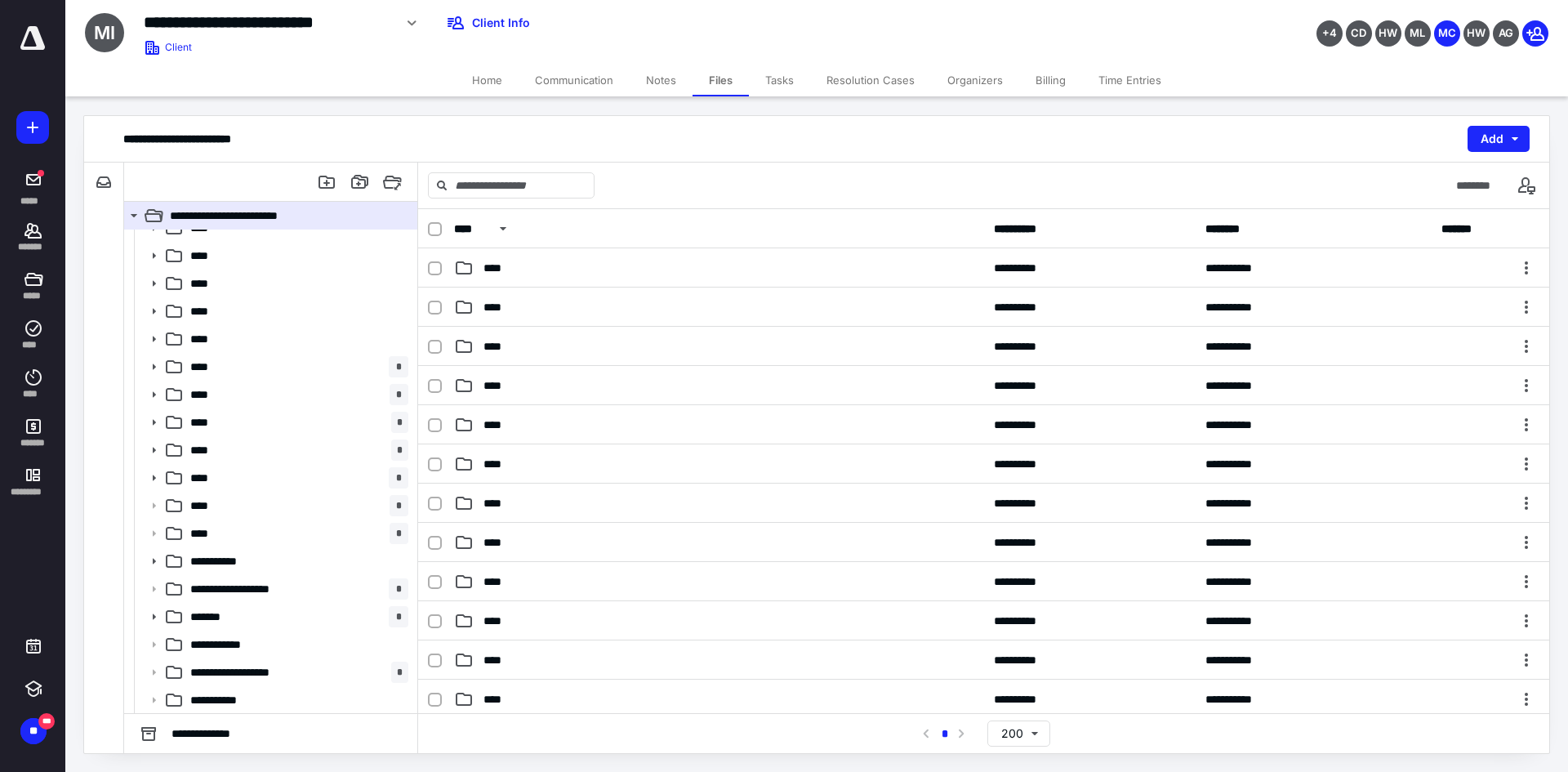 scroll, scrollTop: 100, scrollLeft: 0, axis: vertical 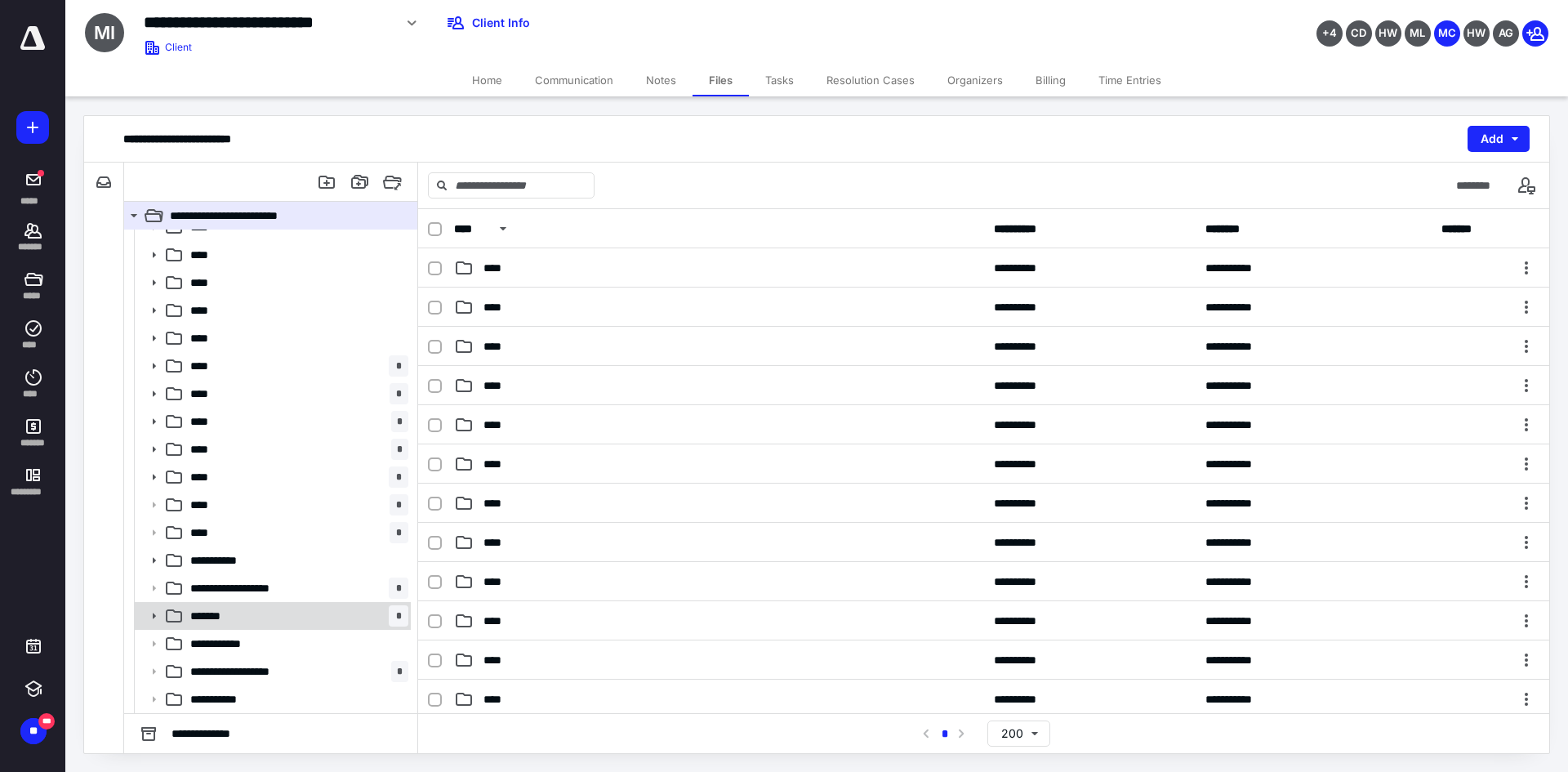 click on "******* *" at bounding box center (296, 616) 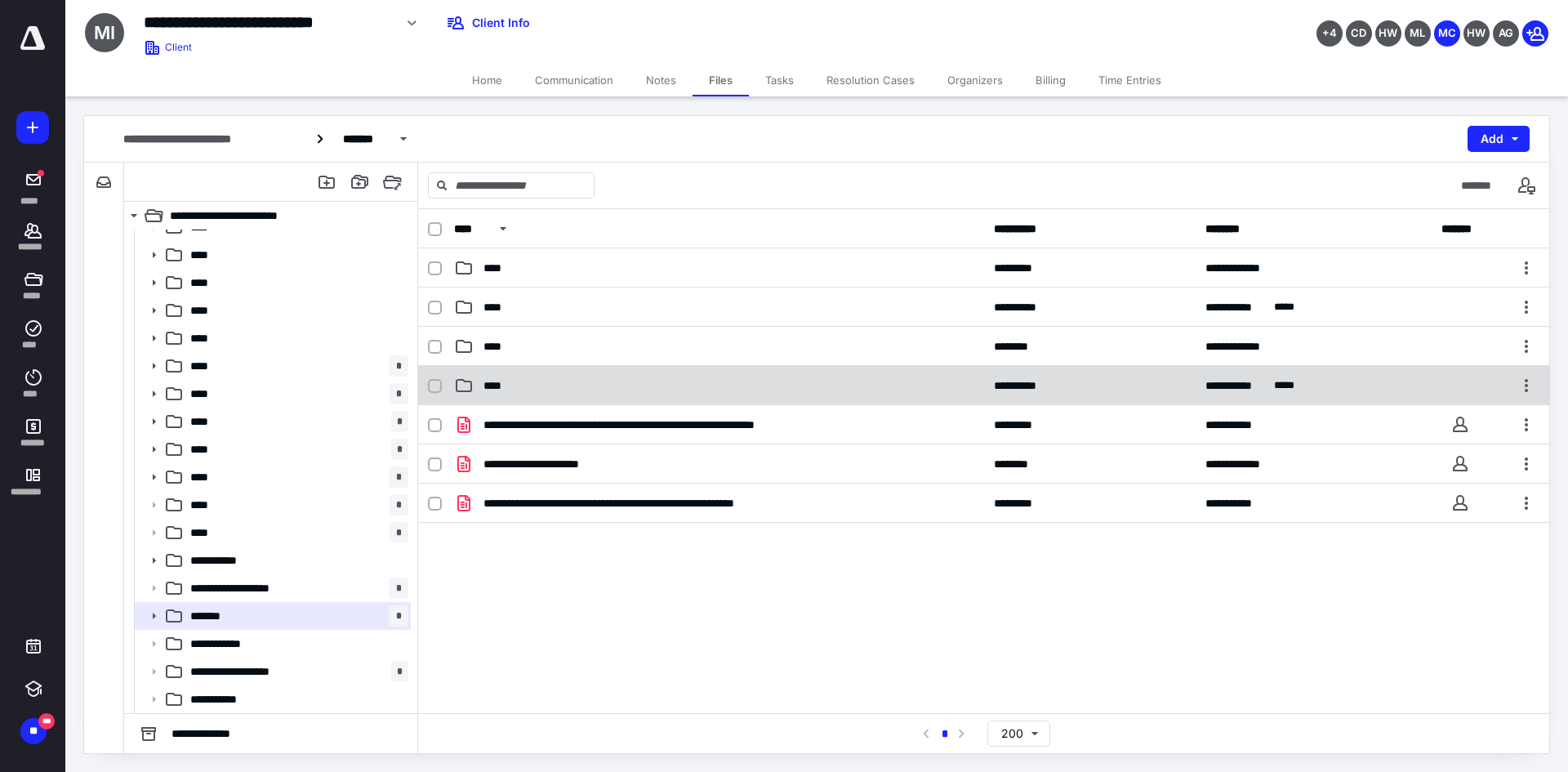 click on "****" at bounding box center (719, 386) 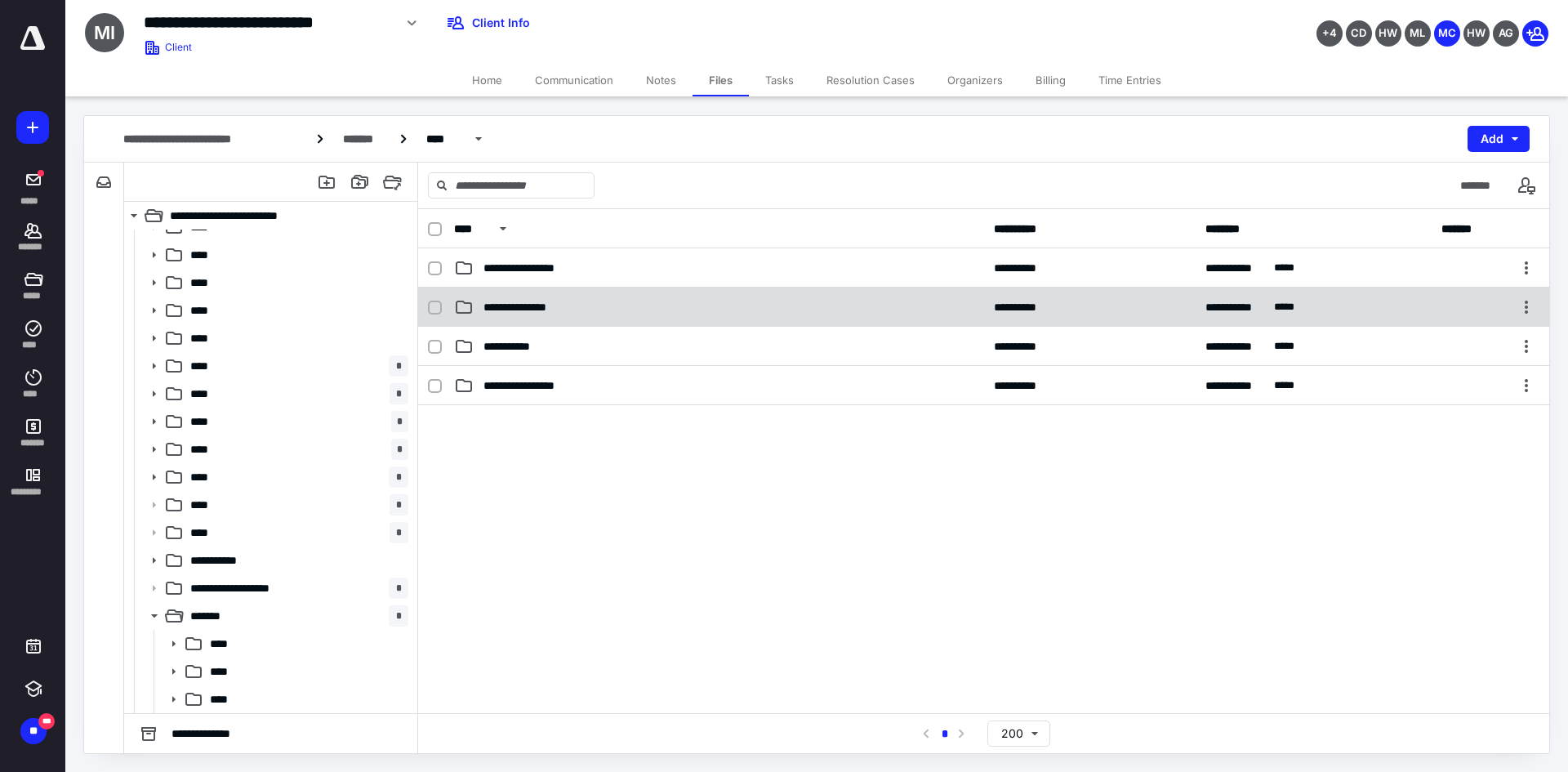 click on "**********" at bounding box center (719, 307) 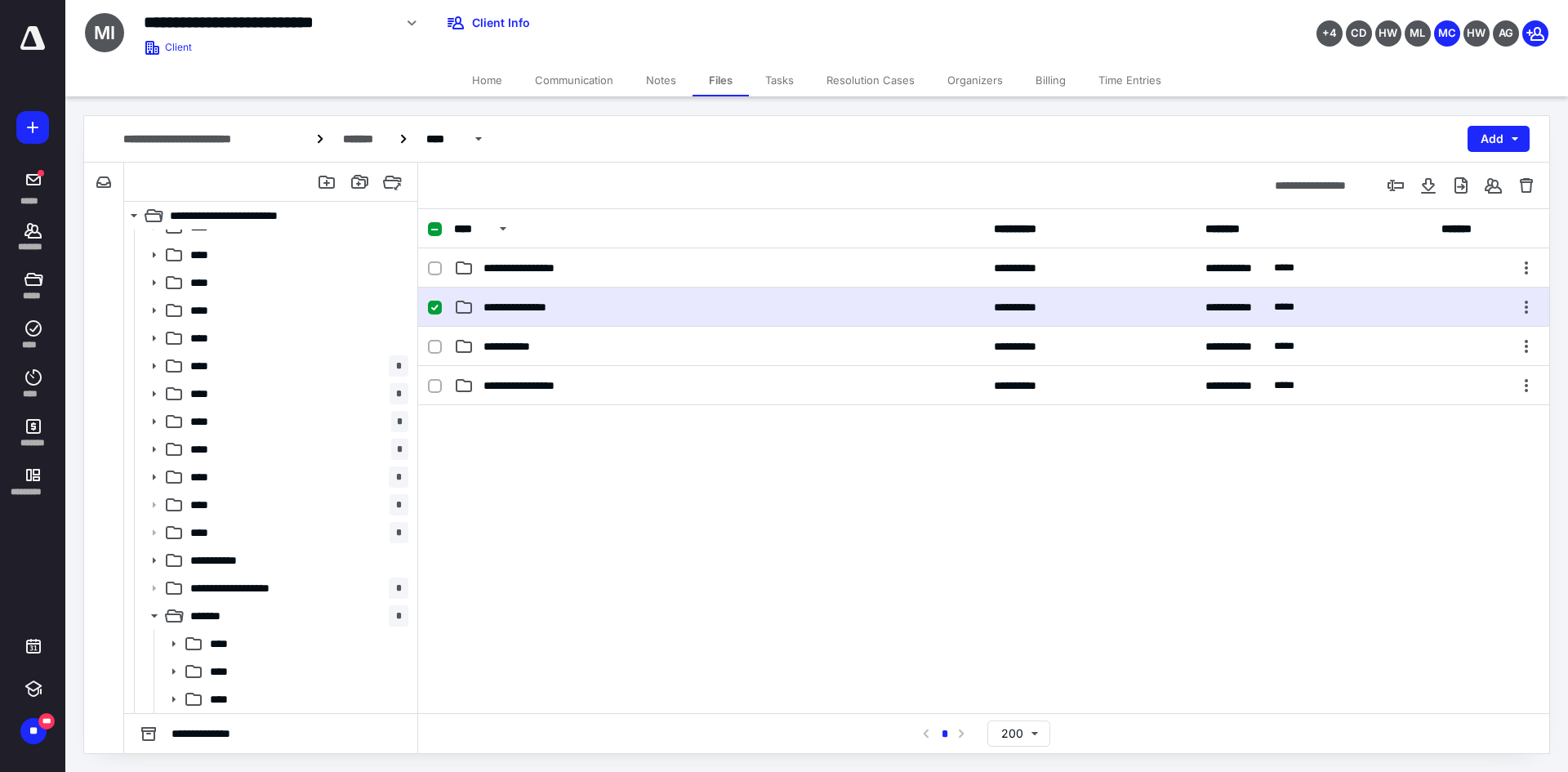 click on "**********" at bounding box center [719, 307] 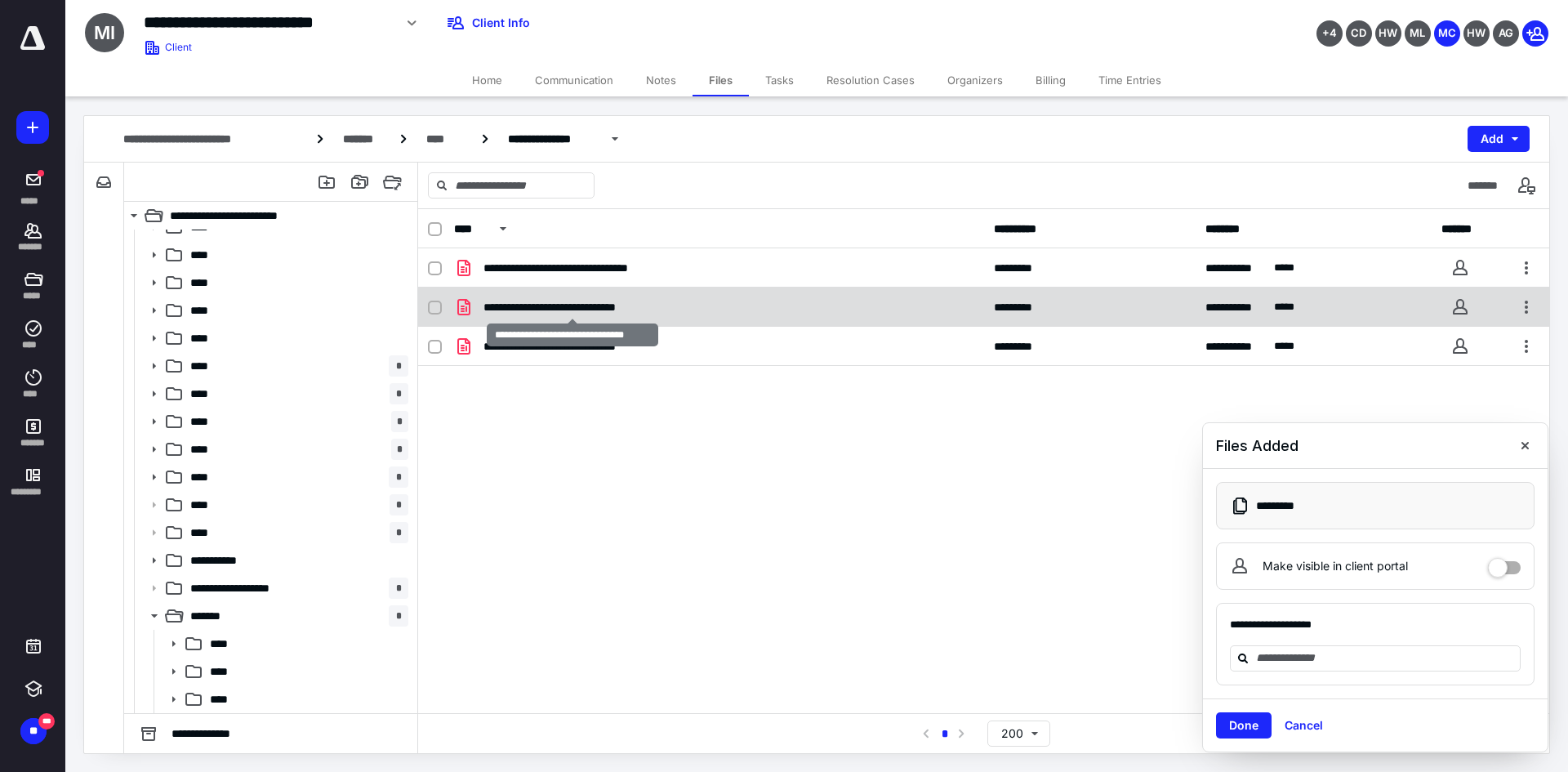 checkbox on "true" 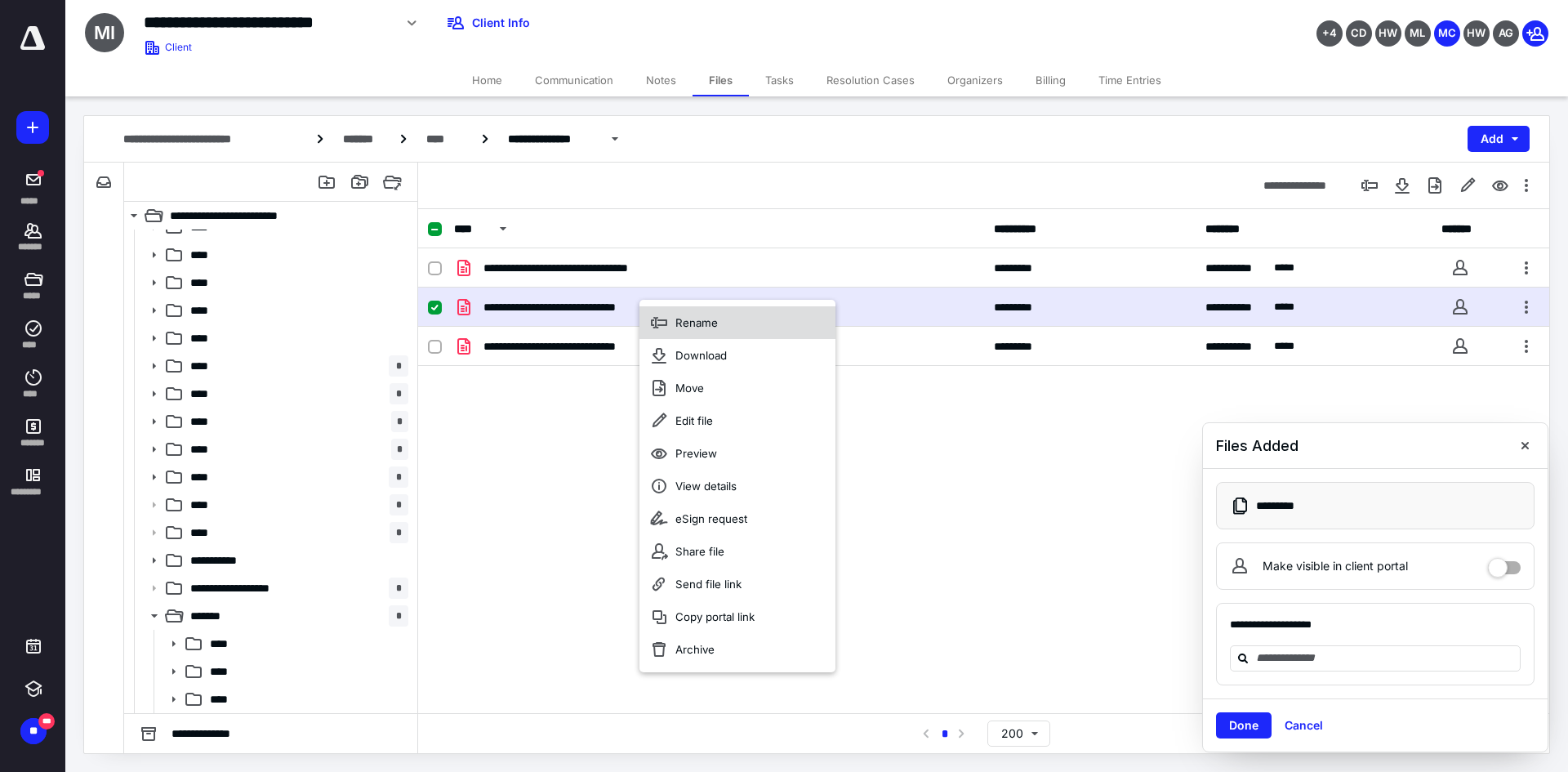 click on "Rename" at bounding box center (737, 323) 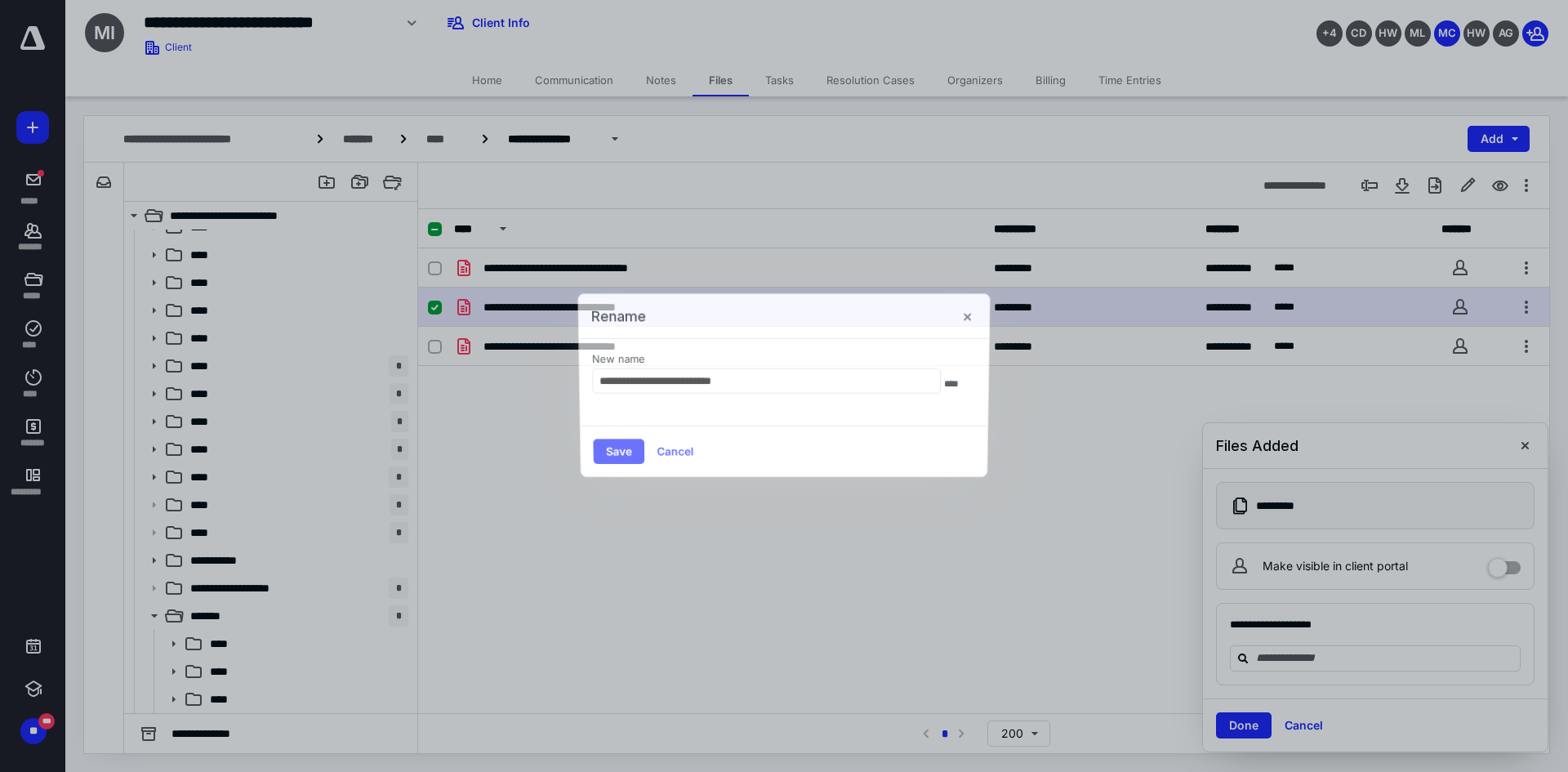 type on "*" 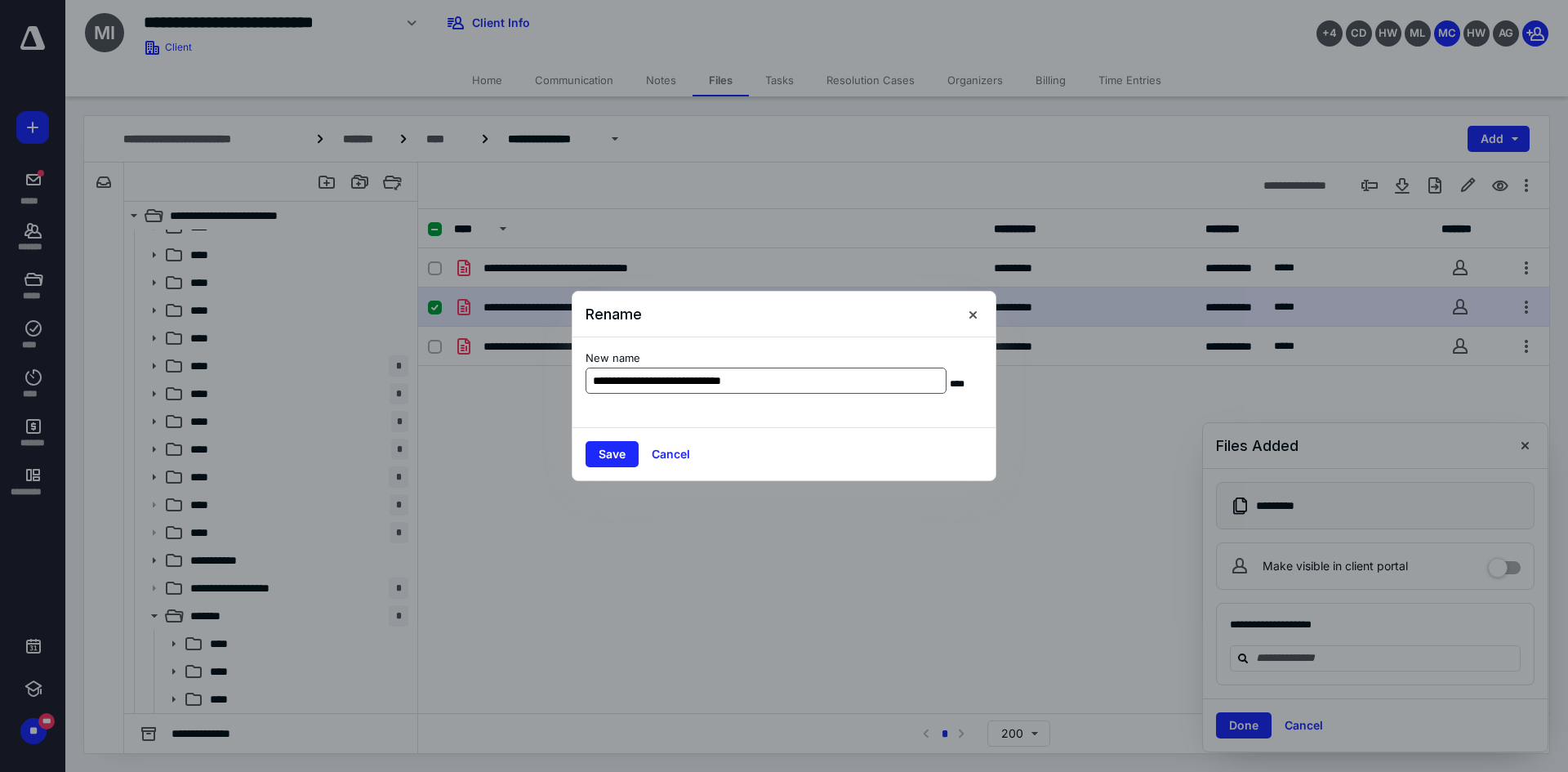 drag, startPoint x: 663, startPoint y: 378, endPoint x: 797, endPoint y: 381, distance: 134.03358 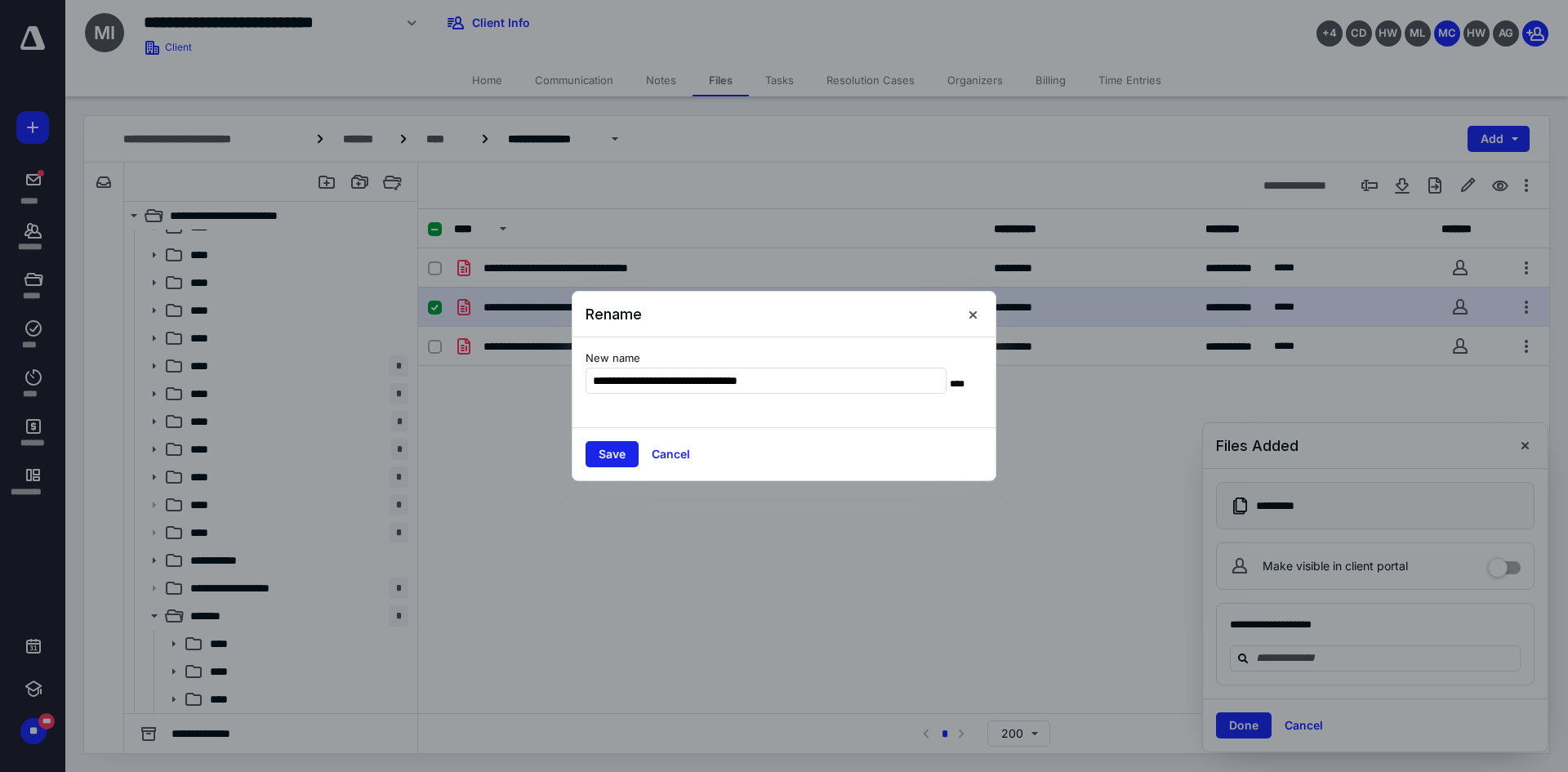 type on "**********" 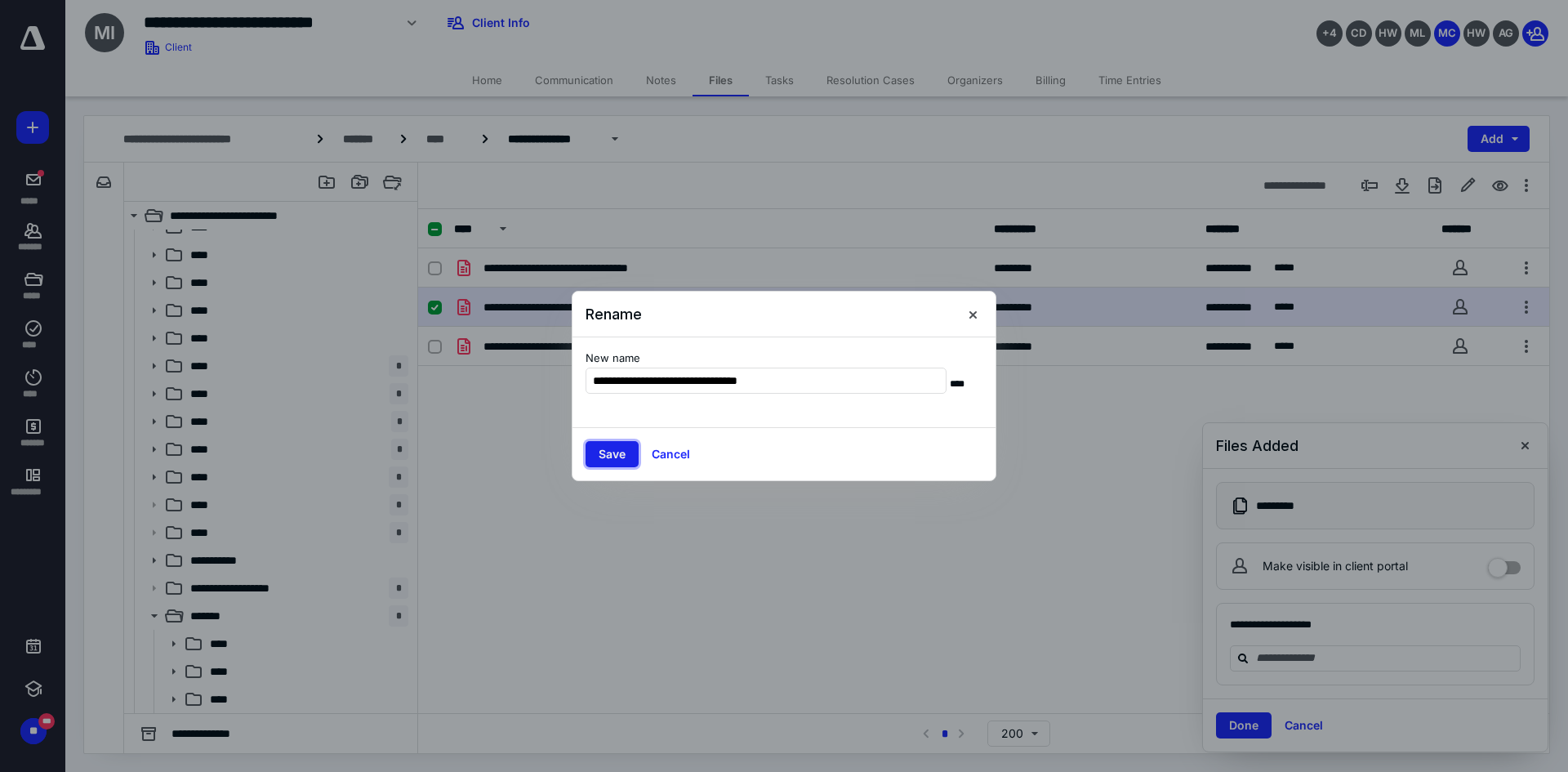 click on "Save" at bounding box center (612, 454) 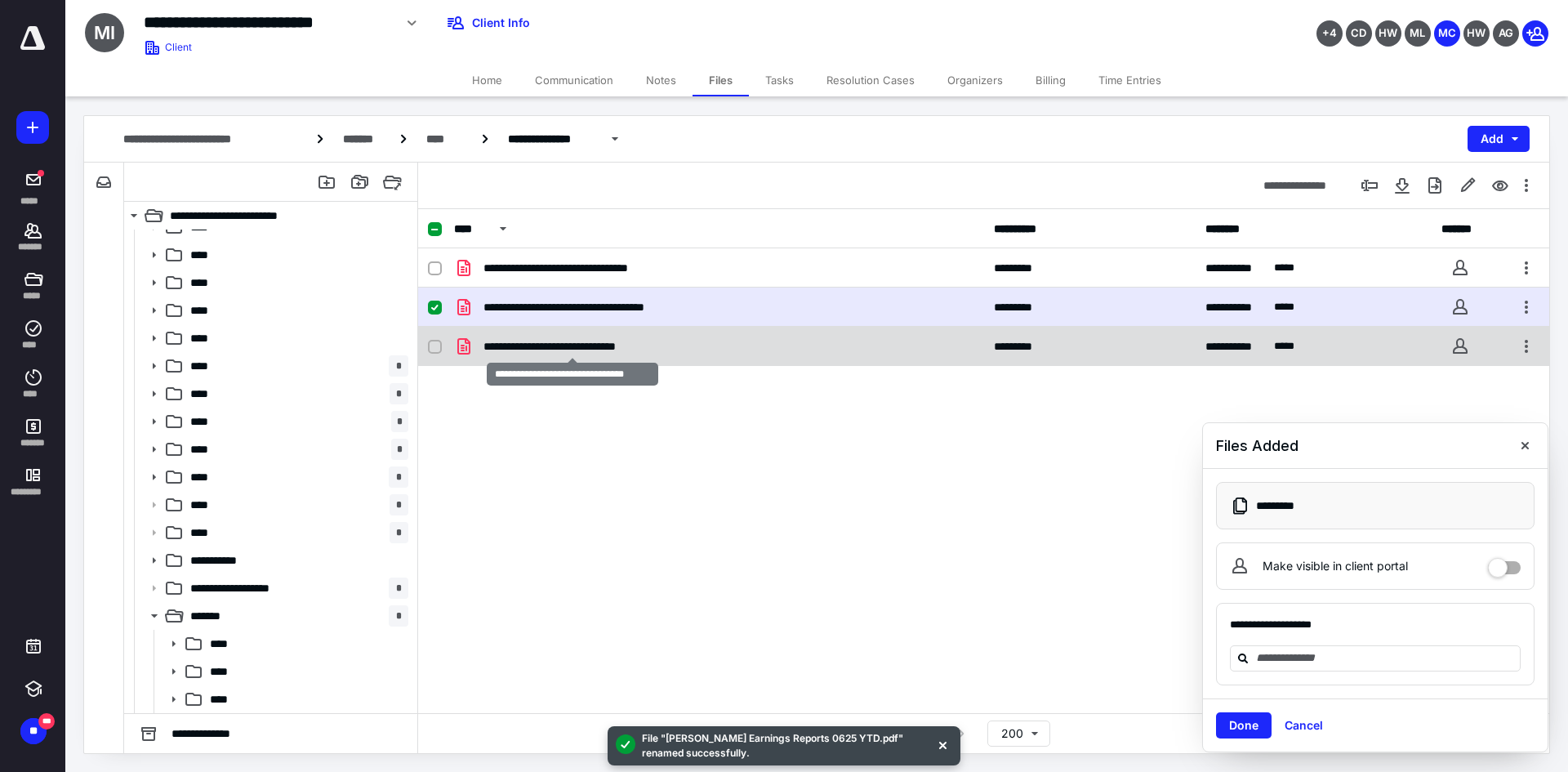 checkbox on "false" 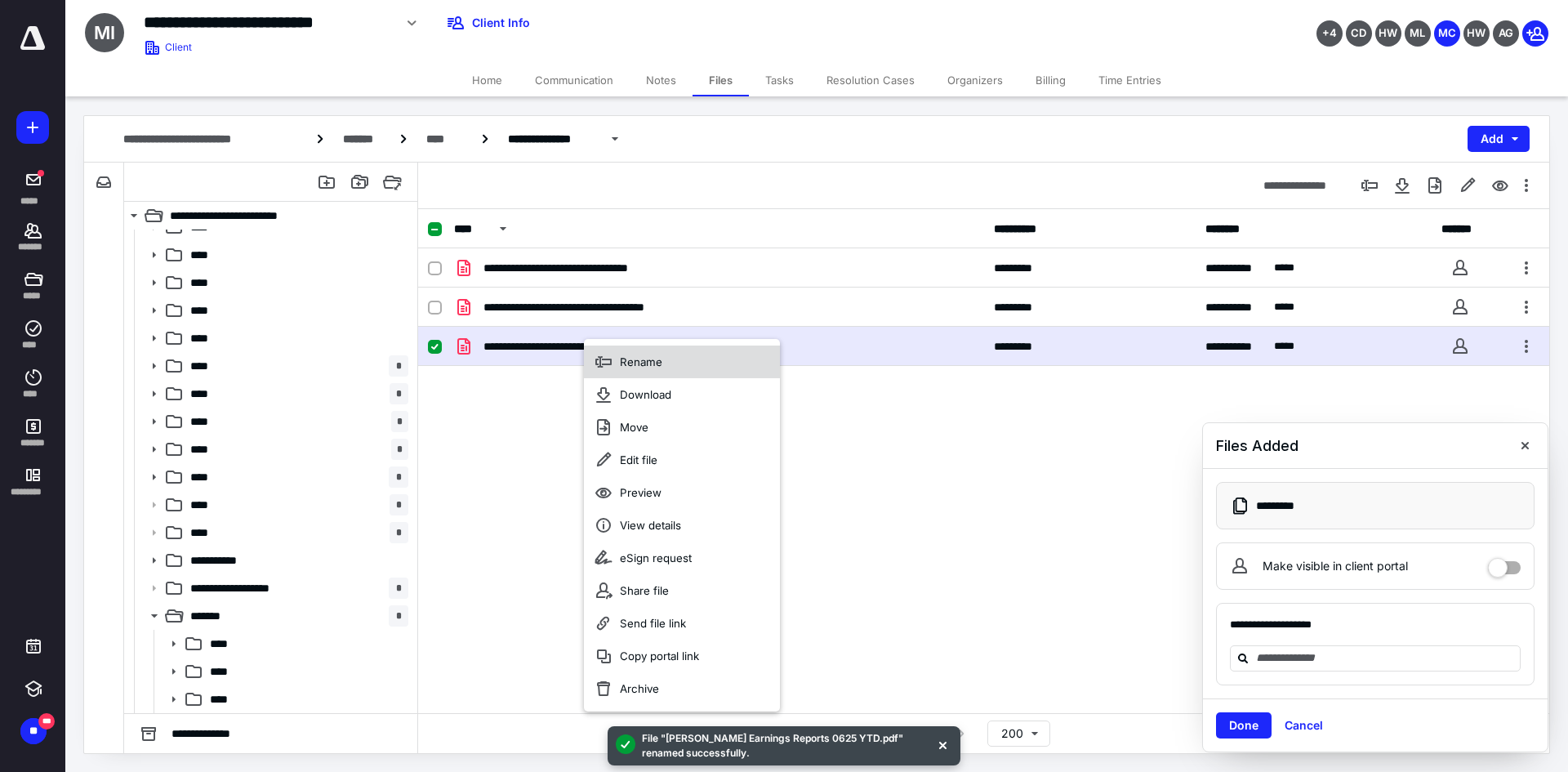click 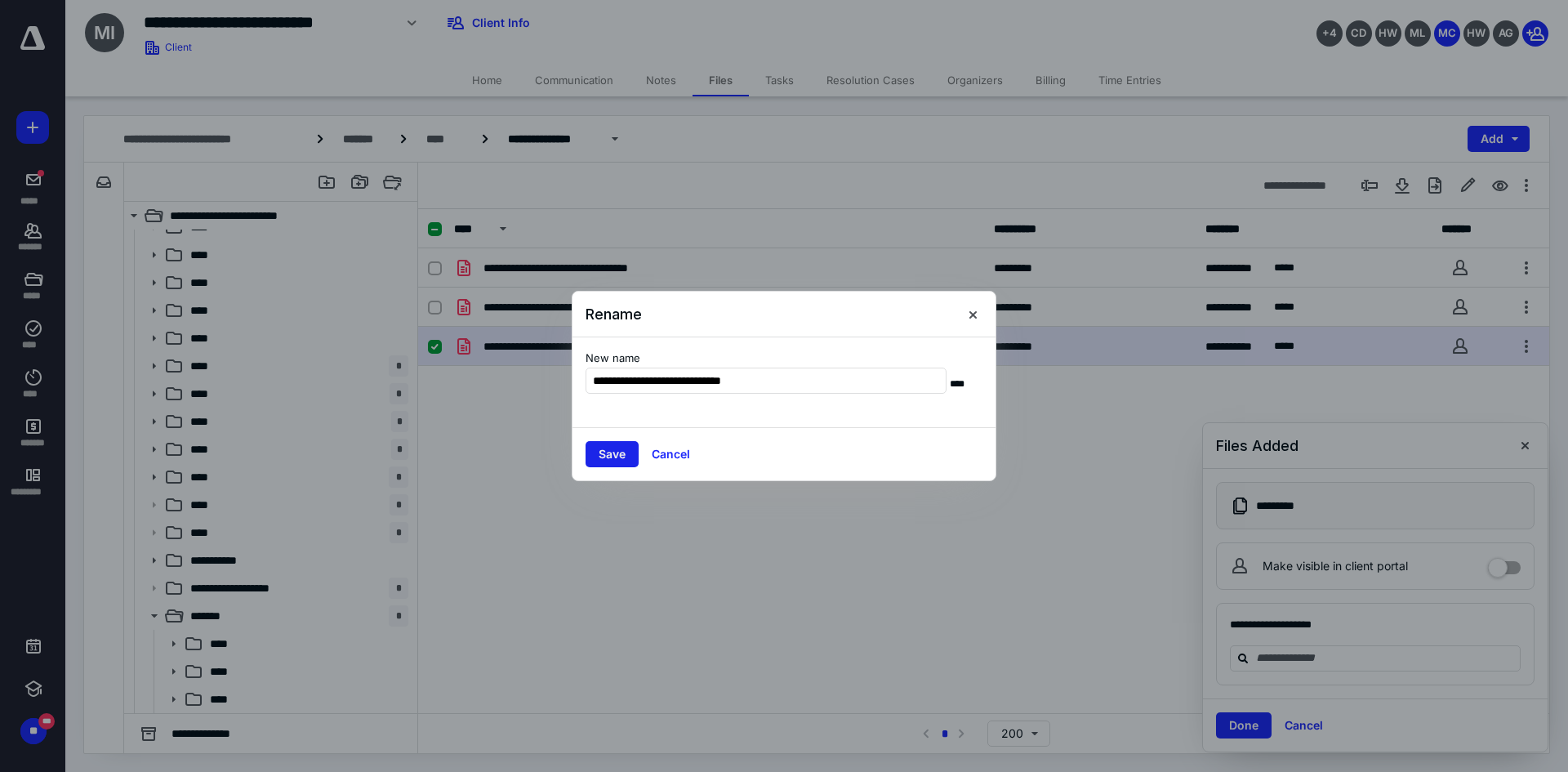 type on "**********" 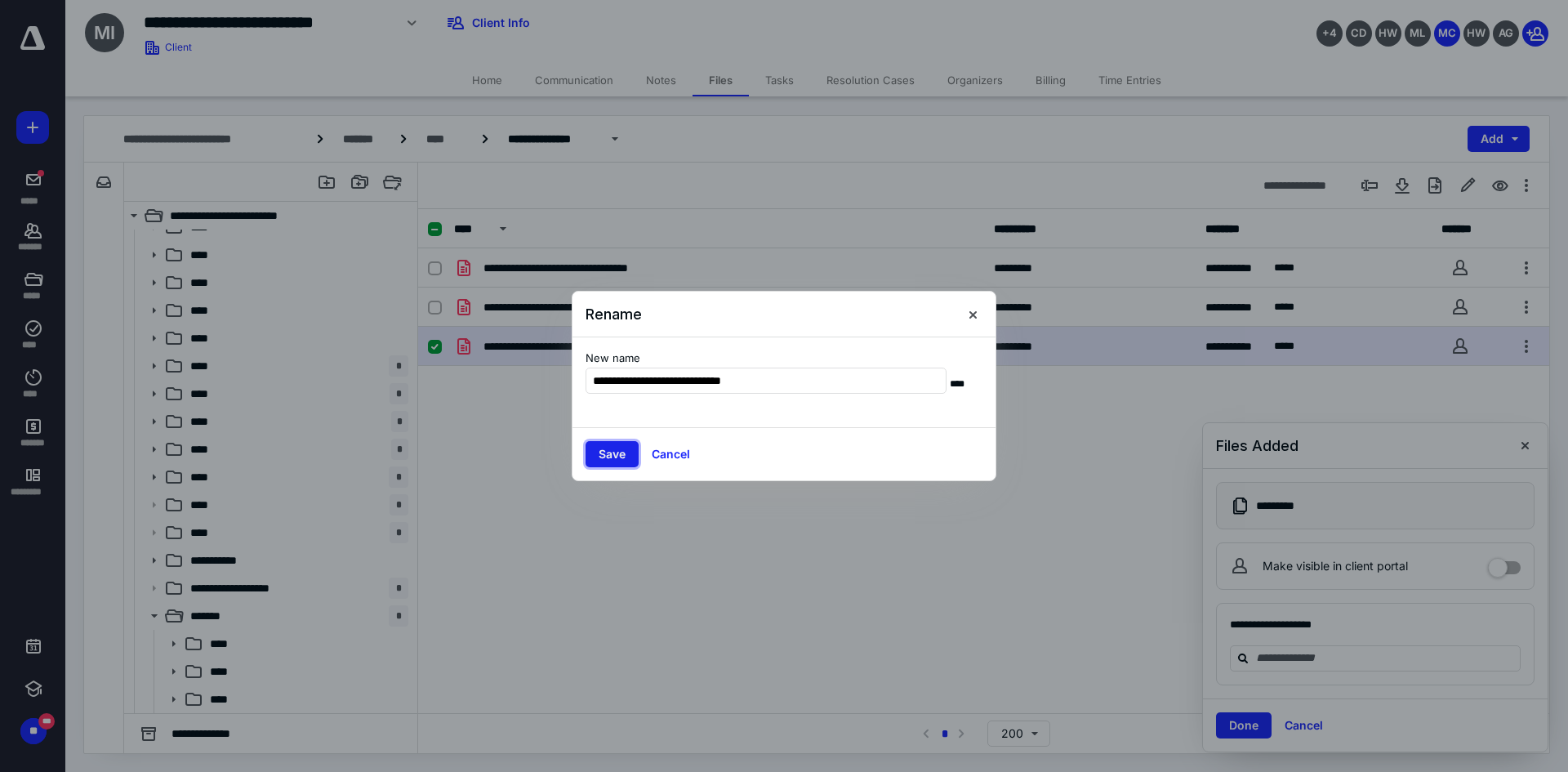 click on "Save" at bounding box center [612, 454] 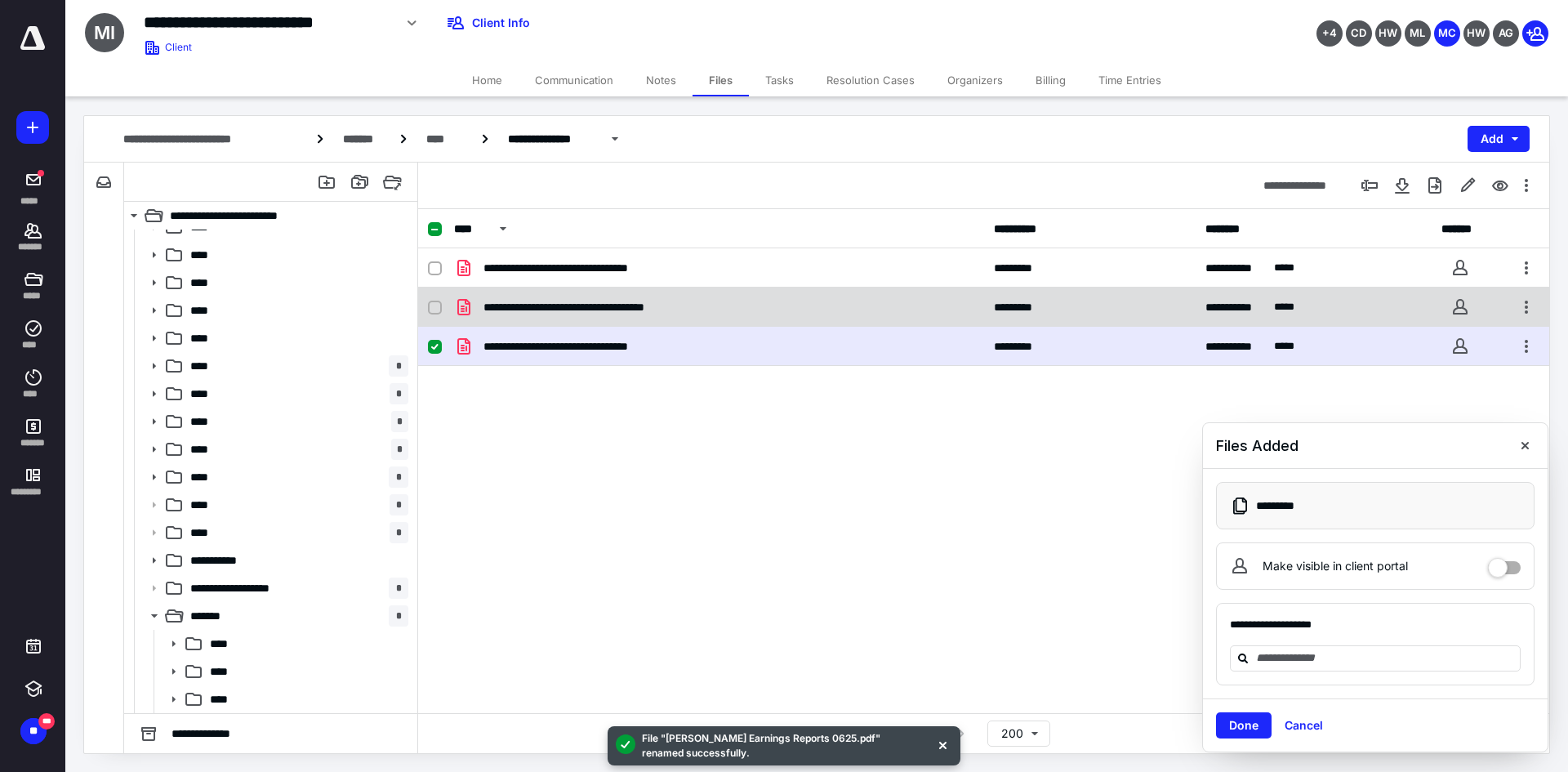 click on "**********" at bounding box center [983, 307] 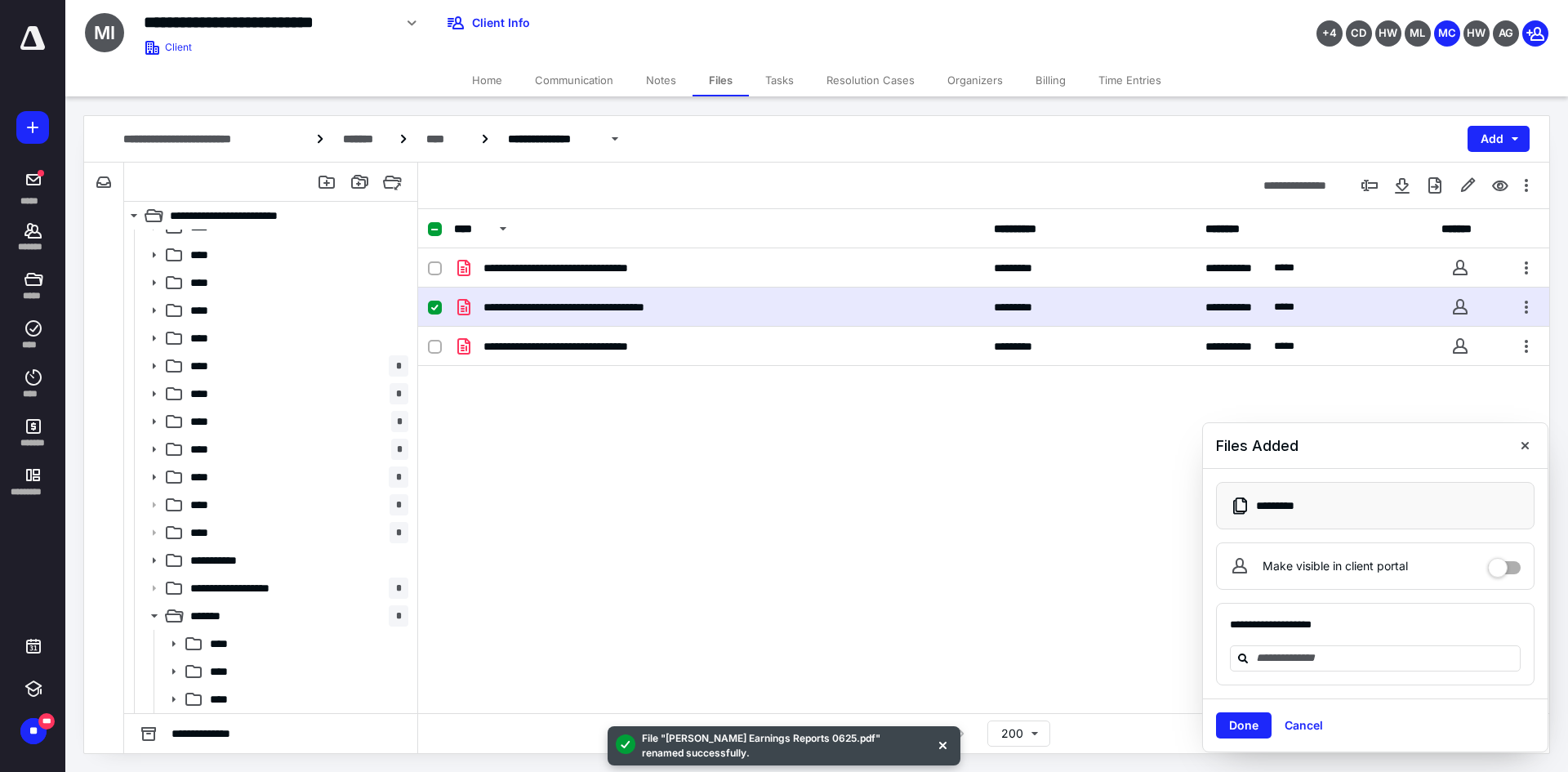 click on "**********" at bounding box center (983, 307) 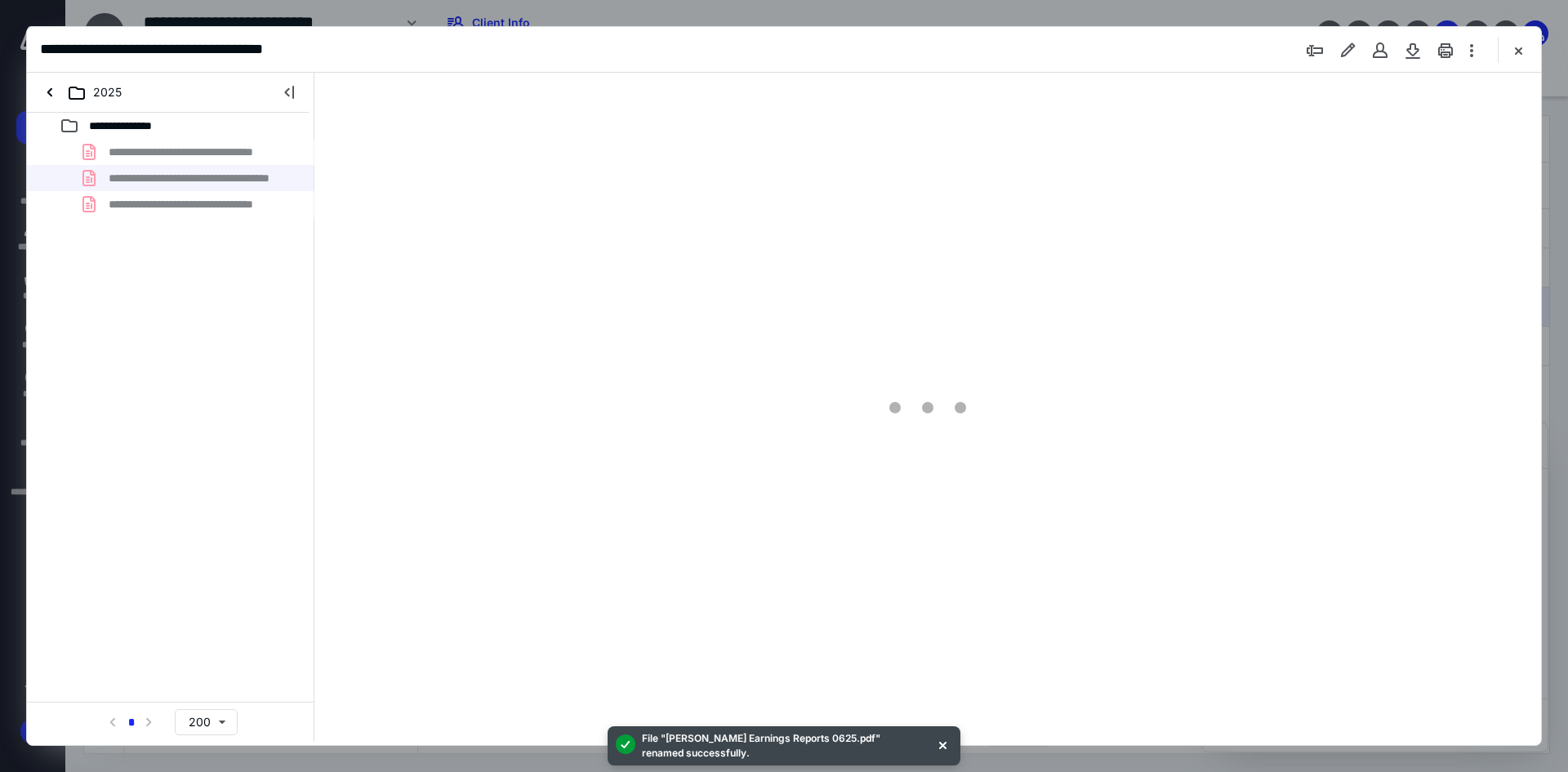 scroll, scrollTop: 0, scrollLeft: 0, axis: both 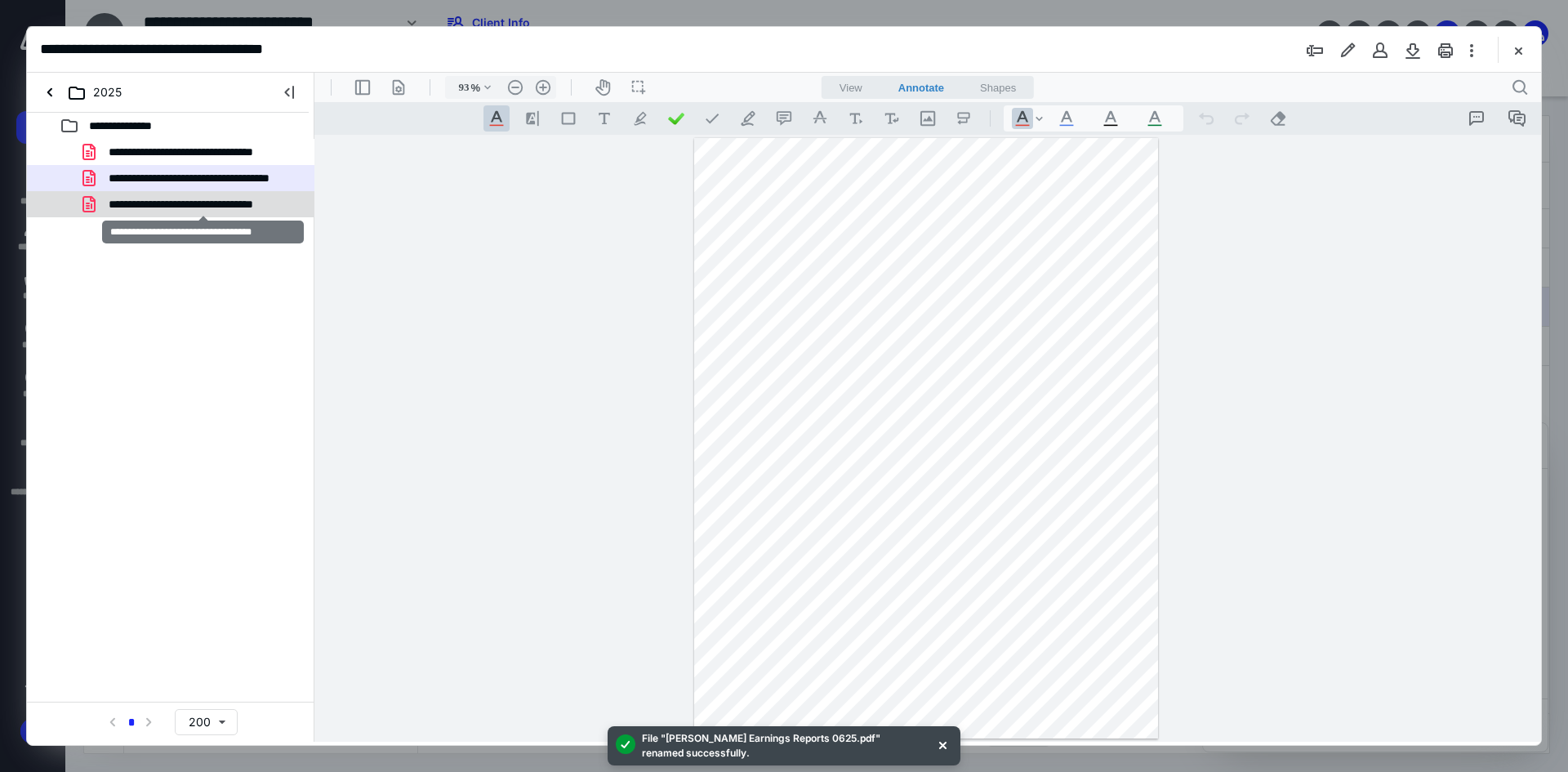 click on "**********" at bounding box center [203, 204] 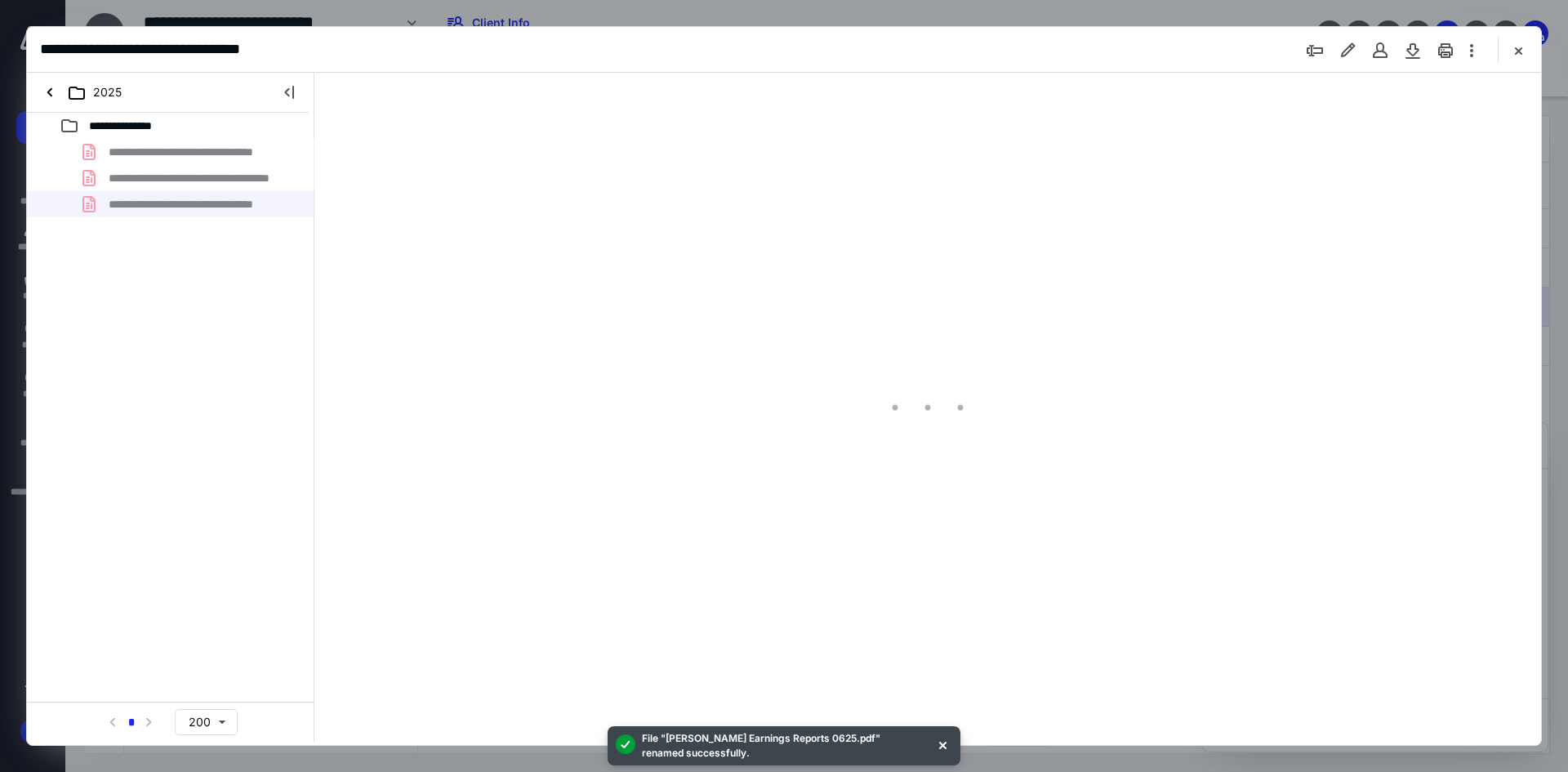 type on "93" 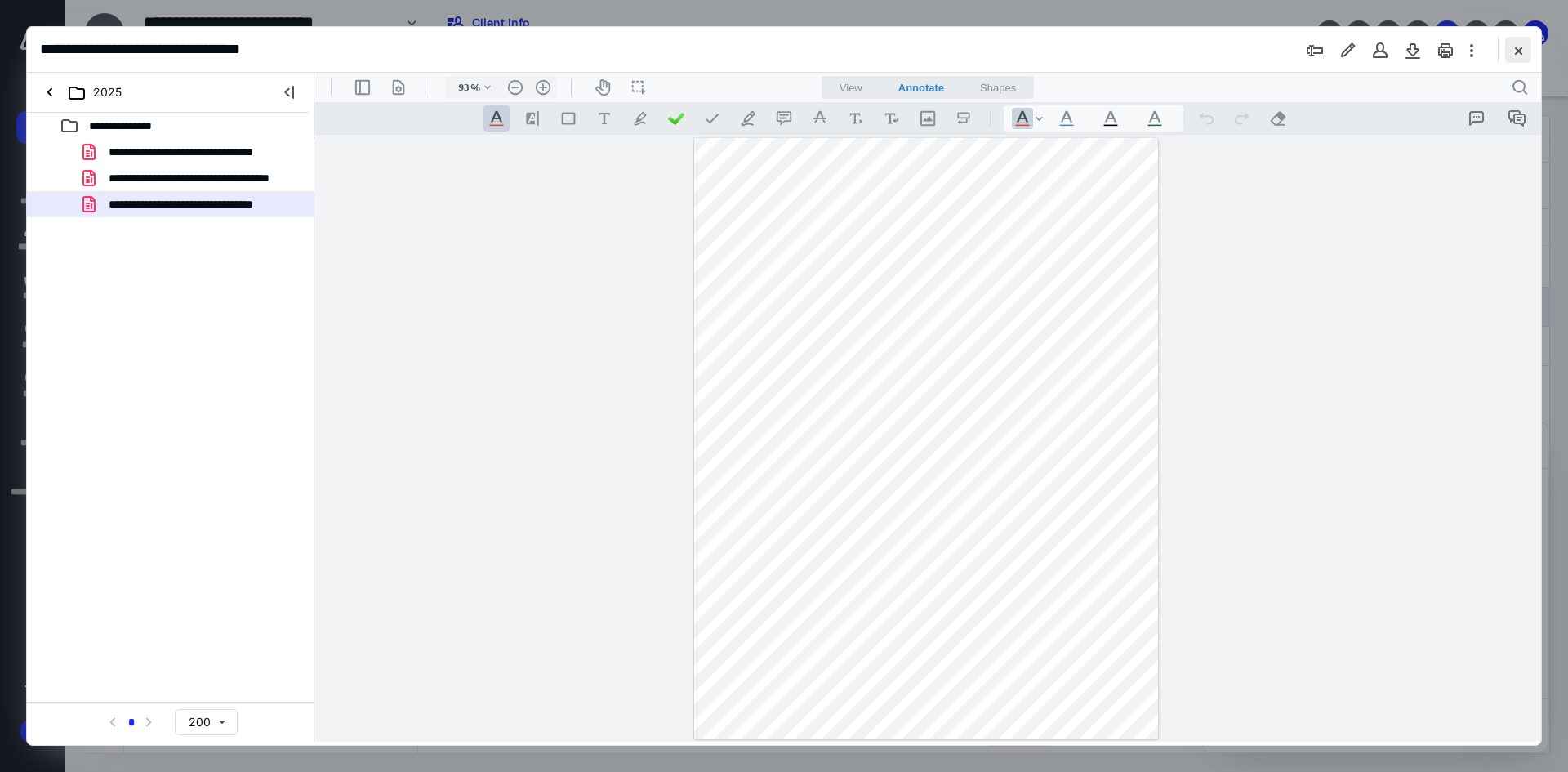 click at bounding box center [1518, 50] 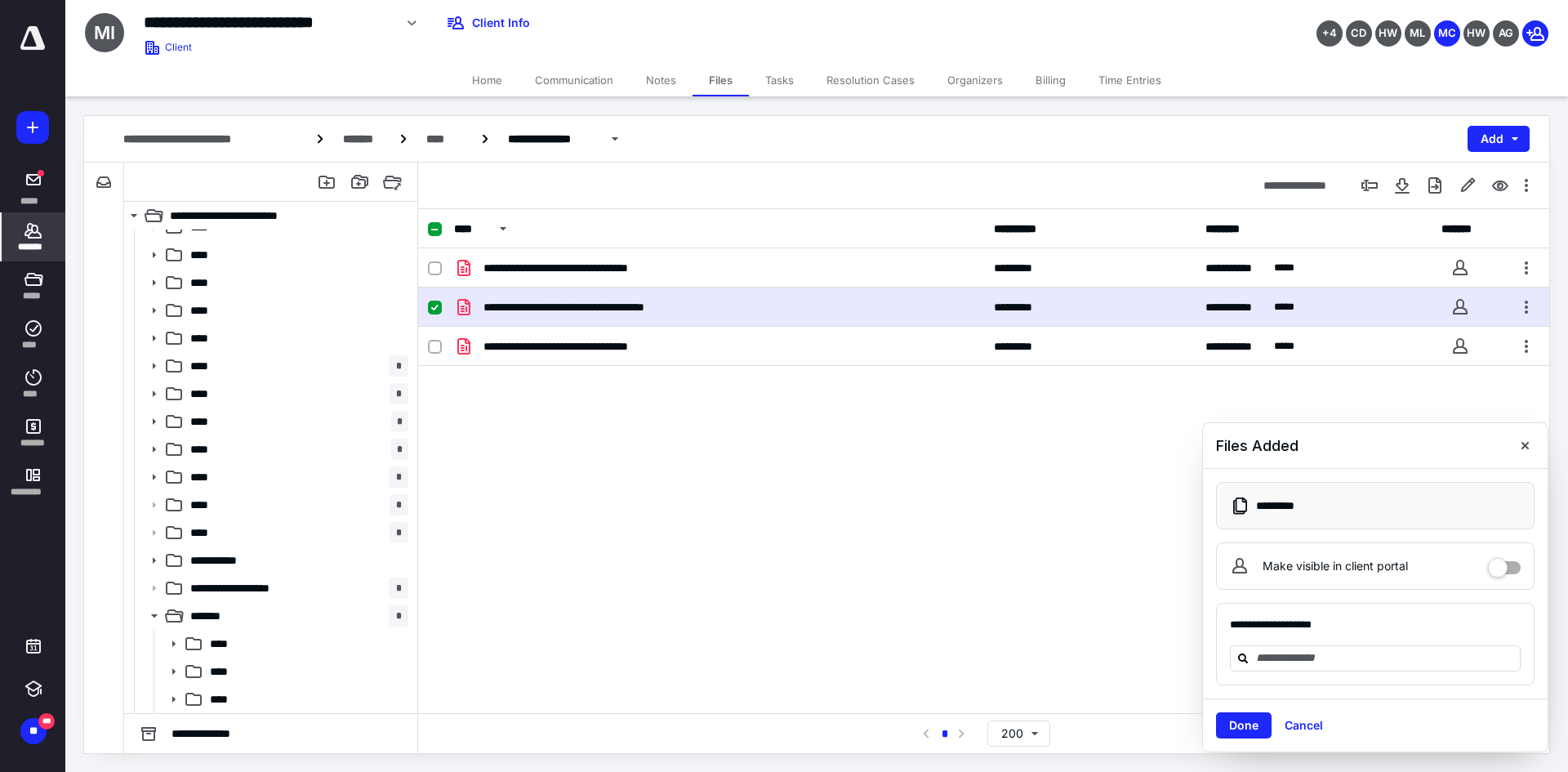 click on "*******" at bounding box center (33, 237) 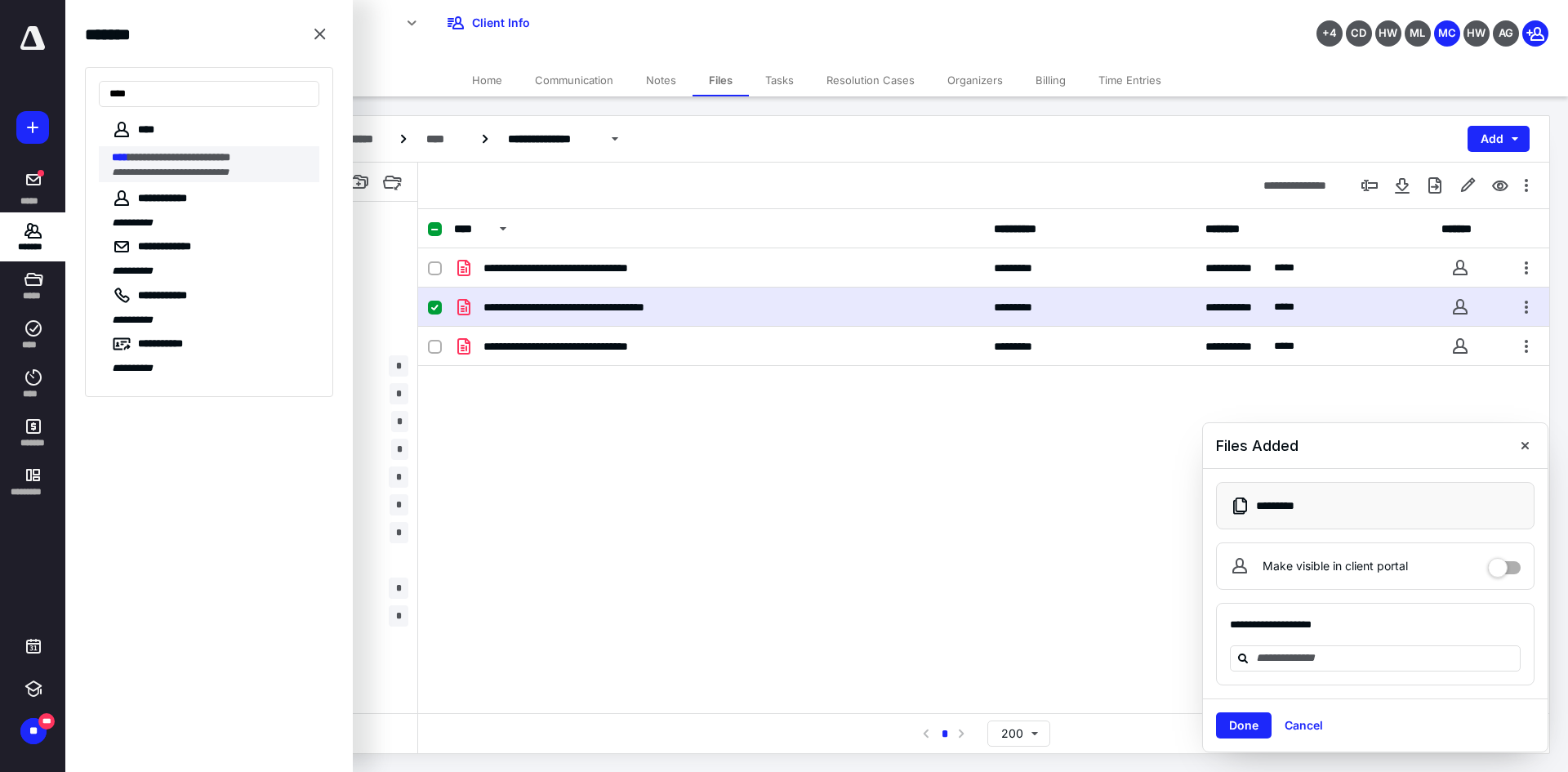 type on "****" 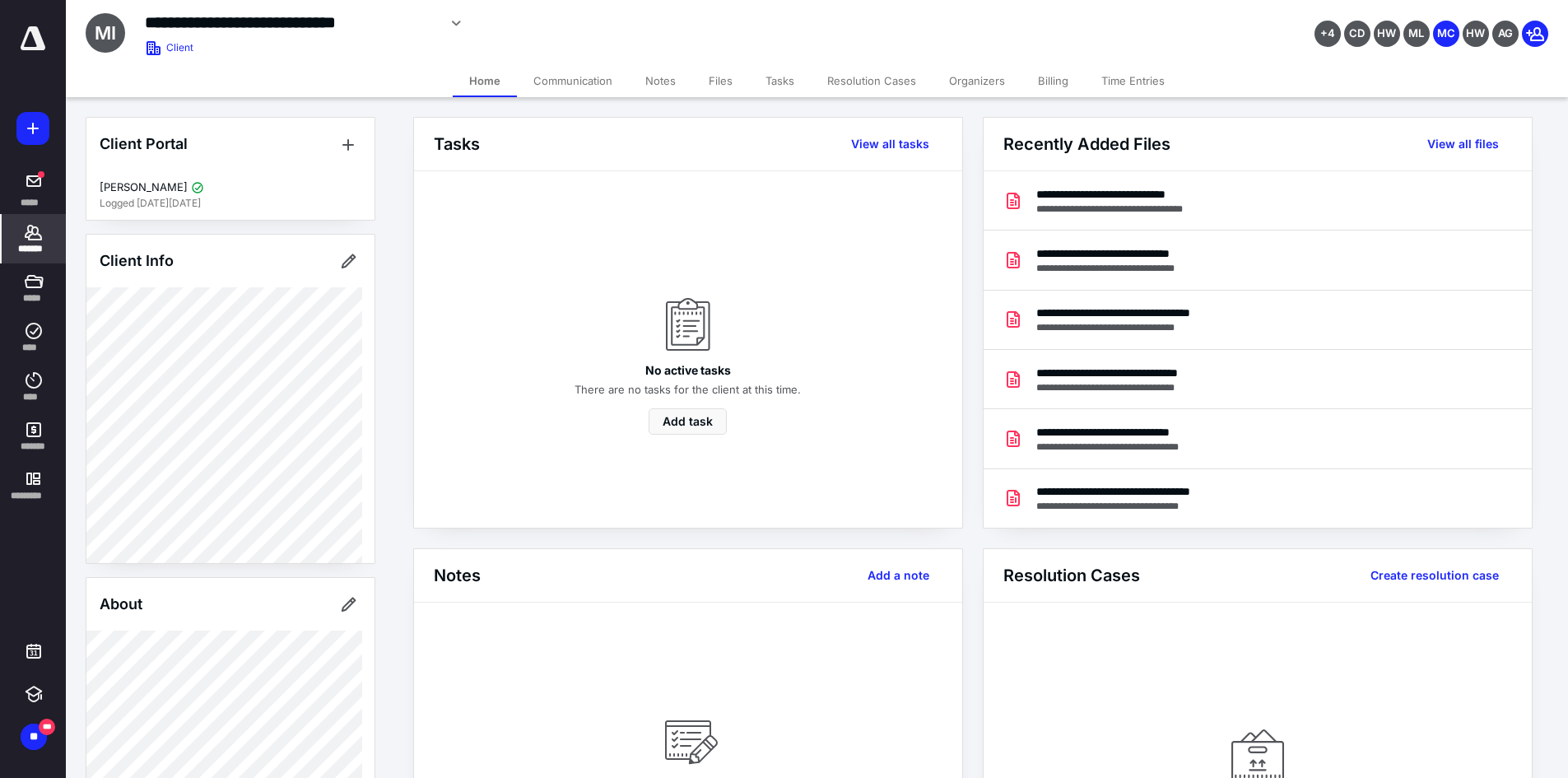 click on "Files" at bounding box center [720, 81] 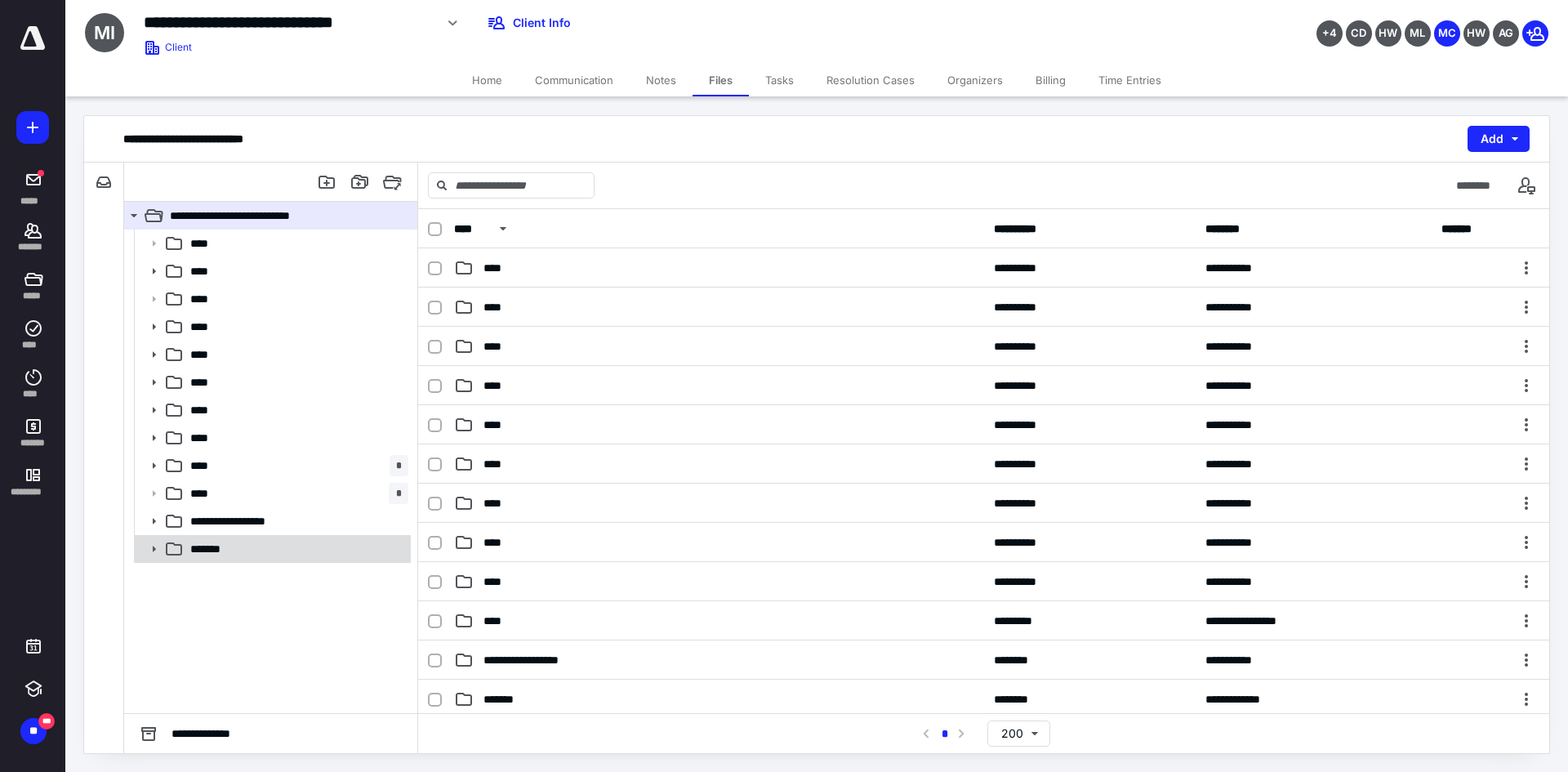 click on "*******" at bounding box center (271, 549) 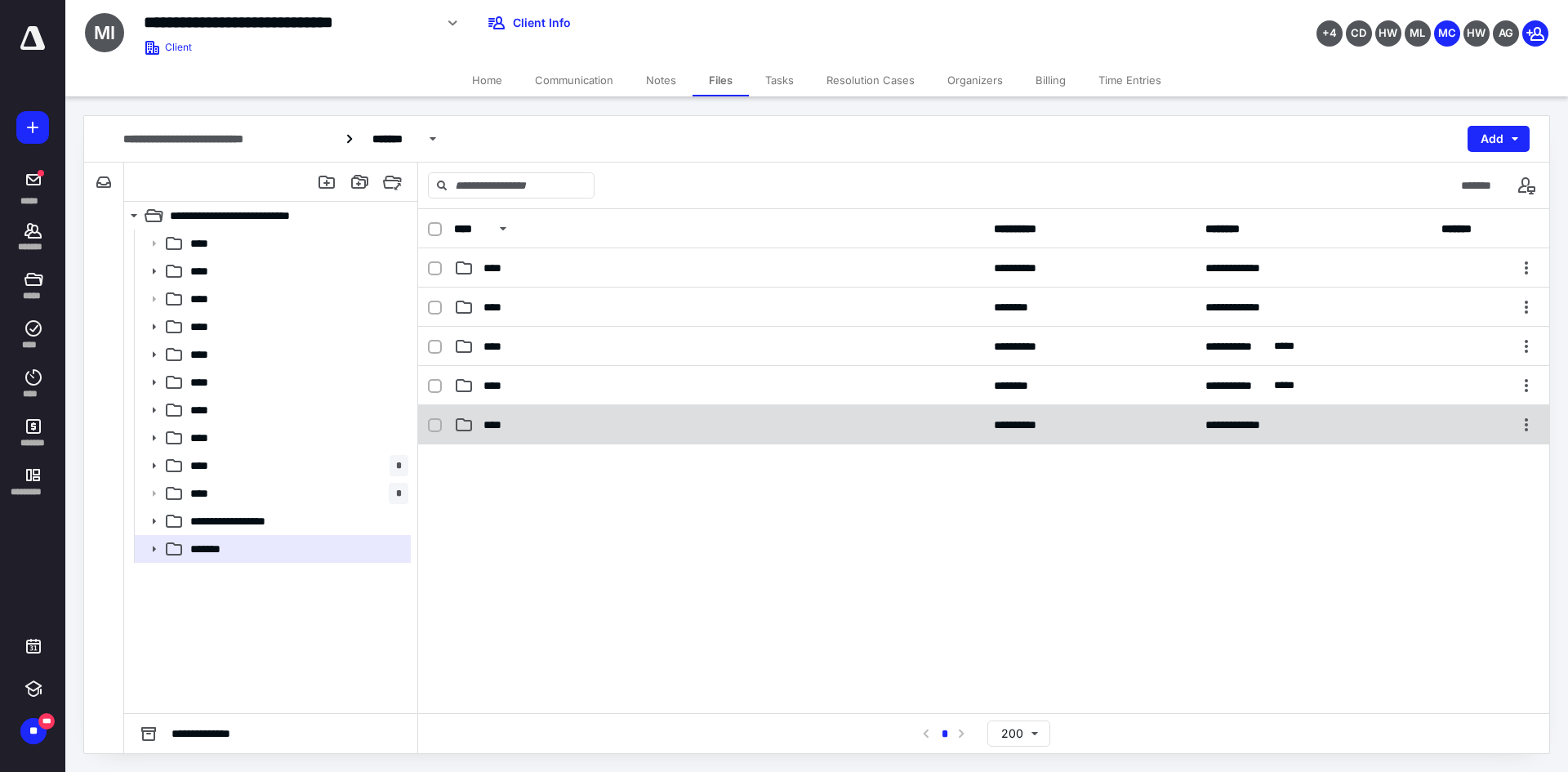 click on "****" at bounding box center (719, 425) 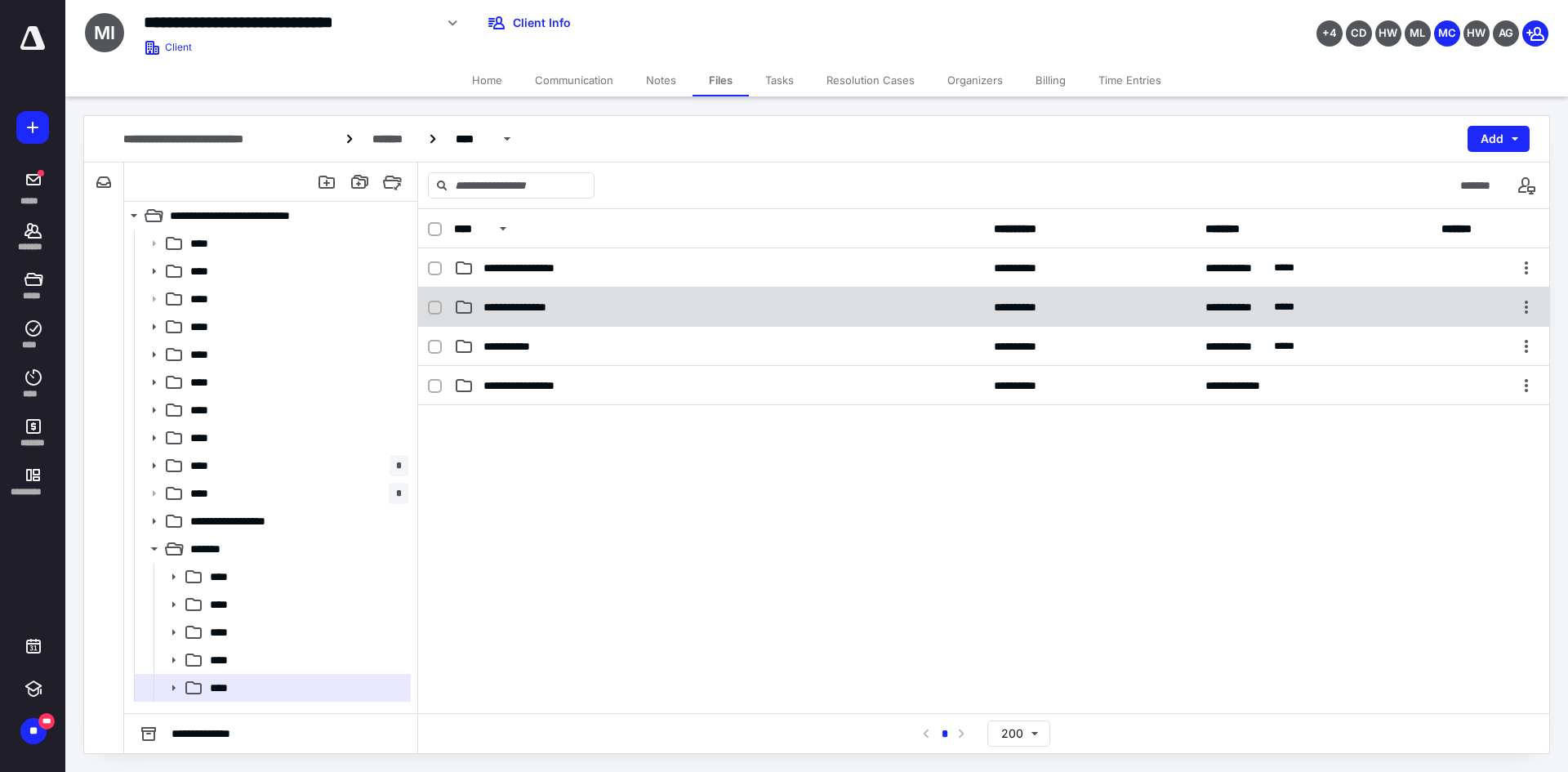 click on "**********" at bounding box center (983, 307) 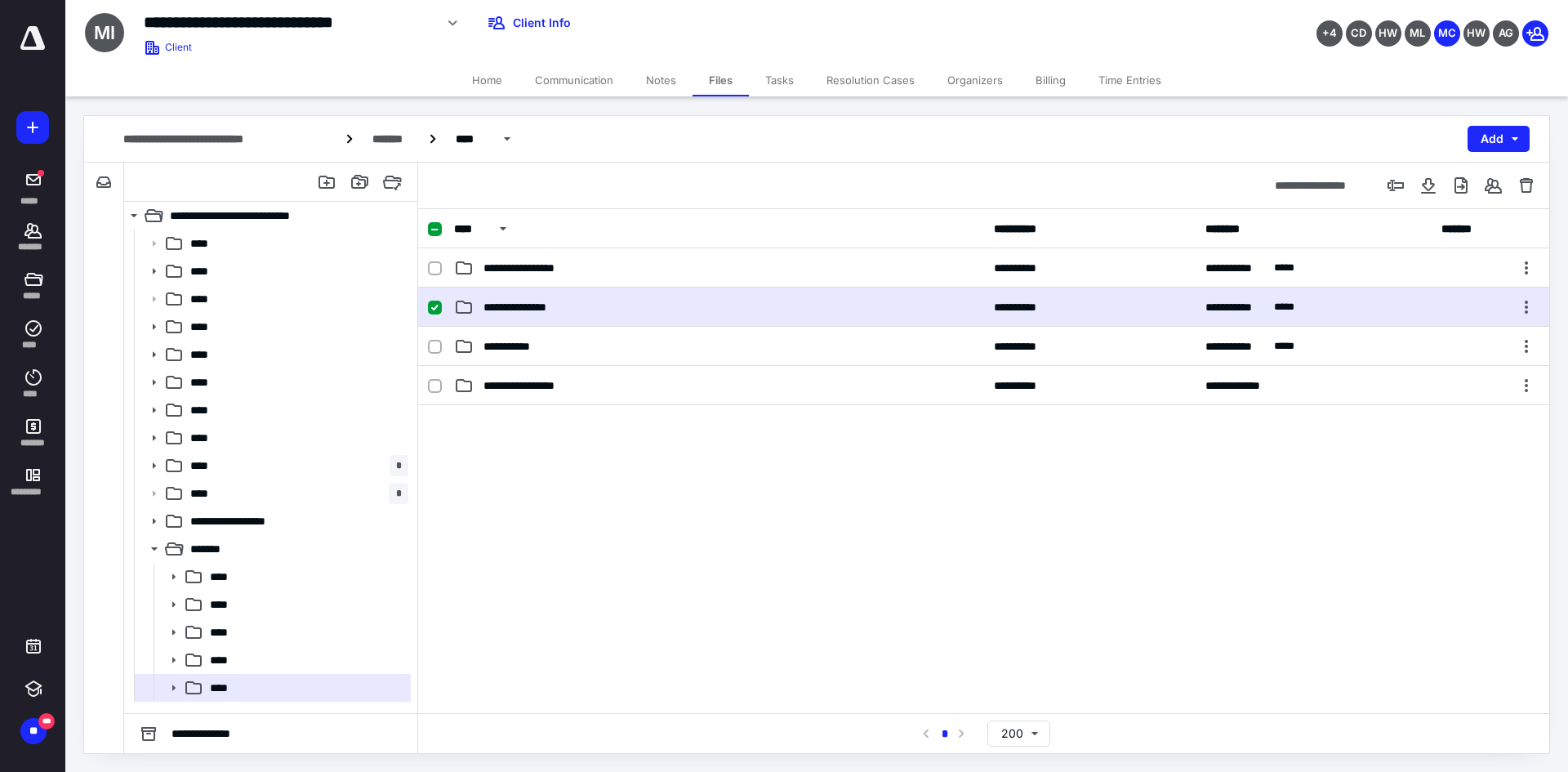 click on "**********" at bounding box center (983, 307) 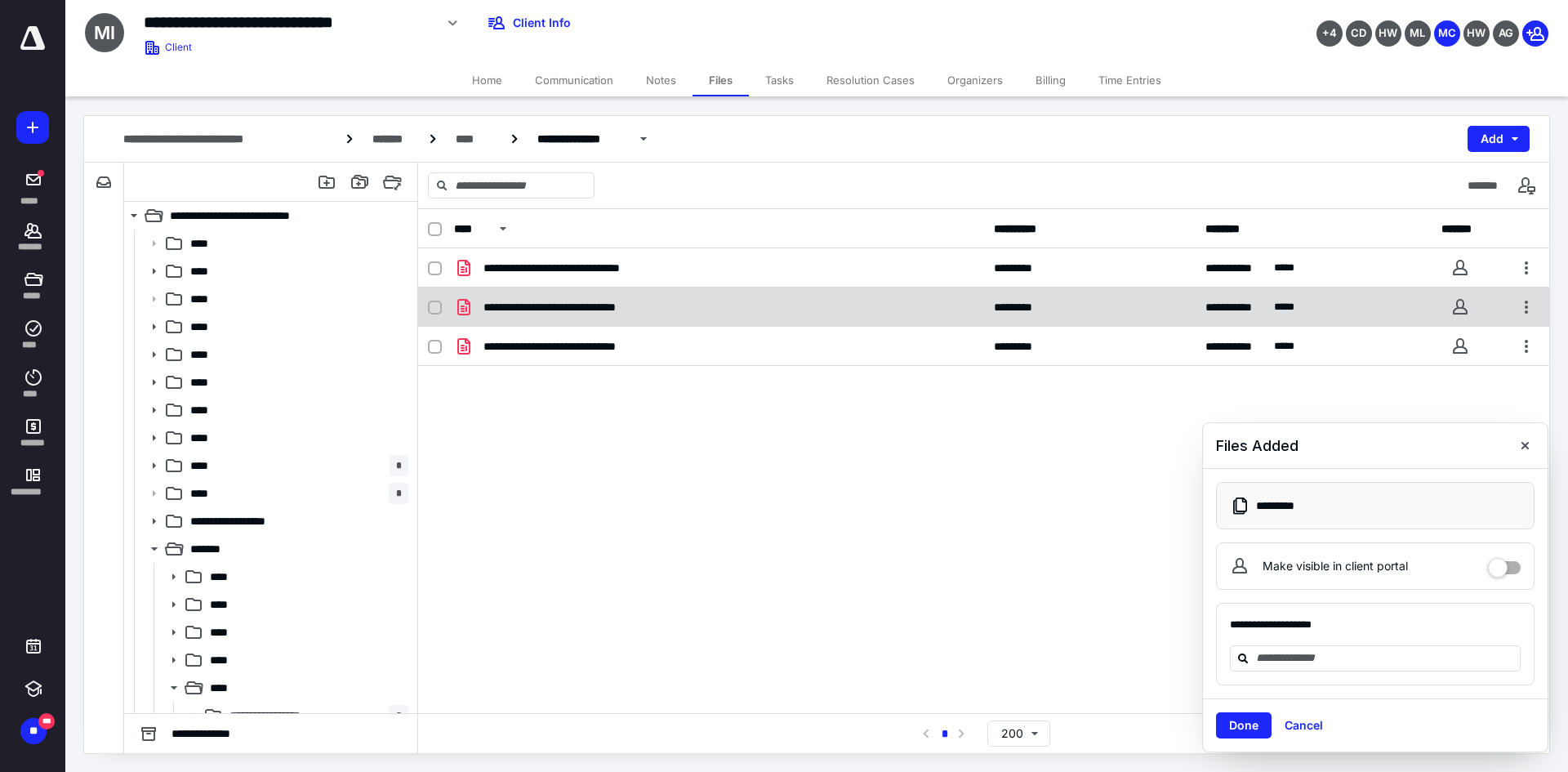 checkbox on "true" 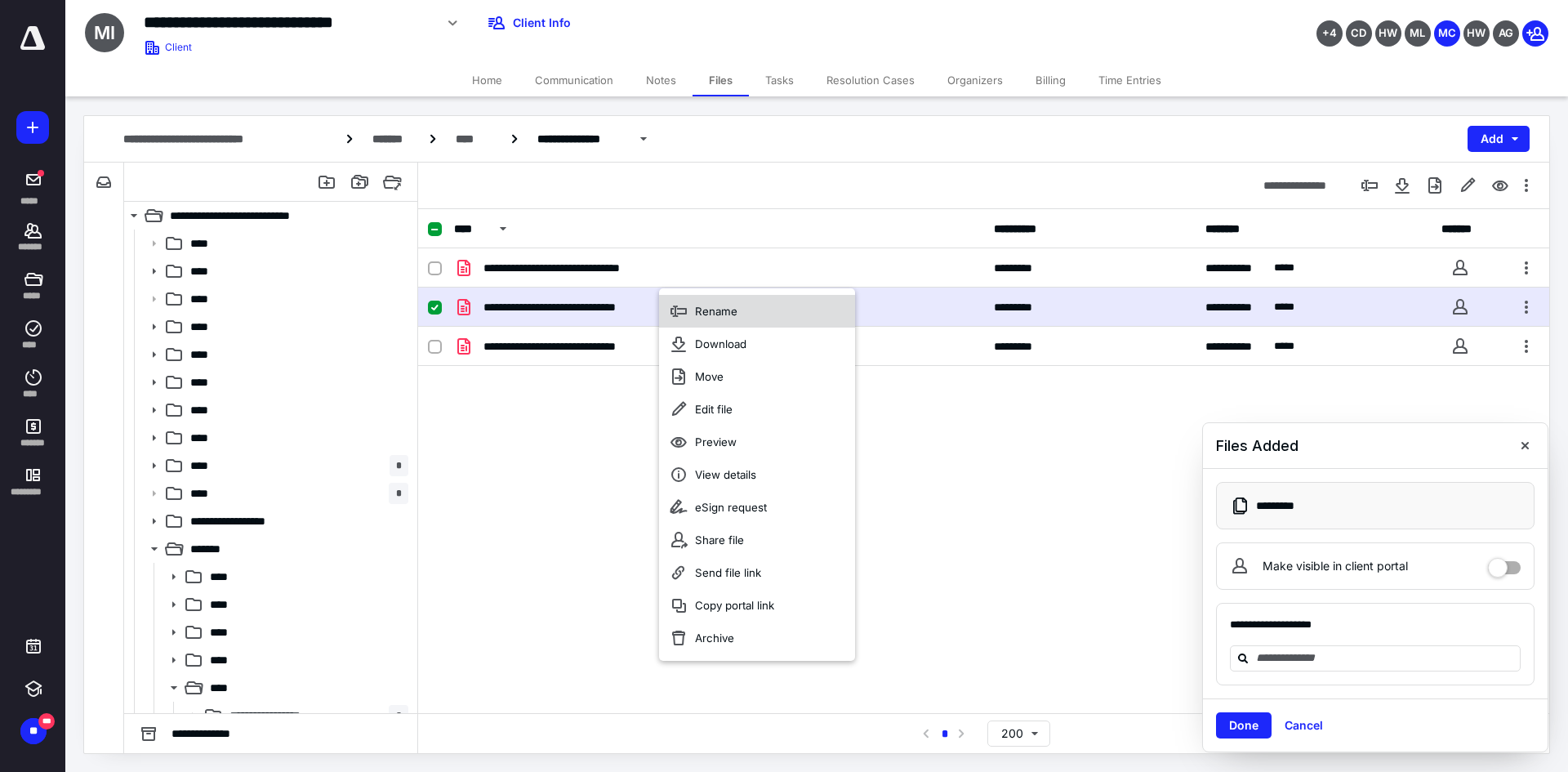 click on "Rename" at bounding box center (757, 311) 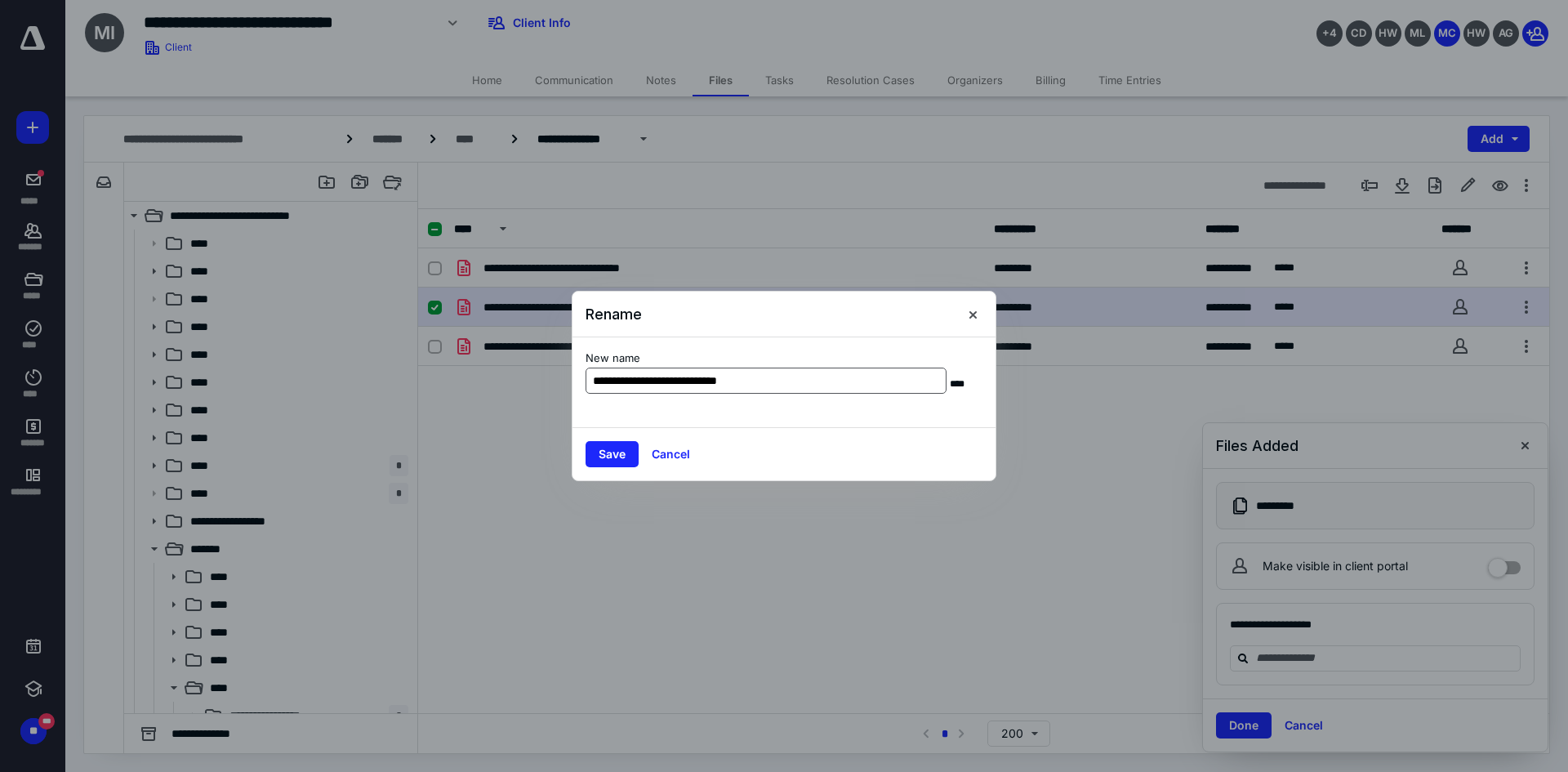 click on "**********" at bounding box center [766, 381] 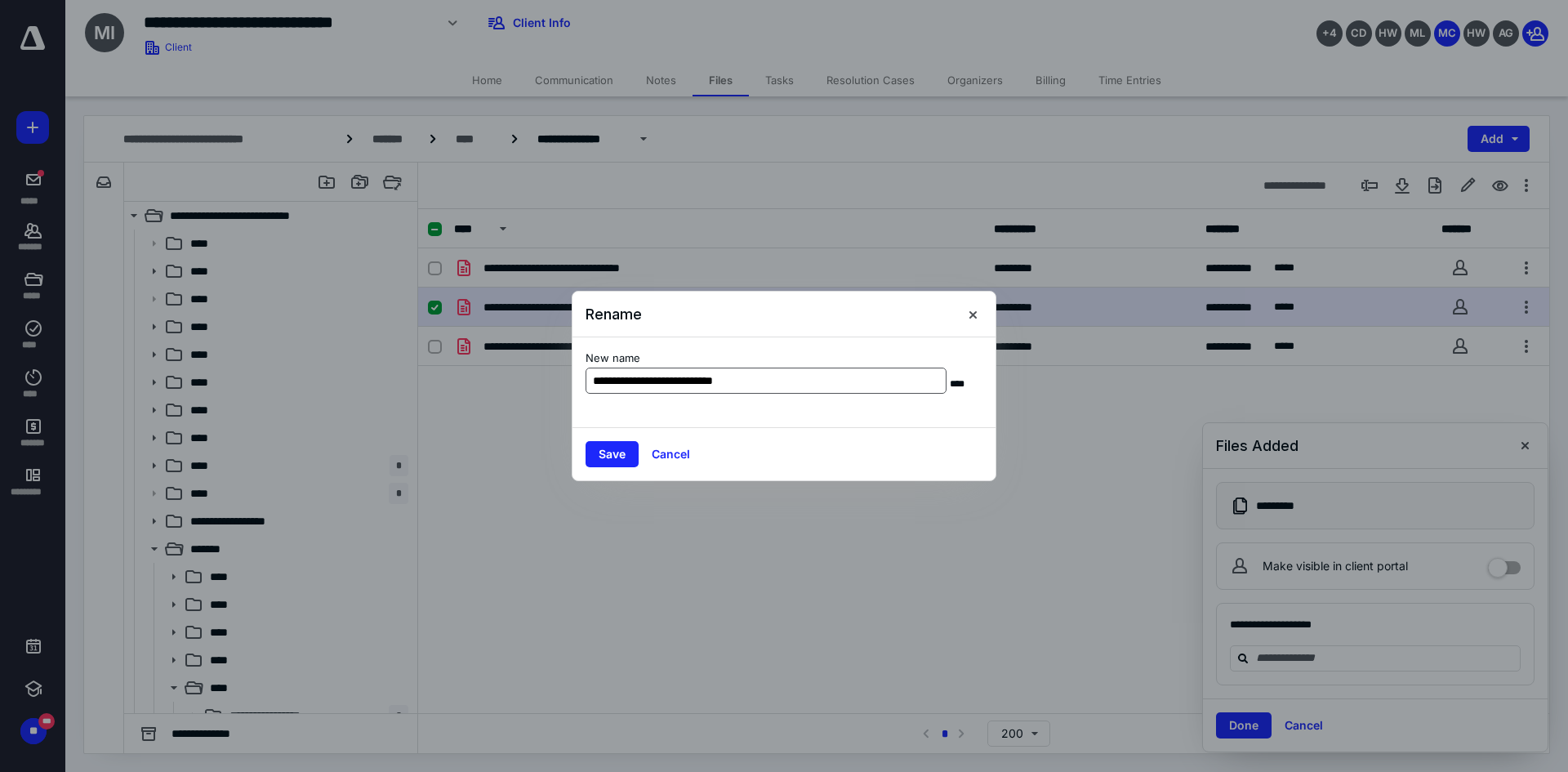 click on "**********" at bounding box center [766, 381] 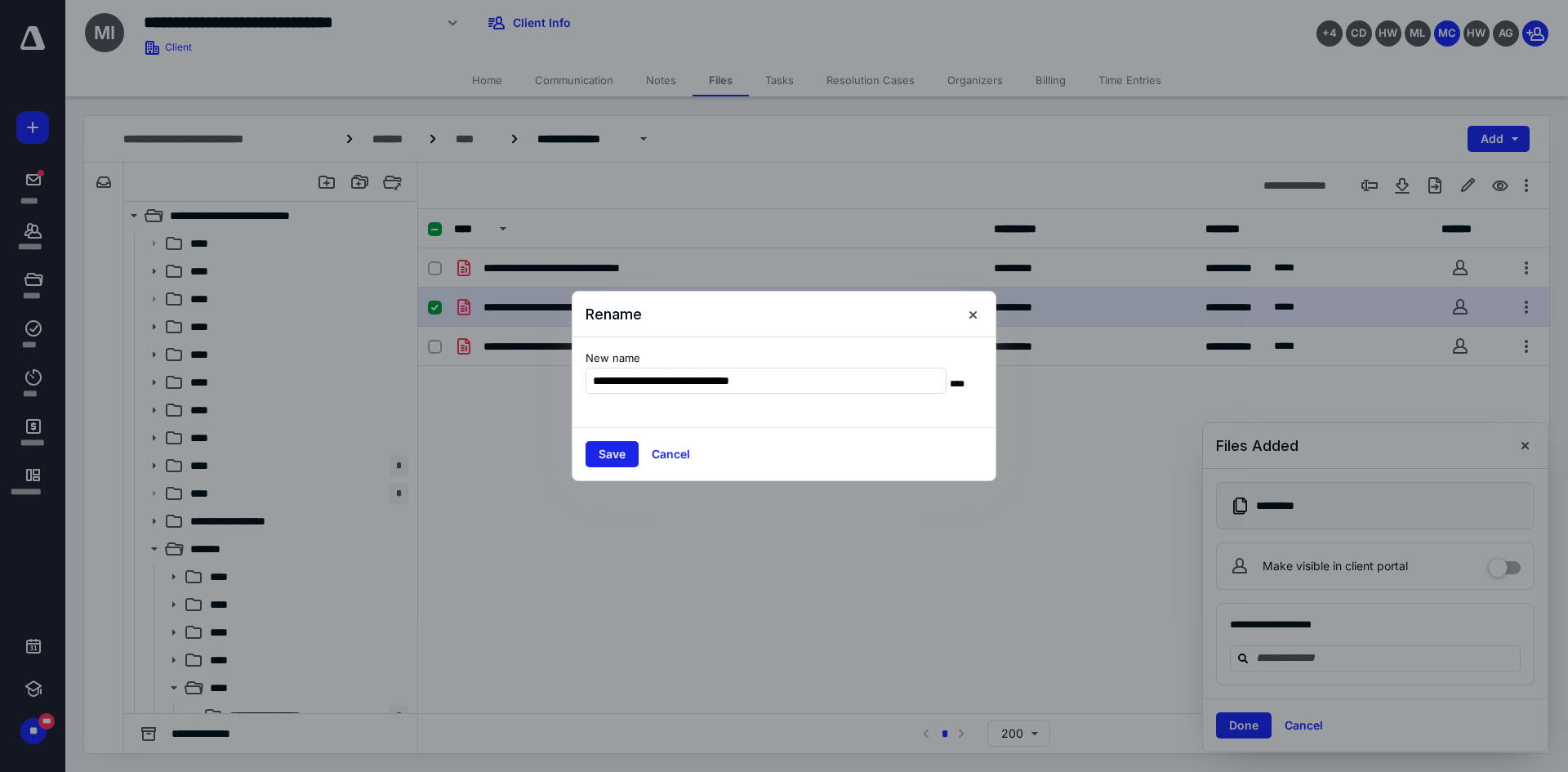 type on "**********" 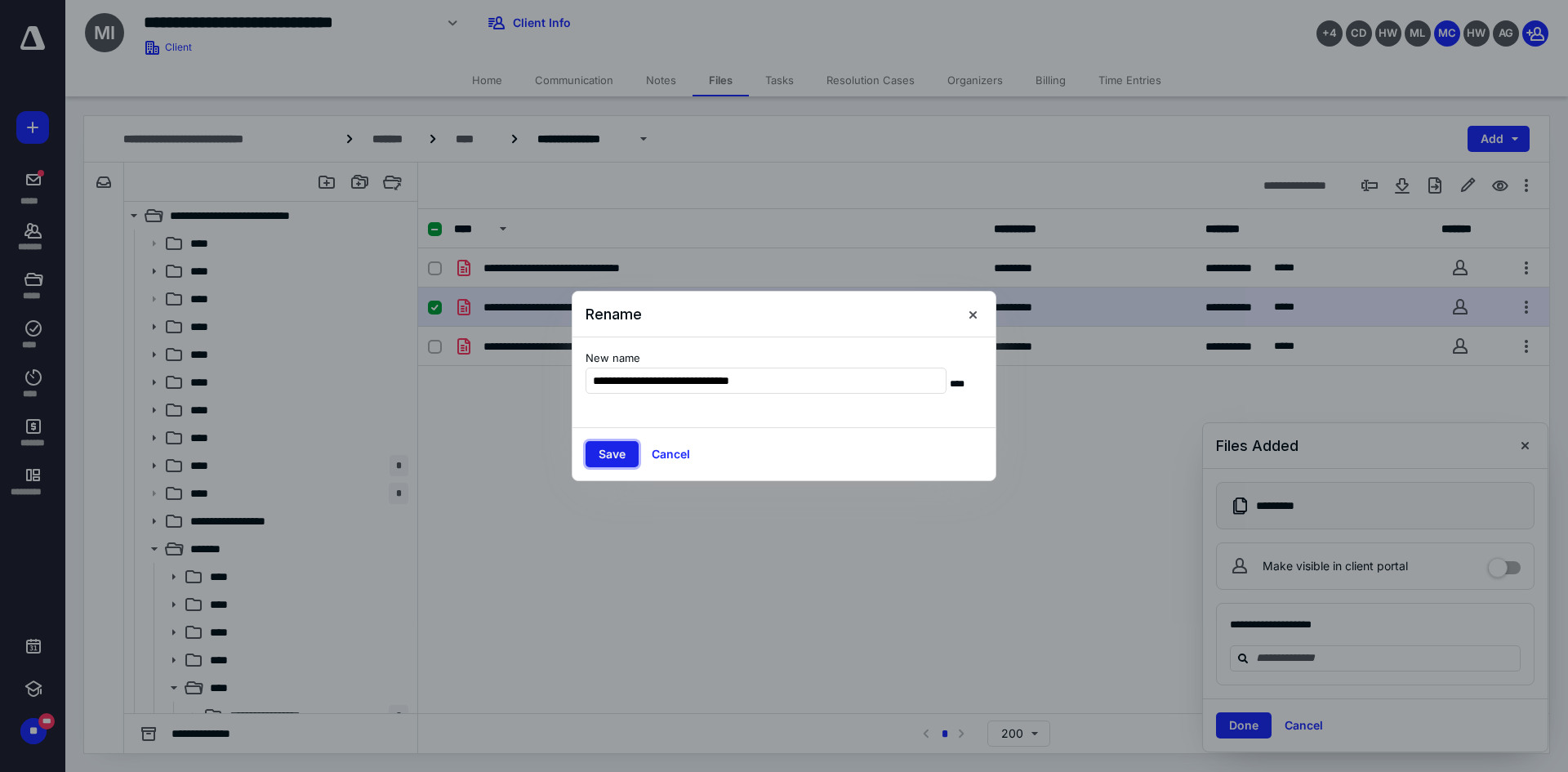 click on "Save" at bounding box center [612, 454] 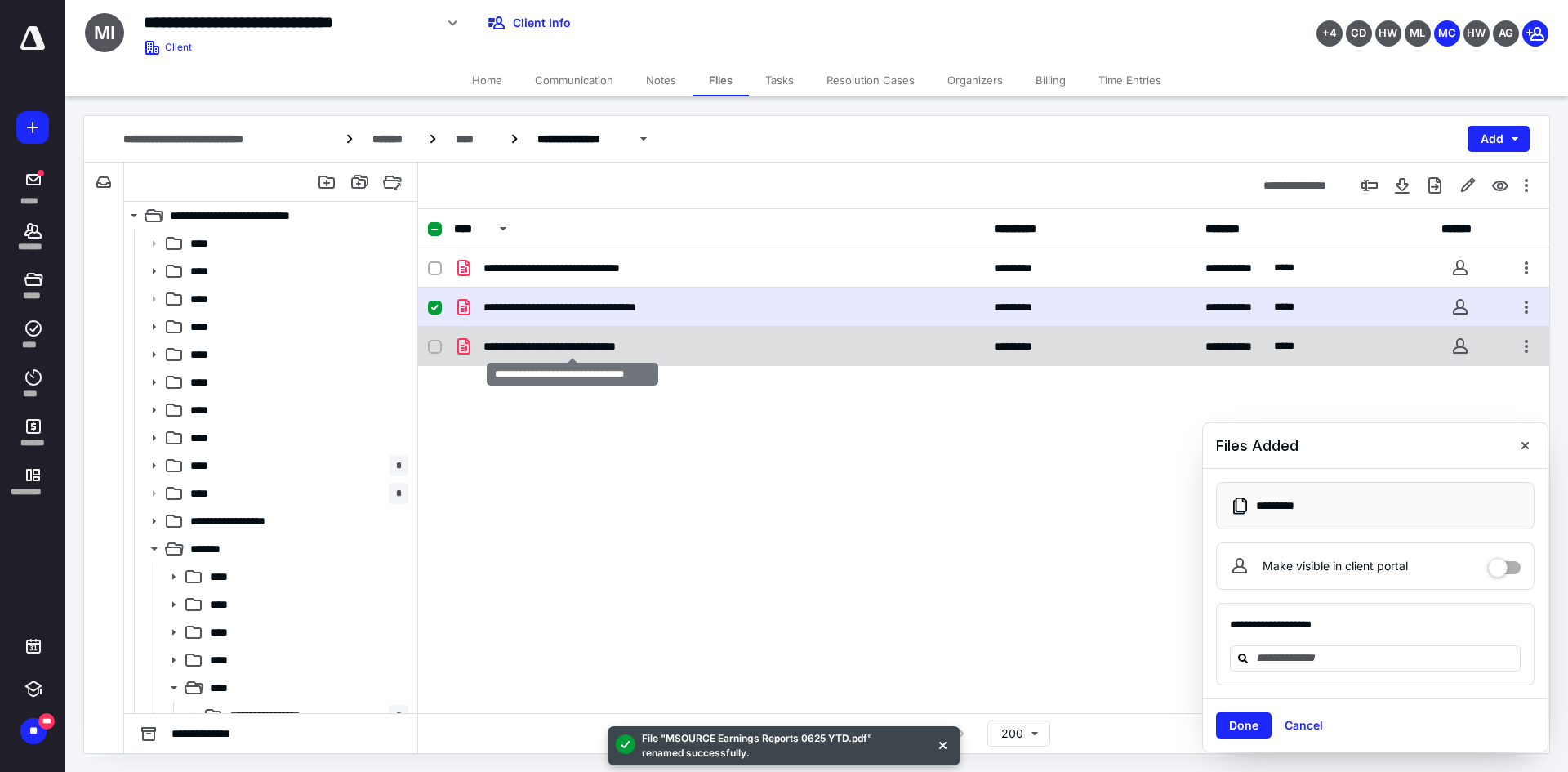checkbox on "false" 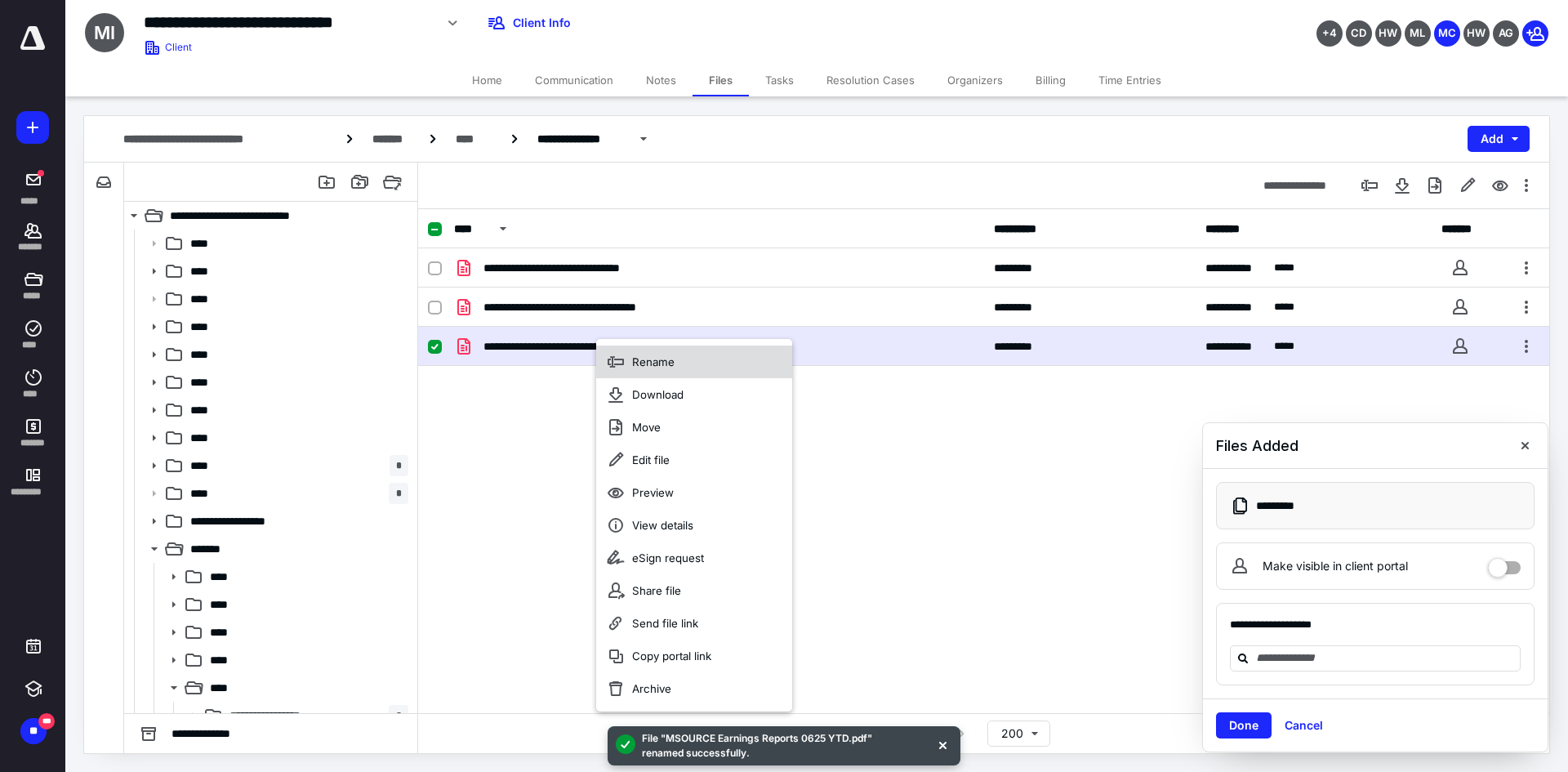 click 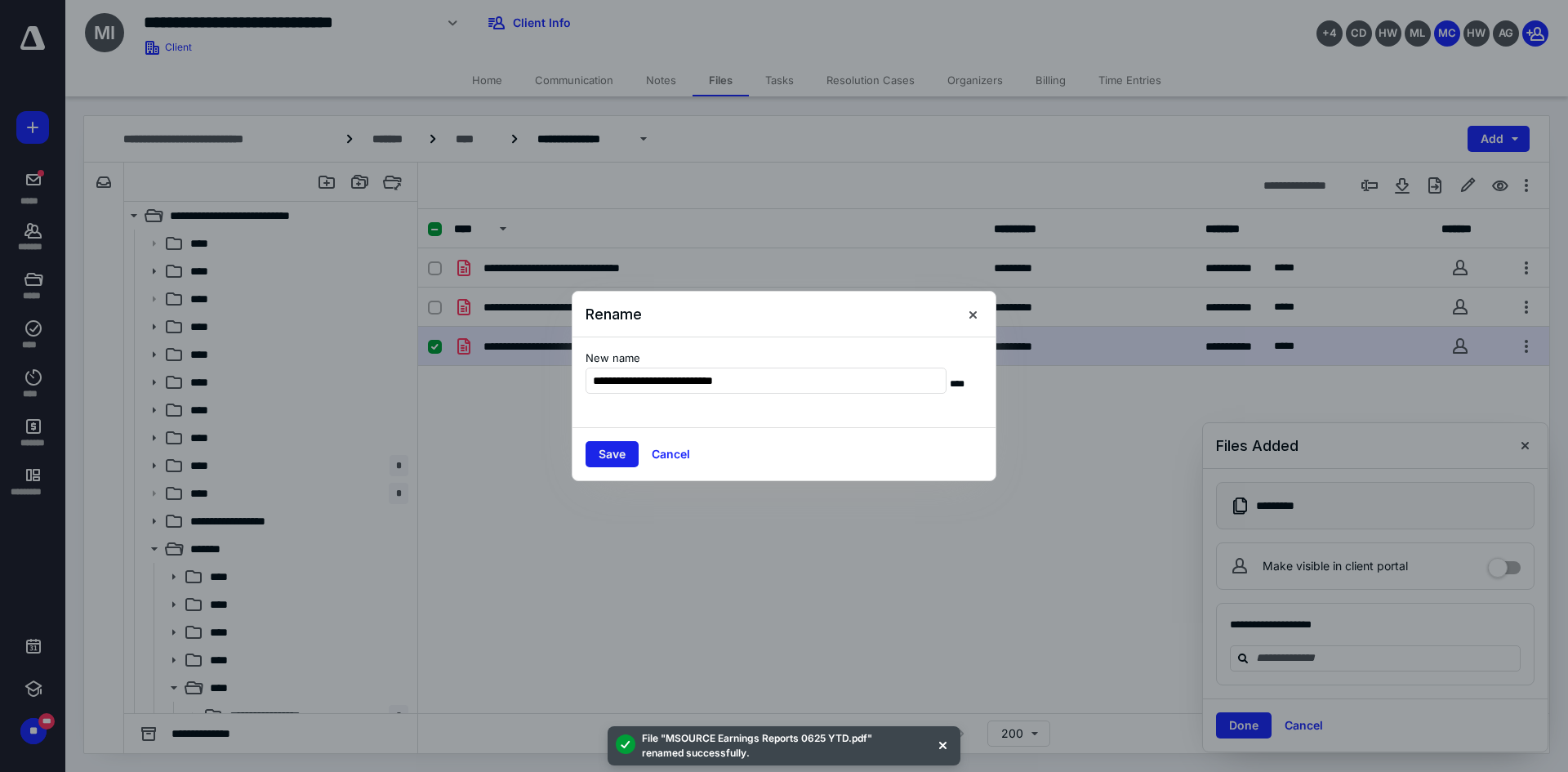 type on "**********" 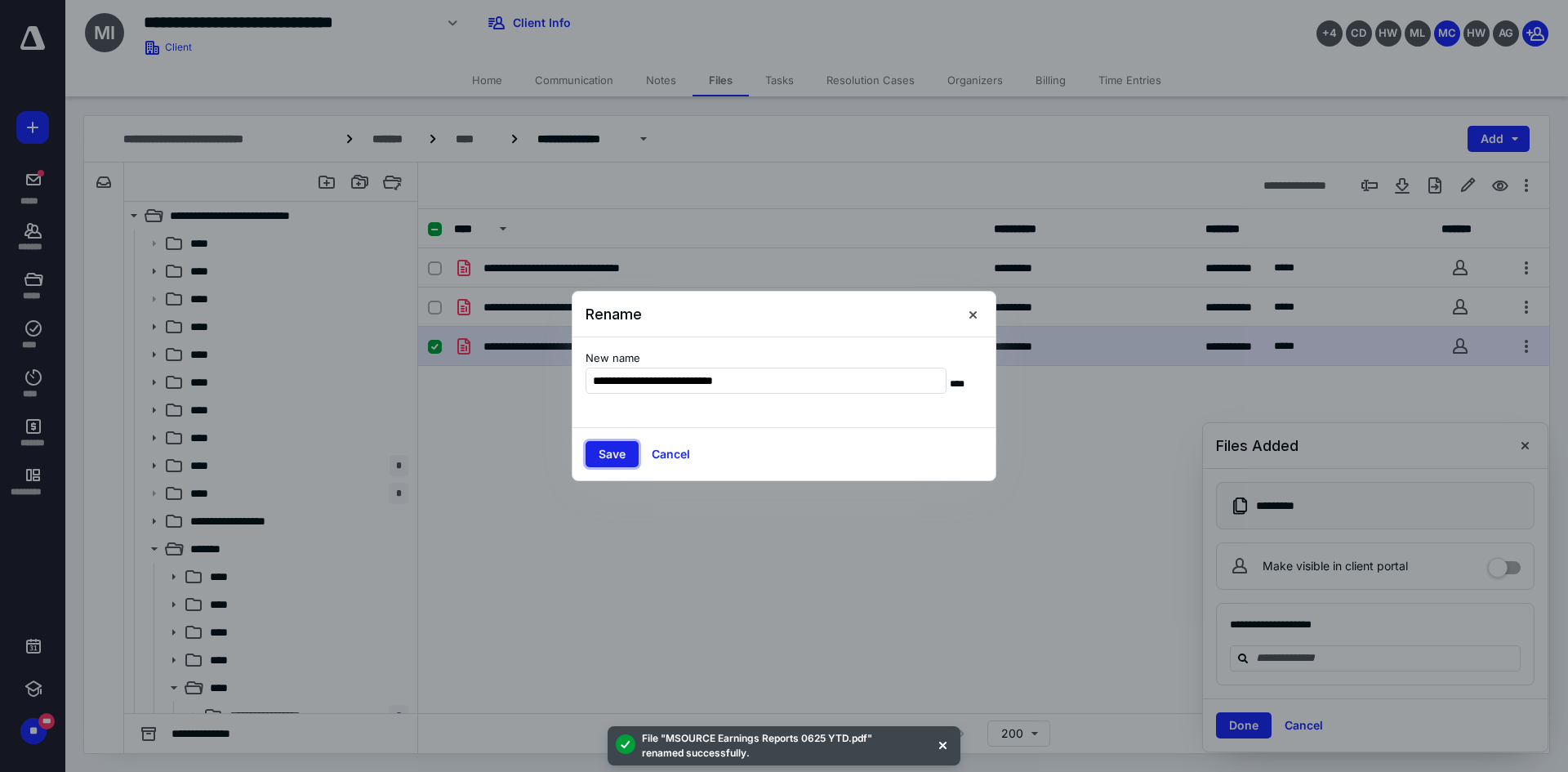 click on "Save" at bounding box center [612, 454] 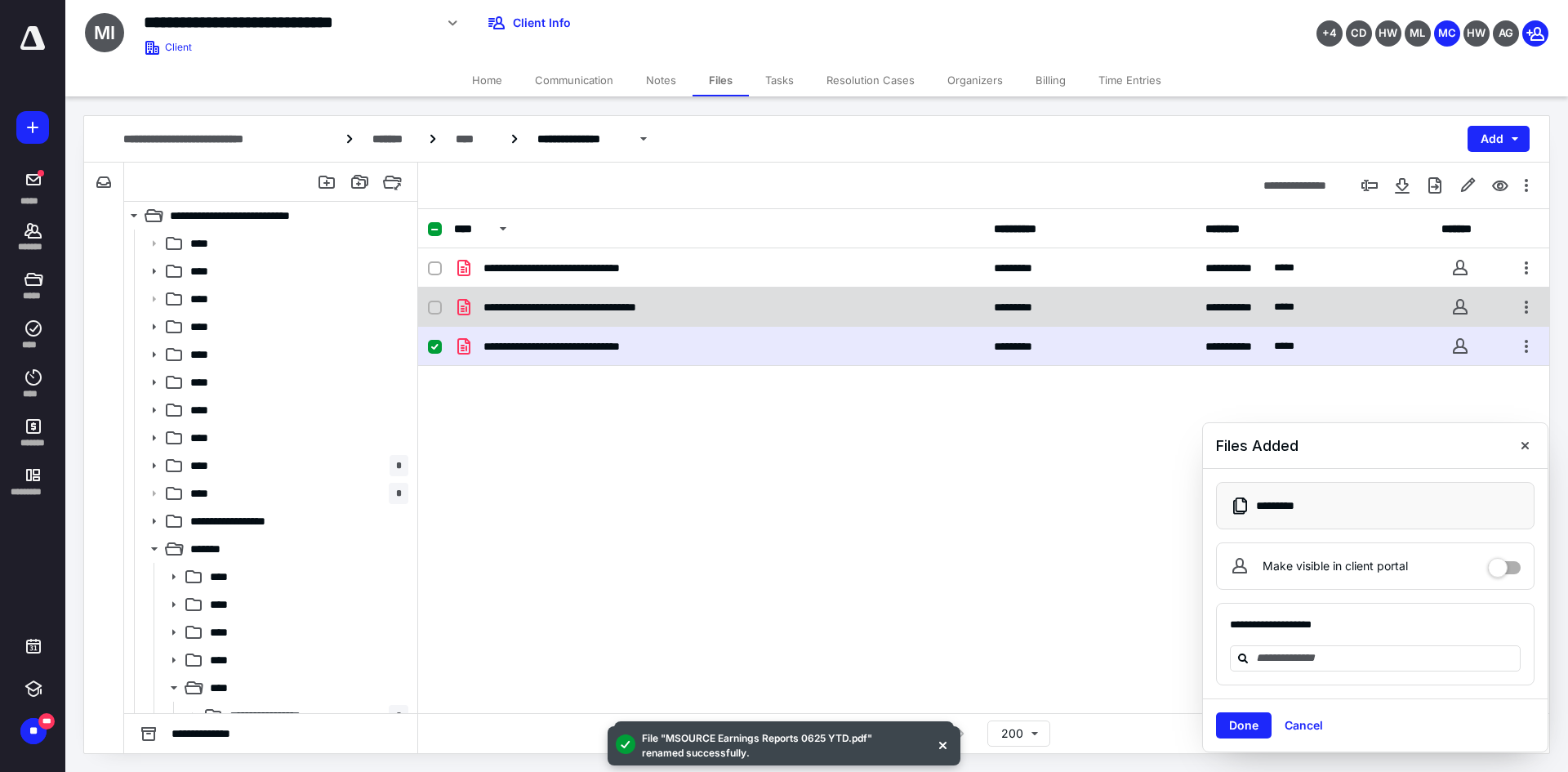 click on "**********" at bounding box center (719, 307) 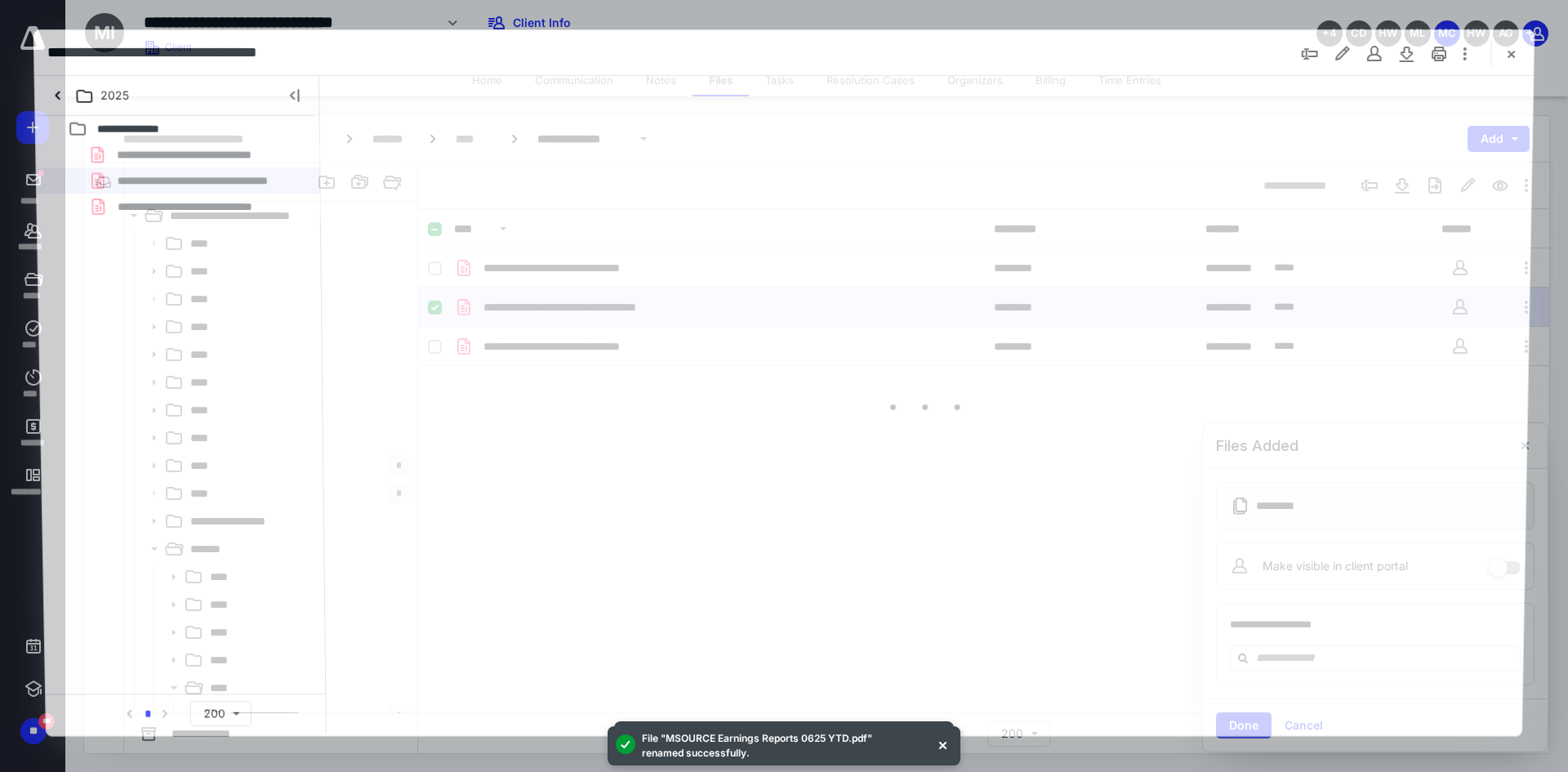scroll, scrollTop: 0, scrollLeft: 0, axis: both 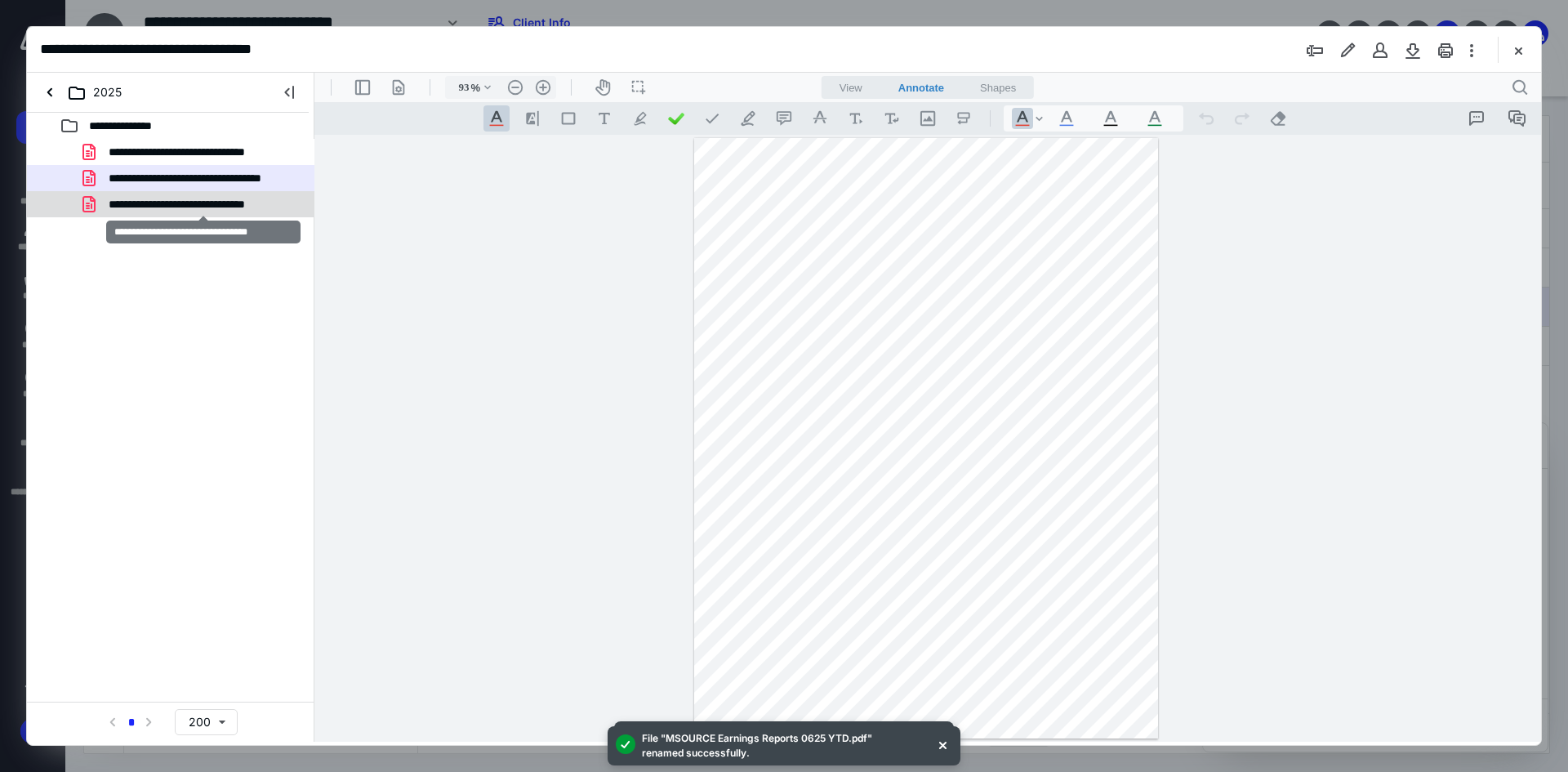 click on "**********" at bounding box center (203, 204) 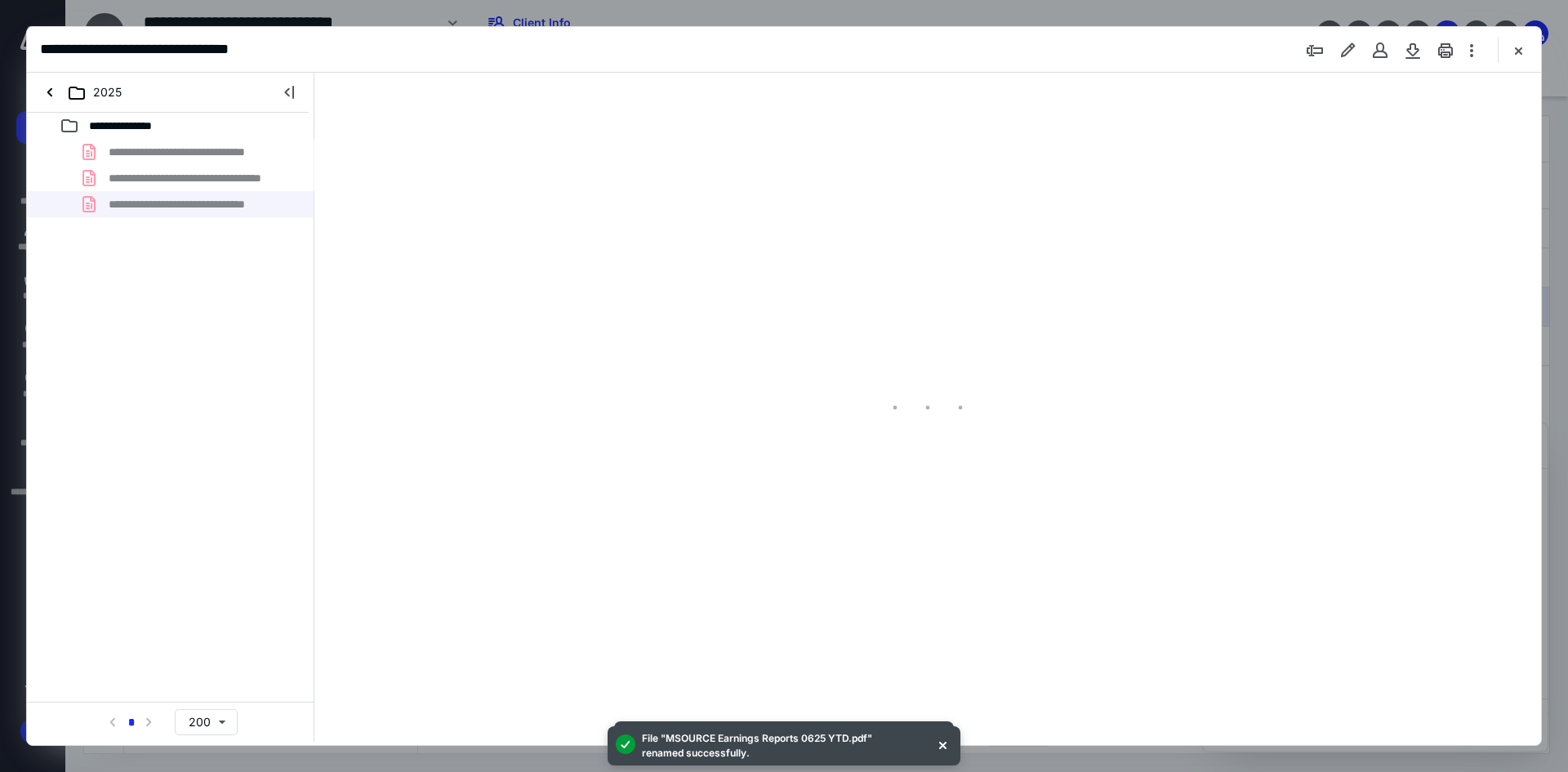 type on "93" 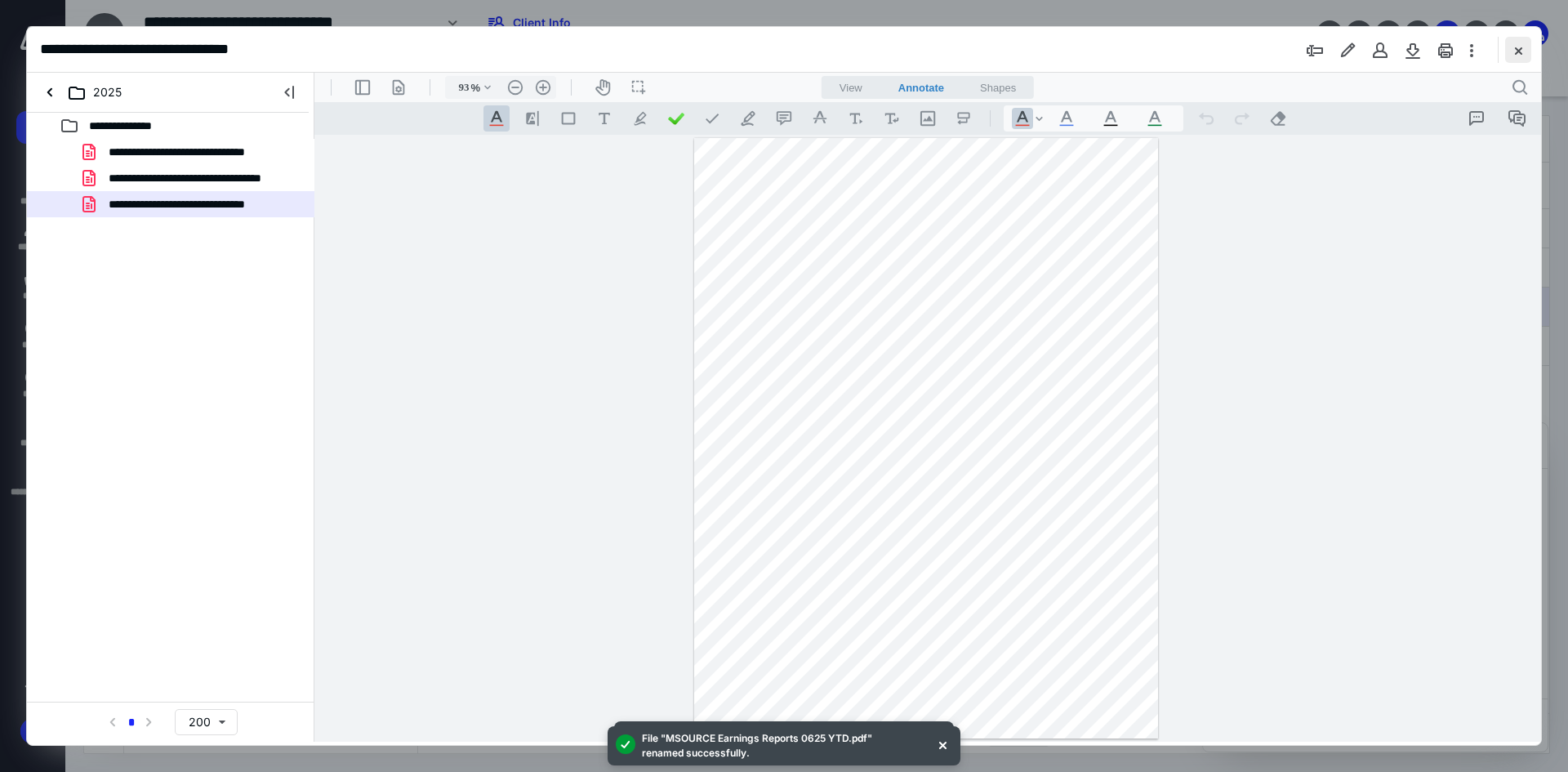 click at bounding box center [1518, 50] 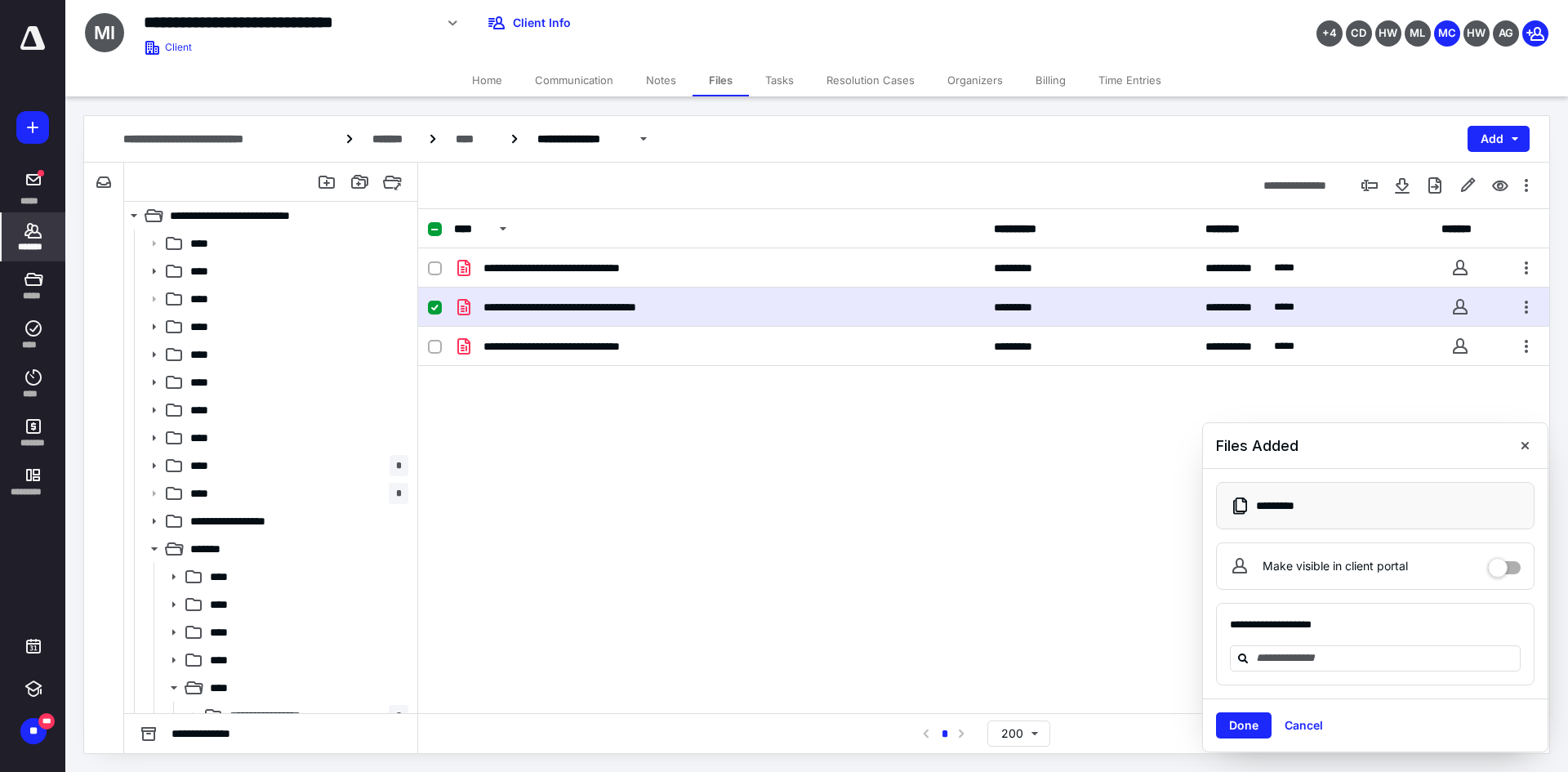 click on "*******" at bounding box center [33, 237] 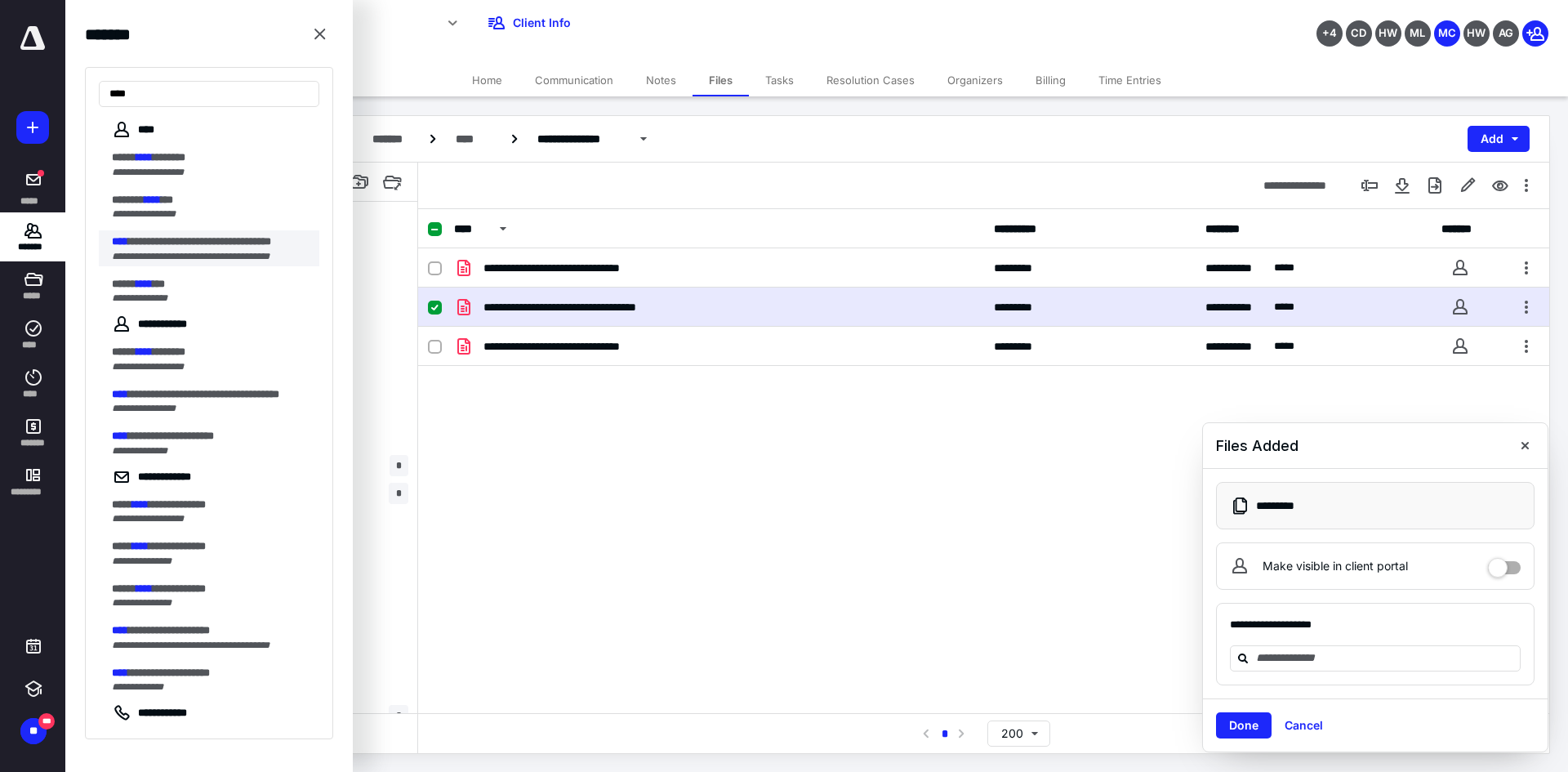 type on "****" 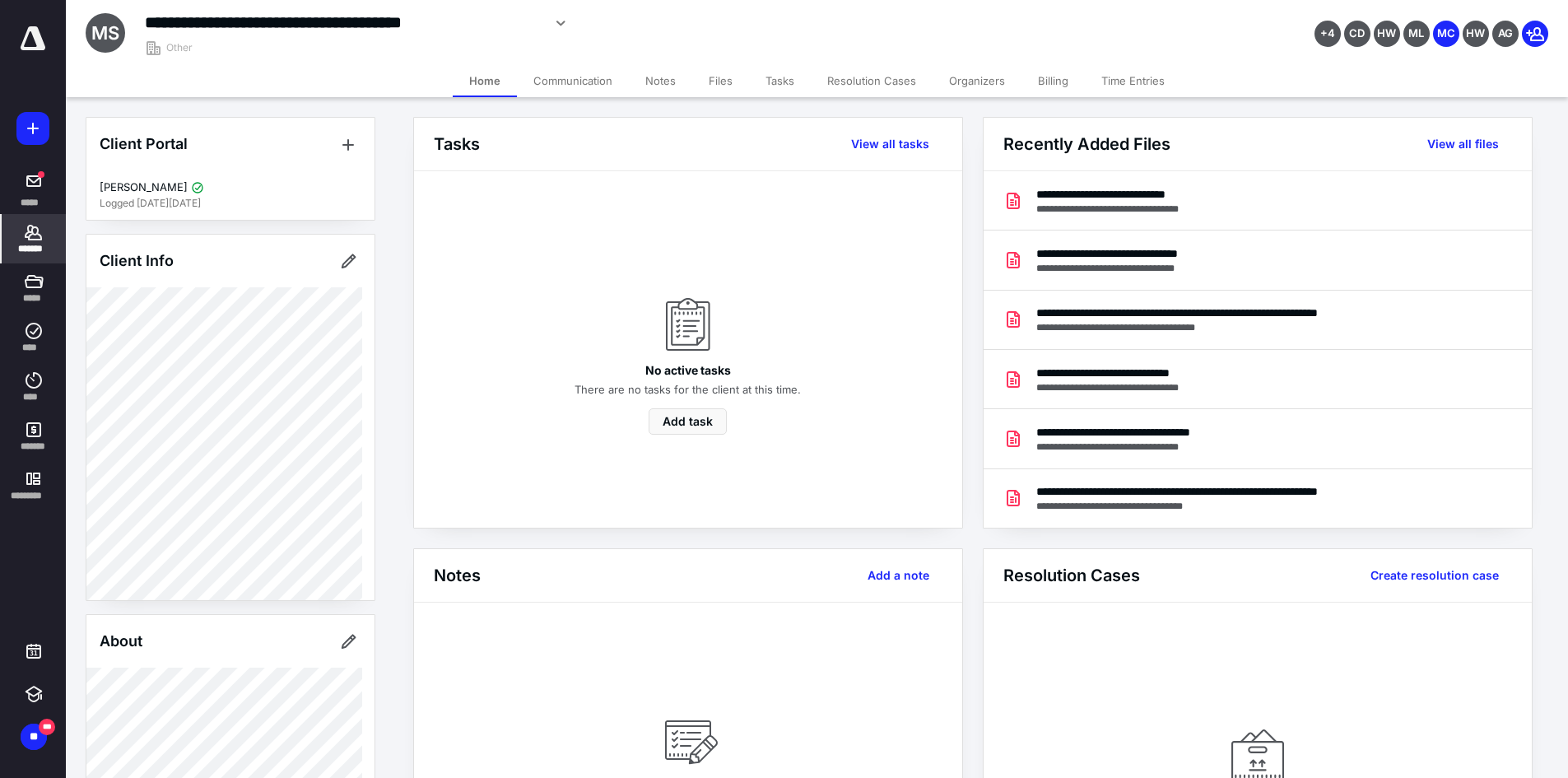 click on "Files" at bounding box center (720, 81) 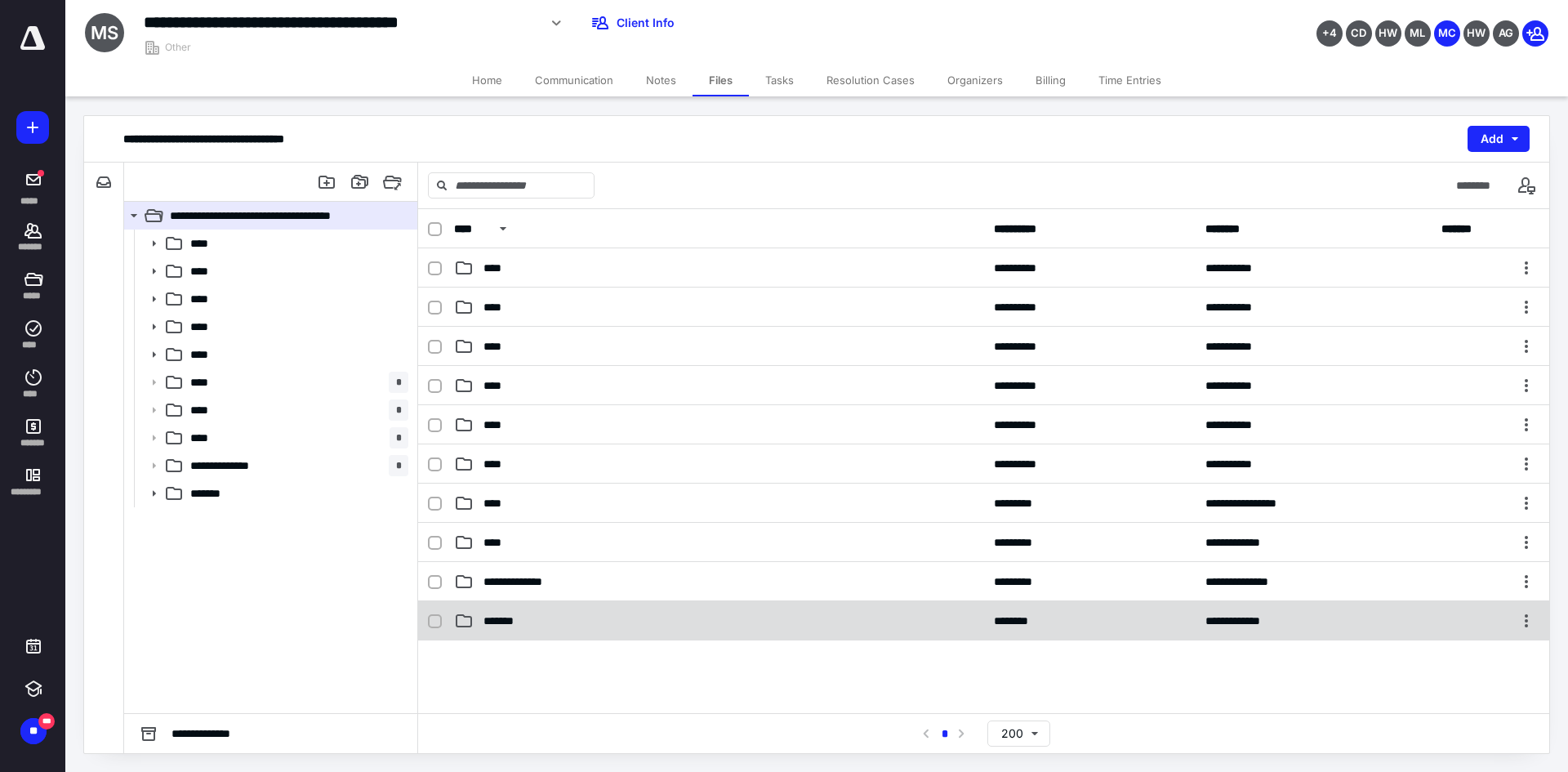 click on "**********" at bounding box center [983, 621] 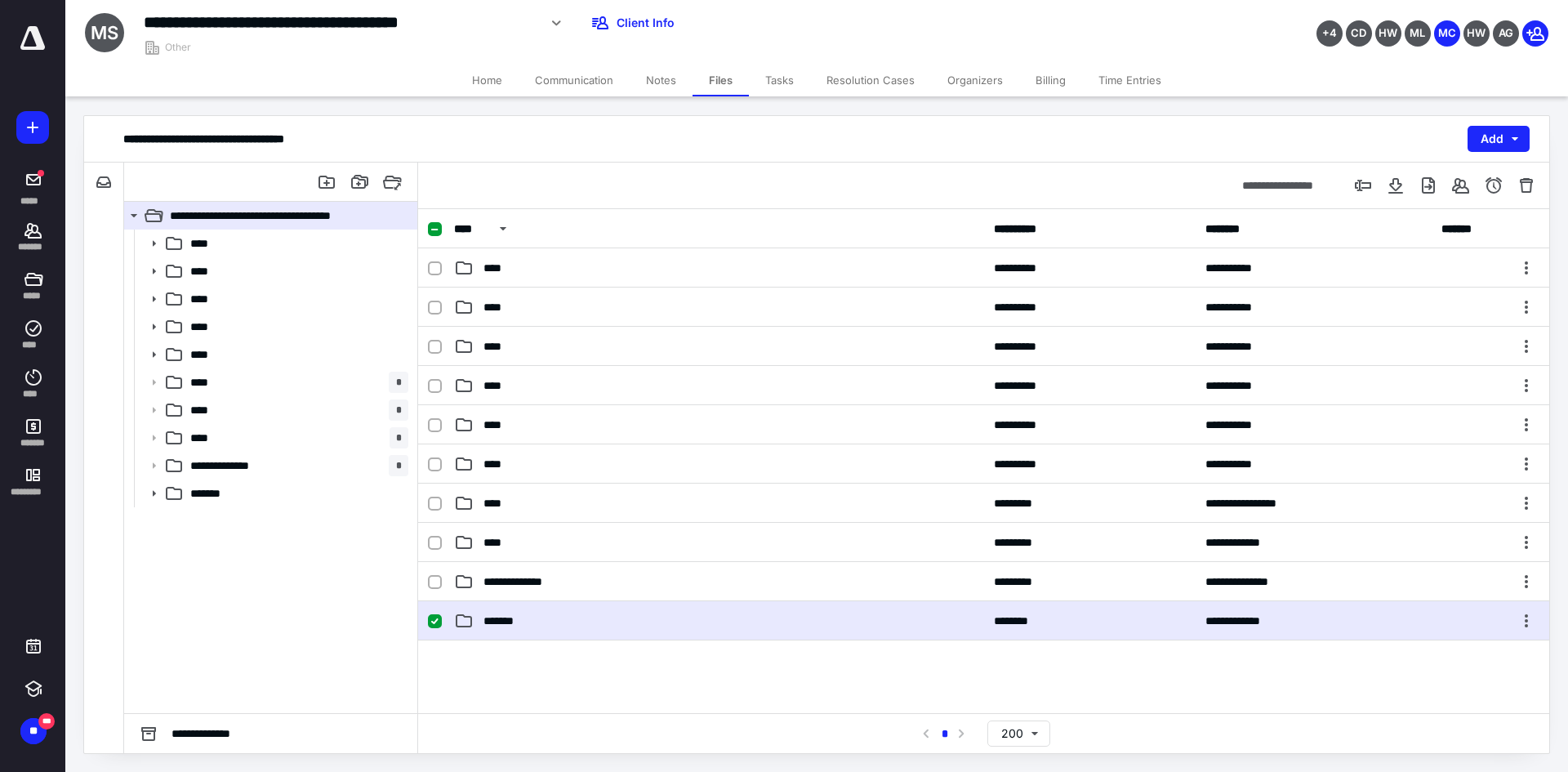 click on "**********" at bounding box center (983, 621) 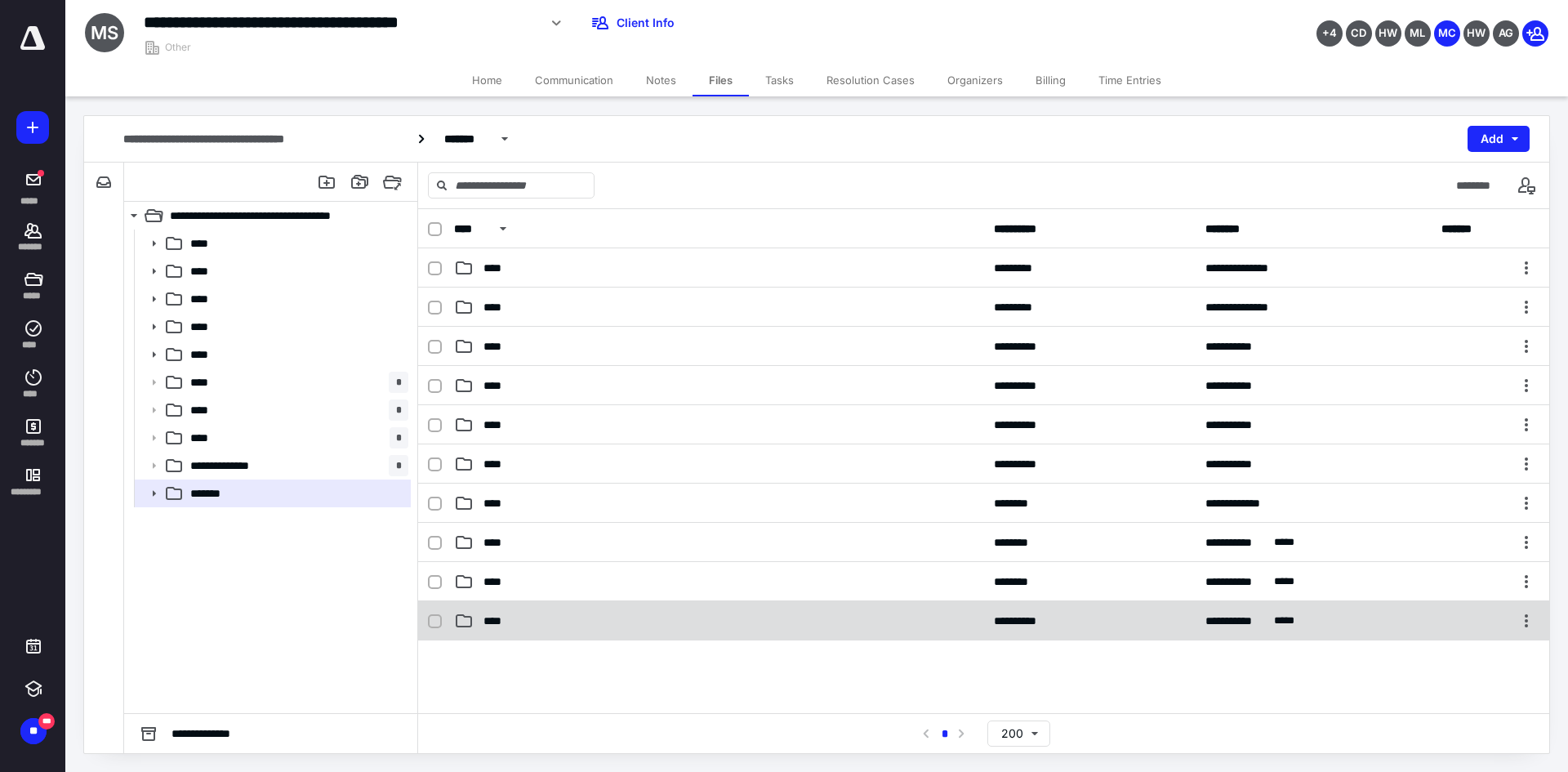 click on "**********" at bounding box center [983, 621] 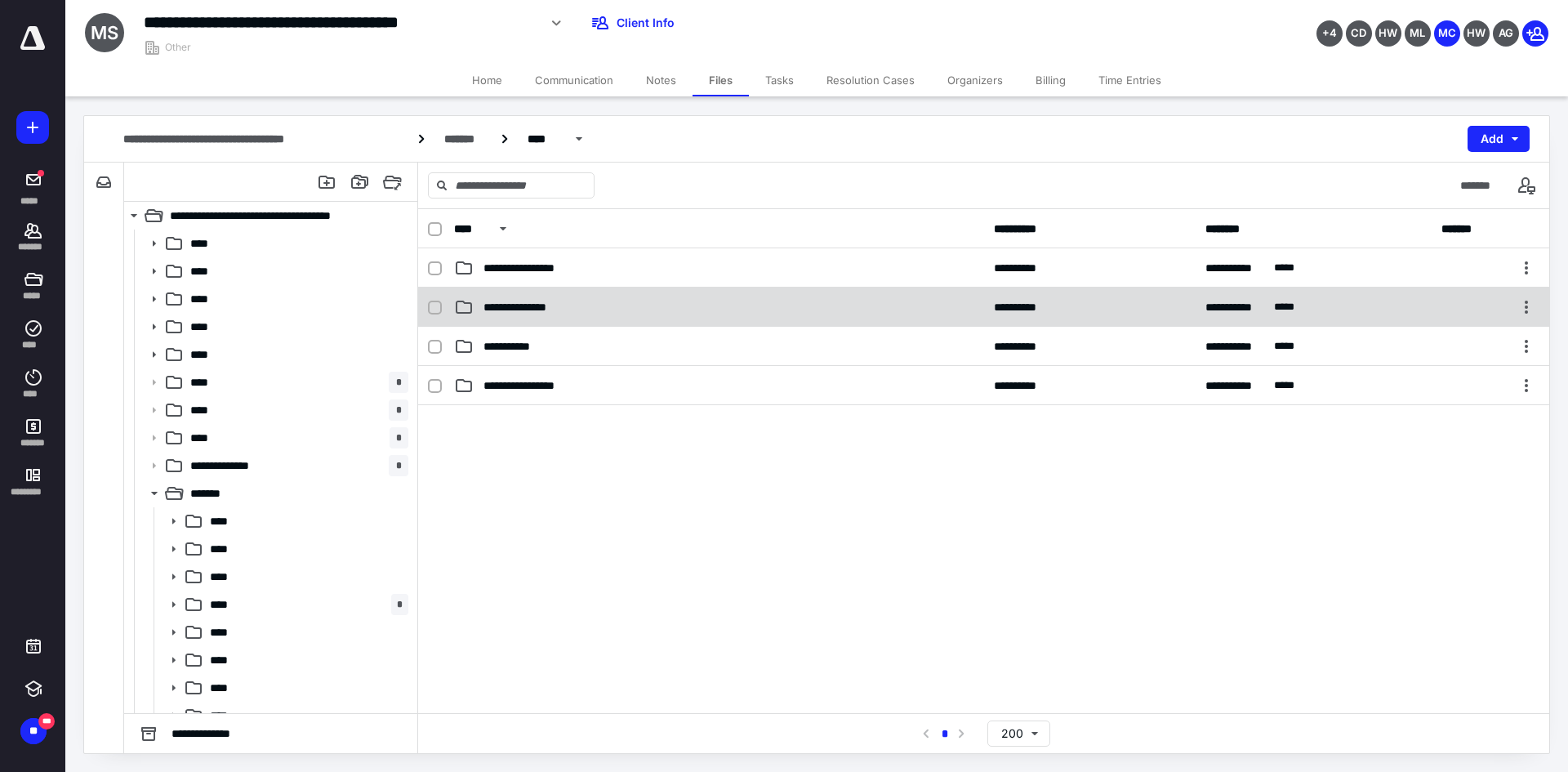 click on "**********" at bounding box center [983, 307] 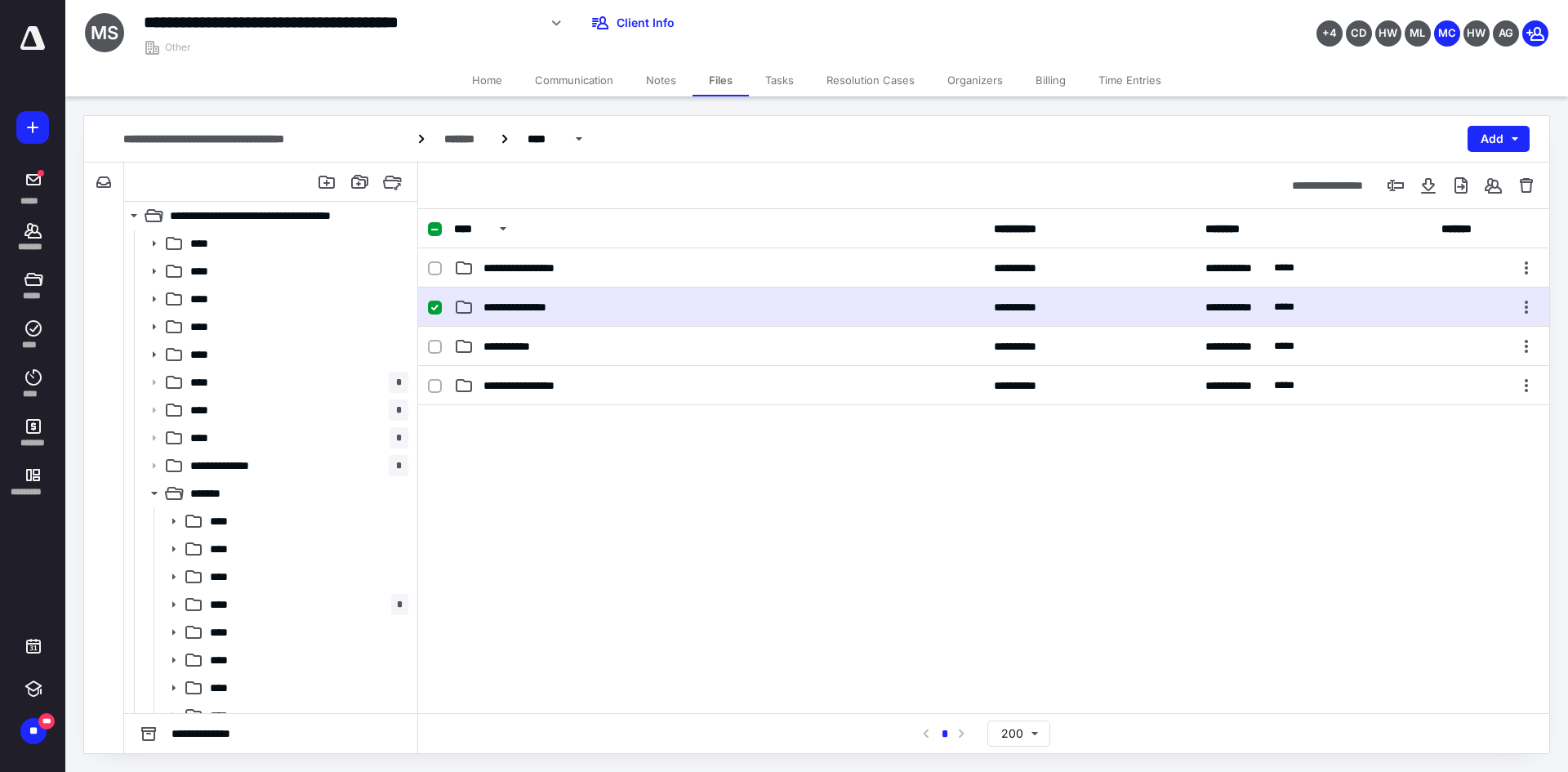 click on "**********" at bounding box center (983, 307) 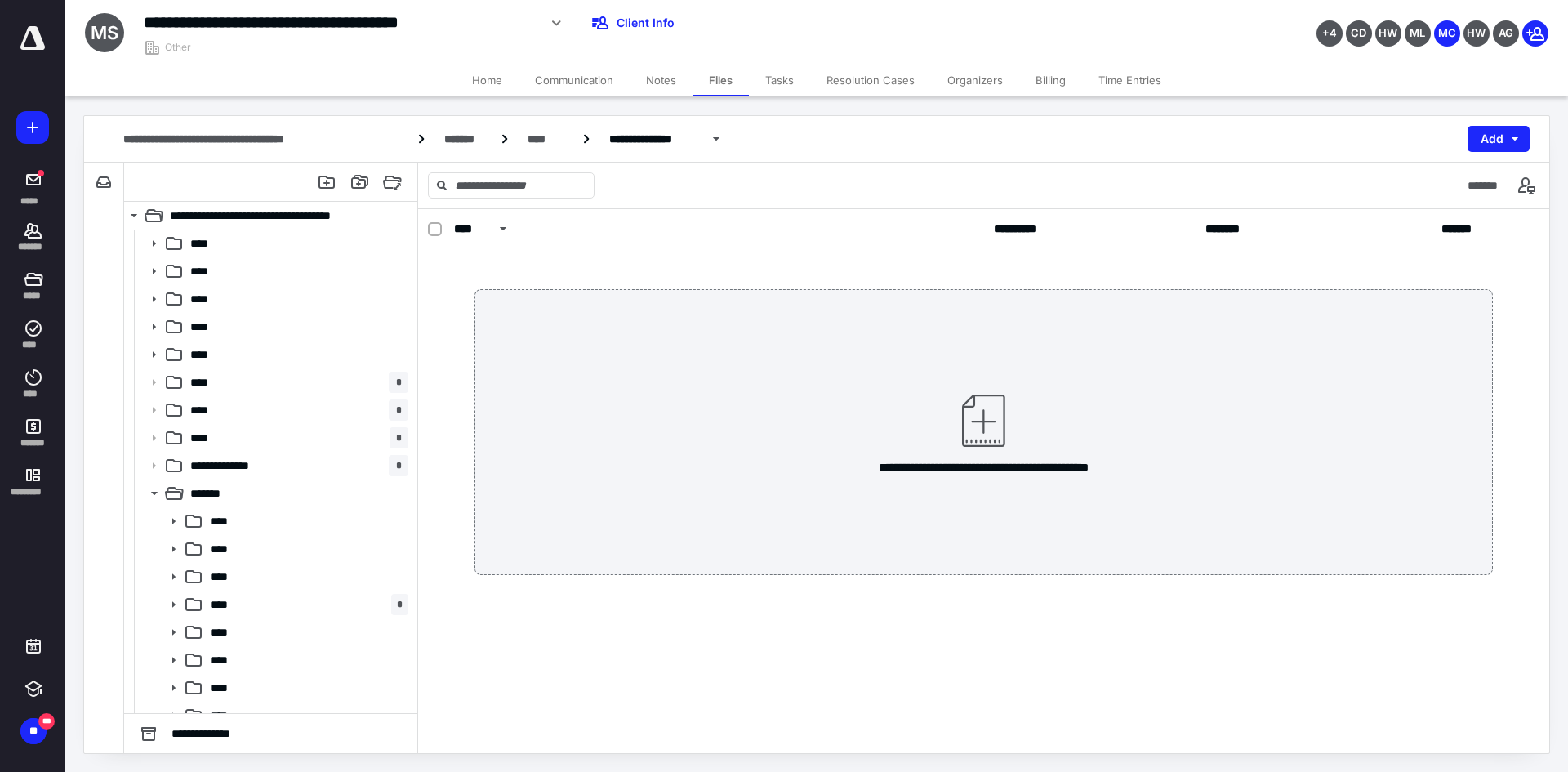 click on "**********" at bounding box center [599, 23] 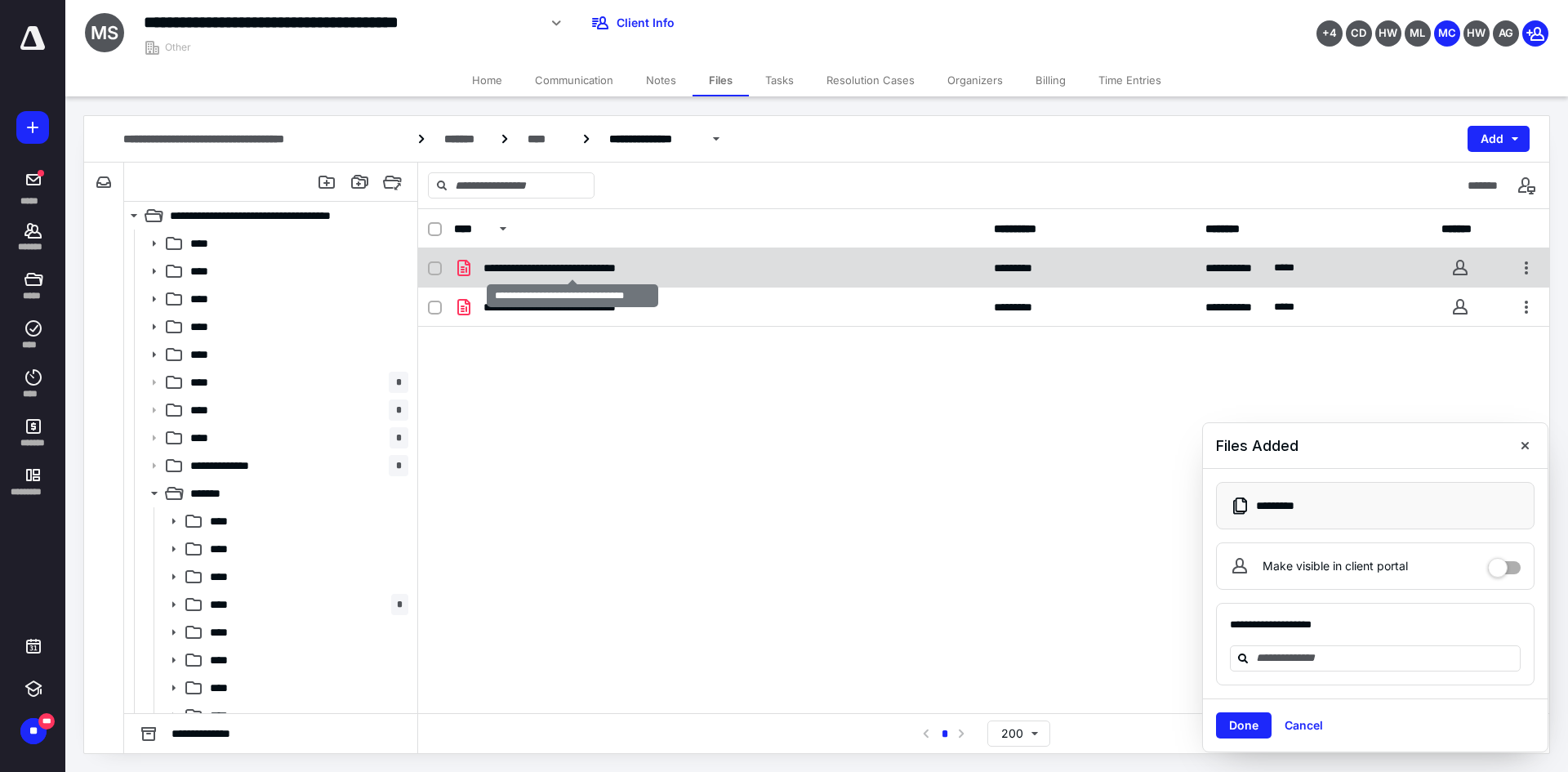 checkbox on "true" 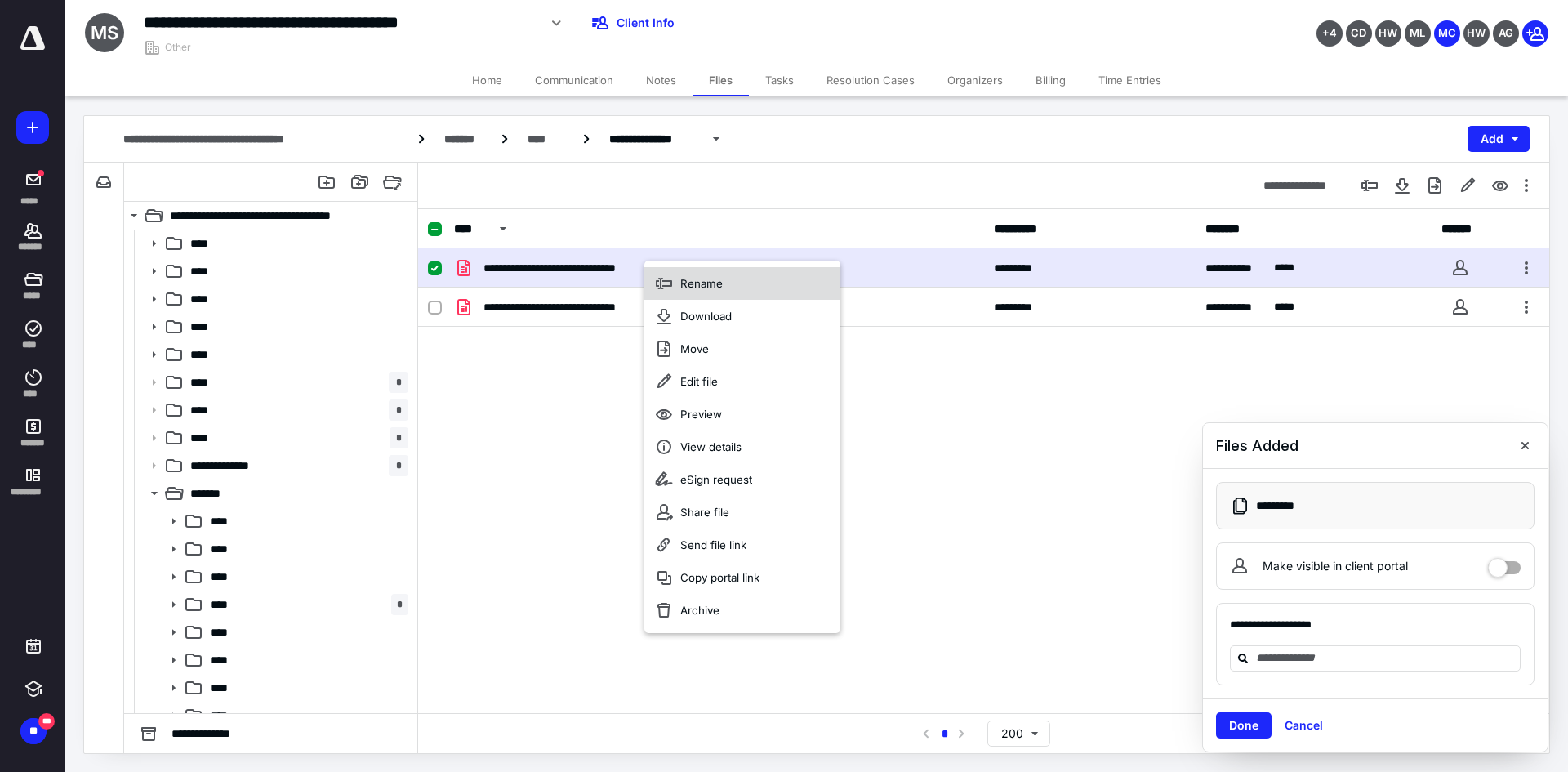 click on "Rename" at bounding box center [742, 283] 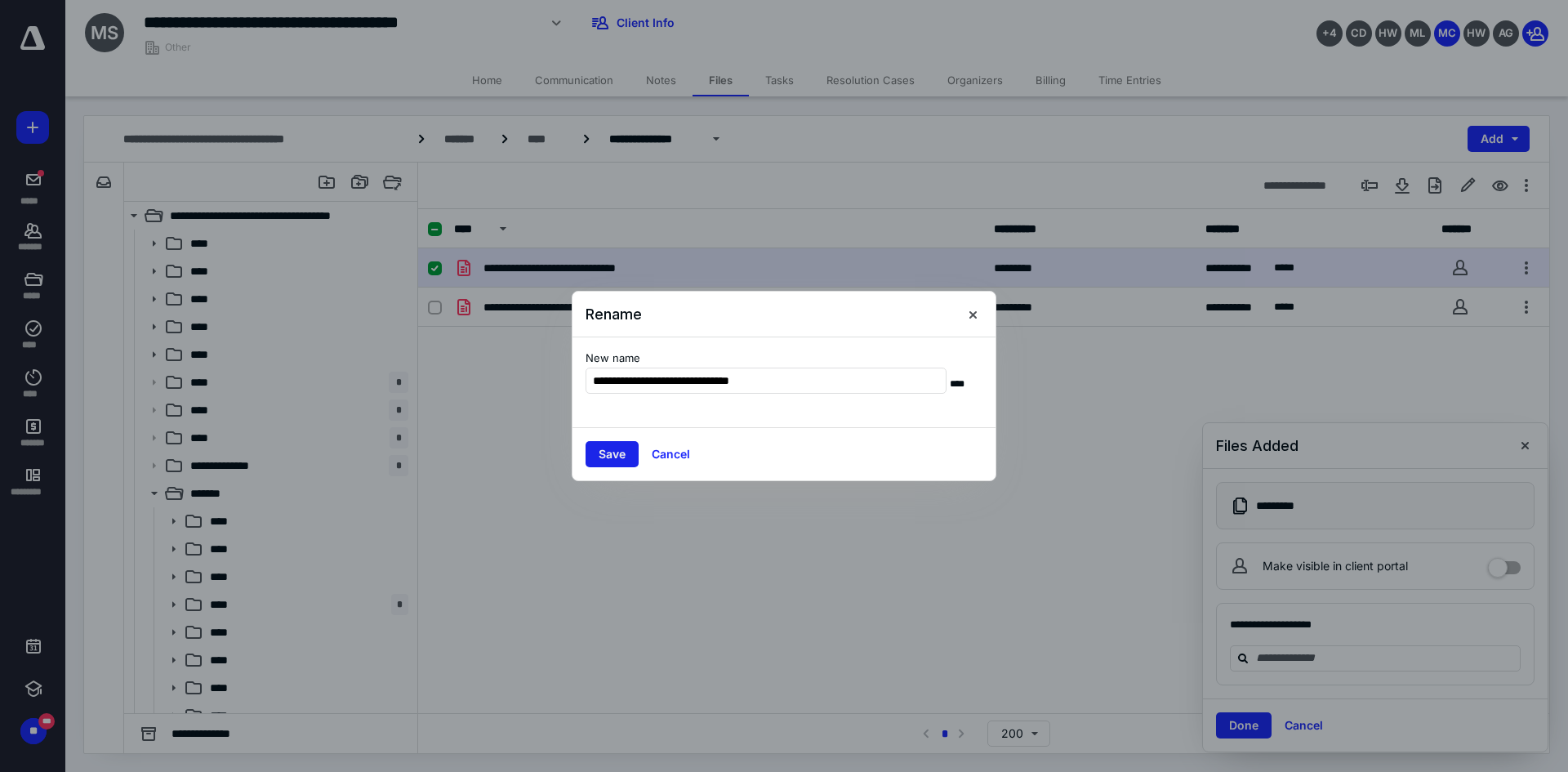 type on "**********" 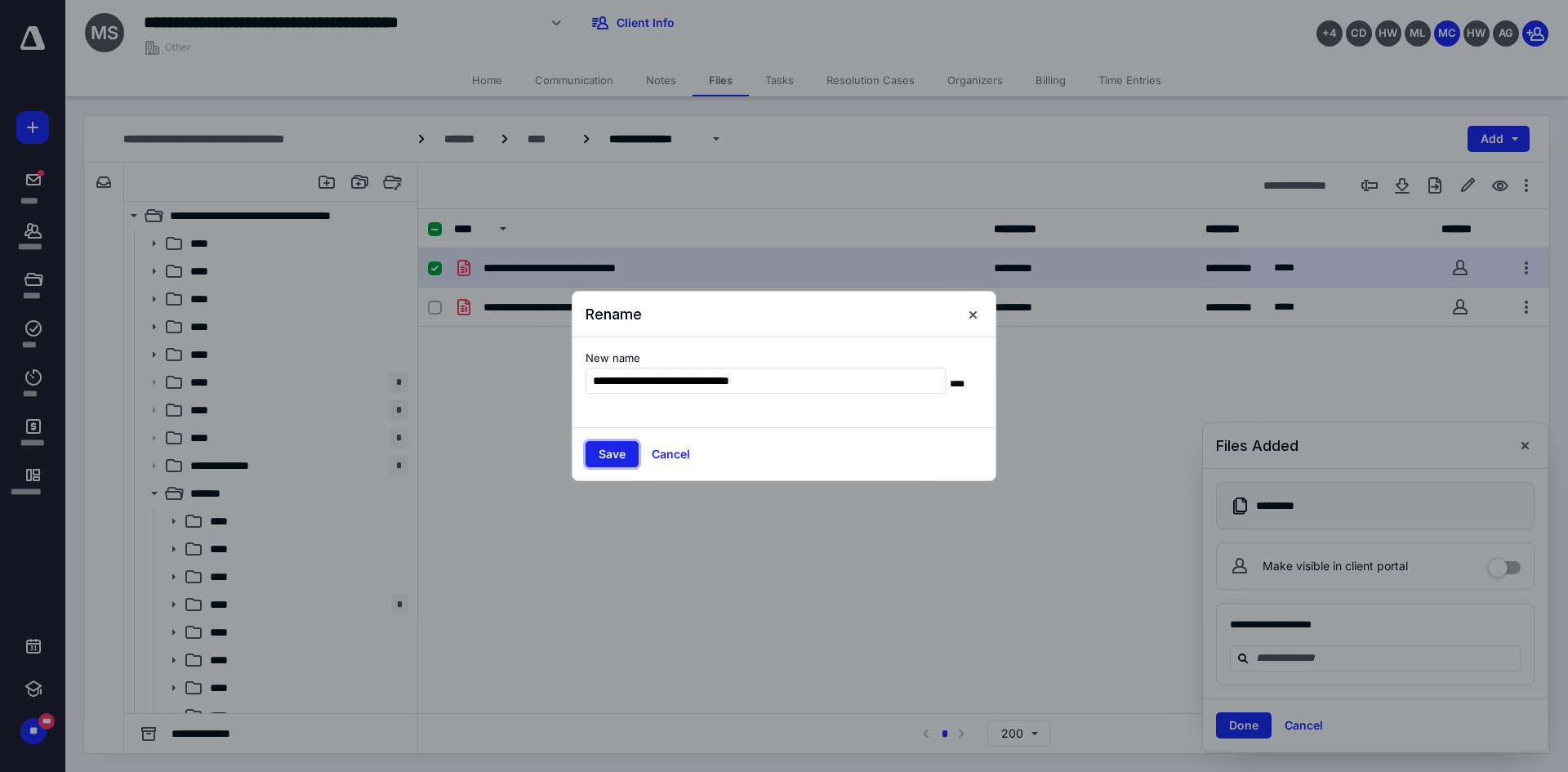click on "Save" at bounding box center [612, 454] 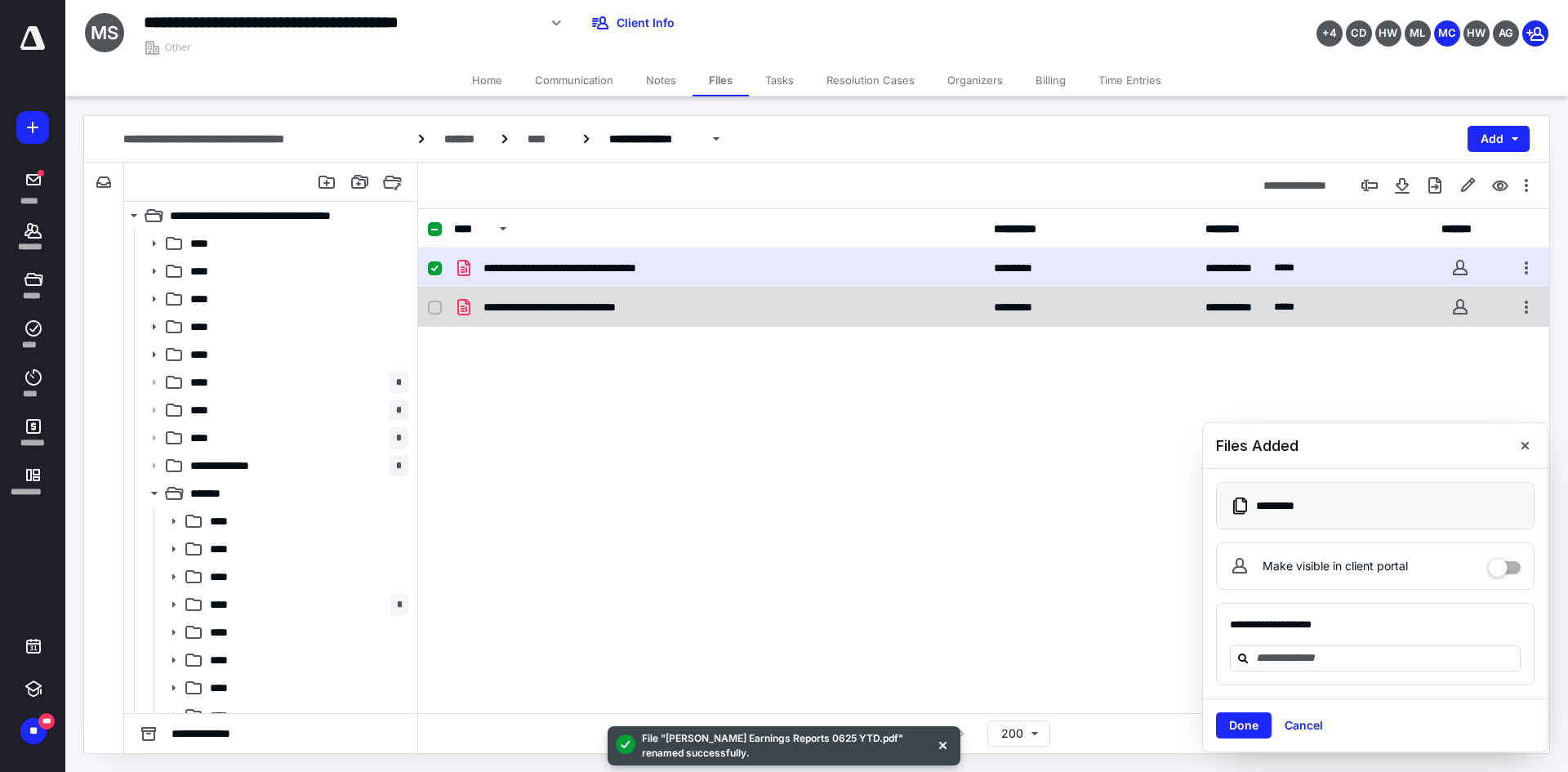 checkbox on "false" 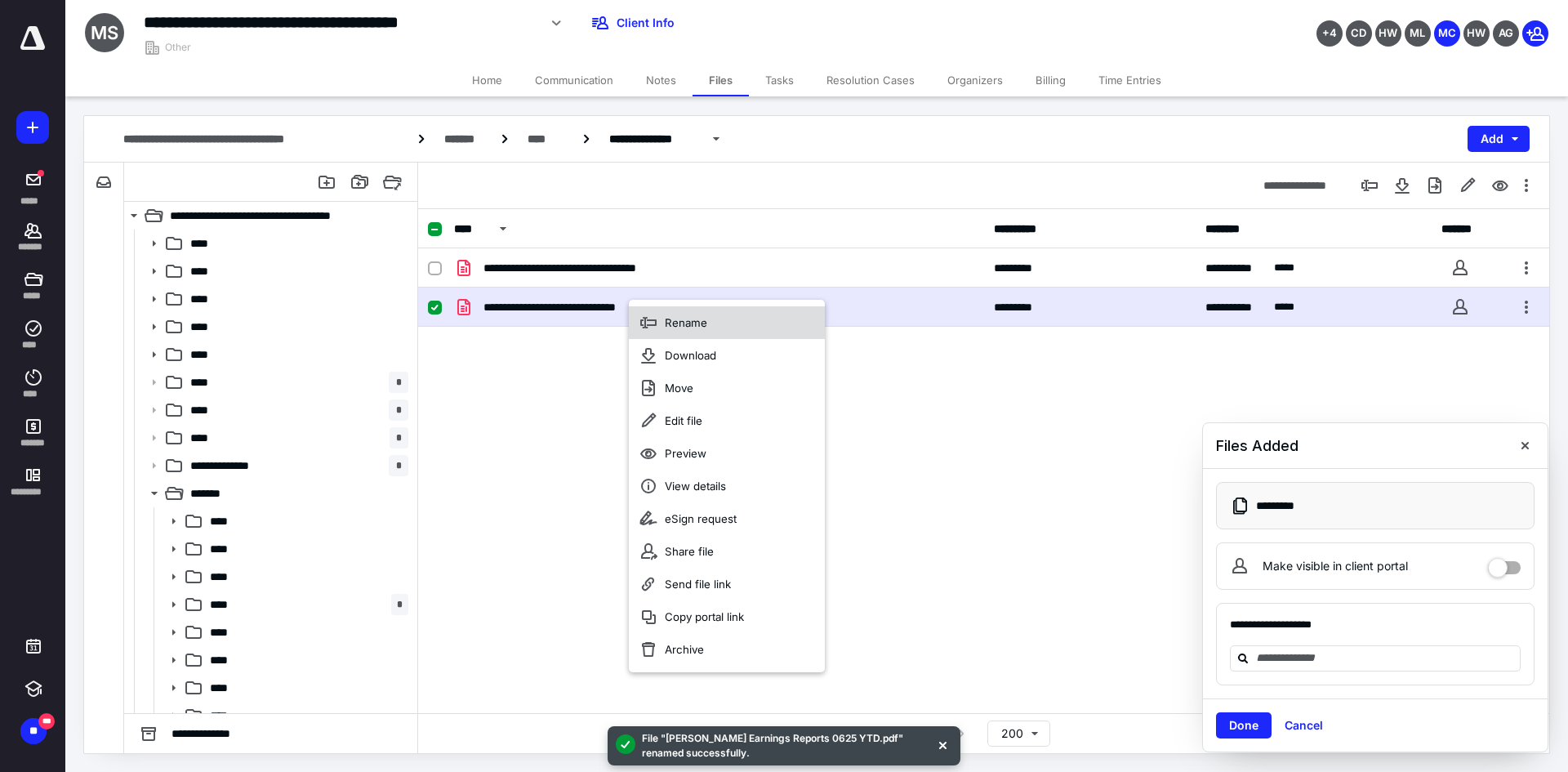 click on "Rename" at bounding box center [686, 323] 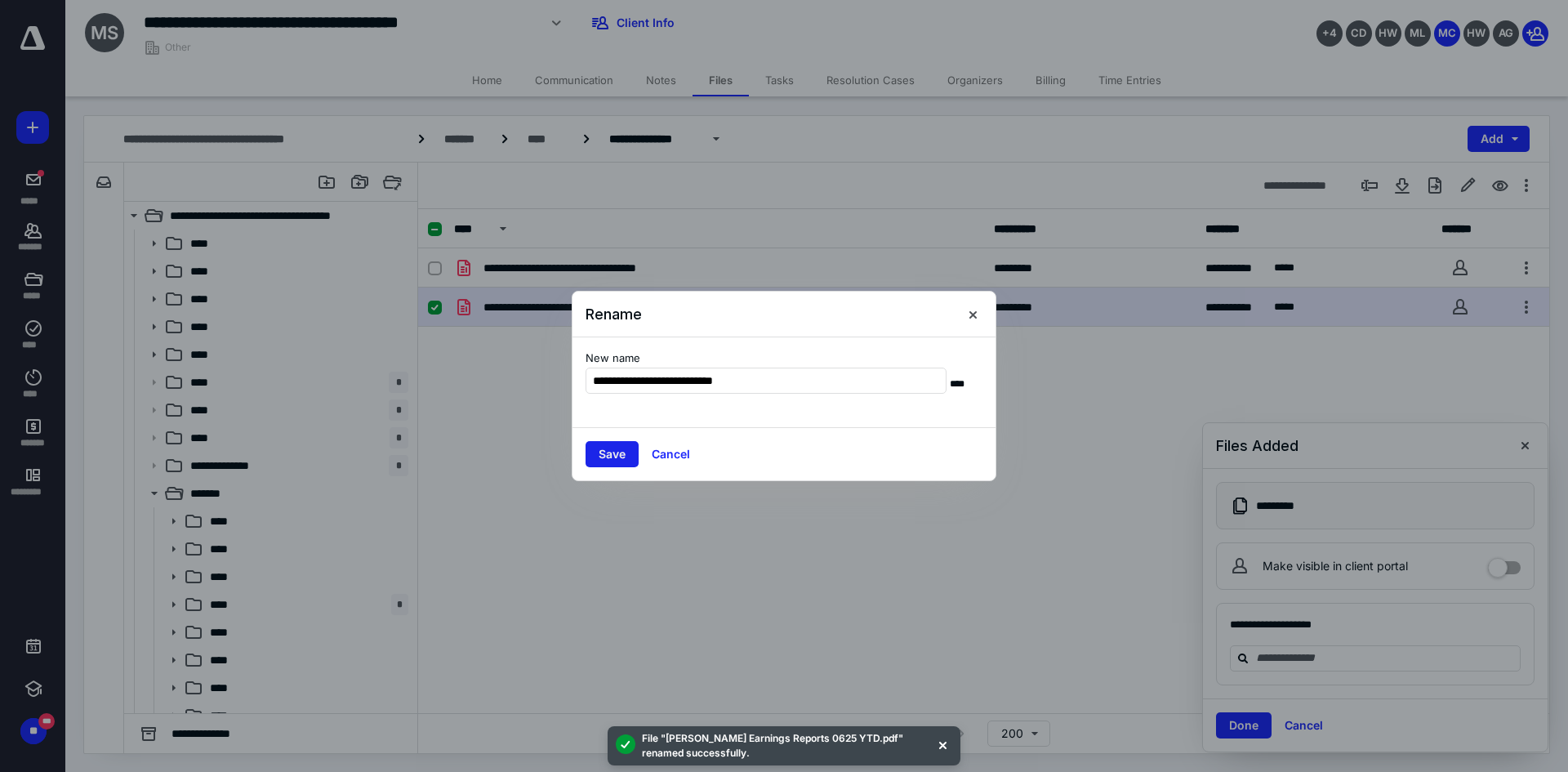 type on "**********" 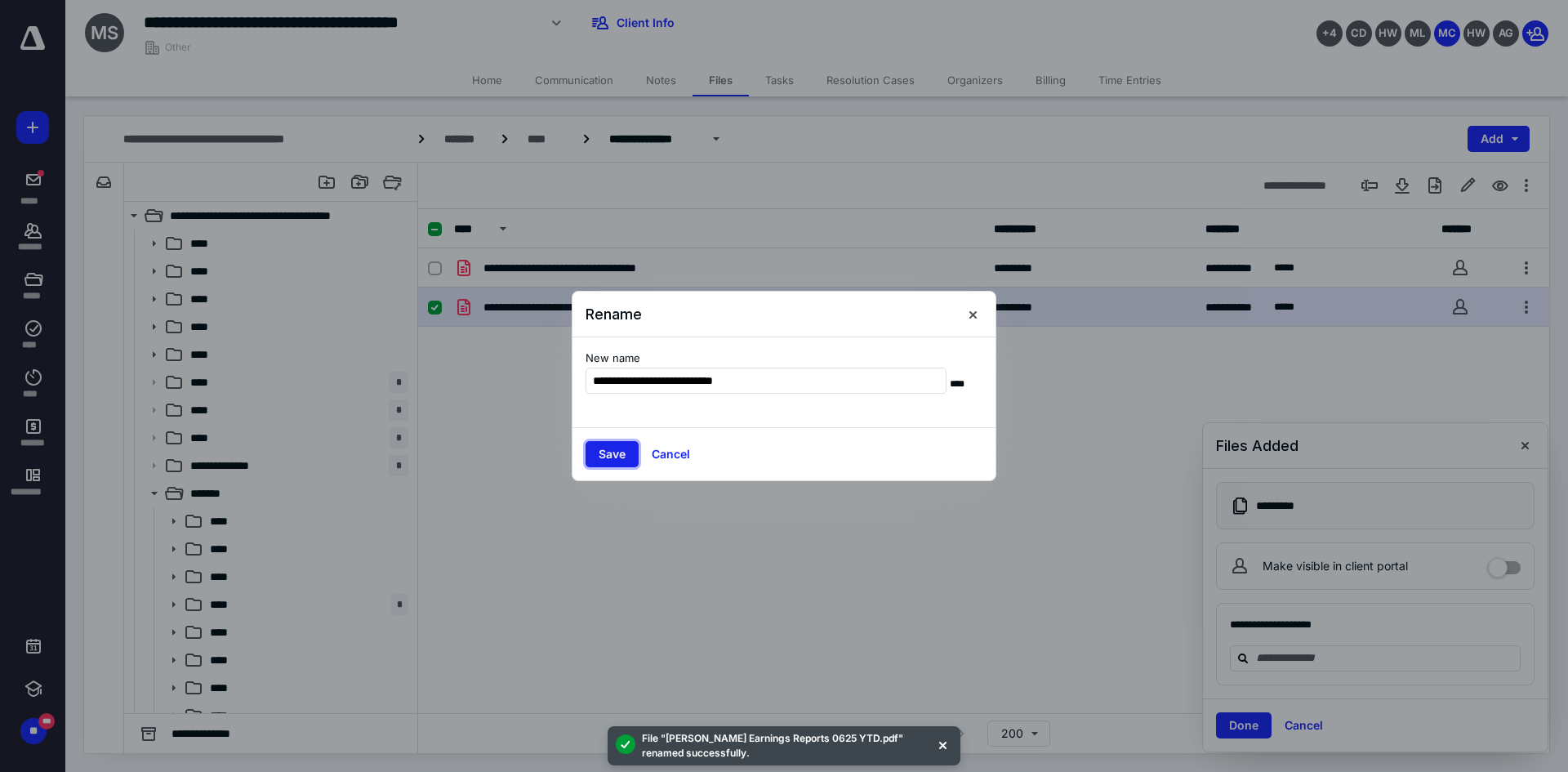 click on "Save" at bounding box center (612, 454) 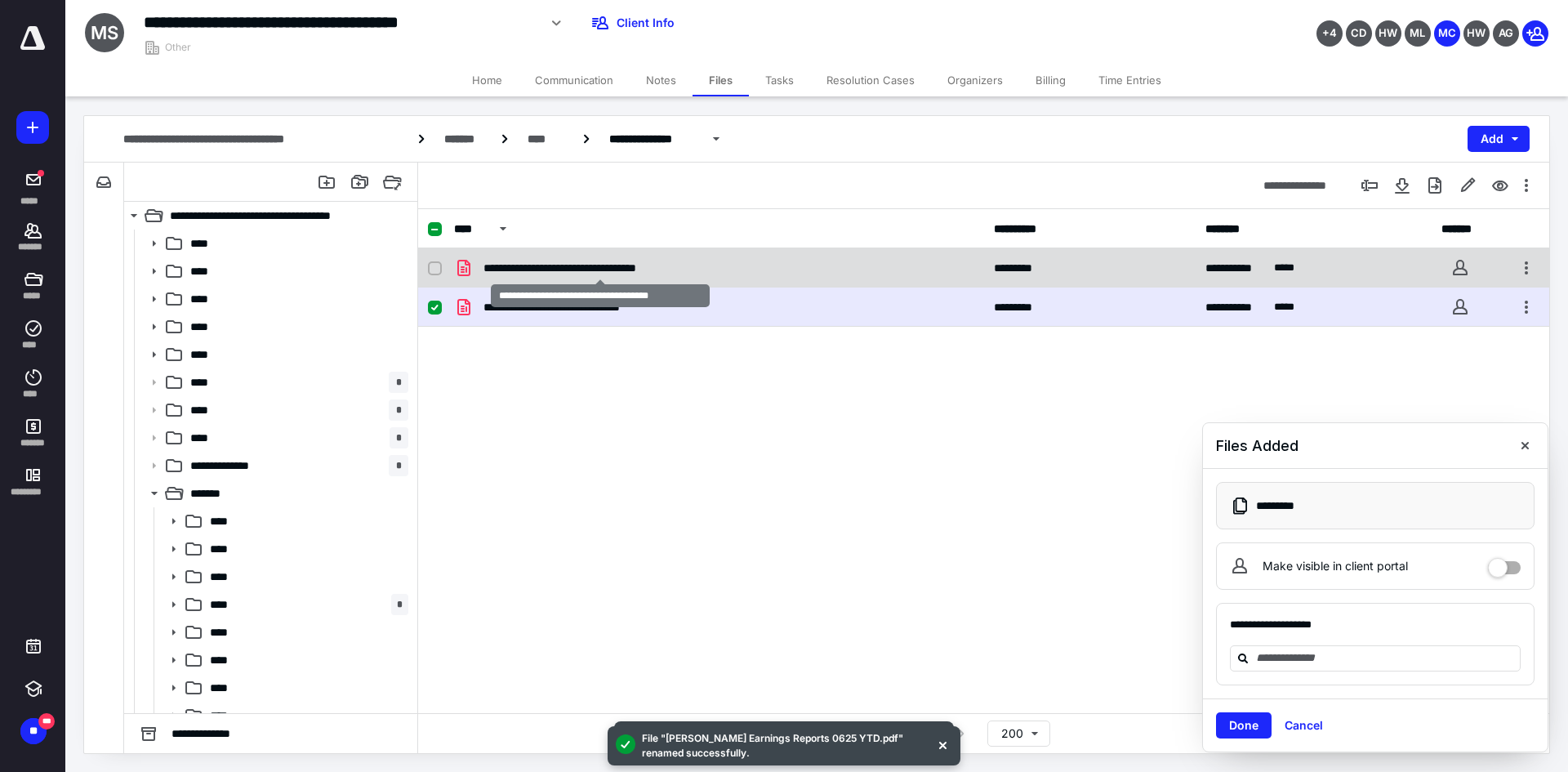 click on "**********" at bounding box center [600, 268] 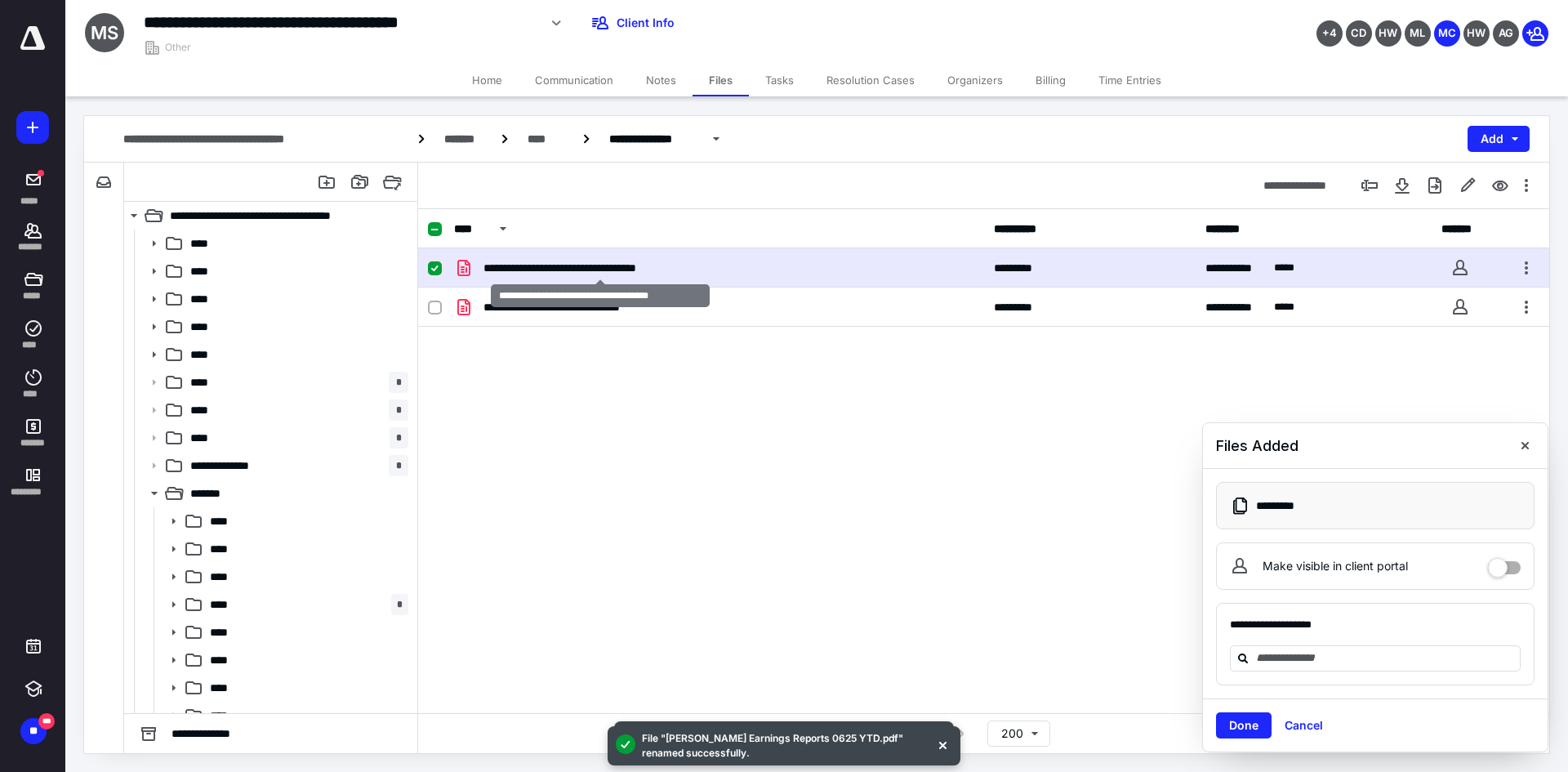 click on "**********" at bounding box center (600, 268) 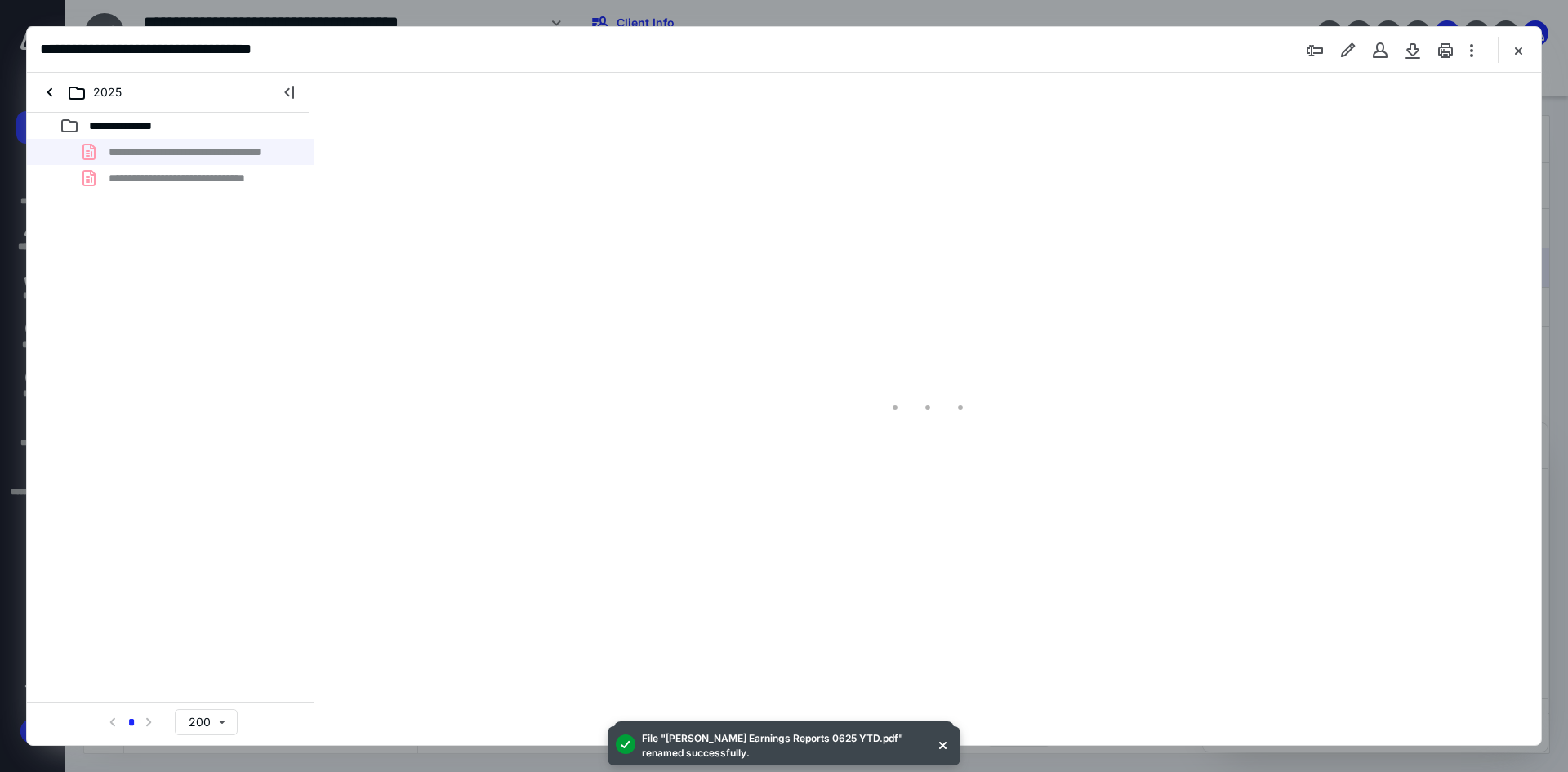 scroll, scrollTop: 0, scrollLeft: 0, axis: both 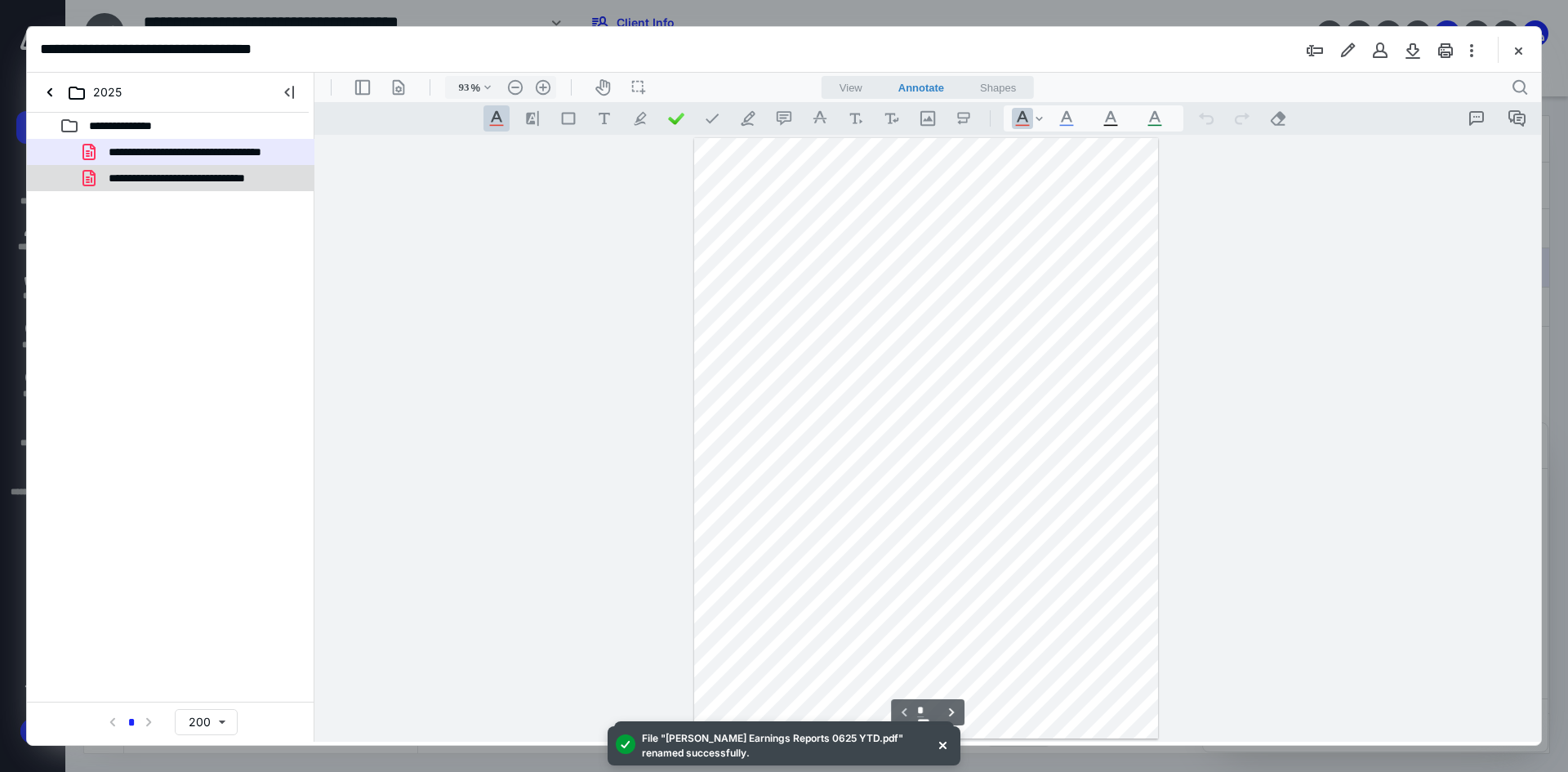 click on "**********" at bounding box center (171, 178) 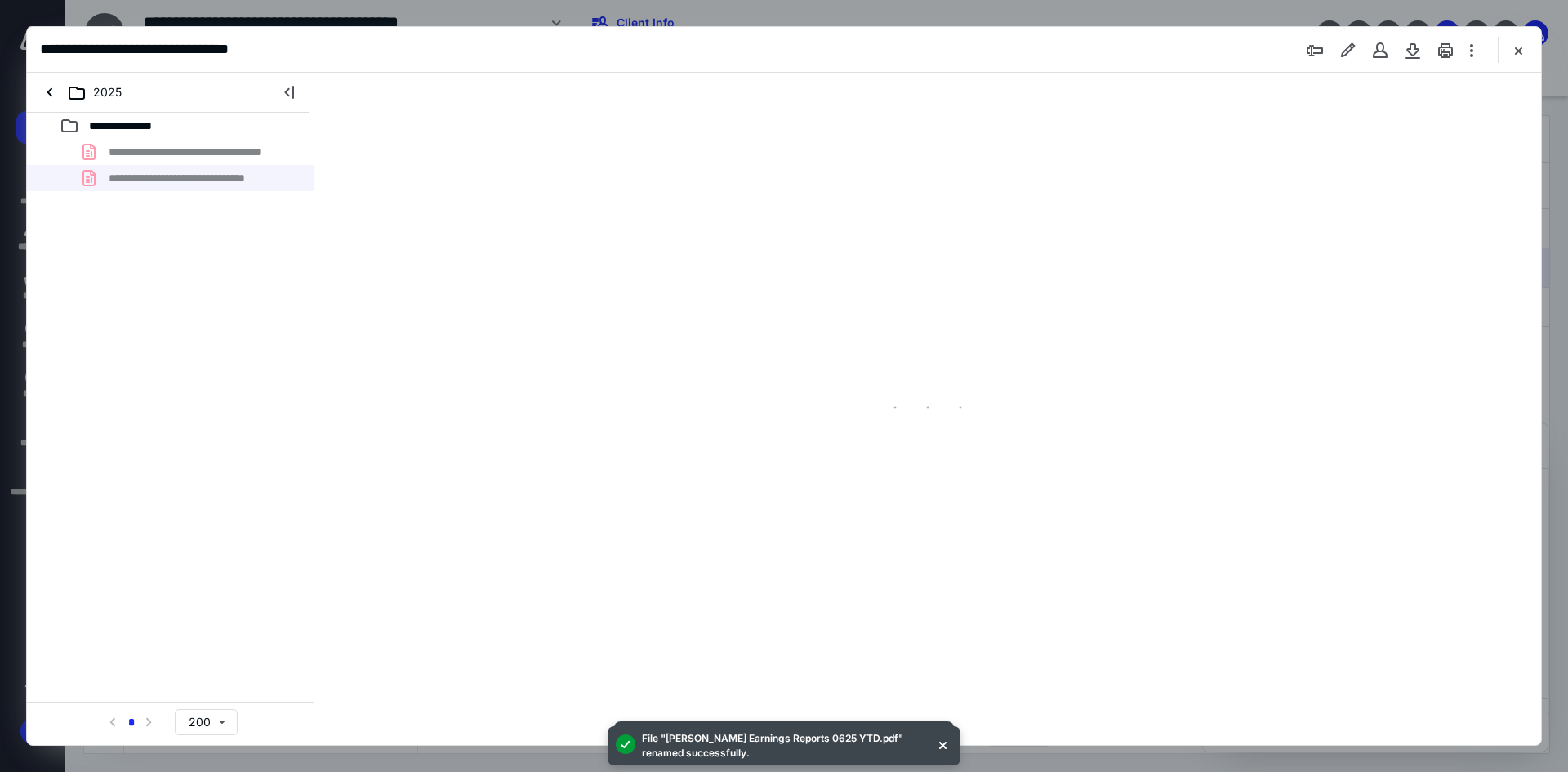 type on "93" 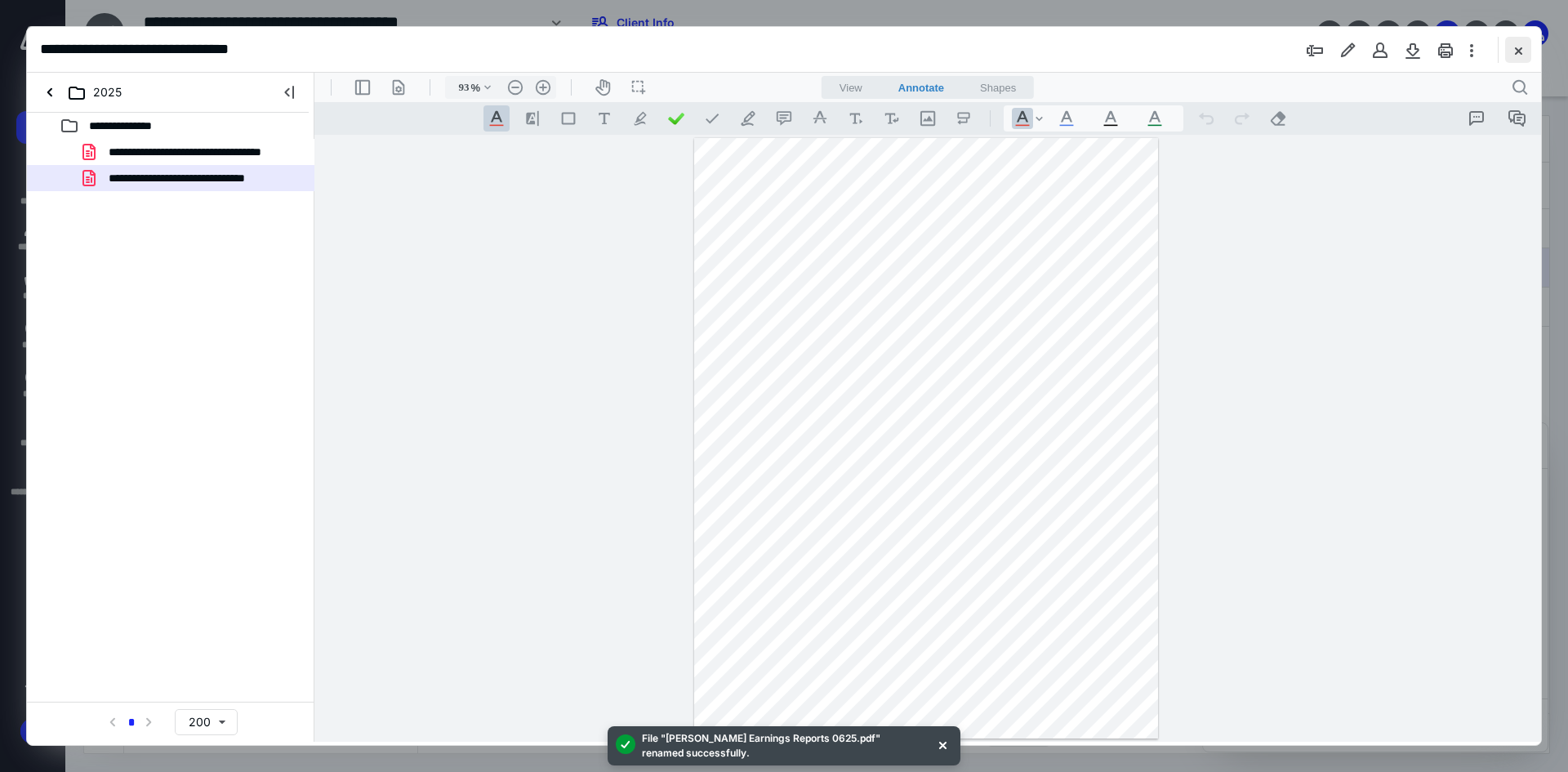 click at bounding box center (1518, 50) 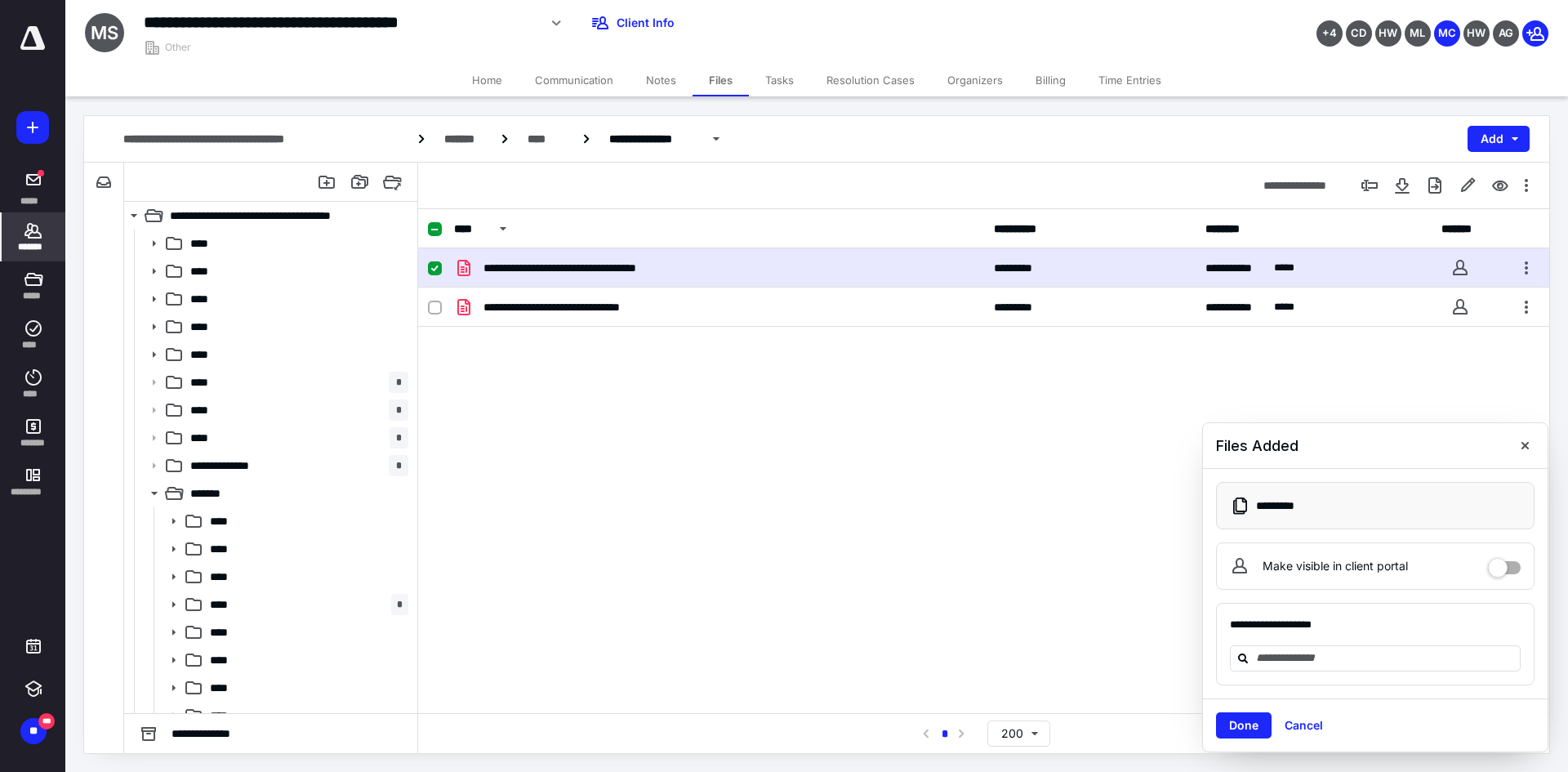 click on "*******" at bounding box center (33, 247) 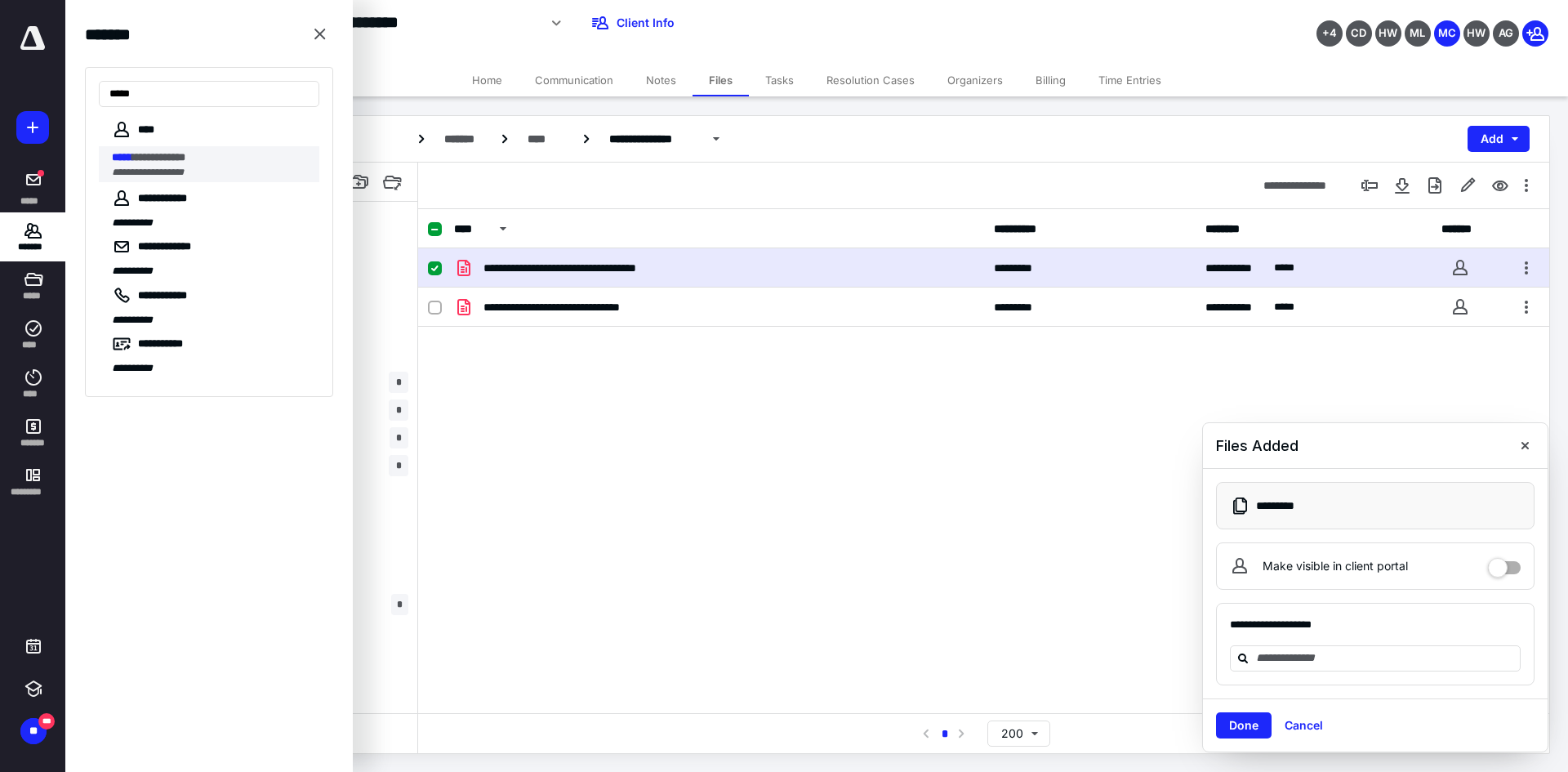 type on "*****" 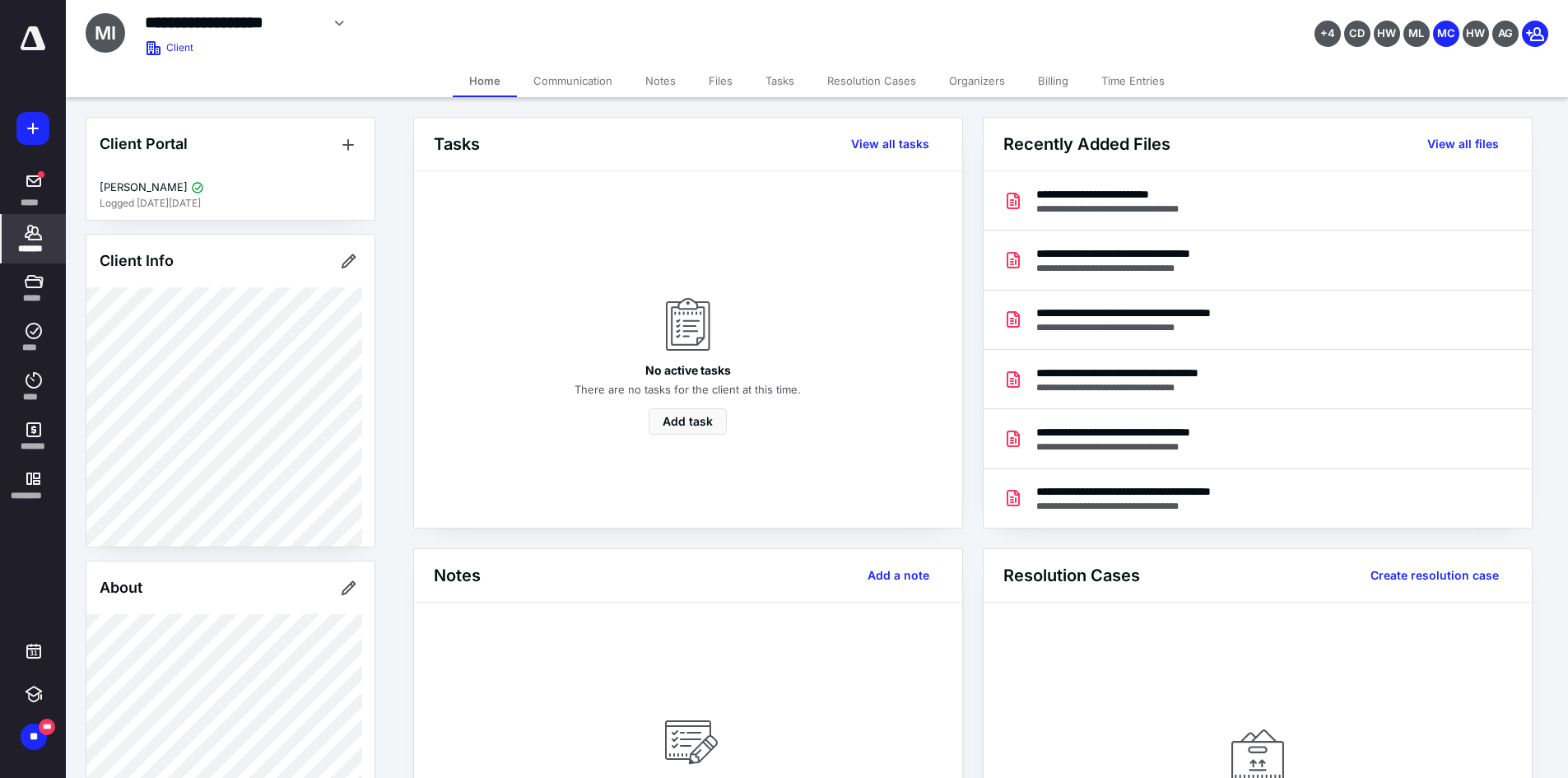 click on "Files" at bounding box center (720, 81) 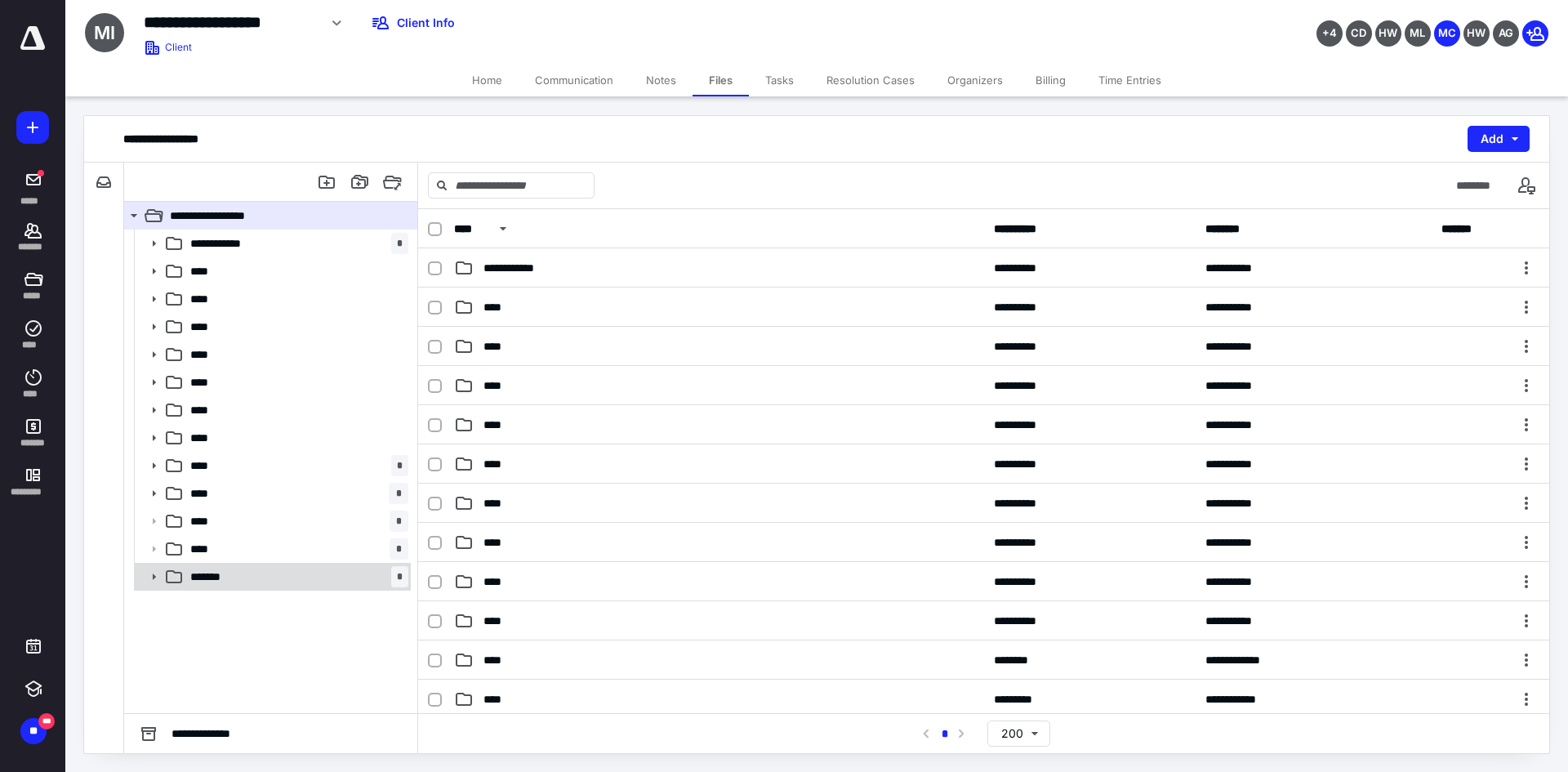 click on "******* *" at bounding box center (296, 577) 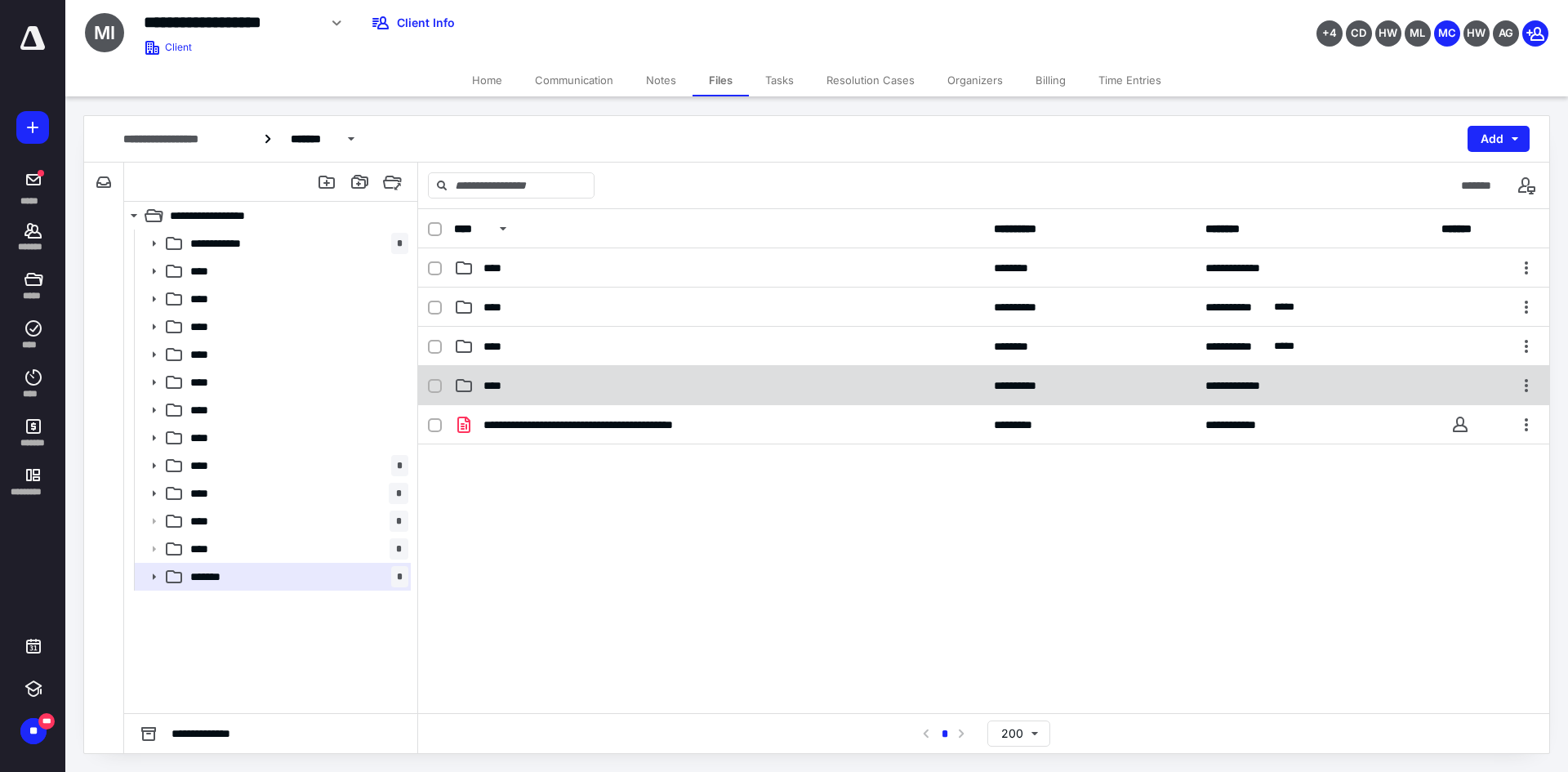 click on "****" at bounding box center [719, 386] 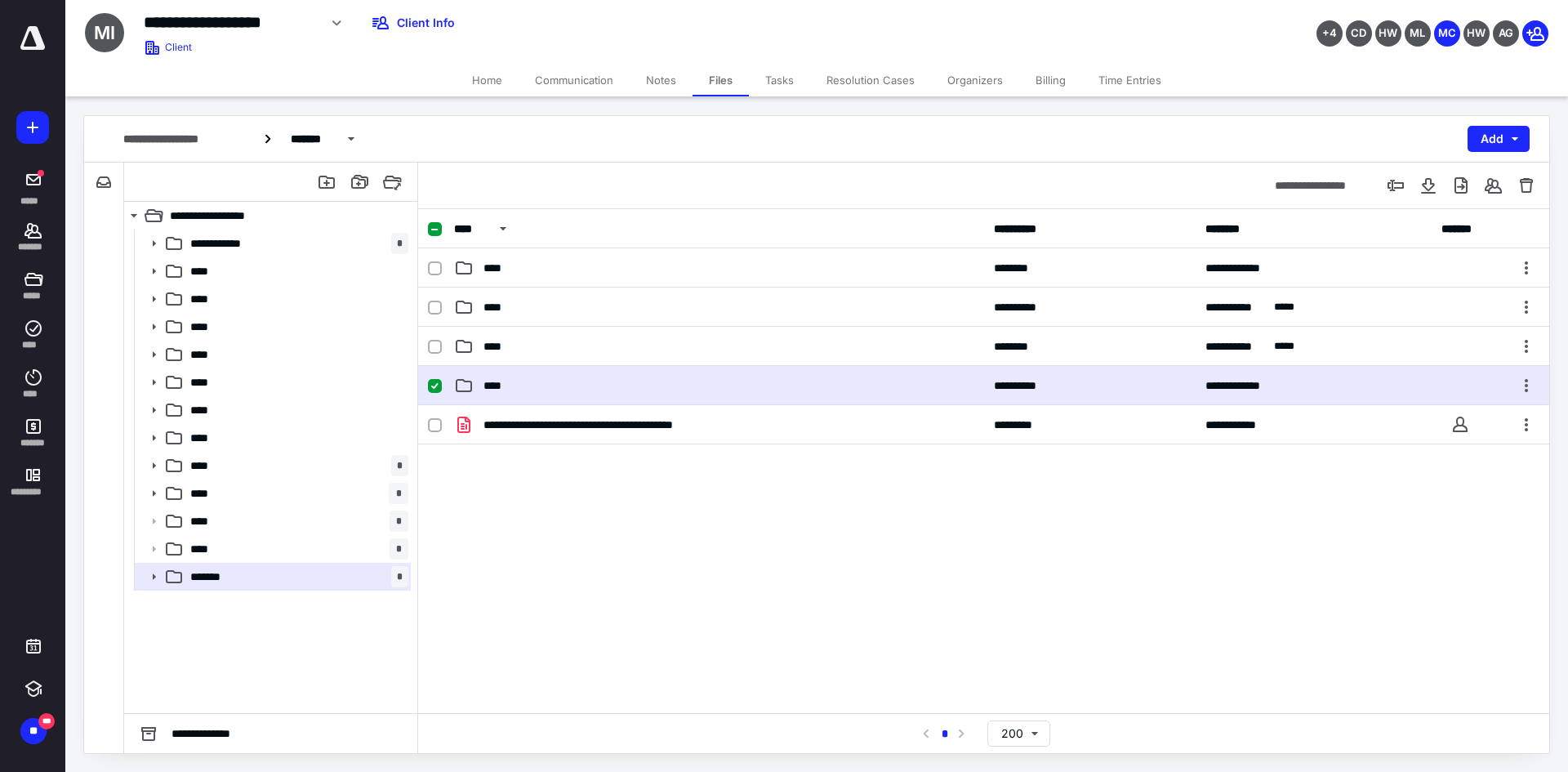 click on "****" at bounding box center (719, 386) 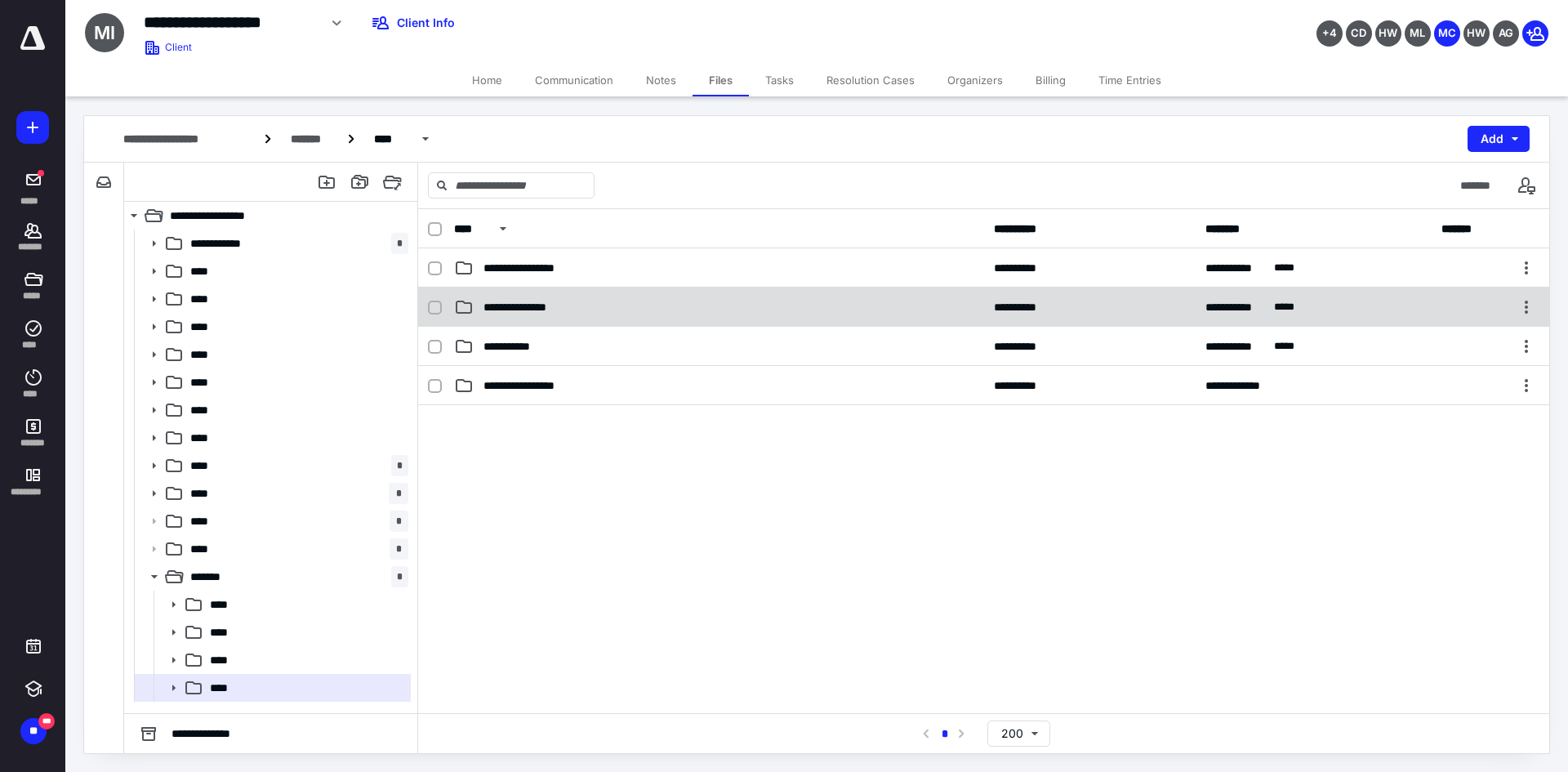 click on "**********" at bounding box center (983, 307) 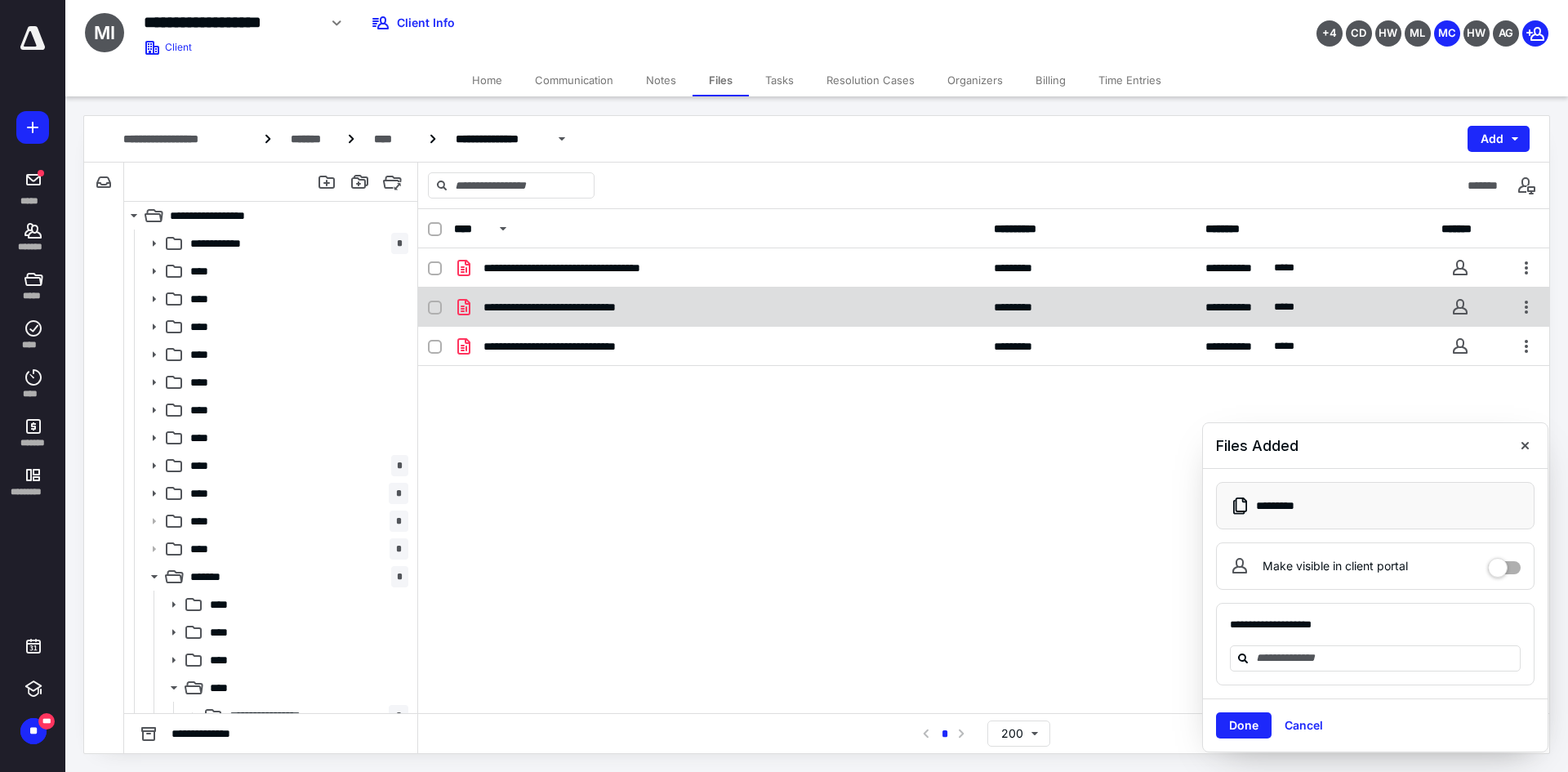 drag, startPoint x: 544, startPoint y: 291, endPoint x: 538, endPoint y: 299, distance: 10 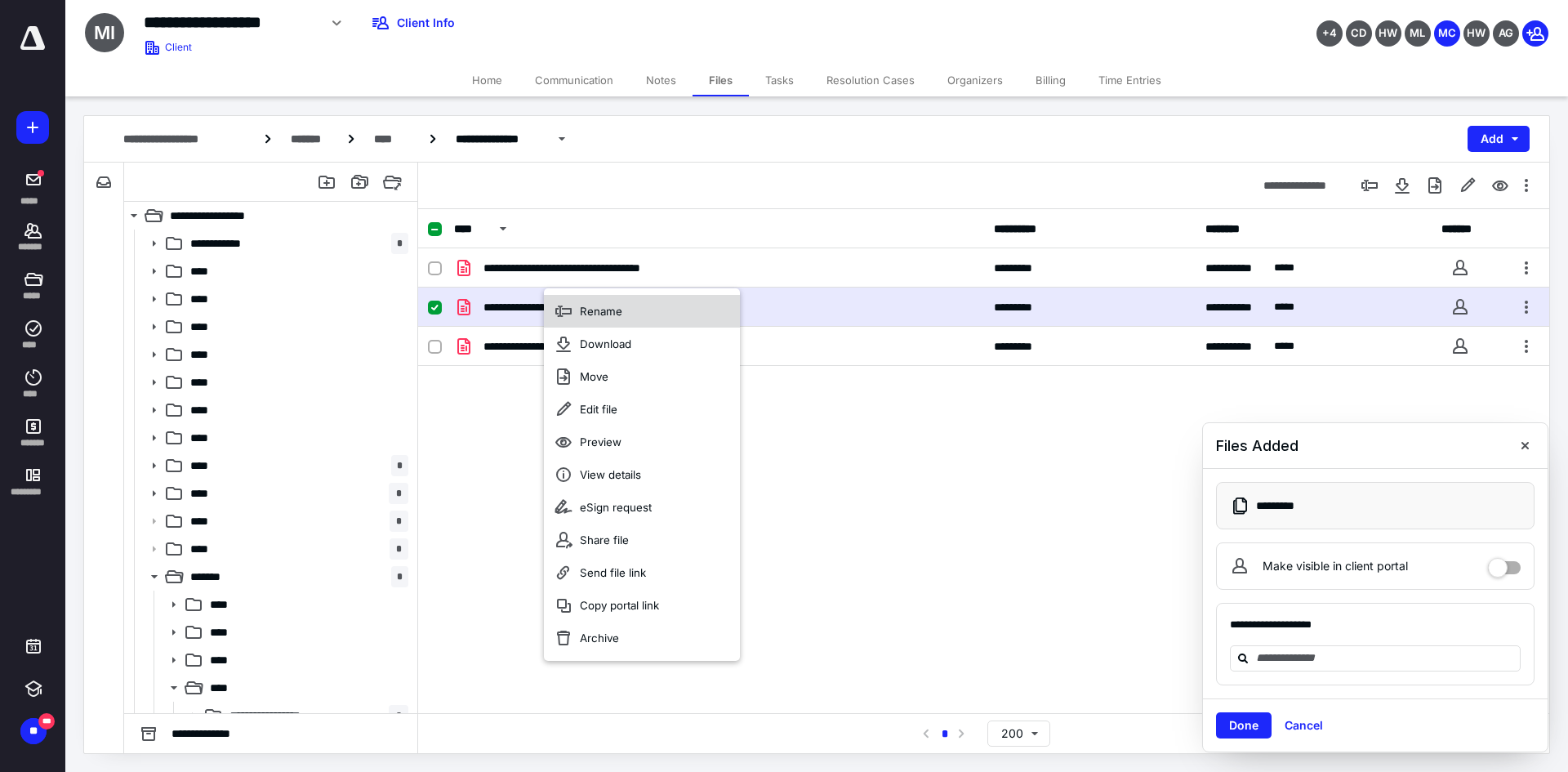 click on "Rename" at bounding box center (642, 311) 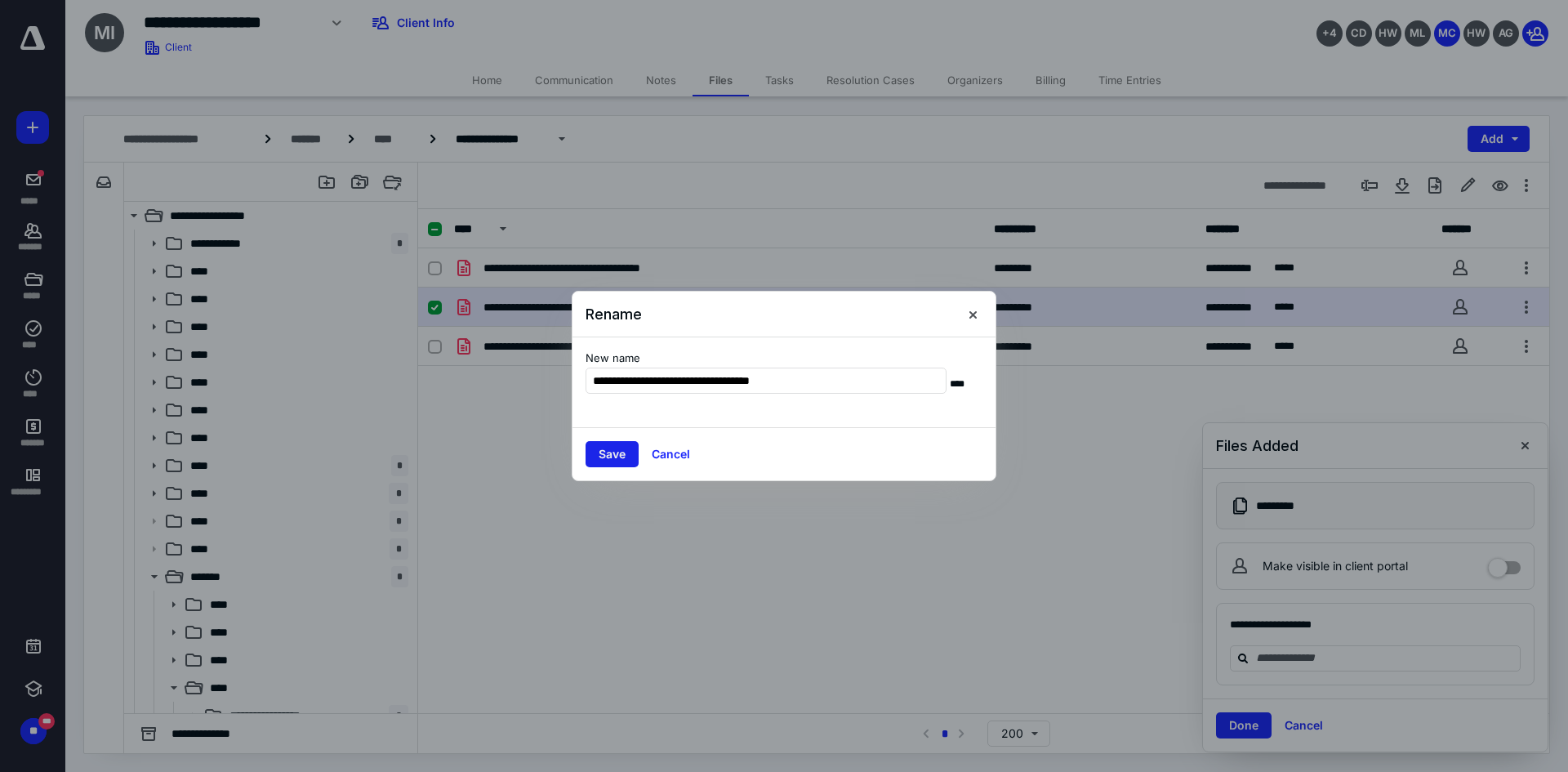 type on "**********" 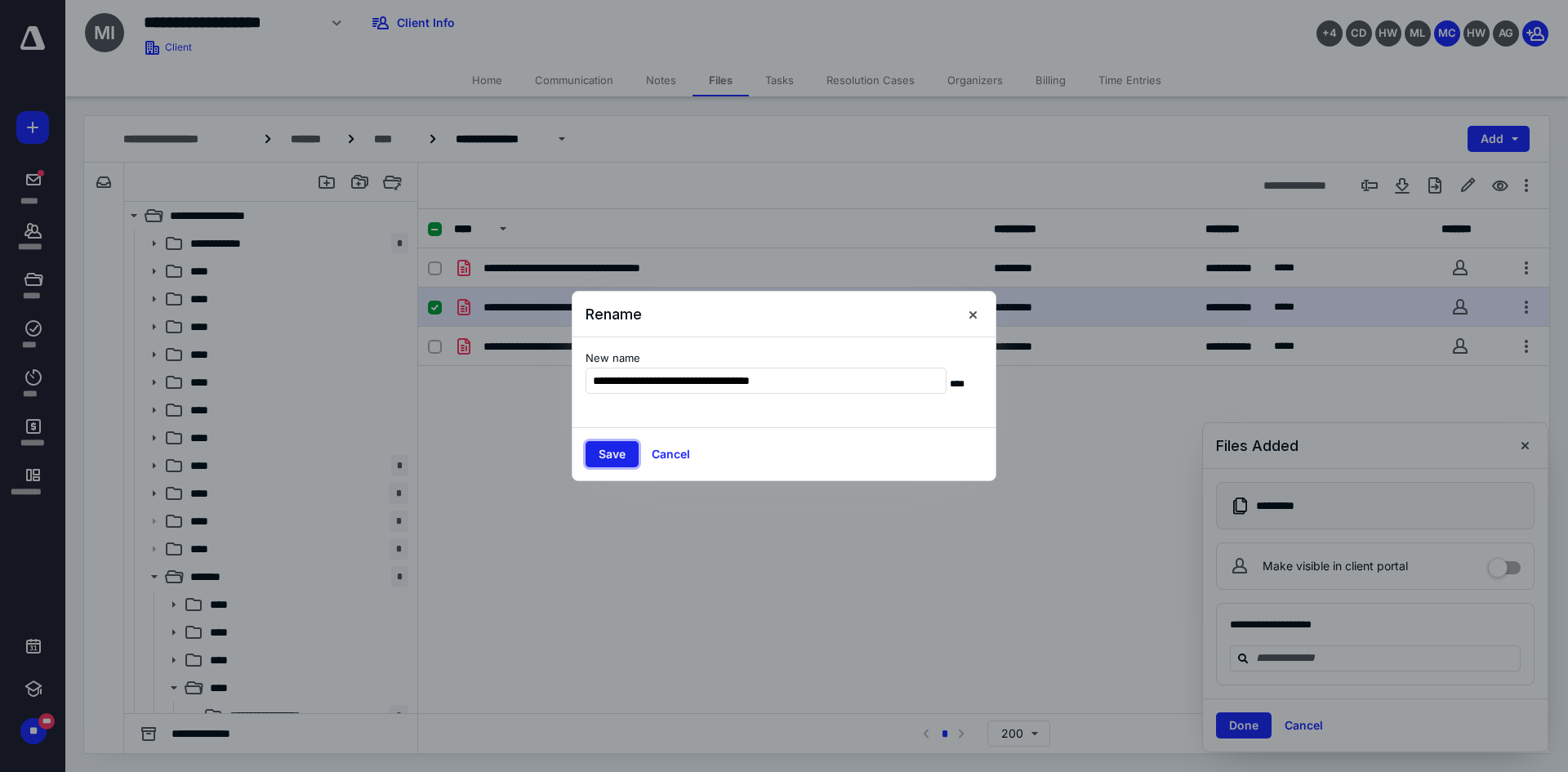 click on "Save" at bounding box center (612, 454) 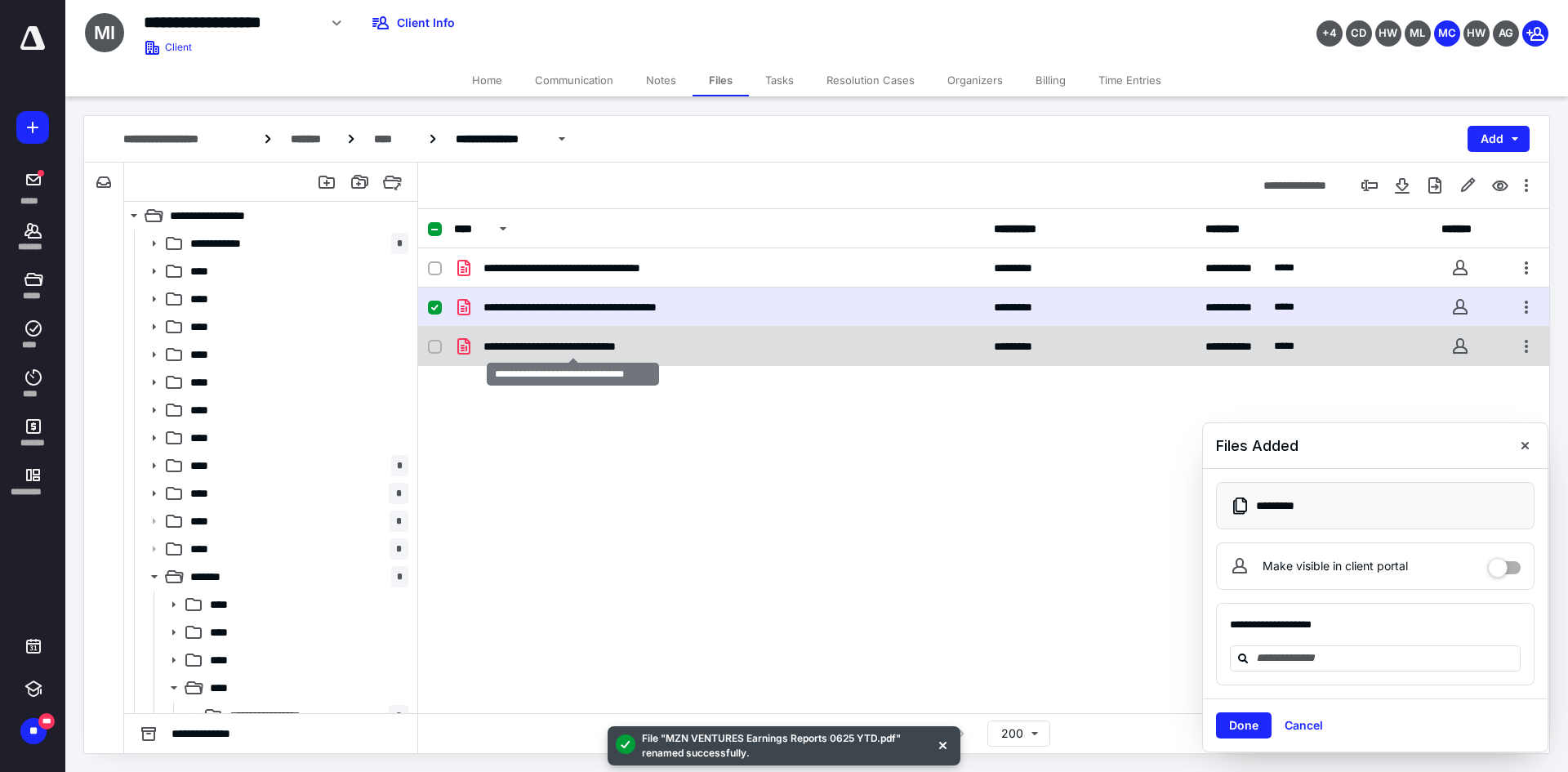 checkbox on "false" 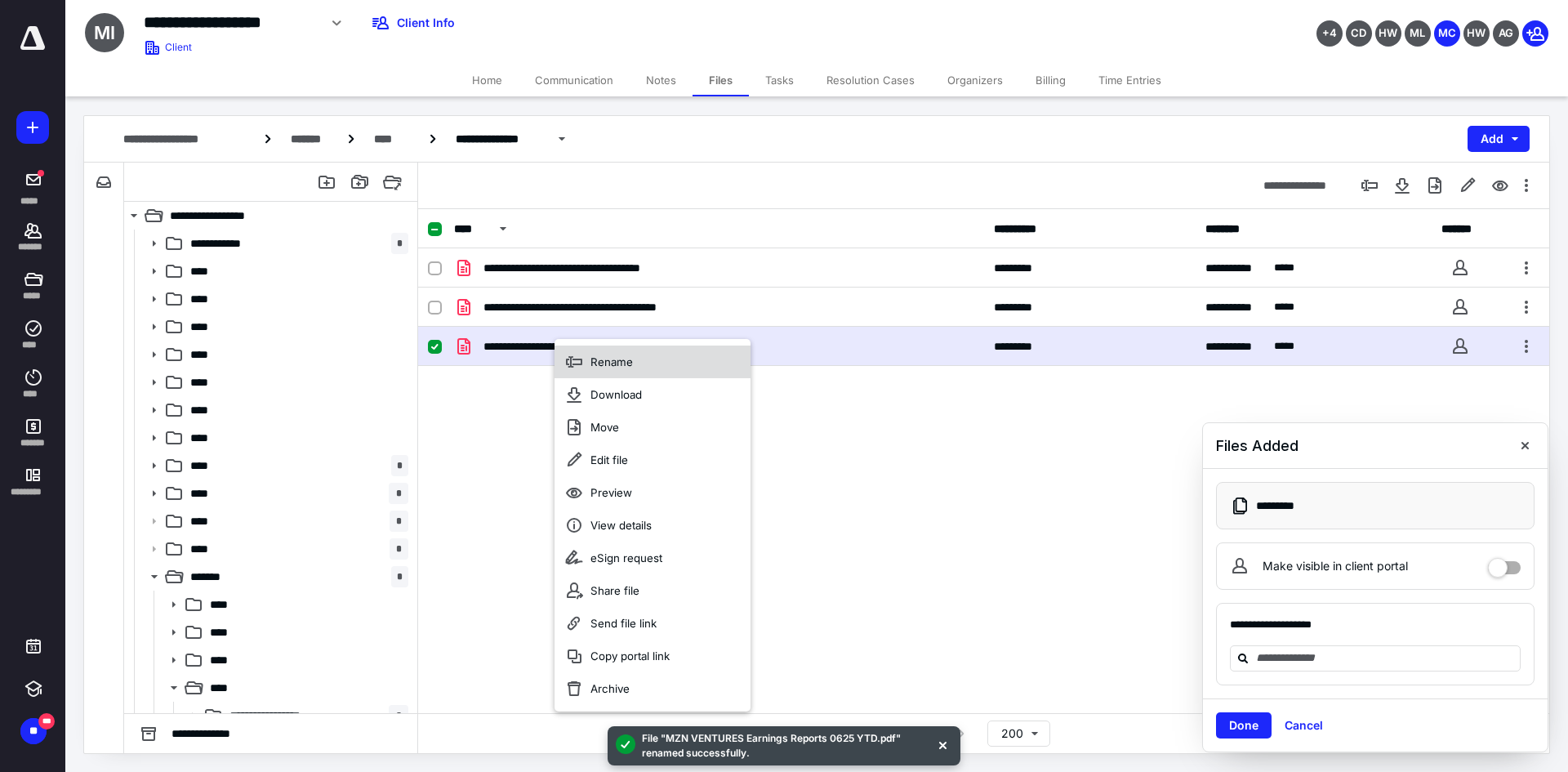 click 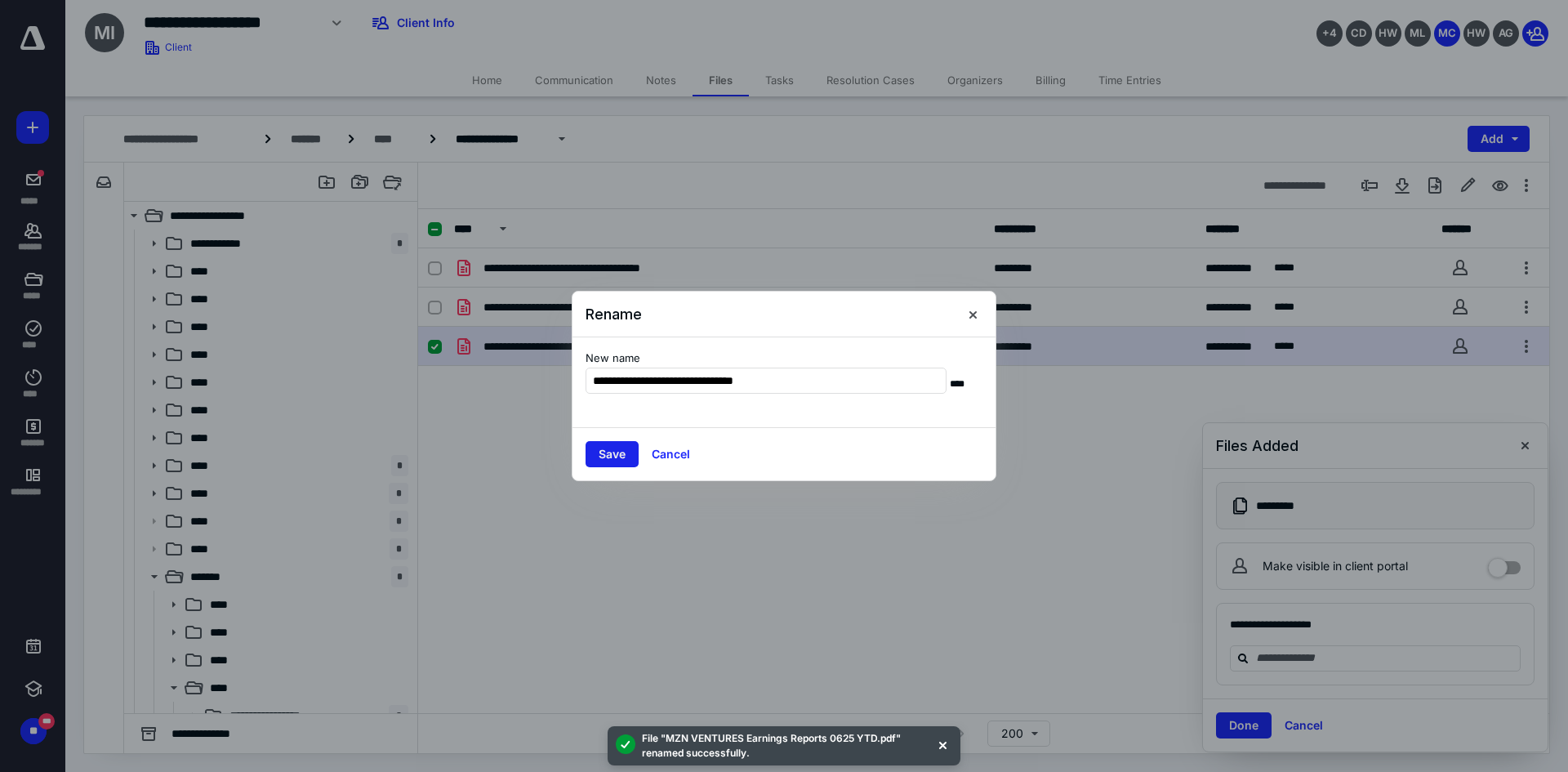 type on "**********" 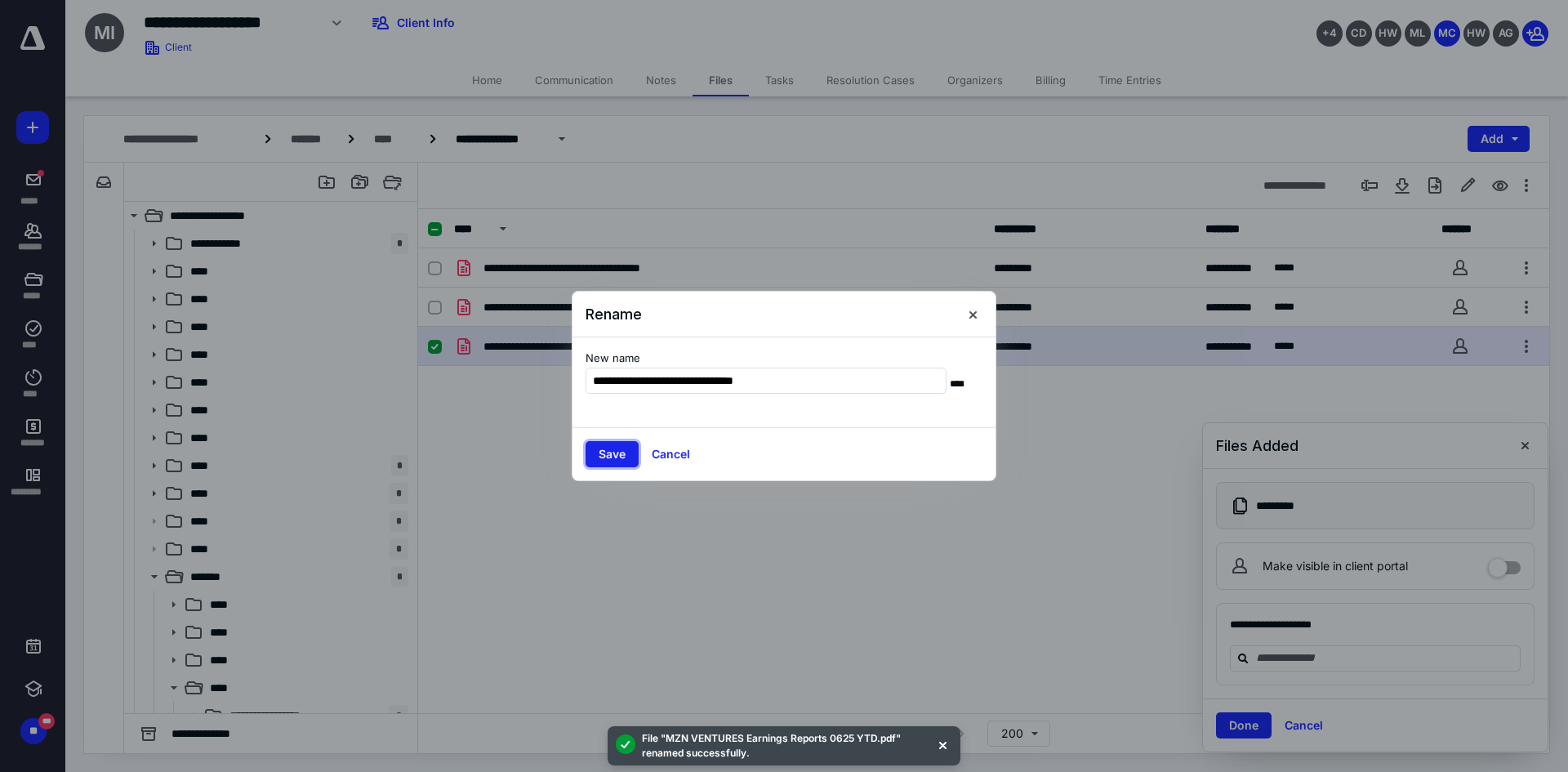 click on "Save" at bounding box center [612, 454] 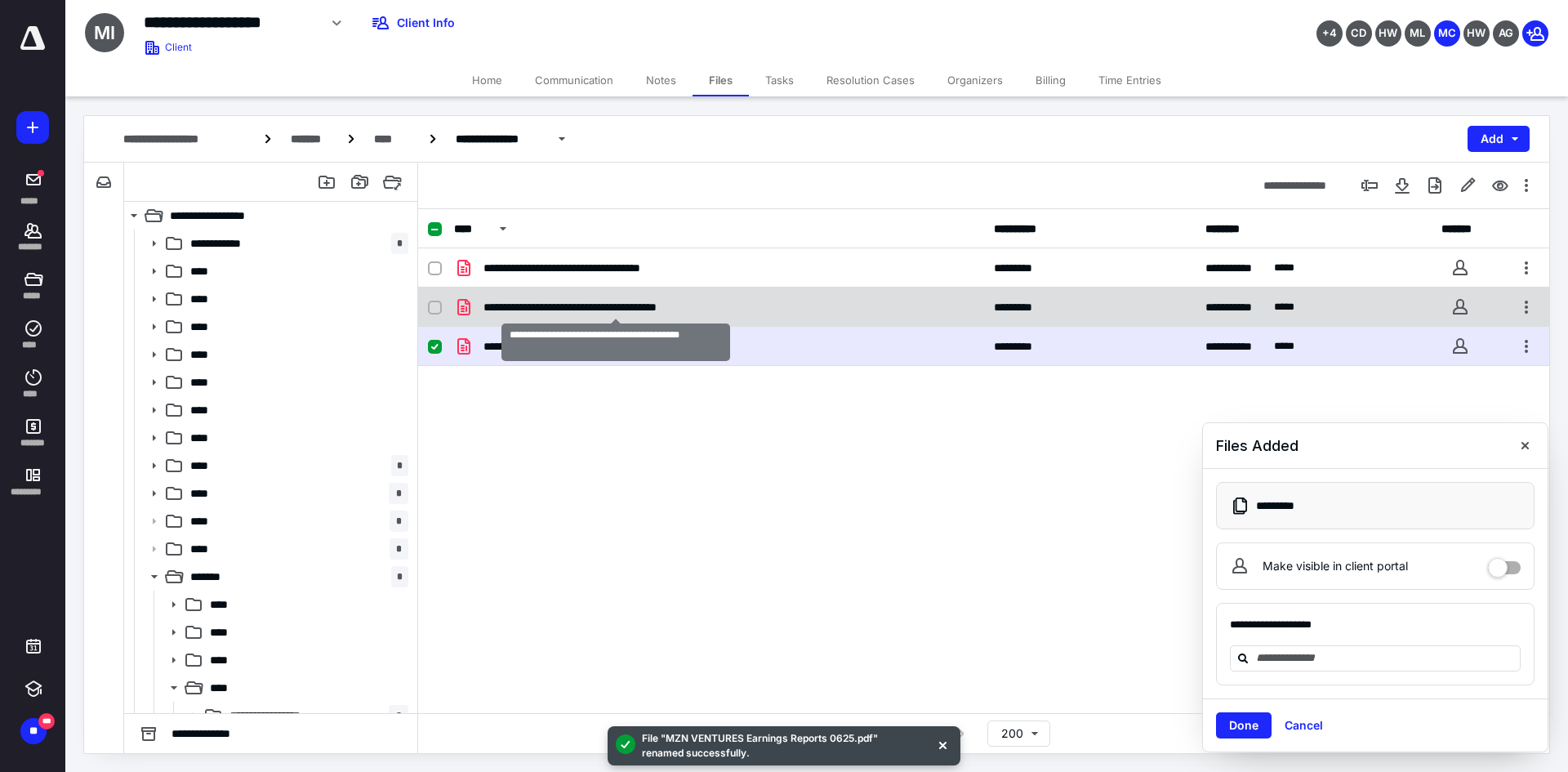 click on "**********" at bounding box center [616, 307] 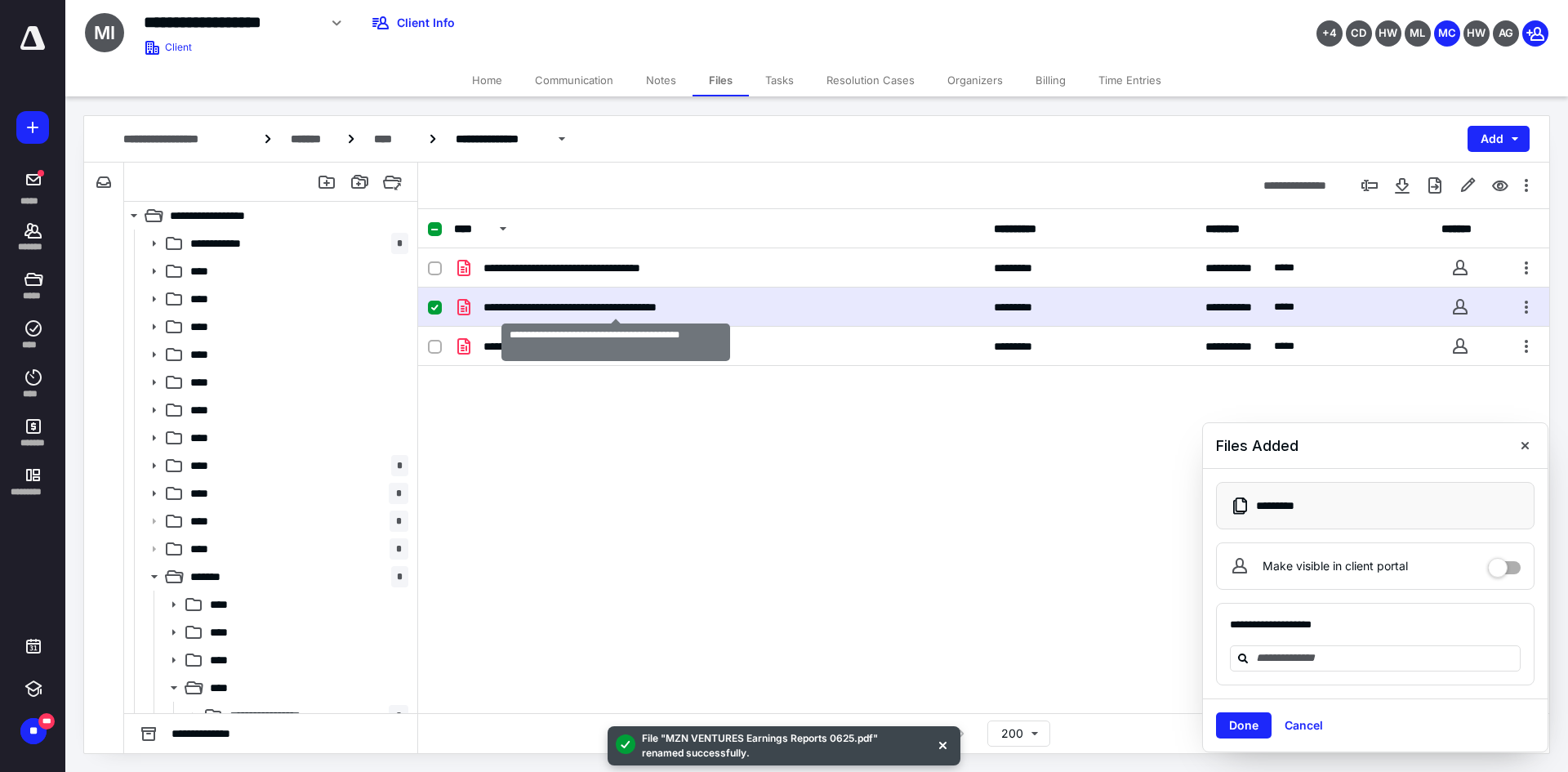 click on "**********" at bounding box center [616, 307] 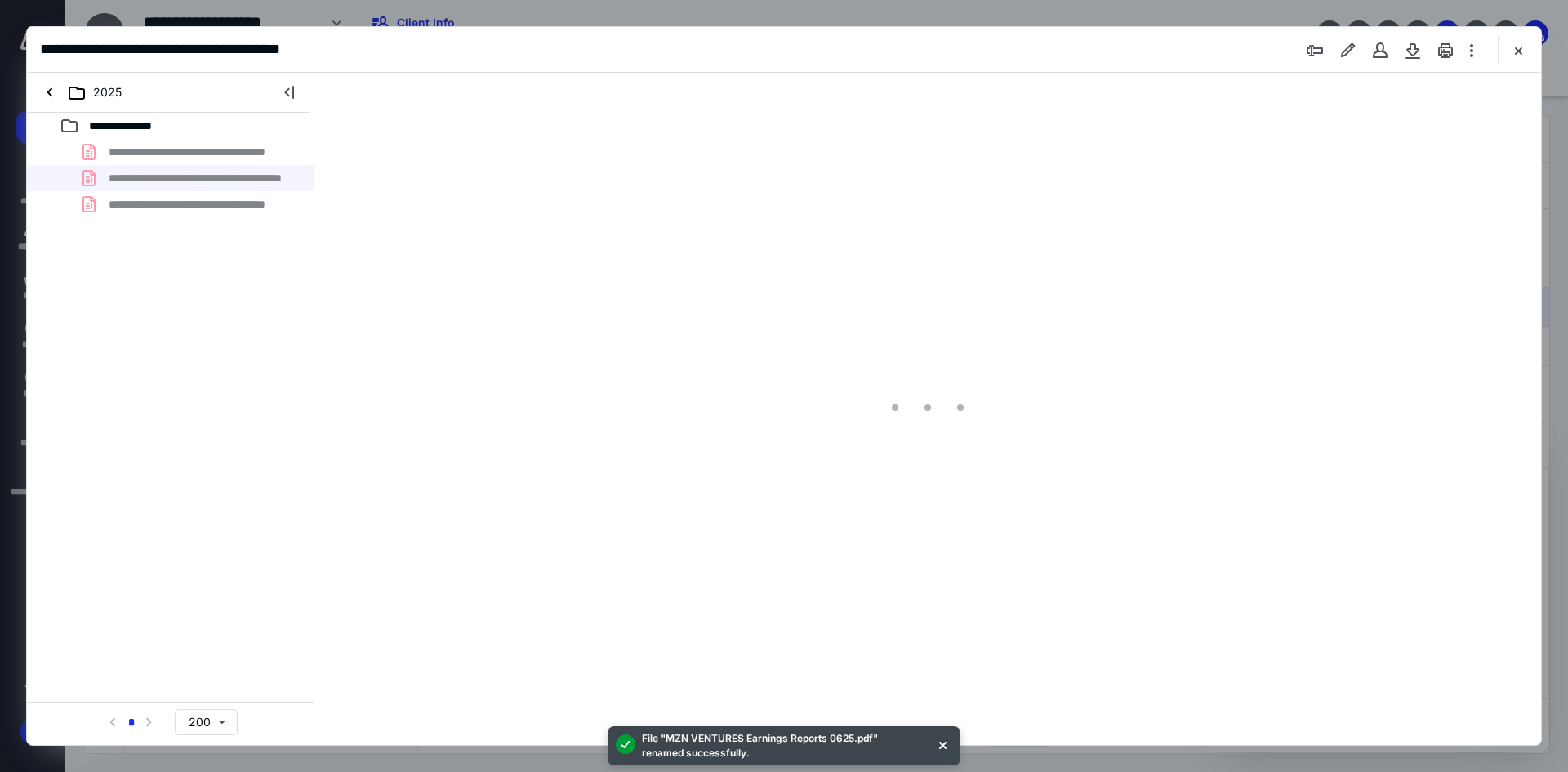scroll, scrollTop: 0, scrollLeft: 0, axis: both 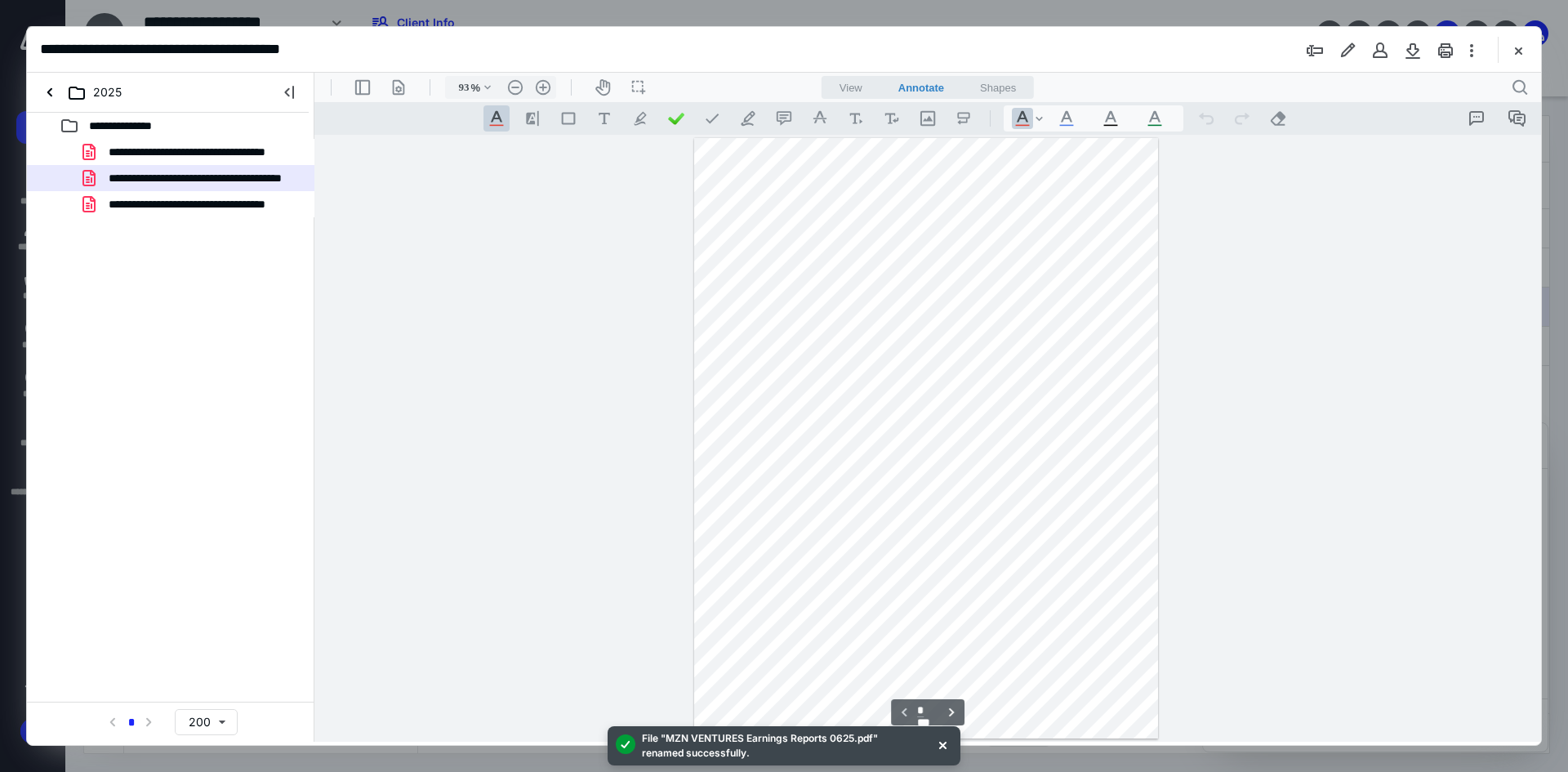 click on "**********" at bounding box center [928, 438] 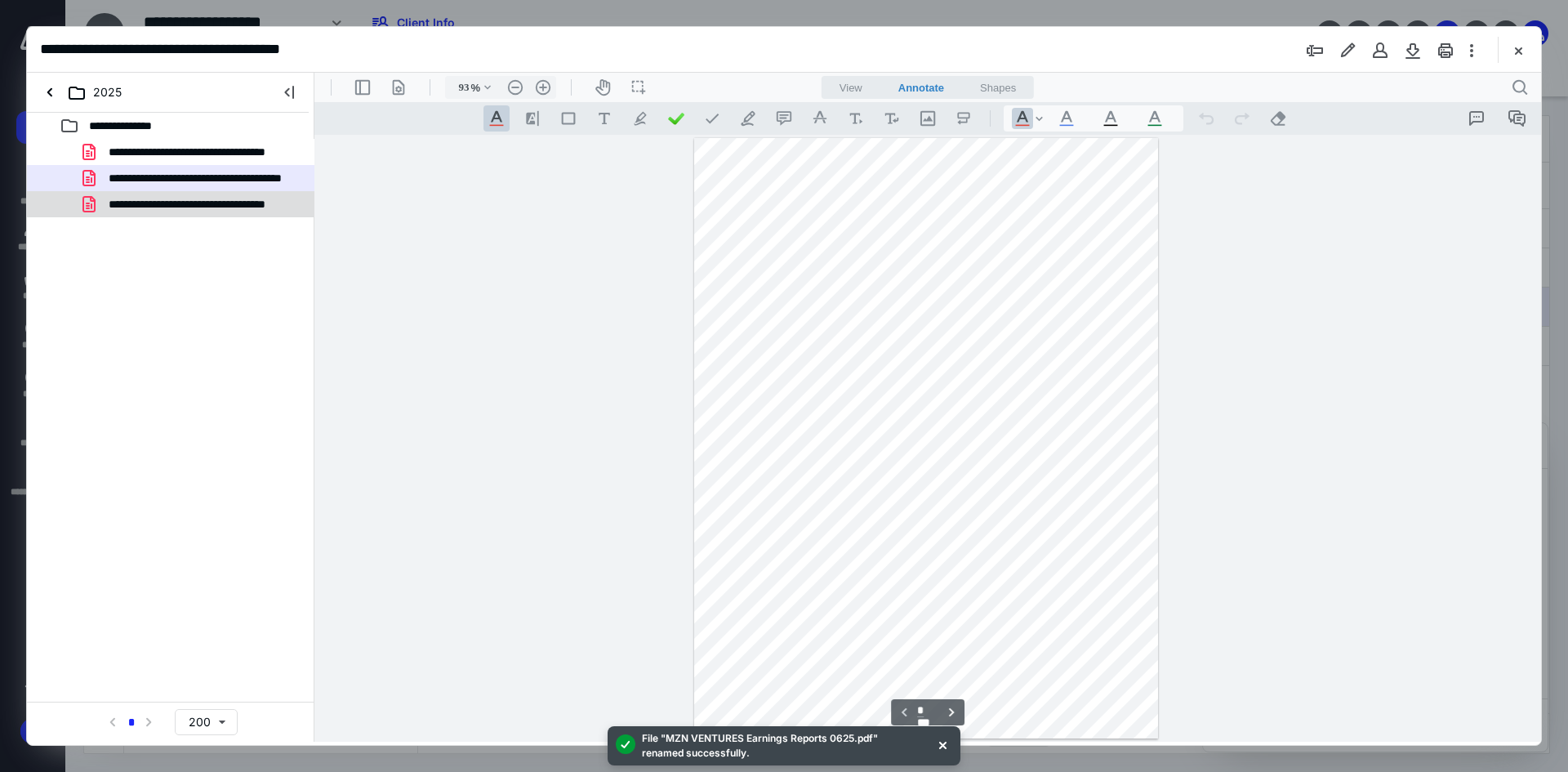 click on "**********" at bounding box center [171, 204] 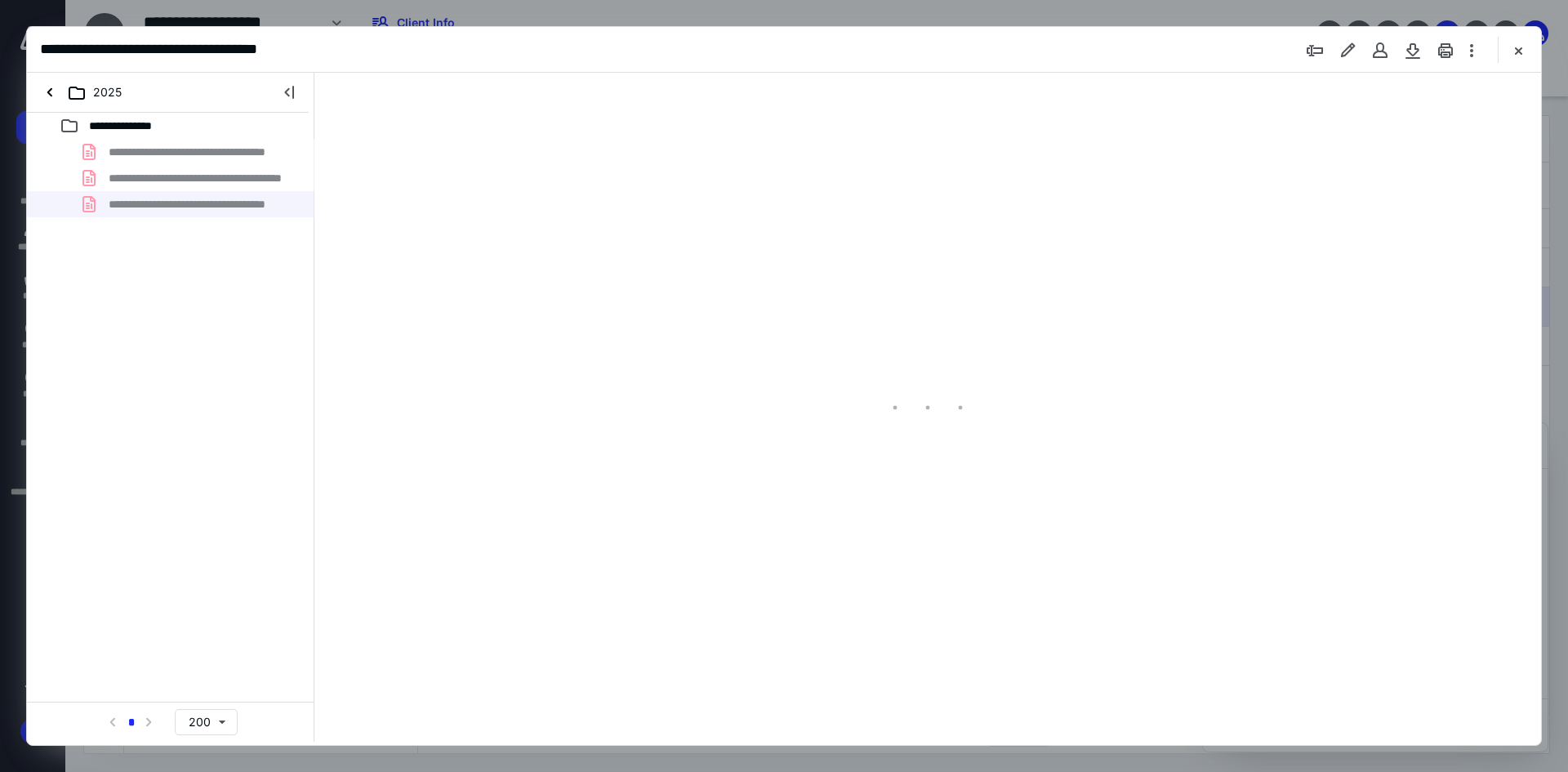 type on "93" 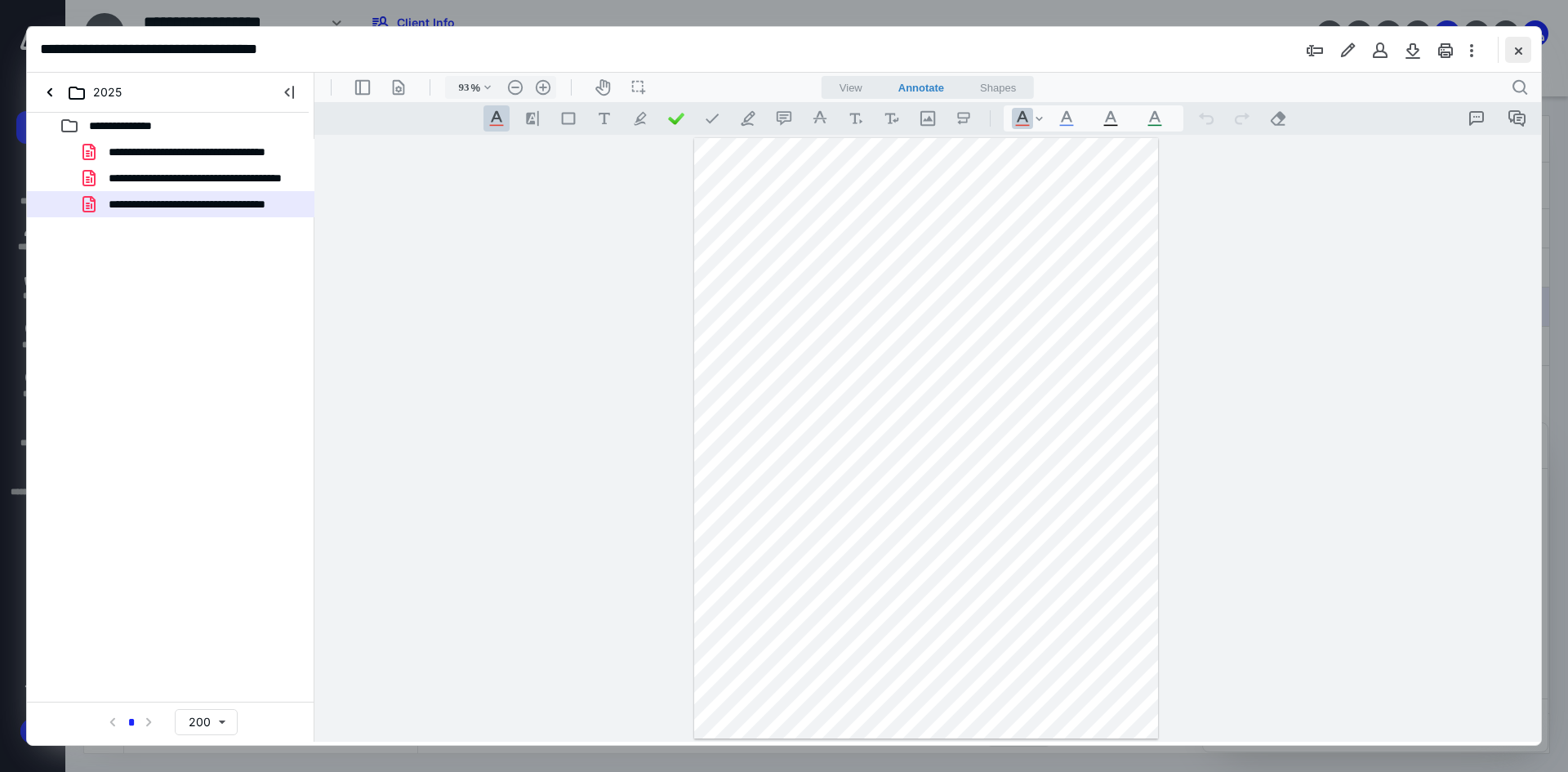 click at bounding box center (1518, 50) 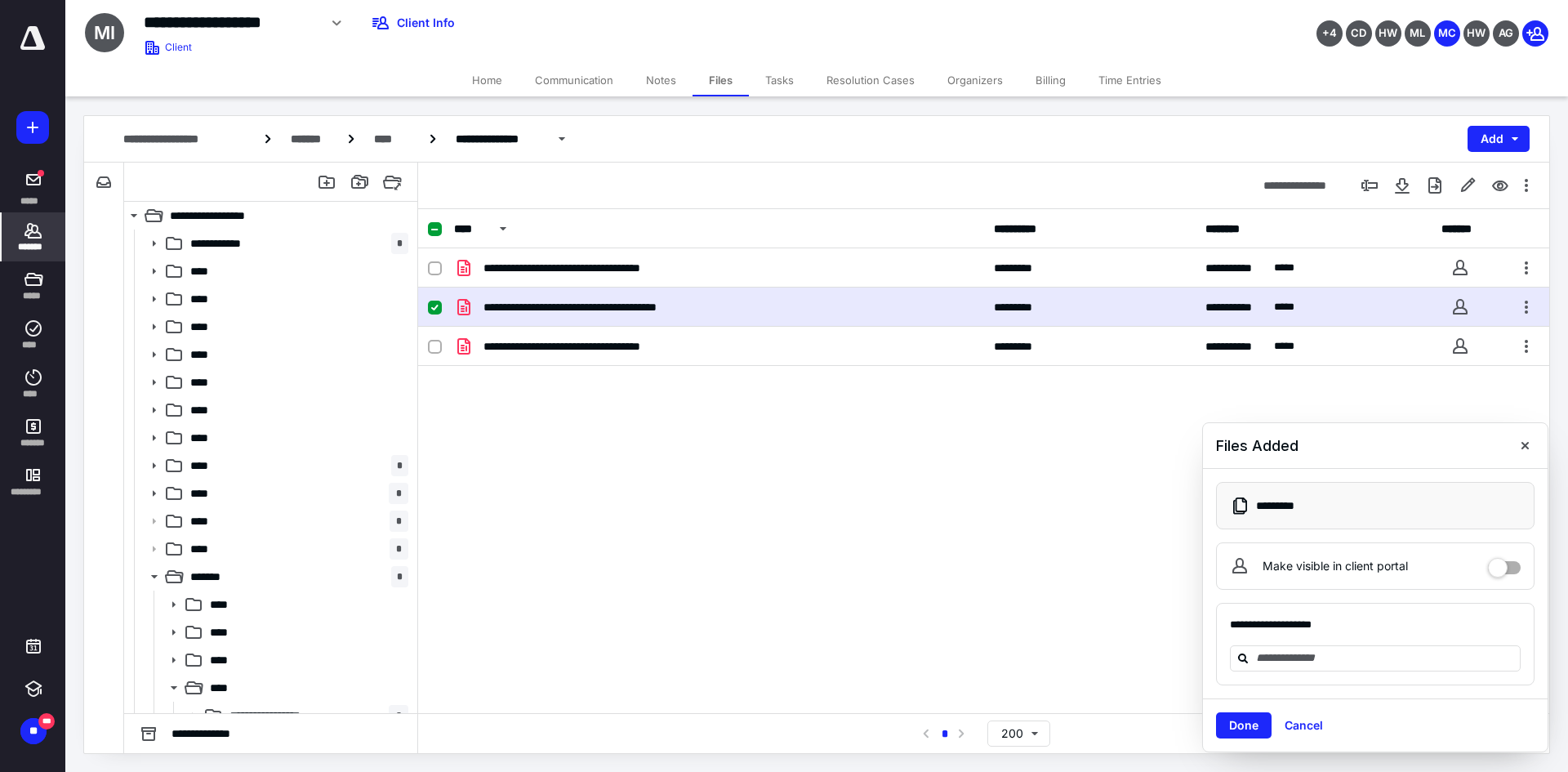 click on "*******" at bounding box center (33, 247) 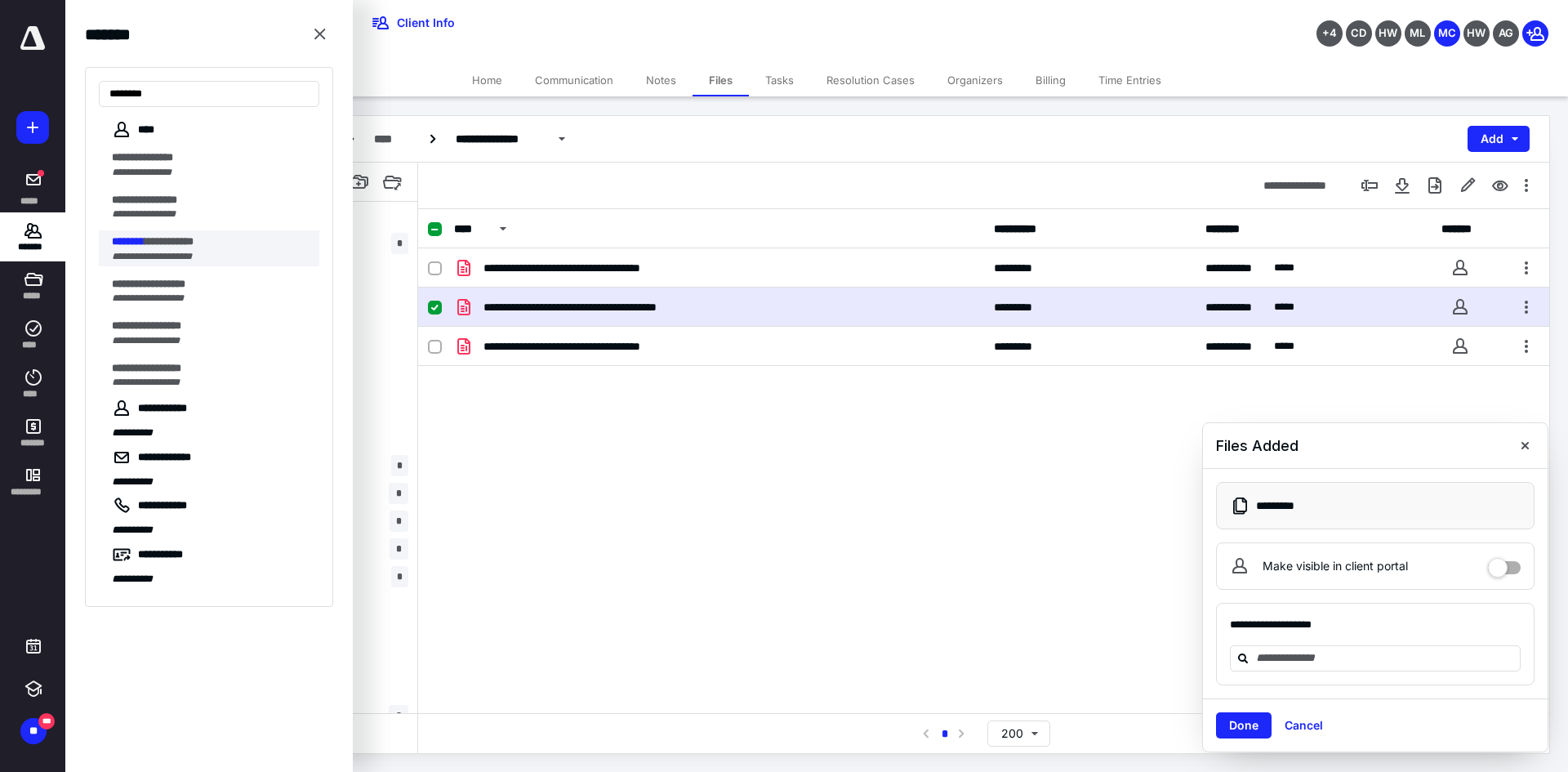 type on "********" 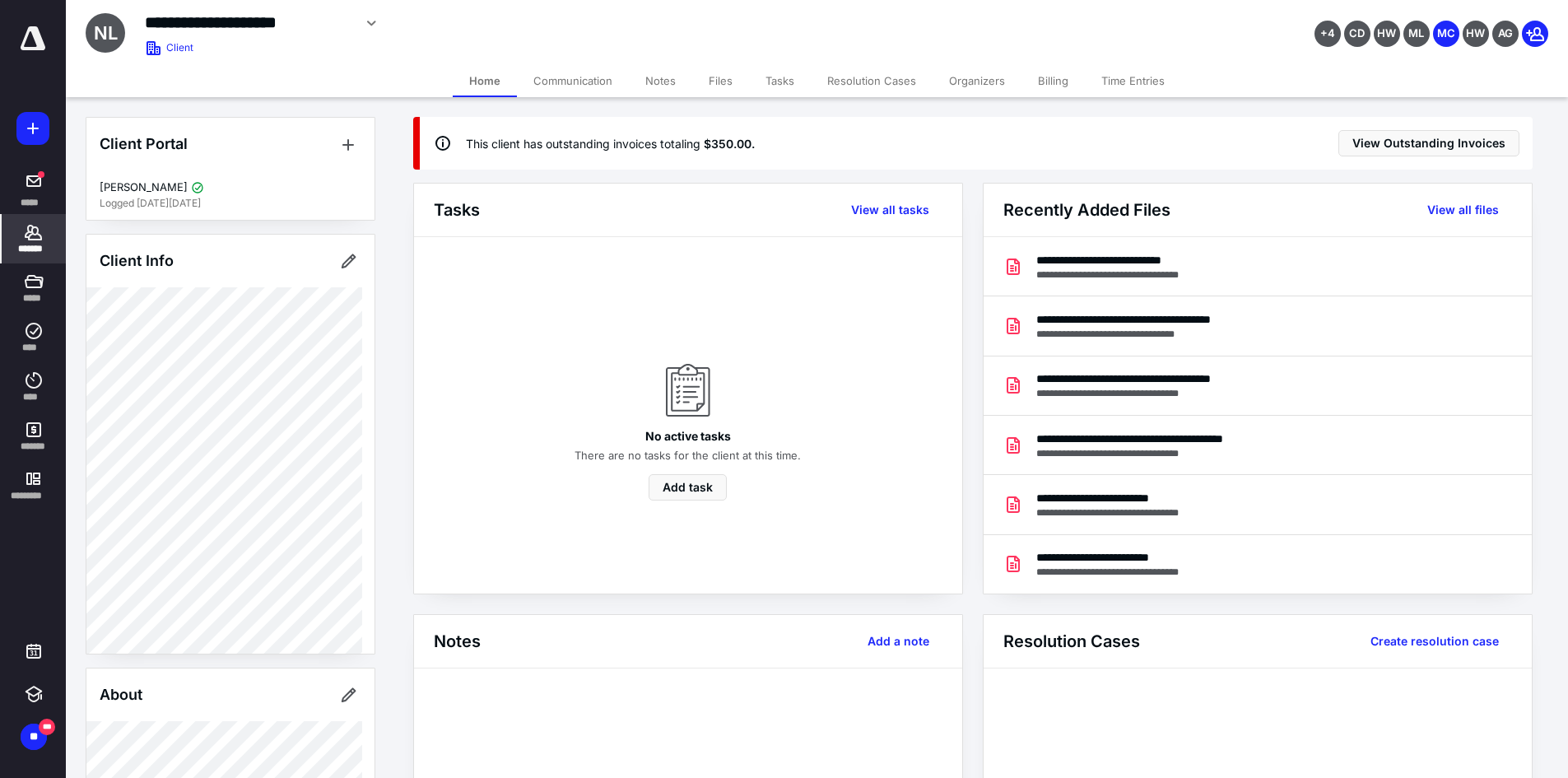 click on "Files" at bounding box center [720, 81] 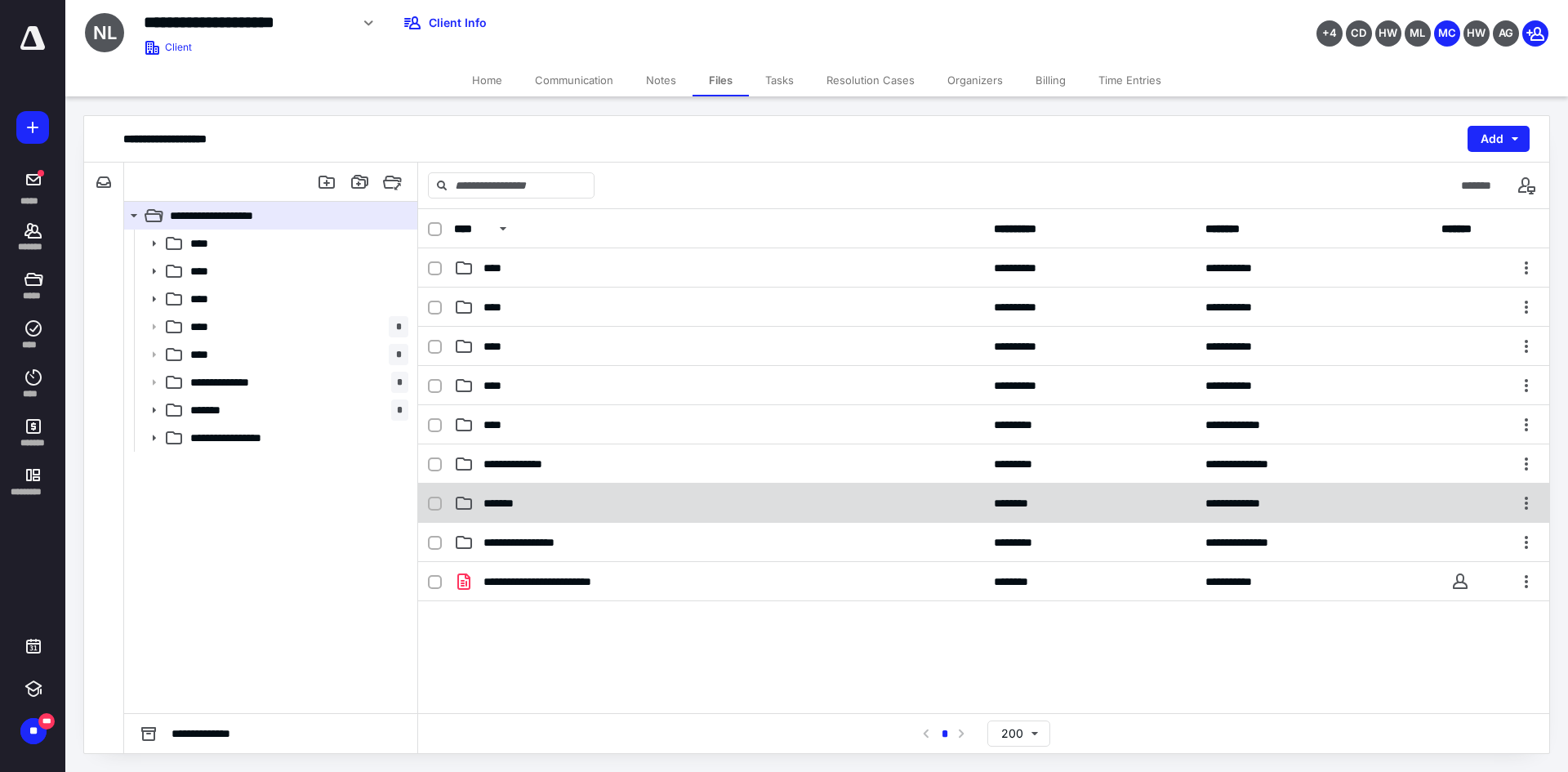 click on "*******" at bounding box center (719, 503) 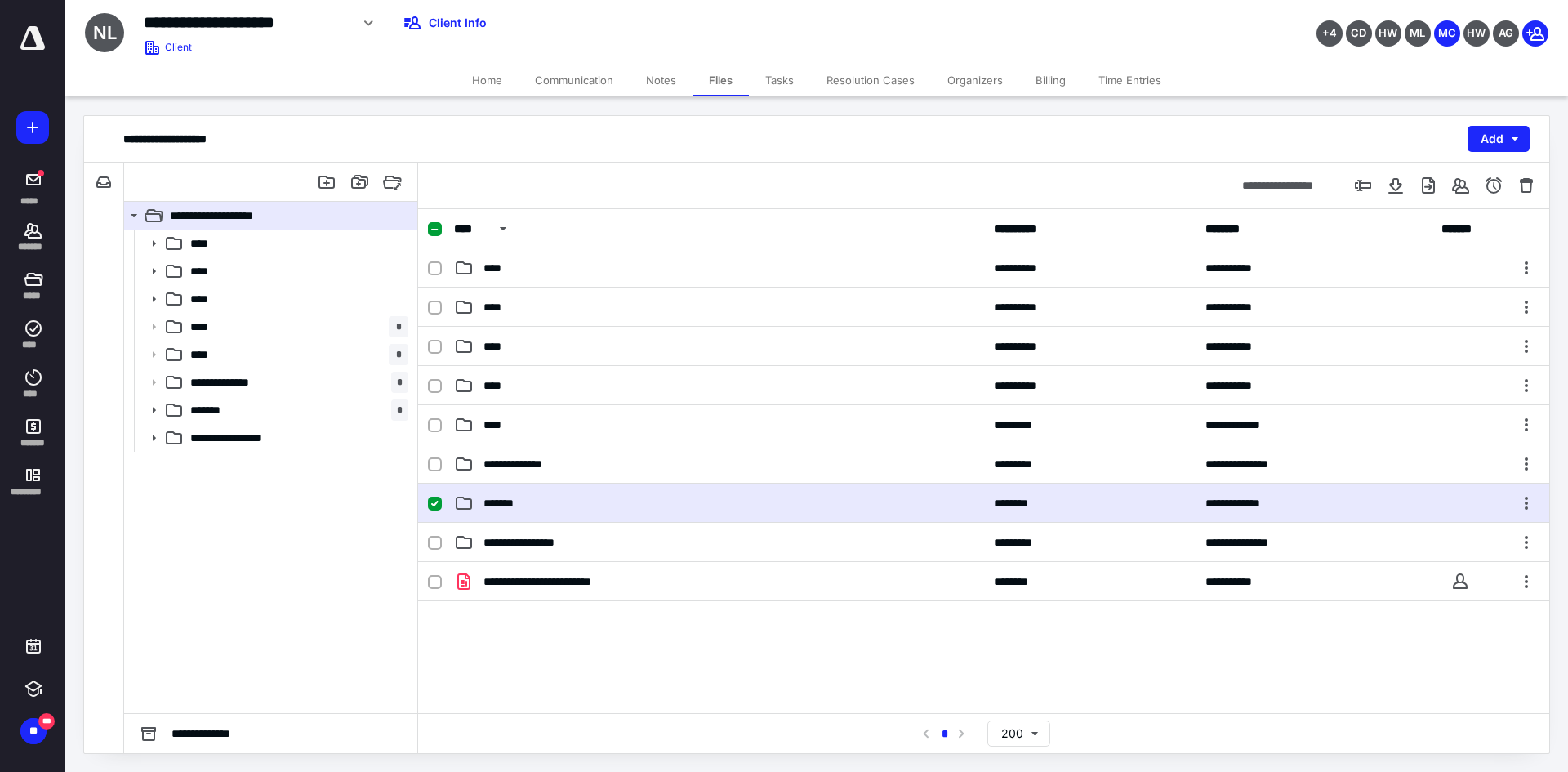 click on "*******" at bounding box center (719, 503) 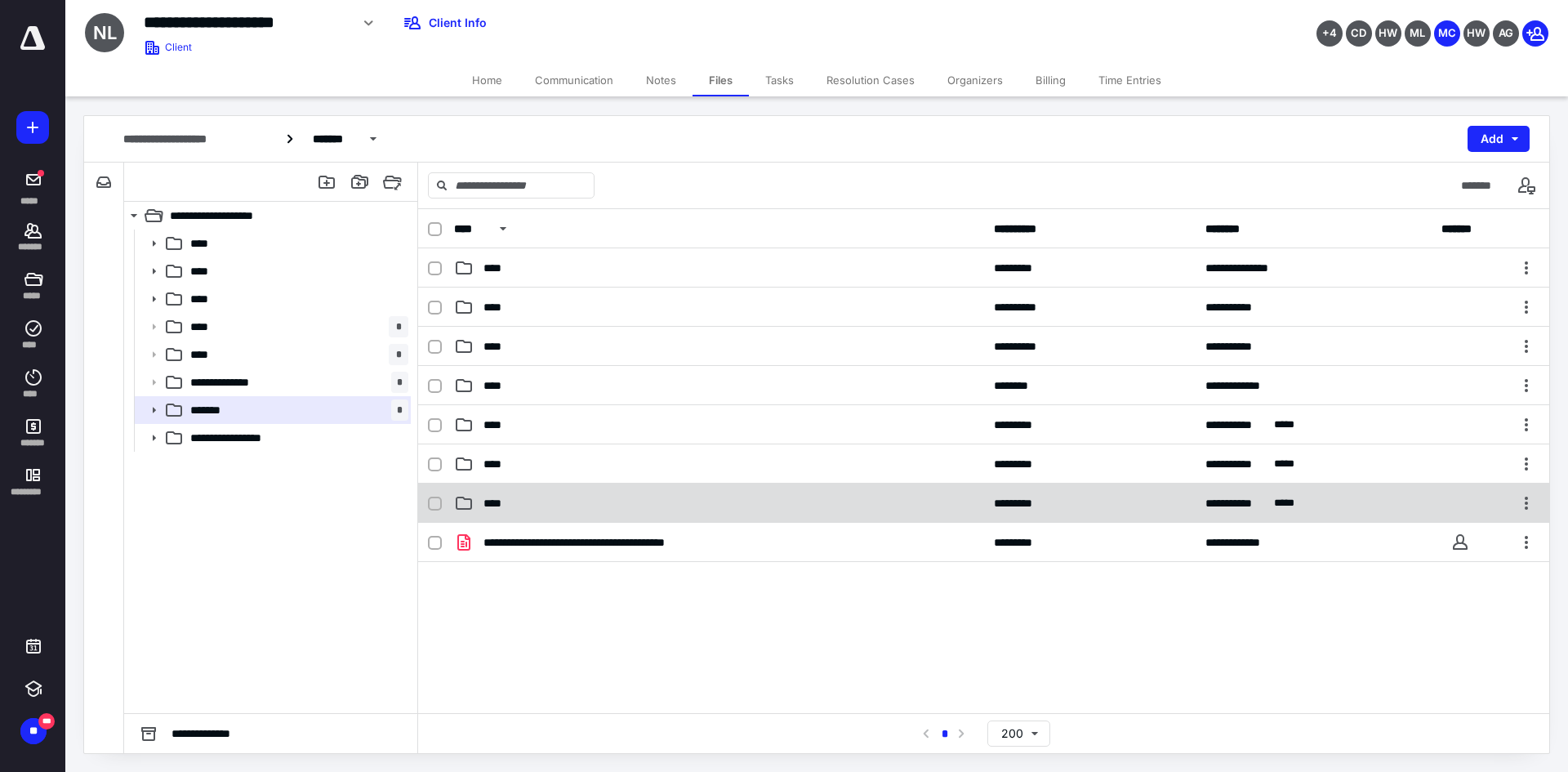 click on "****" at bounding box center [719, 503] 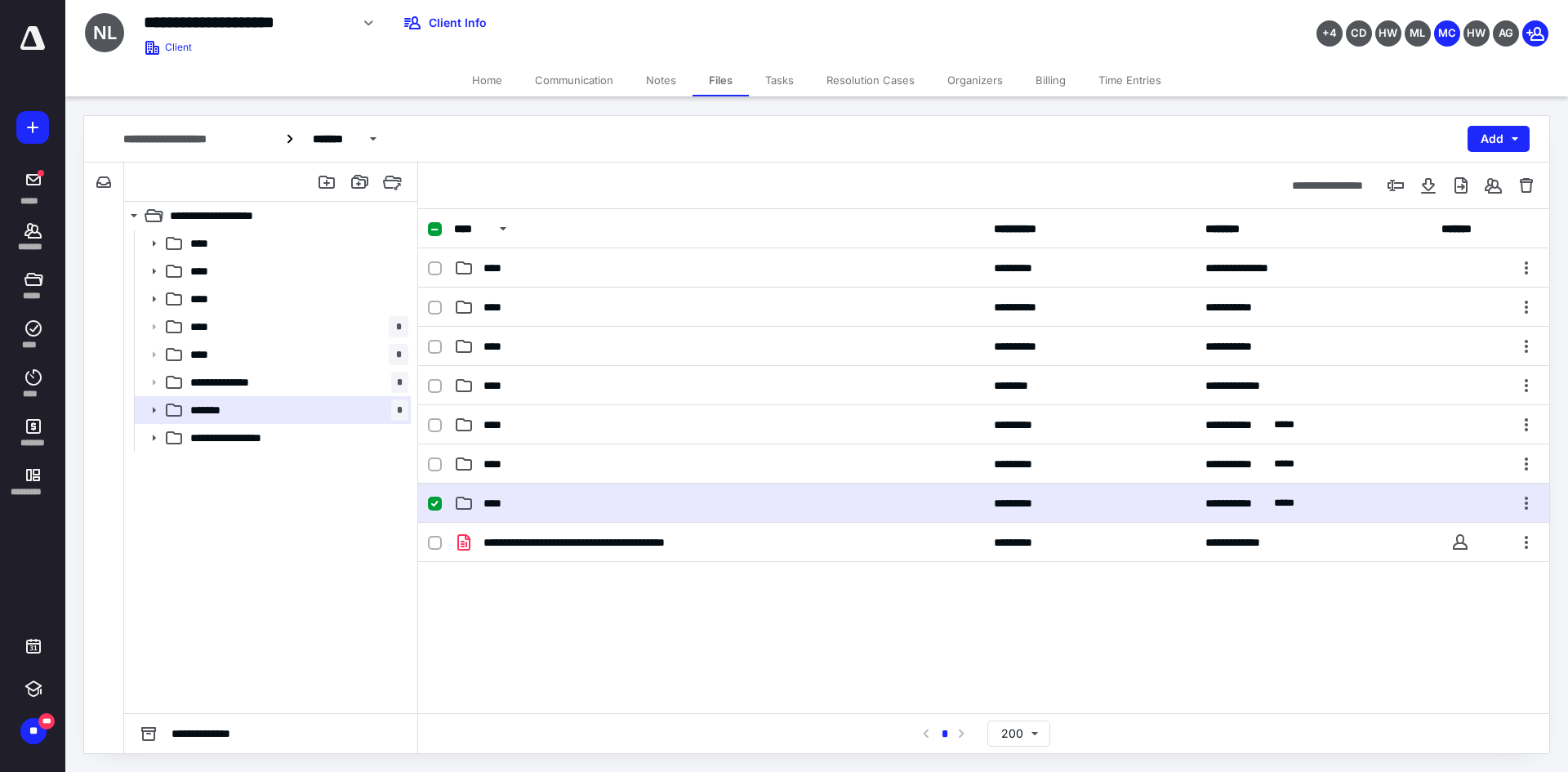 click on "****" at bounding box center [719, 503] 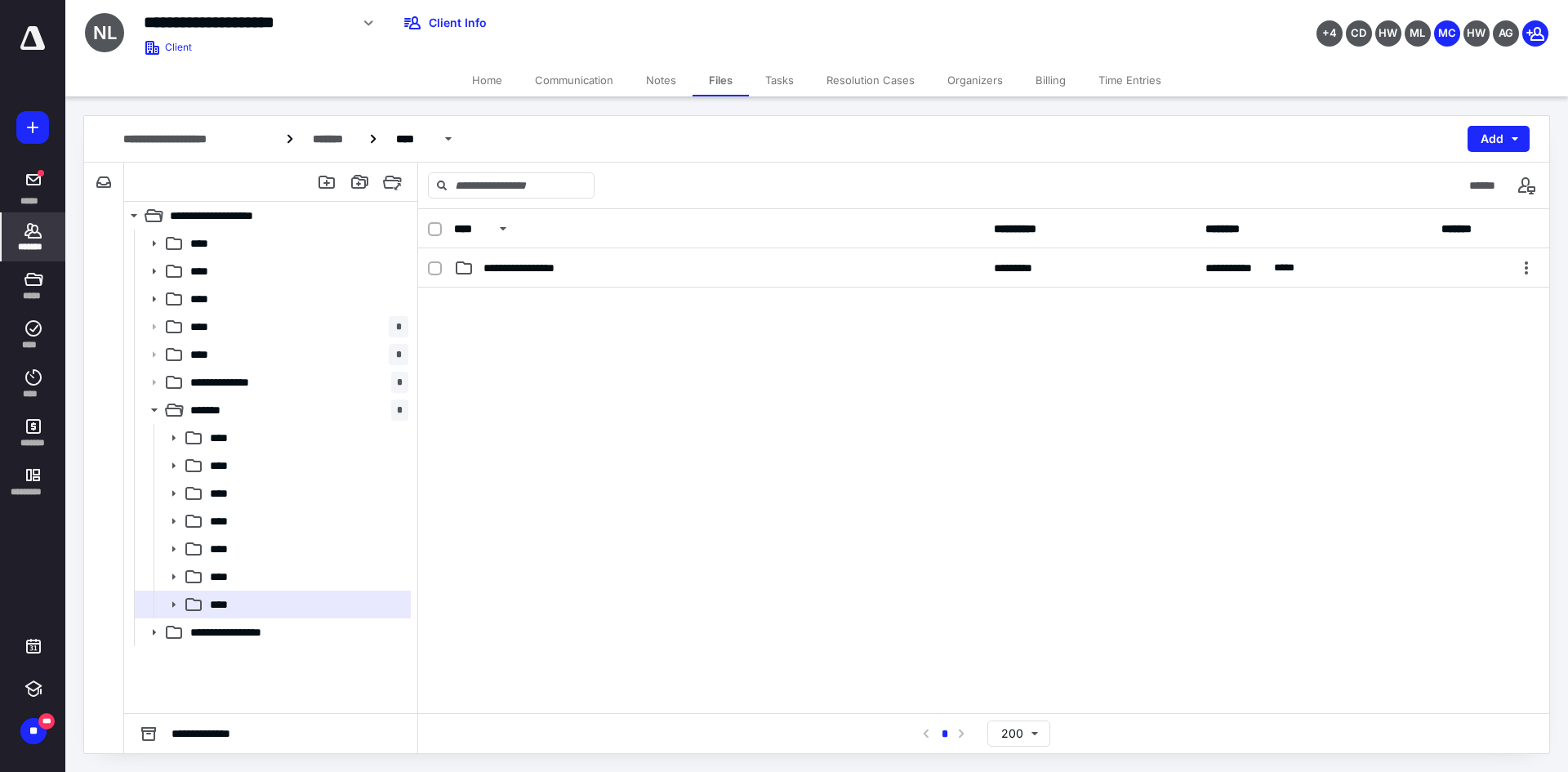 click on "*******" at bounding box center [33, 247] 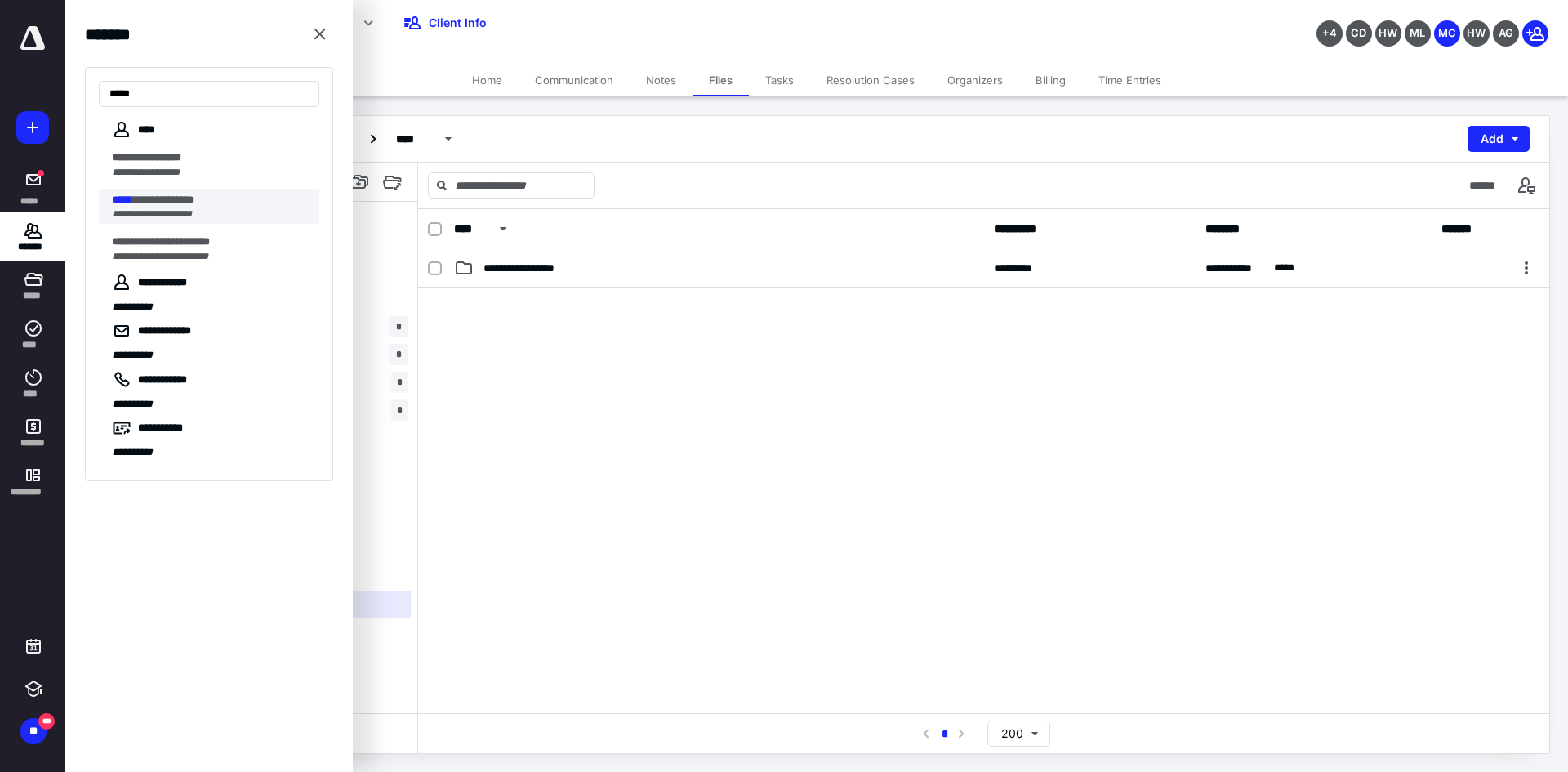 type on "*****" 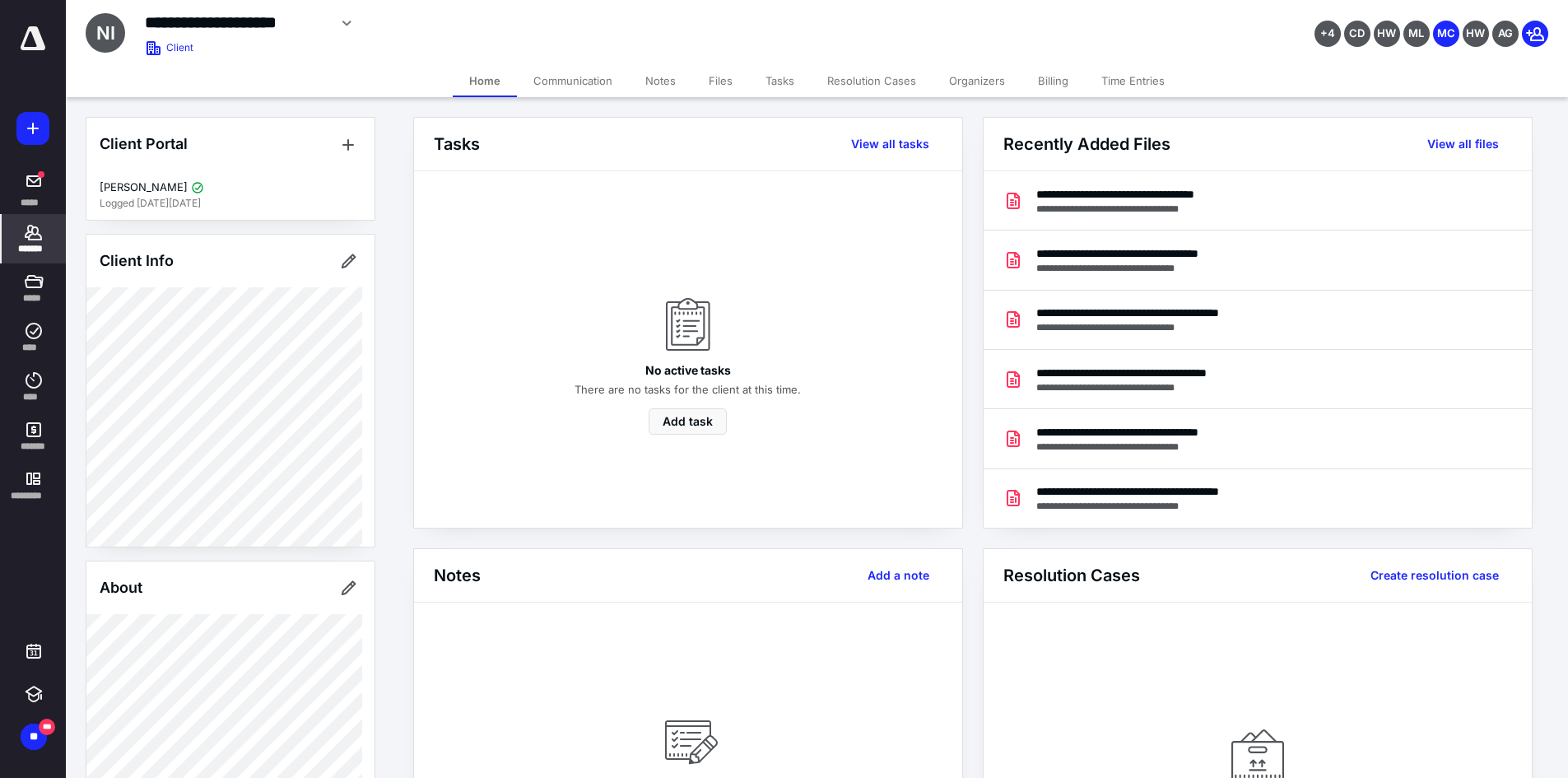 click on "Files" at bounding box center (720, 81) 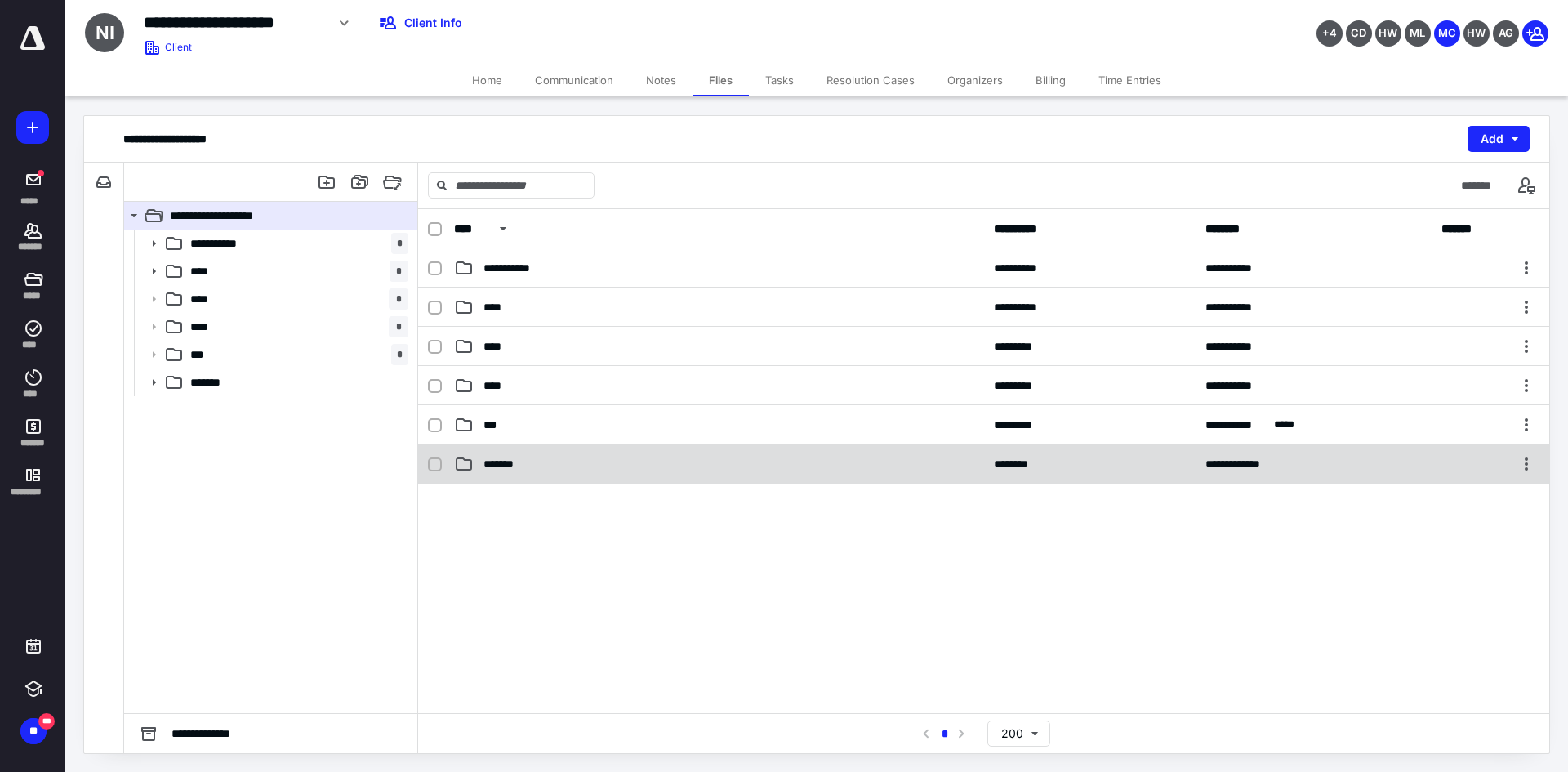 click on "*******" at bounding box center (719, 464) 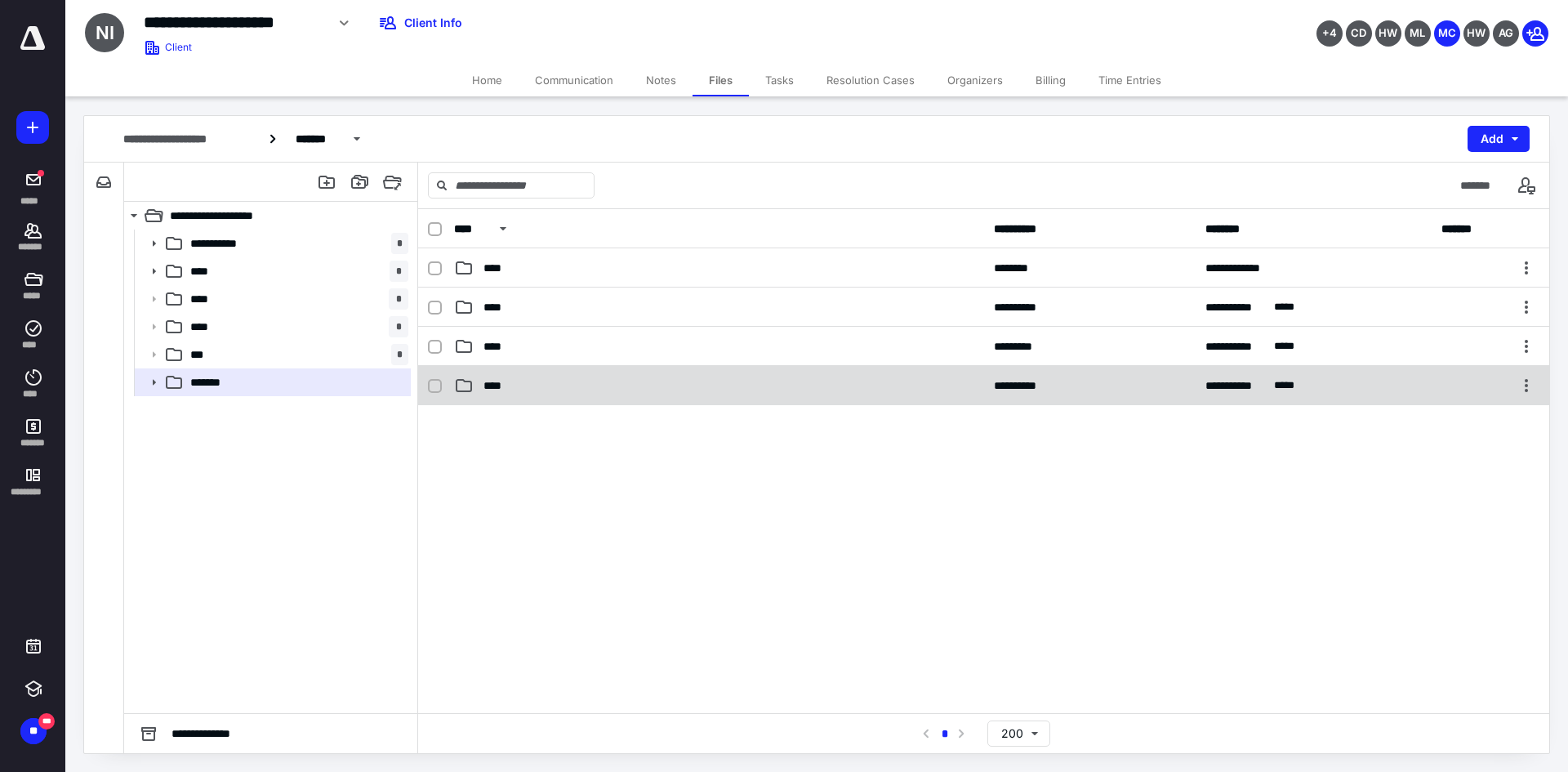 click on "**********" at bounding box center [983, 386] 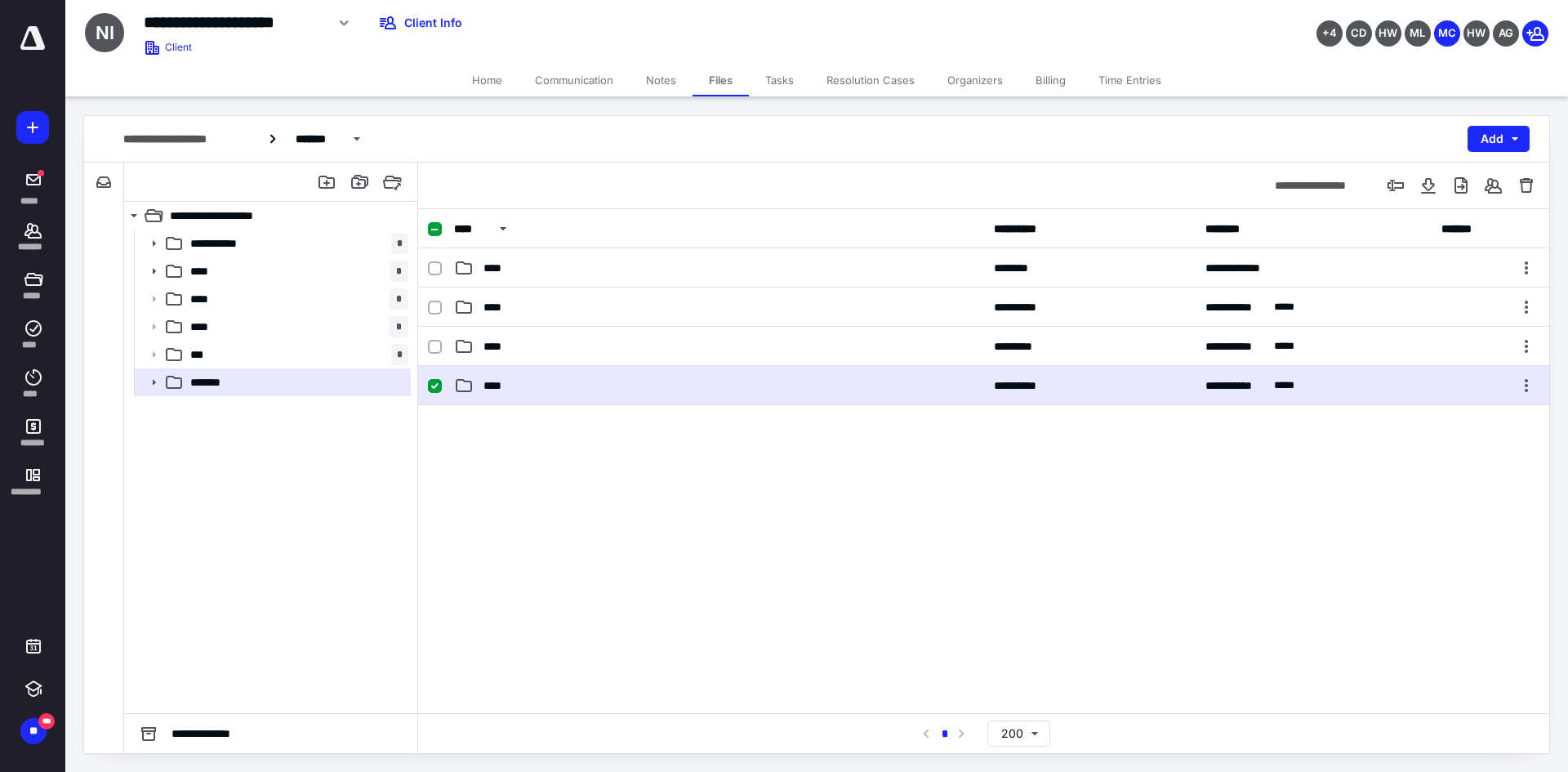 click on "**********" at bounding box center [983, 386] 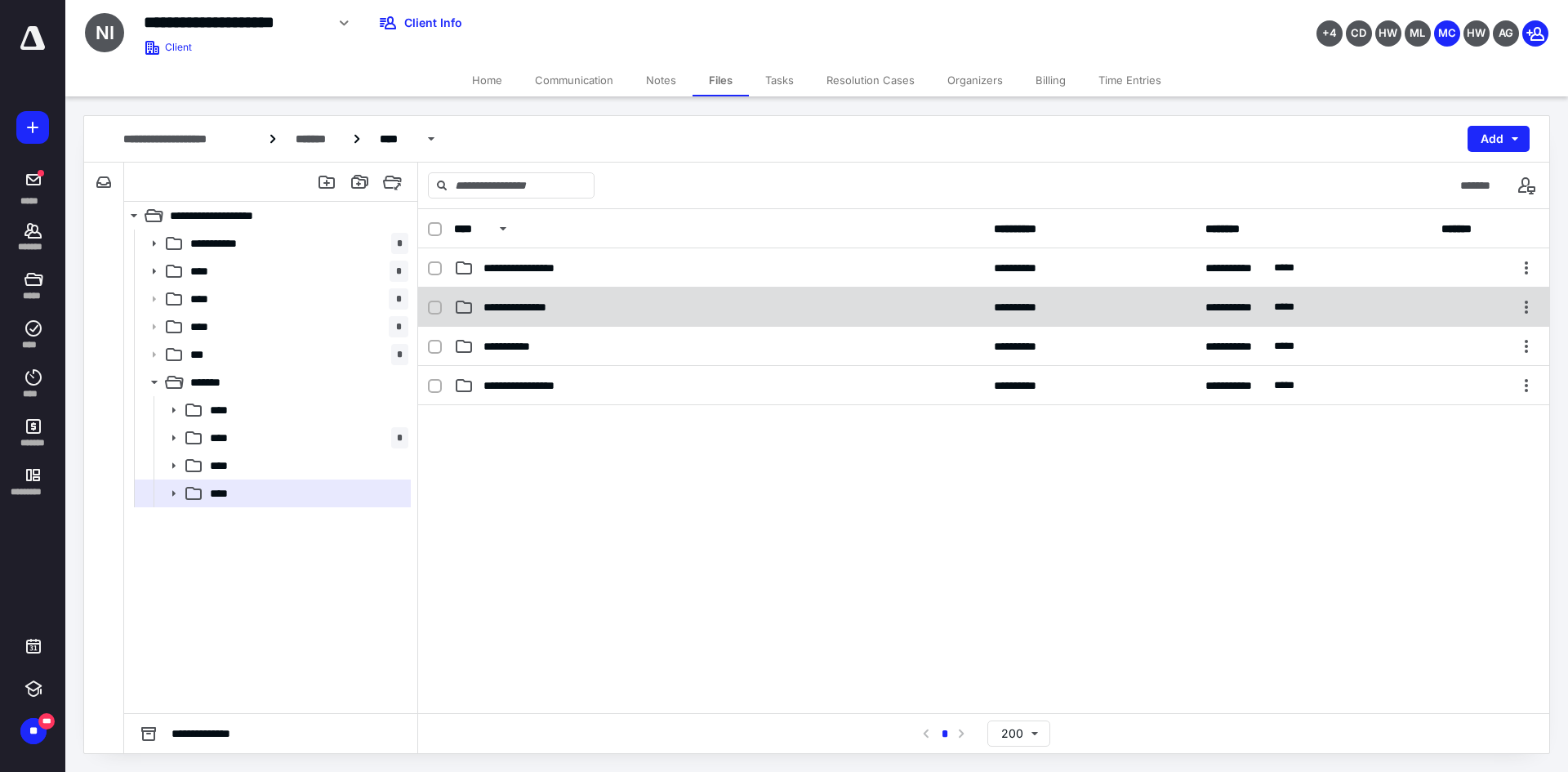 click on "**********" at bounding box center (719, 307) 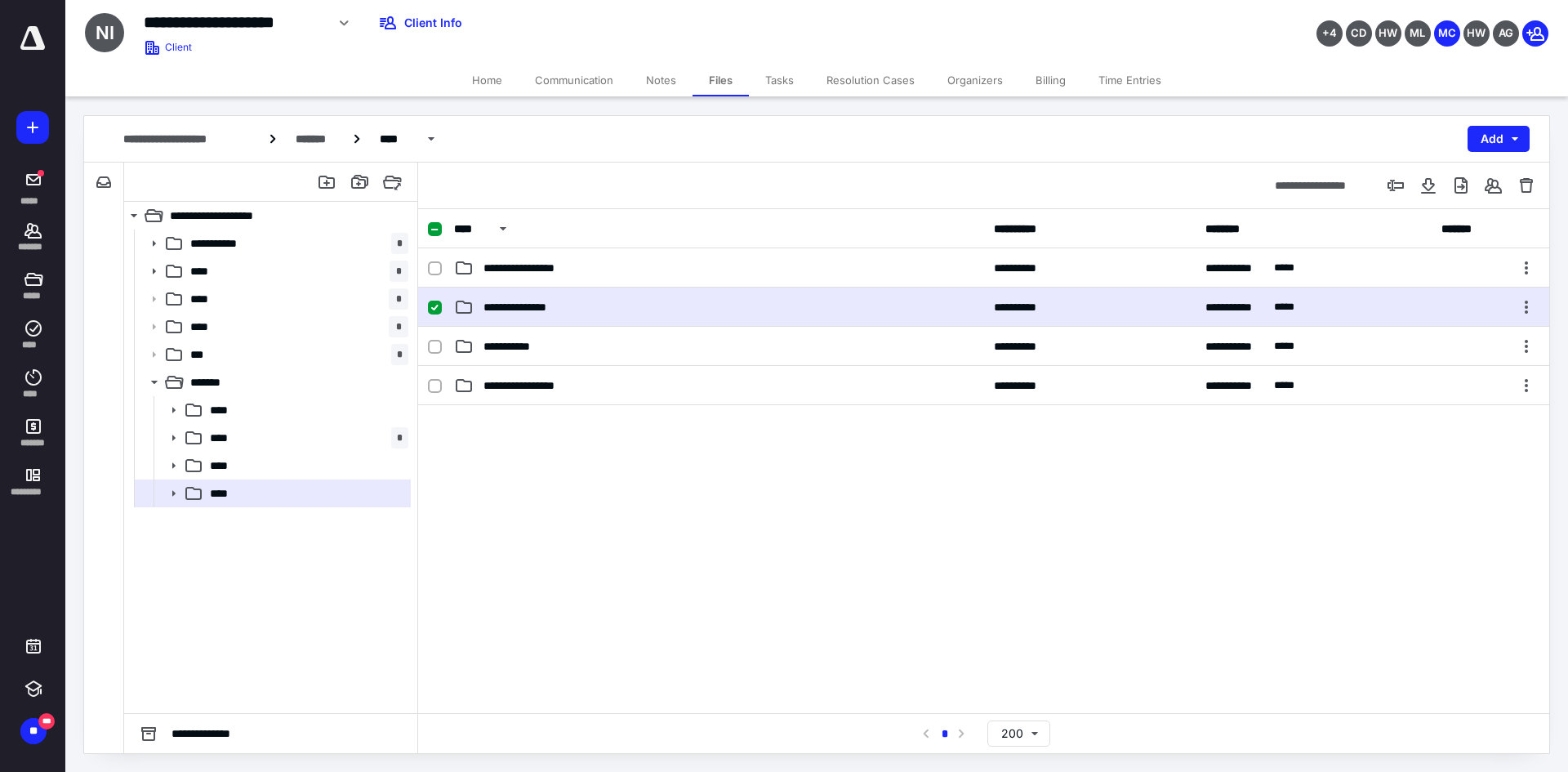 click on "**********" at bounding box center (719, 307) 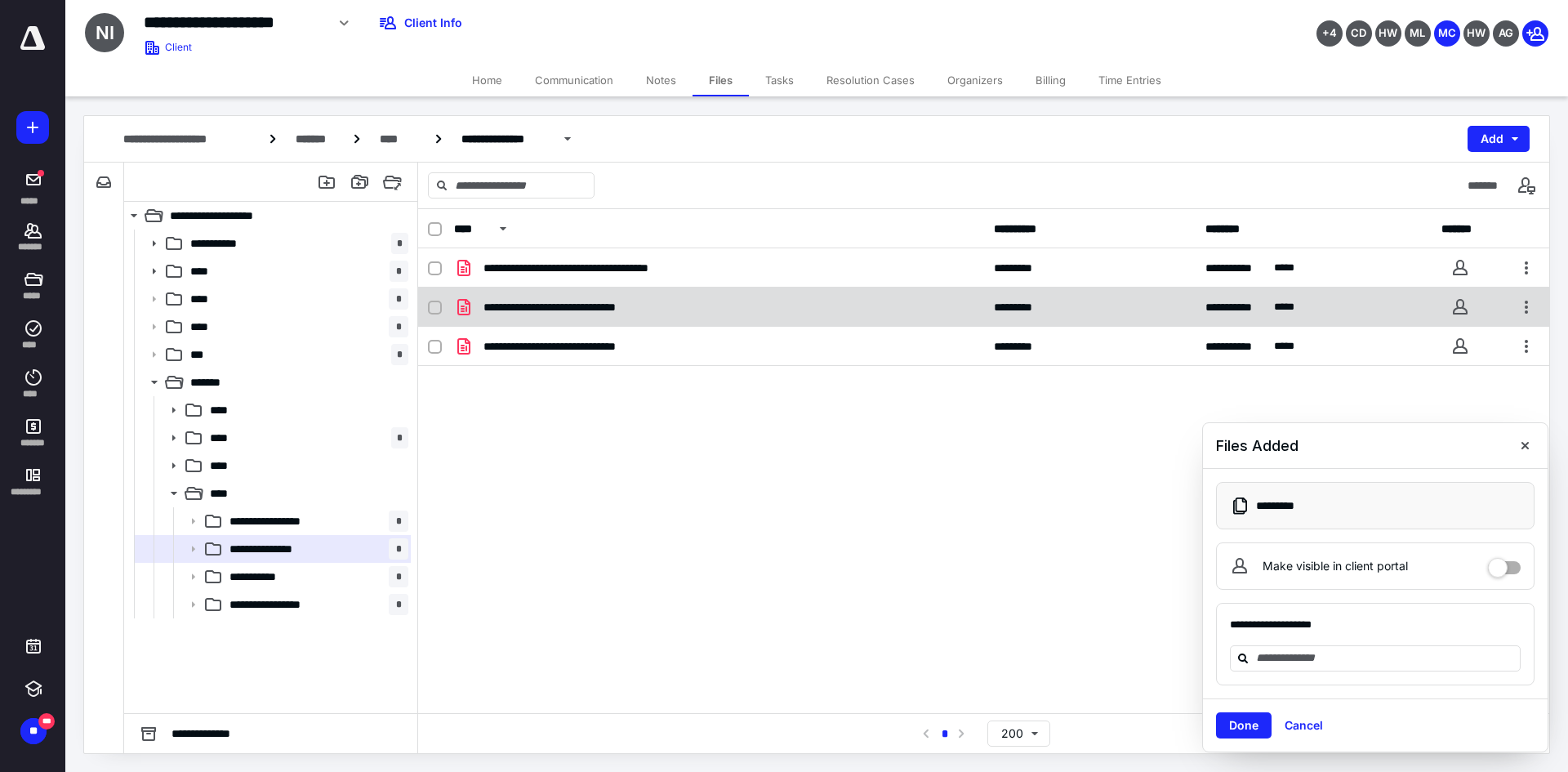 checkbox on "true" 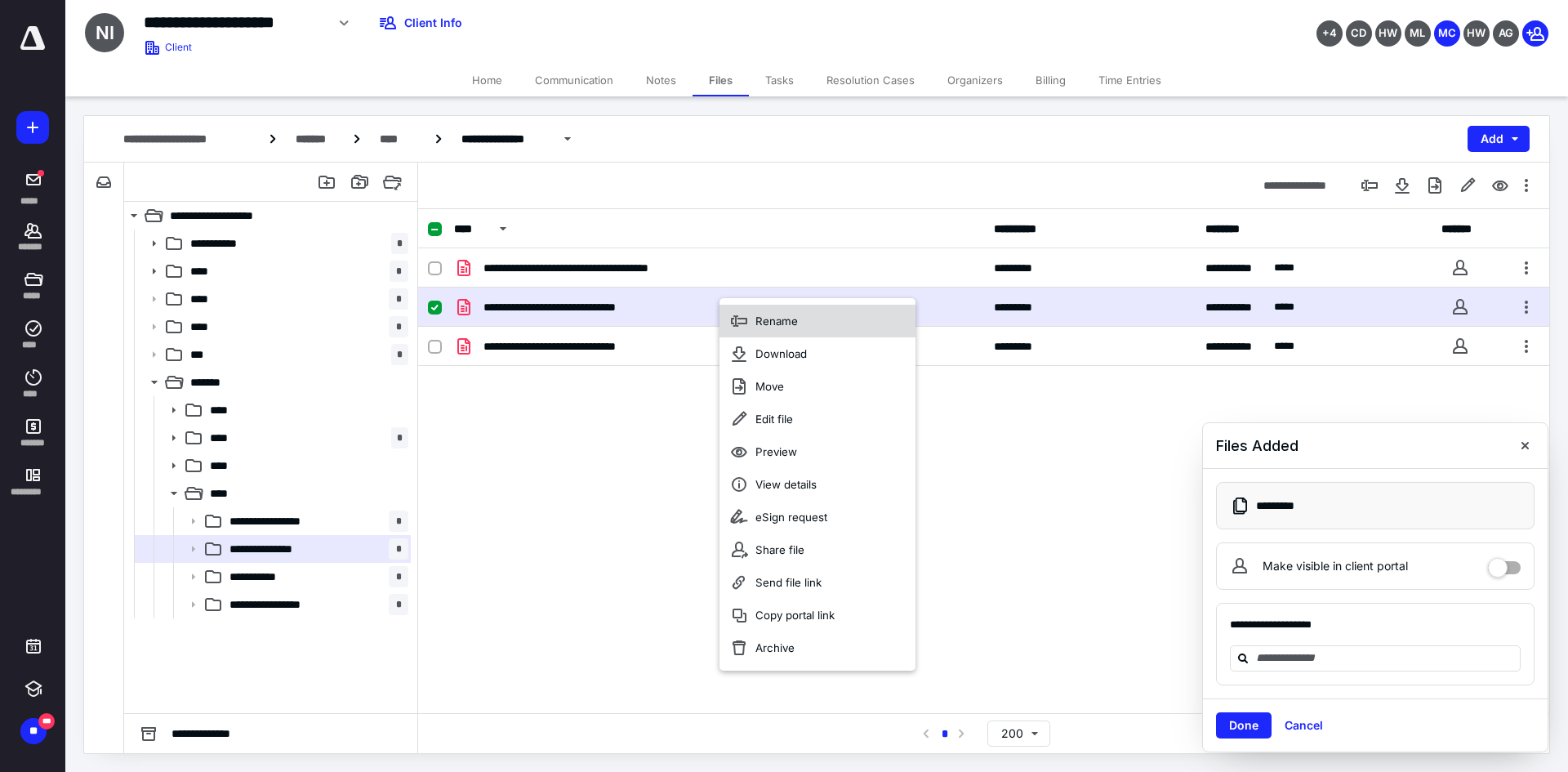 click 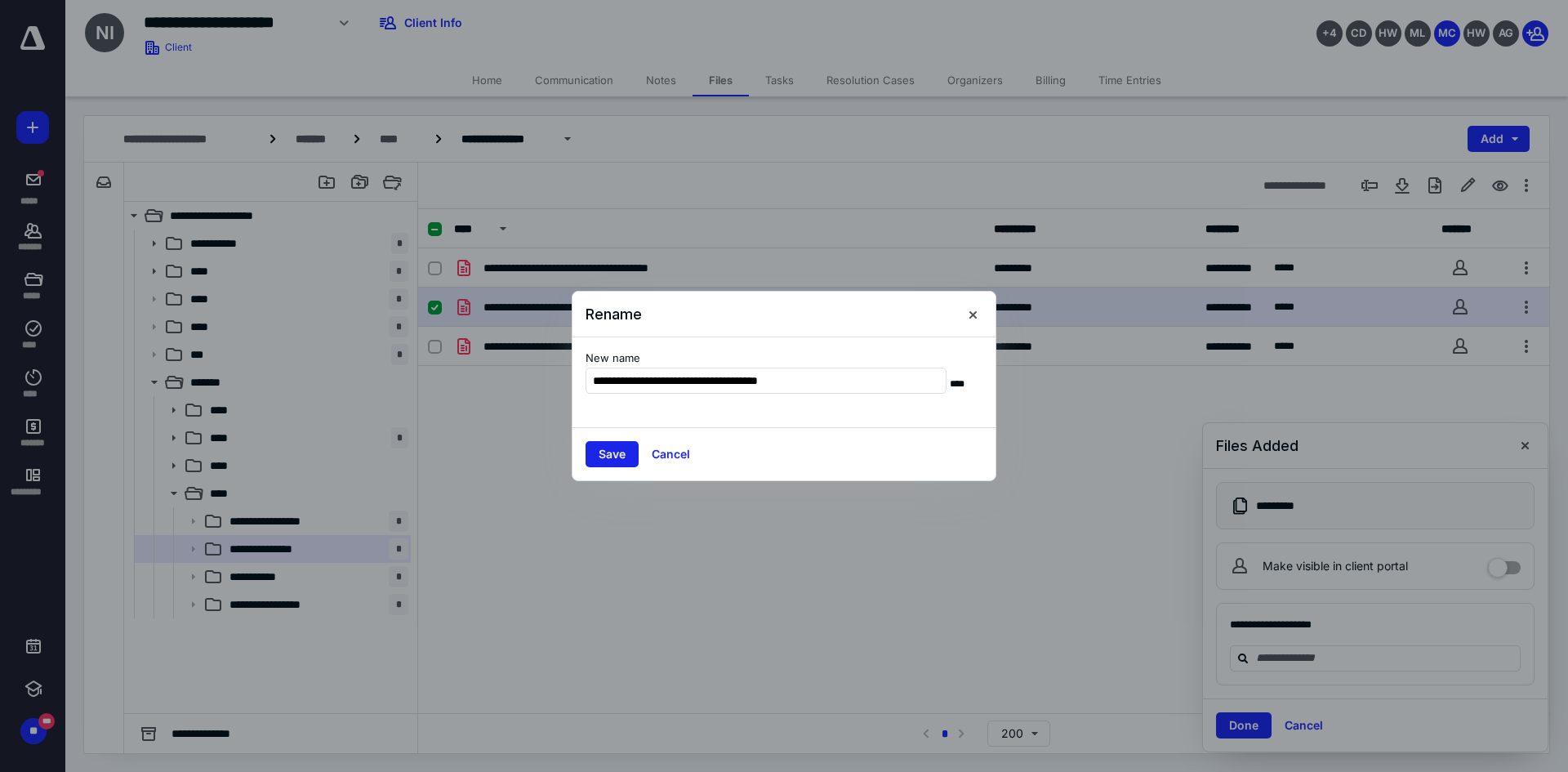 type on "**********" 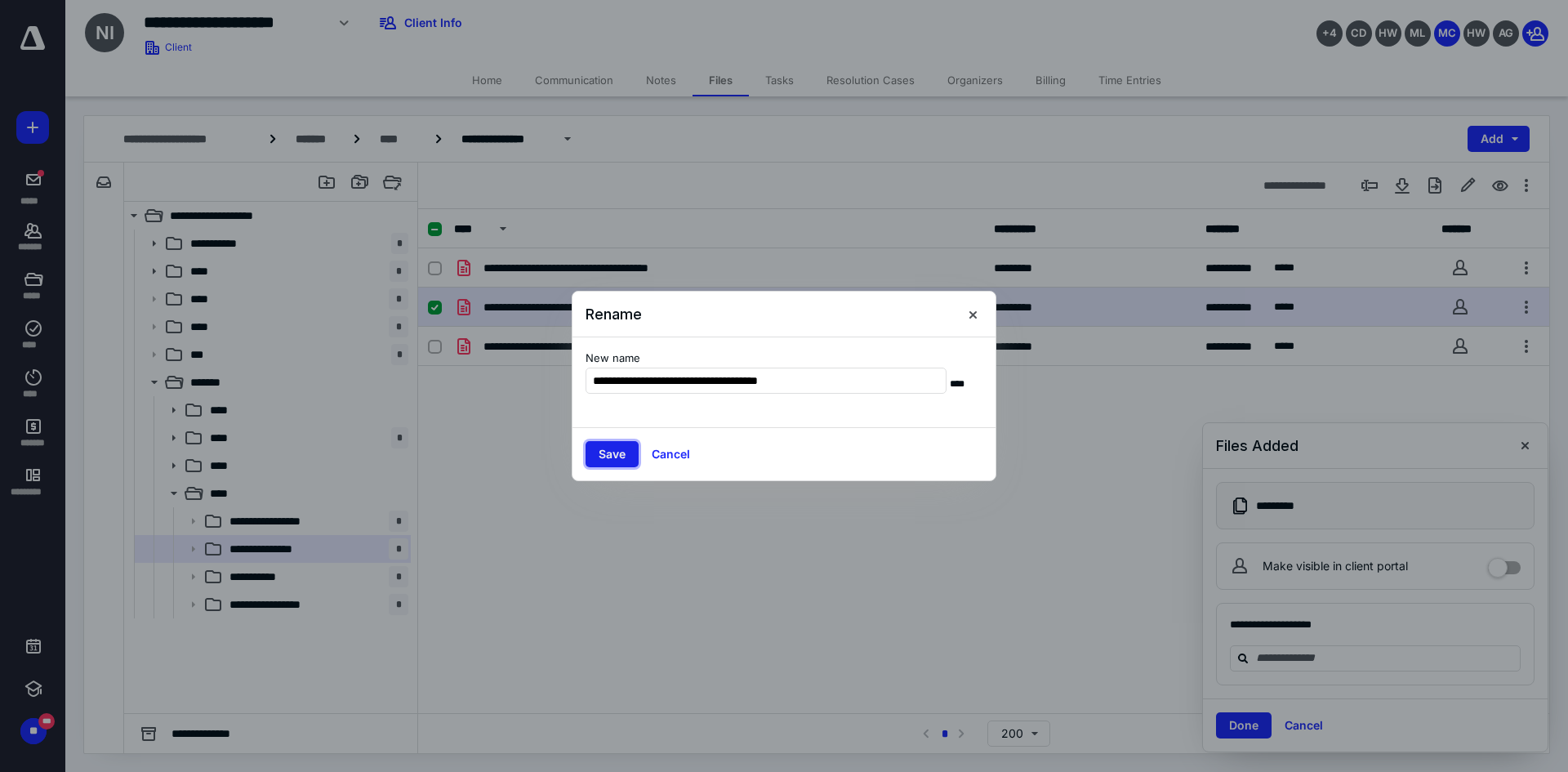 click on "Save" at bounding box center [612, 454] 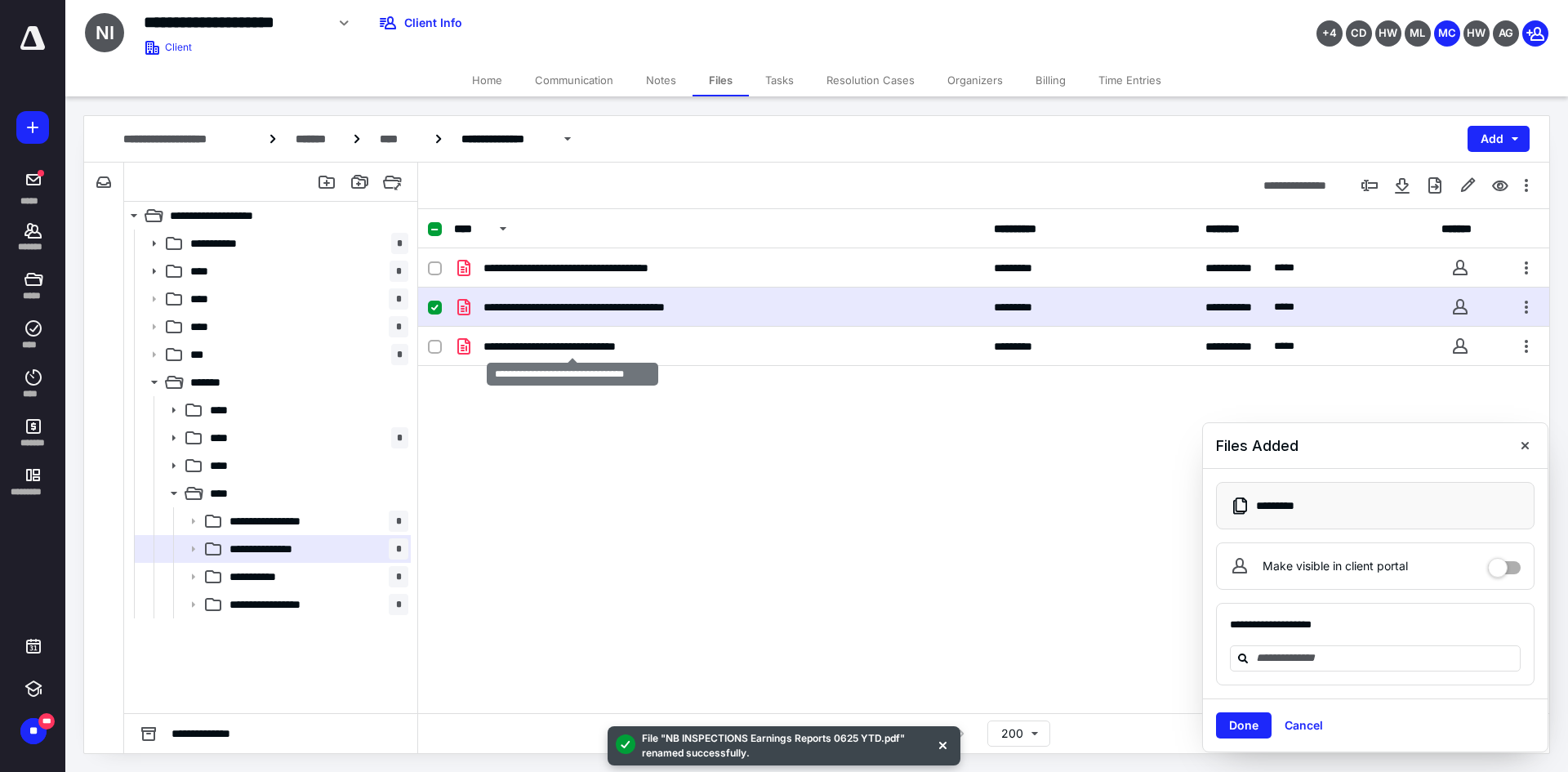 checkbox on "false" 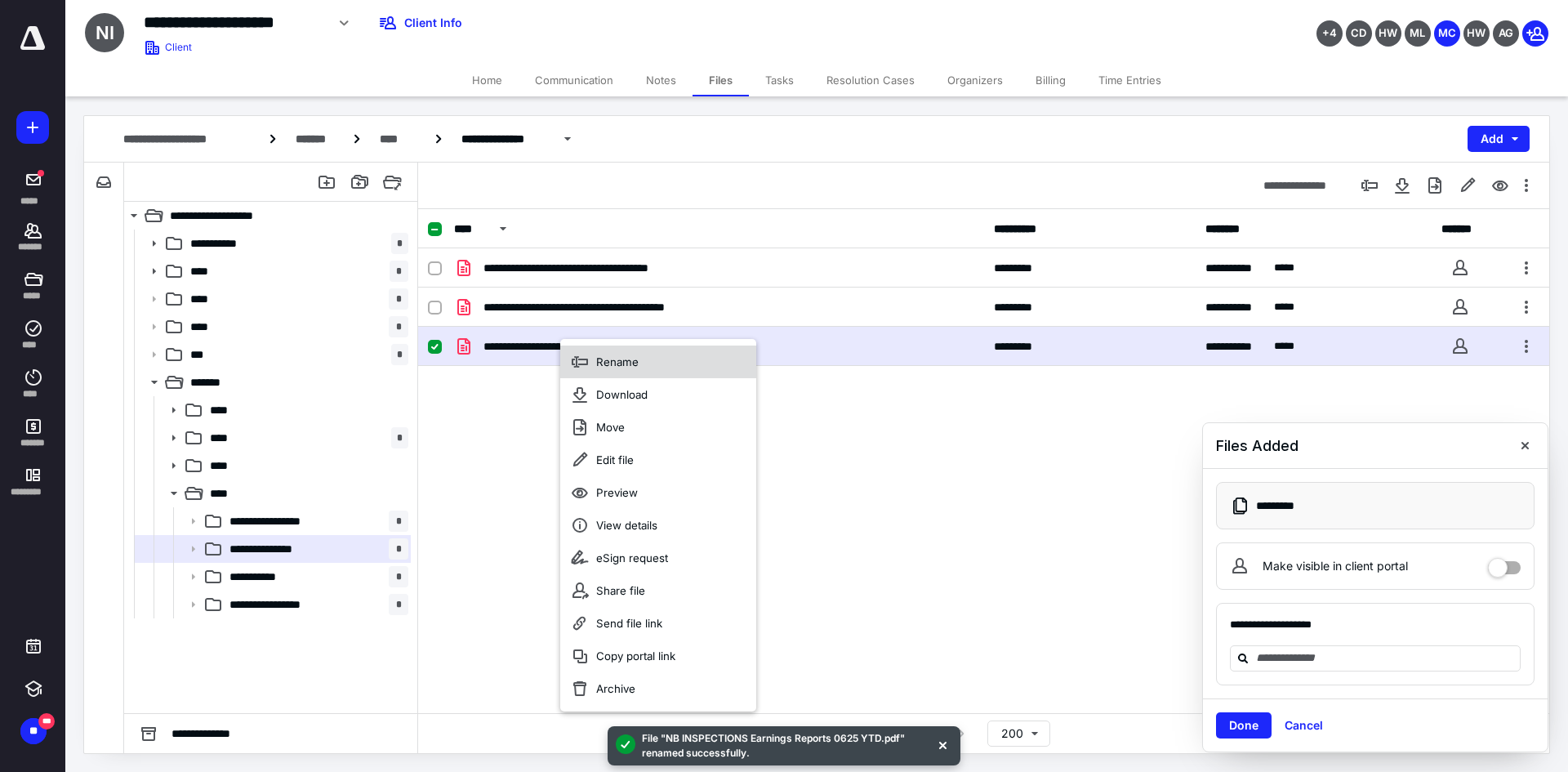 click on "Rename" at bounding box center [658, 362] 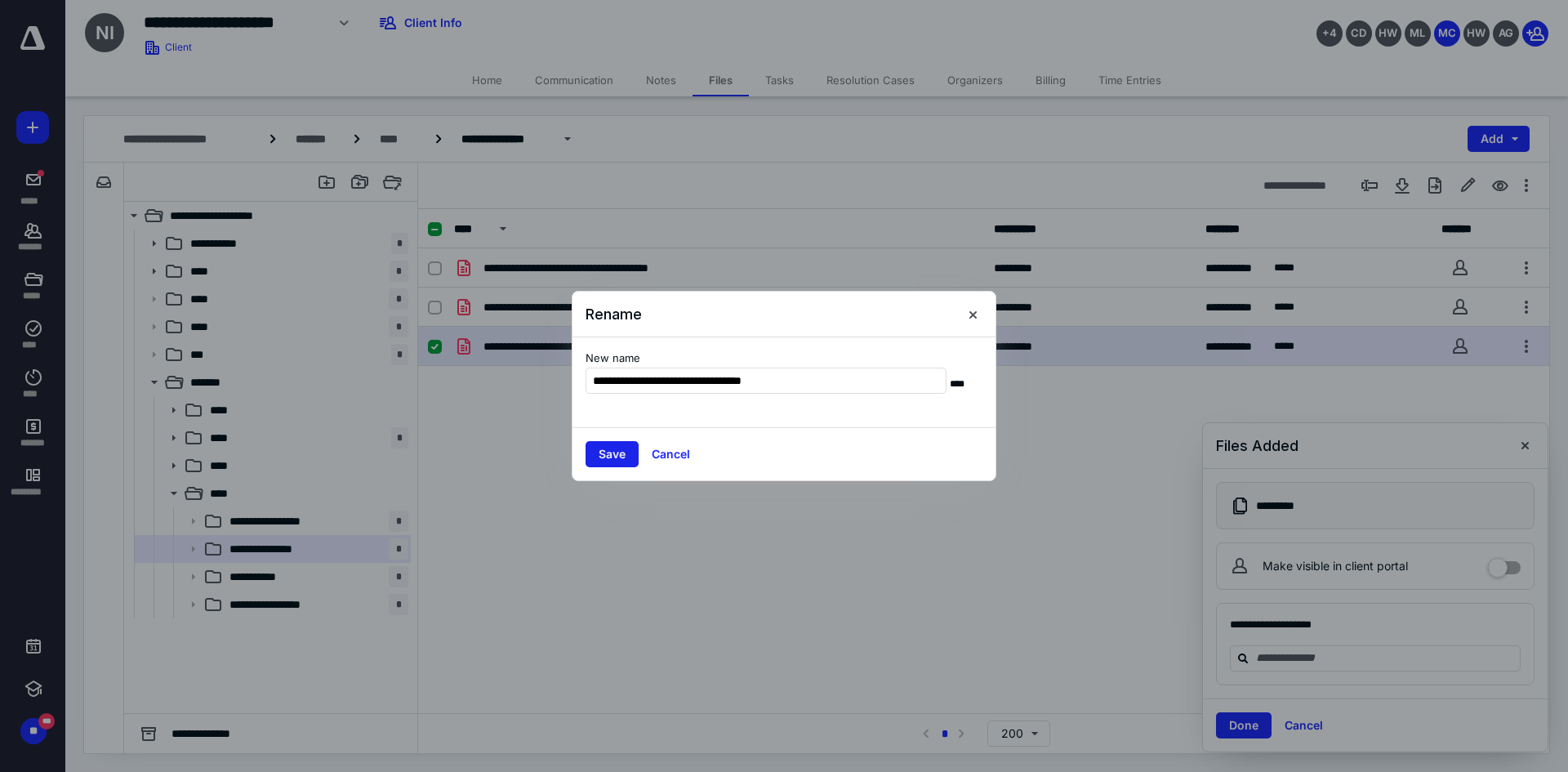 type on "**********" 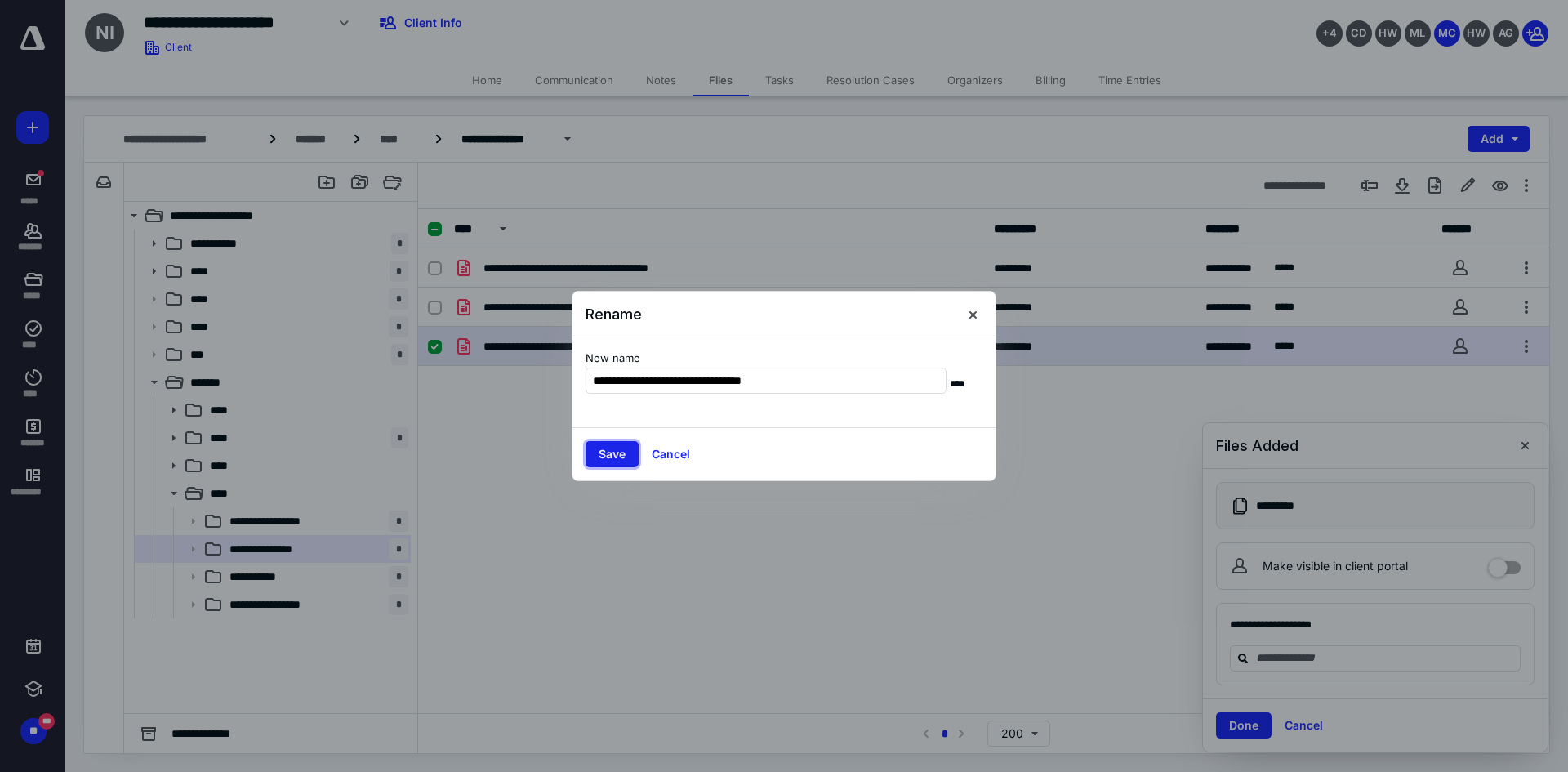 click on "Save" at bounding box center [612, 454] 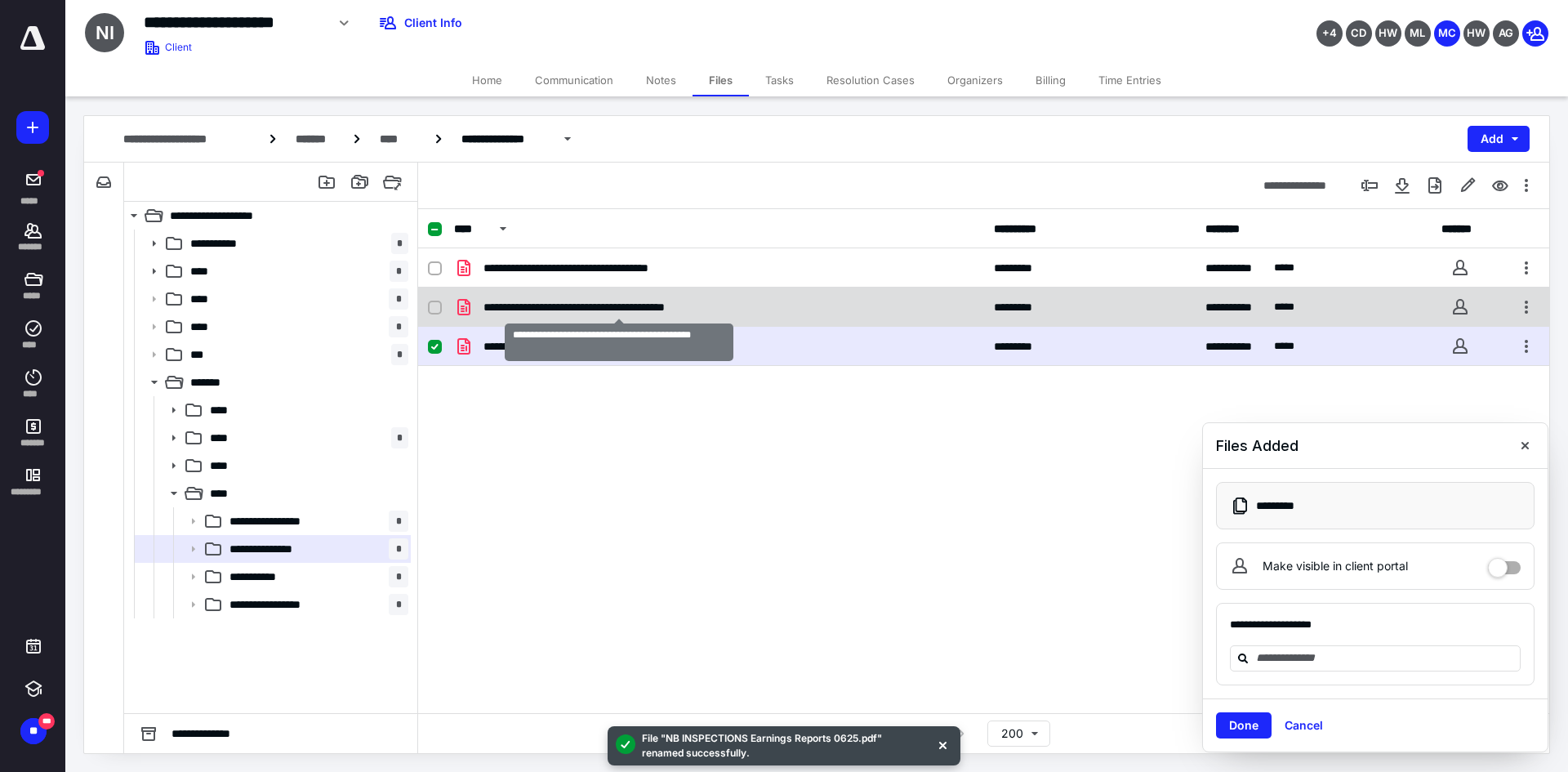click on "**********" at bounding box center (618, 307) 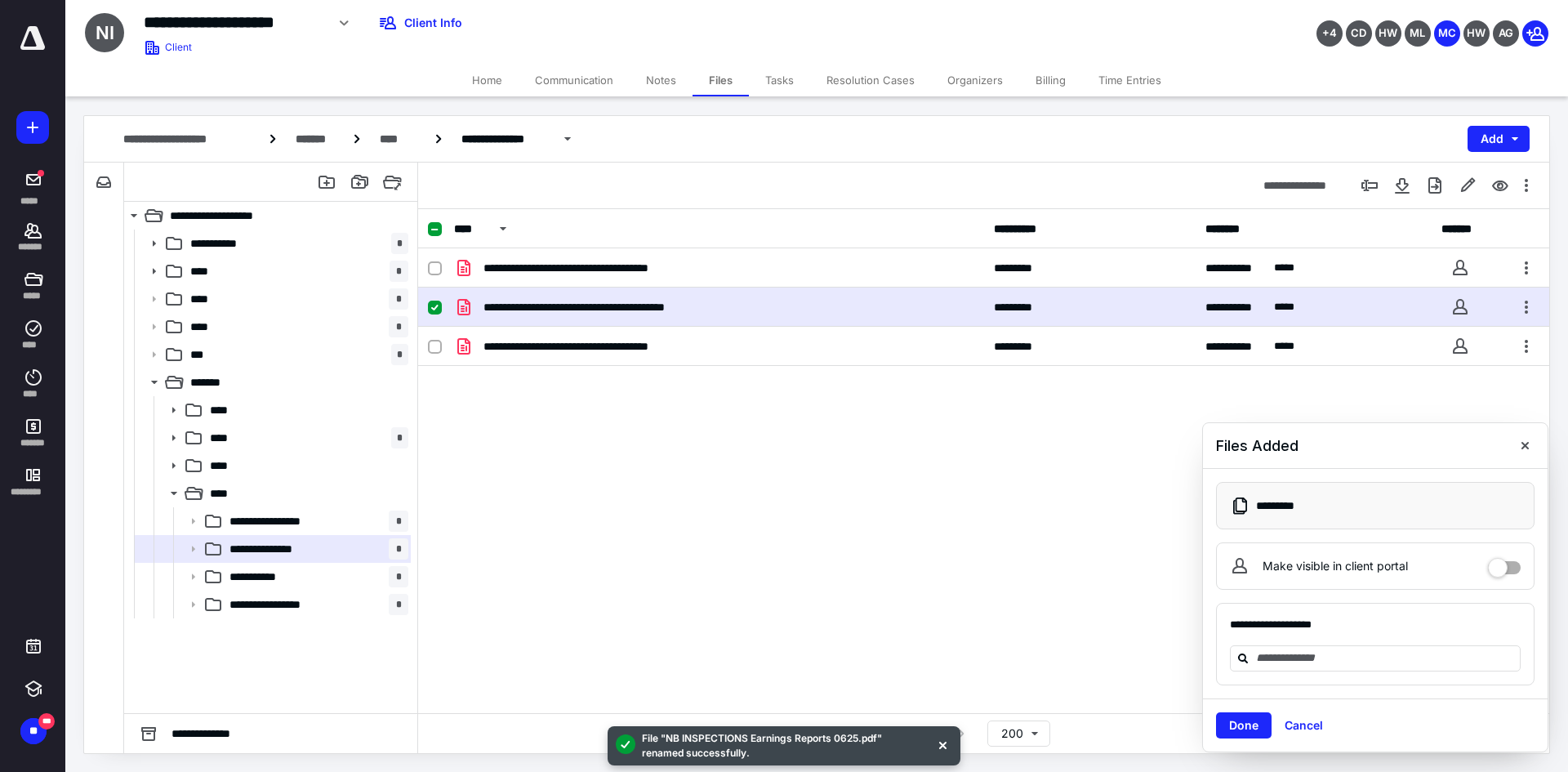 click on "**********" at bounding box center [618, 307] 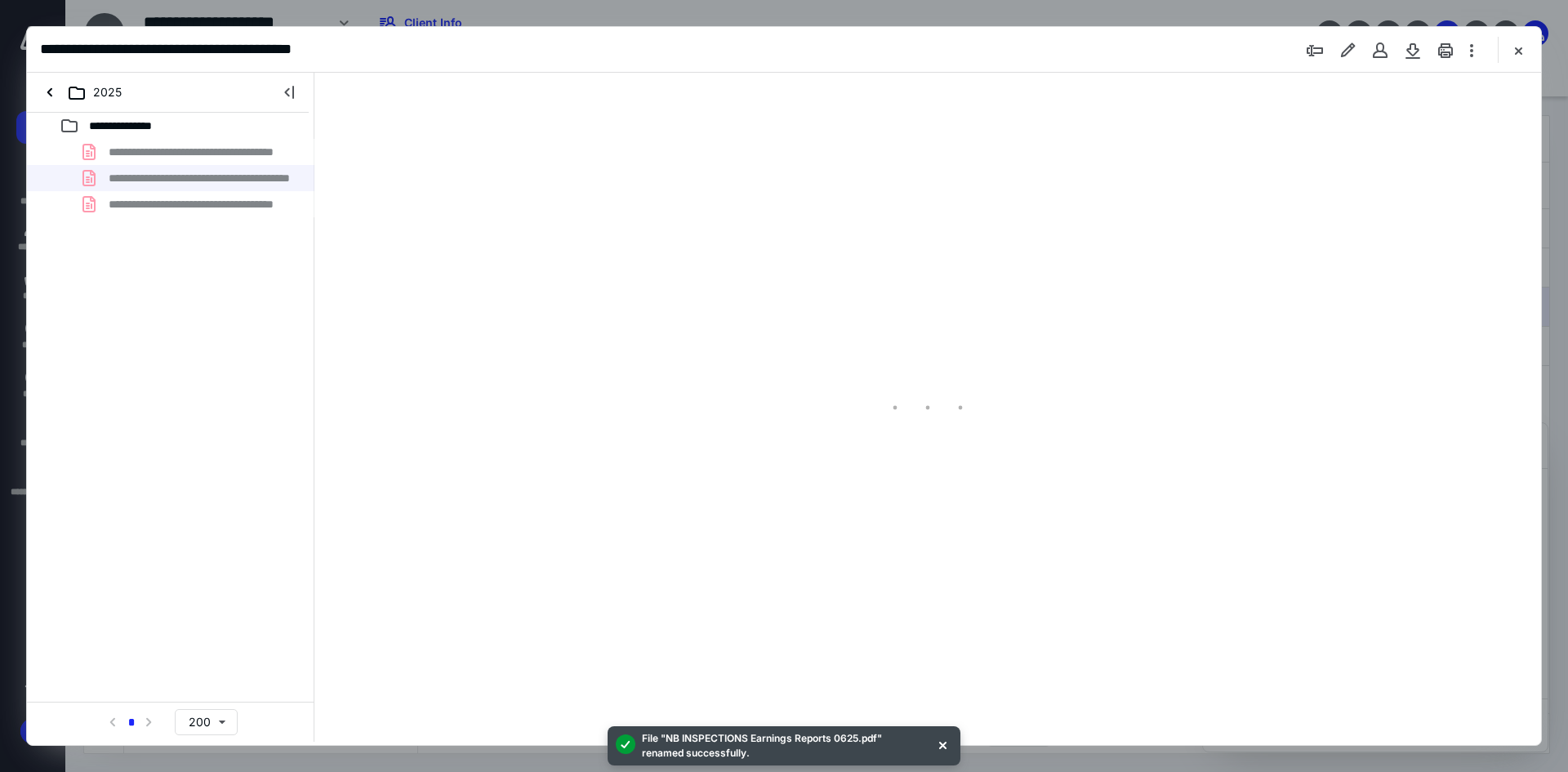 scroll, scrollTop: 0, scrollLeft: 0, axis: both 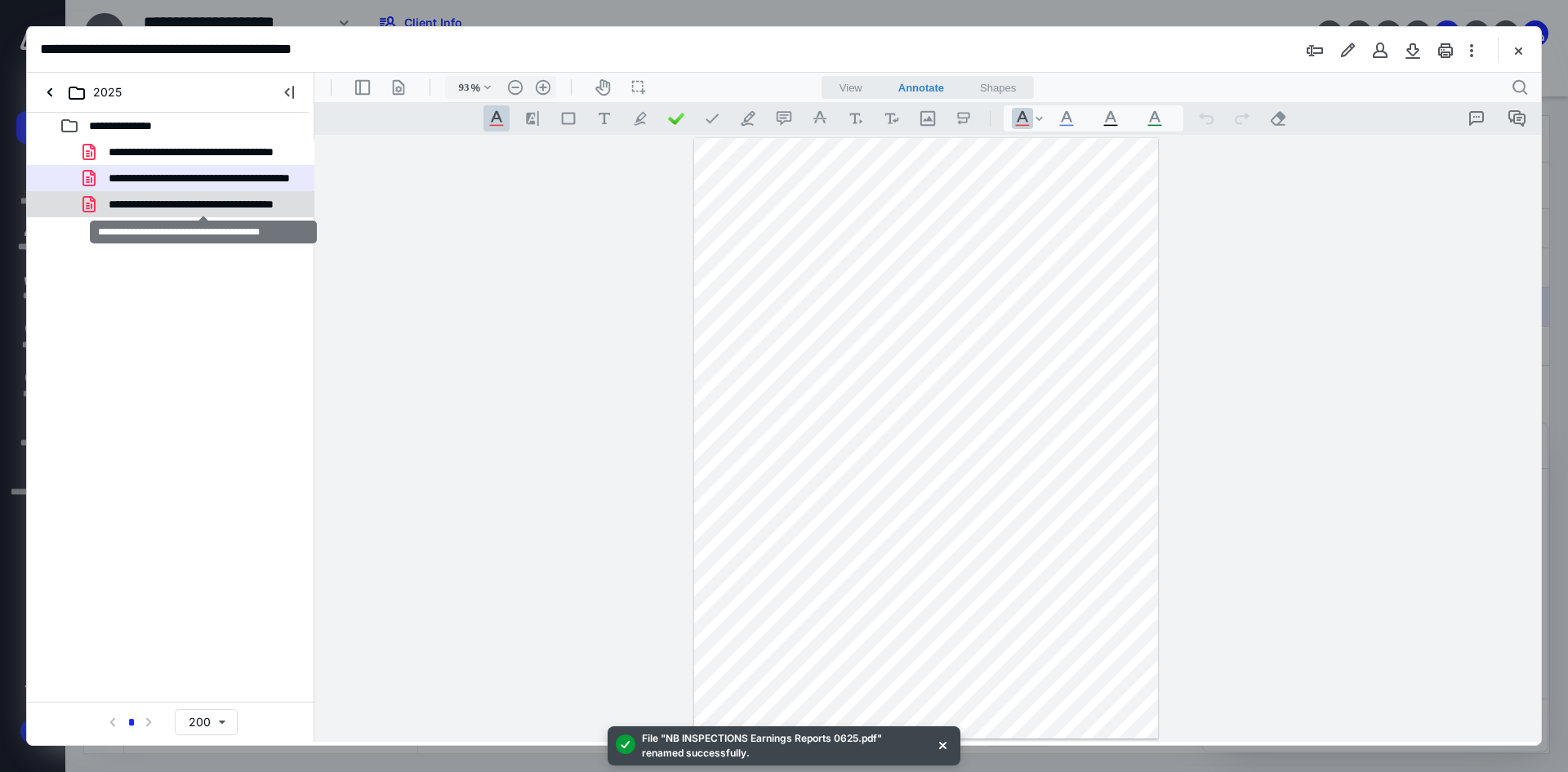 click on "**********" at bounding box center [203, 204] 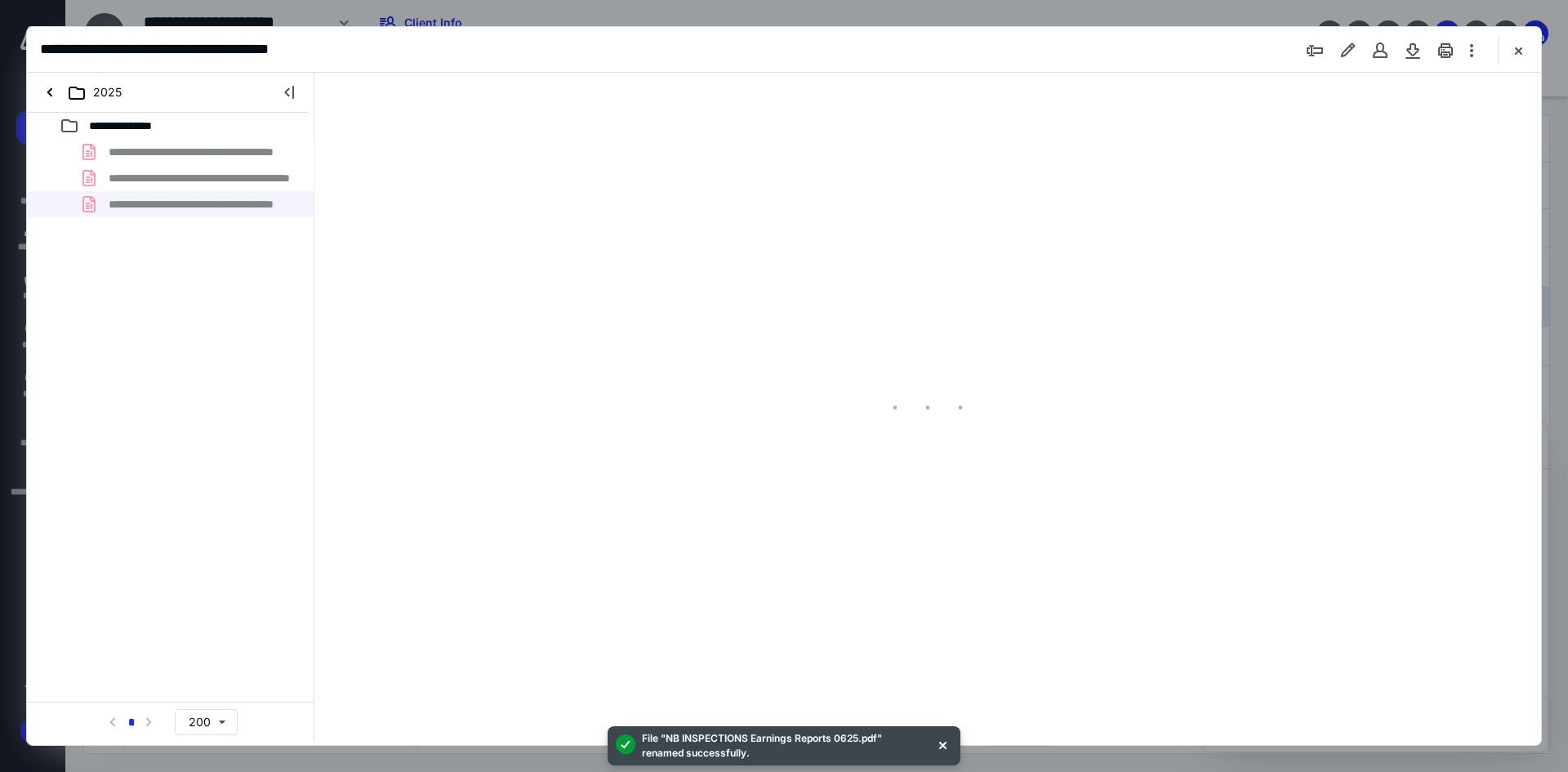 type on "93" 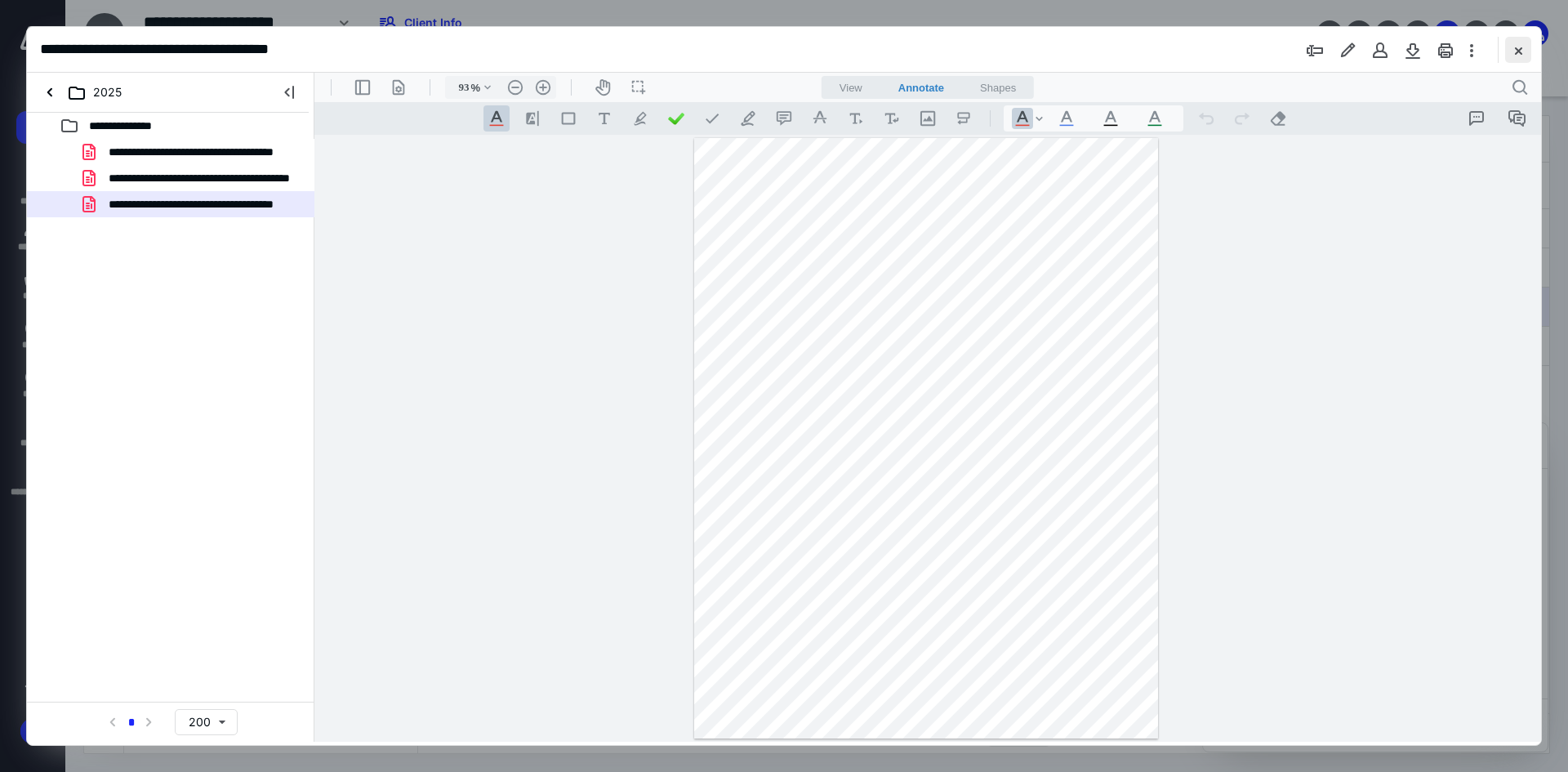 click at bounding box center [1518, 50] 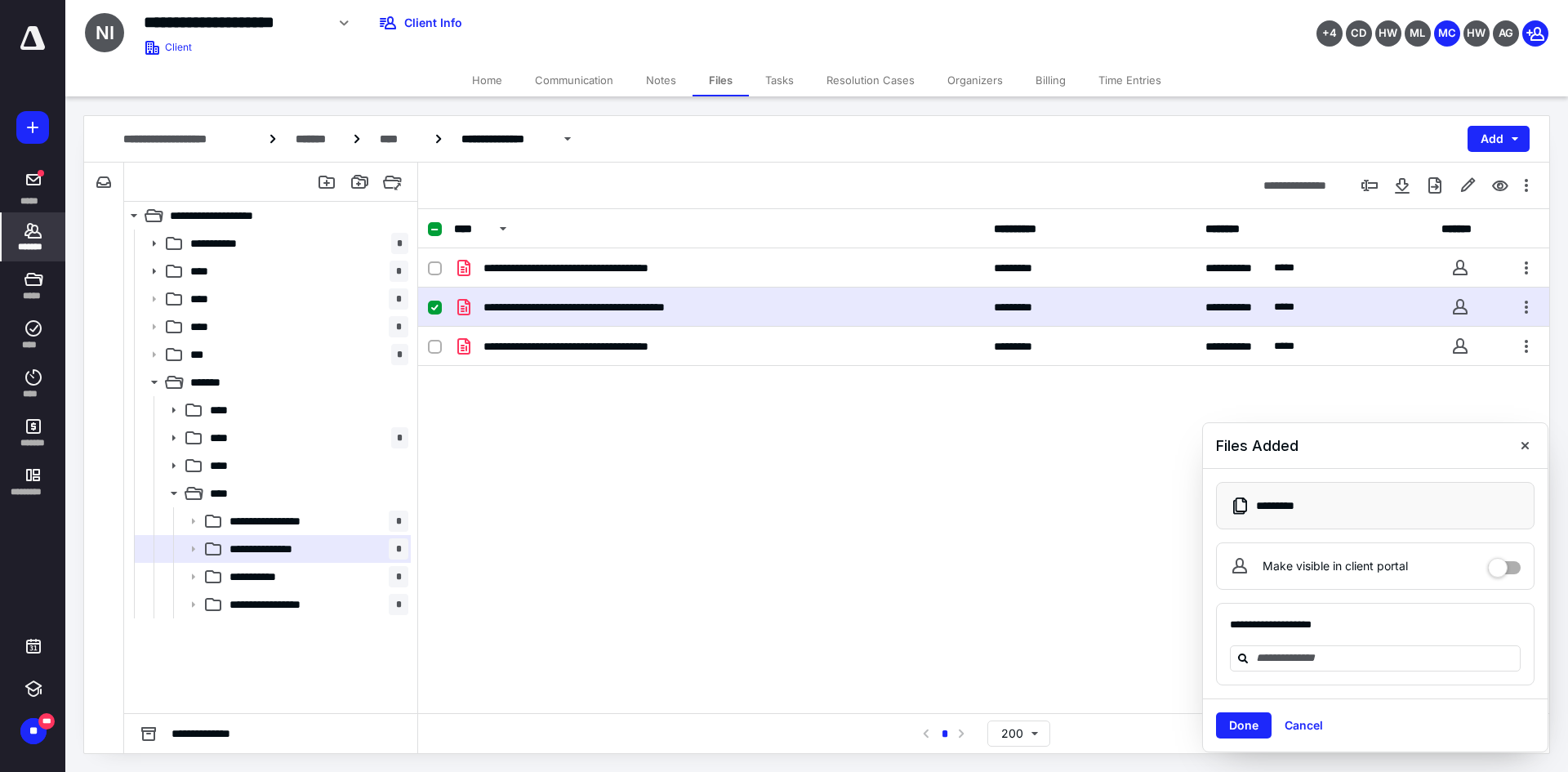 click on "*******" at bounding box center [33, 237] 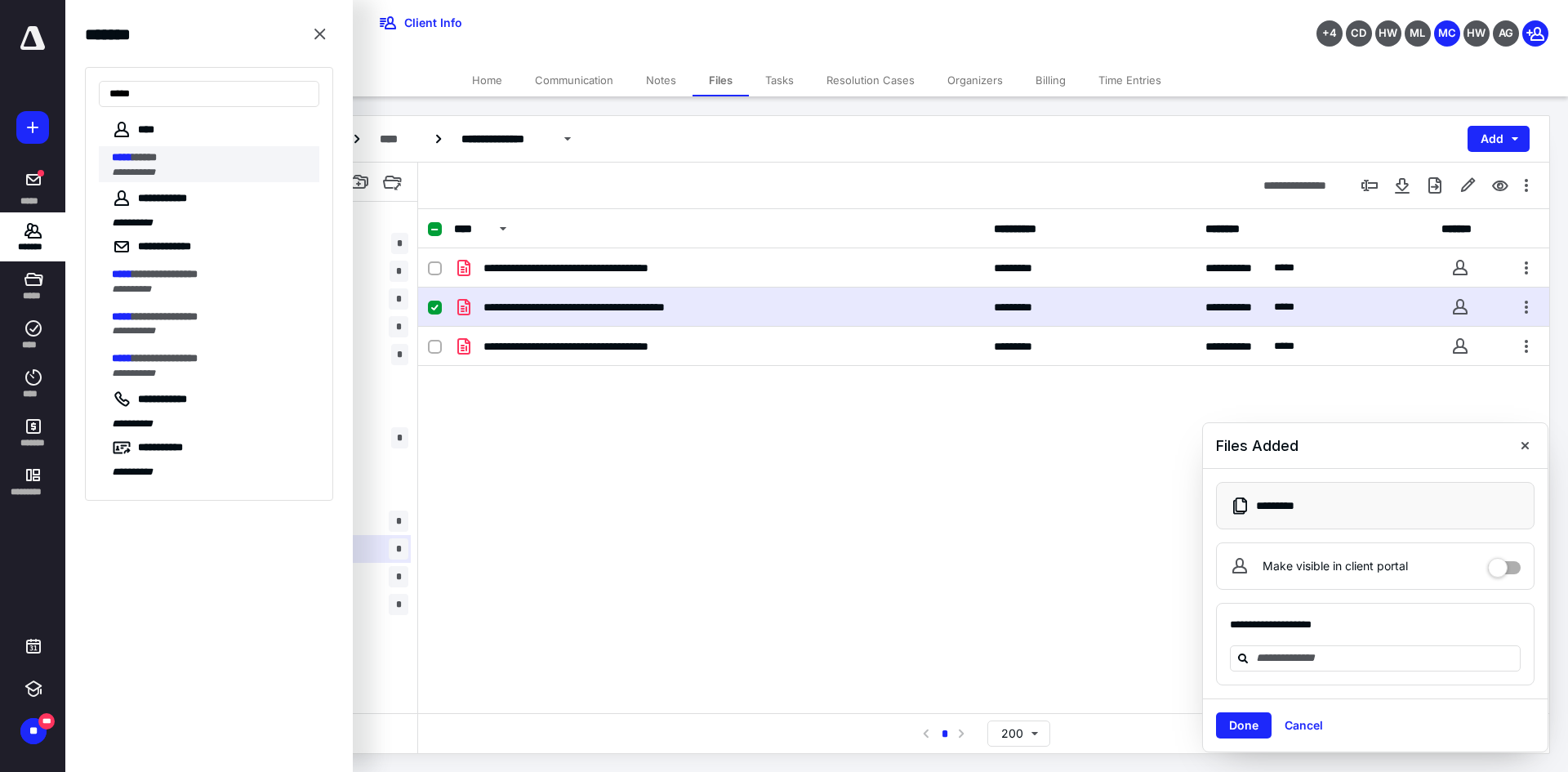 type on "*****" 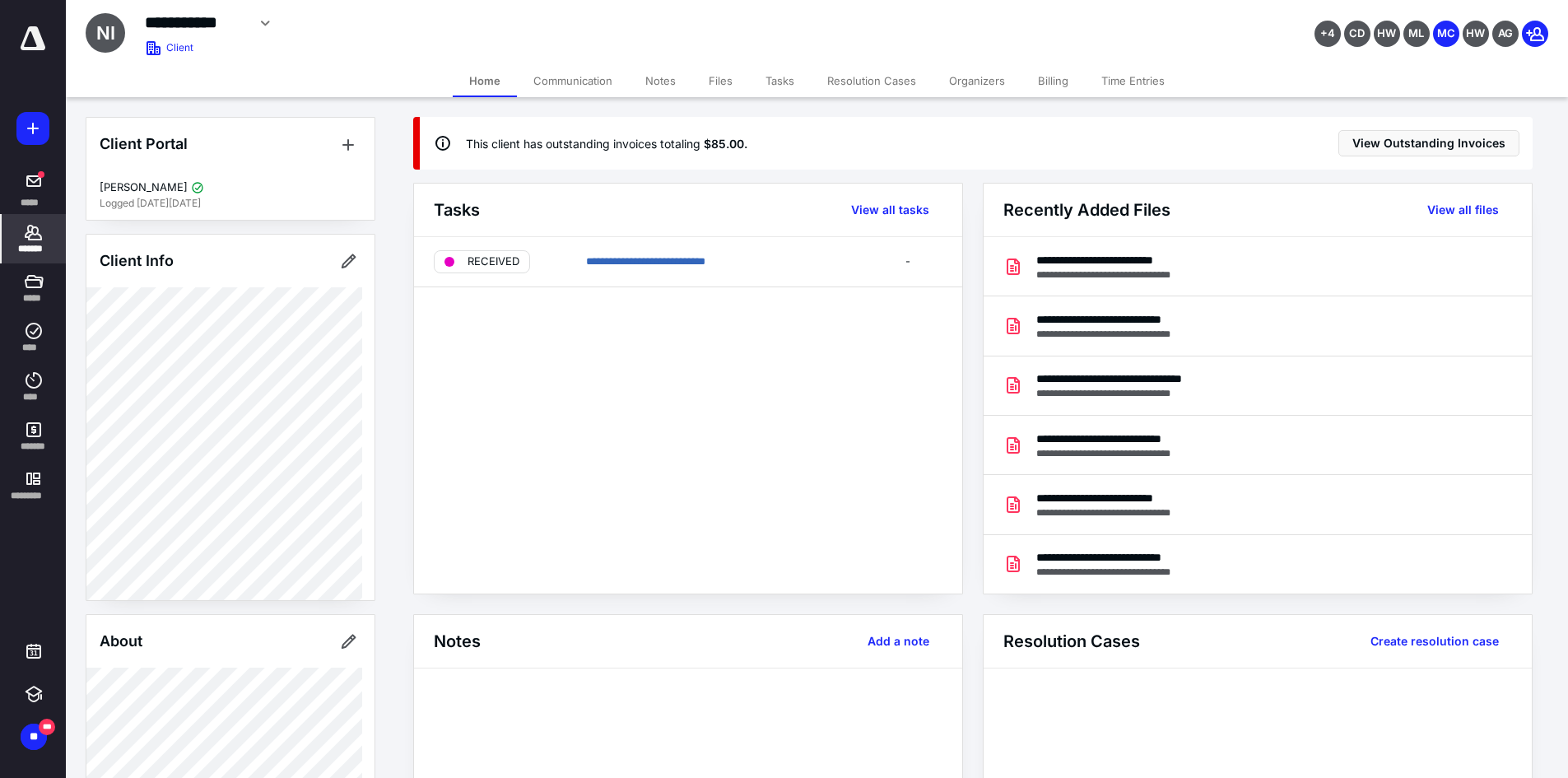click on "Files" at bounding box center (720, 81) 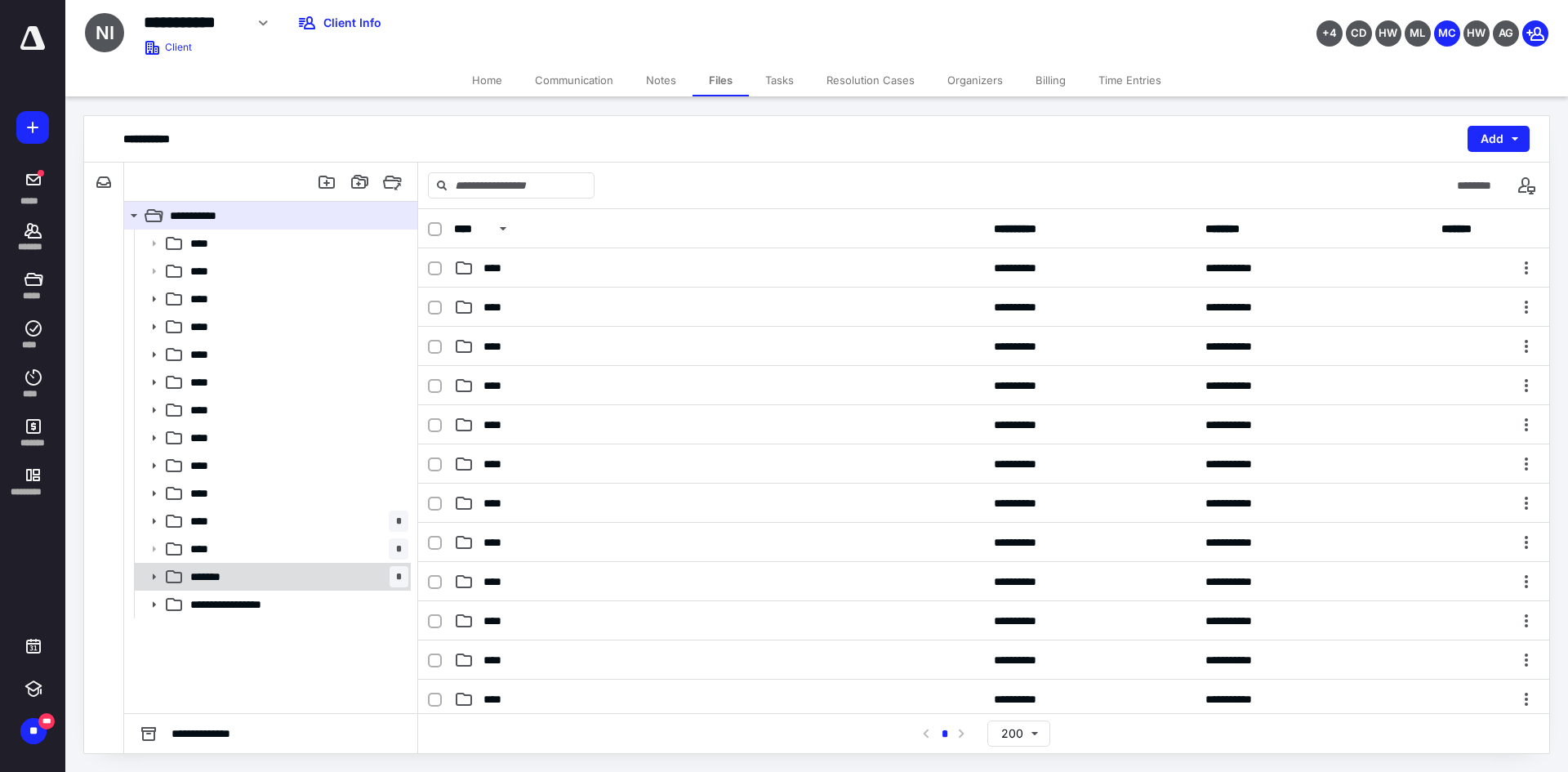 click on "******* *" at bounding box center [296, 577] 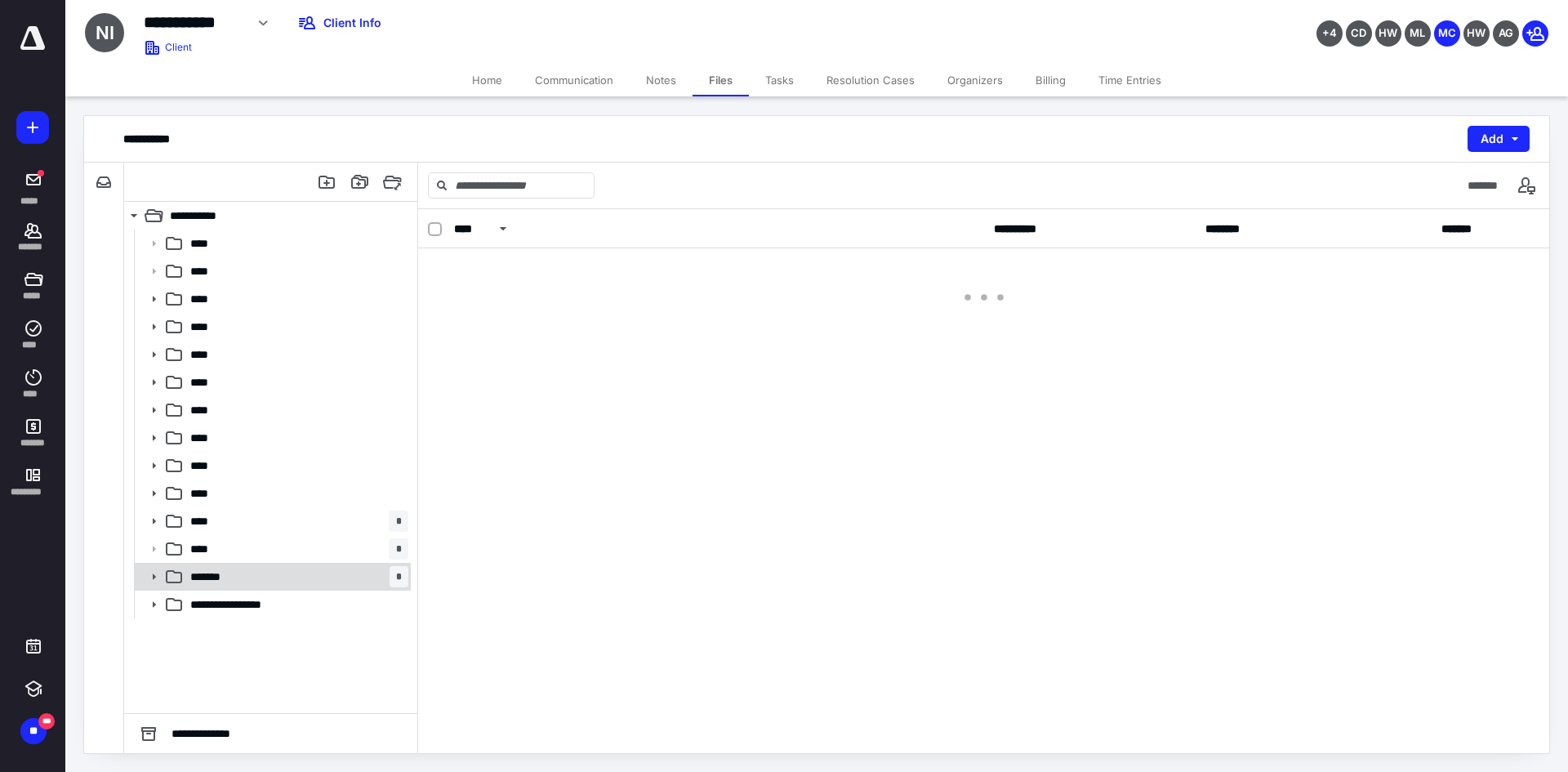 click on "******* *" at bounding box center (296, 577) 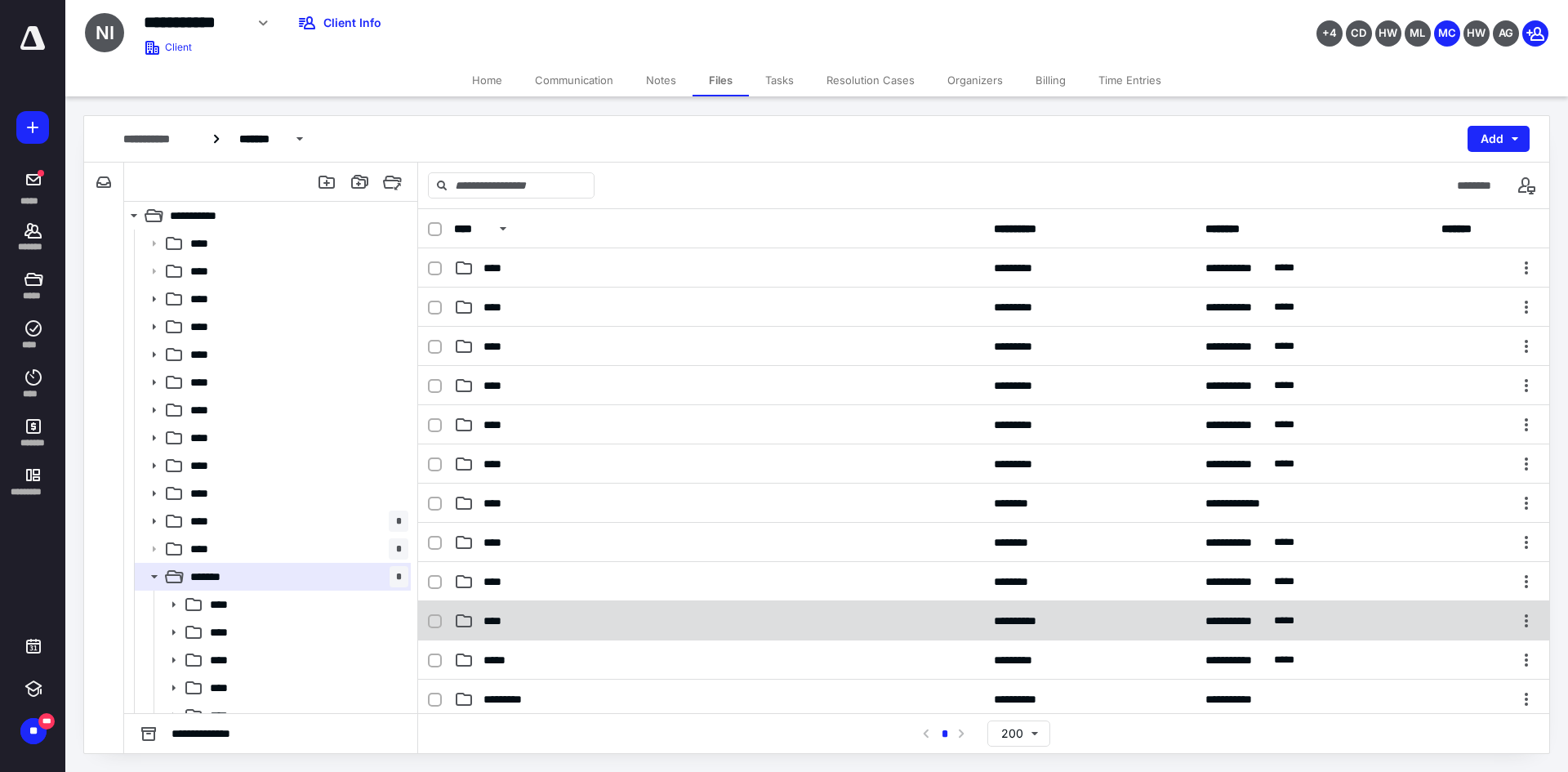 click on "****" at bounding box center [719, 621] 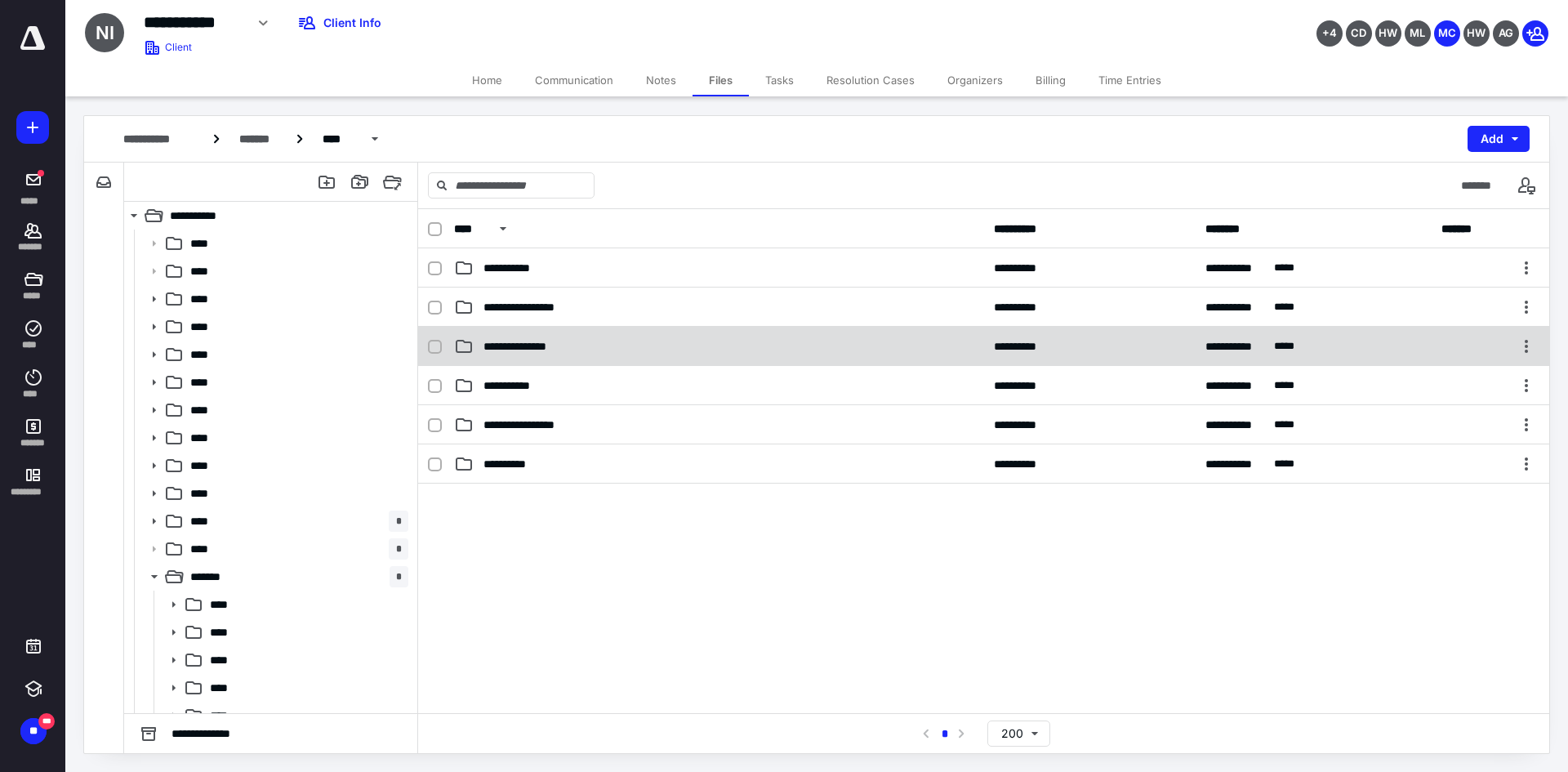 click on "**********" at bounding box center (719, 346) 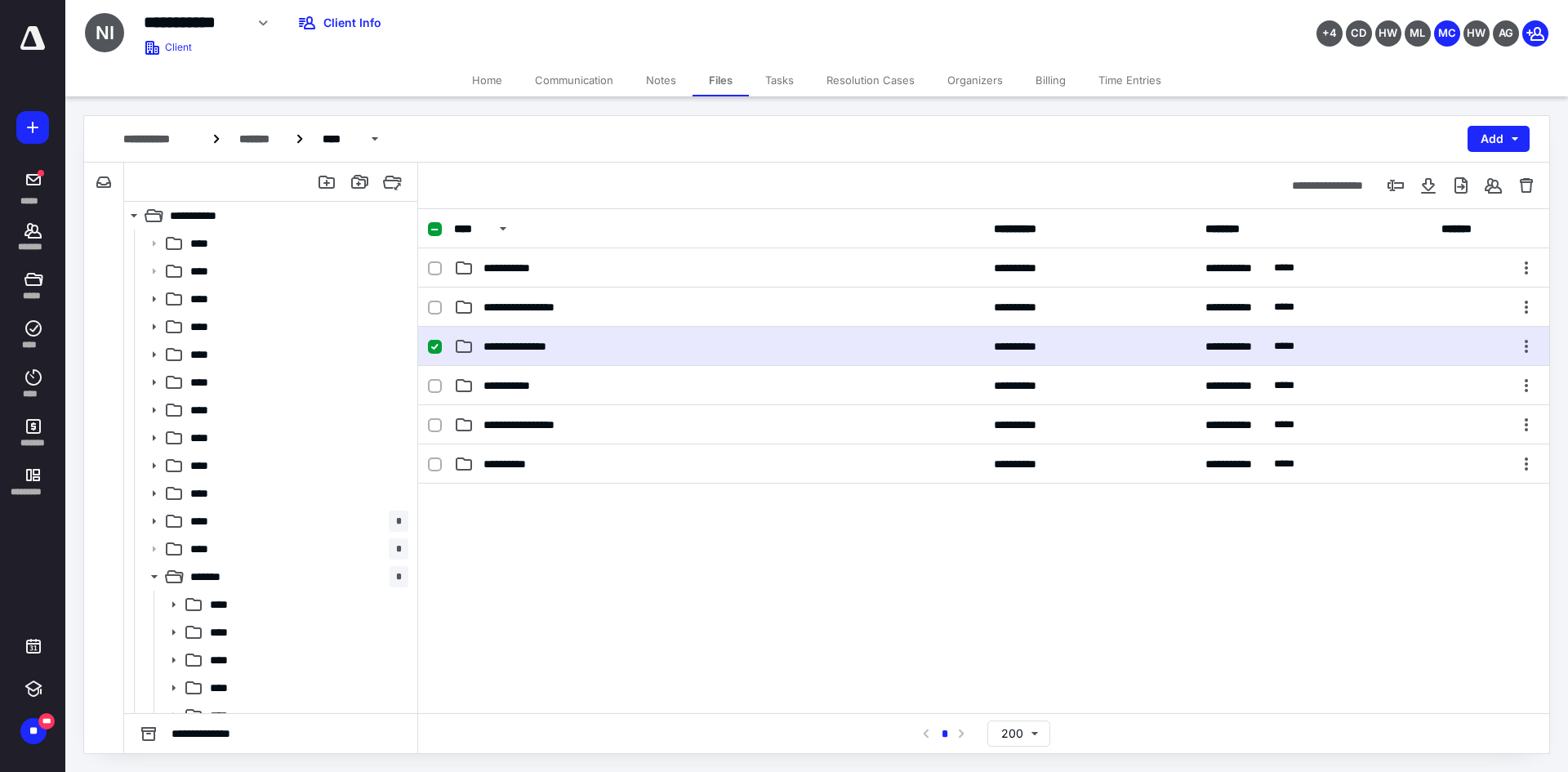 click on "**********" at bounding box center (719, 346) 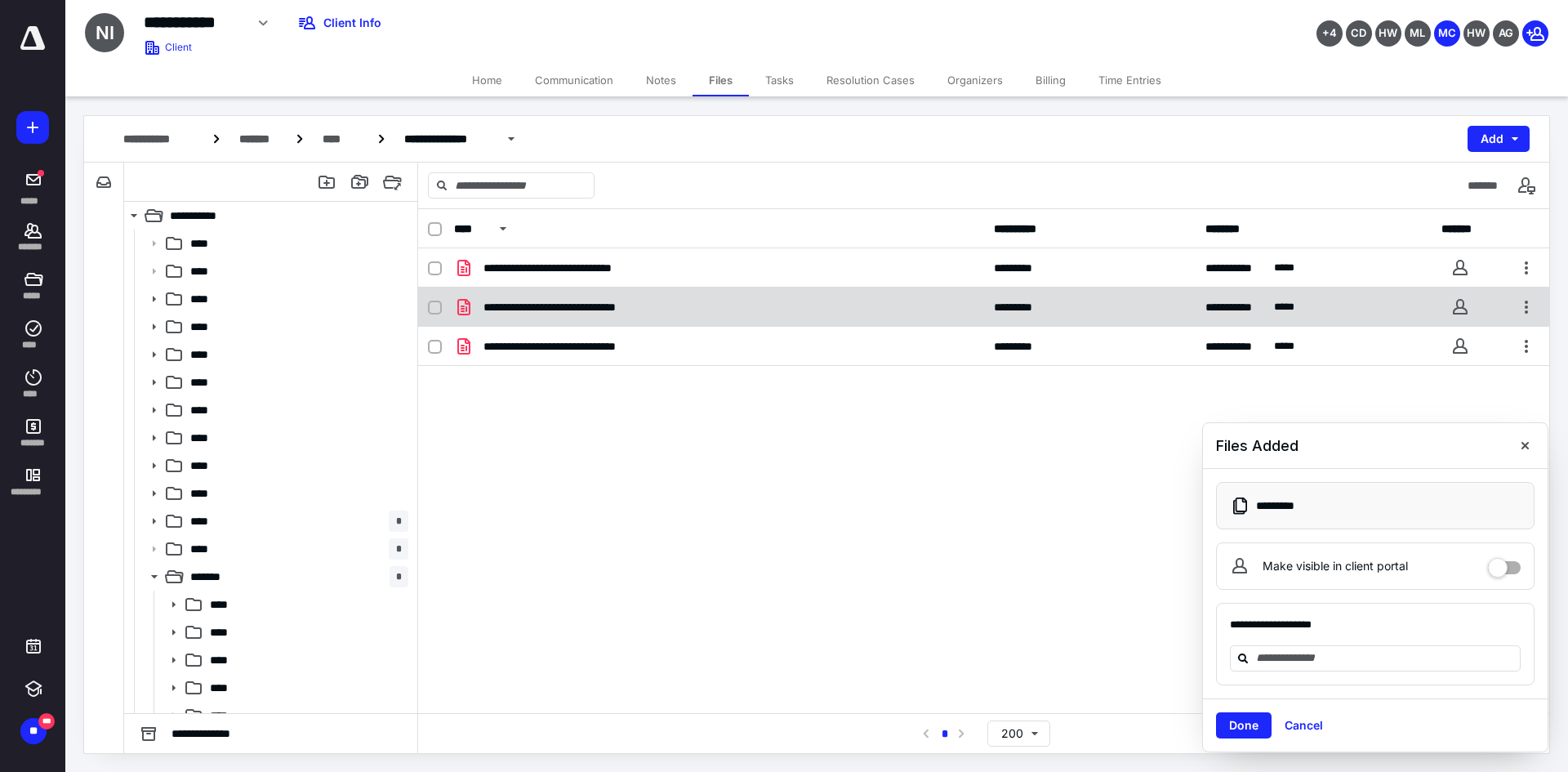 checkbox on "true" 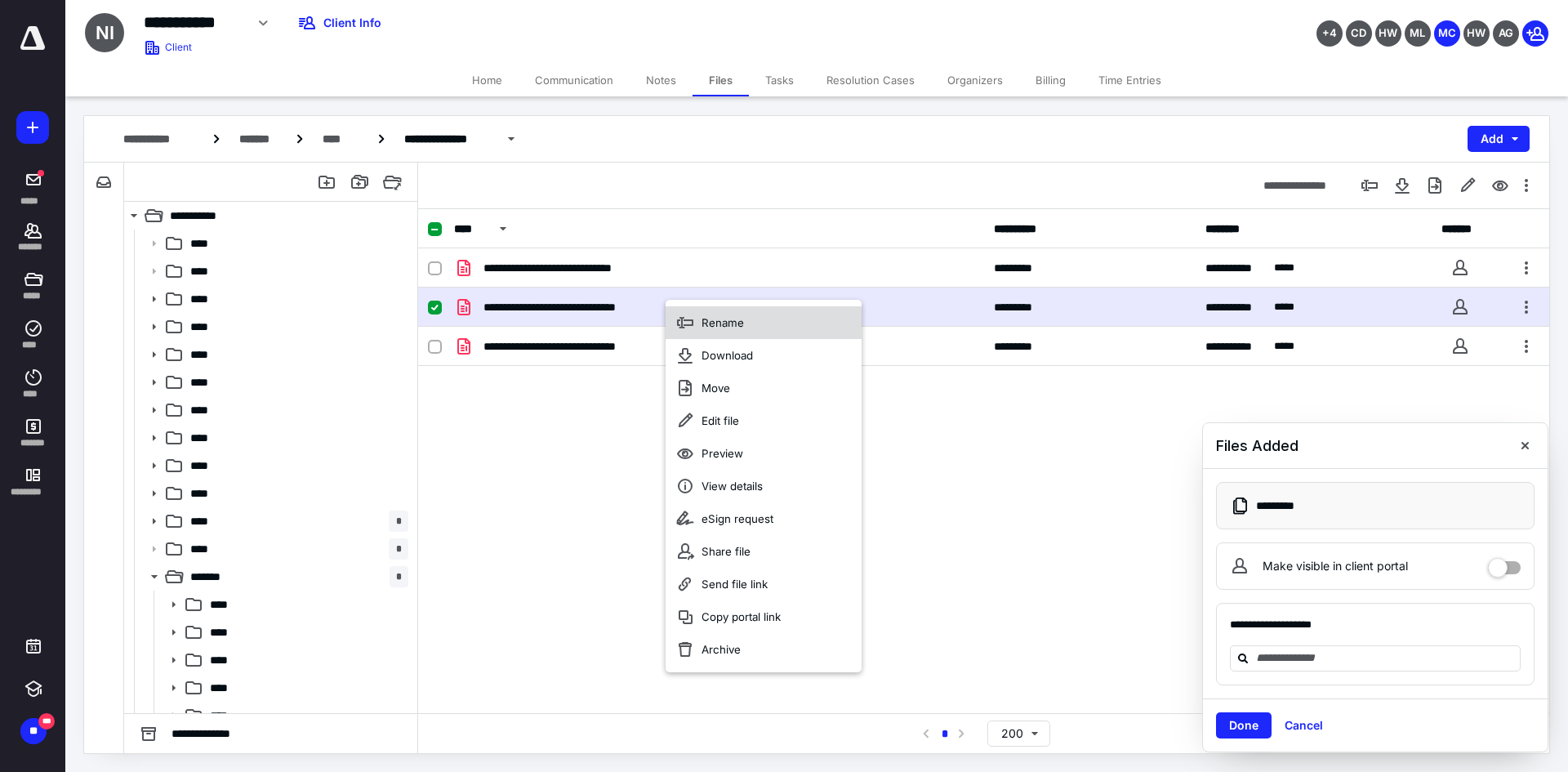 click 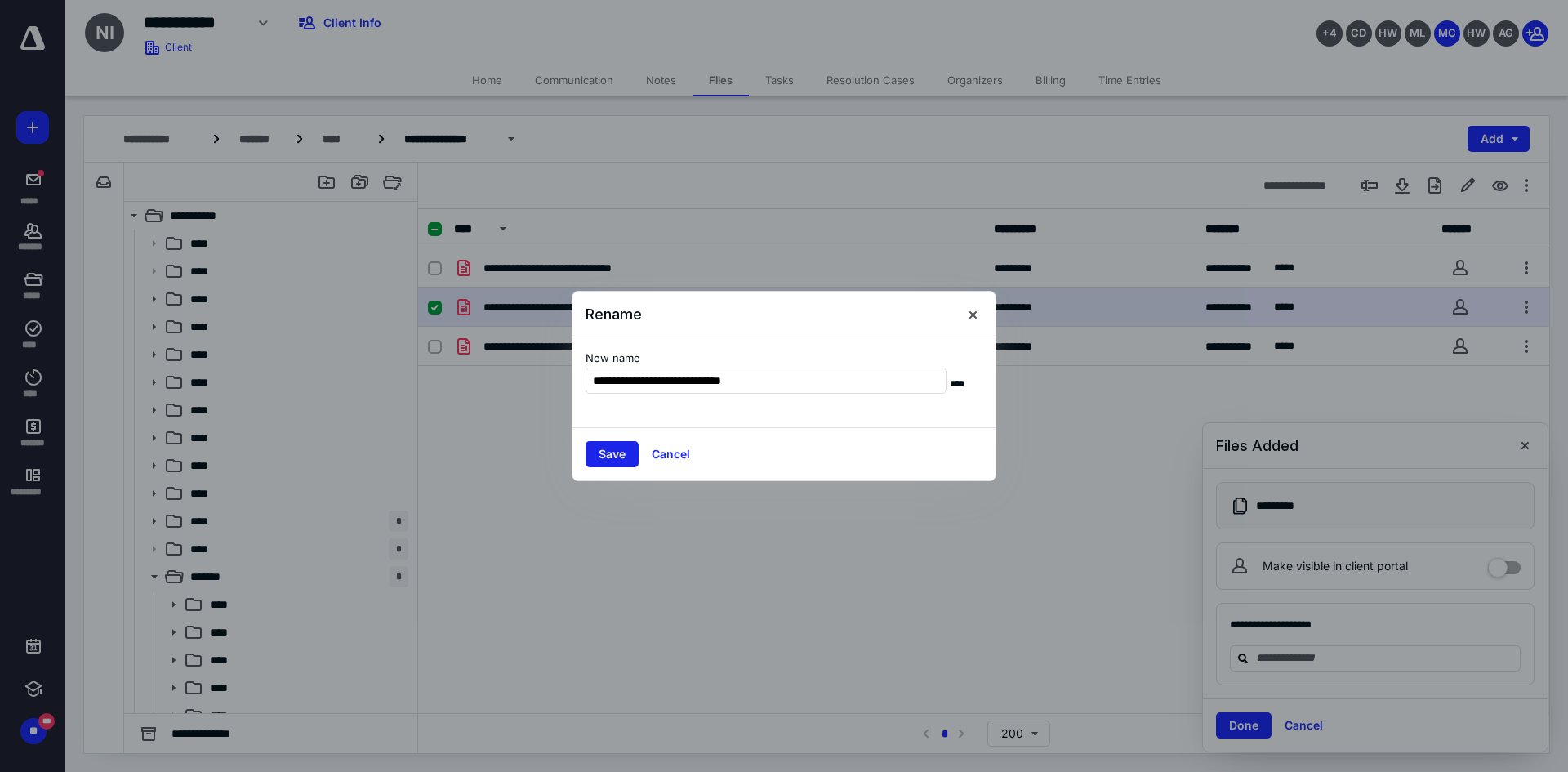 type on "**********" 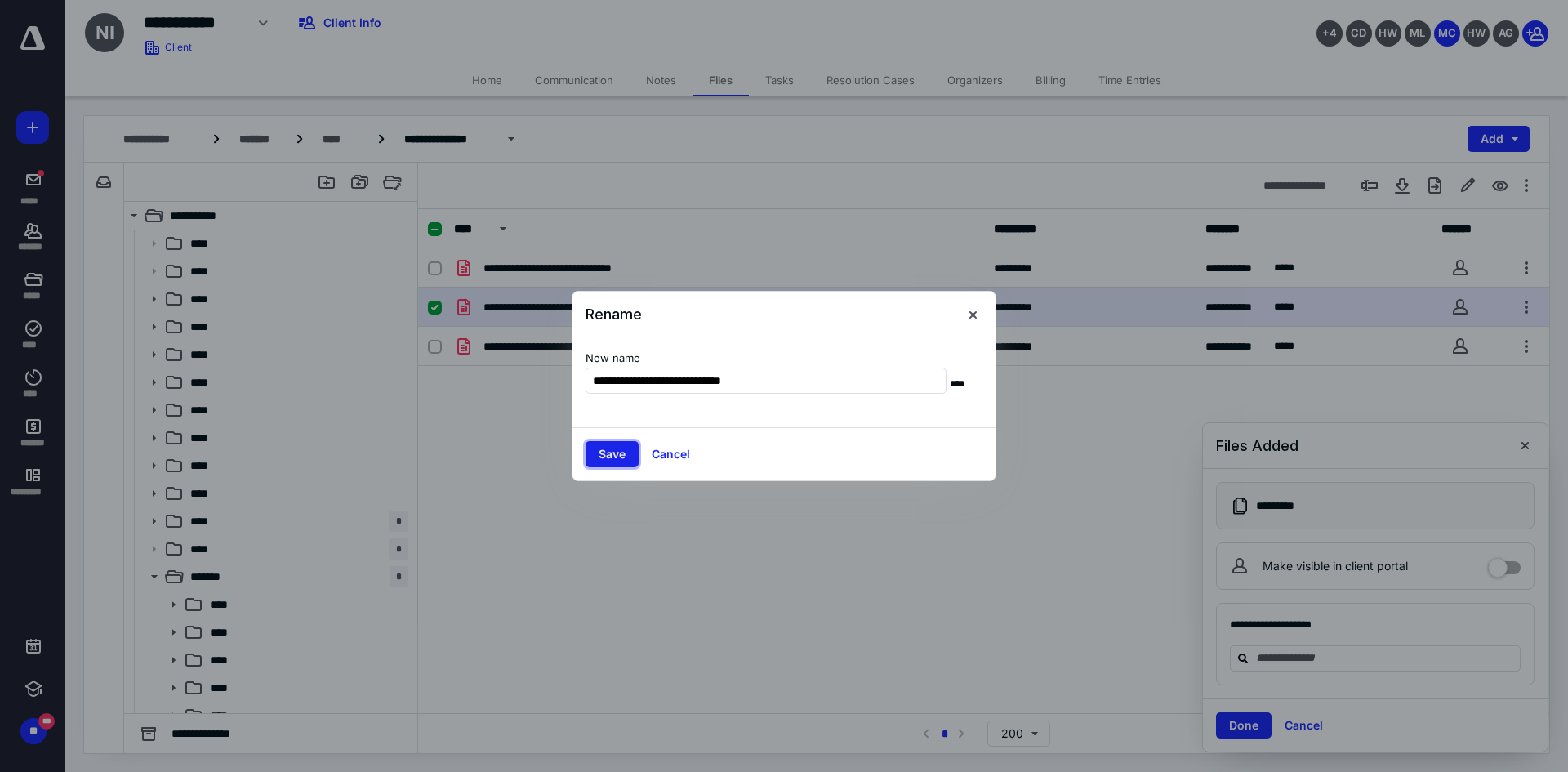 click on "Save" at bounding box center (612, 454) 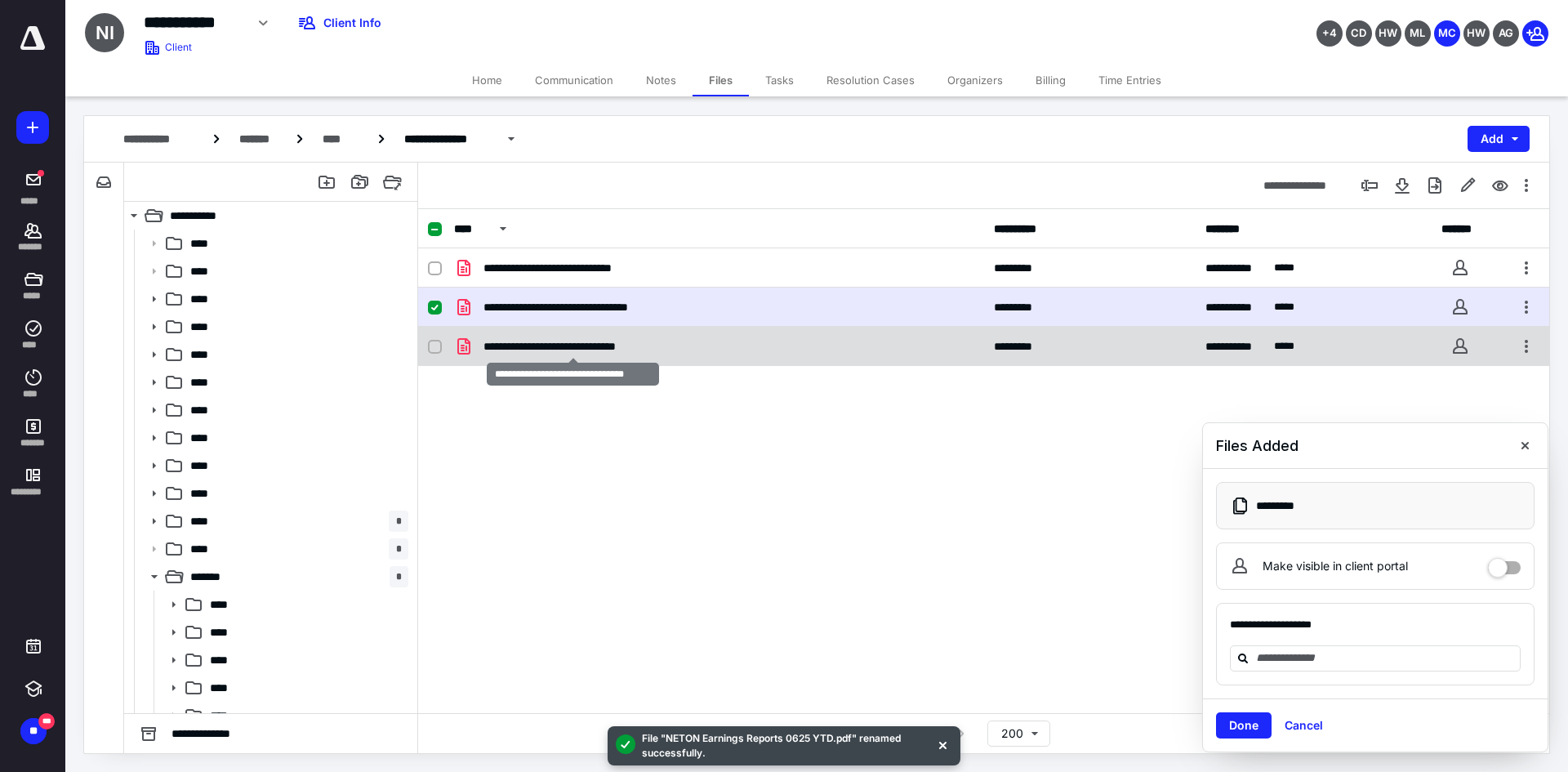checkbox on "false" 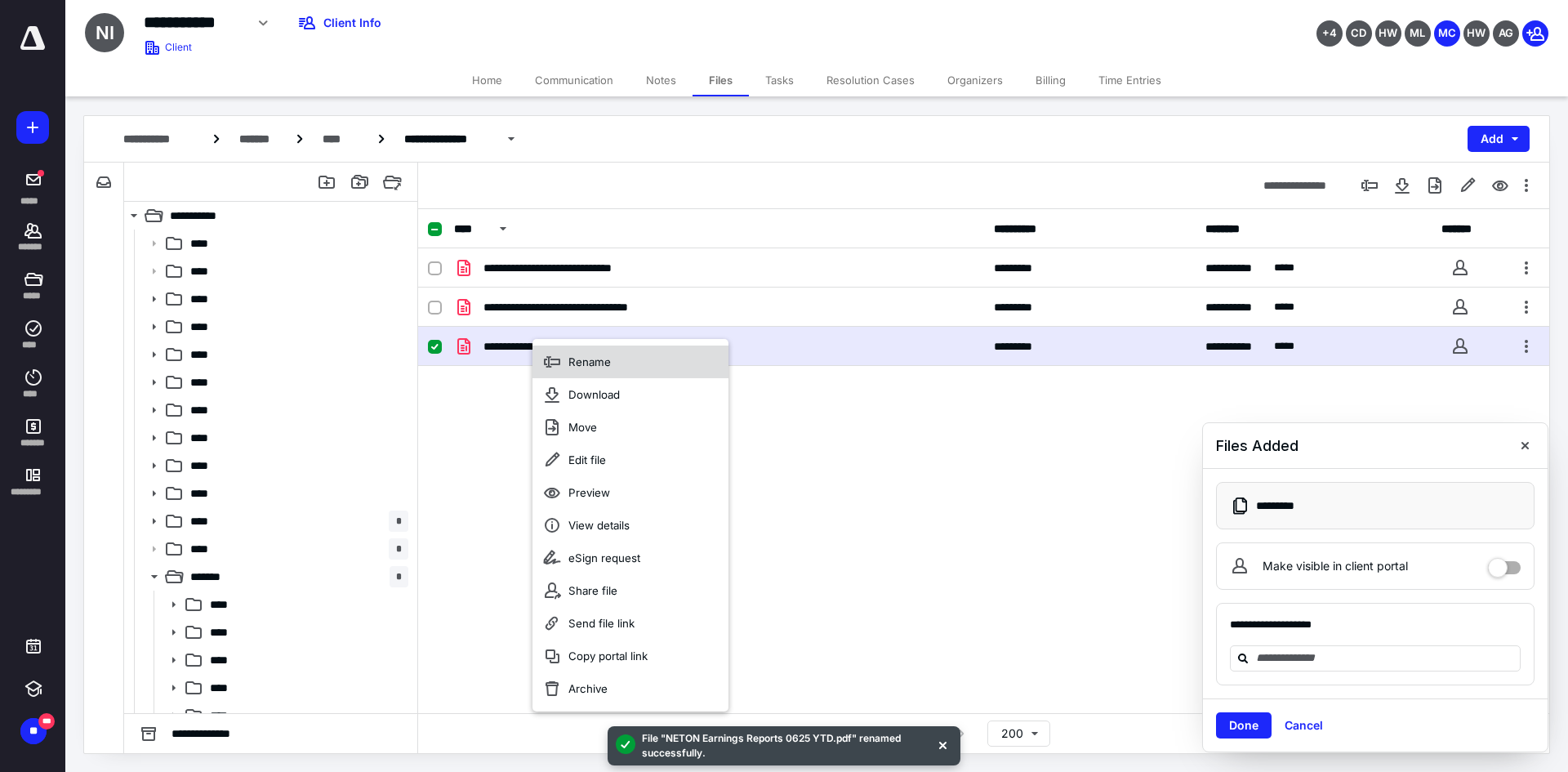 click 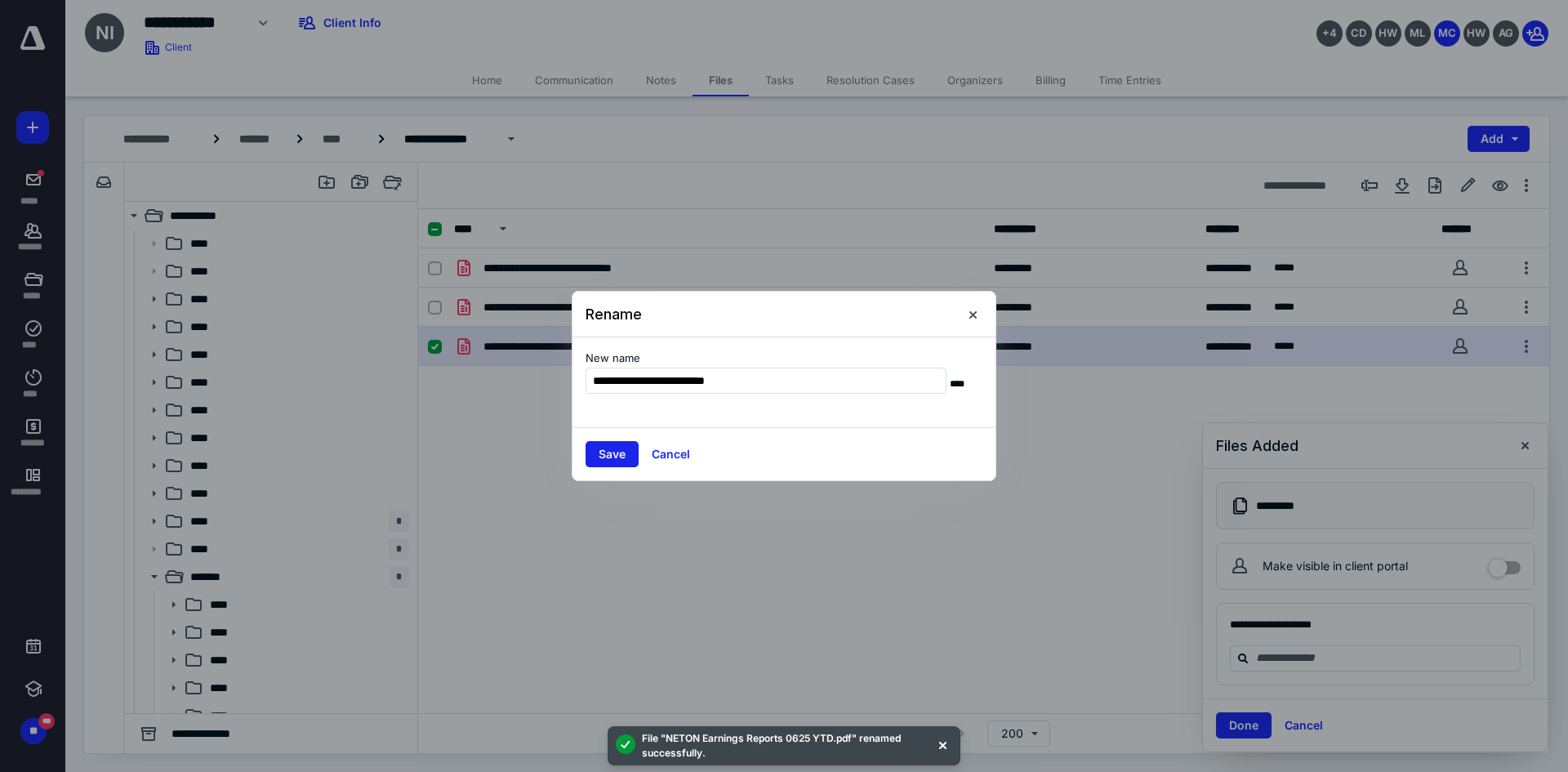 type on "**********" 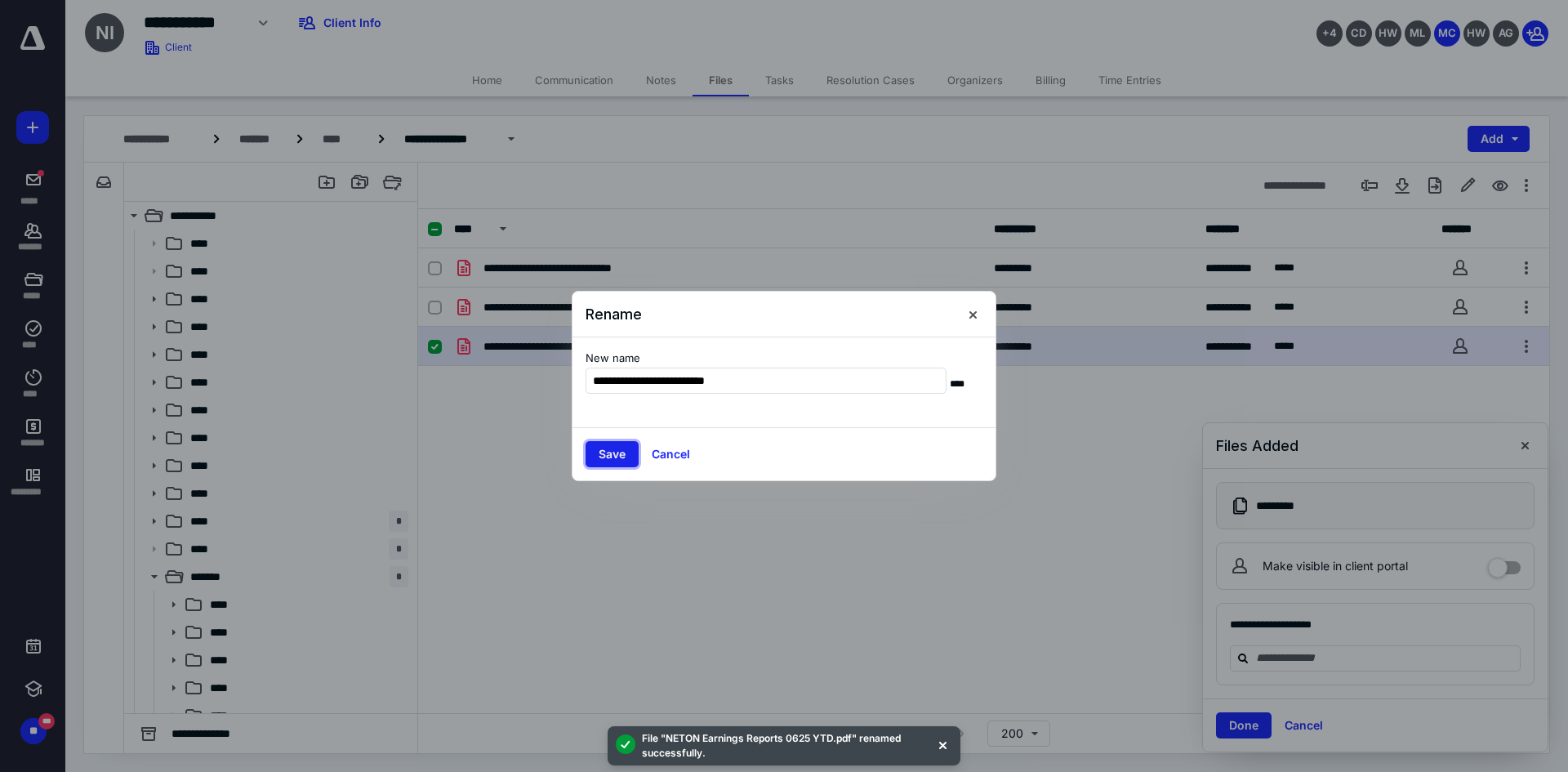click on "Save" at bounding box center (612, 454) 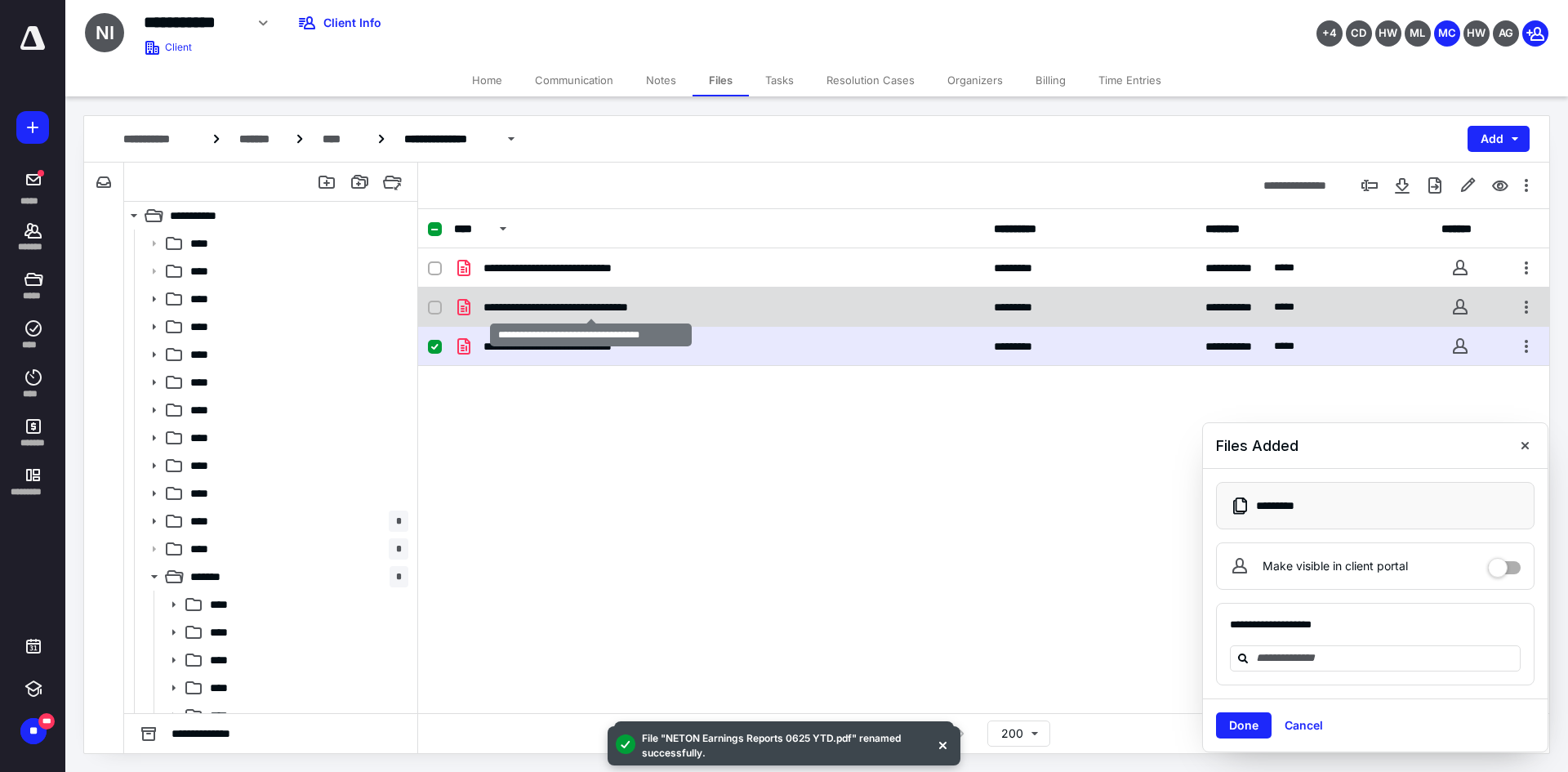 click on "**********" at bounding box center (590, 307) 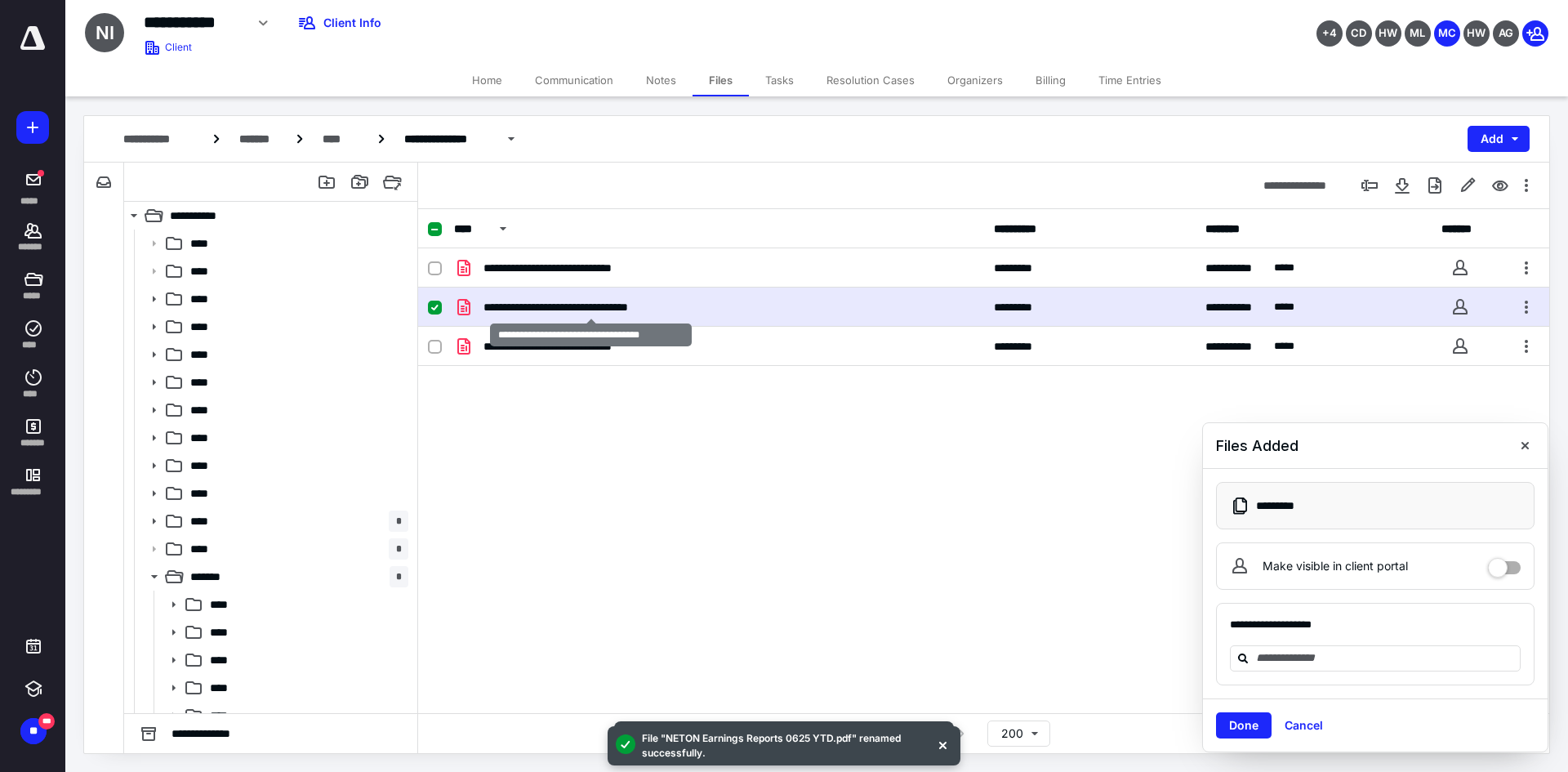 click on "**********" at bounding box center [590, 307] 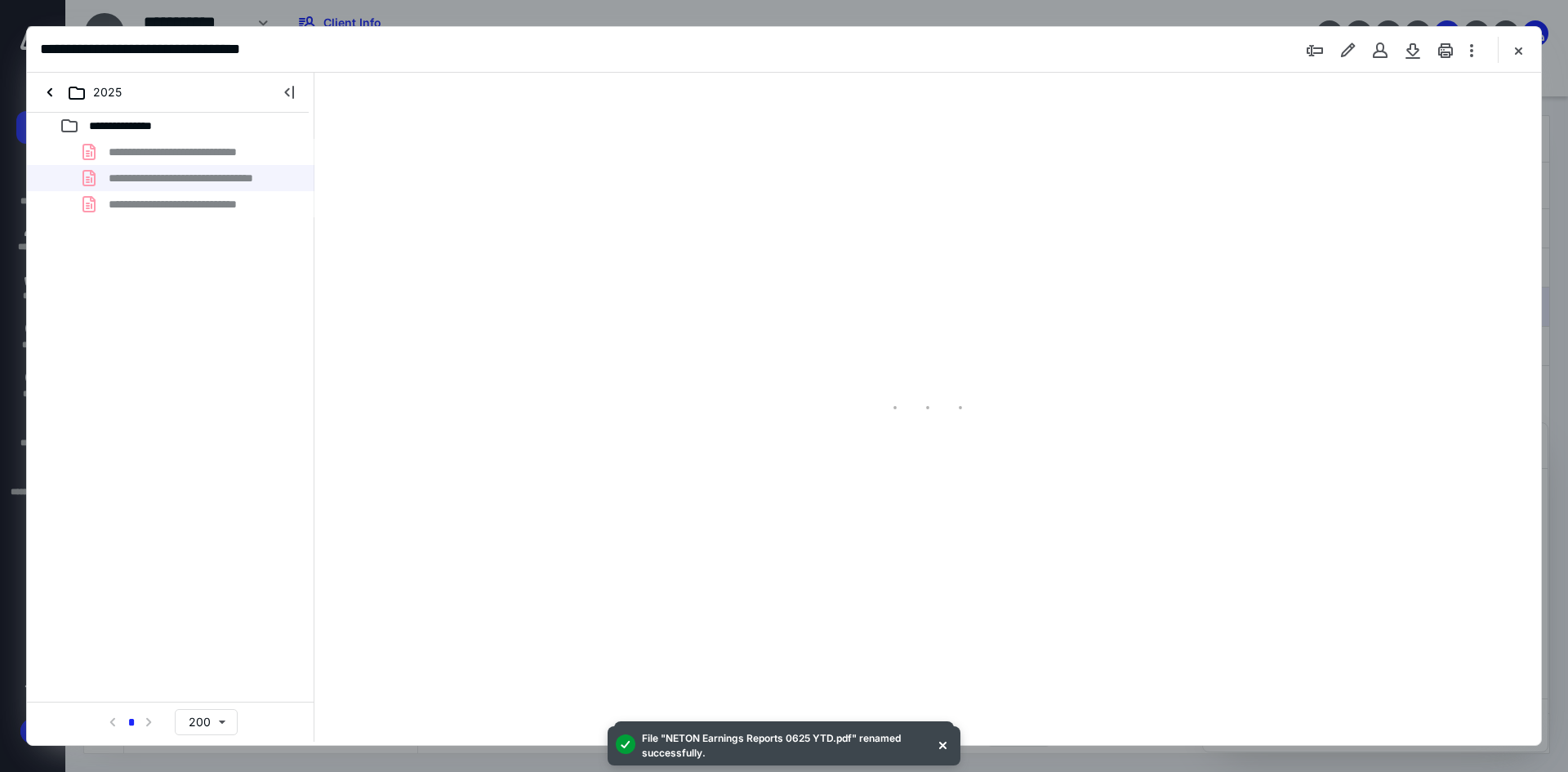 scroll, scrollTop: 0, scrollLeft: 0, axis: both 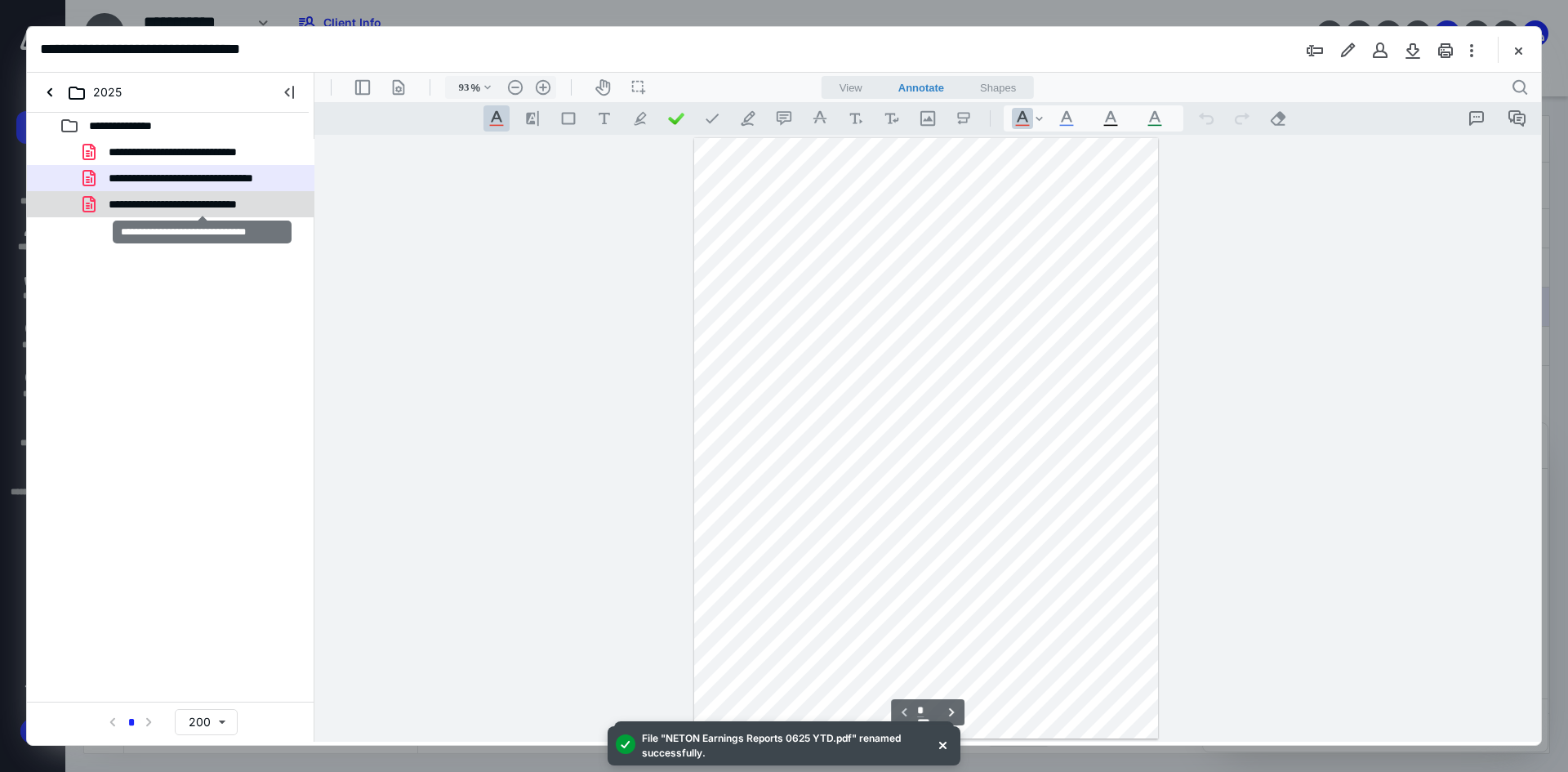 click on "**********" at bounding box center [203, 204] 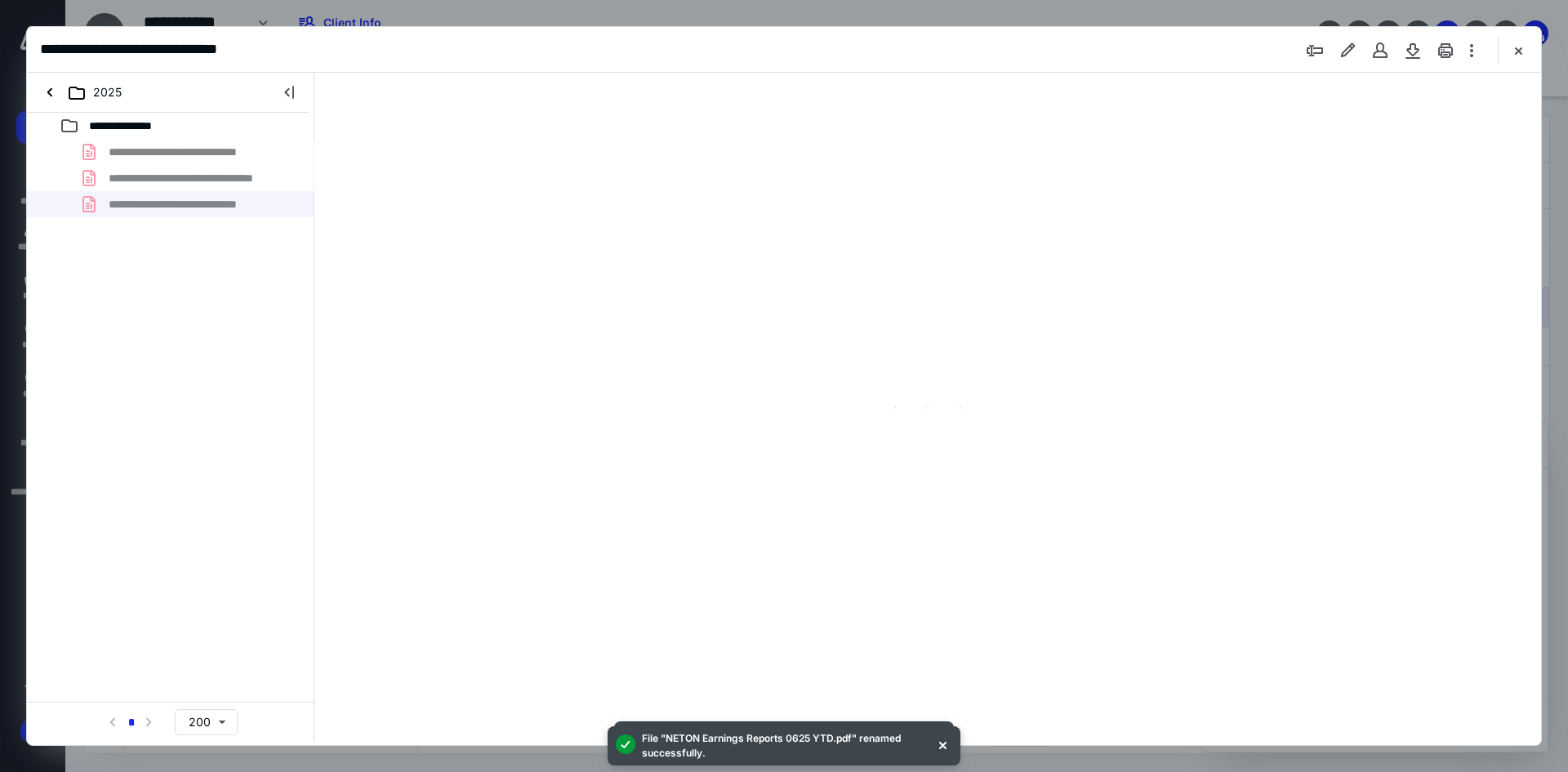 type on "93" 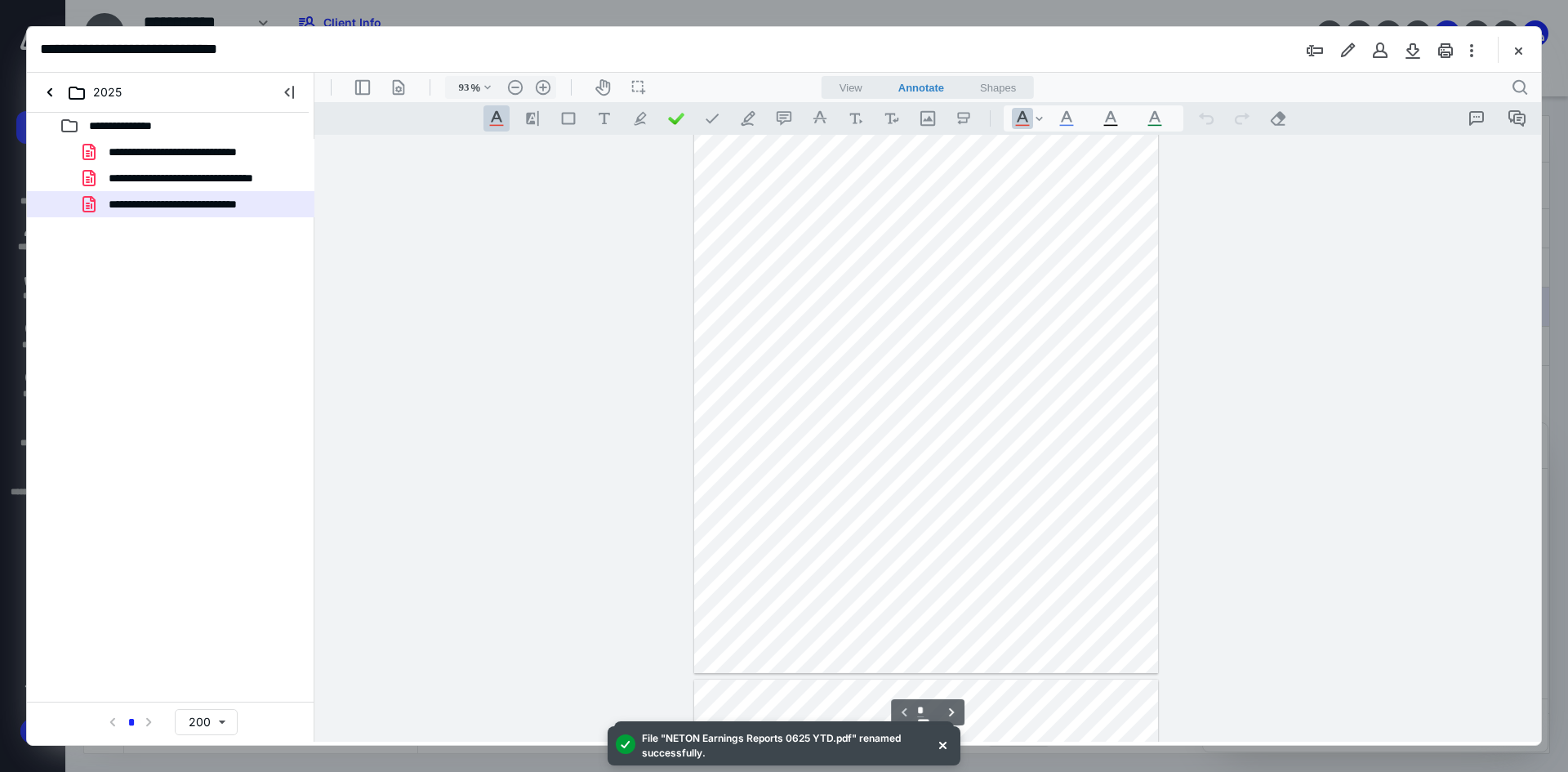 scroll, scrollTop: 0, scrollLeft: 0, axis: both 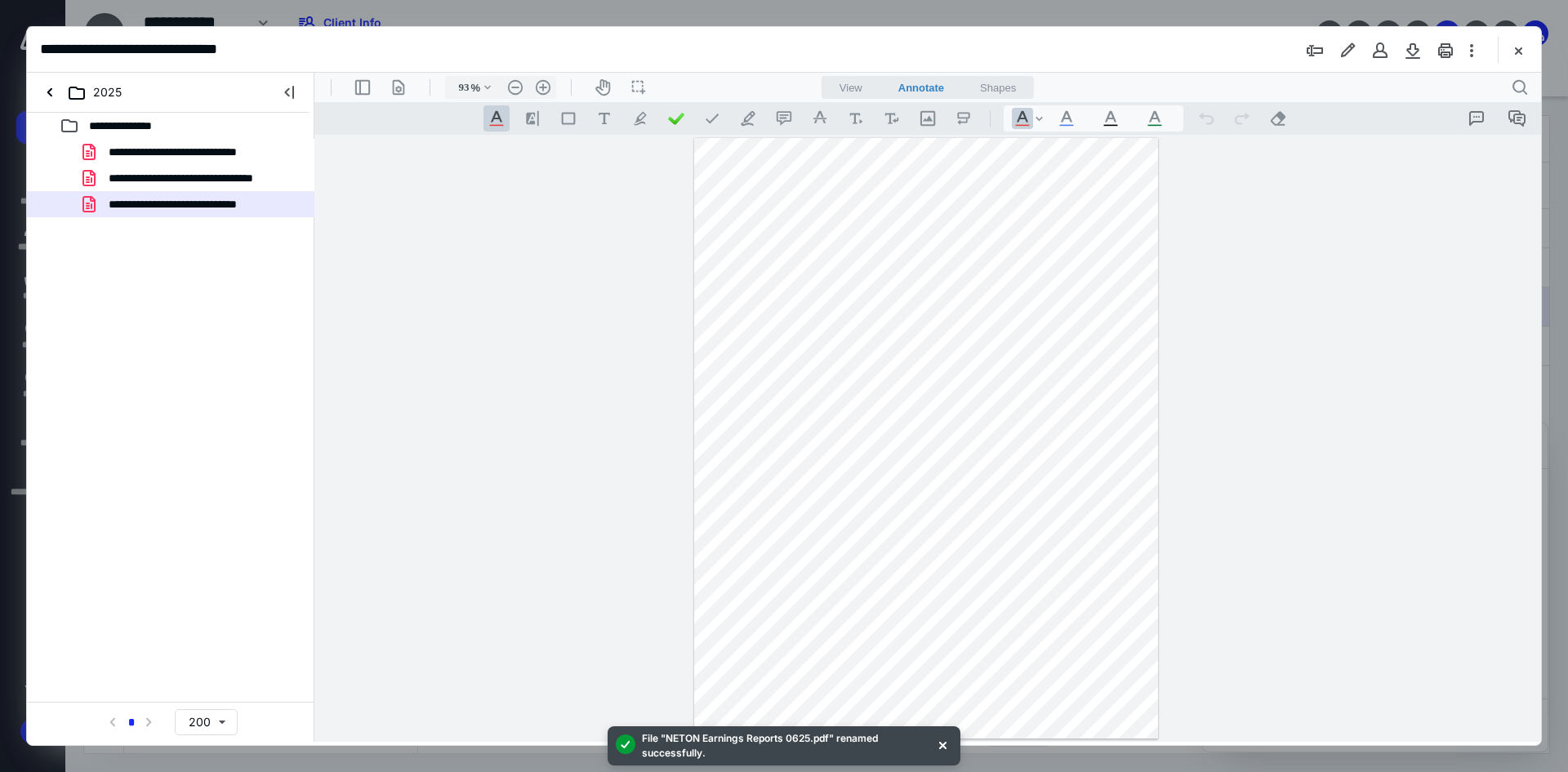 drag, startPoint x: 1330, startPoint y: 364, endPoint x: 1521, endPoint y: 56, distance: 362.41551 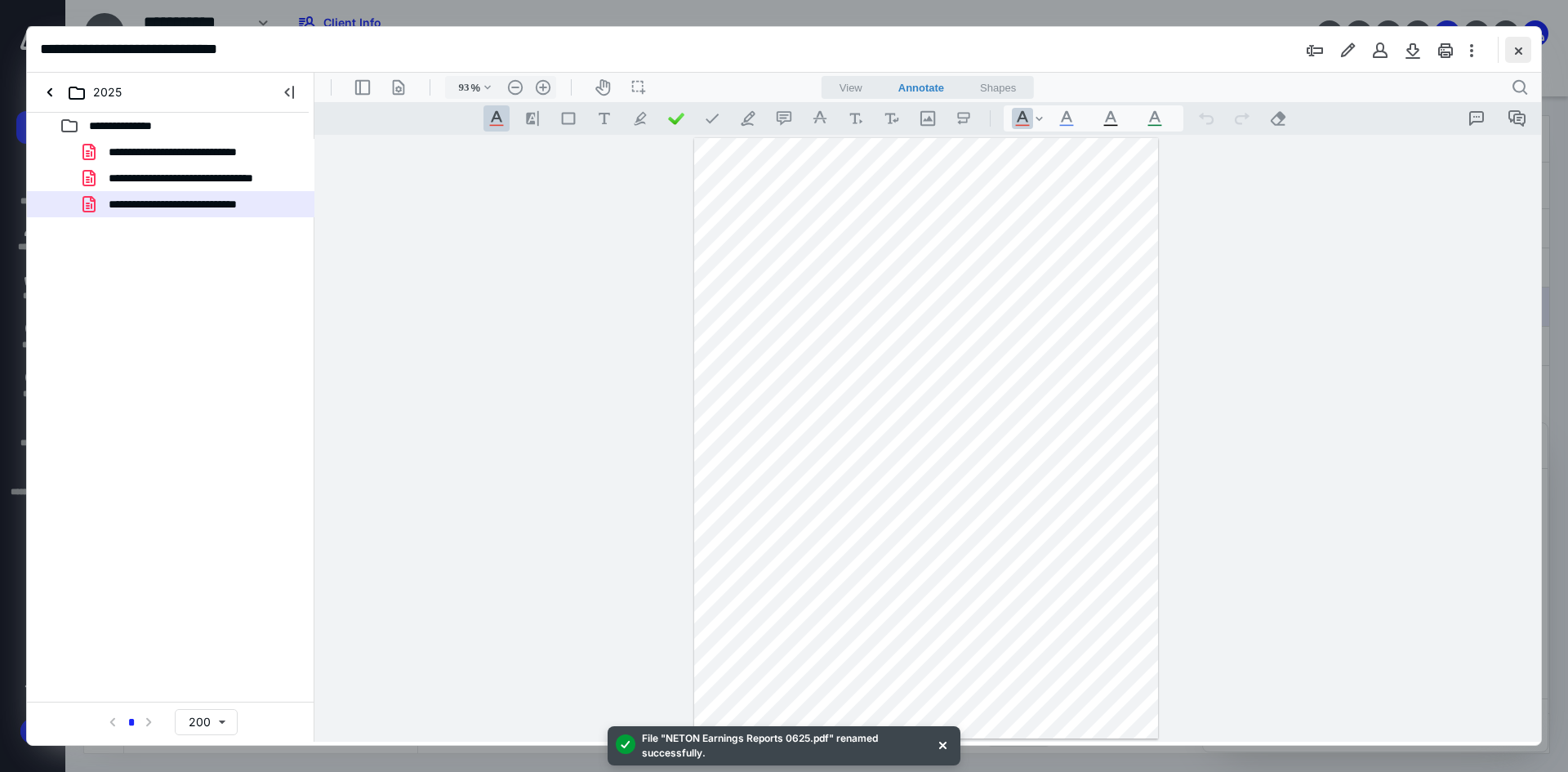 click at bounding box center (1518, 50) 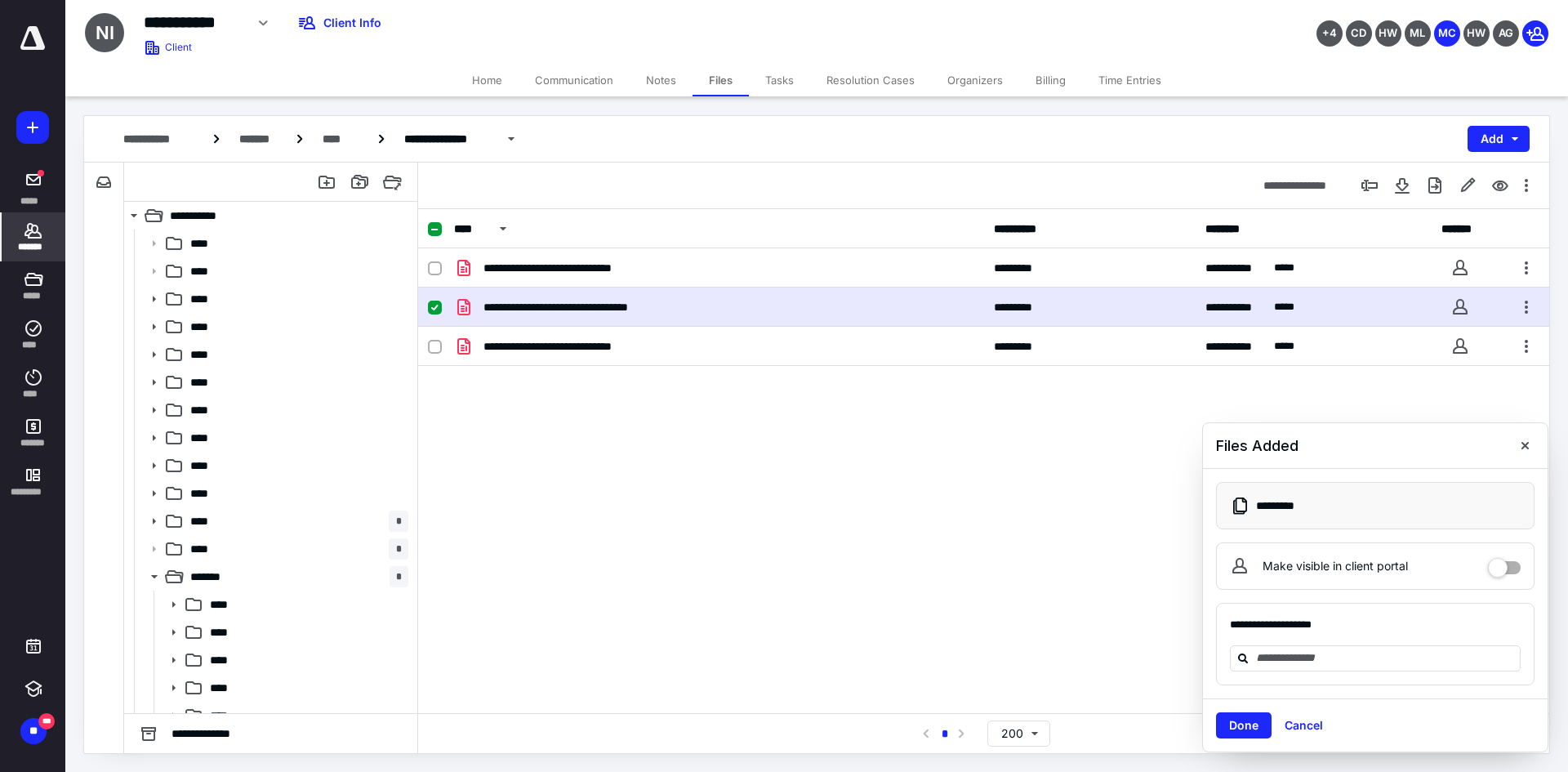 click on "*******" at bounding box center [33, 247] 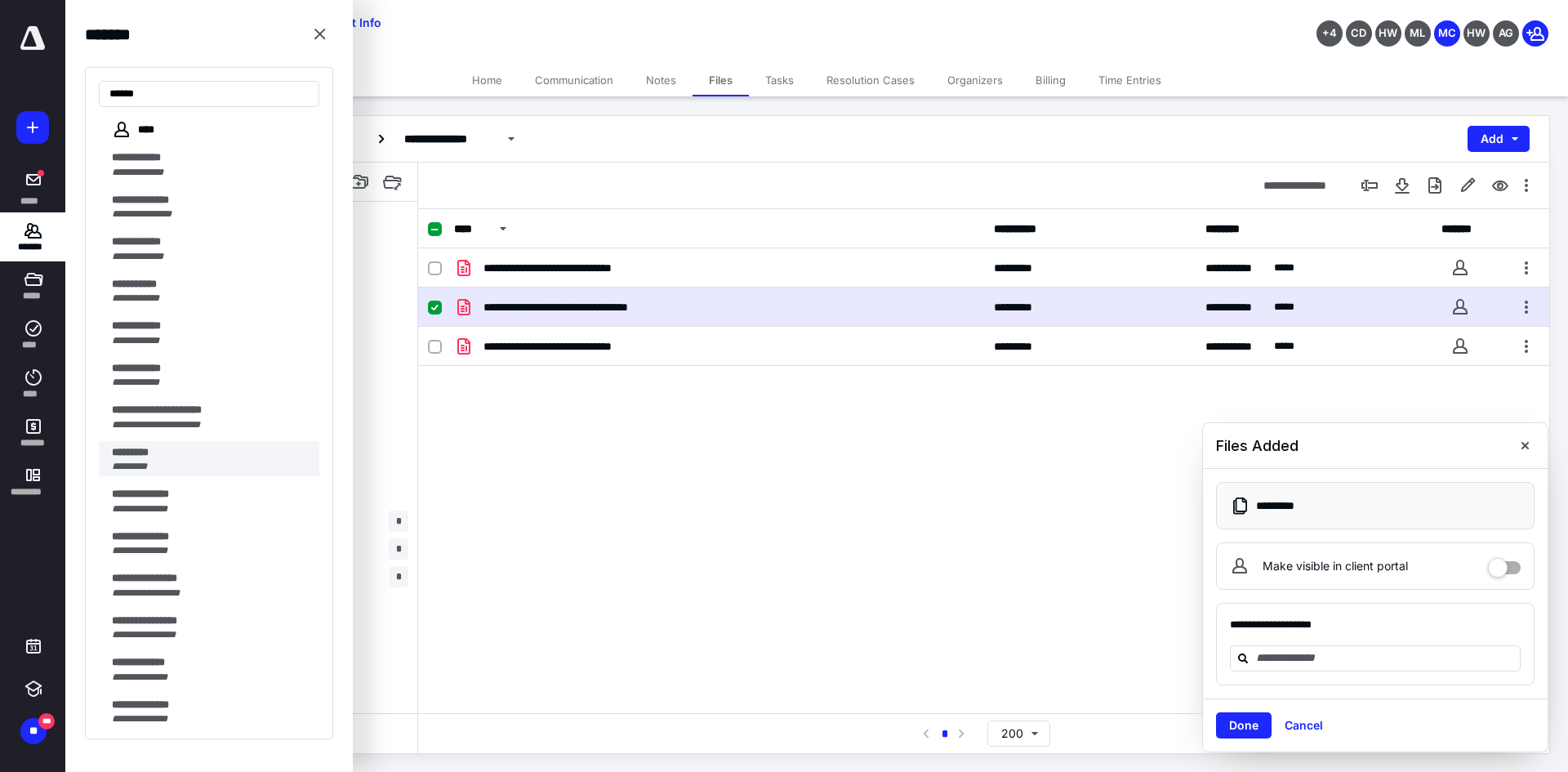 type on "*****" 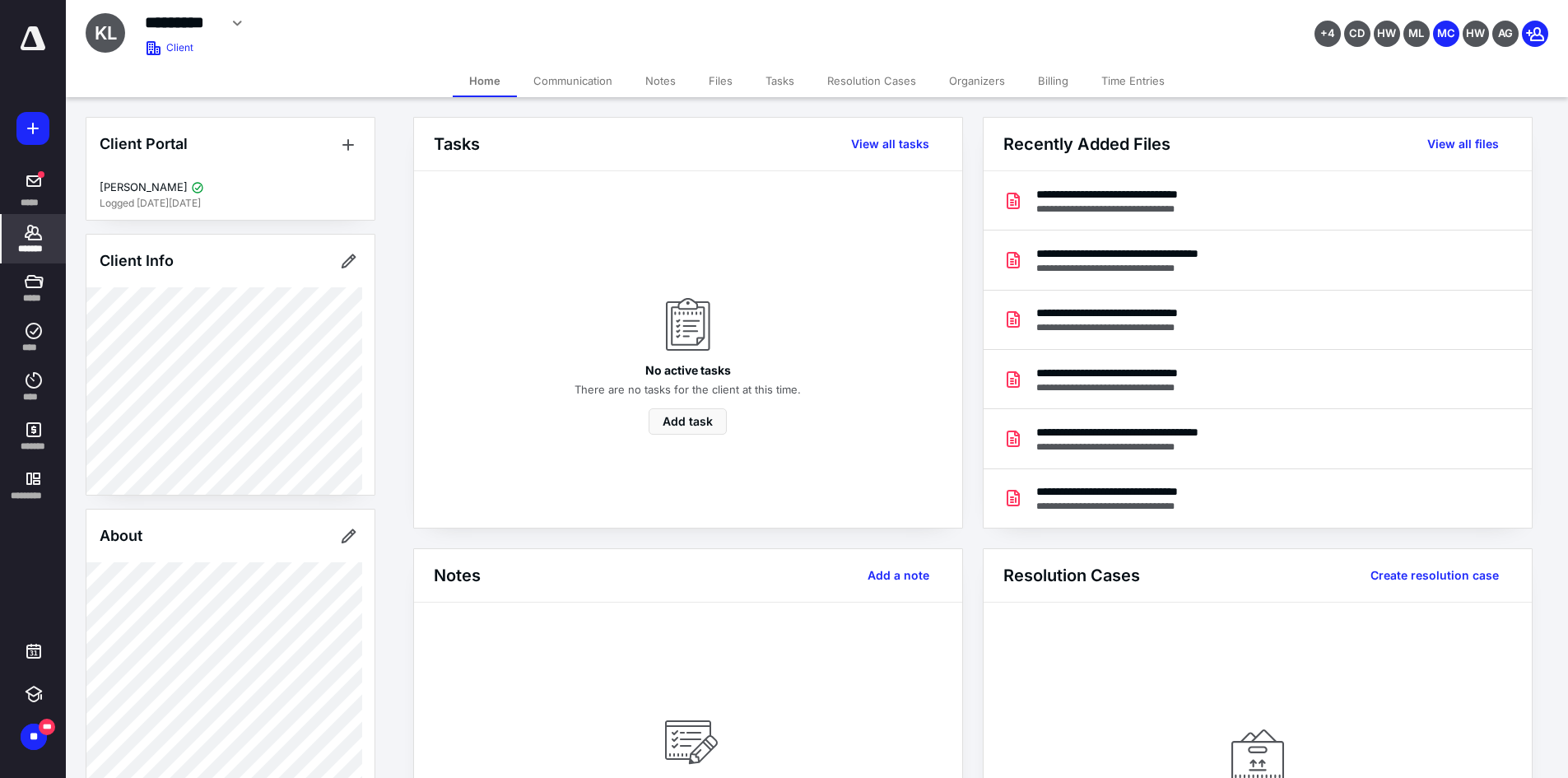 click on "Files" at bounding box center [720, 81] 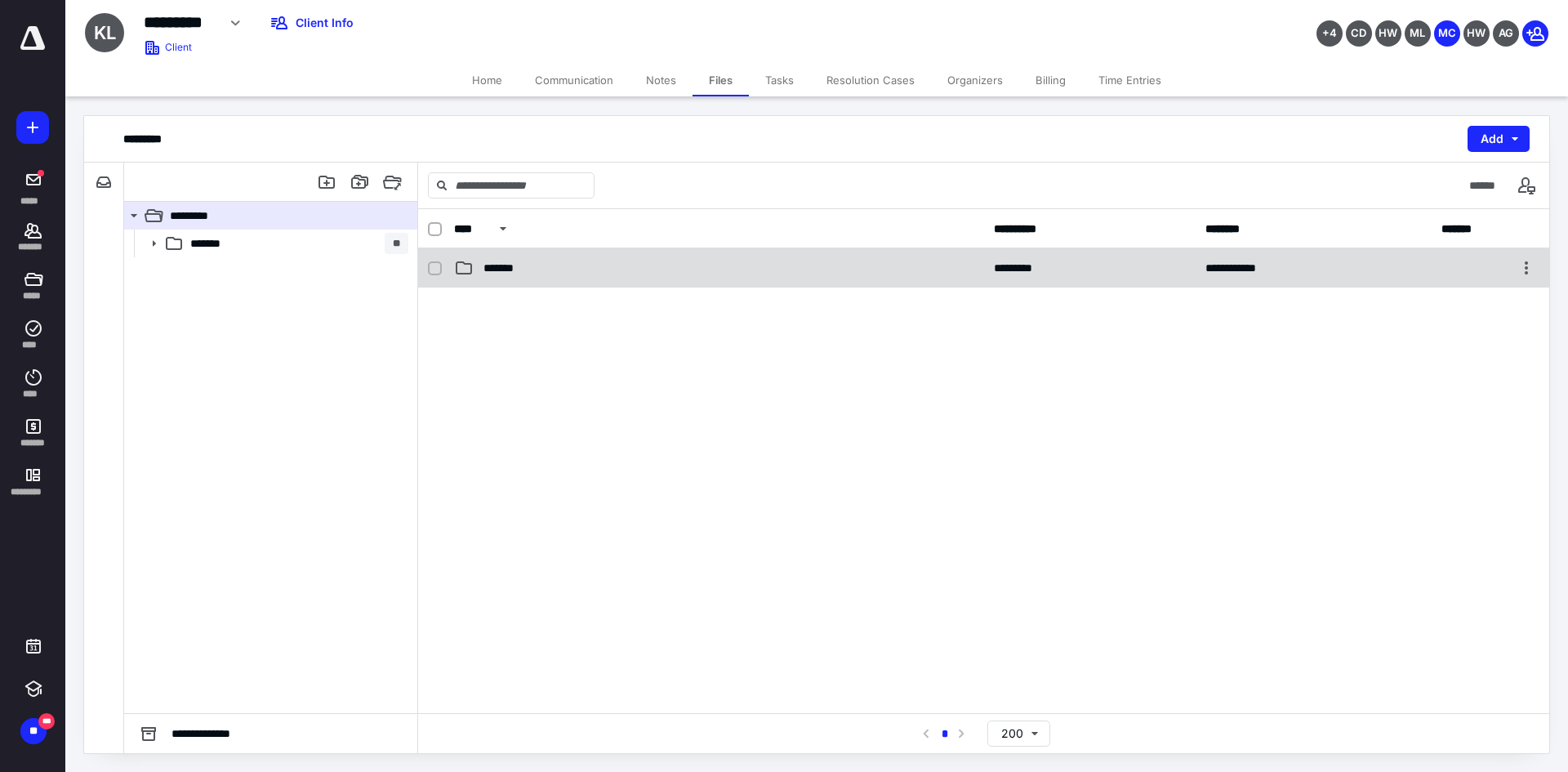 click on "**********" at bounding box center (983, 268) 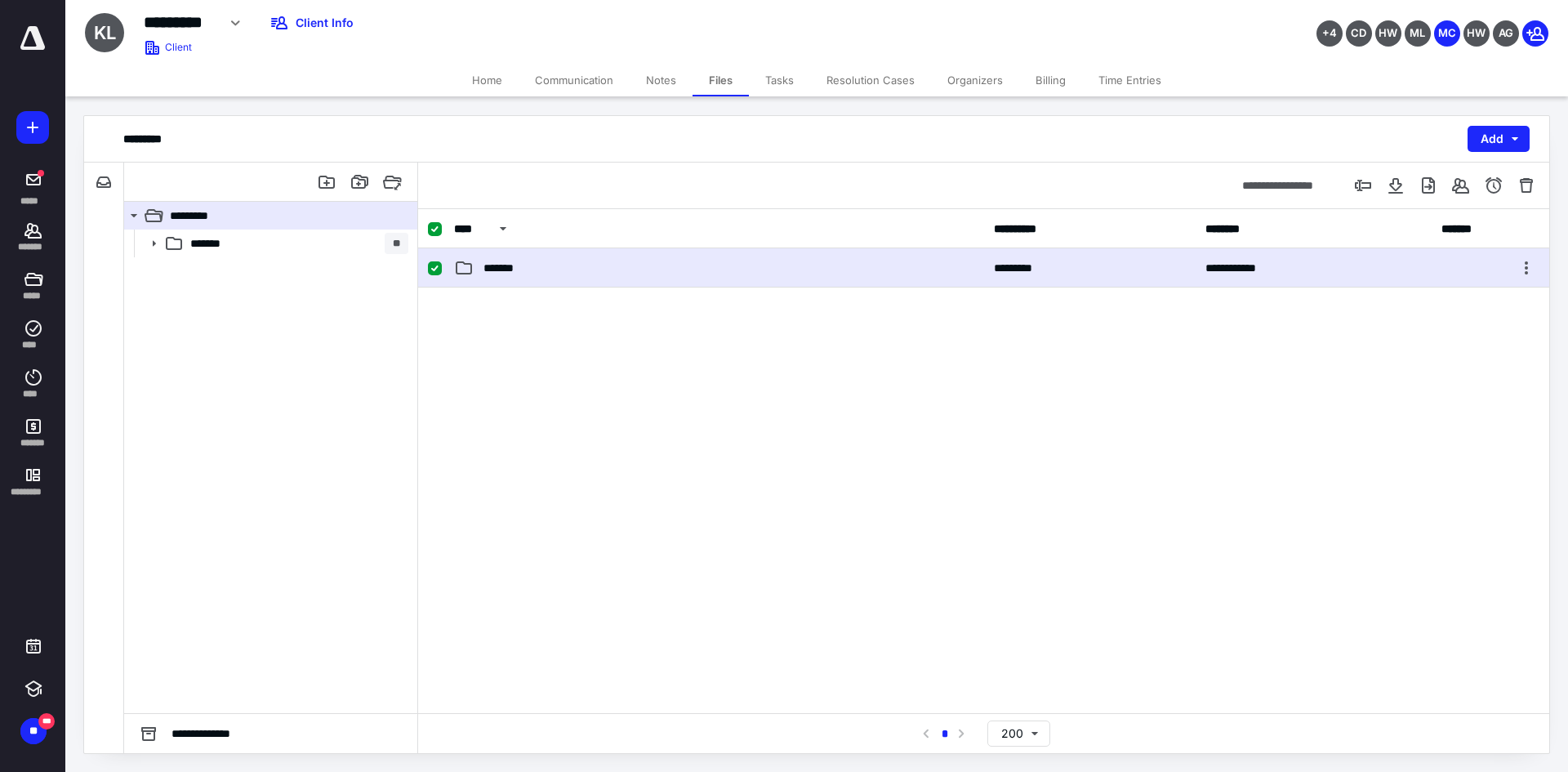 click on "**********" at bounding box center (983, 268) 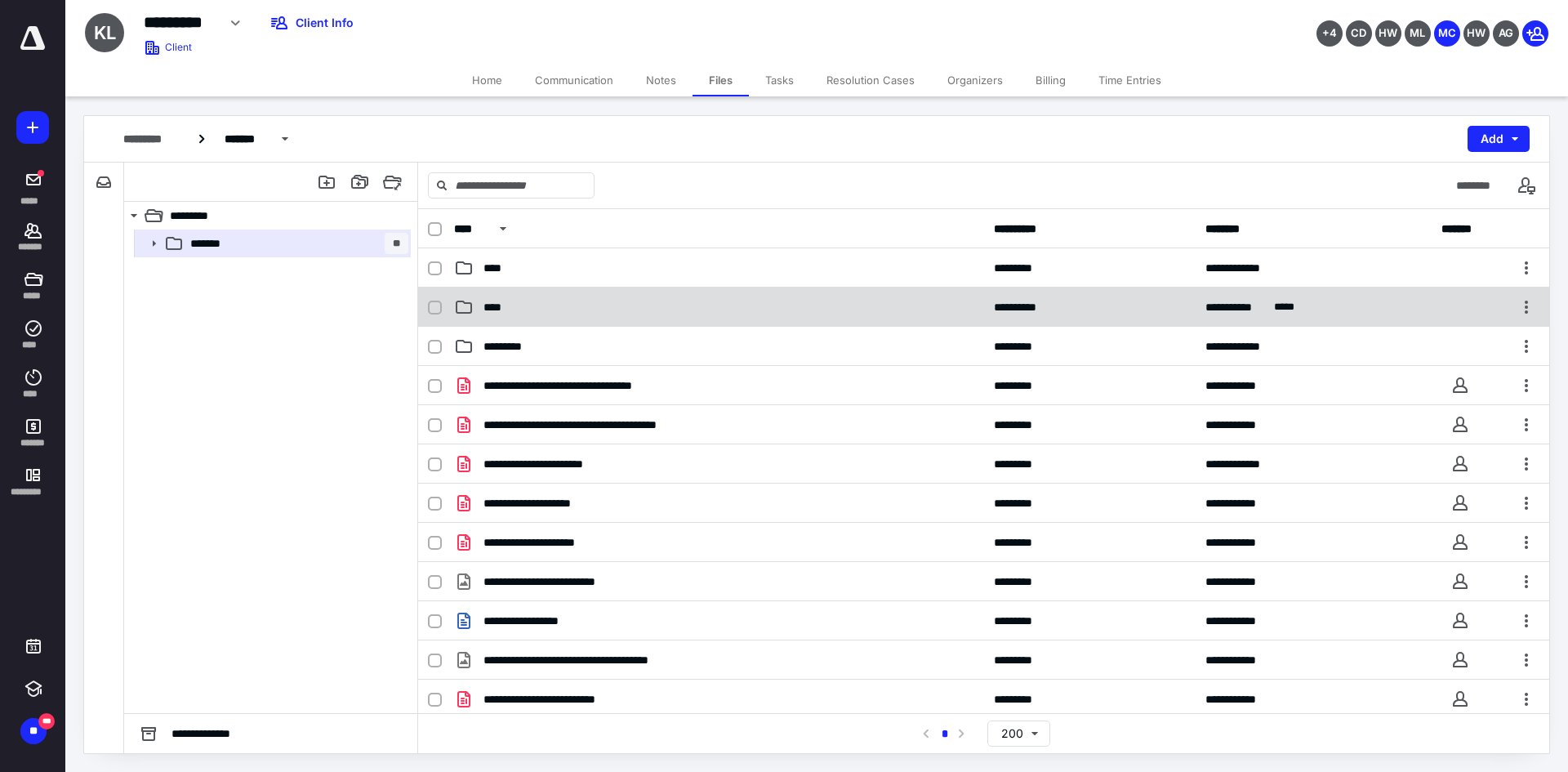 click on "****" at bounding box center [719, 307] 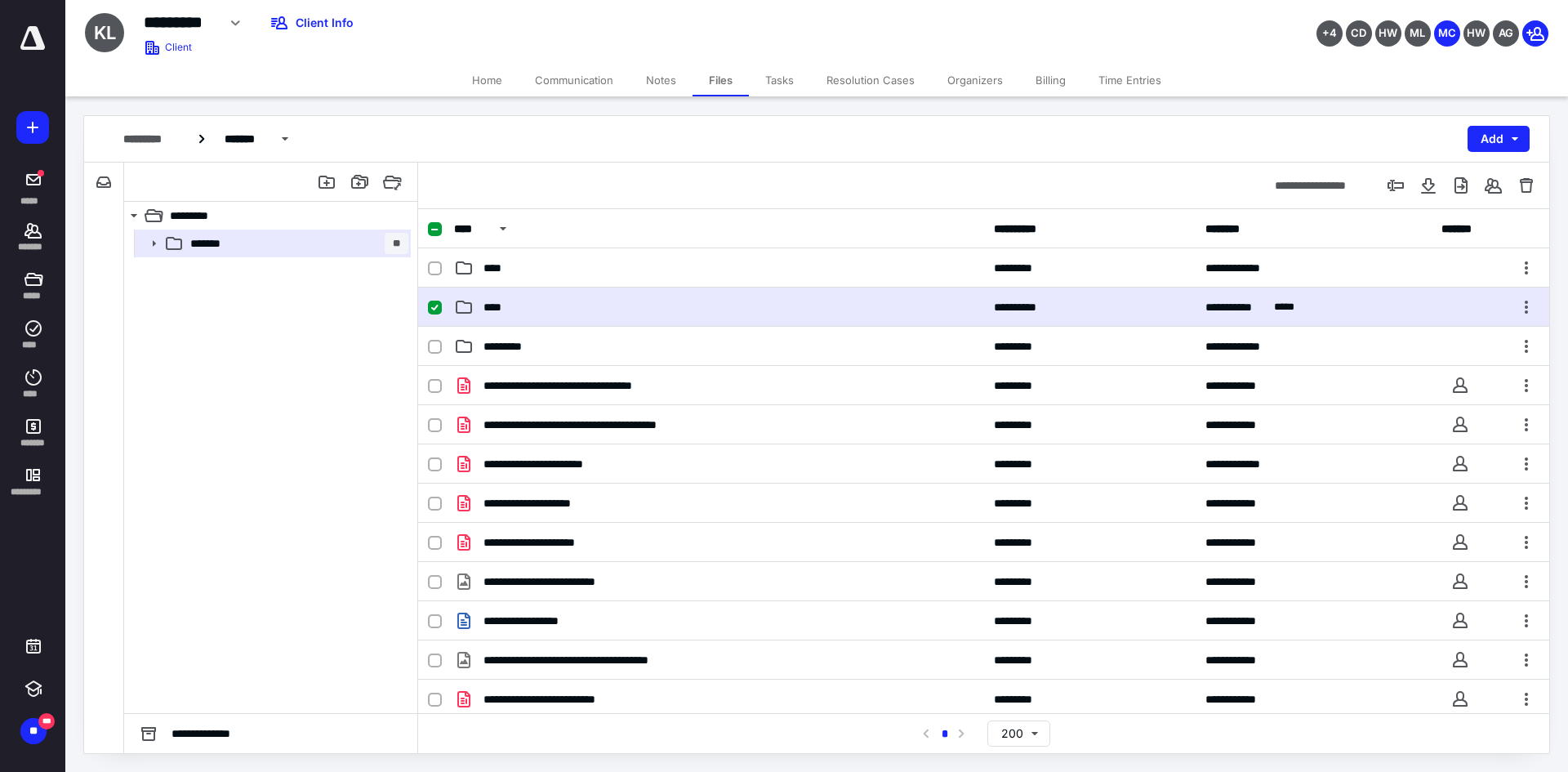 click on "****" at bounding box center (719, 307) 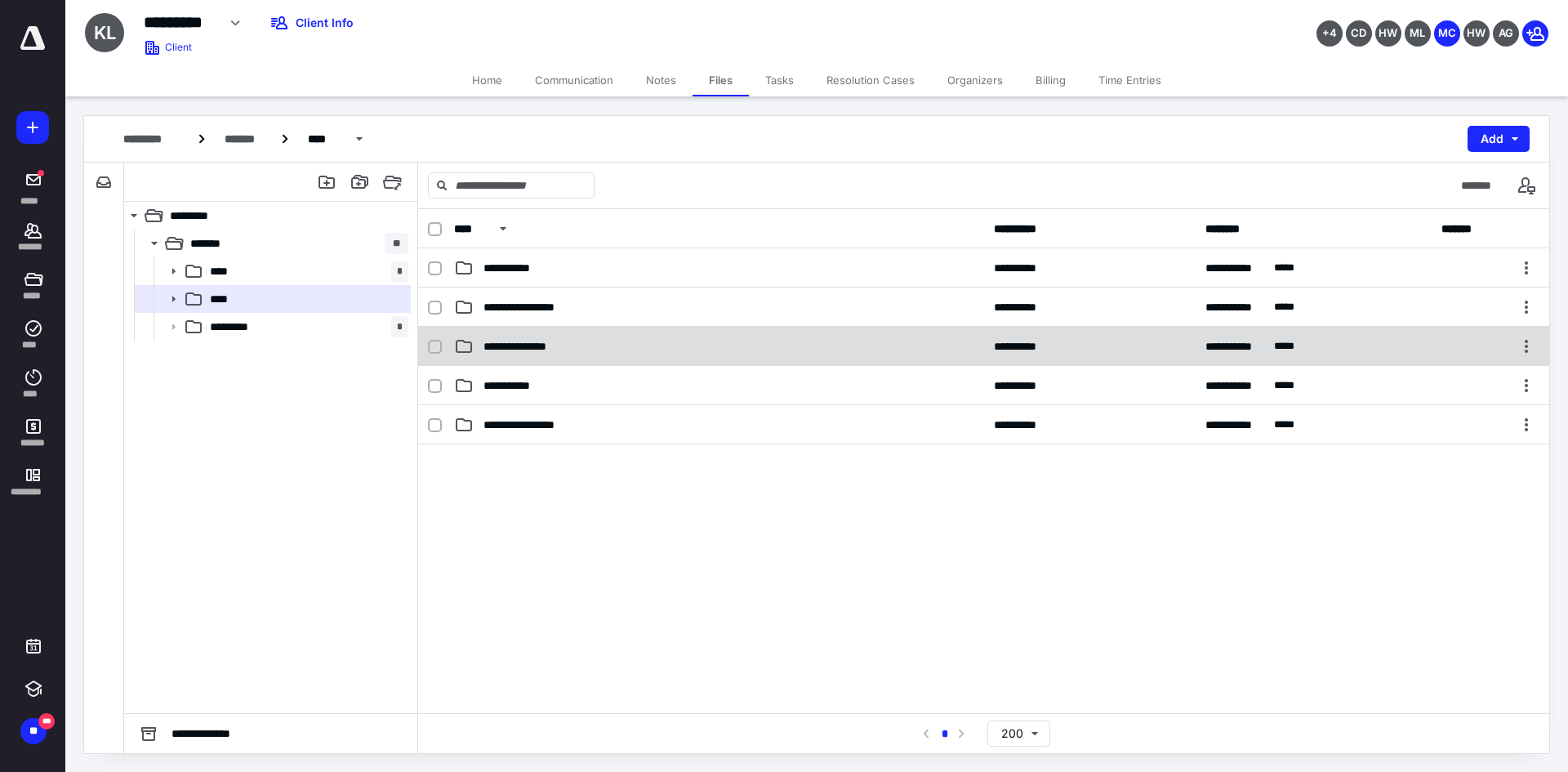 click on "**********" at bounding box center (983, 346) 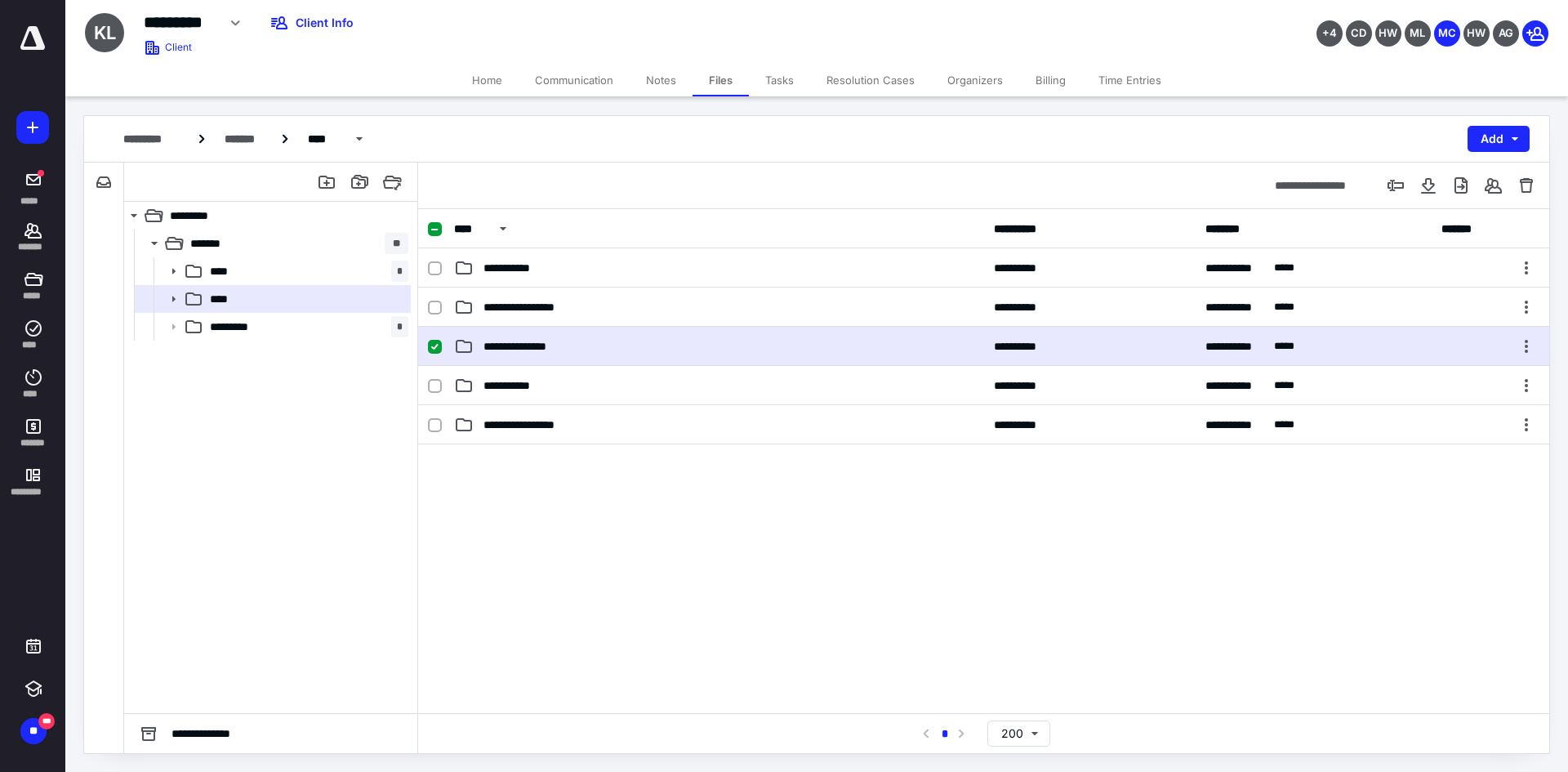 click on "**********" at bounding box center [983, 346] 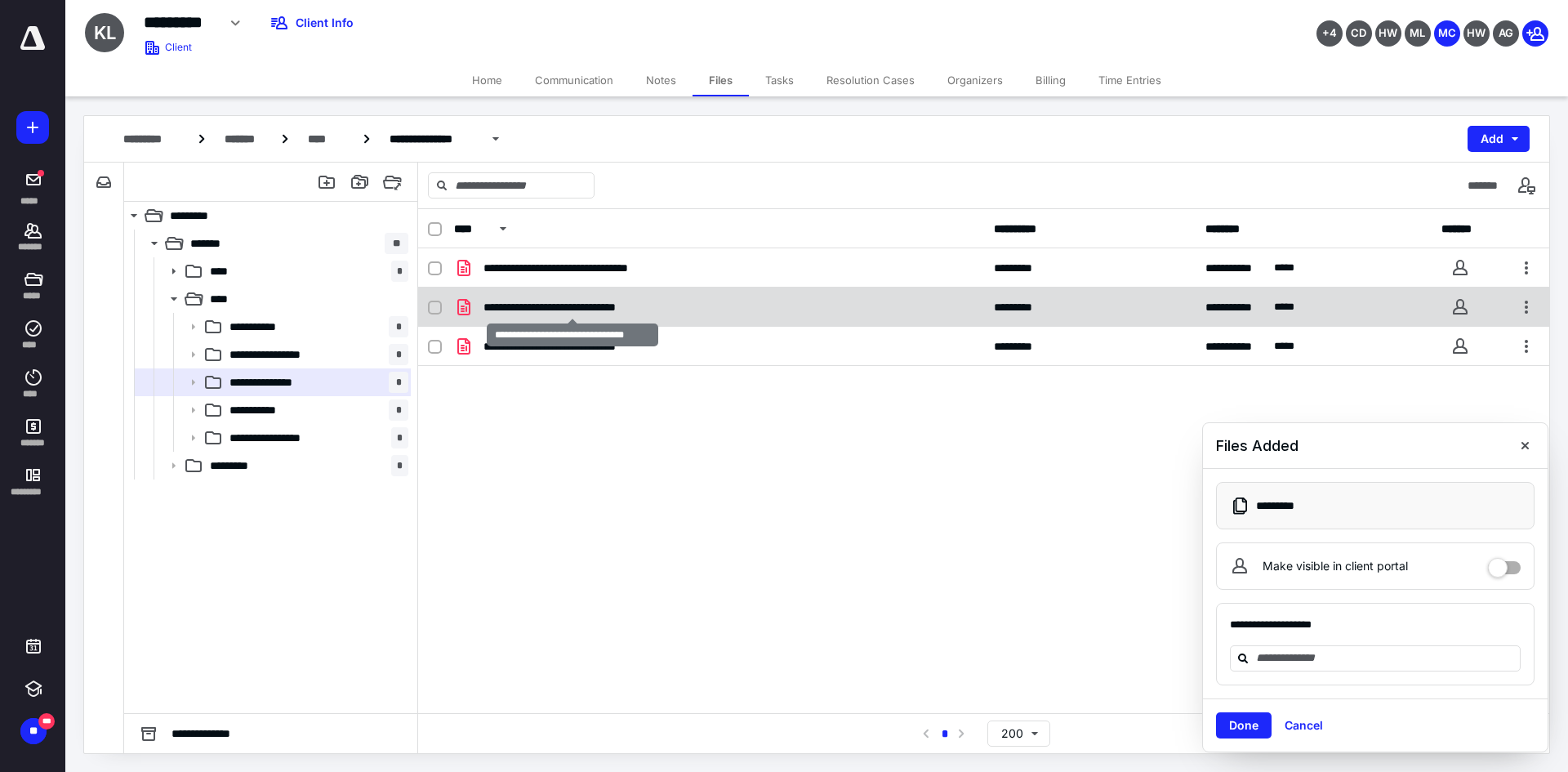 checkbox on "true" 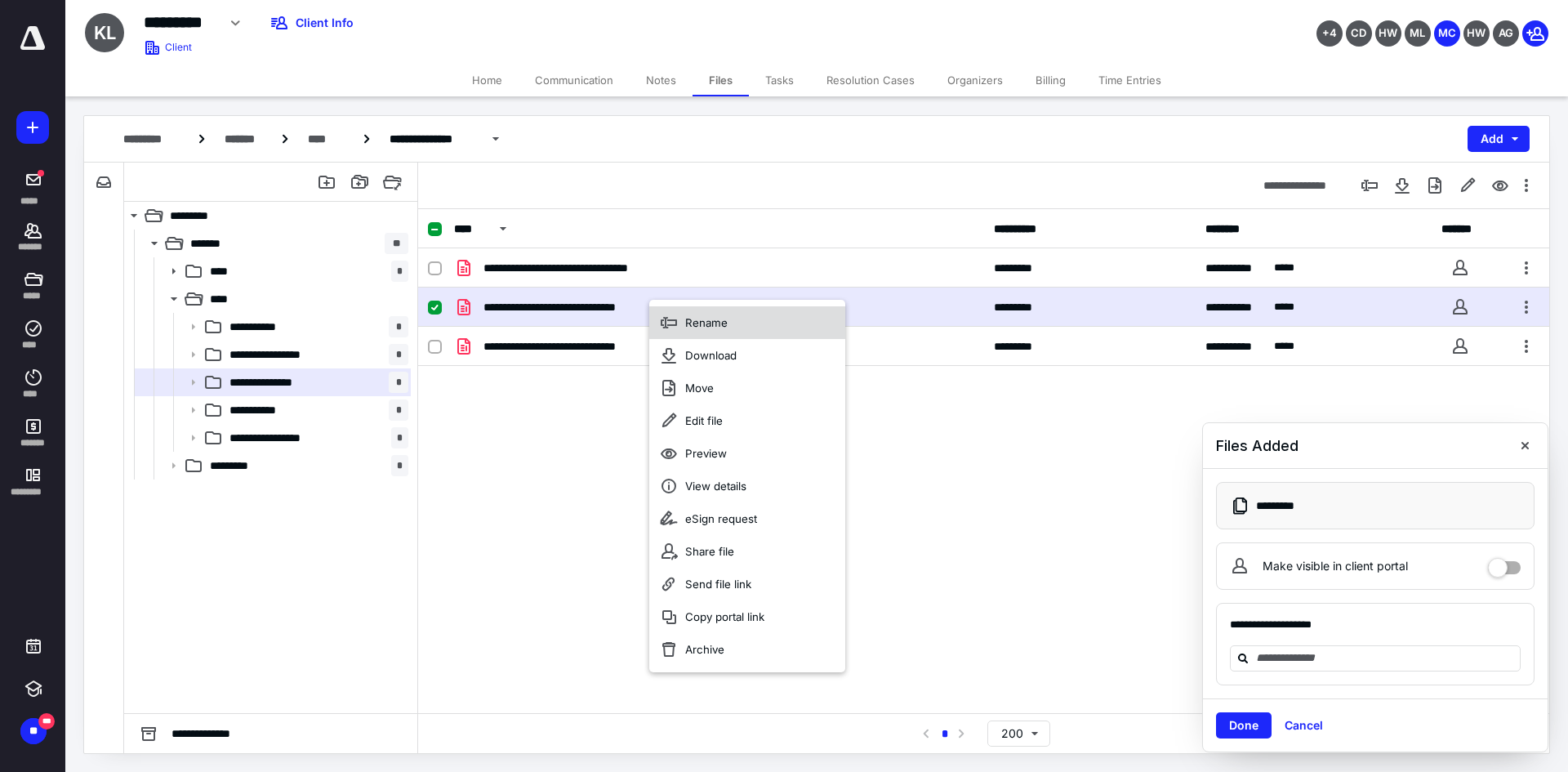 click on "Rename" at bounding box center [747, 323] 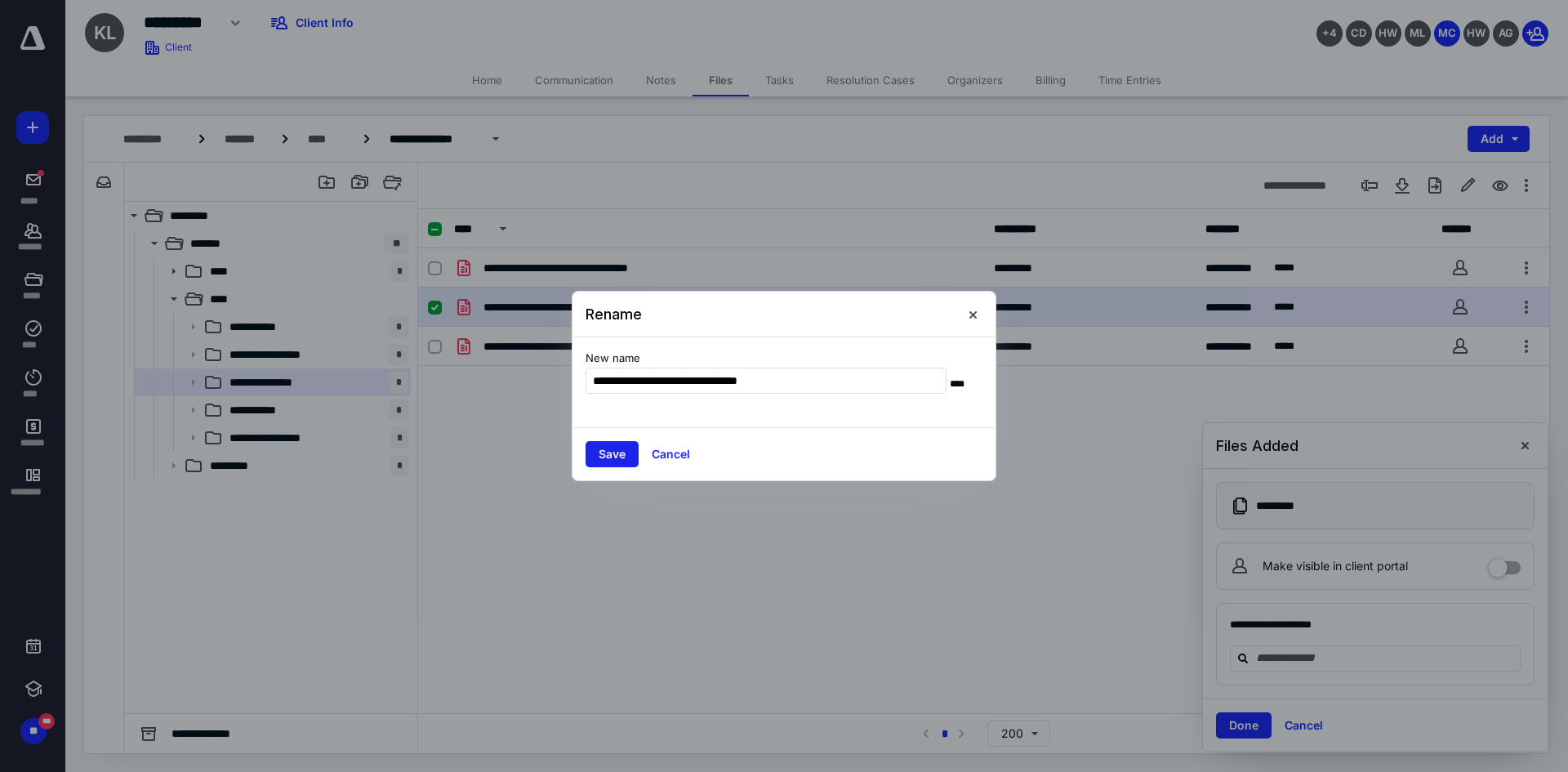 type on "**********" 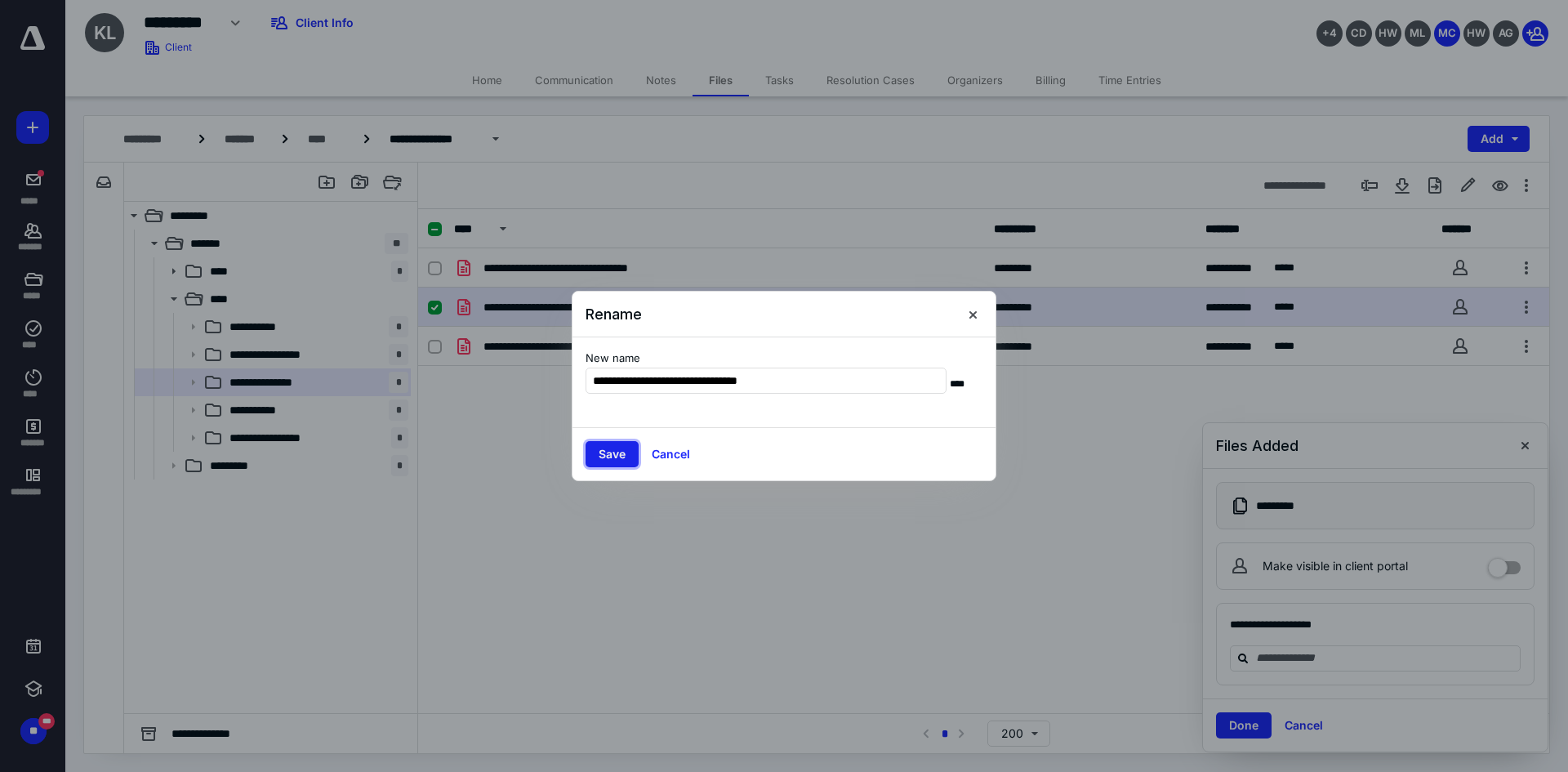 click on "Save" at bounding box center [612, 454] 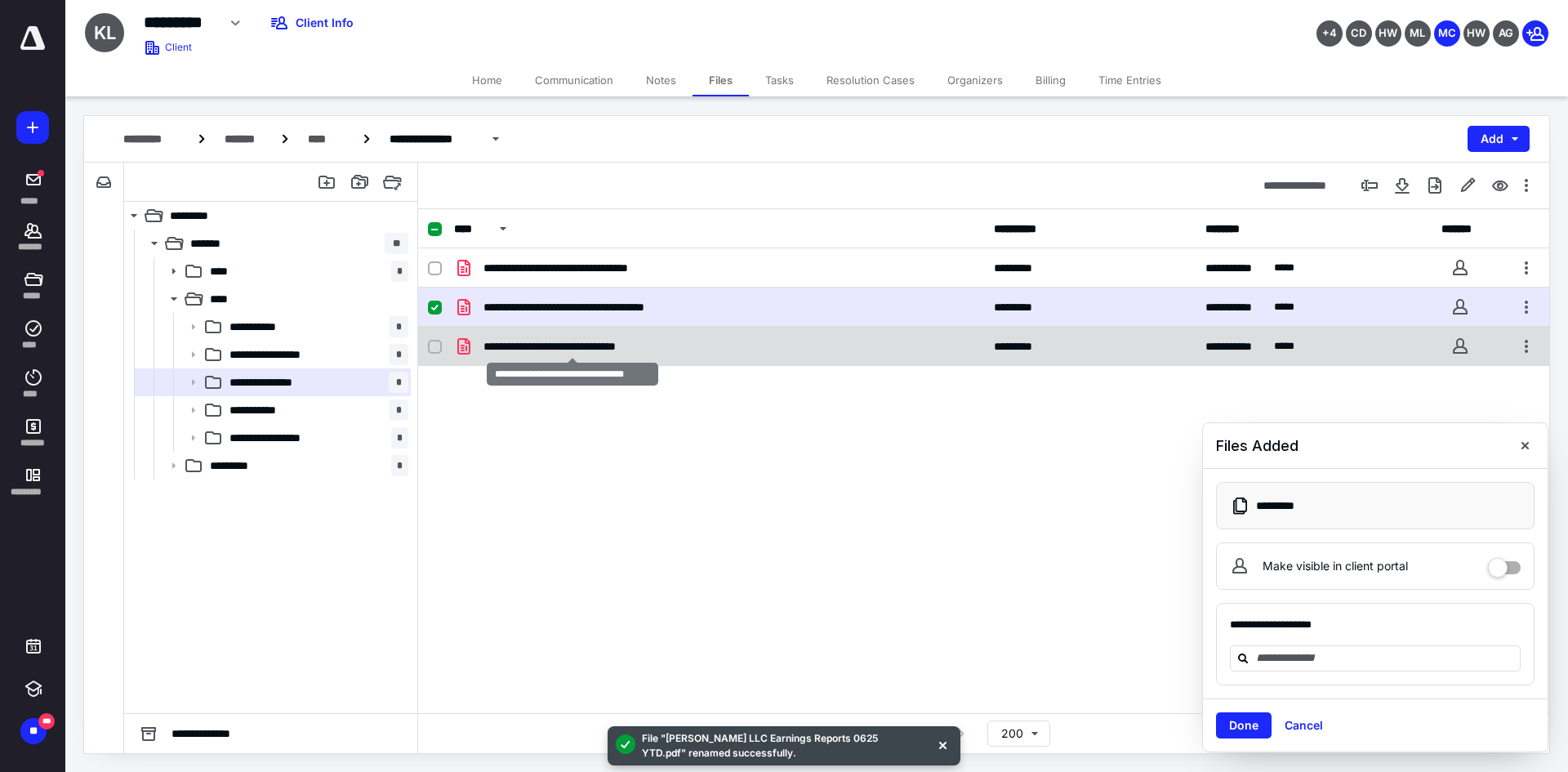 checkbox on "false" 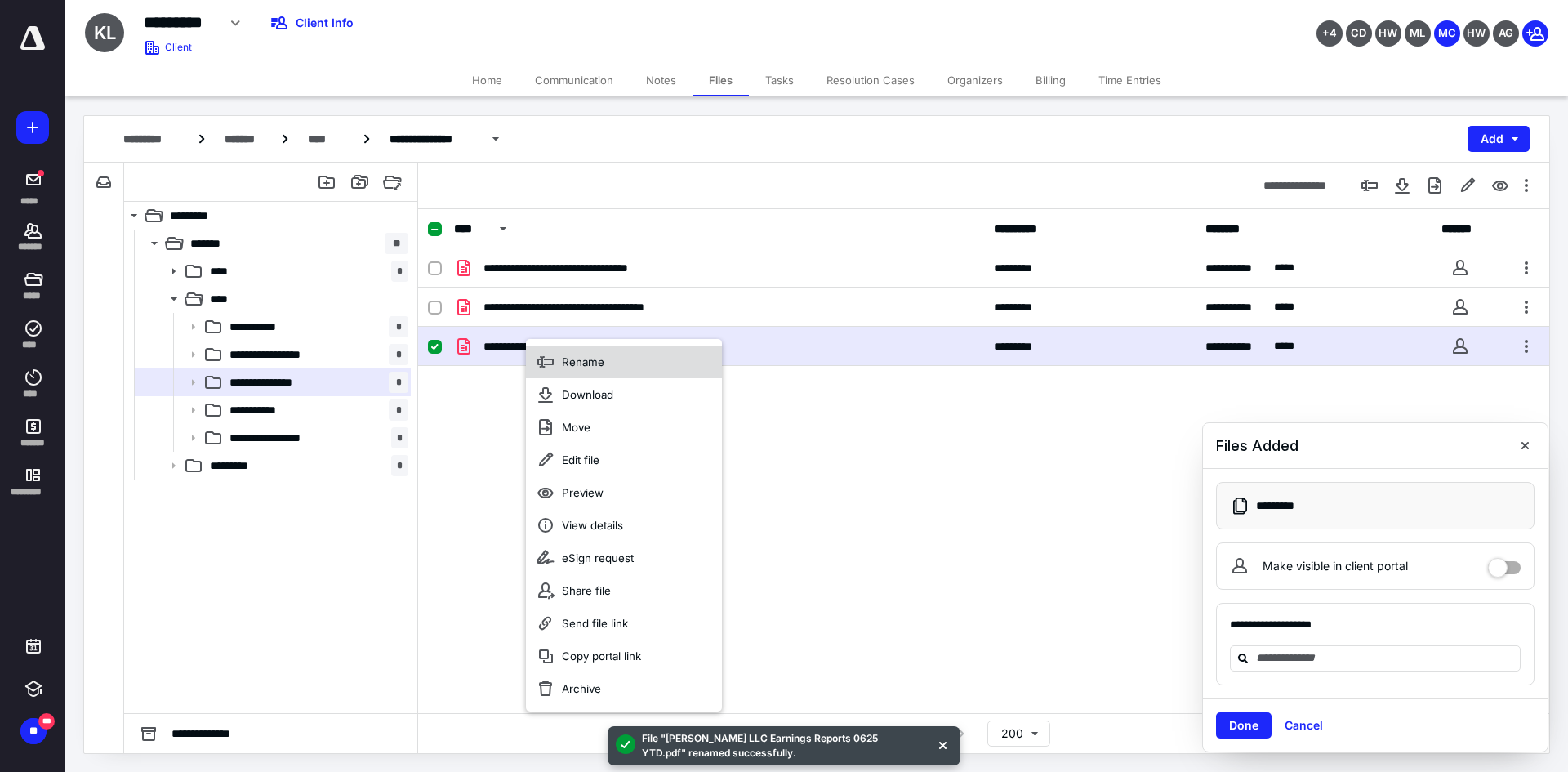 click 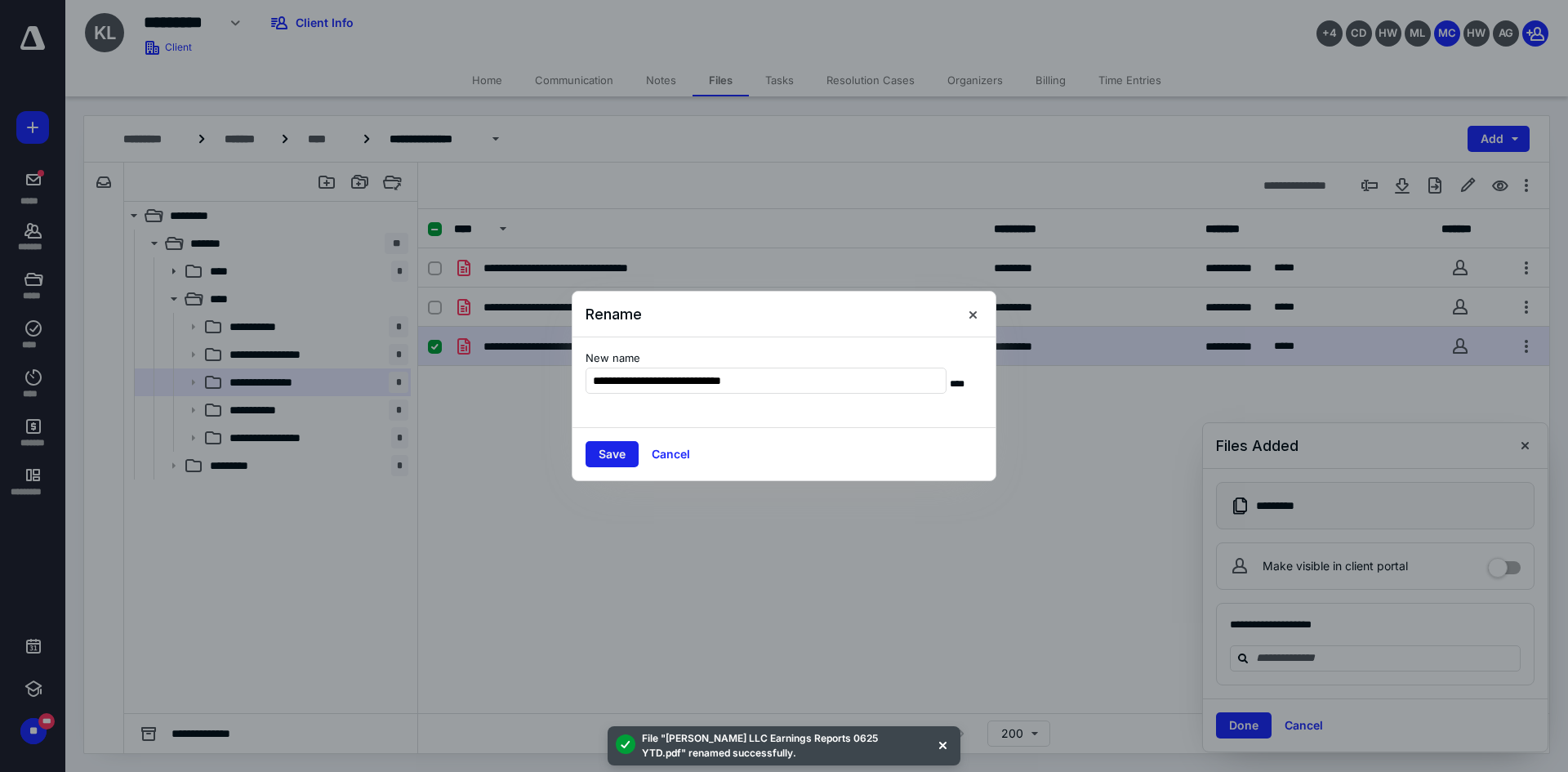 type on "**********" 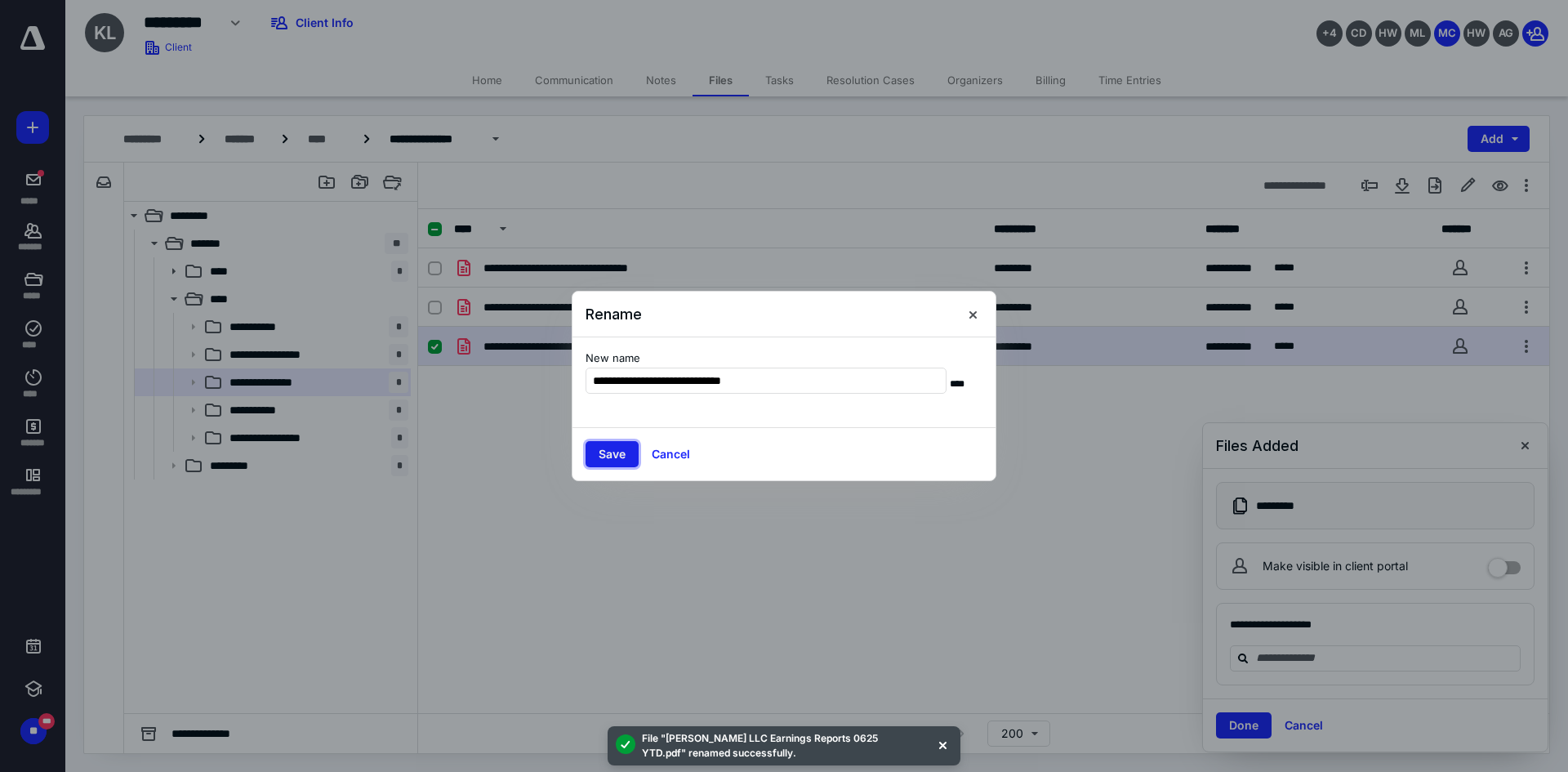 click on "Save" at bounding box center [612, 454] 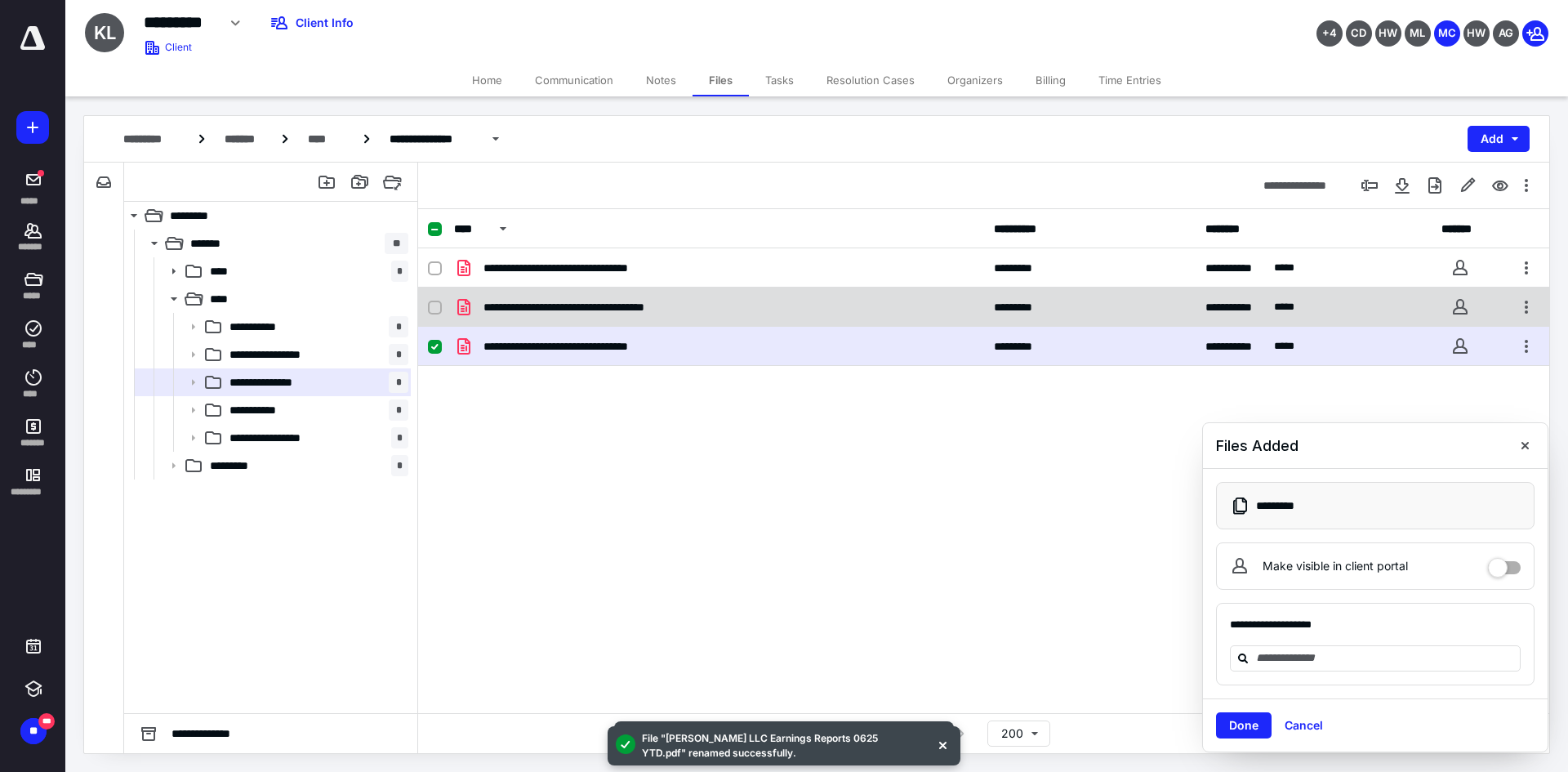 click on "**********" at bounding box center [719, 307] 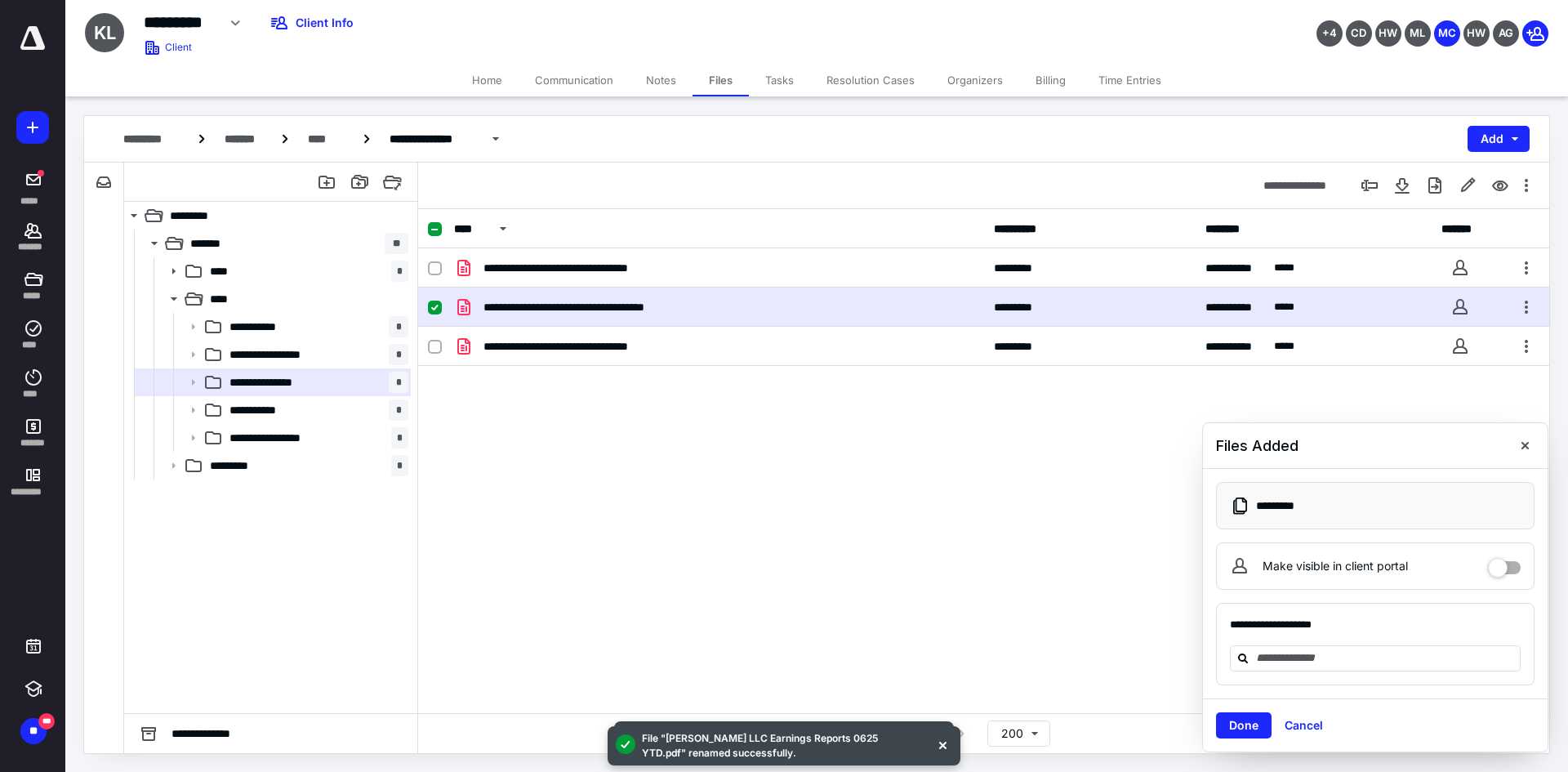 click on "**********" at bounding box center (719, 307) 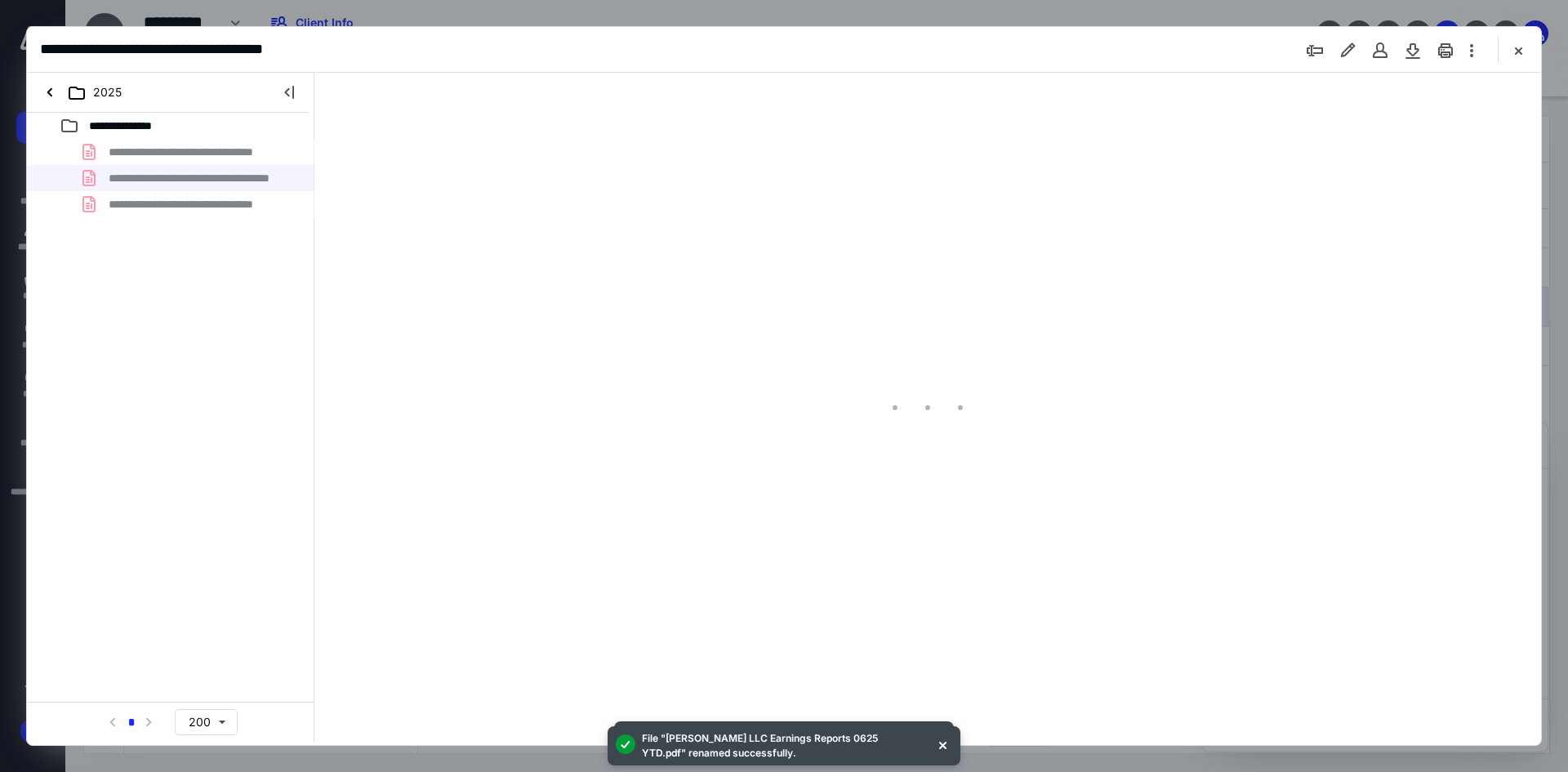 scroll, scrollTop: 0, scrollLeft: 0, axis: both 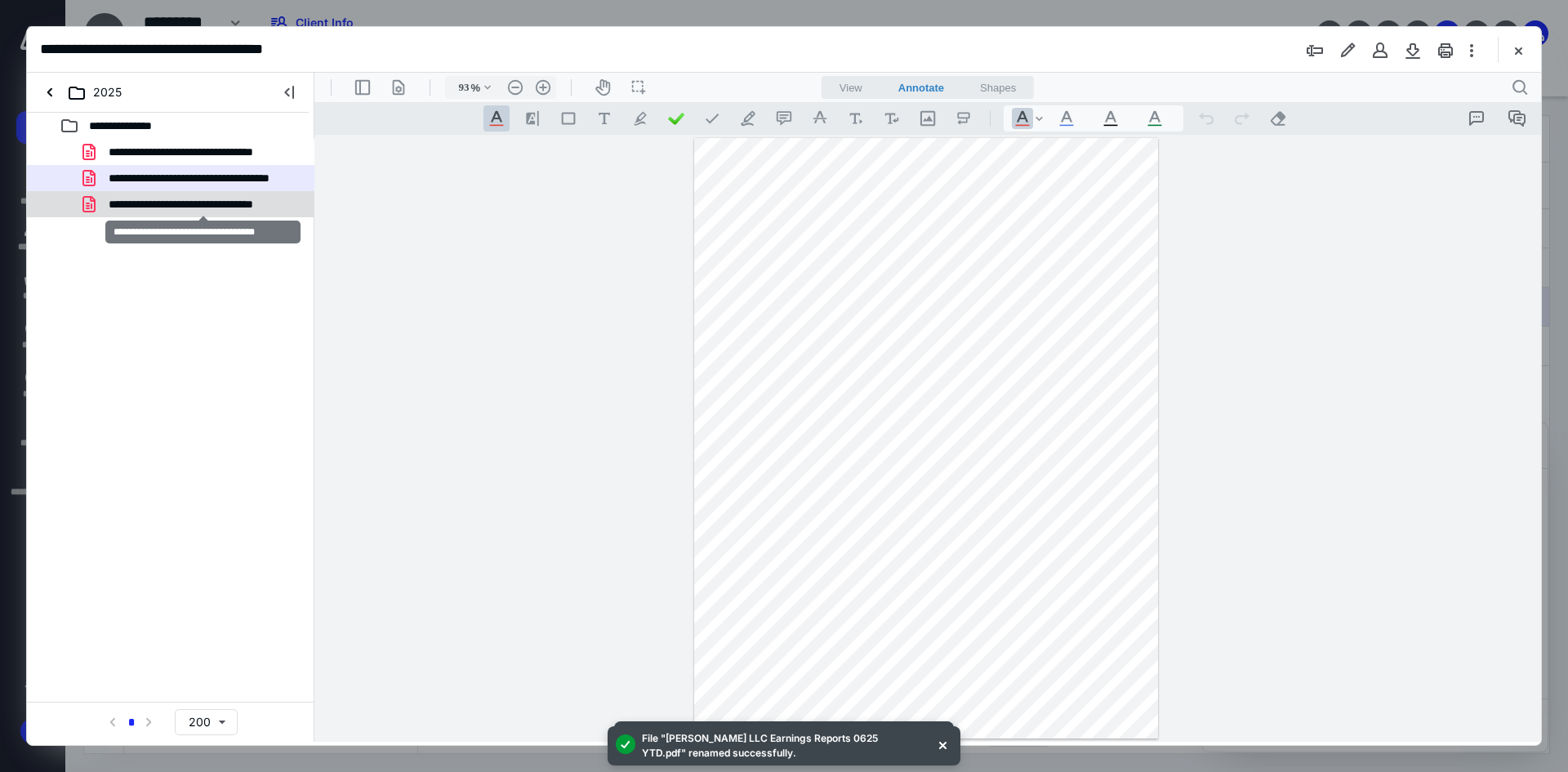 click on "**********" at bounding box center (203, 204) 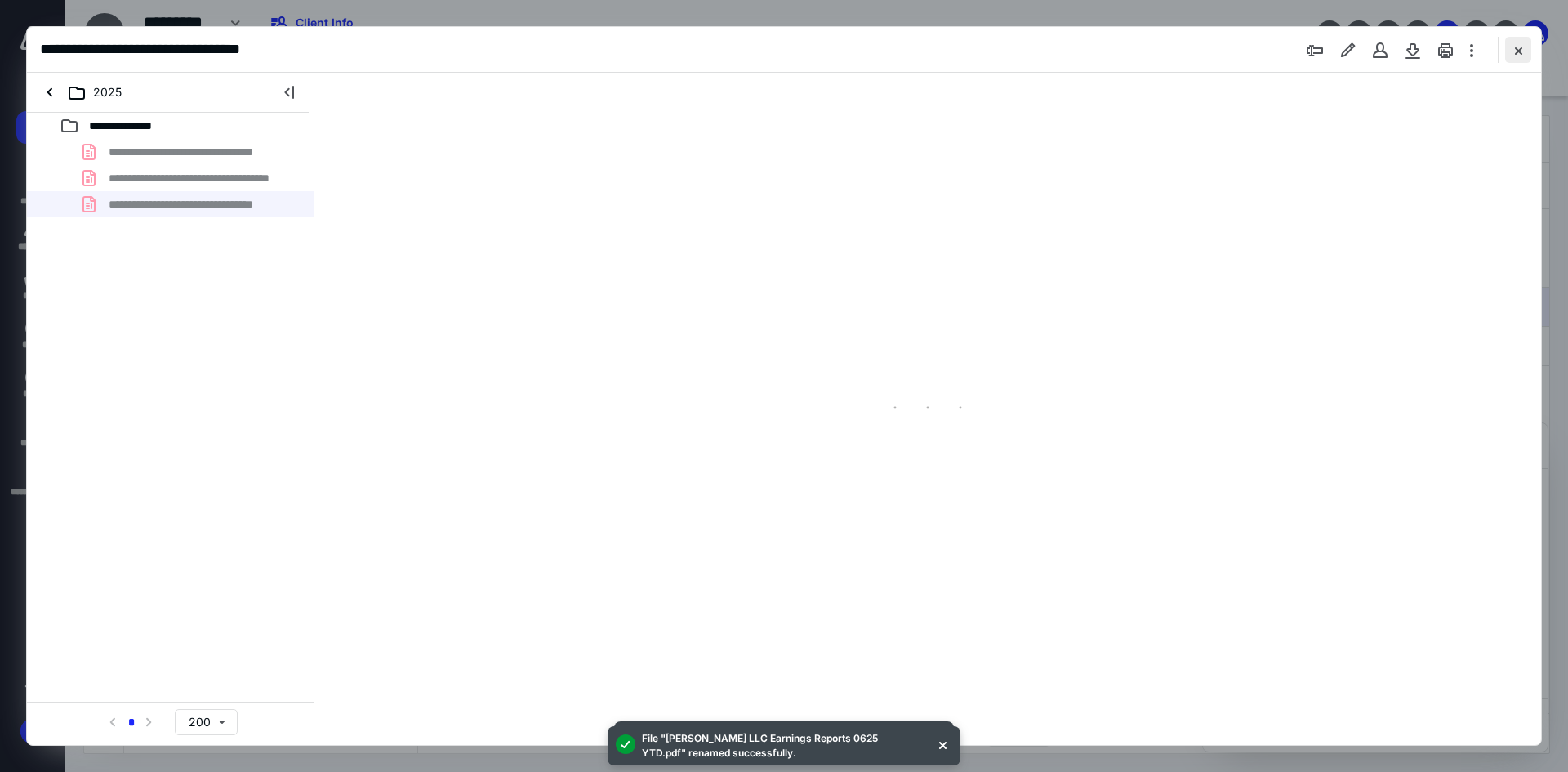 type on "93" 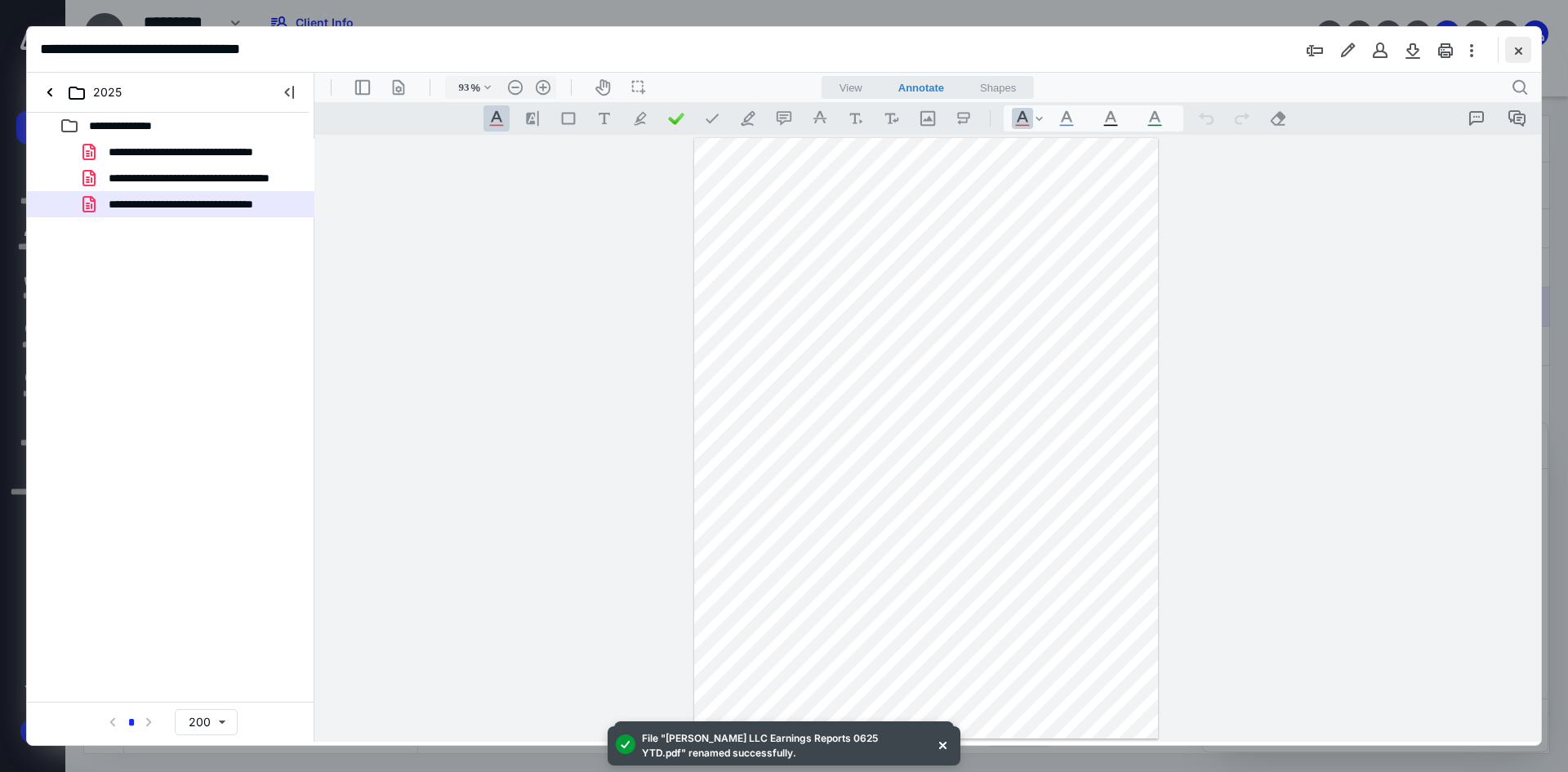 click at bounding box center [1518, 50] 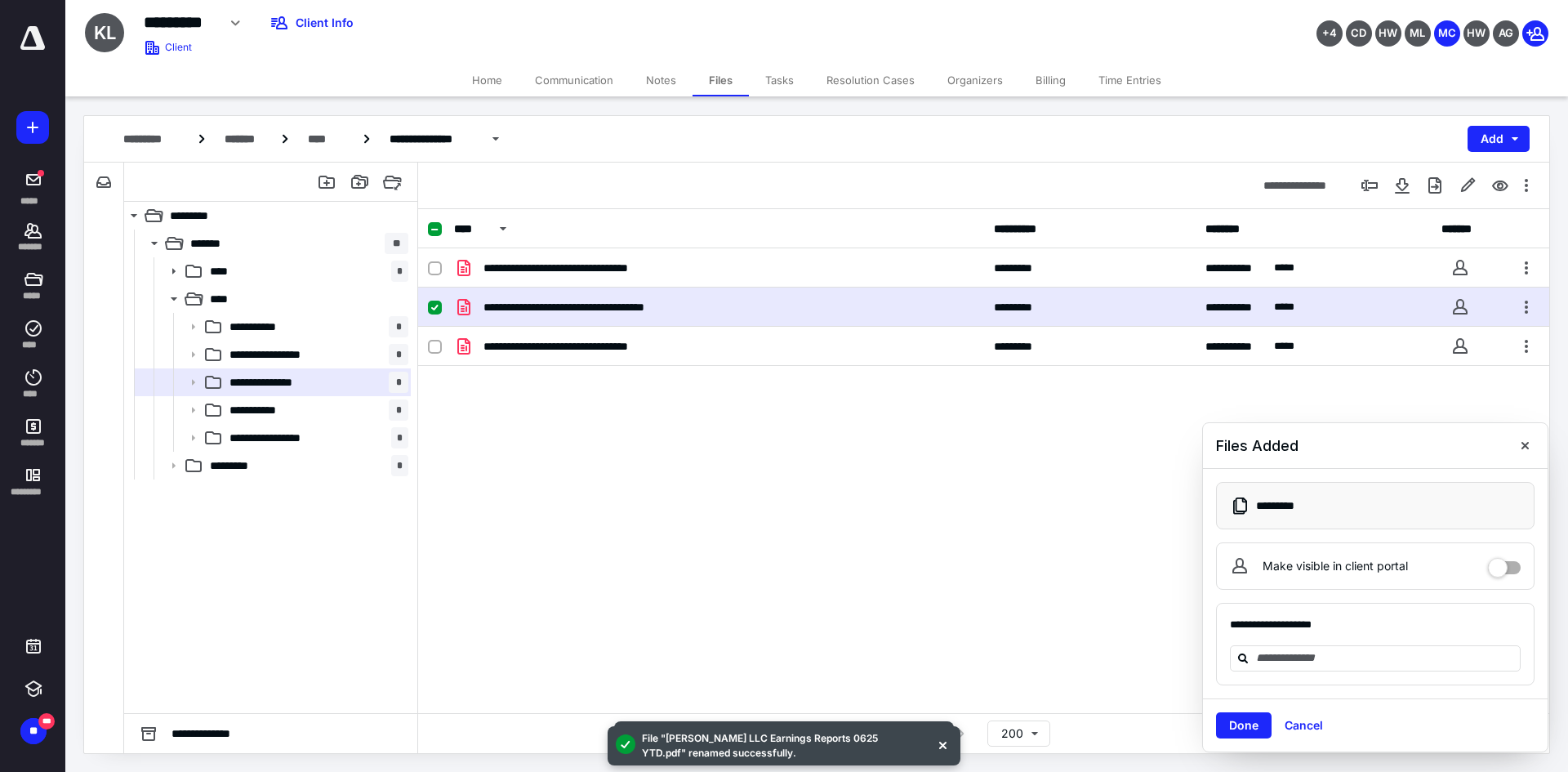 click on "Home" at bounding box center [487, 80] 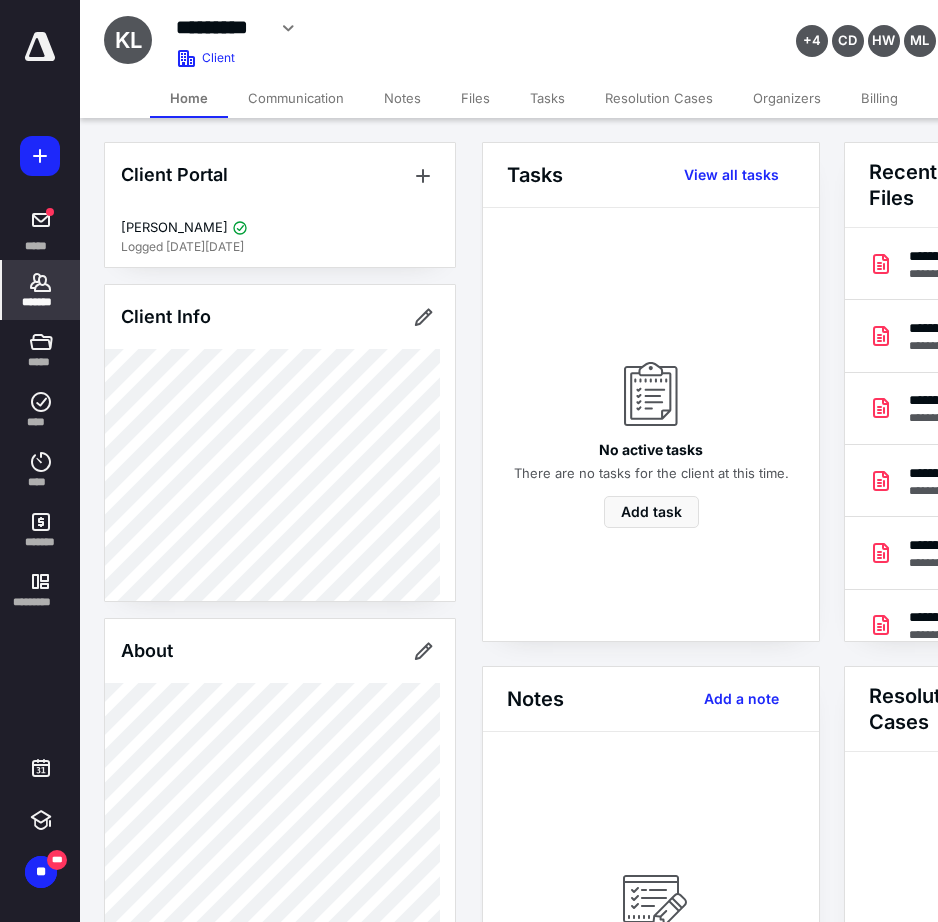 click on "*******" at bounding box center [41, 302] 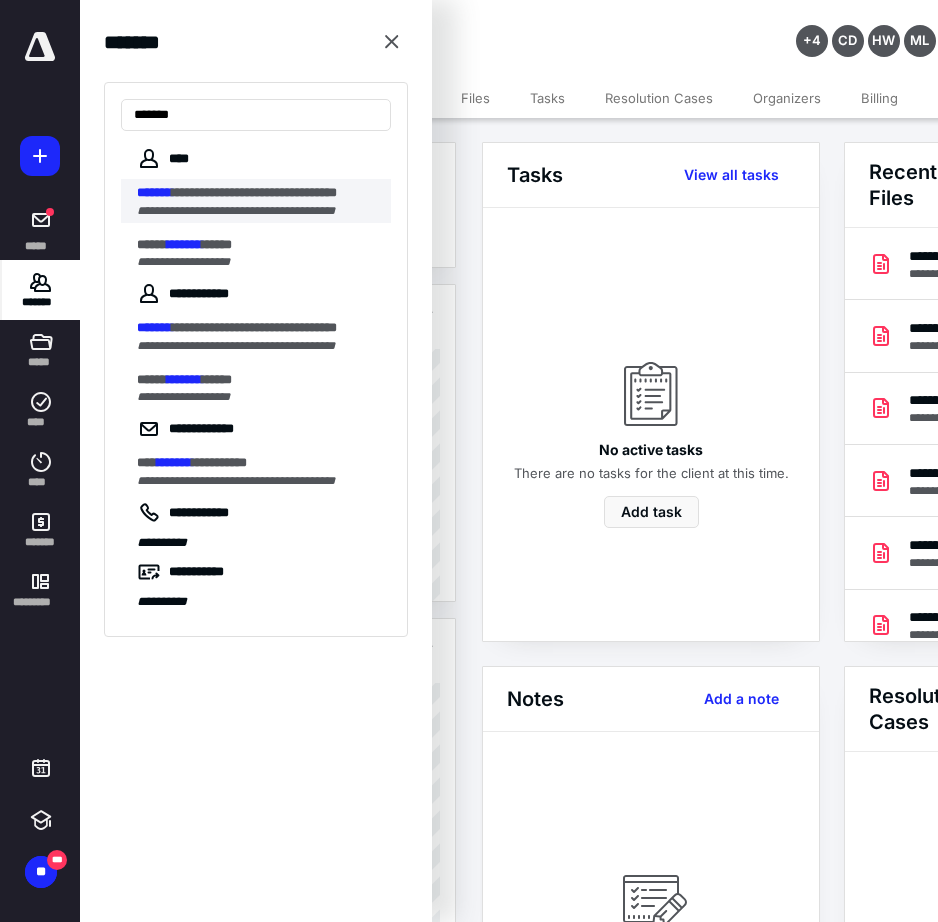 type on "*******" 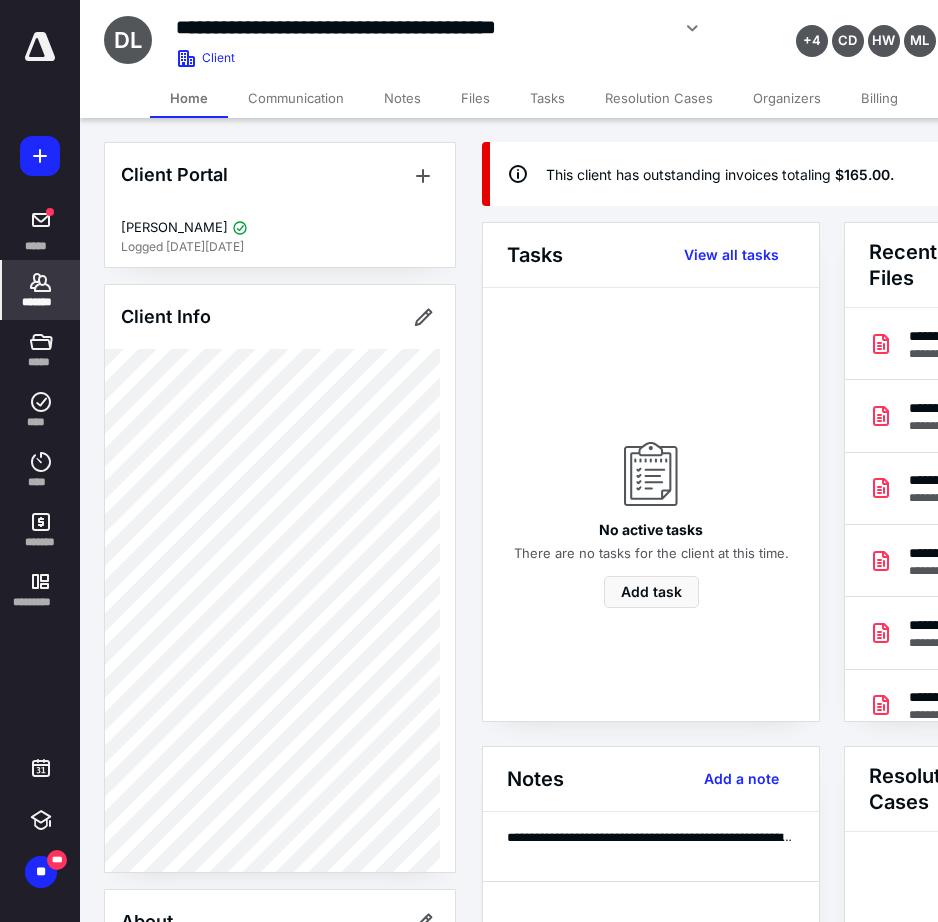 click 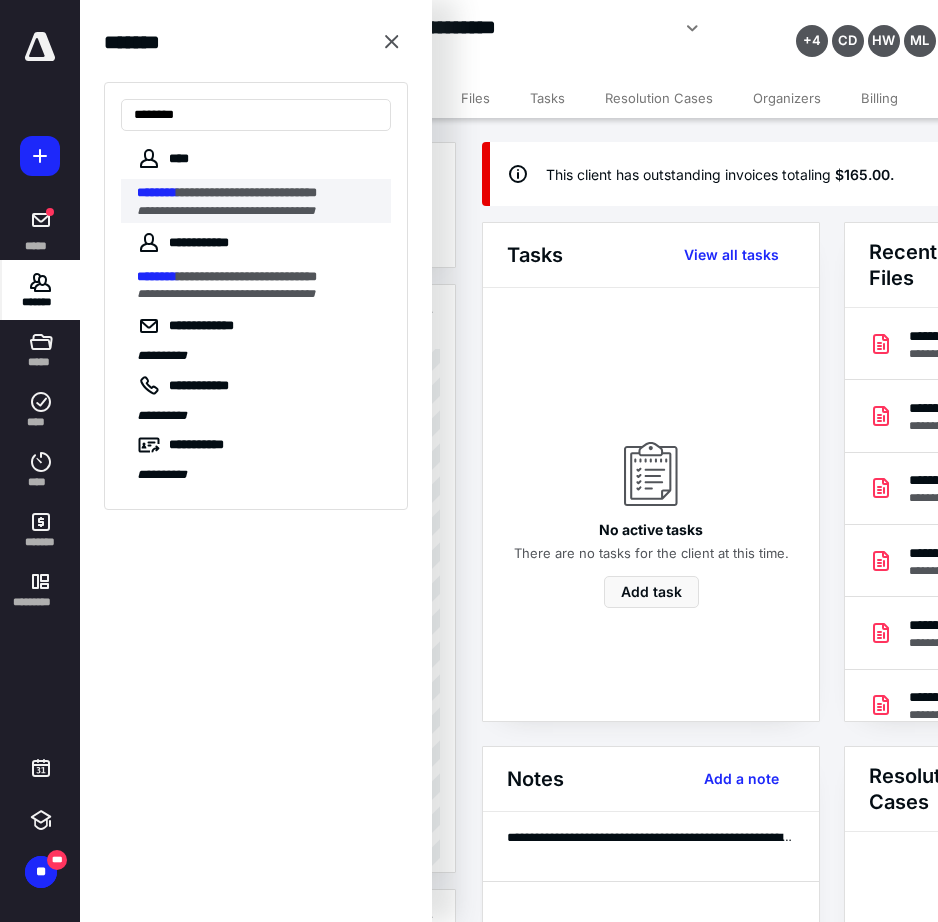 type on "********" 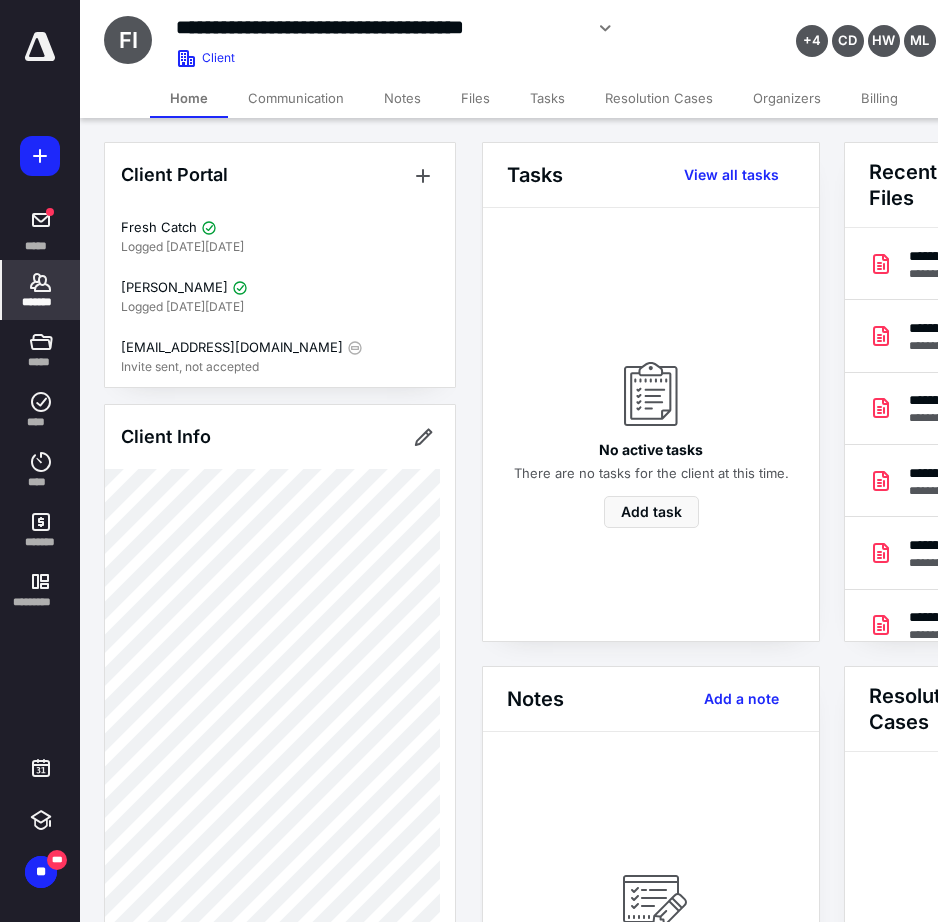 click on "*******" at bounding box center (41, 302) 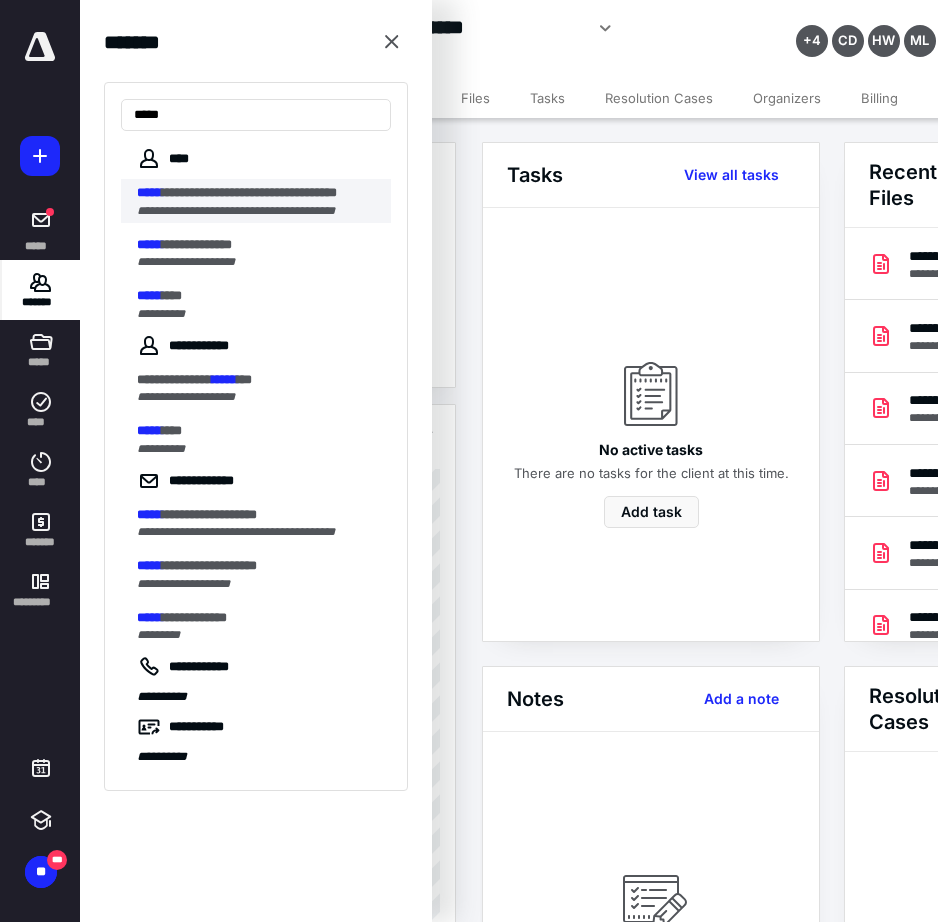 type on "*****" 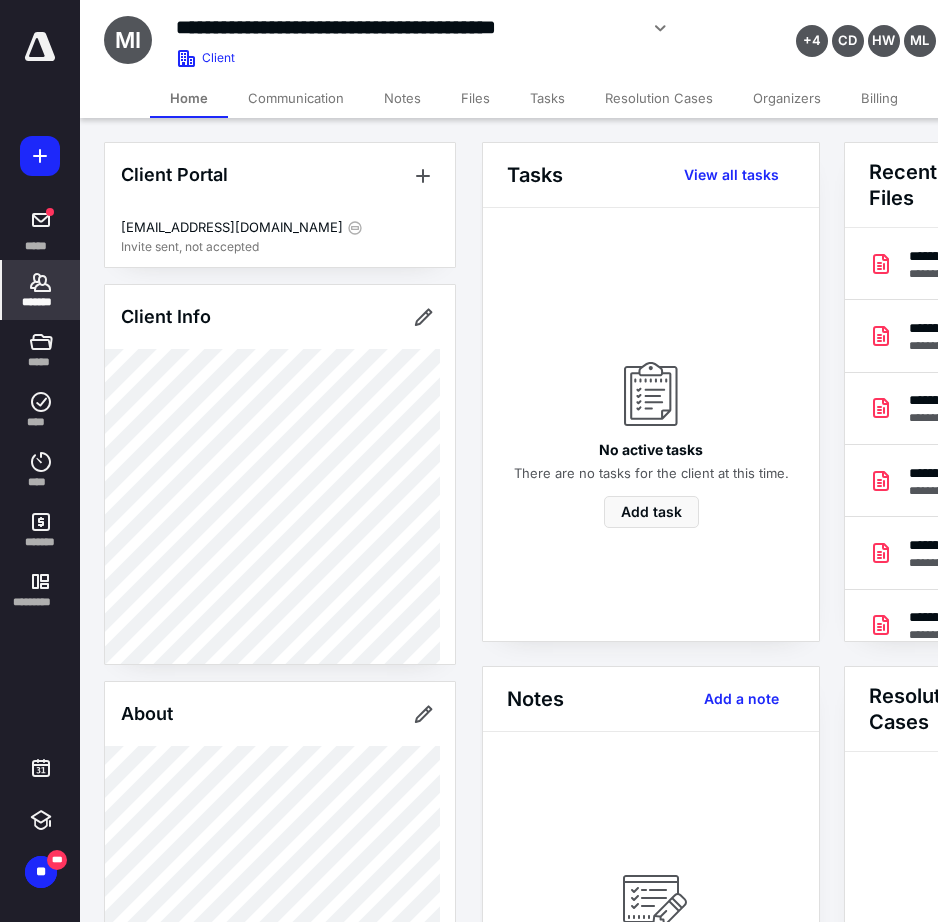 click 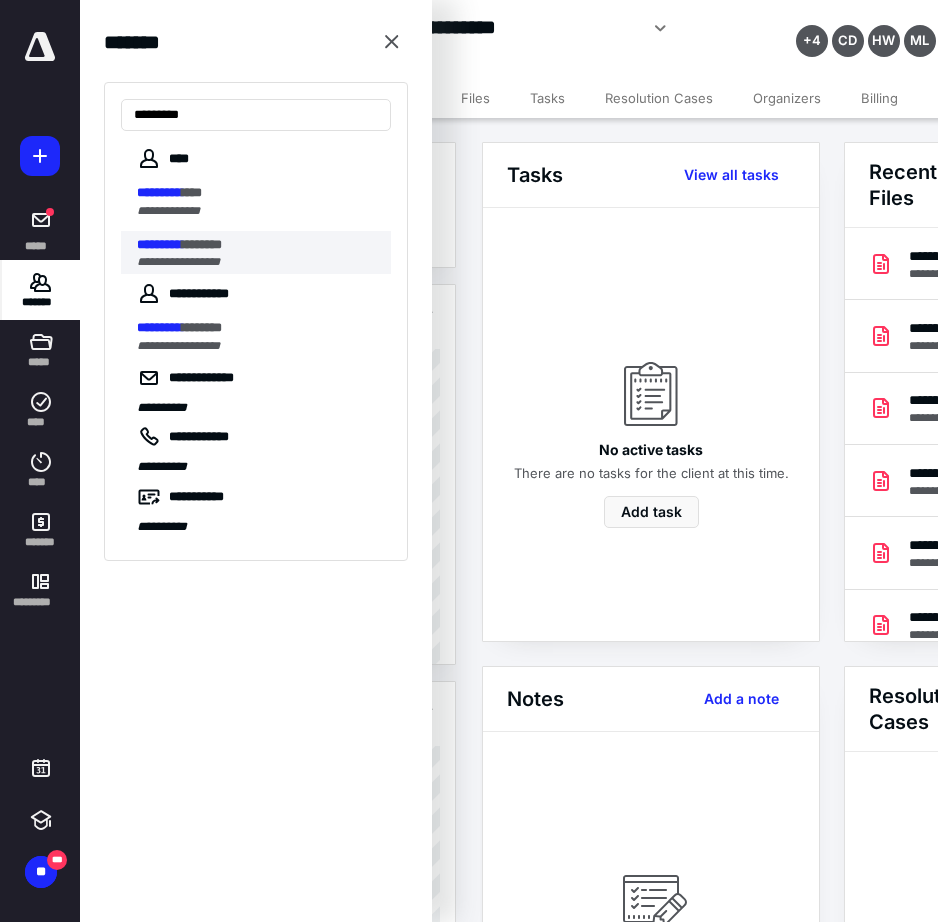 type on "*********" 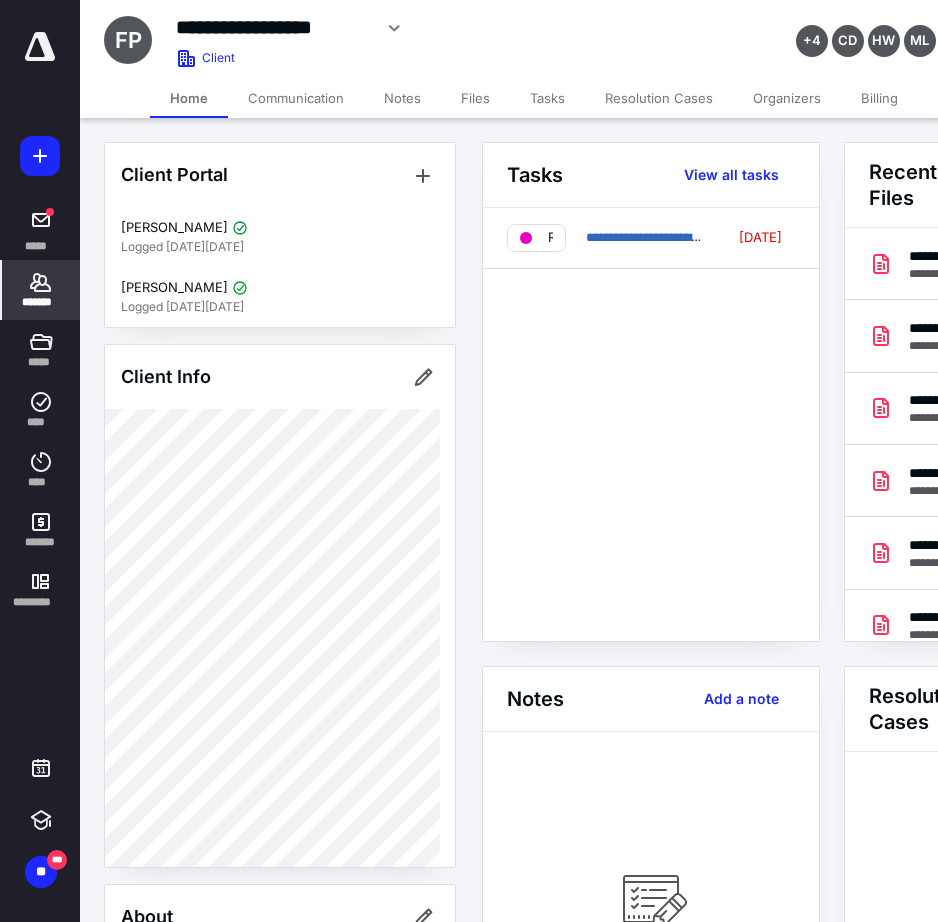 click 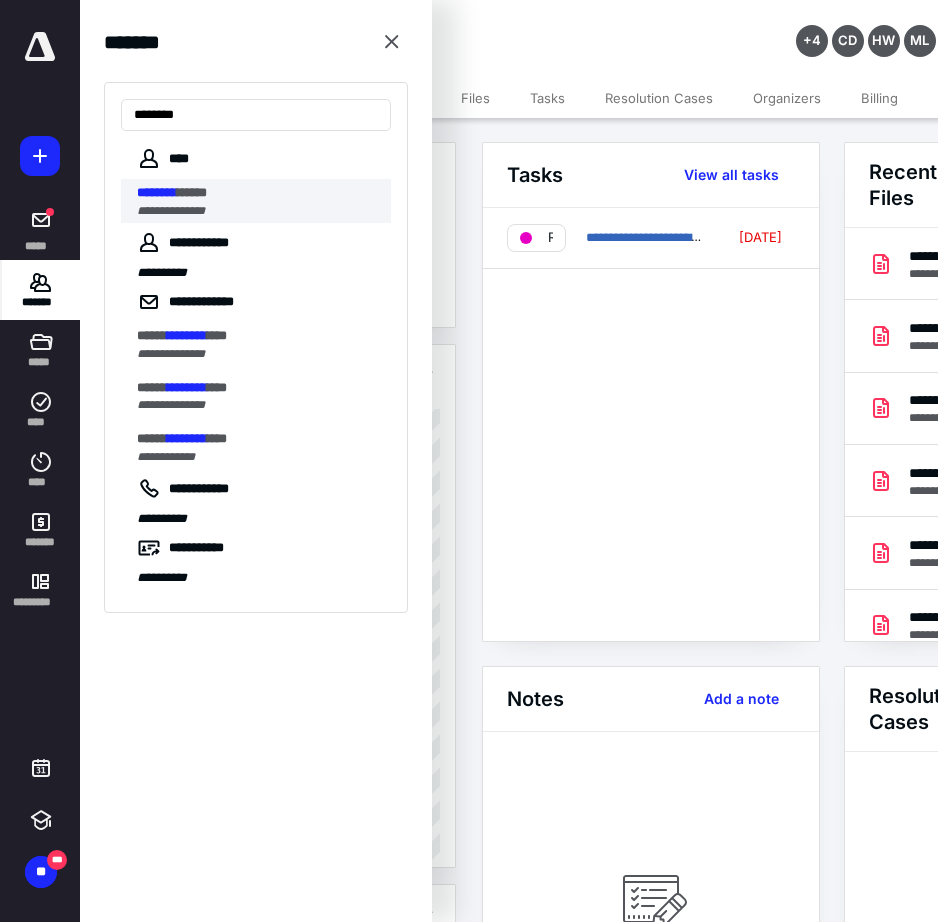 type on "********" 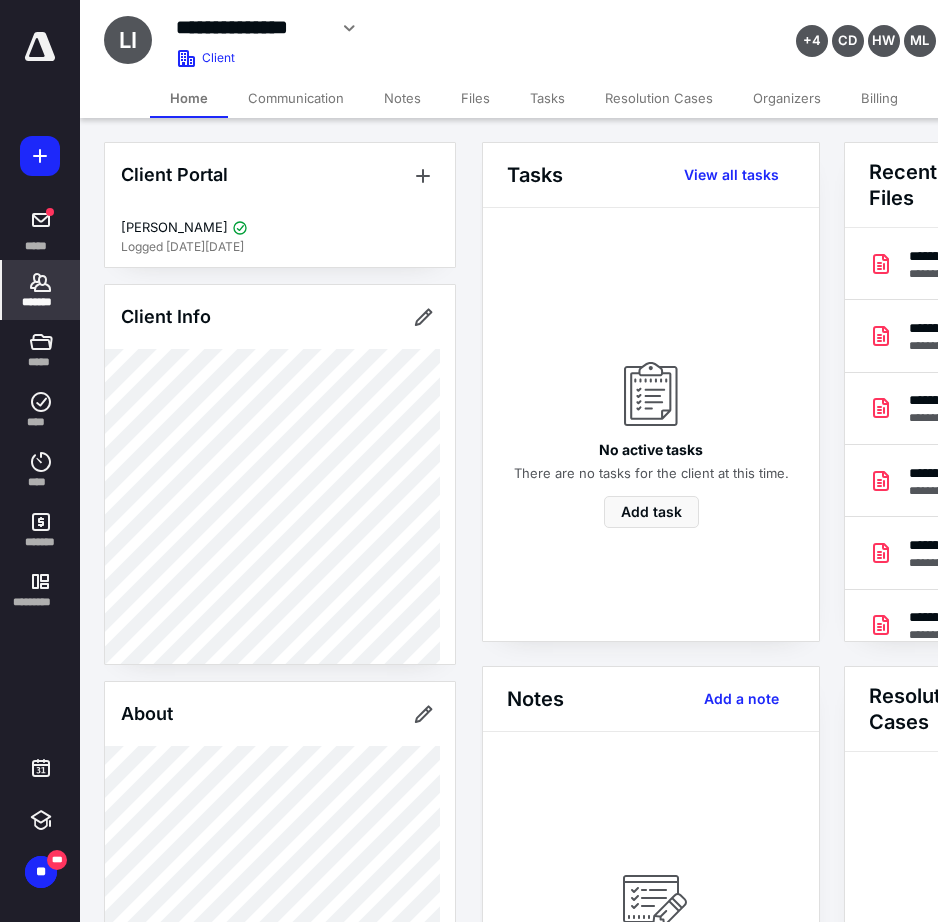 click on "*******" at bounding box center [41, 290] 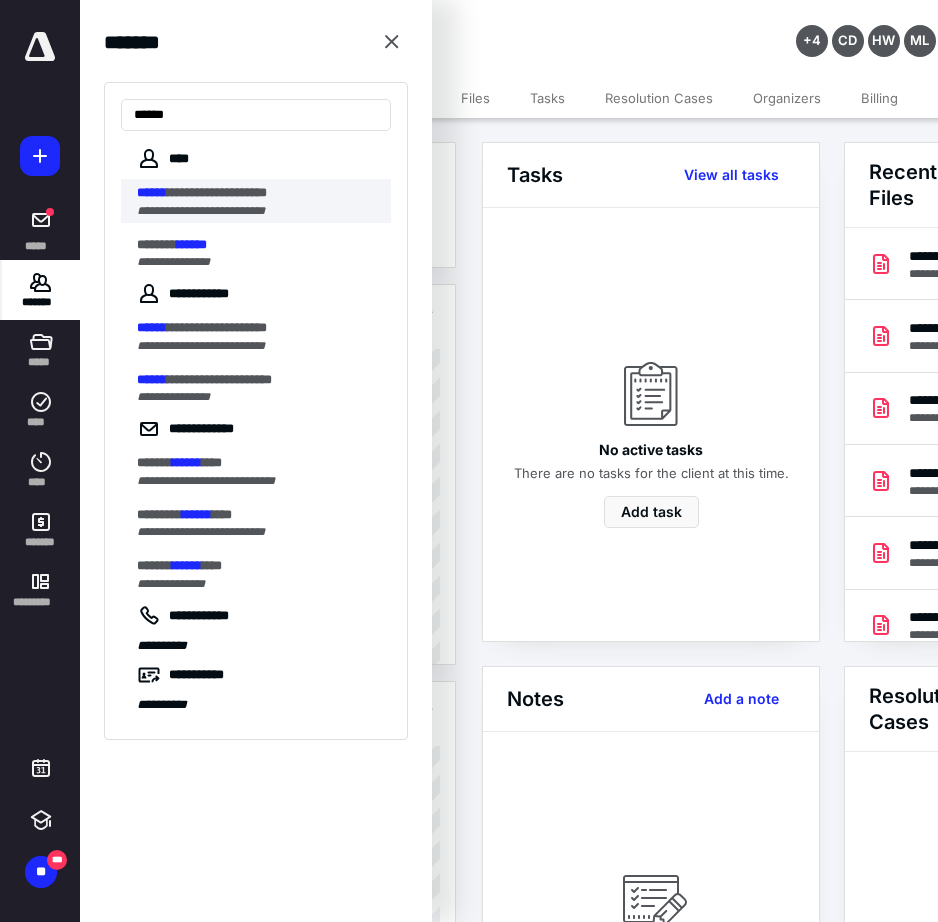 type on "******" 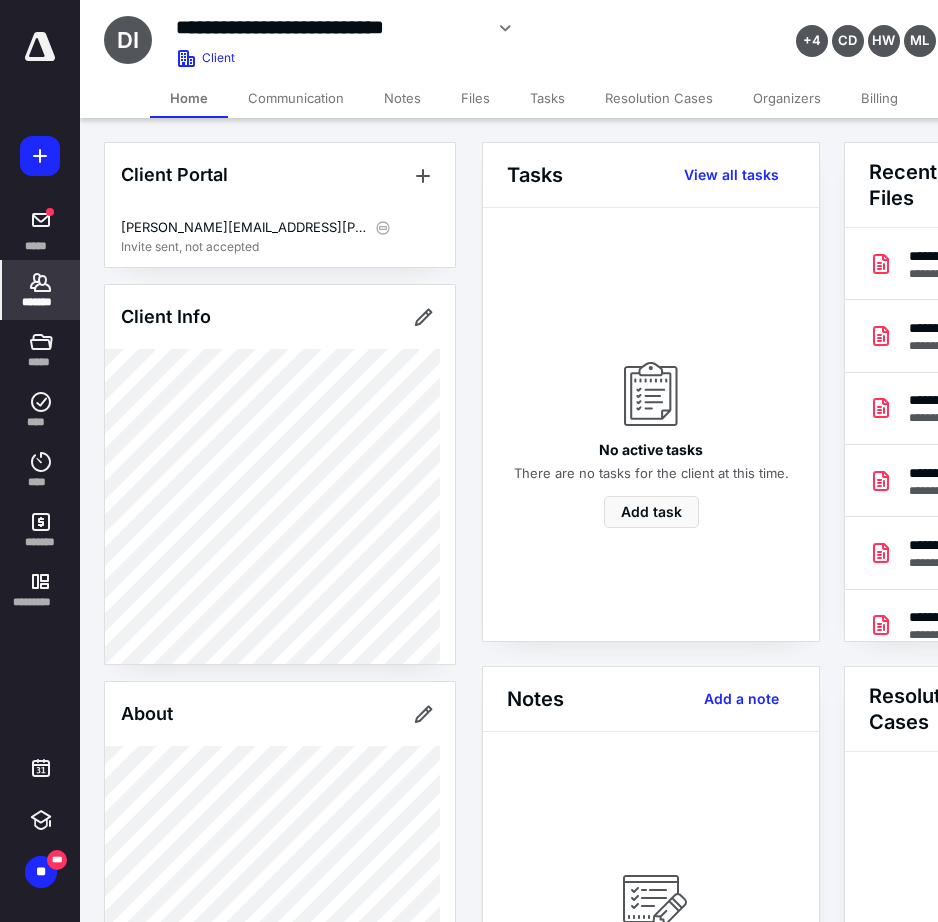click on "*******" at bounding box center [41, 302] 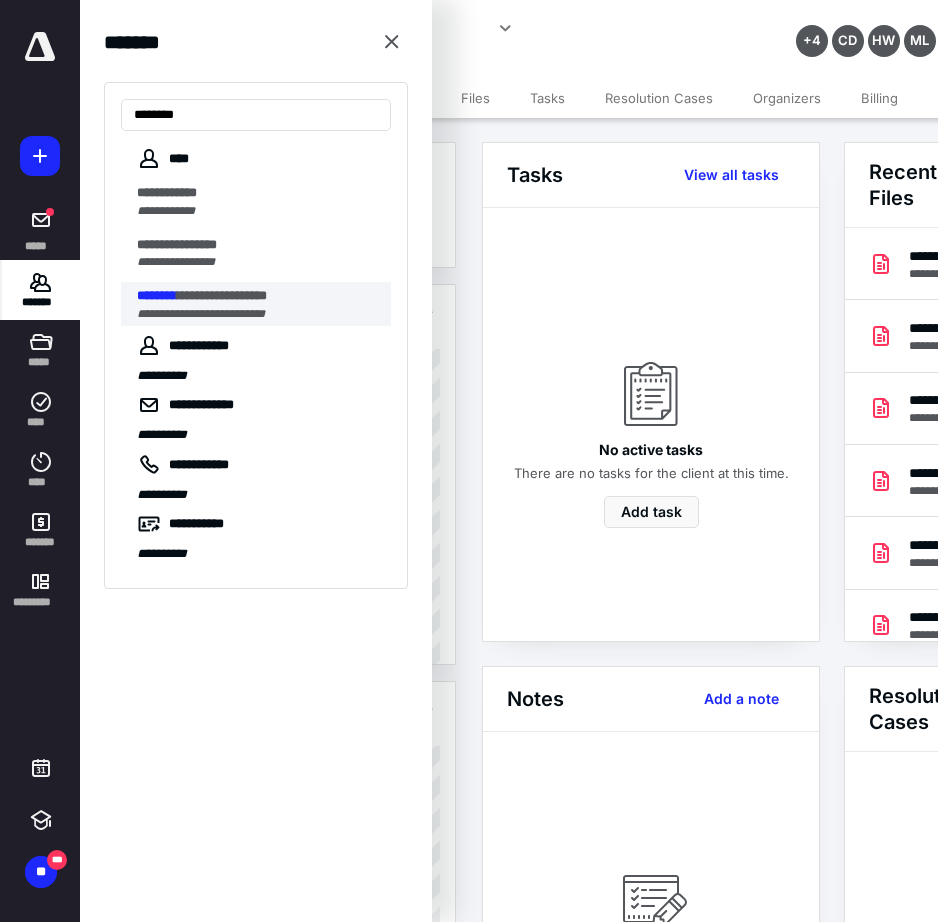 type on "********" 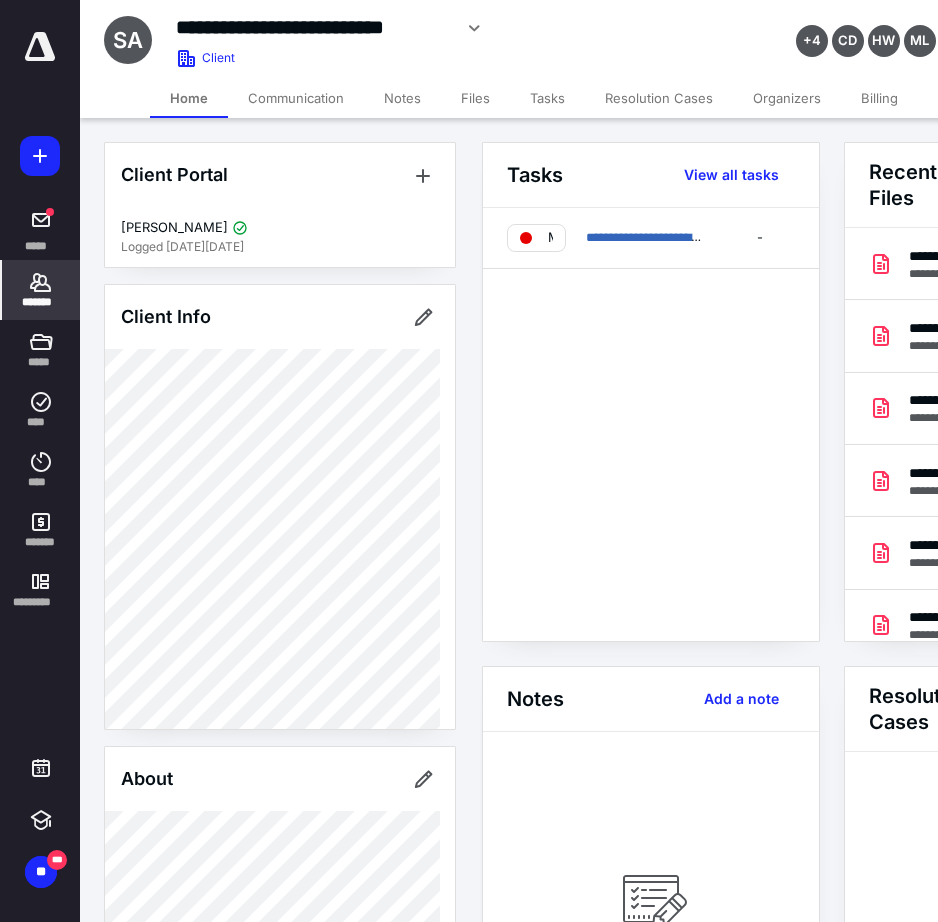 click 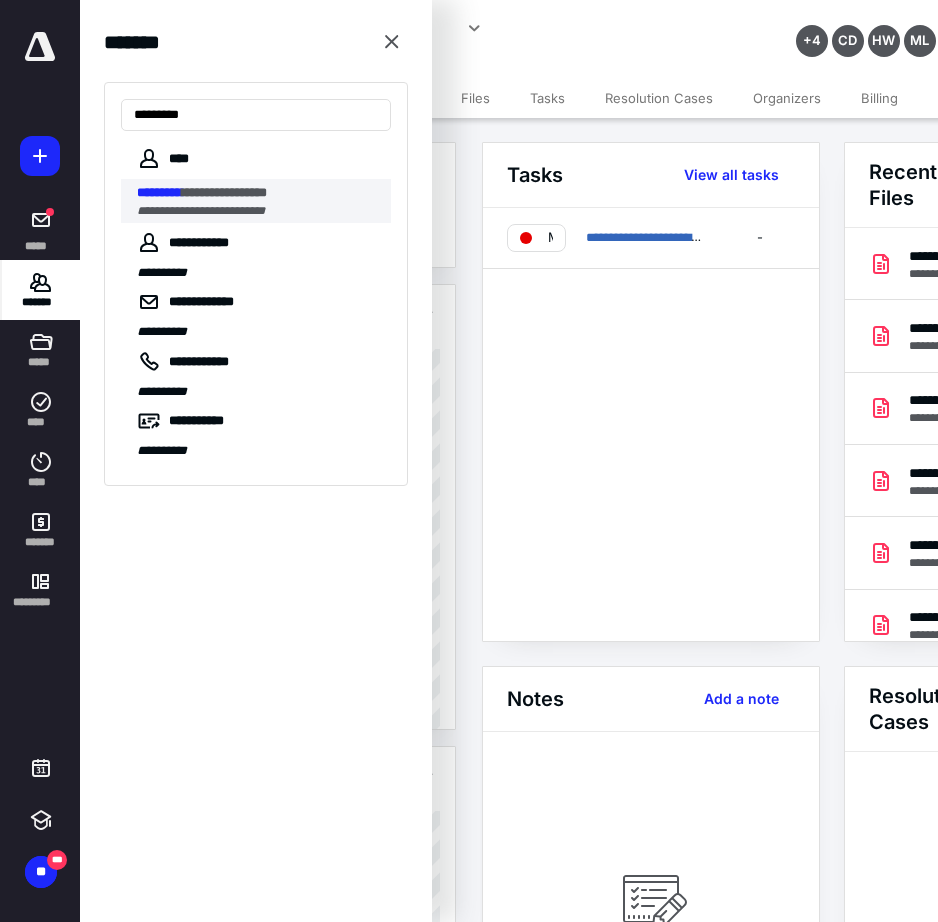 type on "*********" 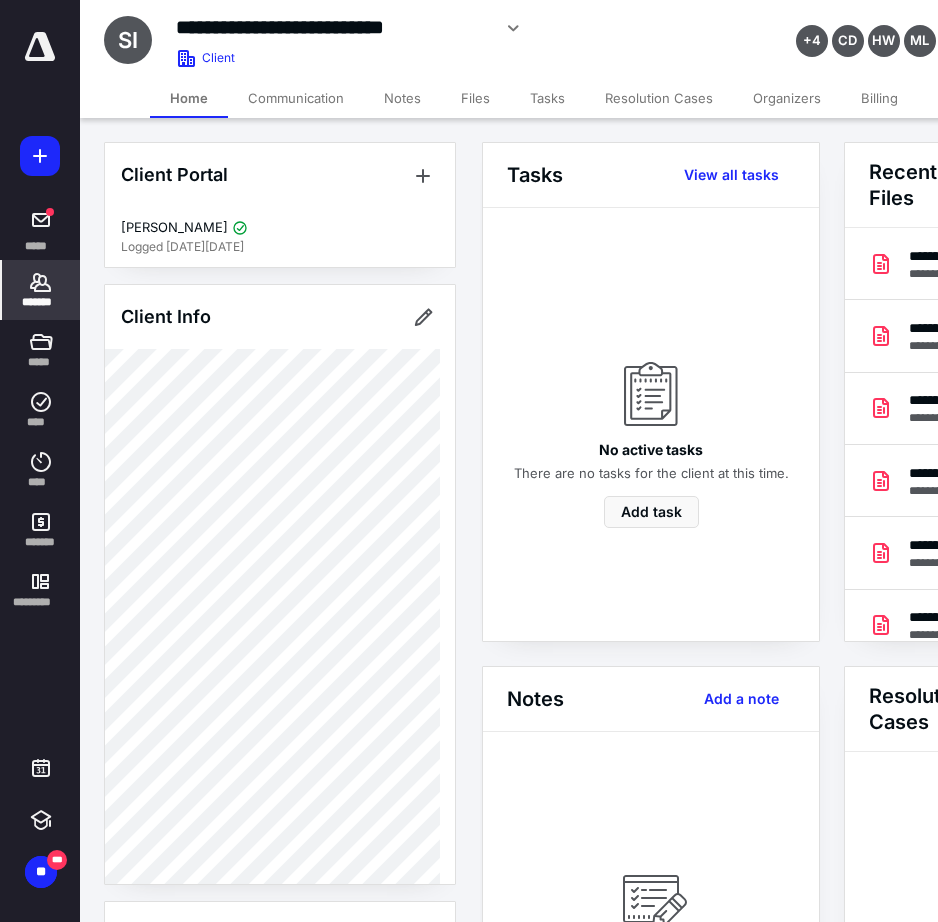 click on "Files" at bounding box center (475, 98) 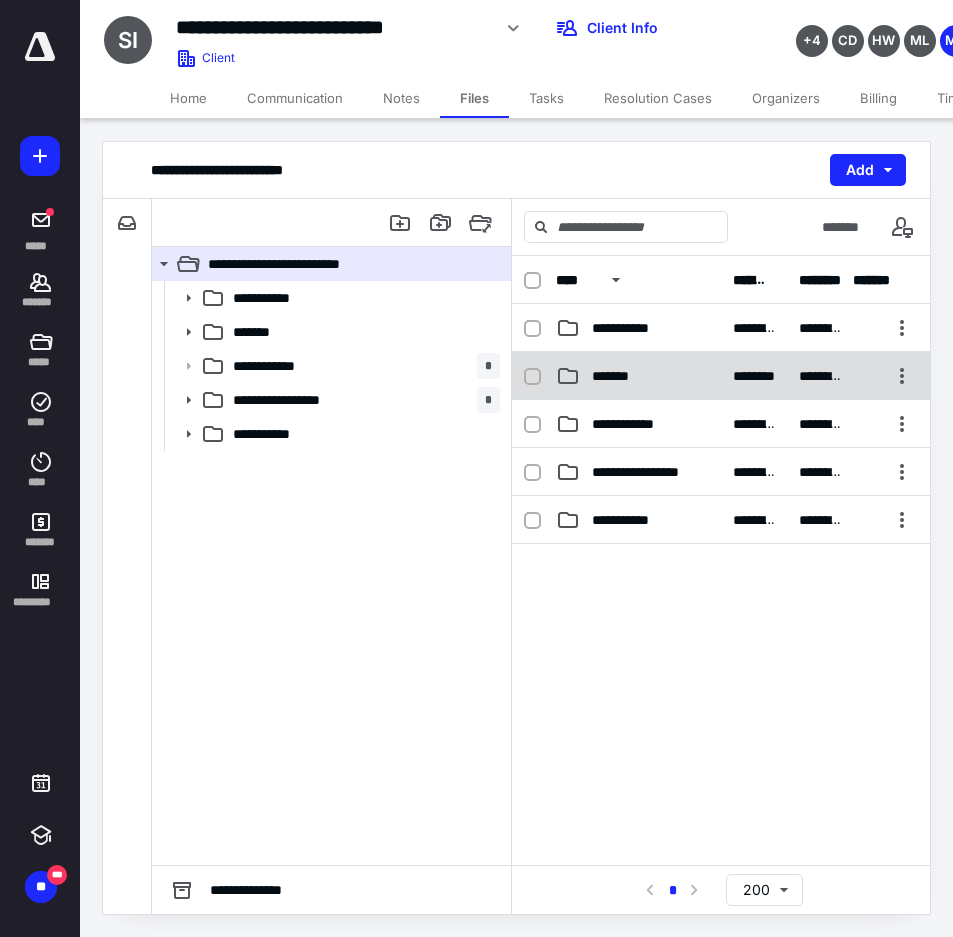 click on "**********" at bounding box center [721, 376] 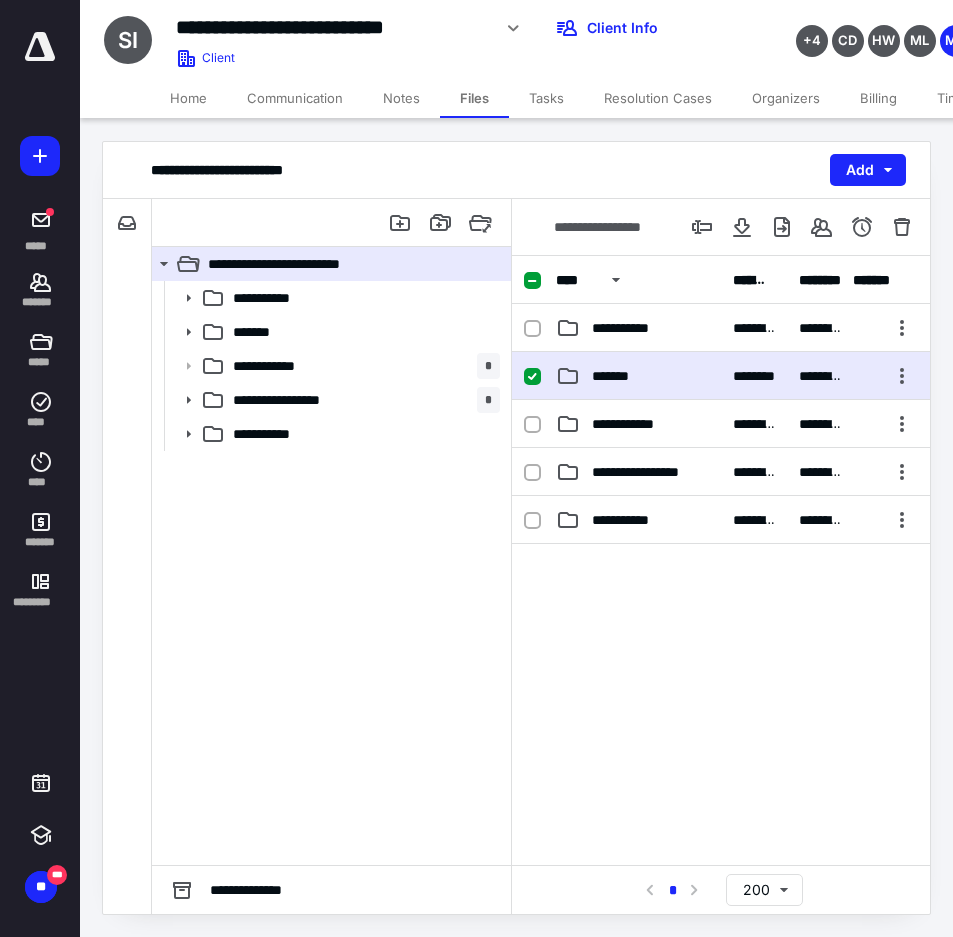 click on "**********" at bounding box center (721, 376) 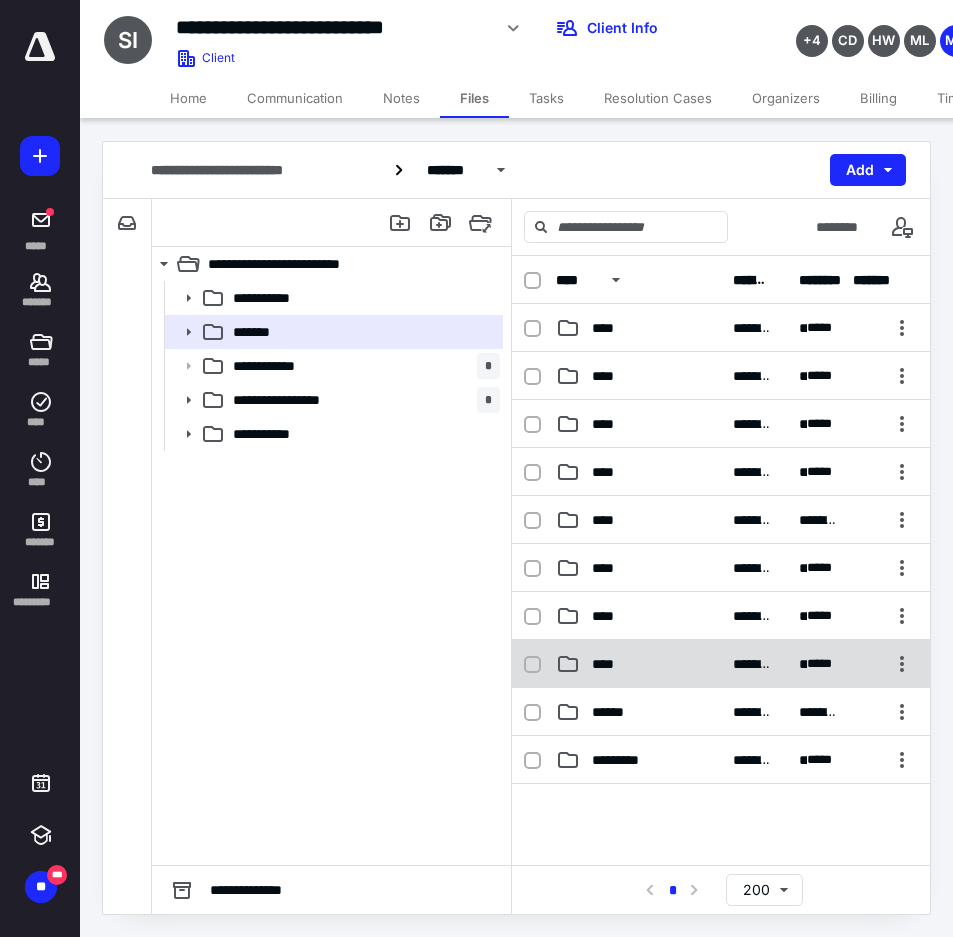 click on "**********" at bounding box center (721, 664) 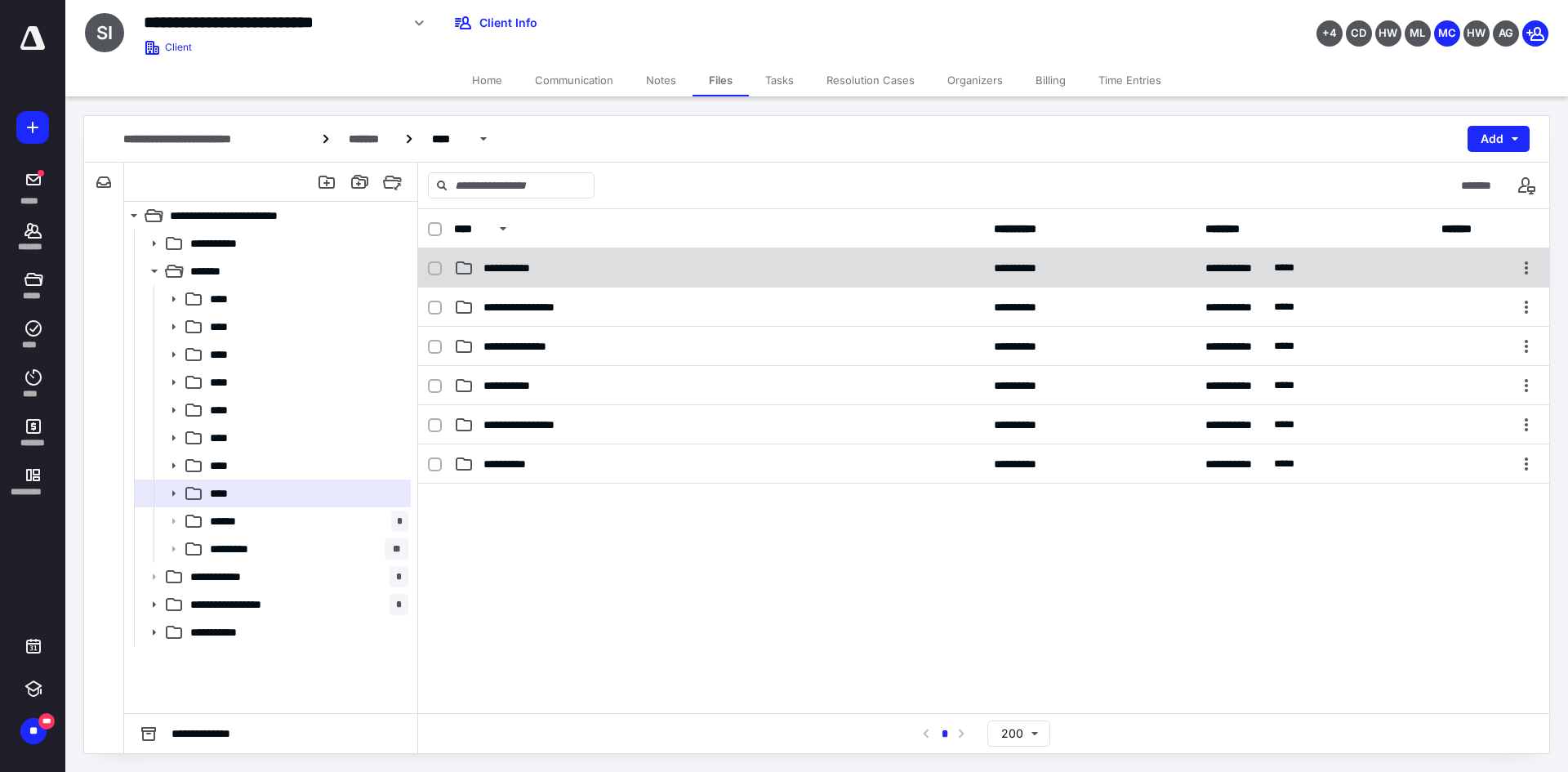 click on "**********" at bounding box center (719, 268) 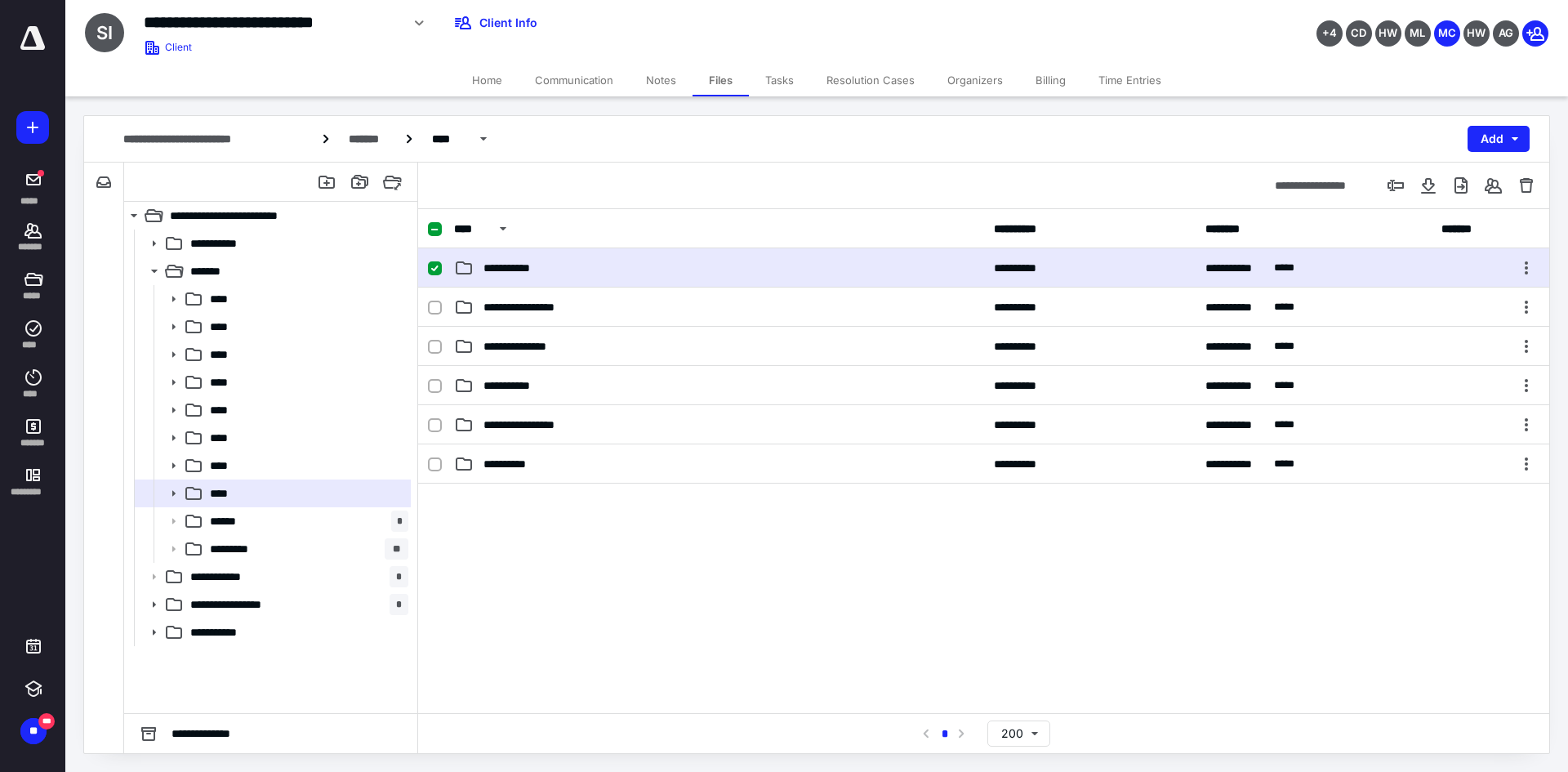 click on "**********" at bounding box center [719, 268] 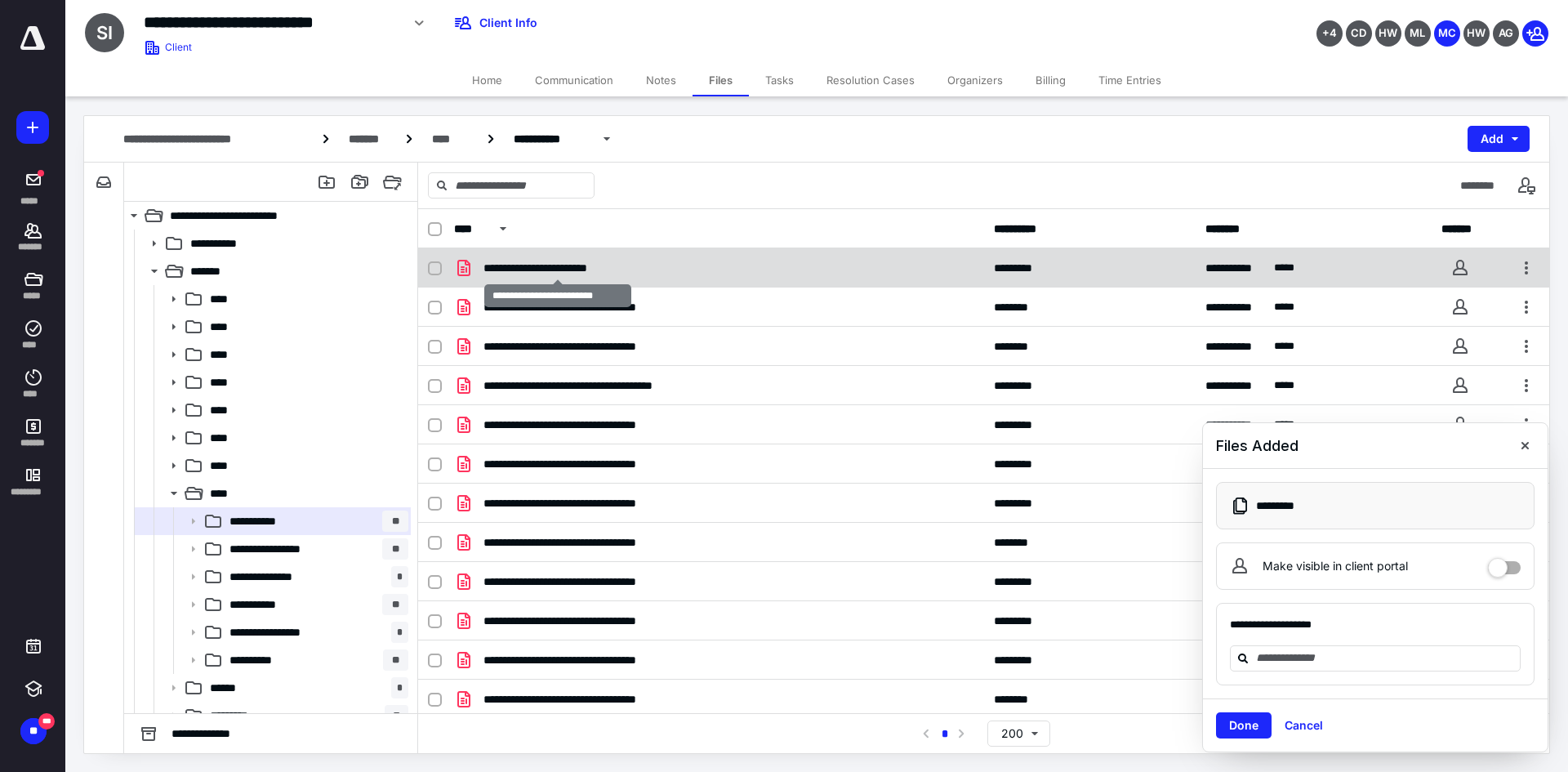 checkbox on "true" 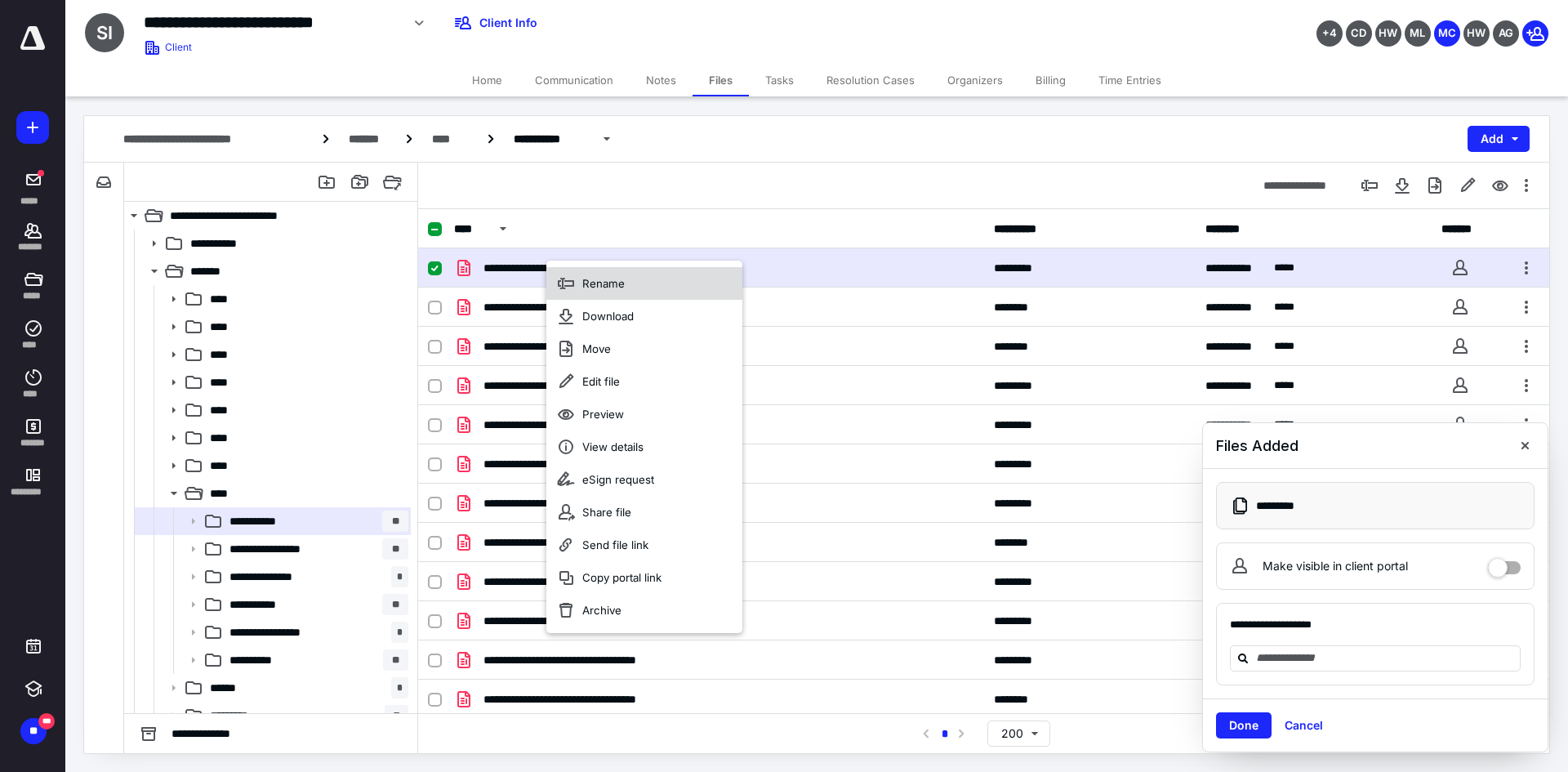 click 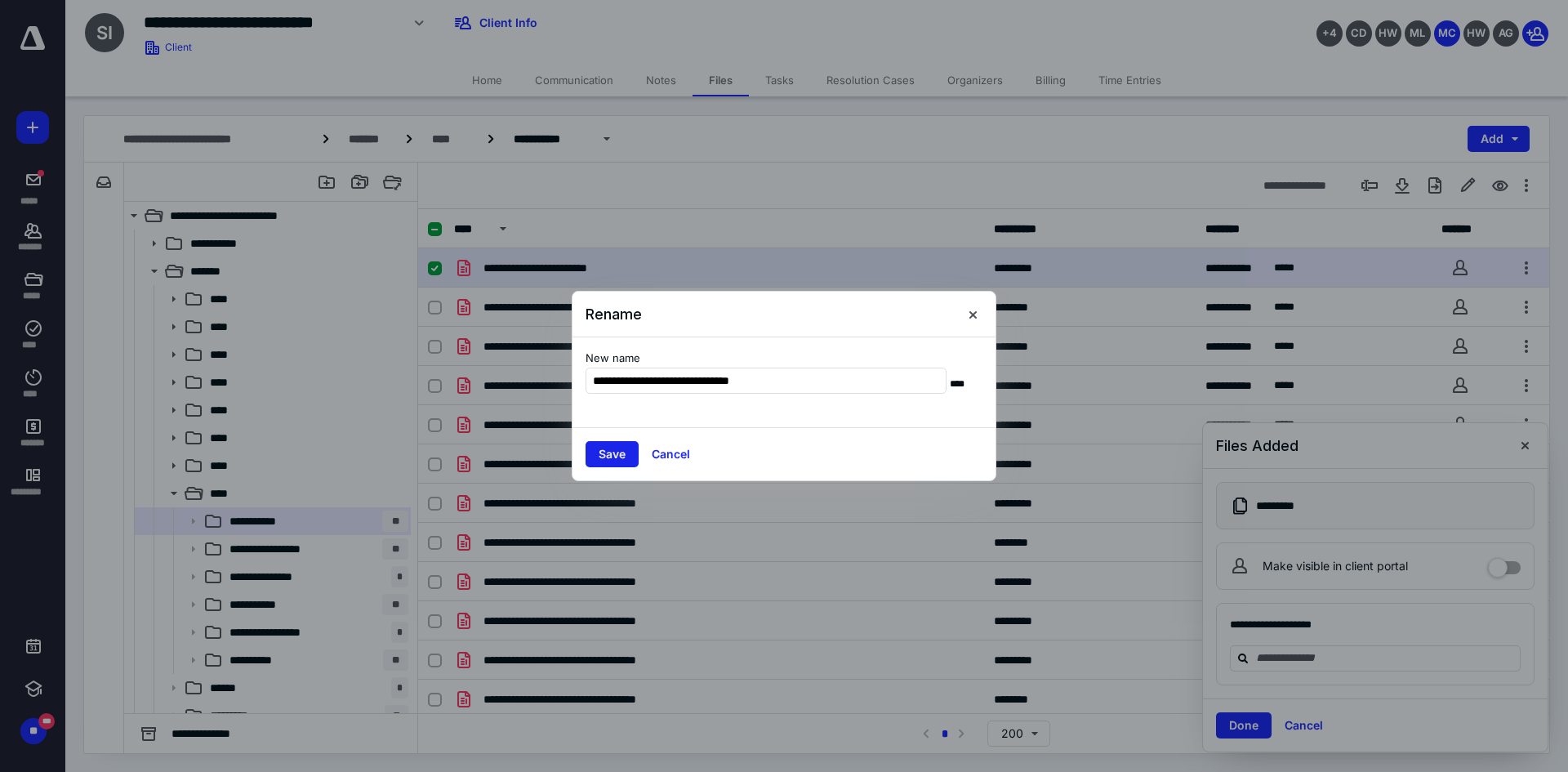 type on "**********" 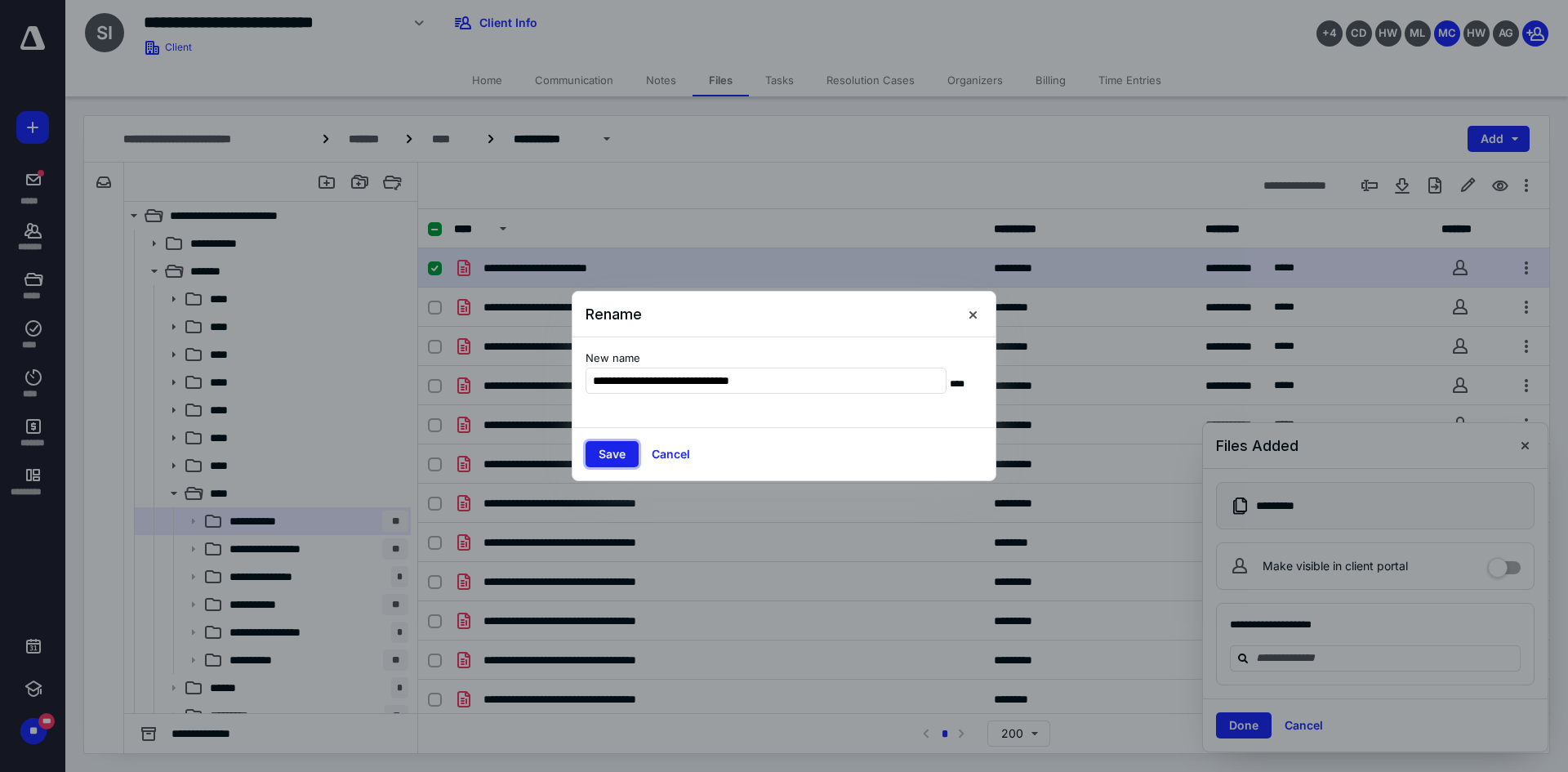 click on "Save" at bounding box center [612, 454] 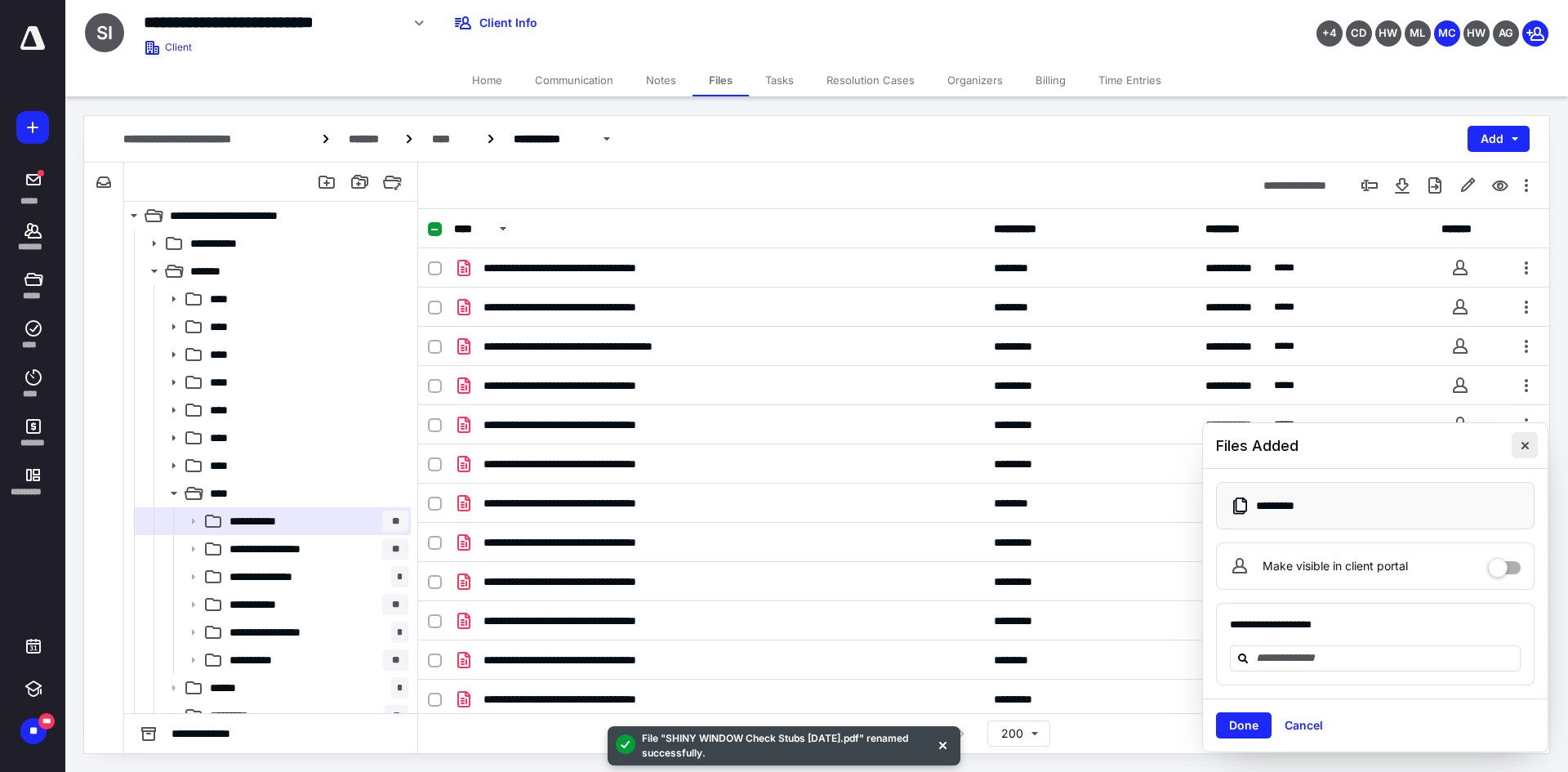 click at bounding box center (1525, 445) 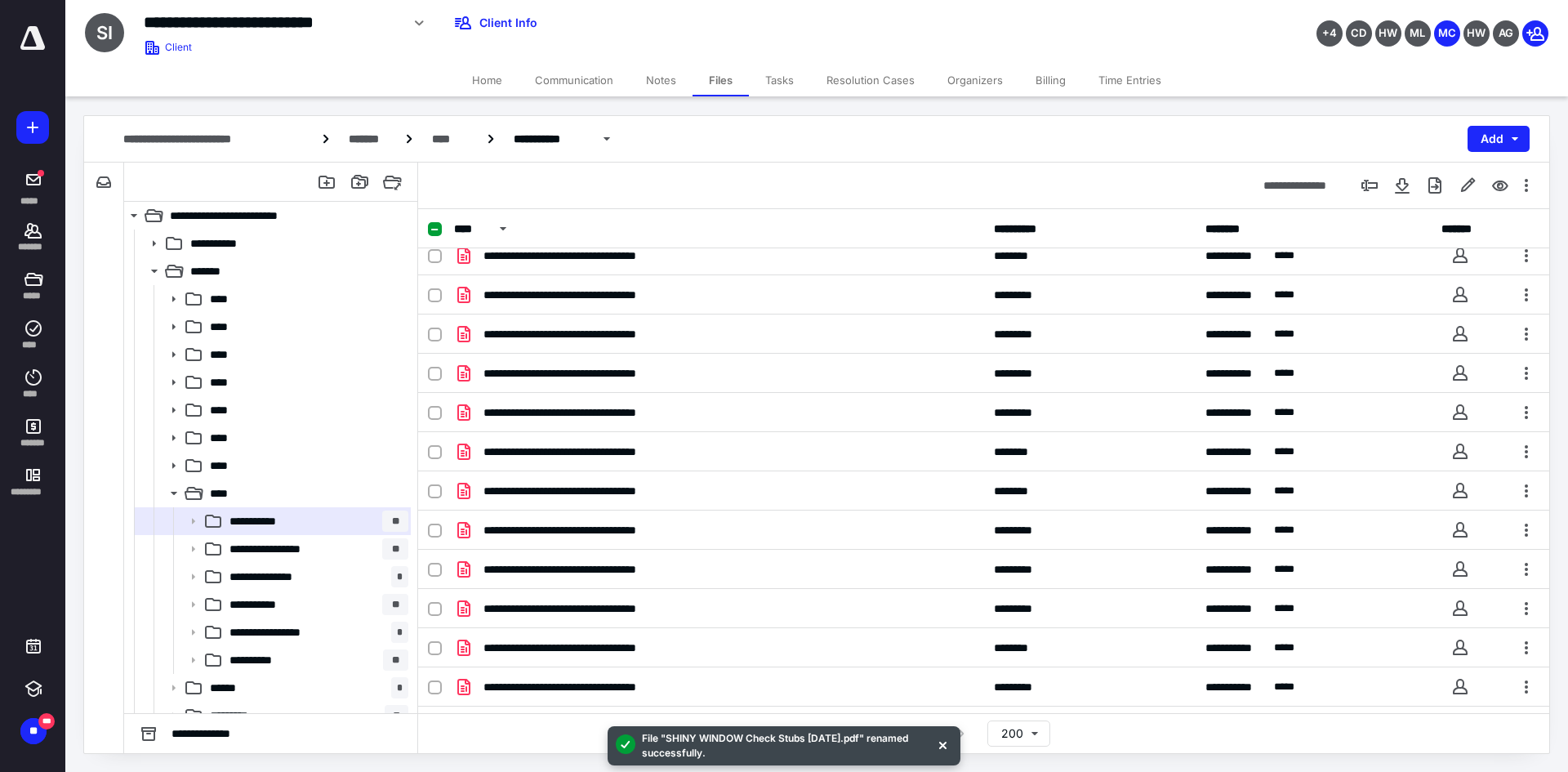 scroll, scrollTop: 712, scrollLeft: 0, axis: vertical 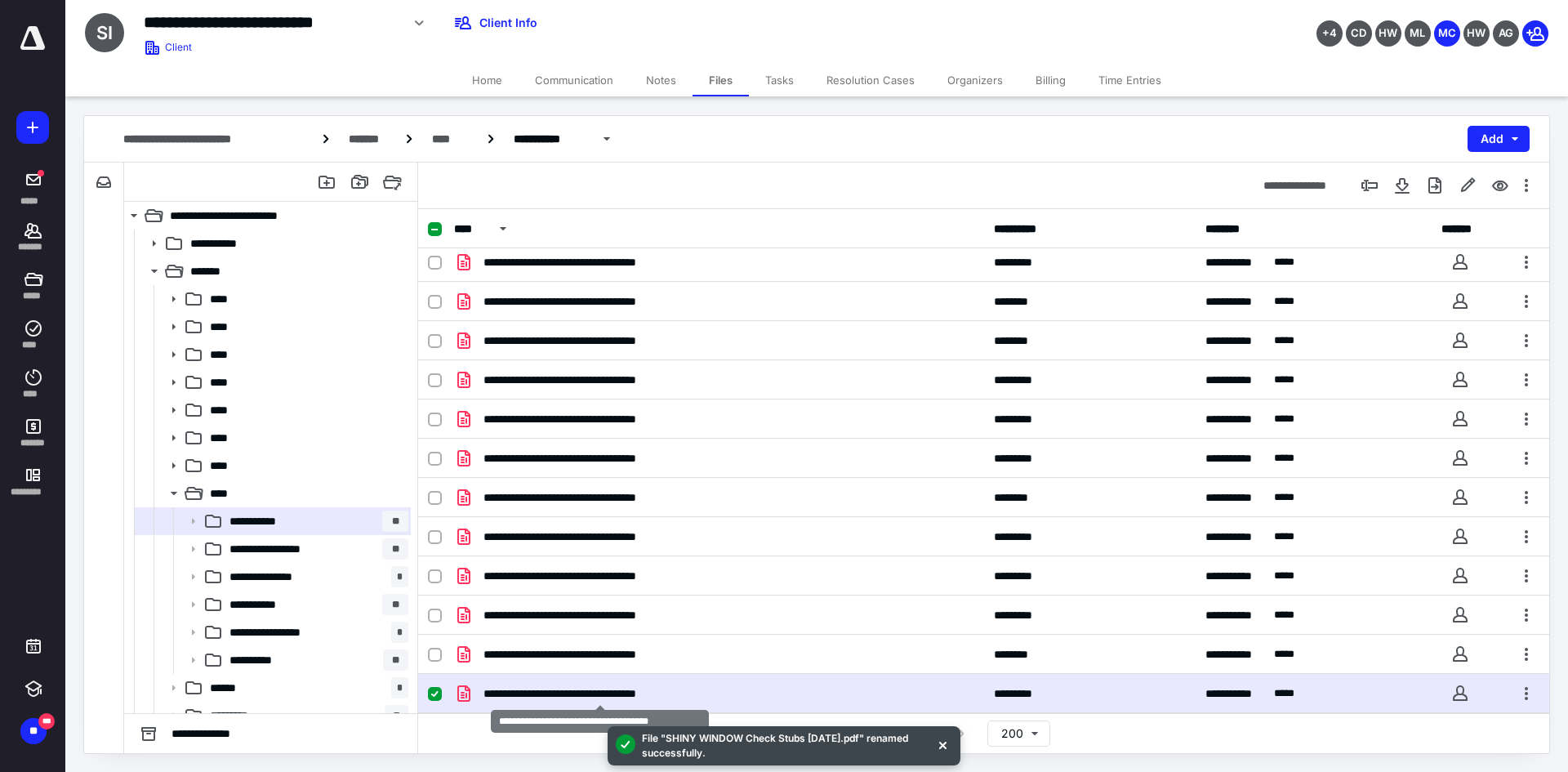 click on "**********" at bounding box center (599, 694) 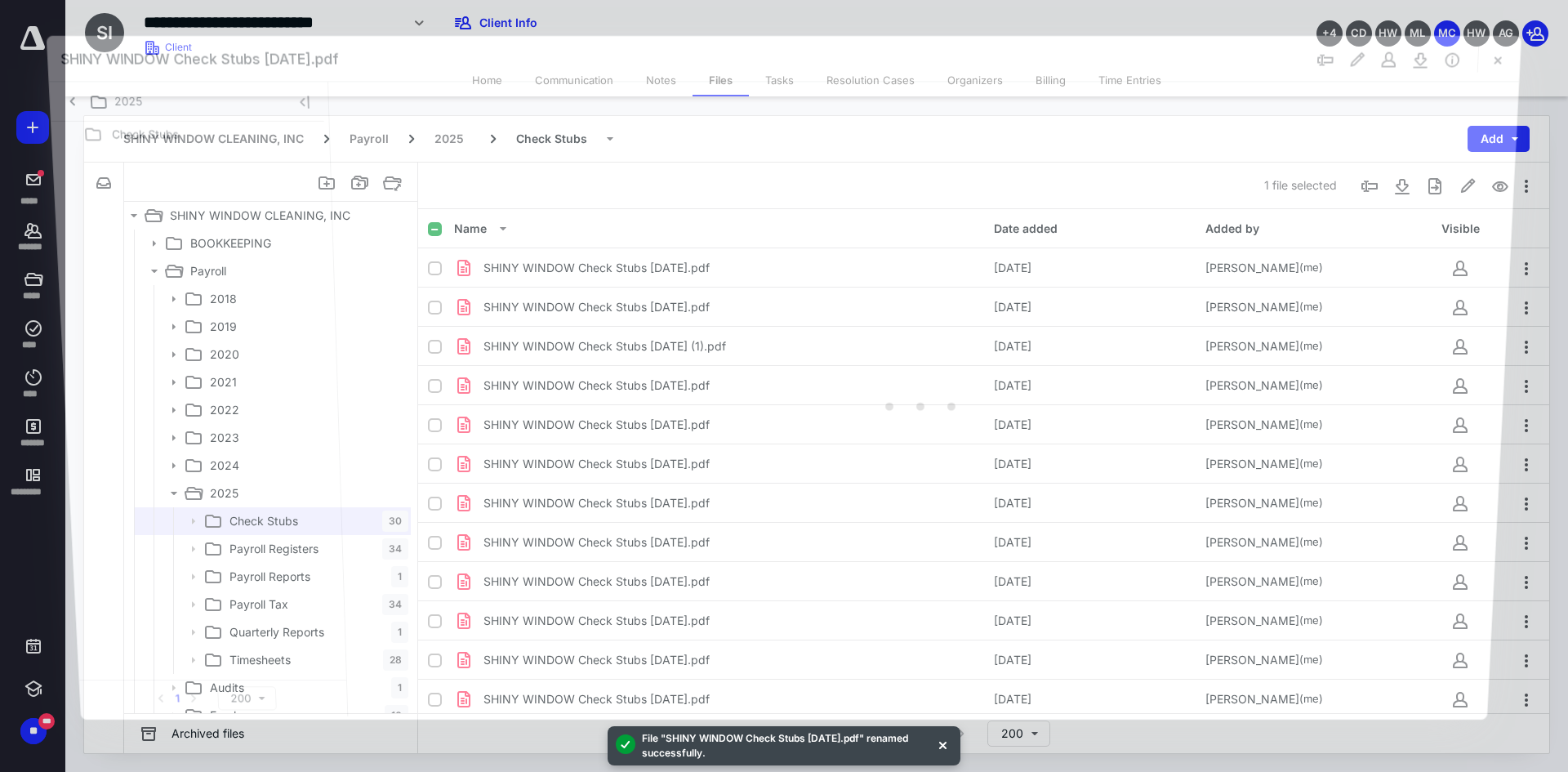 scroll, scrollTop: 712, scrollLeft: 0, axis: vertical 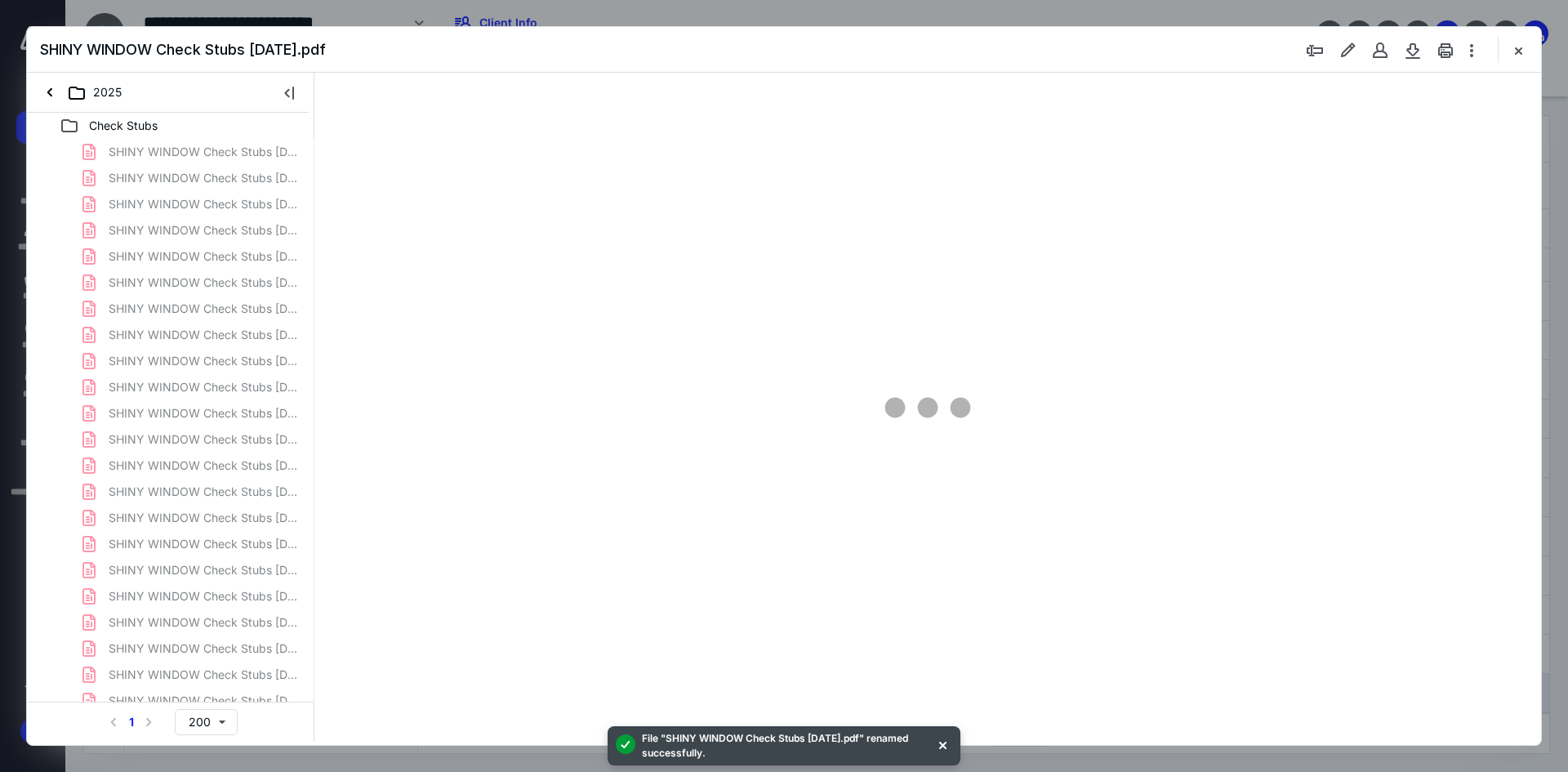type on "93" 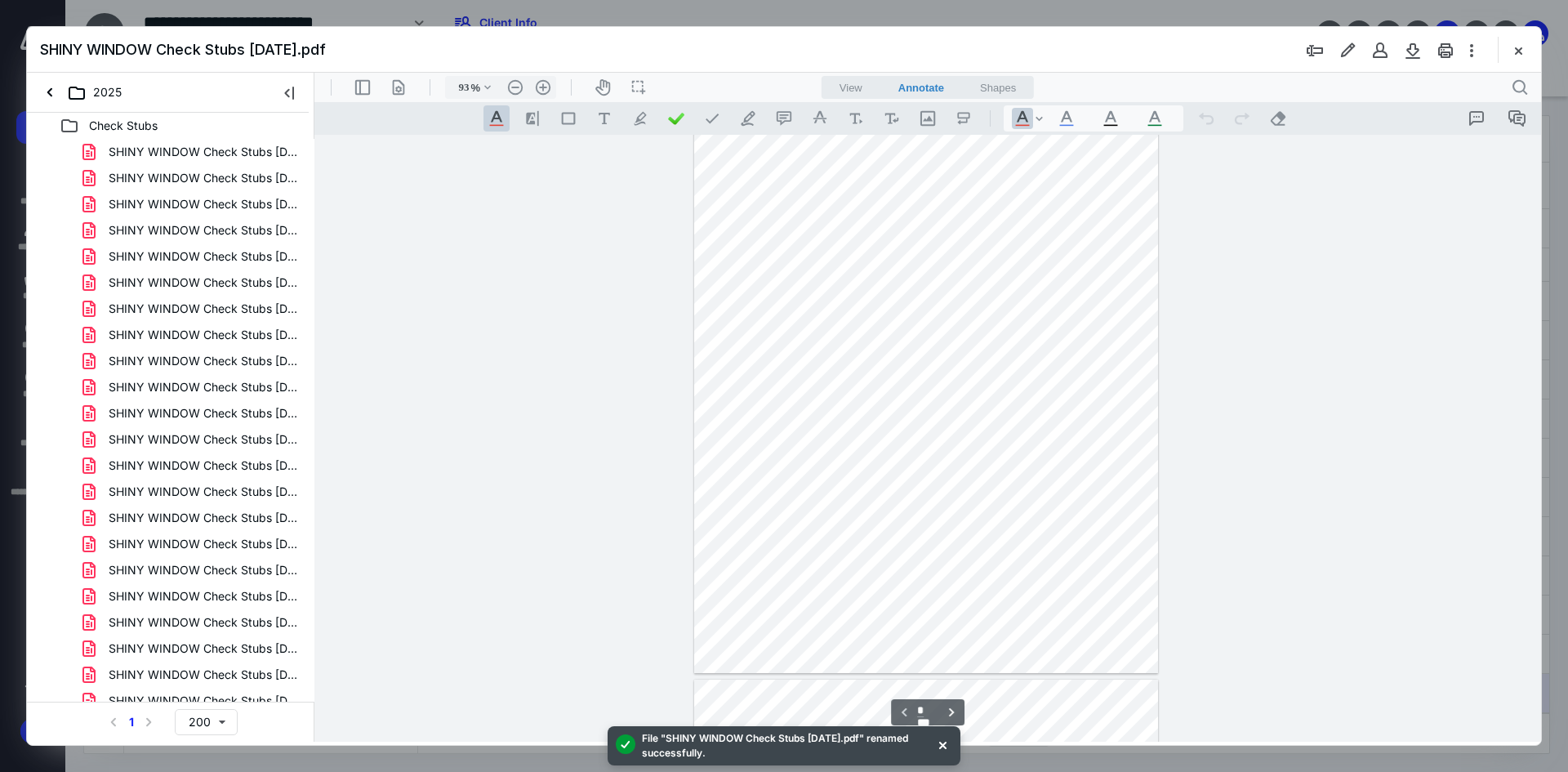 scroll, scrollTop: 0, scrollLeft: 0, axis: both 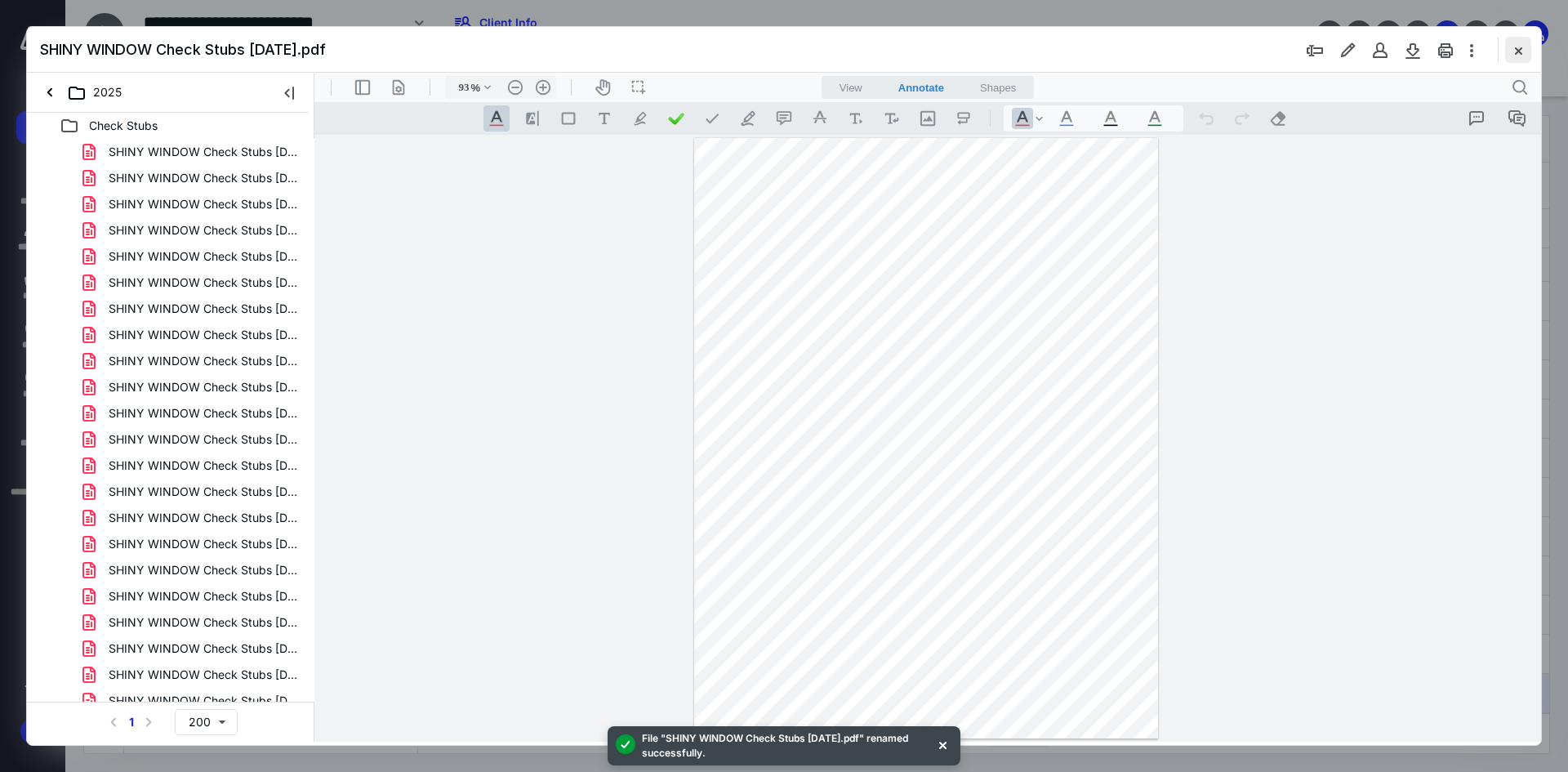 click at bounding box center [1518, 50] 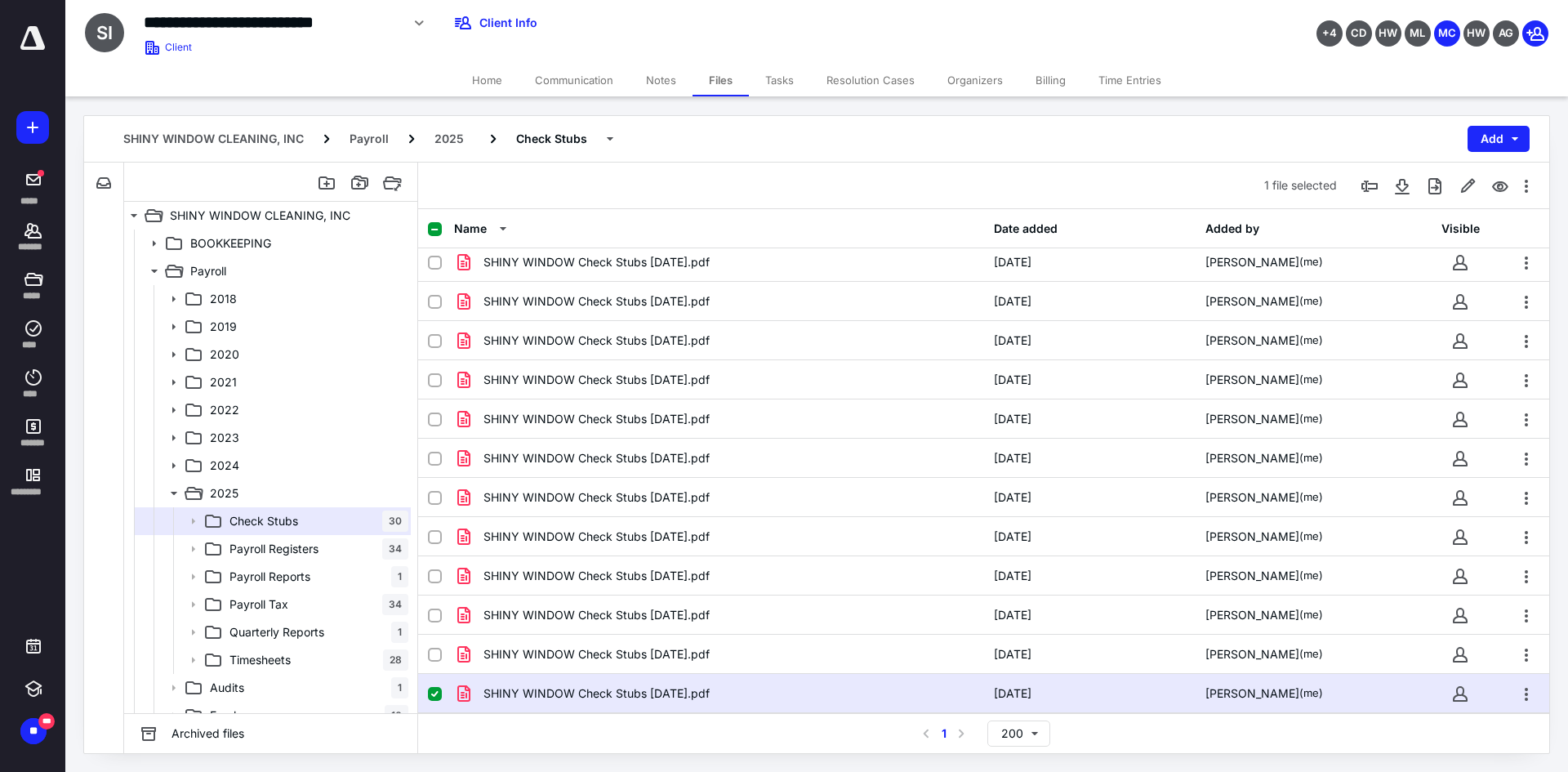 click on "SHINY WINDOW CLEANING, INC Payroll 2025 Check Stubs   Add" at bounding box center (817, 139) 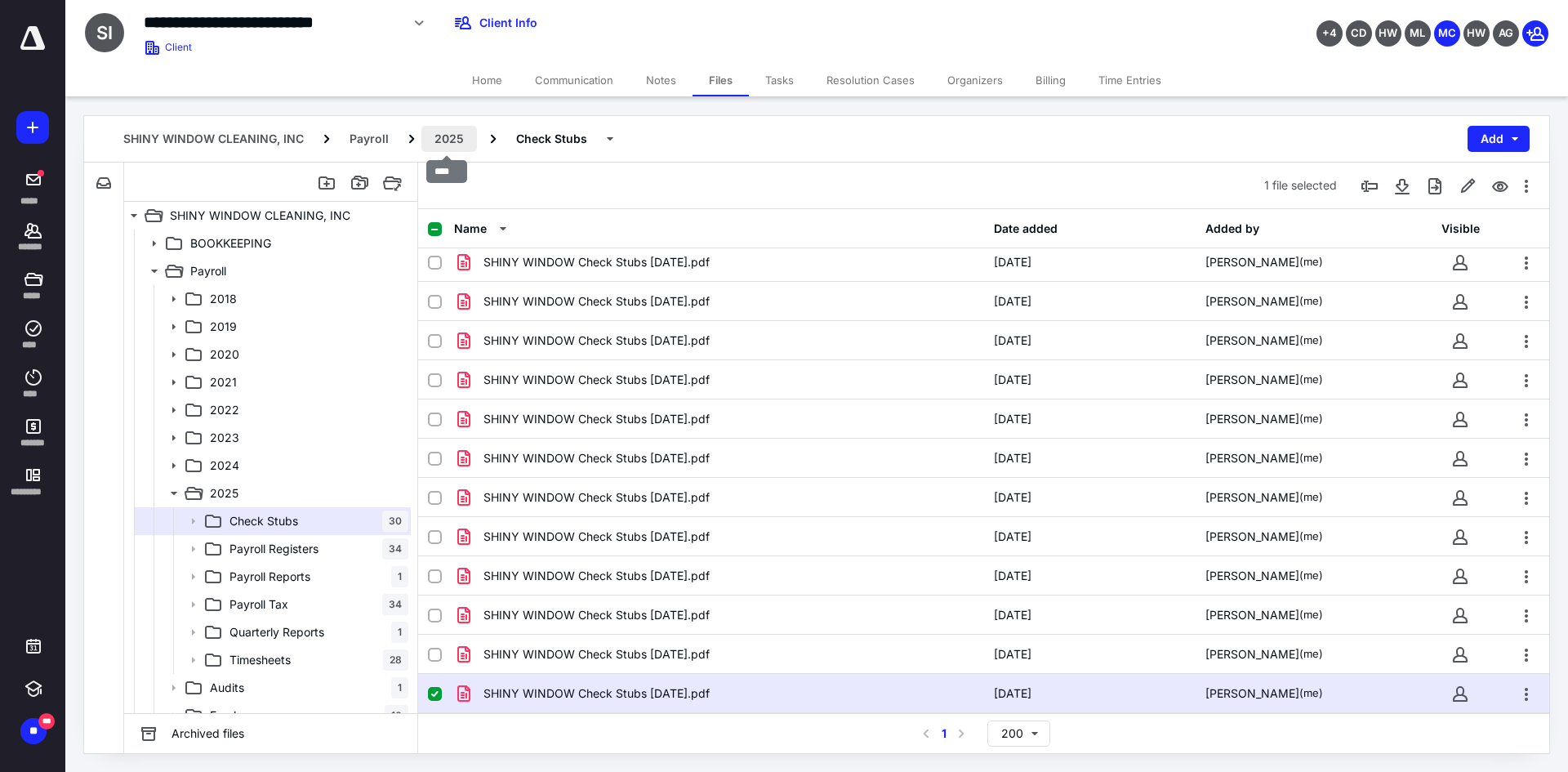 click on "2025" at bounding box center (449, 139) 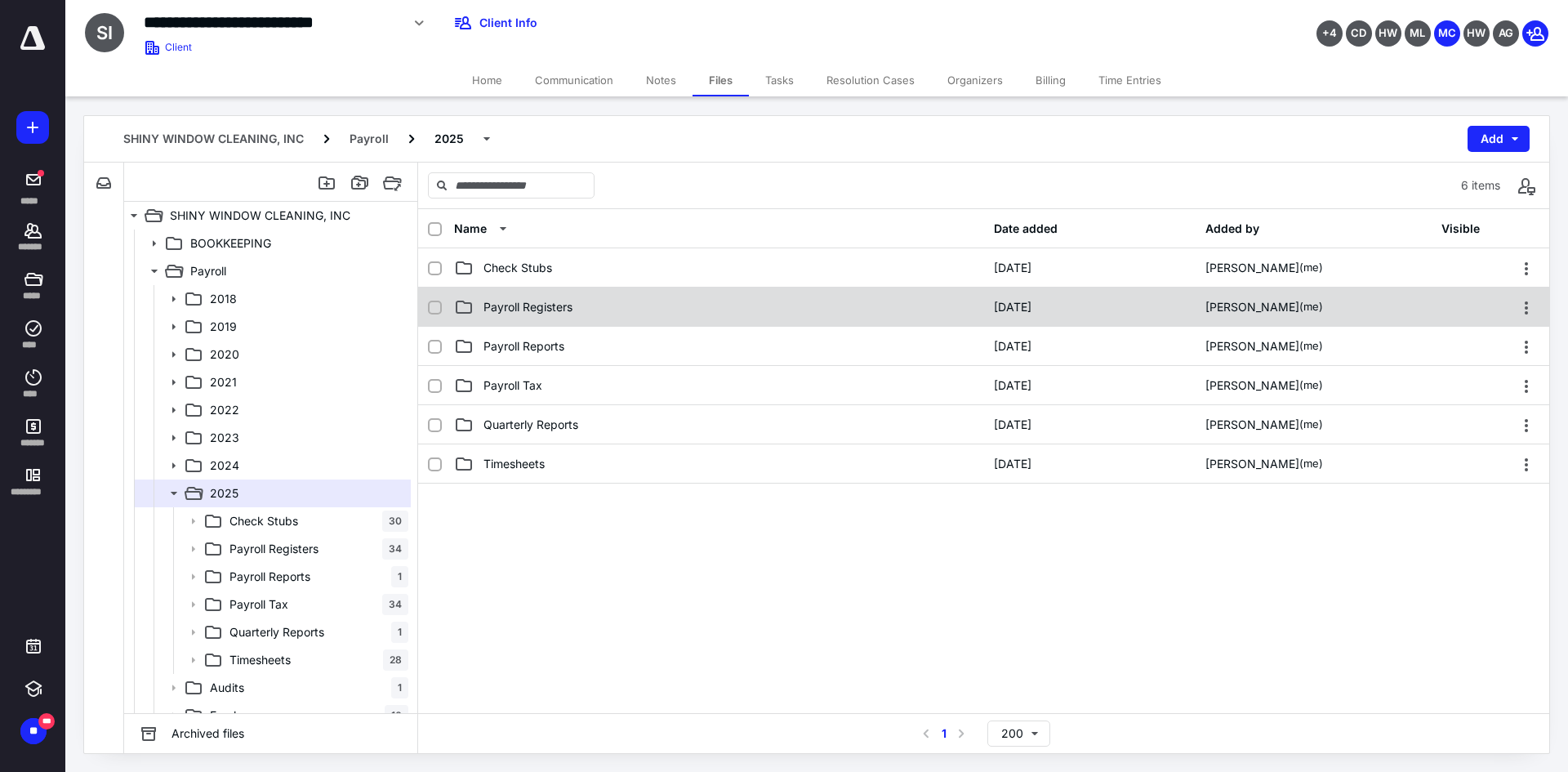 click on "Payroll Registers" at bounding box center [719, 307] 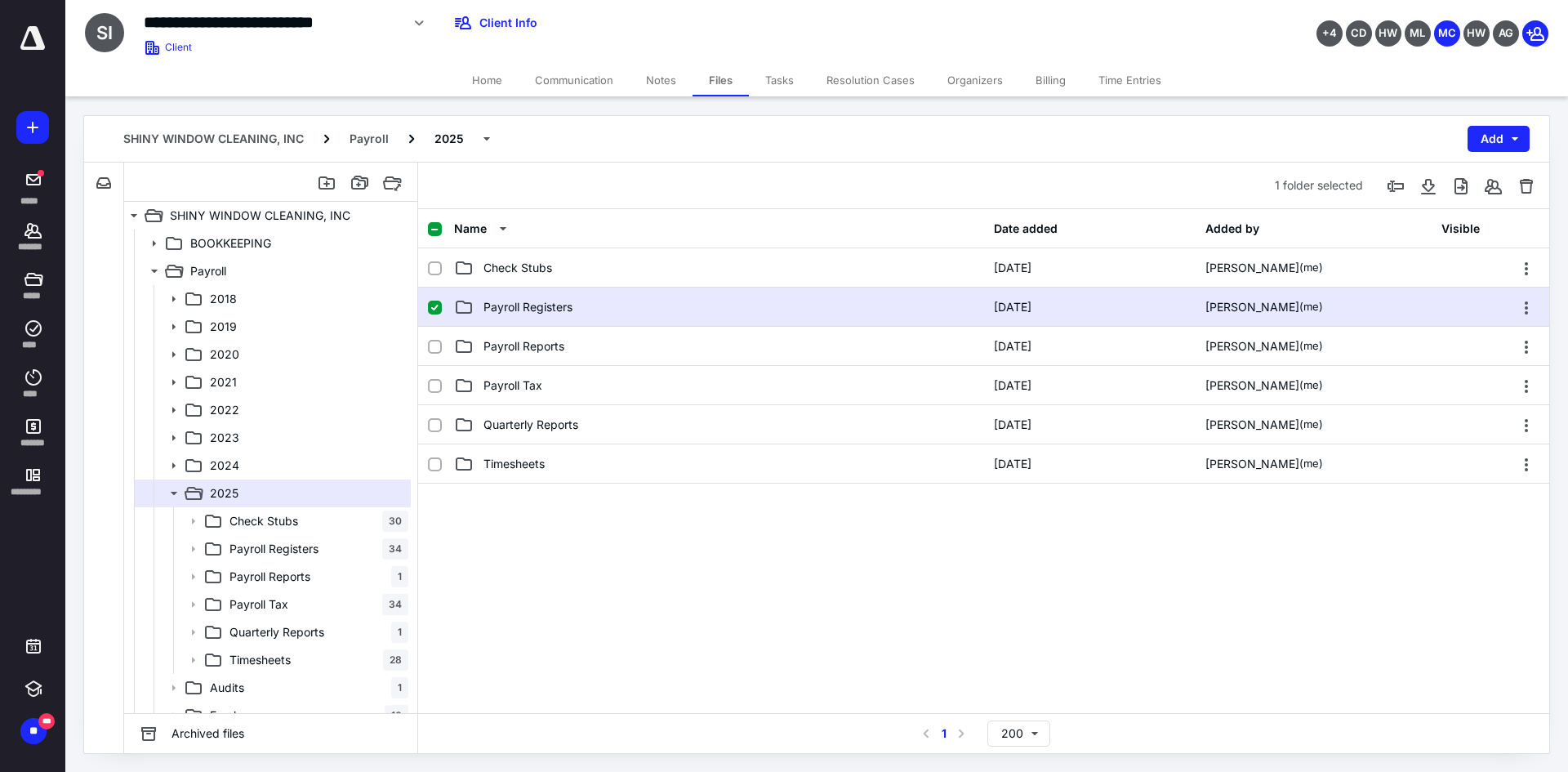 click on "Payroll Registers" at bounding box center [719, 307] 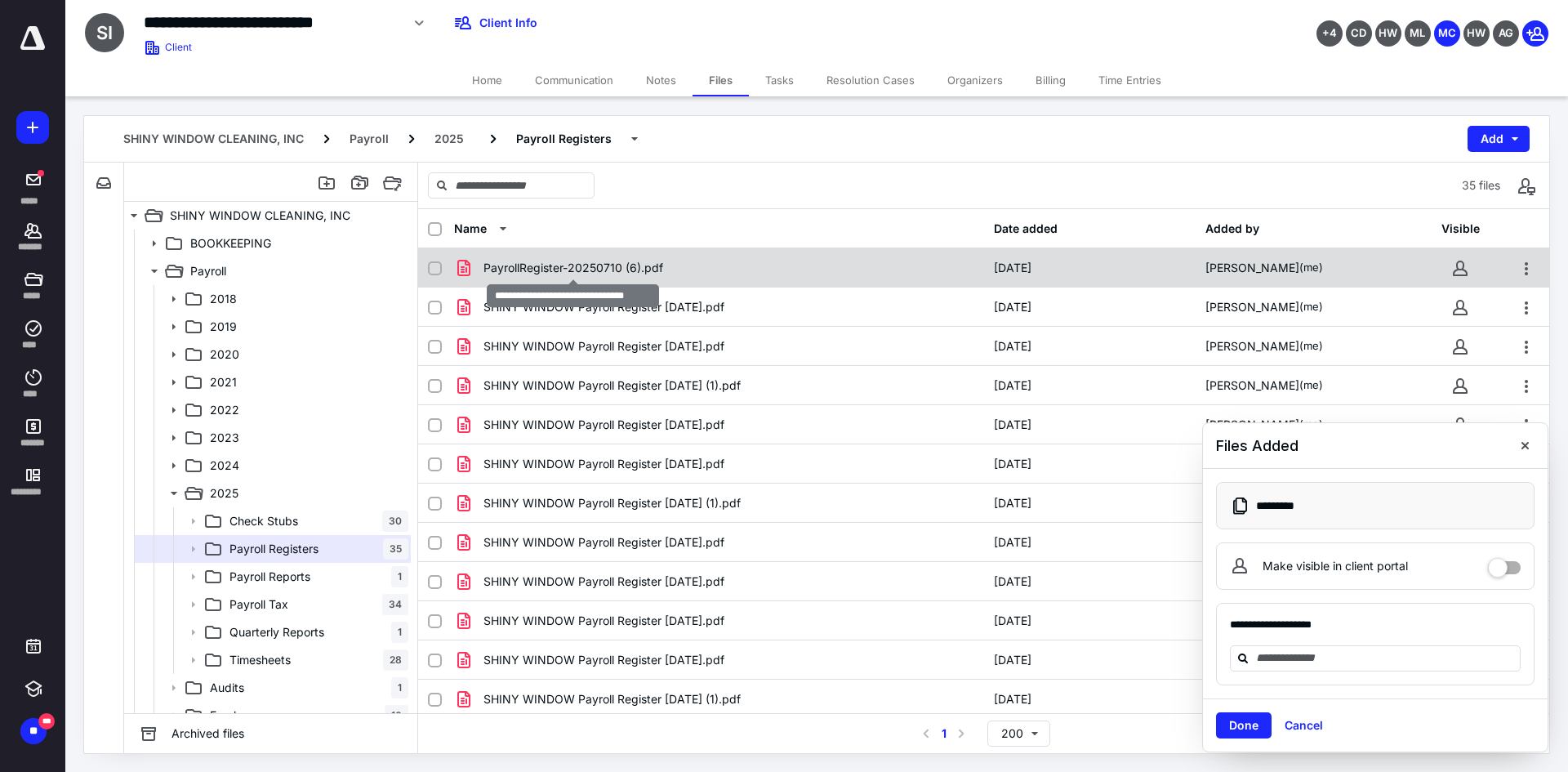 checkbox on "true" 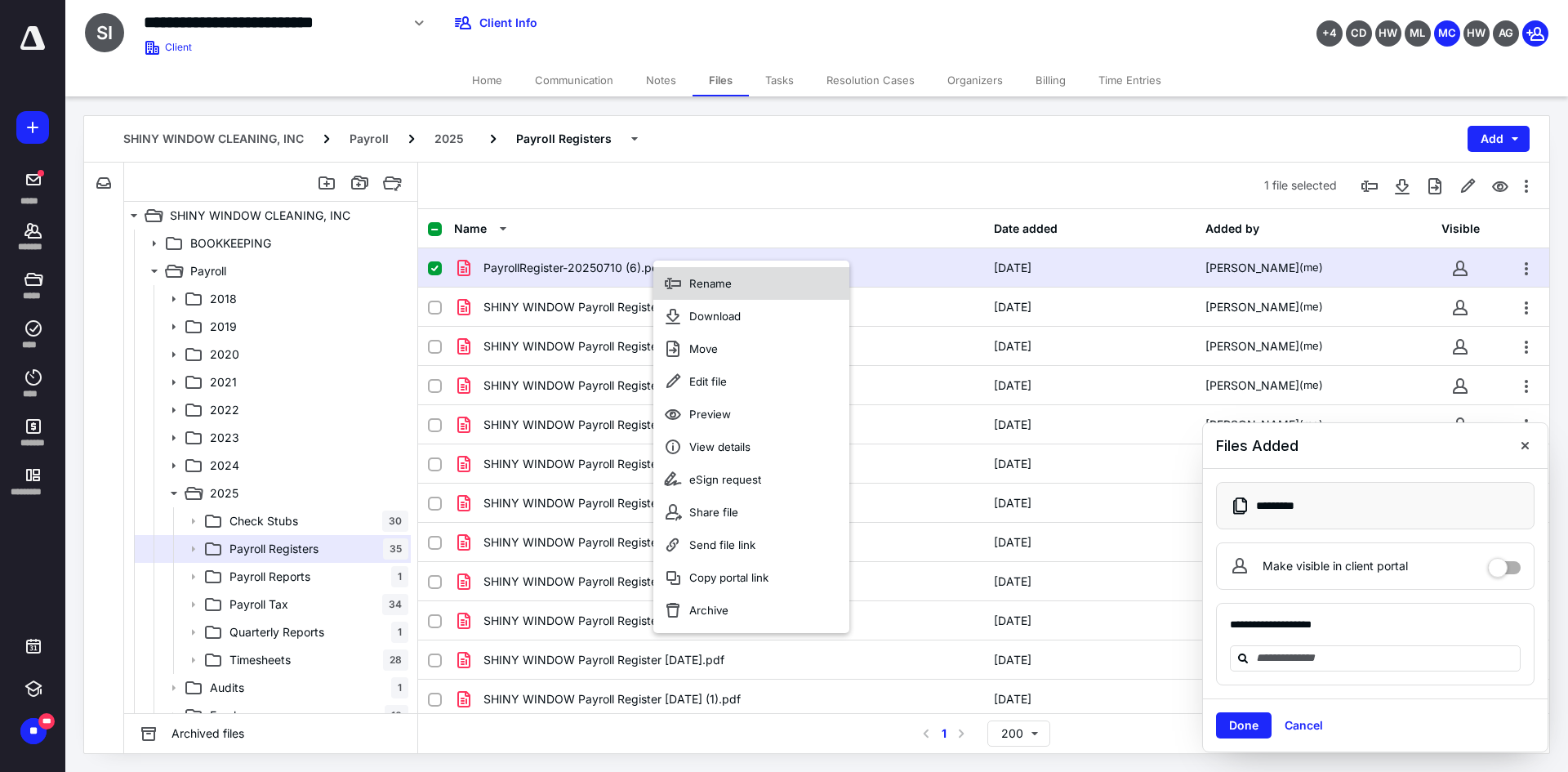 click on "Rename" at bounding box center (751, 283) 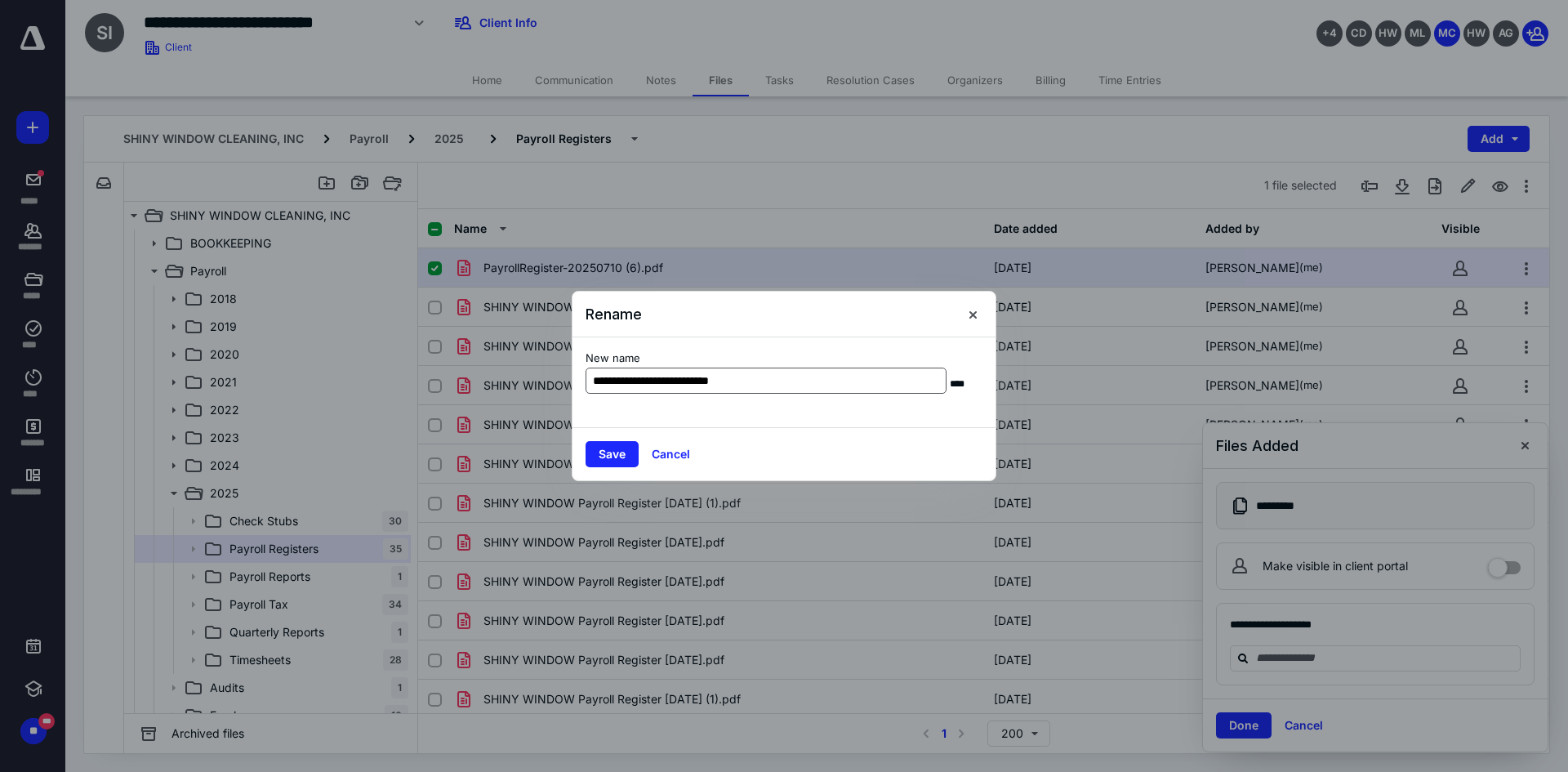 click on "**********" at bounding box center (766, 381) 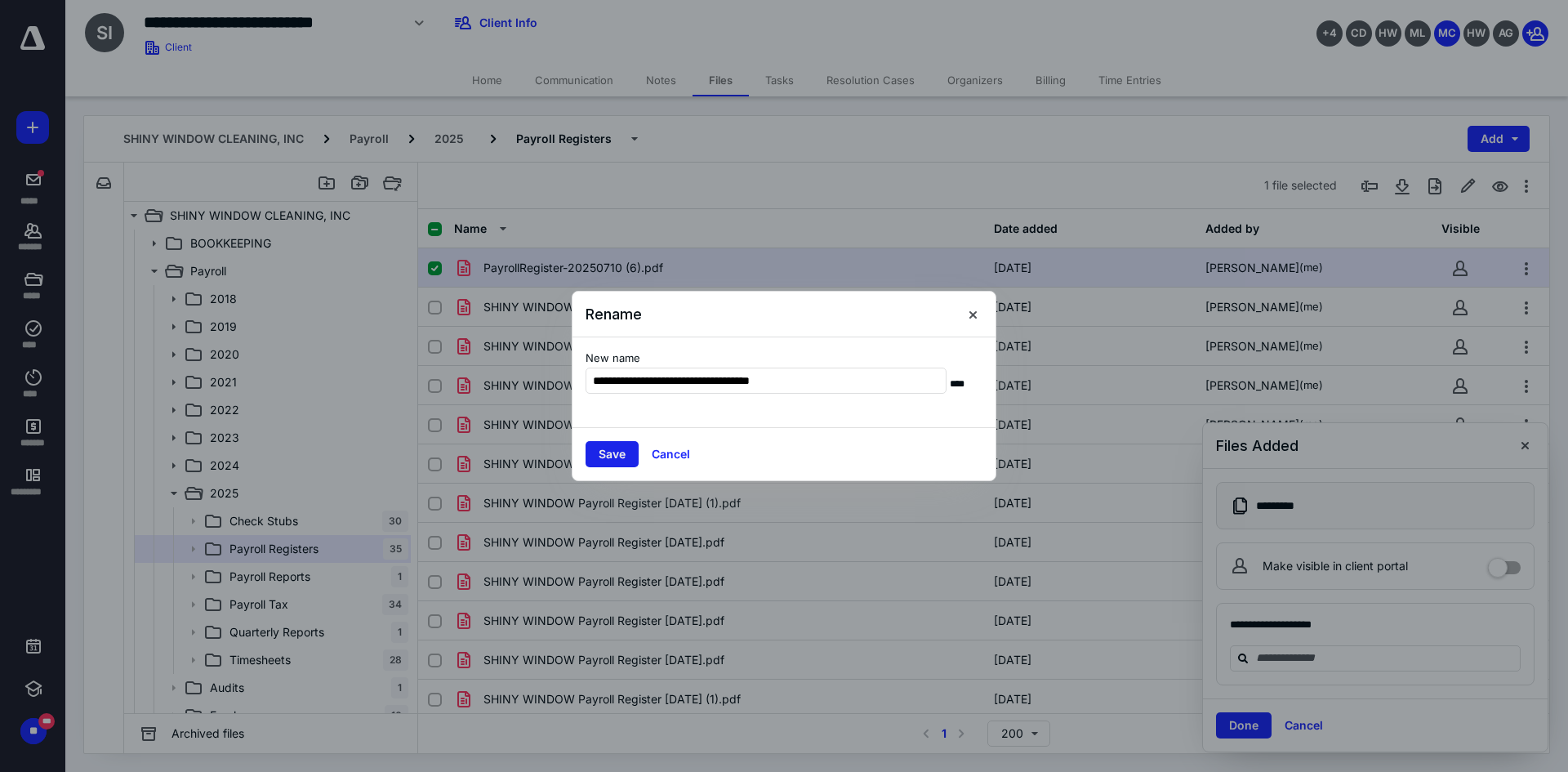 type on "**********" 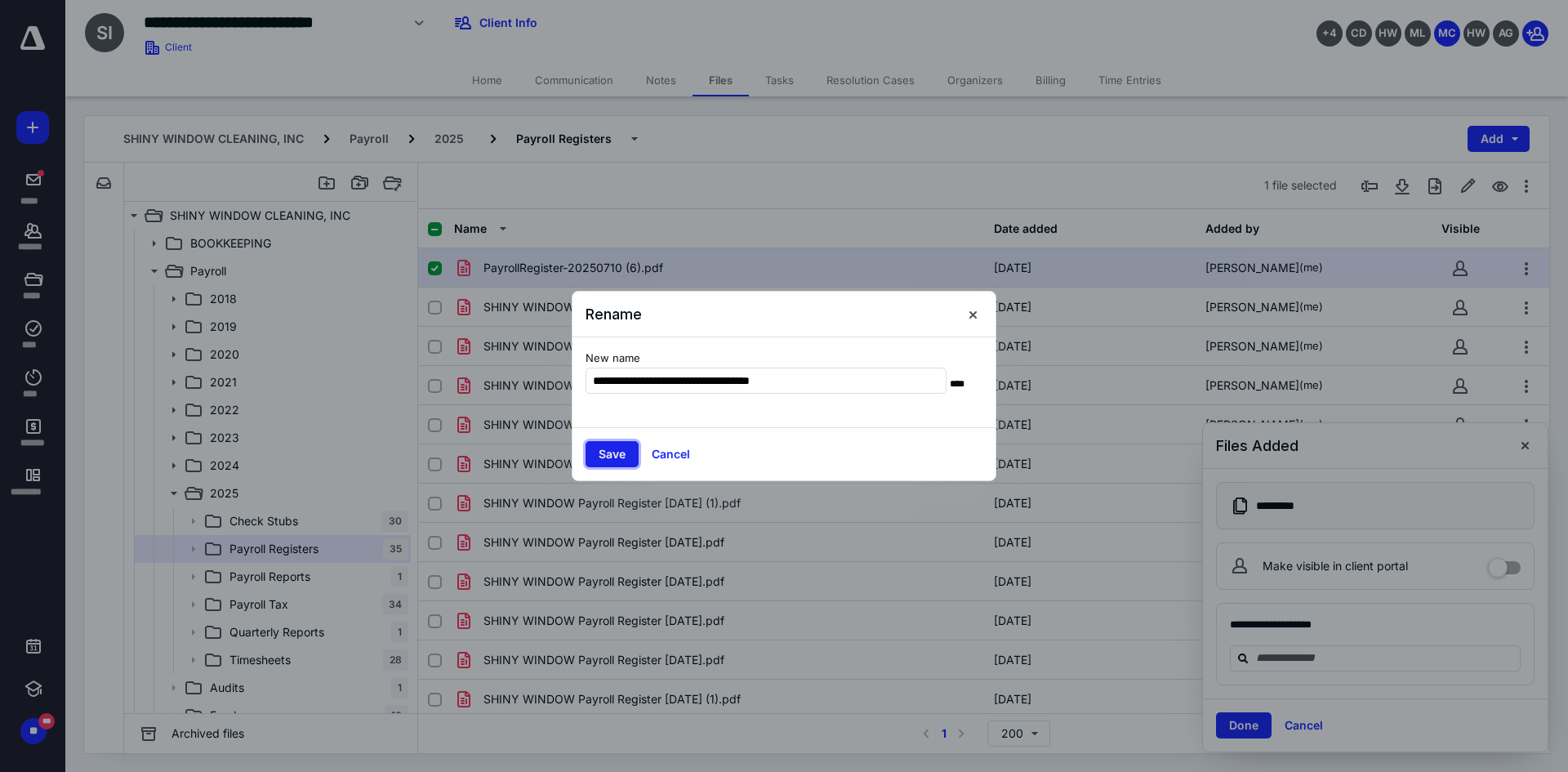 click on "Save" at bounding box center [612, 454] 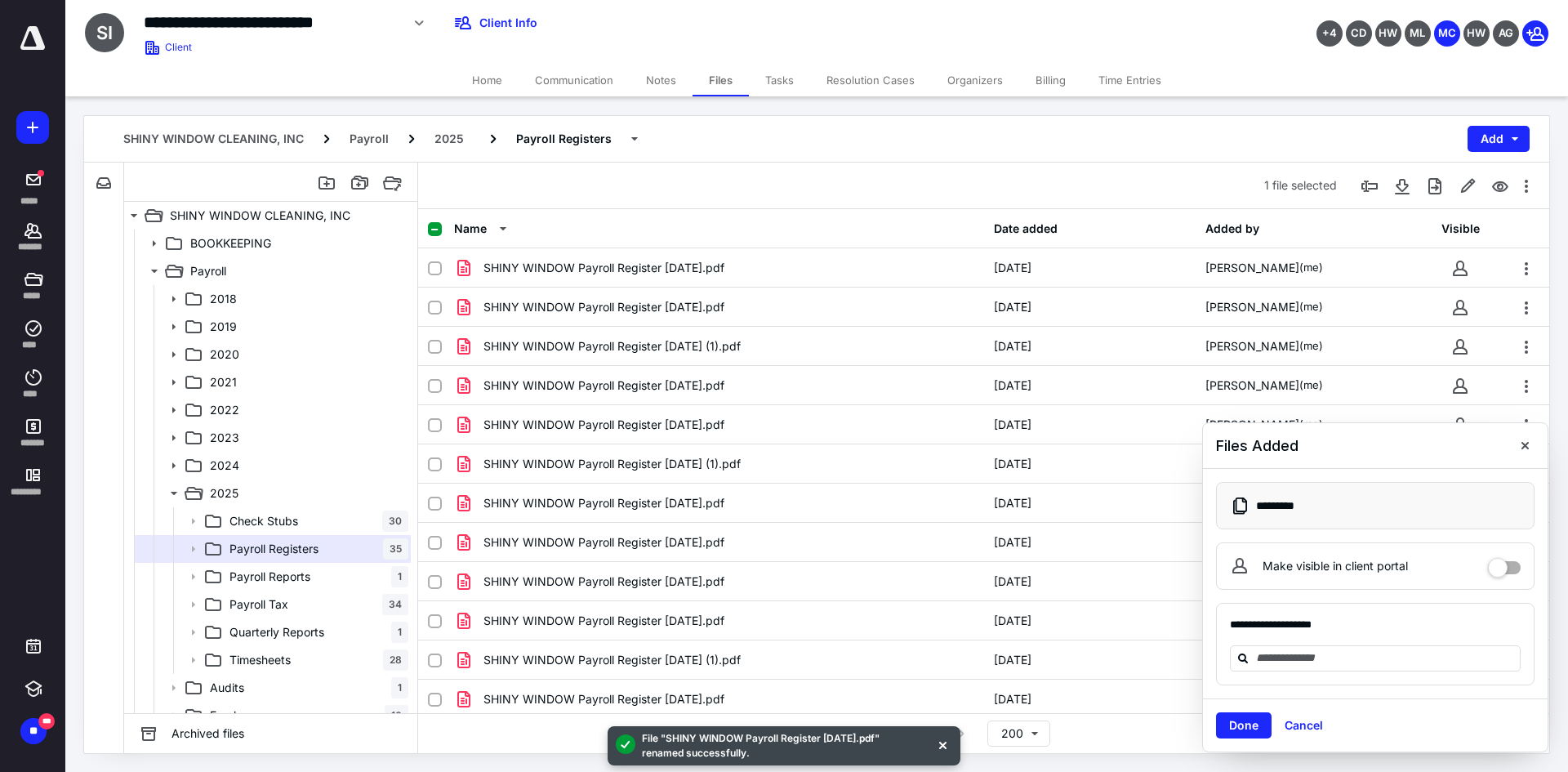 click on "SHINY WINDOW CLEANING, INC Payroll 2025 Payroll Registers   Add" at bounding box center (817, 139) 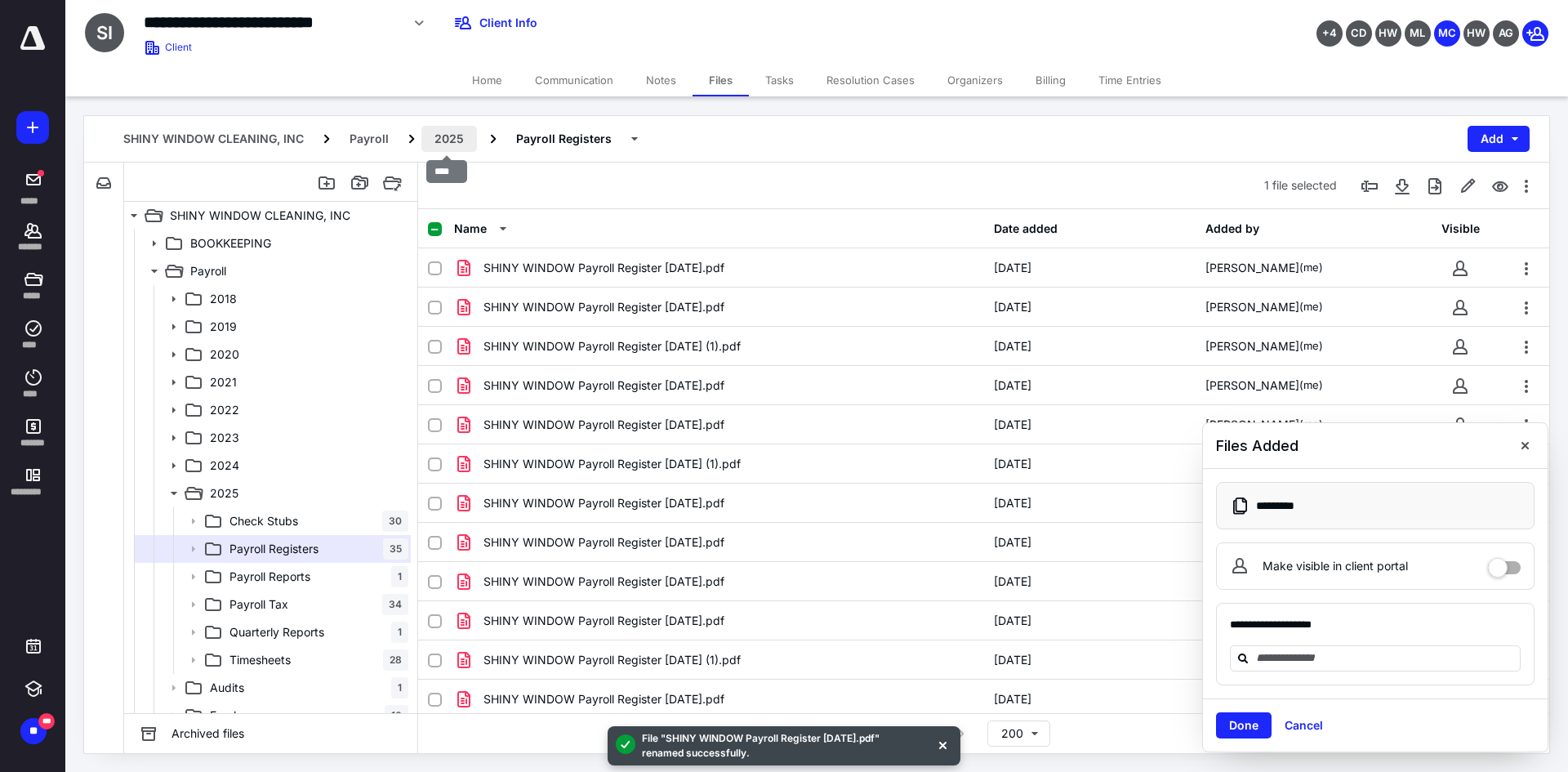 click on "2025" at bounding box center (449, 139) 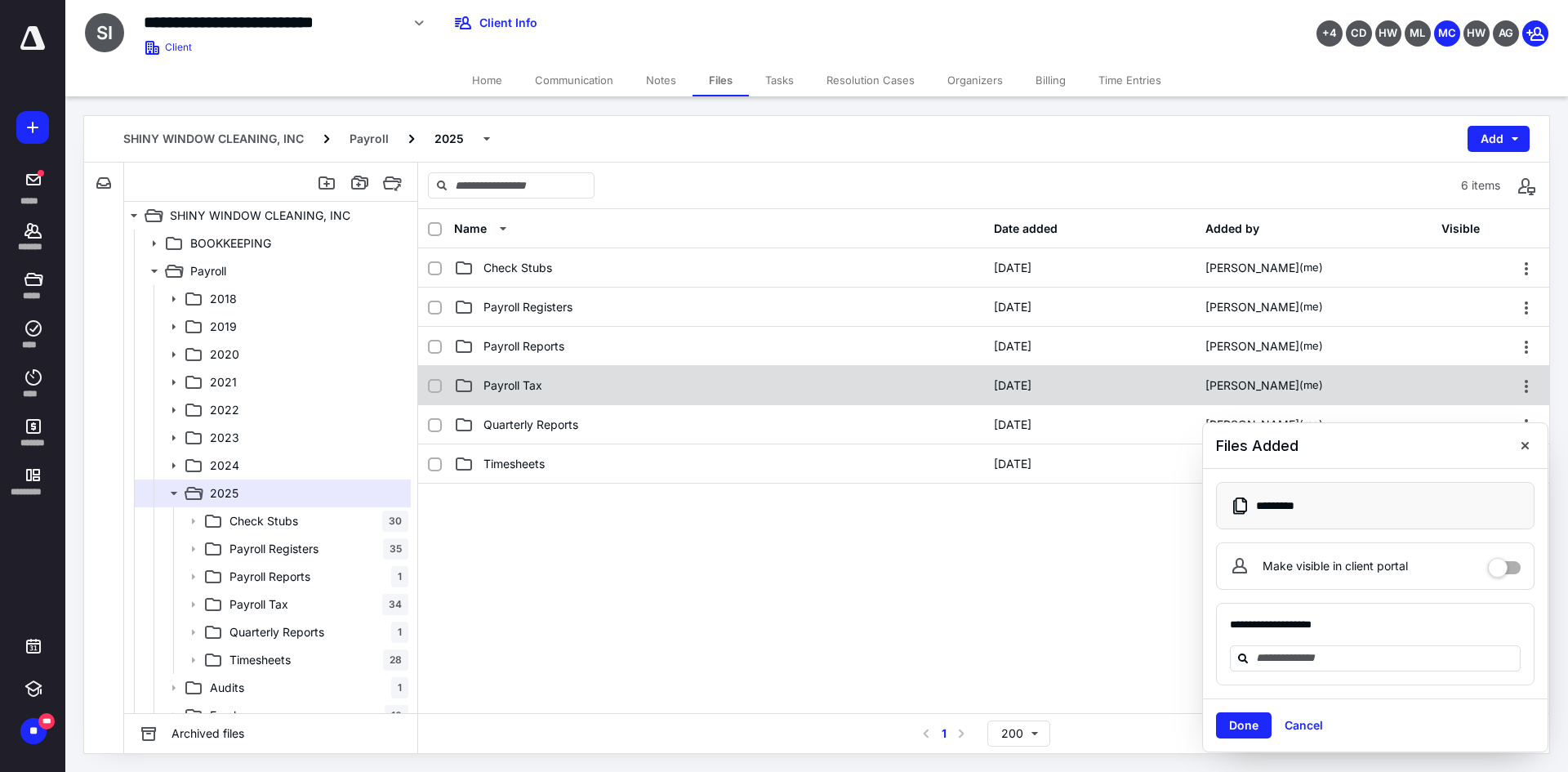 click on "Payroll Tax 12/26/2024 Monica Cruz  (me)" at bounding box center [983, 386] 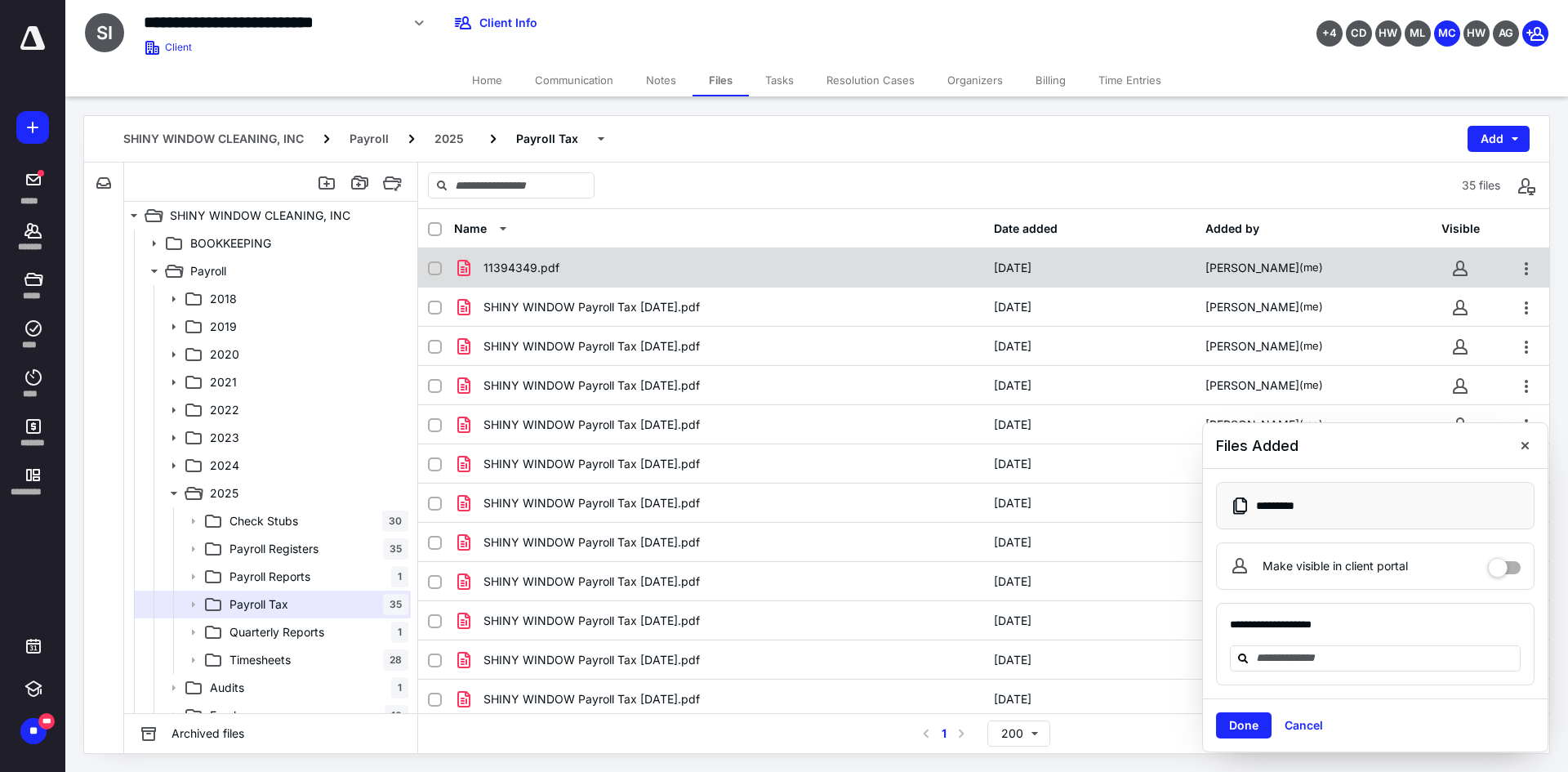 checkbox on "true" 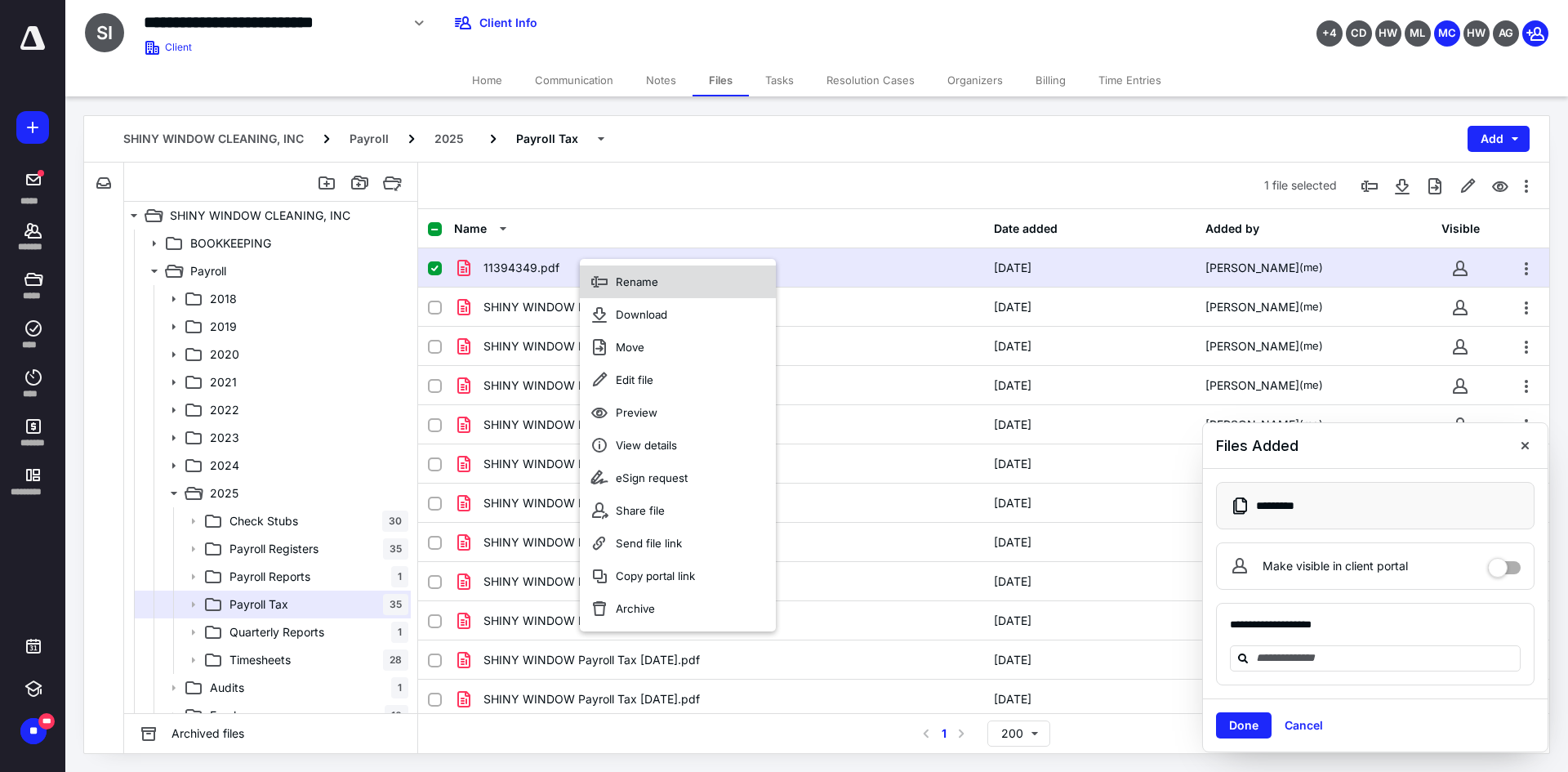 click on "Rename" at bounding box center [678, 282] 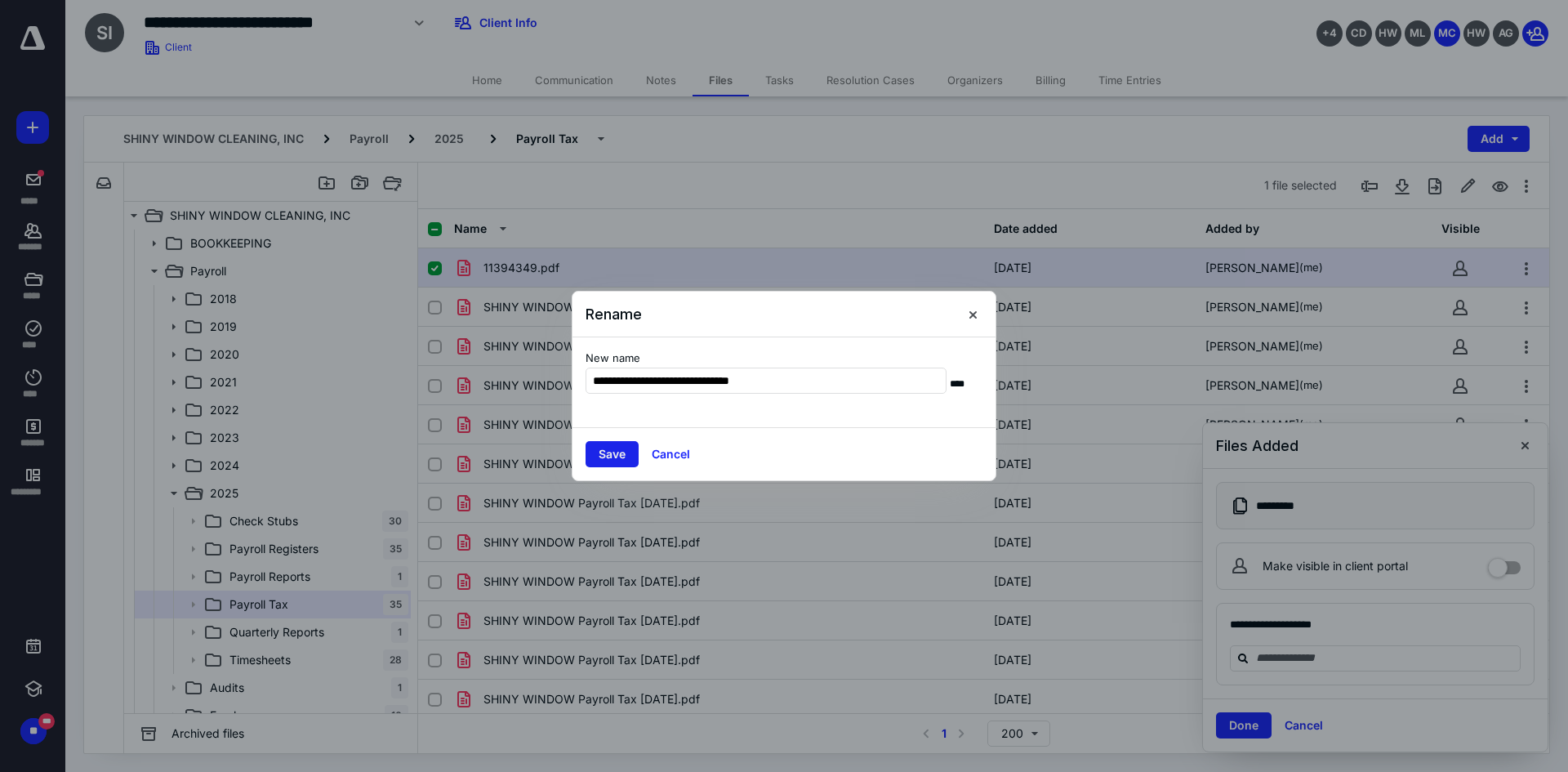 type on "**********" 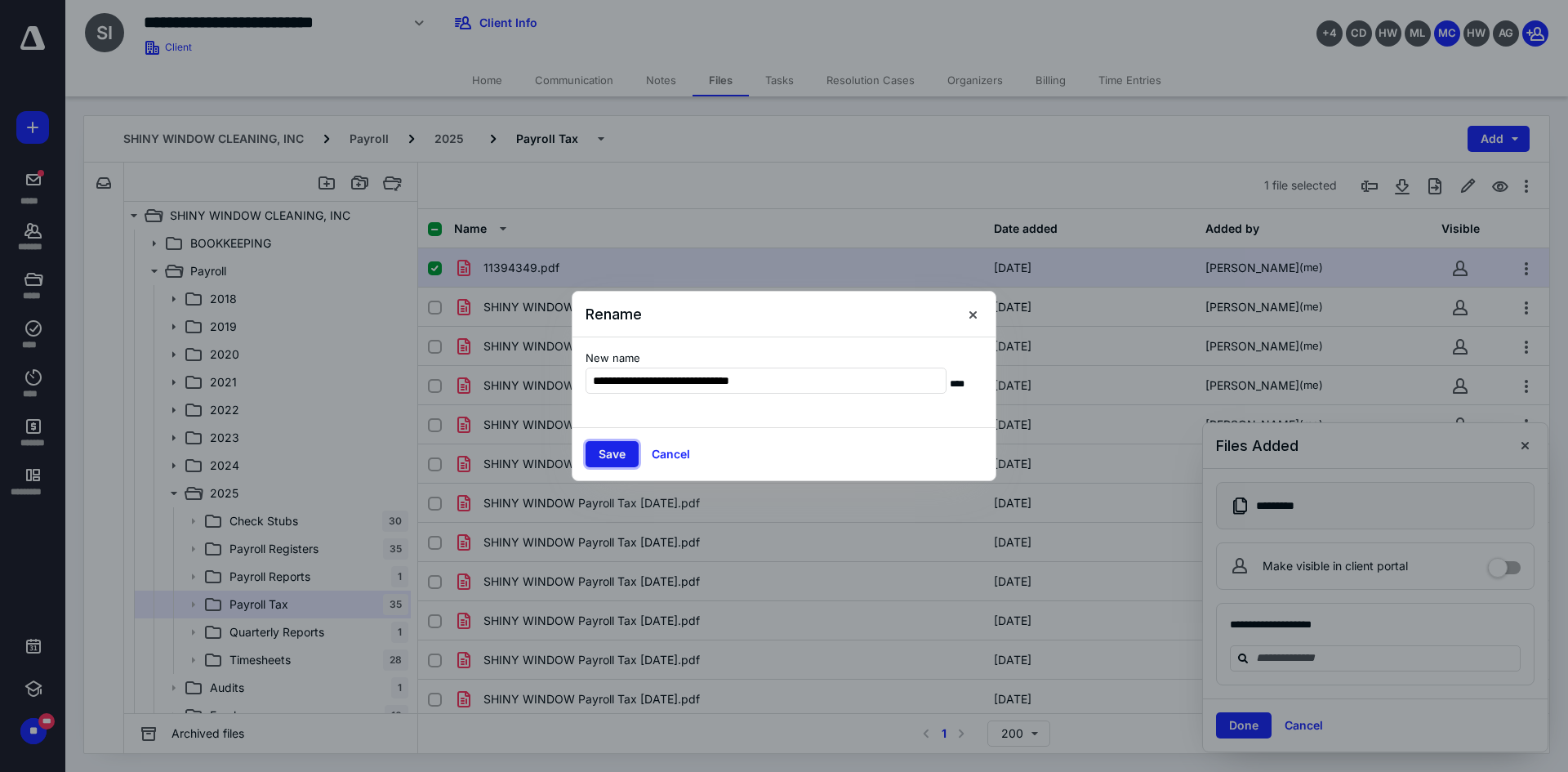 click on "Save" at bounding box center [612, 454] 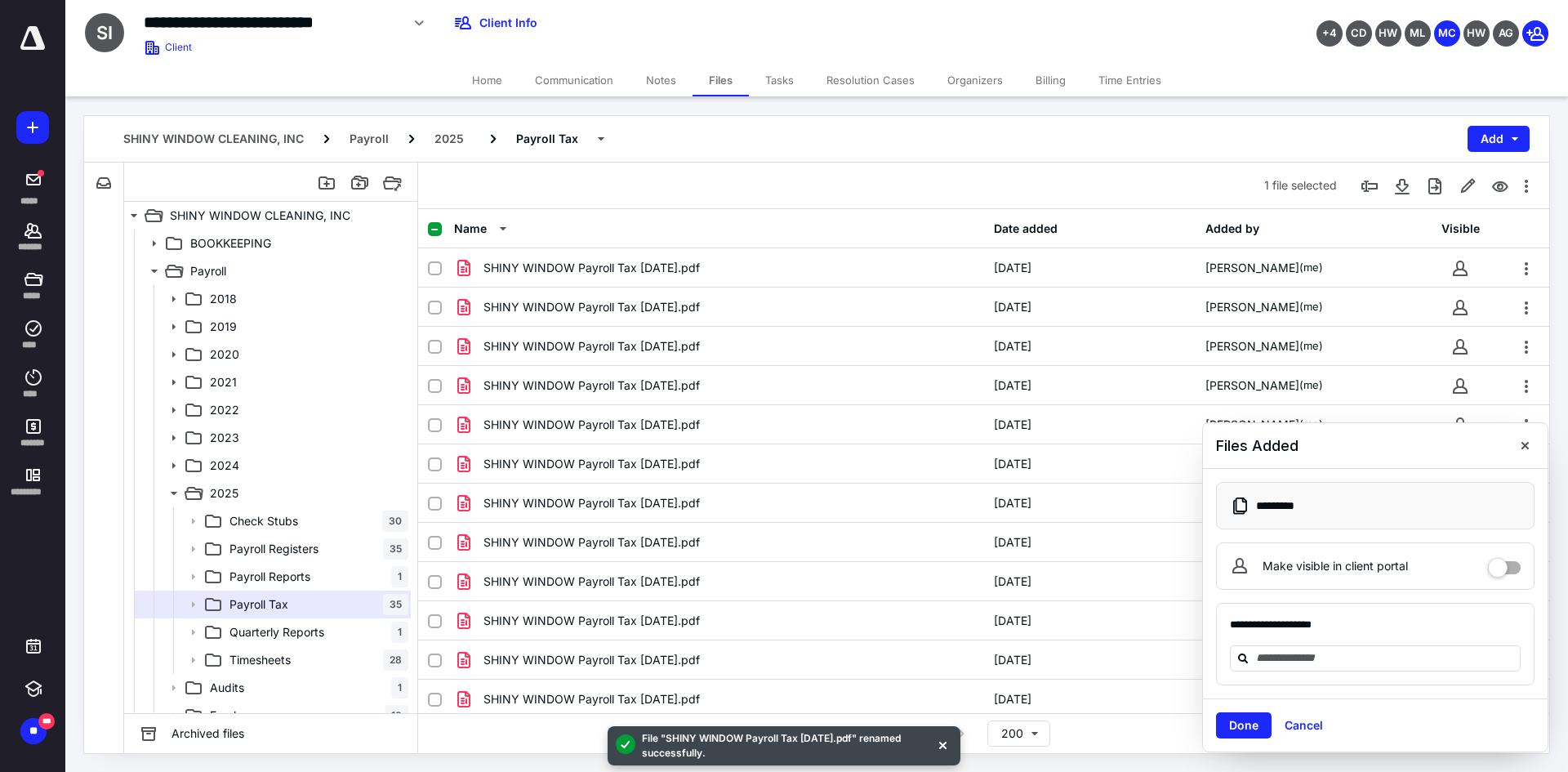 click on "Communication" at bounding box center (574, 80) 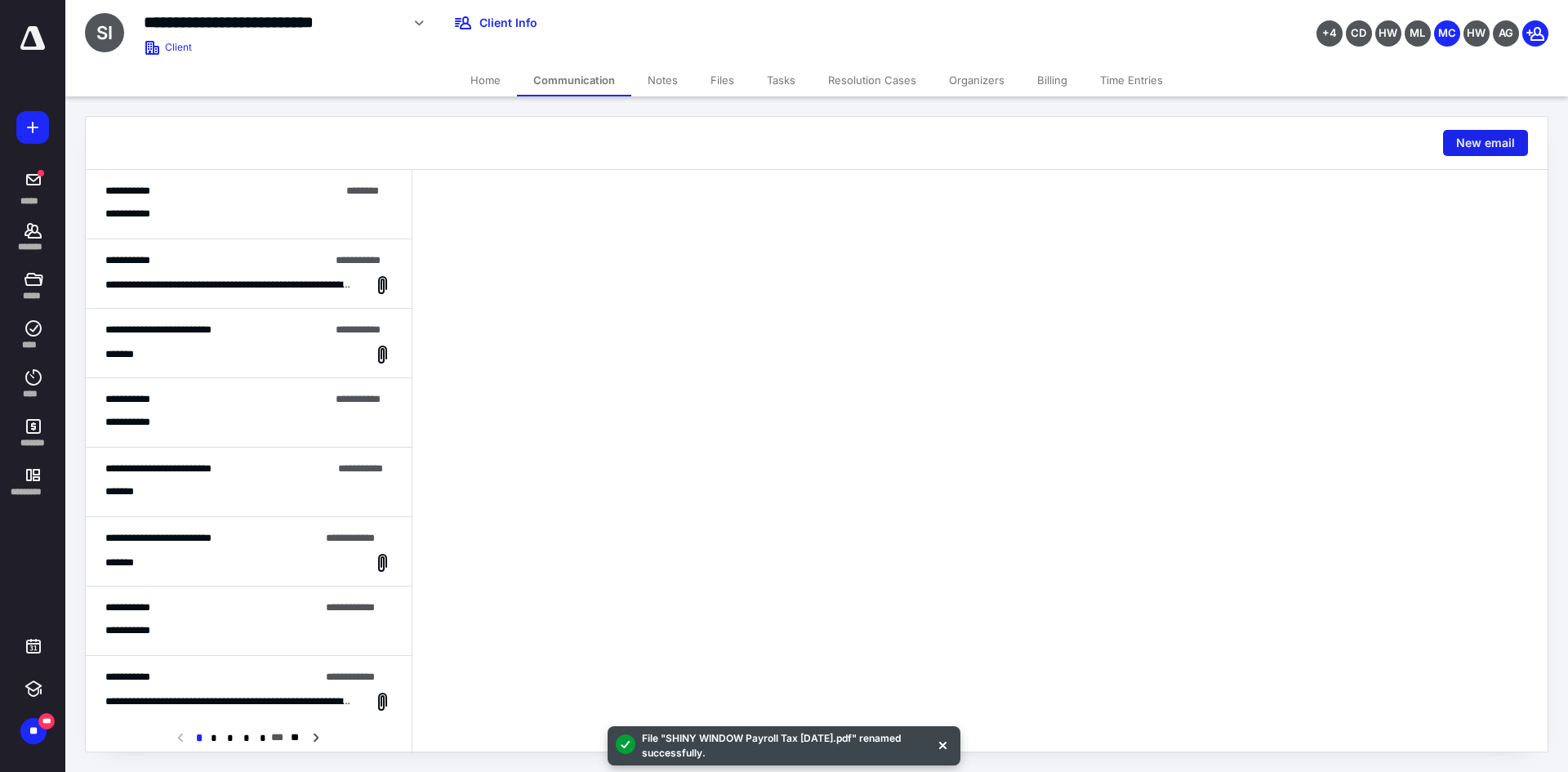 click on "New email" at bounding box center [1486, 143] 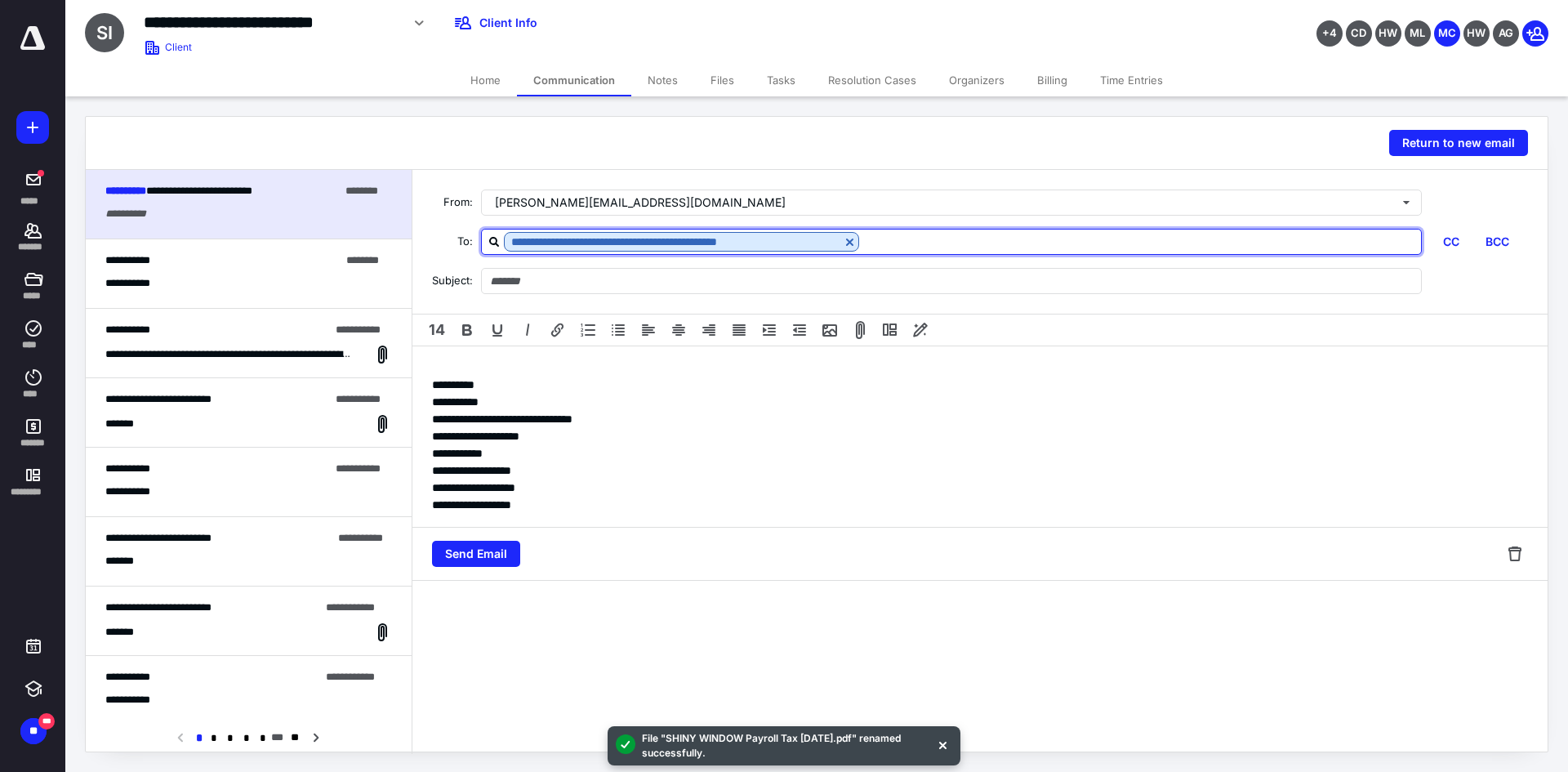click at bounding box center [1140, 241] 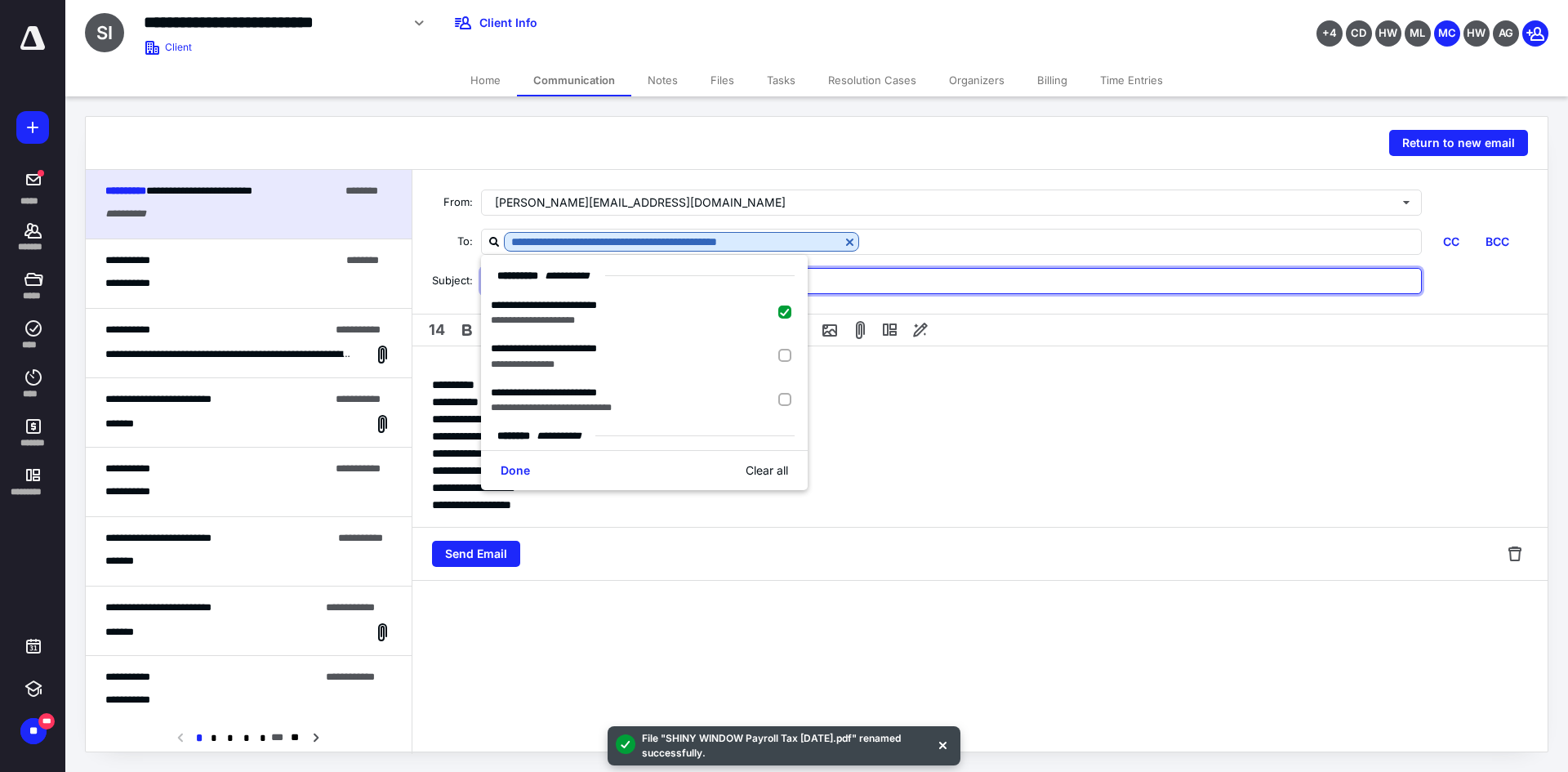 click at bounding box center [951, 281] 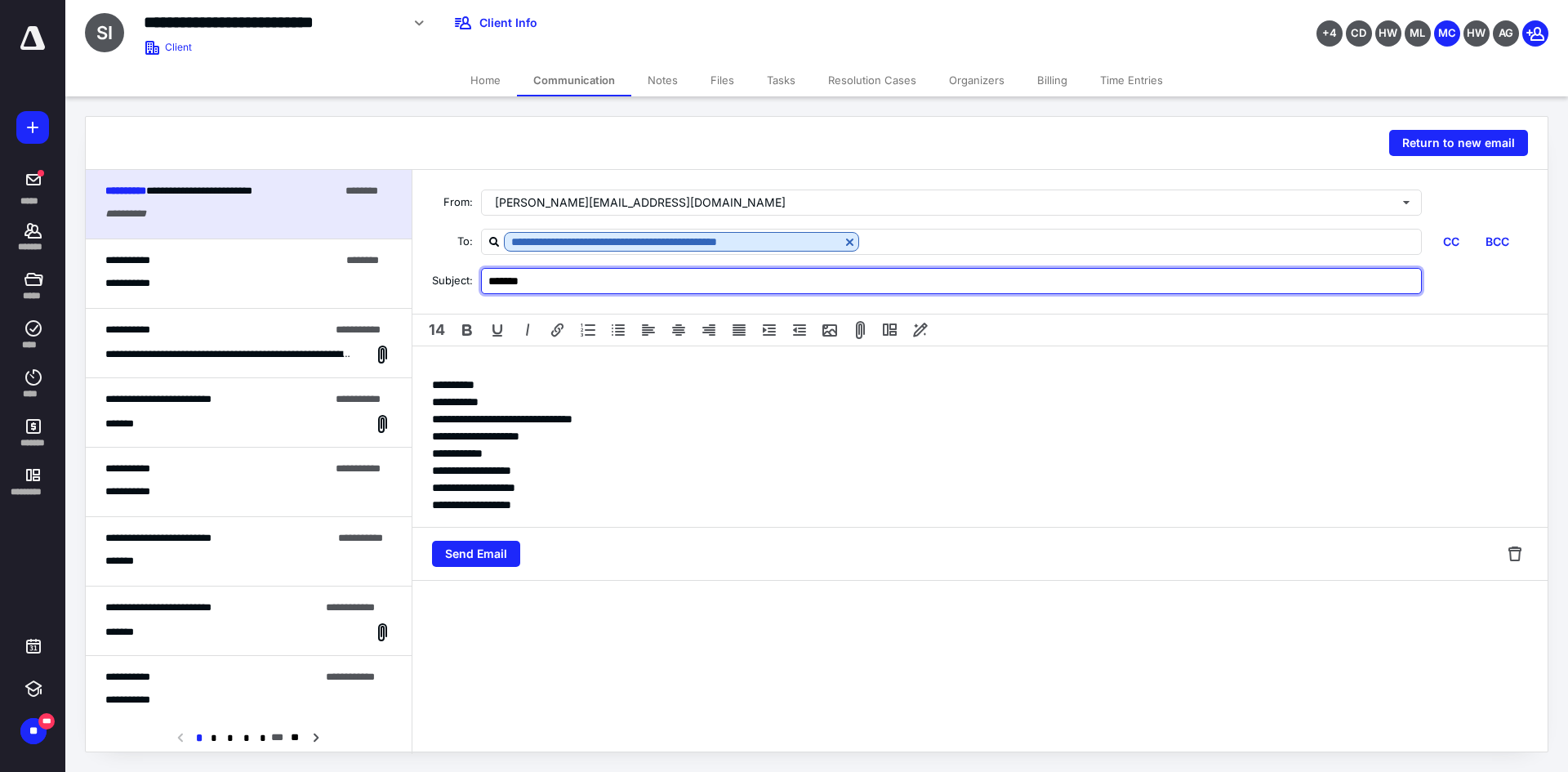 type on "*******" 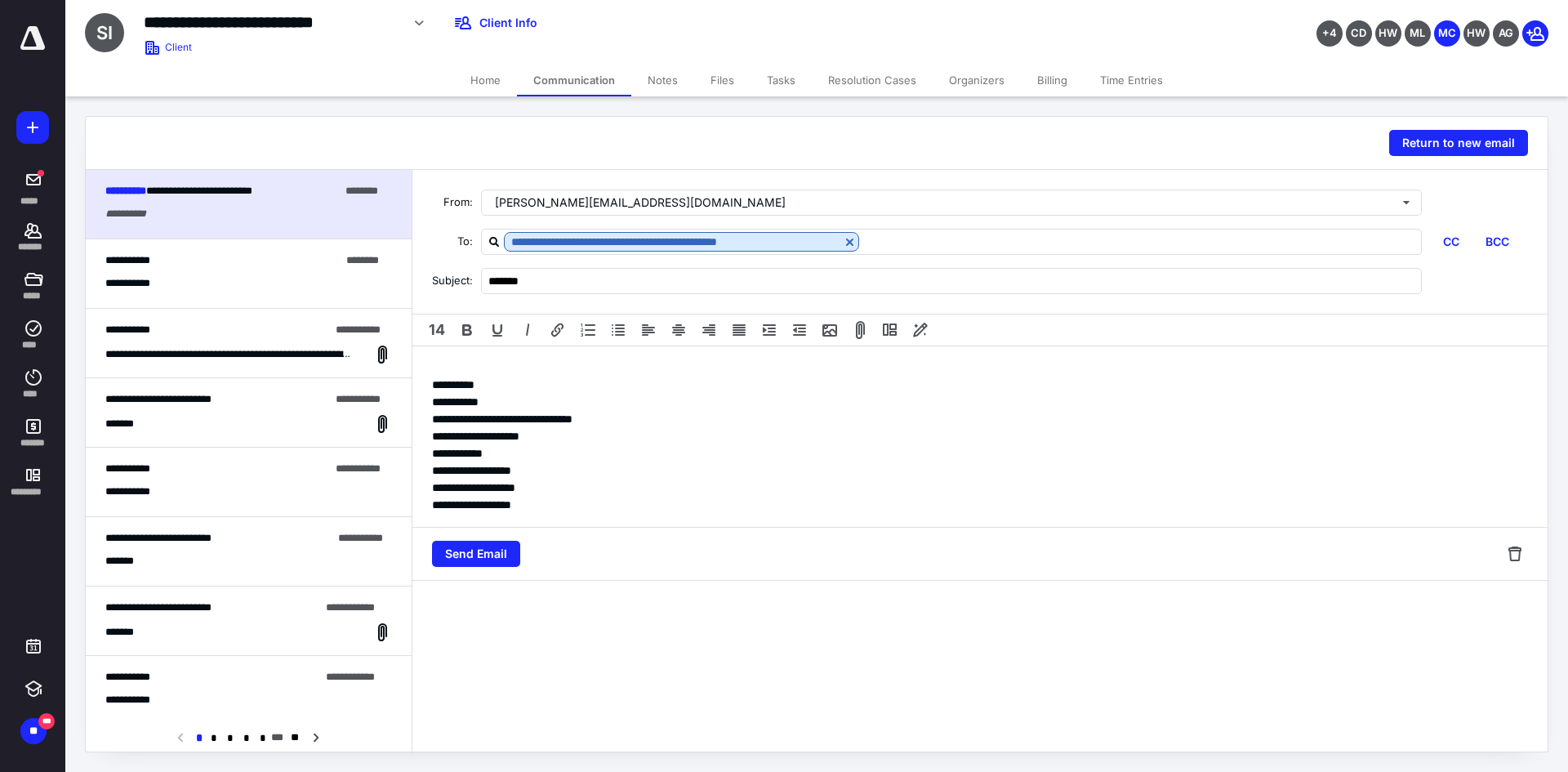click on "**********" at bounding box center [980, 436] 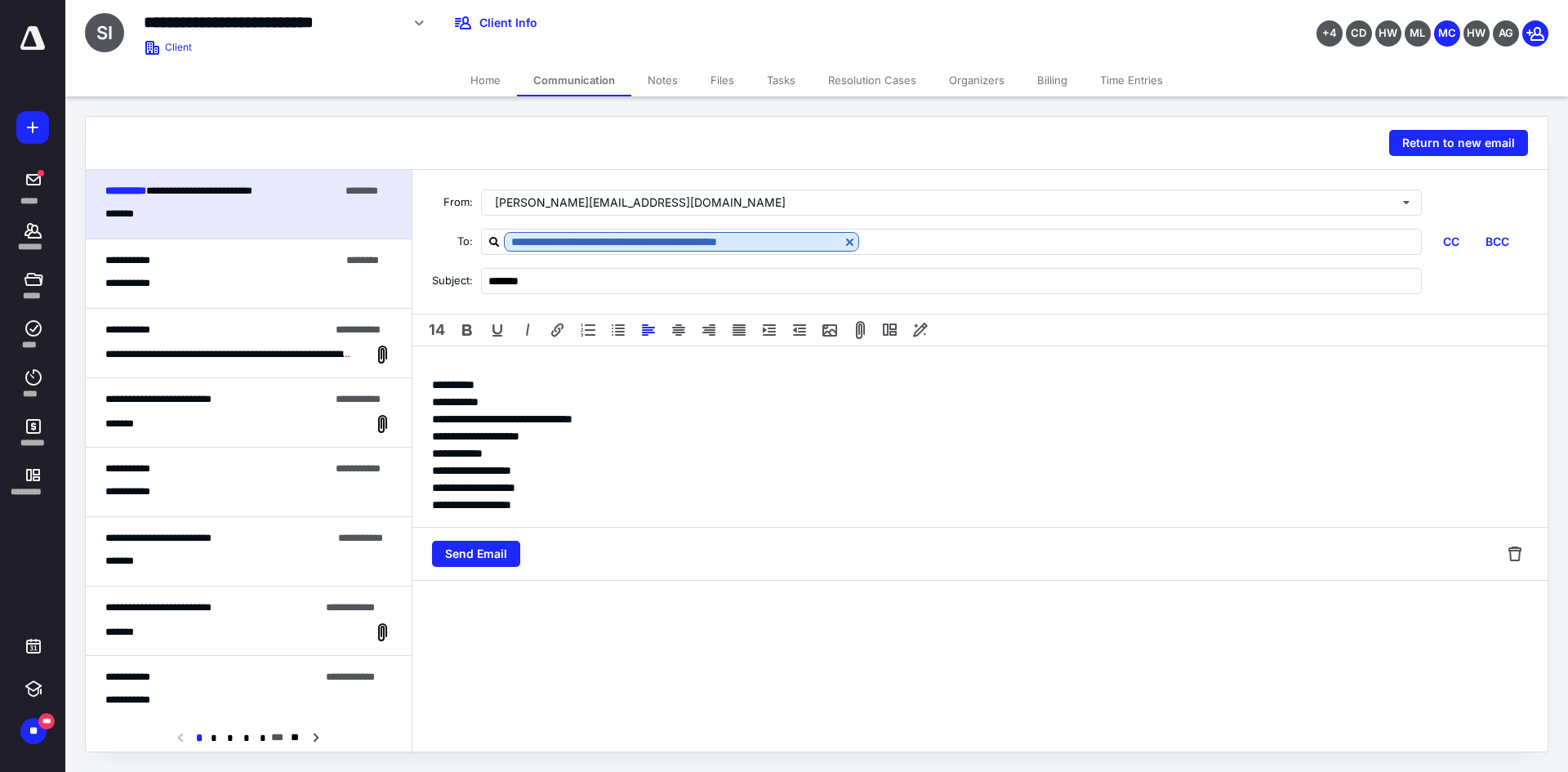 type 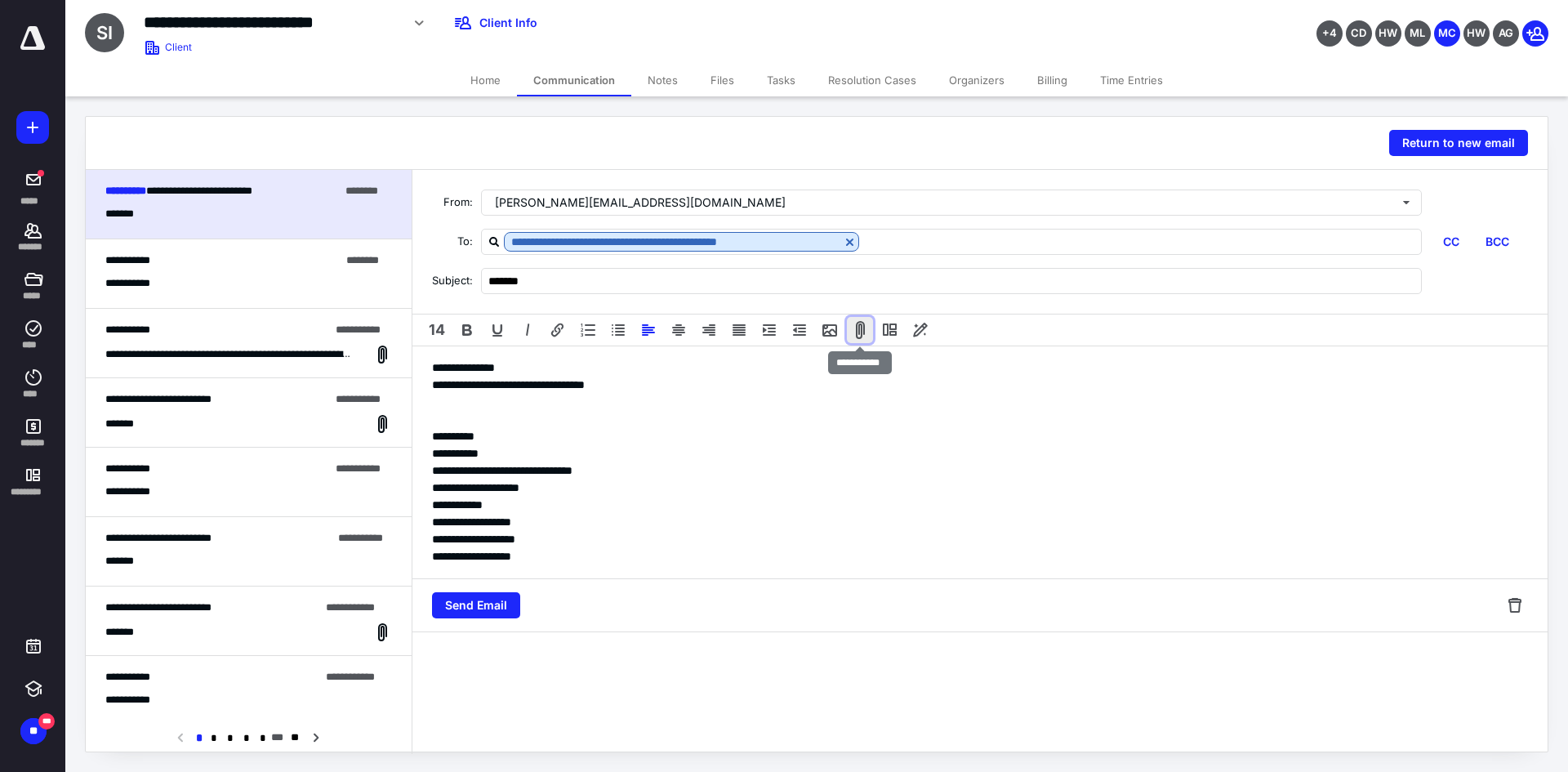 click at bounding box center (860, 330) 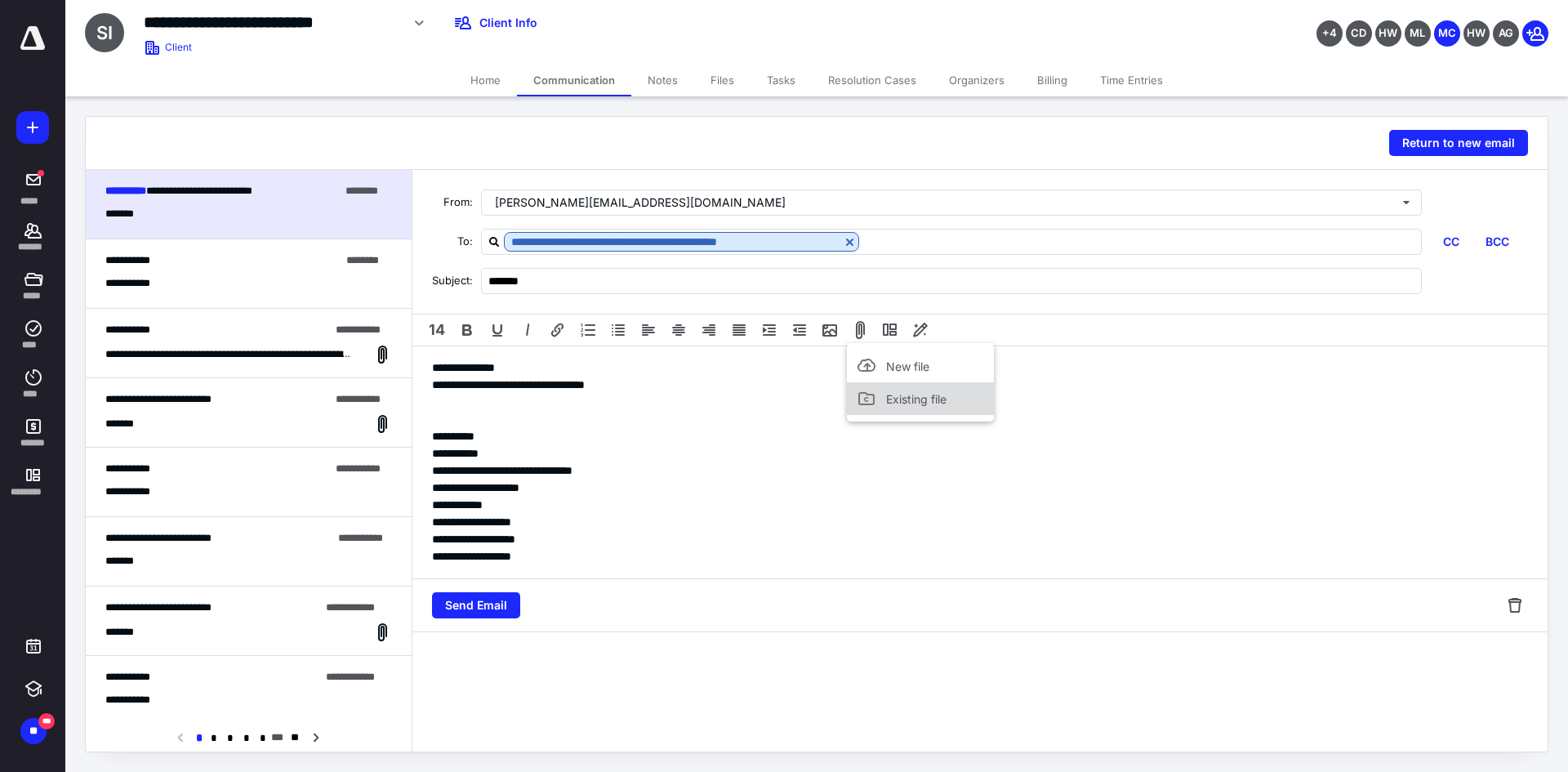 click 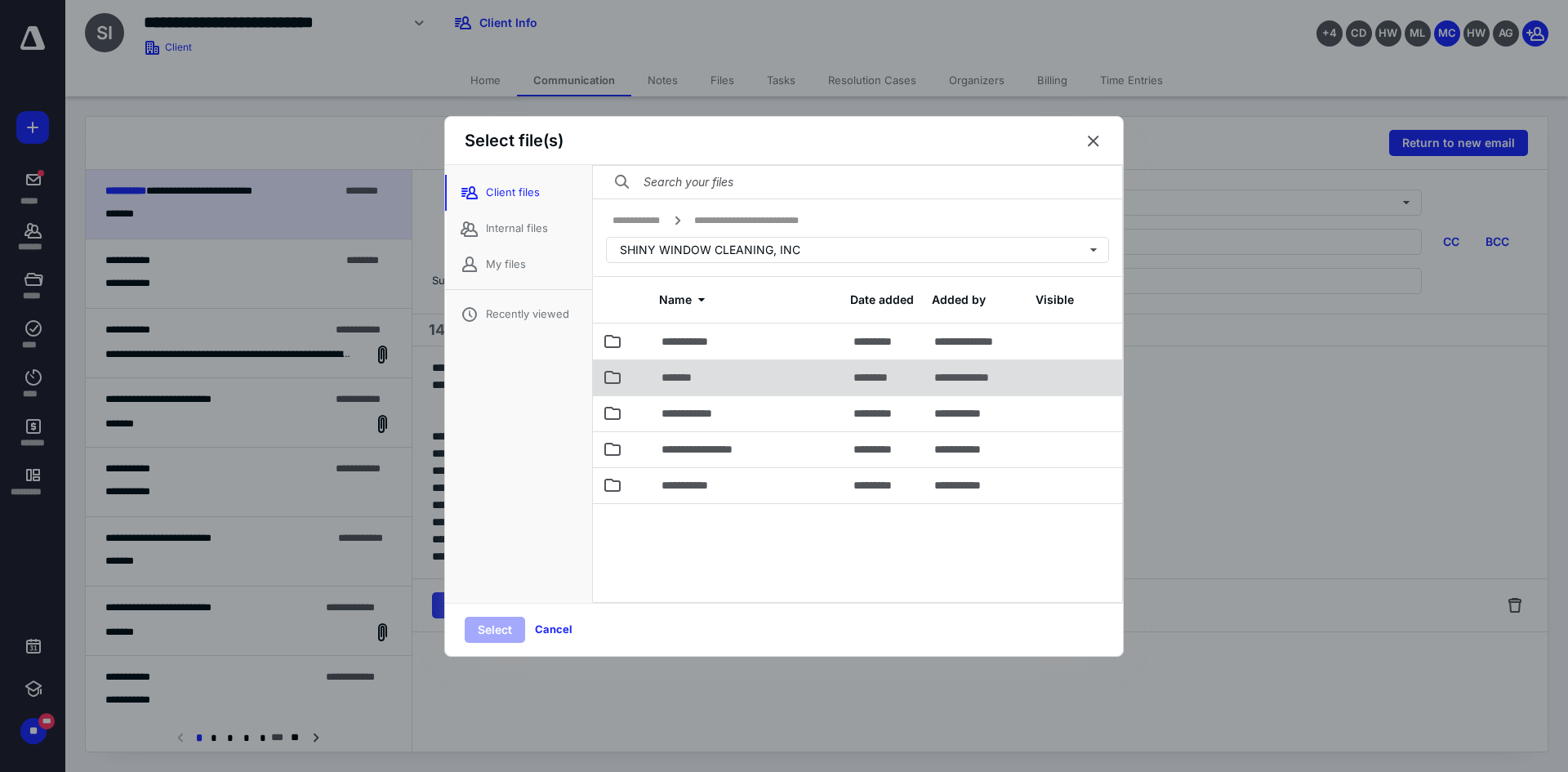 click on "*******" at bounding box center (747, 377) 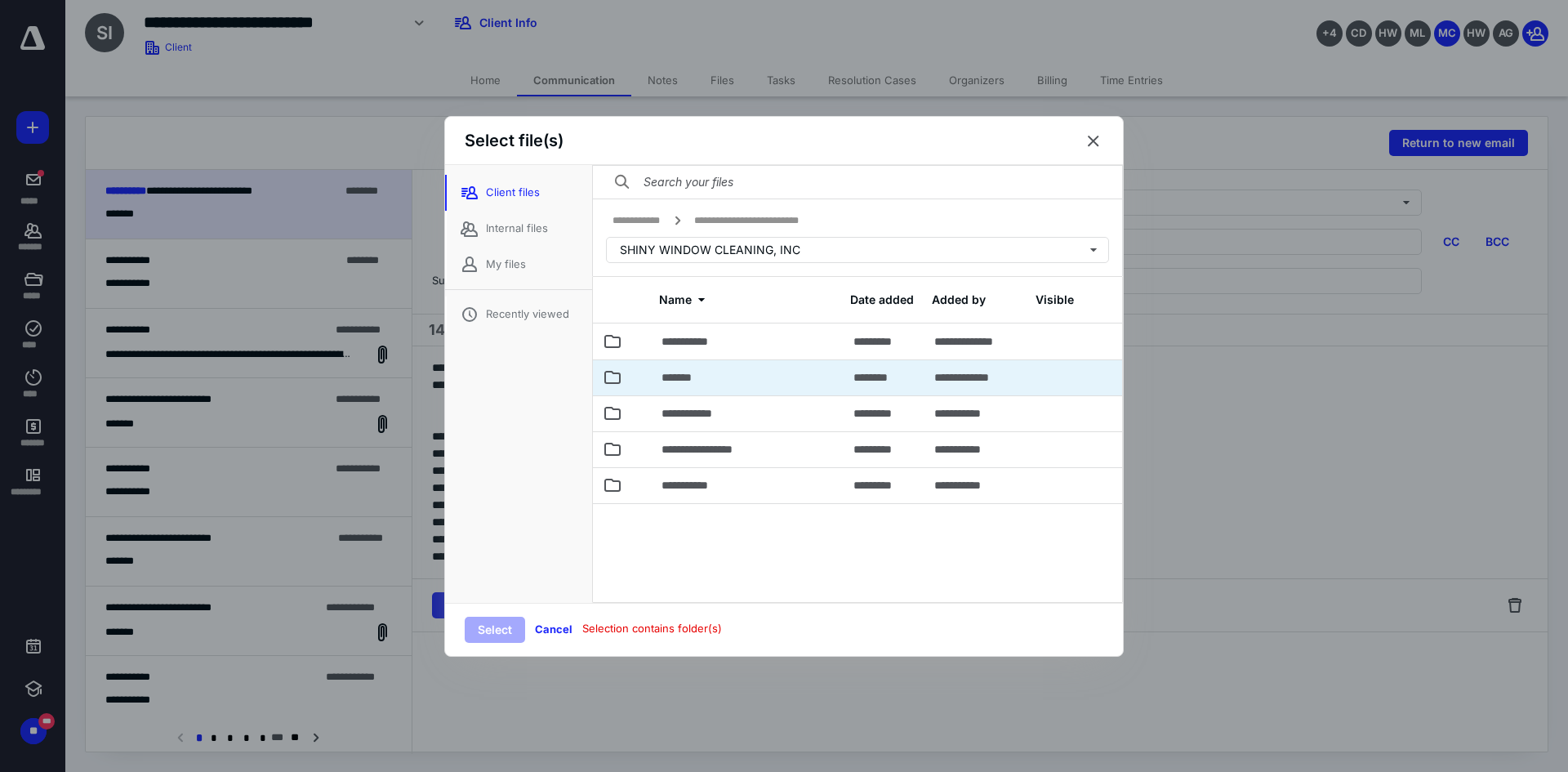 click on "*******" at bounding box center [747, 377] 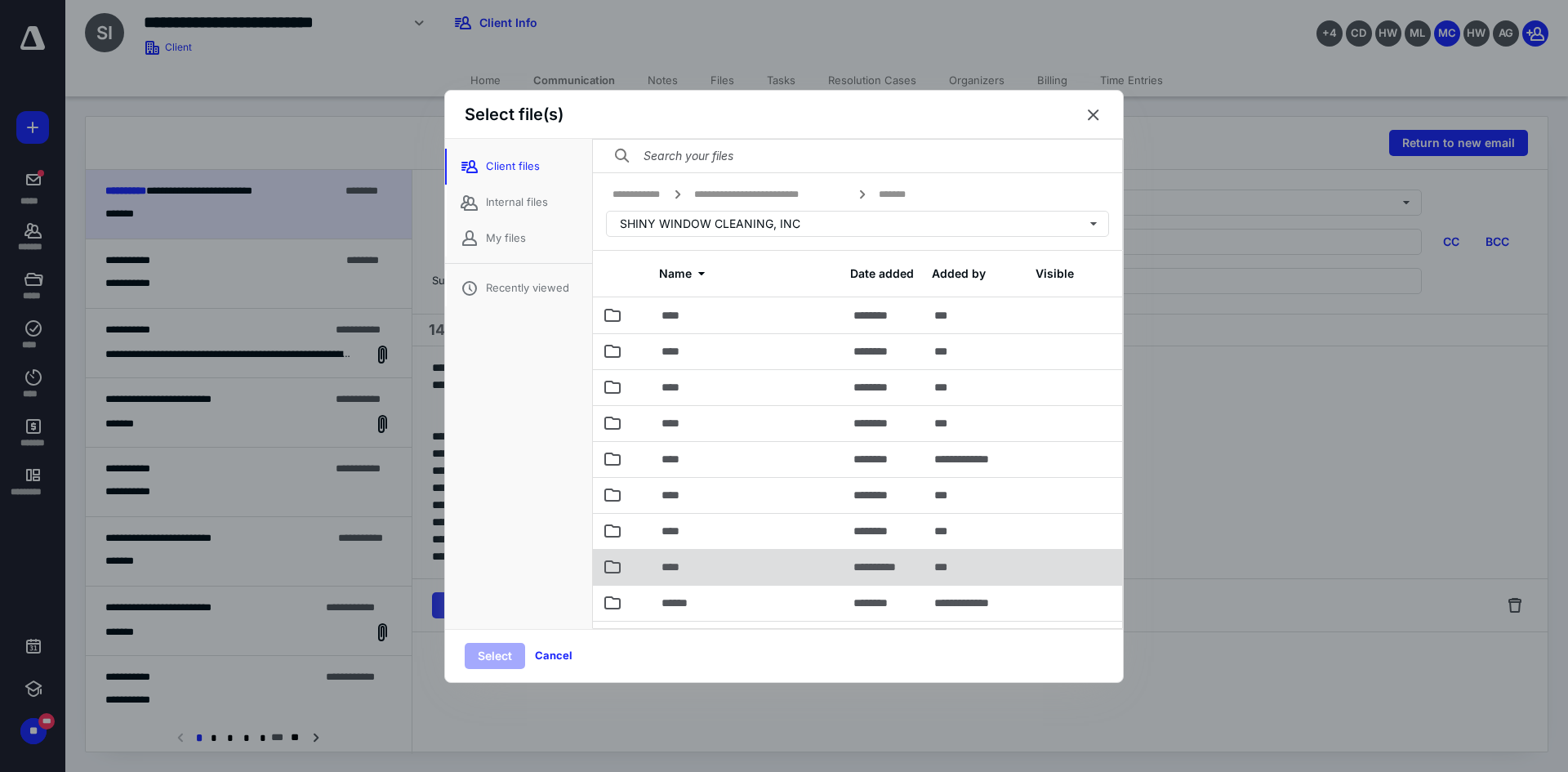 click on "****" at bounding box center (747, 567) 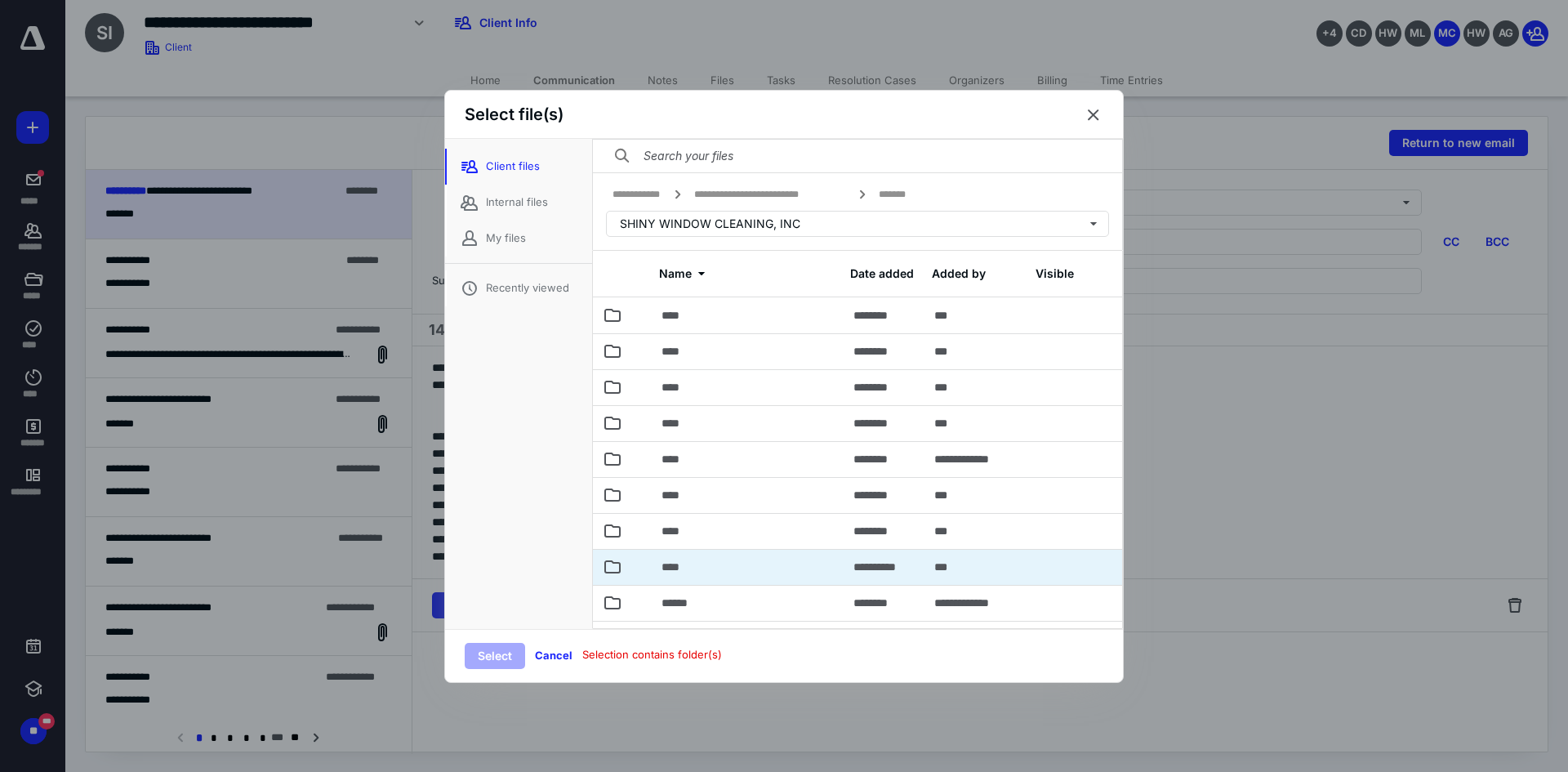 click on "****" at bounding box center (747, 567) 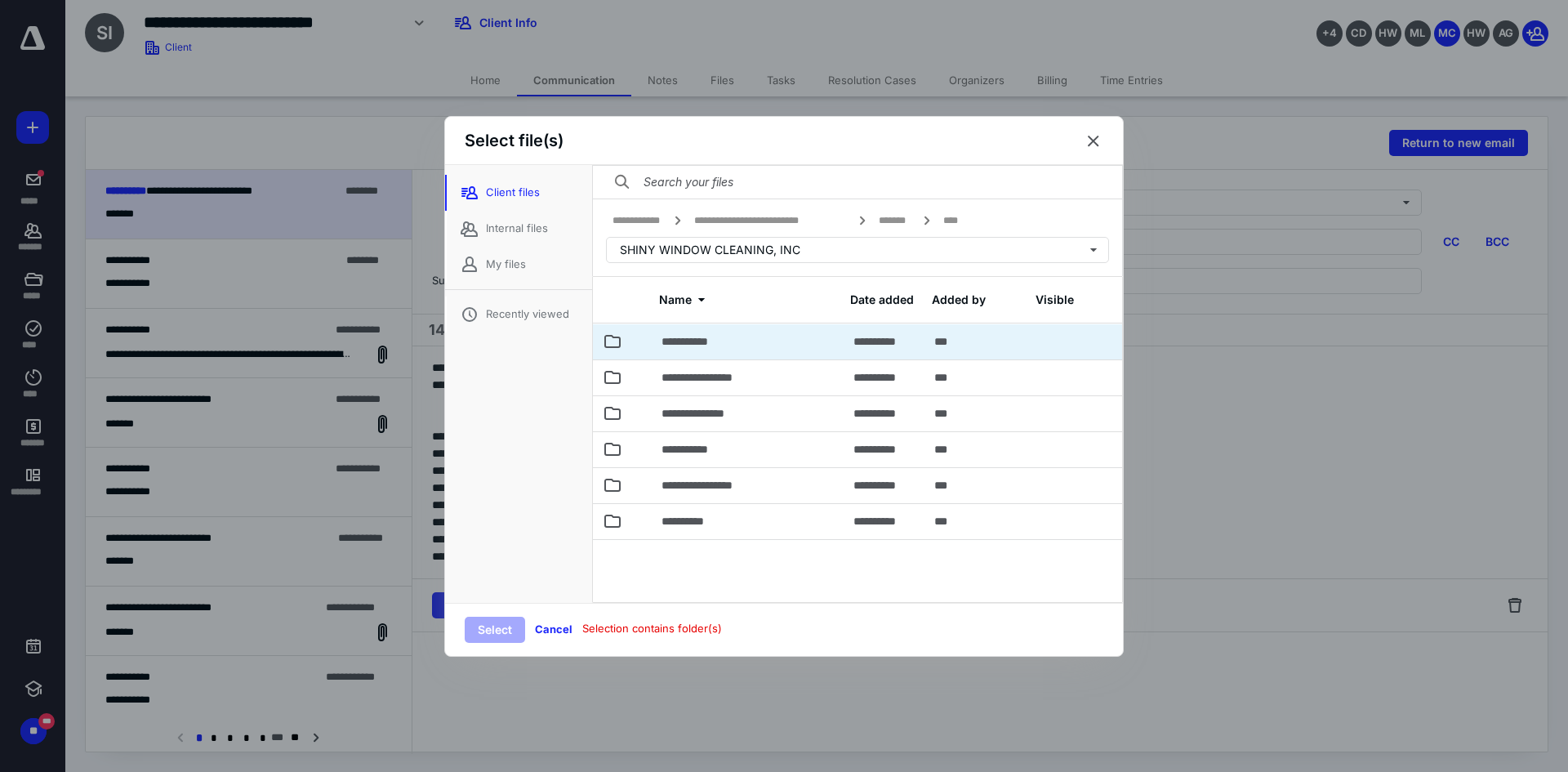 click on "**********" at bounding box center (747, 341) 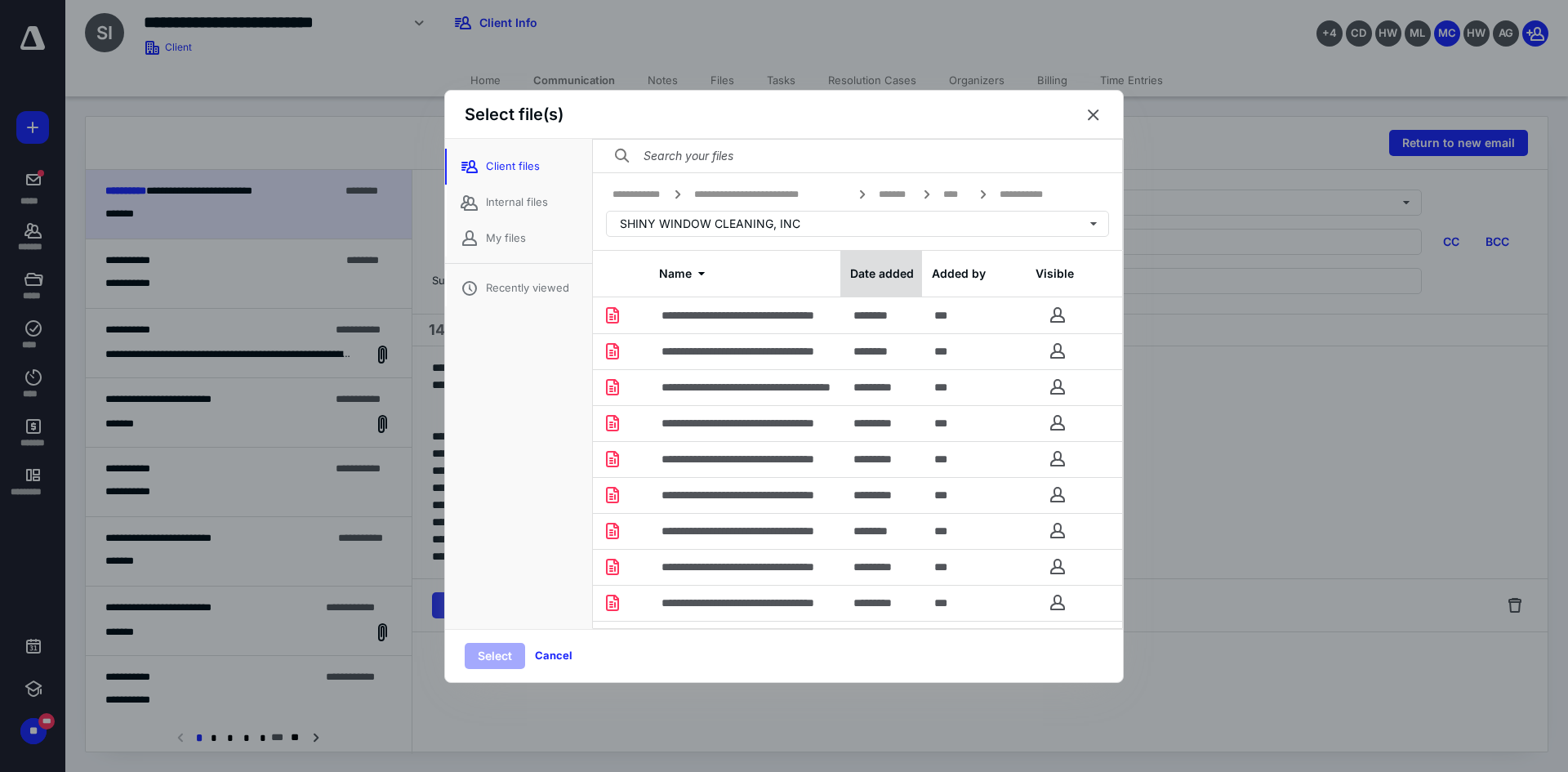 click on "Date added" at bounding box center [881, 274] 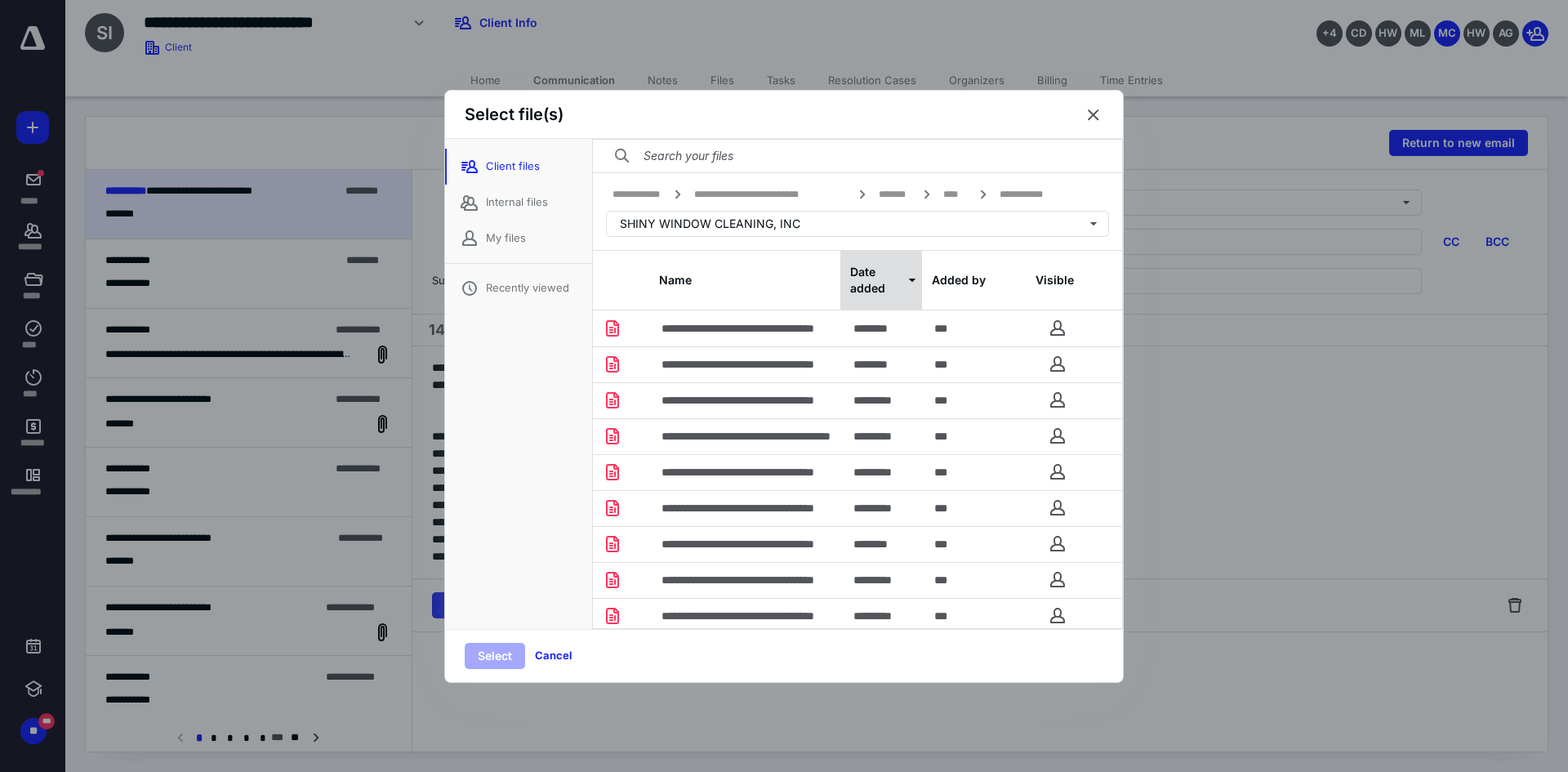 click on "Date added" at bounding box center [881, 280] 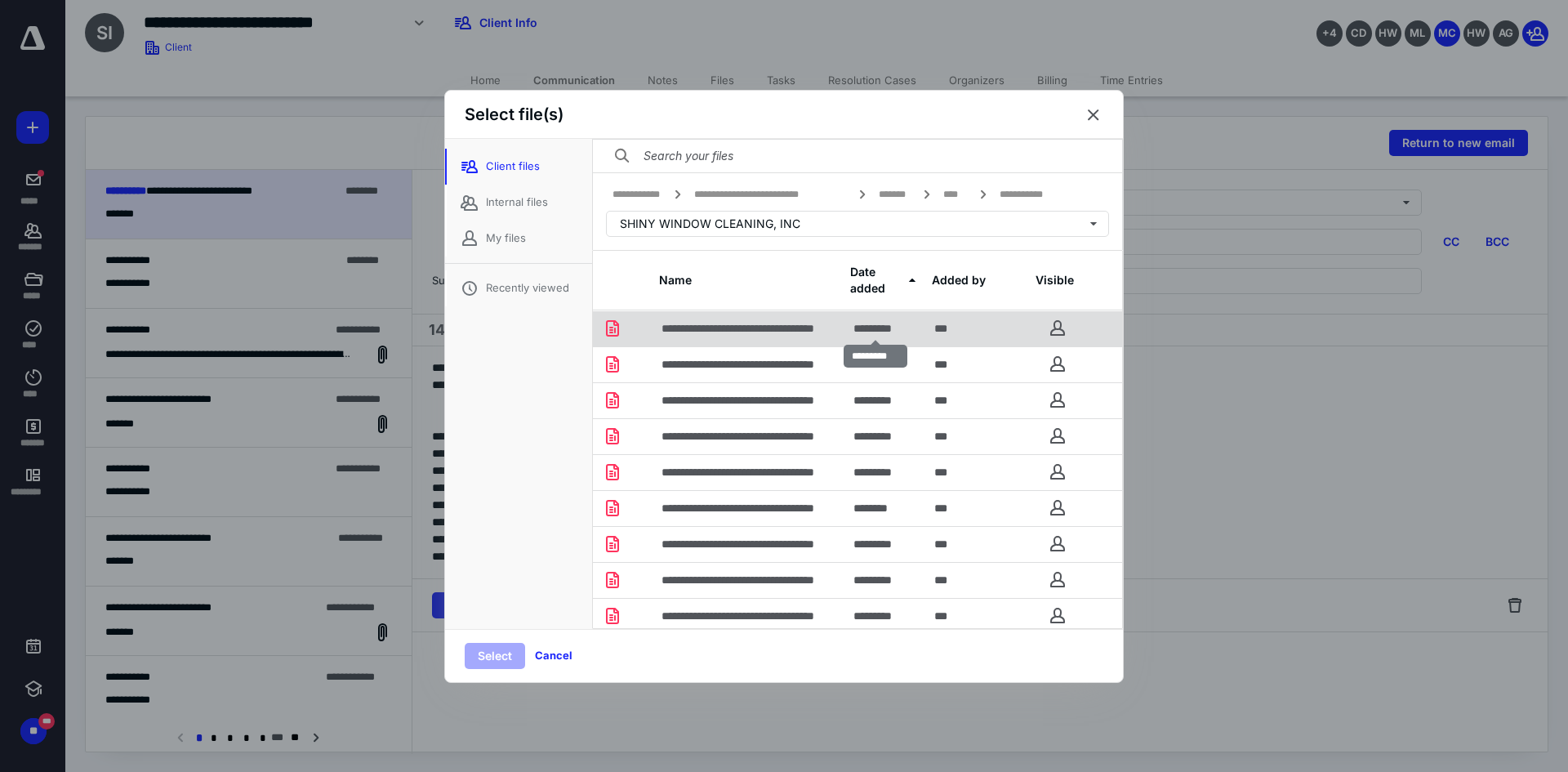 click on "*********" at bounding box center (880, 328) 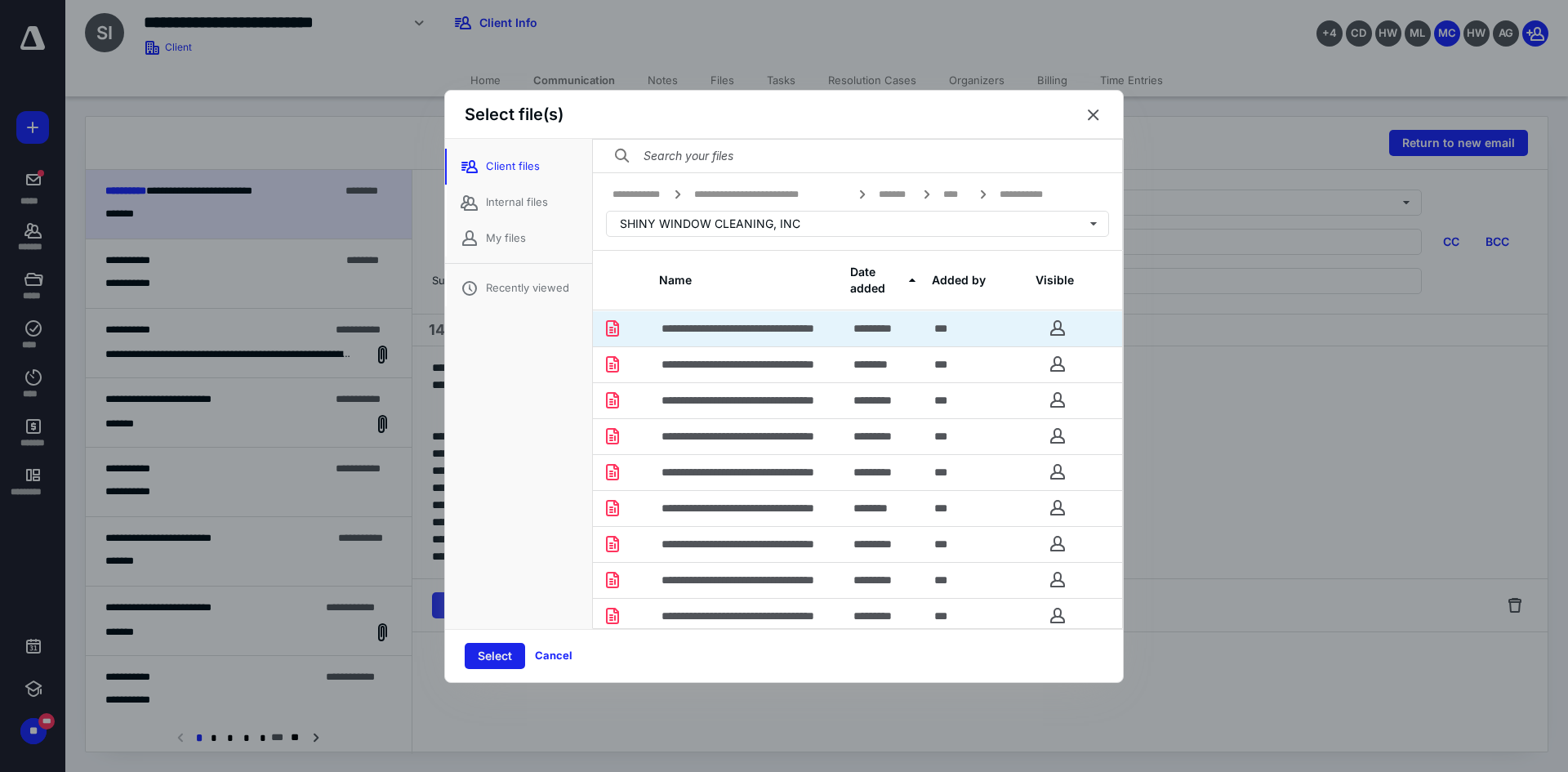 click on "Select" at bounding box center [495, 656] 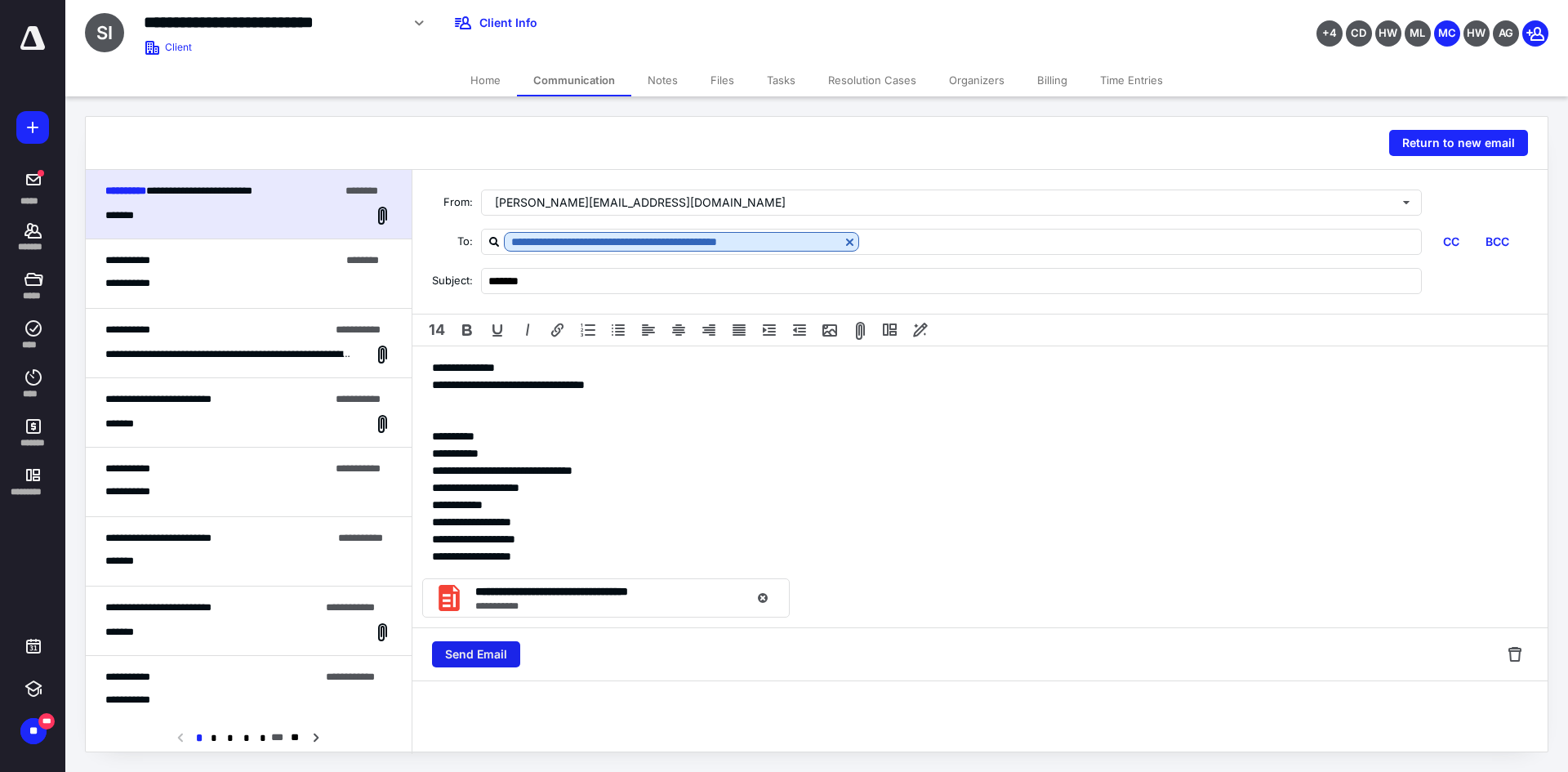 click on "Send Email" at bounding box center (476, 654) 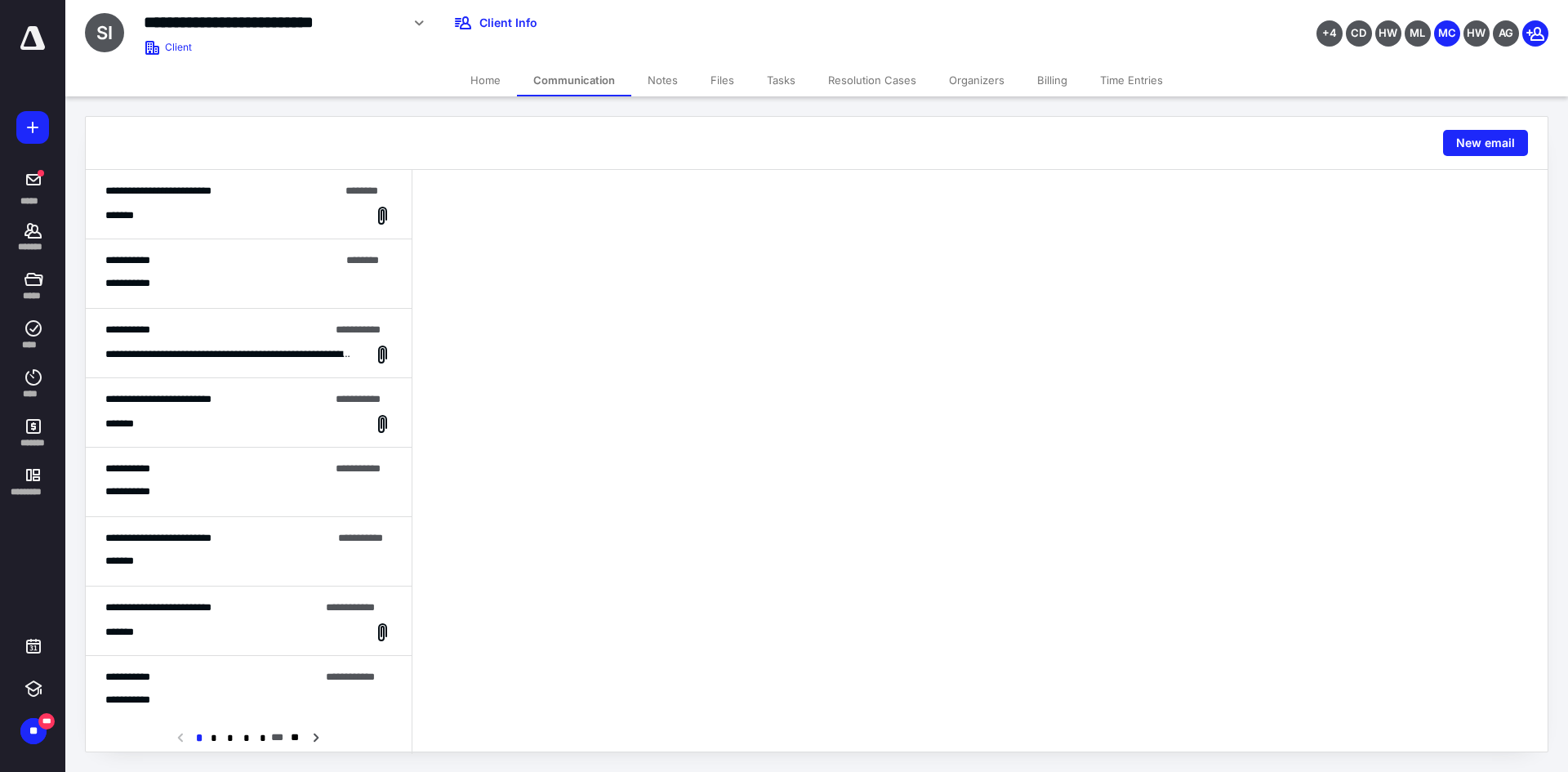 click on "Files" at bounding box center [722, 80] 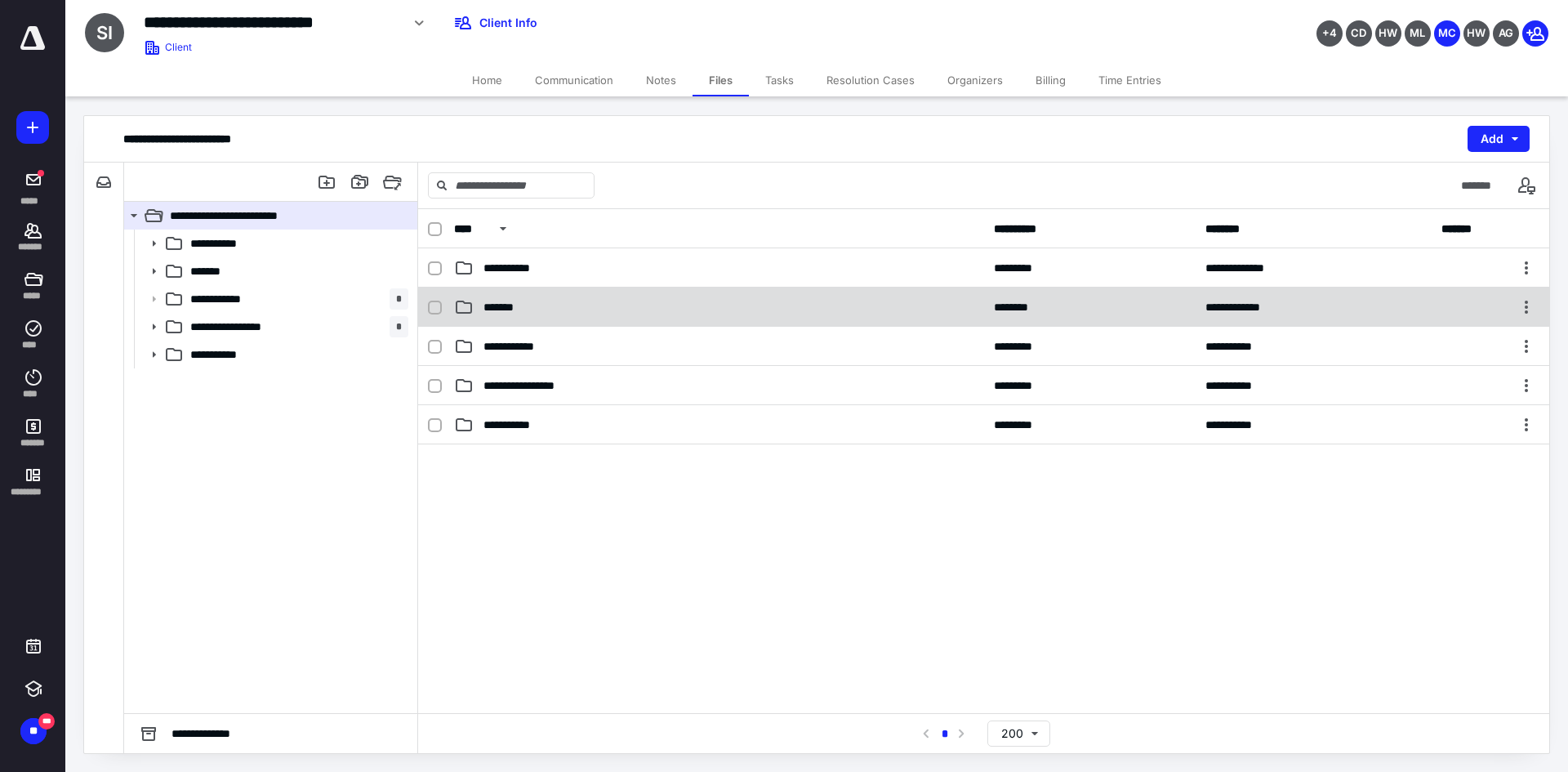 click on "*******" at bounding box center [719, 307] 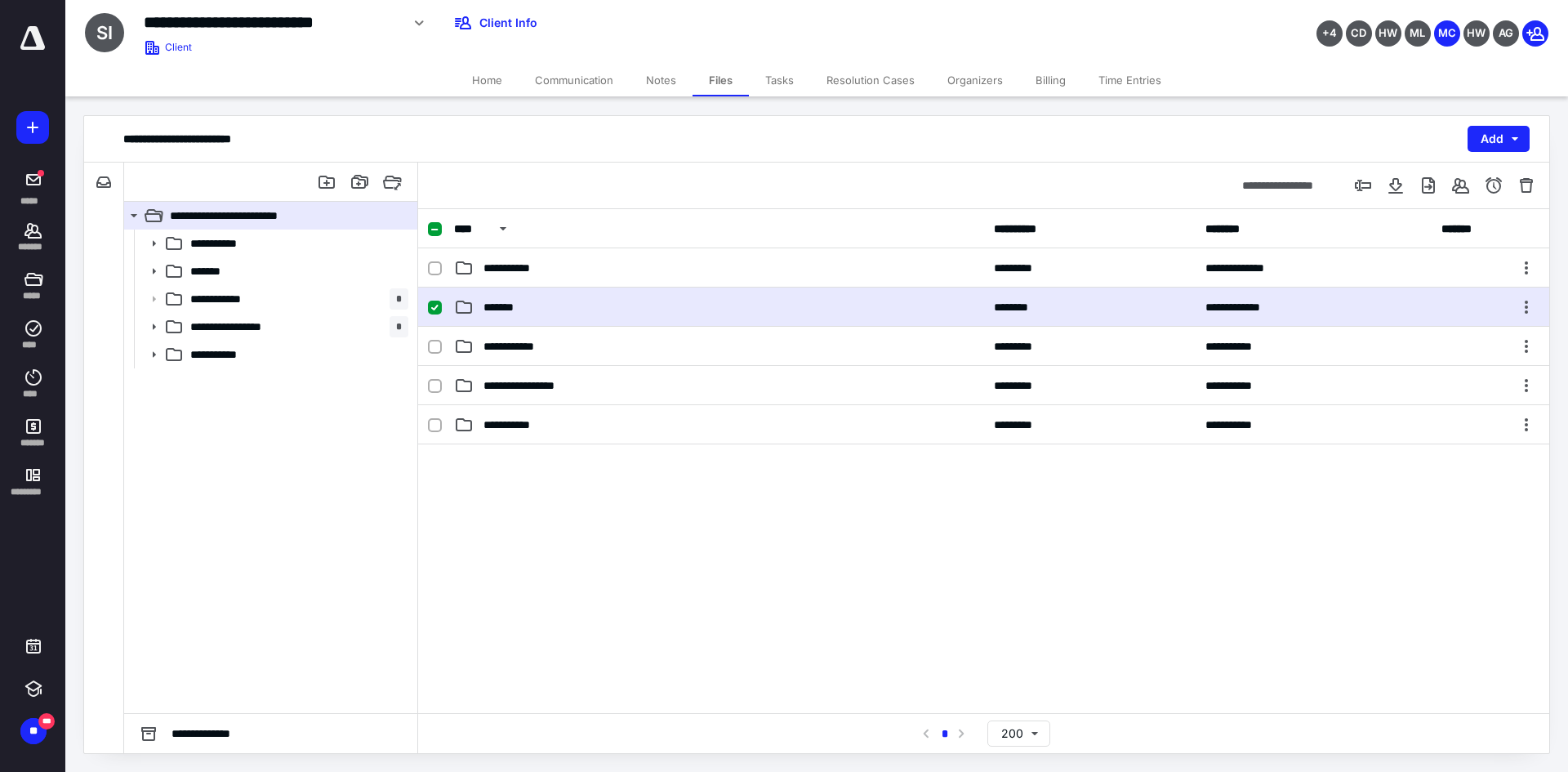 click on "*******" at bounding box center (719, 307) 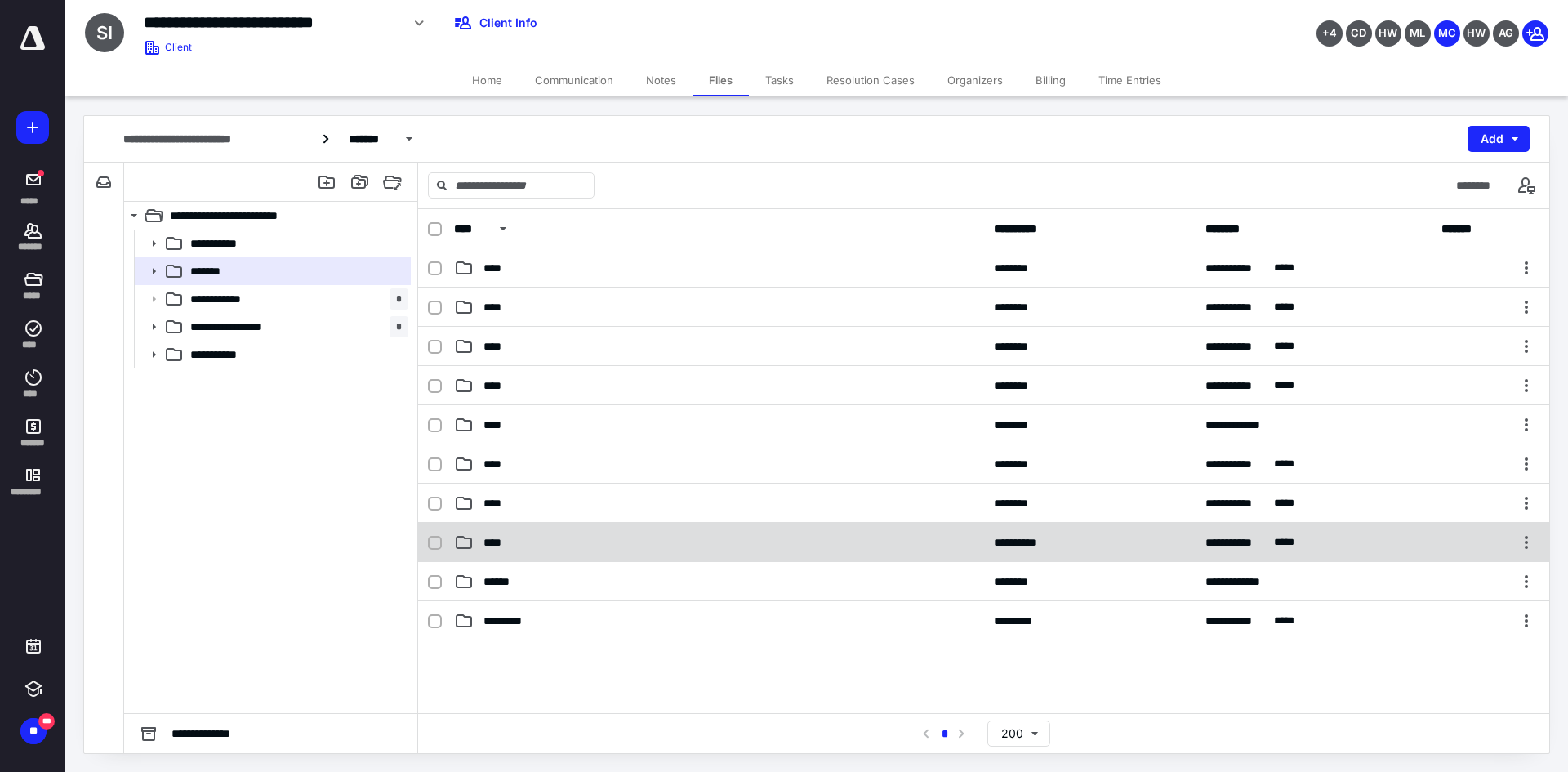 click on "****" at bounding box center (719, 542) 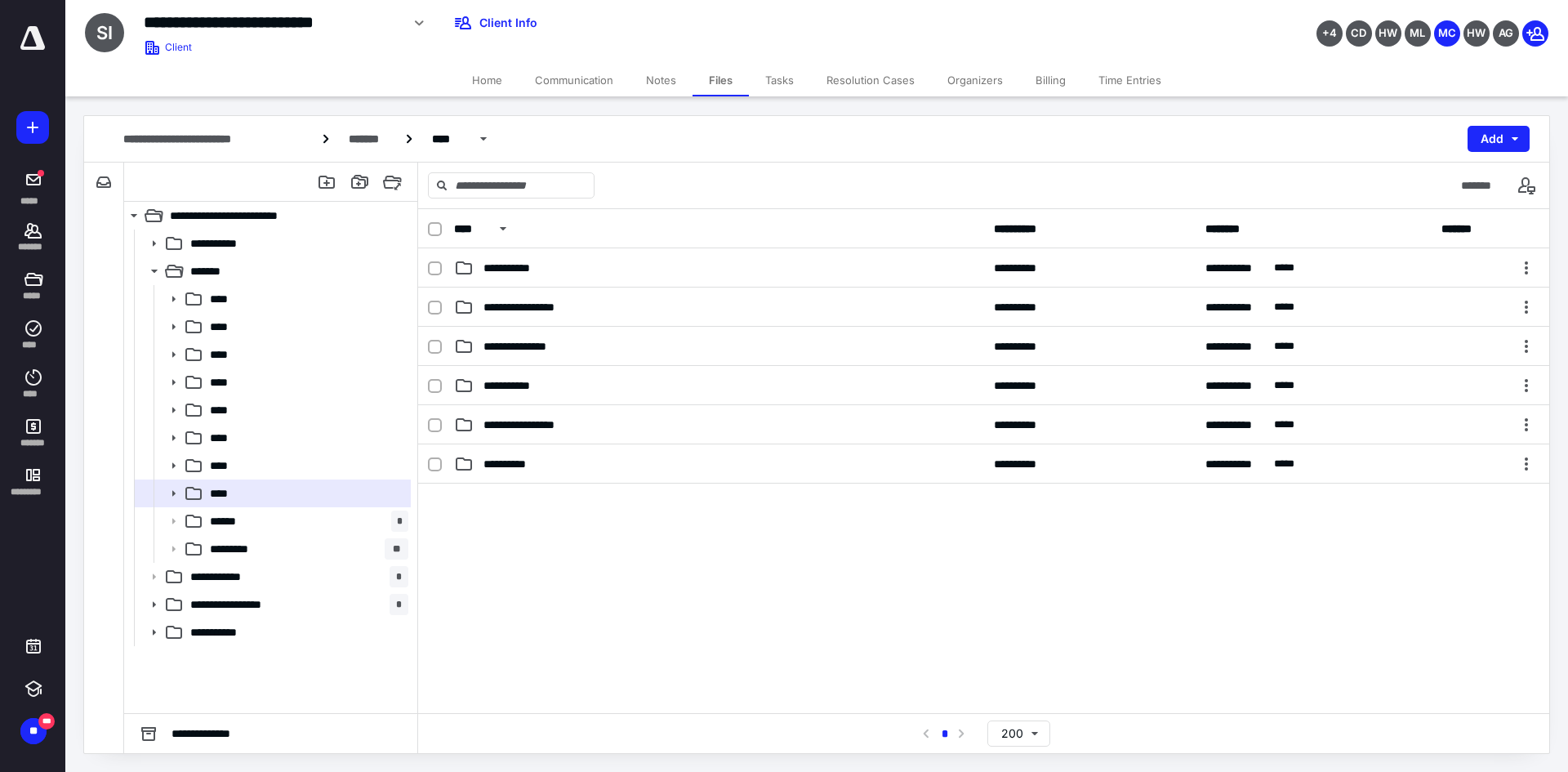click at bounding box center (983, 606) 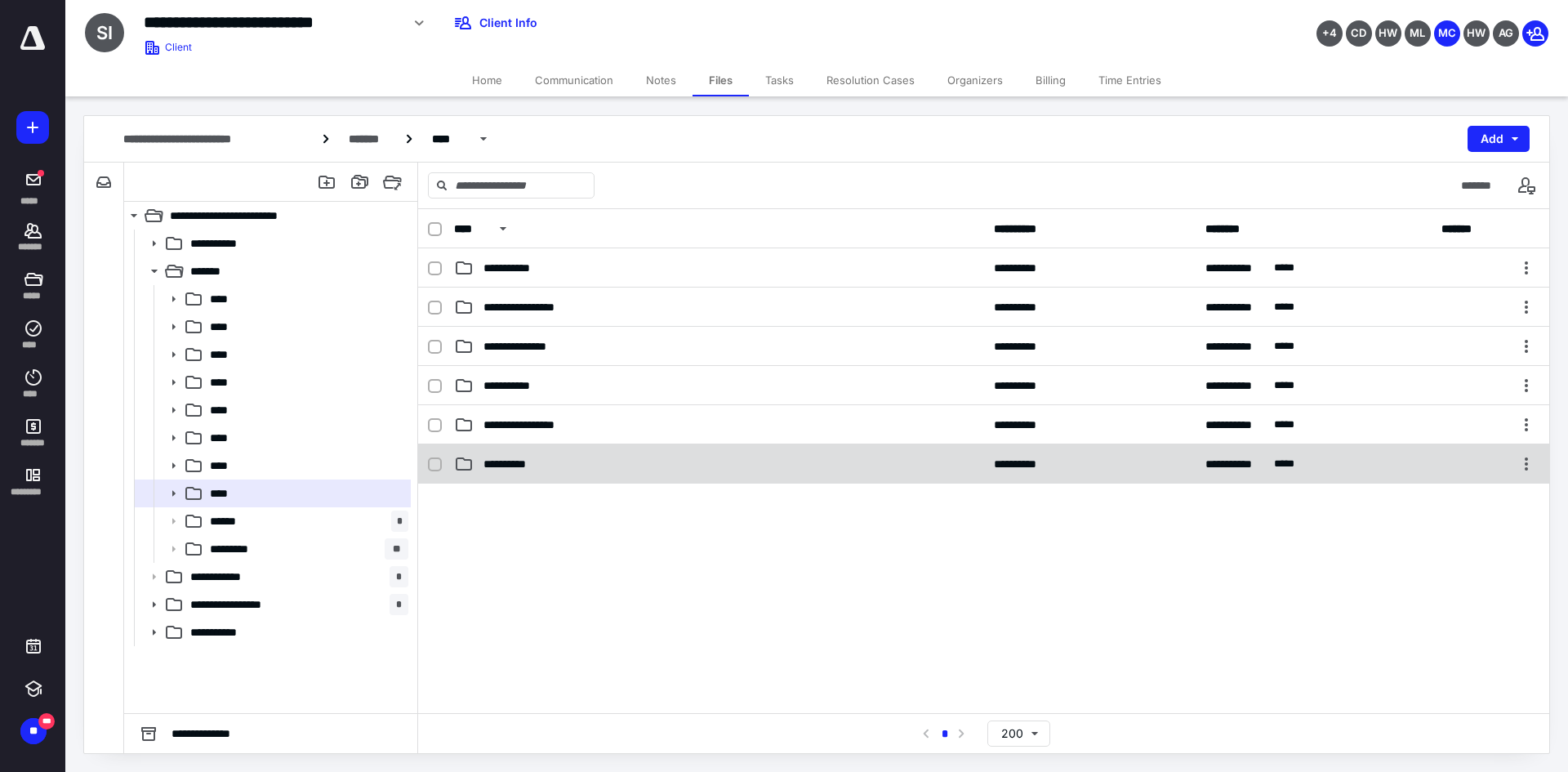 click on "**********" at bounding box center (719, 464) 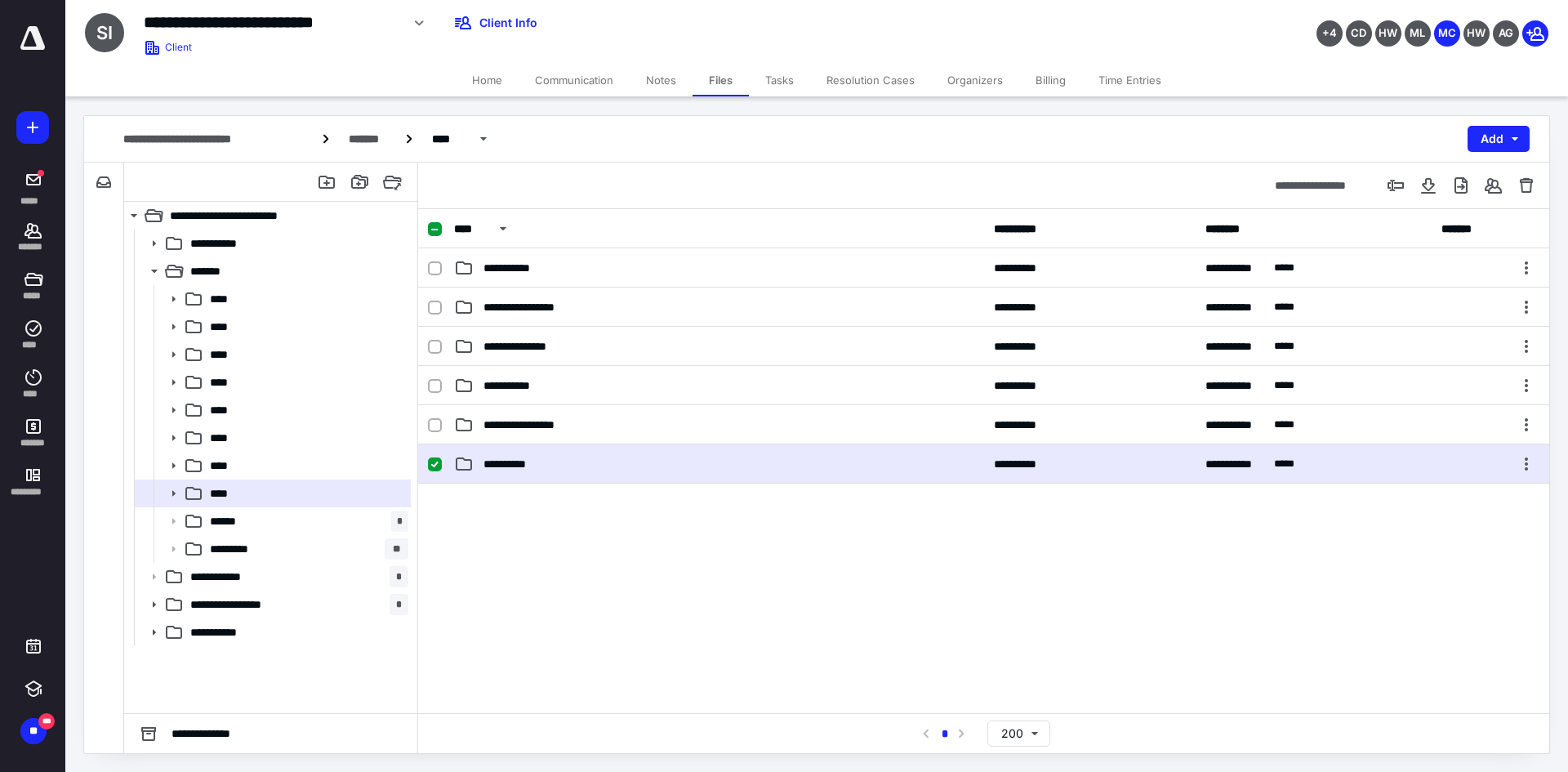 click on "**********" at bounding box center (719, 464) 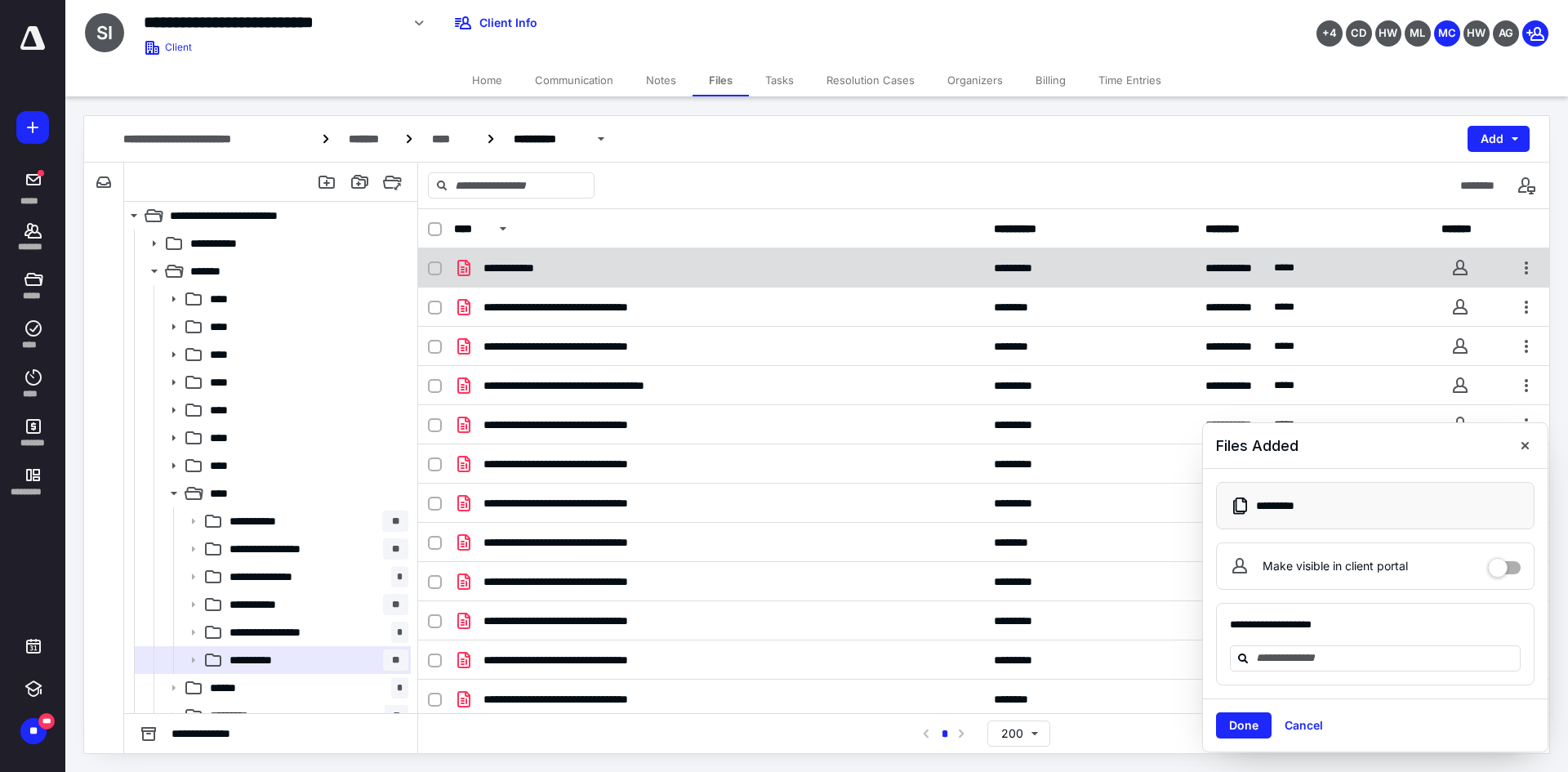 checkbox on "true" 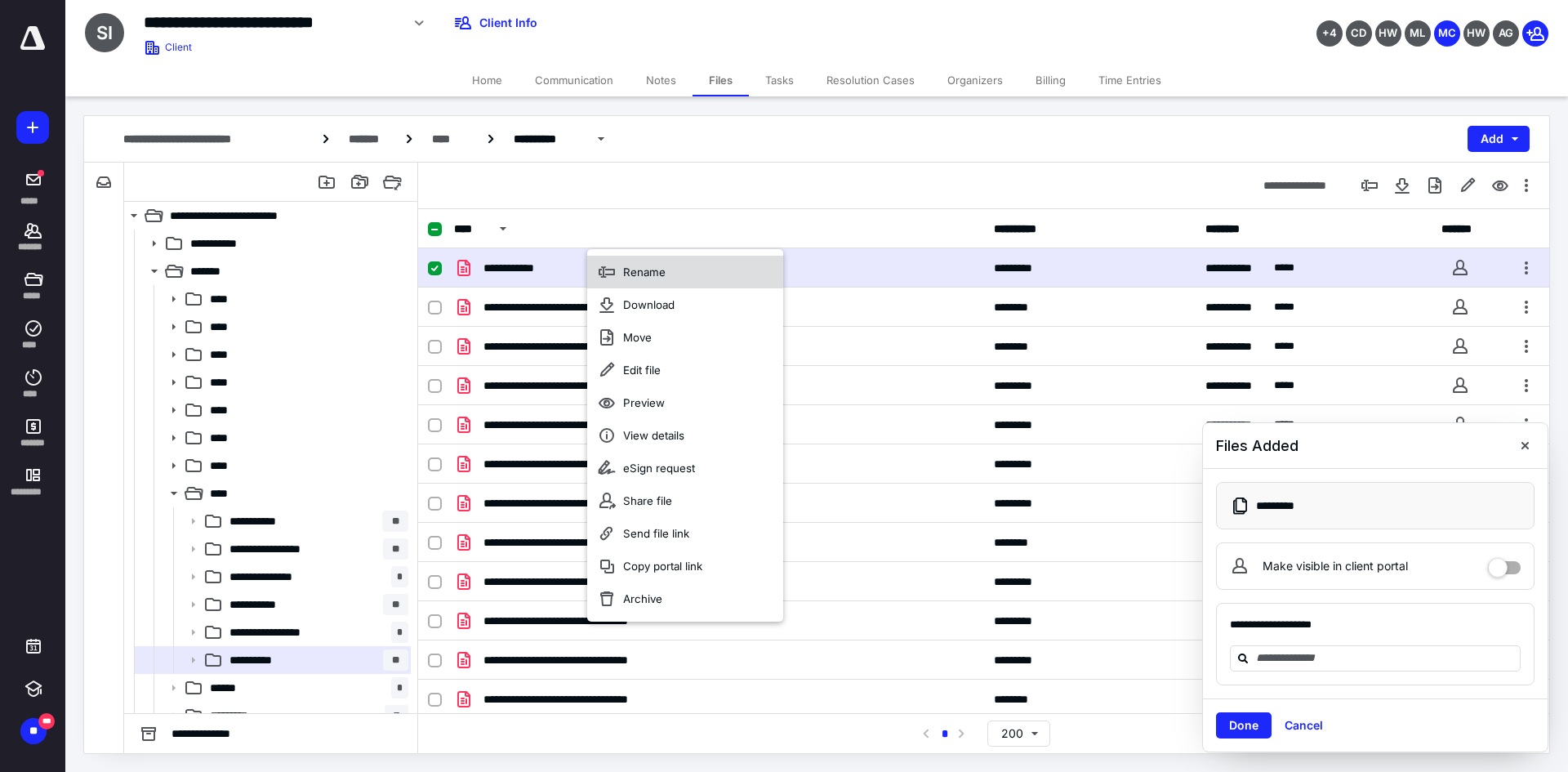 click 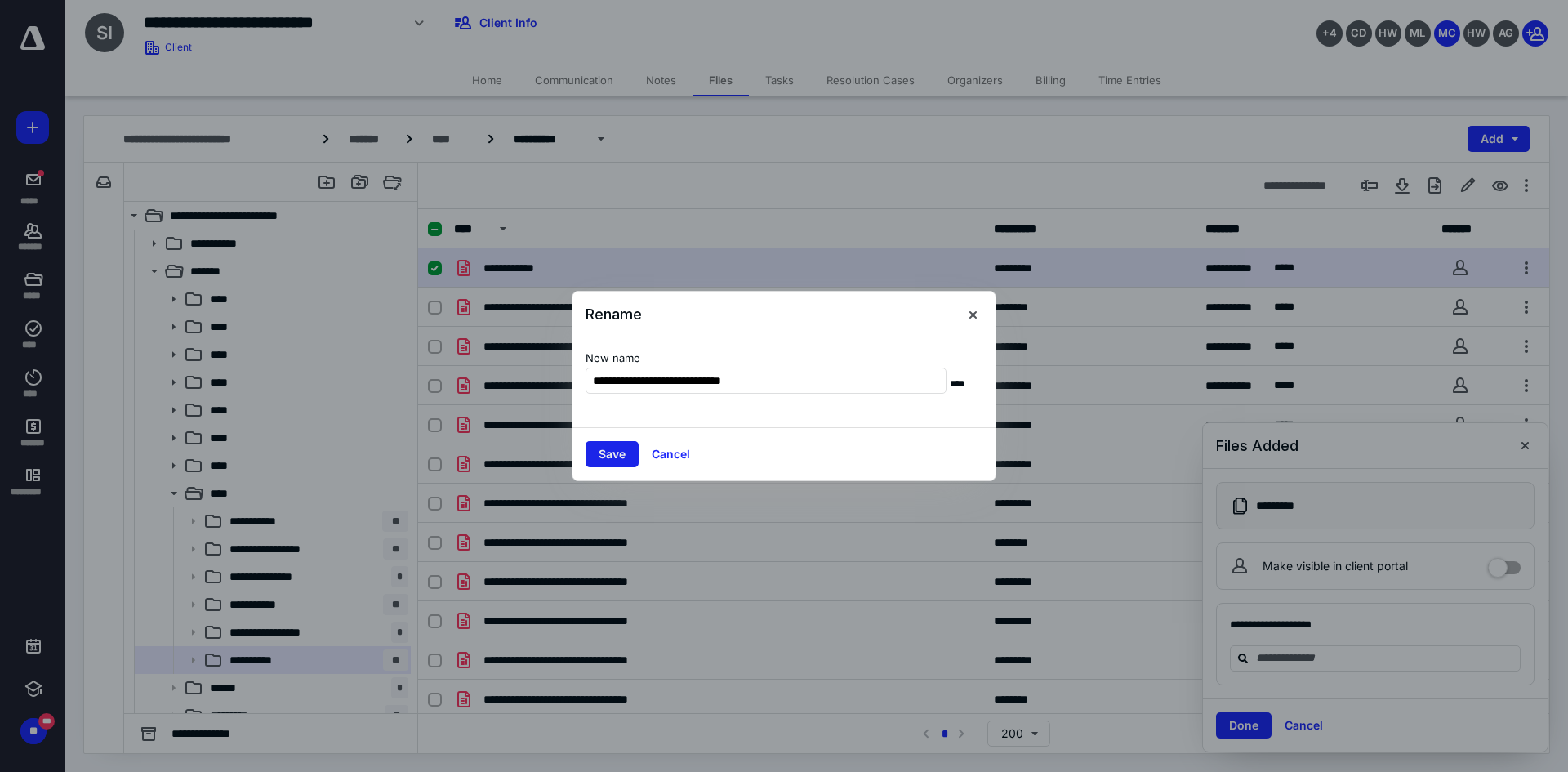 type on "**********" 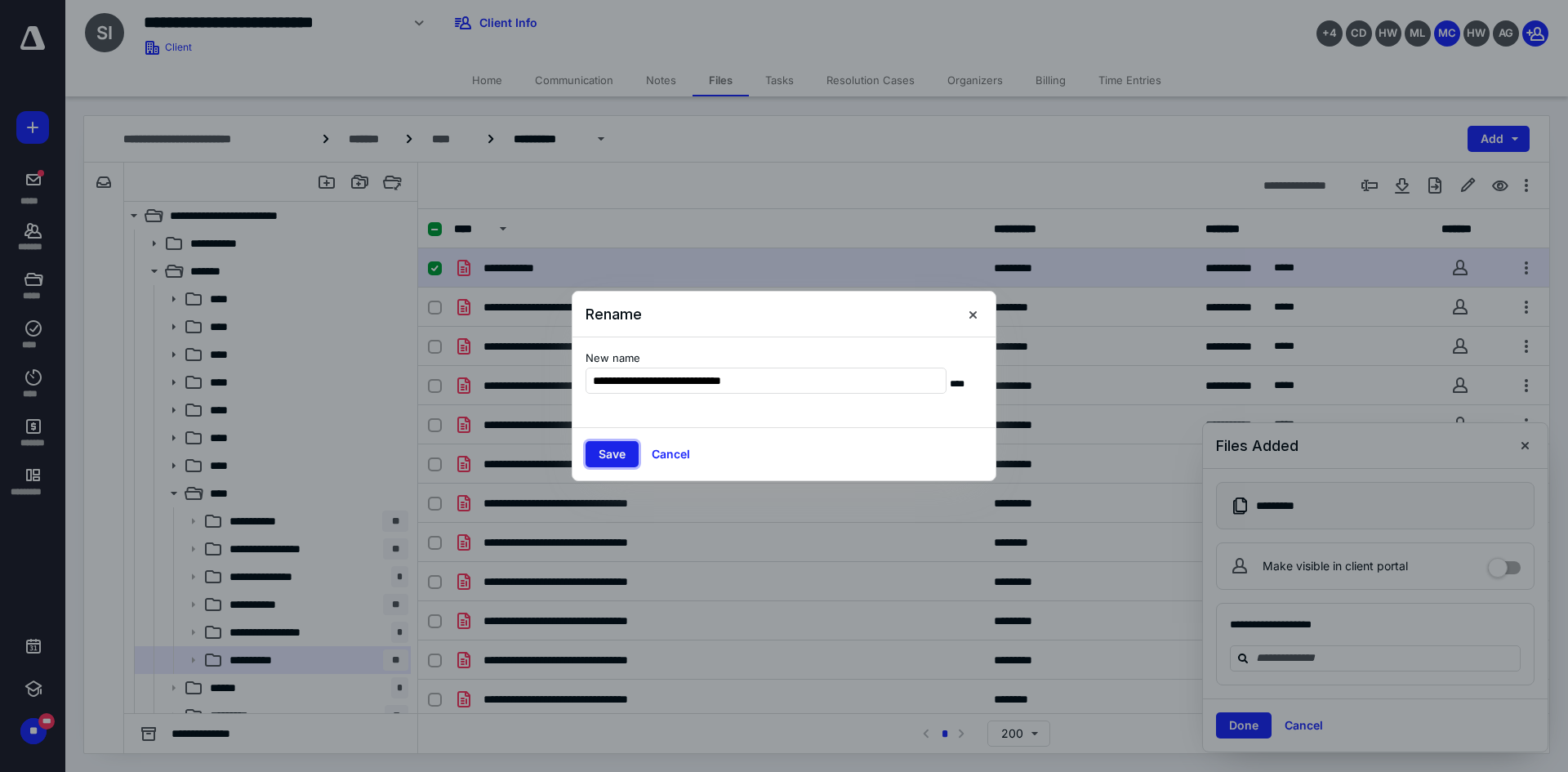 click on "Save" at bounding box center [612, 454] 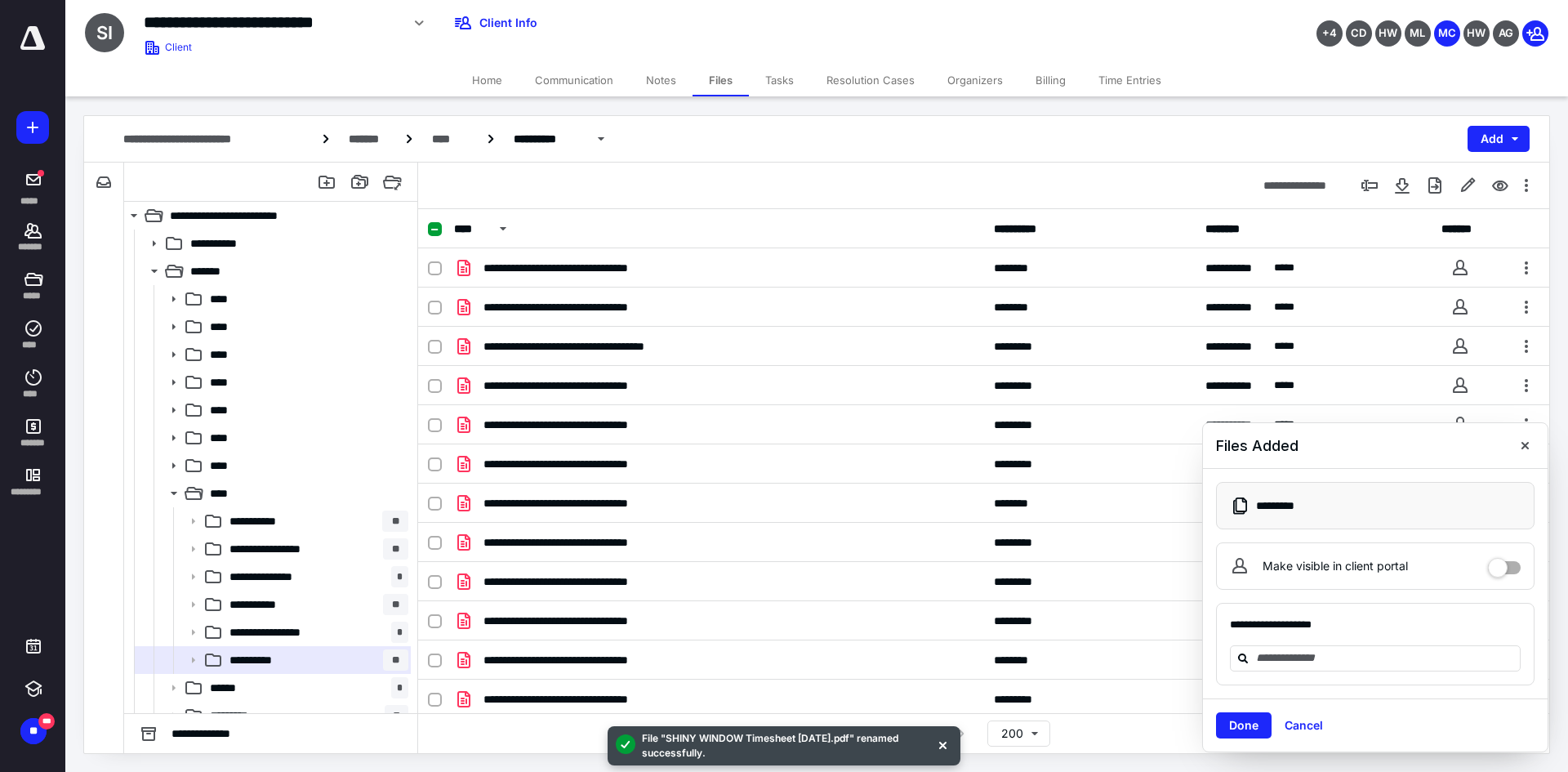 click on "Home" at bounding box center (487, 80) 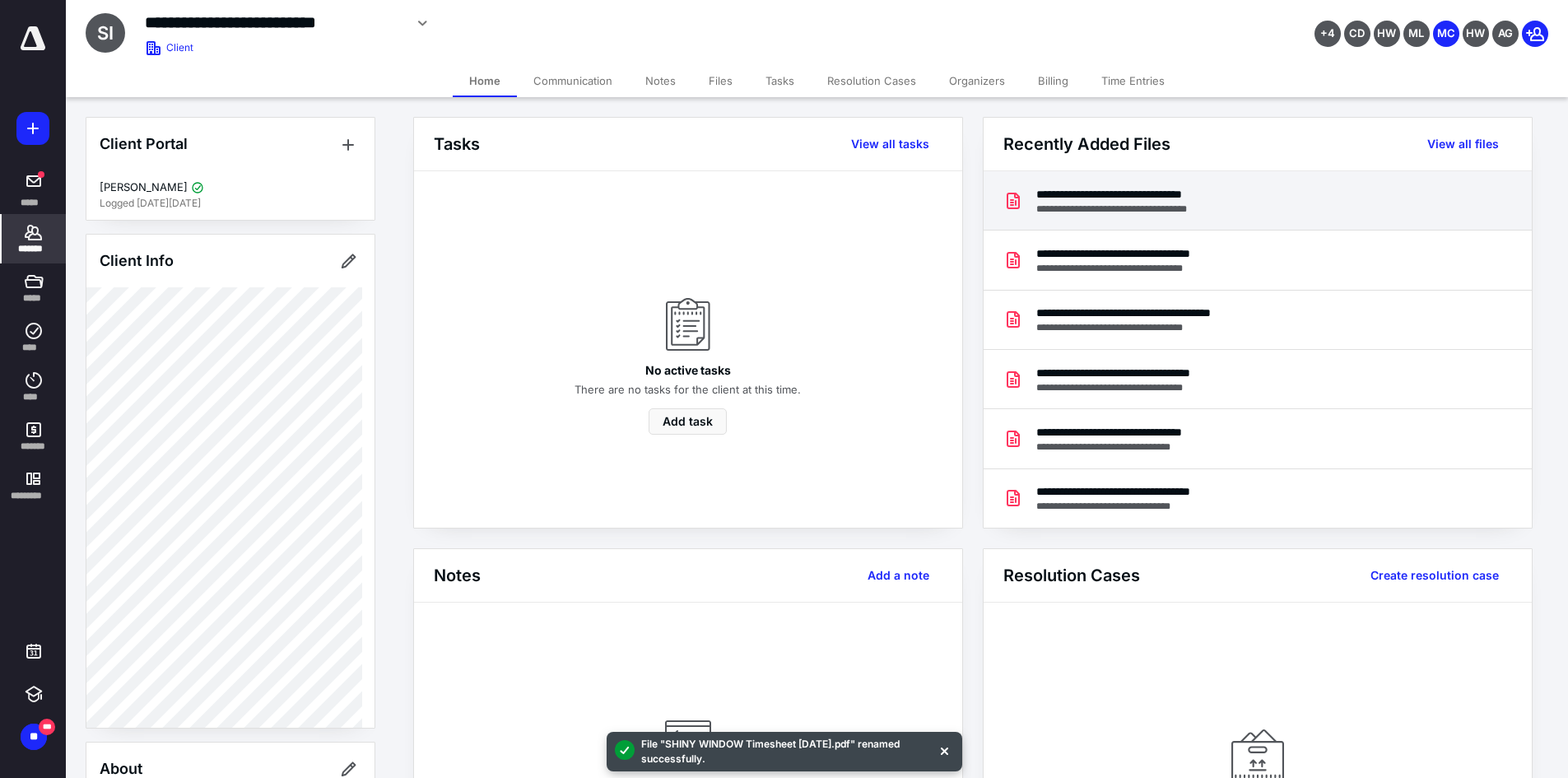 click on "**********" at bounding box center [1147, 209] 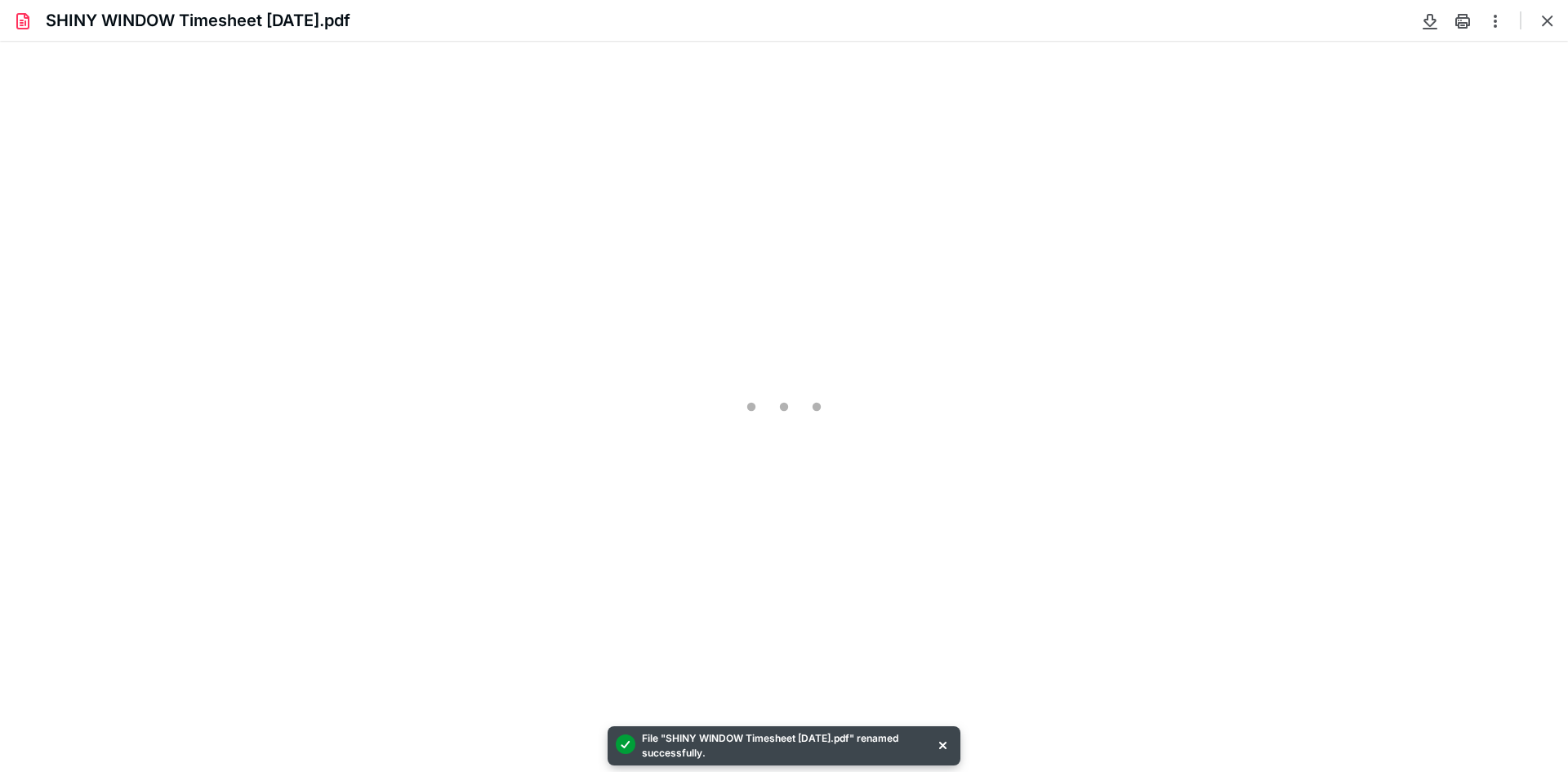 scroll, scrollTop: 0, scrollLeft: 0, axis: both 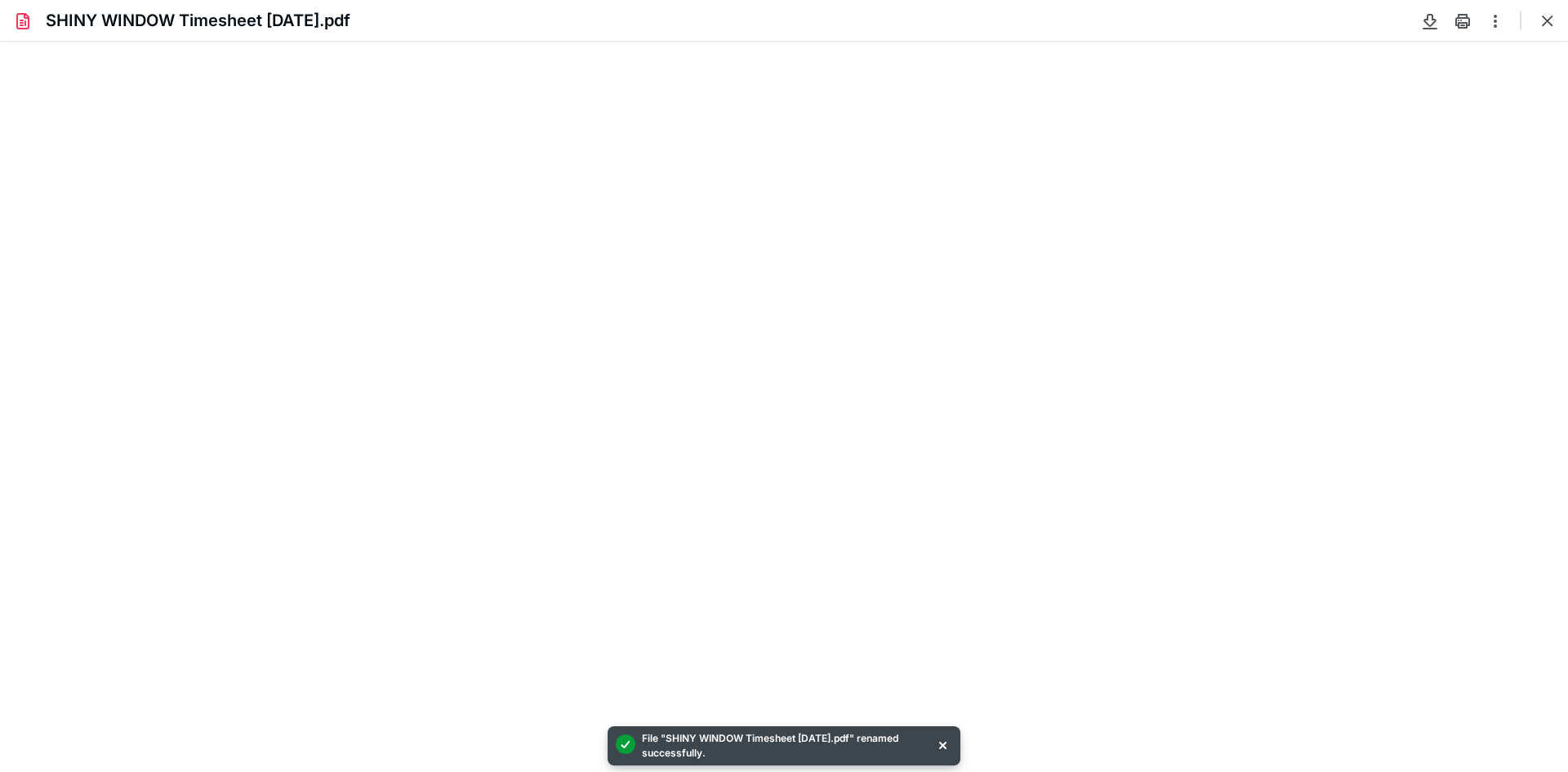 type on "108" 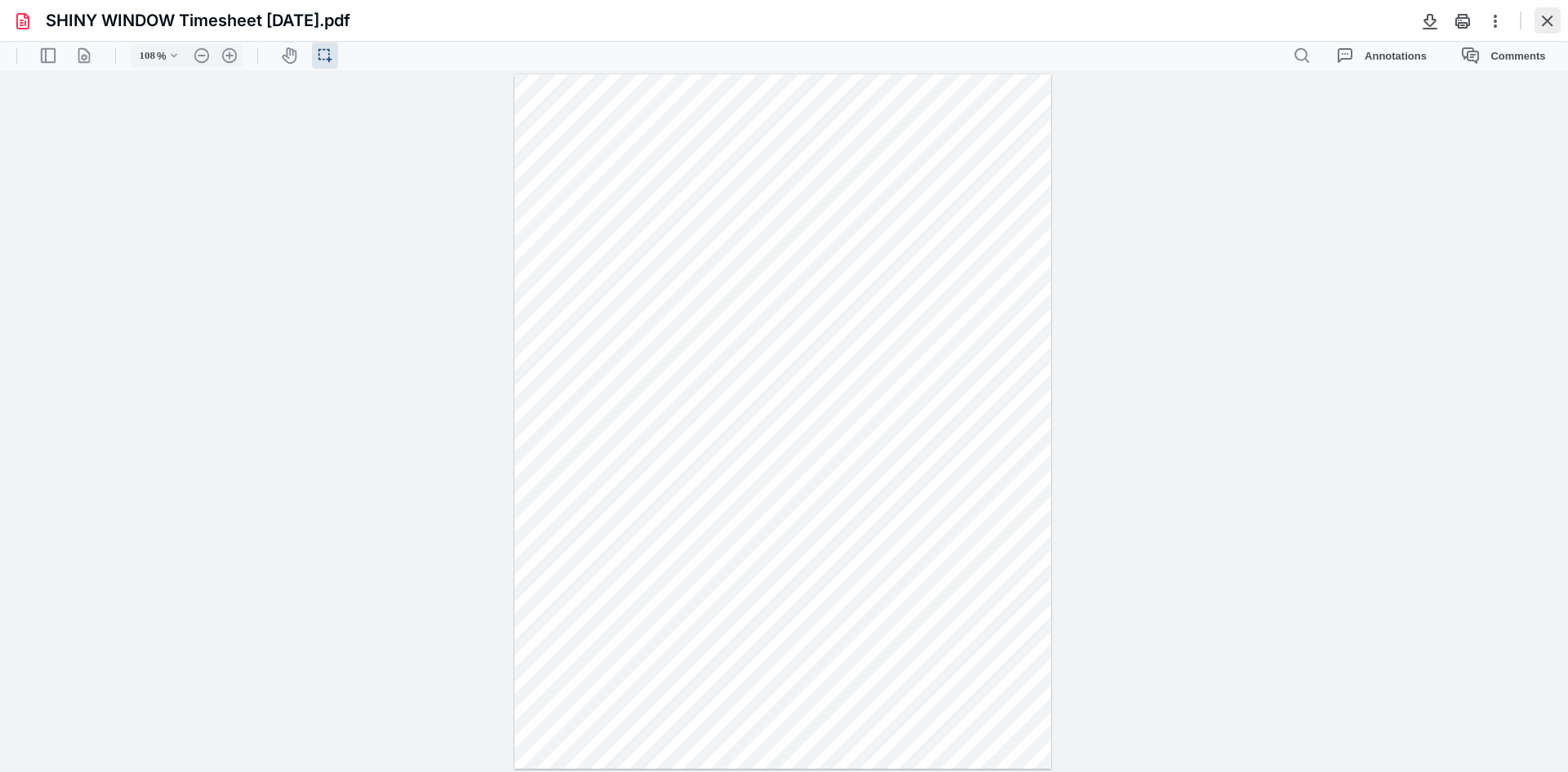 click at bounding box center (1548, 20) 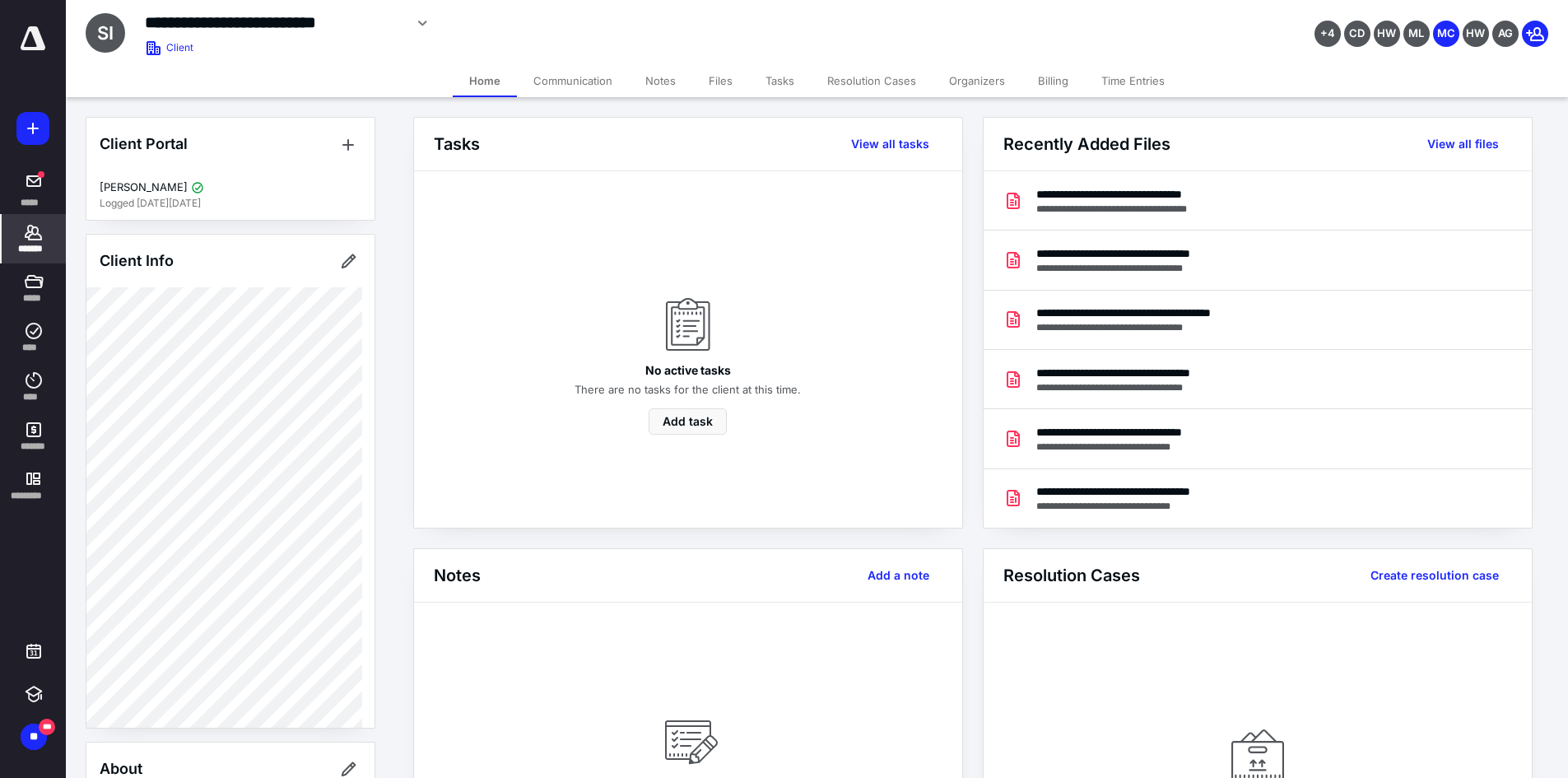click on "*******" at bounding box center [34, 239] 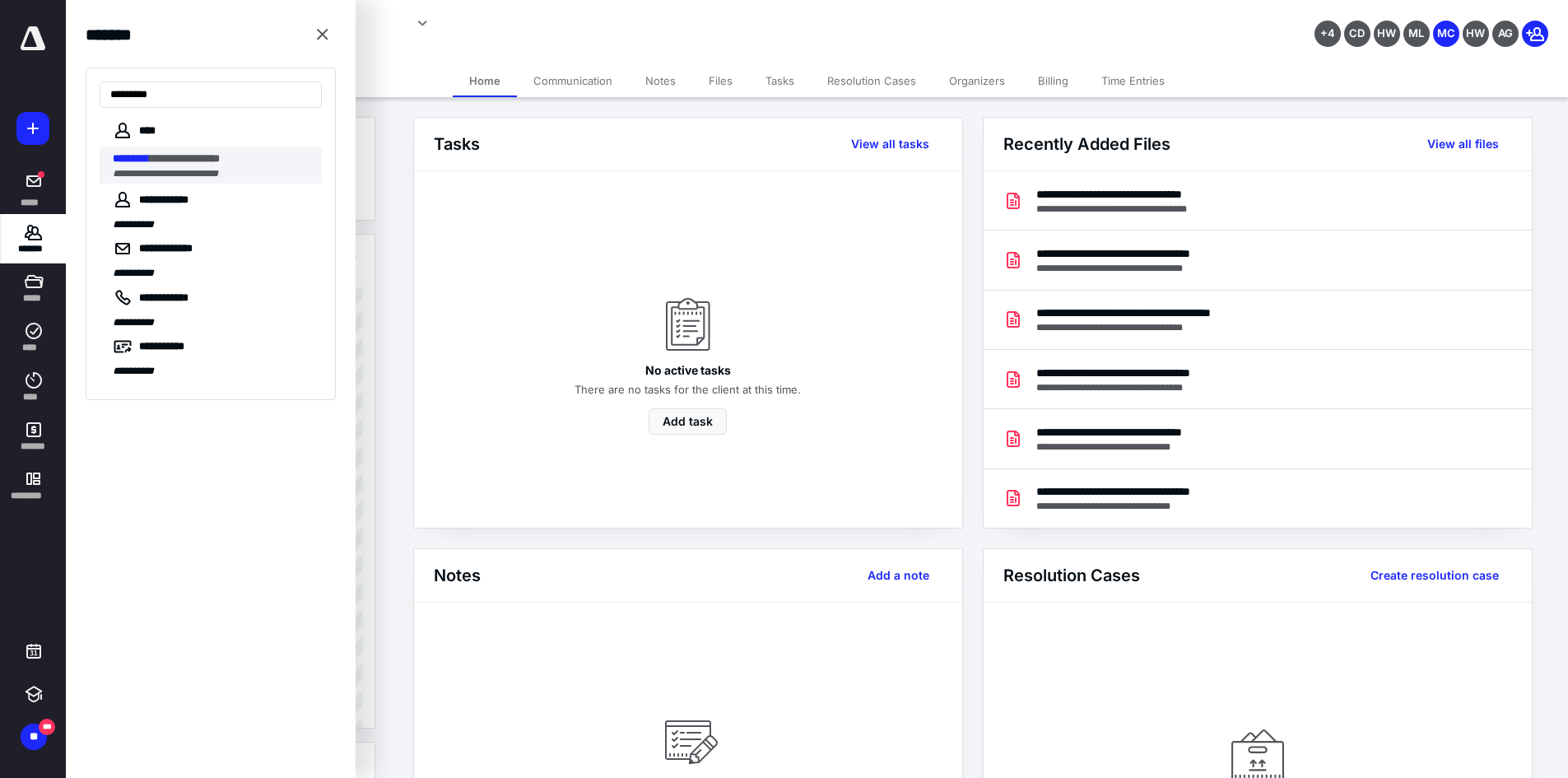 type on "*********" 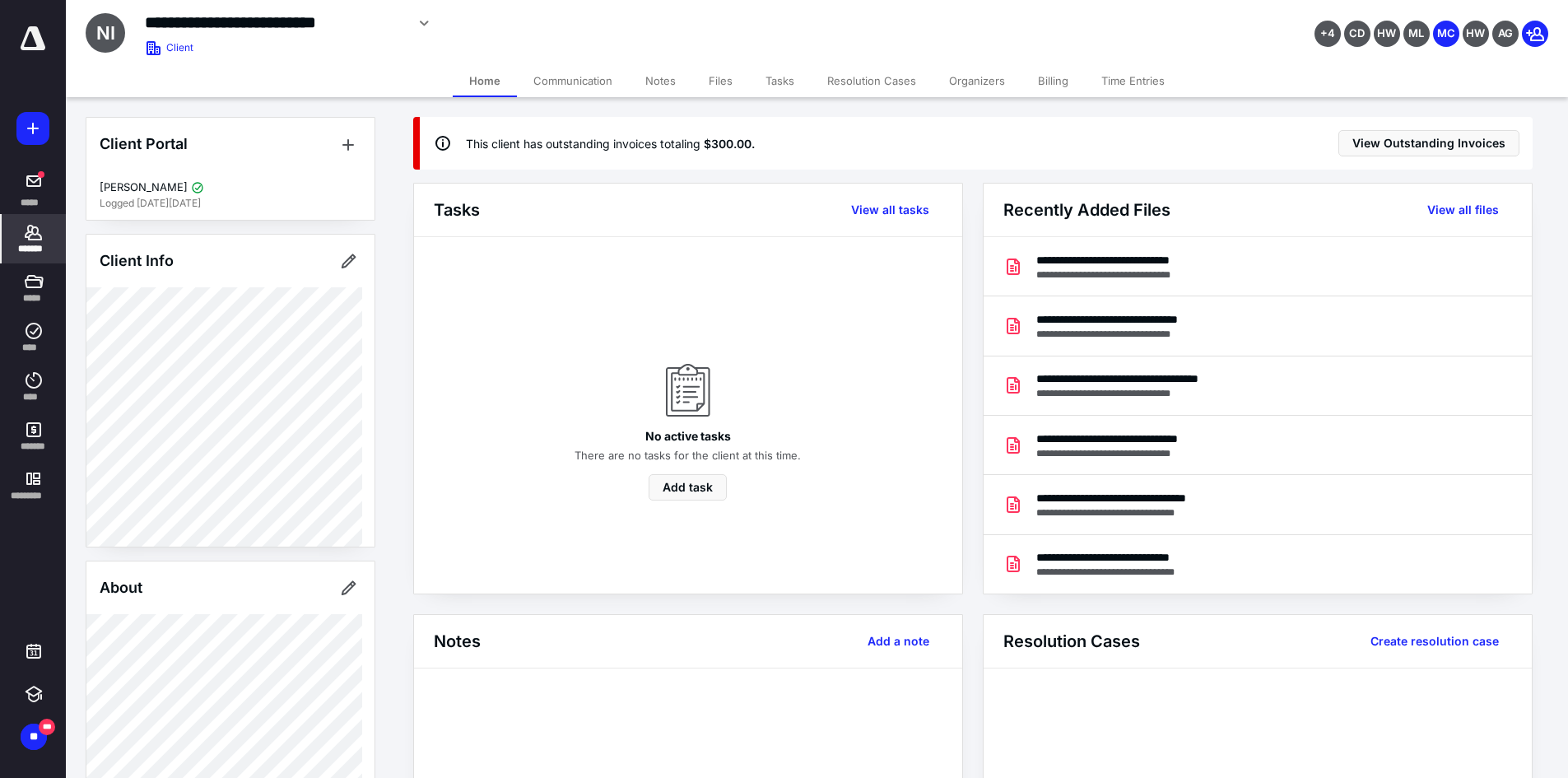 click on "Files" at bounding box center [720, 81] 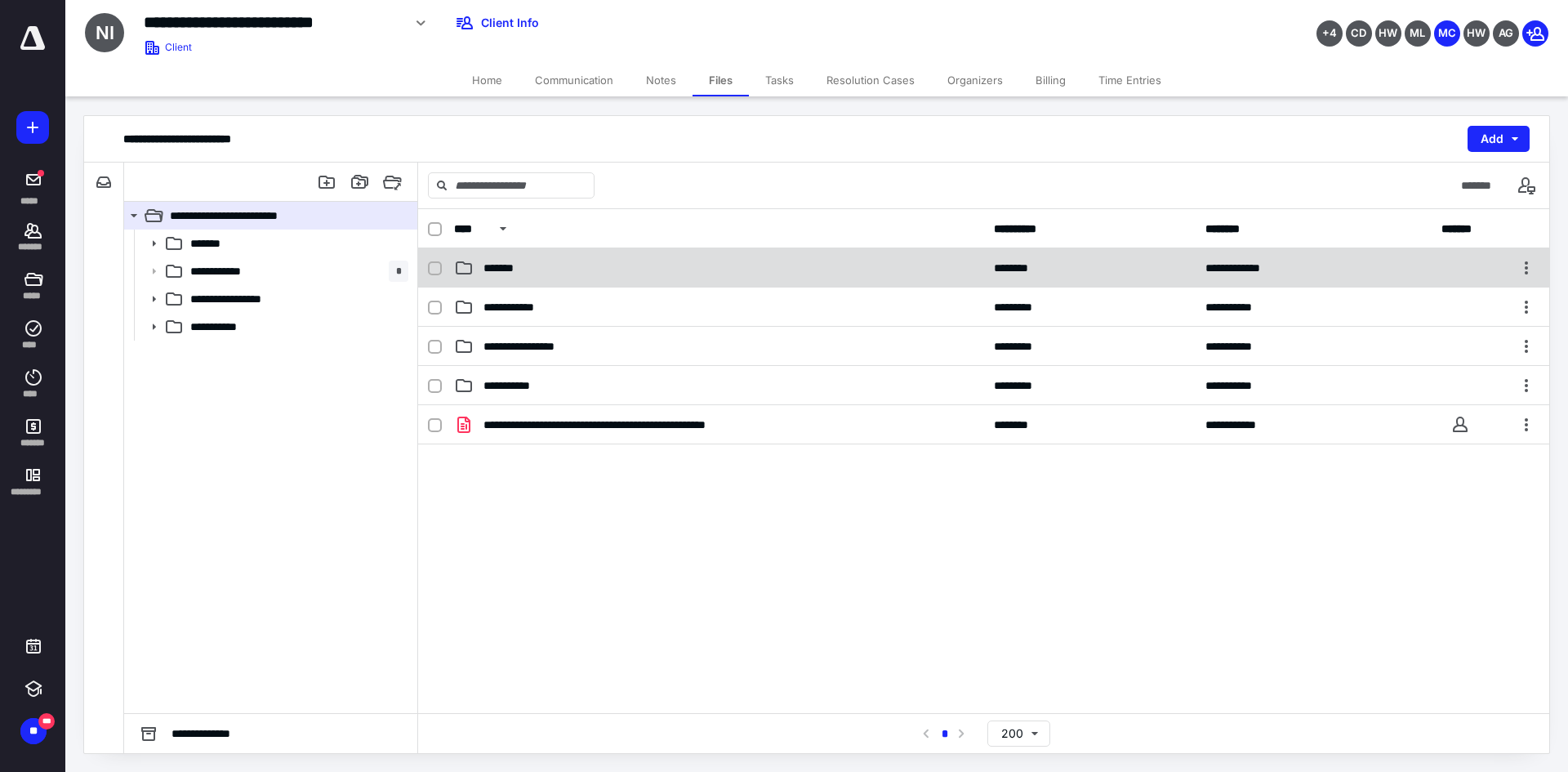 click on "*******" at bounding box center (719, 268) 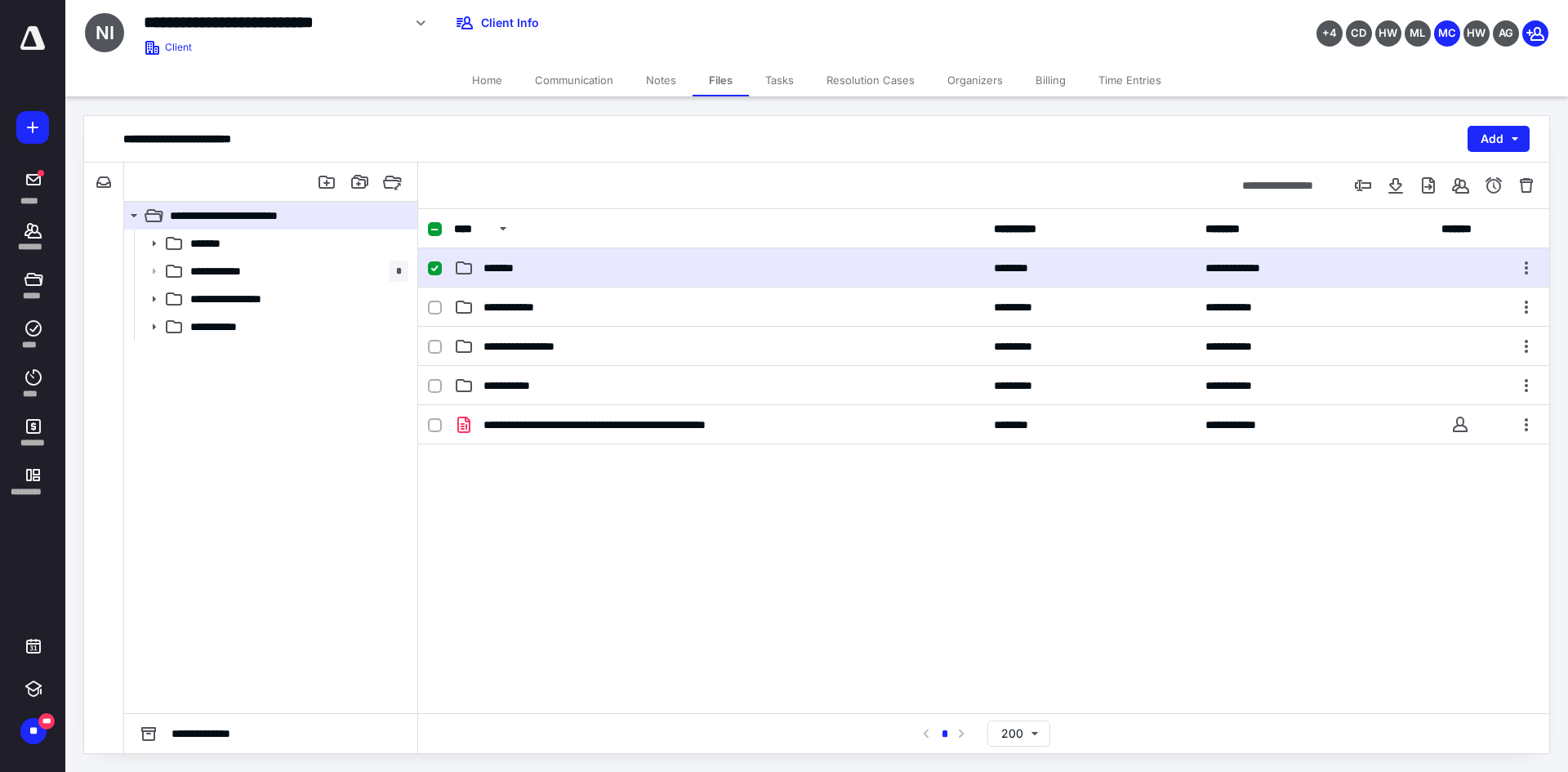 click on "*******" at bounding box center (719, 268) 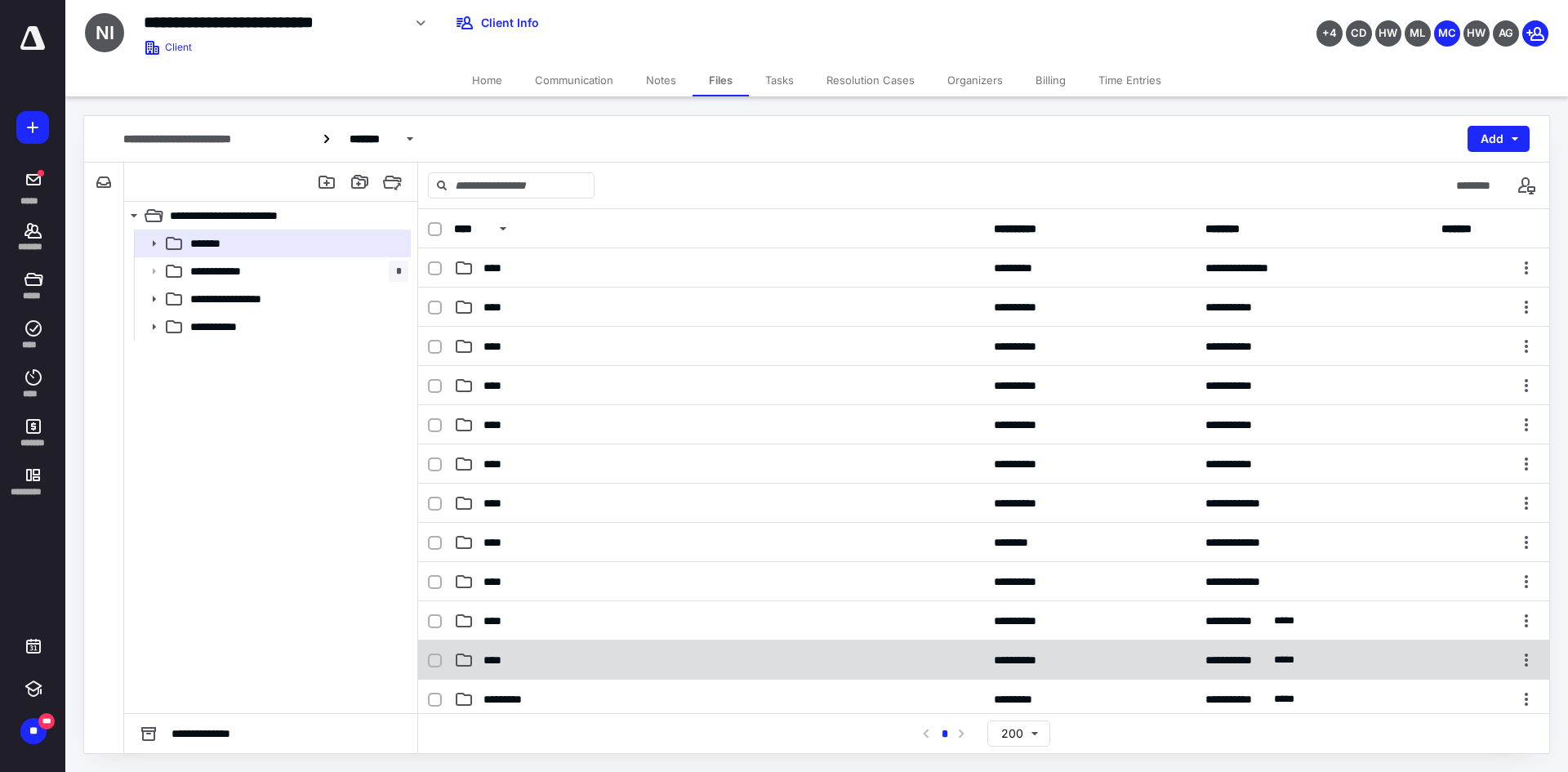 click on "**********" at bounding box center [983, 660] 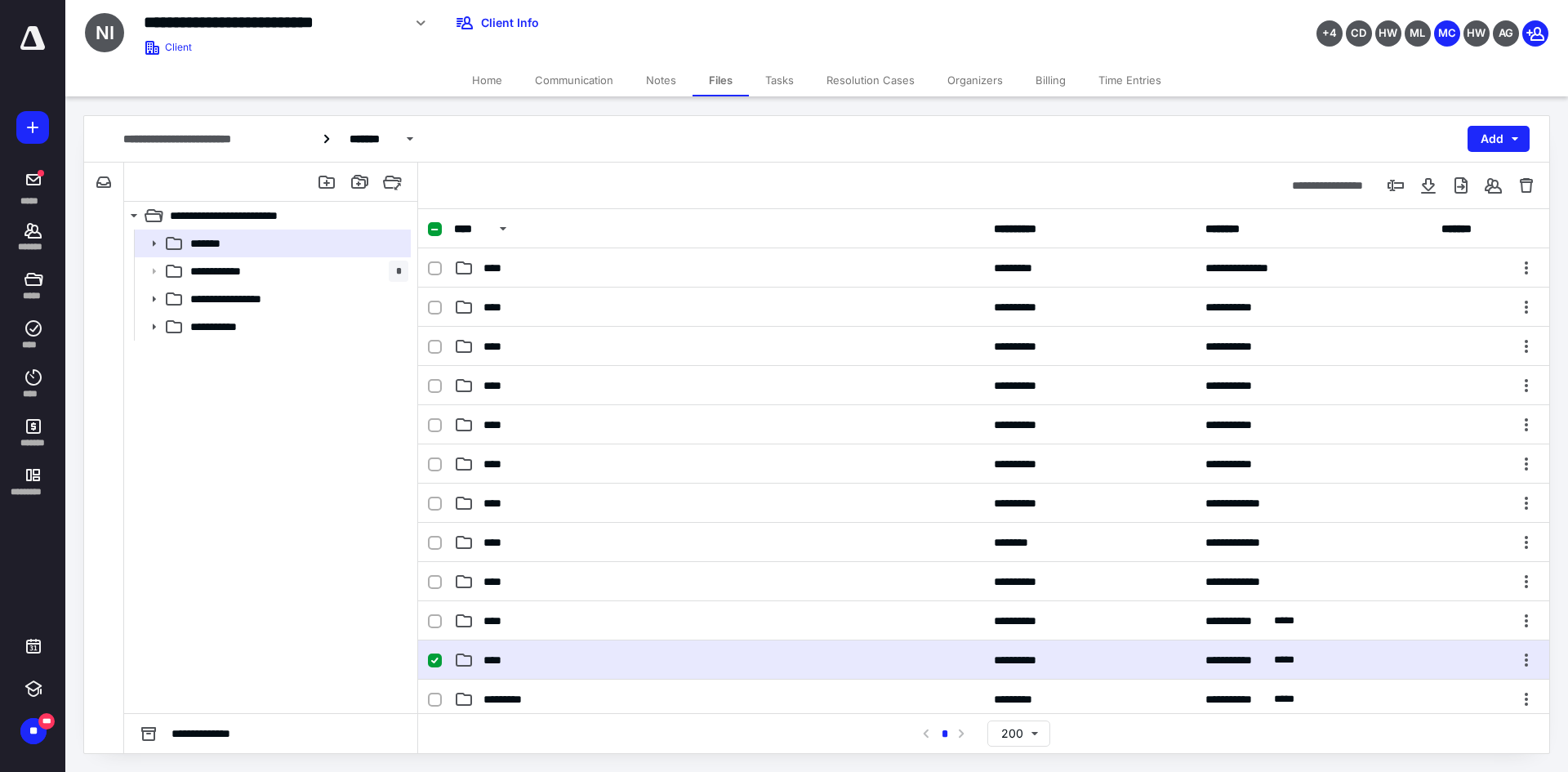 click on "**********" at bounding box center (983, 660) 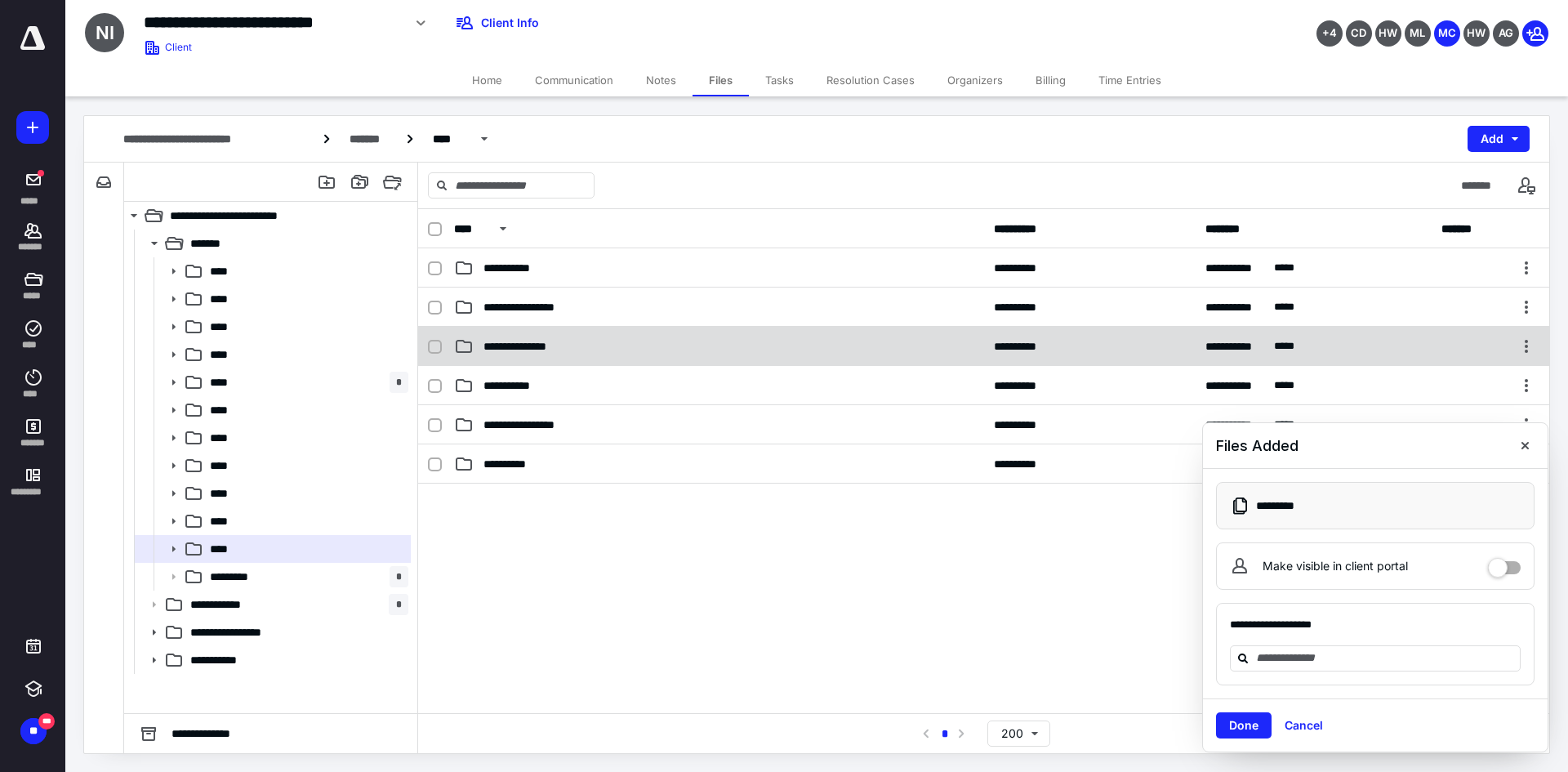 click on "**********" at bounding box center (719, 346) 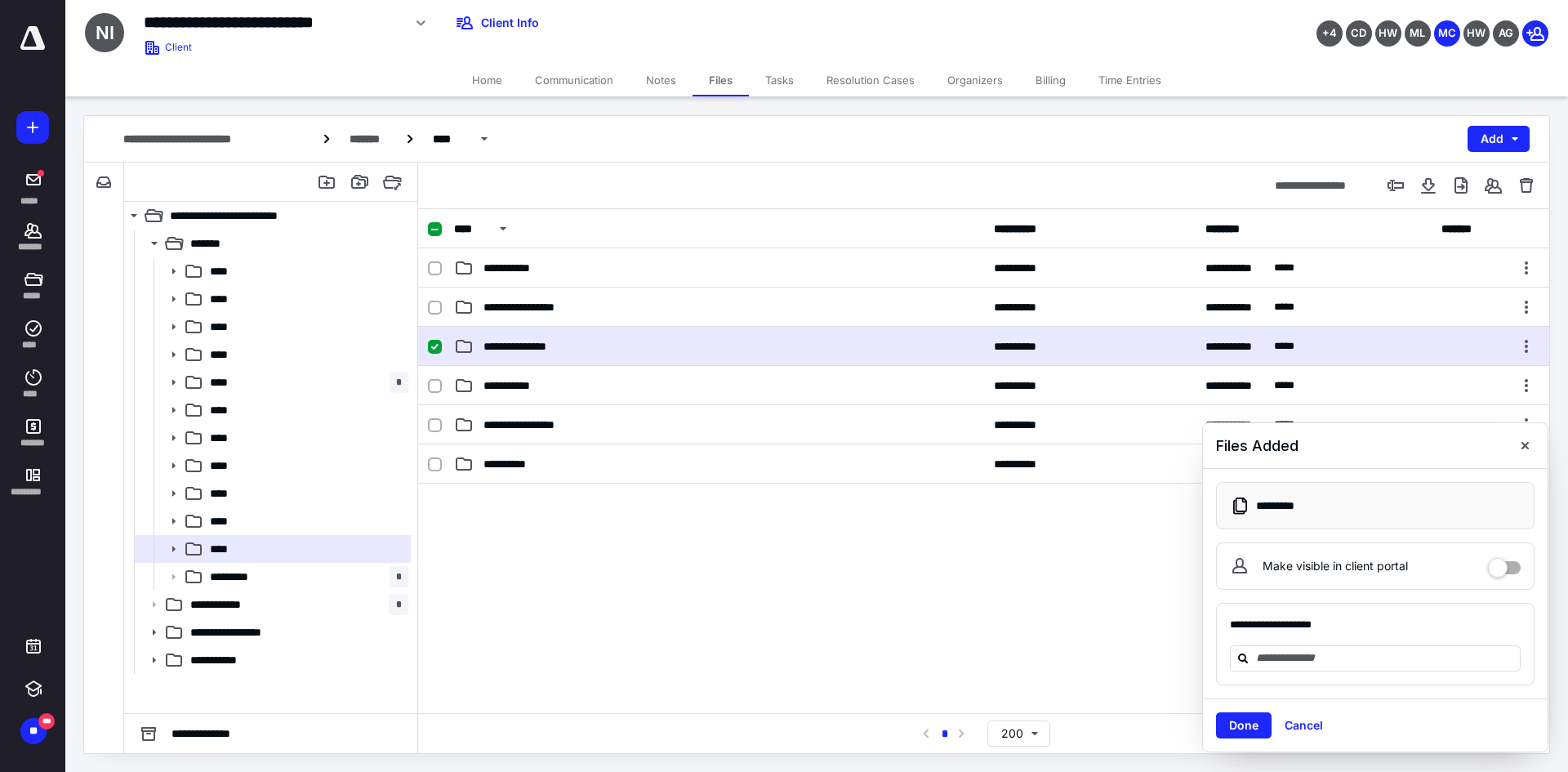 click on "**********" at bounding box center (719, 346) 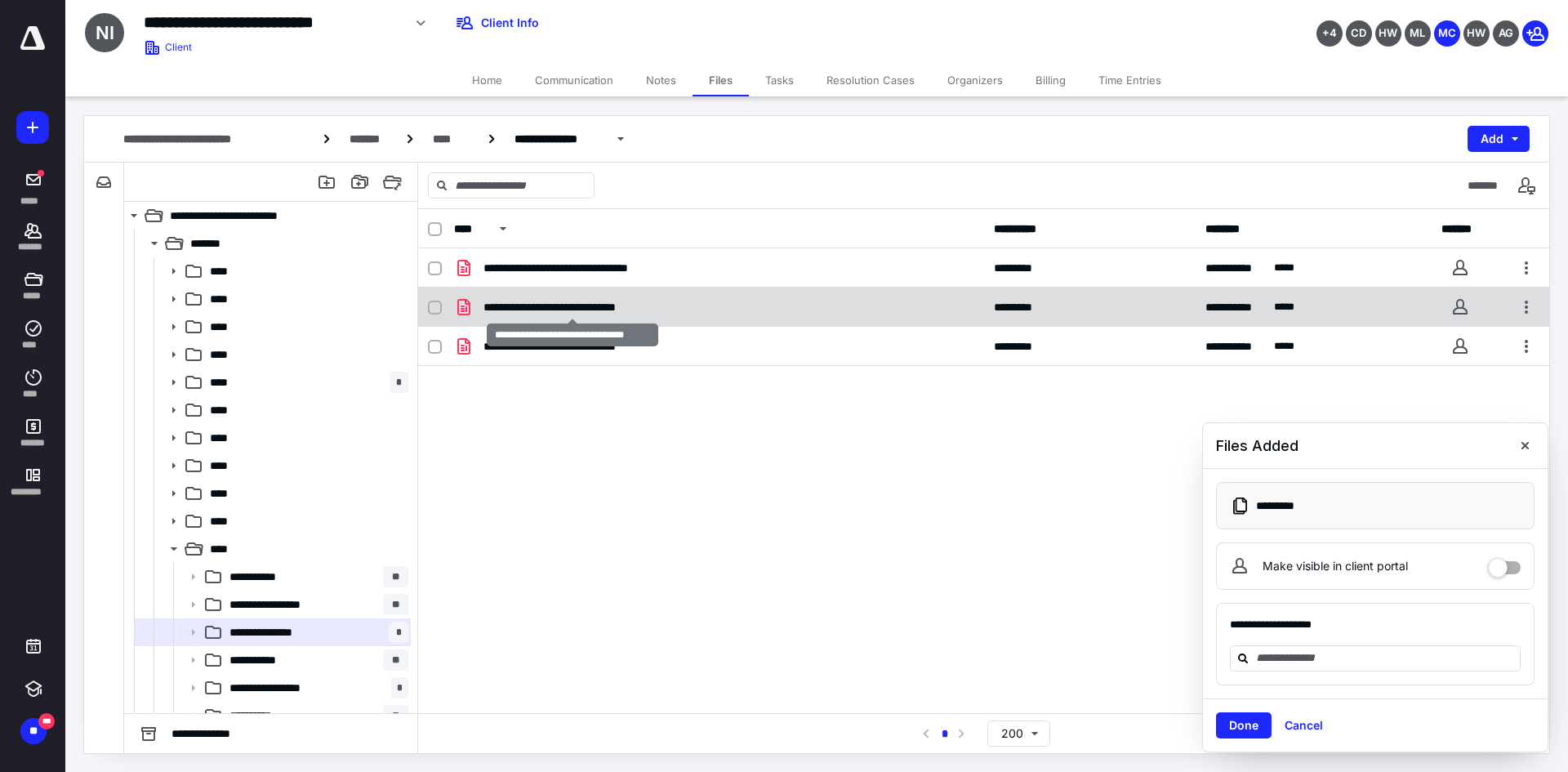 checkbox on "true" 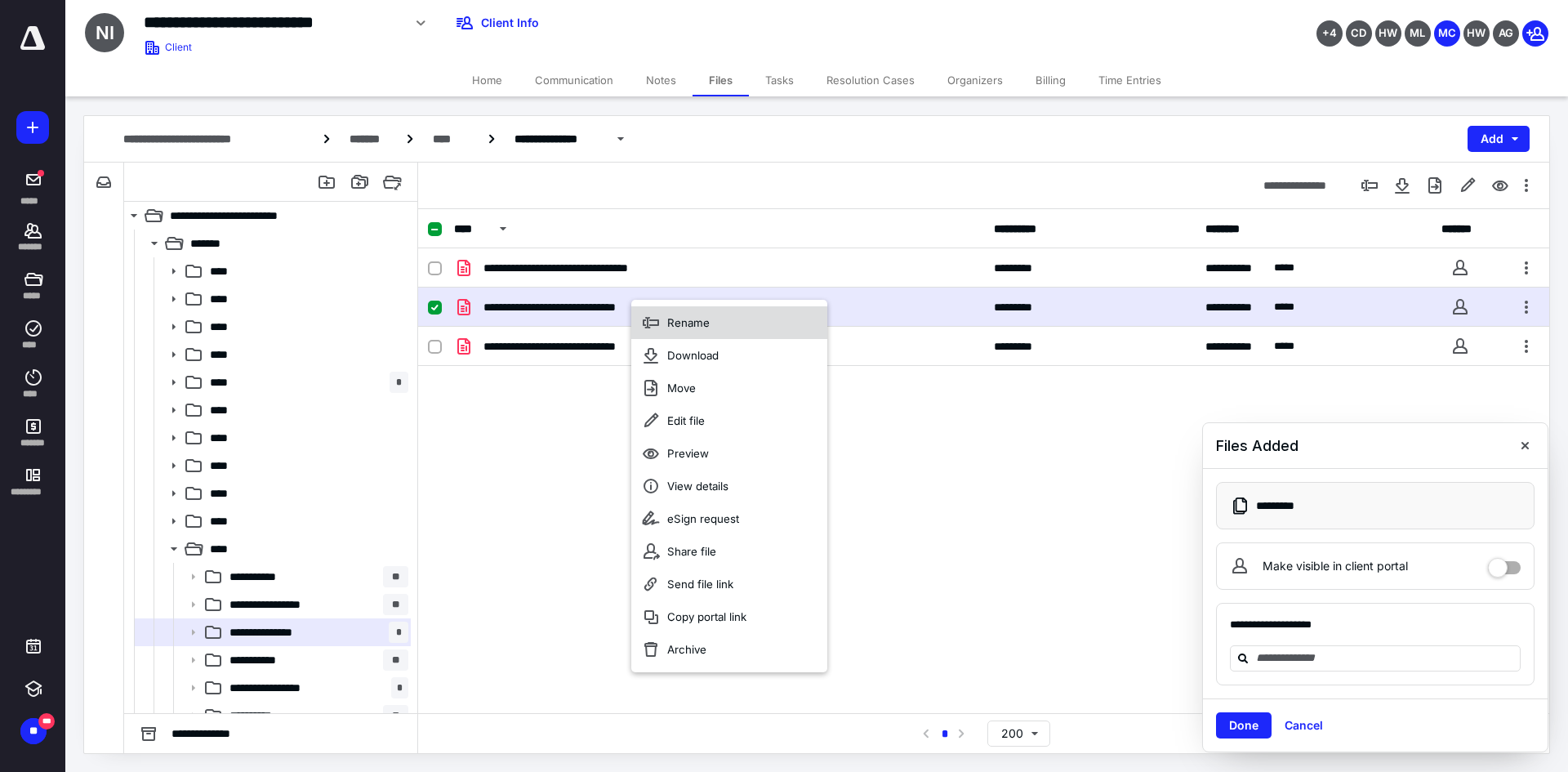 click on "Rename" at bounding box center (729, 323) 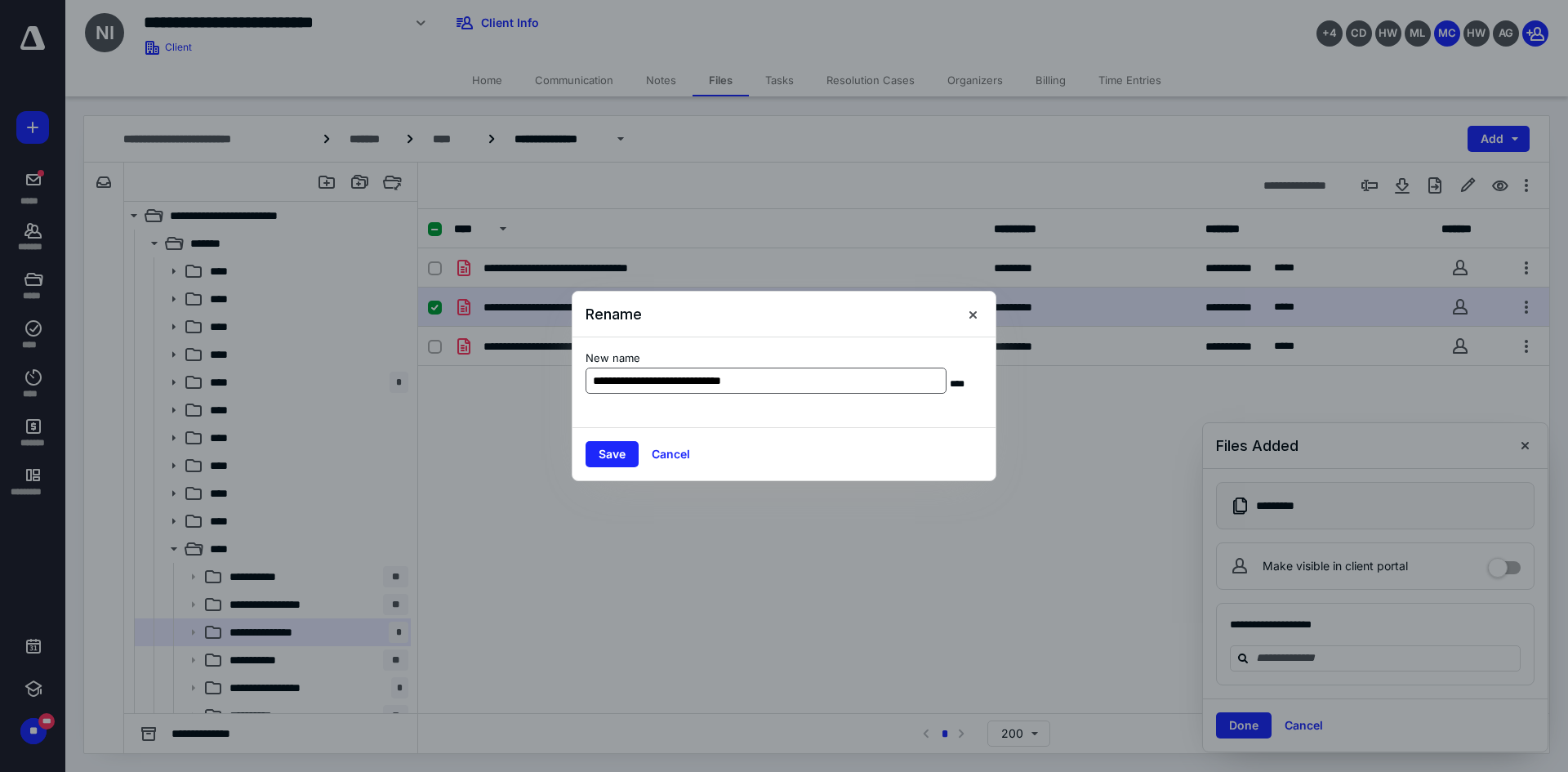 drag, startPoint x: 766, startPoint y: 383, endPoint x: 844, endPoint y: 377, distance: 78.23043 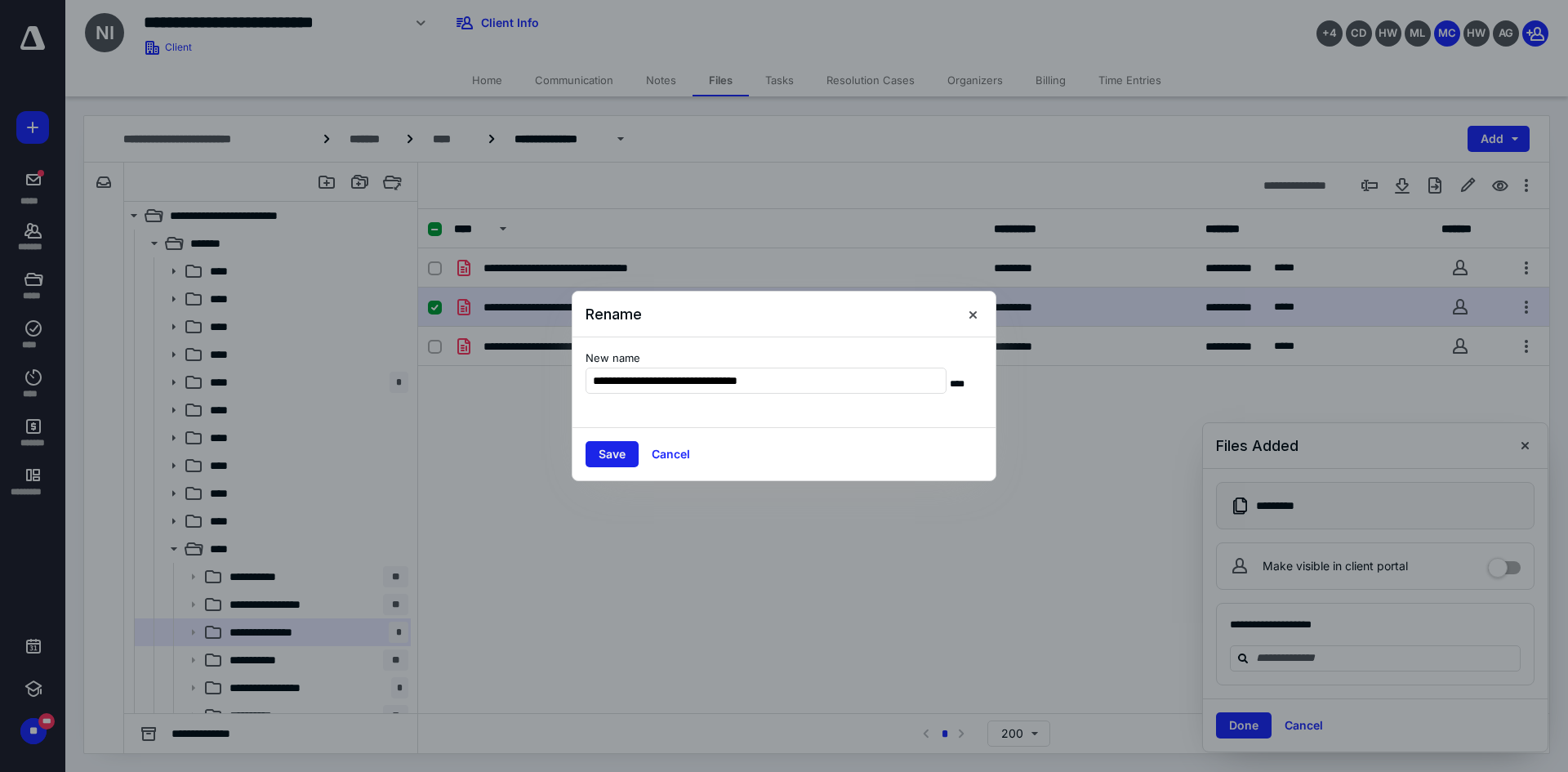 type on "**********" 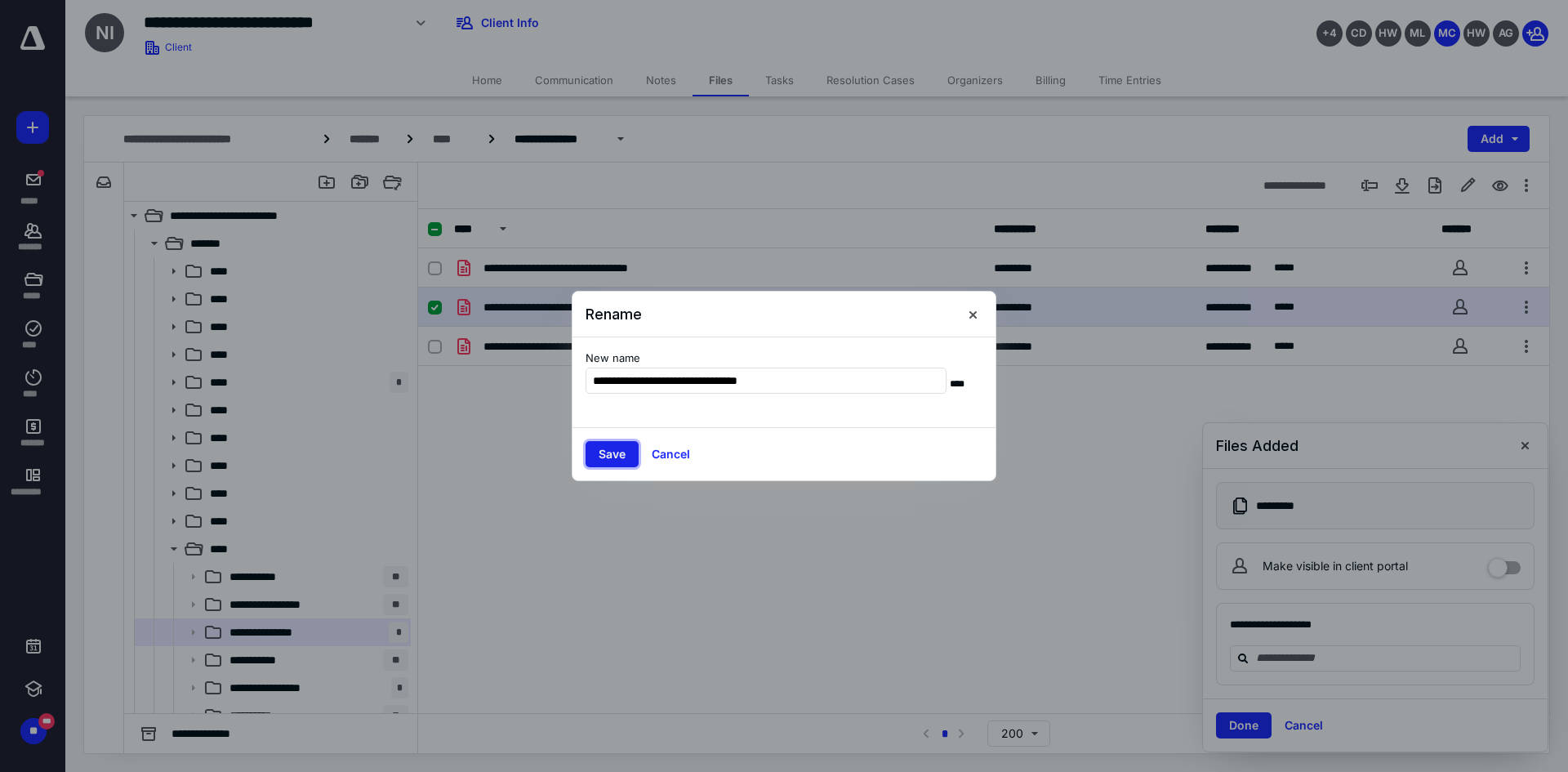 click on "Save" at bounding box center [612, 454] 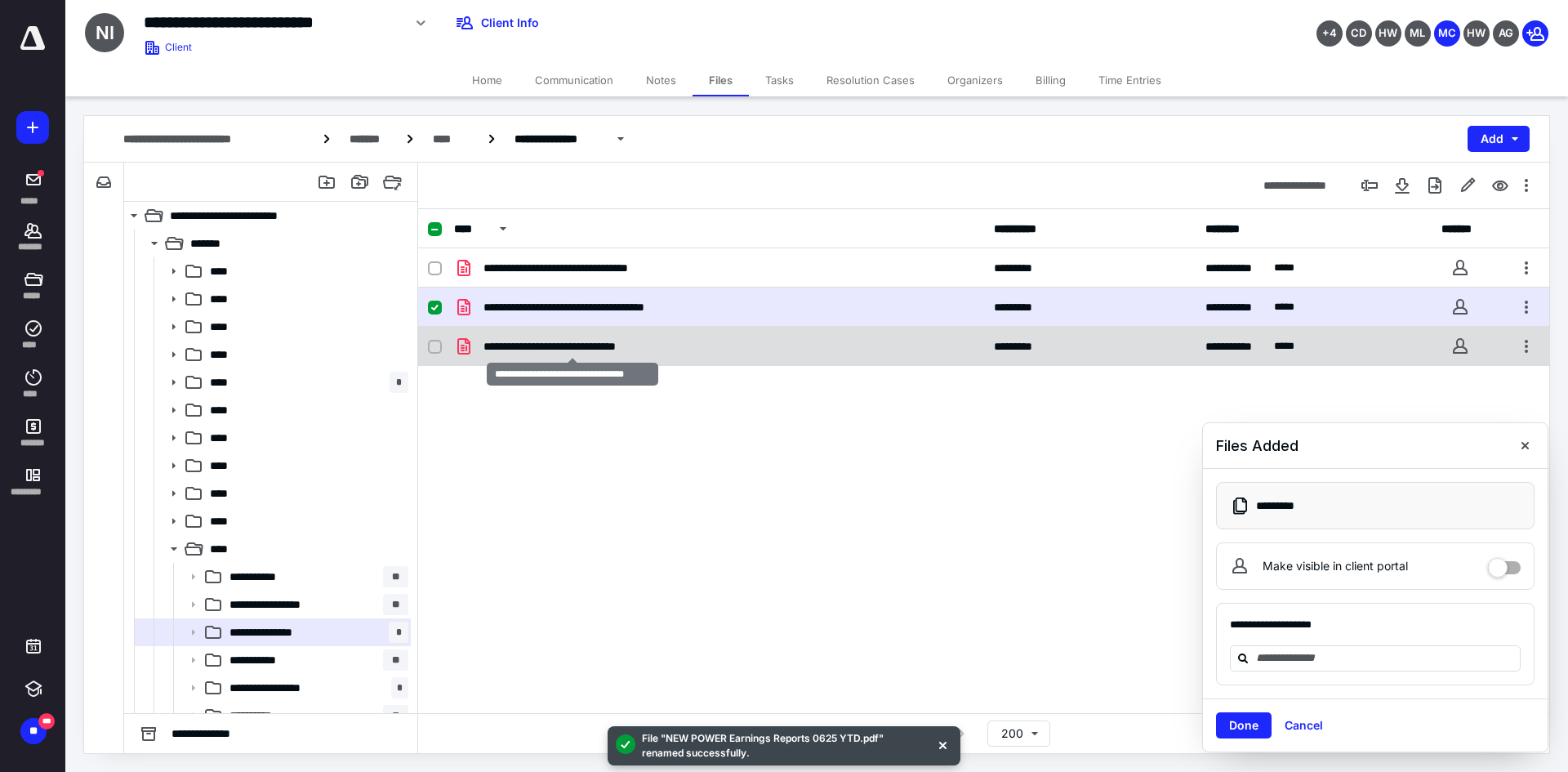 checkbox on "false" 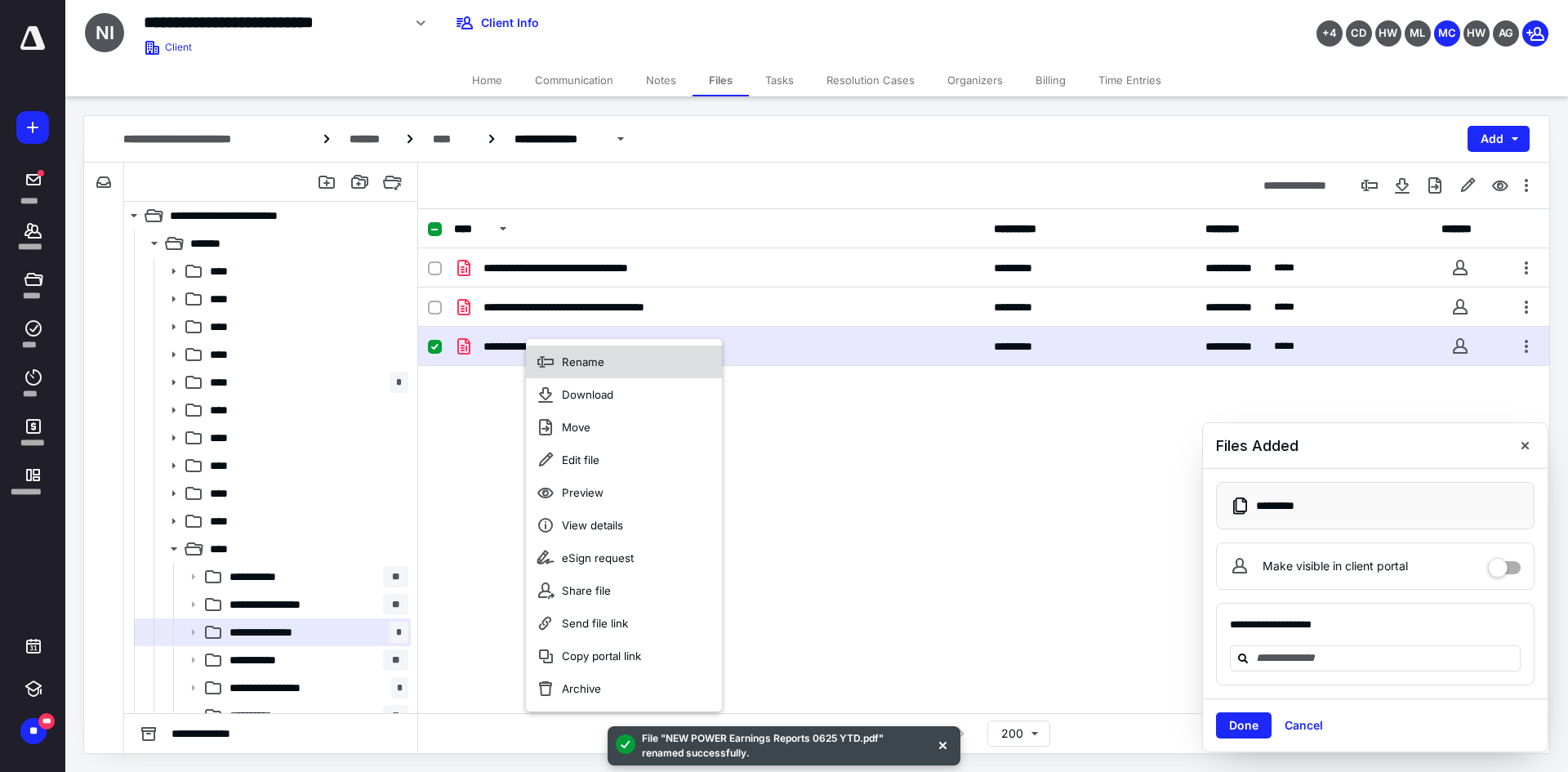click 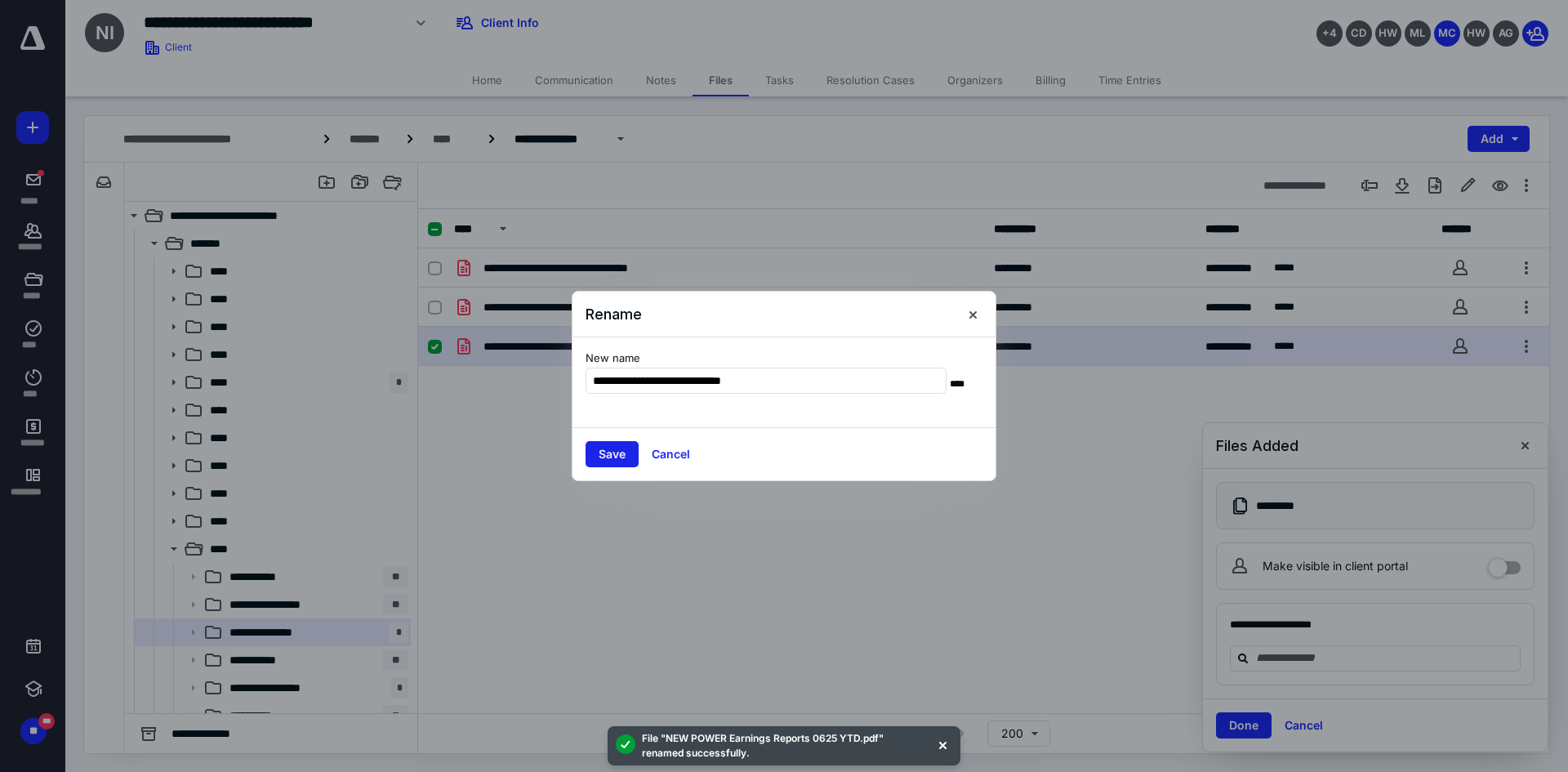 type on "**********" 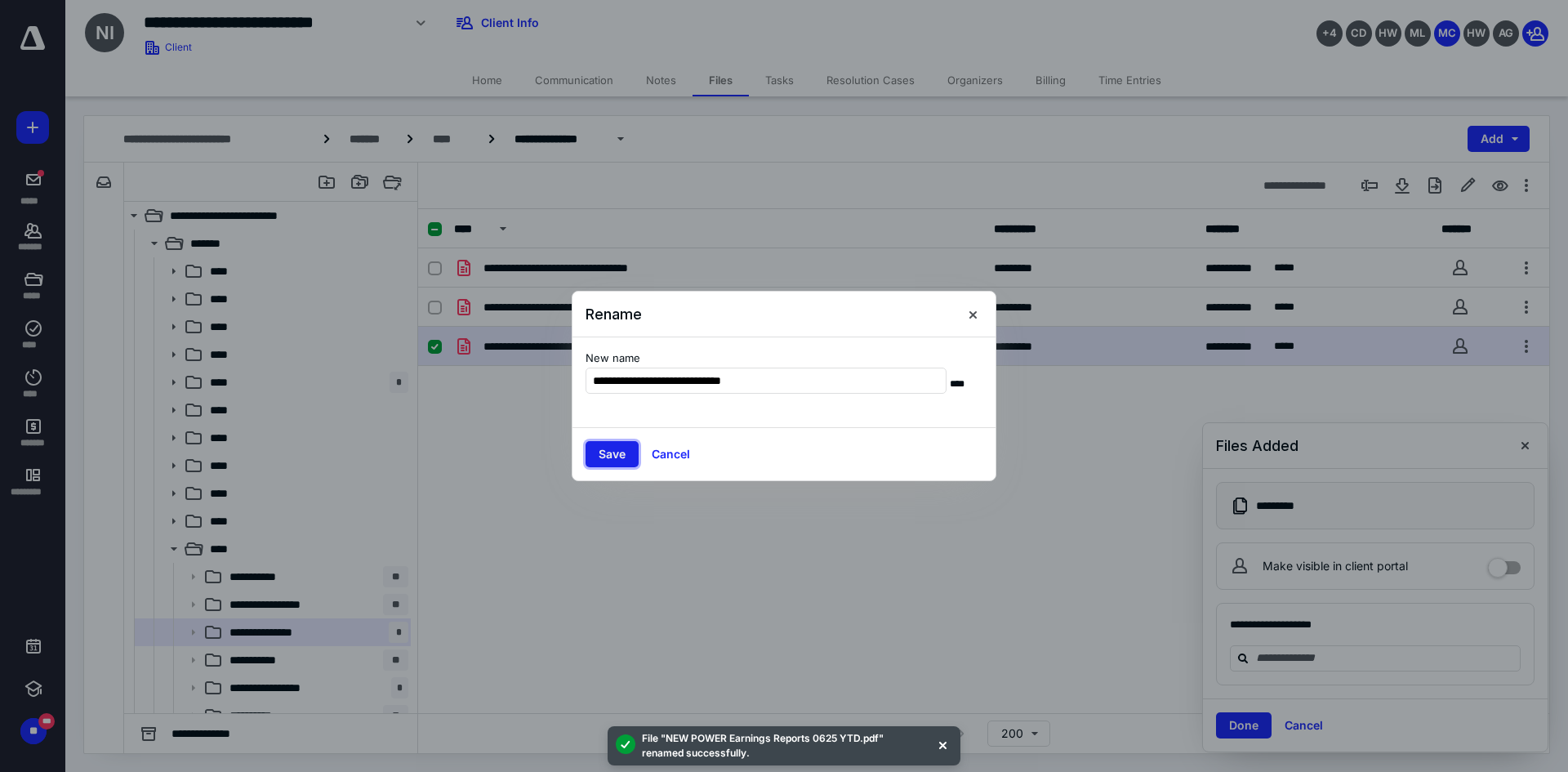 click on "Save" at bounding box center (612, 454) 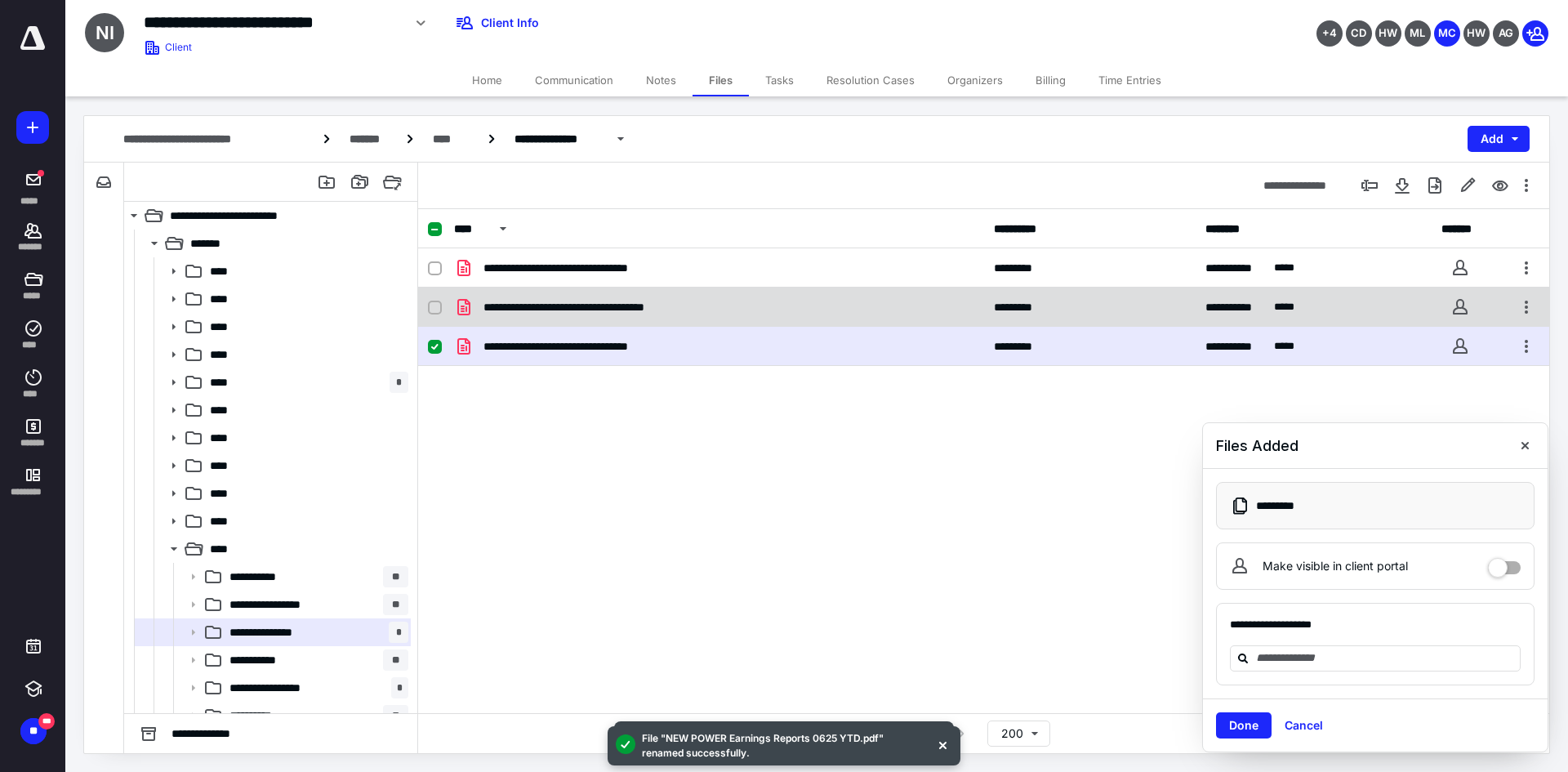 click on "**********" at bounding box center (983, 307) 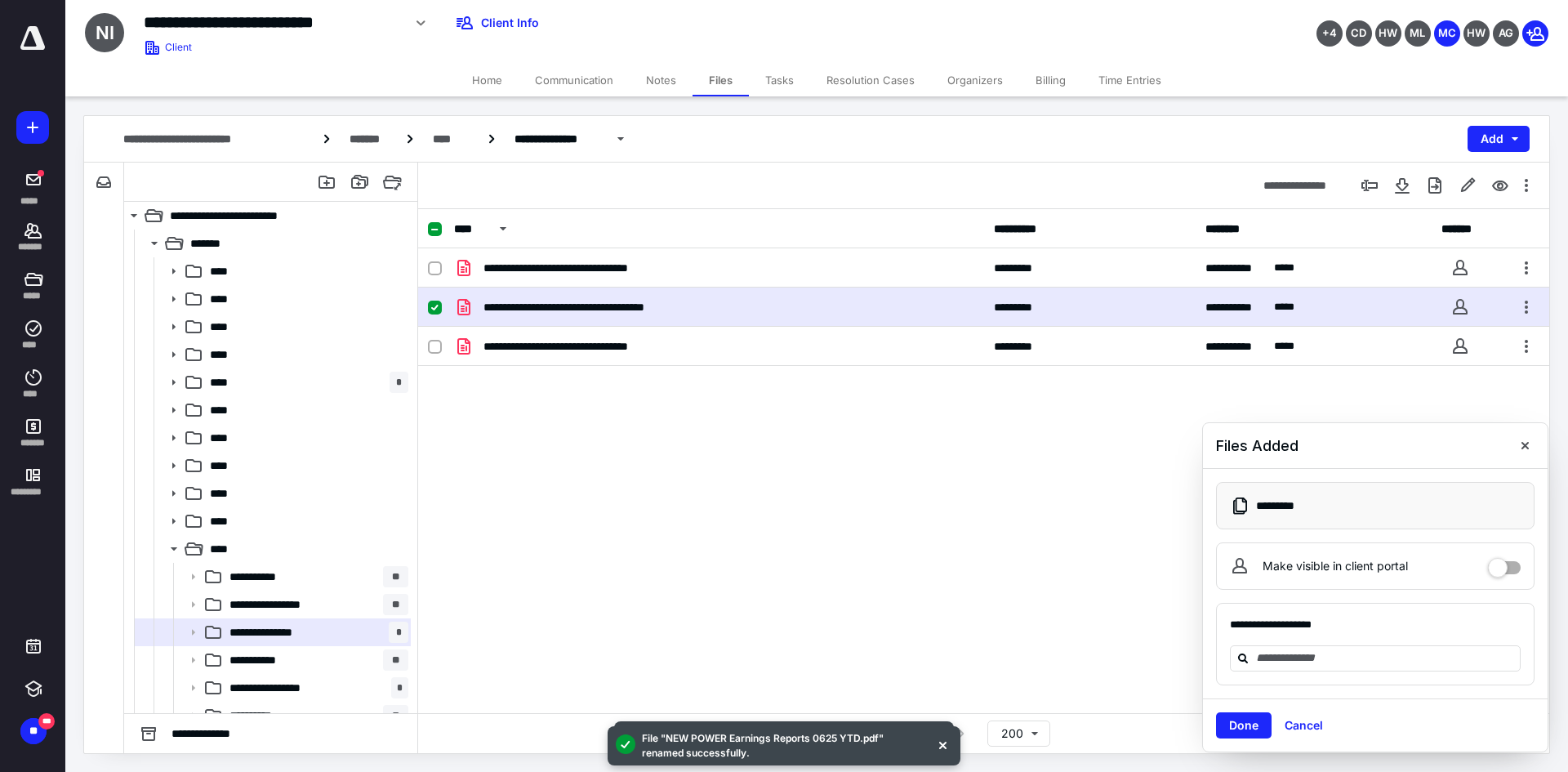 click on "**********" at bounding box center [983, 307] 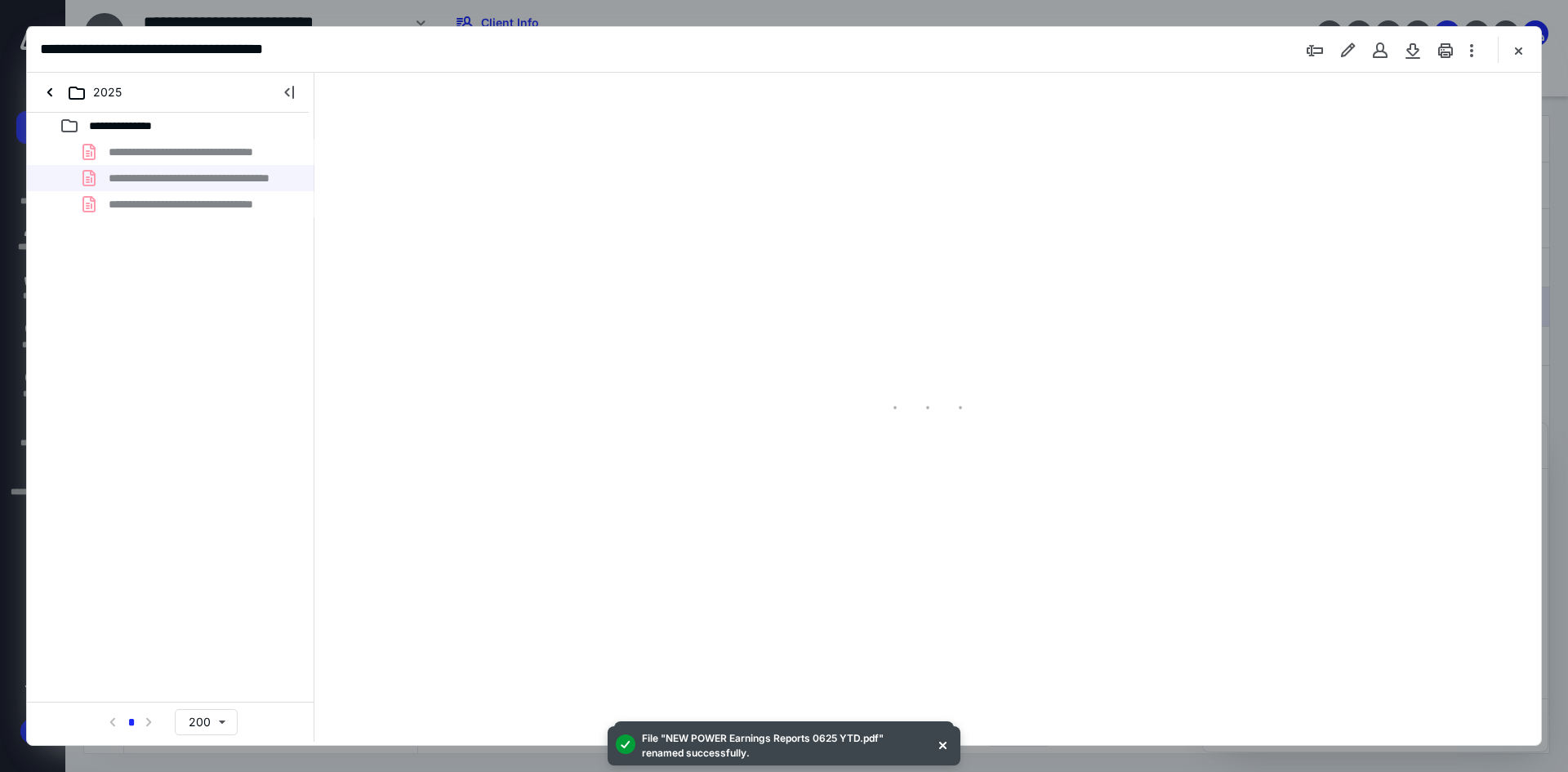 scroll, scrollTop: 0, scrollLeft: 0, axis: both 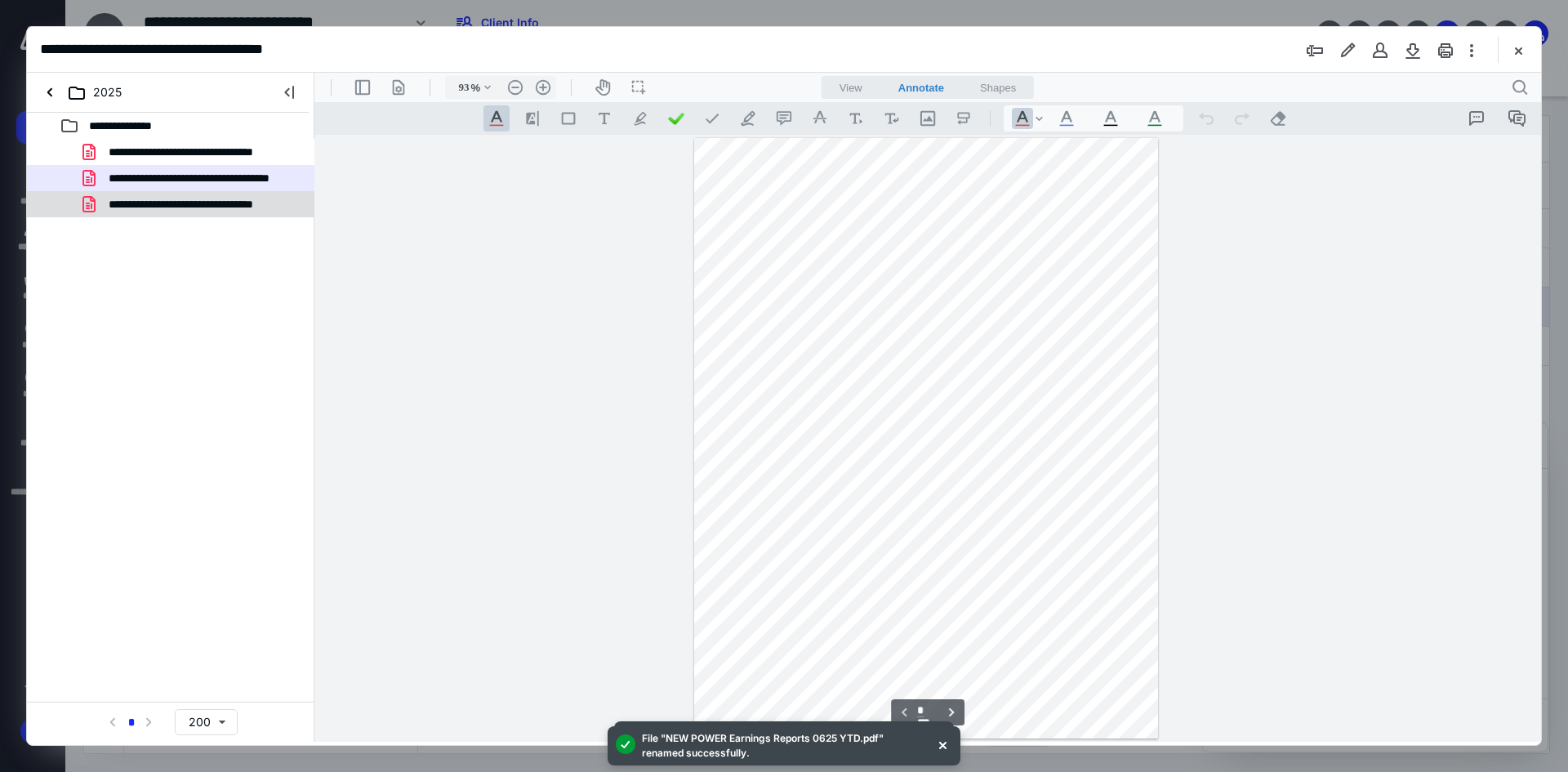 click on "**********" at bounding box center [171, 204] 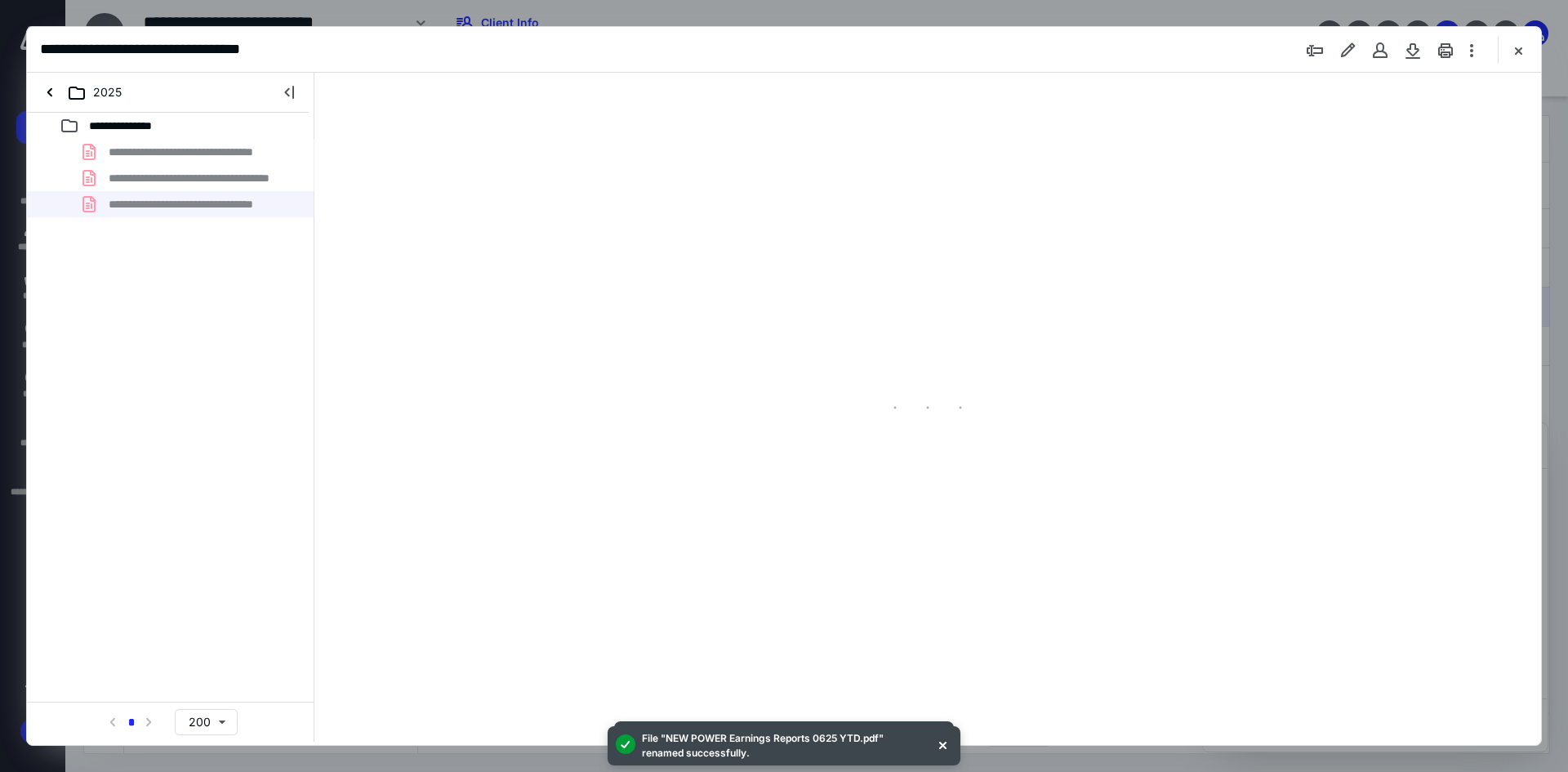 type on "93" 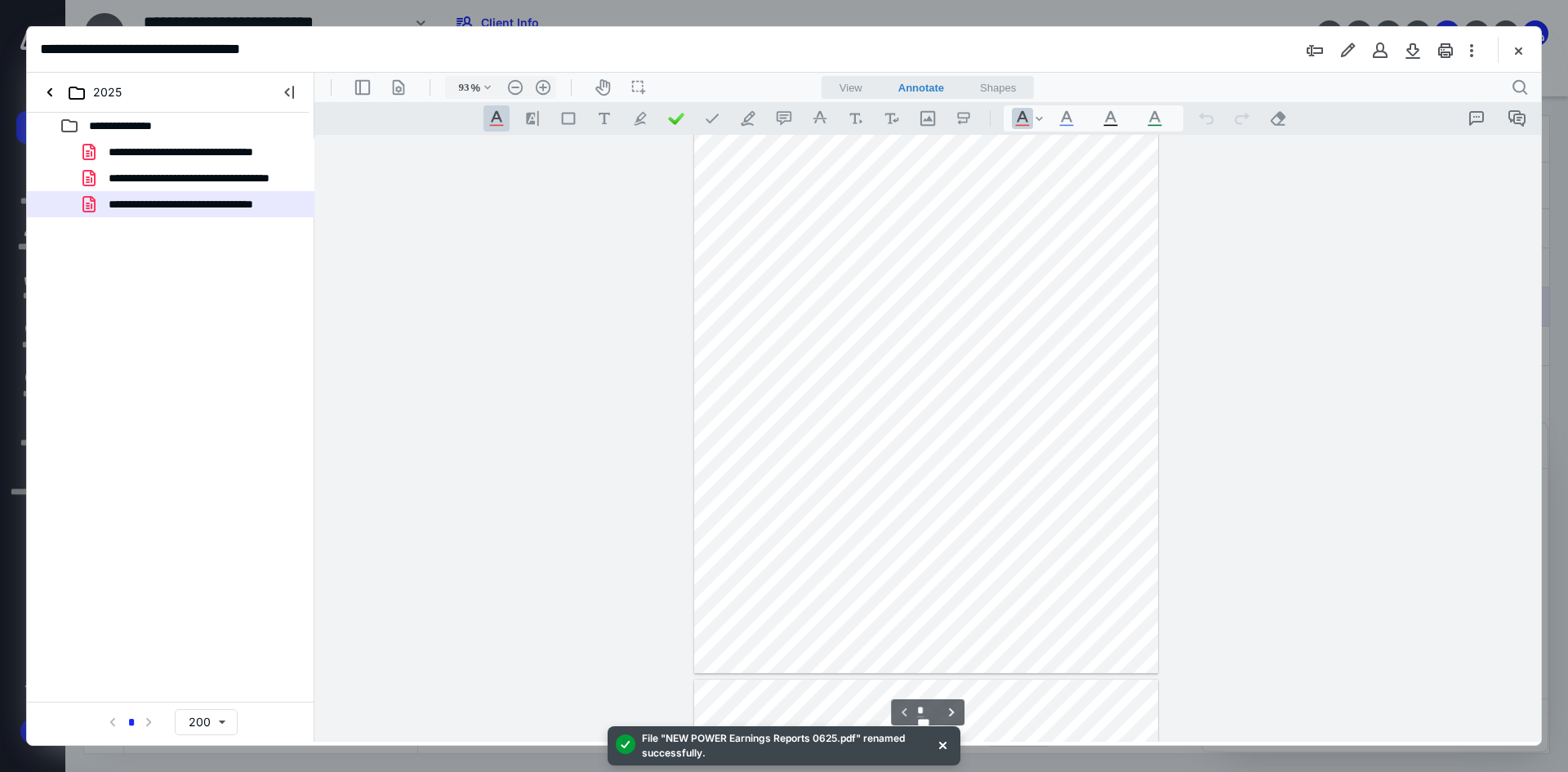 scroll, scrollTop: 0, scrollLeft: 0, axis: both 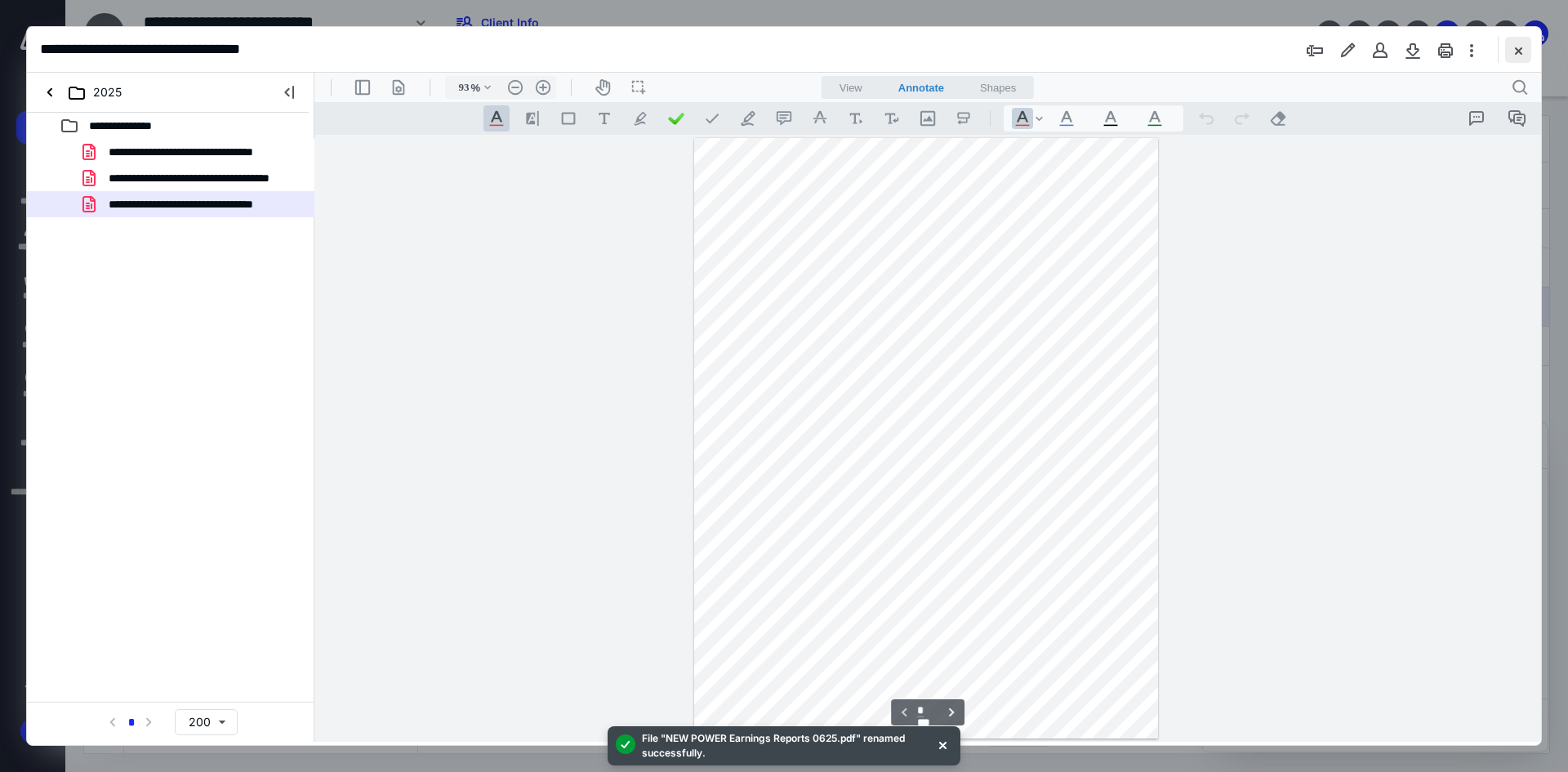 click at bounding box center [1518, 50] 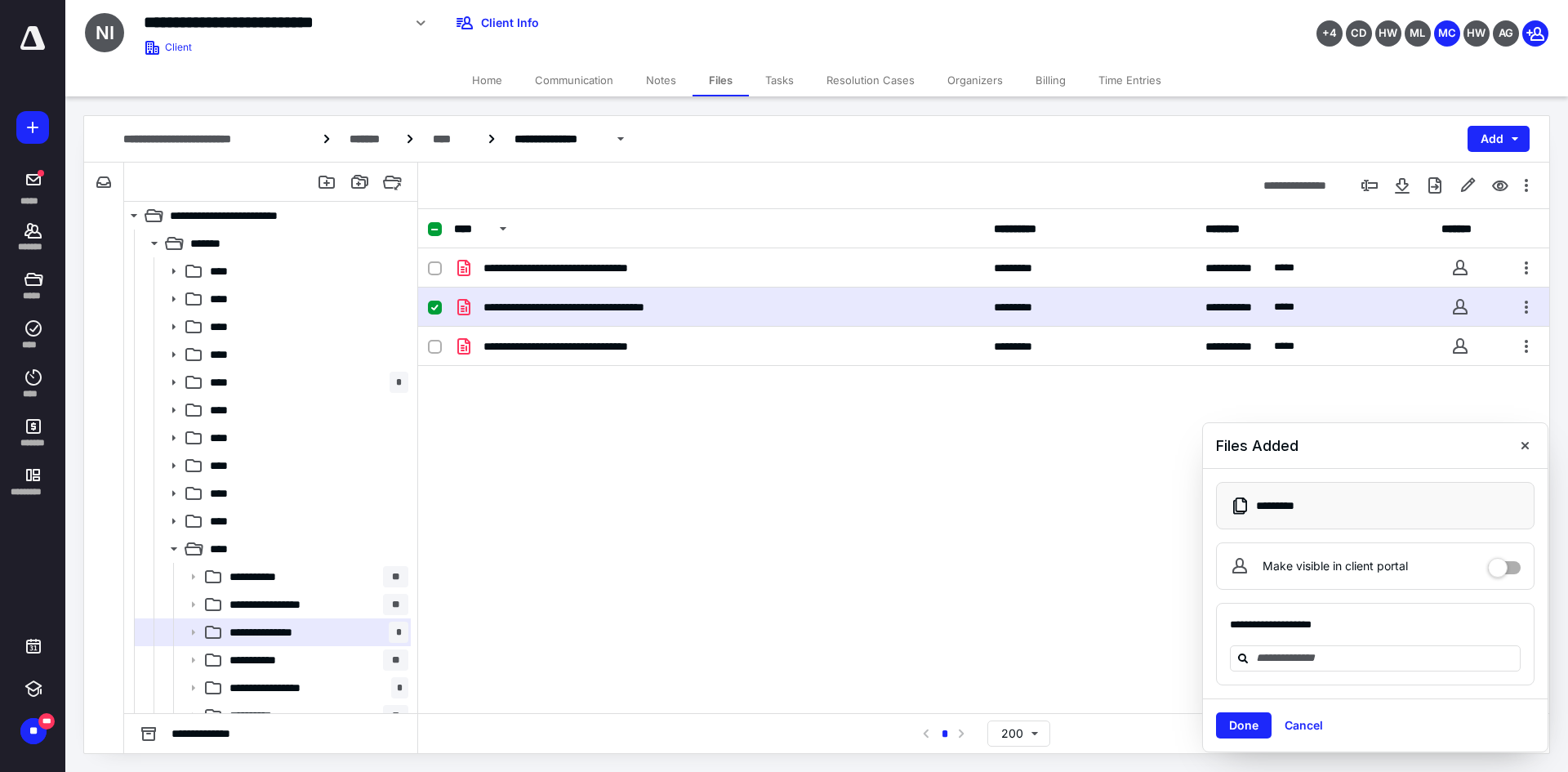 click on "Home" at bounding box center [487, 80] 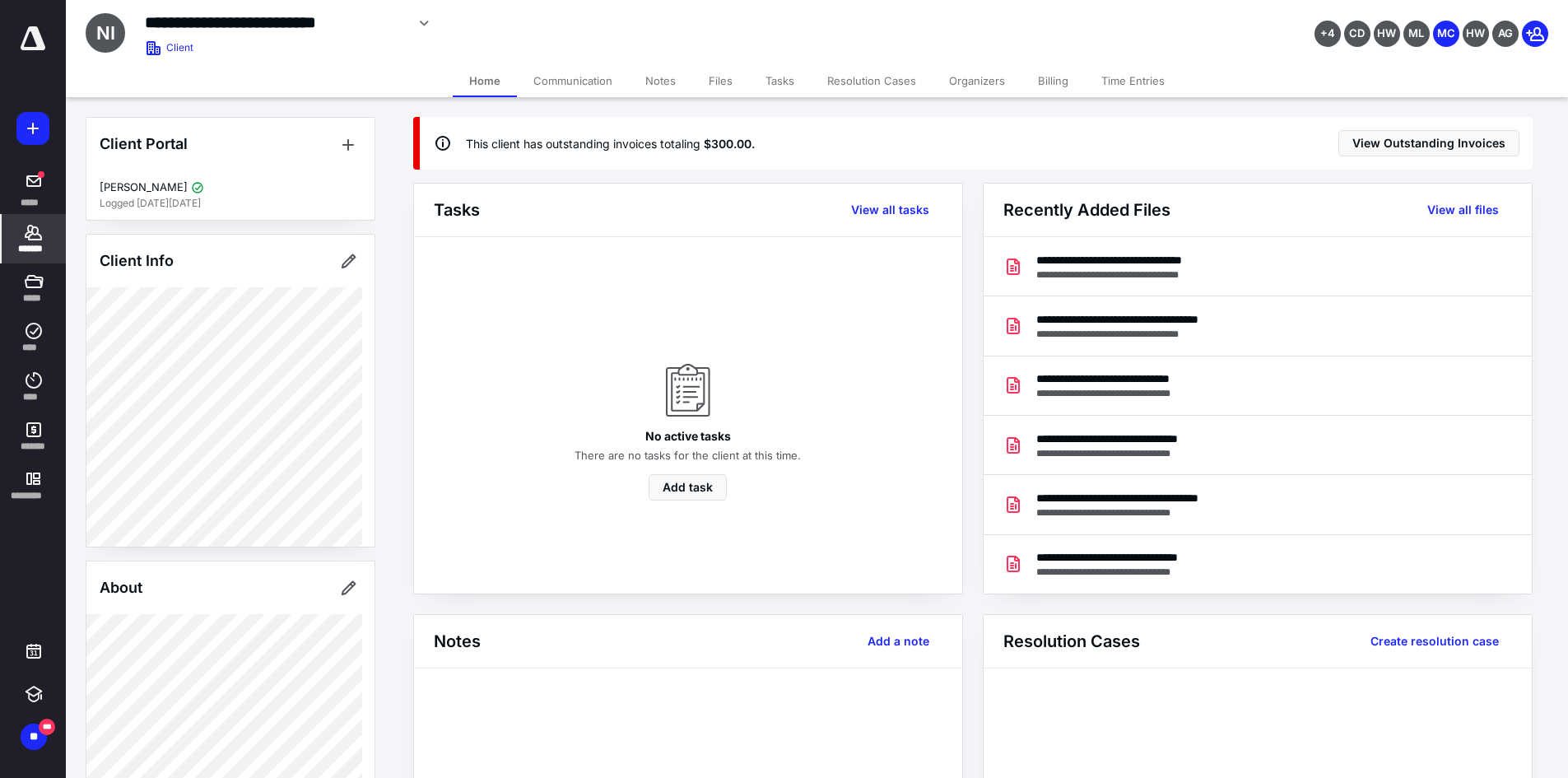 click on "*******" at bounding box center (34, 239) 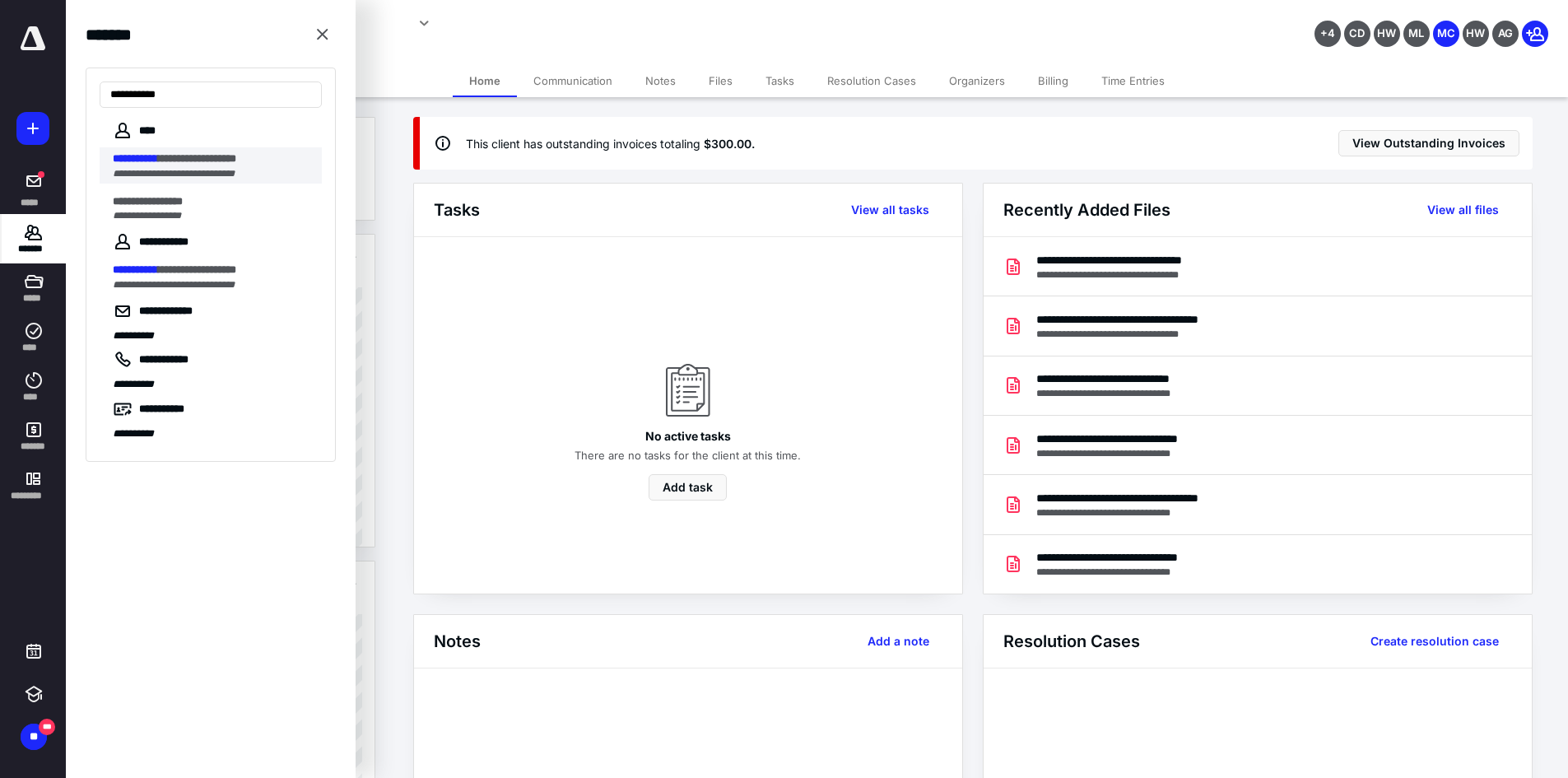 type on "**********" 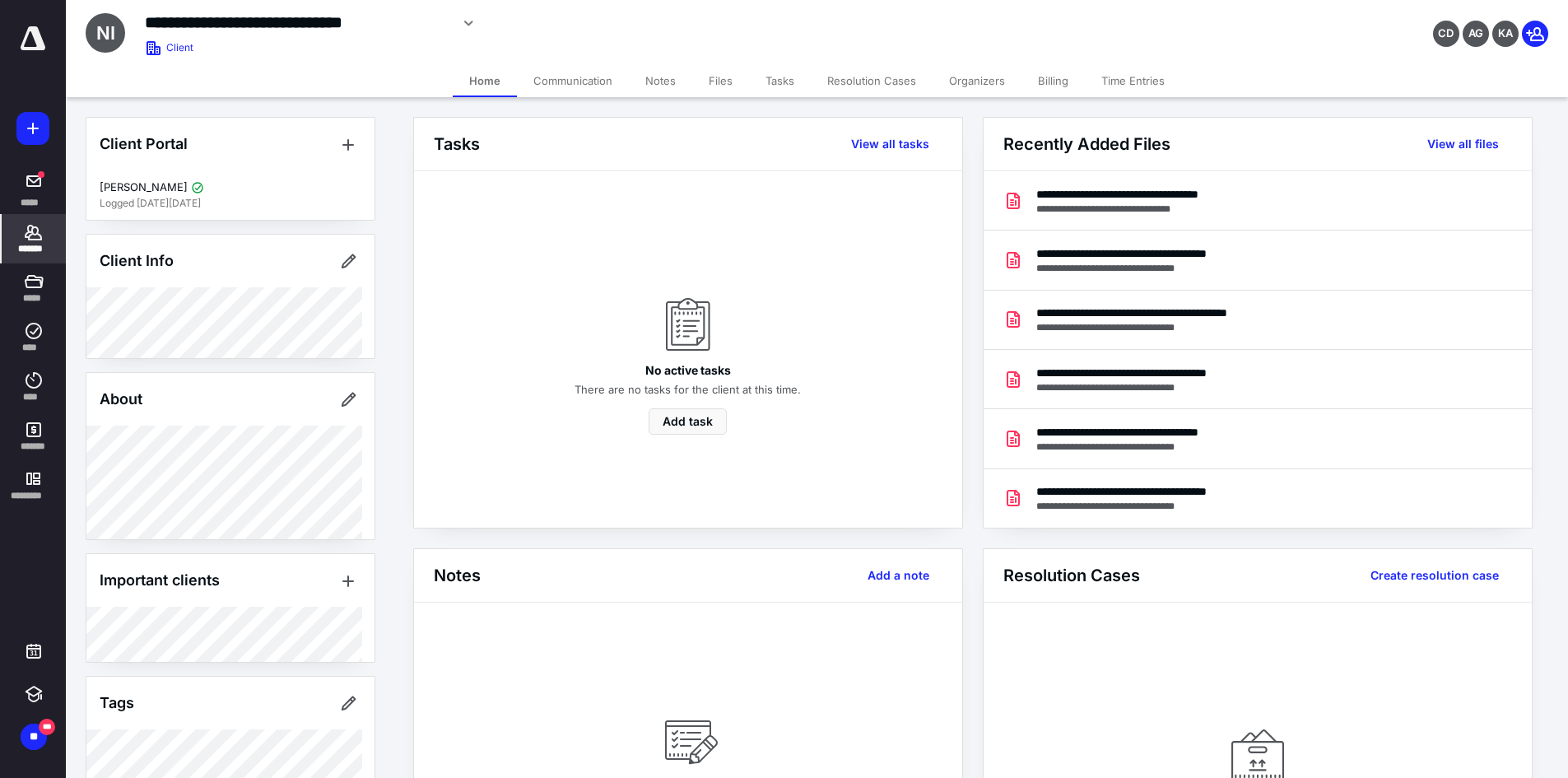 click on "Files" at bounding box center (720, 81) 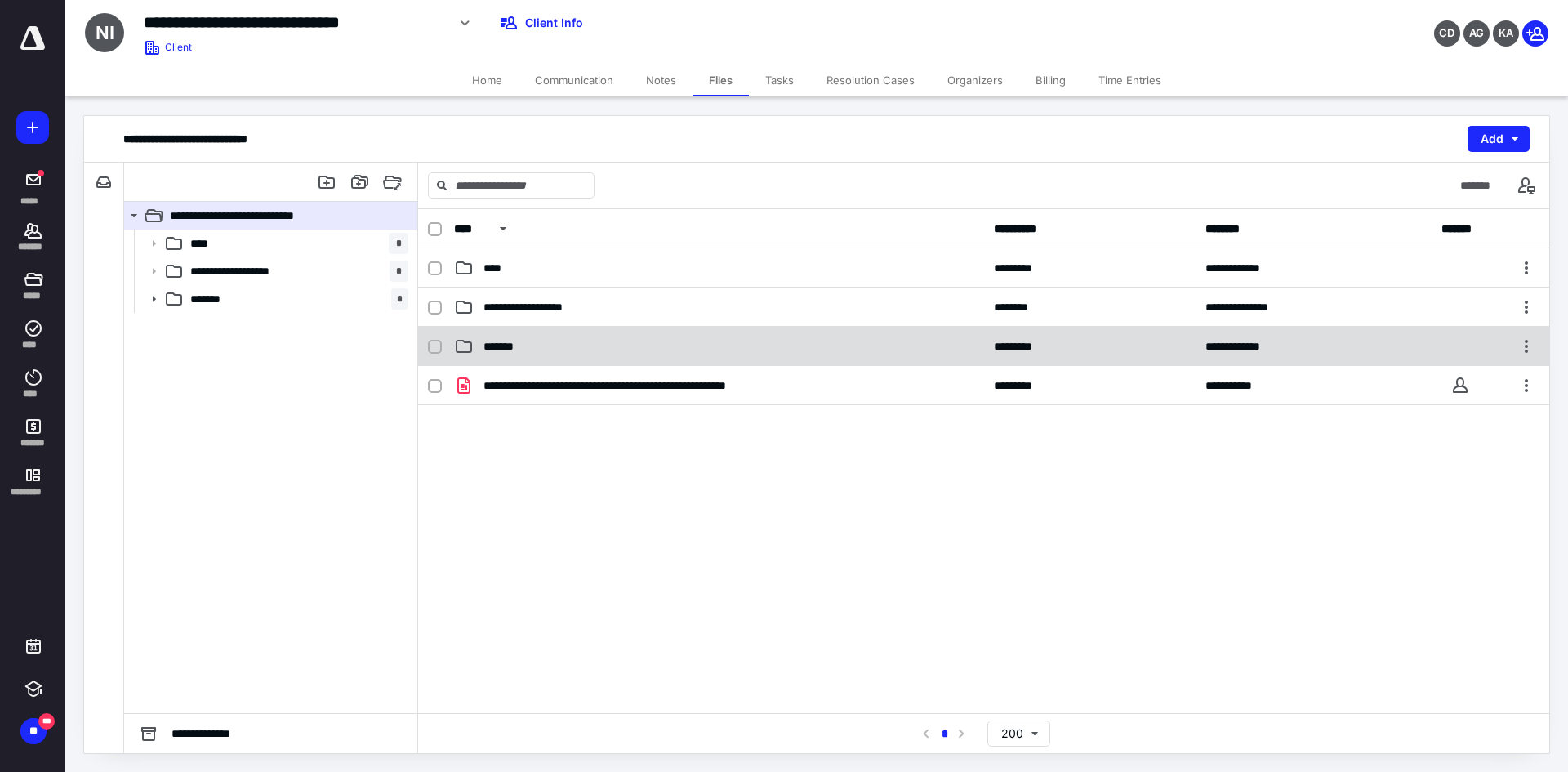 click on "*******" at bounding box center [719, 346] 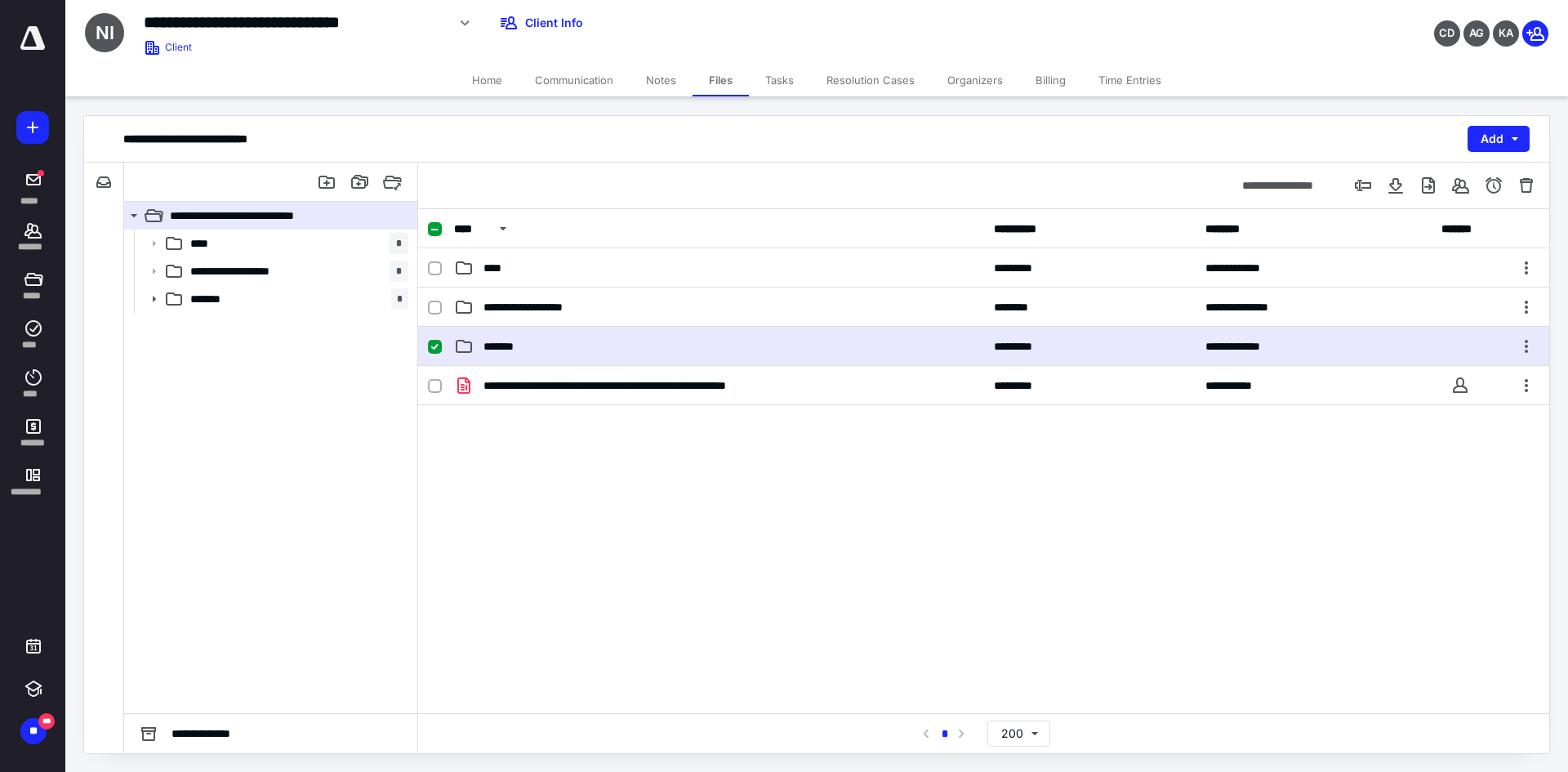 click on "*******" at bounding box center (719, 346) 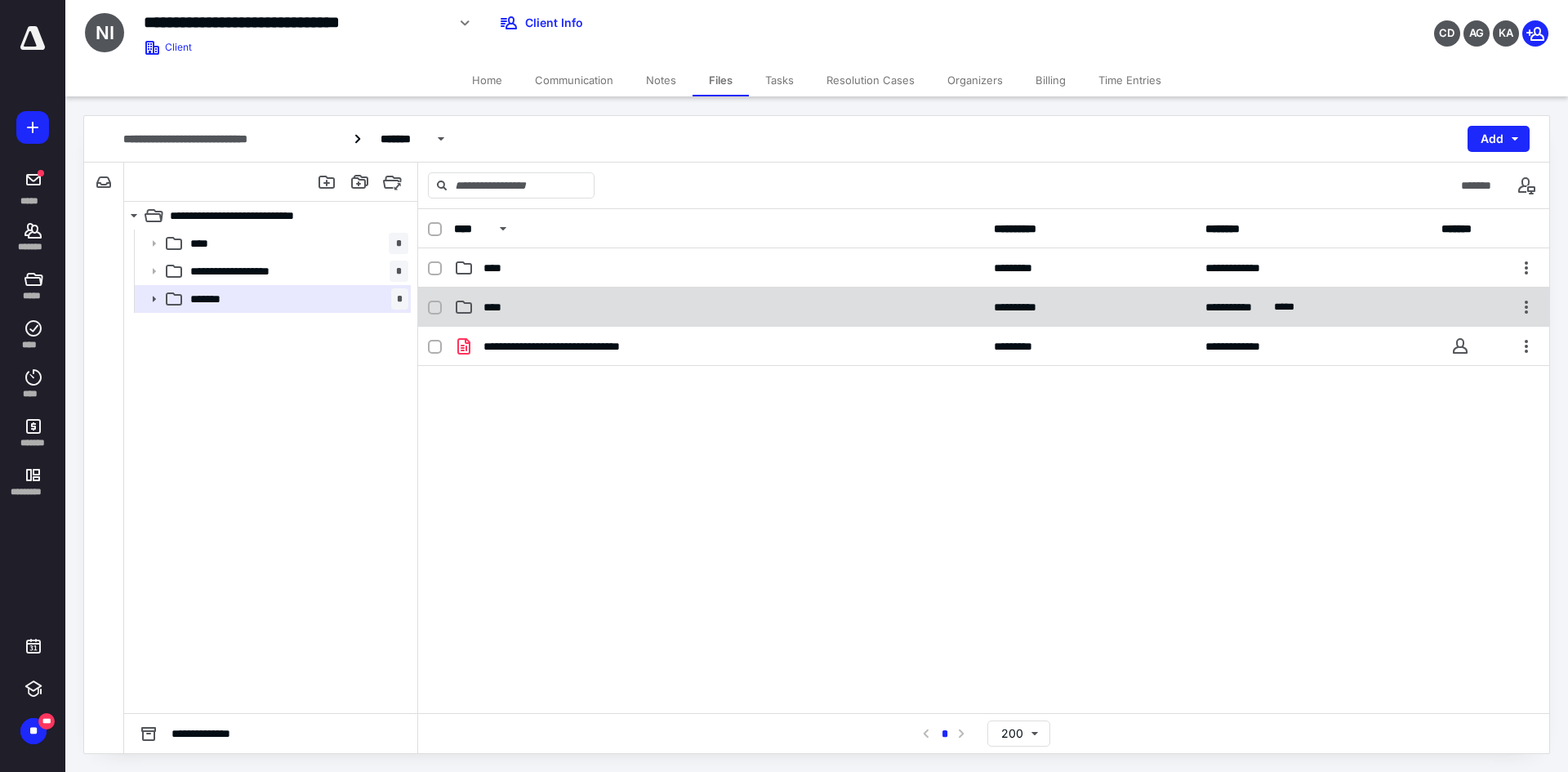 click on "**********" at bounding box center [983, 307] 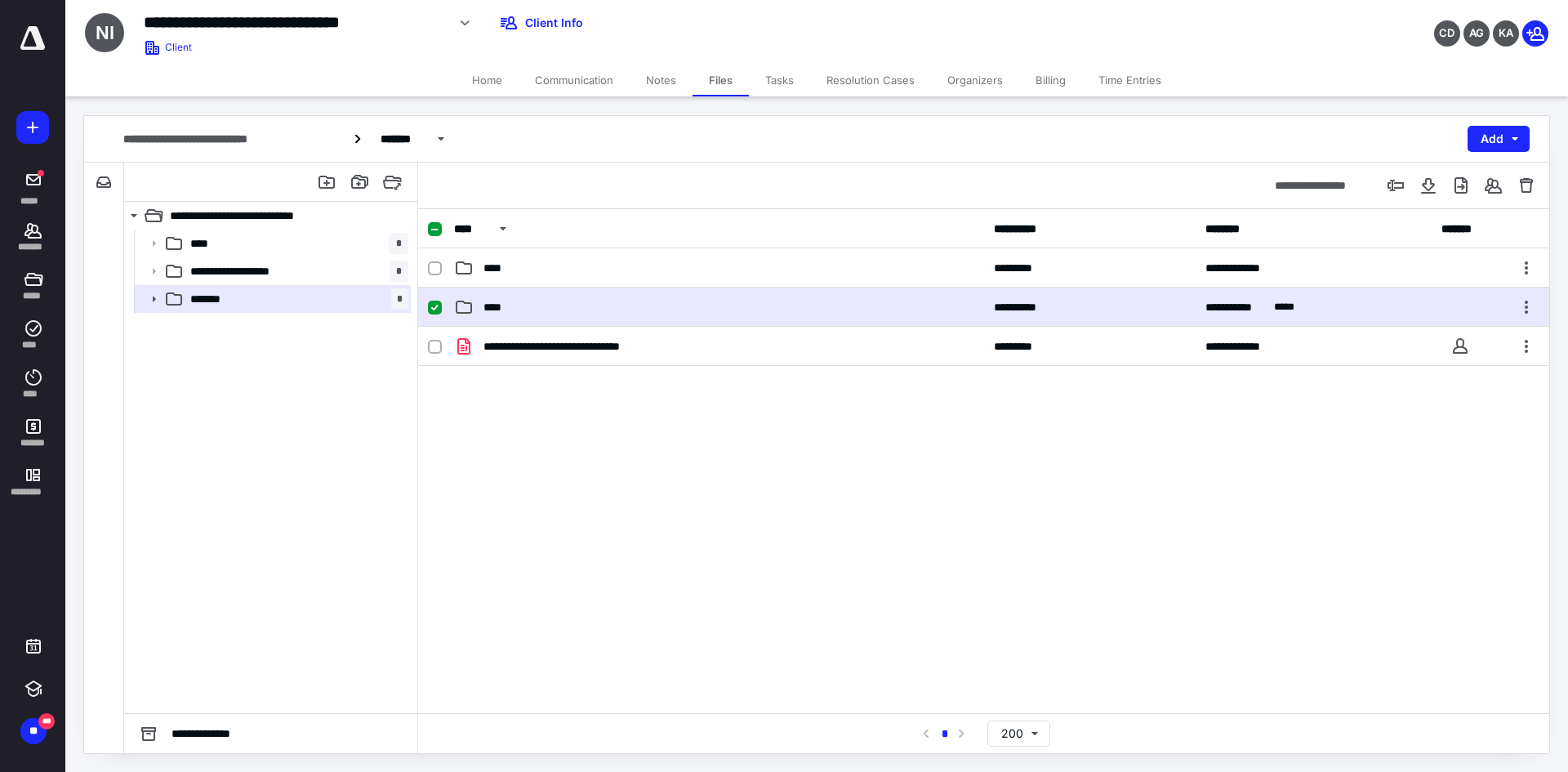 click on "**********" at bounding box center [983, 307] 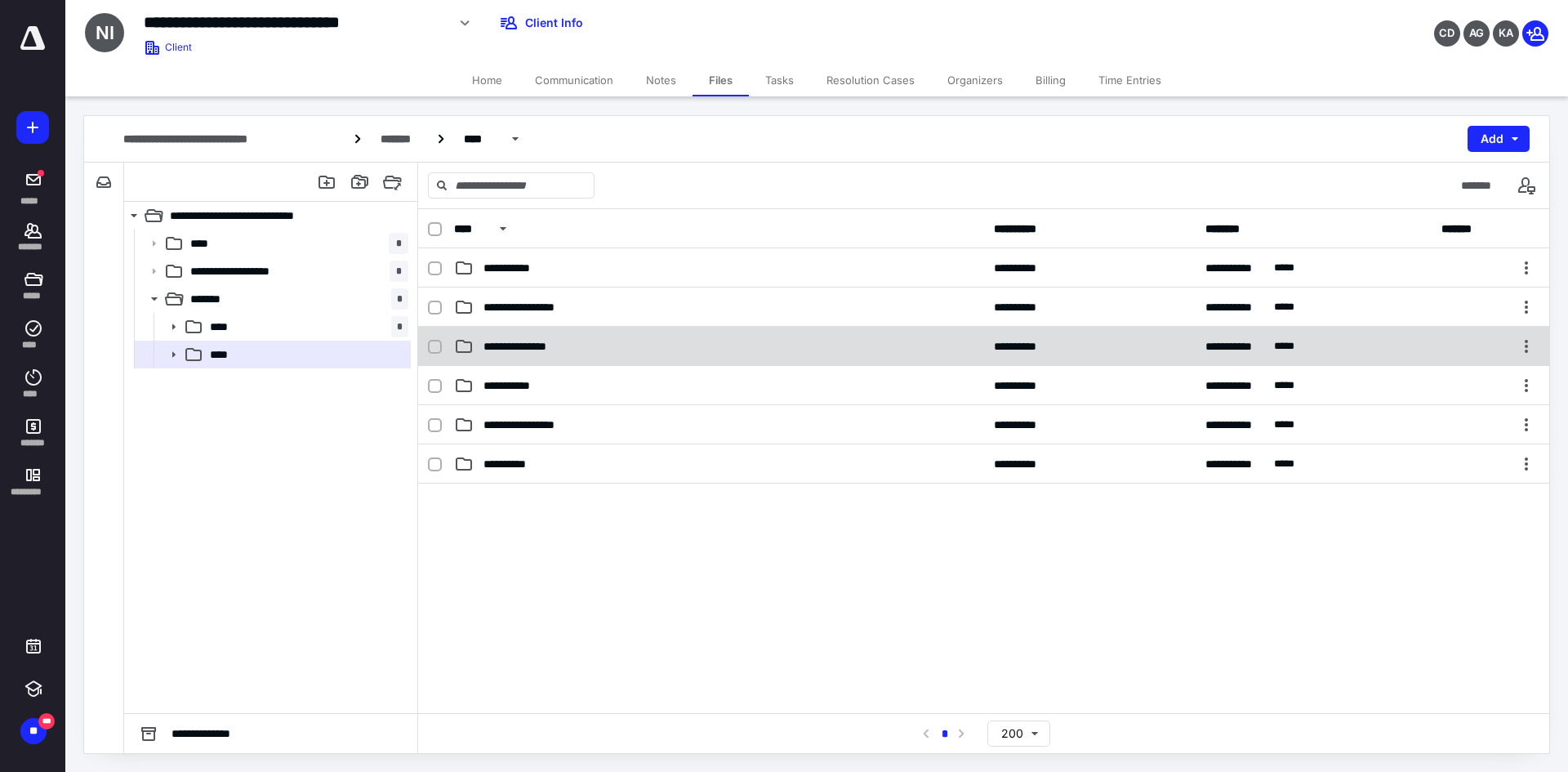 click on "**********" at bounding box center [719, 346] 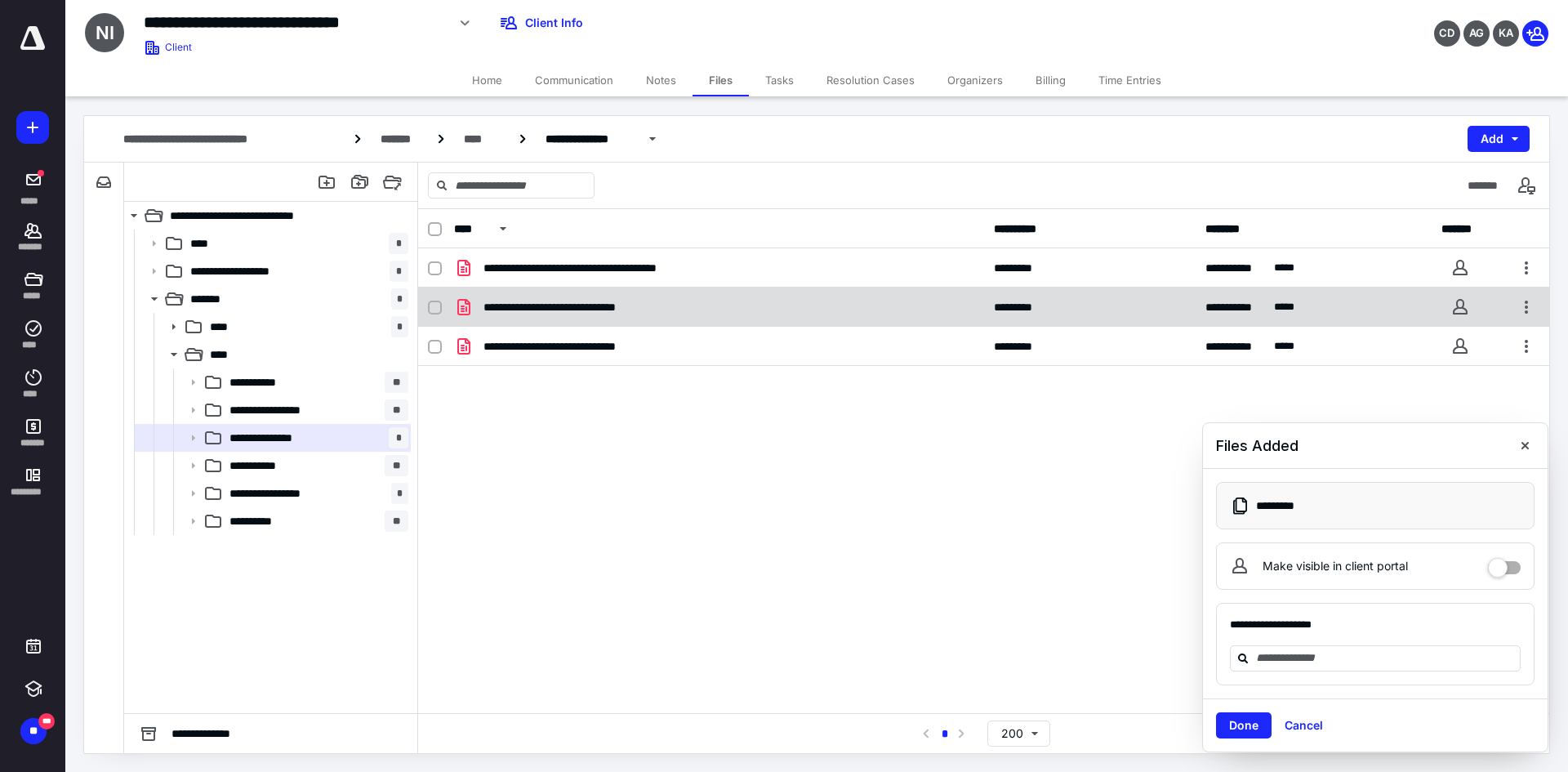 checkbox on "true" 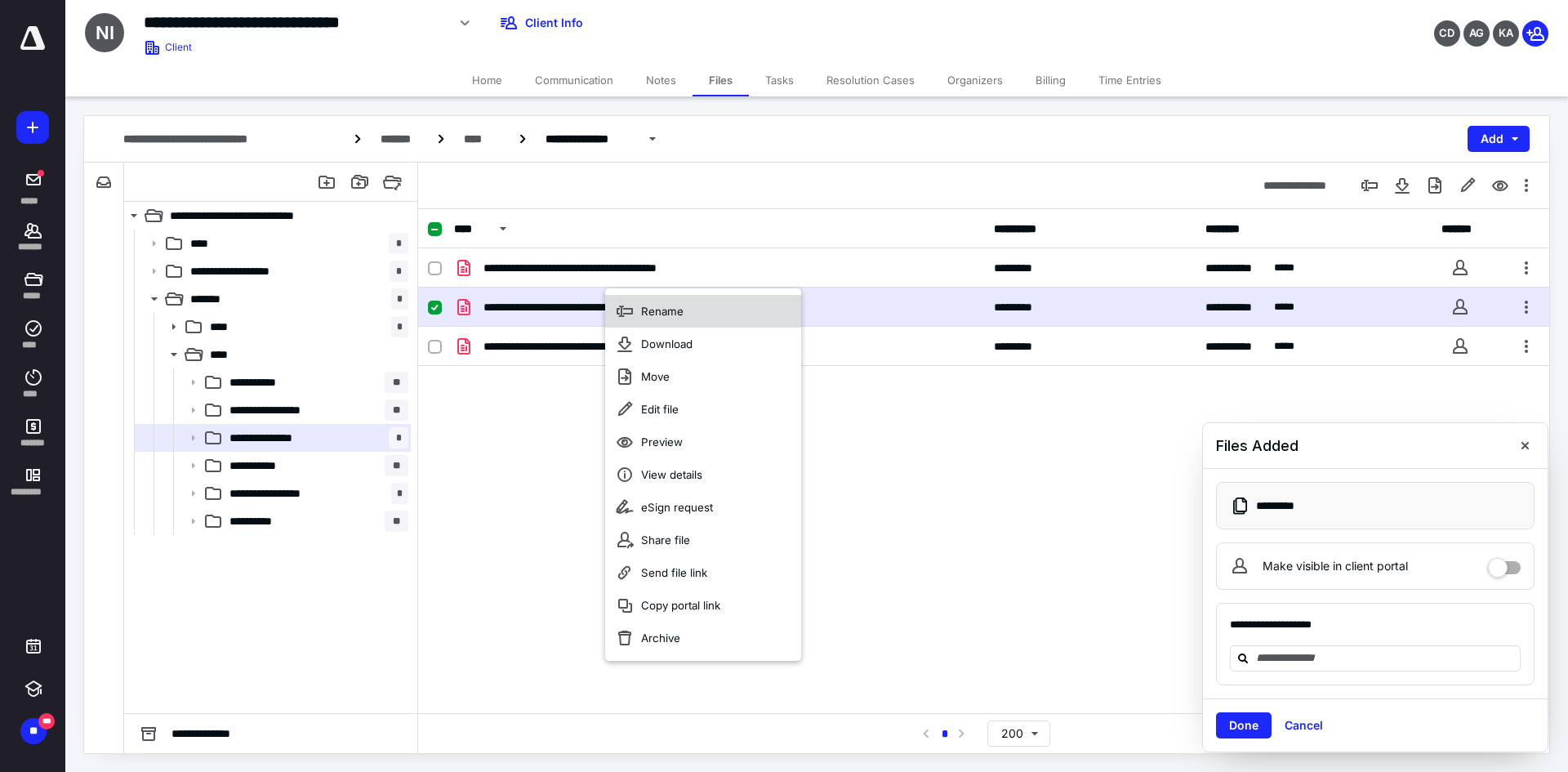 click on "Rename" at bounding box center [703, 311] 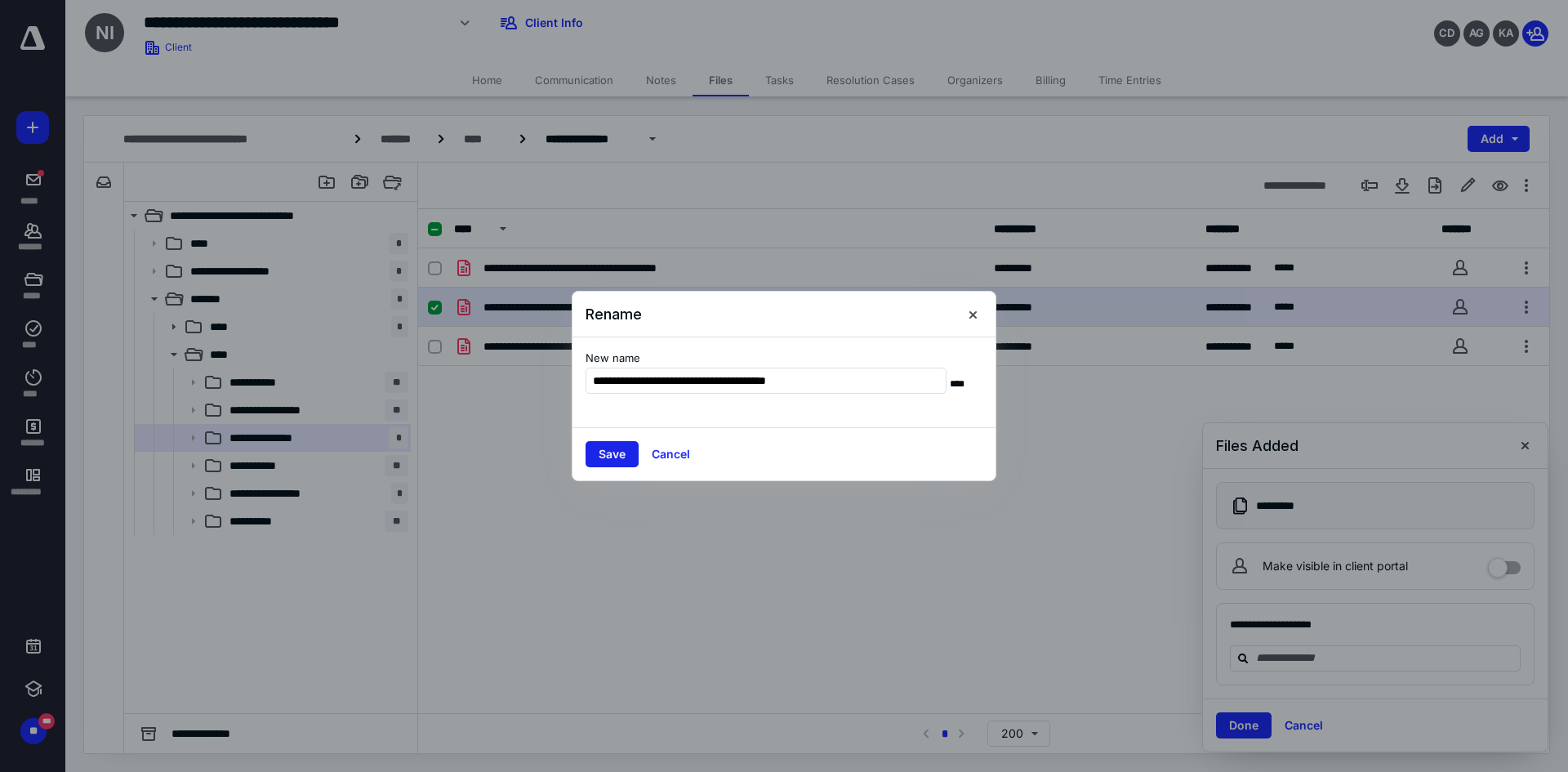 type on "**********" 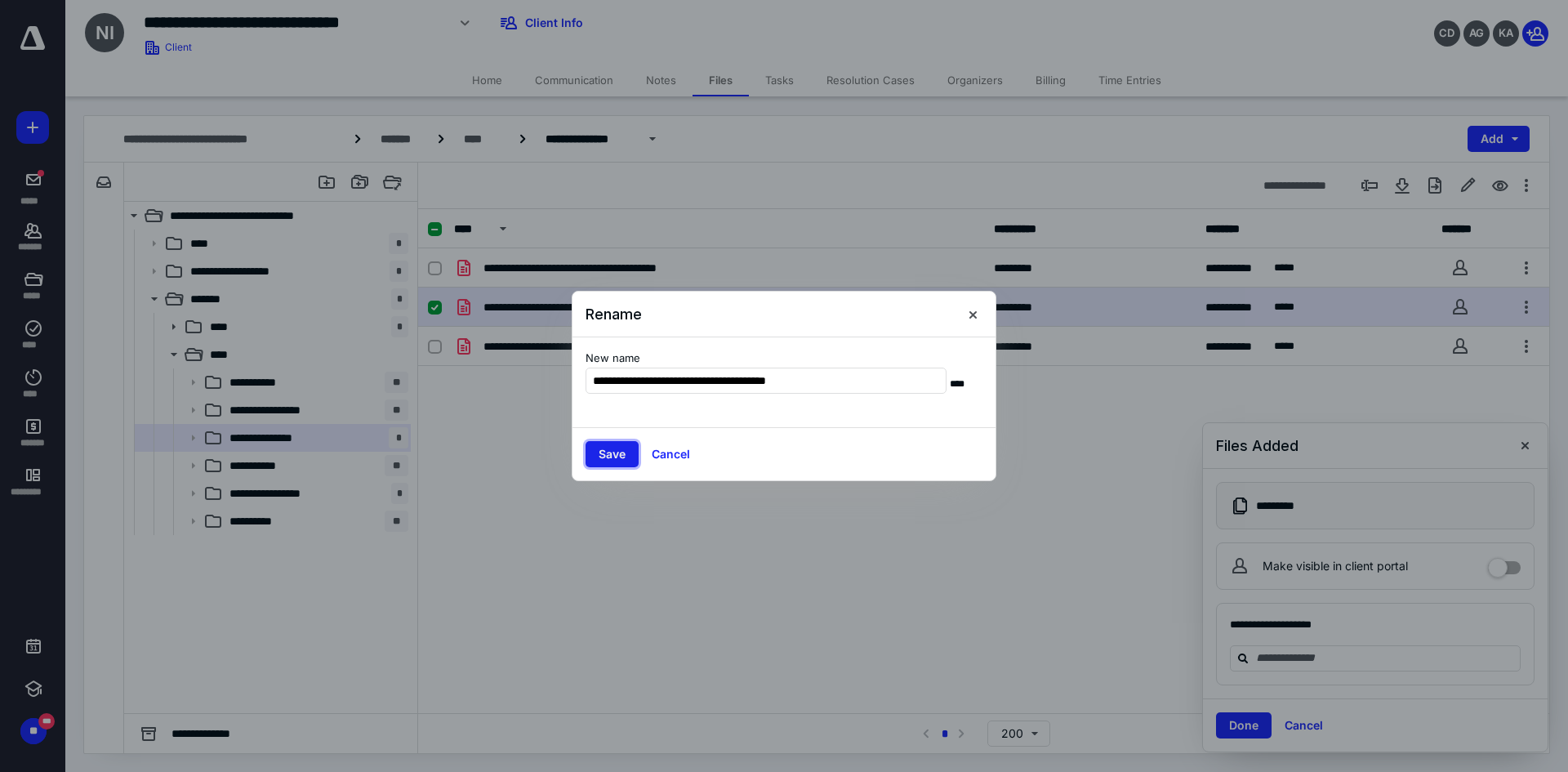 click on "Save" at bounding box center (612, 454) 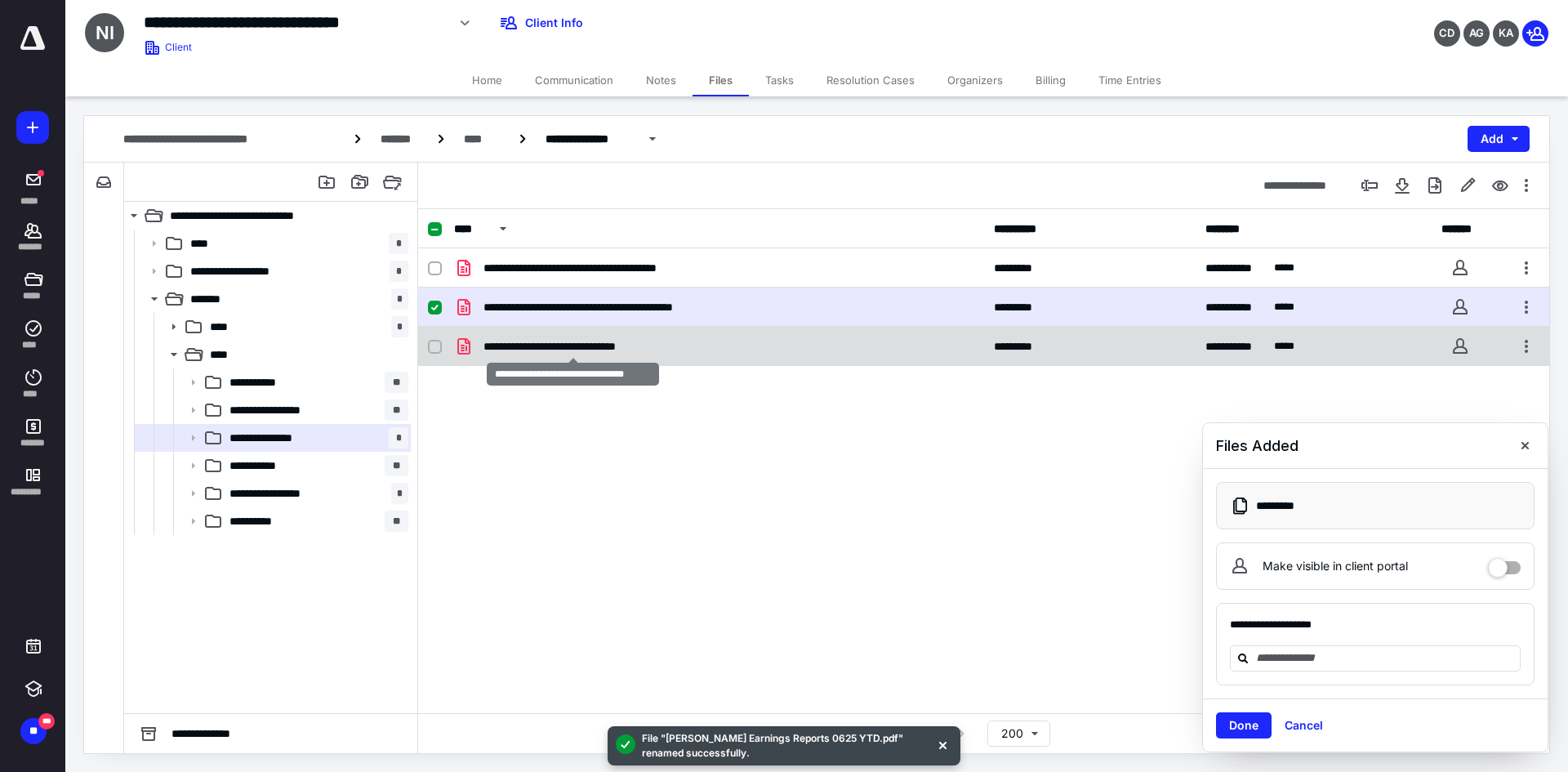 checkbox on "false" 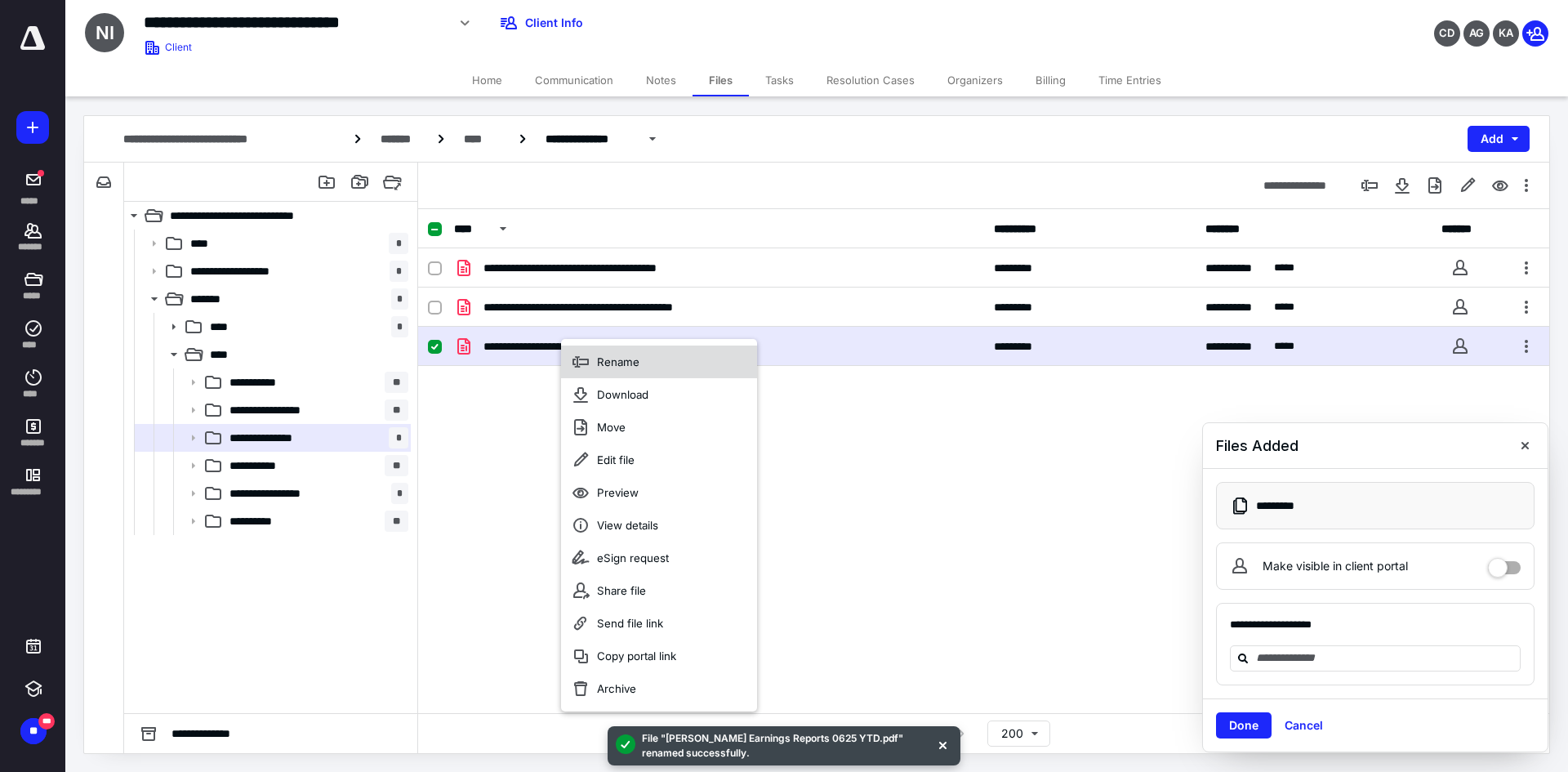click on "Rename" at bounding box center (659, 362) 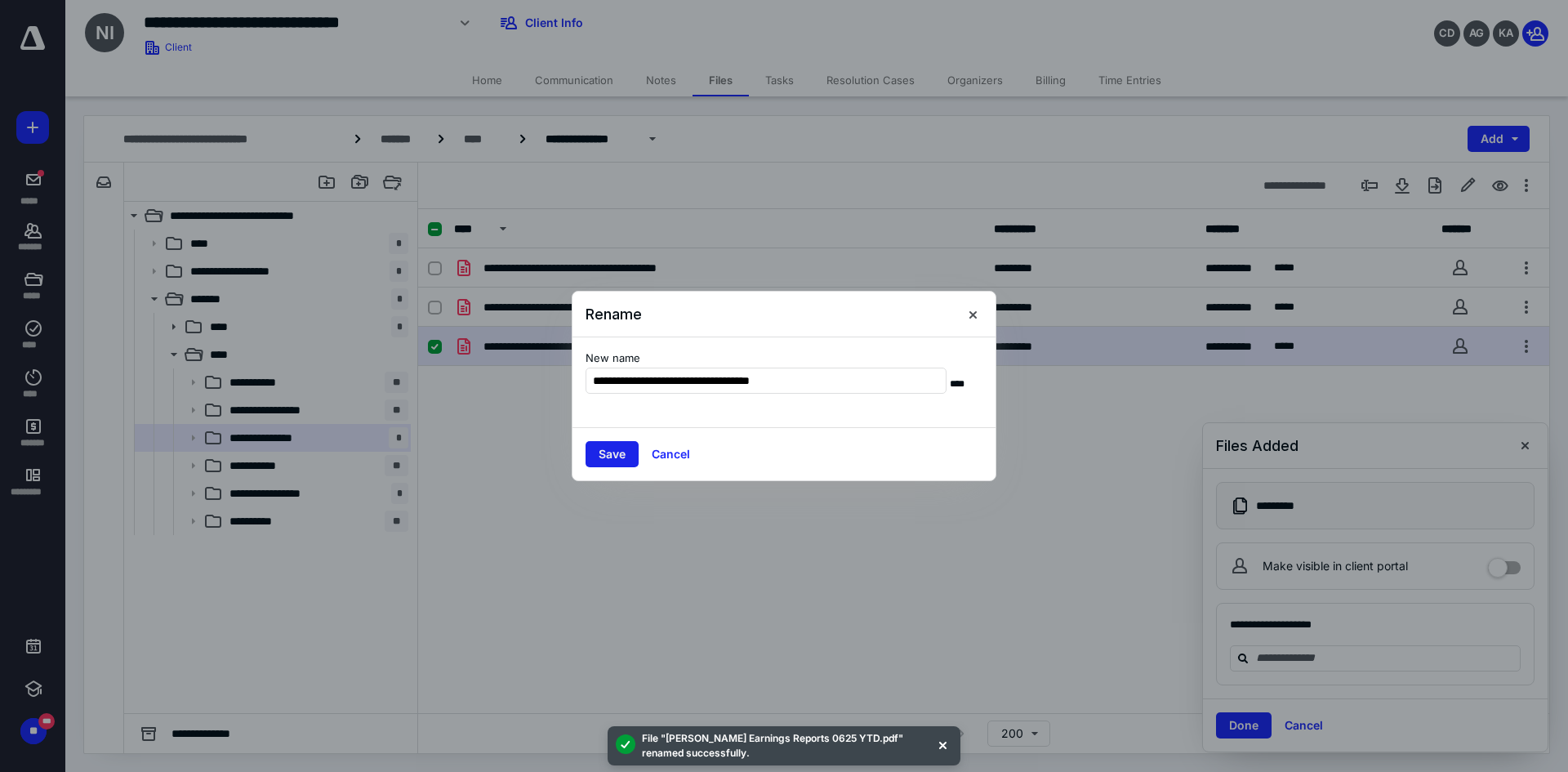 type on "**********" 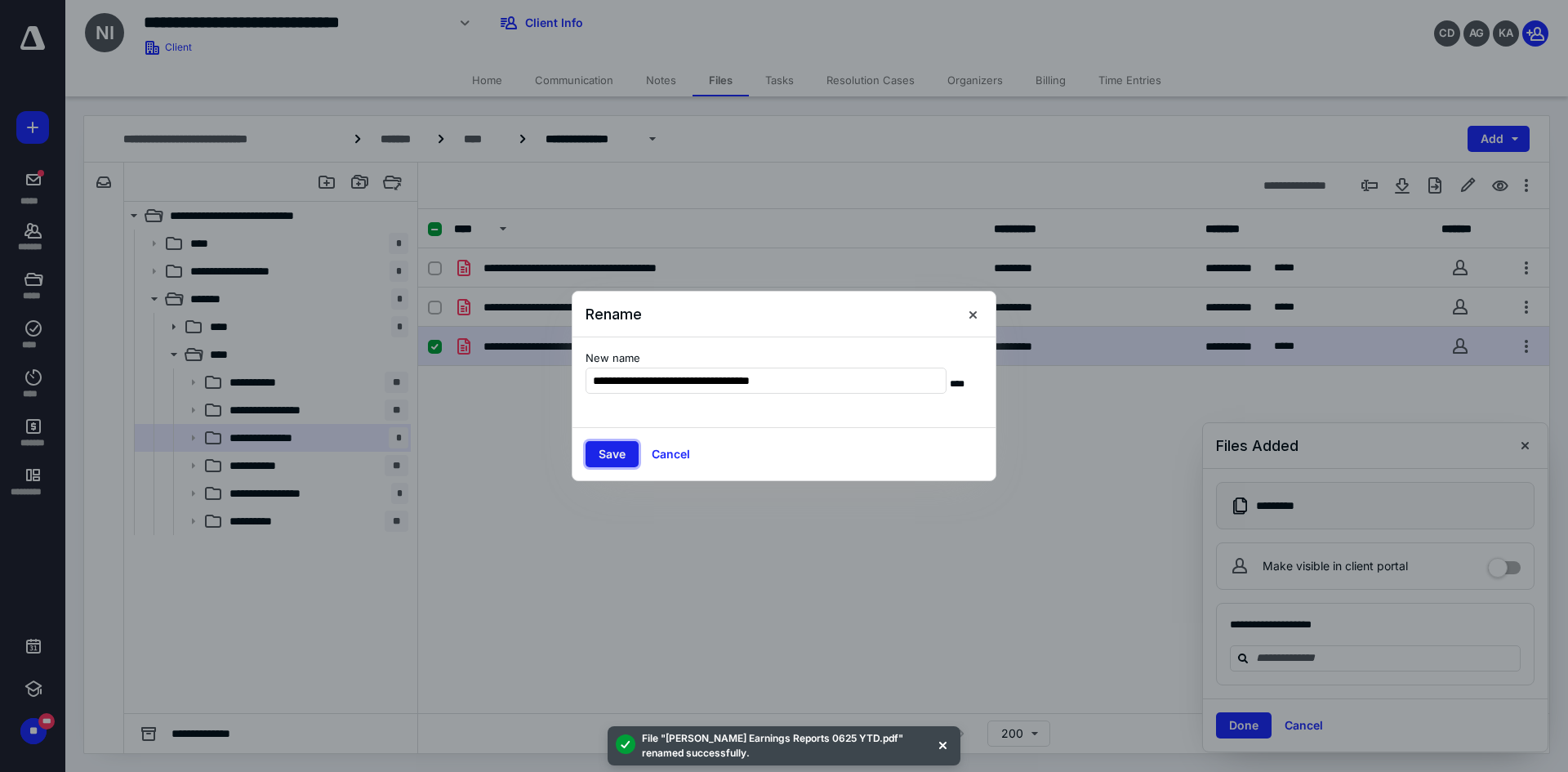 click on "Save" at bounding box center (612, 454) 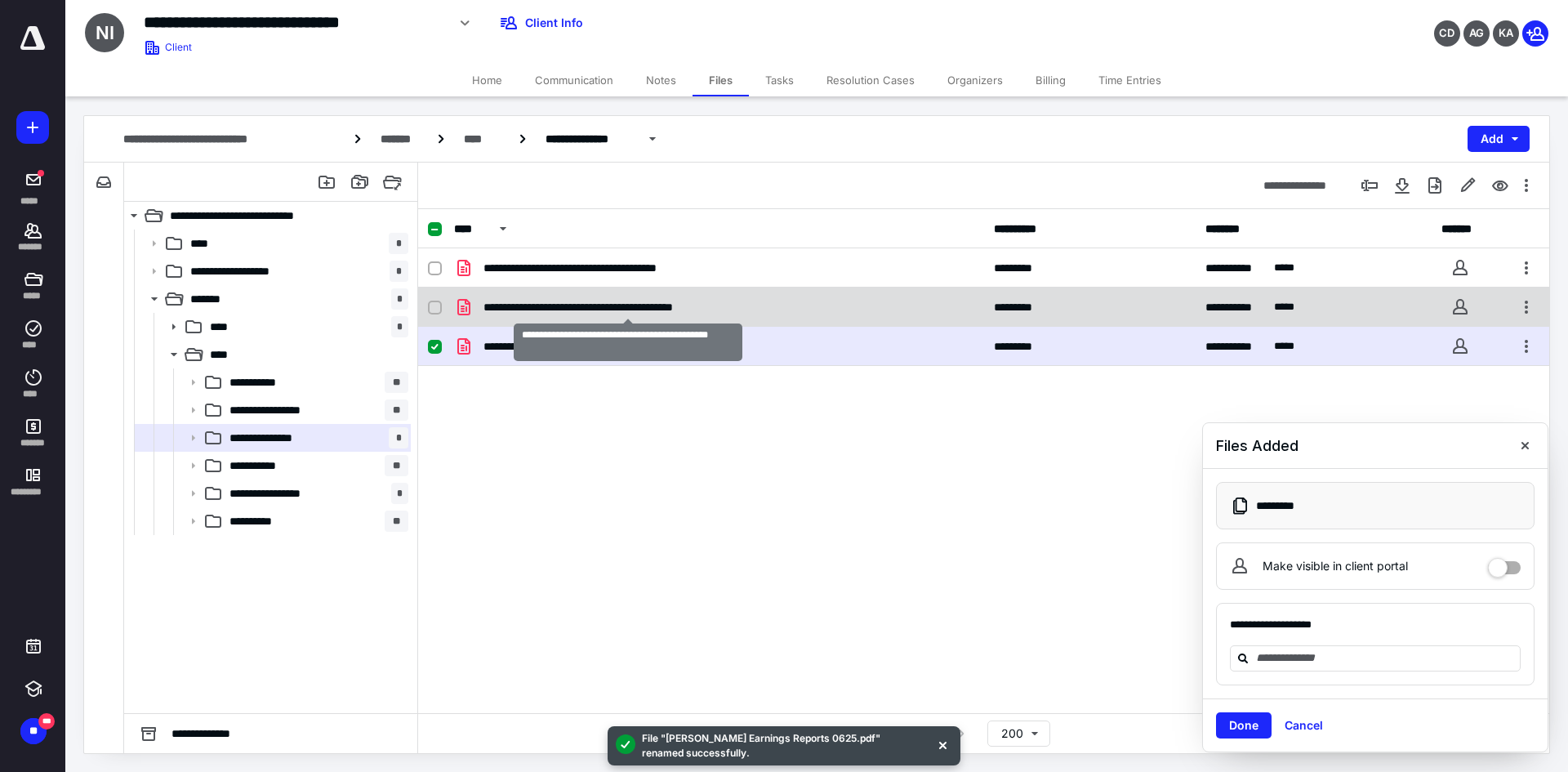 click on "**********" at bounding box center [628, 307] 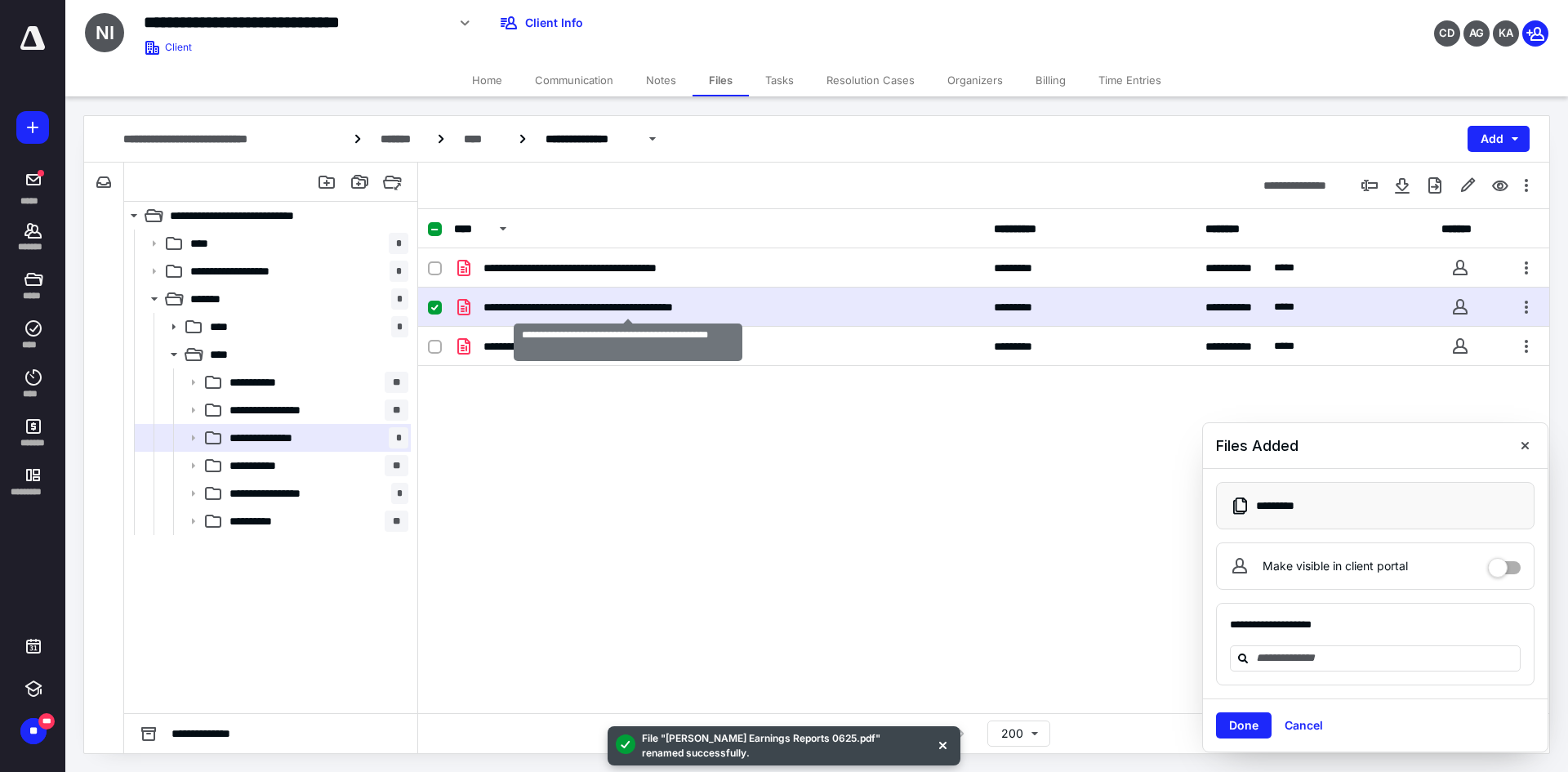 click on "**********" at bounding box center (628, 307) 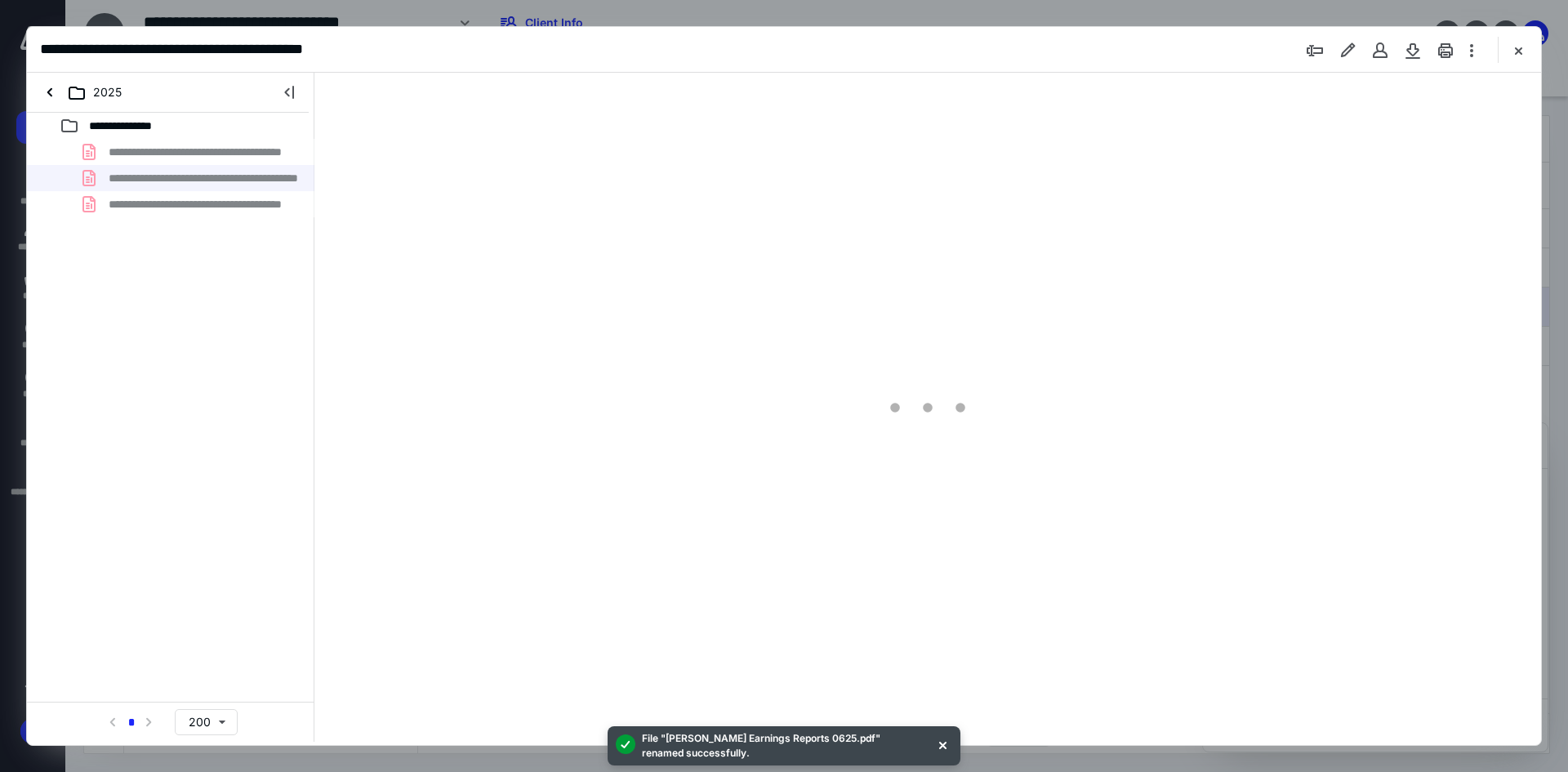 scroll, scrollTop: 0, scrollLeft: 0, axis: both 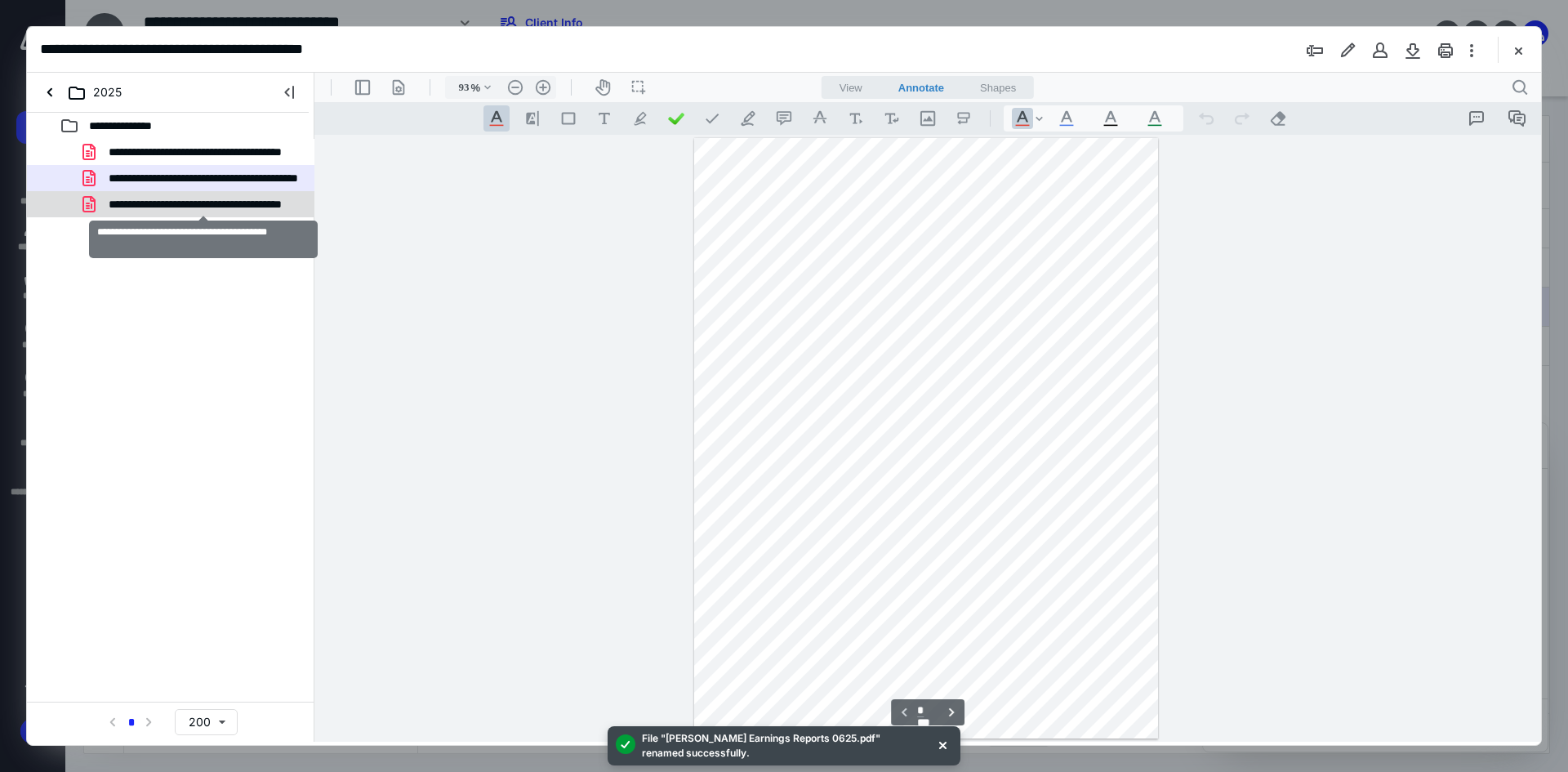 click on "**********" at bounding box center [203, 204] 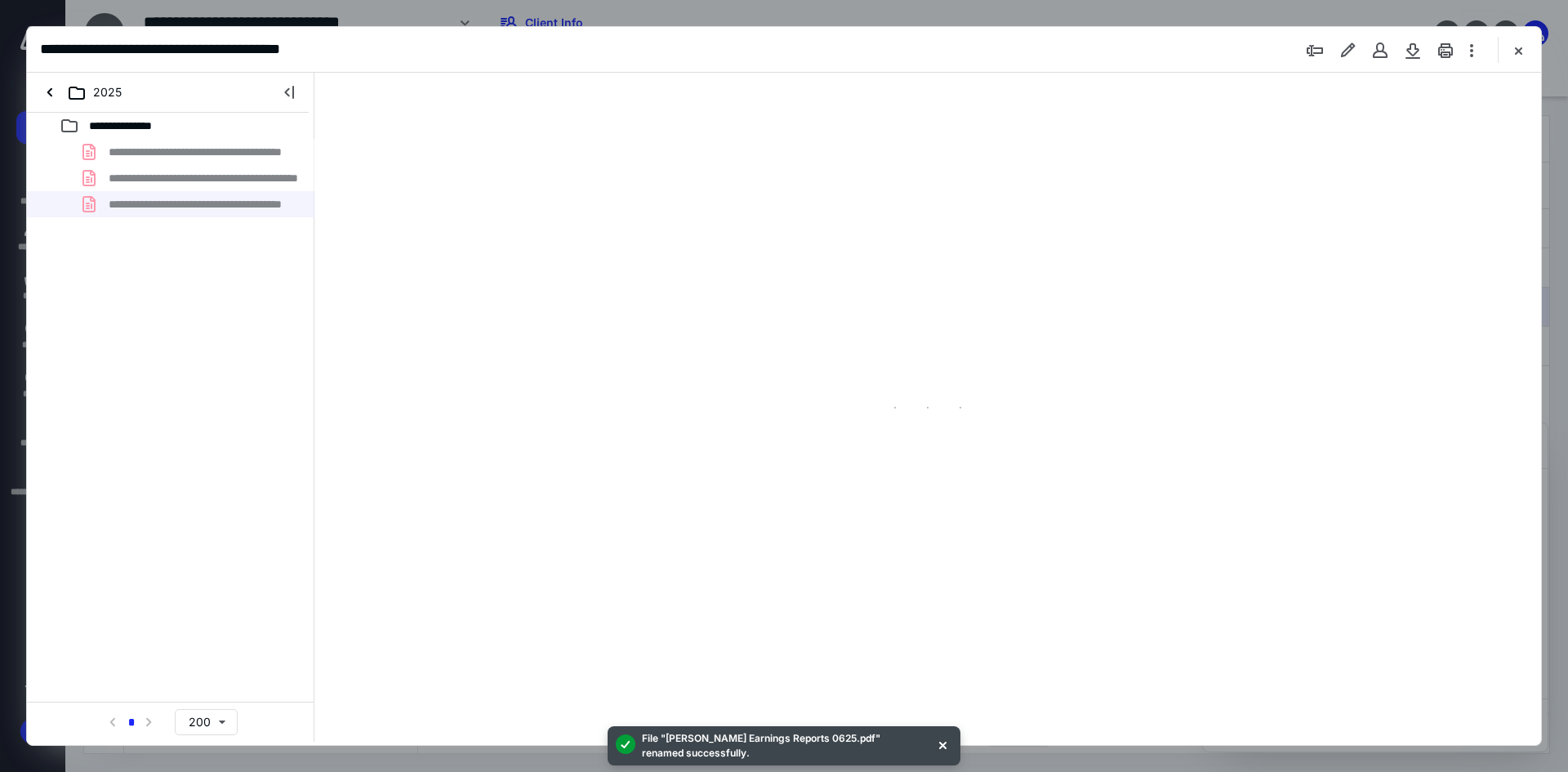 type on "93" 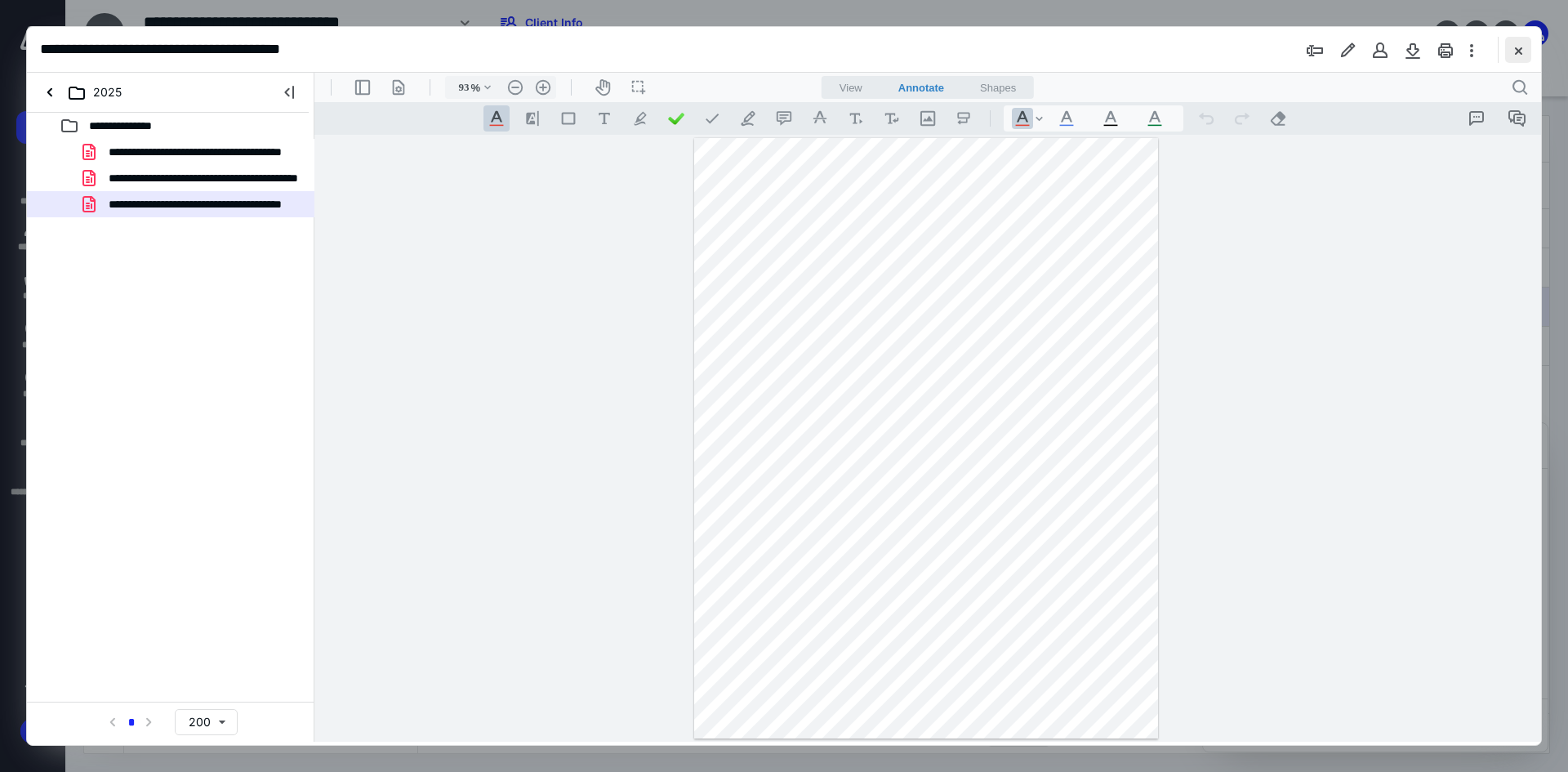 click at bounding box center [1518, 50] 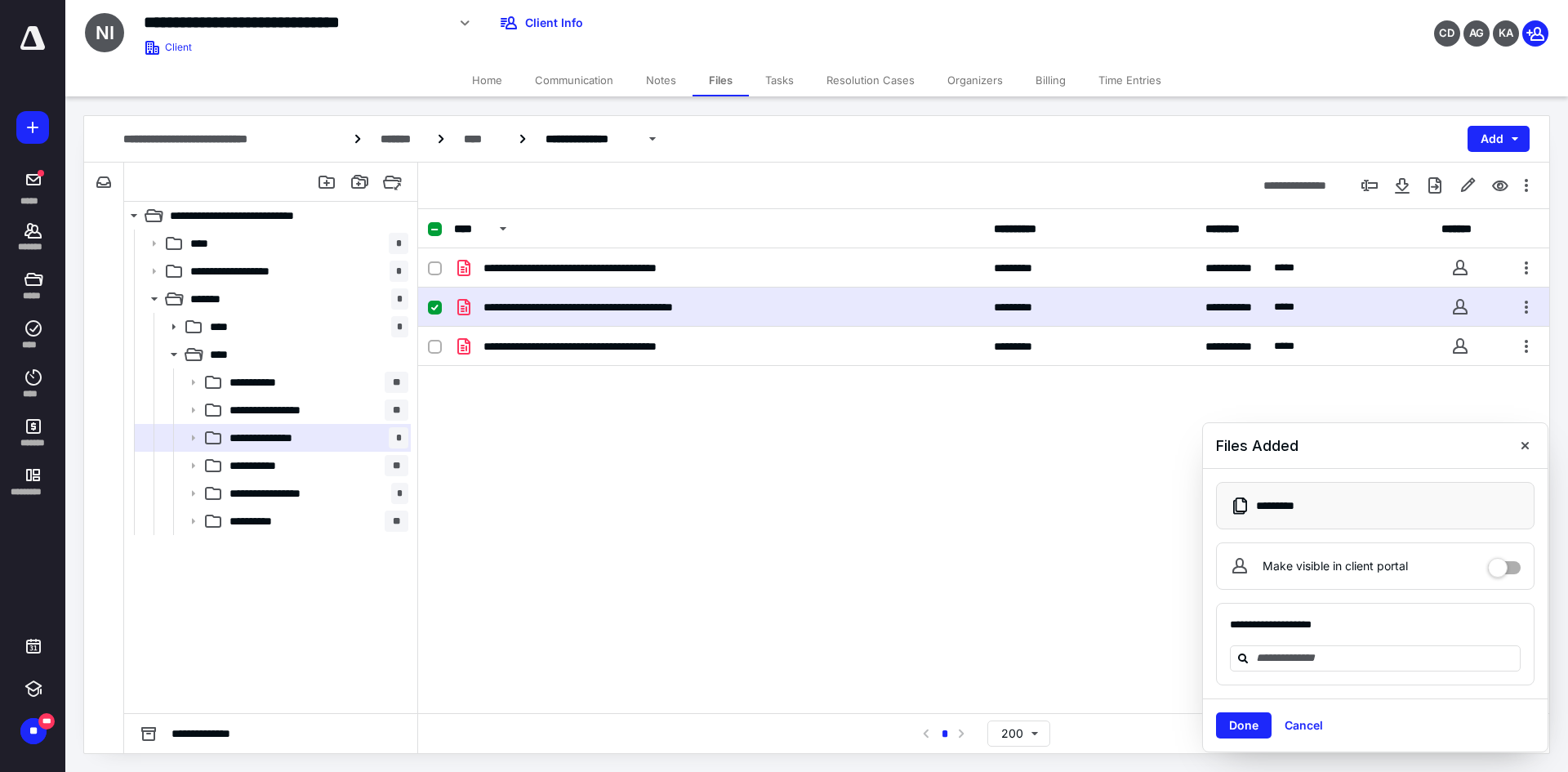 scroll, scrollTop: 0, scrollLeft: 0, axis: both 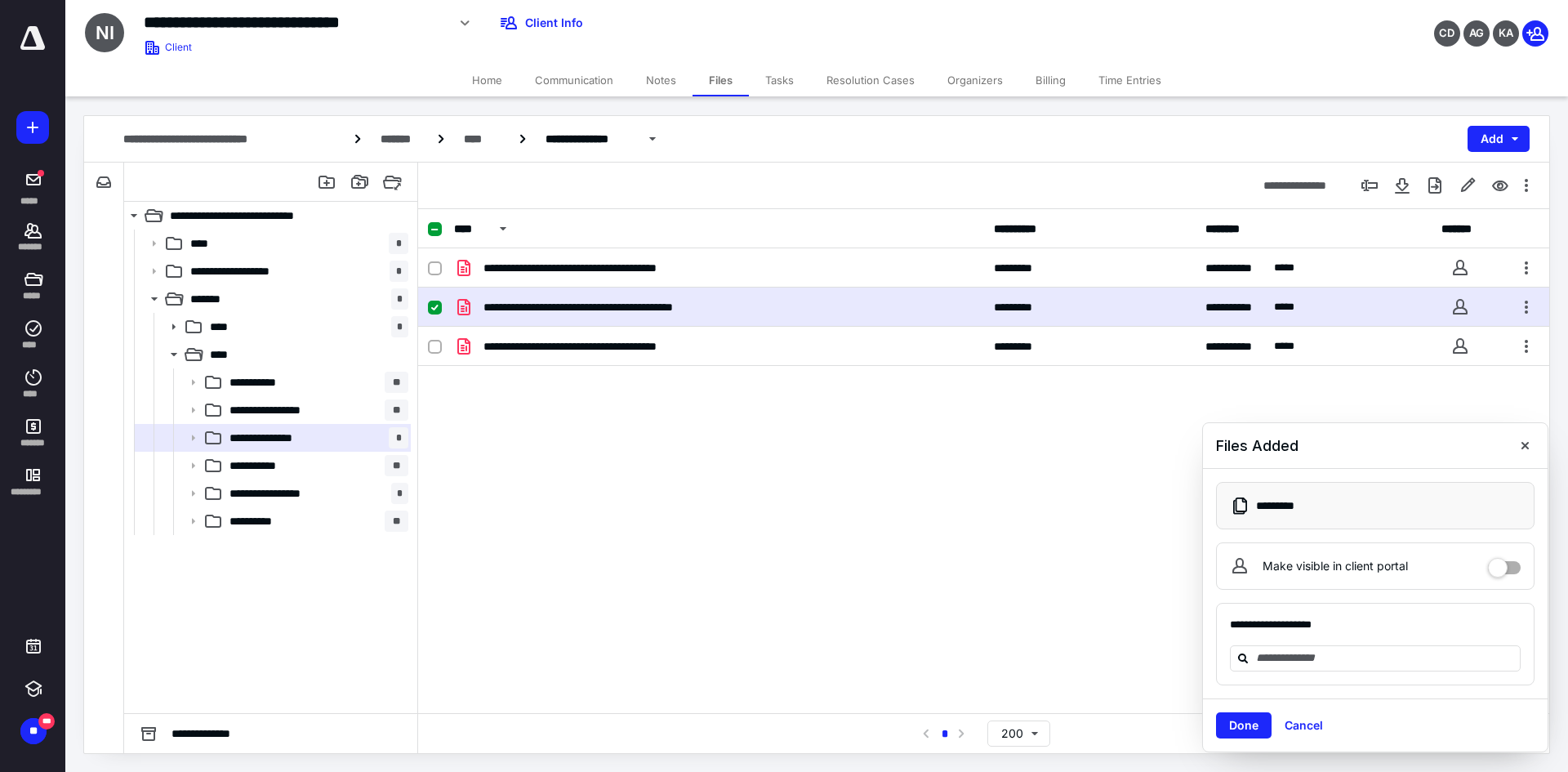 click on "Home" at bounding box center (487, 80) 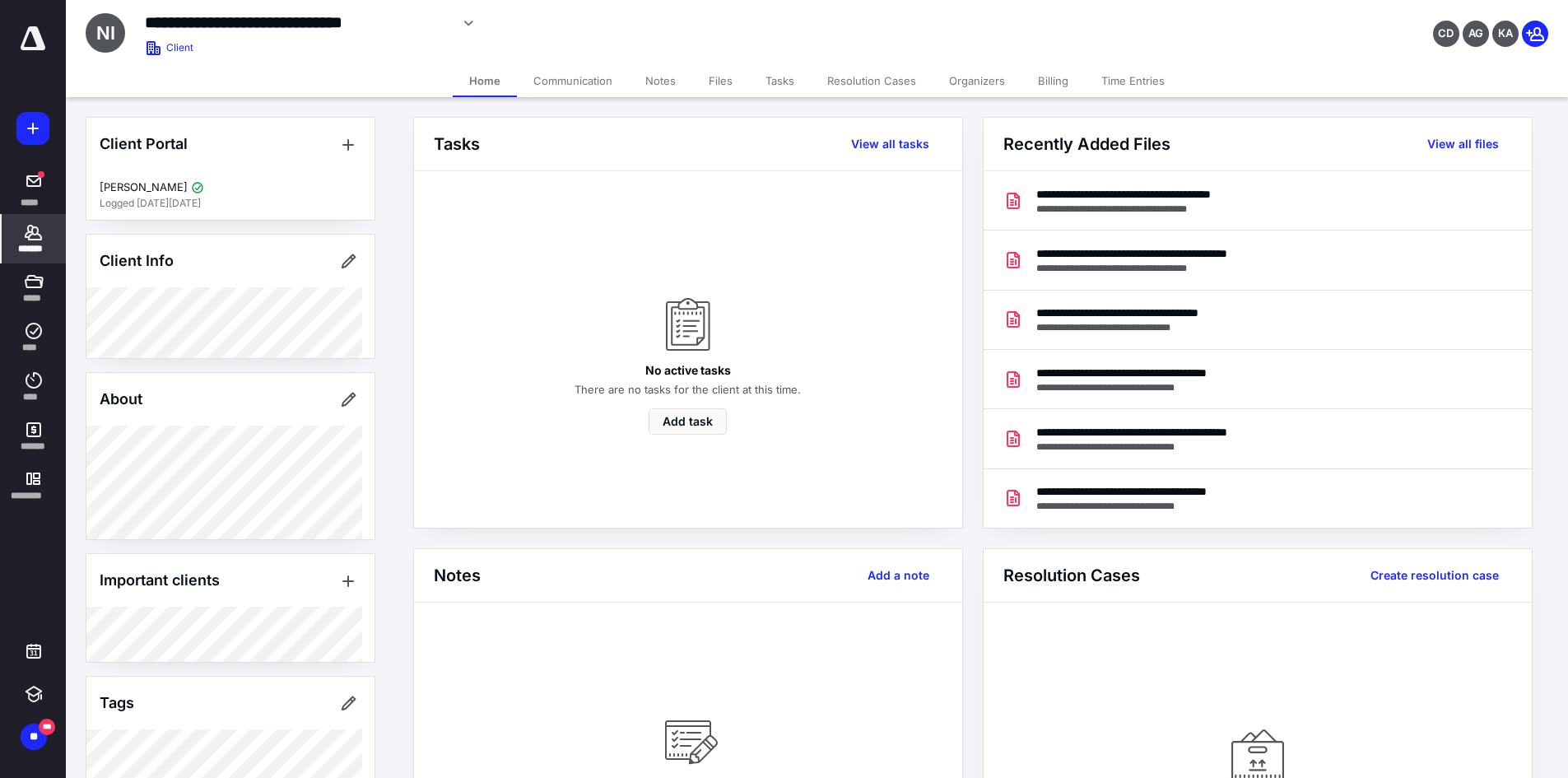click on "*******" at bounding box center (34, 249) 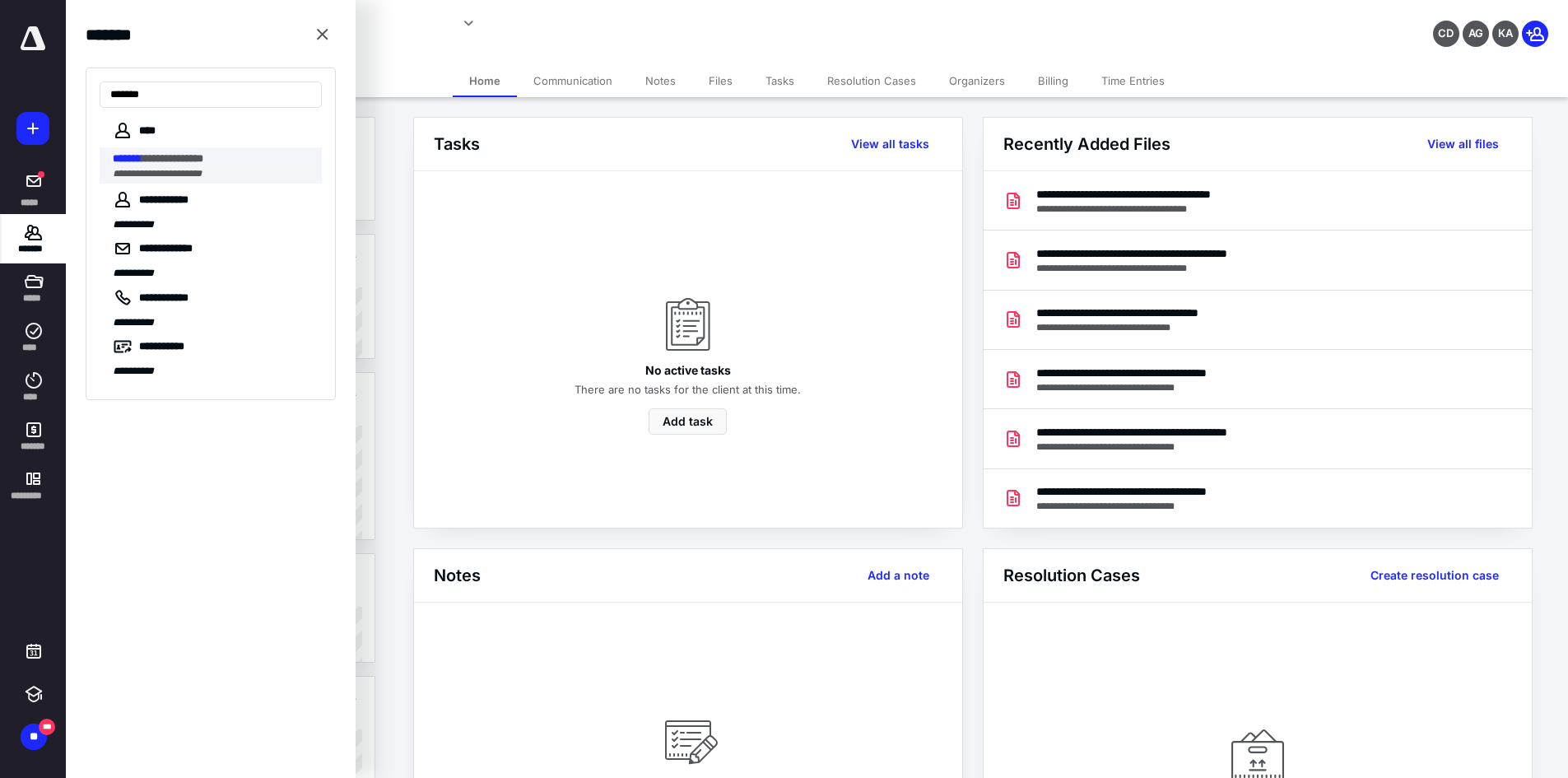 type on "*******" 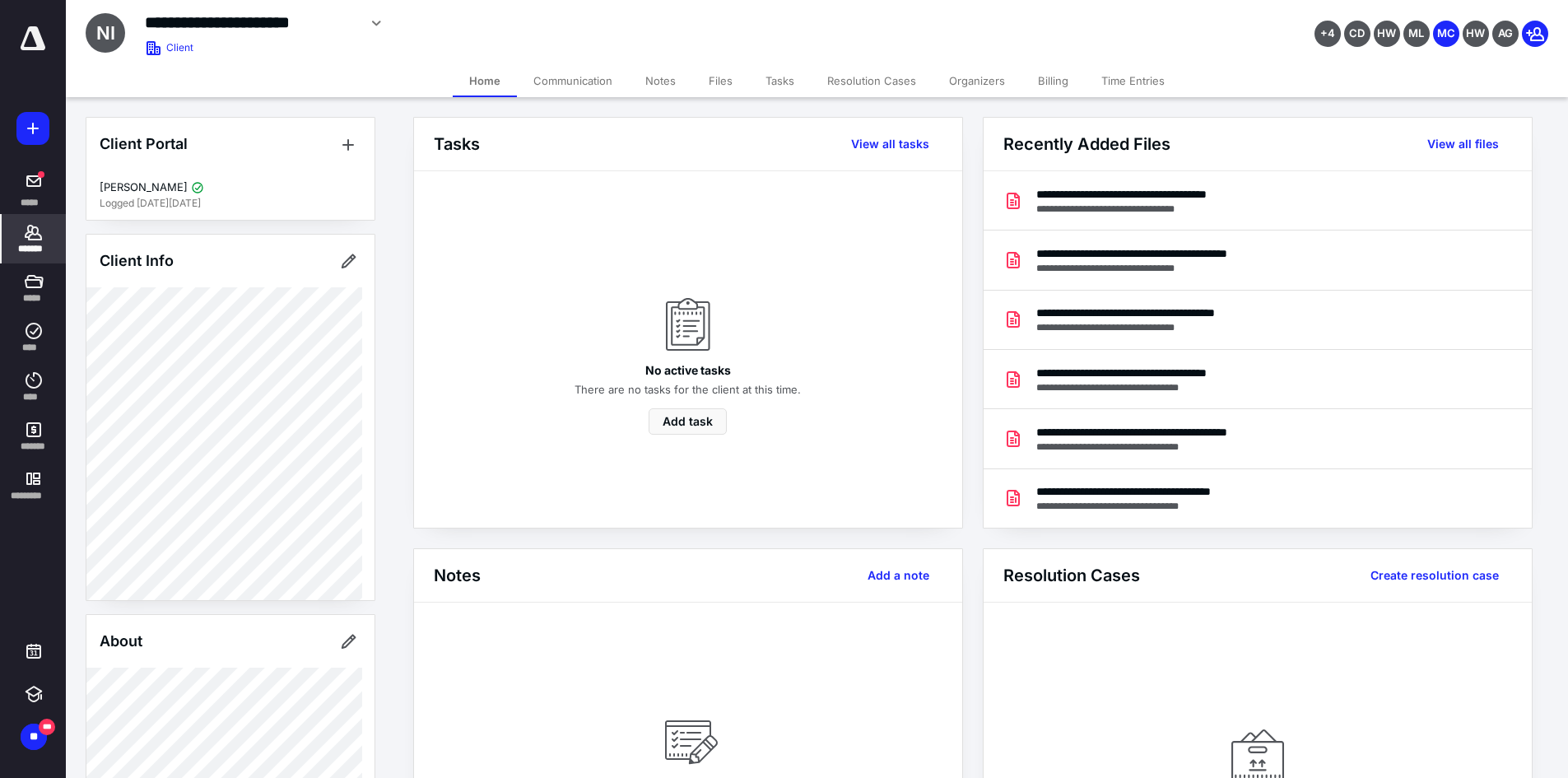 click on "Files" at bounding box center [720, 81] 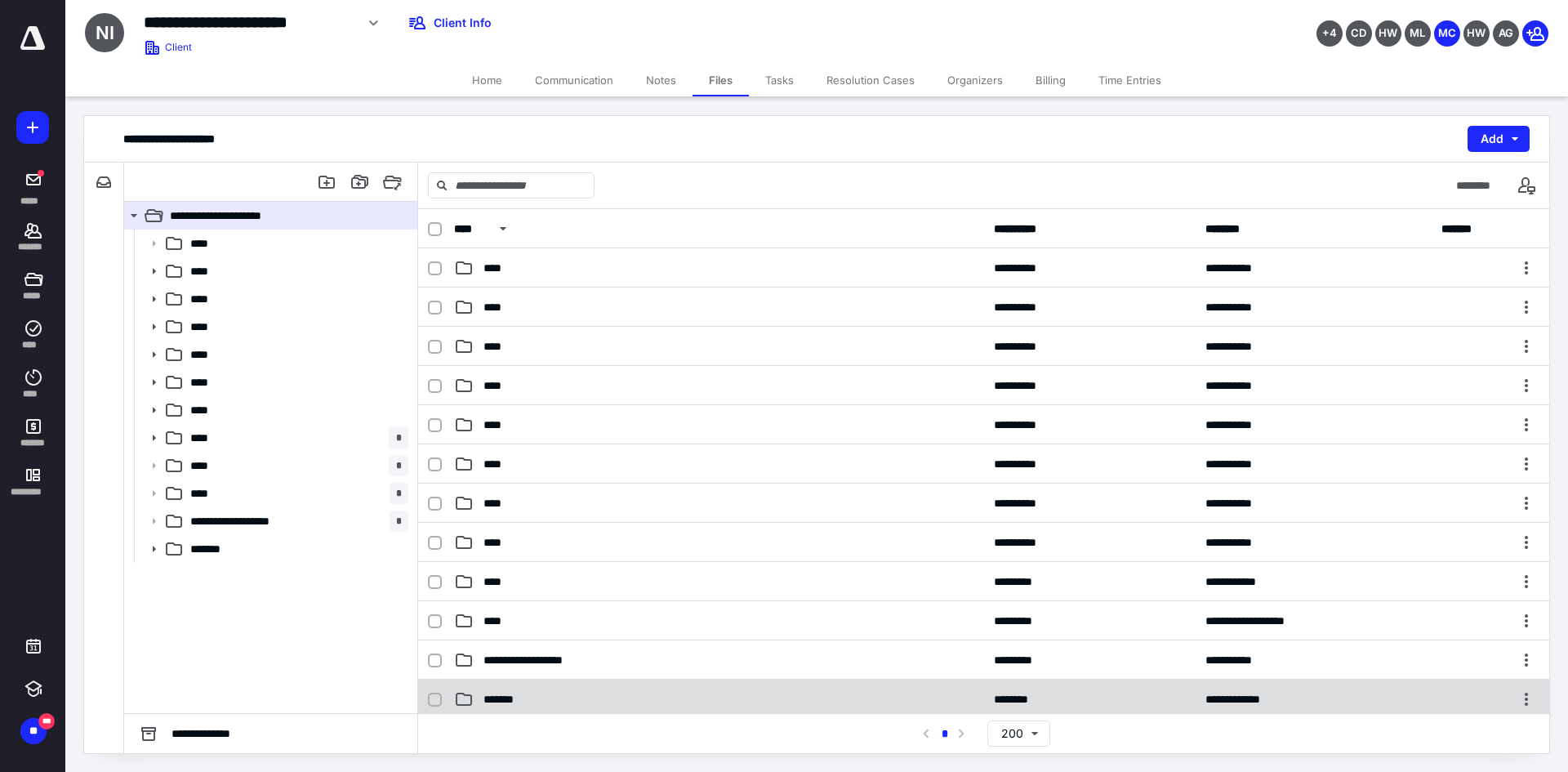 click on "*******" at bounding box center [719, 699] 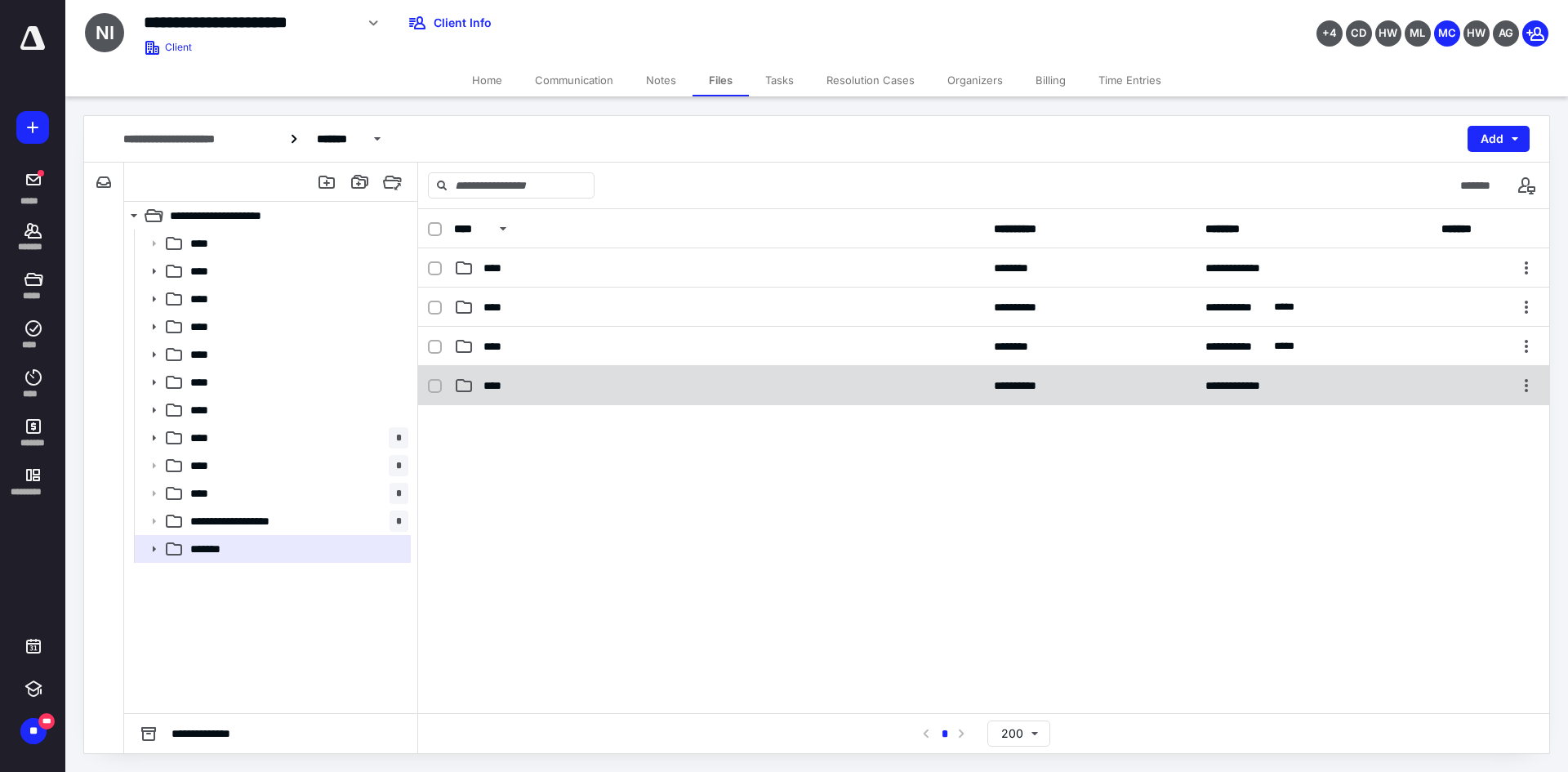 click on "**********" at bounding box center (983, 386) 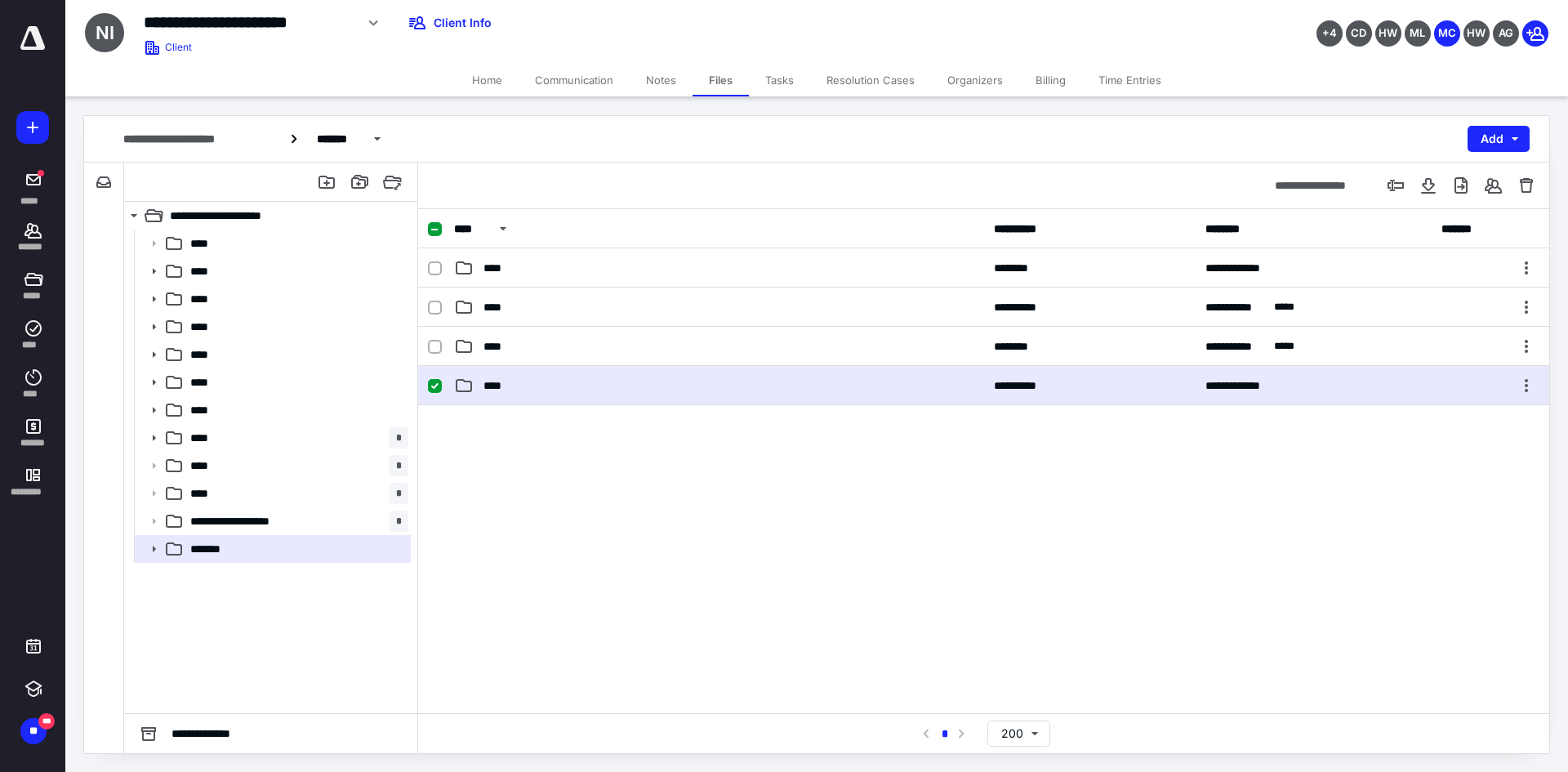 click on "**********" at bounding box center (983, 386) 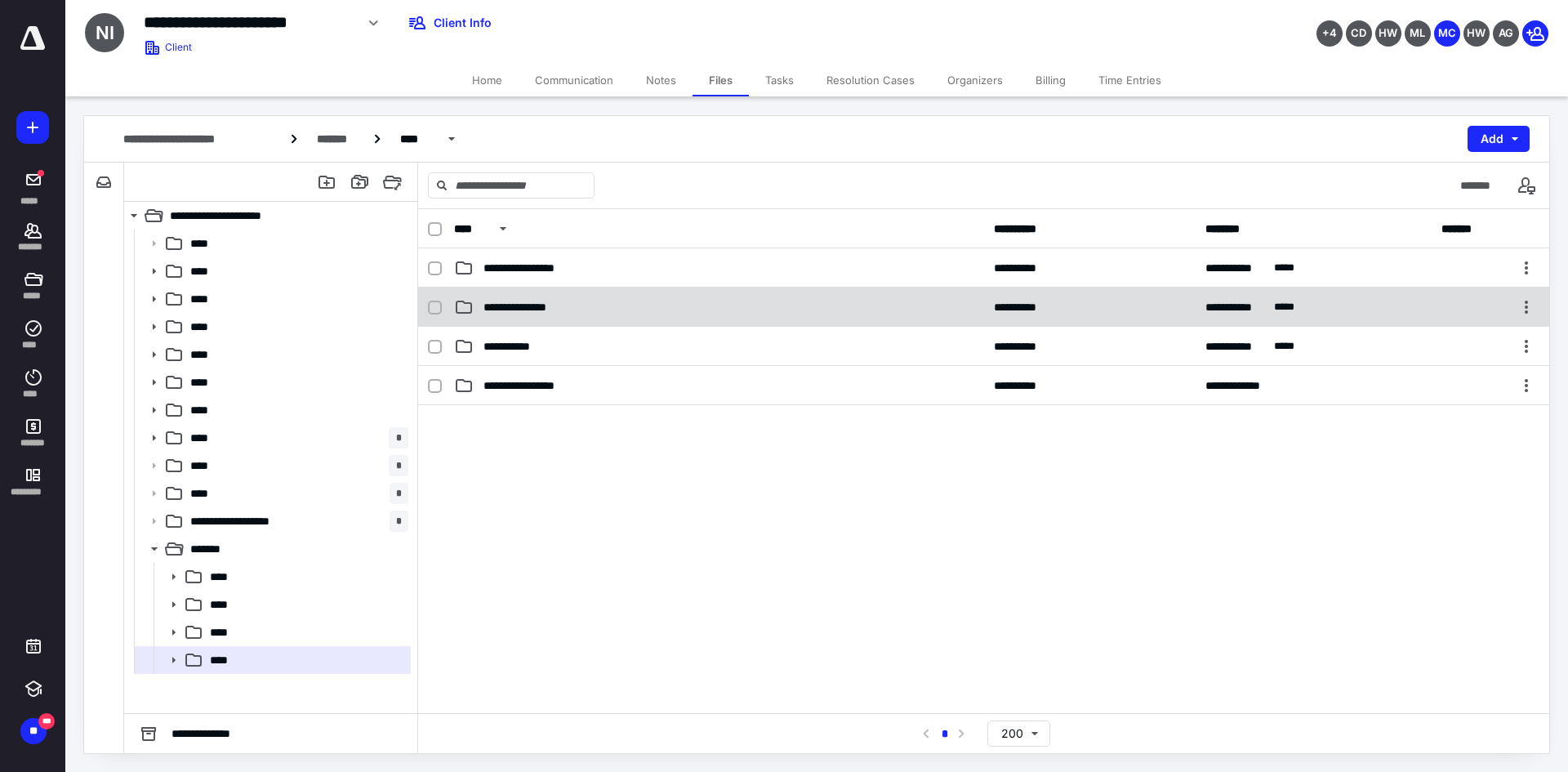 click on "**********" at bounding box center (719, 307) 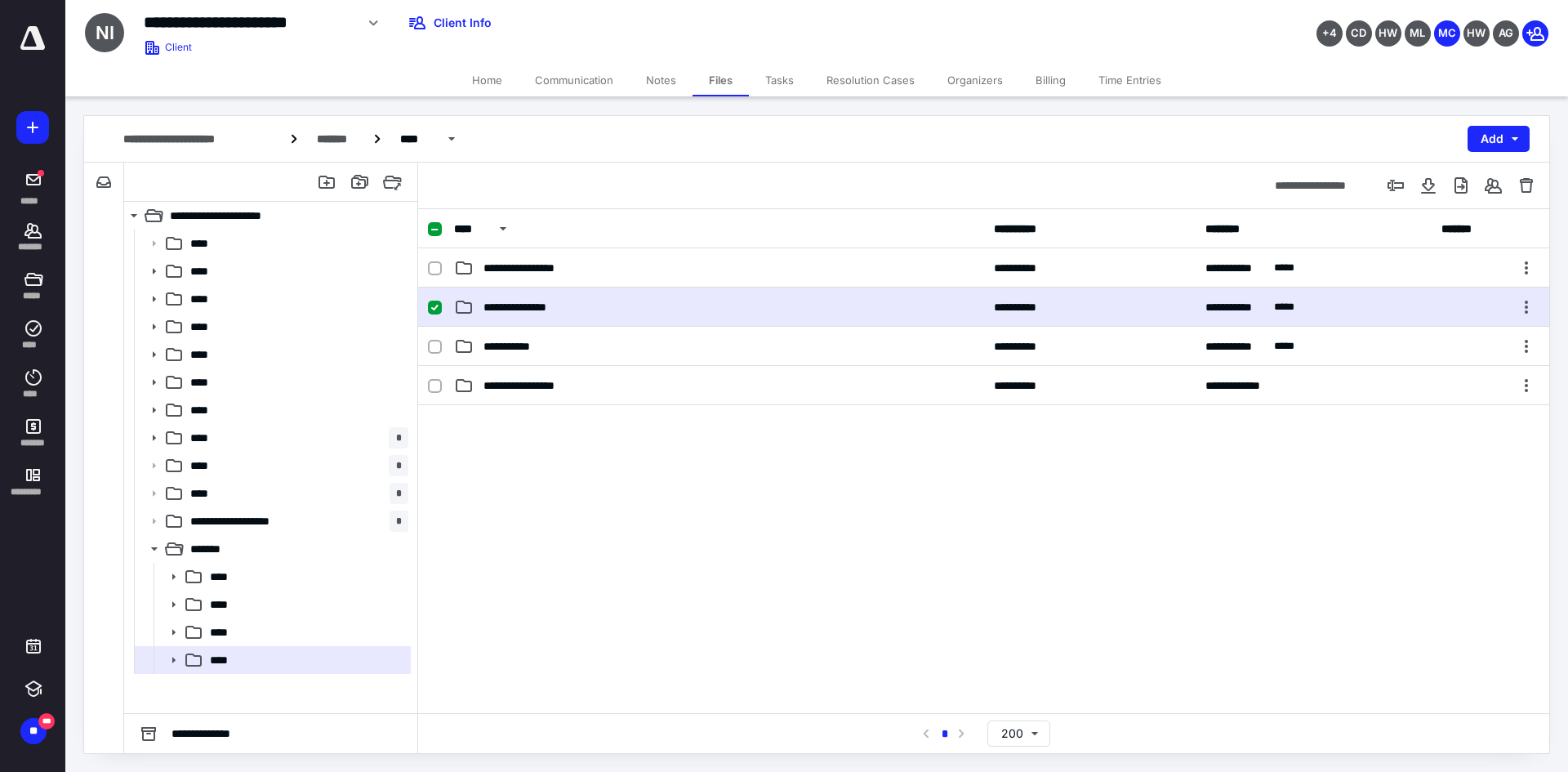 click on "**********" at bounding box center [719, 307] 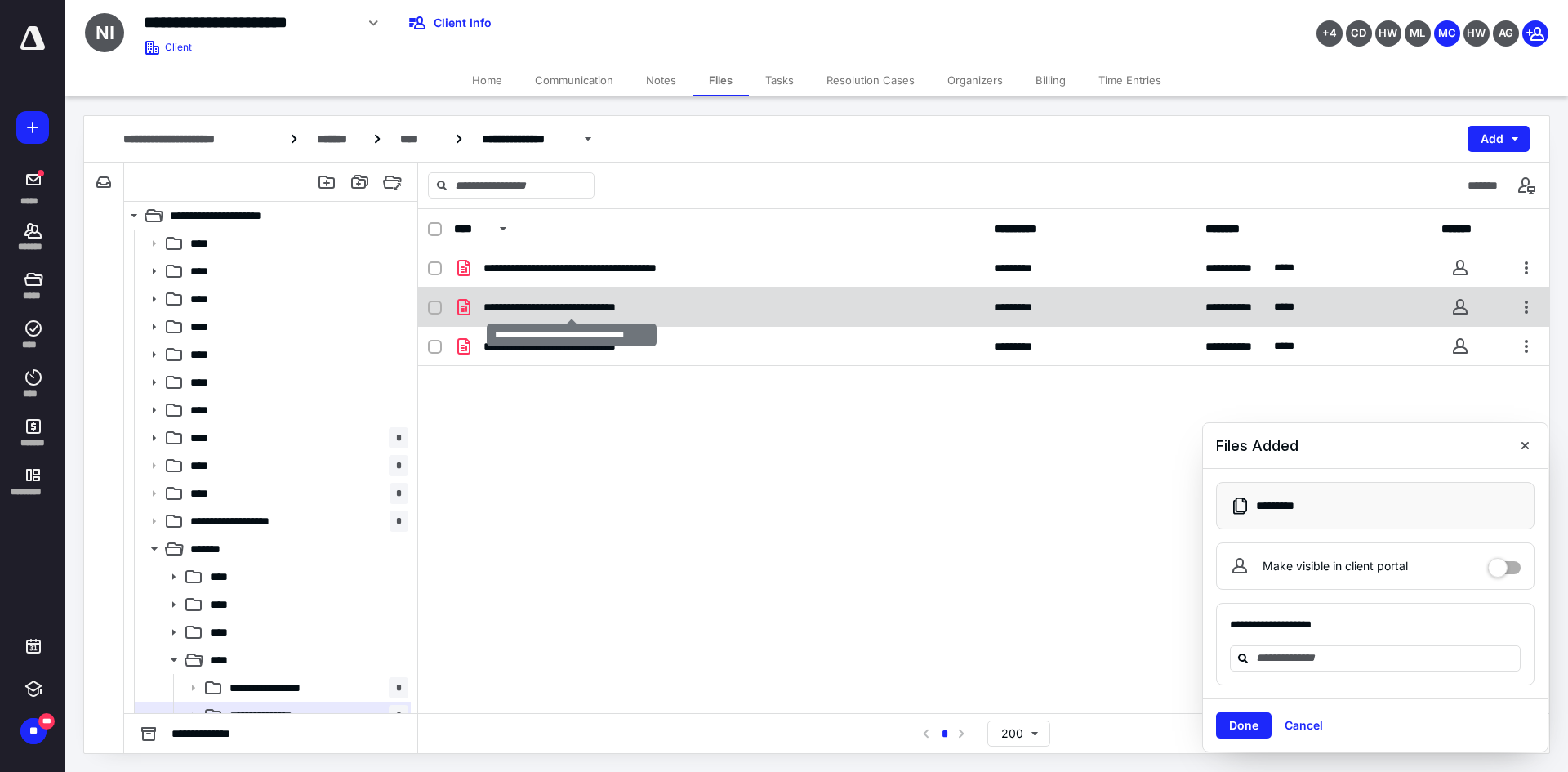 checkbox on "true" 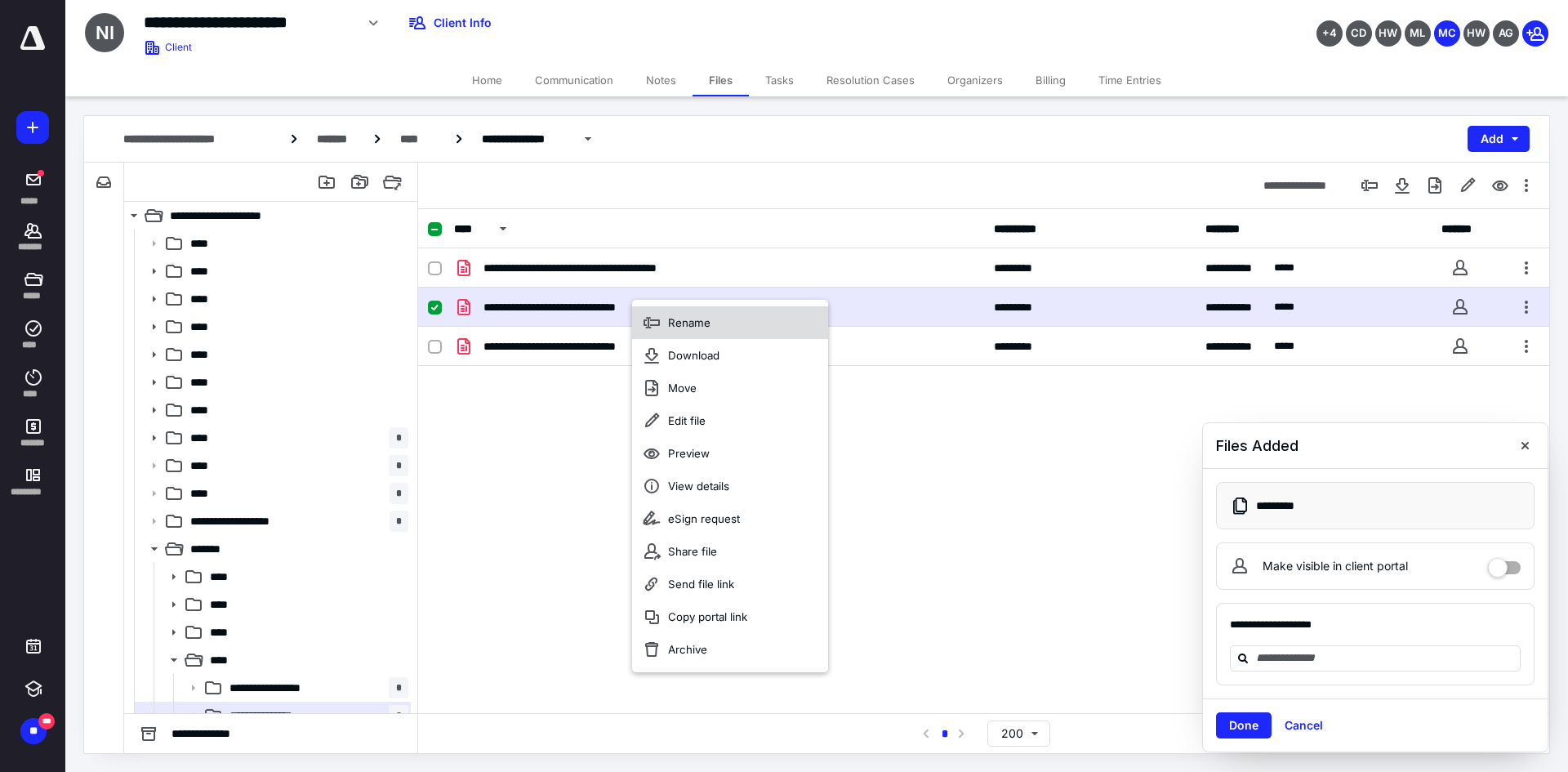 click 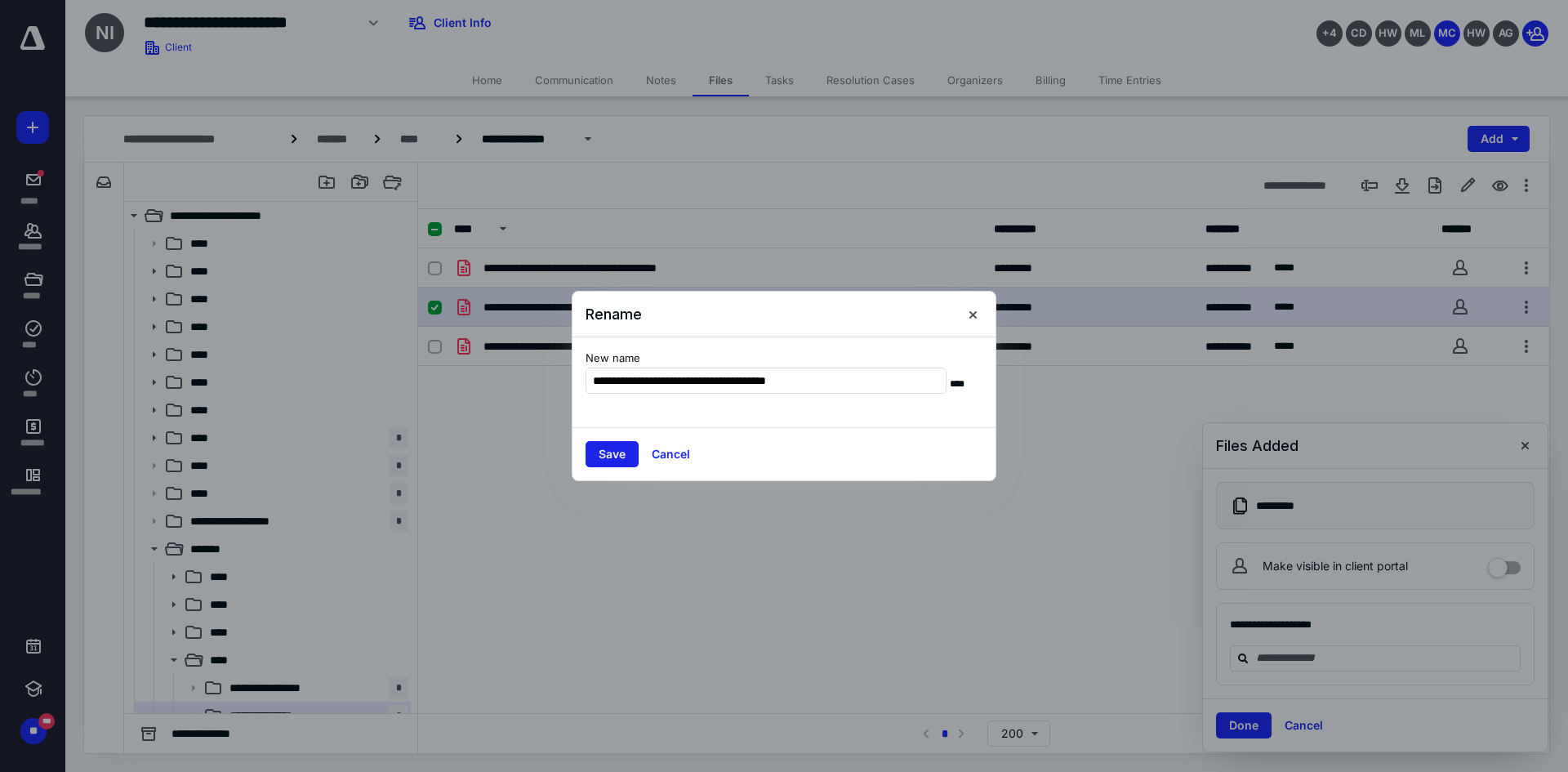 type on "**********" 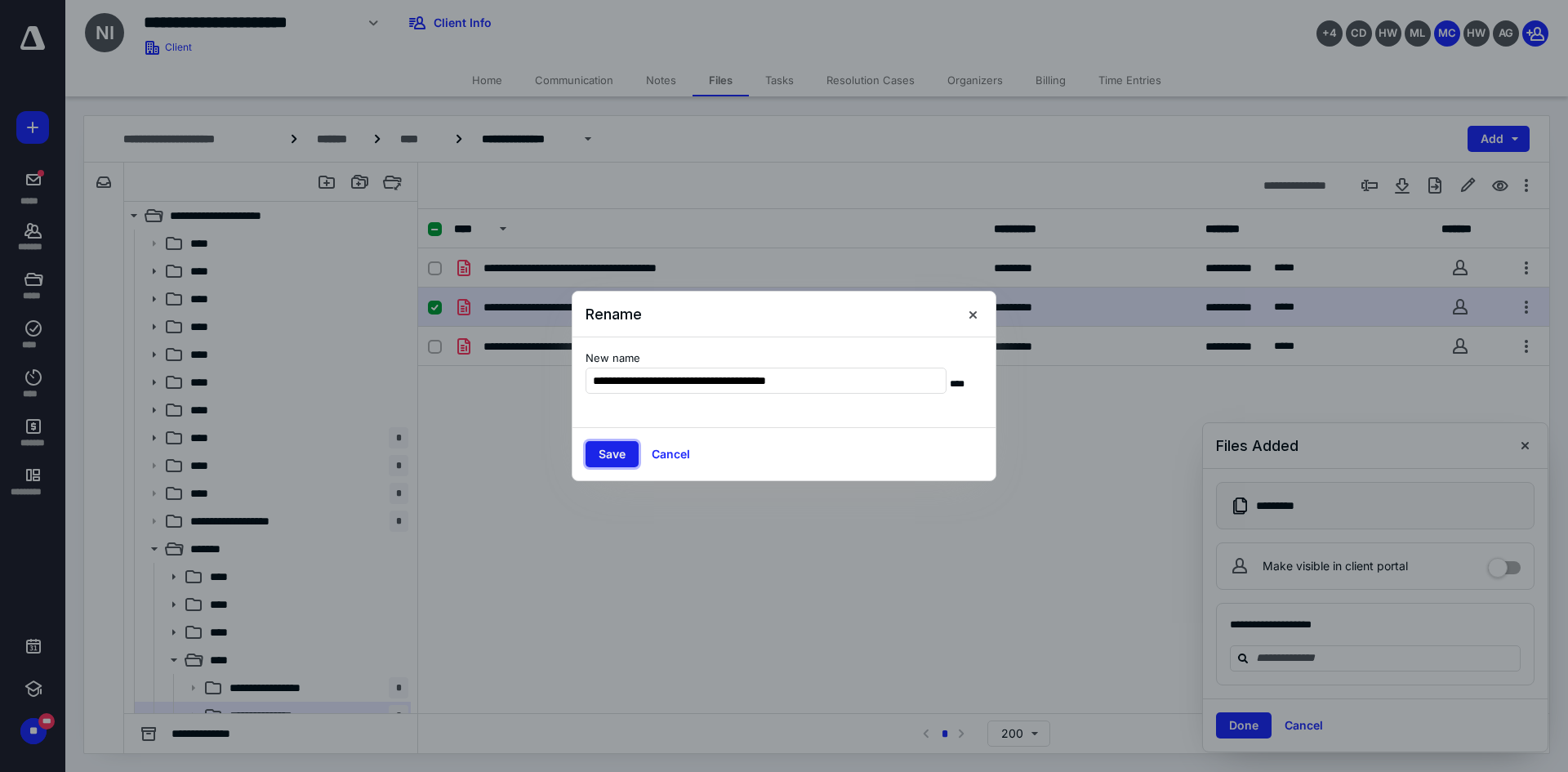 click on "Save" at bounding box center [612, 454] 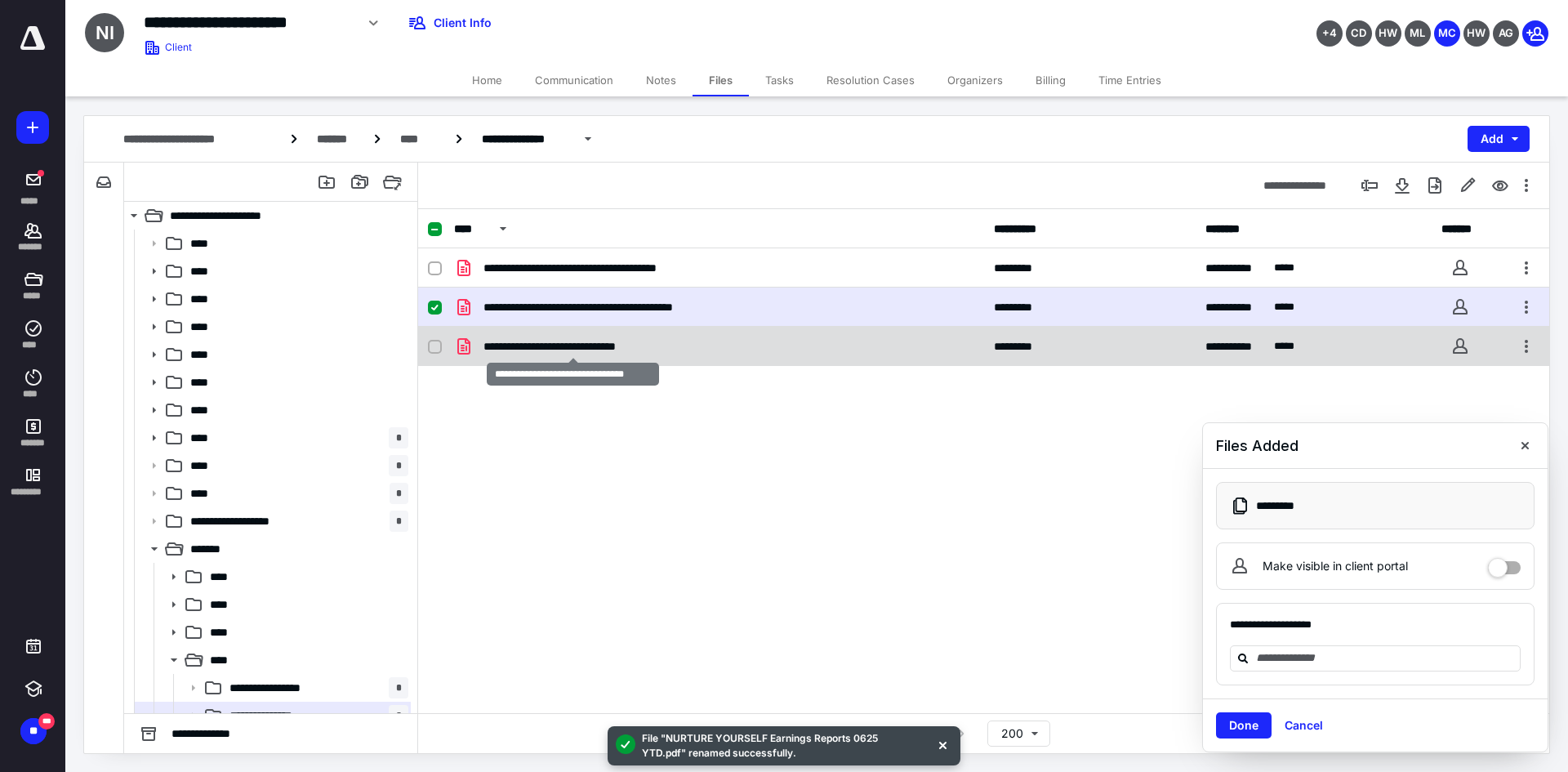checkbox on "false" 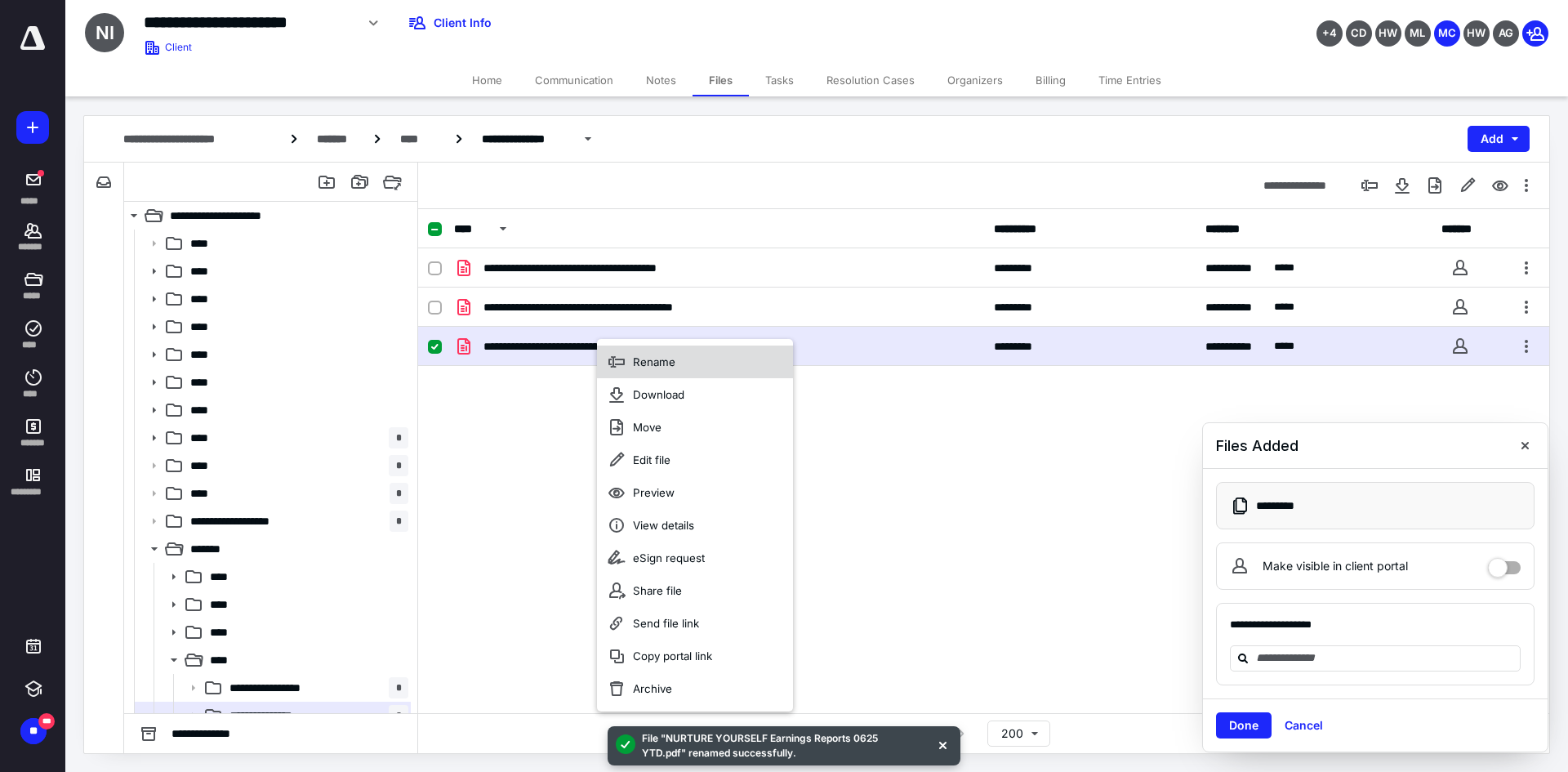 click 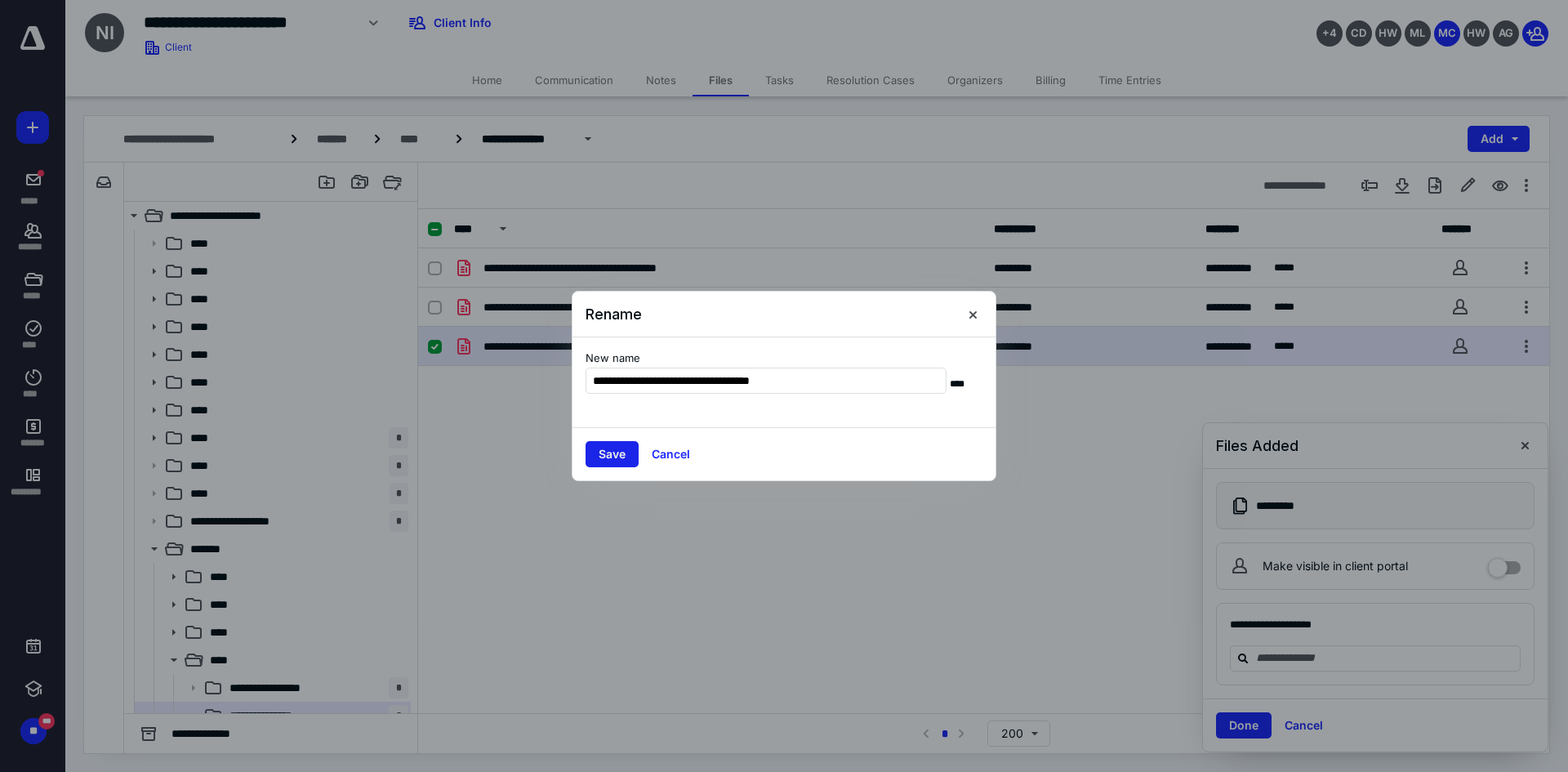 type on "**********" 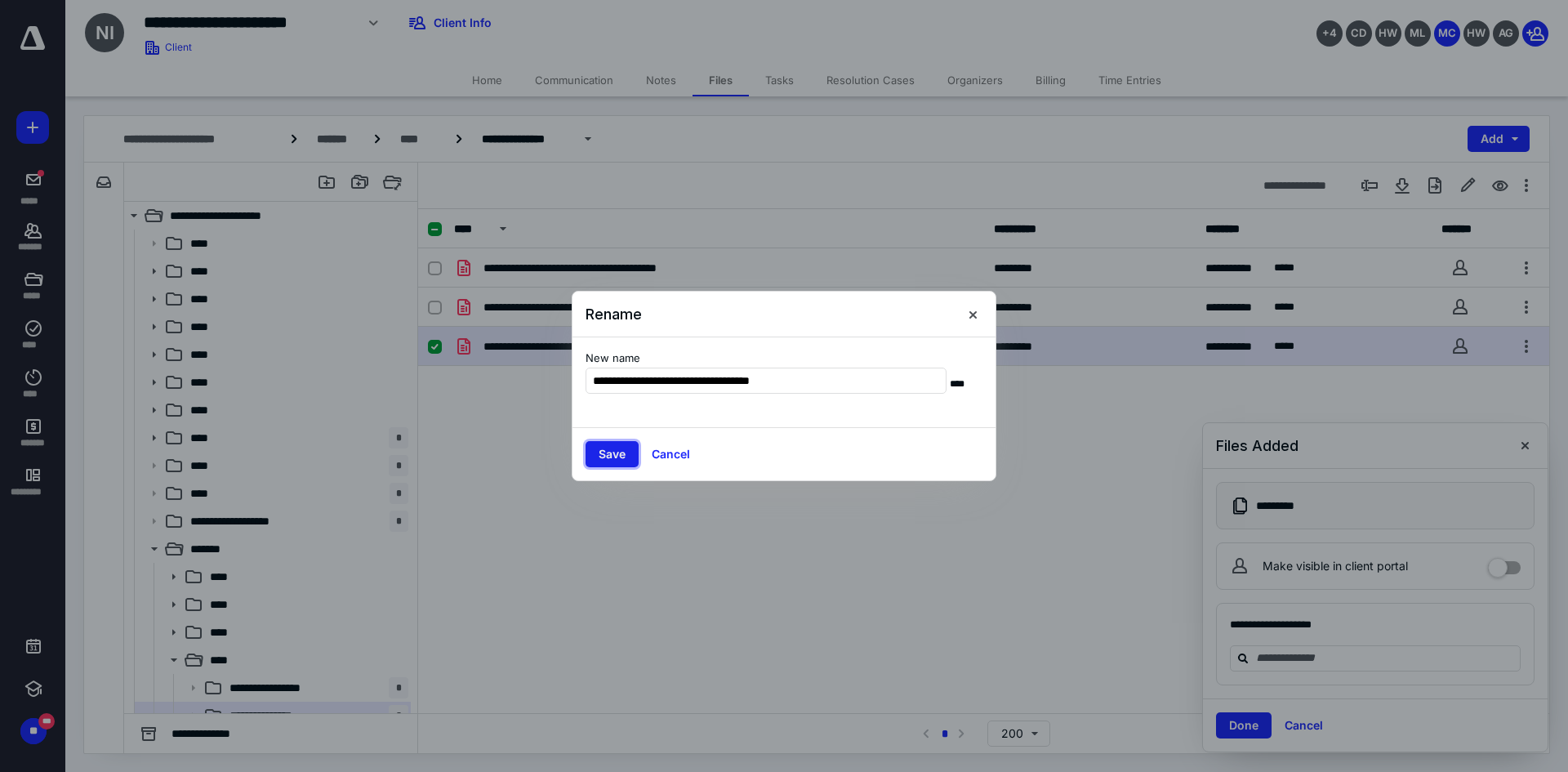 click on "Save" at bounding box center (612, 454) 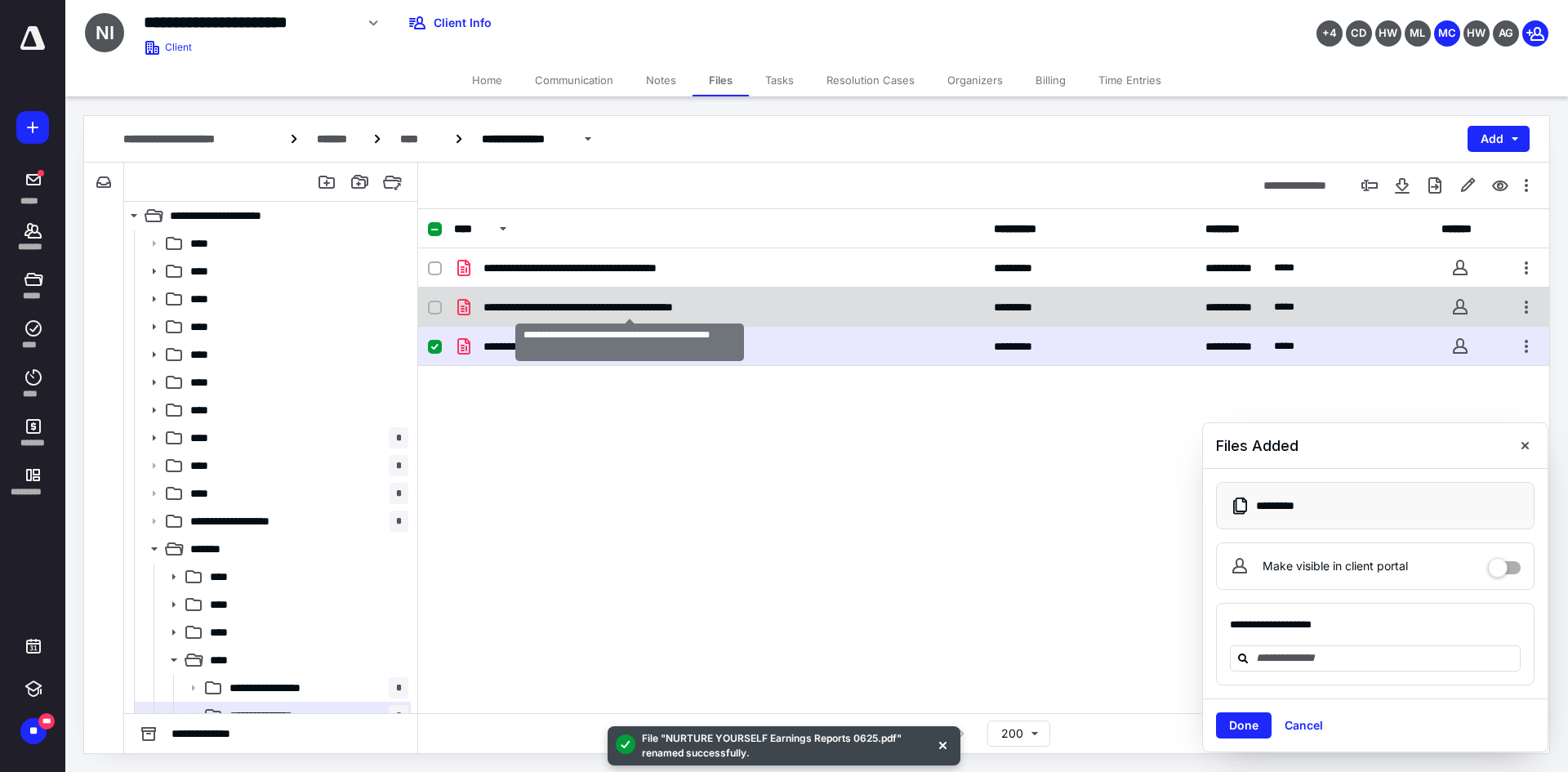 click on "**********" at bounding box center [629, 307] 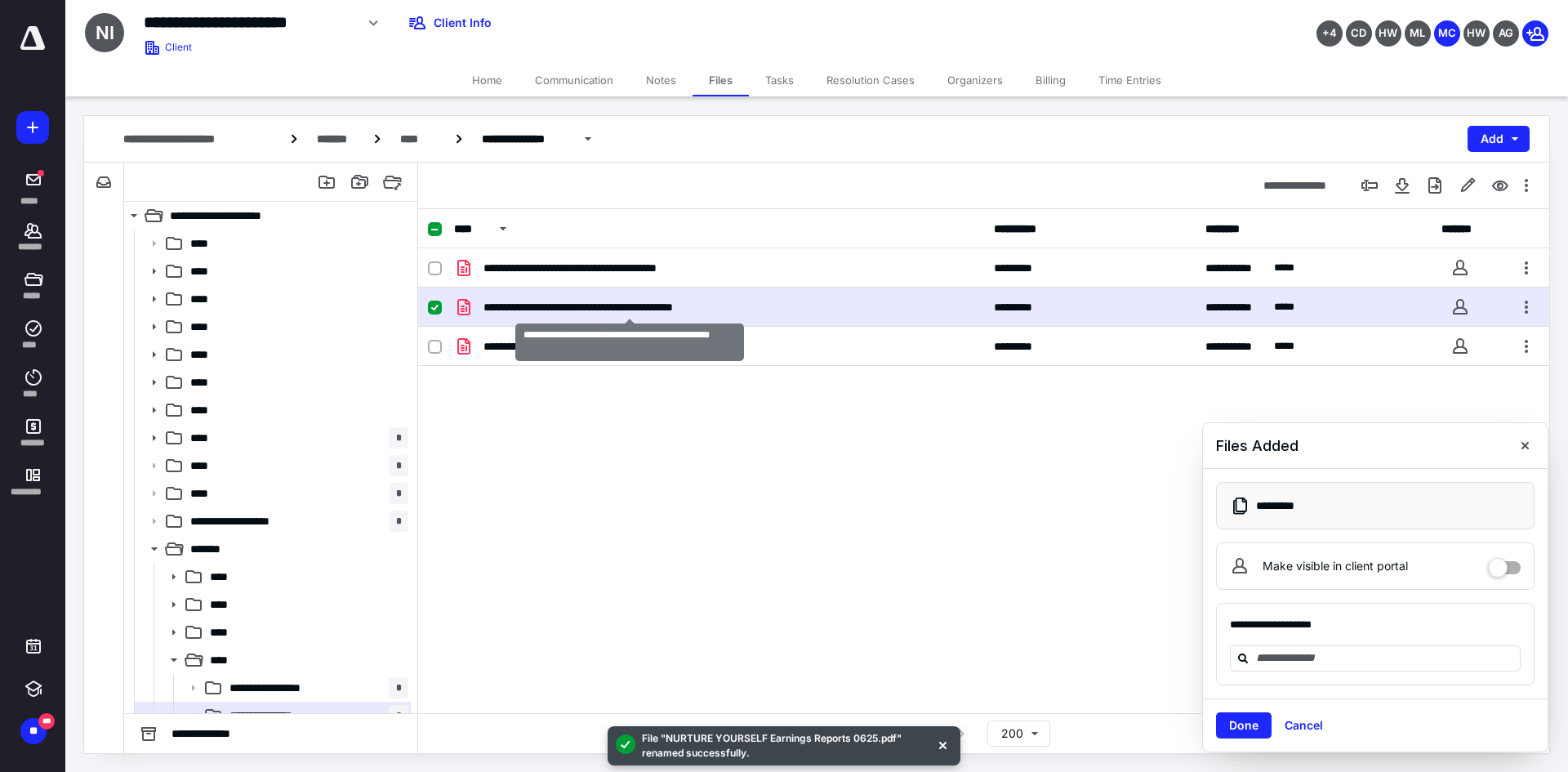 click on "**********" at bounding box center (629, 307) 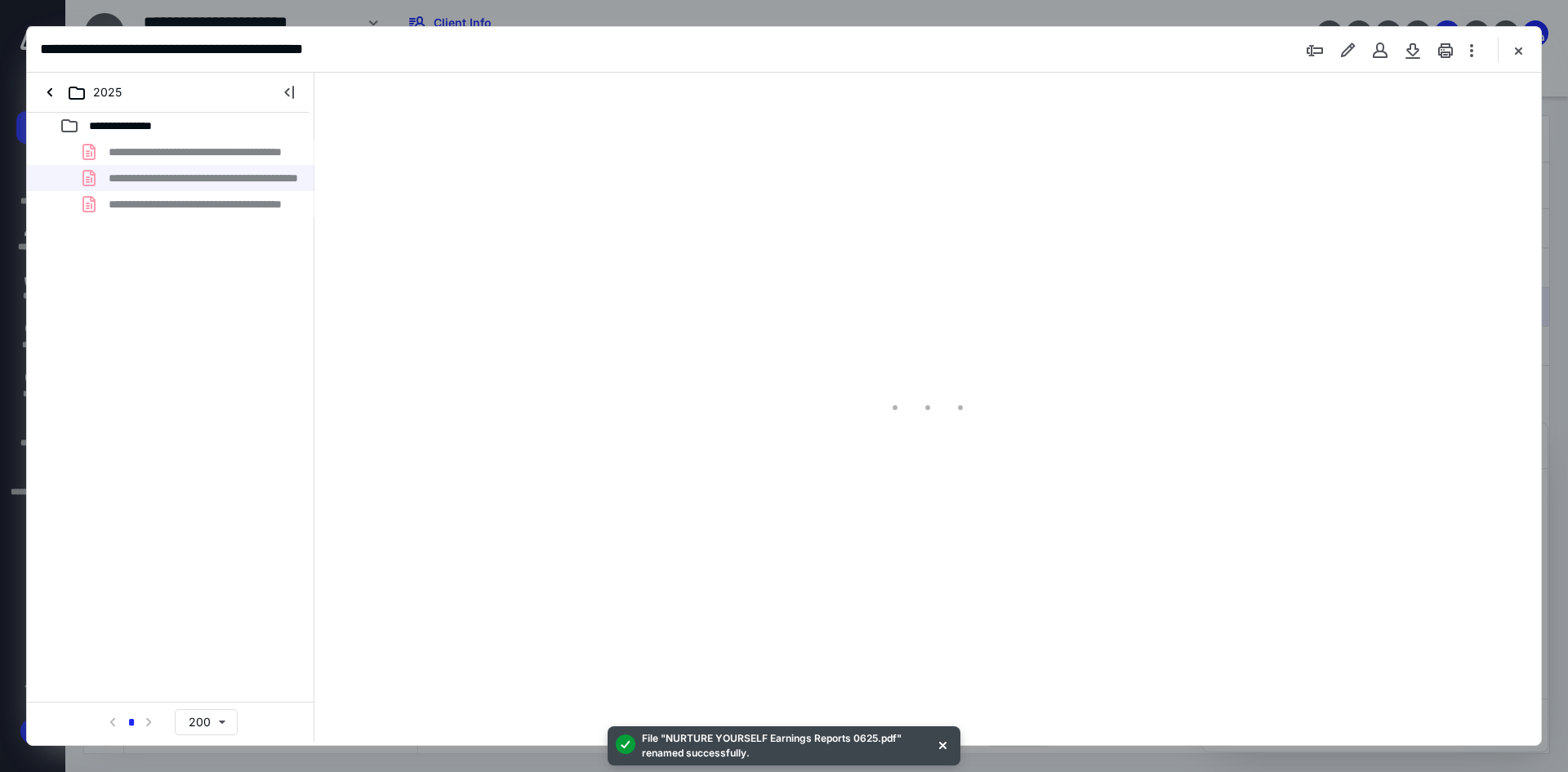 scroll, scrollTop: 0, scrollLeft: 0, axis: both 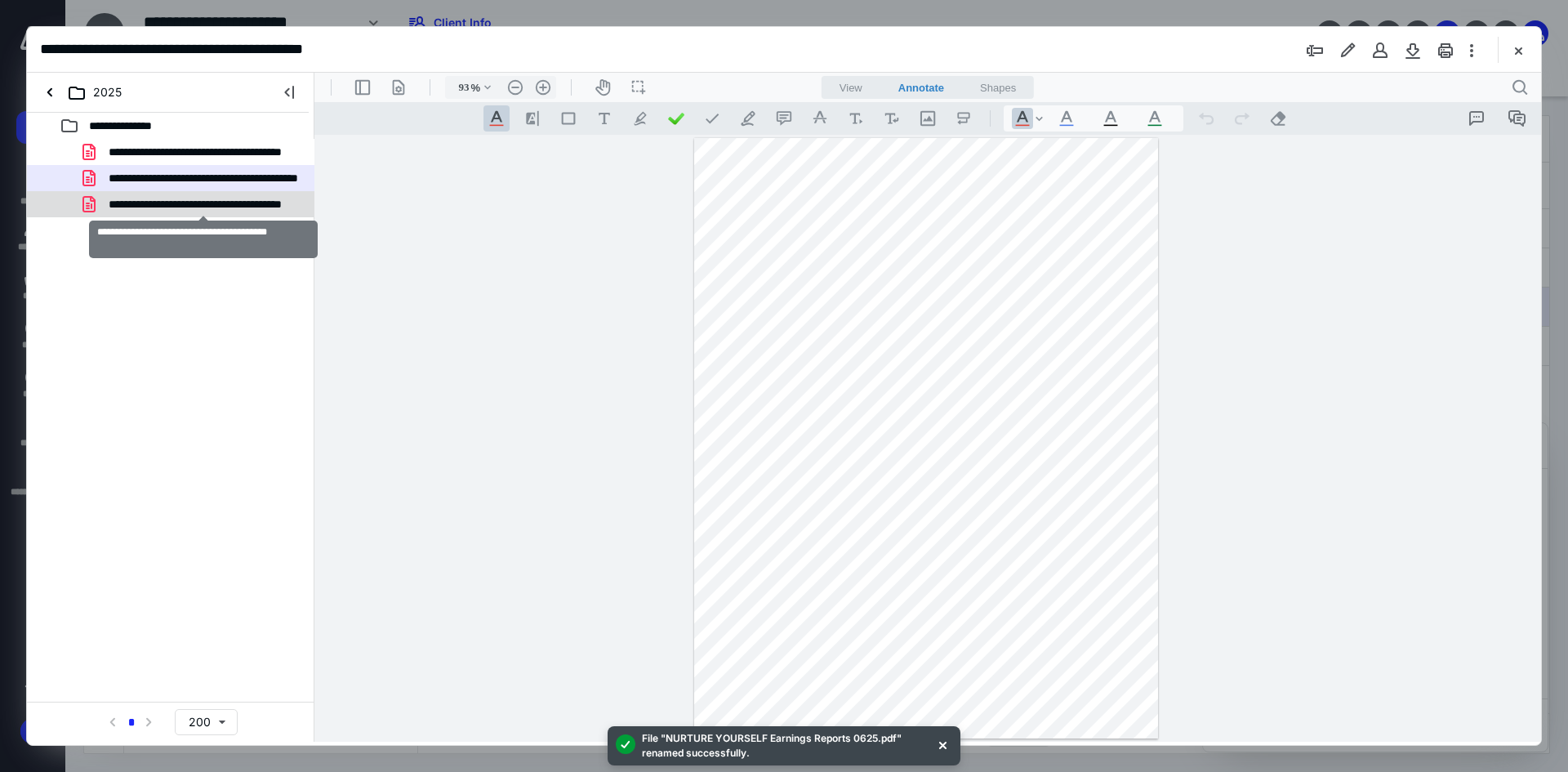 click on "**********" at bounding box center (203, 204) 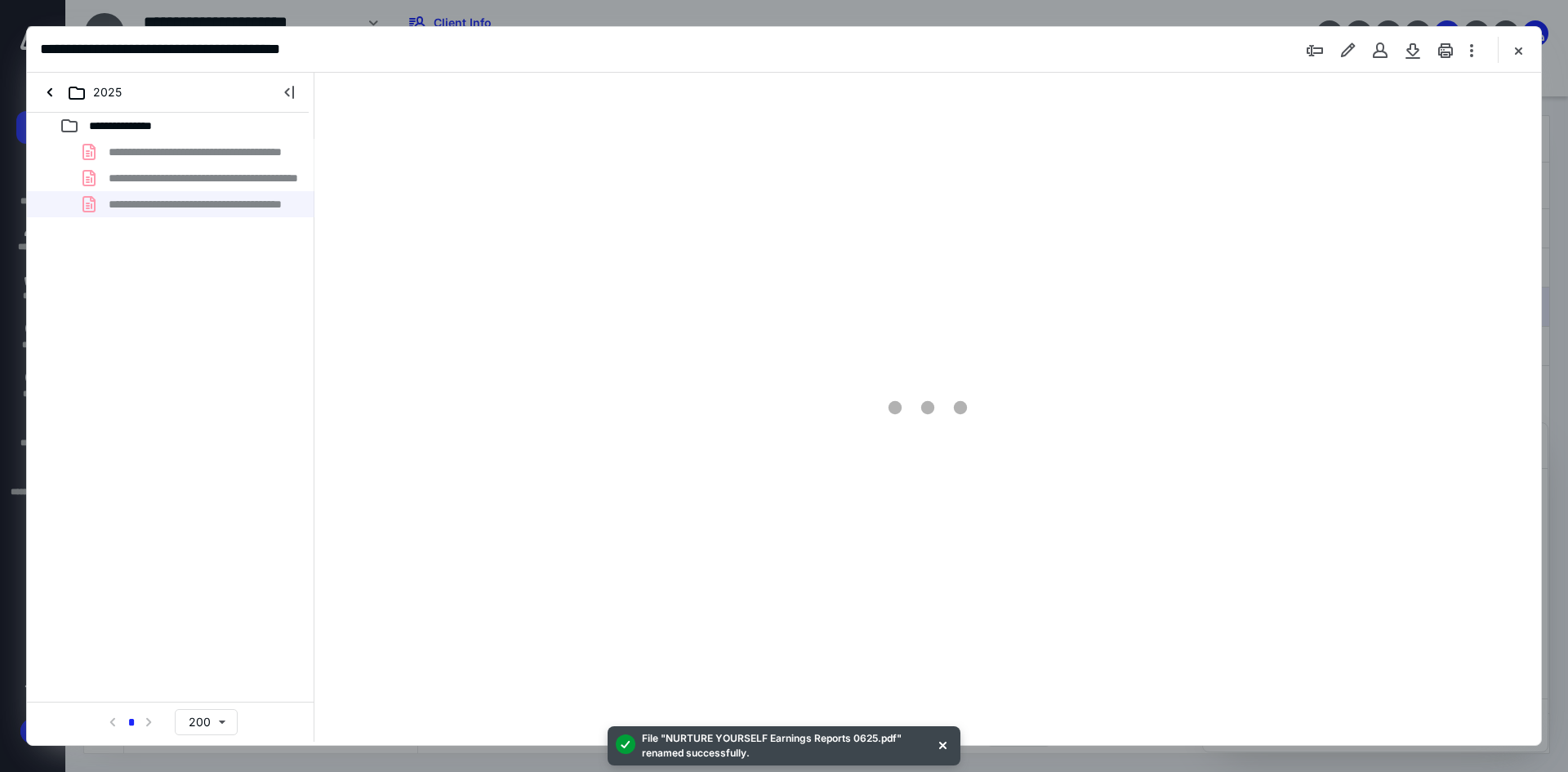 type on "93" 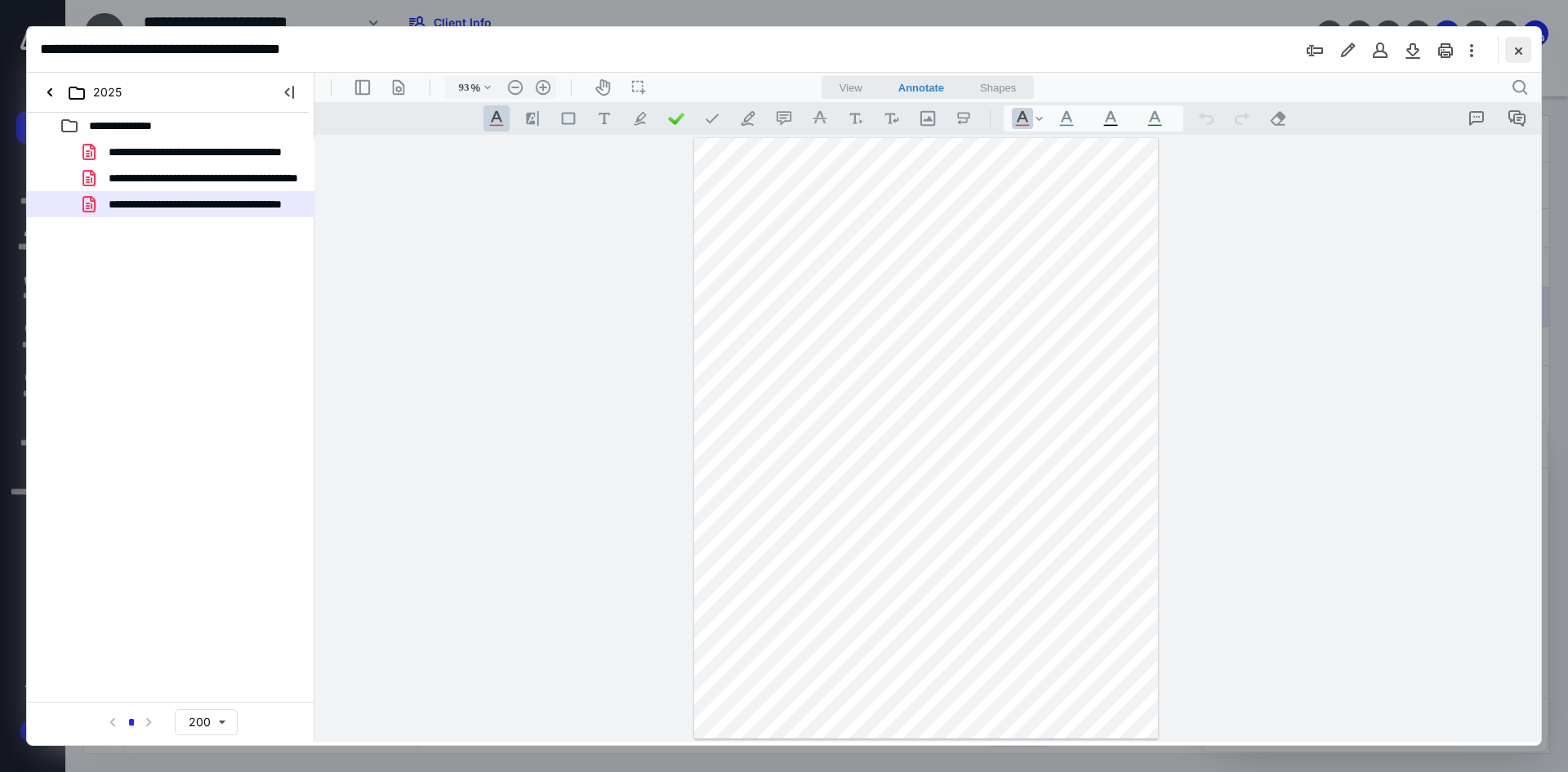 click at bounding box center [1518, 50] 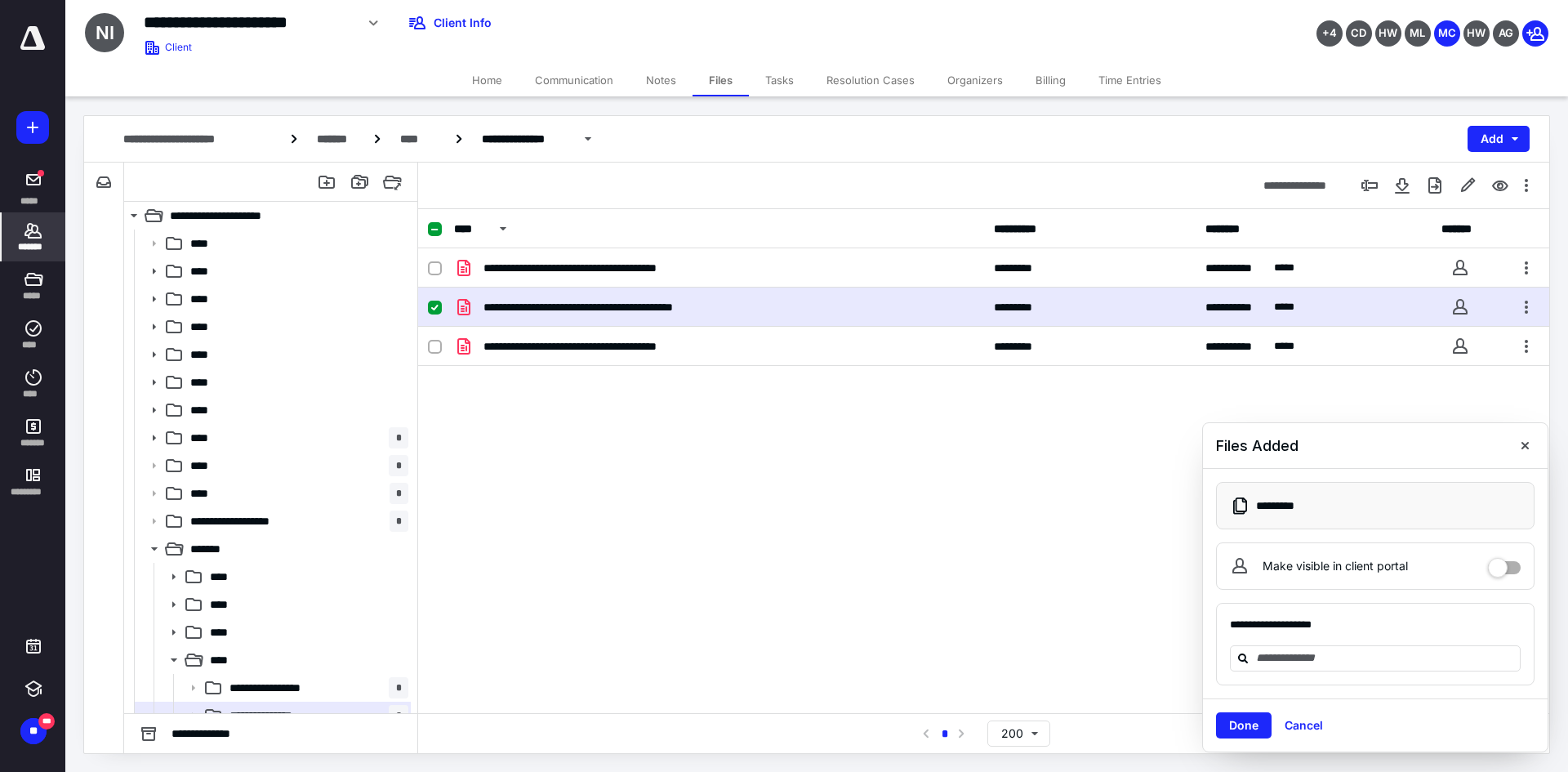 click on "*******" at bounding box center [33, 247] 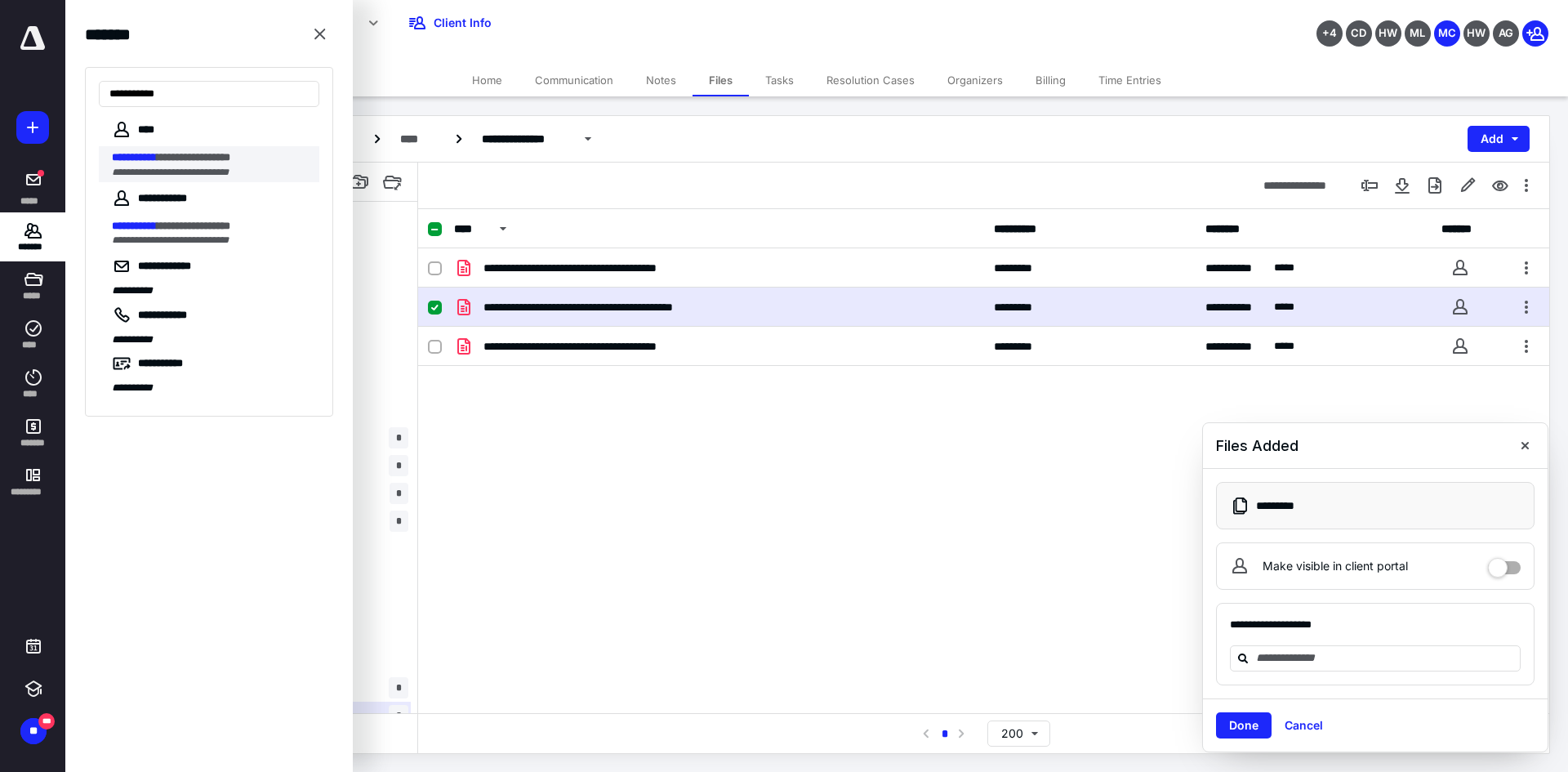 type on "**********" 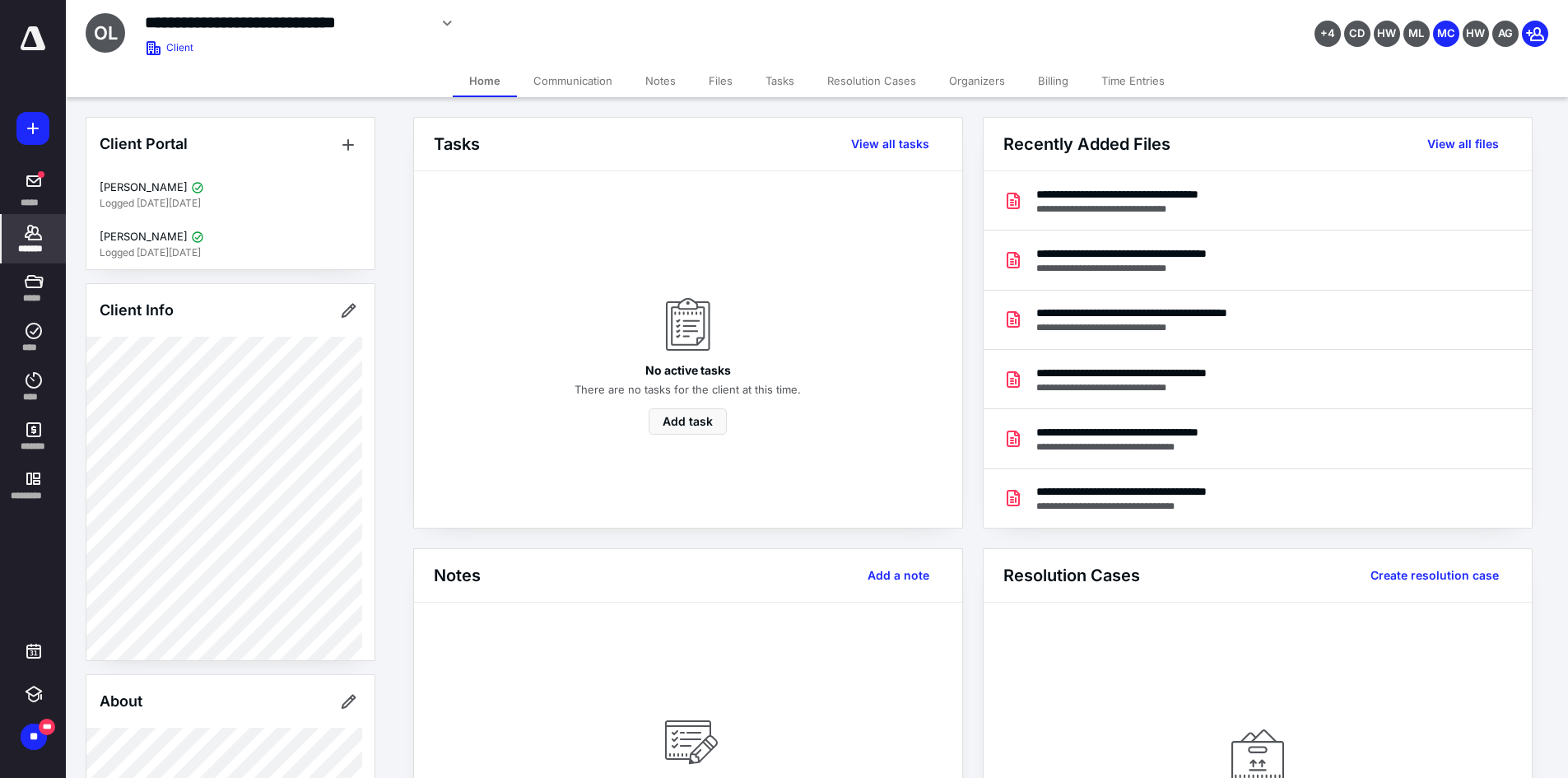 click on "Files" at bounding box center (720, 81) 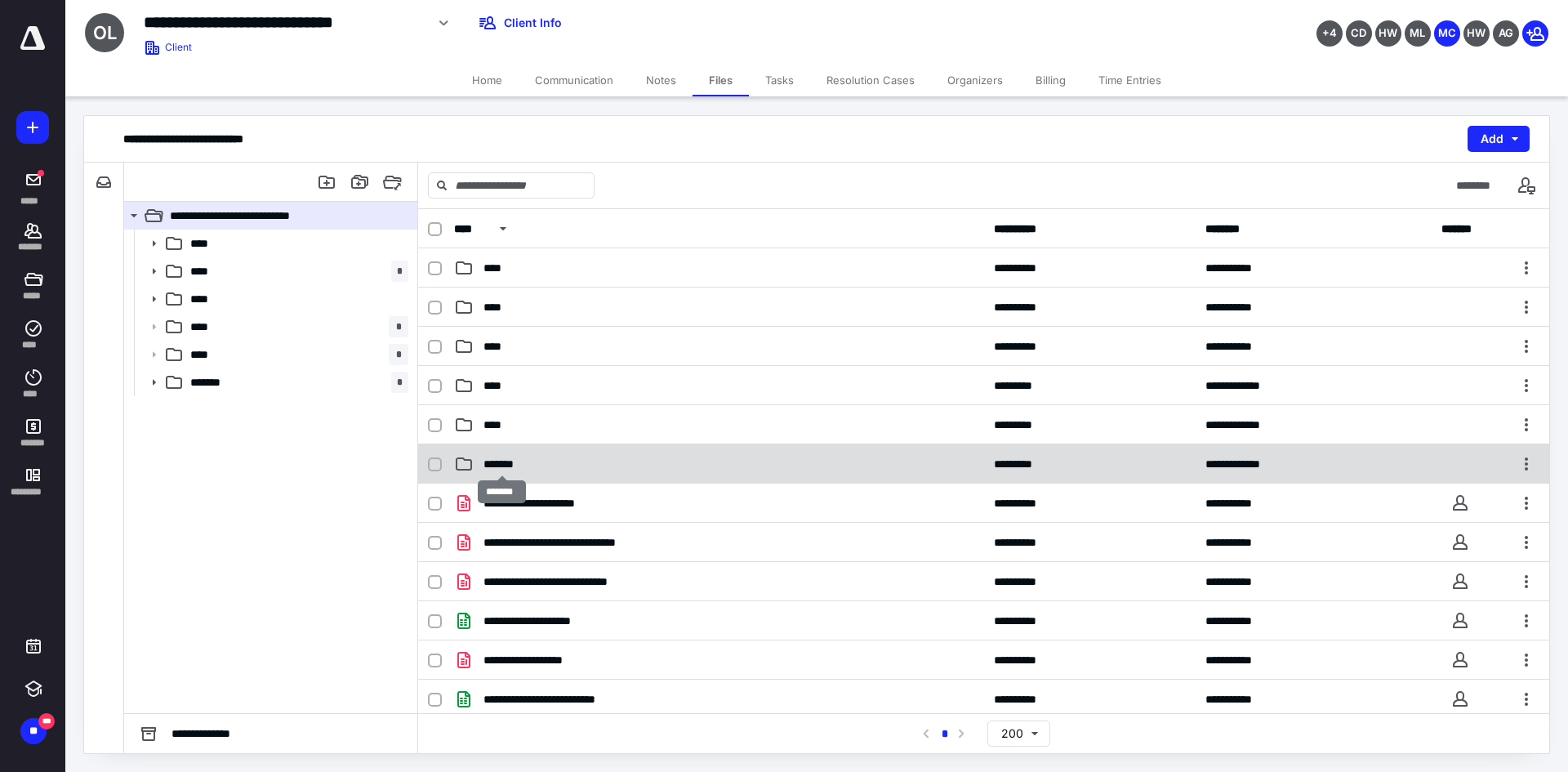 click on "*******" at bounding box center [501, 464] 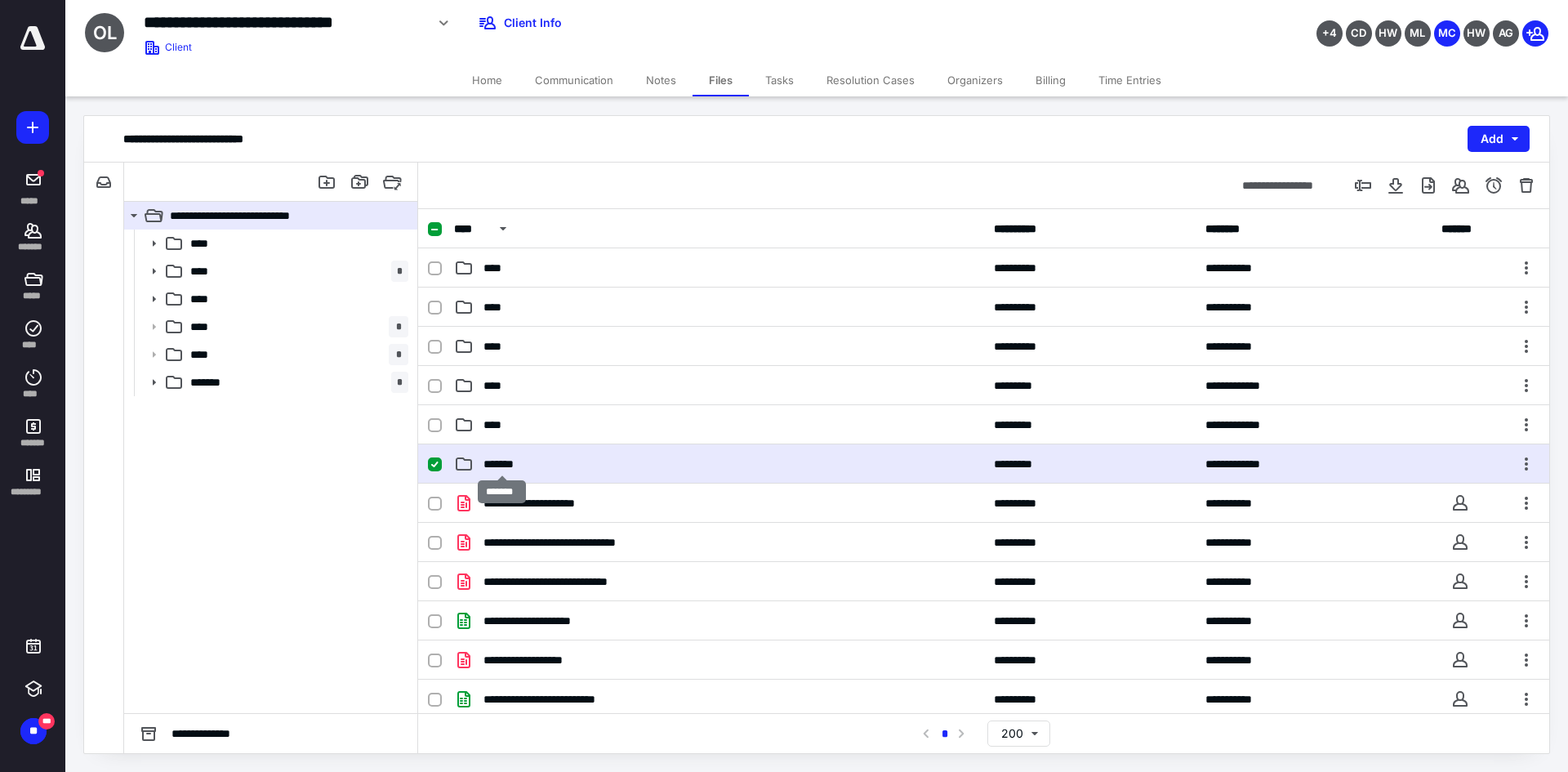 click on "*******" at bounding box center (501, 464) 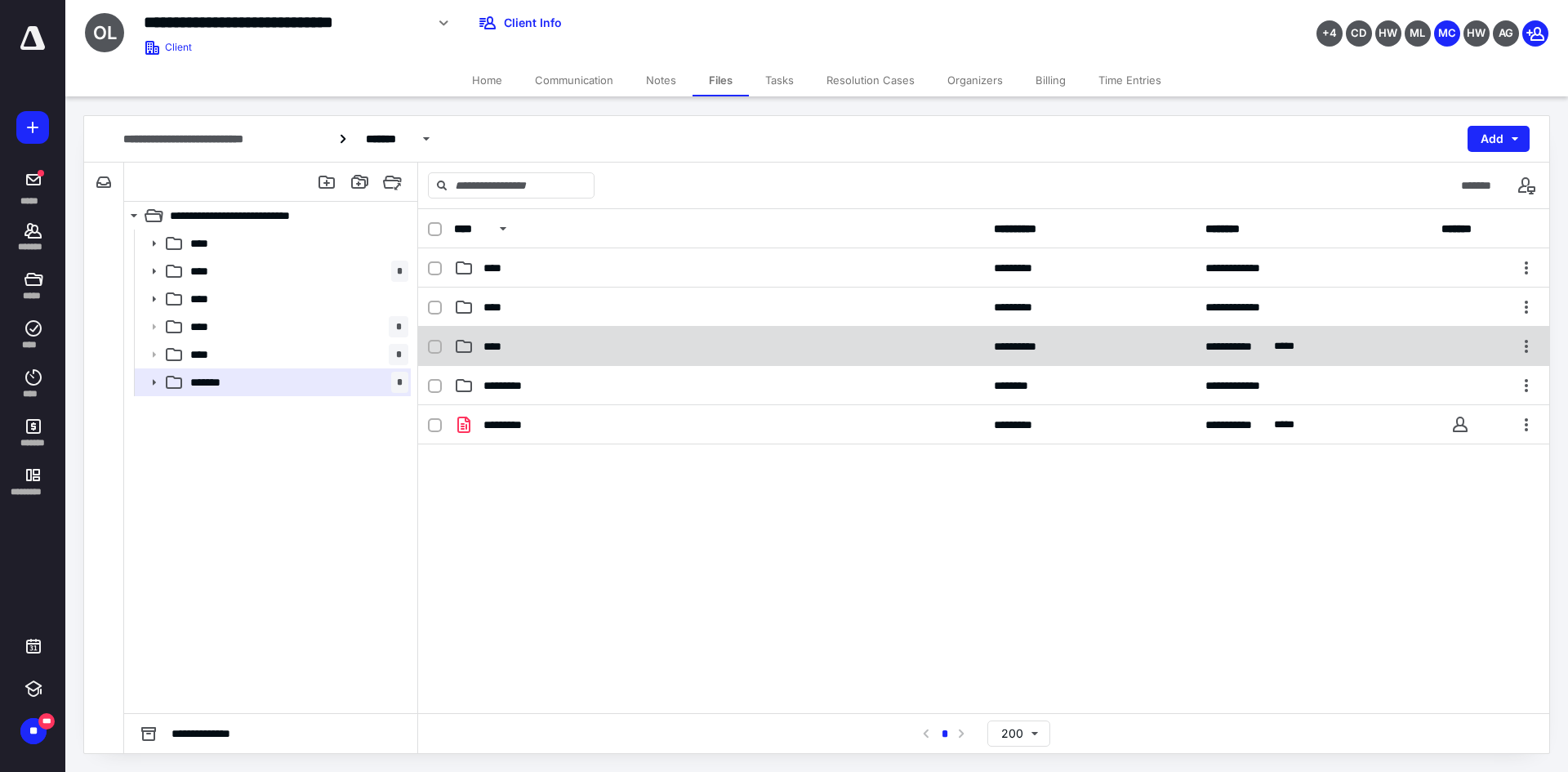 click on "****" at bounding box center (719, 346) 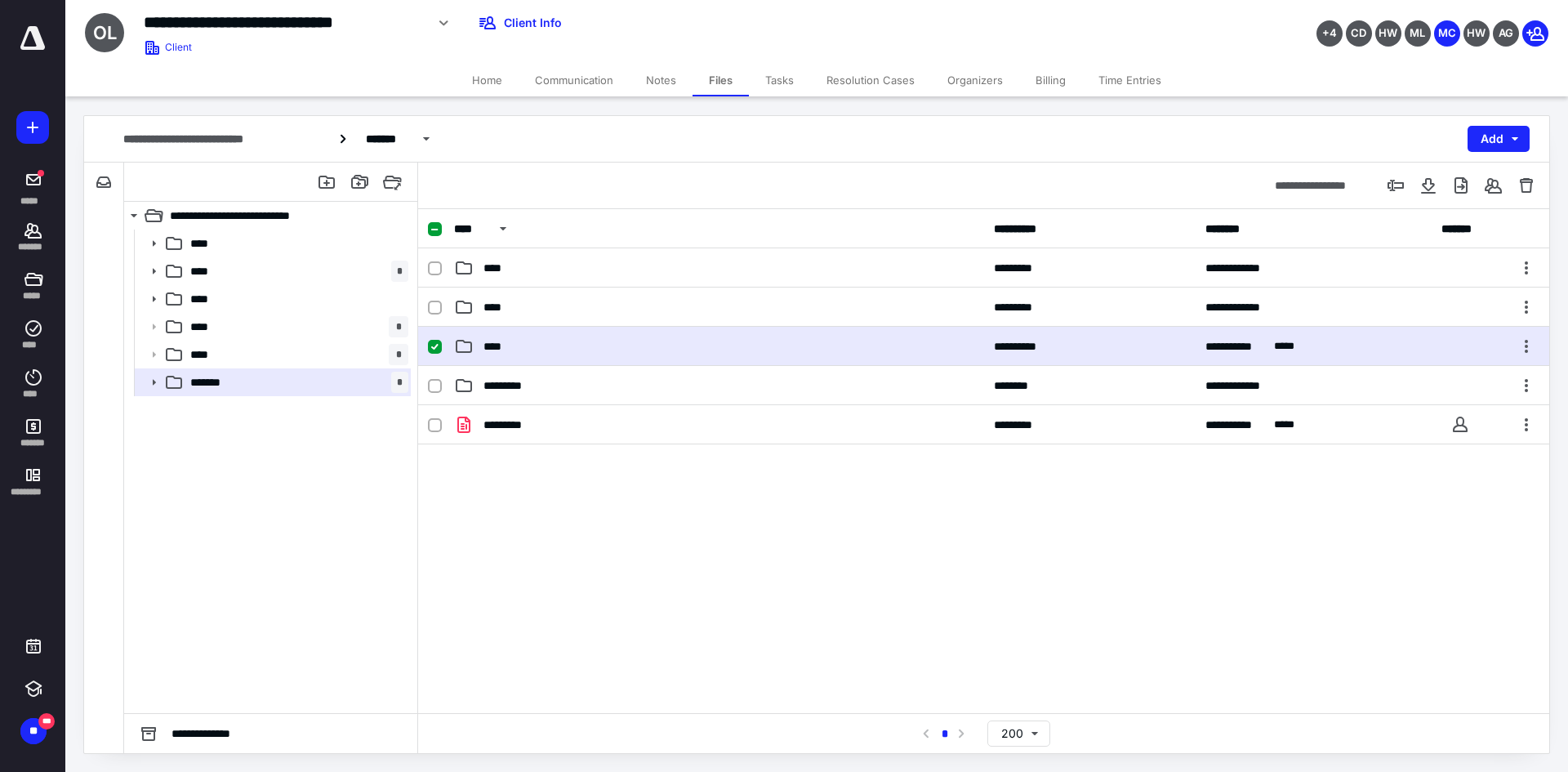 click on "****" at bounding box center [719, 346] 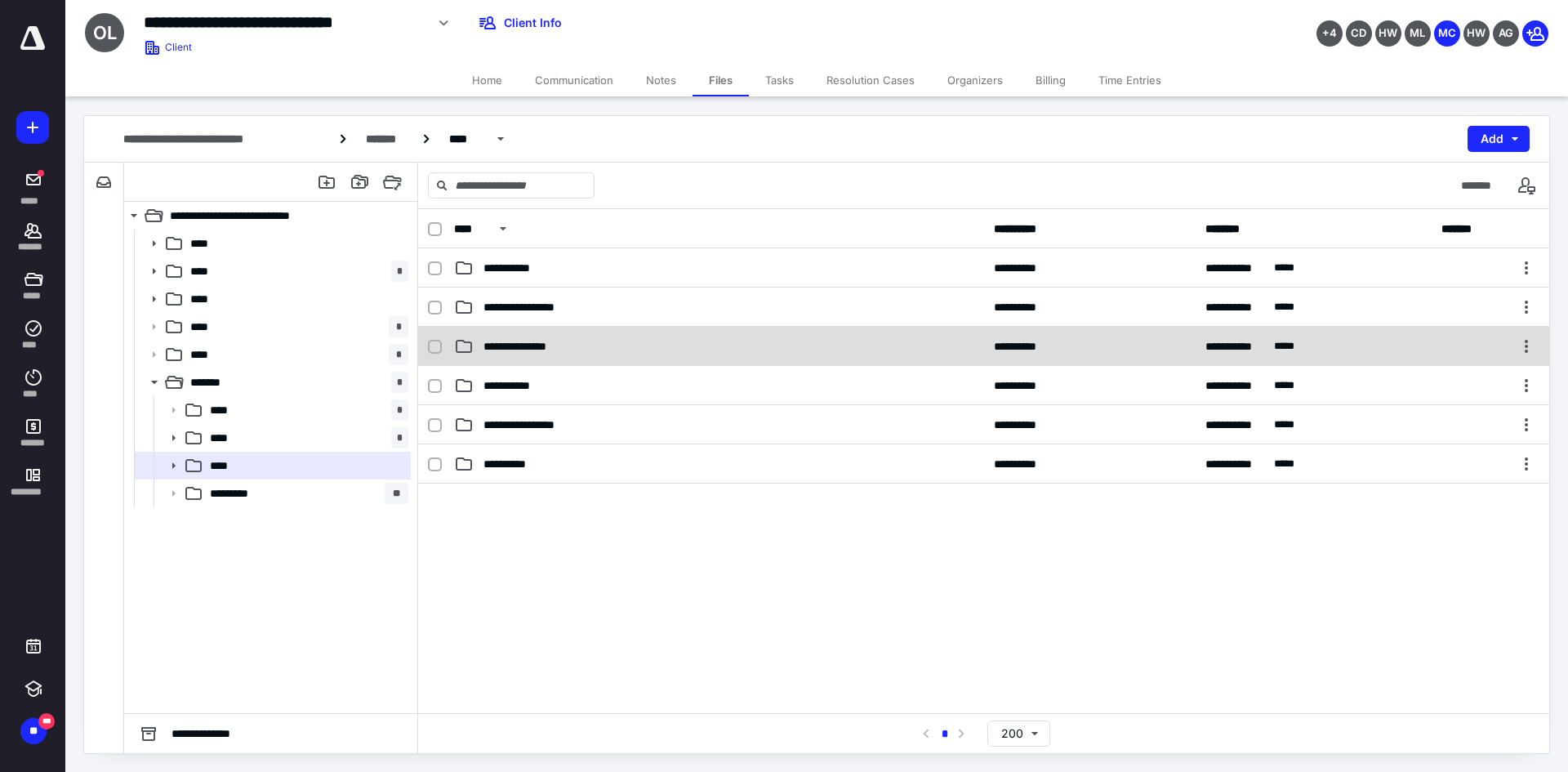 click on "**********" at bounding box center (983, 346) 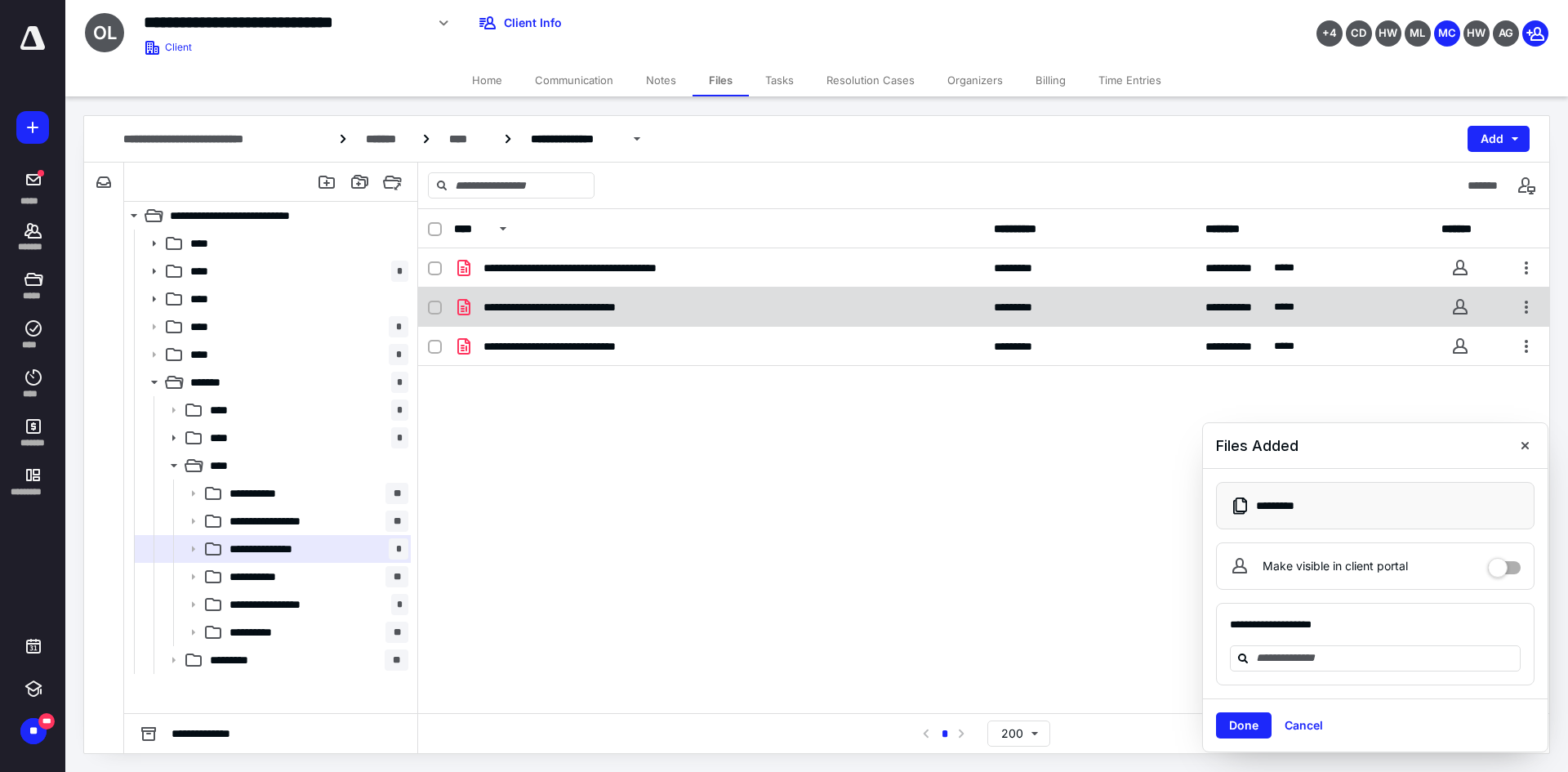 checkbox on "true" 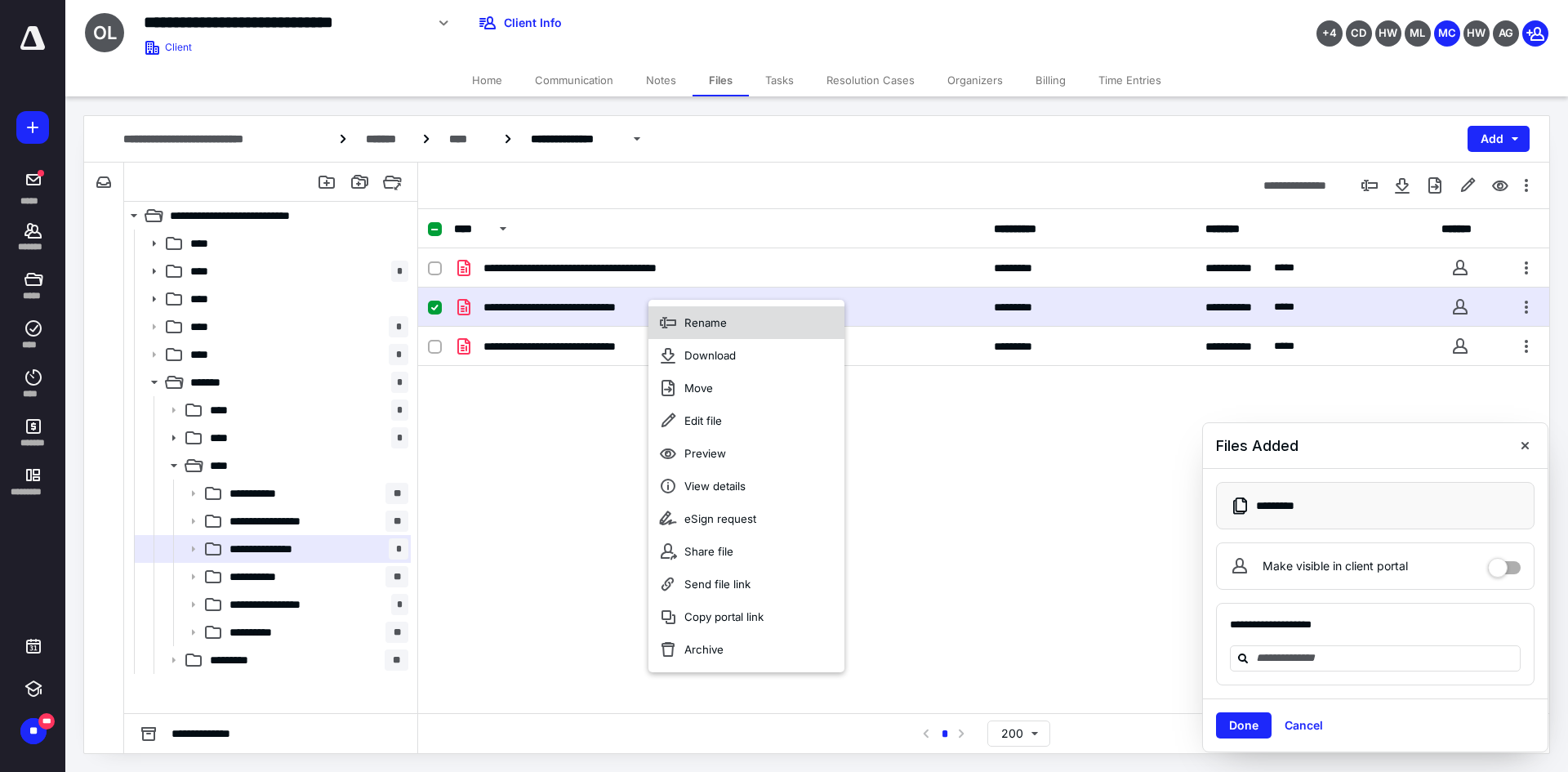 click on "Rename" at bounding box center [746, 323] 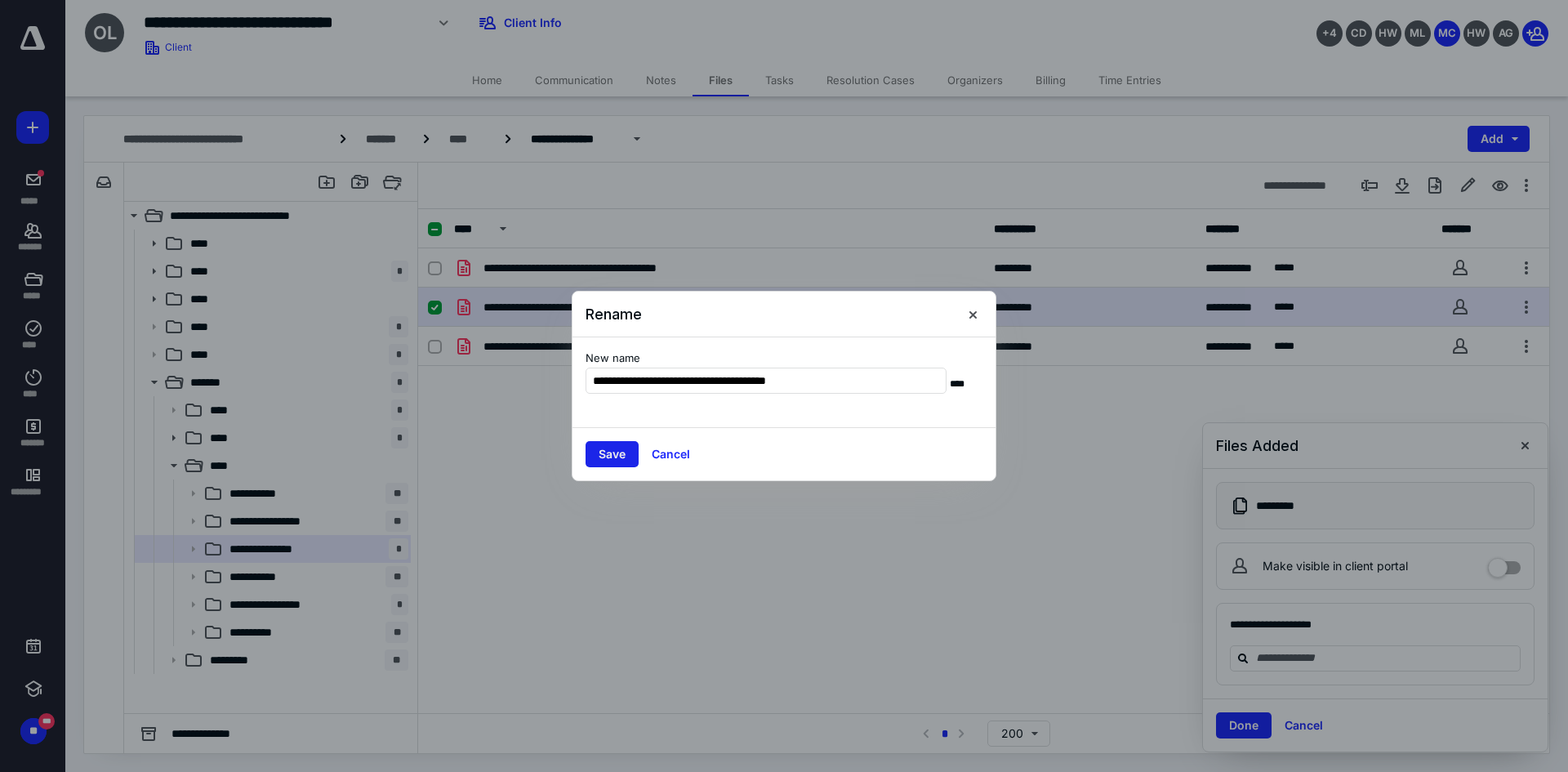 type on "**********" 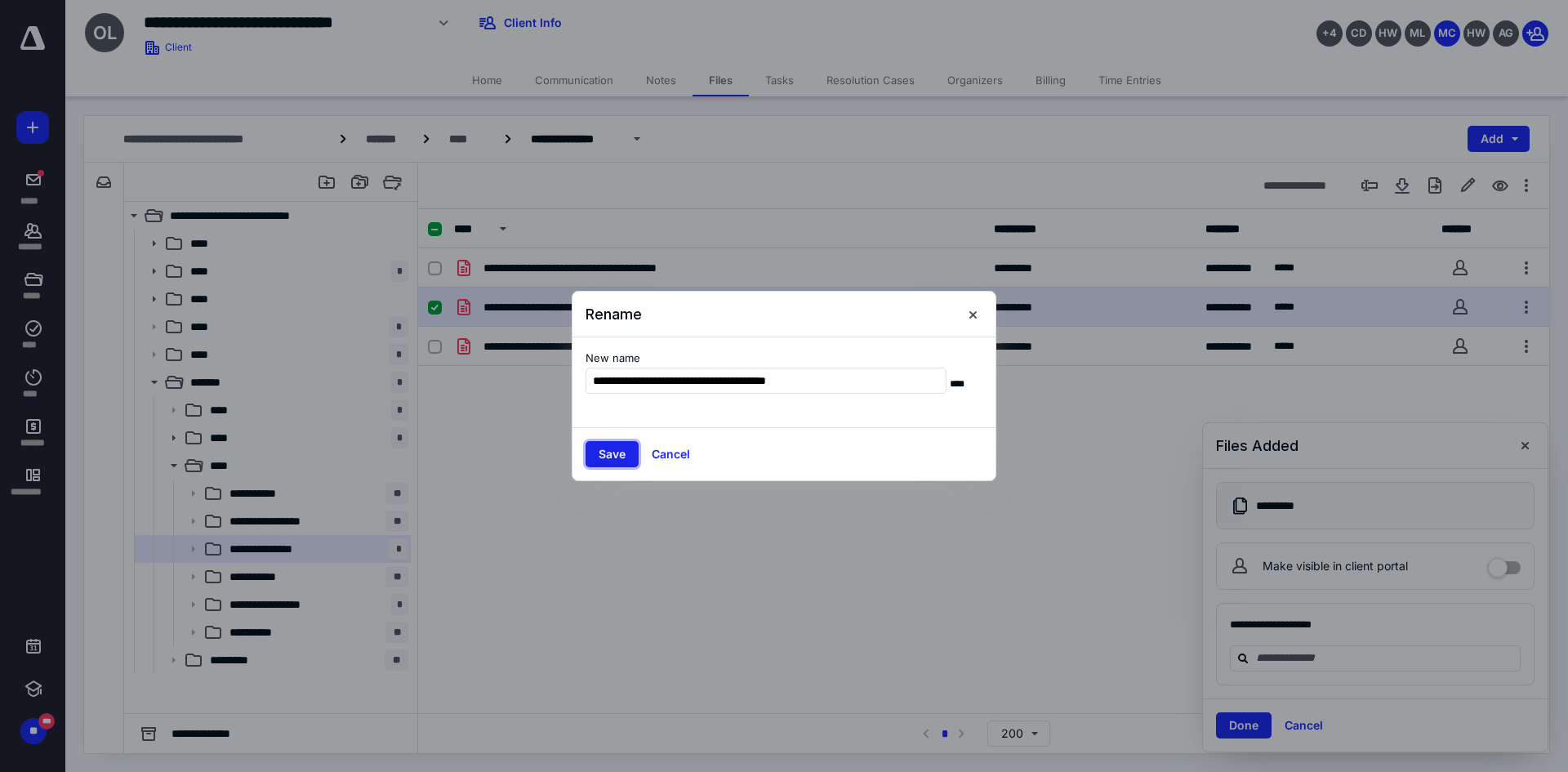 click on "Save" at bounding box center (612, 454) 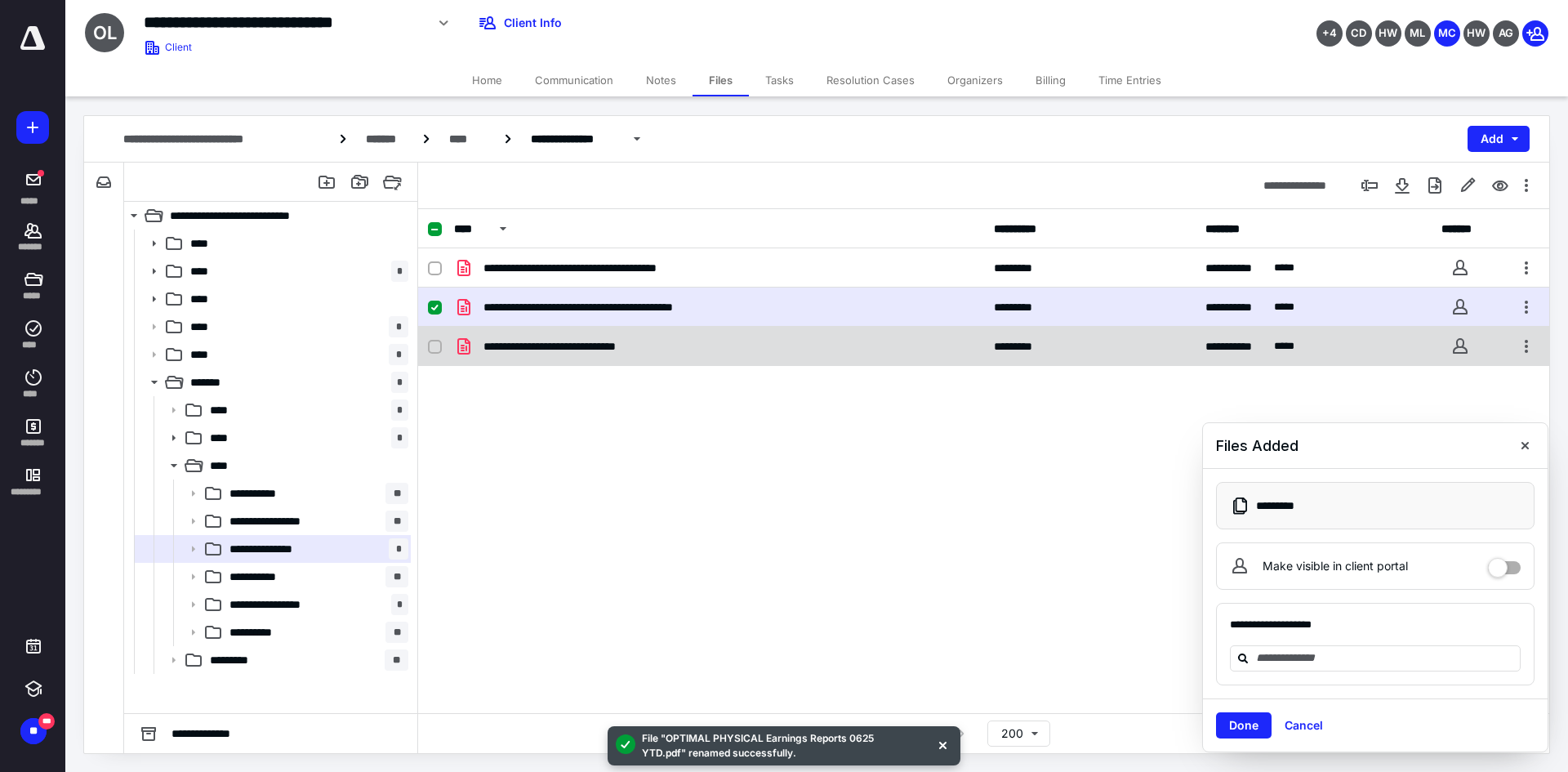 checkbox on "false" 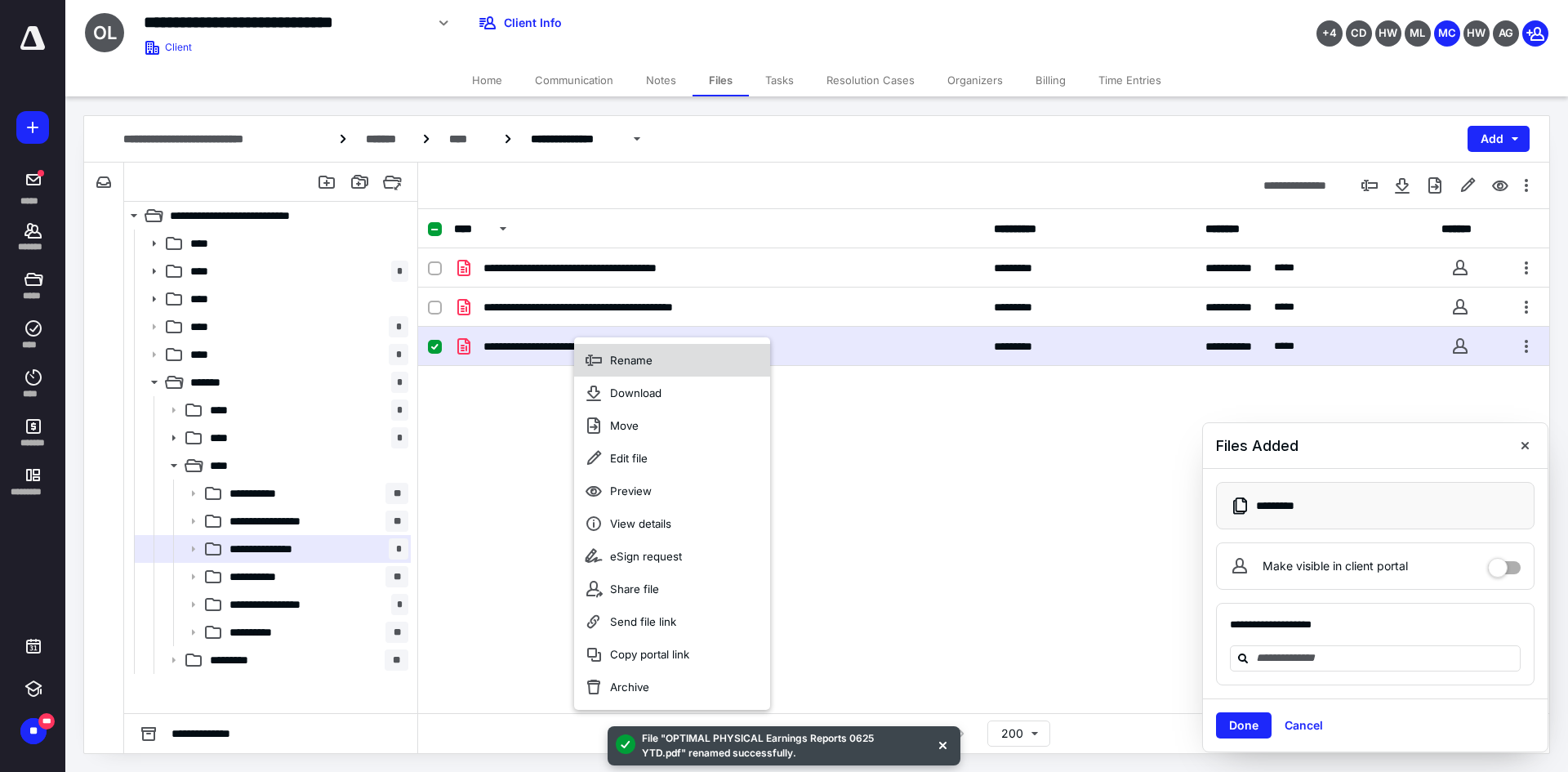 click 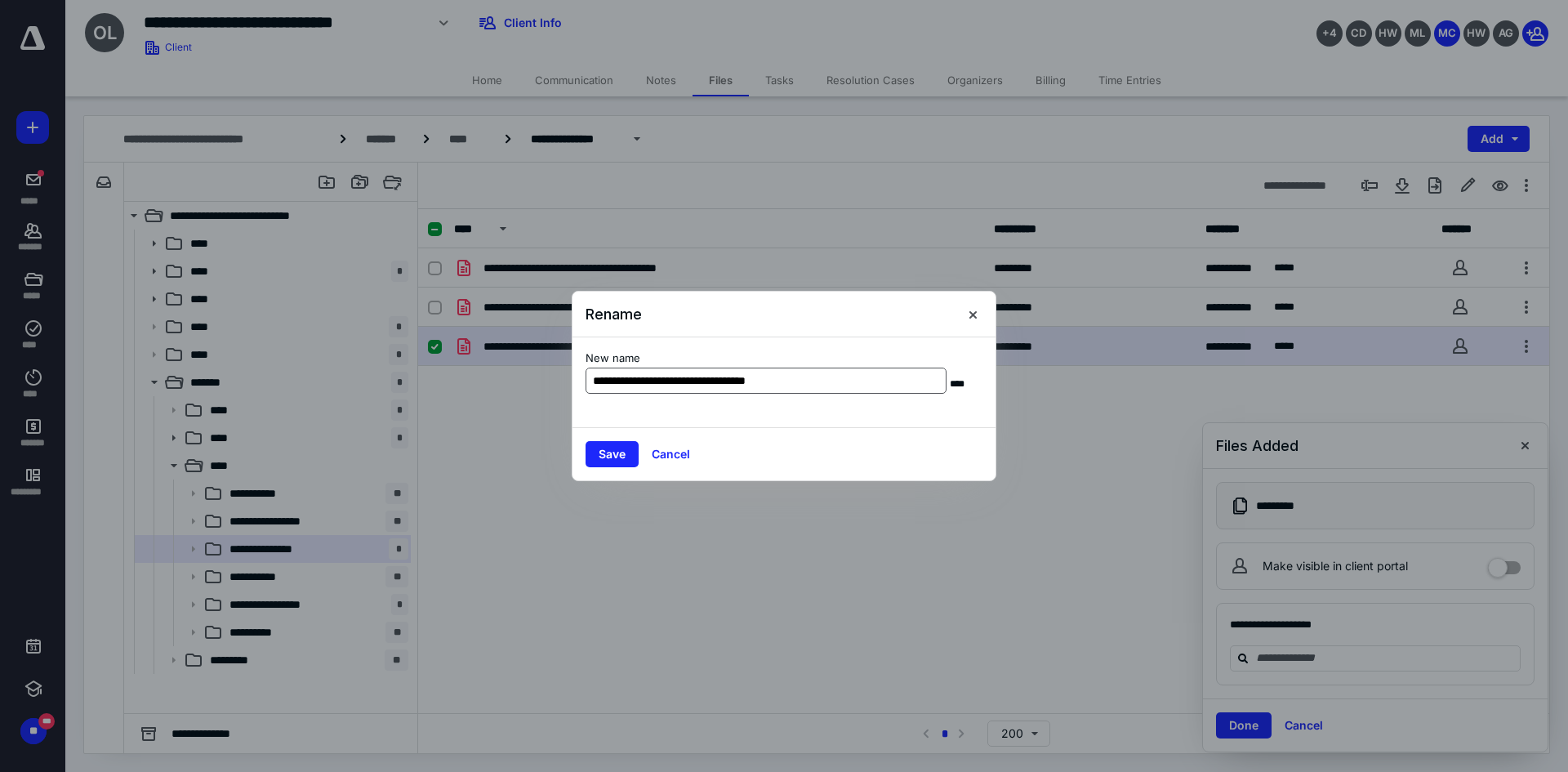 click on "**********" at bounding box center (766, 381) 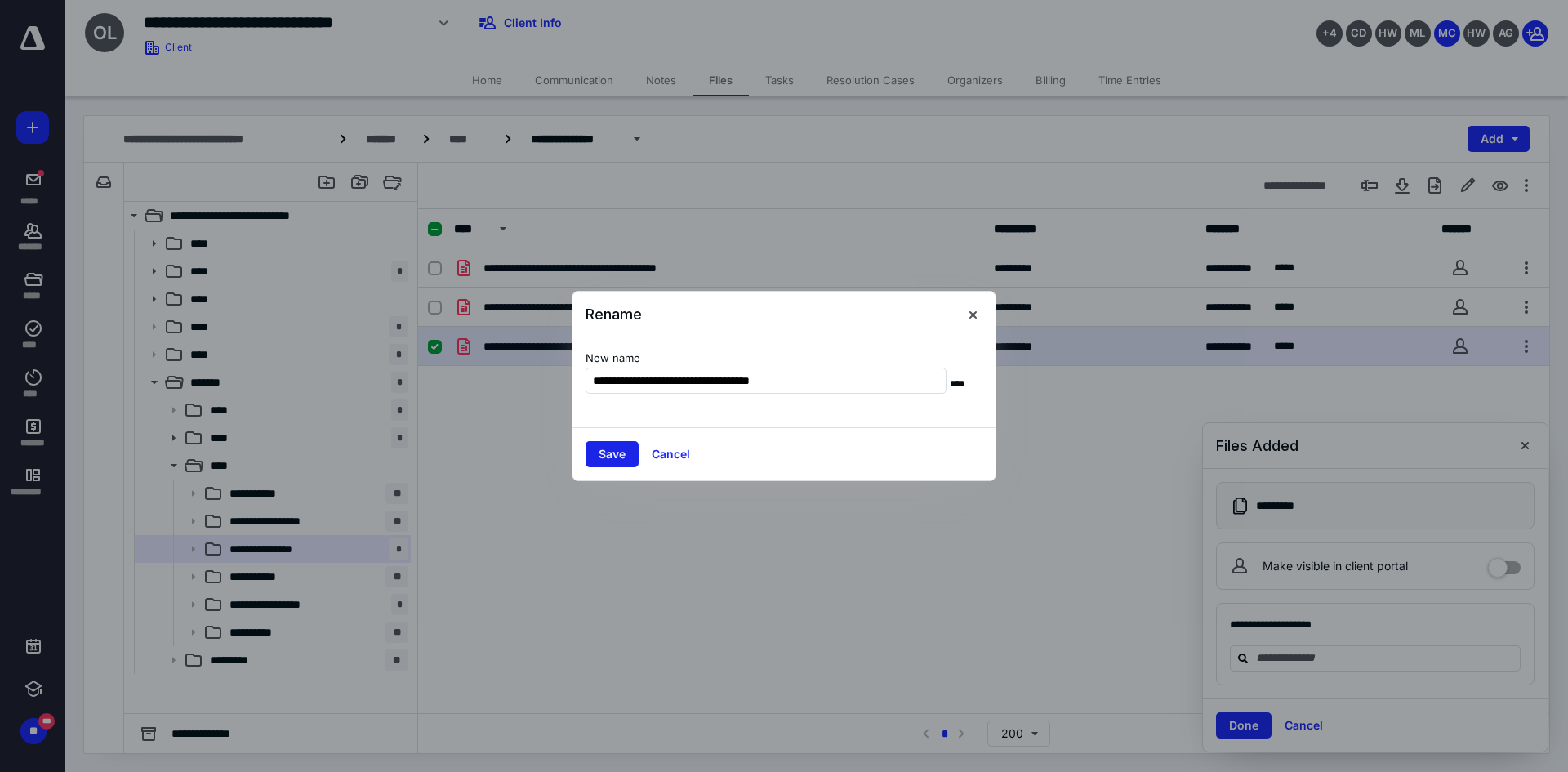 type on "**********" 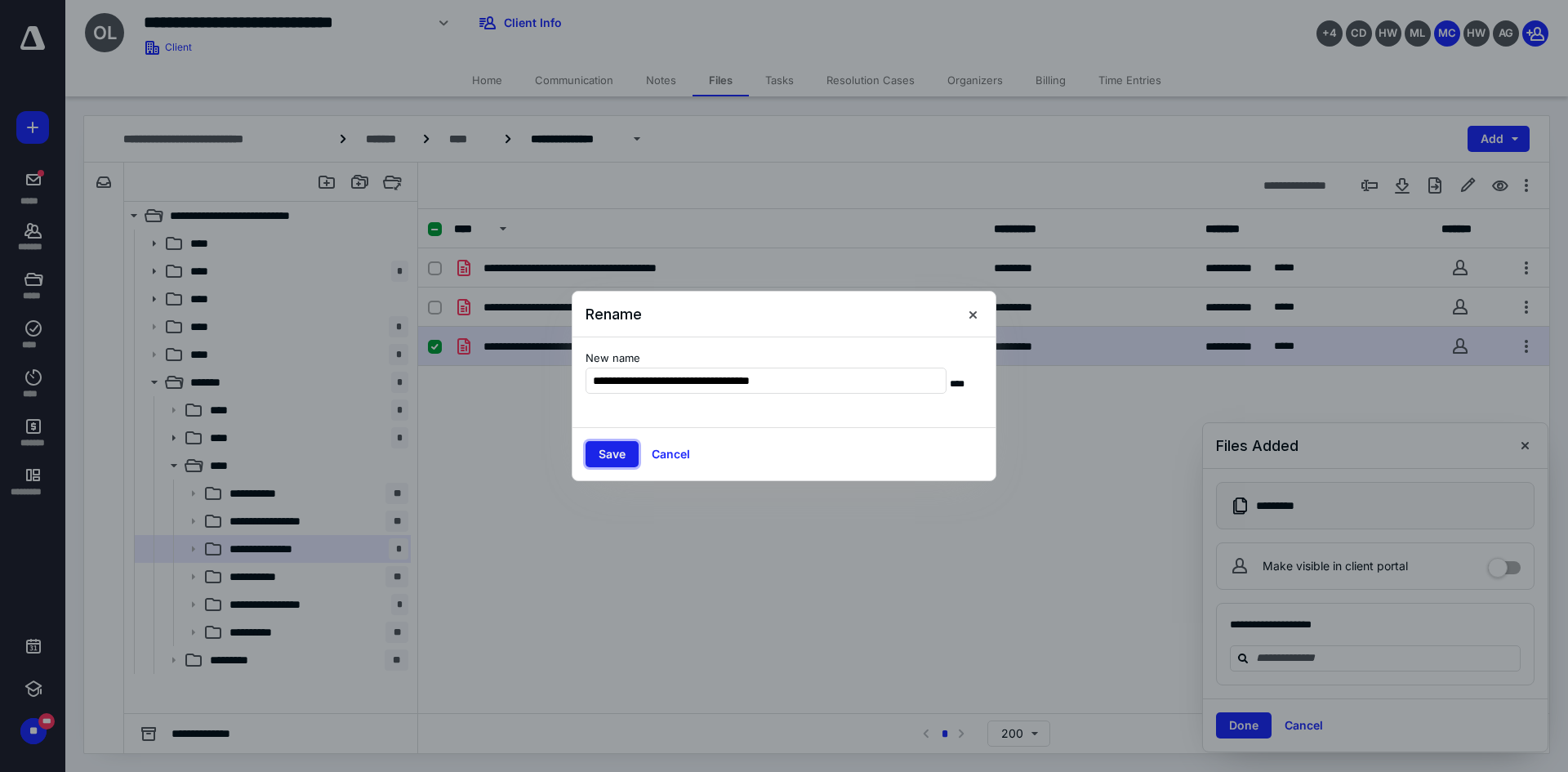 click on "Save" at bounding box center (612, 454) 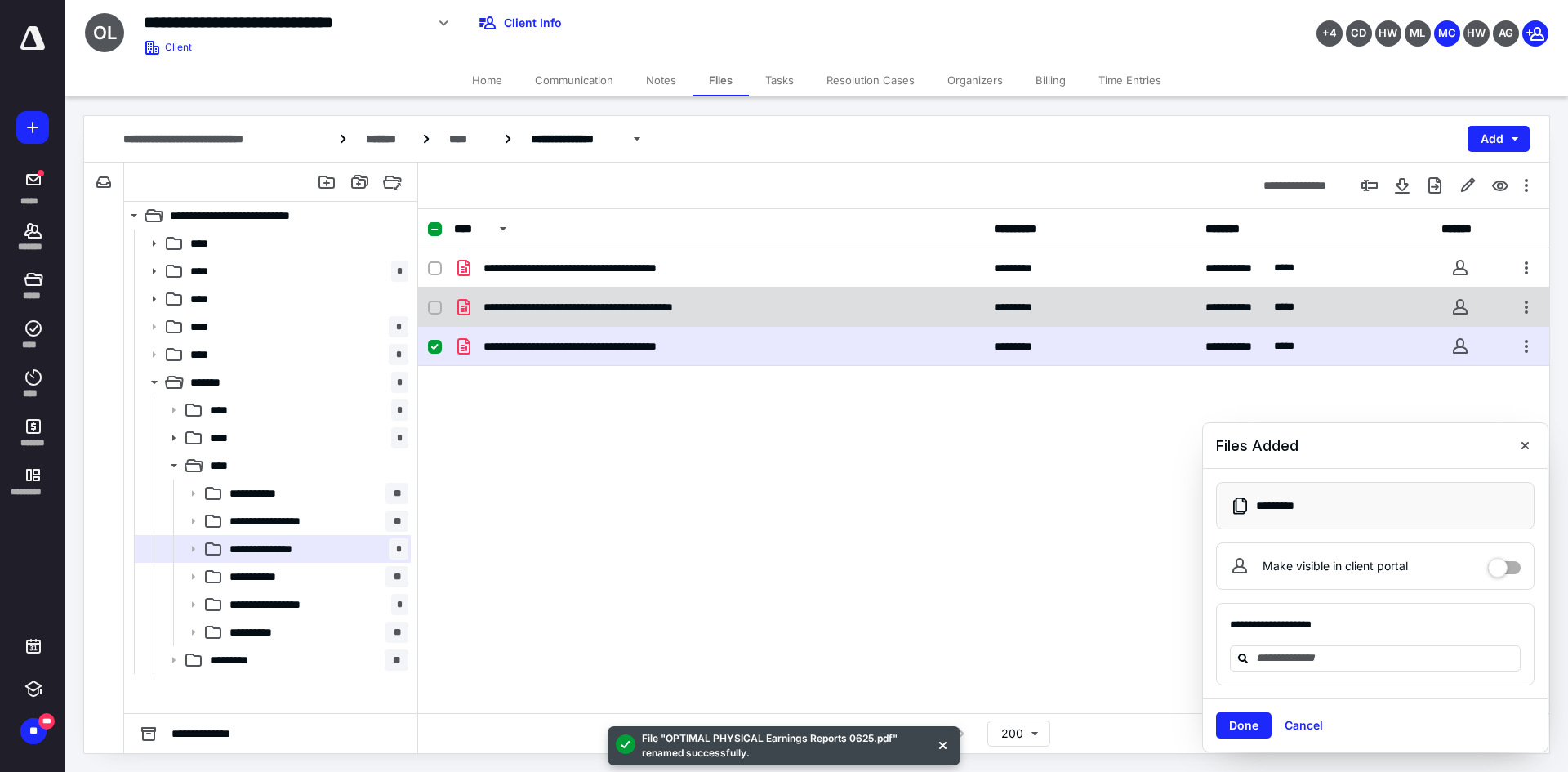 click on "**********" at bounding box center [983, 307] 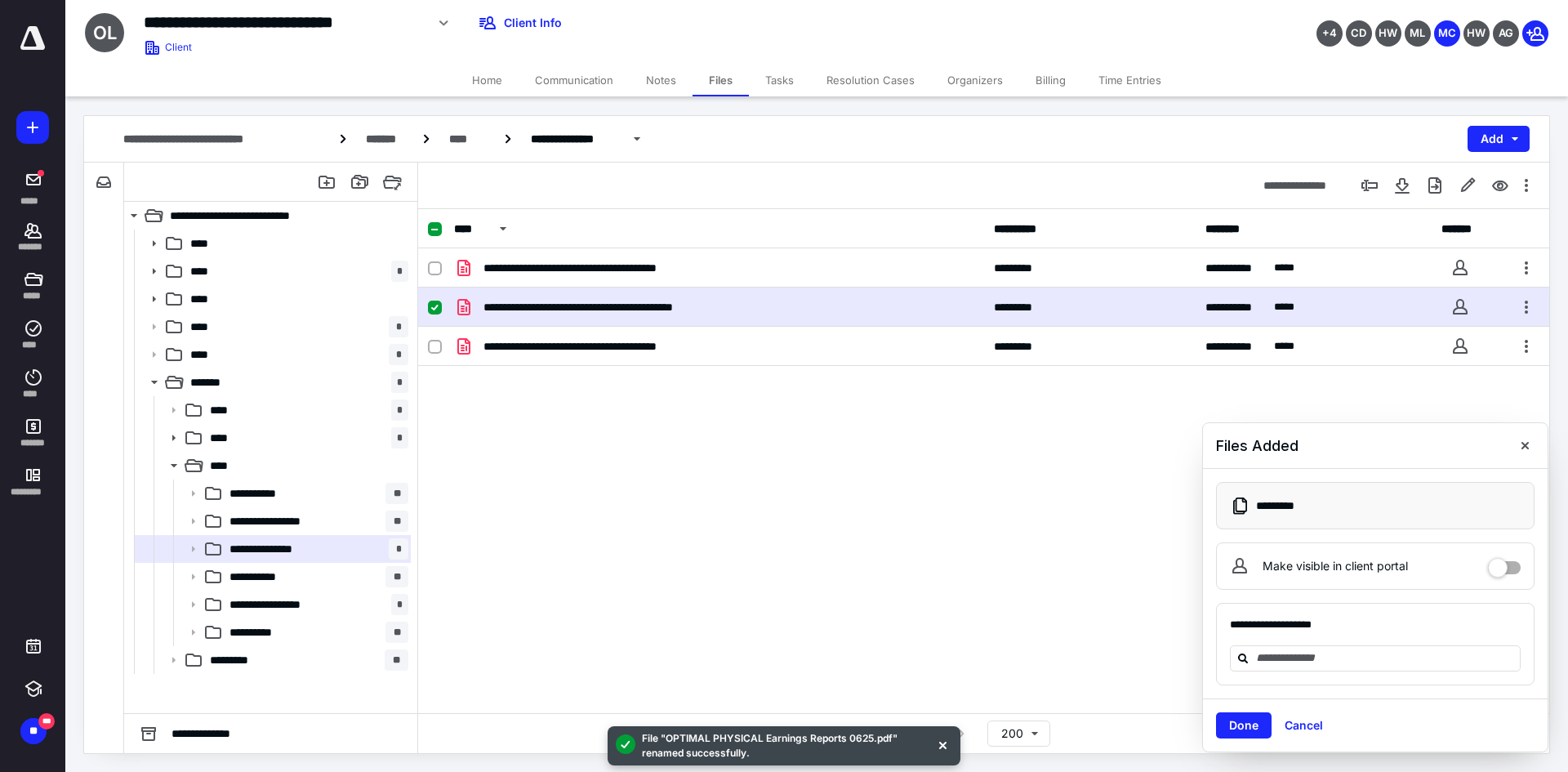 click on "**********" at bounding box center [983, 307] 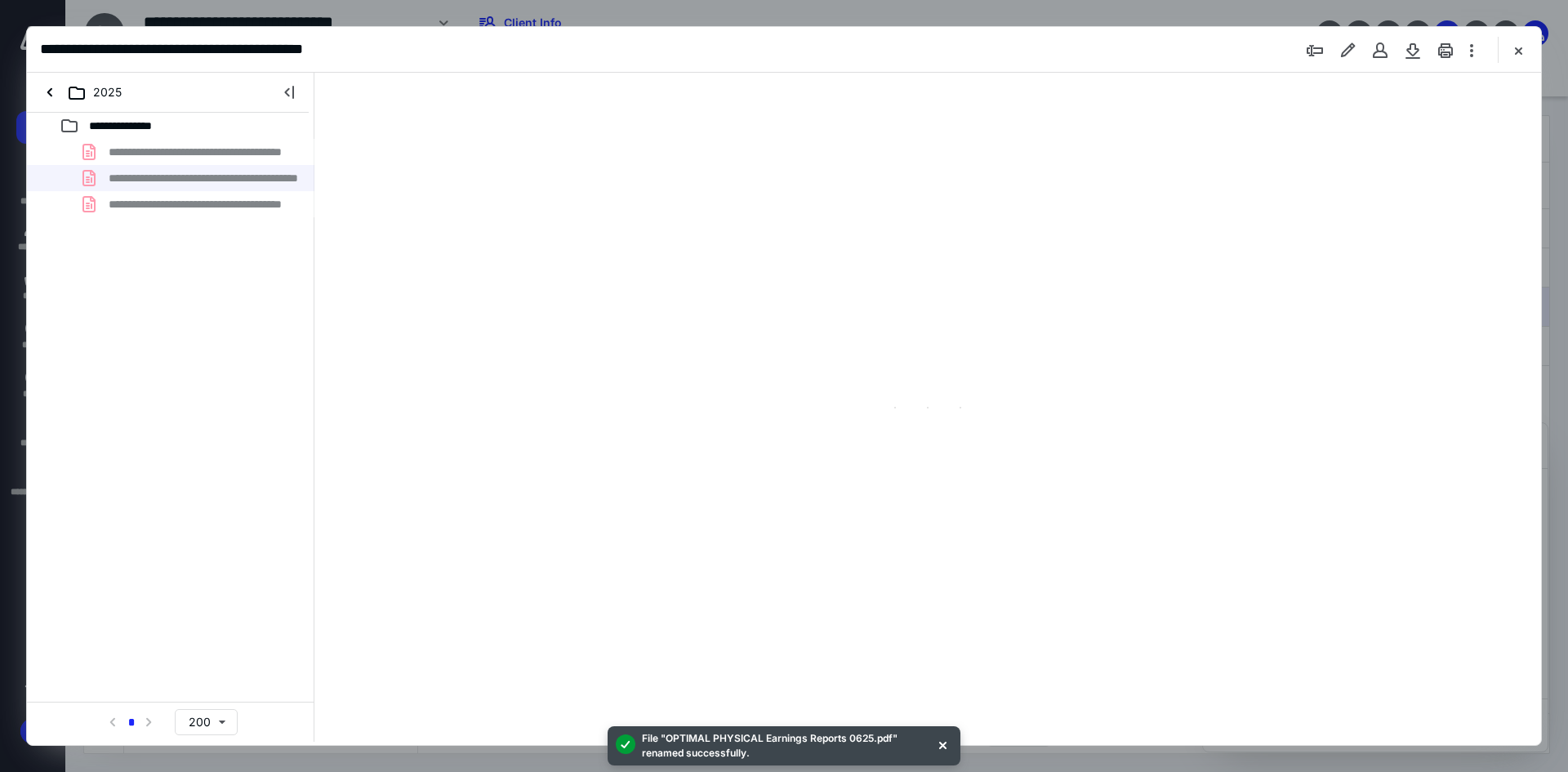 scroll, scrollTop: 0, scrollLeft: 0, axis: both 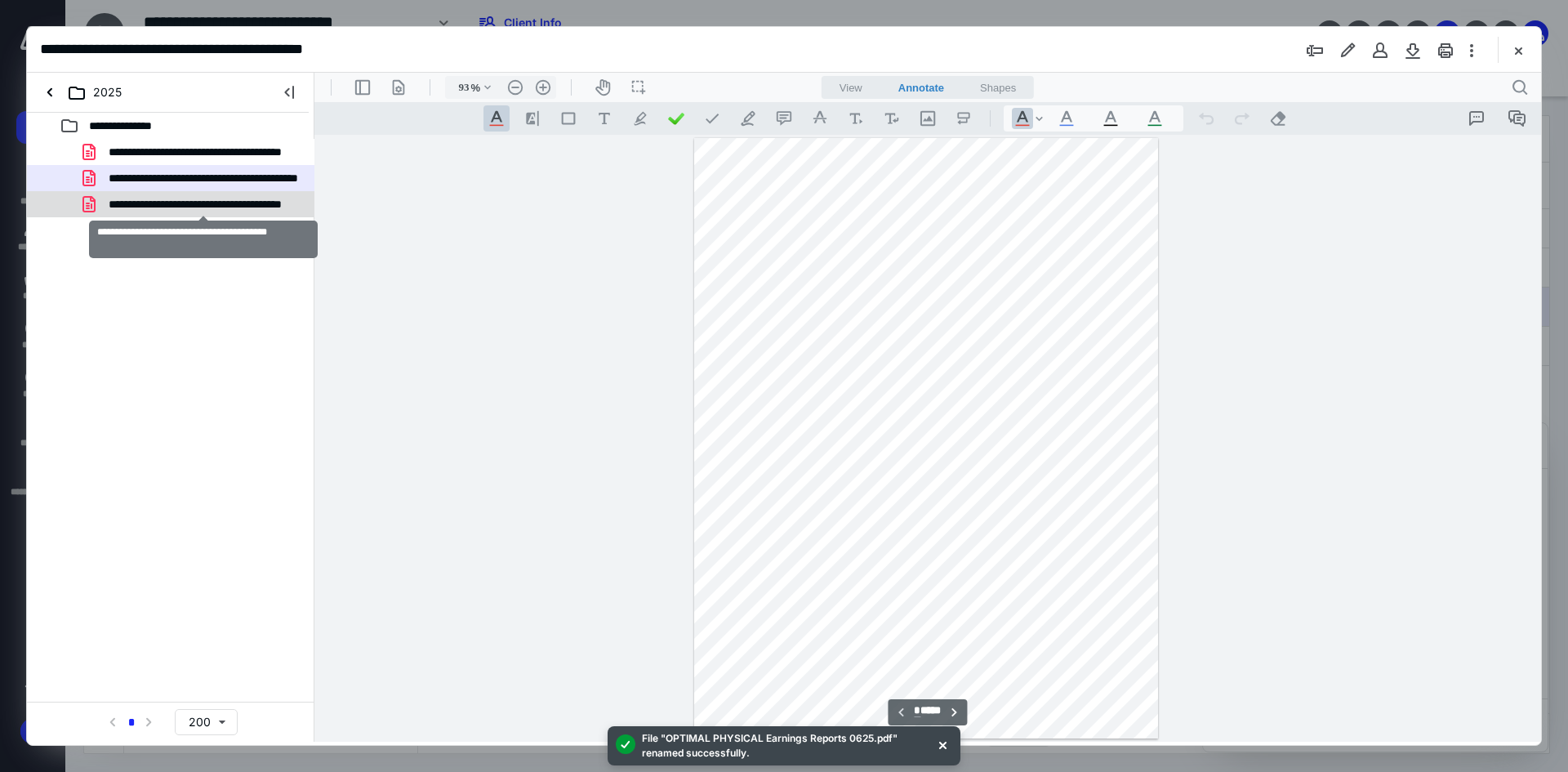 click on "**********" at bounding box center (203, 204) 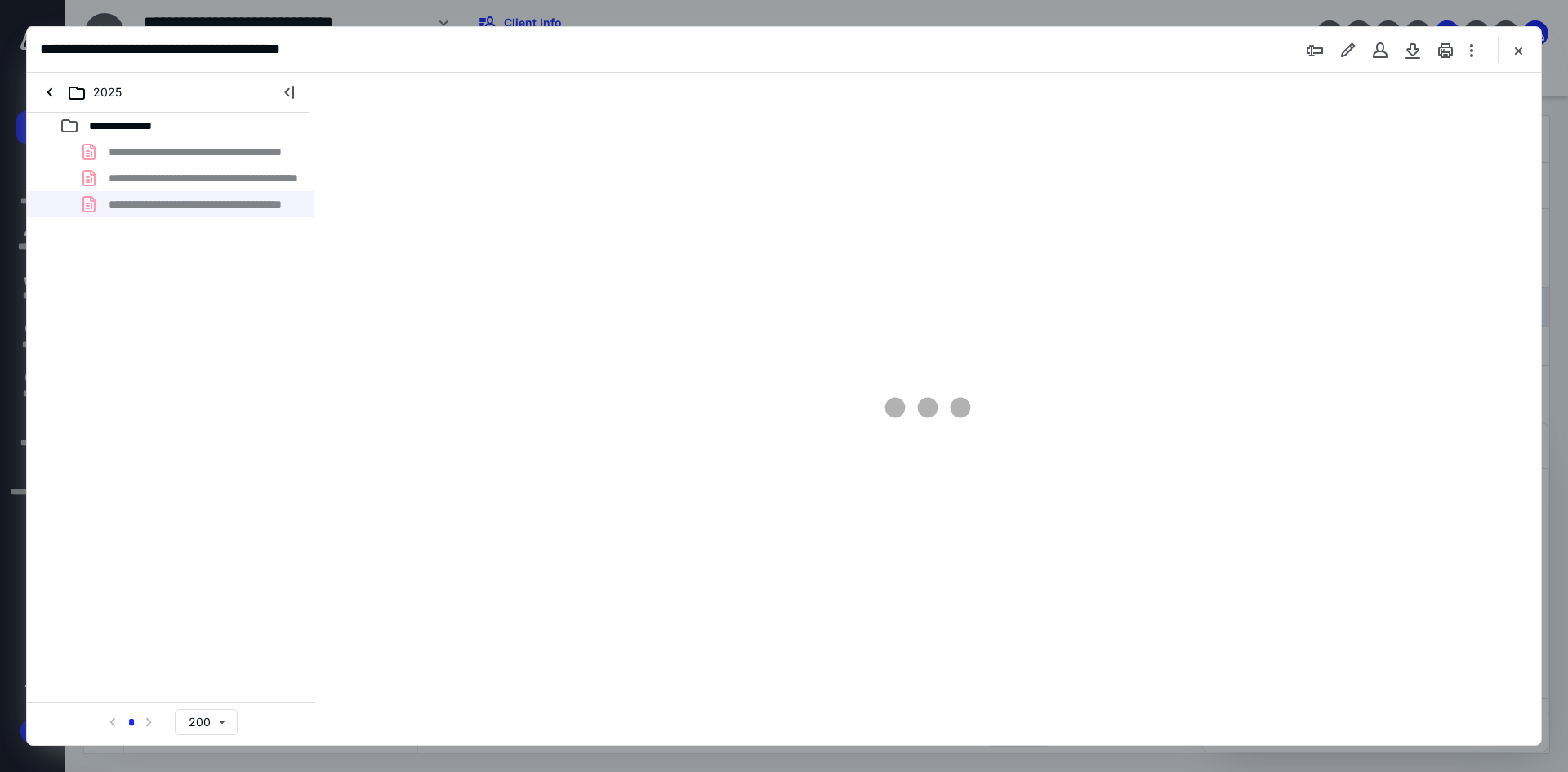 type on "93" 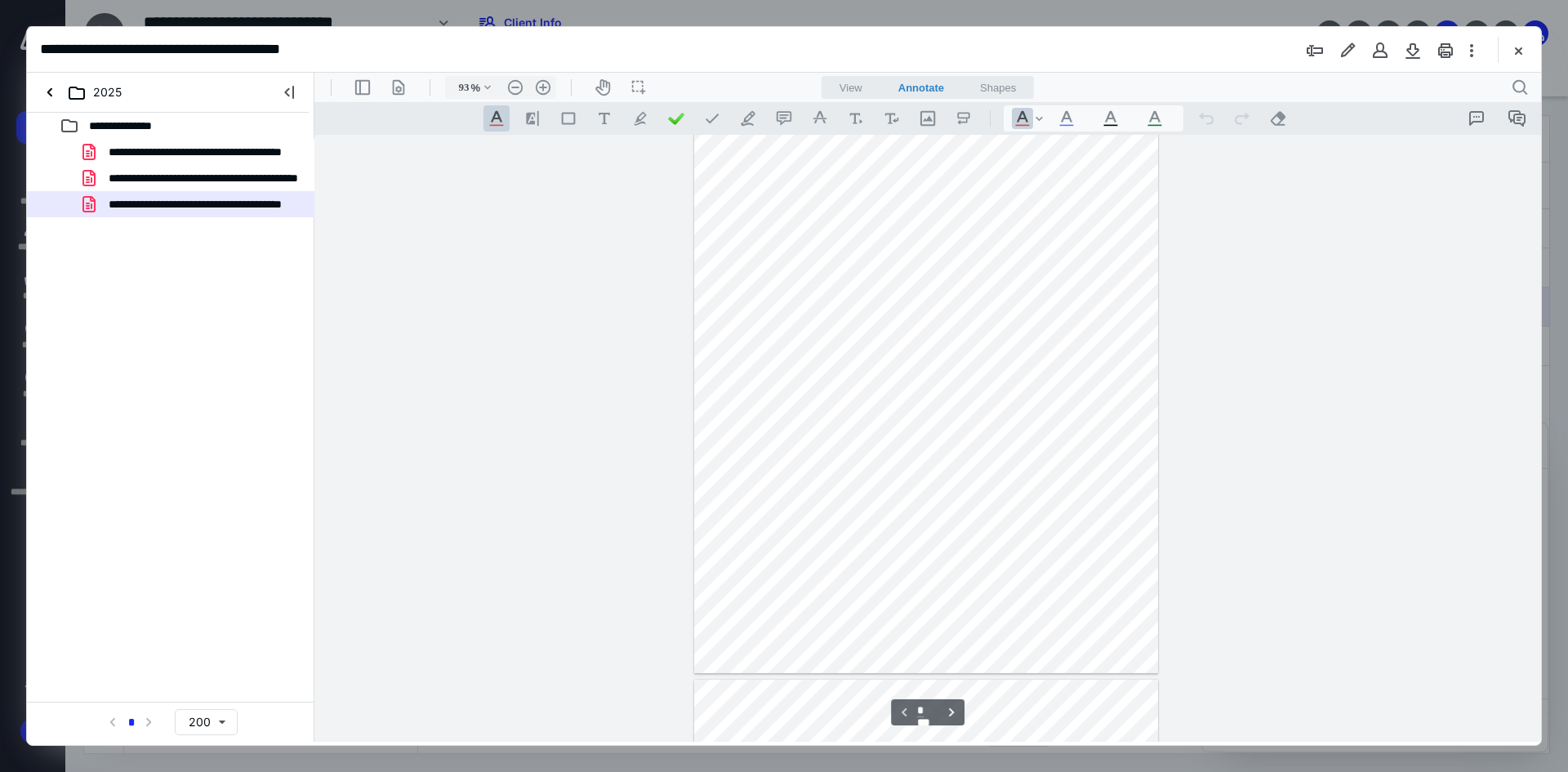 scroll, scrollTop: 0, scrollLeft: 0, axis: both 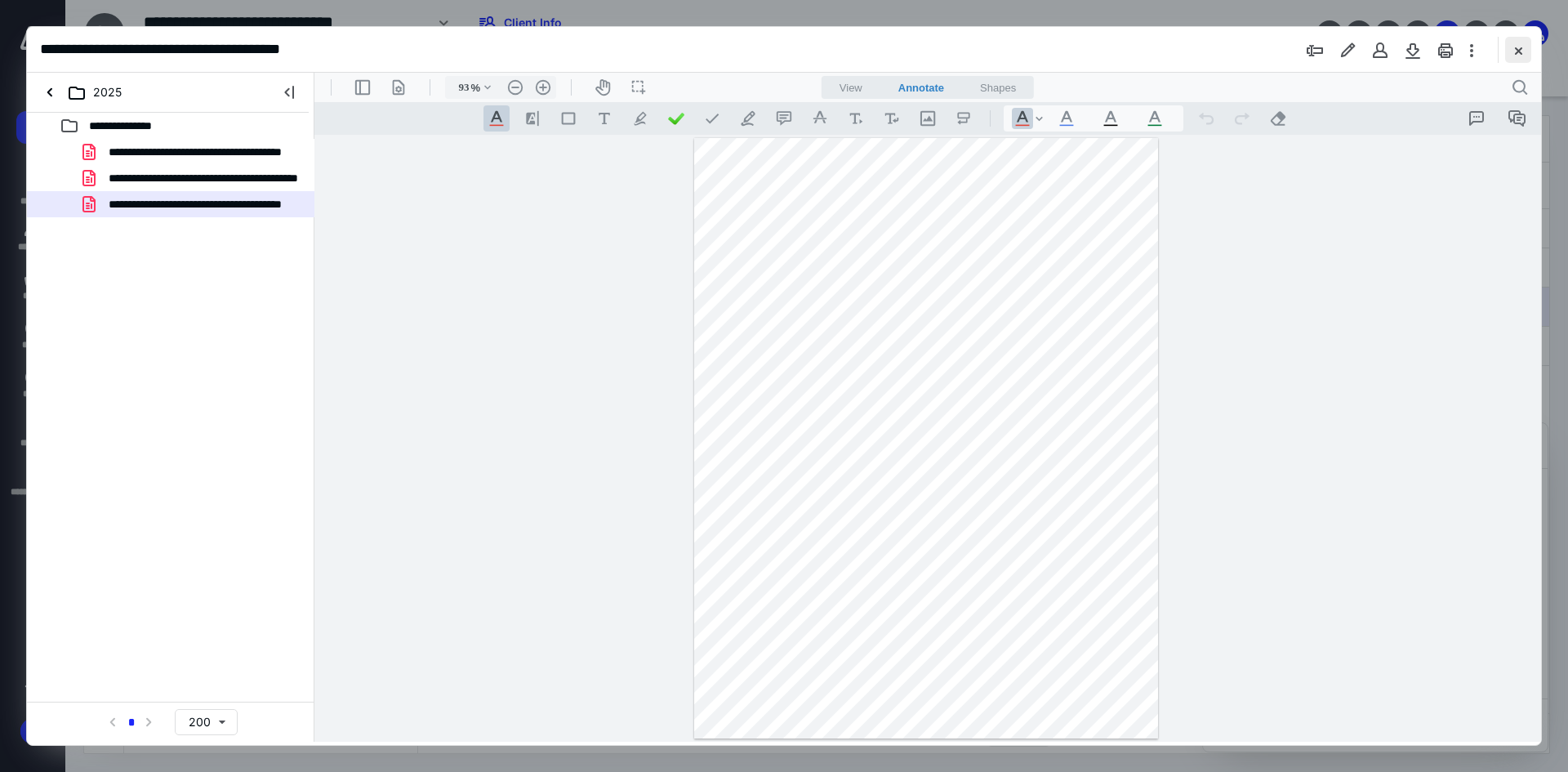 click at bounding box center [1518, 50] 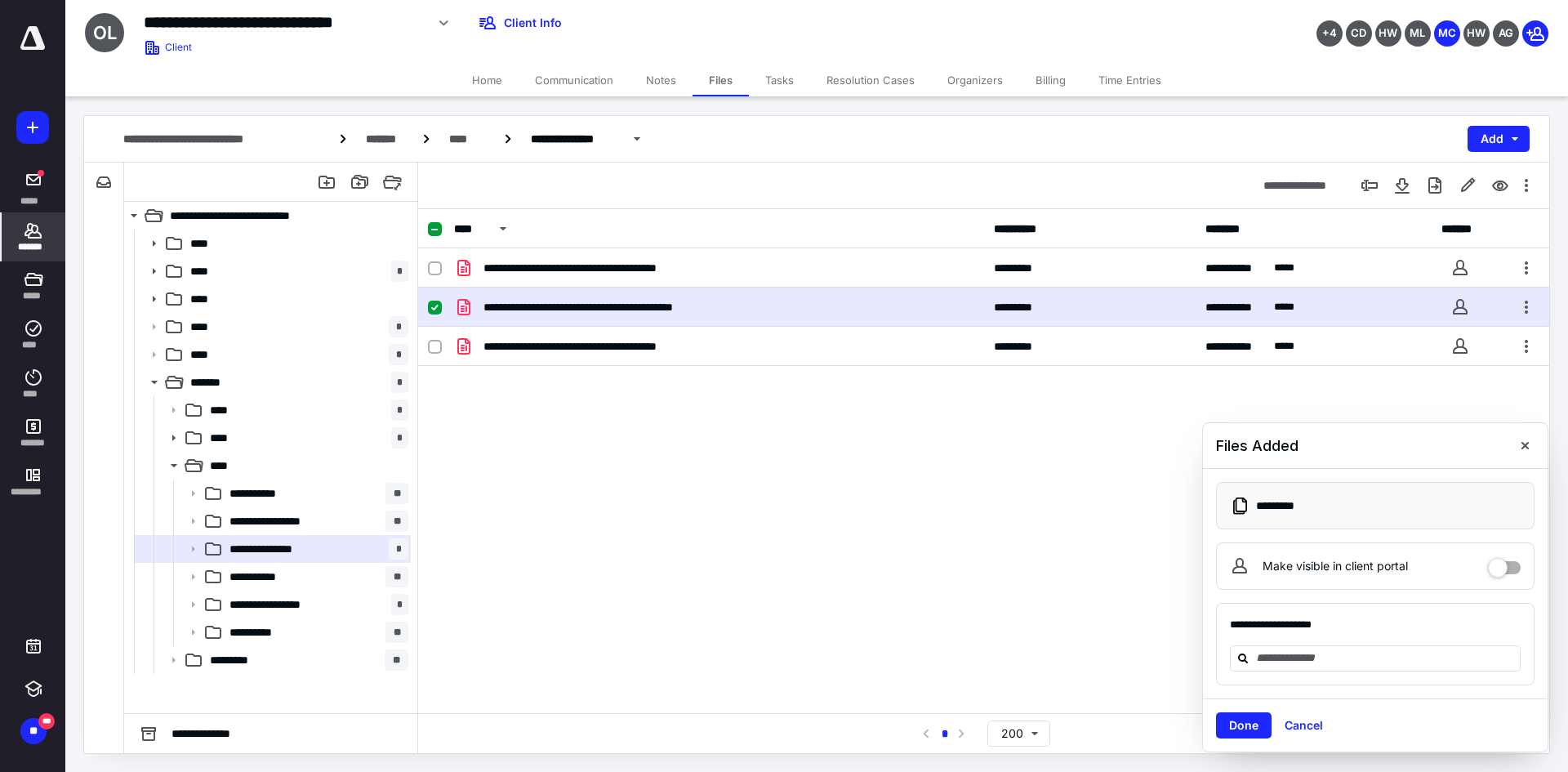 click on "*******" at bounding box center (33, 247) 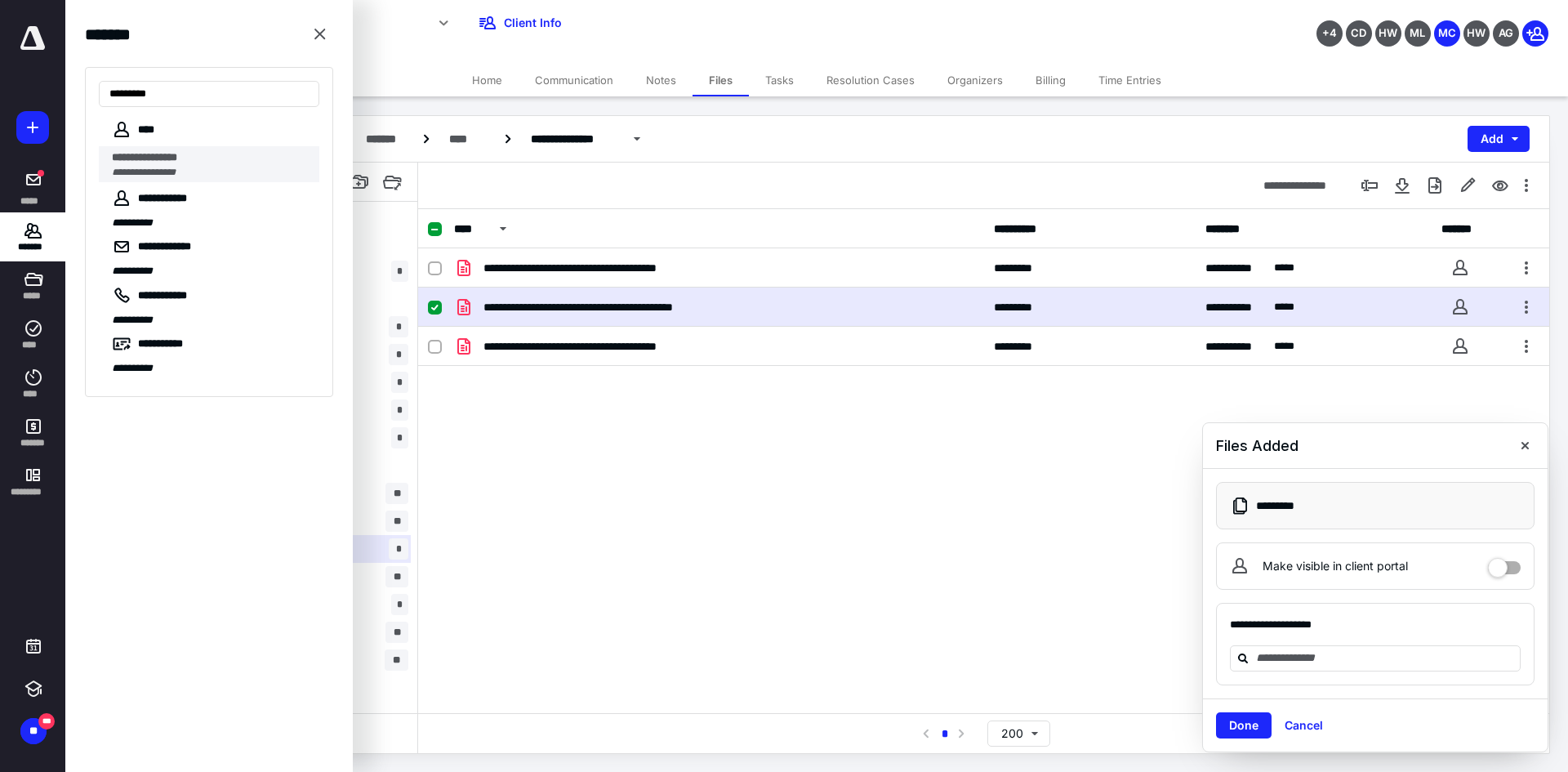 type on "********" 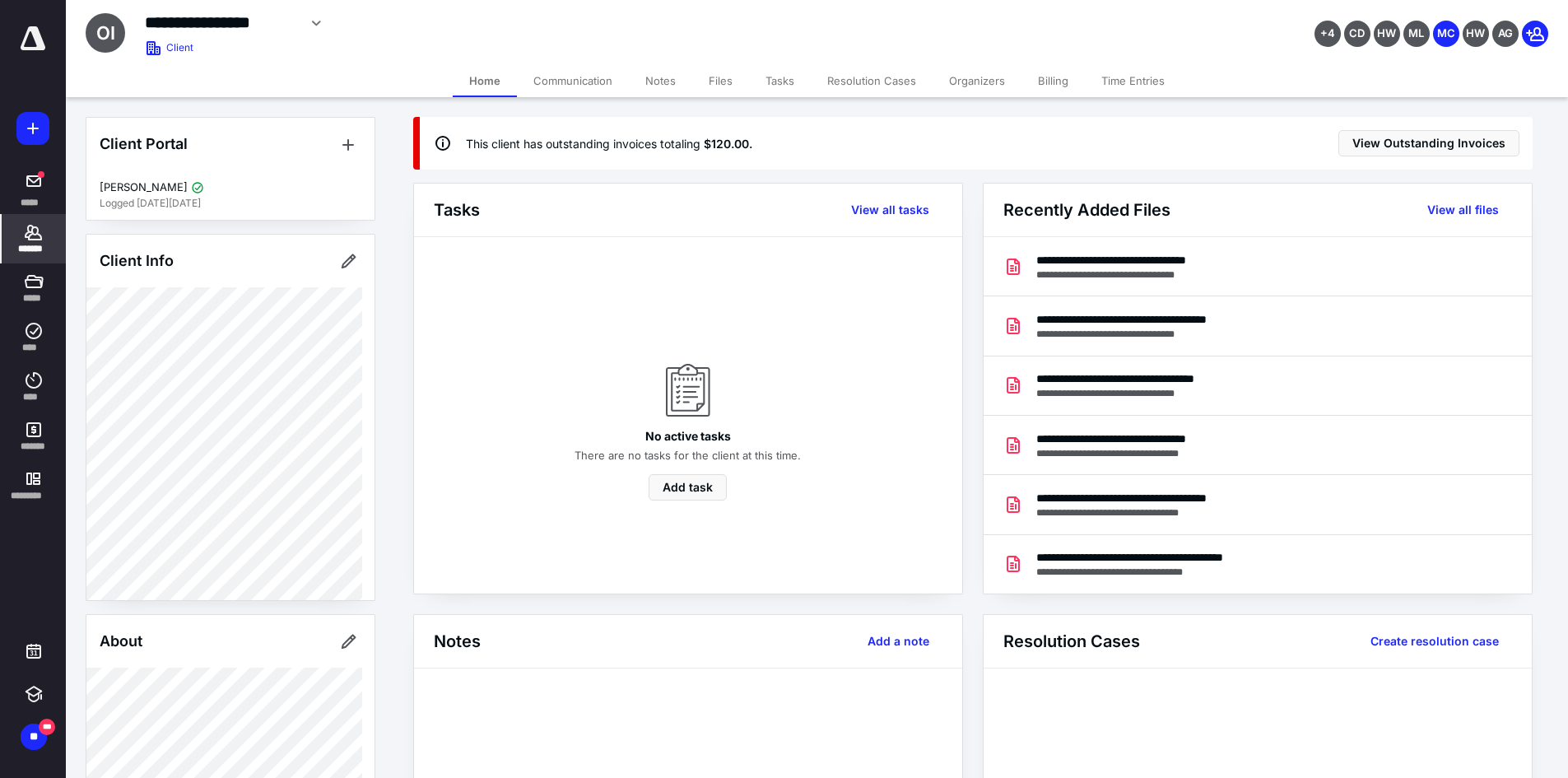 click on "Files" at bounding box center (720, 81) 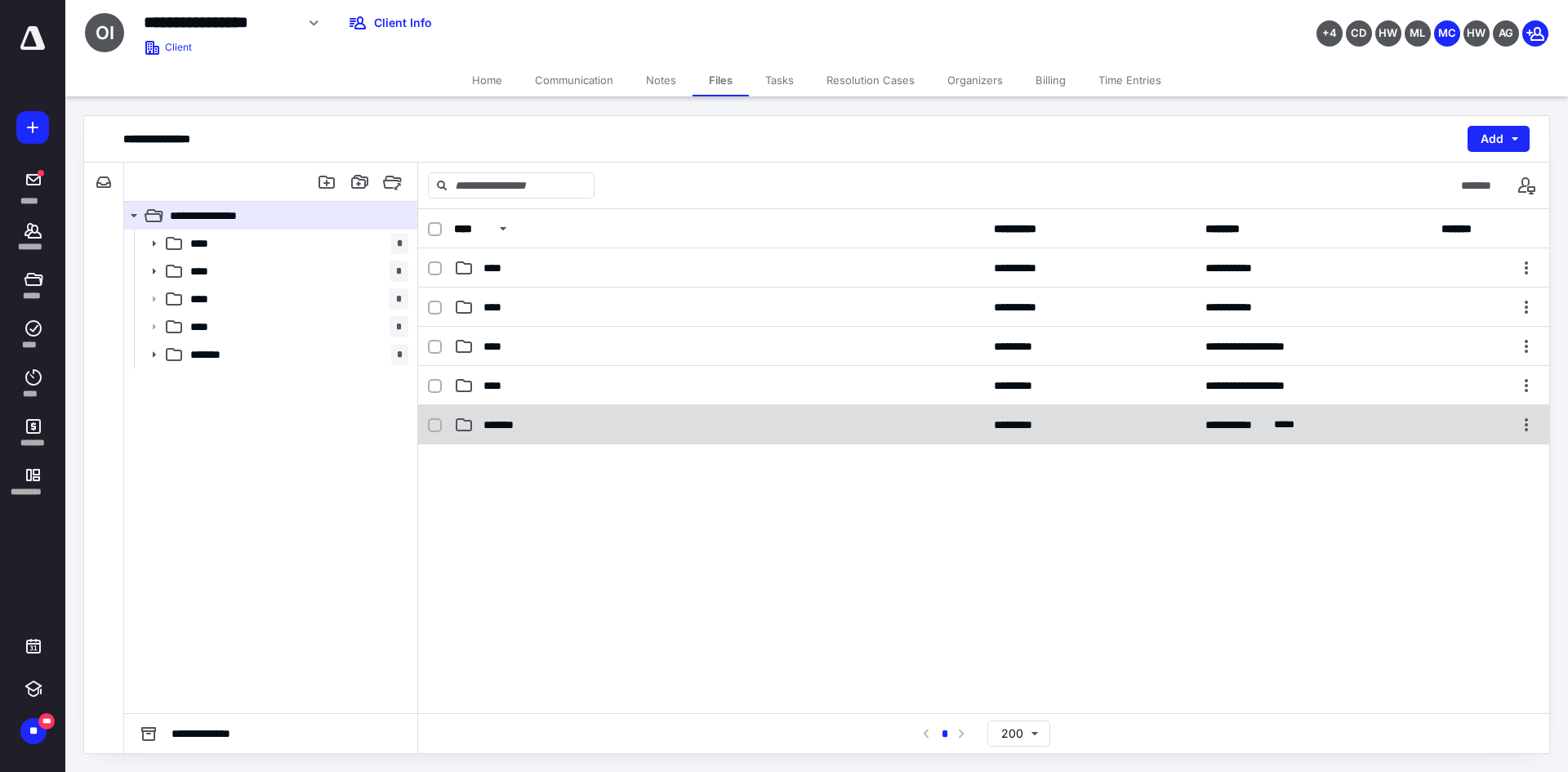 click on "*******" at bounding box center (719, 425) 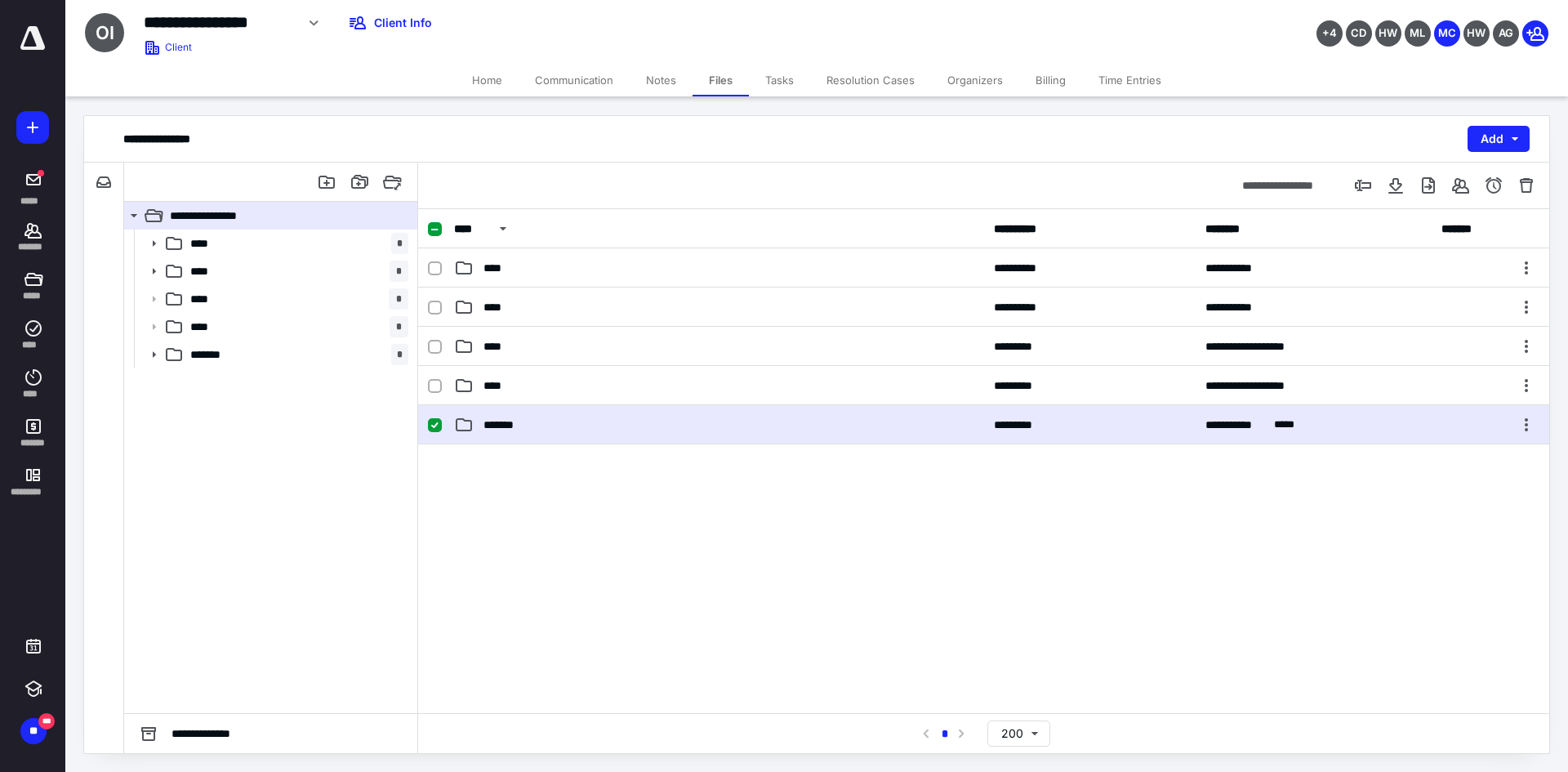 click on "*******" at bounding box center [719, 425] 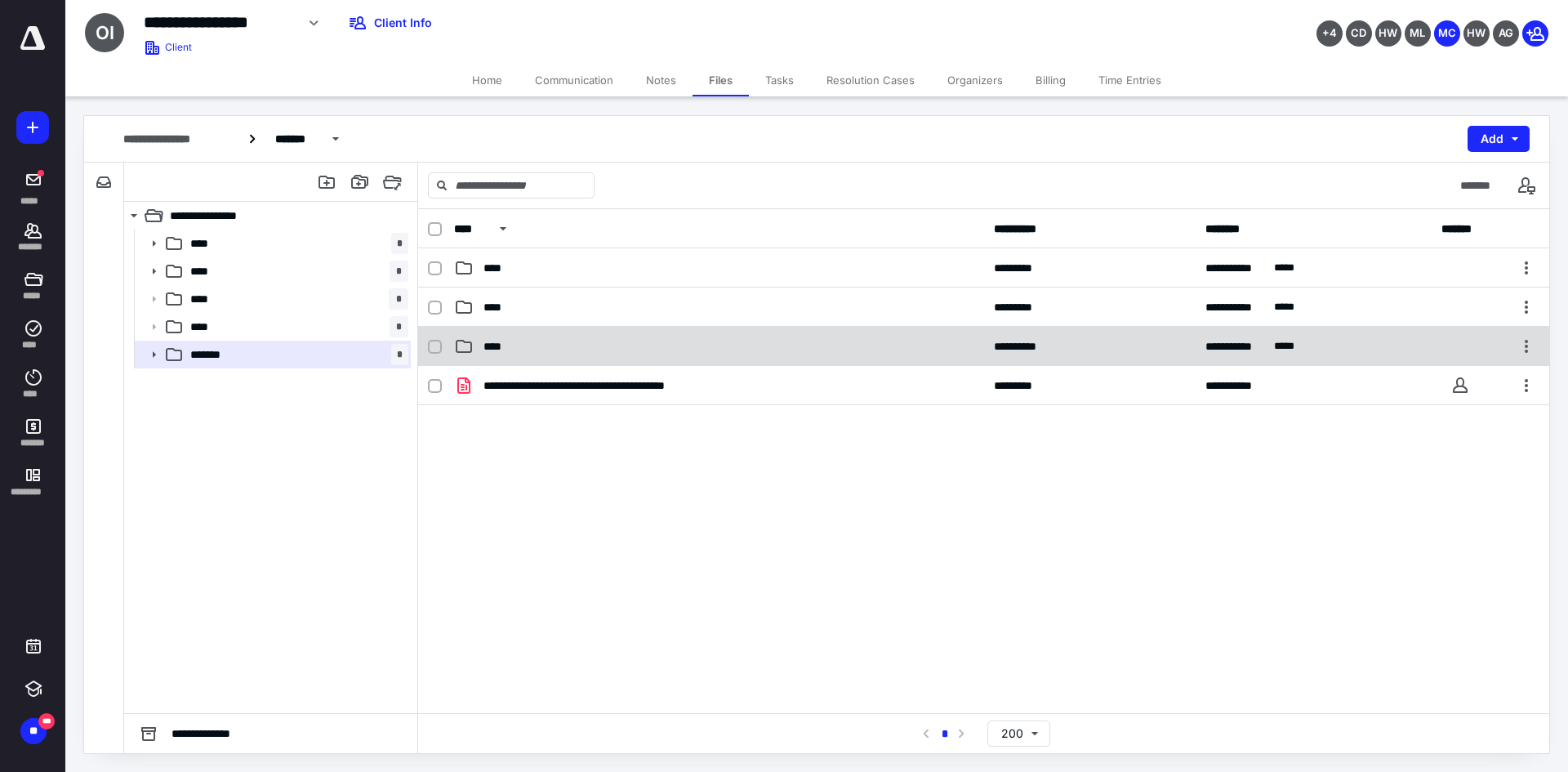 click on "**********" at bounding box center (983, 346) 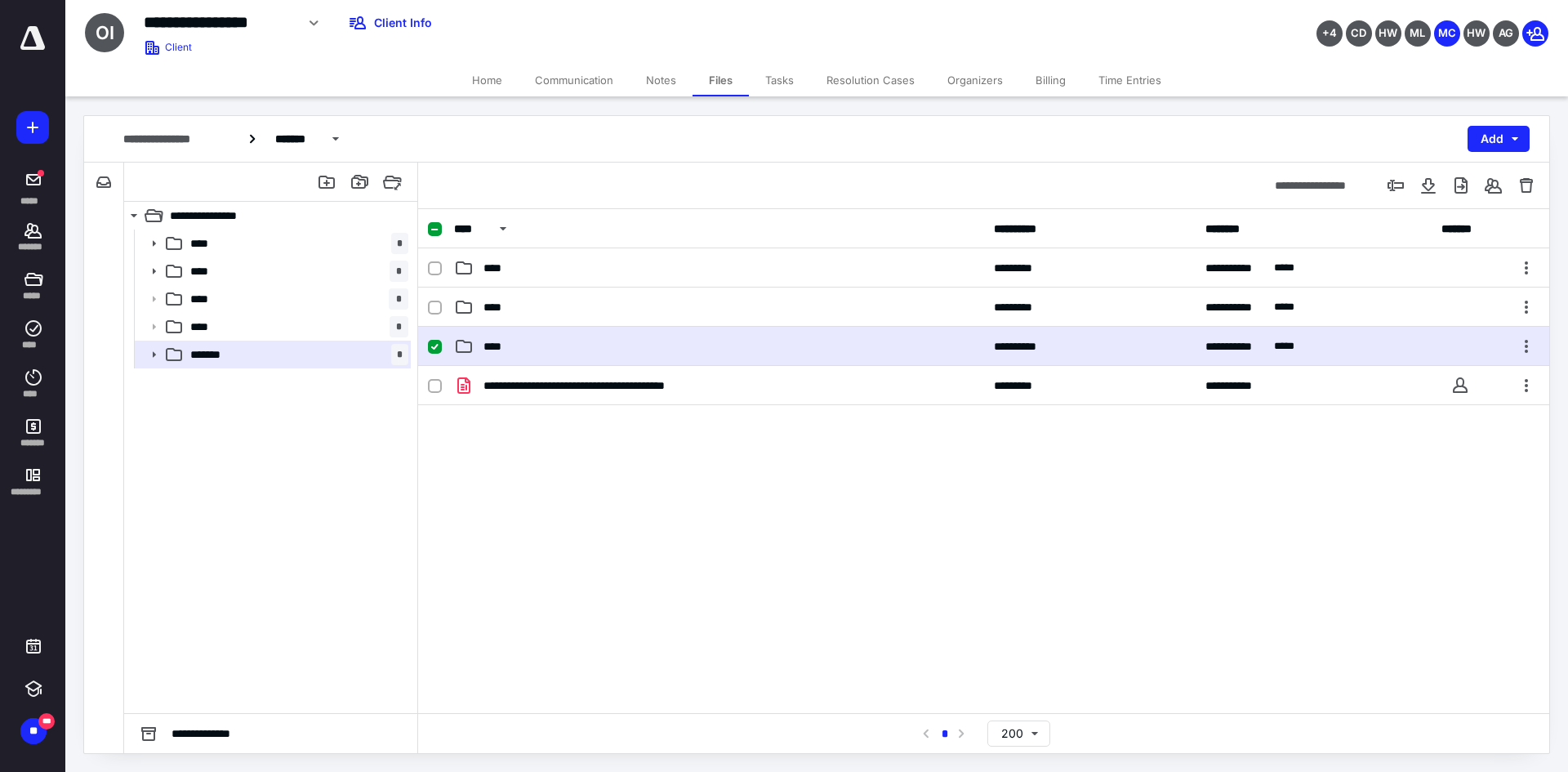 click on "**********" at bounding box center (983, 346) 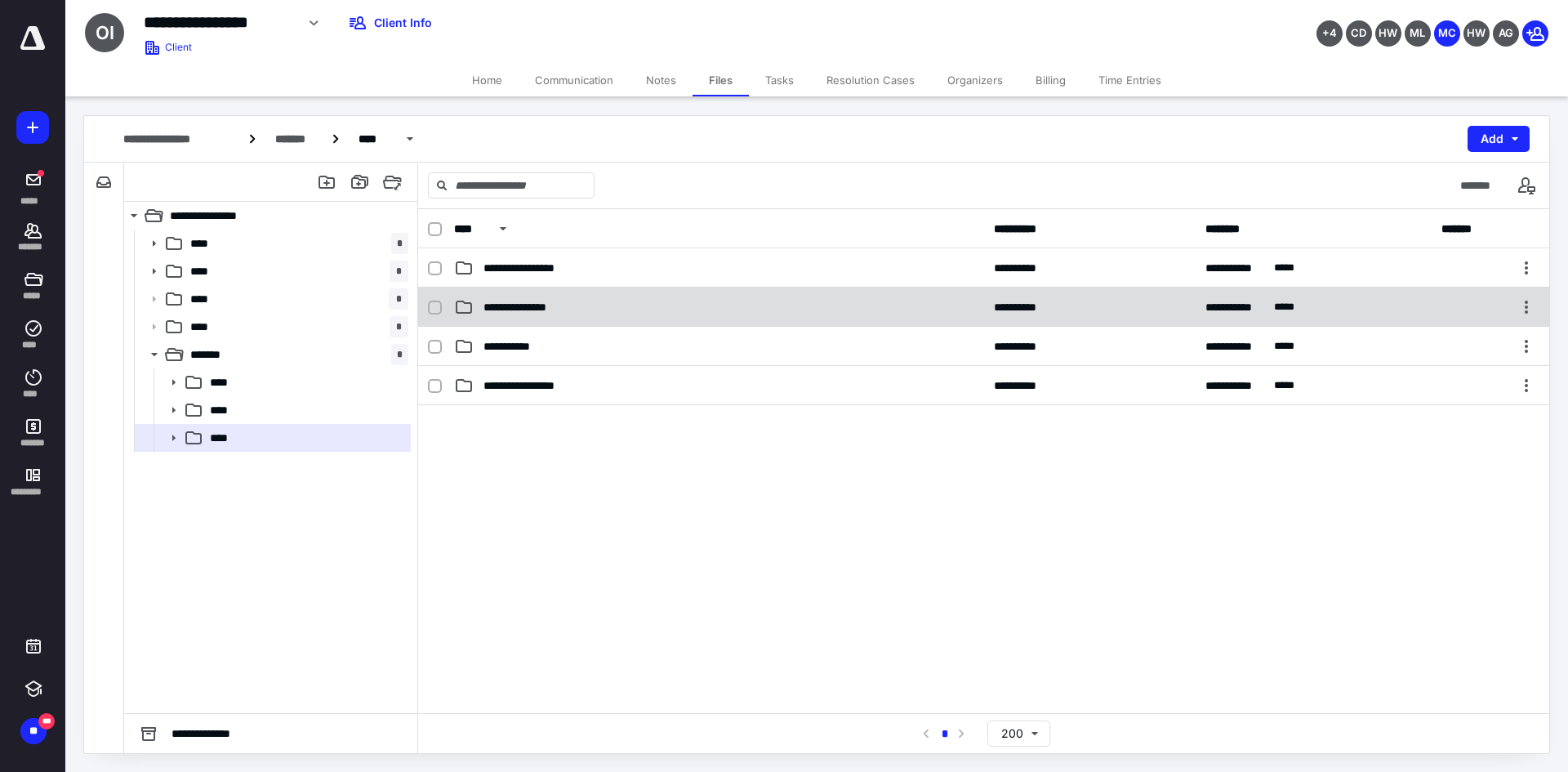 click on "**********" at bounding box center (719, 307) 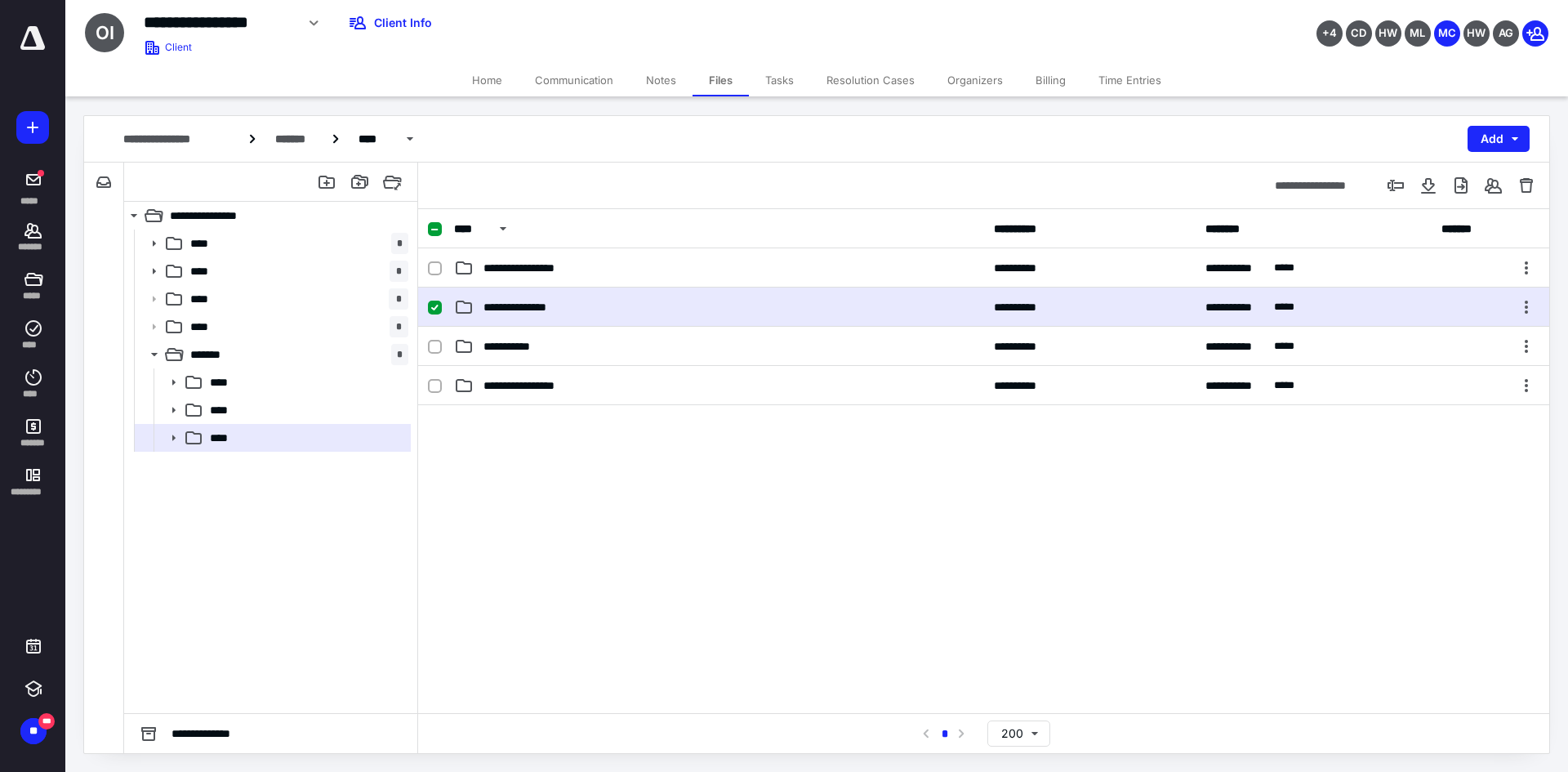 click on "**********" at bounding box center (719, 307) 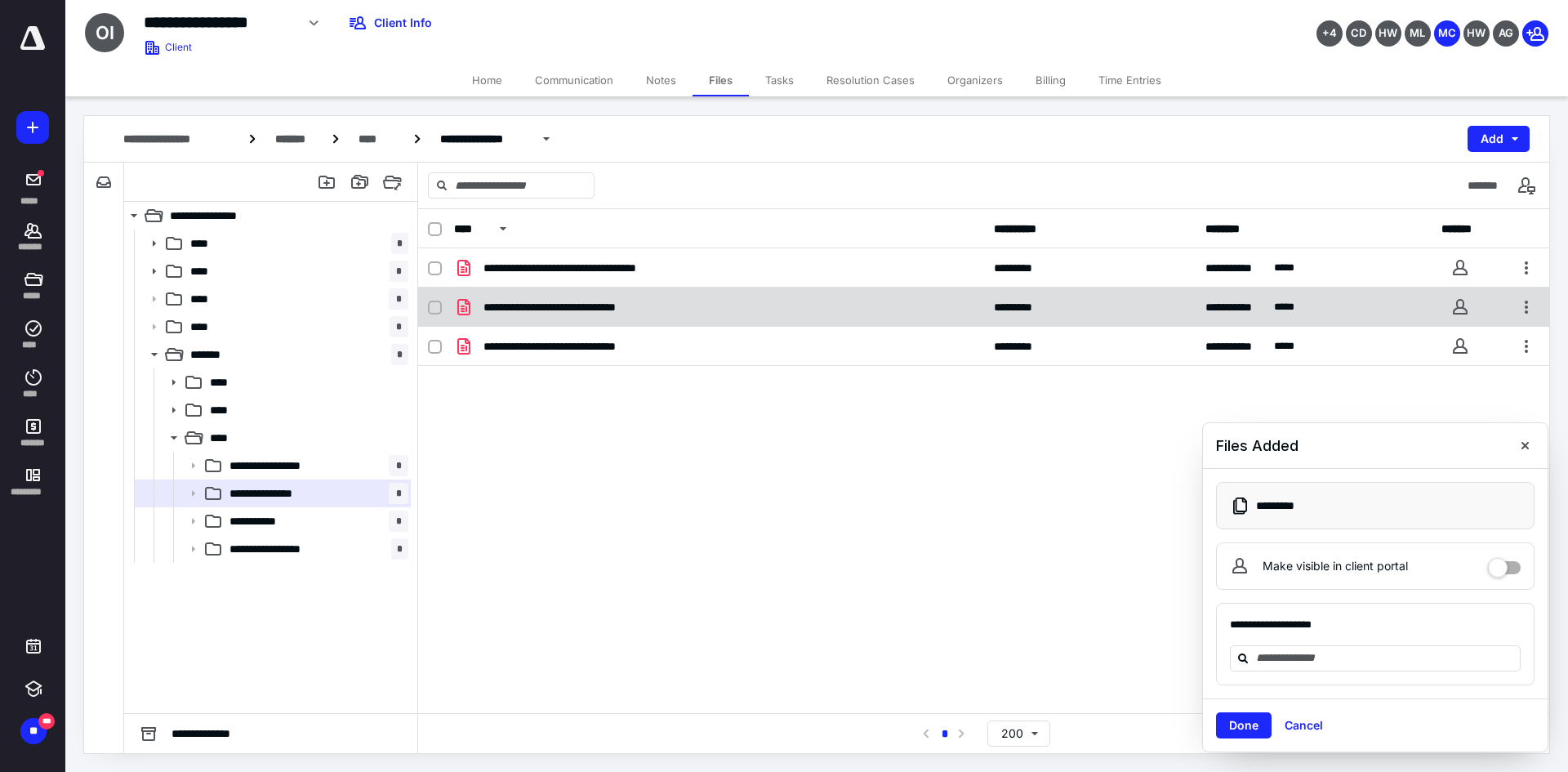checkbox on "true" 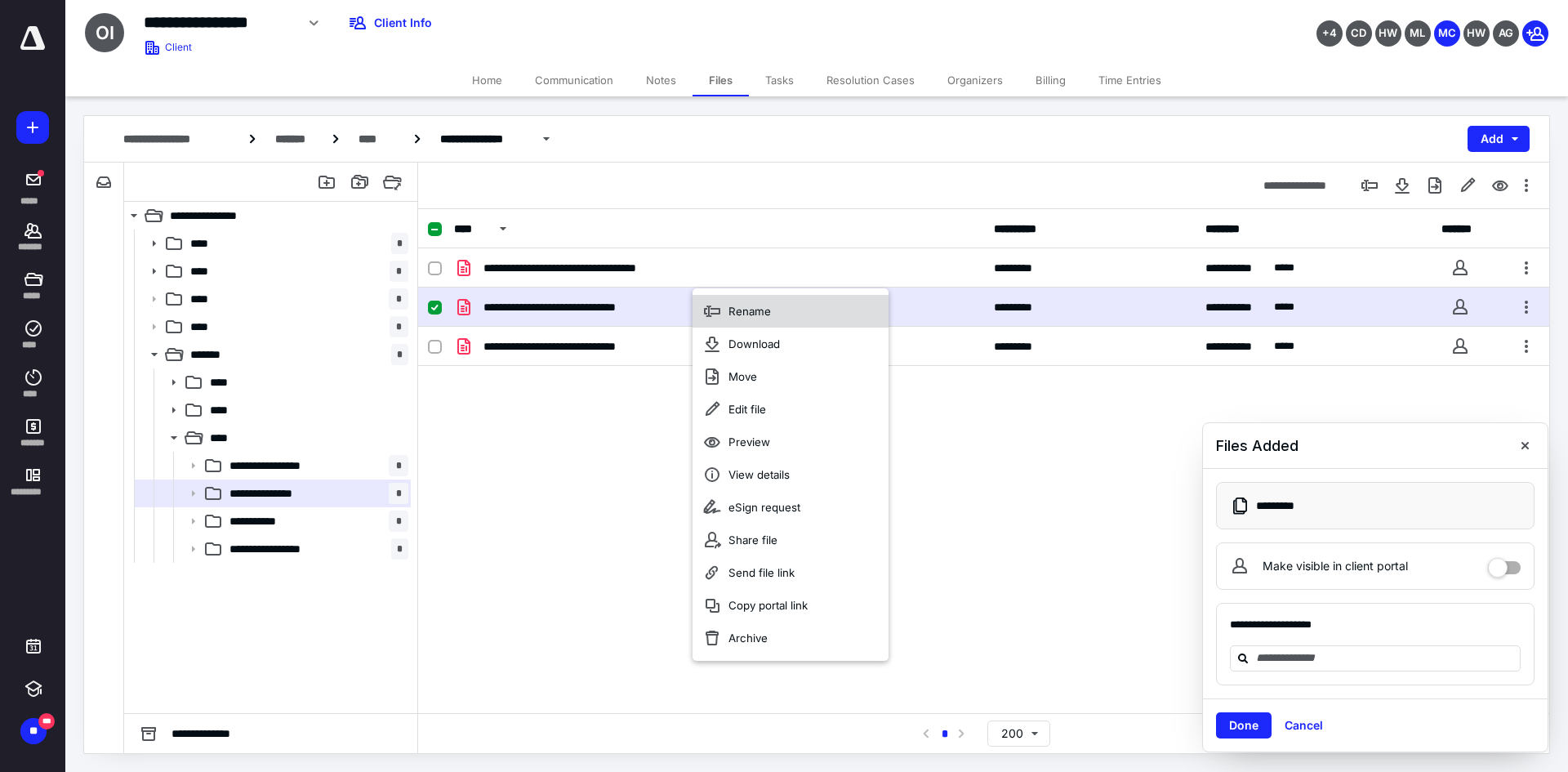 click on "Rename" at bounding box center [791, 311] 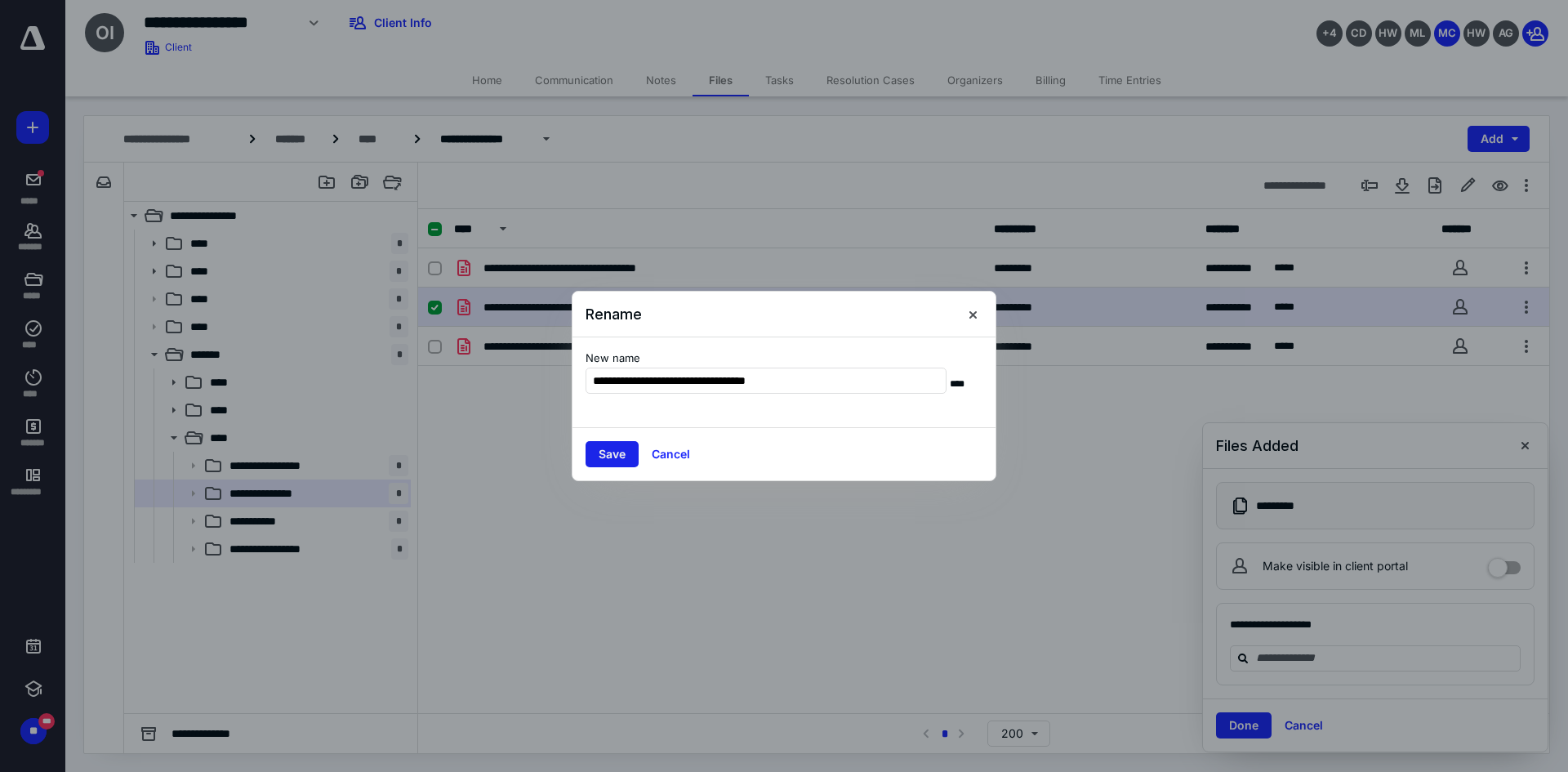 type on "**********" 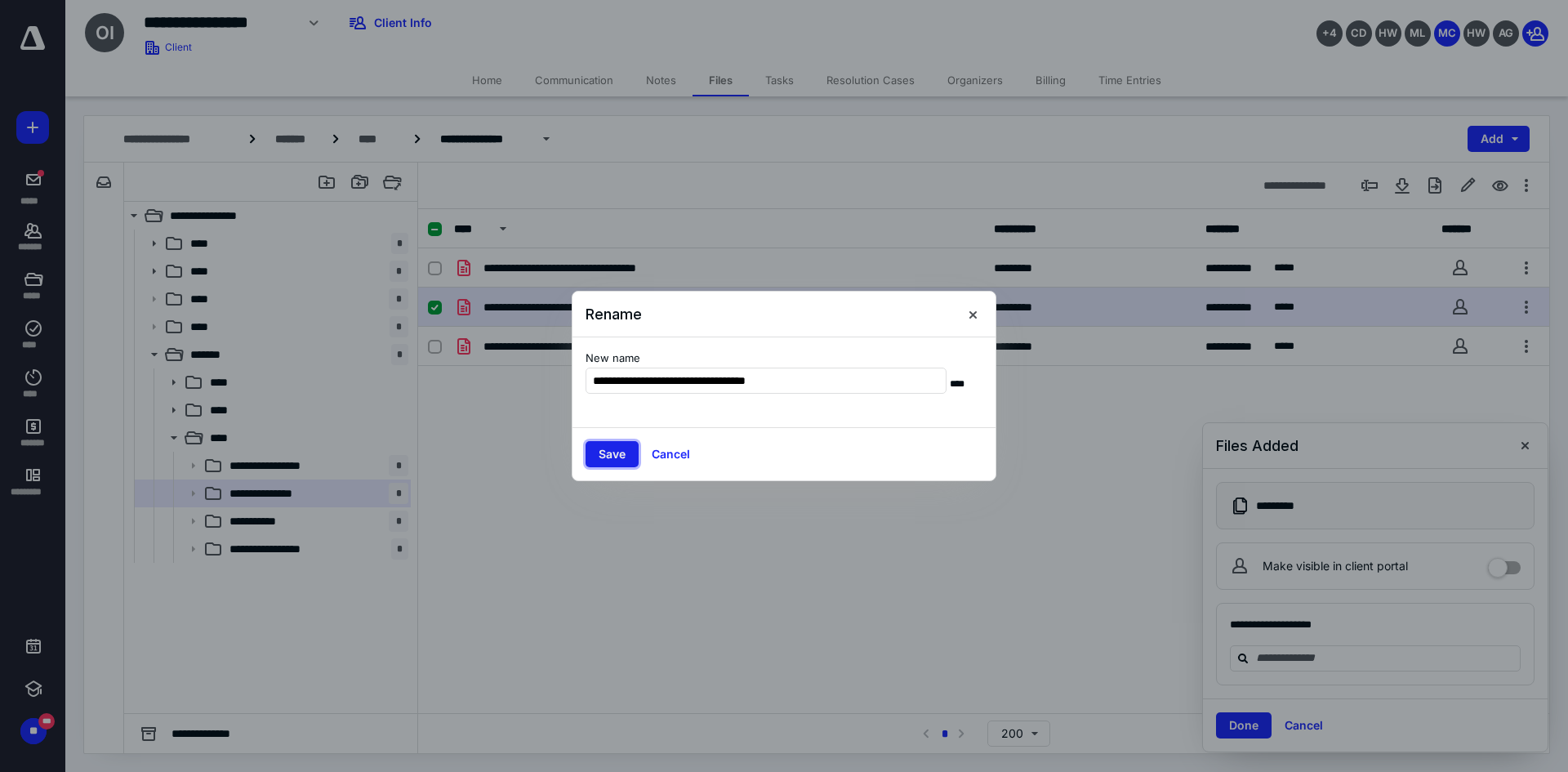click on "Save" at bounding box center (612, 454) 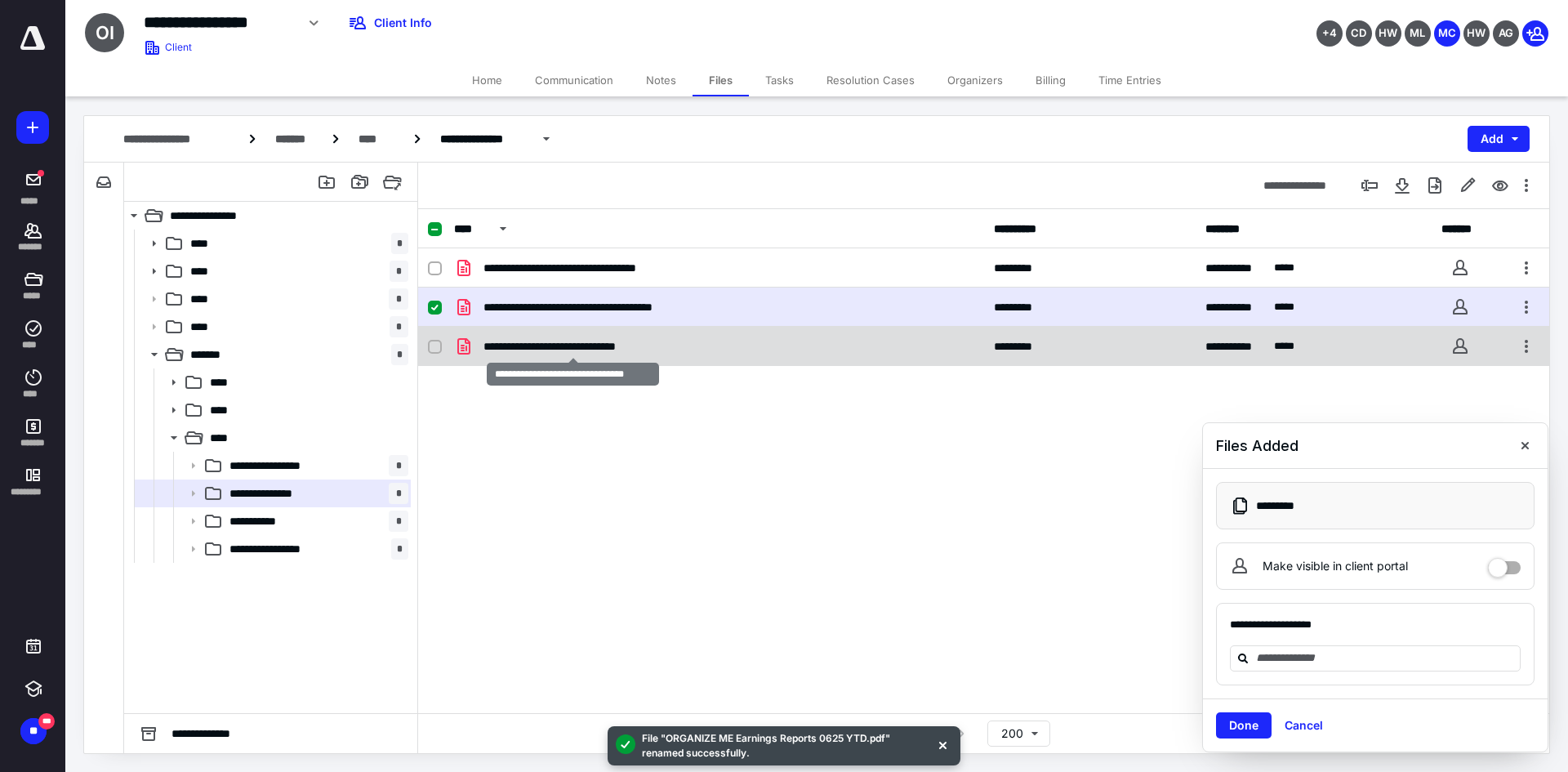 checkbox on "false" 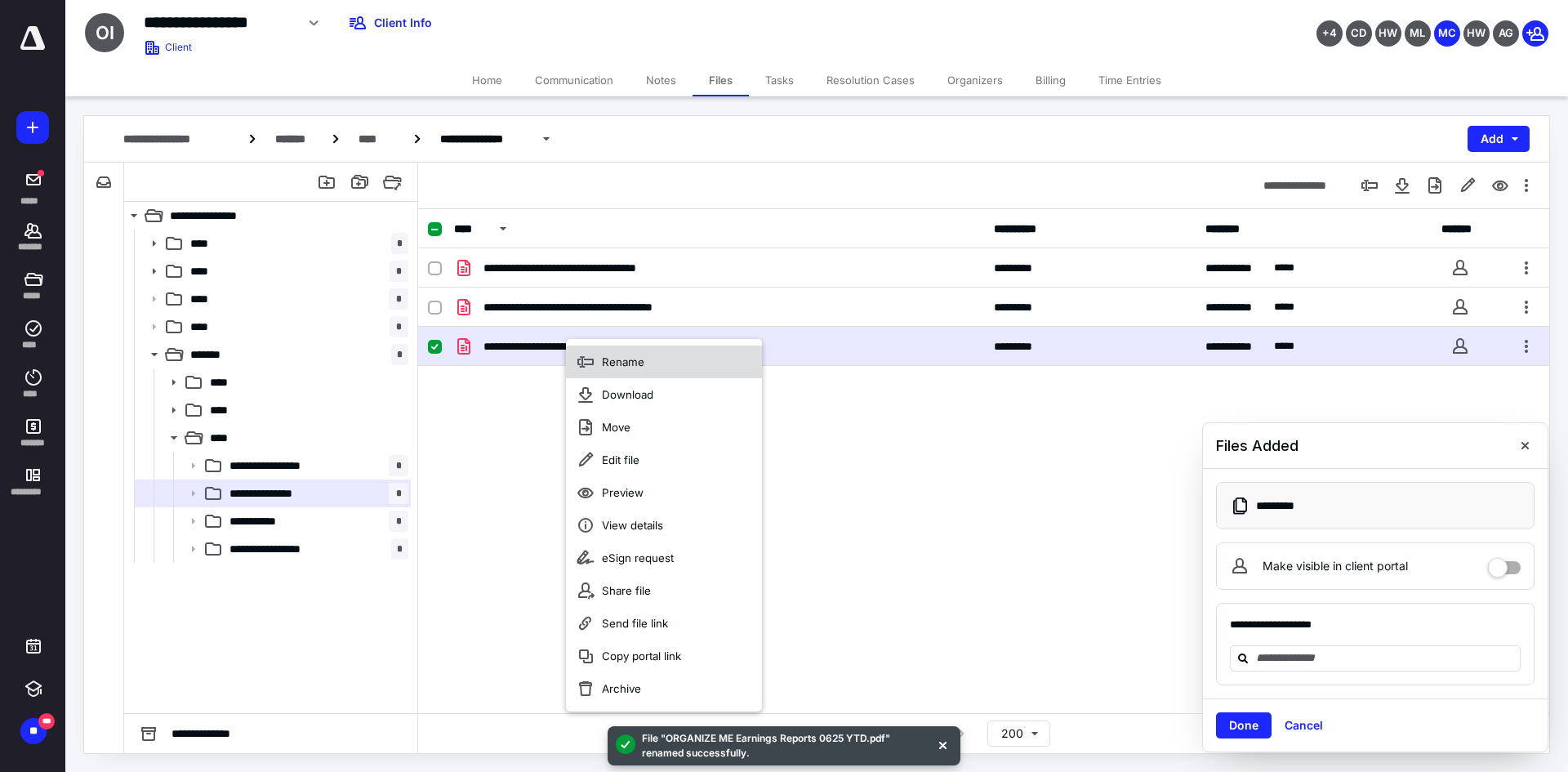 click 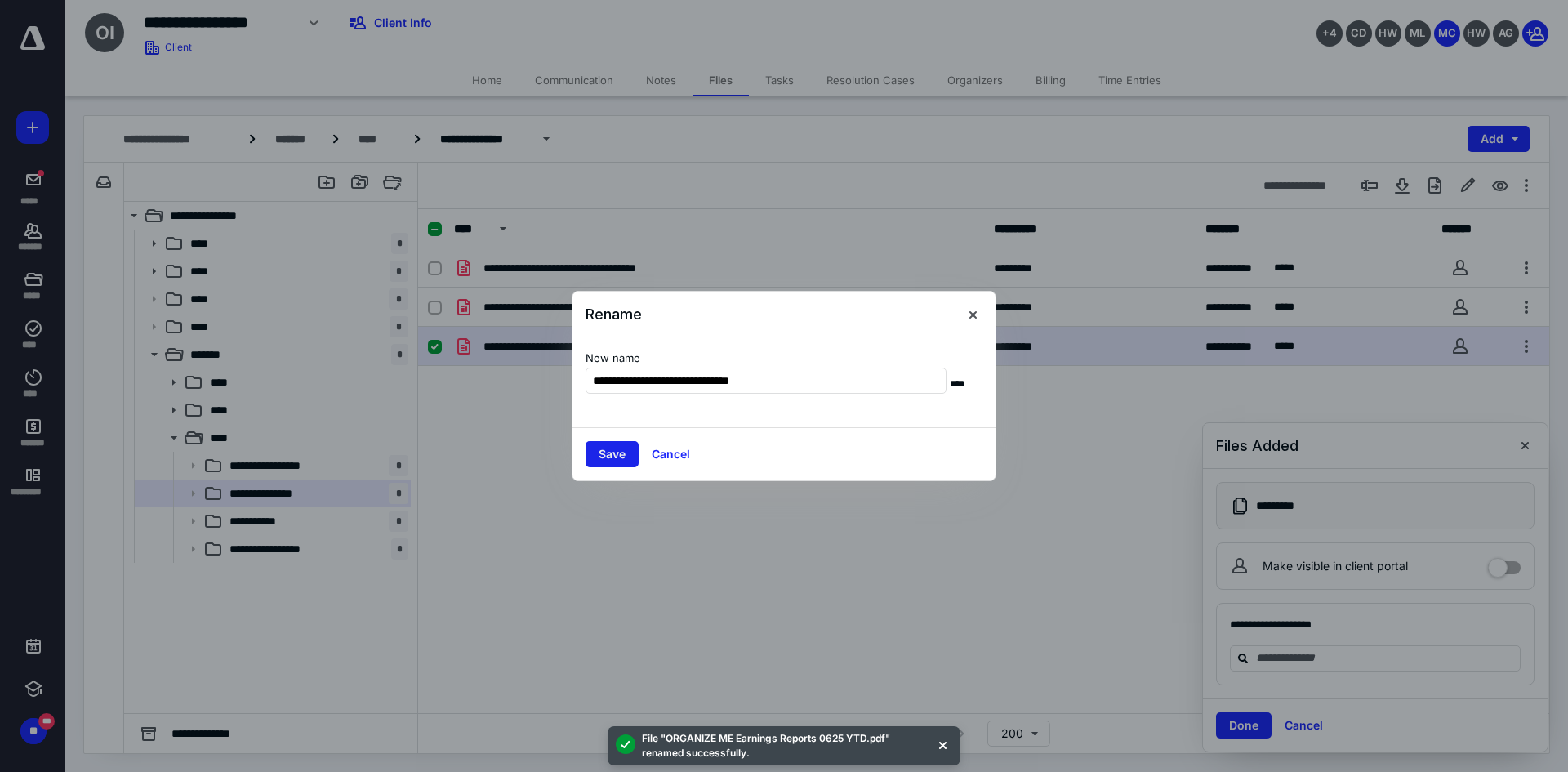 type on "**********" 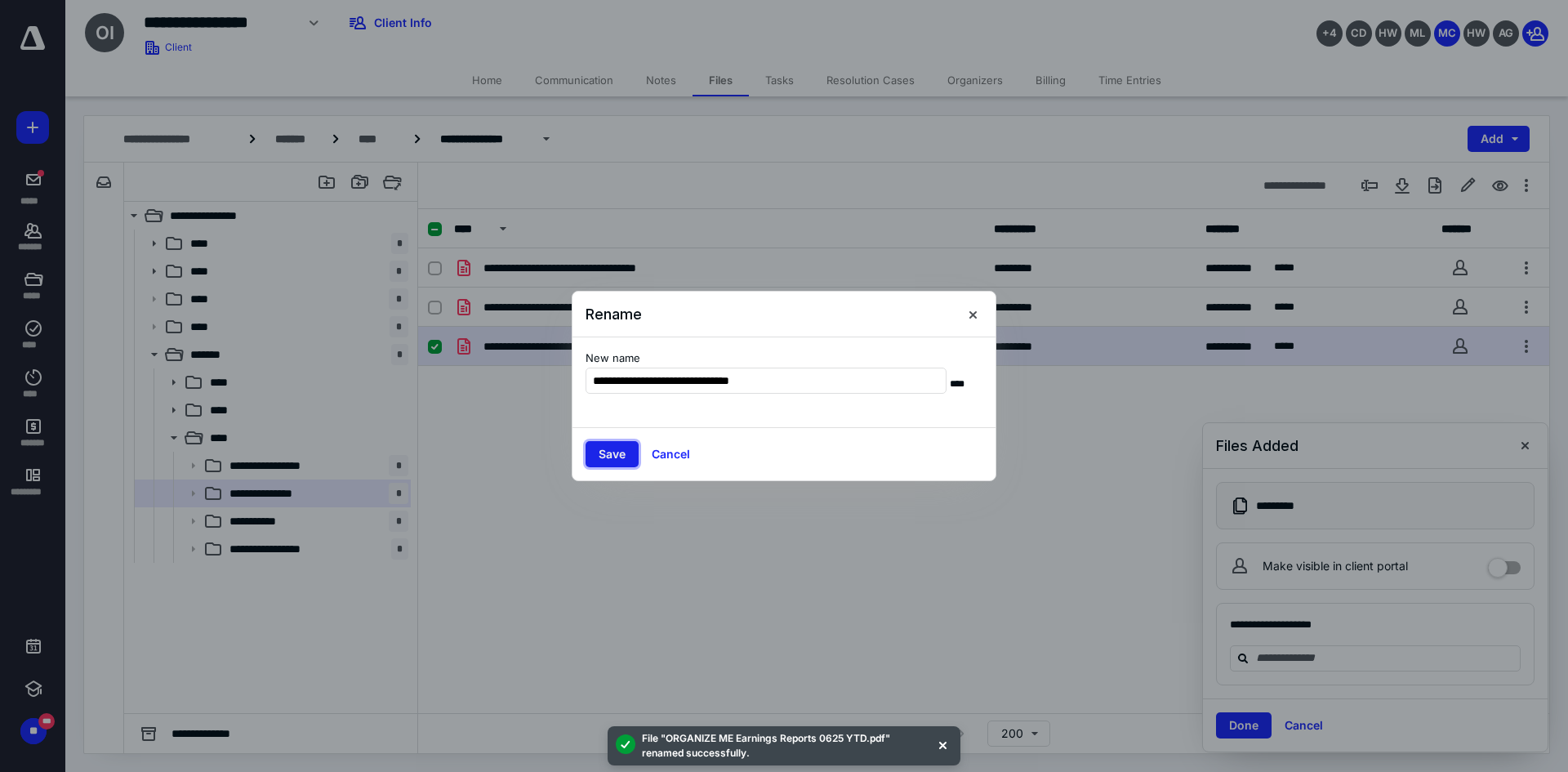 click on "Save" at bounding box center [612, 454] 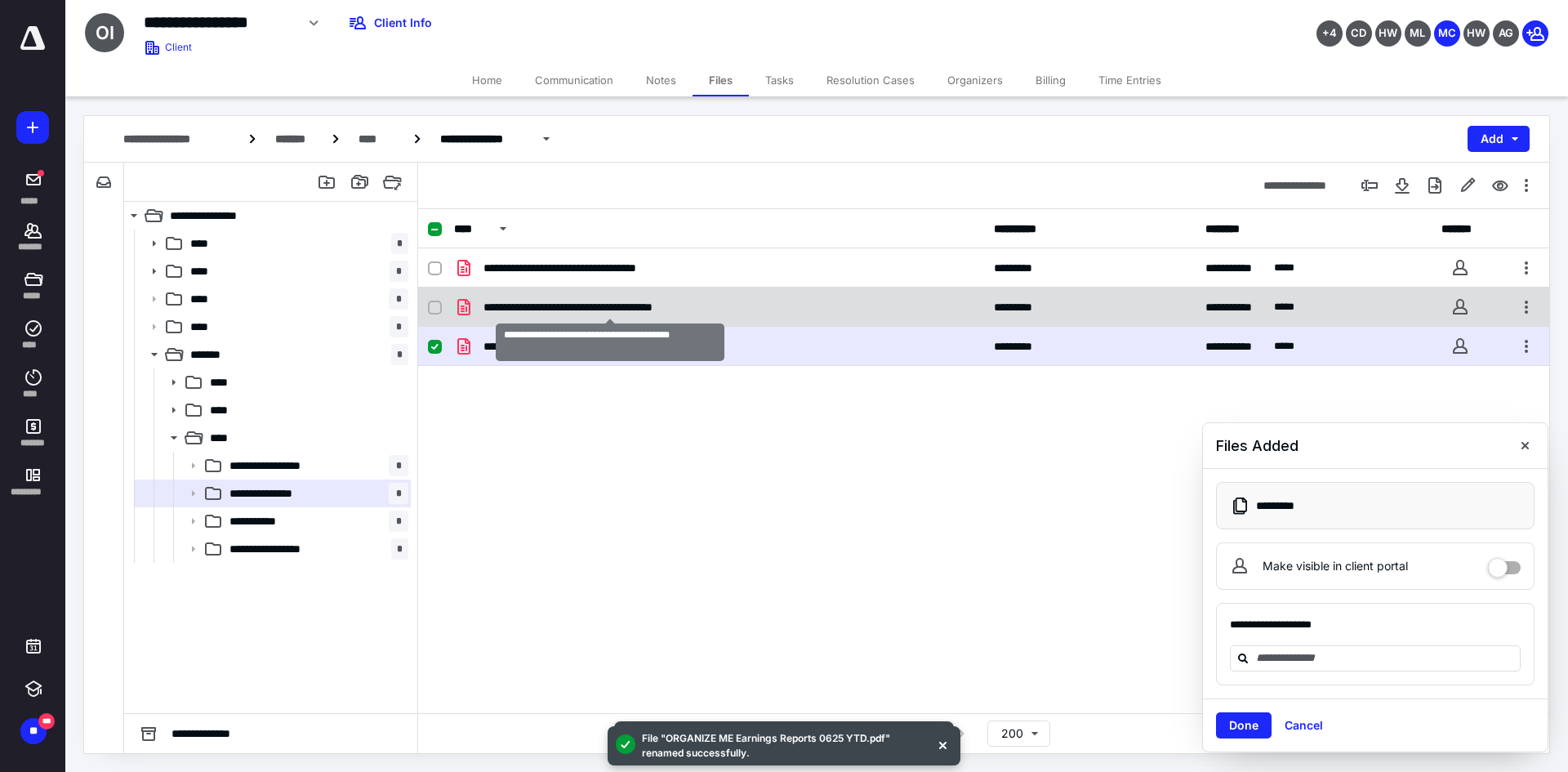 click on "**********" at bounding box center (610, 307) 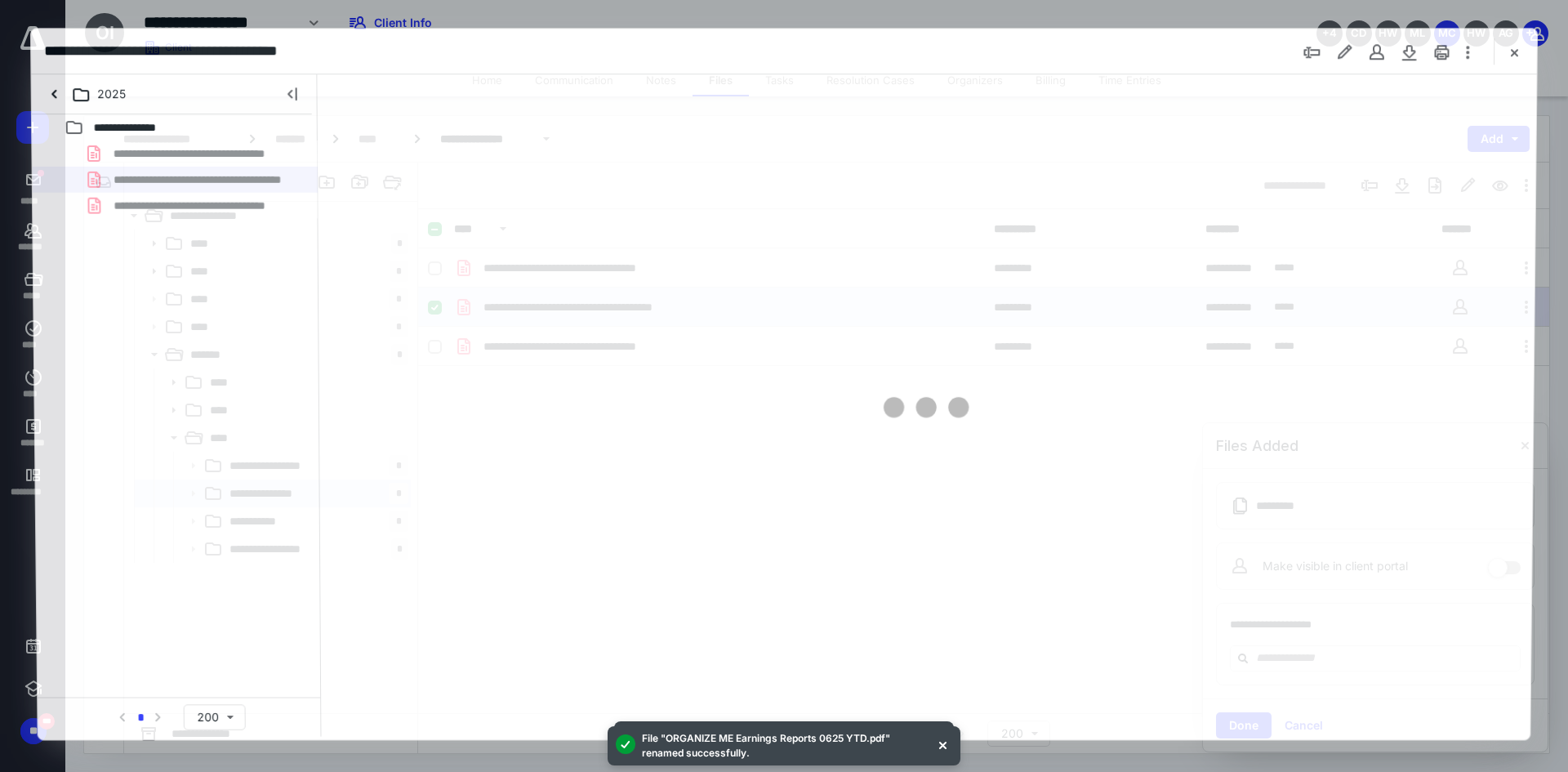 scroll, scrollTop: 0, scrollLeft: 0, axis: both 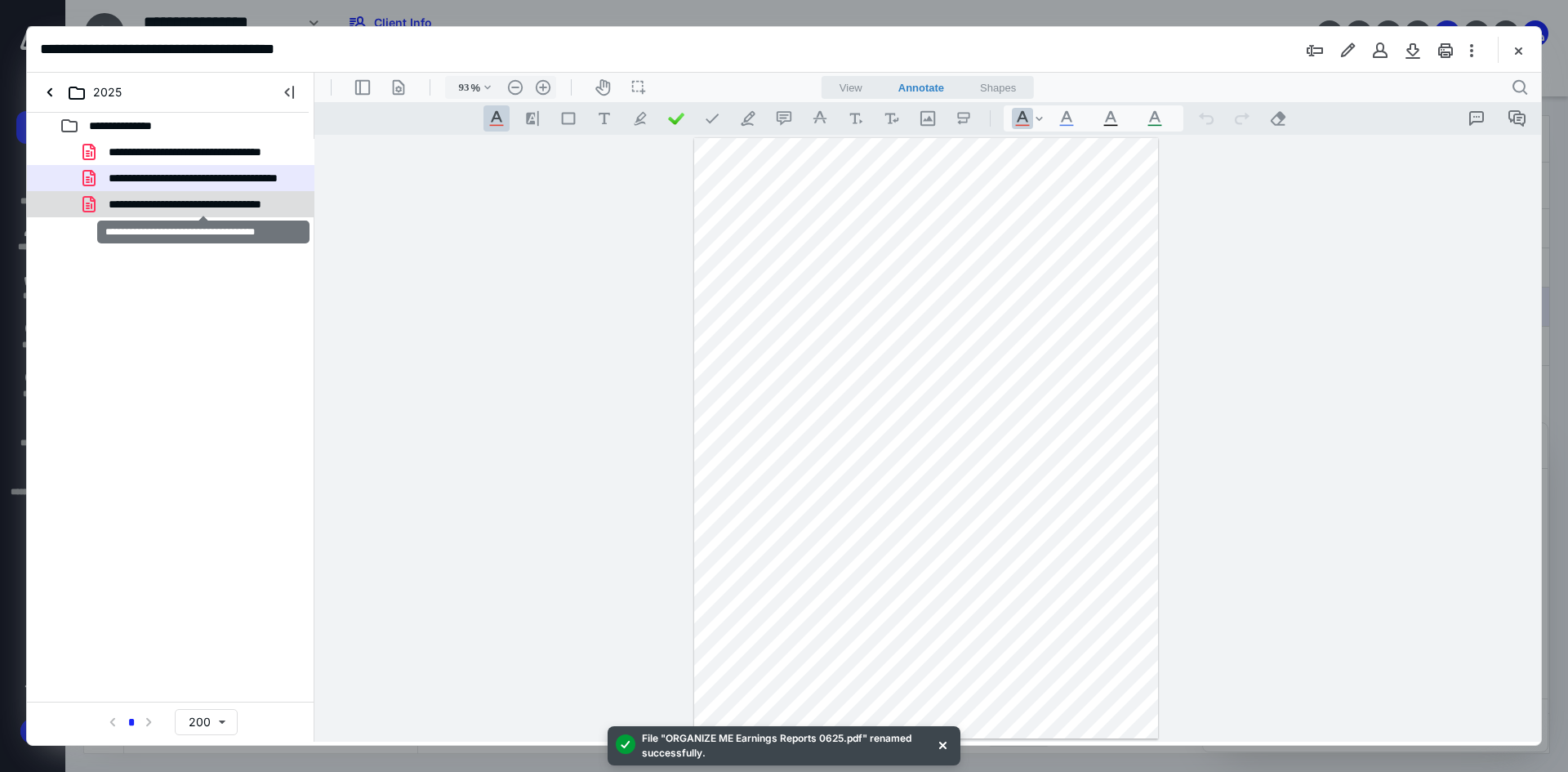 click on "**********" at bounding box center [203, 204] 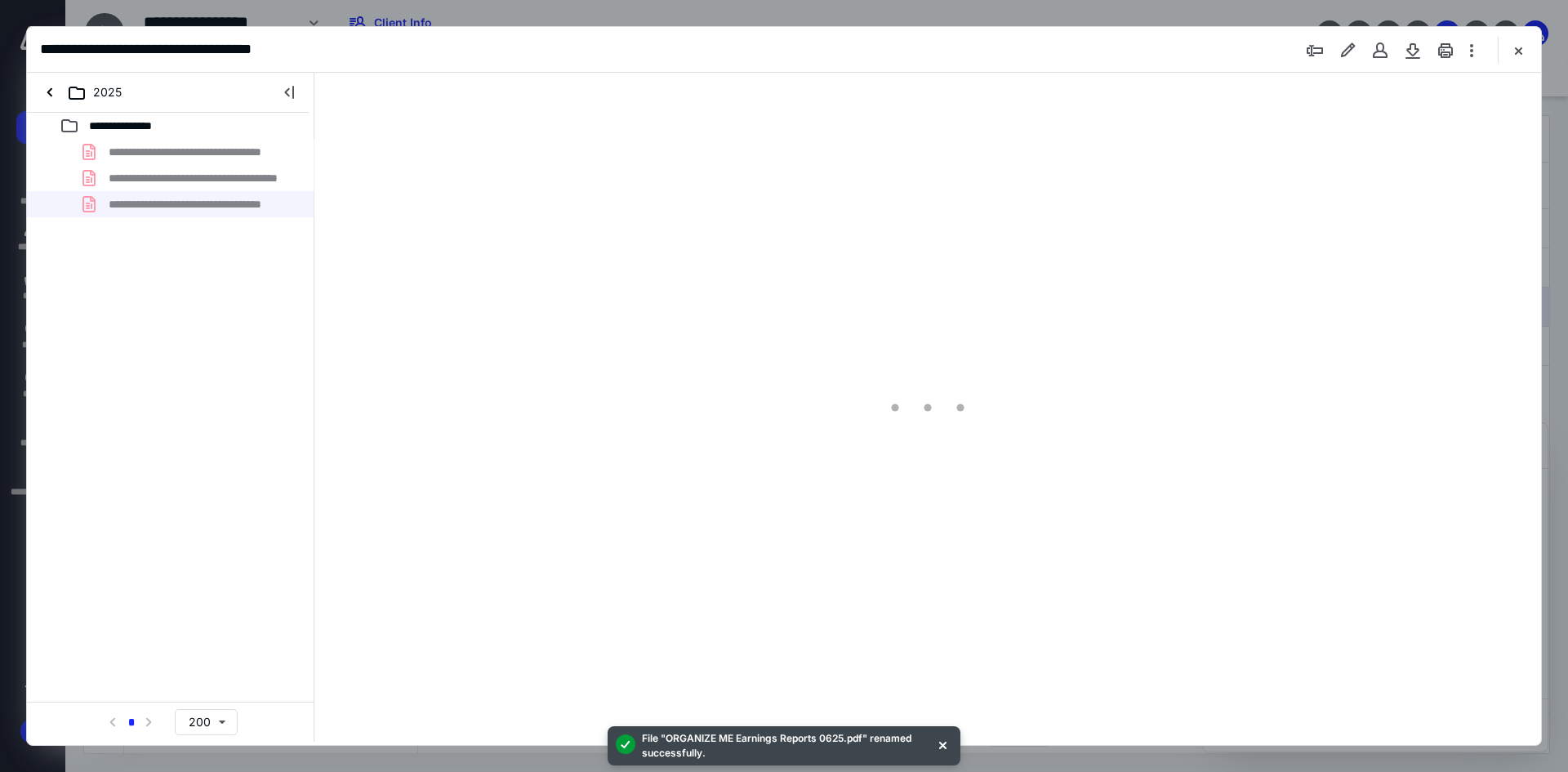 type on "93" 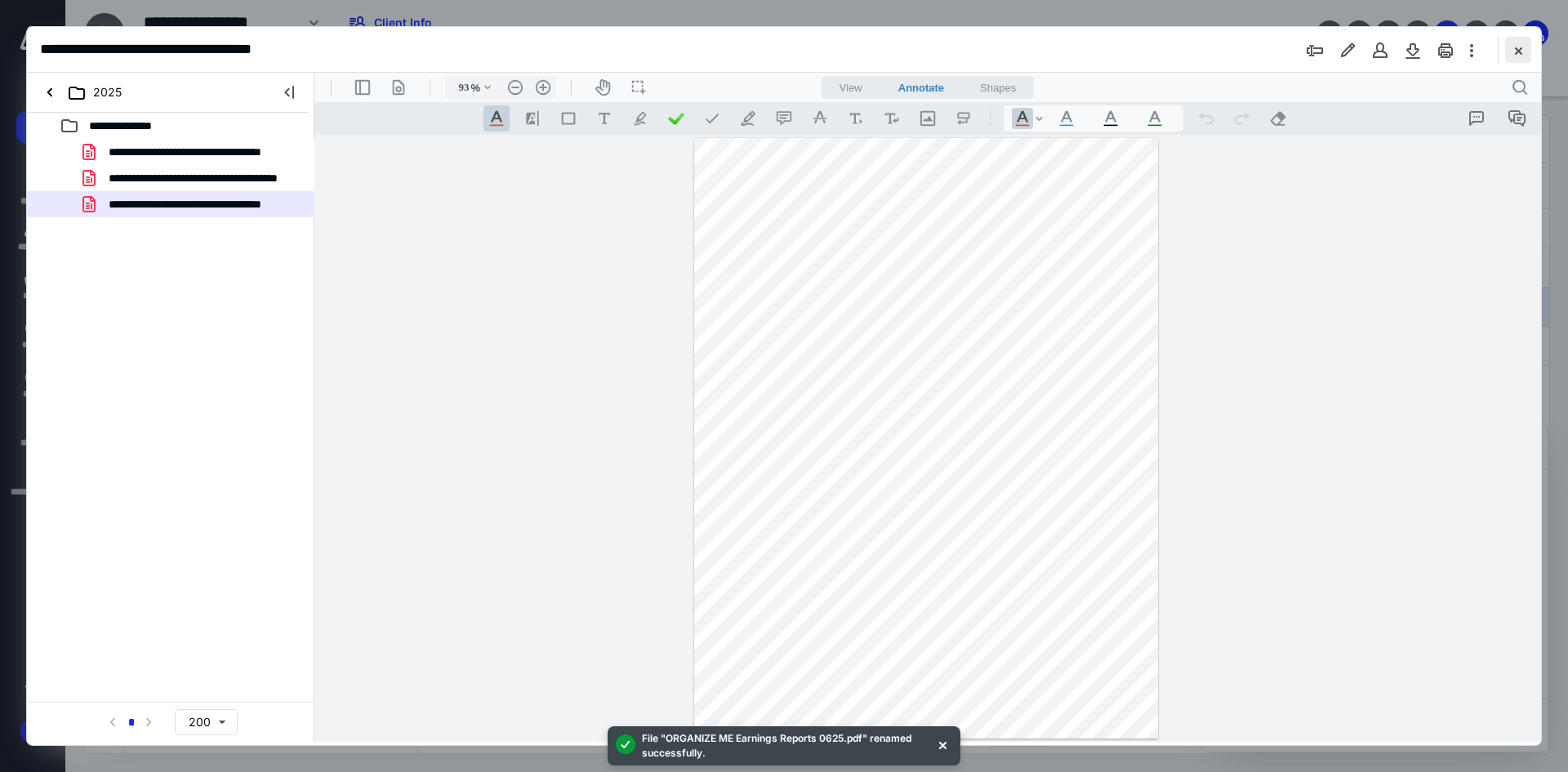 click at bounding box center (1518, 50) 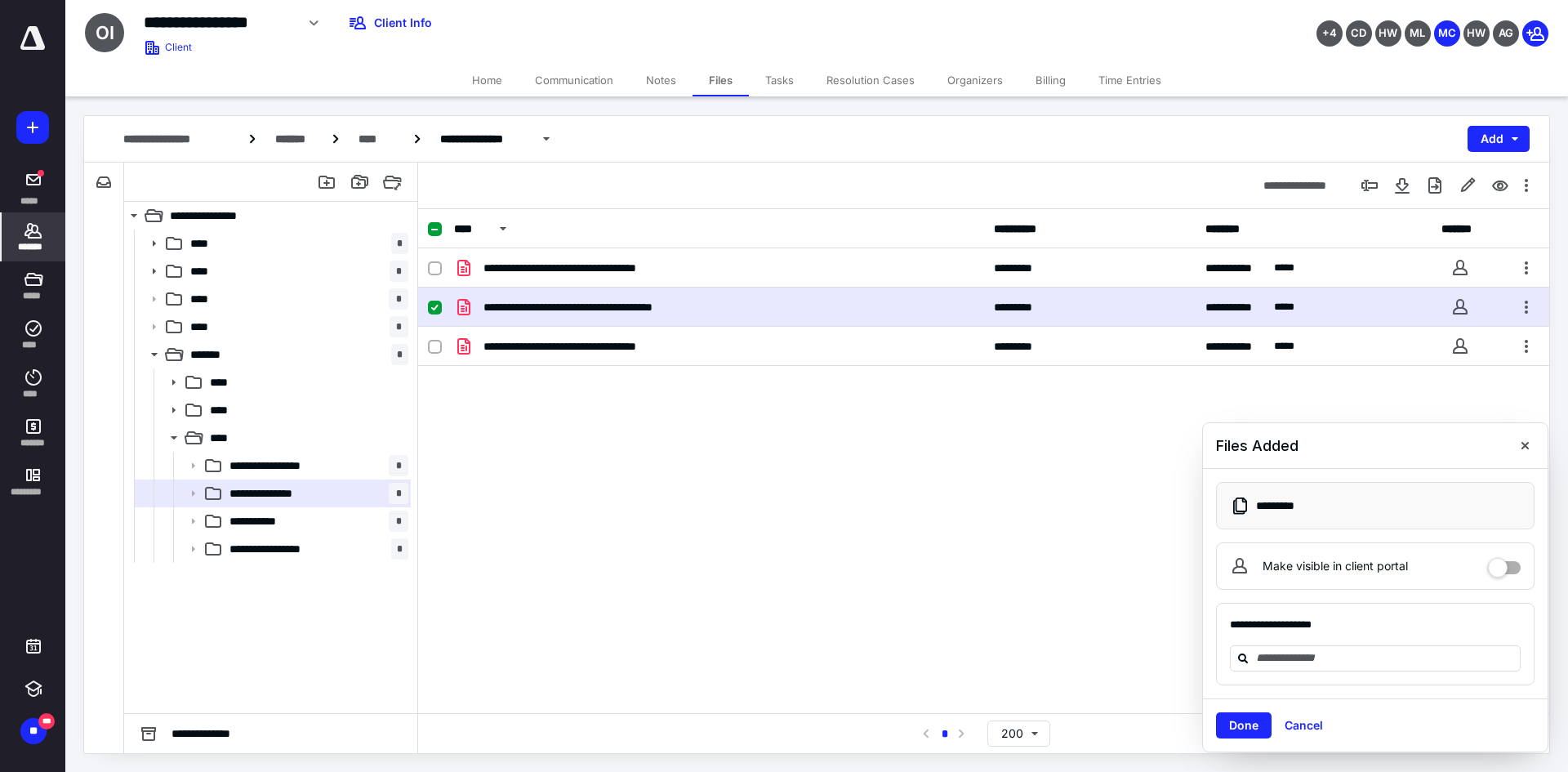 click 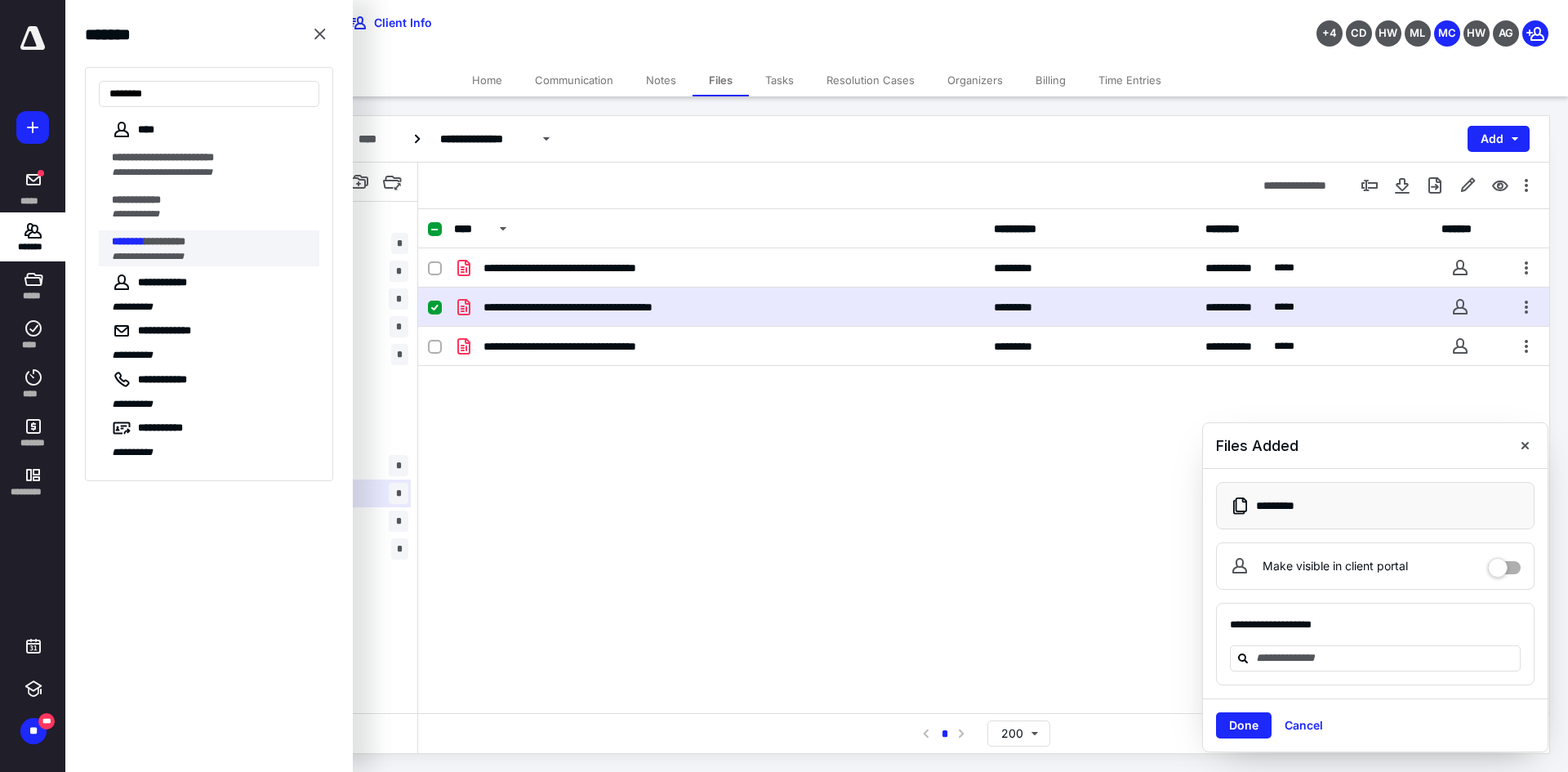 type on "********" 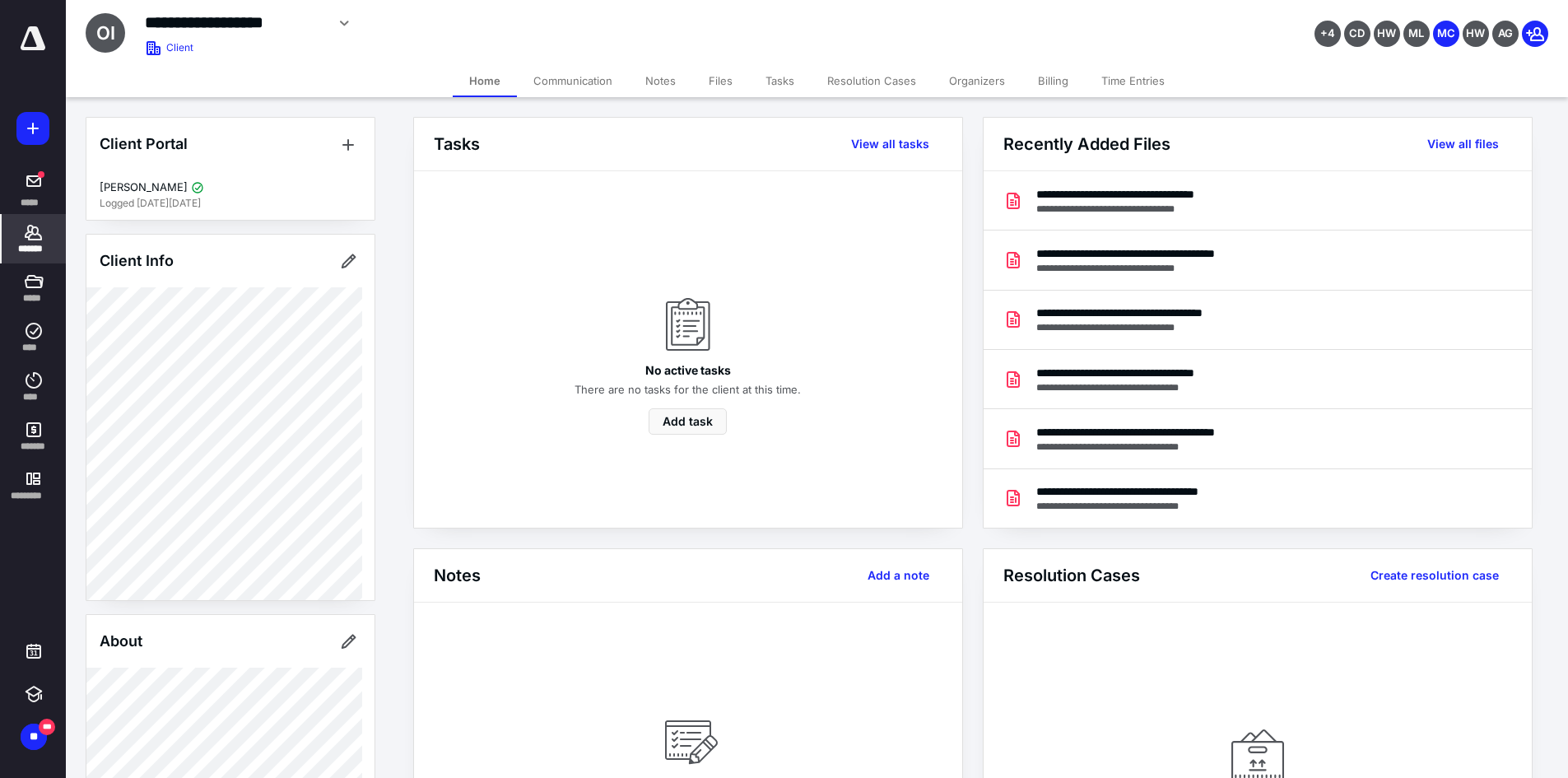 click on "Files" at bounding box center [720, 81] 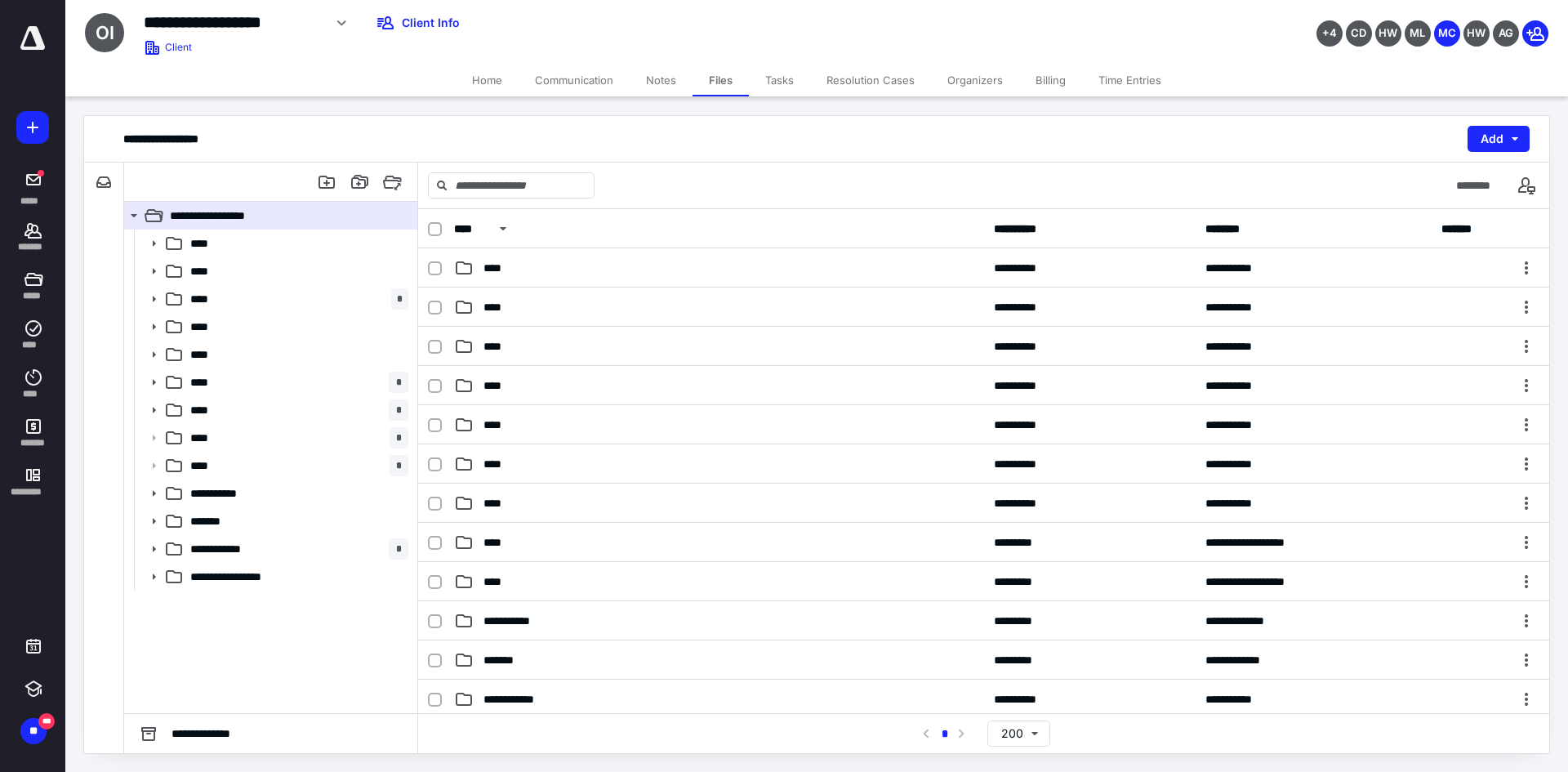 click on "*******" at bounding box center [296, 521] 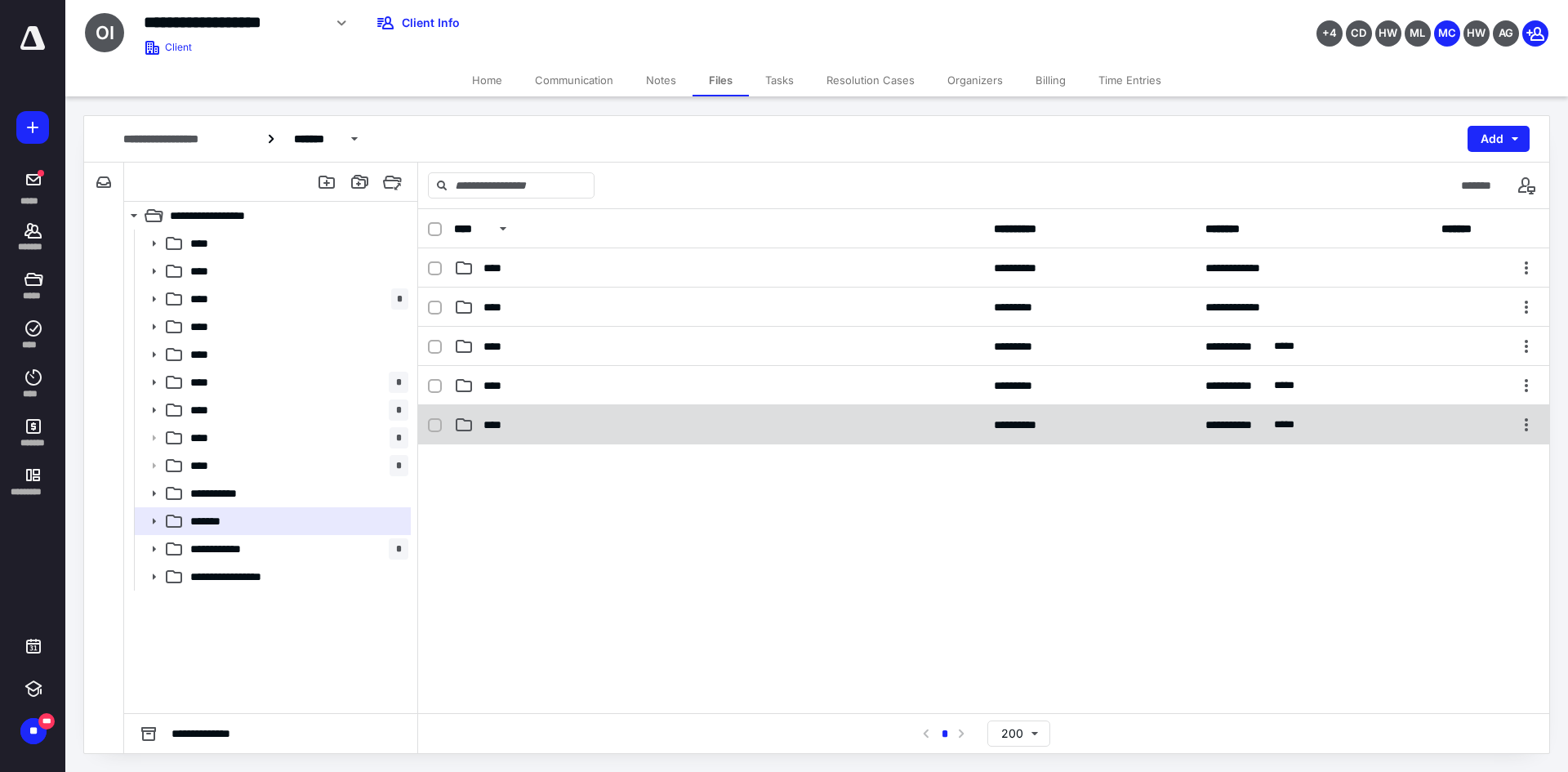 click on "**********" at bounding box center (983, 425) 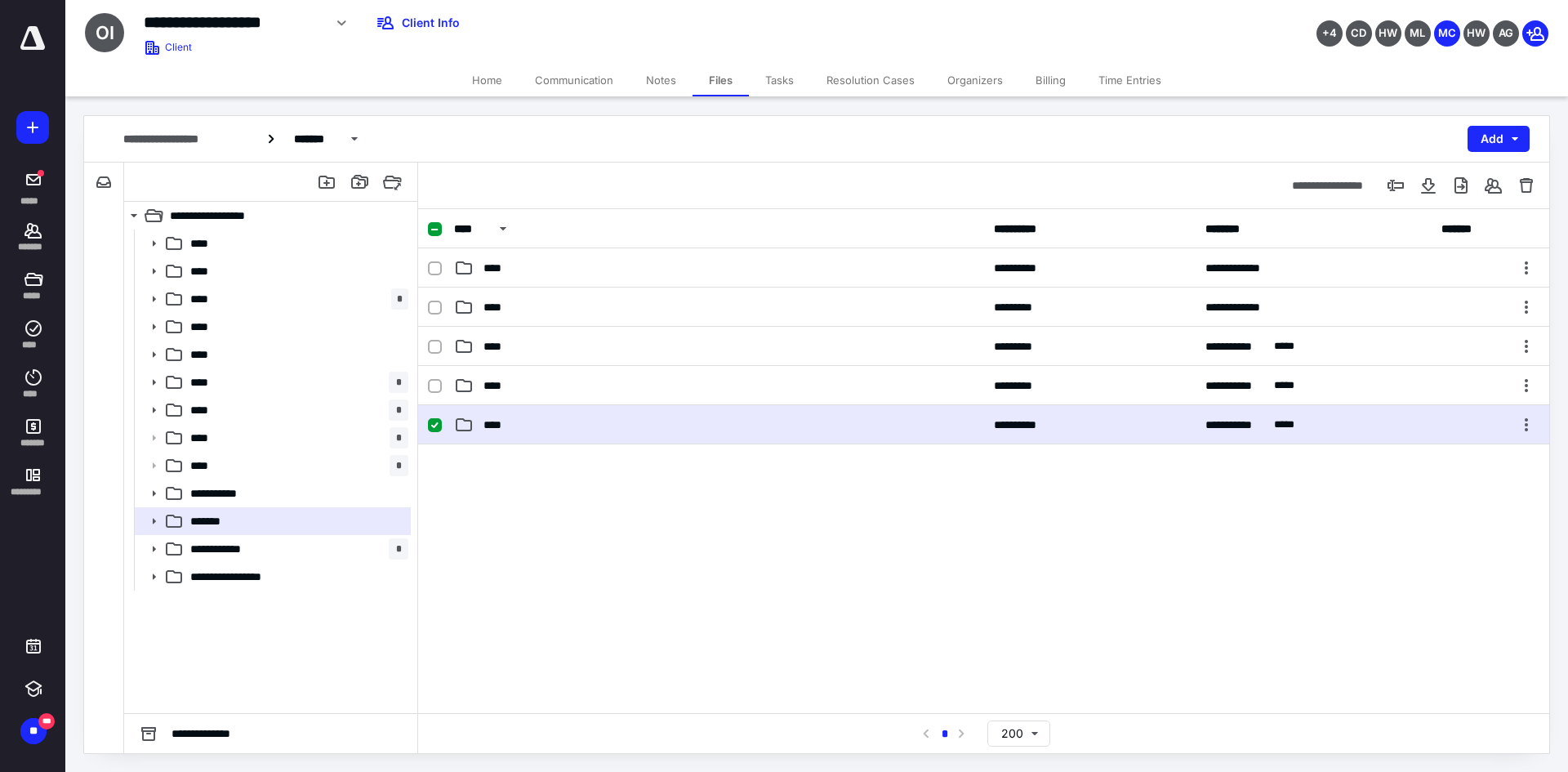 click on "**********" at bounding box center [983, 425] 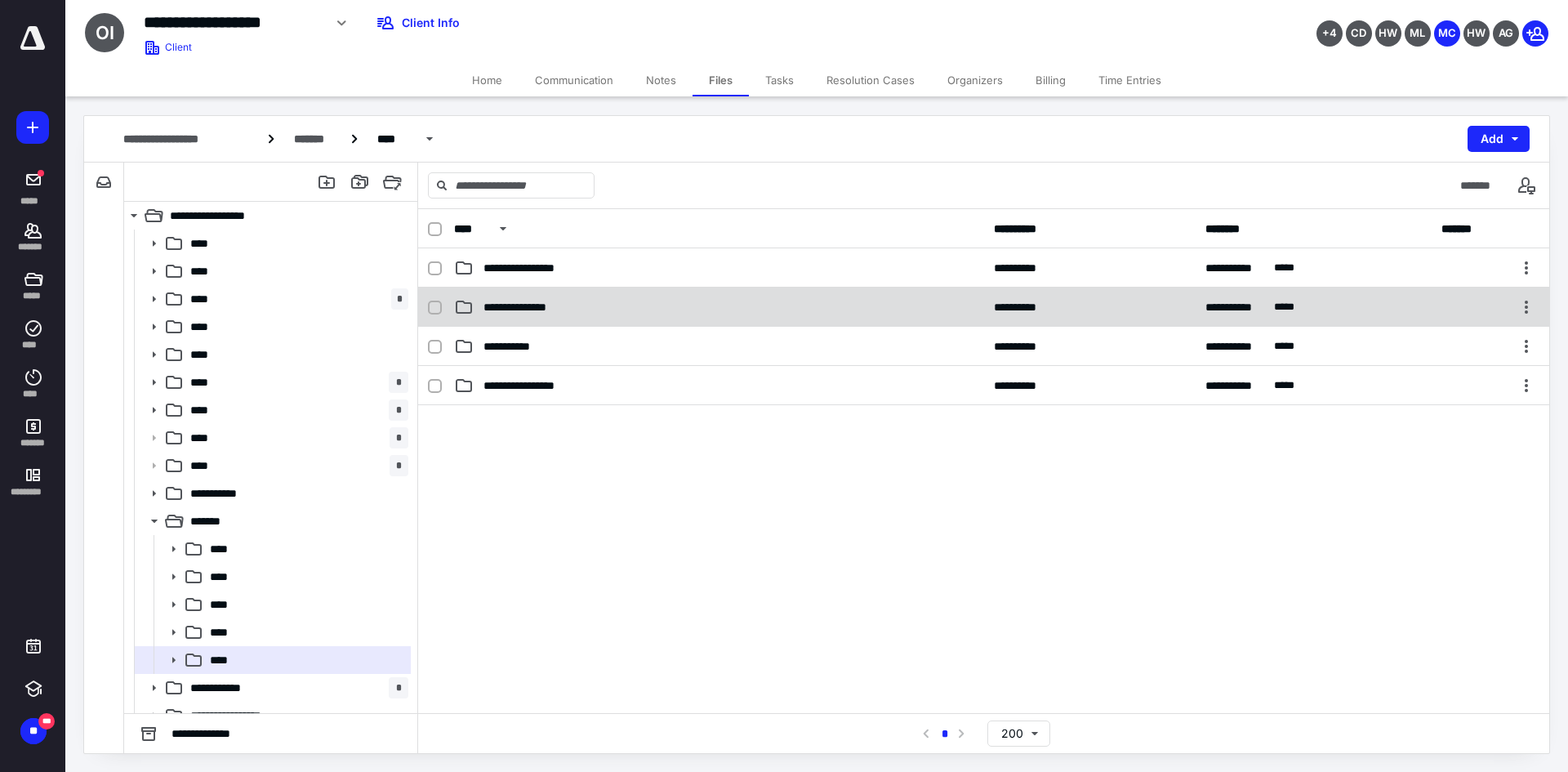 click on "**********" at bounding box center [719, 307] 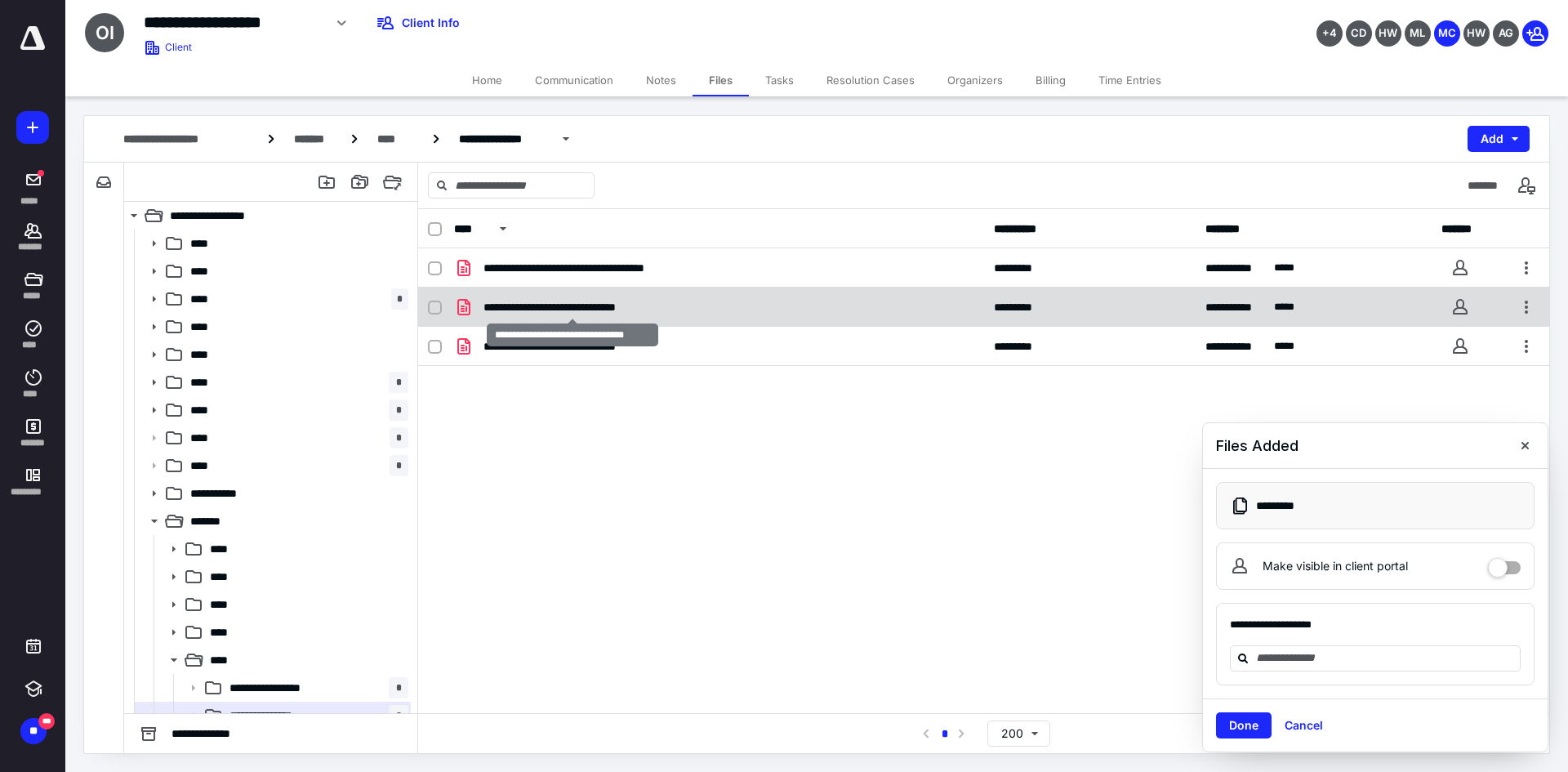 checkbox on "true" 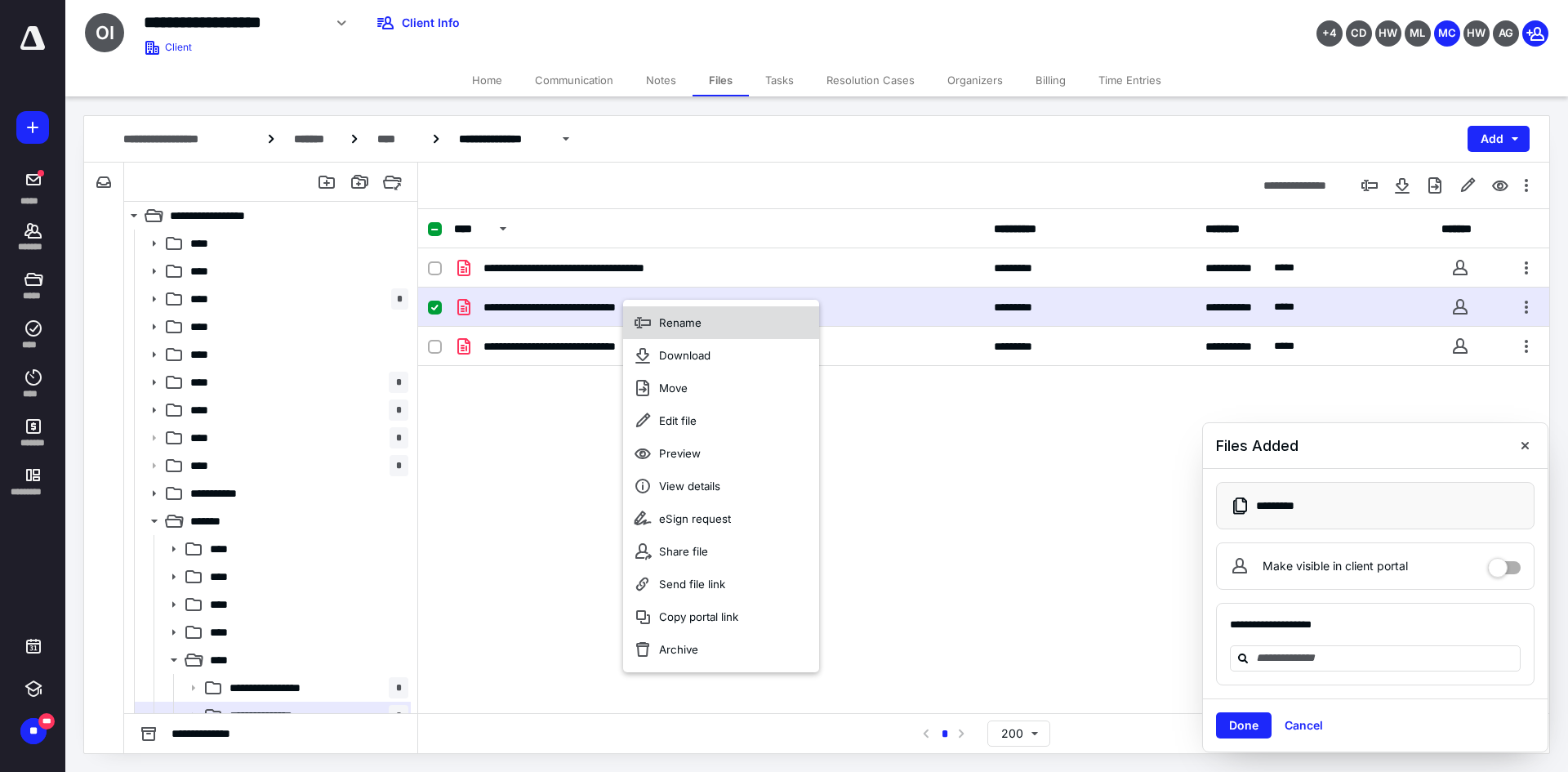 click on "Rename" at bounding box center [721, 323] 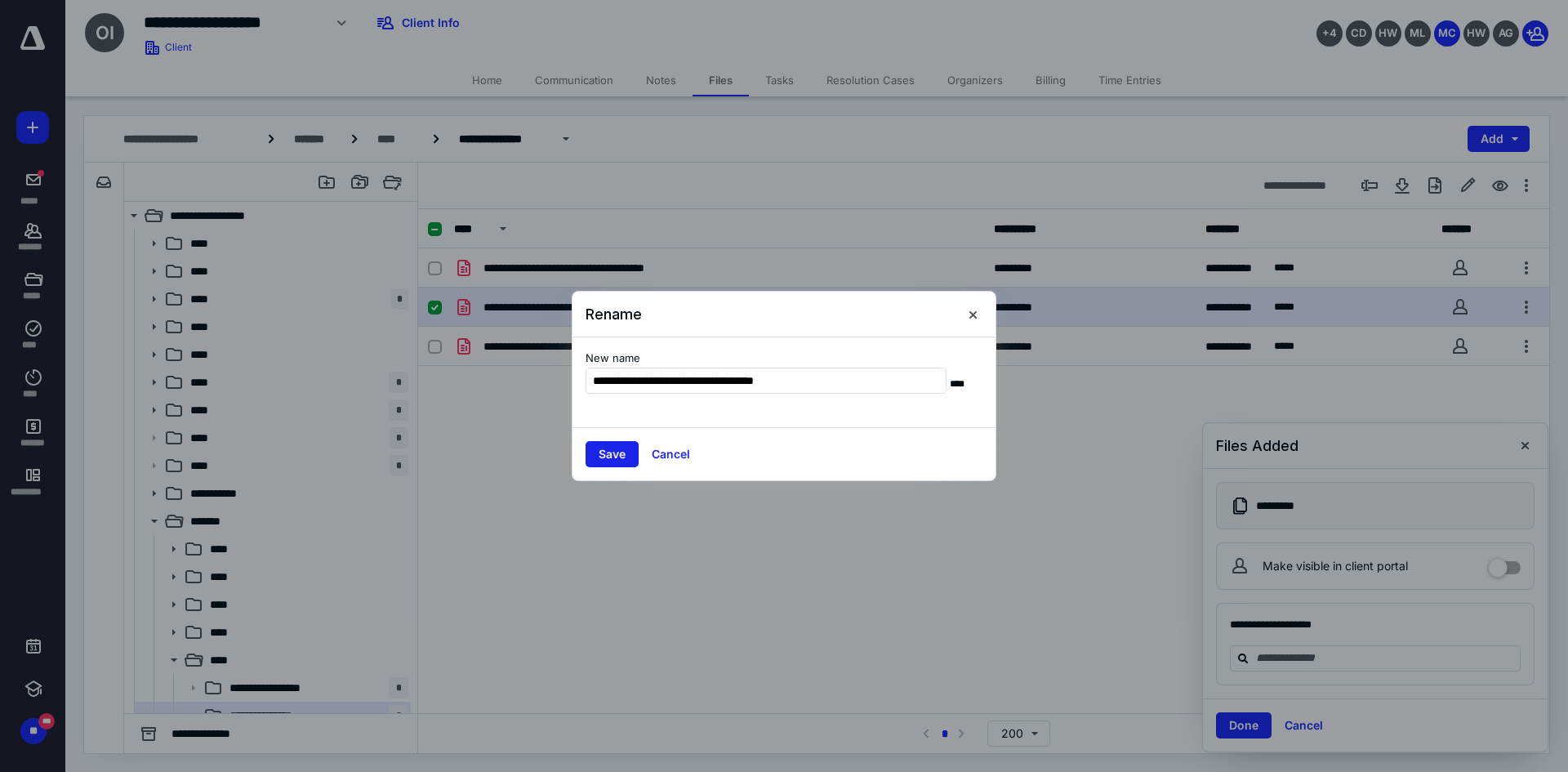 type on "**********" 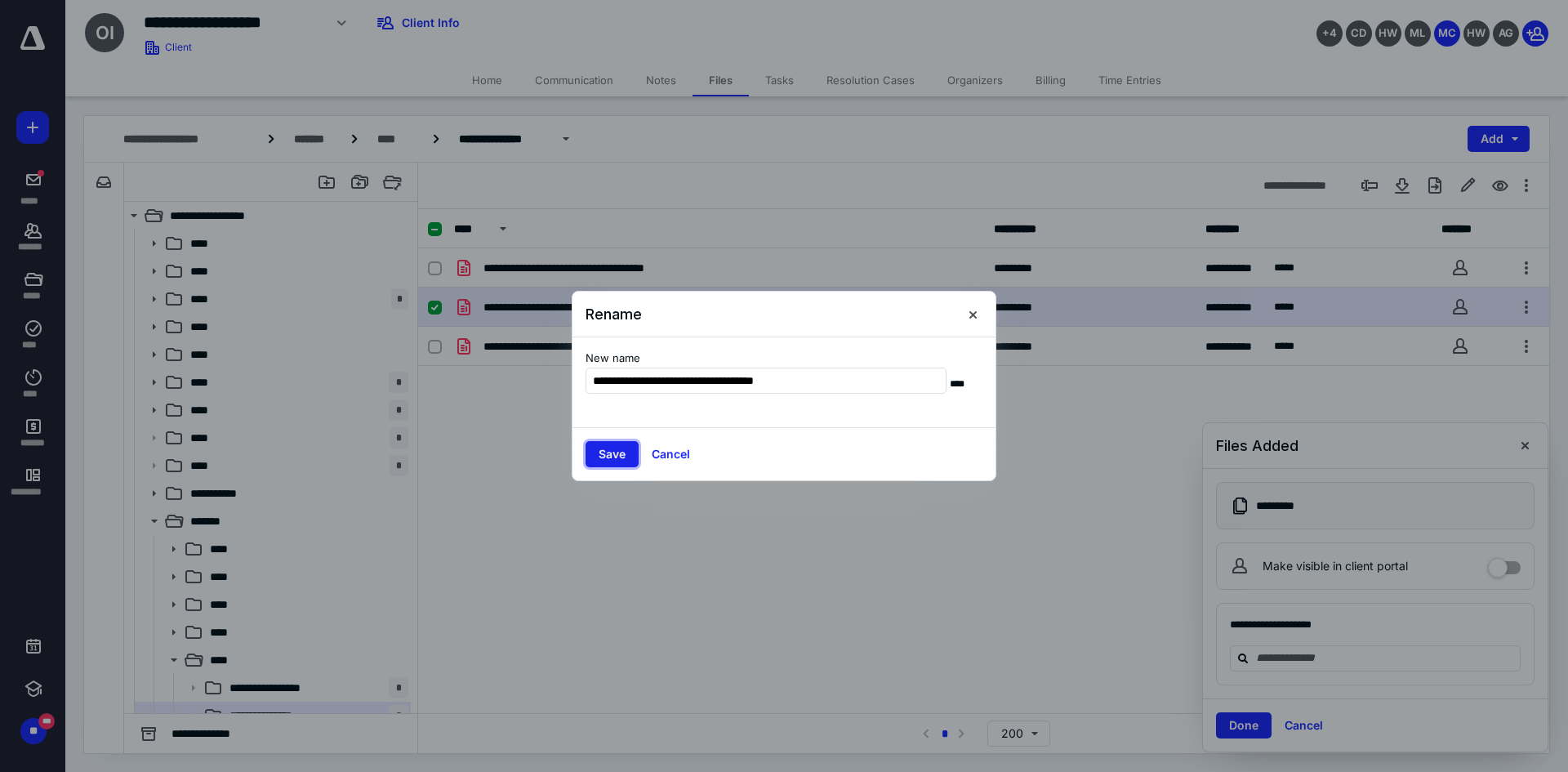 click on "Save" at bounding box center [612, 454] 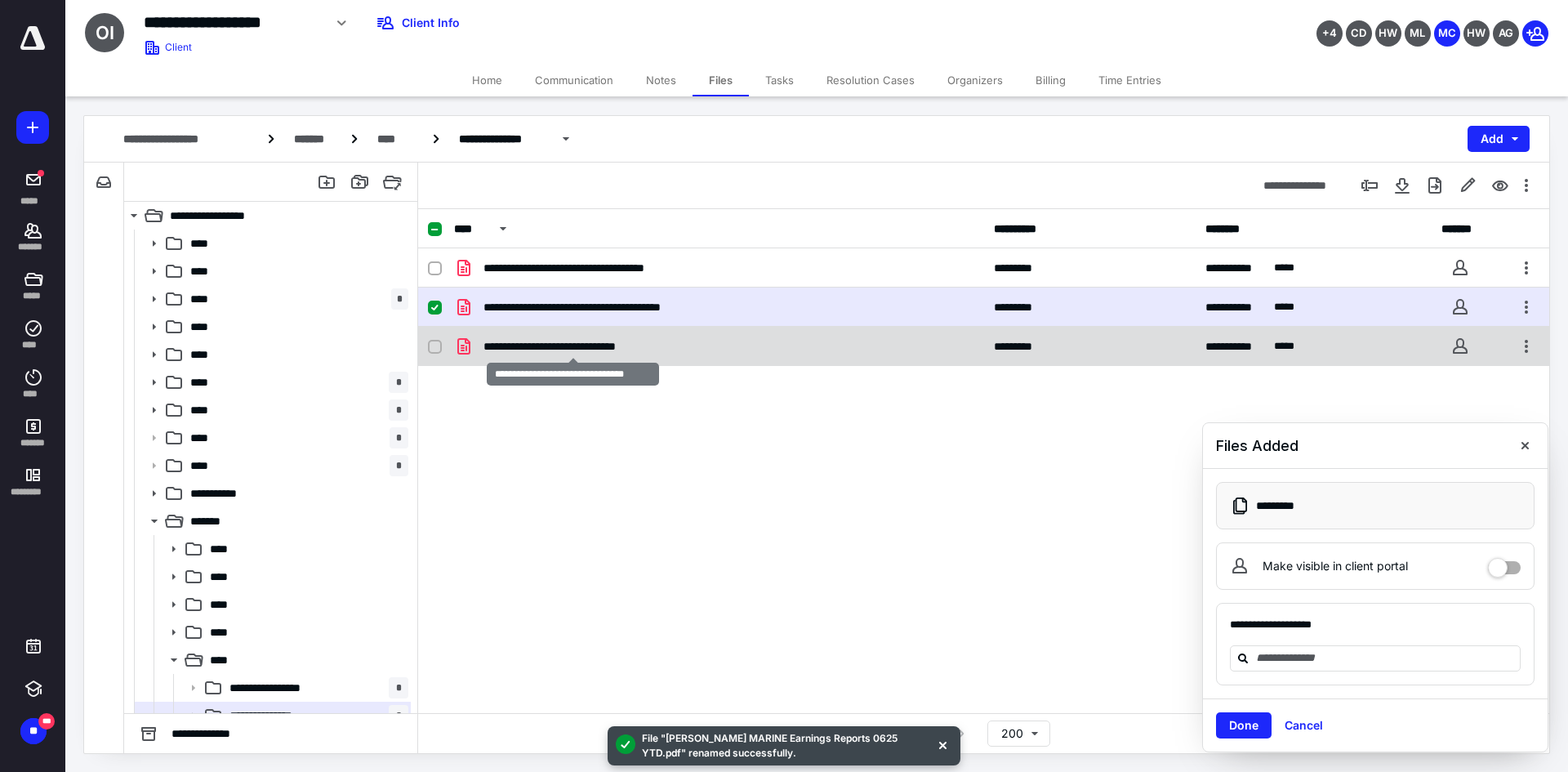 checkbox on "false" 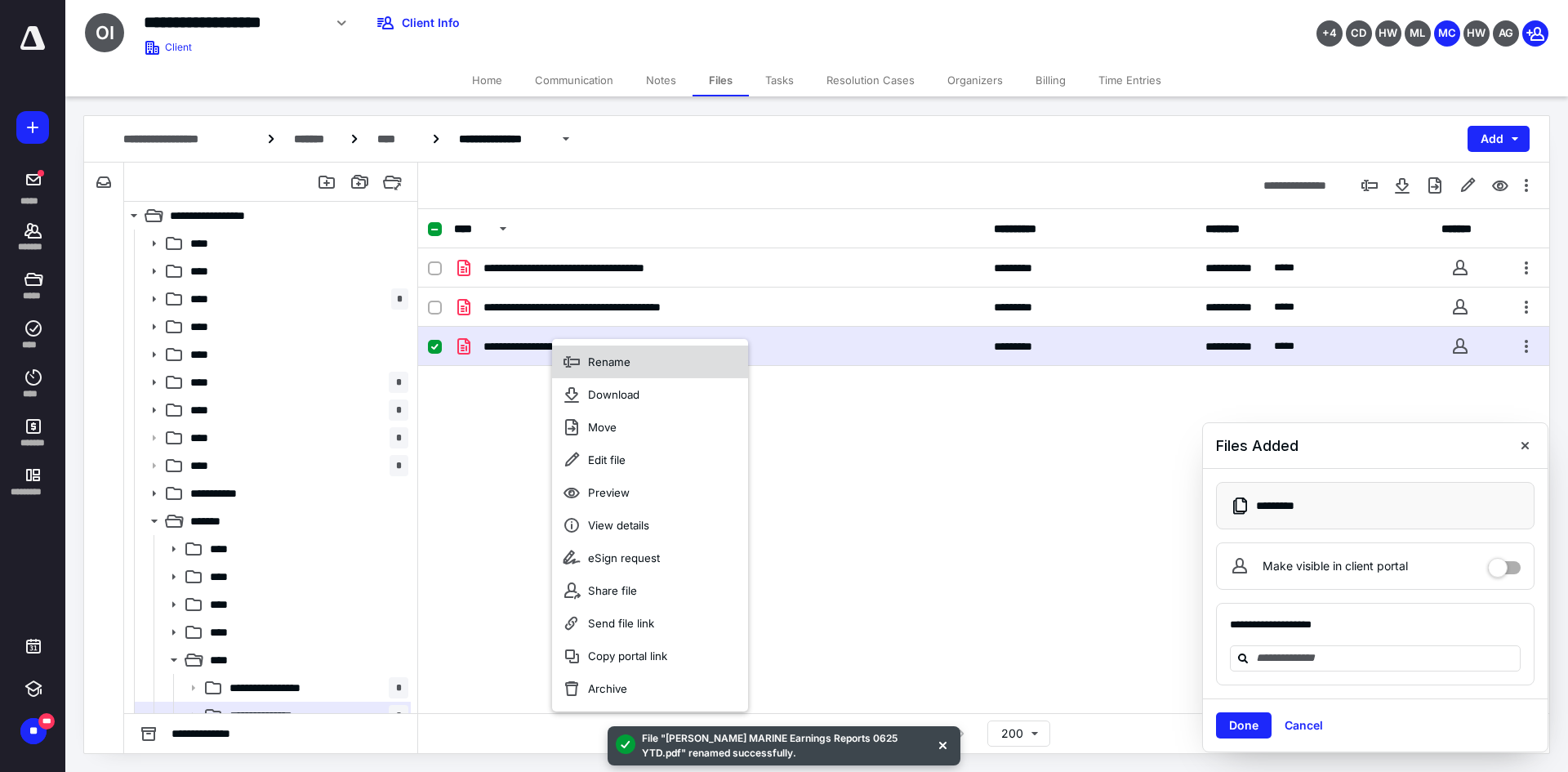 click on "Rename" at bounding box center [650, 362] 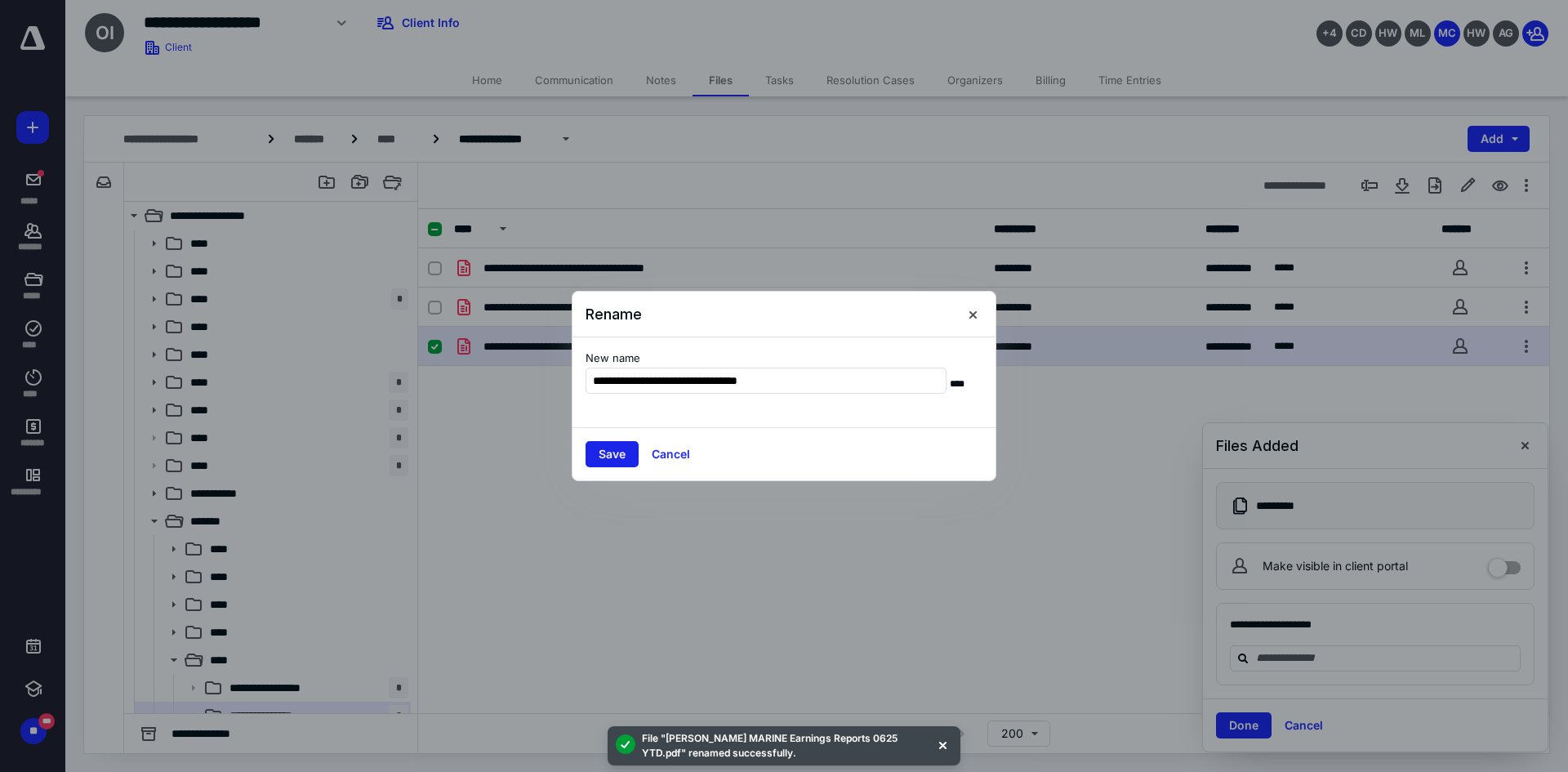 type on "**********" 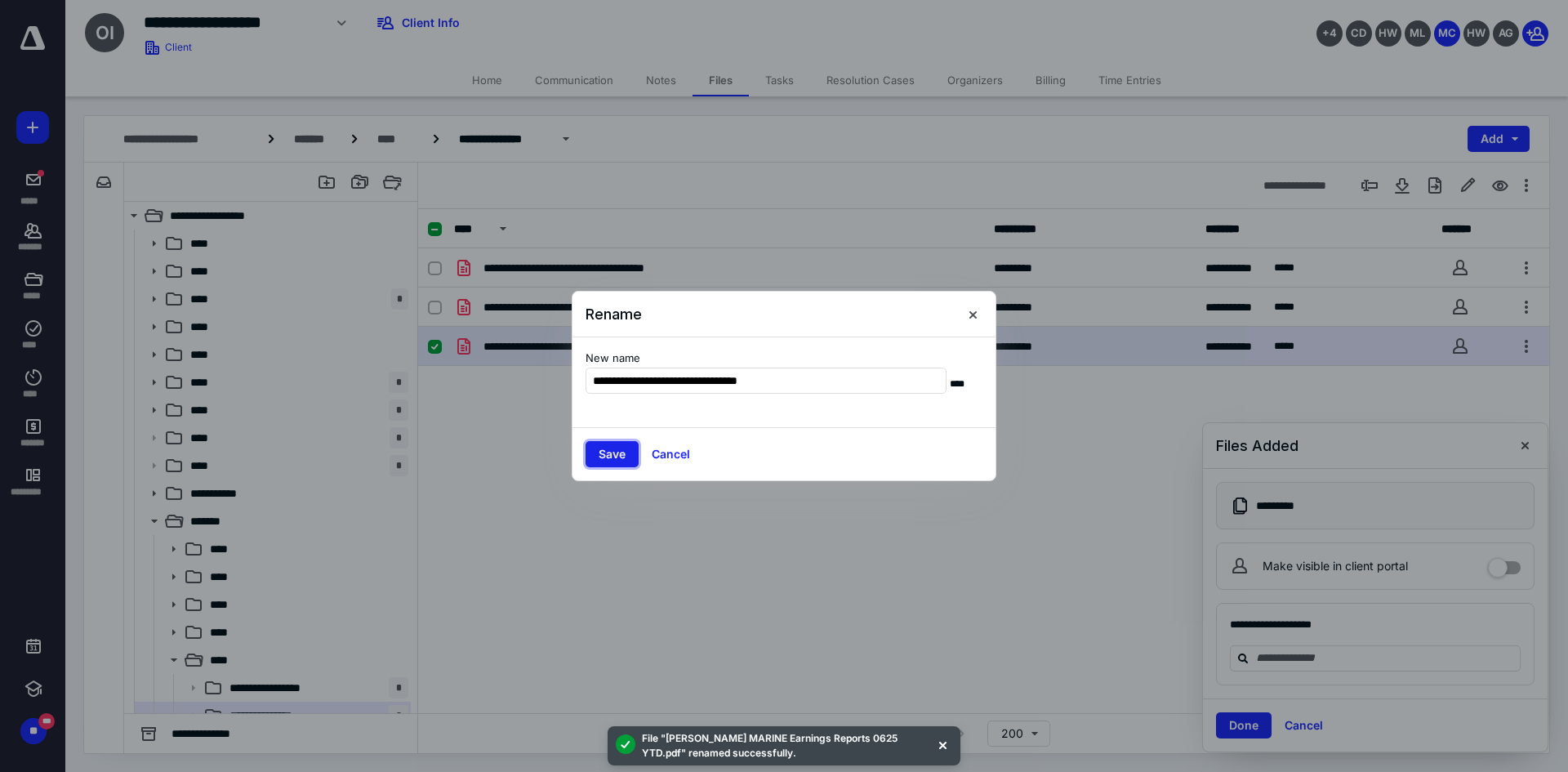 click on "Save" at bounding box center (612, 454) 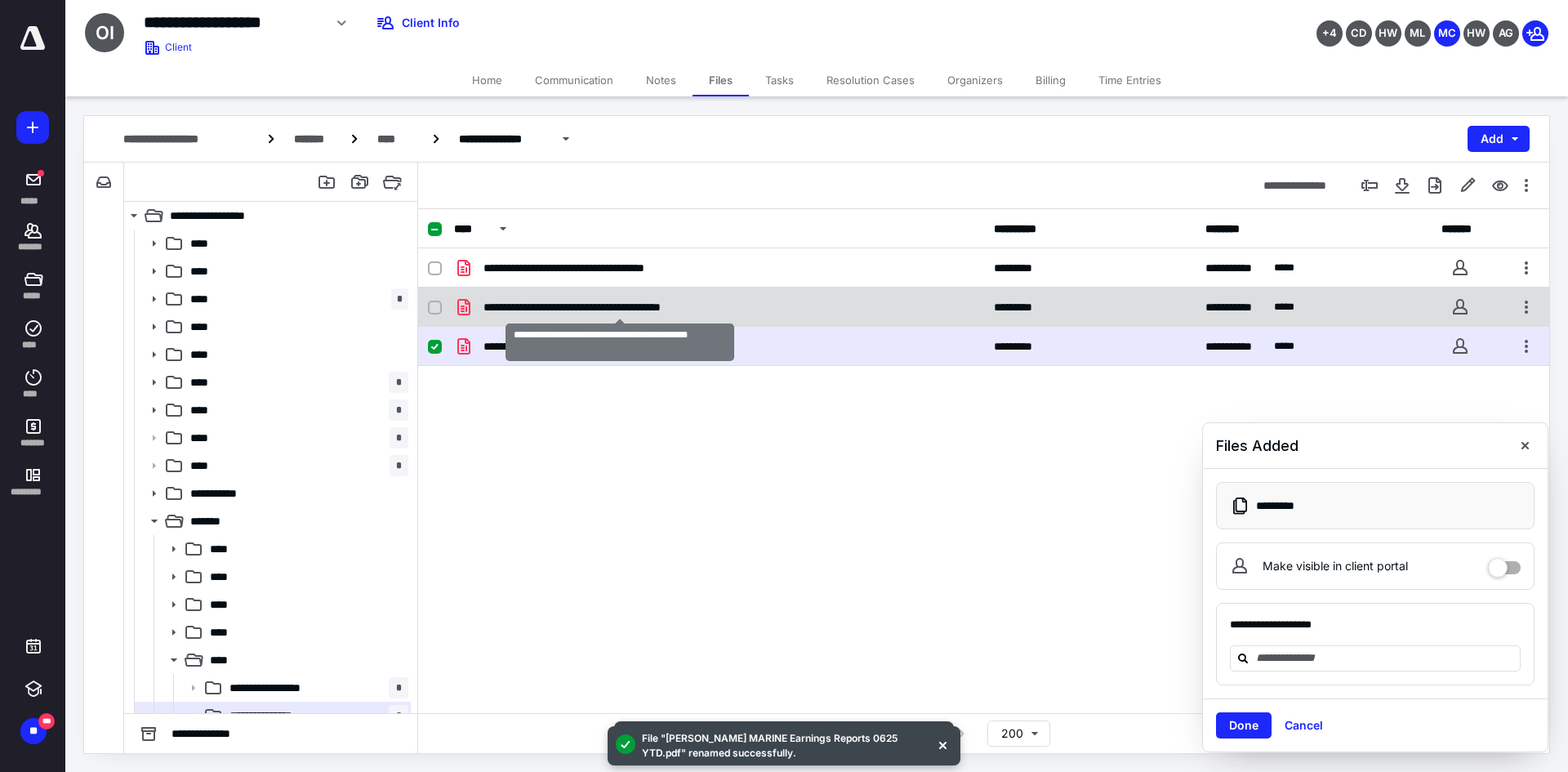 click on "**********" at bounding box center (619, 307) 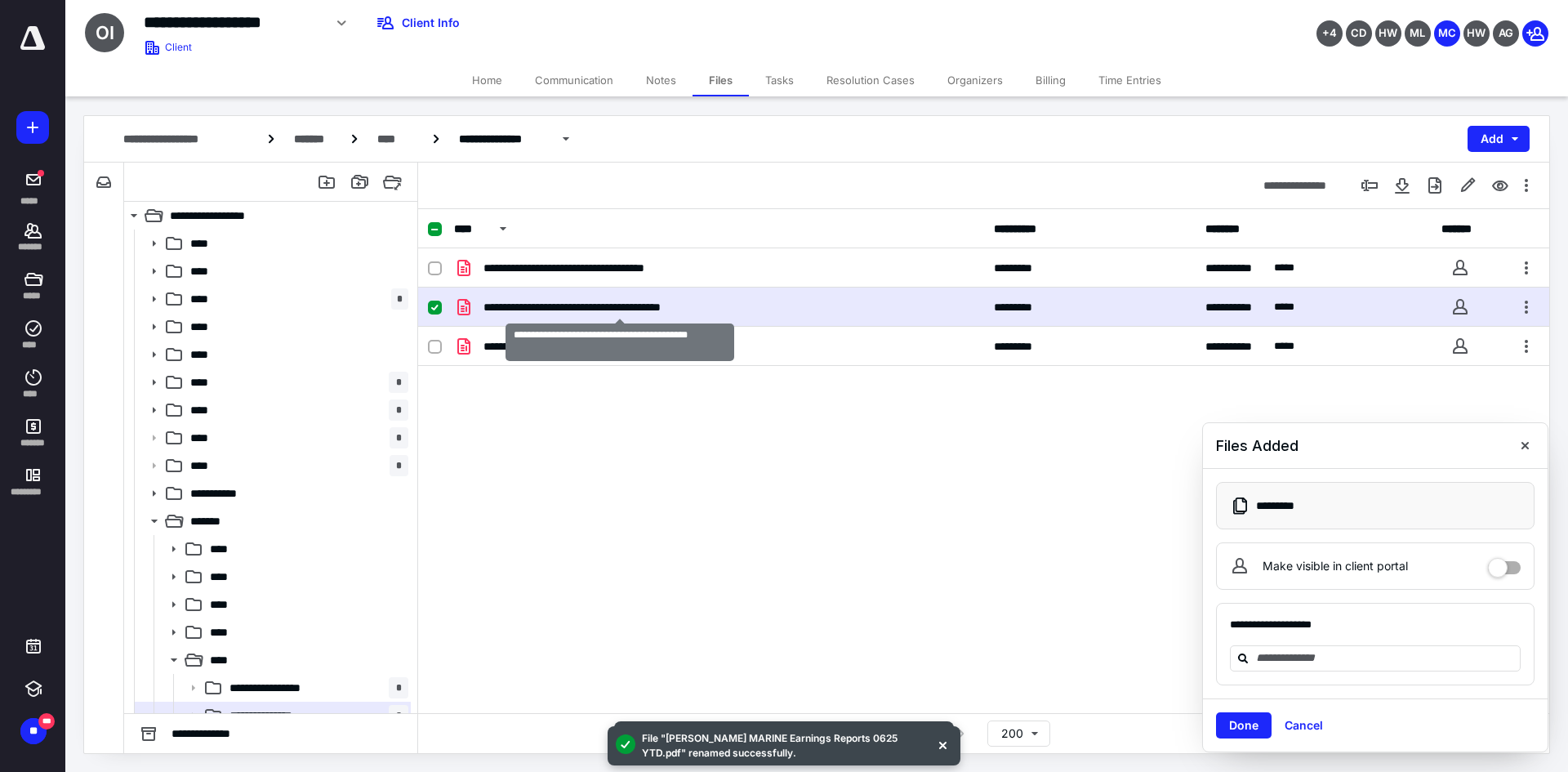 click on "**********" at bounding box center (619, 307) 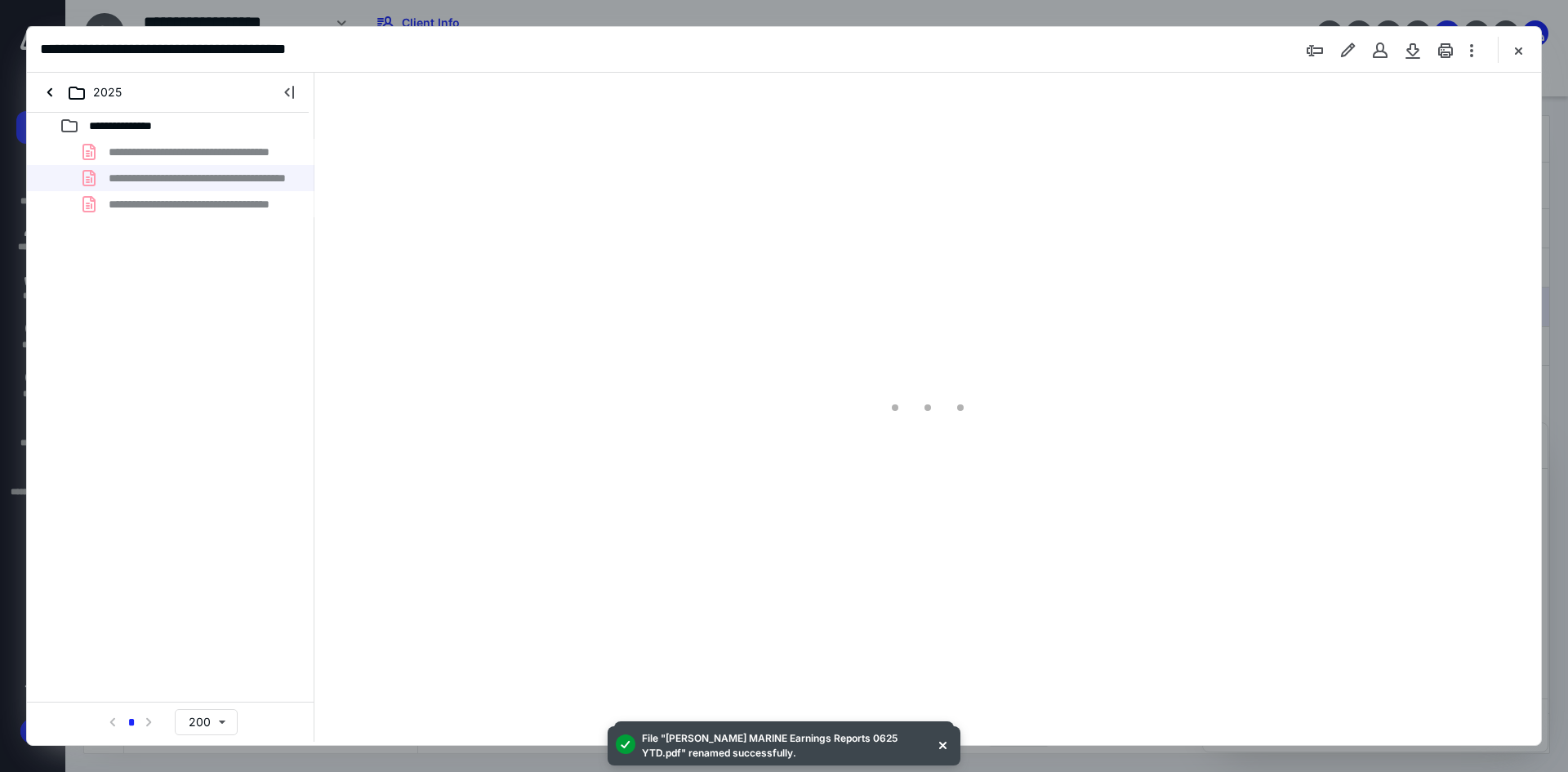 scroll, scrollTop: 0, scrollLeft: 0, axis: both 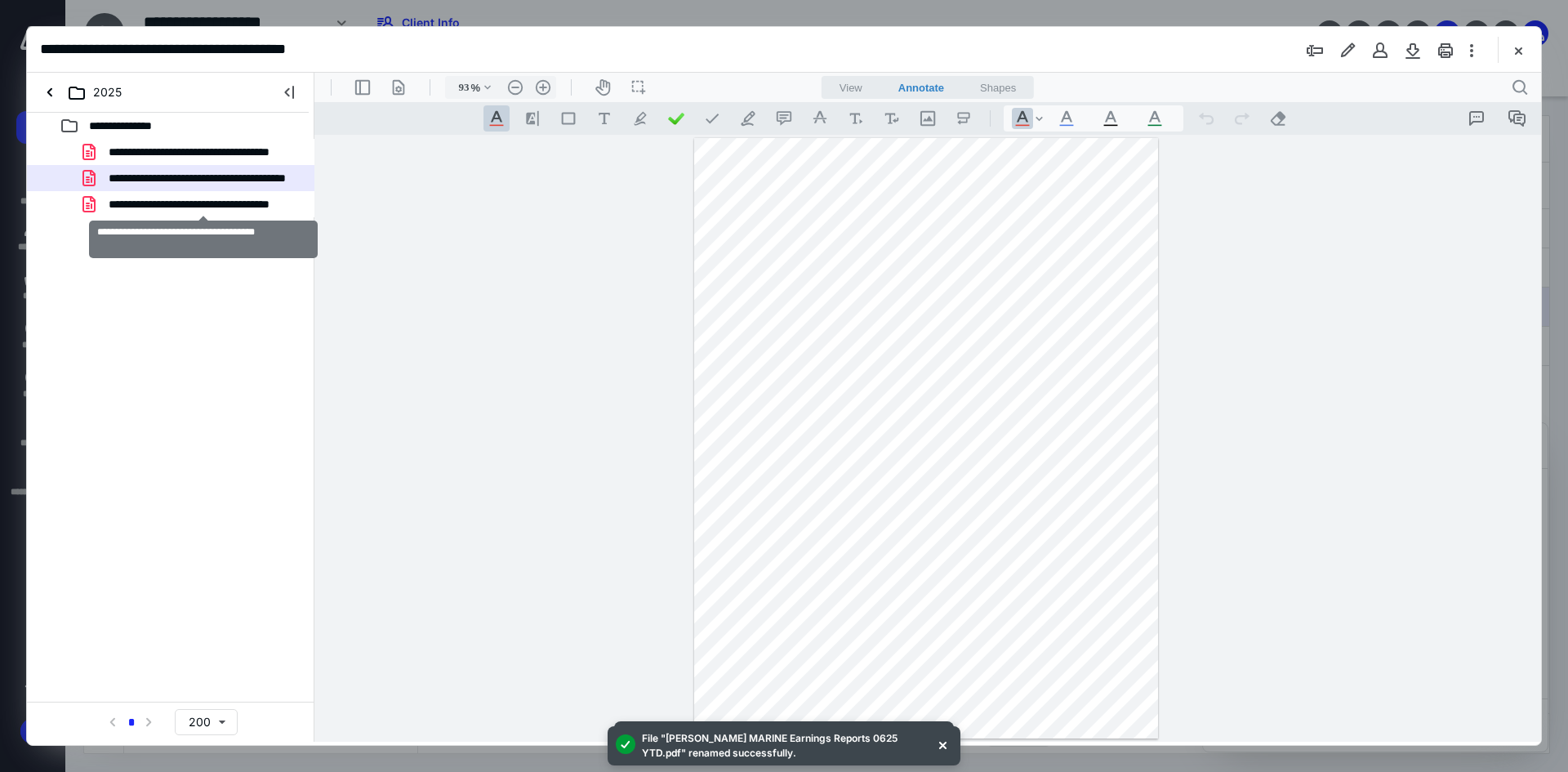 click on "**********" at bounding box center [203, 204] 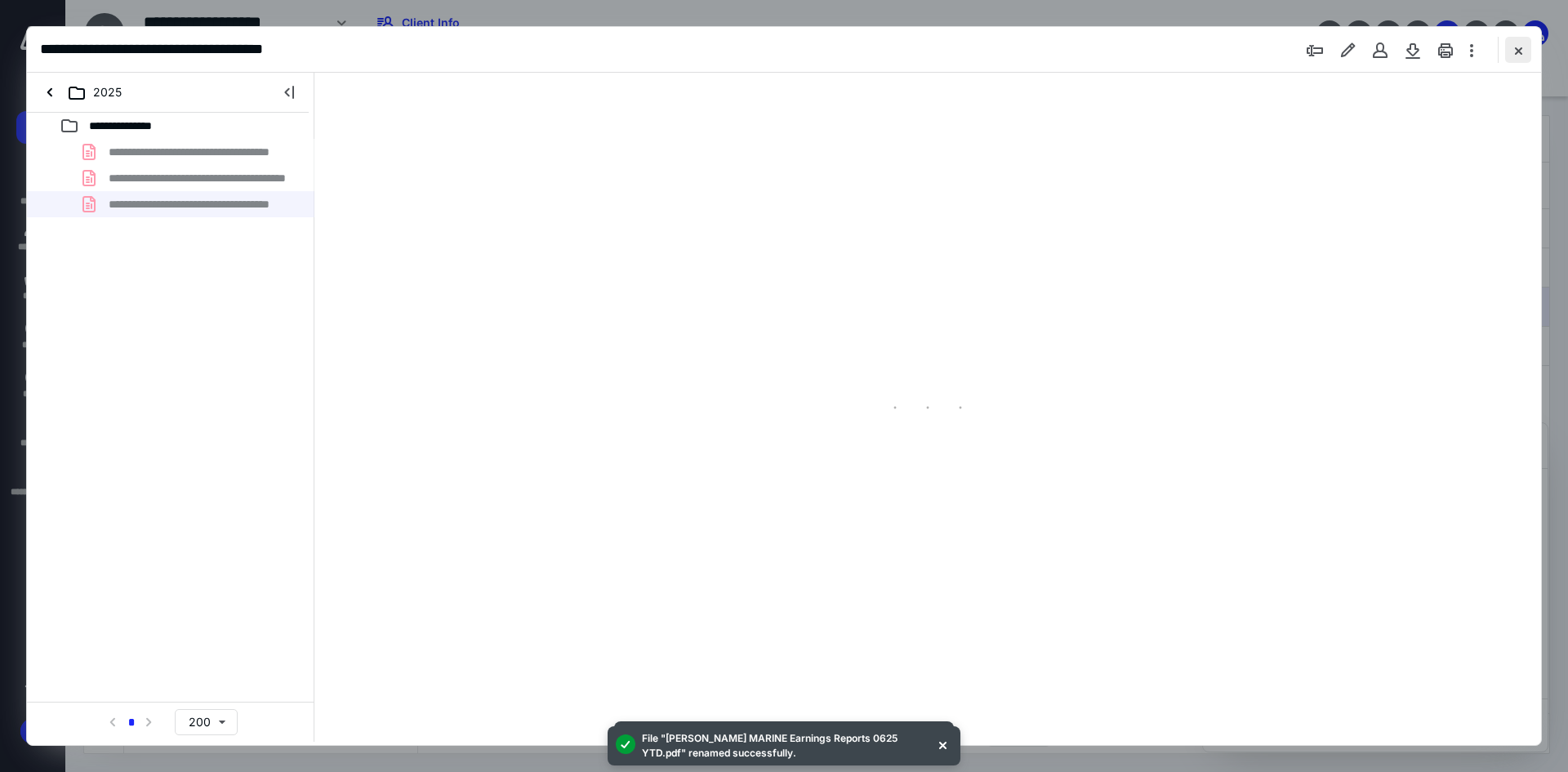 type on "93" 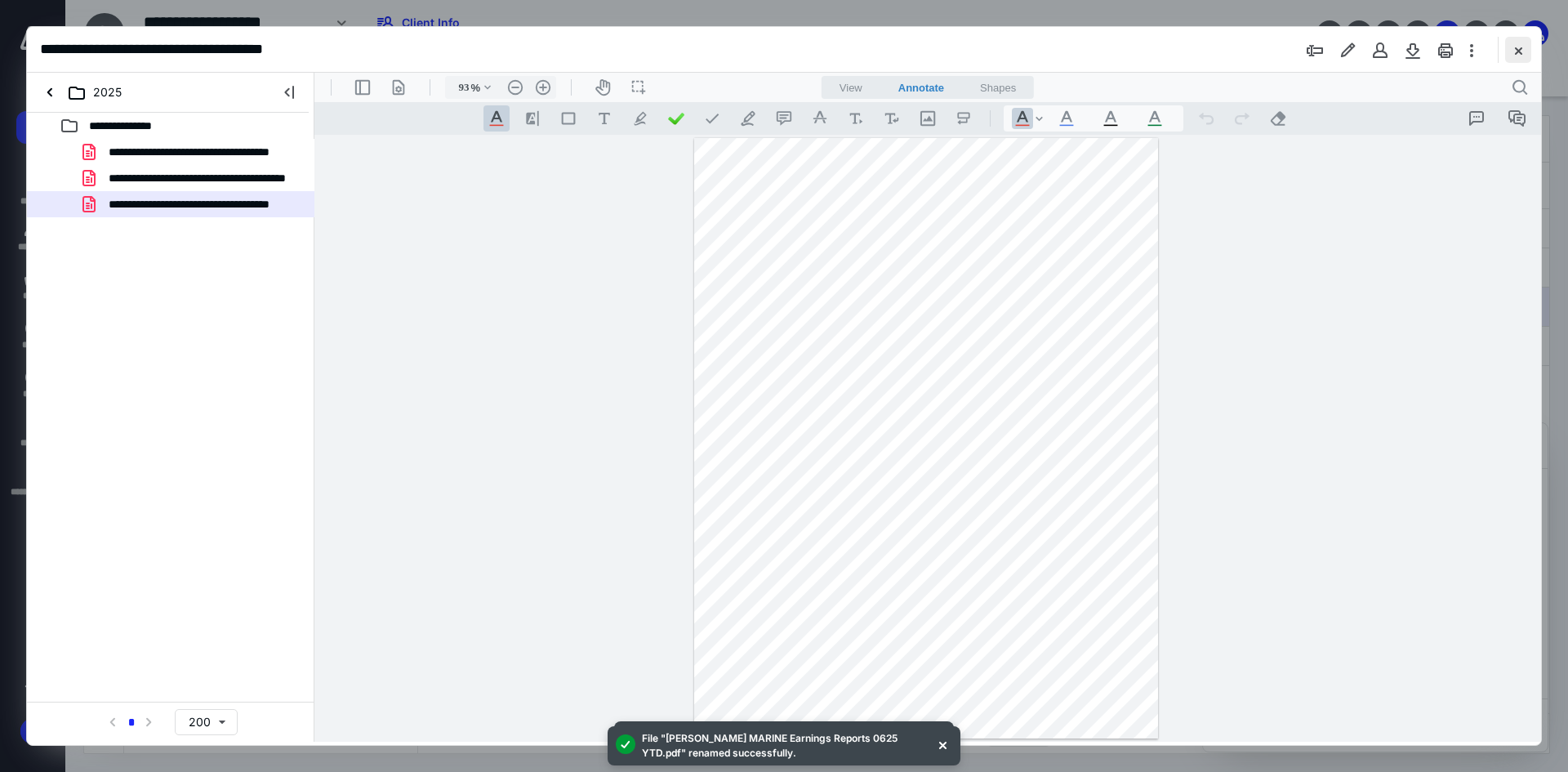 click at bounding box center [1518, 50] 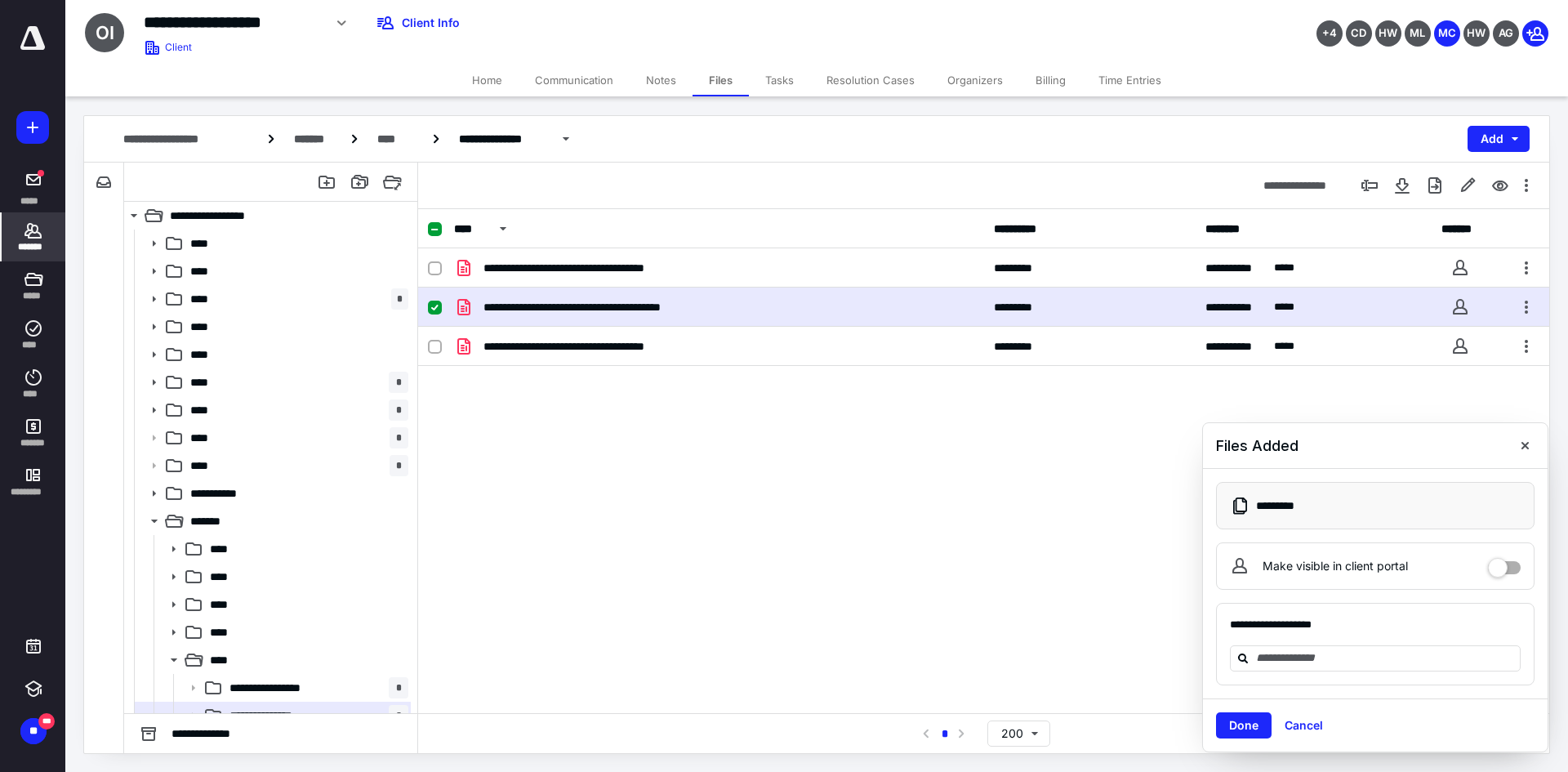 click on "*******" at bounding box center [33, 247] 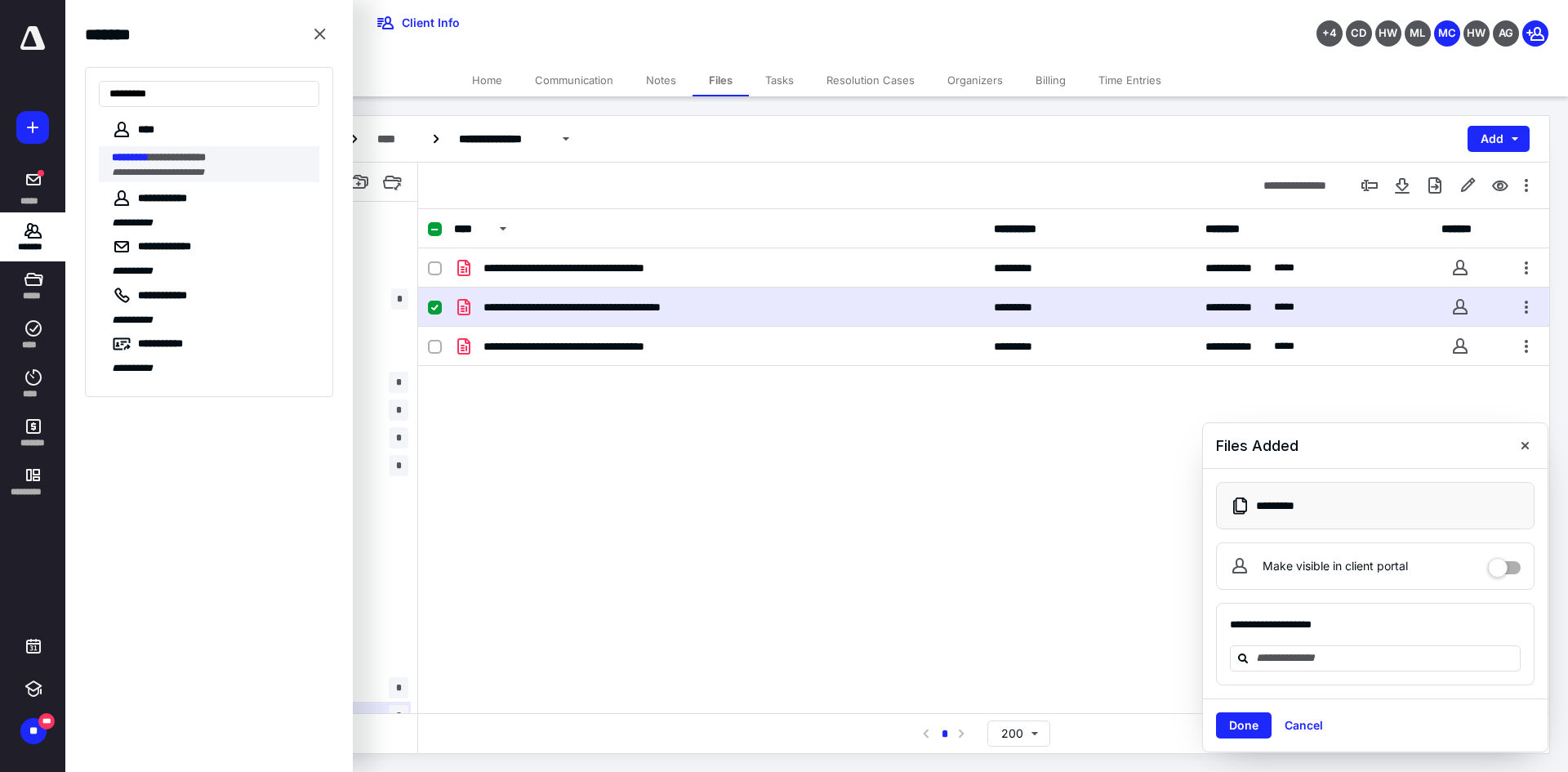 type on "*********" 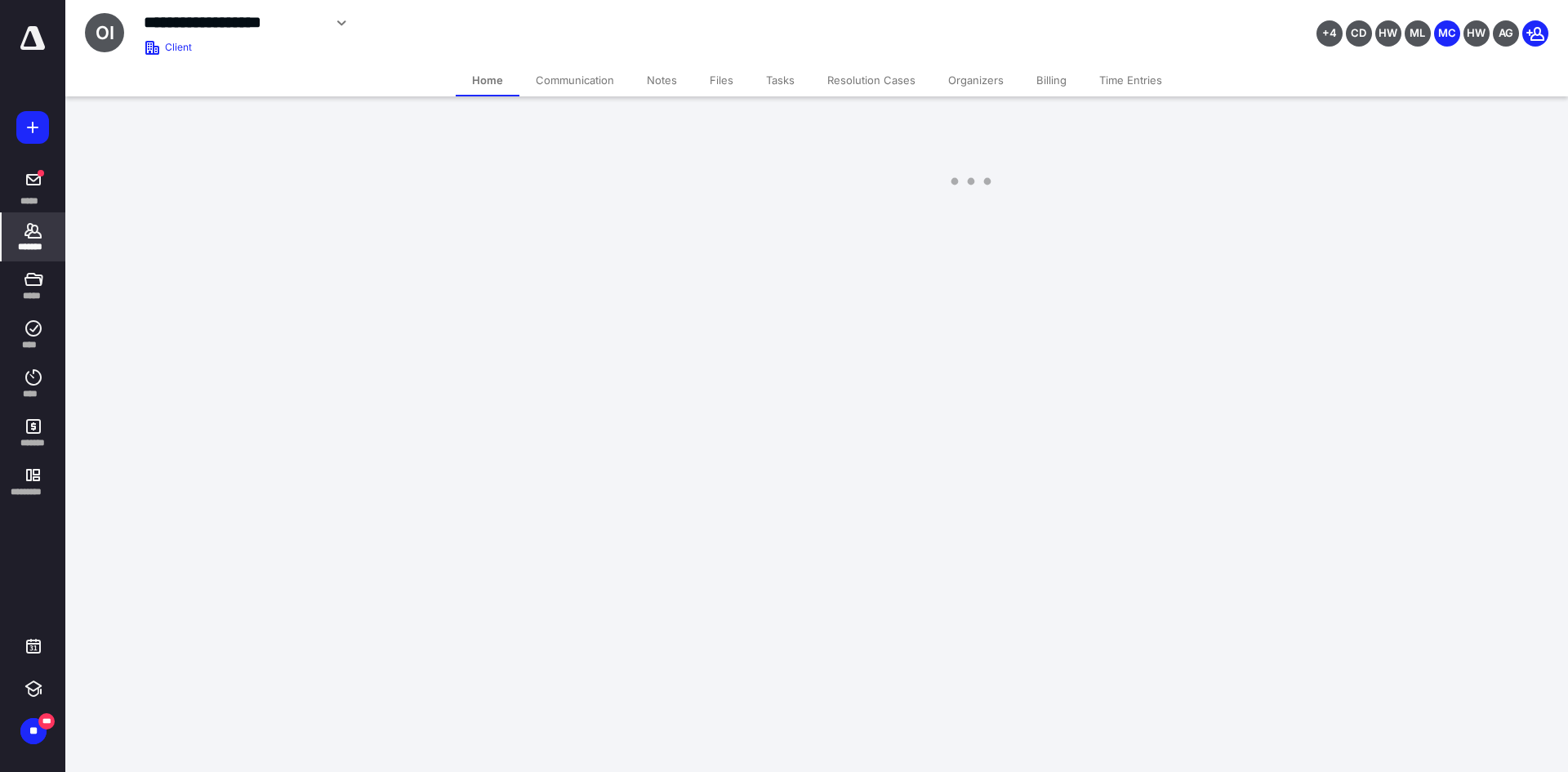 click on "Files" at bounding box center (721, 80) 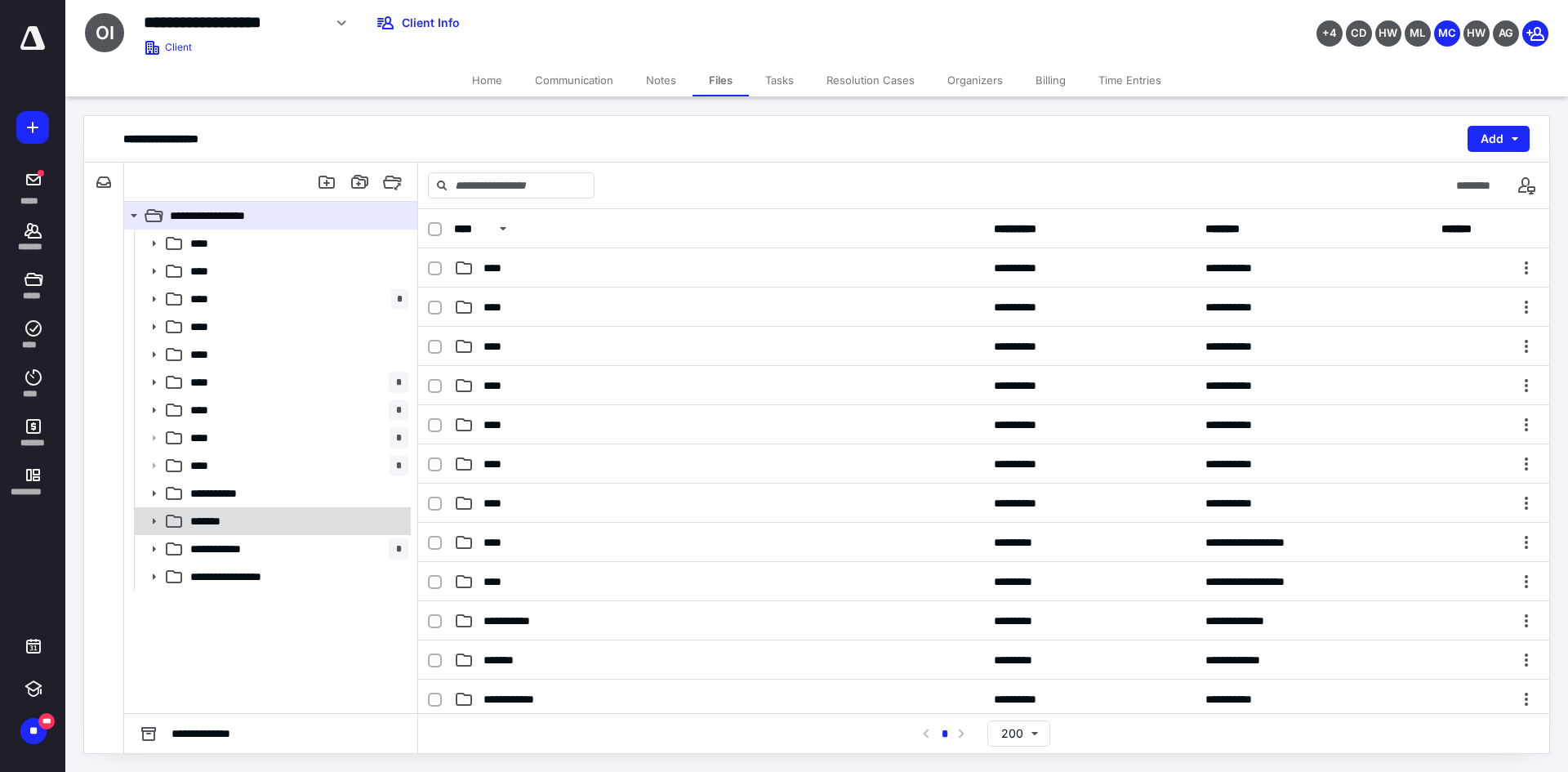 click on "*******" at bounding box center [271, 521] 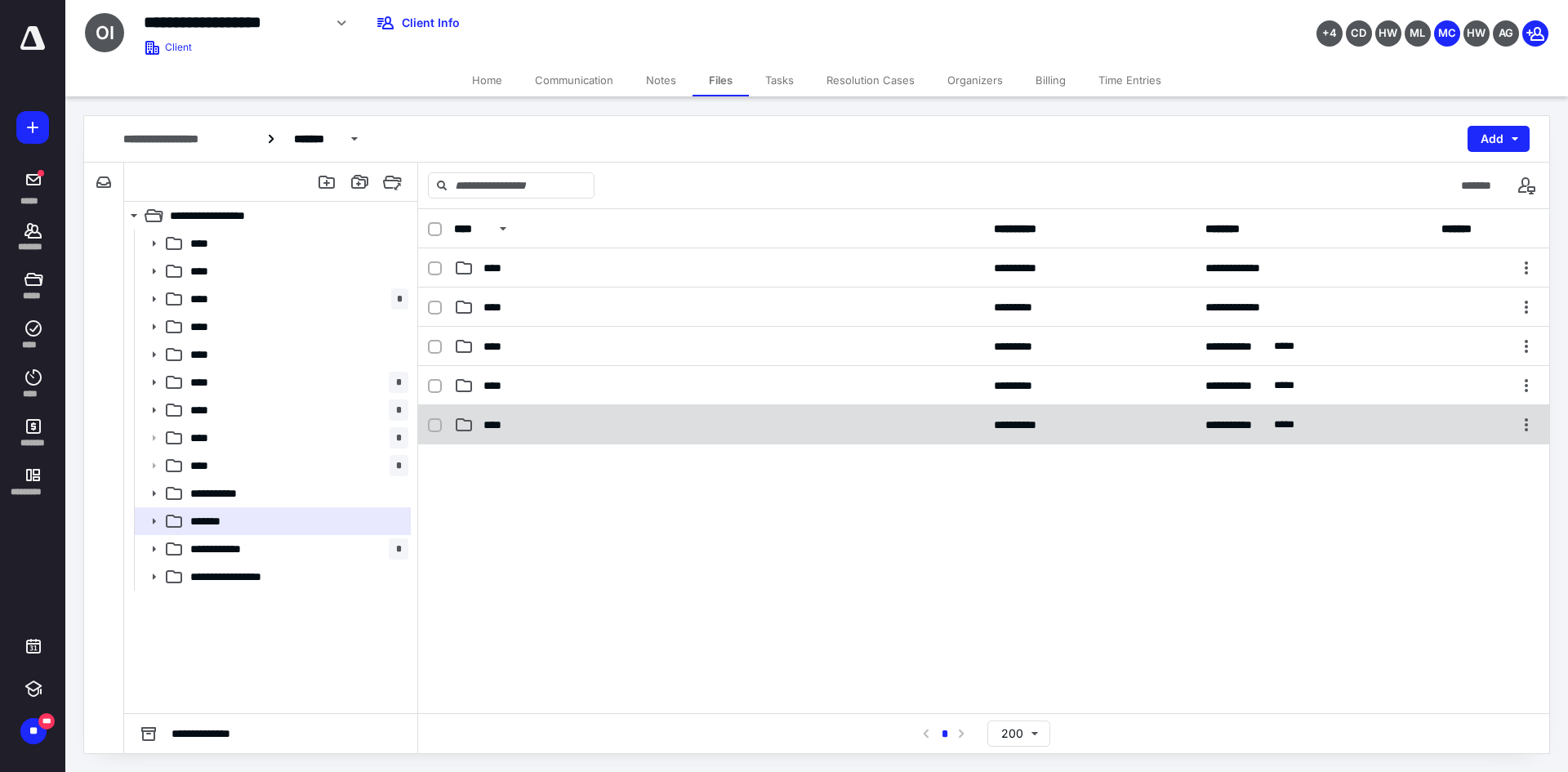 click on "****" at bounding box center (719, 425) 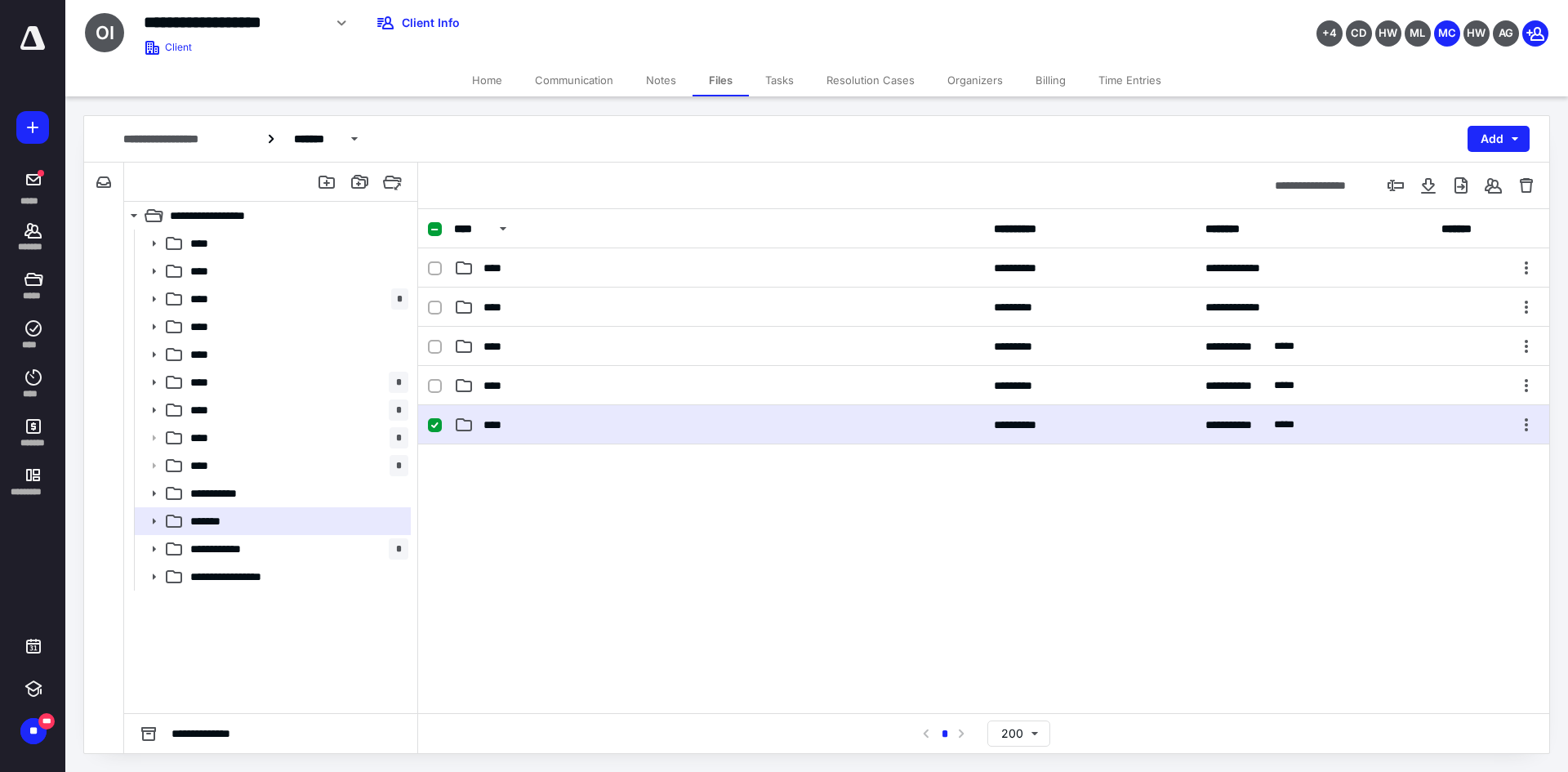 click on "****" at bounding box center [719, 425] 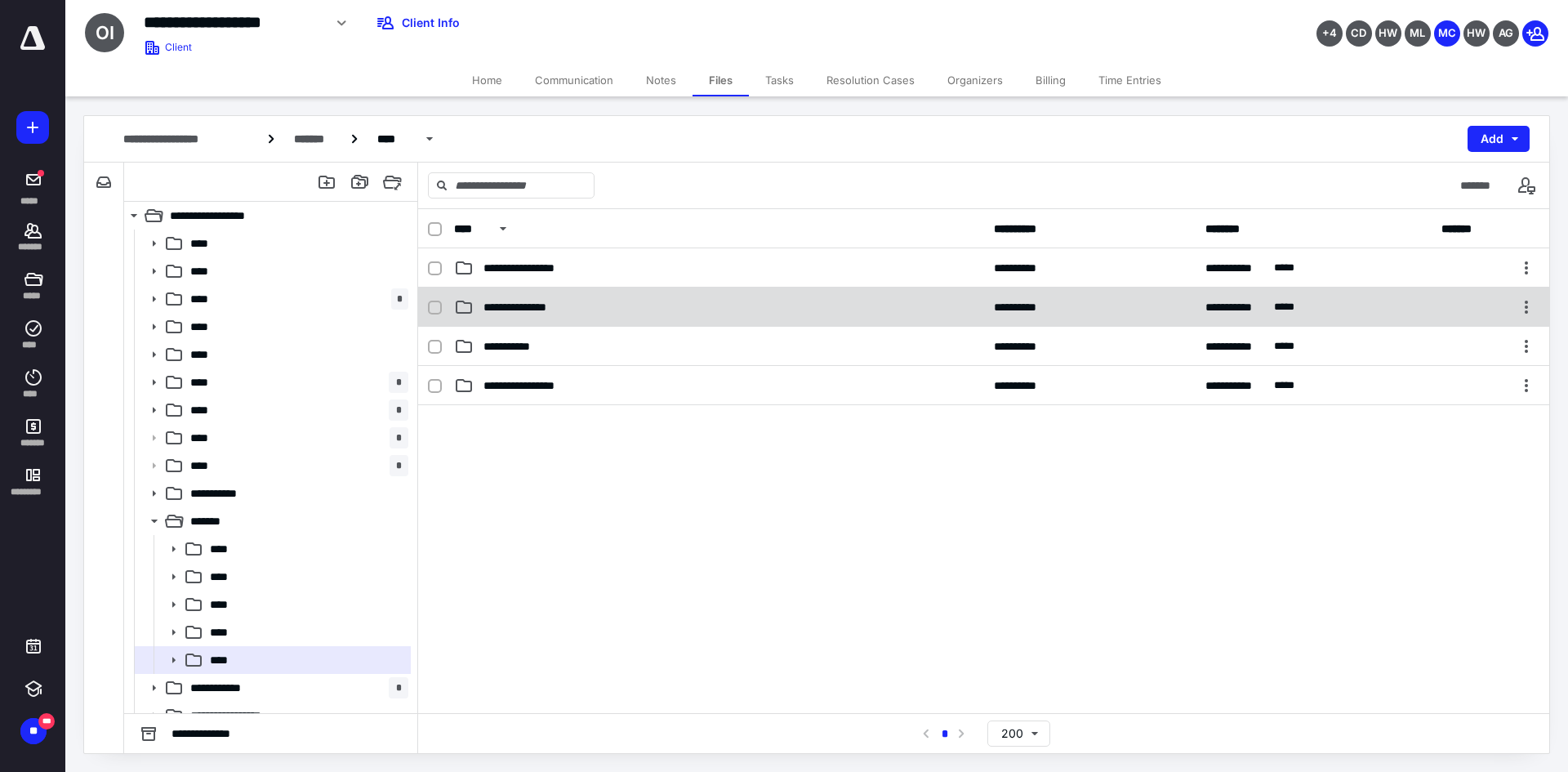 click on "**********" at bounding box center (983, 307) 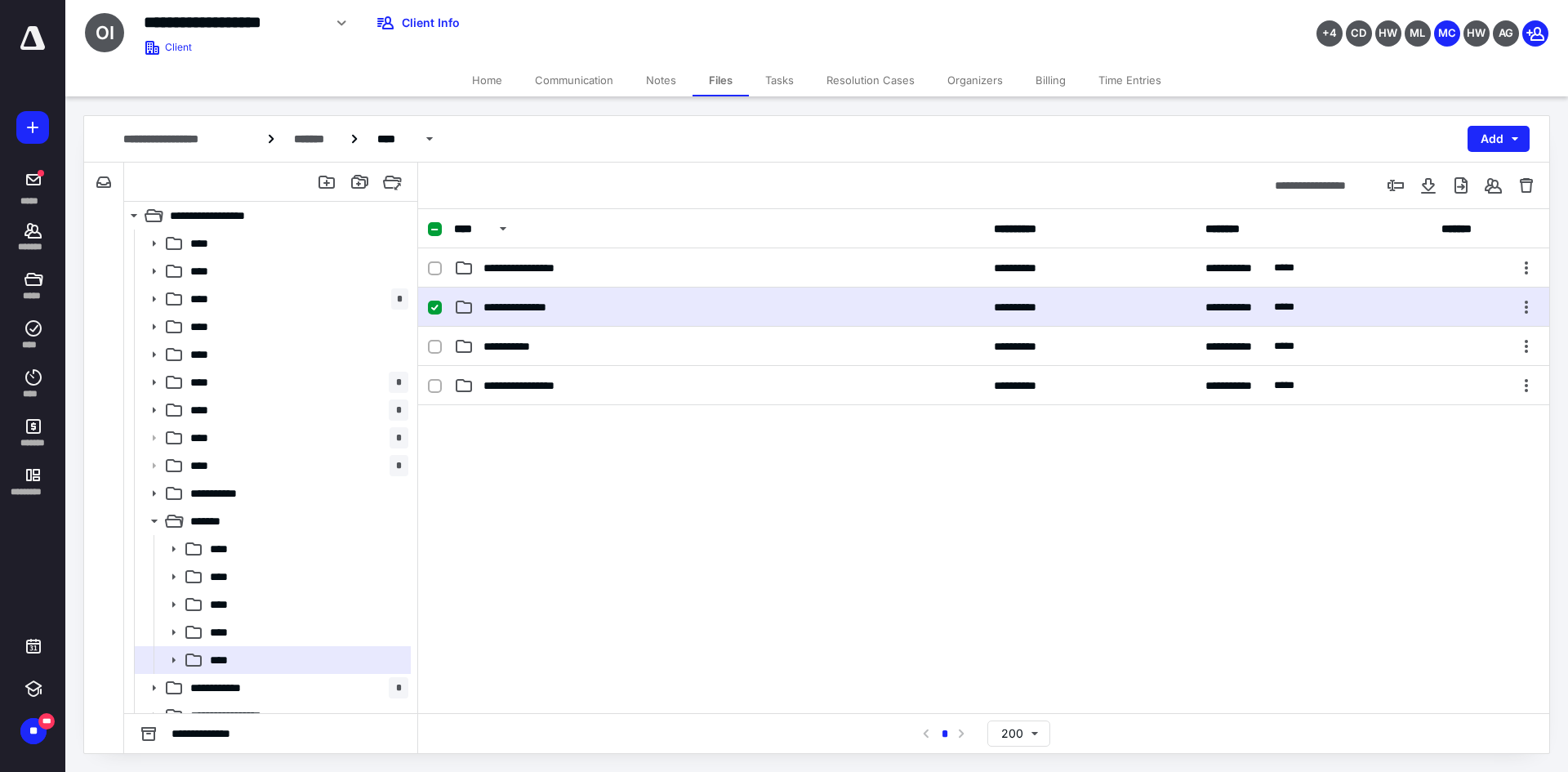 click on "**********" at bounding box center (983, 307) 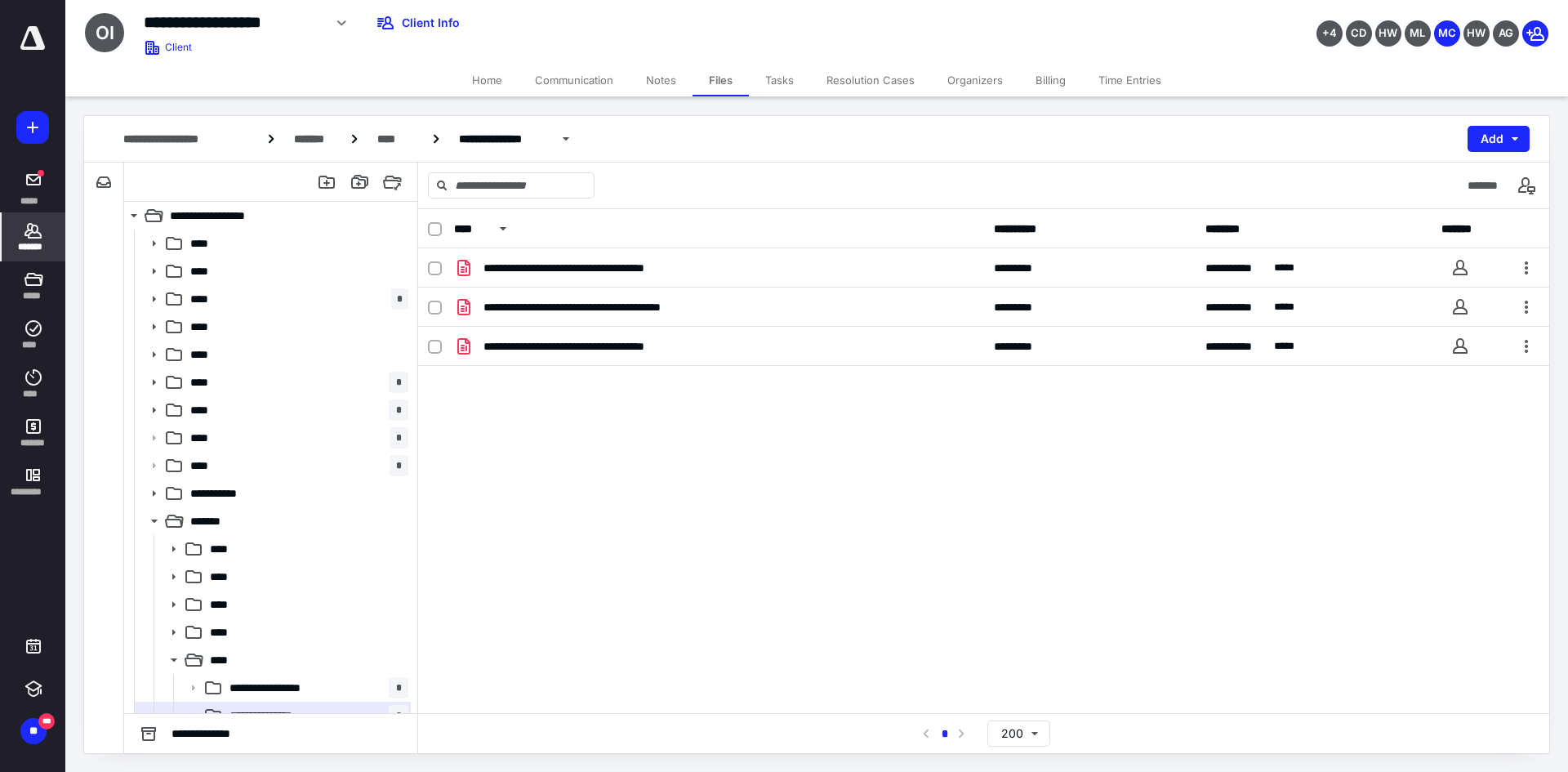click on "*******" at bounding box center (33, 247) 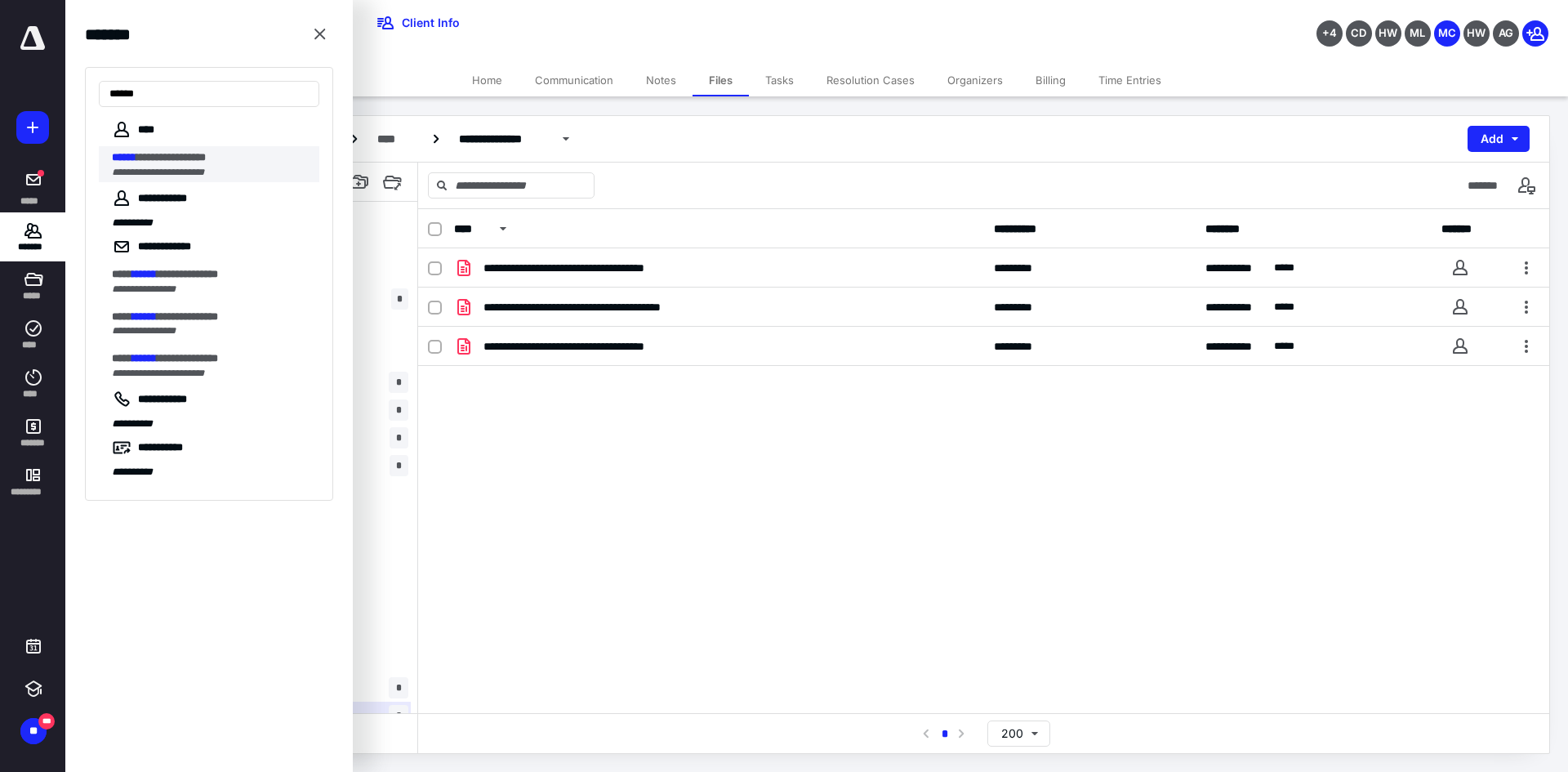type on "******" 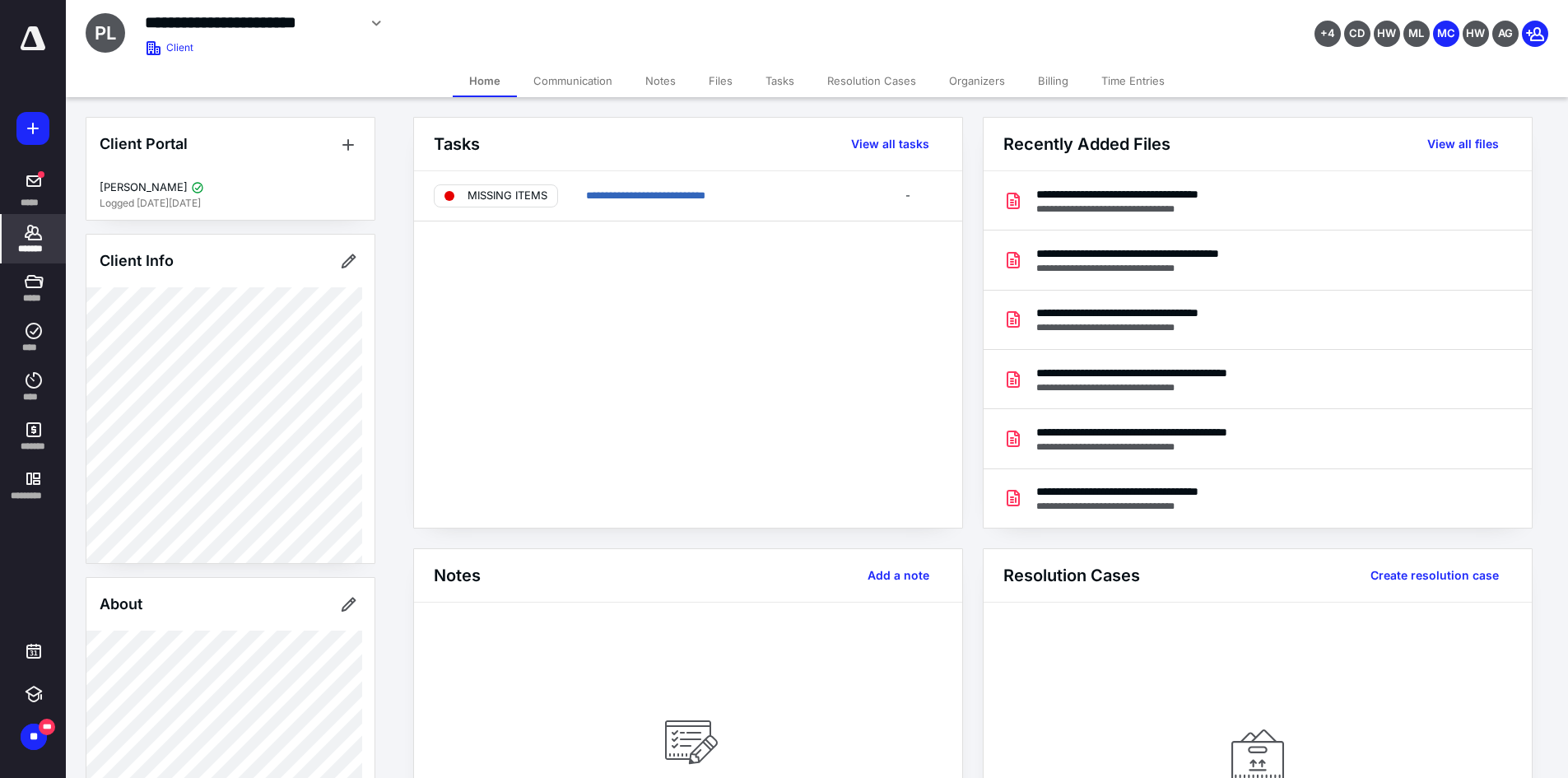 click on "Files" at bounding box center (720, 81) 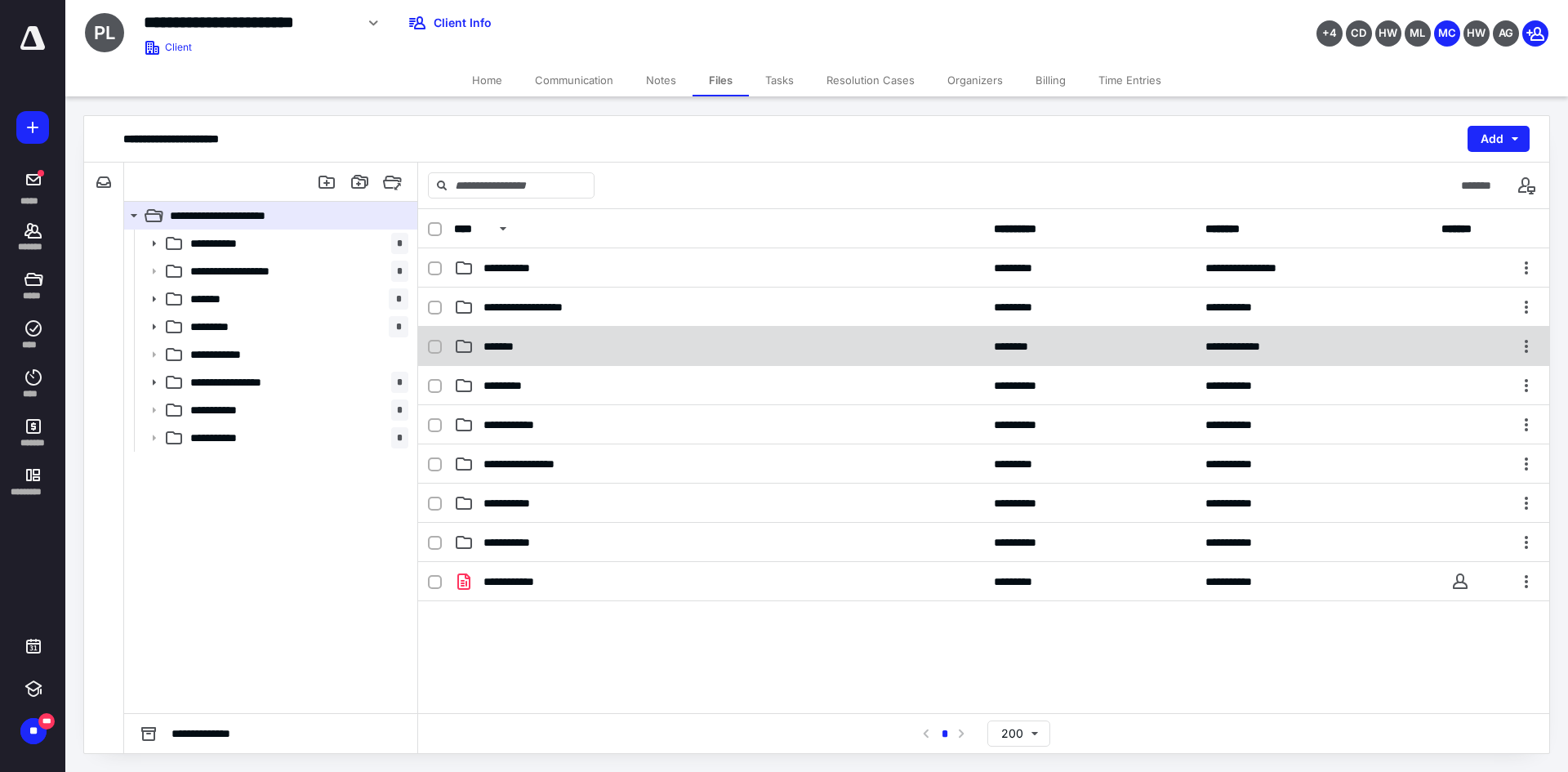 click on "*******" at bounding box center [719, 346] 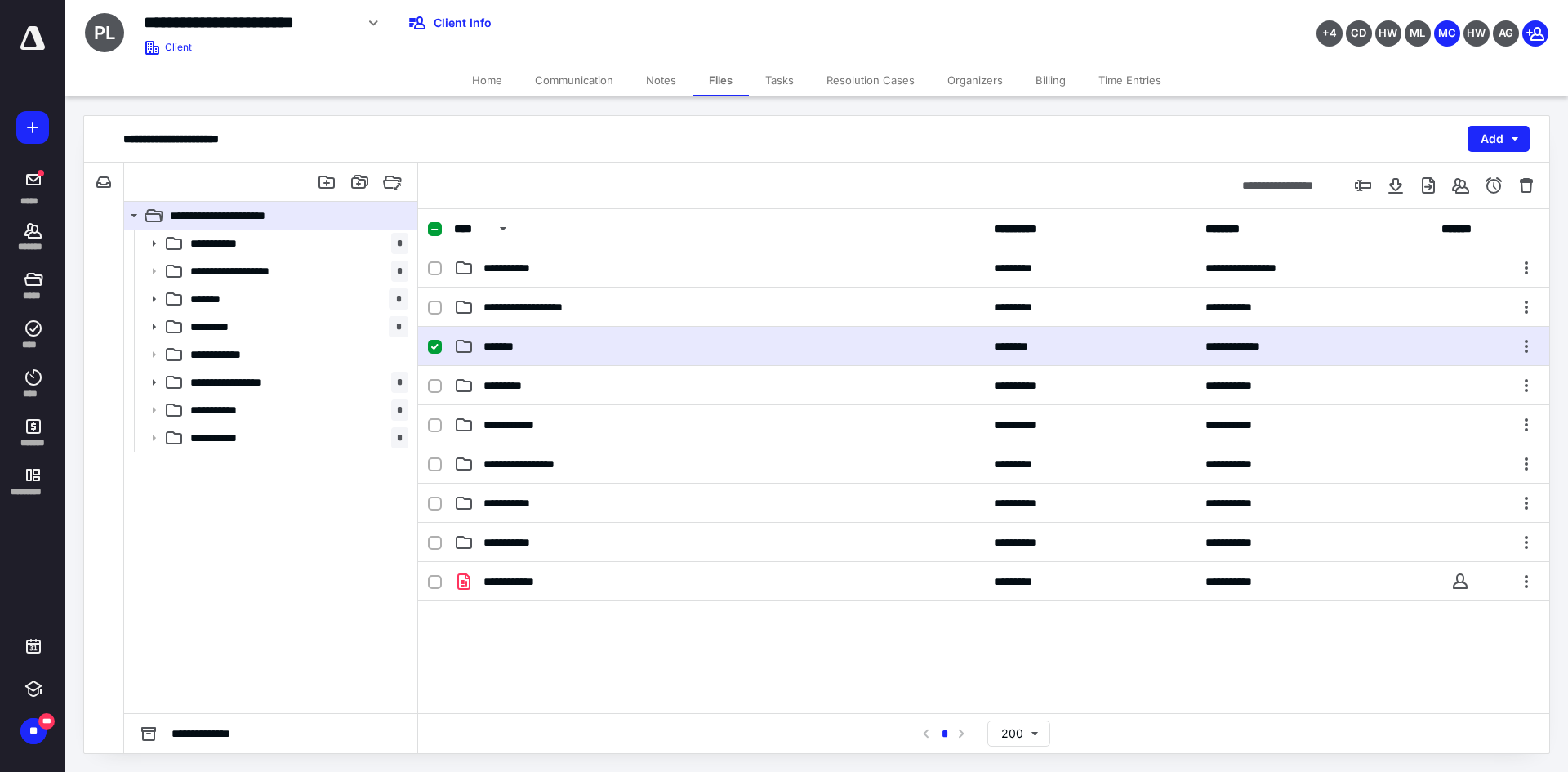 click on "*******" at bounding box center [719, 346] 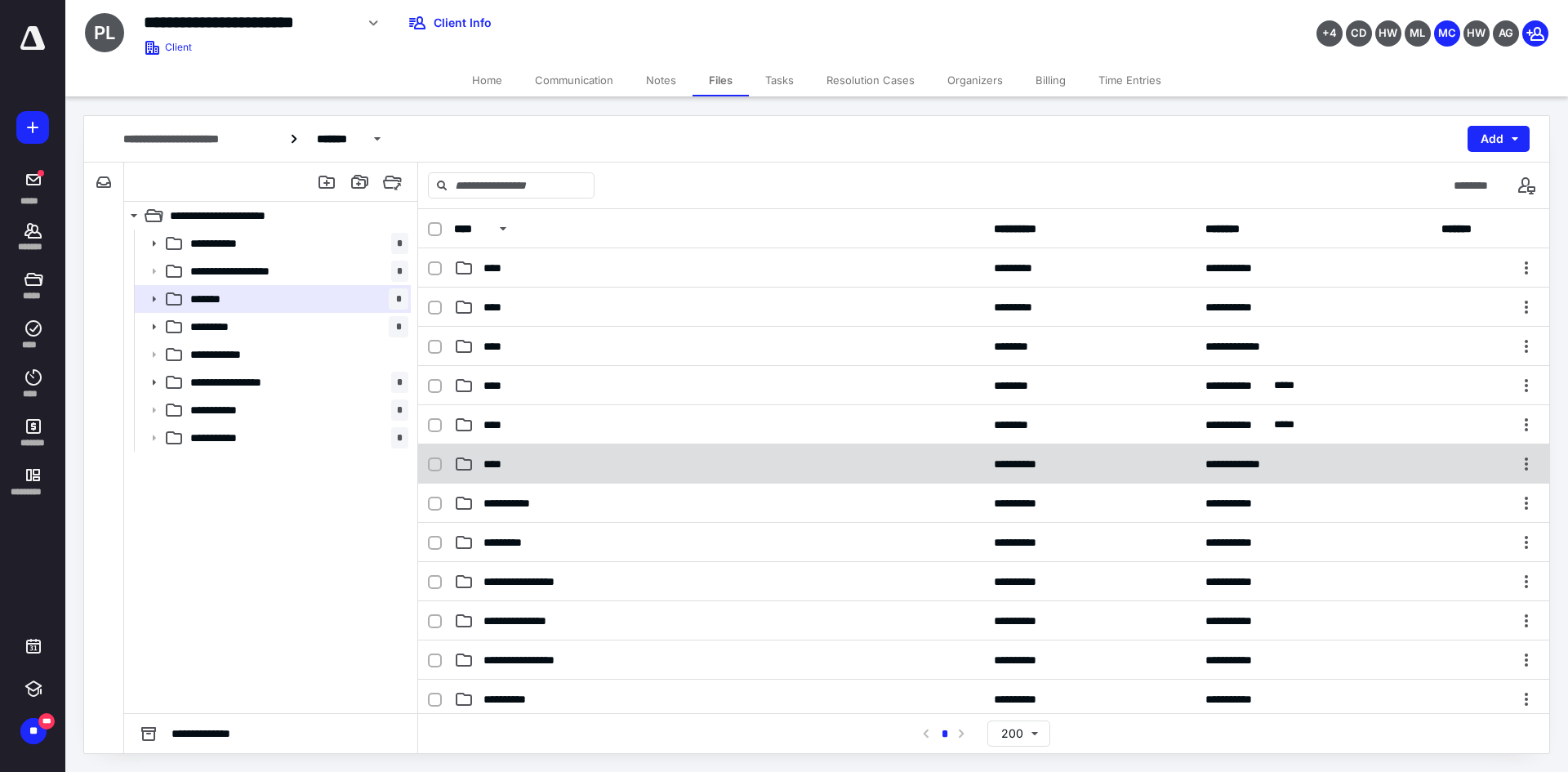 click on "****" at bounding box center (719, 464) 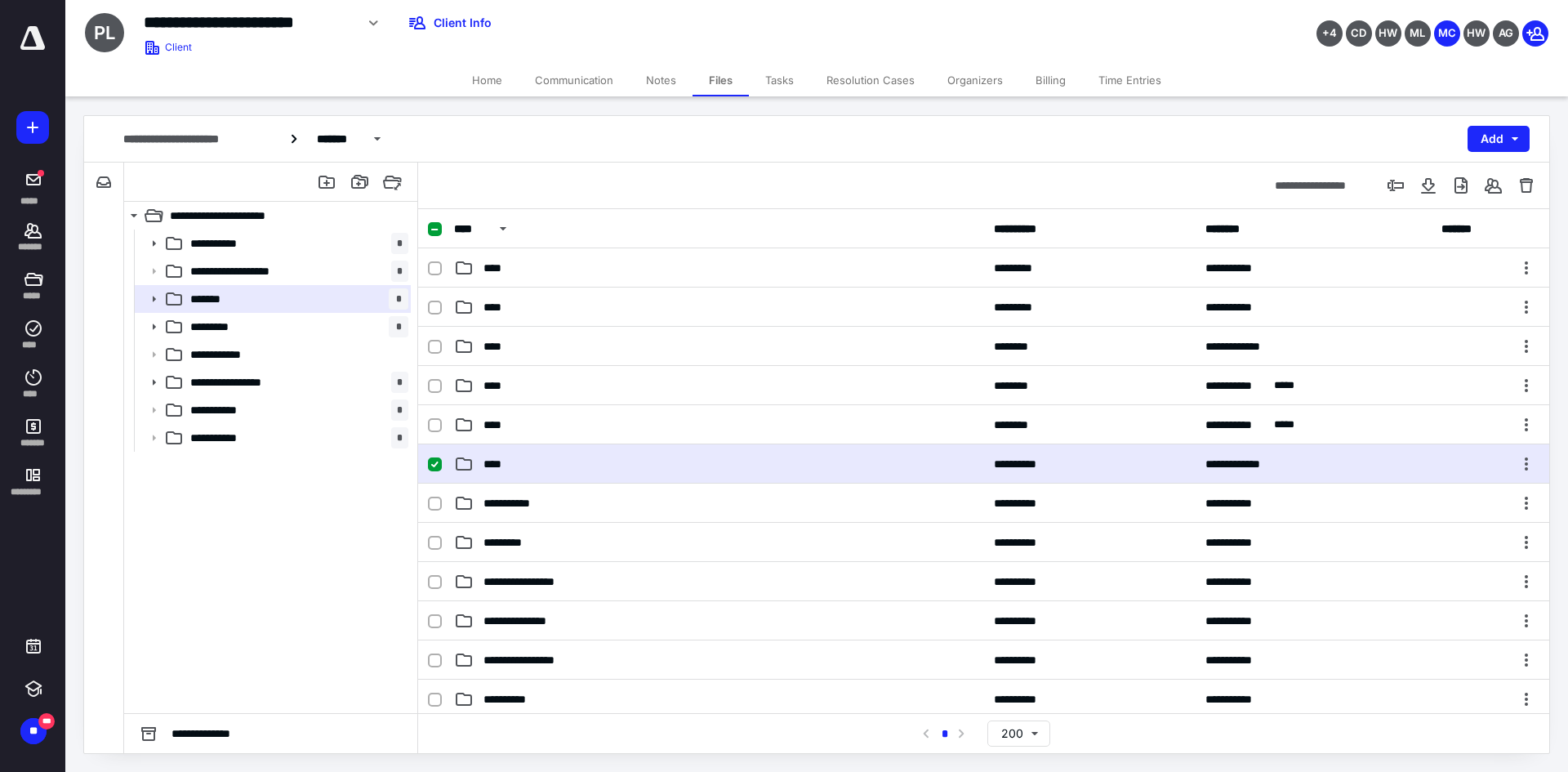 click on "****" at bounding box center (719, 464) 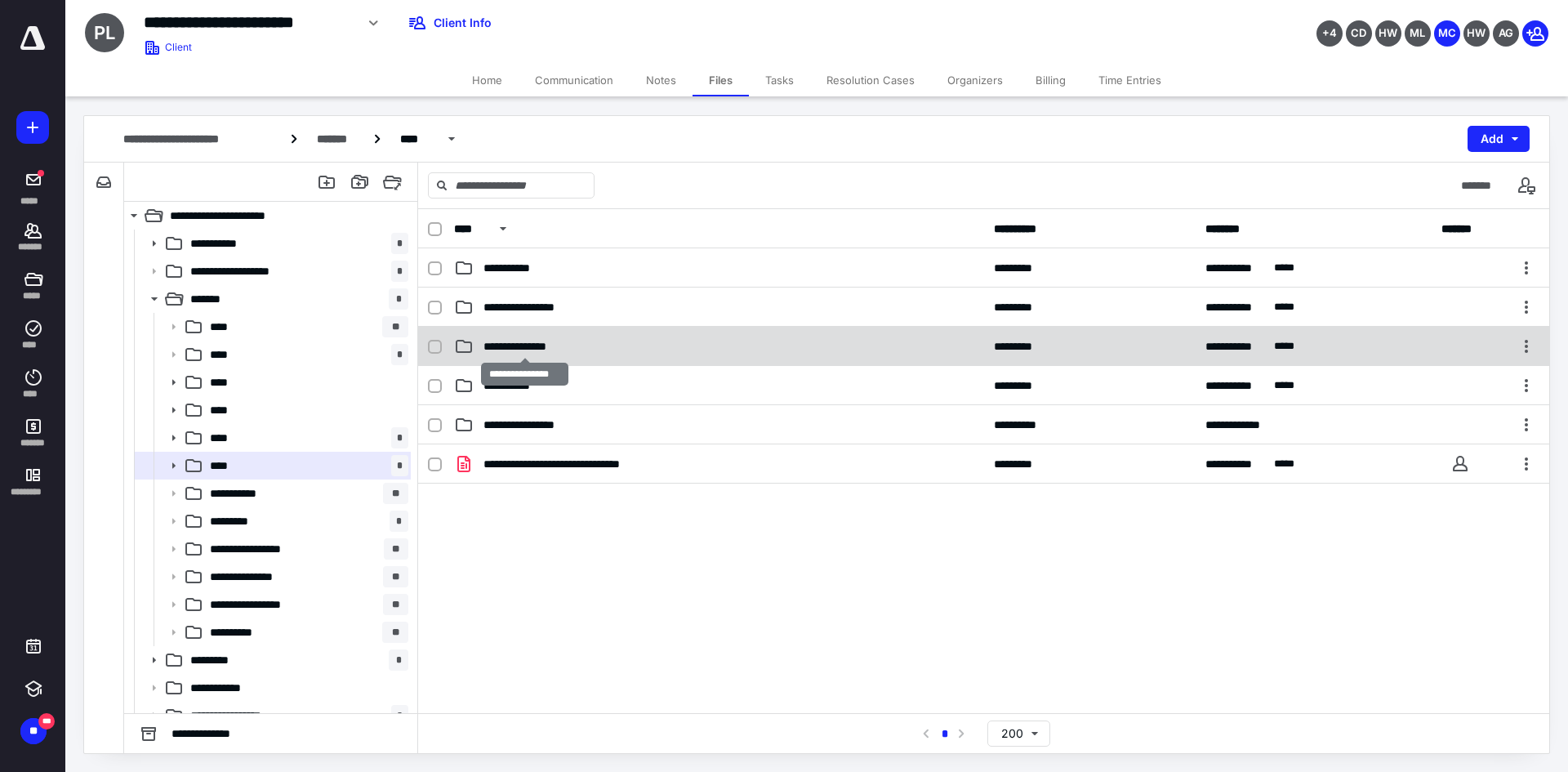 click on "**********" at bounding box center (524, 346) 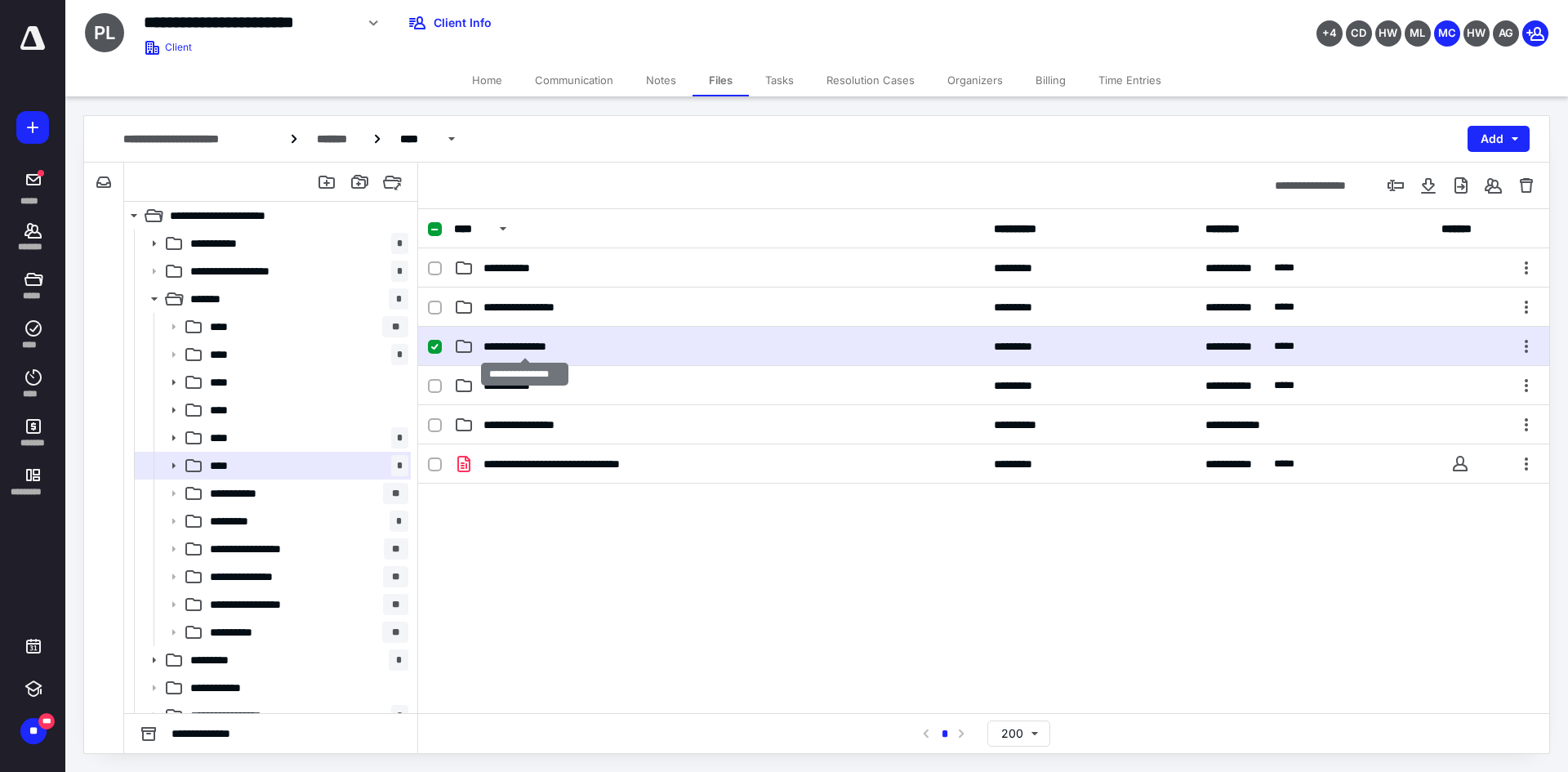 click on "**********" at bounding box center (524, 346) 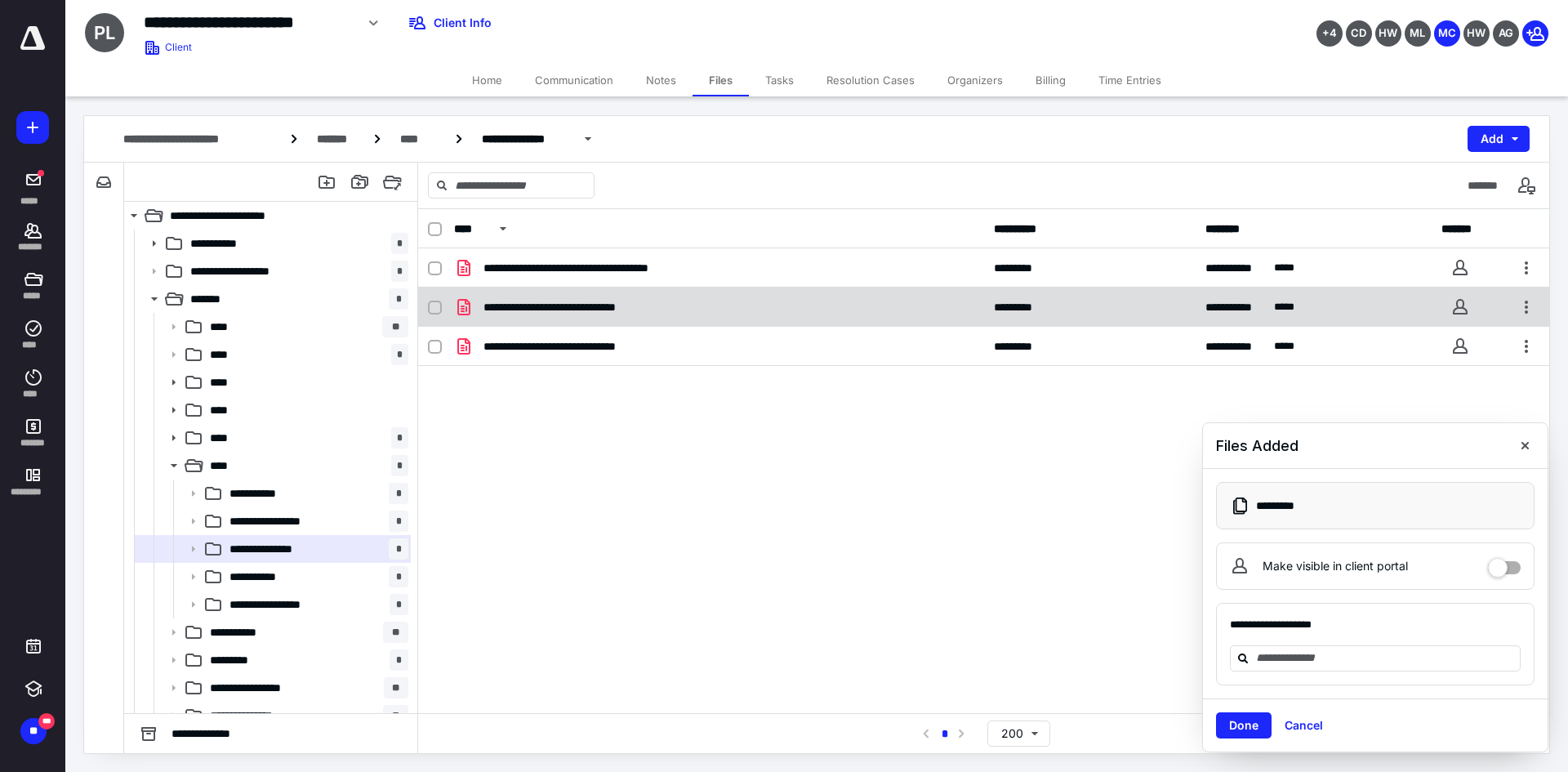 checkbox on "true" 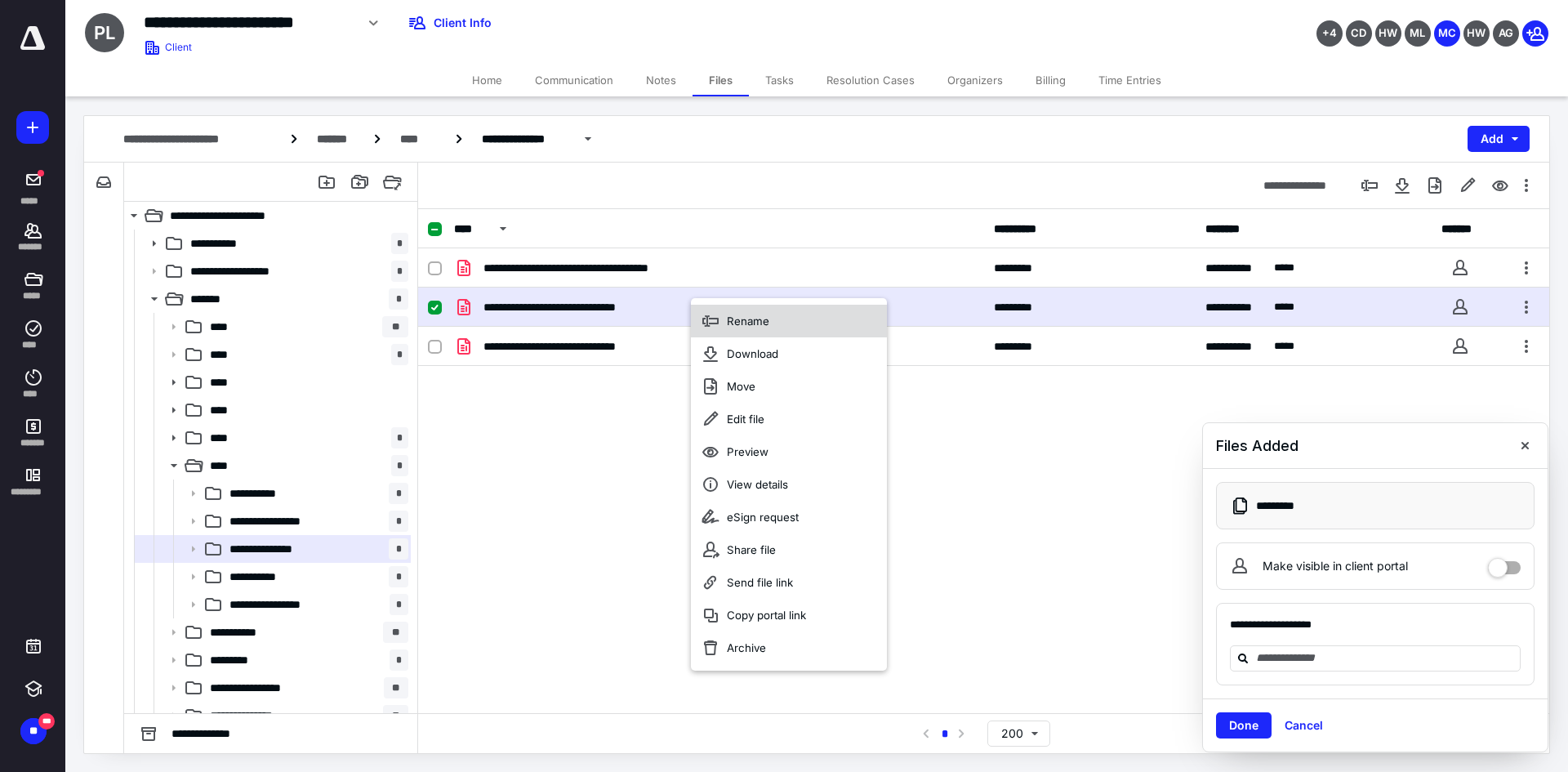click on "Rename" at bounding box center (789, 321) 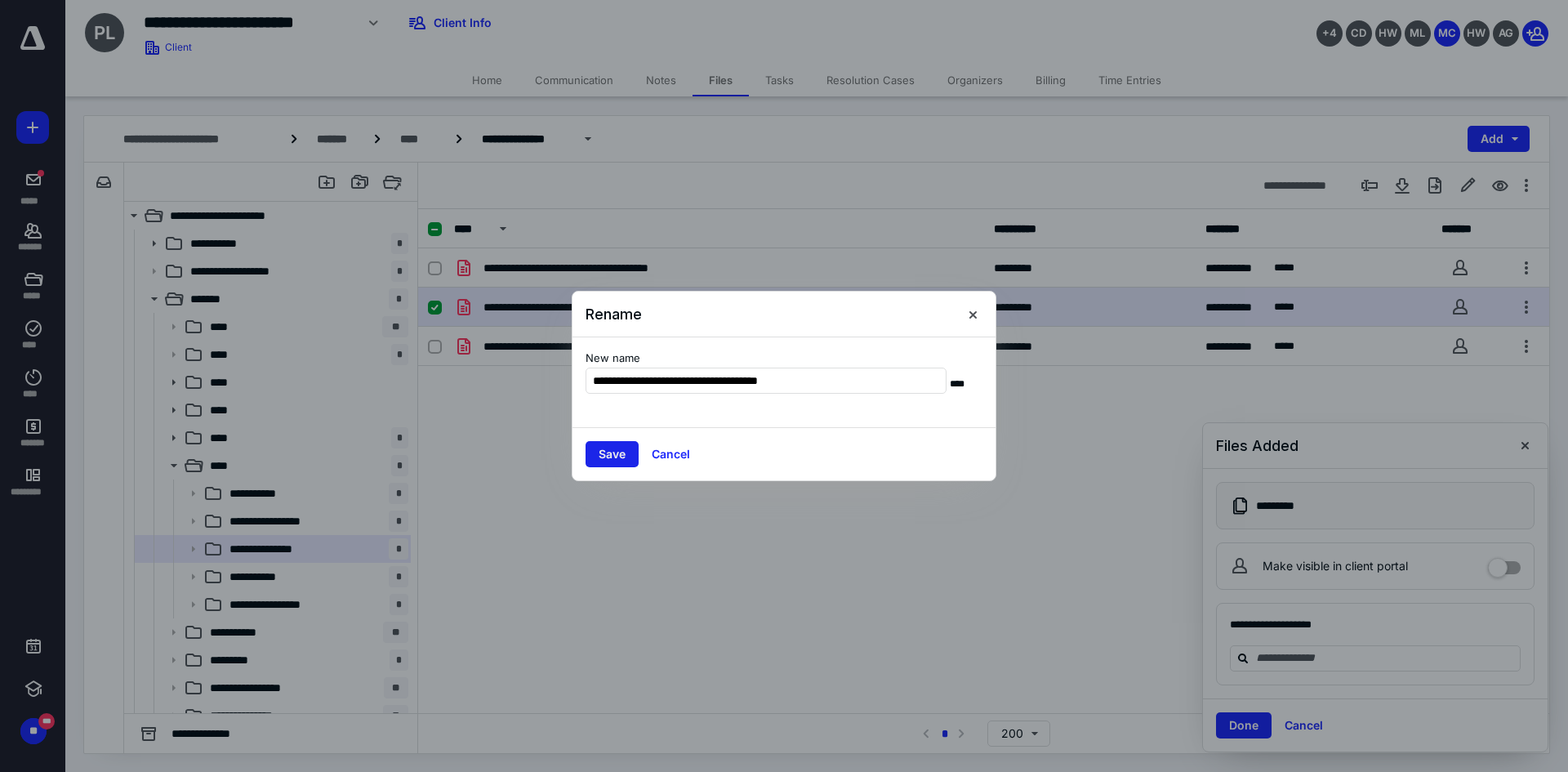 type on "**********" 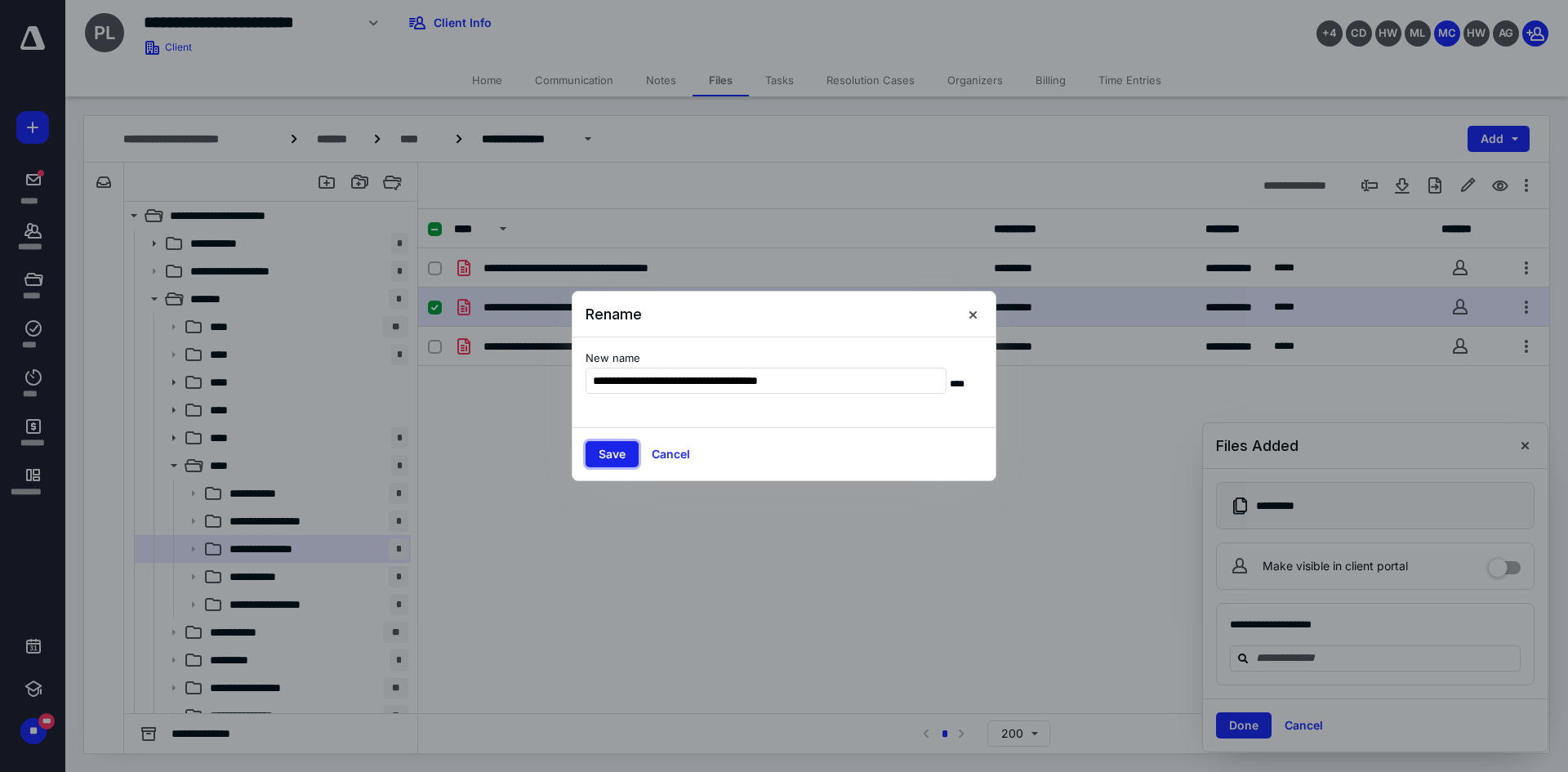 click on "Save" at bounding box center [612, 454] 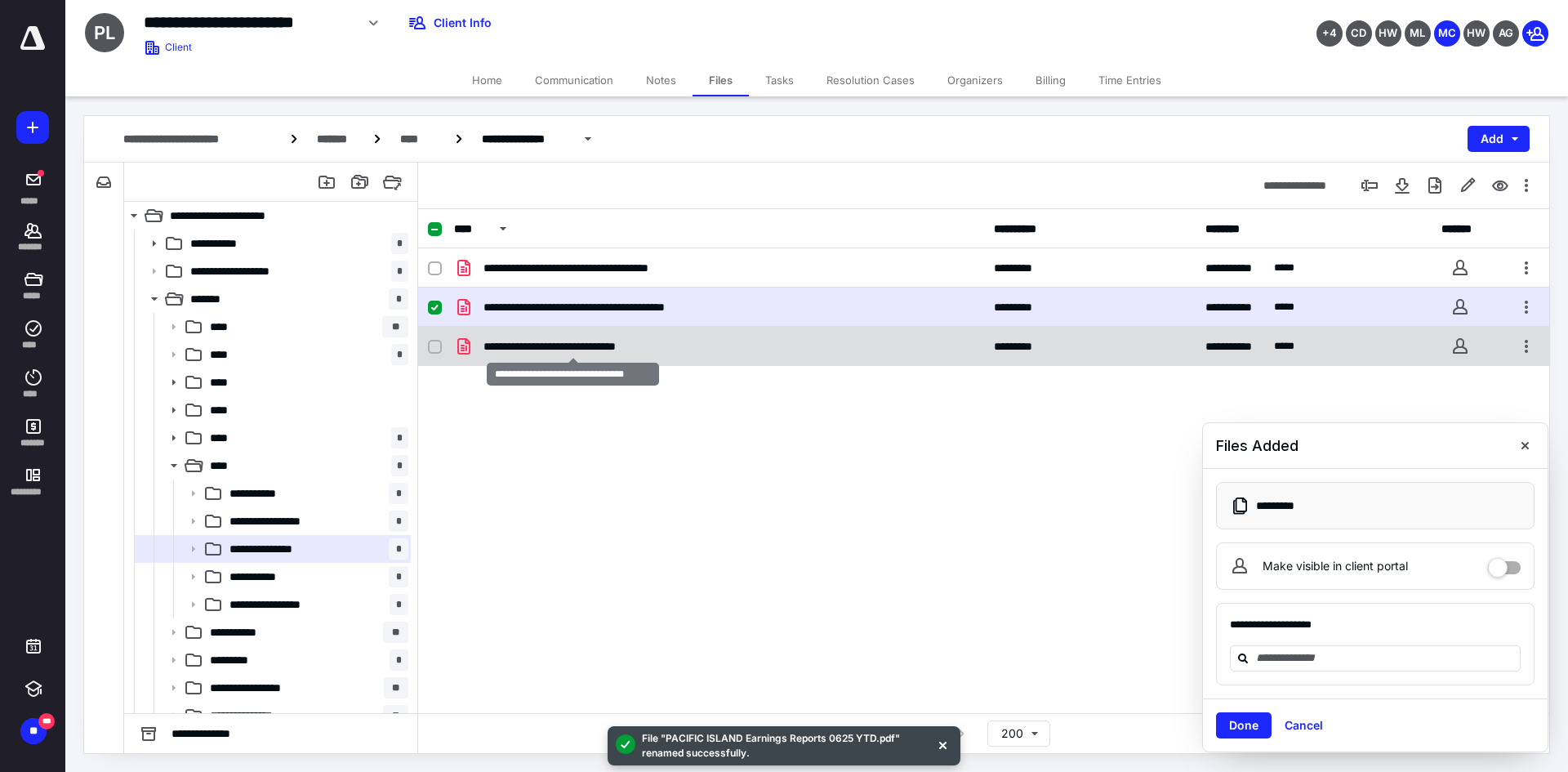 checkbox on "false" 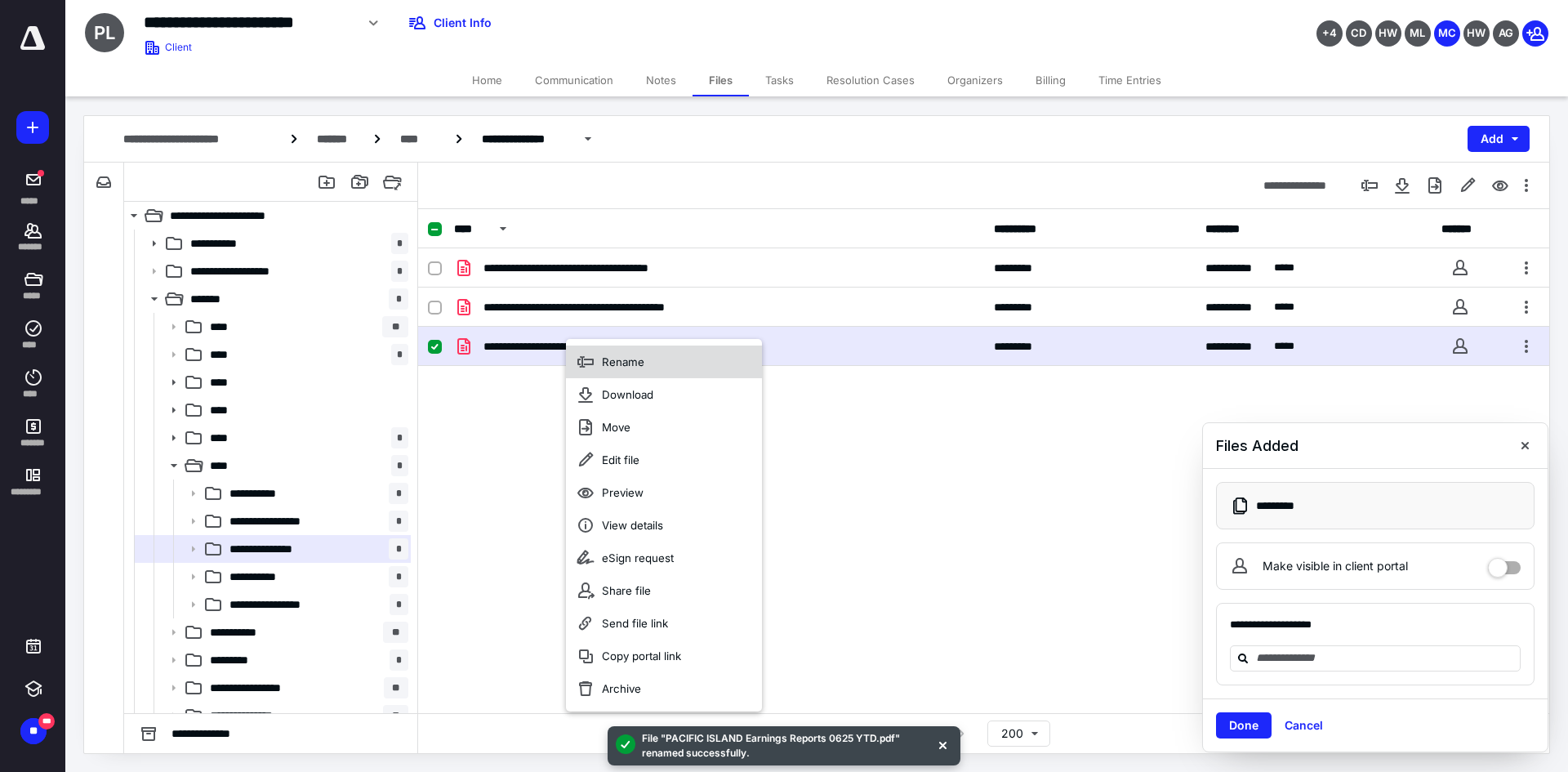 click 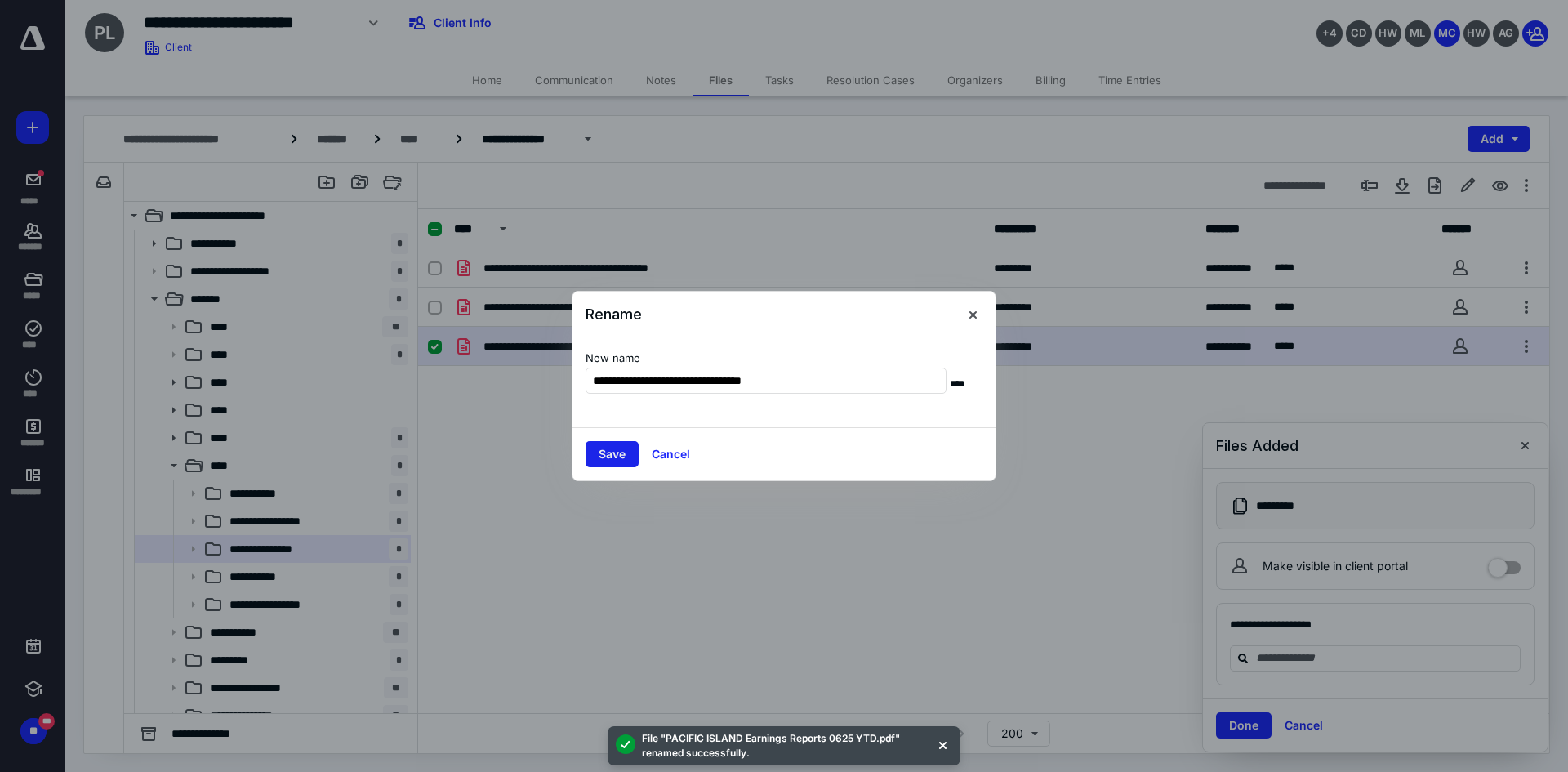 type on "**********" 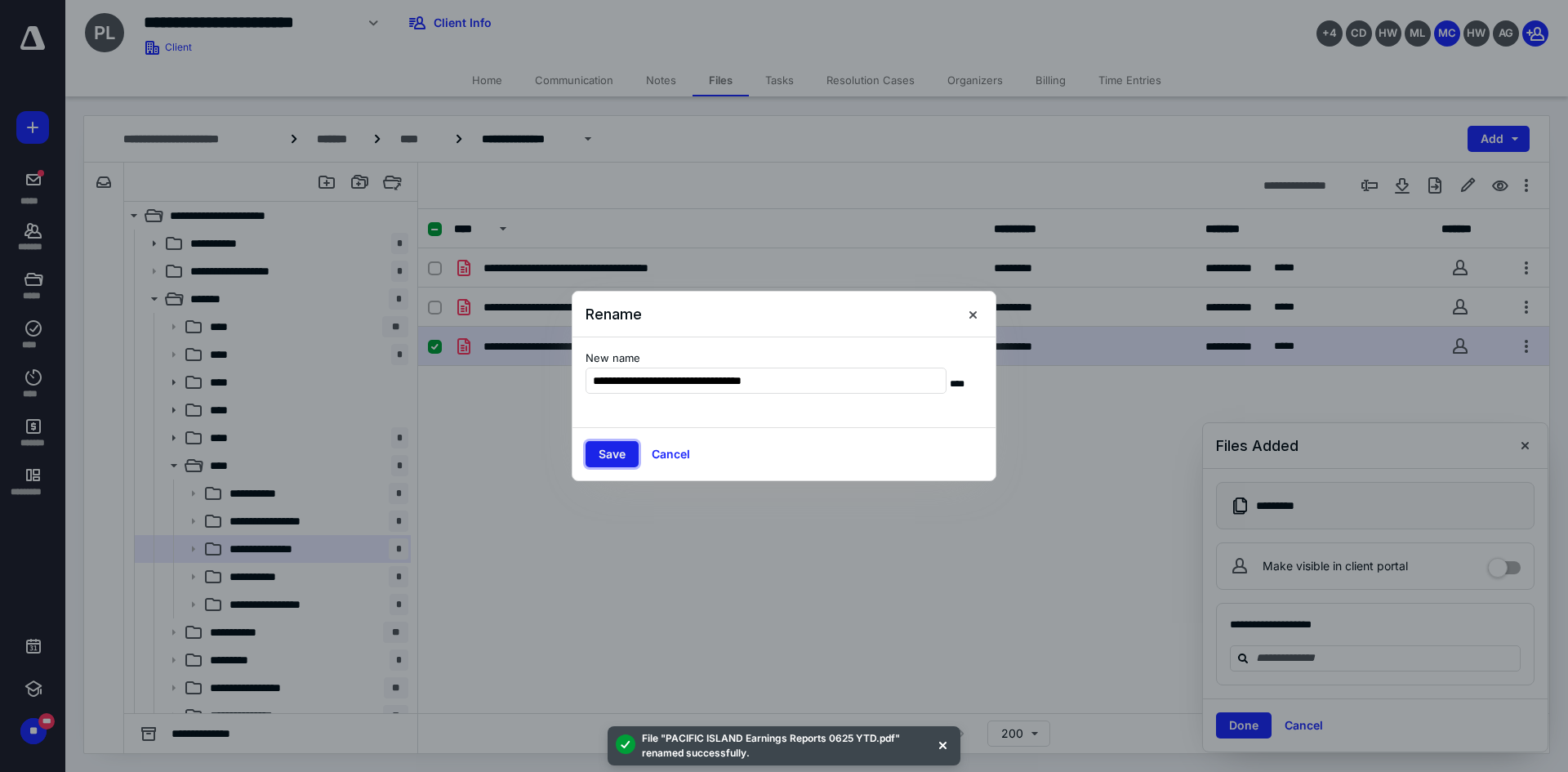 click on "Save" at bounding box center (612, 454) 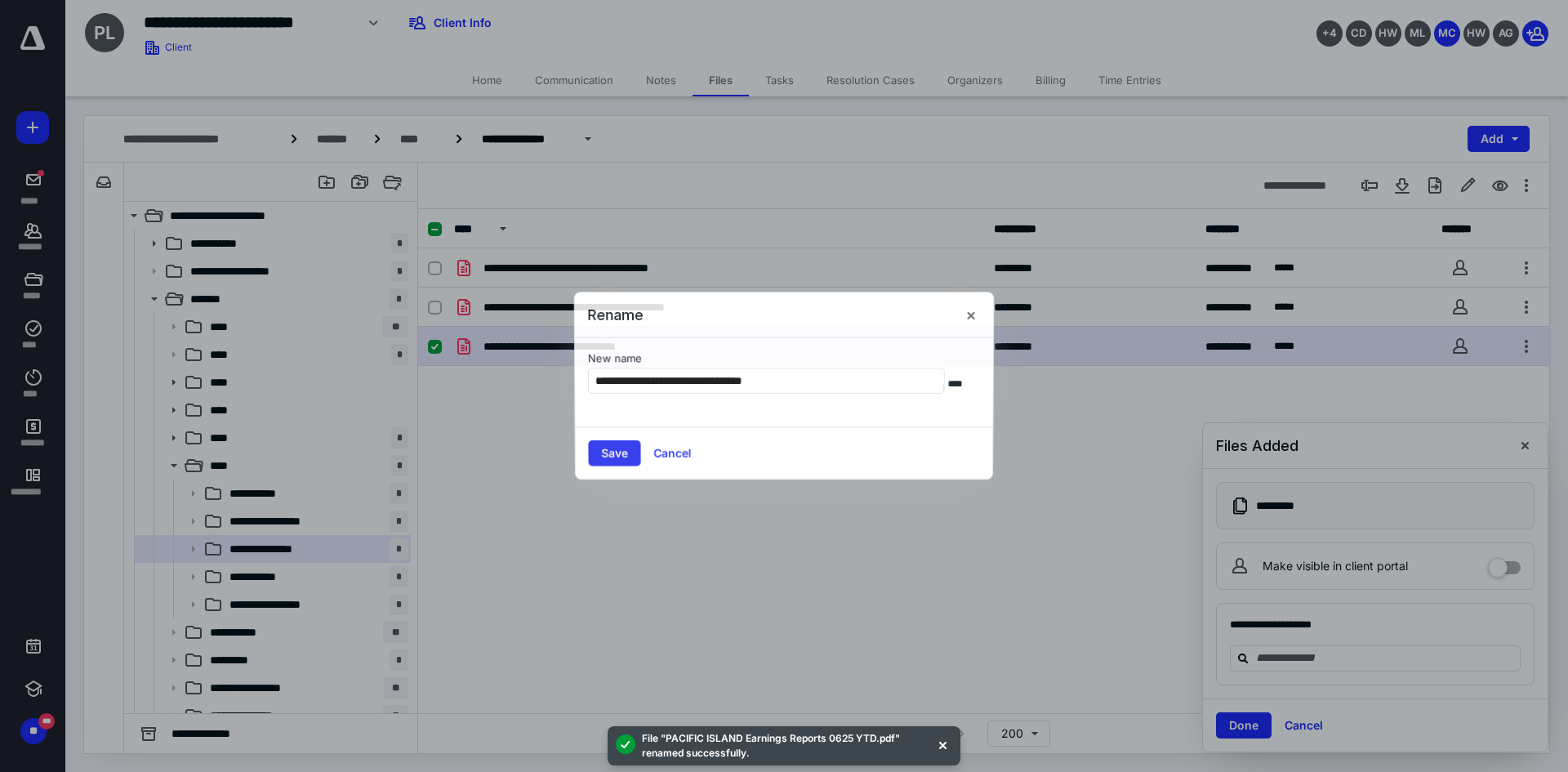 click on "Save Cancel" at bounding box center (784, 453) 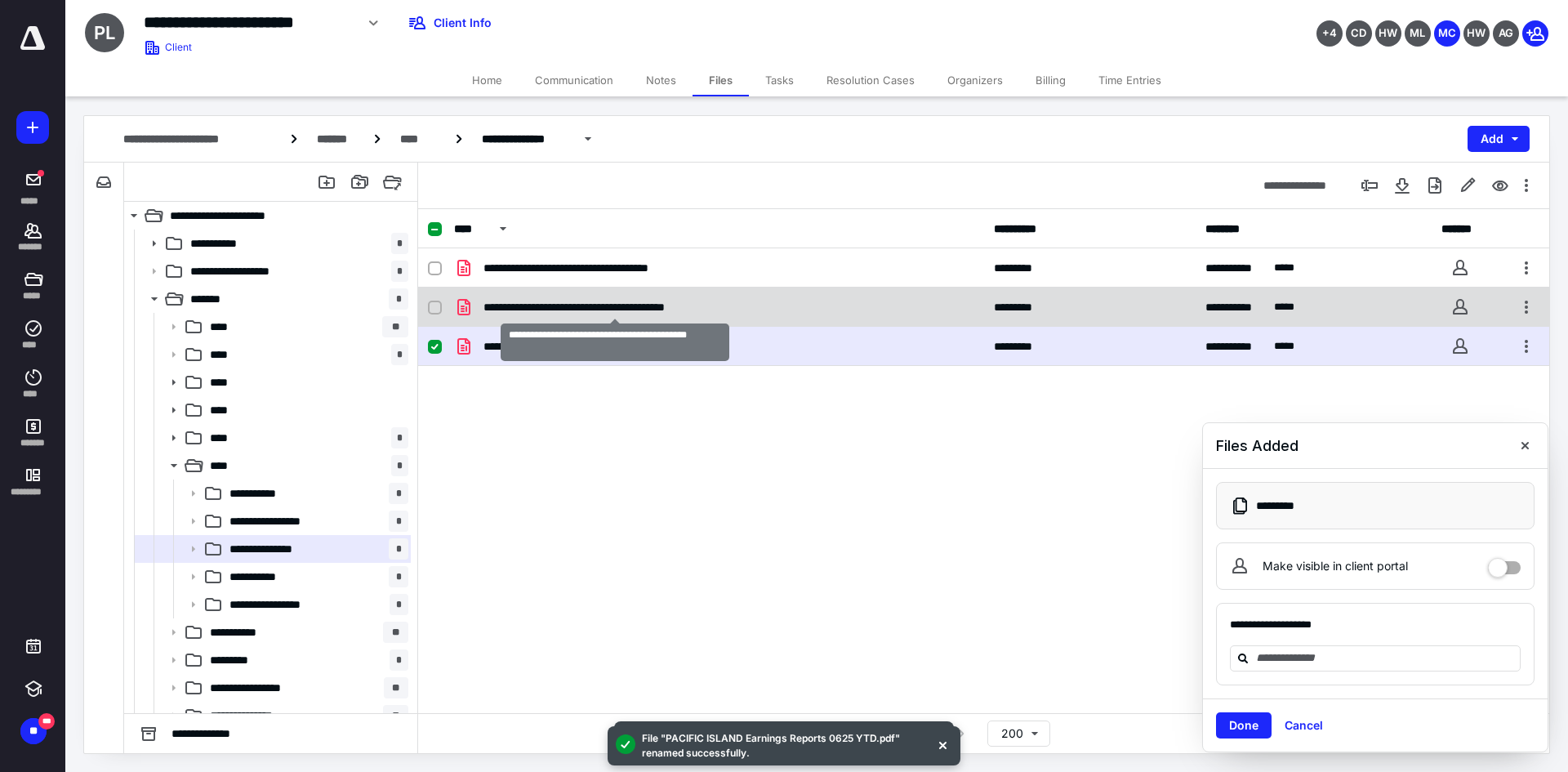 click on "**********" at bounding box center (615, 307) 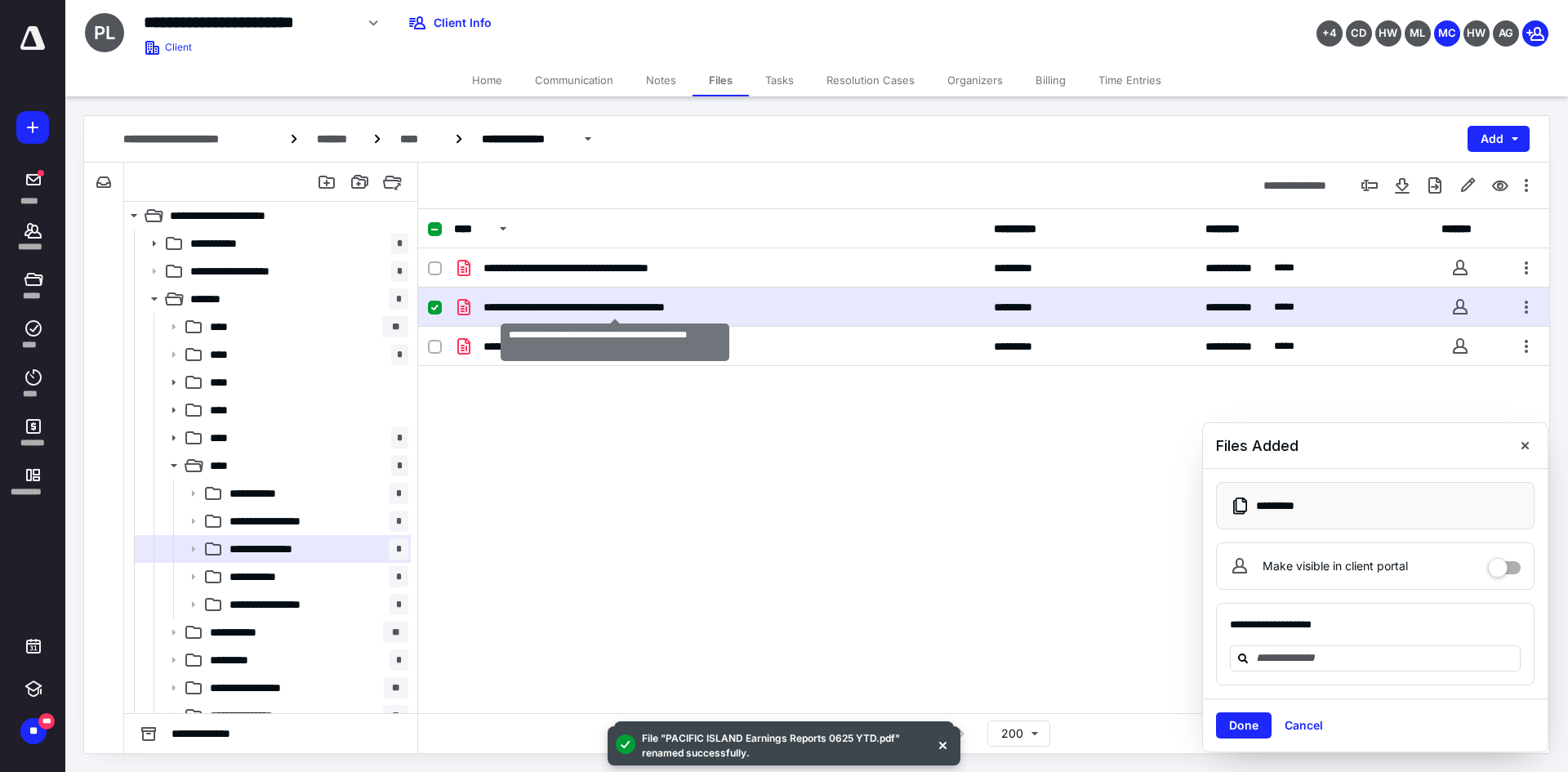 click on "**********" at bounding box center [615, 307] 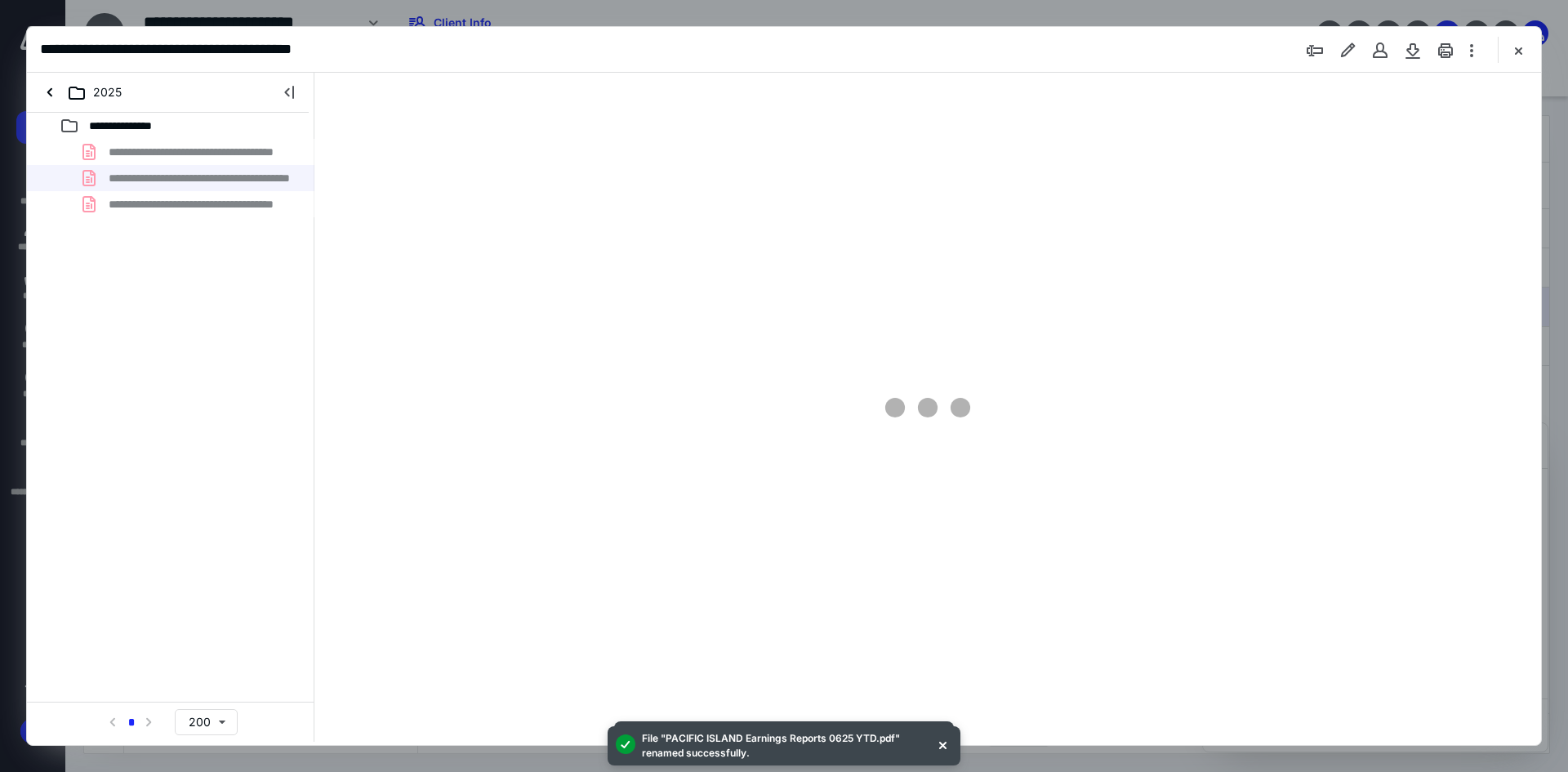 scroll, scrollTop: 0, scrollLeft: 0, axis: both 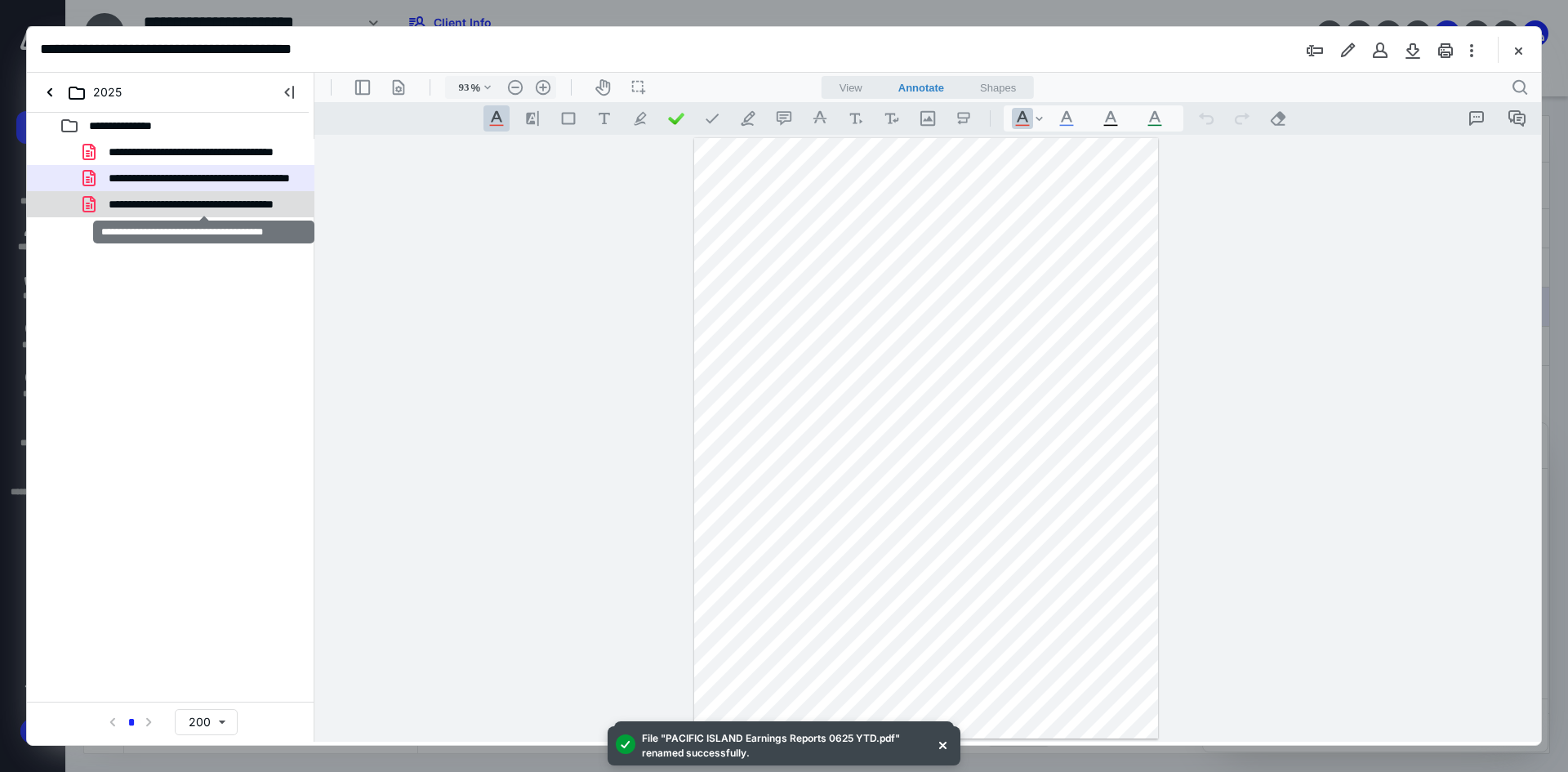 click on "**********" at bounding box center [203, 204] 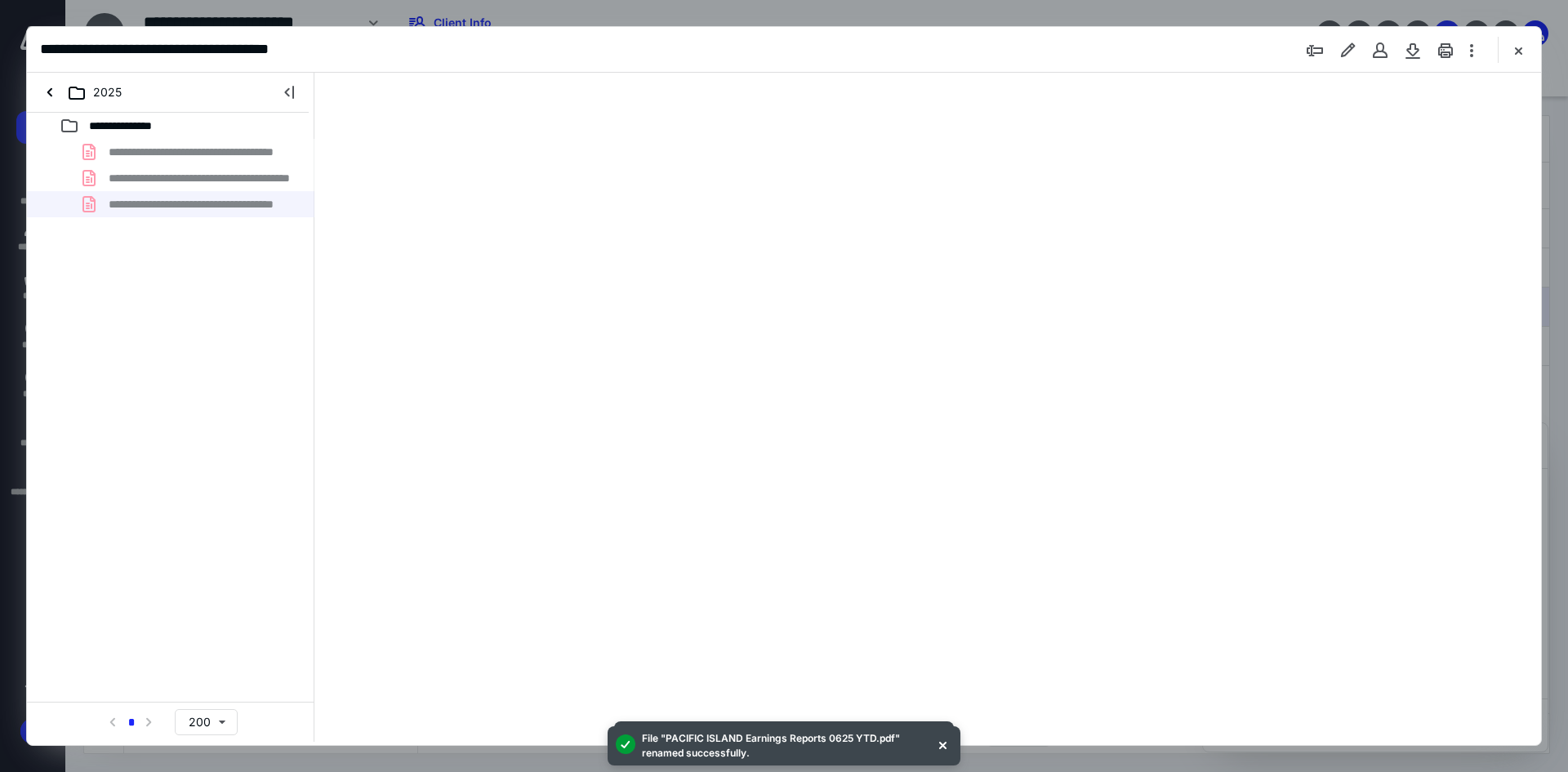 type on "93" 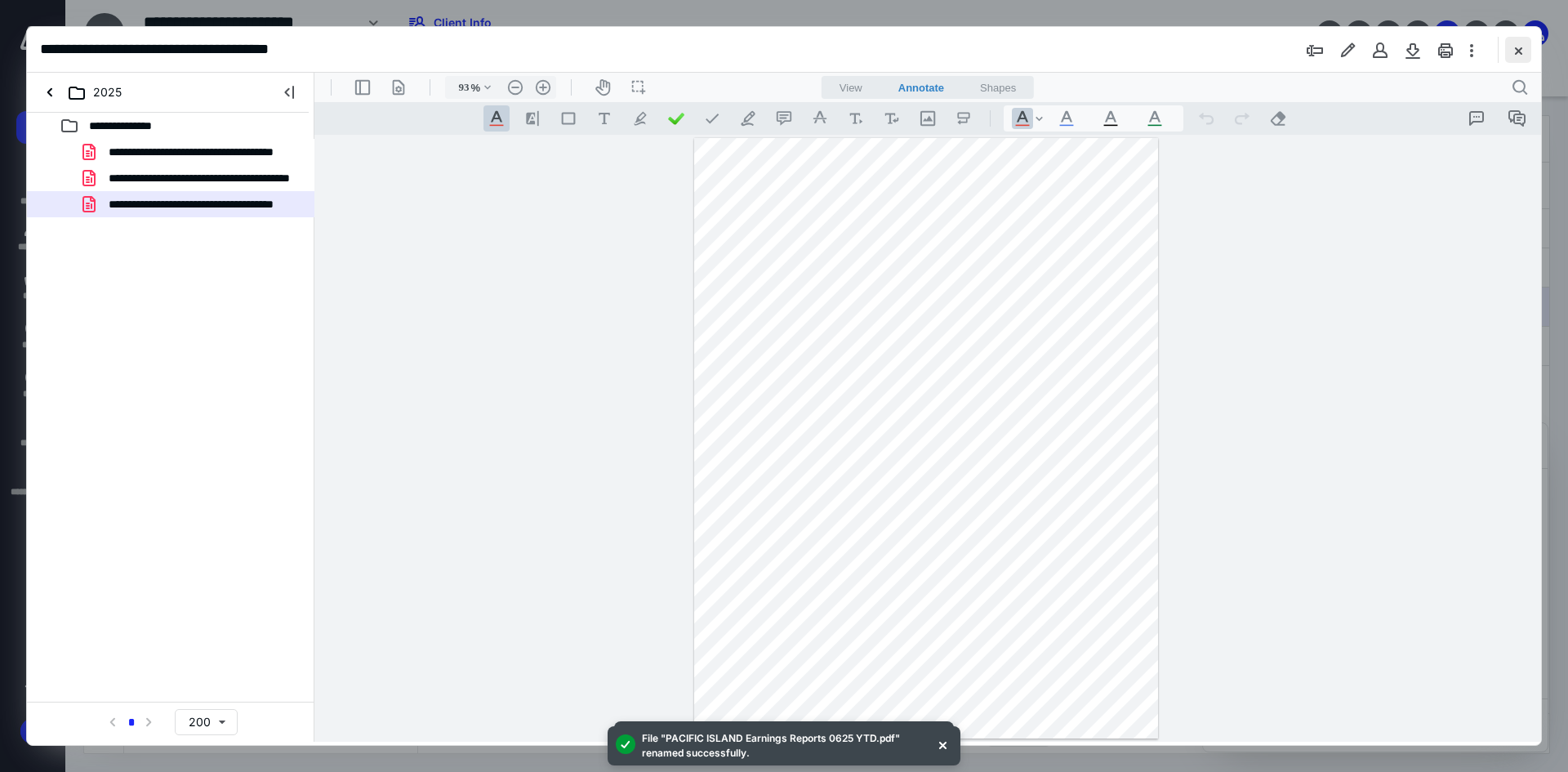 click at bounding box center (1518, 50) 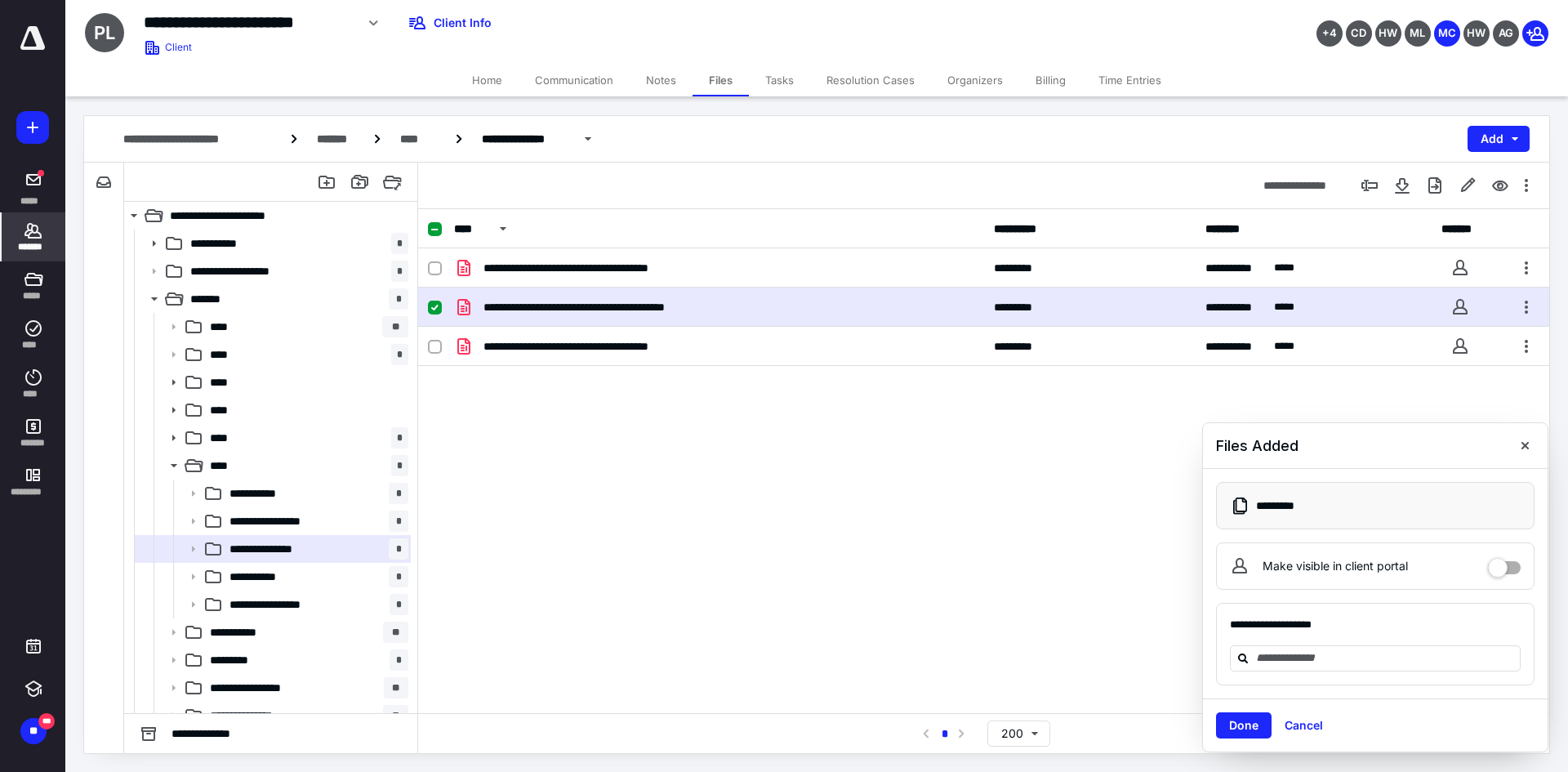 click 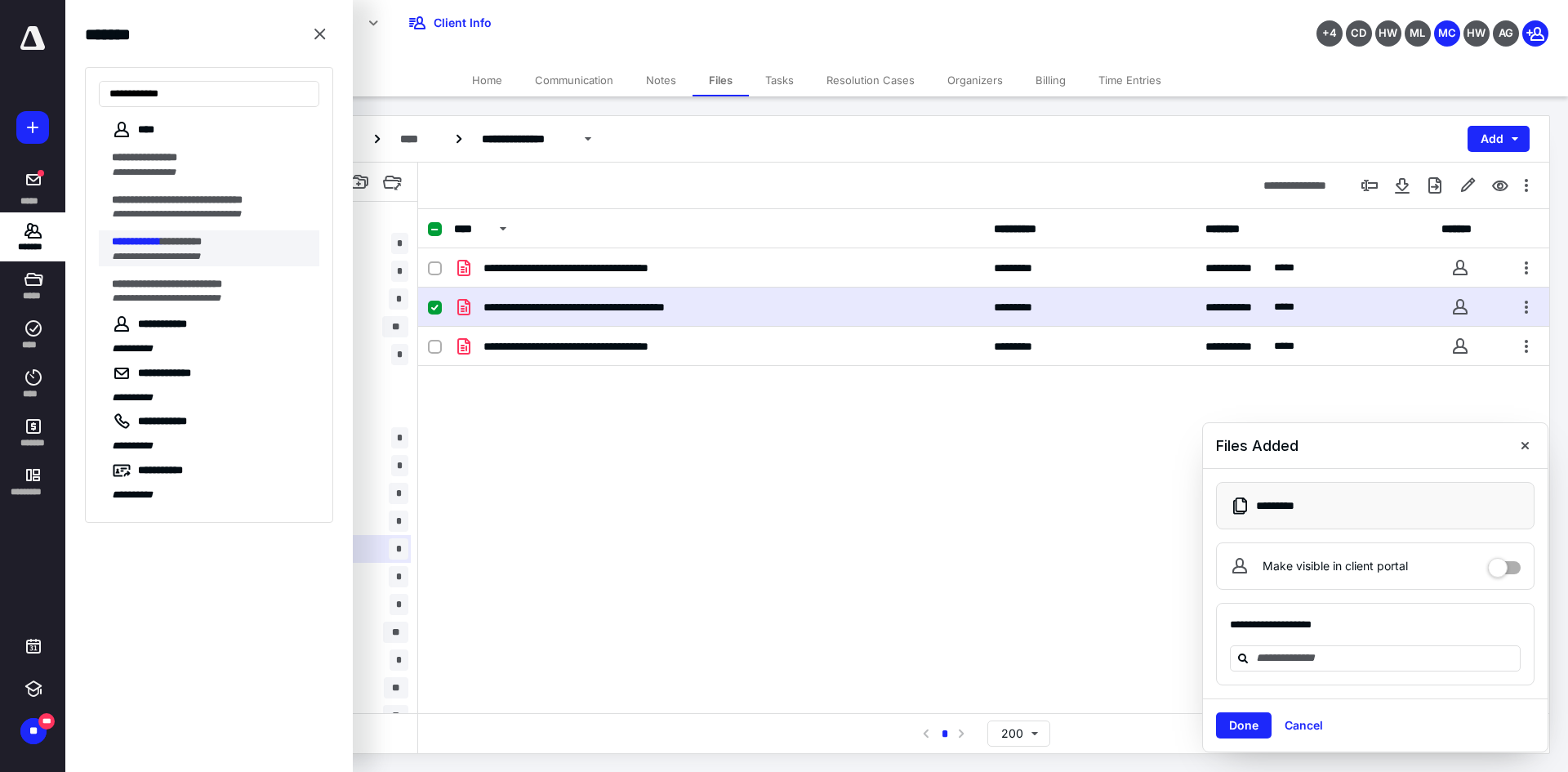 type on "**********" 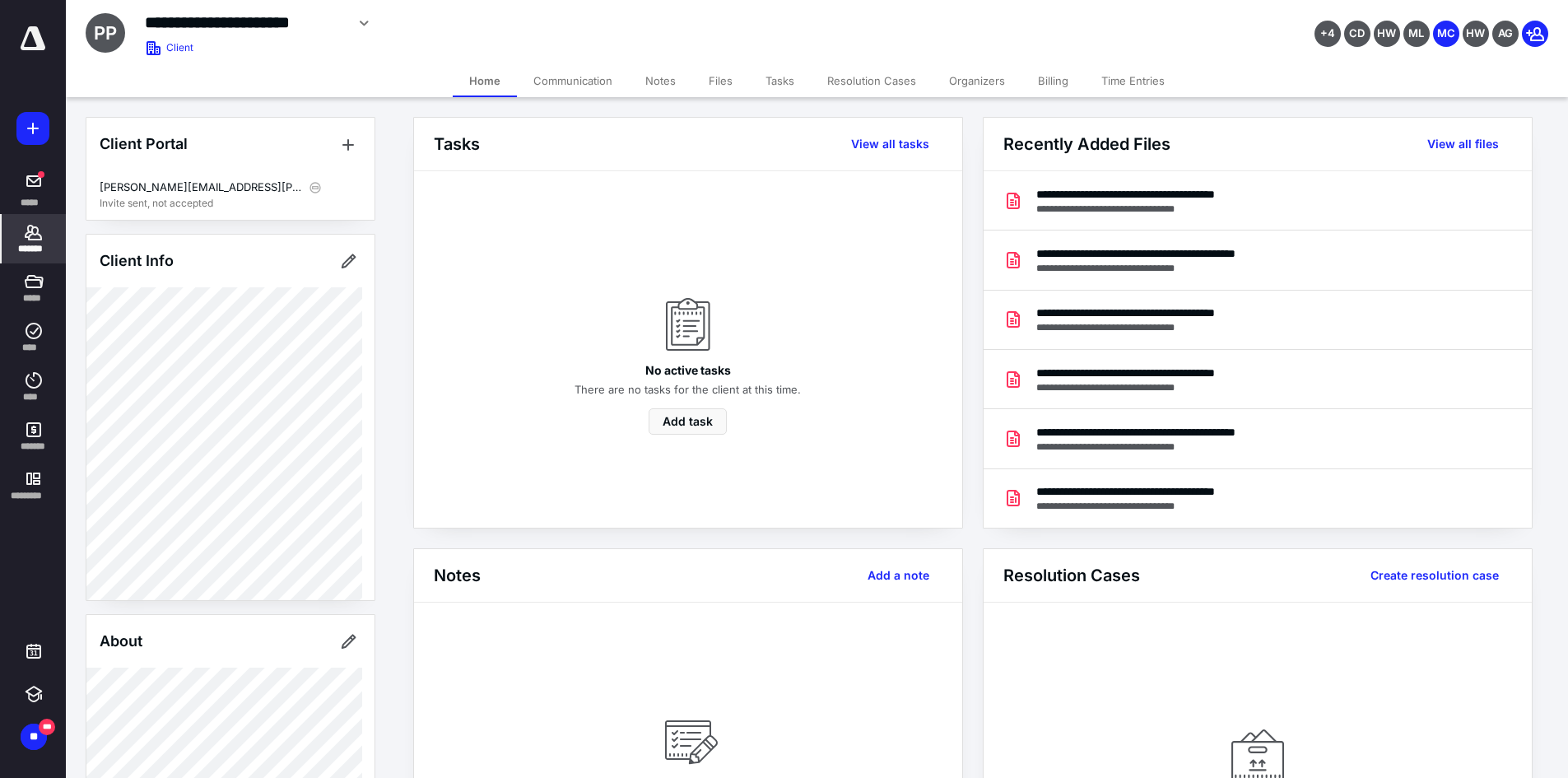 click on "Files" at bounding box center (720, 81) 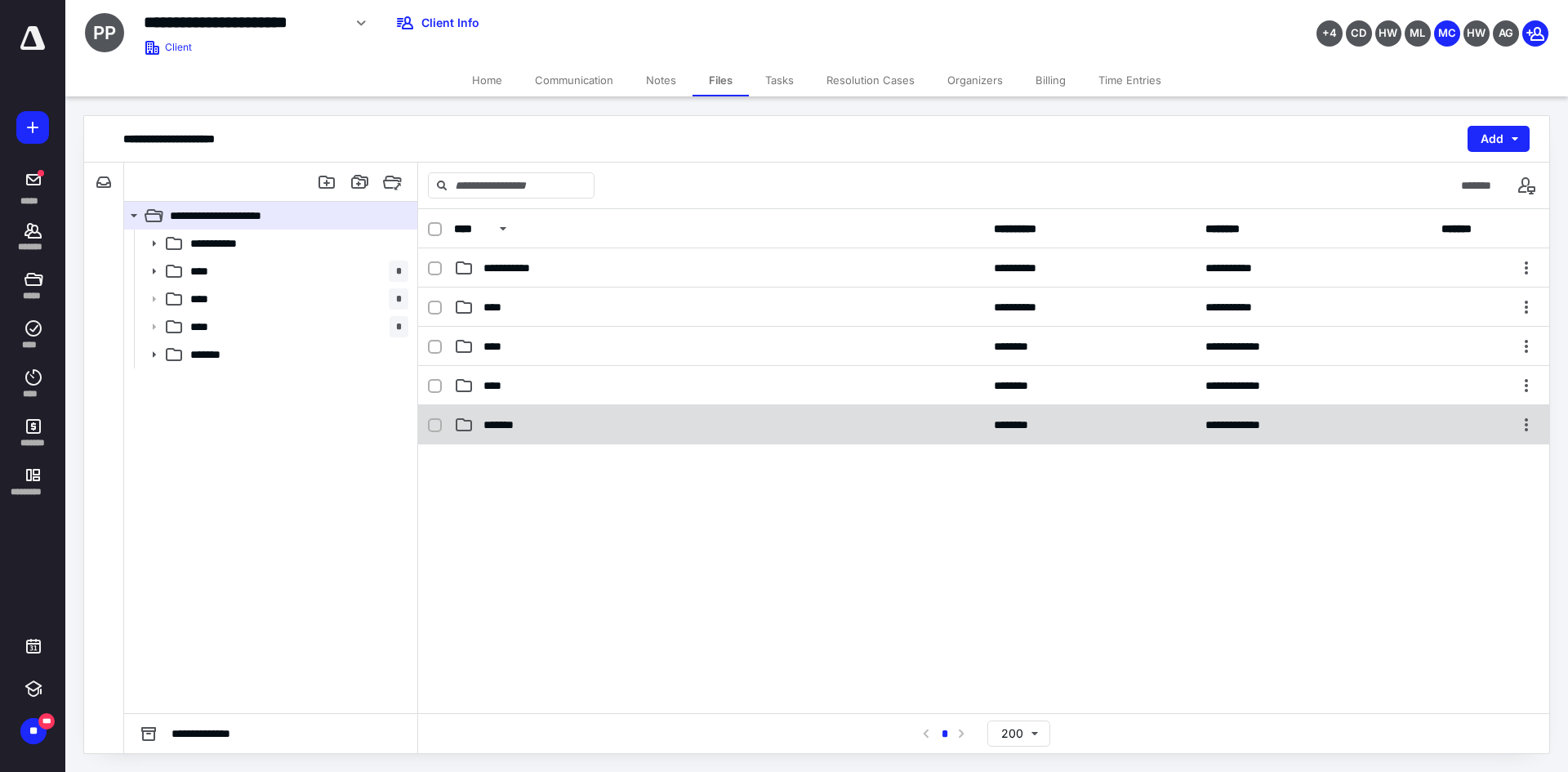 click on "*******" at bounding box center (719, 425) 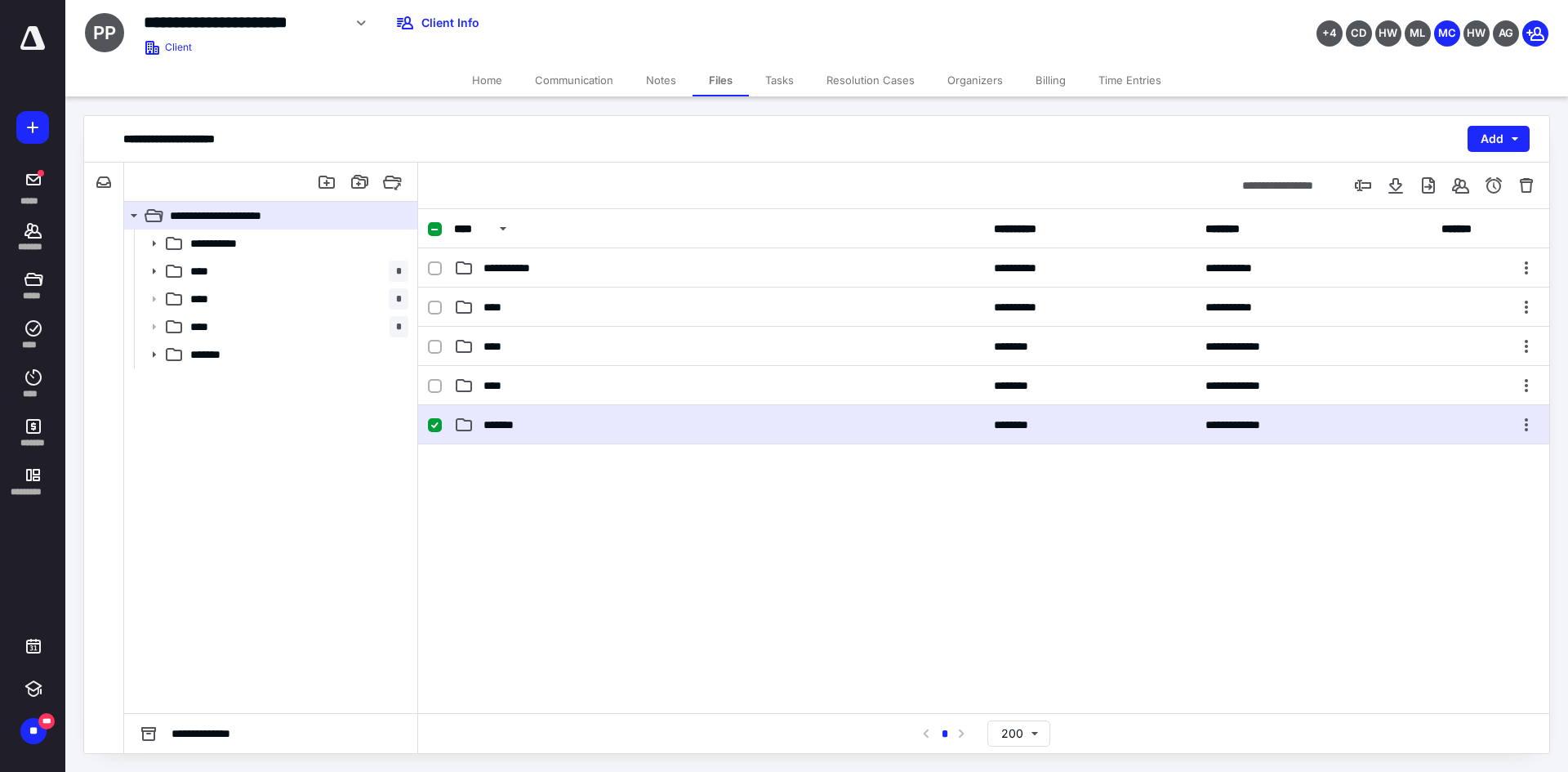 click on "*******" at bounding box center [719, 425] 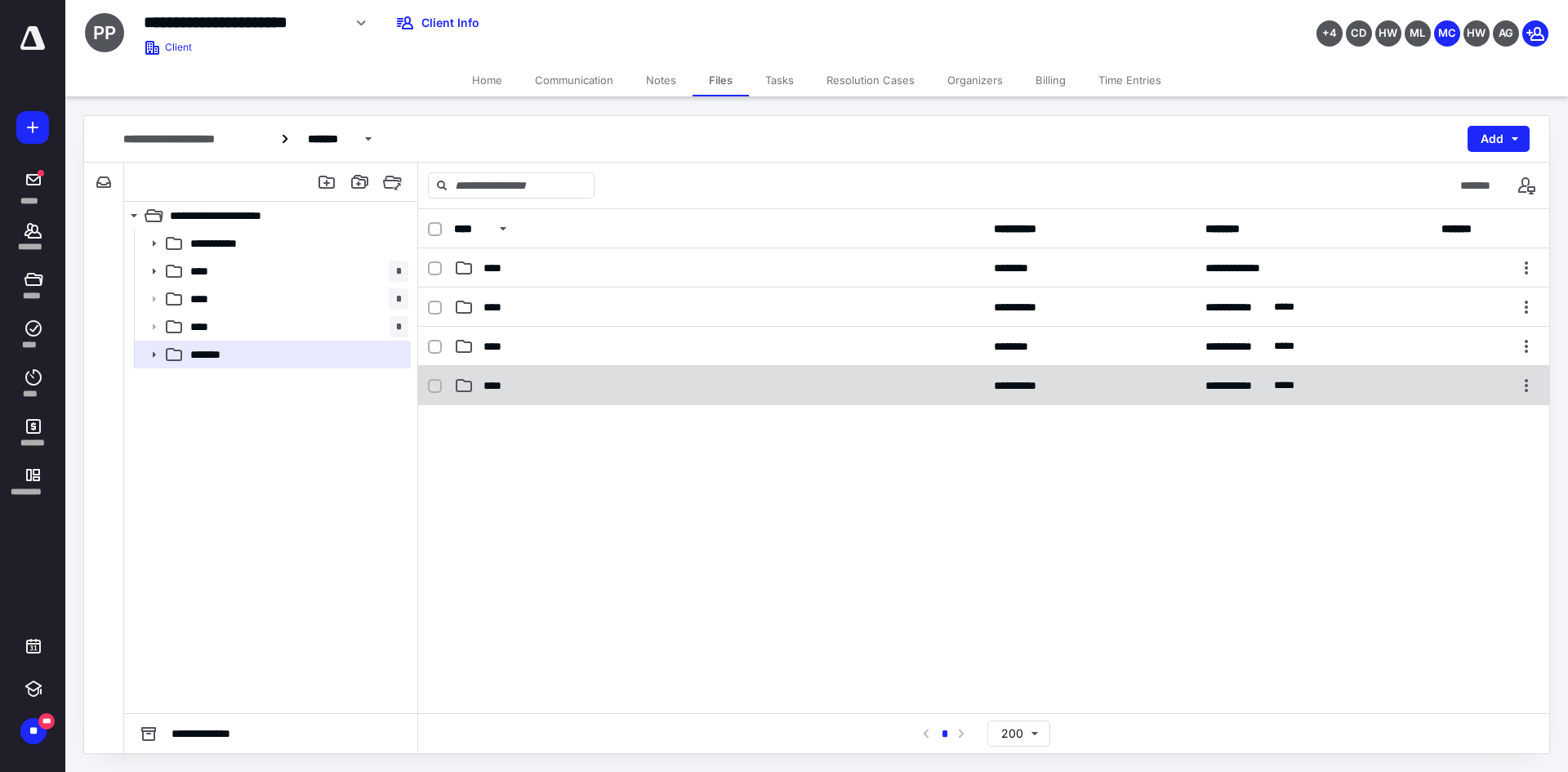 click on "****" at bounding box center (719, 386) 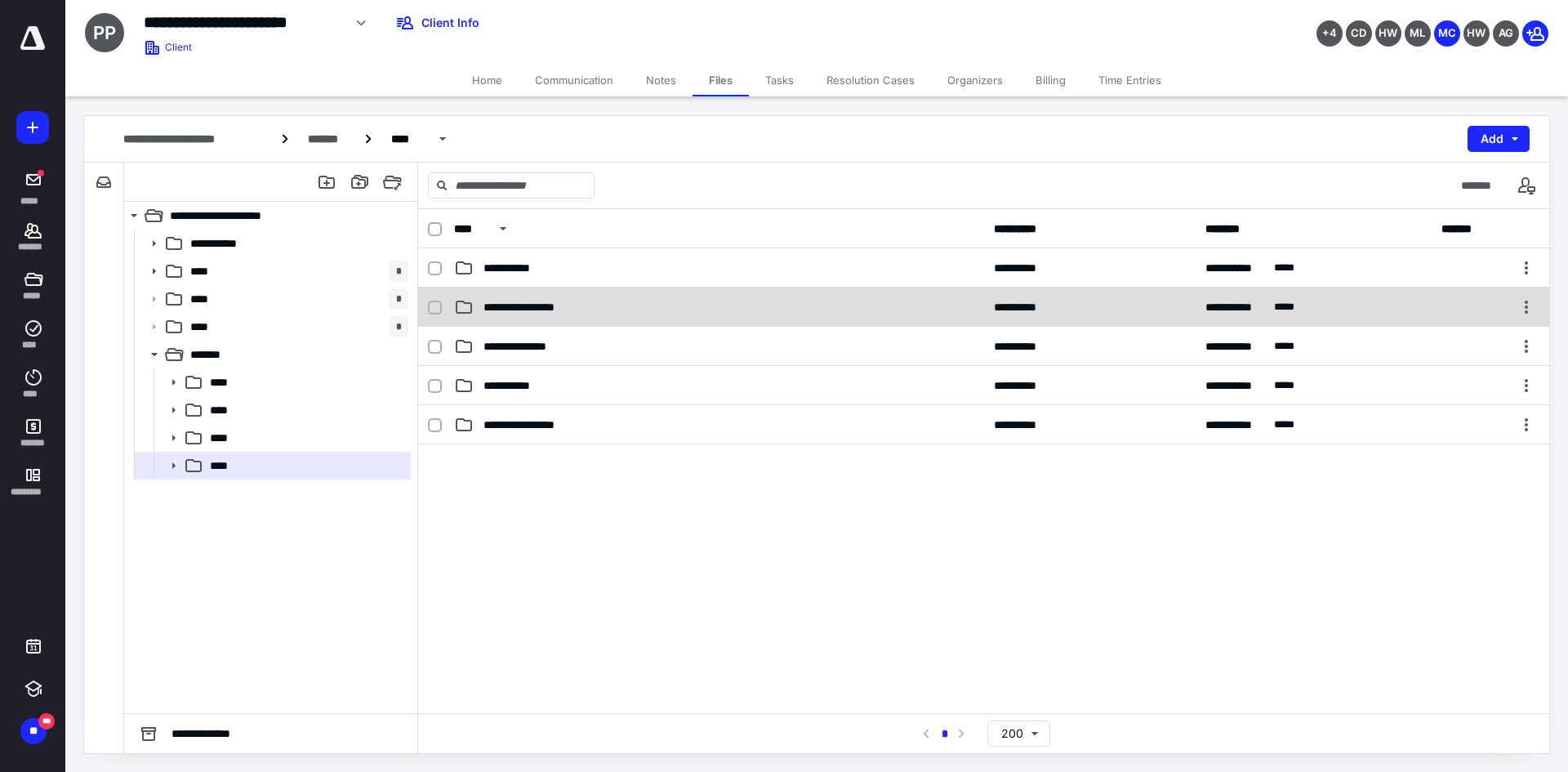 click on "**********" at bounding box center [983, 307] 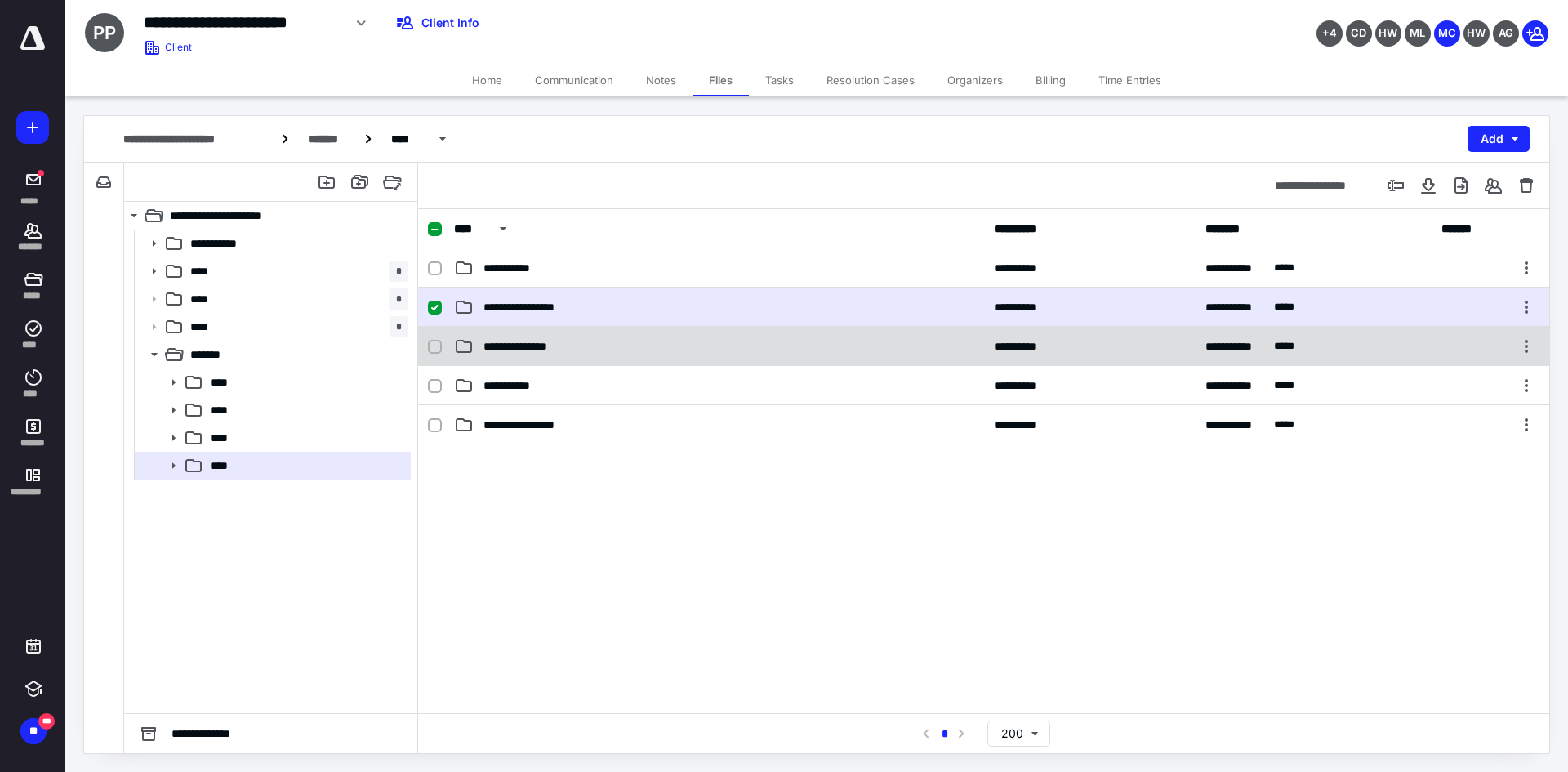 click on "**********" at bounding box center (983, 346) 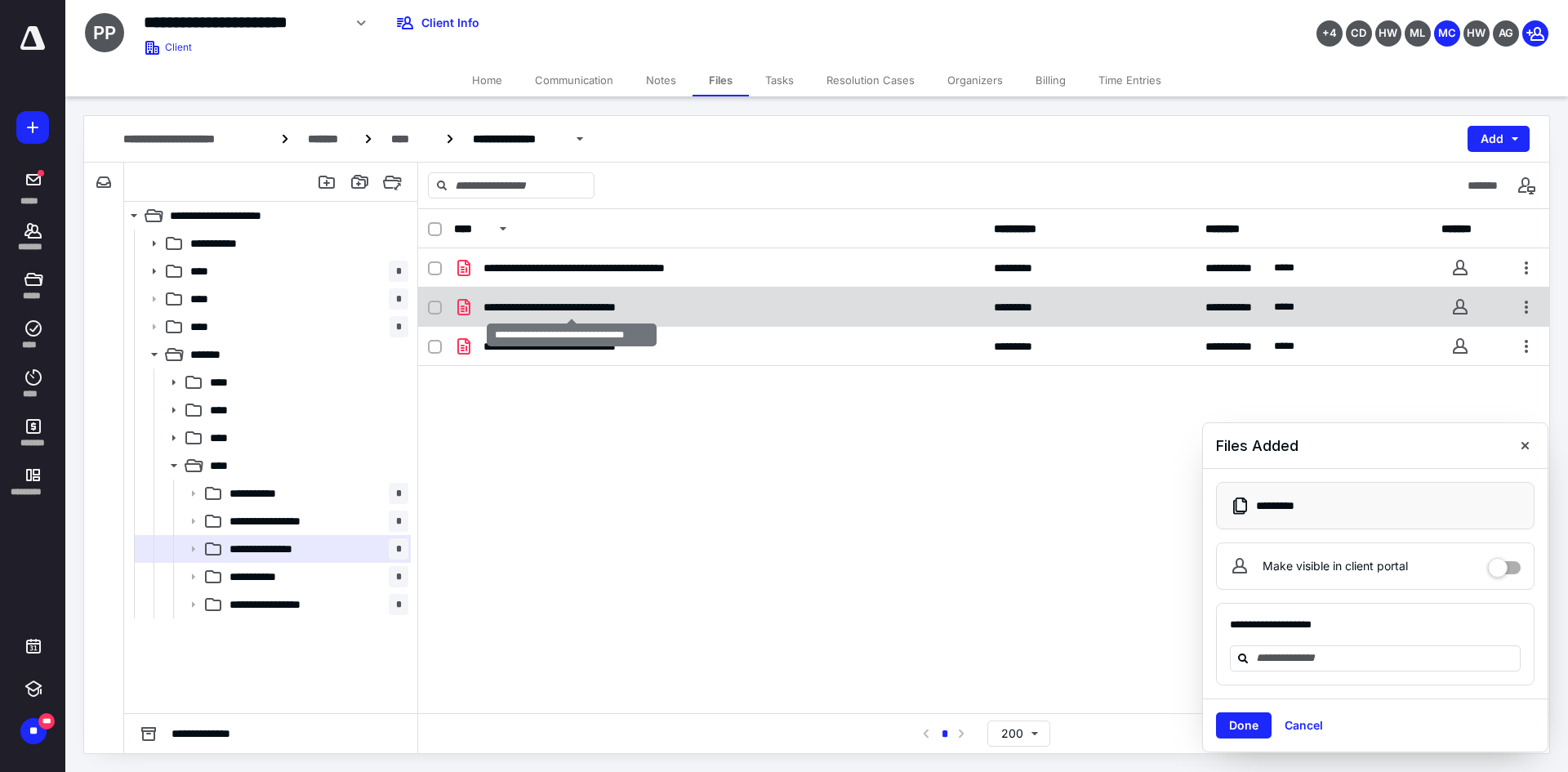 checkbox on "true" 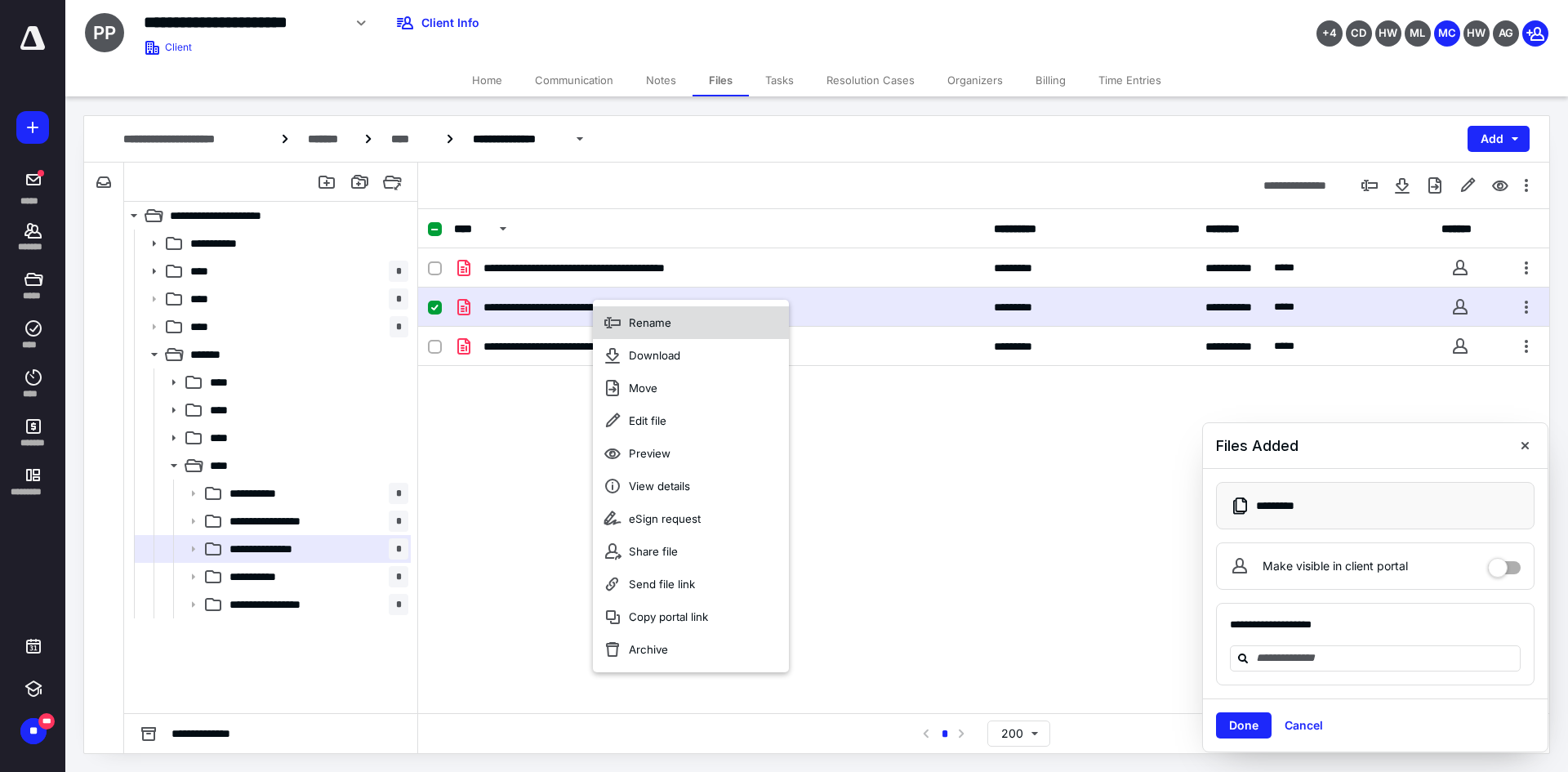 click on "Rename" at bounding box center [691, 323] 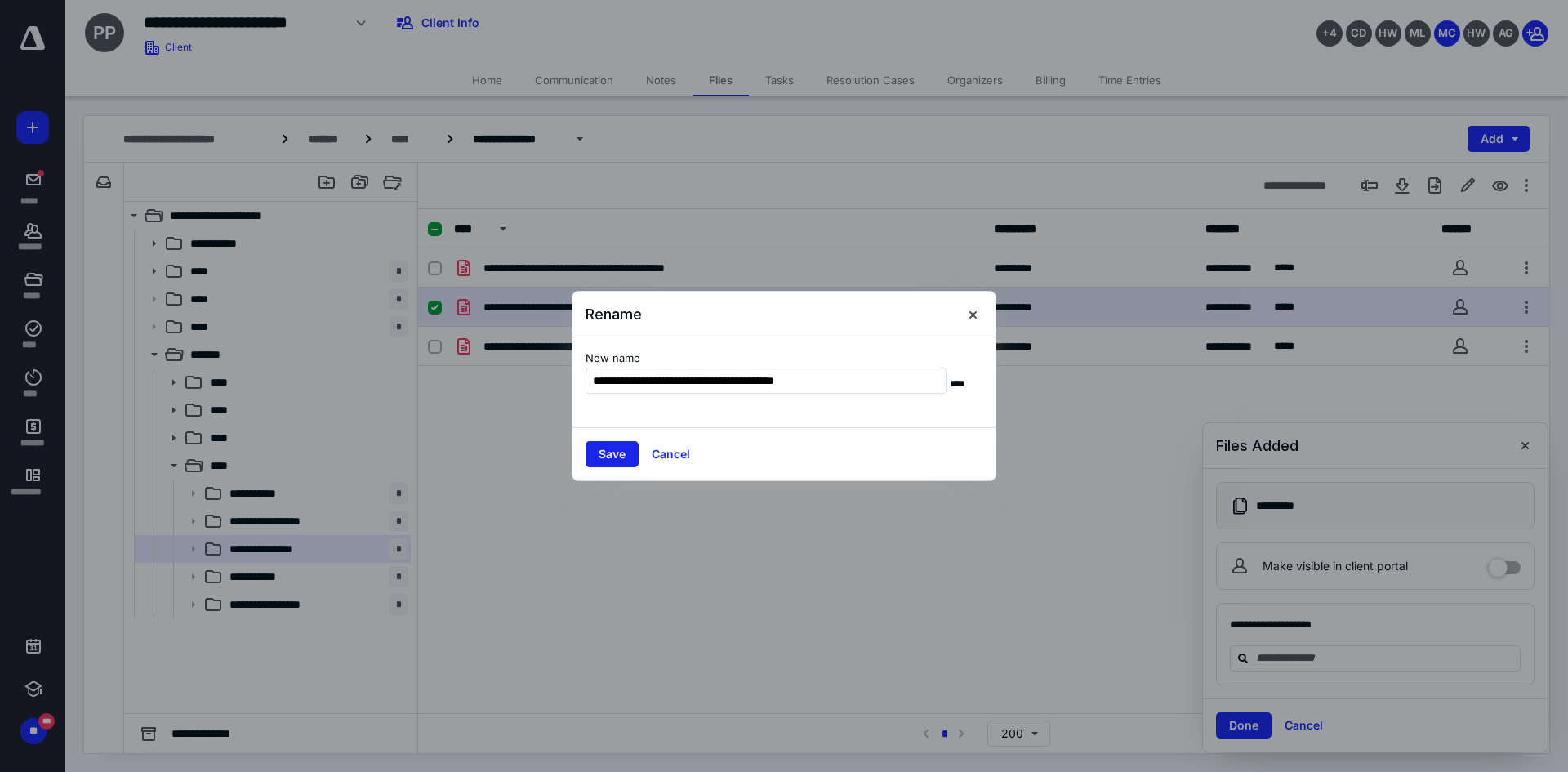 type on "**********" 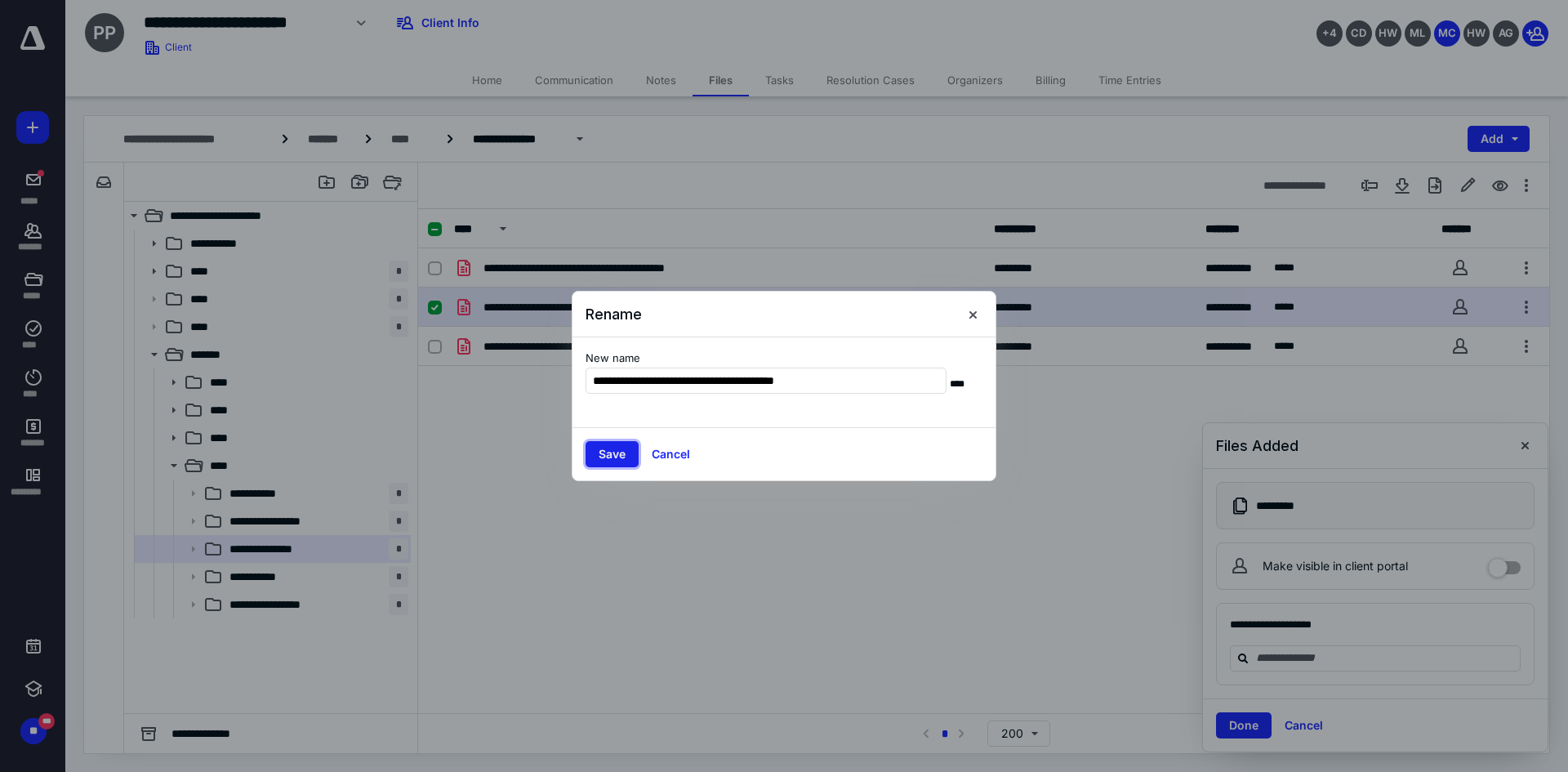 click on "Save" at bounding box center [612, 454] 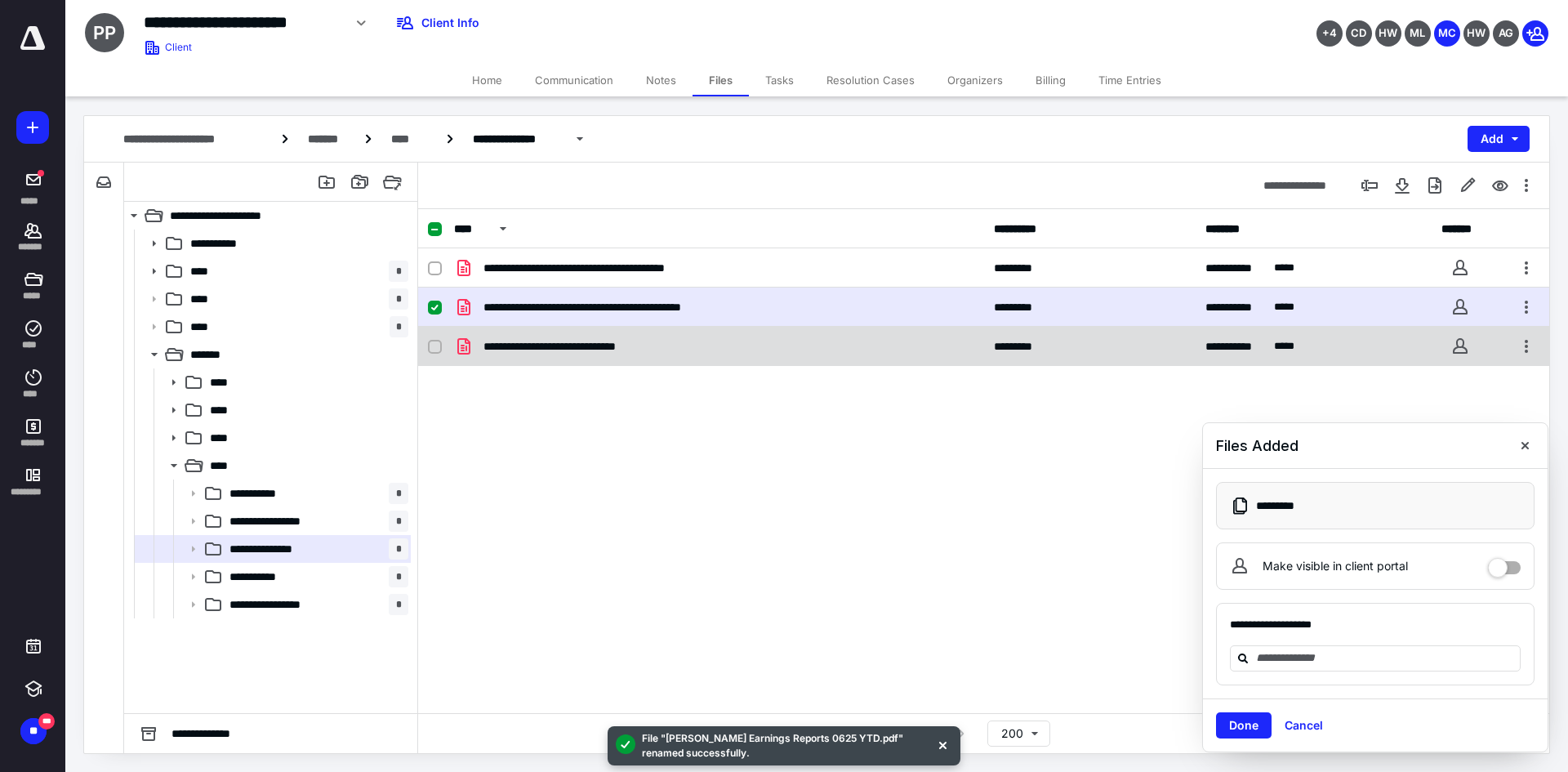 checkbox on "false" 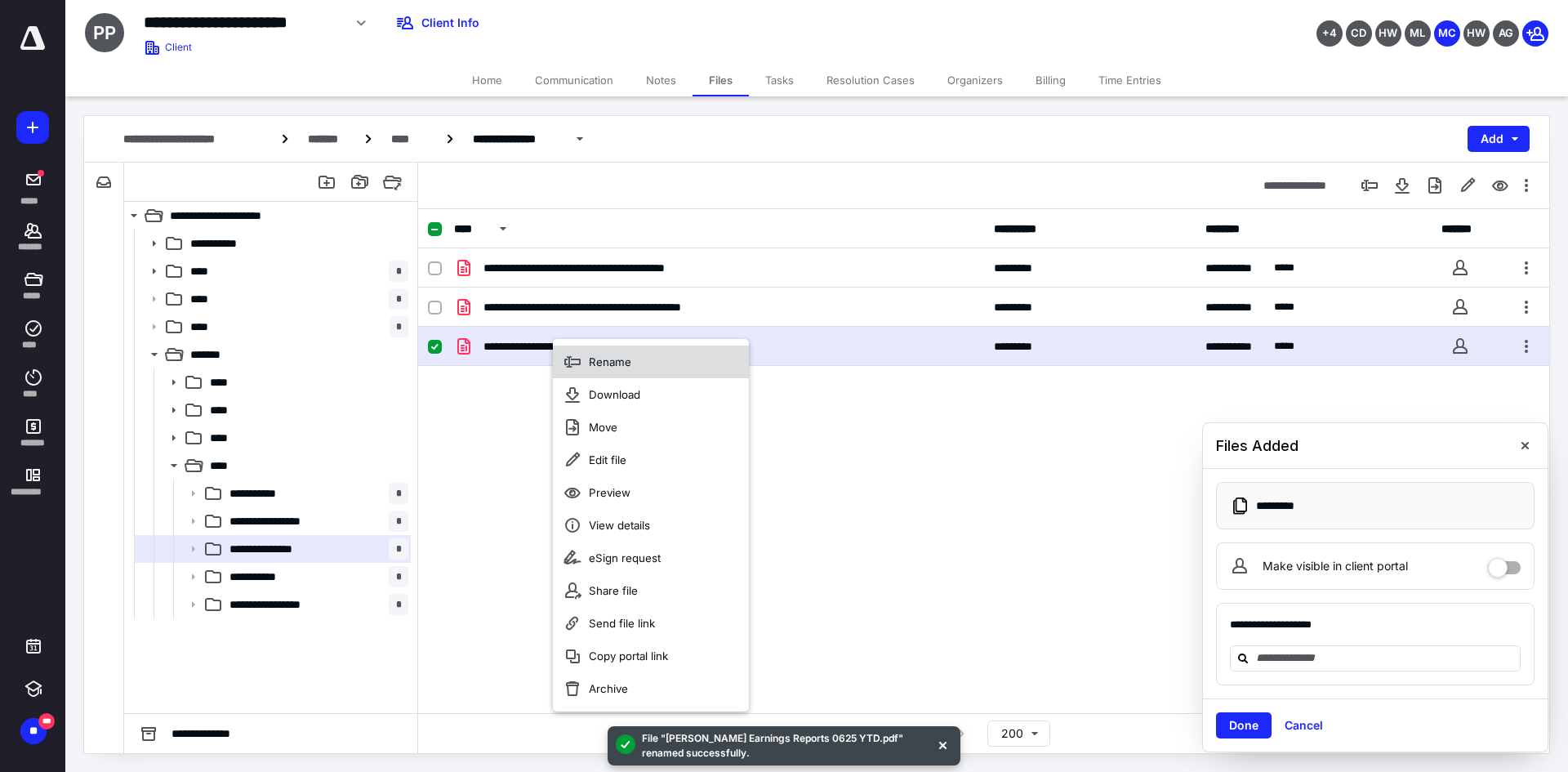 click 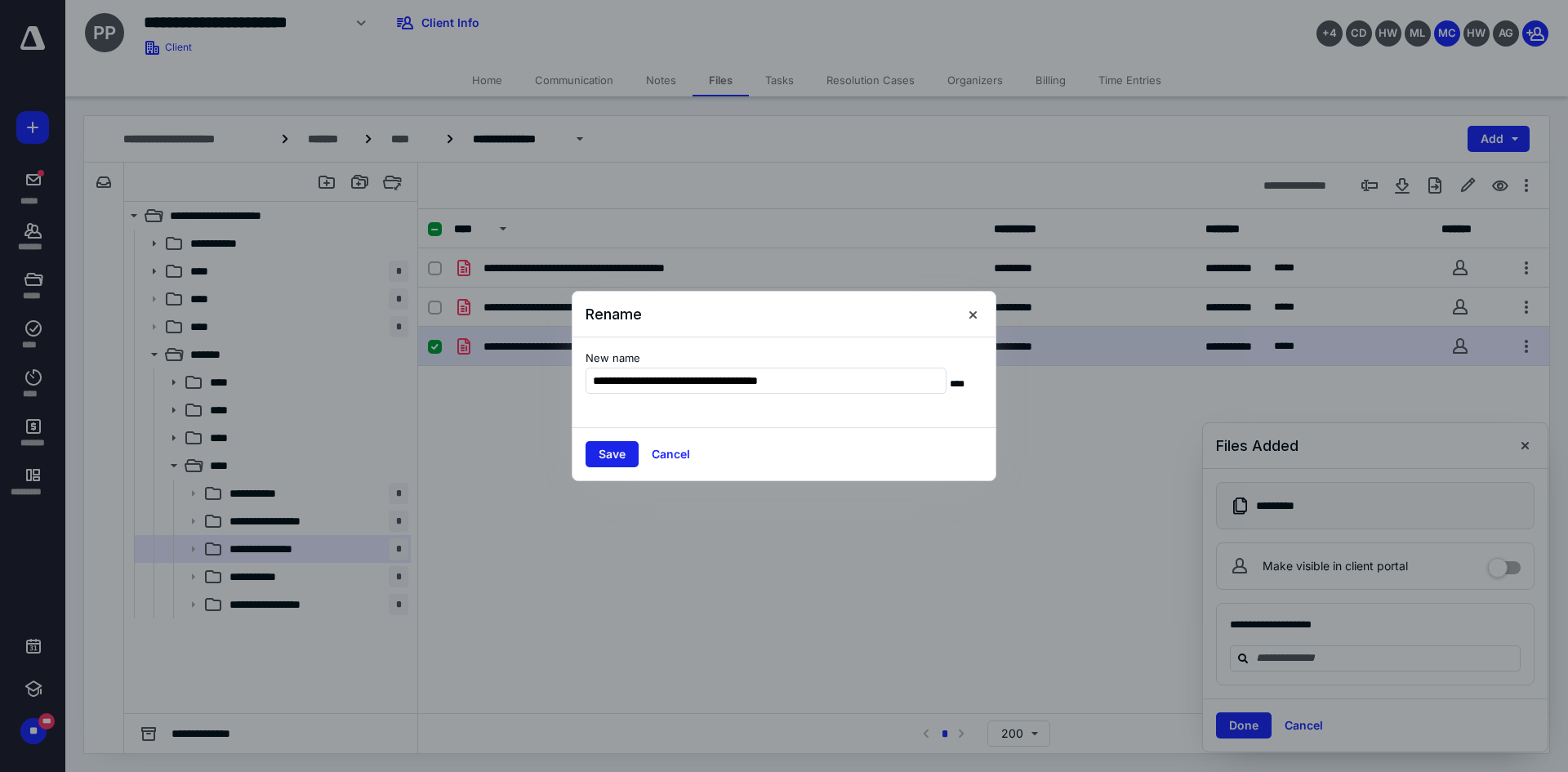 type on "**********" 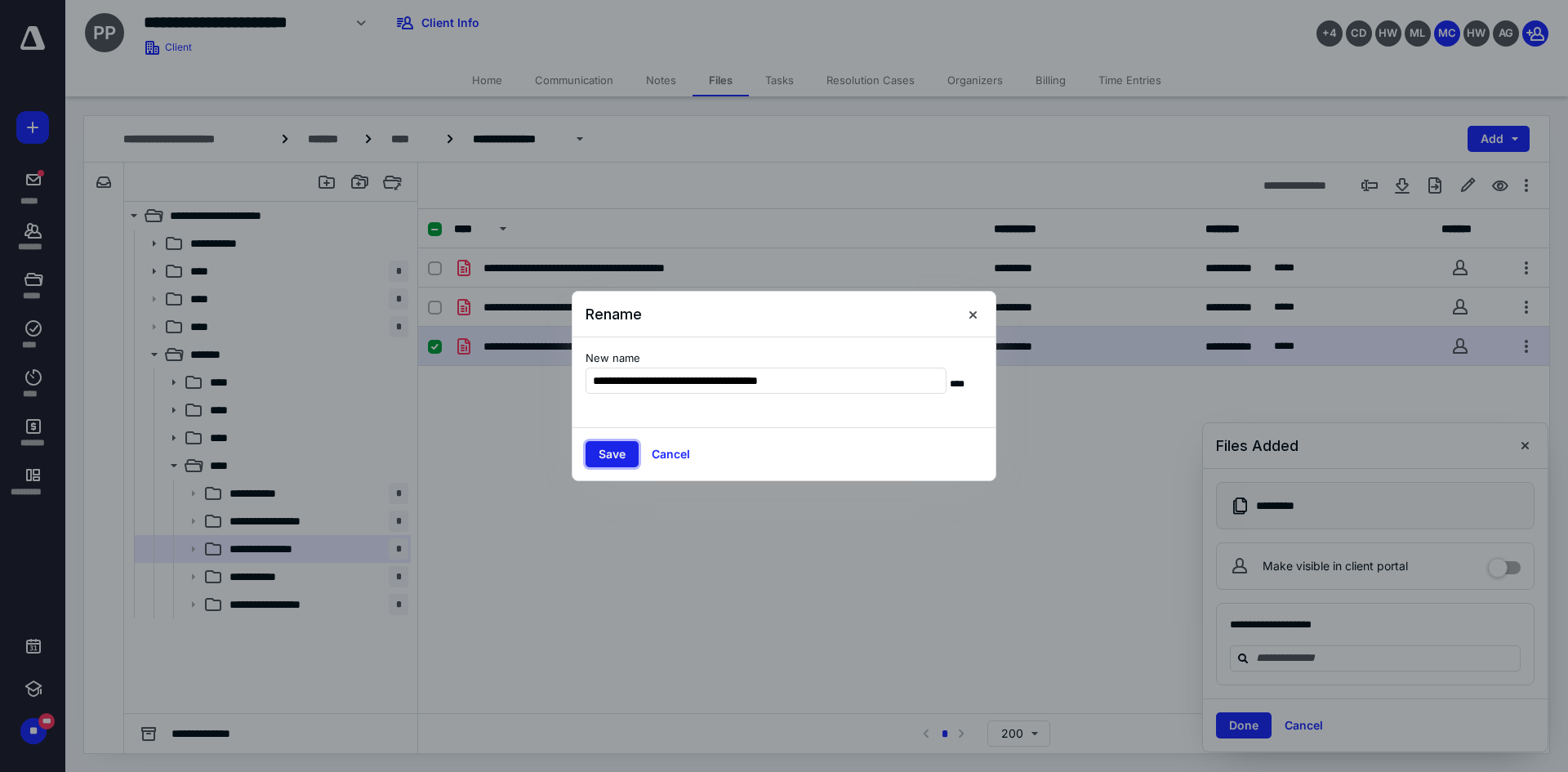 click on "Save" at bounding box center (612, 454) 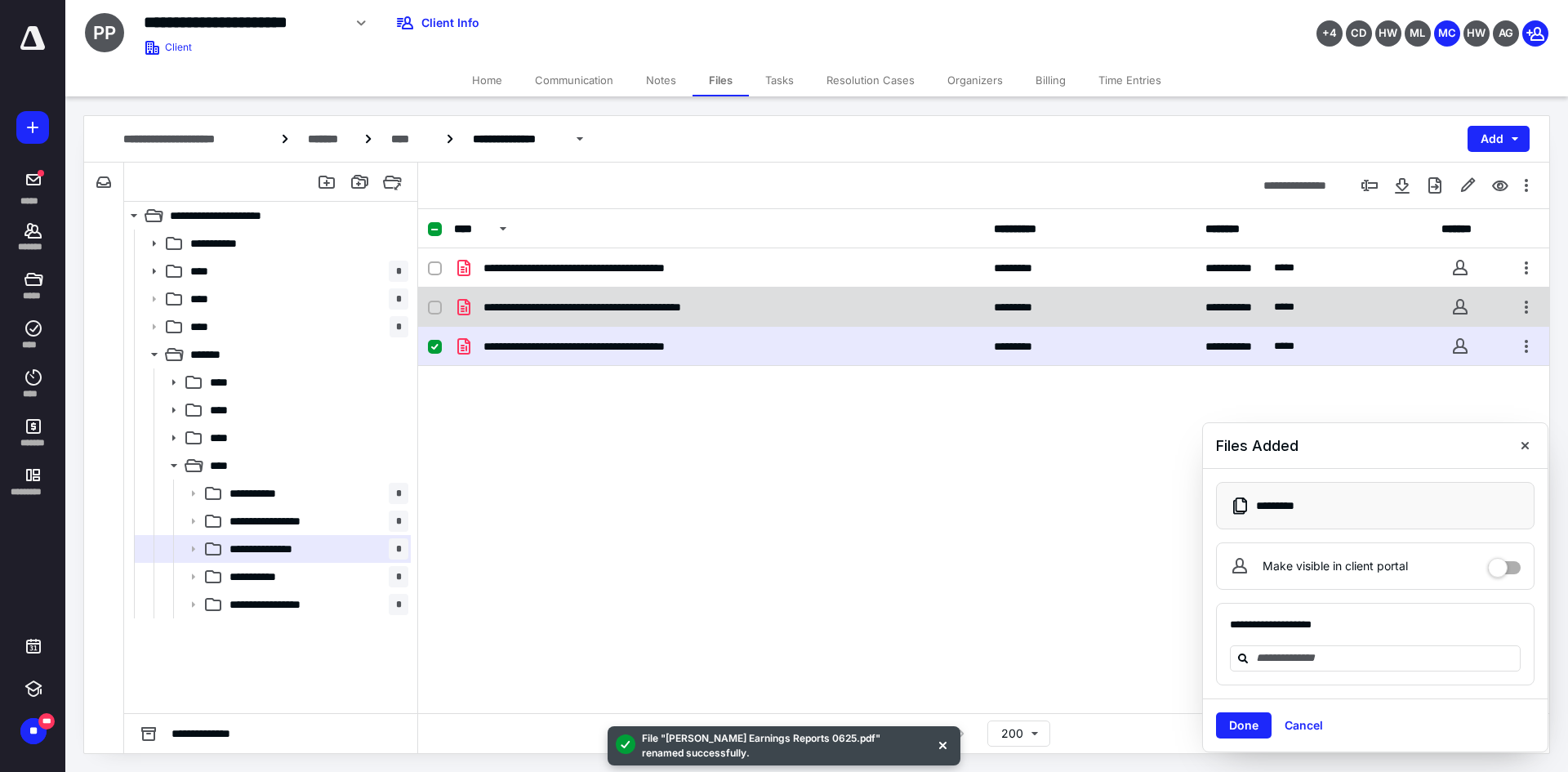 click on "**********" at bounding box center (983, 307) 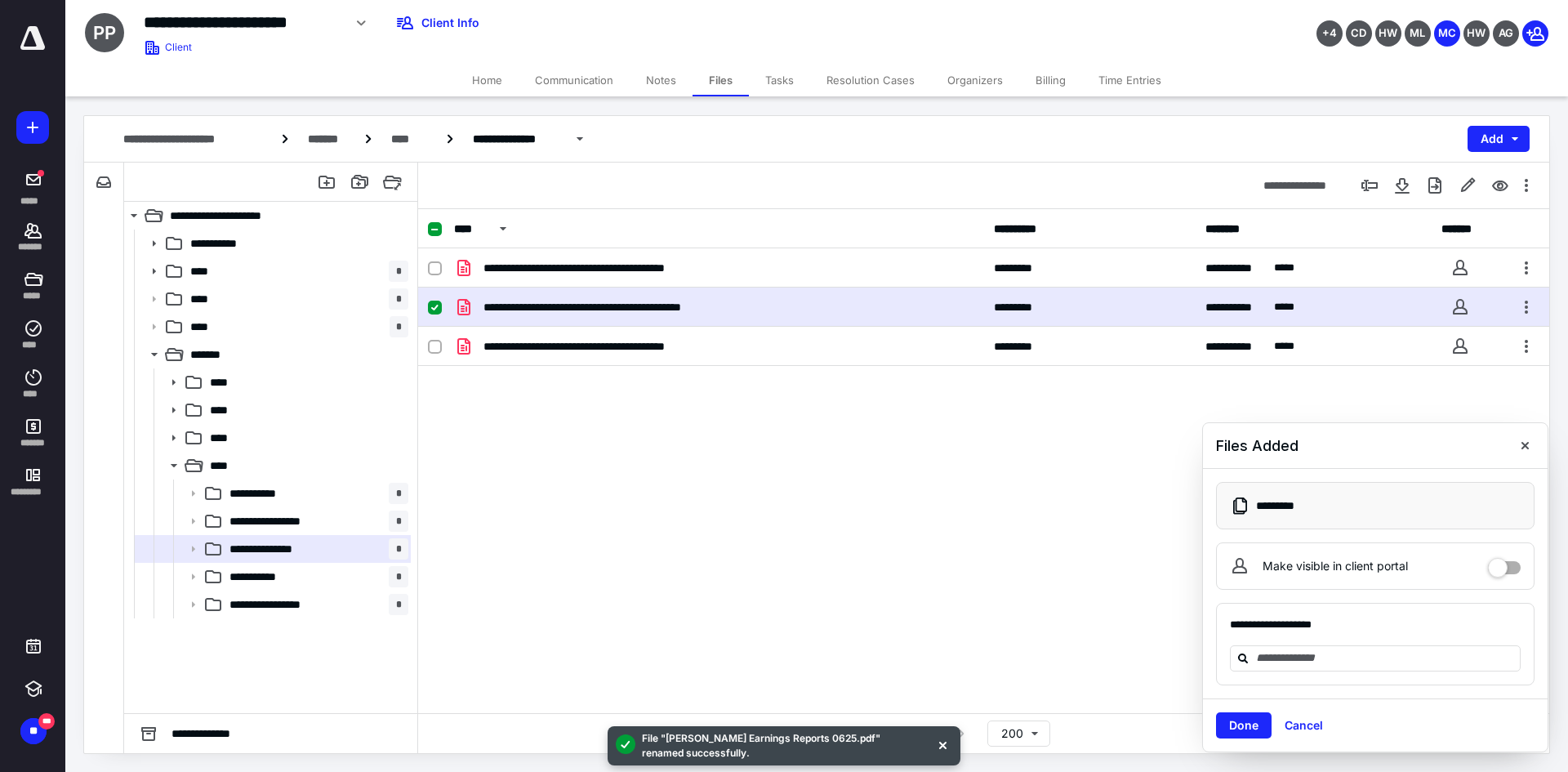 click on "**********" at bounding box center [983, 307] 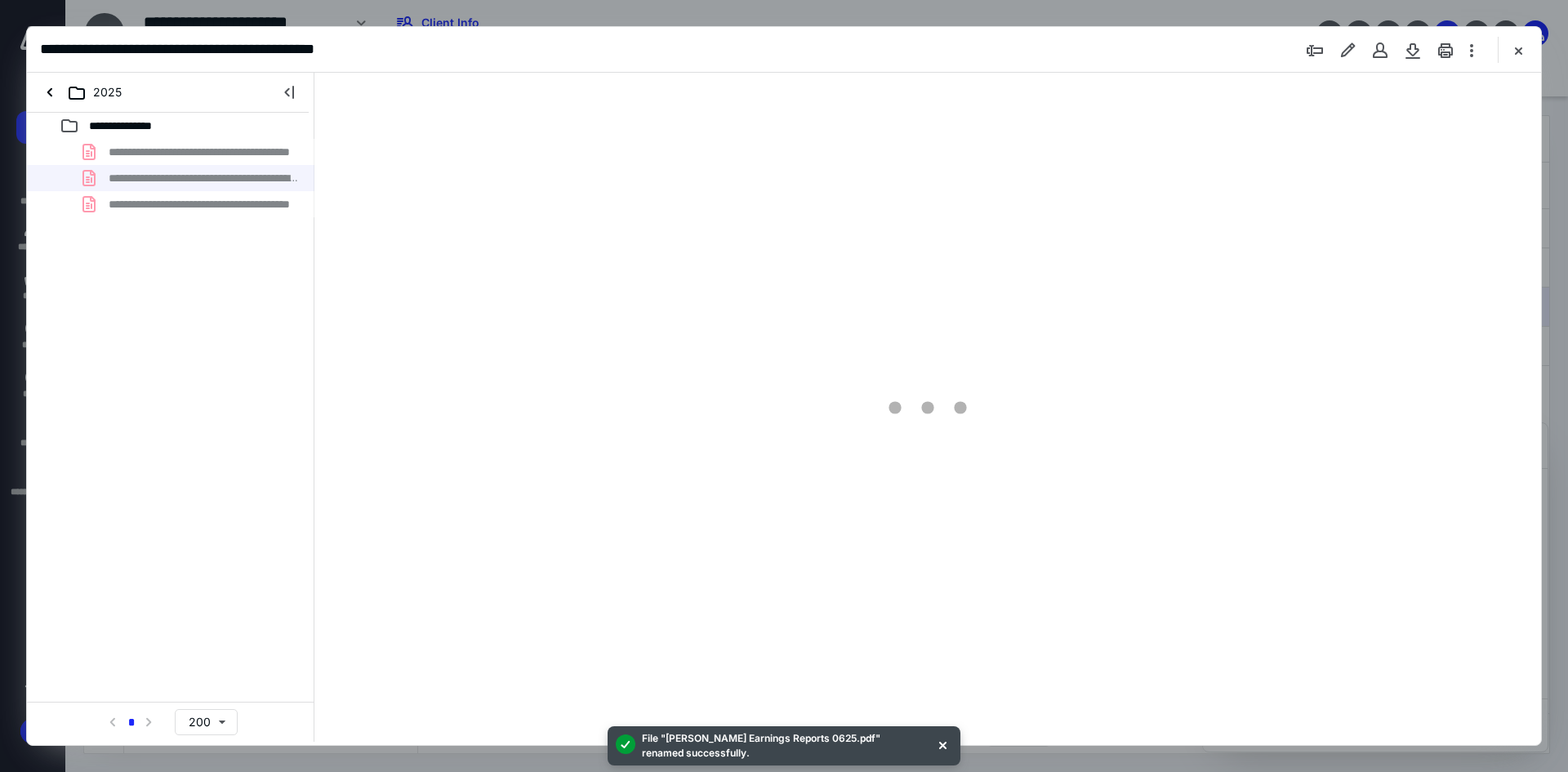 scroll, scrollTop: 0, scrollLeft: 0, axis: both 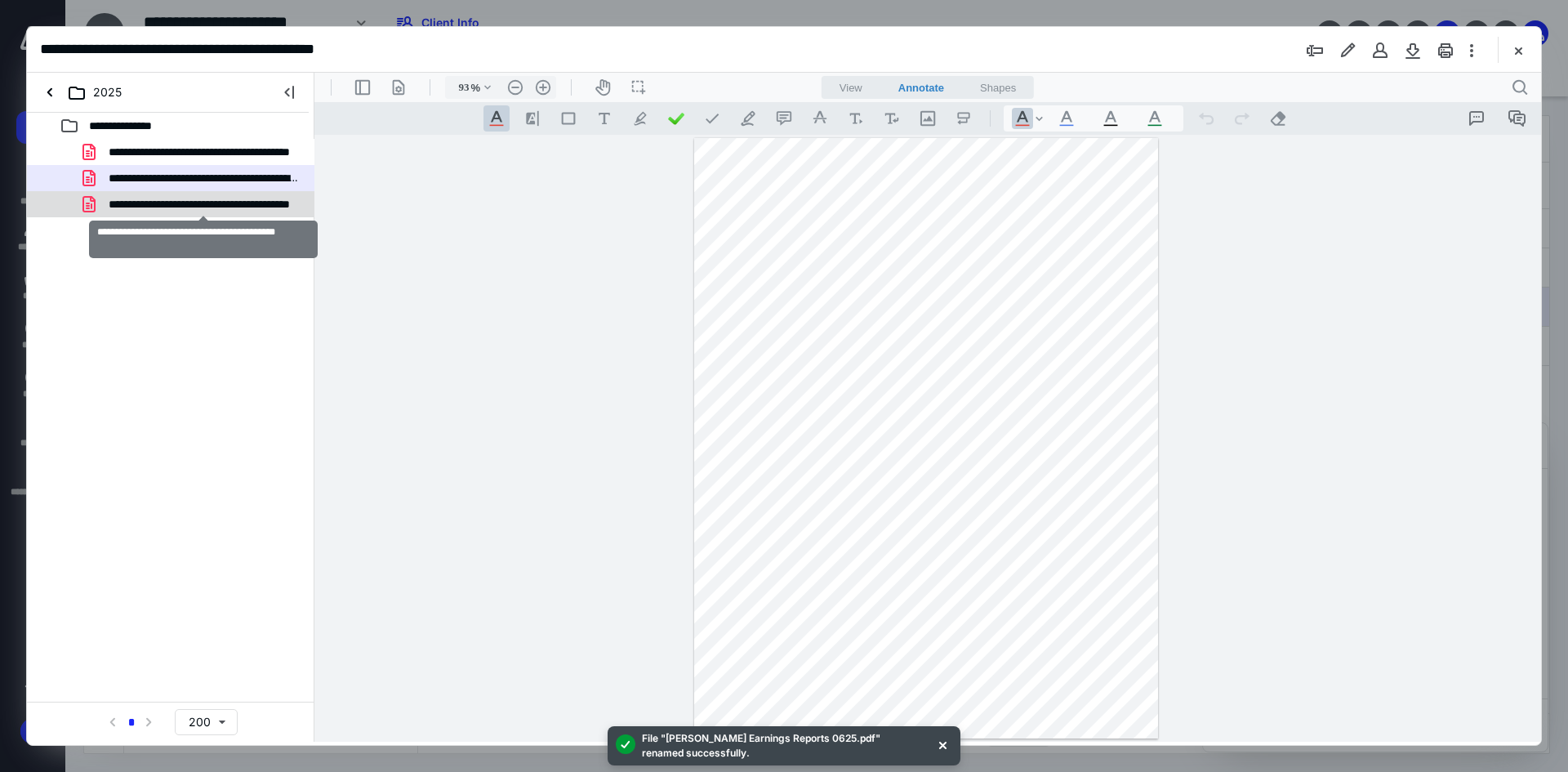 click on "**********" at bounding box center (203, 204) 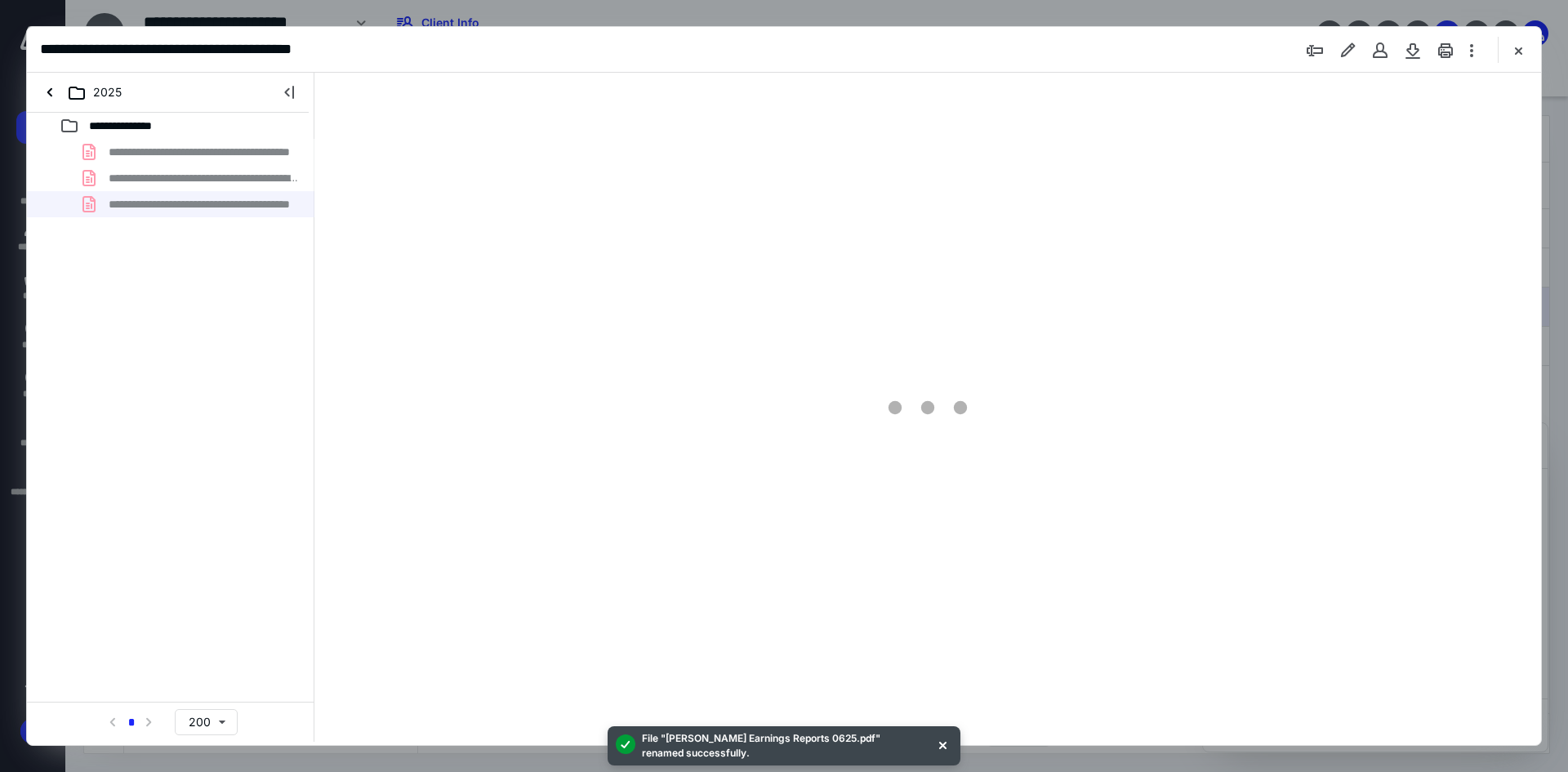 type on "93" 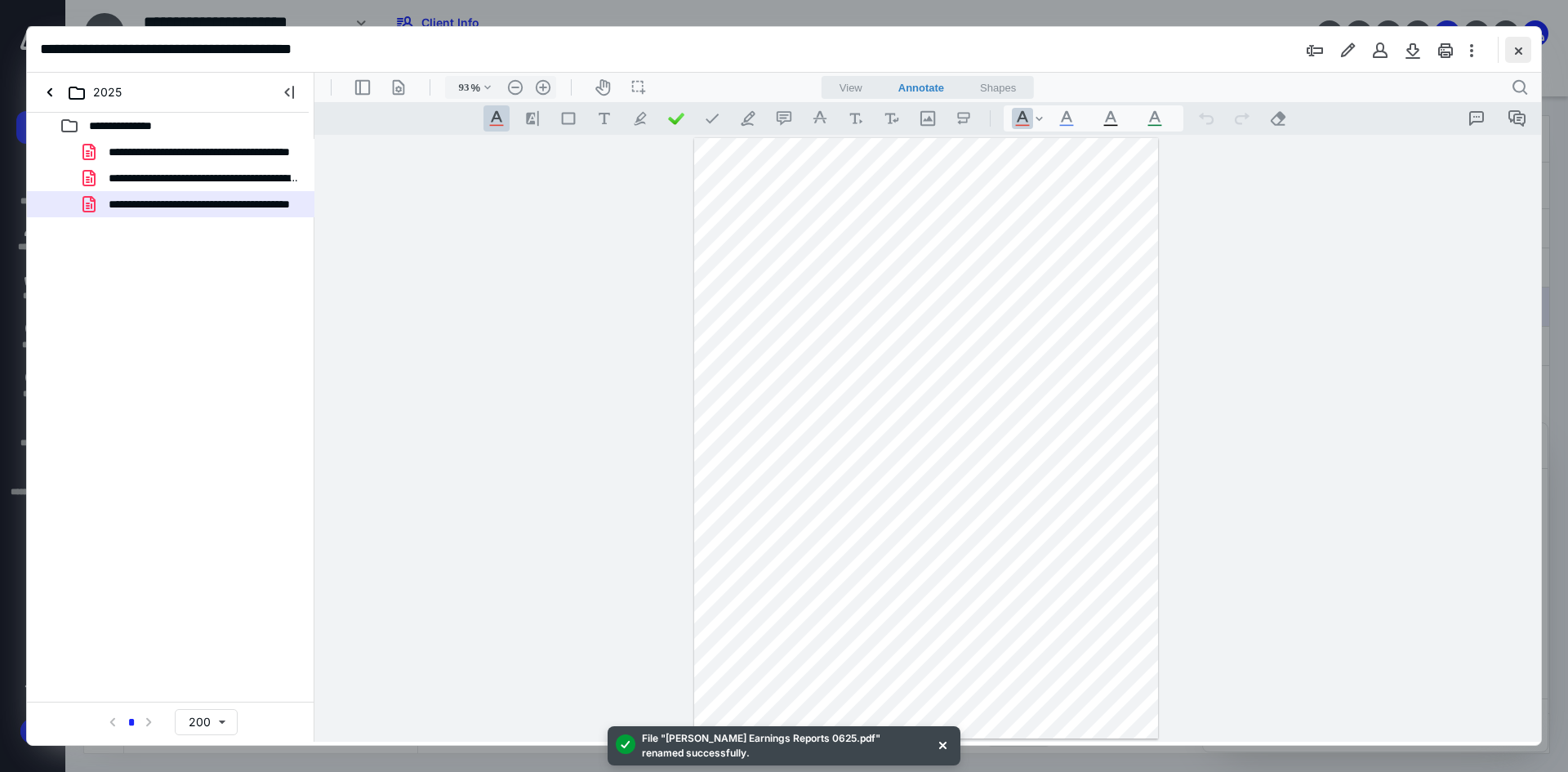 click at bounding box center (1518, 50) 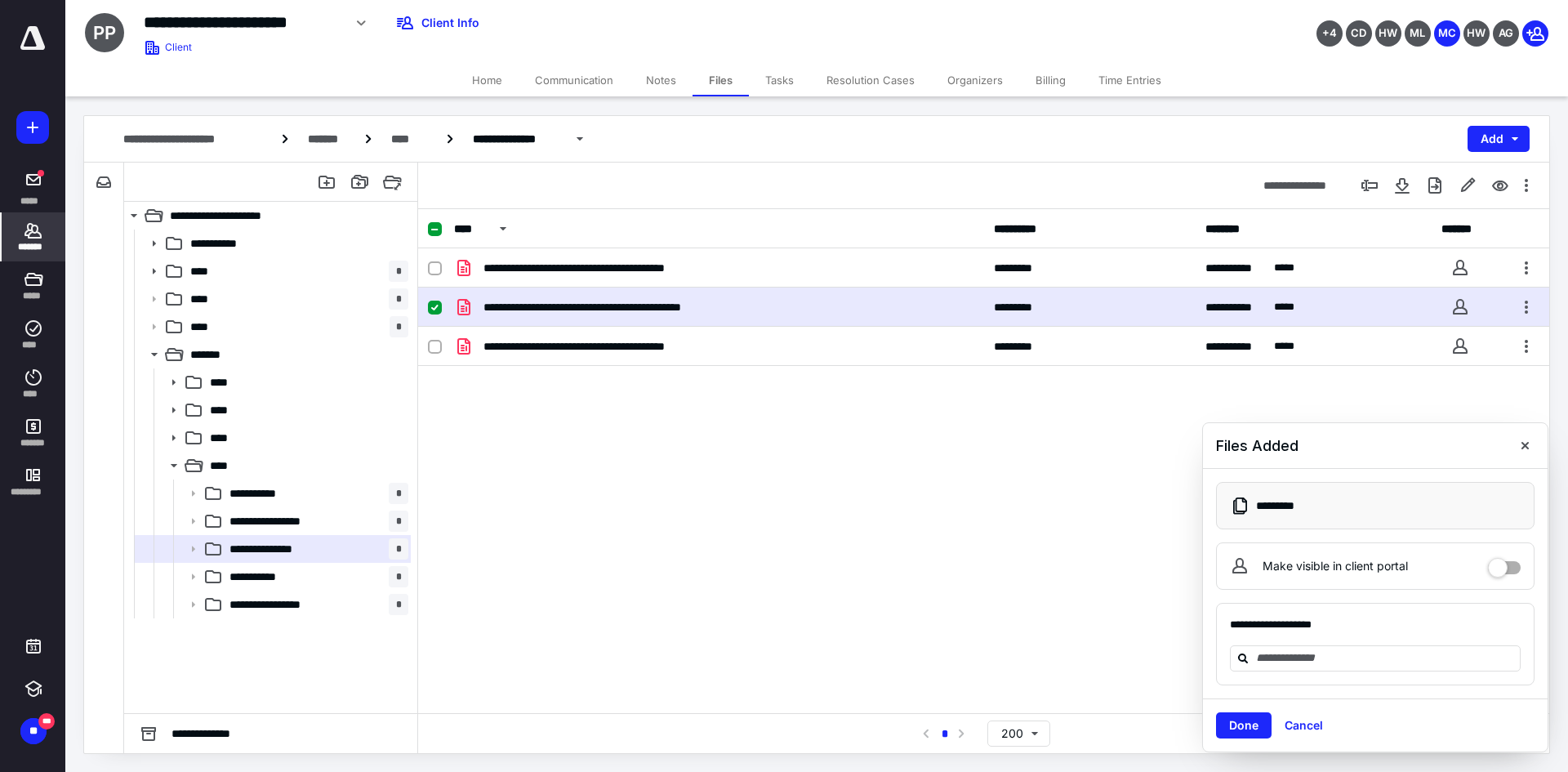click 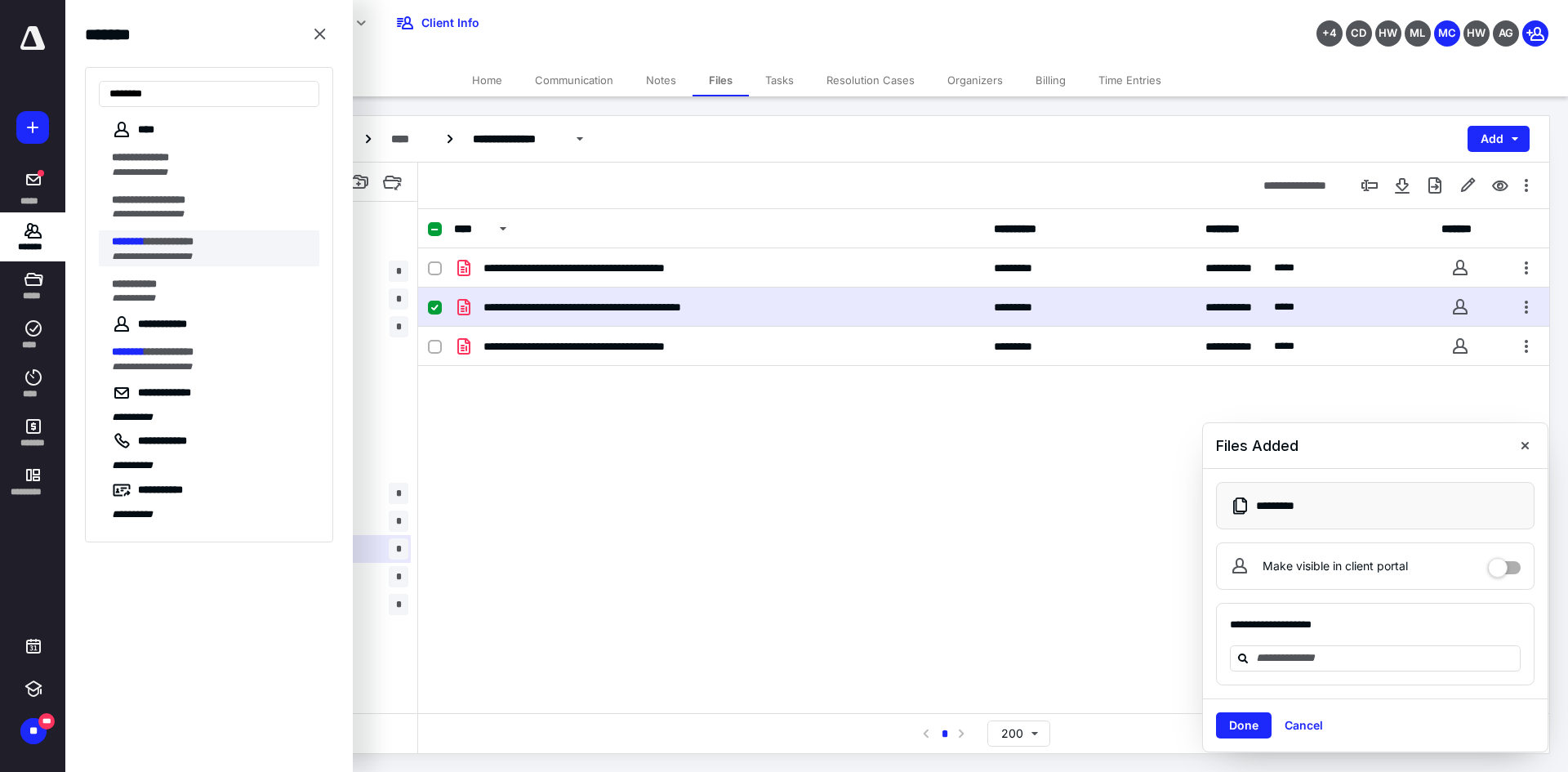 type on "********" 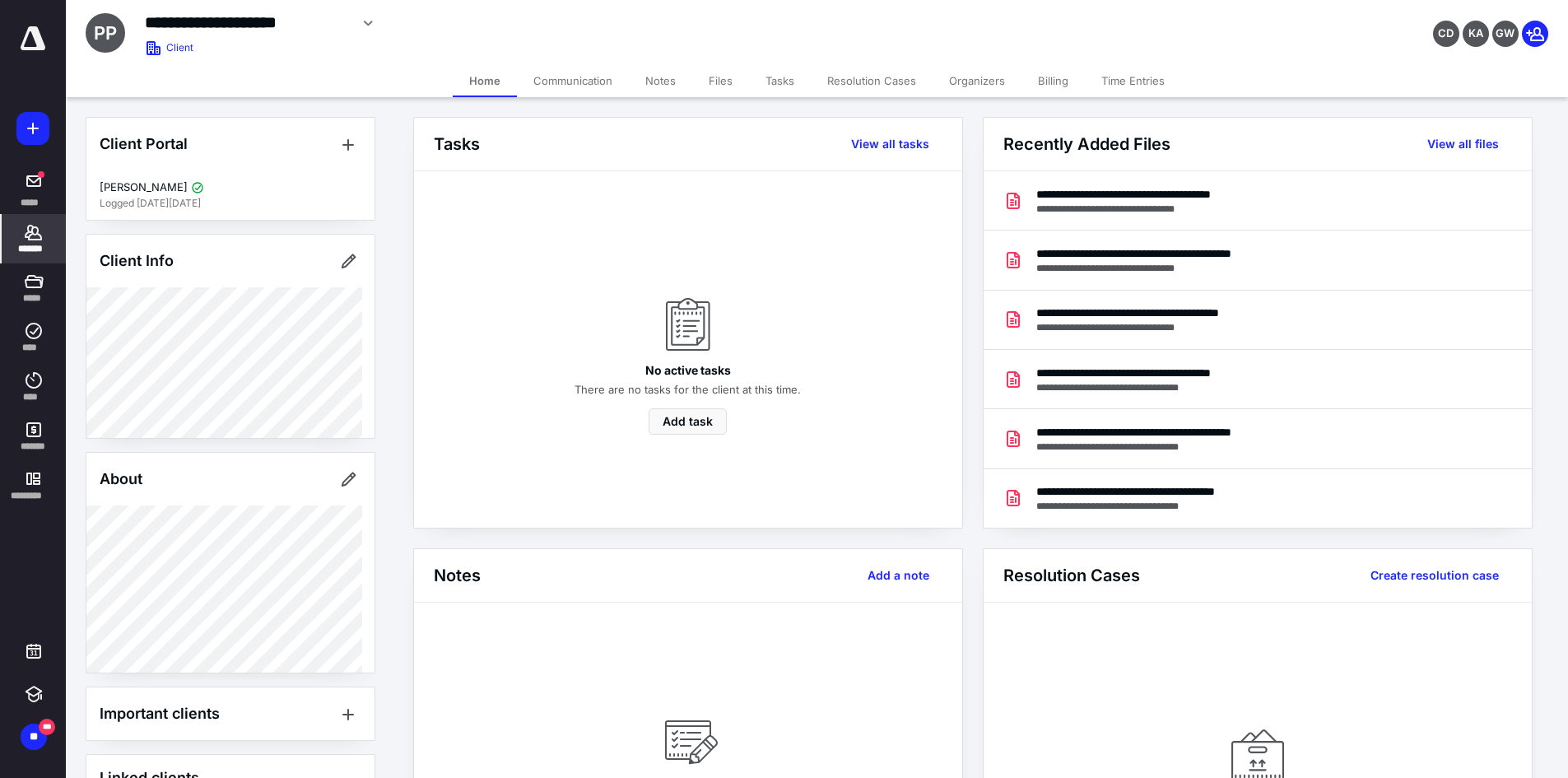 click on "Files" at bounding box center [720, 81] 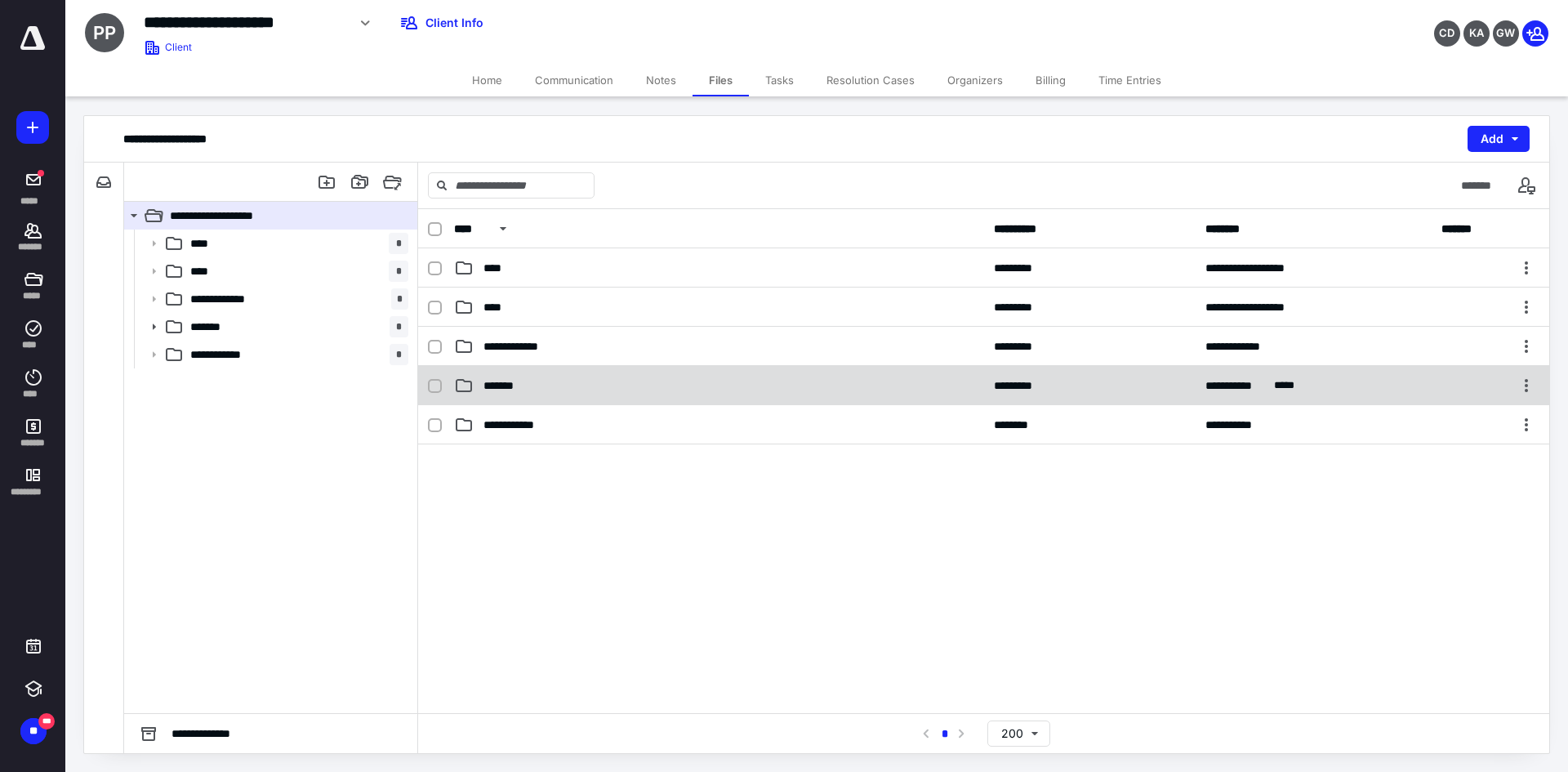 click on "*******" at bounding box center [719, 386] 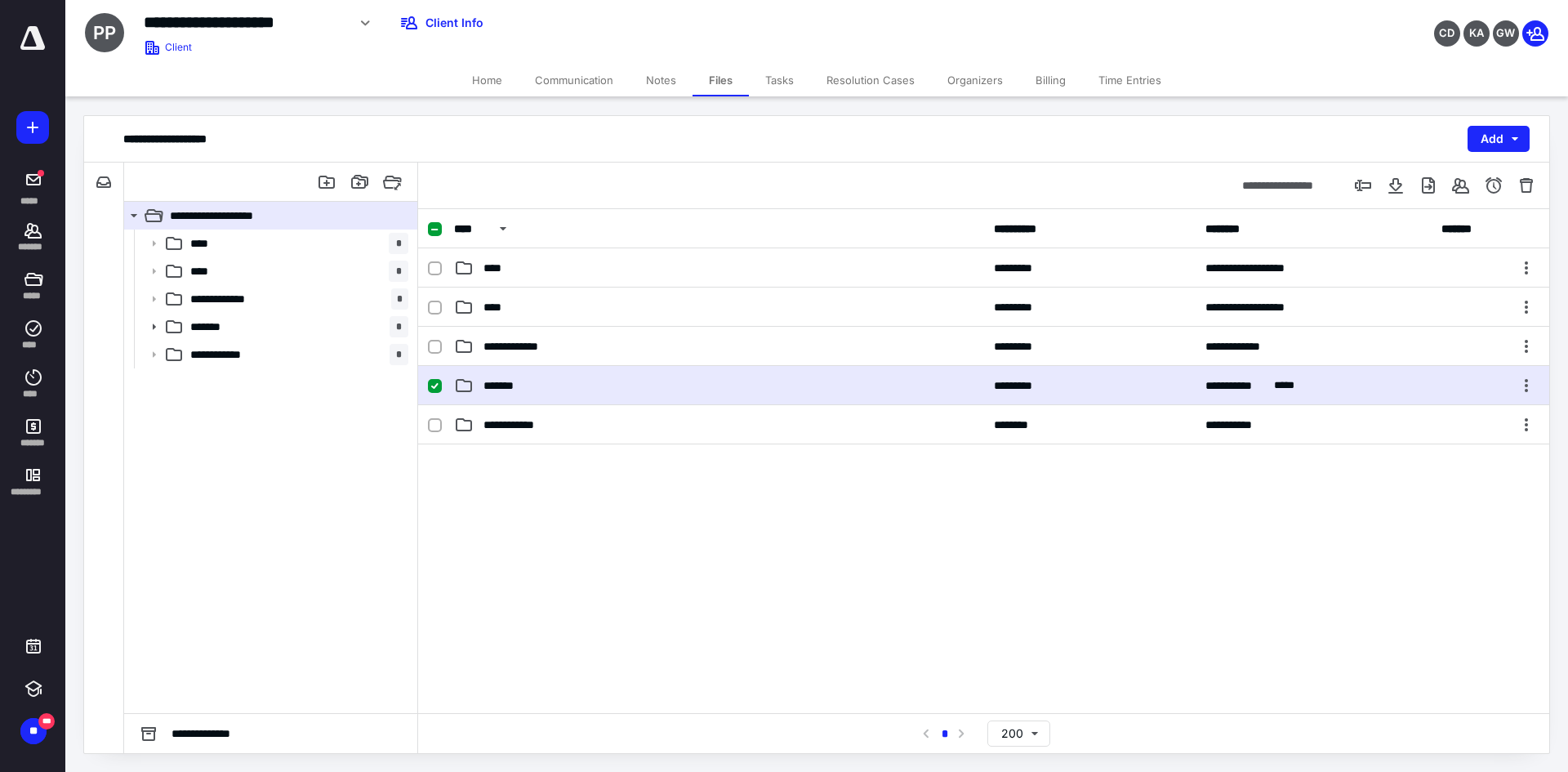 click on "*******" at bounding box center [719, 386] 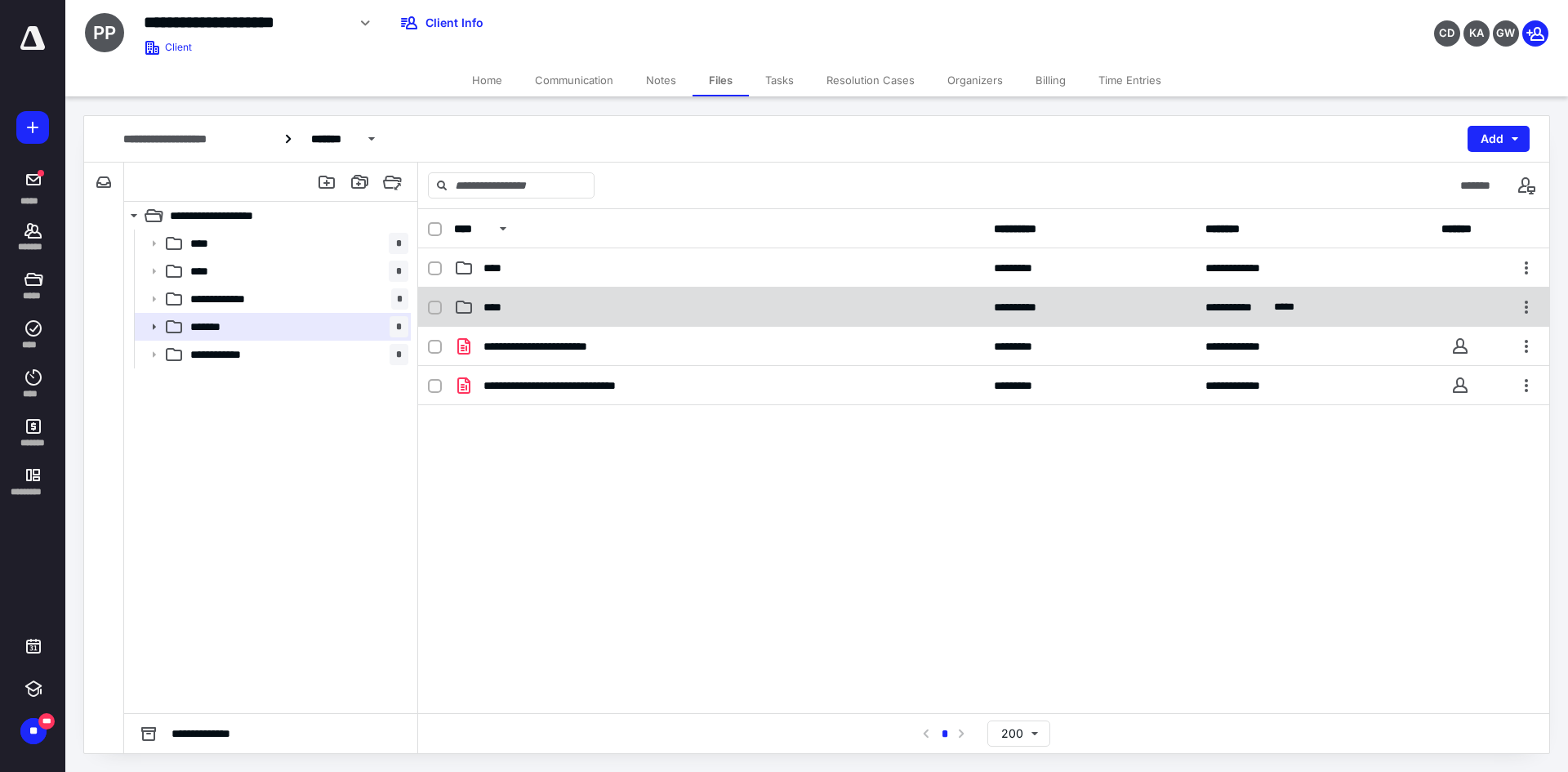 click on "**********" at bounding box center [983, 307] 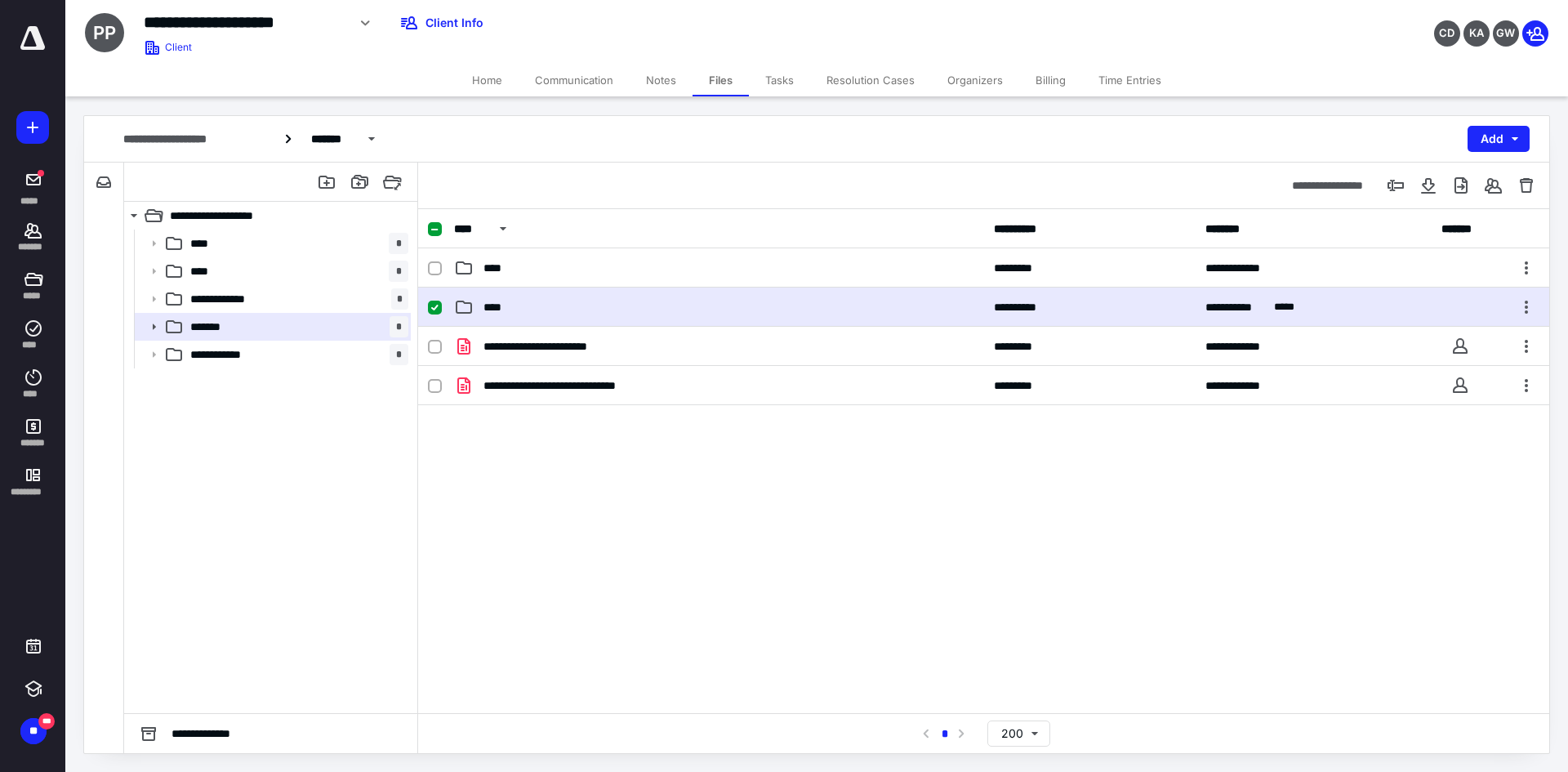 click on "**********" at bounding box center (983, 307) 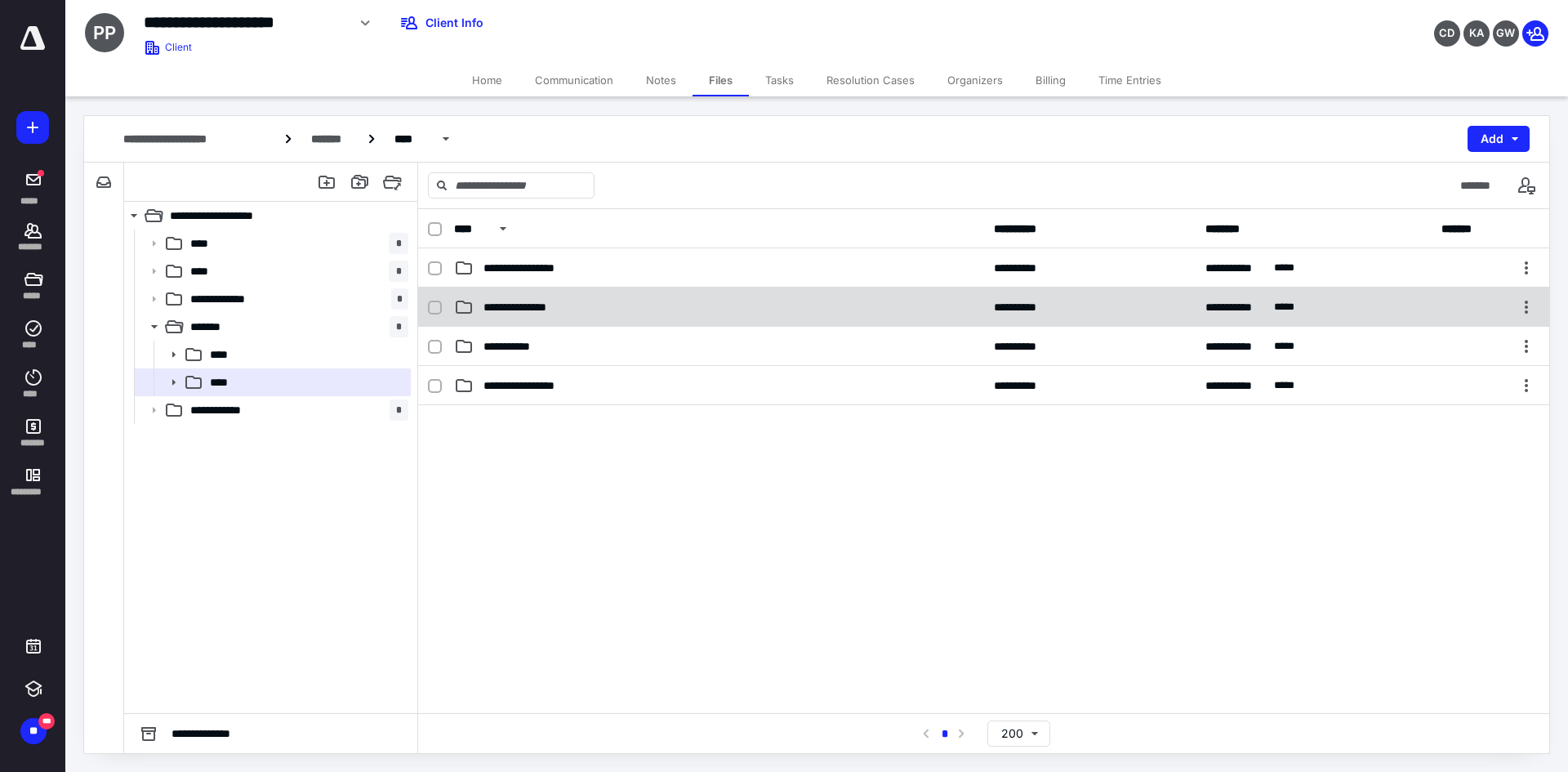 click on "**********" at bounding box center (983, 307) 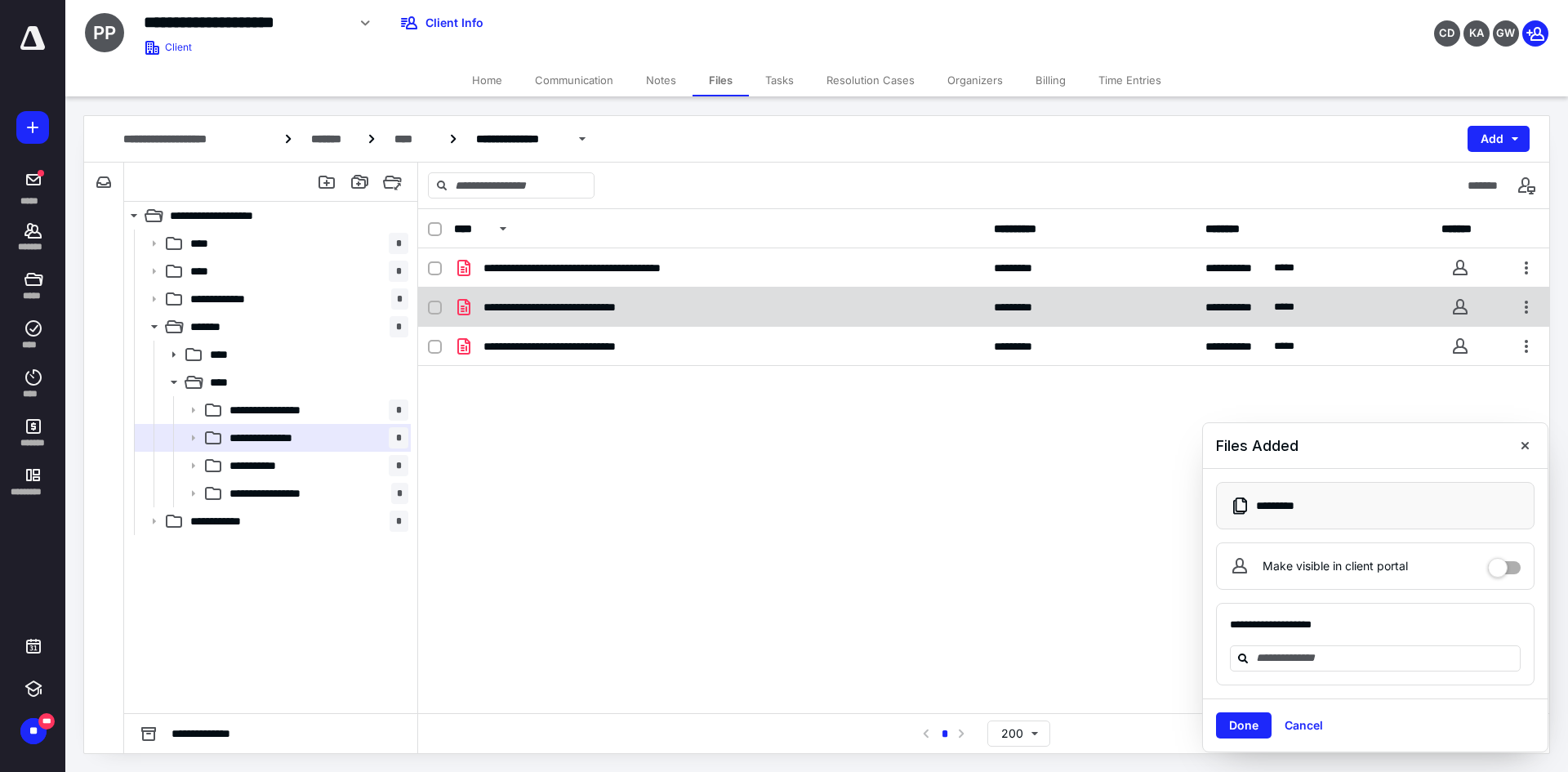 checkbox on "true" 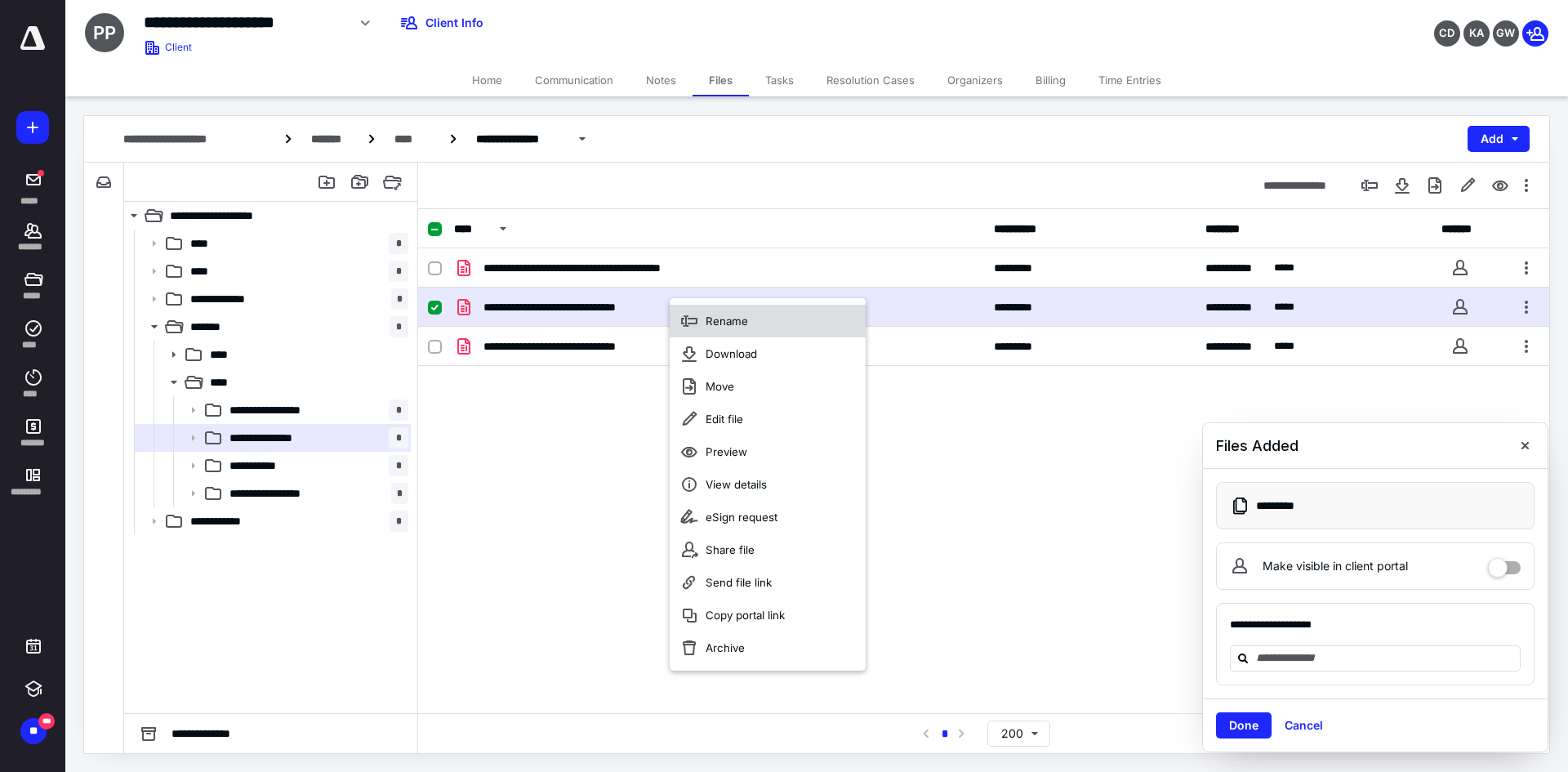 click on "Rename" at bounding box center [768, 321] 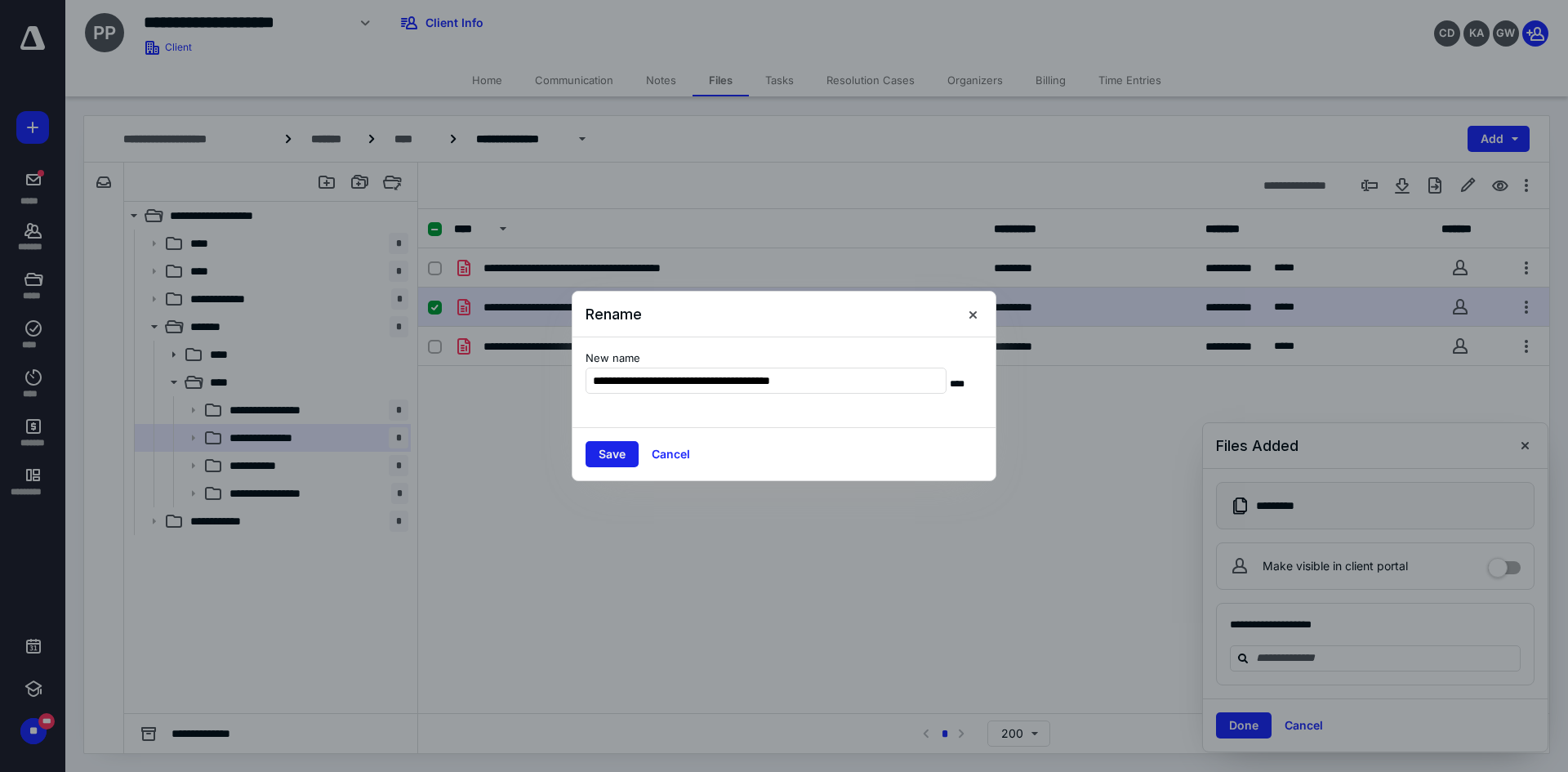 type on "**********" 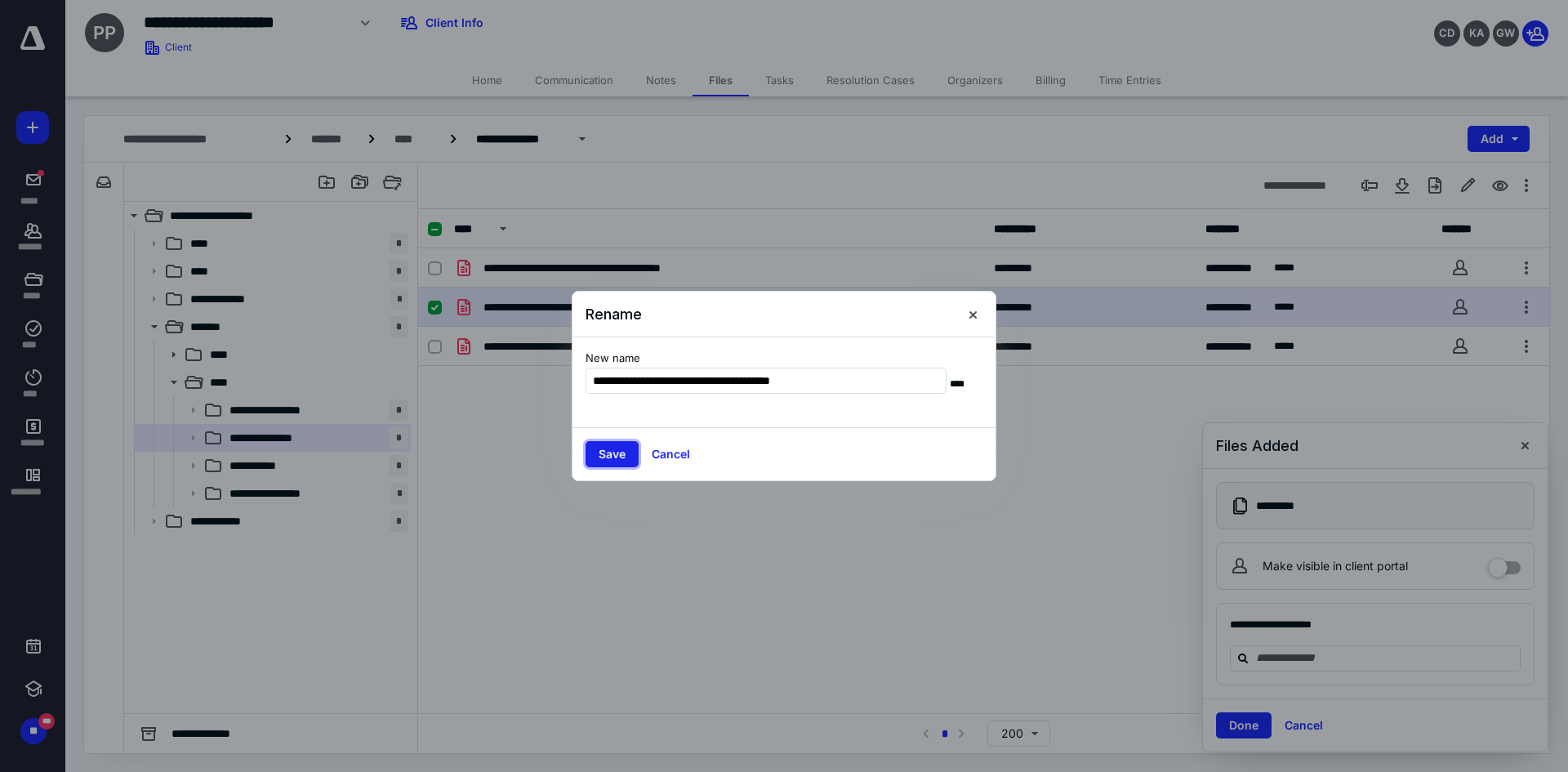 click on "Save" at bounding box center [612, 454] 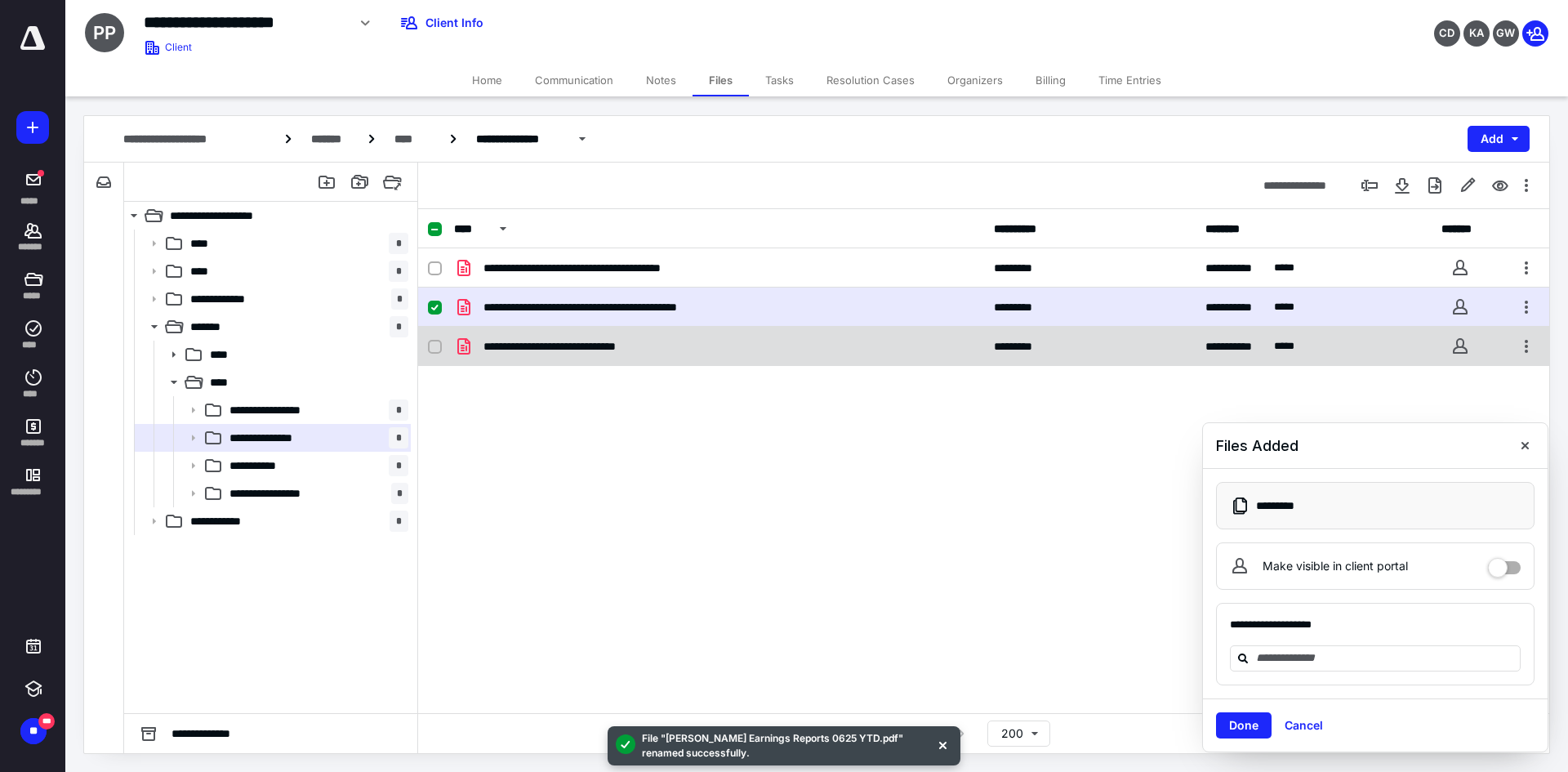click on "**********" at bounding box center [719, 346] 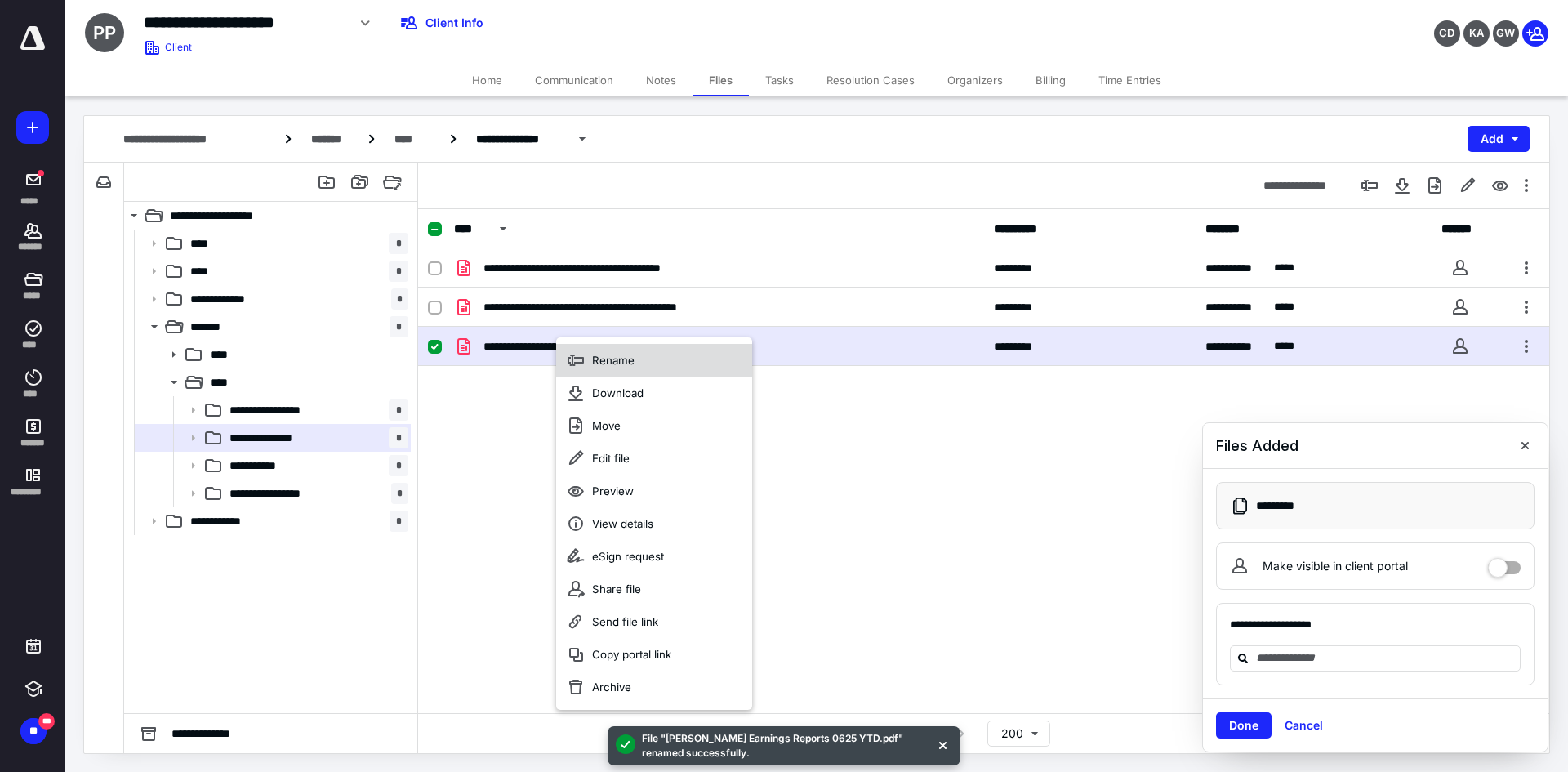 click 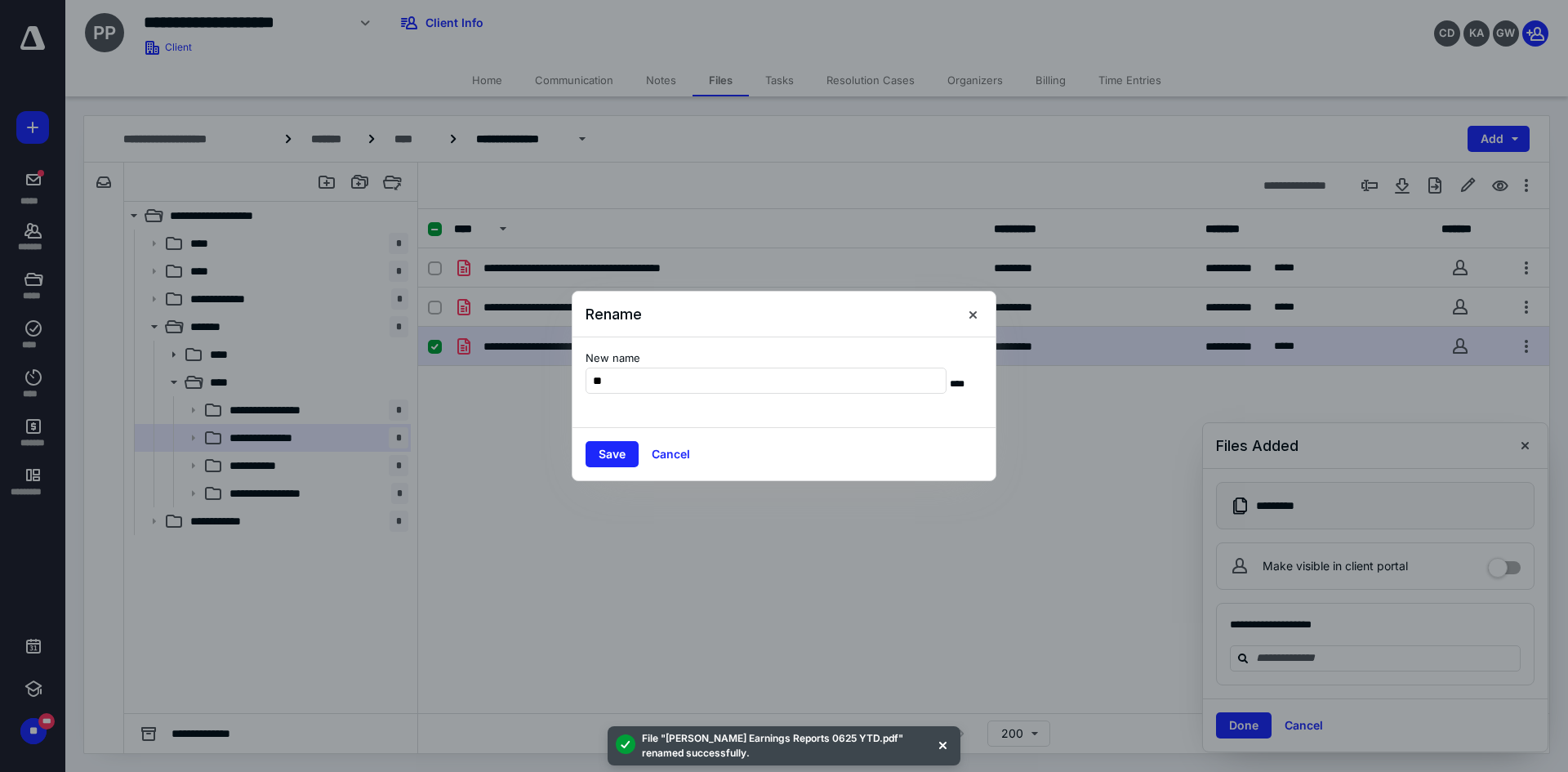 type on "*" 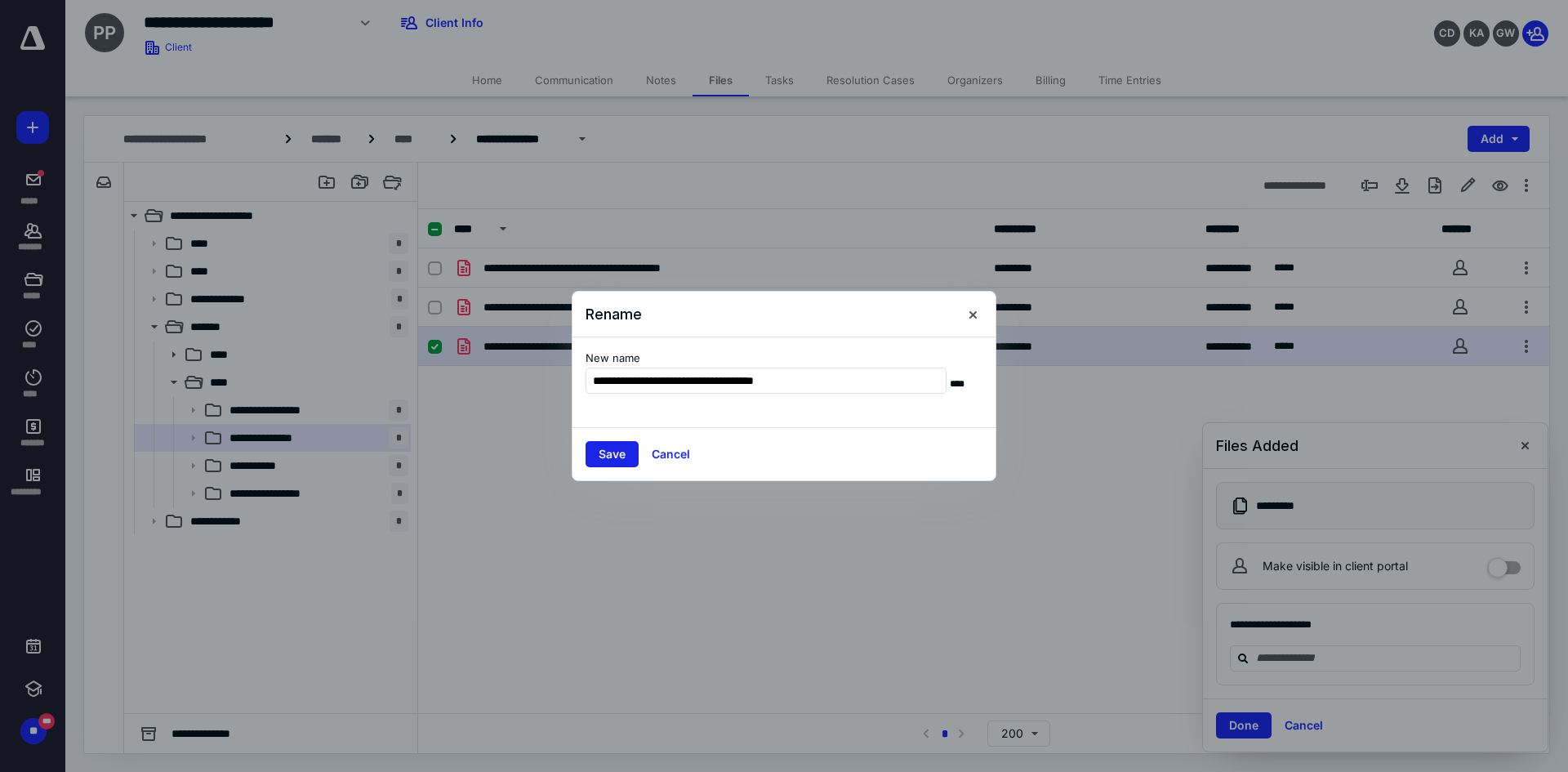type on "**********" 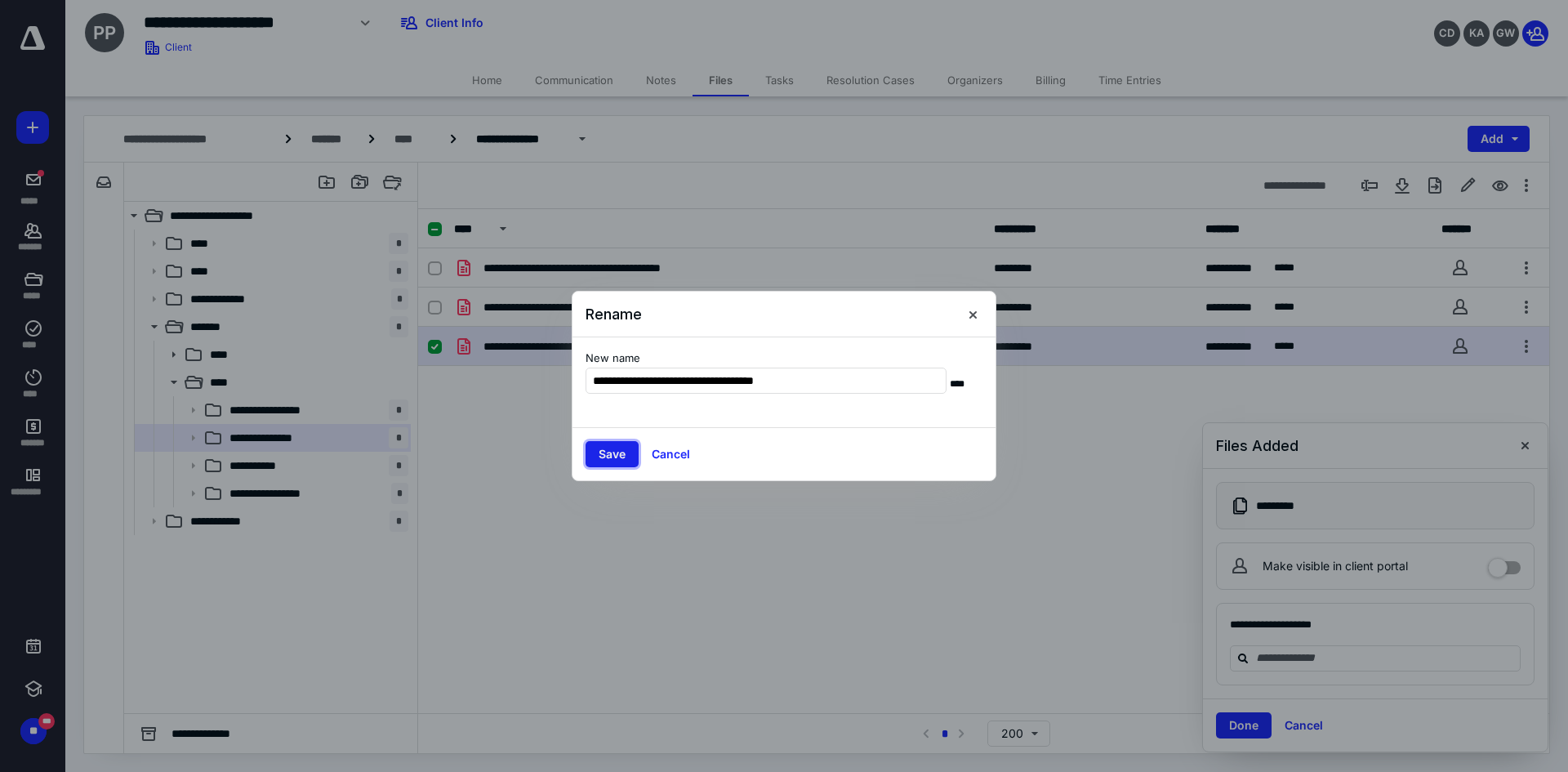 click on "Save" at bounding box center [612, 454] 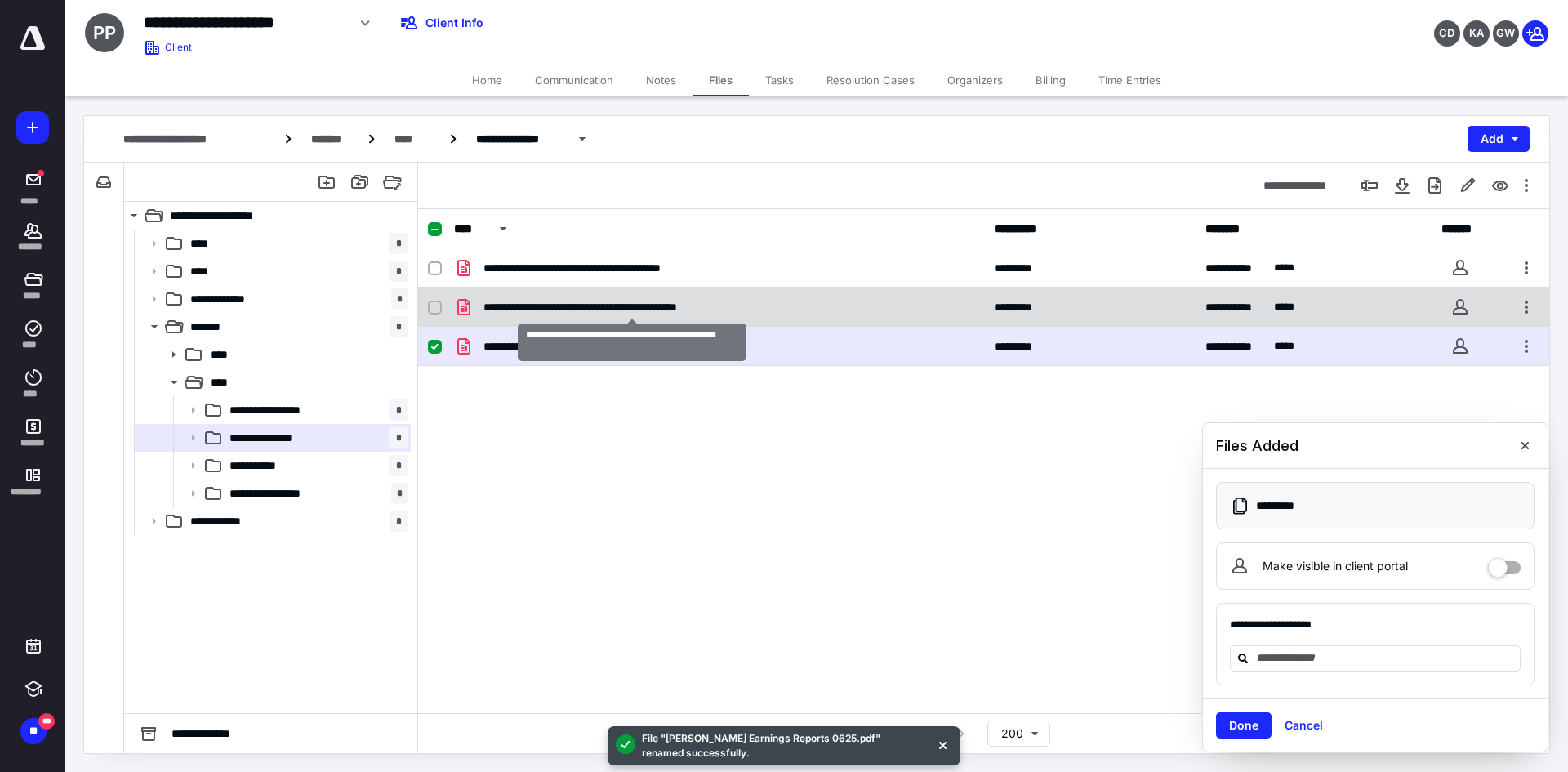 click on "**********" at bounding box center [632, 307] 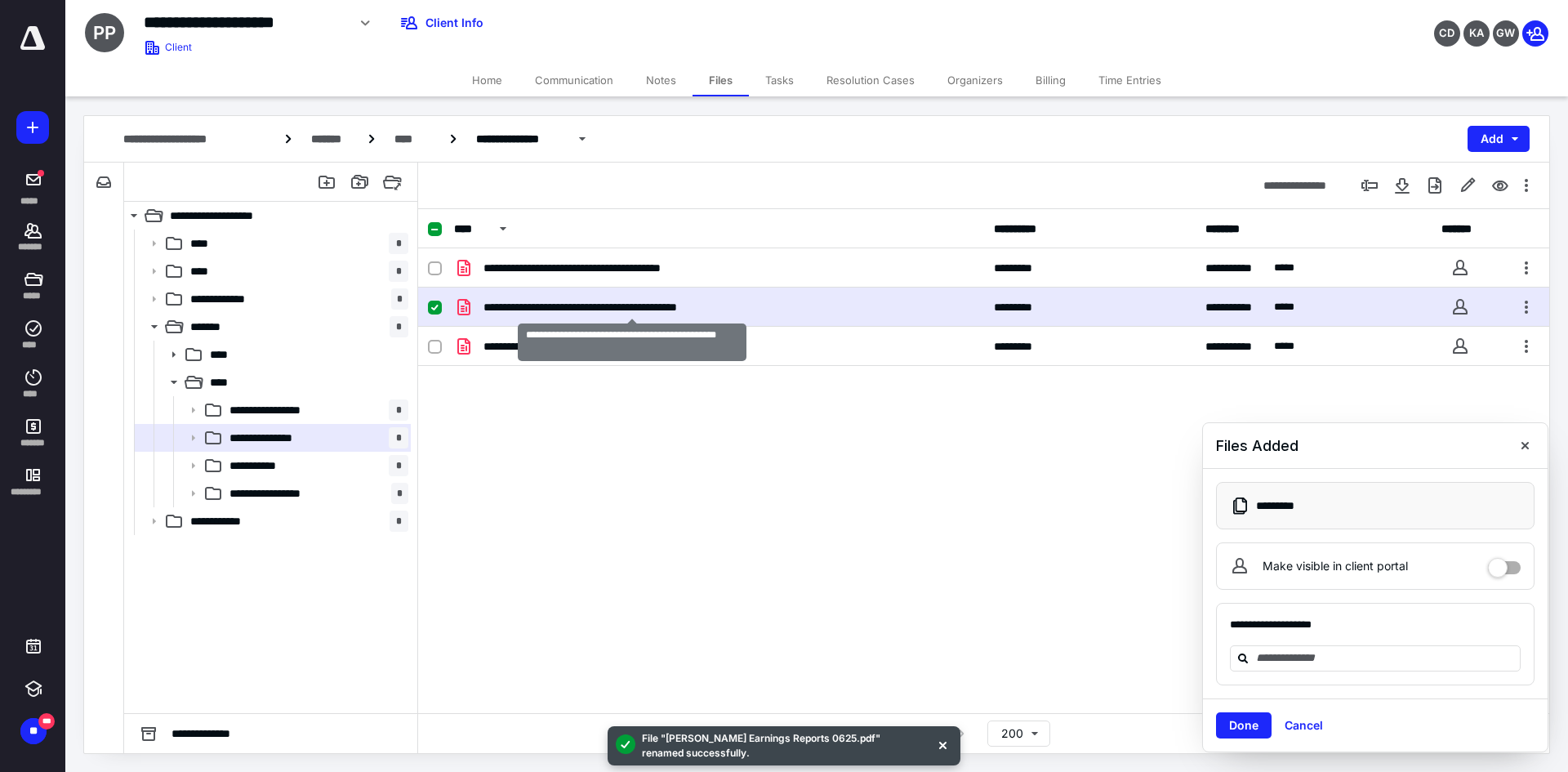 click on "**********" at bounding box center [632, 307] 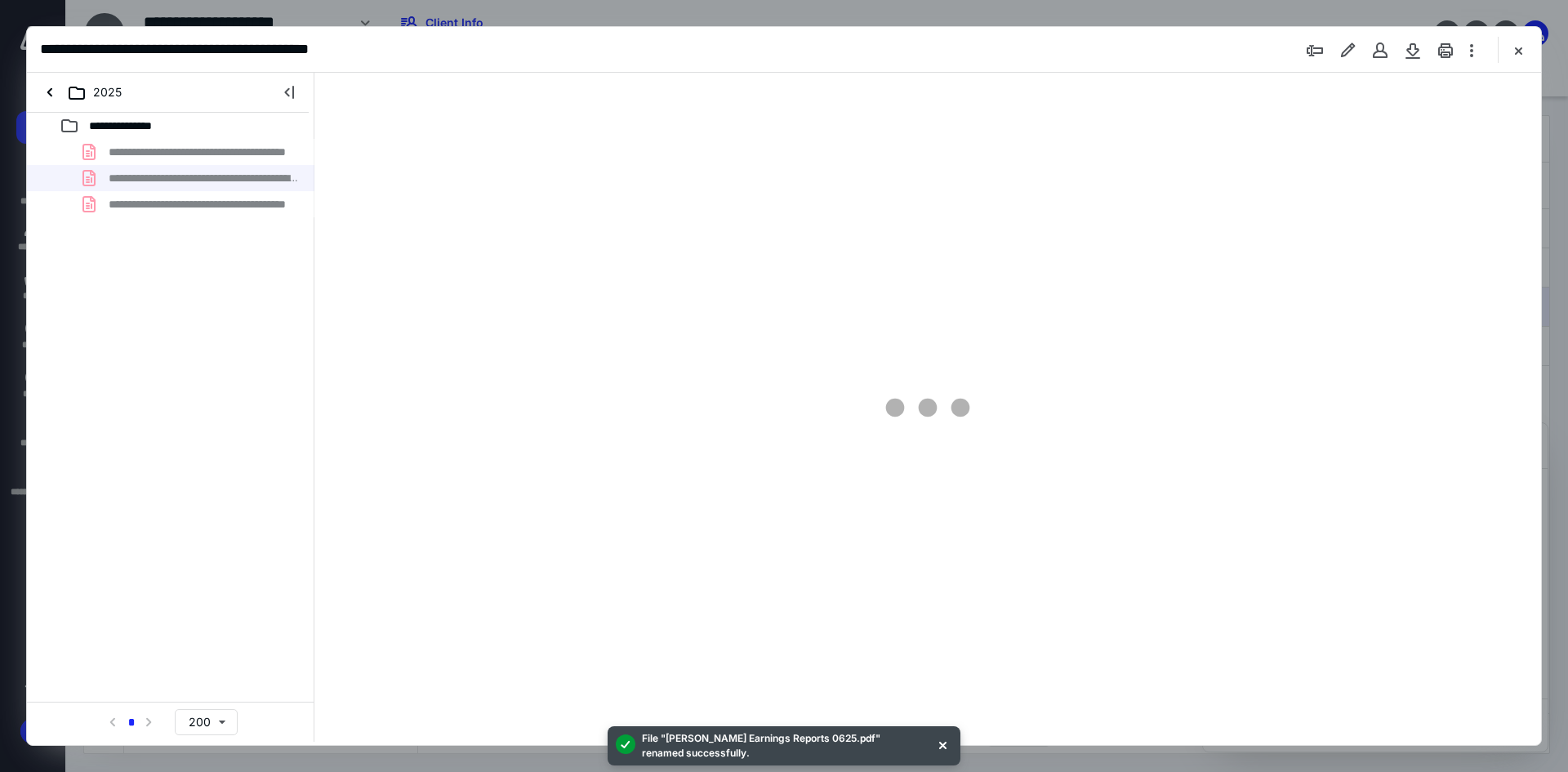 scroll, scrollTop: 0, scrollLeft: 0, axis: both 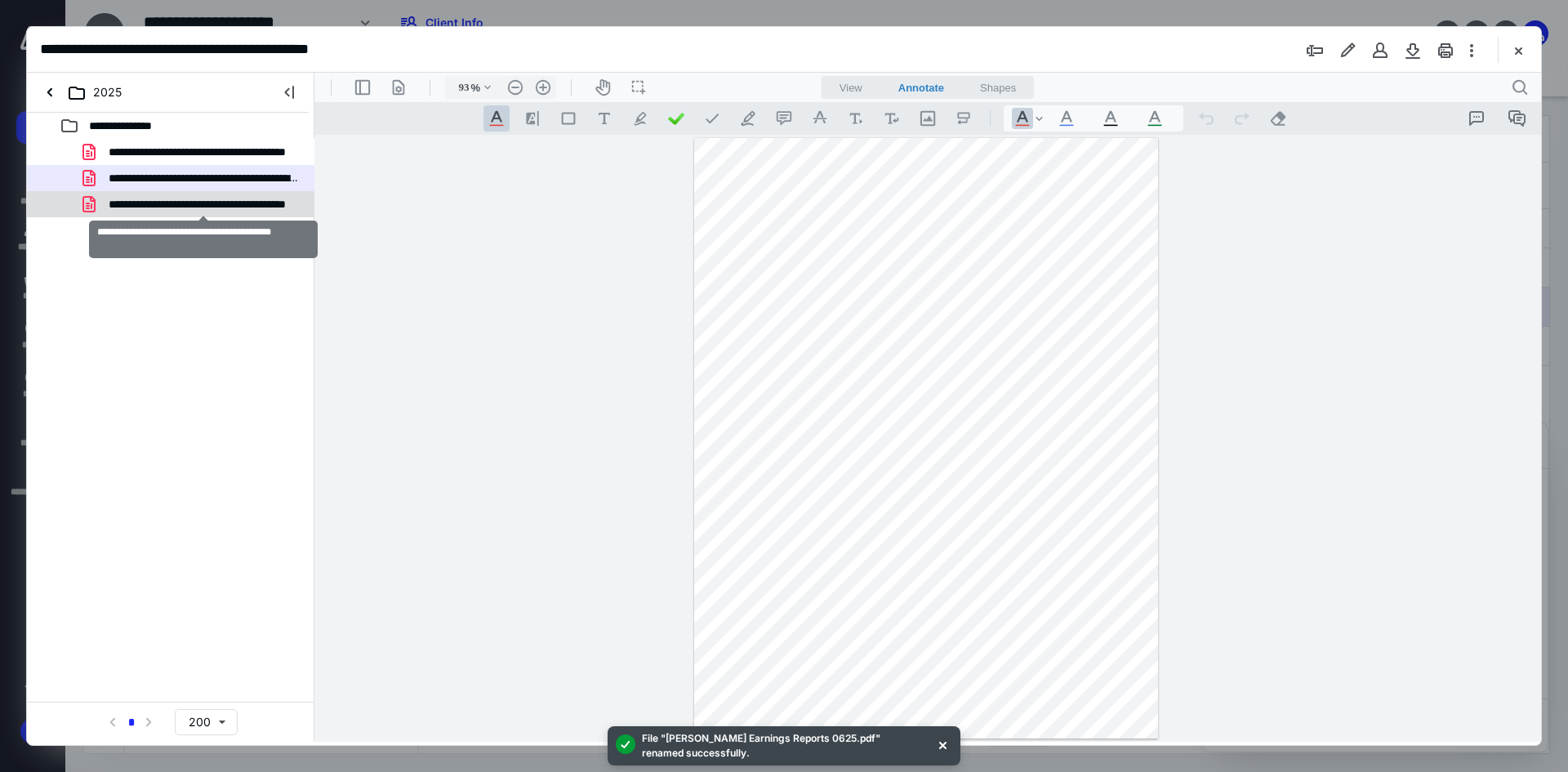 click on "**********" at bounding box center [203, 204] 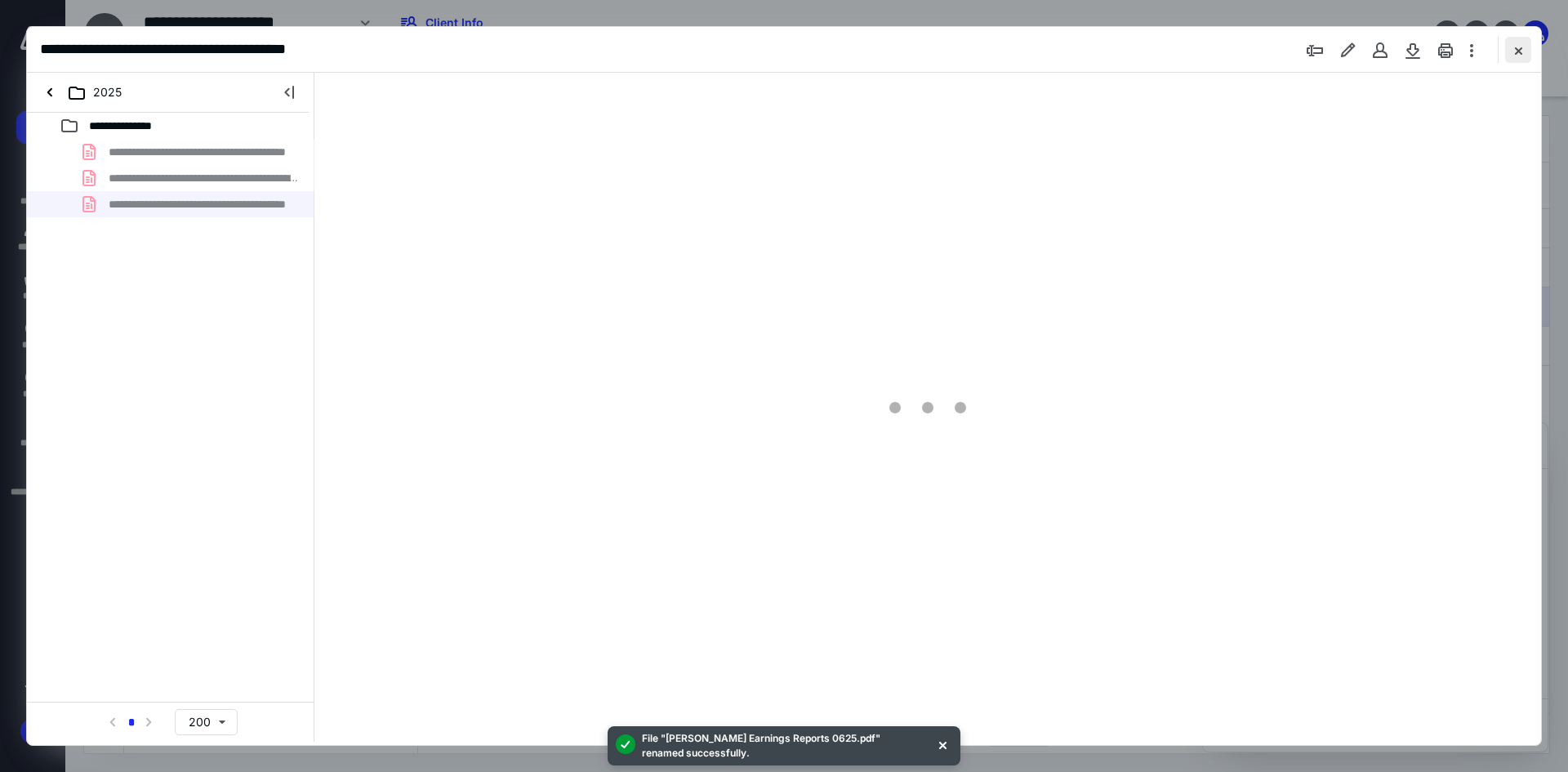 type on "93" 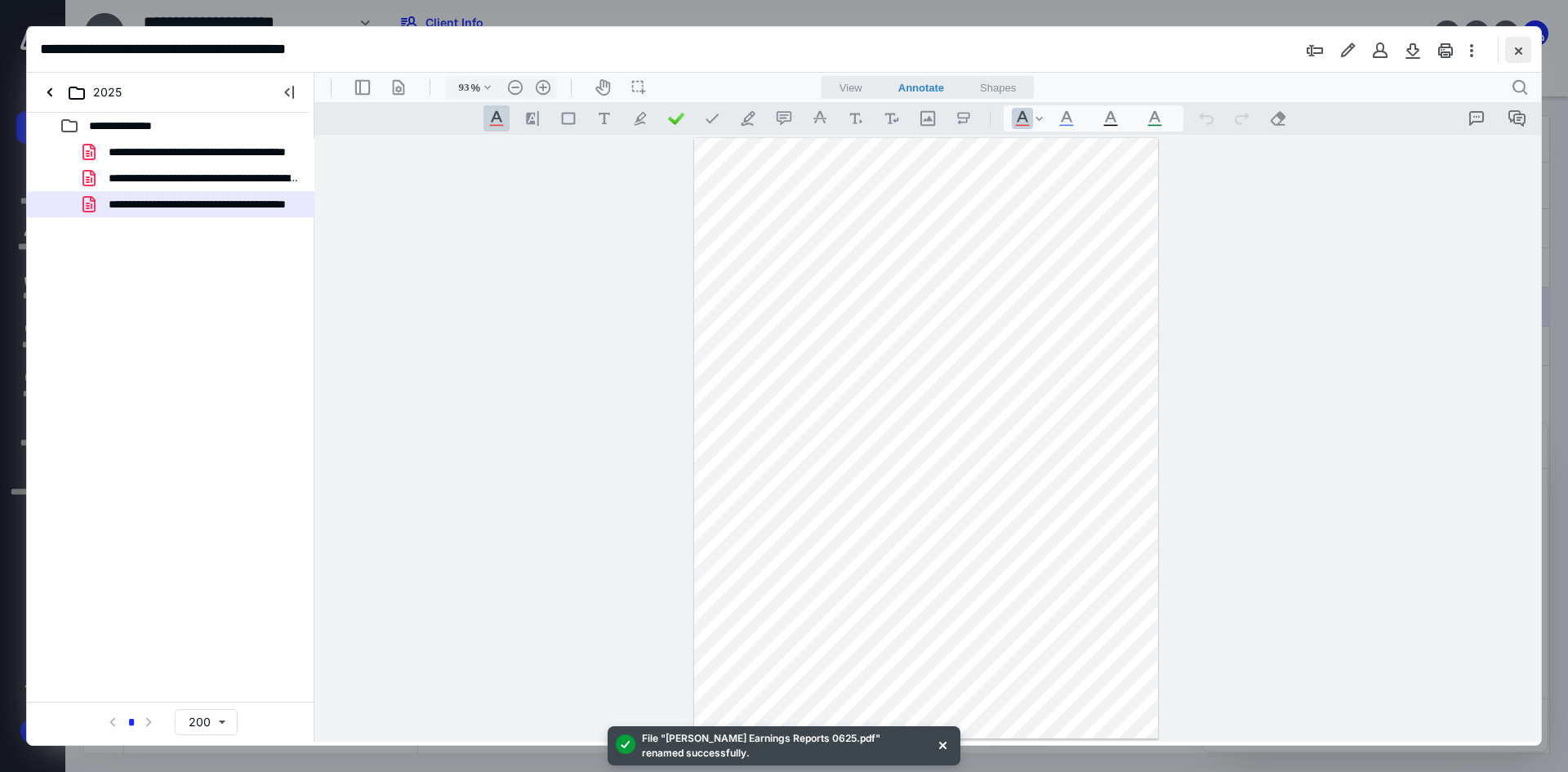 click at bounding box center (1518, 50) 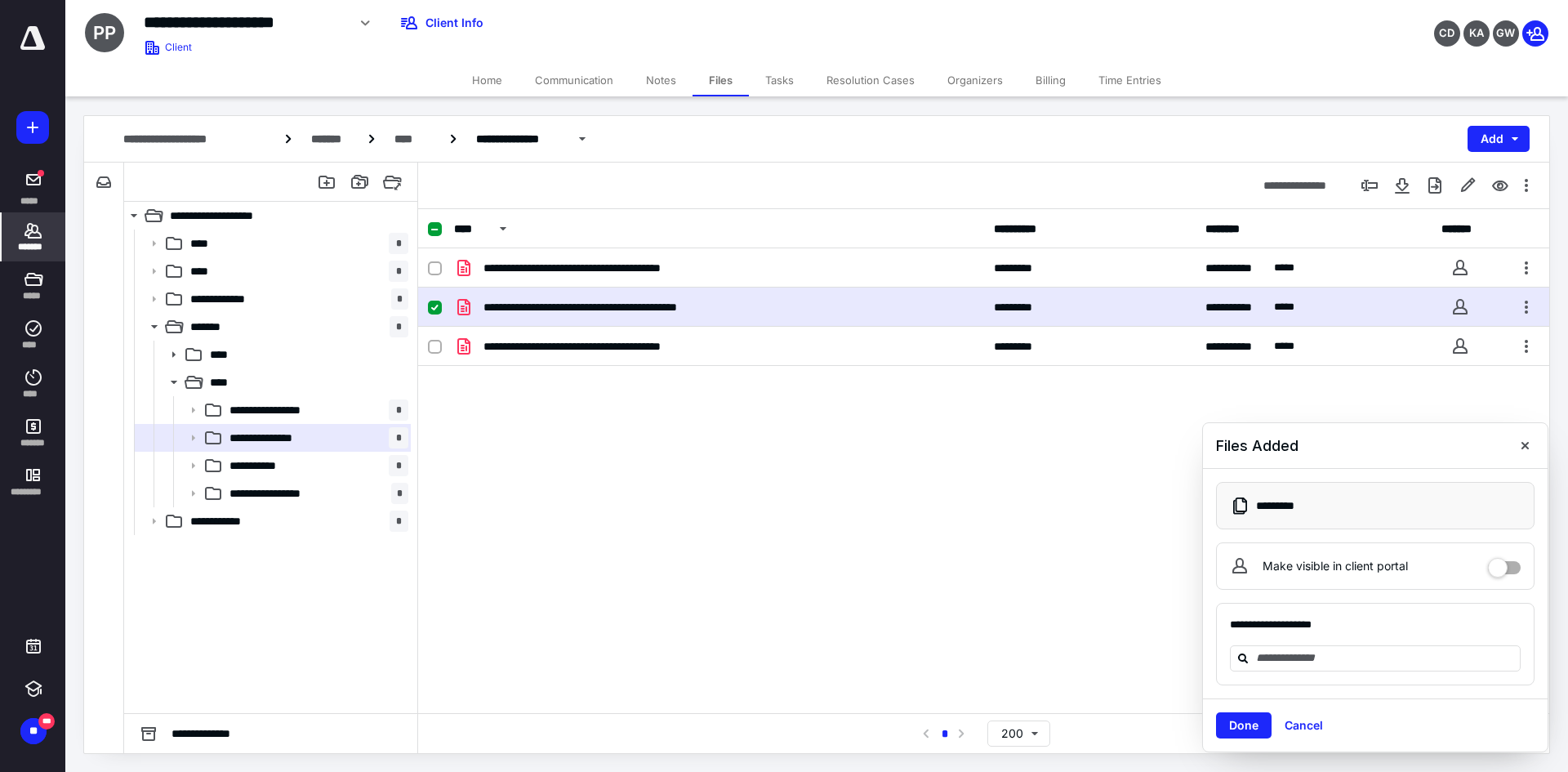 click on "*******" at bounding box center (33, 237) 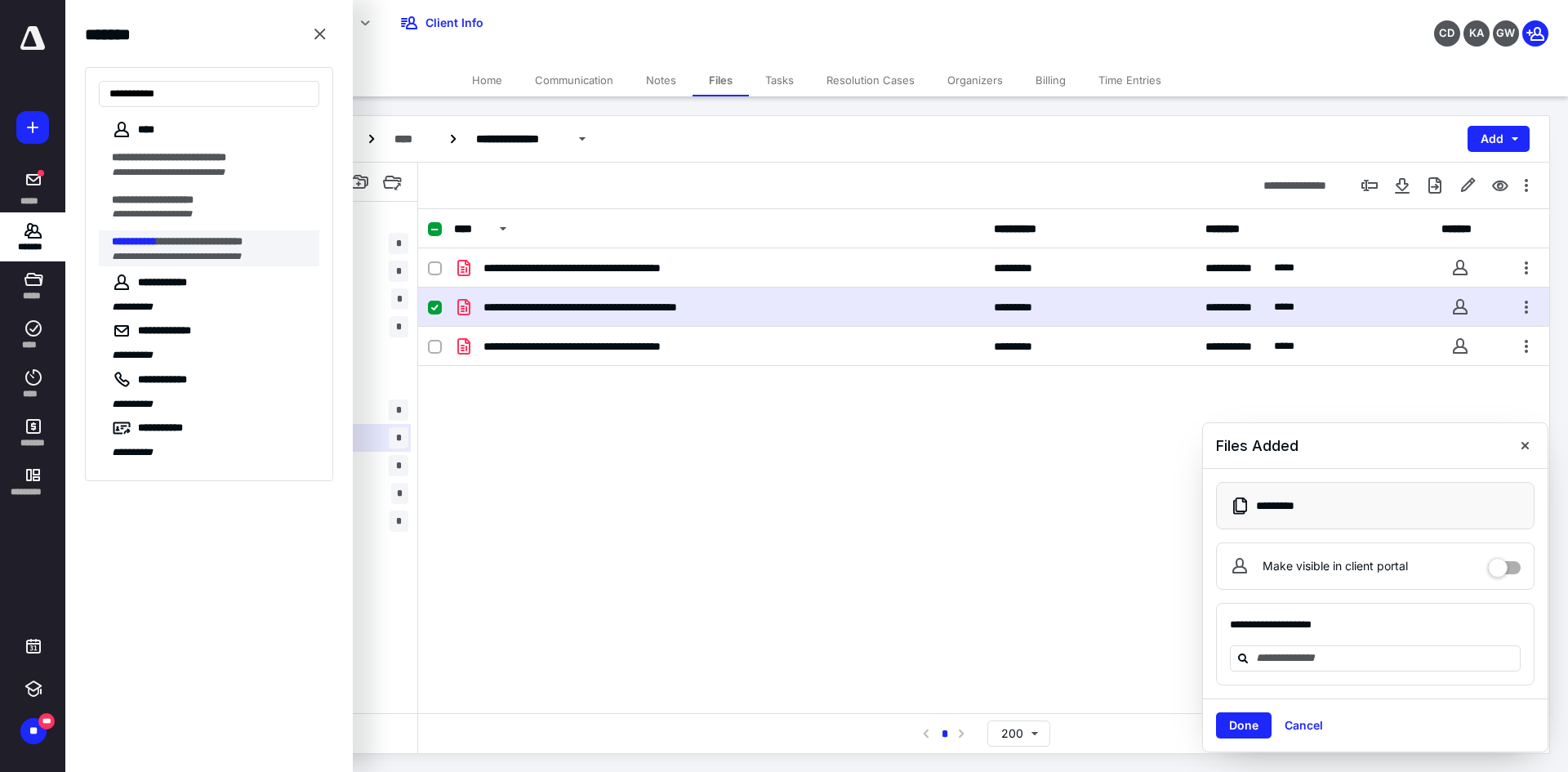 type on "**********" 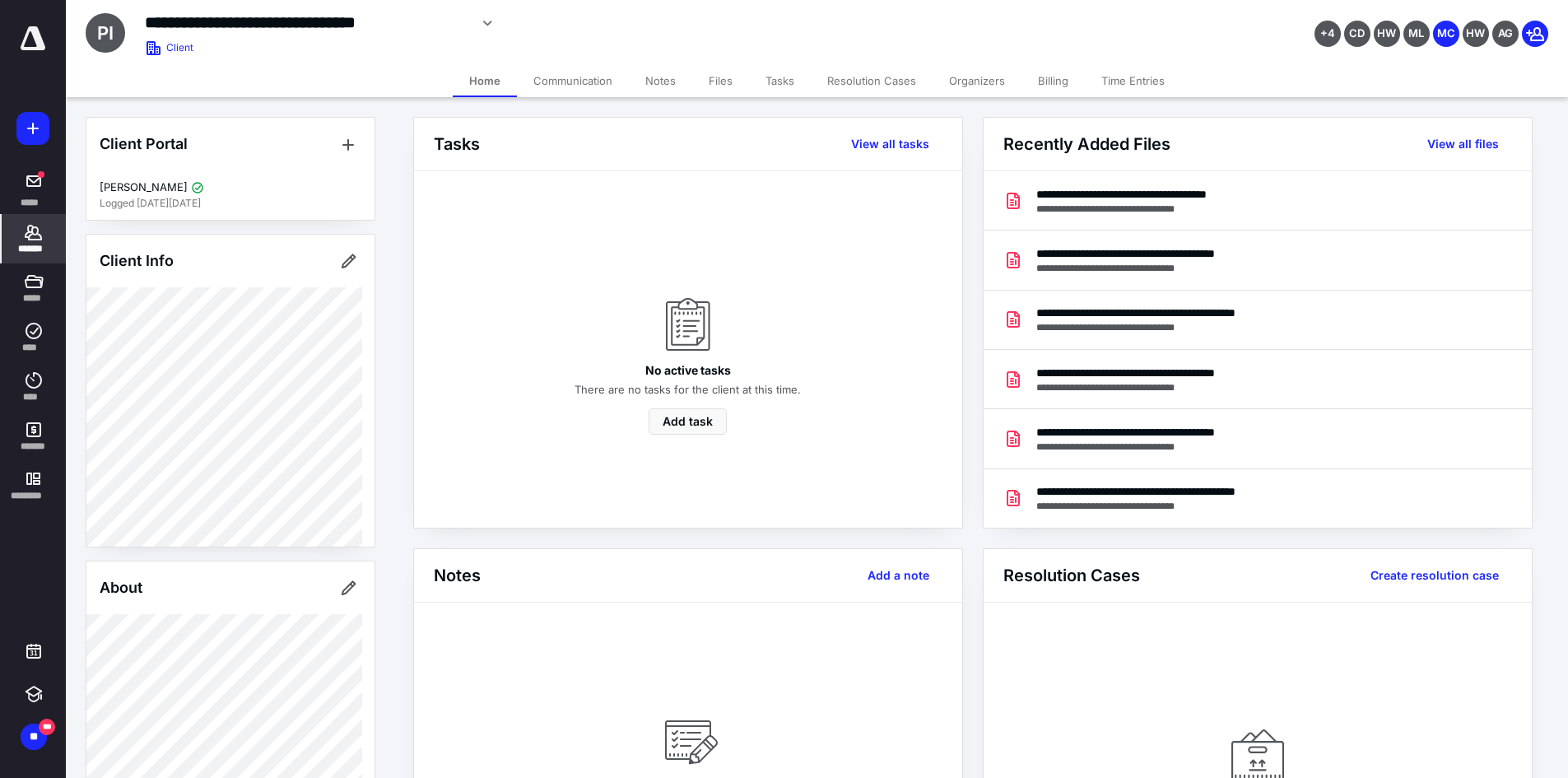 click on "Files" at bounding box center (720, 81) 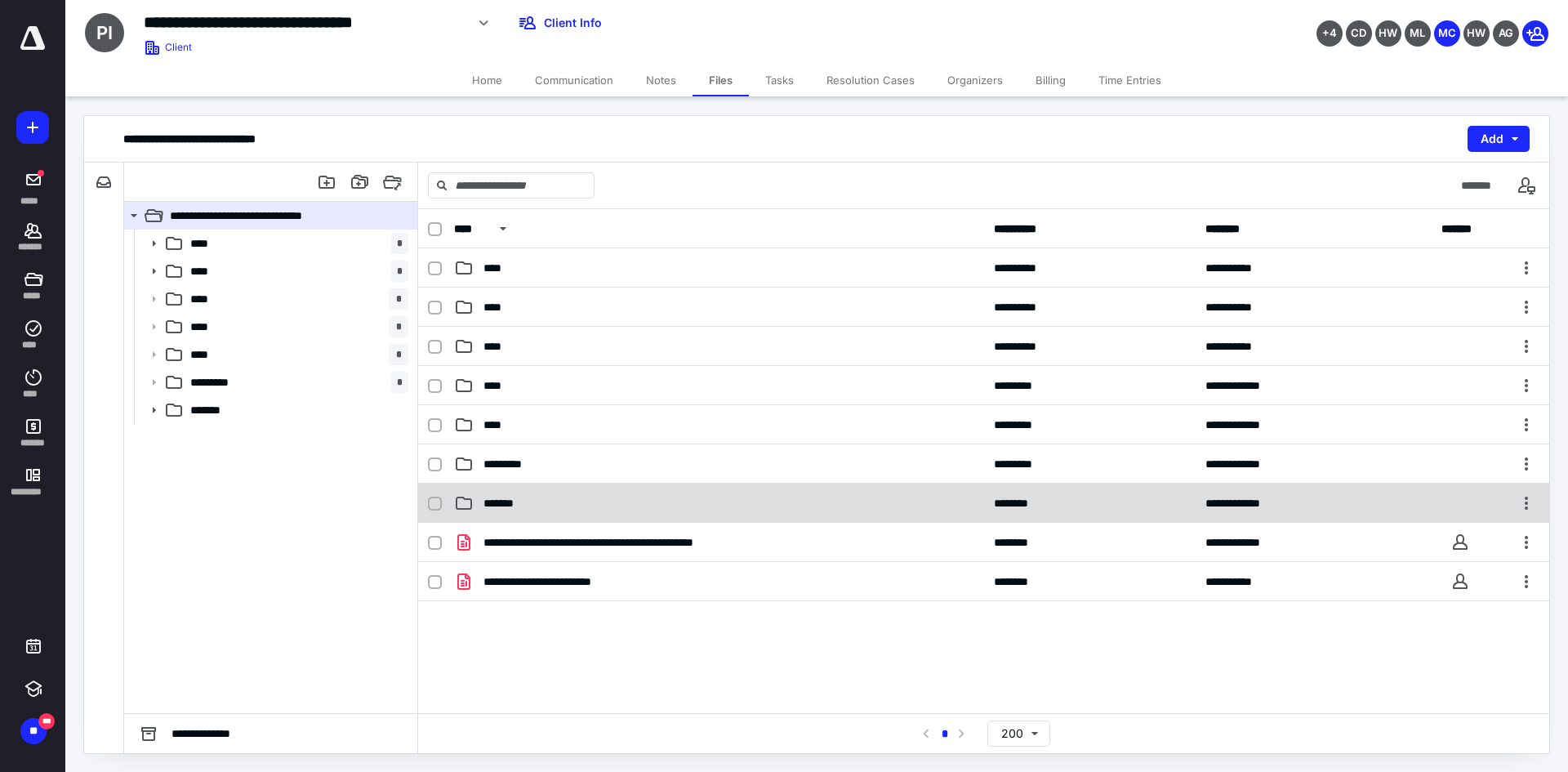 click on "*******" at bounding box center [719, 503] 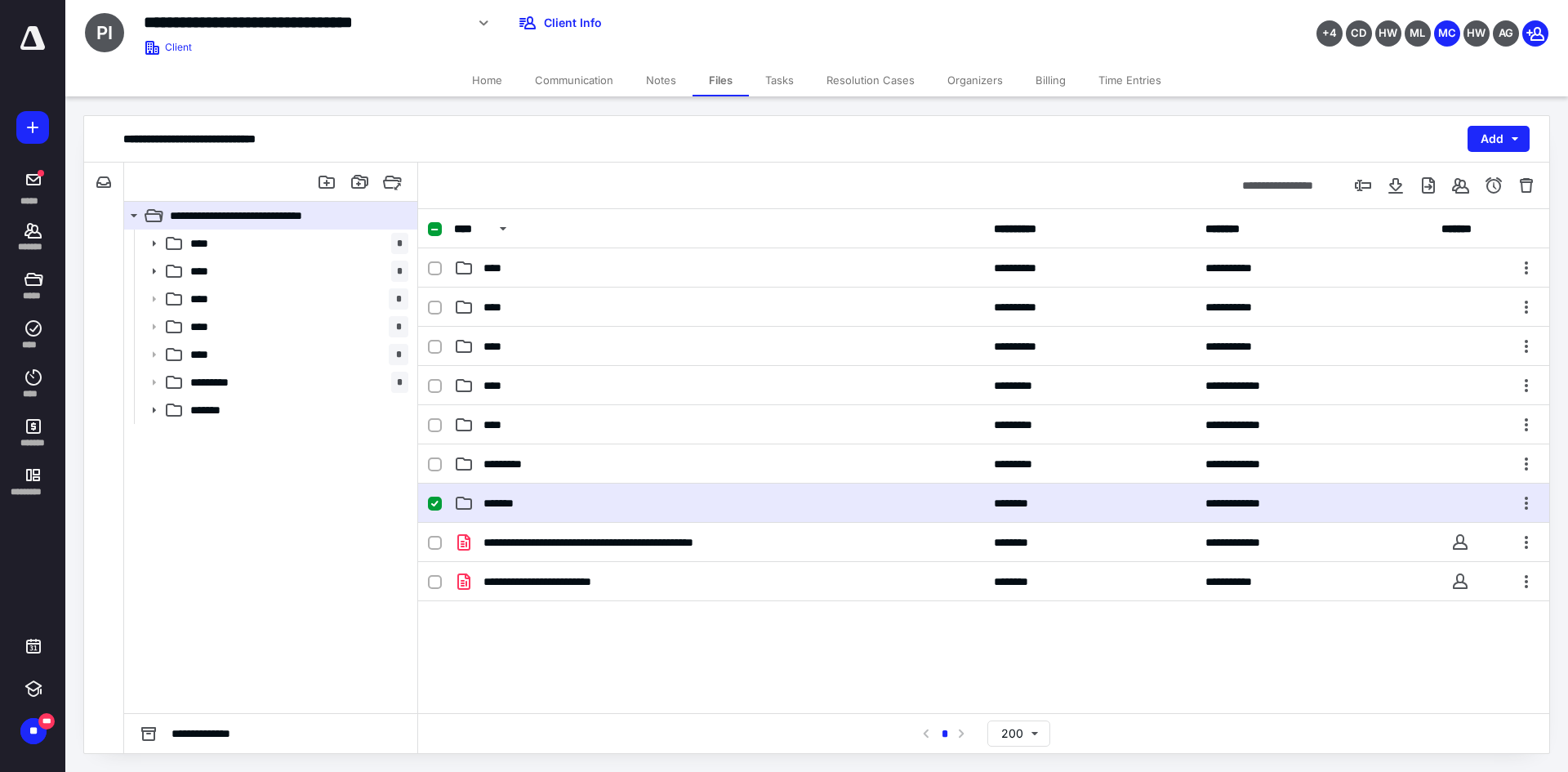 click on "*******" at bounding box center (719, 503) 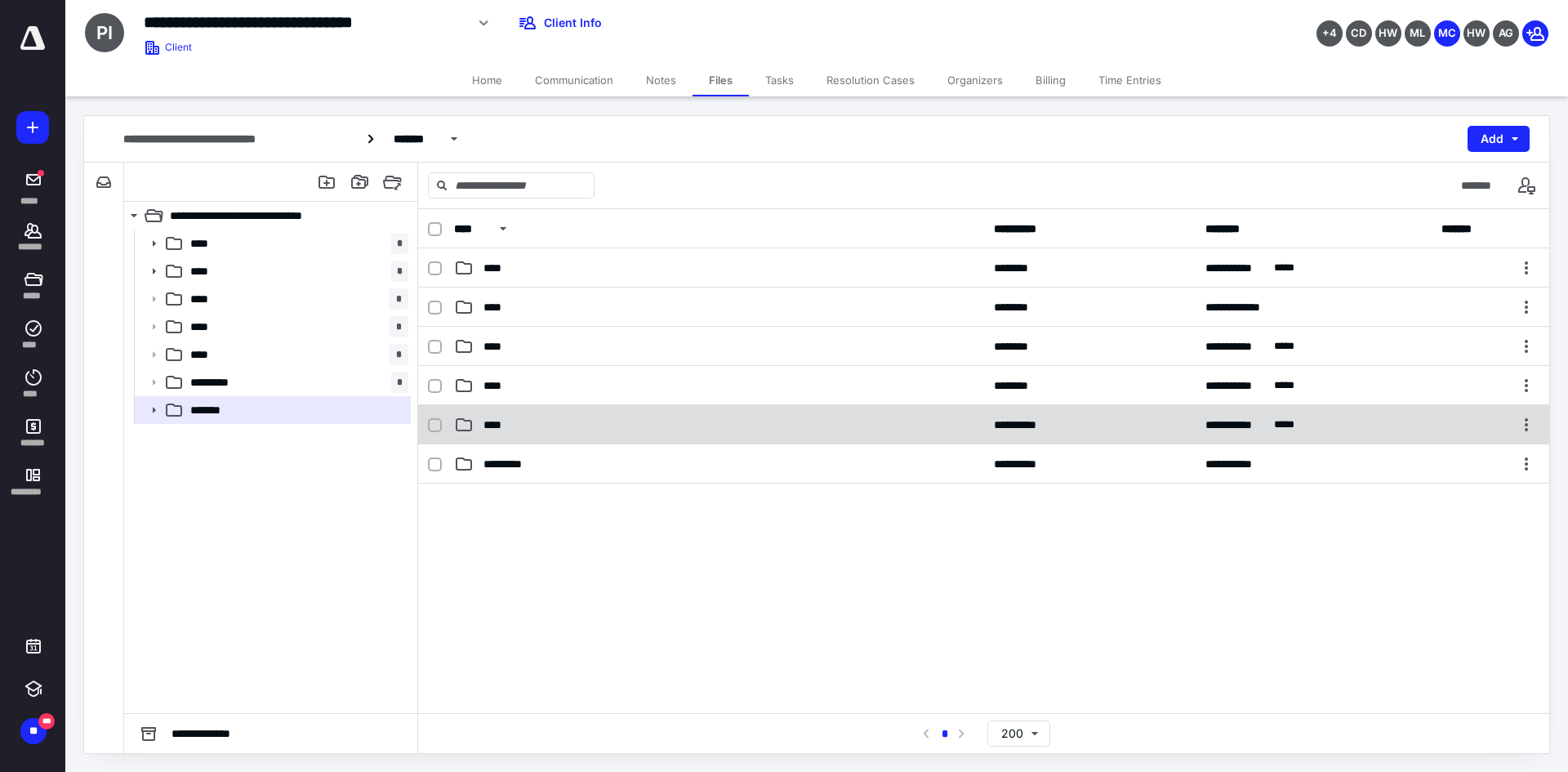 click on "****" at bounding box center [719, 425] 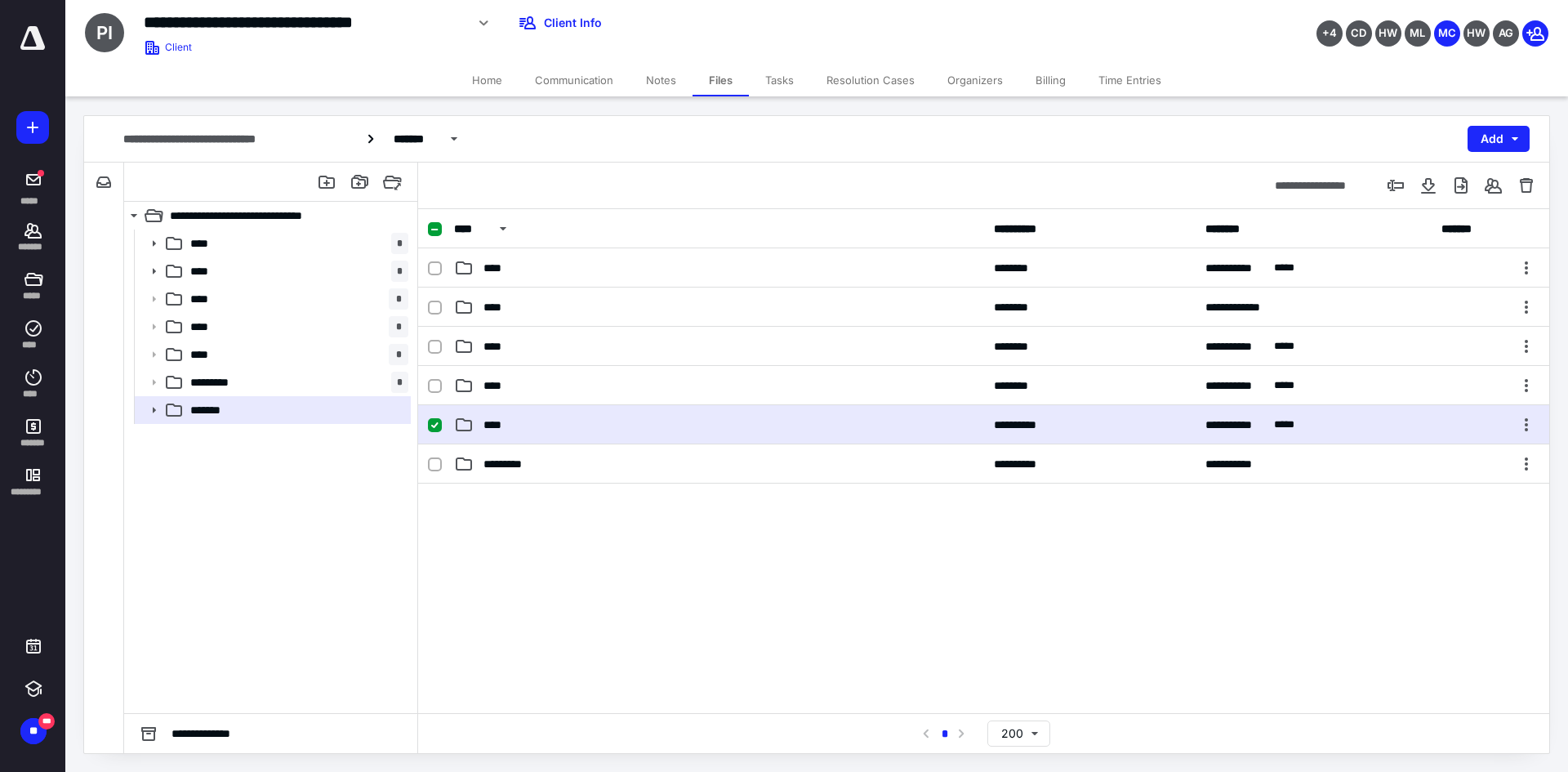 click on "****" at bounding box center (719, 425) 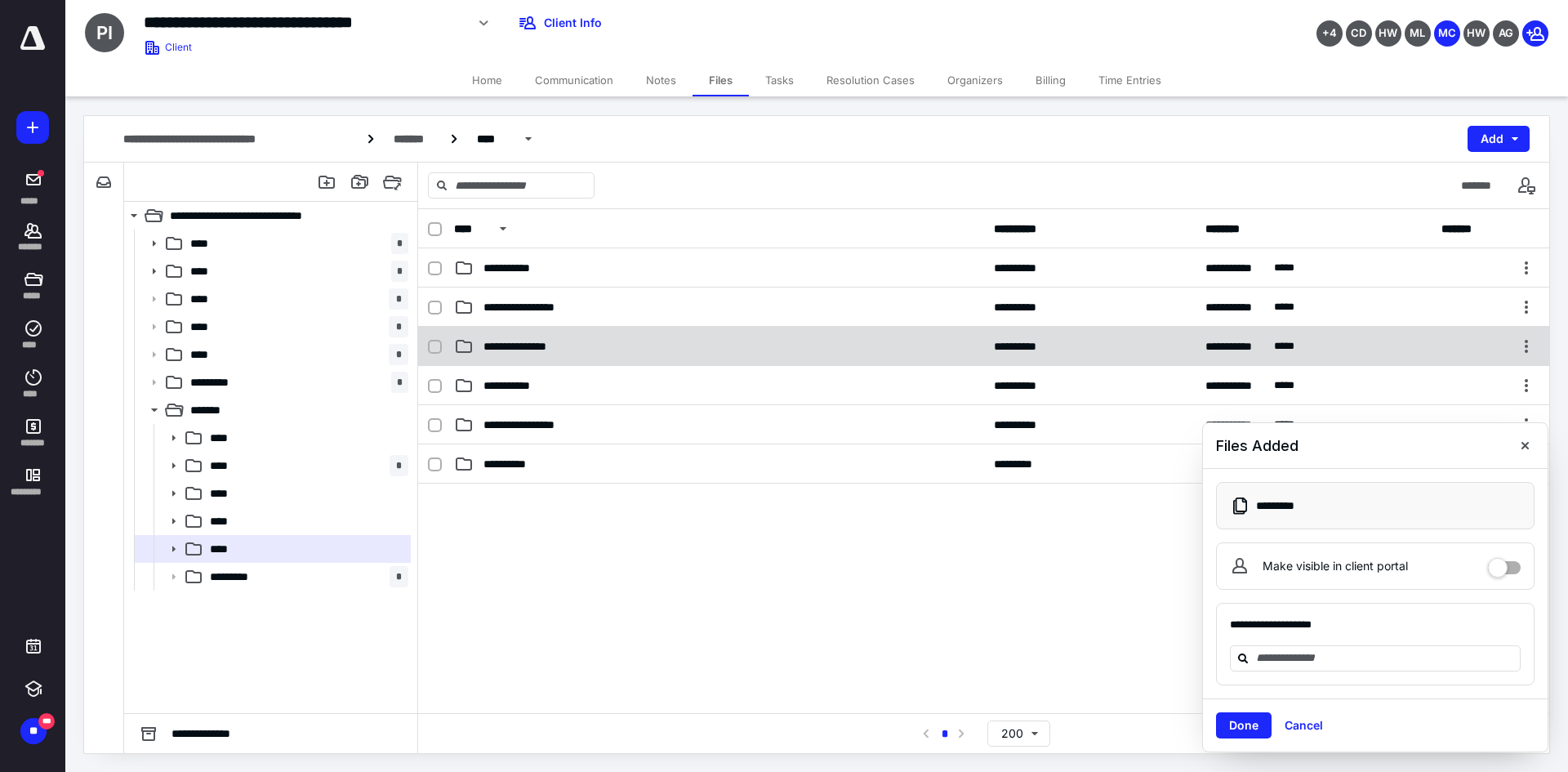 click on "**********" at bounding box center (524, 346) 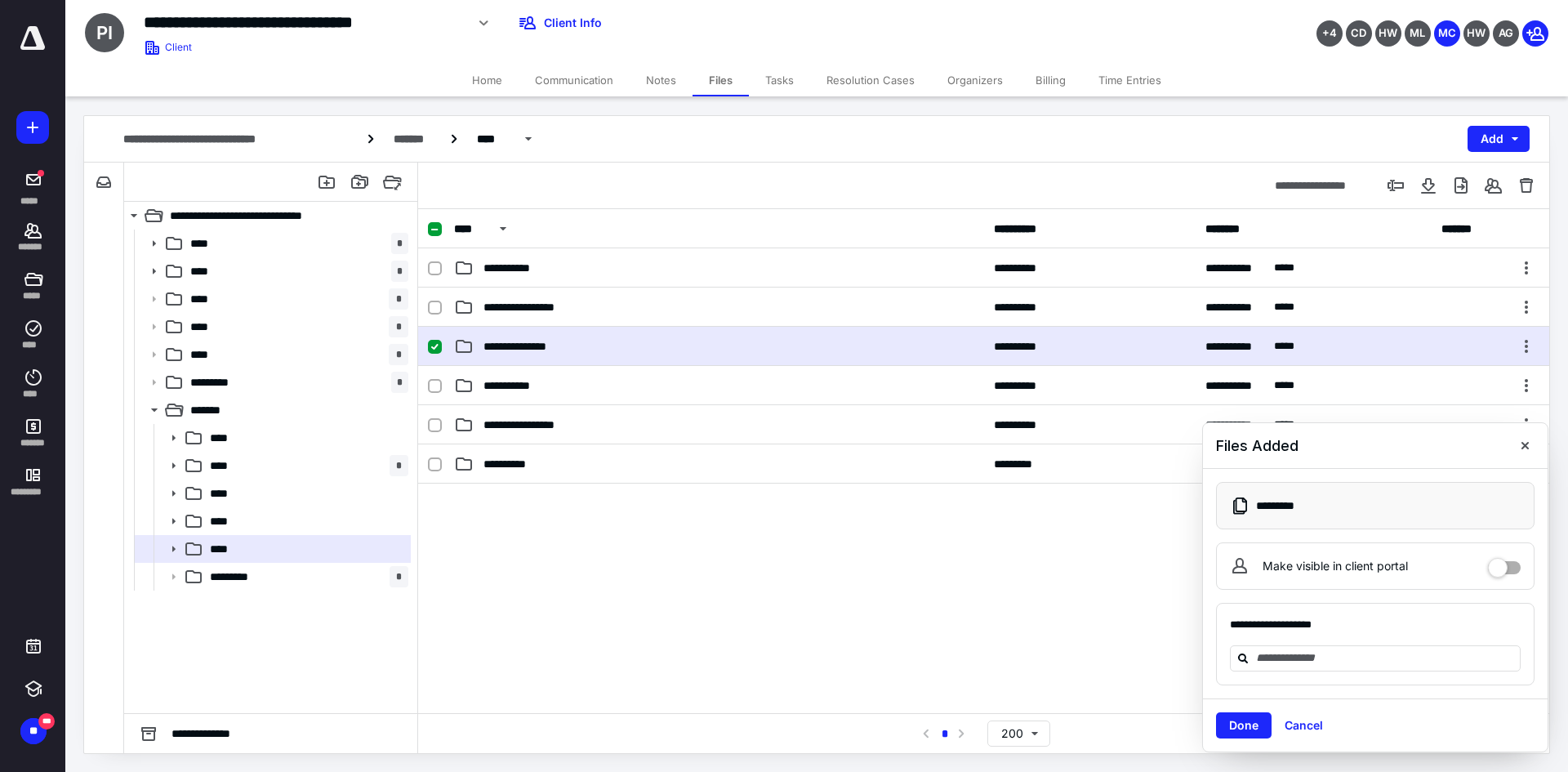click on "**********" at bounding box center (524, 346) 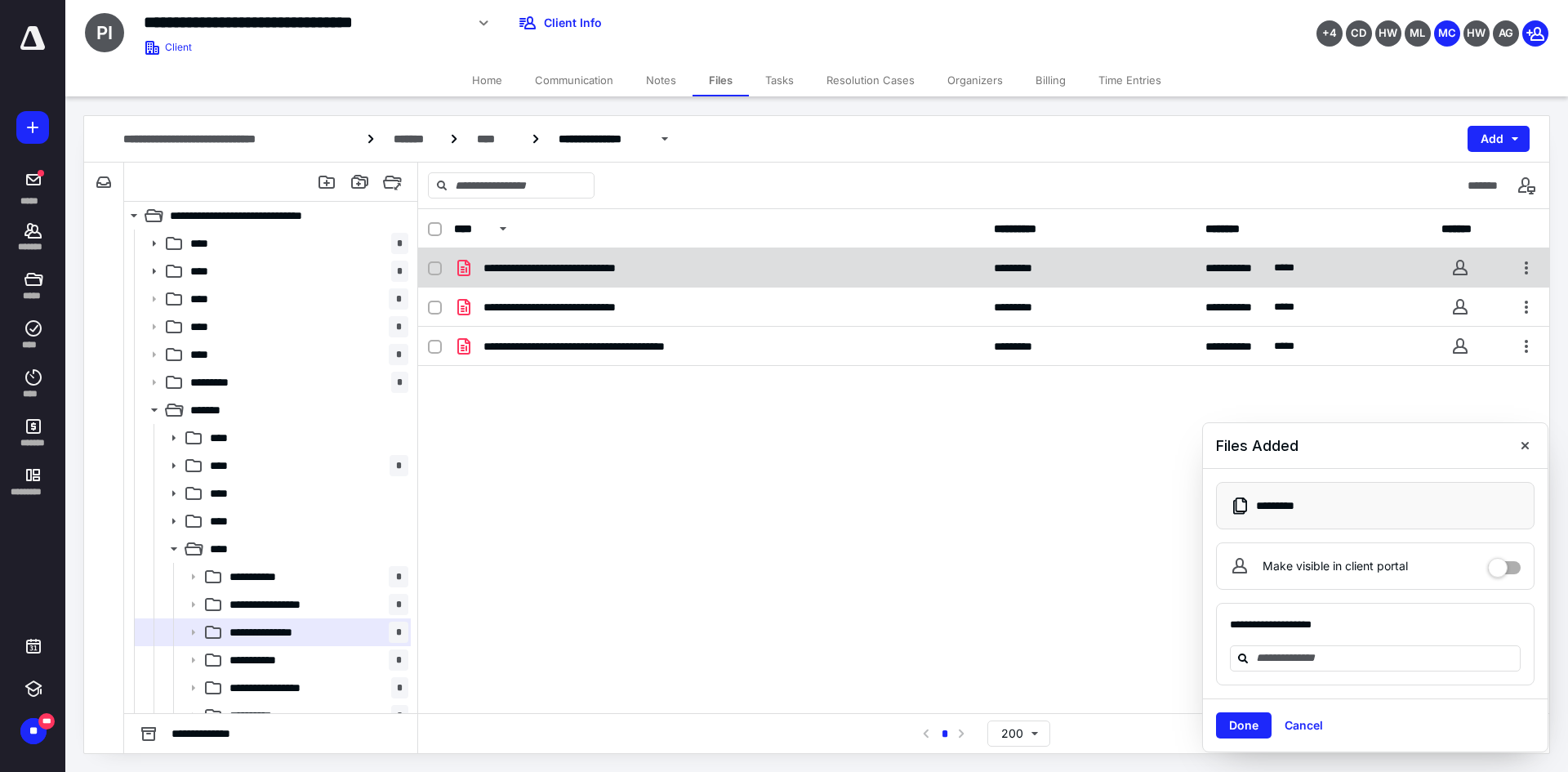 checkbox on "true" 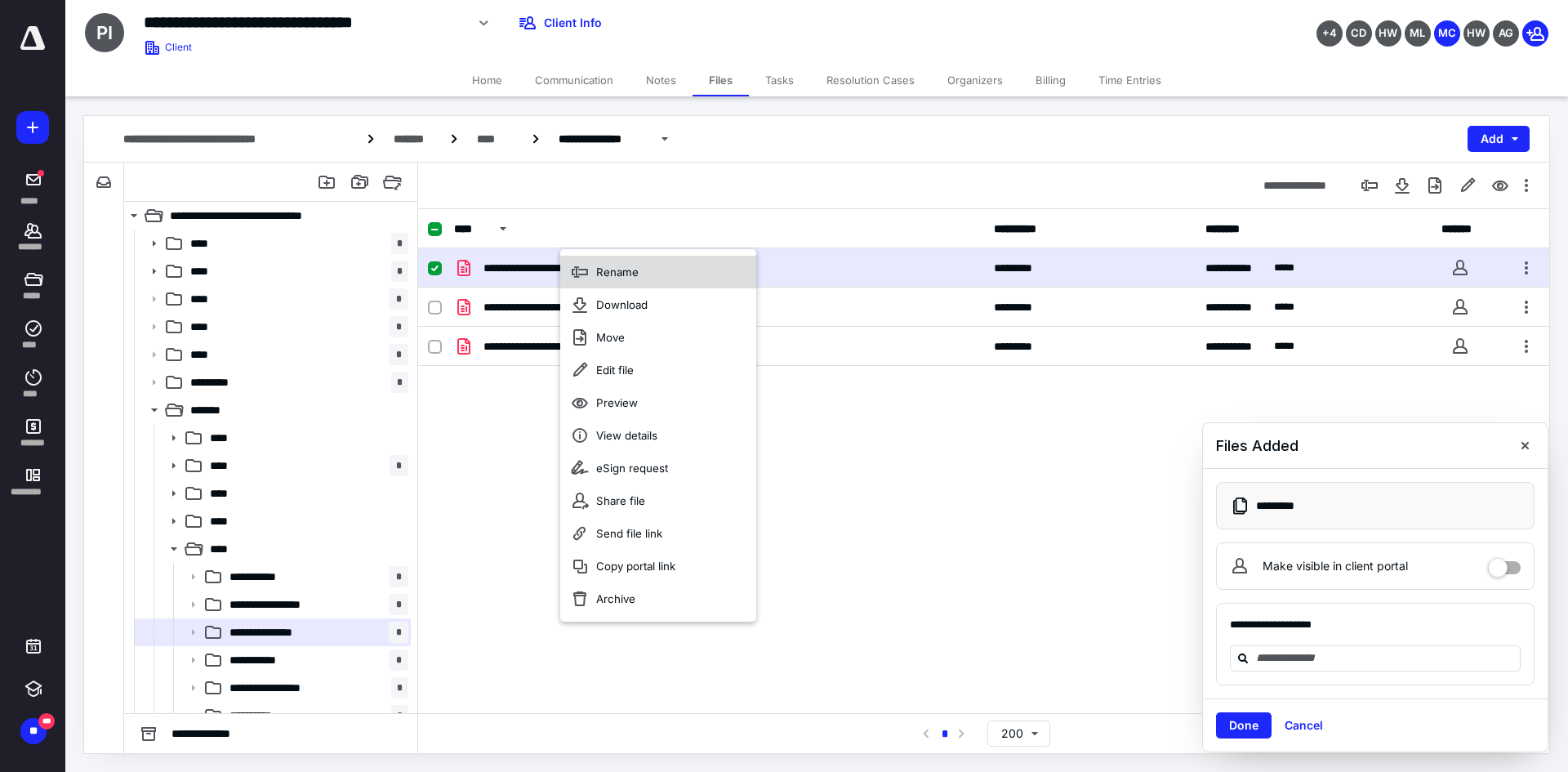 click on "Rename" at bounding box center (658, 272) 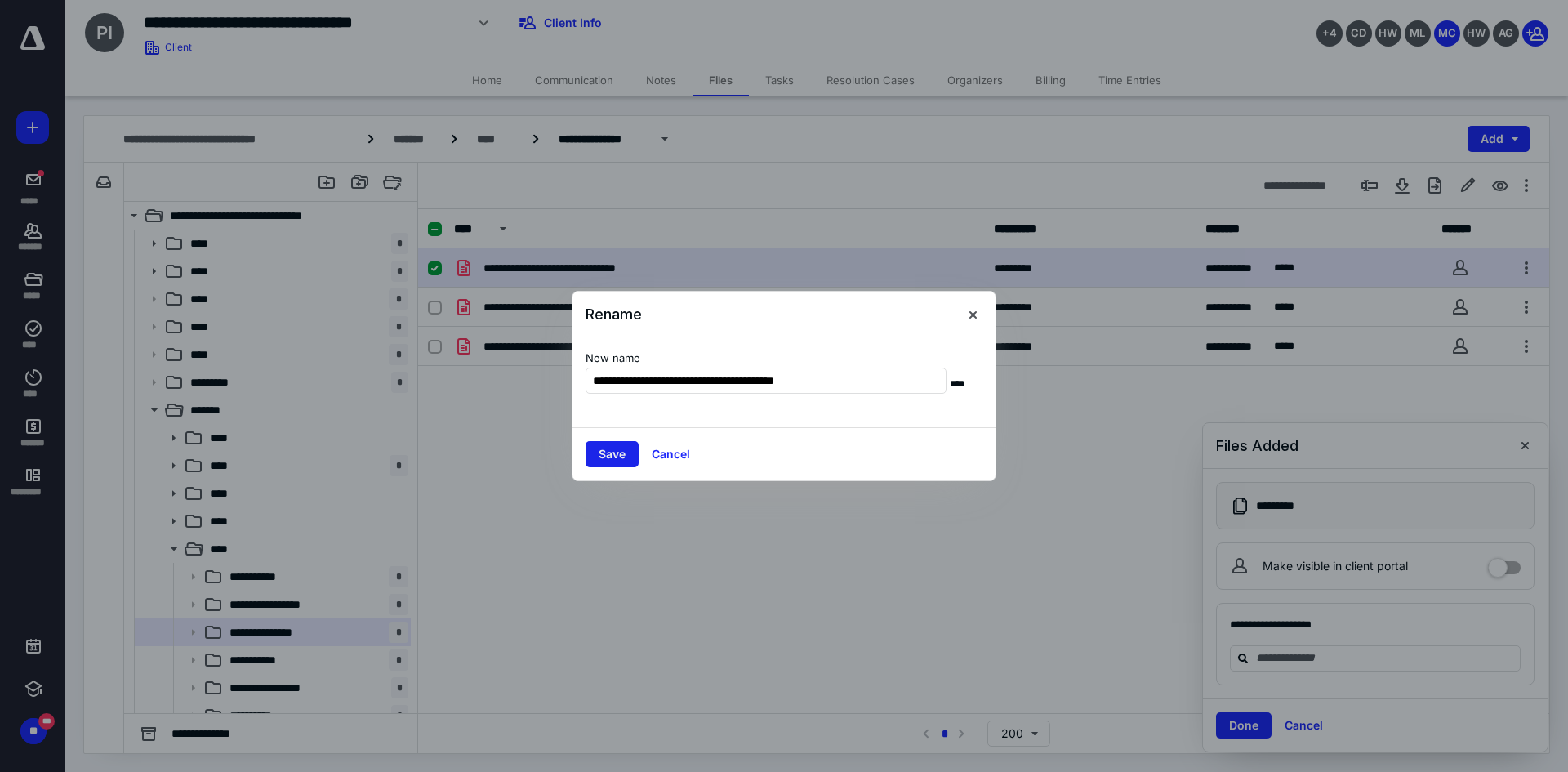 type on "**********" 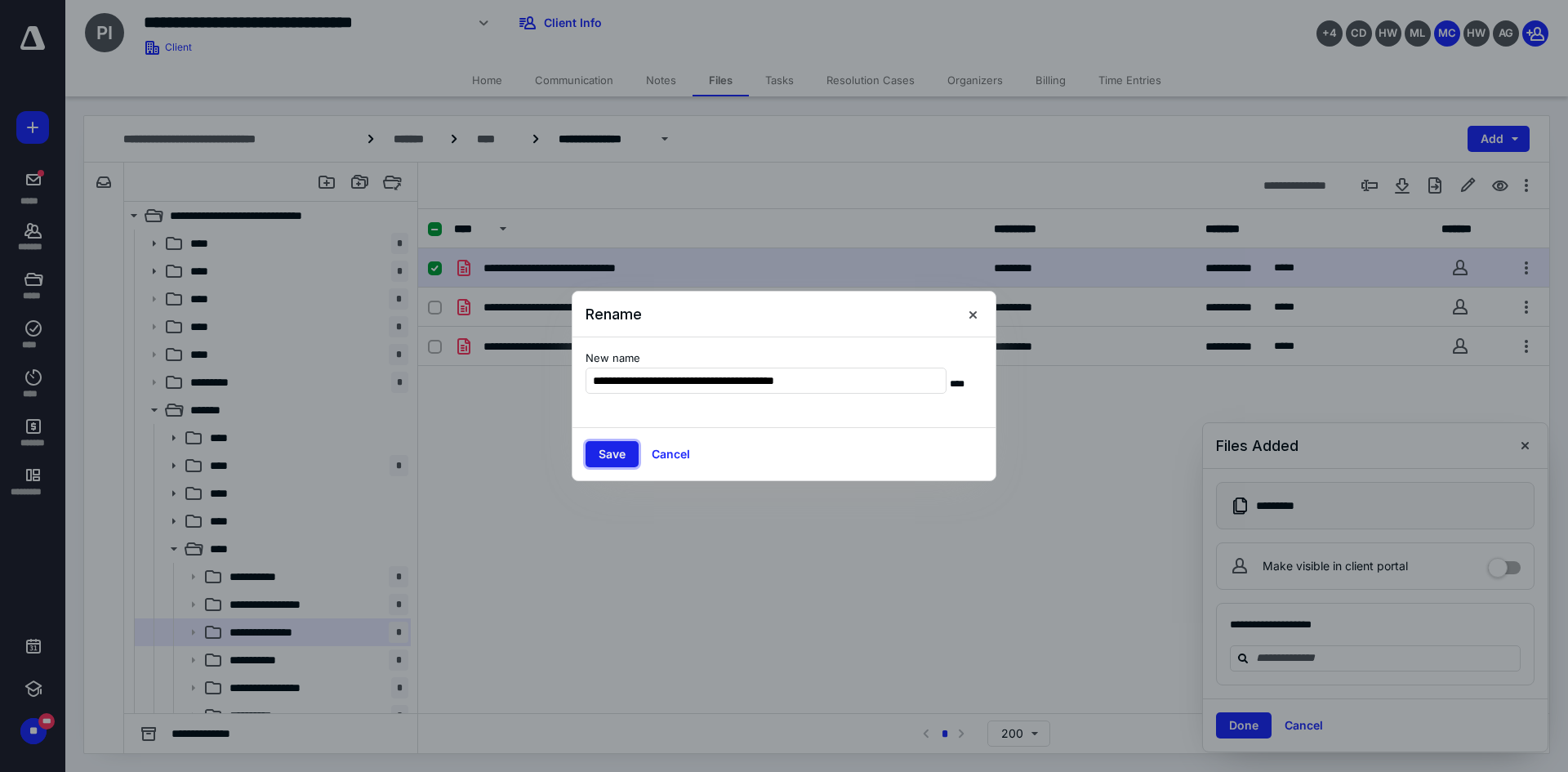 click on "Save" at bounding box center (612, 454) 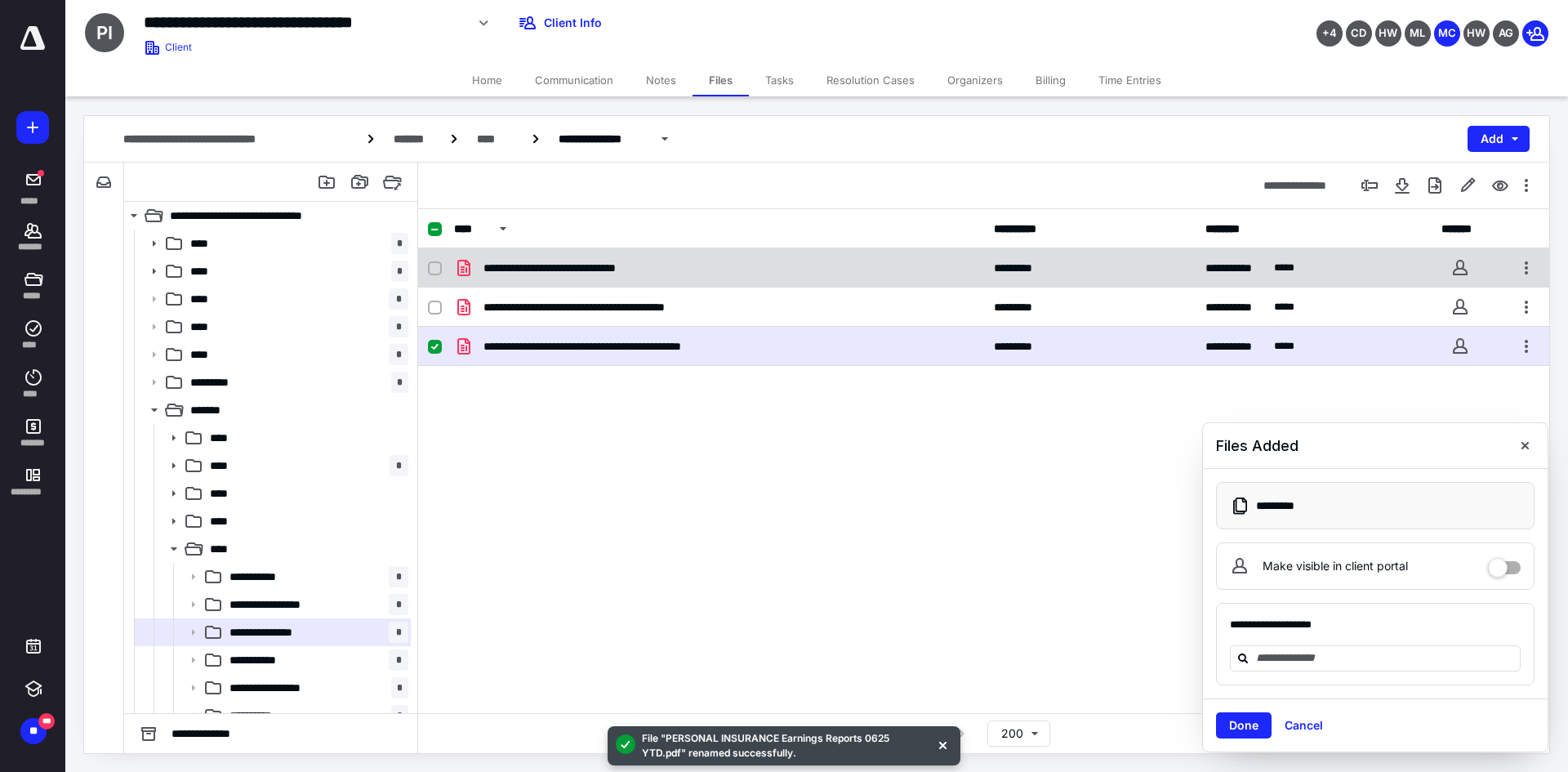 checkbox on "true" 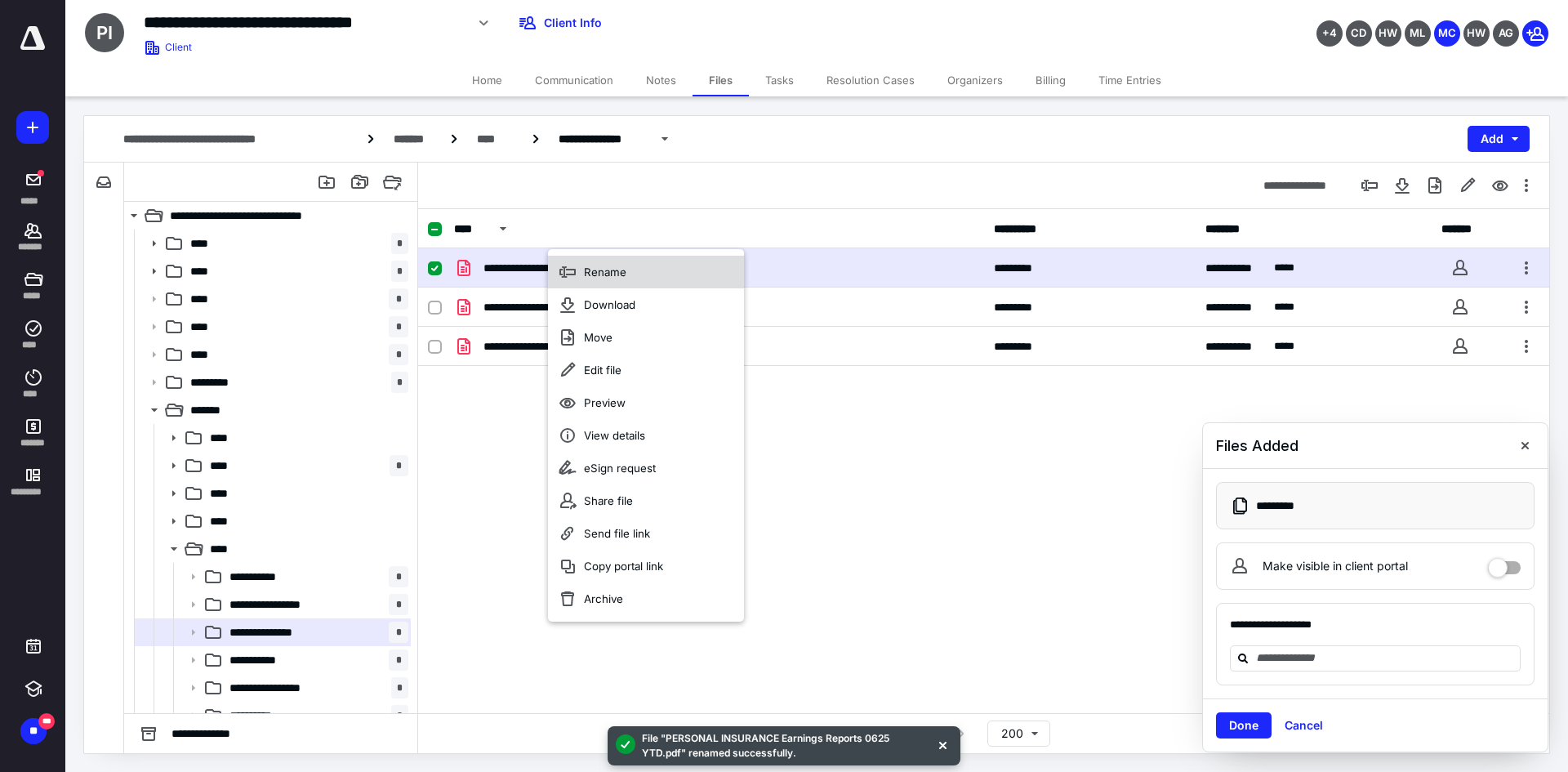 click on "Rename" at bounding box center (605, 272) 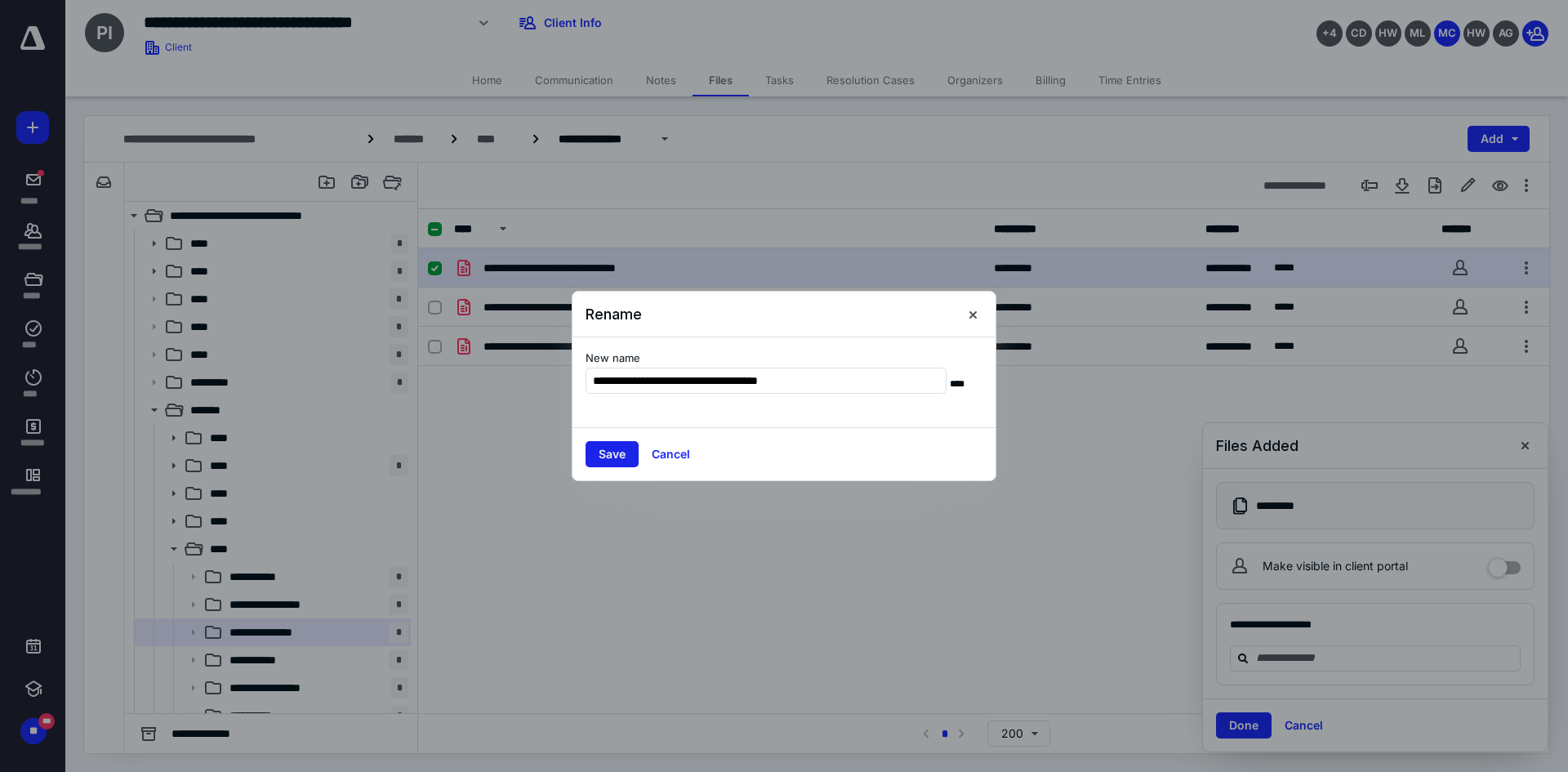 type on "**********" 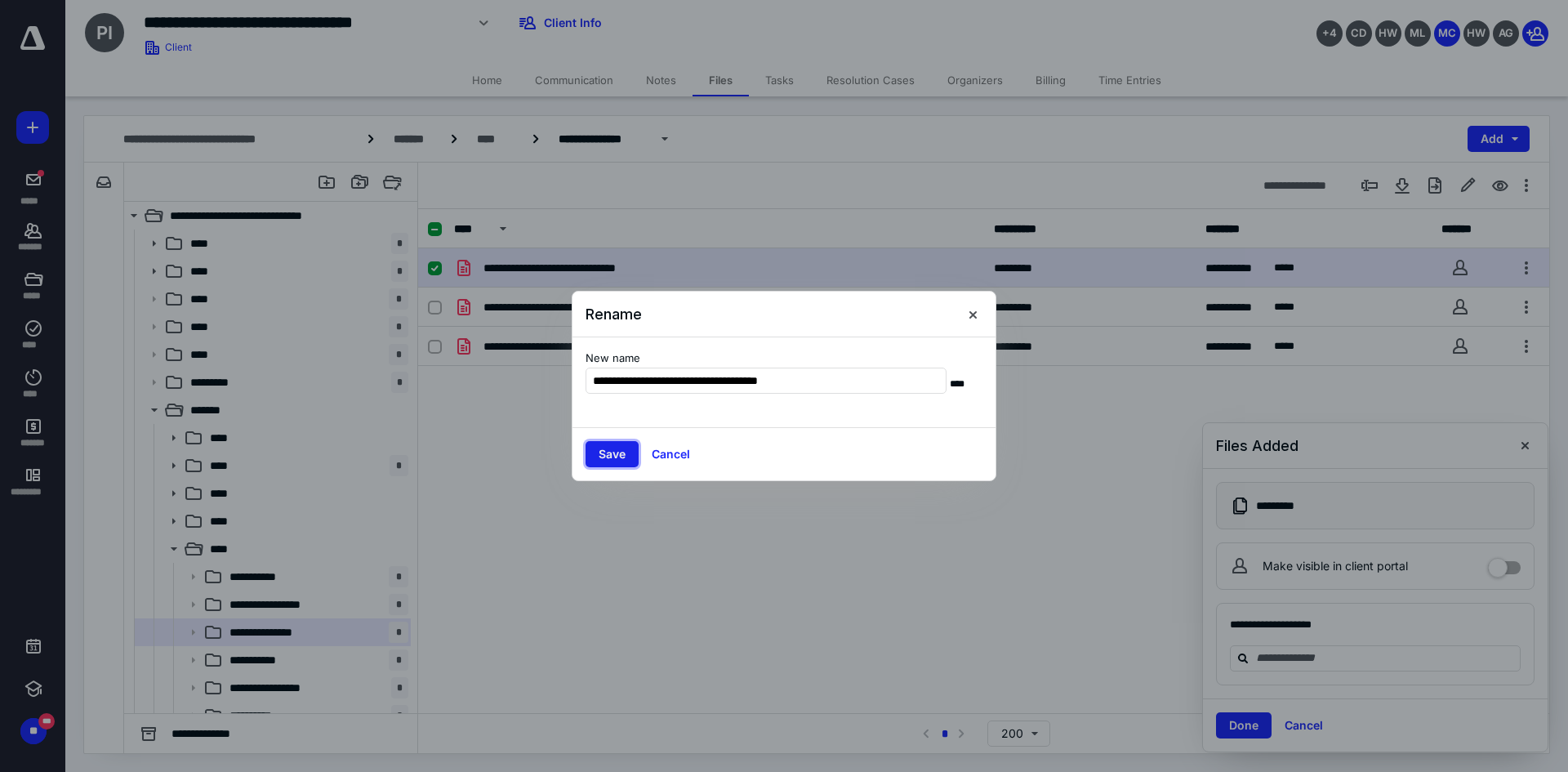 click on "Save" at bounding box center (612, 454) 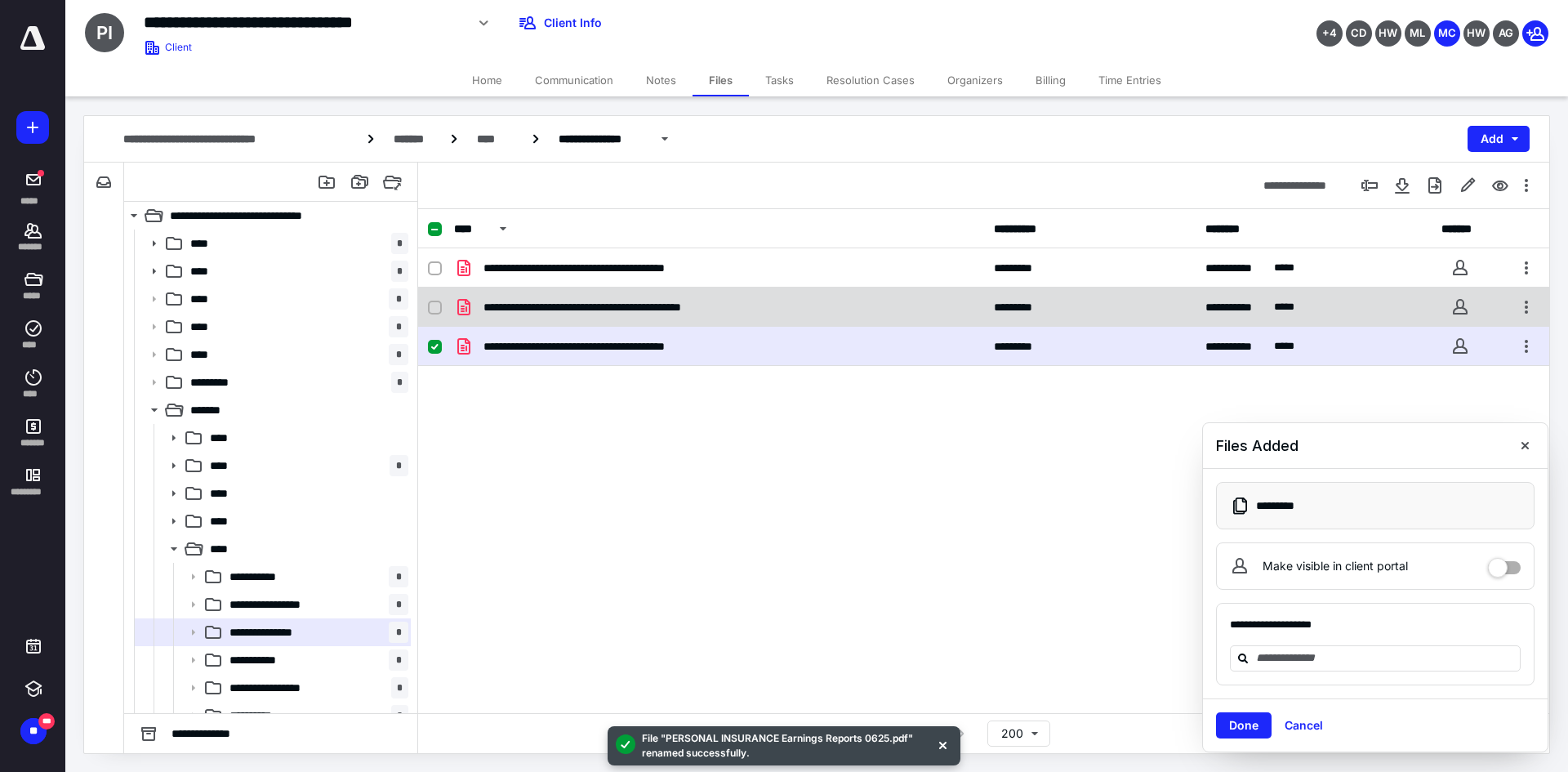 click on "**********" at bounding box center [983, 307] 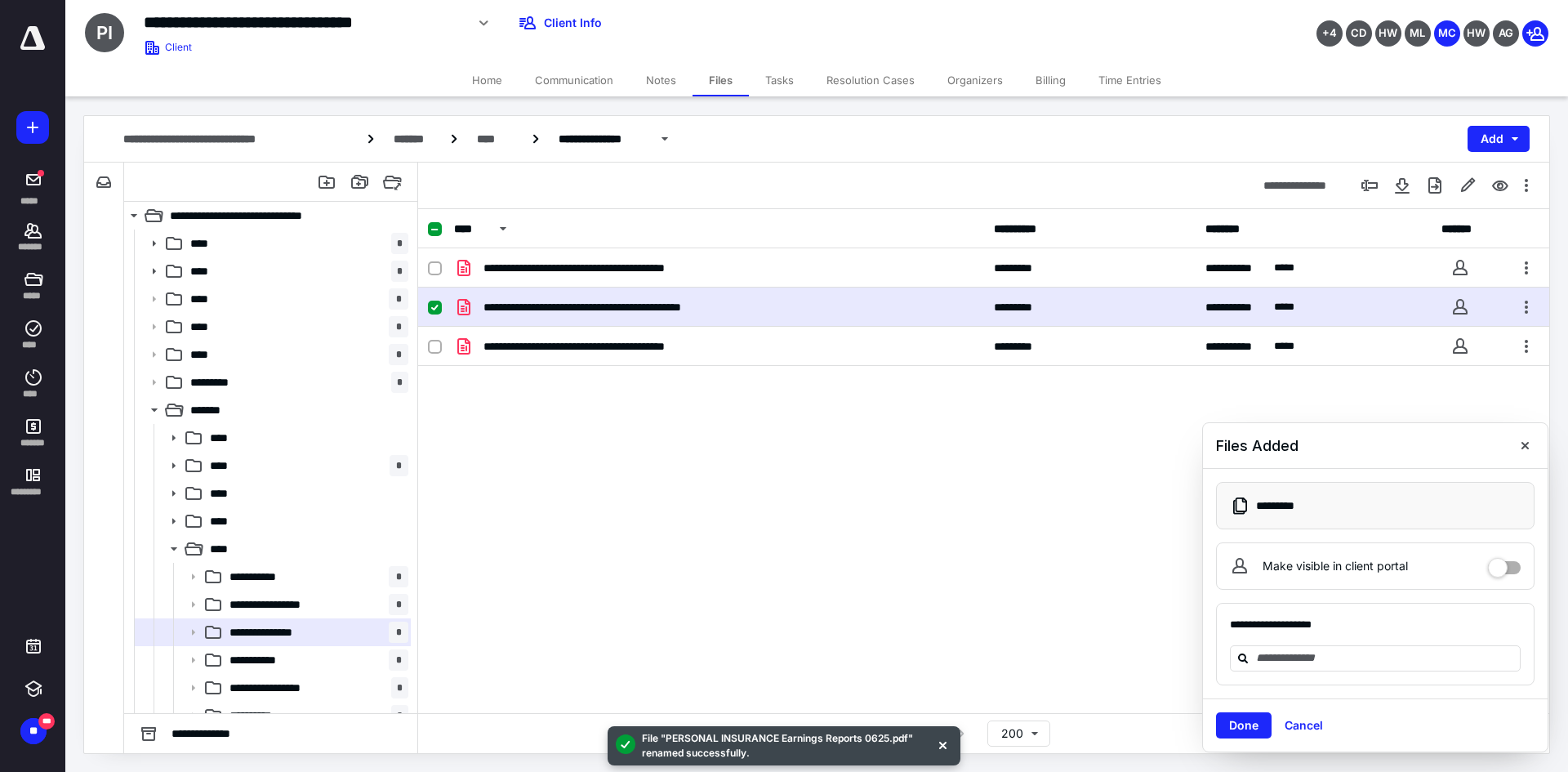 click on "**********" at bounding box center [983, 307] 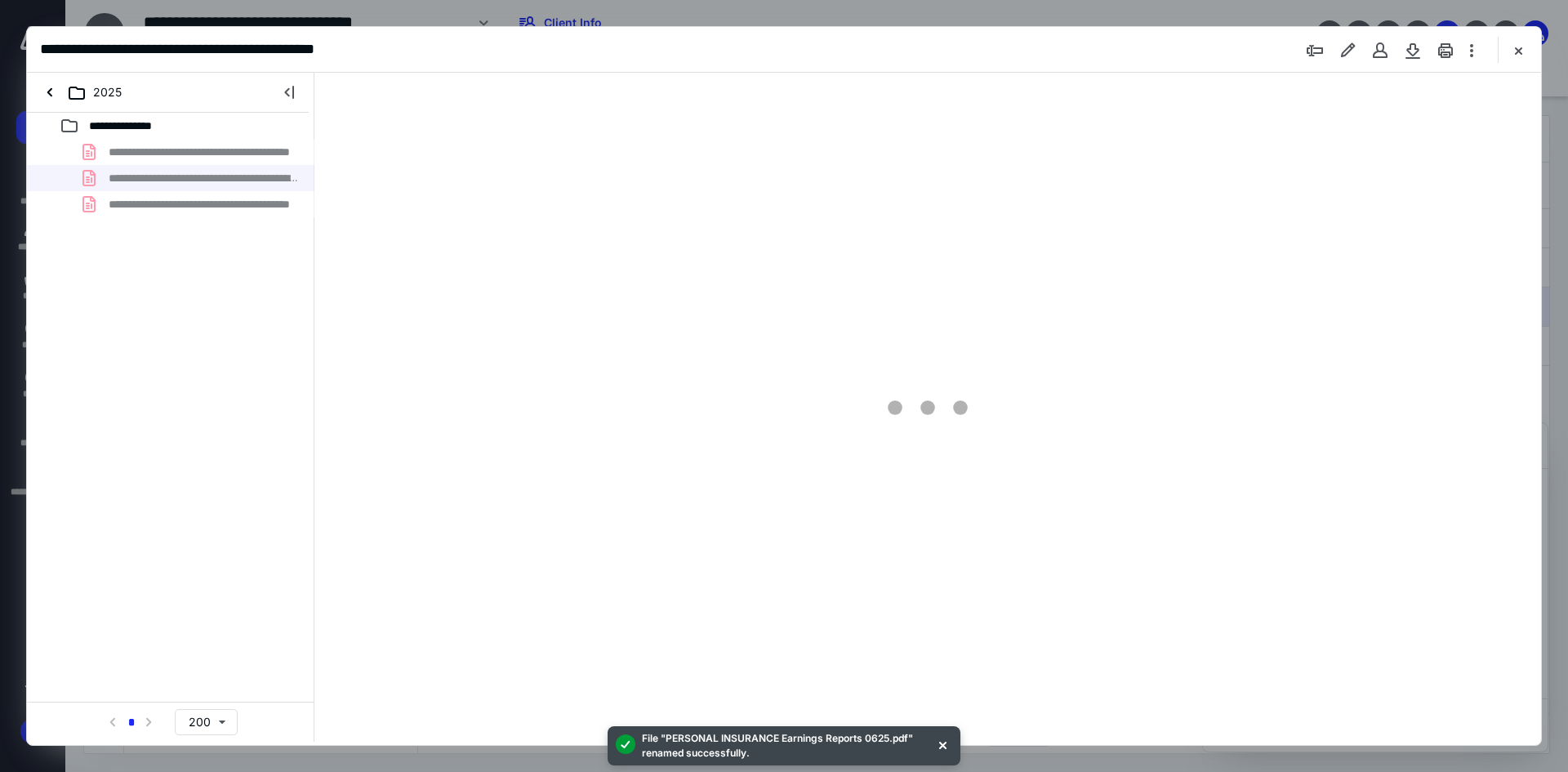 scroll, scrollTop: 0, scrollLeft: 0, axis: both 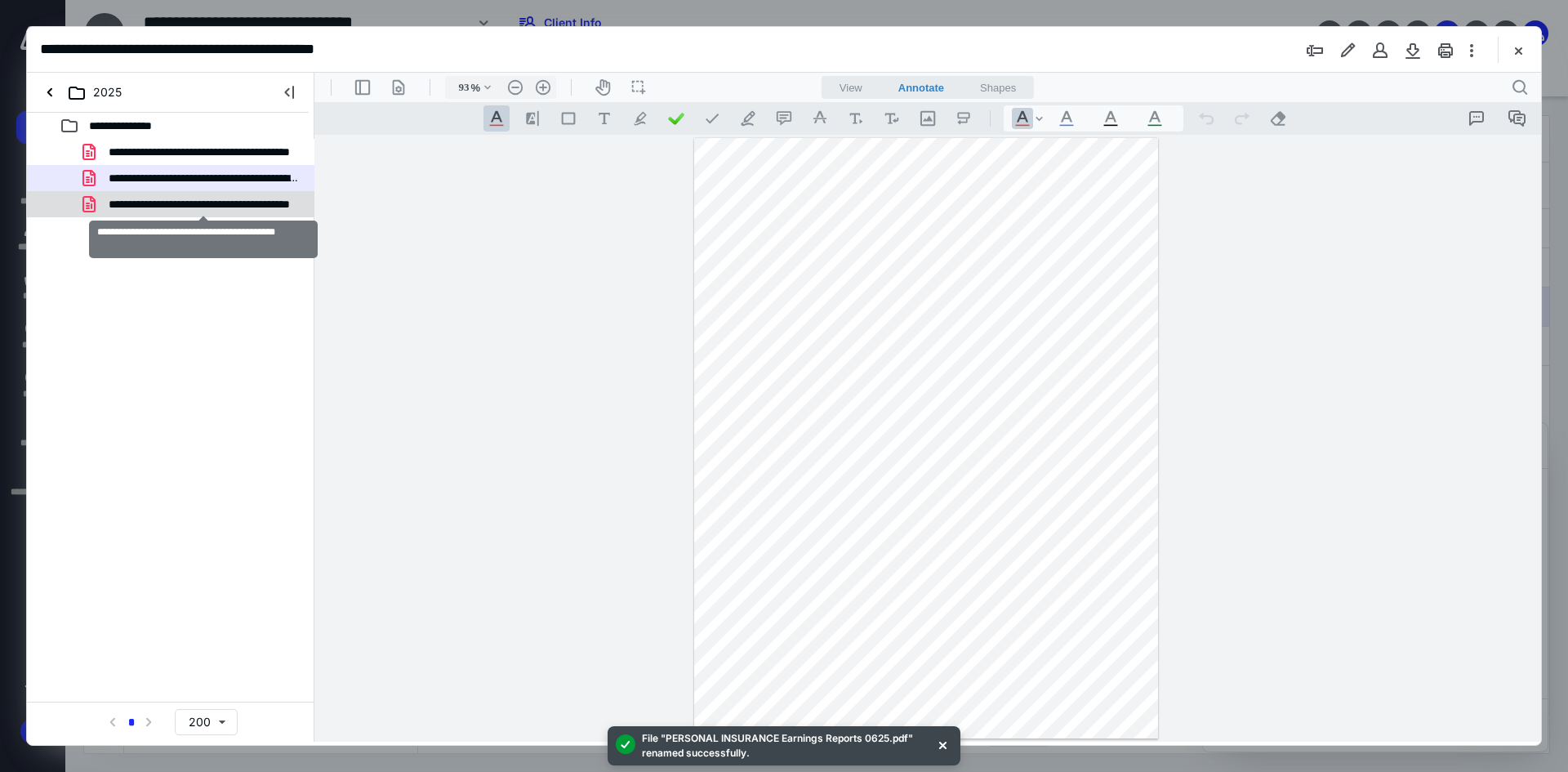 click on "**********" at bounding box center (203, 204) 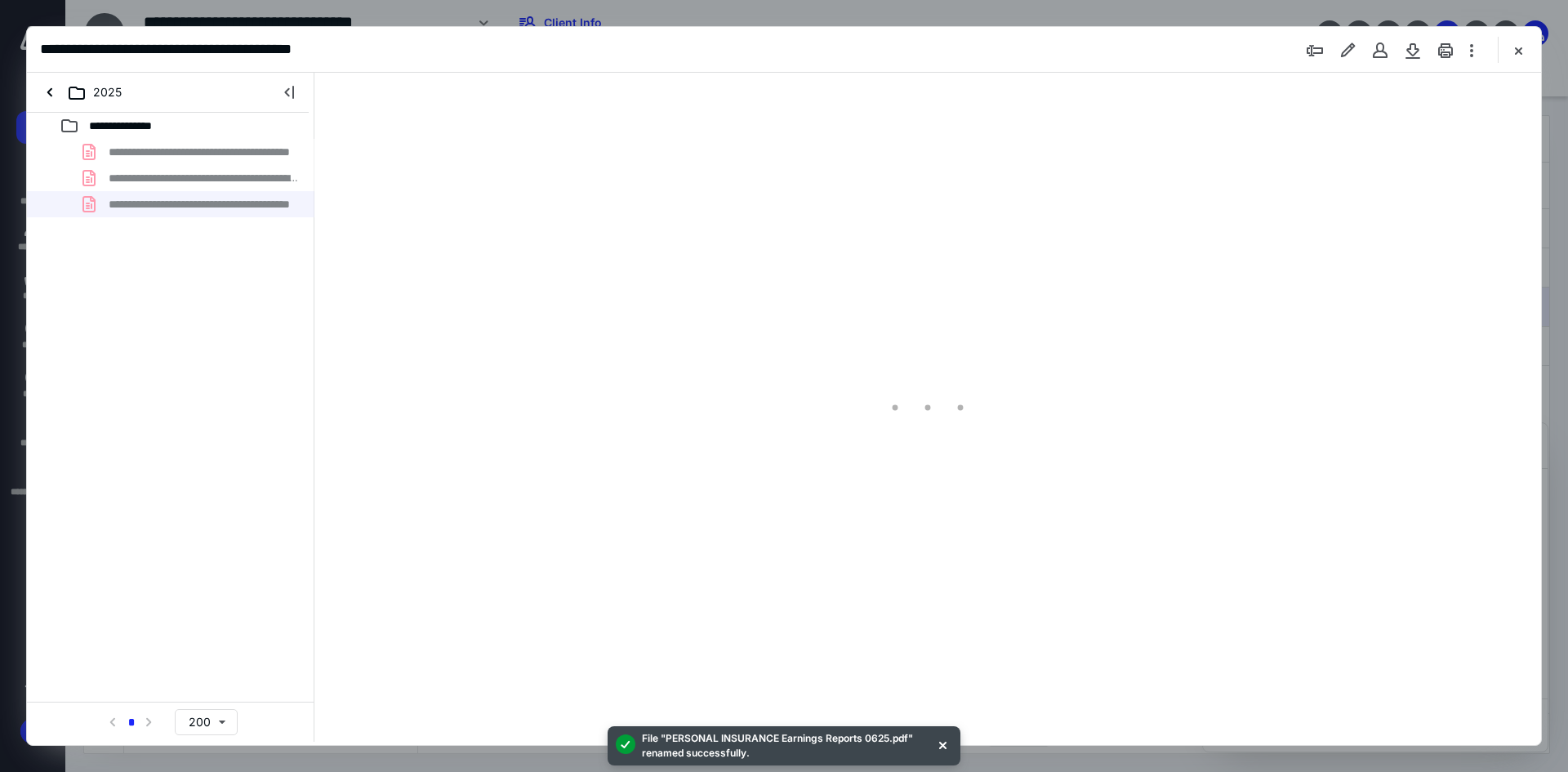 type on "93" 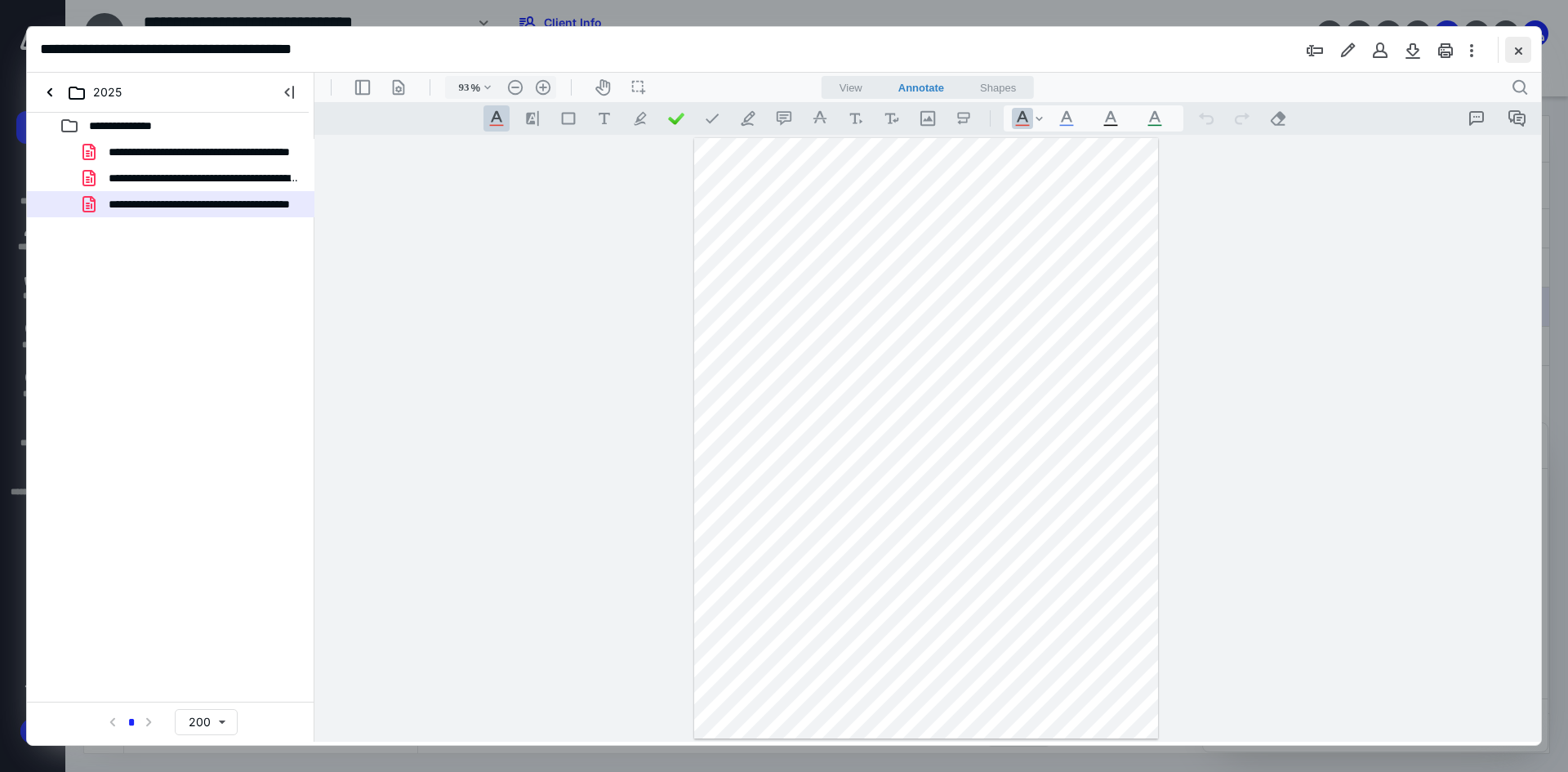 click at bounding box center [1518, 50] 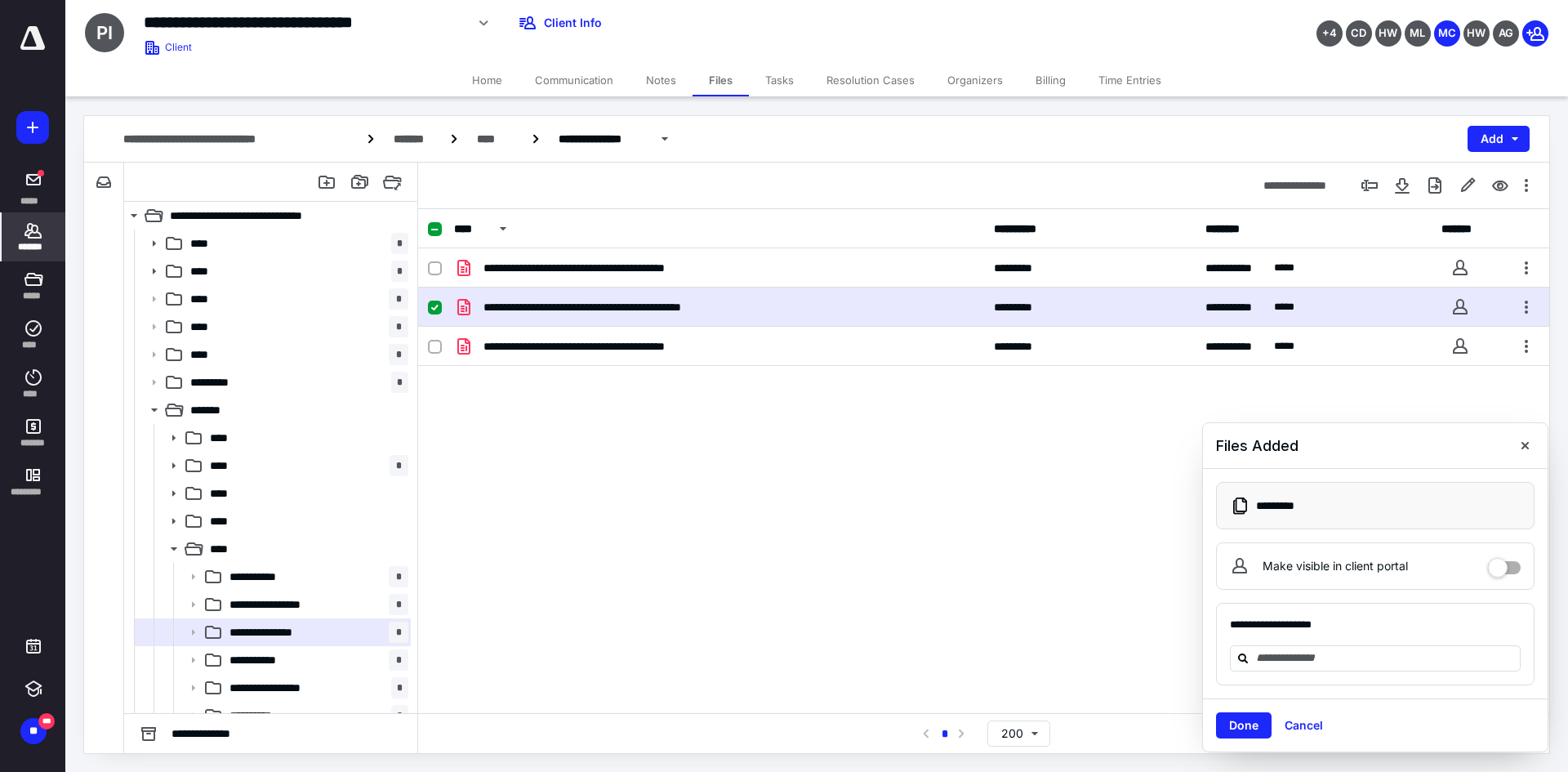 click on "*******" at bounding box center (33, 247) 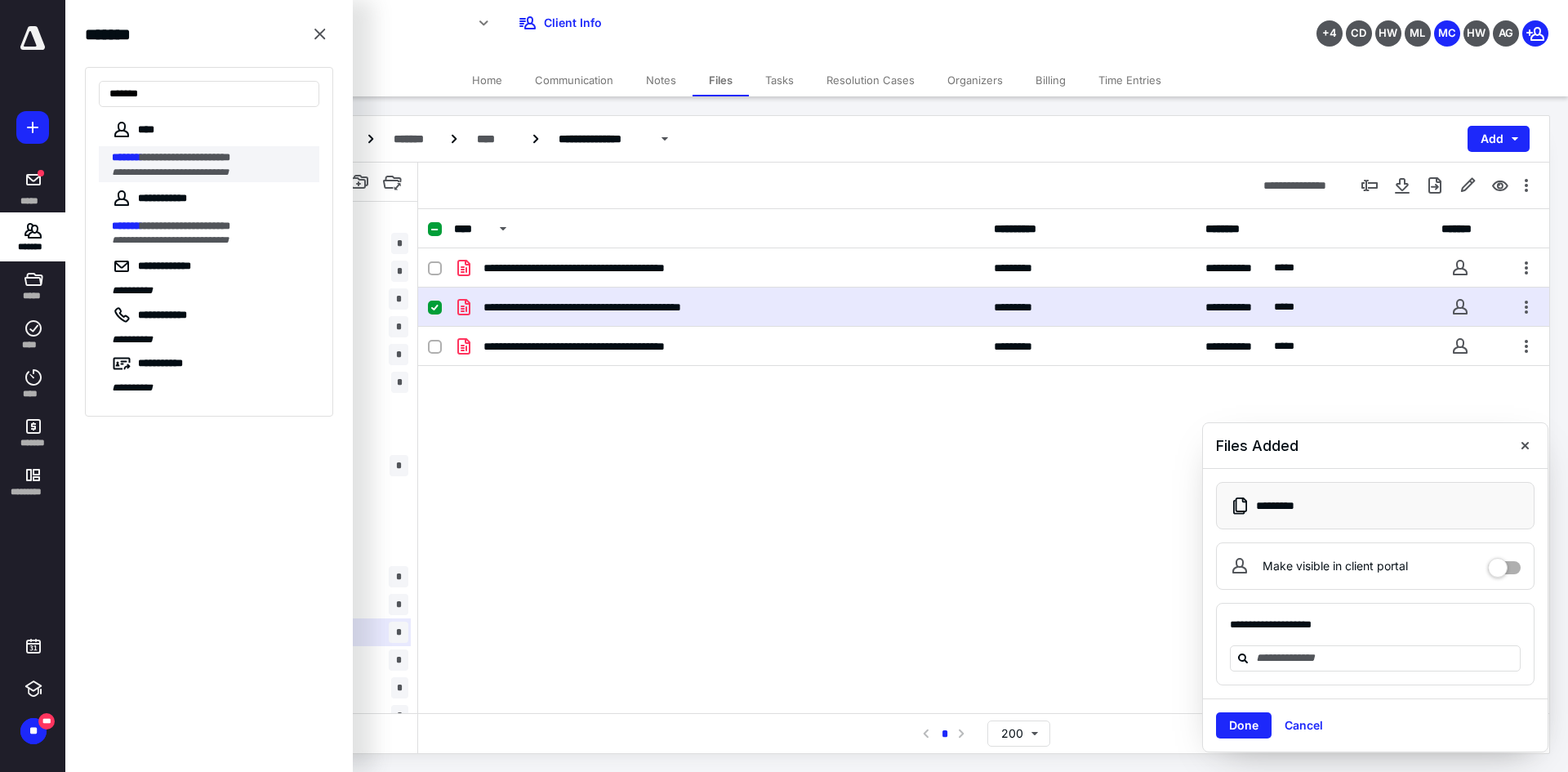 type on "*******" 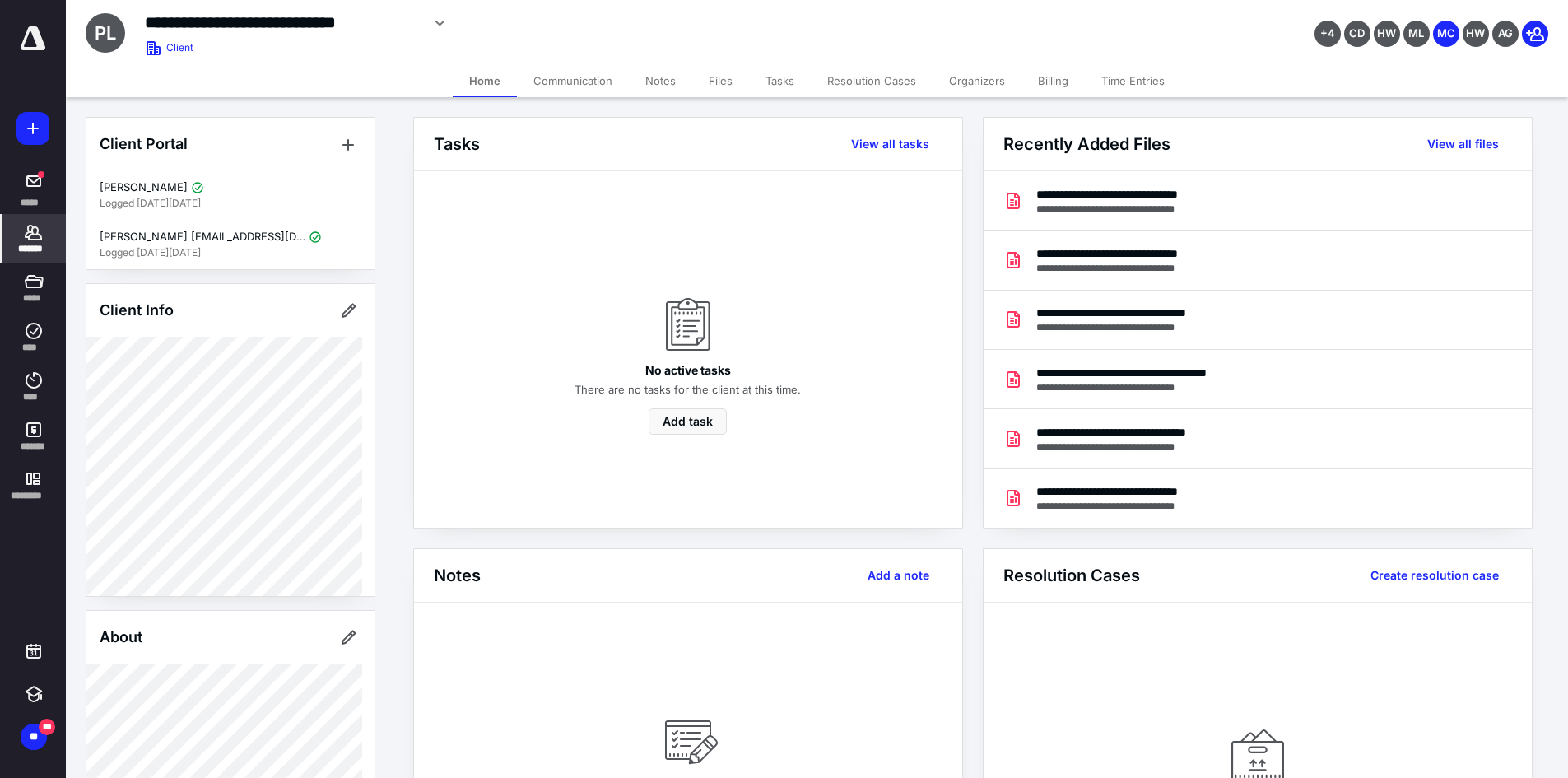 click on "Files" at bounding box center (720, 81) 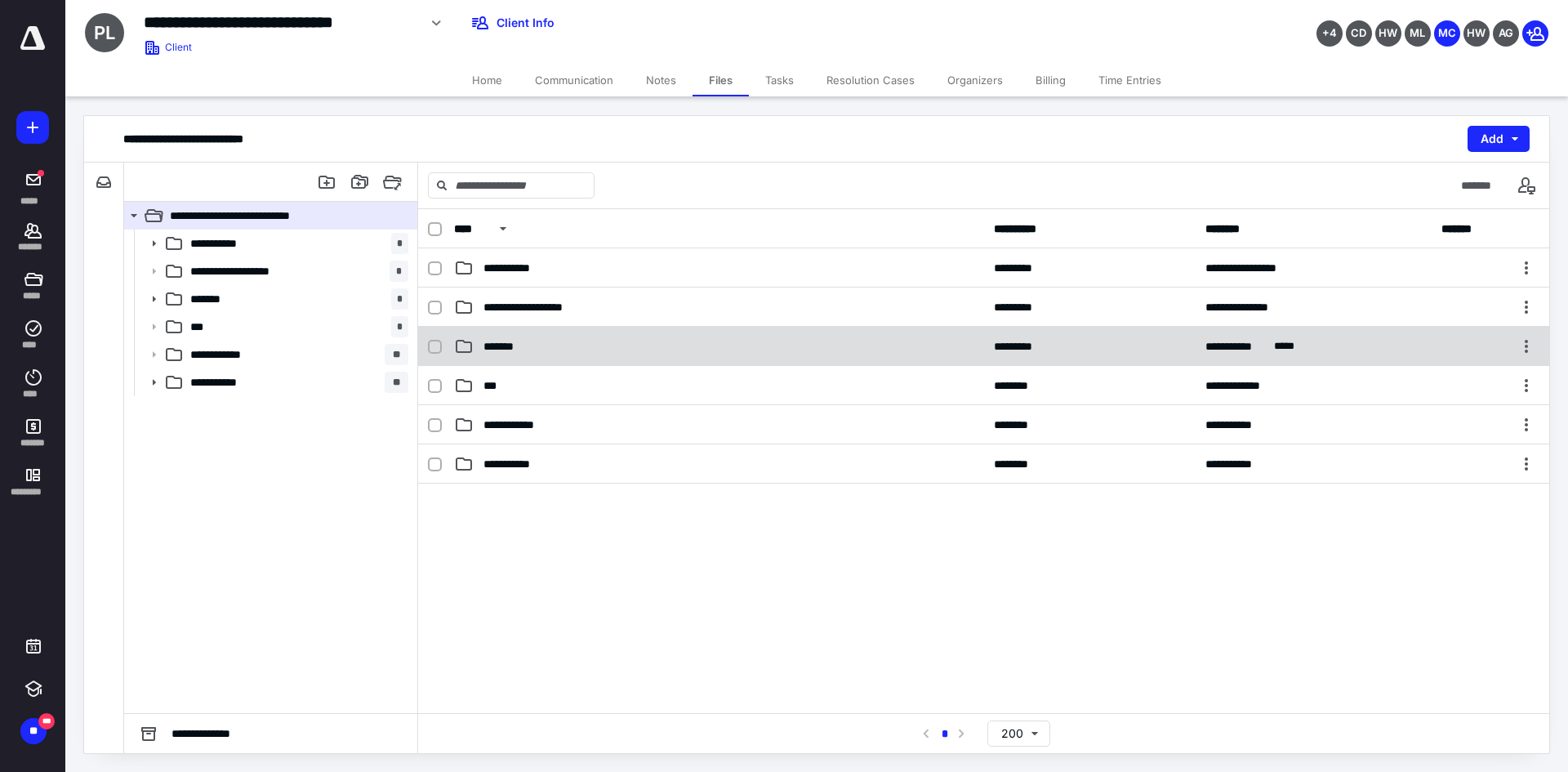click on "*******" at bounding box center [719, 346] 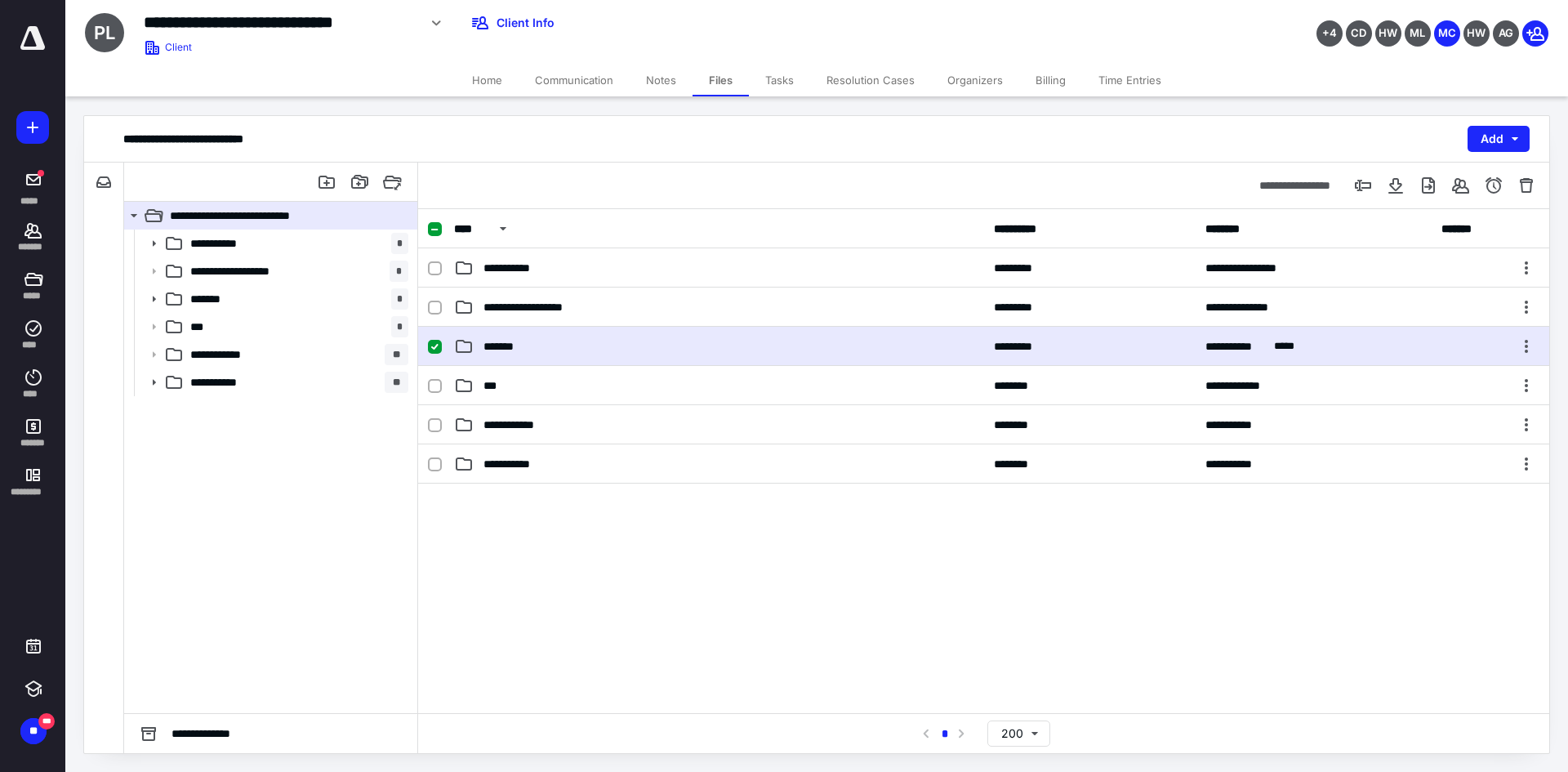 click on "*******" at bounding box center (719, 346) 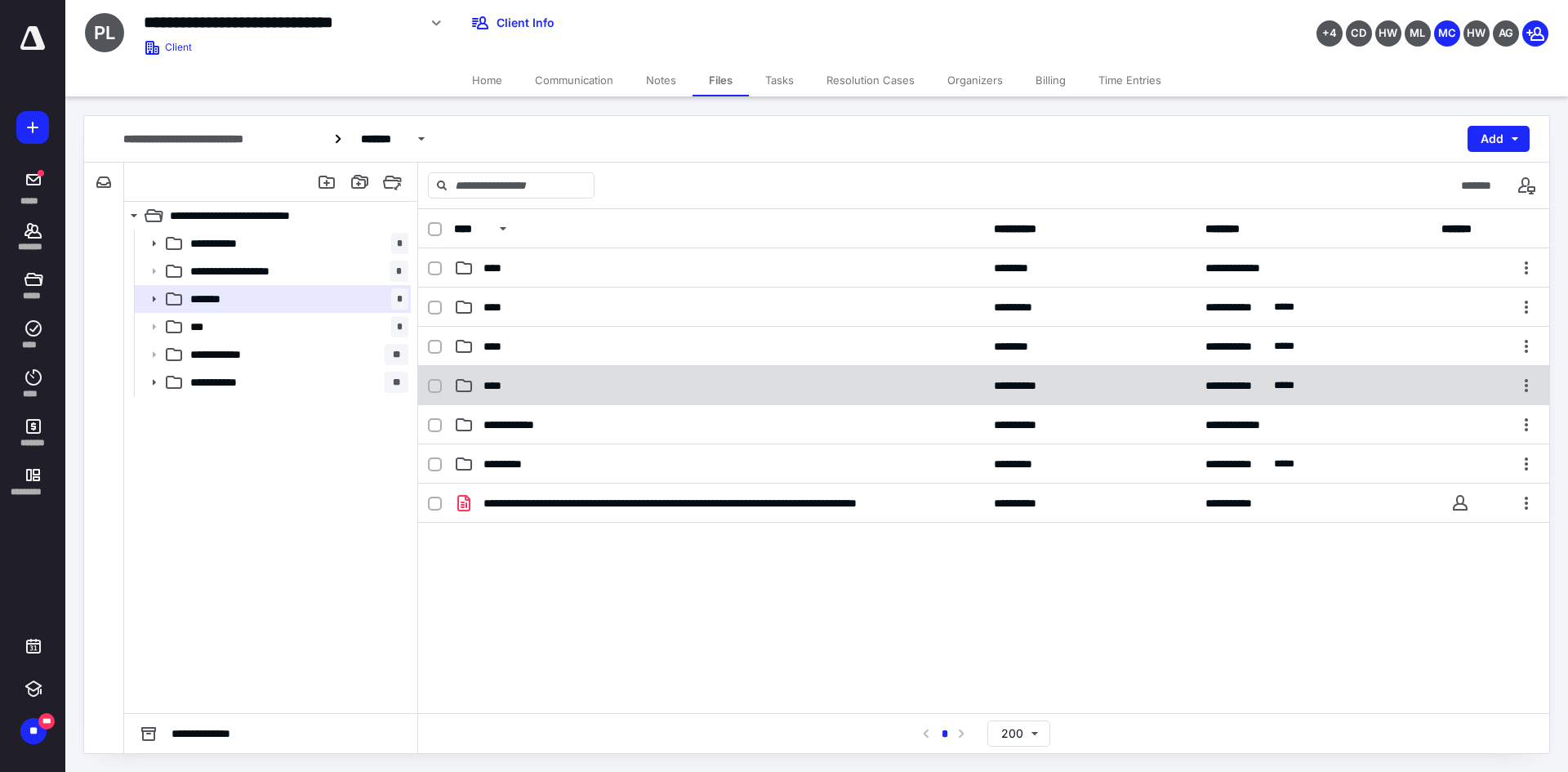 click on "****" at bounding box center [719, 386] 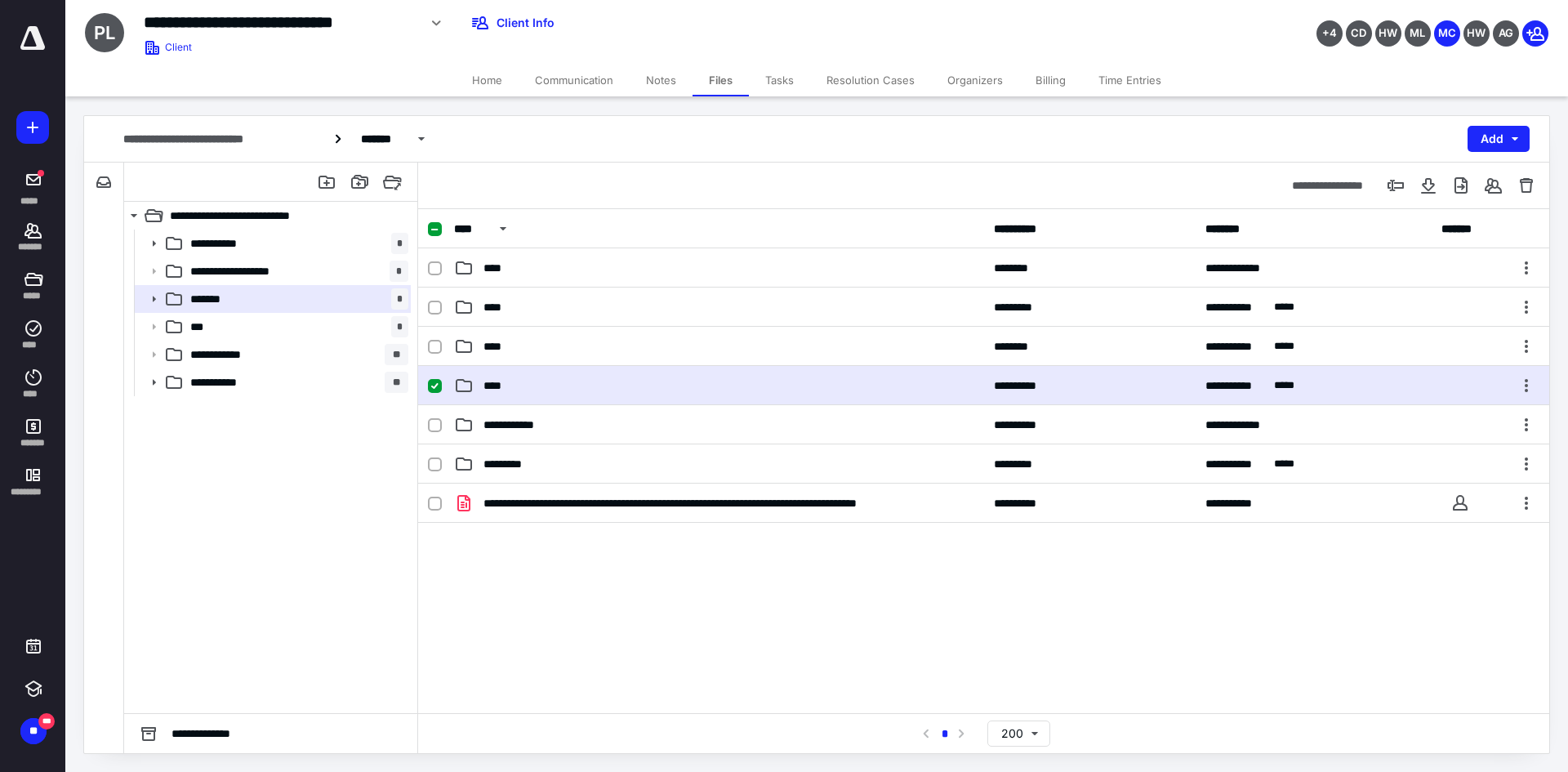 click on "****" at bounding box center [719, 386] 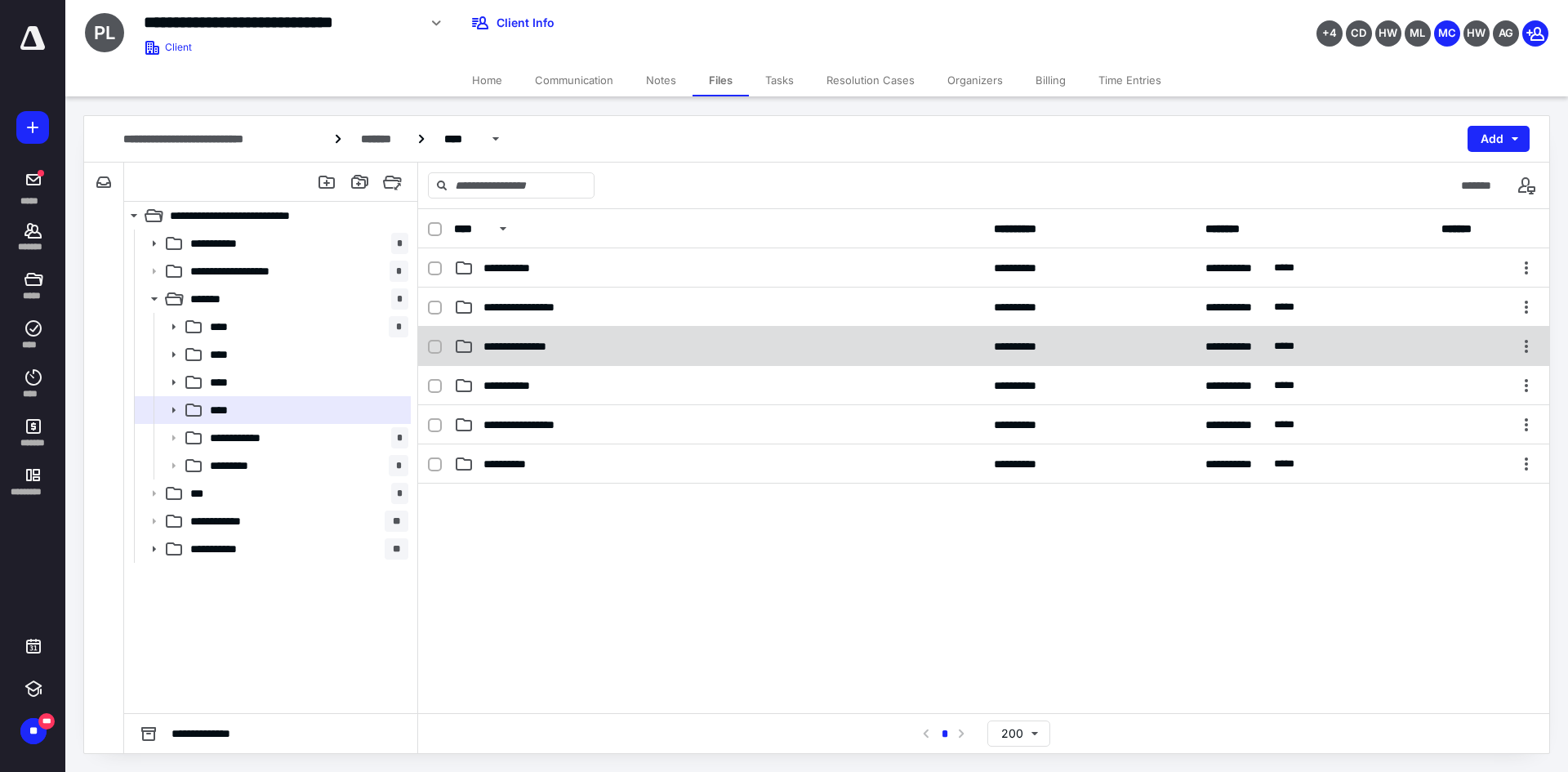 click on "**********" at bounding box center [983, 346] 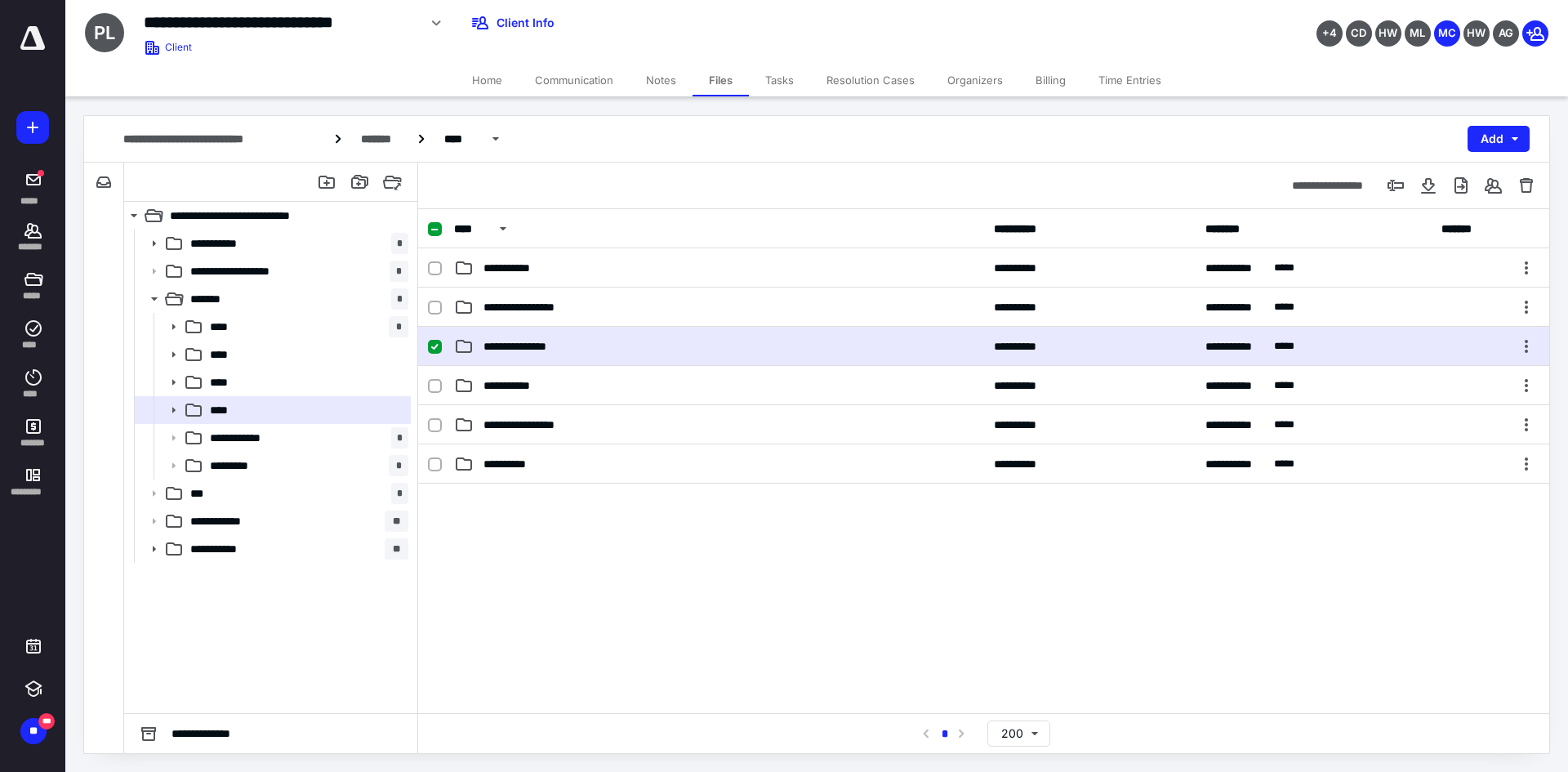 click on "**********" at bounding box center [983, 346] 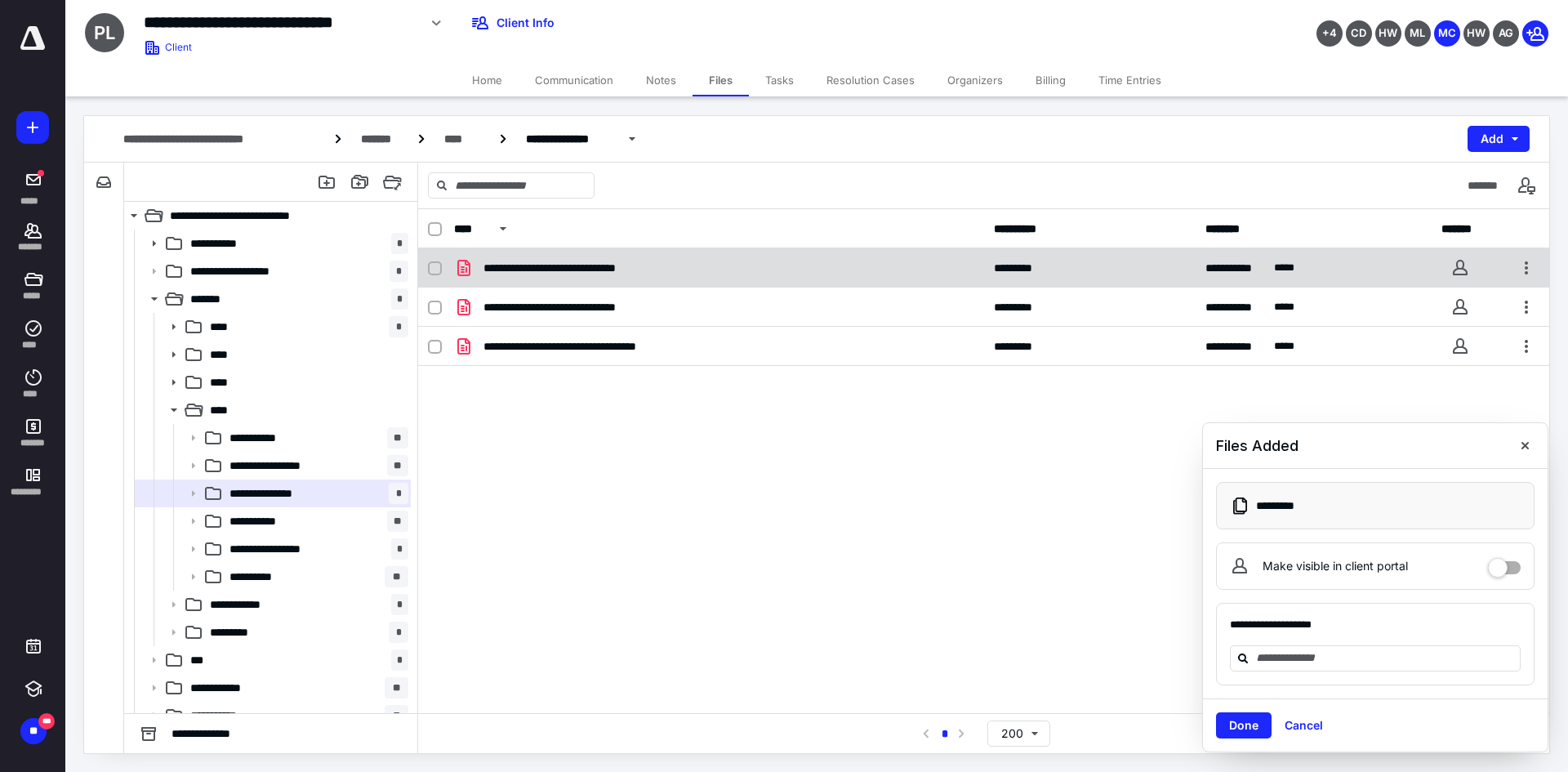 checkbox on "true" 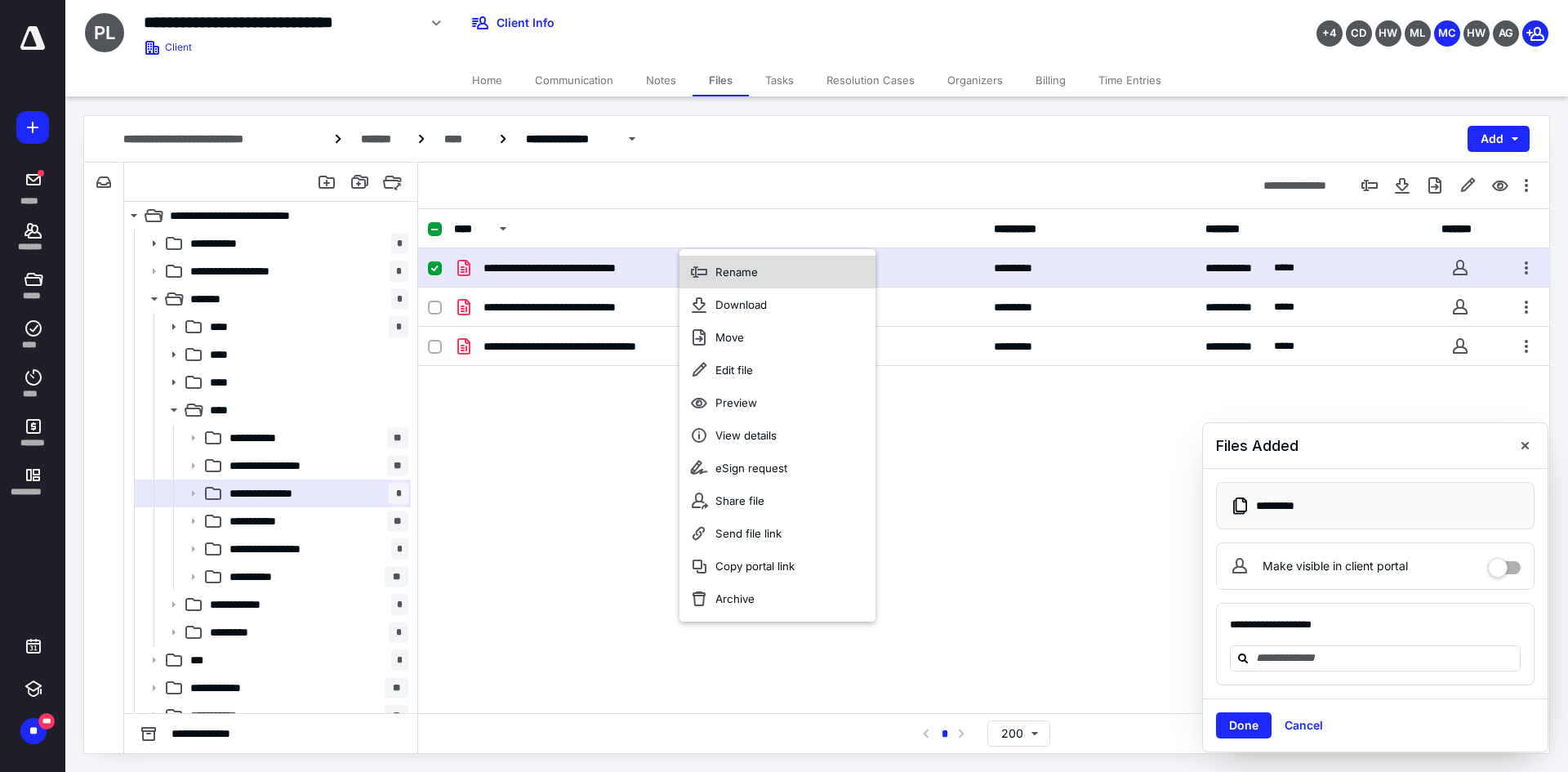 click on "Rename" at bounding box center [737, 272] 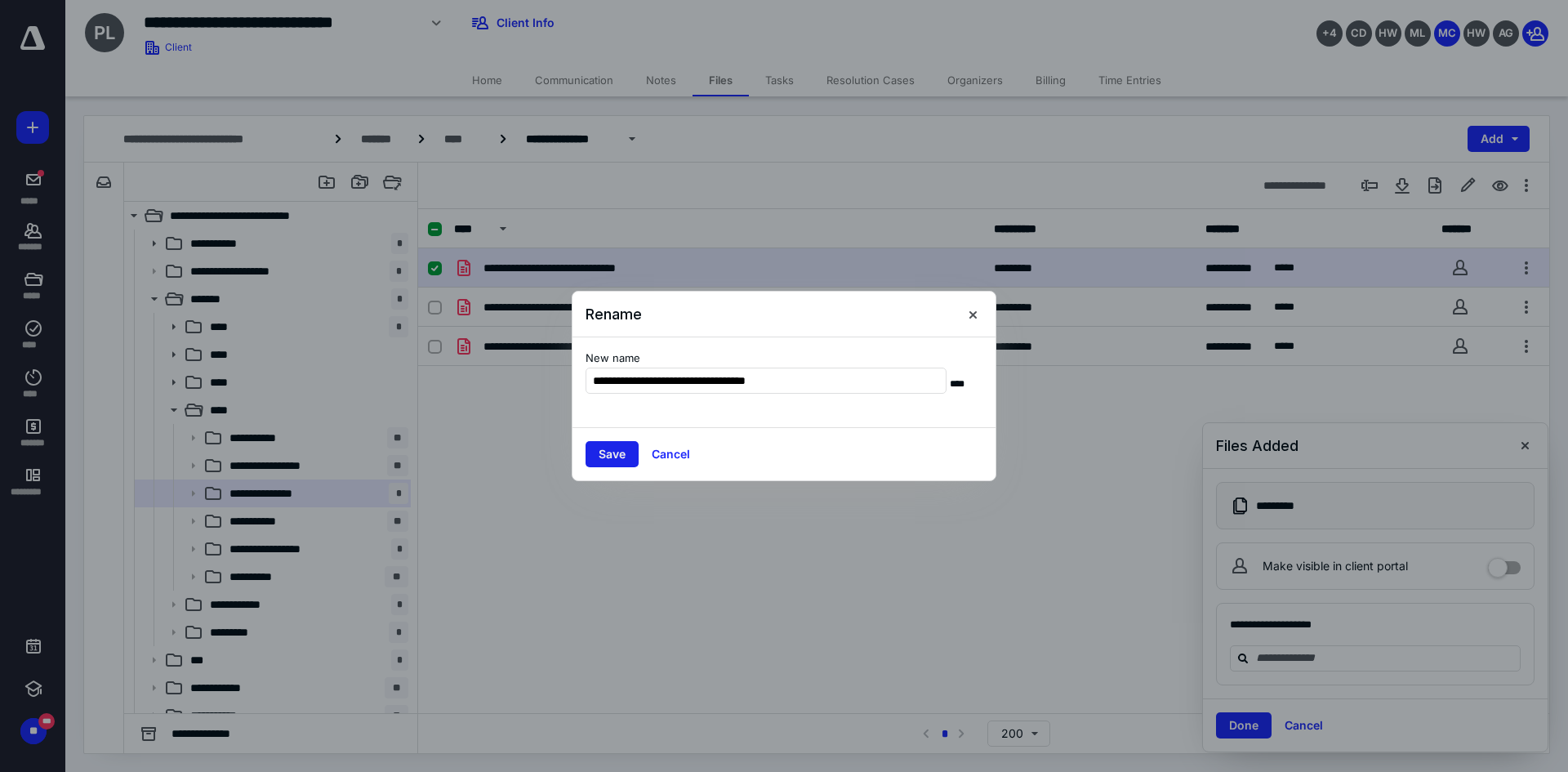 type on "**********" 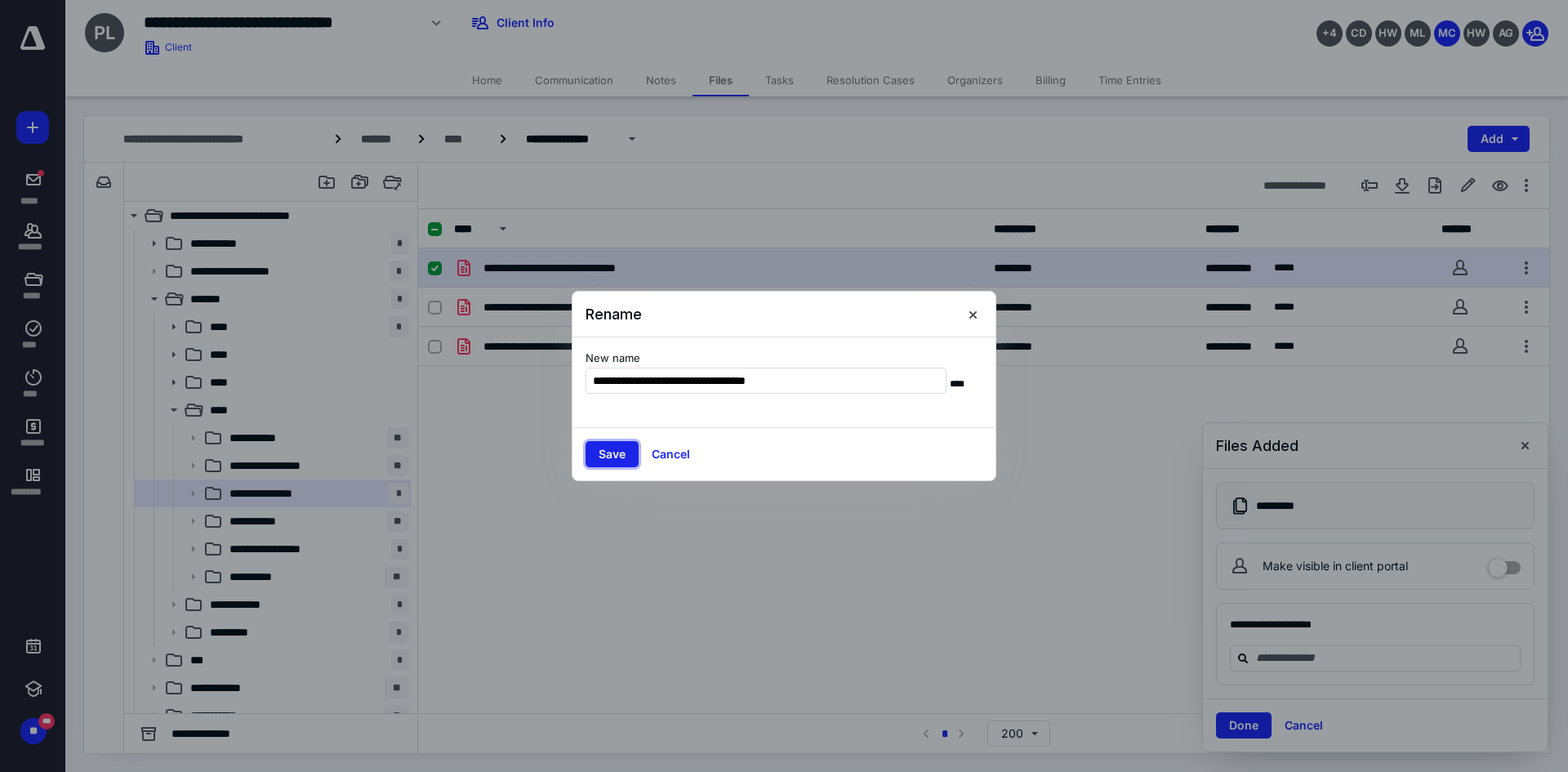 click on "Save" at bounding box center [612, 454] 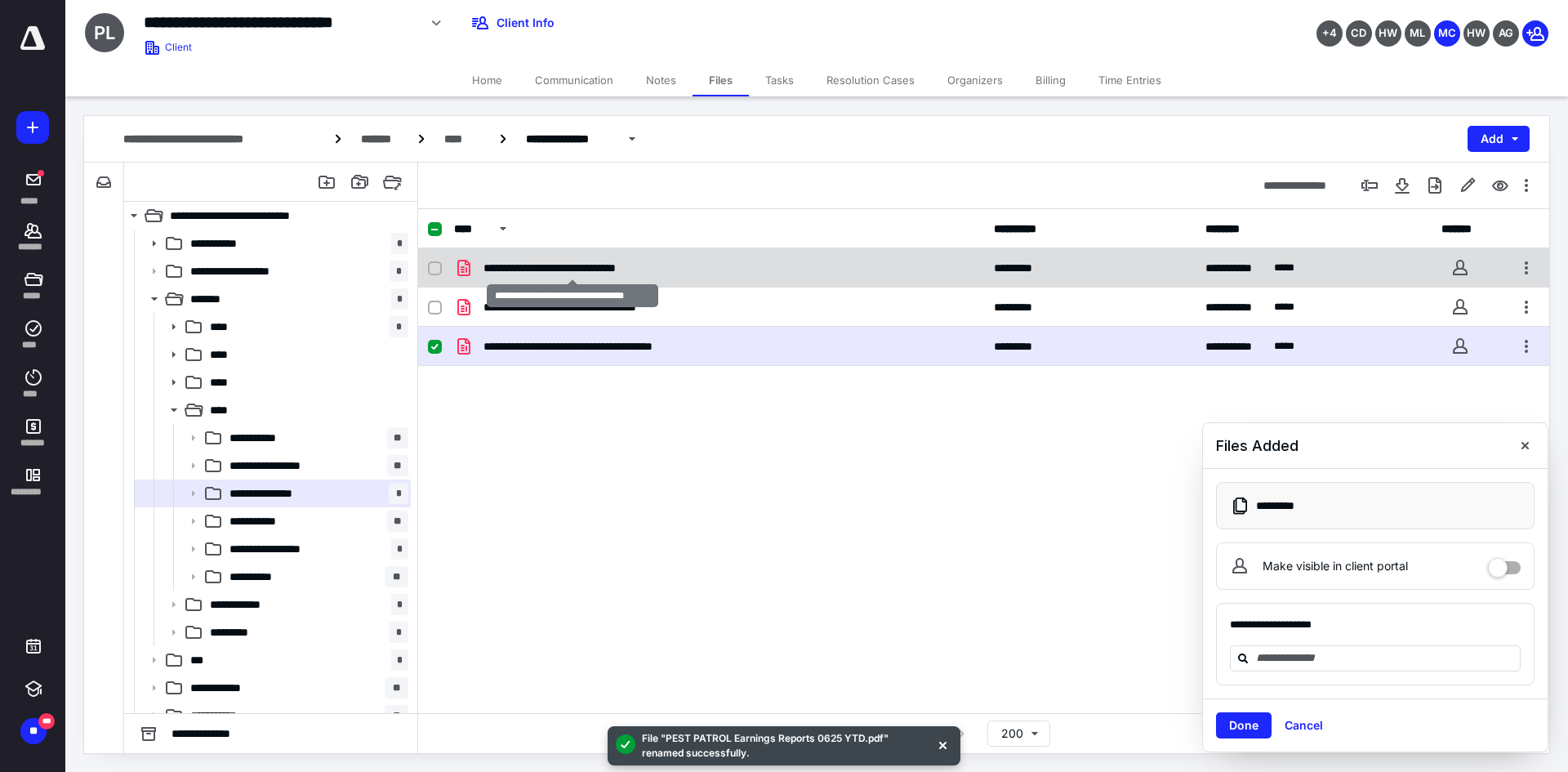 checkbox on "true" 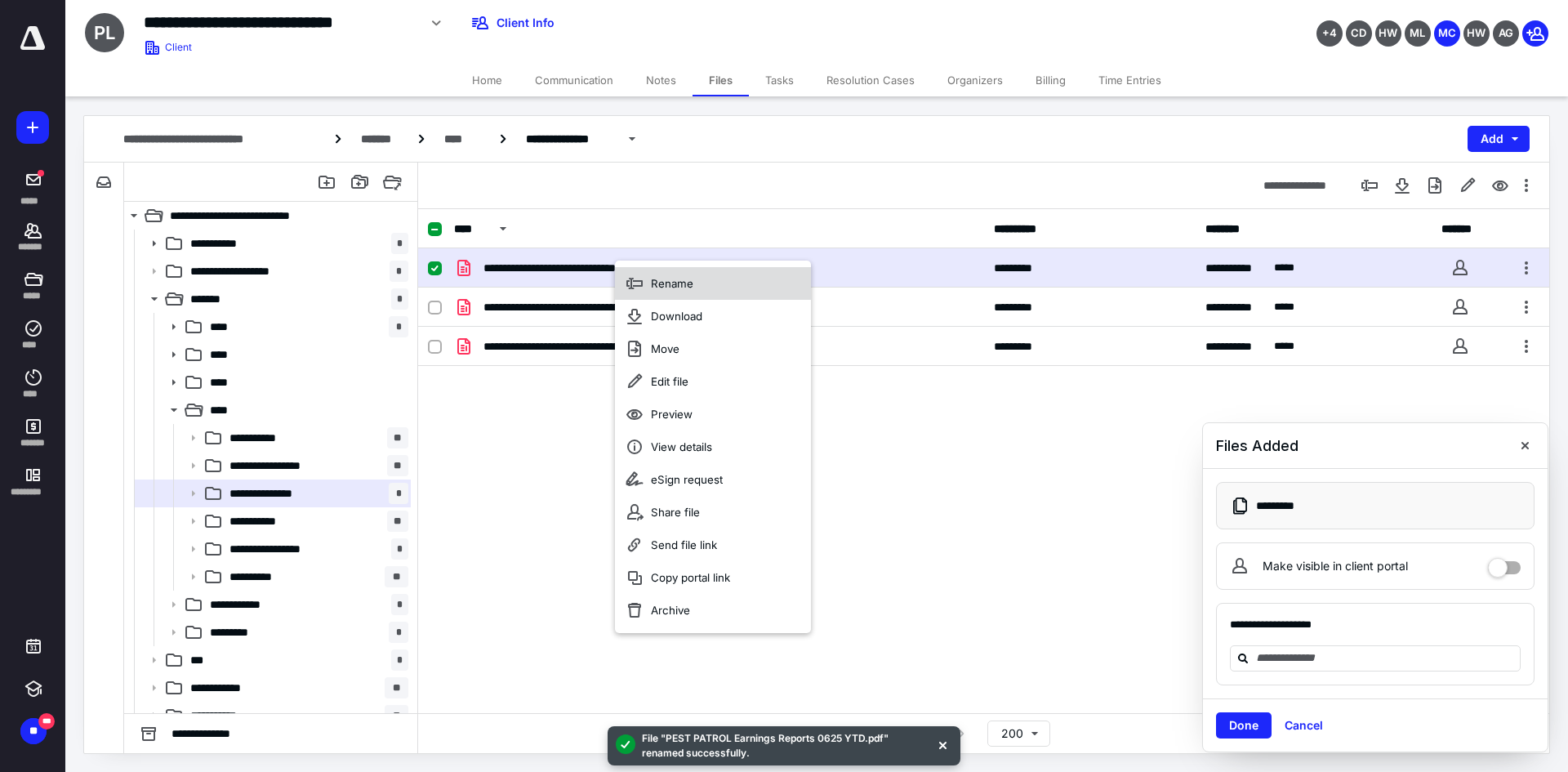 click on "Rename" at bounding box center [713, 283] 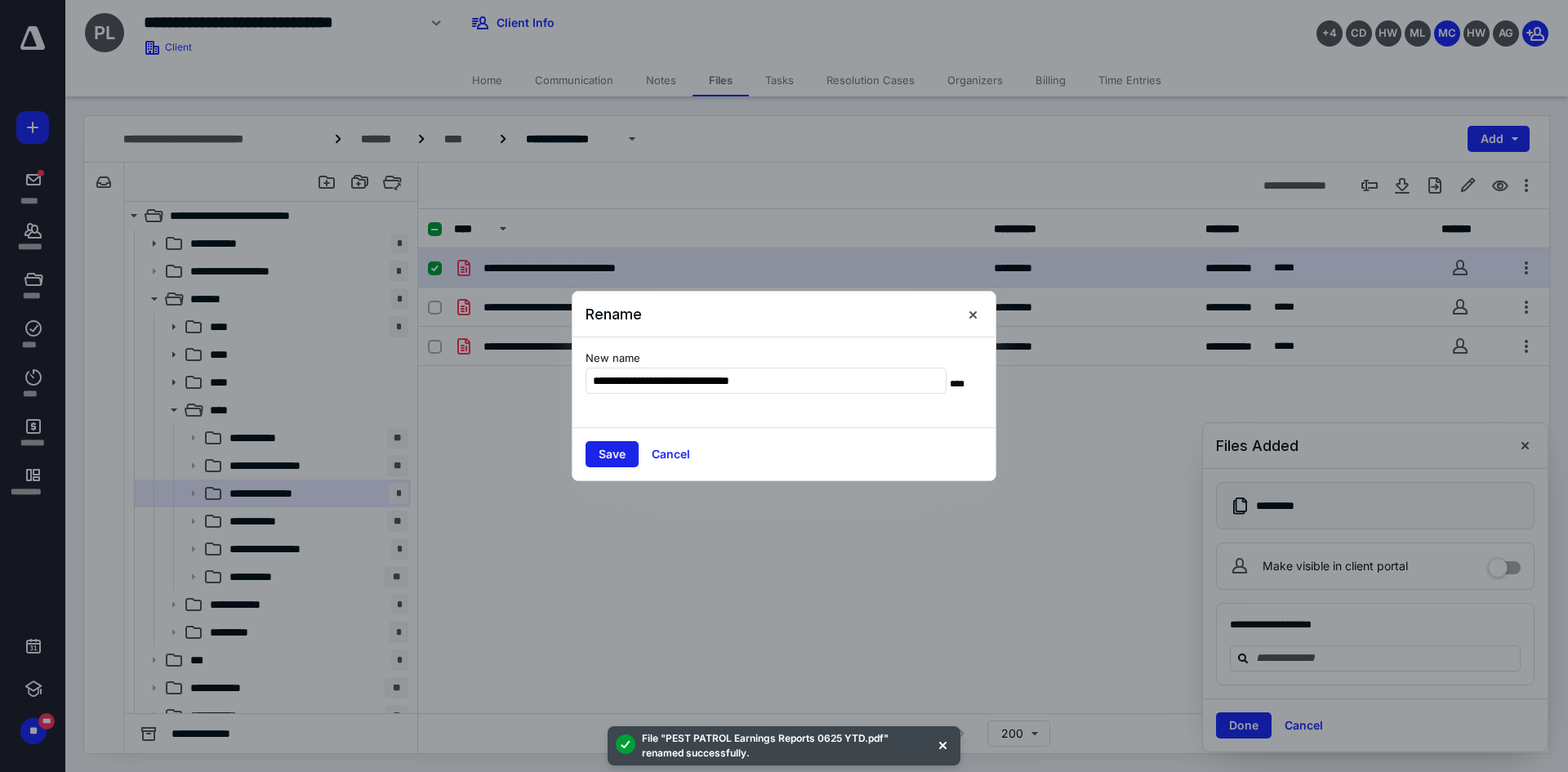 type on "**********" 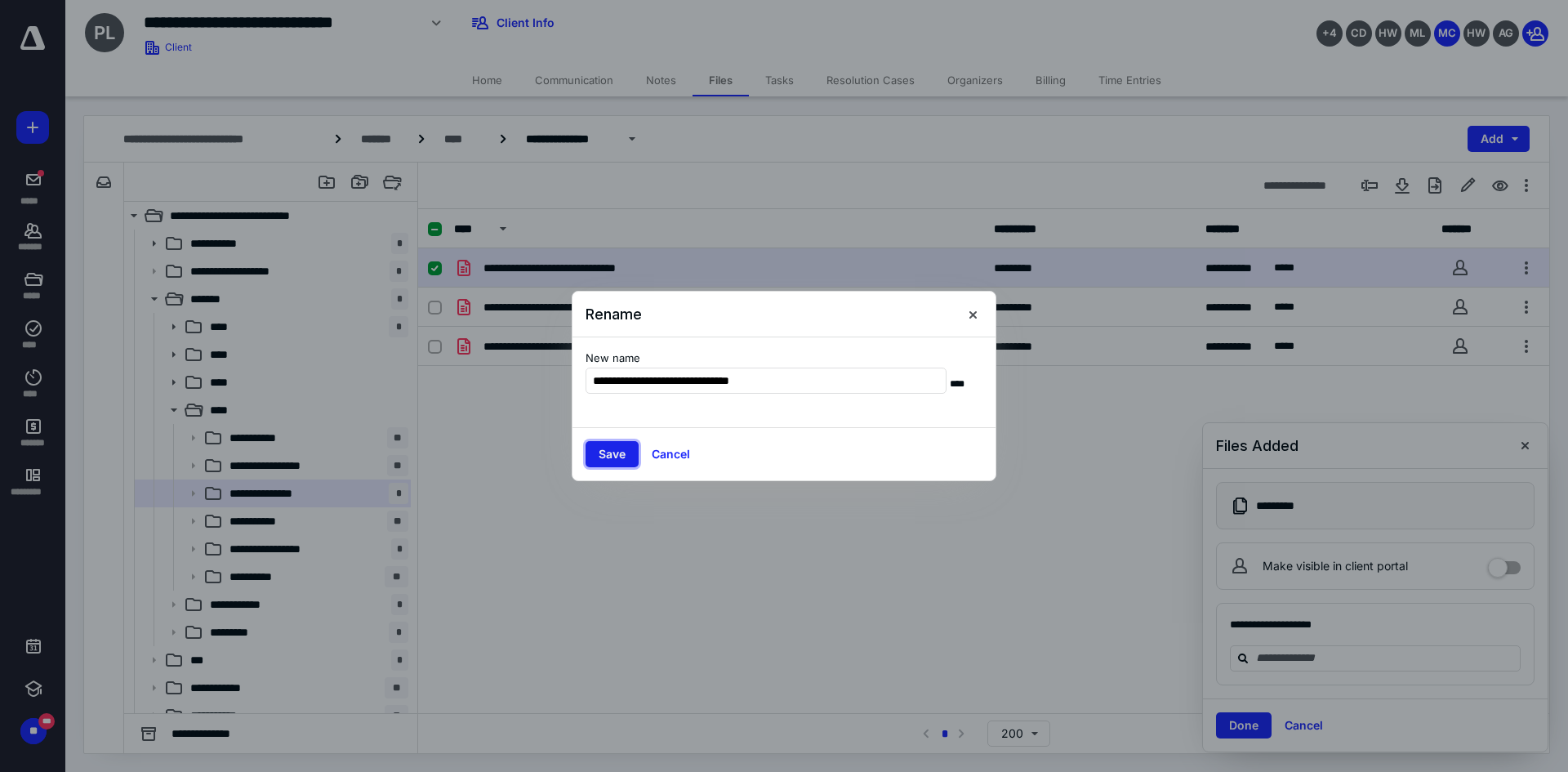 click on "Save" at bounding box center [612, 454] 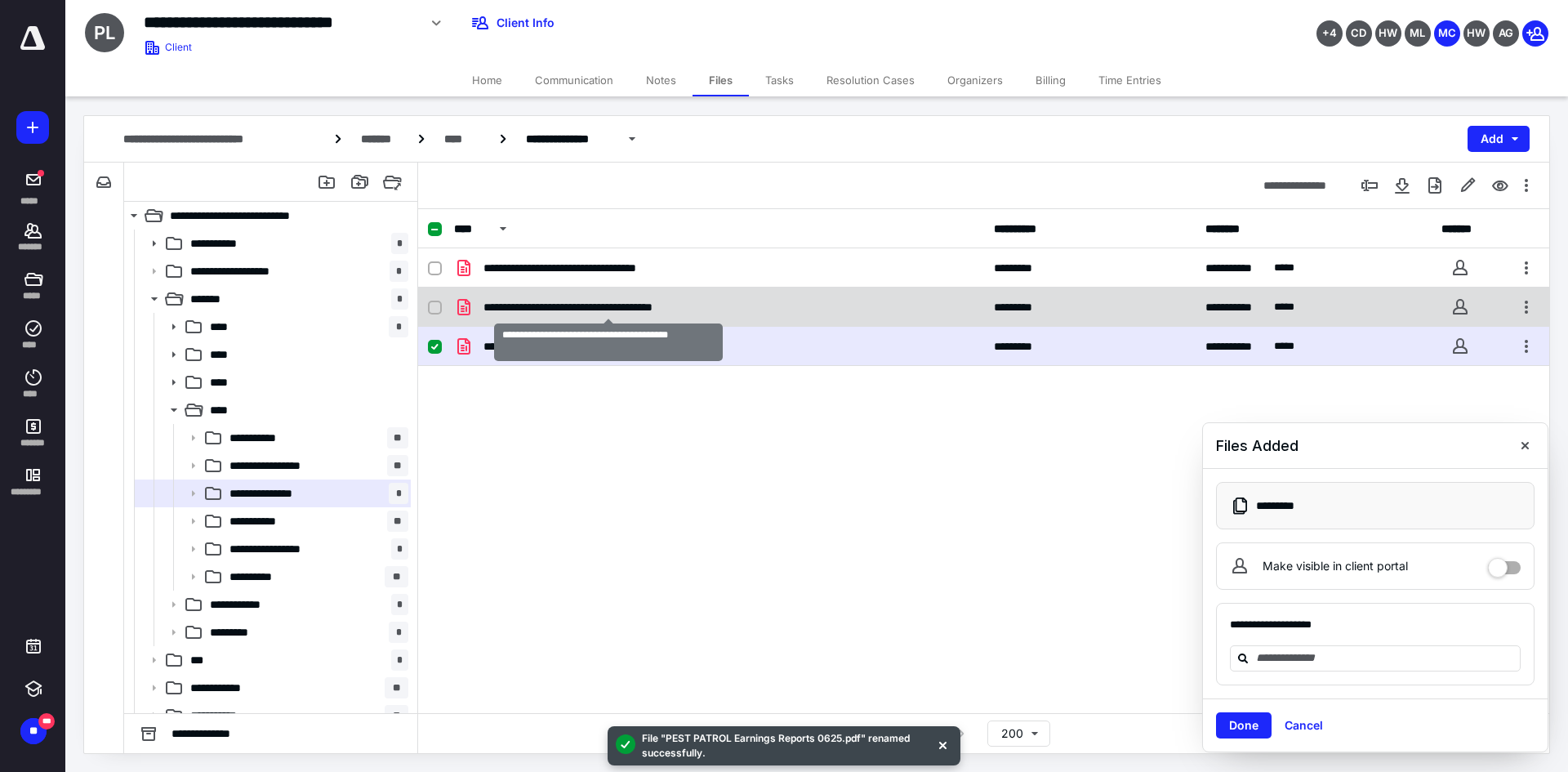 click on "**********" at bounding box center (608, 307) 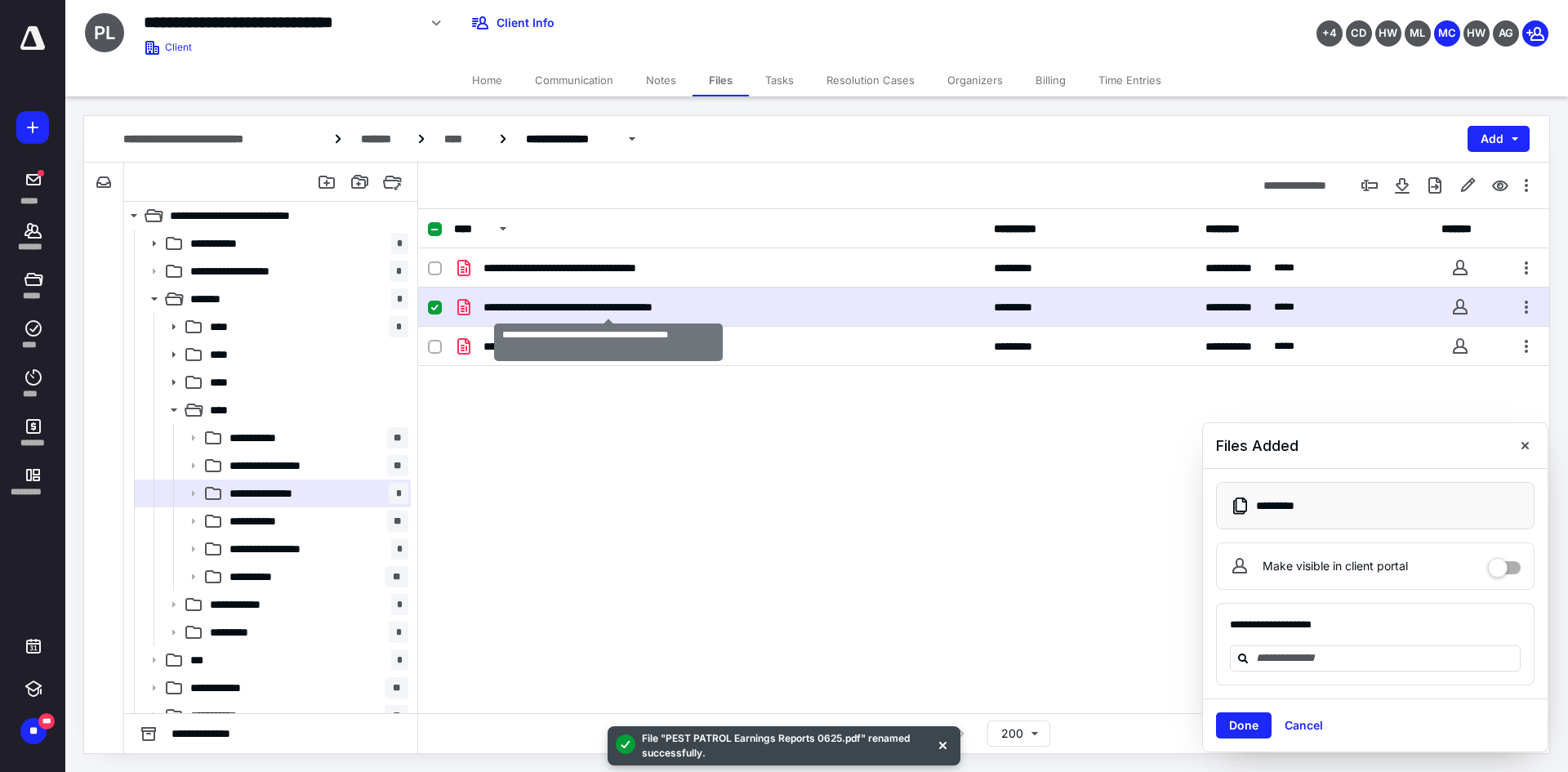 click on "**********" at bounding box center (608, 307) 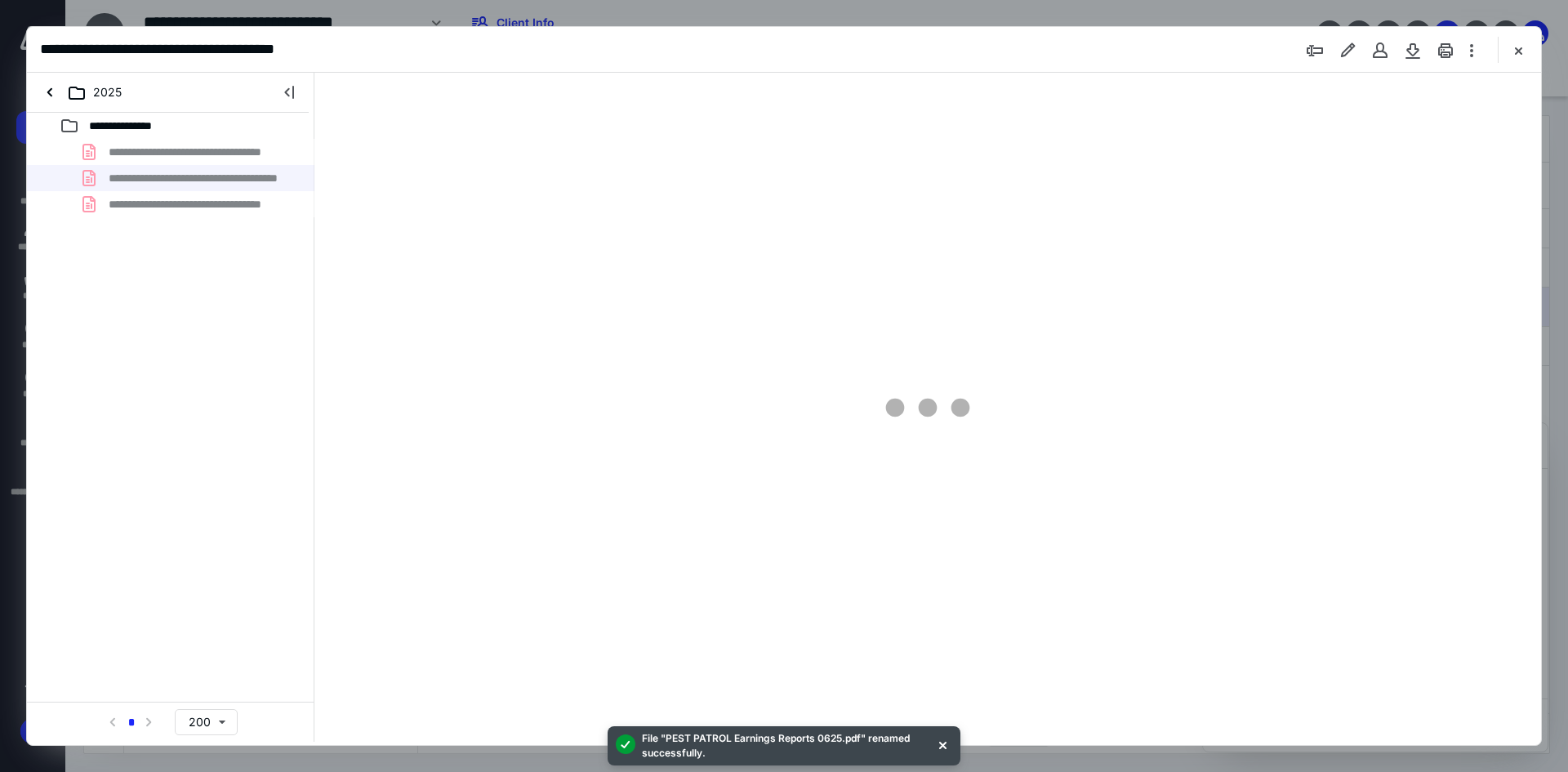 scroll, scrollTop: 0, scrollLeft: 0, axis: both 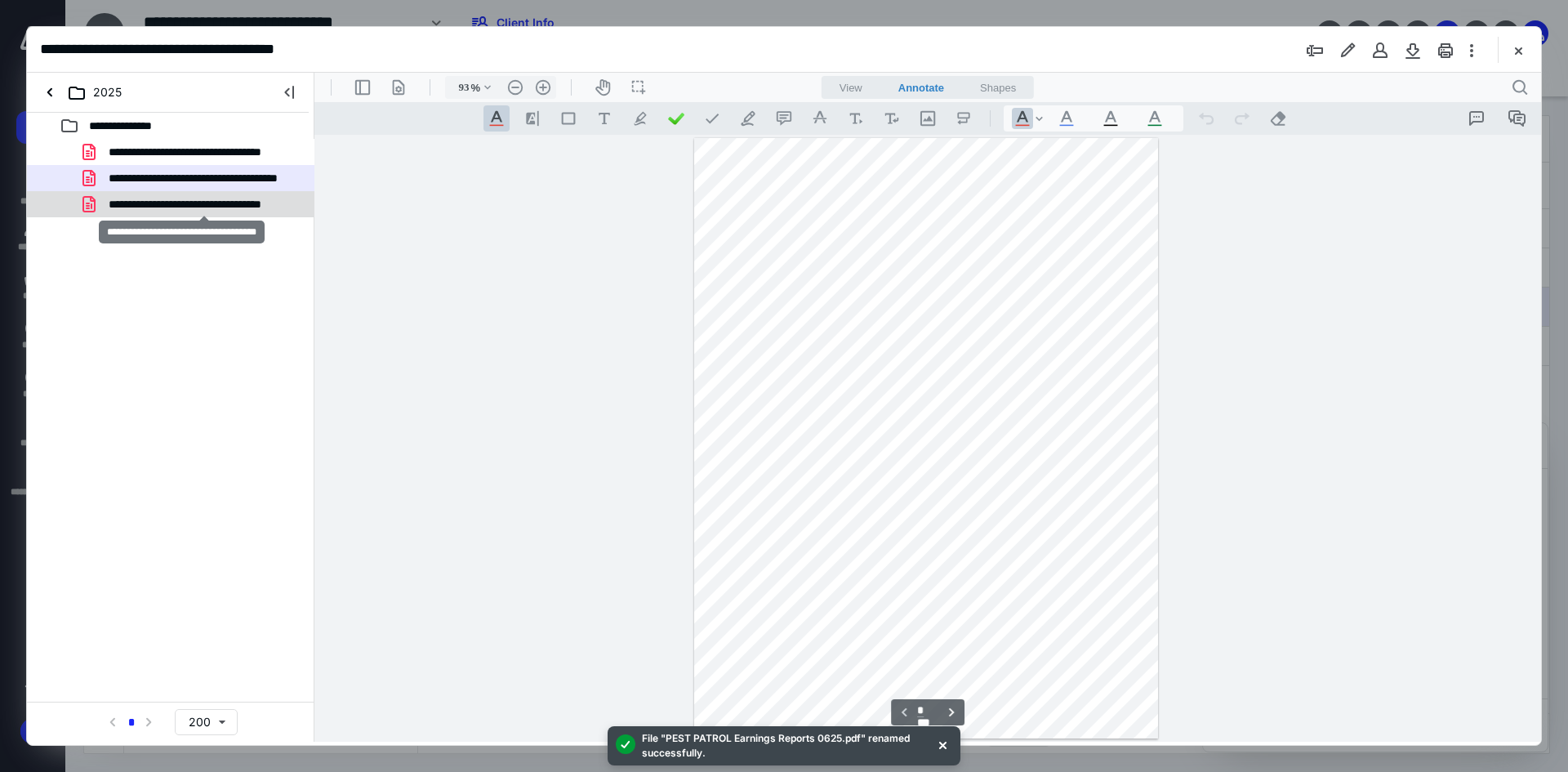 click on "**********" at bounding box center [203, 204] 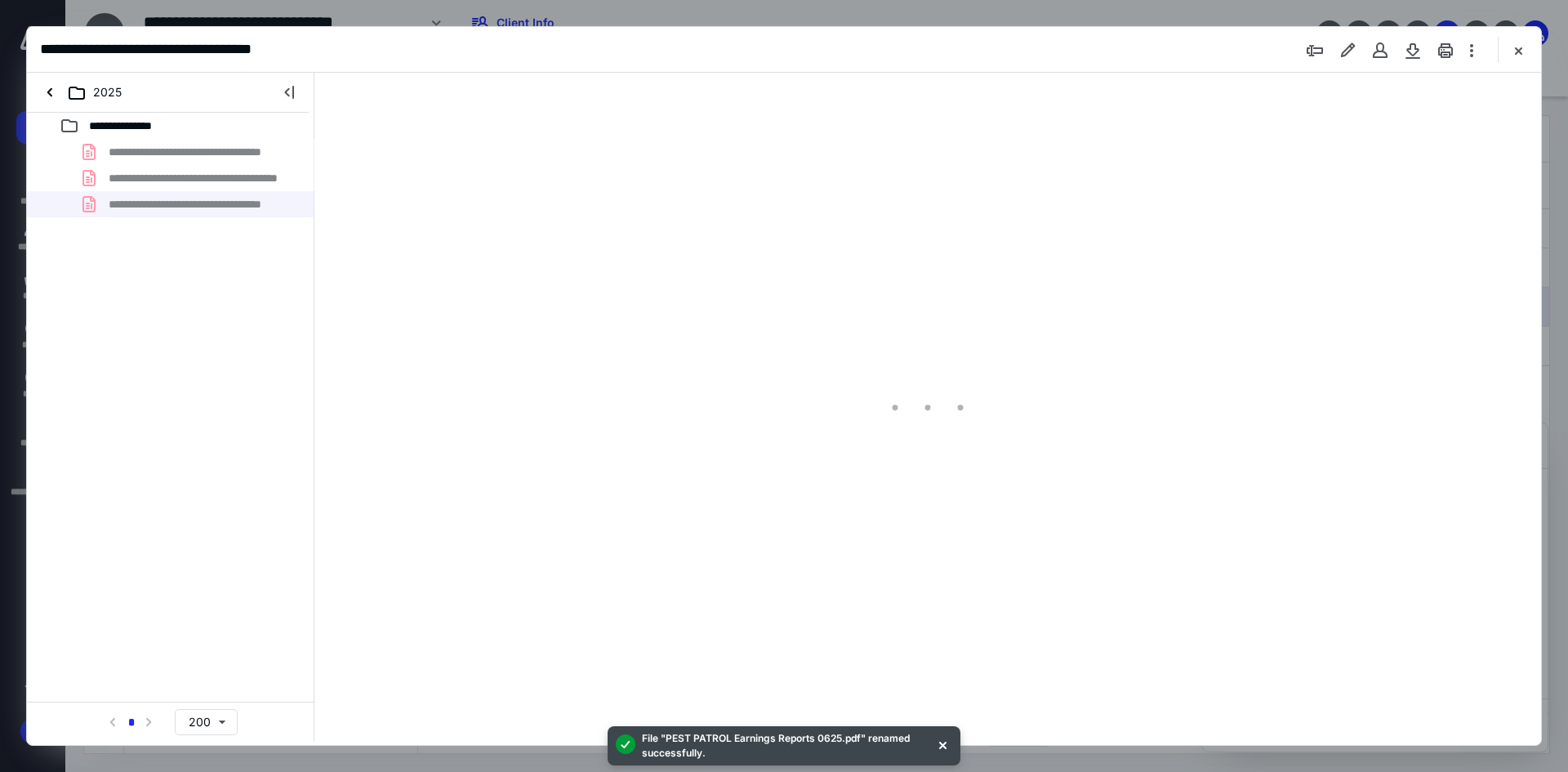type on "93" 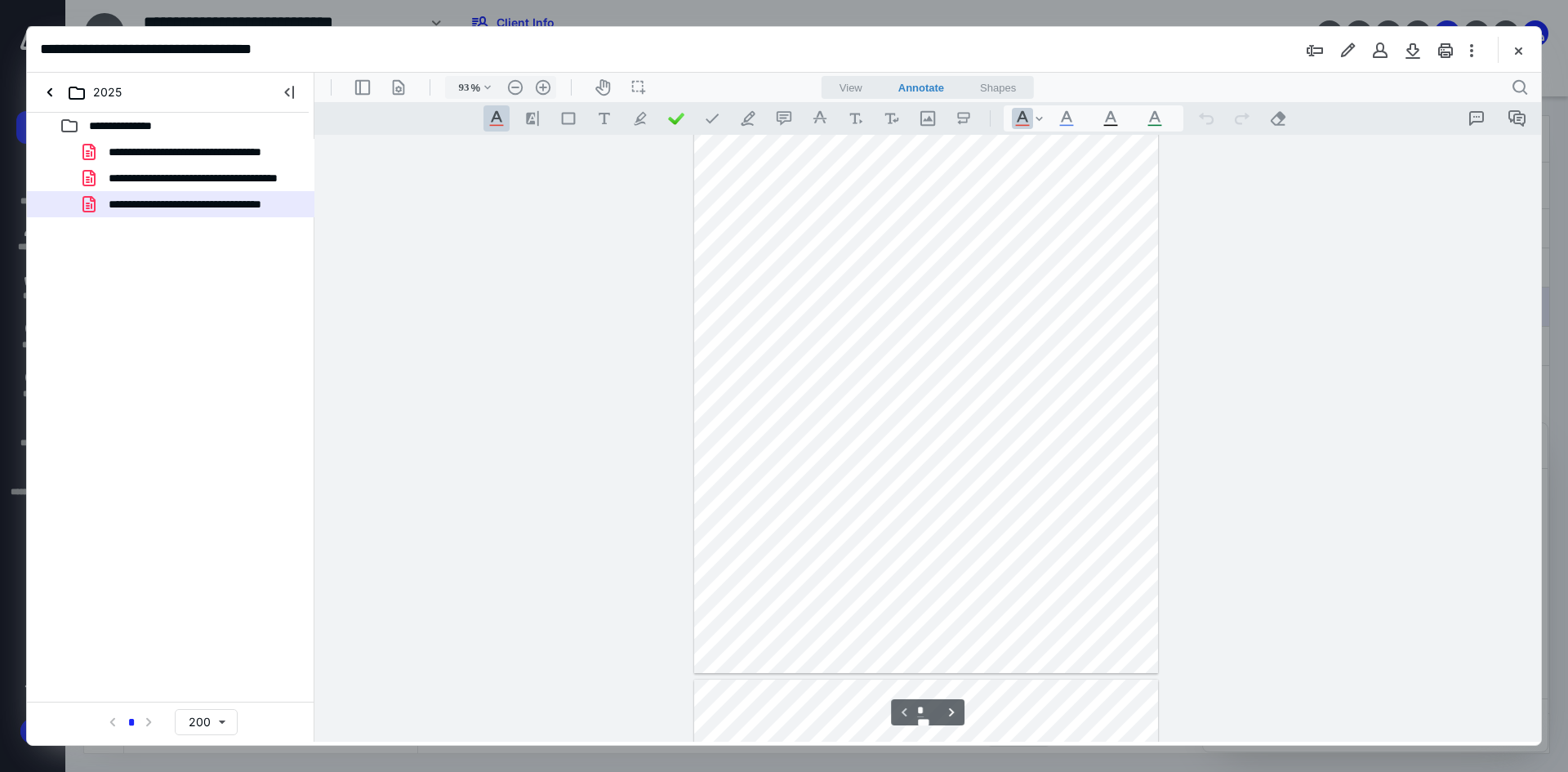 scroll, scrollTop: 0, scrollLeft: 0, axis: both 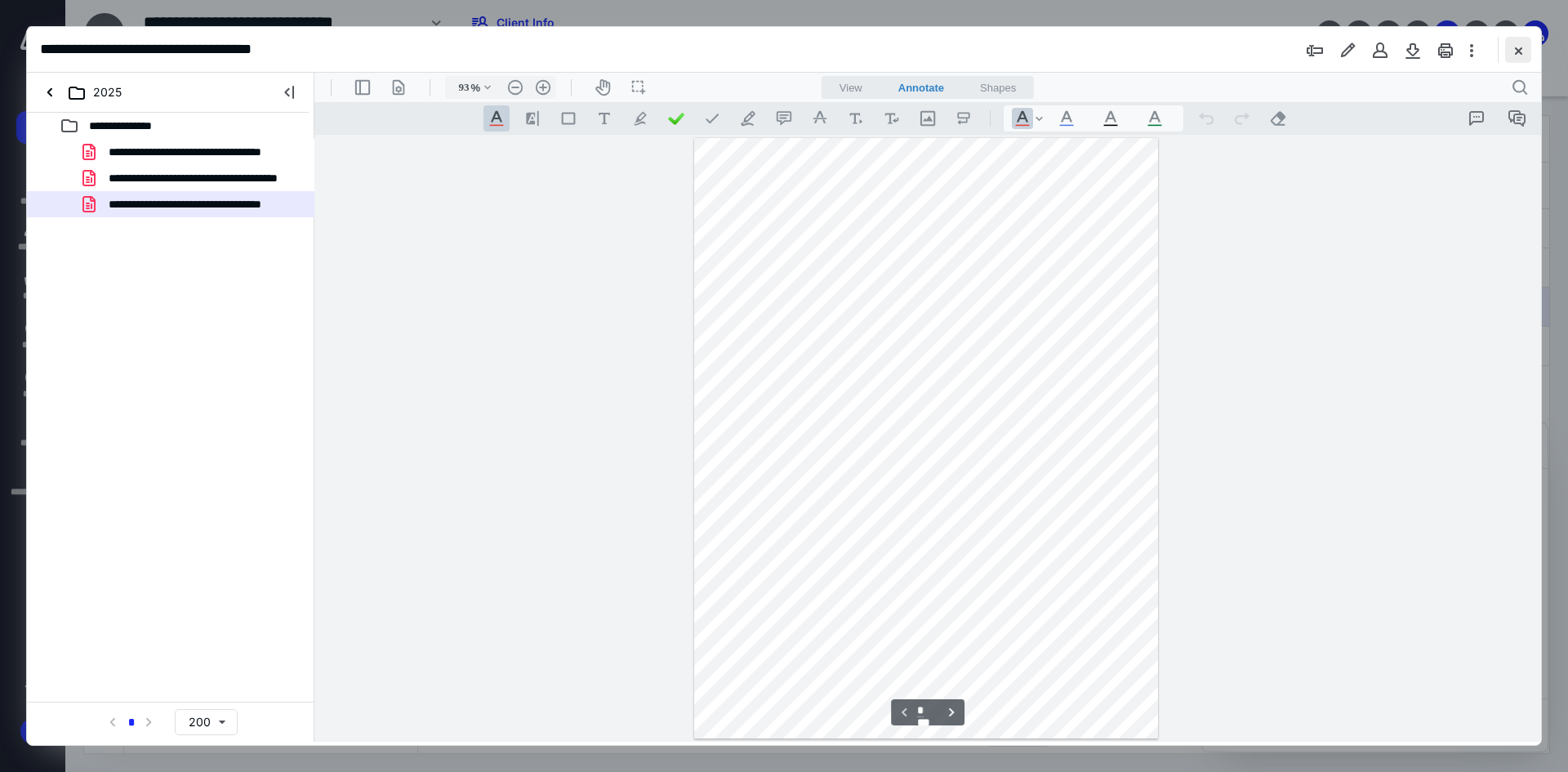 click at bounding box center [1518, 50] 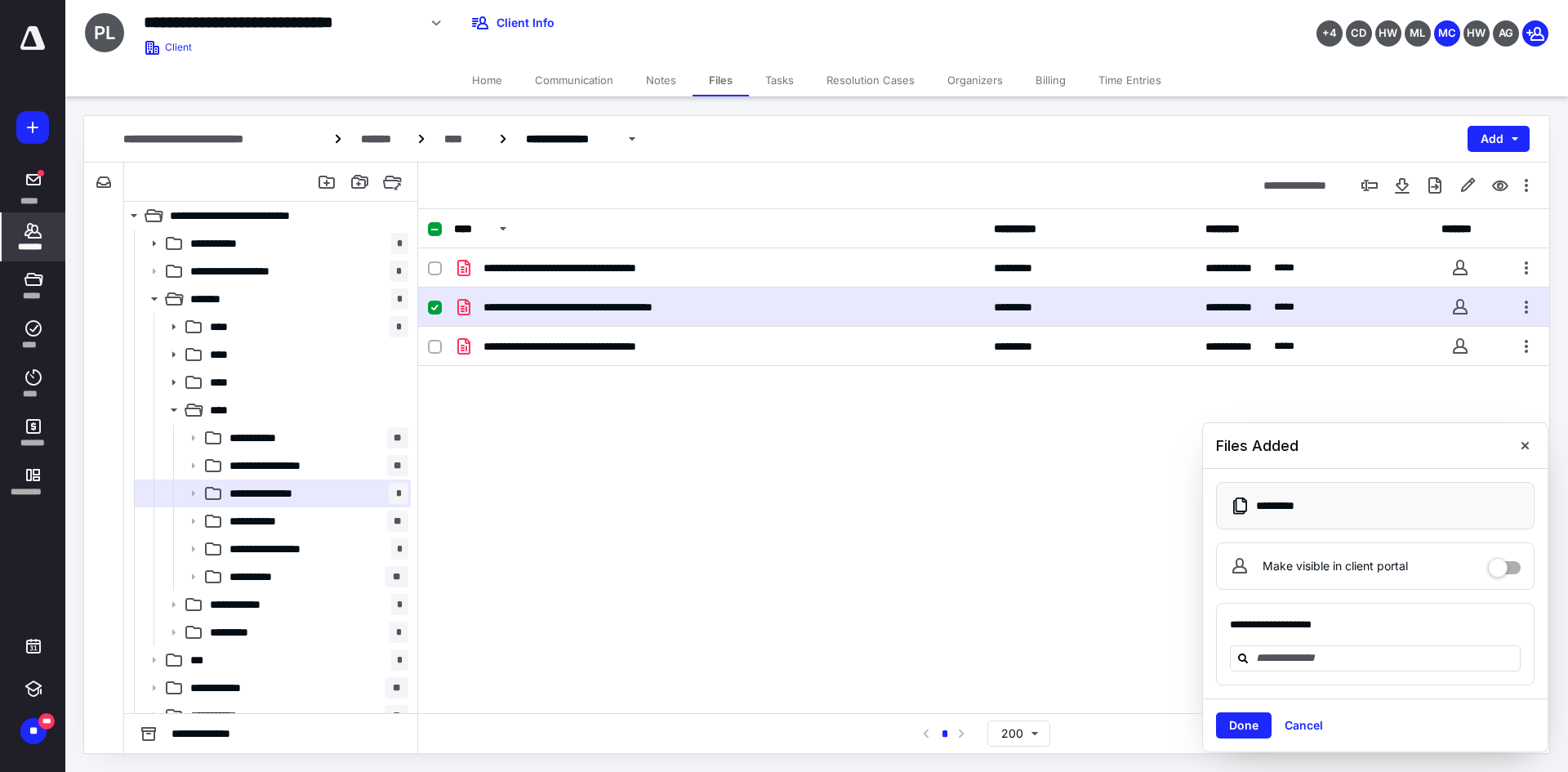 click 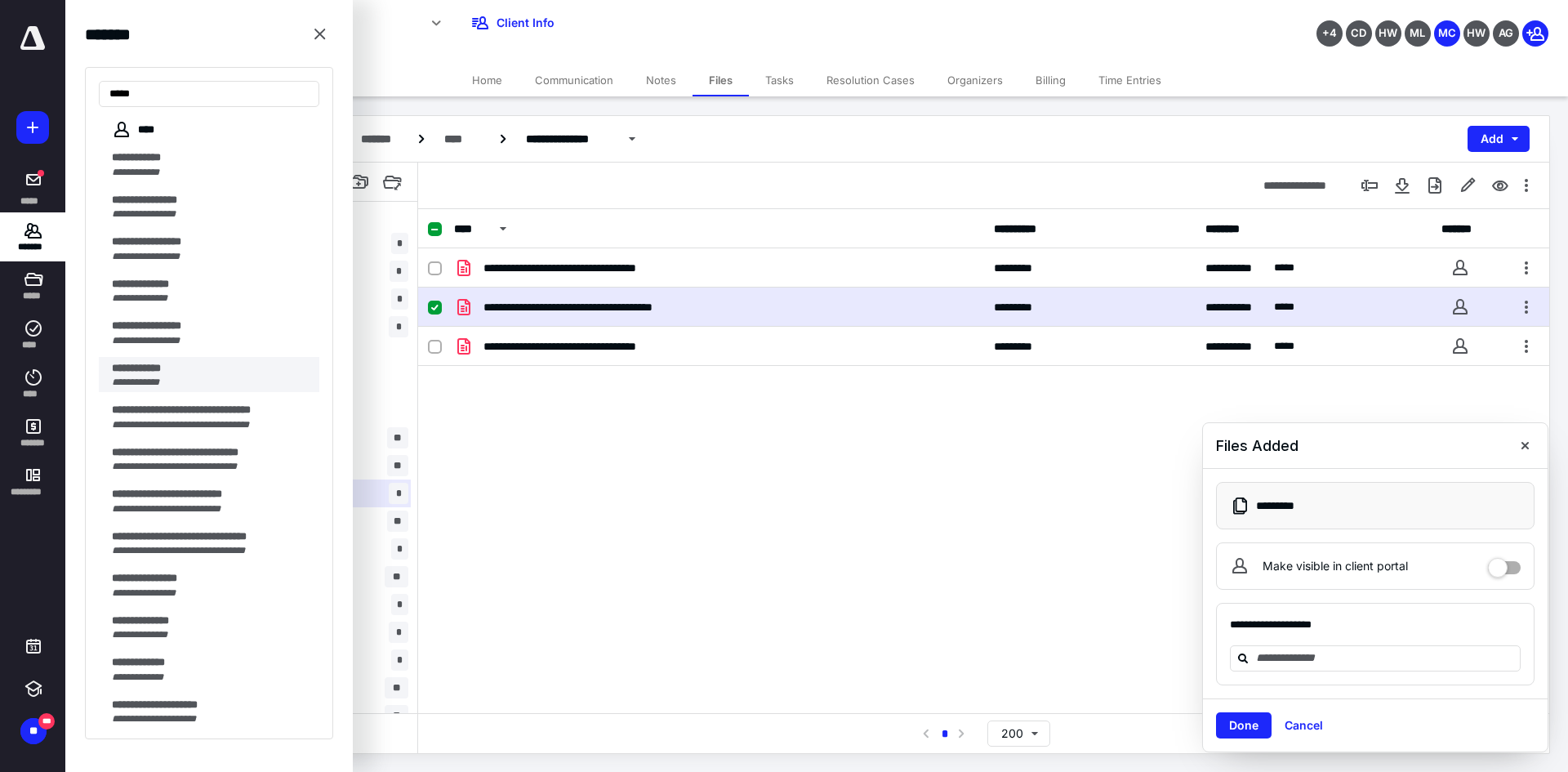 type on "****" 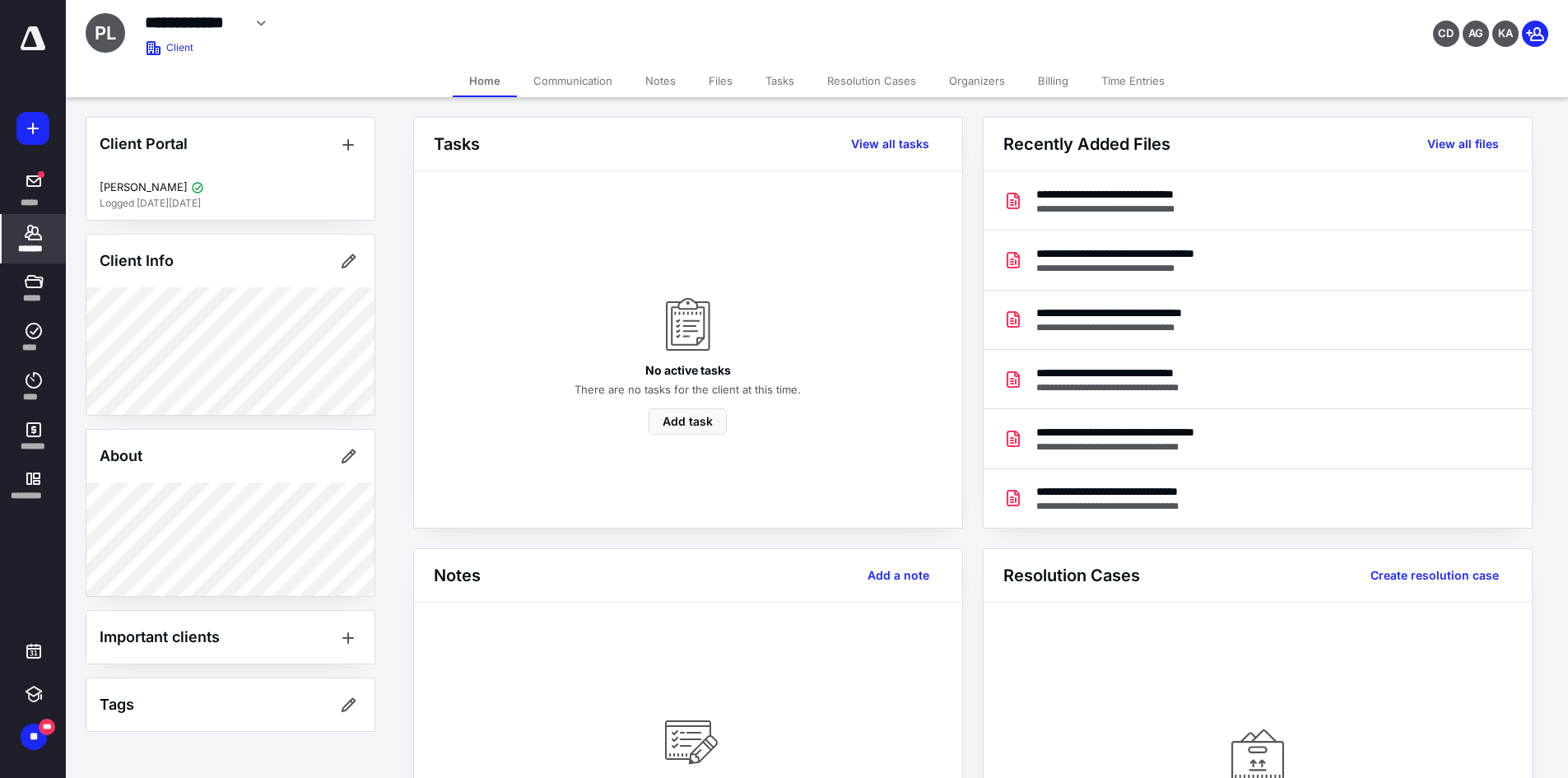 click on "Files" at bounding box center [720, 81] 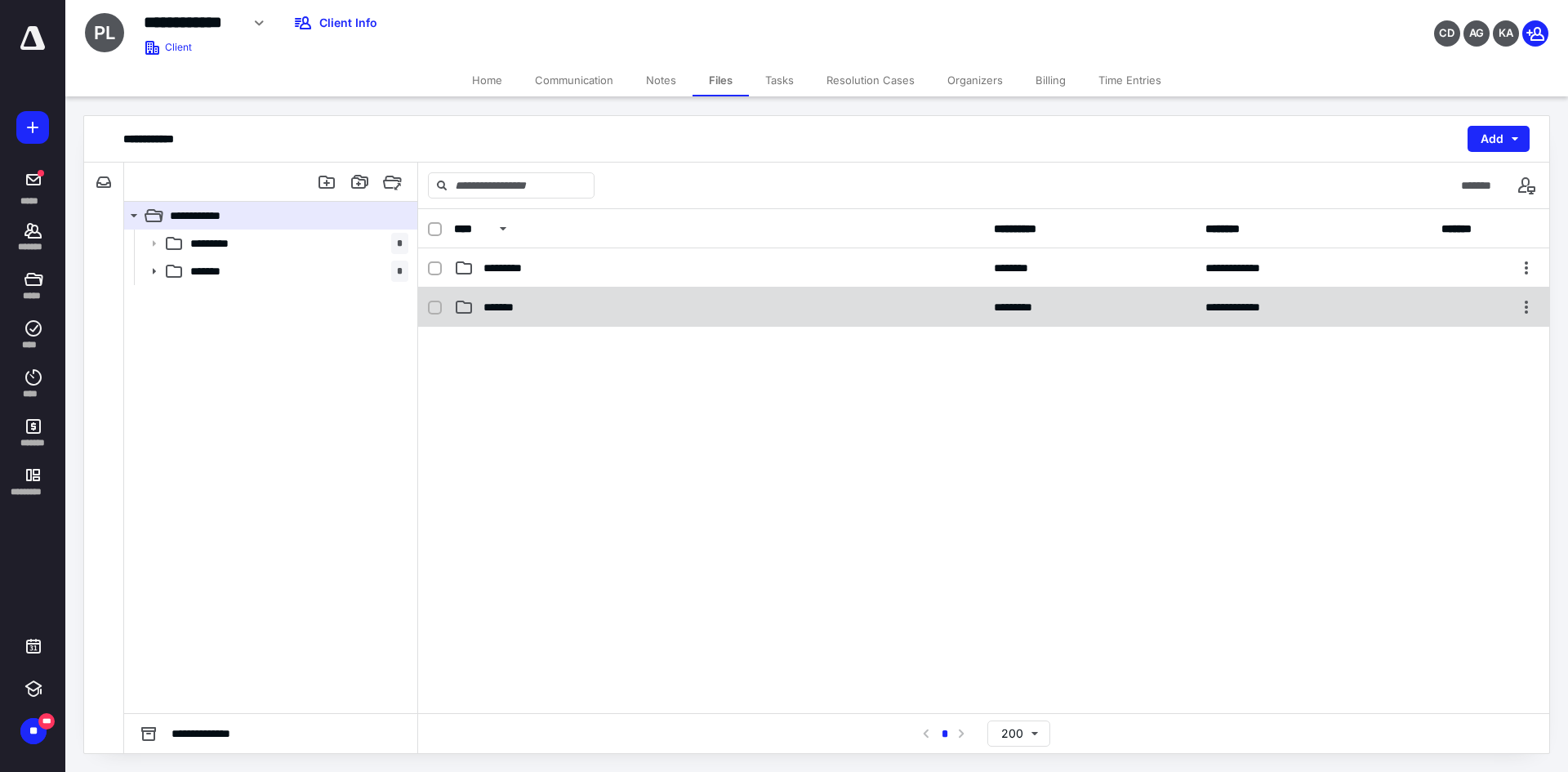 click on "*******" at bounding box center (719, 307) 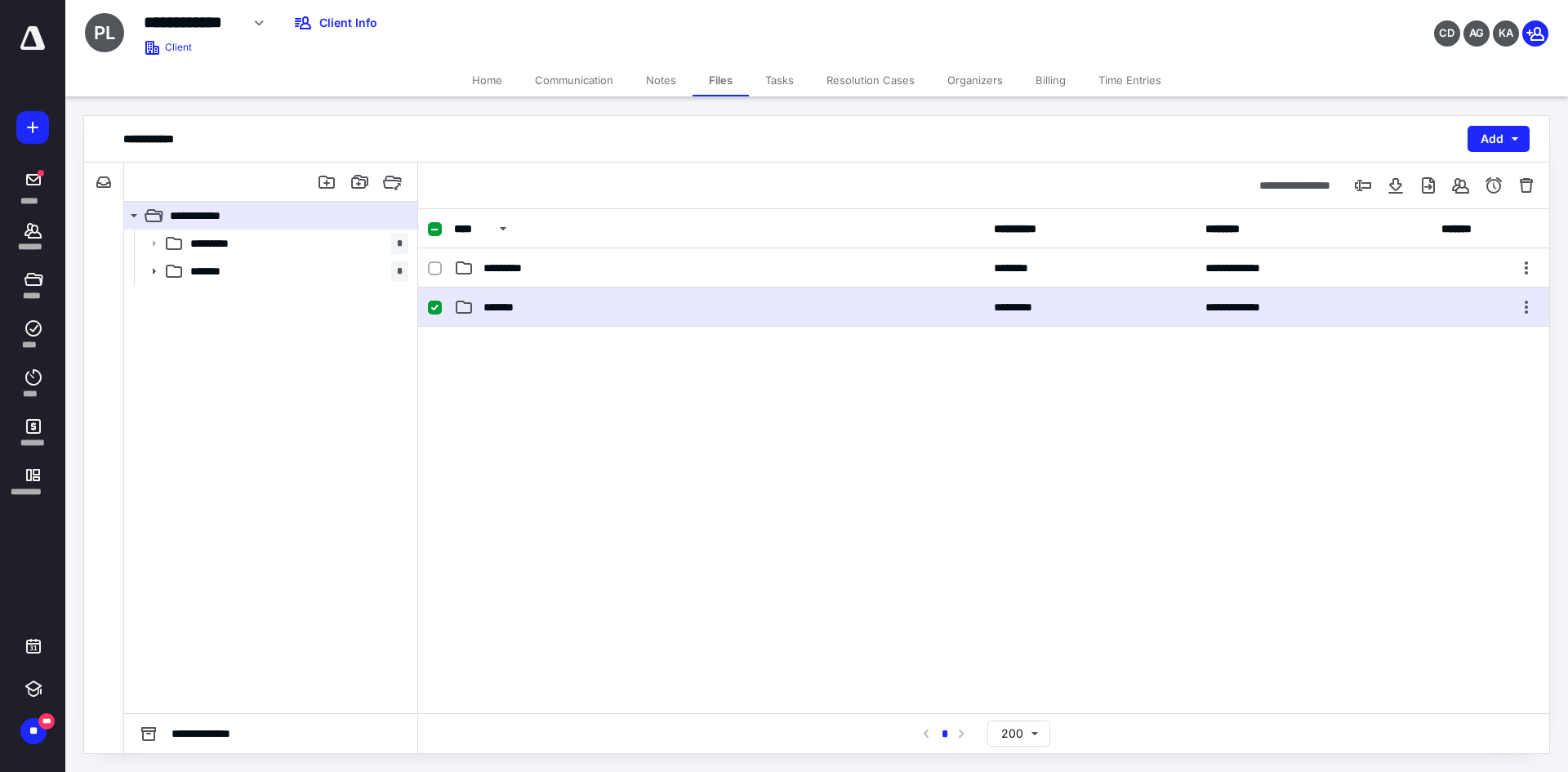 click on "*******" at bounding box center (719, 307) 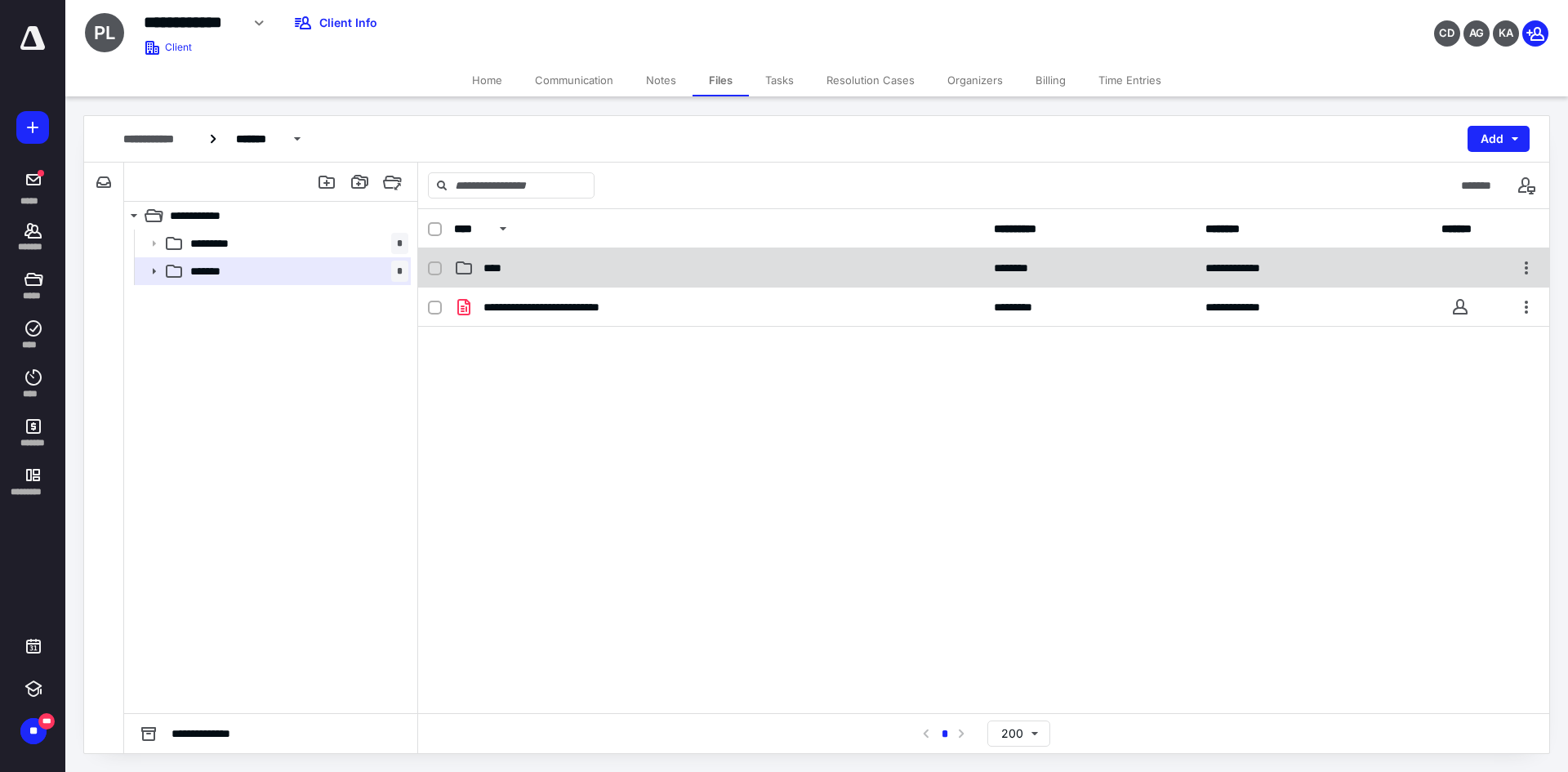 click on "****" at bounding box center [719, 268] 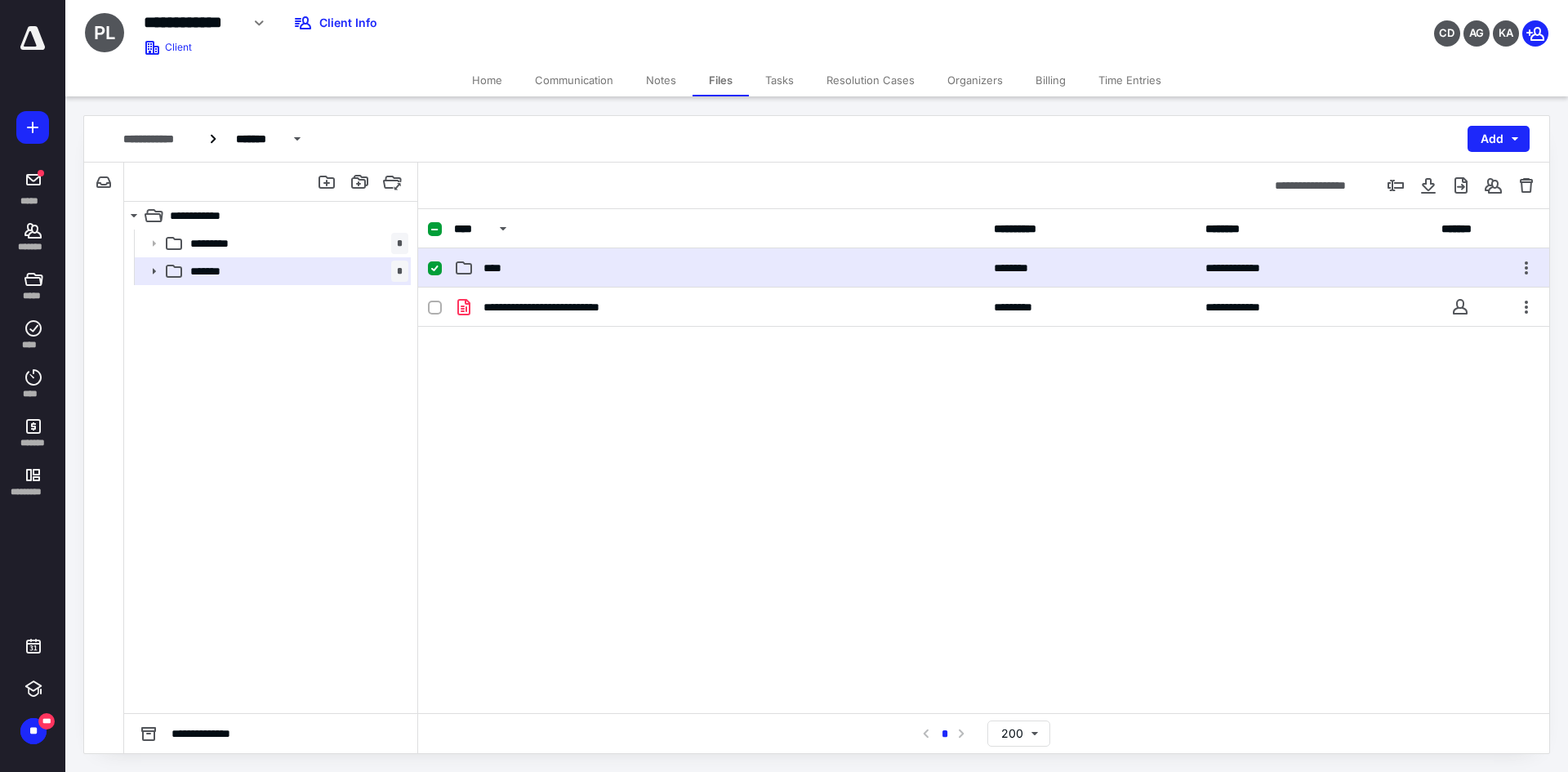 click on "****" at bounding box center (719, 268) 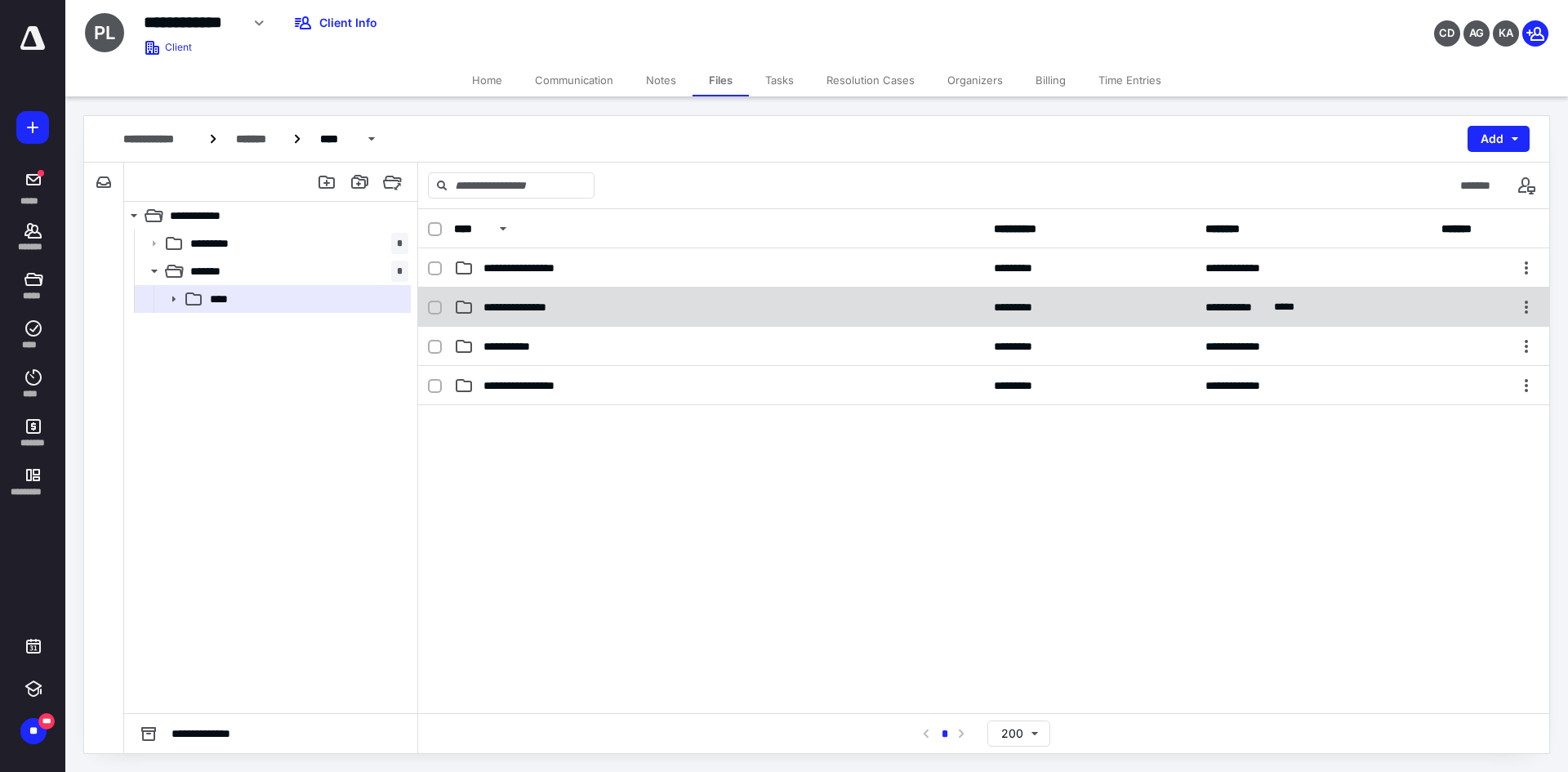 click on "**********" at bounding box center [719, 307] 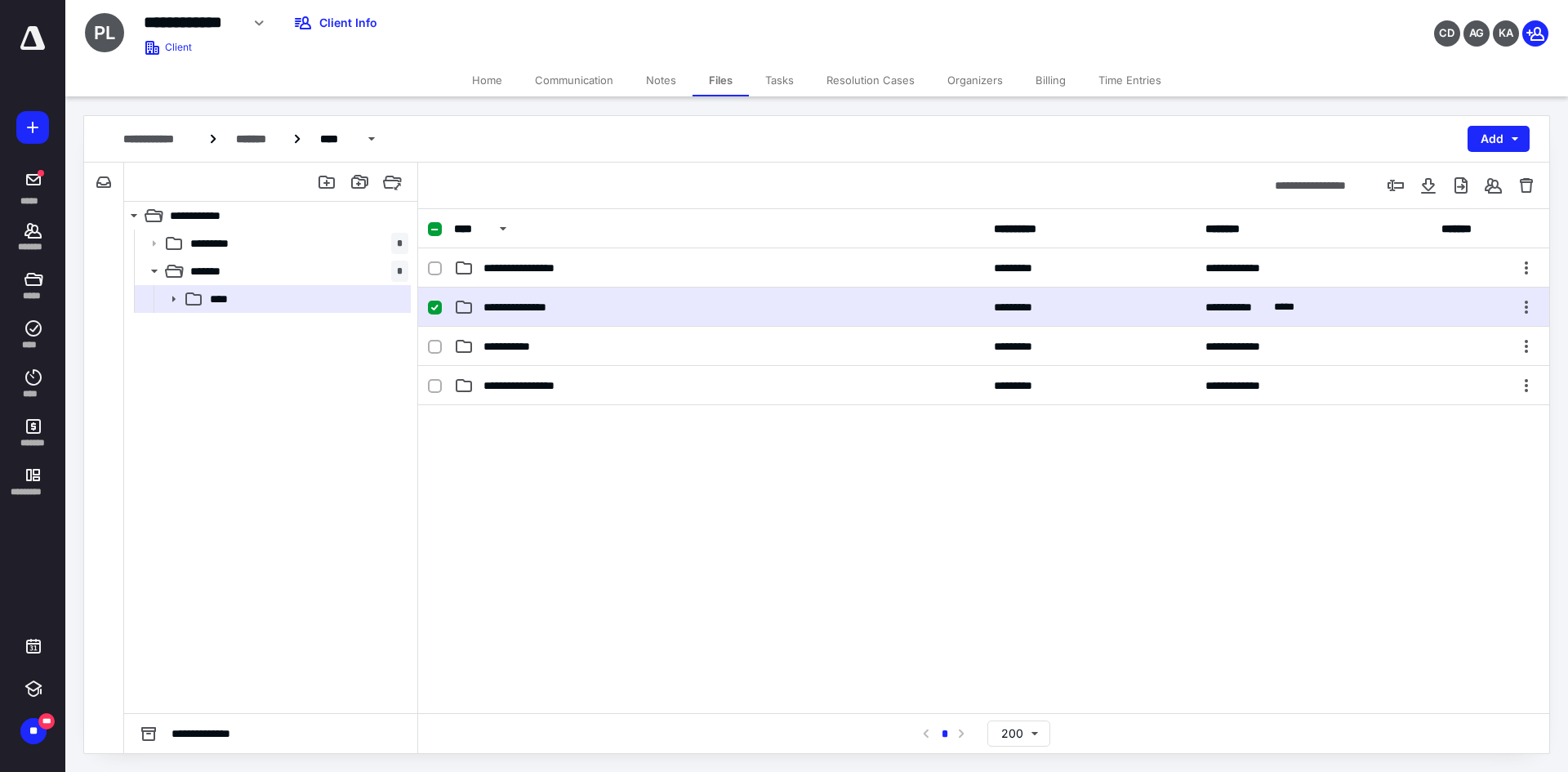click on "**********" at bounding box center (719, 307) 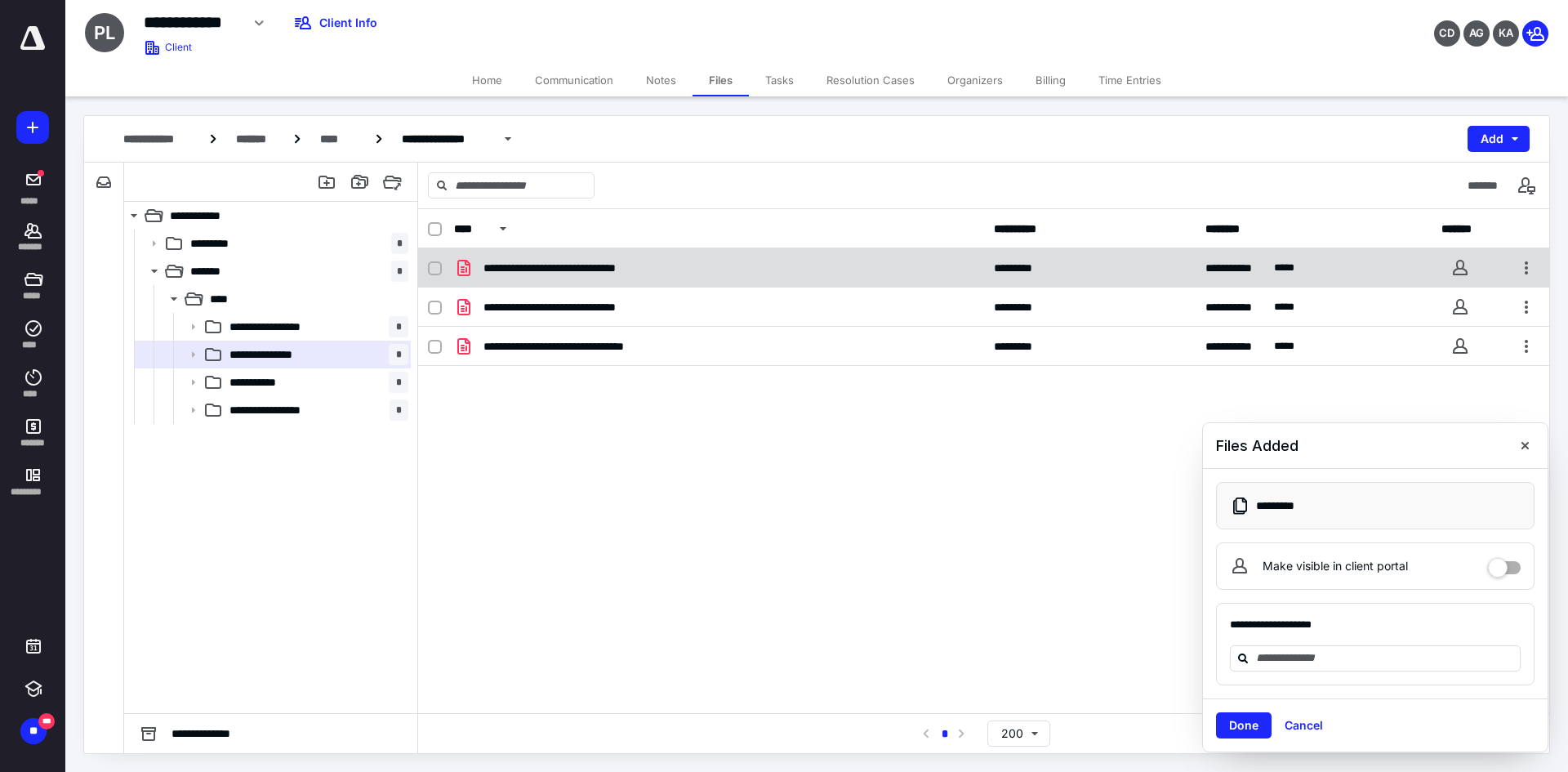checkbox on "true" 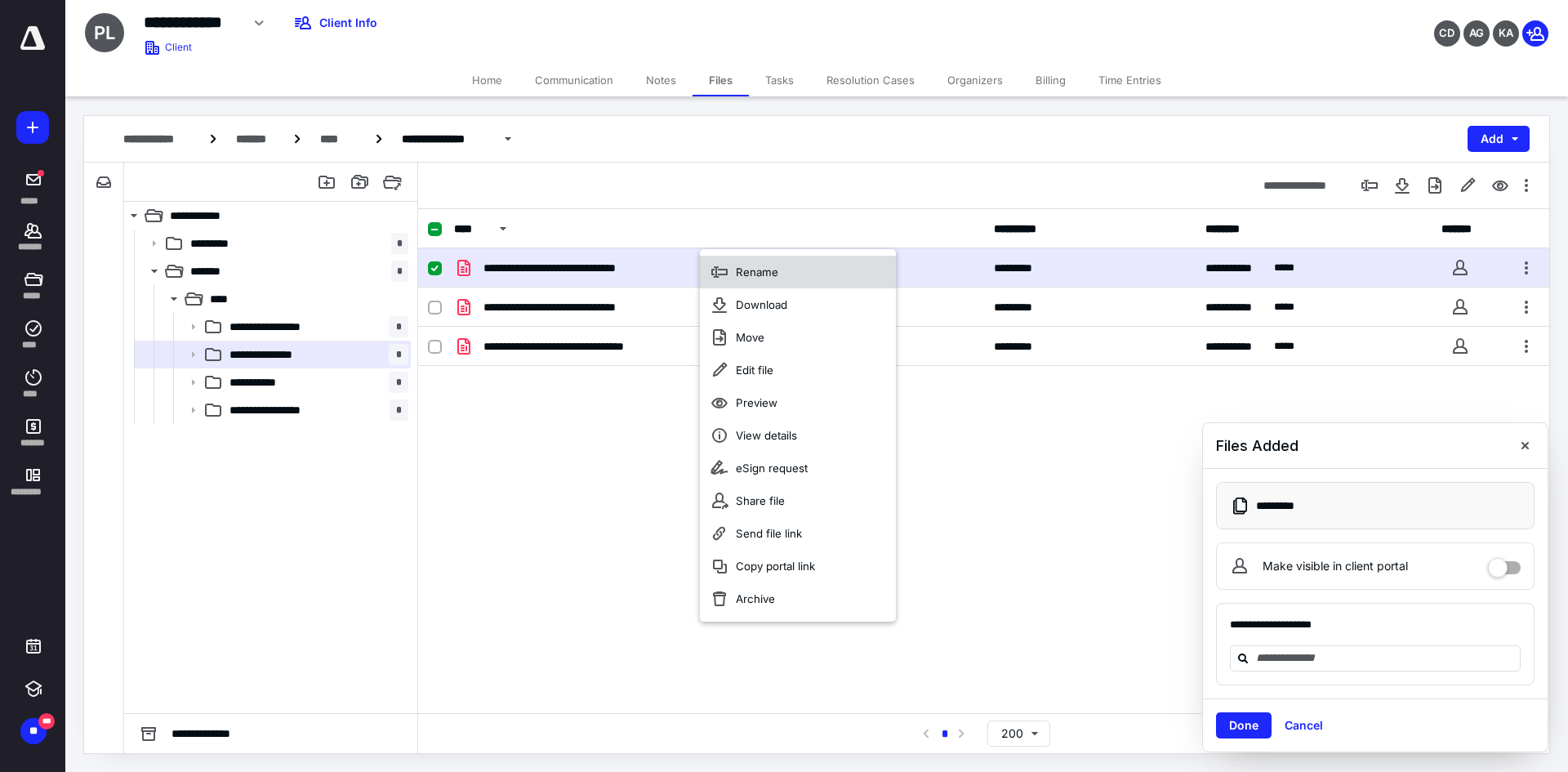 click 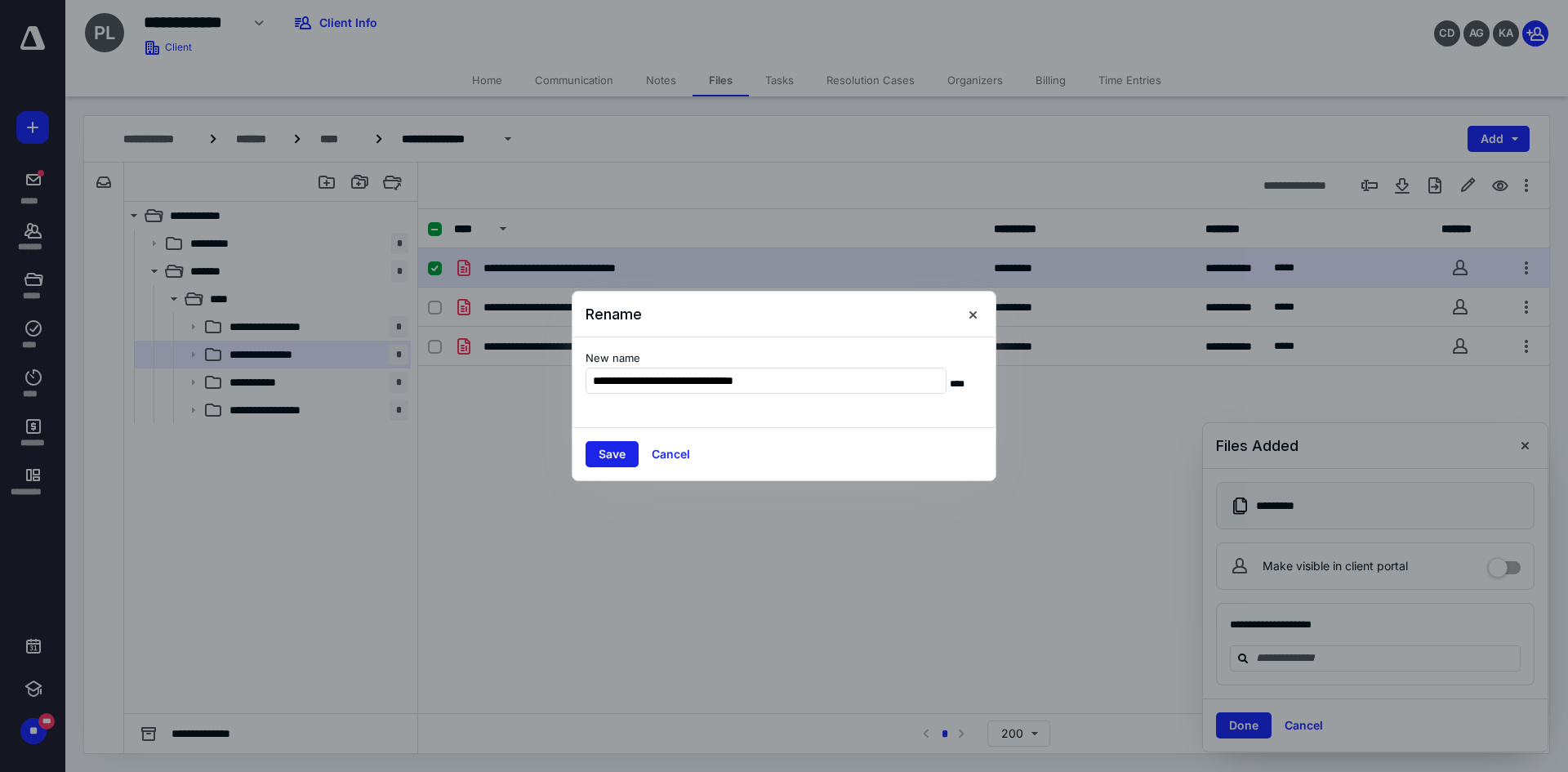 type on "**********" 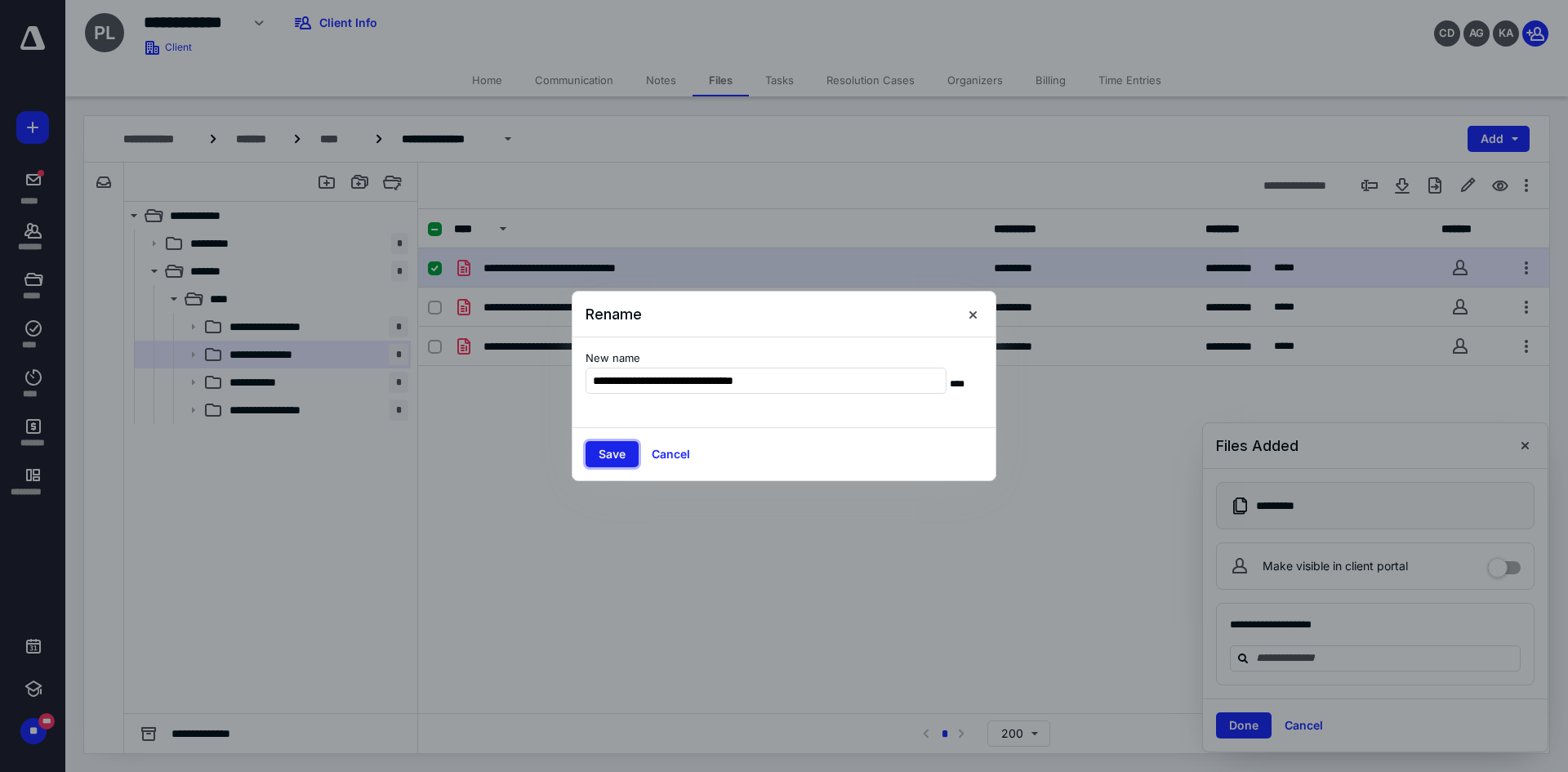 click on "Save" at bounding box center [612, 454] 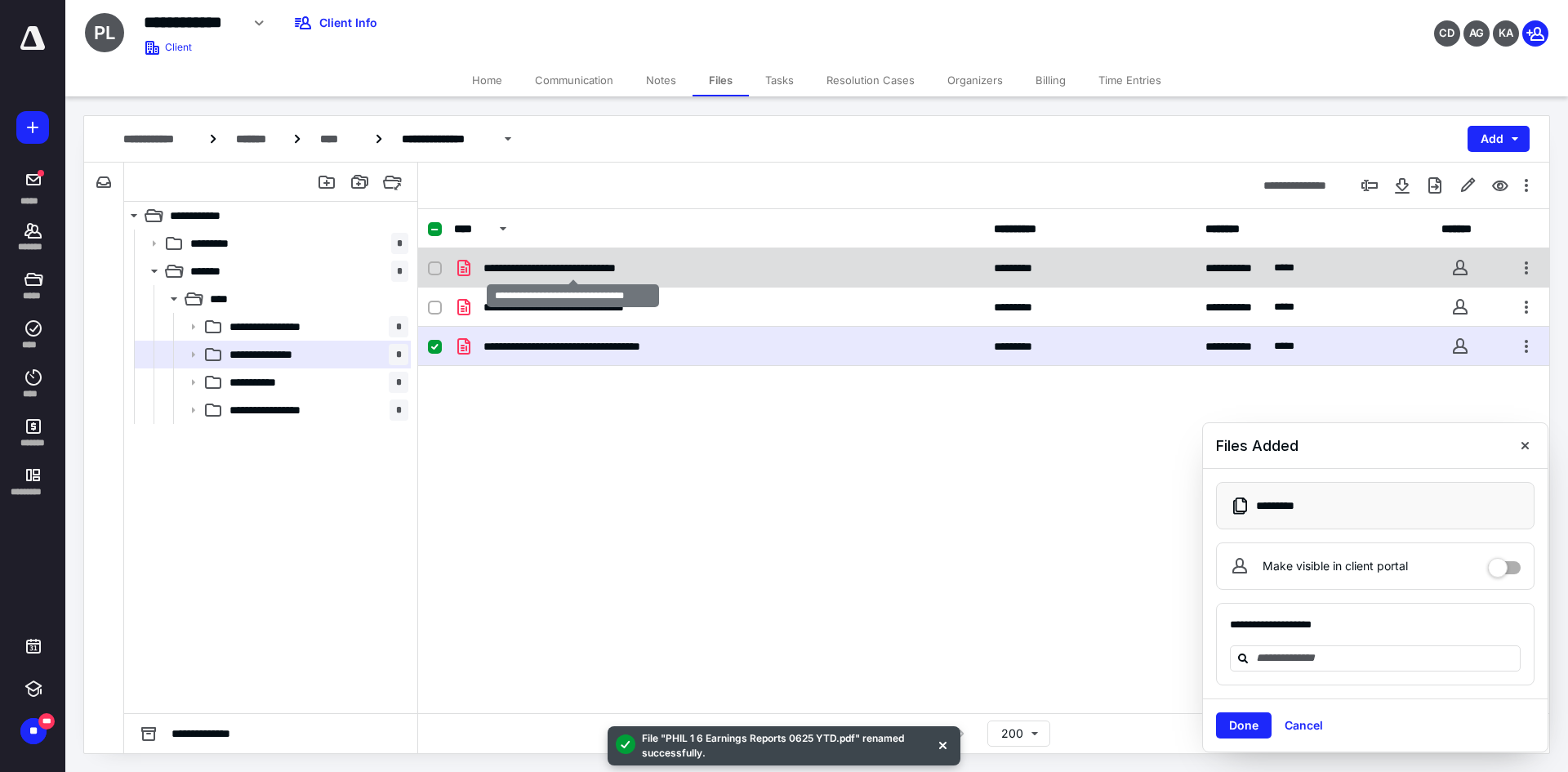 checkbox on "true" 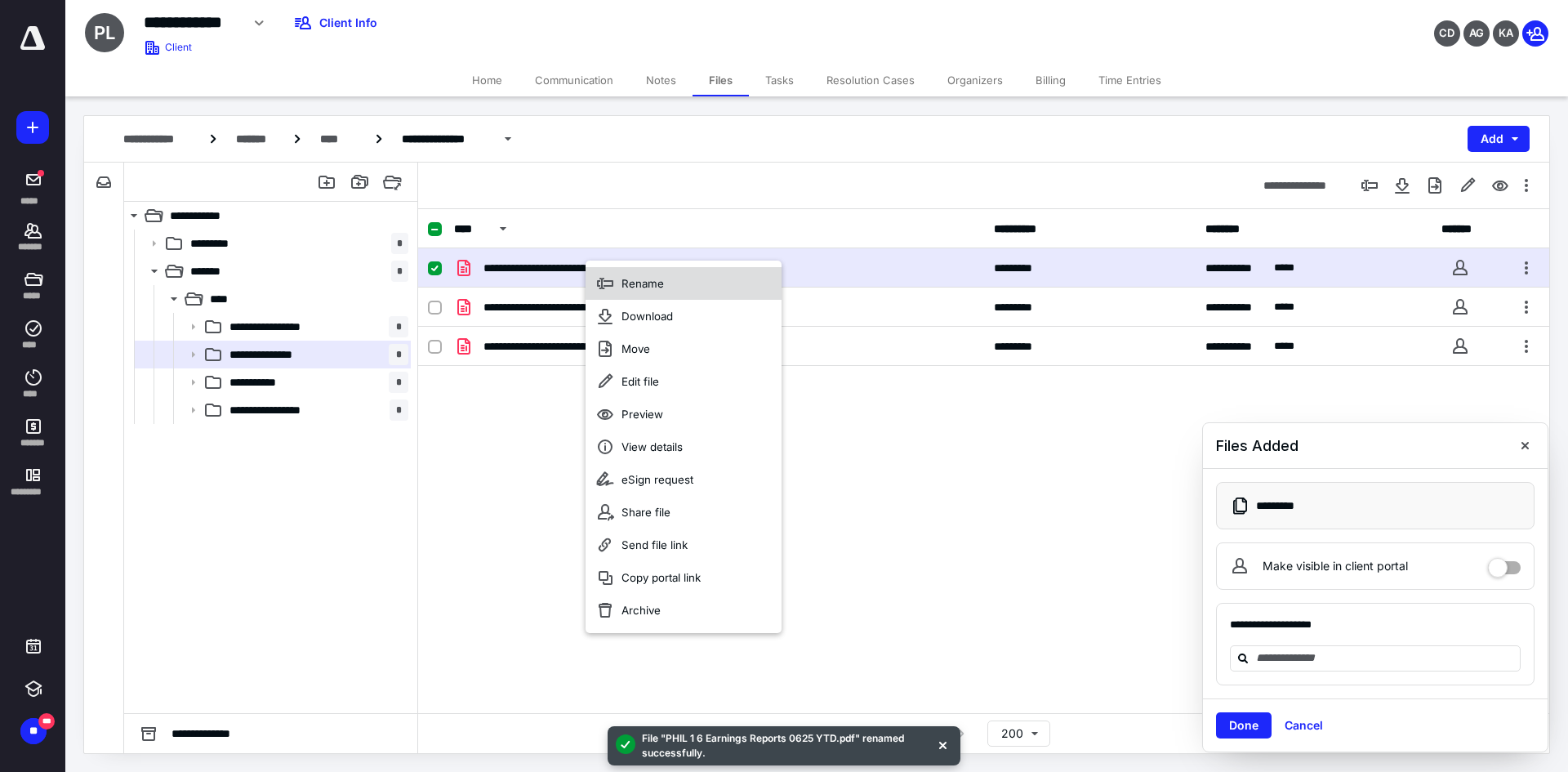 click on "Rename" at bounding box center [684, 283] 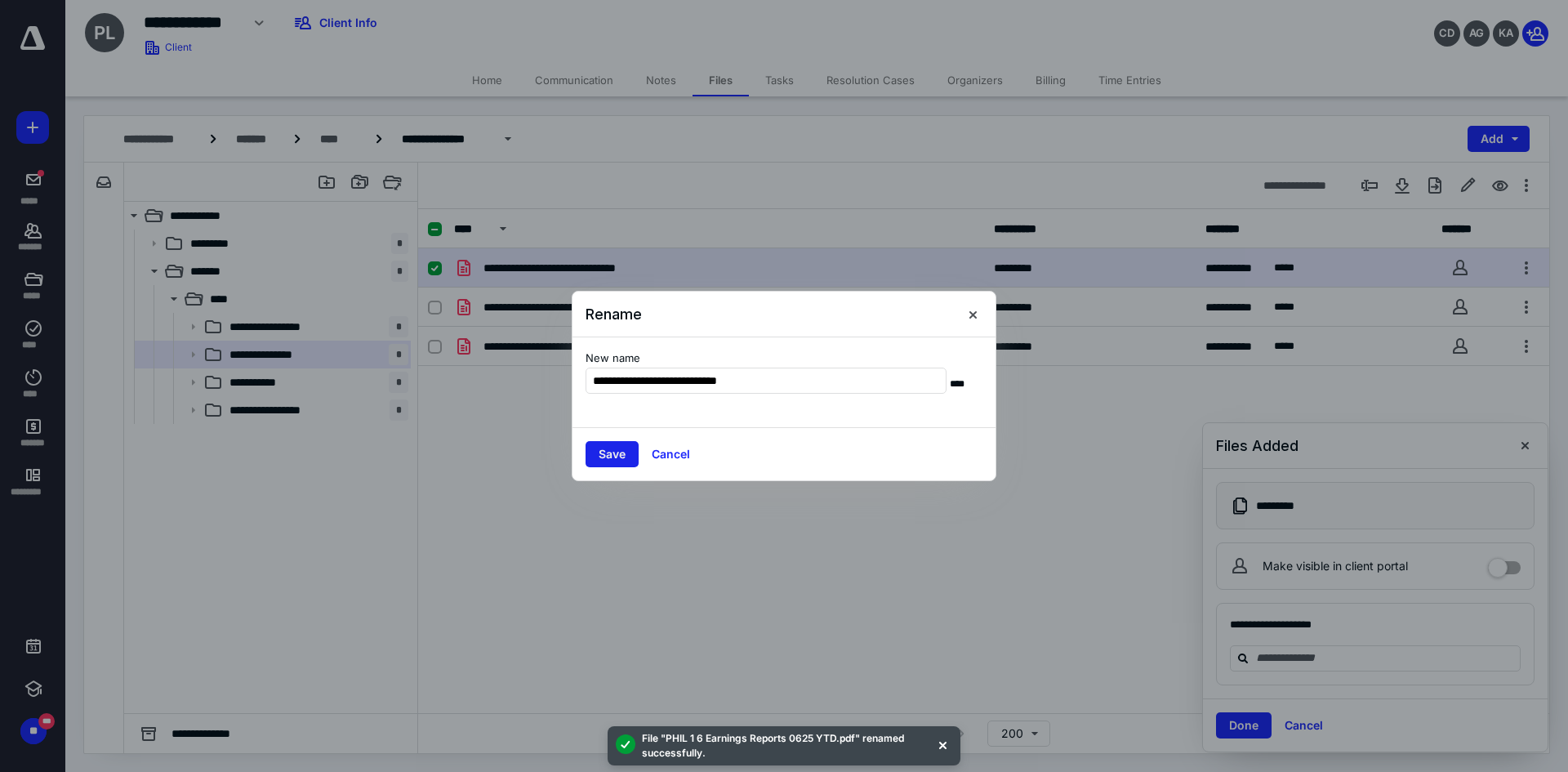 type on "**********" 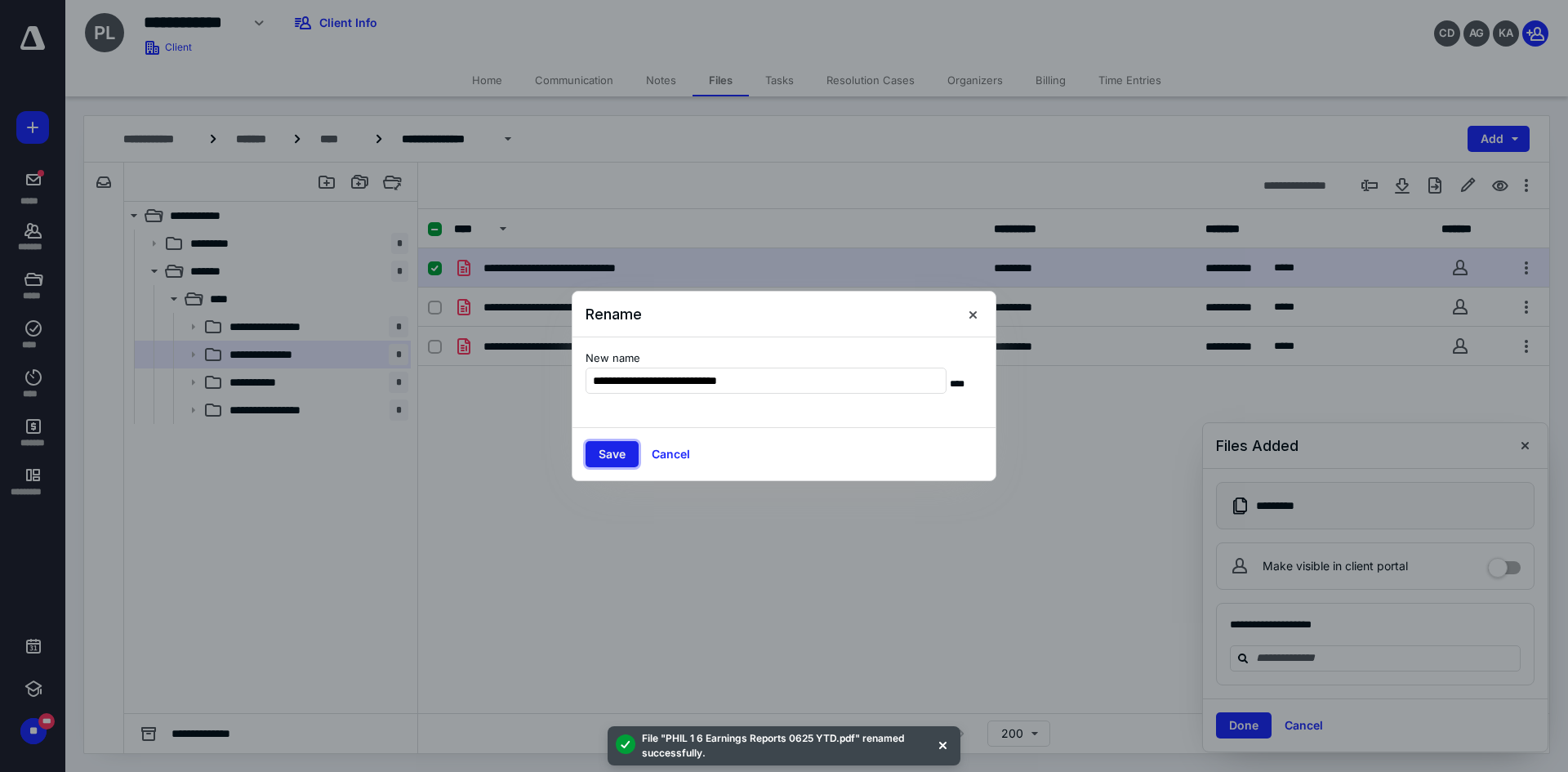 click on "Save" at bounding box center (612, 454) 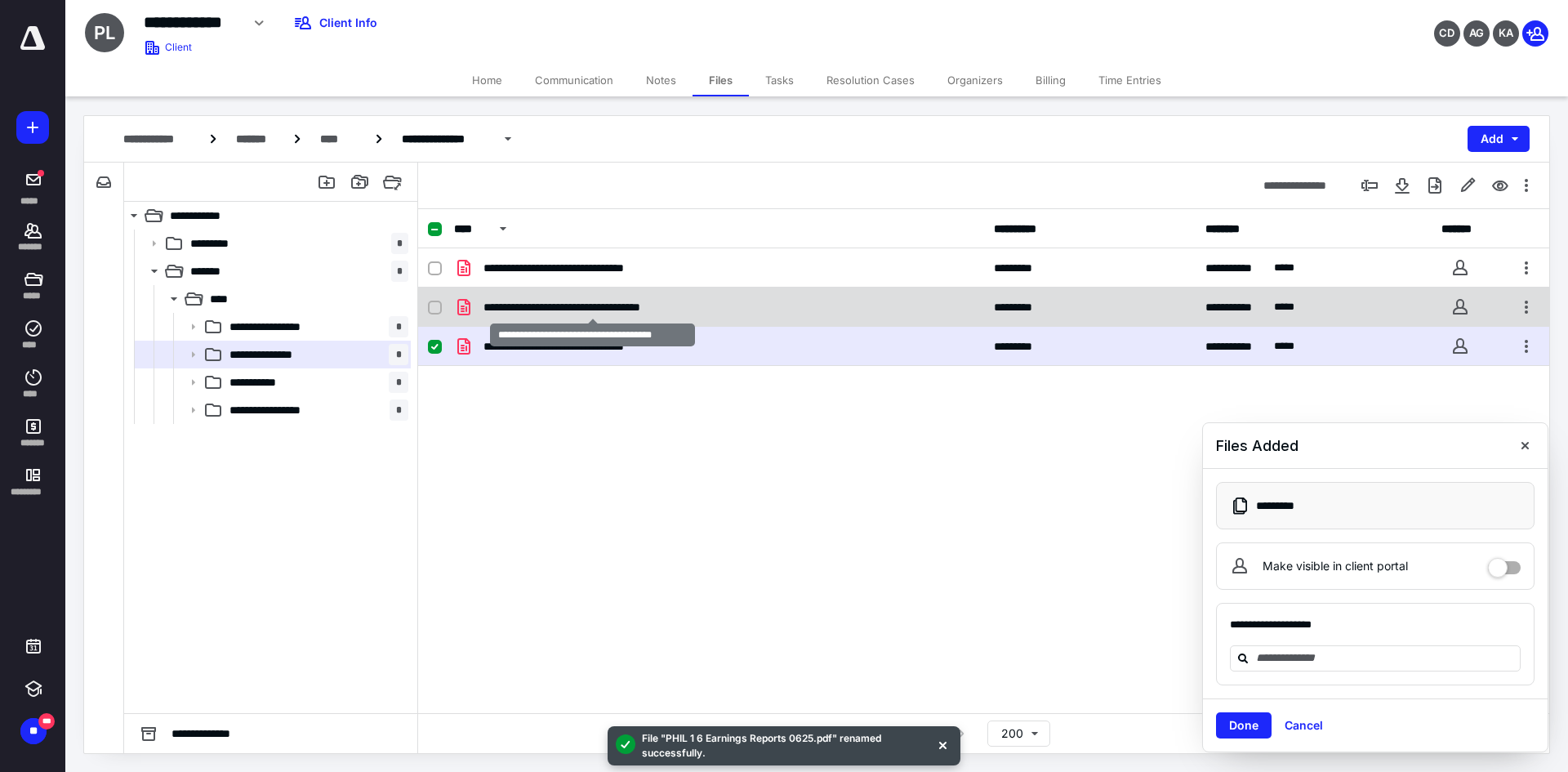 click on "**********" at bounding box center (592, 307) 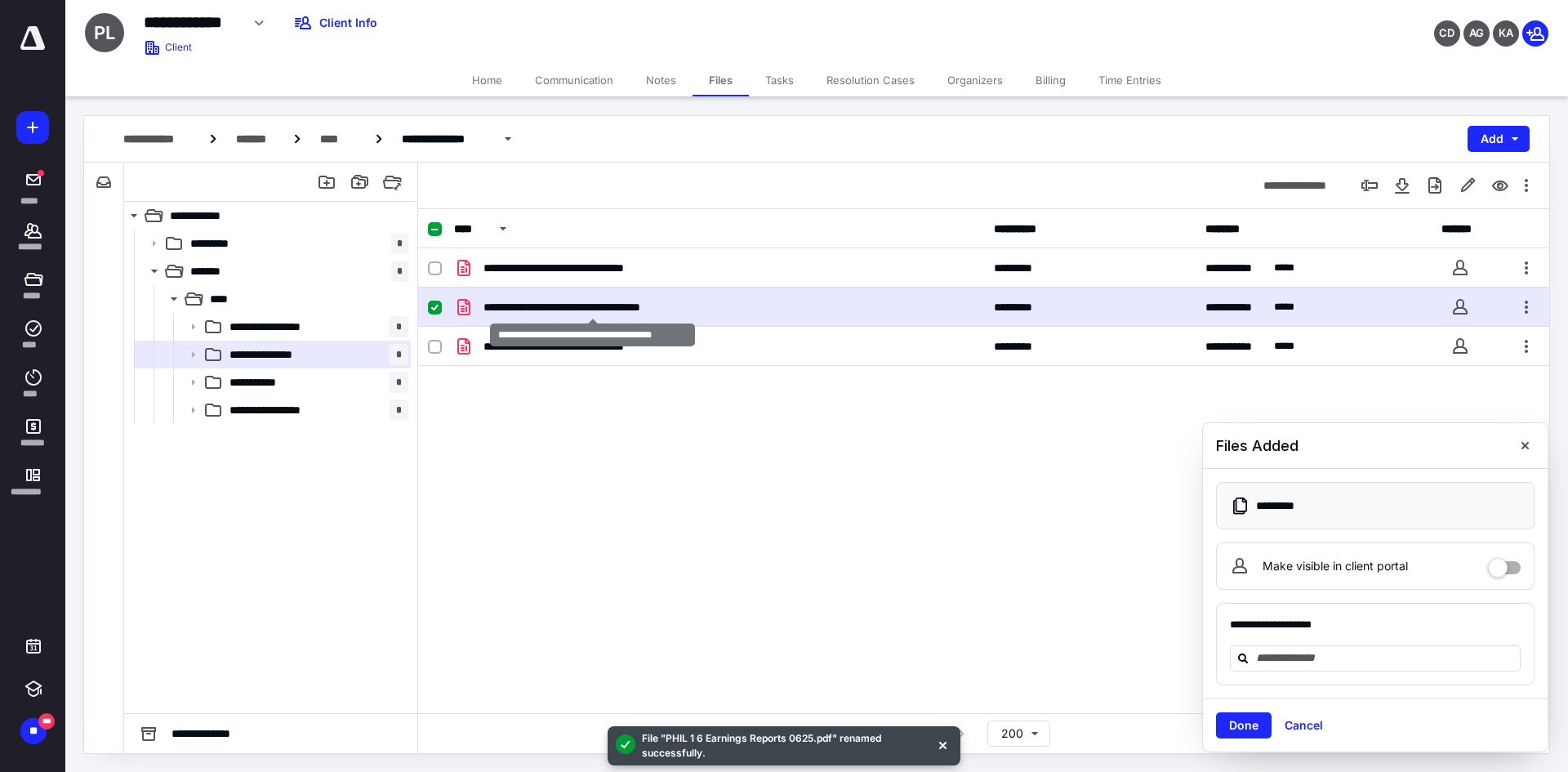 click on "**********" at bounding box center (592, 307) 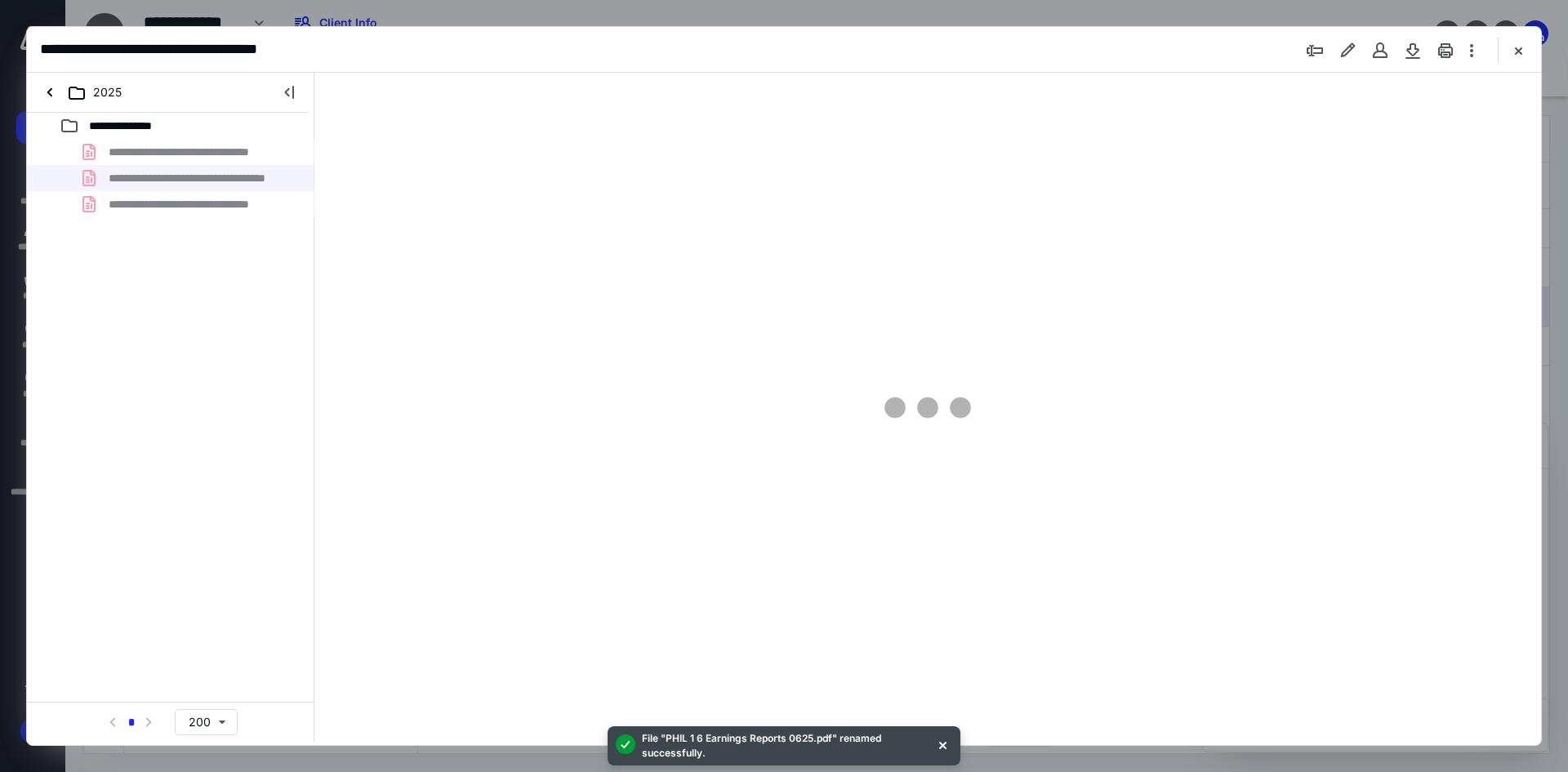scroll, scrollTop: 0, scrollLeft: 0, axis: both 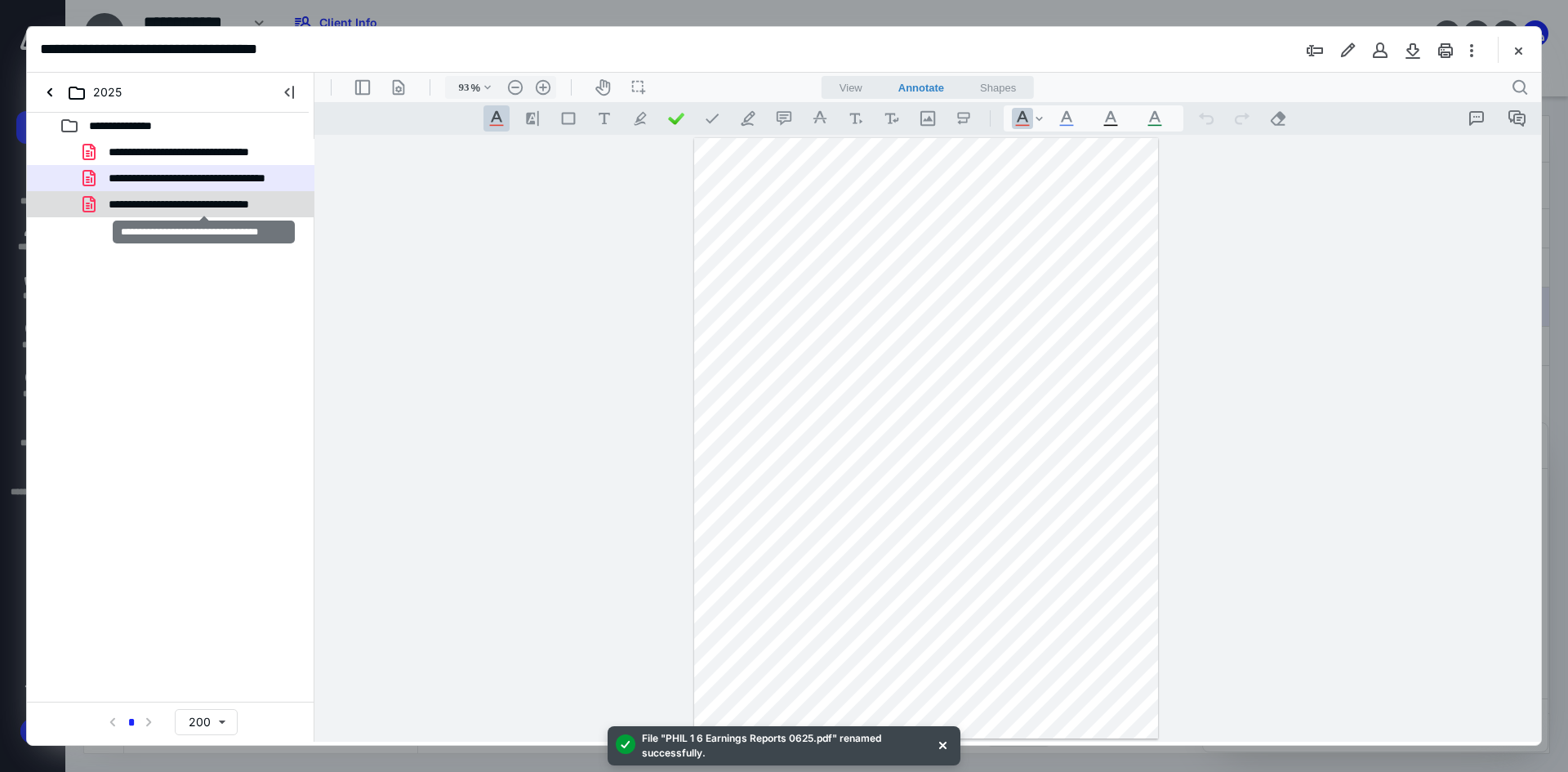 click on "**********" at bounding box center (203, 204) 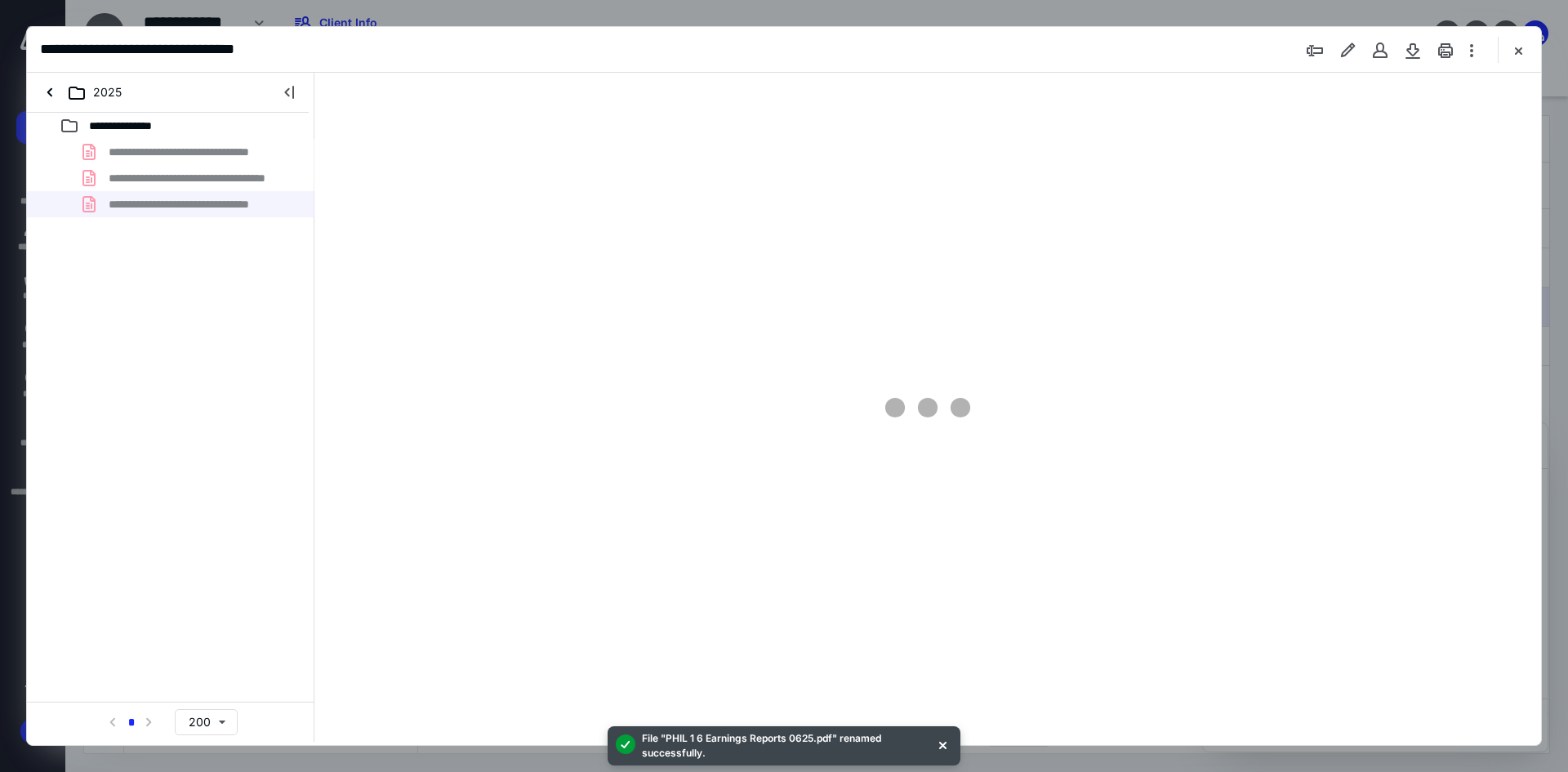 type on "93" 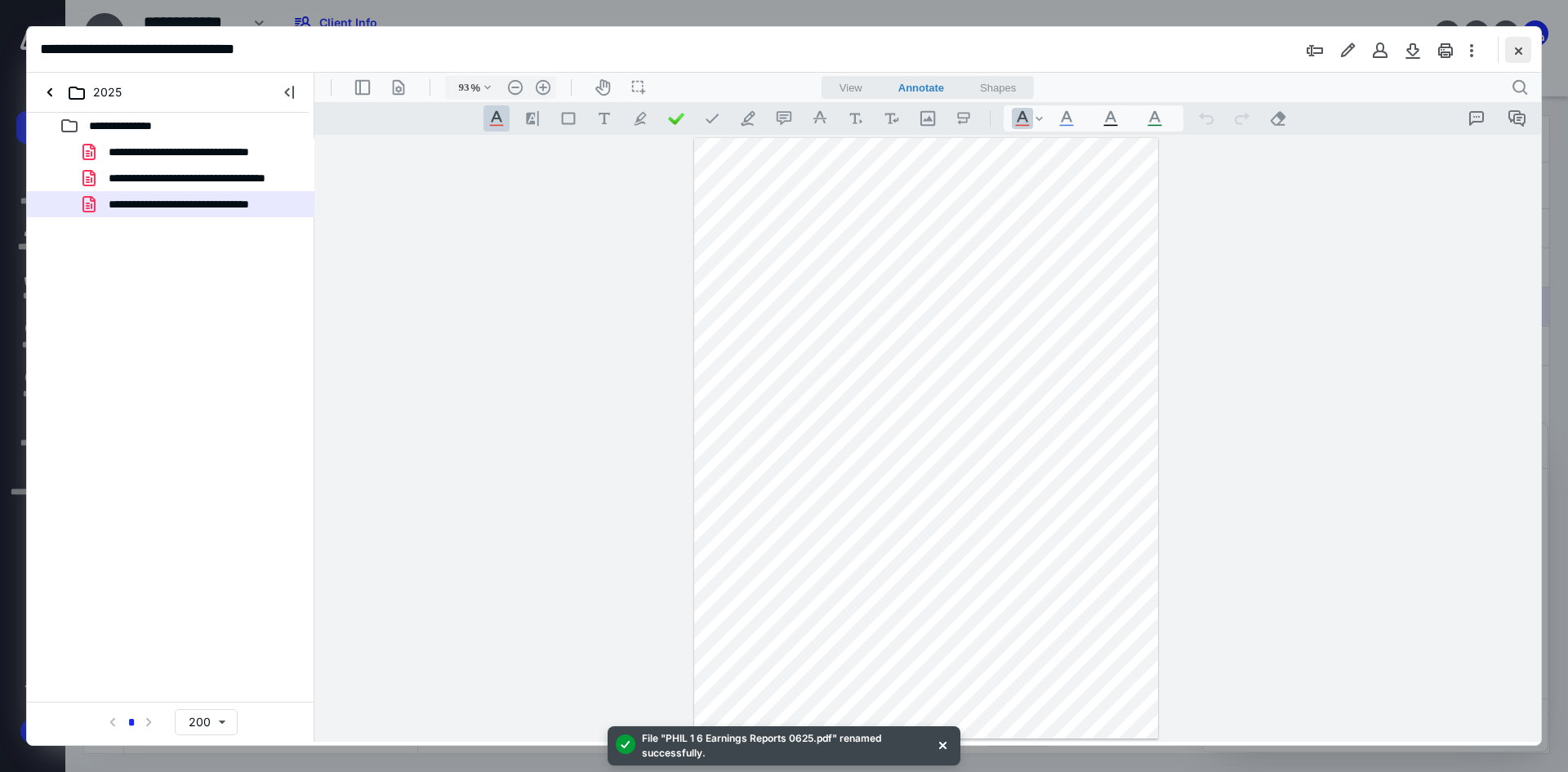 click at bounding box center (1518, 50) 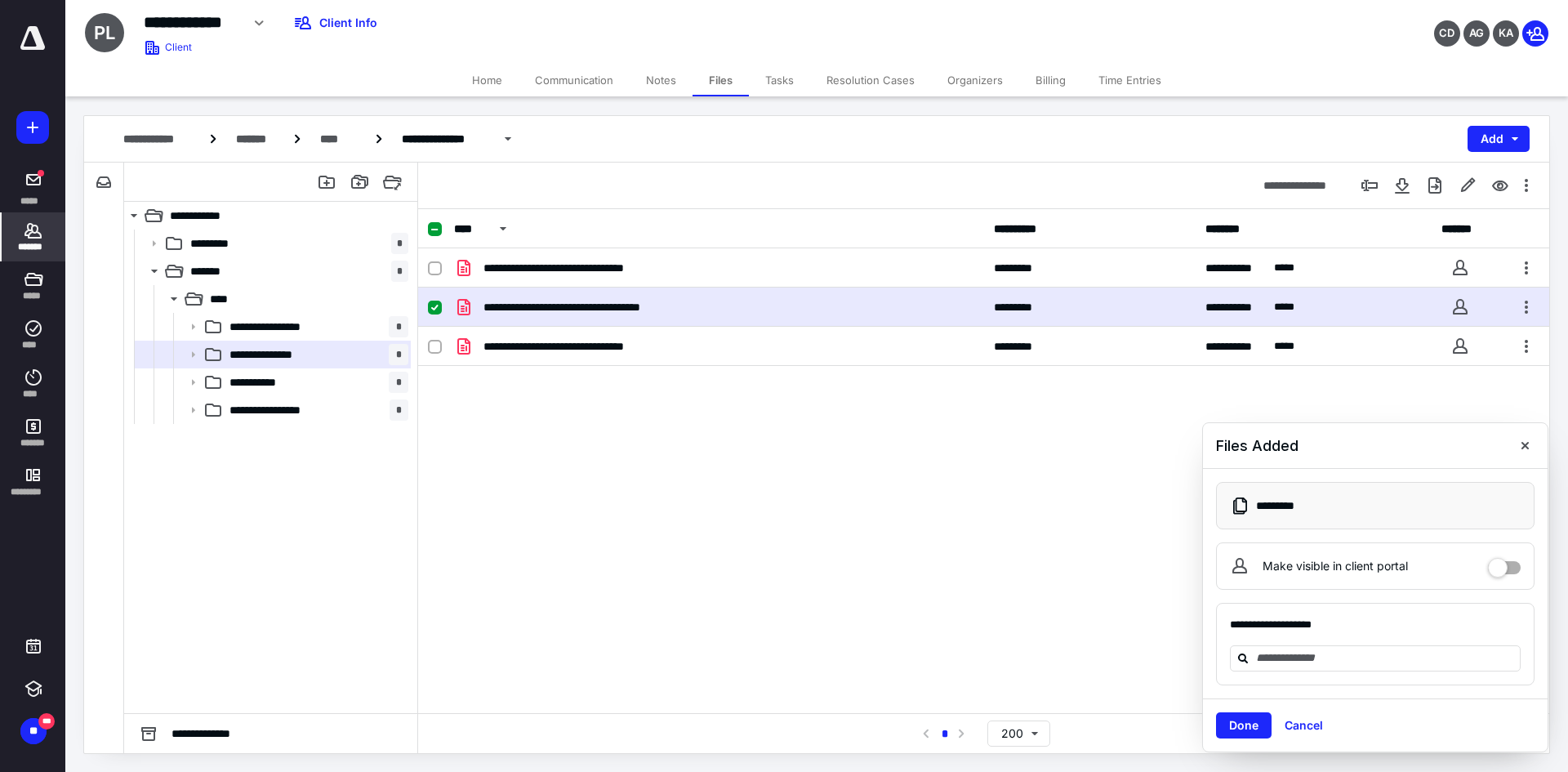 click on "*******" at bounding box center [33, 237] 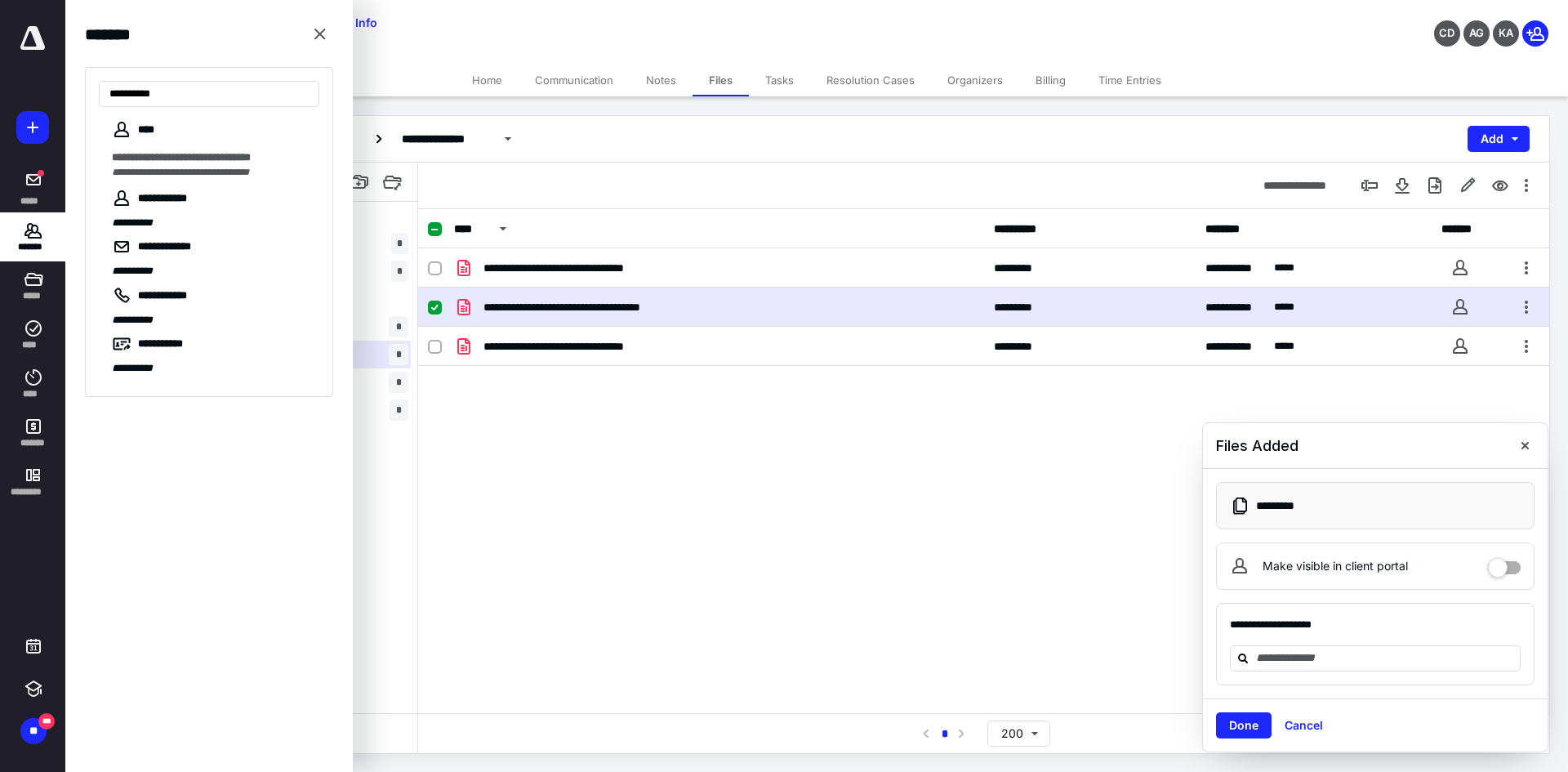 type on "**********" 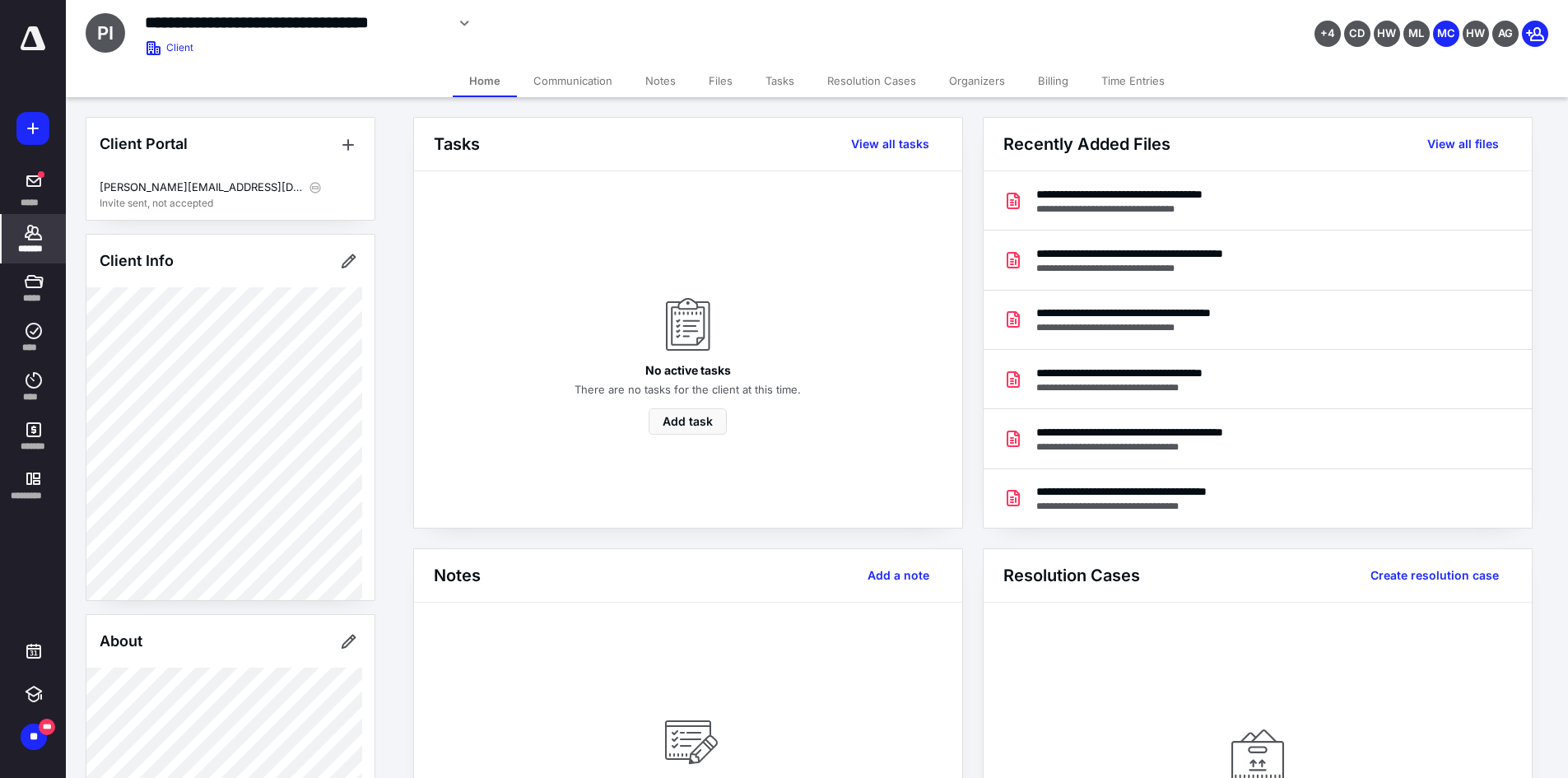click on "Files" at bounding box center [720, 81] 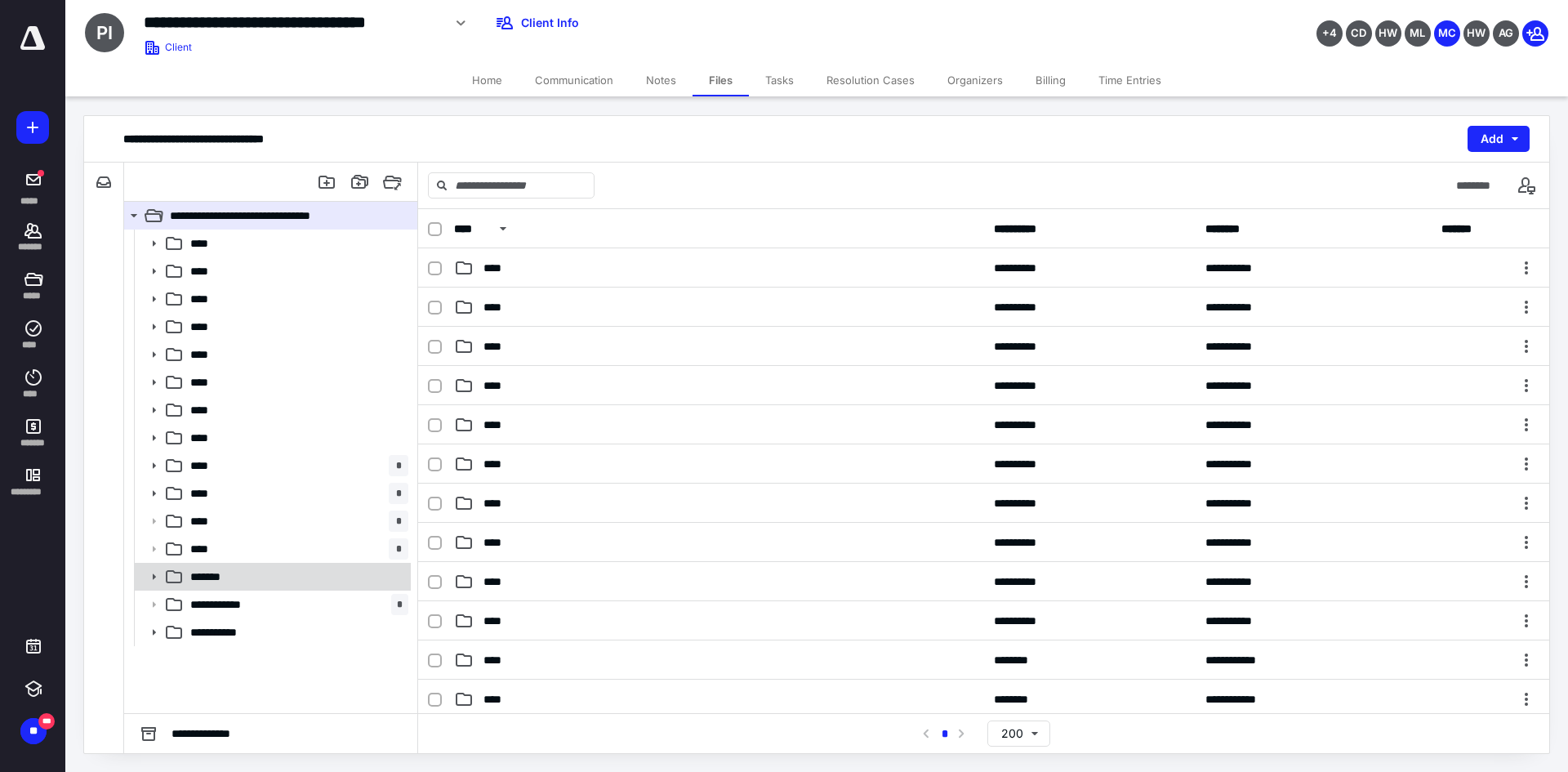 click on "*******" at bounding box center (296, 577) 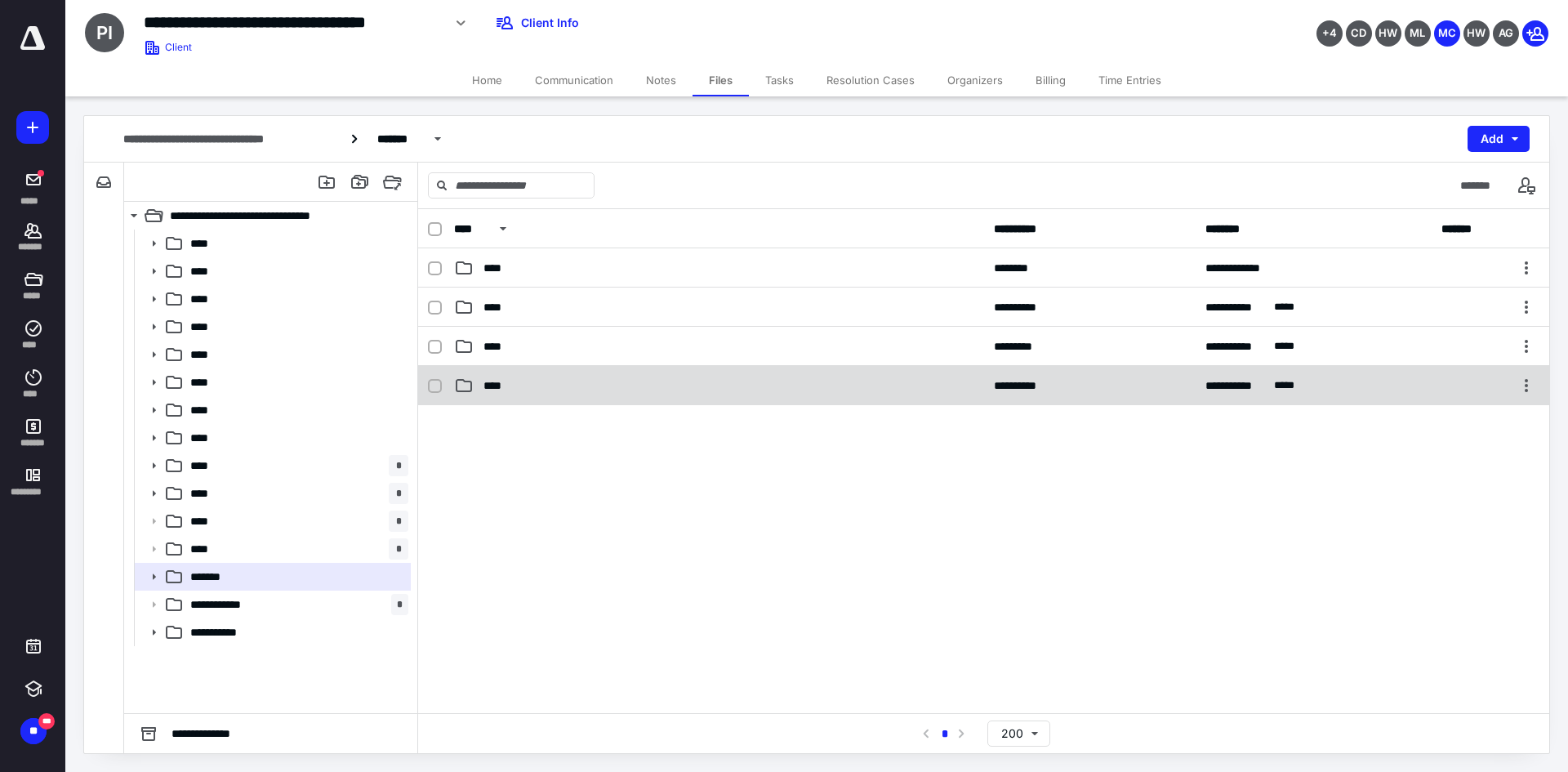 click on "****" at bounding box center [719, 386] 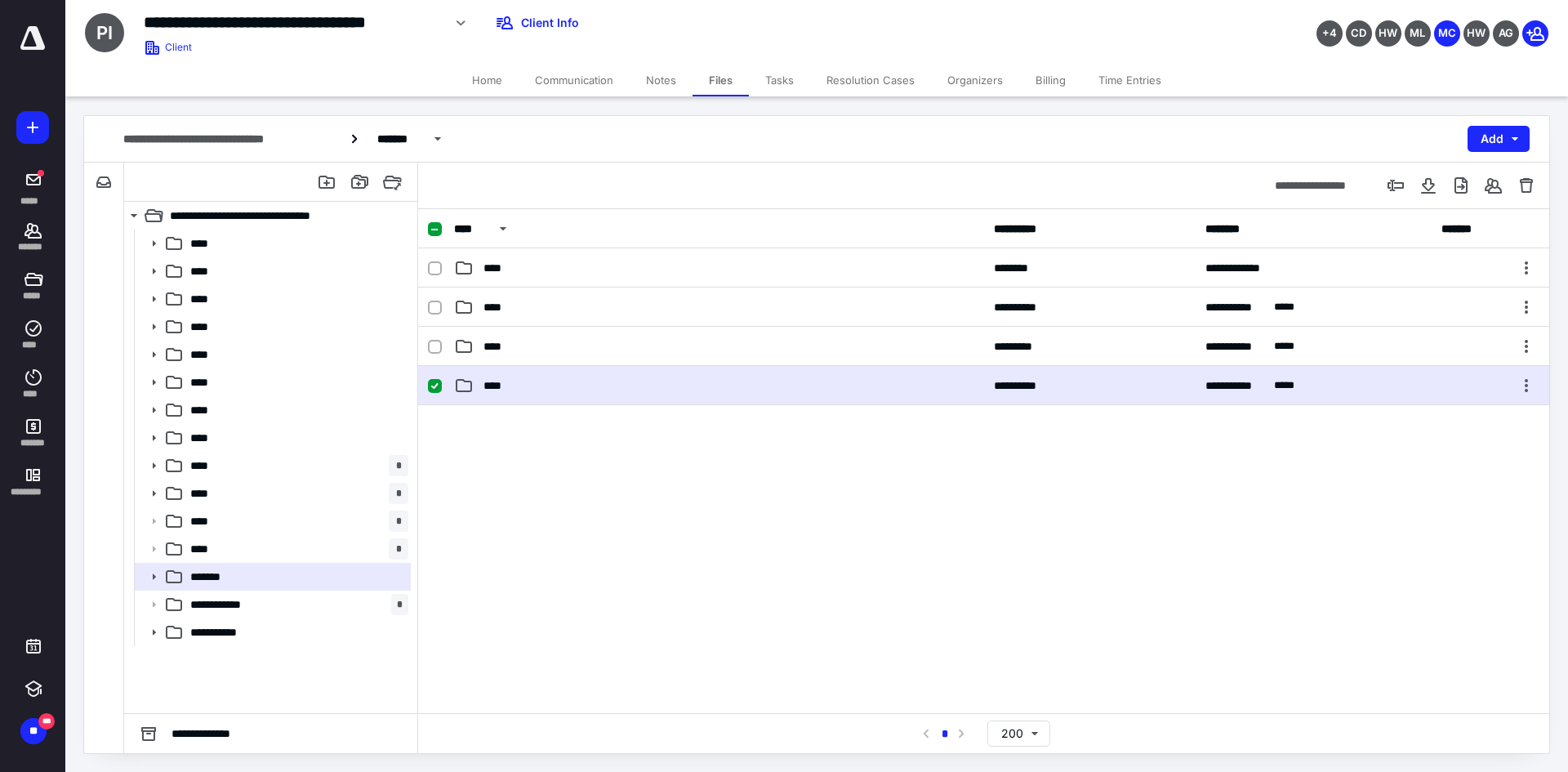 click on "****" at bounding box center [719, 386] 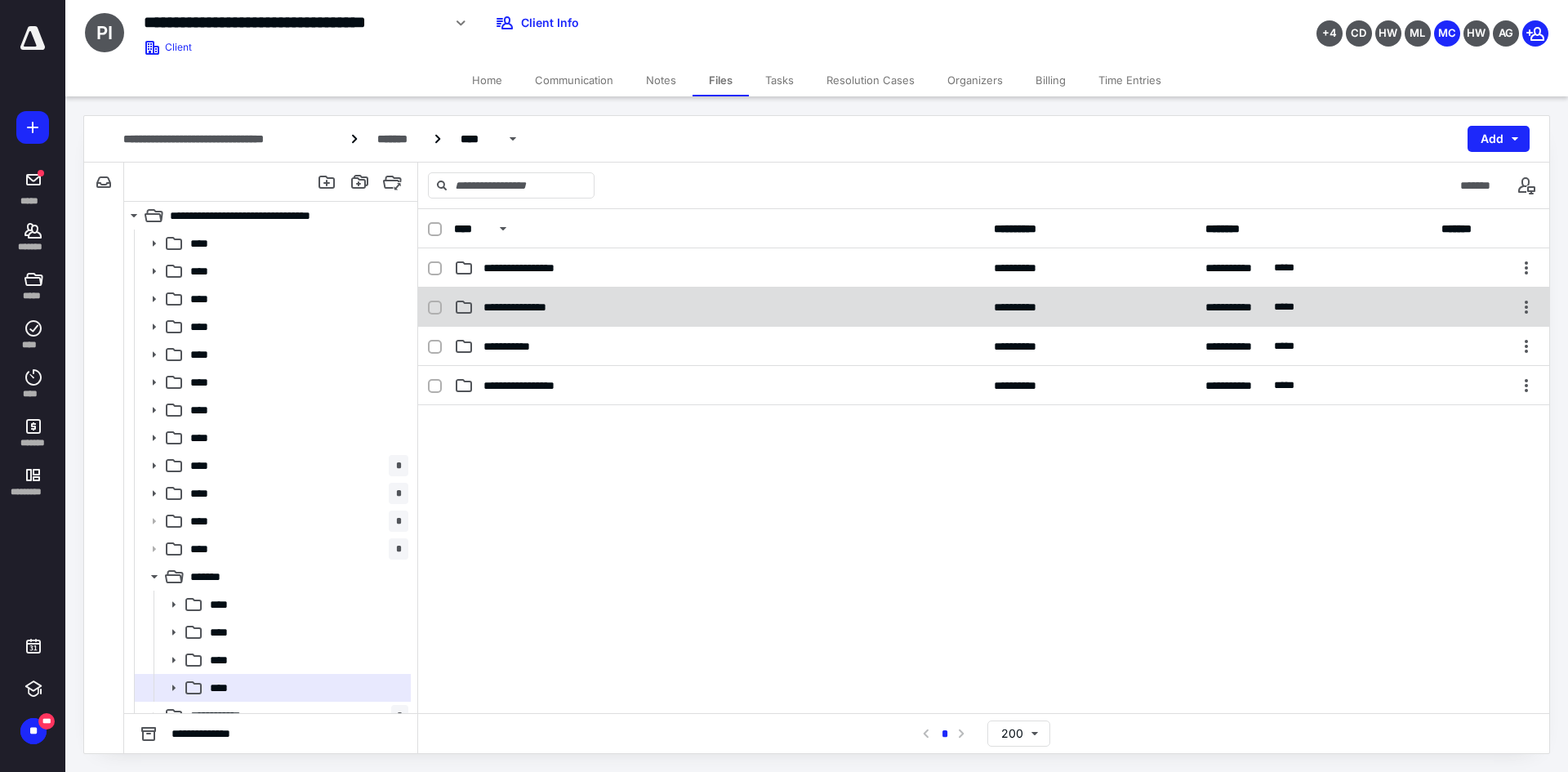 click on "**********" at bounding box center (719, 307) 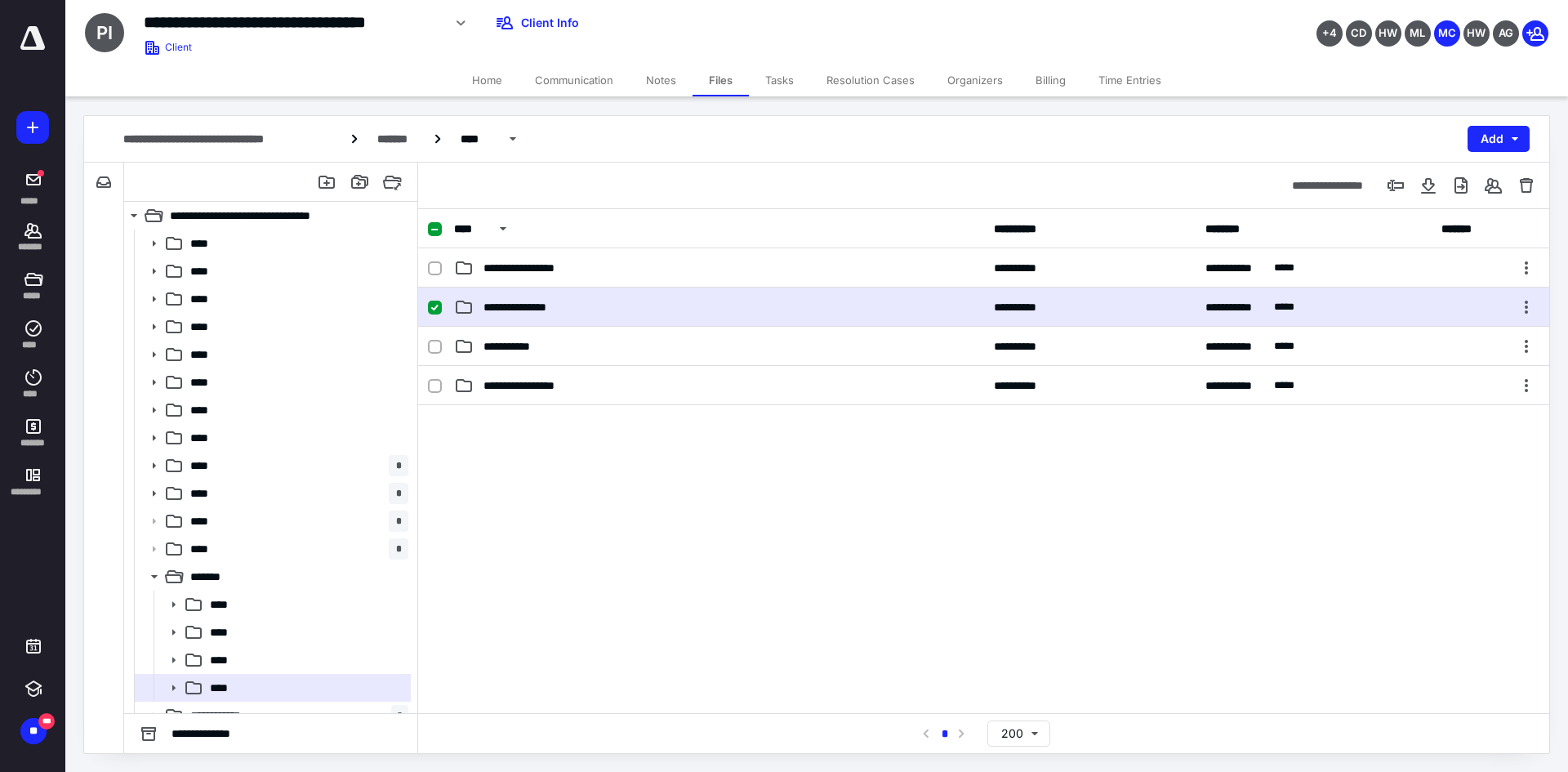 click on "**********" at bounding box center [719, 307] 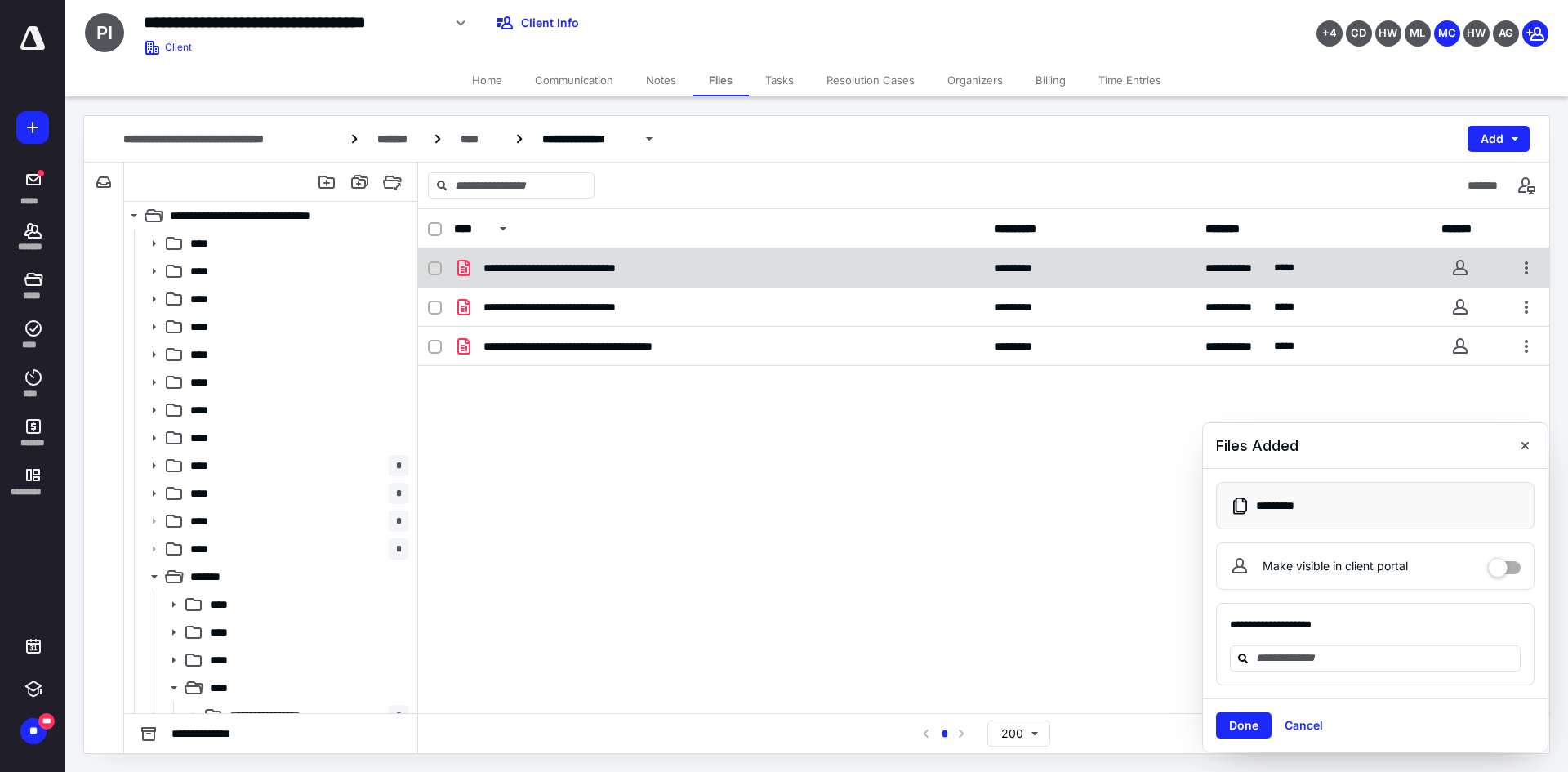 checkbox on "true" 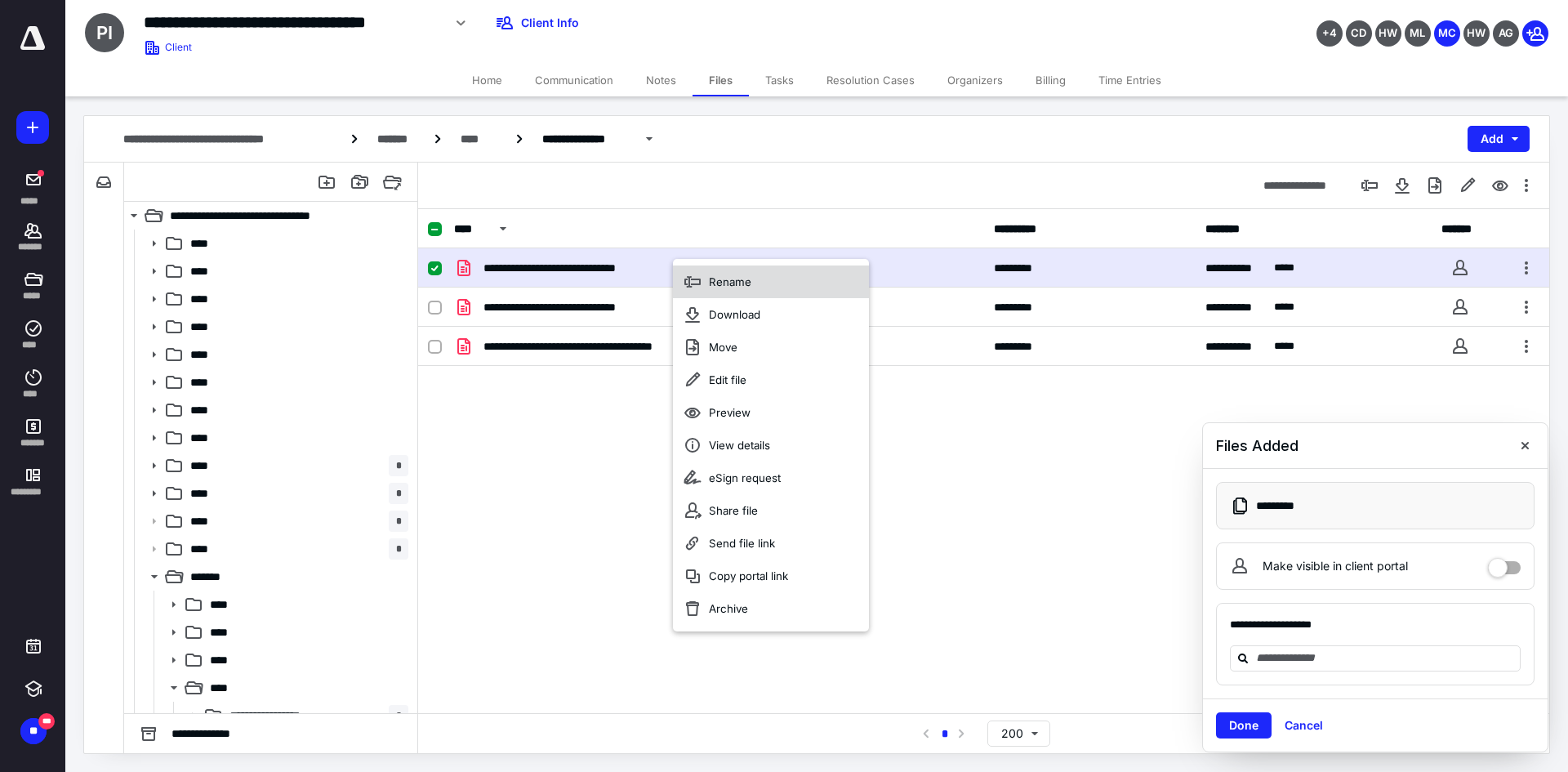click on "Rename" at bounding box center [771, 282] 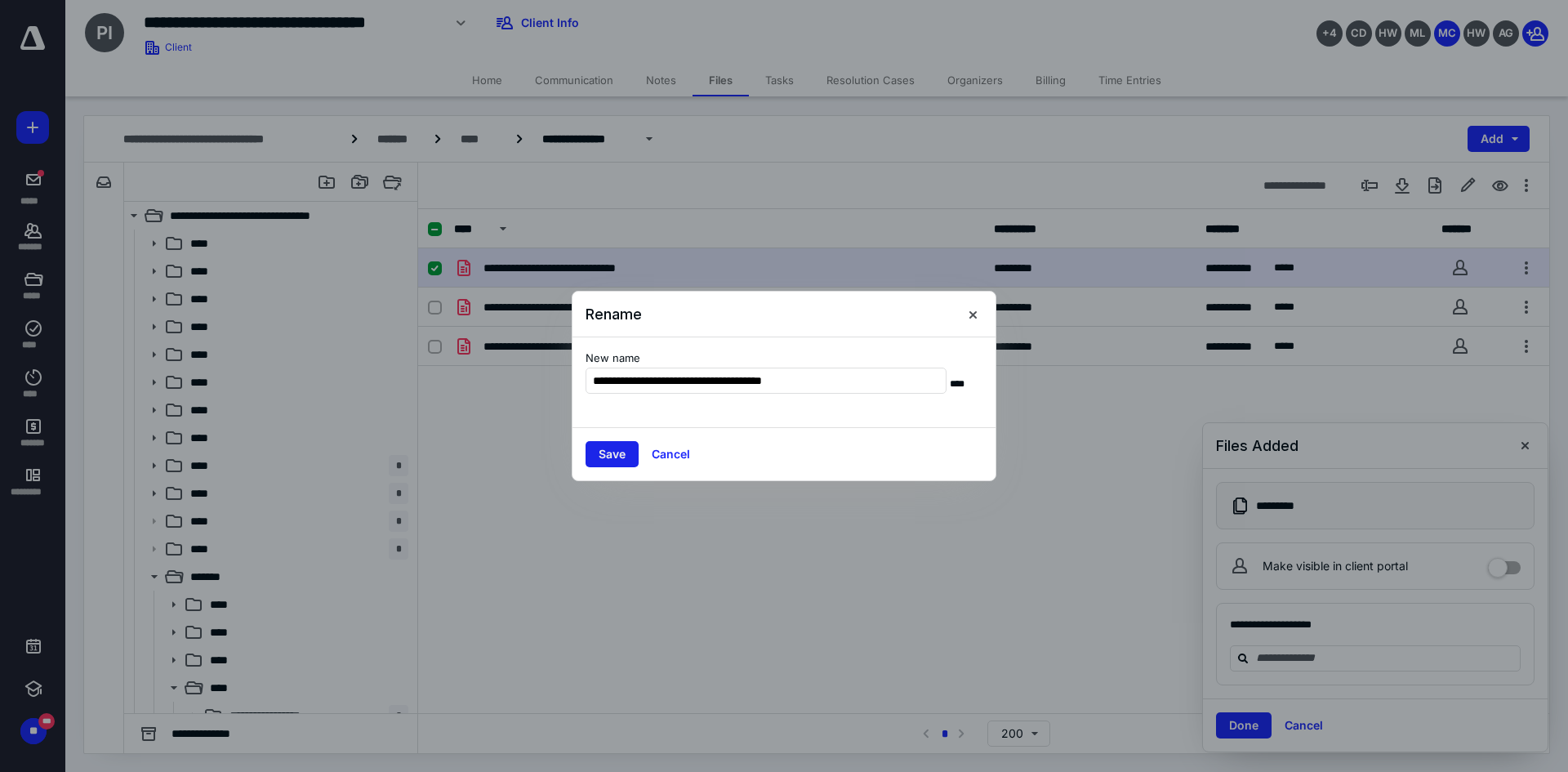 type on "**********" 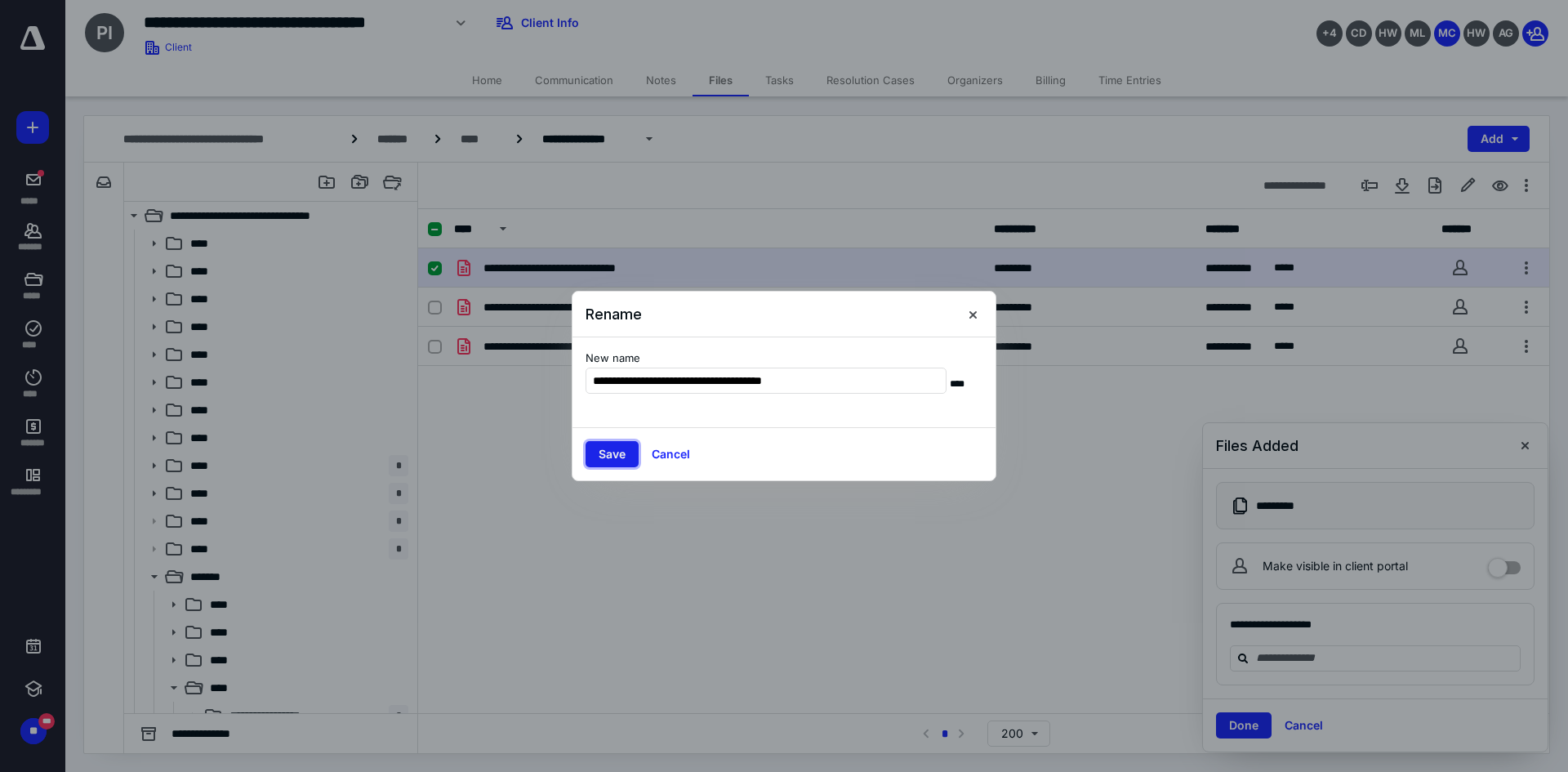 click on "Save" at bounding box center [612, 454] 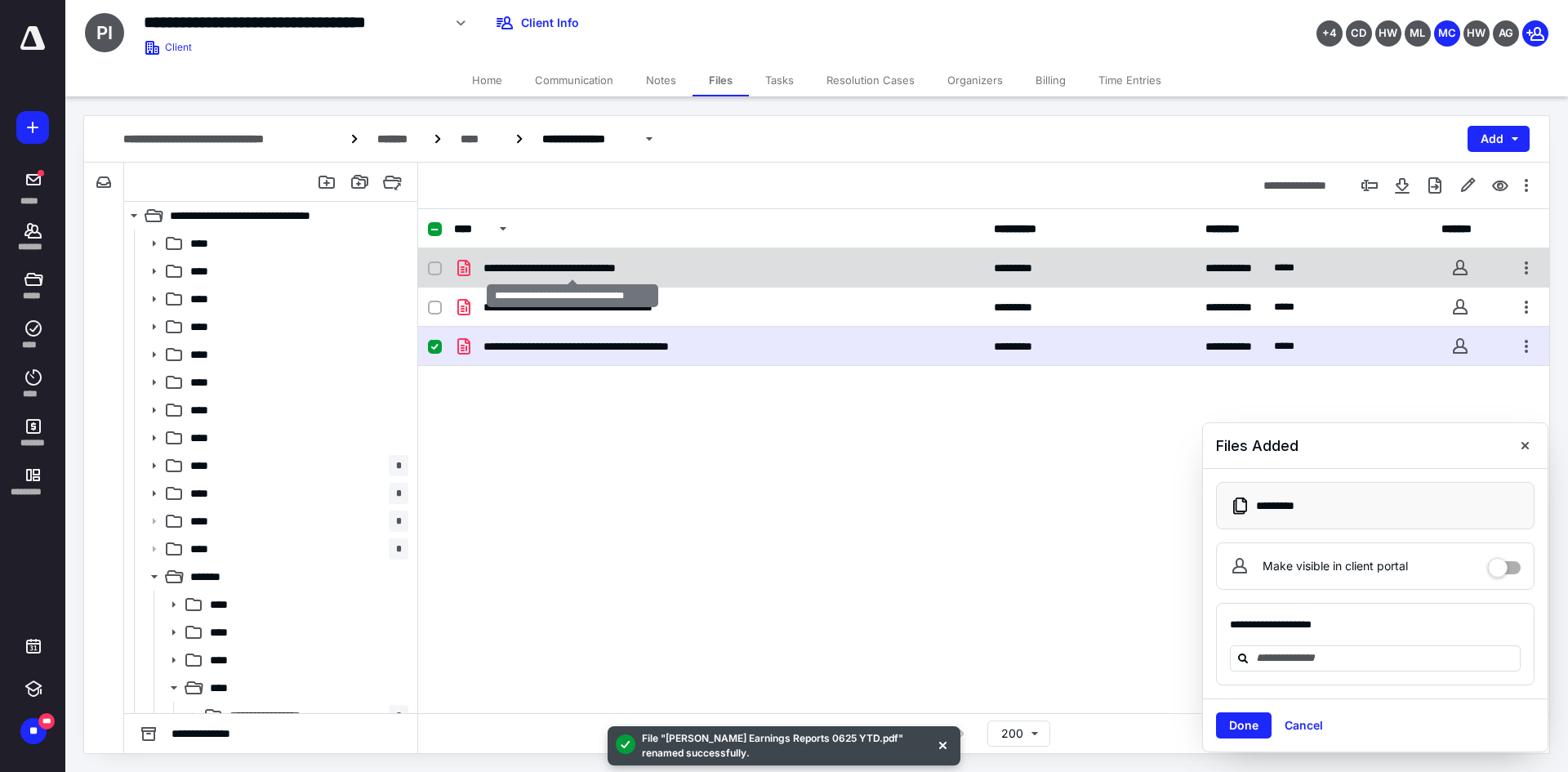 checkbox on "true" 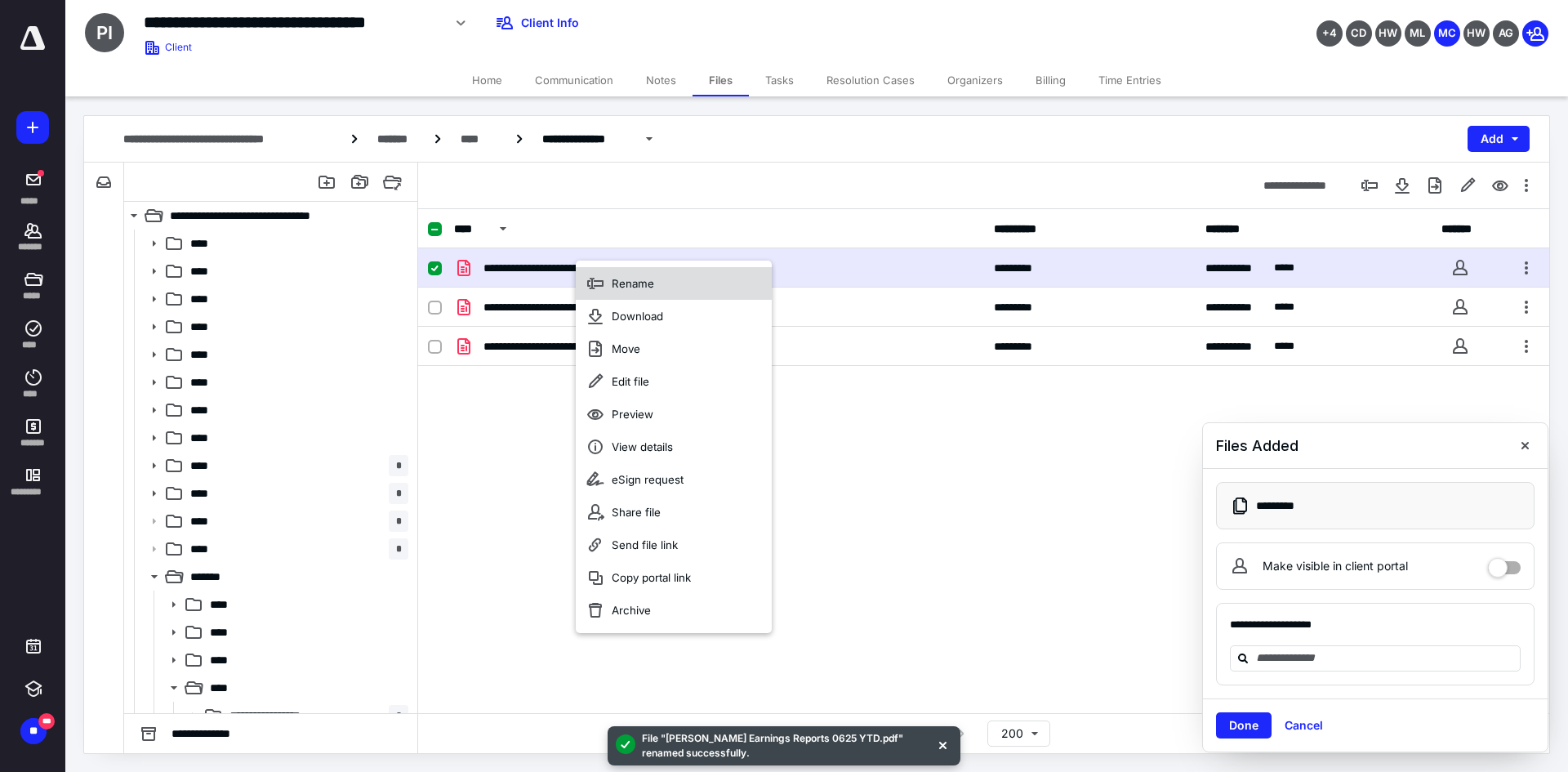 click on "Rename" at bounding box center (674, 283) 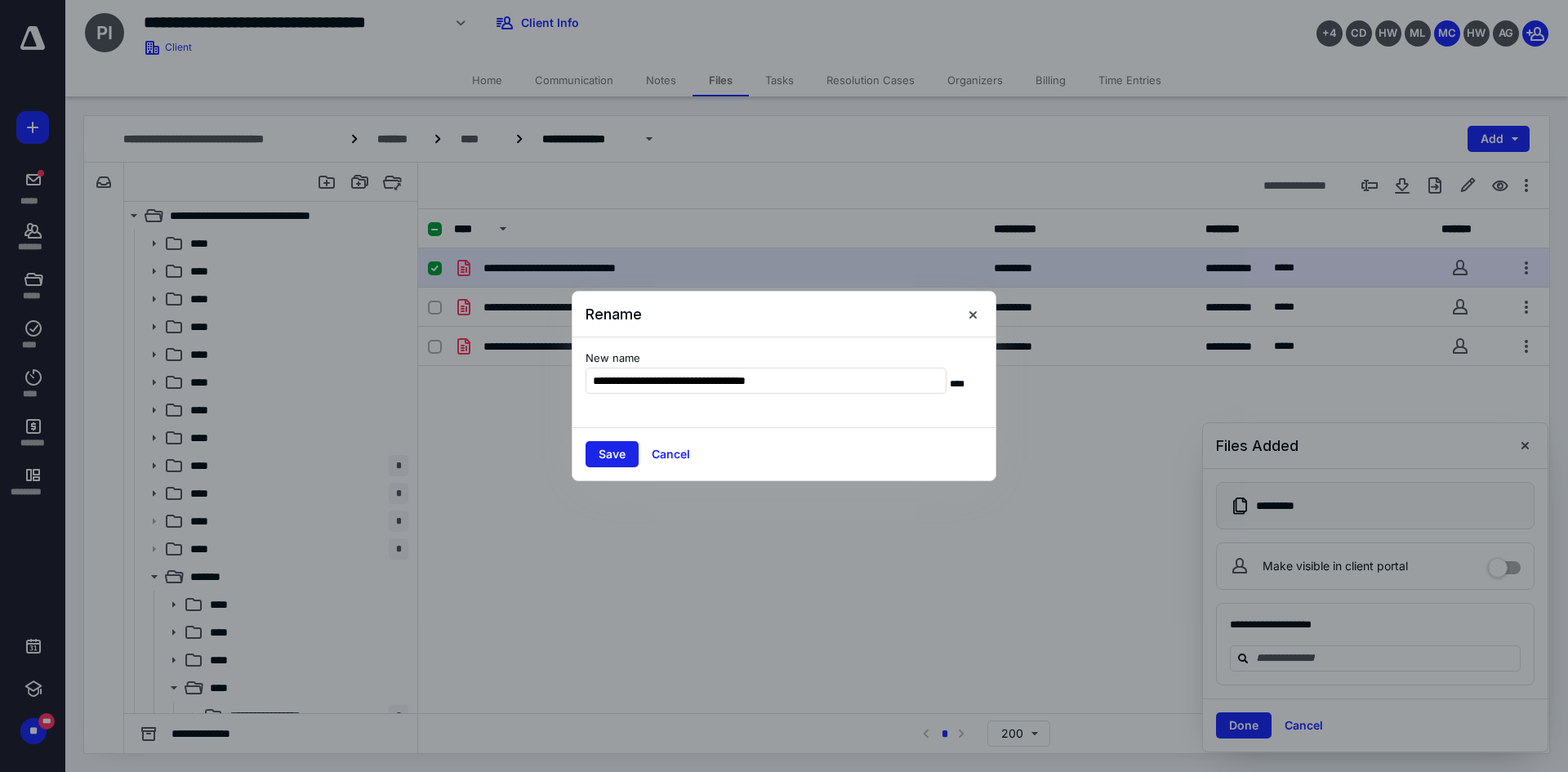 type on "**********" 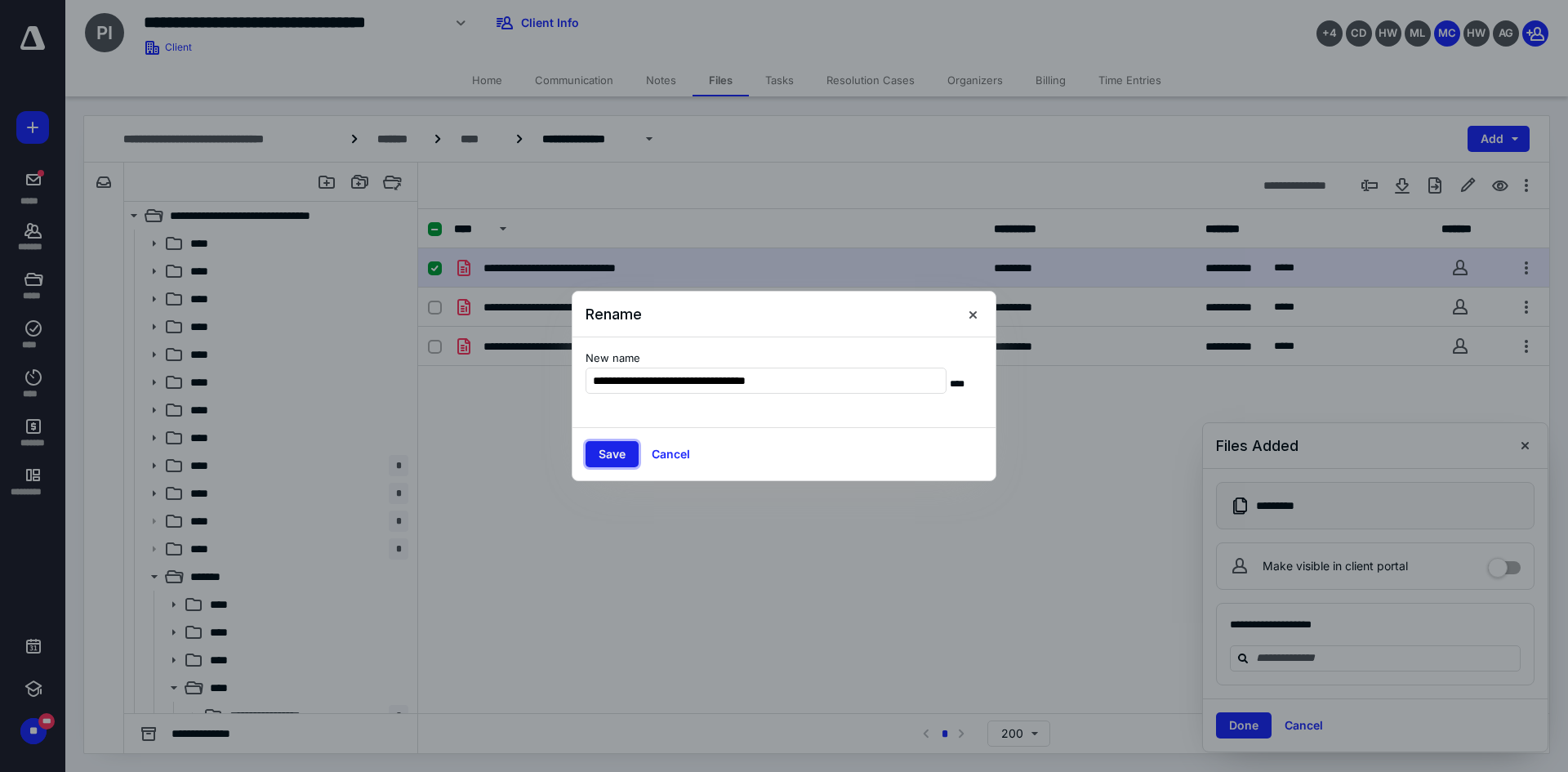 click on "Save" at bounding box center [612, 454] 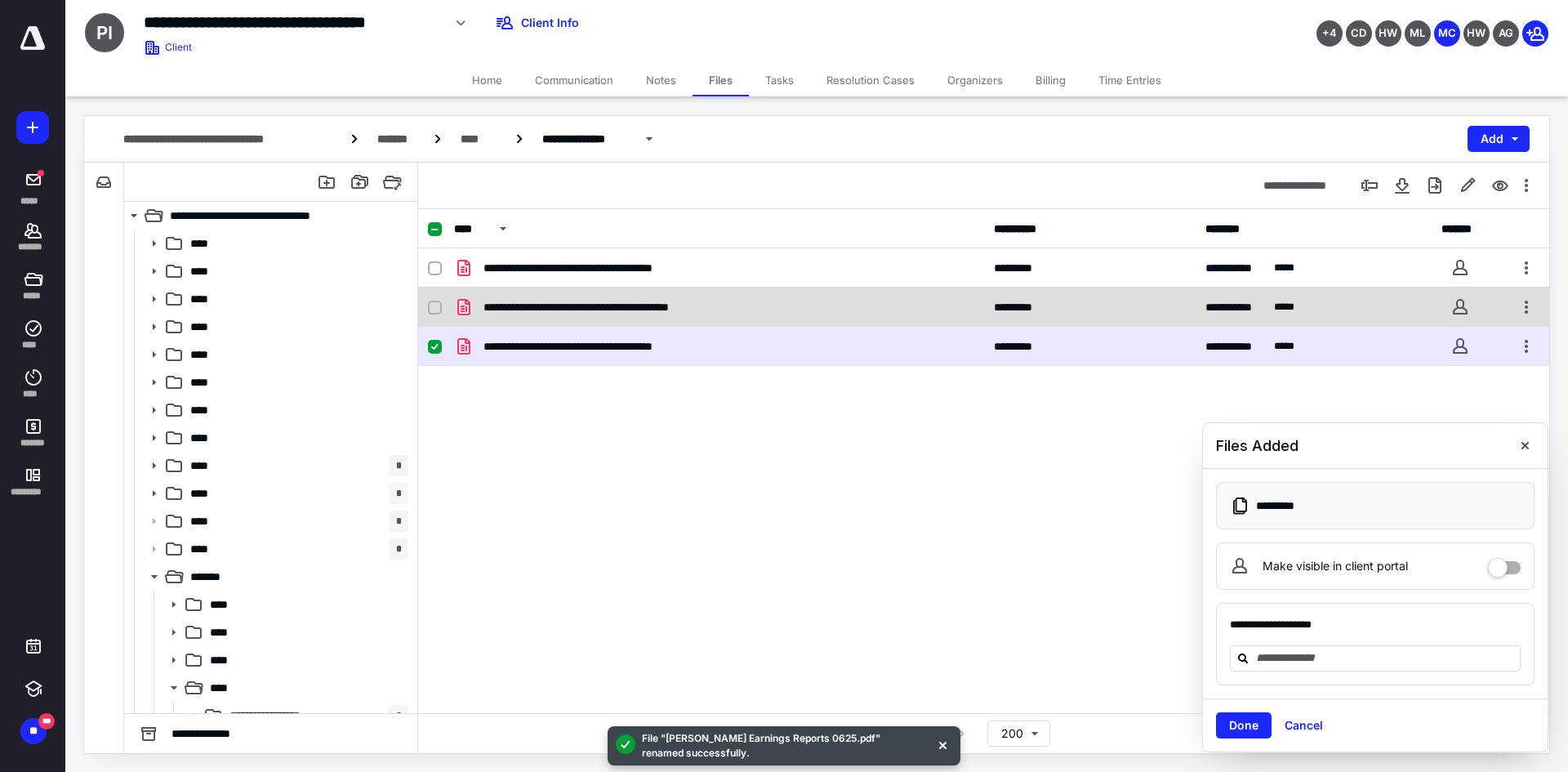 click on "**********" at bounding box center (617, 307) 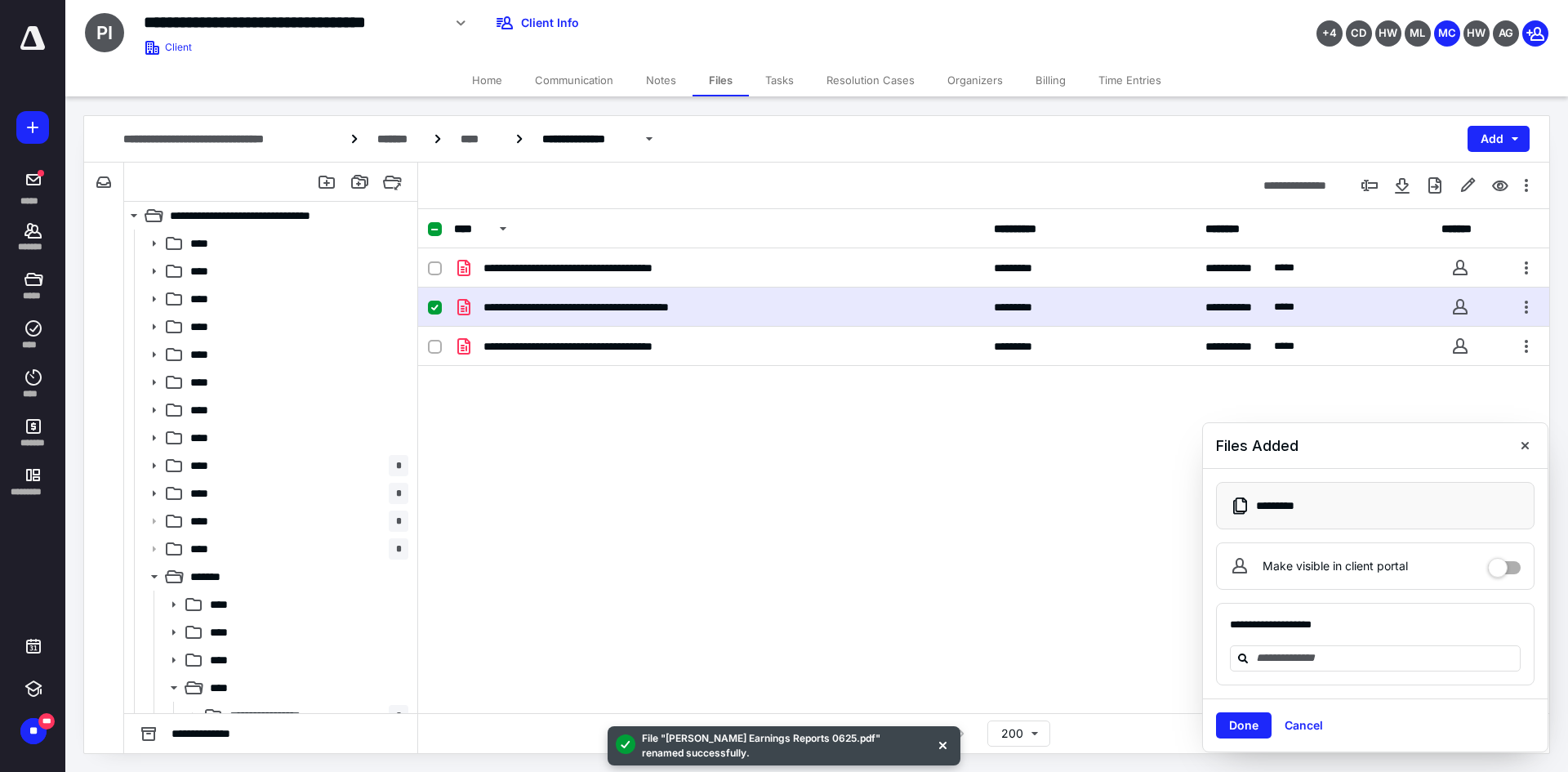 click on "**********" at bounding box center [617, 307] 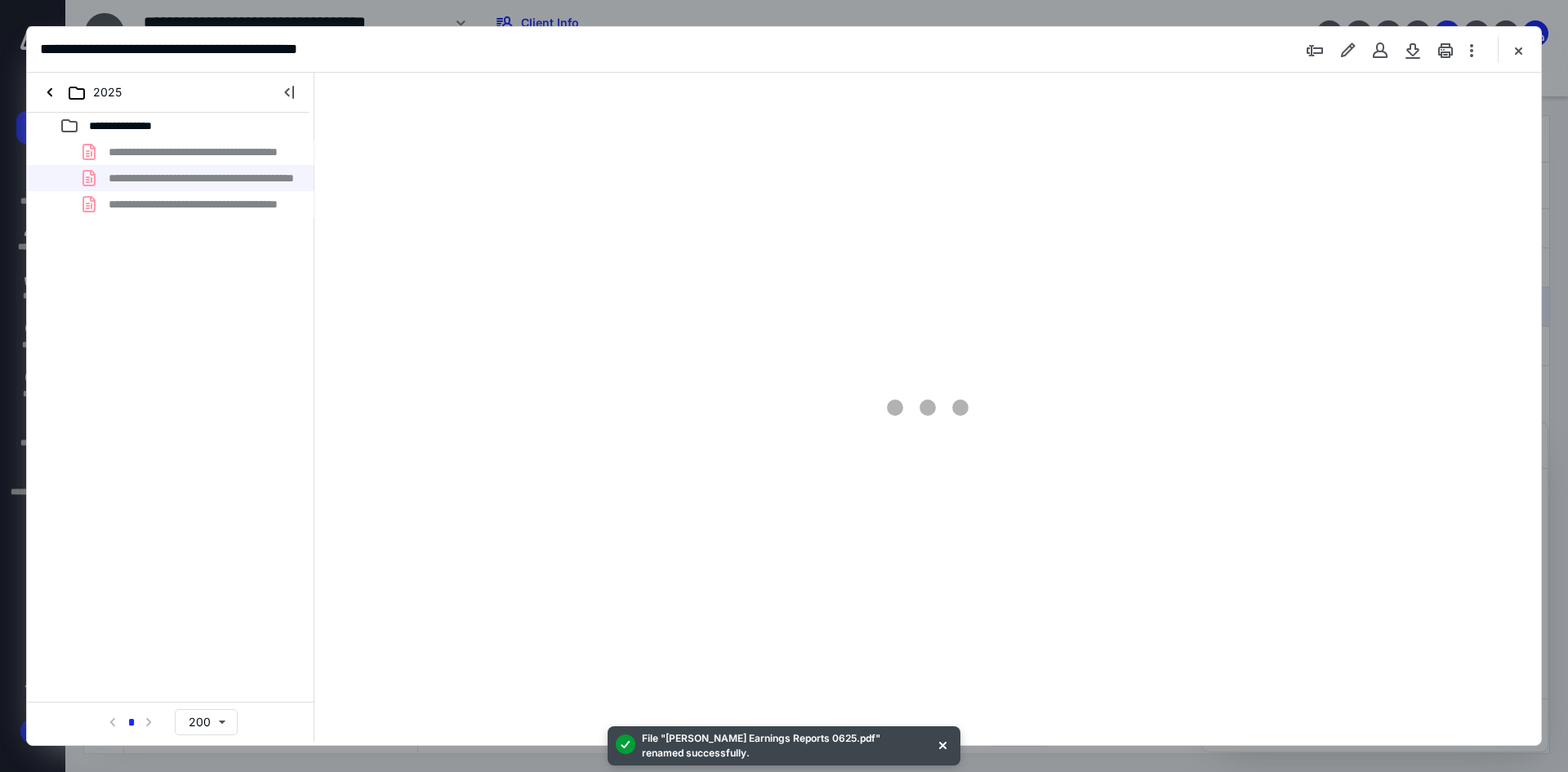 scroll, scrollTop: 0, scrollLeft: 0, axis: both 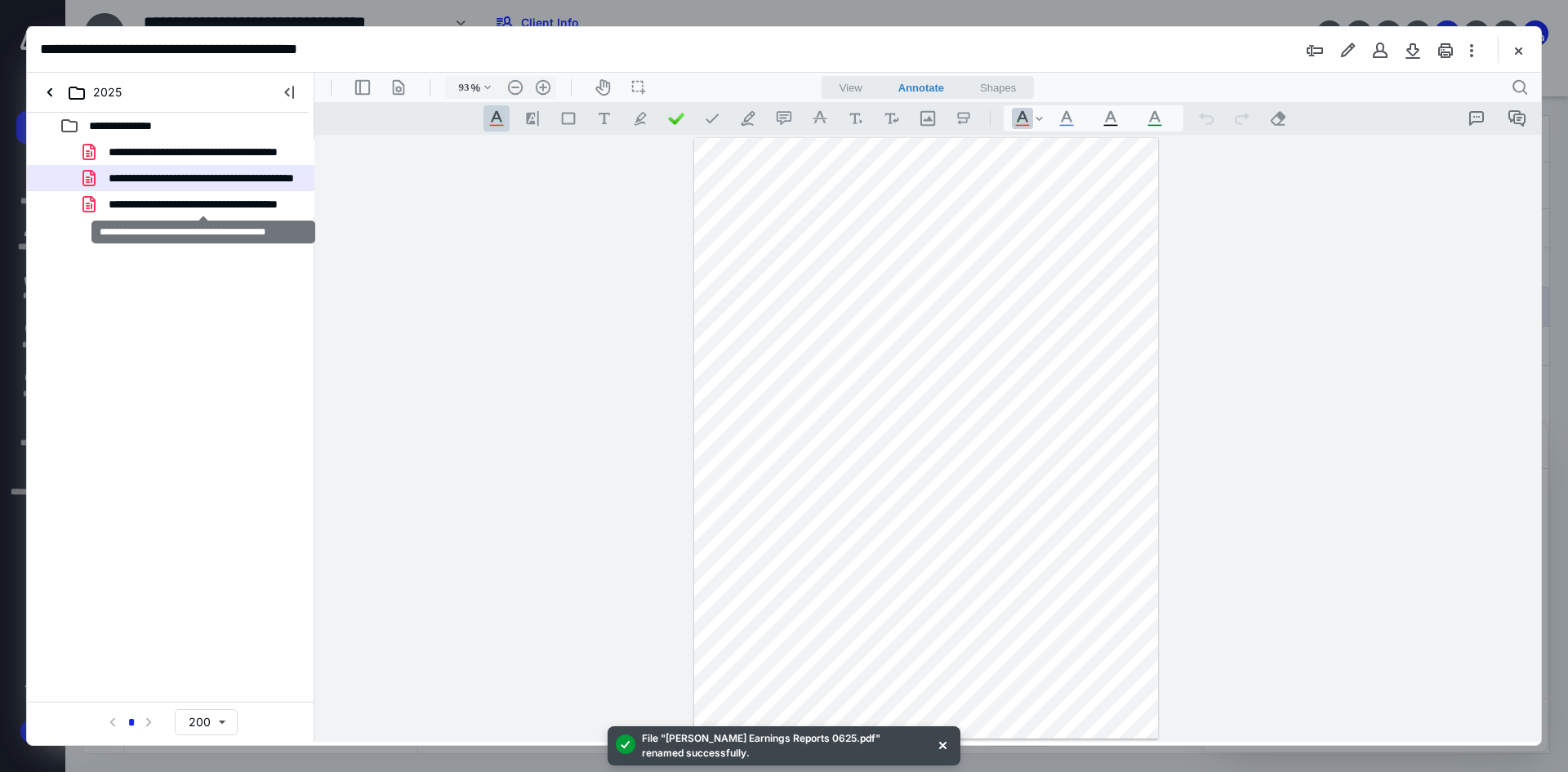 click on "**********" at bounding box center (203, 204) 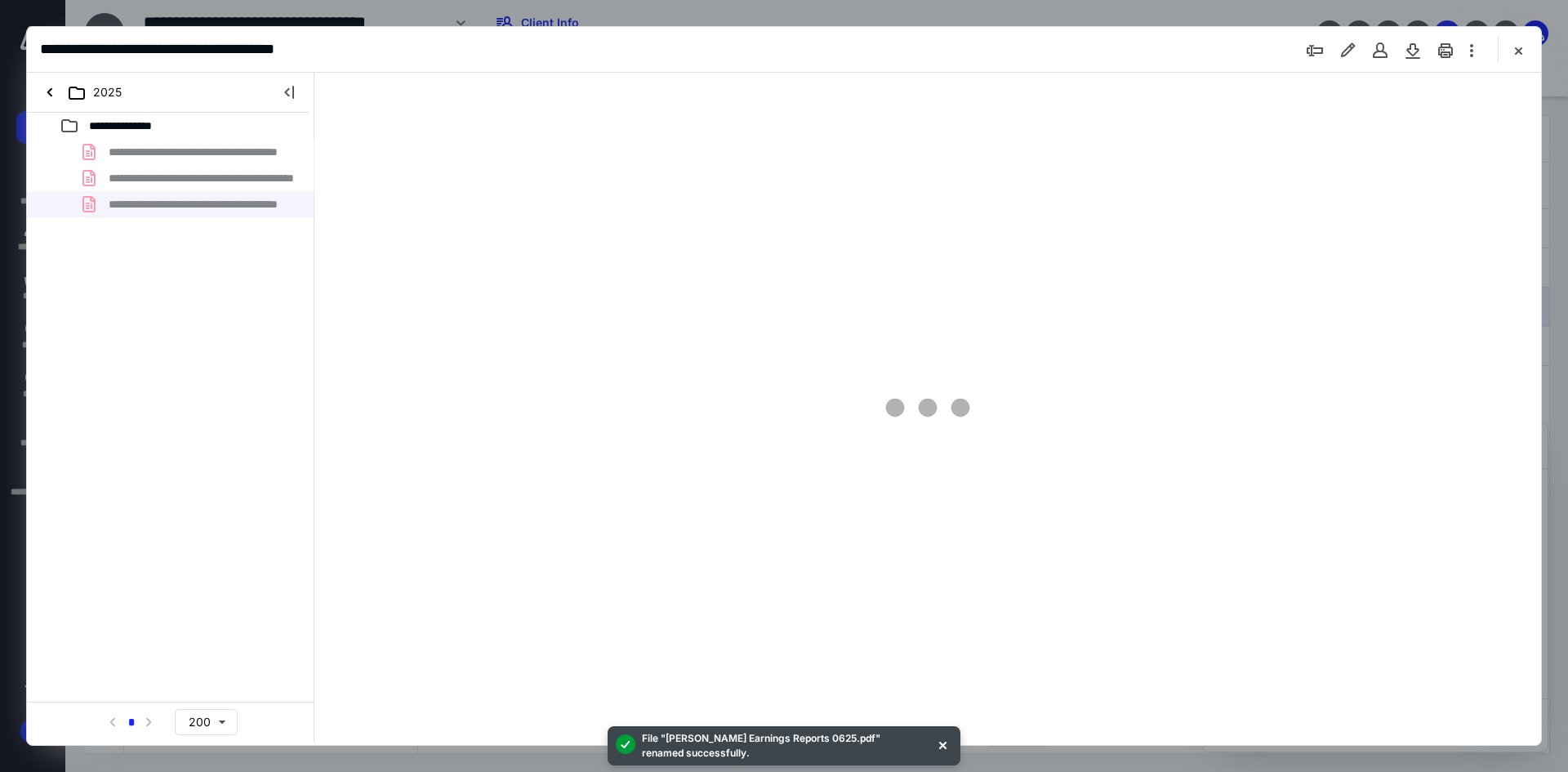 type on "93" 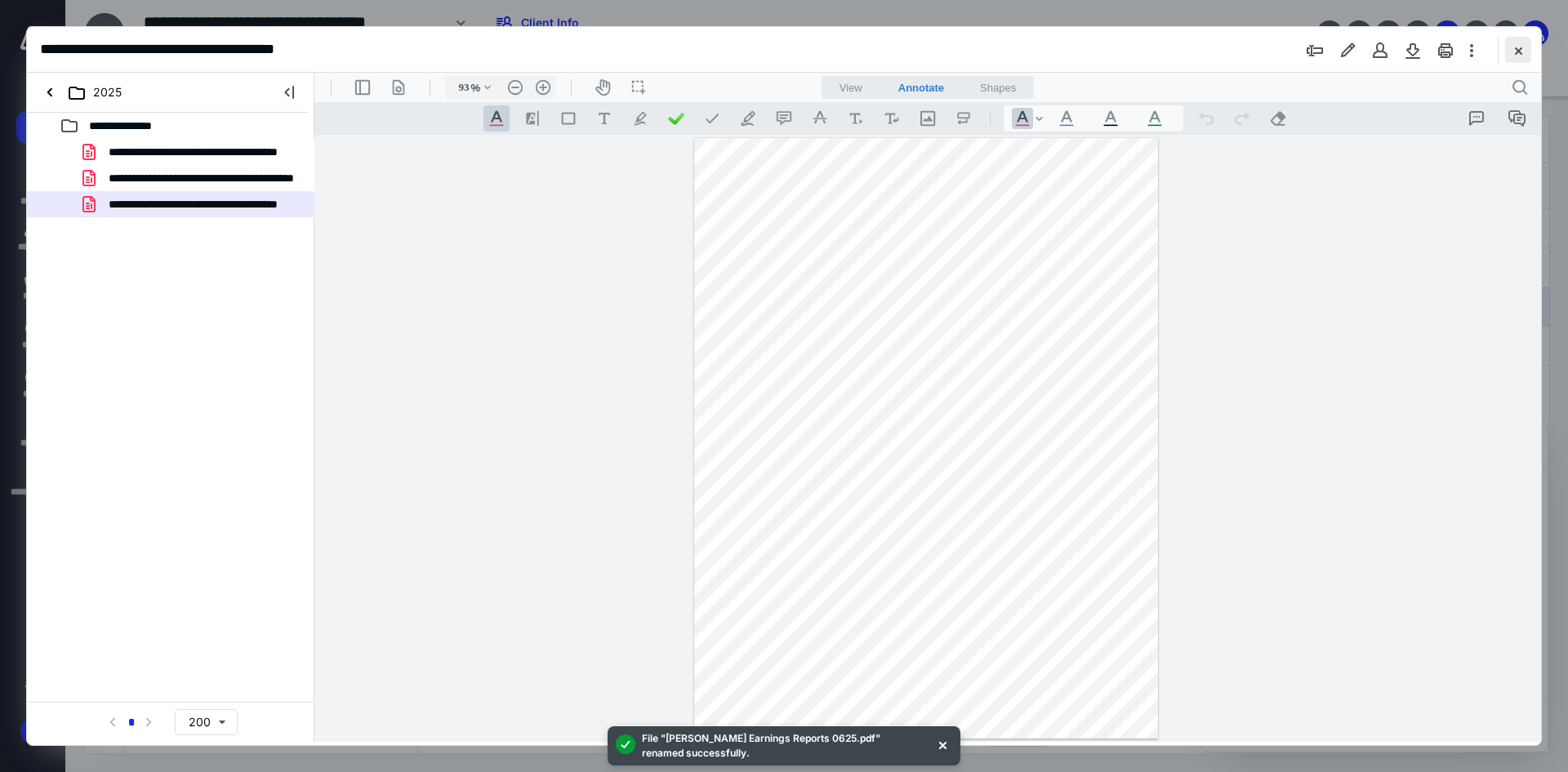 click at bounding box center [1518, 50] 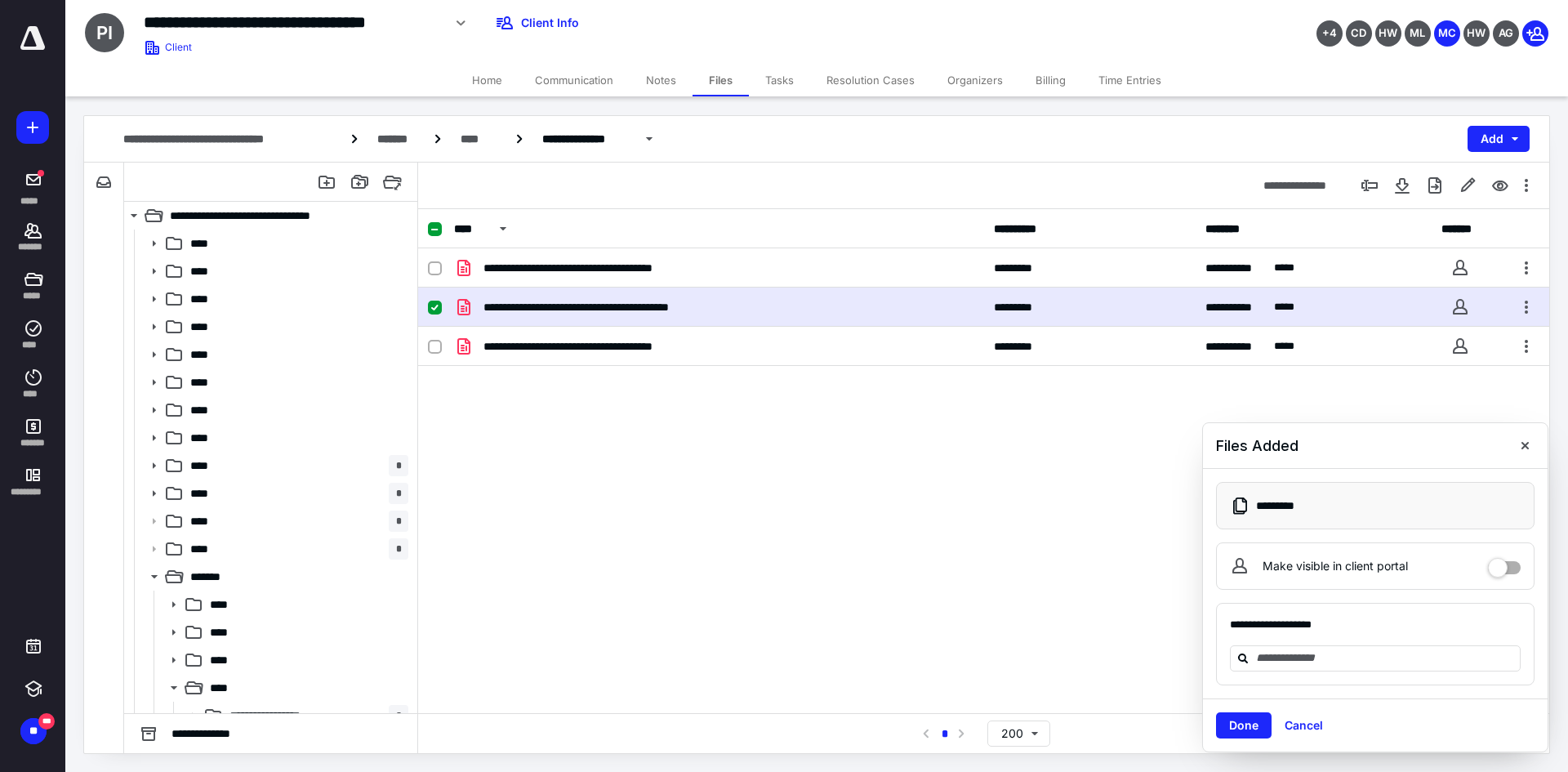 click on "**********" at bounding box center (719, 307) 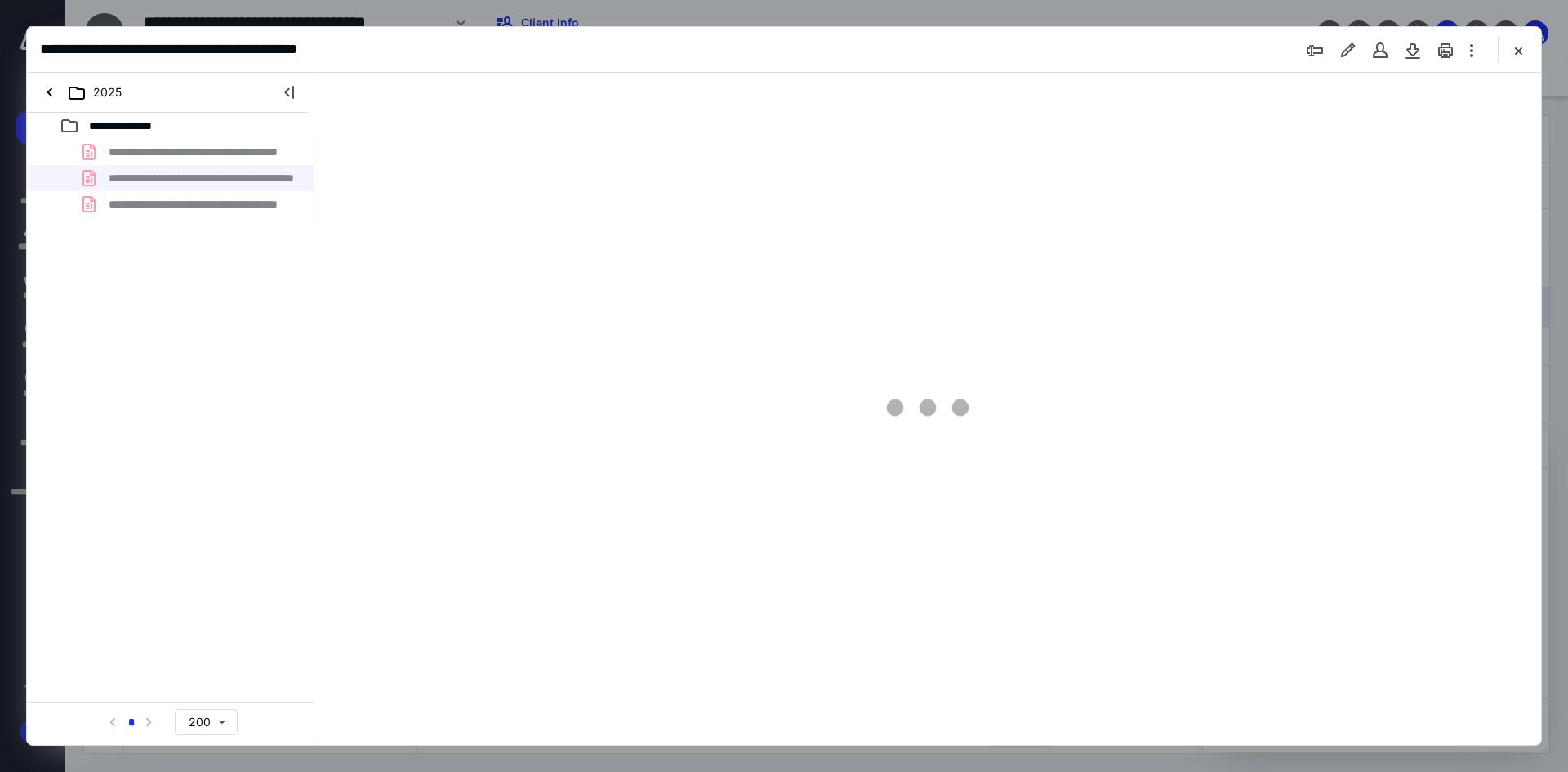 scroll, scrollTop: 0, scrollLeft: 0, axis: both 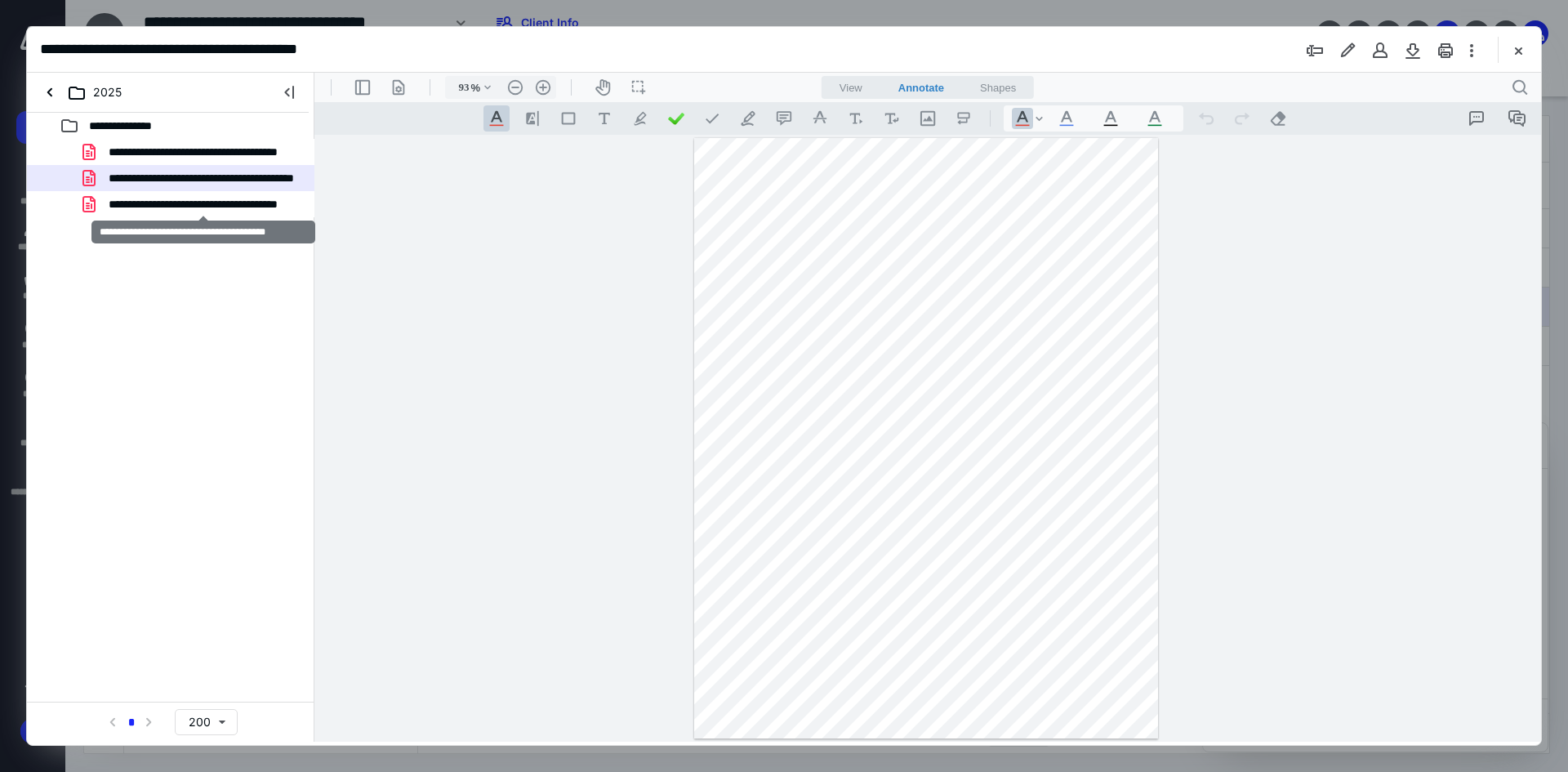 click on "**********" at bounding box center [203, 204] 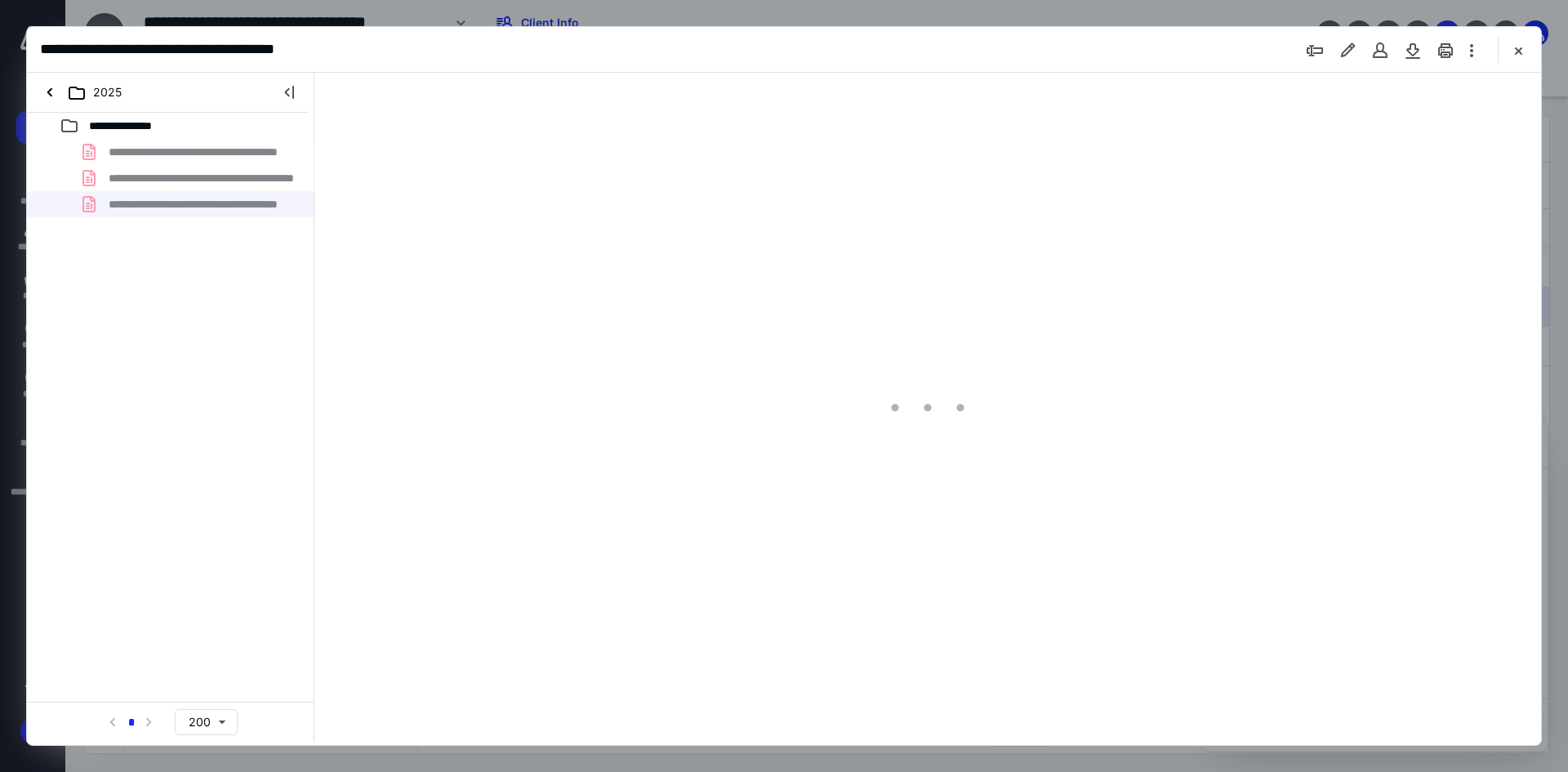 type on "93" 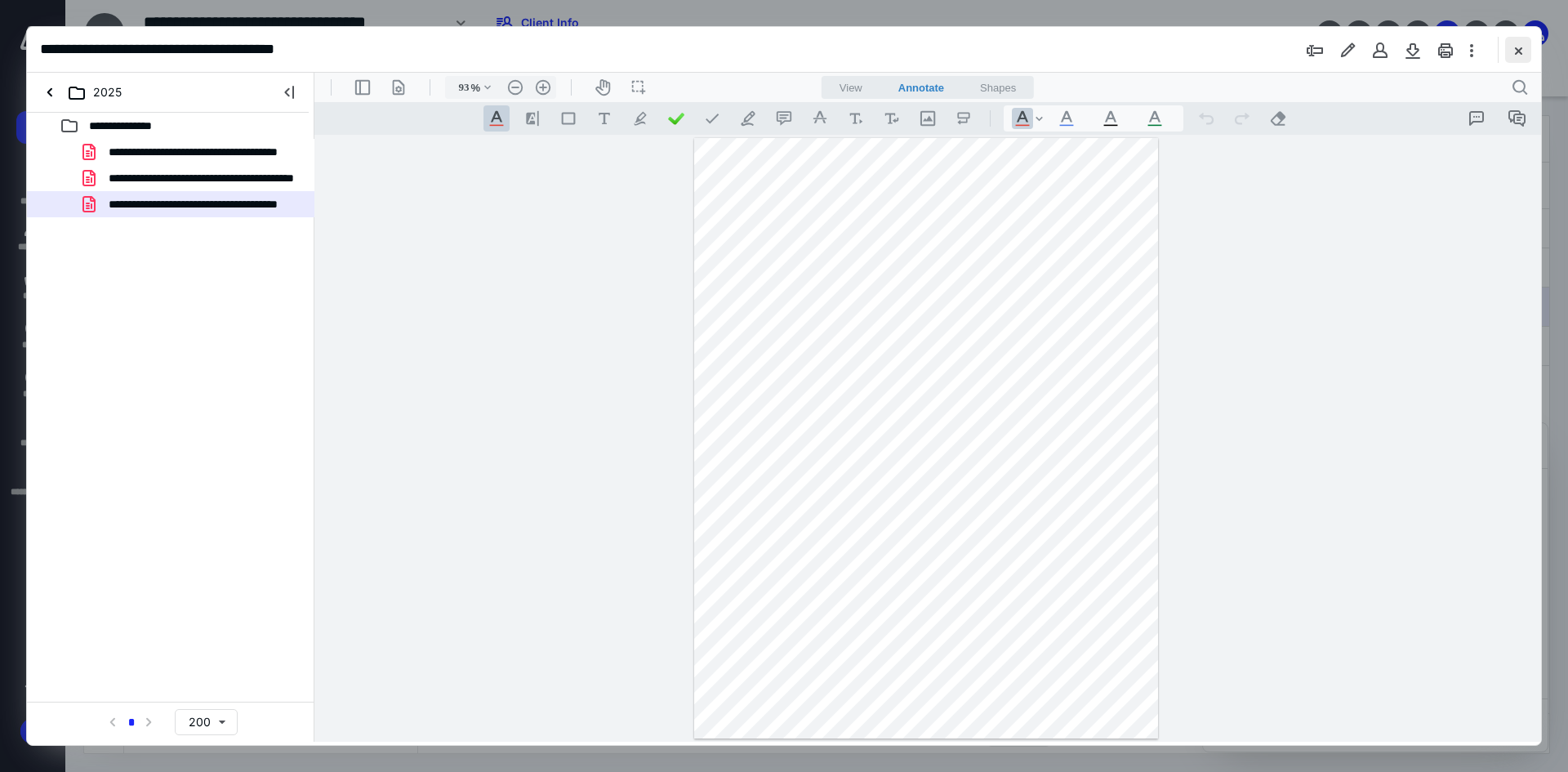 click at bounding box center [1518, 50] 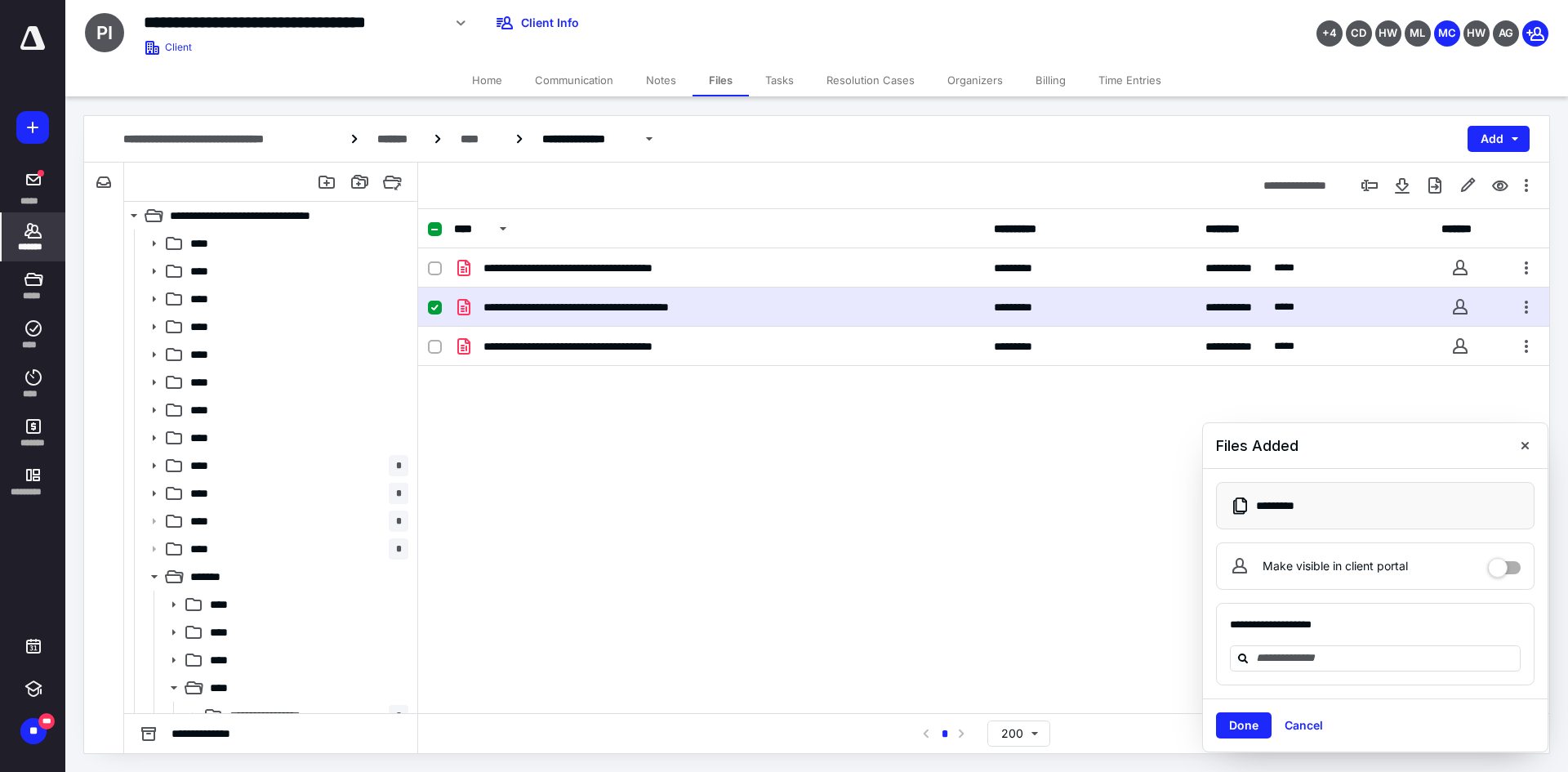 click 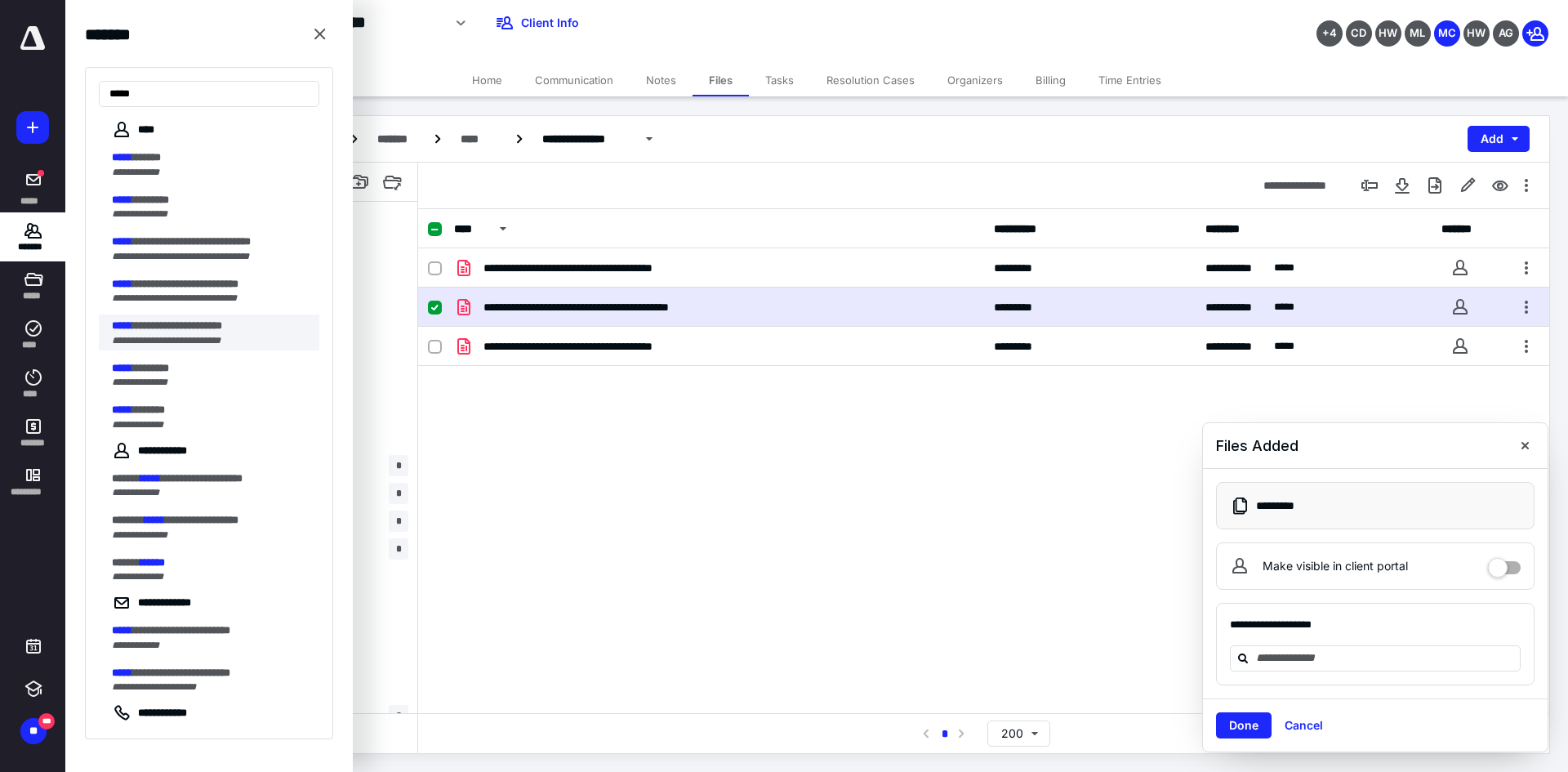 type on "*****" 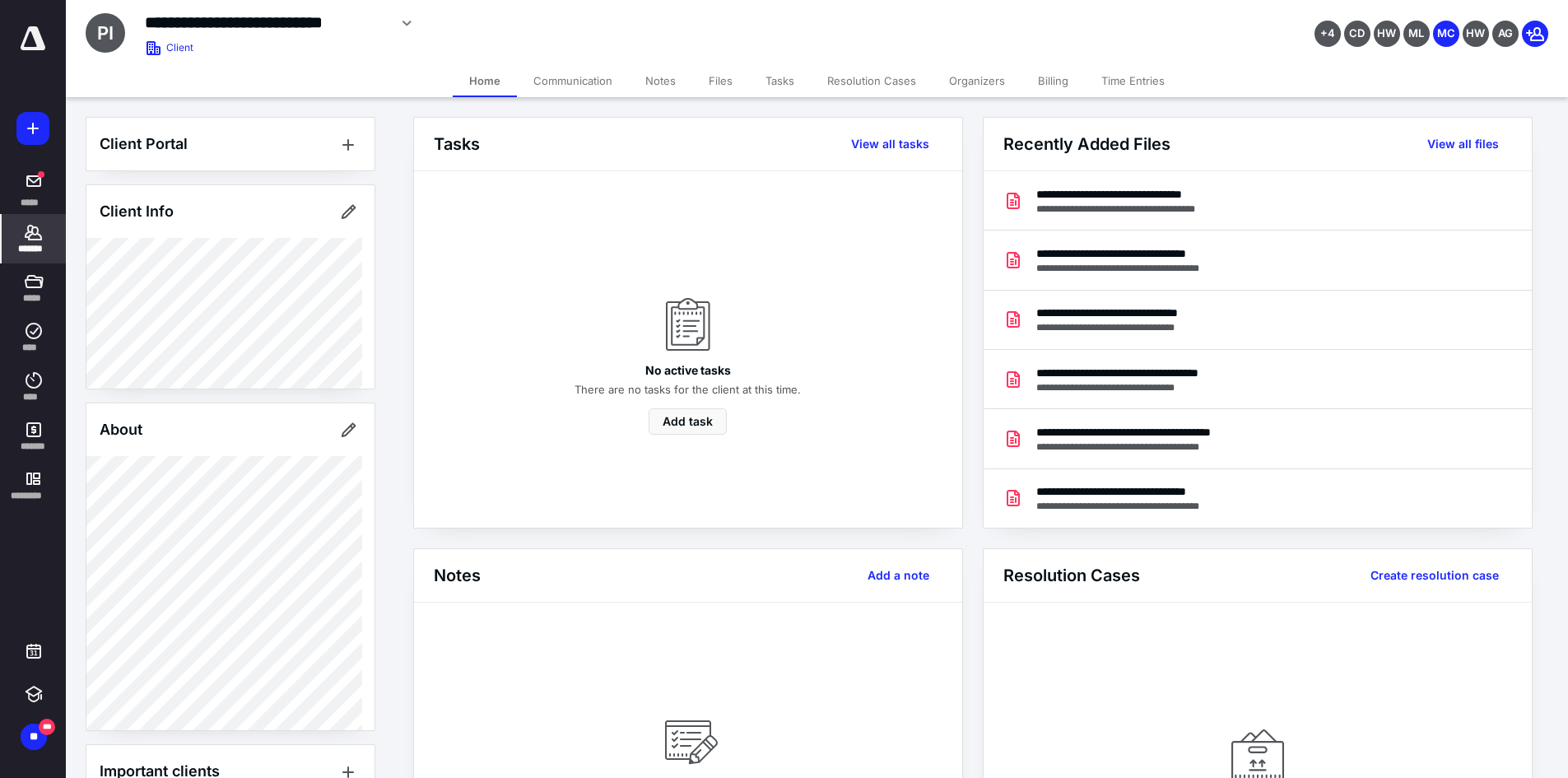 click on "Files" at bounding box center [720, 81] 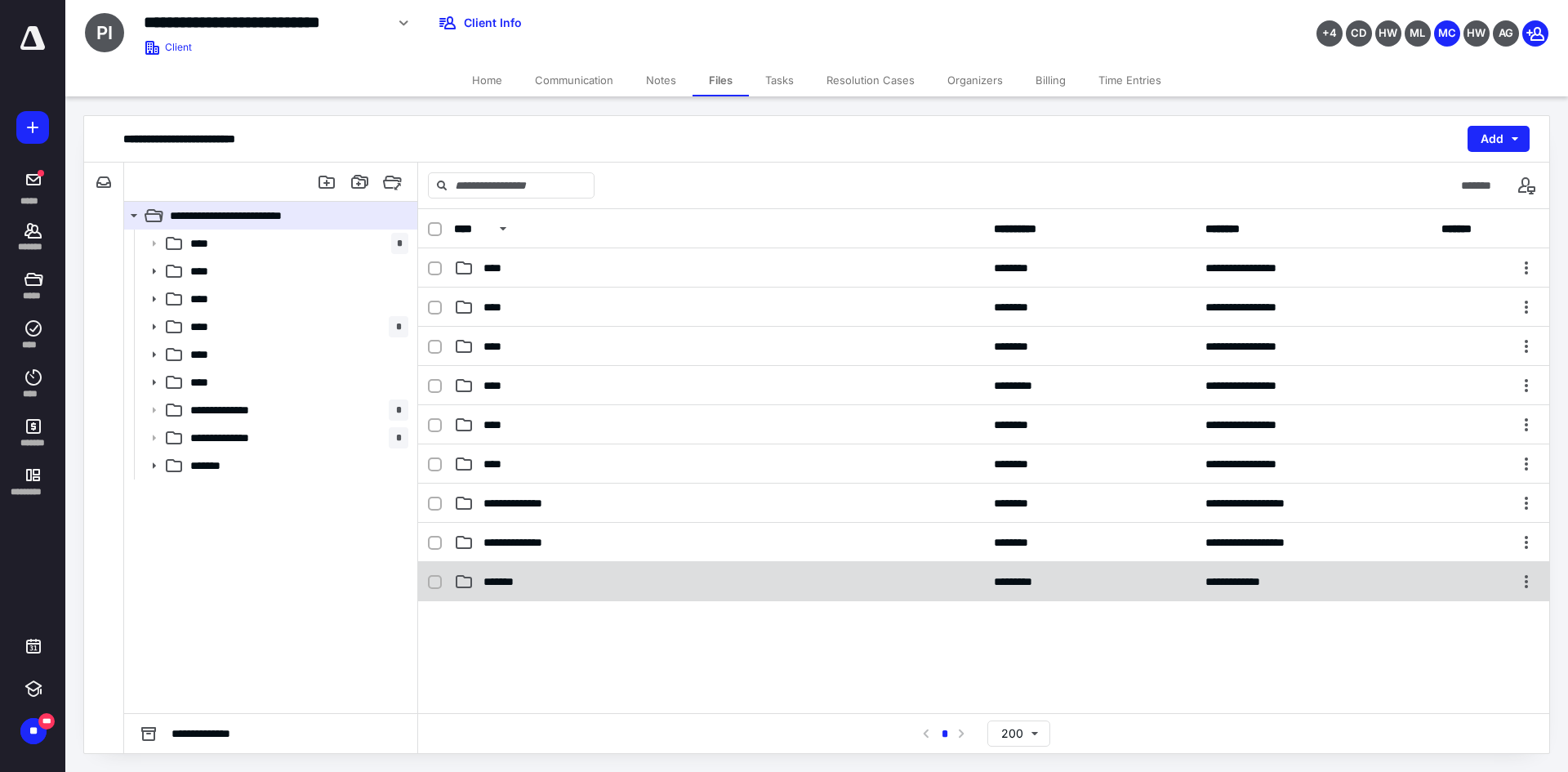 click on "*******" at bounding box center (501, 582) 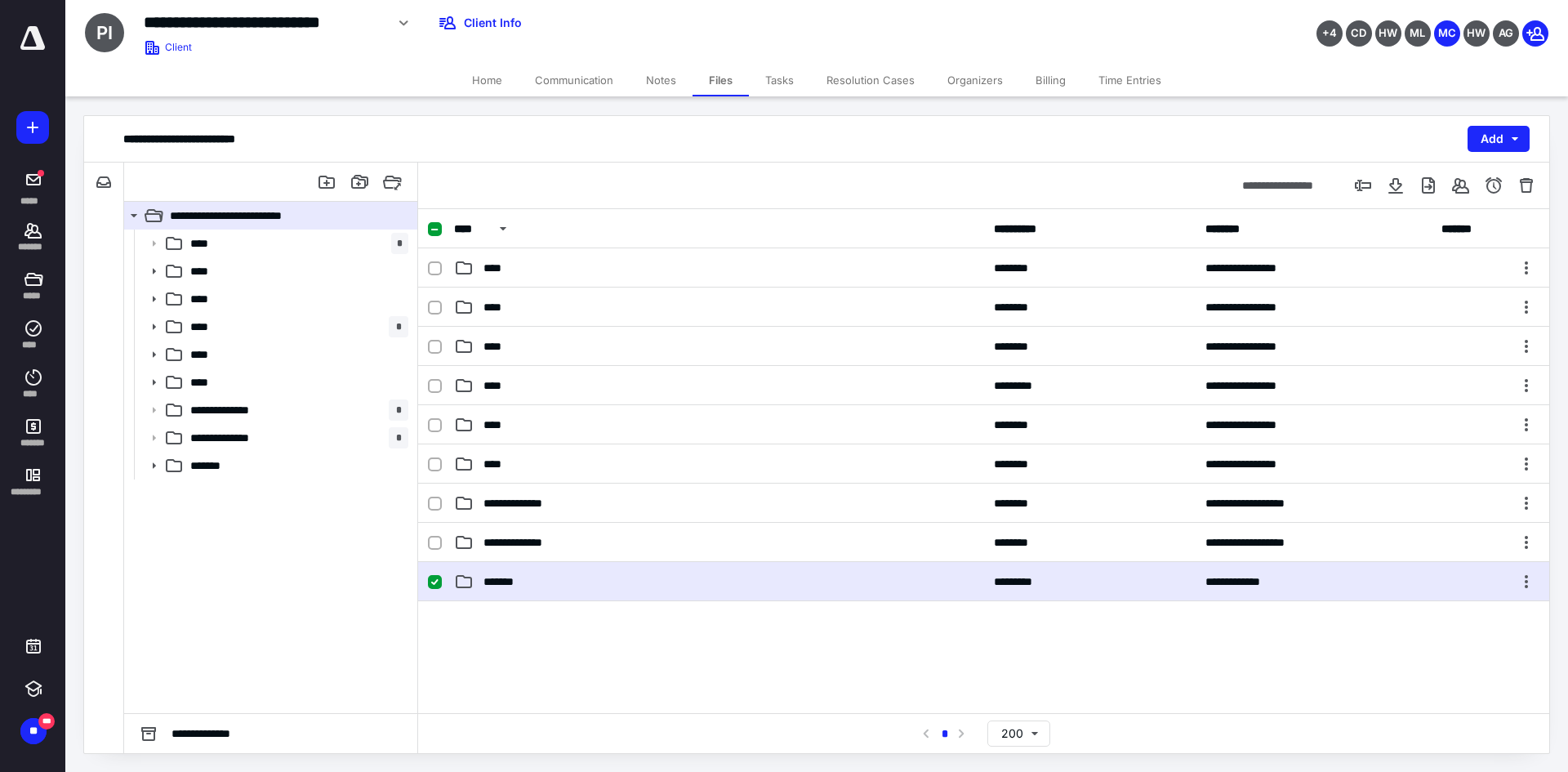 click on "*******" at bounding box center (501, 582) 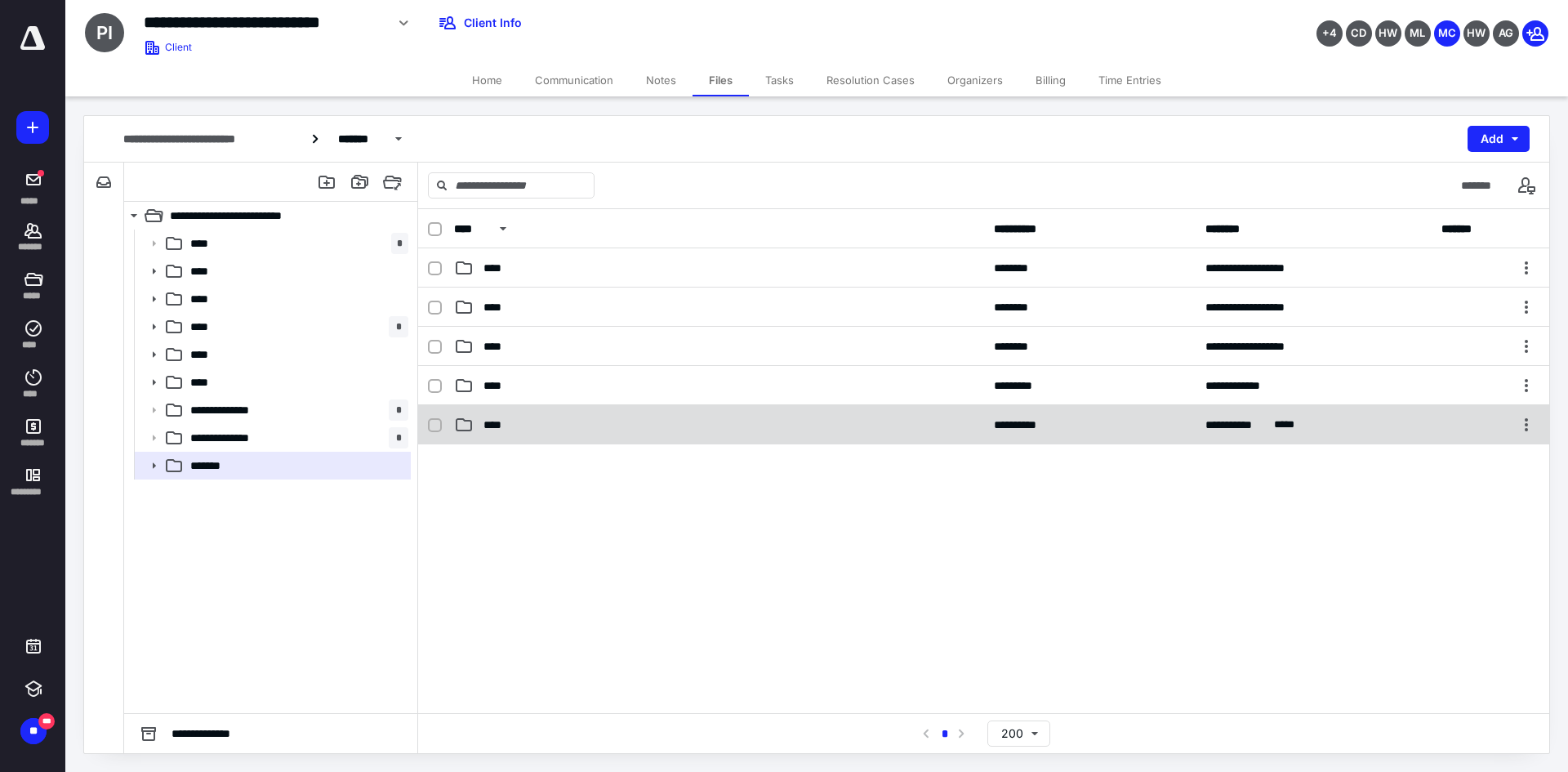 click on "****" at bounding box center [719, 425] 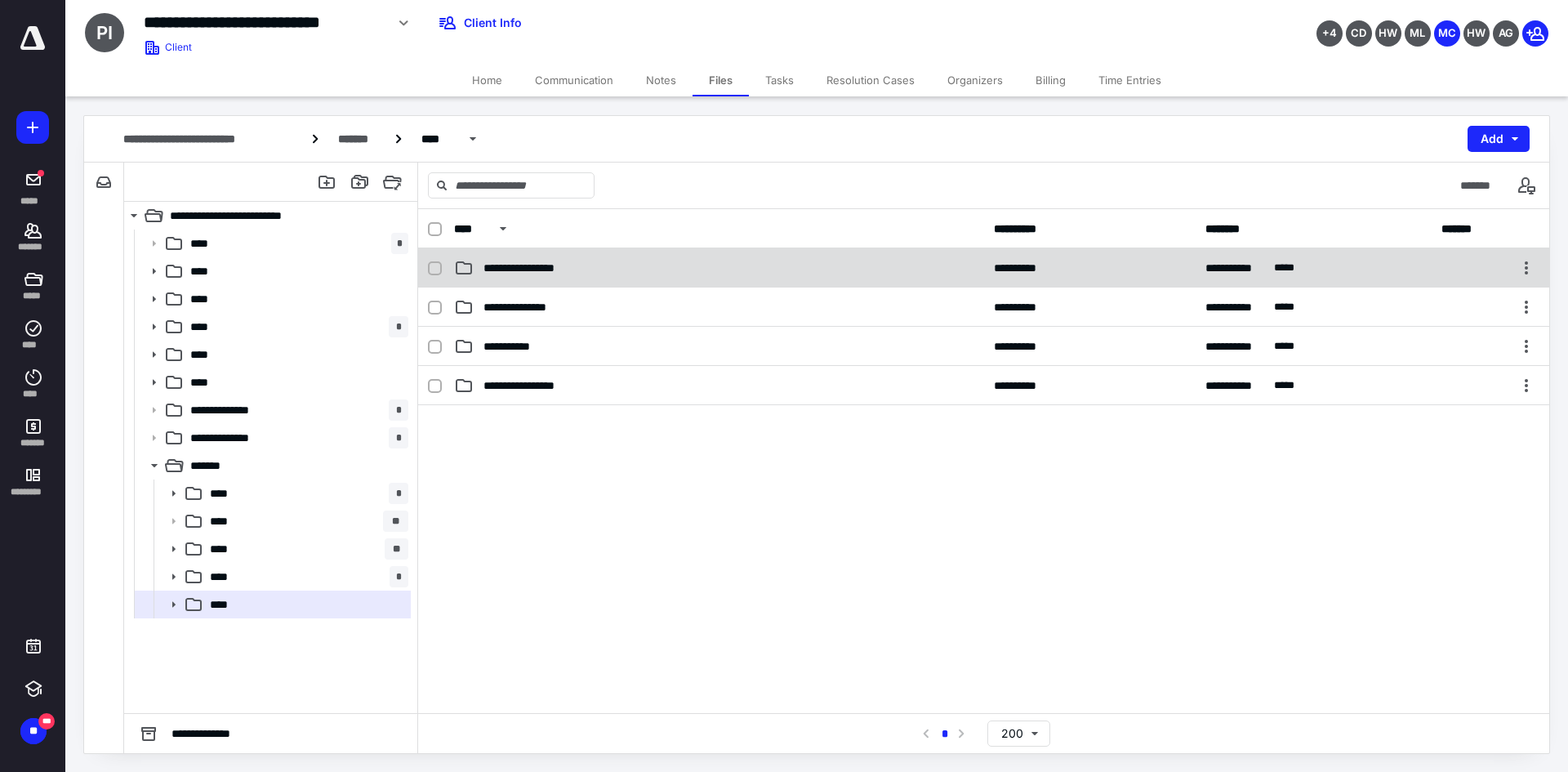click on "**********" at bounding box center [983, 268] 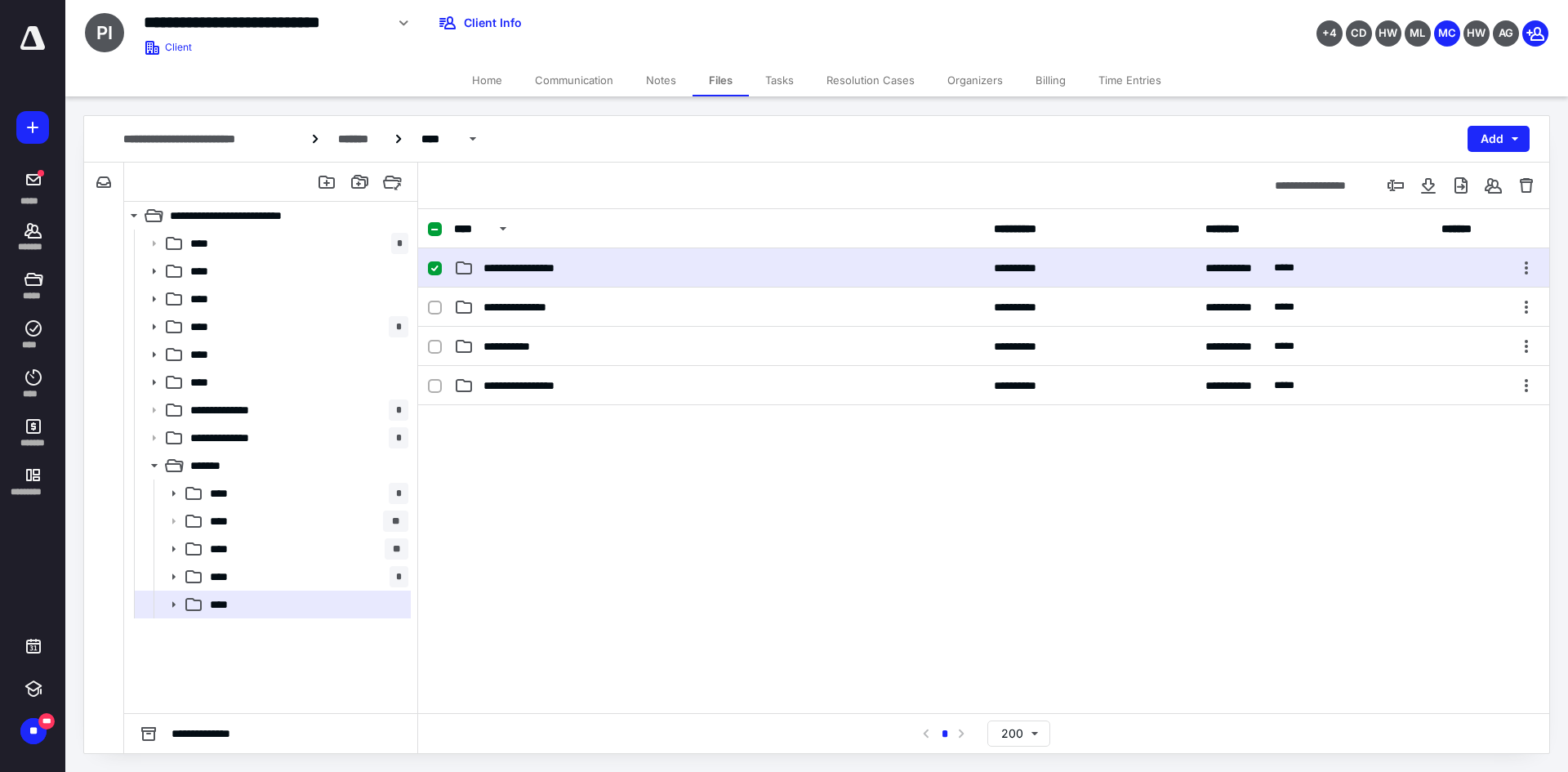 click on "**********" at bounding box center [983, 268] 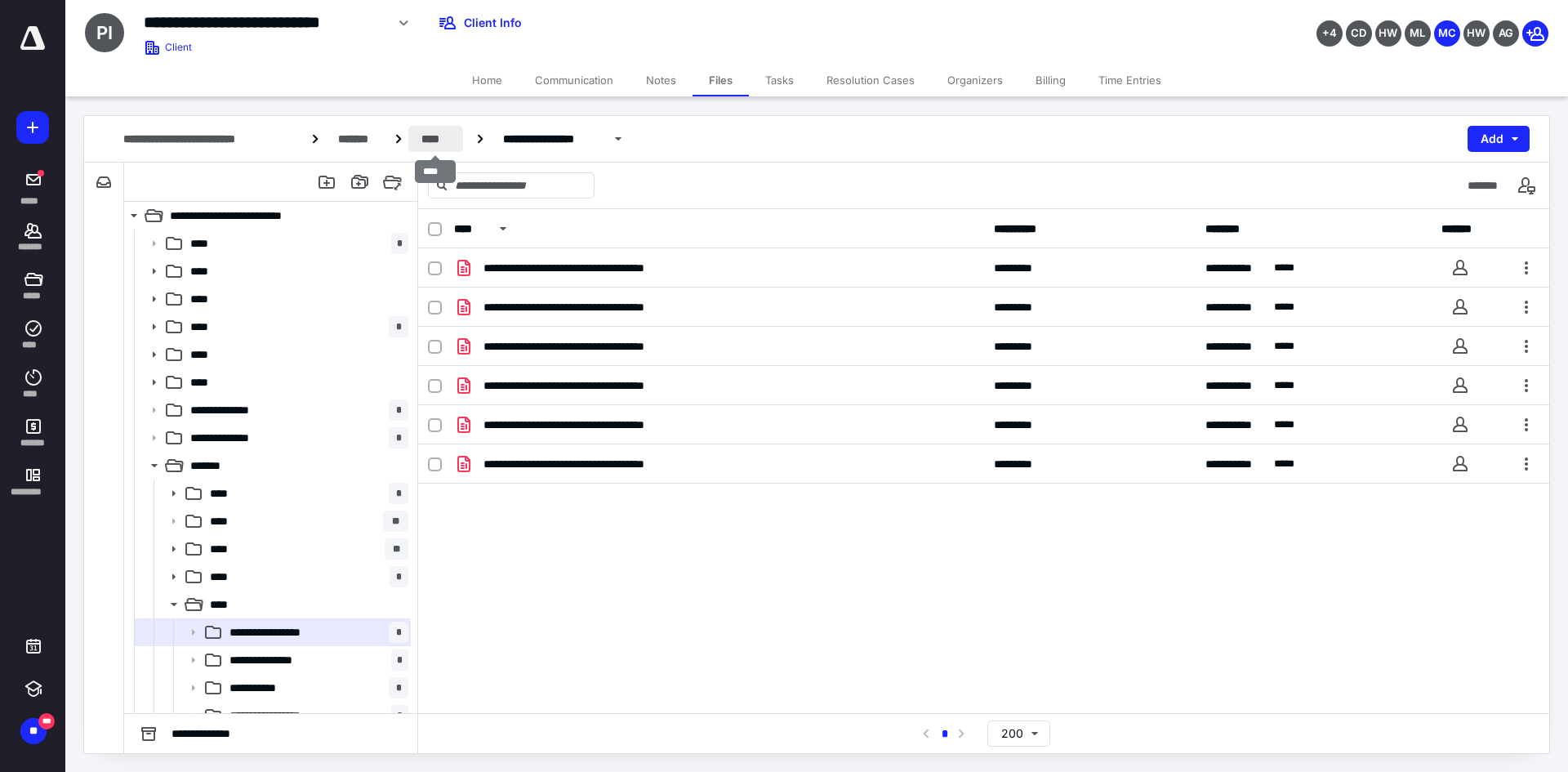 click on "****" at bounding box center [435, 139] 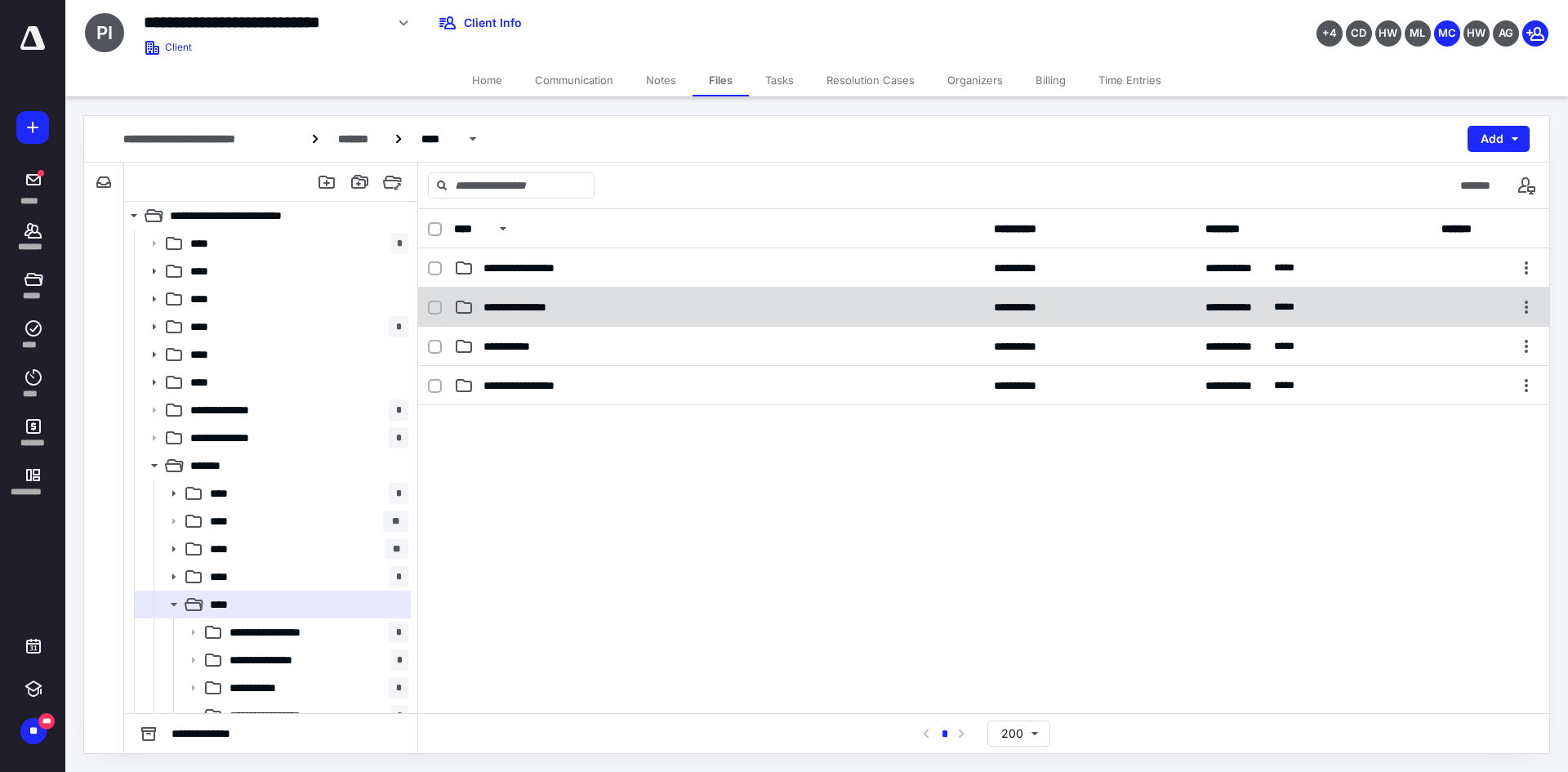click on "**********" at bounding box center [719, 307] 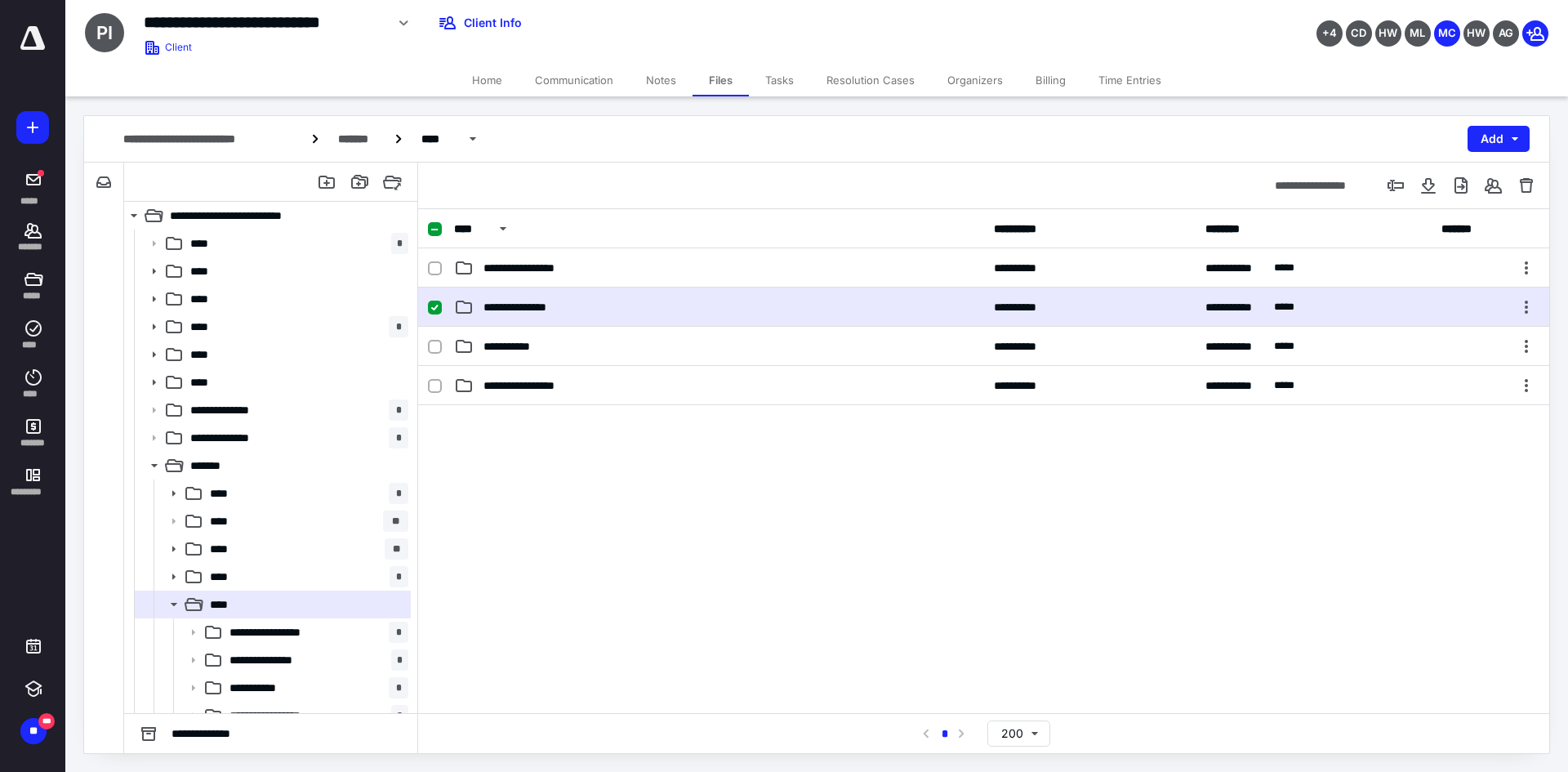 click on "**********" at bounding box center [719, 307] 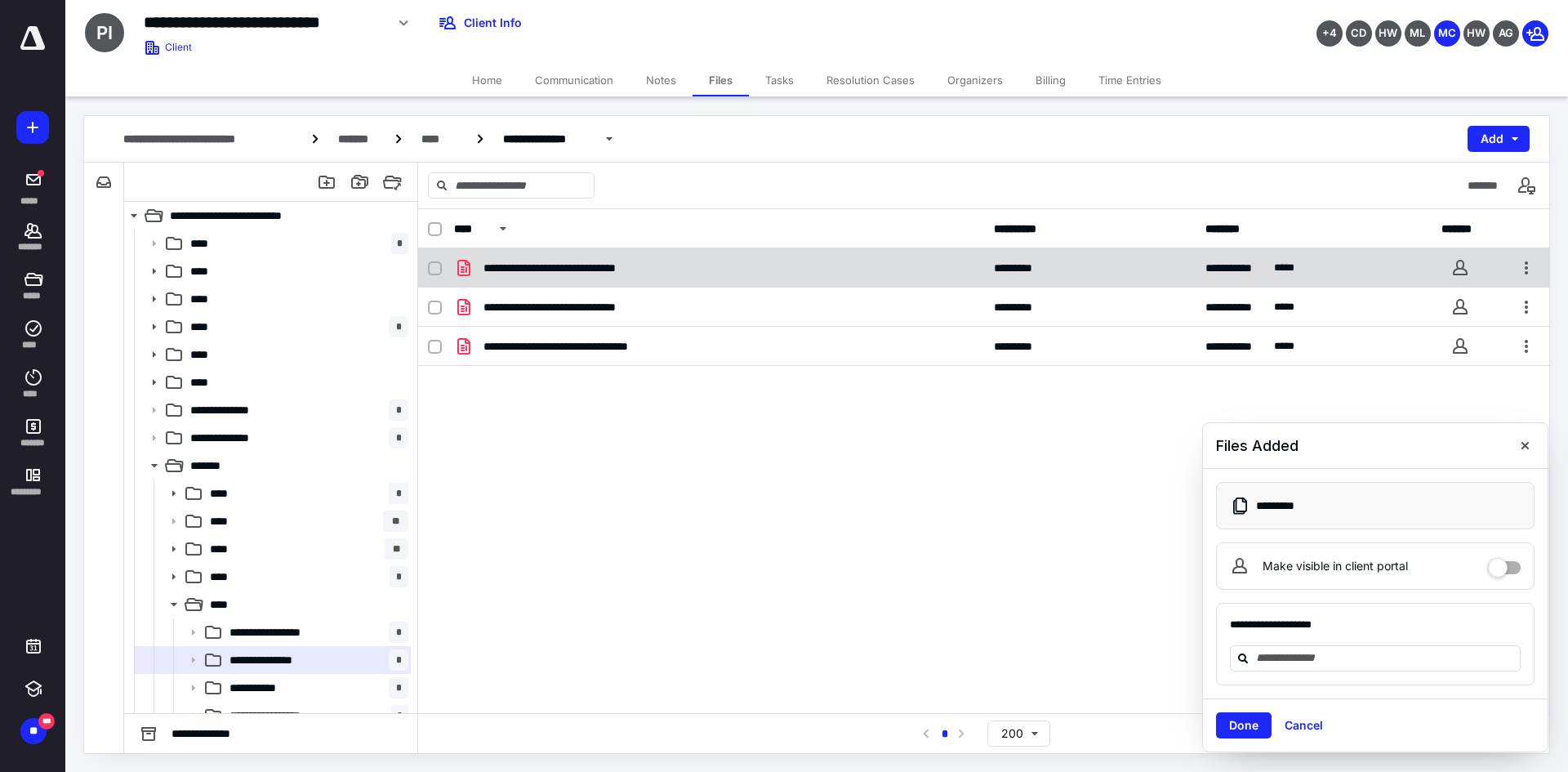 checkbox on "true" 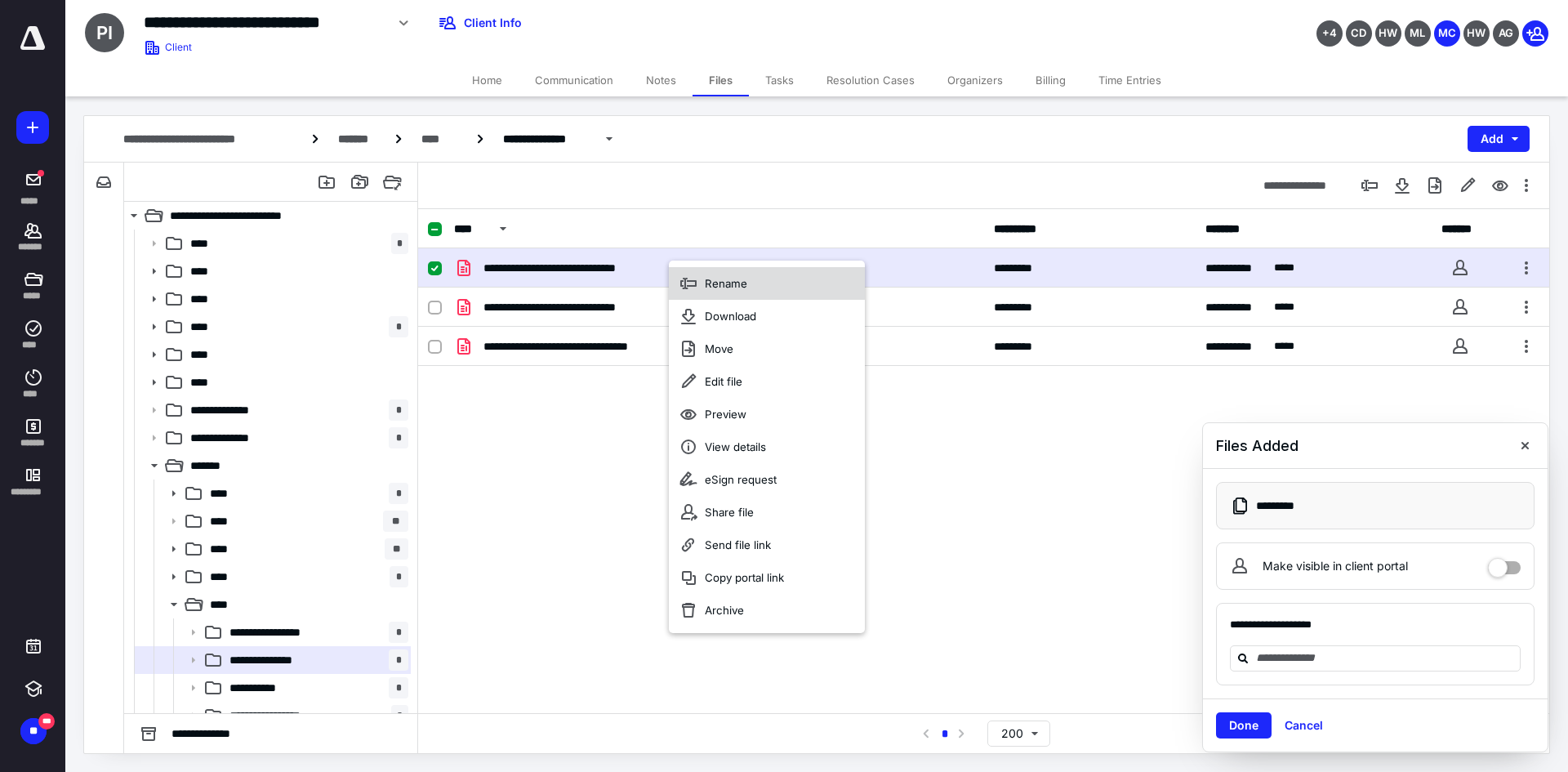 click on "Rename" at bounding box center (767, 283) 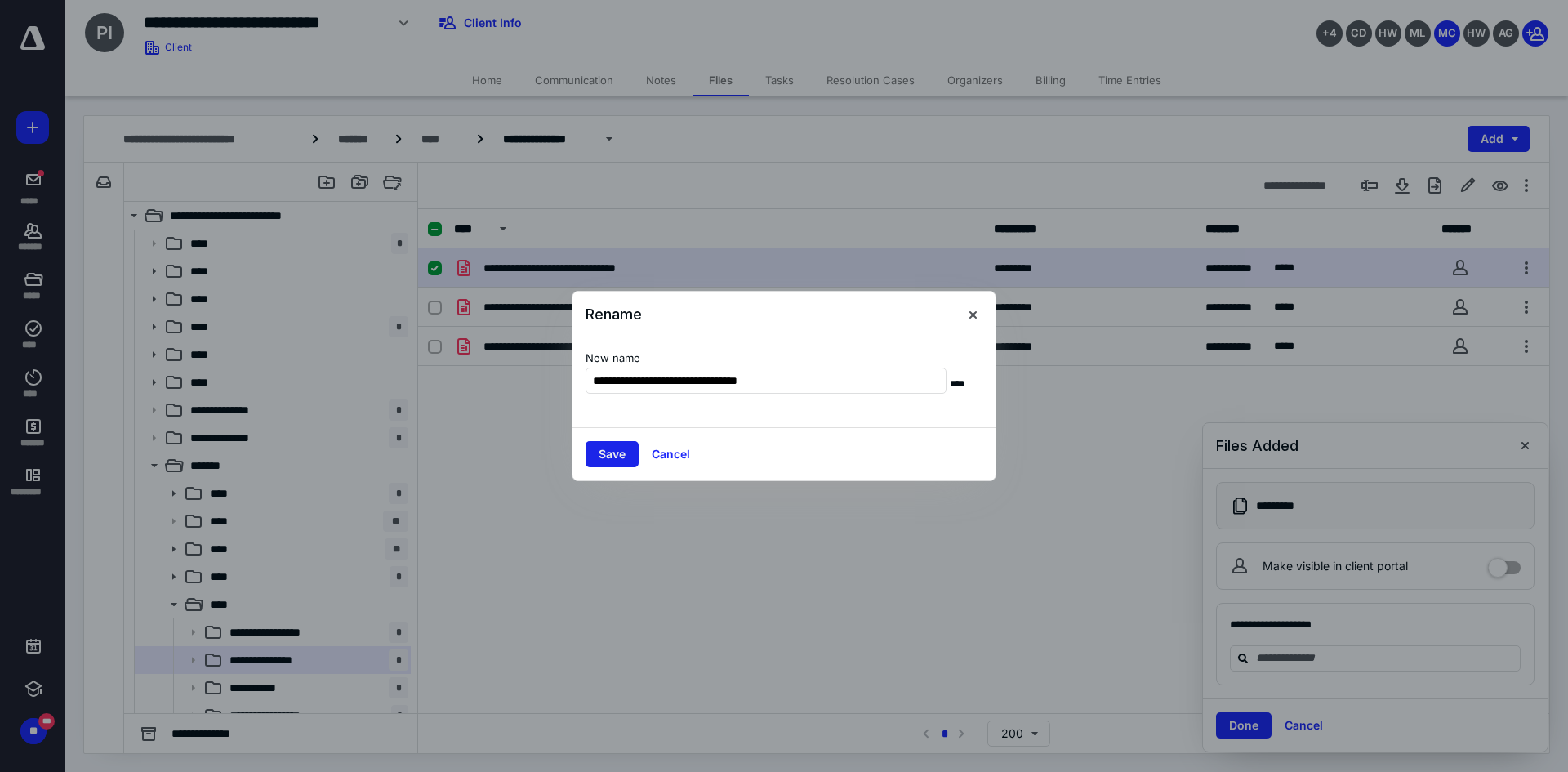 type on "**********" 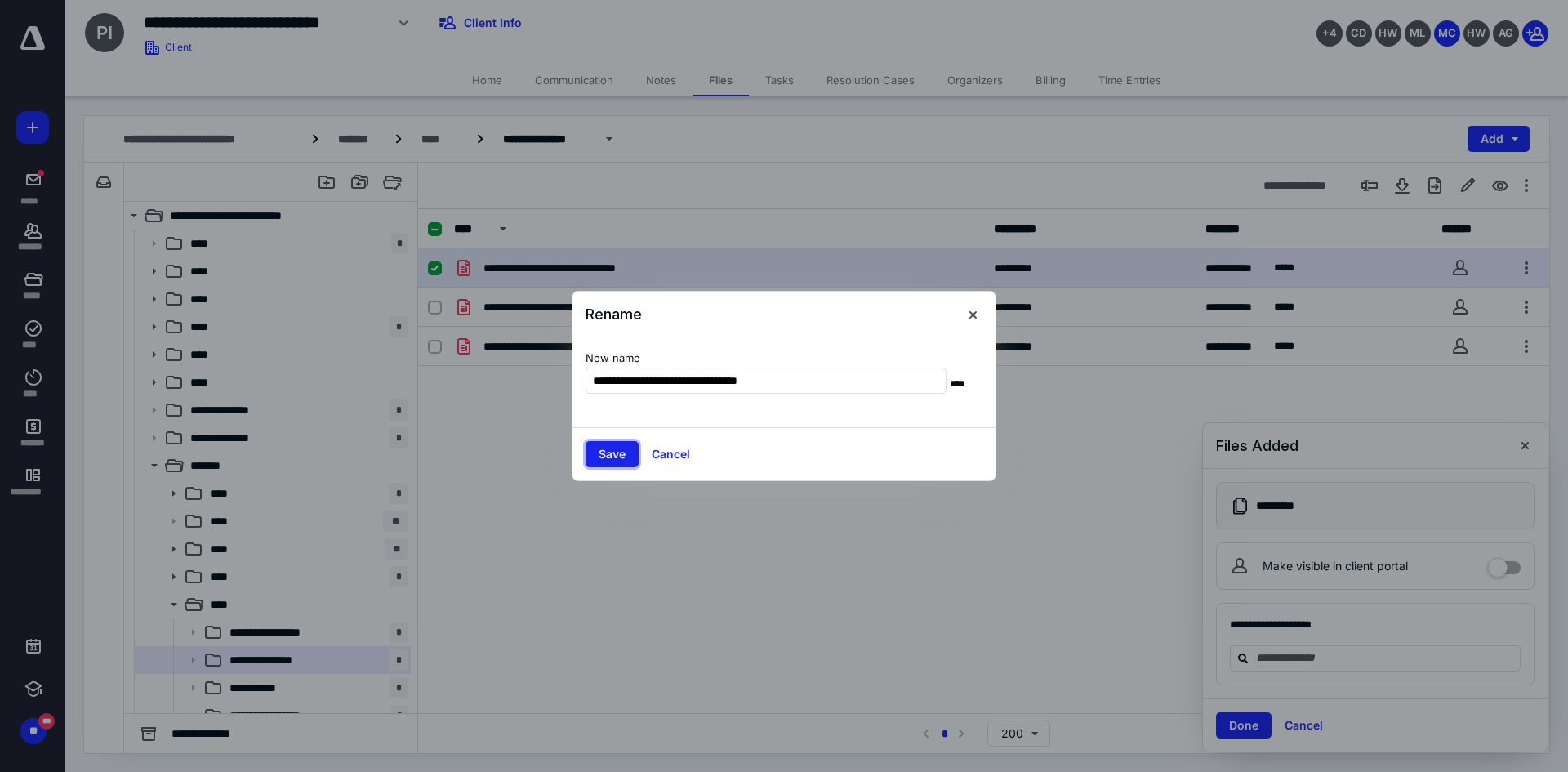 click on "Save" at bounding box center [612, 454] 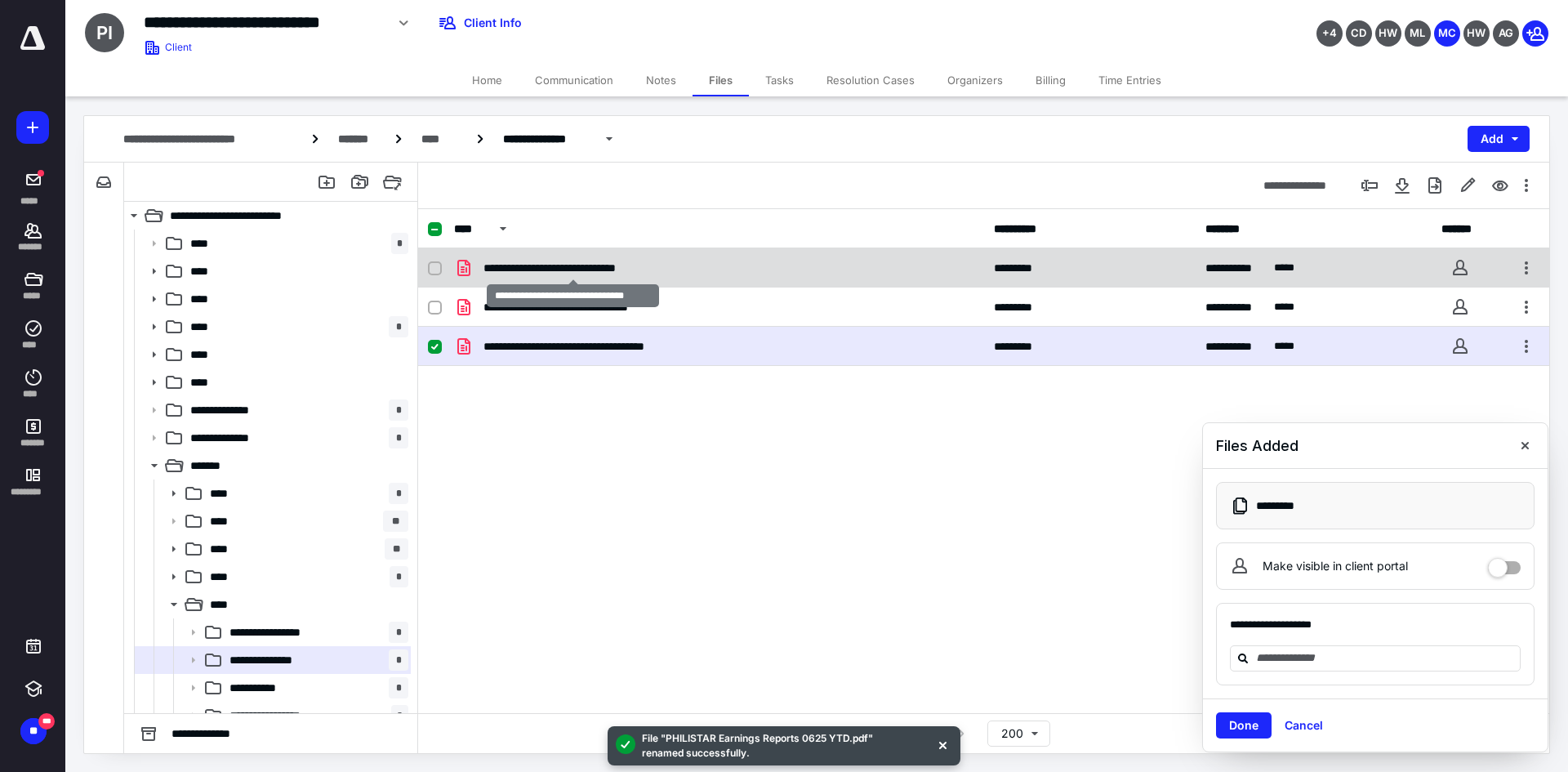 checkbox on "true" 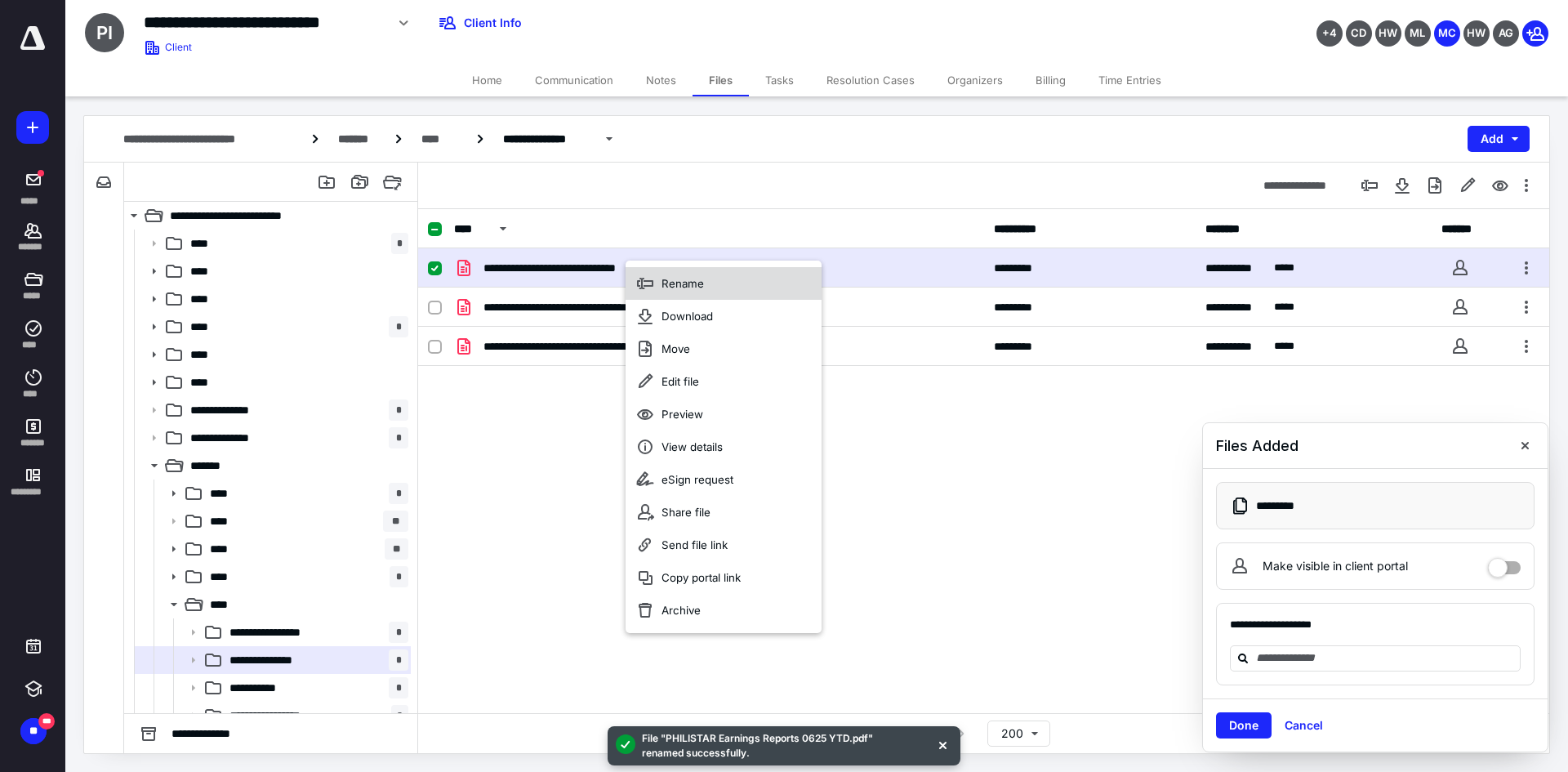 click on "Rename" at bounding box center (724, 283) 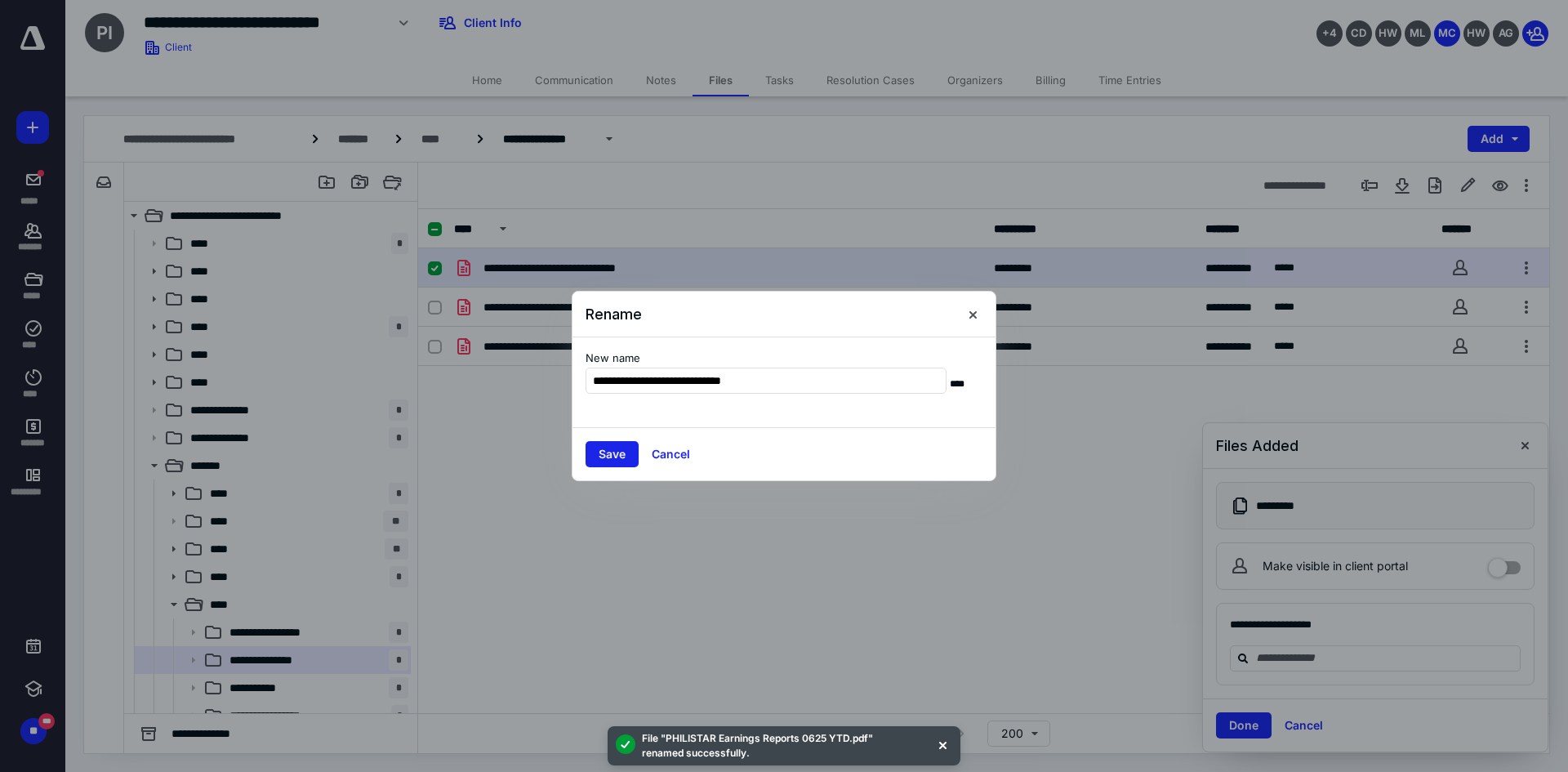 type on "**********" 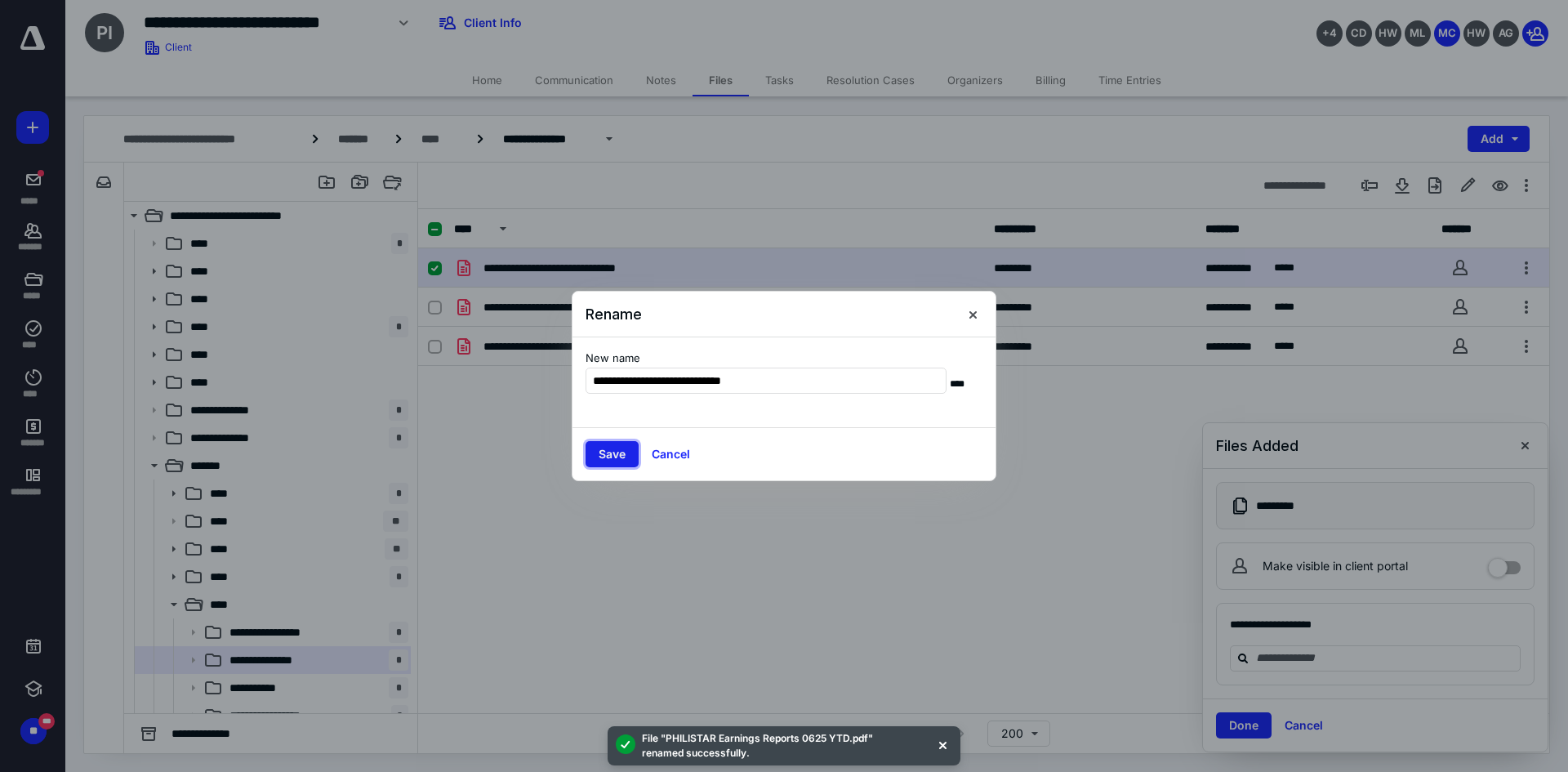click on "Save" at bounding box center [612, 454] 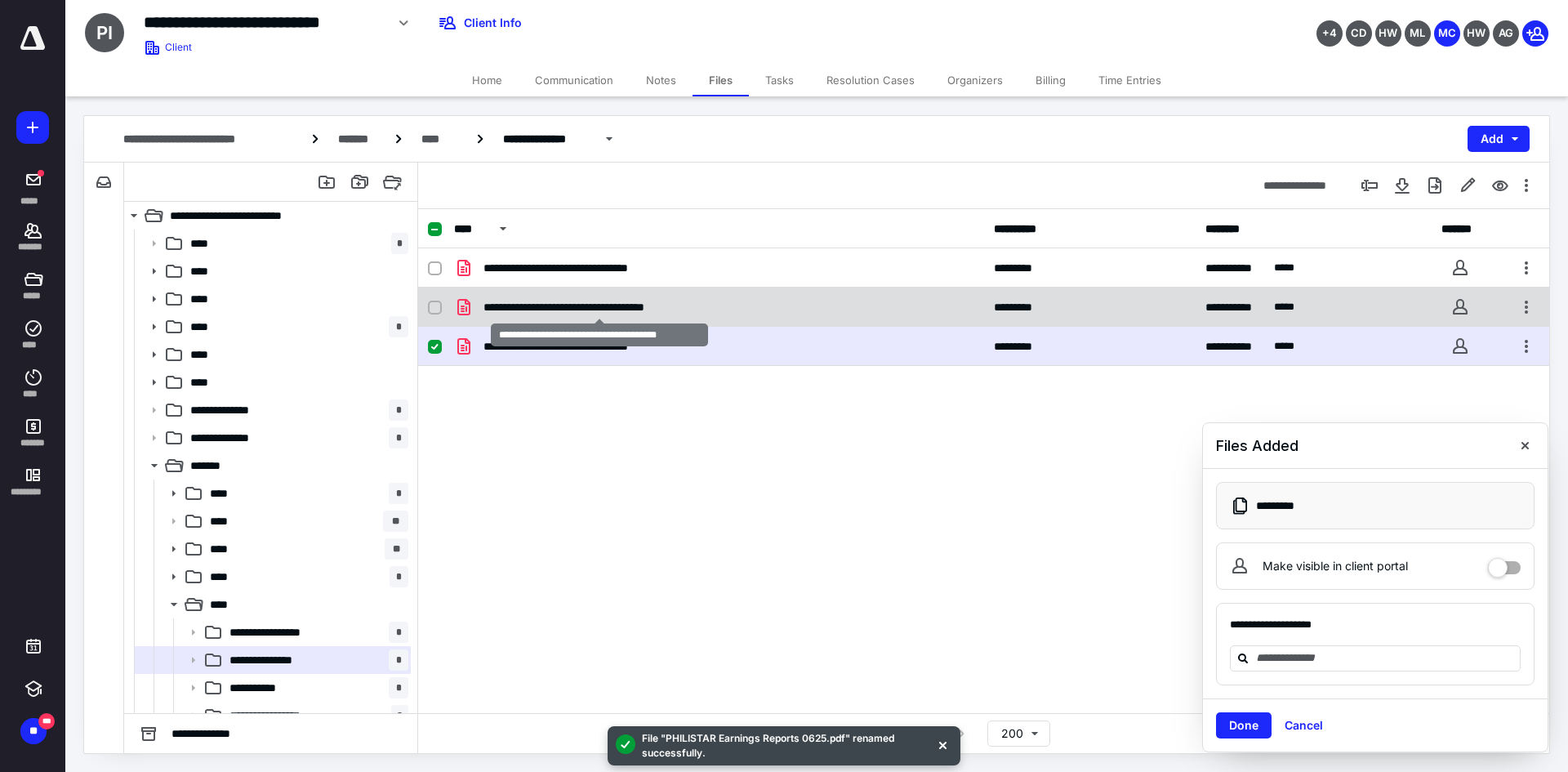 click on "**********" at bounding box center (599, 307) 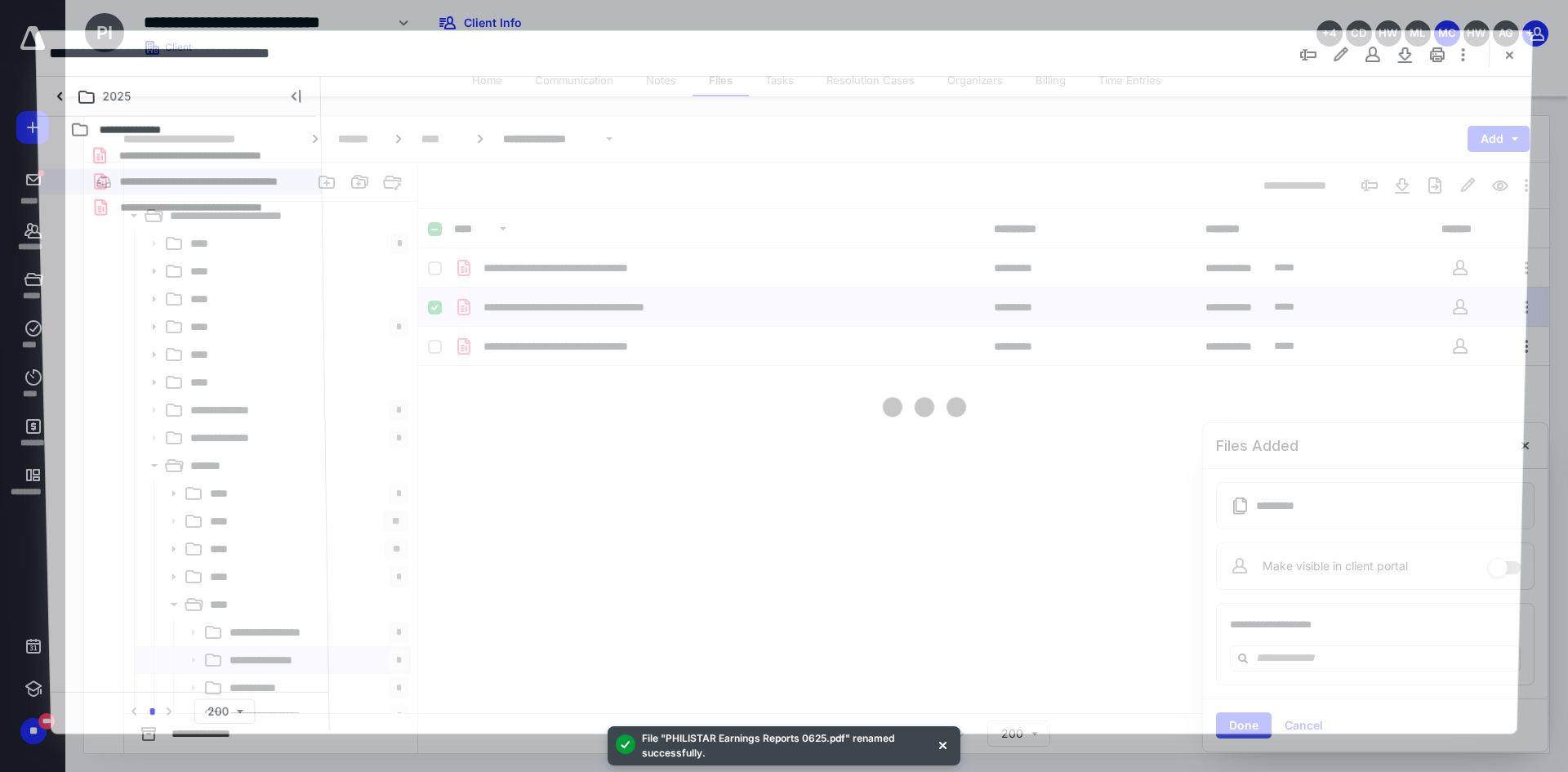 scroll, scrollTop: 0, scrollLeft: 0, axis: both 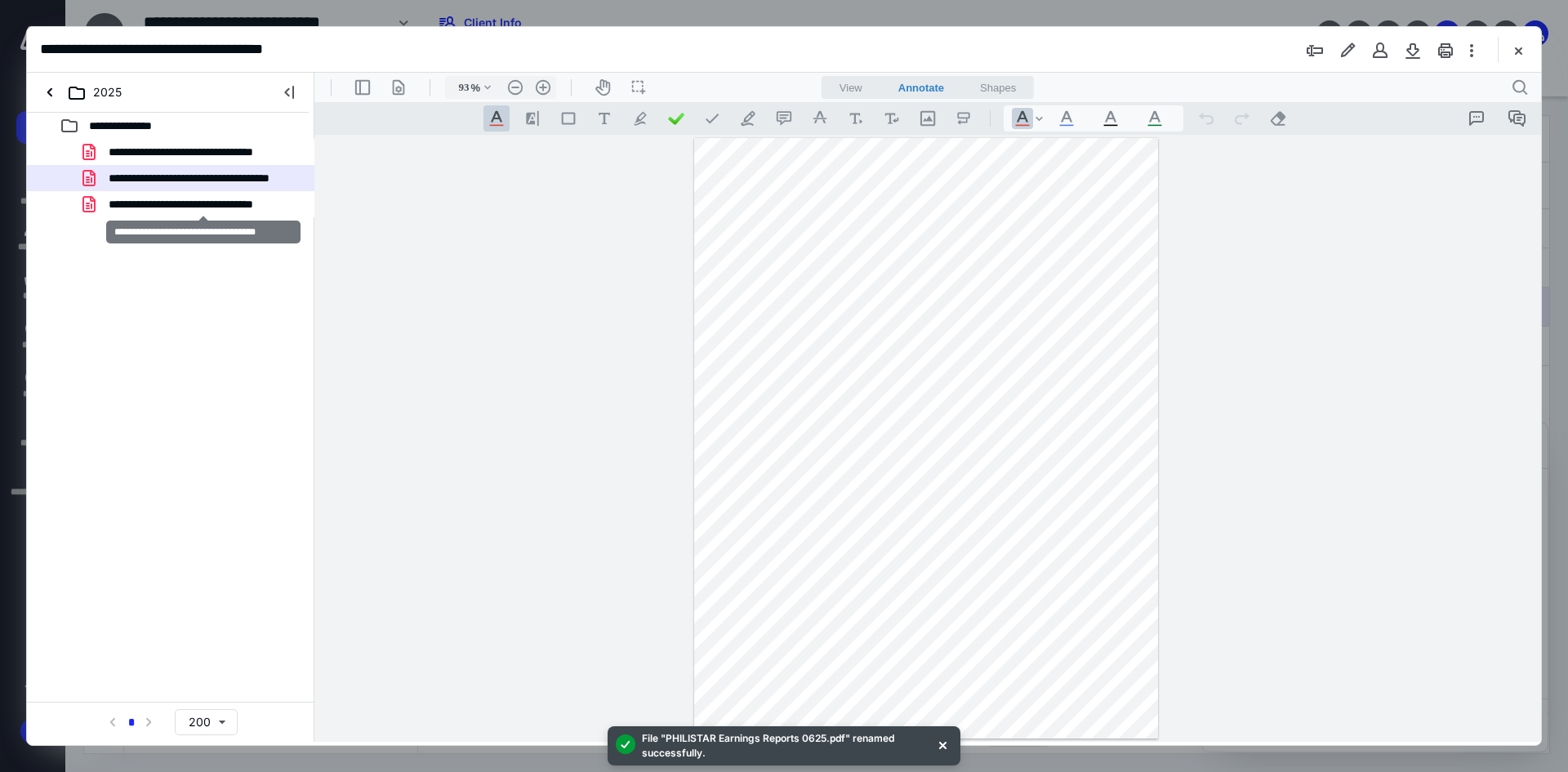 click on "**********" at bounding box center [203, 204] 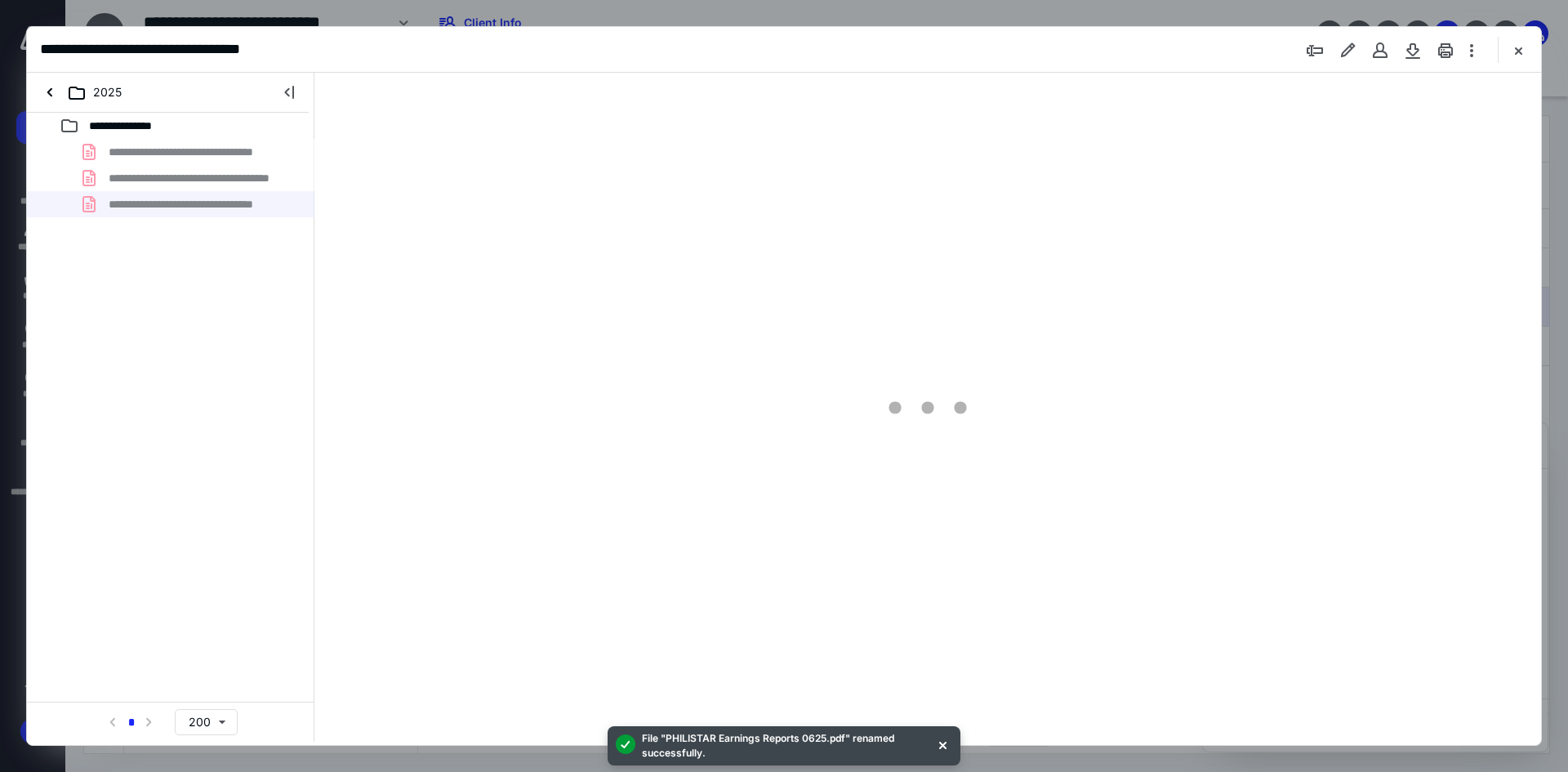 type on "93" 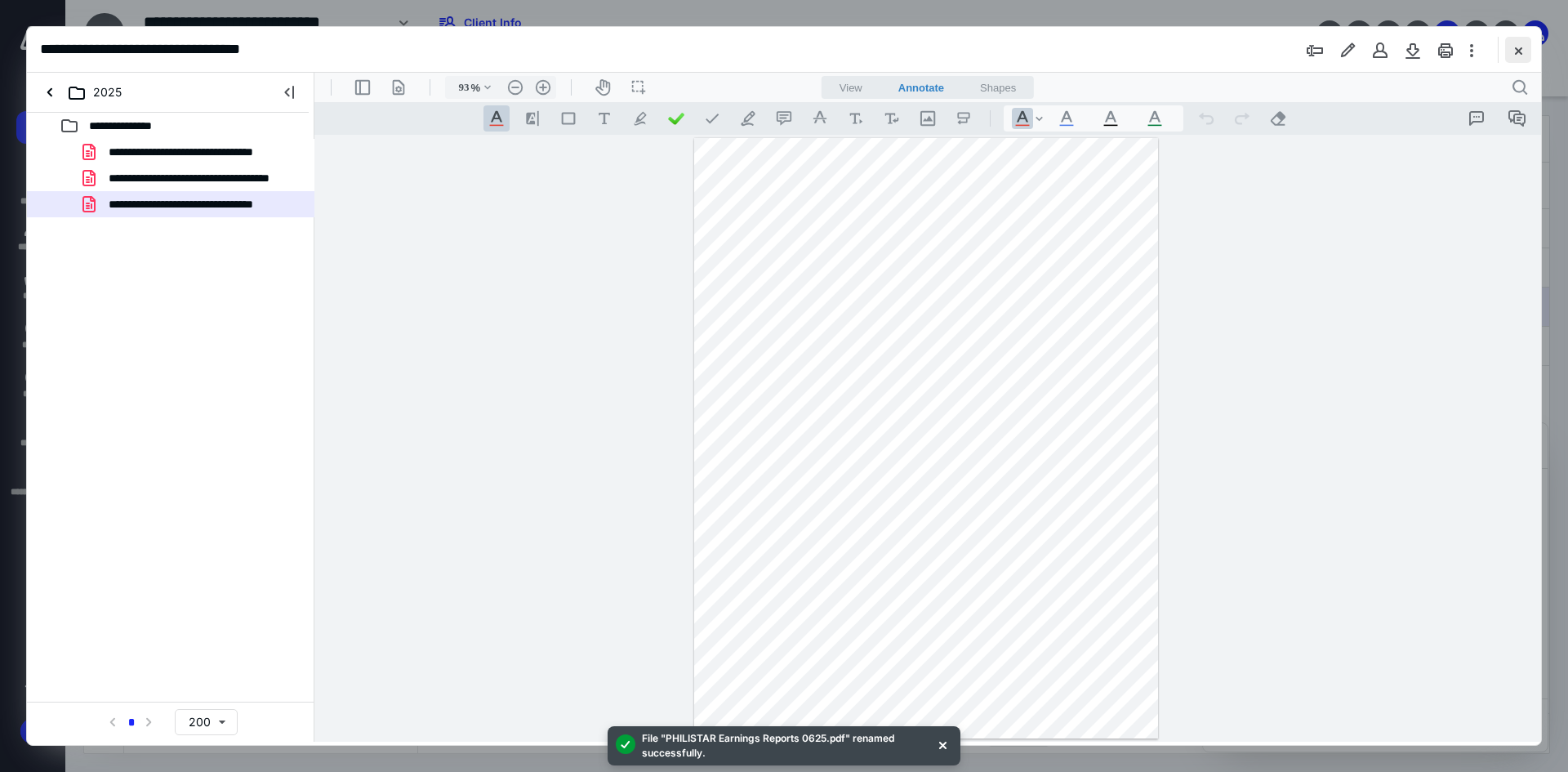 click at bounding box center [1518, 50] 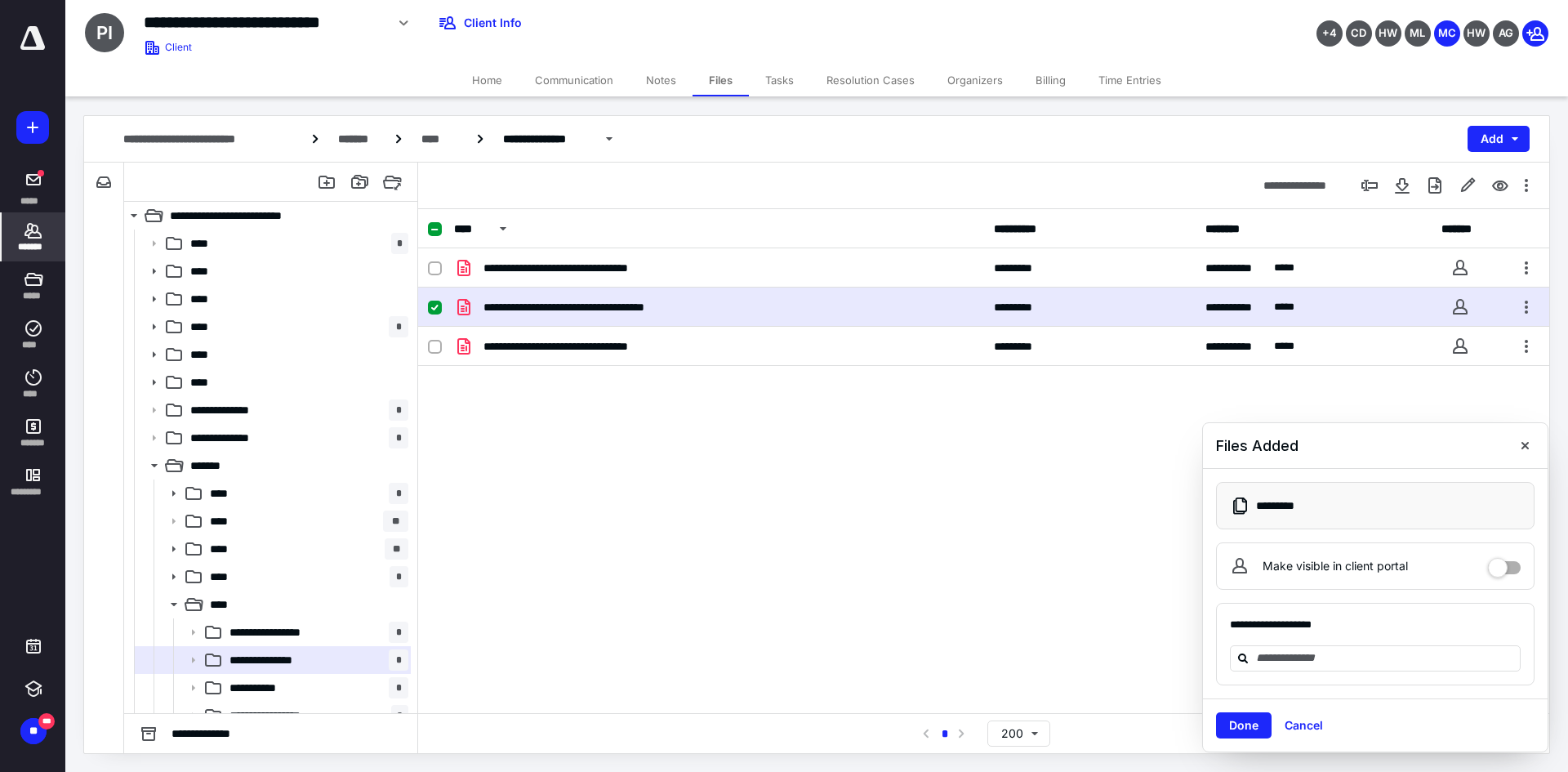 click on "*******" at bounding box center [33, 237] 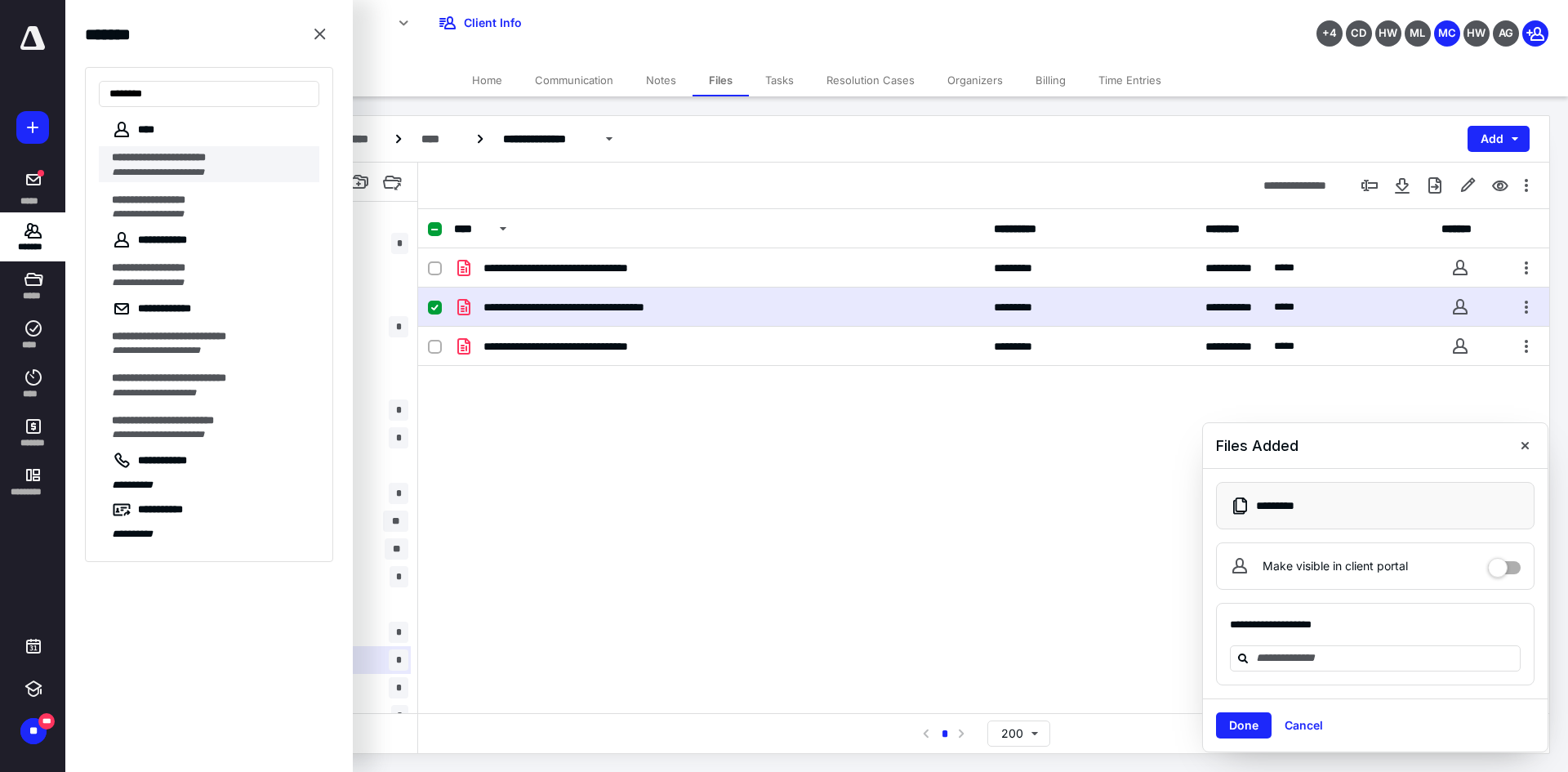 type on "*******" 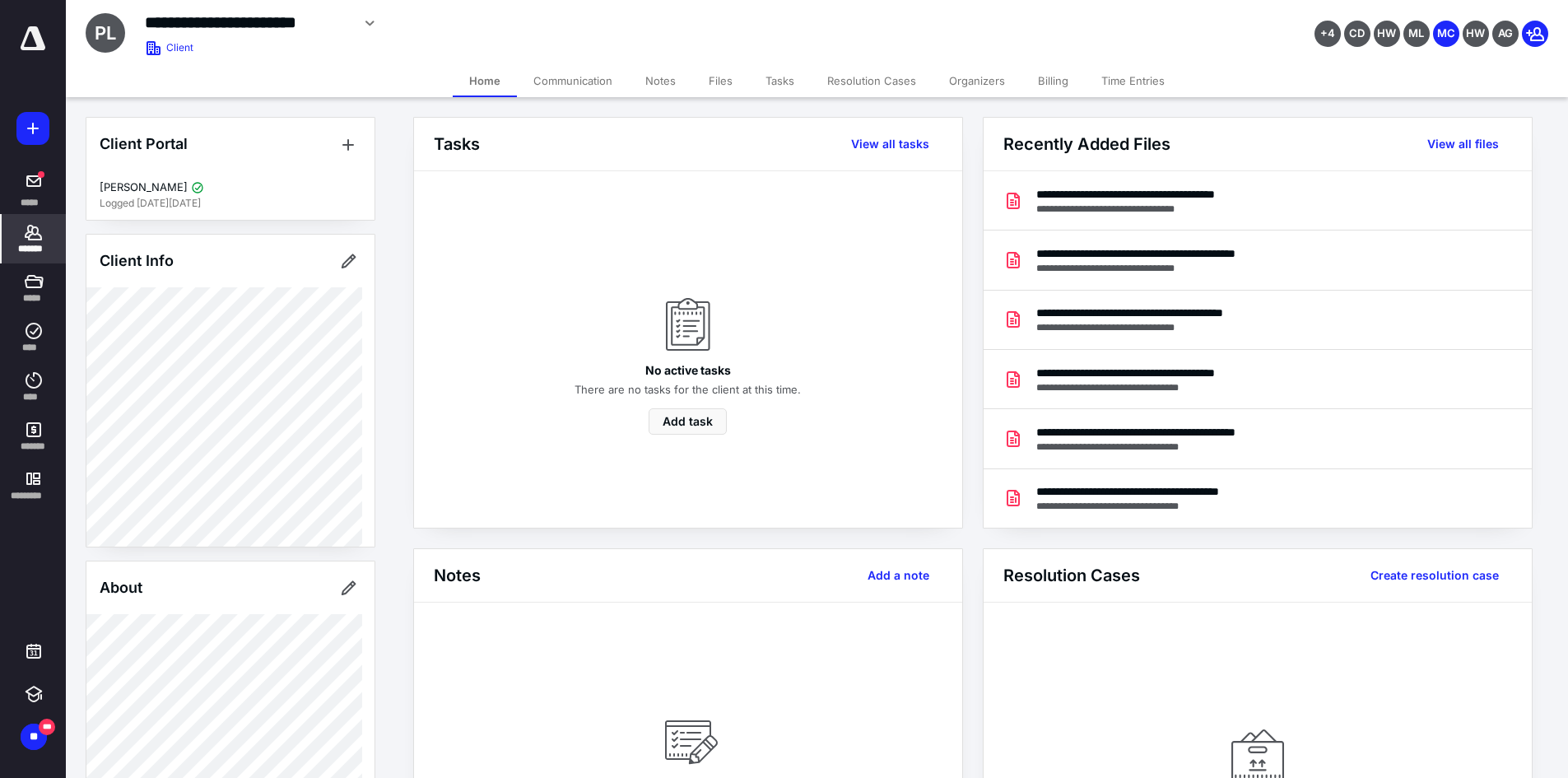 click on "Files" at bounding box center [720, 81] 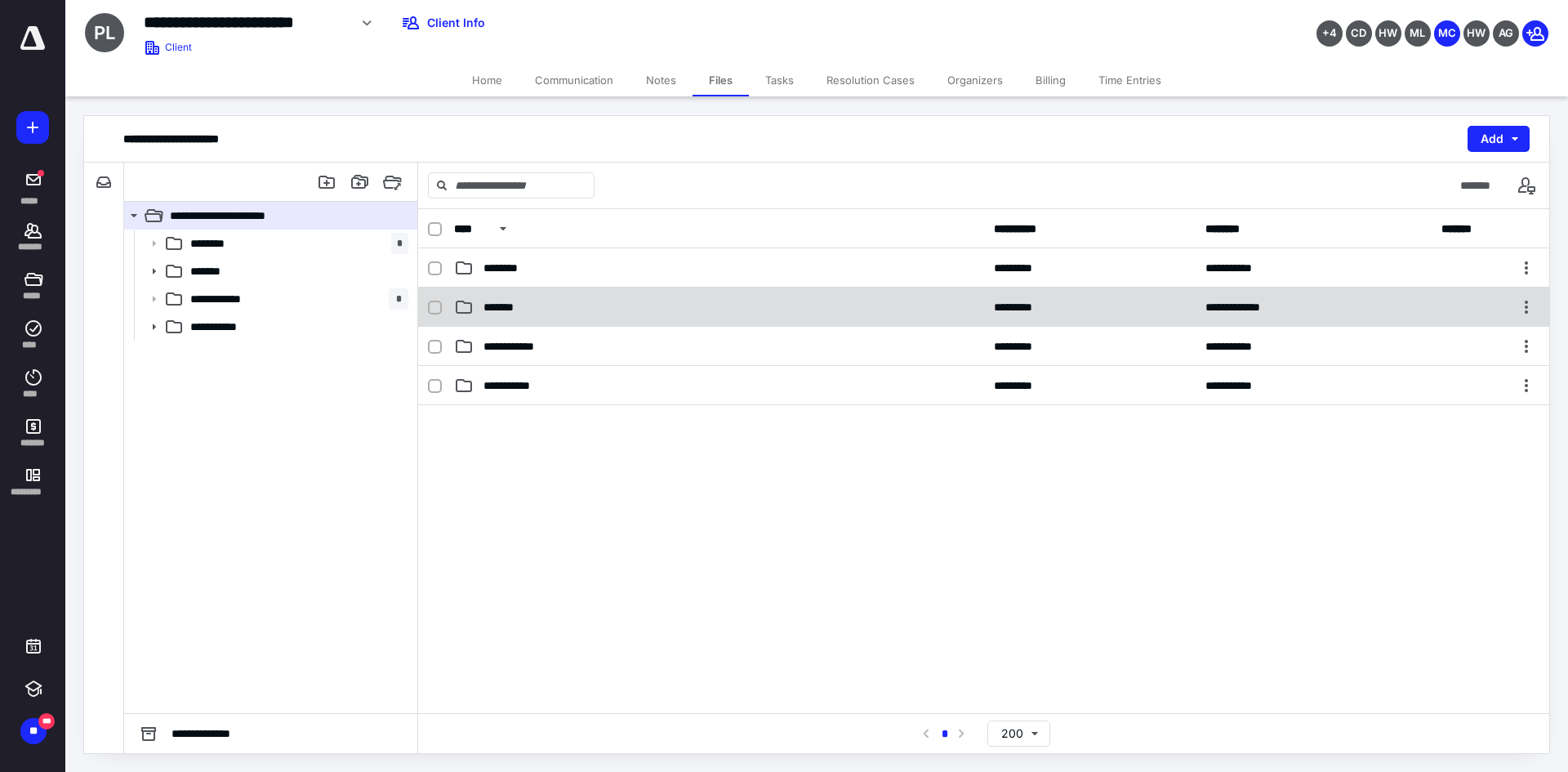 click on "*******" at bounding box center [719, 307] 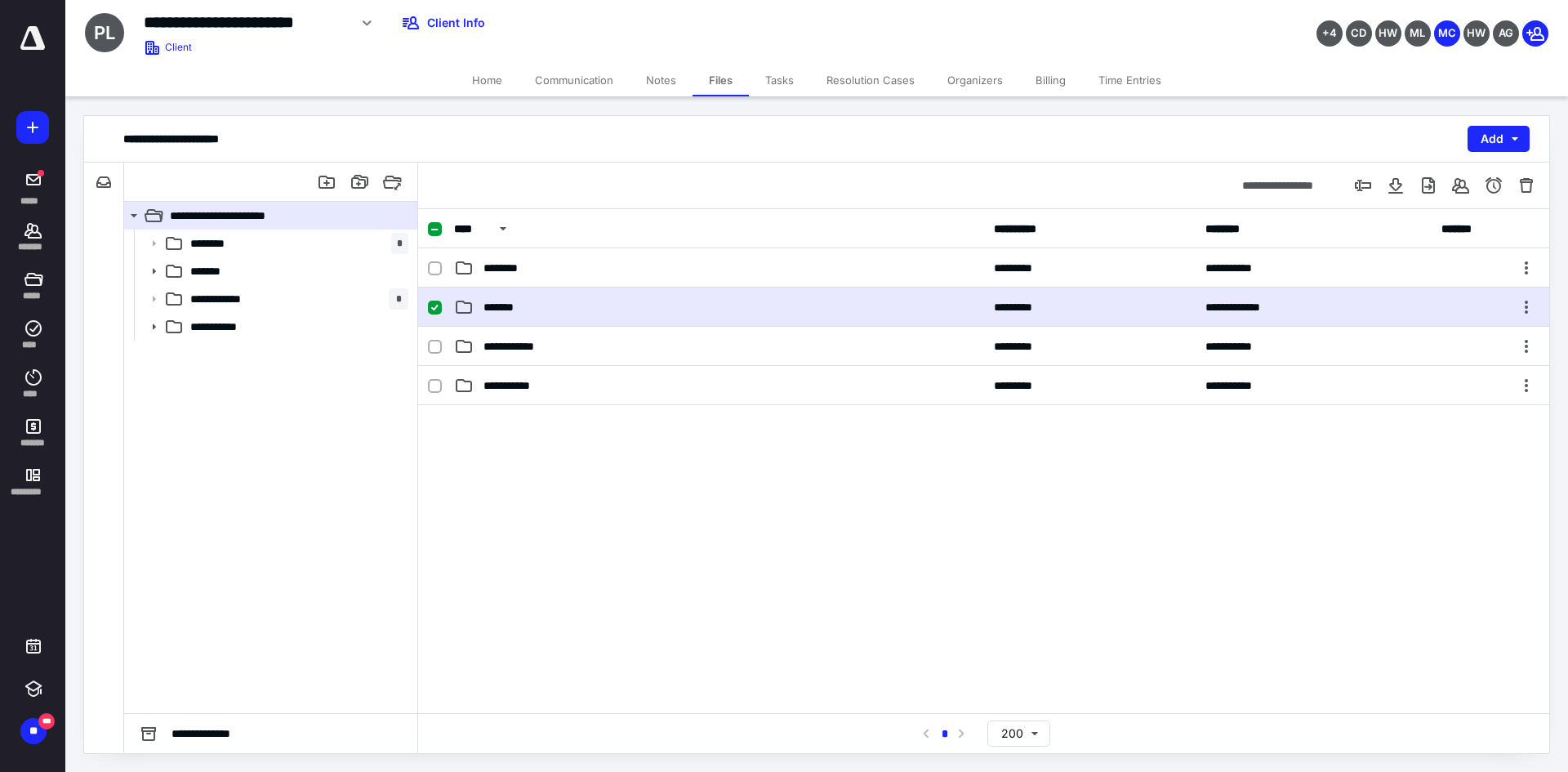 click on "*******" at bounding box center (719, 307) 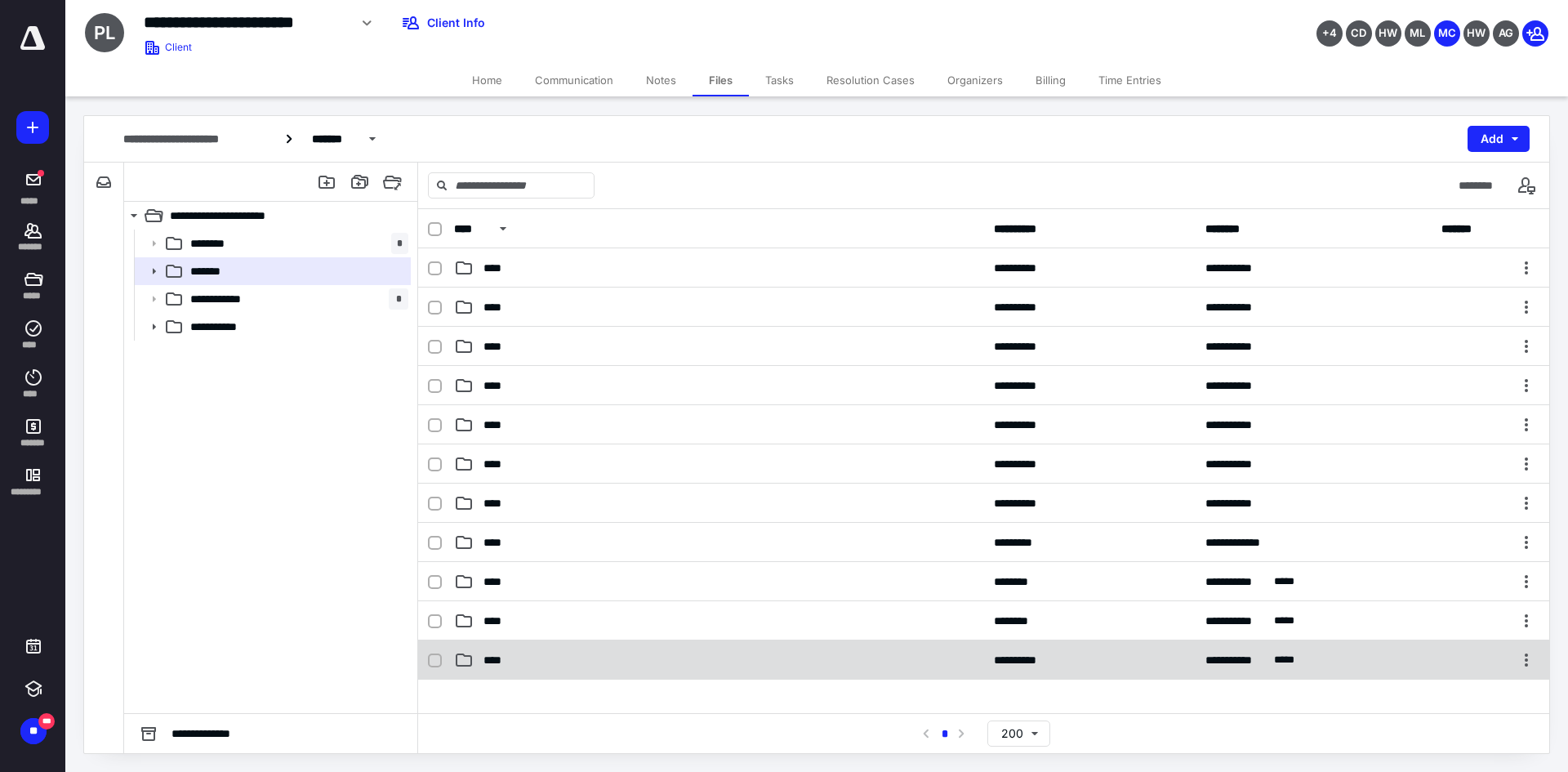click on "****" at bounding box center (719, 660) 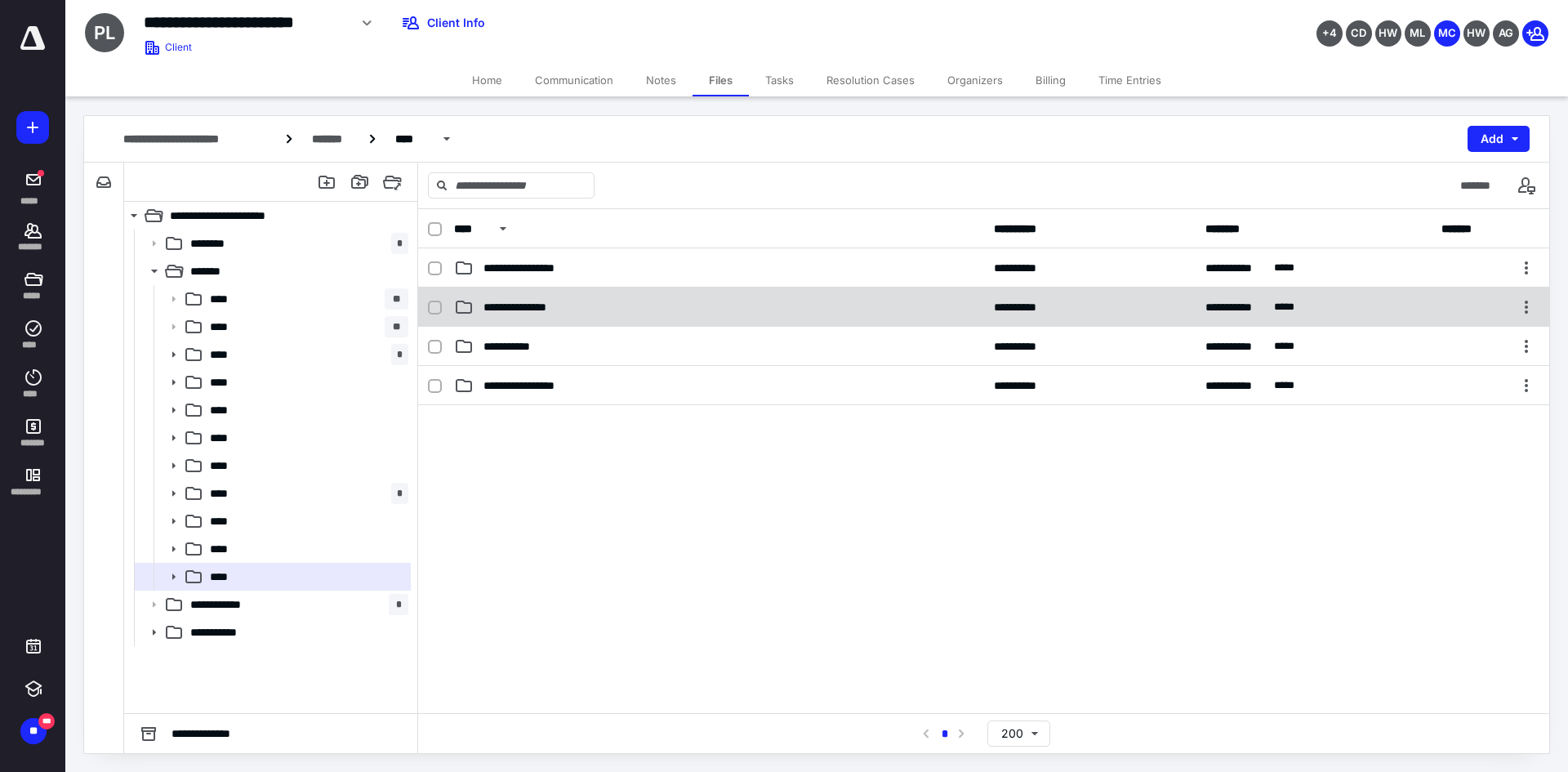 click on "**********" at bounding box center (524, 307) 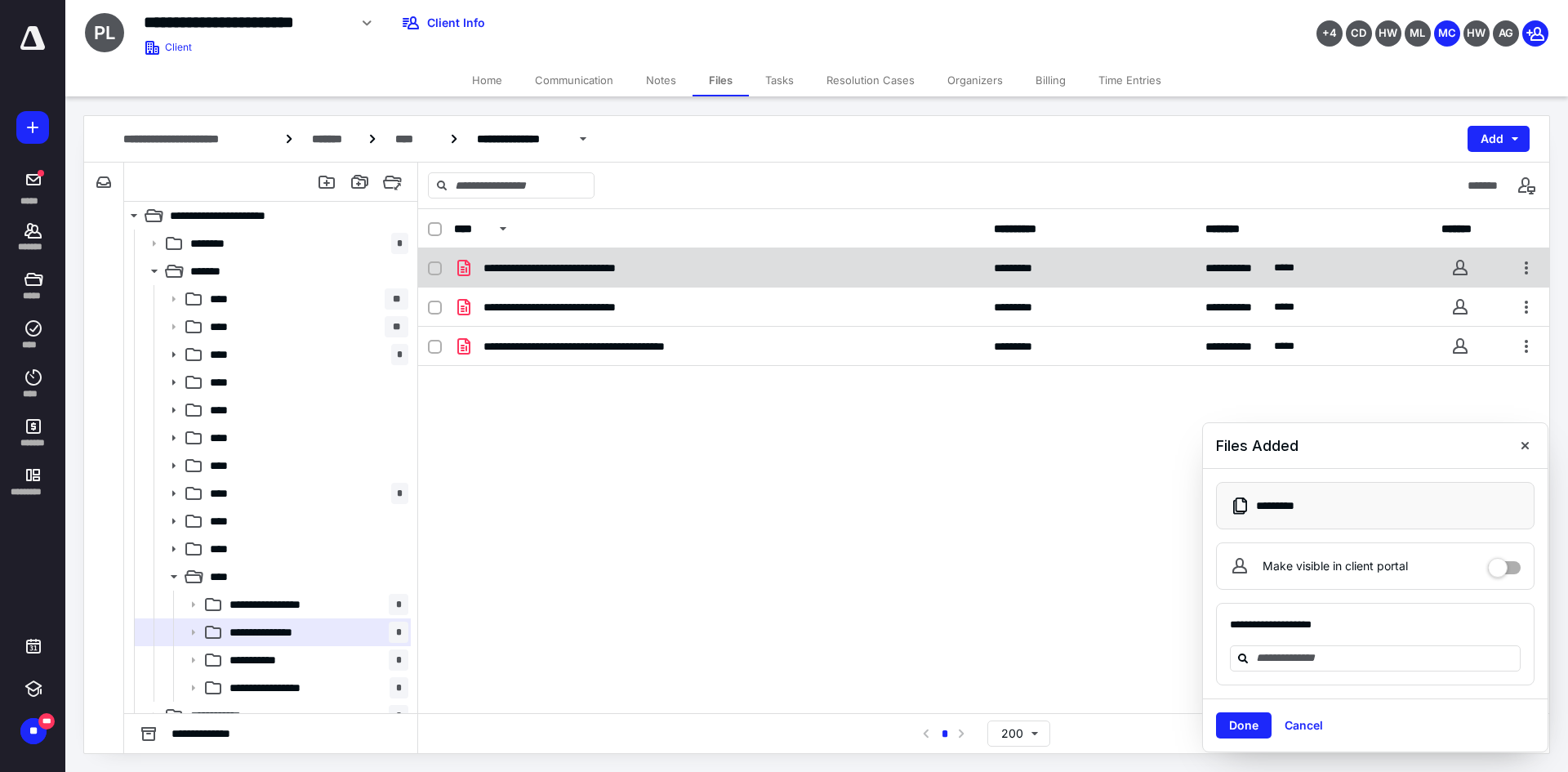 checkbox on "true" 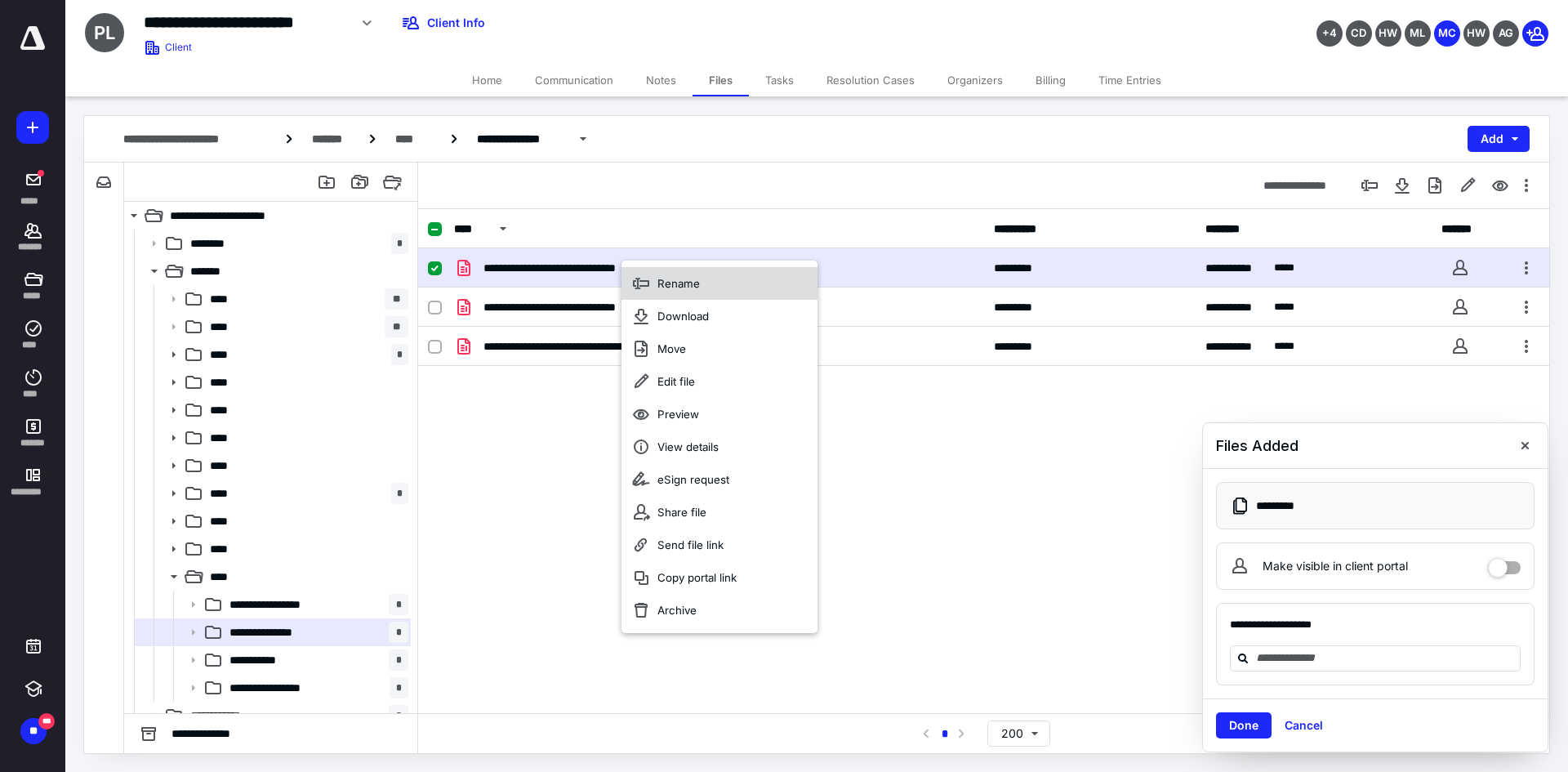 click on "Rename" at bounding box center [719, 283] 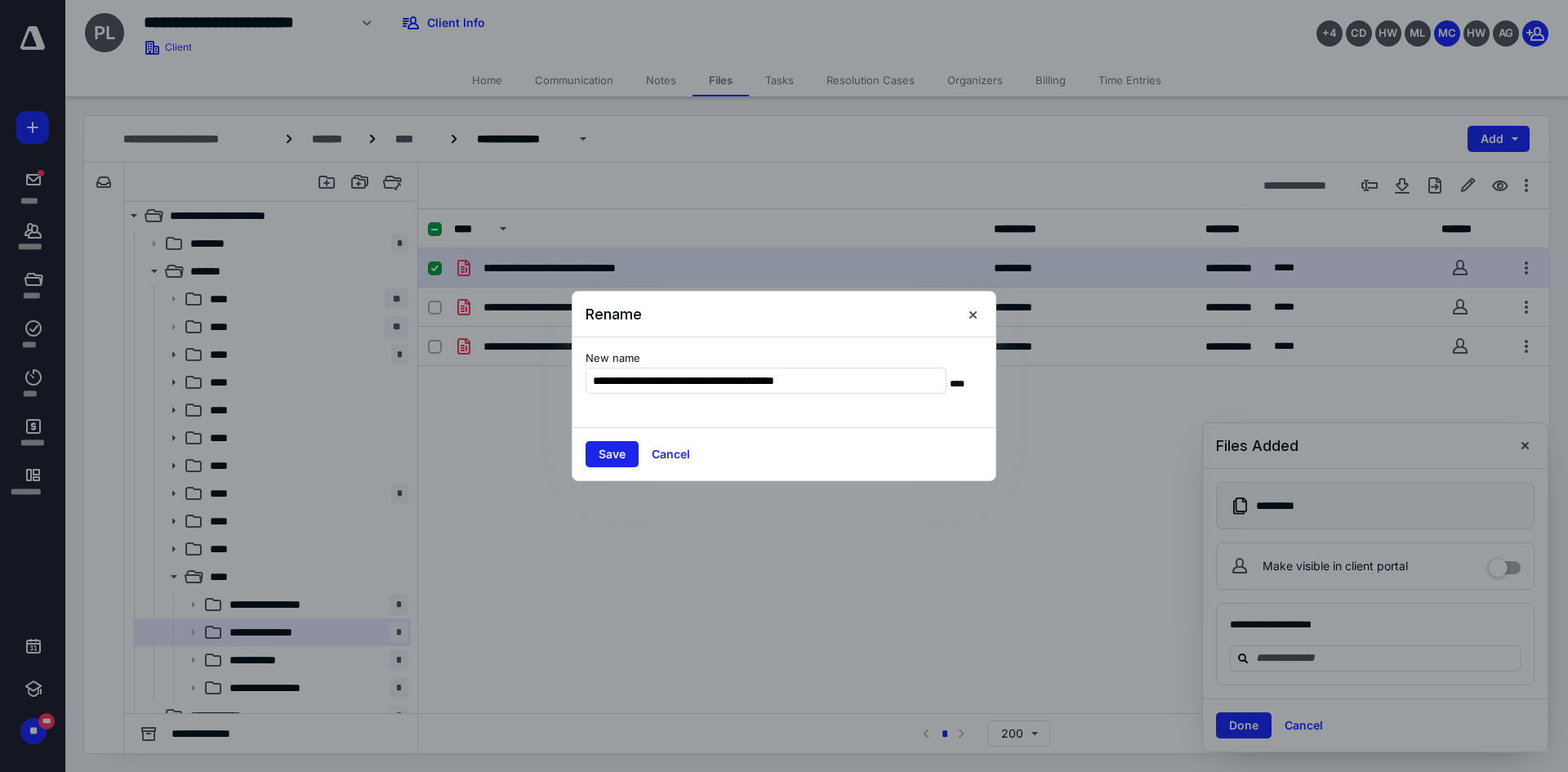 type on "**********" 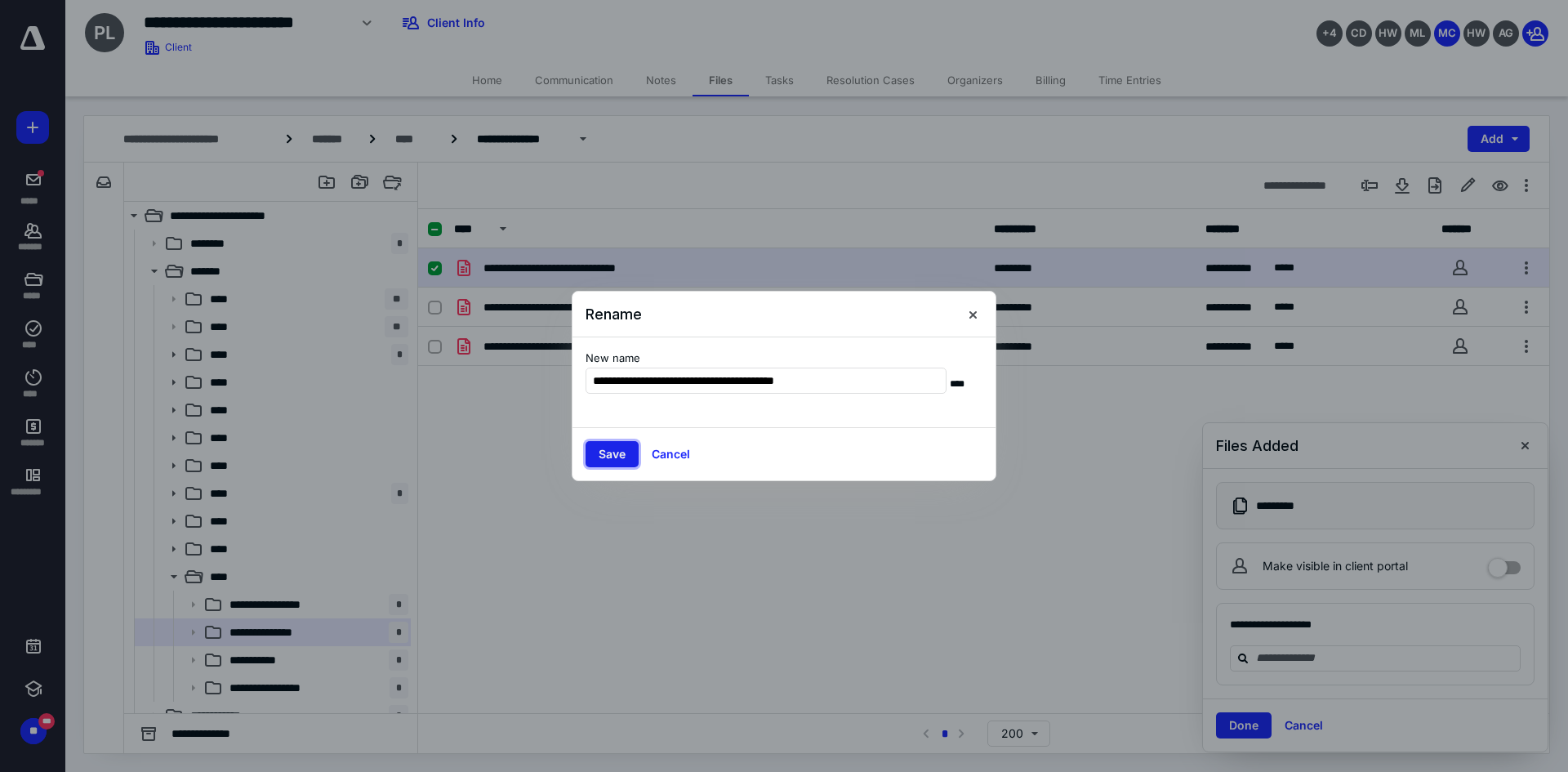 click on "Save" at bounding box center [612, 454] 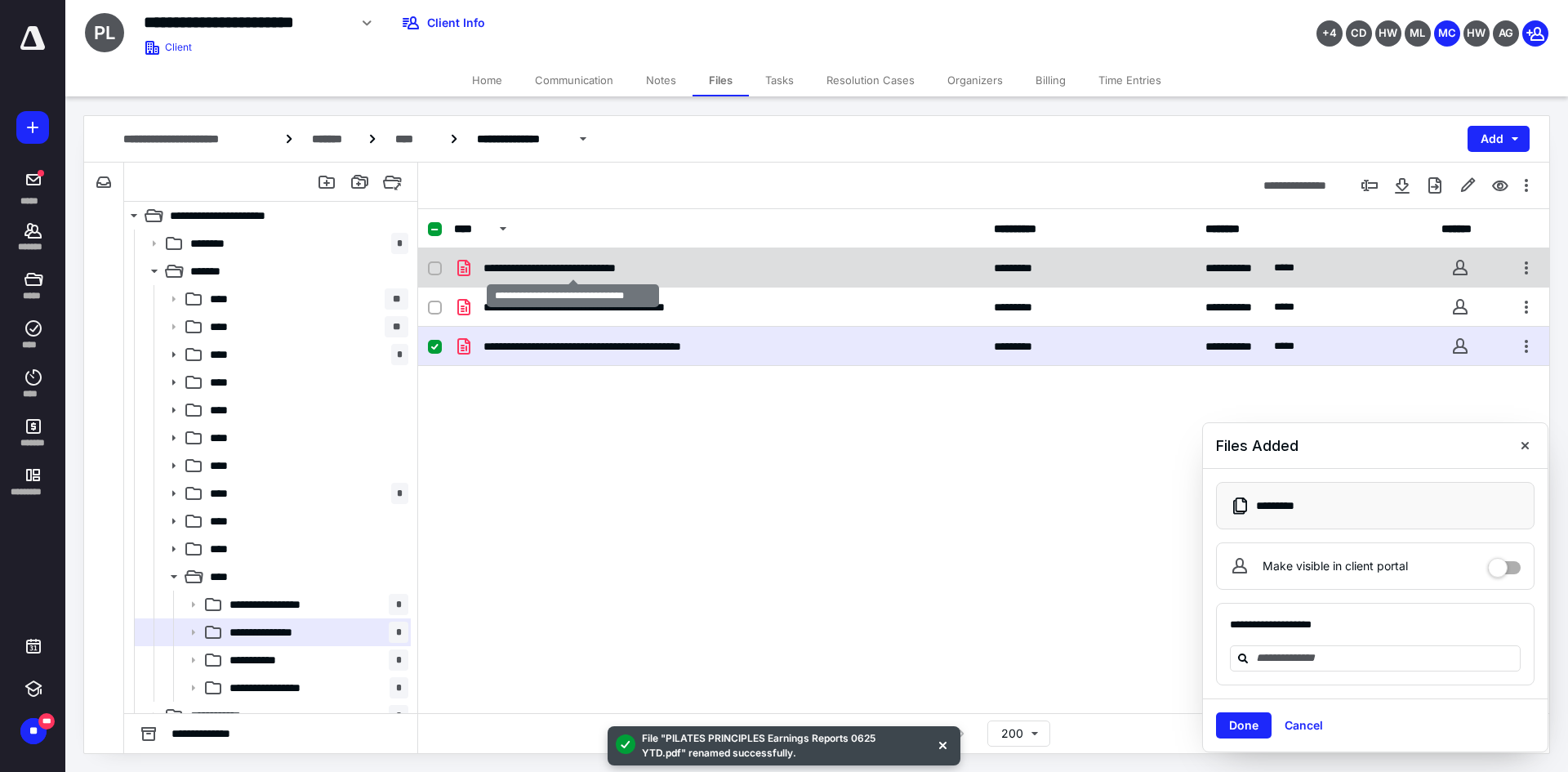 checkbox on "true" 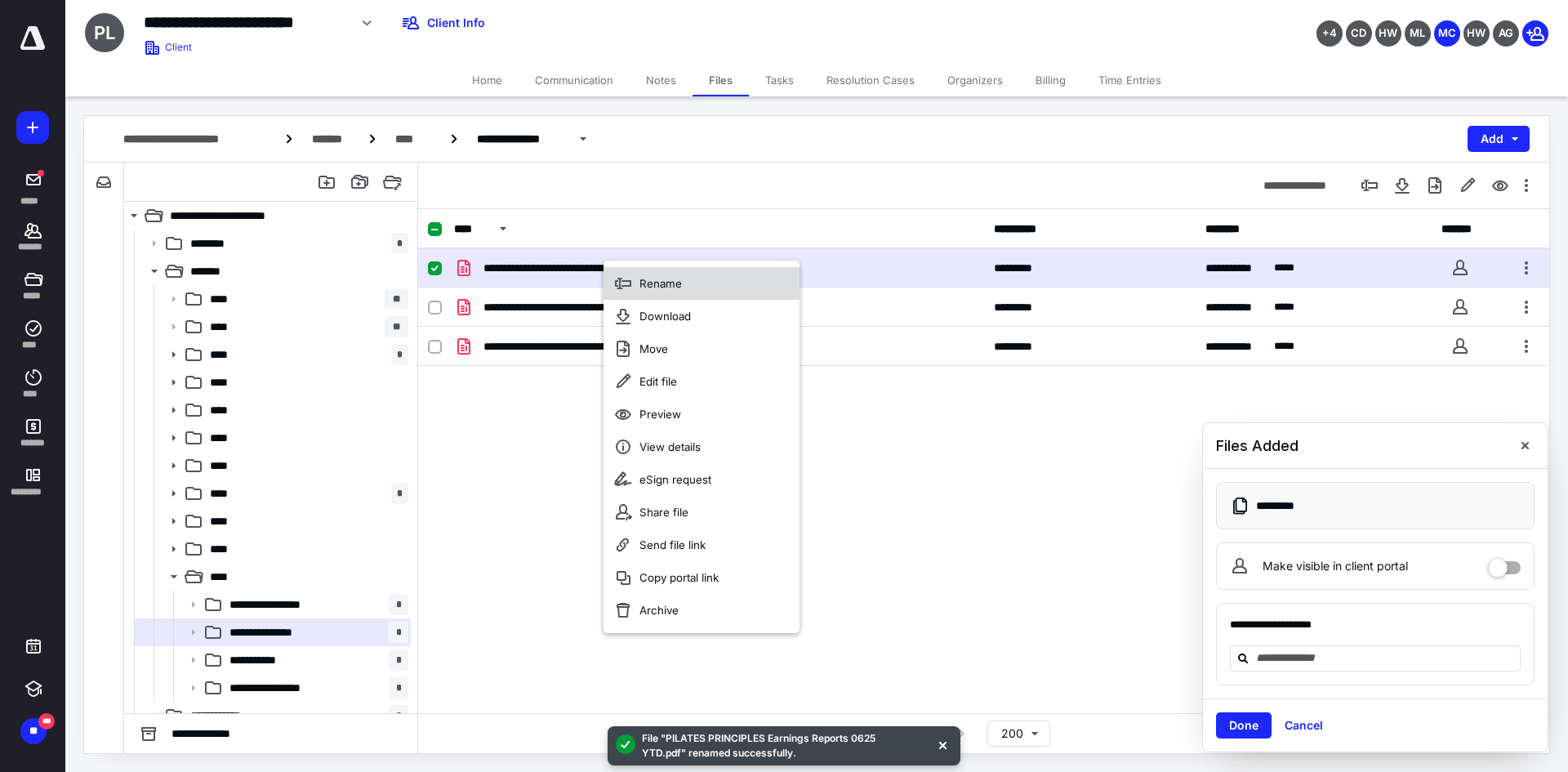 click on "Rename" at bounding box center (702, 283) 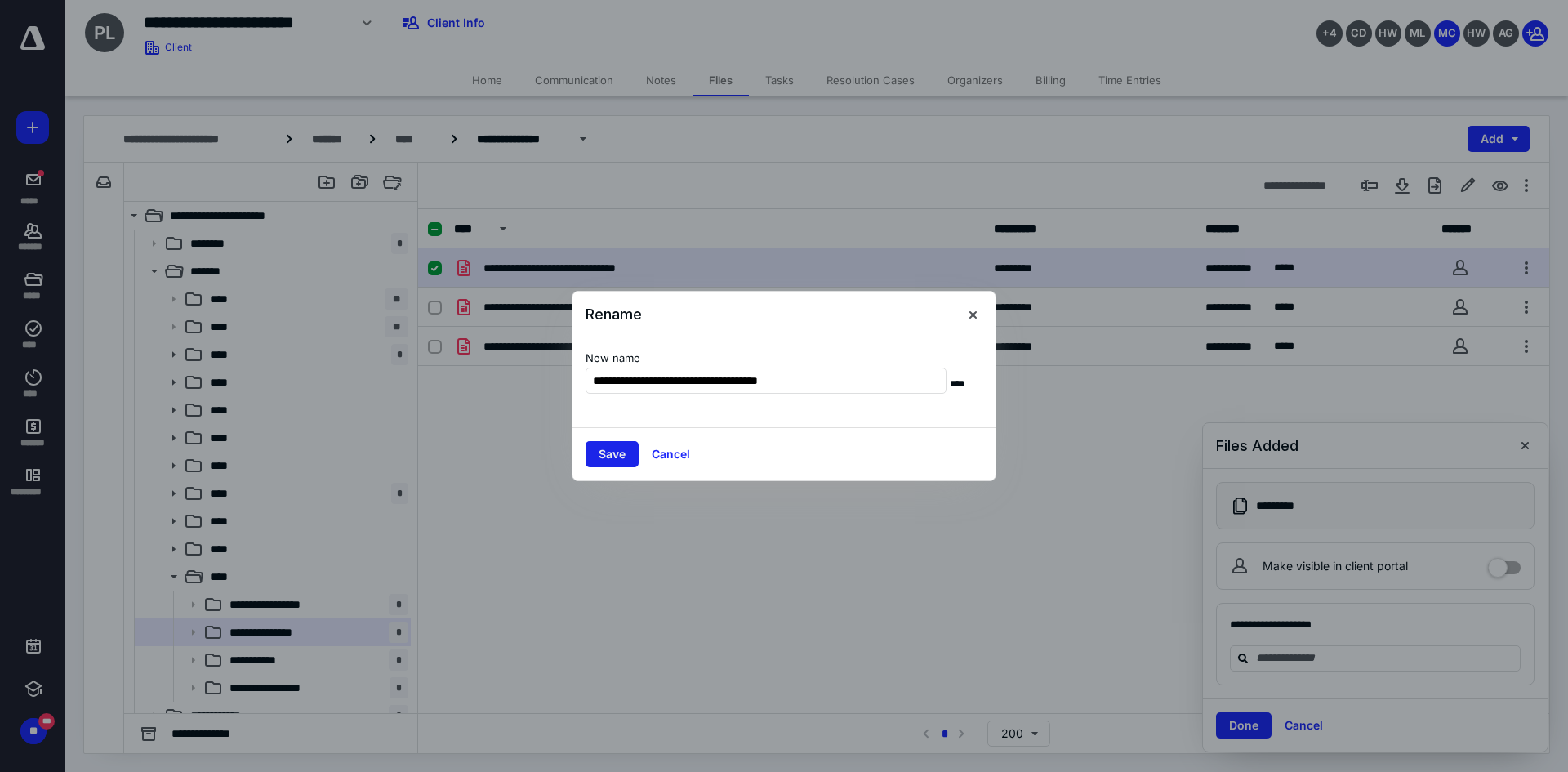 type on "**********" 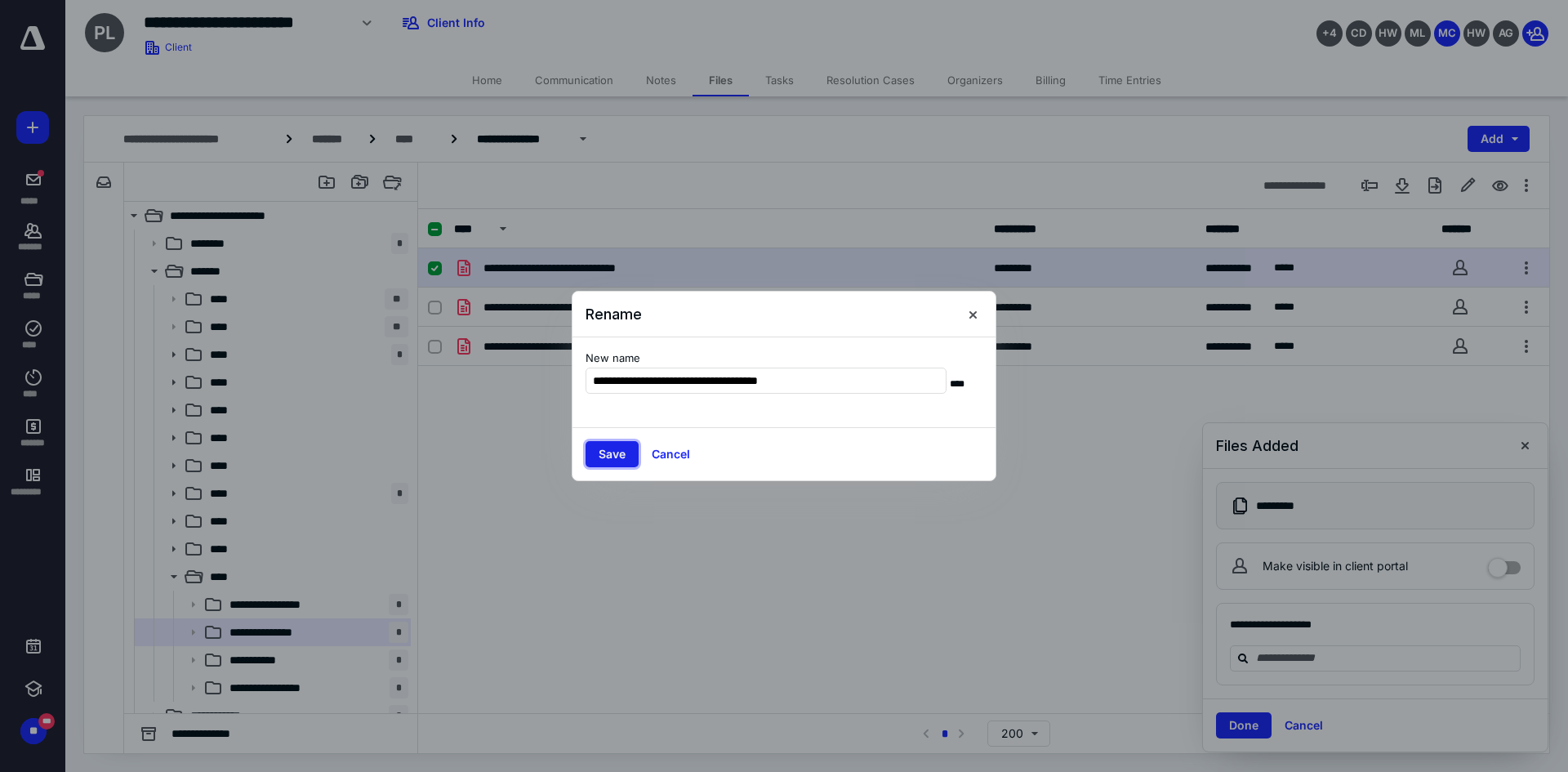 click on "Save" at bounding box center [612, 454] 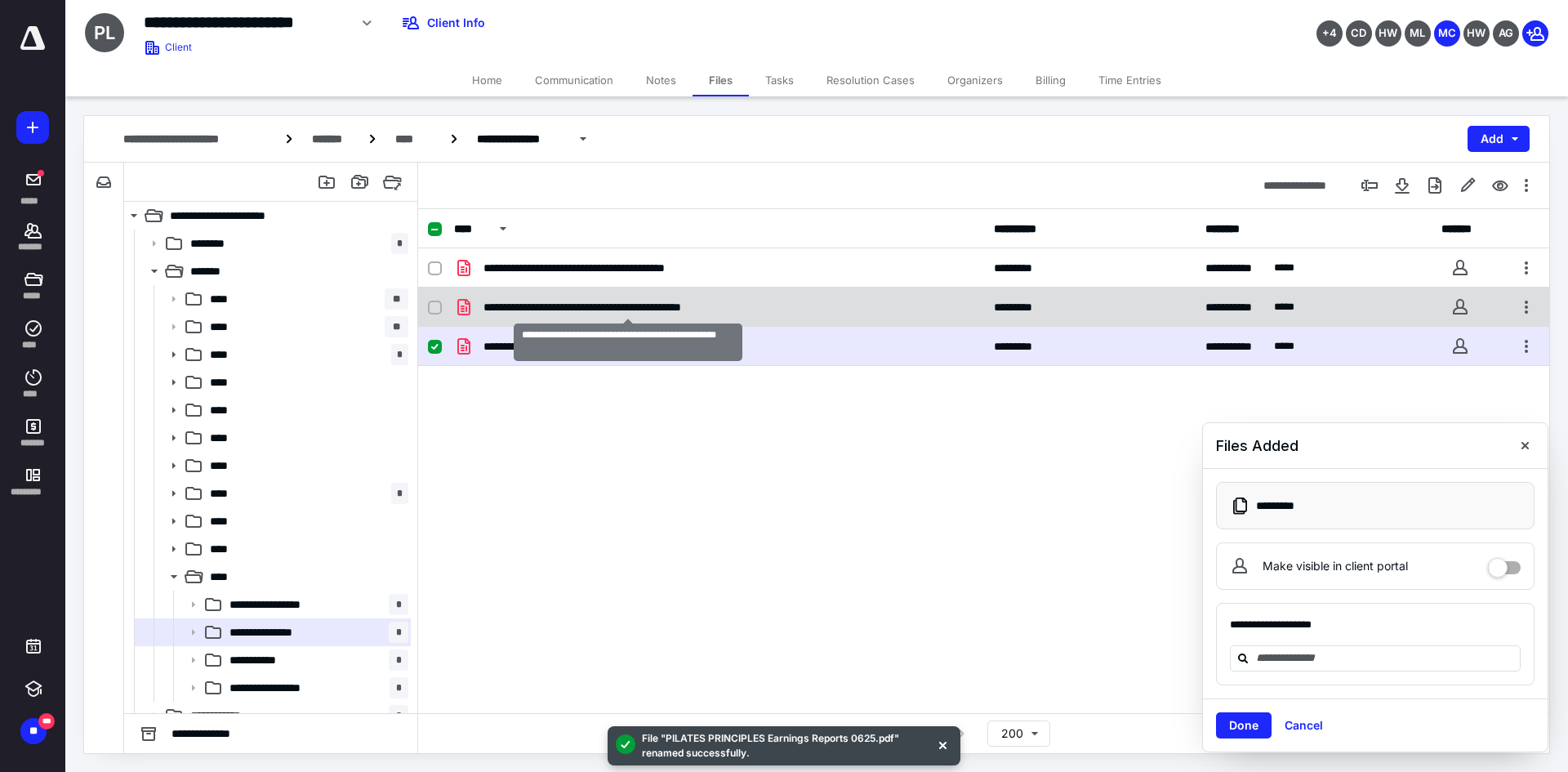 click on "**********" at bounding box center [628, 307] 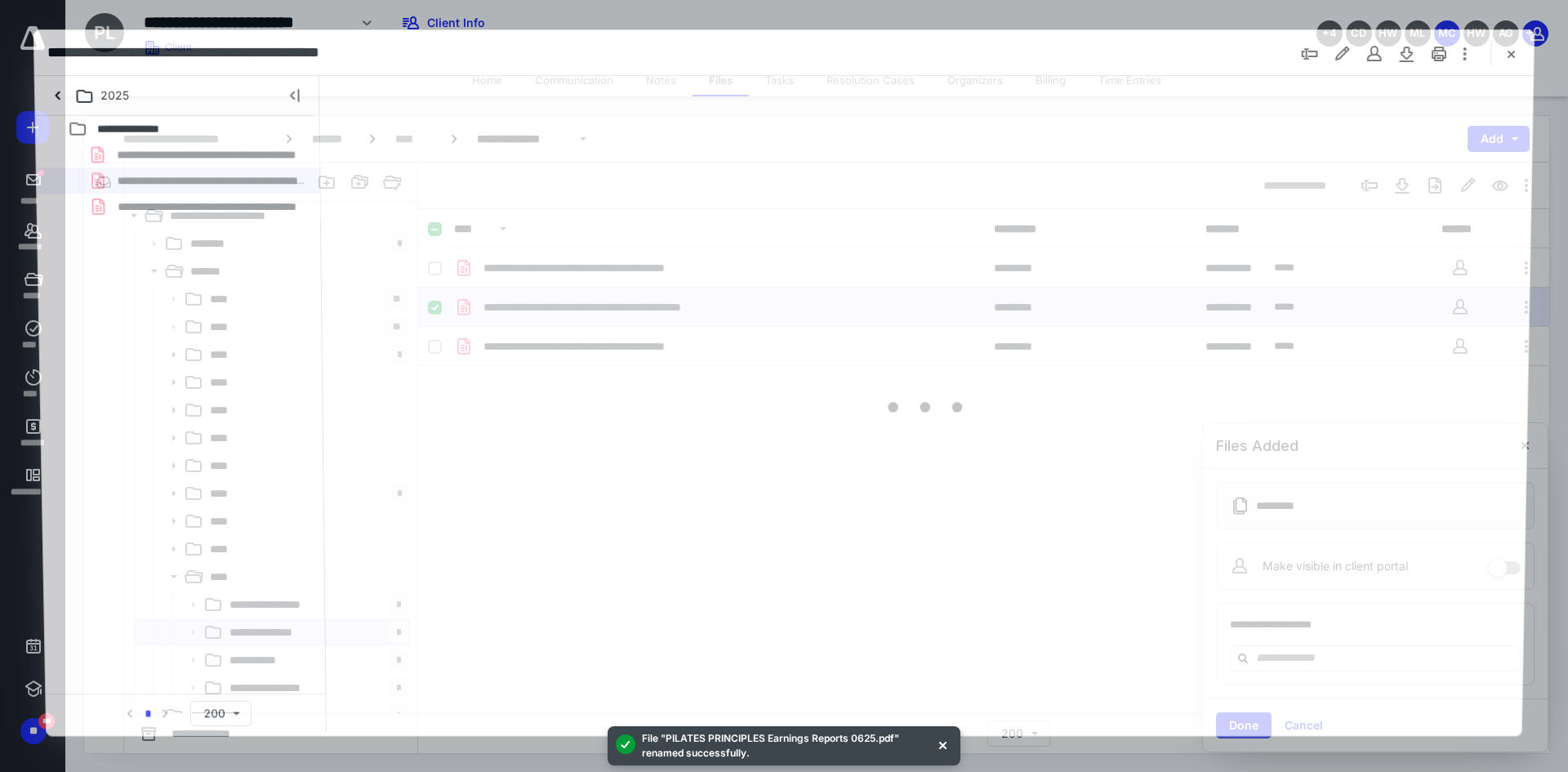 scroll, scrollTop: 0, scrollLeft: 0, axis: both 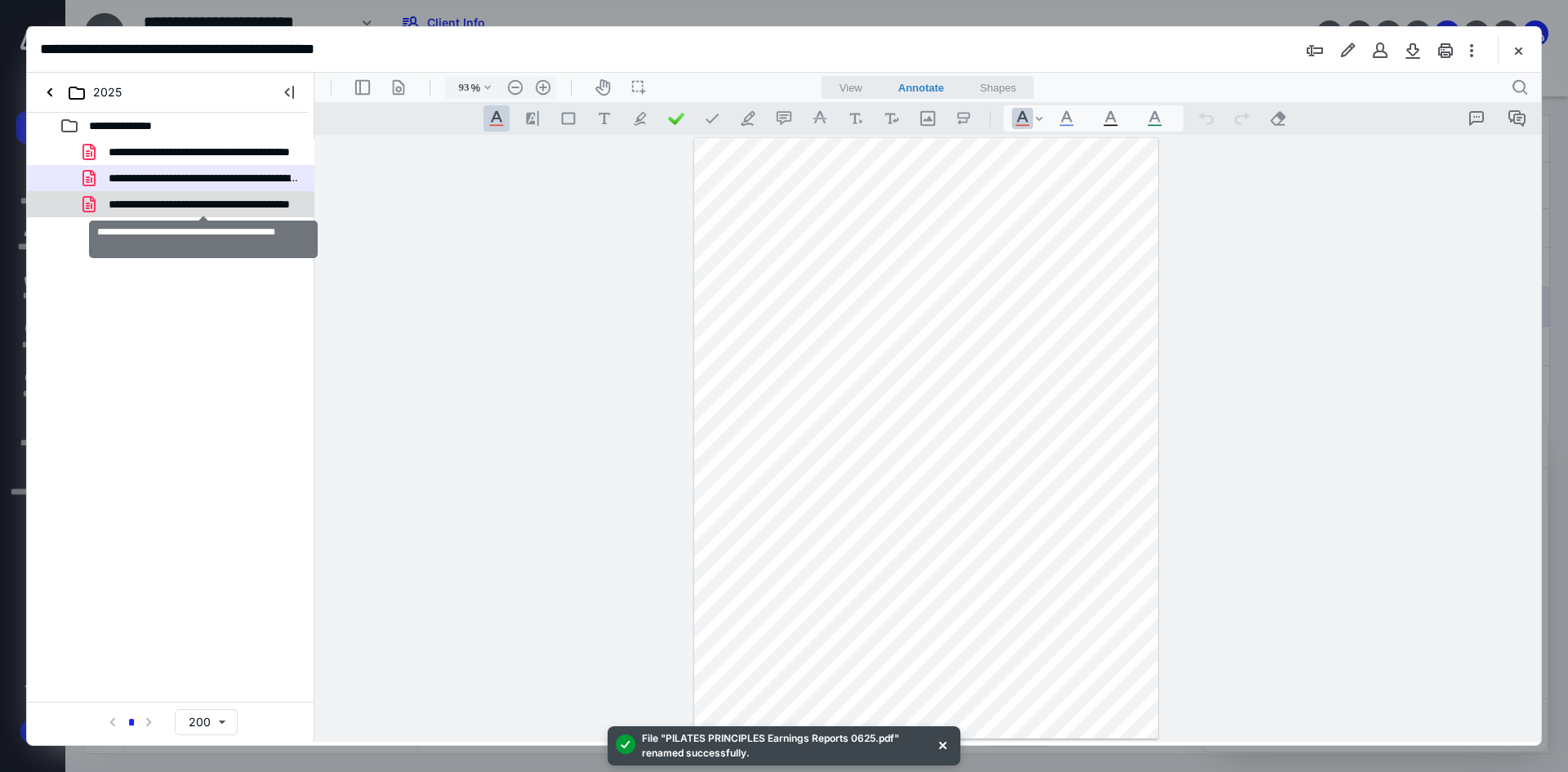 click on "**********" at bounding box center (203, 204) 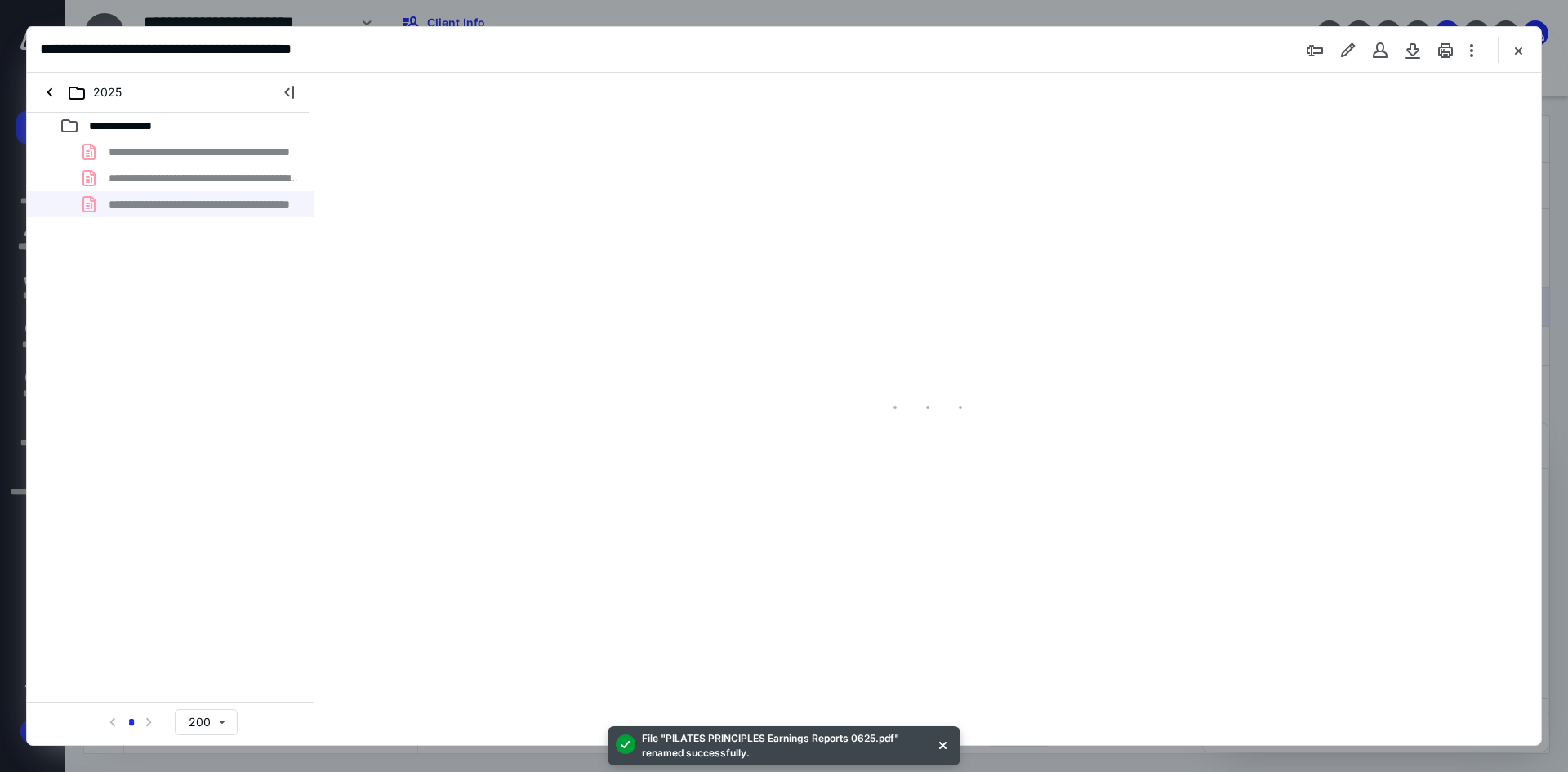 type on "93" 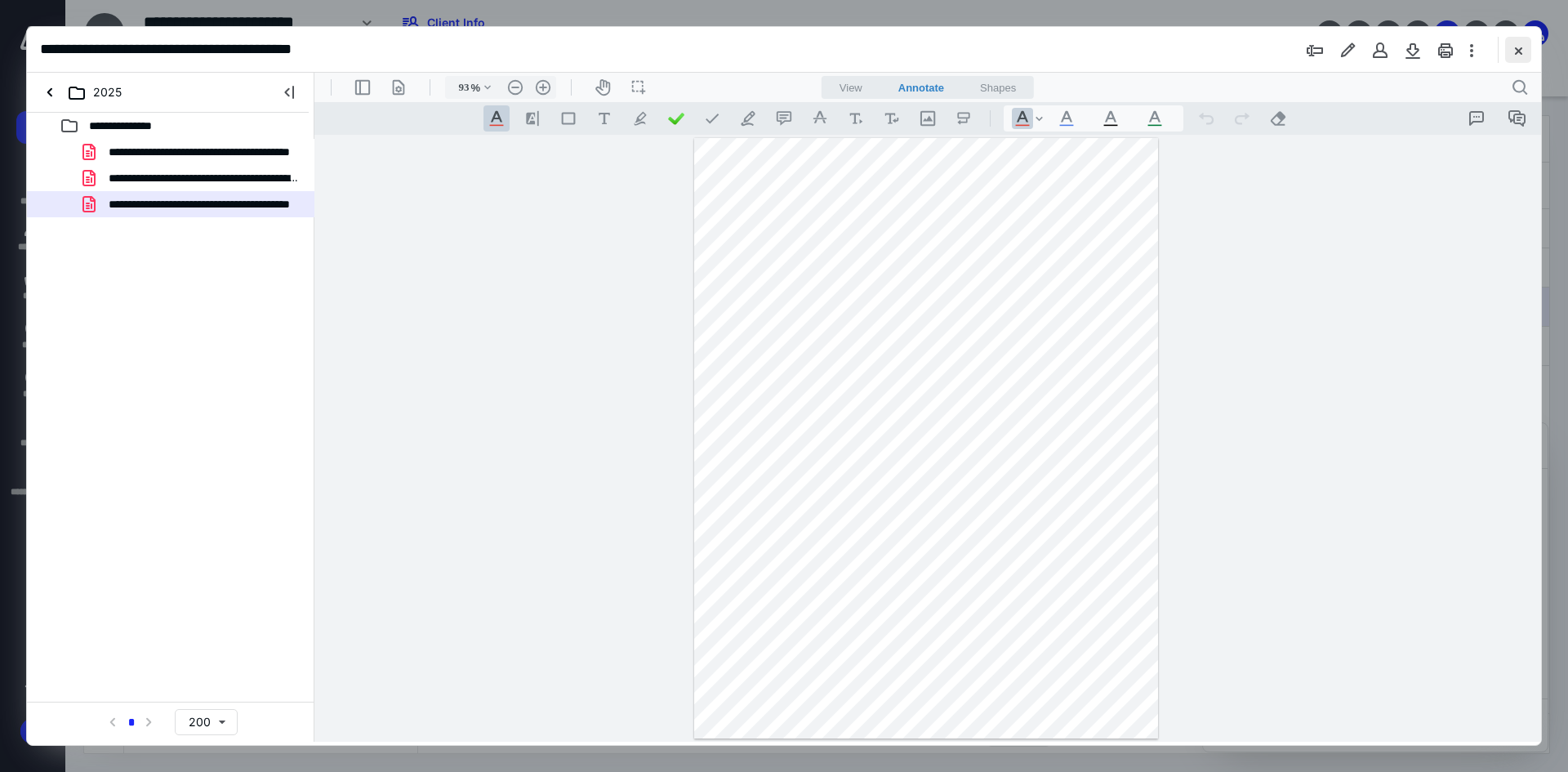 click at bounding box center (1518, 50) 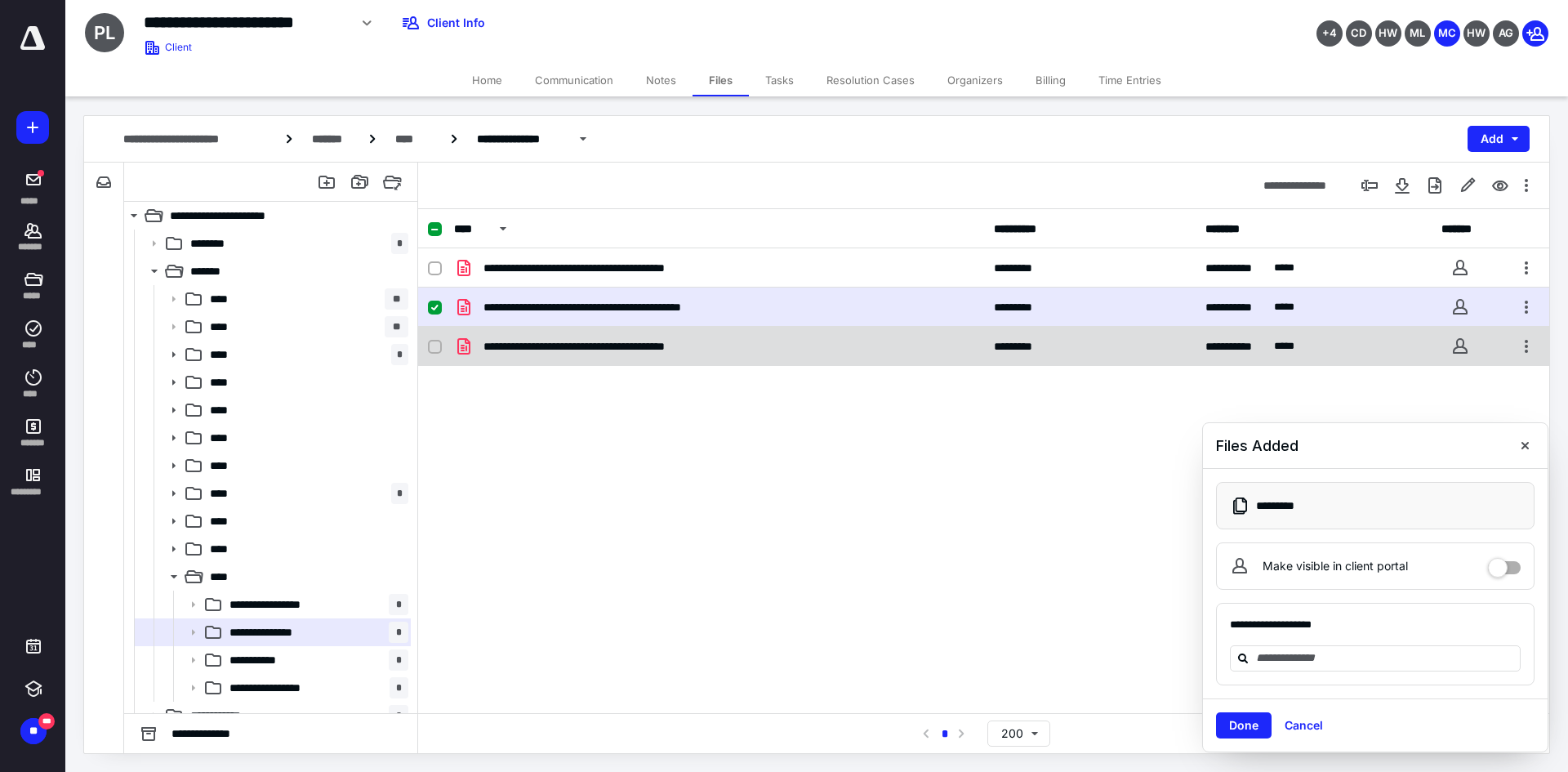 click on "**********" at bounding box center (614, 346) 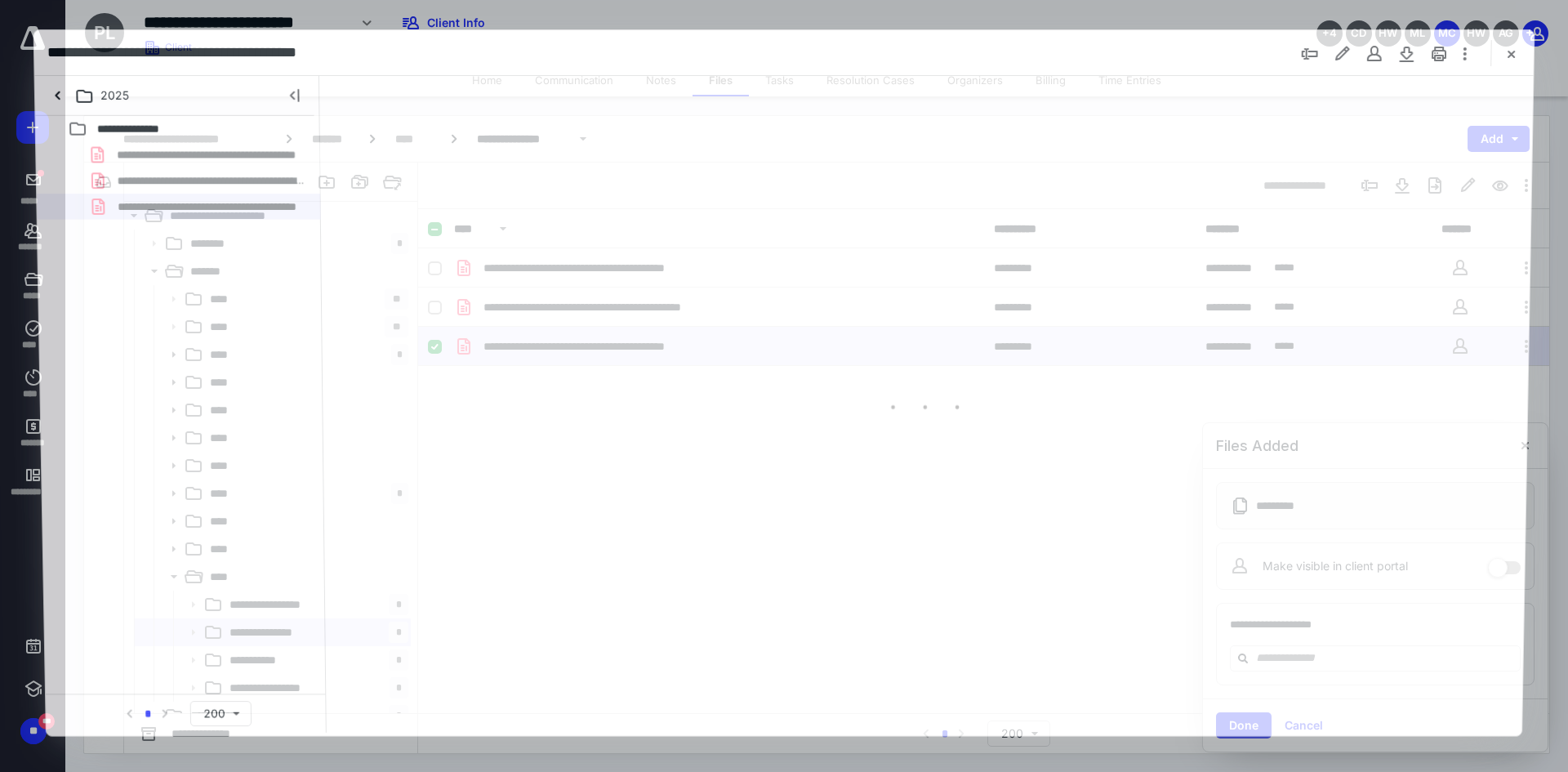 scroll, scrollTop: 0, scrollLeft: 0, axis: both 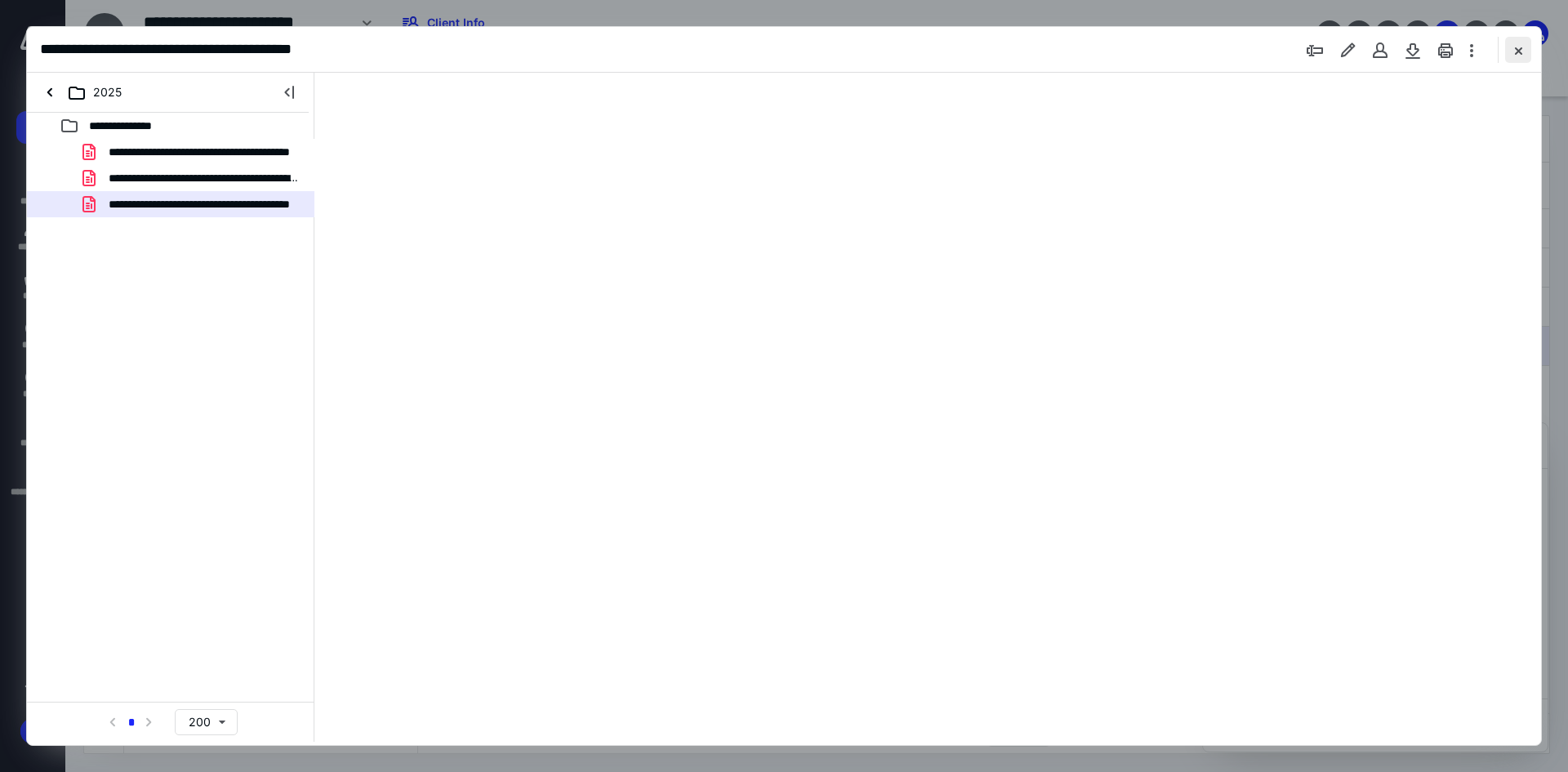 type on "93" 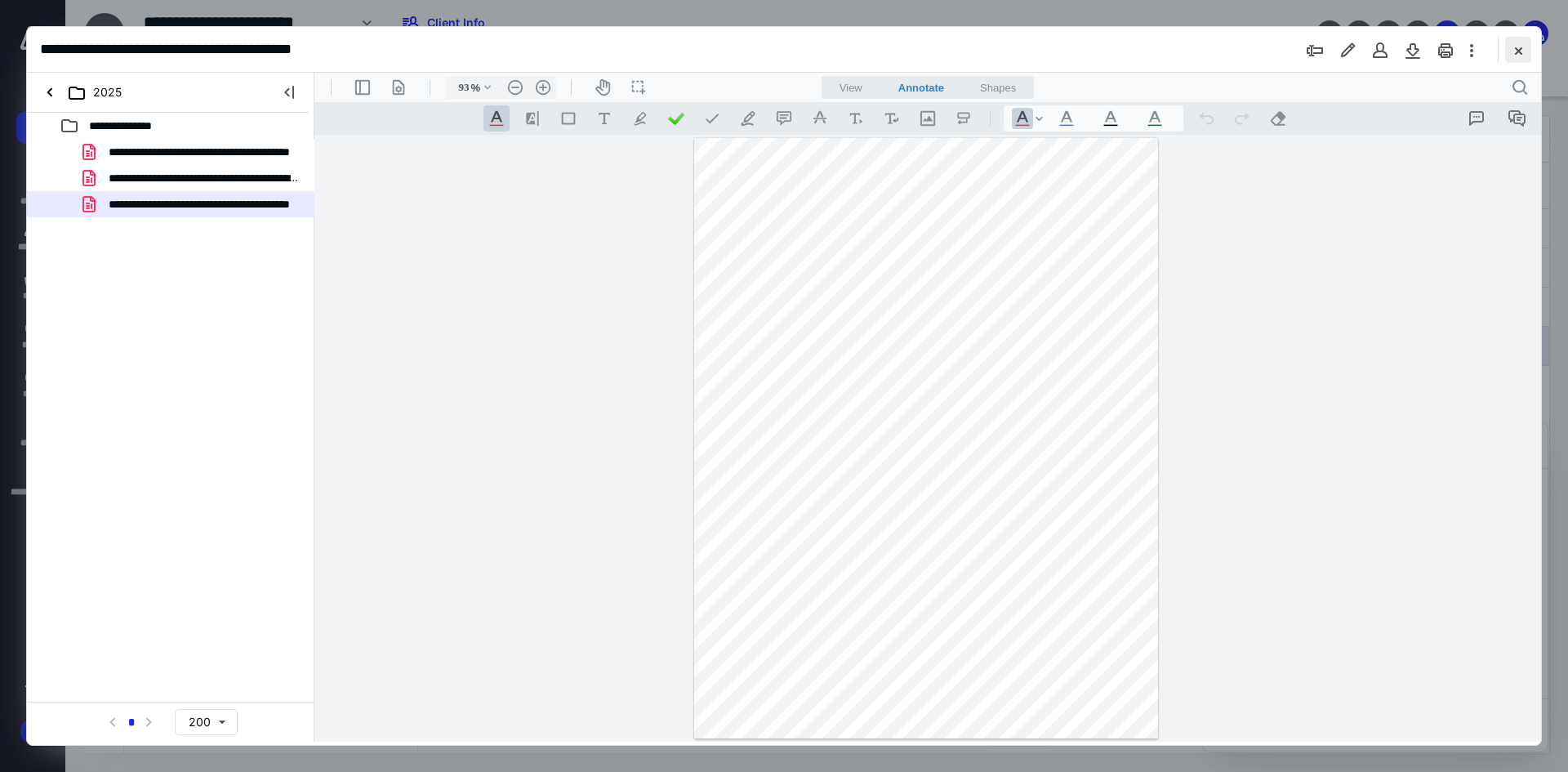 click at bounding box center [1518, 50] 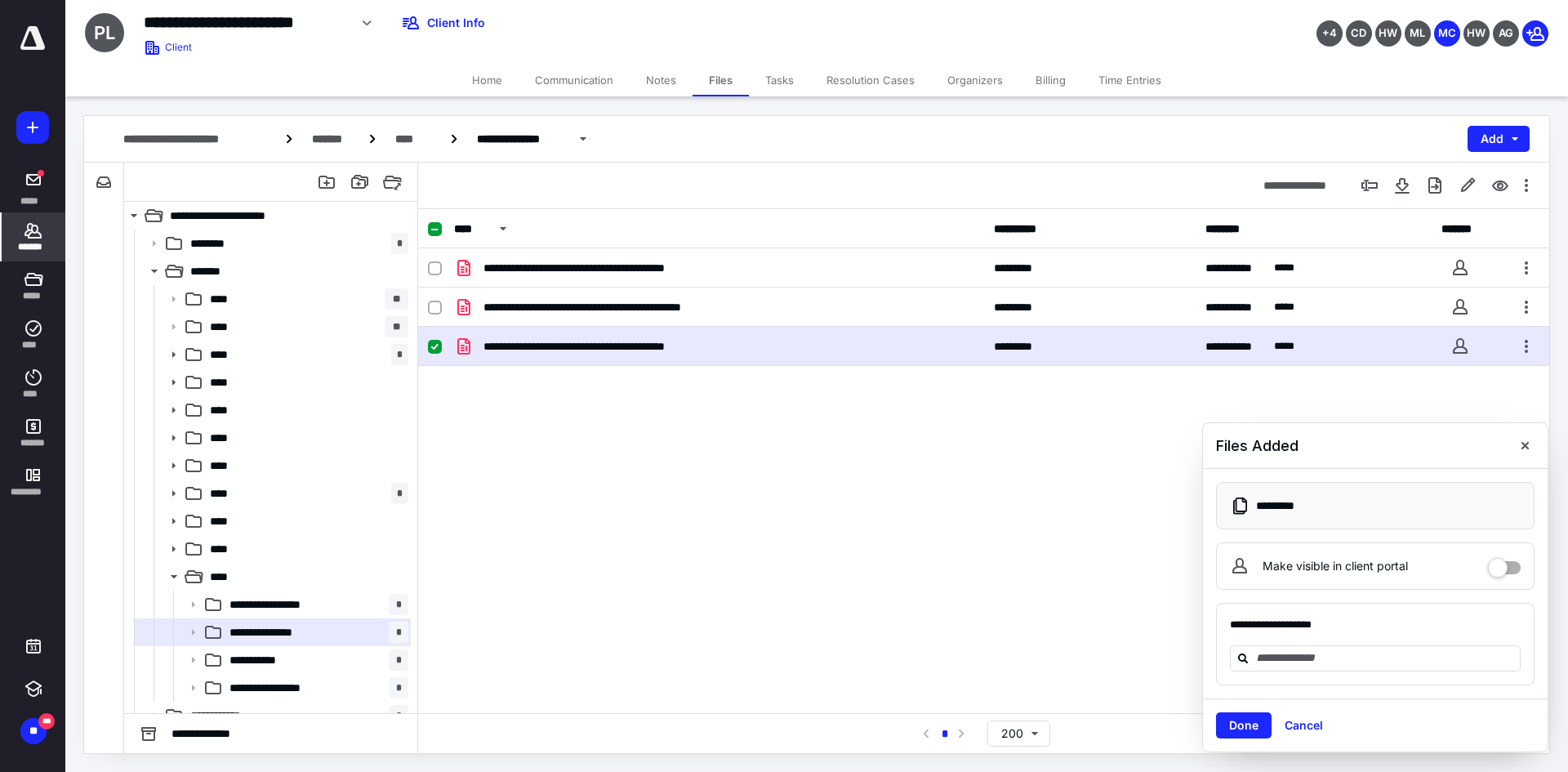 click on "*******" at bounding box center [33, 247] 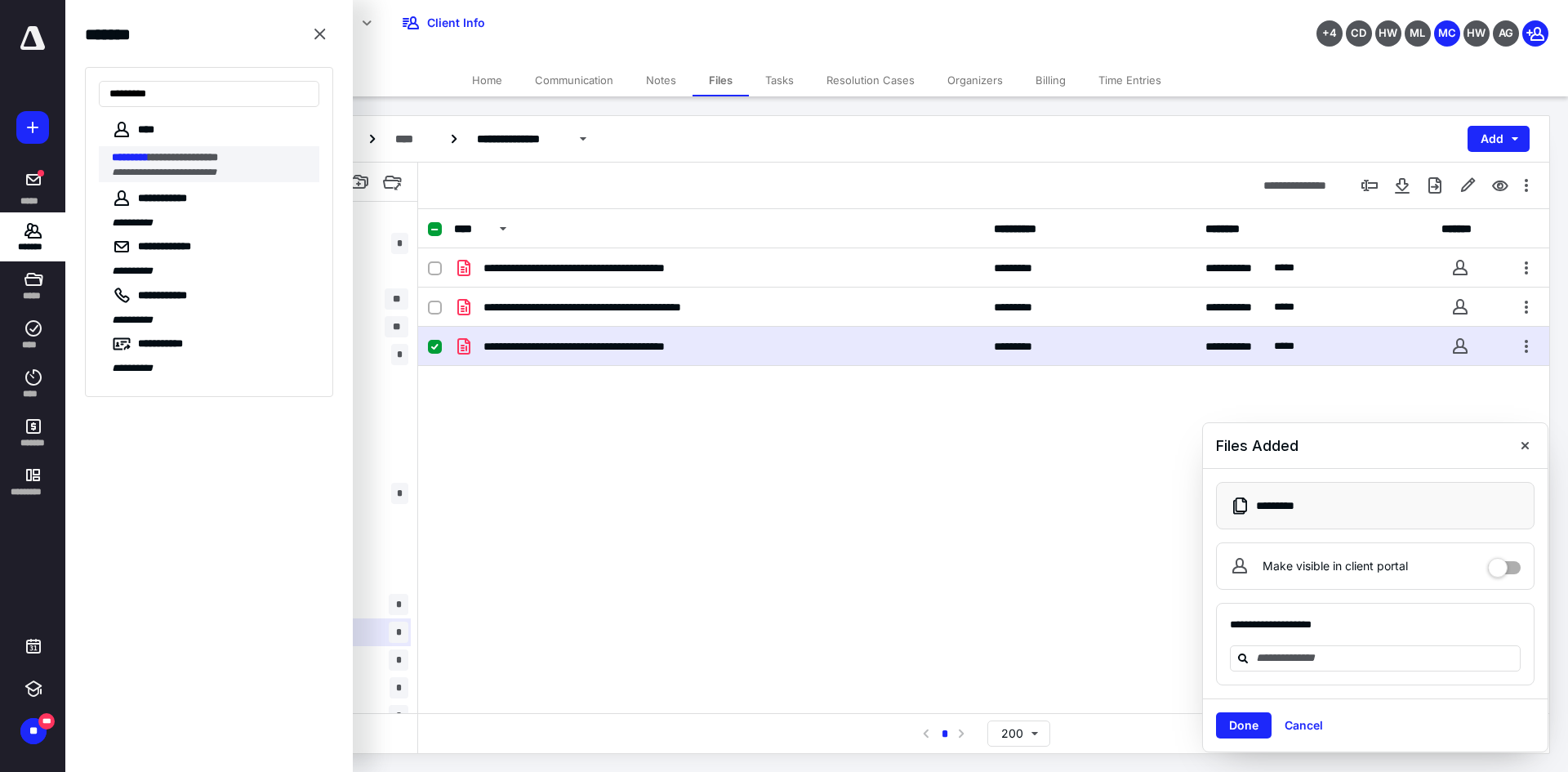 type on "*********" 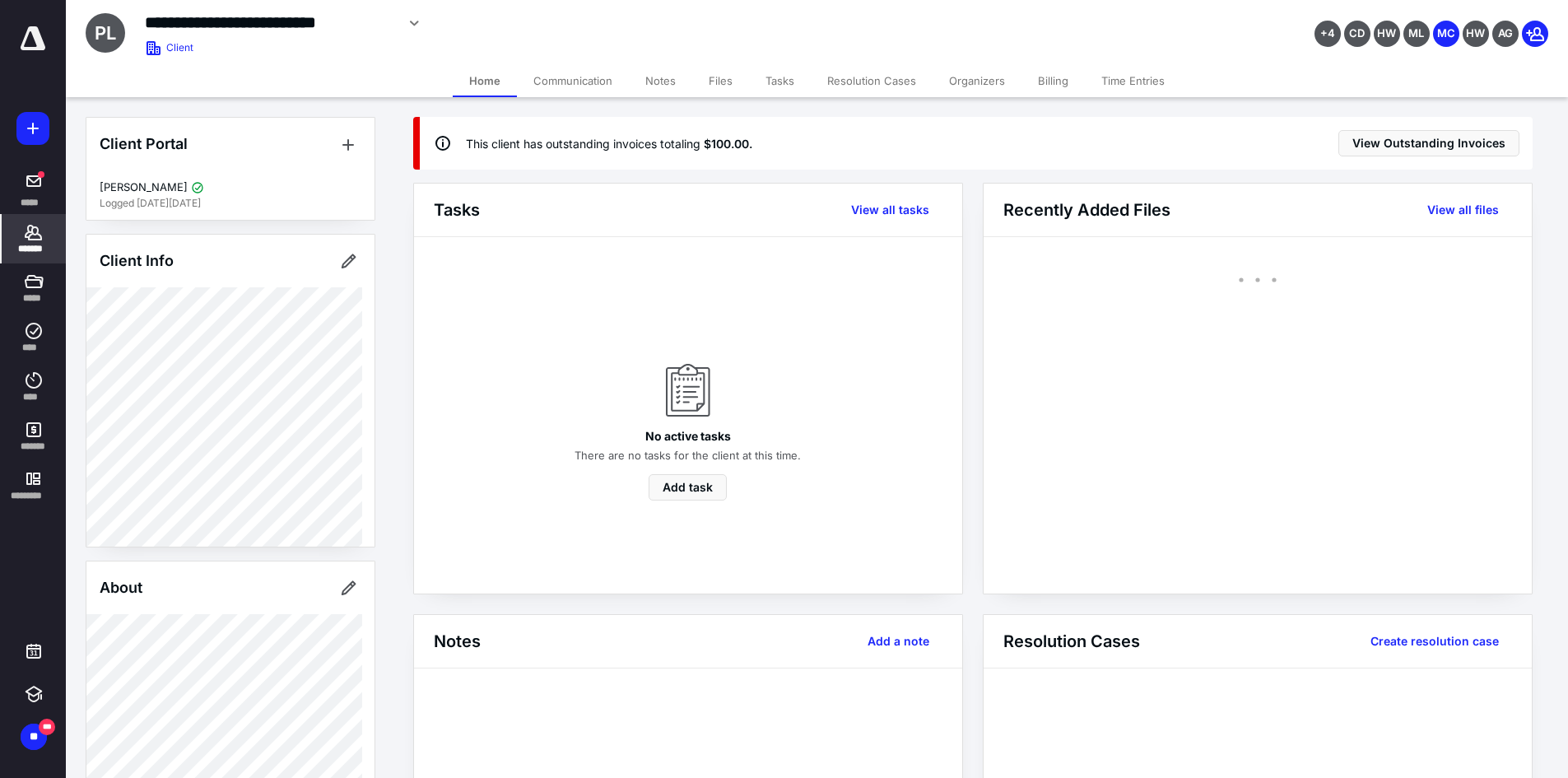 click on "Files" at bounding box center [720, 81] 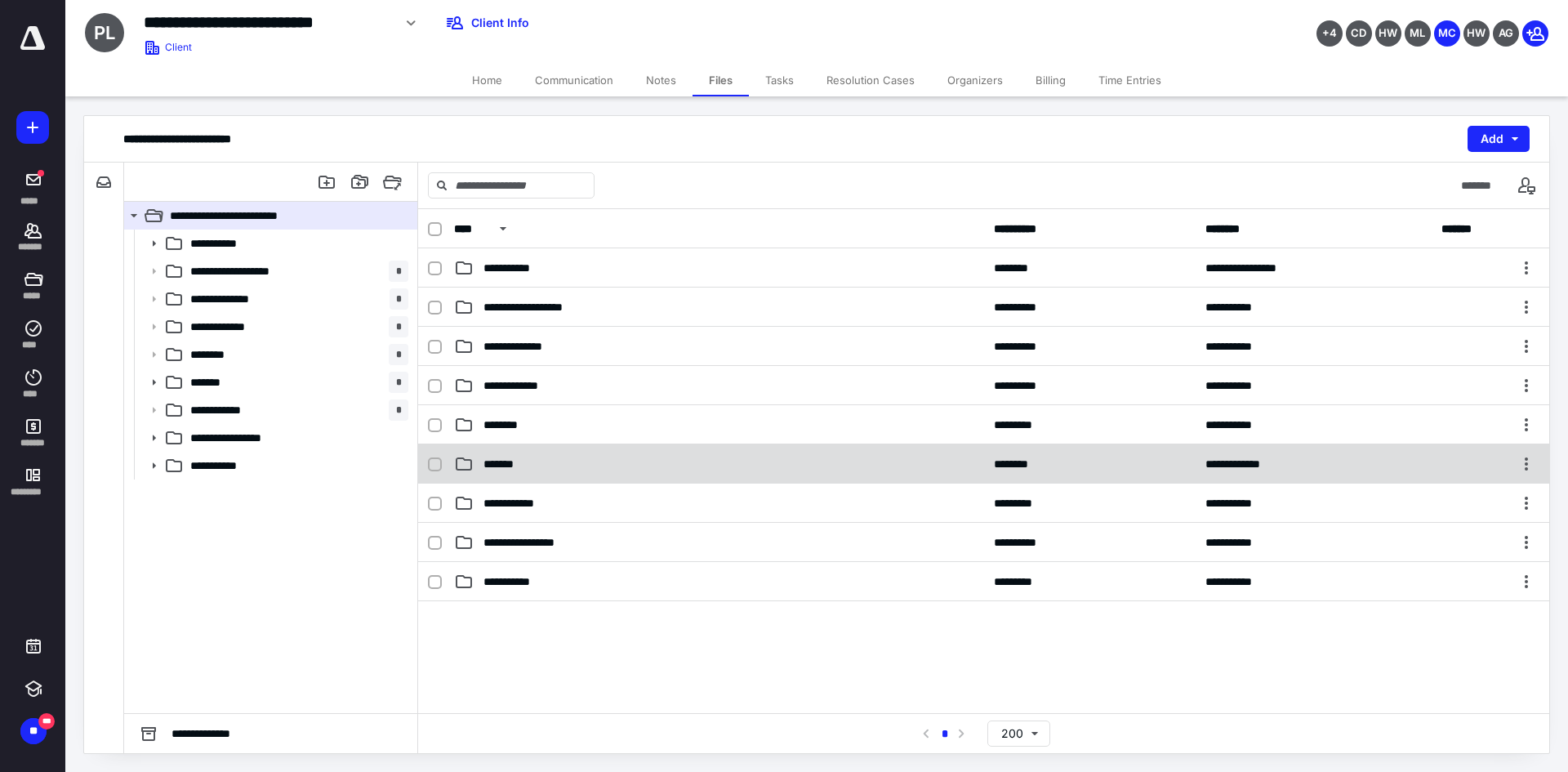 click on "**********" at bounding box center [983, 464] 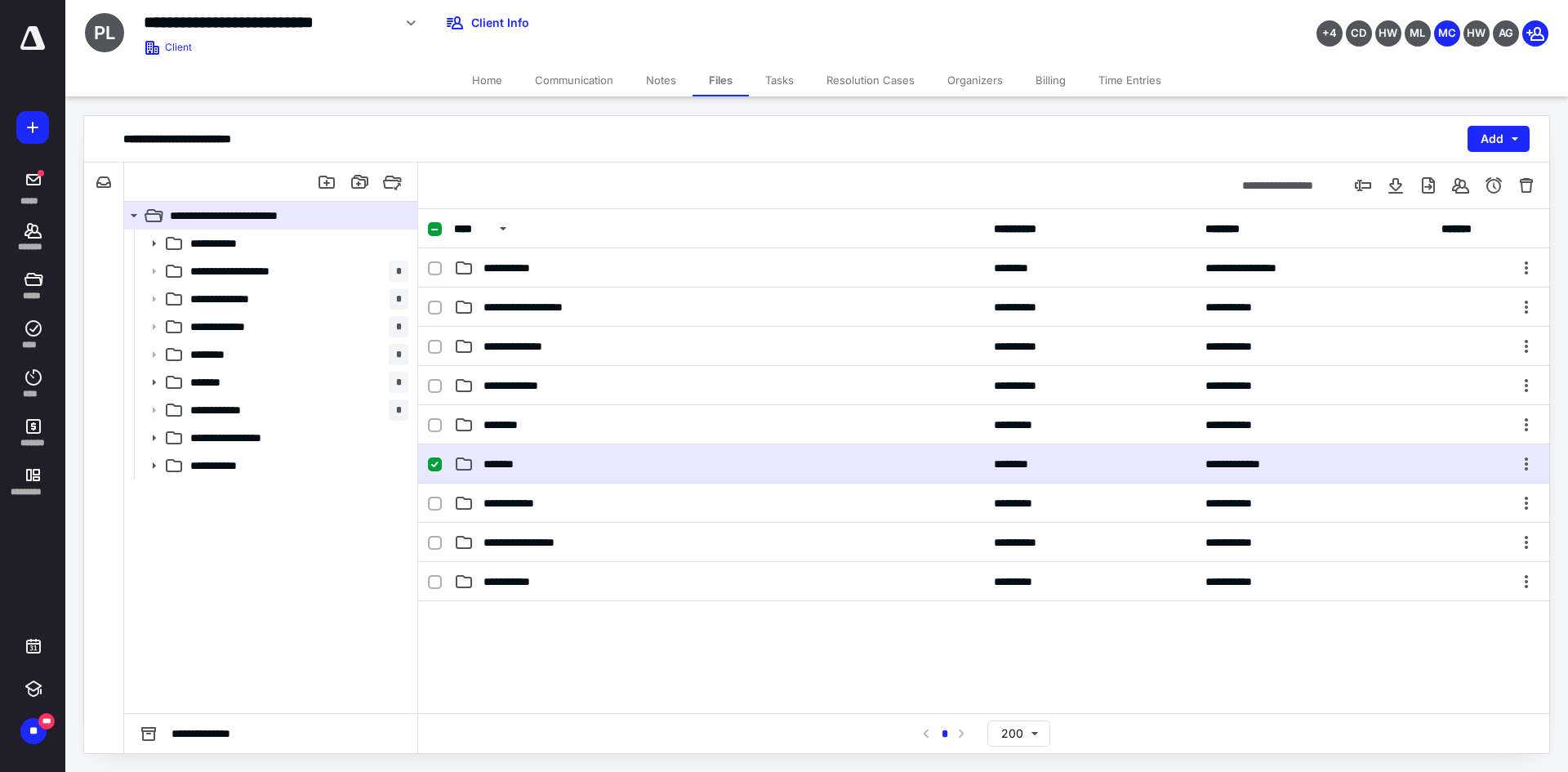 click on "**********" at bounding box center [983, 464] 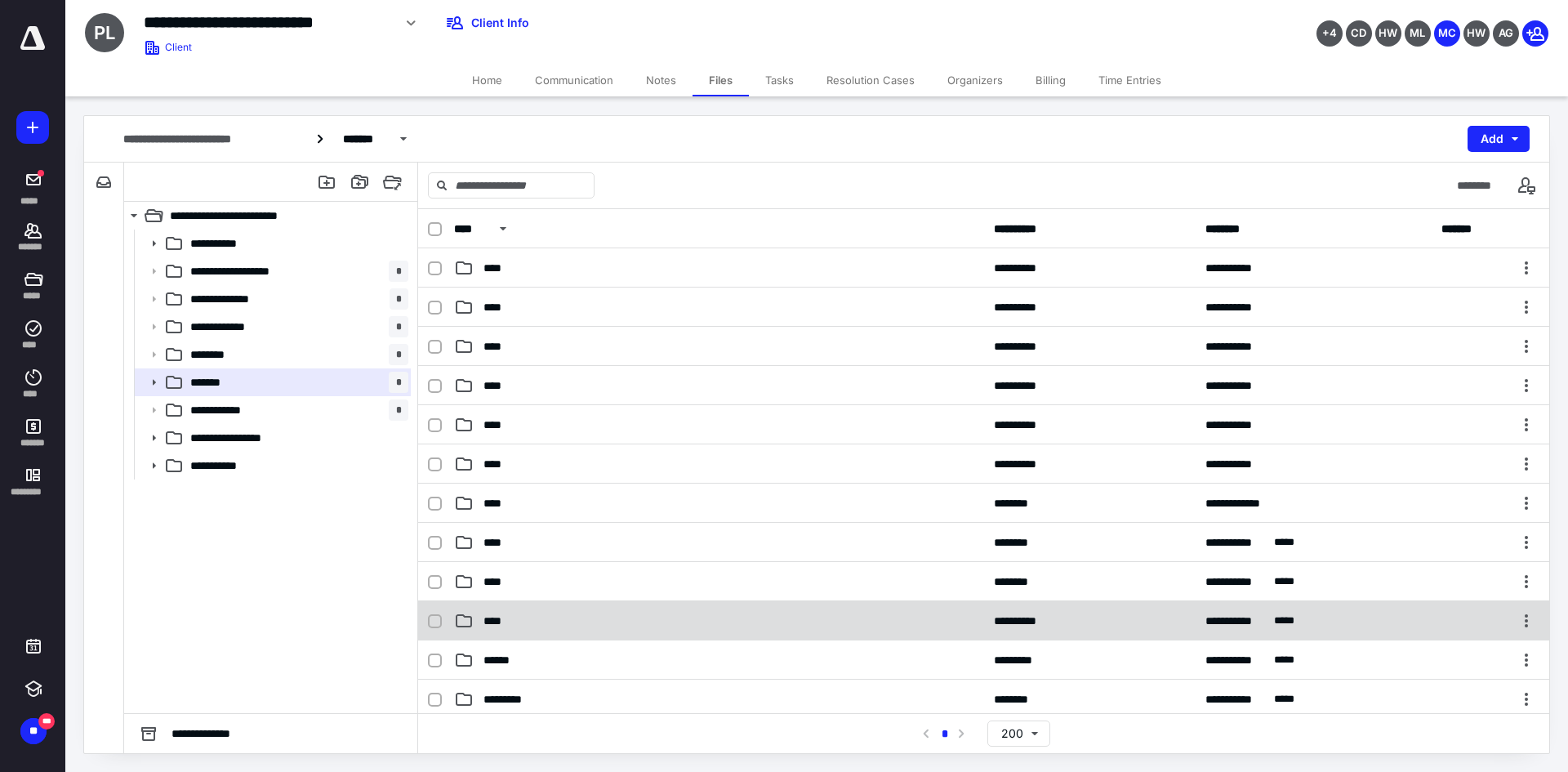 click on "**********" at bounding box center [983, 621] 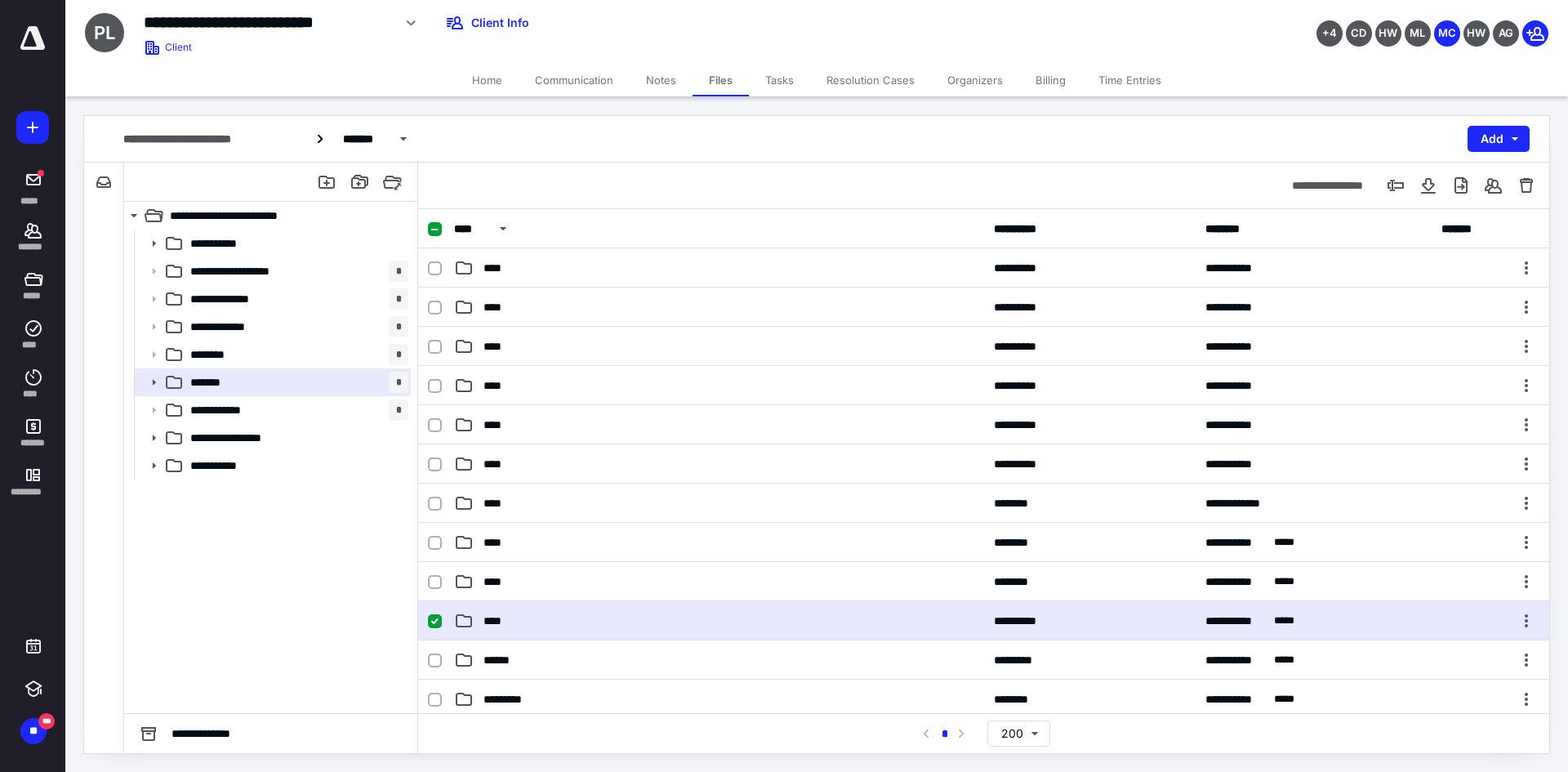 click on "**********" at bounding box center [983, 621] 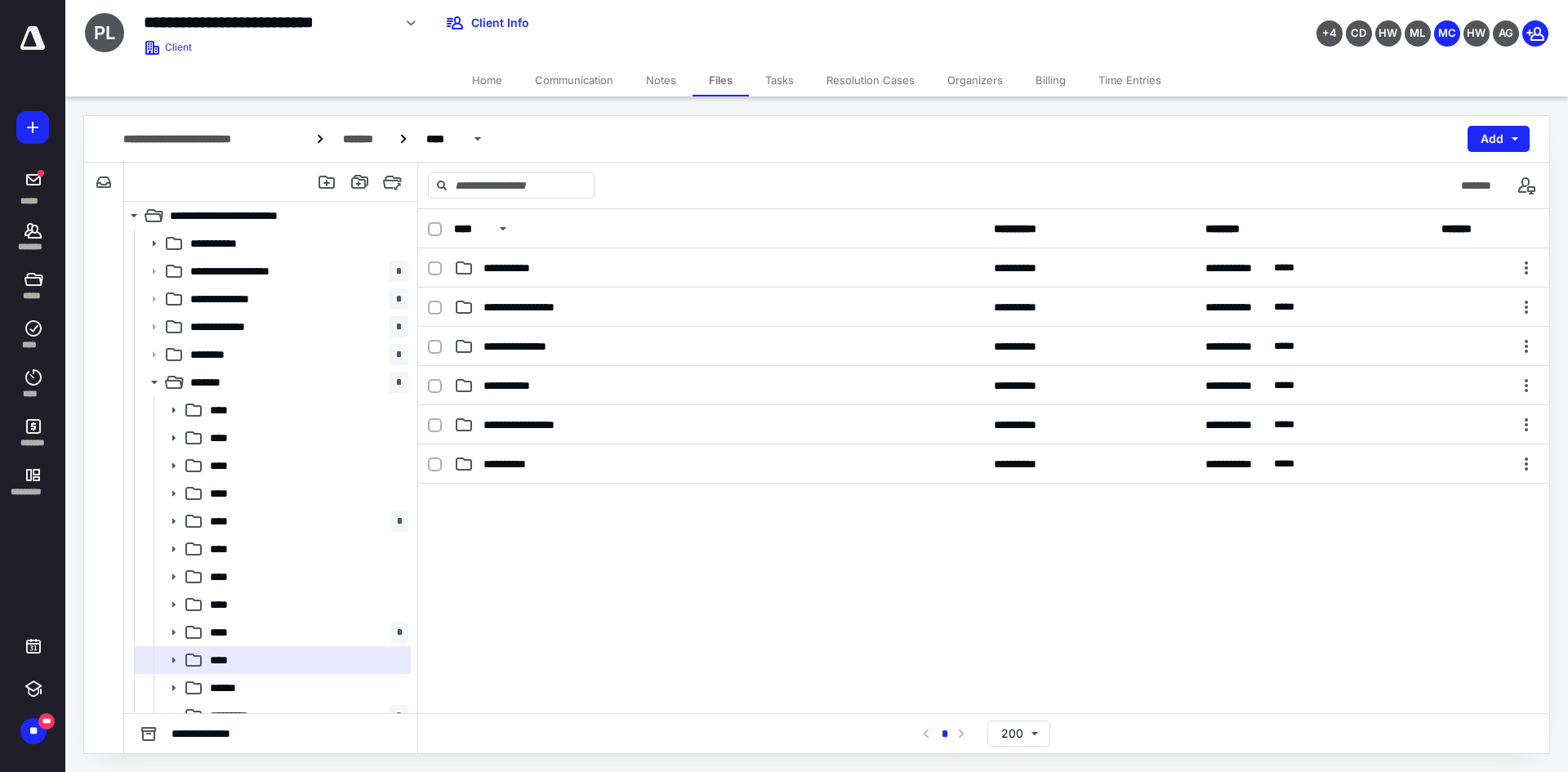 click on "**********" at bounding box center (599, 23) 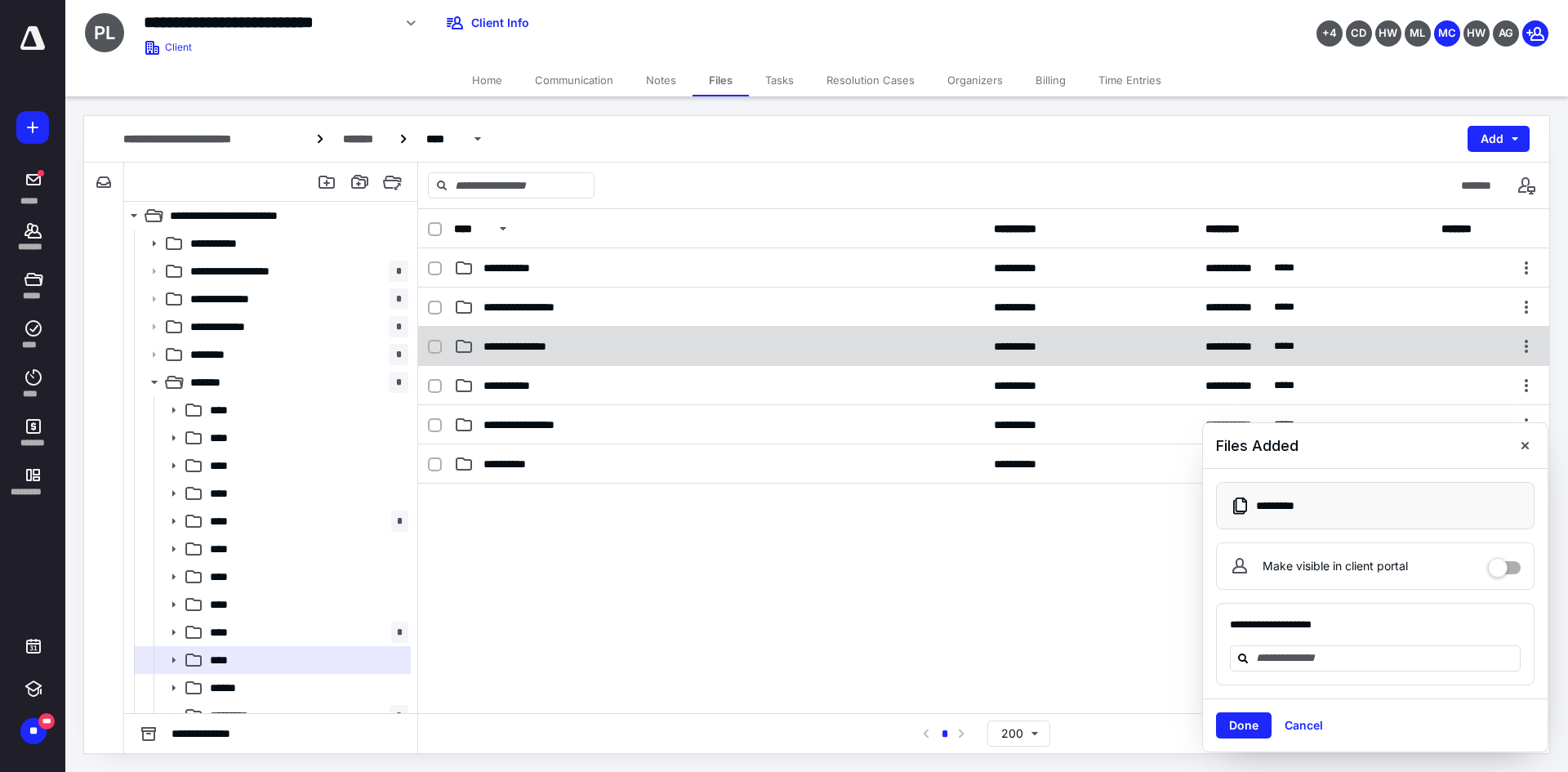 click on "**********" at bounding box center (719, 346) 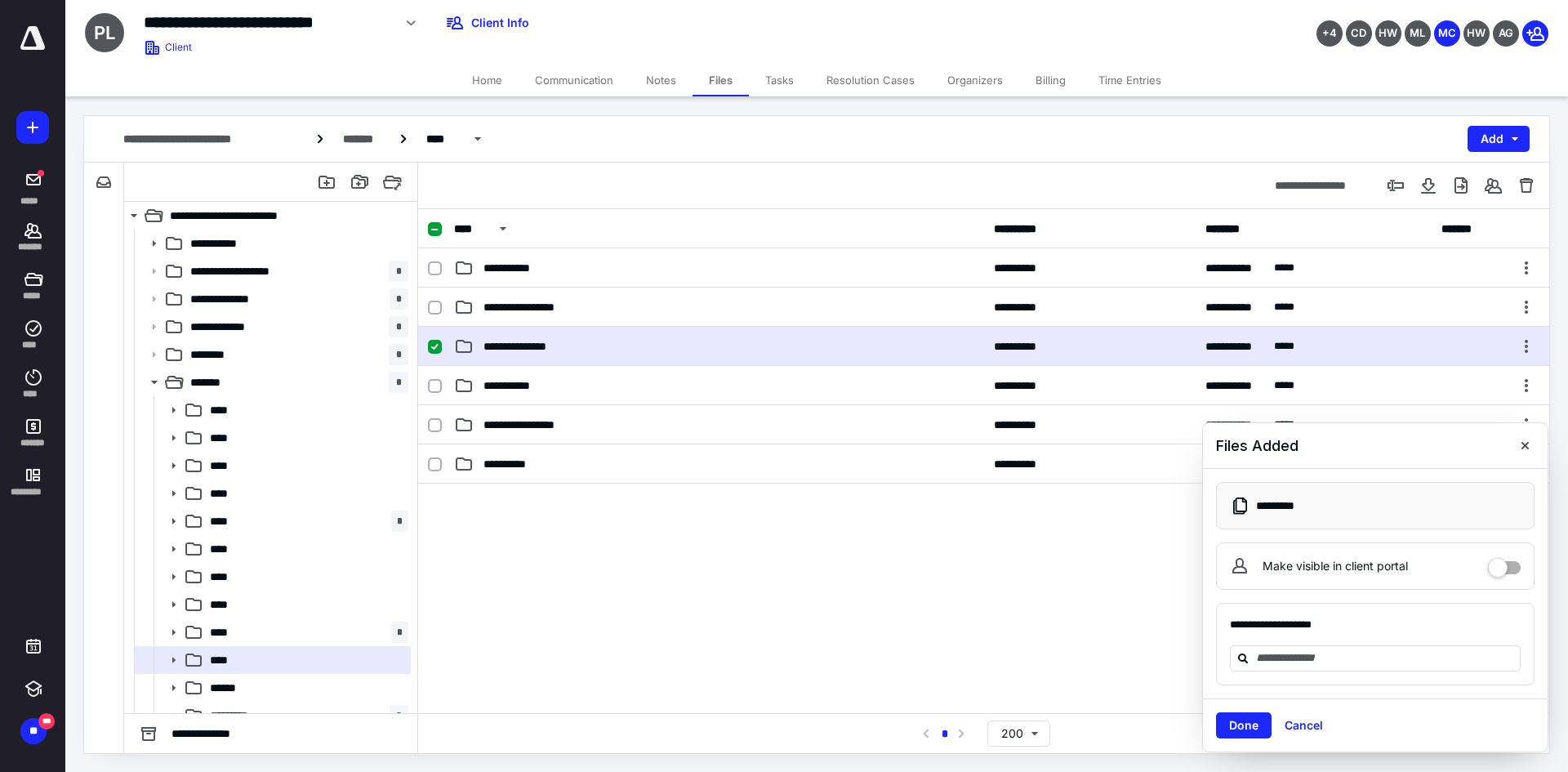 click on "**********" at bounding box center (719, 346) 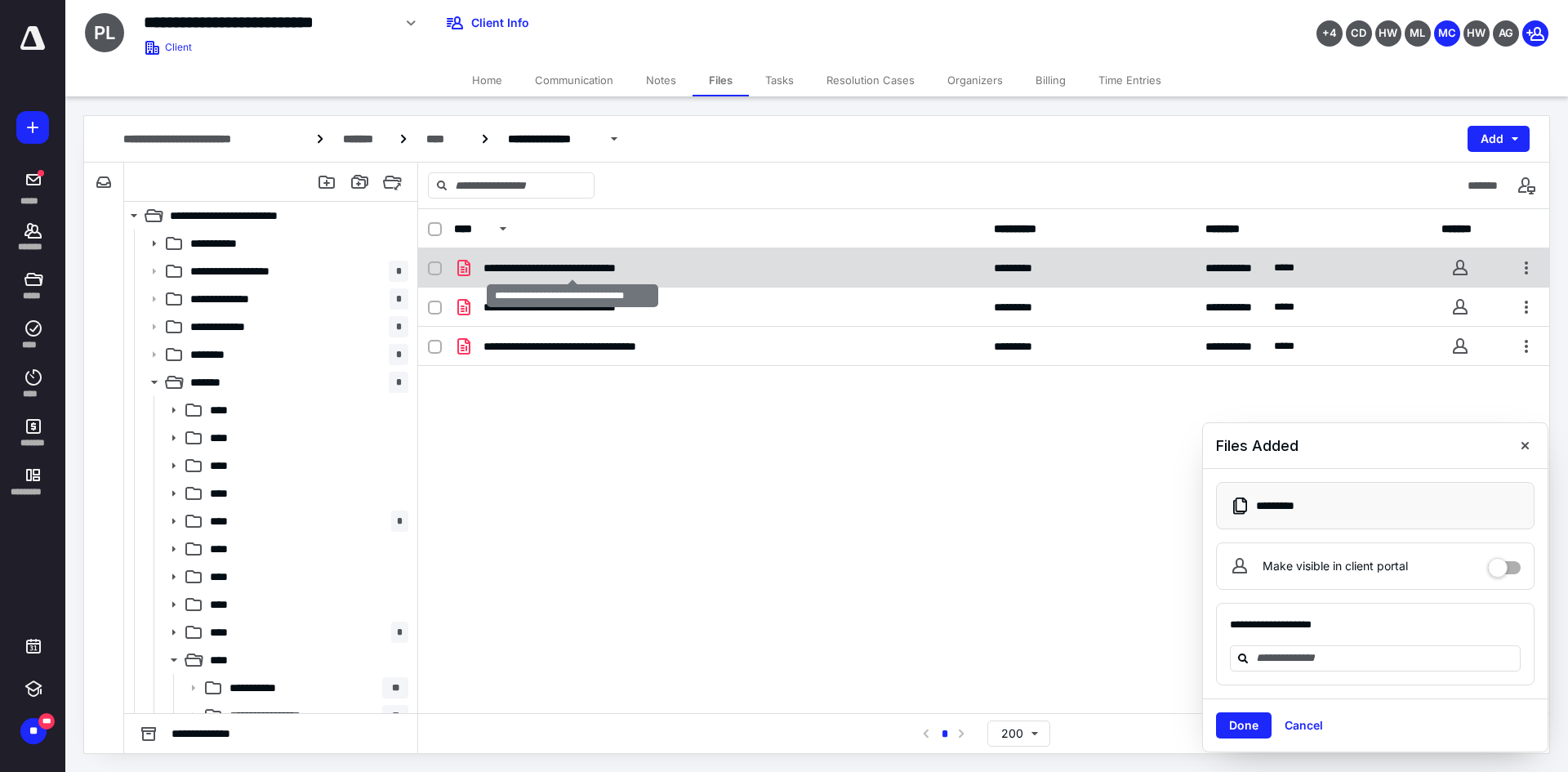 checkbox on "true" 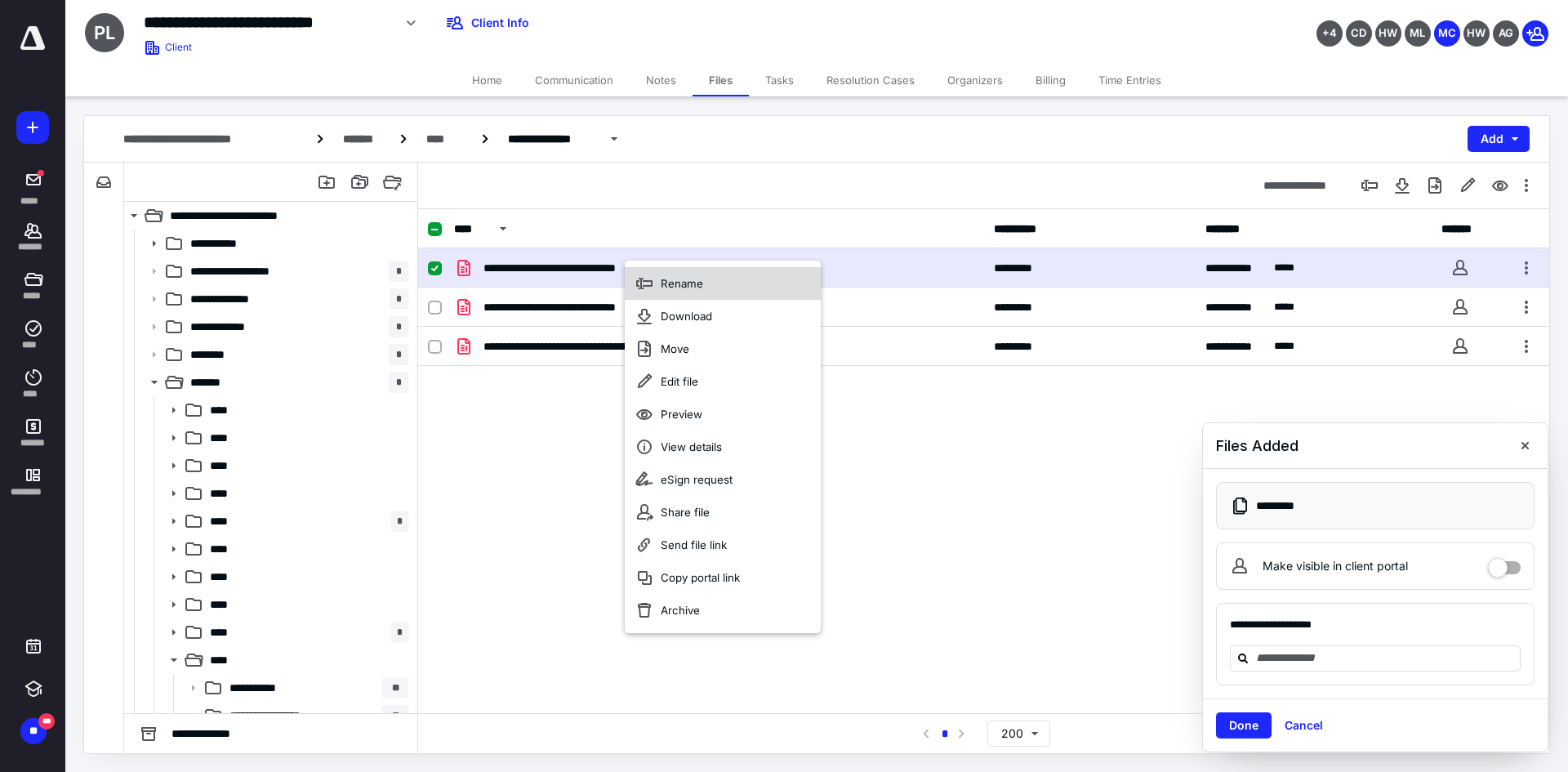 click on "Rename" at bounding box center (723, 283) 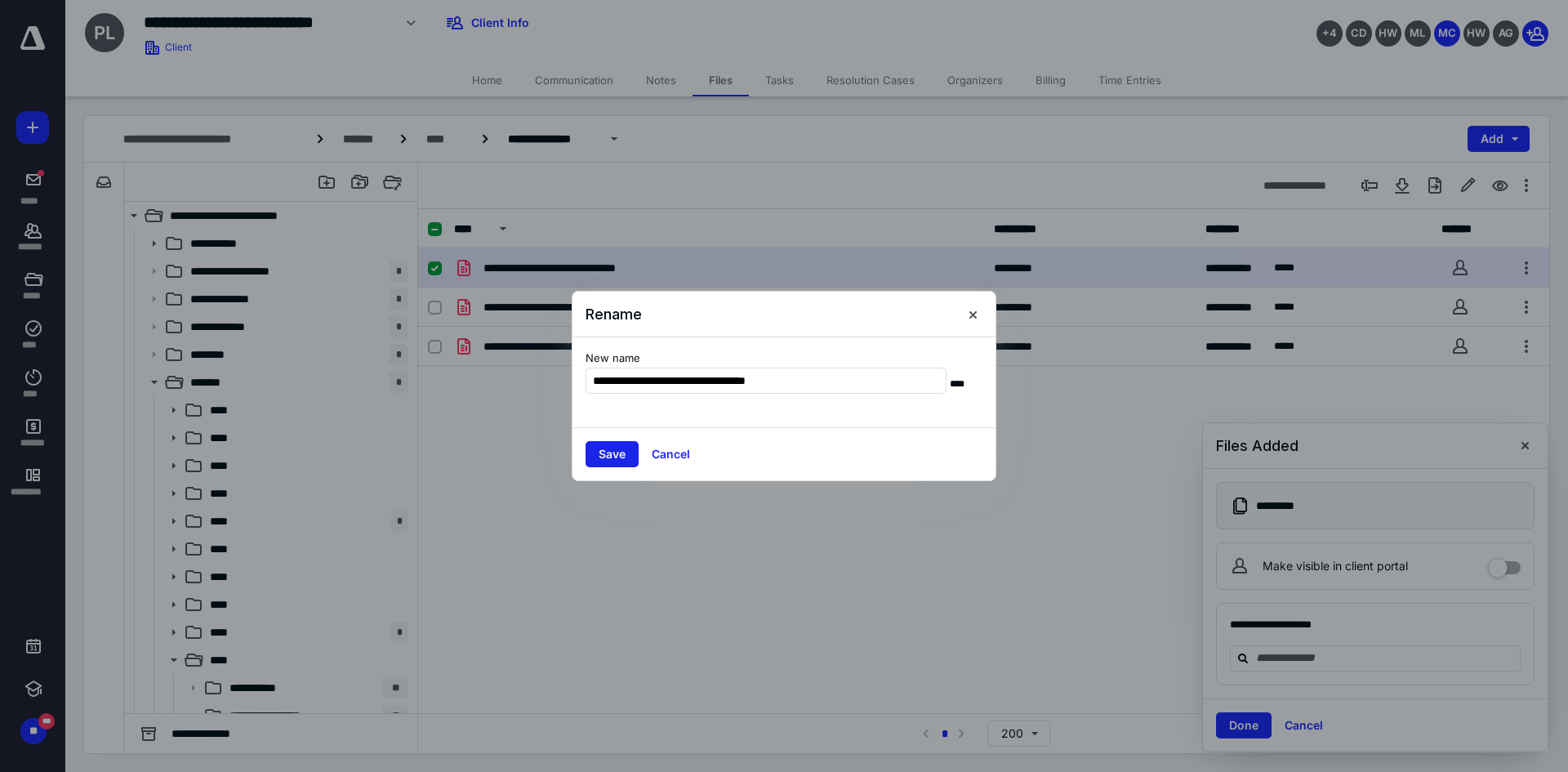 type on "**********" 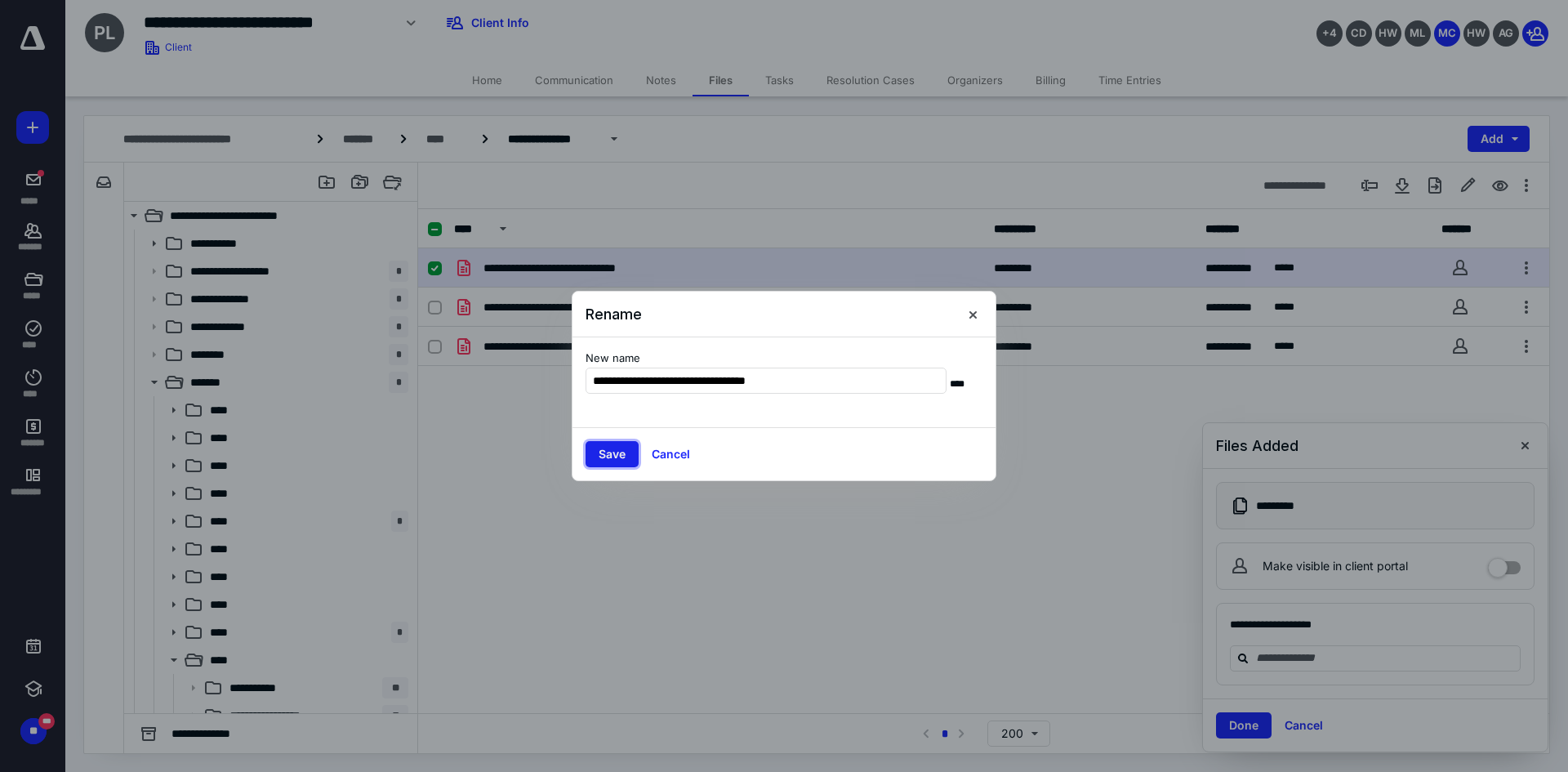 click on "Save" at bounding box center (612, 454) 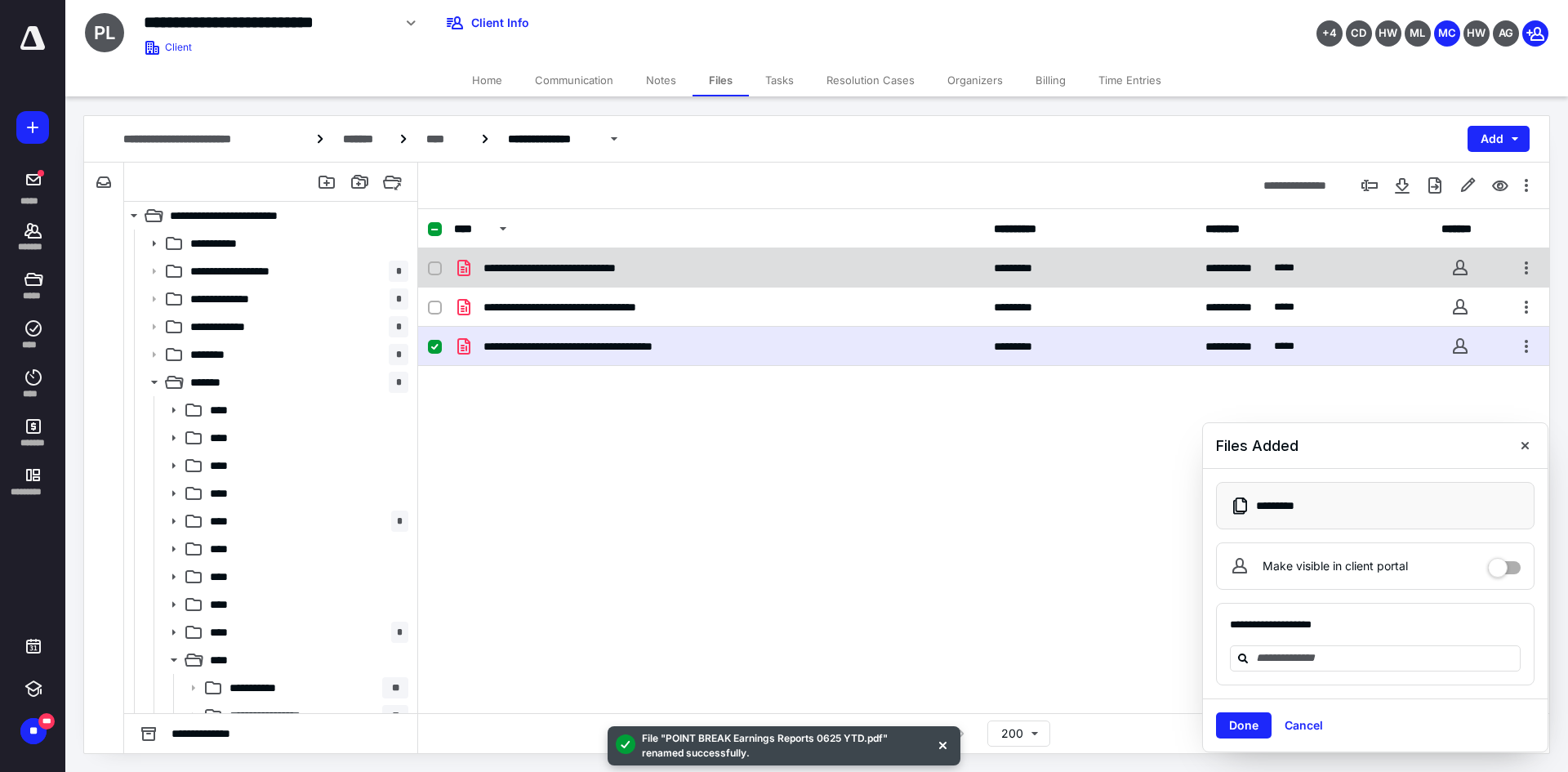 checkbox on "true" 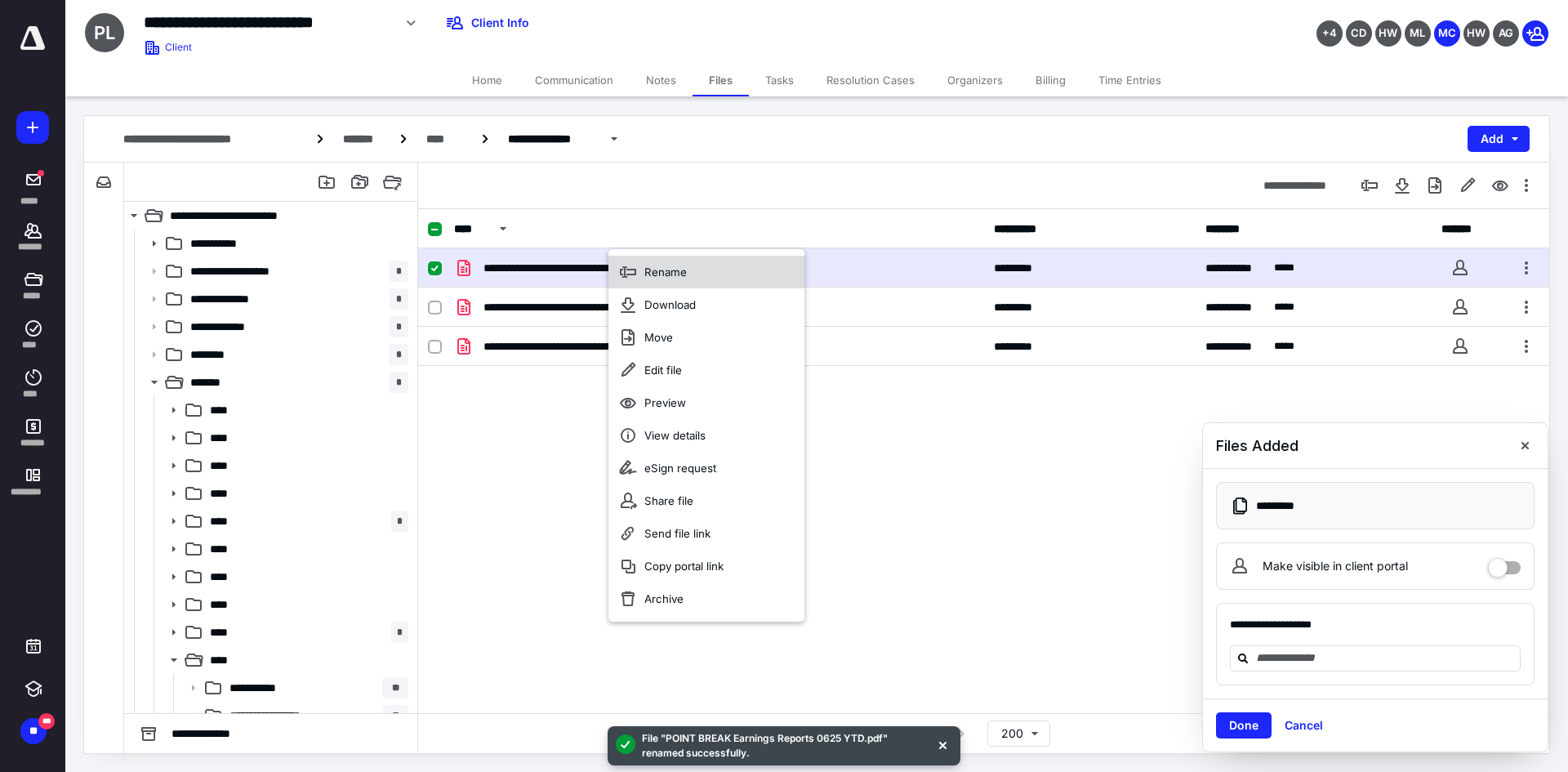 click on "Rename" at bounding box center (706, 272) 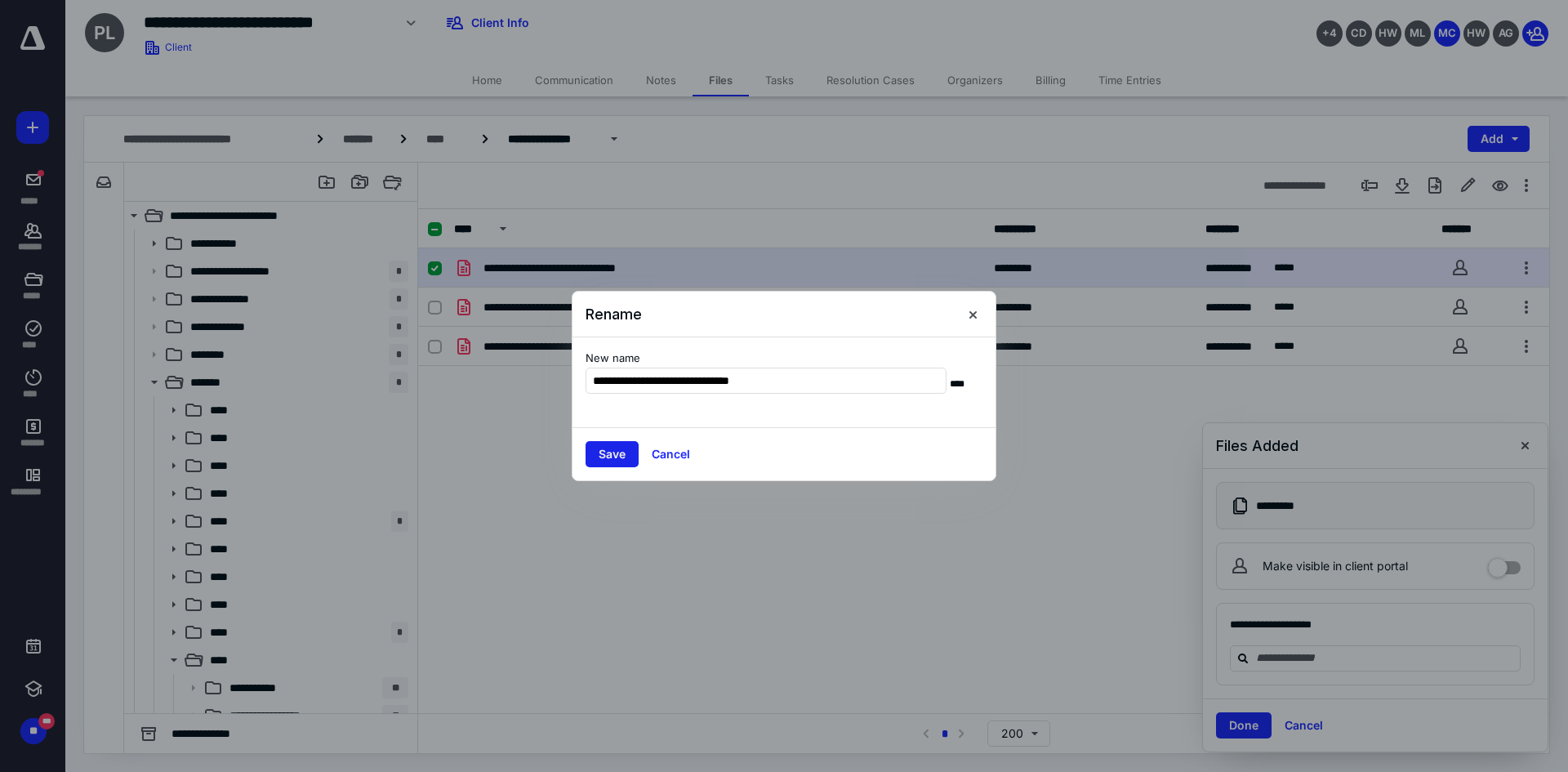 type on "**********" 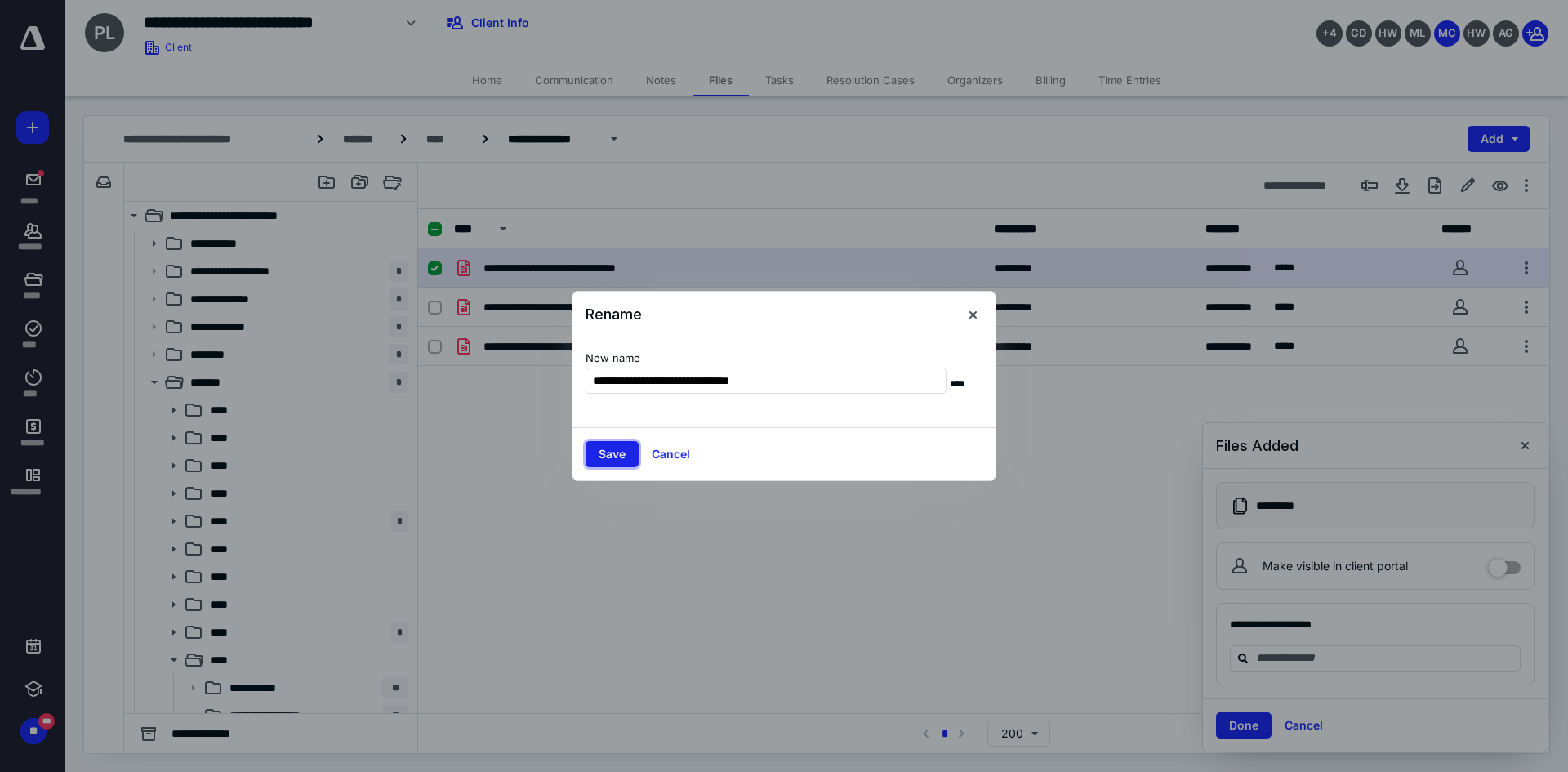 click on "Save" at bounding box center [612, 454] 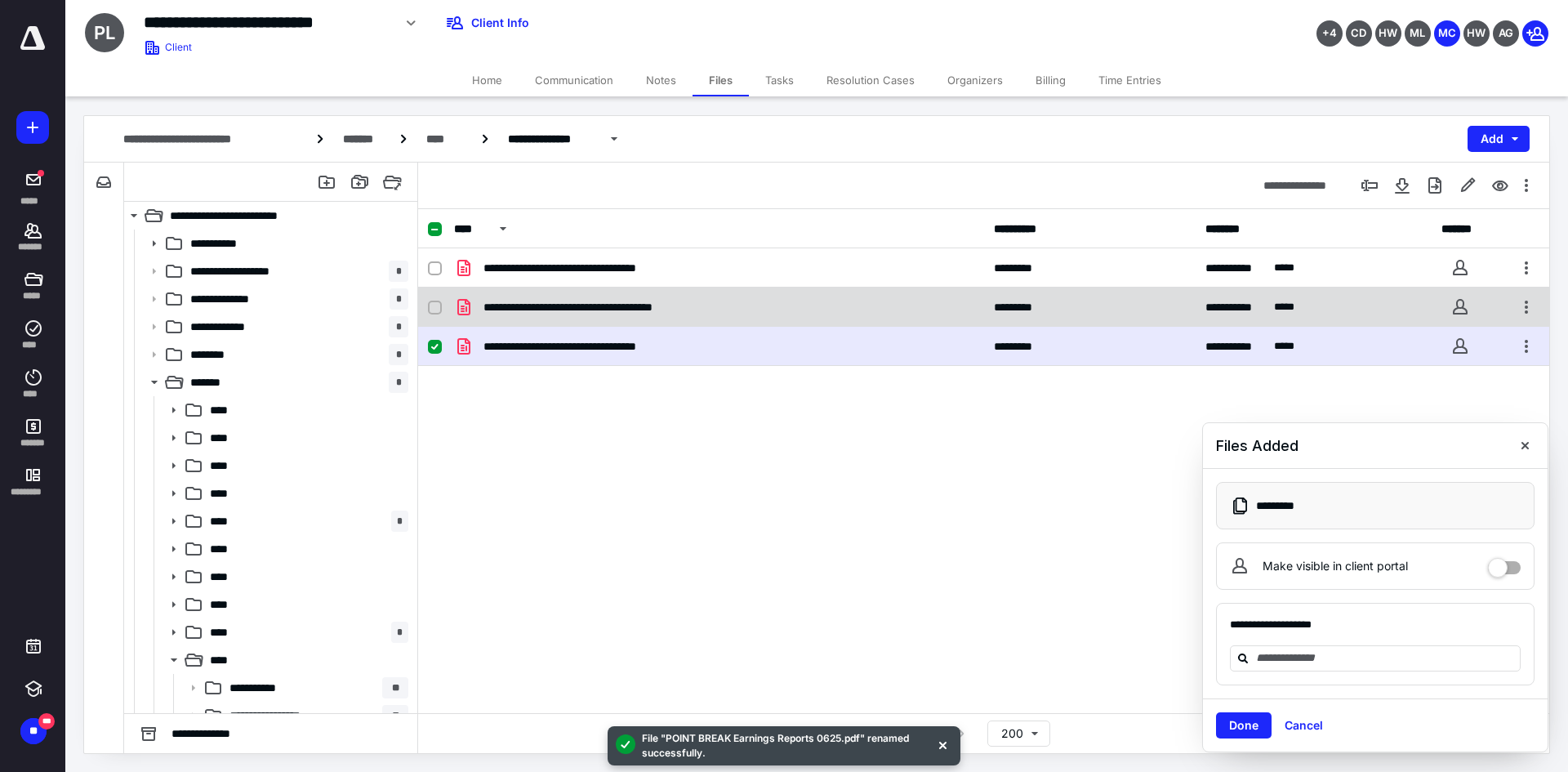 click on "**********" at bounding box center (983, 307) 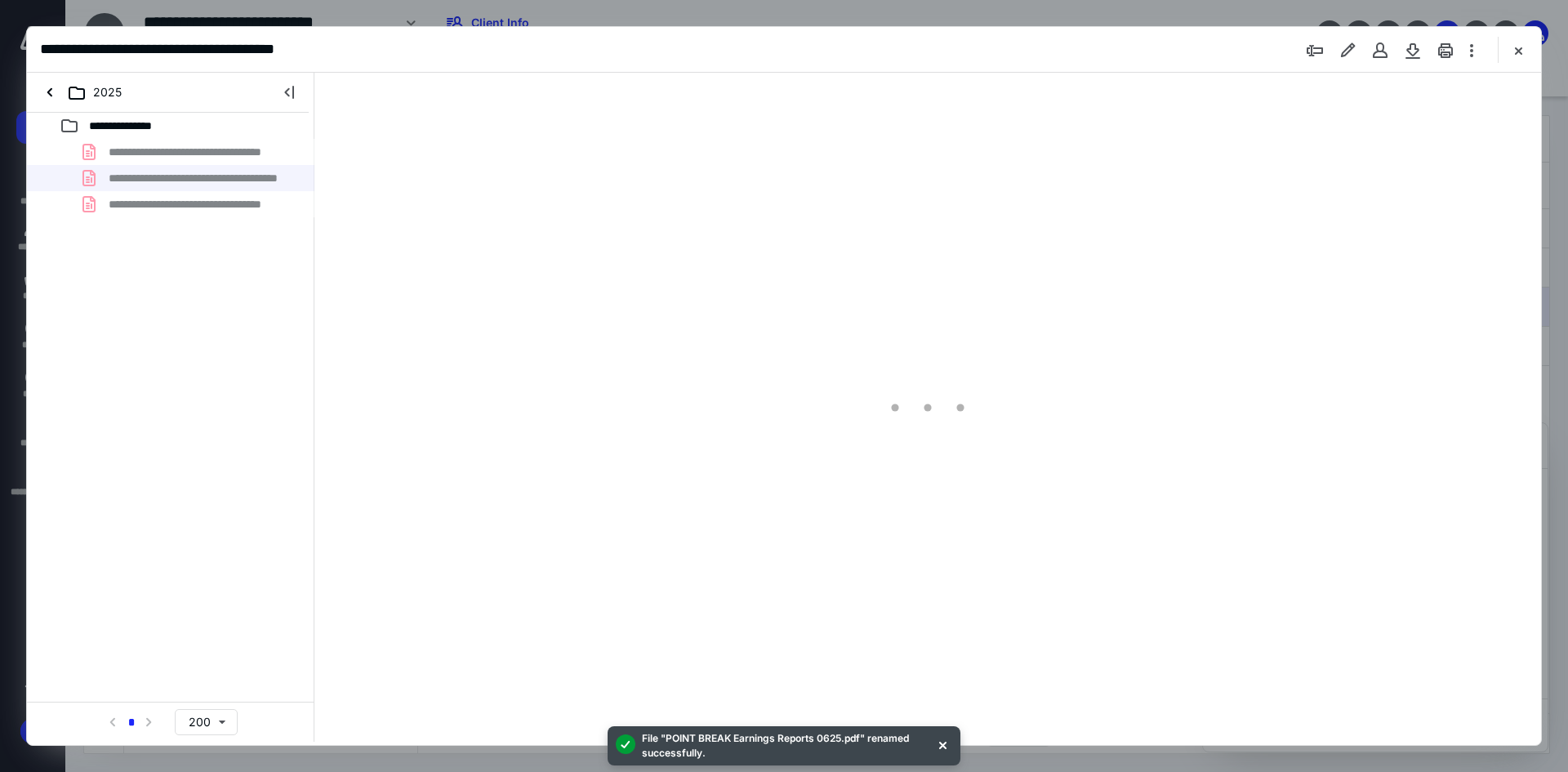 scroll, scrollTop: 0, scrollLeft: 0, axis: both 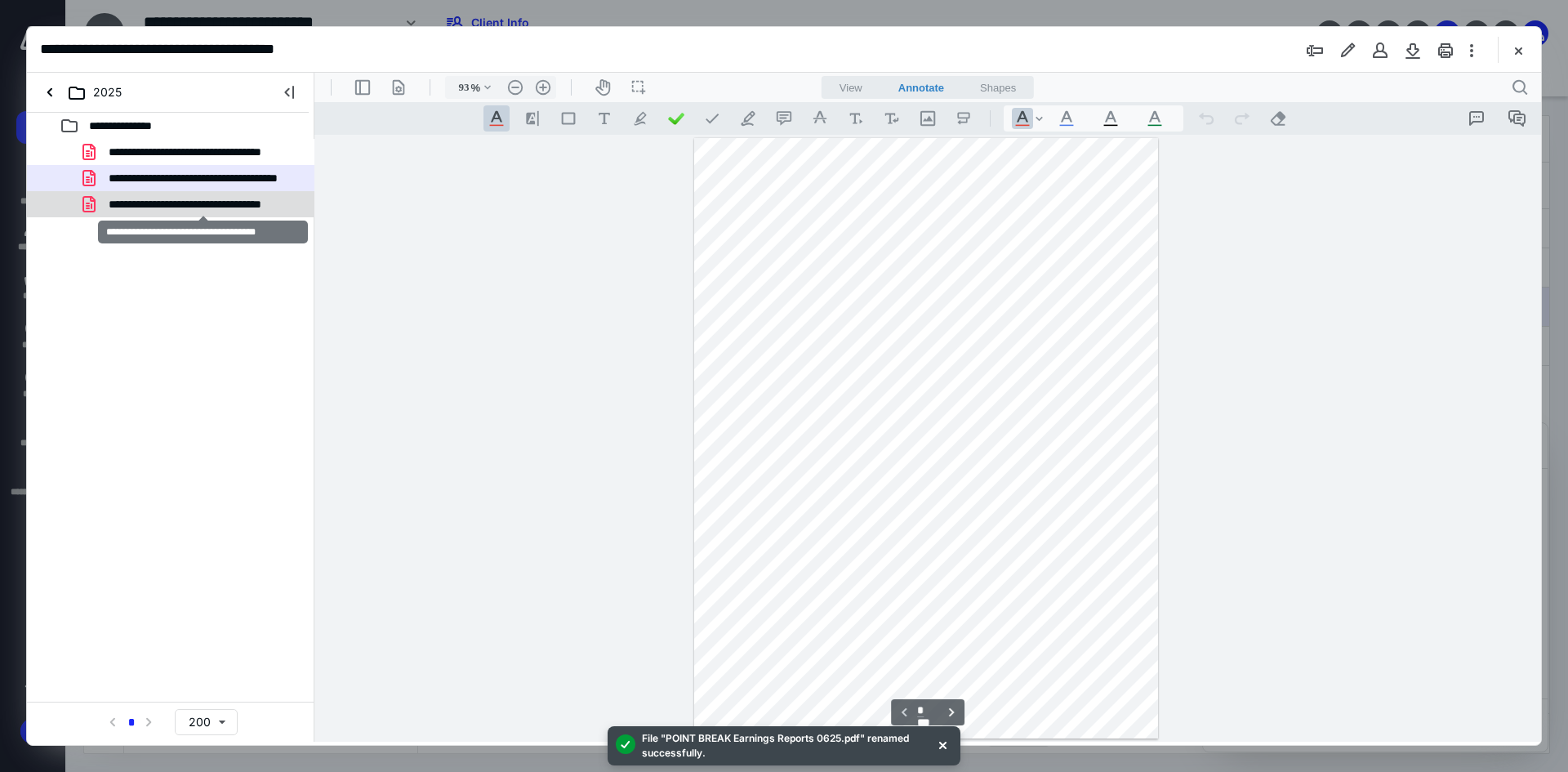 click on "**********" at bounding box center (203, 204) 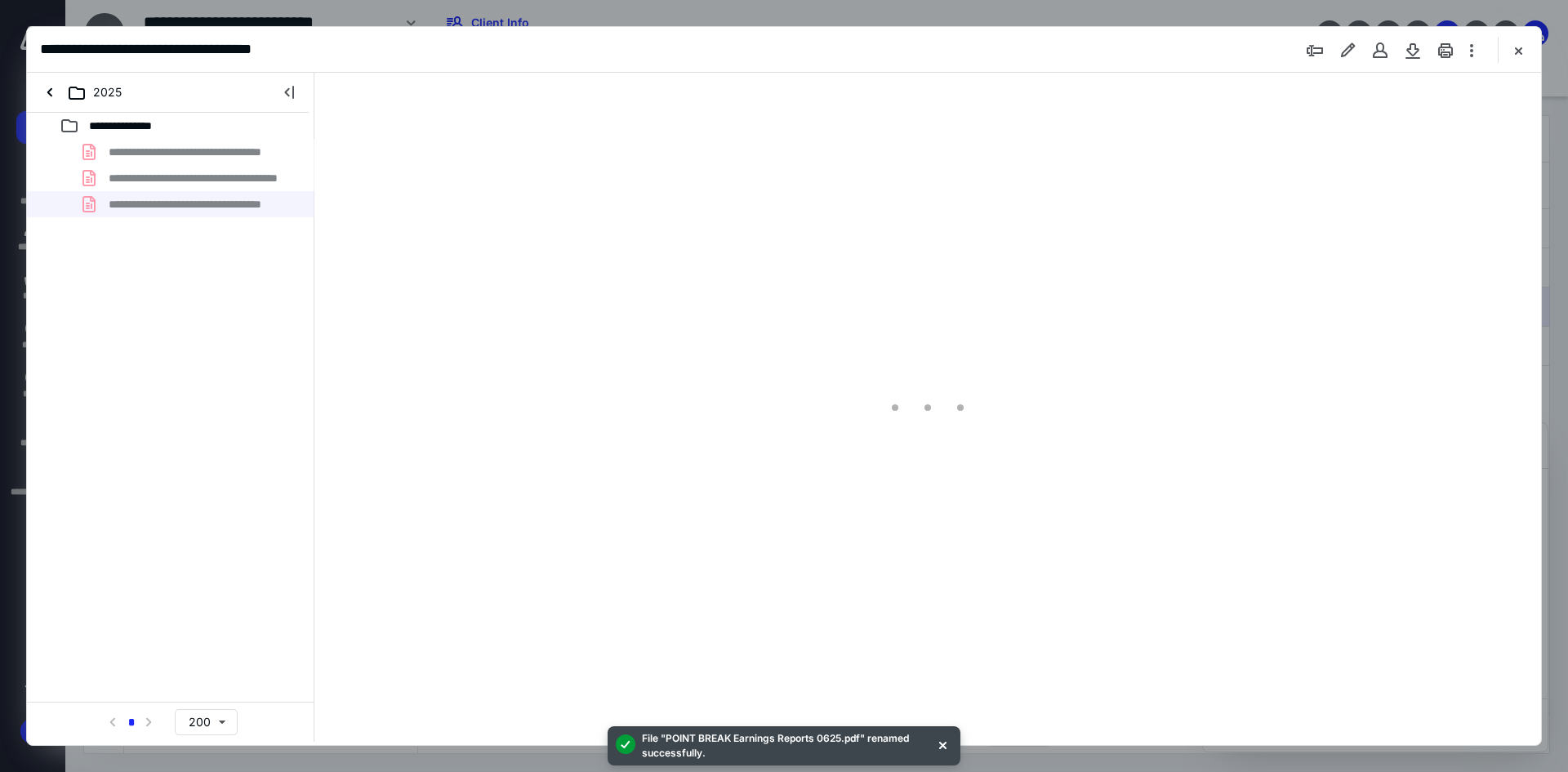 type on "93" 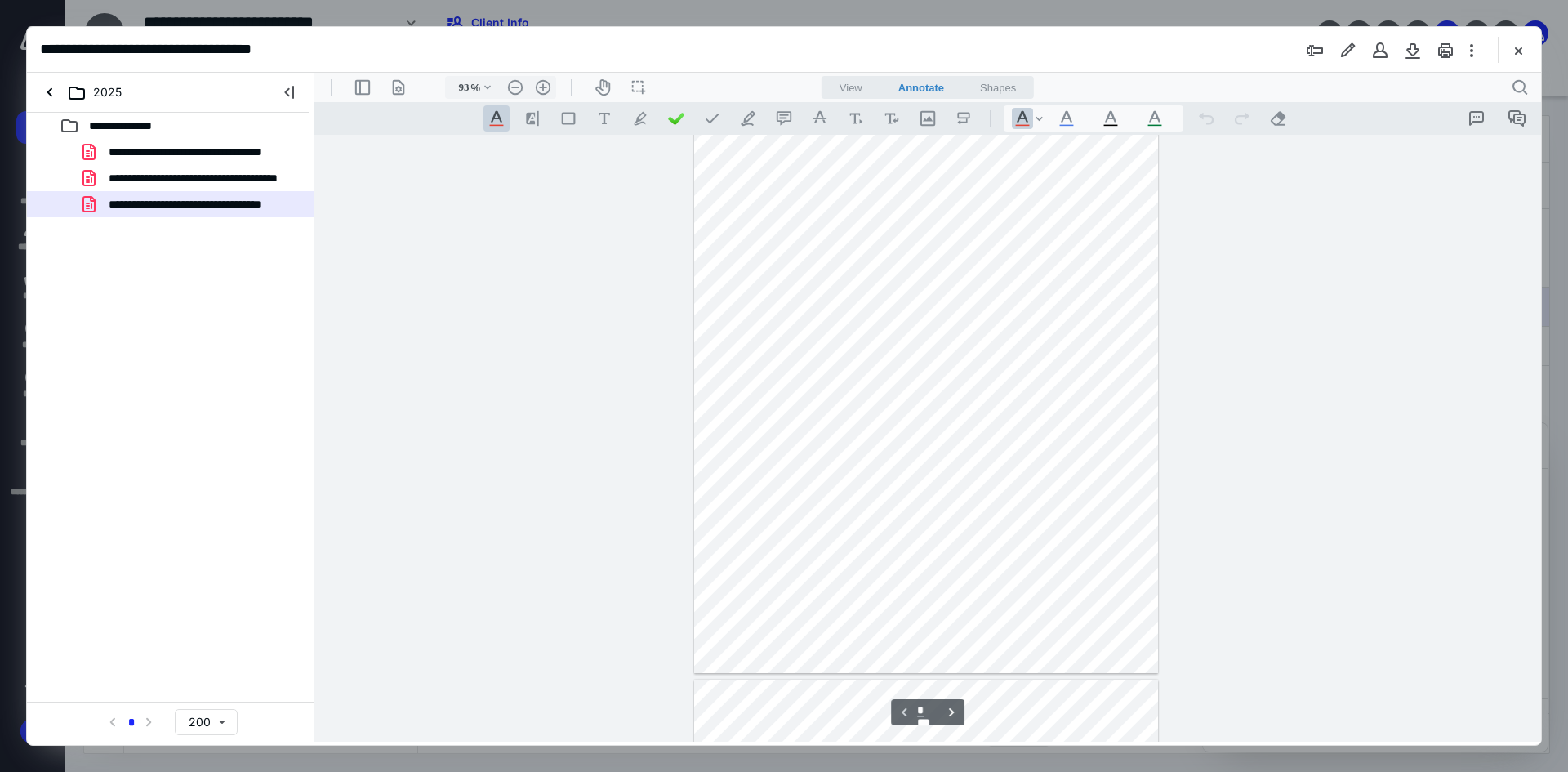 scroll, scrollTop: 0, scrollLeft: 0, axis: both 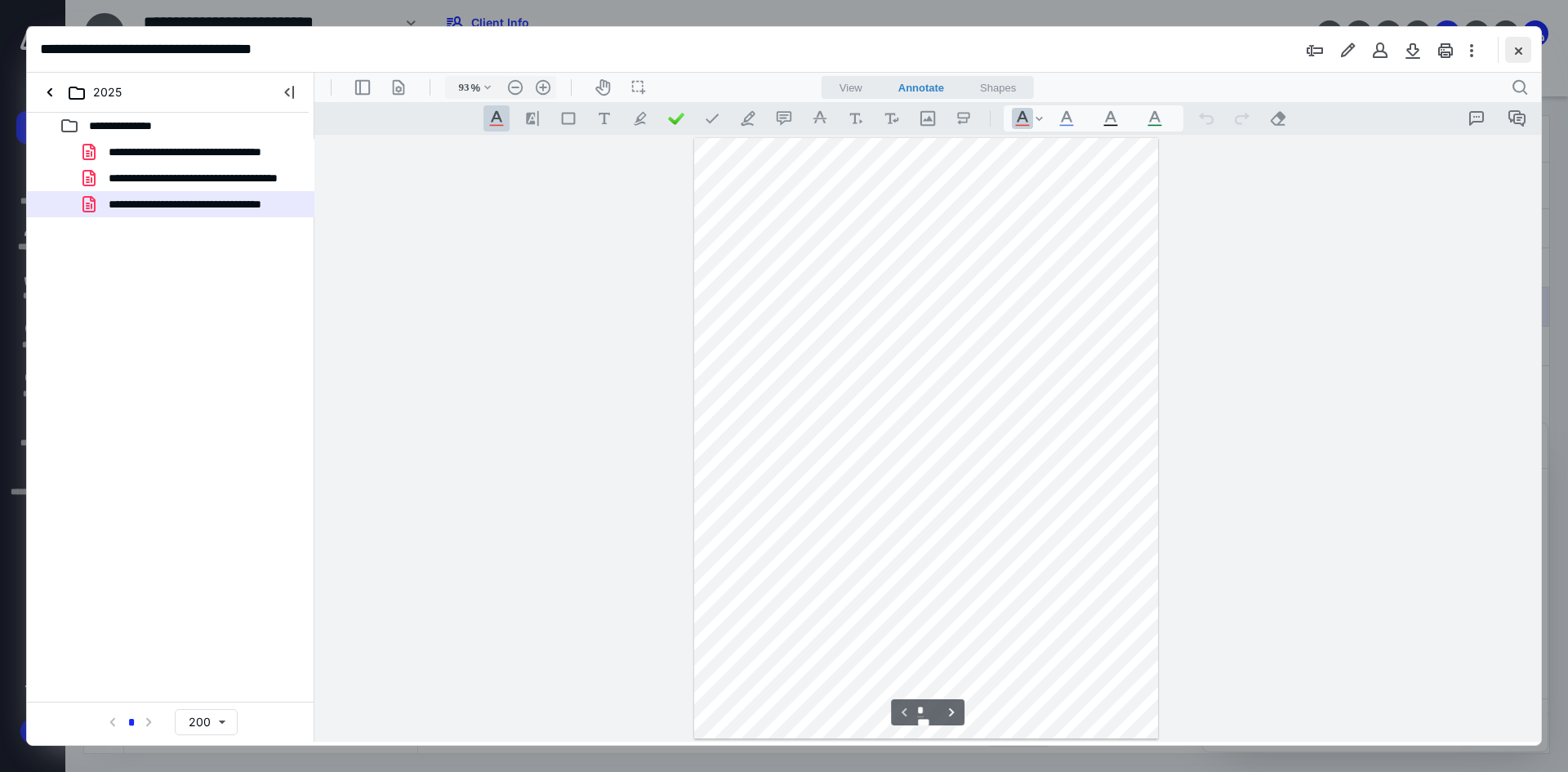 click at bounding box center [1518, 50] 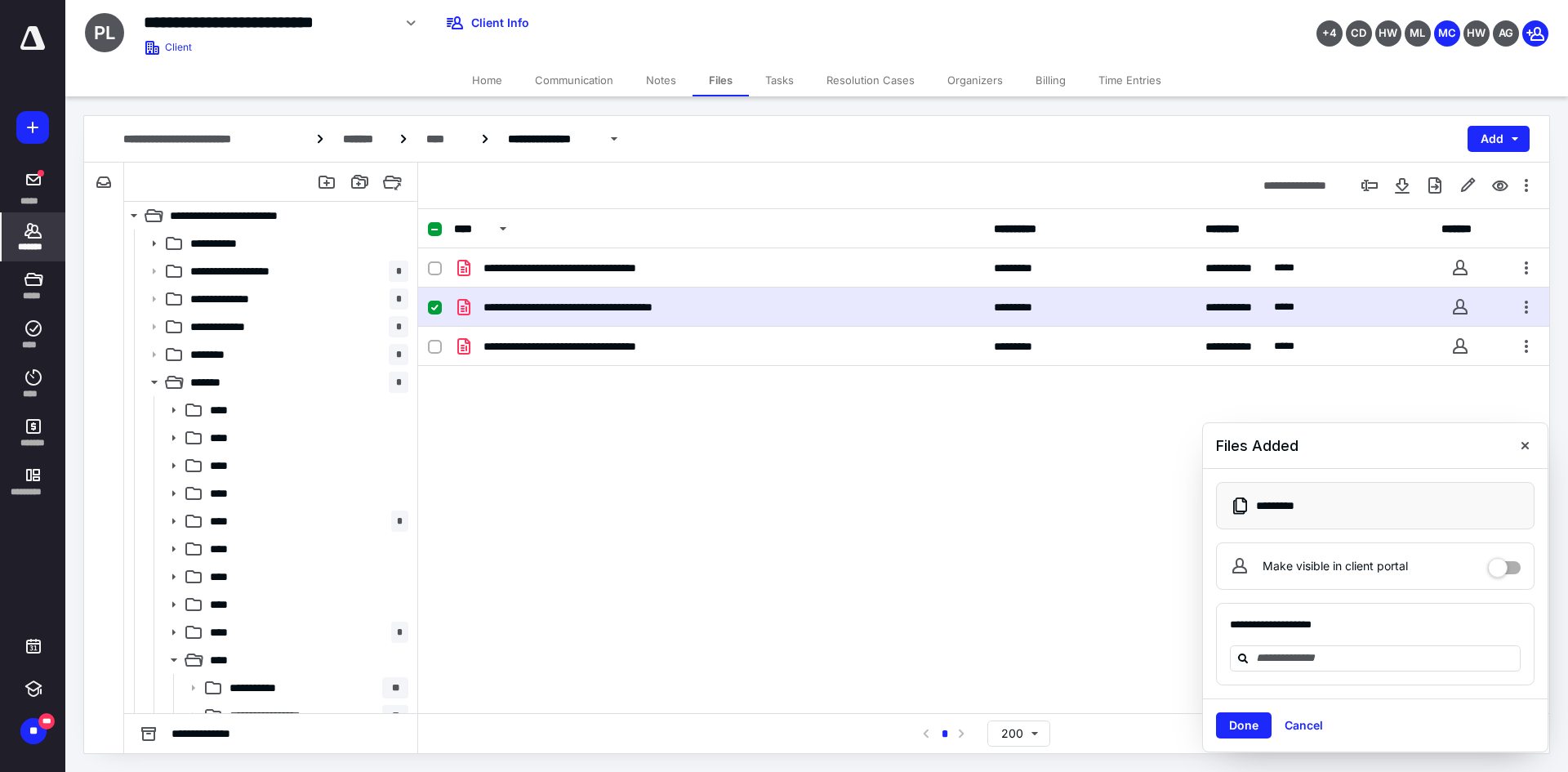 click 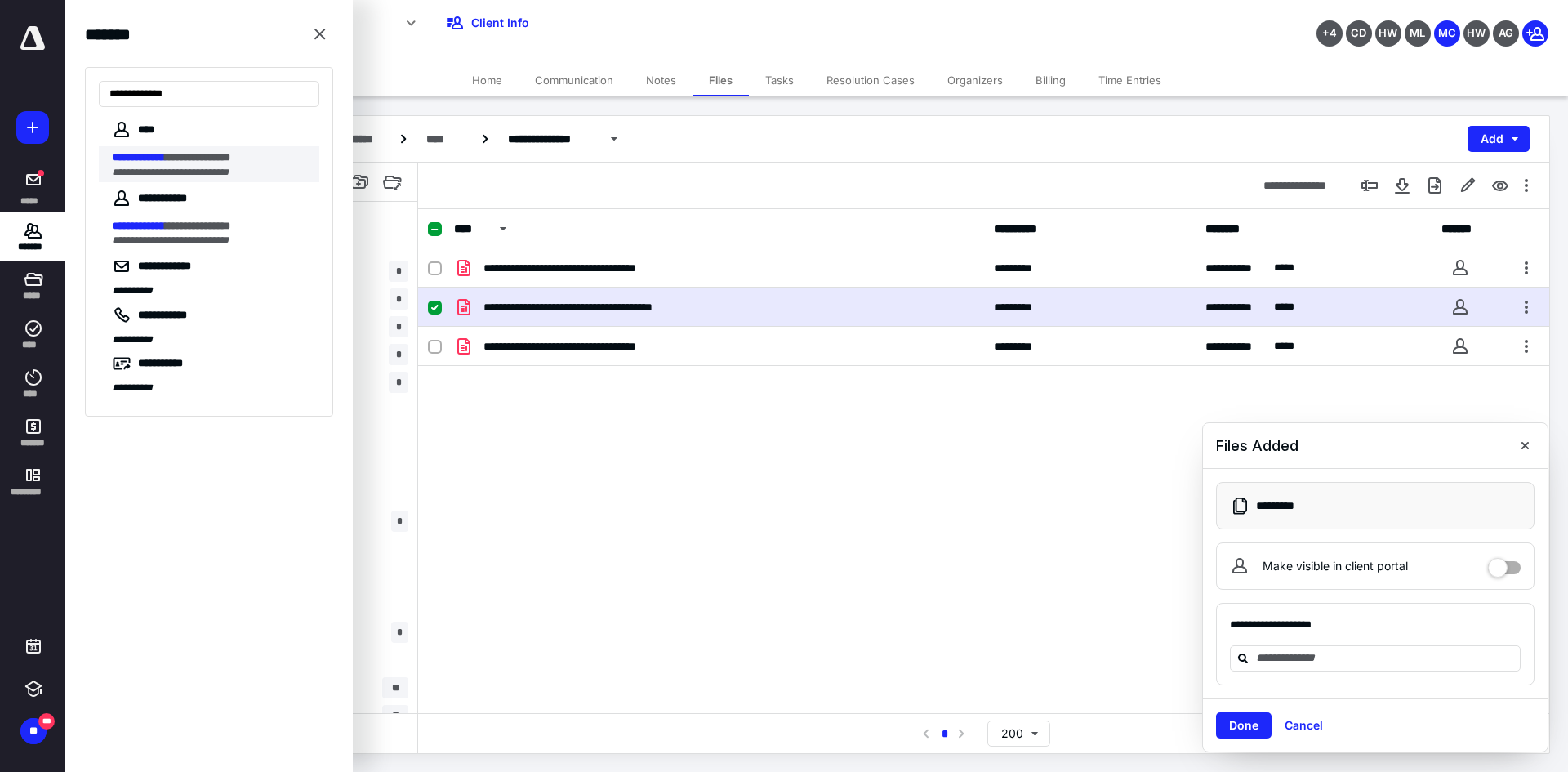type on "**********" 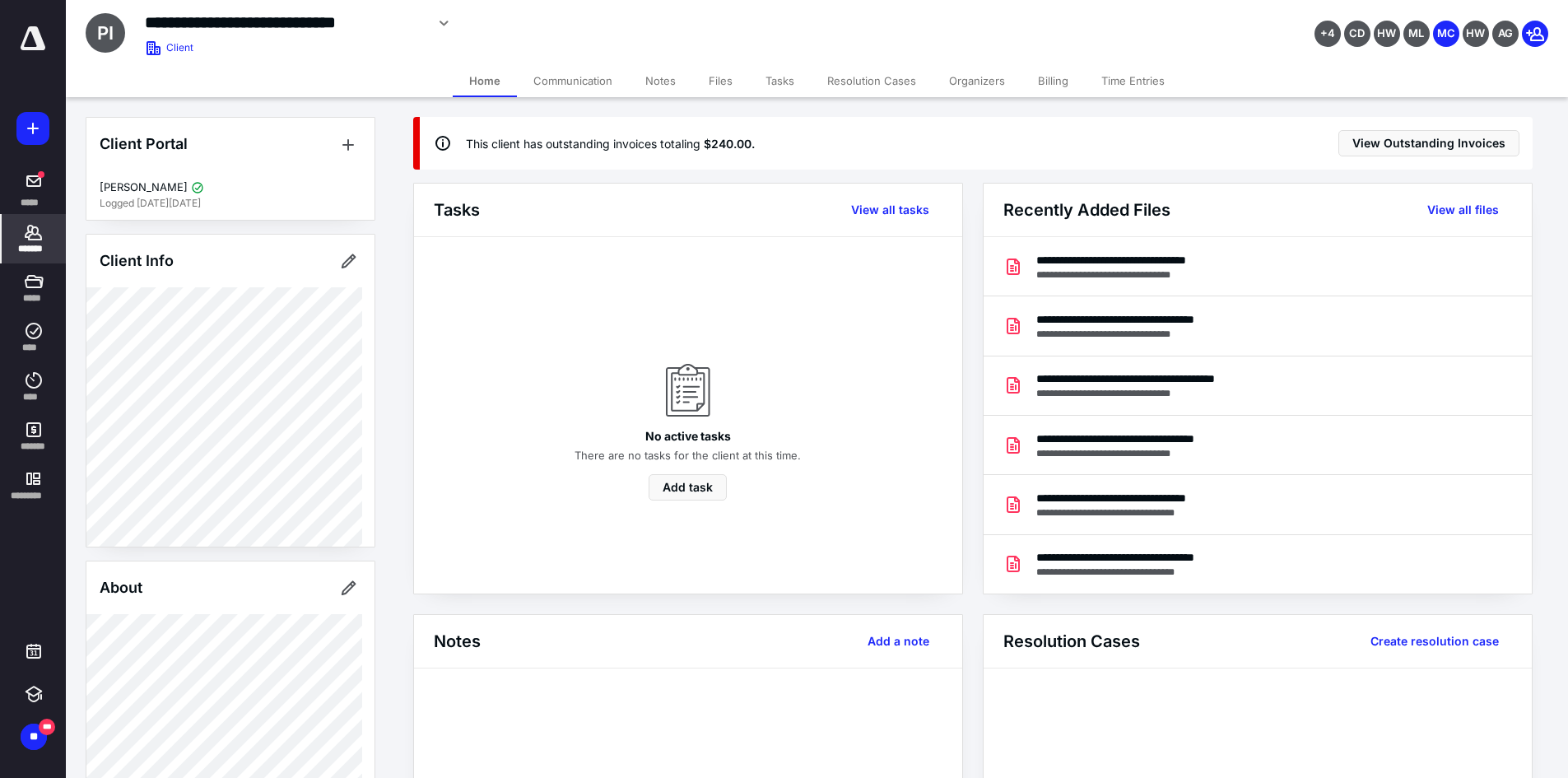 click on "Files" at bounding box center (720, 81) 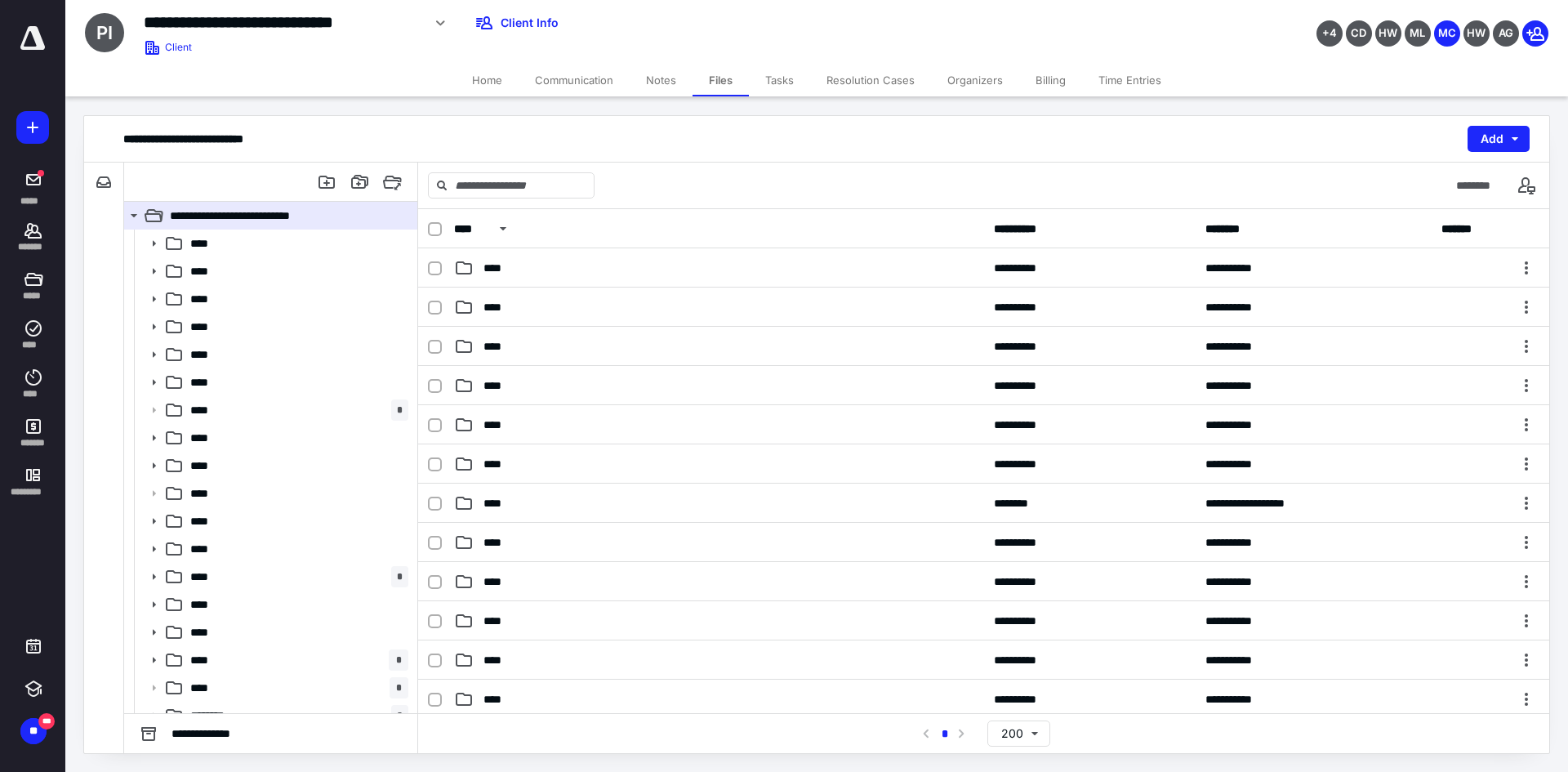 scroll, scrollTop: 44, scrollLeft: 0, axis: vertical 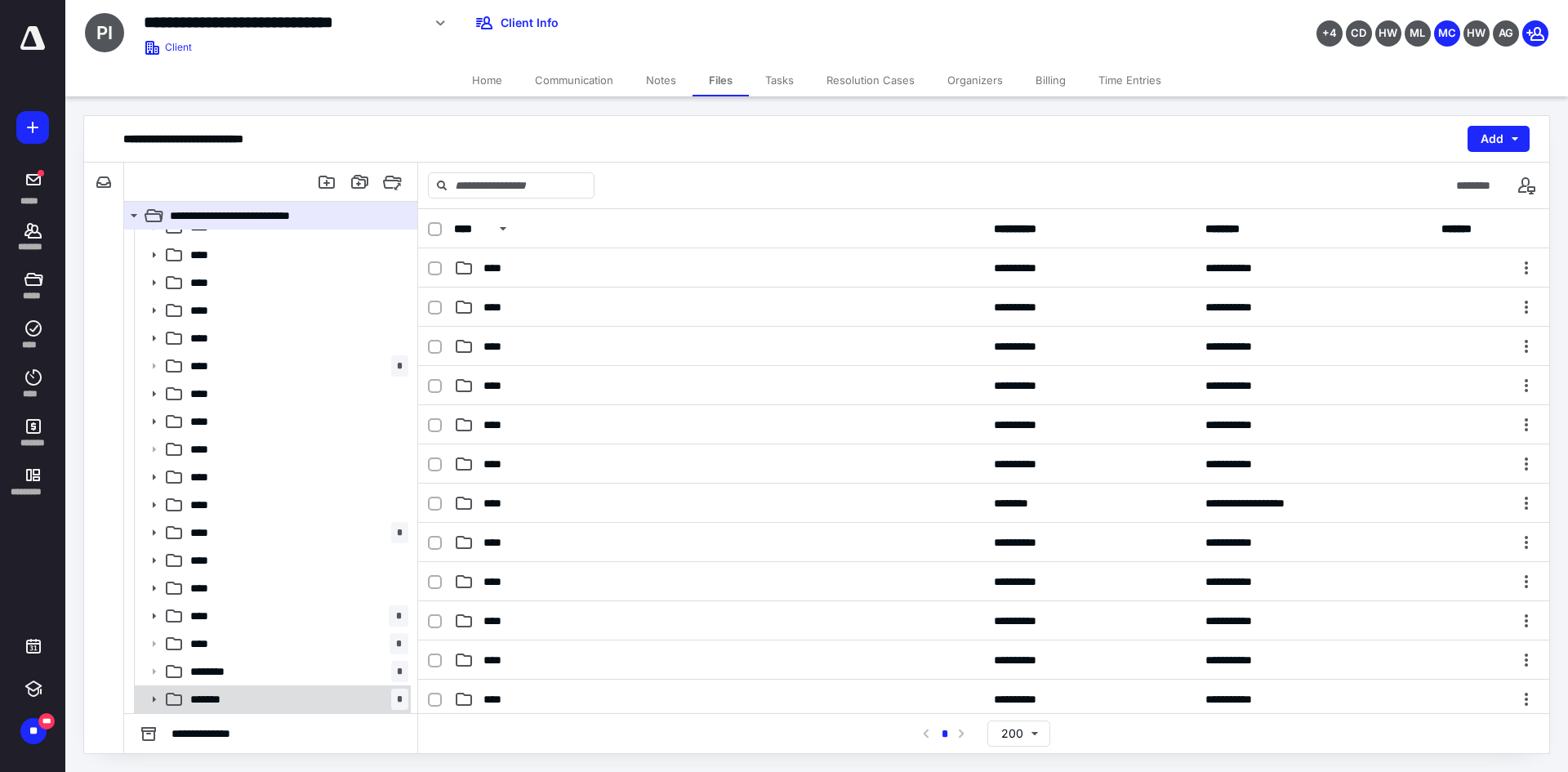 click on "******* *" at bounding box center [296, 699] 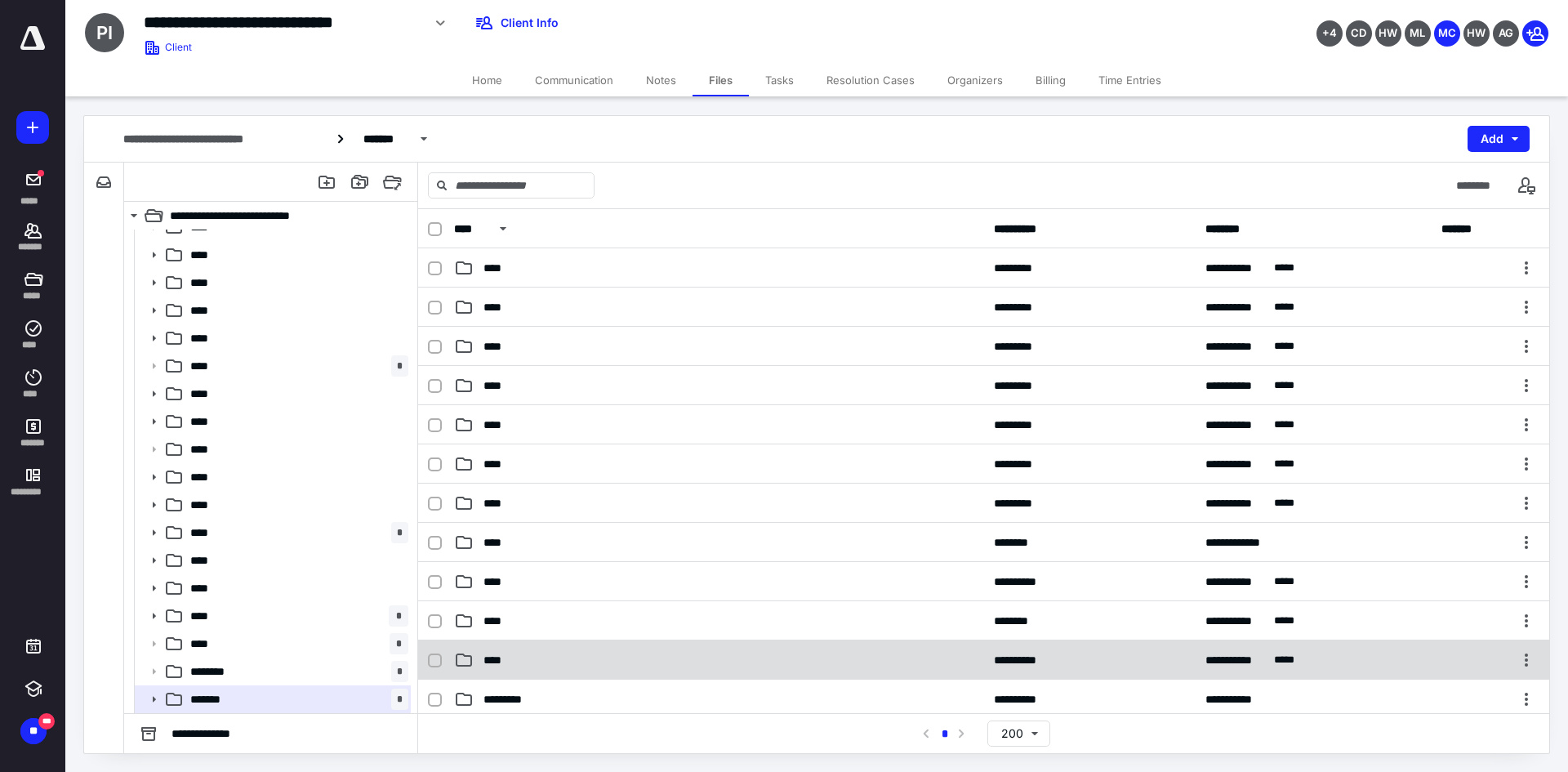 click on "****" at bounding box center [719, 660] 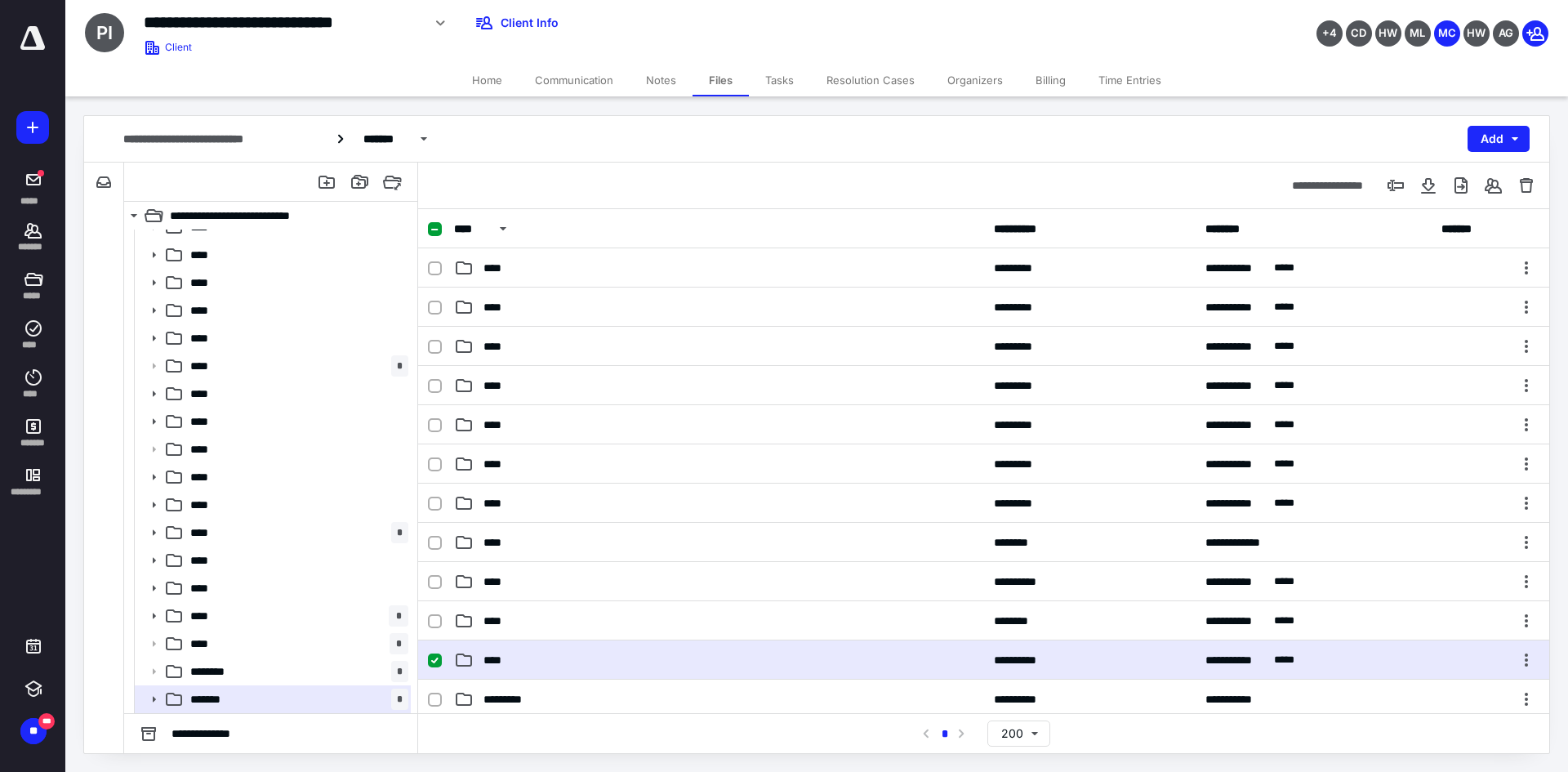 checkbox on "true" 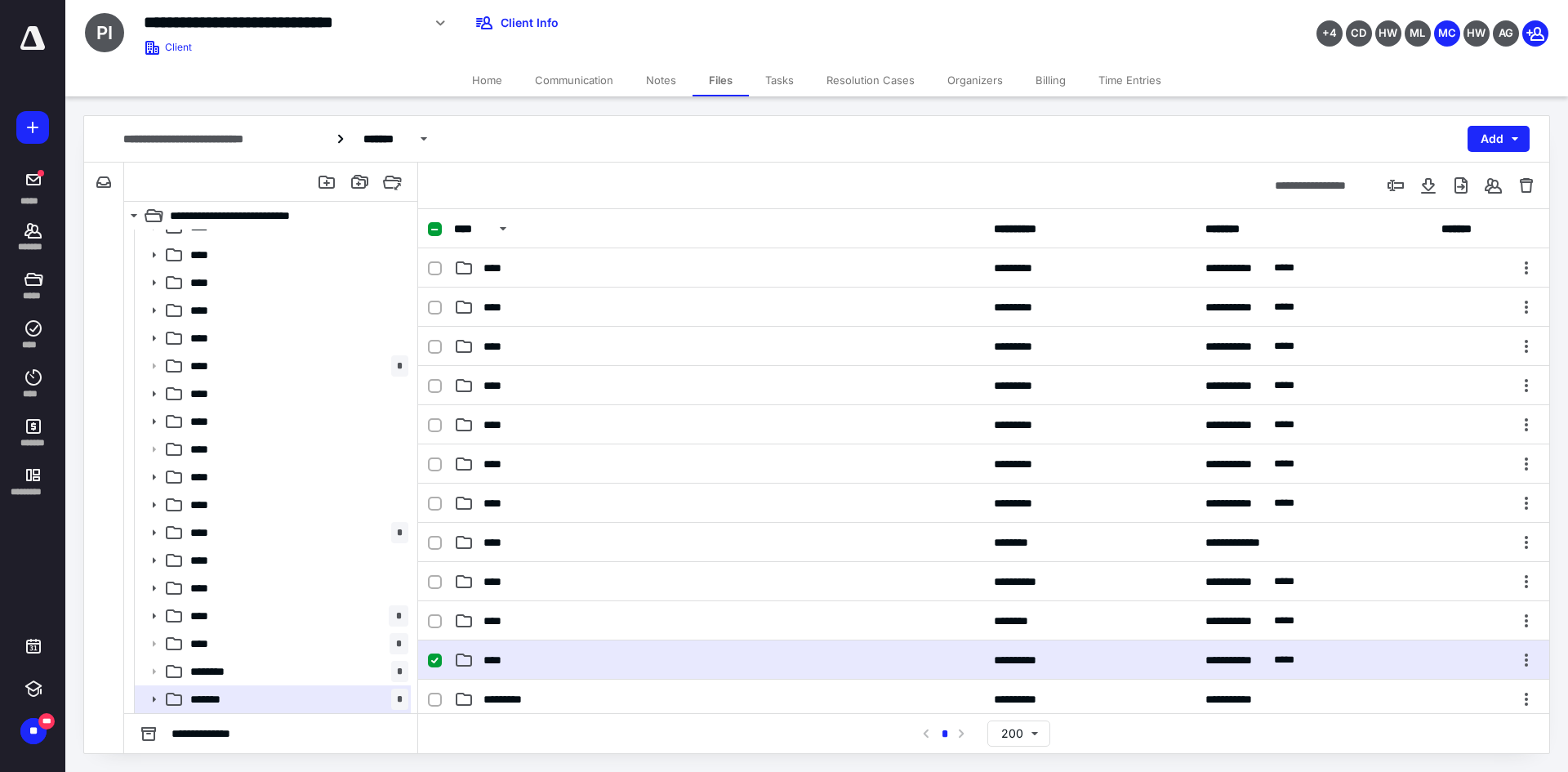 click on "****" at bounding box center [719, 660] 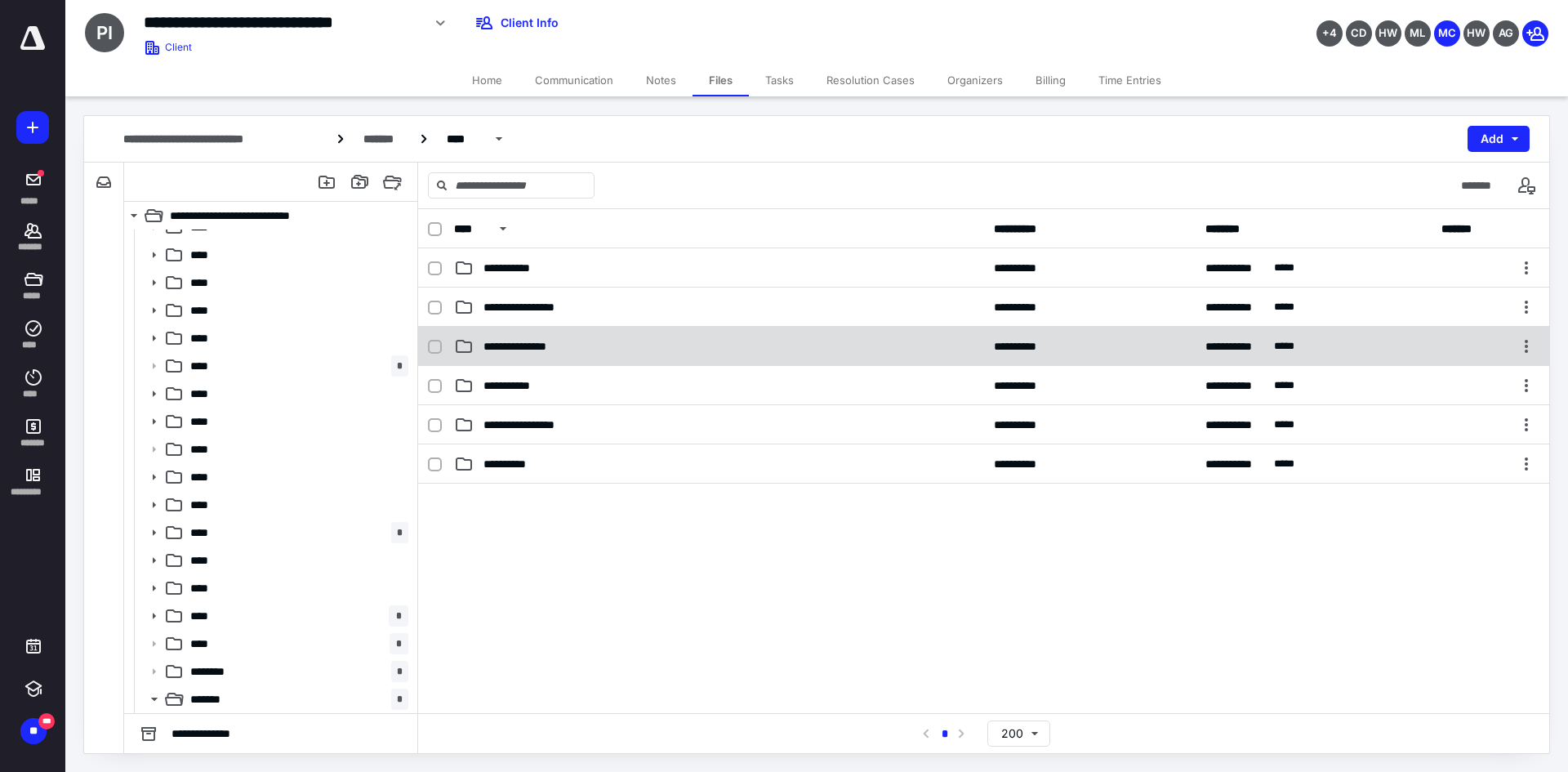click on "**********" at bounding box center (719, 346) 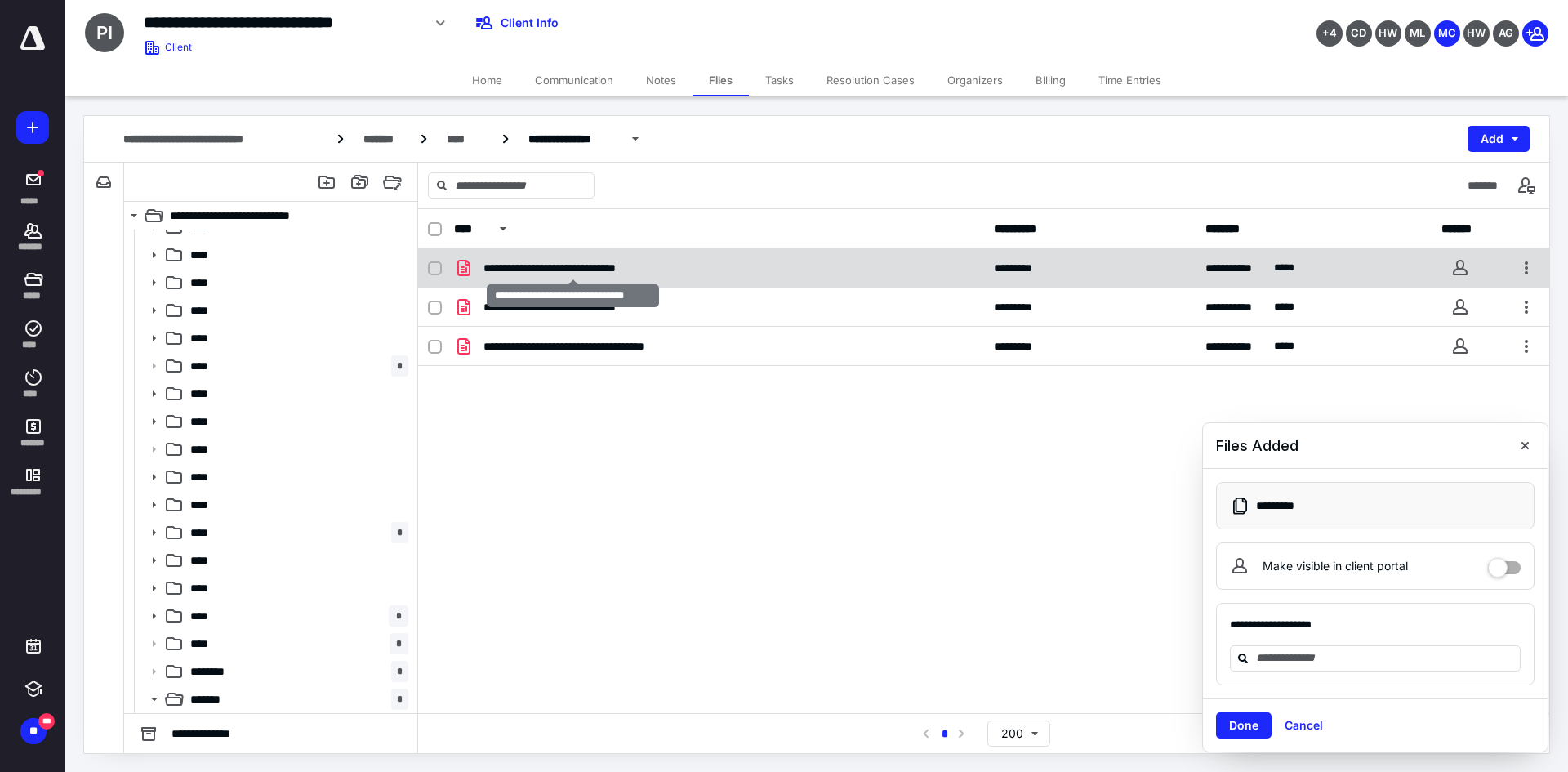 checkbox on "true" 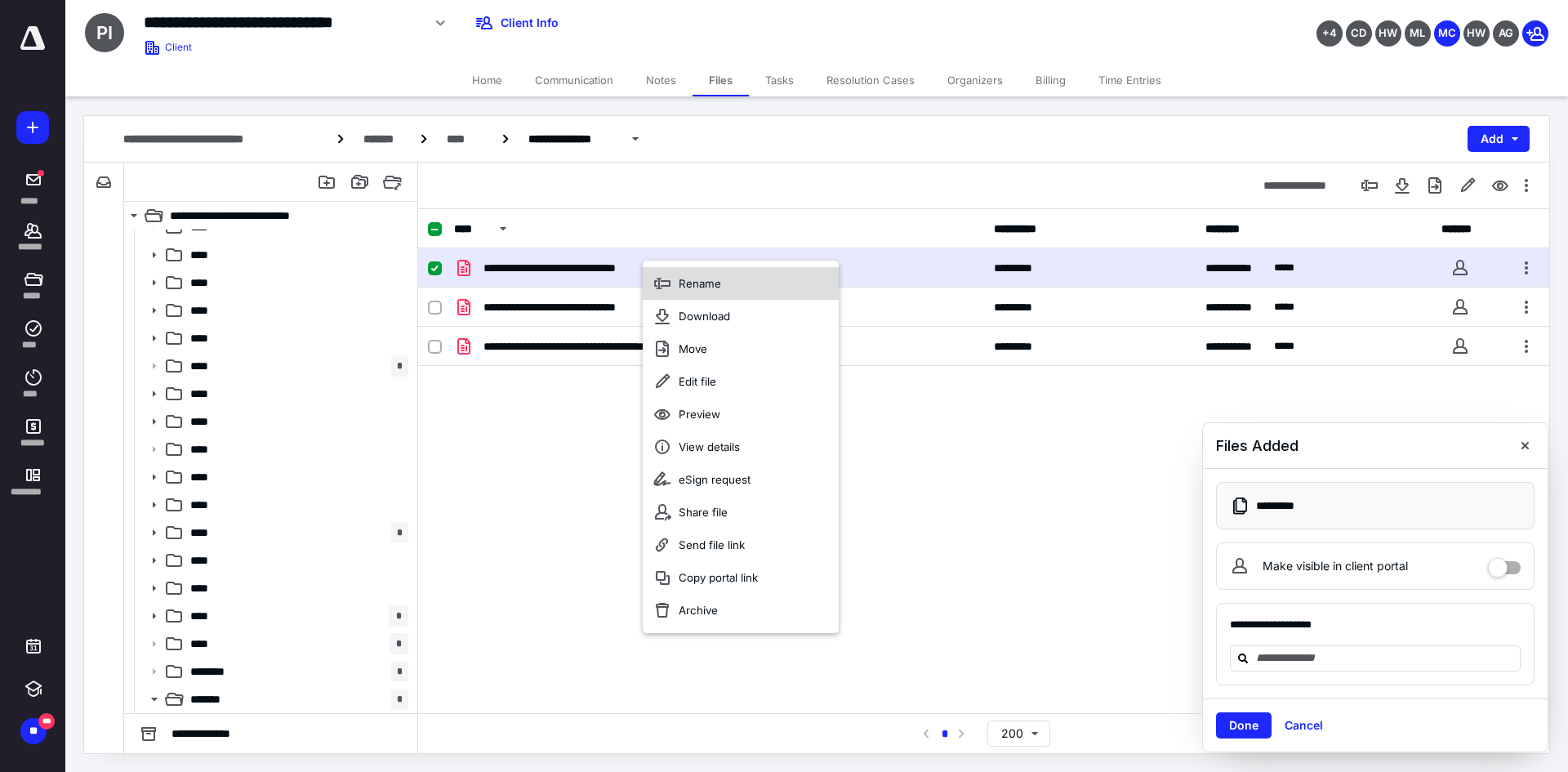 click on "Rename" at bounding box center [741, 283] 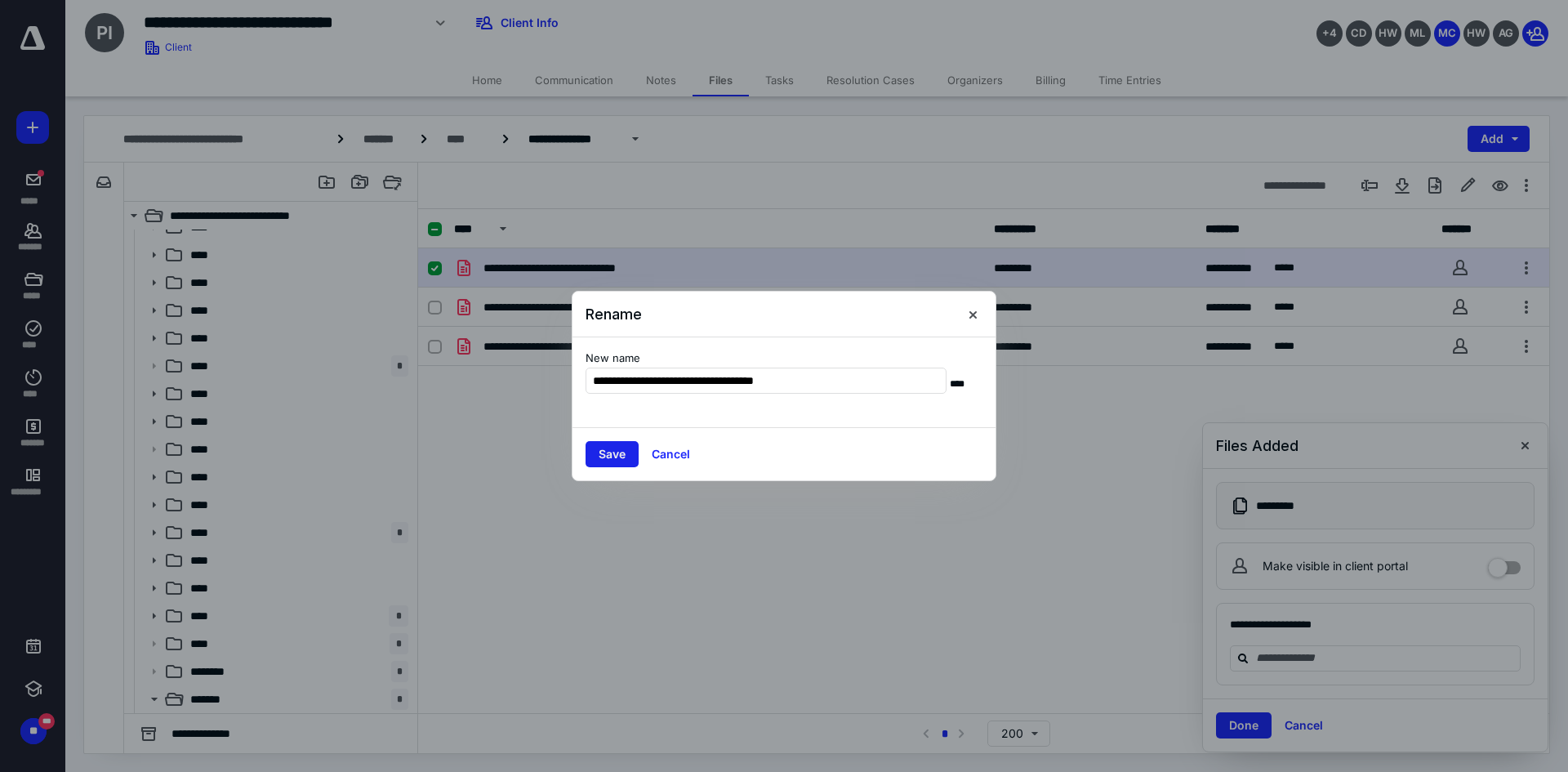 type on "**********" 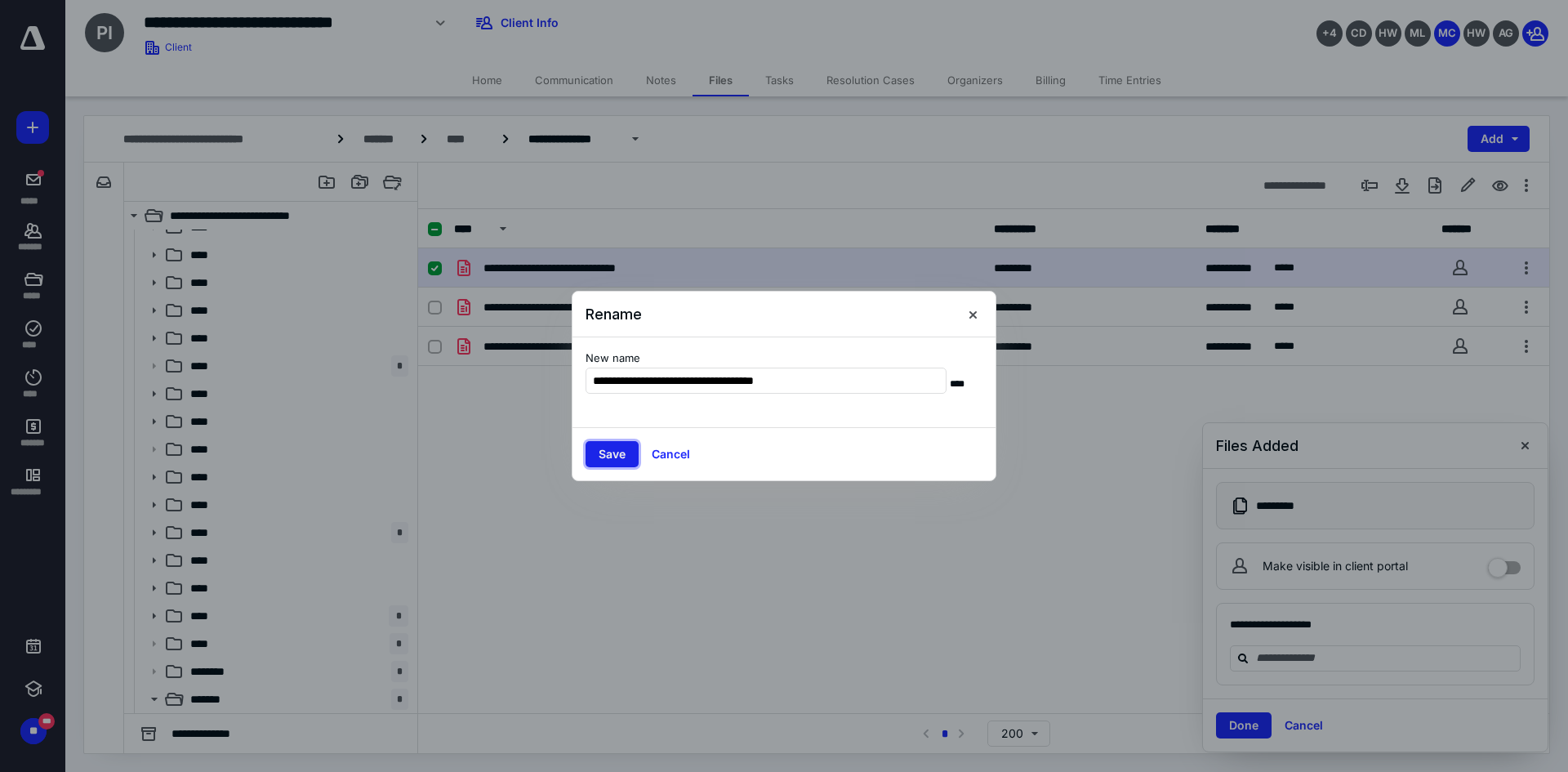 click on "Save" at bounding box center (612, 454) 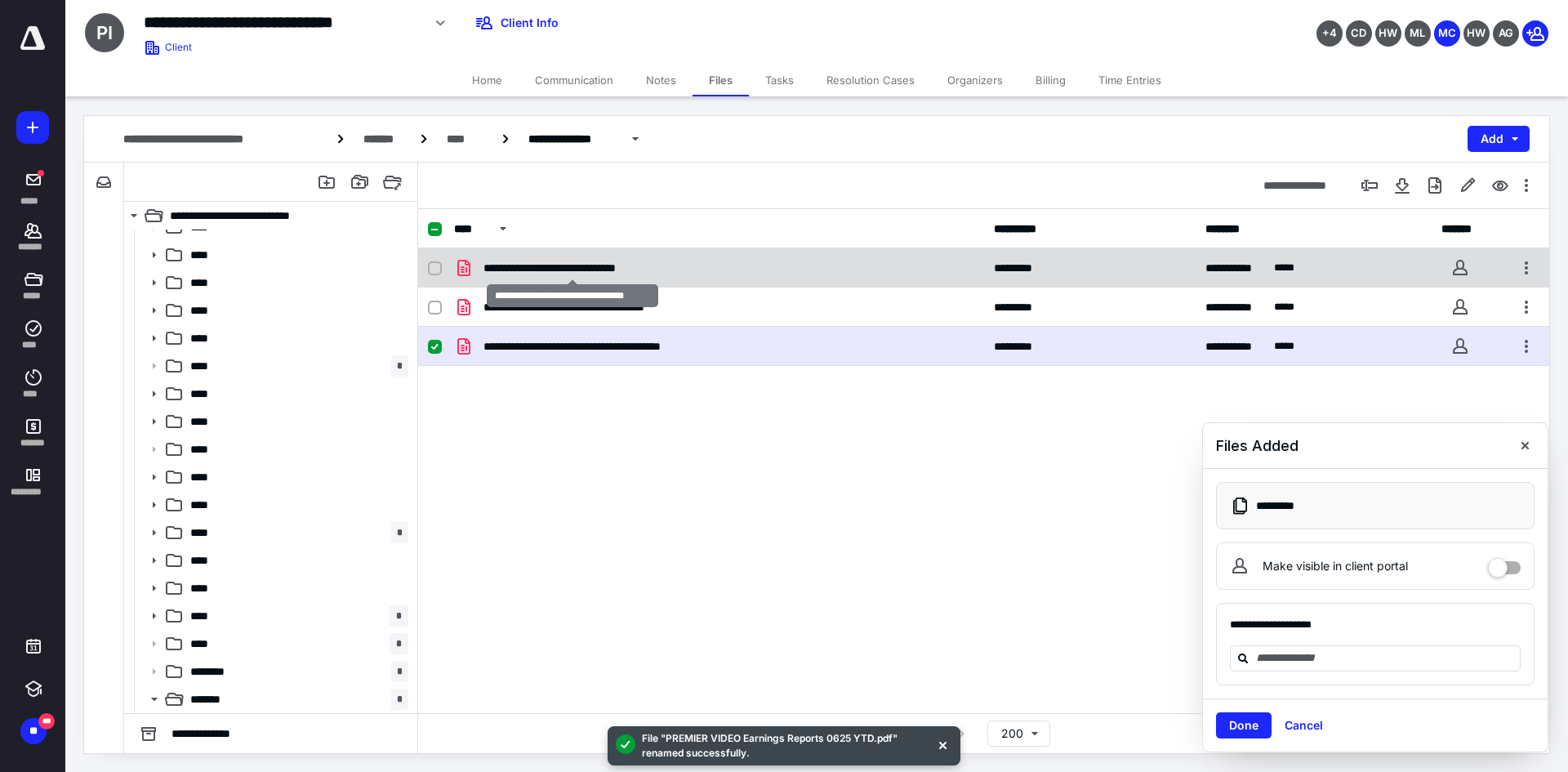 checkbox on "true" 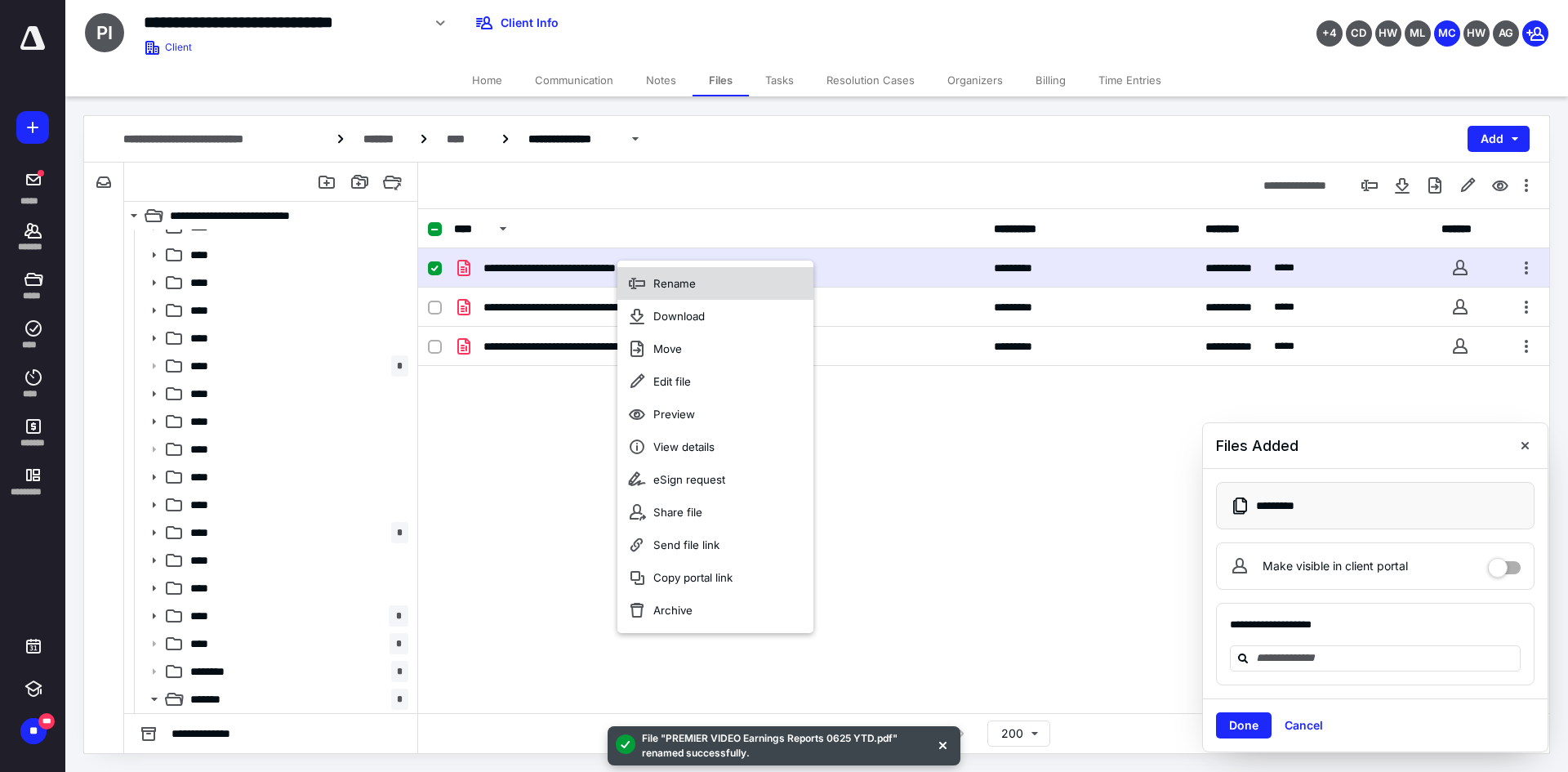 click on "Rename" at bounding box center (715, 283) 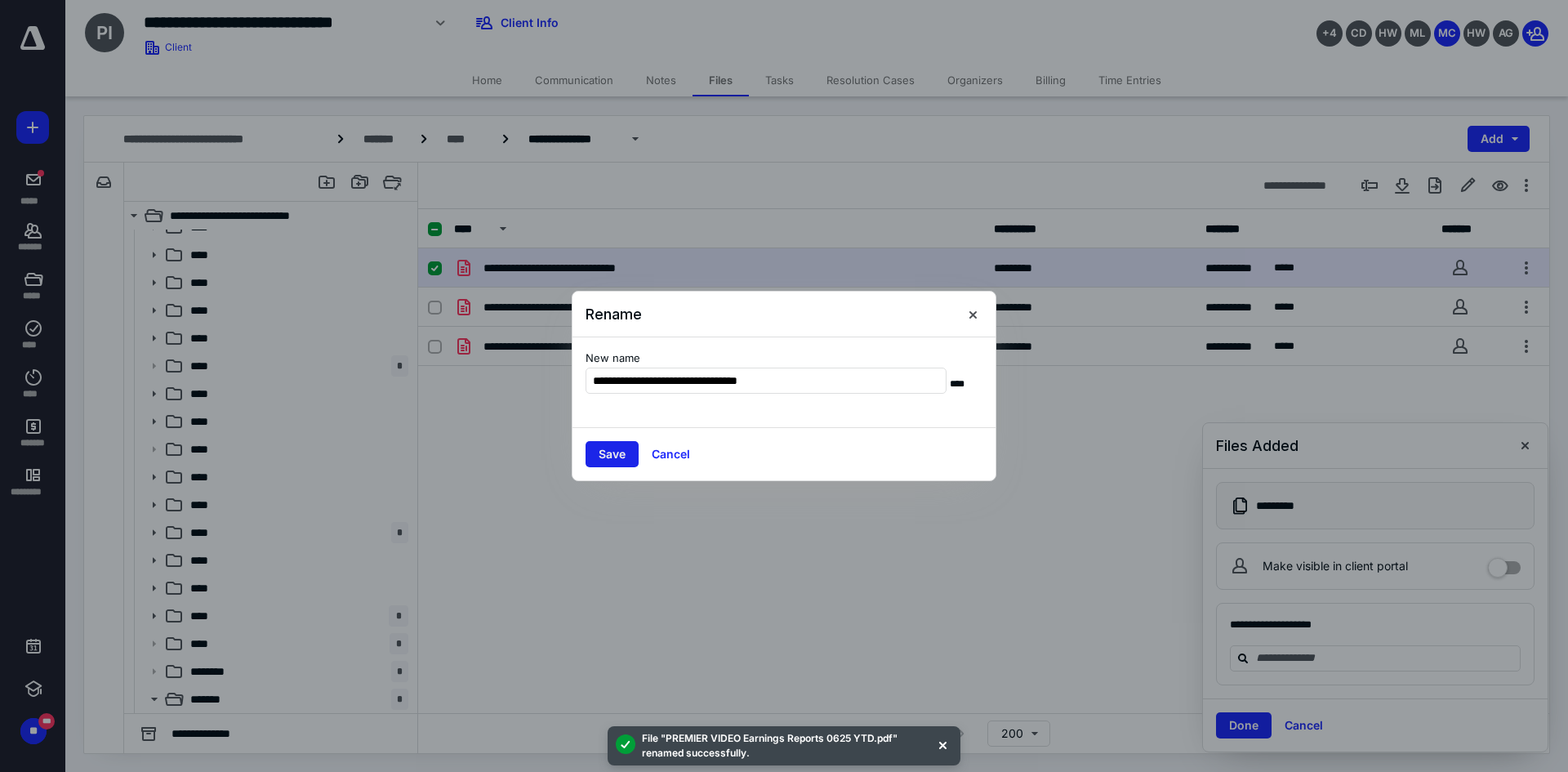 type on "**********" 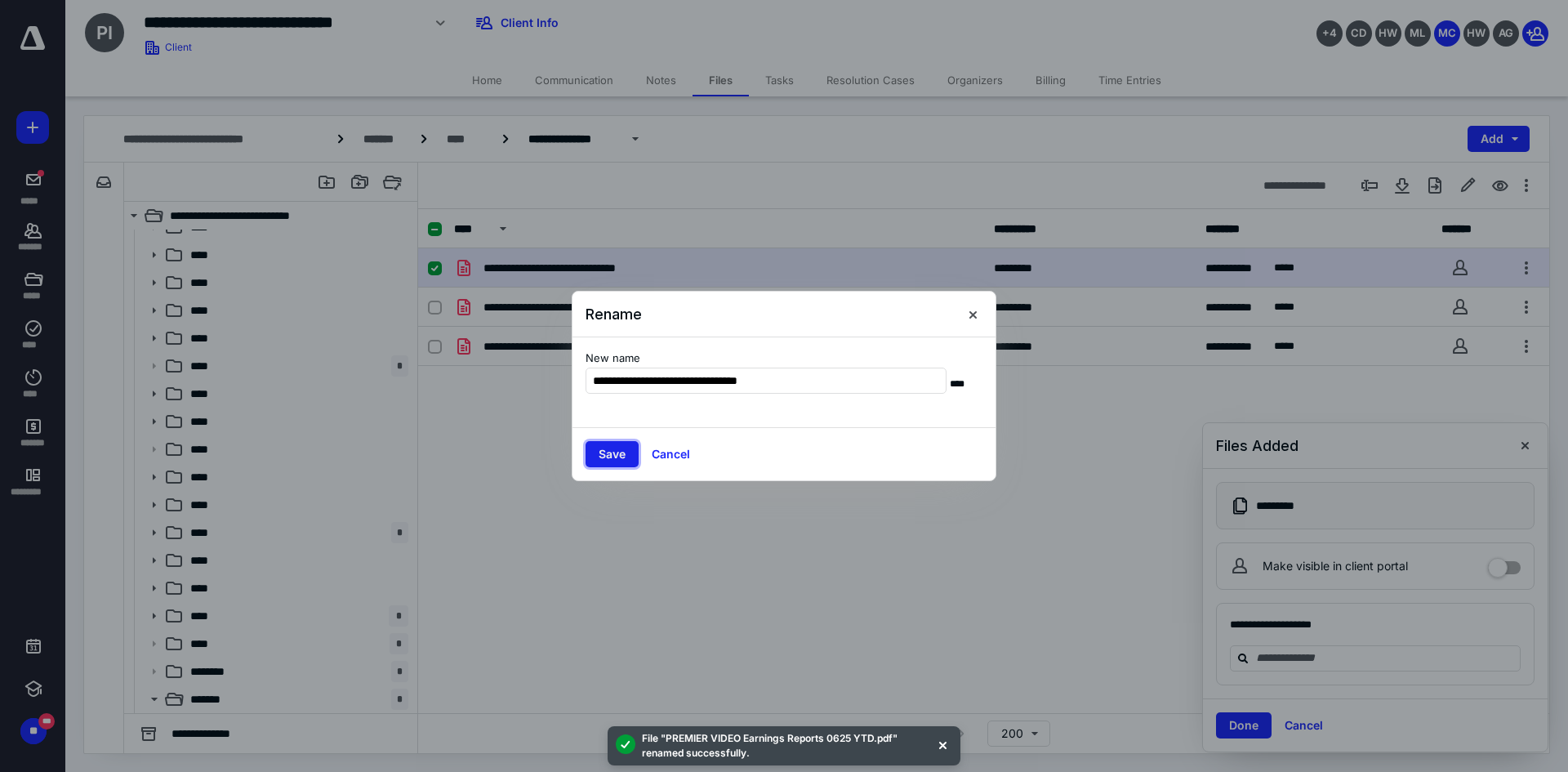 click on "Save" at bounding box center (612, 454) 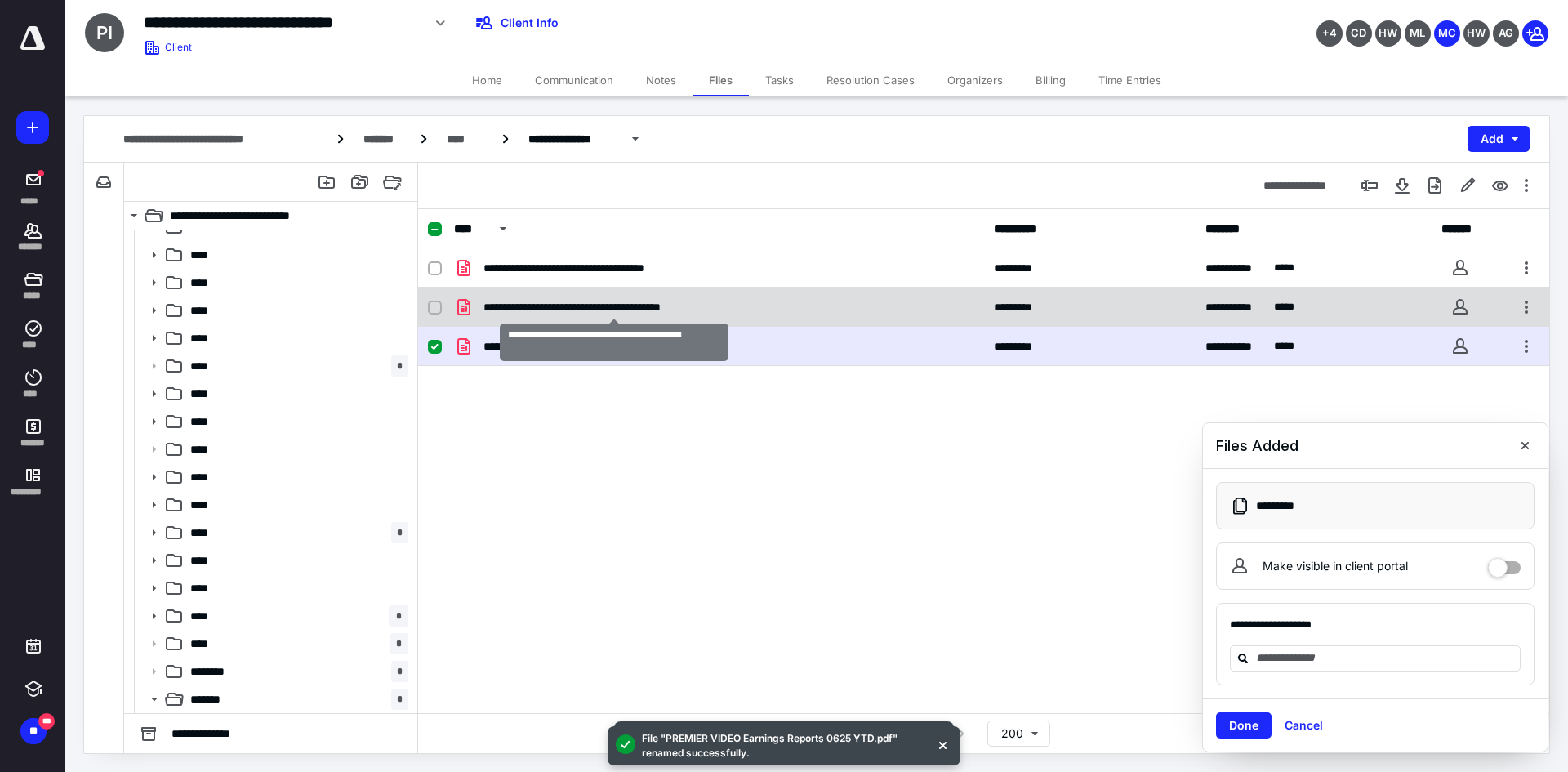 click on "**********" at bounding box center [614, 307] 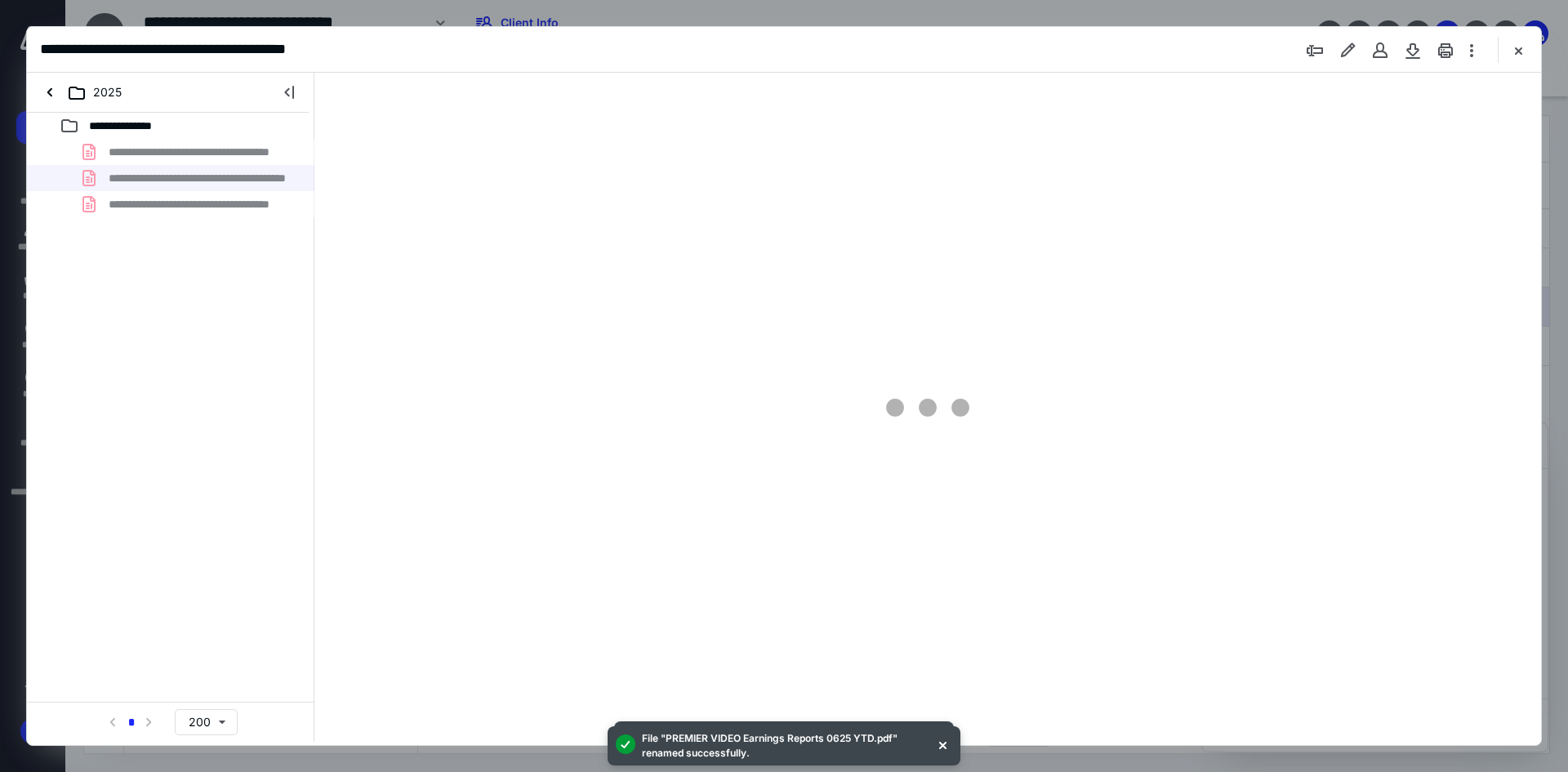scroll, scrollTop: 0, scrollLeft: 0, axis: both 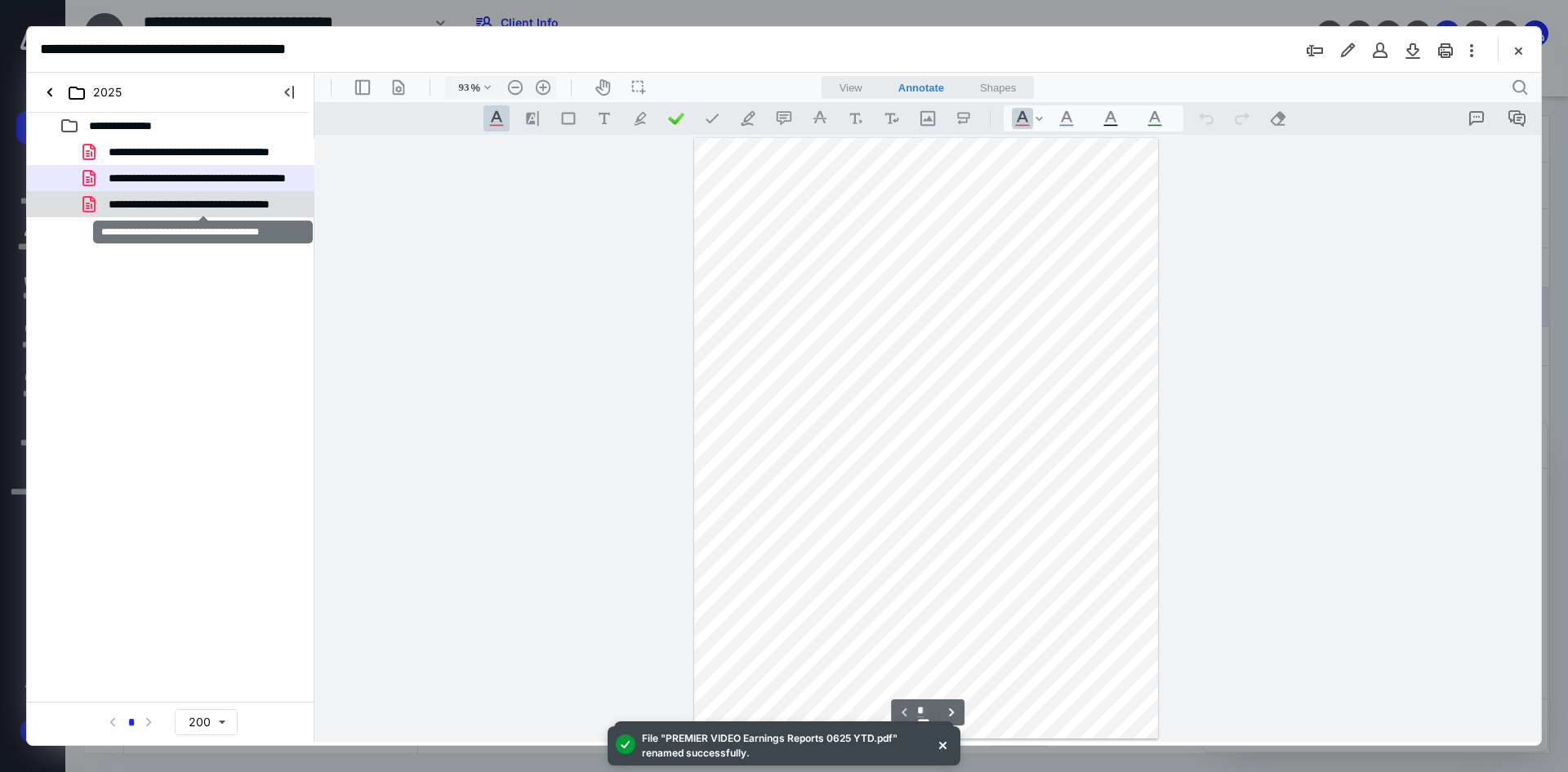 click on "**********" at bounding box center [203, 204] 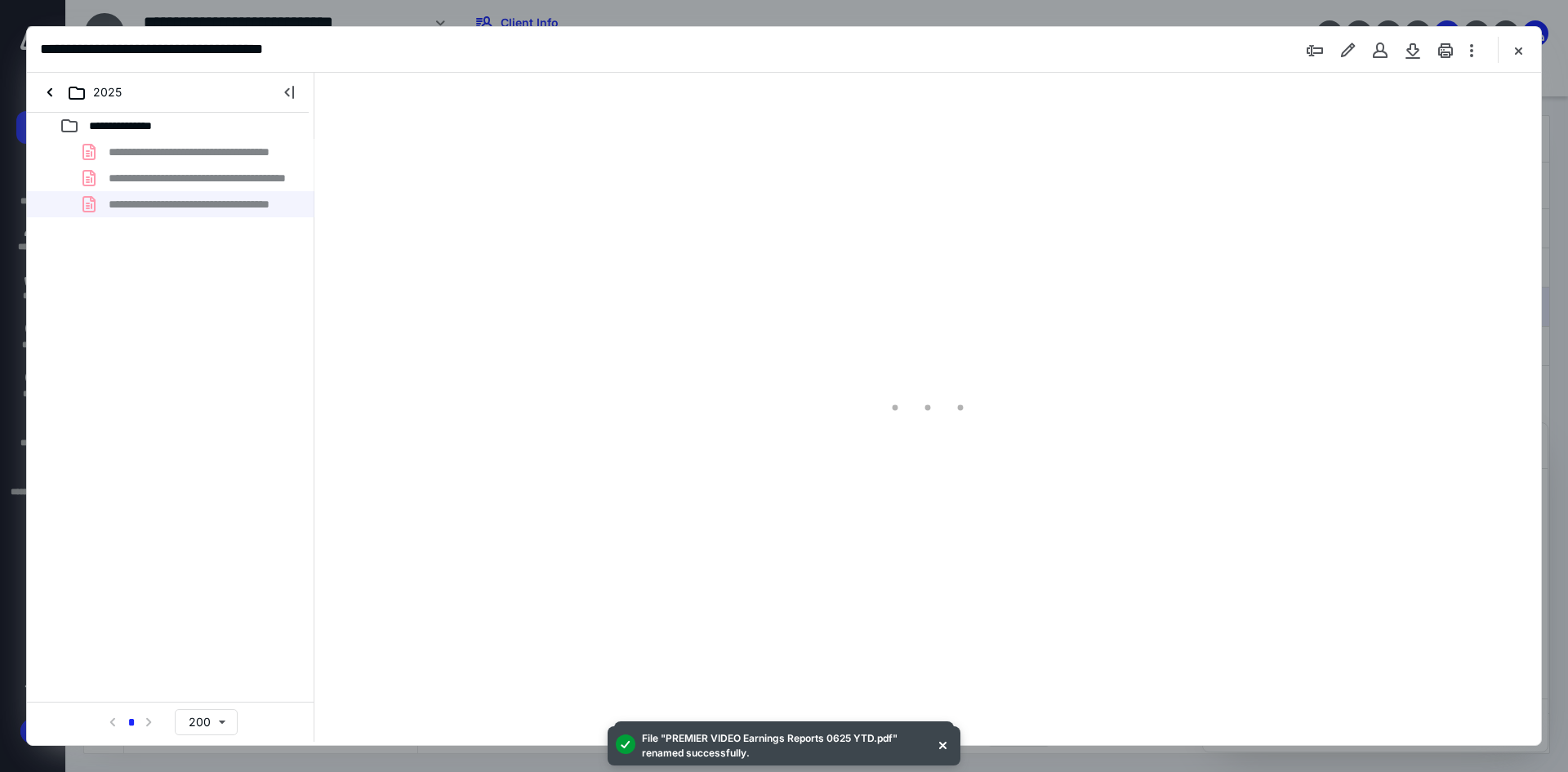 type on "93" 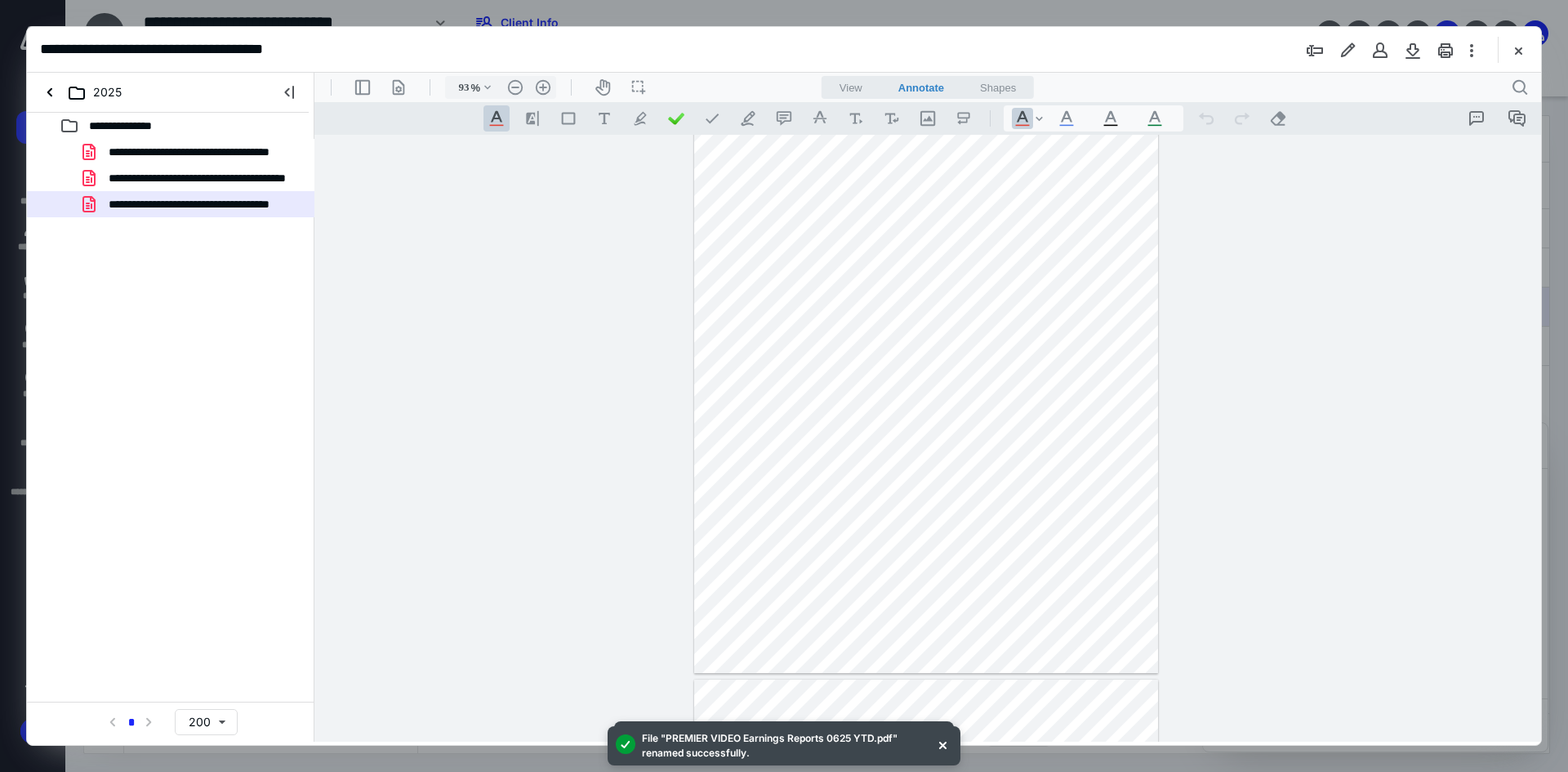 scroll, scrollTop: 0, scrollLeft: 0, axis: both 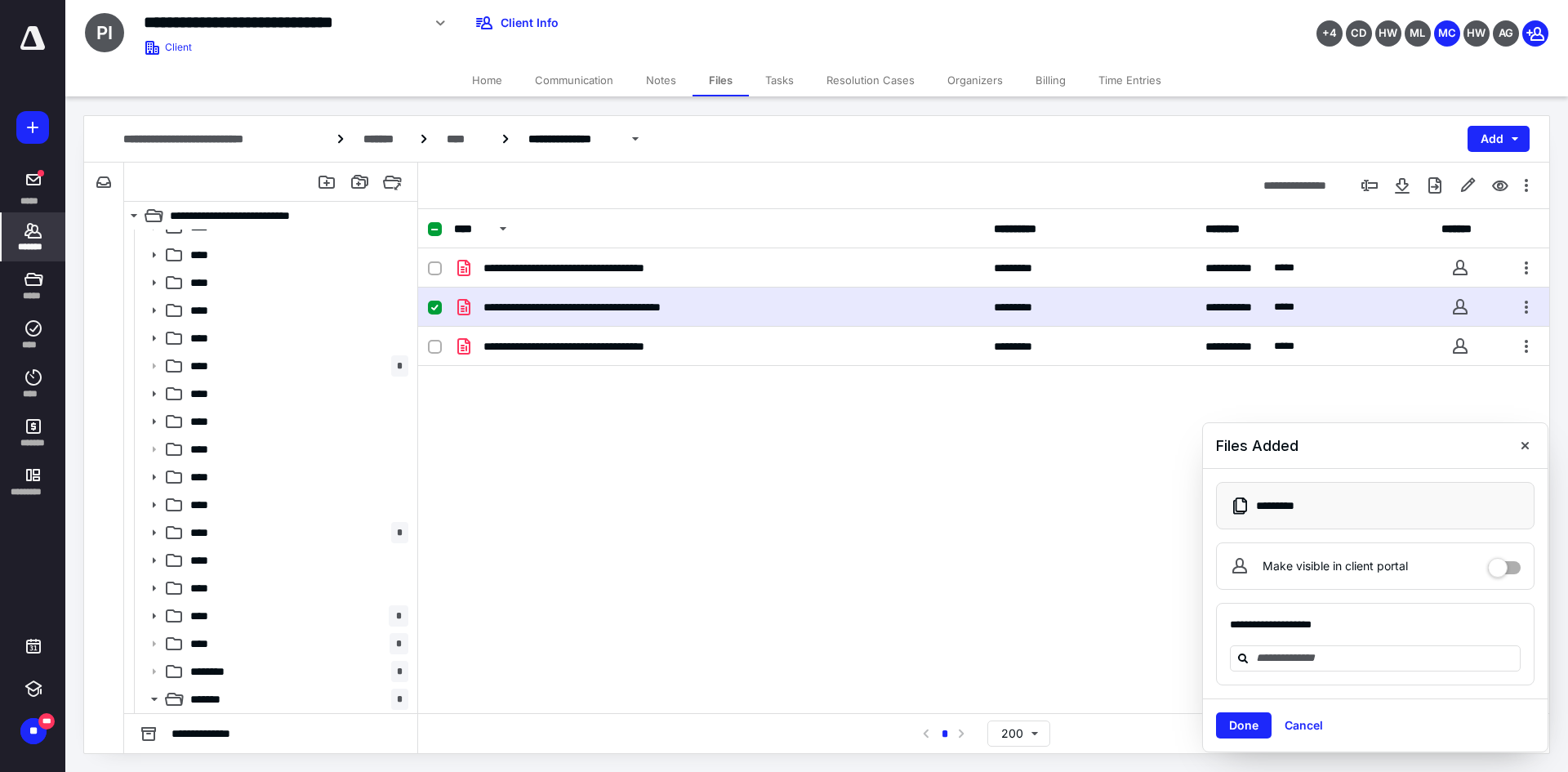 click on "*******" at bounding box center (33, 247) 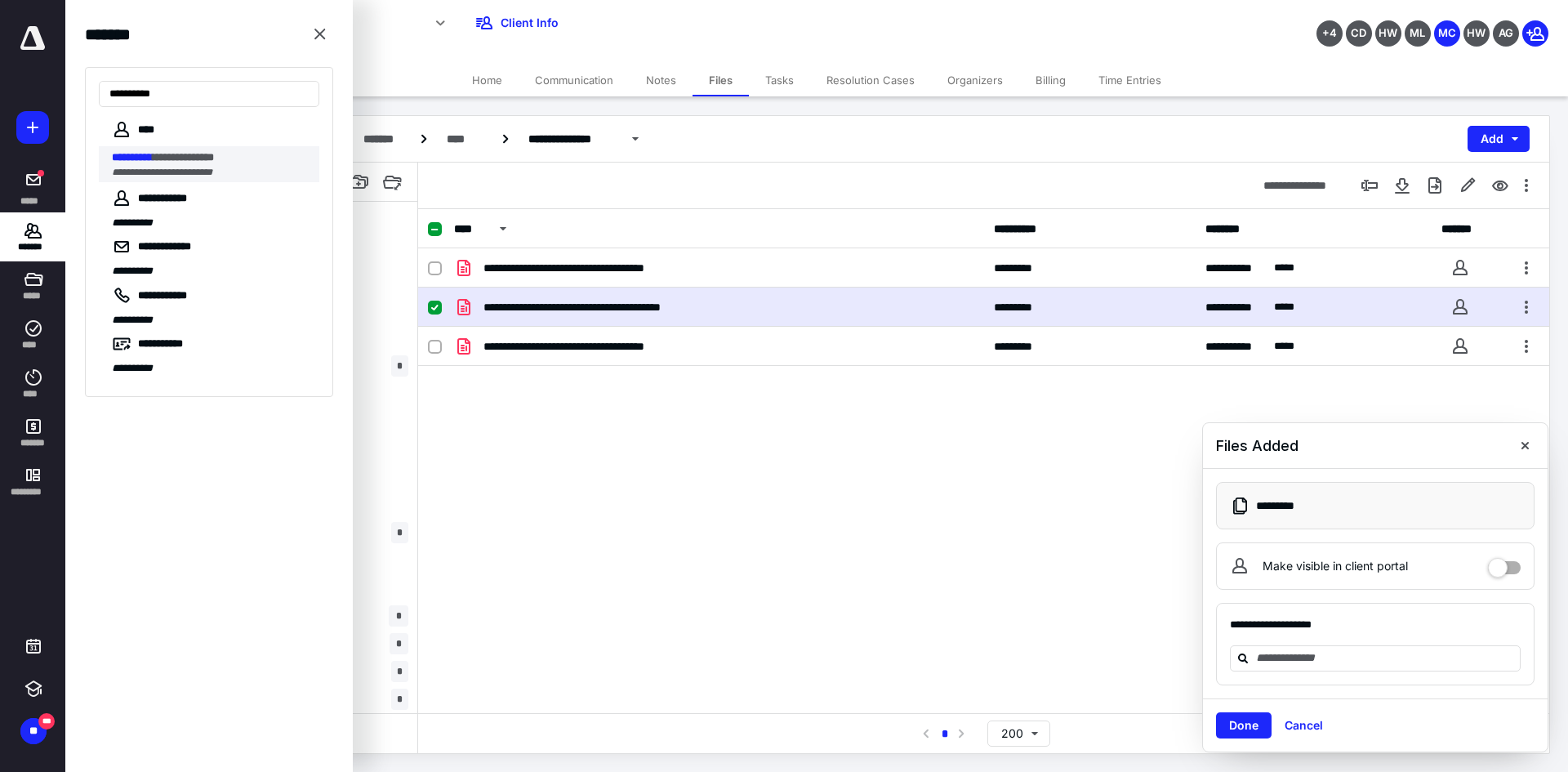 type on "**********" 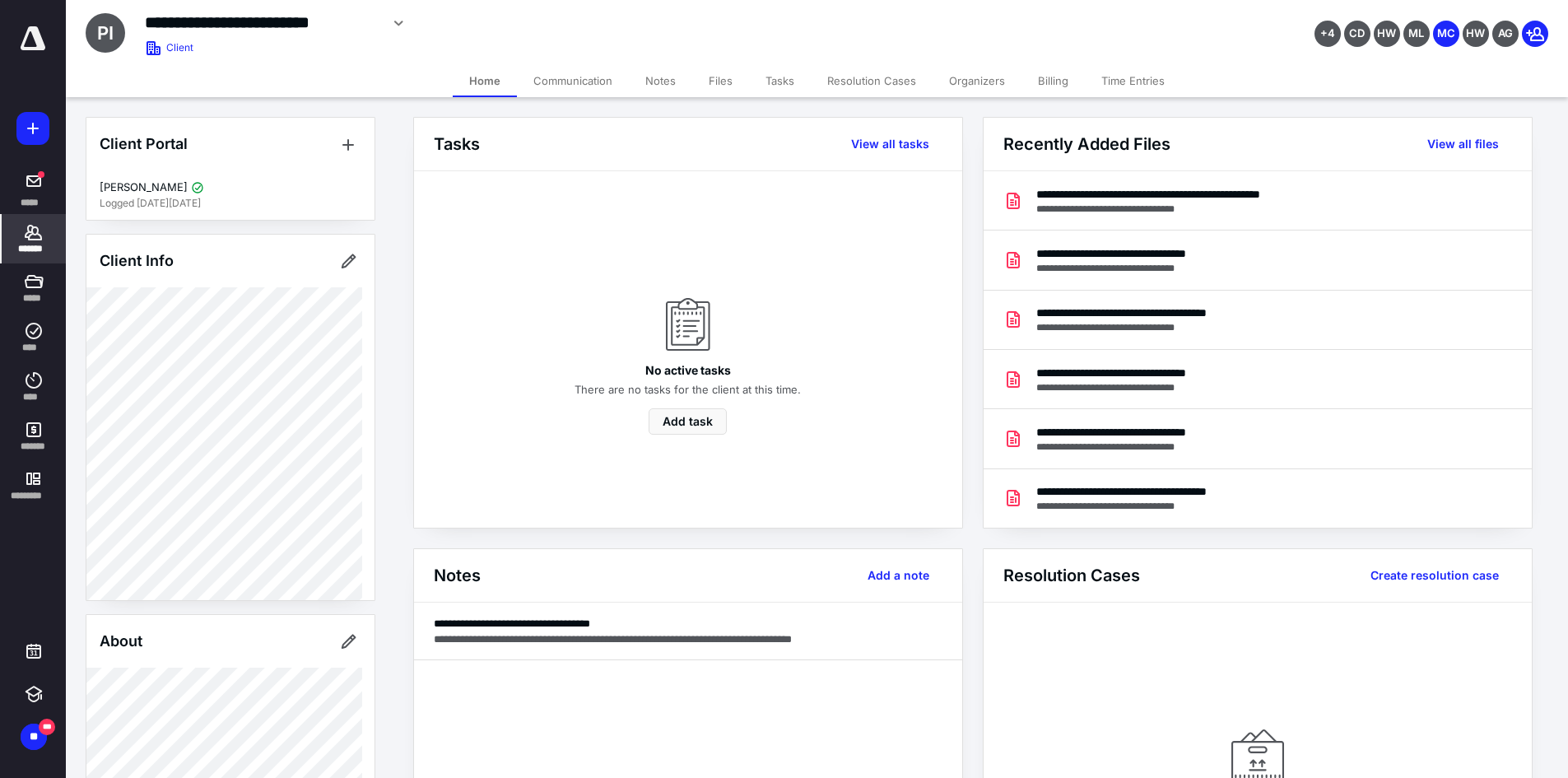 click on "Files" at bounding box center [720, 81] 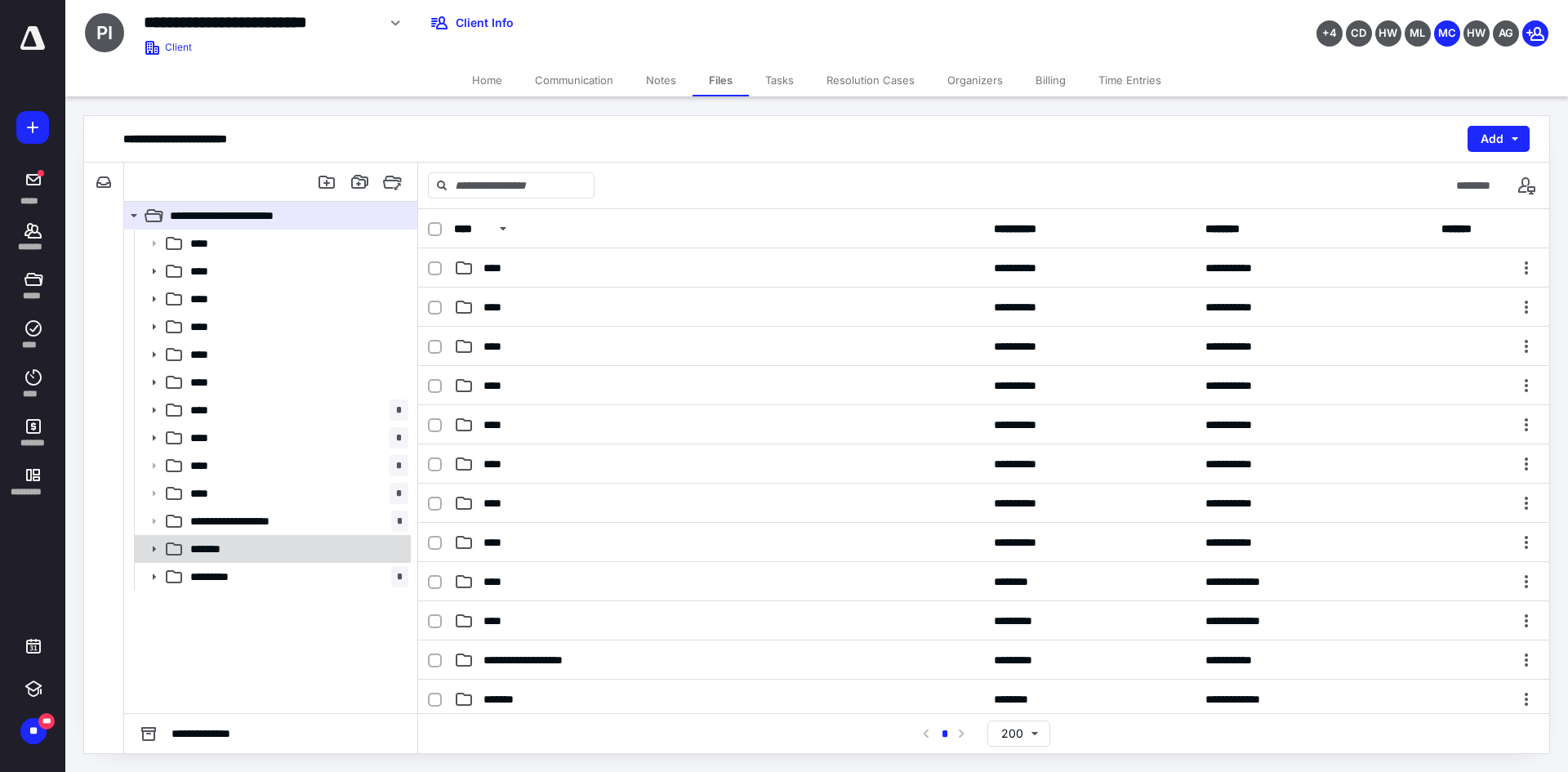 click on "*******" at bounding box center [296, 549] 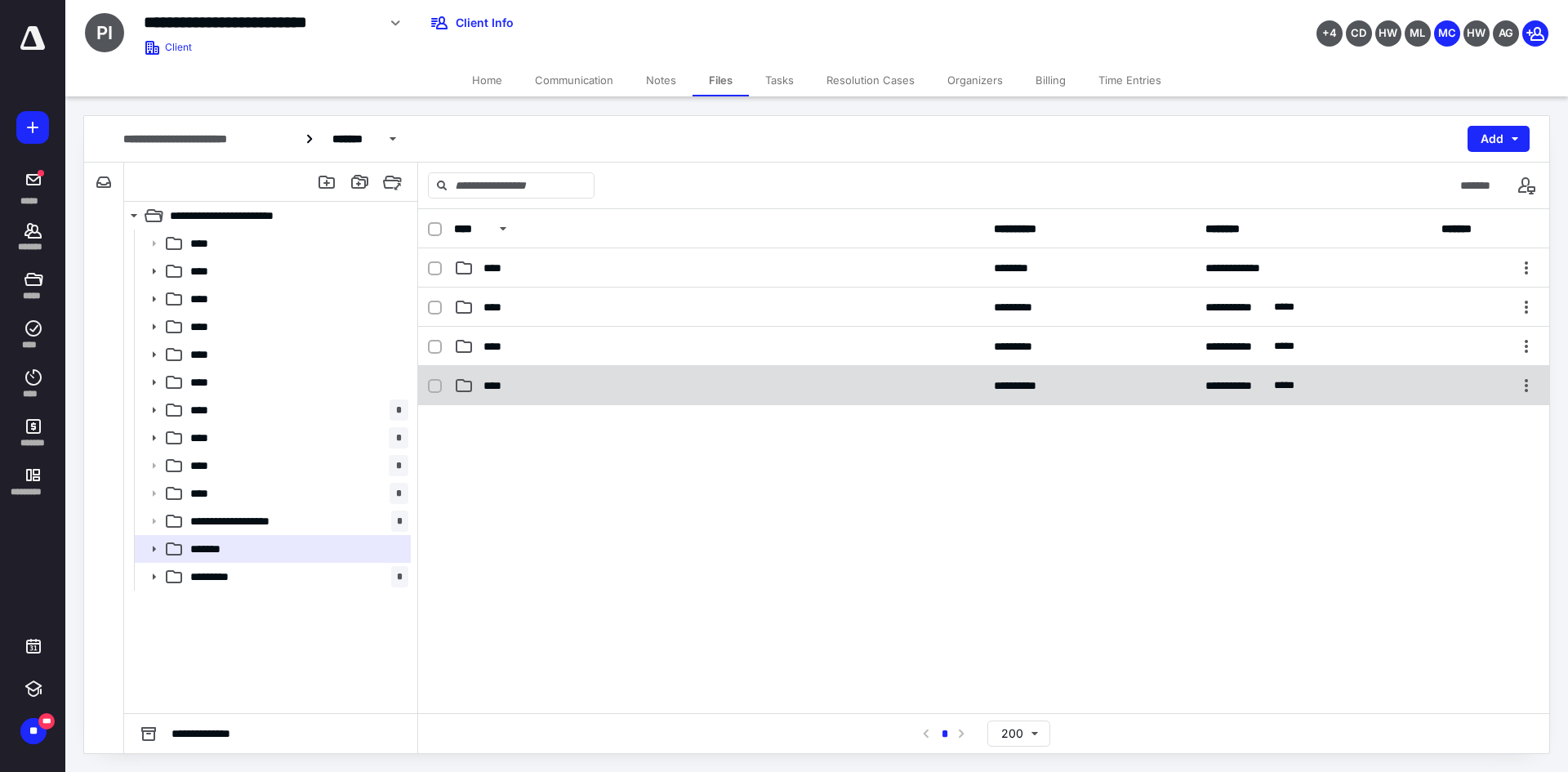 click on "**********" at bounding box center [983, 386] 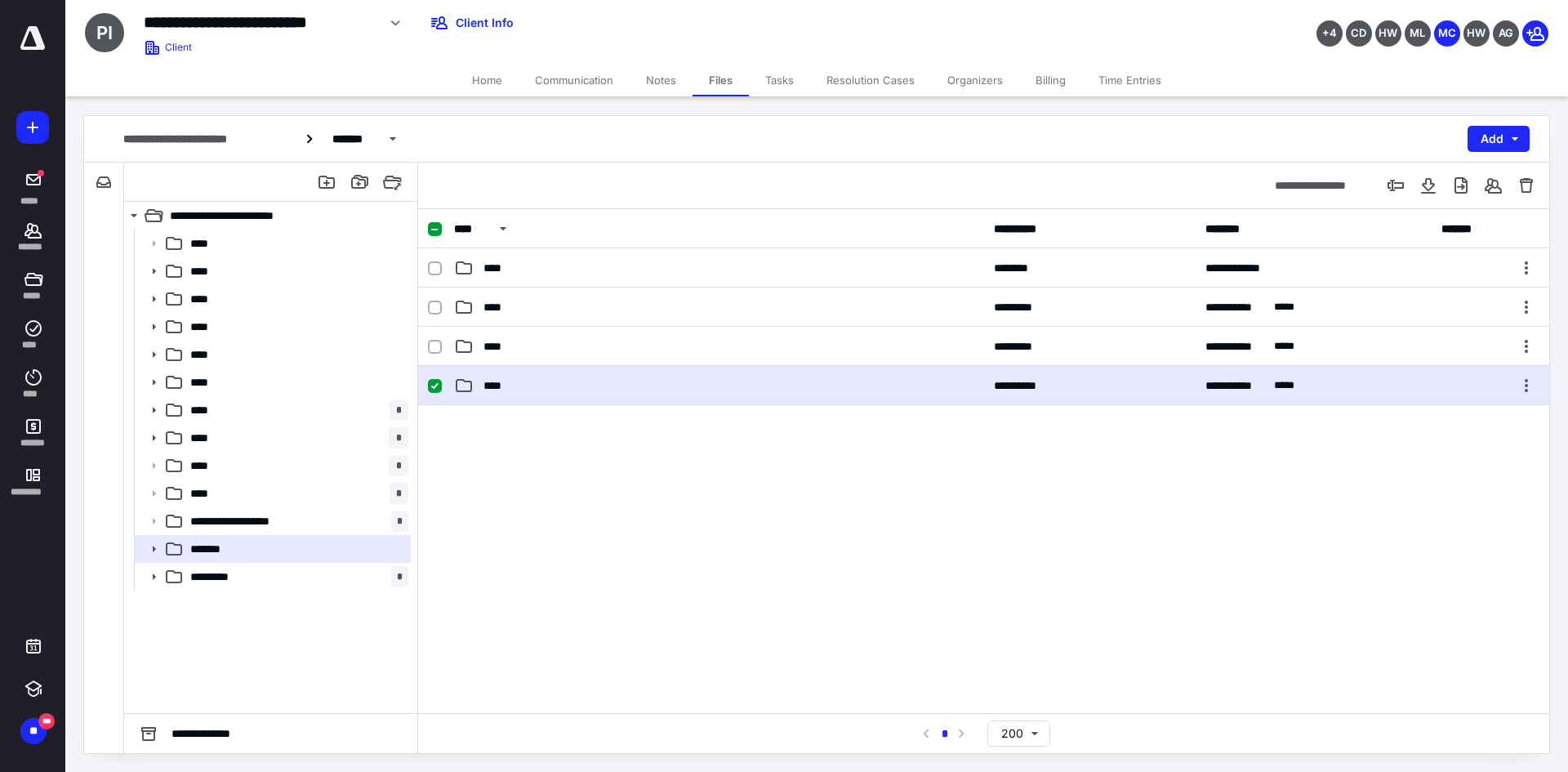 click on "**********" at bounding box center [983, 386] 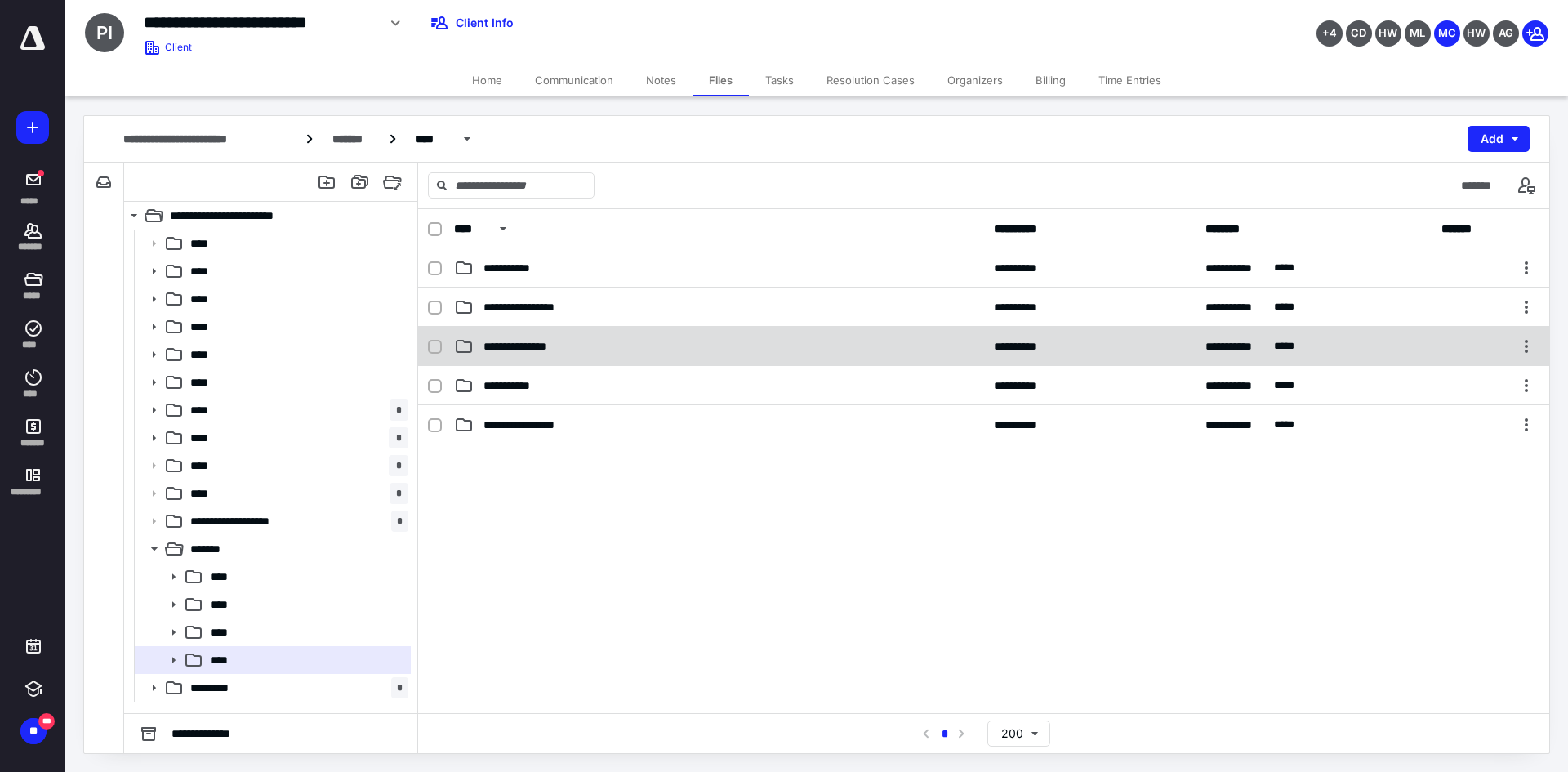 click on "**********" at bounding box center (719, 346) 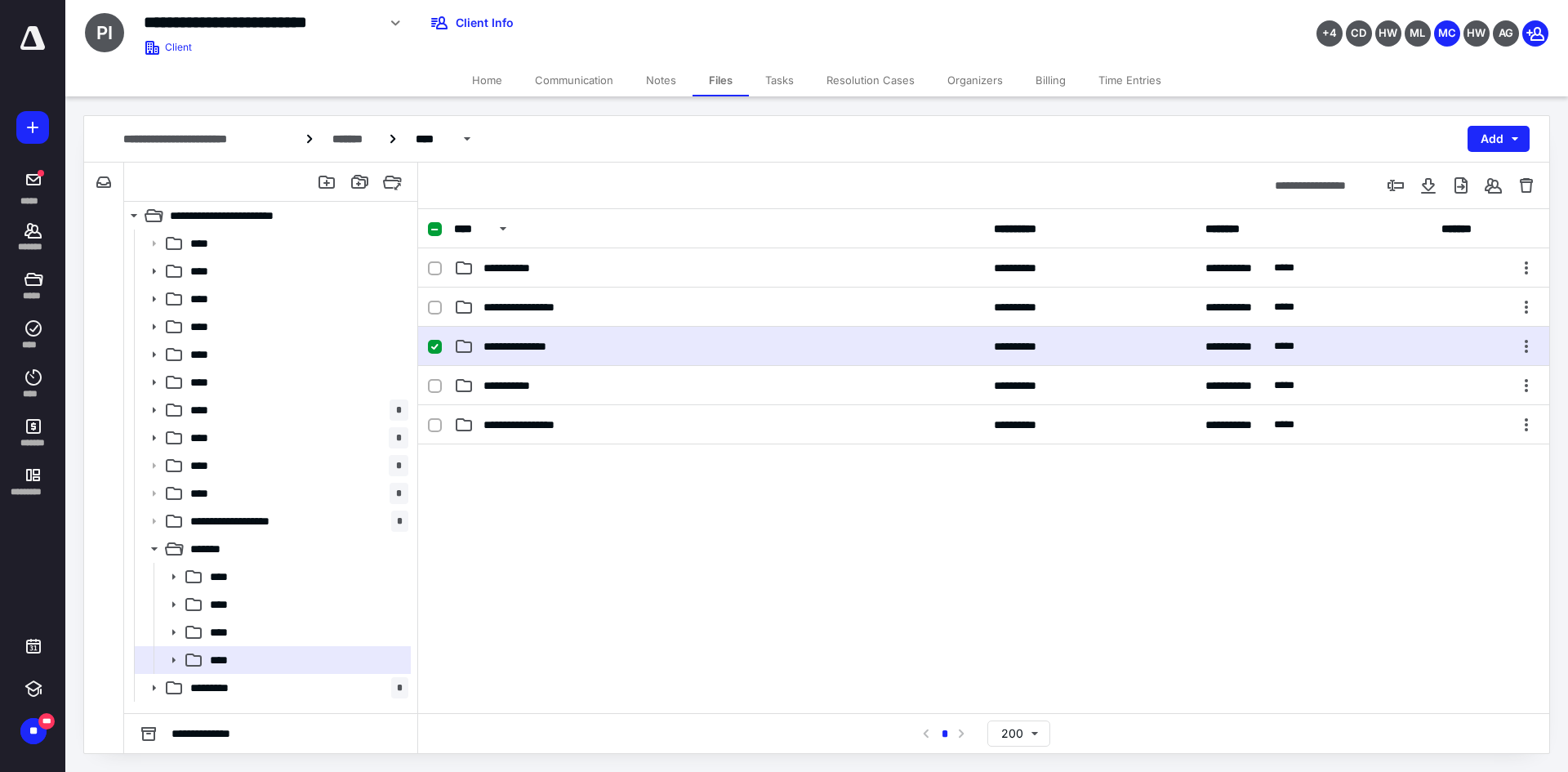 click on "**********" at bounding box center (719, 346) 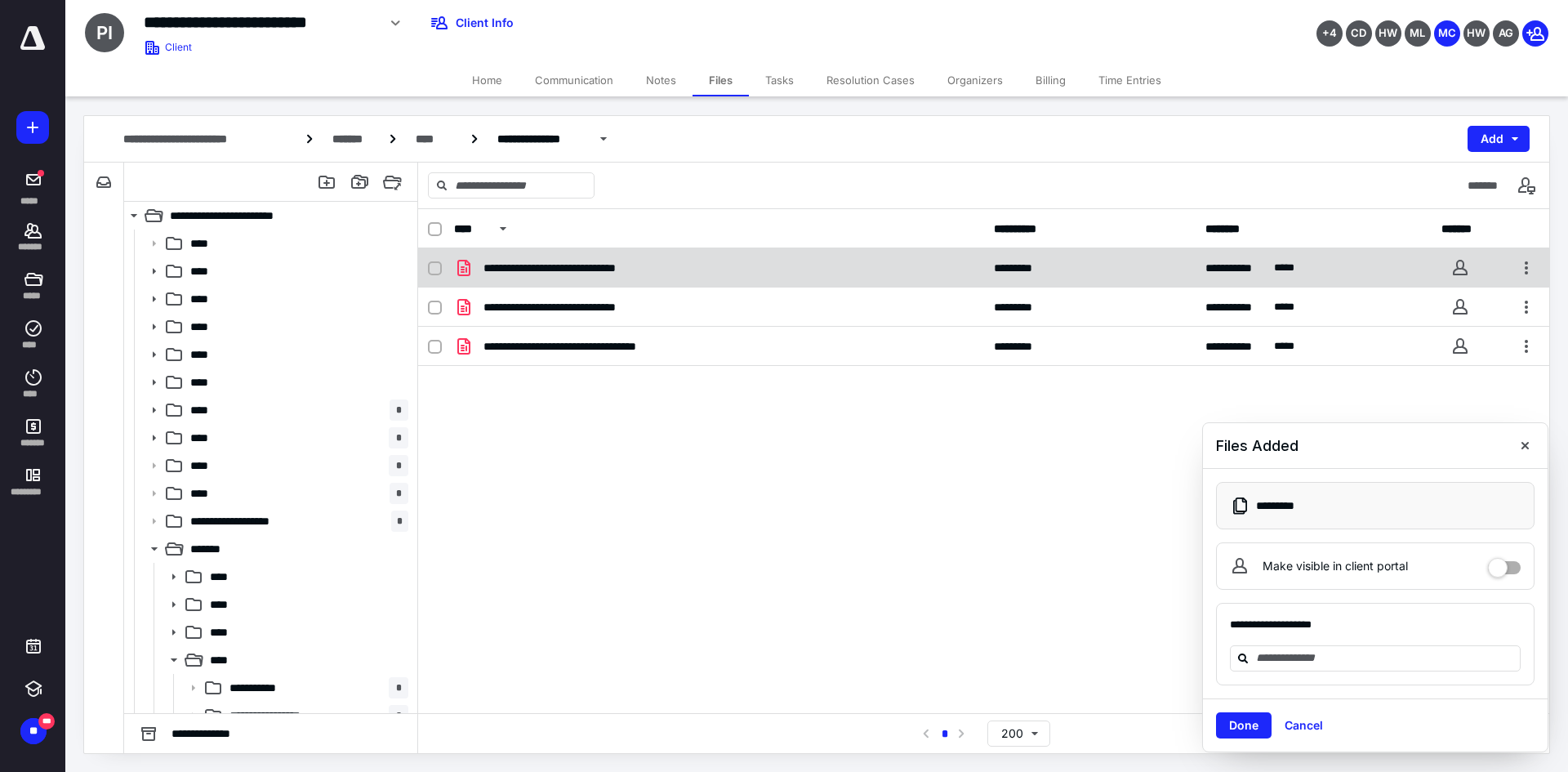 checkbox on "true" 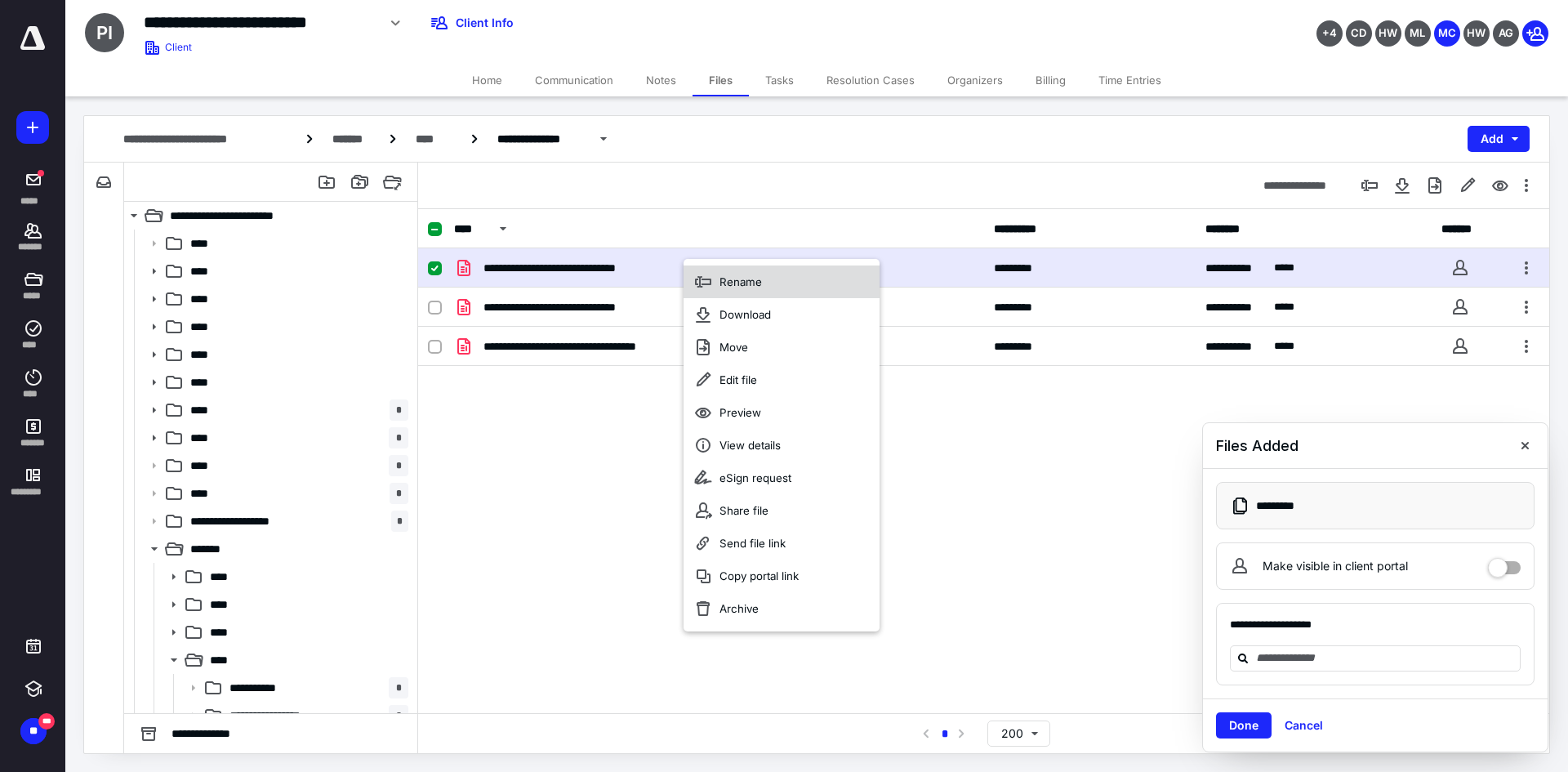 click on "Rename" at bounding box center [741, 282] 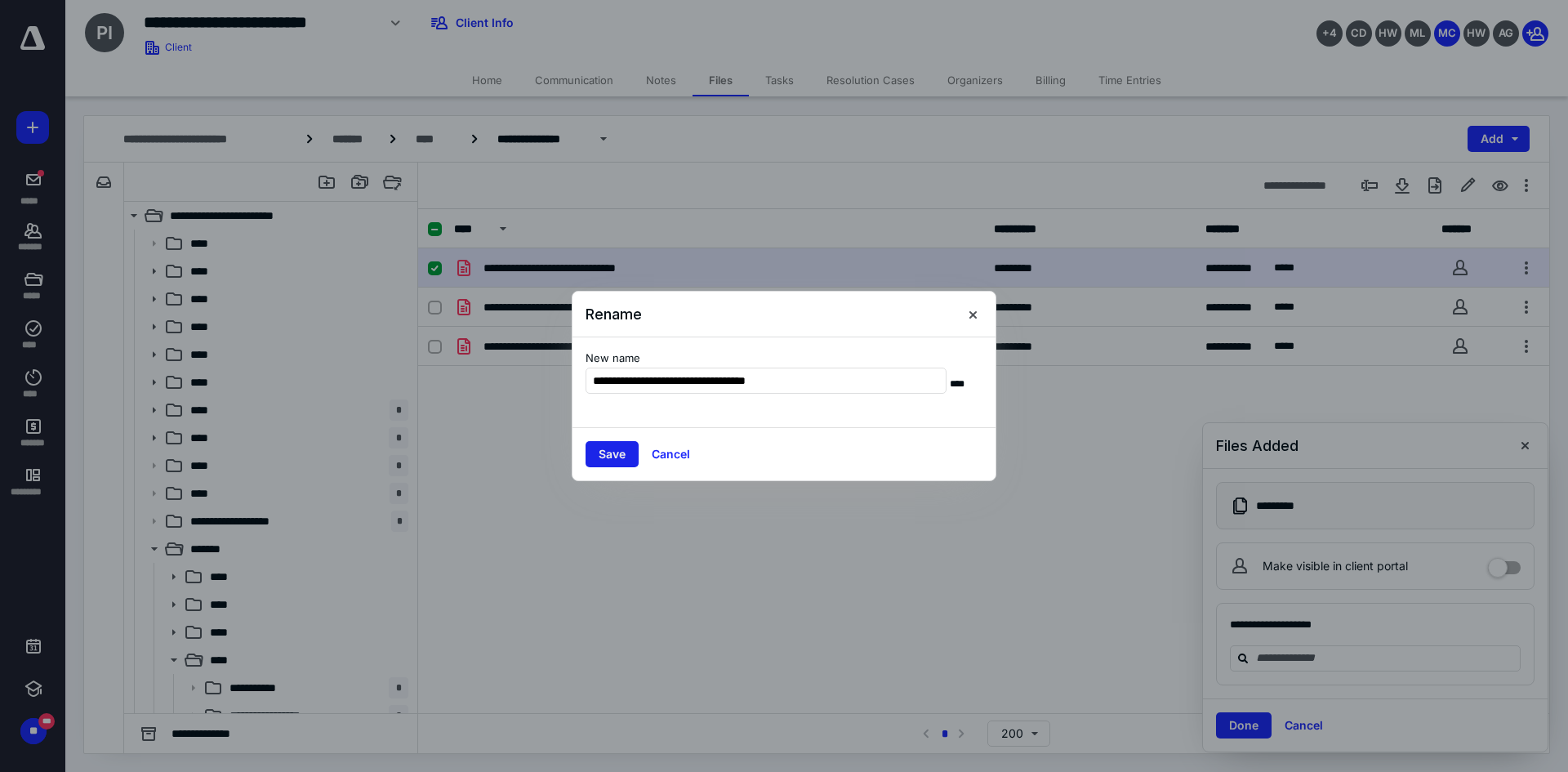type on "**********" 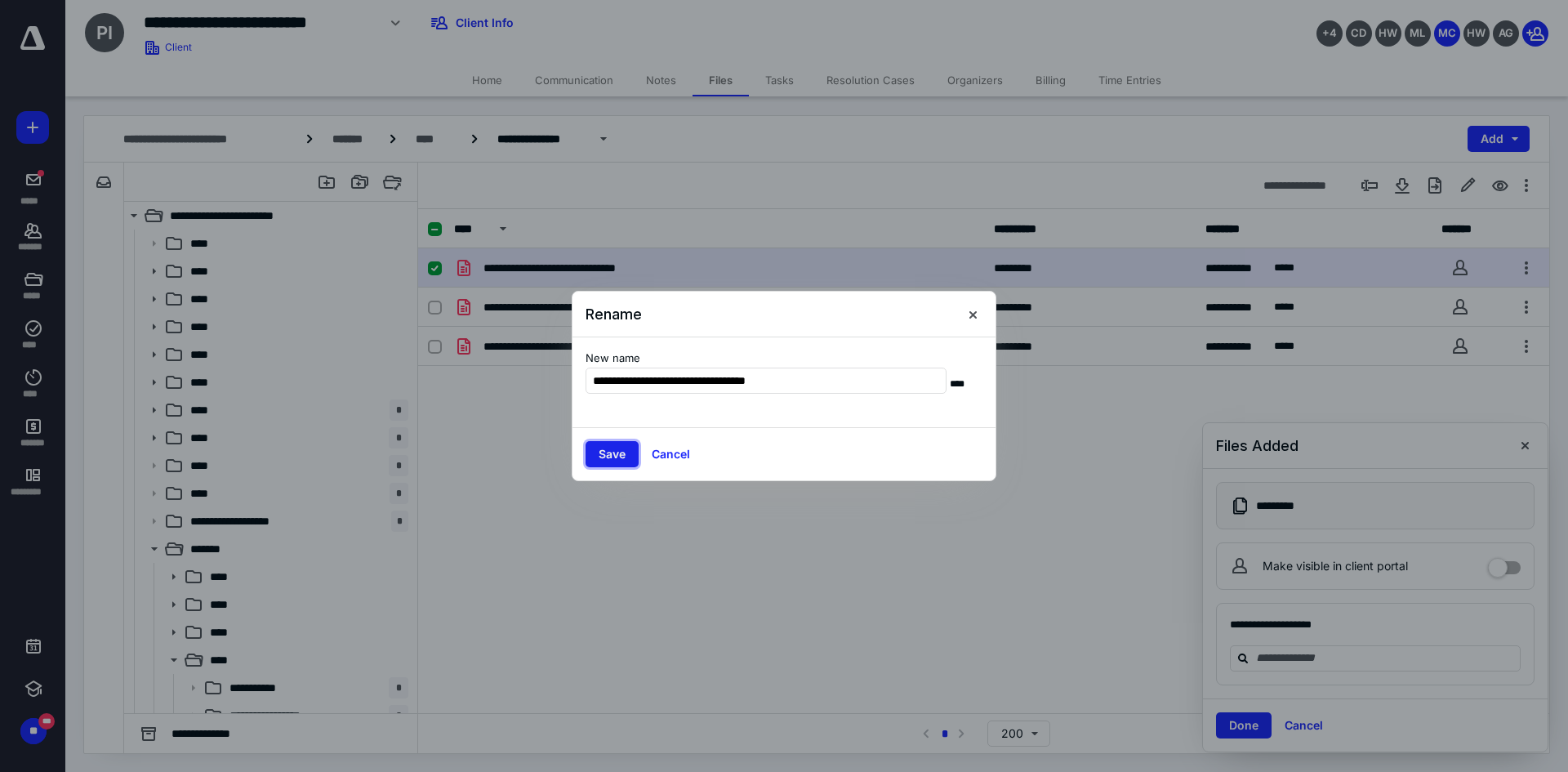 click on "Save" at bounding box center [612, 454] 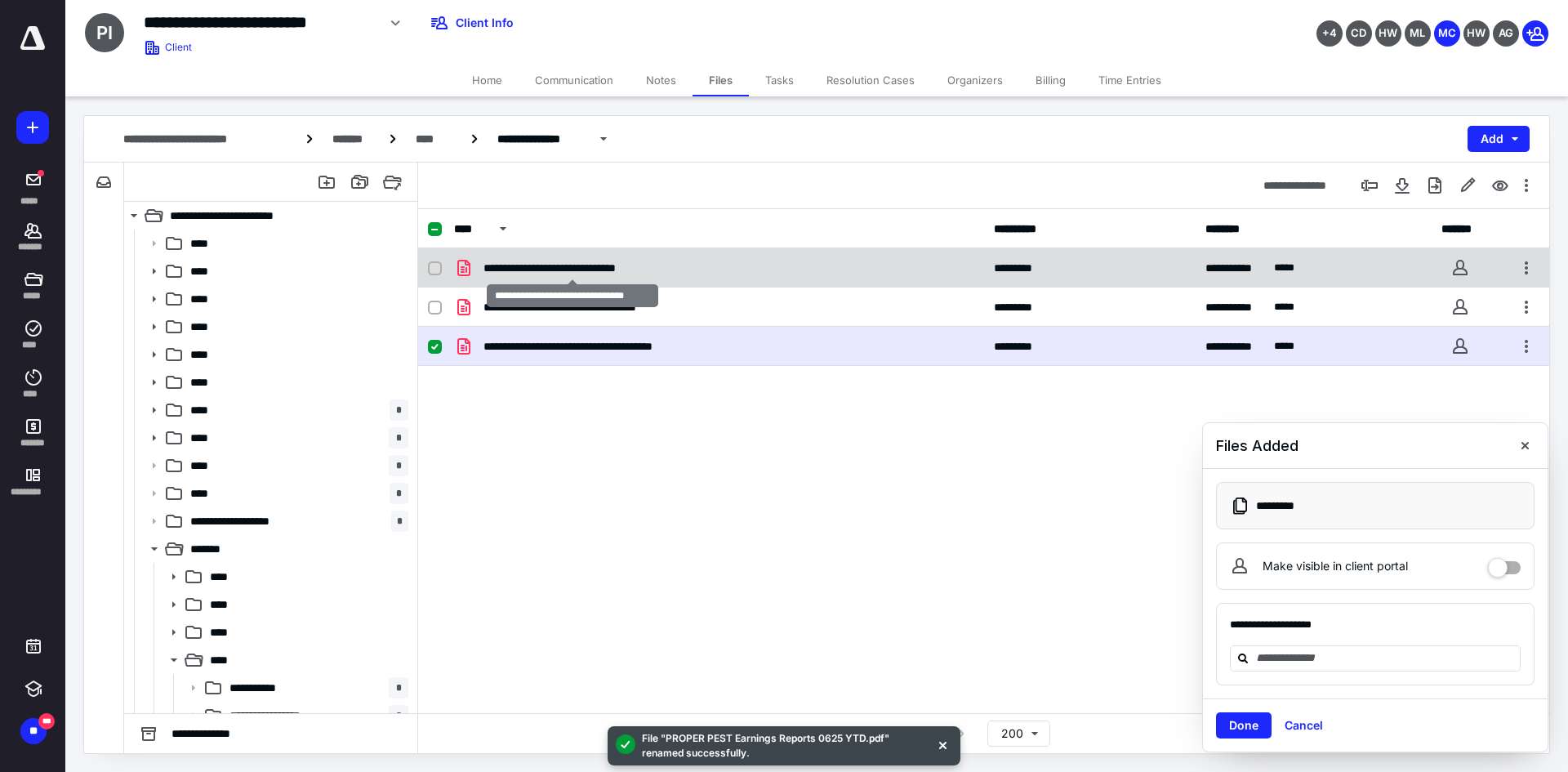 checkbox on "true" 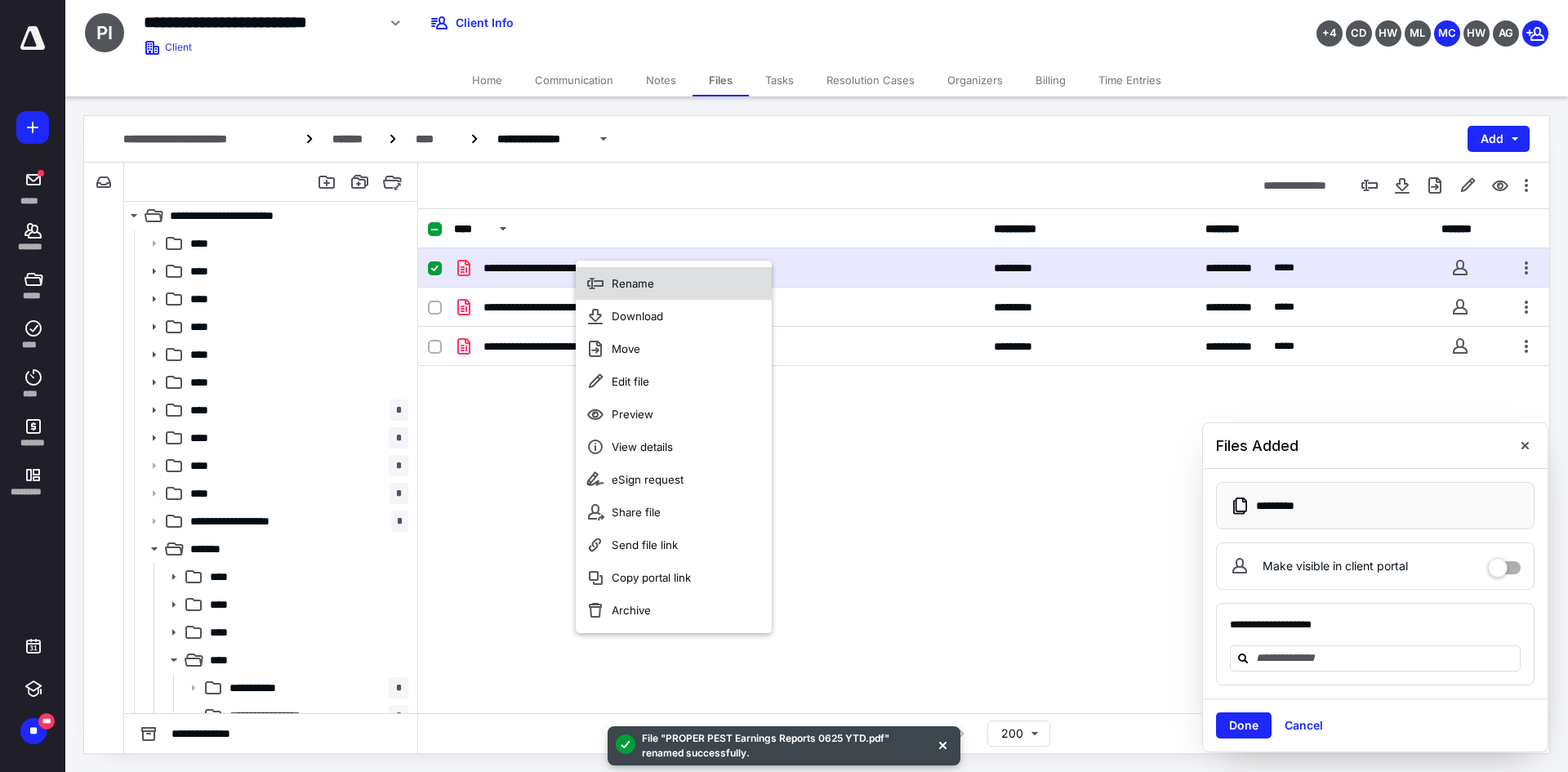 click on "Rename" at bounding box center (674, 283) 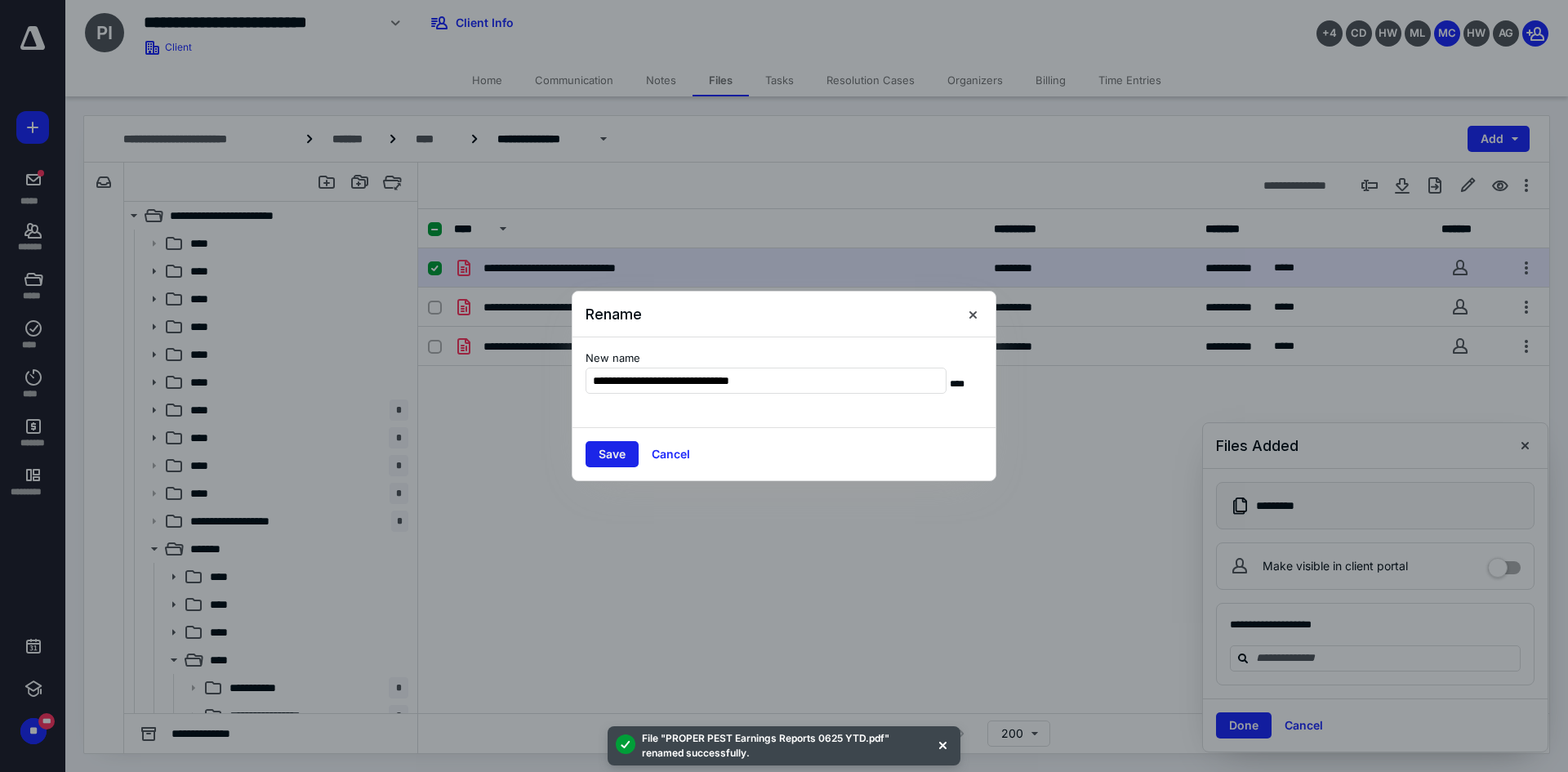 type on "**********" 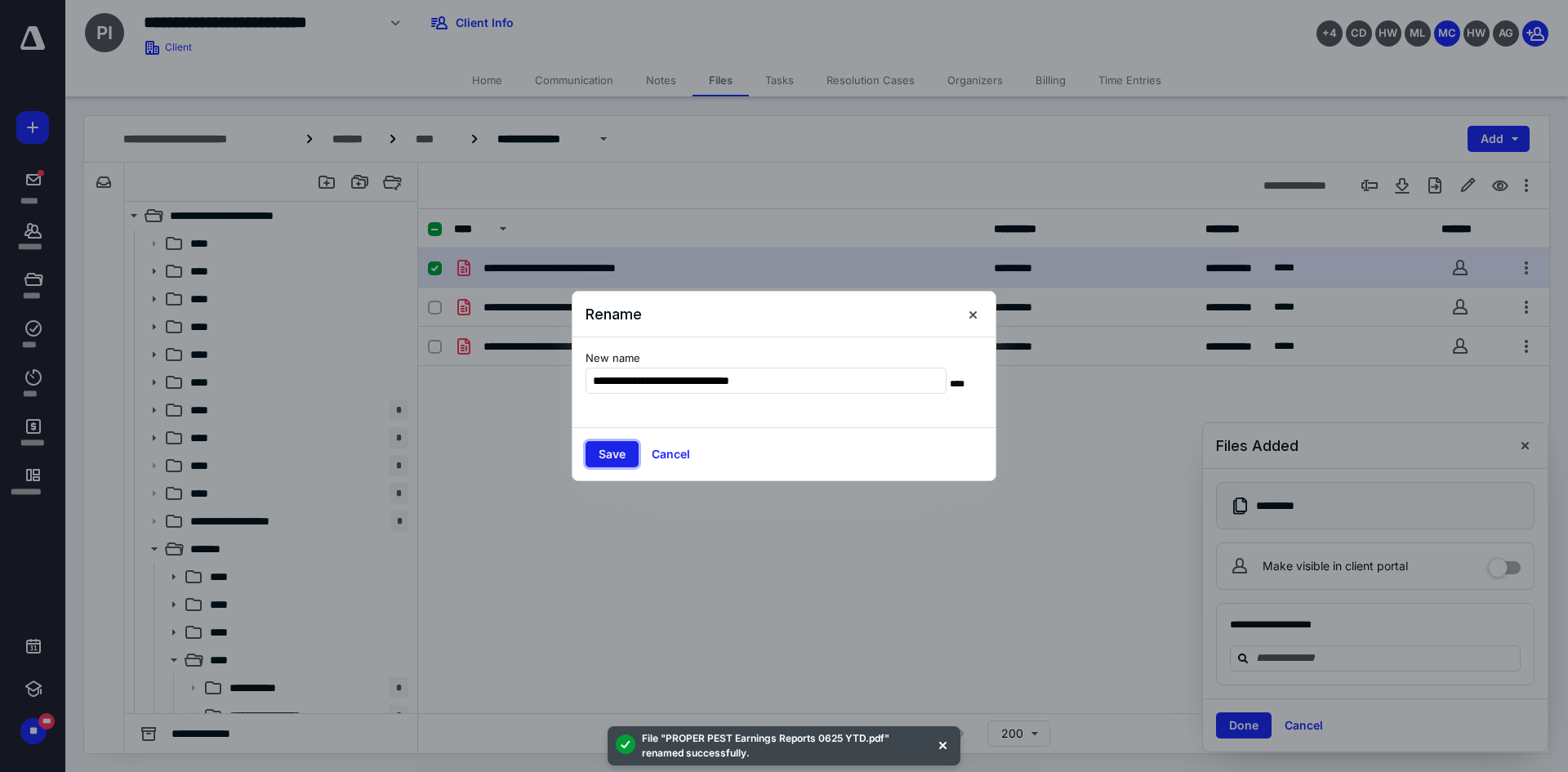 click on "Save" at bounding box center [612, 454] 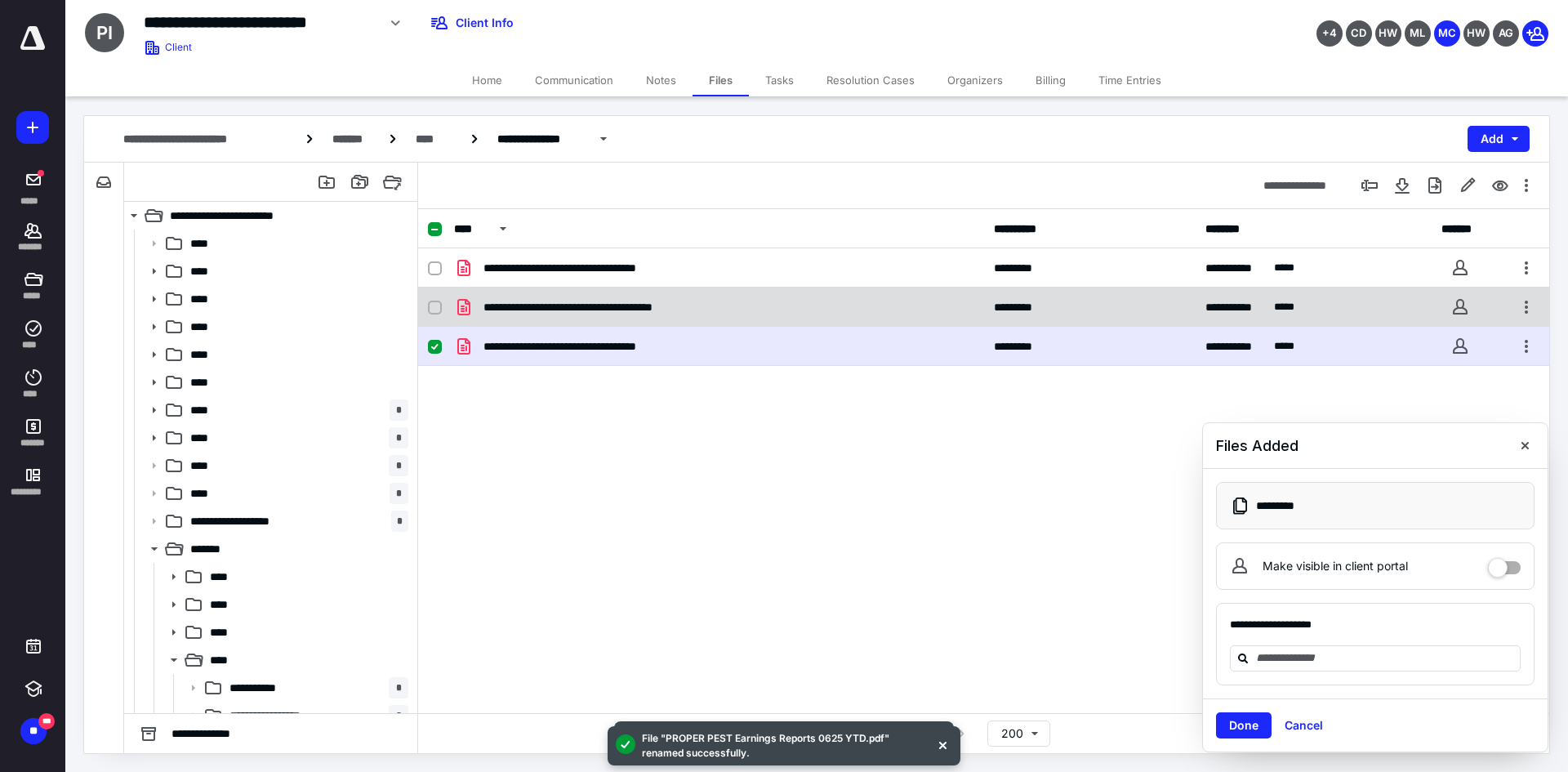click on "**********" at bounding box center [609, 307] 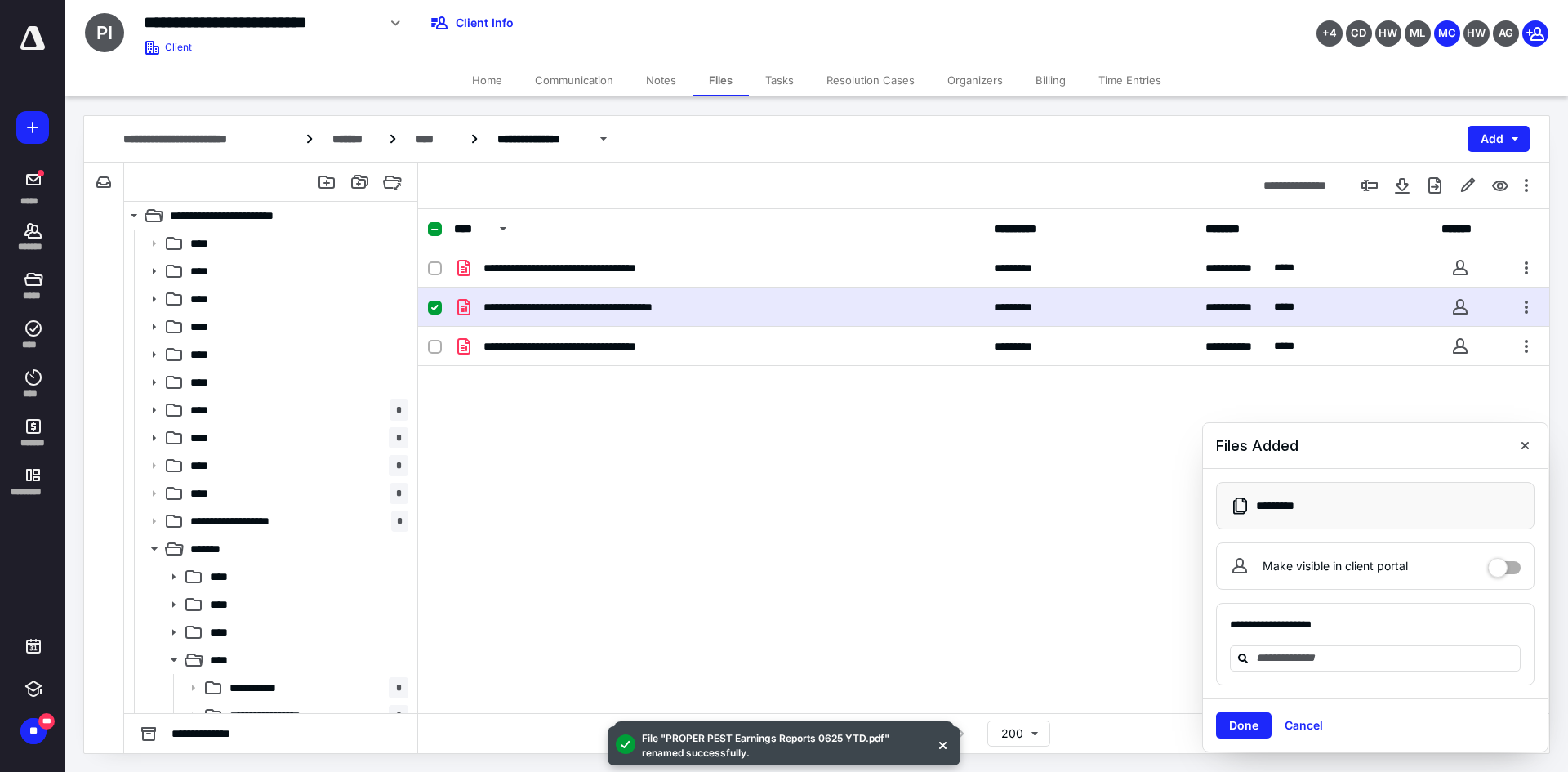 click on "**********" at bounding box center (609, 307) 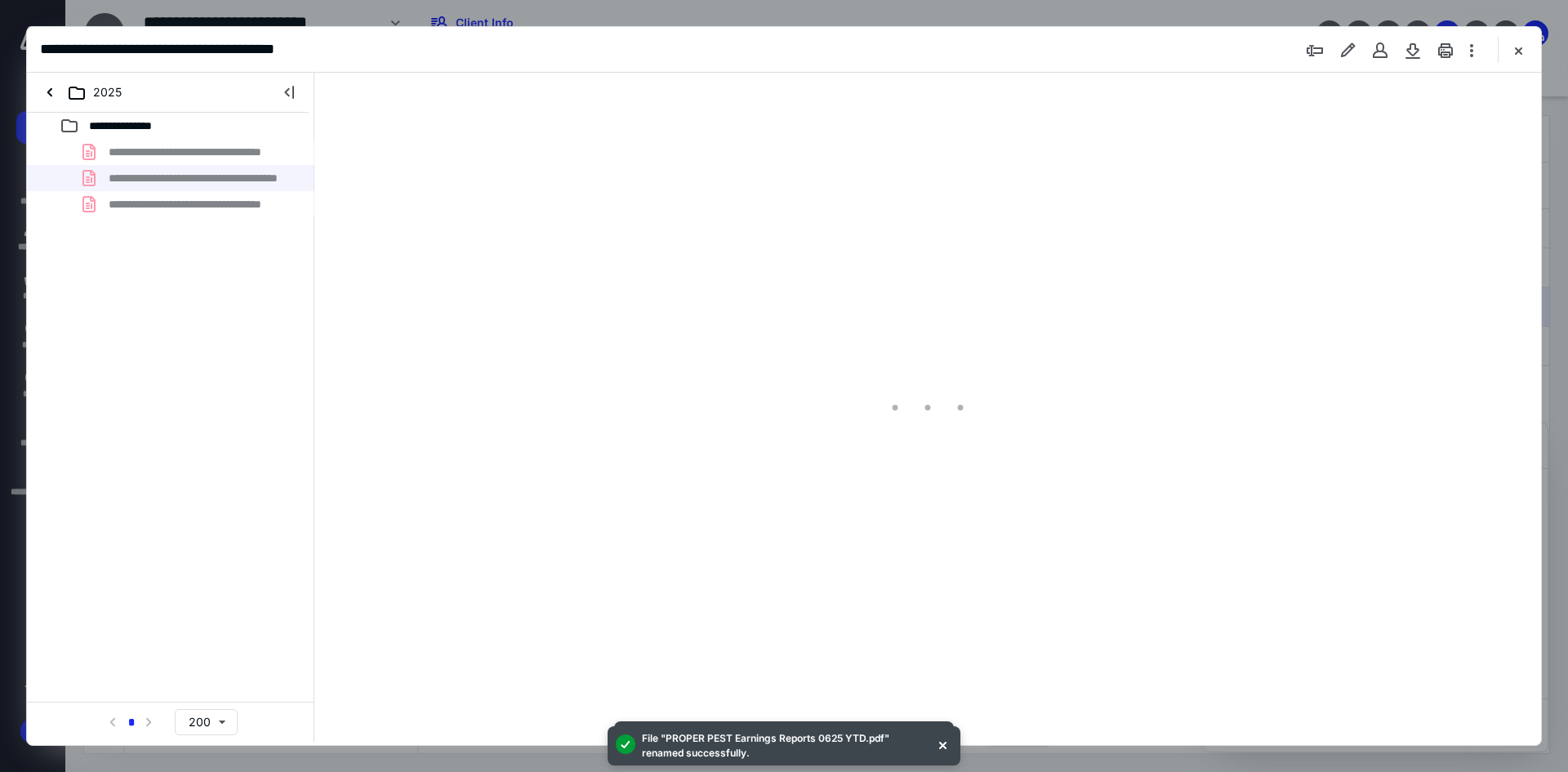 scroll, scrollTop: 0, scrollLeft: 0, axis: both 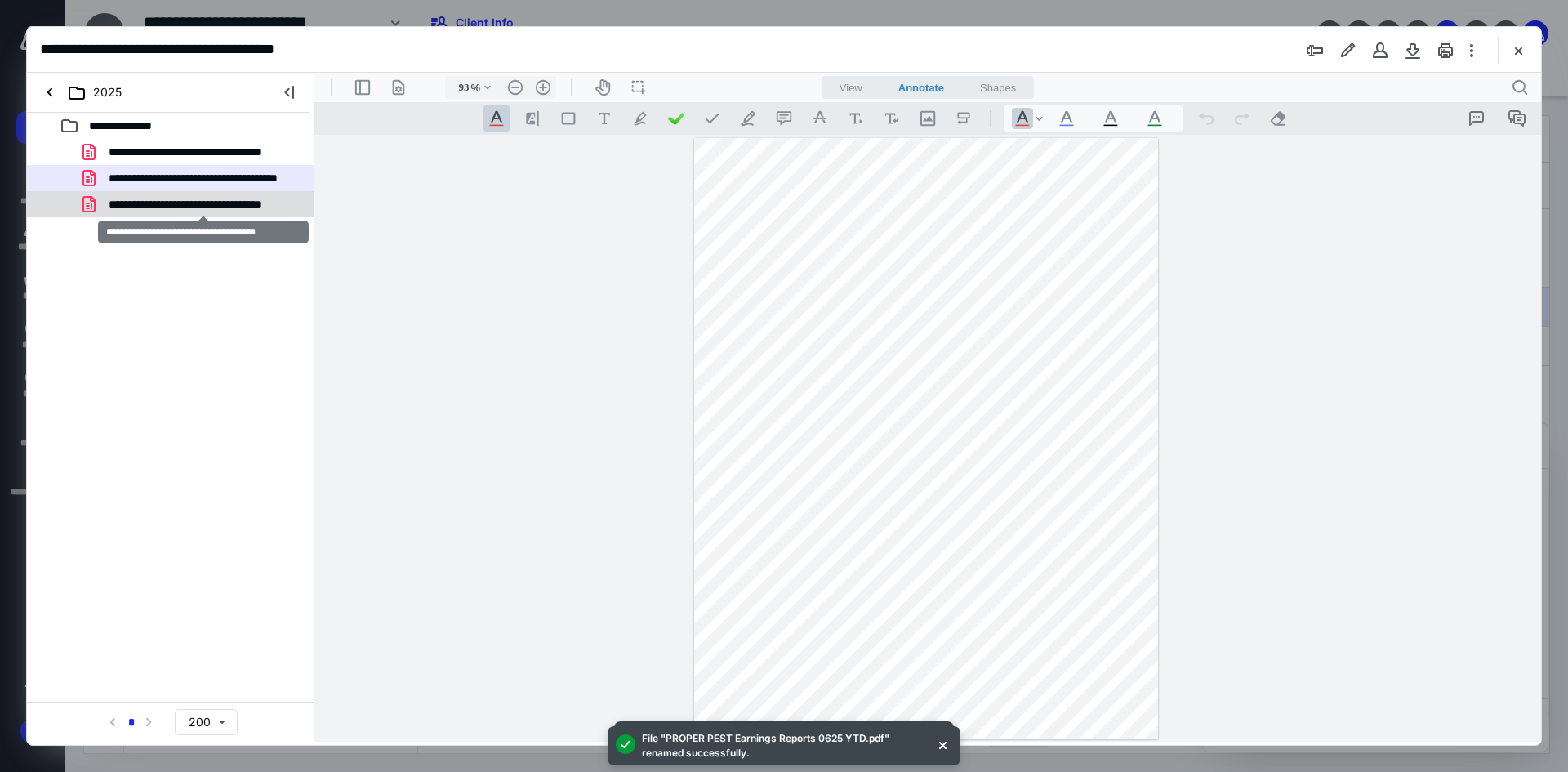 click on "**********" at bounding box center (203, 204) 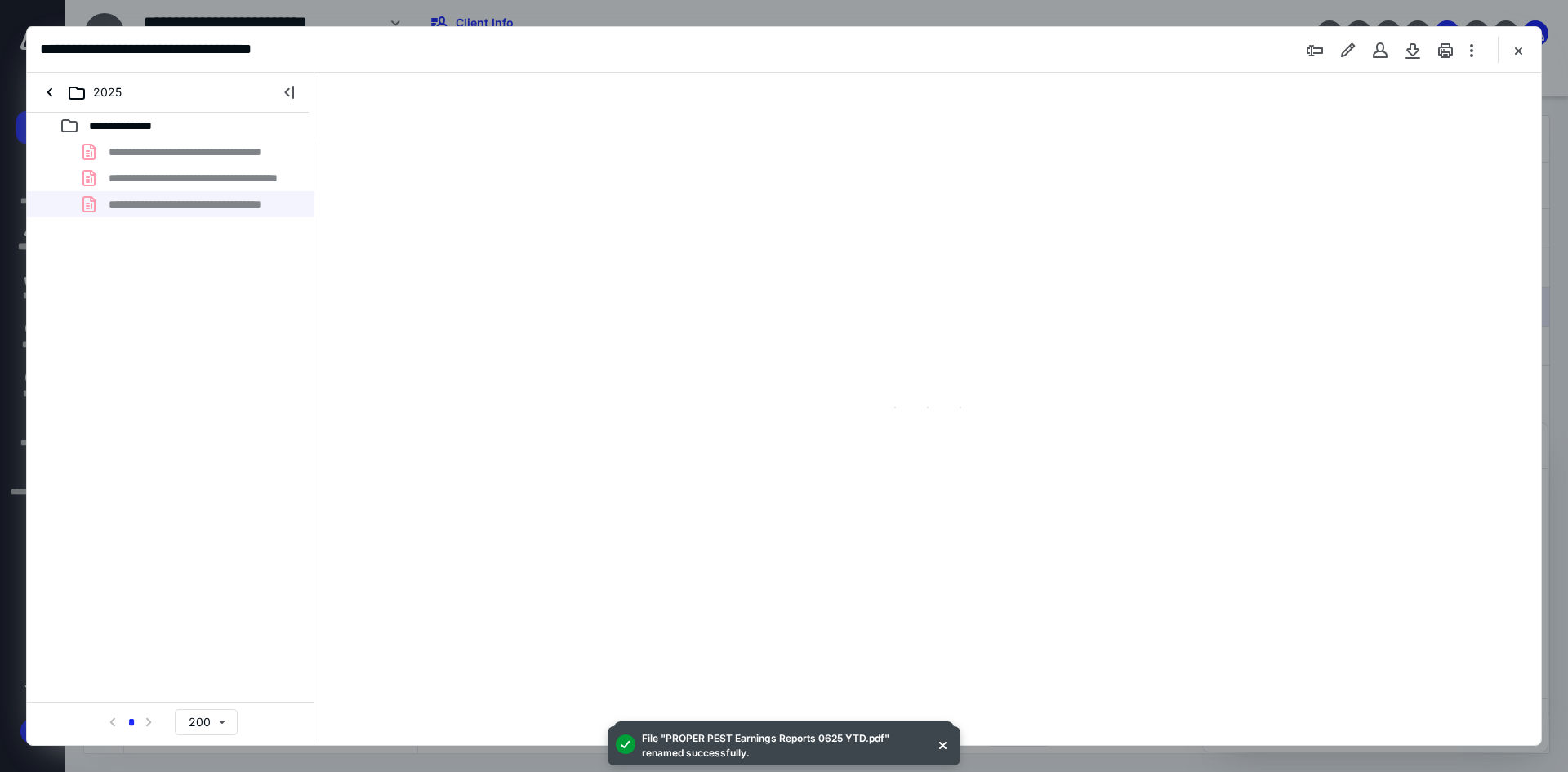 type on "93" 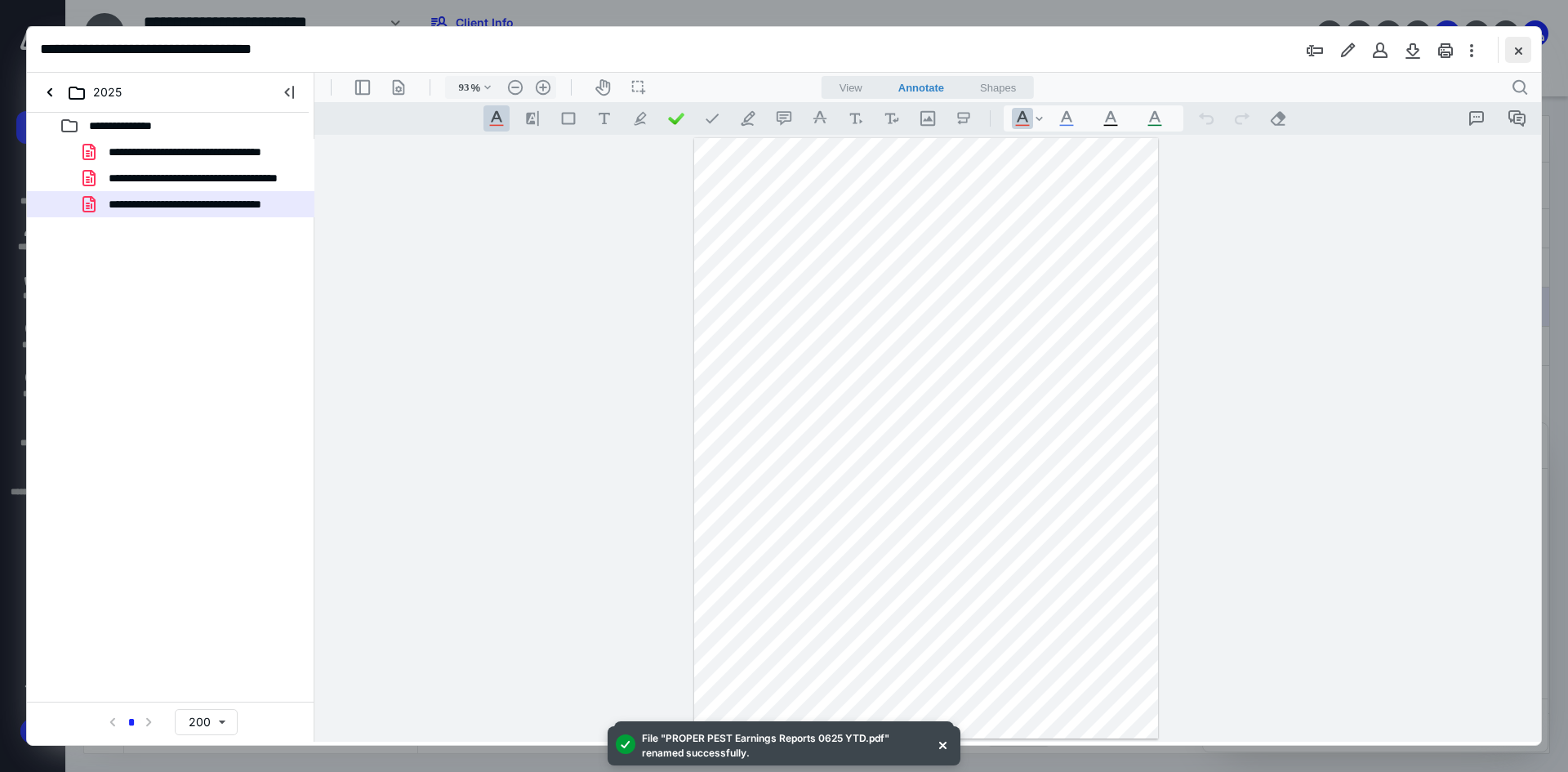 click at bounding box center (1518, 50) 